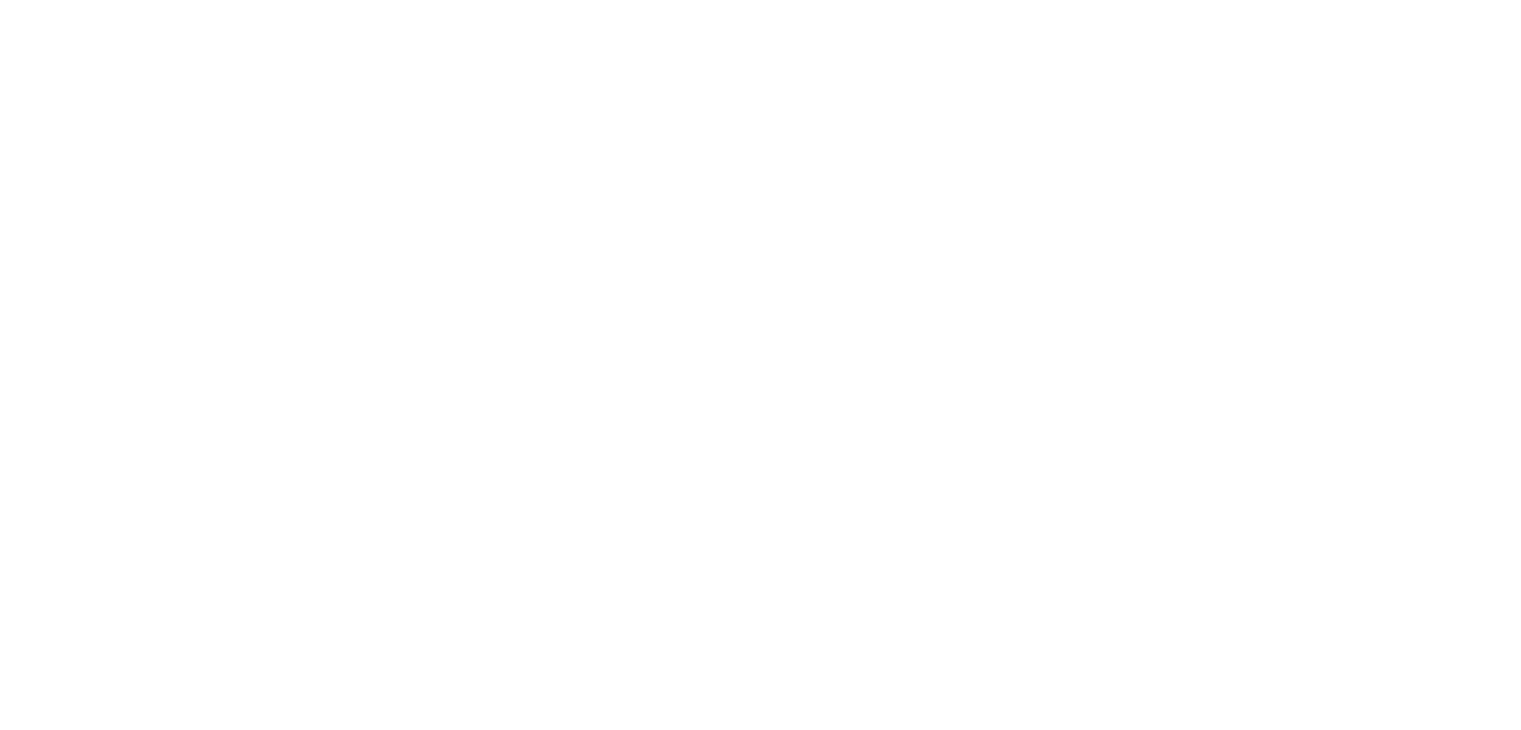 scroll, scrollTop: 0, scrollLeft: 0, axis: both 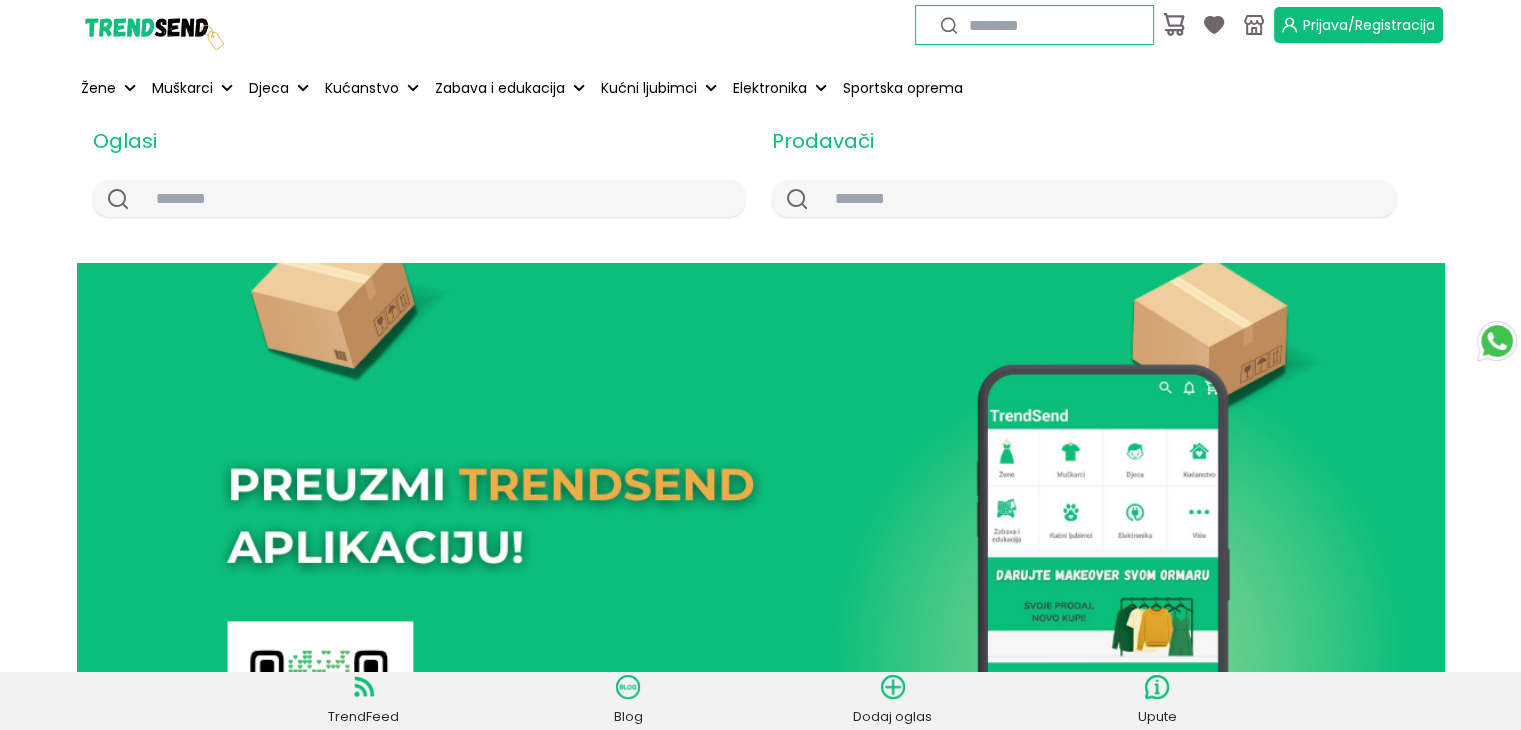 click 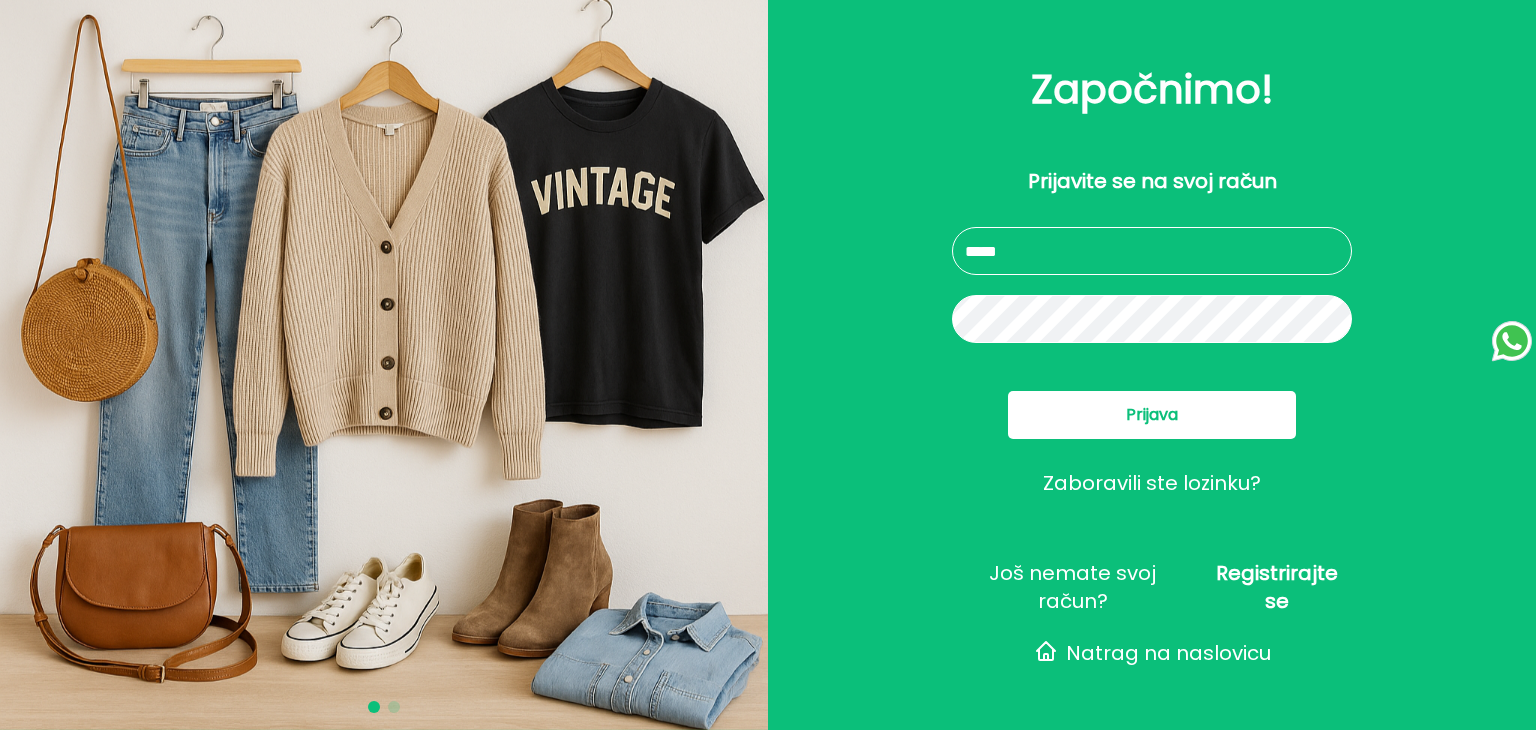 click at bounding box center [1152, 251] 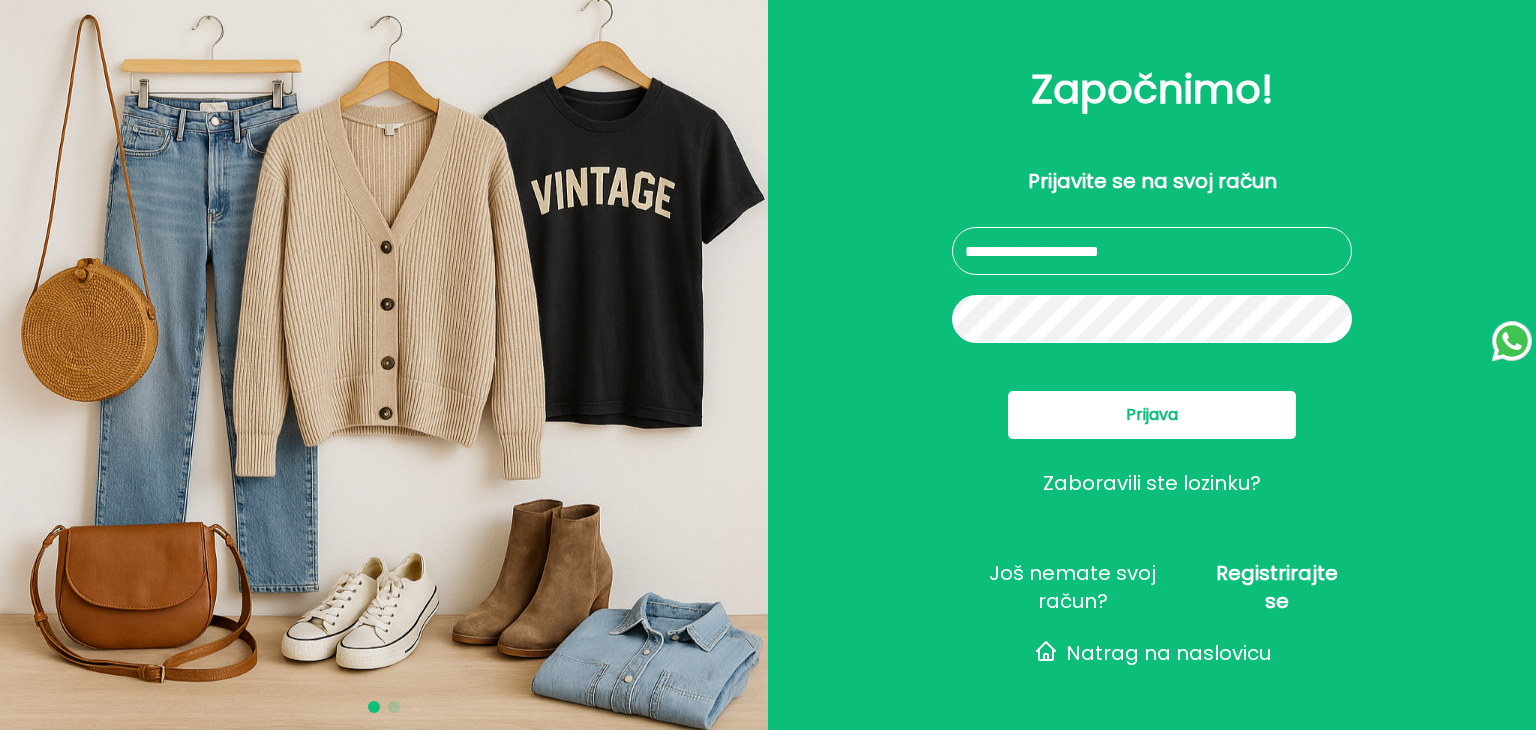 type on "**********" 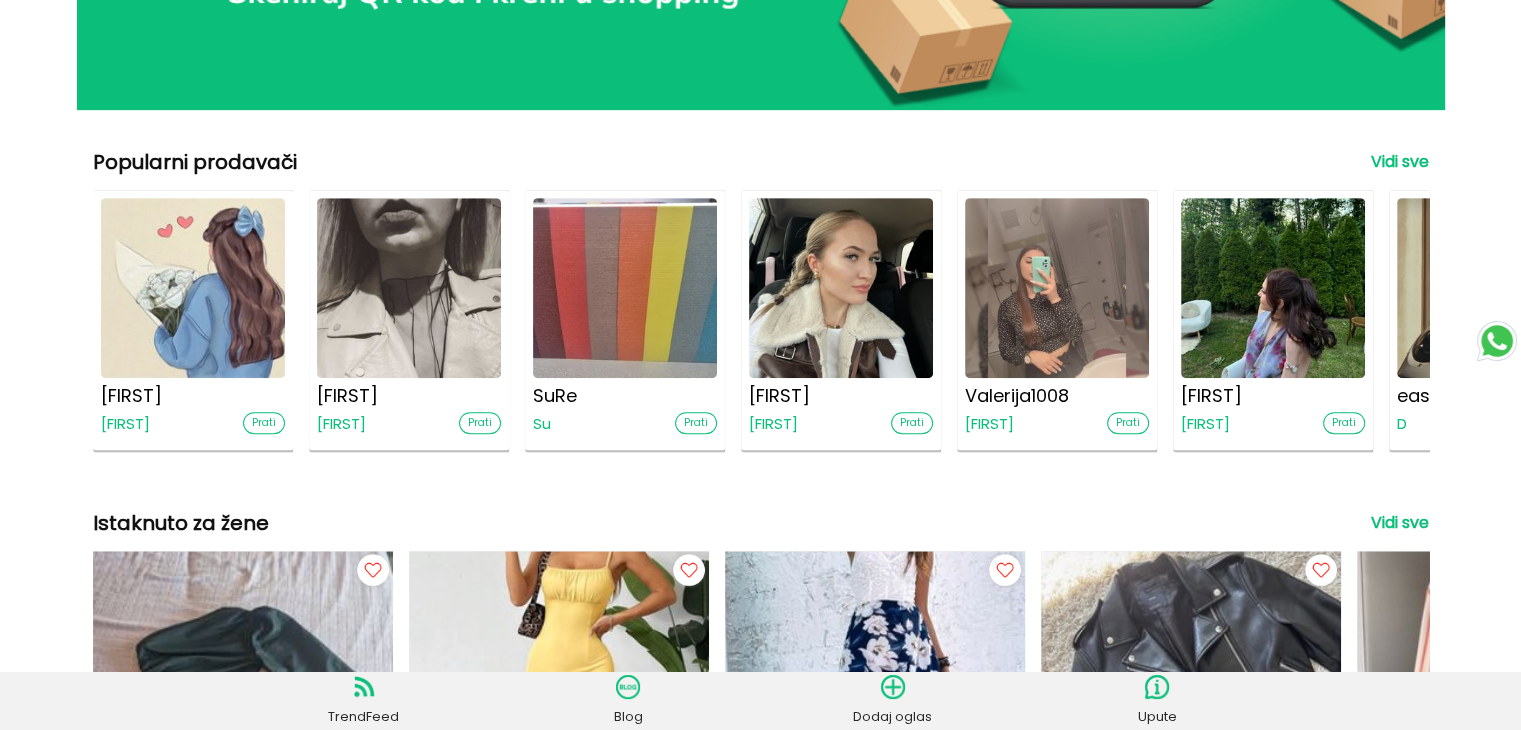 scroll, scrollTop: 900, scrollLeft: 0, axis: vertical 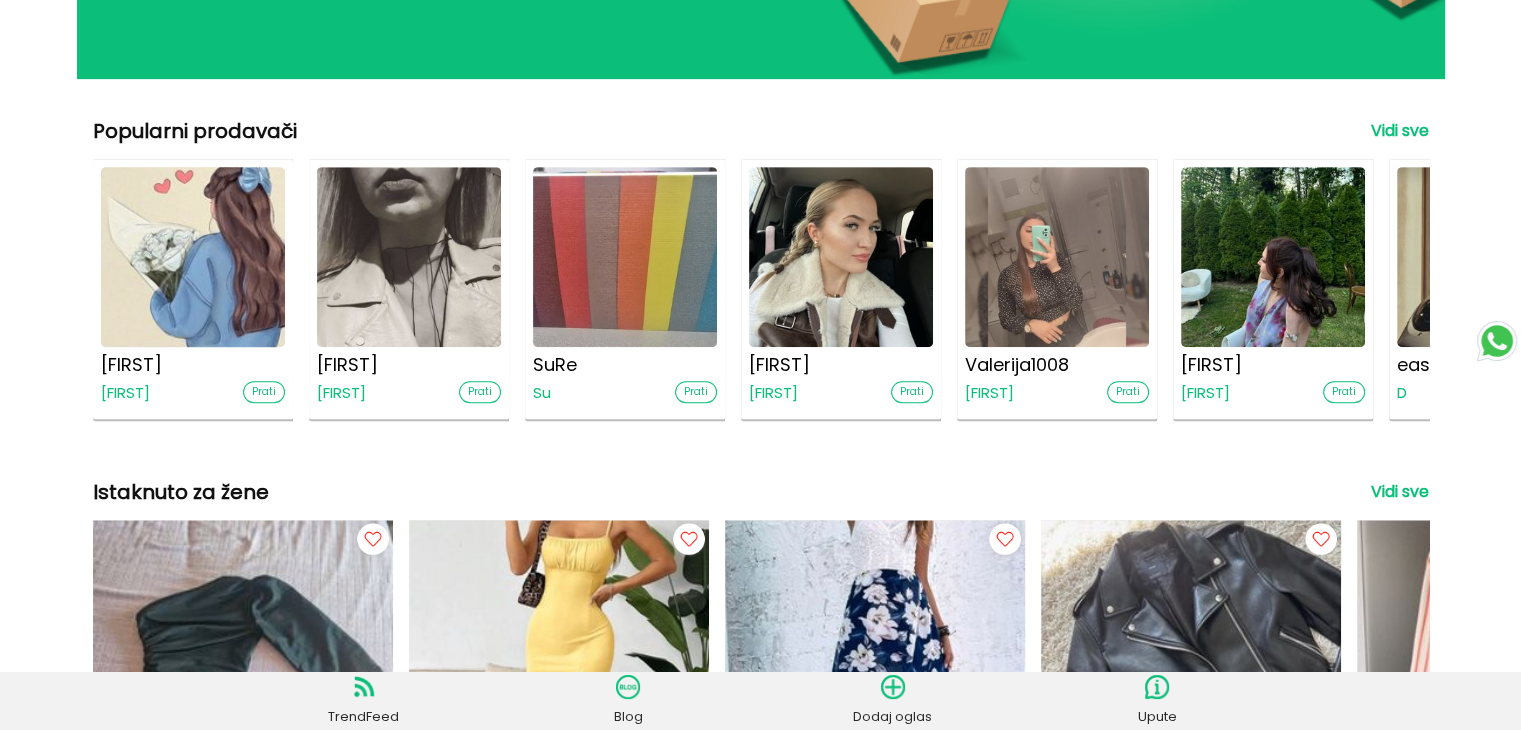 click on "Prati" at bounding box center [264, 392] 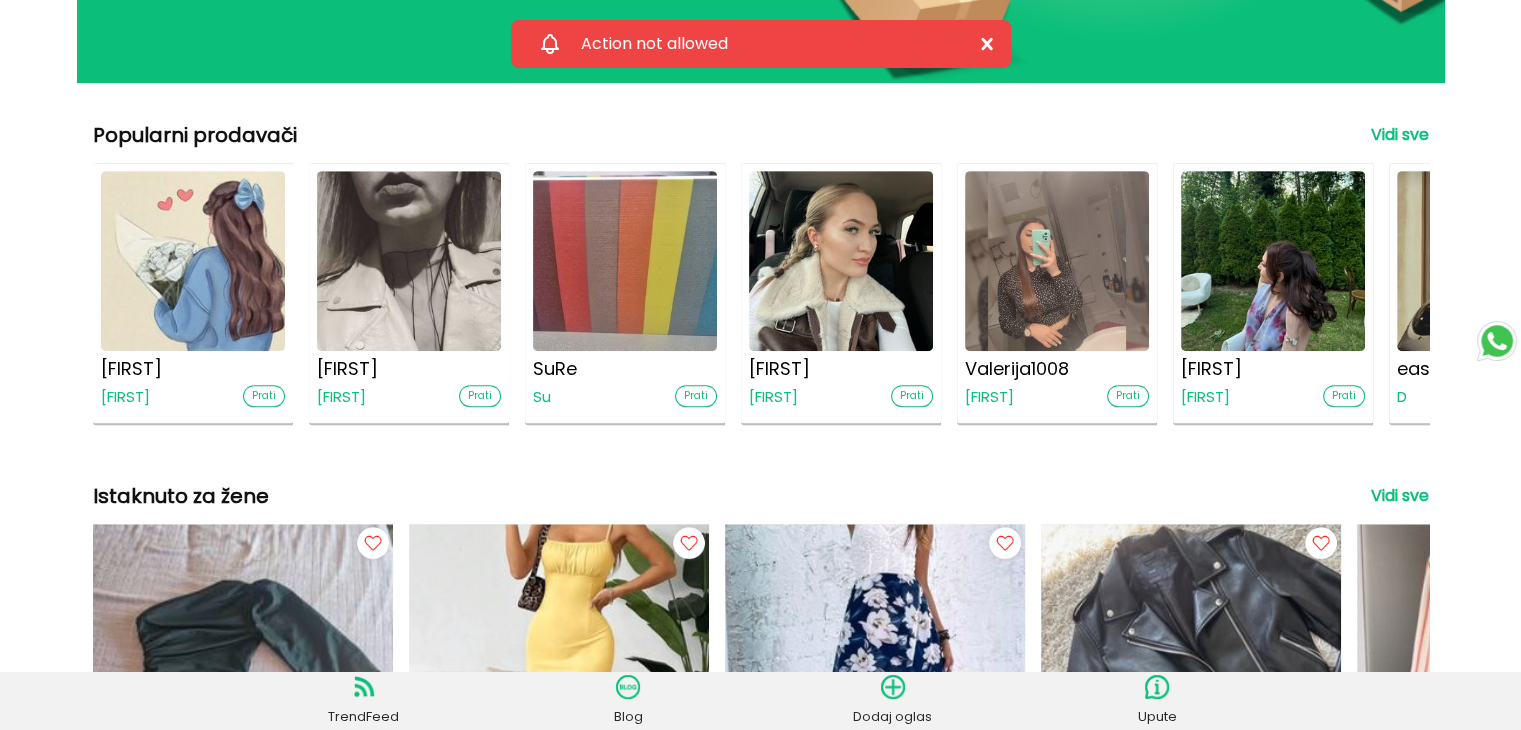 scroll, scrollTop: 900, scrollLeft: 0, axis: vertical 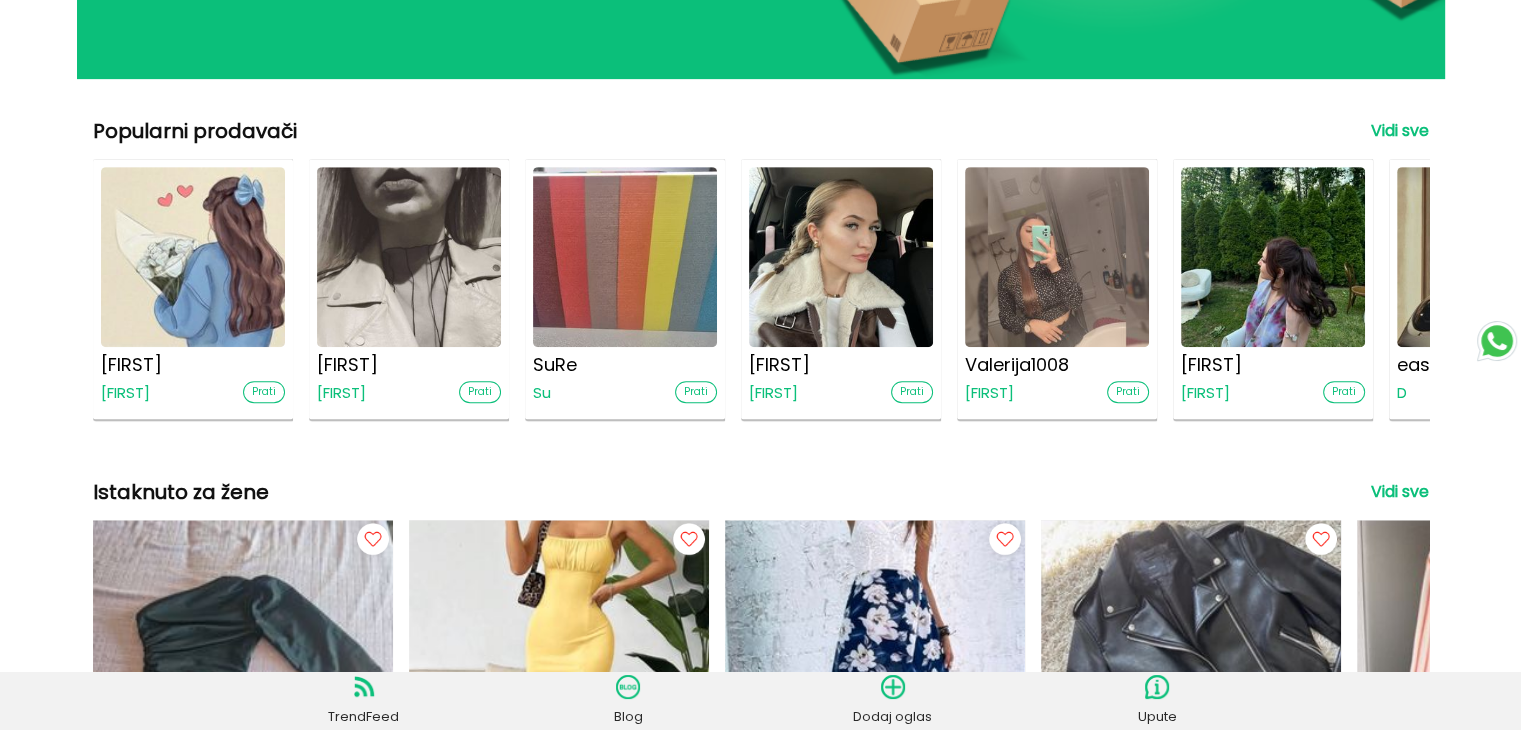 click on "Vidi sve" at bounding box center (1400, 131) 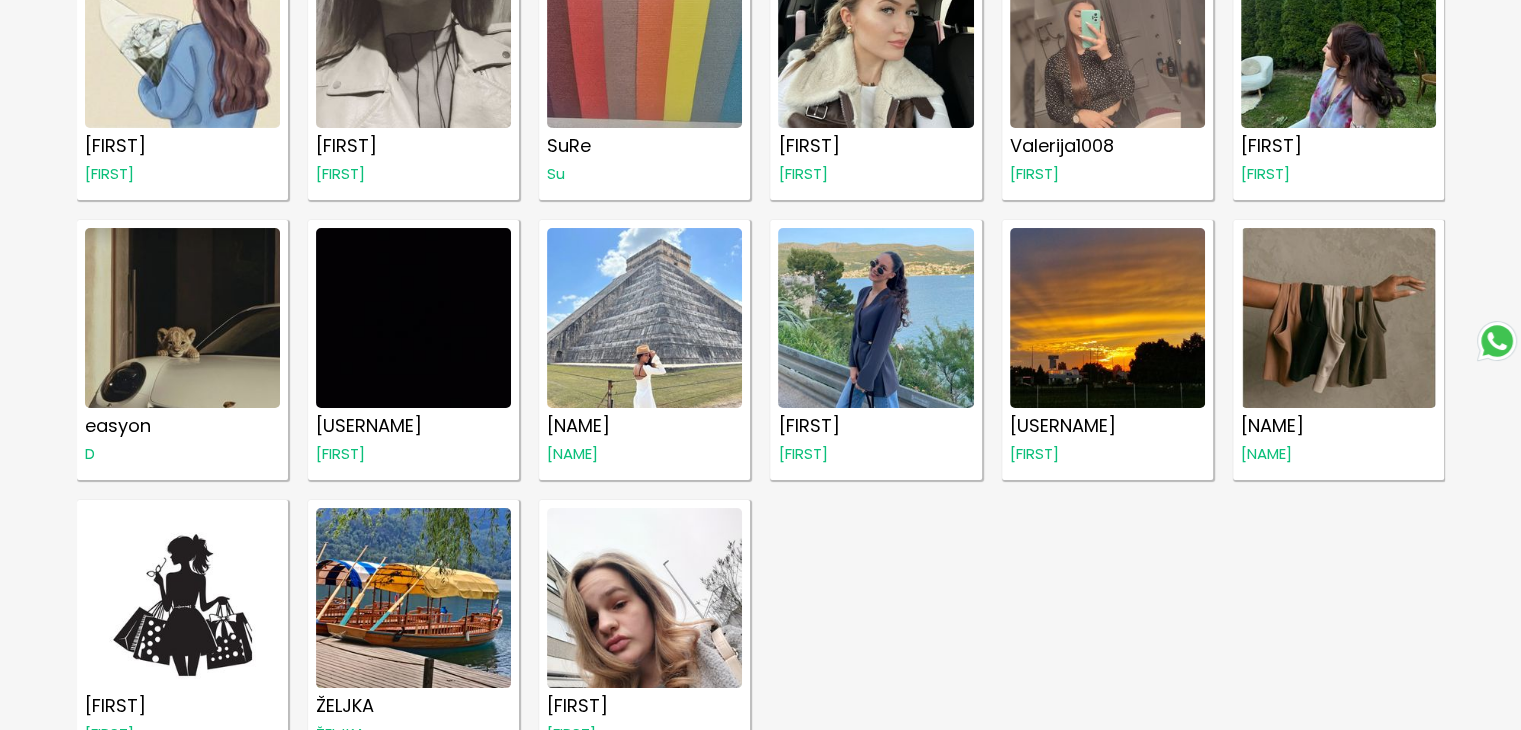 scroll, scrollTop: 0, scrollLeft: 0, axis: both 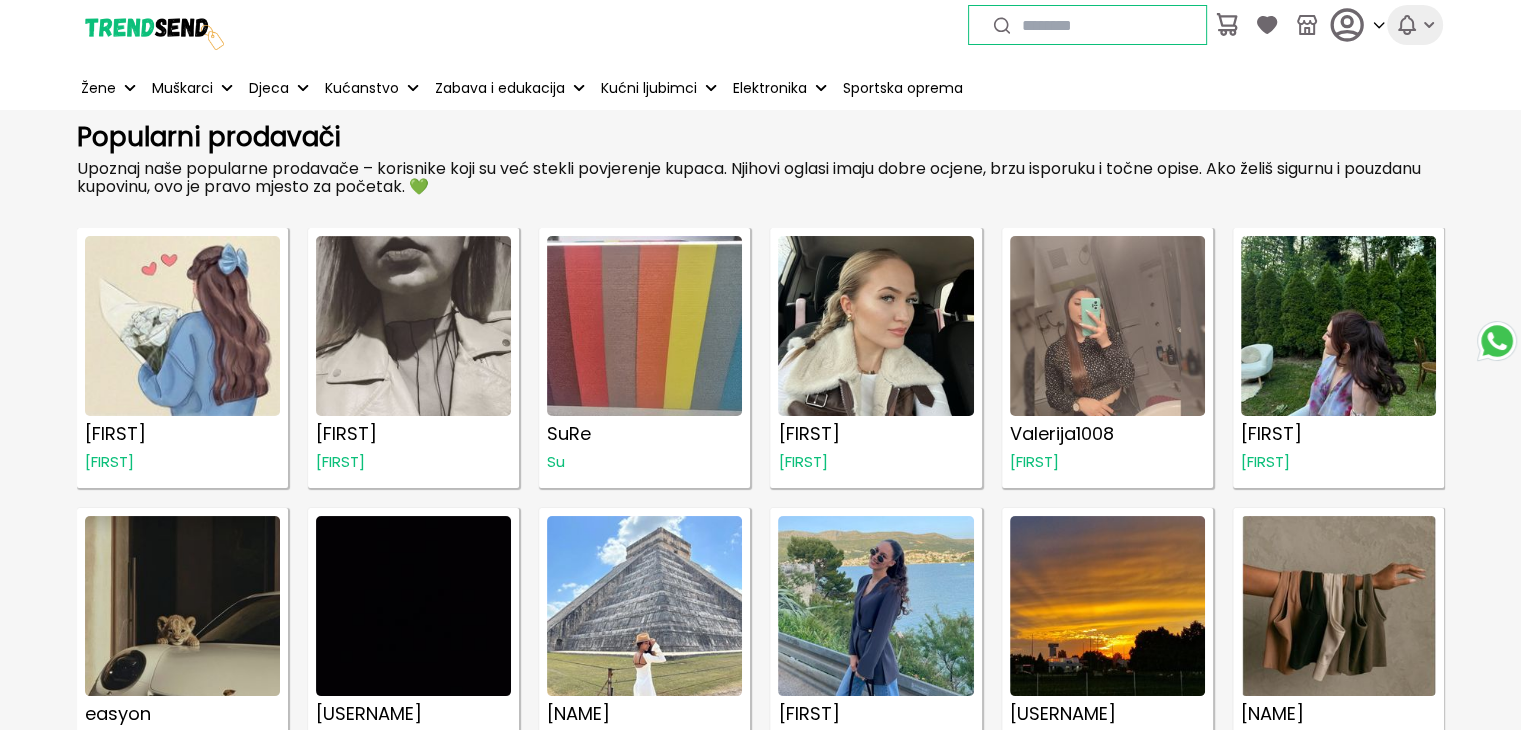 click at bounding box center [1415, 25] 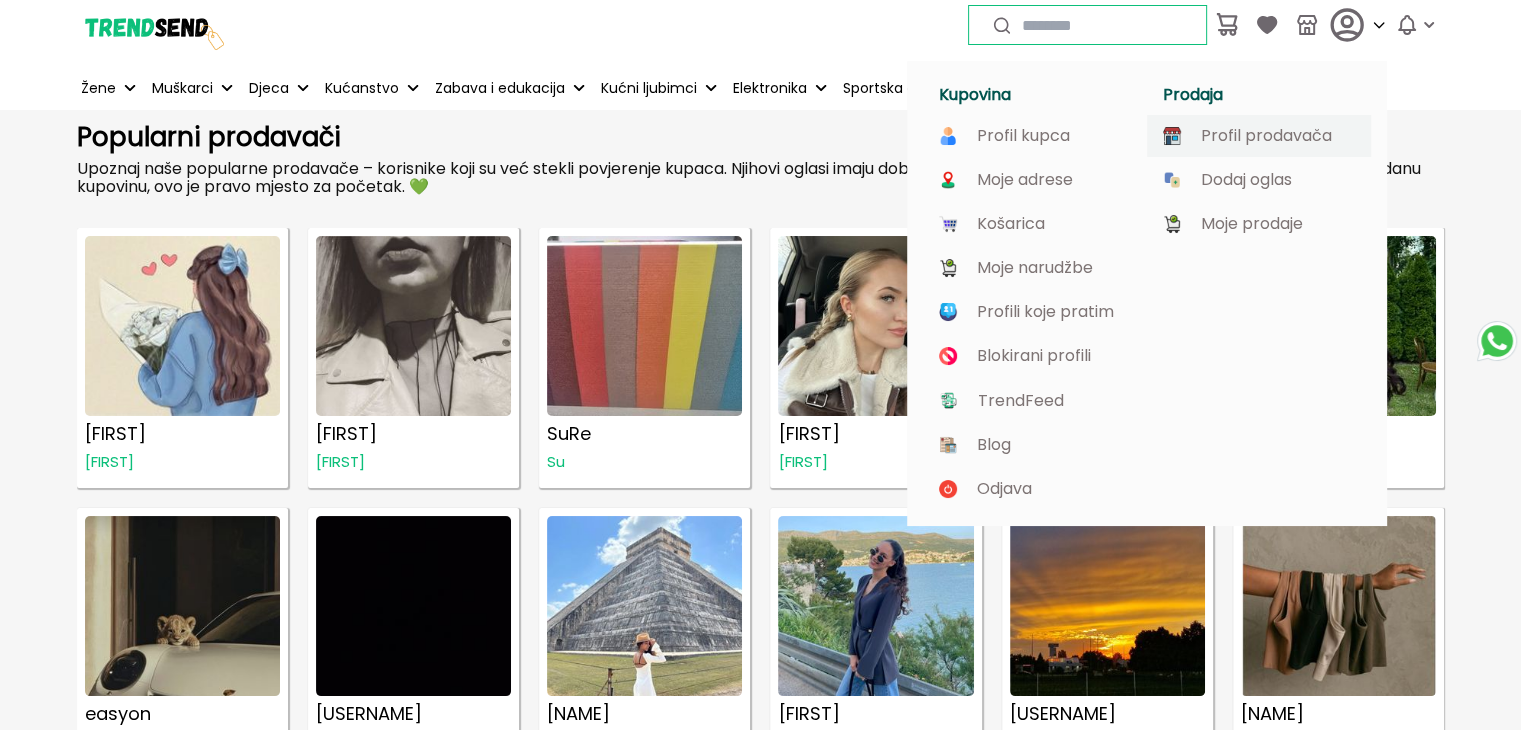 click on "Profil prodavača" at bounding box center [1266, 136] 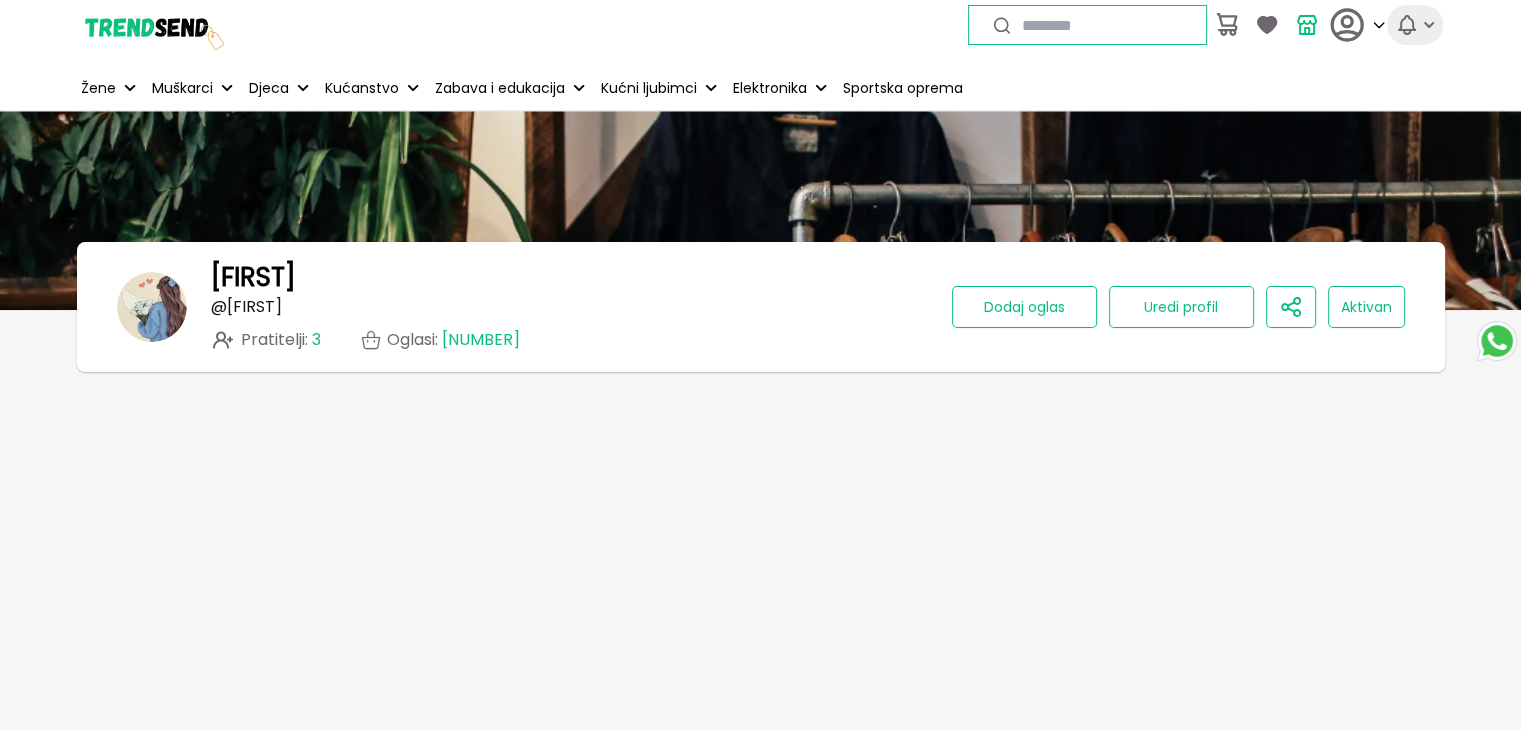 click 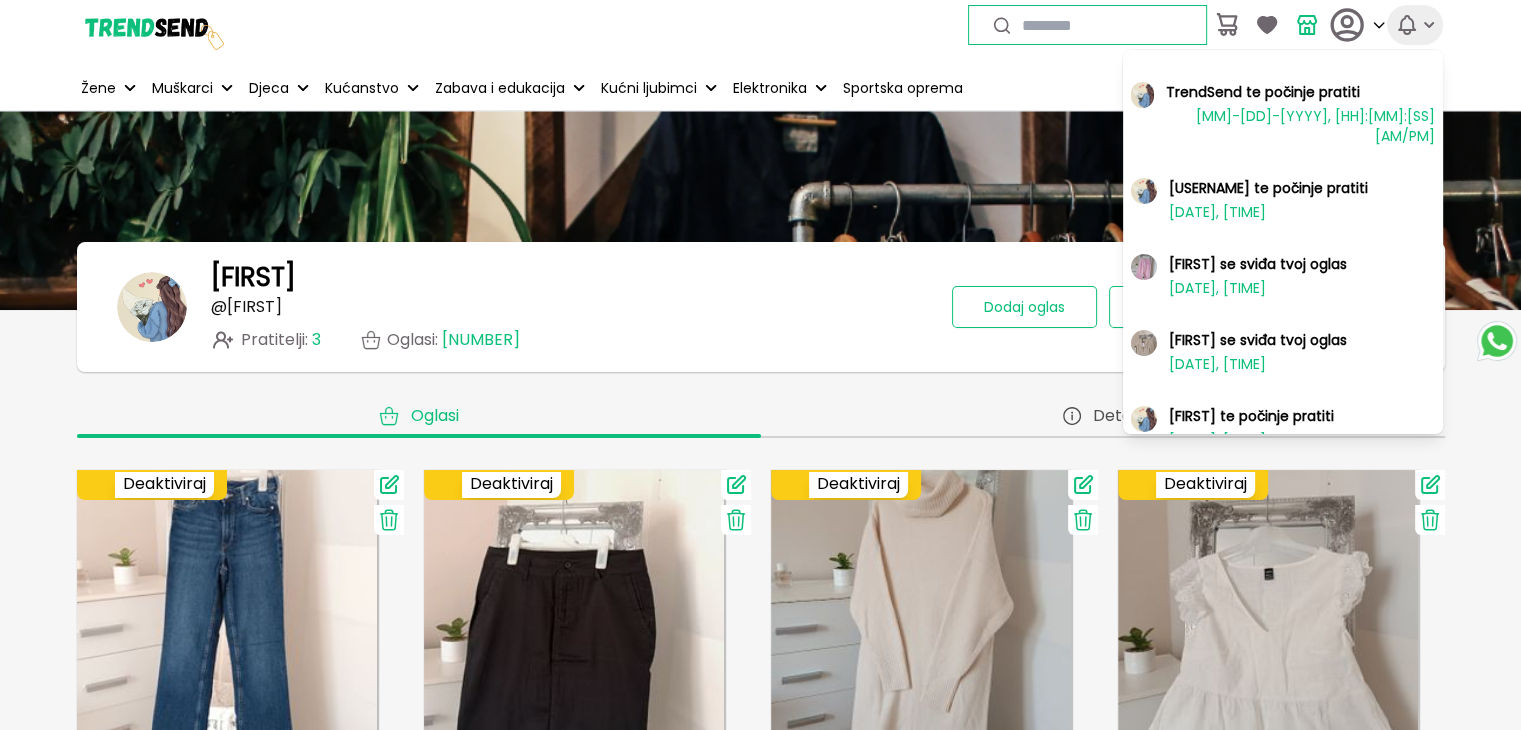 click 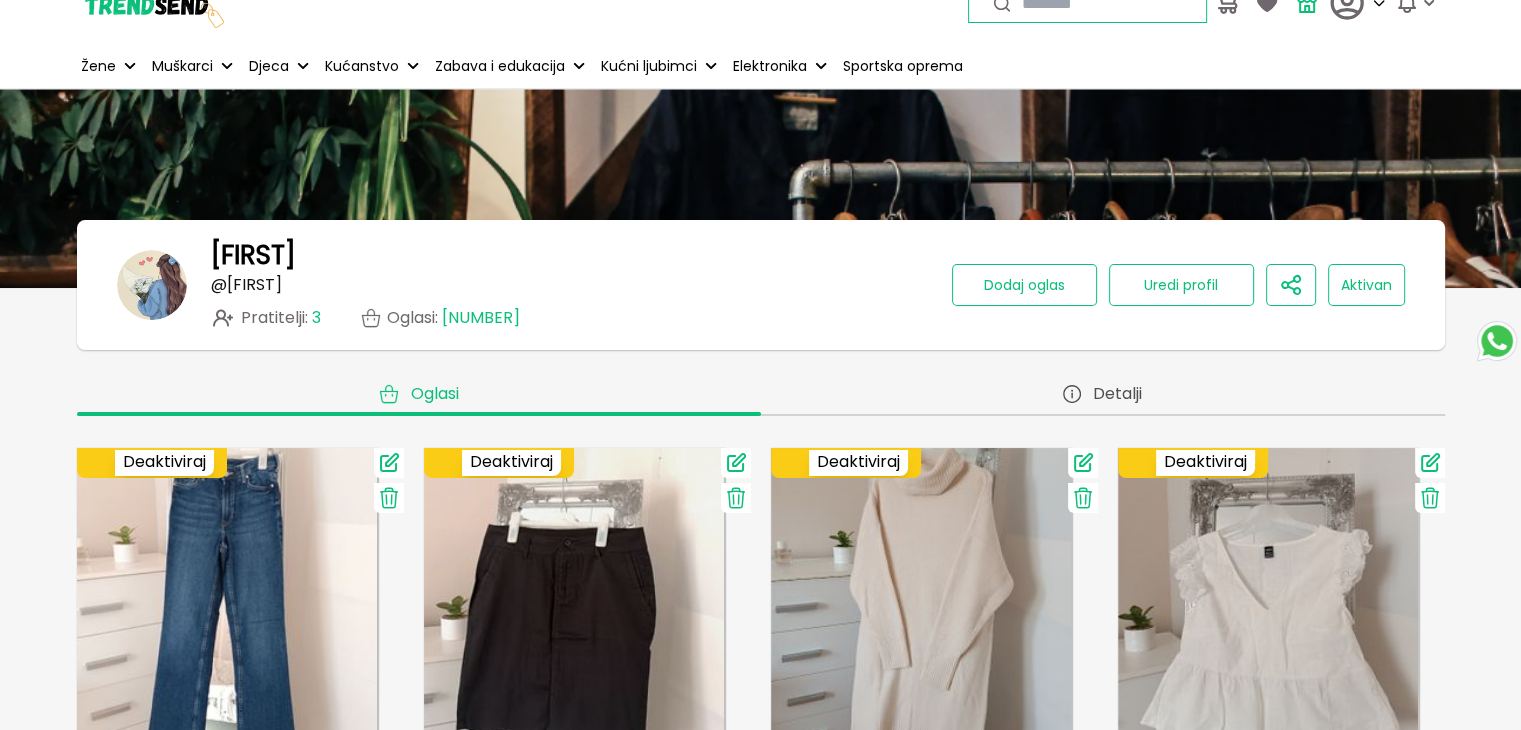 scroll, scrollTop: 0, scrollLeft: 0, axis: both 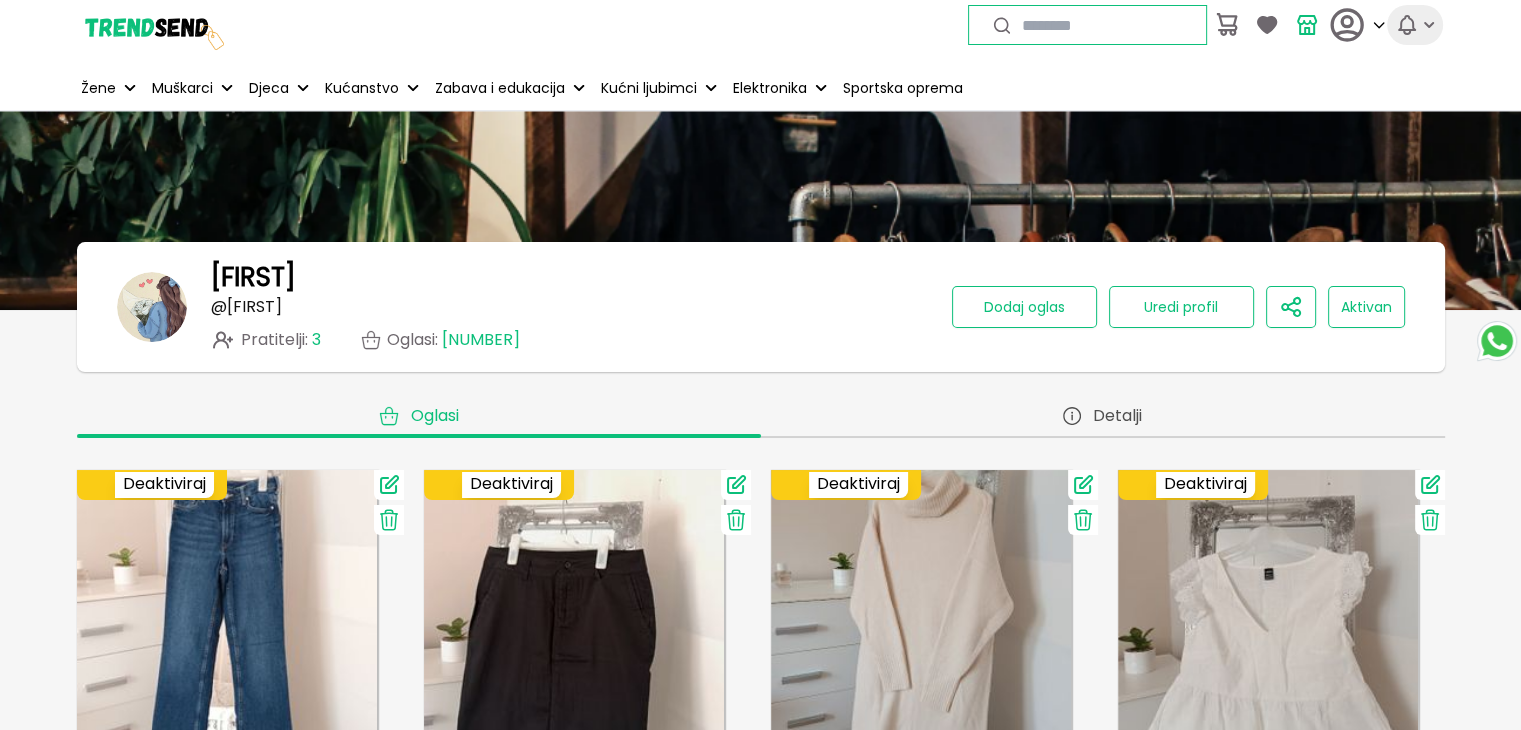 click 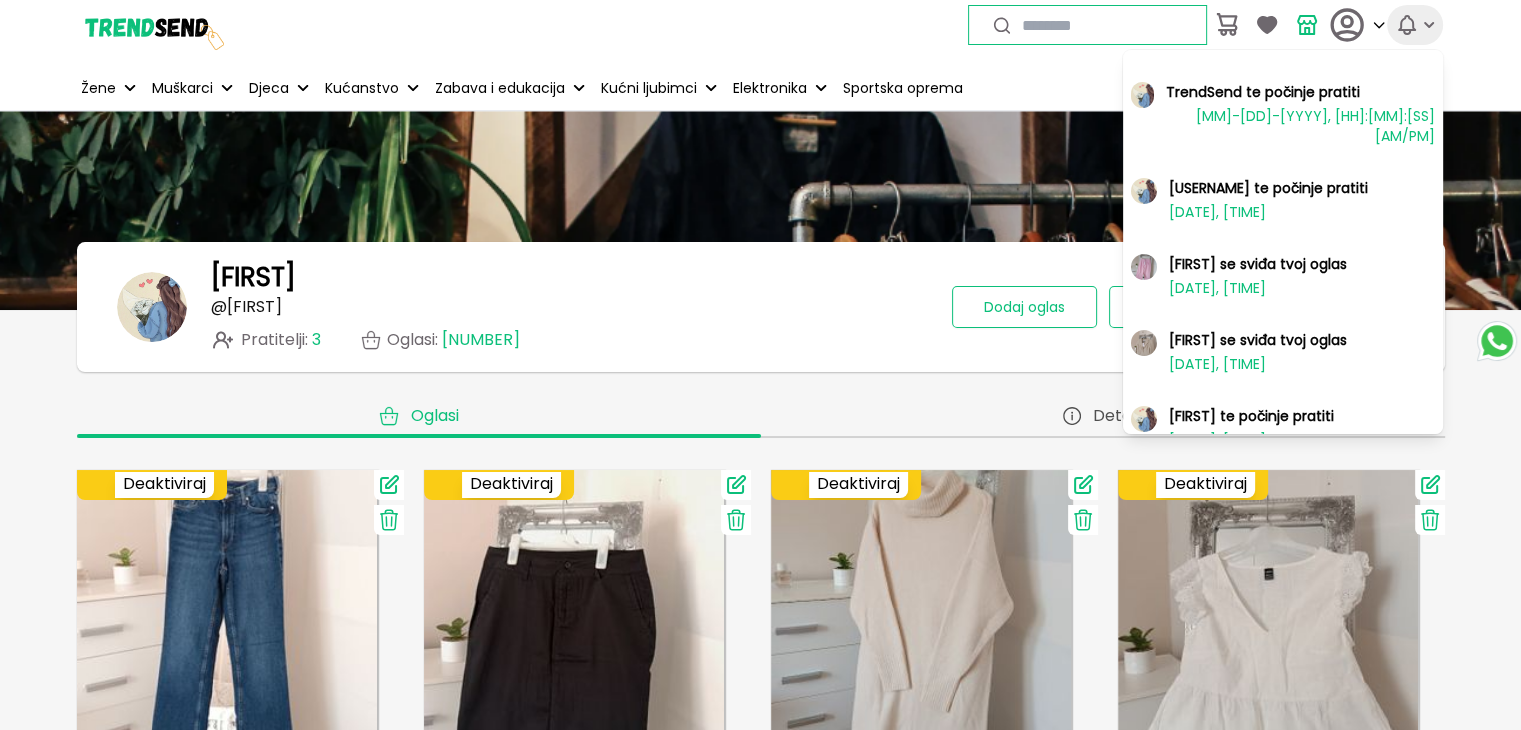 click 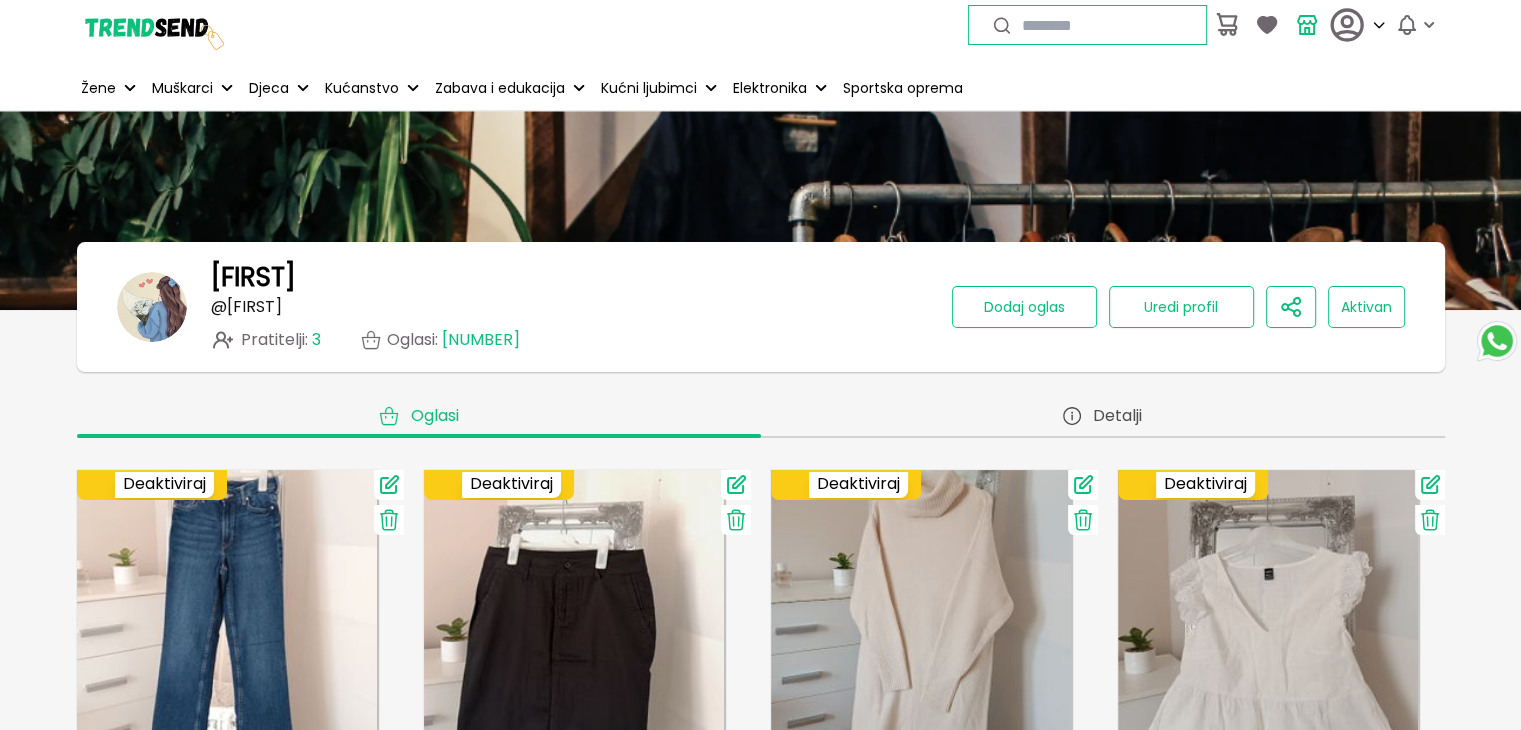 click on "Pratitelji :   3" at bounding box center [266, 340] 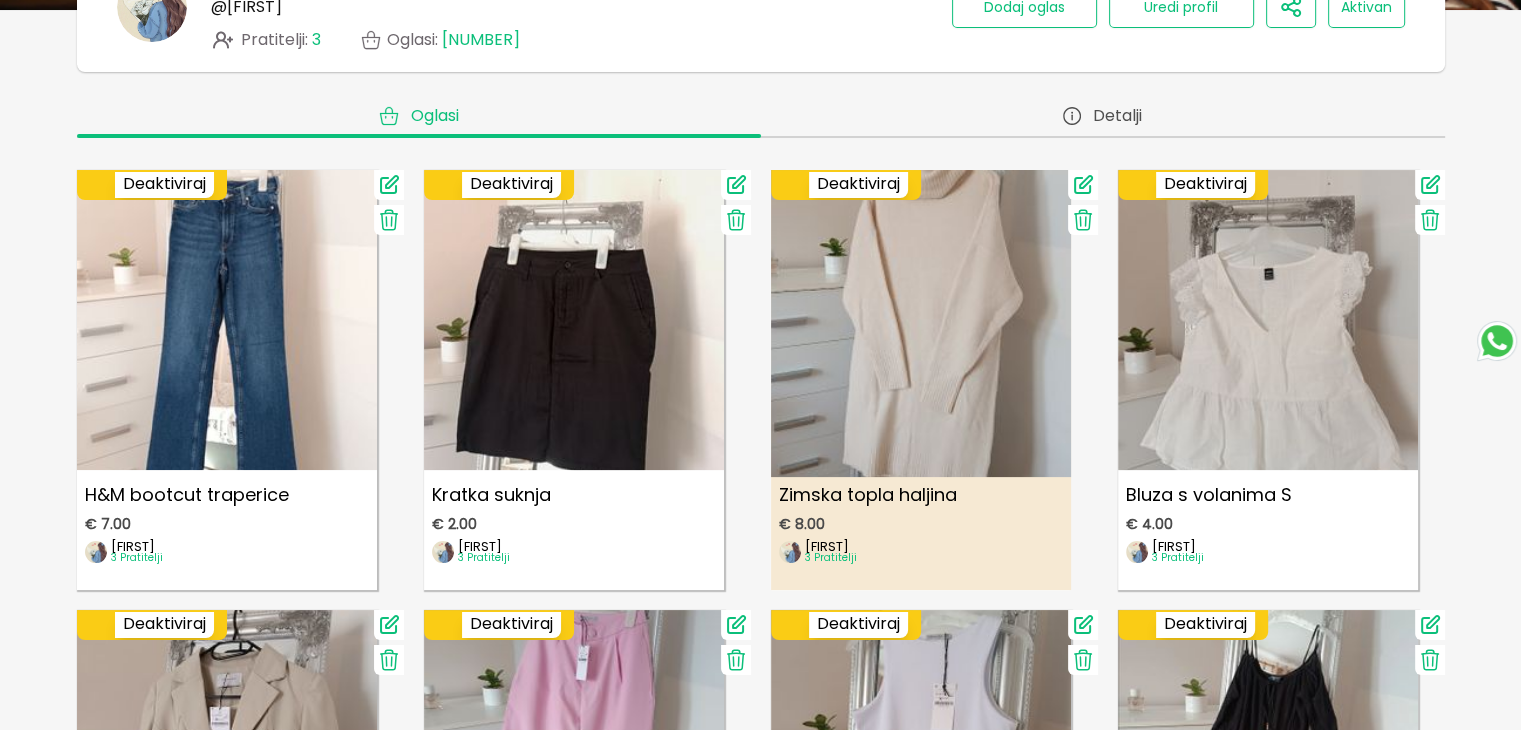 scroll, scrollTop: 0, scrollLeft: 0, axis: both 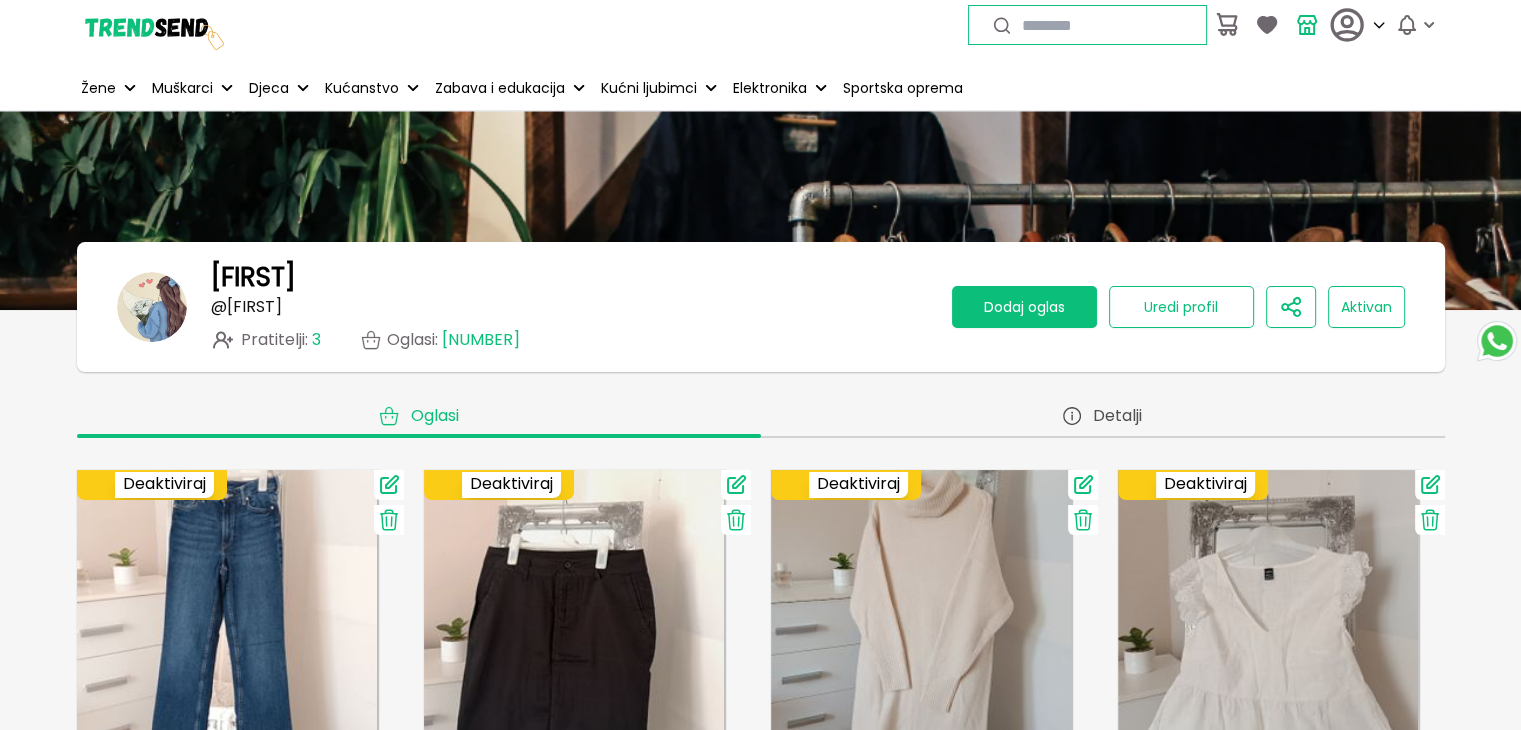 click on "Dodaj oglas" at bounding box center [1024, 307] 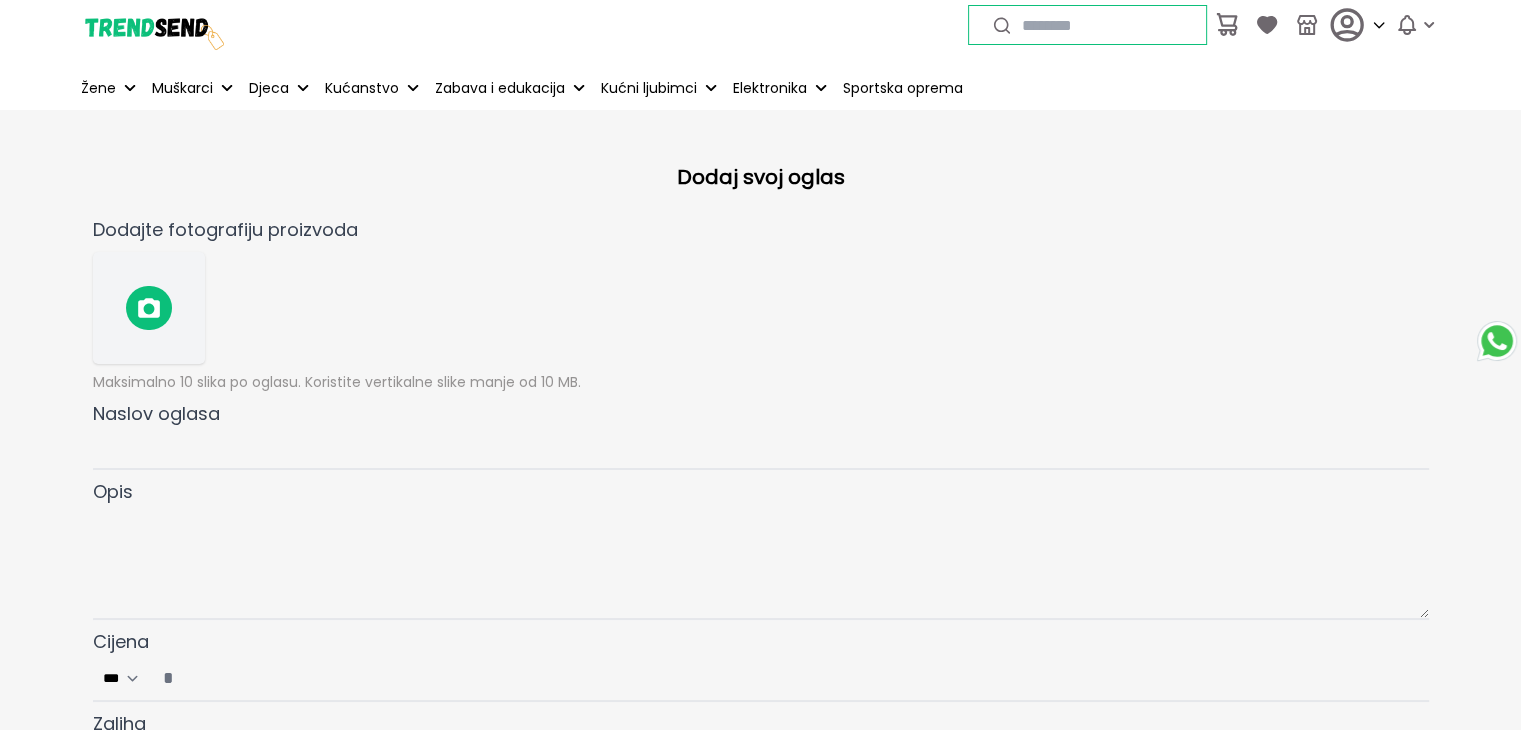click at bounding box center (149, 308) 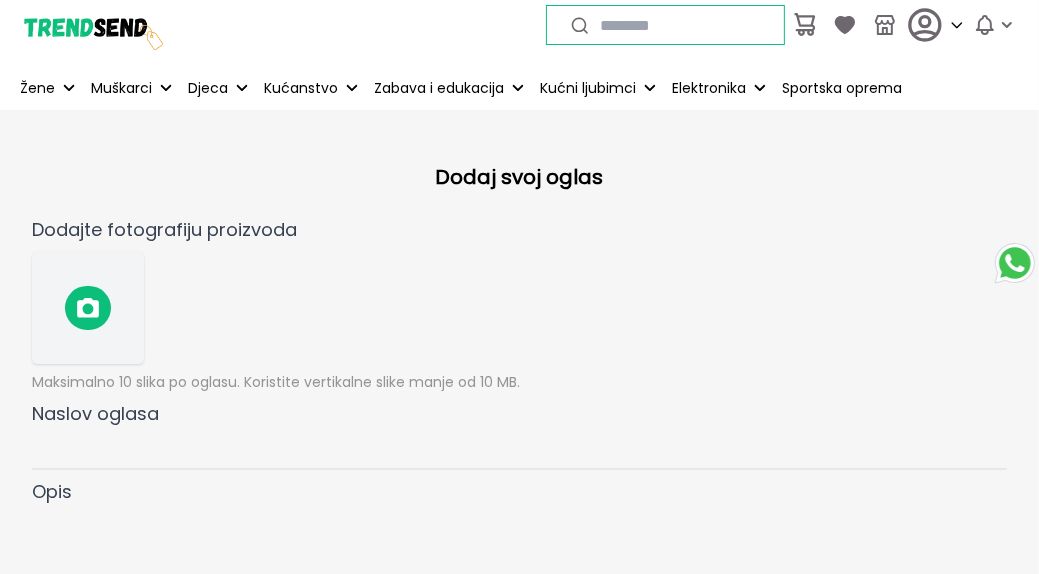 click at bounding box center [88, 308] 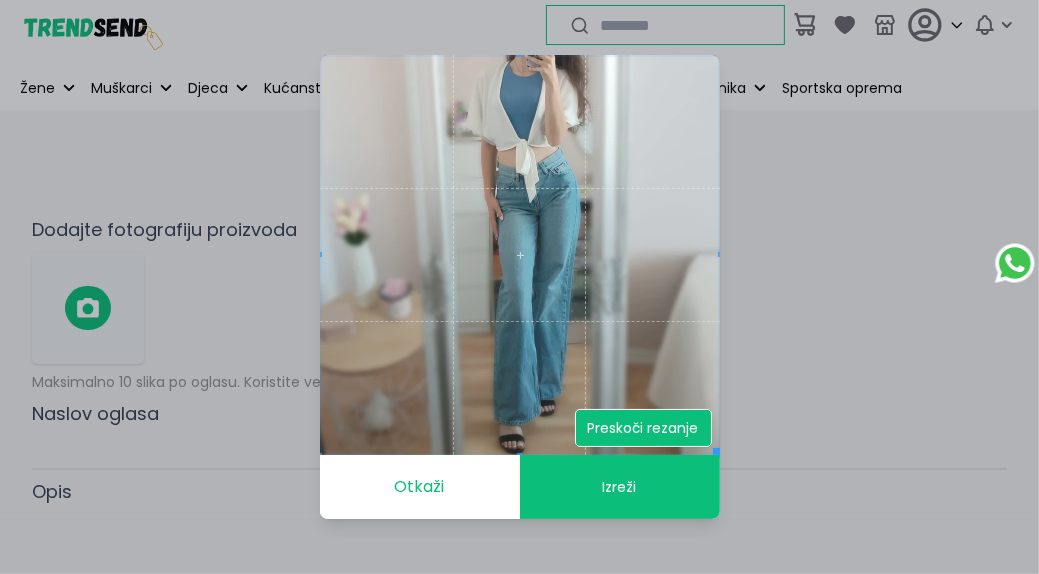 click on "Preskoči rezanje" at bounding box center (643, 428) 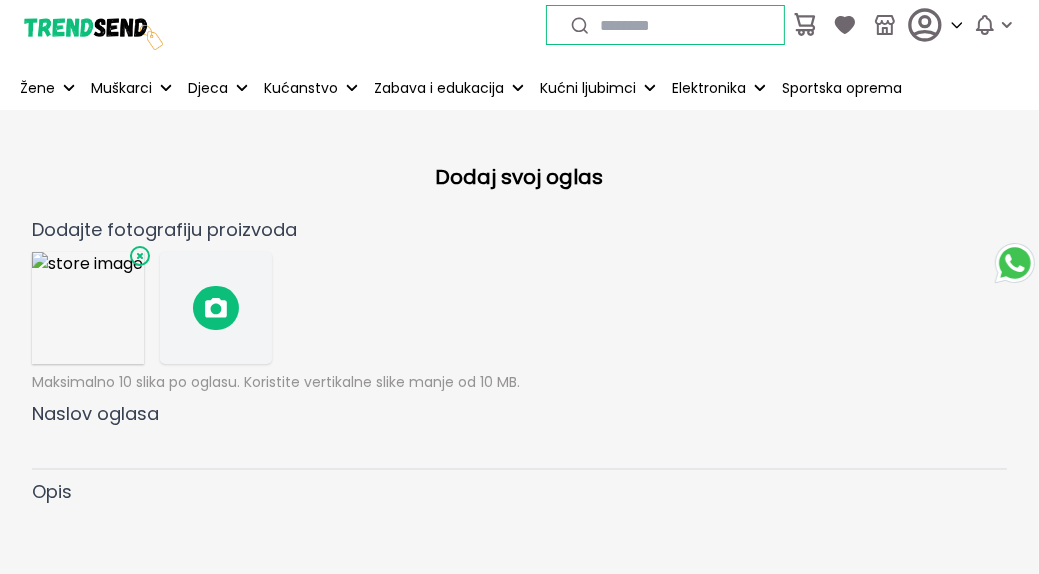 click 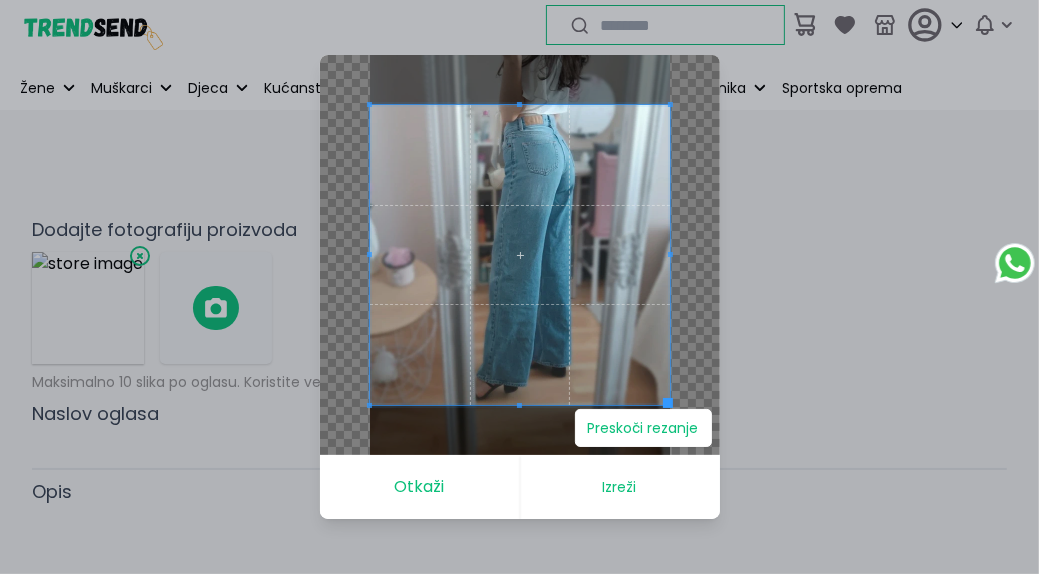 click on "Izreži" at bounding box center (620, 487) 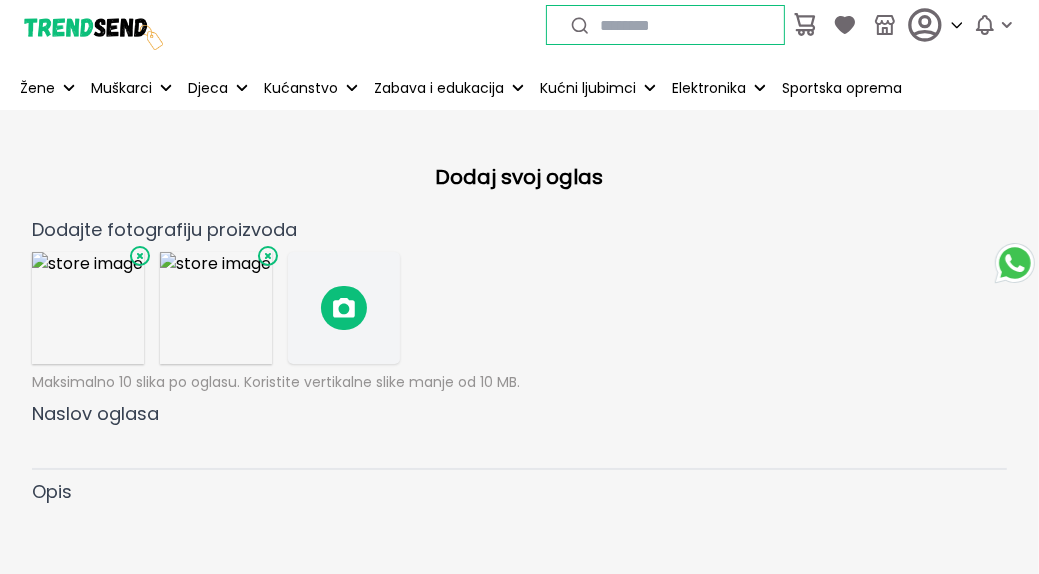 click at bounding box center [344, 308] 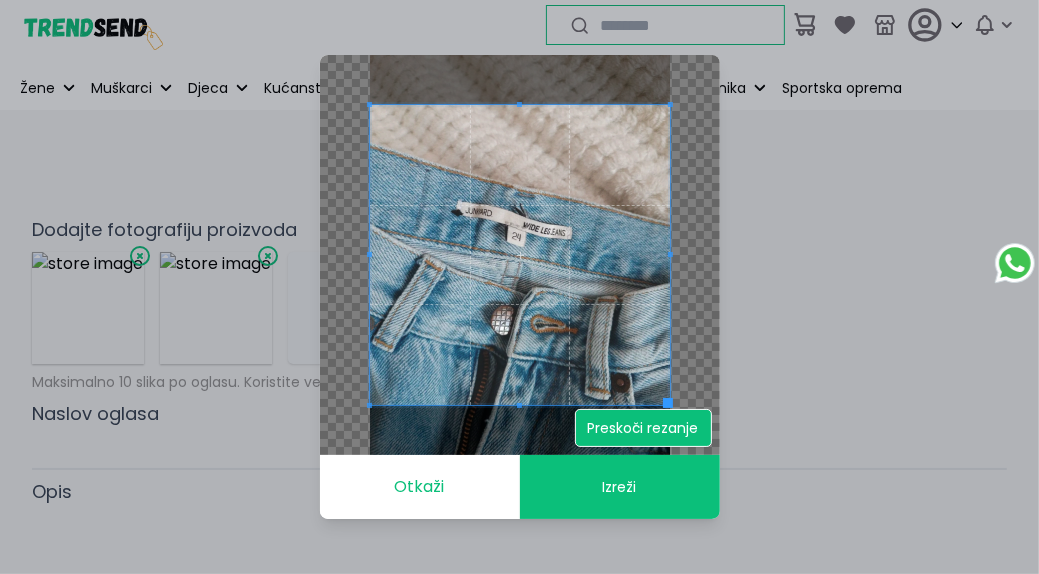 click on "Preskoči rezanje" at bounding box center (643, 428) 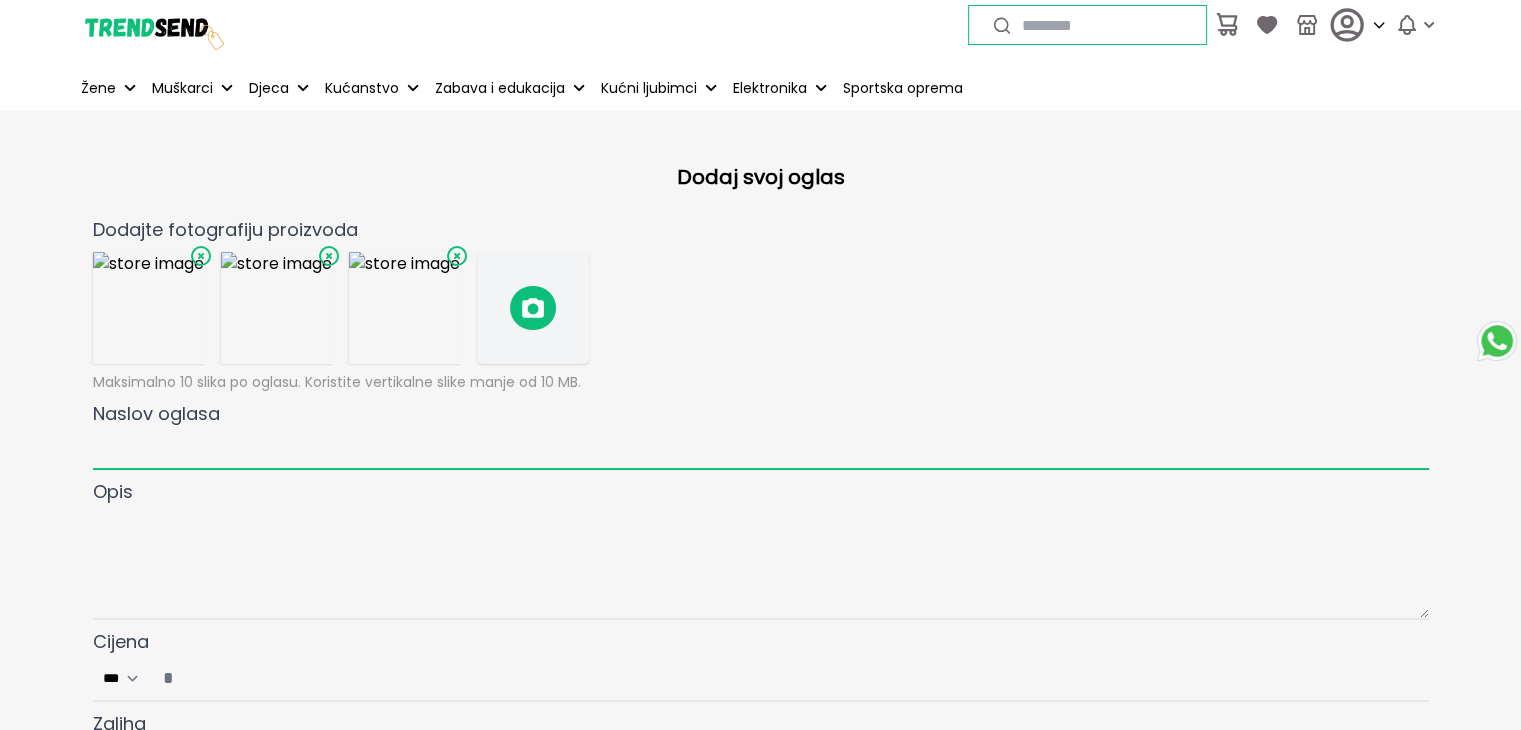 click on "Naslov oglasa" at bounding box center [761, 449] 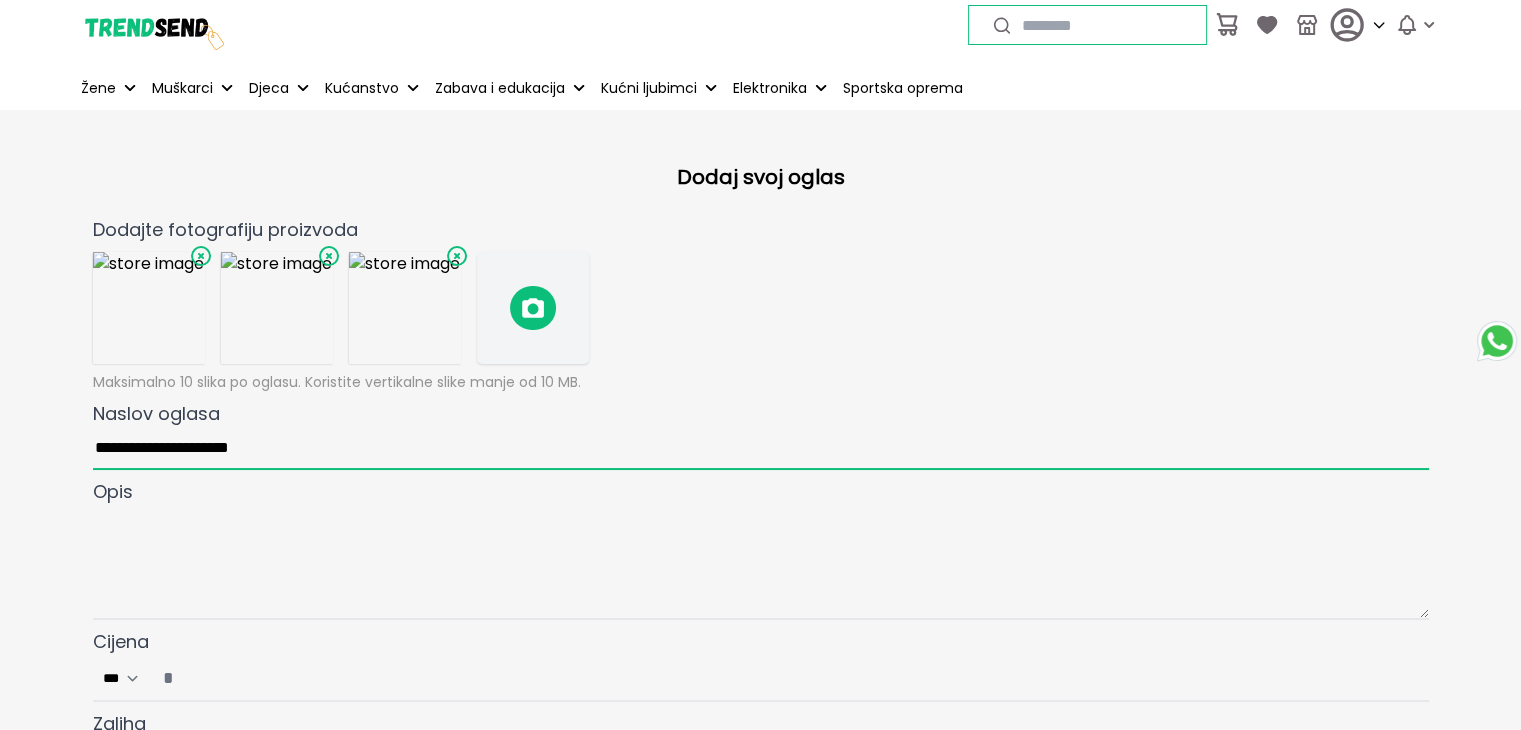 type on "**********" 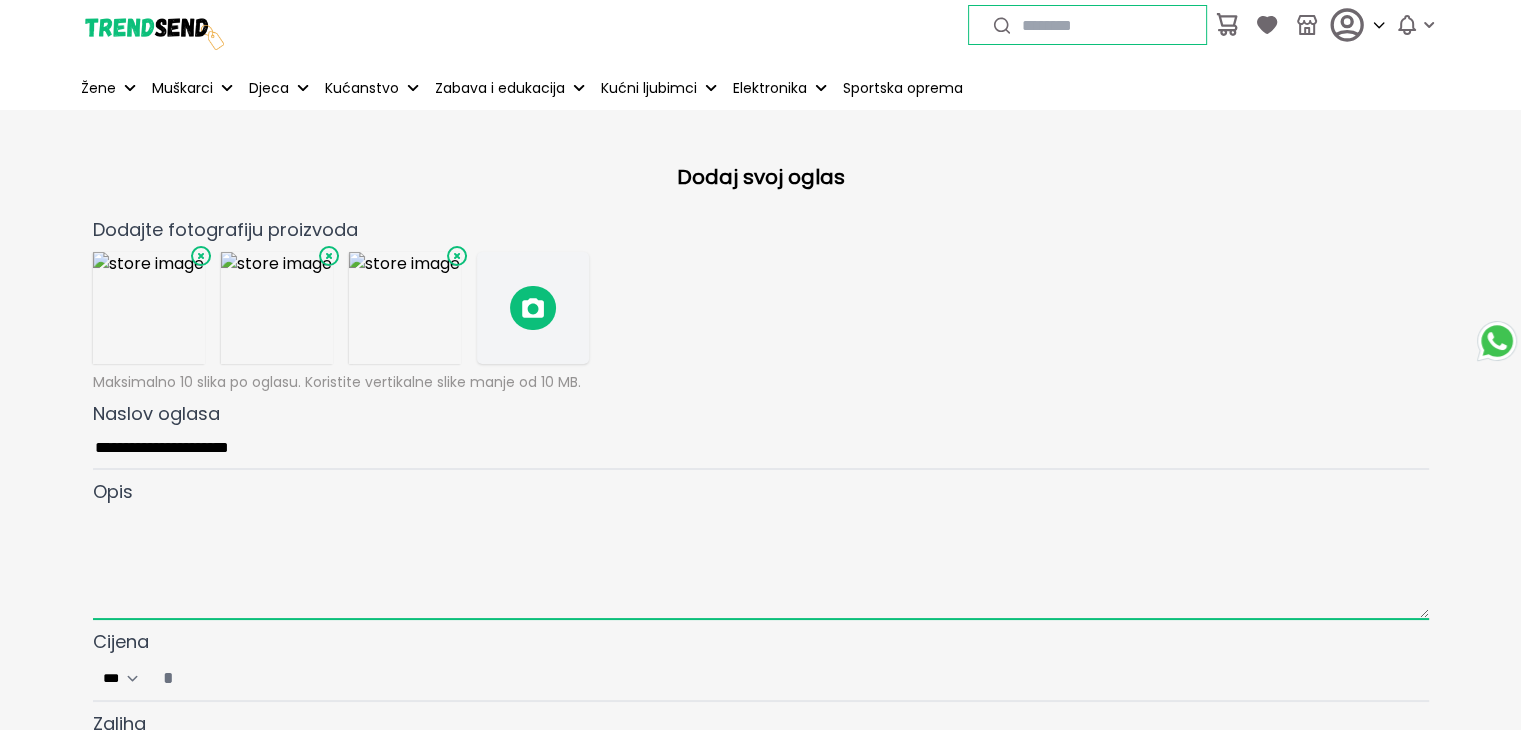 click at bounding box center [761, 563] 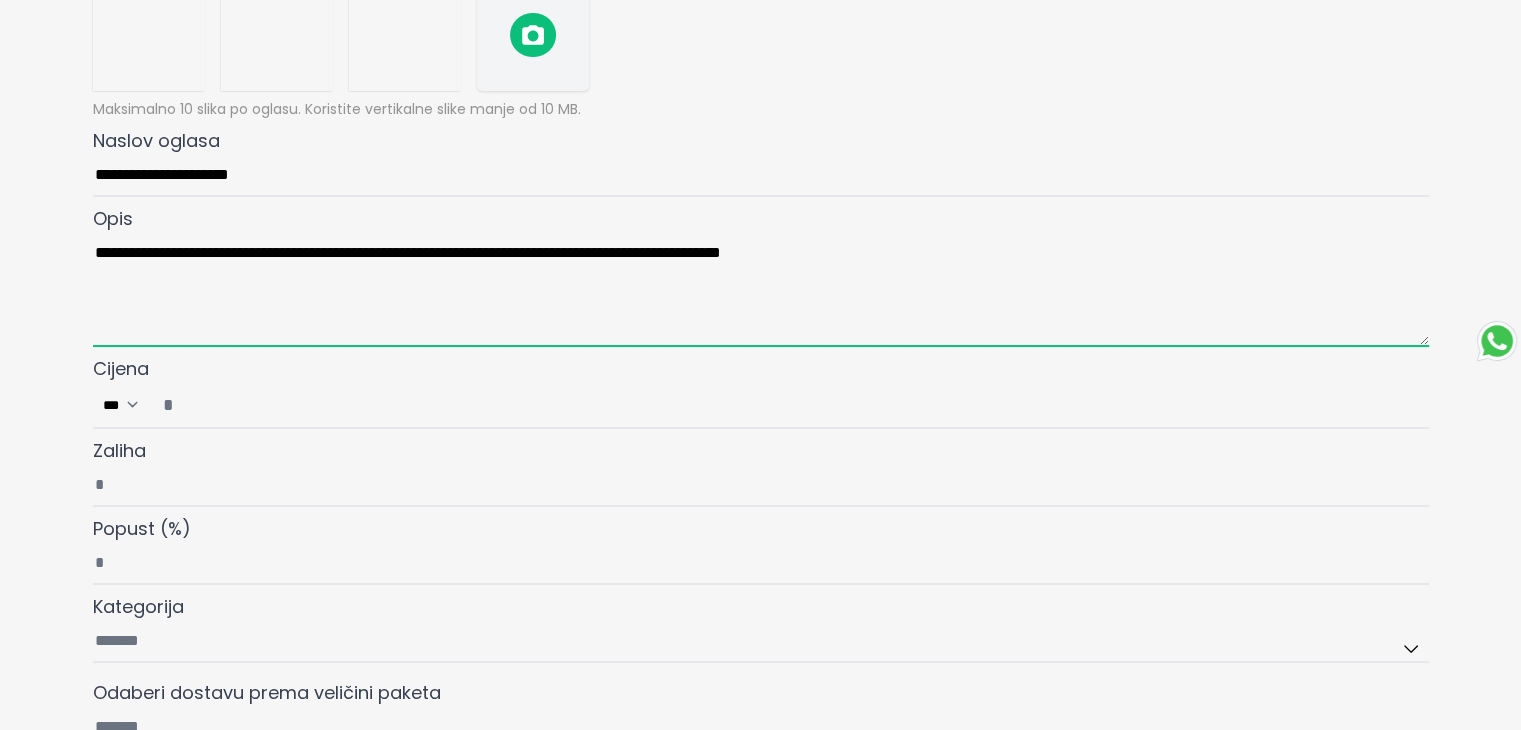 scroll, scrollTop: 300, scrollLeft: 0, axis: vertical 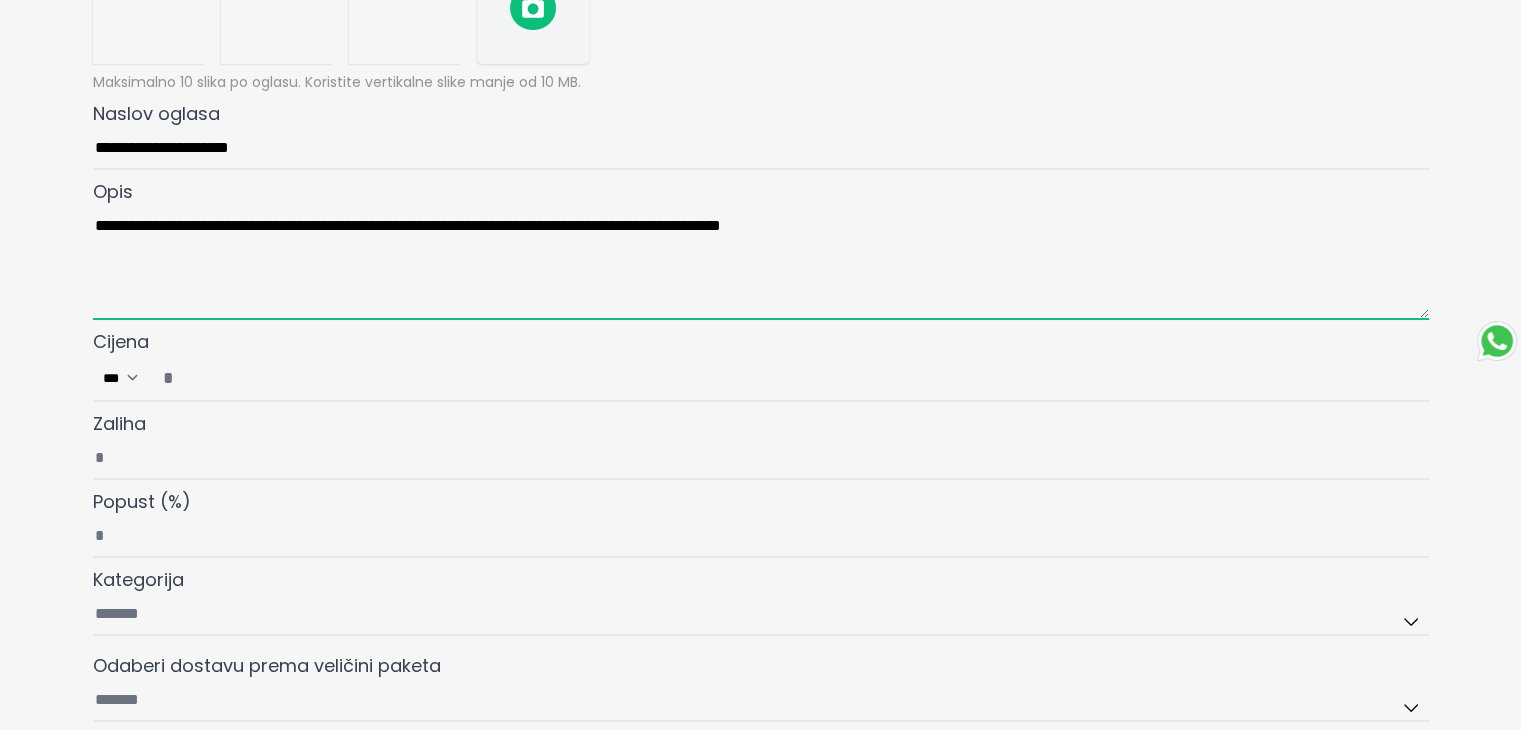 type on "**********" 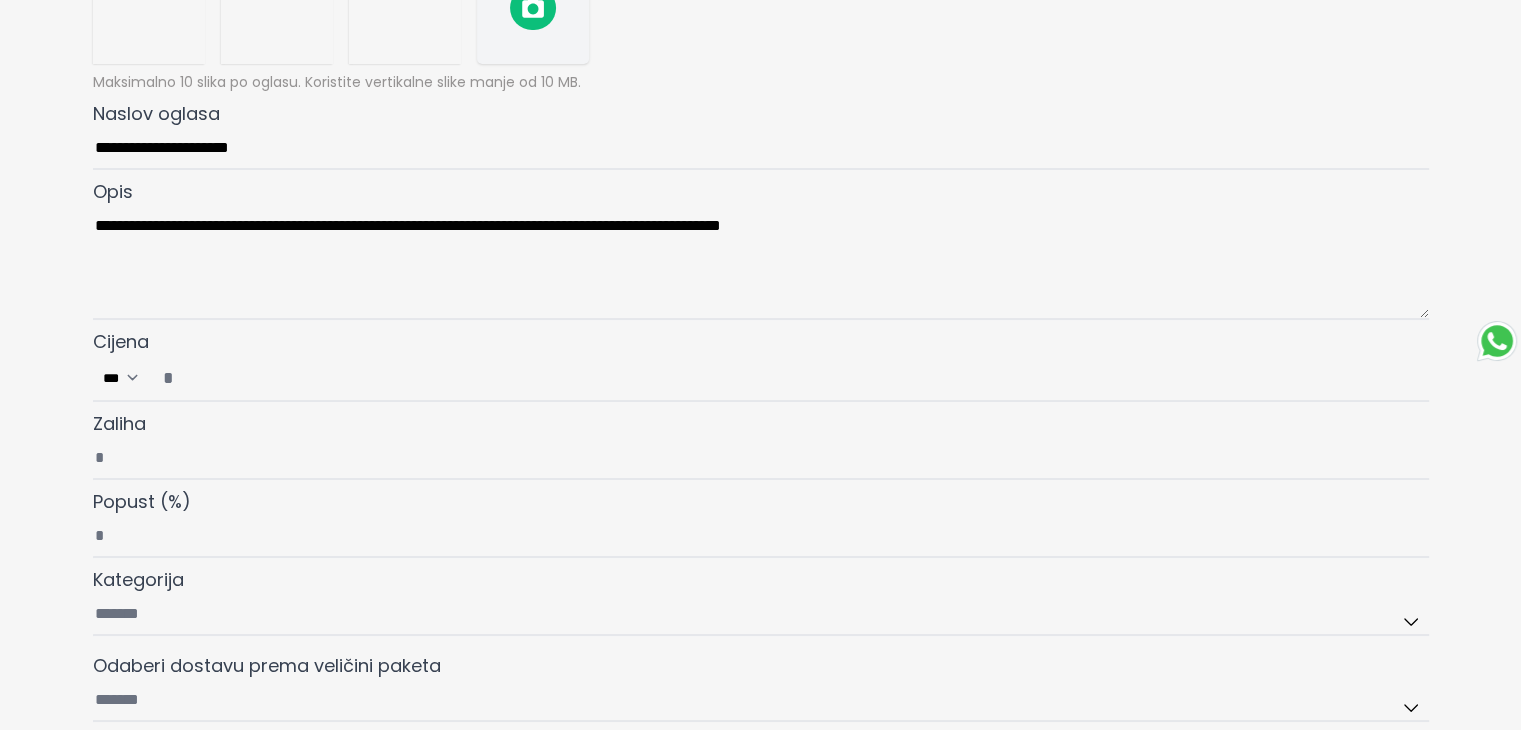 click on "Cijena ***" at bounding box center (789, 378) 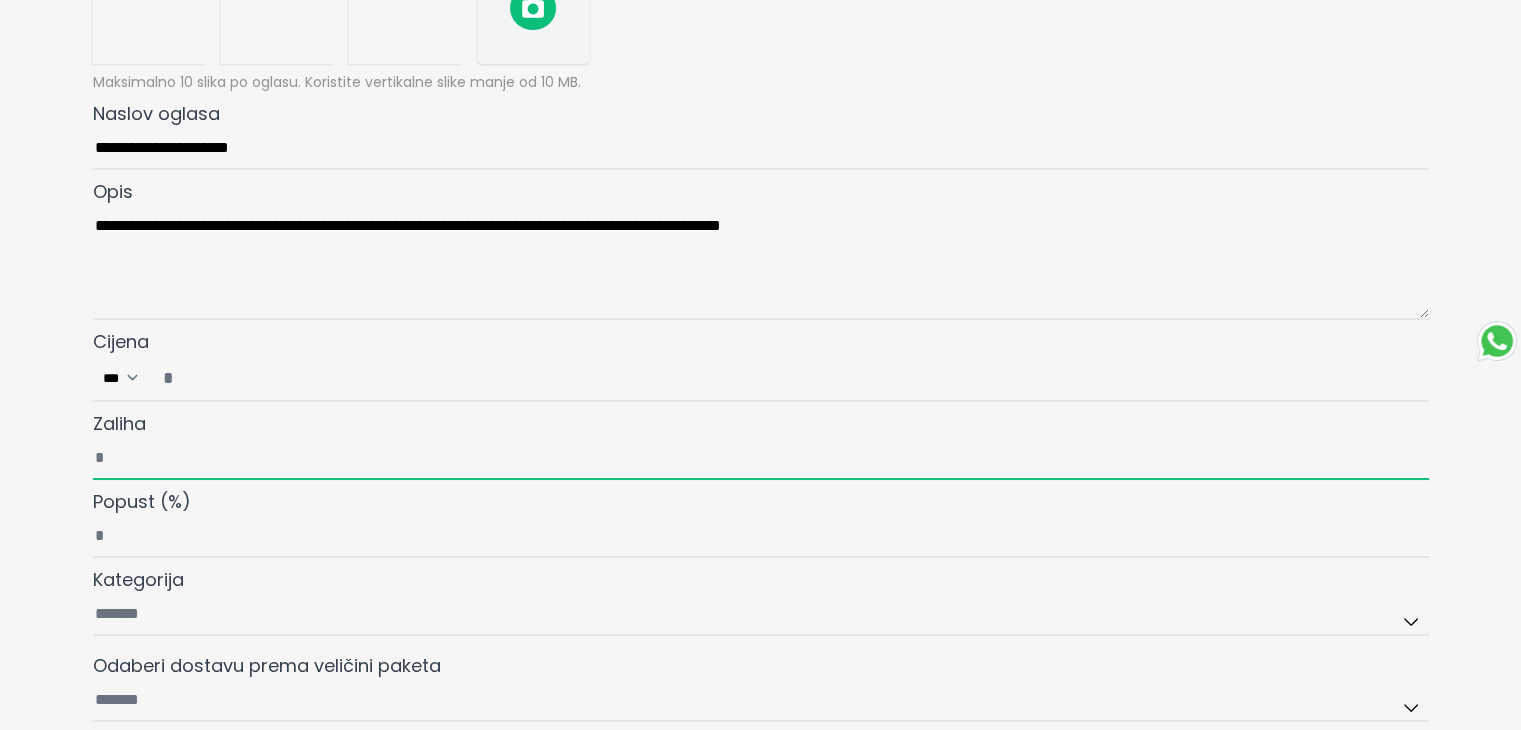 click on "Zaliha" at bounding box center (761, 459) 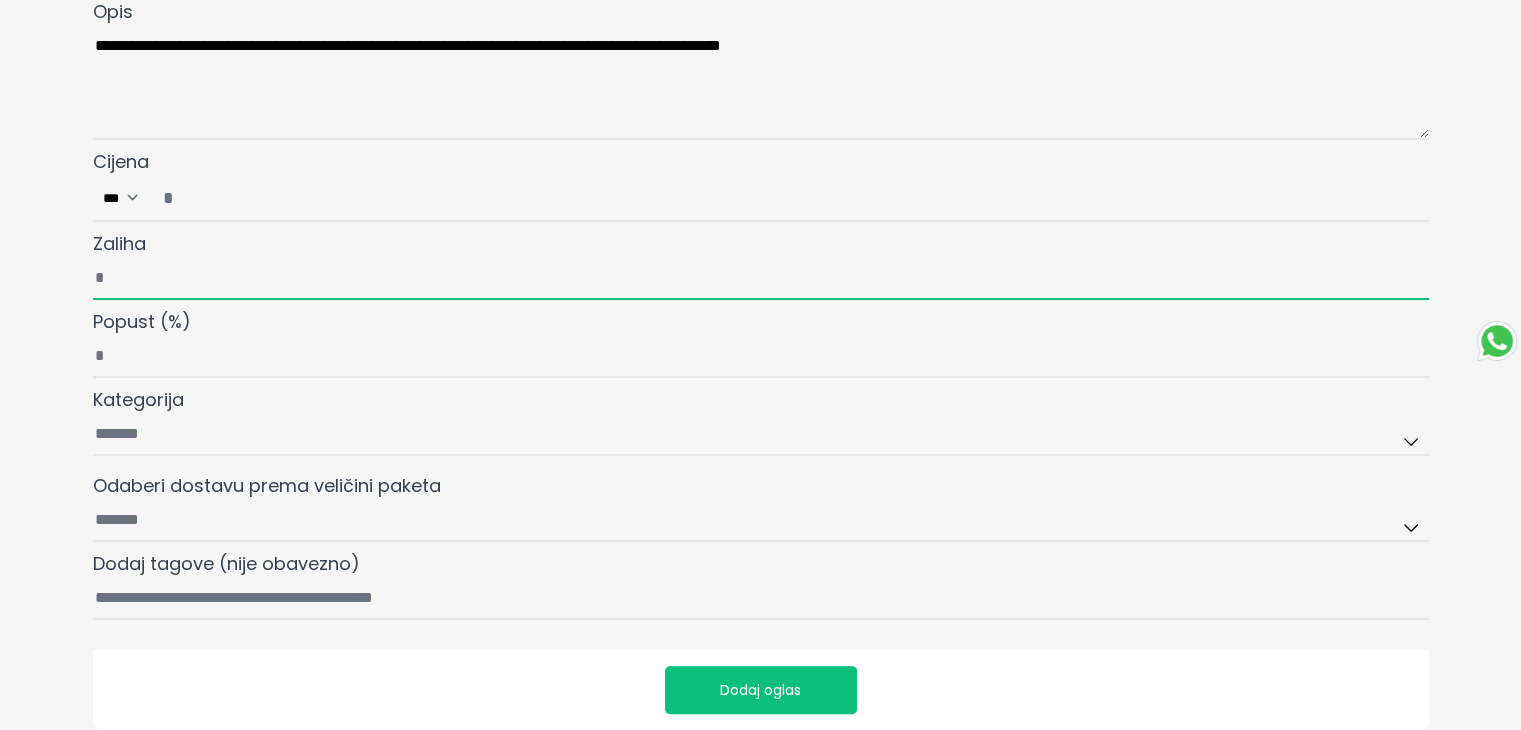 scroll, scrollTop: 600, scrollLeft: 0, axis: vertical 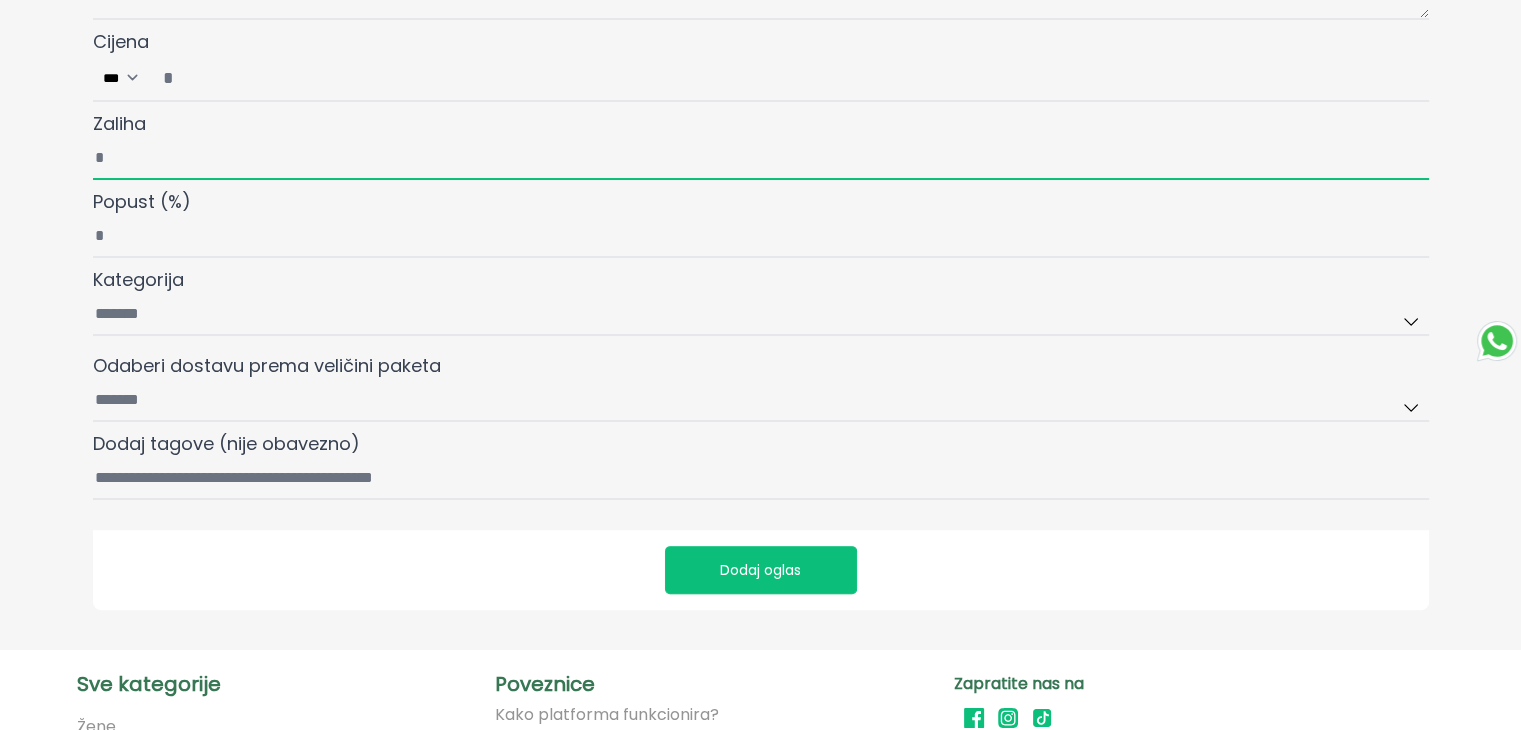 type on "*" 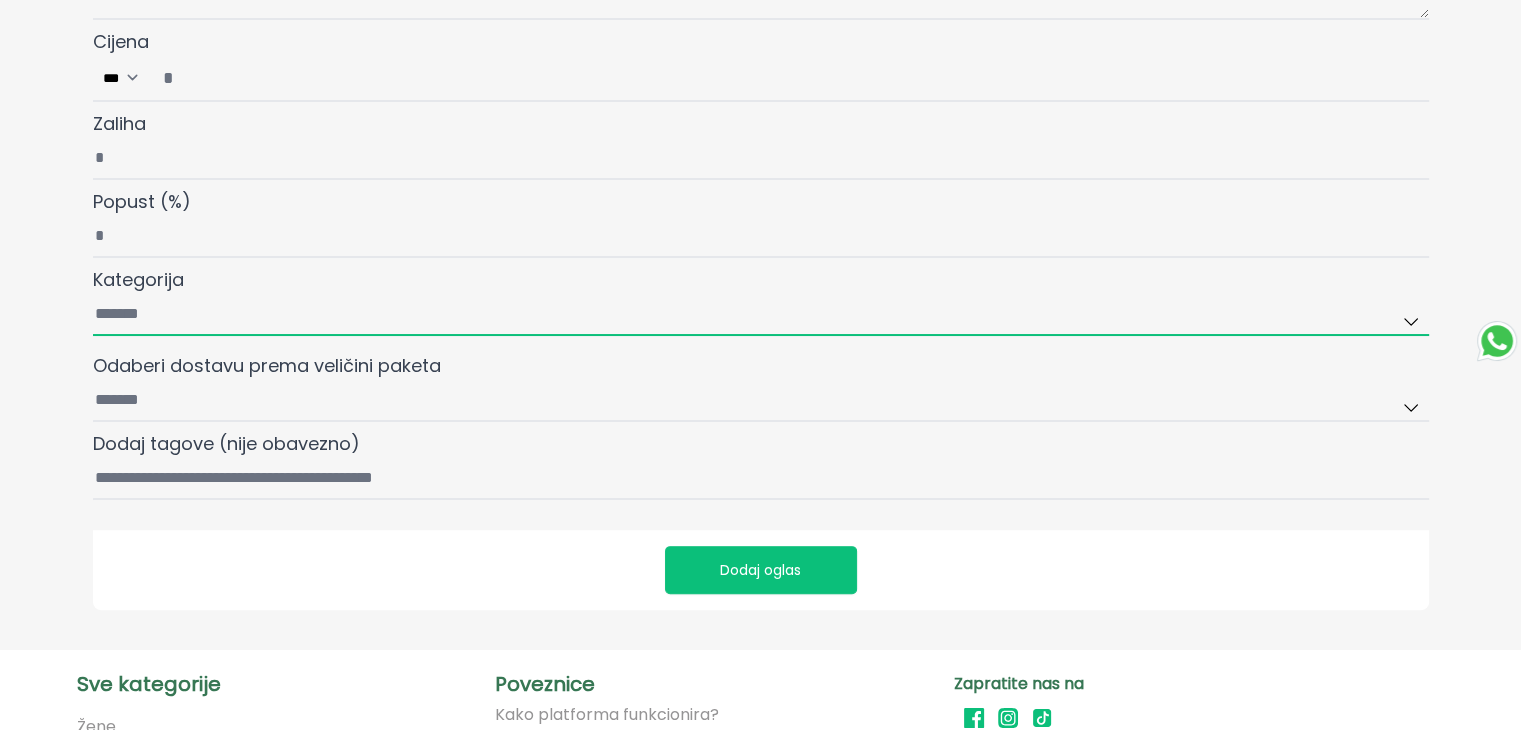 click on "Kategorija" at bounding box center [761, 315] 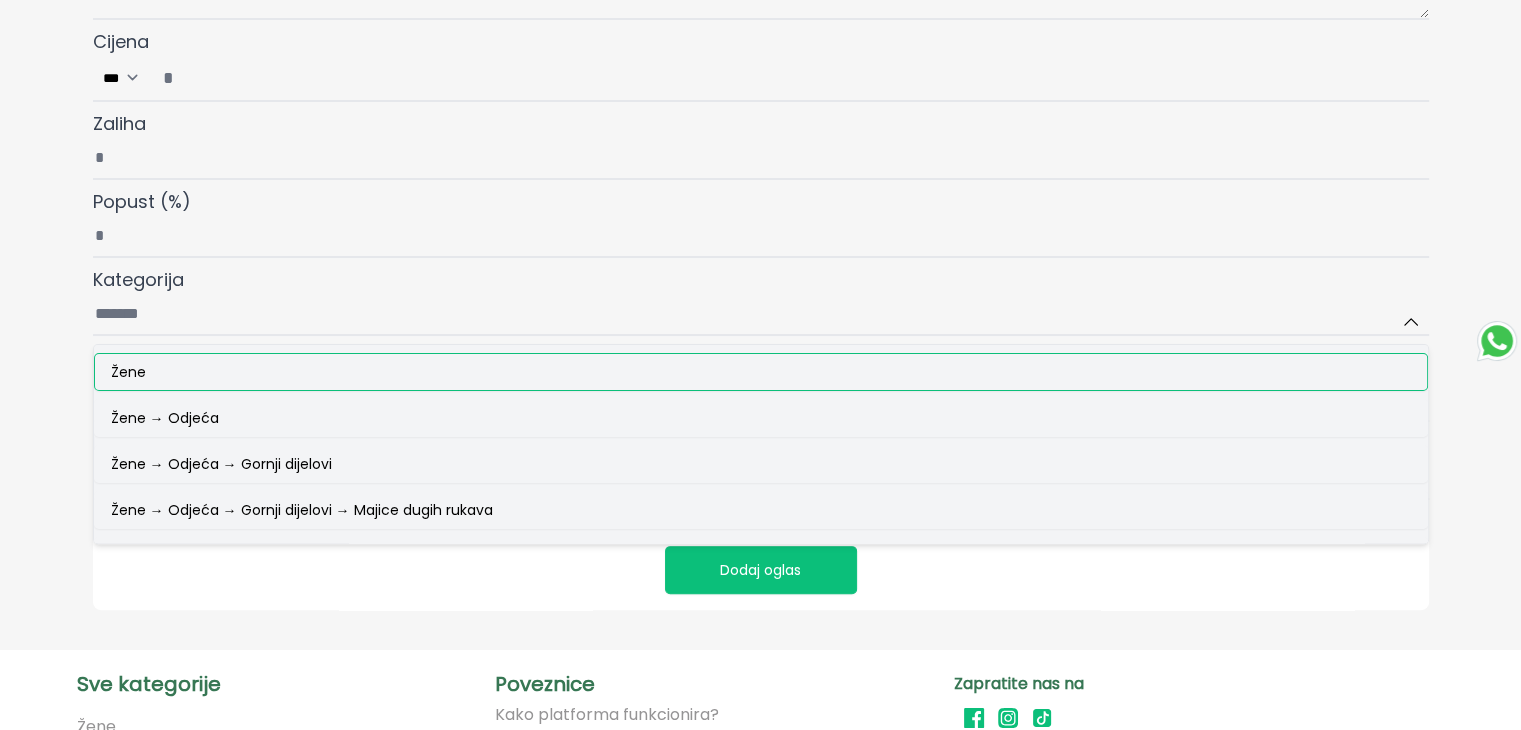 click on "Žene" at bounding box center (761, 372) 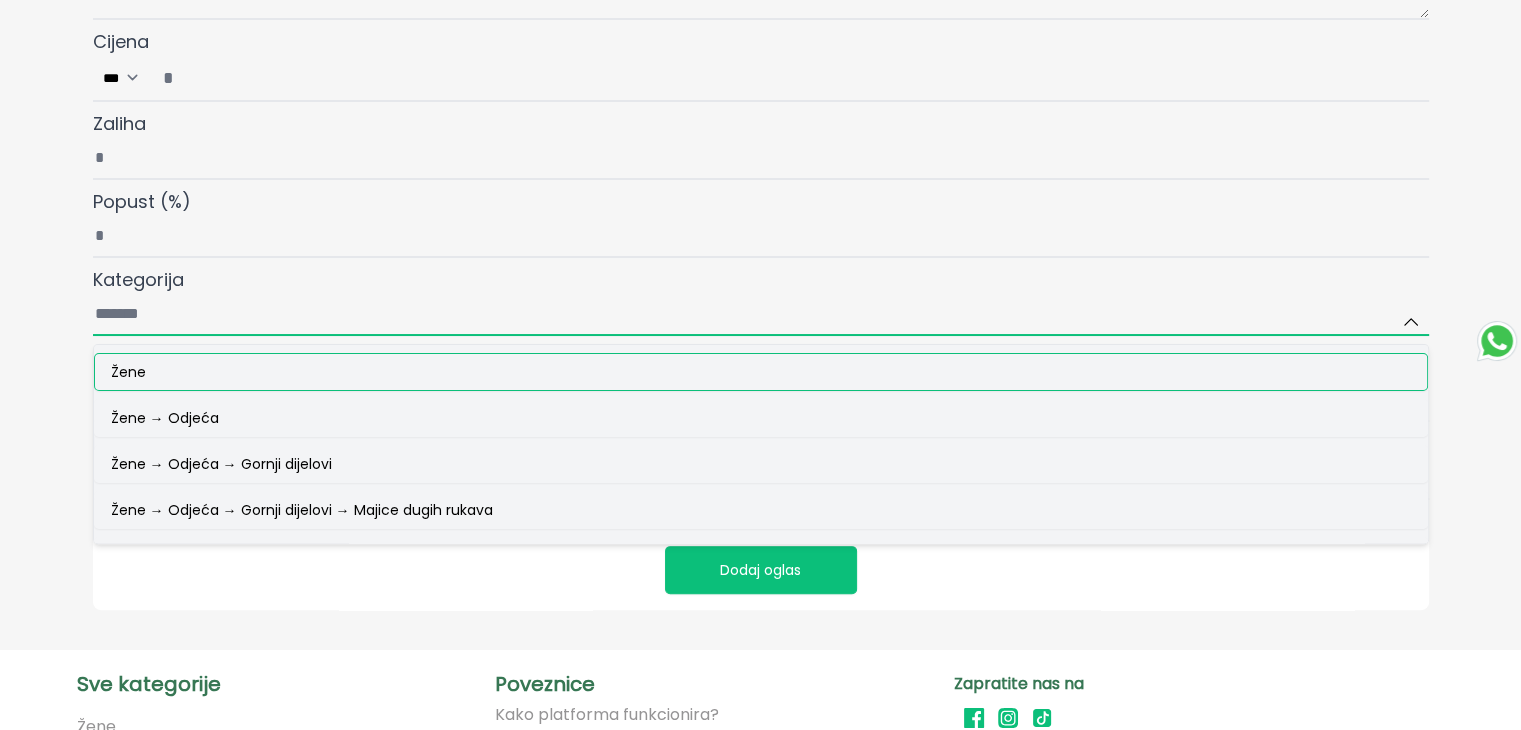 click on "Kategorija Žene Žene  →  Odjeća Žene  →  Odjeća  →  Gornji dijelovi Žene  →  Odjeća  →  Gornji dijelovi  →  Majice dugih rukava Žene  →  Odjeća  →  Gornji dijelovi  →  Majice kratkih rukava i topovi Žene  →  Odjeća  →  Gornji dijelovi  →  Košulje i bluze Žene  →  Odjeća  →  Gornji dijelovi  →  Džemperi Žene  →  Odjeća  →  Gornji dijelovi  →  Crop topovi Žene  →  Odjeća  →  Gornji dijelovi  →  Kardigani Žene  →  Odjeća  →  Gornji dijelovi  →  Prsluci Žene  →  Odjeća  →  Gornji dijelovi  →  Sakoi Žene  →  Odjeća  →  Gornji dijelovi  →  Duksevi Žene  →  Odjeća  →  Gornji dijelovi  →  Korzeti Žene  →  Odjeća  →  Donji dijelovi Žene  →  Odjeća  →  Donji dijelovi  →  Hlače Žene  →  Odjeća  →  Donji dijelovi  →  Traperice Žene  →  Odjeća  →  Donji dijelovi  →  Suknje Žene  →  Odjeća  →  Donji dijelovi  →  Tajice Žene  →  Odjeća  →  Donji dijelovi  →  Kratke hlače Muškarci" at bounding box center (761, 315) 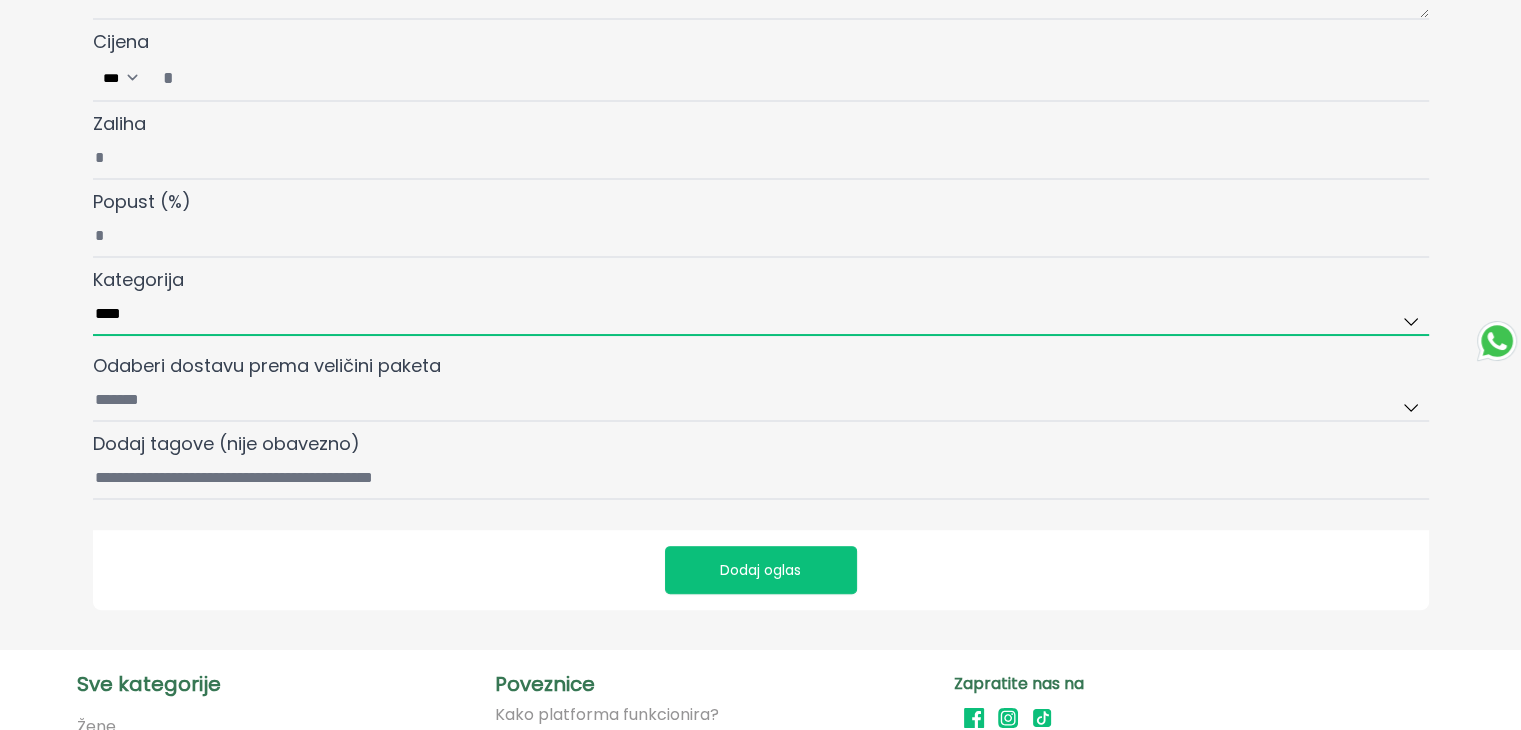 click on "****" at bounding box center [761, 315] 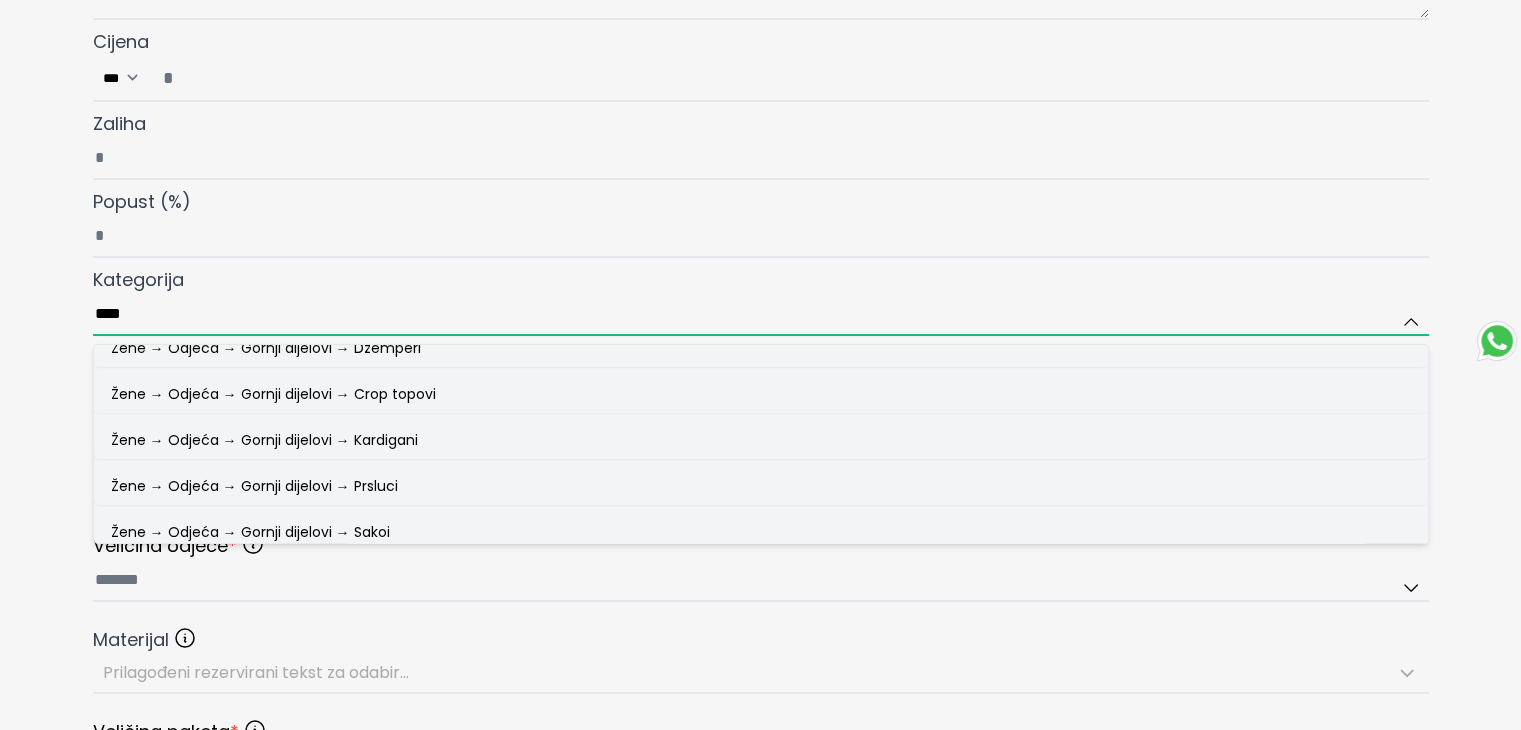 scroll, scrollTop: 600, scrollLeft: 0, axis: vertical 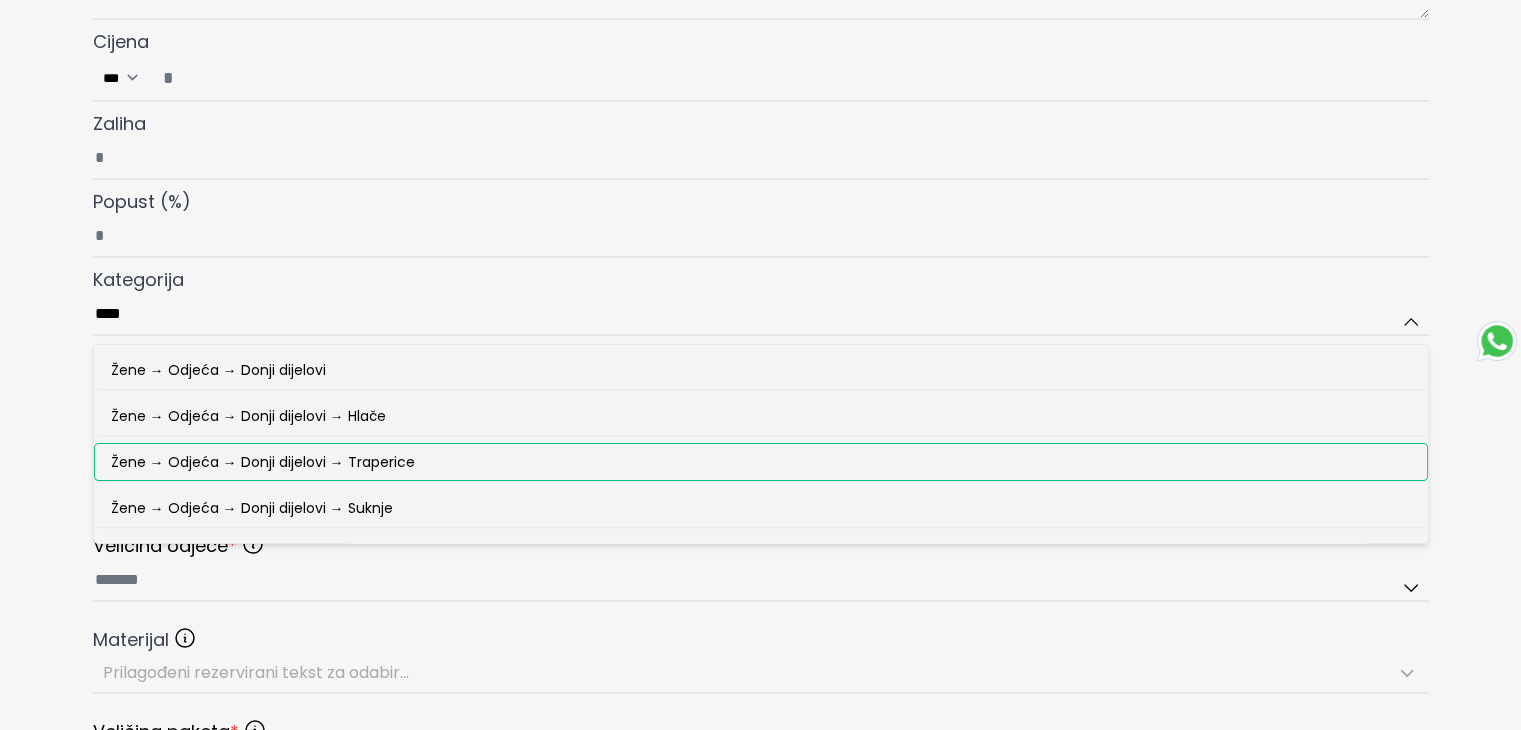 click on "Žene  →  Odjeća  →  Donji dijelovi  →  Traperice" at bounding box center (263, 462) 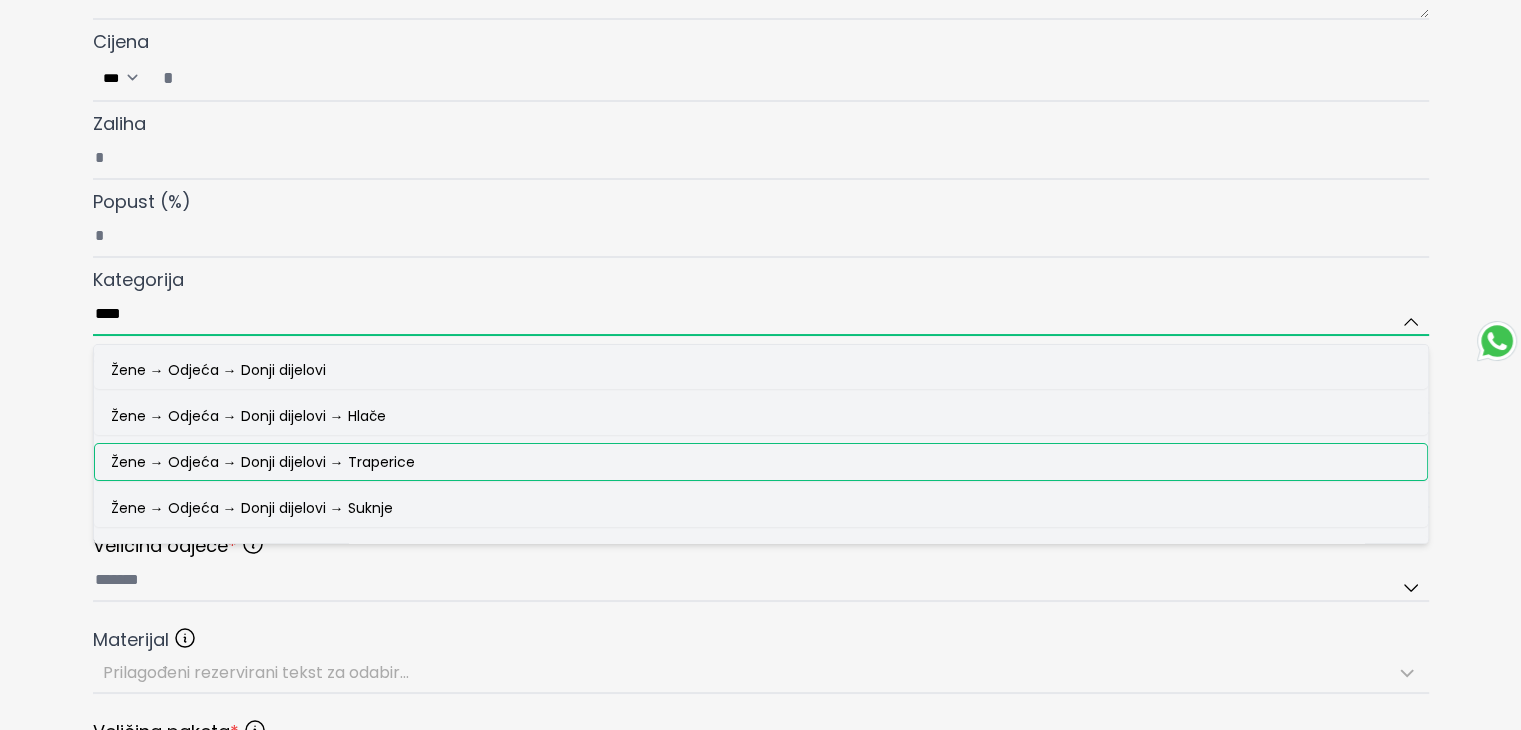 click on "****" at bounding box center [761, 315] 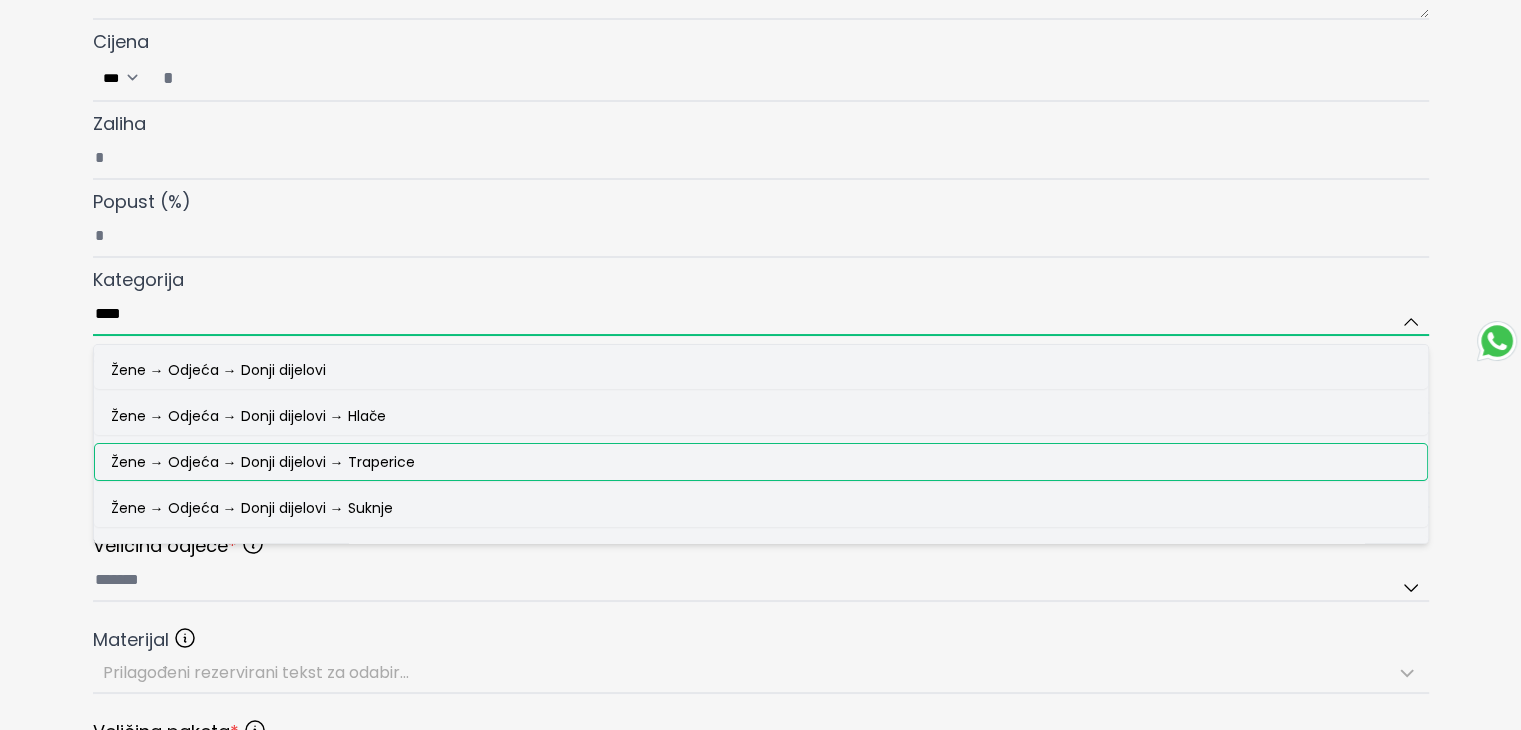 type on "**********" 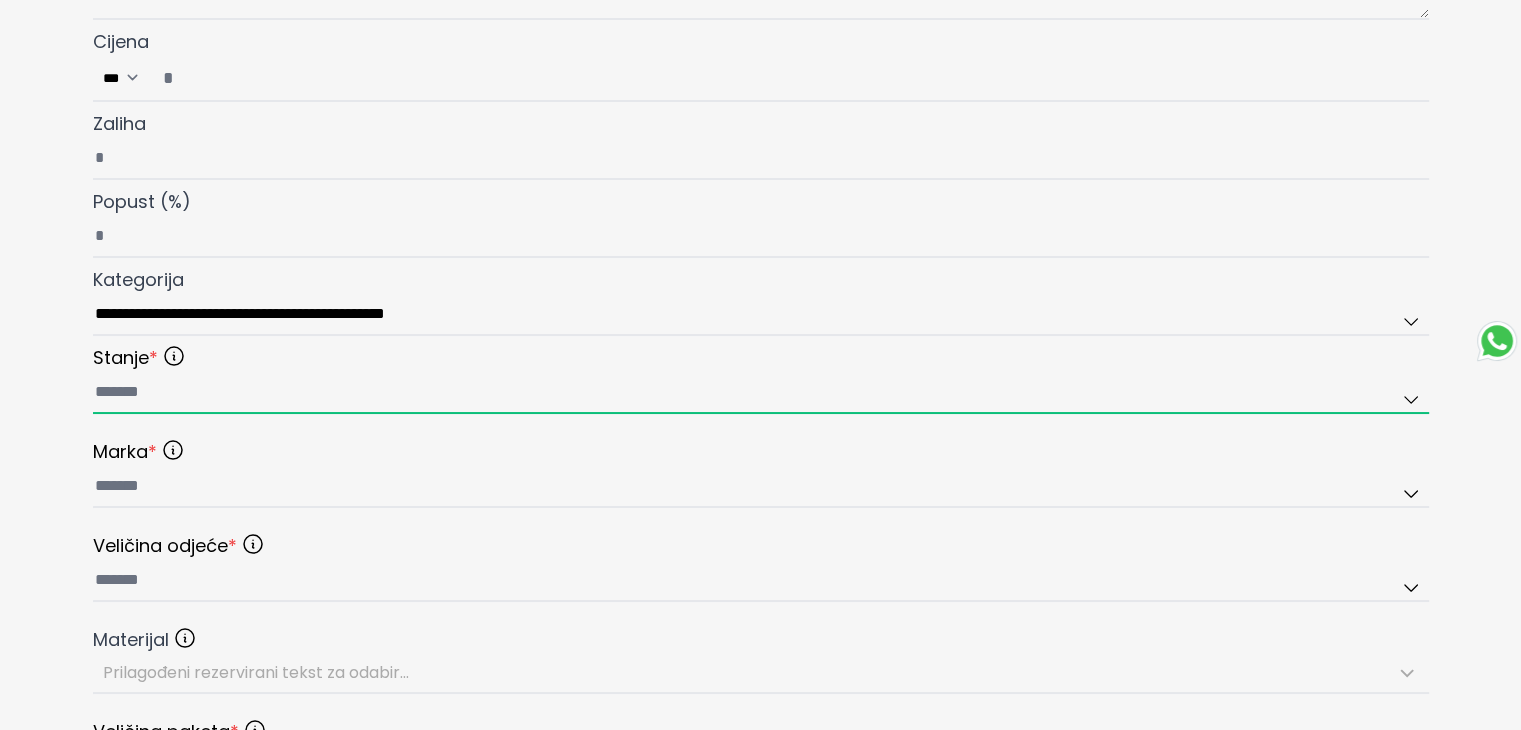 click at bounding box center [761, 393] 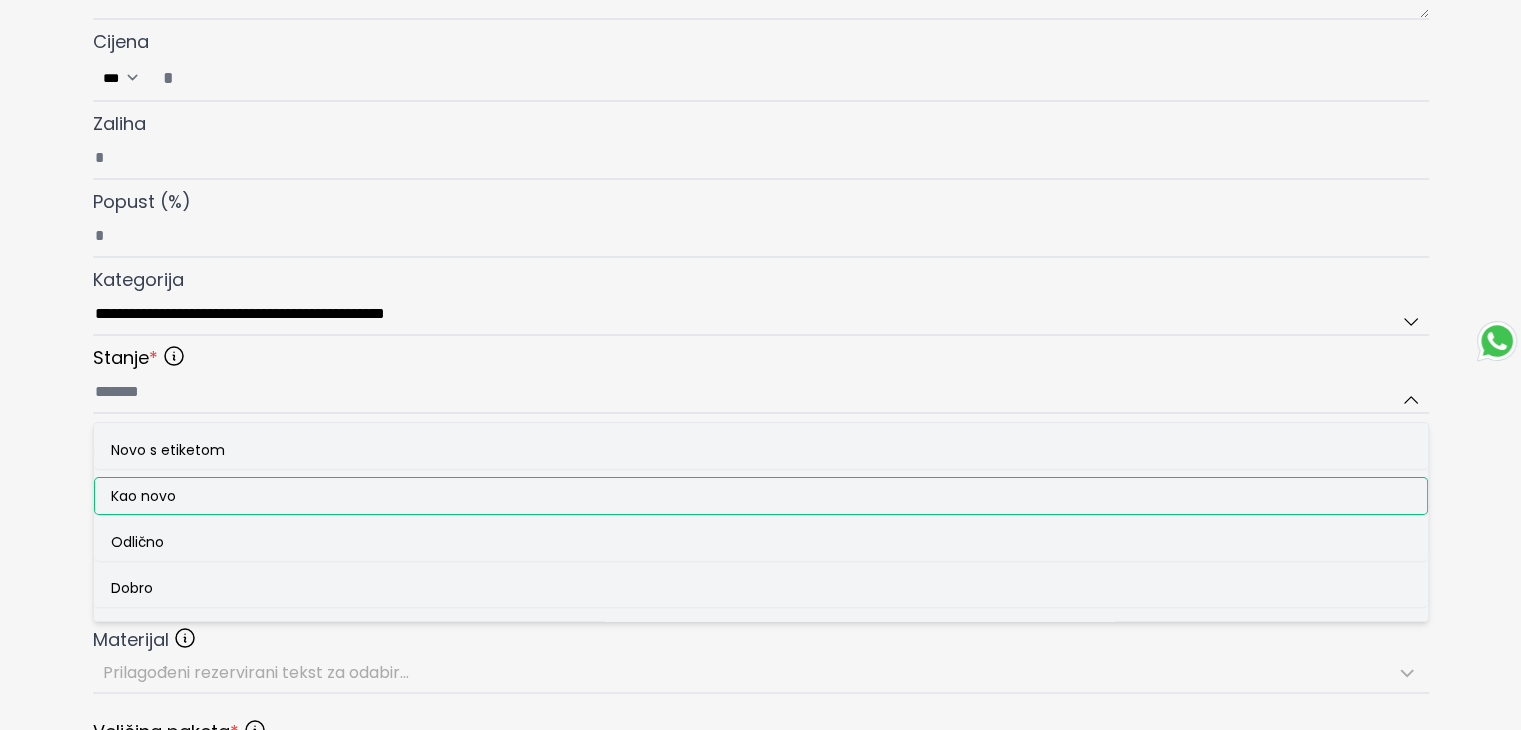 click on "Kao novo" at bounding box center [761, 496] 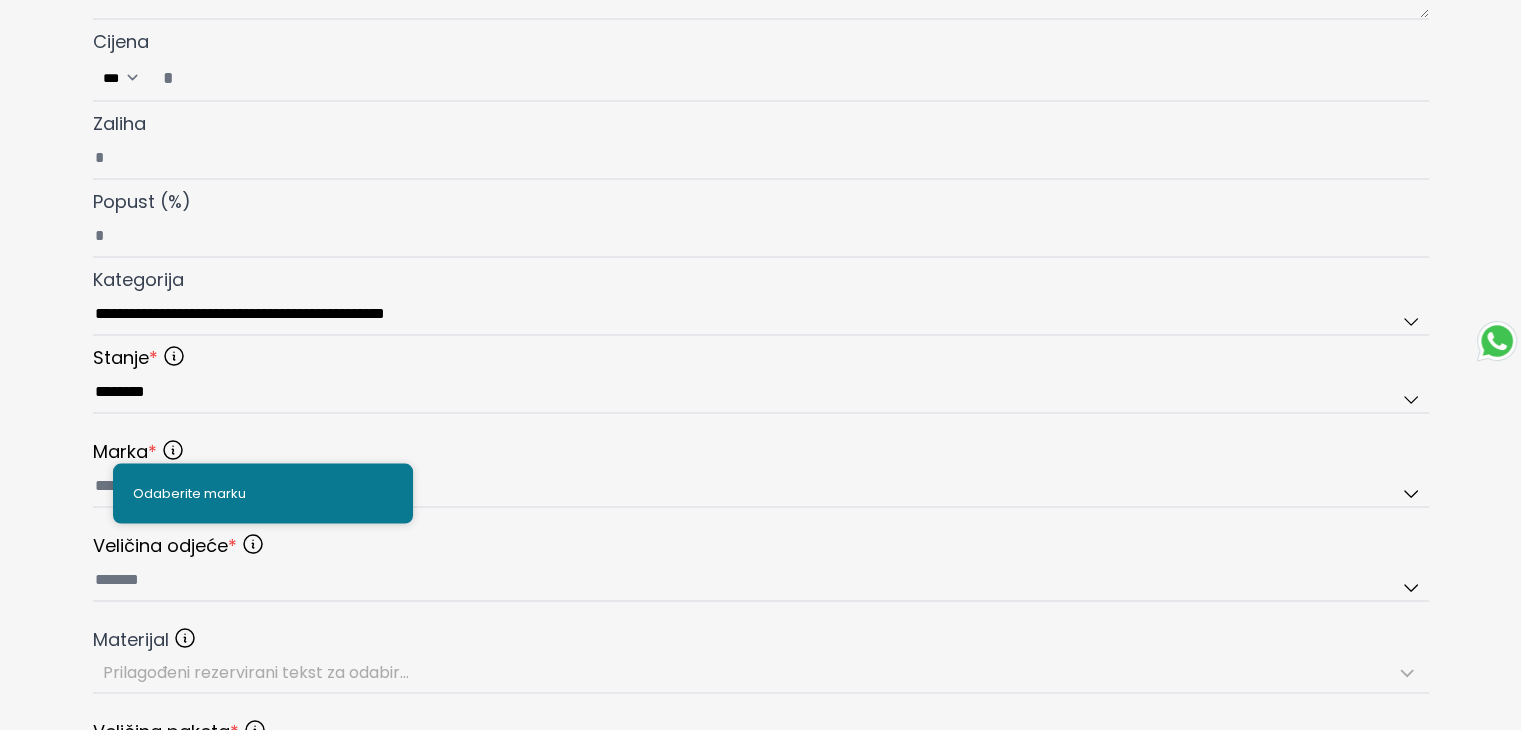 click 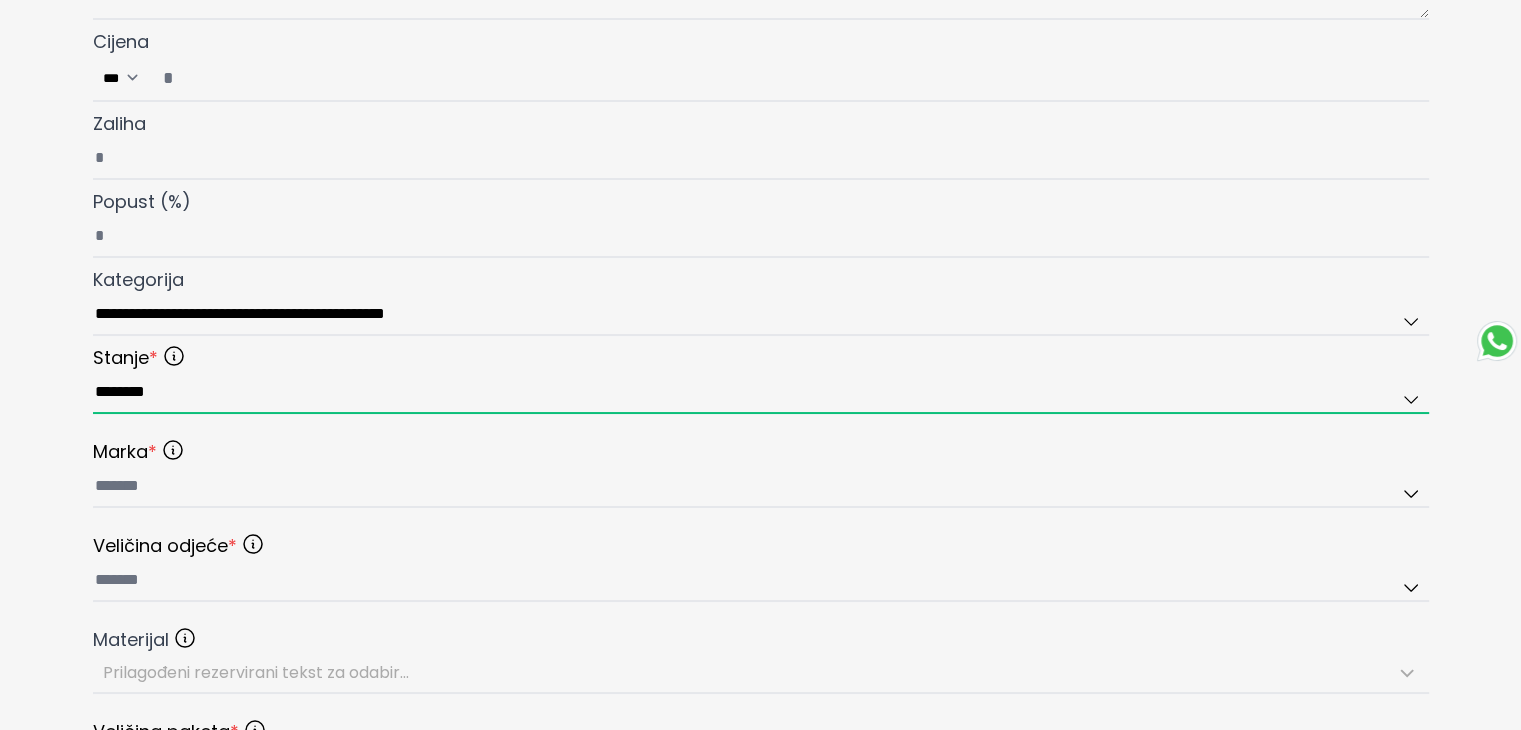 click on "********" at bounding box center [761, 393] 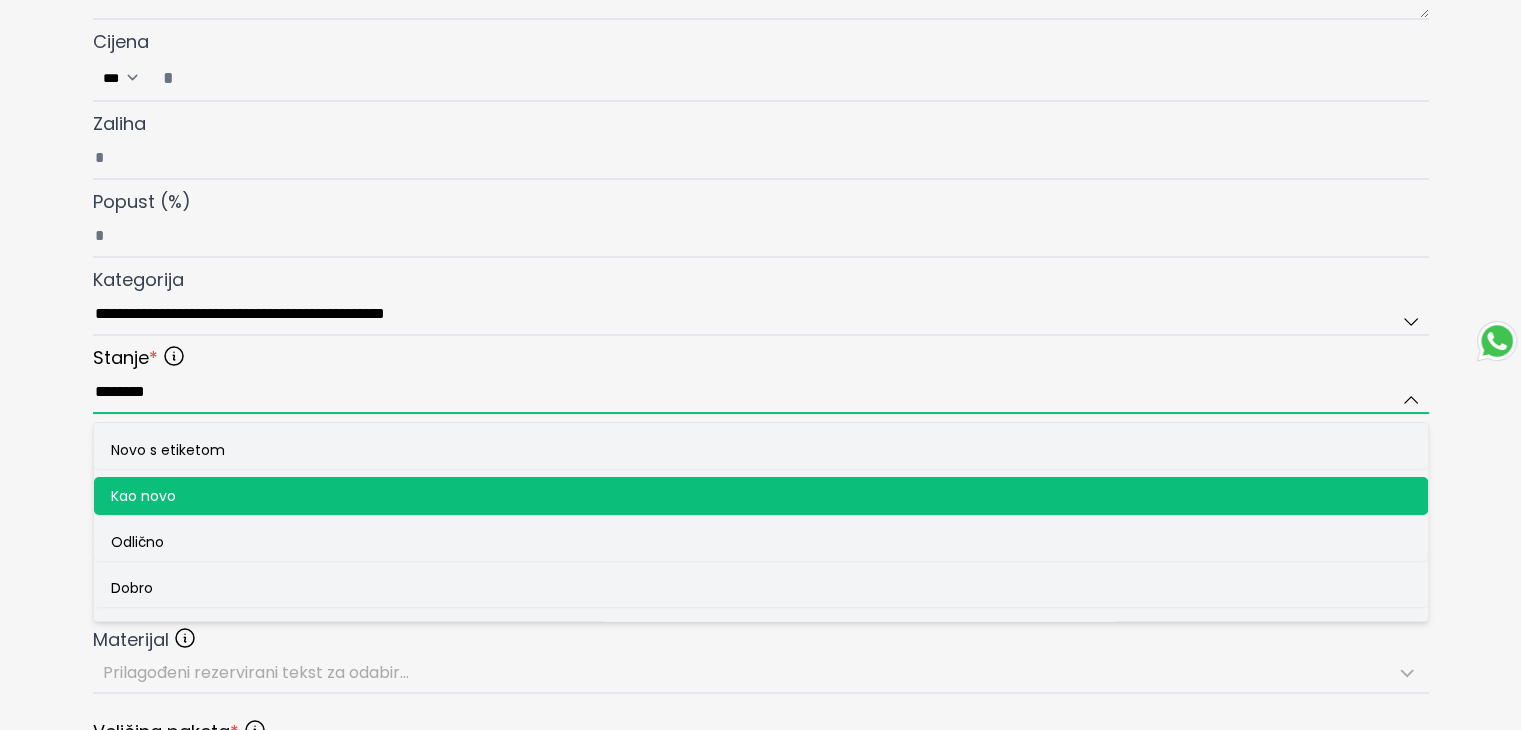 drag, startPoint x: 239, startPoint y: 393, endPoint x: 185, endPoint y: 396, distance: 54.08327 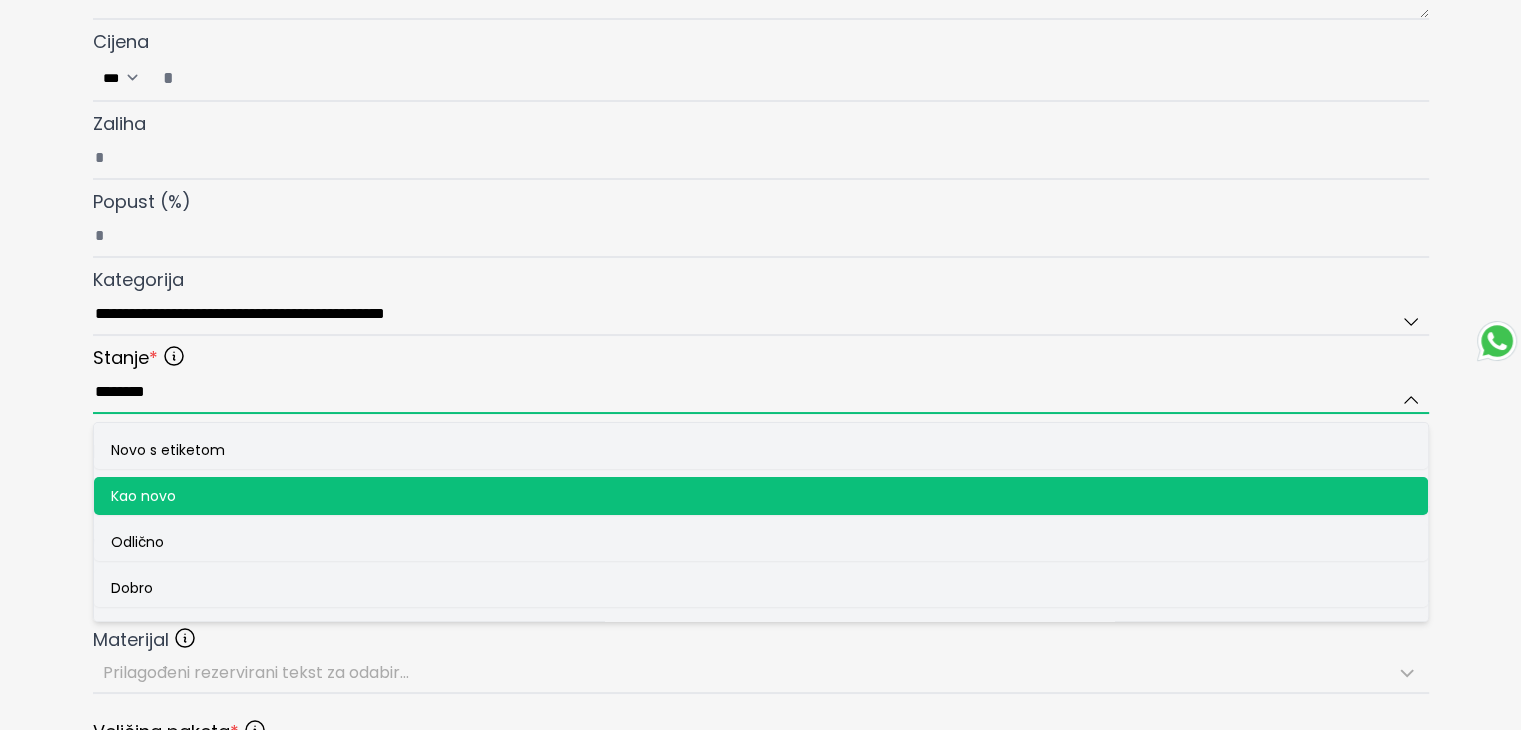 click on "********" at bounding box center (761, 393) 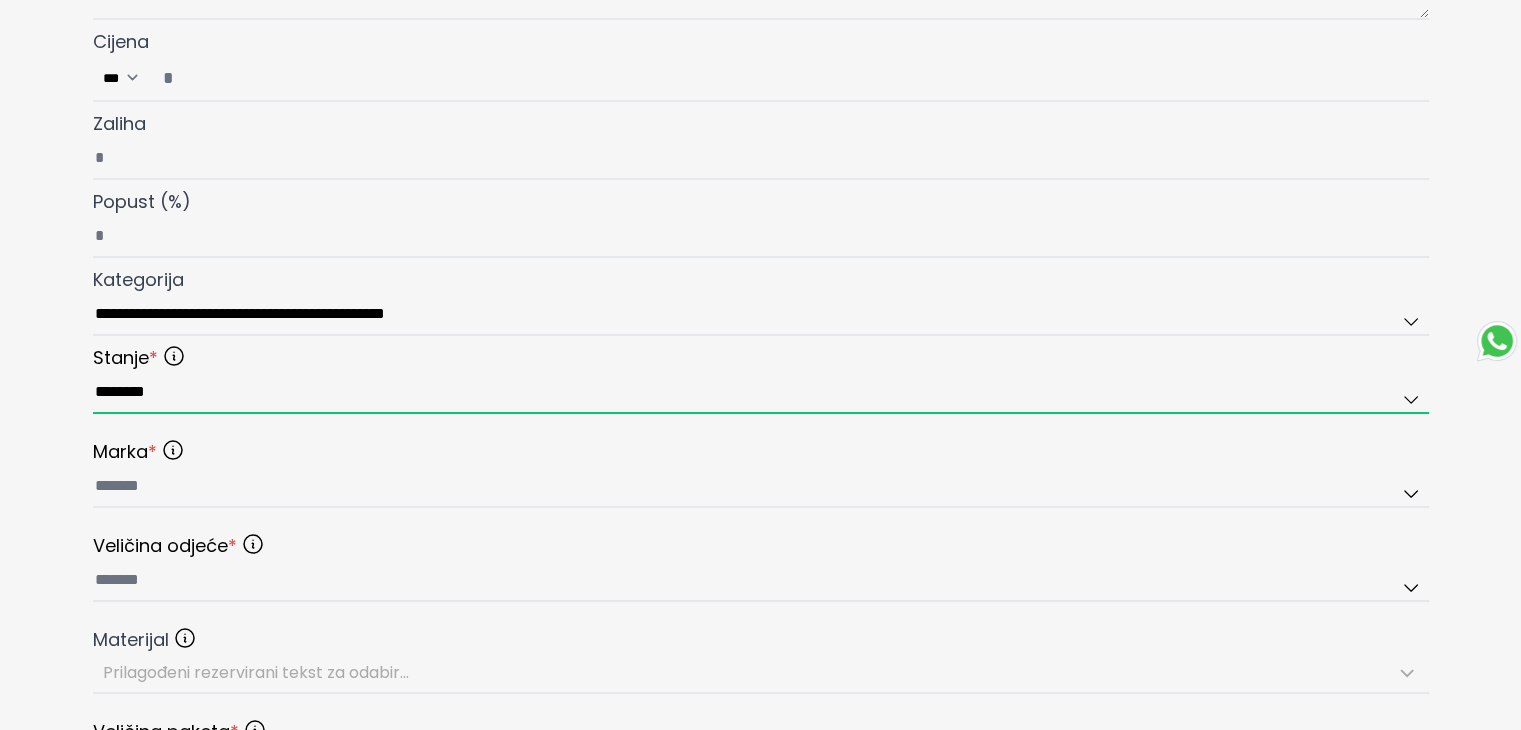 drag, startPoint x: 174, startPoint y: 381, endPoint x: 45, endPoint y: 391, distance: 129.38702 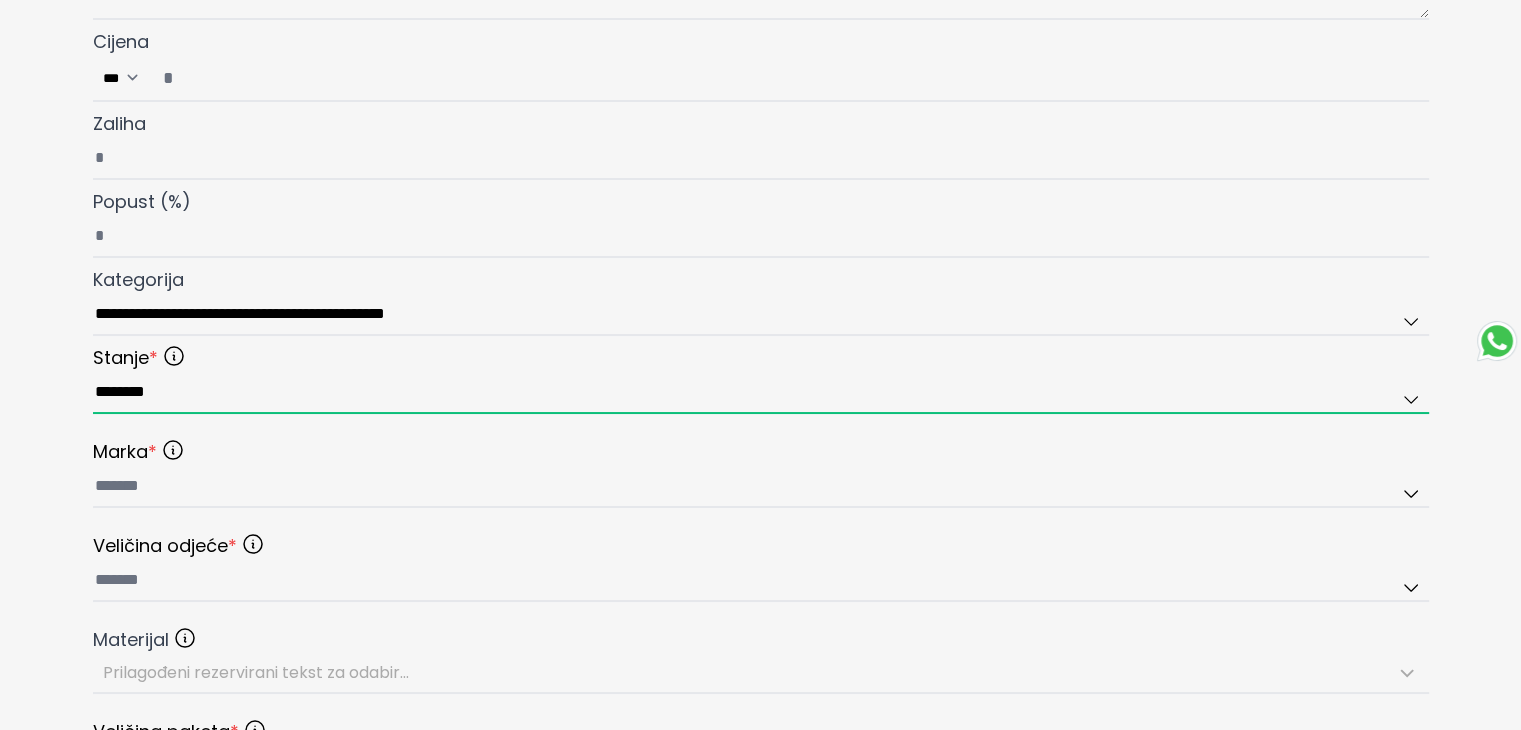 click on "**********" at bounding box center (760, 348) 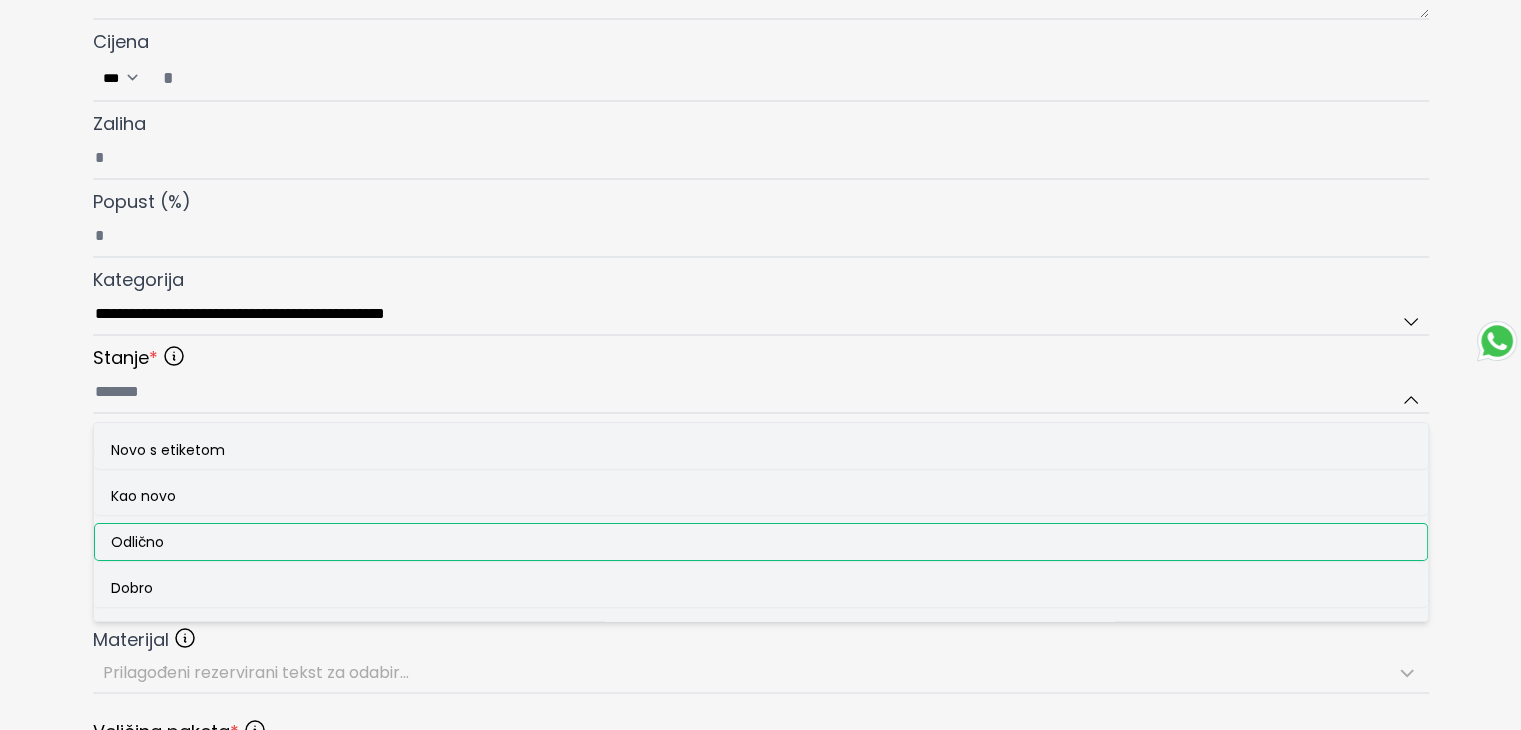 click on "Odlično" at bounding box center [137, 542] 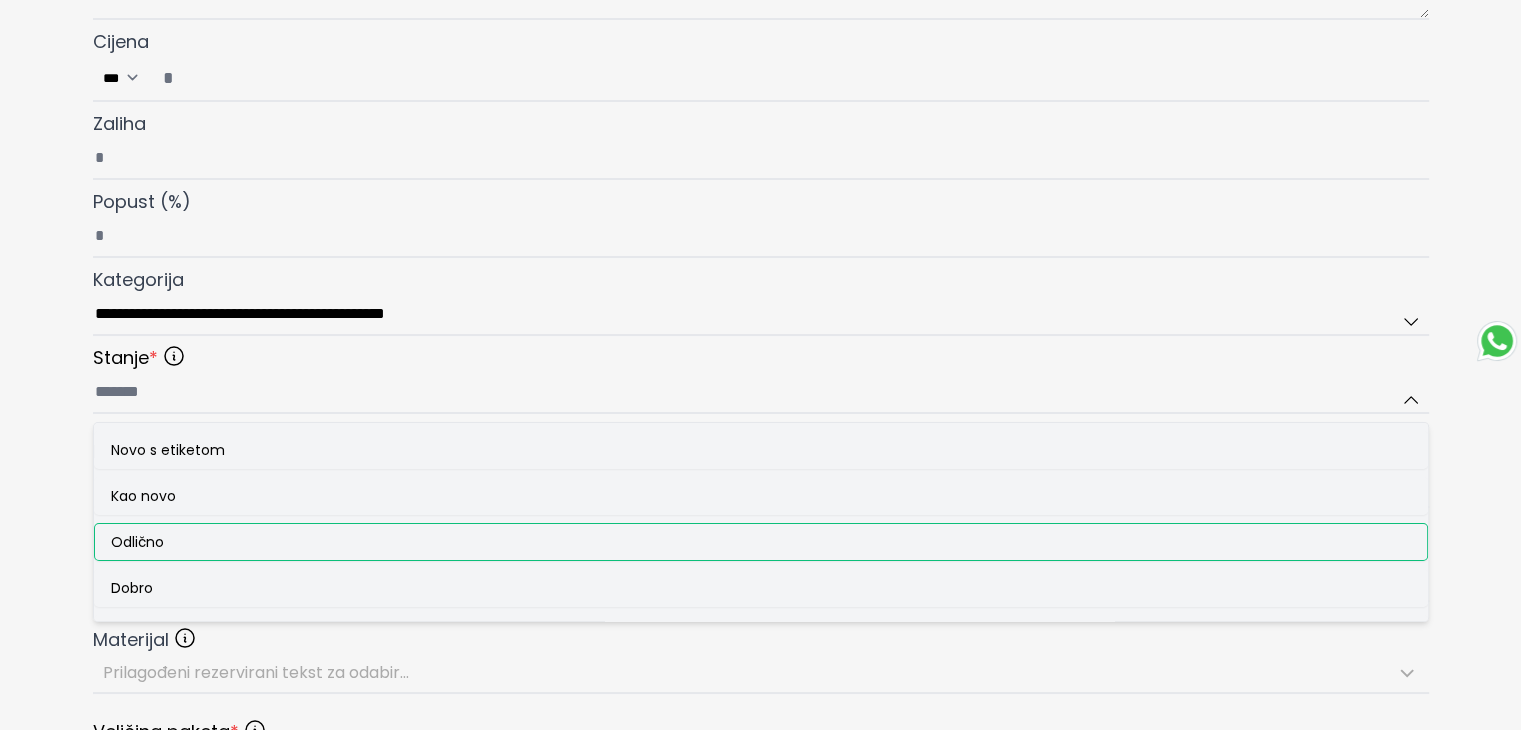 type on "*******" 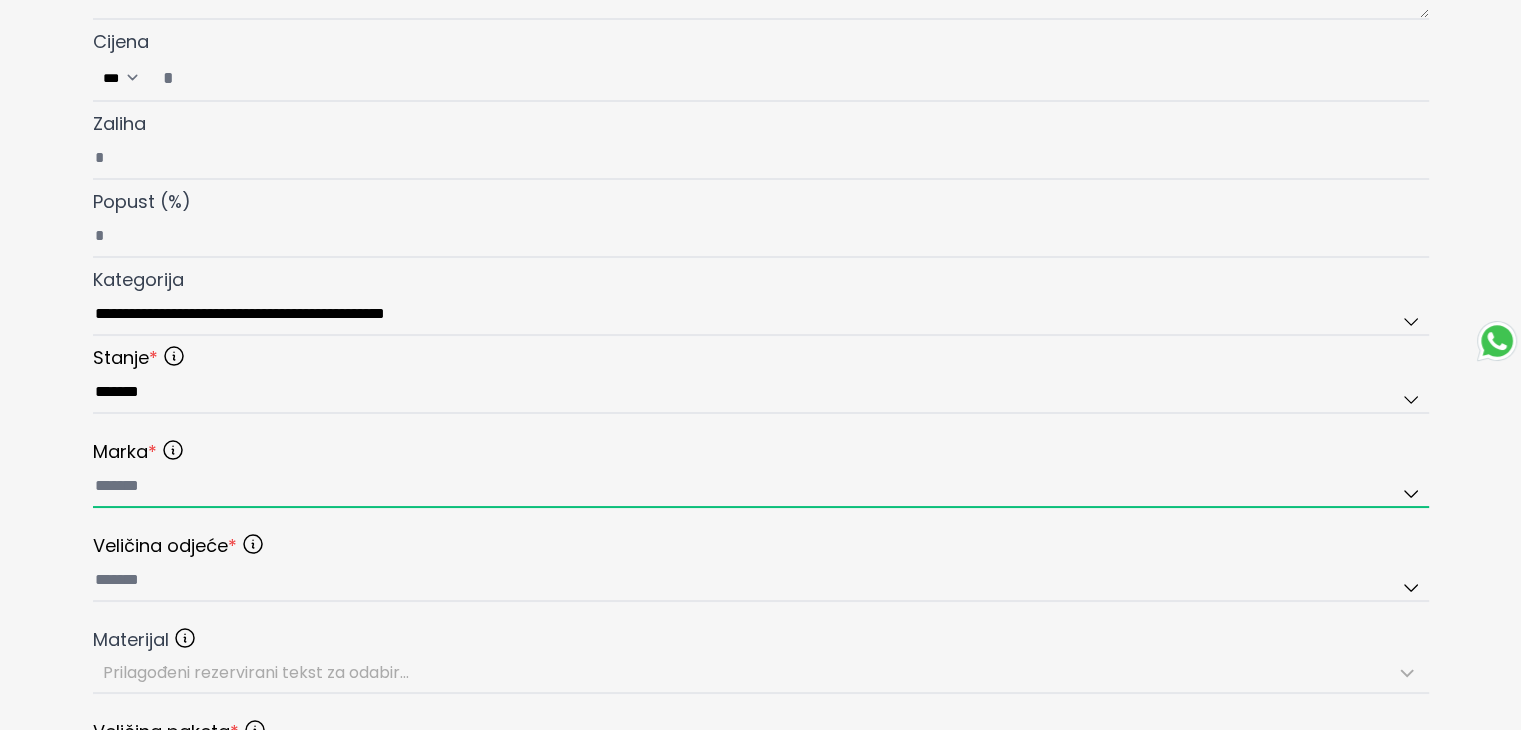 click at bounding box center [761, 487] 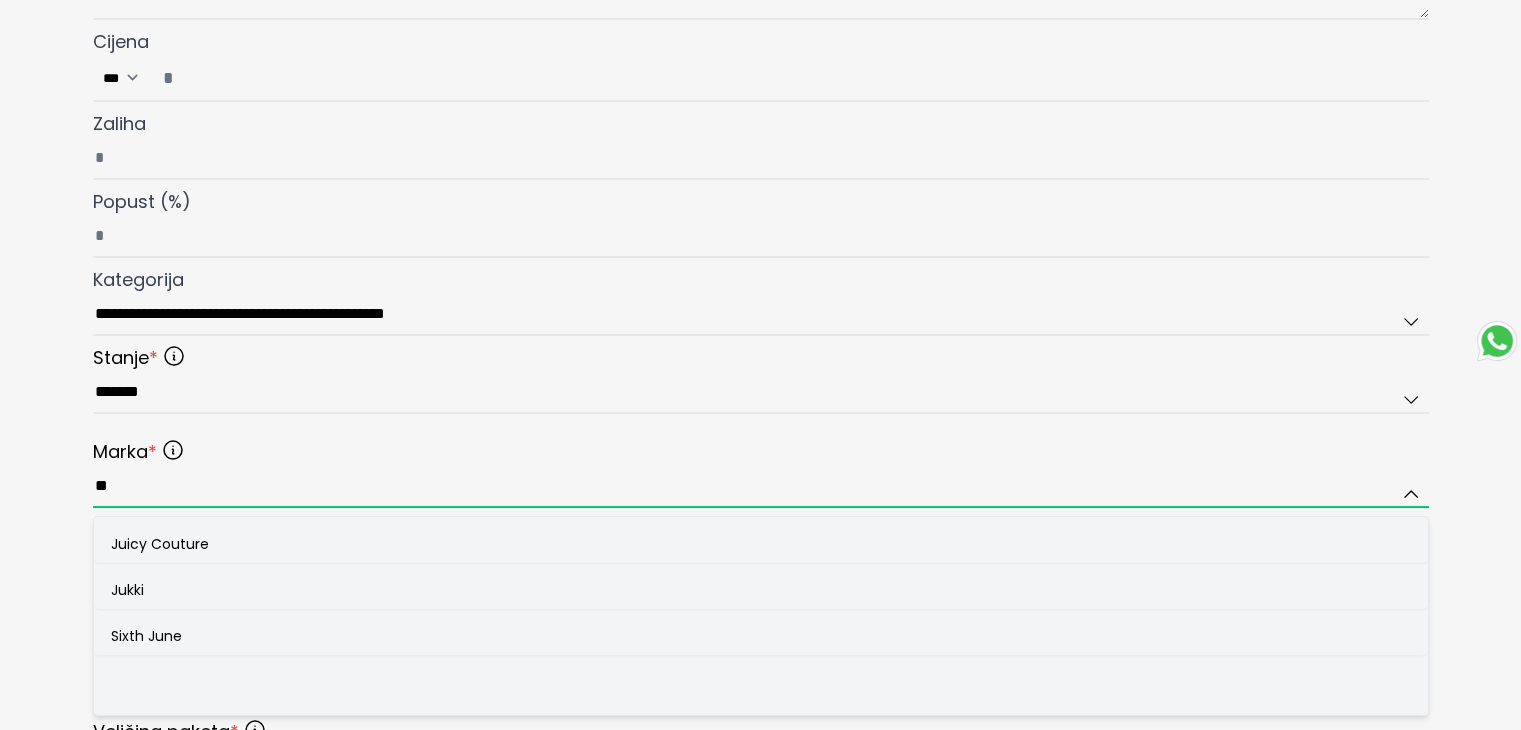 type on "*" 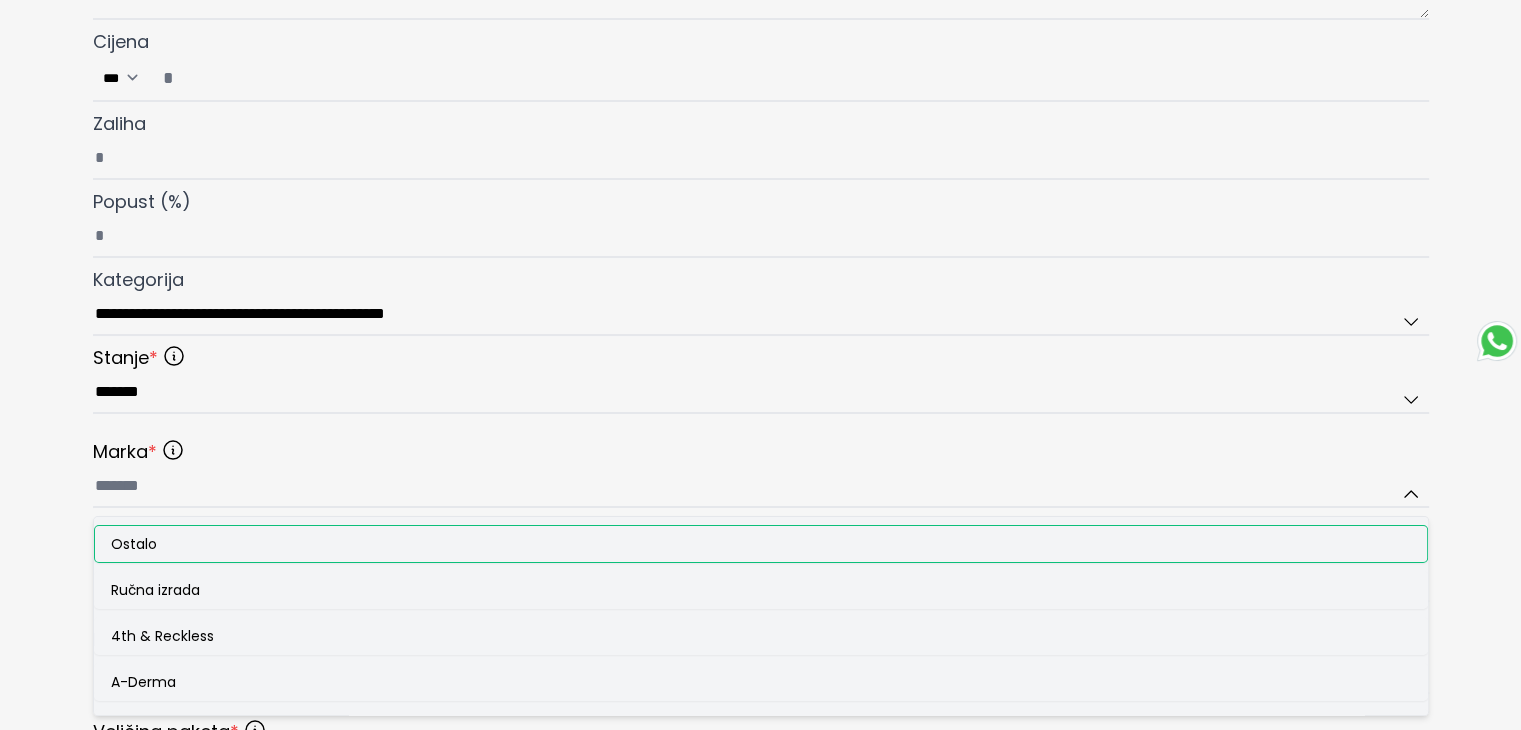 click on "Ostalo" at bounding box center [761, 544] 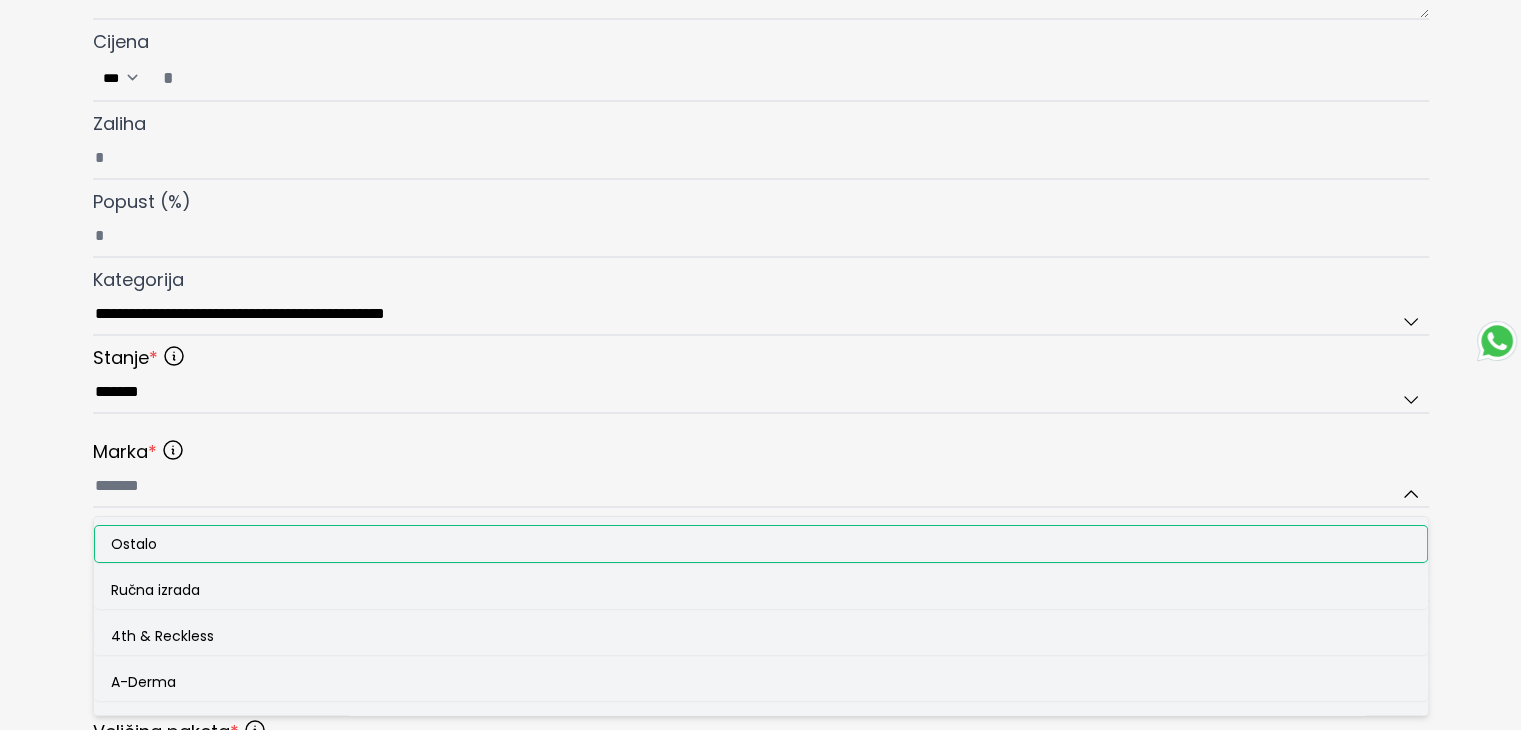 type on "******" 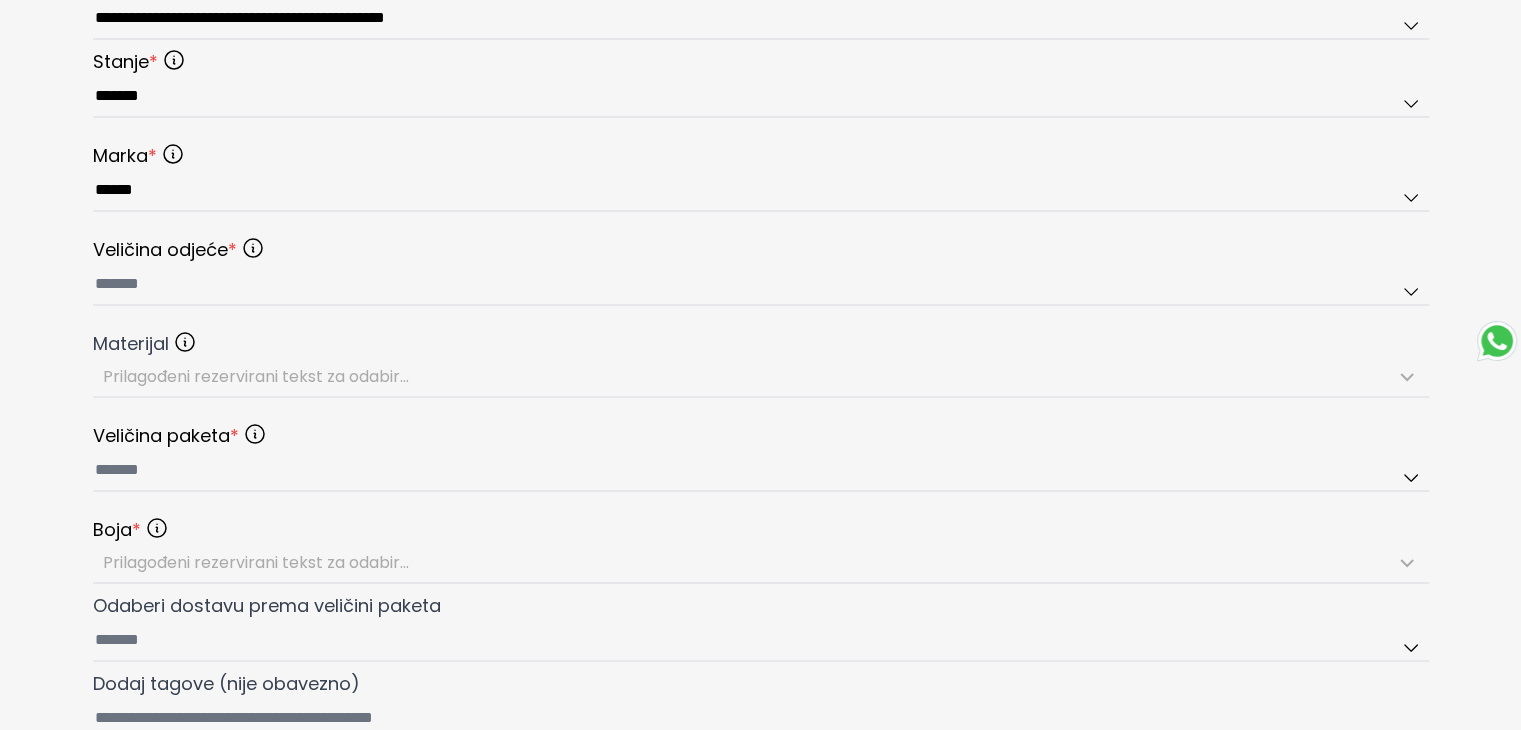 scroll, scrollTop: 900, scrollLeft: 0, axis: vertical 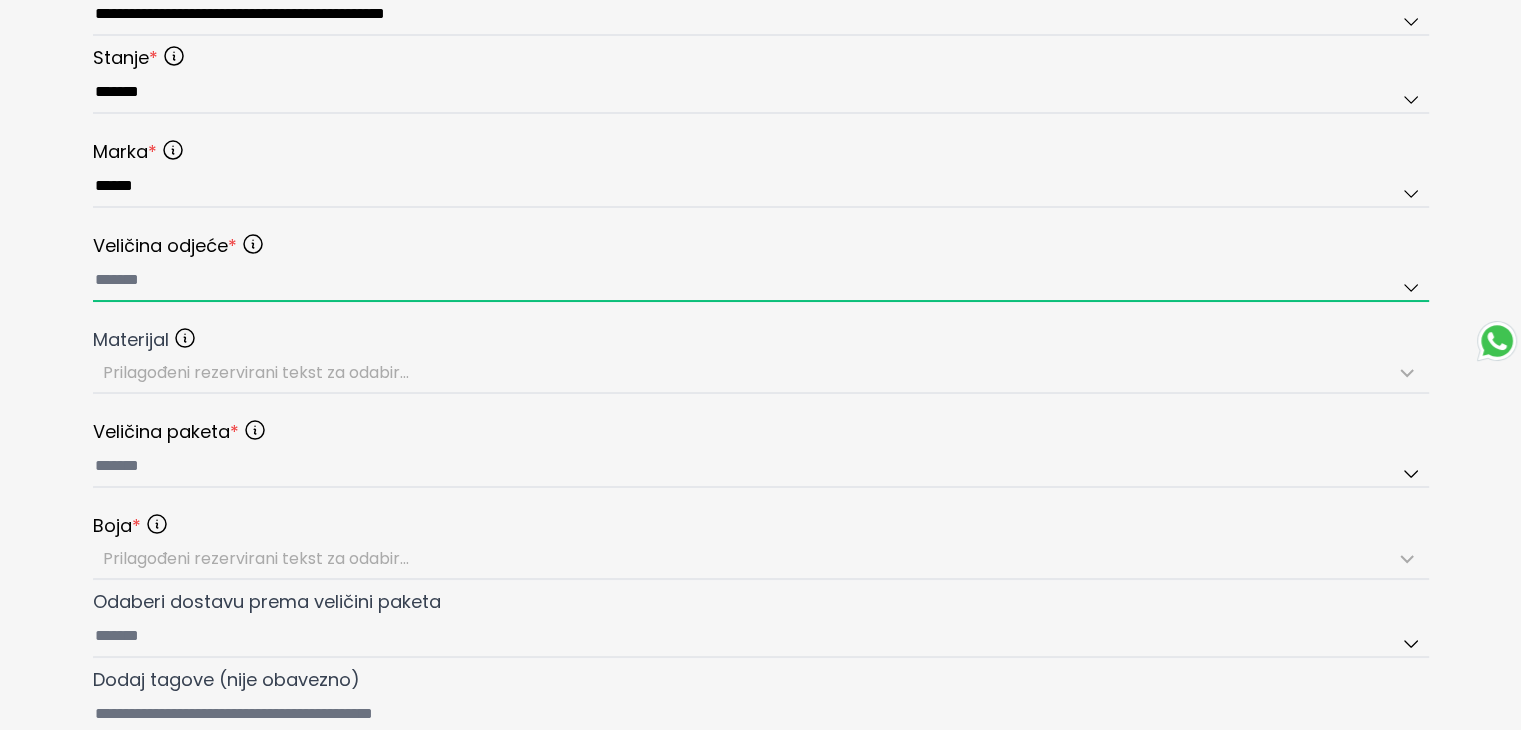 click at bounding box center [761, 281] 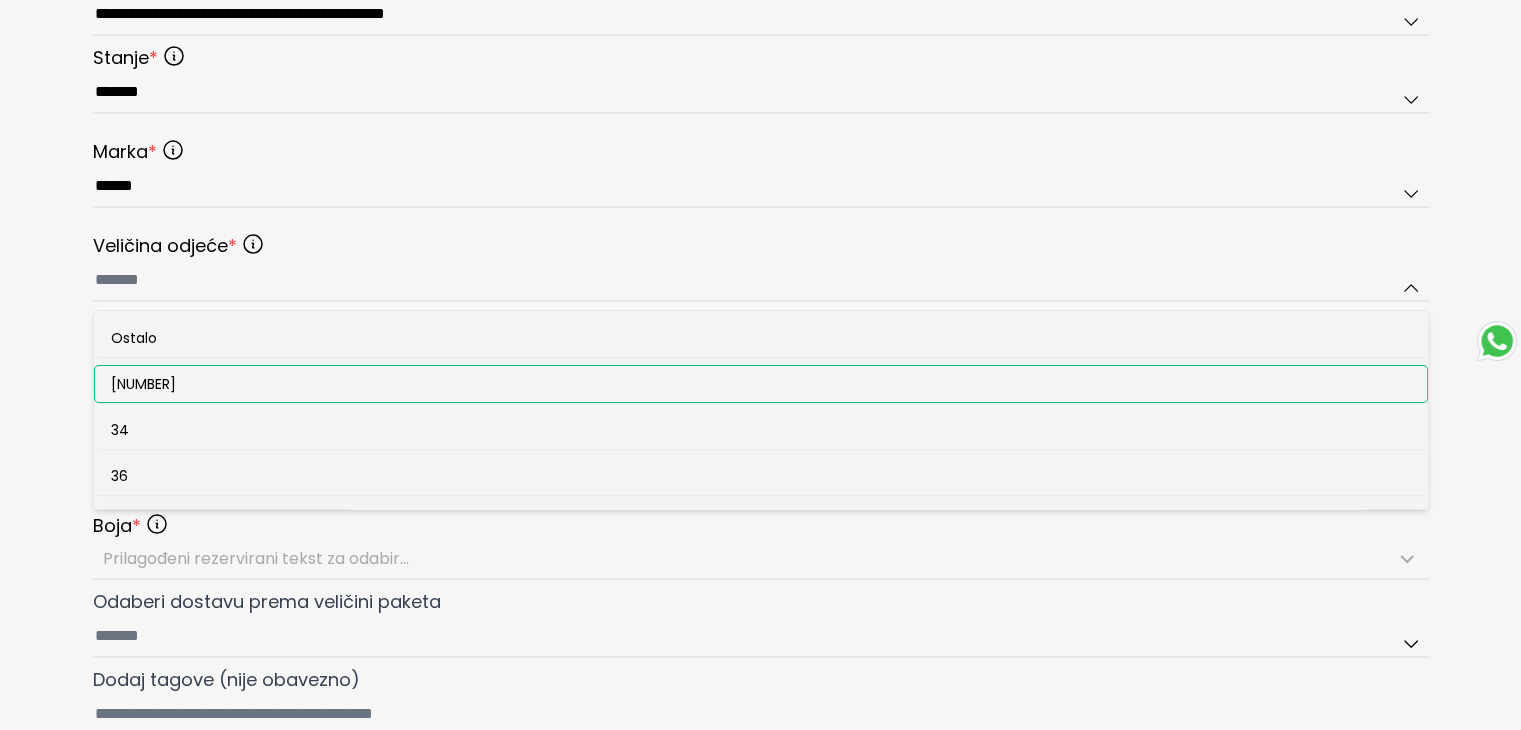 click on "32" at bounding box center [761, 384] 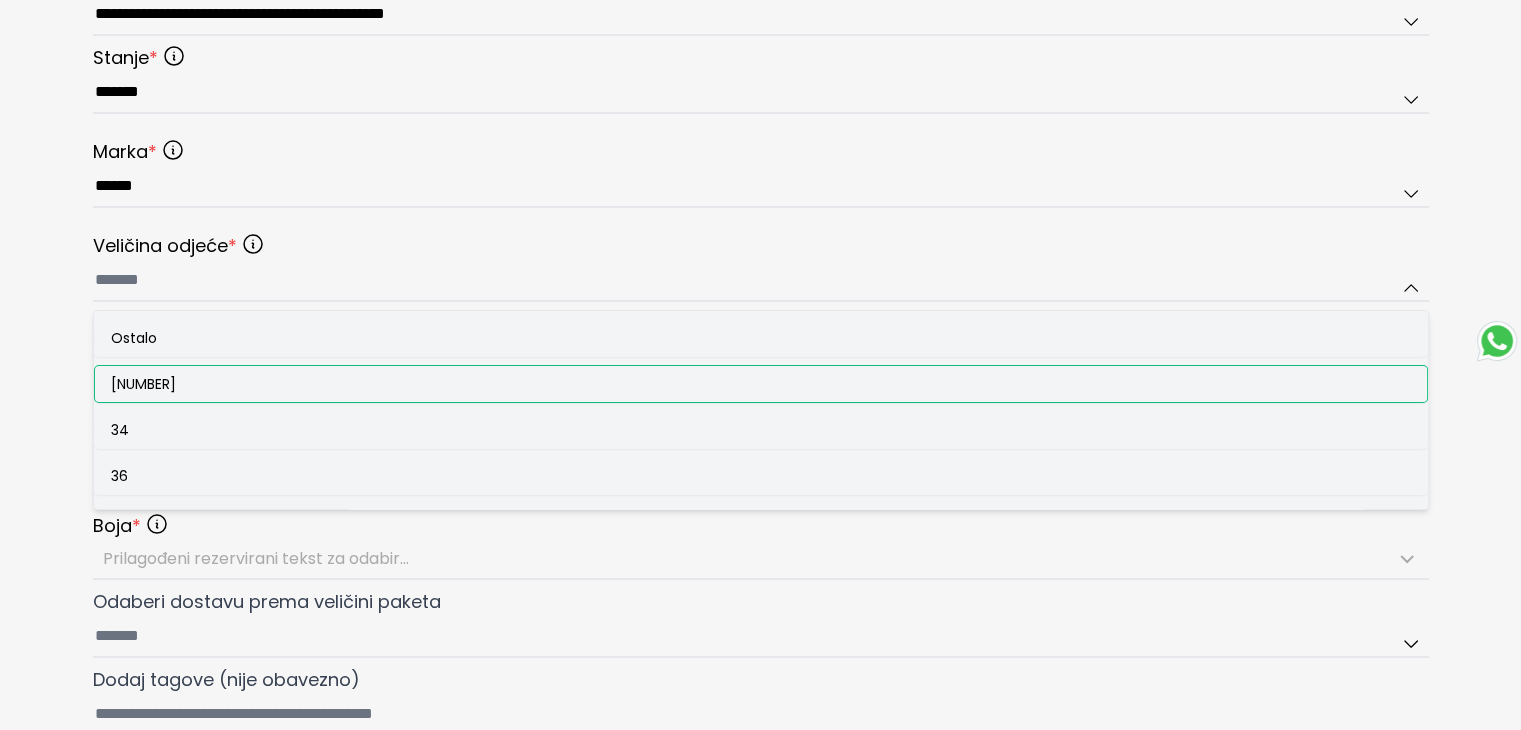 type on "**" 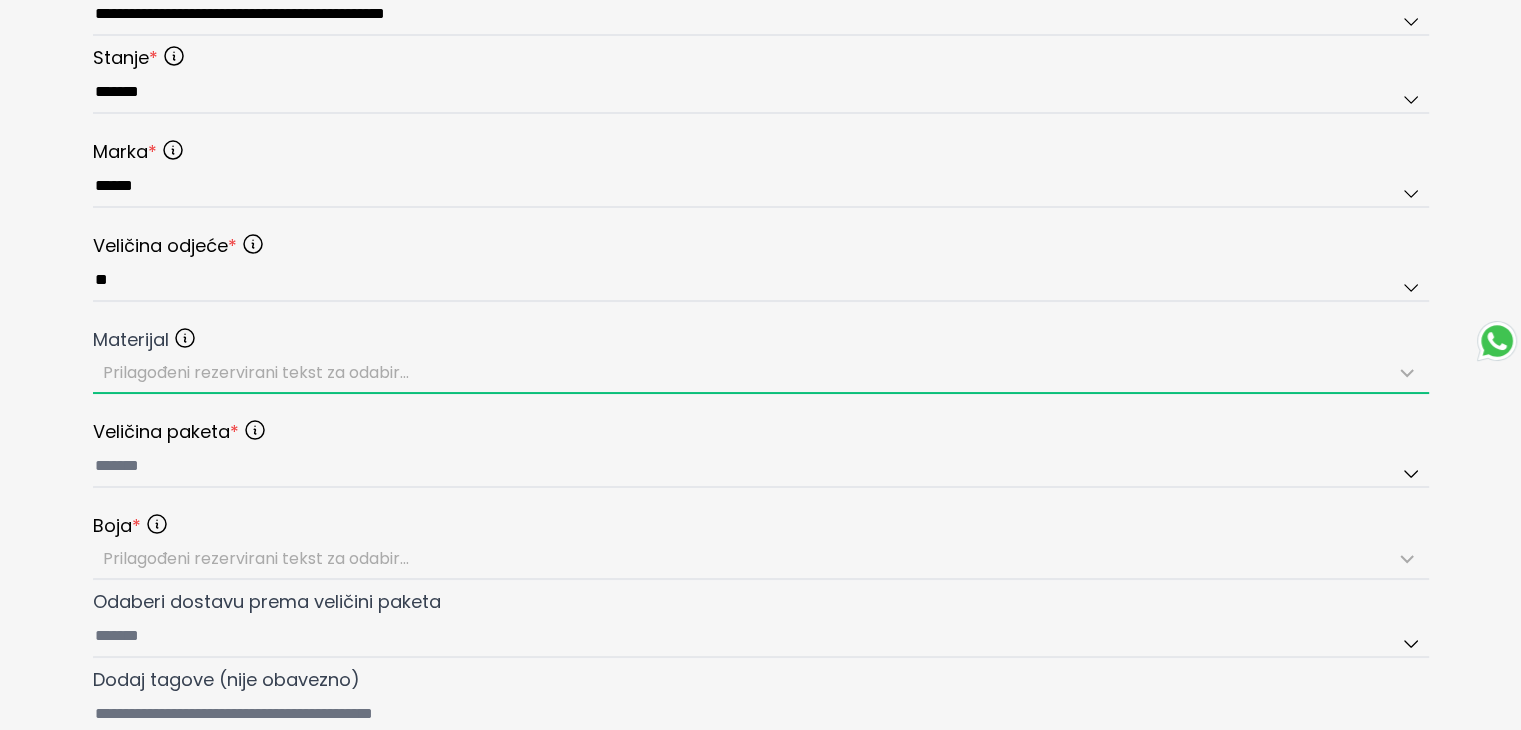click on "Prilagođeni rezervirani tekst za odabir..." at bounding box center (256, 372) 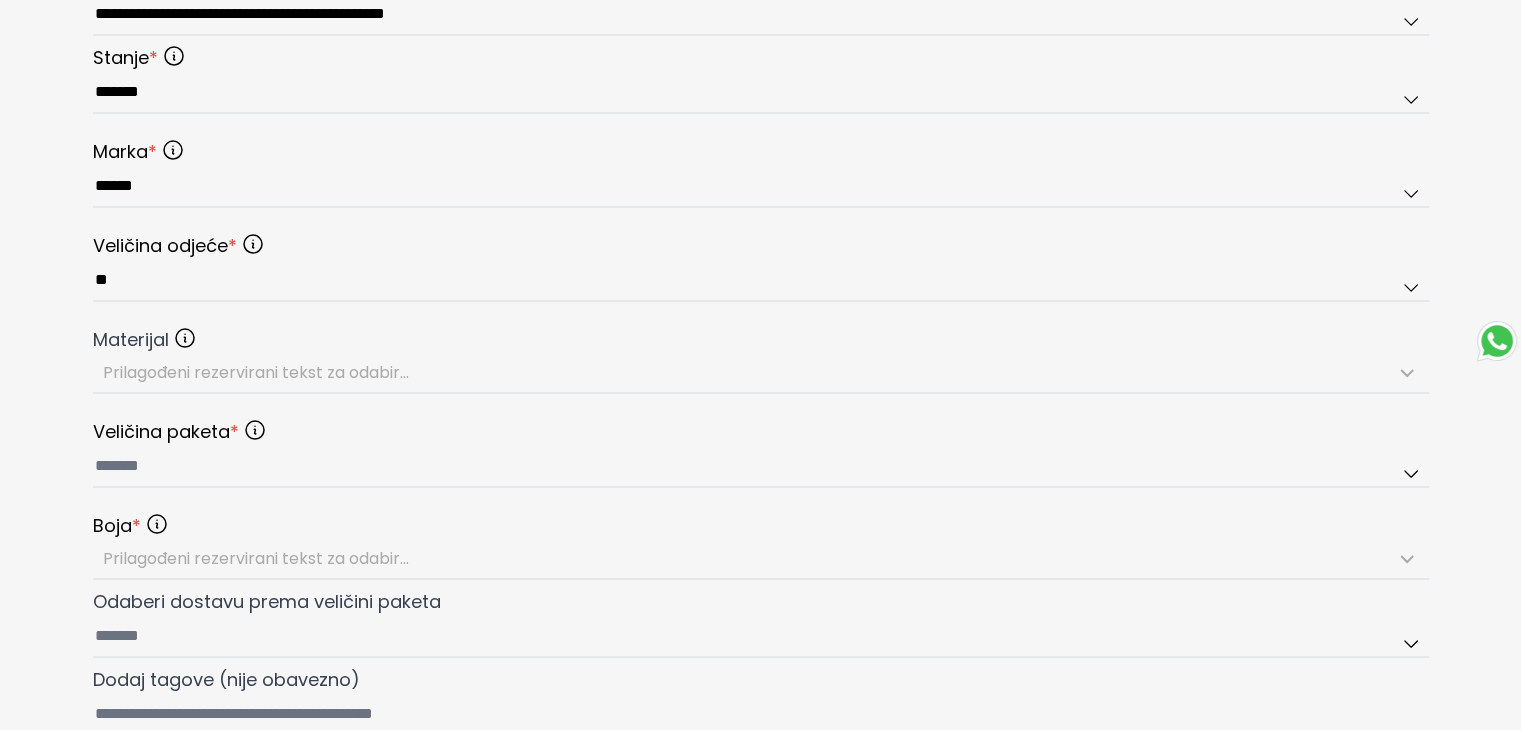 click on "**********" at bounding box center (760, 48) 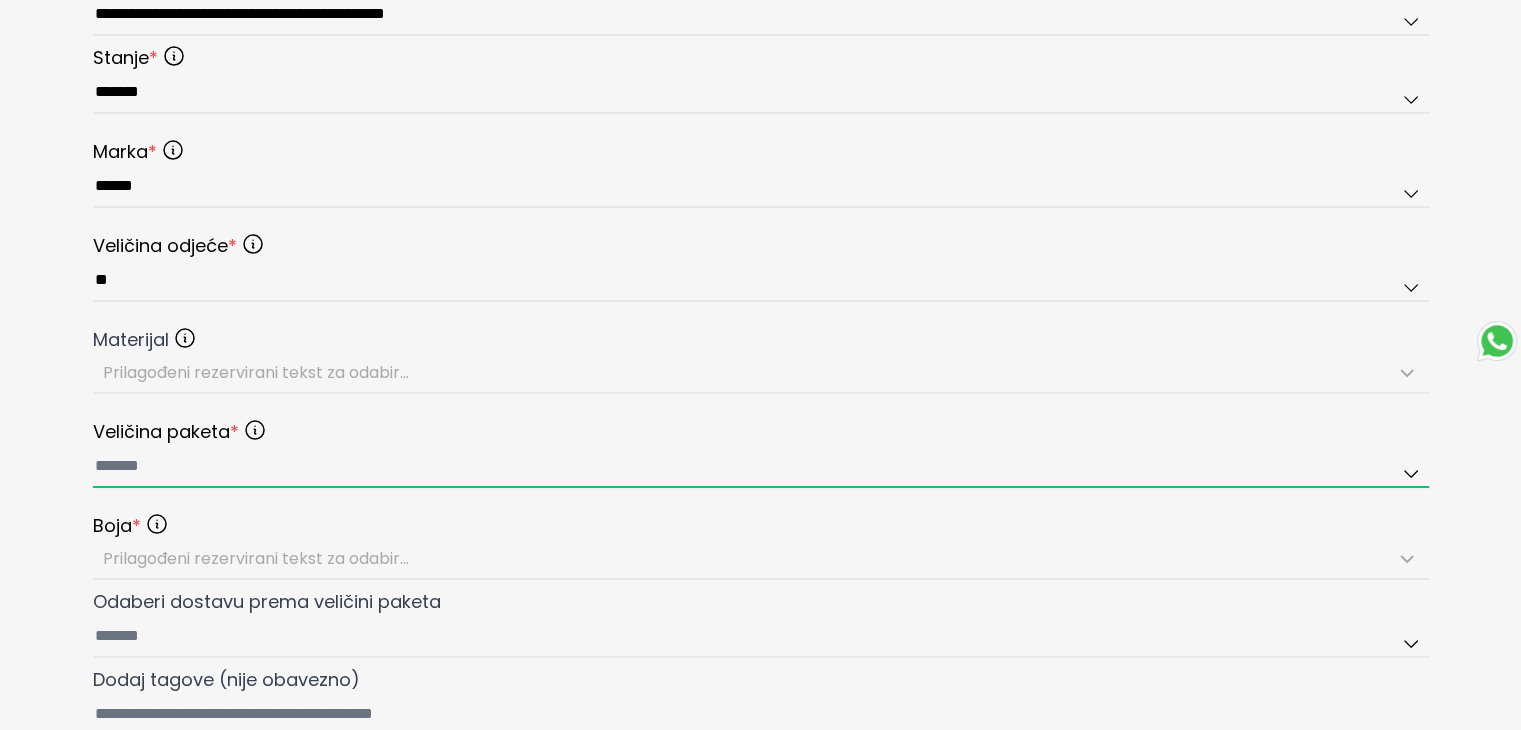 click at bounding box center (761, 467) 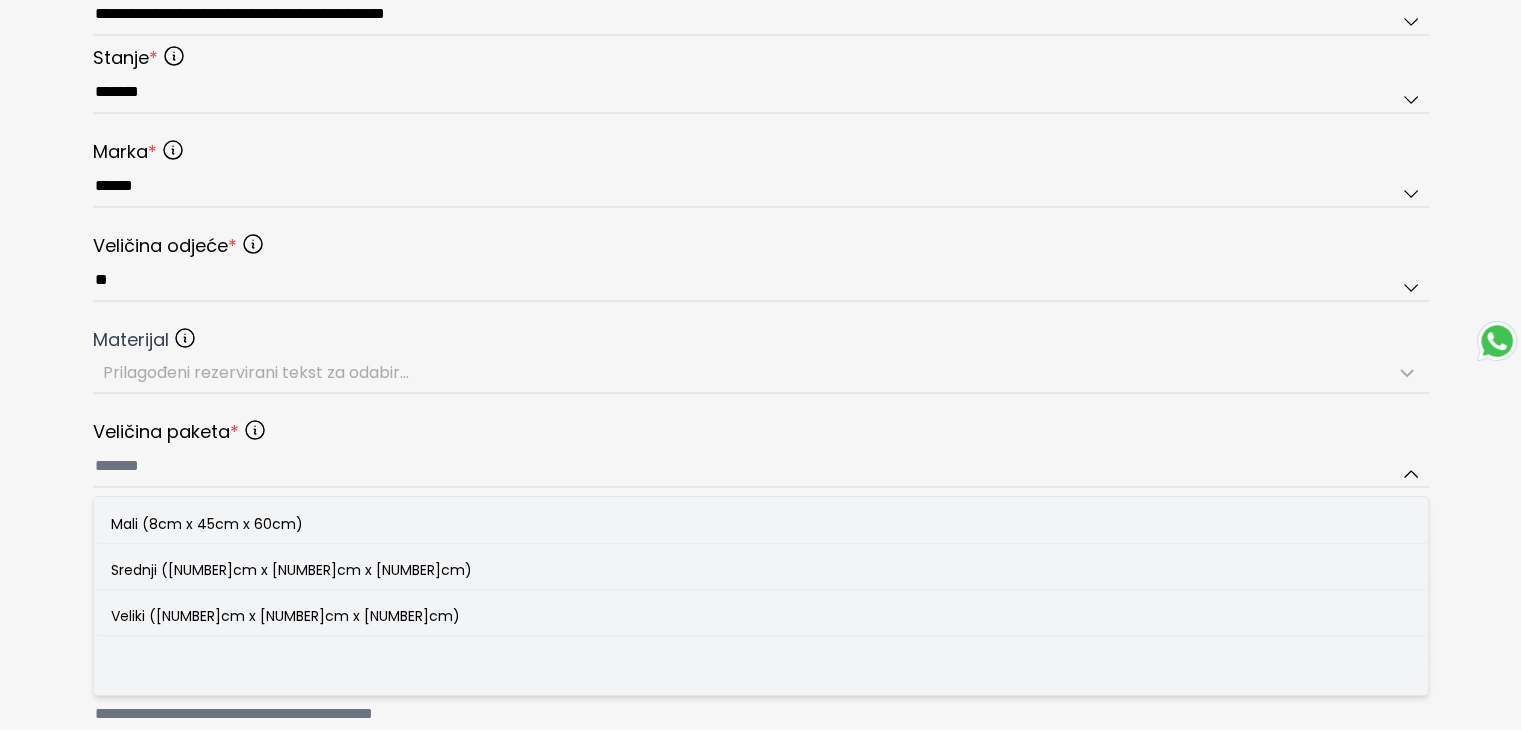 click on "Stanje Odaberite stanje artikla ******* Marka Odaberite marku ****** Veličina odjeće Odaberite veličinu odjeće ** Materijal Odaberite materijal (nije obvezno) Prilagođeni rezervirani tekst za odabir... Veličina paketa Odaberite istu veličinu paketa kao što ste odabrali za dostavu. Mali (8cm x 45cm x 60cm) Srednji (17cm x 45cm x 60cm) Veliki (36cm x 45cm x 60cm) Boja Odaberite boju Prilagođeni rezervirani tekst za odabir..." at bounding box center [761, 312] 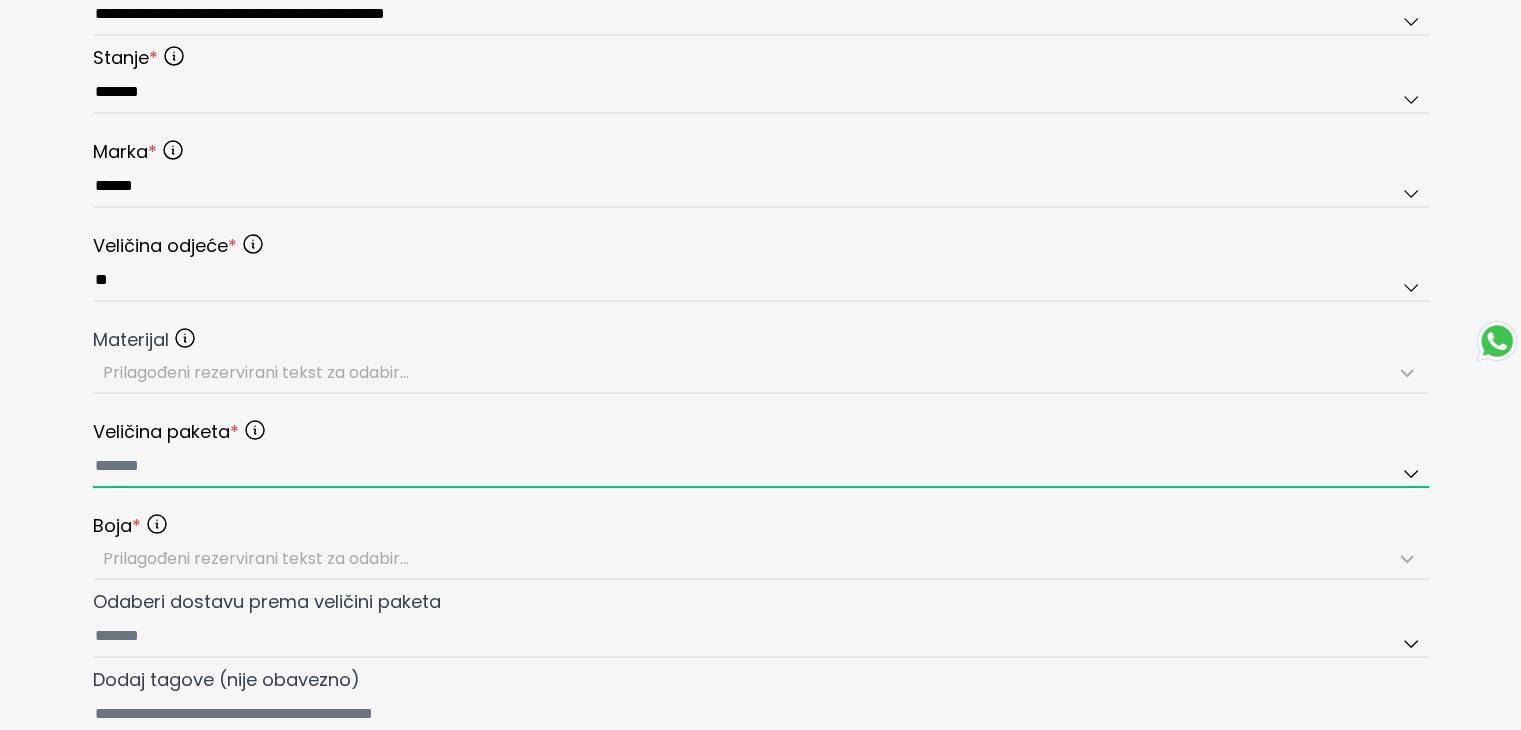 click at bounding box center [761, 467] 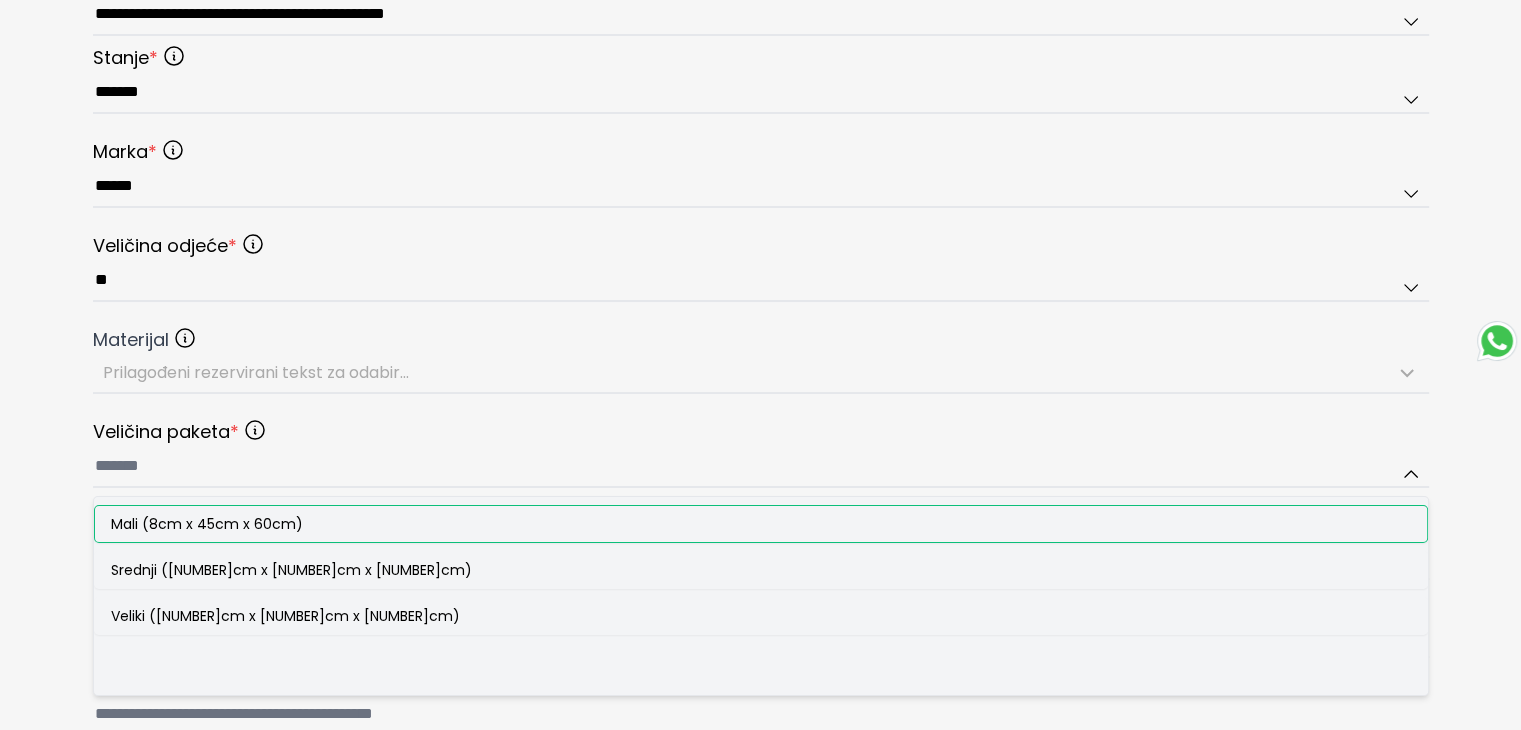 click on "Mali (8cm x 45cm x 60cm)" at bounding box center [761, 524] 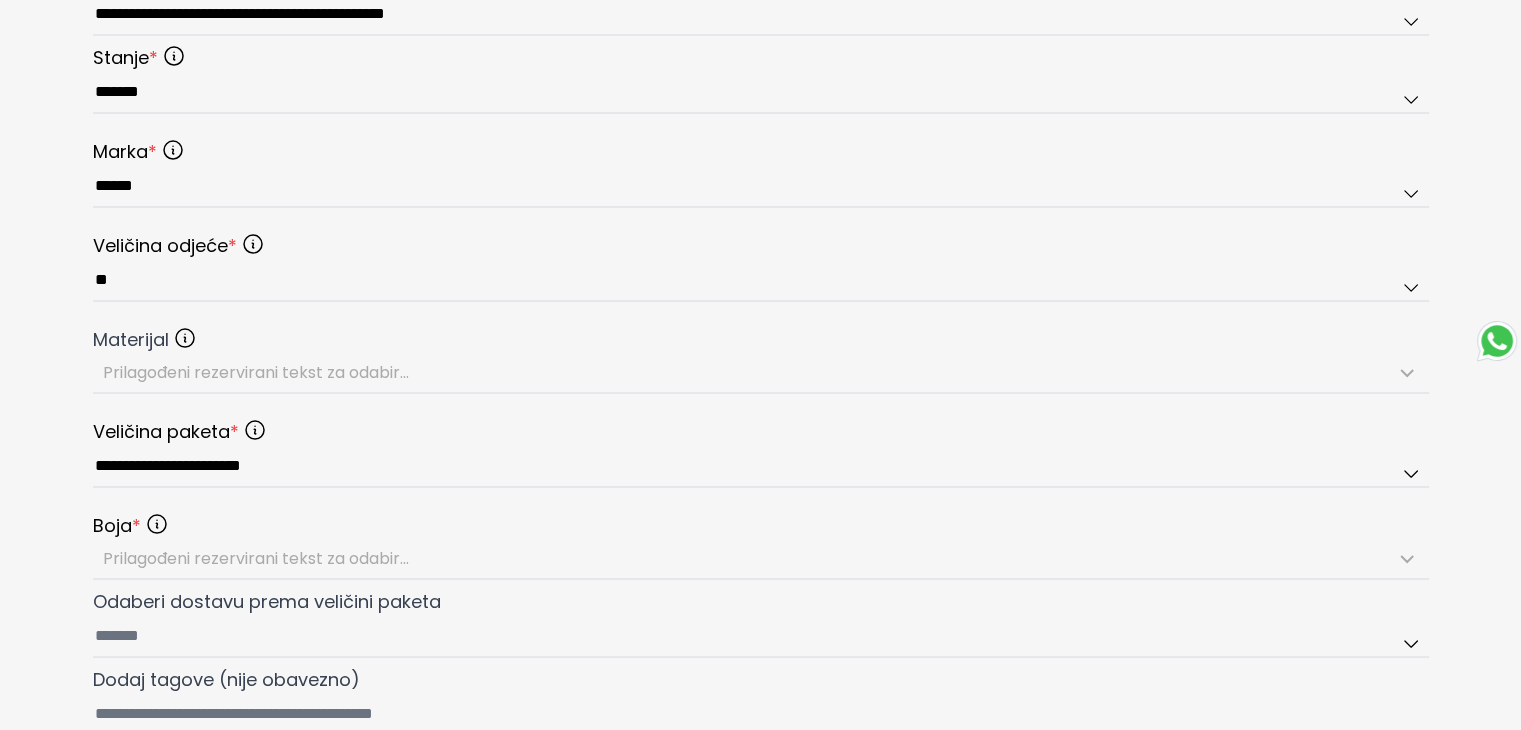 type on "**********" 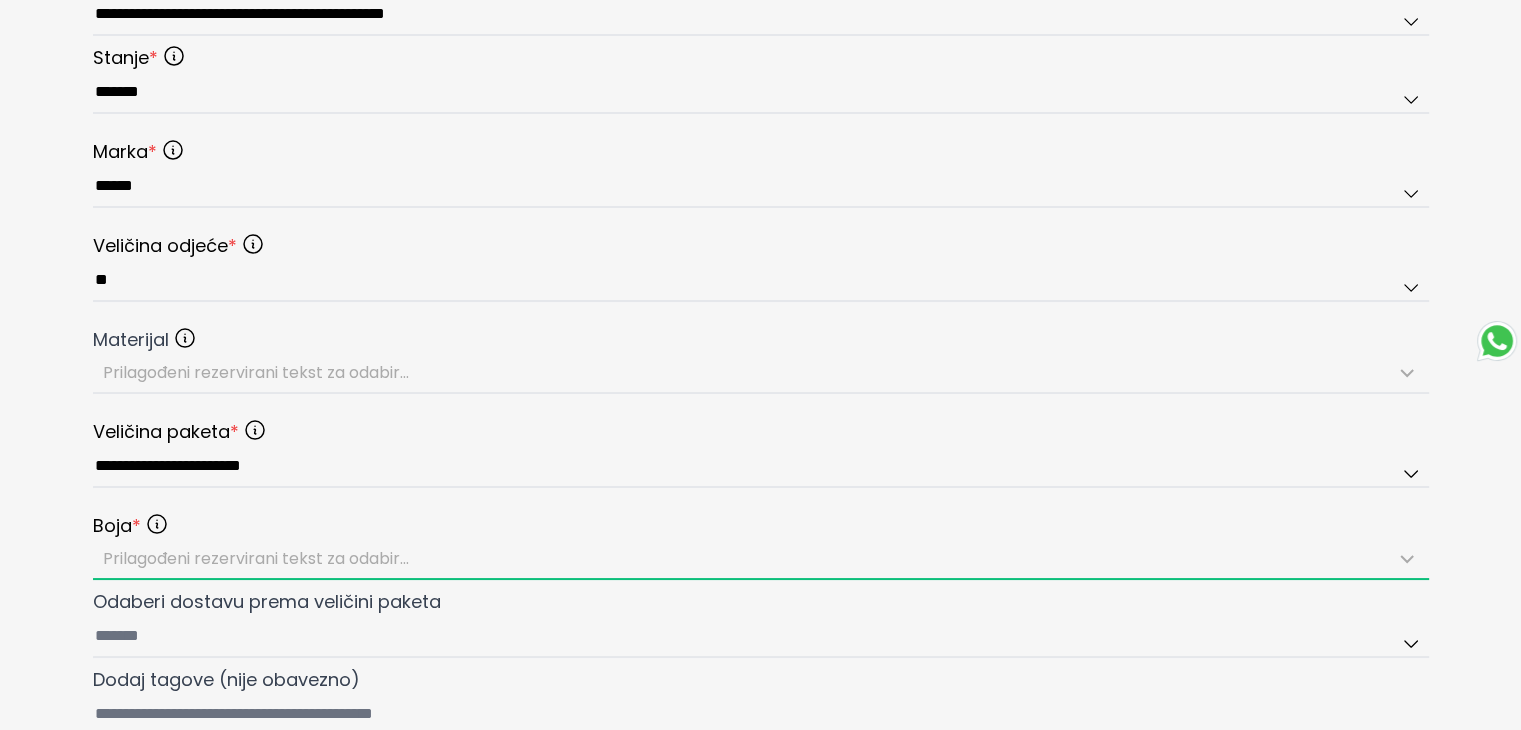 click on "Prilagođeni rezervirani tekst za odabir..." at bounding box center (256, 558) 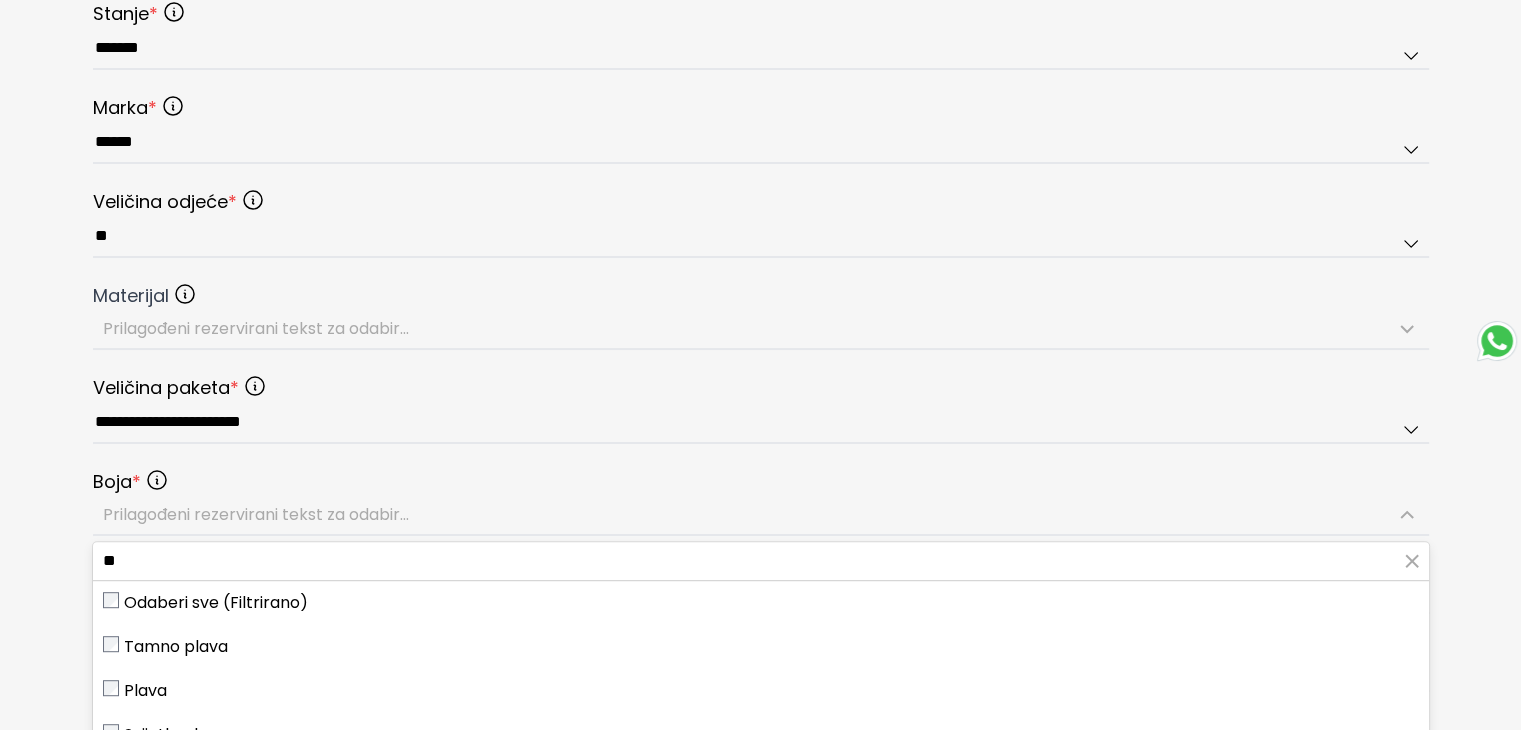 scroll, scrollTop: 1200, scrollLeft: 0, axis: vertical 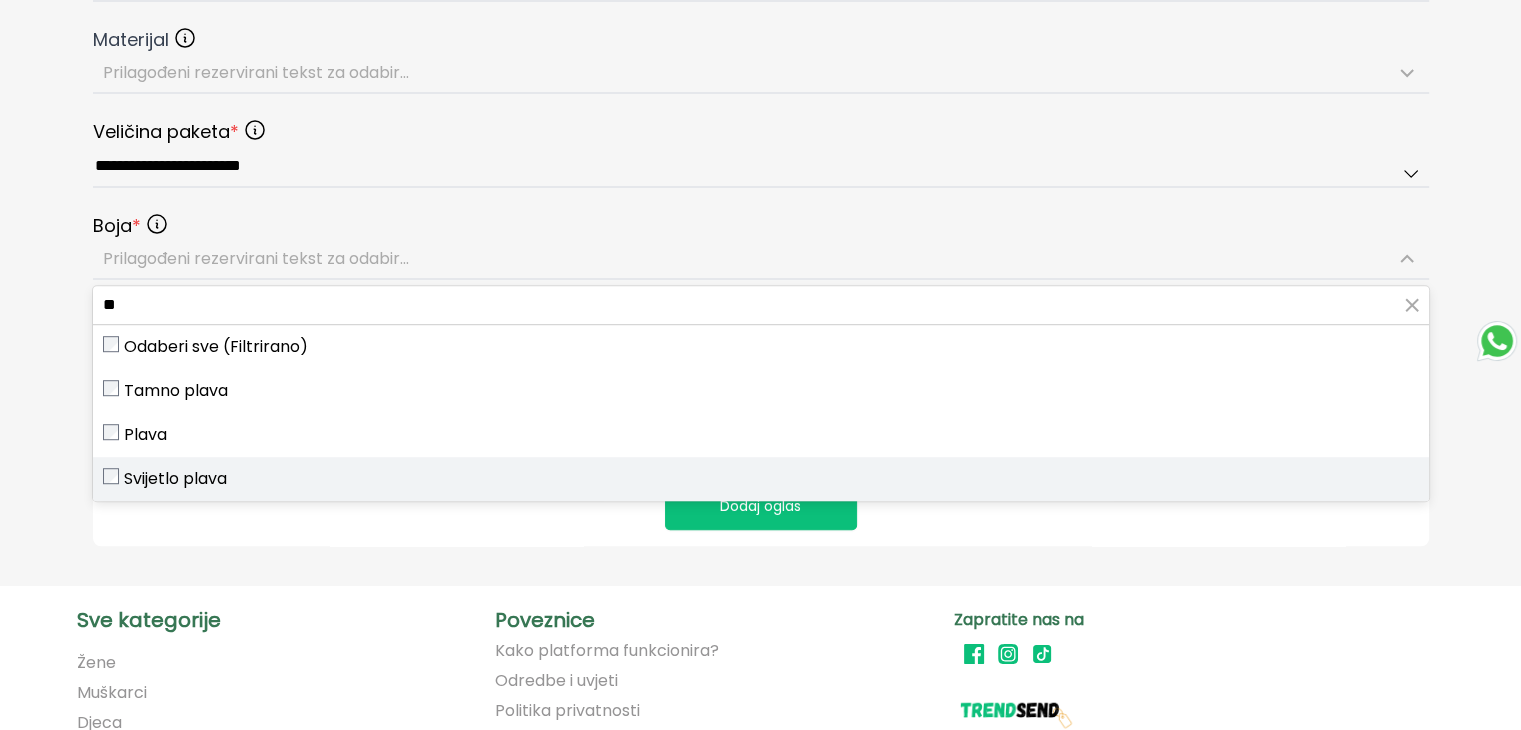 type on "**" 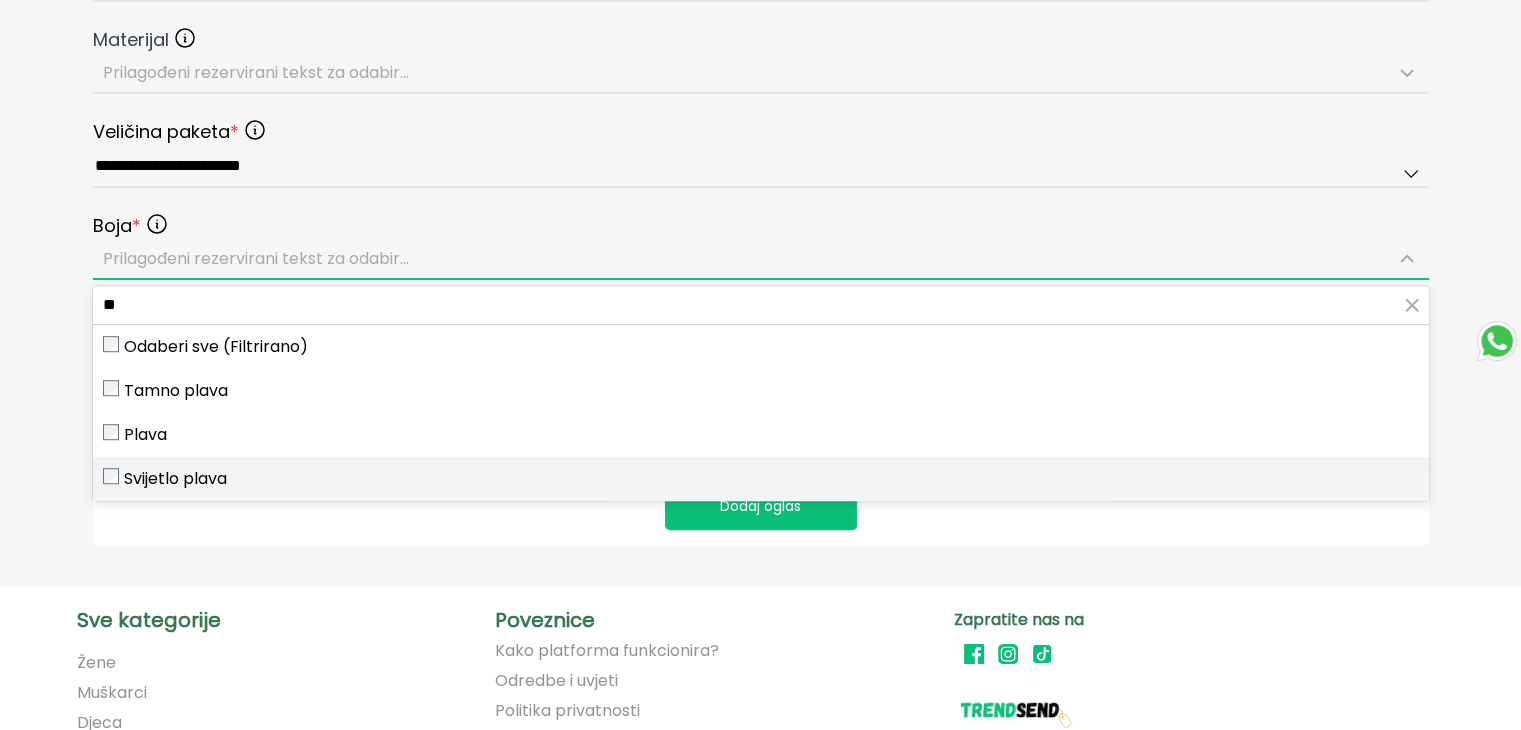 click on "Svijetlo plava" at bounding box center (175, 479) 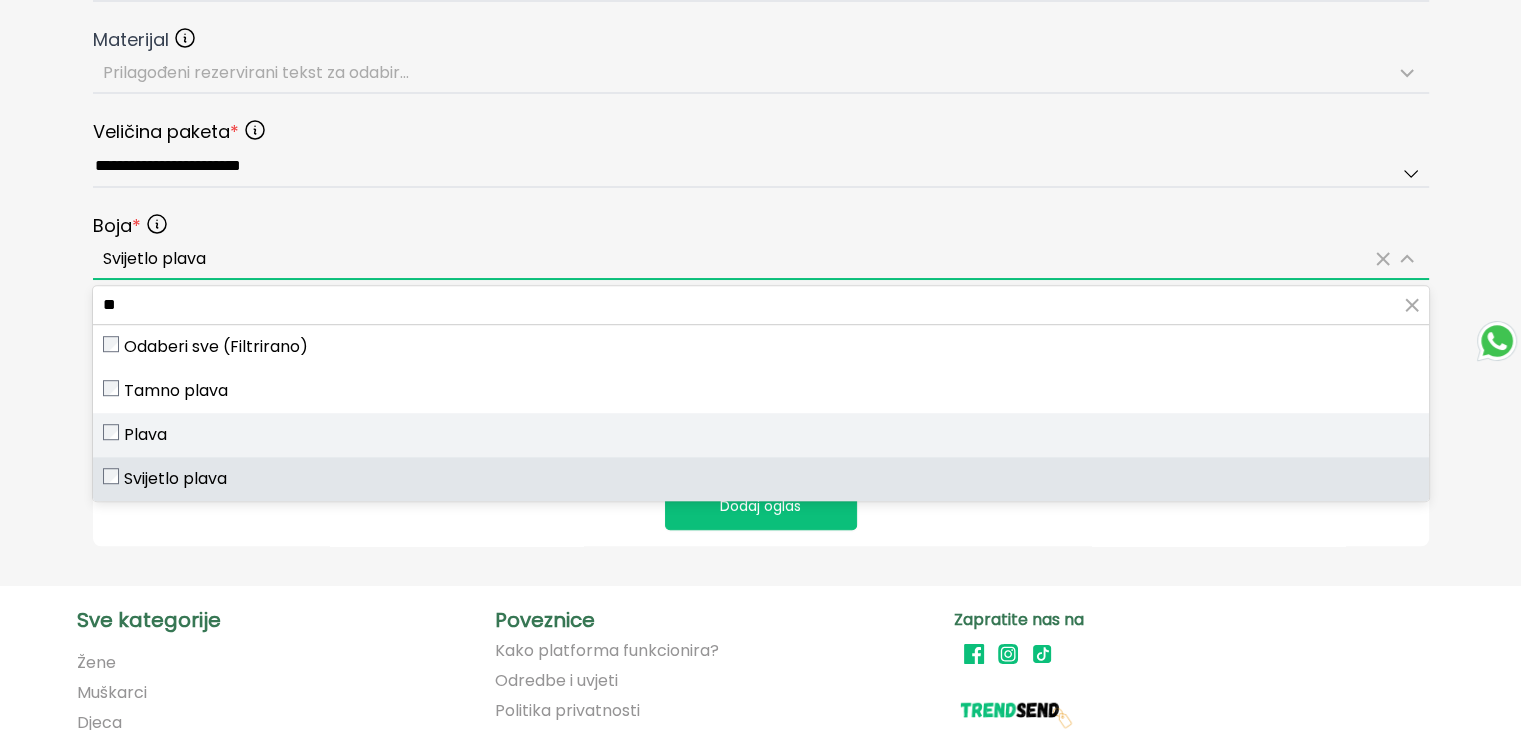 click on "Plava" at bounding box center [761, 435] 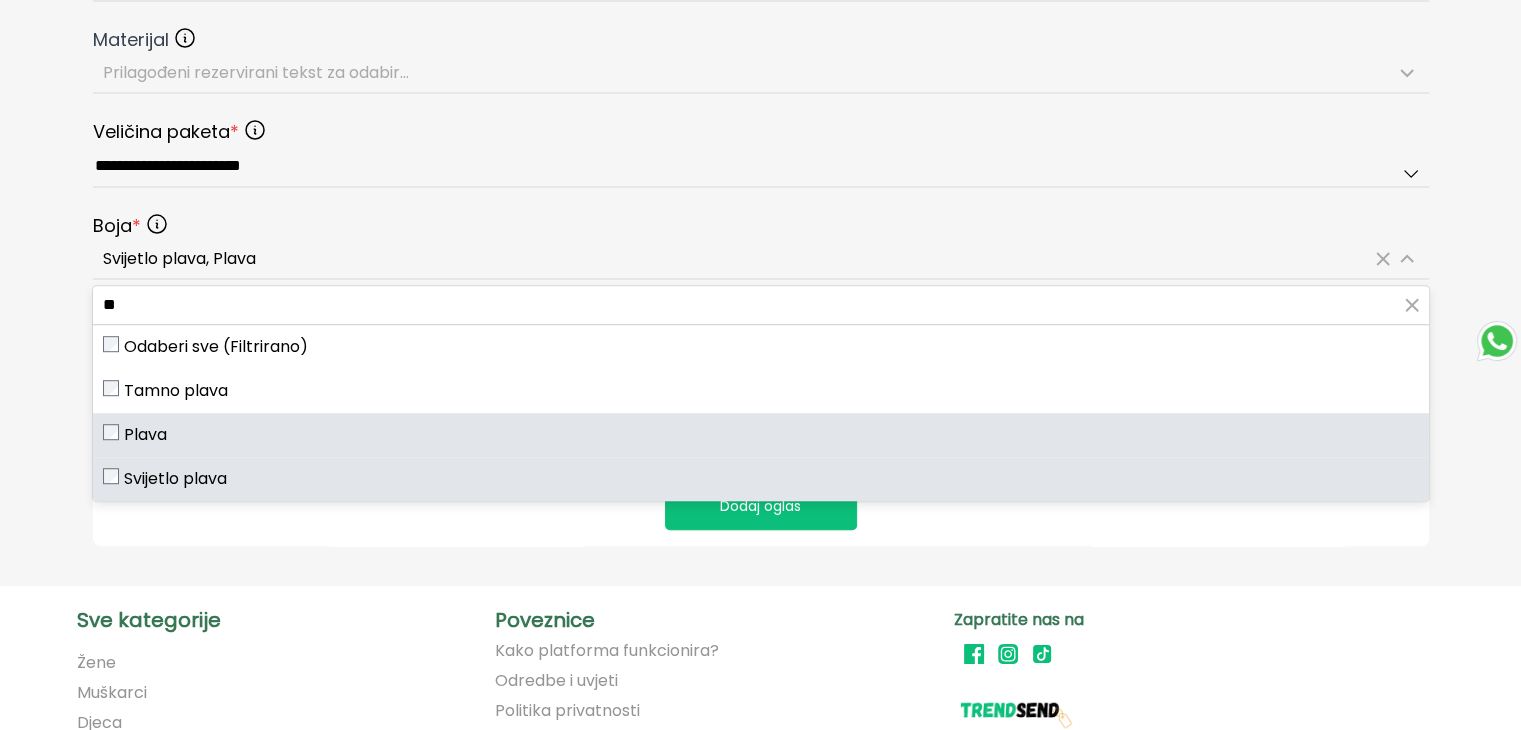 click on "**********" at bounding box center (760, -252) 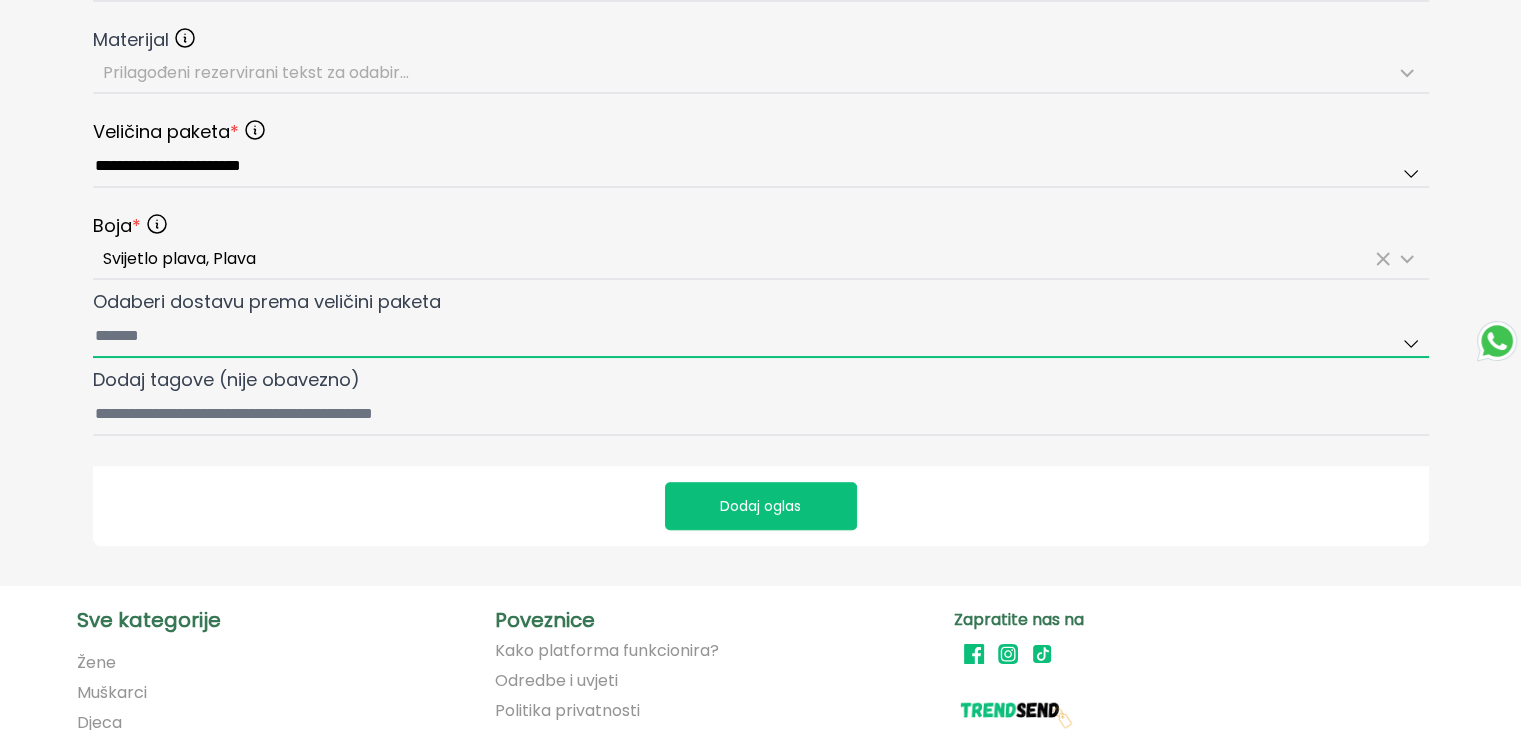 click on "Odaberi dostavu prema veličini paketa" at bounding box center [761, 337] 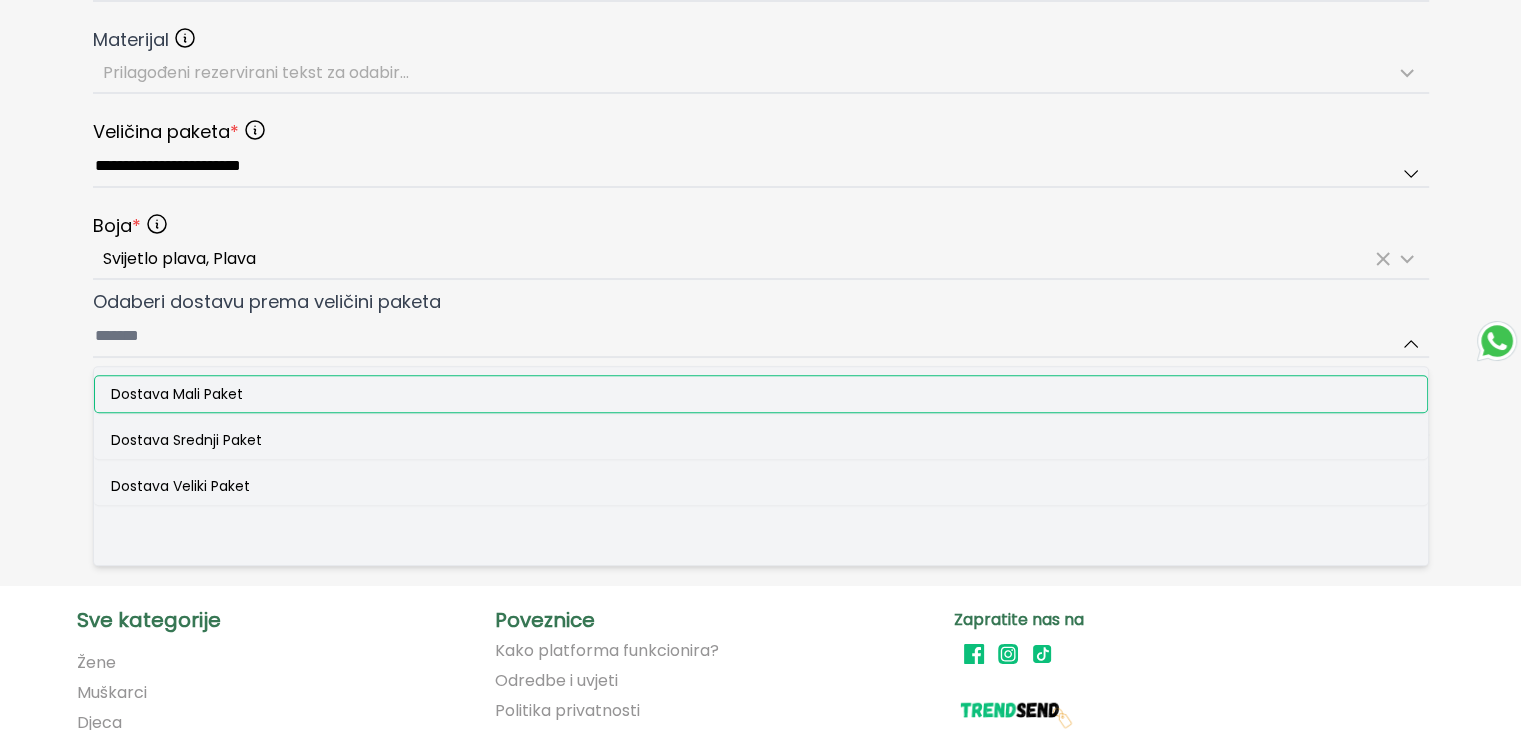 click on "Dostava Mali Paket" at bounding box center [177, 394] 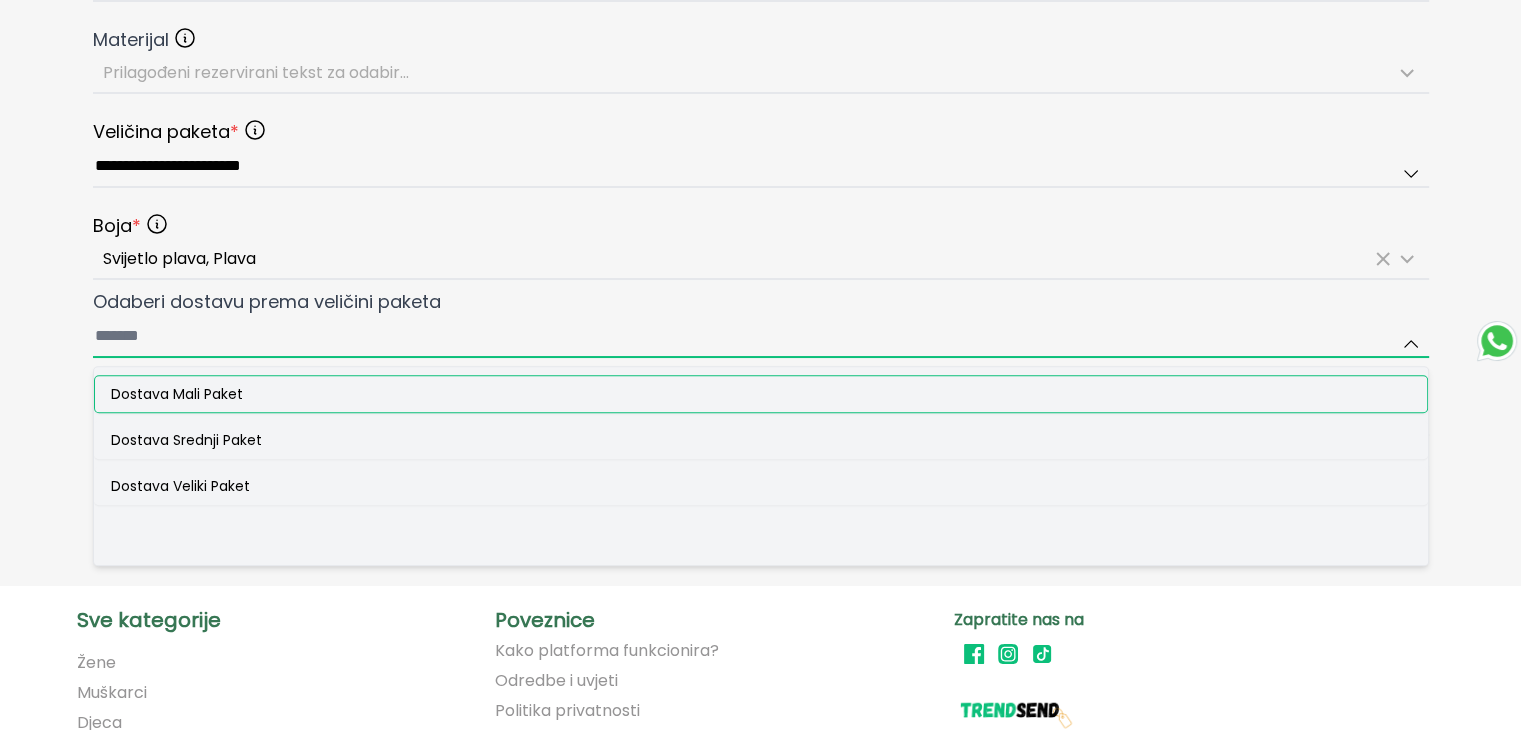 click on "Odaberi dostavu prema veličini paketa Dostava Mali Paket Dostava Srednji Paket Dostava Veliki Paket" at bounding box center [761, 337] 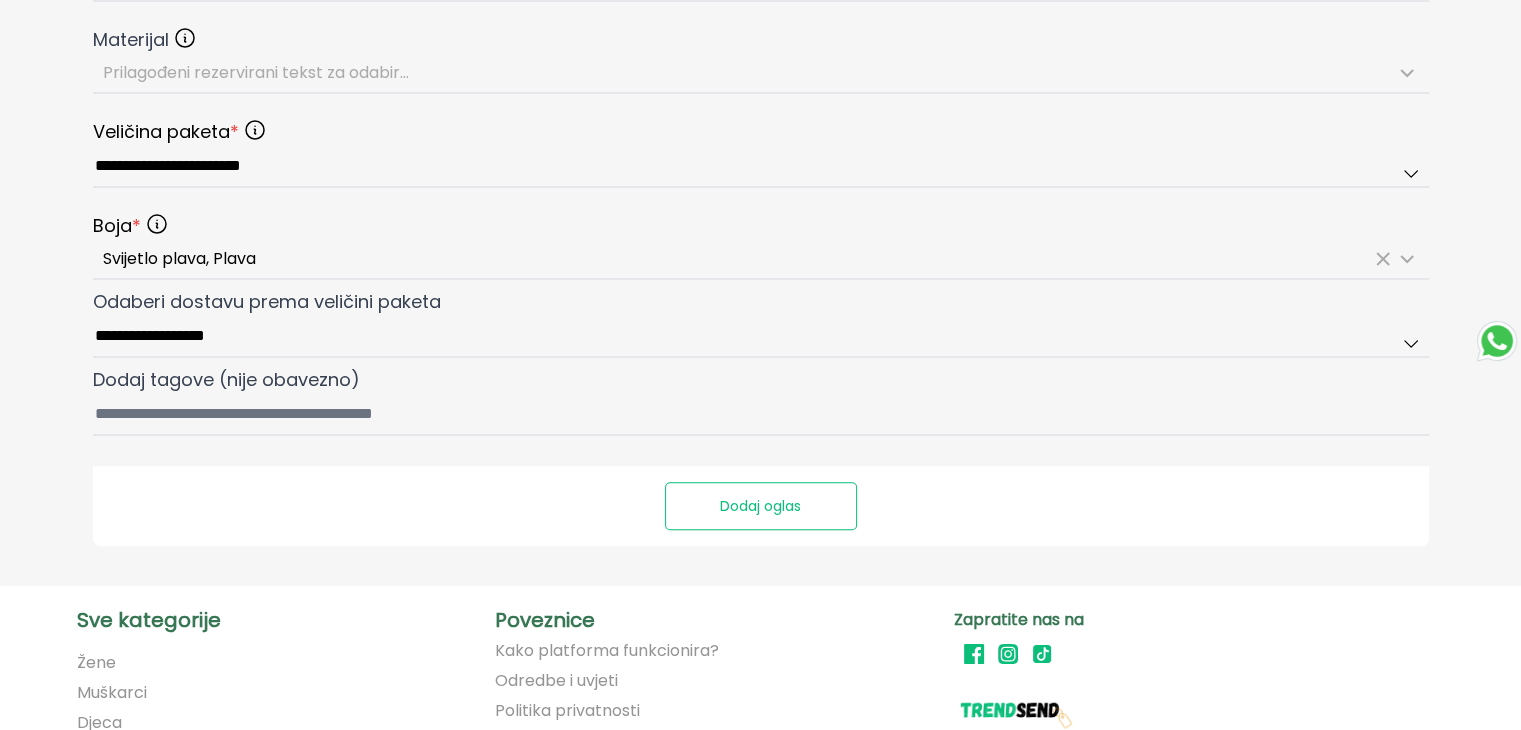 click on "Dodaj oglas" at bounding box center [761, 506] 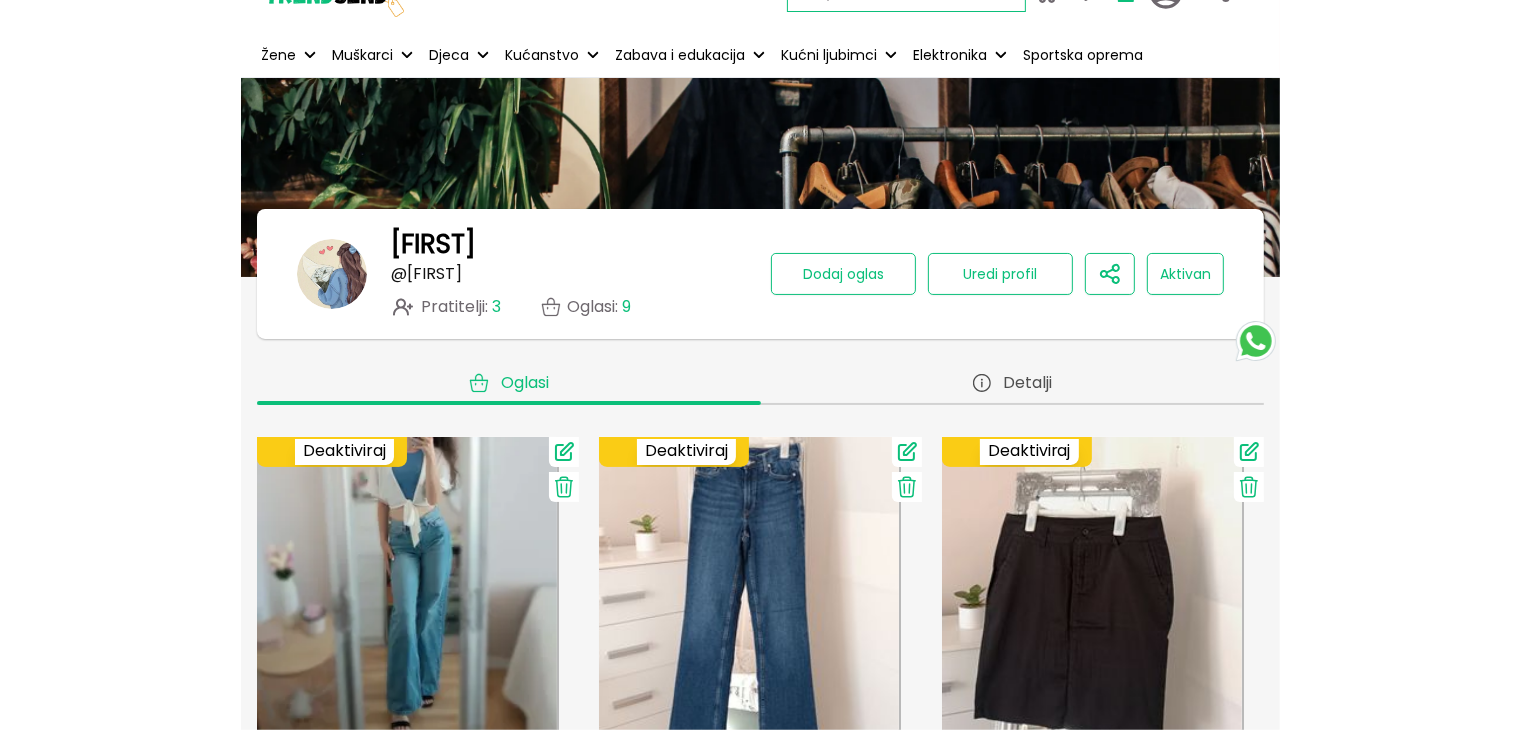 scroll, scrollTop: 0, scrollLeft: 0, axis: both 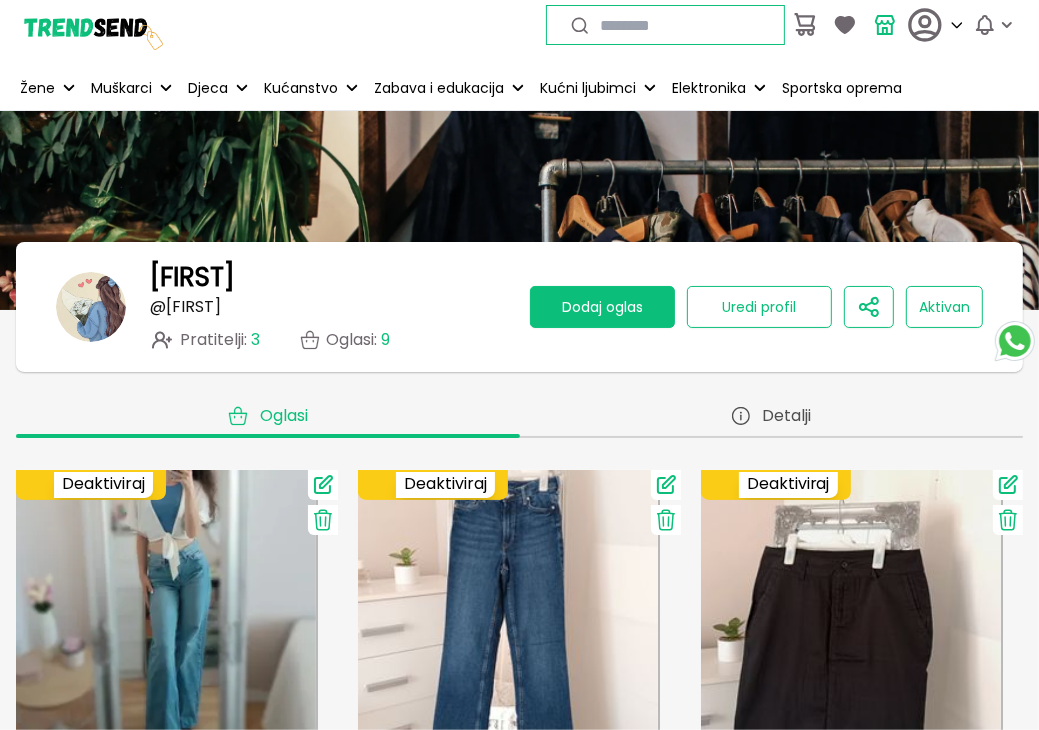 click on "Dodaj oglas" at bounding box center (602, 307) 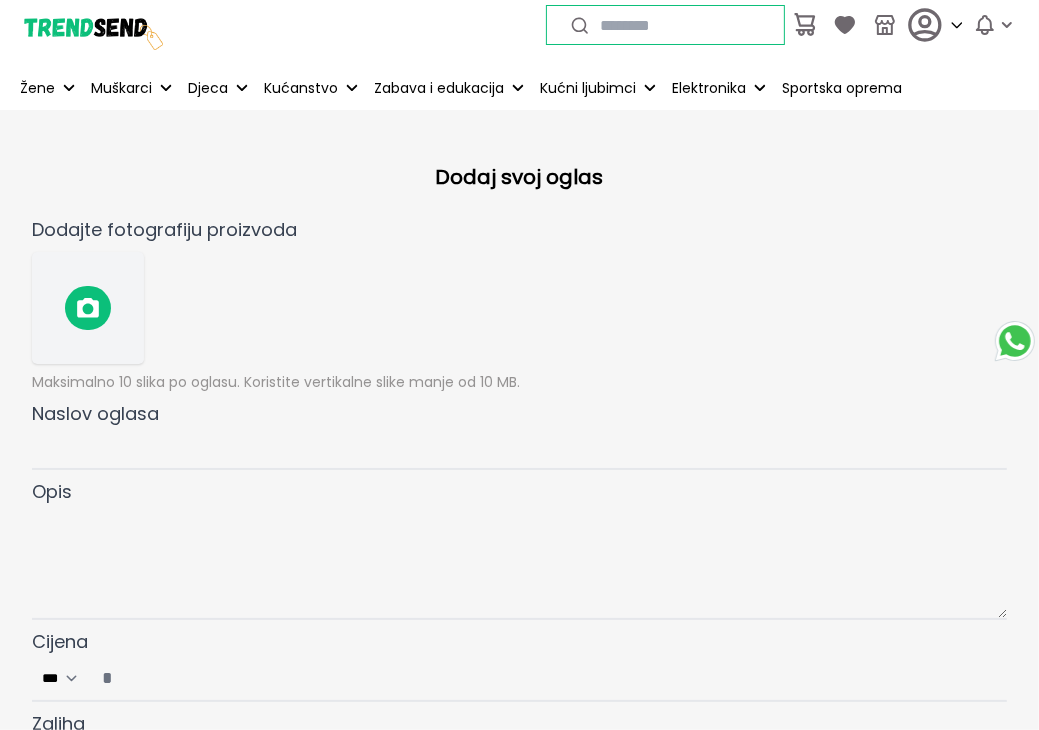click at bounding box center [88, 308] 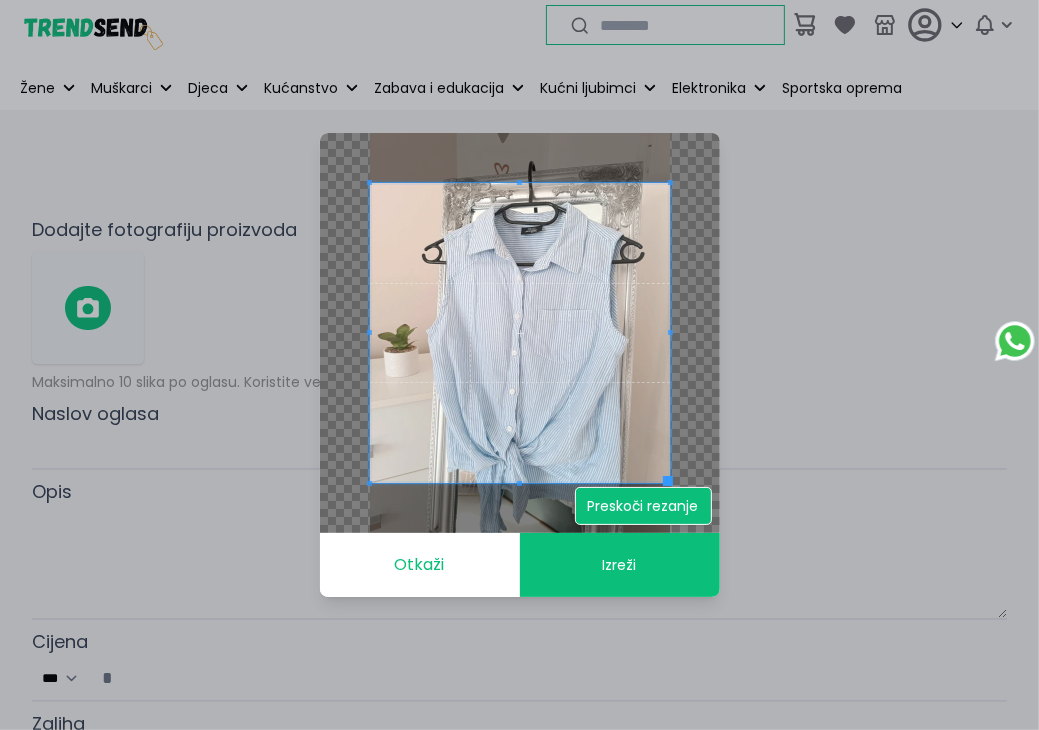 click on "Preskoči rezanje" at bounding box center [643, 506] 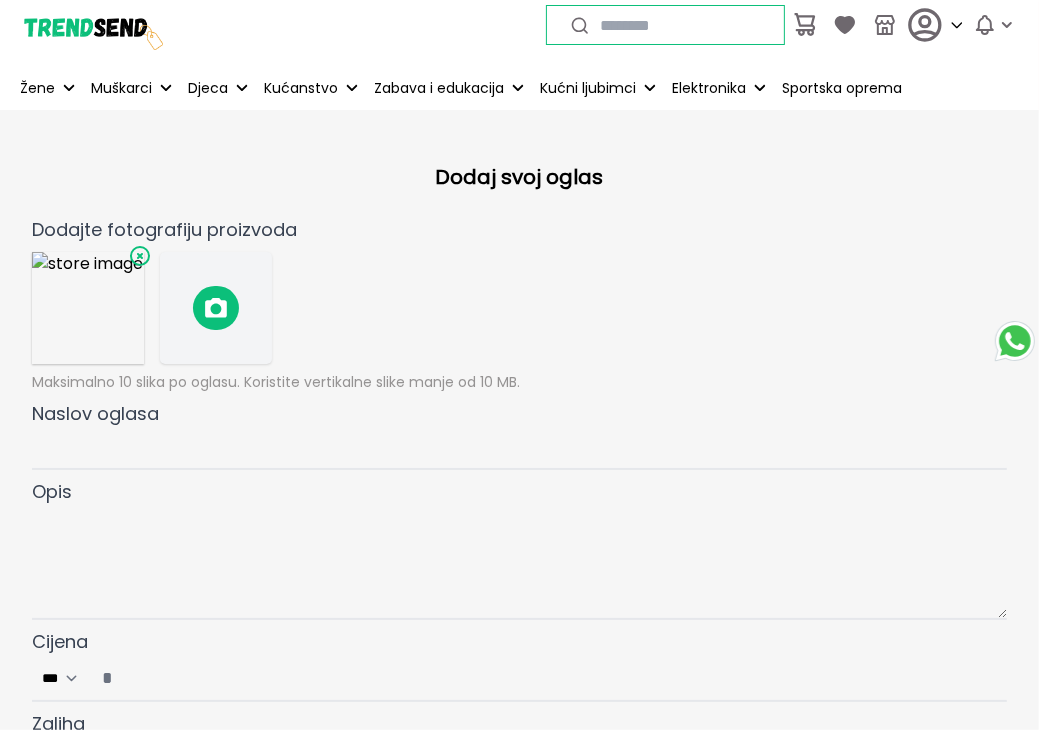 click 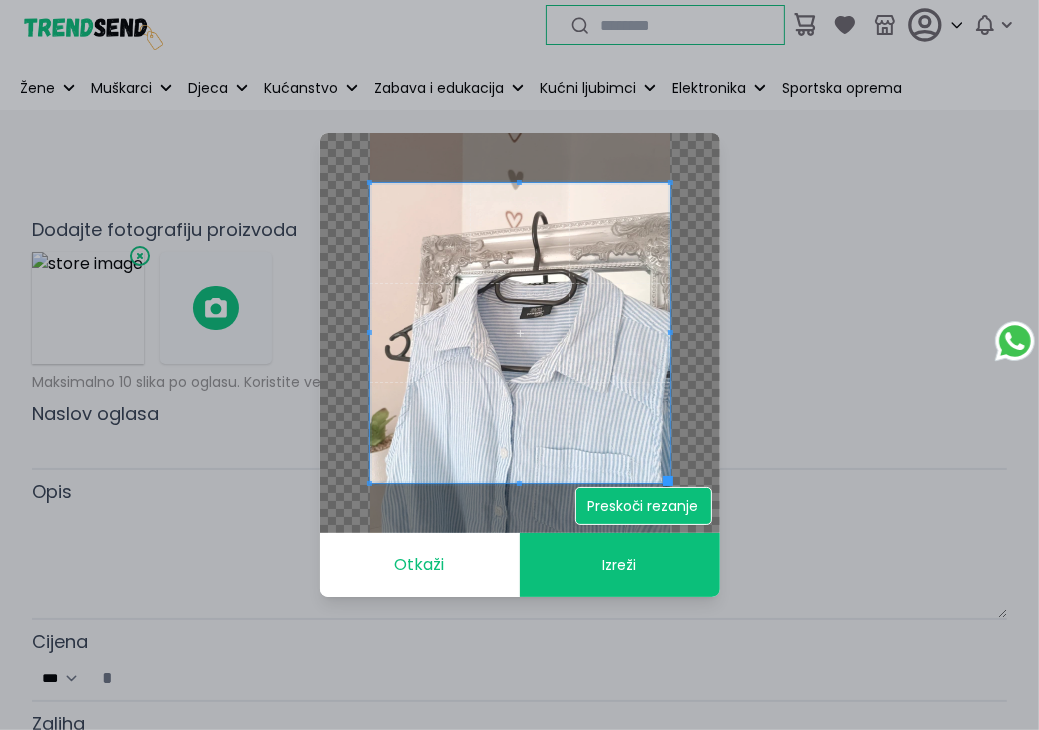 click on "Preskoči rezanje" at bounding box center (643, 506) 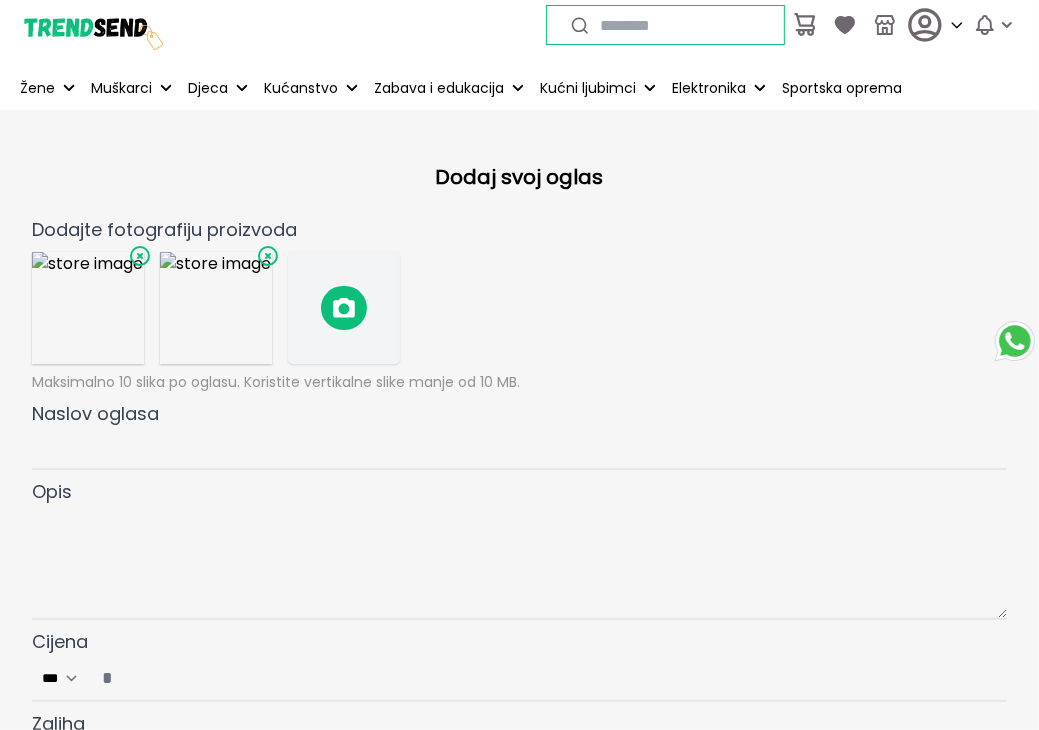 click at bounding box center (344, 308) 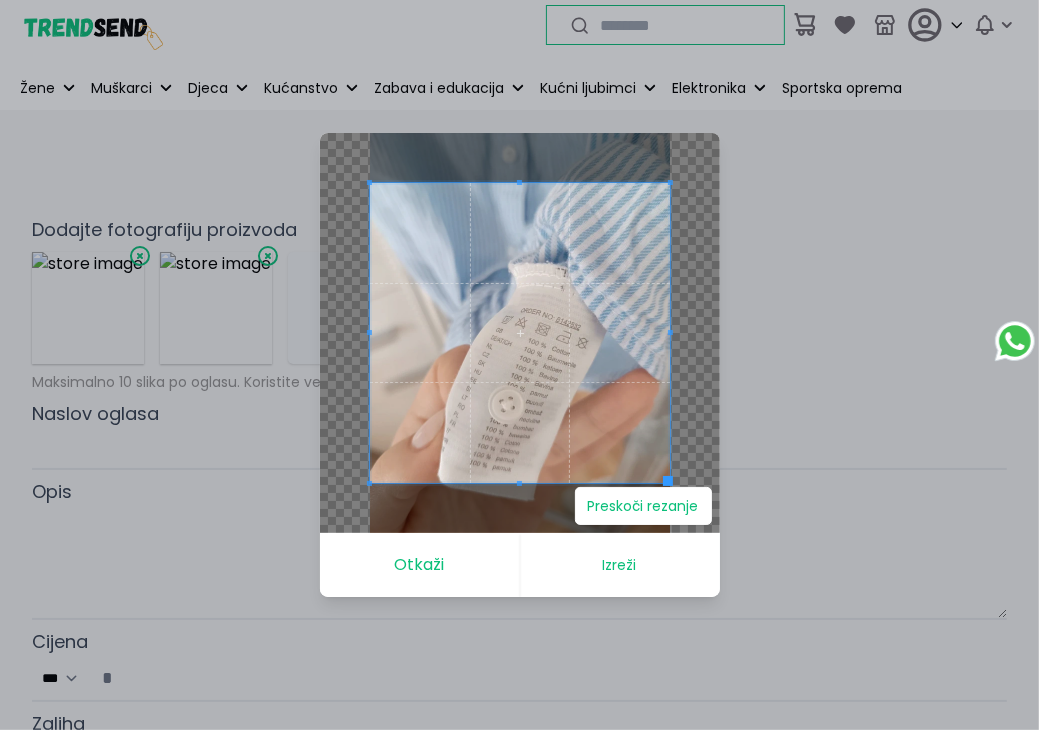 click on "Izreži" at bounding box center (620, 565) 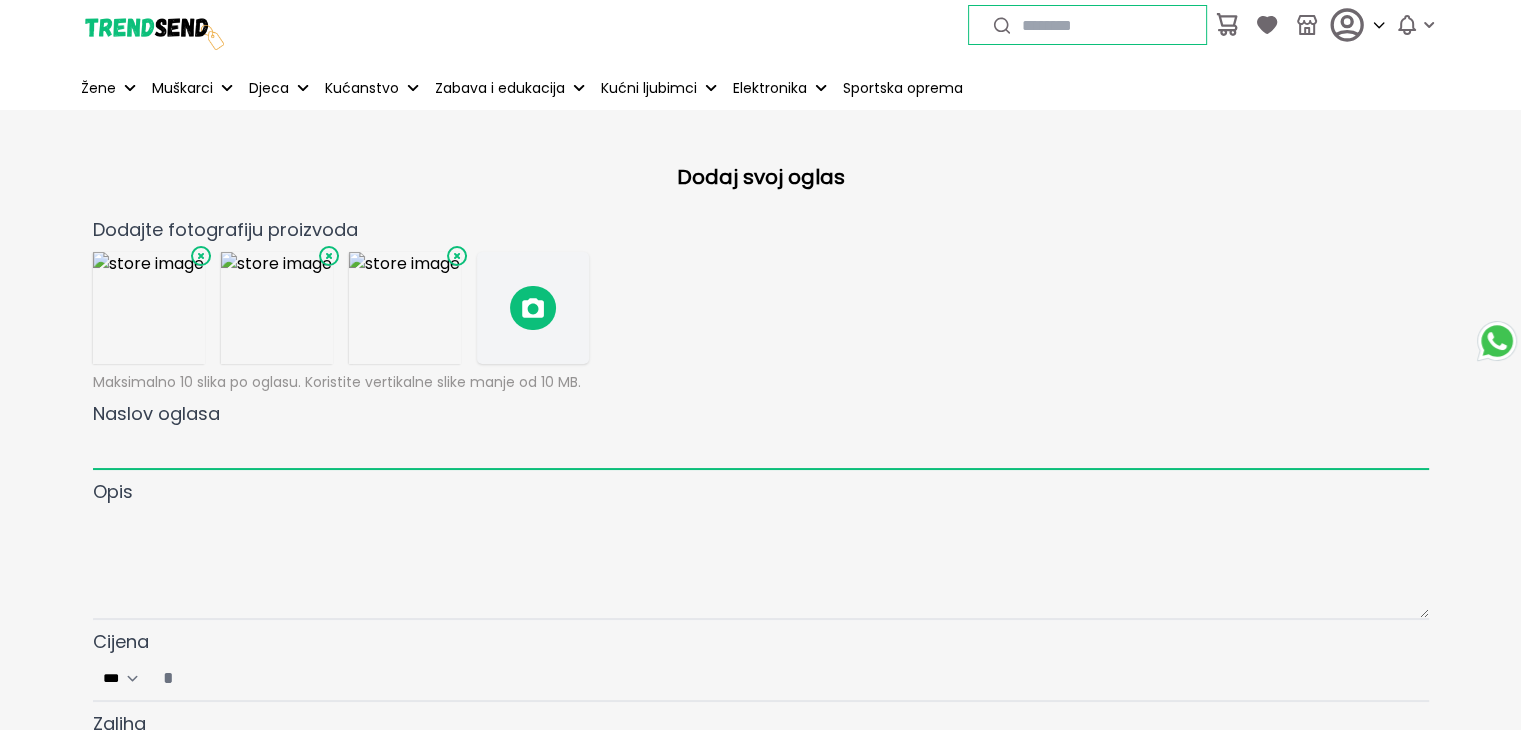 click on "Naslov oglasa" at bounding box center [761, 449] 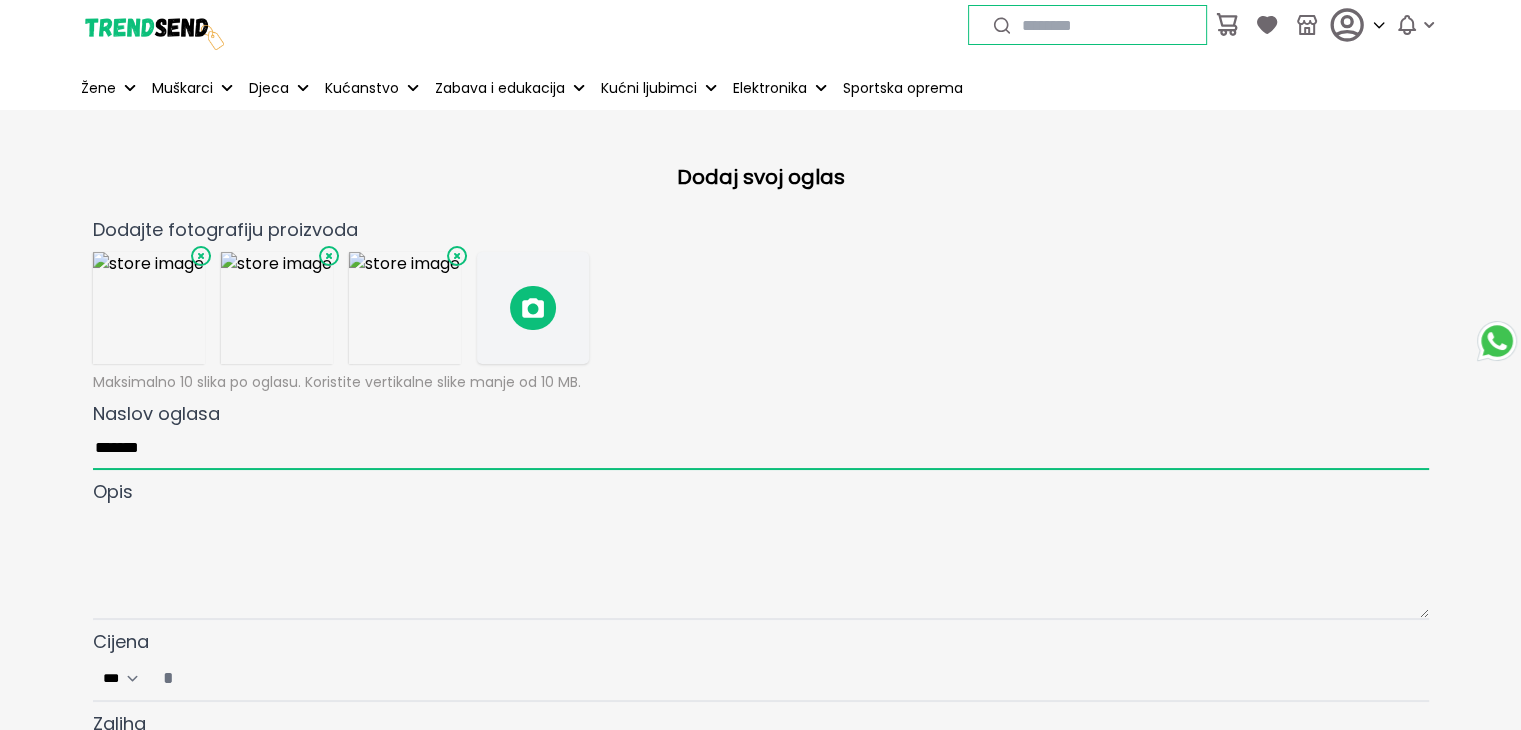 type on "*******" 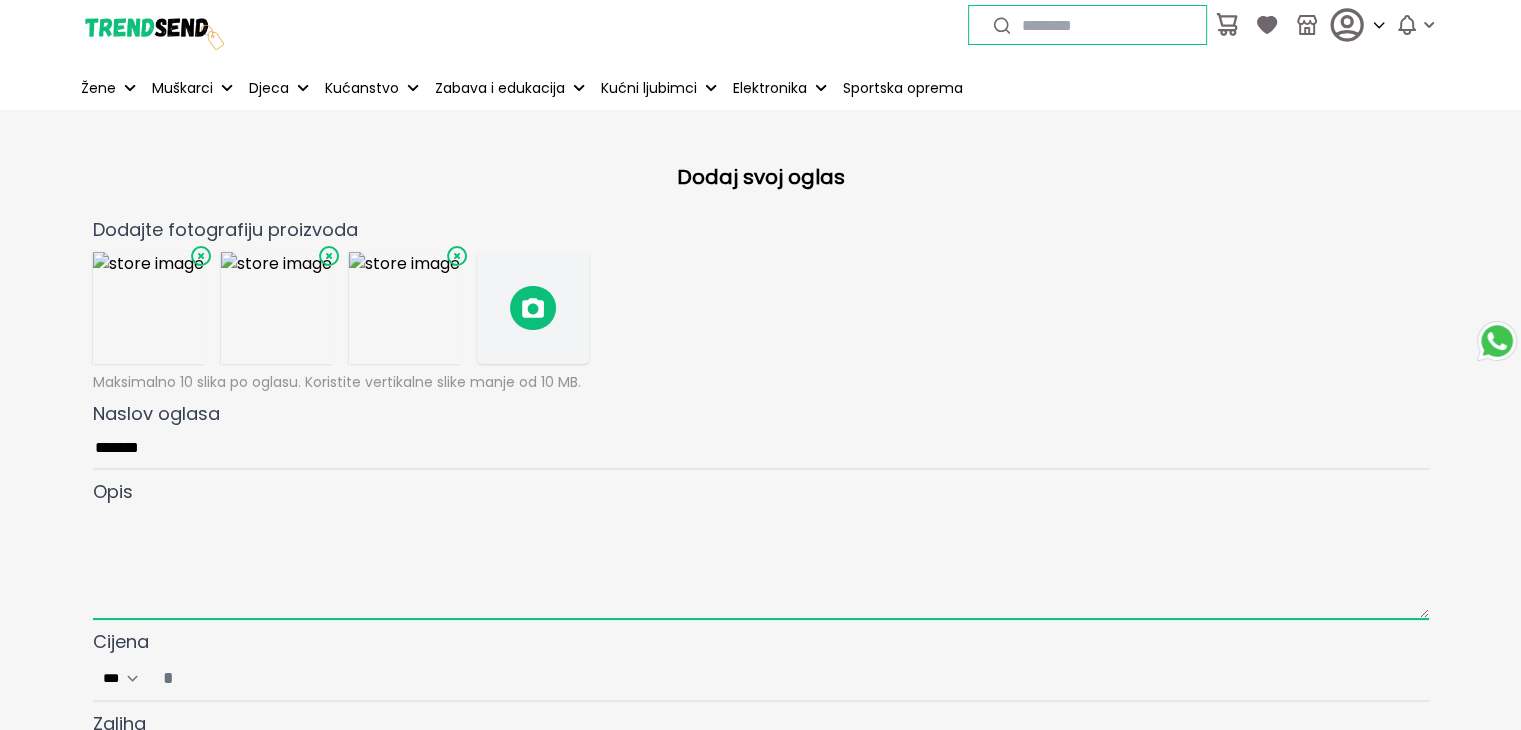 click at bounding box center [761, 563] 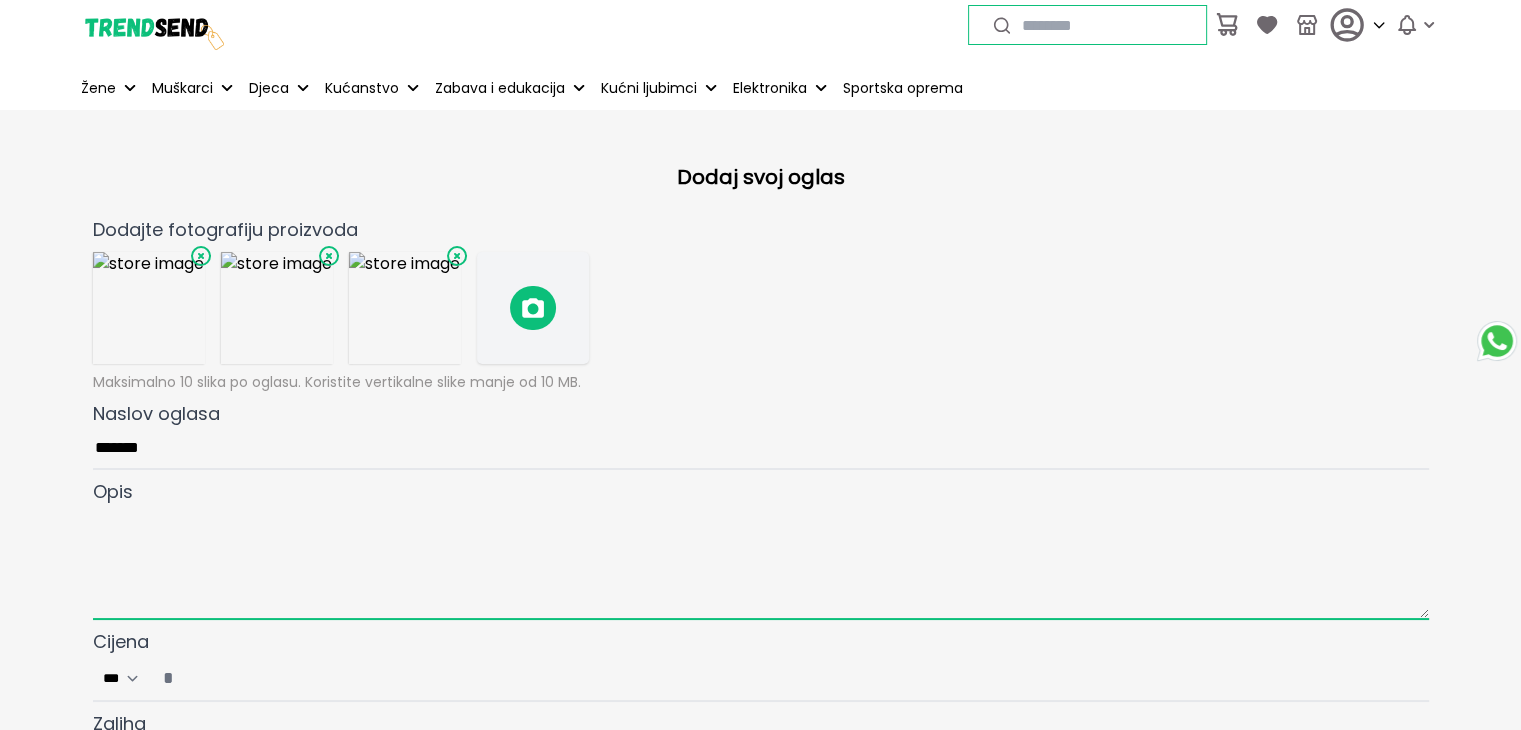 paste on "**********" 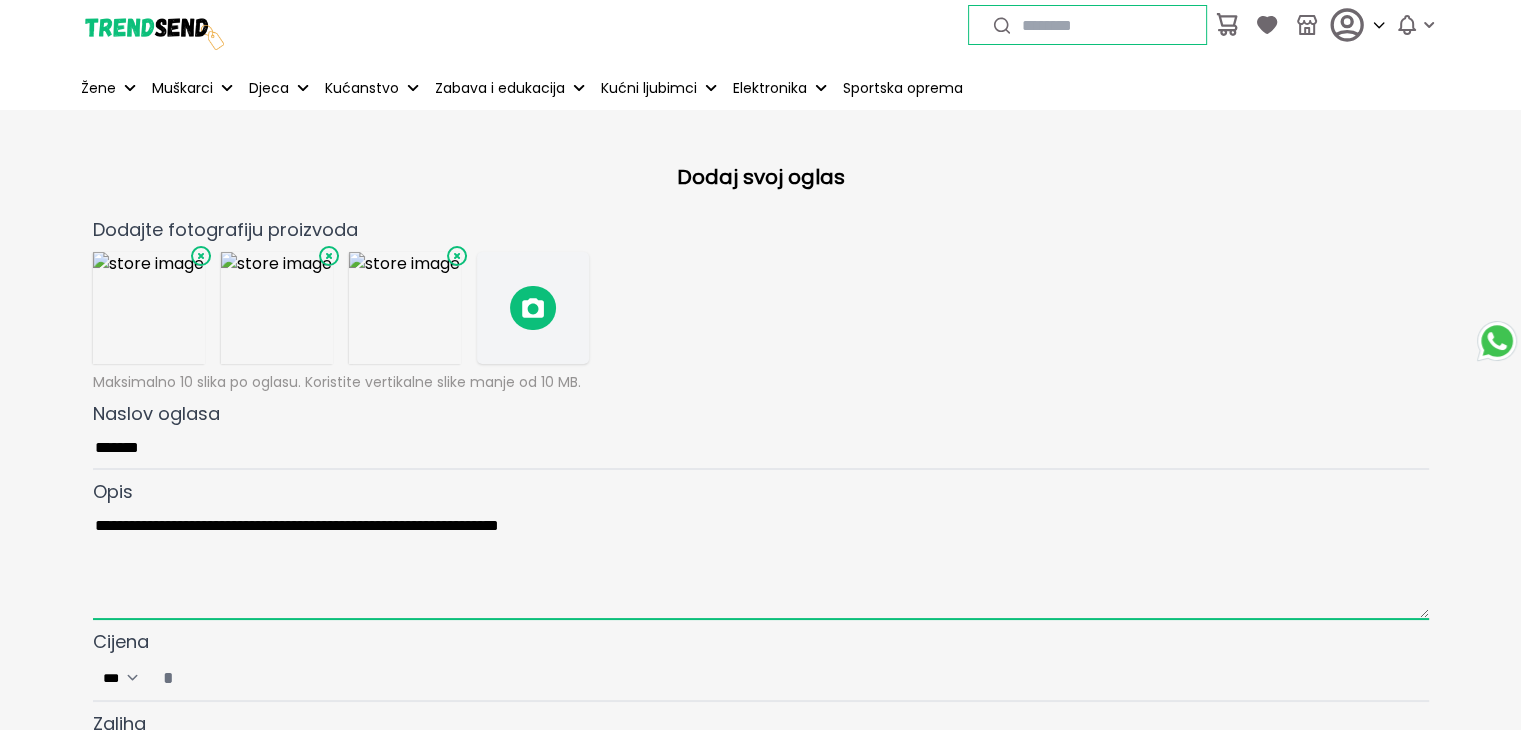 click on "**********" at bounding box center [761, 563] 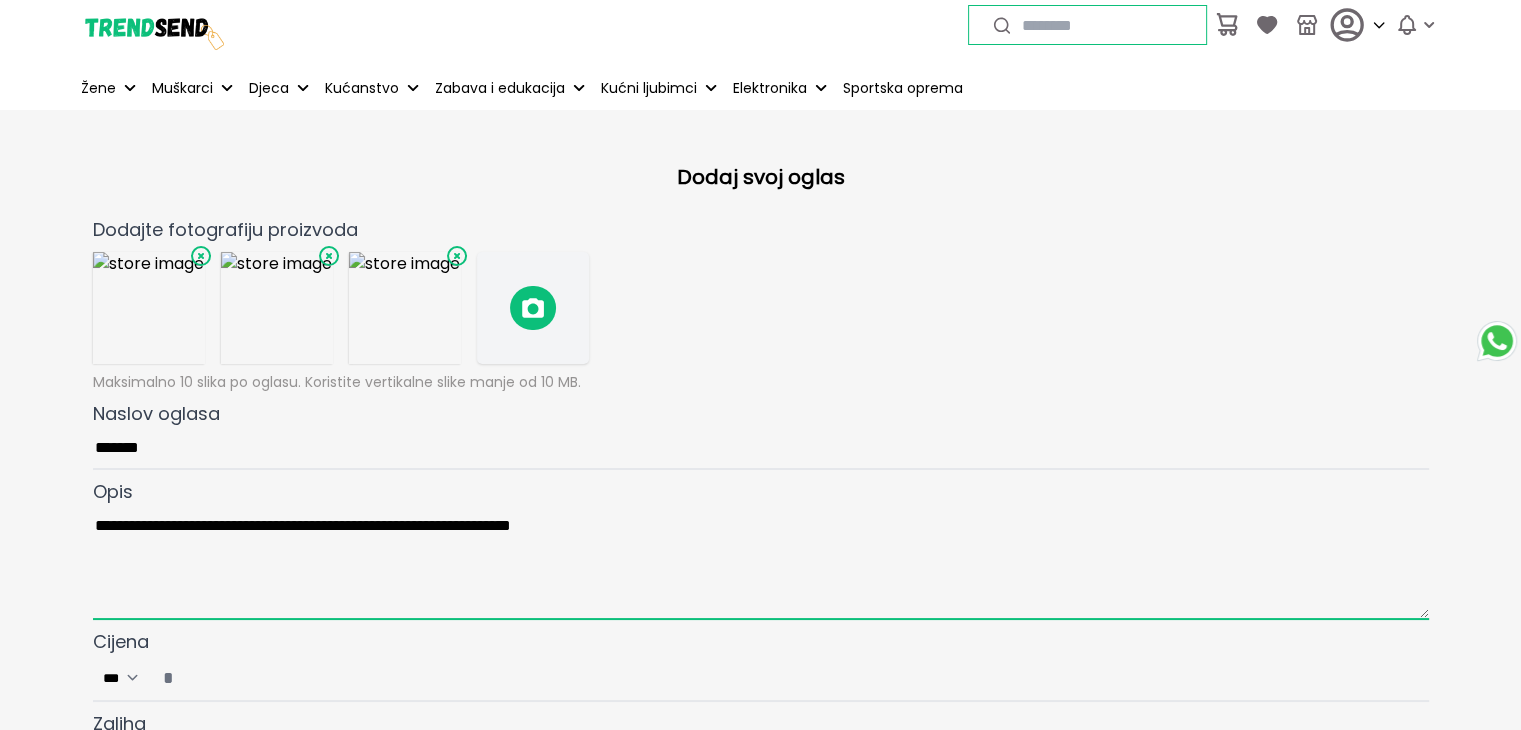 click on "**********" at bounding box center [761, 563] 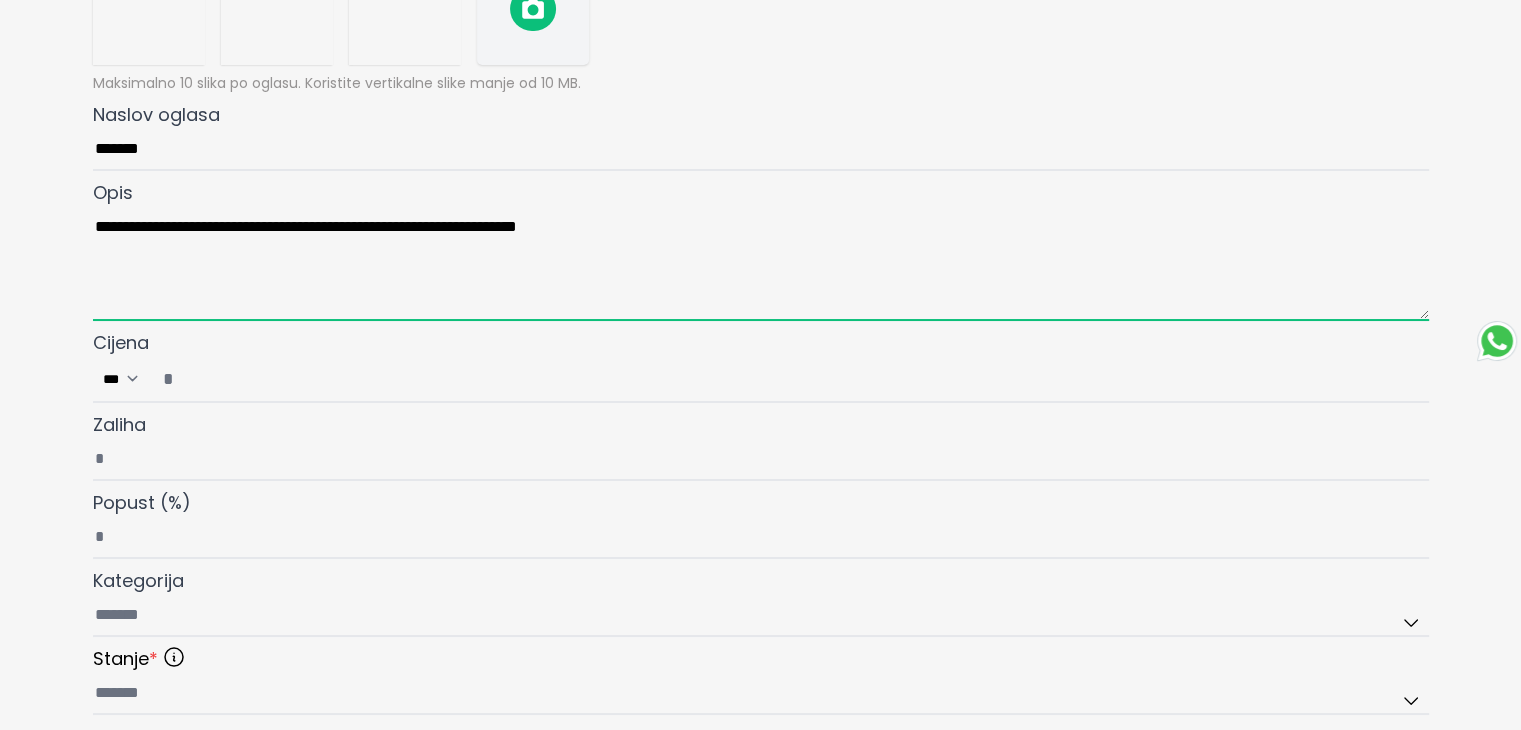 scroll, scrollTop: 300, scrollLeft: 0, axis: vertical 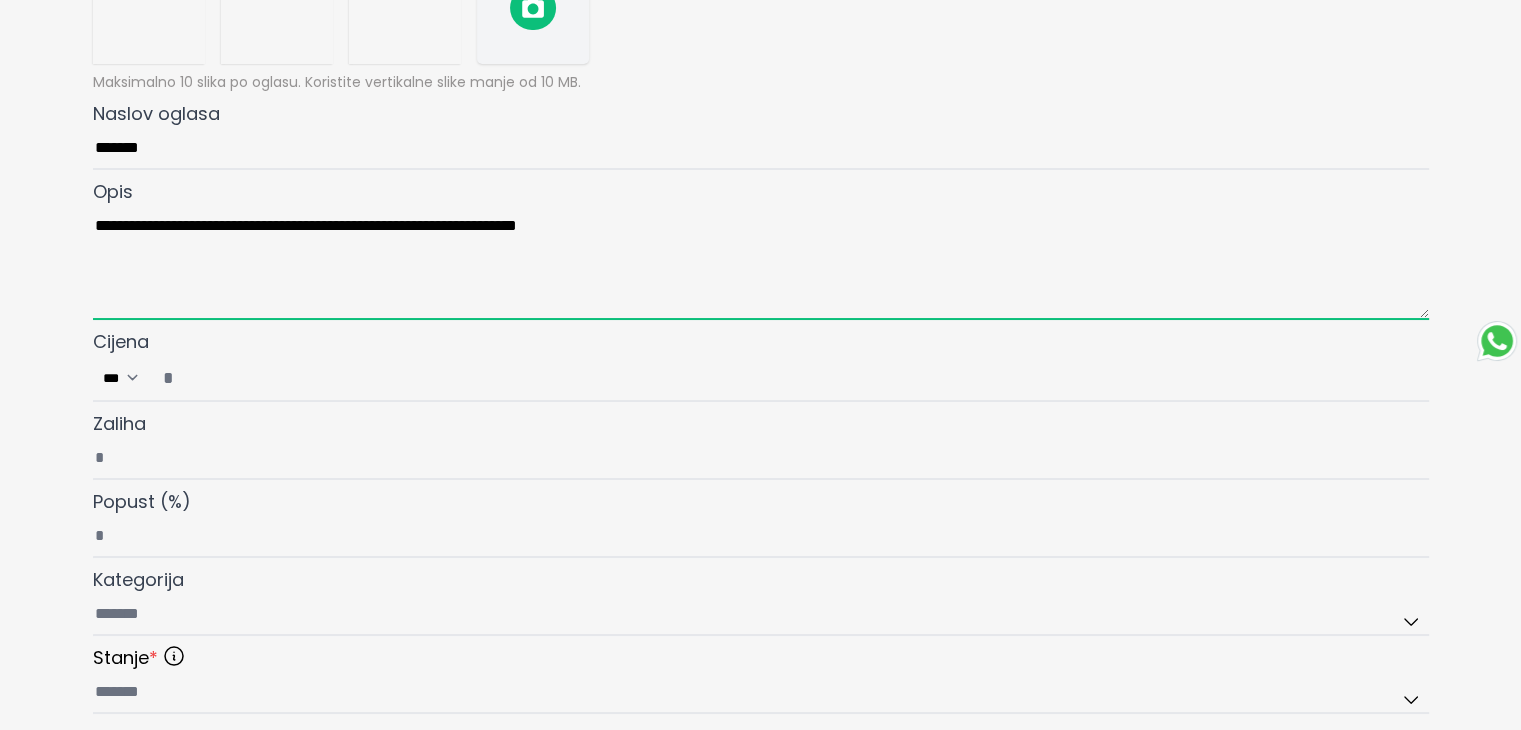 type on "**********" 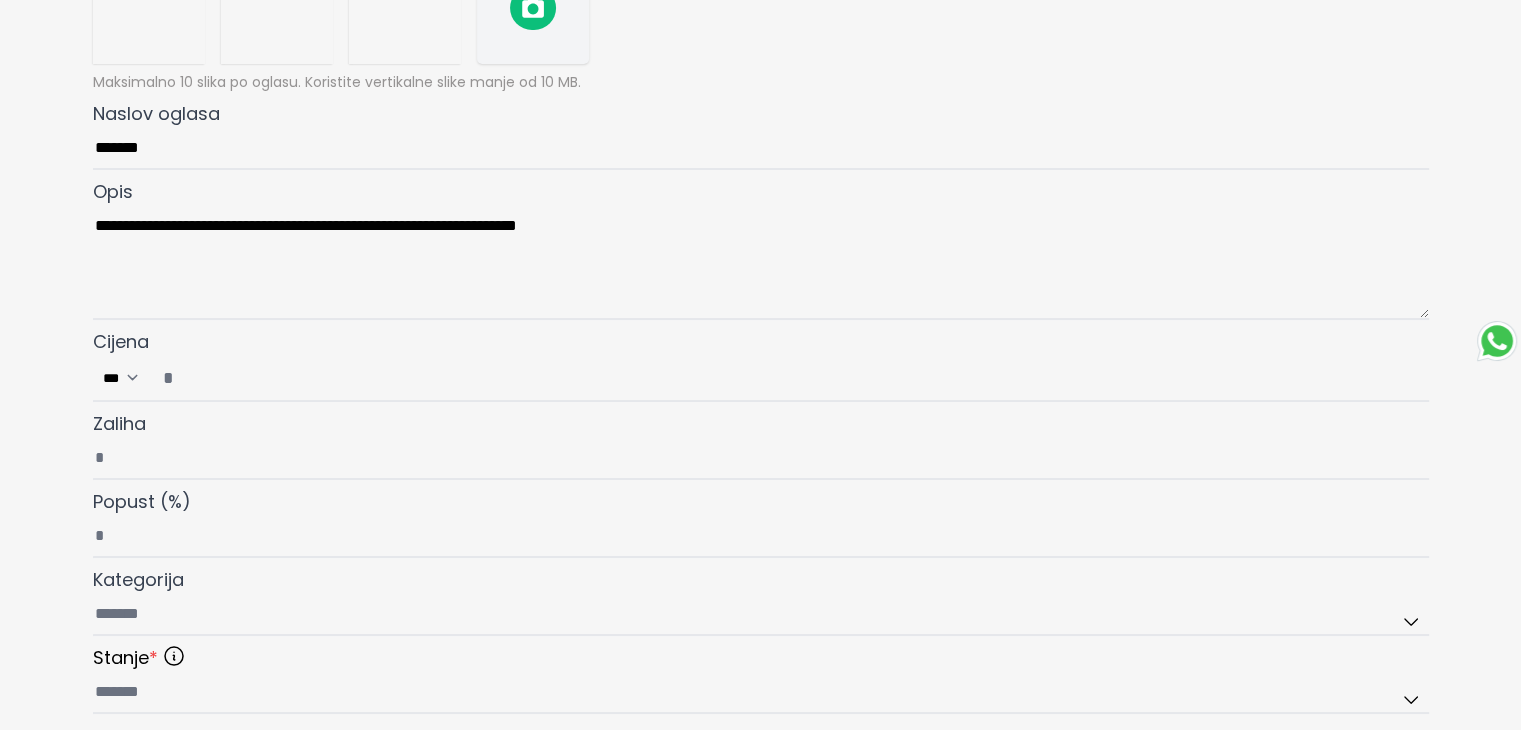 click on "Cijena ***" at bounding box center (789, 378) 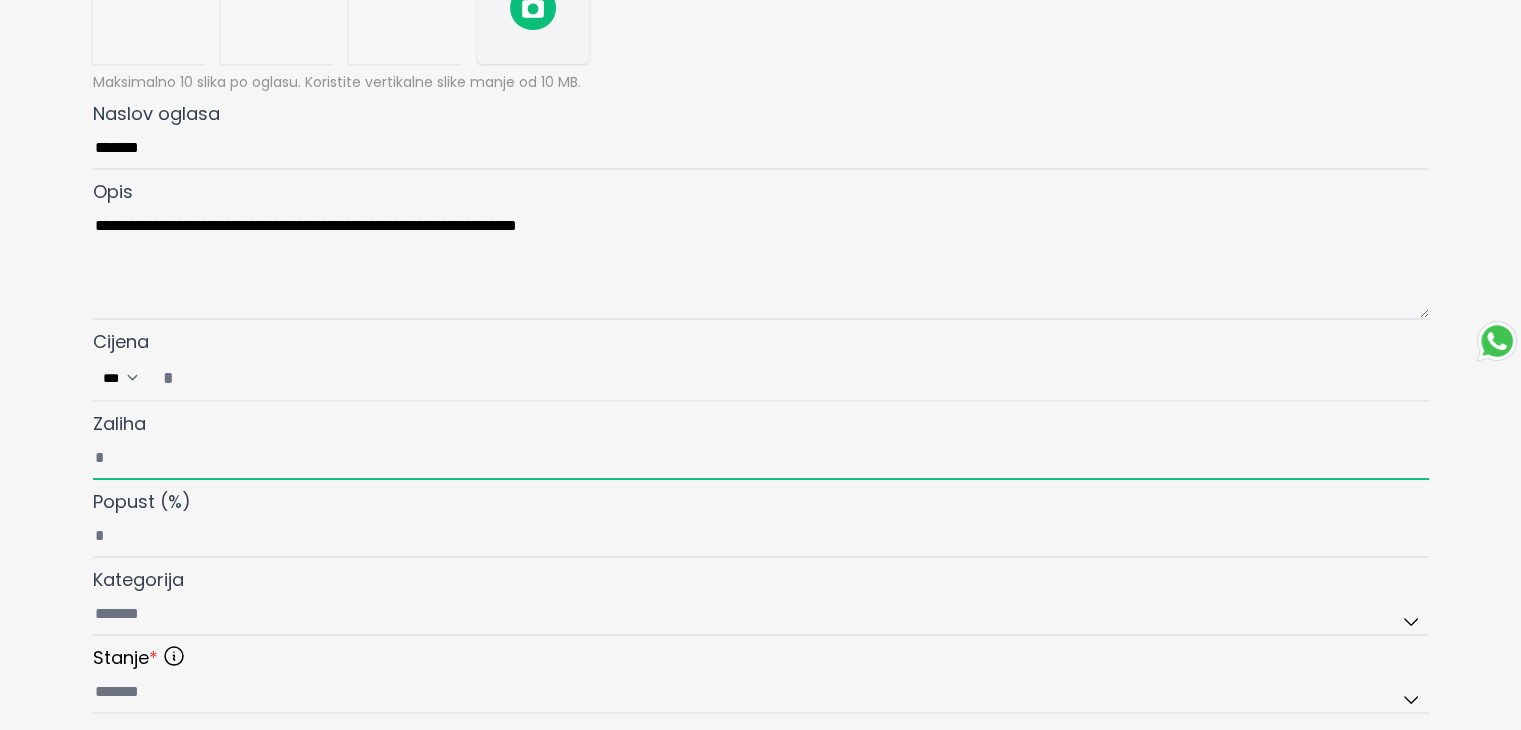 click on "Zaliha" at bounding box center (761, 459) 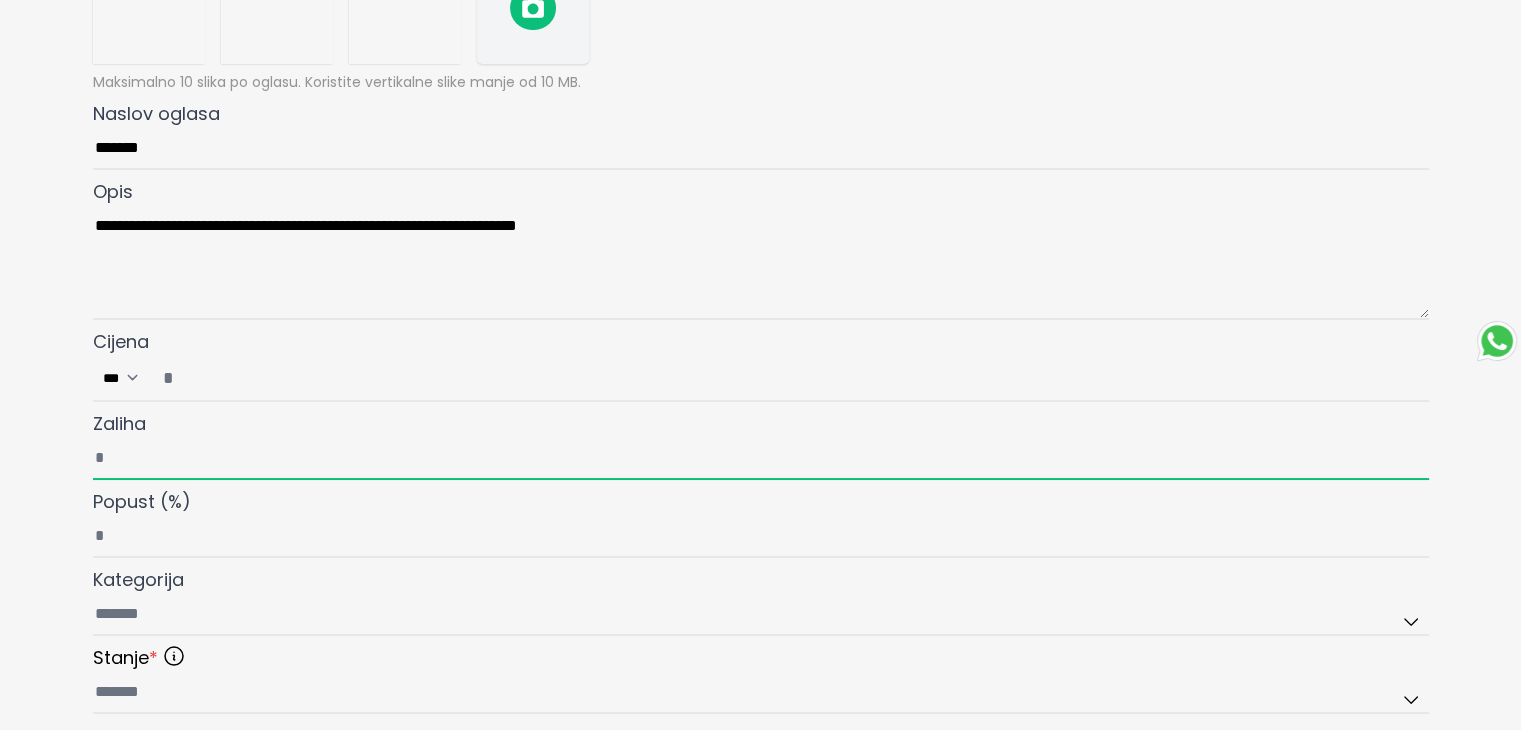 type on "*" 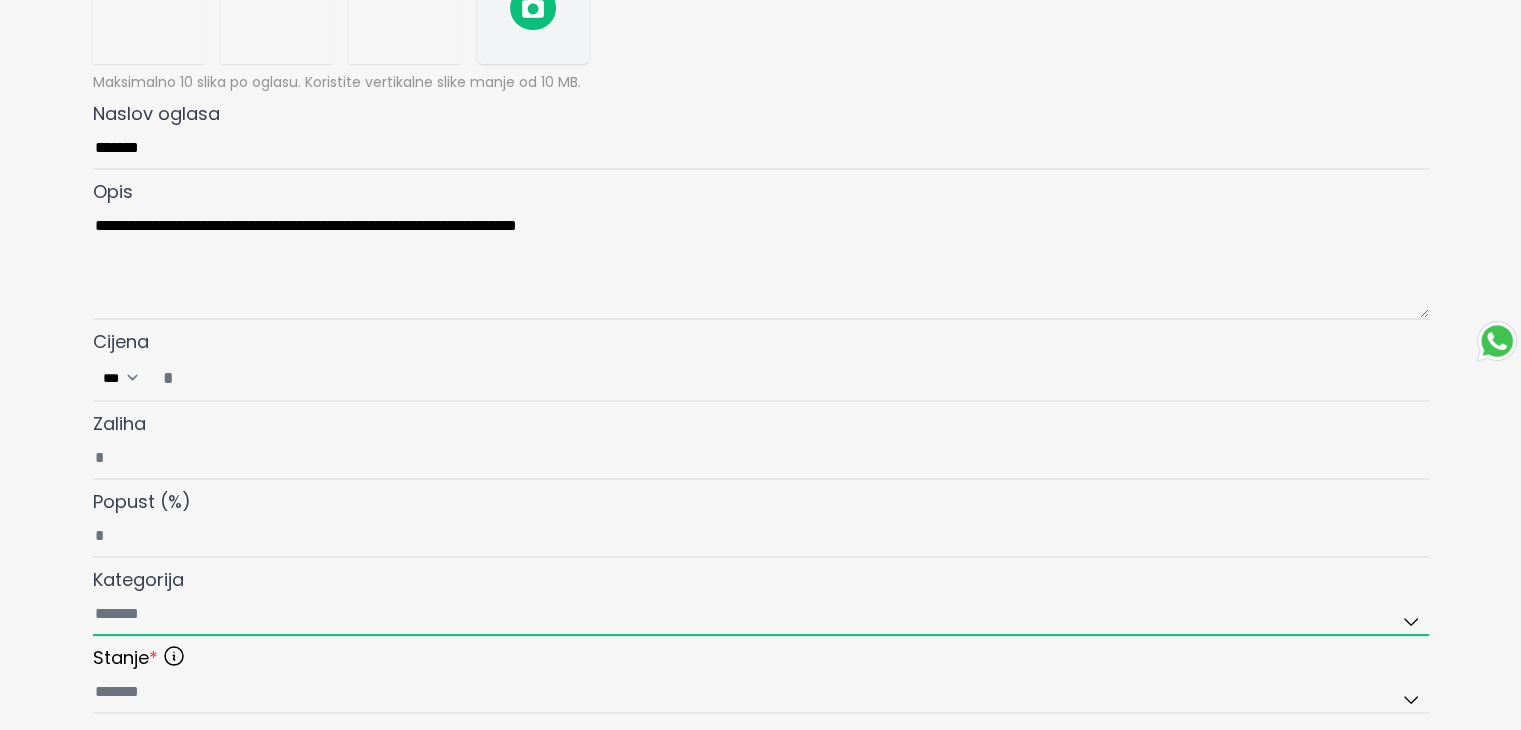 click on "Kategorija" at bounding box center (761, 615) 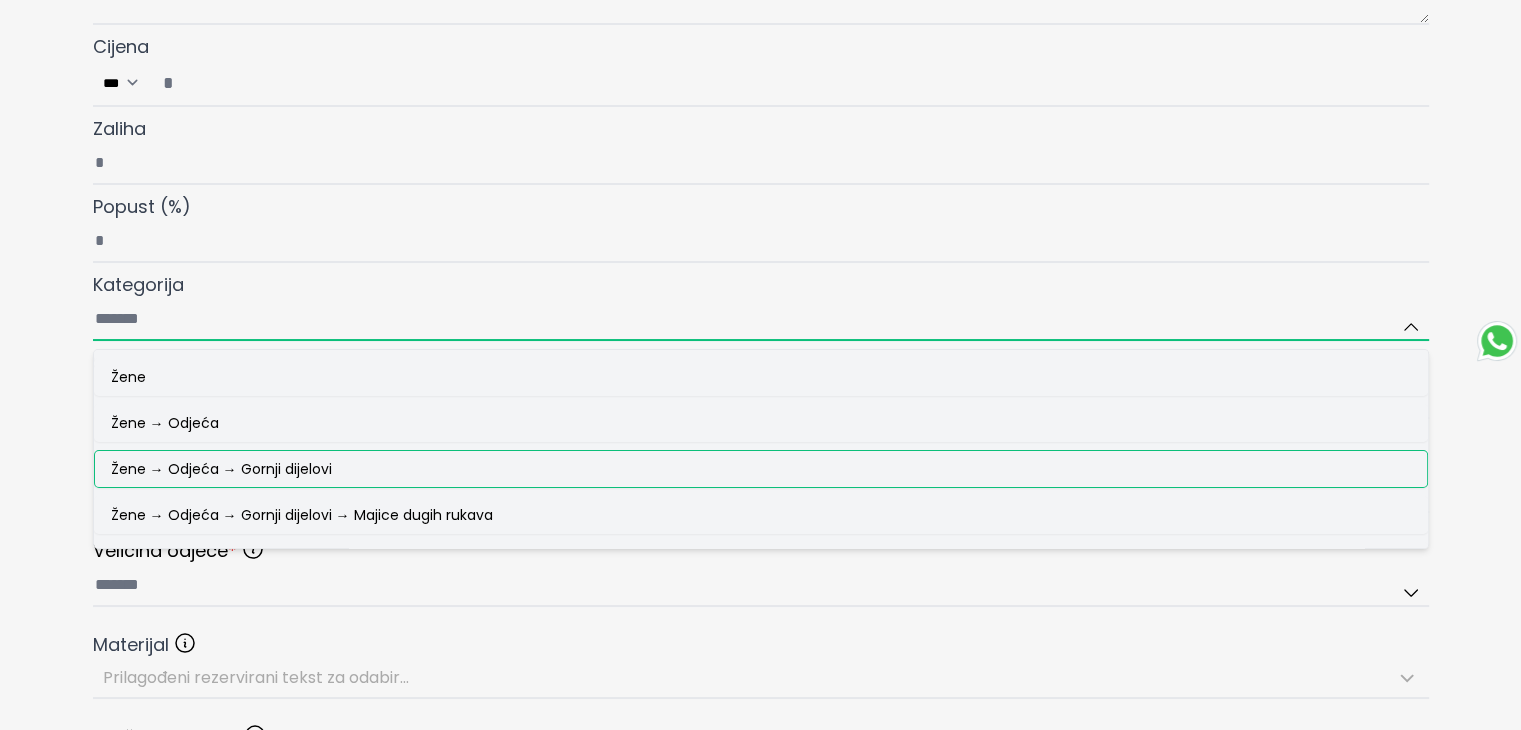 scroll, scrollTop: 600, scrollLeft: 0, axis: vertical 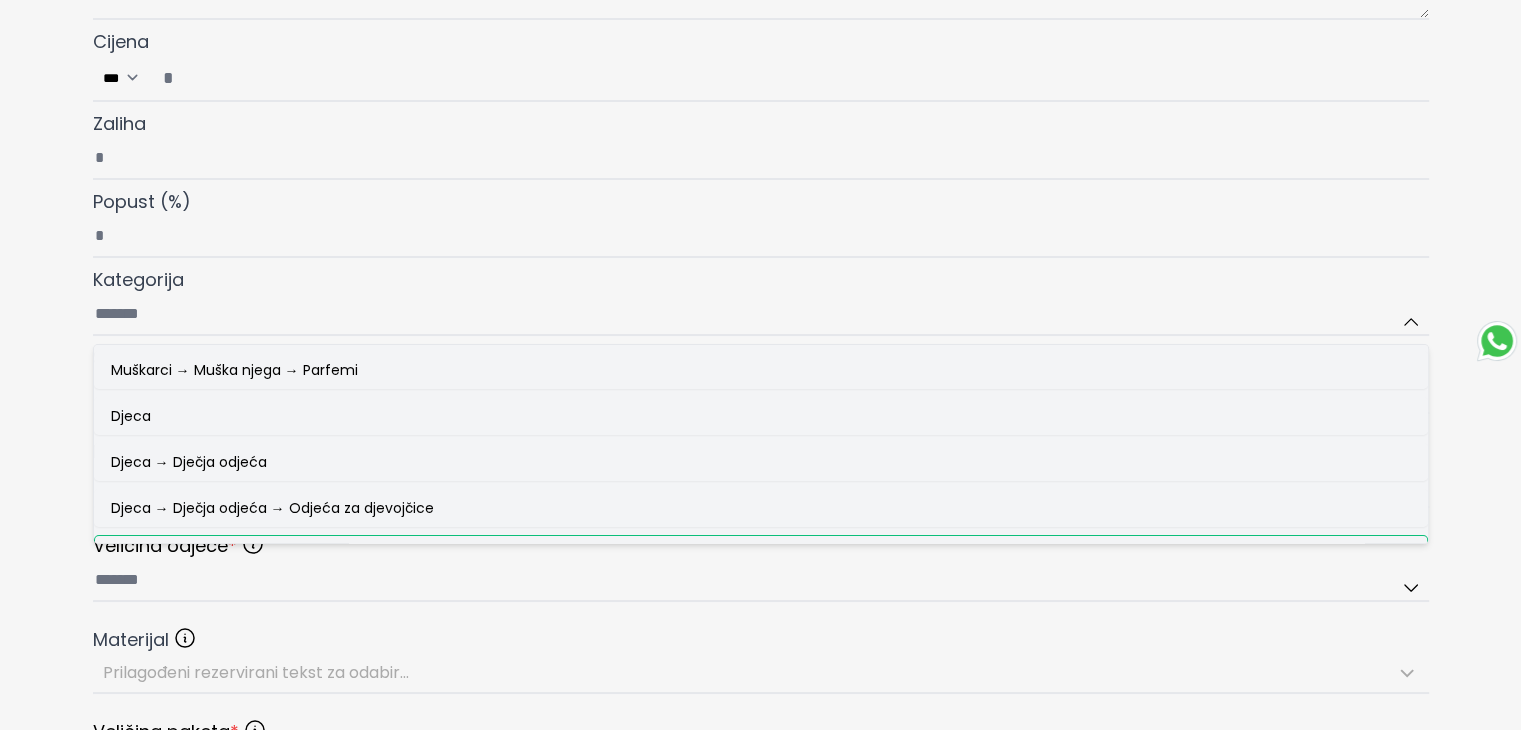 click on "Djeca  →  Dječja odjeća  →  Odjeća za djevojčice  →  Gornji djelovi" at bounding box center (327, 554) 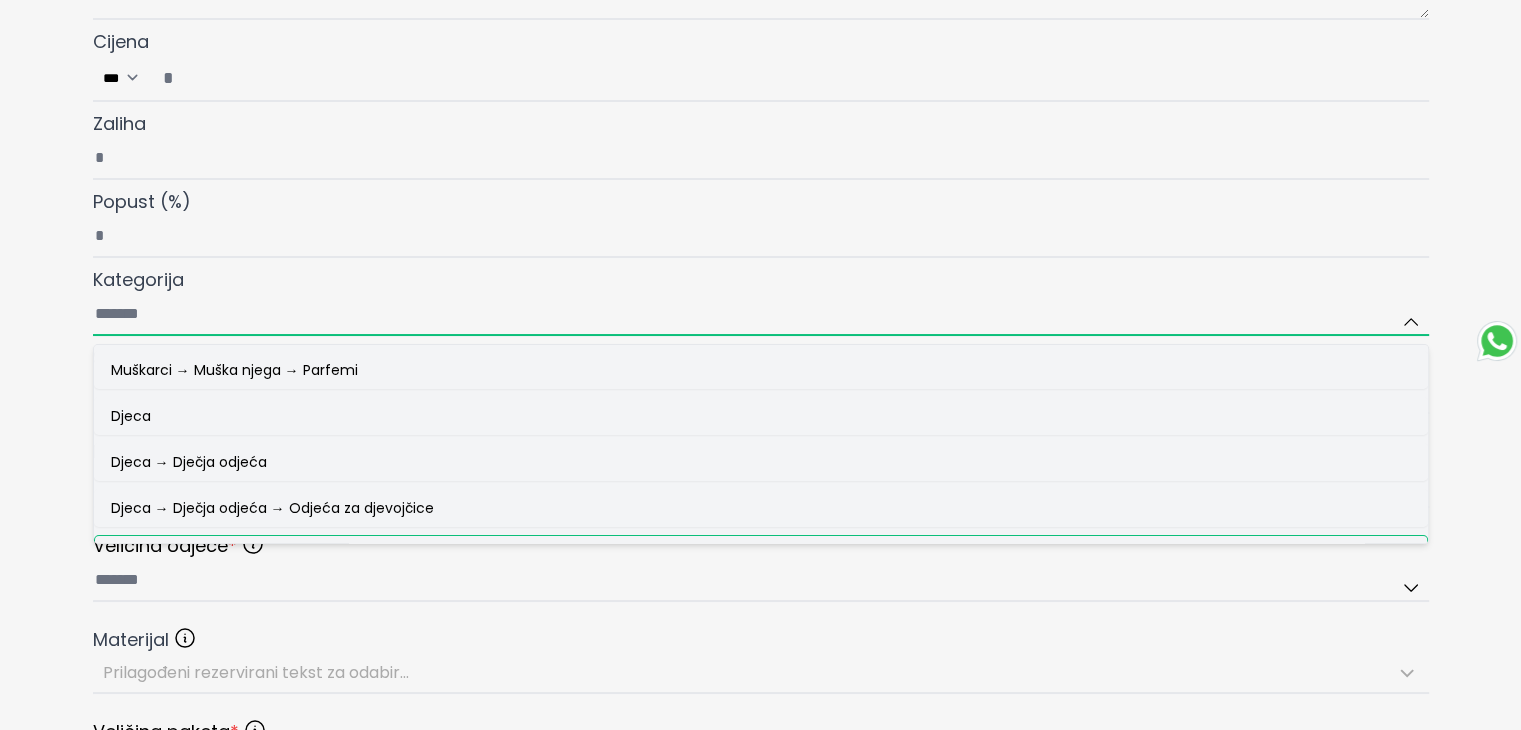 type on "**********" 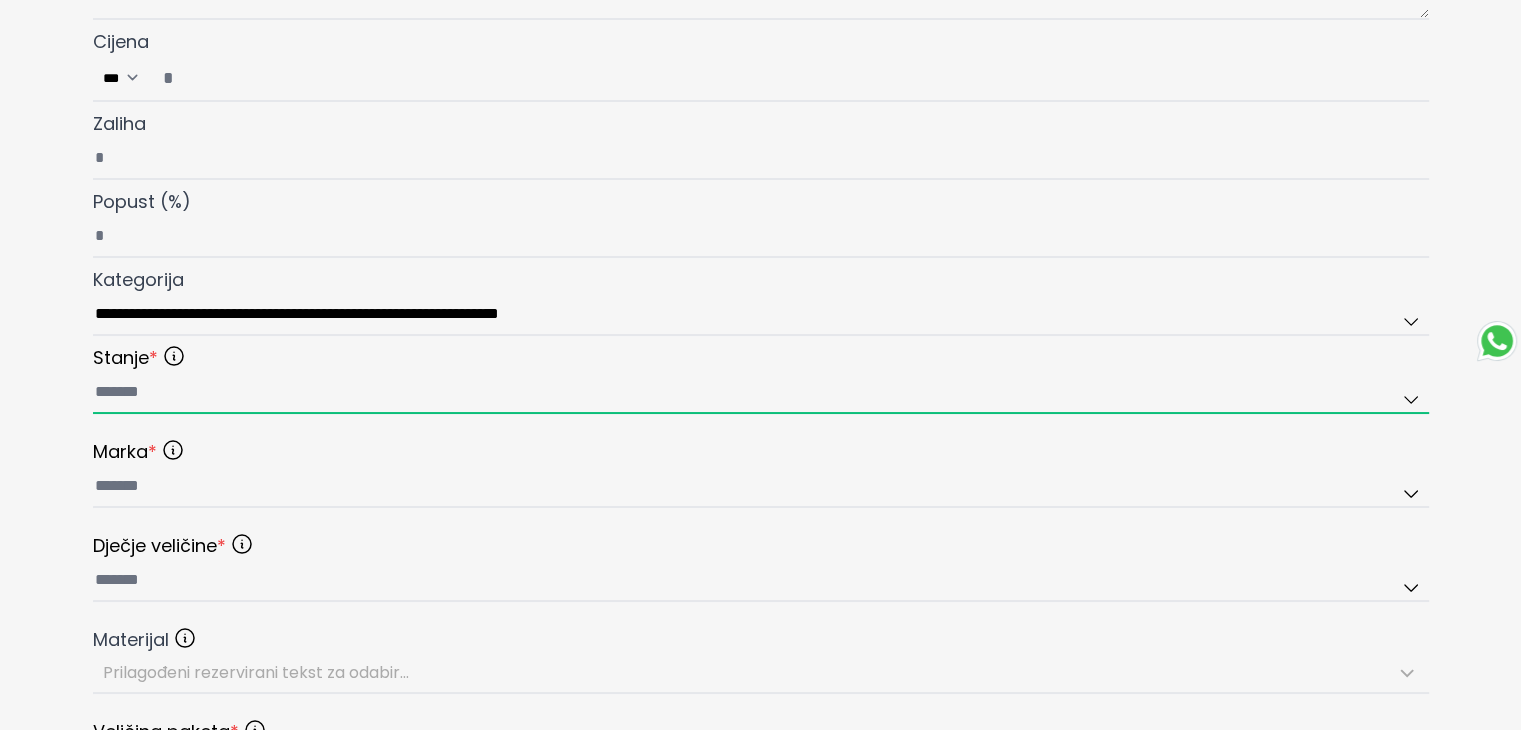 click at bounding box center (761, 393) 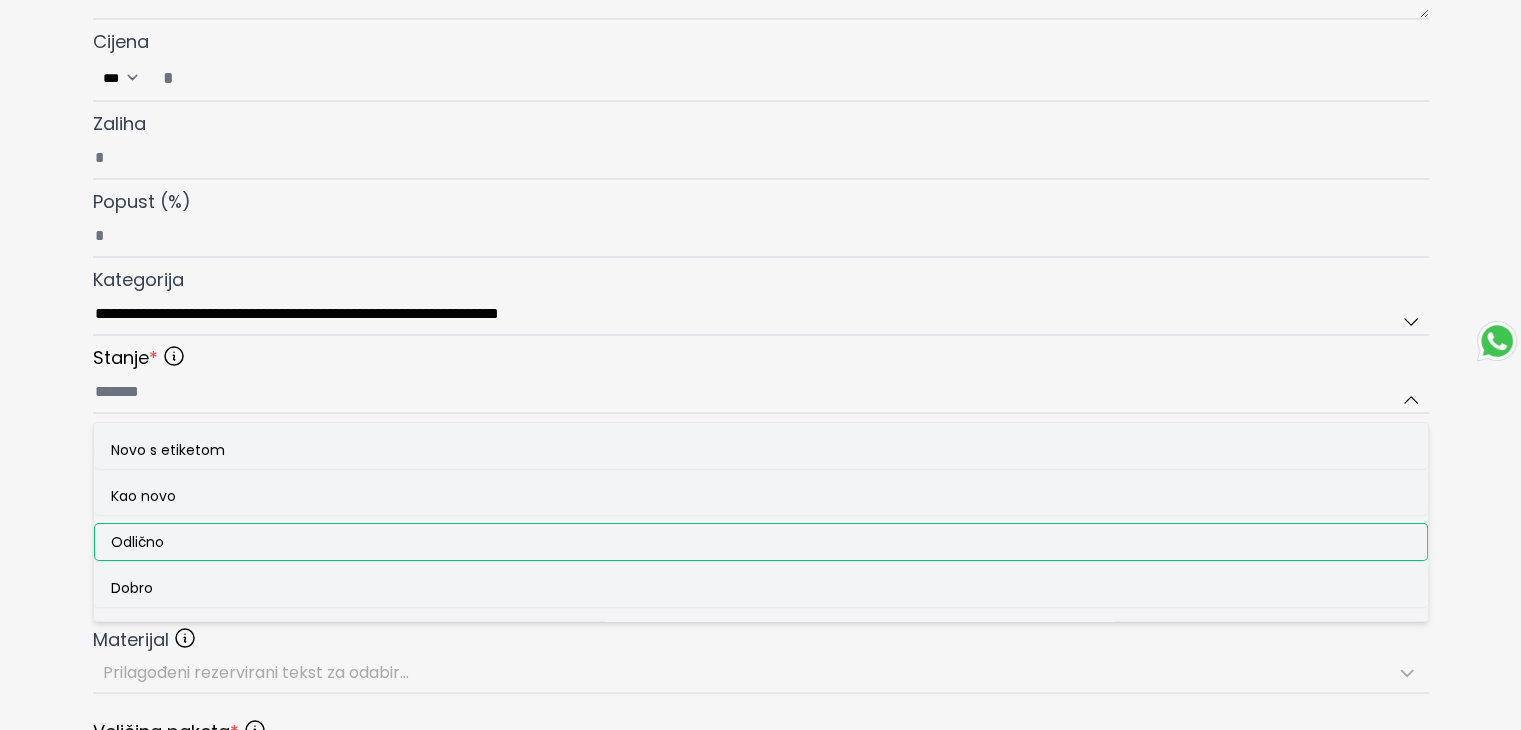 click on "Odlično" at bounding box center [761, 542] 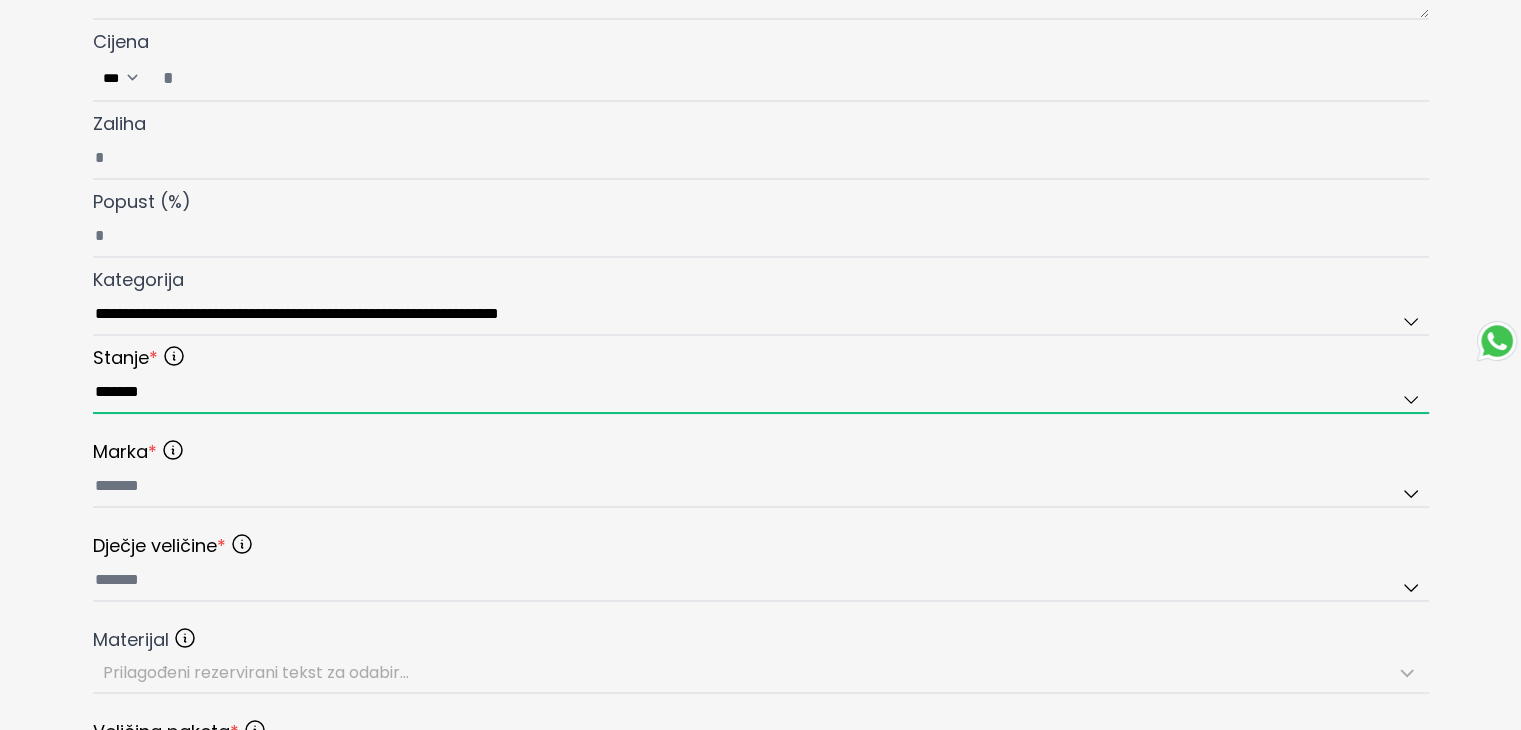drag, startPoint x: 165, startPoint y: 397, endPoint x: 30, endPoint y: 398, distance: 135.00371 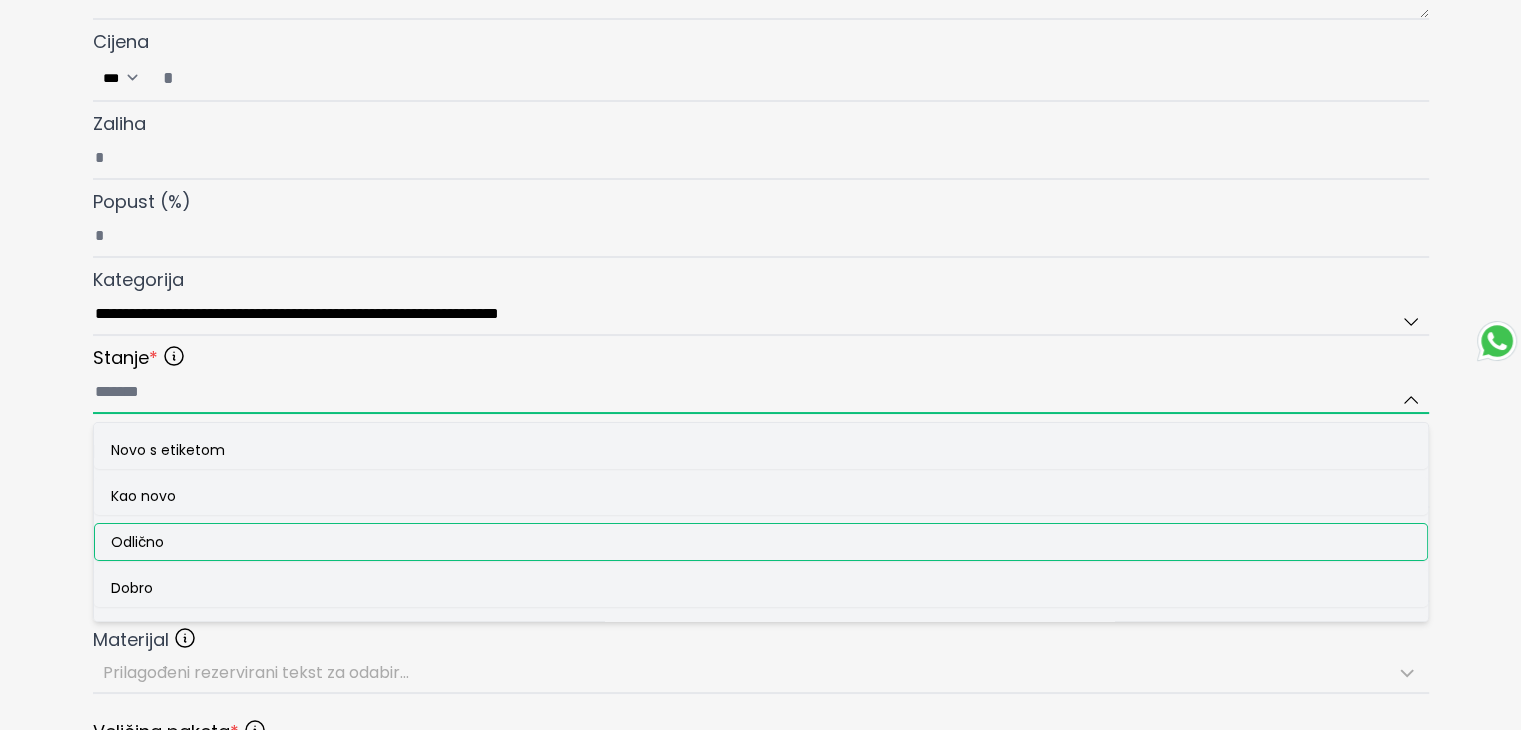 scroll, scrollTop: 29, scrollLeft: 0, axis: vertical 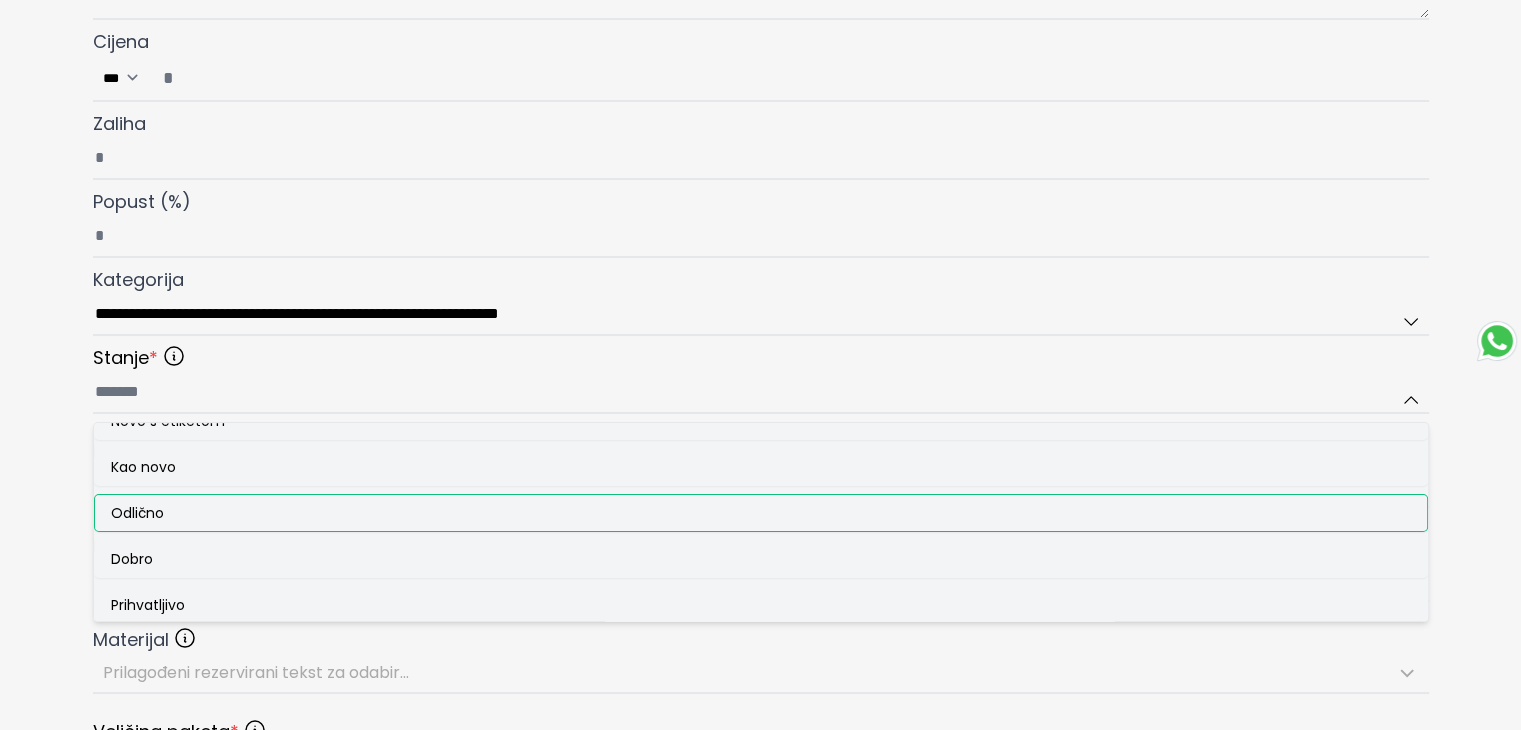 click on "Odlično" at bounding box center (761, 513) 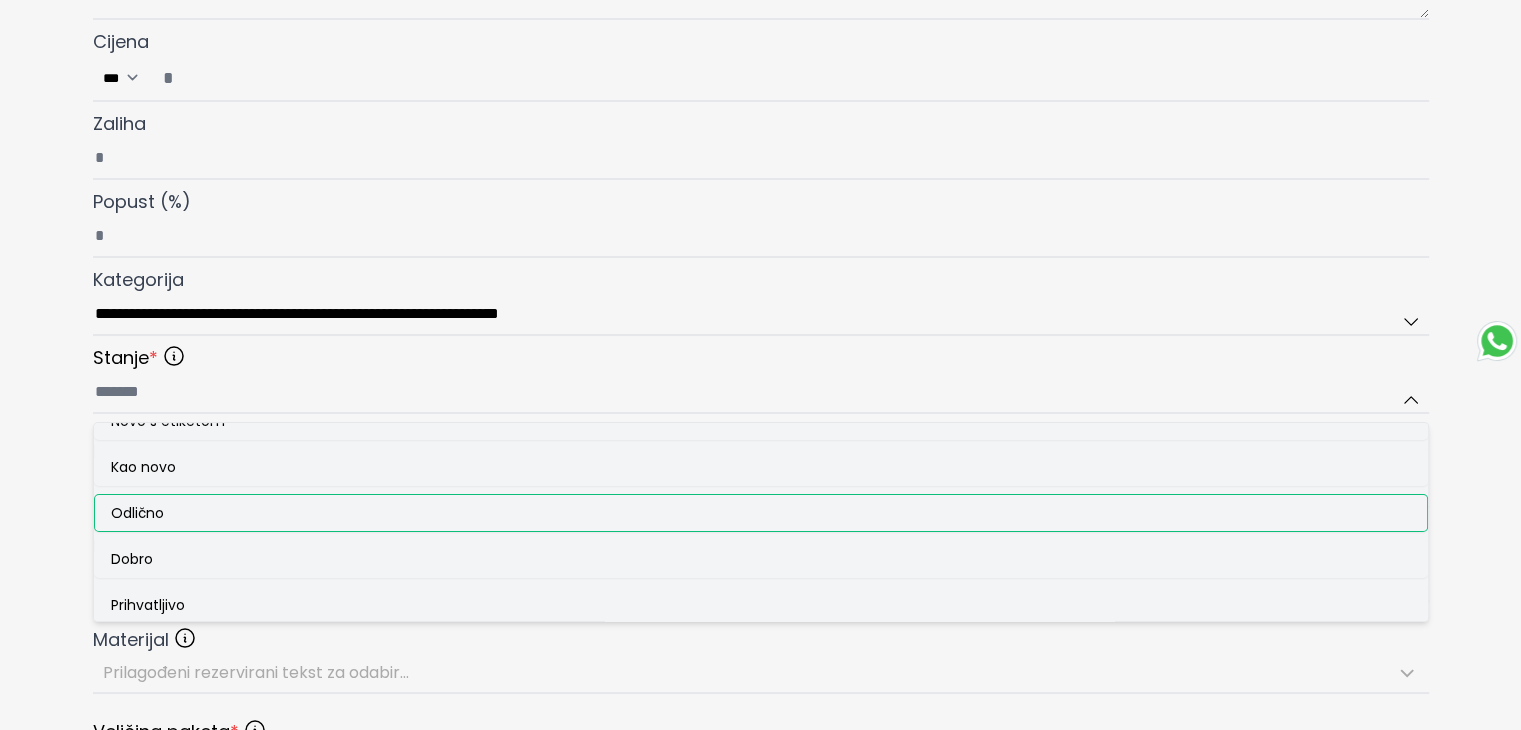 type on "*******" 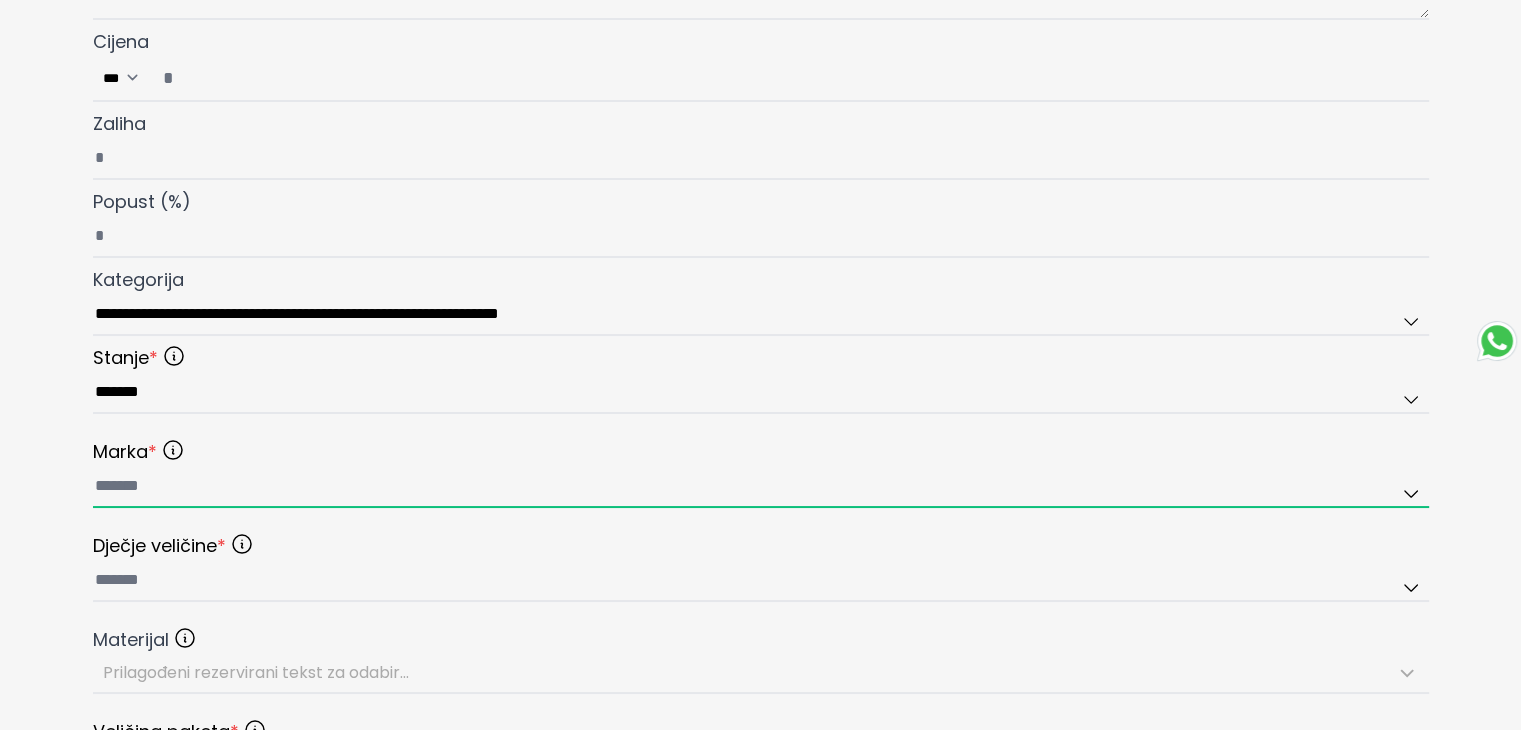 click at bounding box center [761, 487] 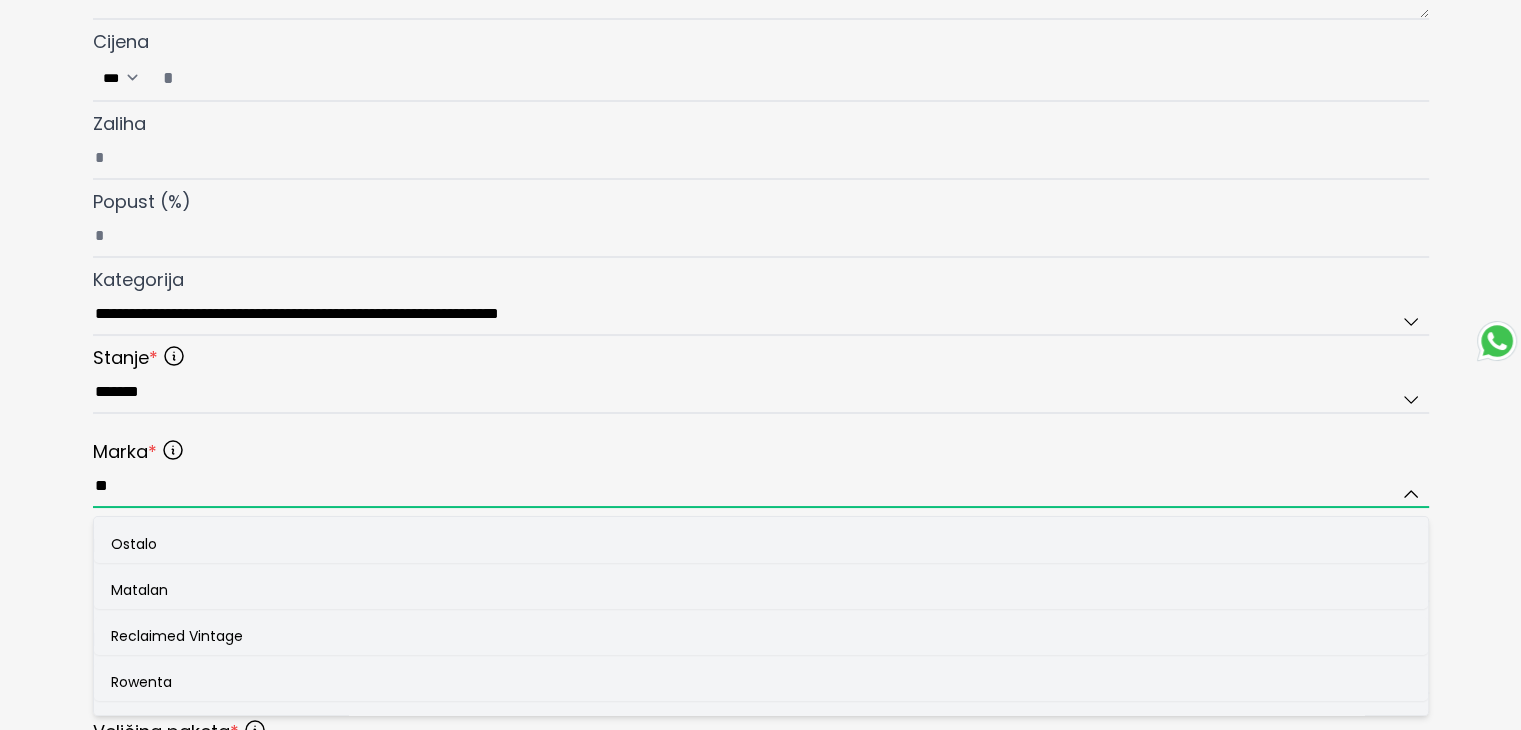 type on "*" 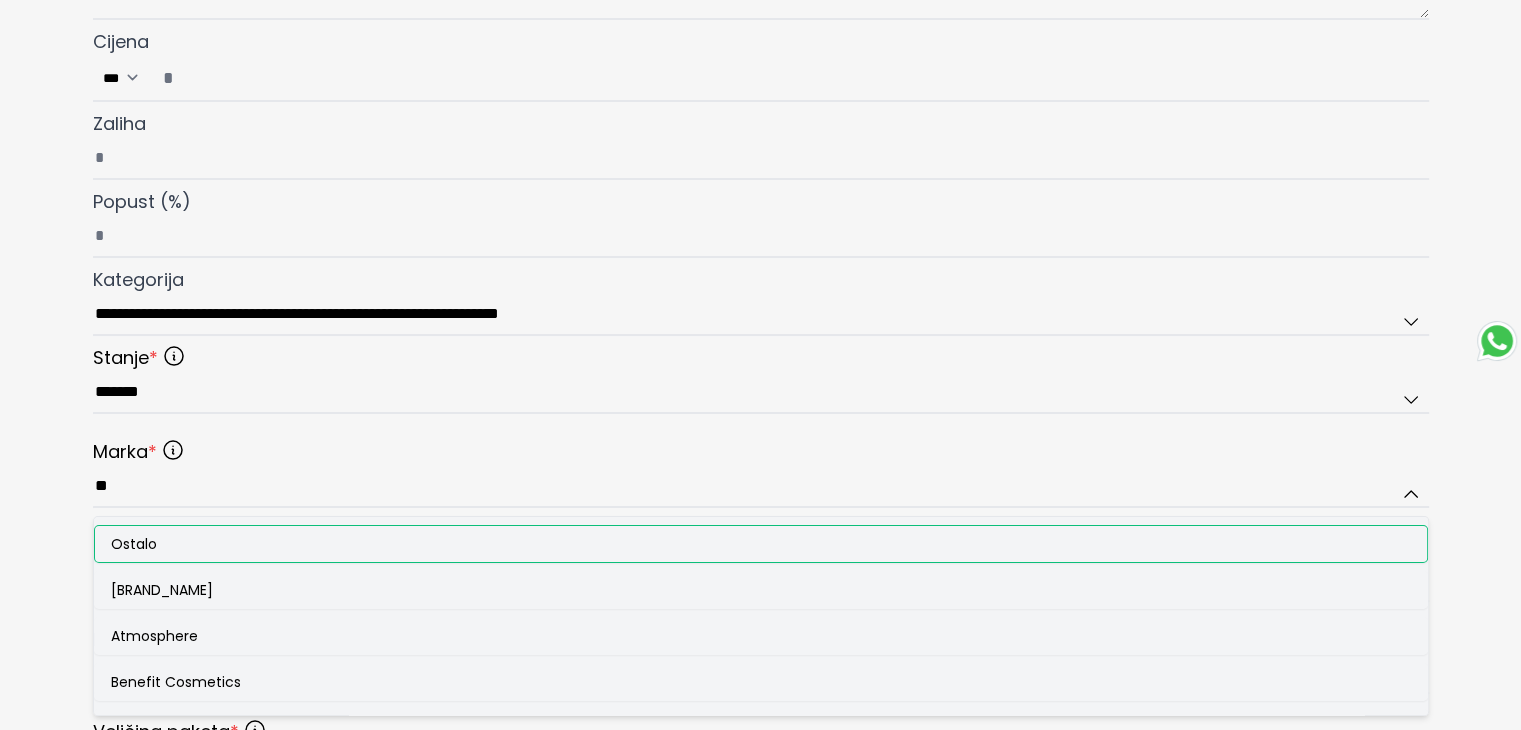 click on "Ostalo" at bounding box center [134, 544] 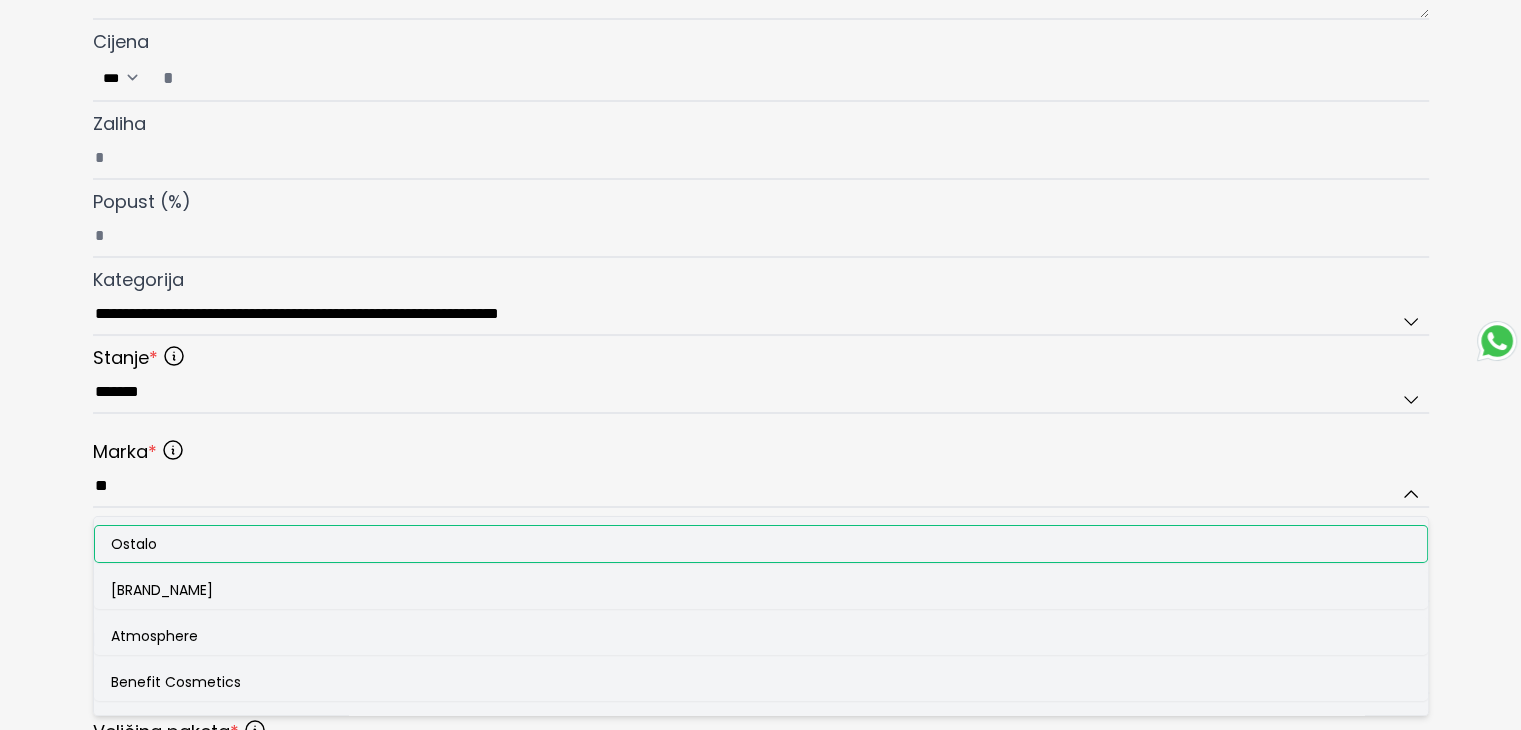 type on "******" 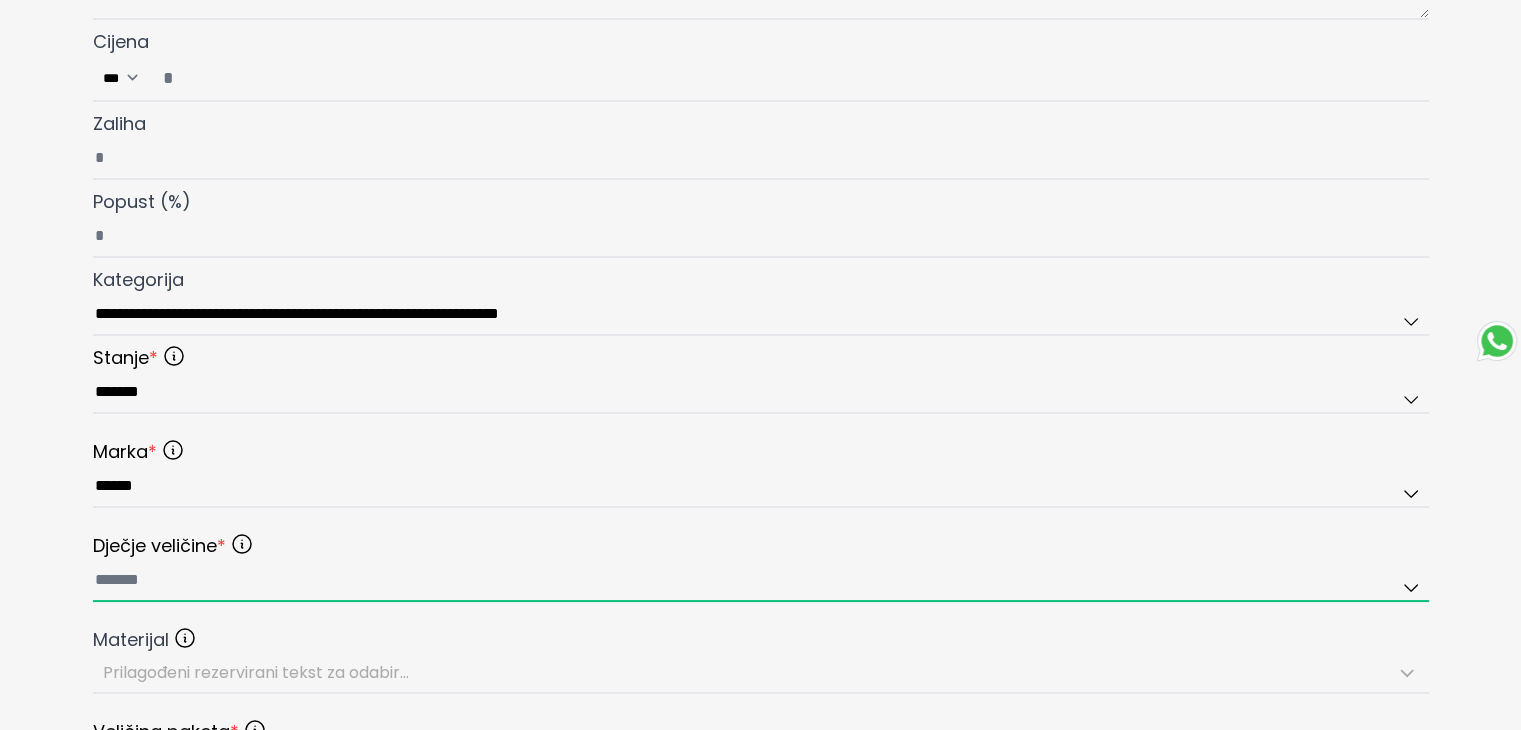 click at bounding box center (761, 581) 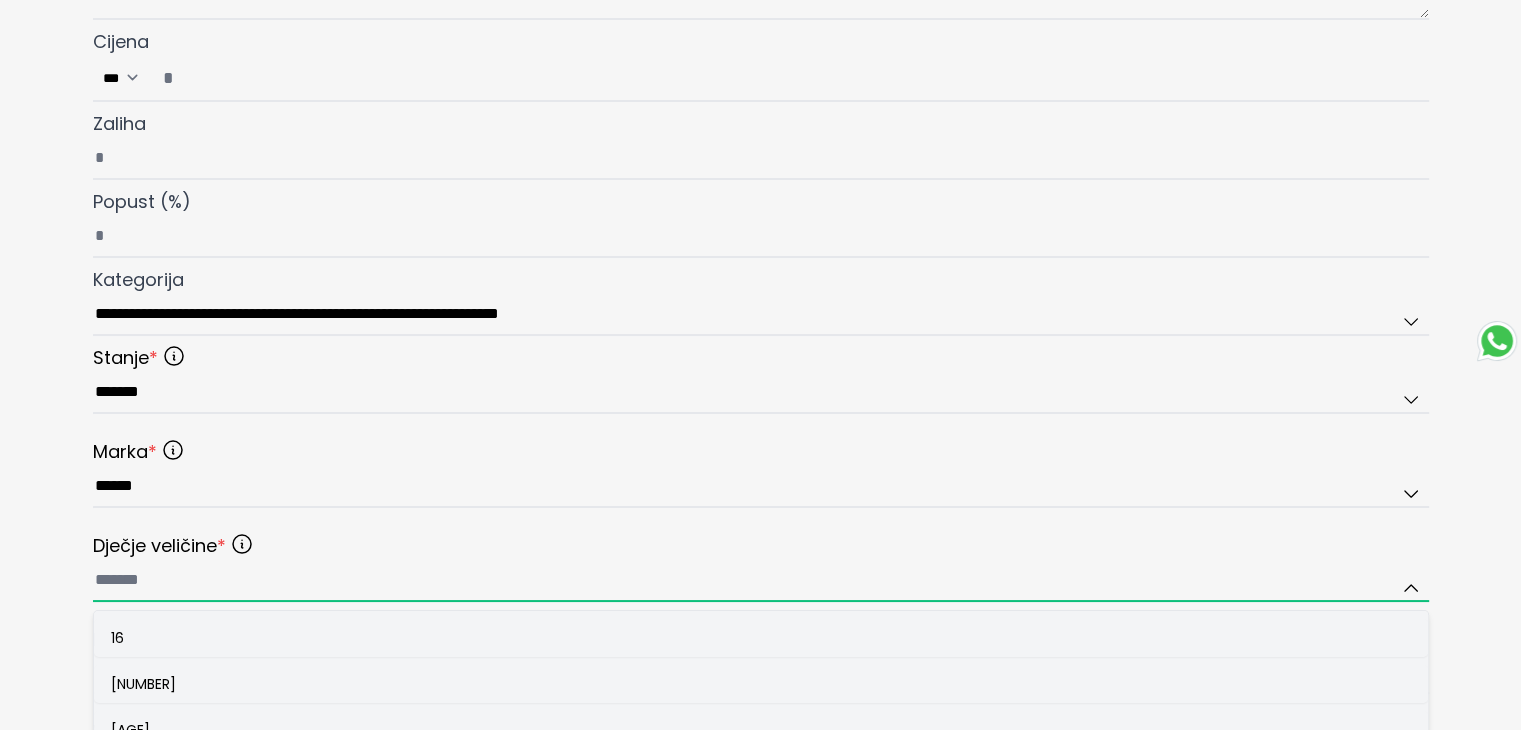 scroll, scrollTop: 900, scrollLeft: 0, axis: vertical 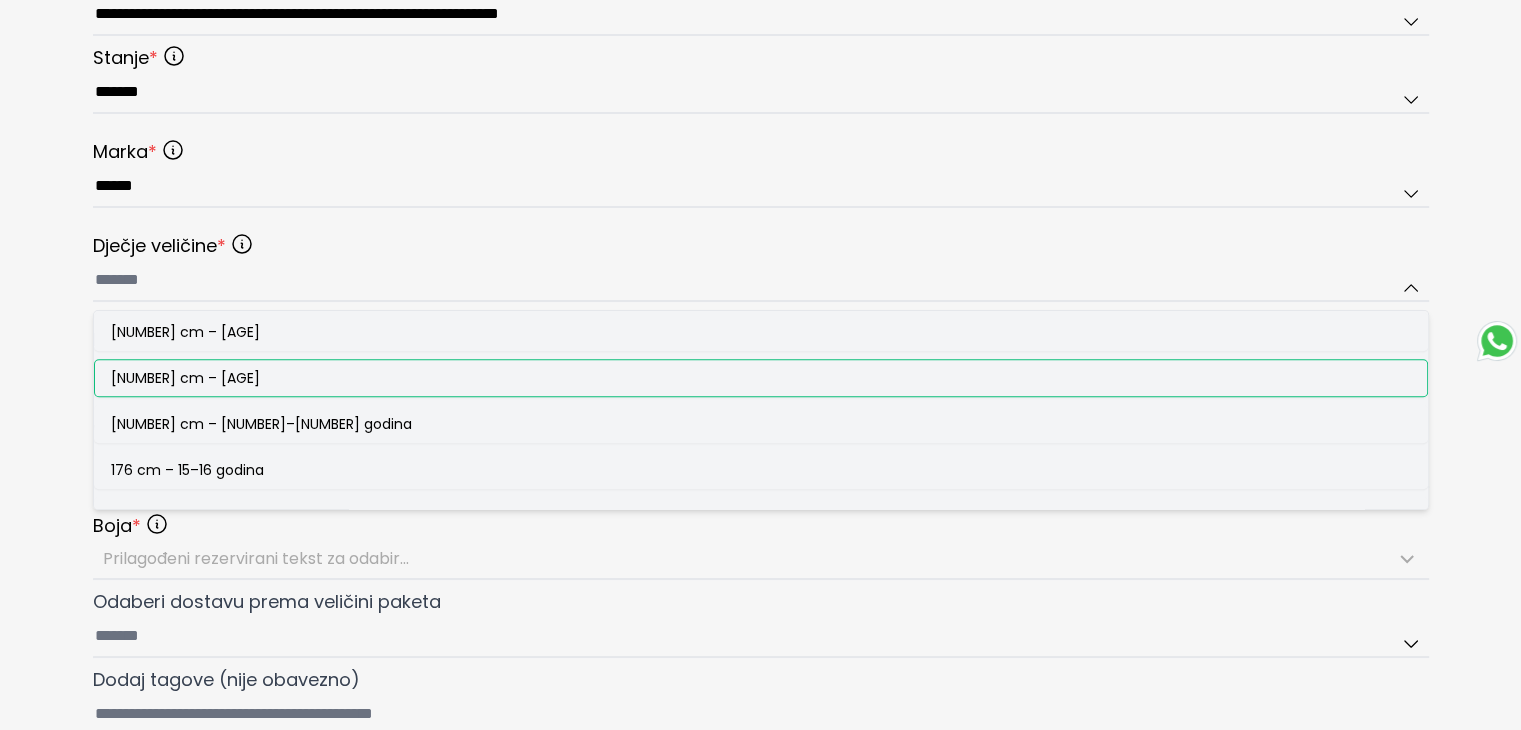 click on "164 cm – 13–14 godina" at bounding box center [185, 378] 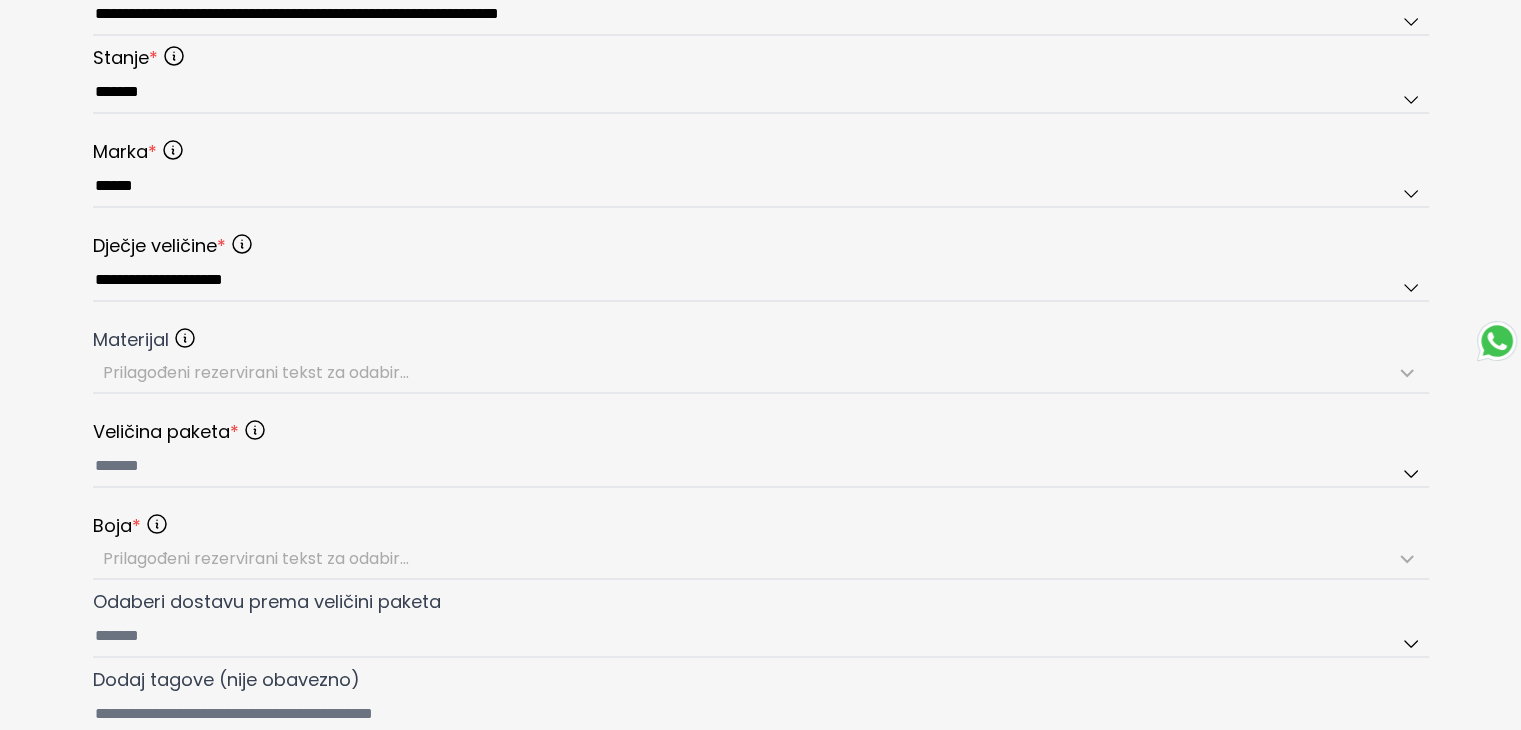 type on "**********" 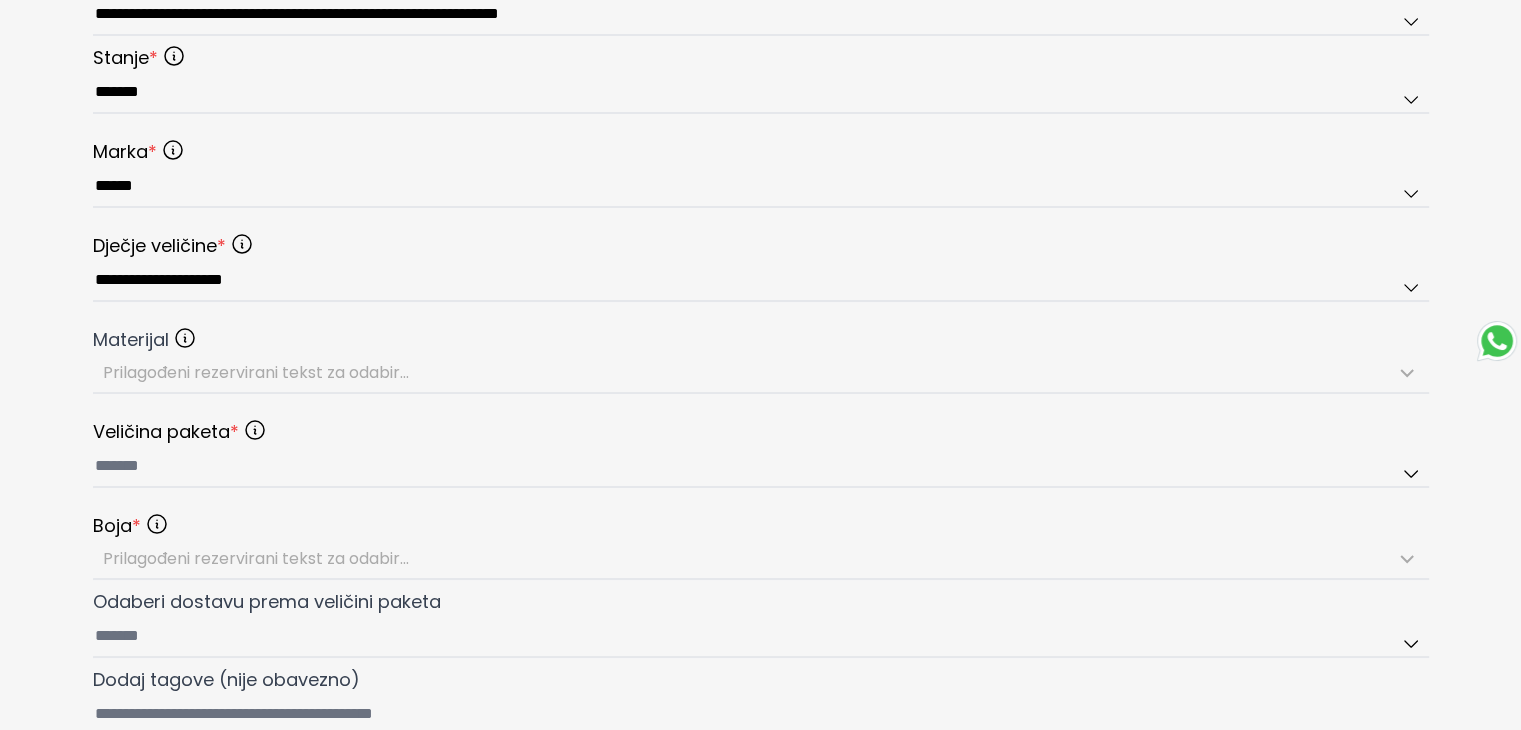 scroll, scrollTop: 1200, scrollLeft: 0, axis: vertical 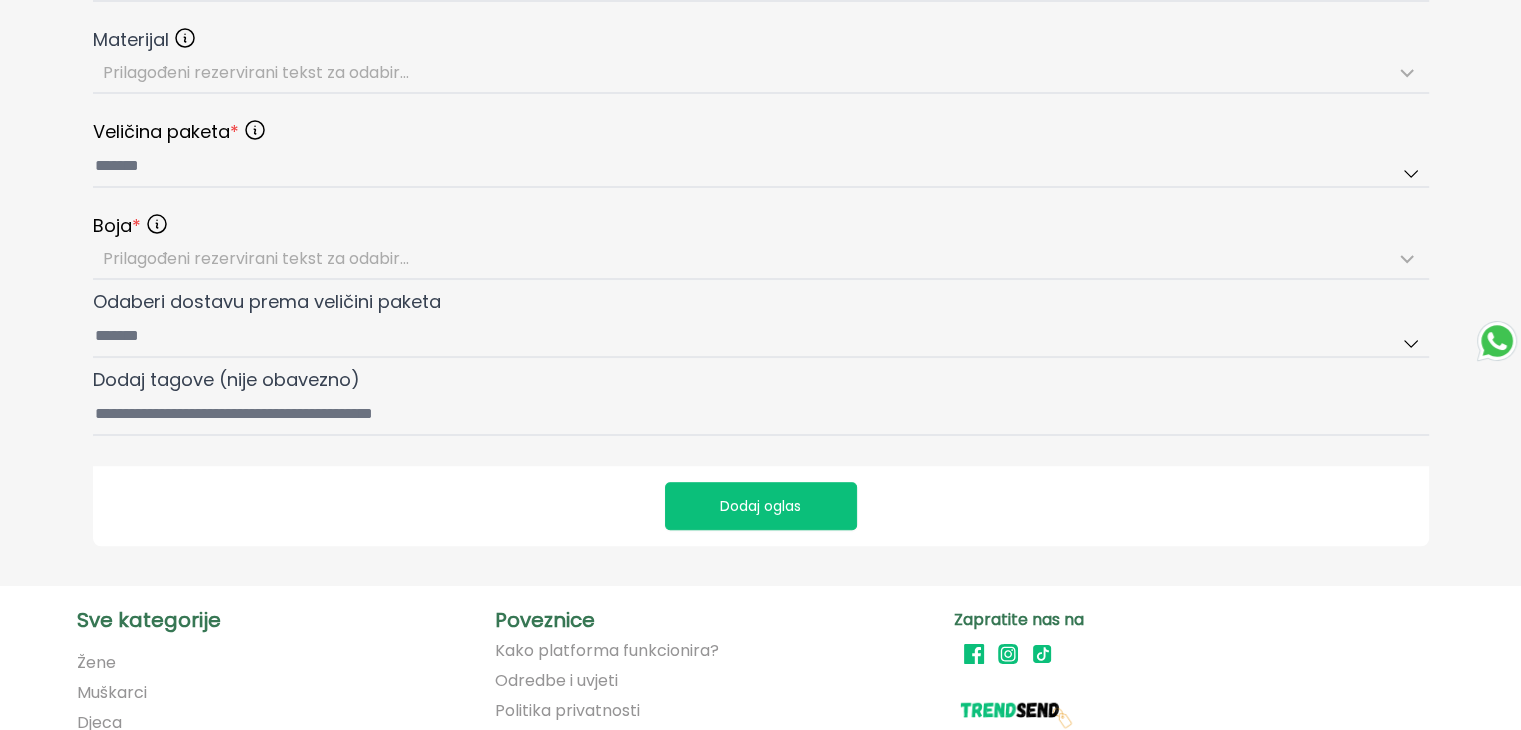 click on "**********" at bounding box center (761, 12) 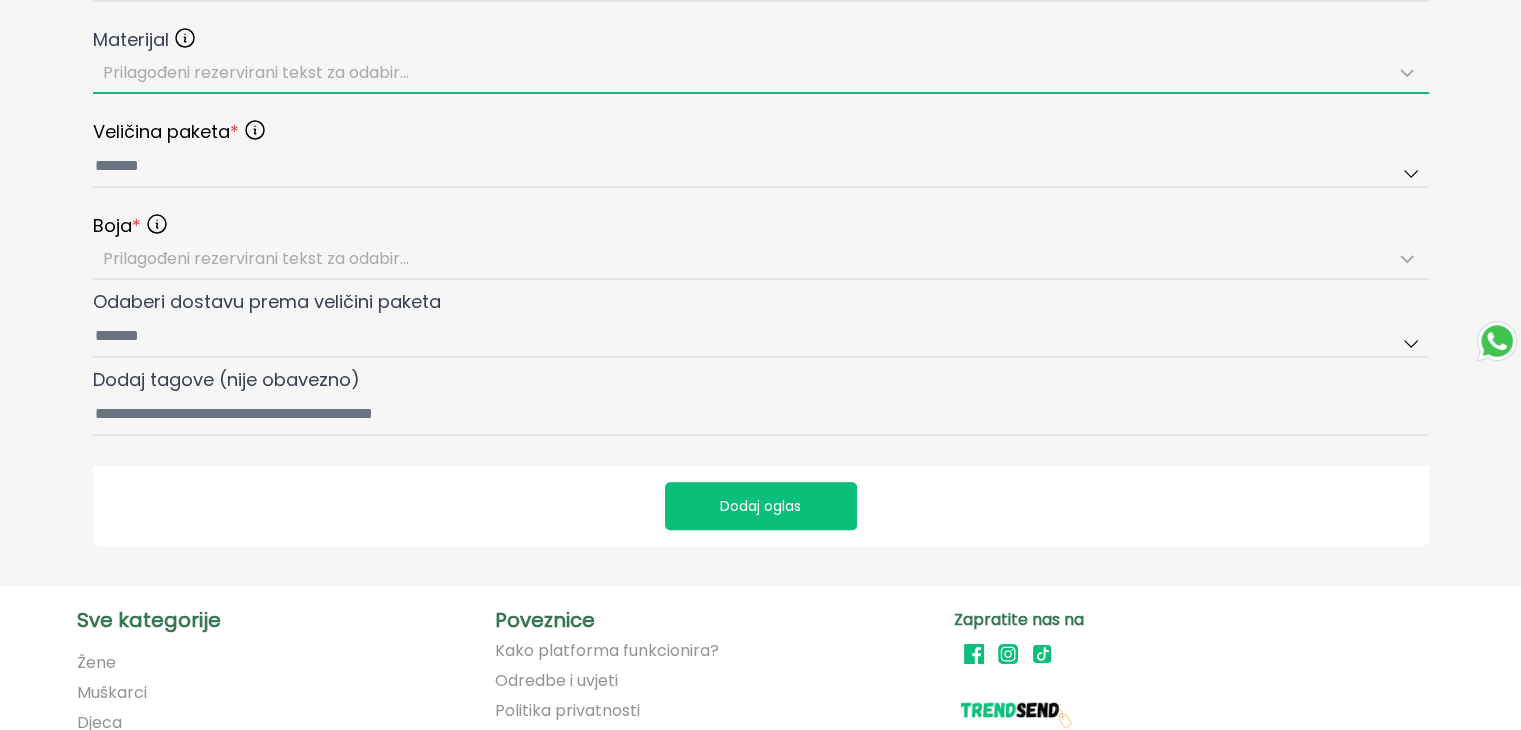 click on "Prilagođeni rezervirani tekst za odabir..." at bounding box center [256, 72] 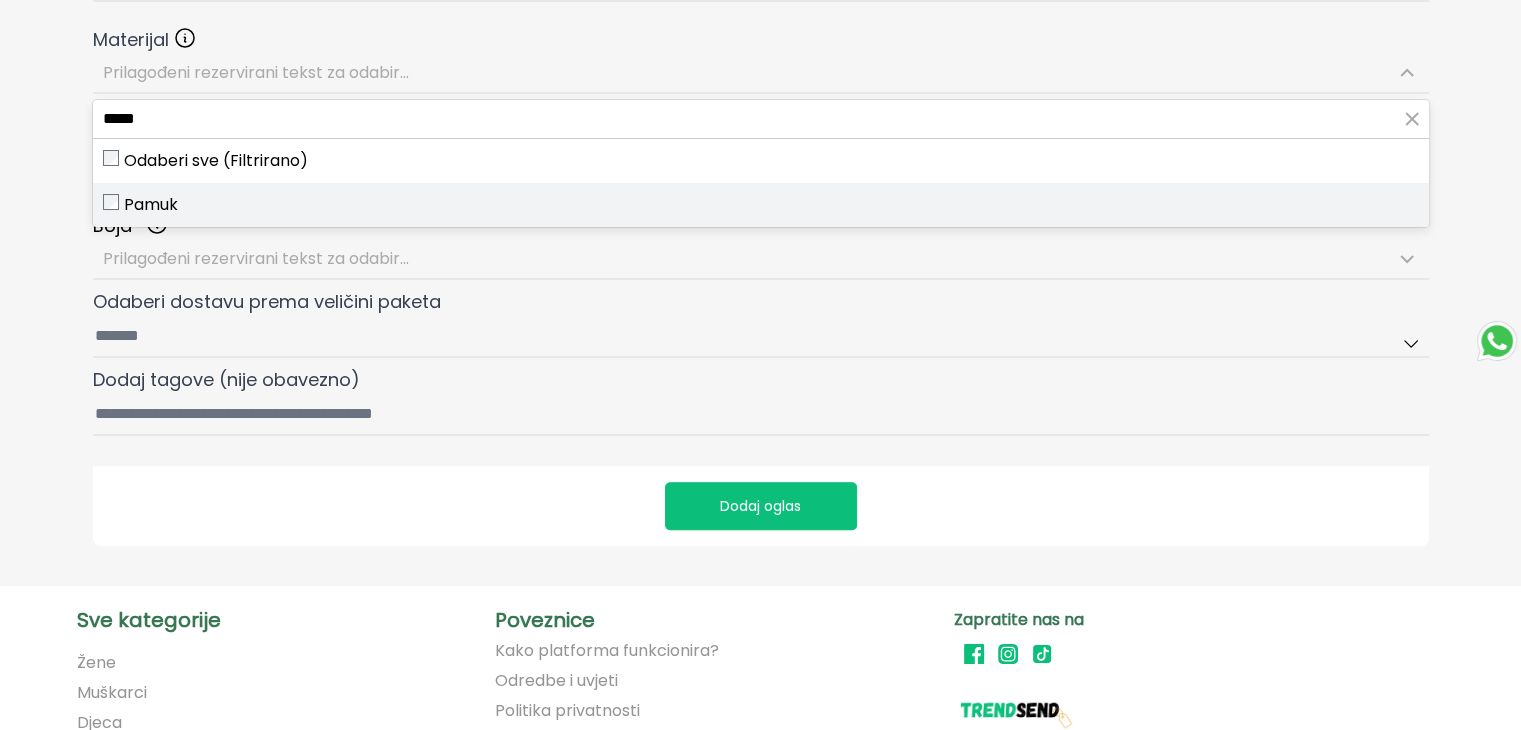 type on "*****" 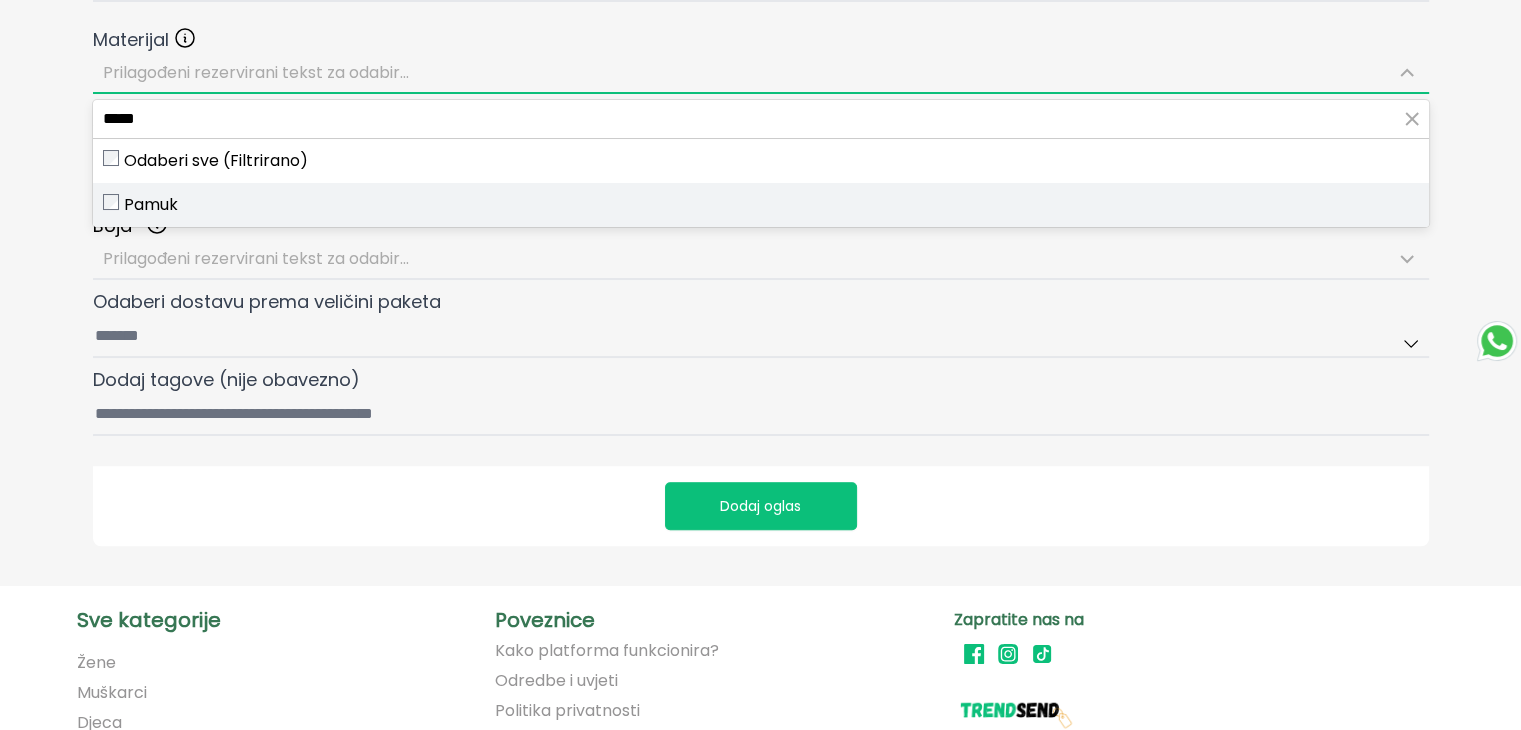click on "Pamuk" at bounding box center [761, 205] 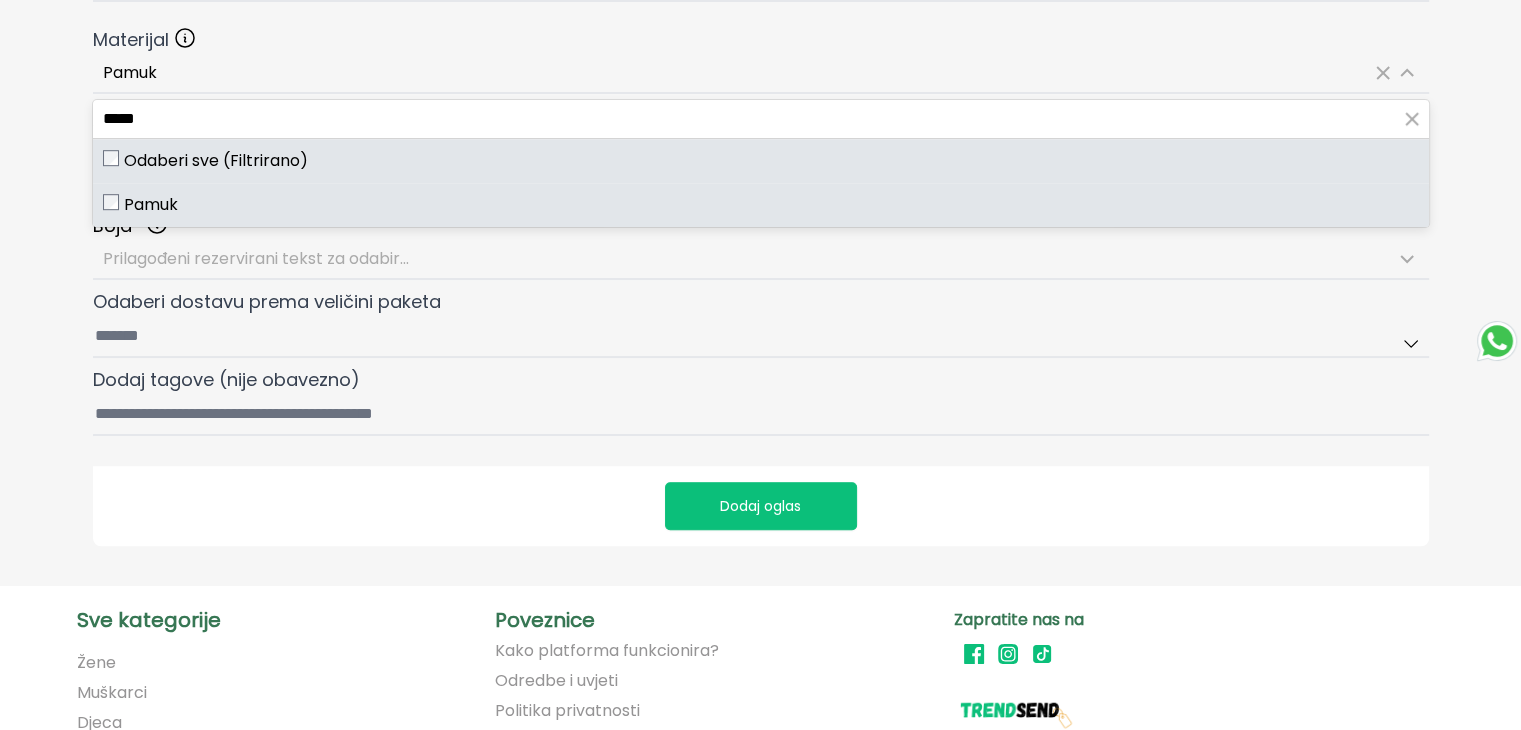click on "**********" at bounding box center (760, -252) 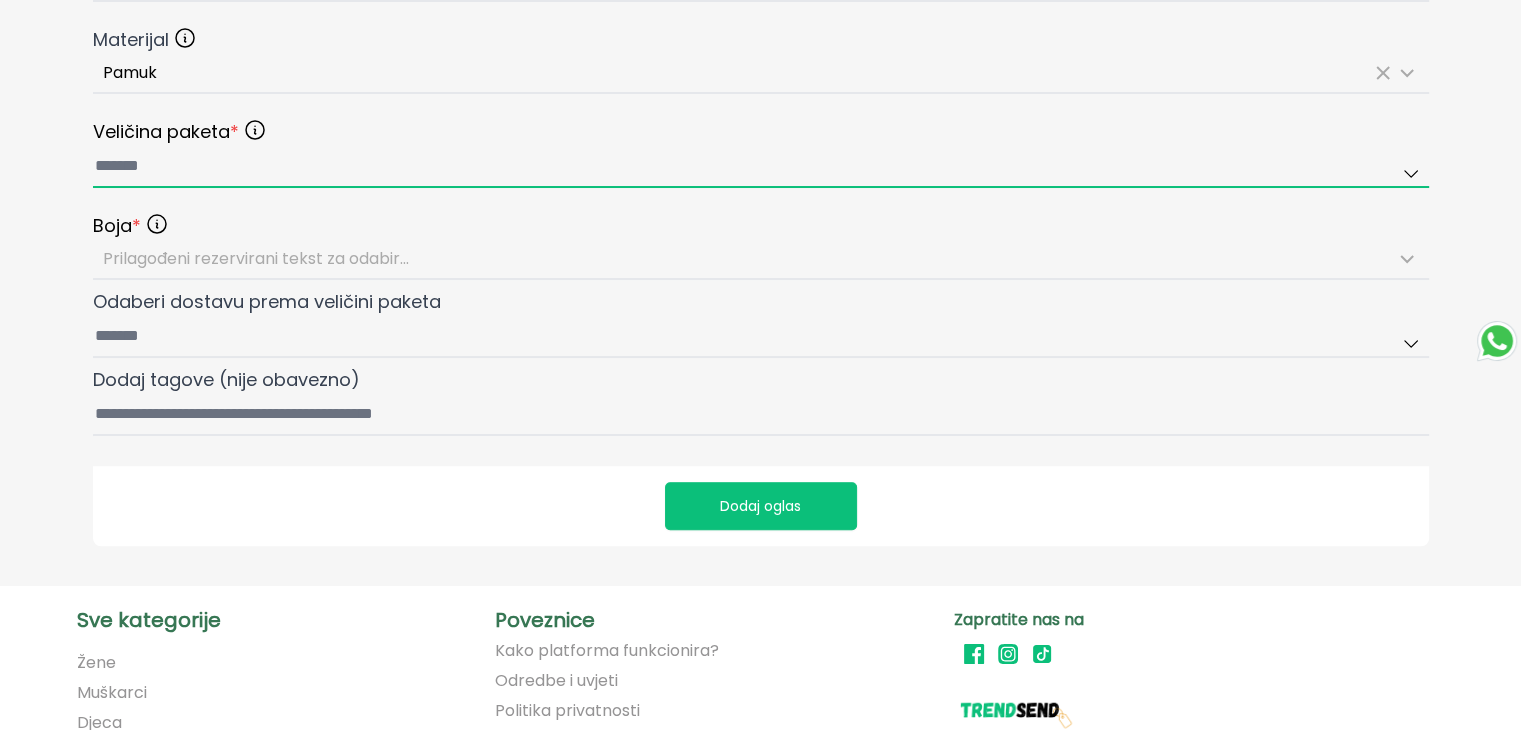 click at bounding box center [761, 167] 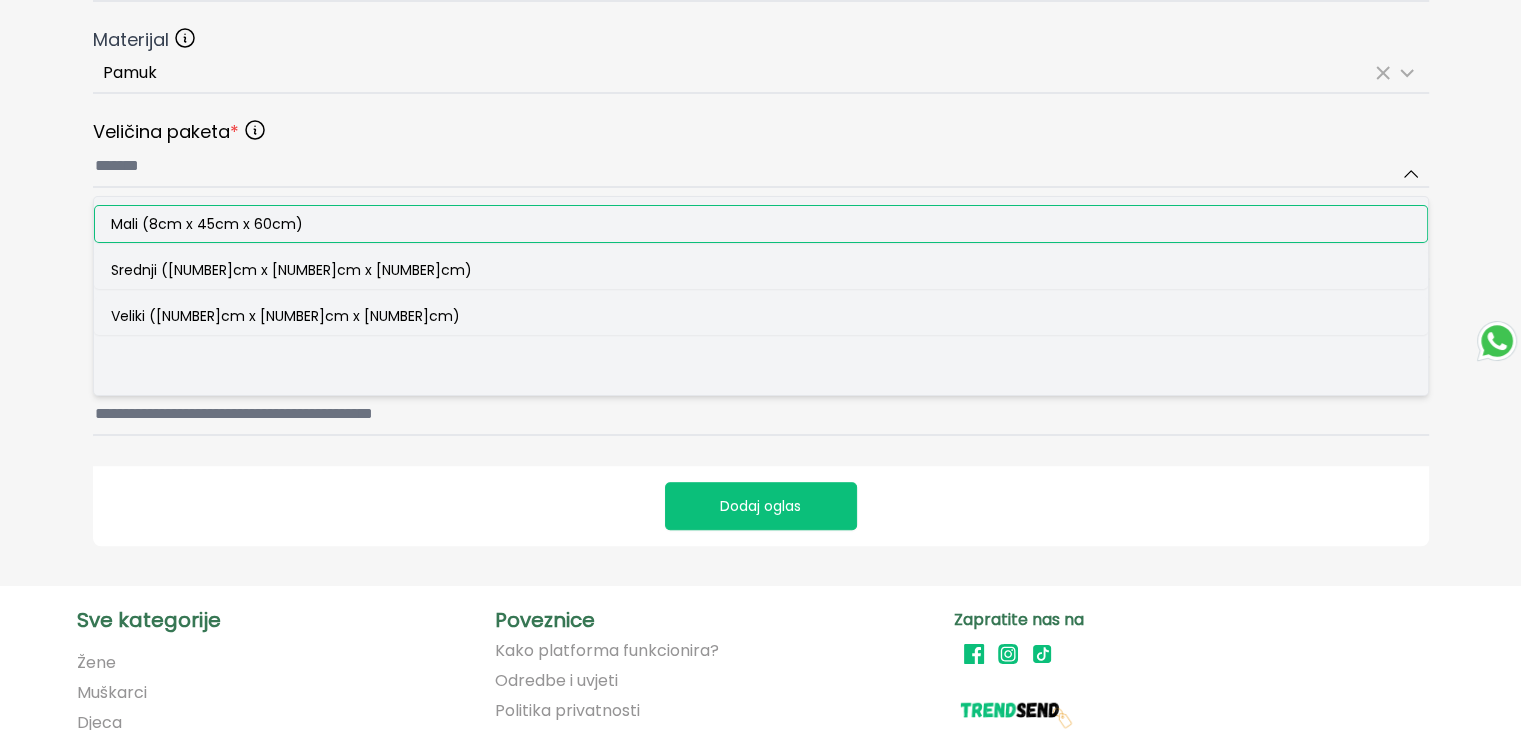 click on "Mali (8cm x 45cm x 60cm)" at bounding box center [207, 224] 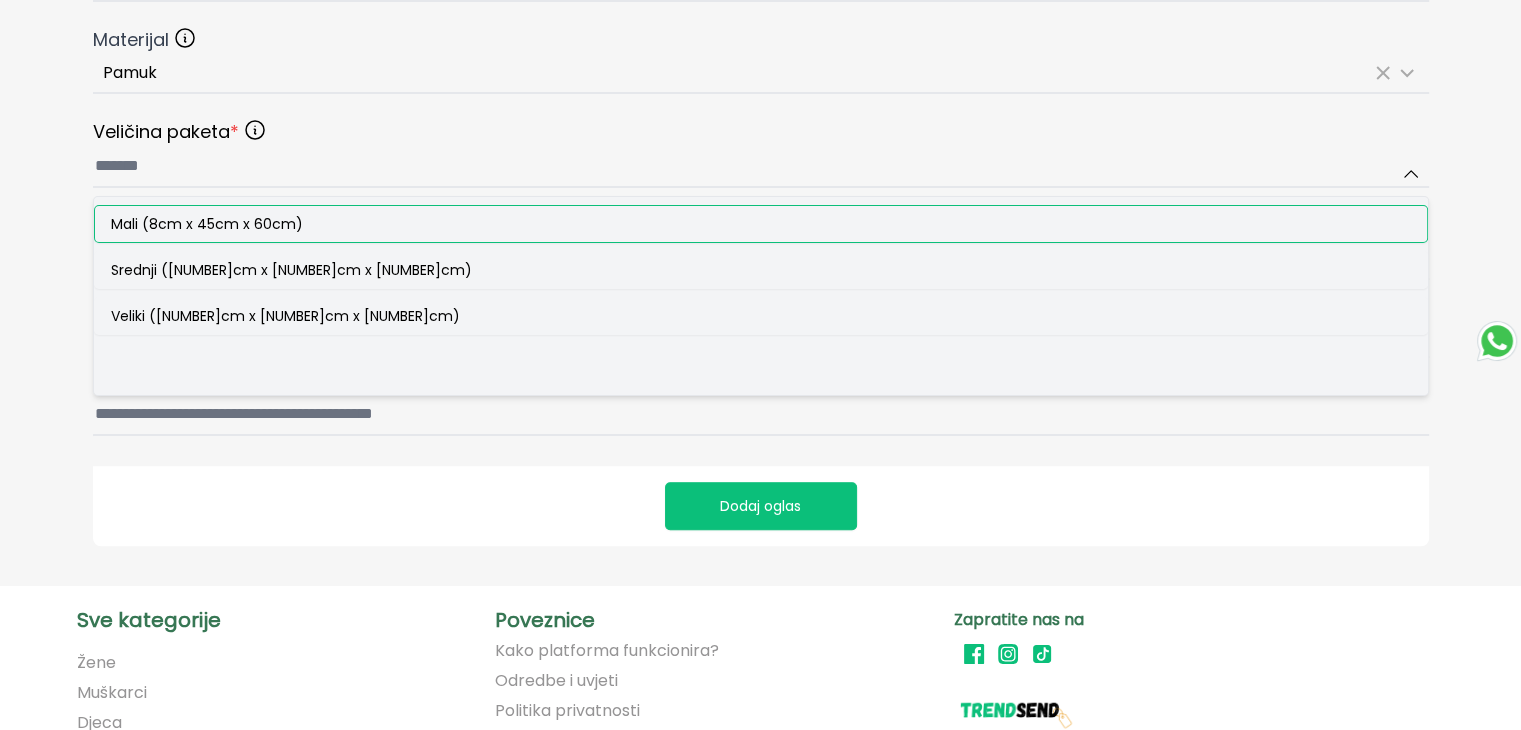type on "**********" 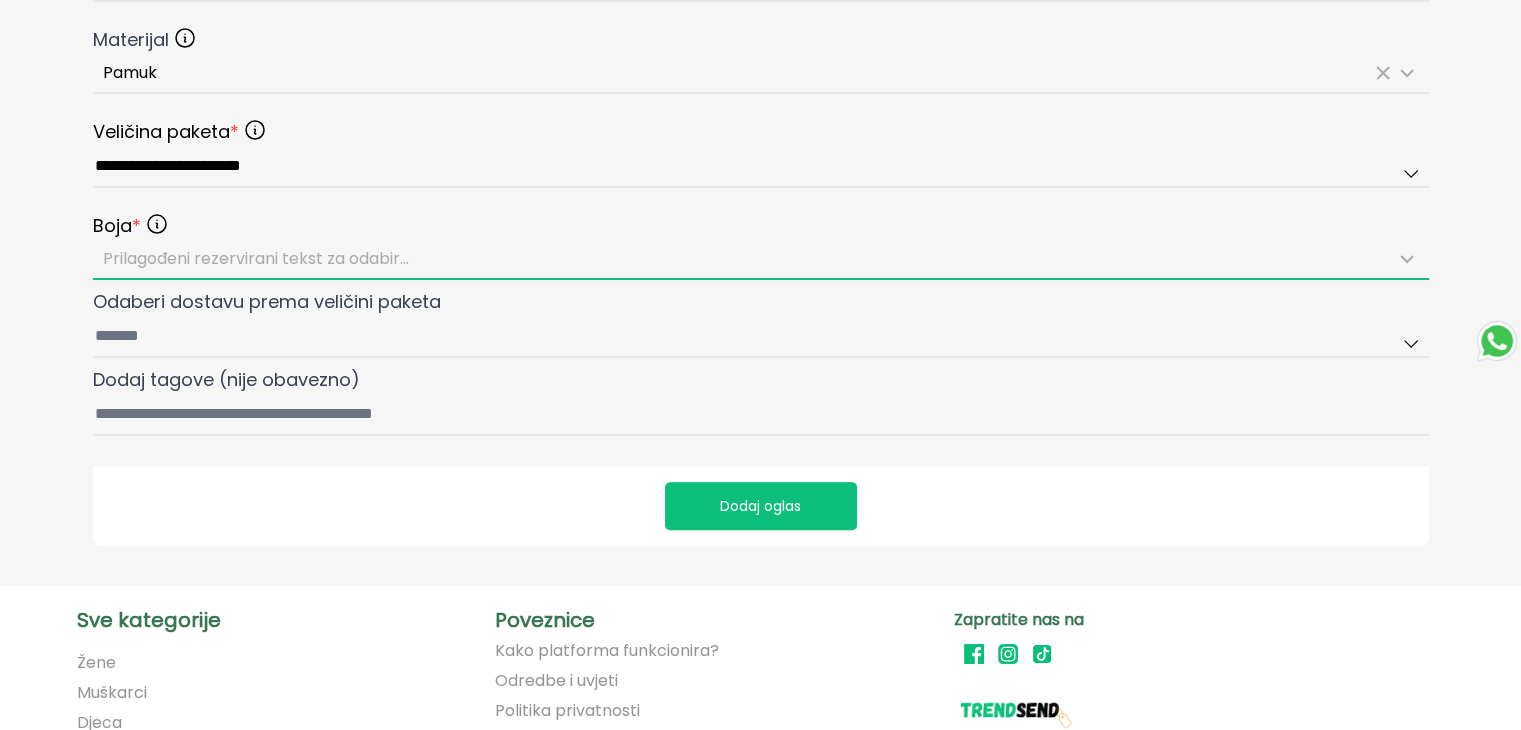 click on "Prilagođeni rezervirani tekst za odabir..." at bounding box center (256, 258) 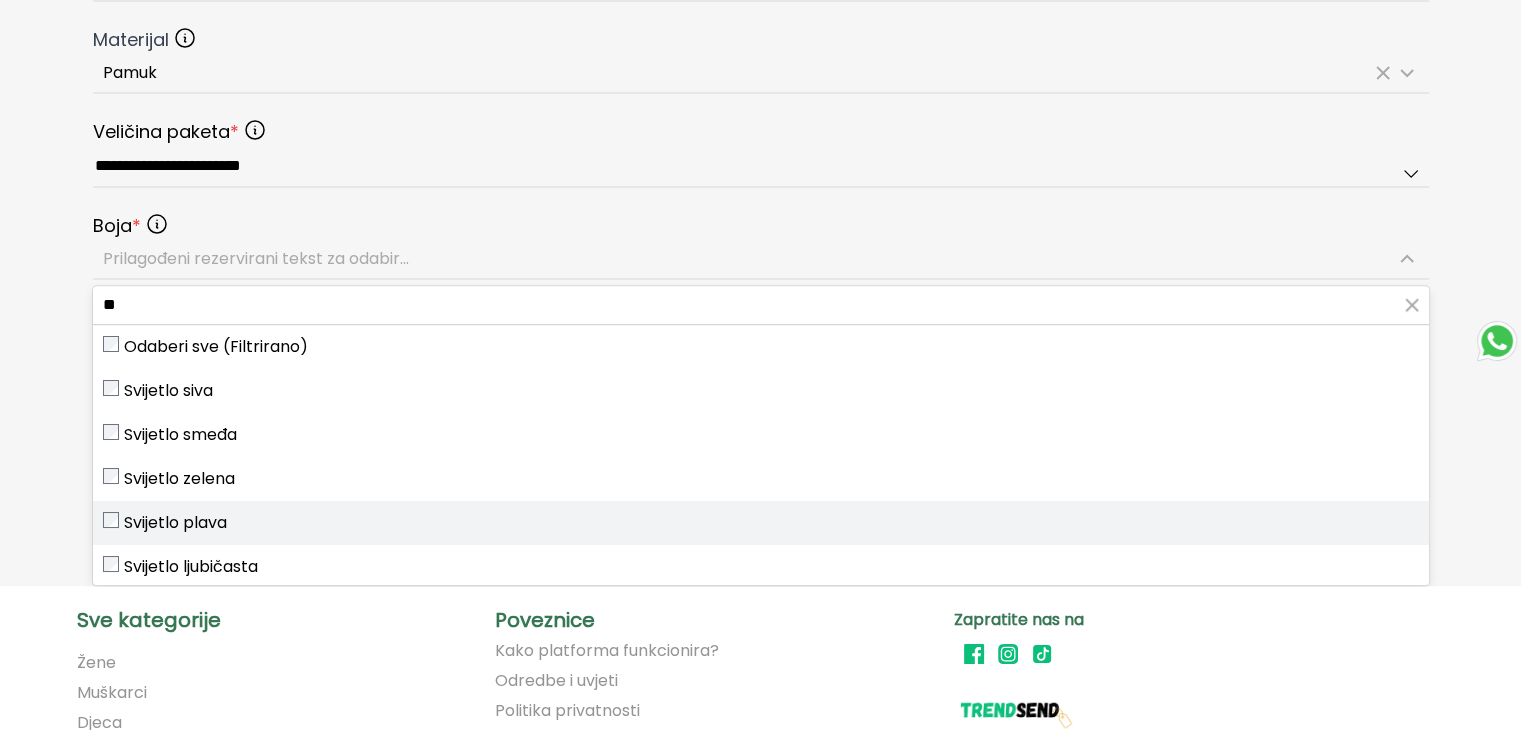 type on "**" 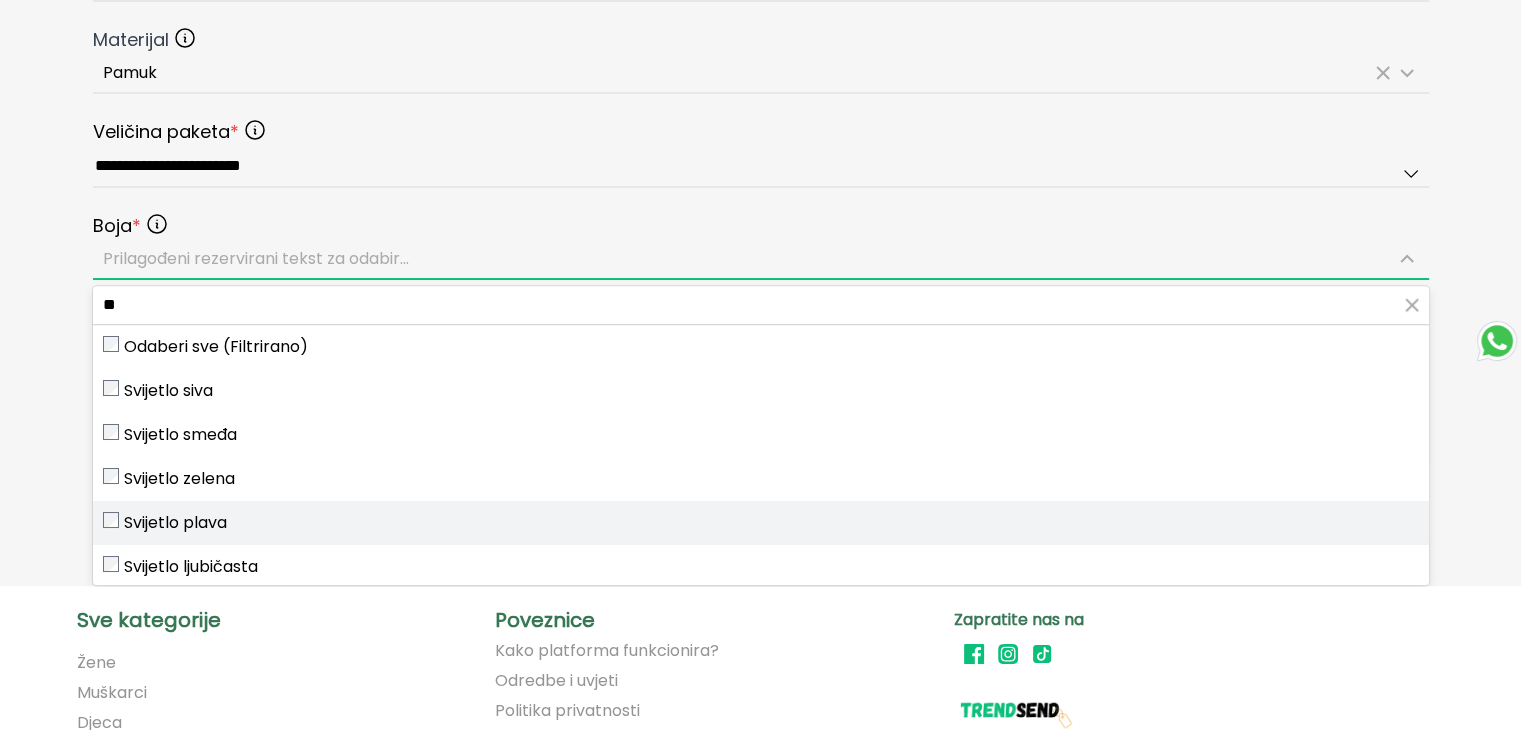 click on "Svijetlo plava" at bounding box center [761, 523] 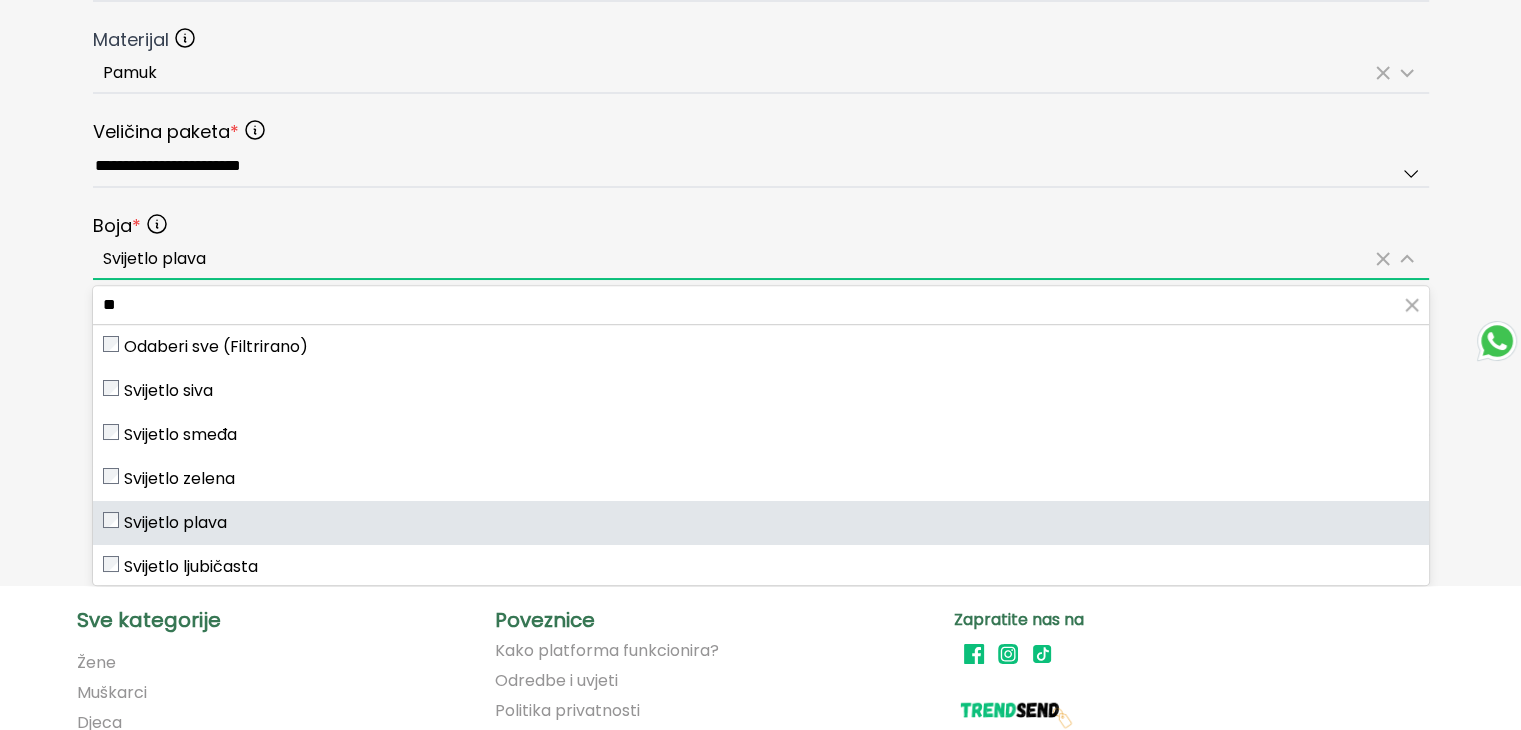 click on "Svijetlo plava" at bounding box center (737, 259) 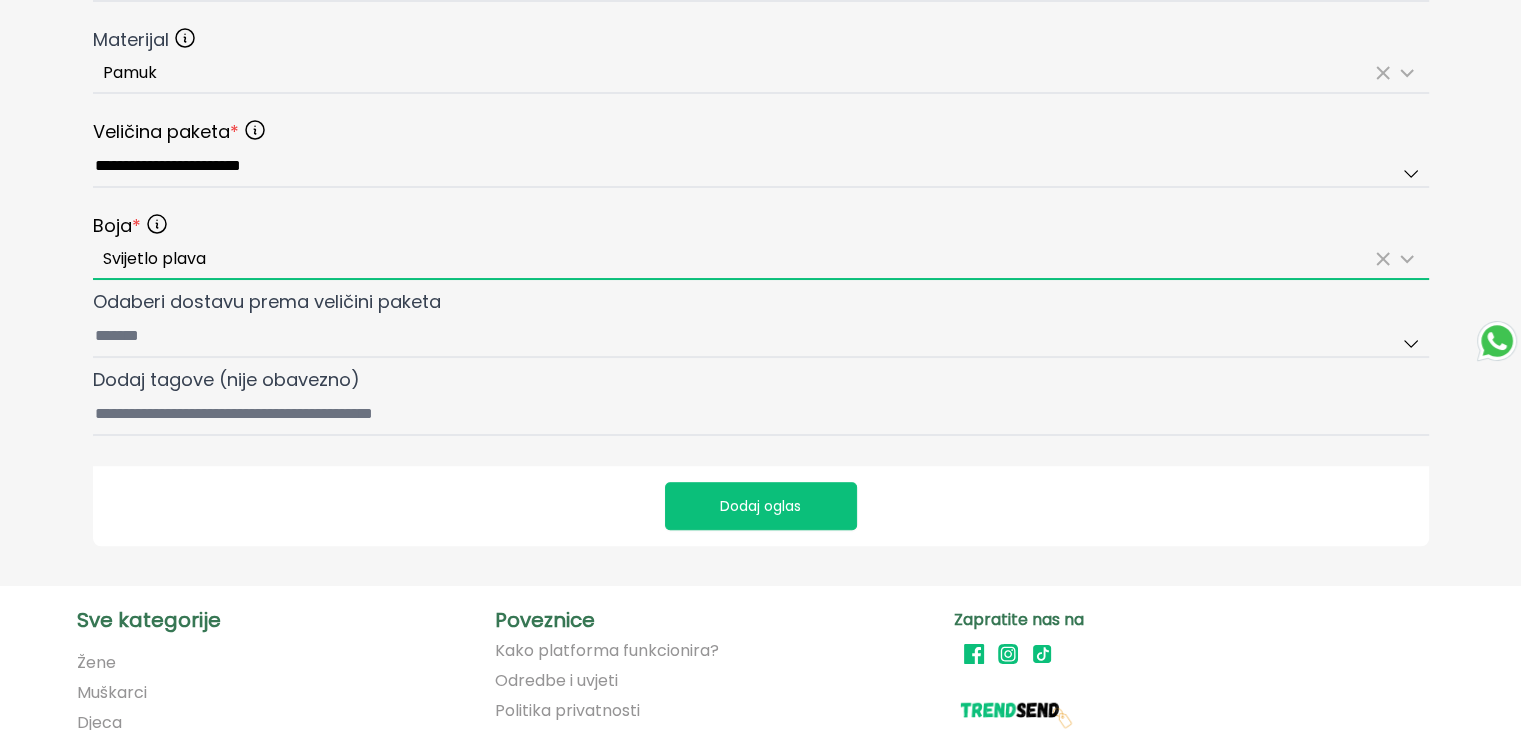 click on "Svijetlo plava" at bounding box center [737, 259] 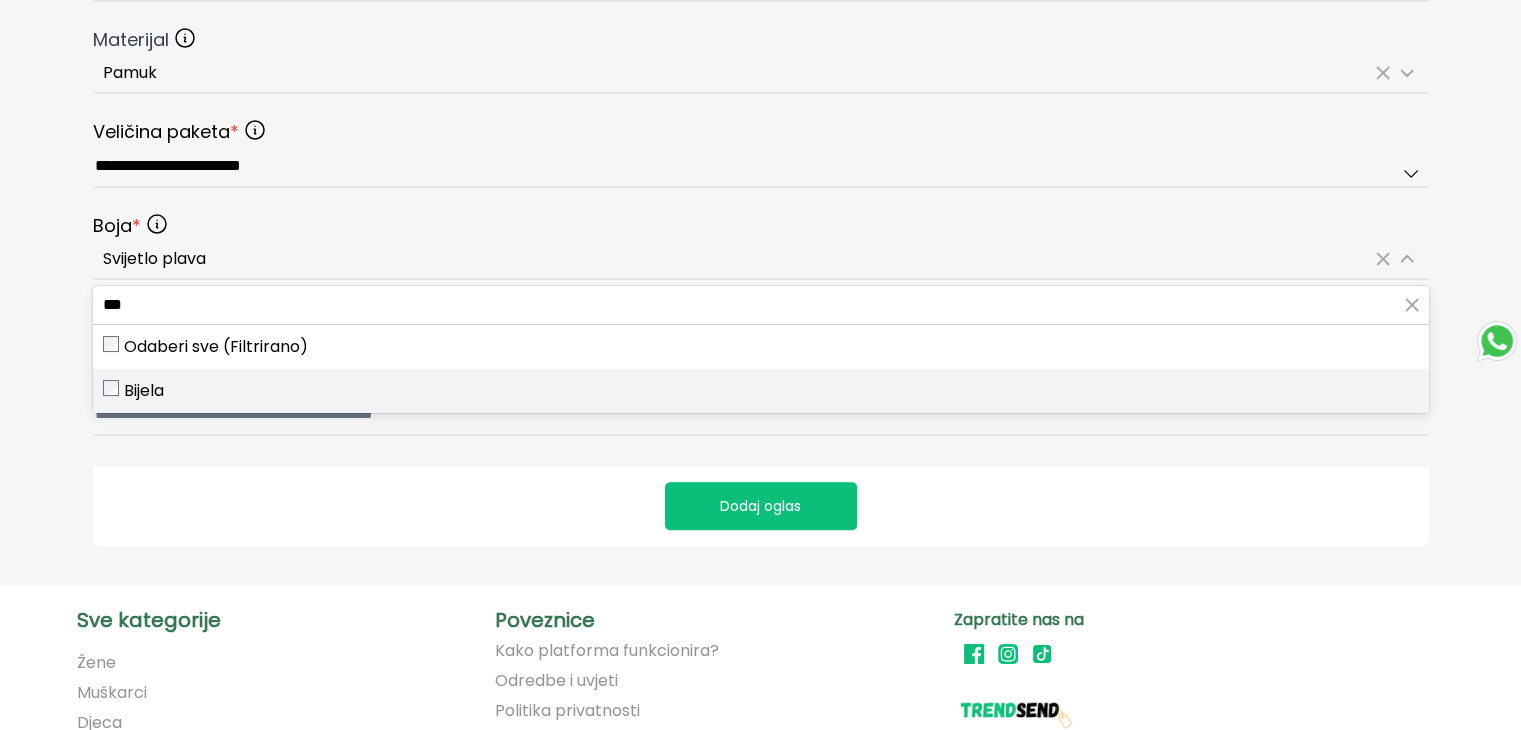 type on "***" 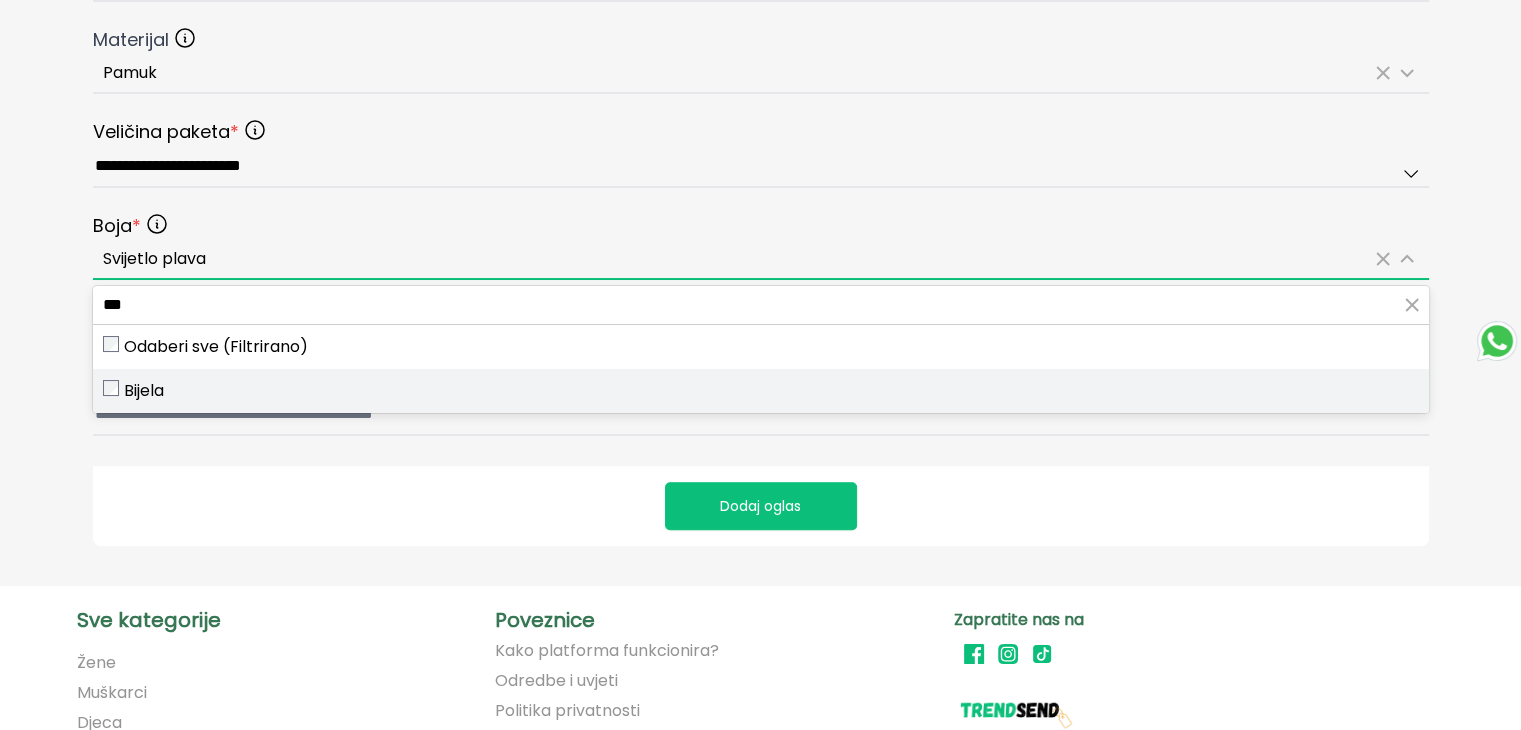click on "Bijela" at bounding box center (144, 391) 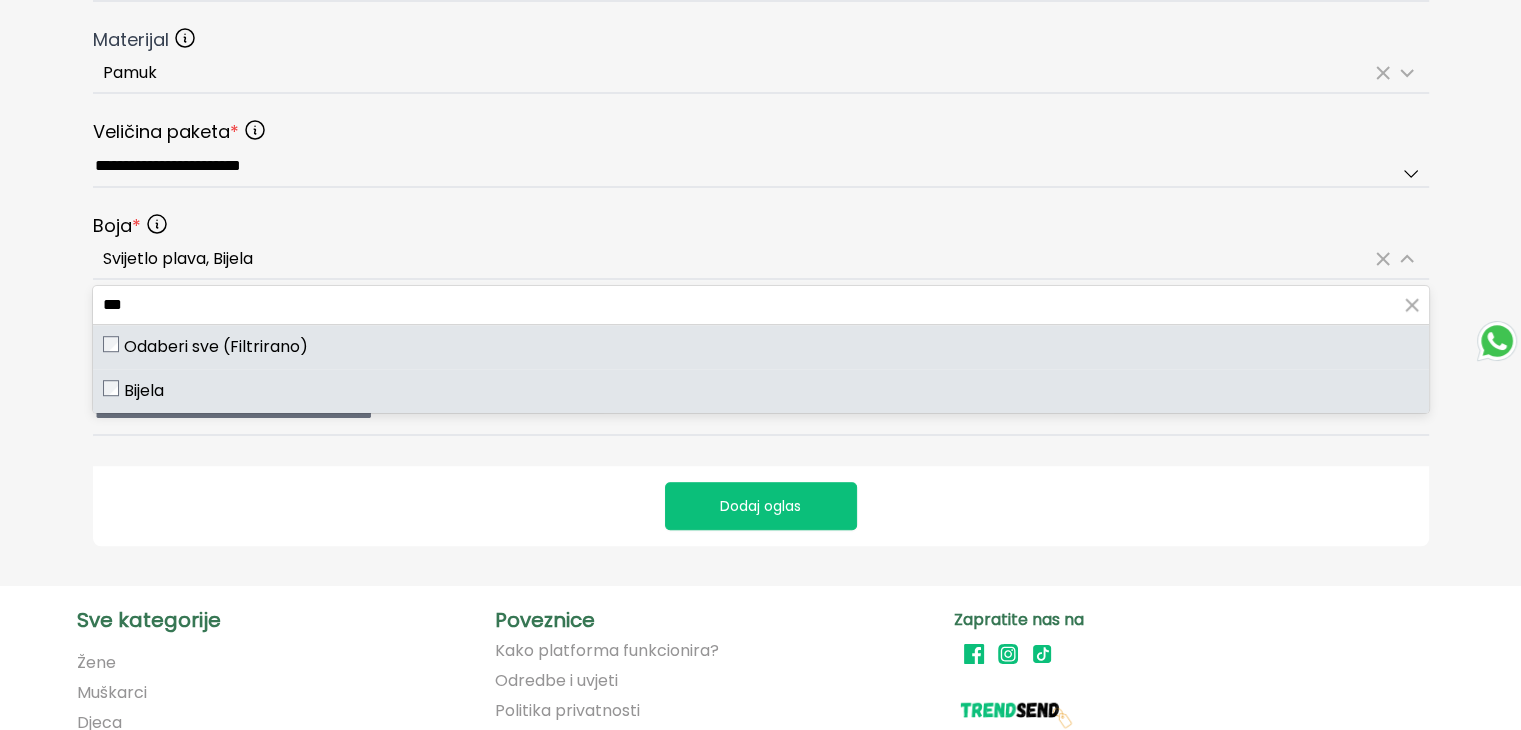 click on "**********" at bounding box center (760, -252) 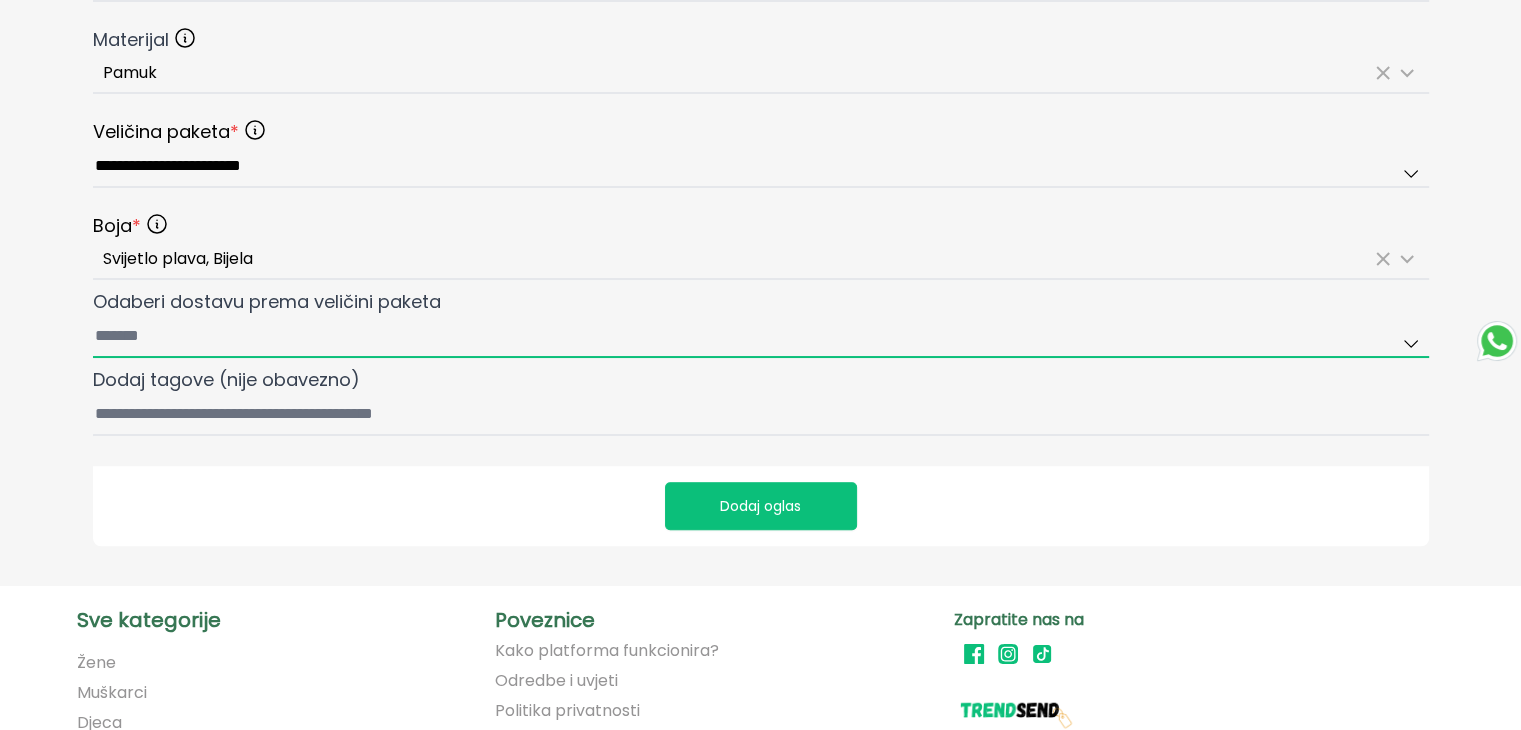 click on "Odaberi dostavu prema veličini paketa" at bounding box center [761, 337] 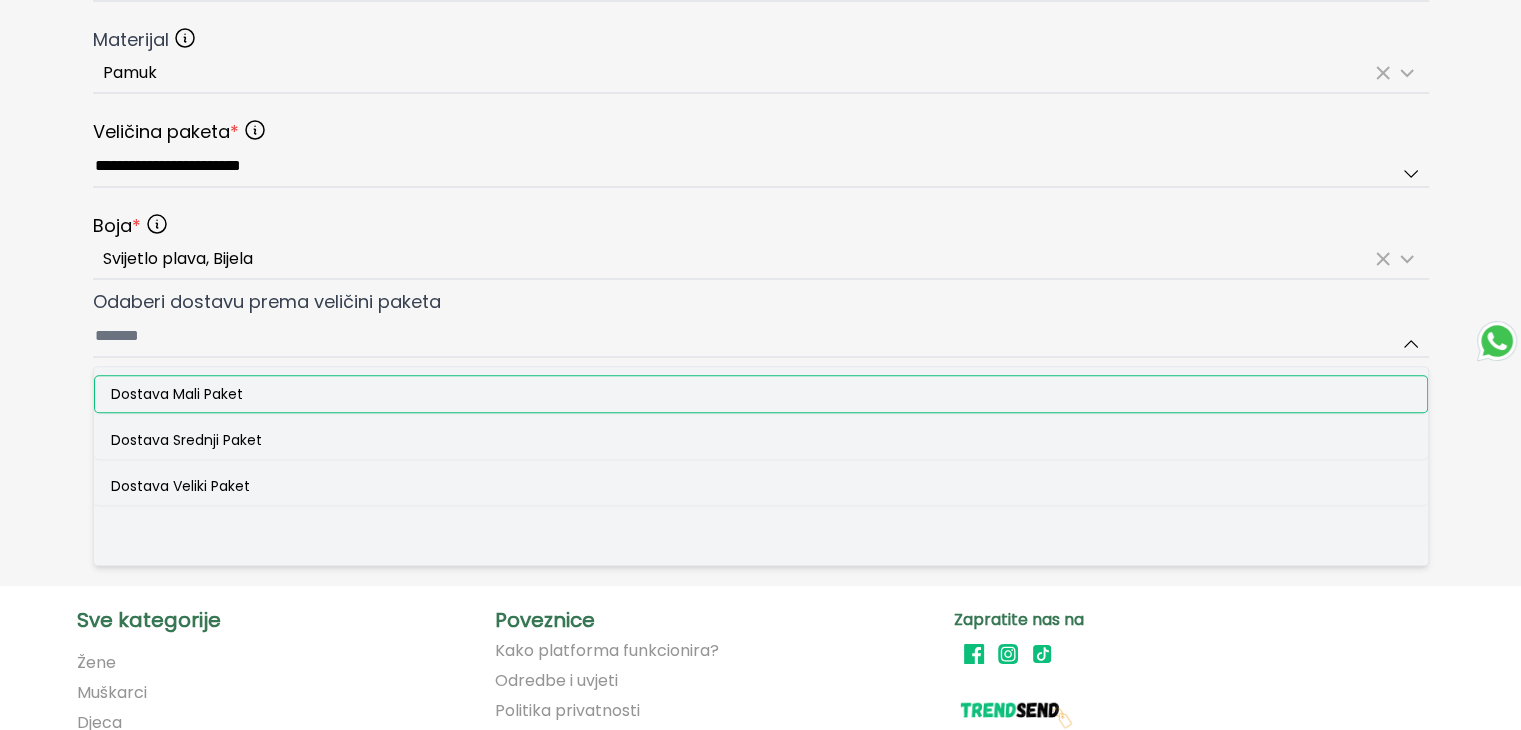 click on "Dostava Mali Paket" at bounding box center [761, 394] 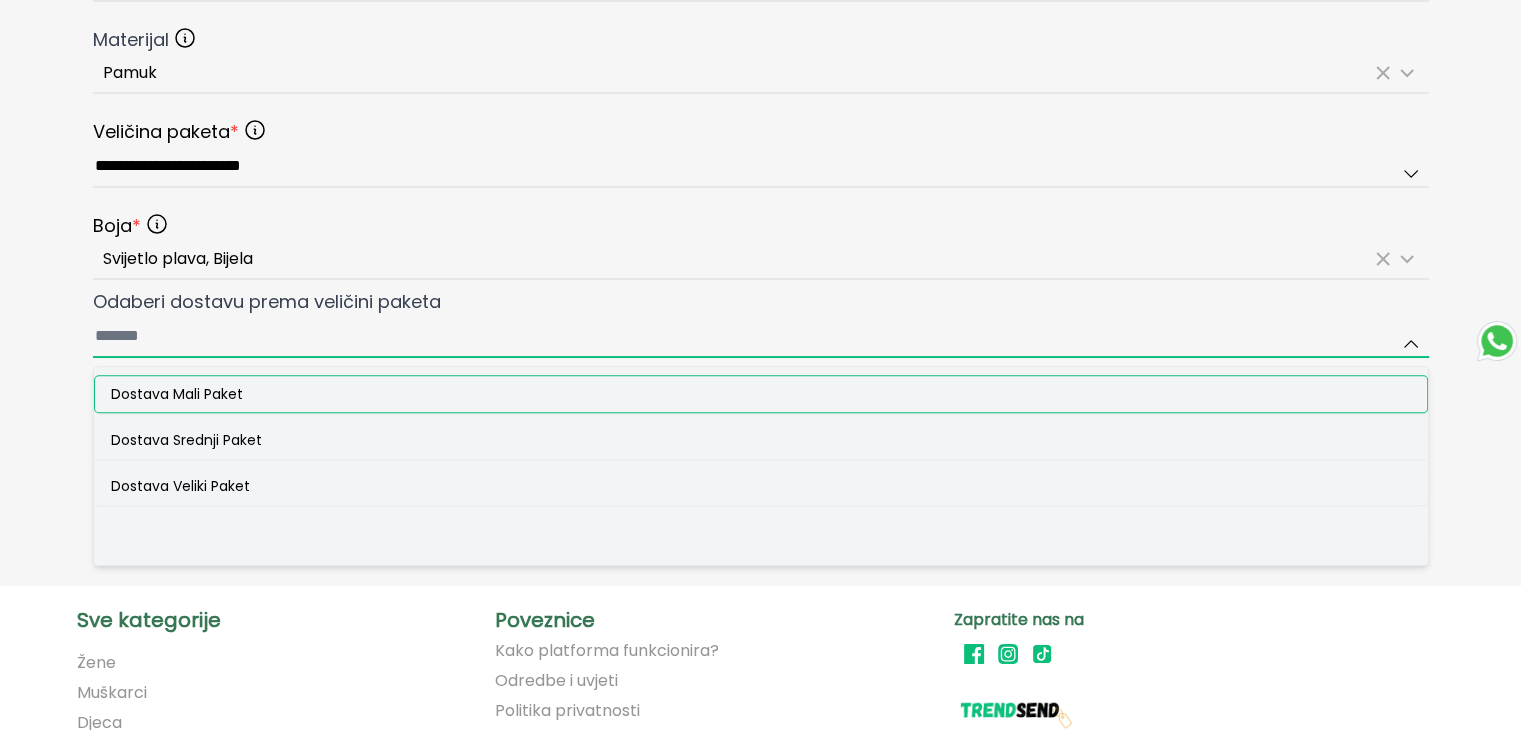 click on "Odaberi dostavu prema veličini paketa Dostava Mali Paket Dostava Srednji Paket Dostava Veliki Paket" at bounding box center (761, 337) 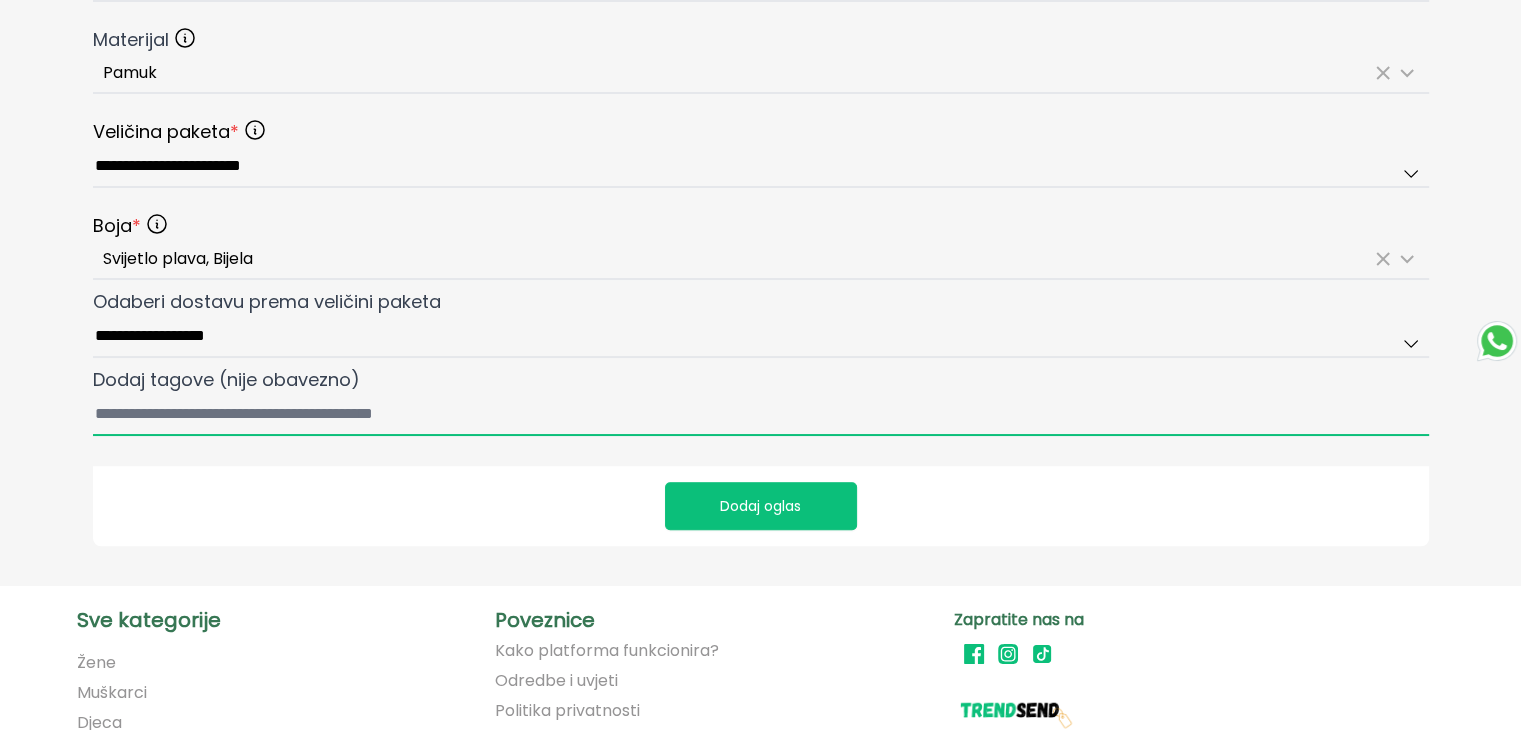 click on "Dodaj tagove (nije obavezno)" at bounding box center (761, 415) 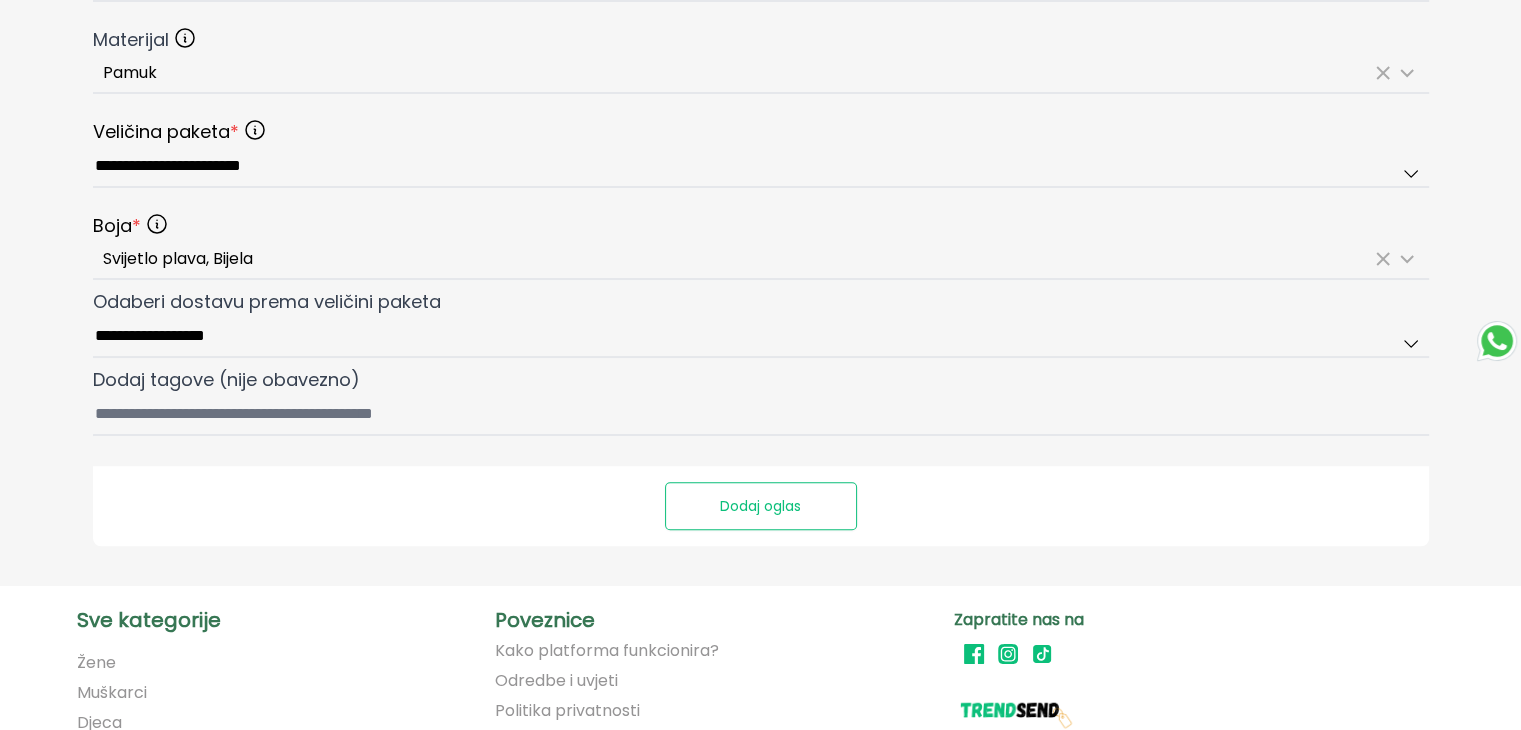 click on "Dodaj oglas" at bounding box center [761, 506] 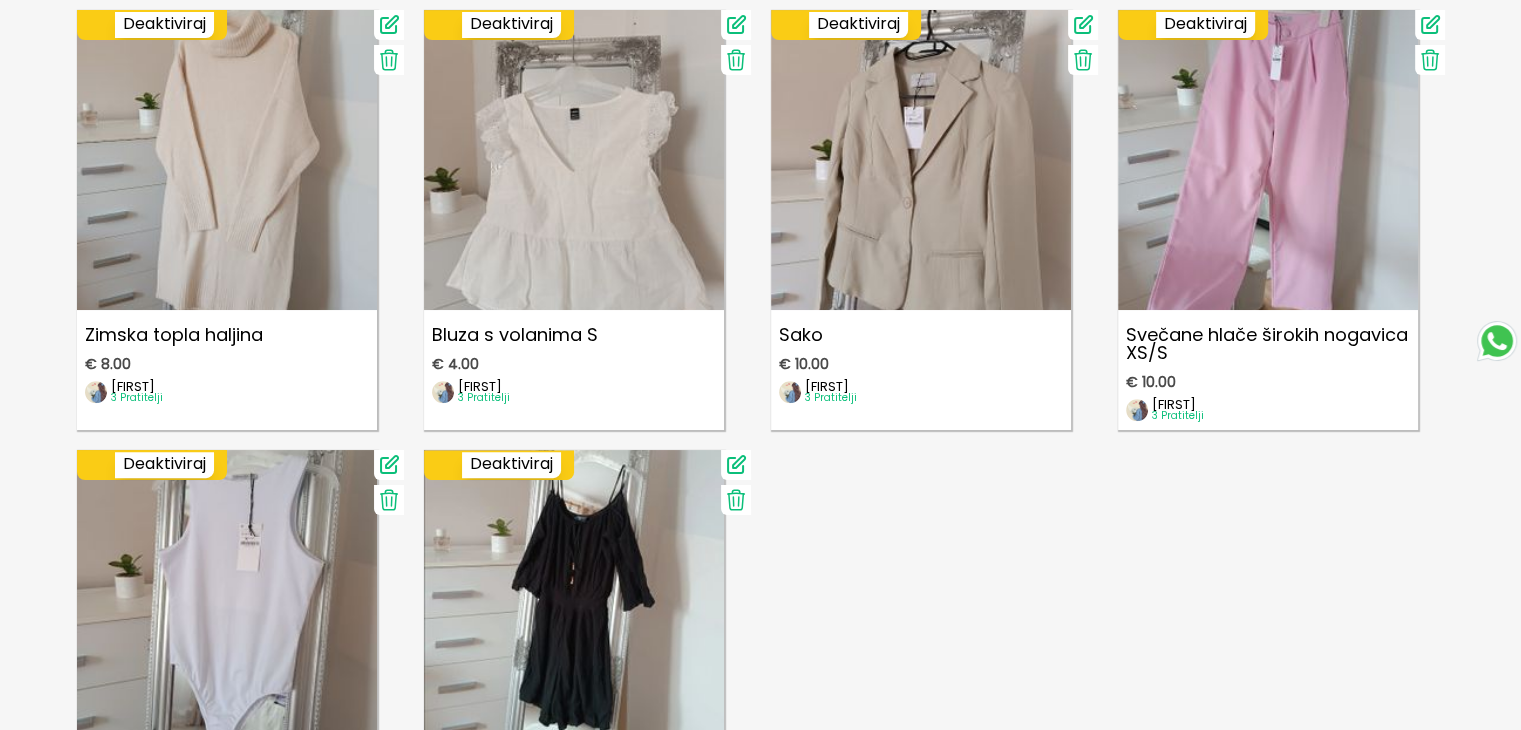 scroll, scrollTop: 1200, scrollLeft: 0, axis: vertical 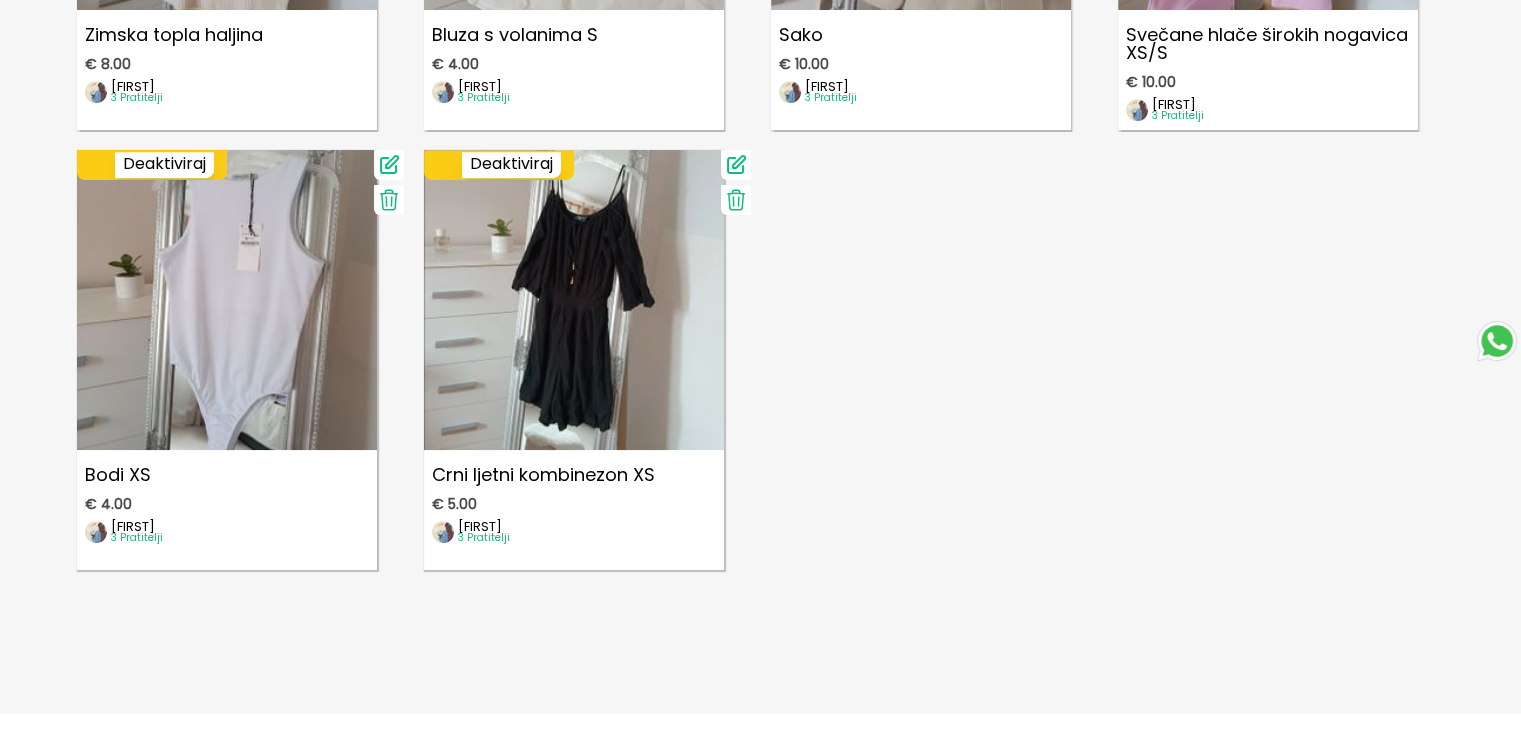 click 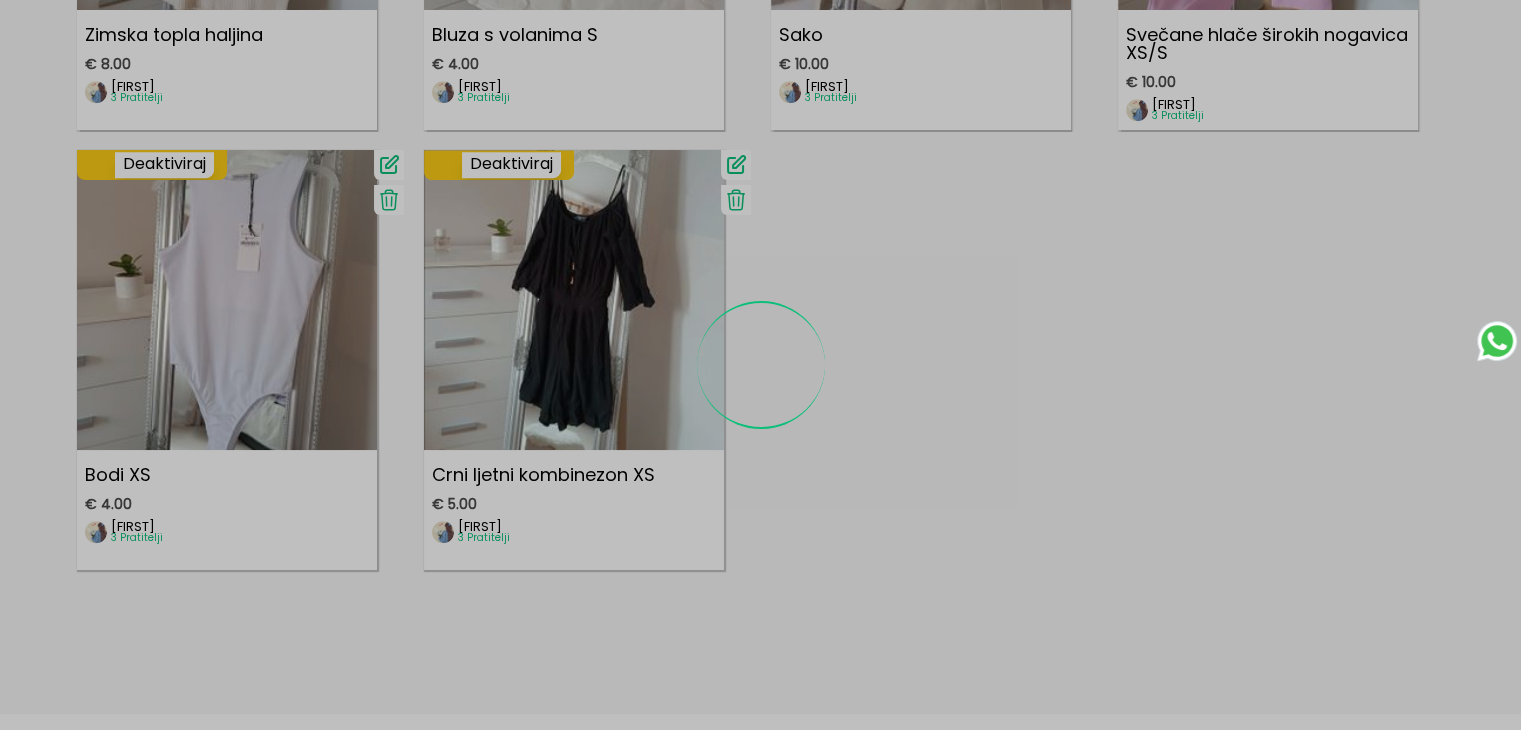 scroll, scrollTop: 0, scrollLeft: 0, axis: both 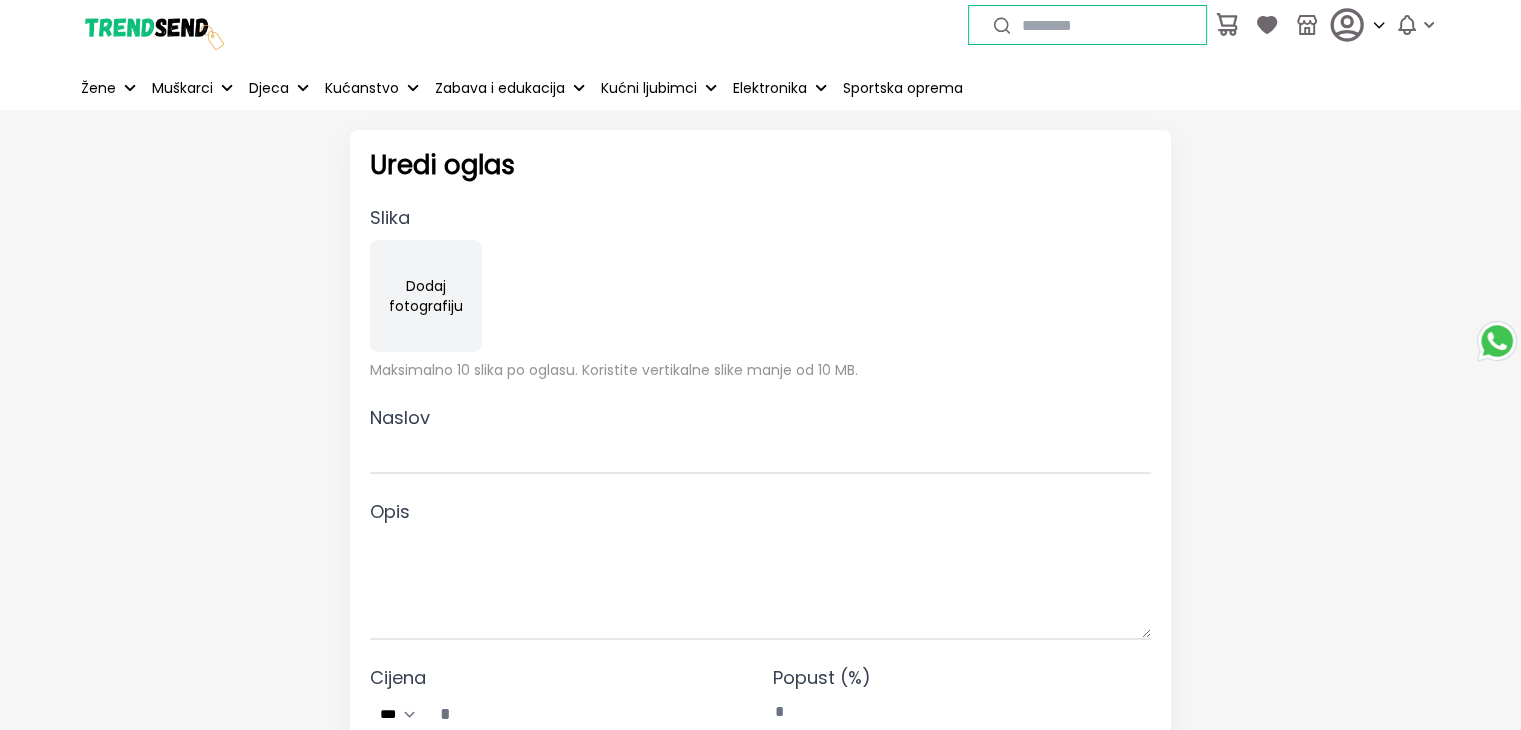 type on "**********" 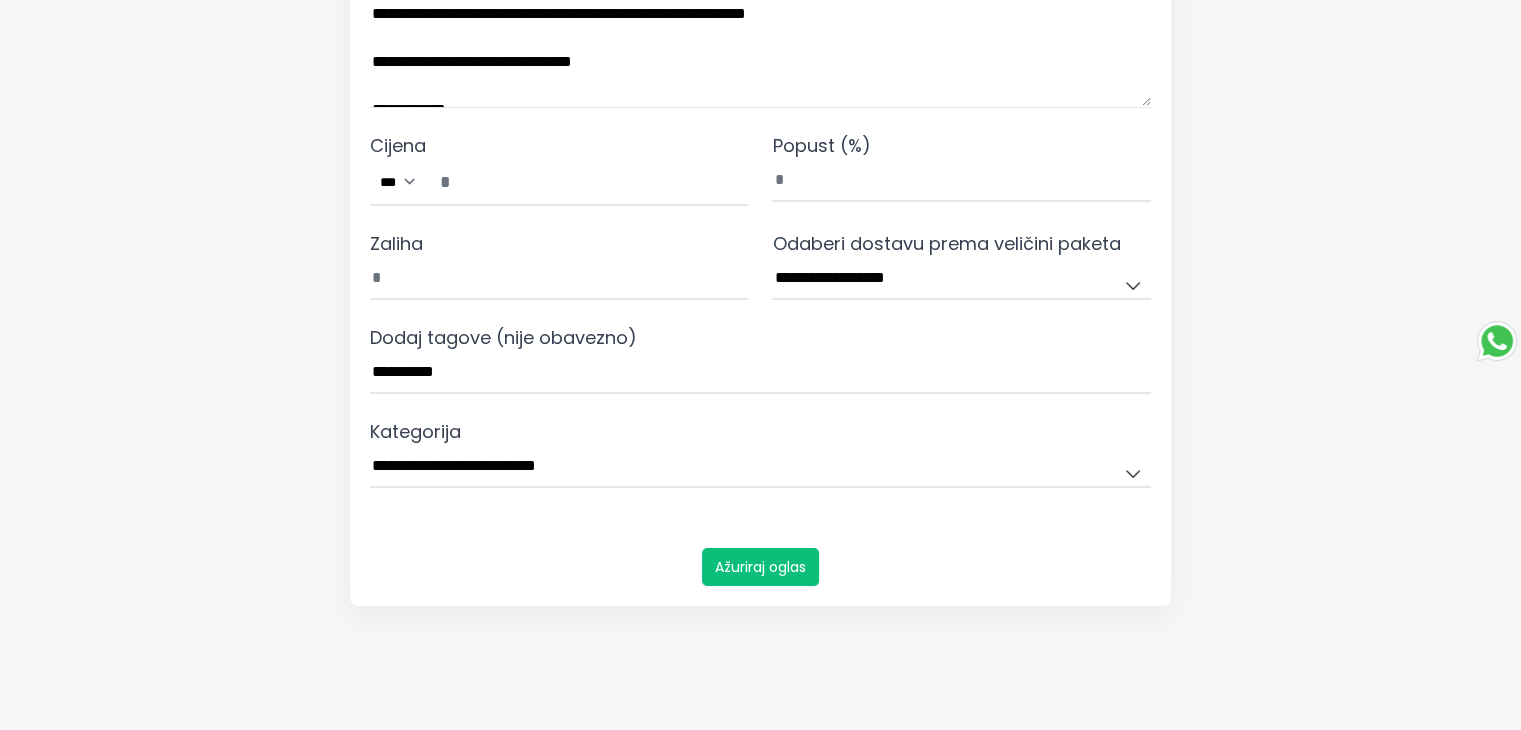 scroll, scrollTop: 600, scrollLeft: 0, axis: vertical 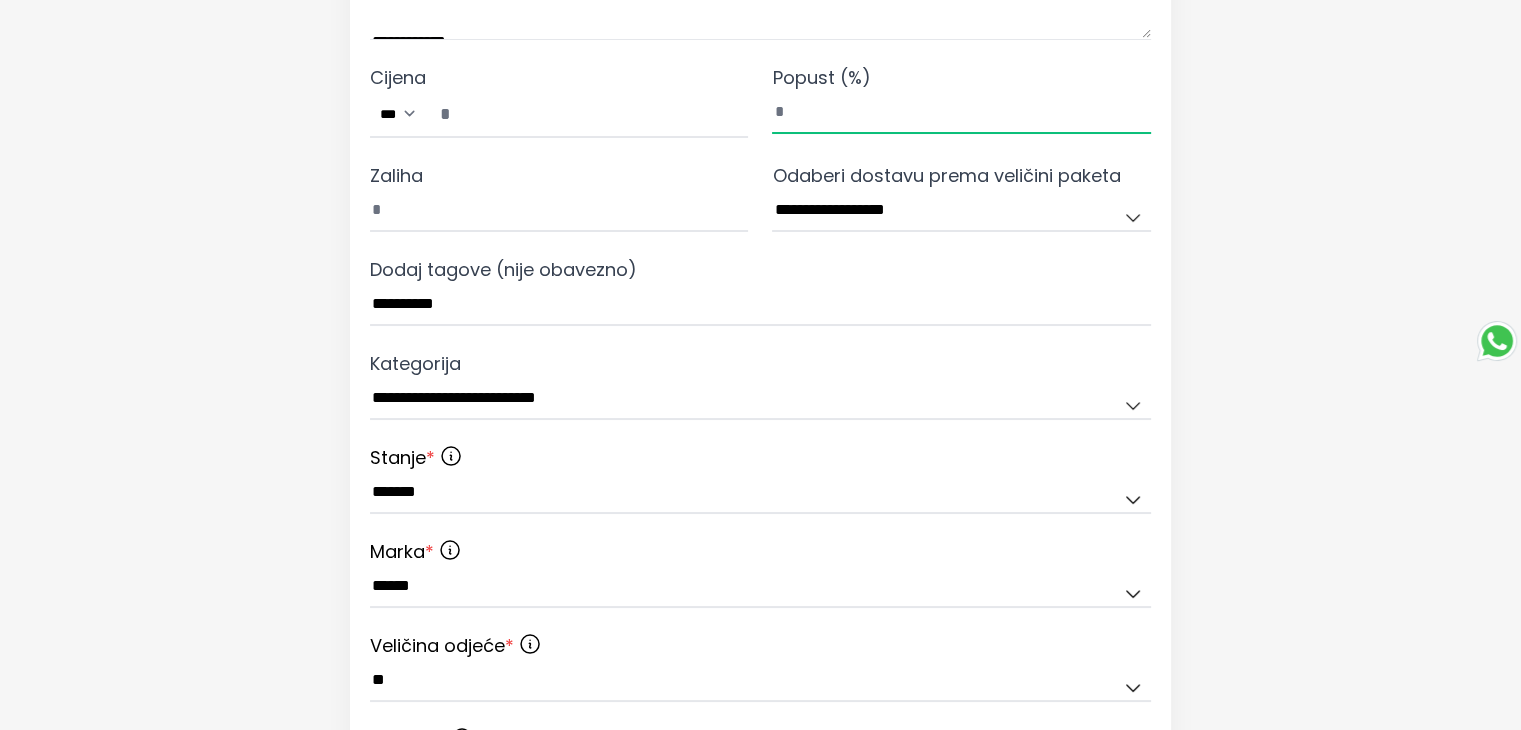 click on "*" at bounding box center [961, 113] 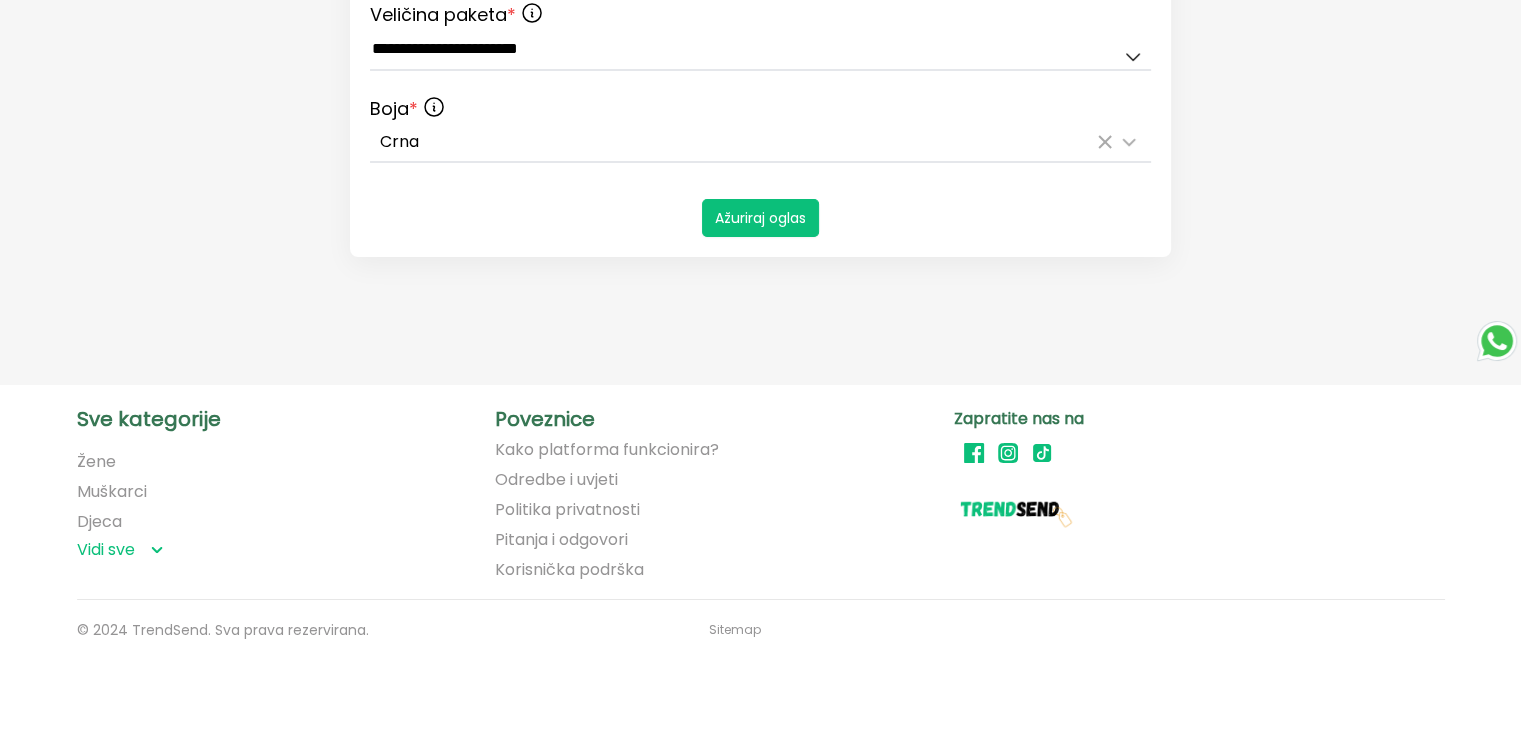 scroll, scrollTop: 1426, scrollLeft: 0, axis: vertical 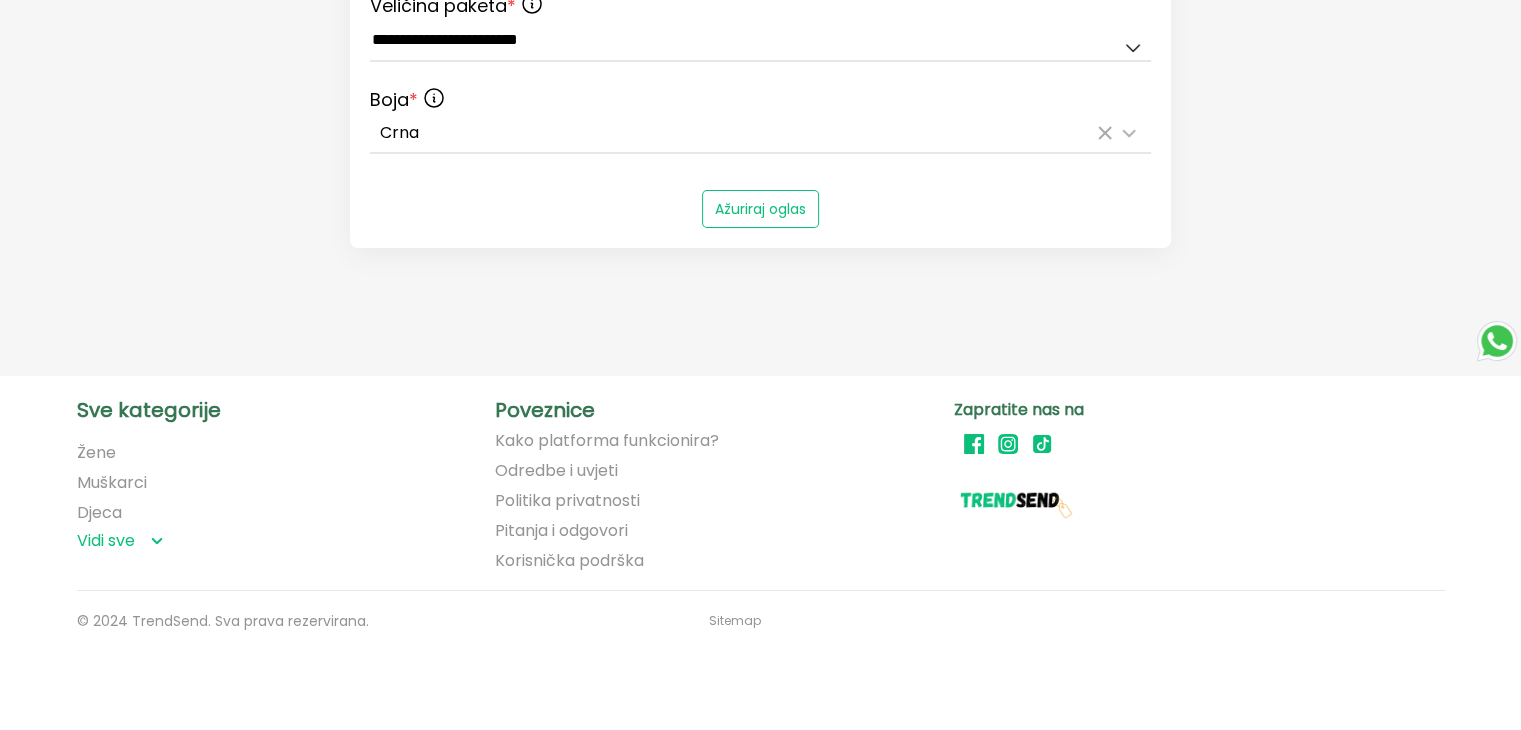 type on "**" 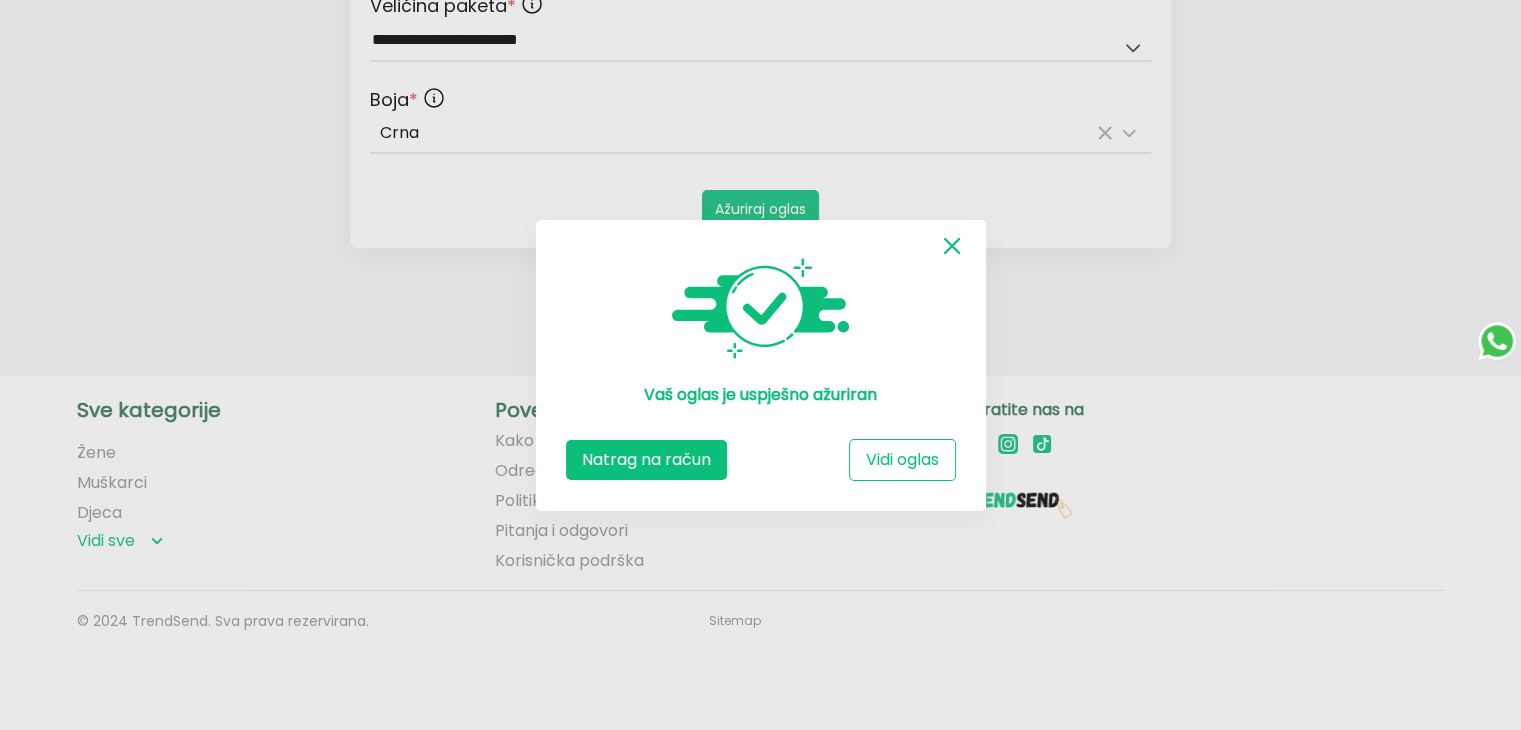 click on "Natrag na račun" at bounding box center [646, 460] 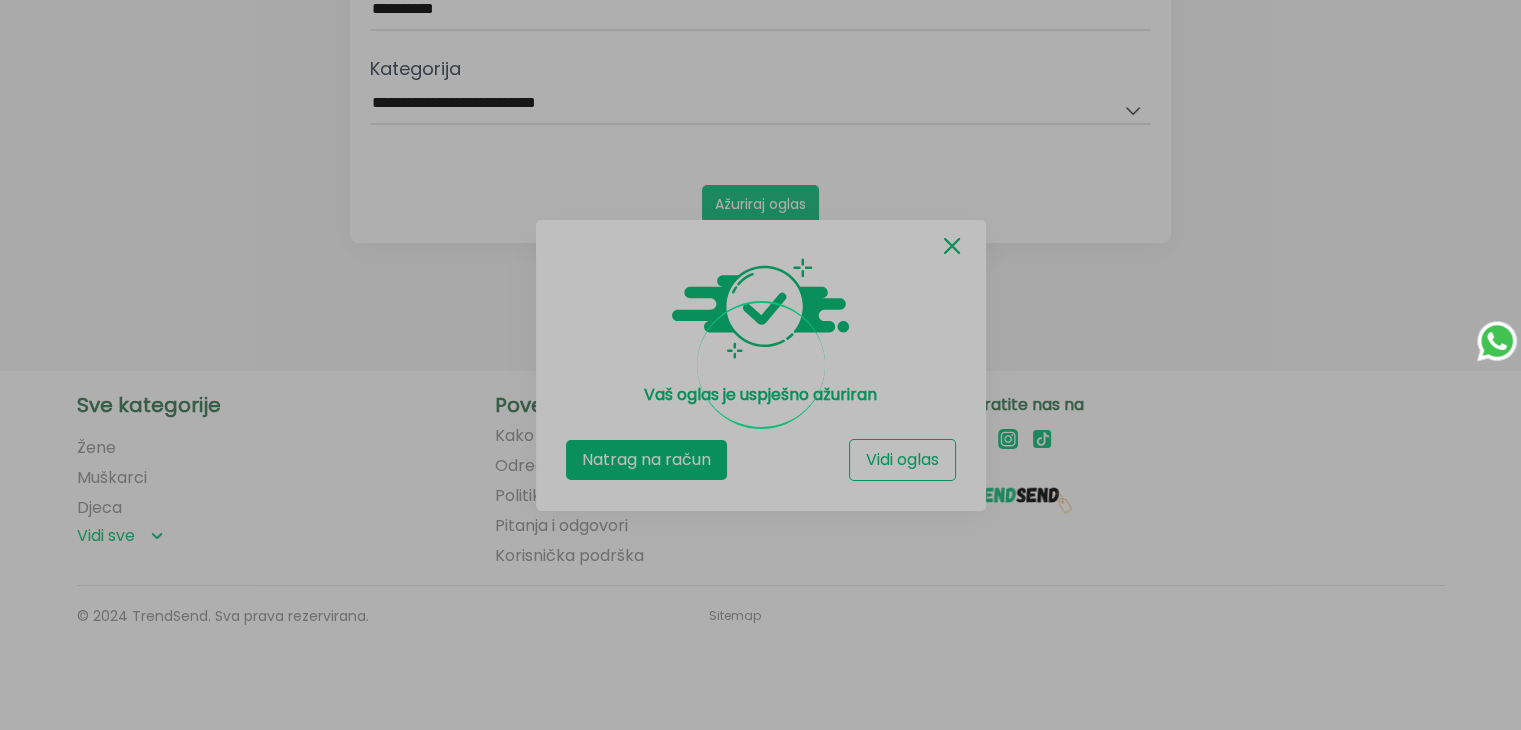 scroll, scrollTop: 892, scrollLeft: 0, axis: vertical 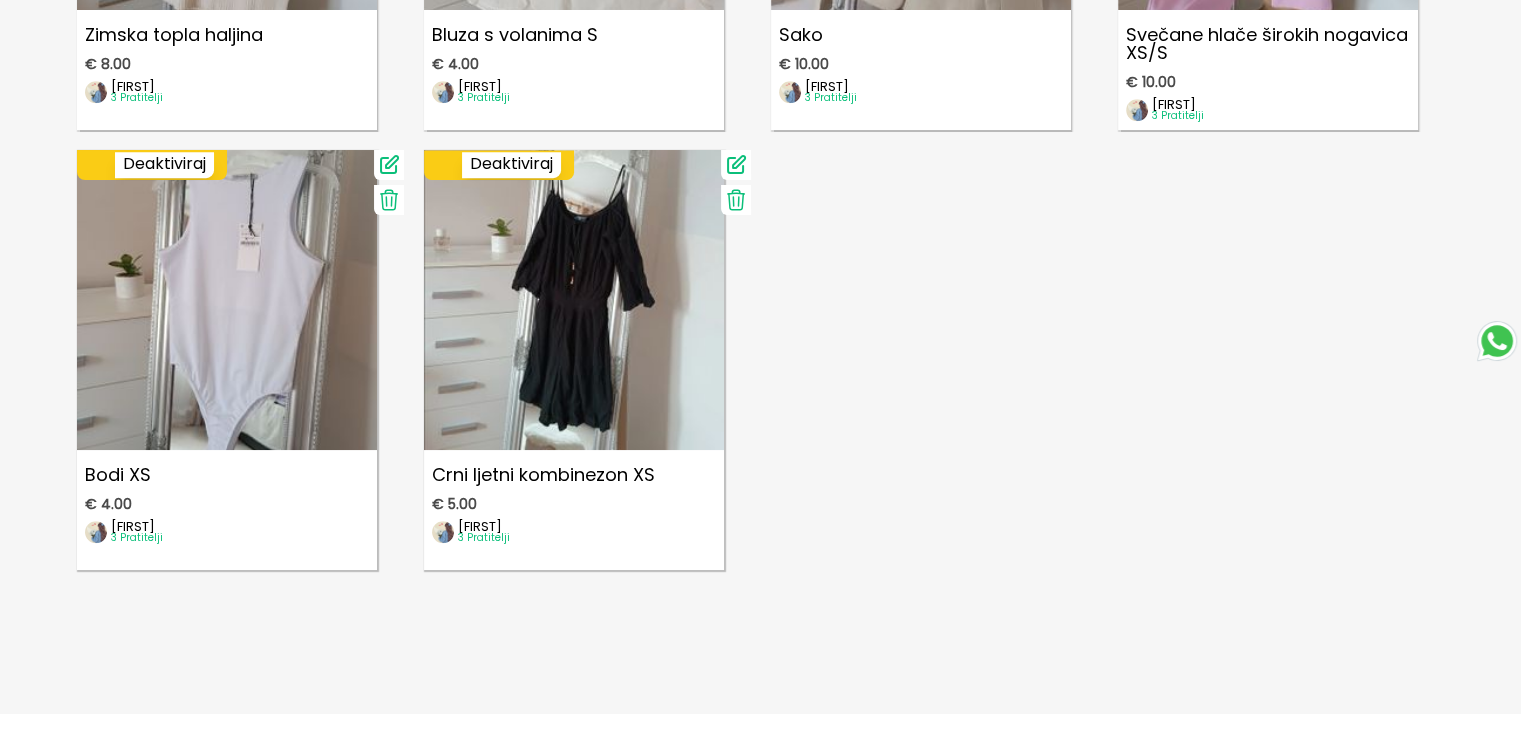 click 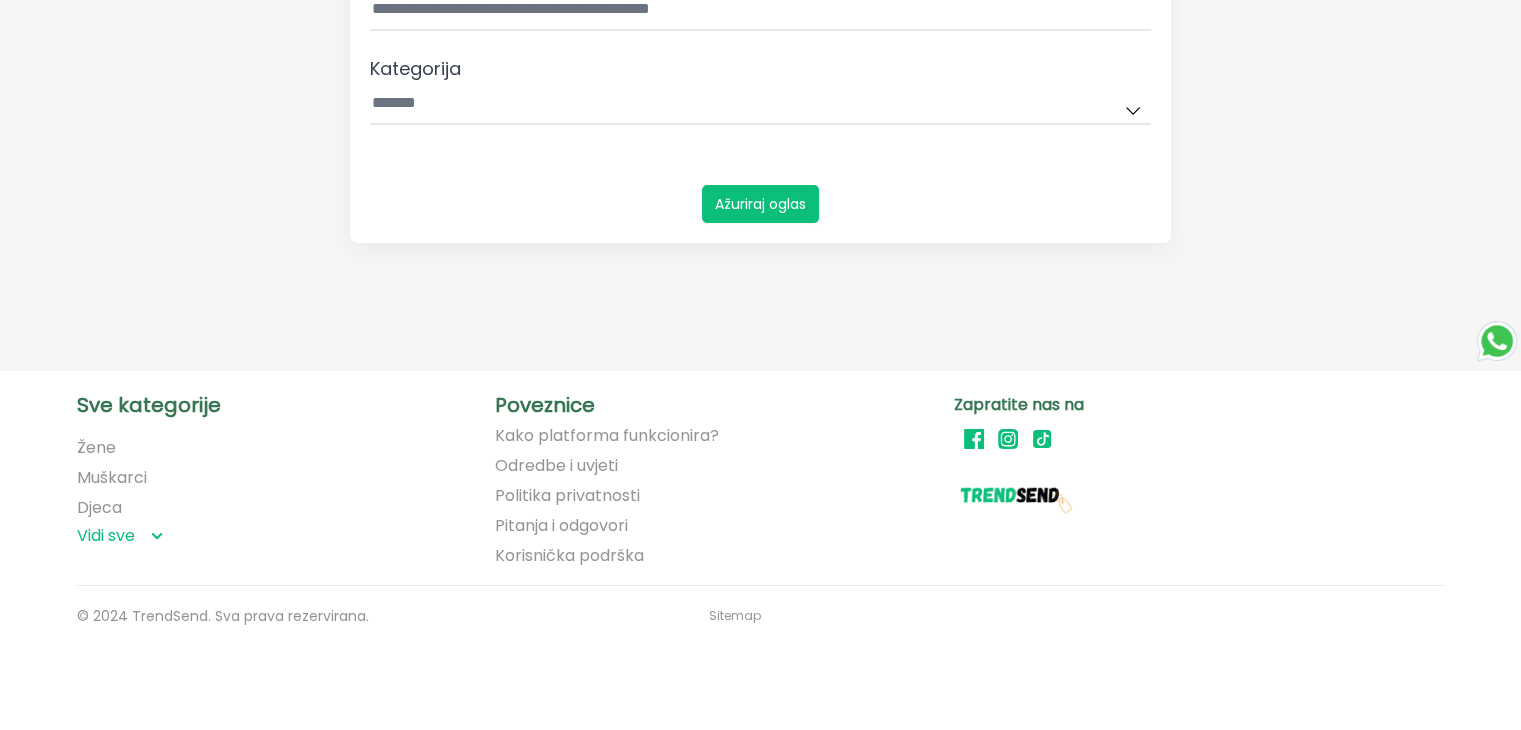 scroll, scrollTop: 0, scrollLeft: 0, axis: both 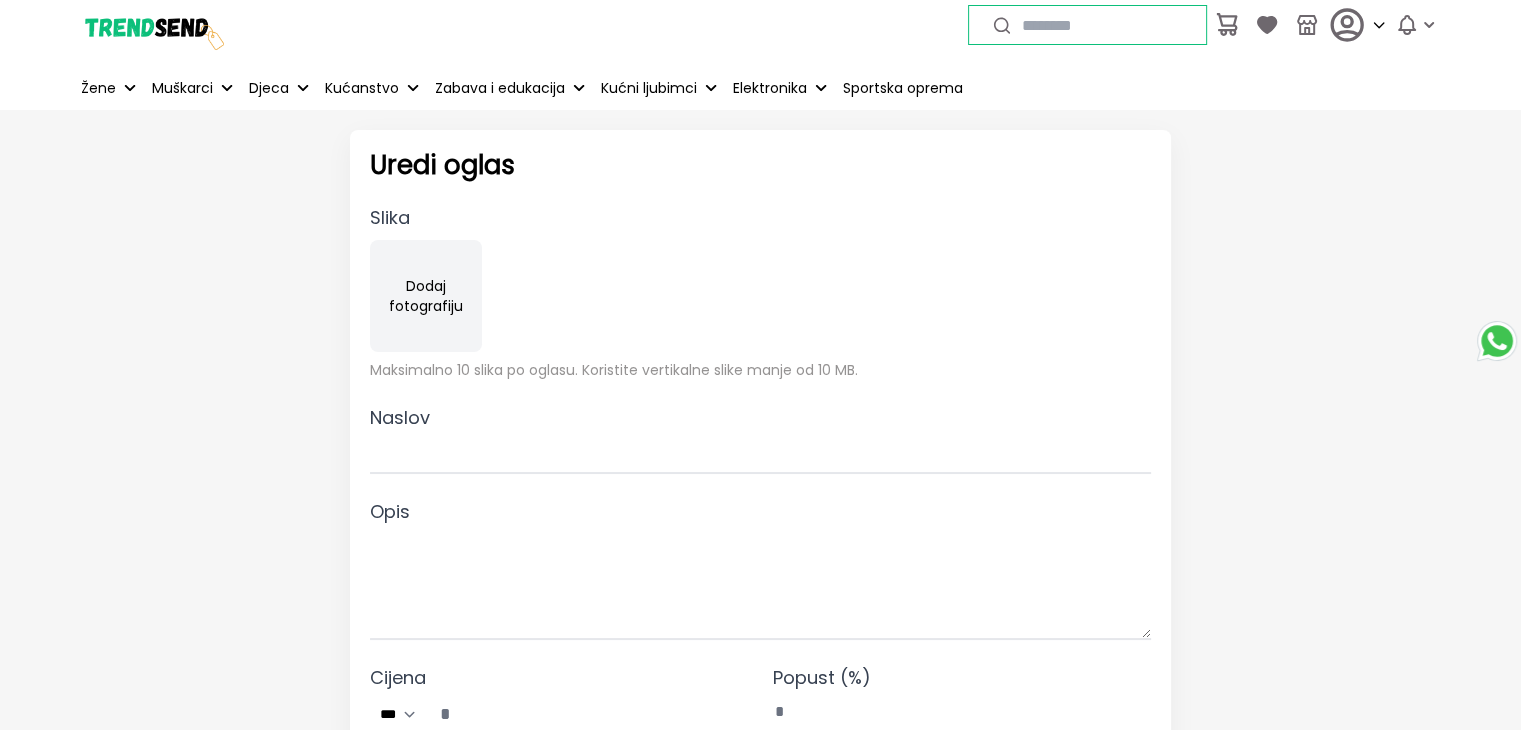 type on "**********" 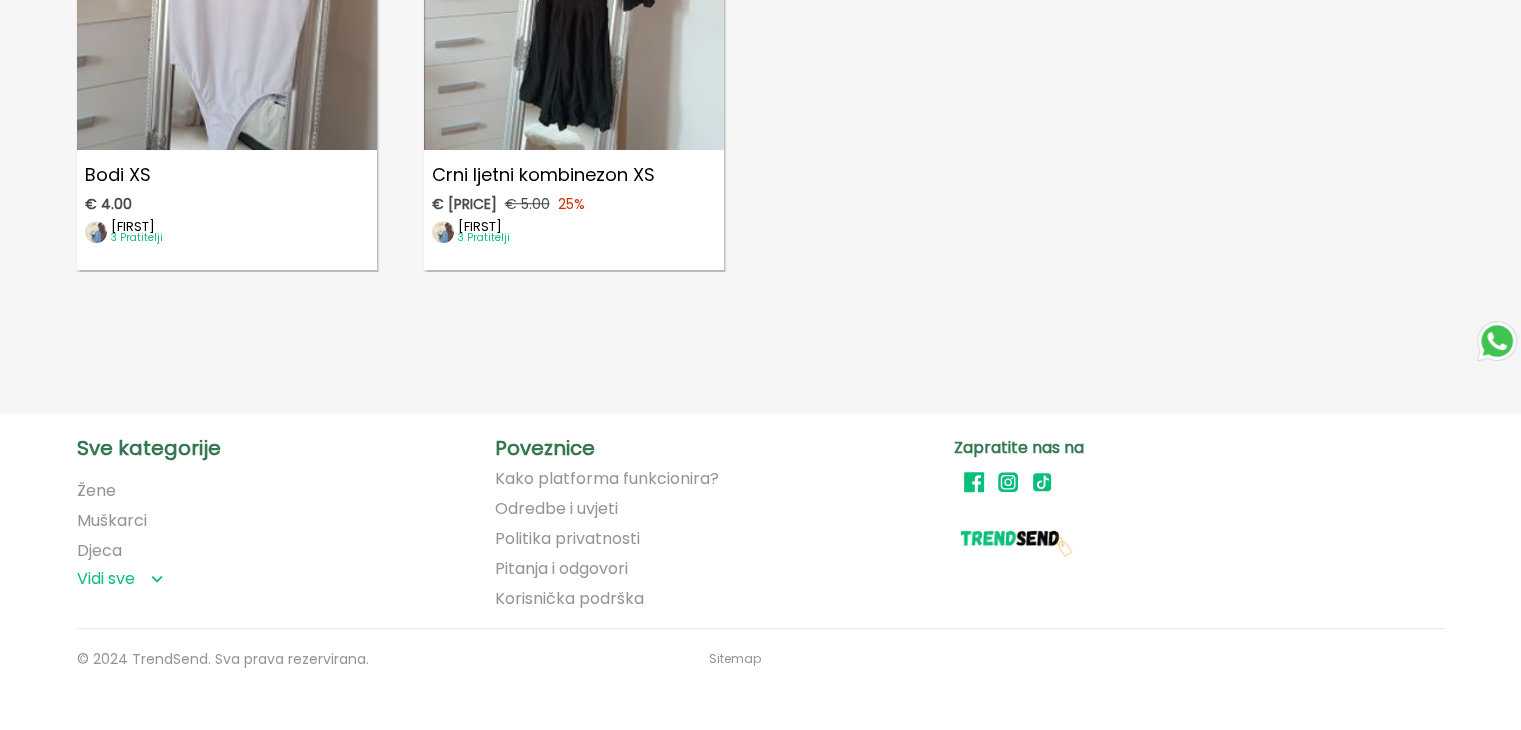 scroll, scrollTop: 1200, scrollLeft: 0, axis: vertical 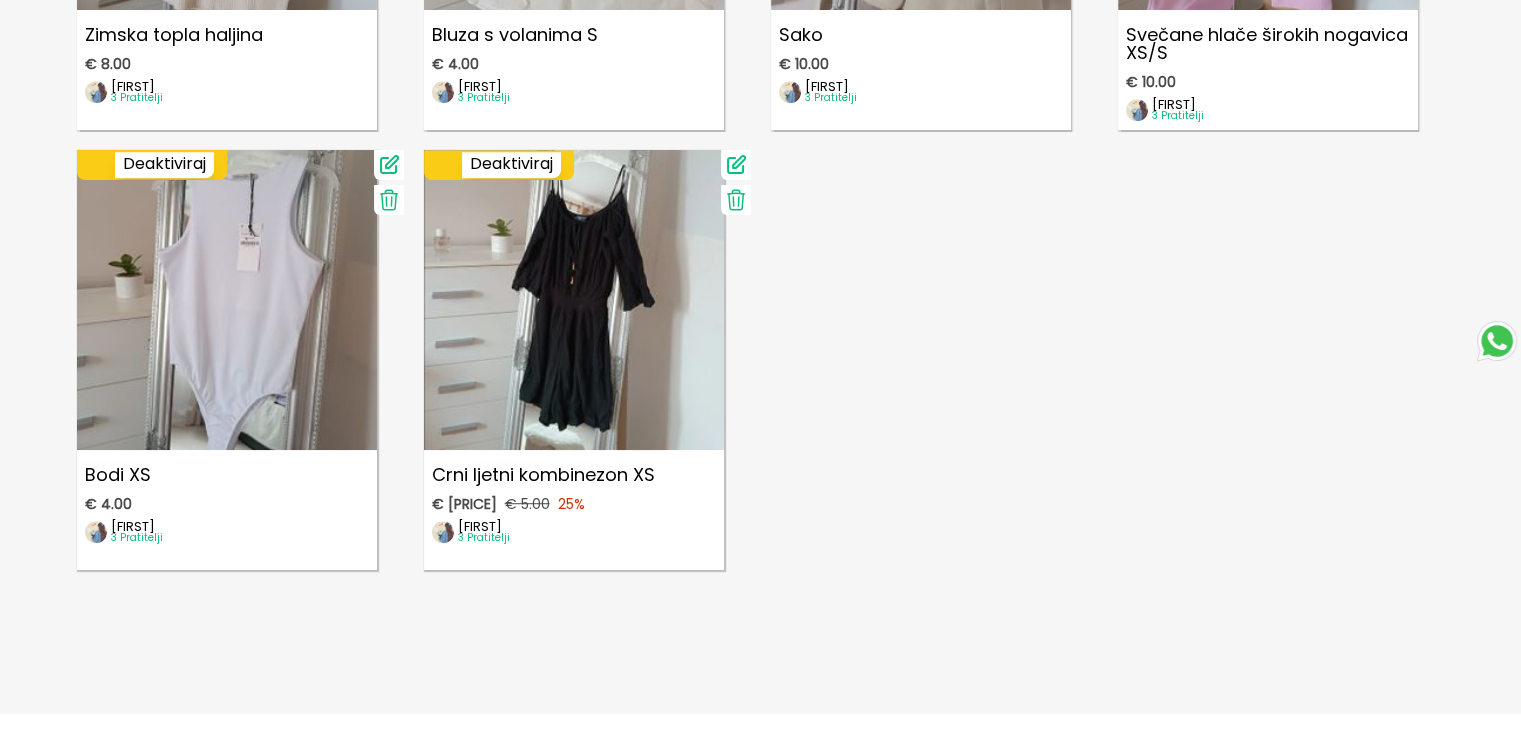 click 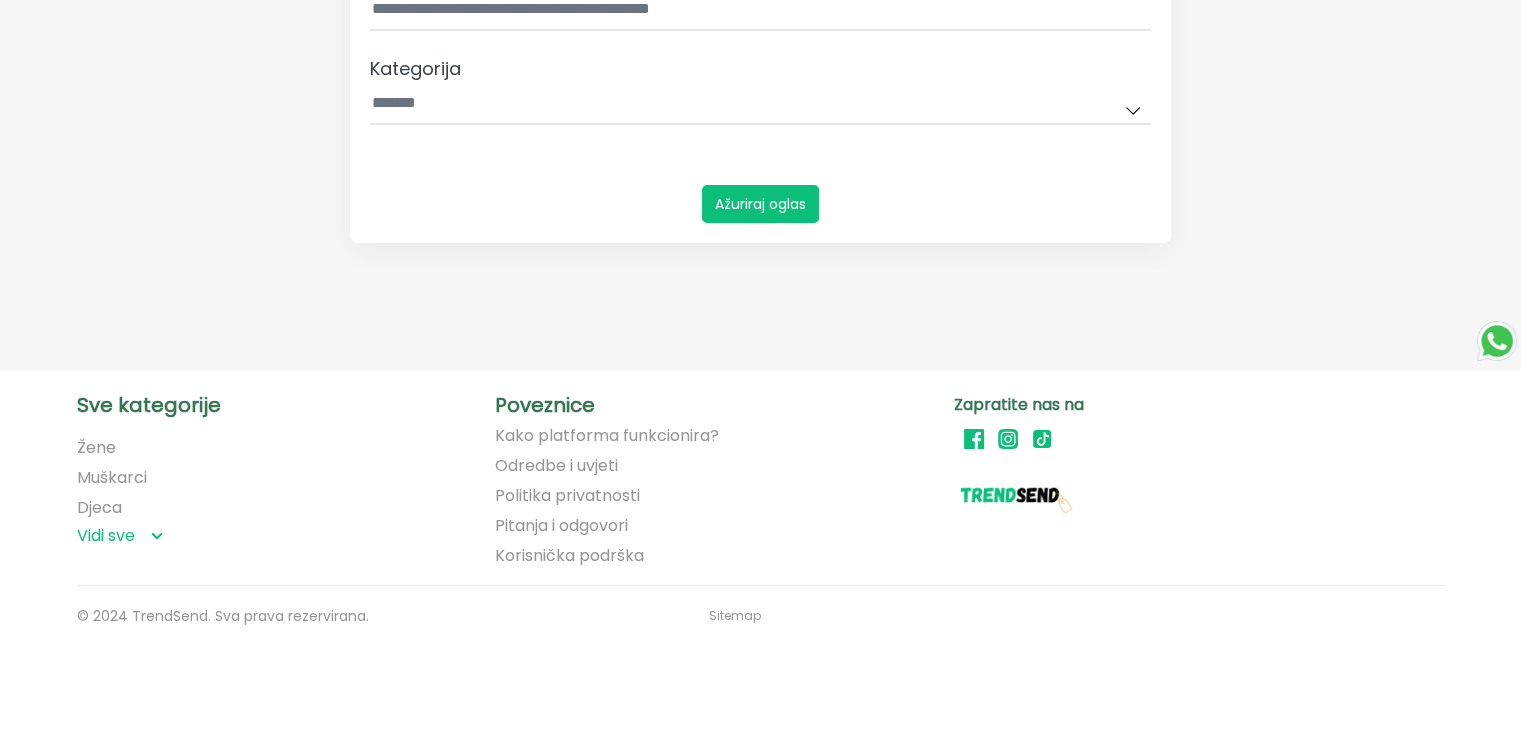 scroll, scrollTop: 0, scrollLeft: 0, axis: both 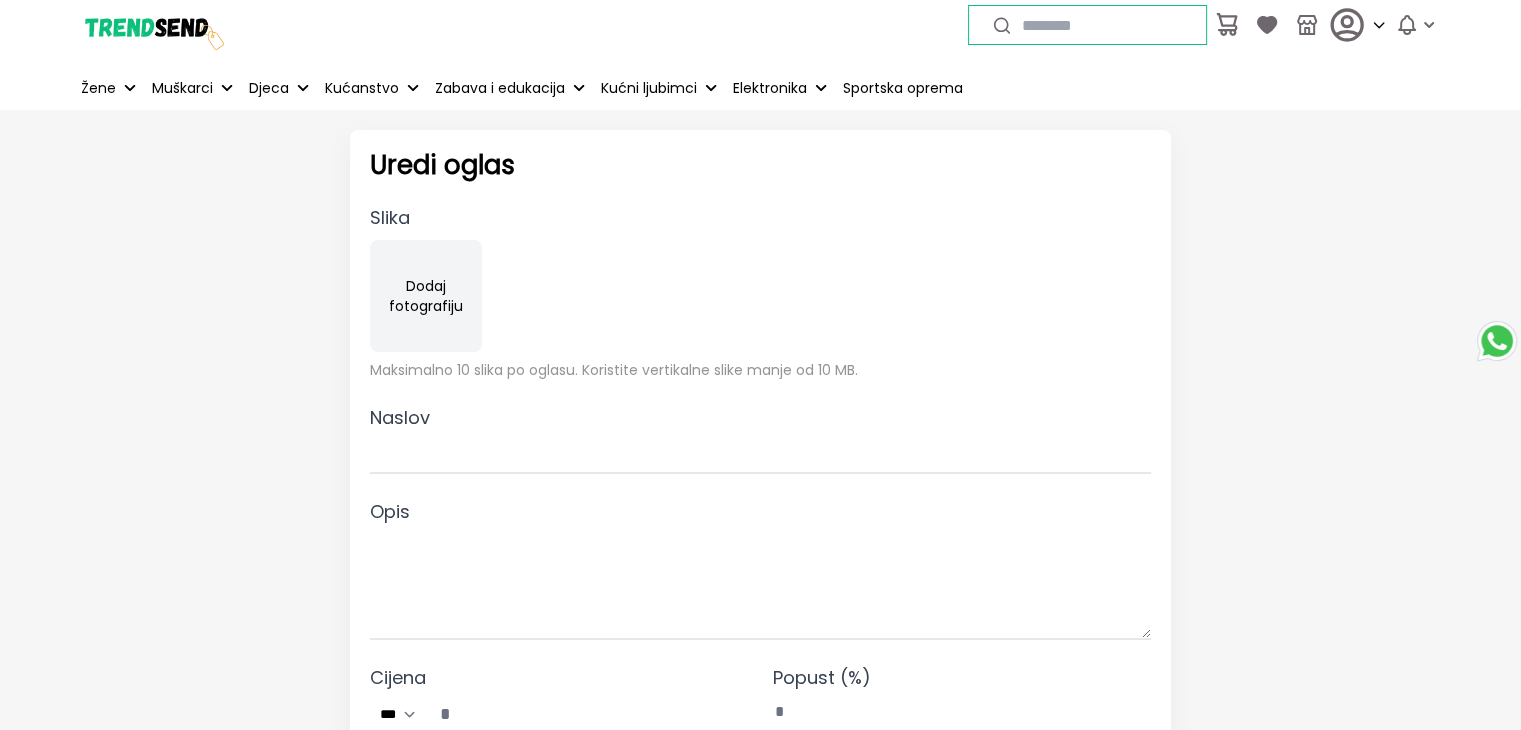 type on "*******" 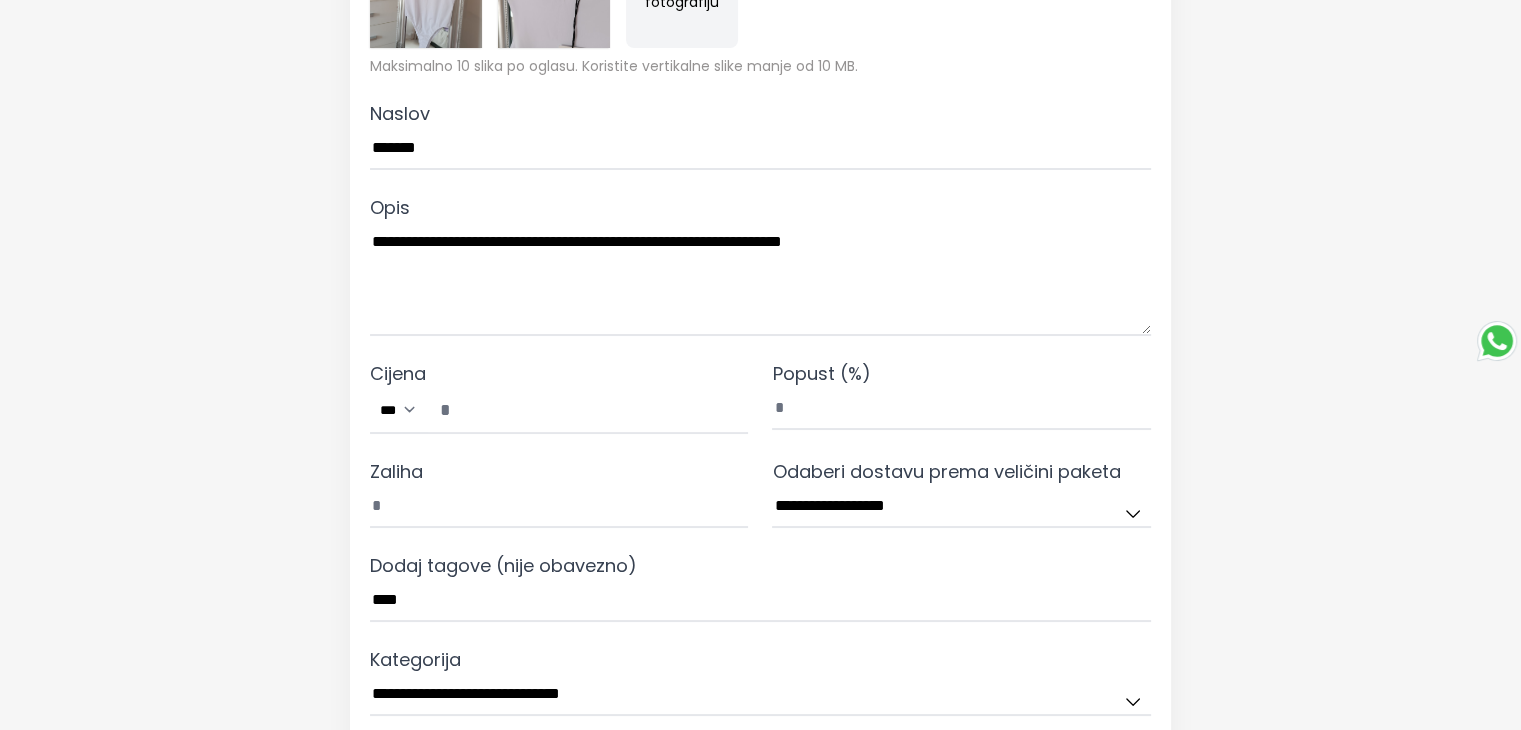 scroll, scrollTop: 300, scrollLeft: 0, axis: vertical 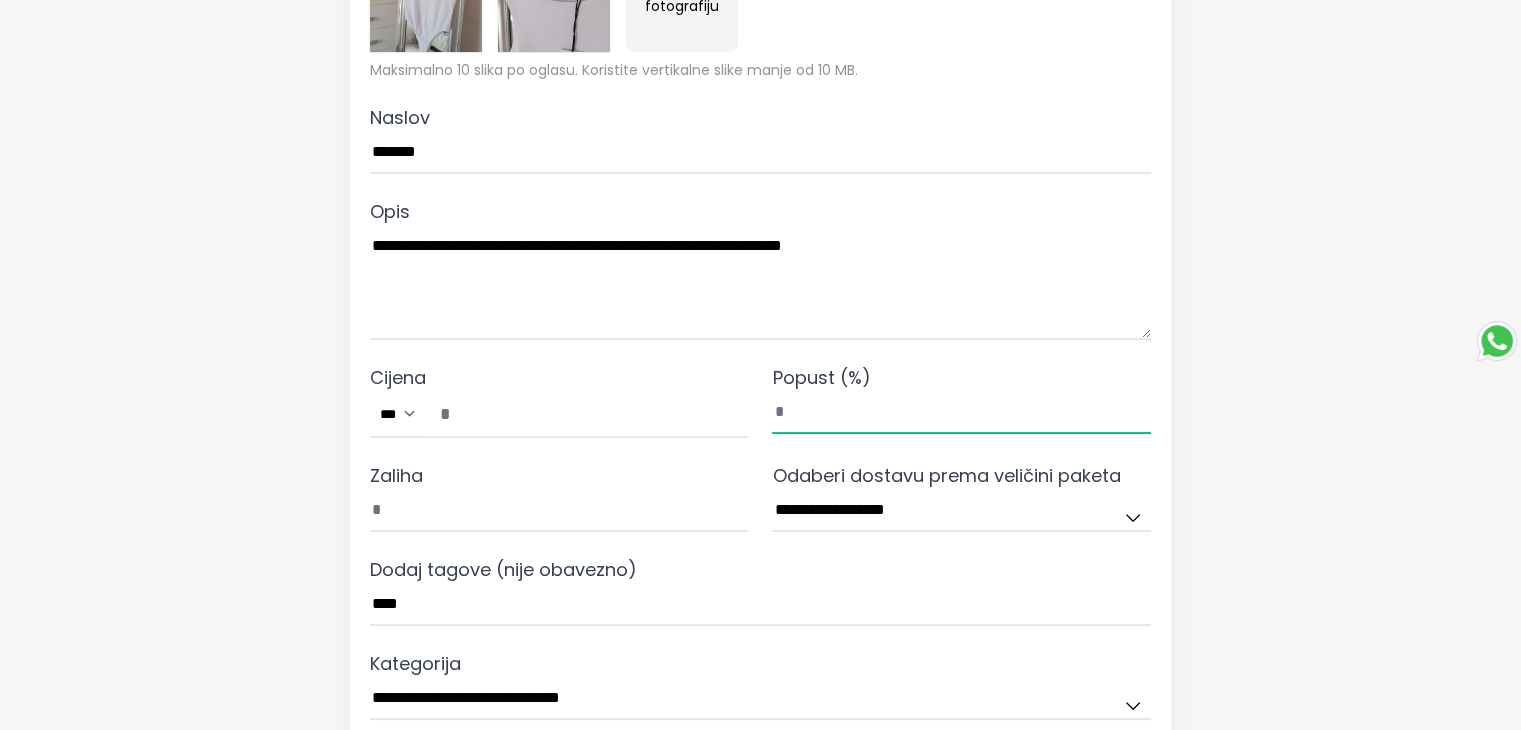 click on "*" at bounding box center (961, 413) 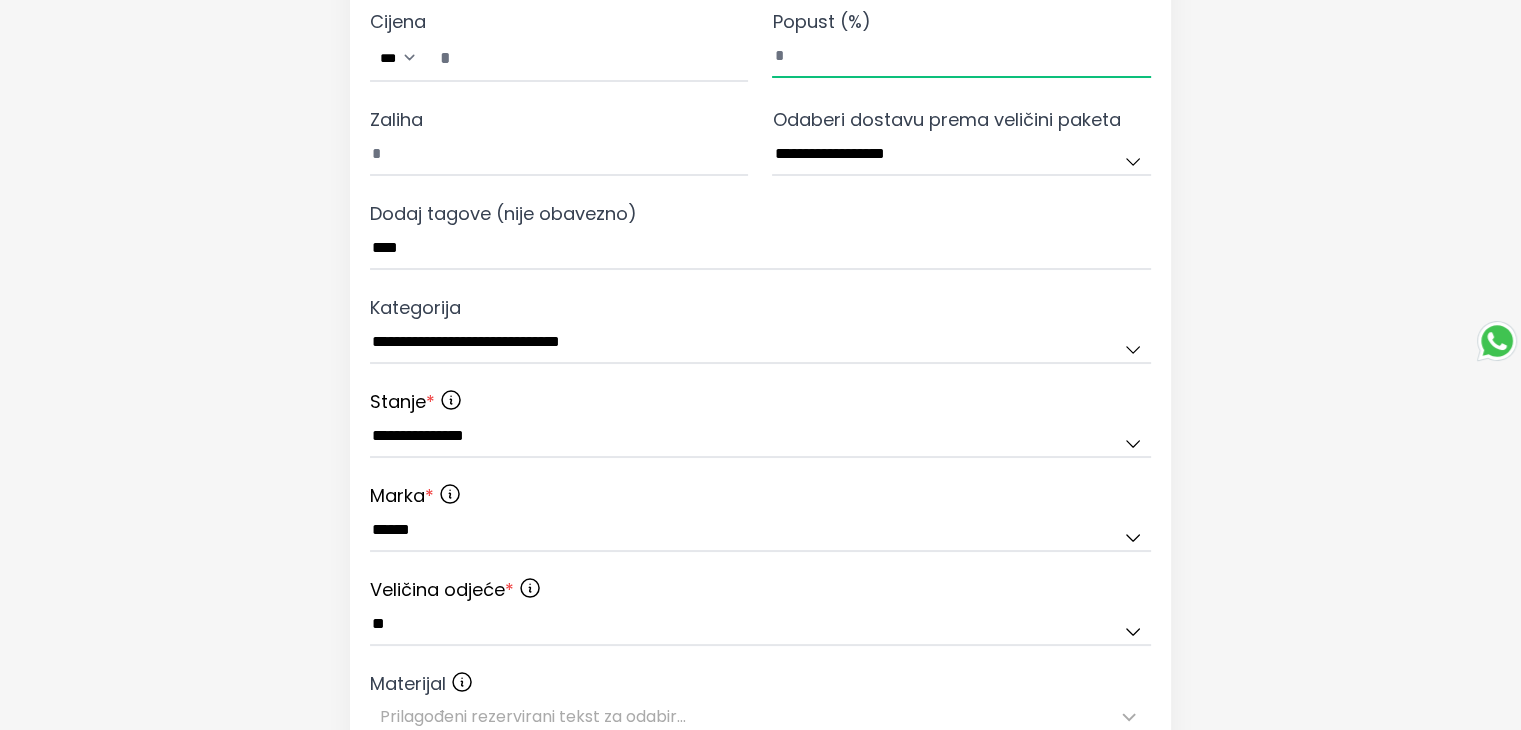 scroll, scrollTop: 1426, scrollLeft: 0, axis: vertical 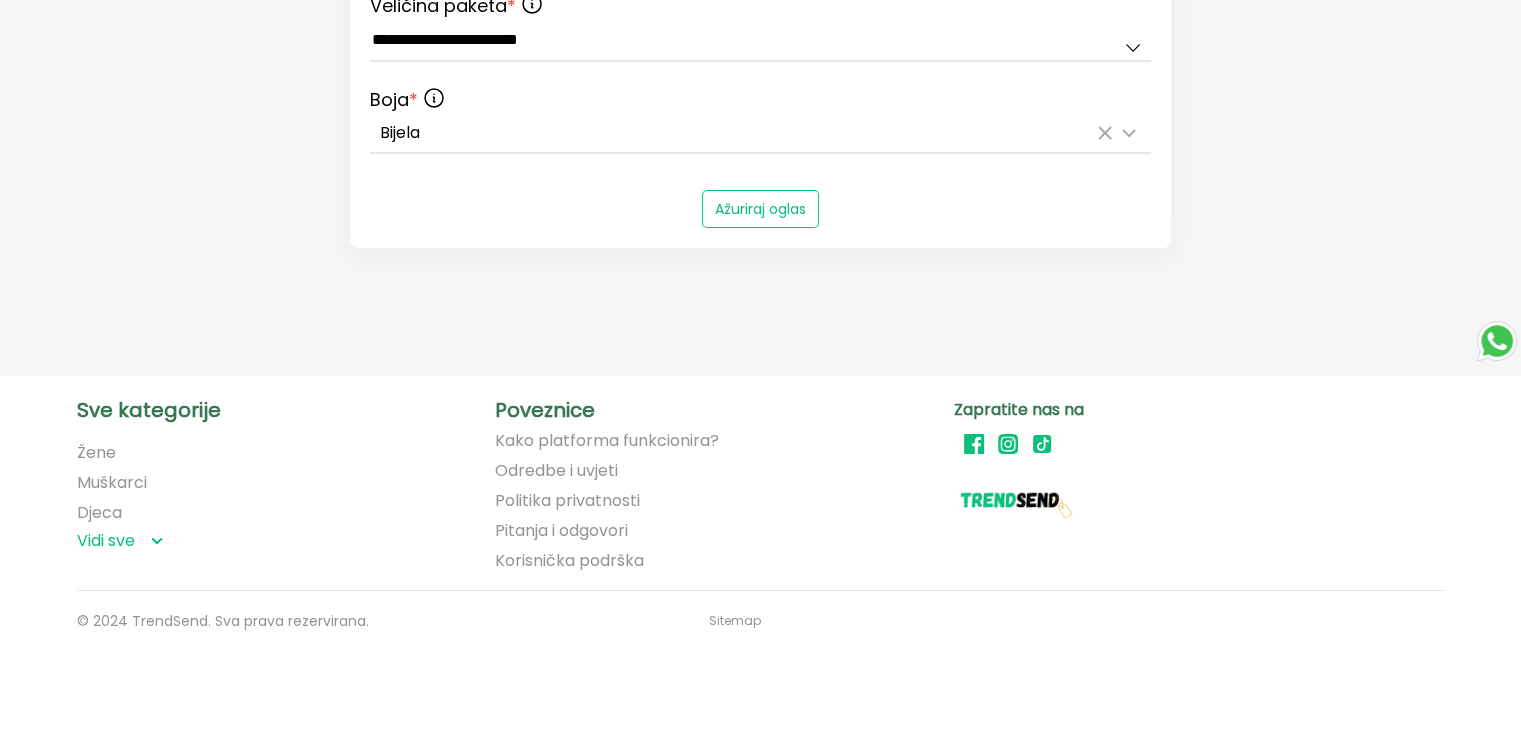 type on "**" 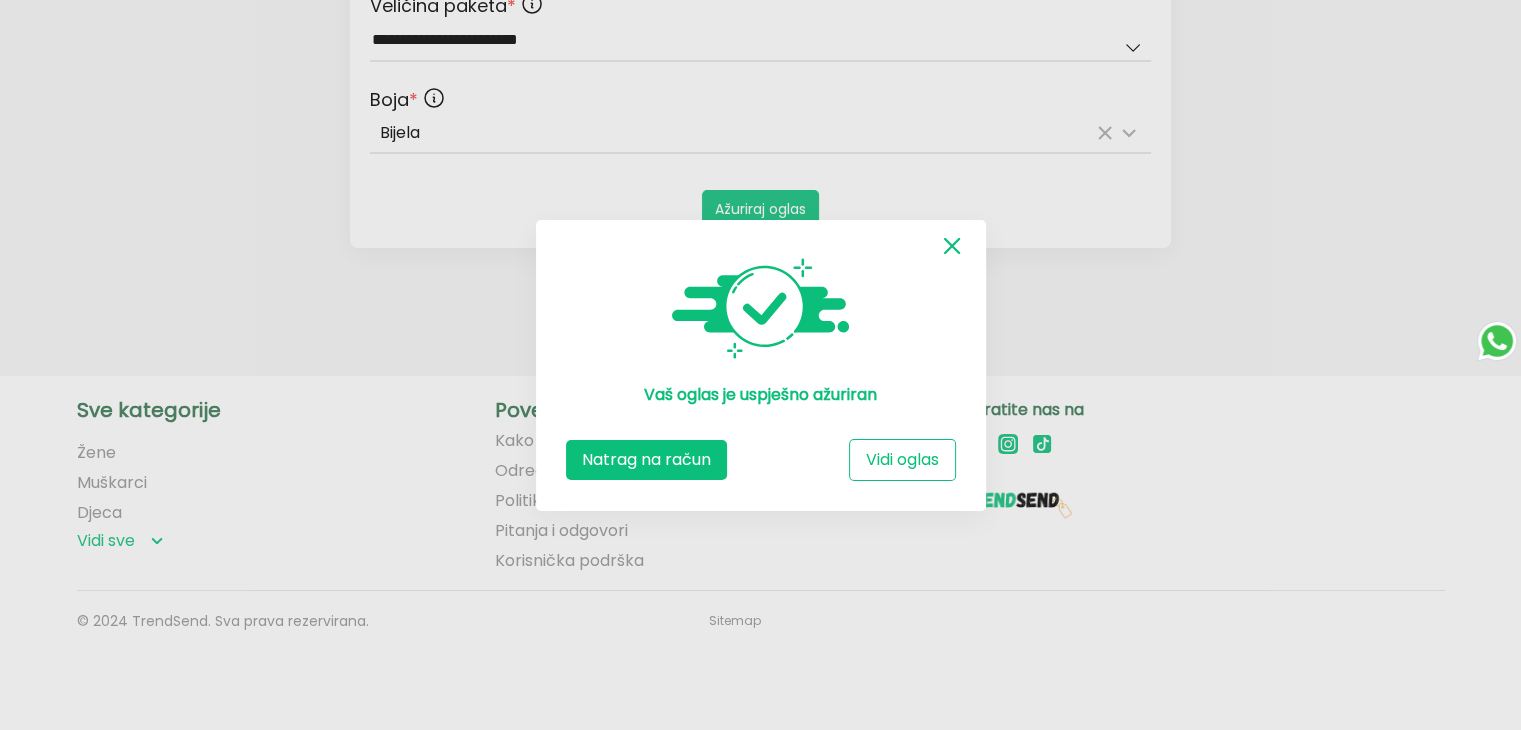 click on "Natrag na račun" at bounding box center (646, 460) 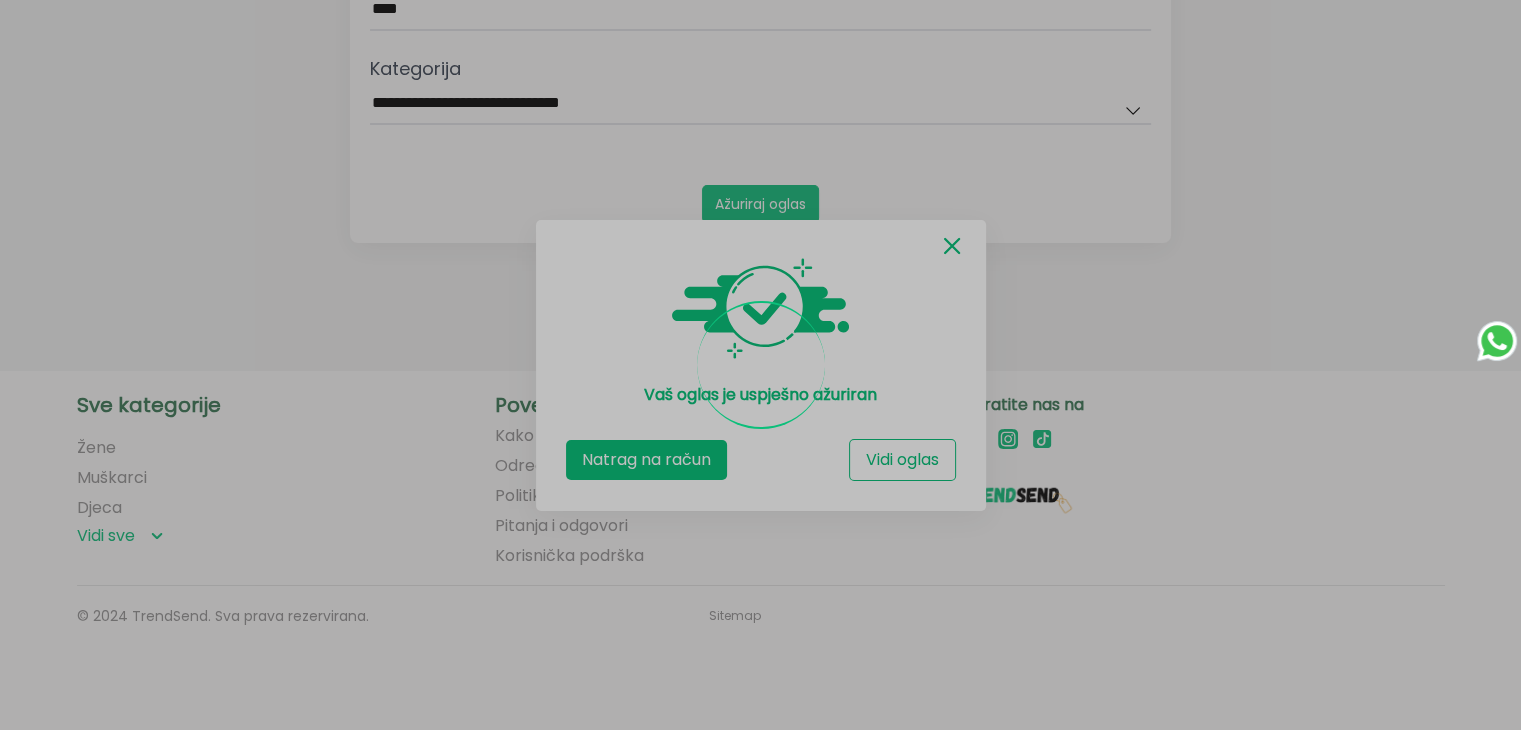 scroll, scrollTop: 892, scrollLeft: 0, axis: vertical 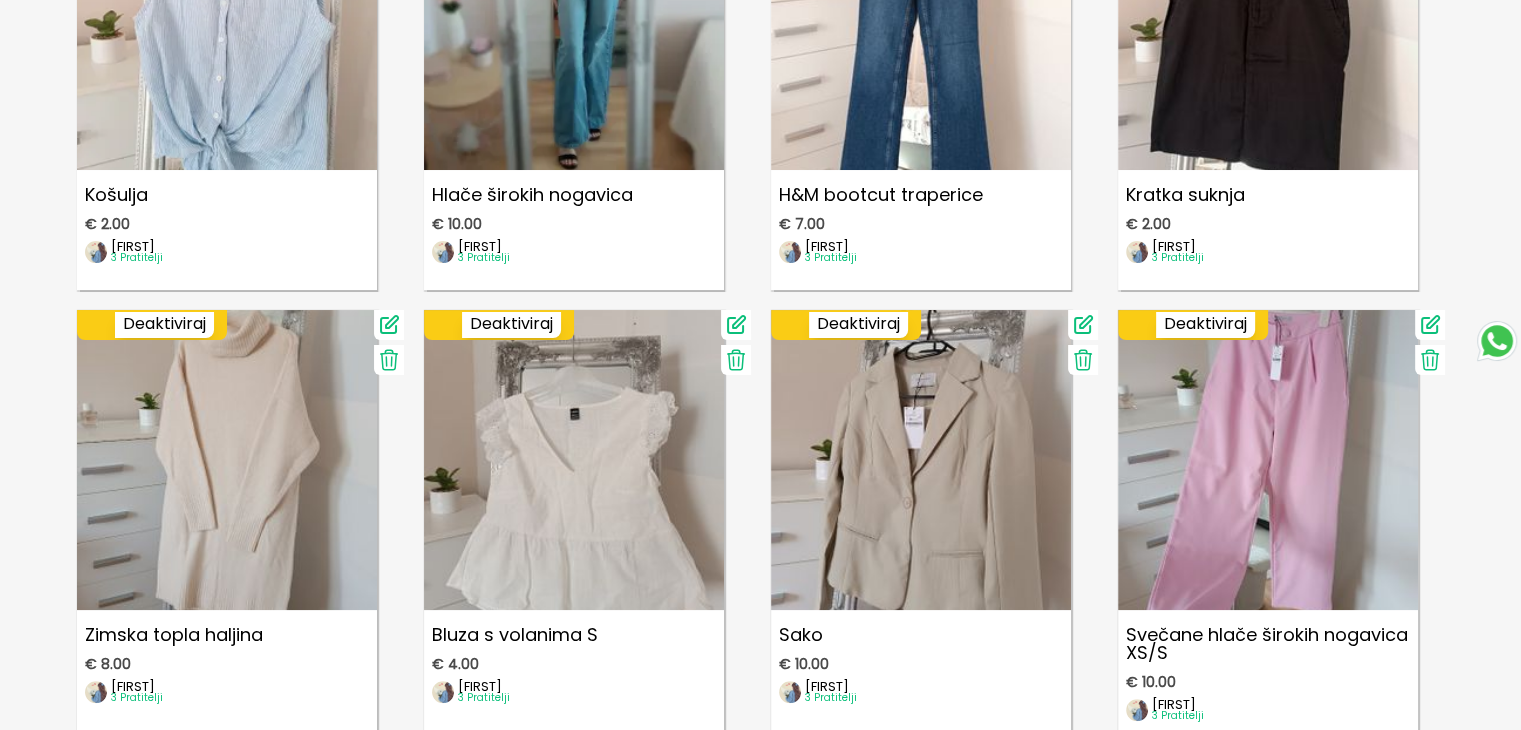 click 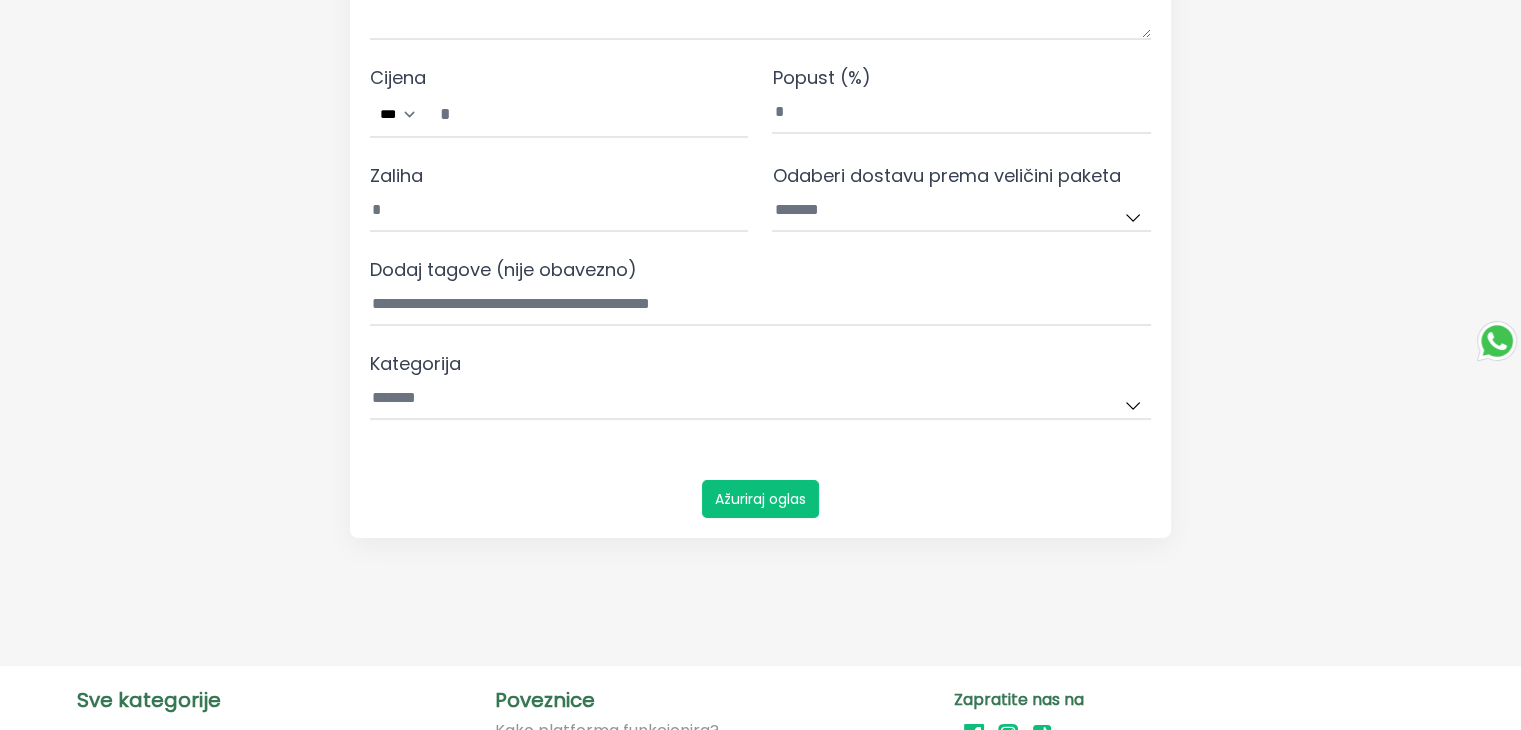 scroll, scrollTop: 0, scrollLeft: 0, axis: both 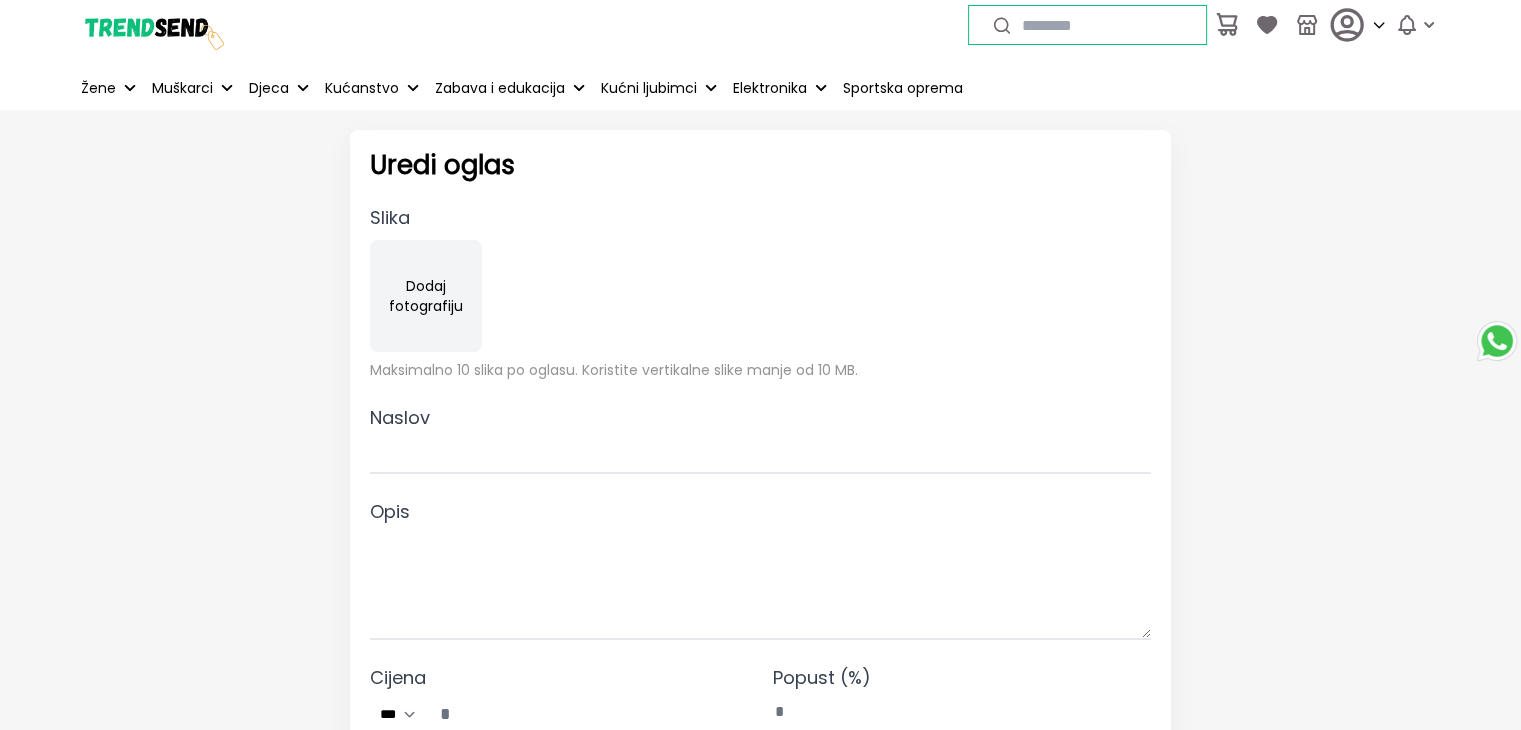 type on "**********" 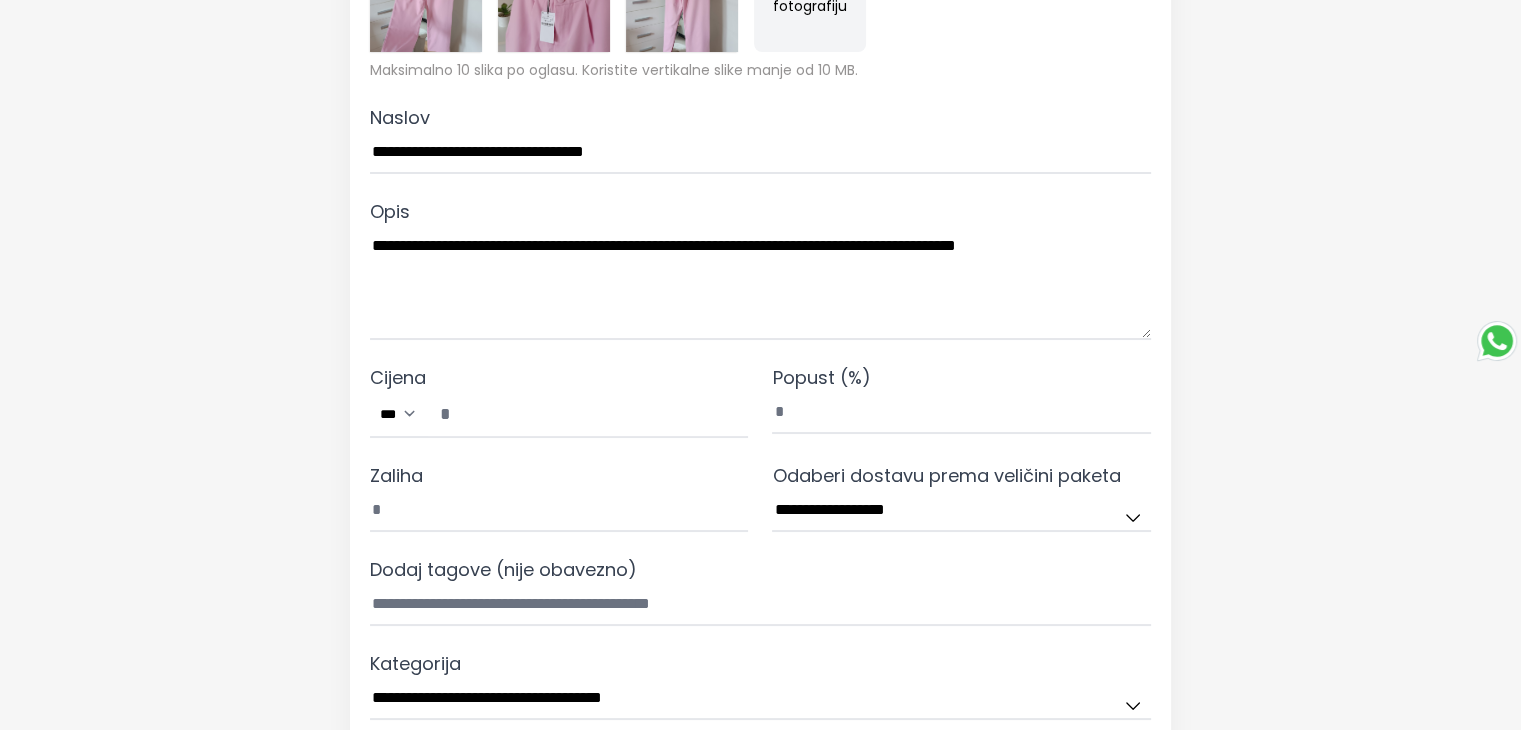 scroll, scrollTop: 600, scrollLeft: 0, axis: vertical 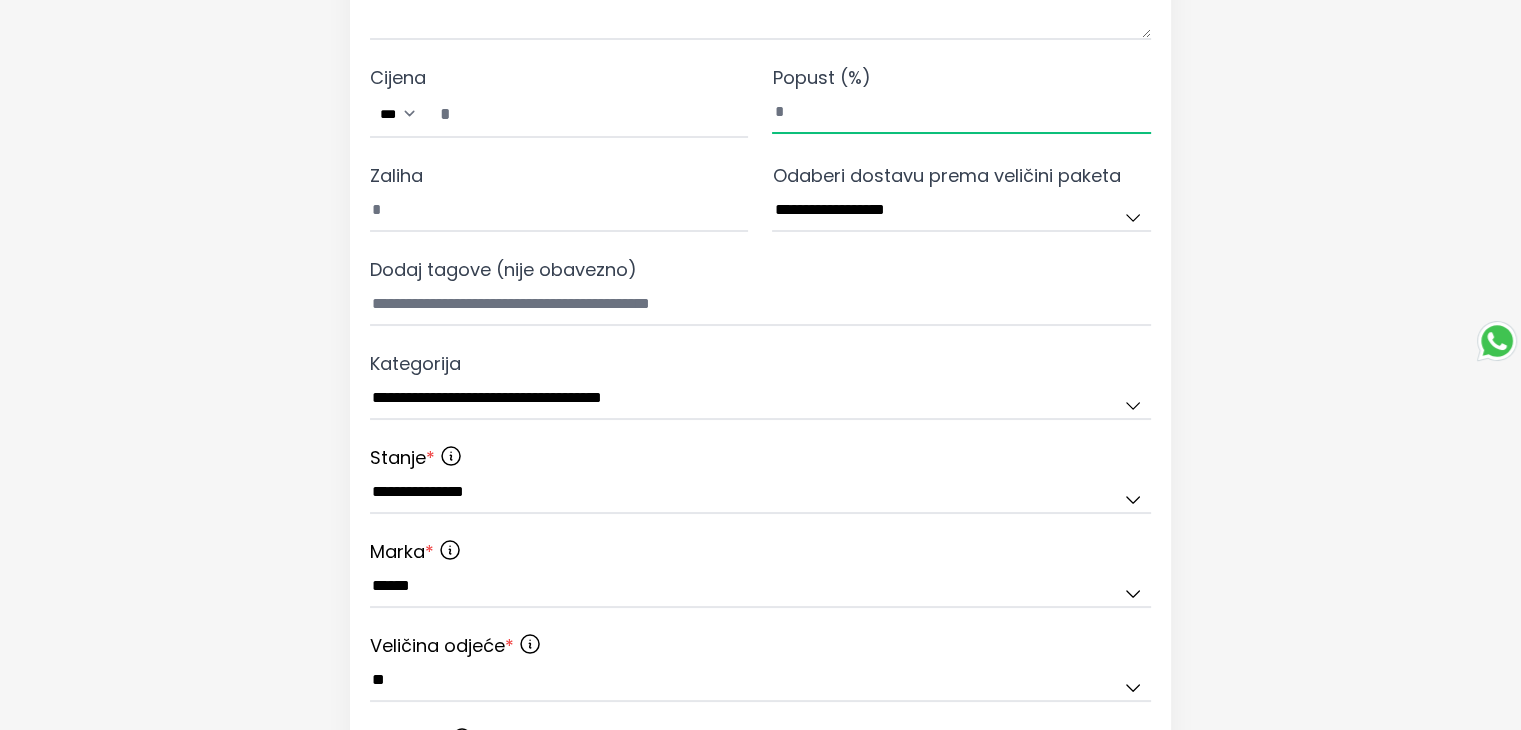 click on "*" at bounding box center (961, 113) 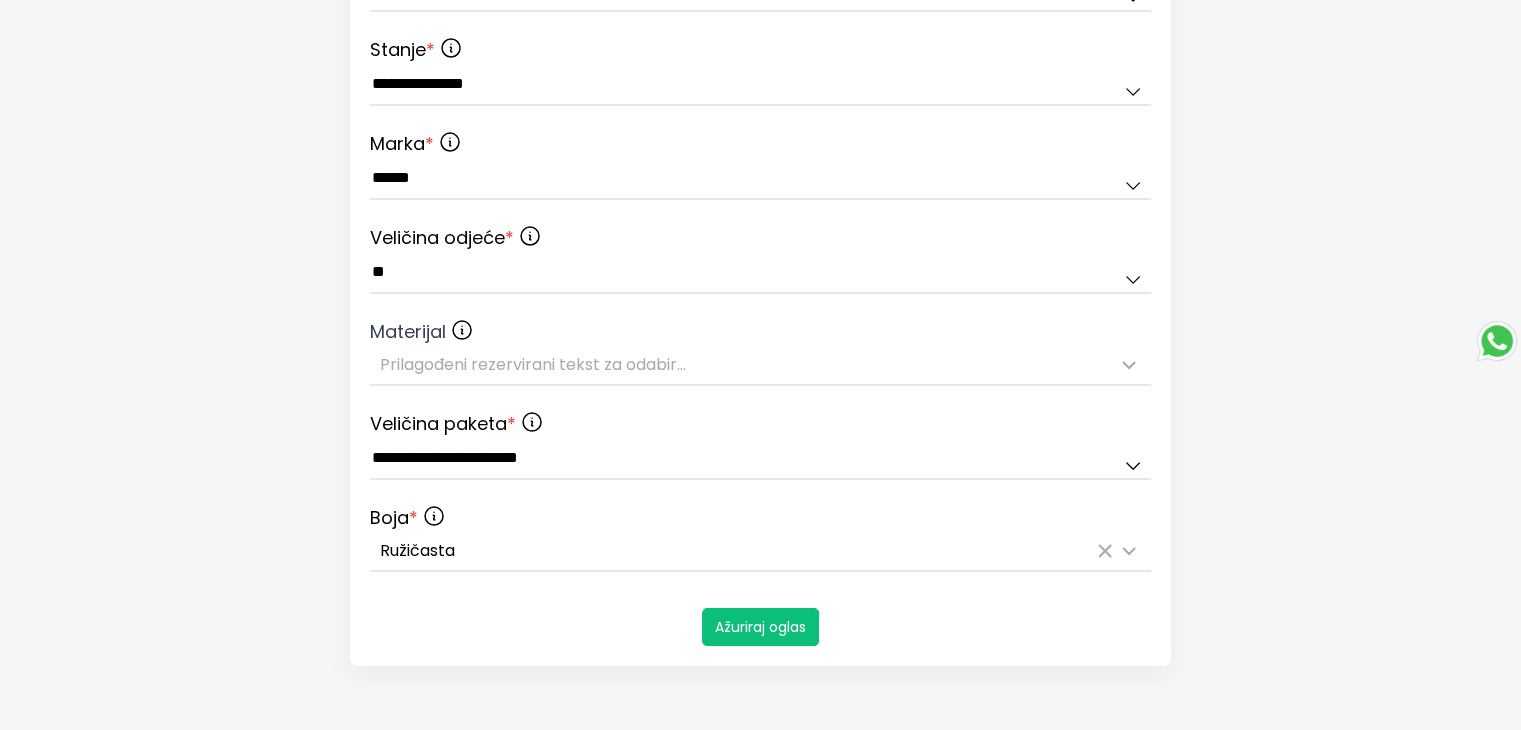 scroll, scrollTop: 1426, scrollLeft: 0, axis: vertical 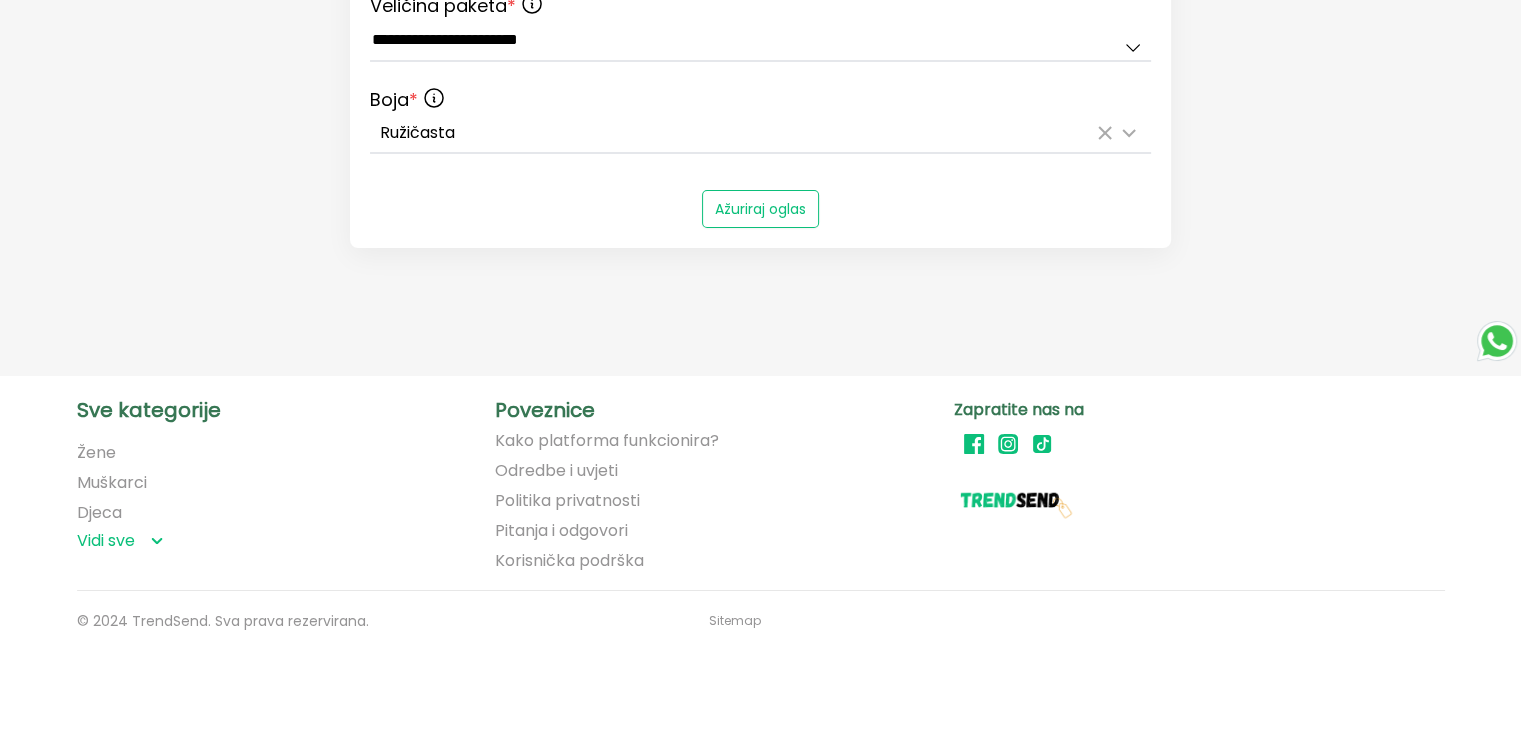 type on "**" 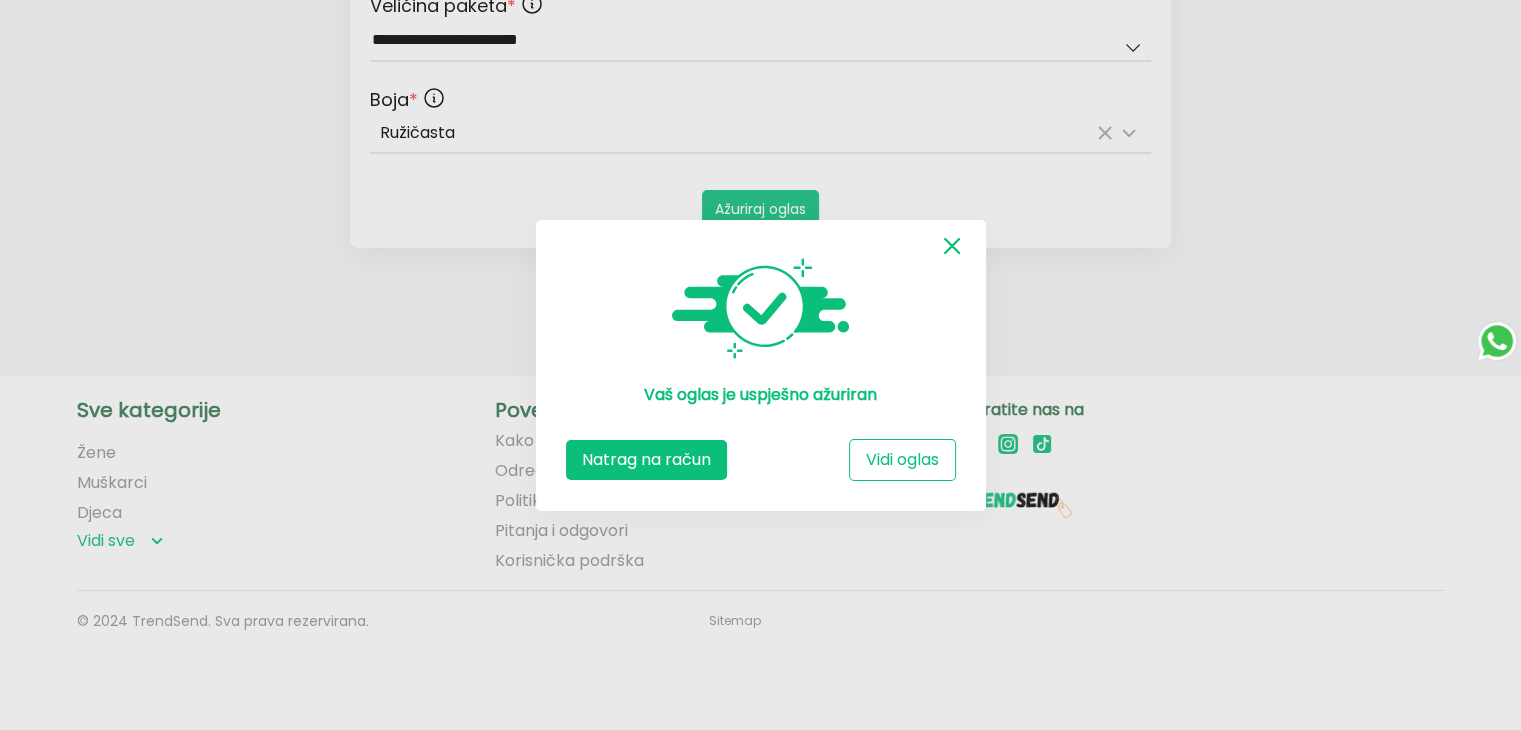 click on "Natrag na račun" at bounding box center (646, 460) 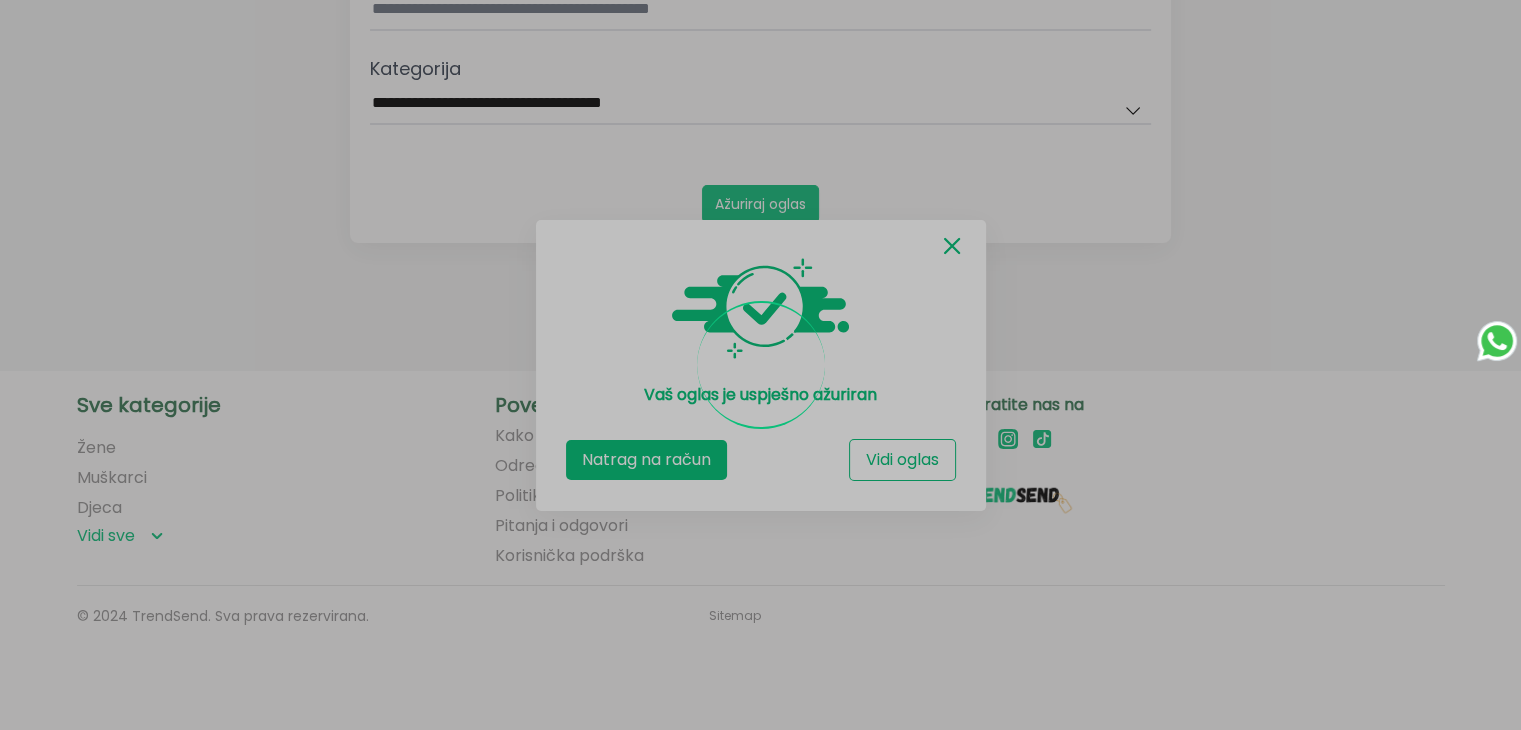 scroll, scrollTop: 892, scrollLeft: 0, axis: vertical 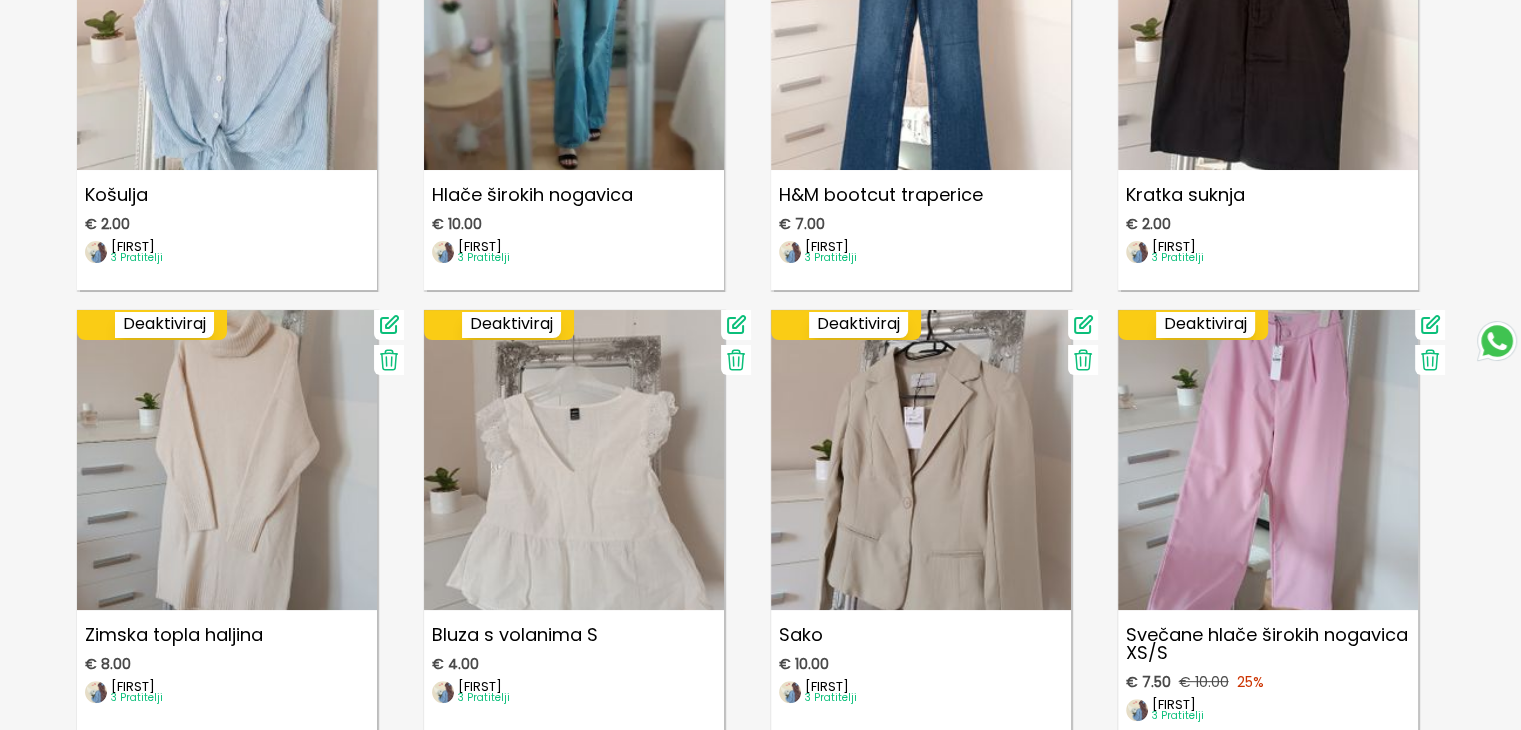 click 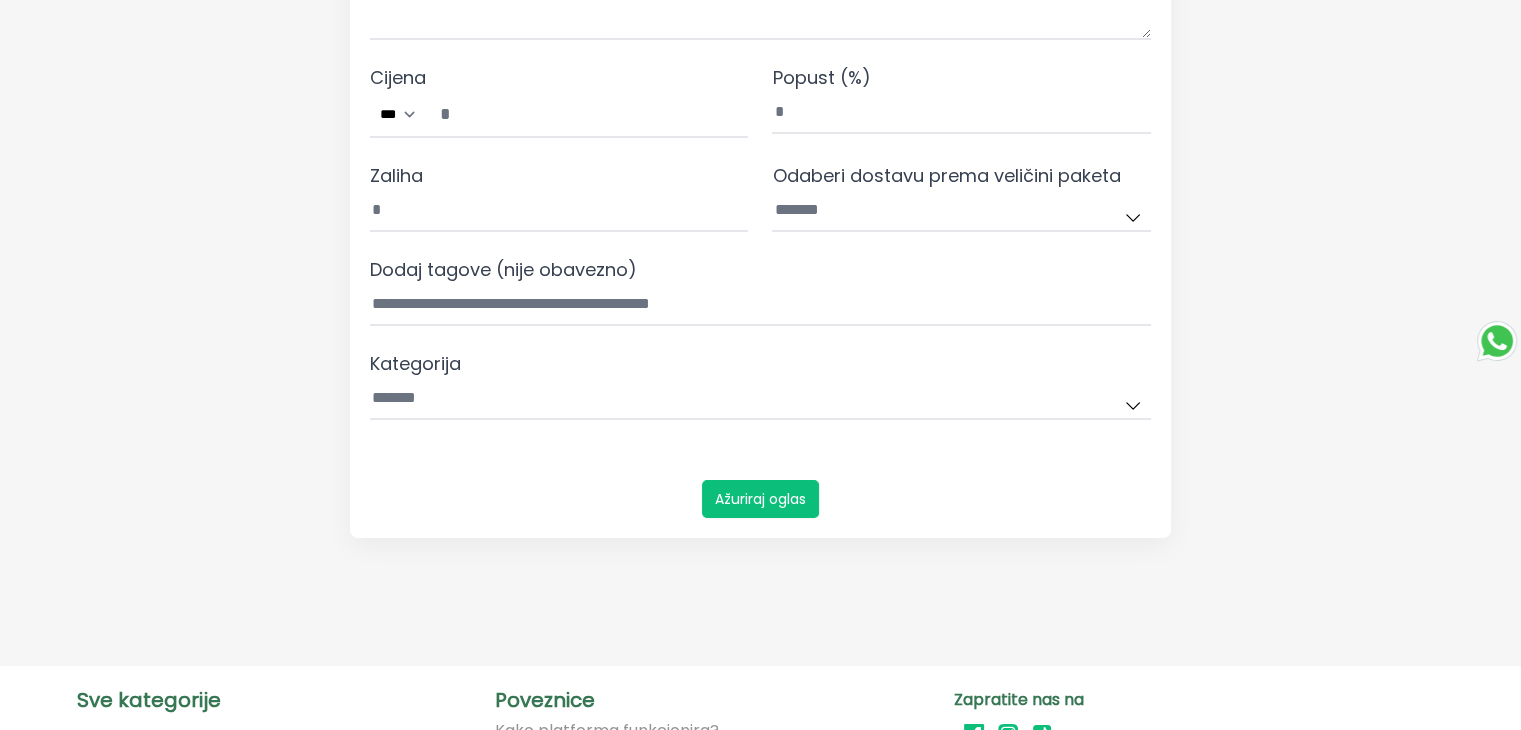 scroll, scrollTop: 0, scrollLeft: 0, axis: both 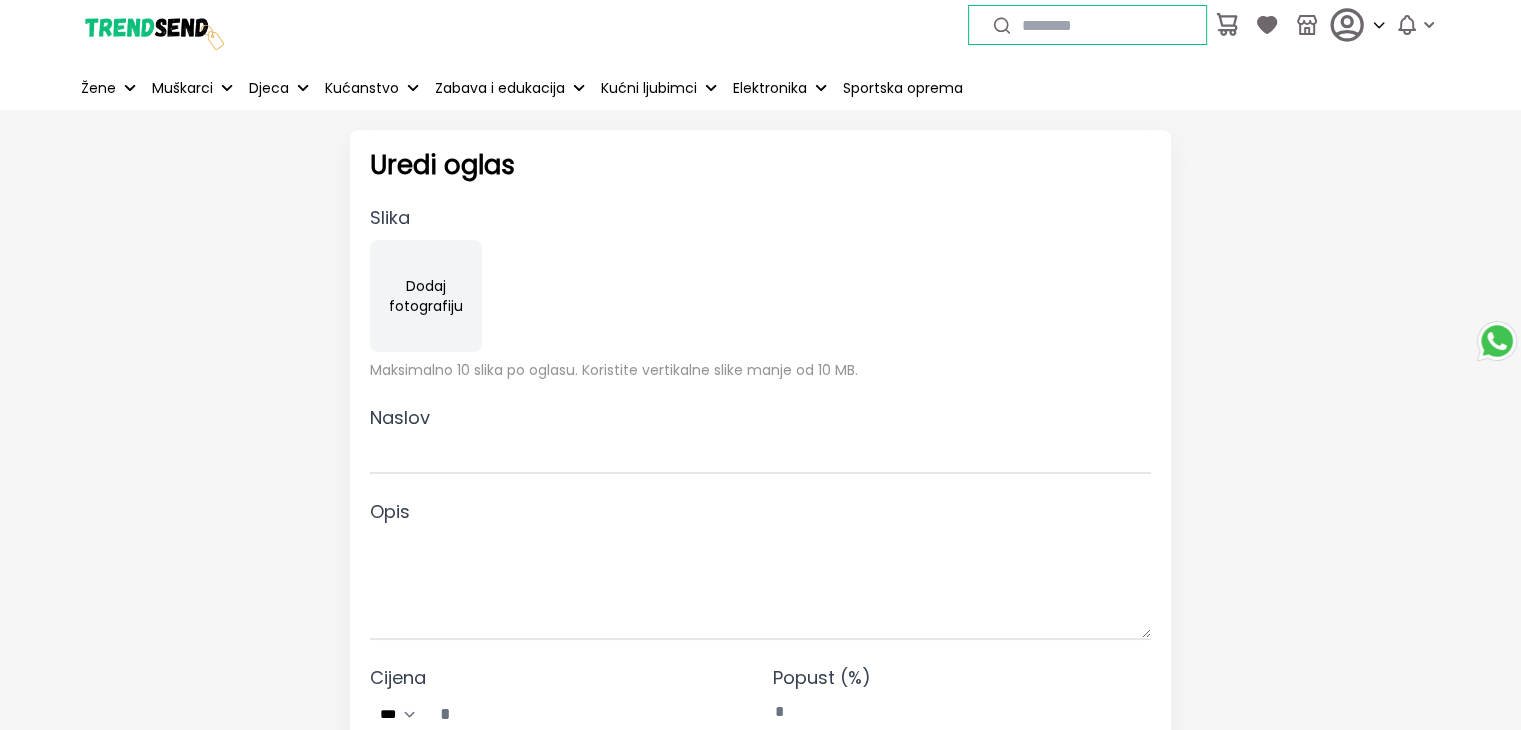 type on "**********" 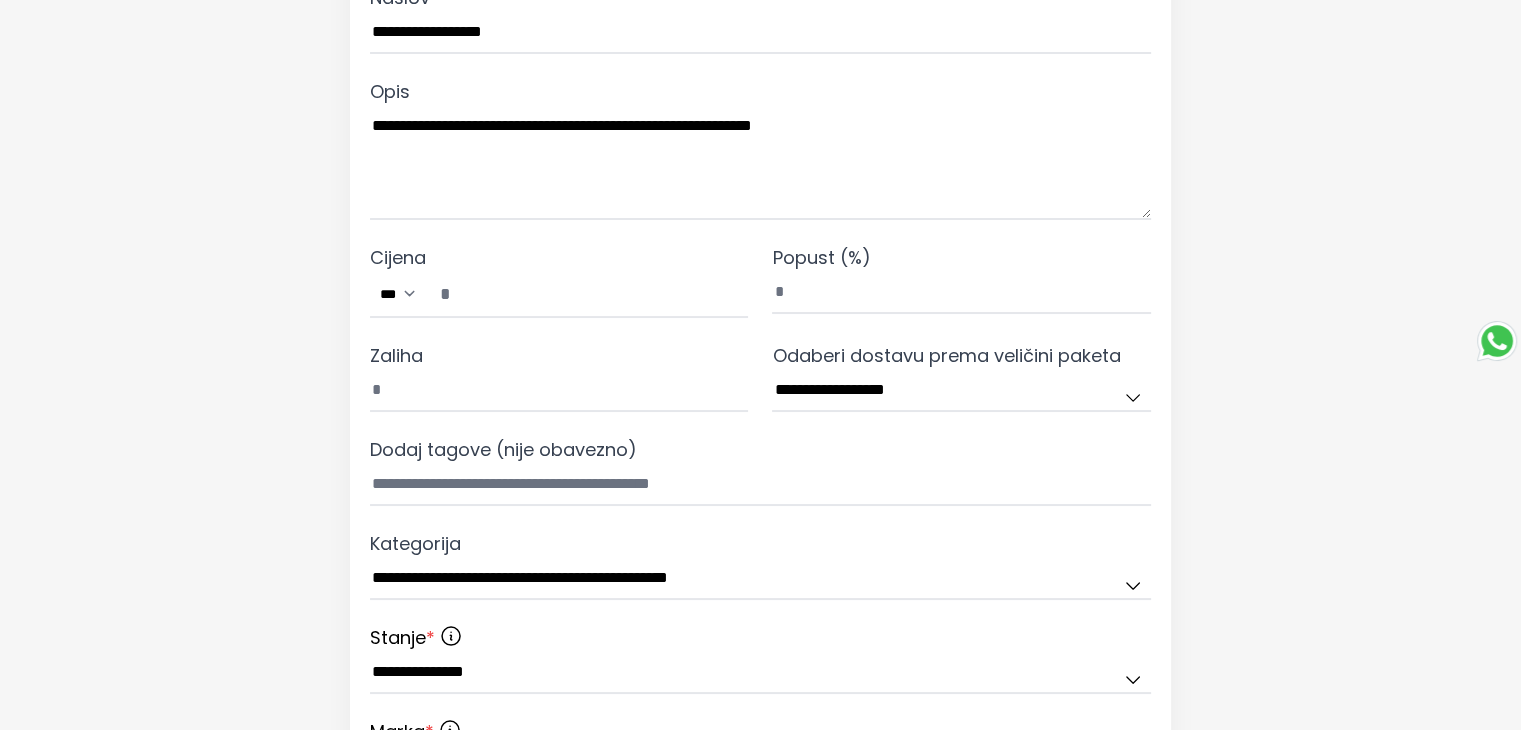 scroll, scrollTop: 600, scrollLeft: 0, axis: vertical 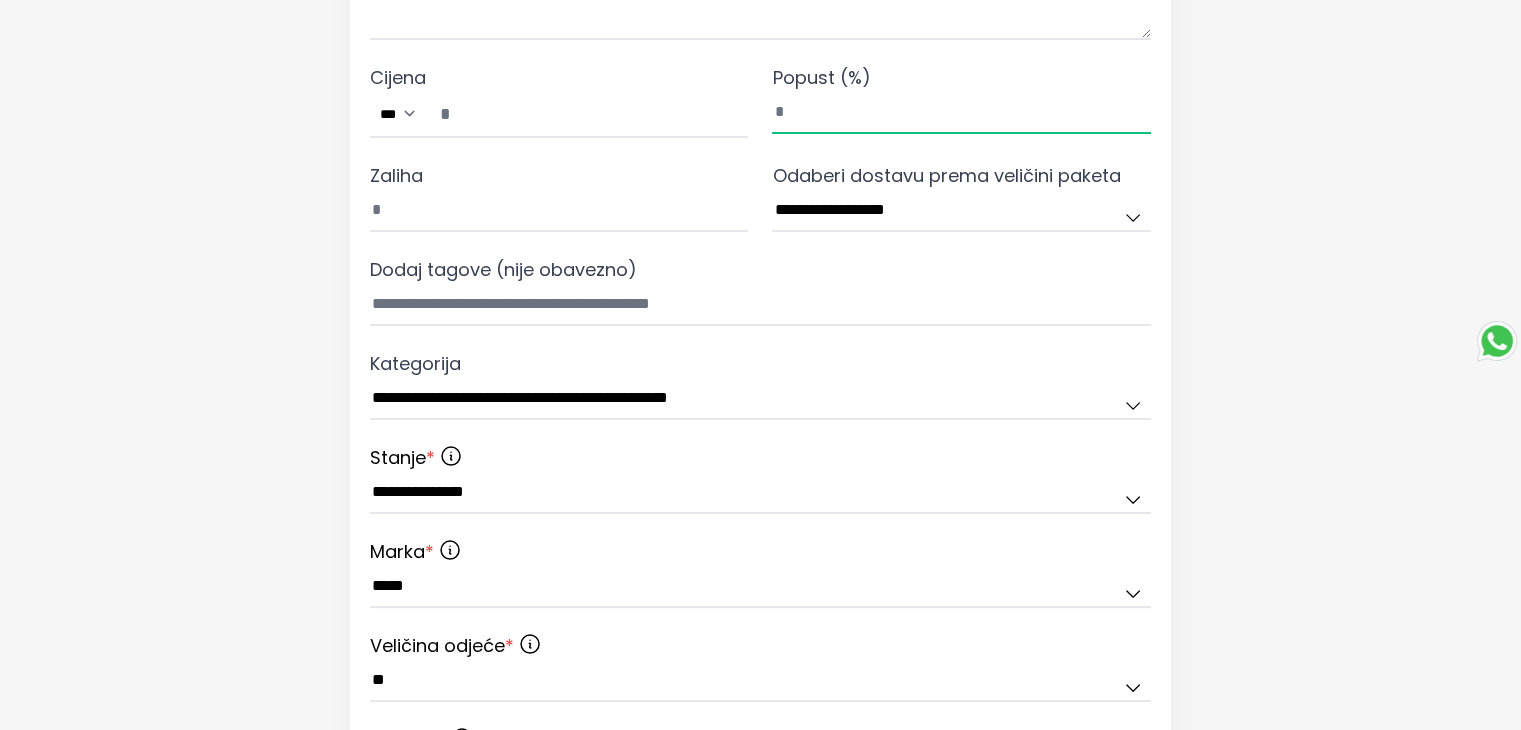 click on "*" at bounding box center [961, 113] 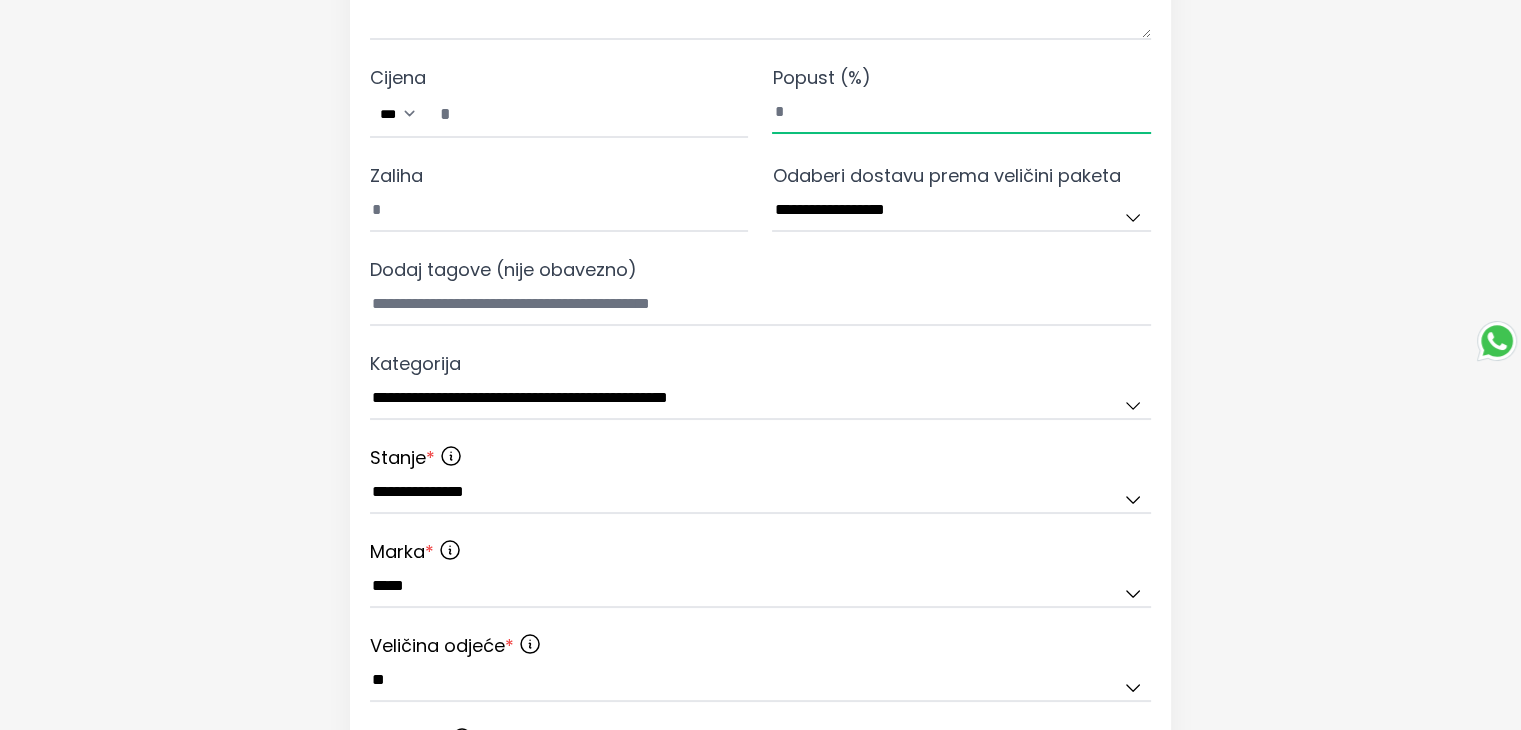 type on "**" 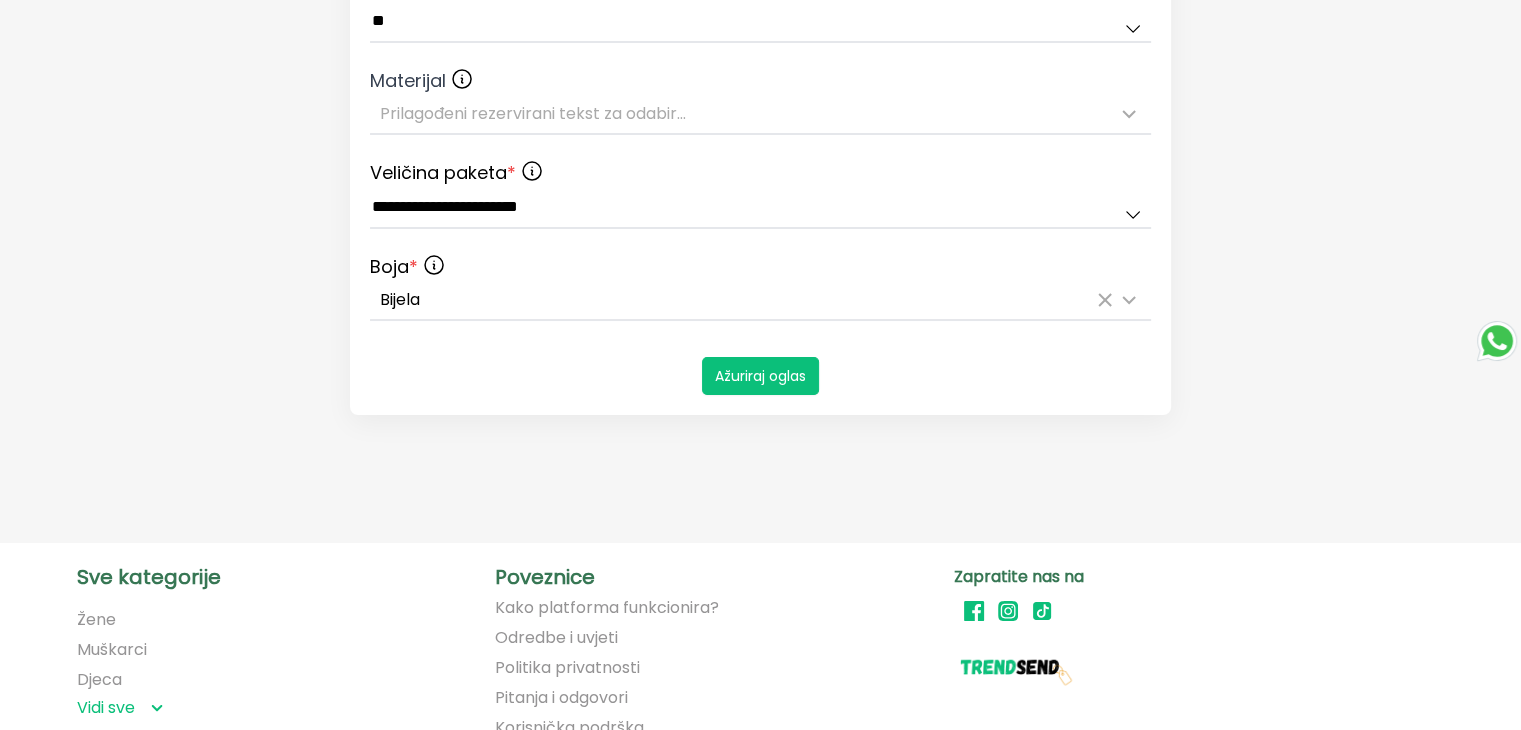scroll, scrollTop: 1426, scrollLeft: 0, axis: vertical 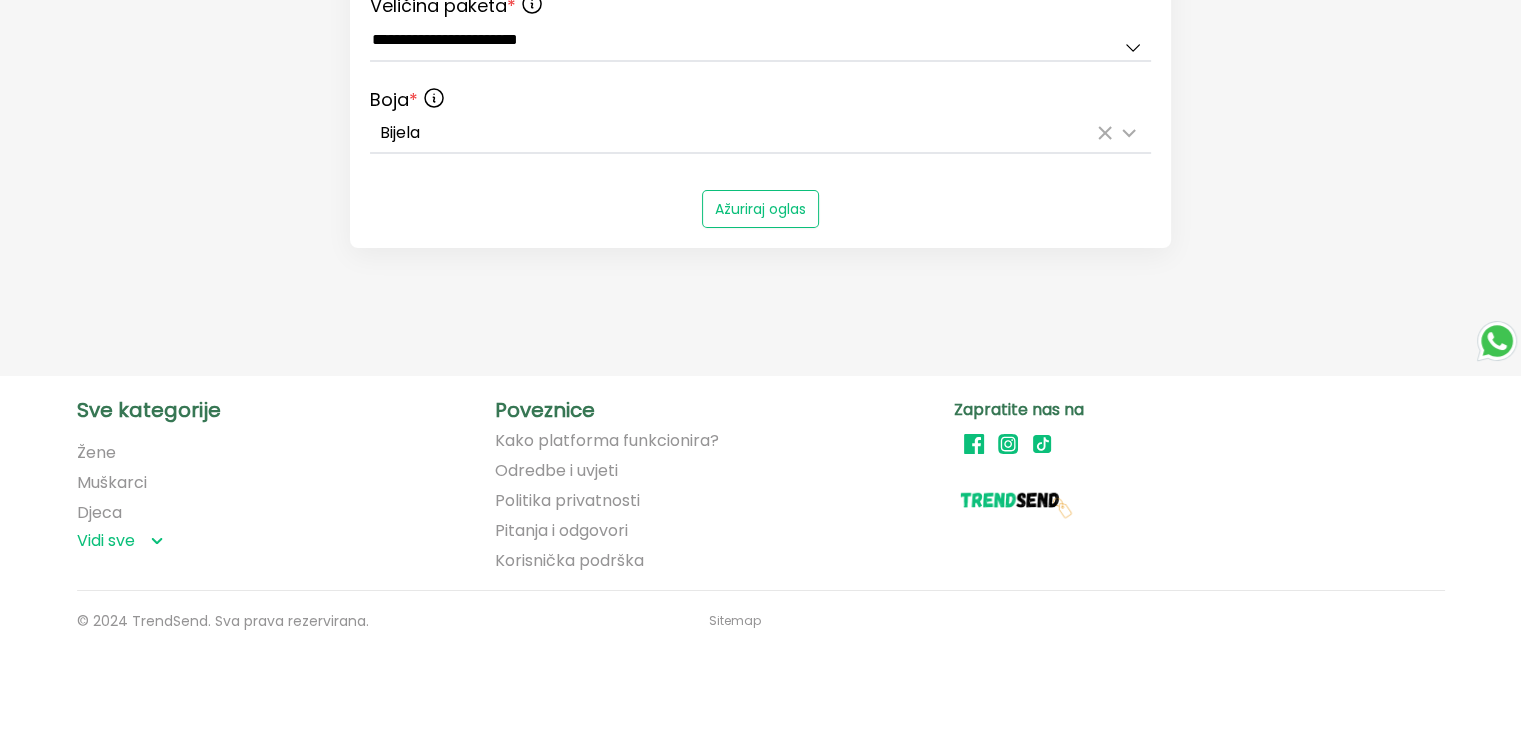 click on "Ažuriraj oglas" at bounding box center [760, 209] 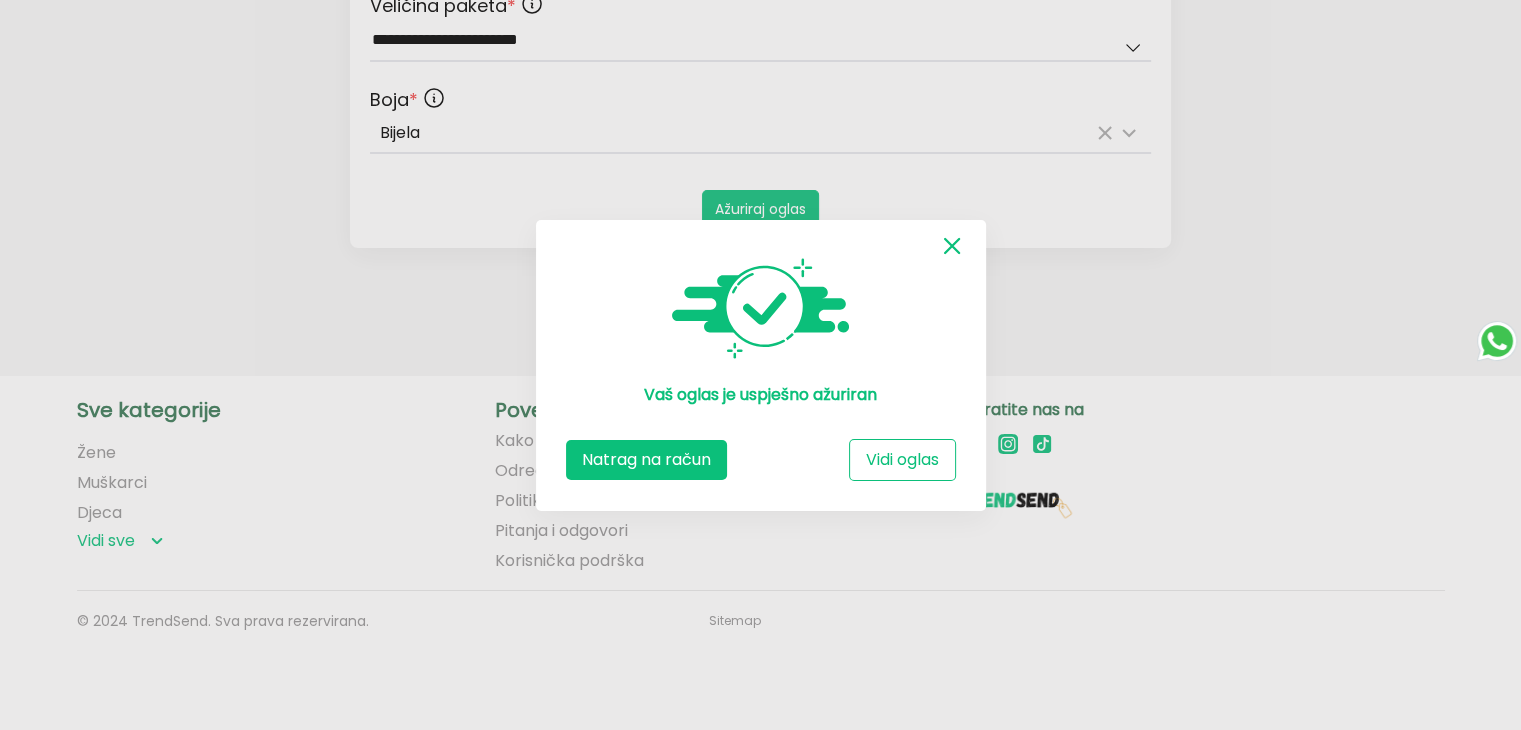 click on "Natrag na račun" at bounding box center [646, 460] 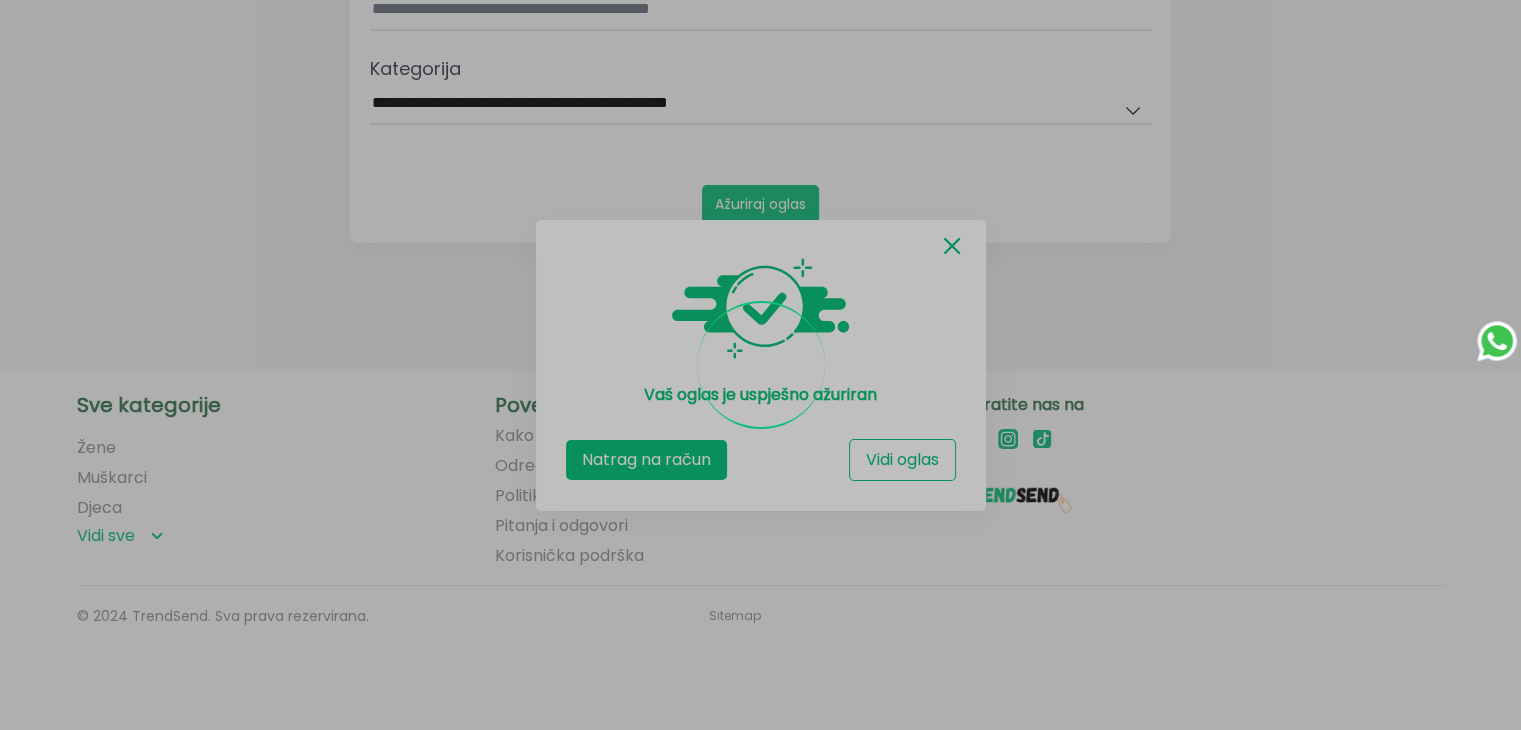 scroll, scrollTop: 892, scrollLeft: 0, axis: vertical 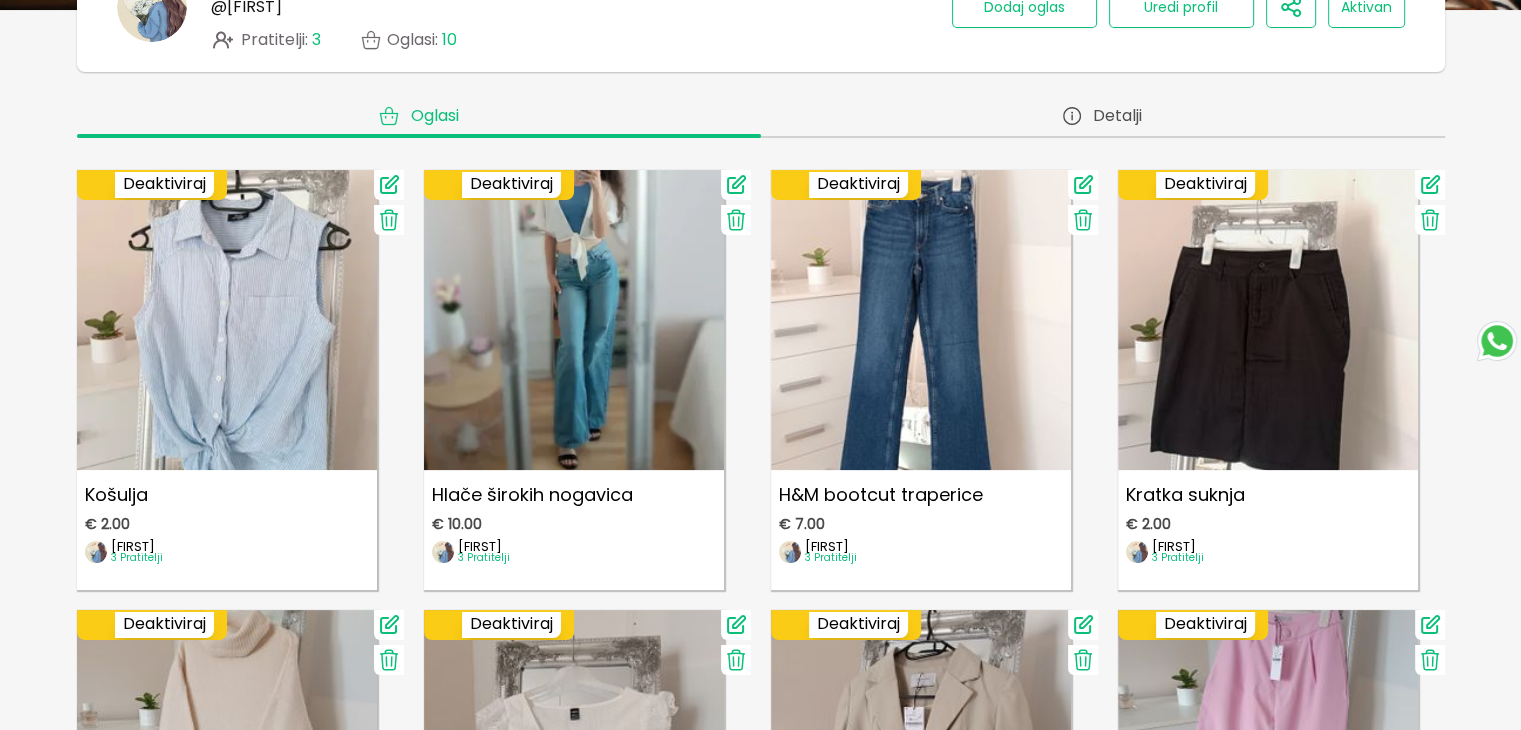 click 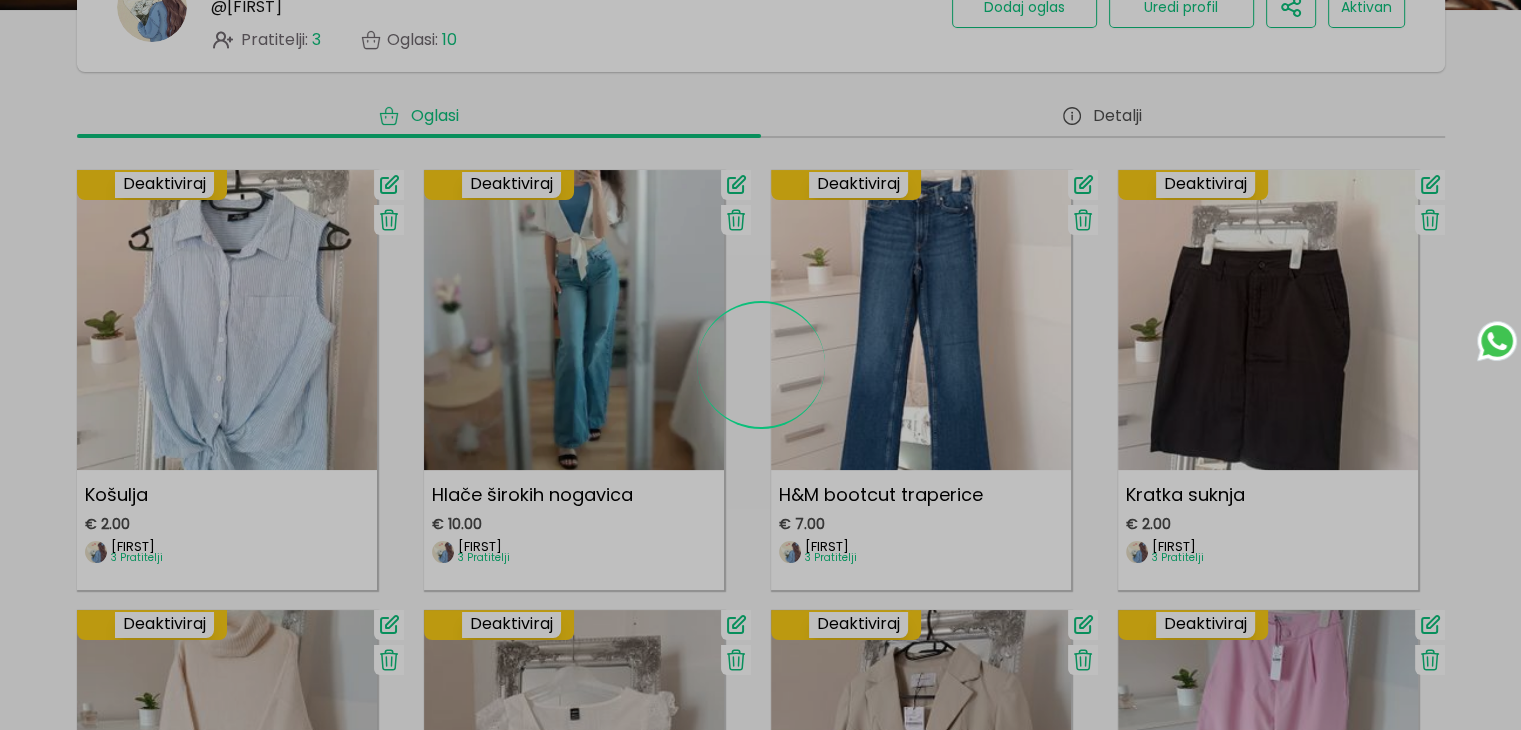 scroll, scrollTop: 0, scrollLeft: 0, axis: both 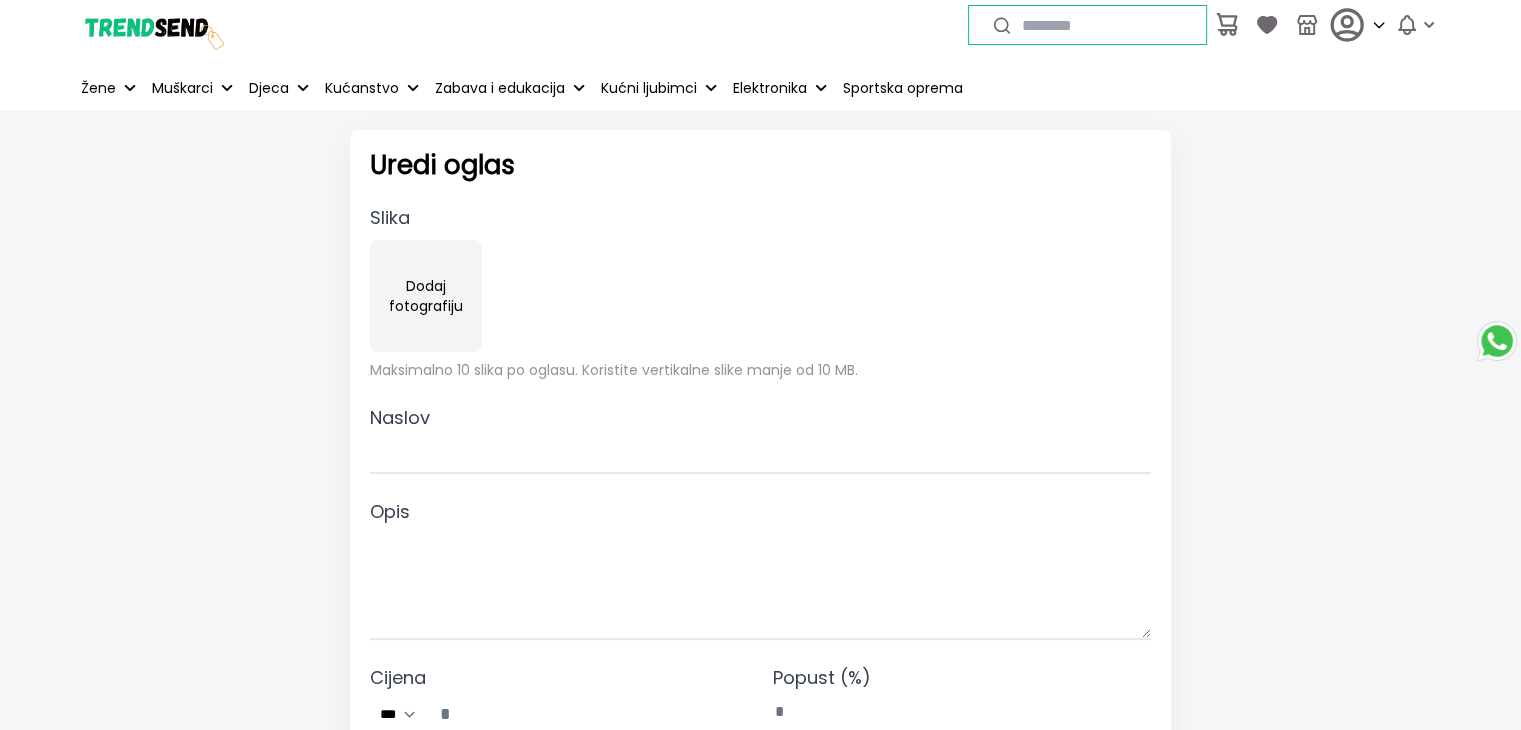 type on "**********" 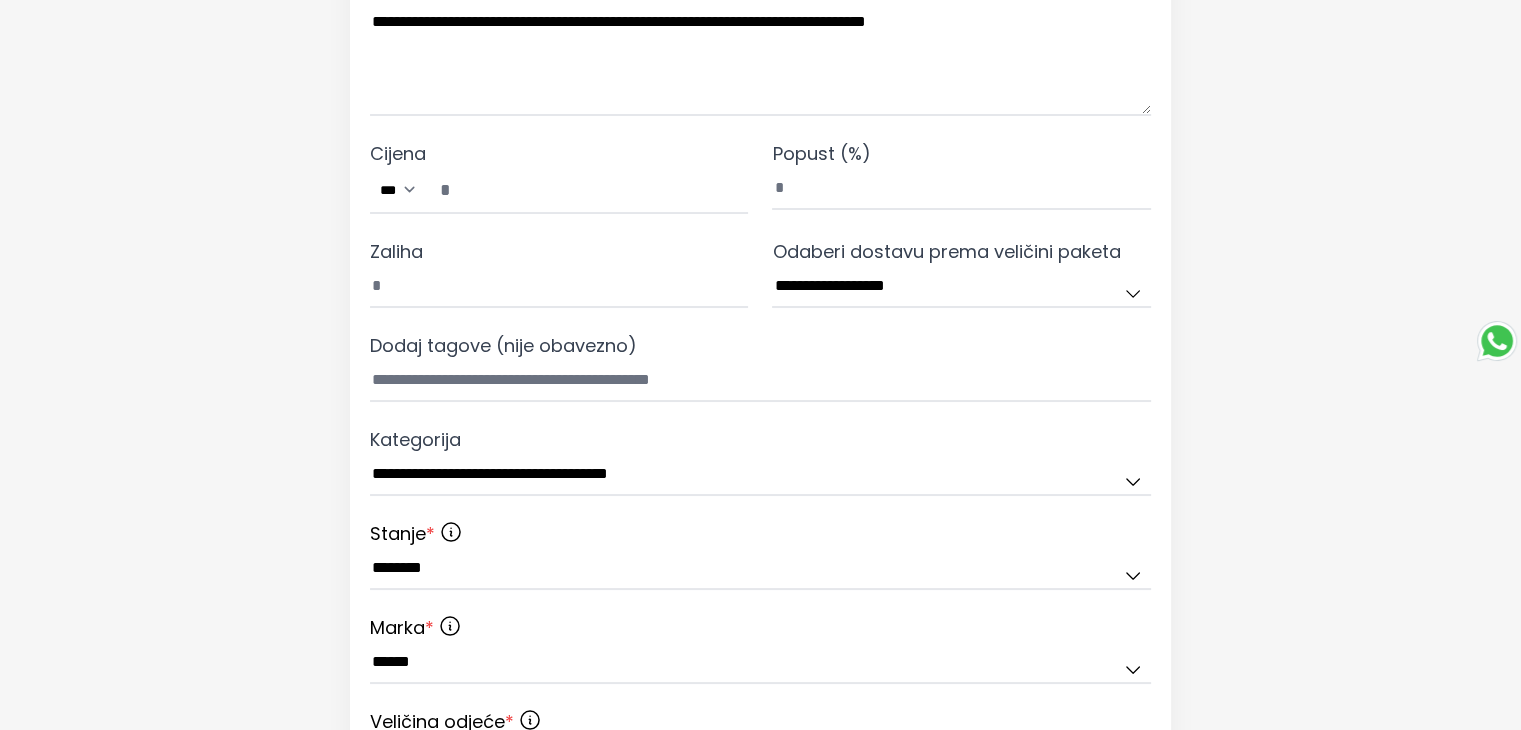 scroll, scrollTop: 600, scrollLeft: 0, axis: vertical 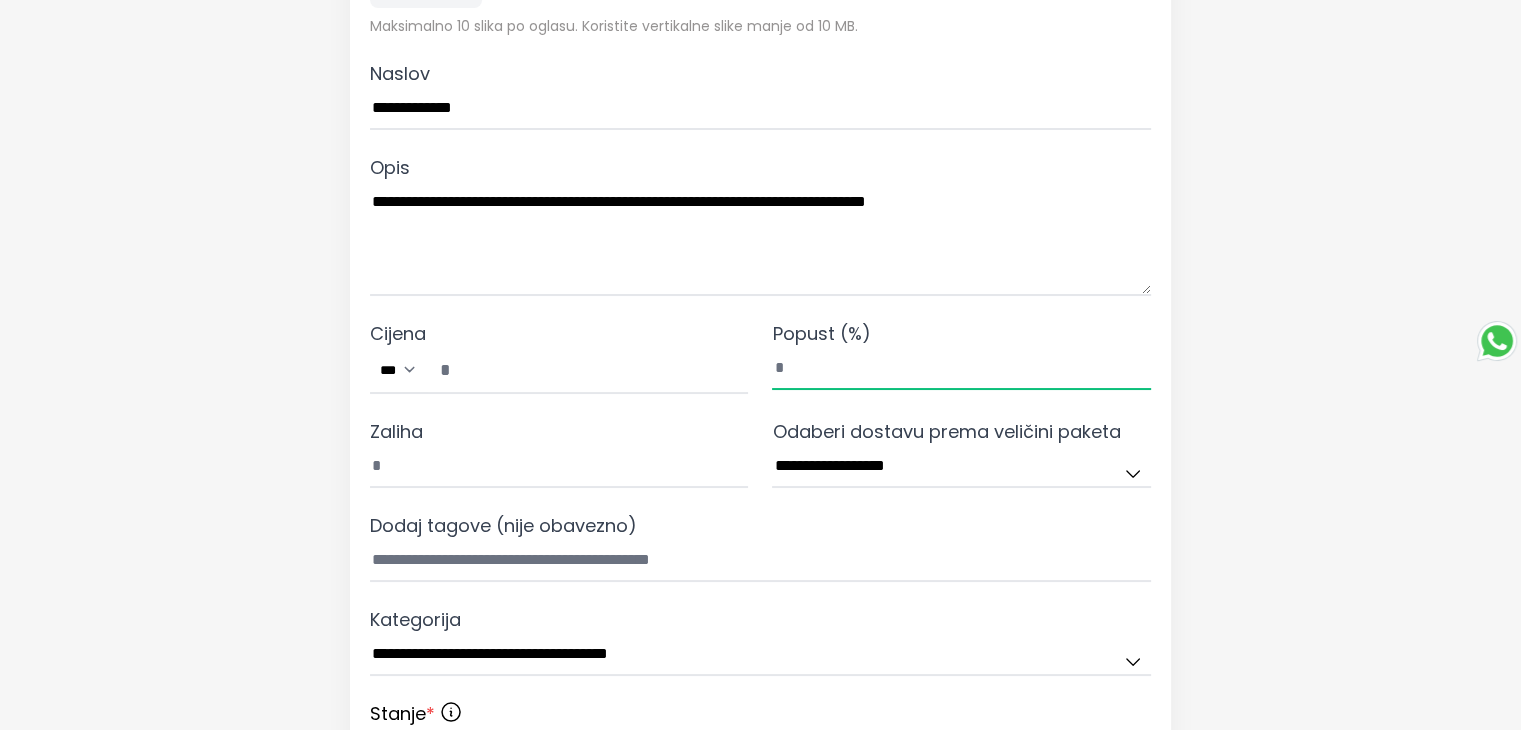 click on "*" at bounding box center [961, 369] 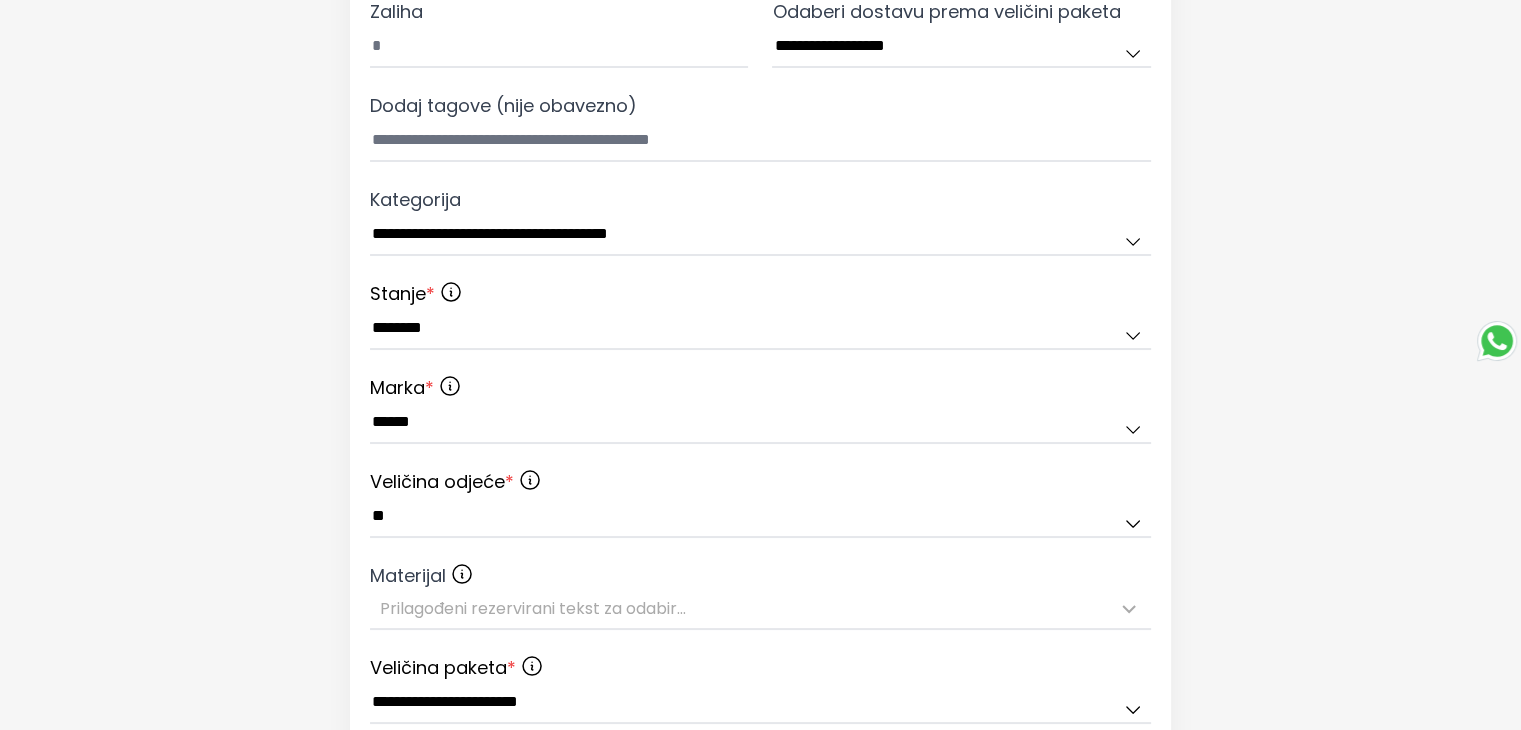 scroll, scrollTop: 1500, scrollLeft: 0, axis: vertical 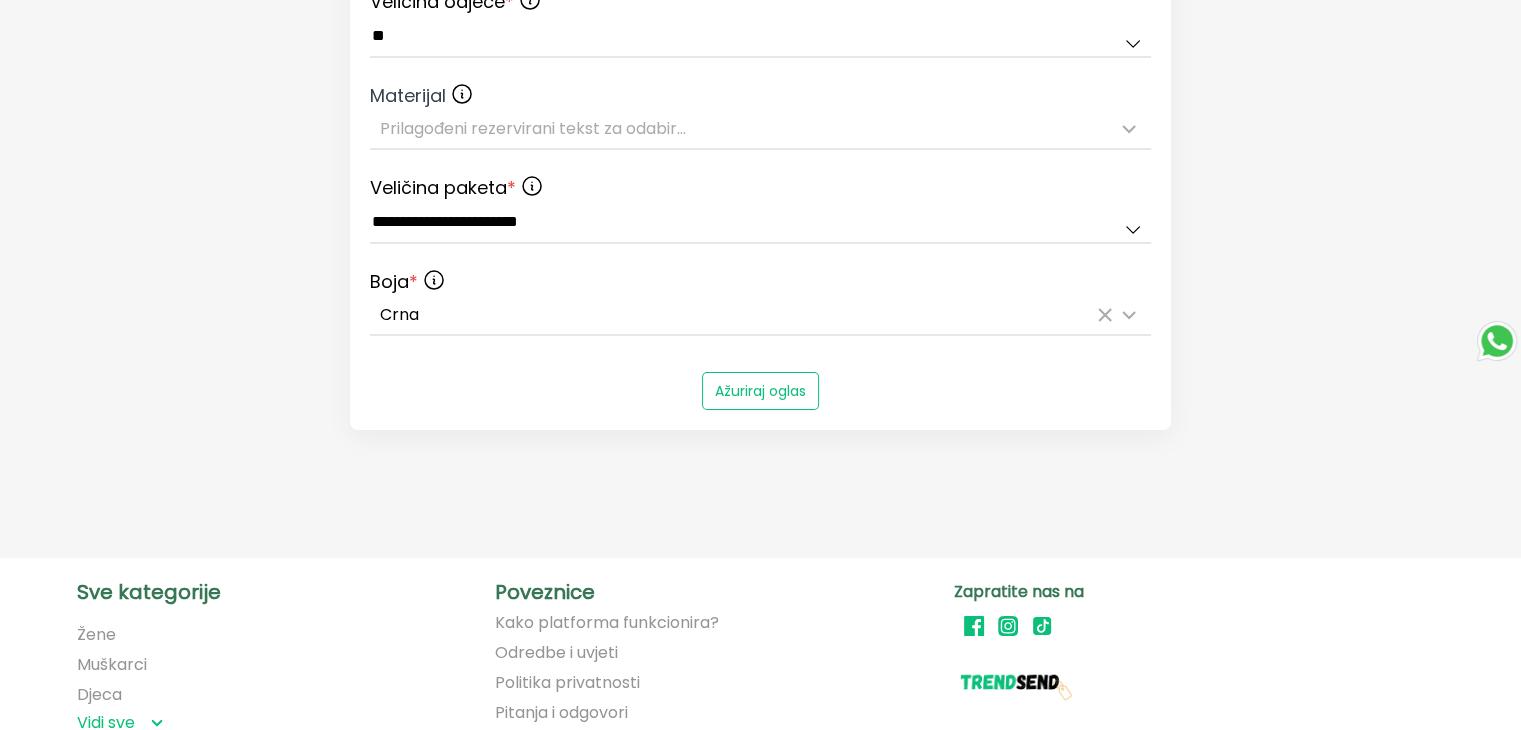 type on "**" 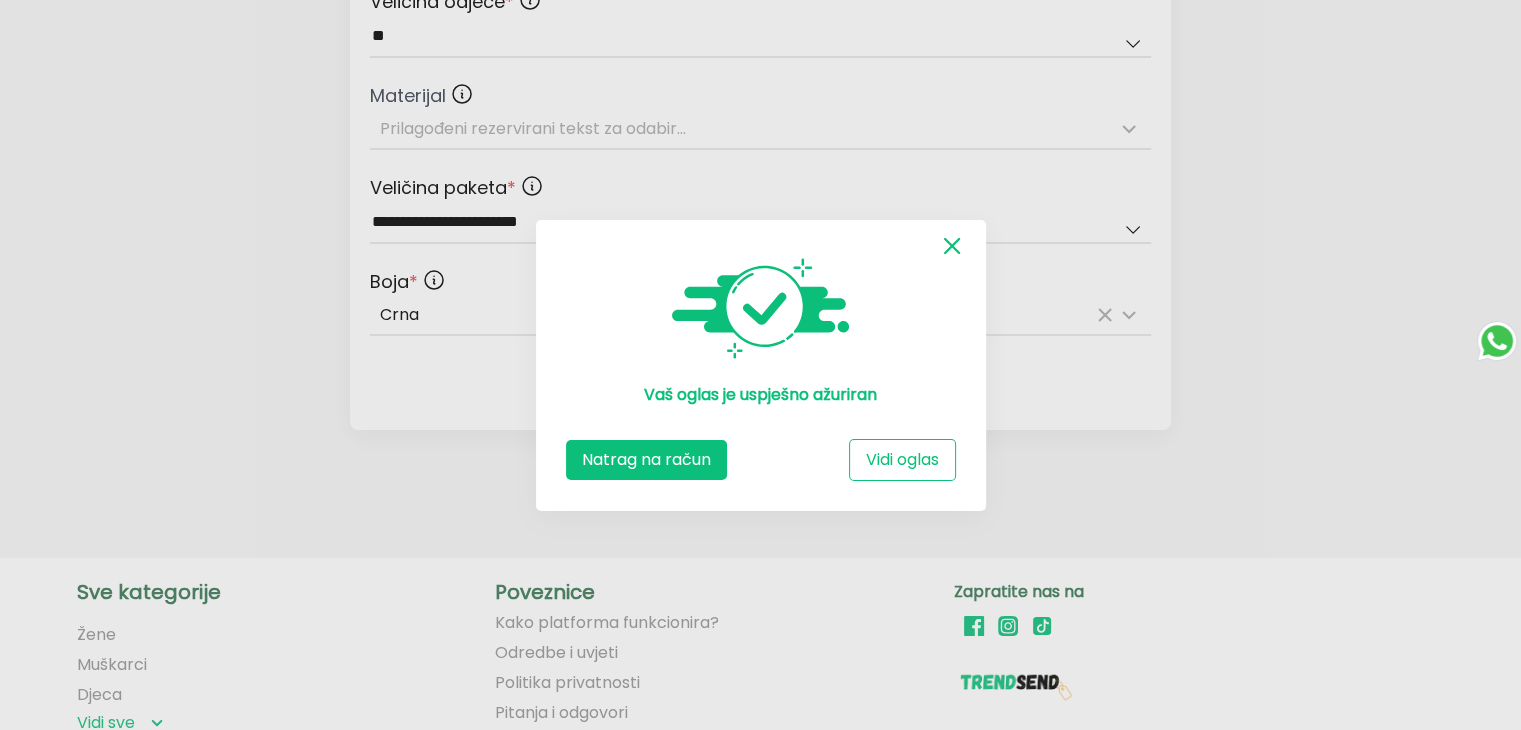click on "Natrag na račun" at bounding box center (646, 460) 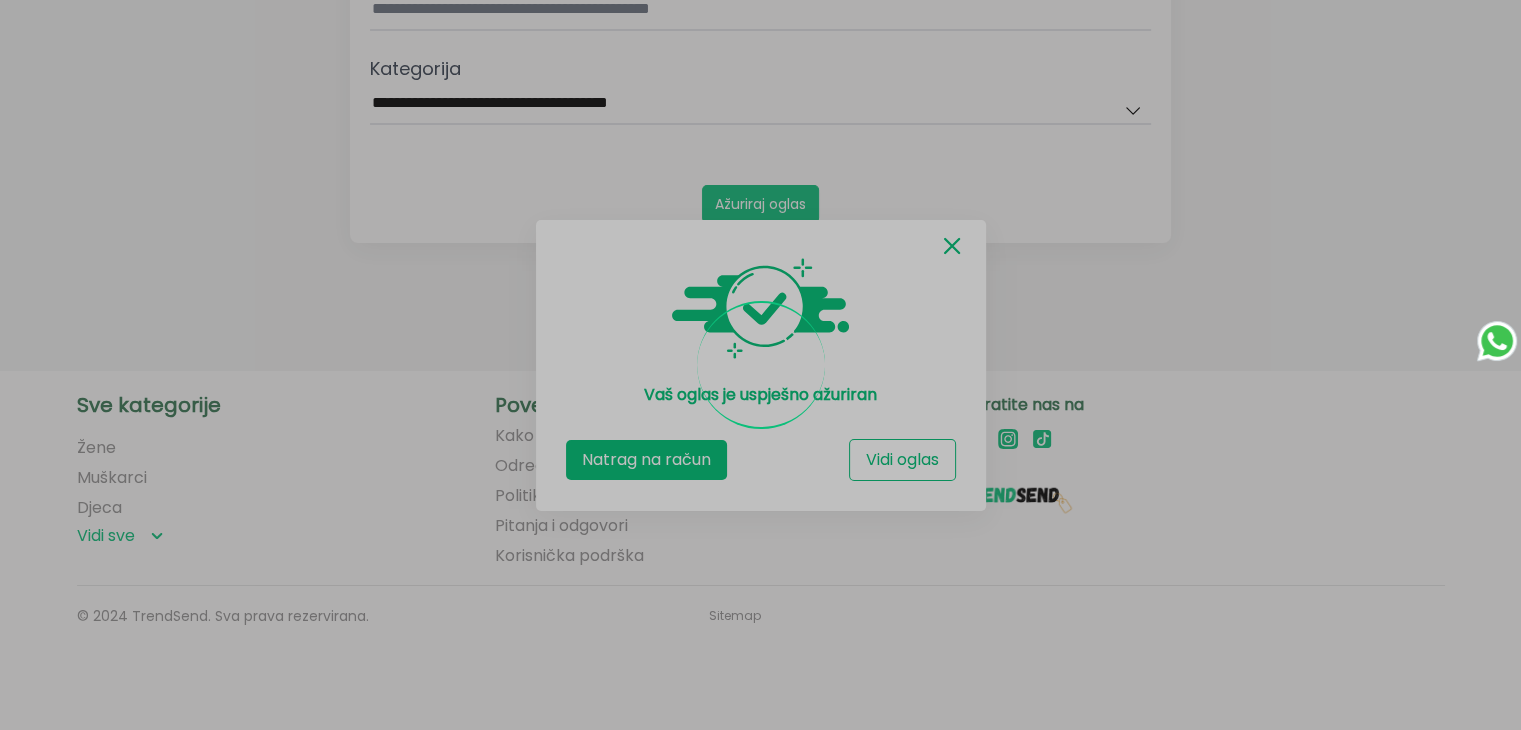 scroll, scrollTop: 1148, scrollLeft: 0, axis: vertical 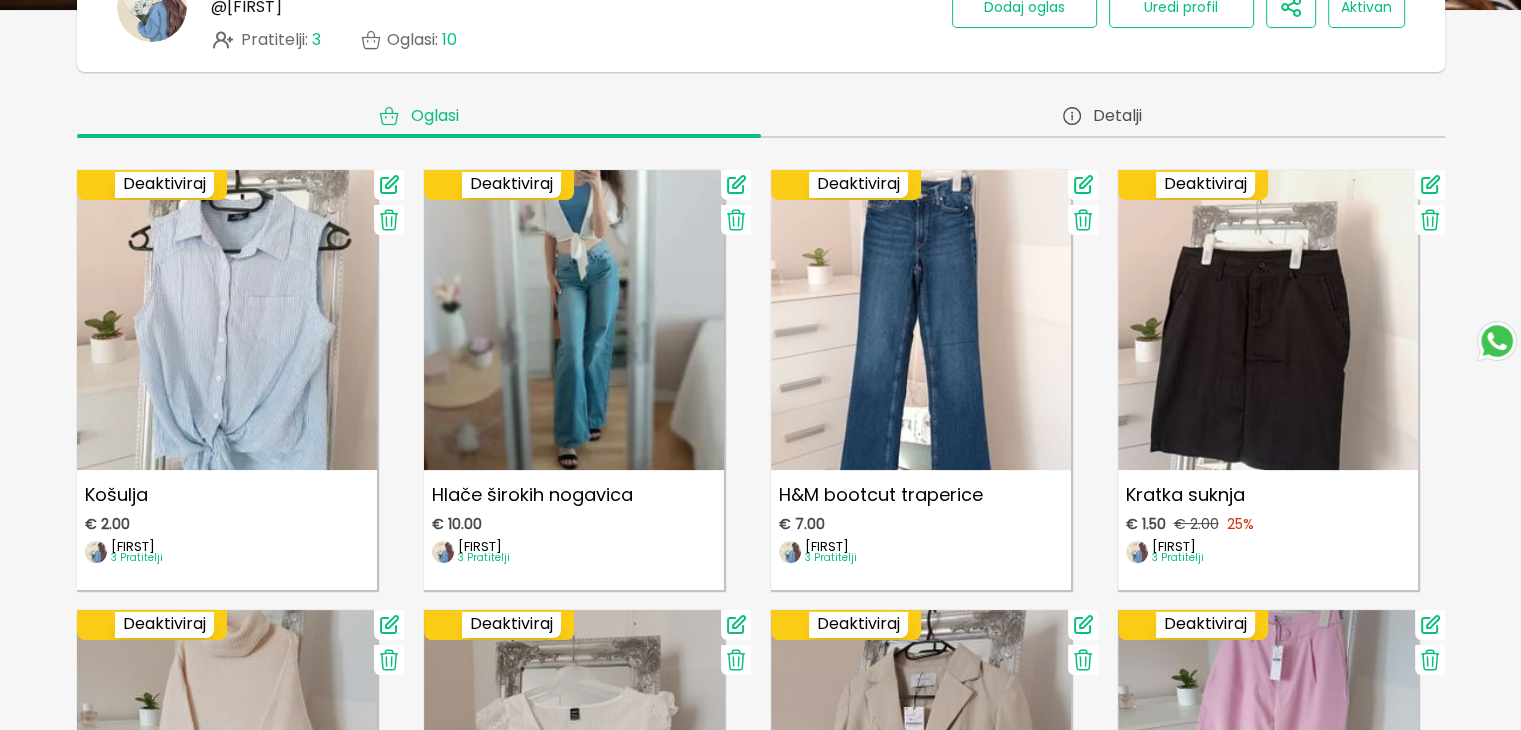 click 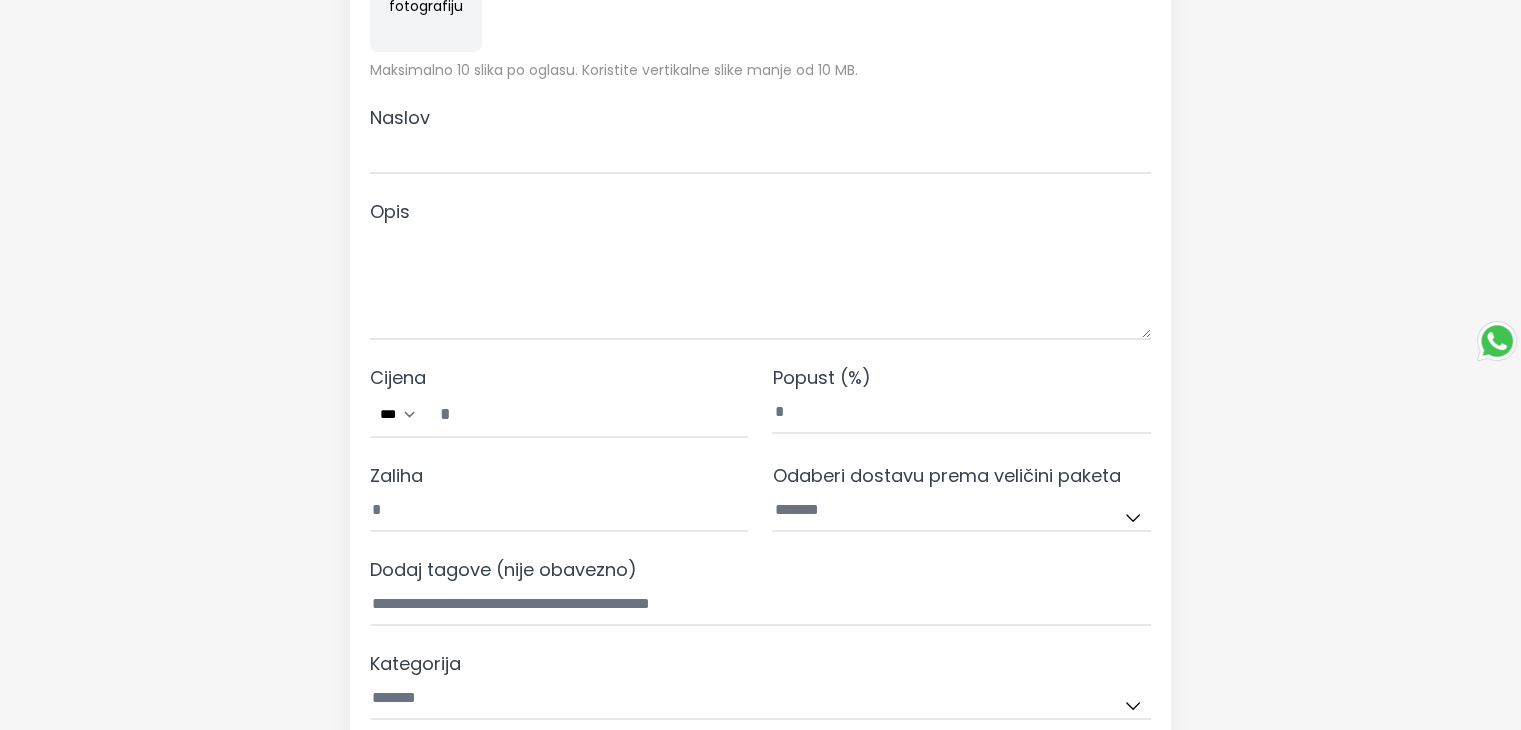 scroll, scrollTop: 0, scrollLeft: 0, axis: both 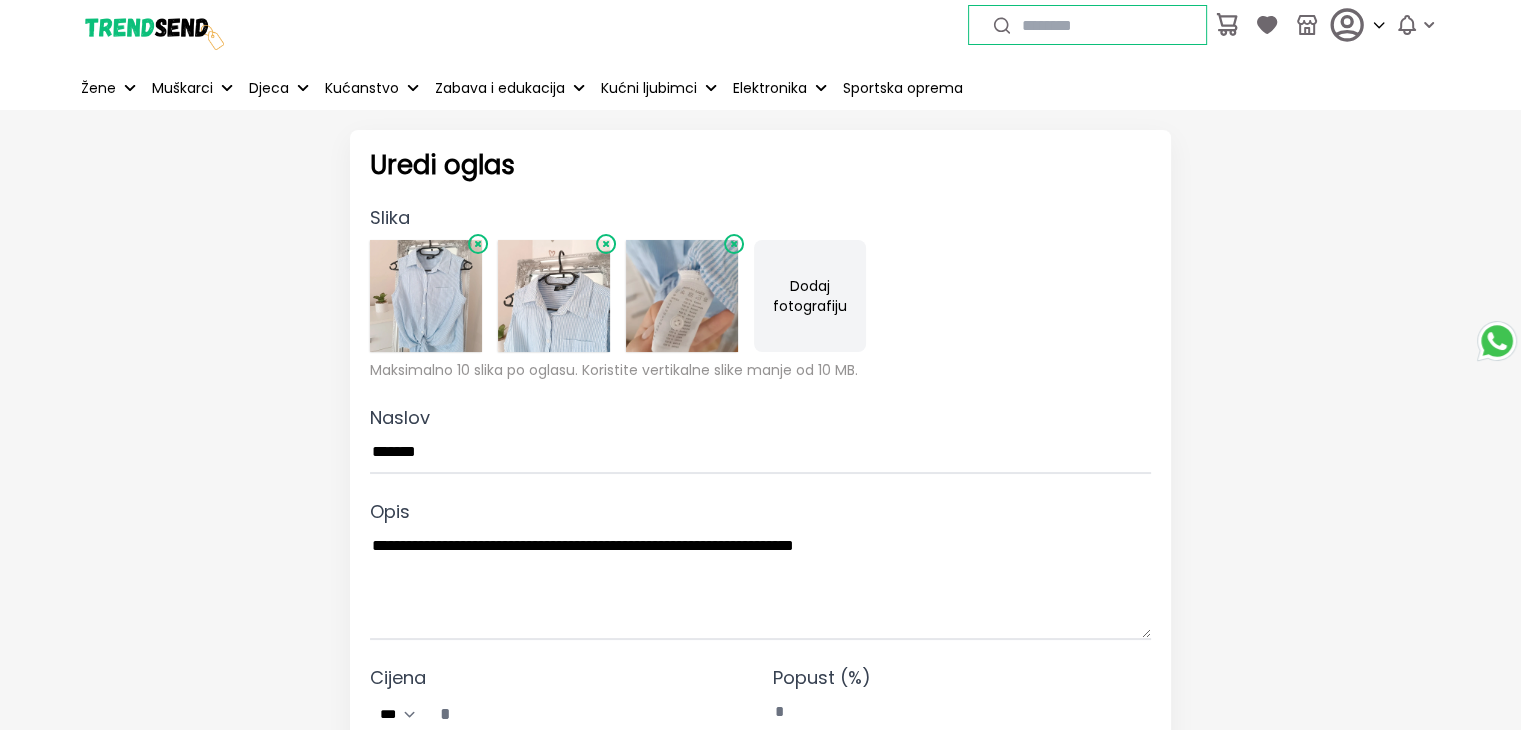type on "*******" 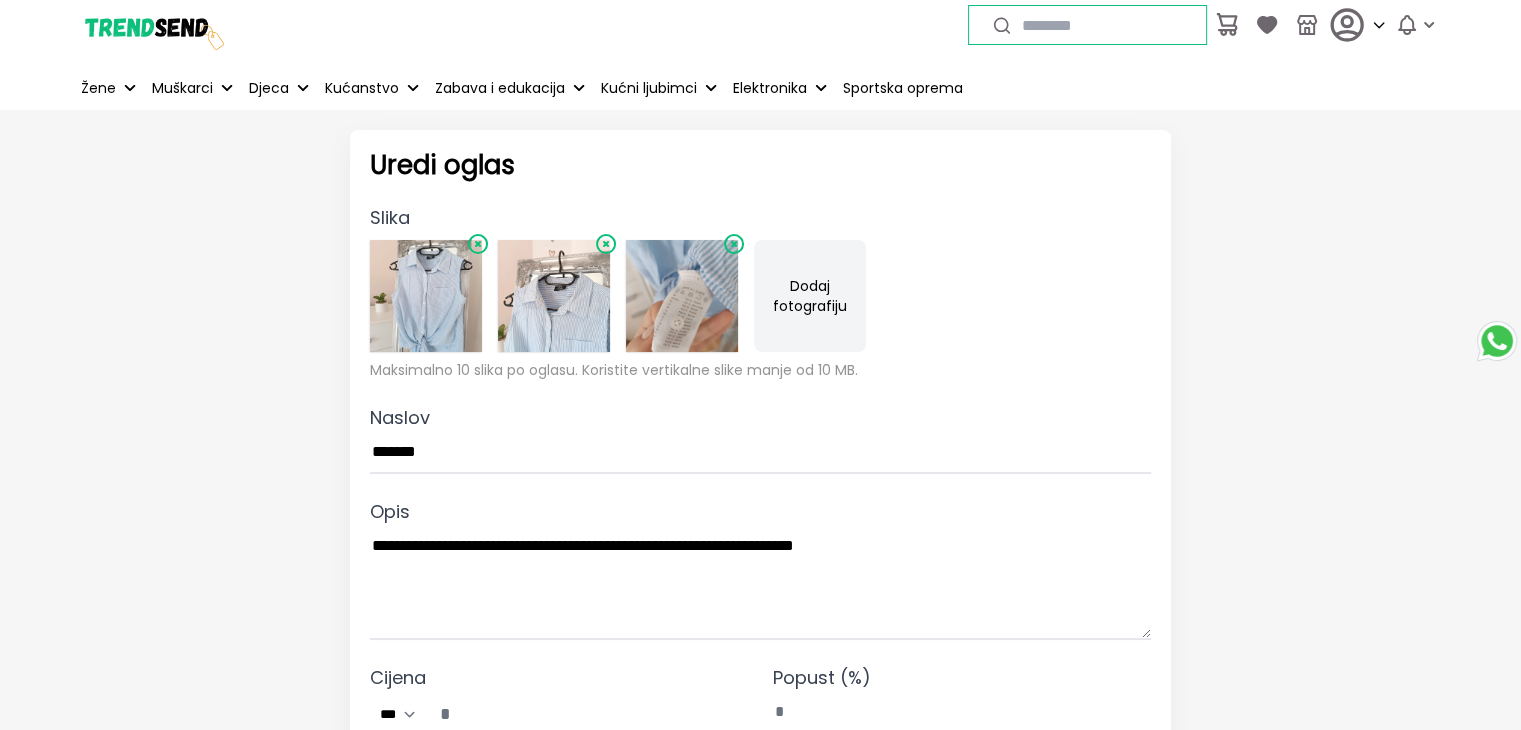 type on "**********" 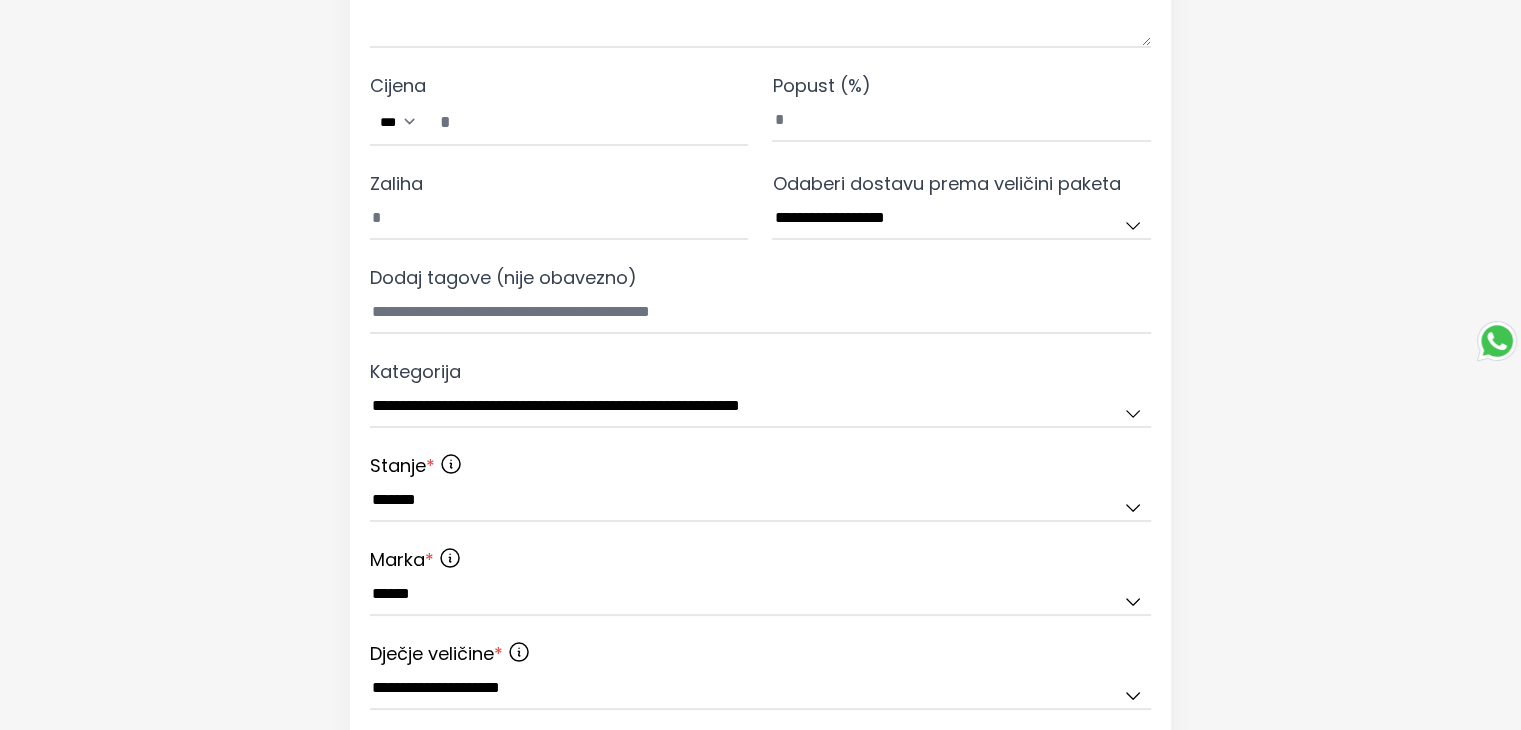 scroll, scrollTop: 292, scrollLeft: 0, axis: vertical 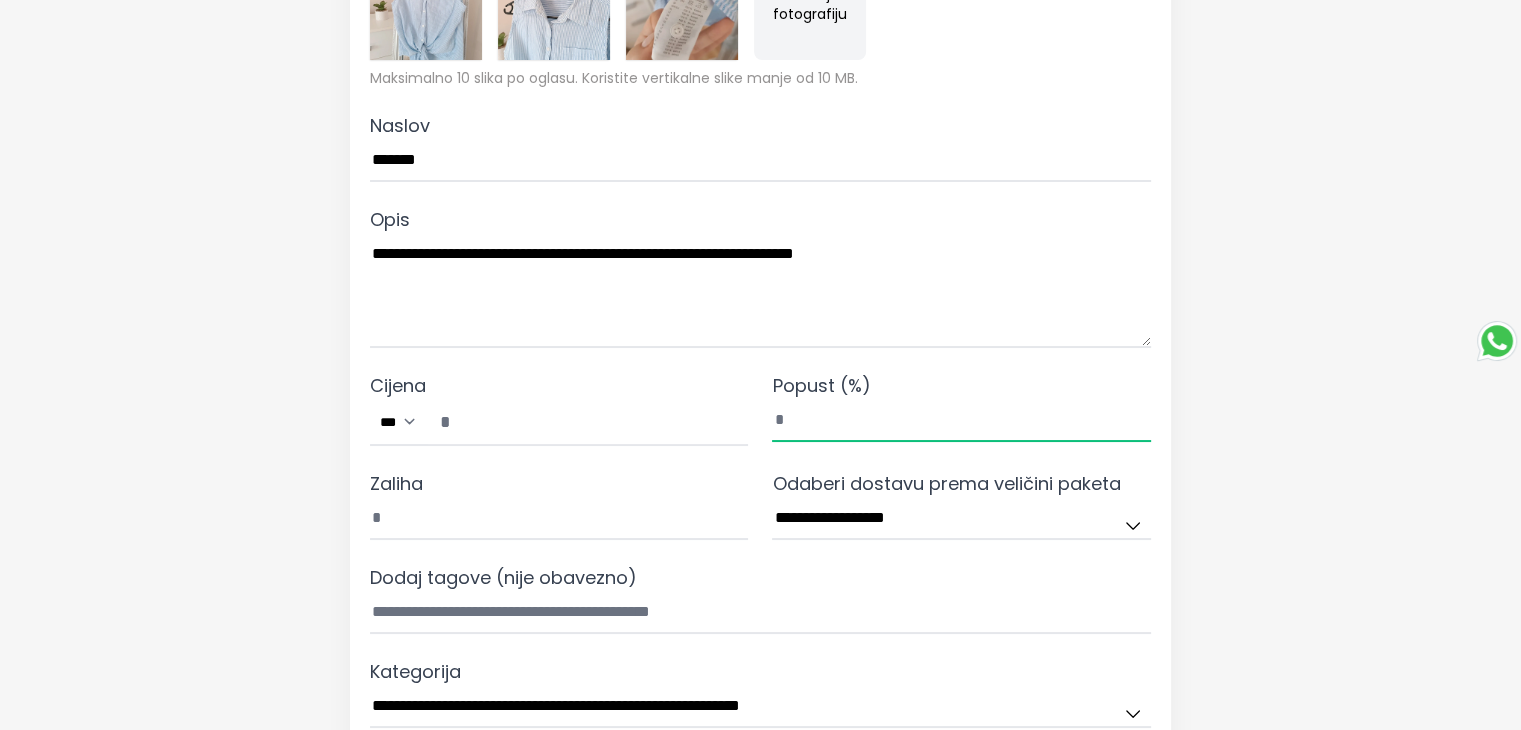 click on "*" at bounding box center [961, 421] 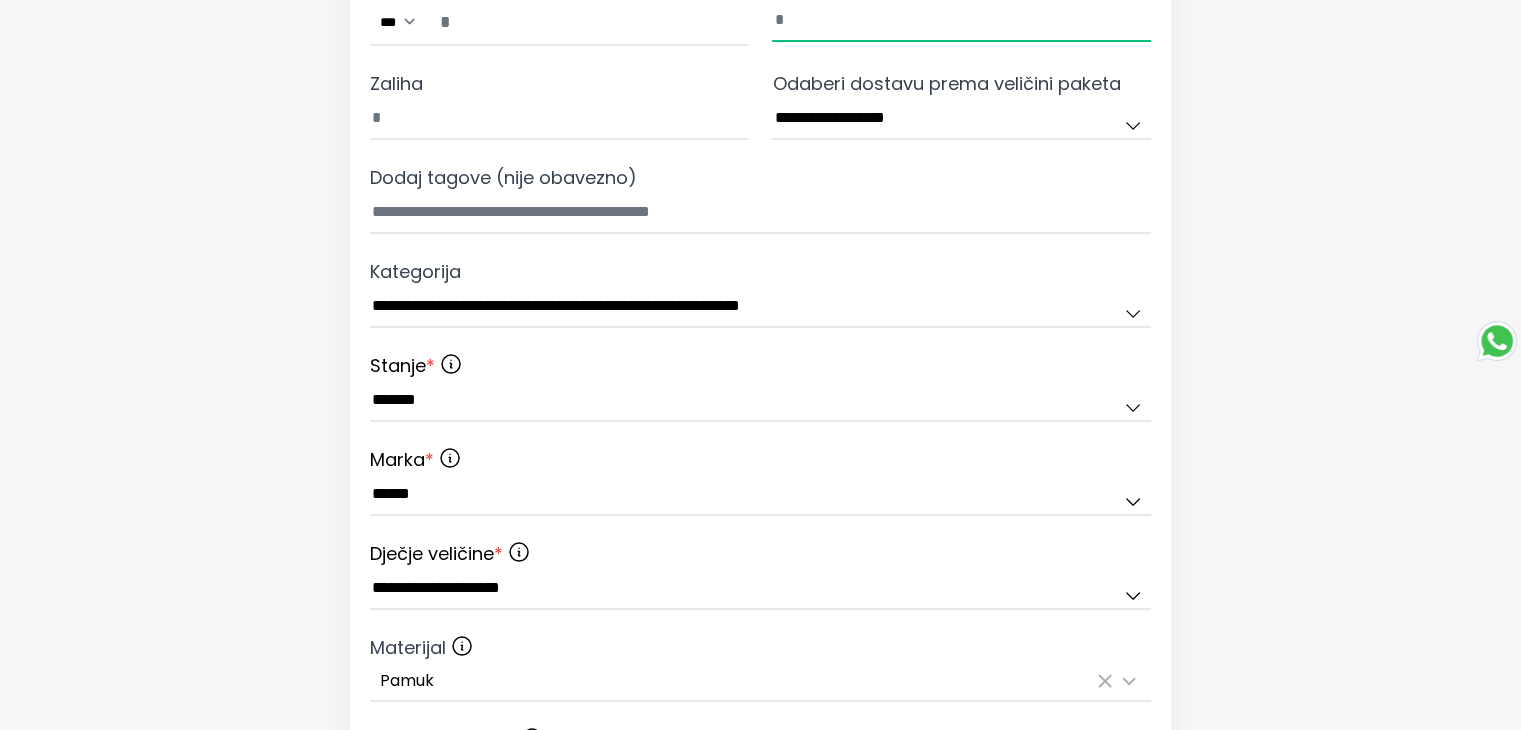 scroll, scrollTop: 1192, scrollLeft: 0, axis: vertical 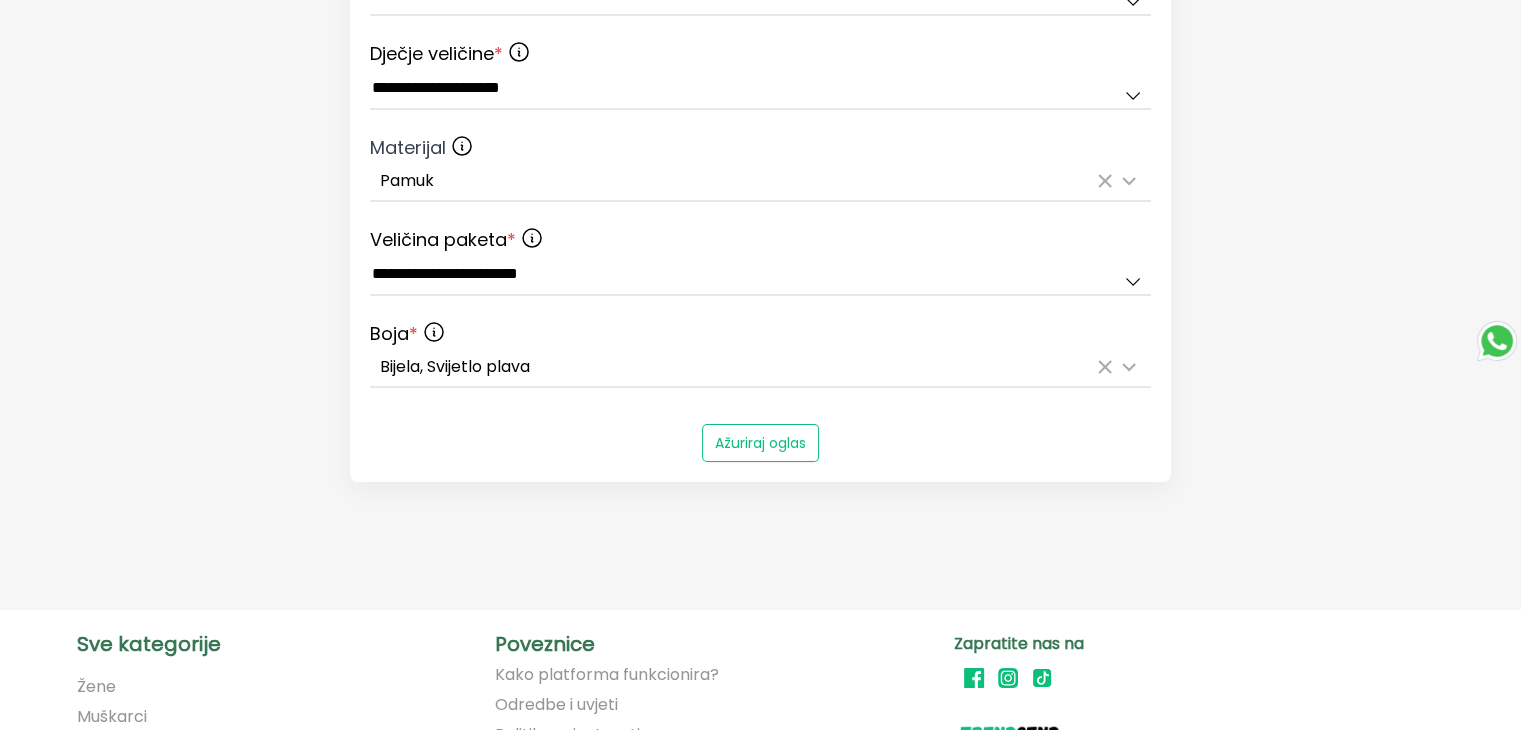 type on "**" 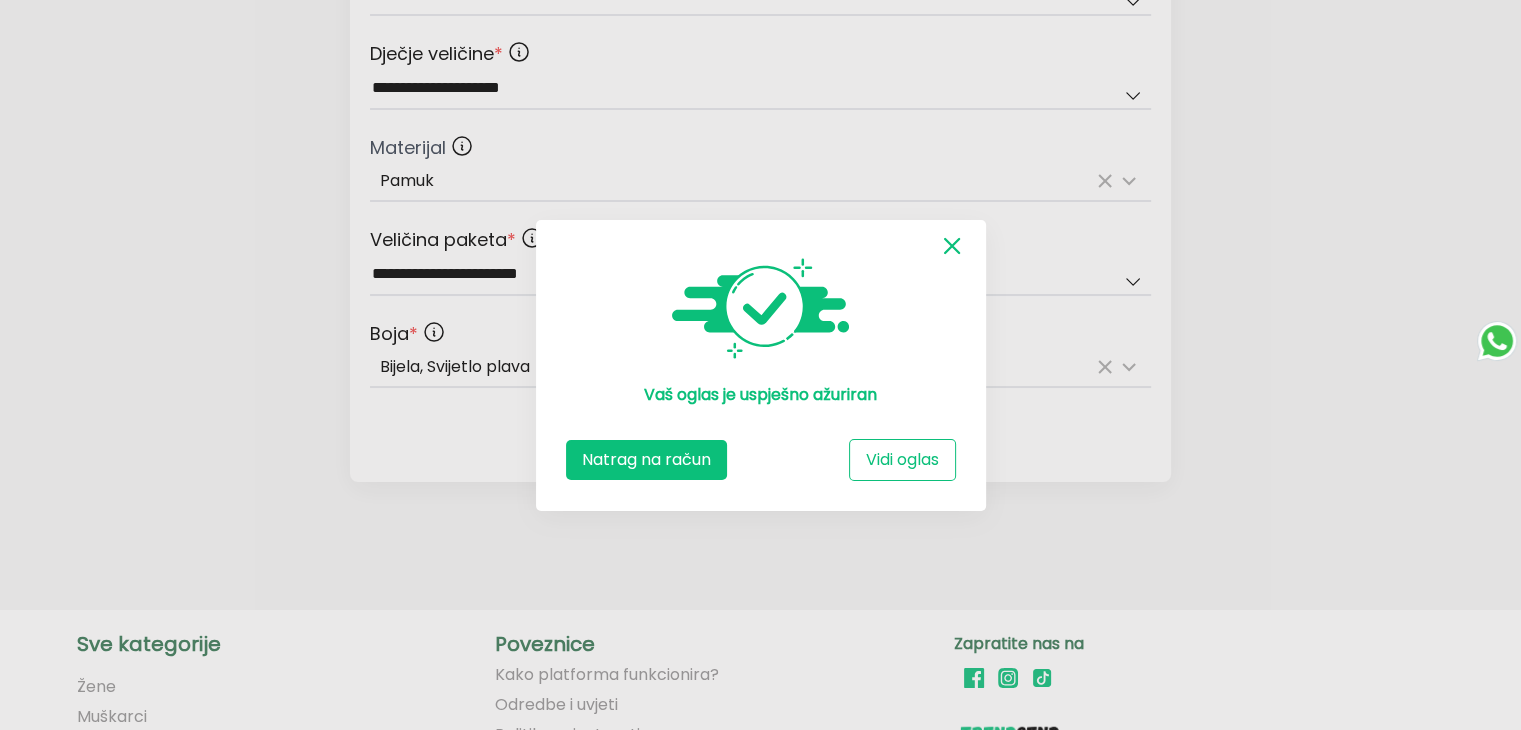 click on "Natrag na račun" at bounding box center [646, 460] 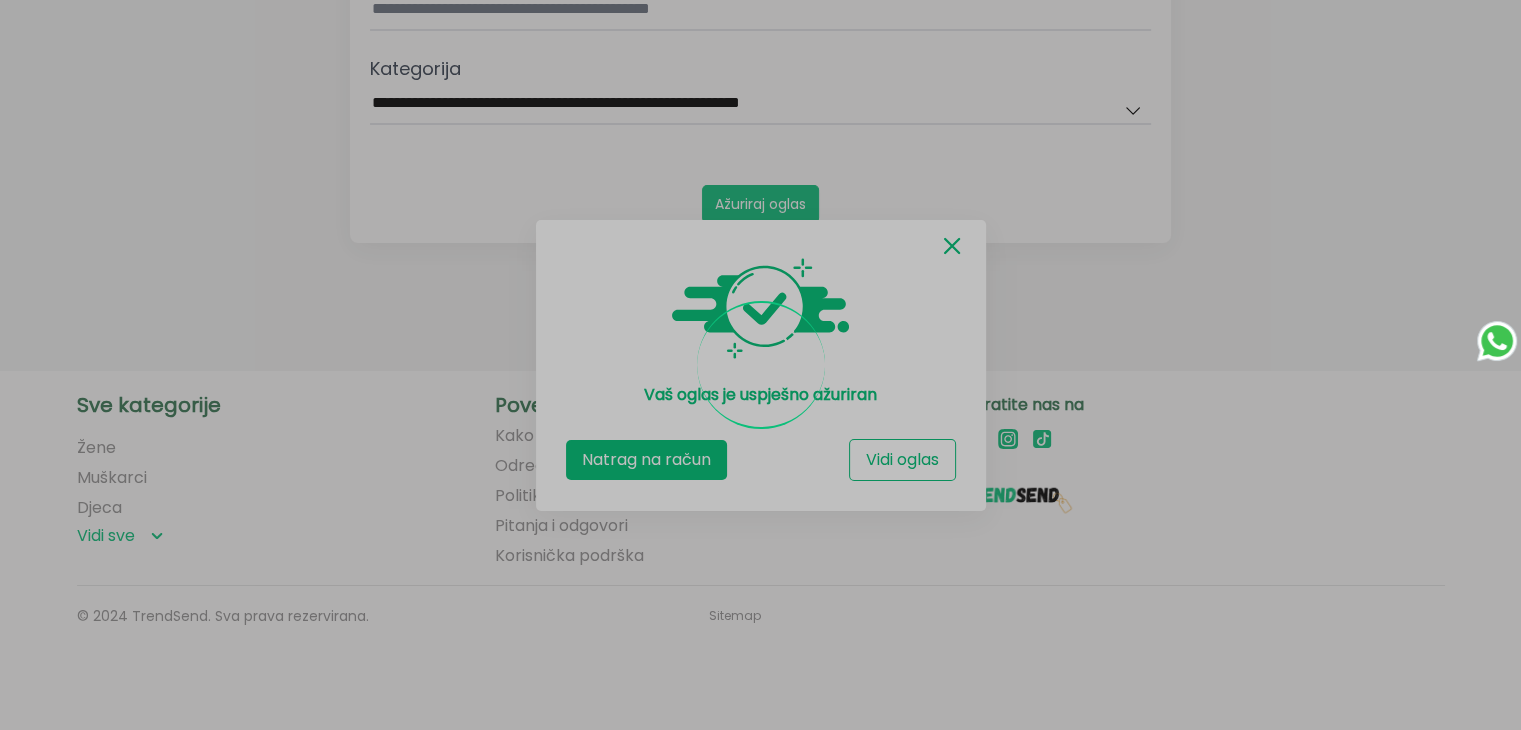 scroll, scrollTop: 892, scrollLeft: 0, axis: vertical 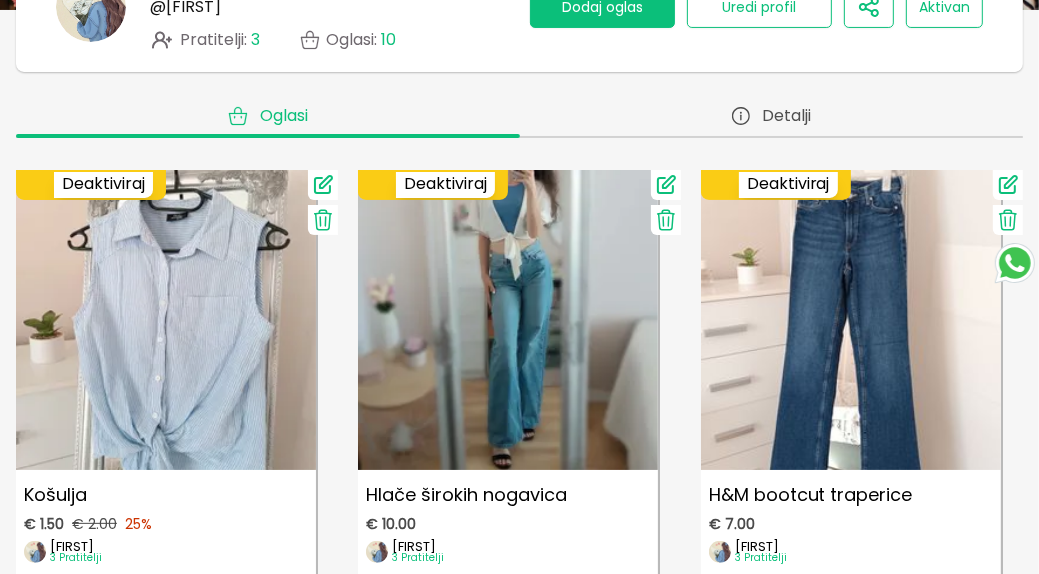 click on "Dodaj oglas" at bounding box center (602, 7) 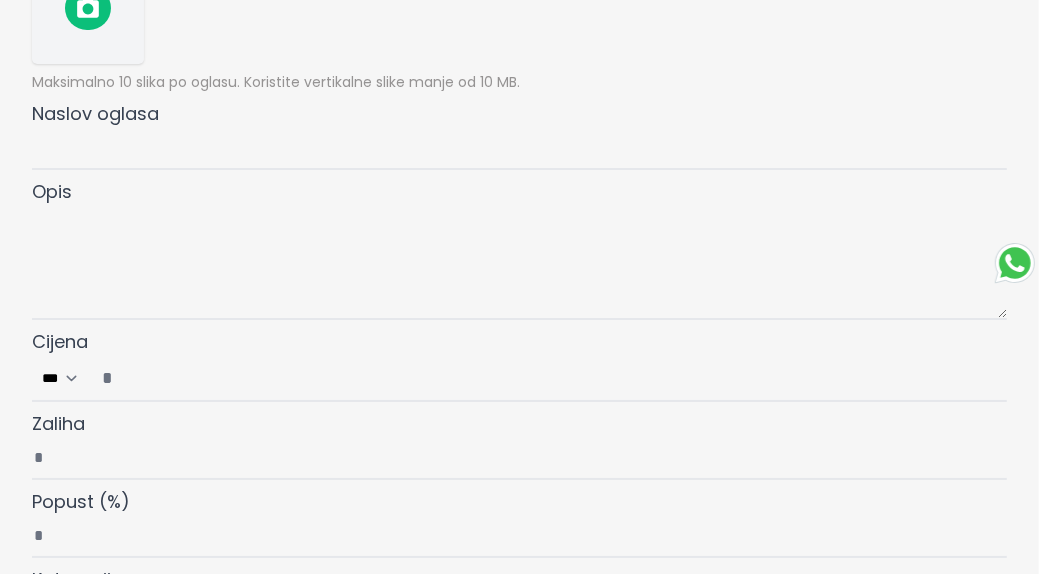 scroll, scrollTop: 0, scrollLeft: 0, axis: both 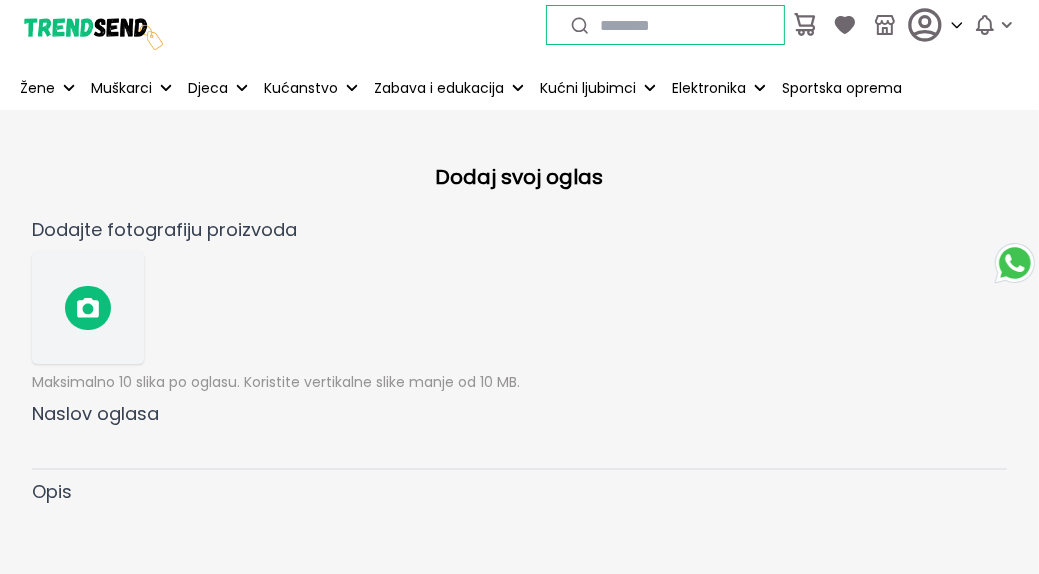 click at bounding box center [88, 308] 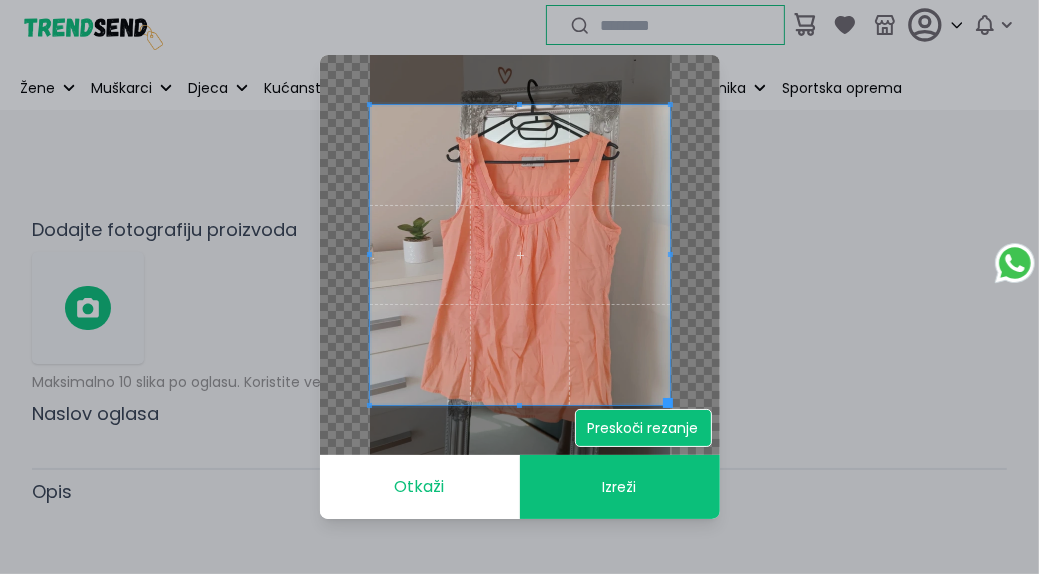 click on "Preskoči rezanje" at bounding box center (643, 428) 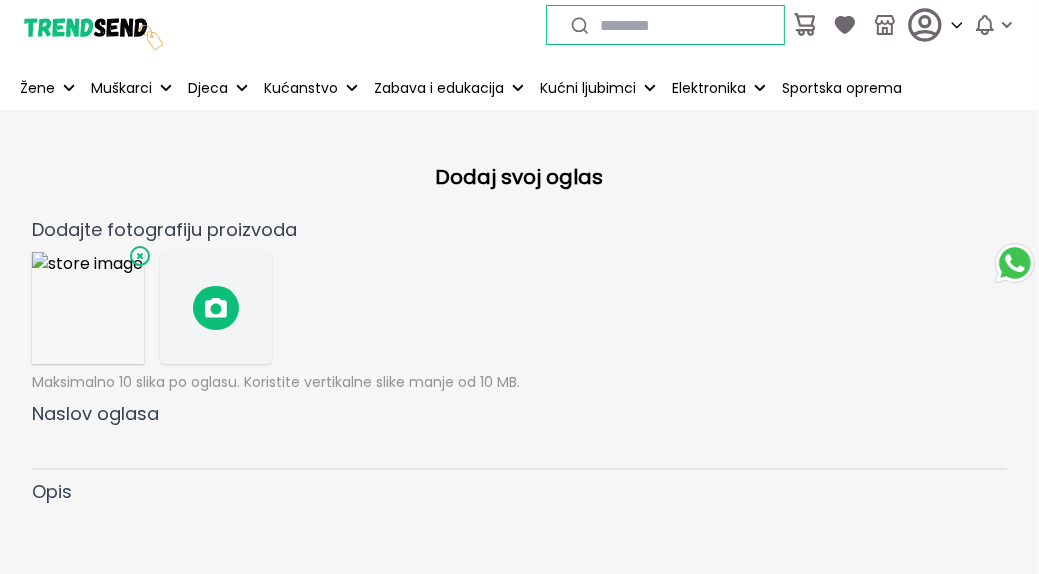 click 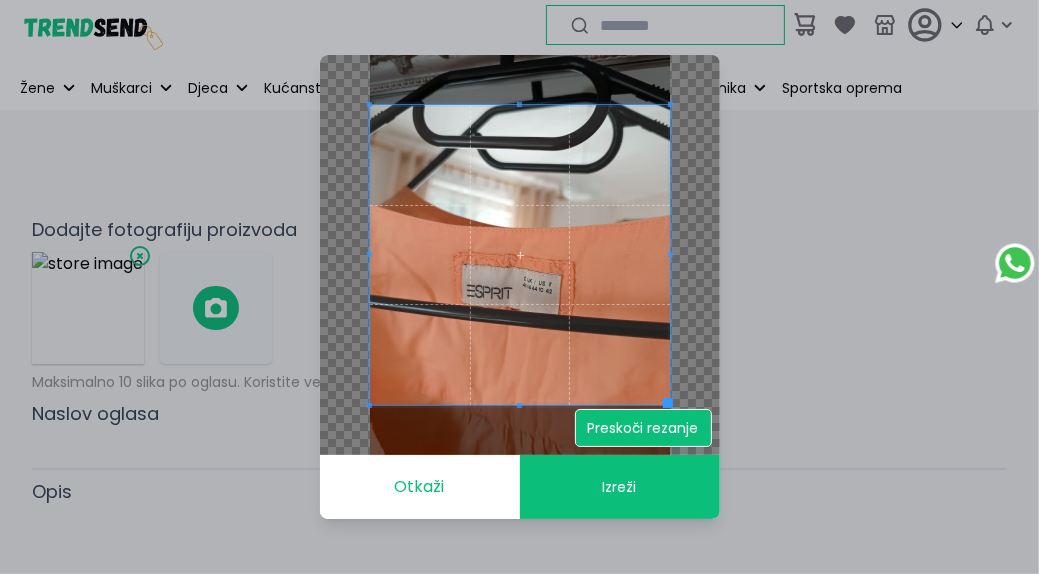 click on "Preskoči rezanje" at bounding box center (643, 428) 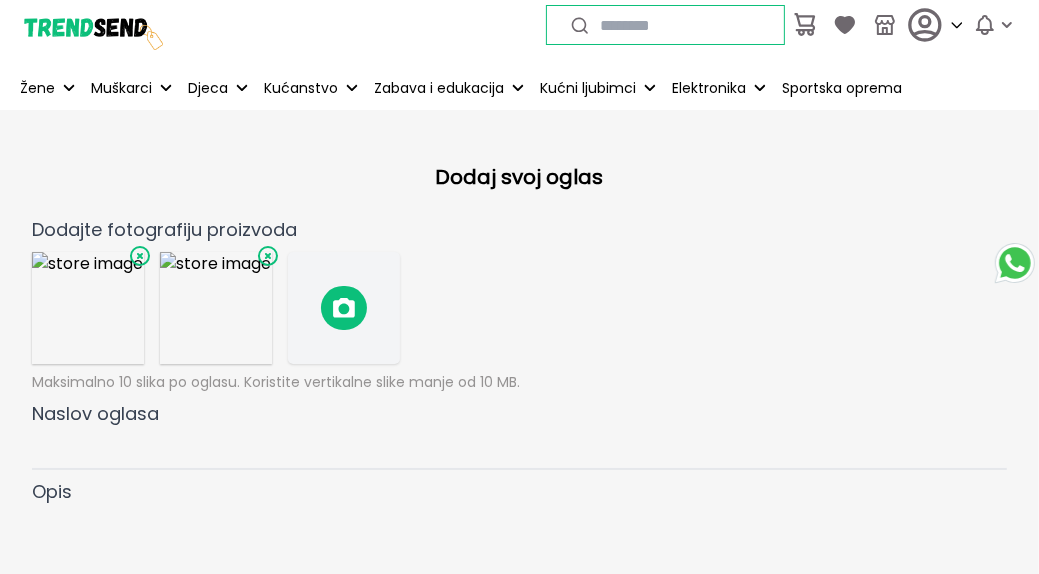 click at bounding box center [344, 308] 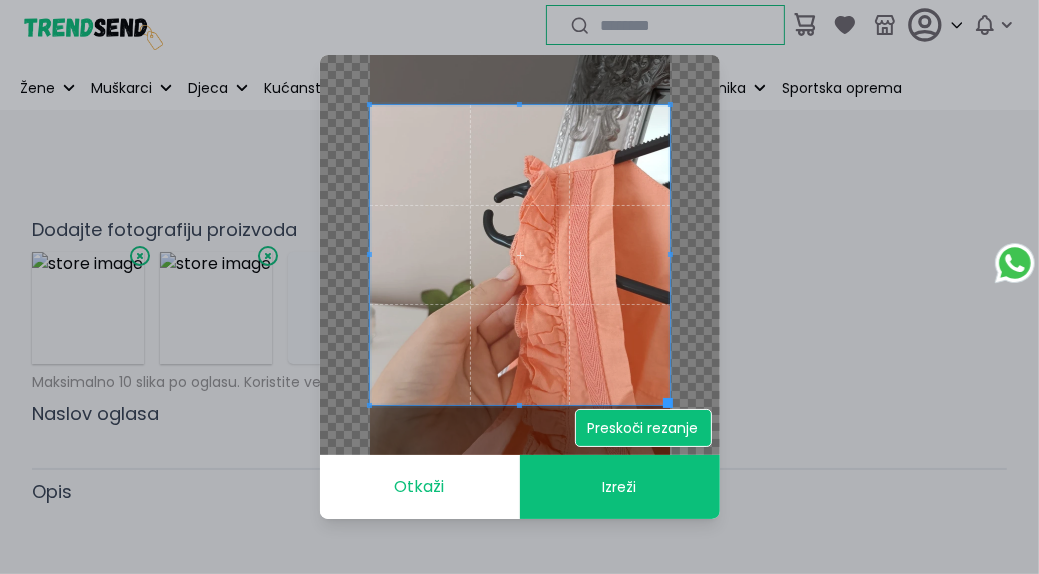click on "Preskoči rezanje" at bounding box center (643, 428) 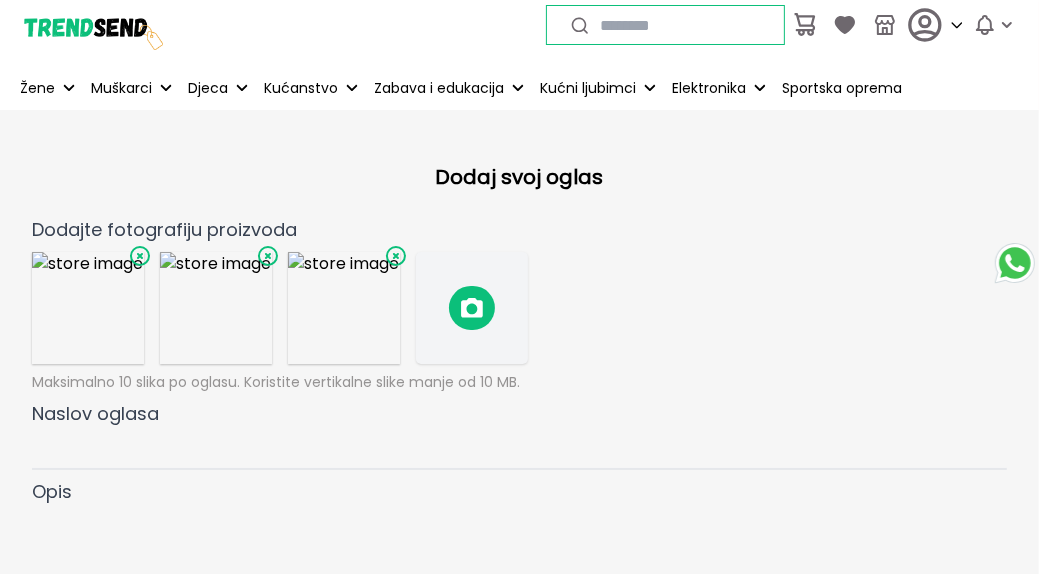 click at bounding box center (472, 308) 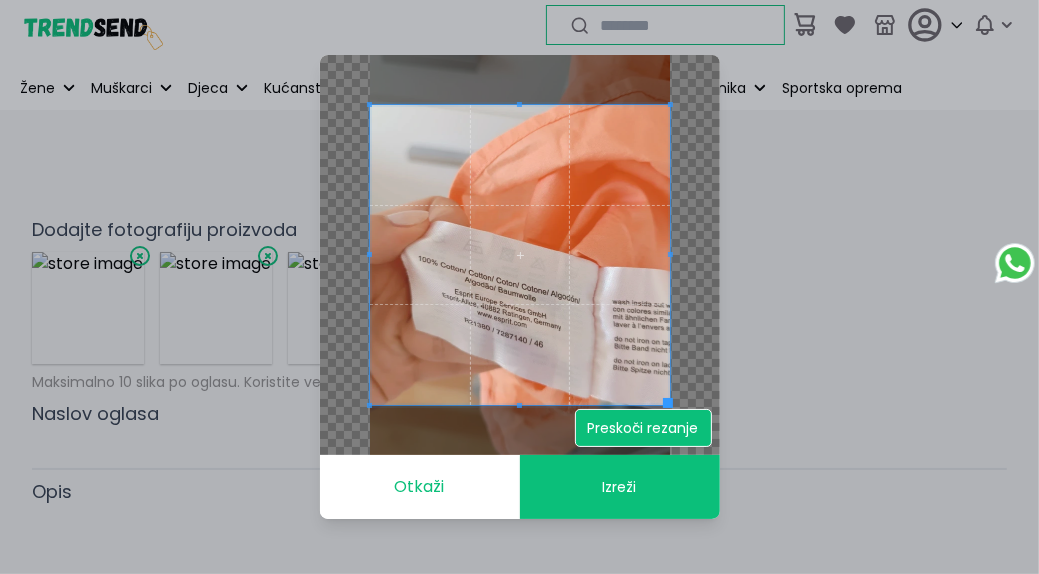 click on "Preskoči rezanje" at bounding box center (643, 428) 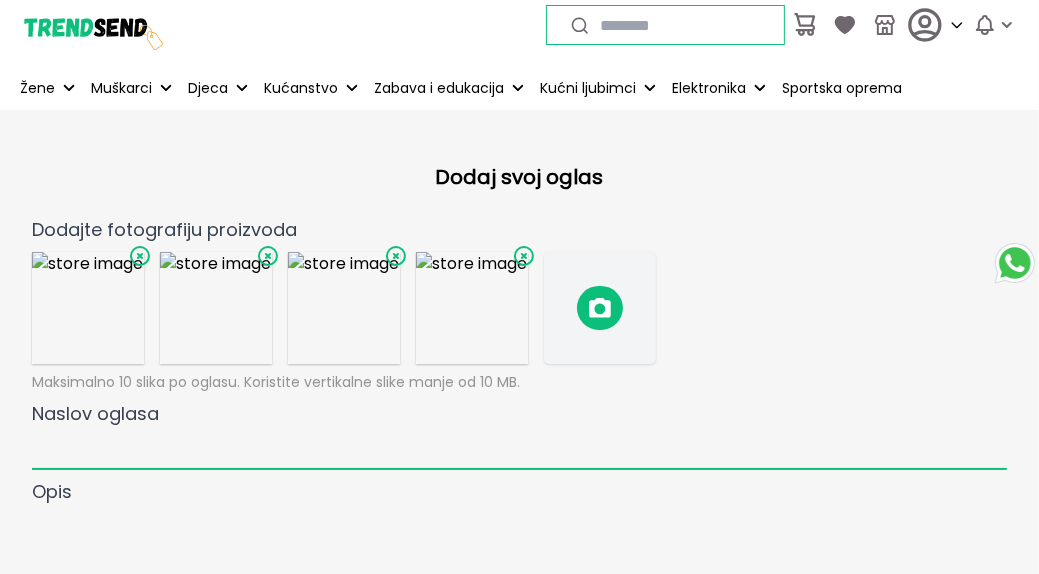 click on "Naslov oglasa" at bounding box center [519, 449] 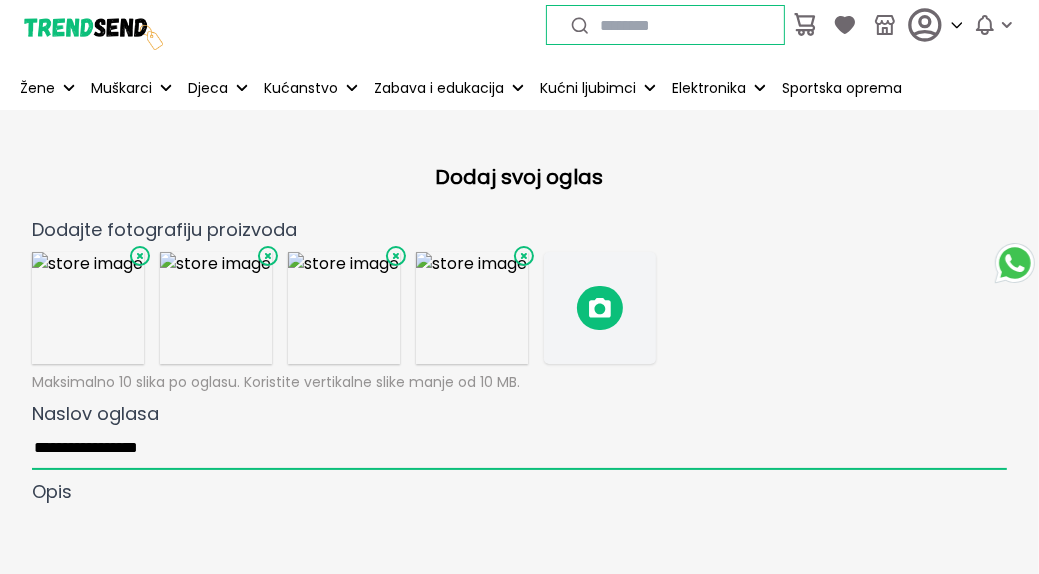 type on "**********" 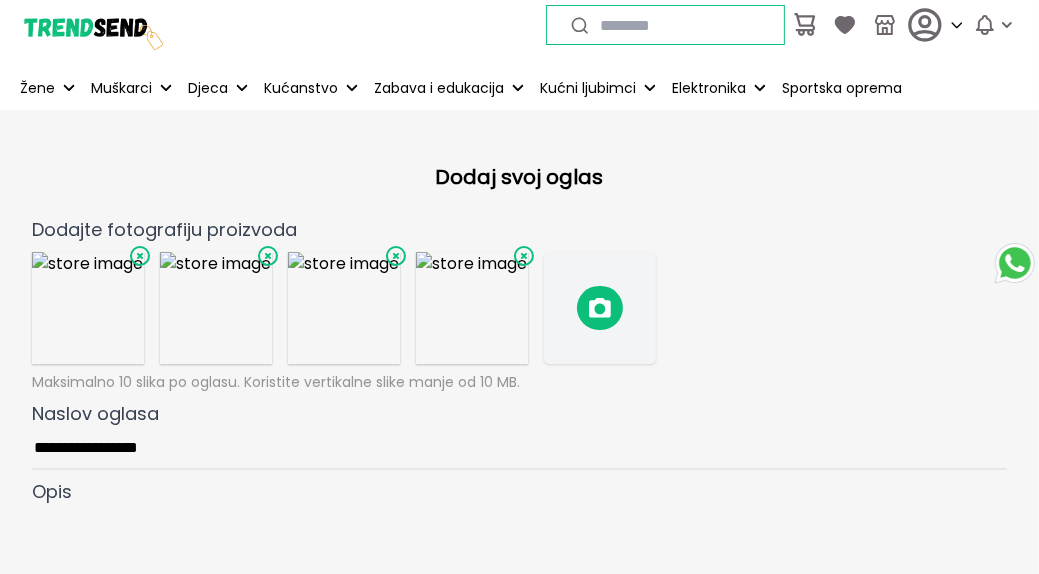click at bounding box center [519, 563] 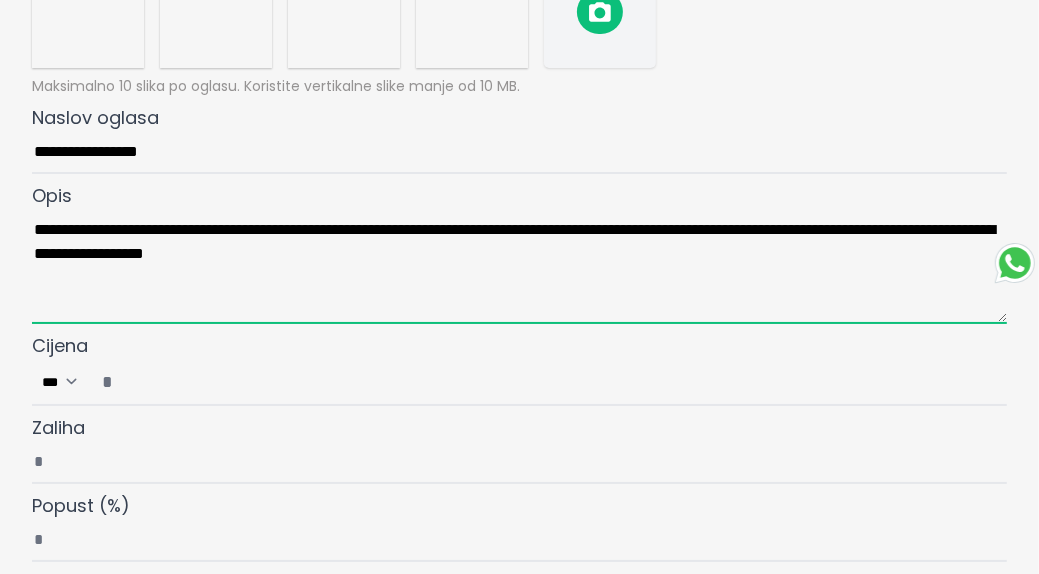 scroll, scrollTop: 300, scrollLeft: 0, axis: vertical 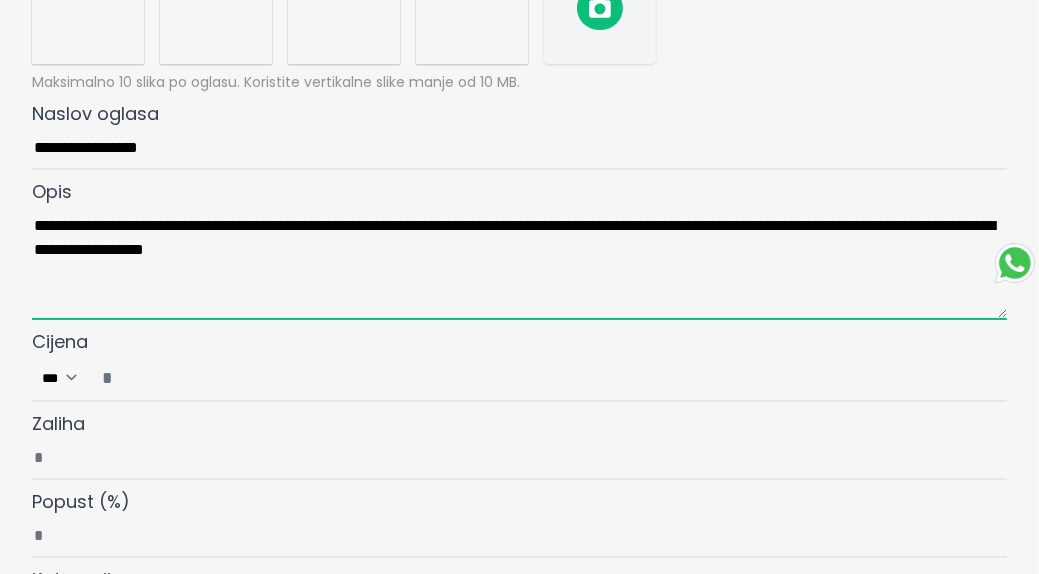 type on "**********" 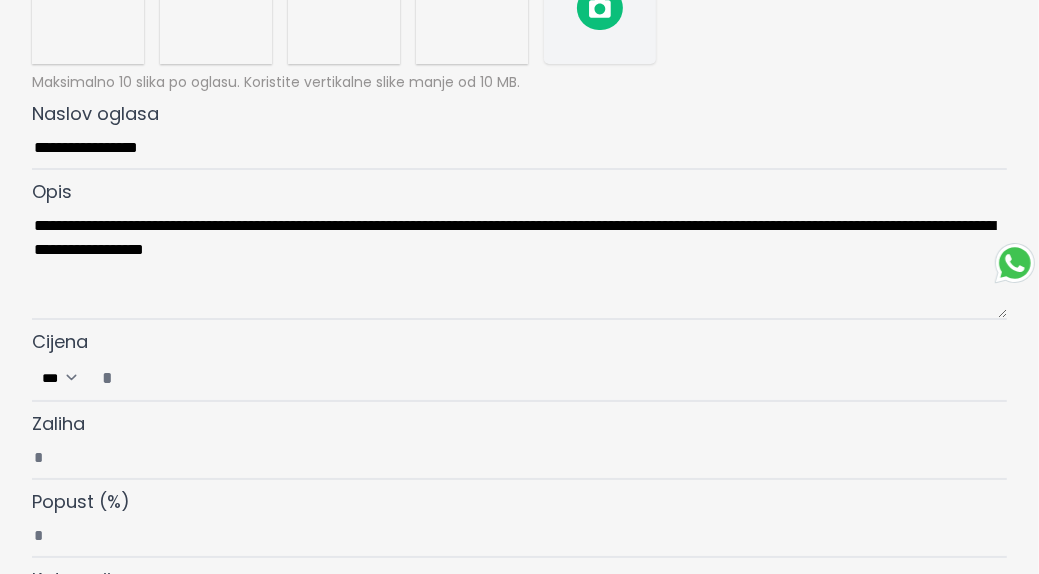 click on "Cijena ***" at bounding box center [547, 378] 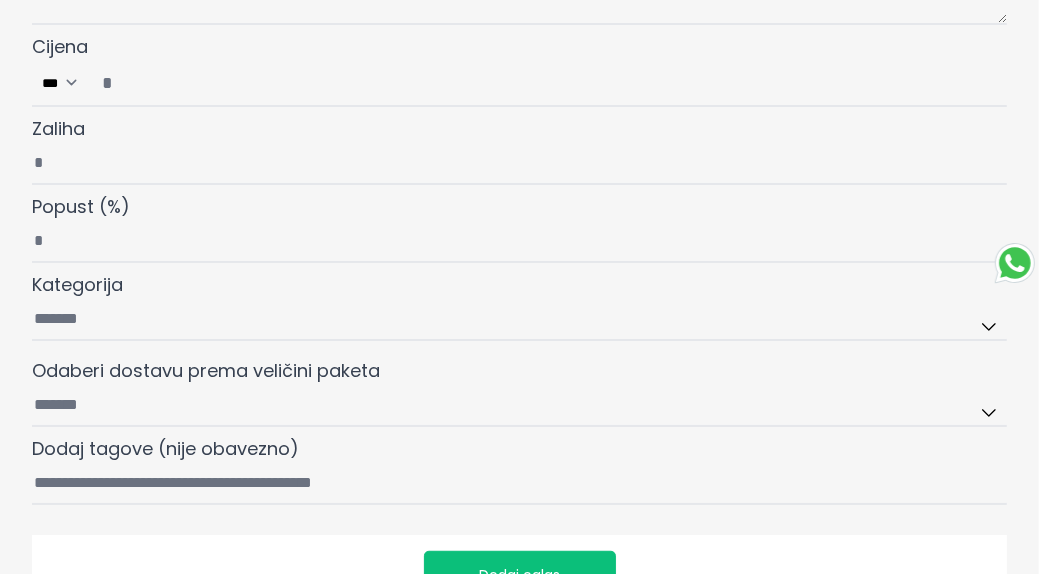 scroll, scrollTop: 600, scrollLeft: 0, axis: vertical 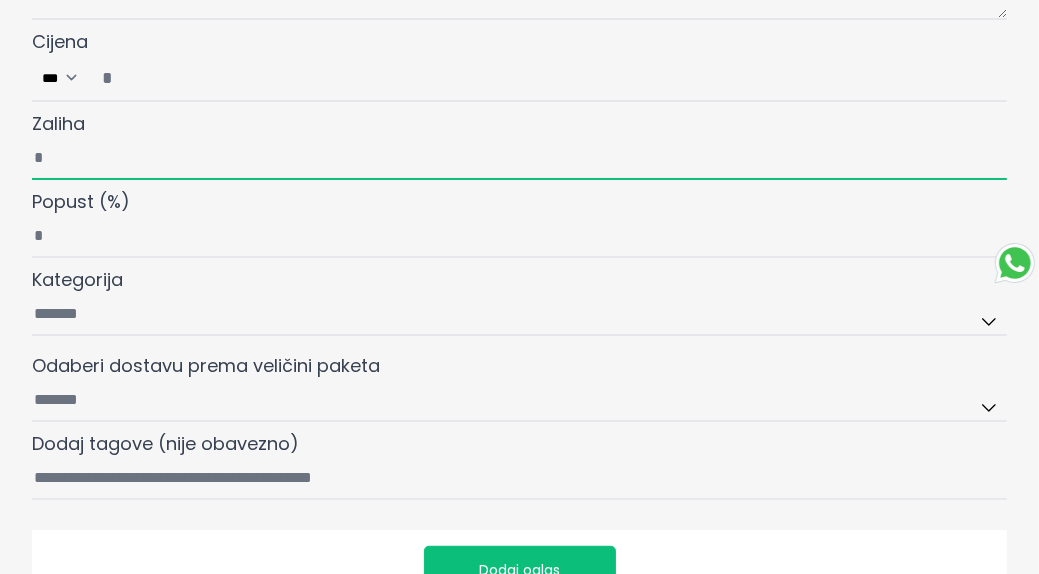 click on "Zaliha" at bounding box center [519, 159] 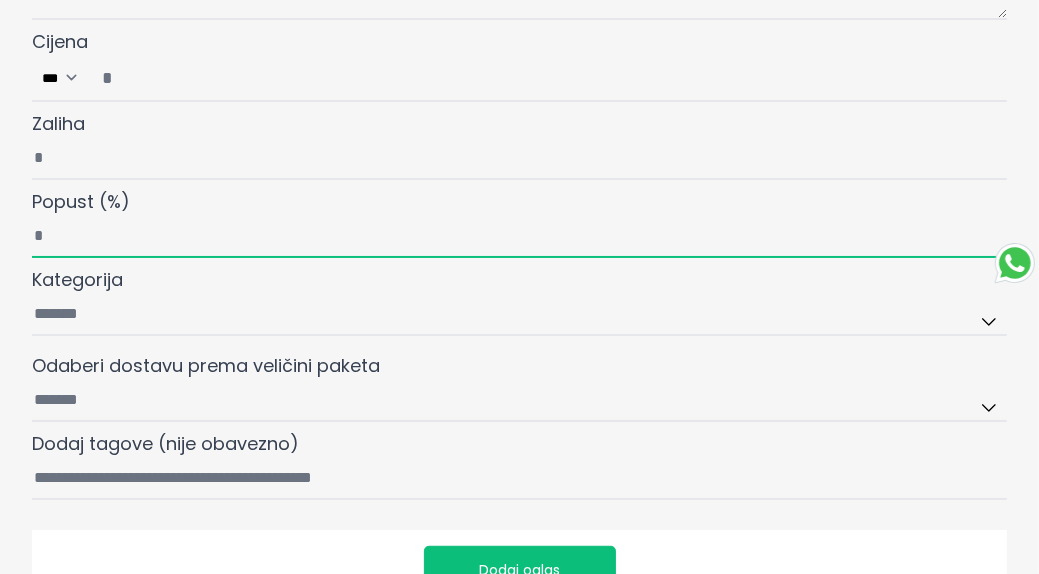 click on "Popust (%)" at bounding box center (519, 237) 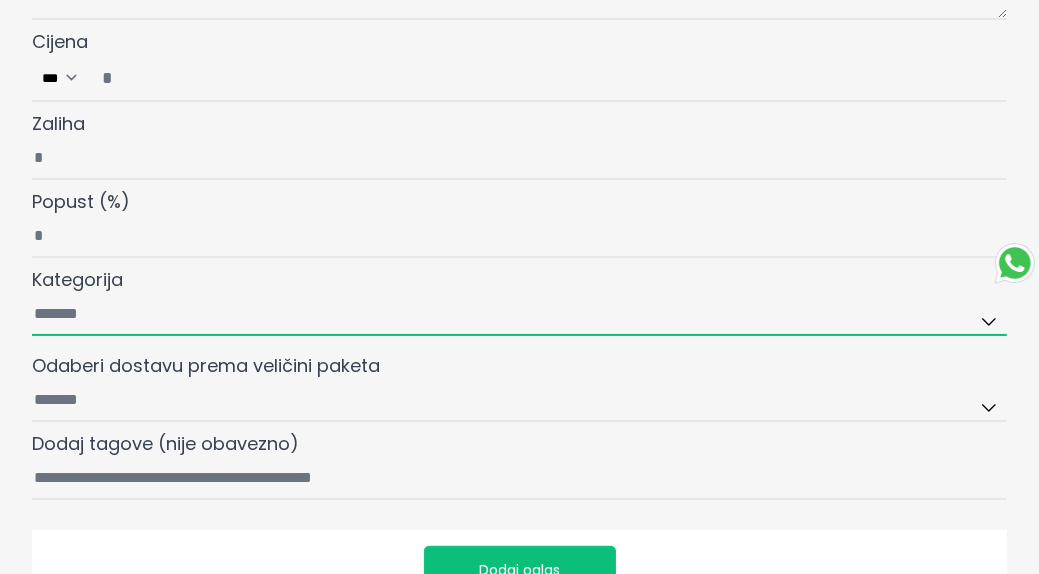 click on "Kategorija" at bounding box center [519, 315] 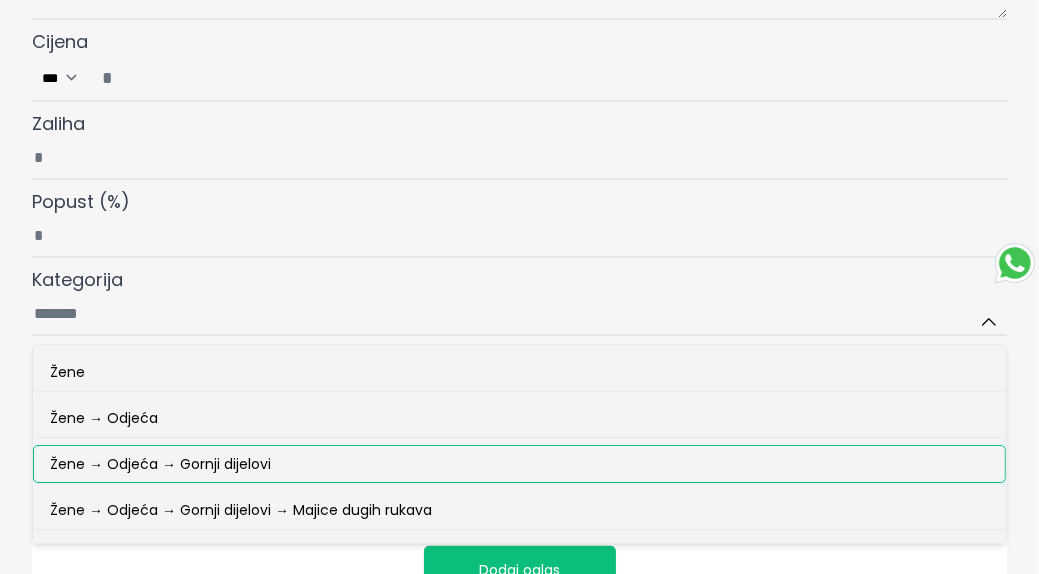 click on "Žene  →  Odjeća  →  Gornji dijelovi" at bounding box center [160, 464] 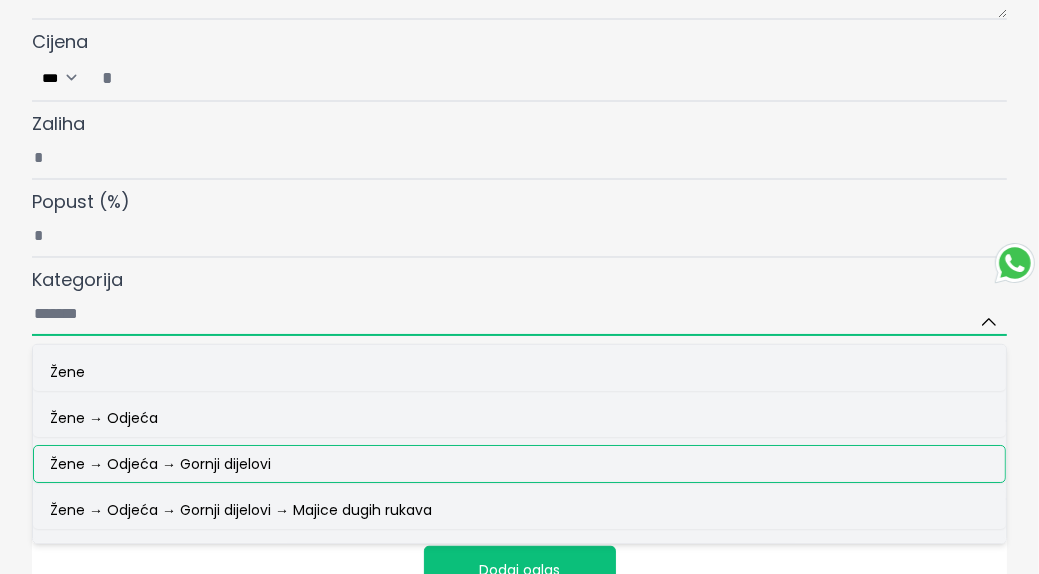 type on "**********" 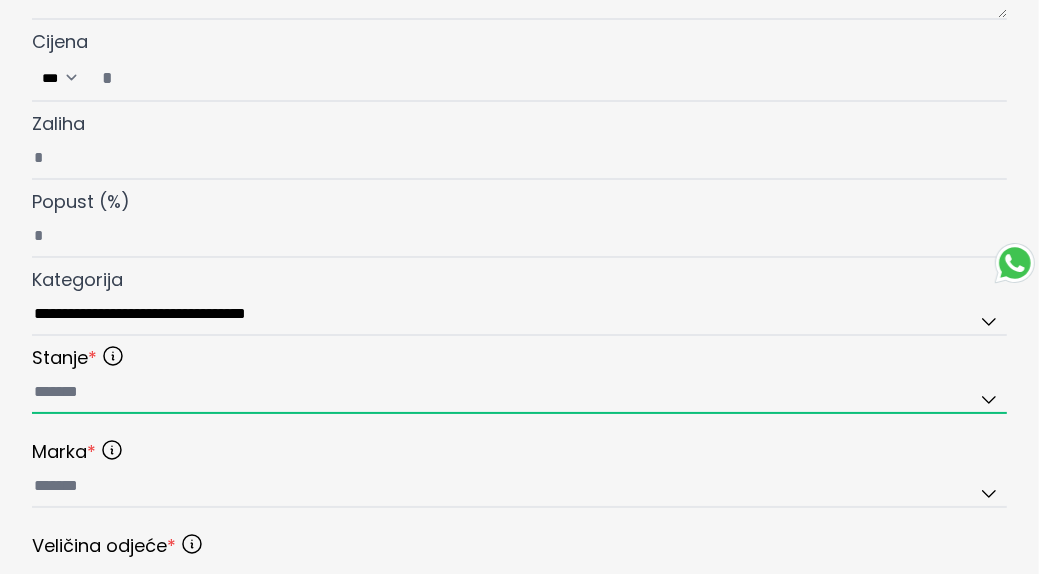 click at bounding box center (519, 393) 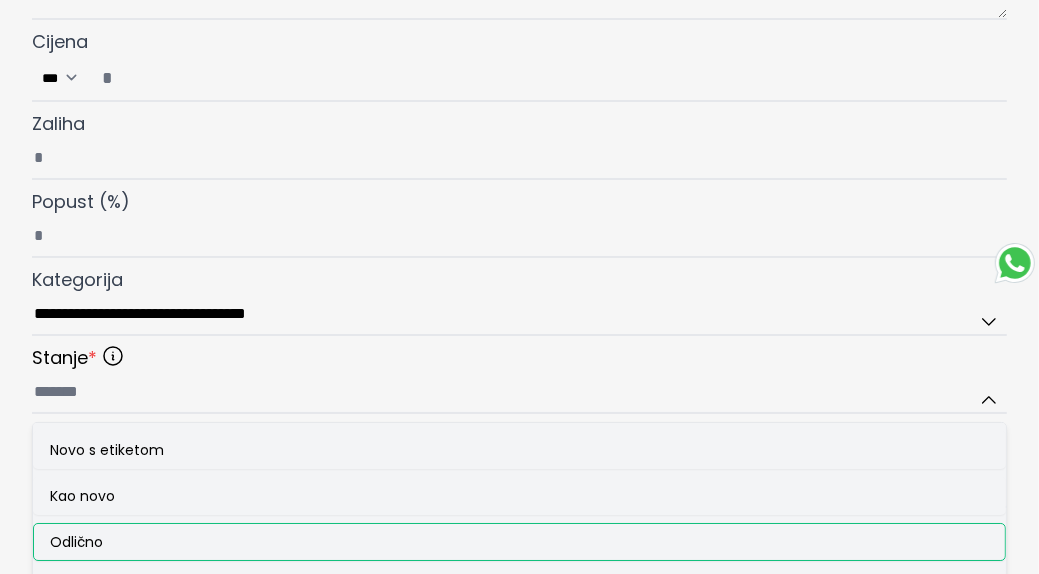 click on "Odlično" at bounding box center (519, 542) 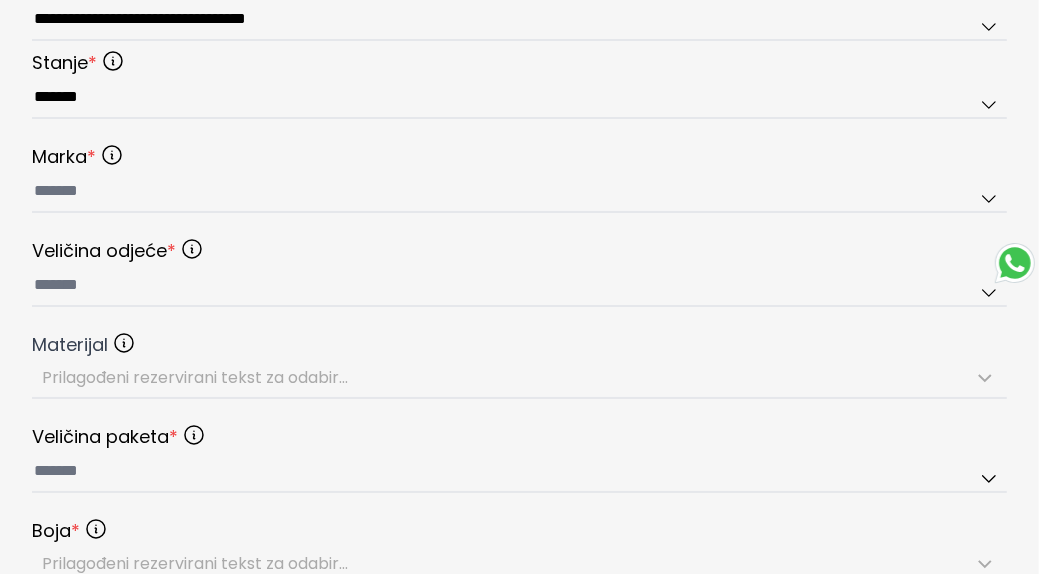 scroll, scrollTop: 900, scrollLeft: 0, axis: vertical 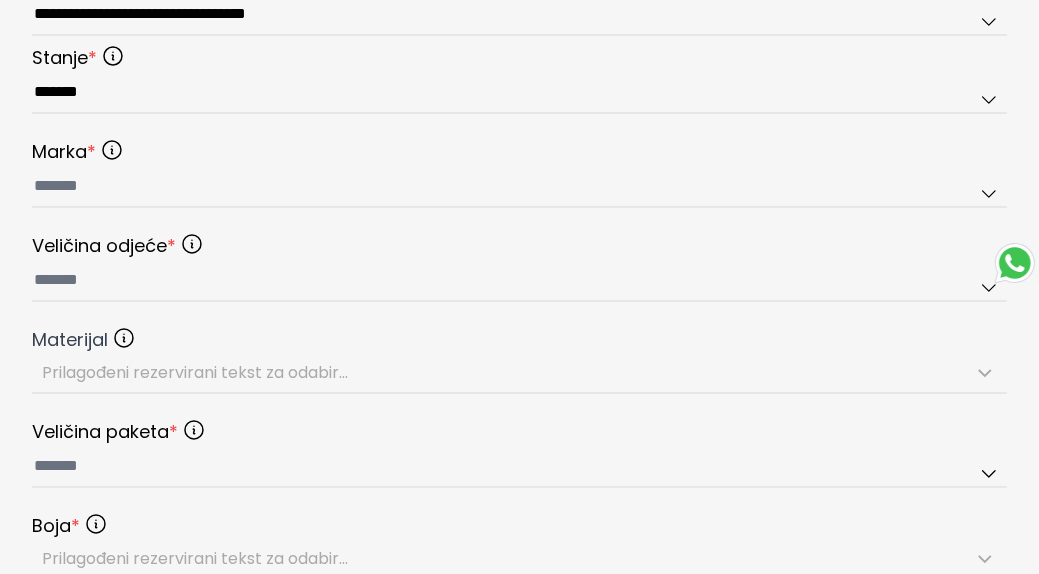 click on "Marka" at bounding box center [64, 152] 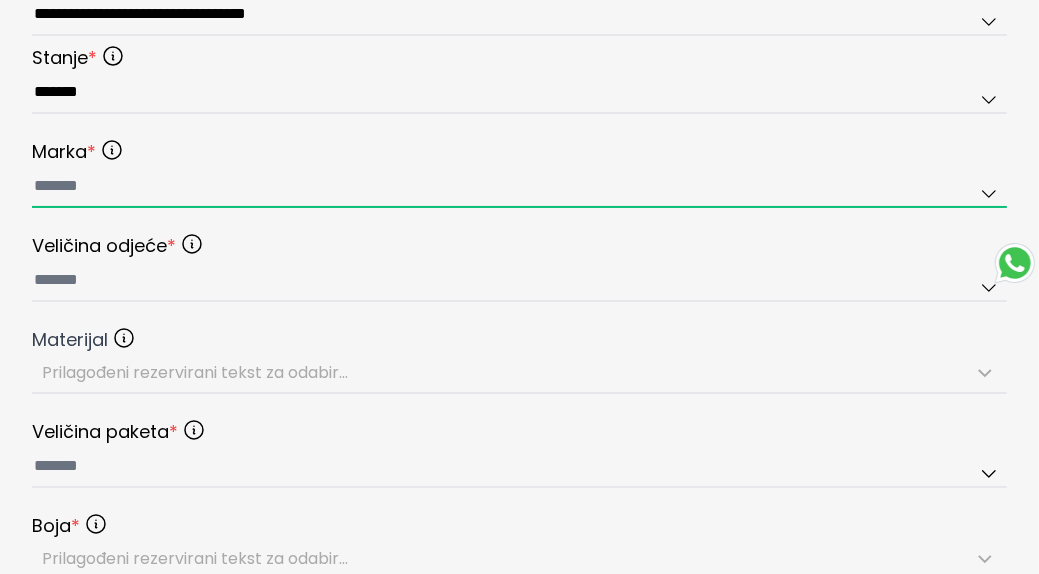 click at bounding box center [519, 187] 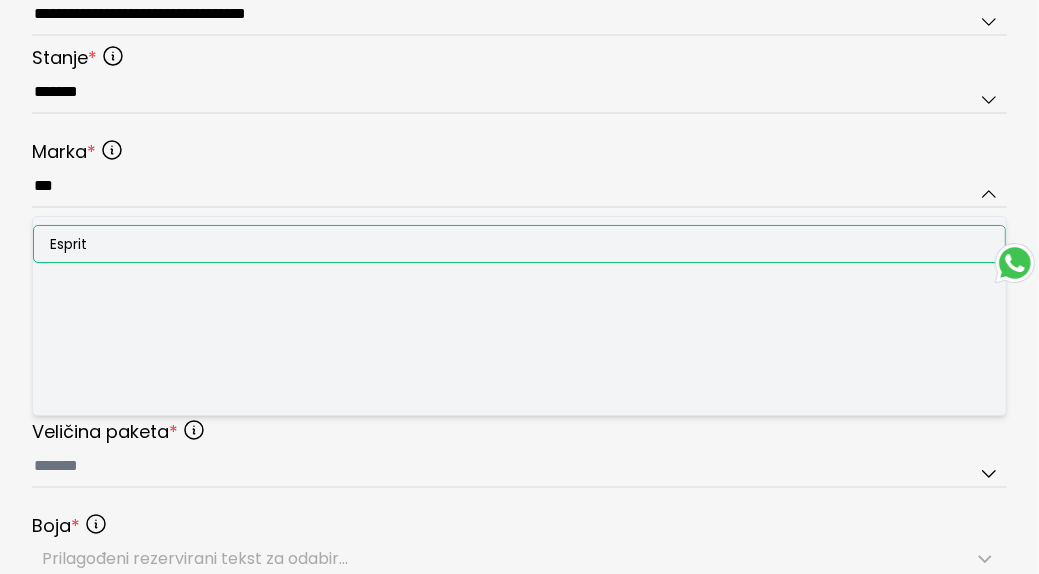 click on "Esprit" at bounding box center [68, 244] 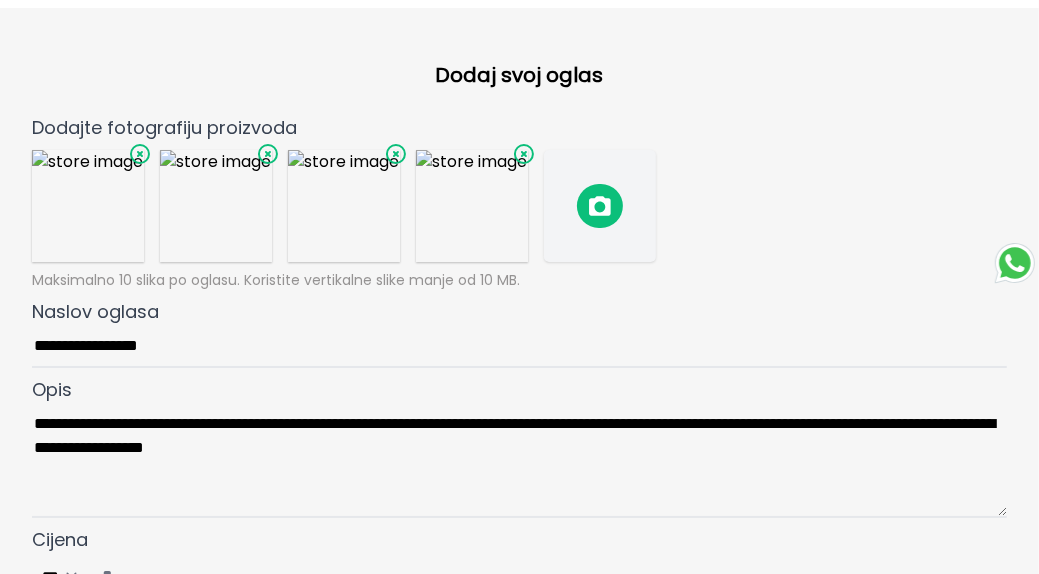 scroll, scrollTop: 0, scrollLeft: 0, axis: both 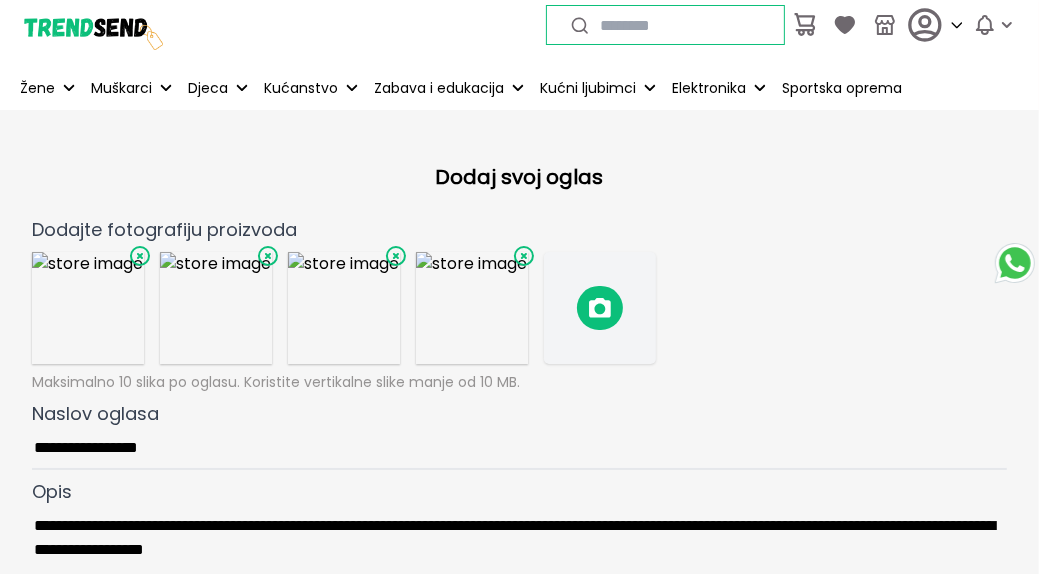 click at bounding box center [216, 308] 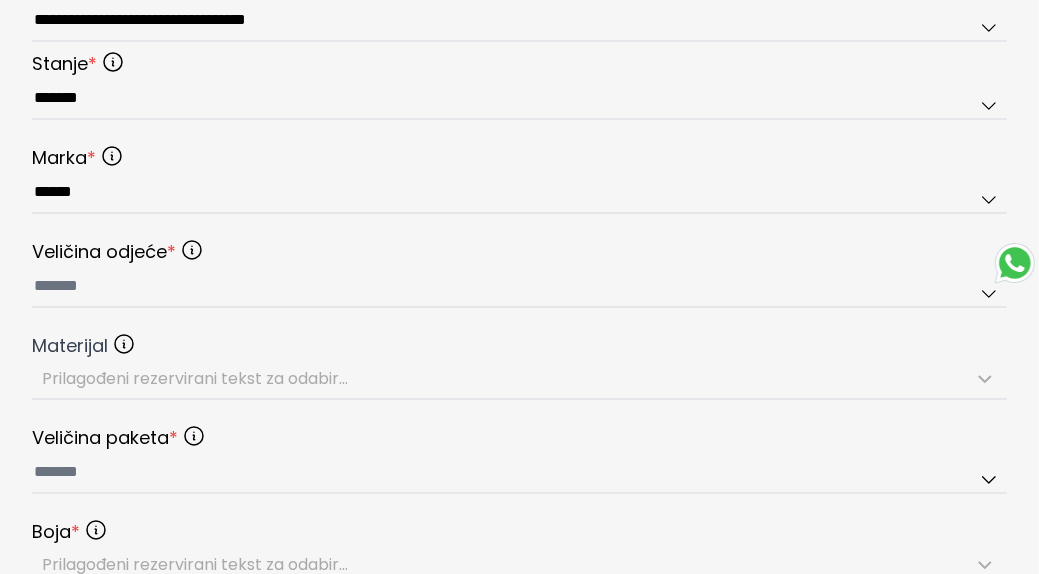 scroll, scrollTop: 900, scrollLeft: 0, axis: vertical 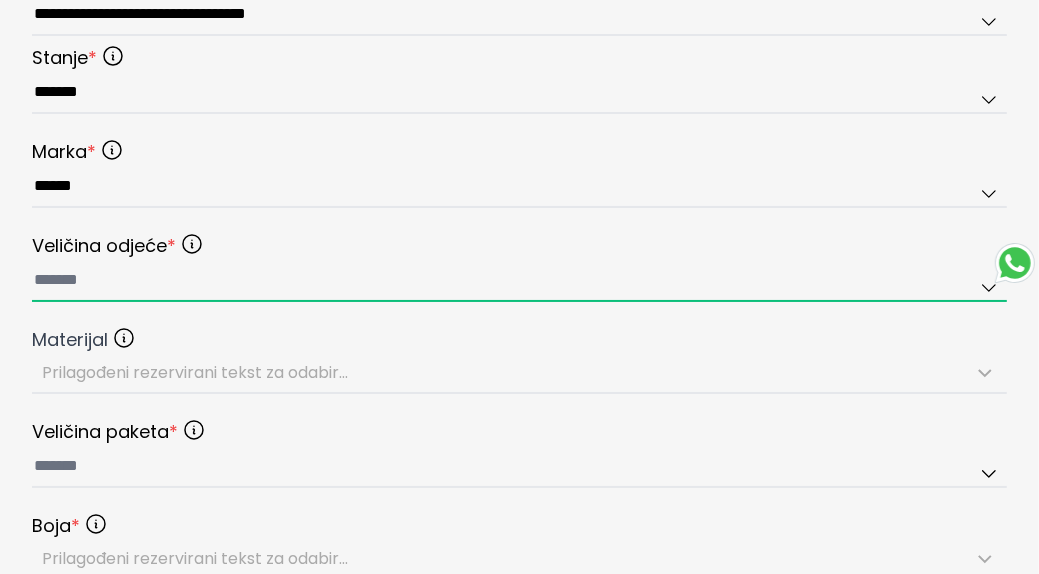 click at bounding box center (519, 281) 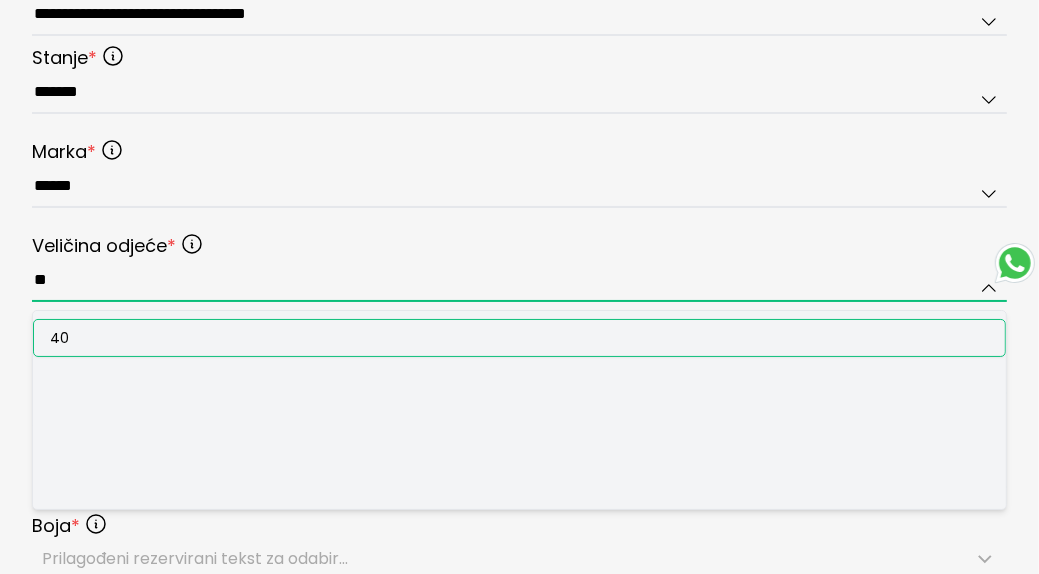 type on "**" 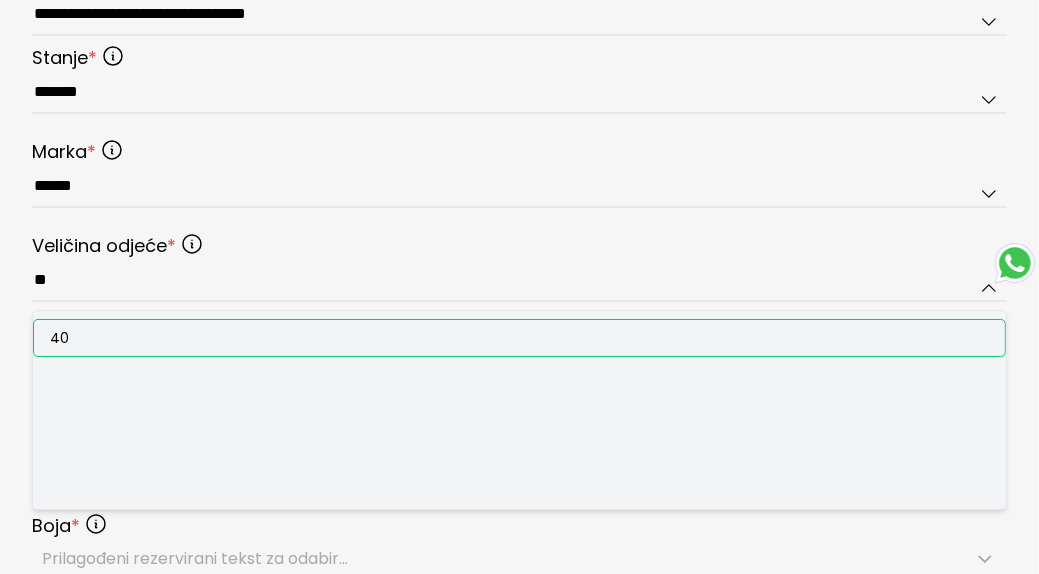 click on "40" at bounding box center (519, 338) 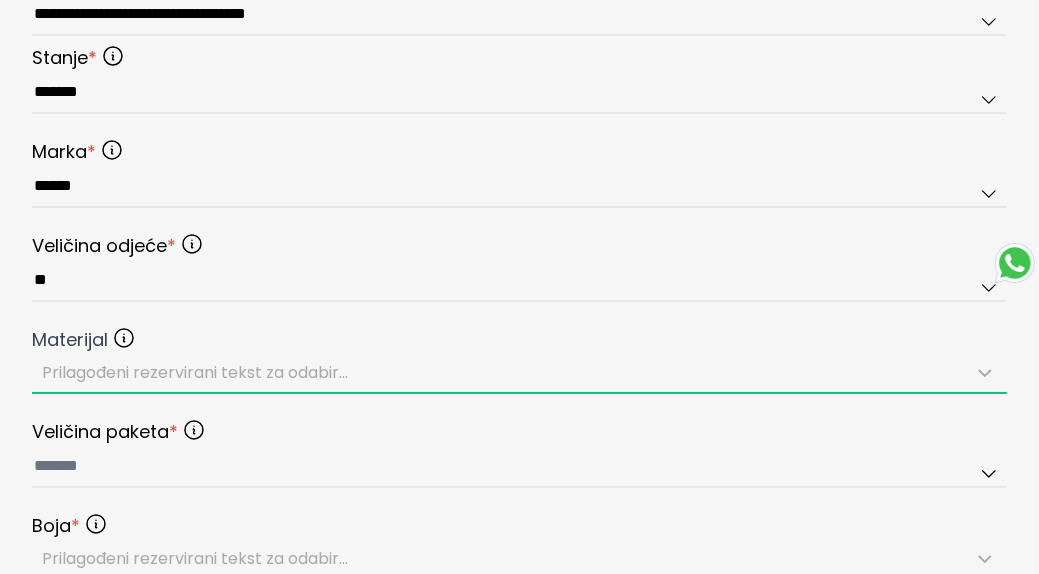click on "Prilagođeni rezervirani tekst za odabir..." at bounding box center [195, 372] 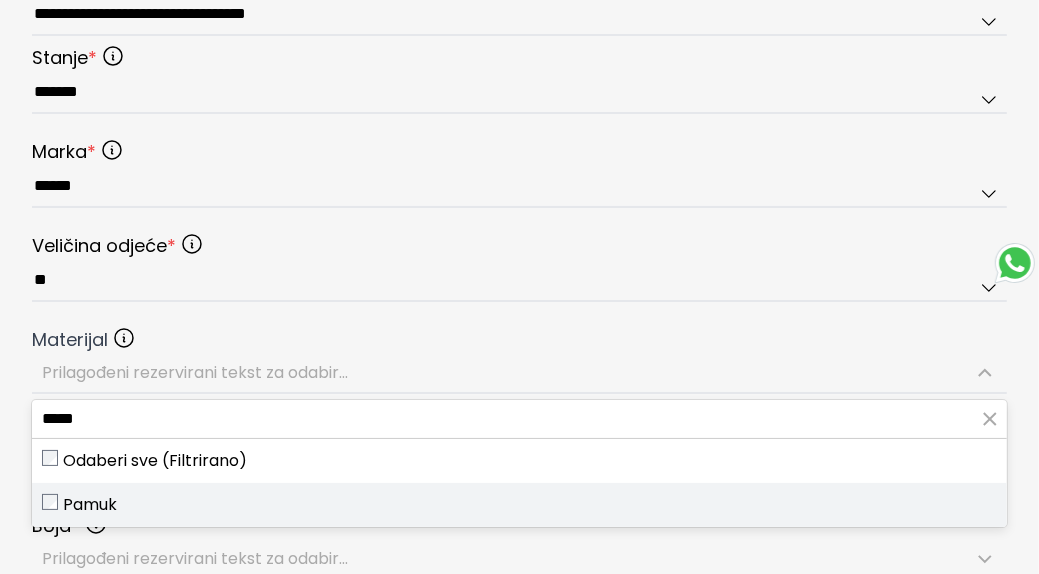 type on "*****" 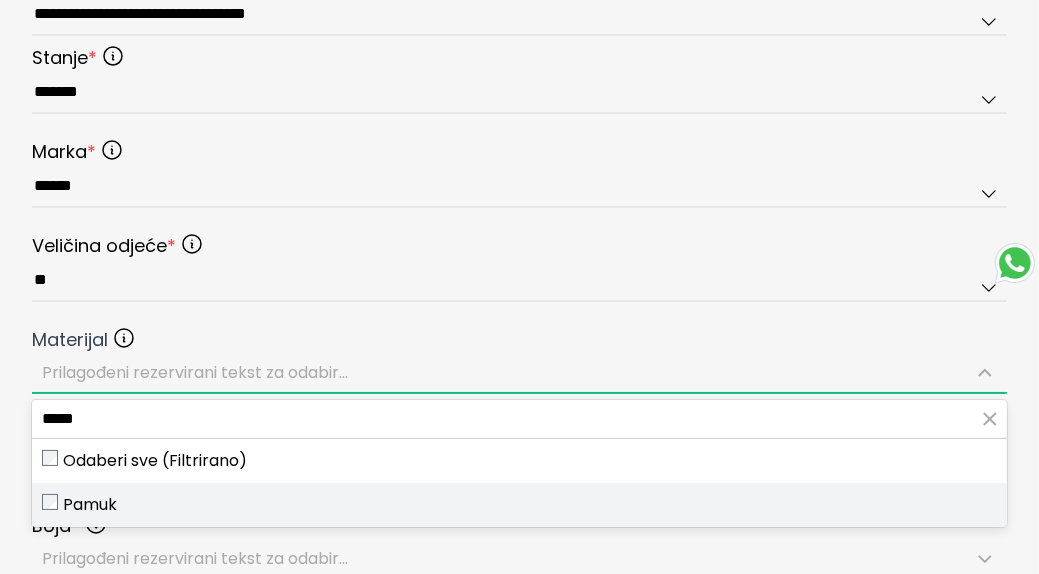 click on "Pamuk" at bounding box center (519, 505) 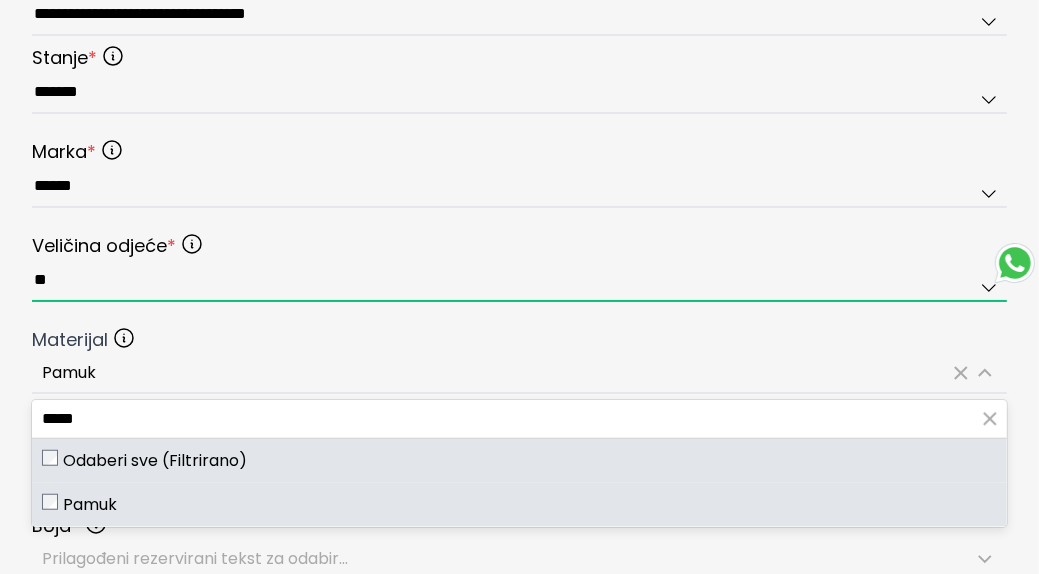 click on "**" at bounding box center [519, 281] 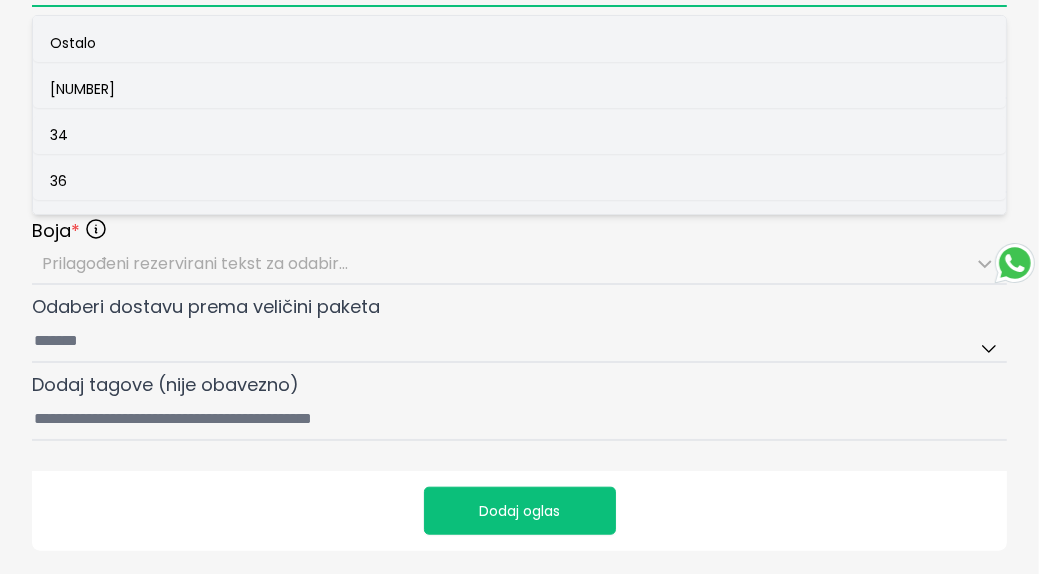 scroll, scrollTop: 1200, scrollLeft: 0, axis: vertical 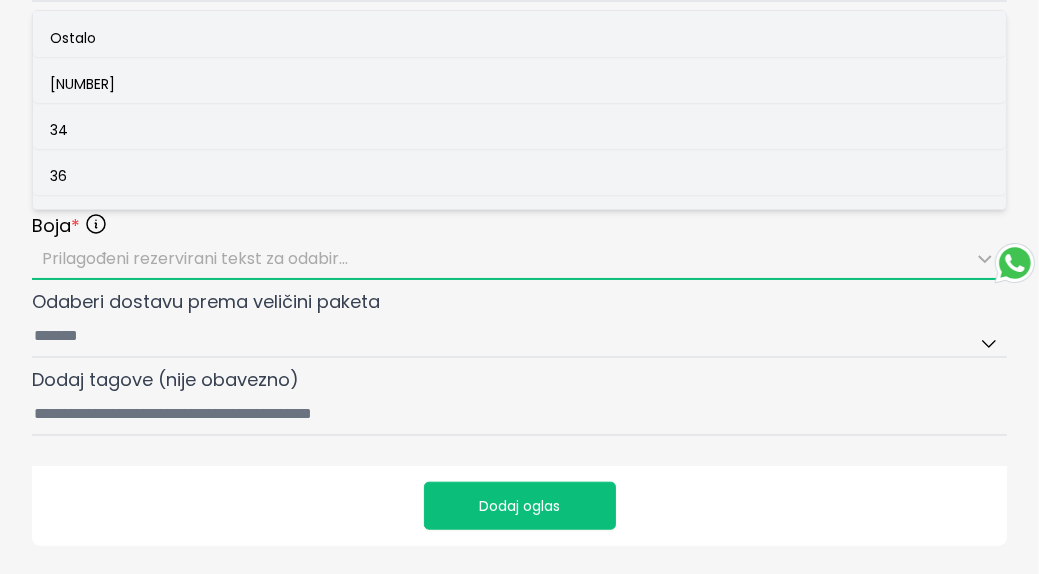 click on "Prilagođeni rezervirani tekst za odabir..." at bounding box center [195, 258] 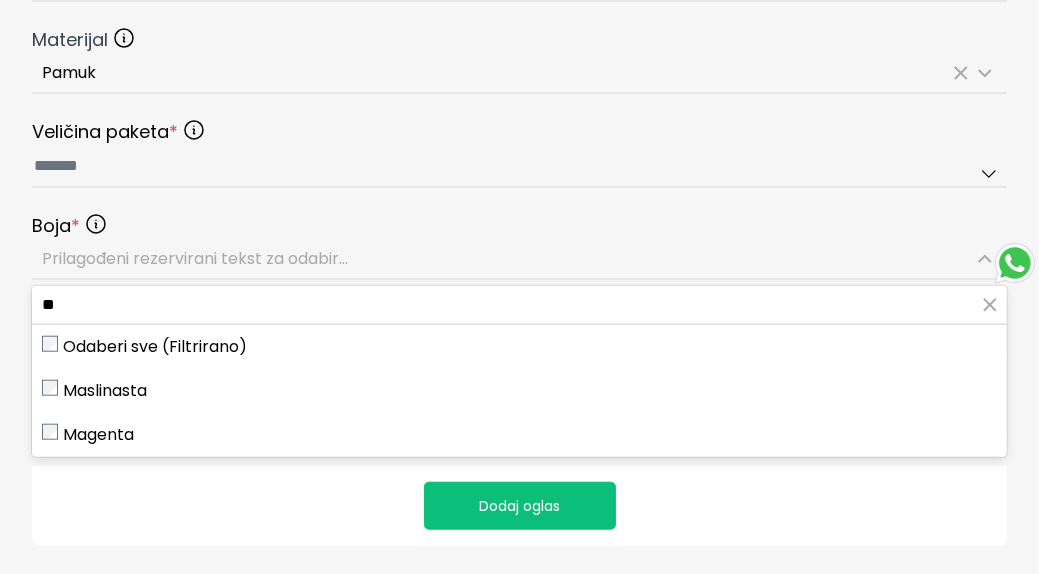 type on "*" 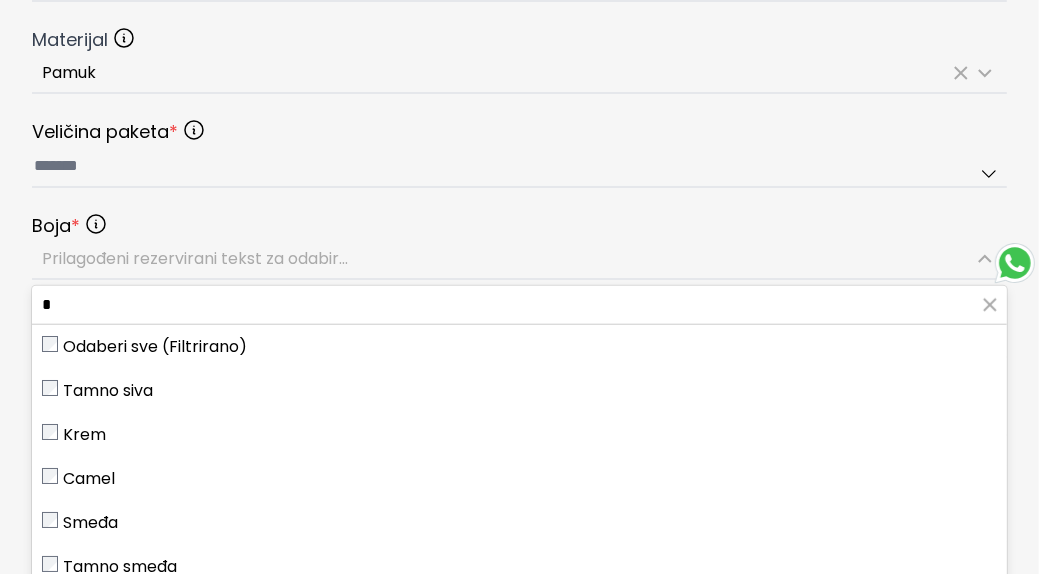 type 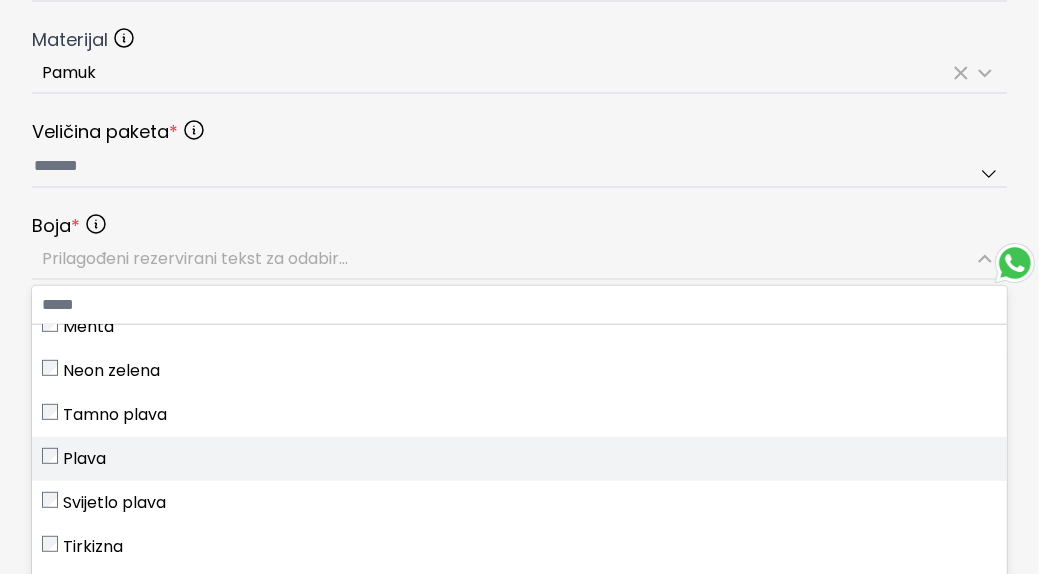 scroll, scrollTop: 1200, scrollLeft: 0, axis: vertical 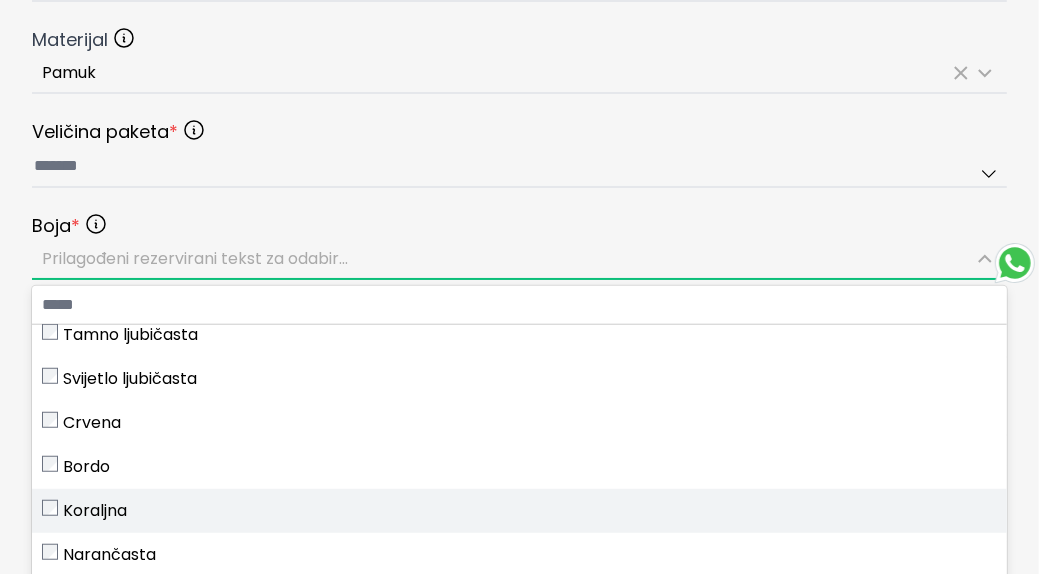 click on "Koraljna" at bounding box center (519, 511) 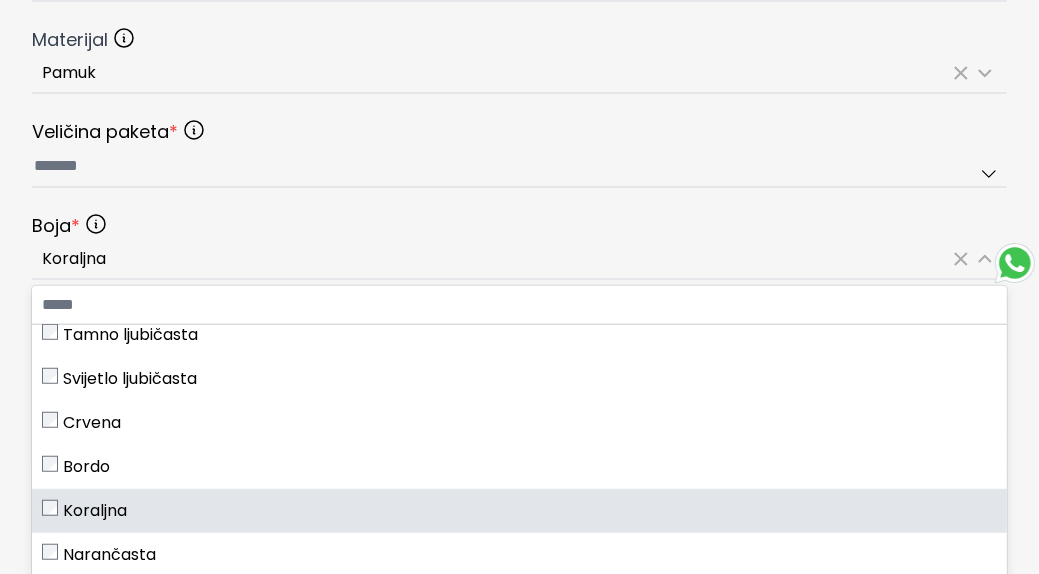 click on "Stanje Odaberite stanje artikla ******* Marka Odaberite marku ****** Veličina odjeće Odaberite veličinu odjeće ** Materijal Odaberite materijal (nije obvezno) Pamuk Veličina paketa Odaberite istu veličinu paketa kao što ste odabrali za dostavu. Boja Odaberite boju Koraljna Odaberi sve Ostalo Višebojna Transparentna Crna Bijela Siva Tamno siva Svijetlo siva Krem Bež Camel Smeđa Tamno smeđa Svijetlo smeđa Khaki Maslinasta Tamno zelena Zelena Svijetlo zelena Menta Neon zelena Tamno plava Plava Svijetlo plava Tirkizna Ljubičasta Tamno ljubičasta Svijetlo ljubičasta Crvena Bordo Koraljna Narančasta Neon narančasta Breskva Boja senfa Žuta Svijetlo žuta Neon žuta Magenta Ružičasta Baby ružičasta Srebrna Zlatna" at bounding box center [519, 12] 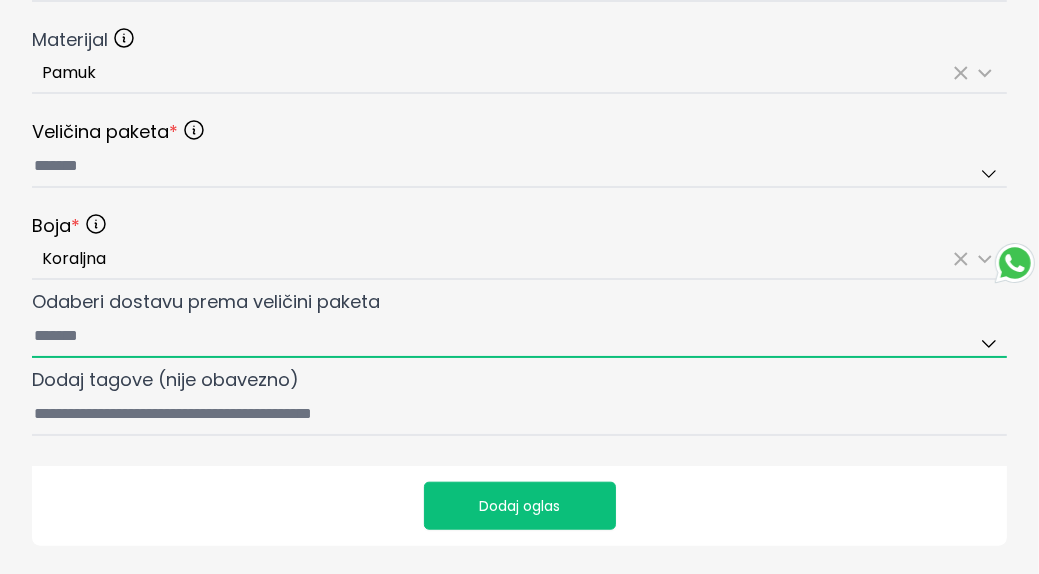 click on "Odaberi dostavu prema veličini paketa" at bounding box center (519, 337) 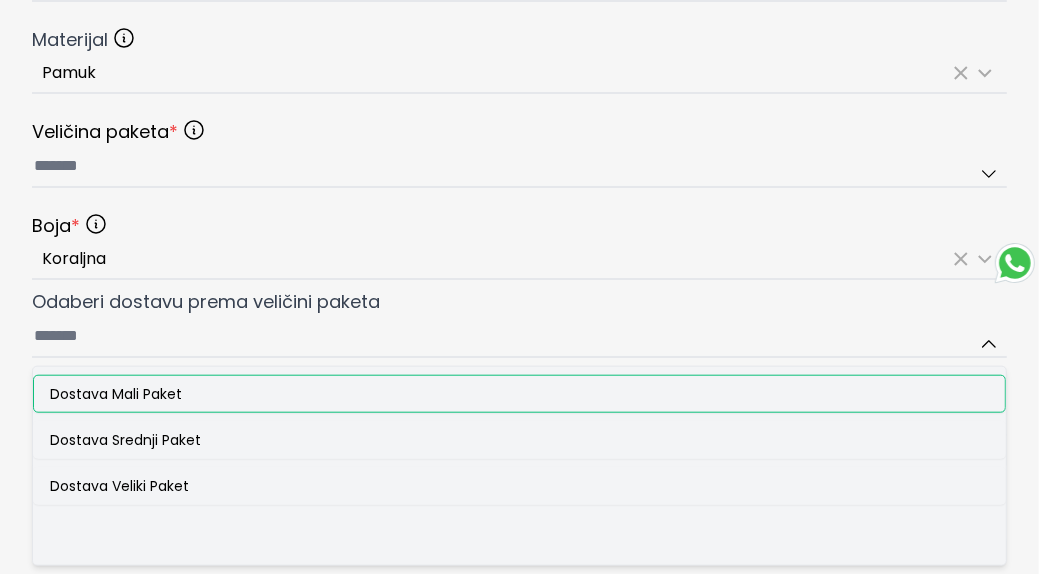 click on "Dostava Mali Paket" at bounding box center (519, 394) 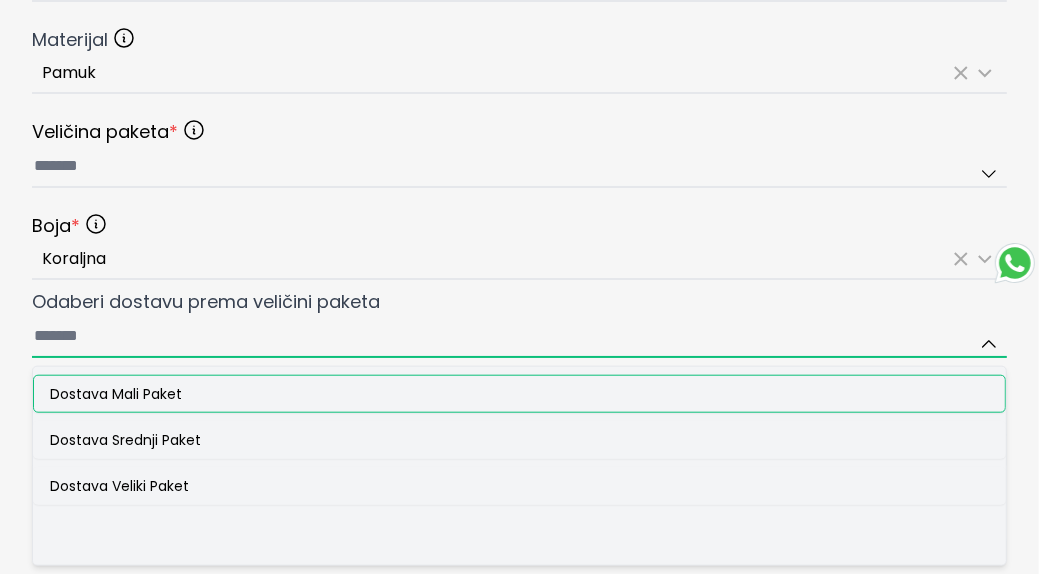click on "Odaberi dostavu prema veličini paketa Dostava Mali Paket Dostava Srednji Paket Dostava Veliki Paket" at bounding box center (519, 337) 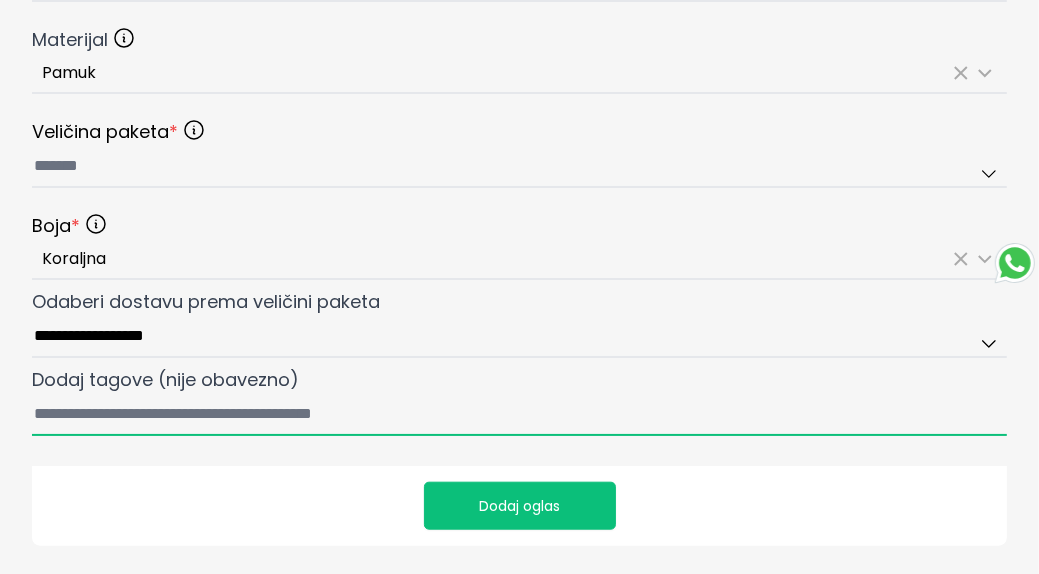 click on "Dodaj tagove (nije obavezno)" at bounding box center (519, 415) 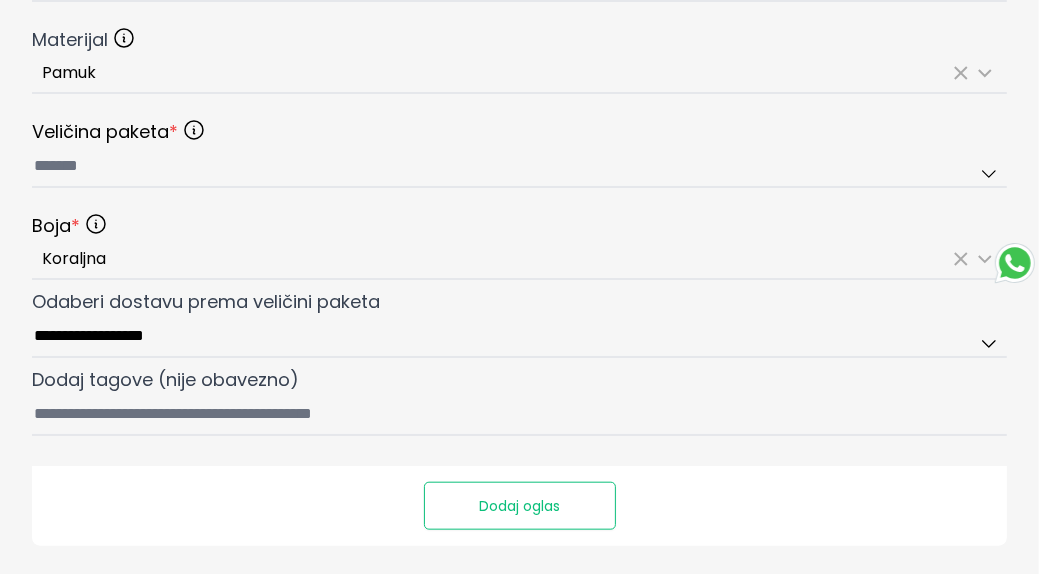 click on "Dodaj oglas" at bounding box center (520, 506) 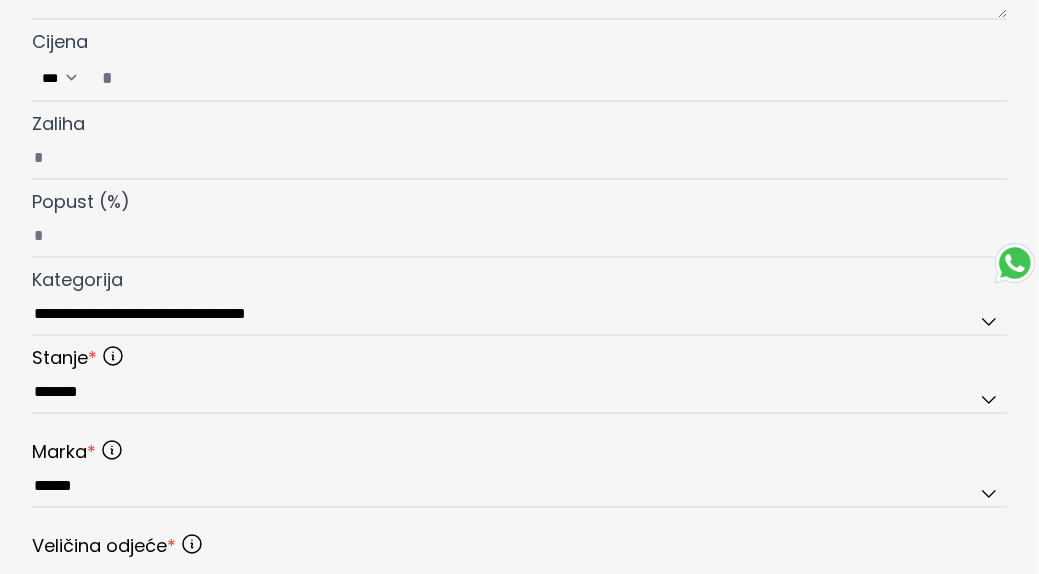 scroll, scrollTop: 900, scrollLeft: 0, axis: vertical 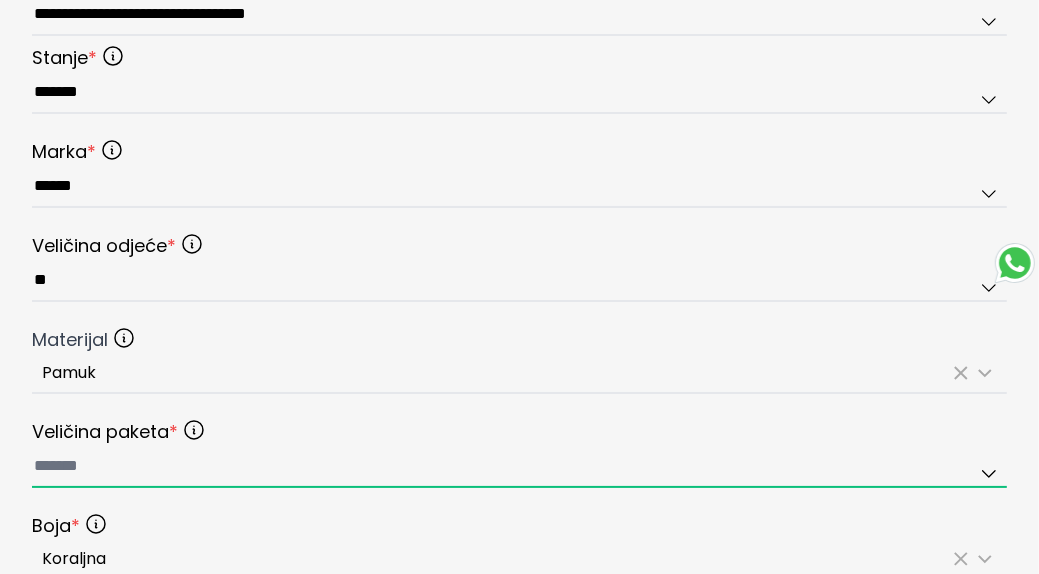 click at bounding box center [519, 467] 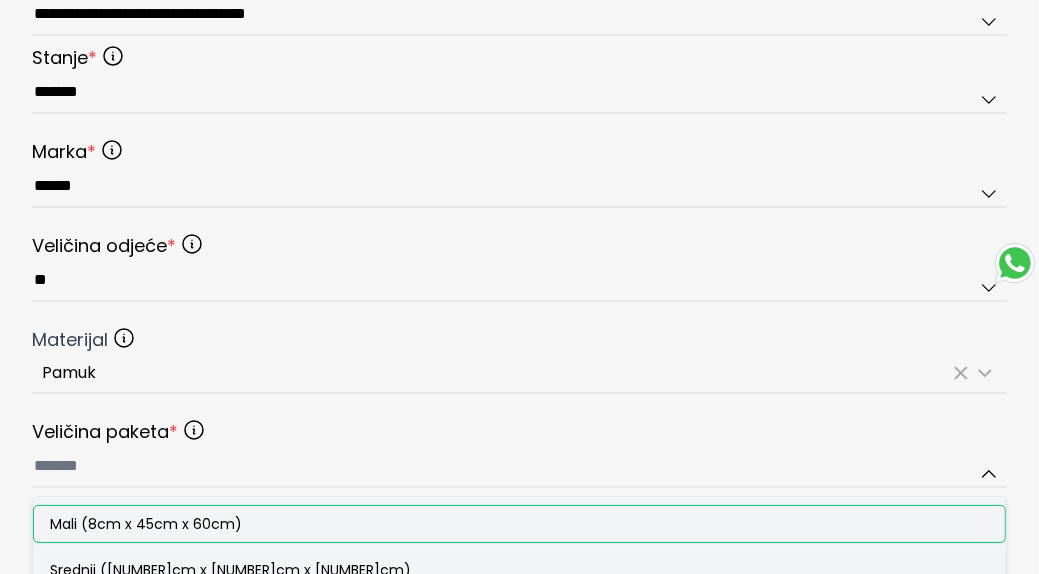 click on "Mali (8cm x 45cm x 60cm)" at bounding box center (519, 524) 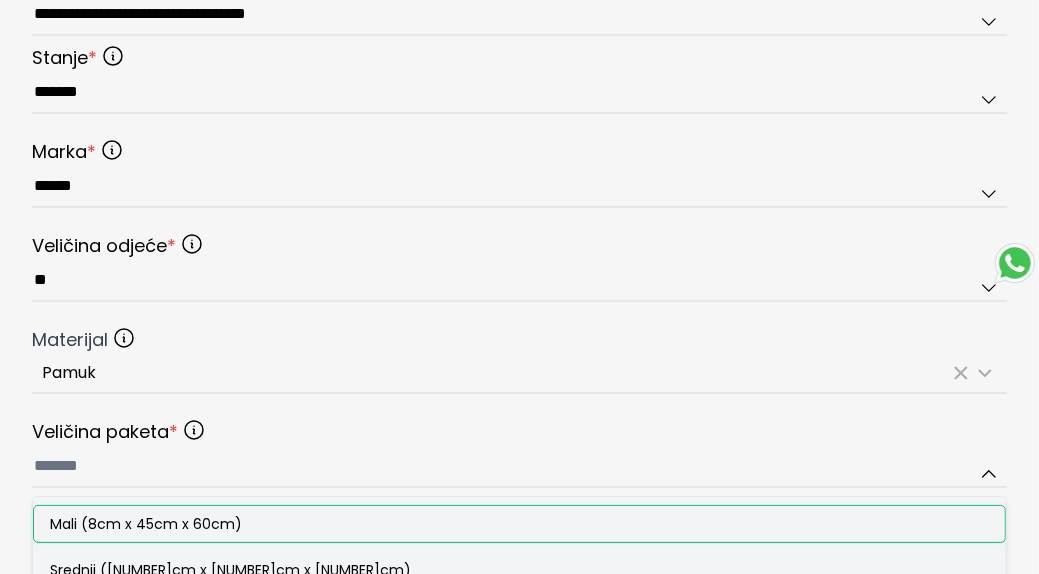 type on "**********" 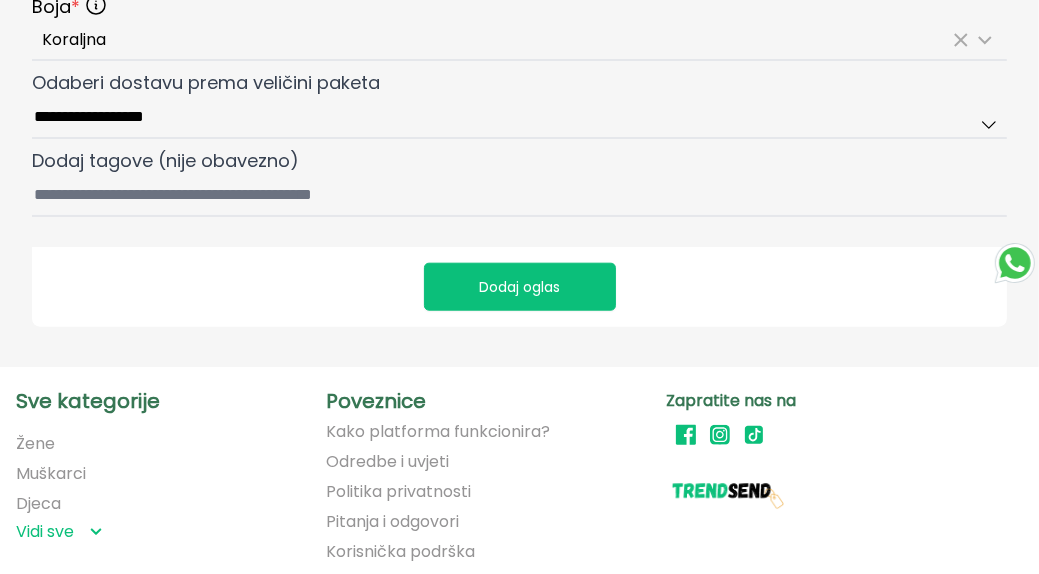scroll, scrollTop: 1500, scrollLeft: 0, axis: vertical 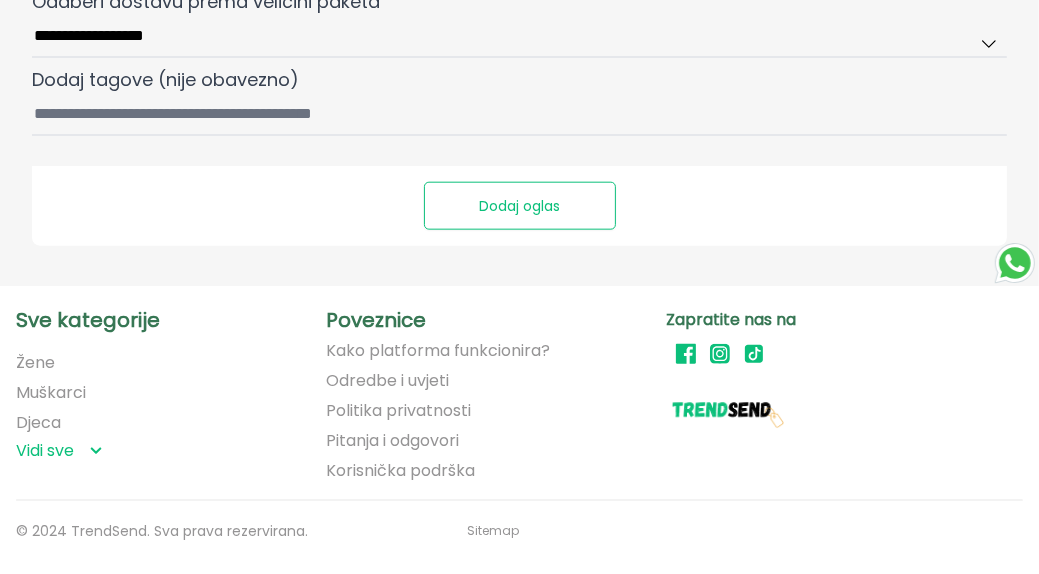 click on "Dodaj oglas" at bounding box center (520, 206) 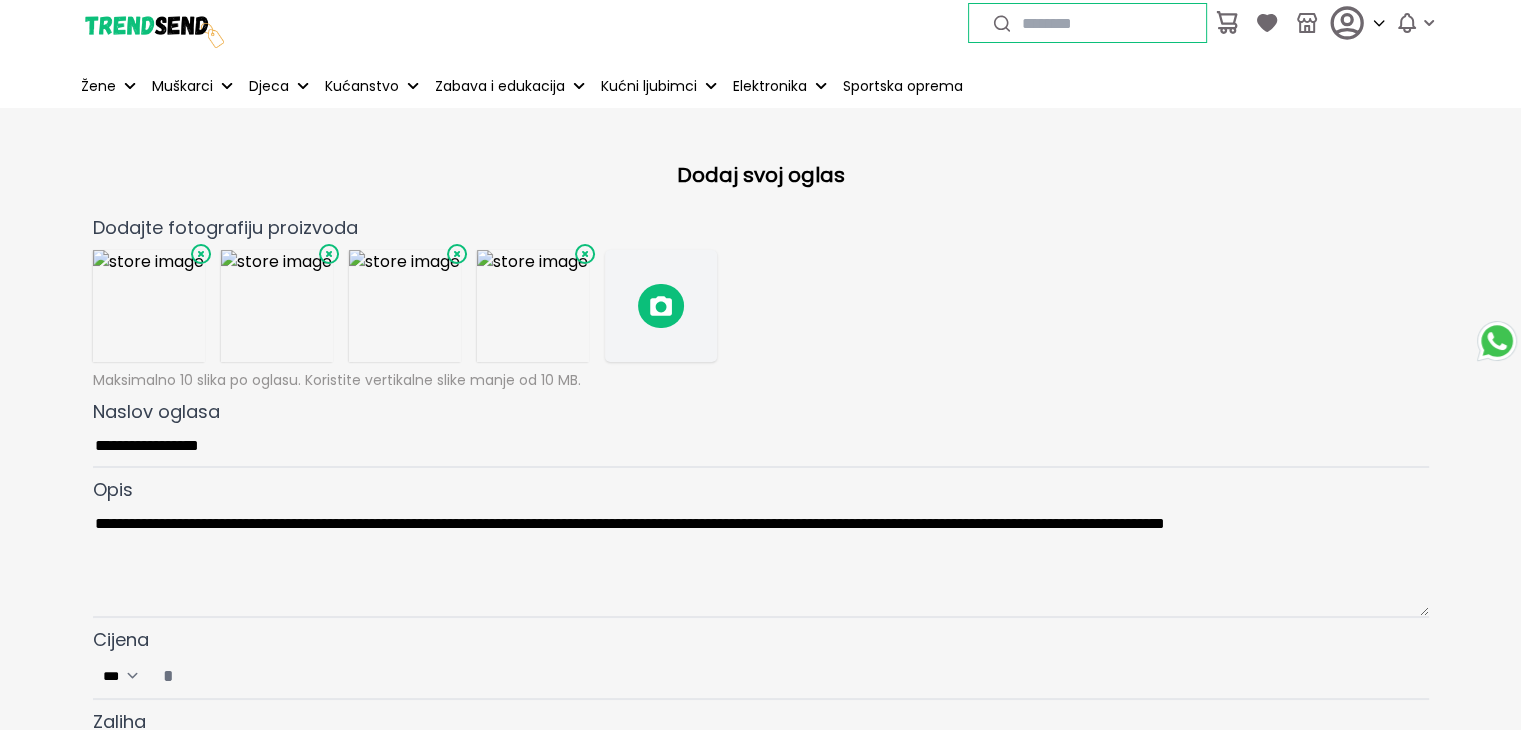 scroll, scrollTop: 0, scrollLeft: 0, axis: both 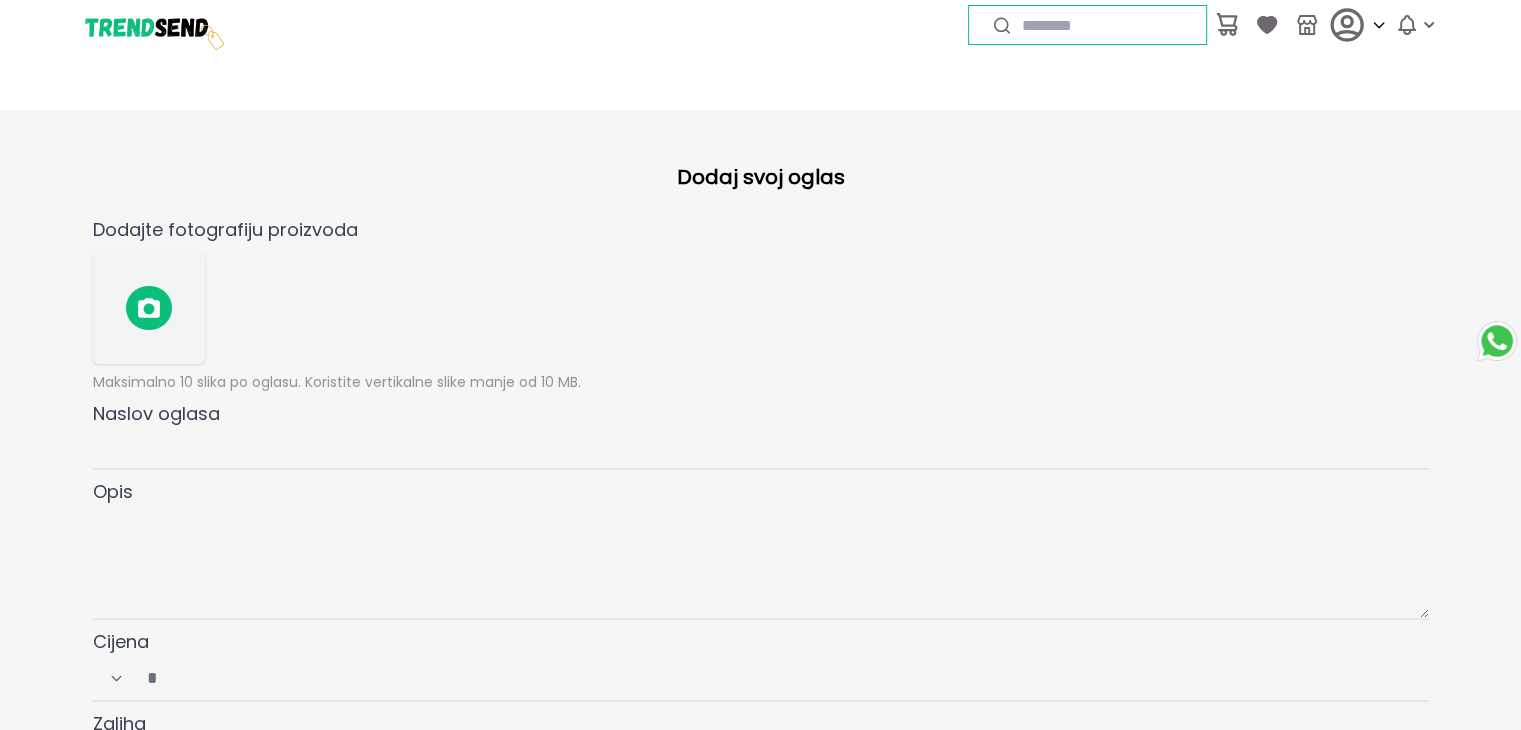 select on "****" 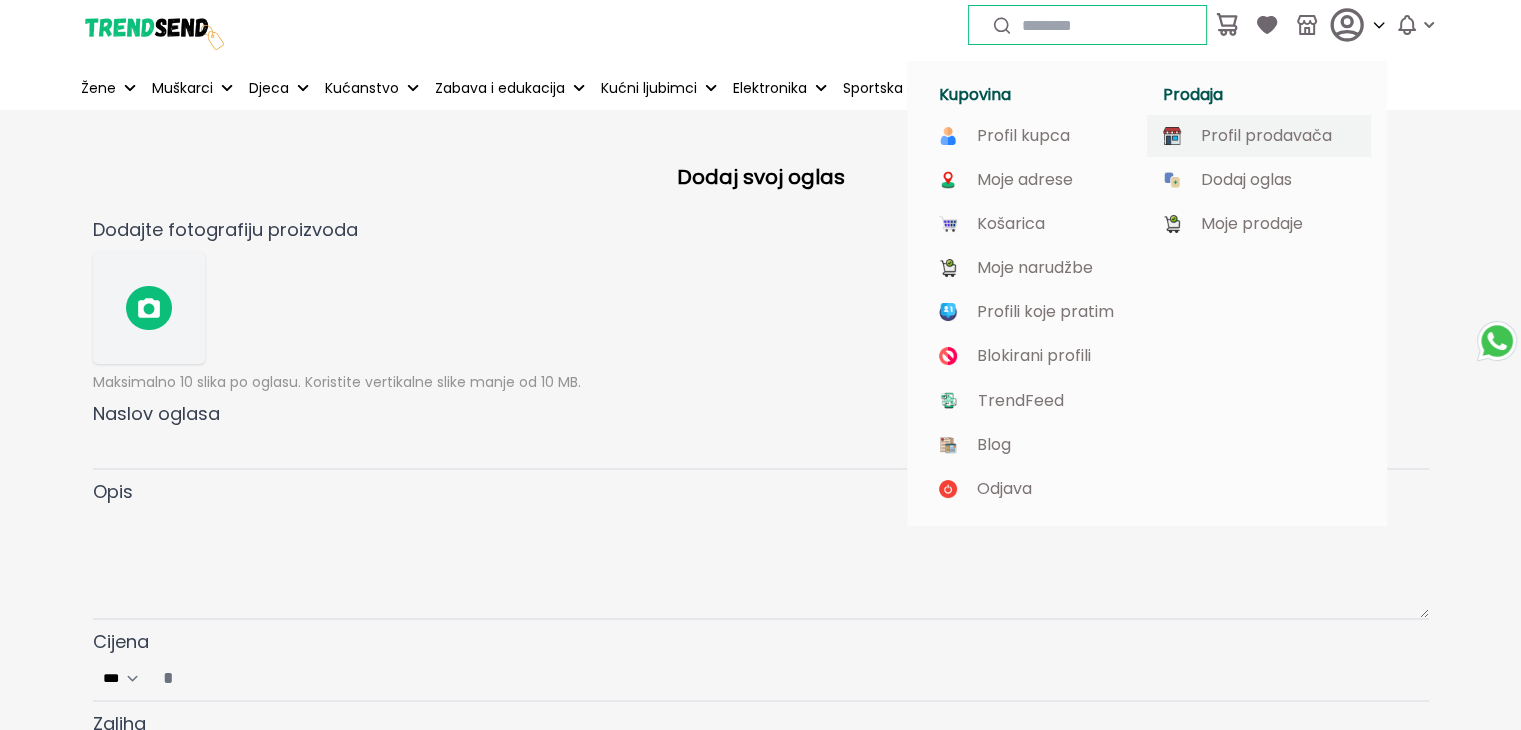 click on "Profil prodavača" at bounding box center [1266, 136] 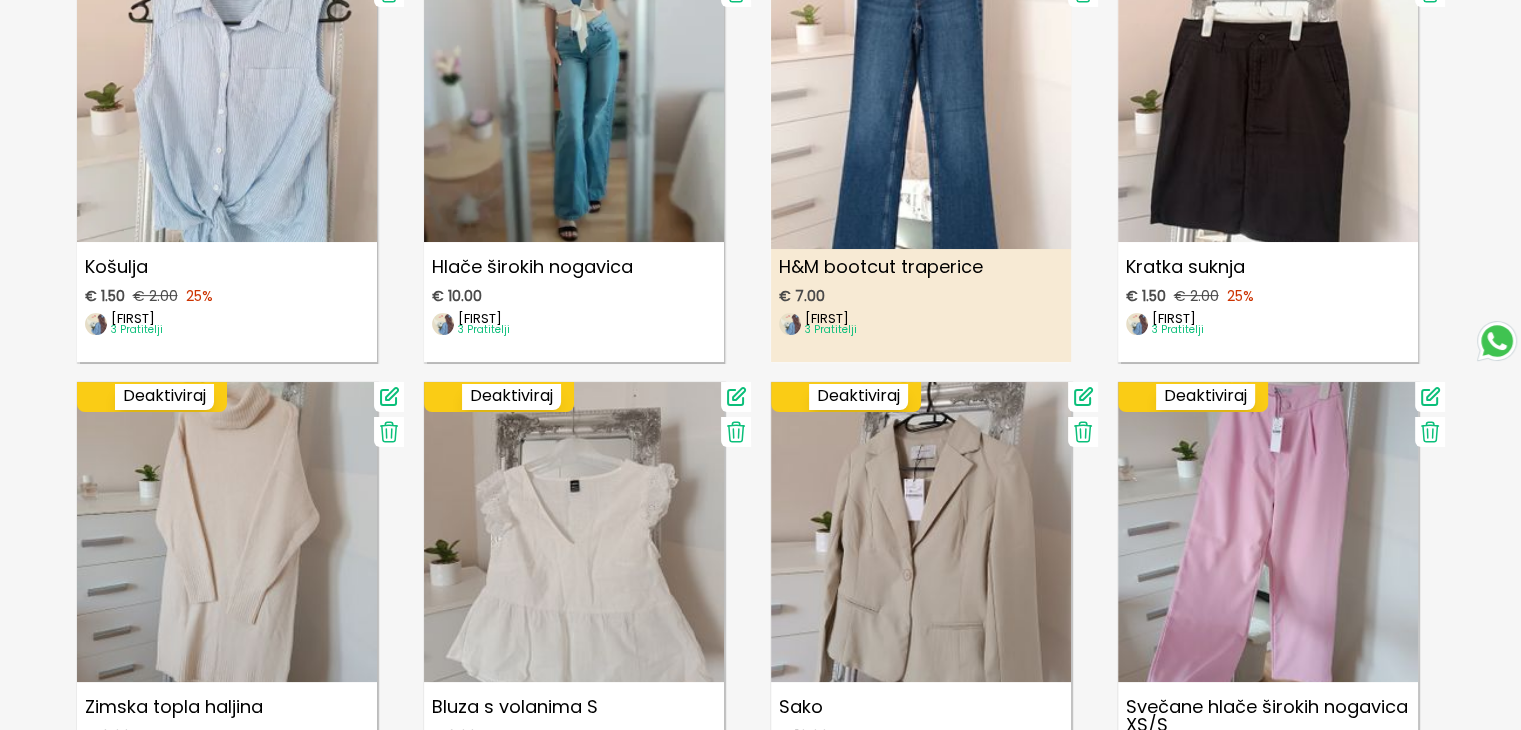 scroll, scrollTop: 0, scrollLeft: 0, axis: both 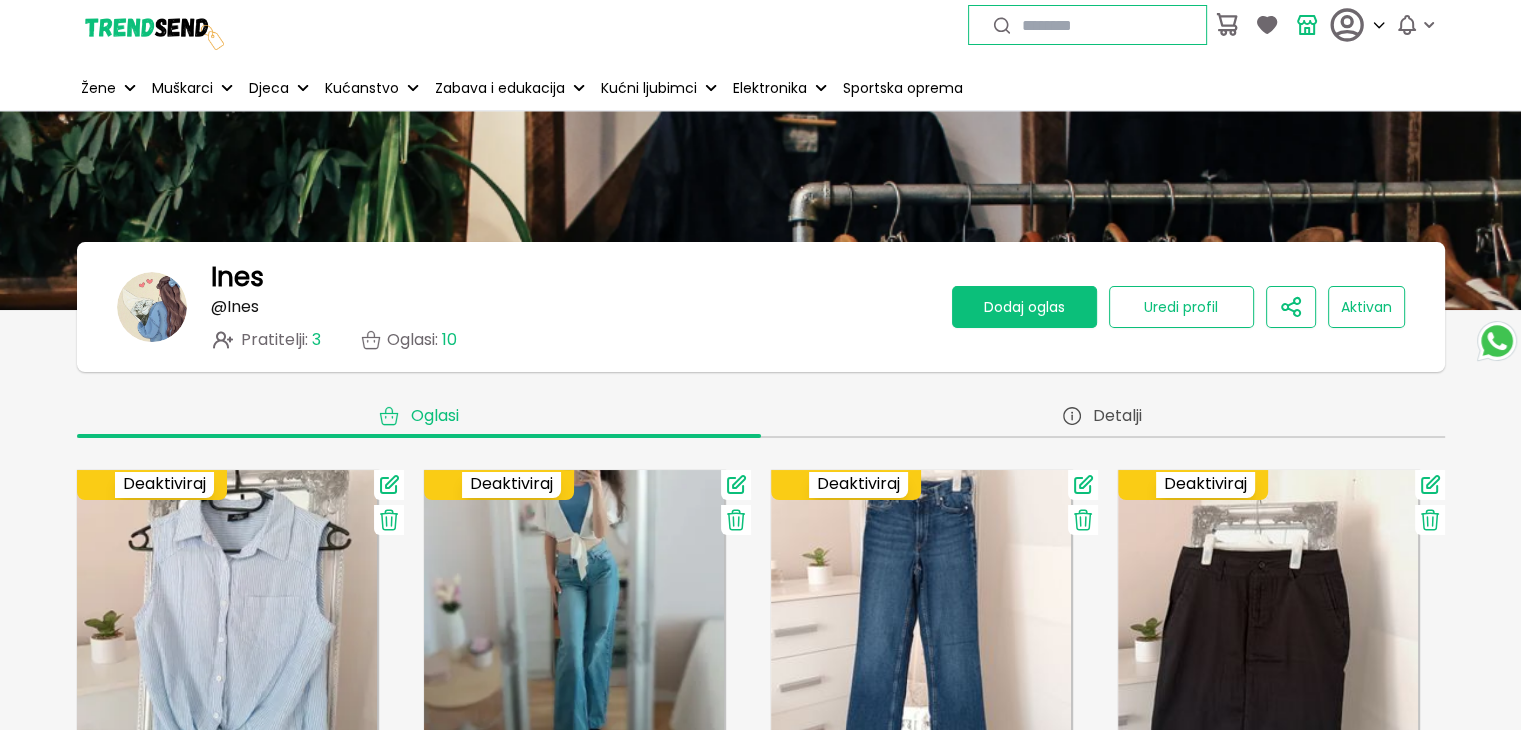 click on "Dodaj oglas" at bounding box center [1024, 307] 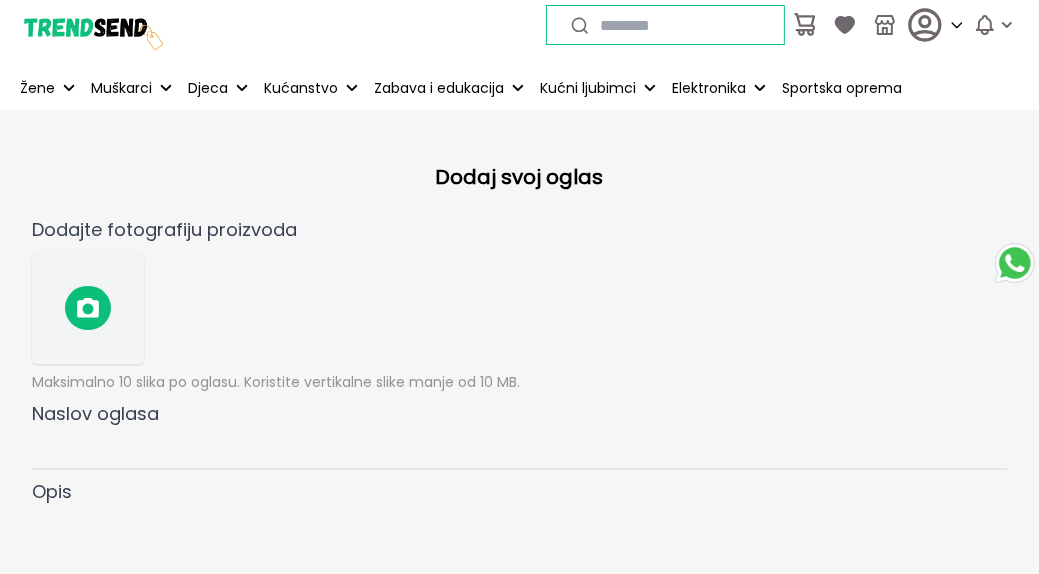 click at bounding box center (88, 308) 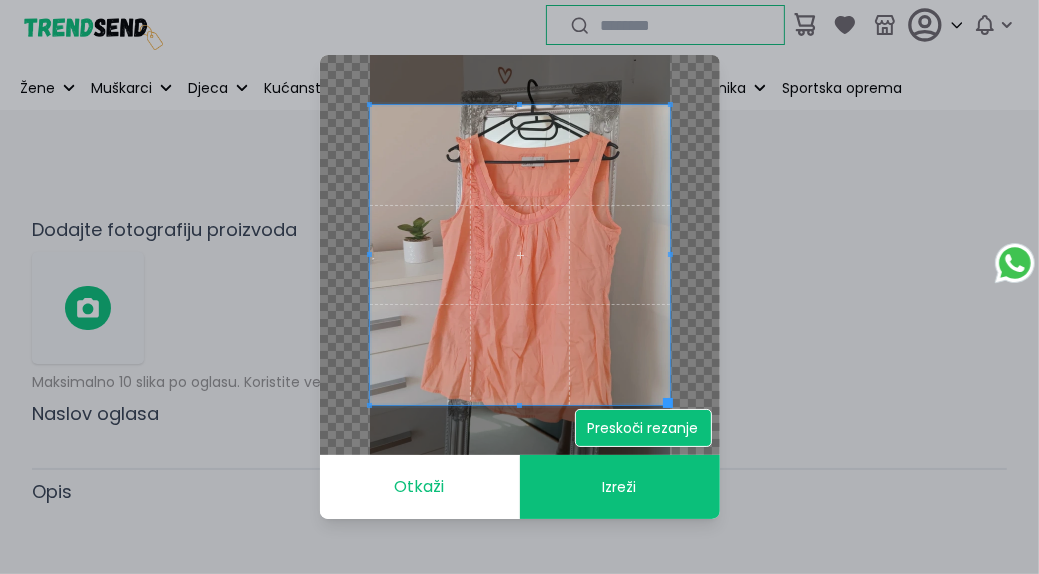 click on "Preskoči rezanje" at bounding box center (643, 428) 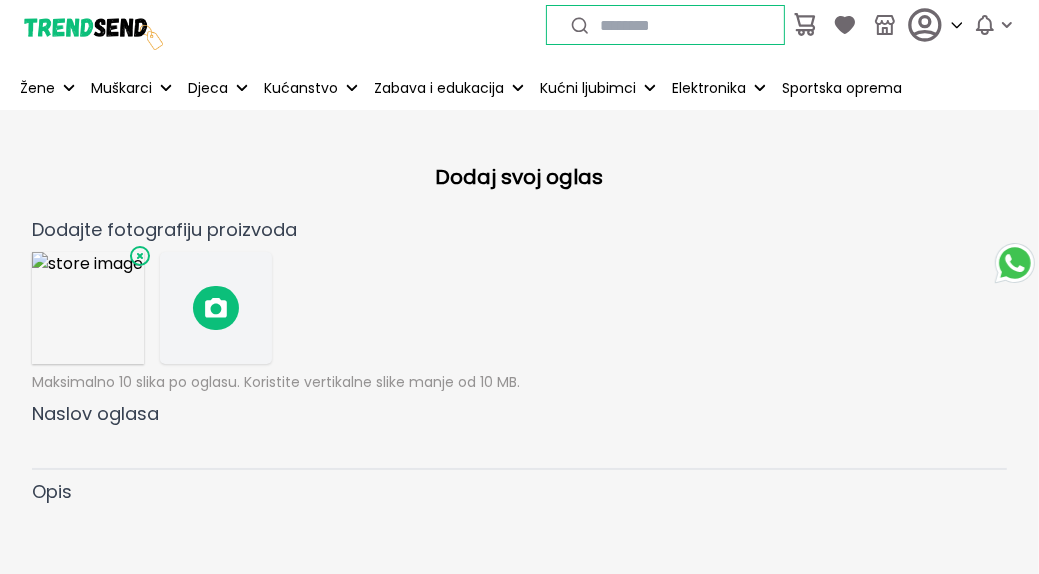 click at bounding box center [216, 308] 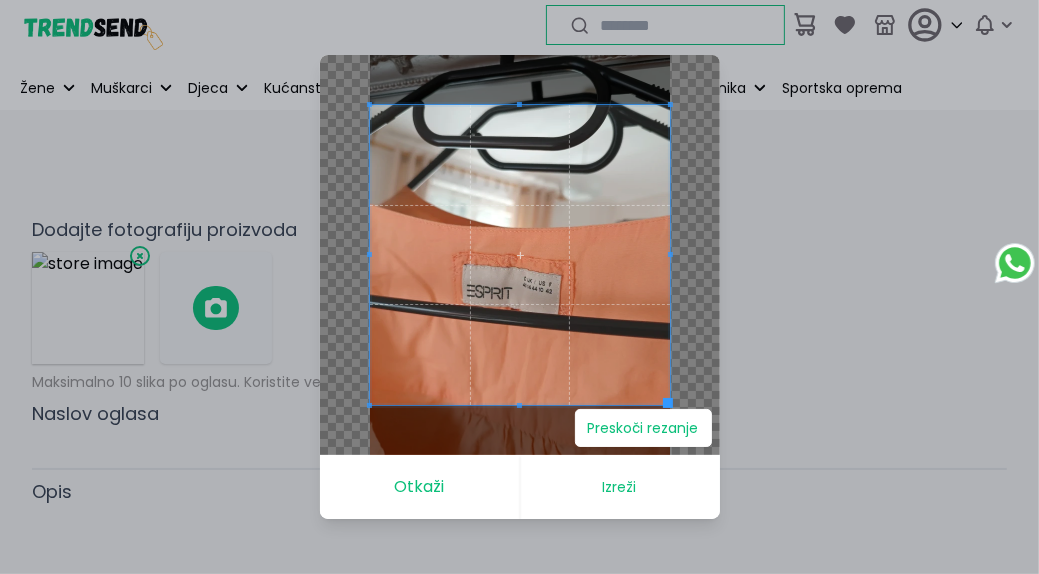 click on "Izreži" at bounding box center (620, 487) 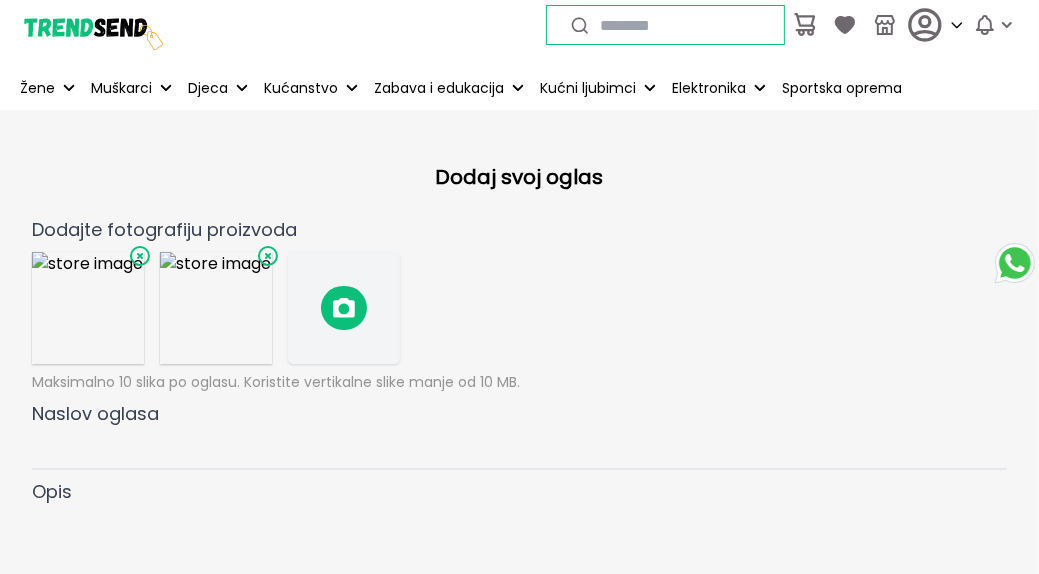 click at bounding box center [344, 308] 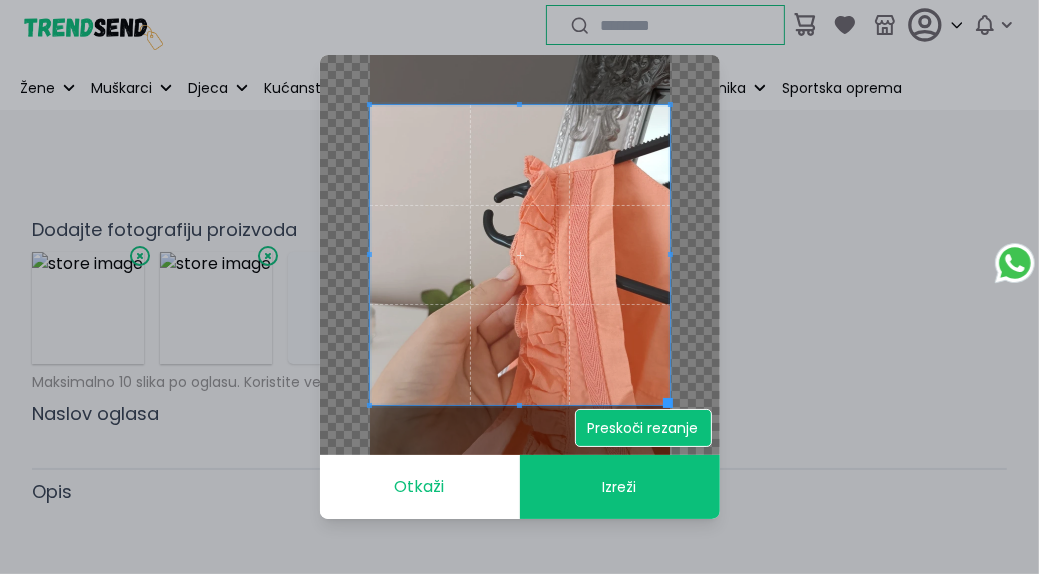 click on "Preskoči rezanje" at bounding box center [643, 428] 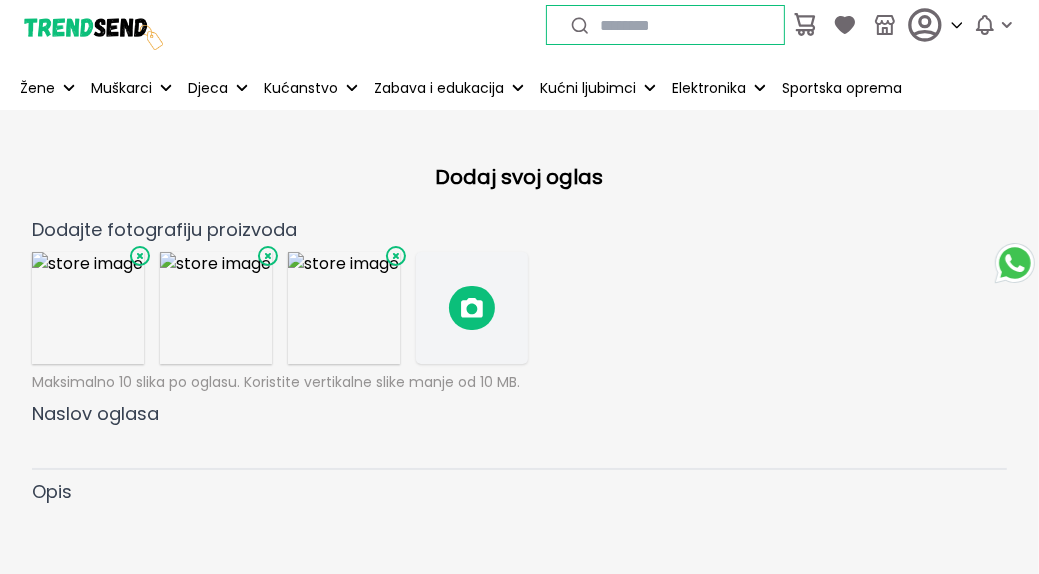 click at bounding box center (472, 308) 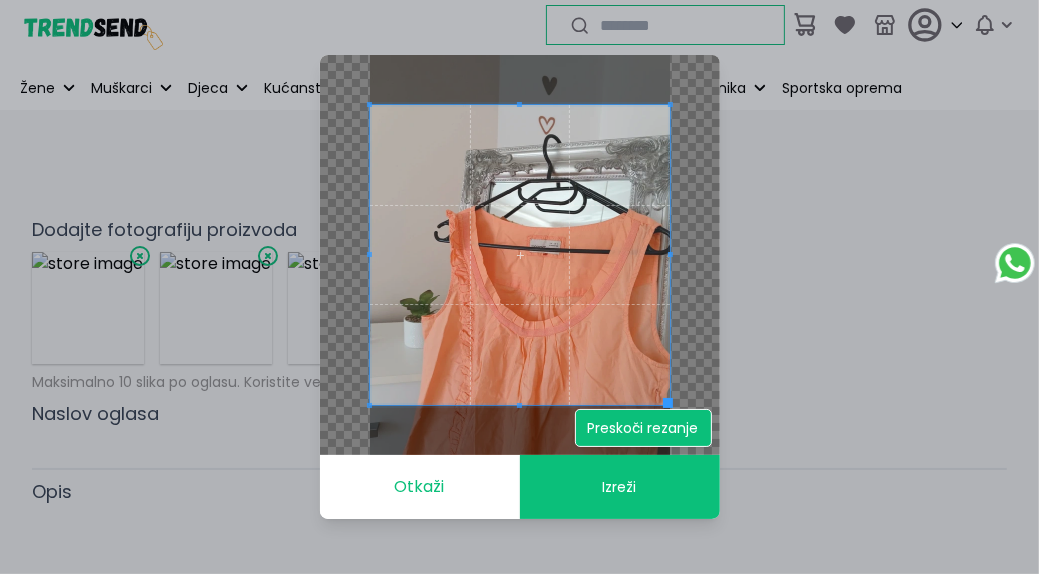 click on "Preskoči rezanje" at bounding box center [643, 428] 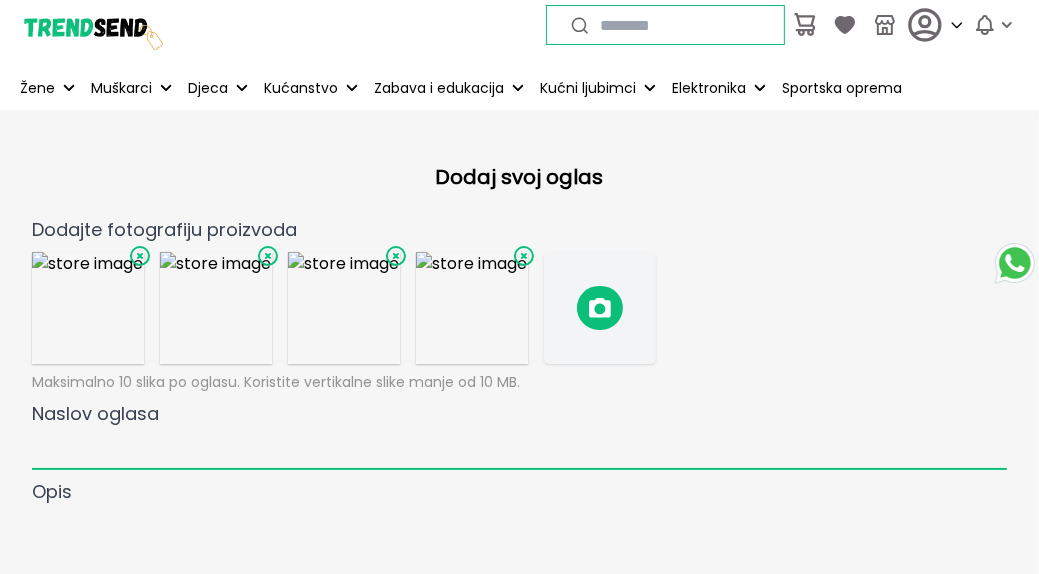 click on "Naslov oglasa" at bounding box center [519, 449] 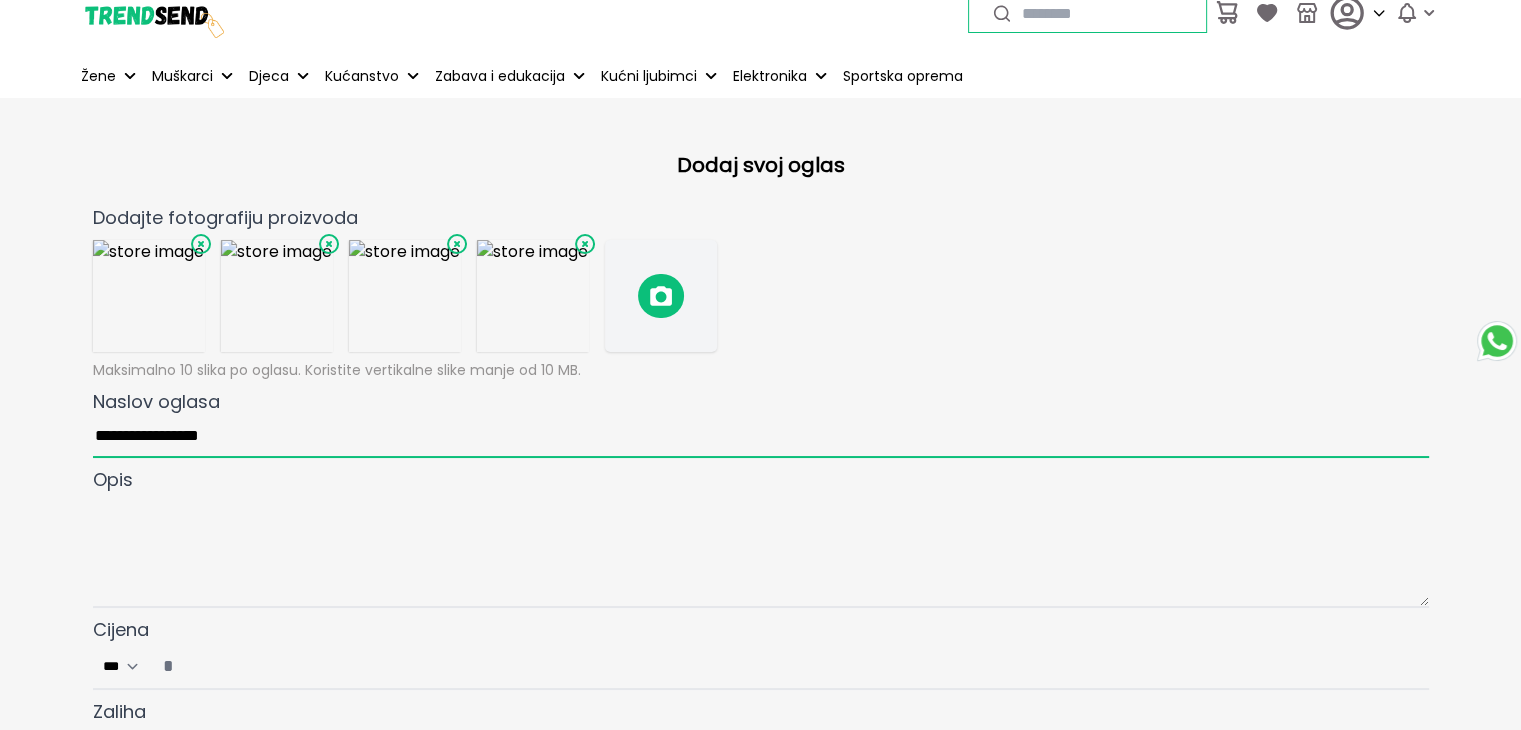 scroll, scrollTop: 300, scrollLeft: 0, axis: vertical 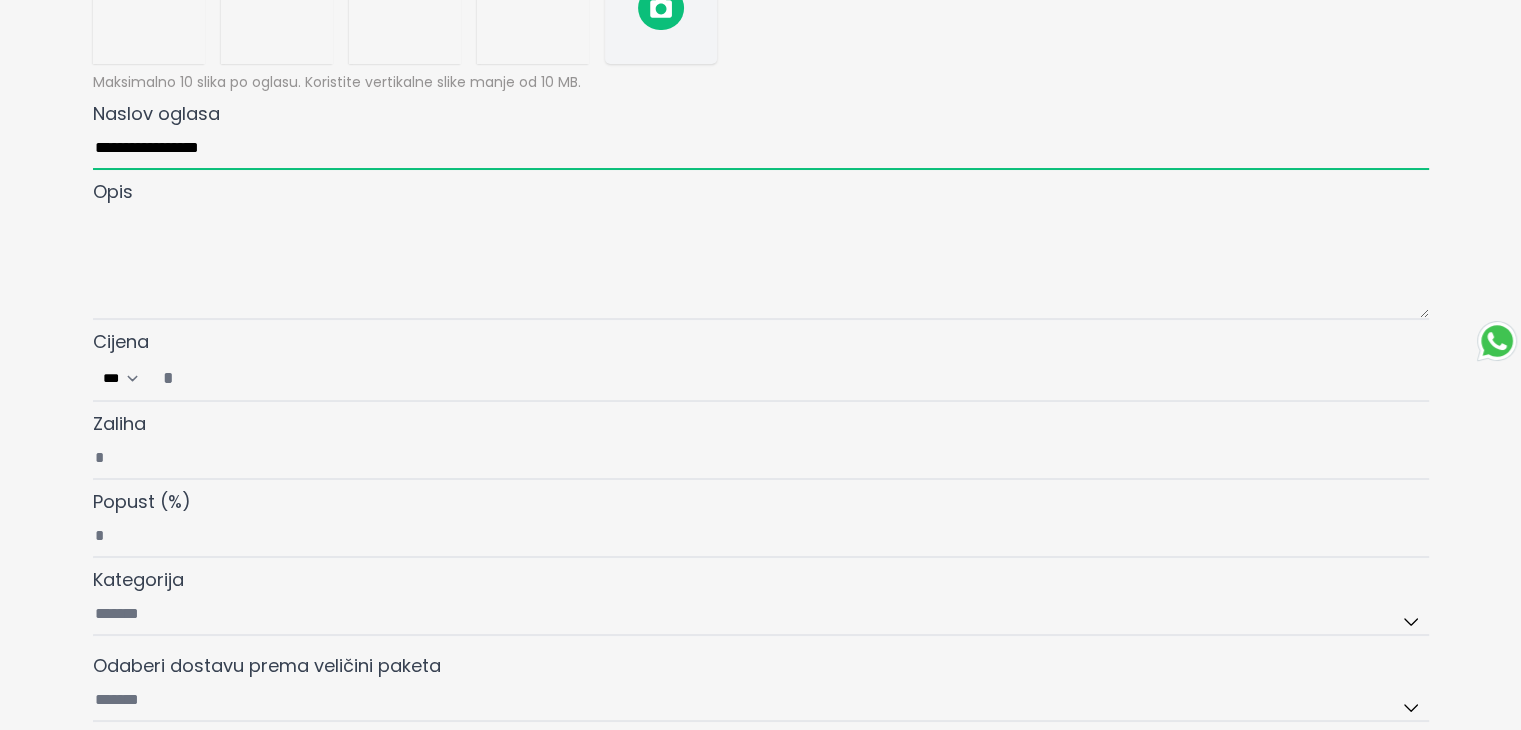type on "**********" 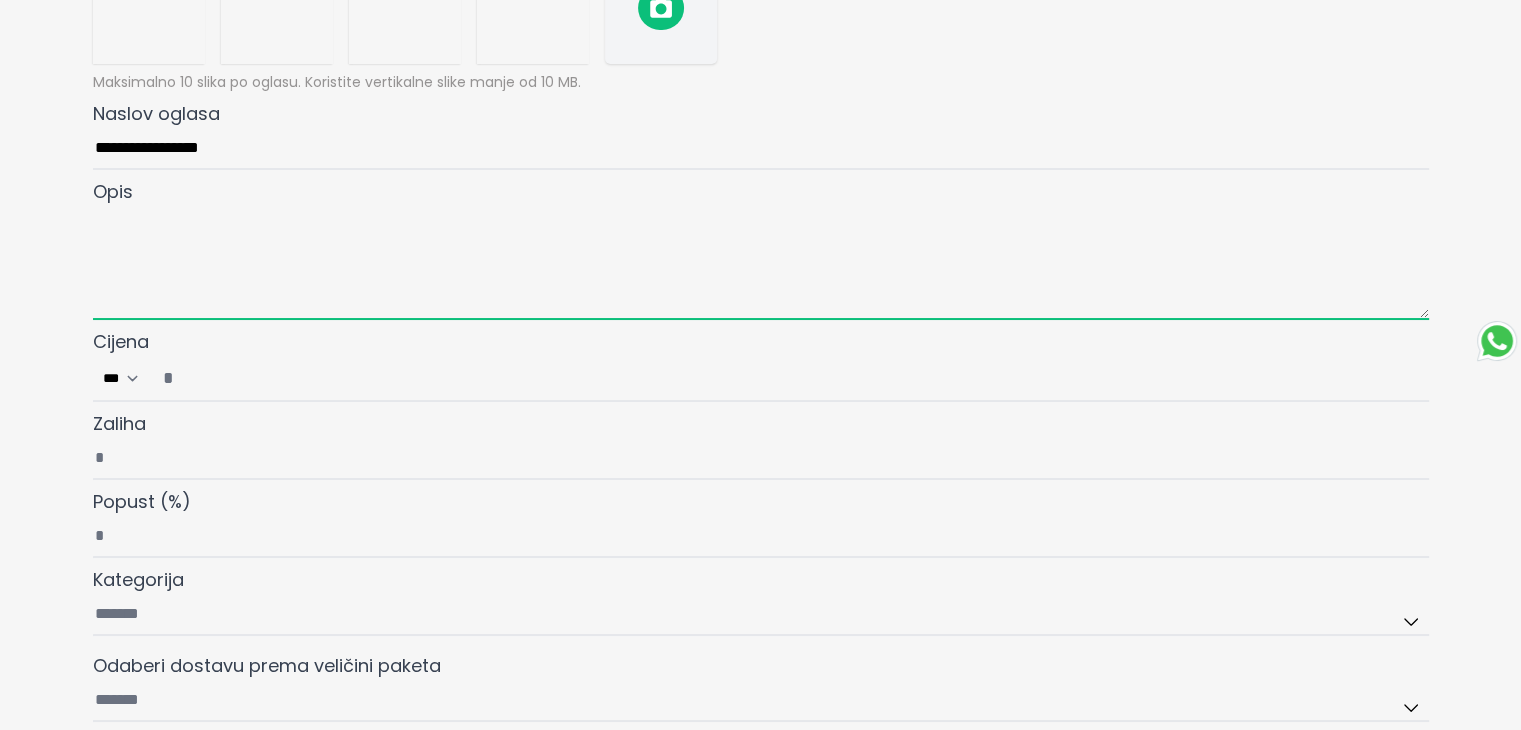 click at bounding box center (761, 263) 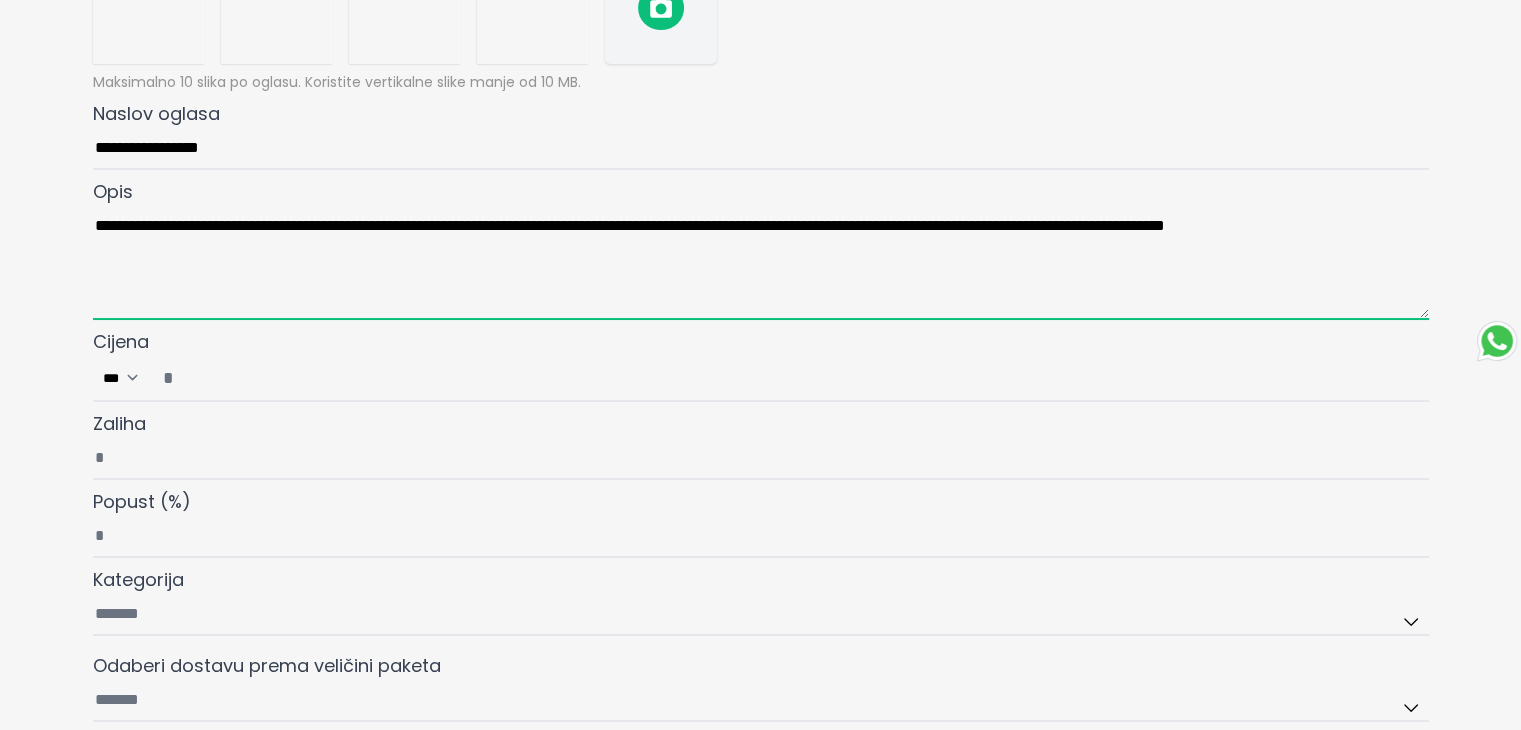type on "**********" 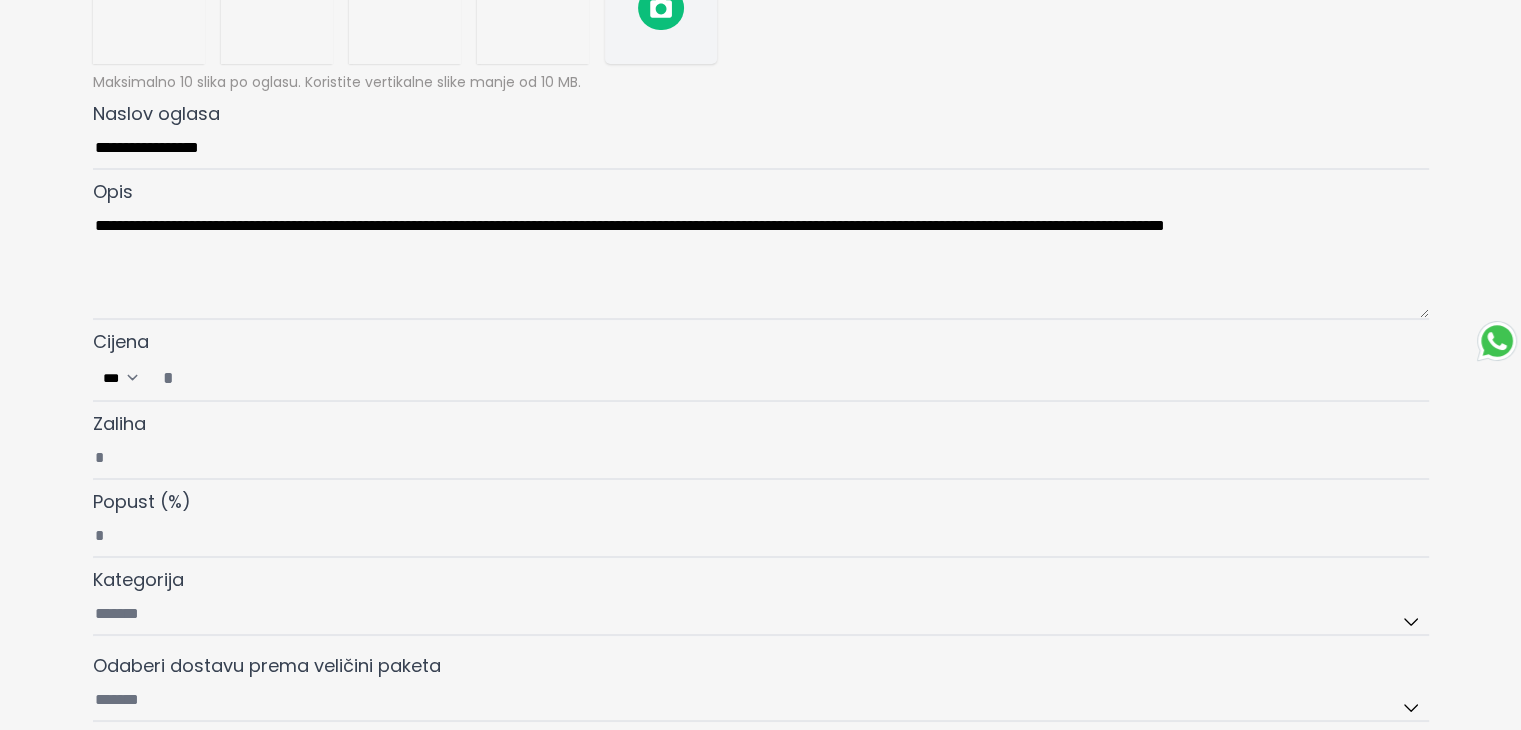 click on "Cijena ***" at bounding box center (789, 378) 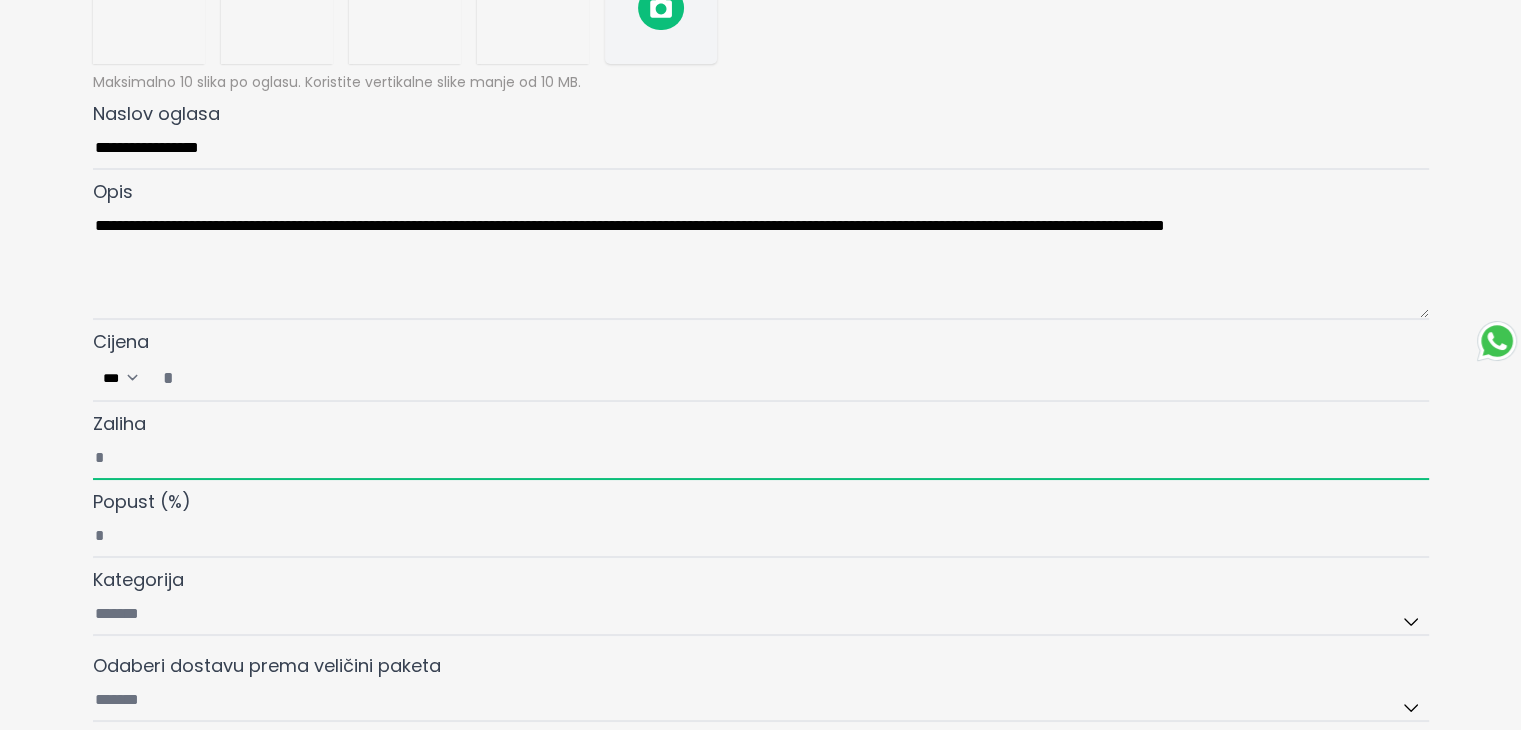 click on "Zaliha" at bounding box center (761, 459) 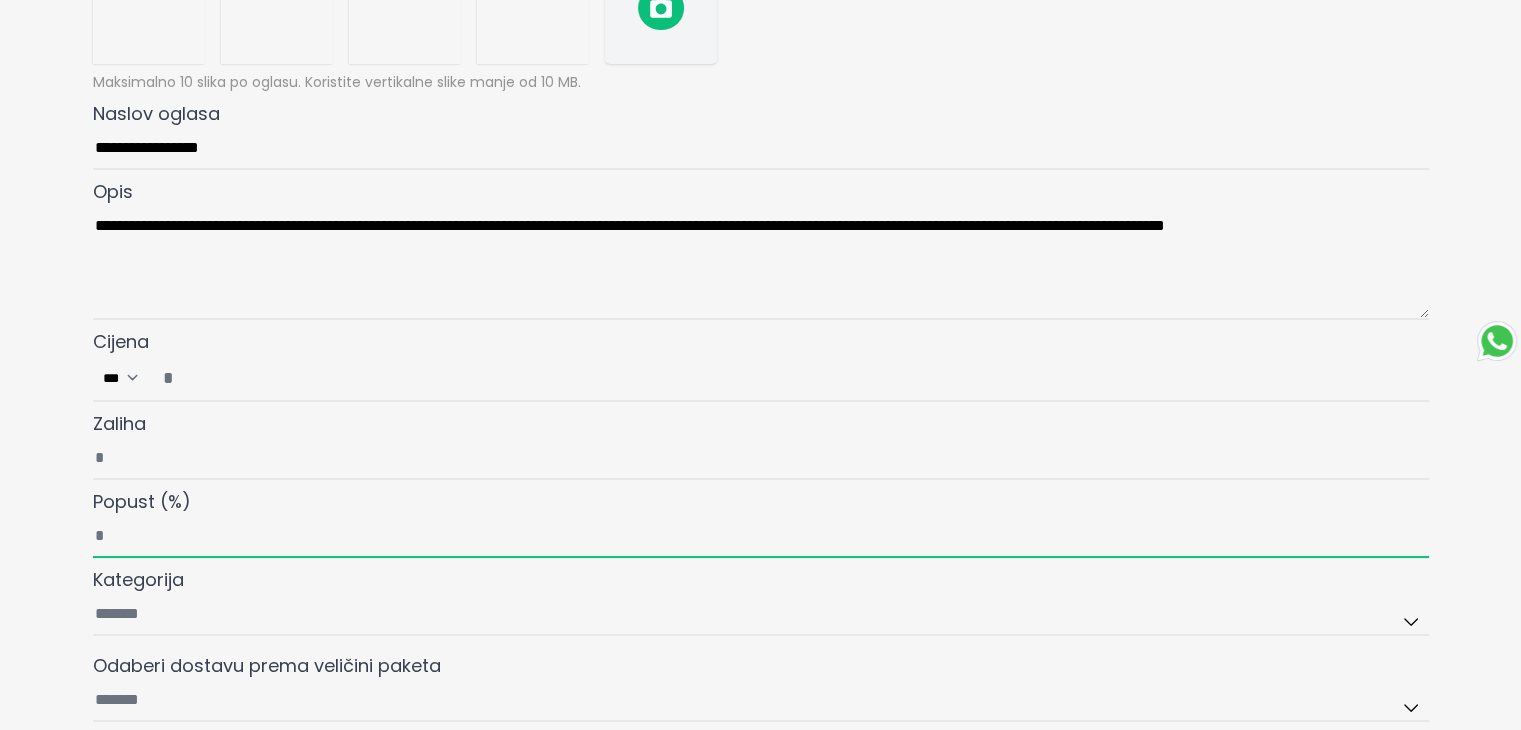click on "Popust (%)" at bounding box center [761, 537] 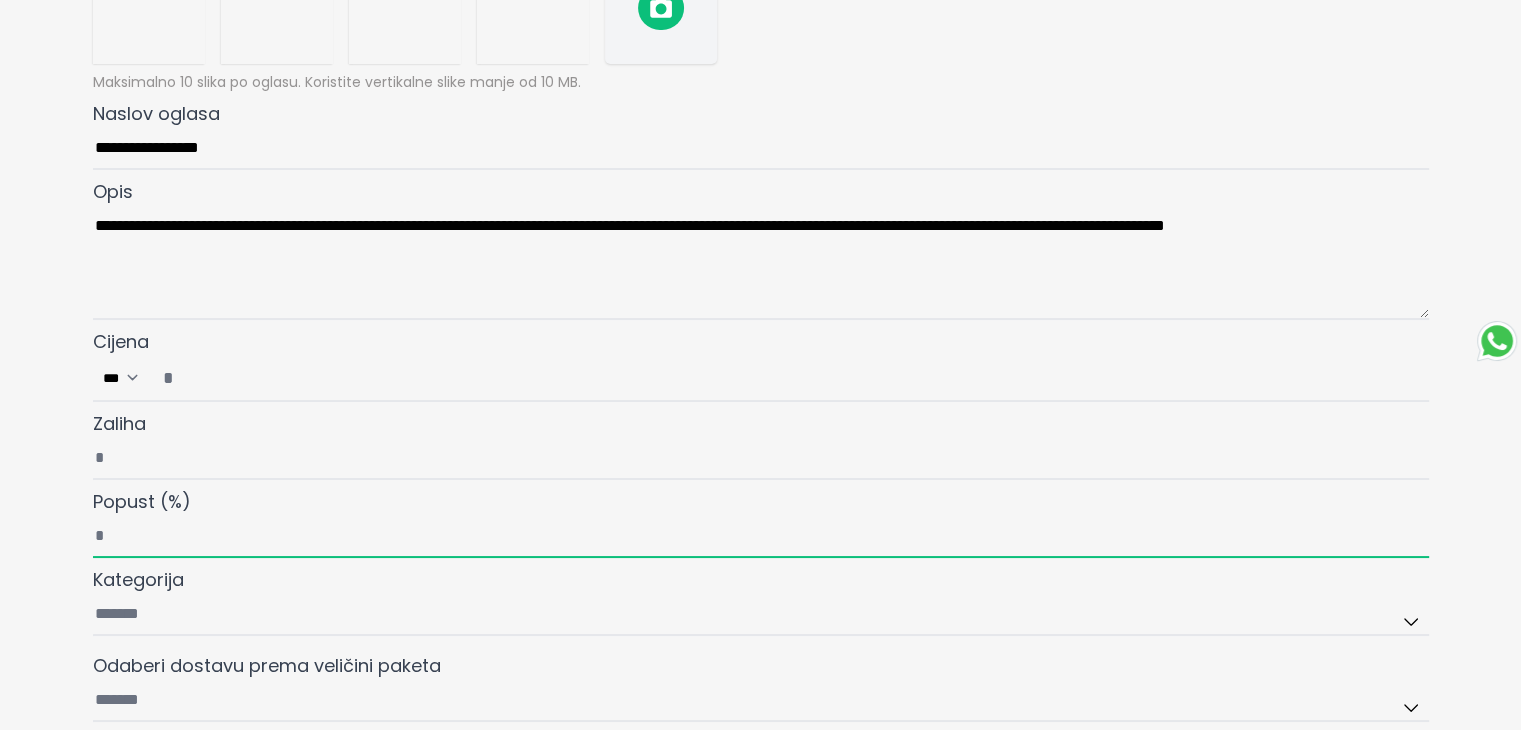 scroll, scrollTop: 600, scrollLeft: 0, axis: vertical 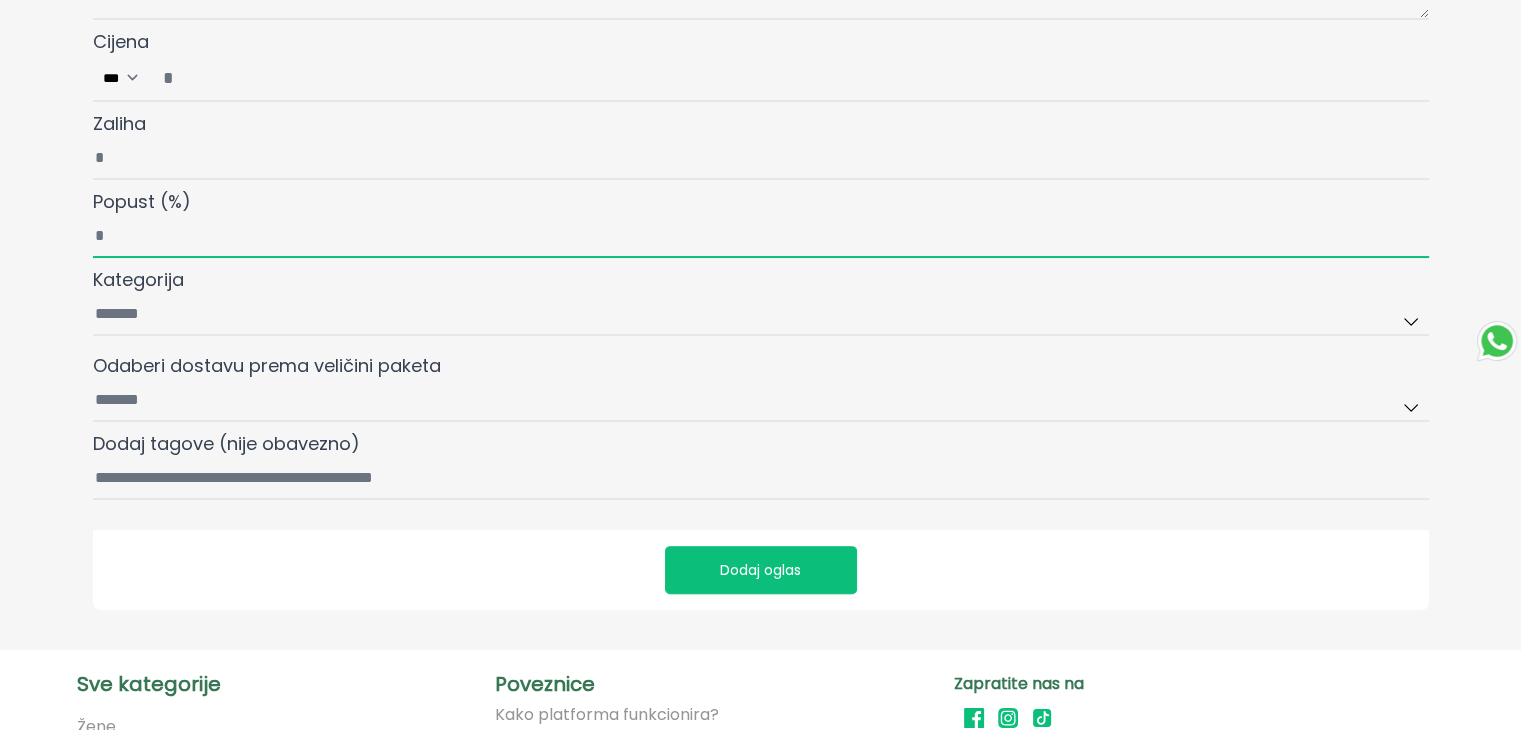 type on "**" 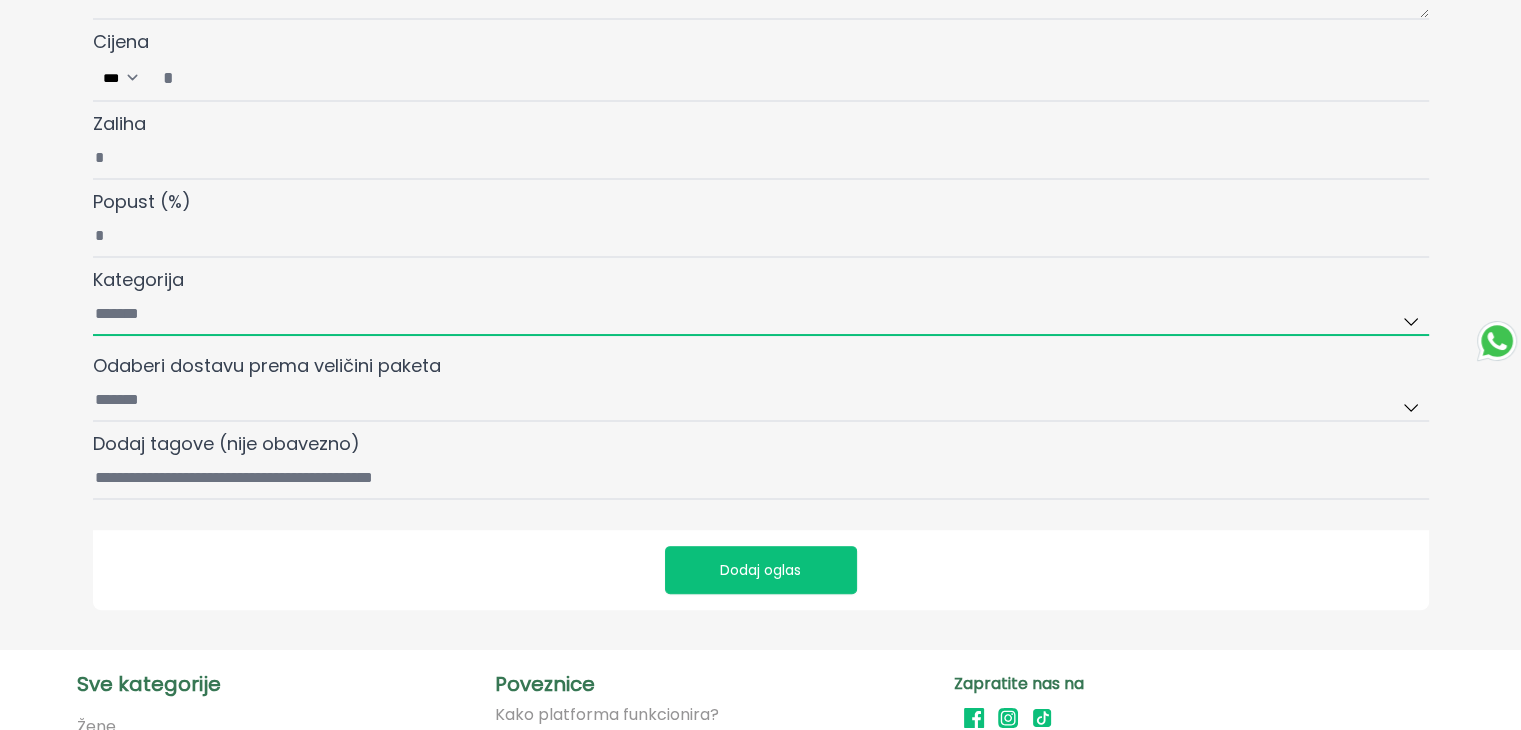 click on "Kategorija" at bounding box center [761, 315] 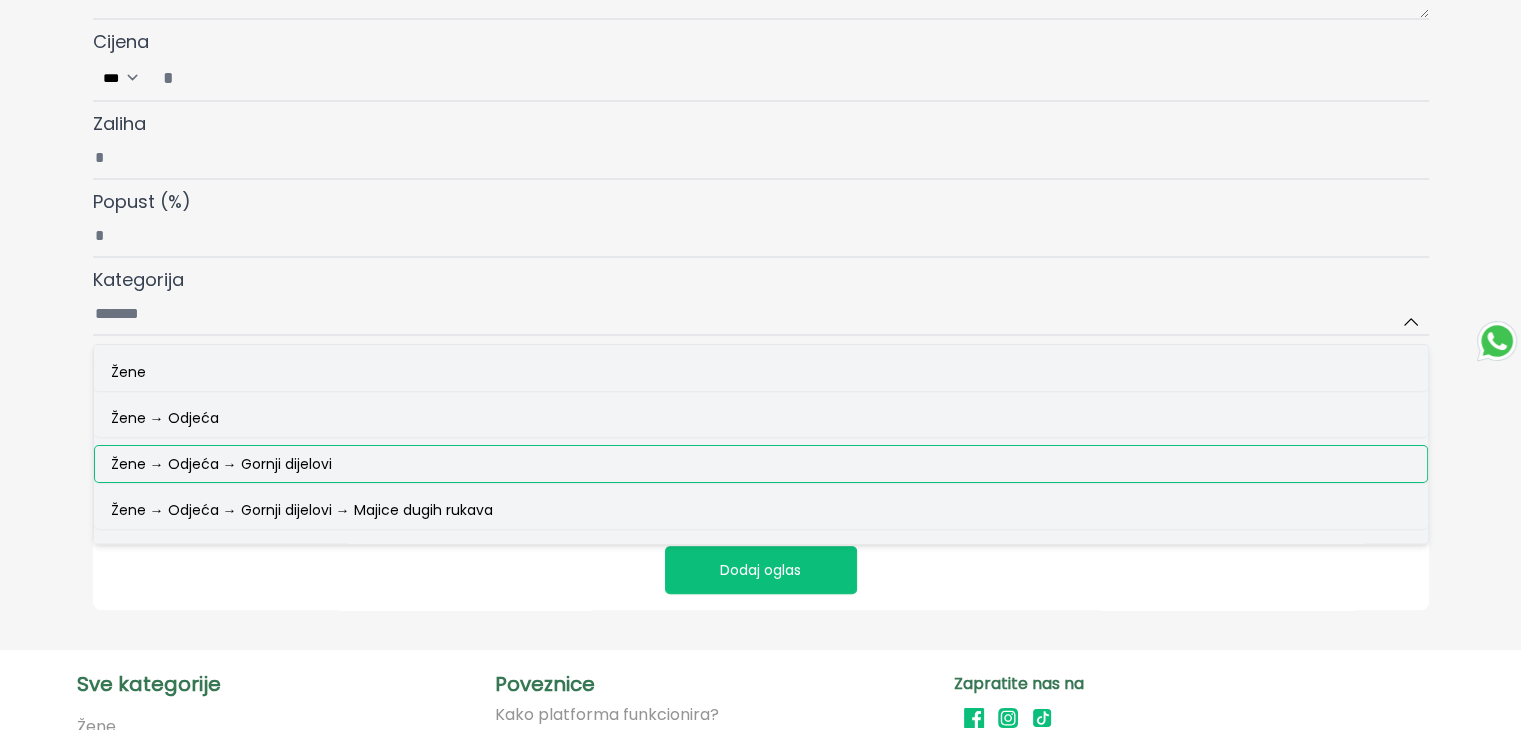click on "Žene  →  Odjeća  →  Gornji dijelovi" at bounding box center [221, 464] 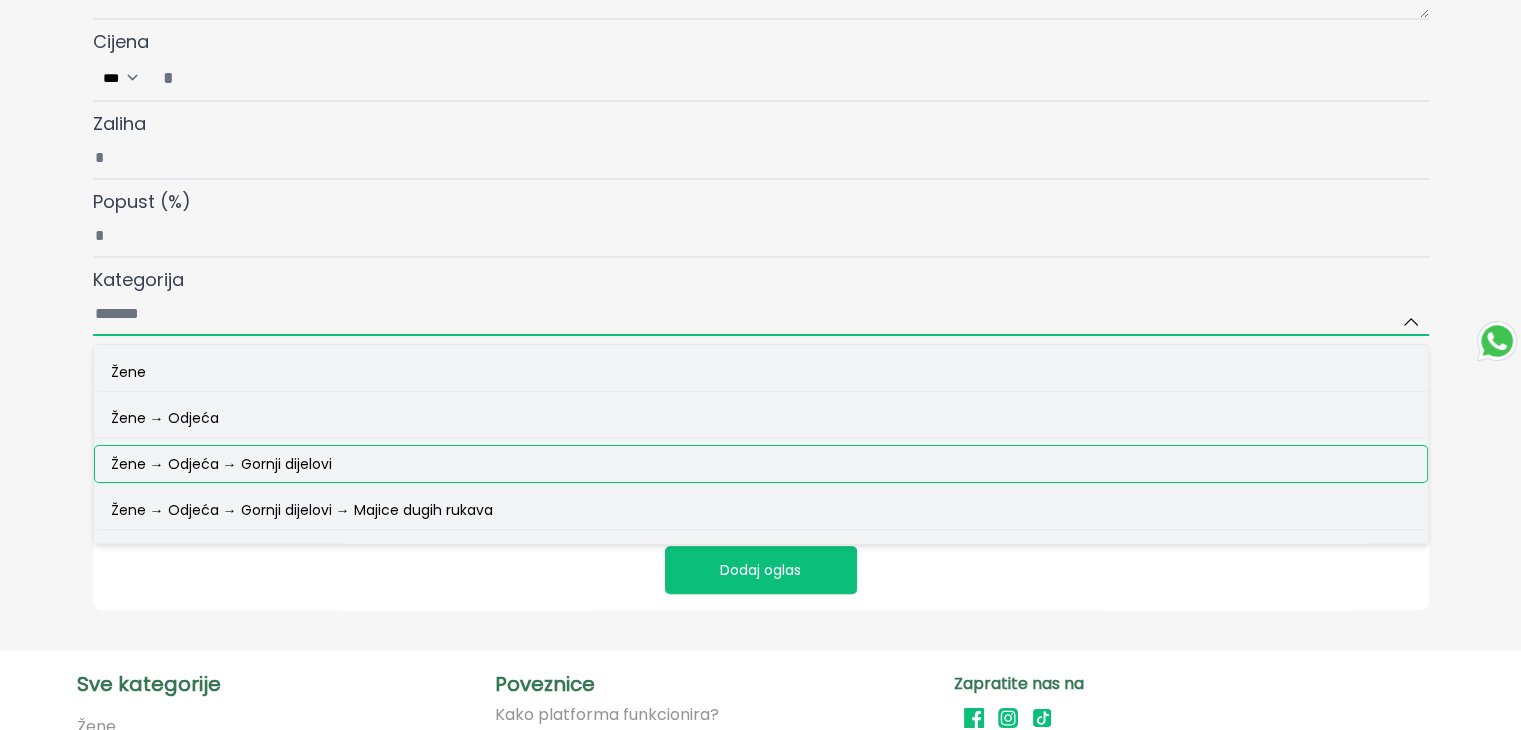 click on "Kategorija Žene Žene  →  Odjeća Žene  →  Odjeća  →  Gornji dijelovi Žene  →  Odjeća  →  Gornji dijelovi  →  Majice dugih rukava Žene  →  Odjeća  →  Gornji dijelovi  →  Majice kratkih rukava i topovi Žene  →  Odjeća  →  Gornji dijelovi  →  Košulje i bluze Žene  →  Odjeća  →  Gornji dijelovi  →  Džemperi Žene  →  Odjeća  →  Gornji dijelovi  →  Crop topovi Žene  →  Odjeća  →  Gornji dijelovi  →  Kardigani Žene  →  Odjeća  →  Gornji dijelovi  →  Prsluci Žene  →  Odjeća  →  Gornji dijelovi  →  Sakoi Žene  →  Odjeća  →  Gornji dijelovi  →  Duksevi Žene  →  Odjeća  →  Gornji dijelovi  →  Korzeti Žene  →  Odjeća  →  Donji dijelovi Žene  →  Odjeća  →  Donji dijelovi  →  Hlače Žene  →  Odjeća  →  Donji dijelovi  →  Traperice Žene  →  Odjeća  →  Donji dijelovi  →  Suknje Žene  →  Odjeća  →  Donji dijelovi  →  Tajice Žene  →  Odjeća  →  Donji dijelovi  →  Kratke hlače Muškarci" at bounding box center [761, 315] 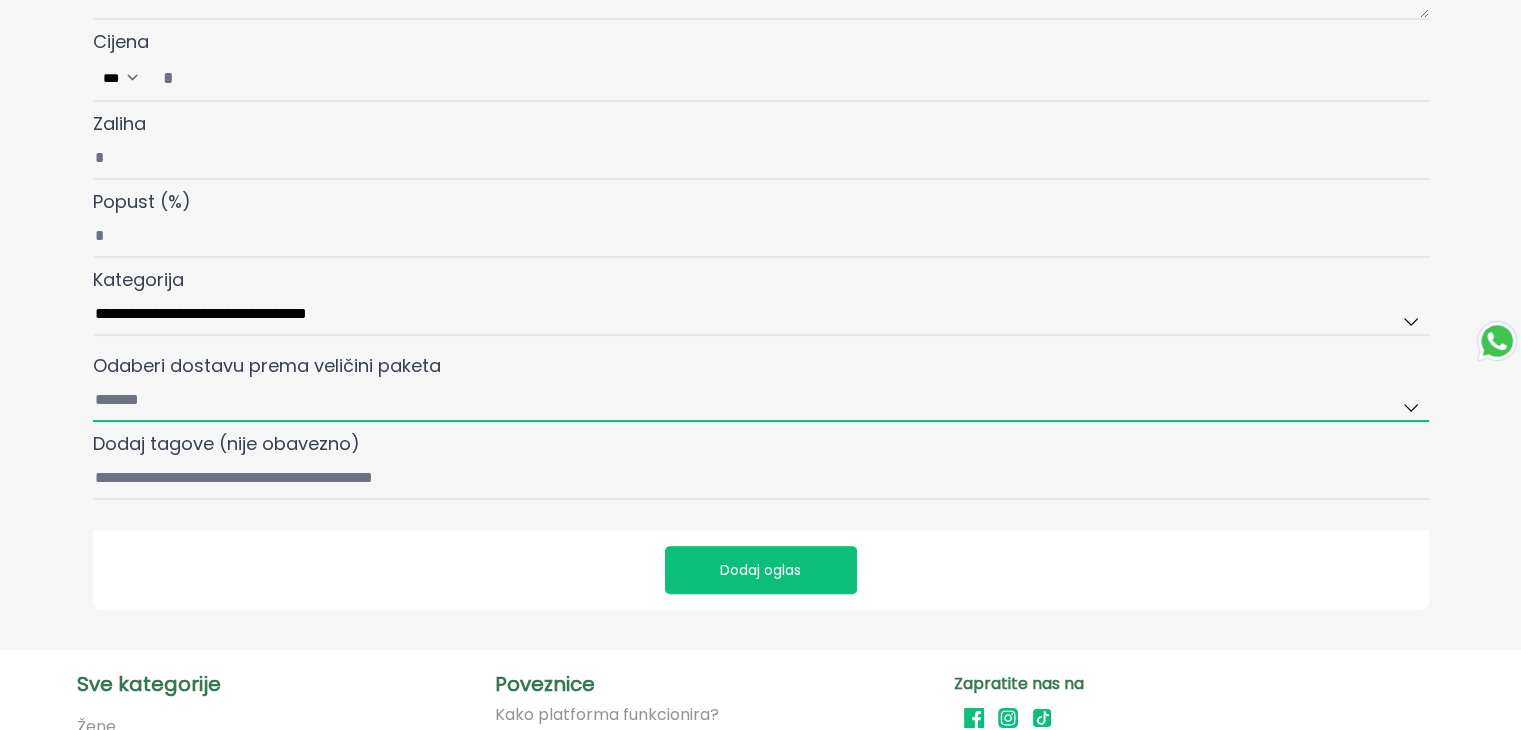 click on "Odaberi dostavu prema veličini paketa" at bounding box center [761, 401] 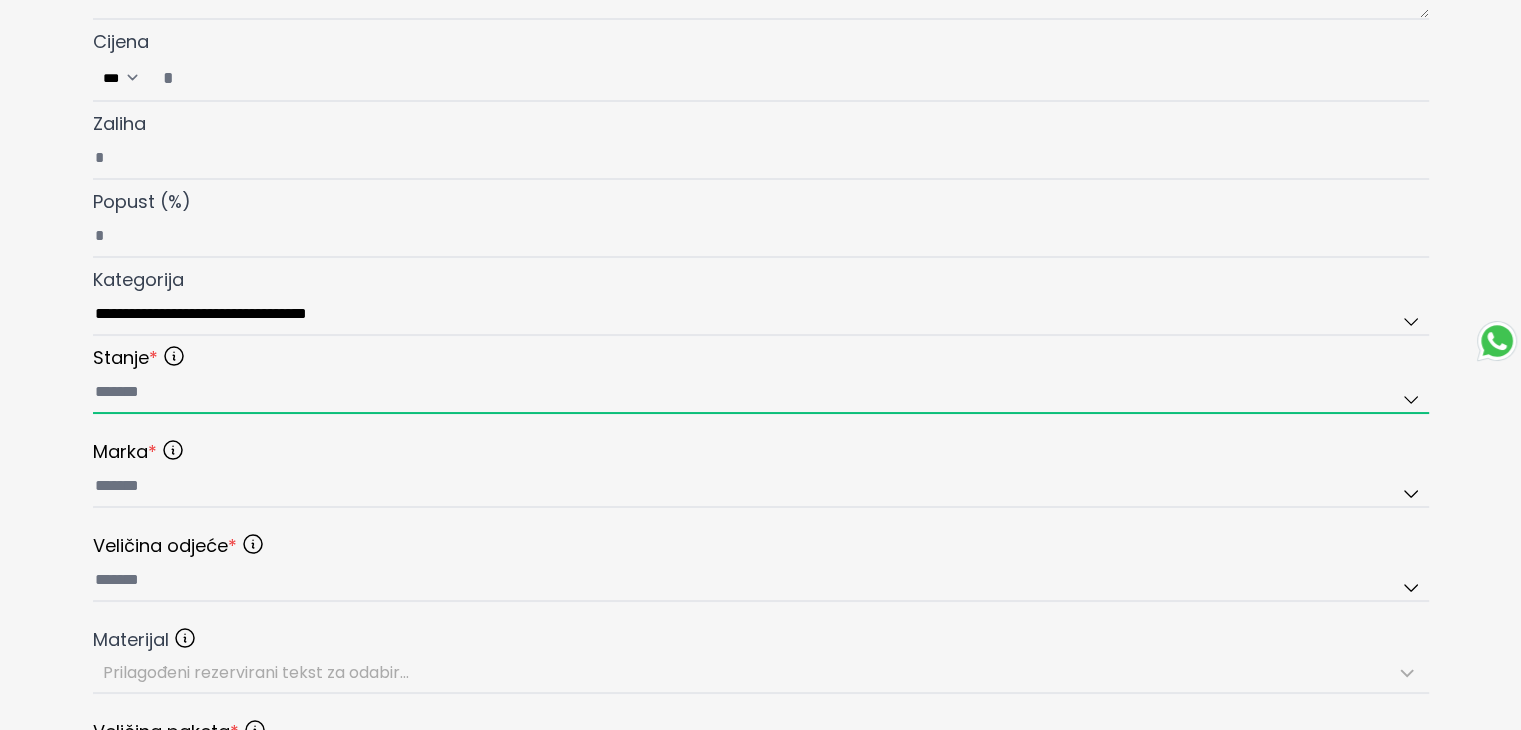 click at bounding box center [761, 393] 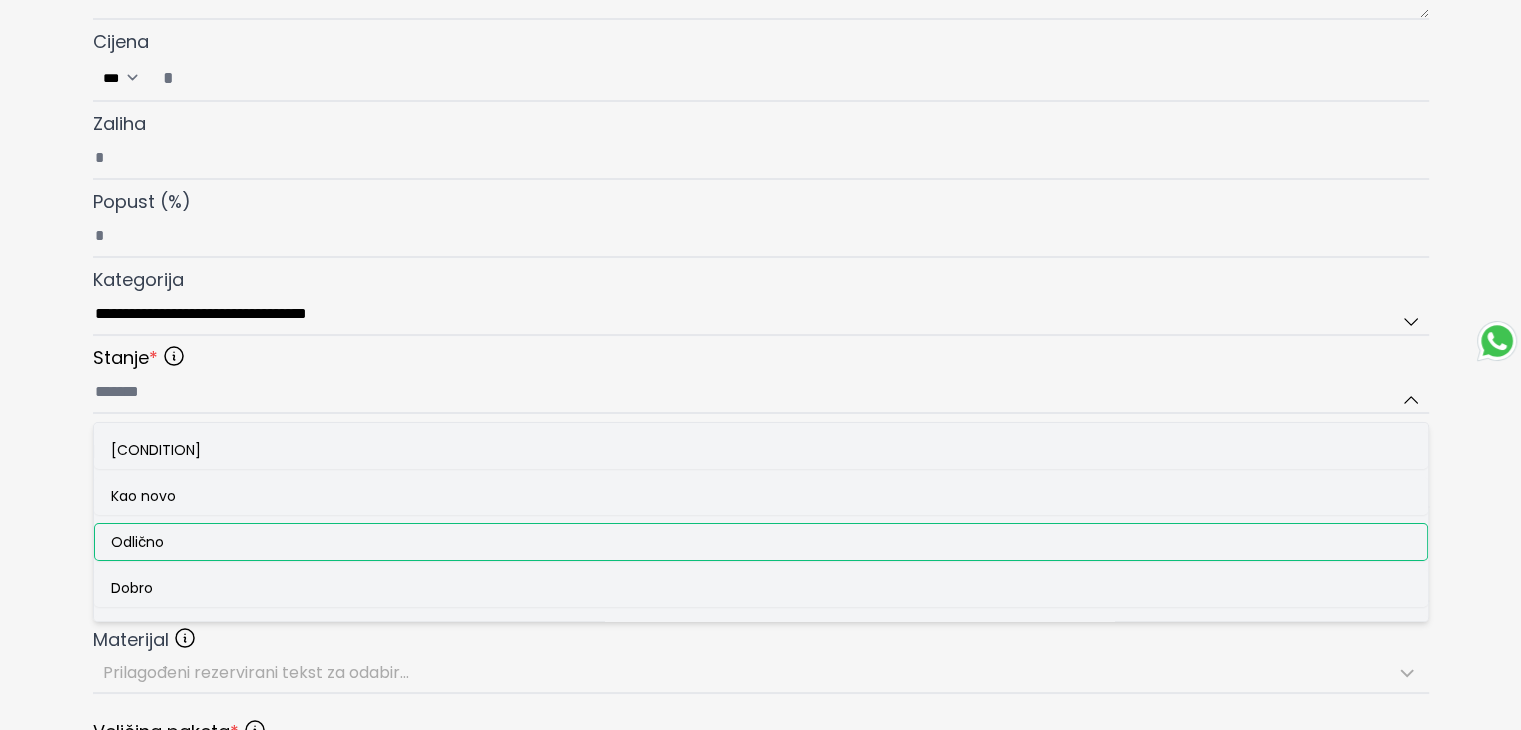 click on "Odlično" at bounding box center (761, 542) 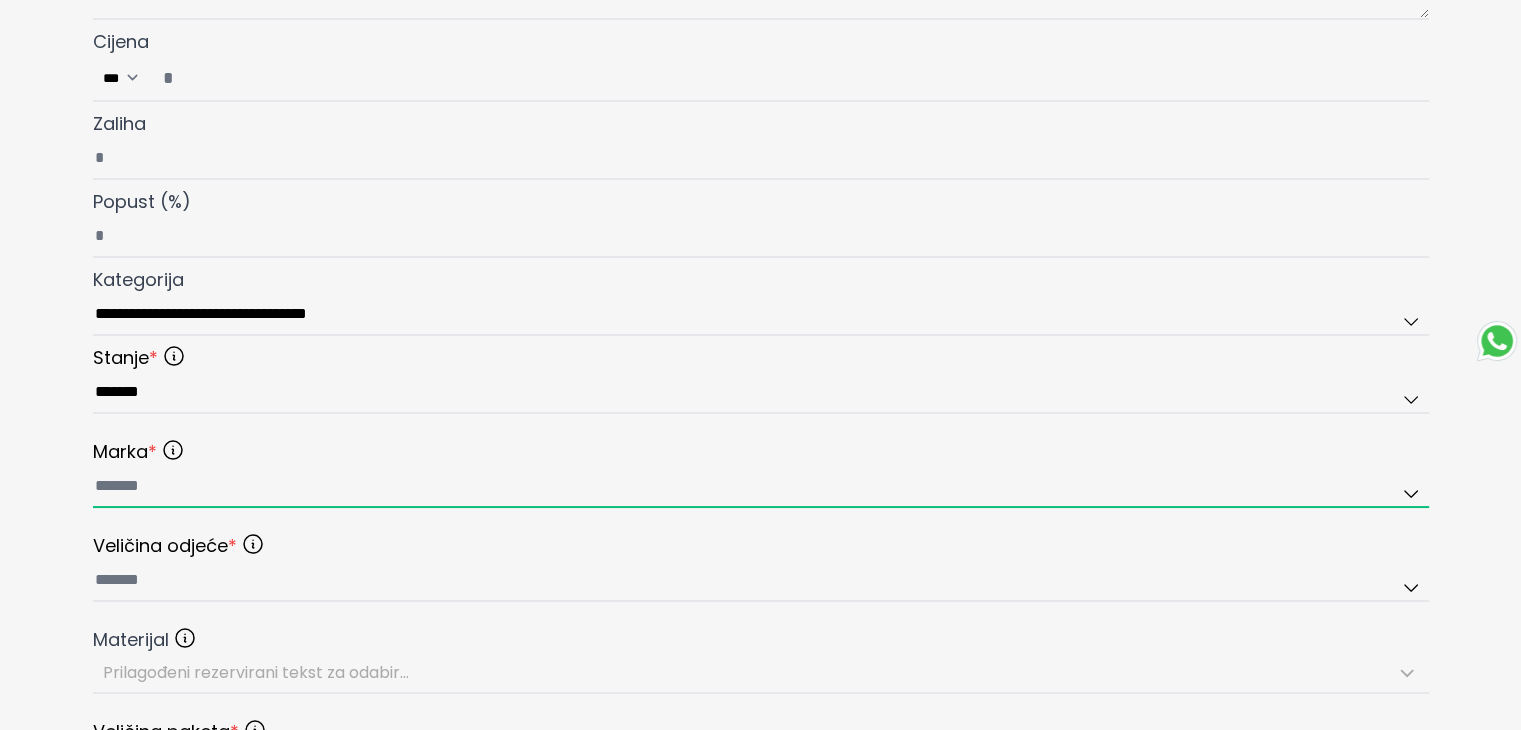 click at bounding box center [761, 487] 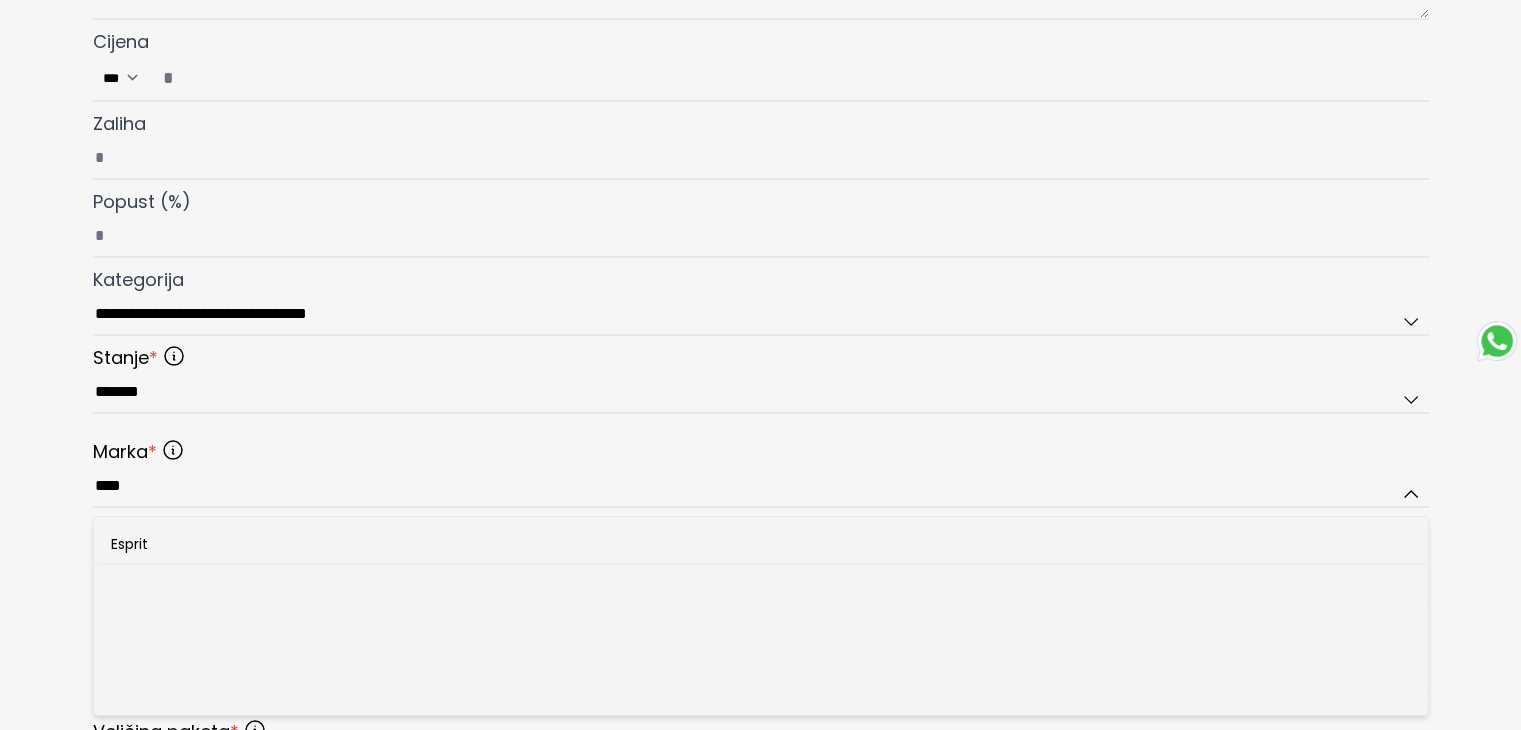click on "Esprit" at bounding box center (761, 544) 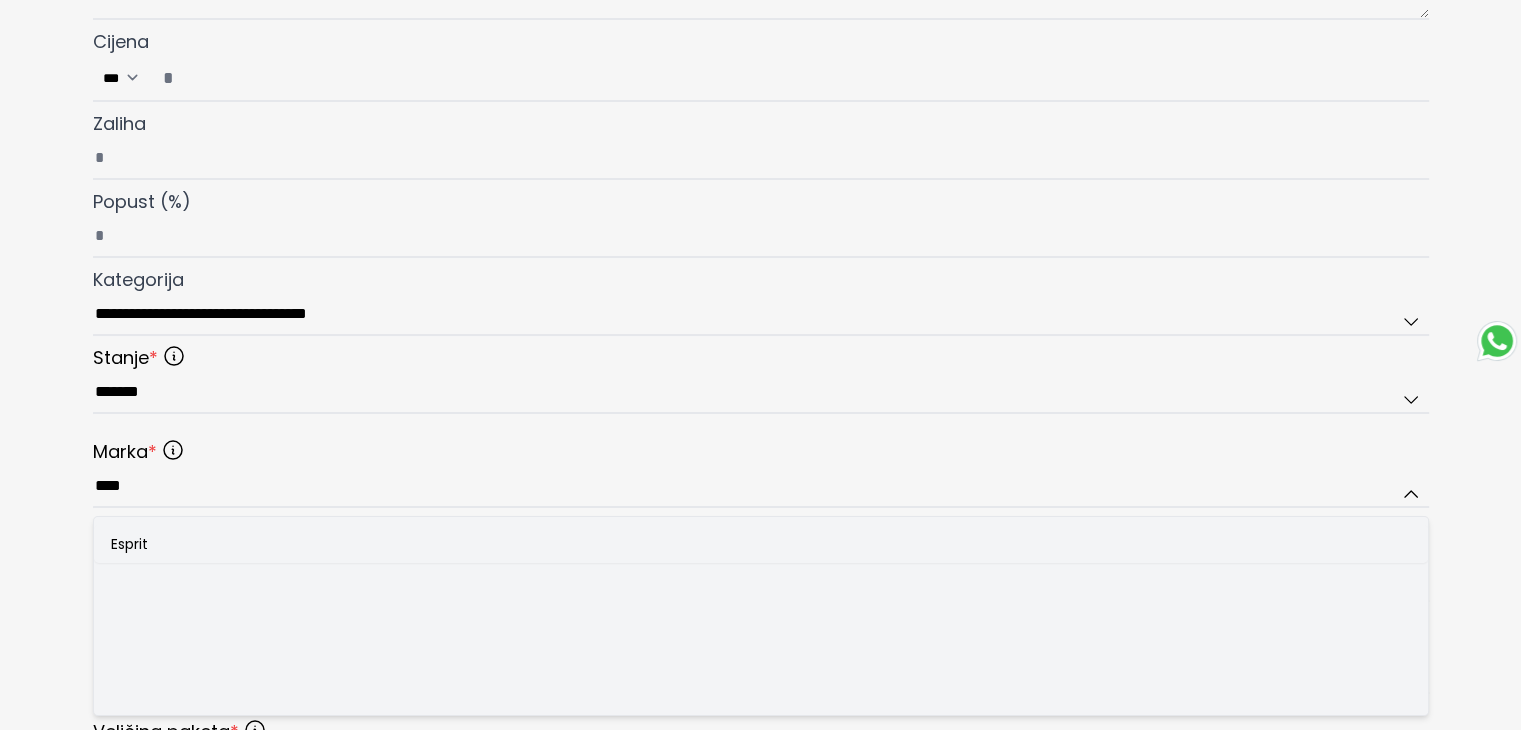 type on "******" 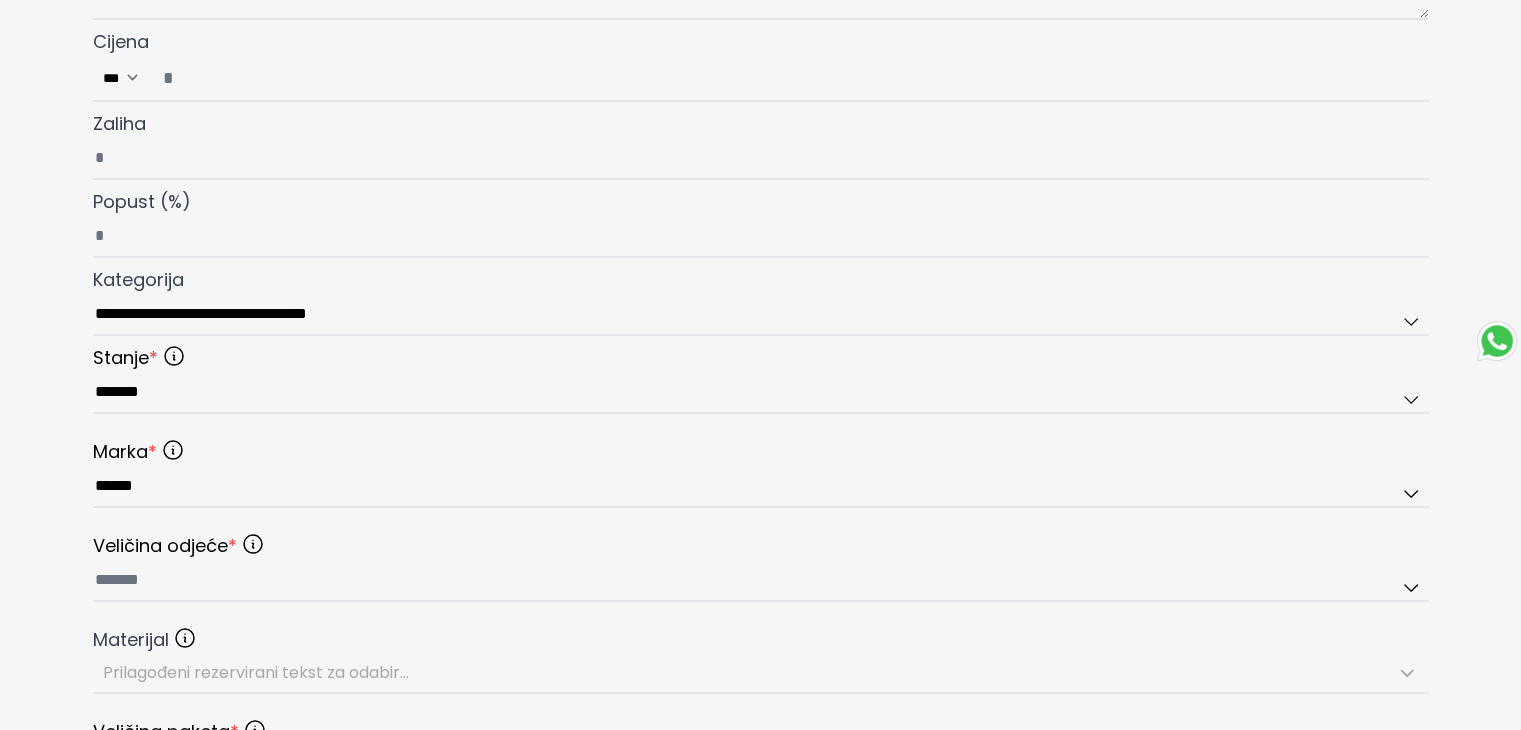click on "**********" at bounding box center (760, 348) 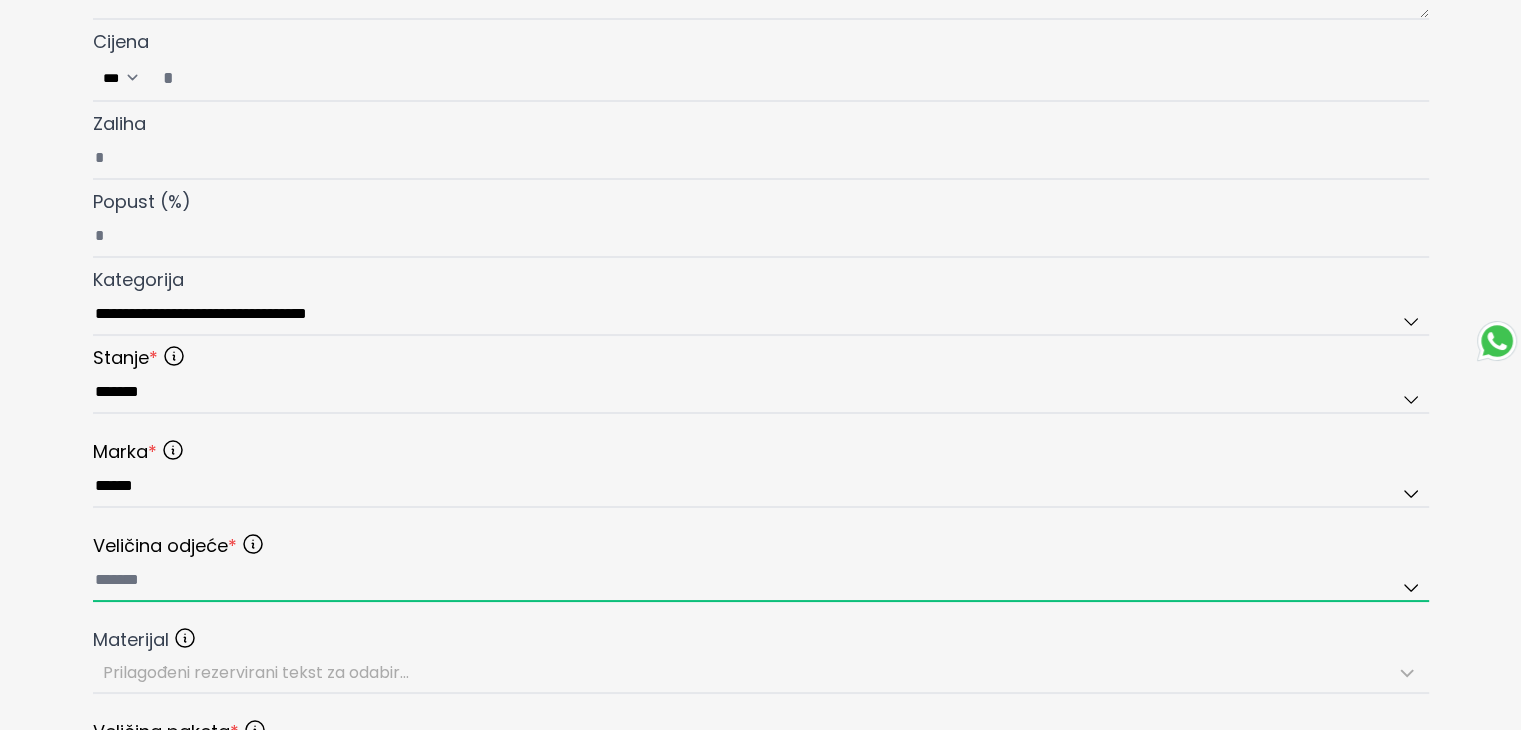 click at bounding box center (761, 581) 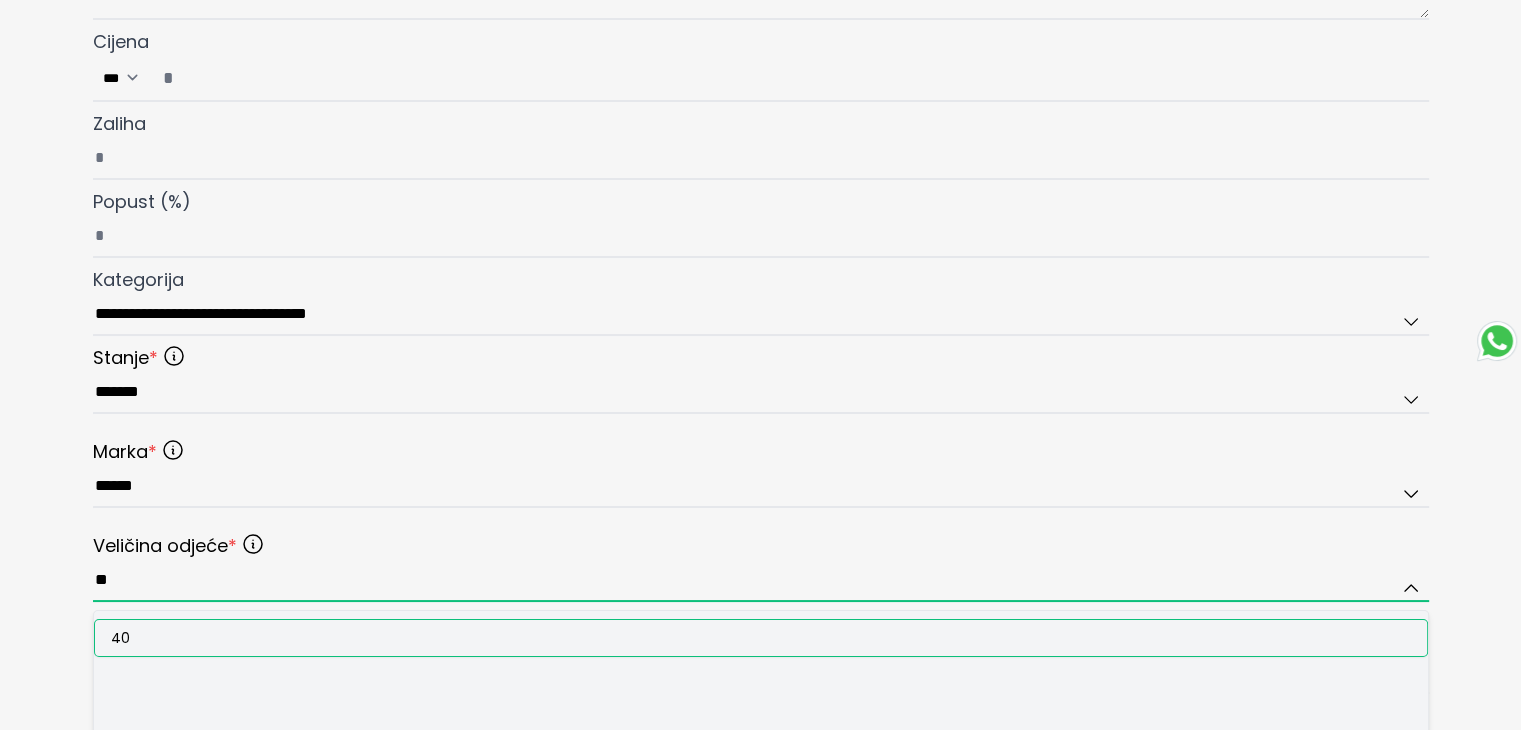 type on "**" 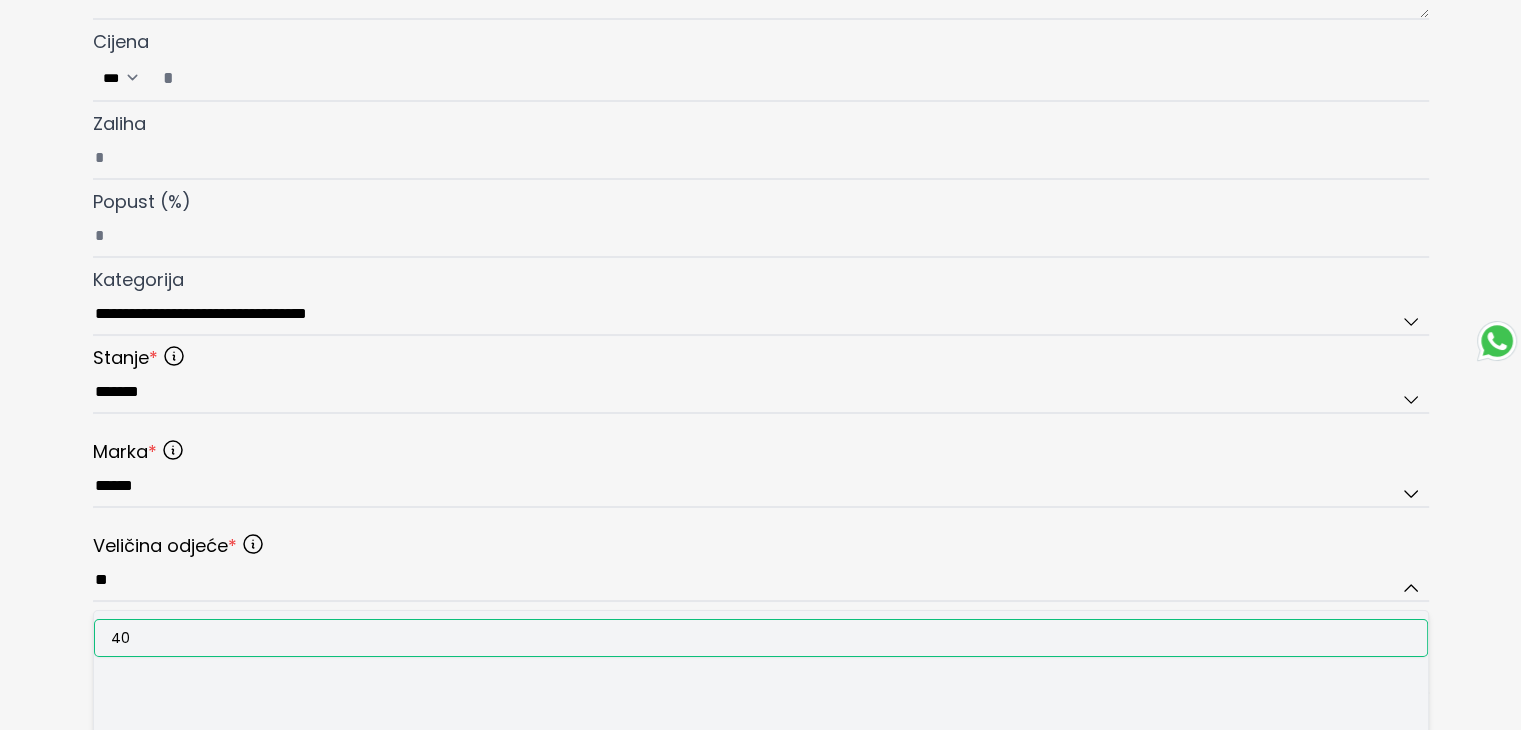 click on "40" at bounding box center [761, 638] 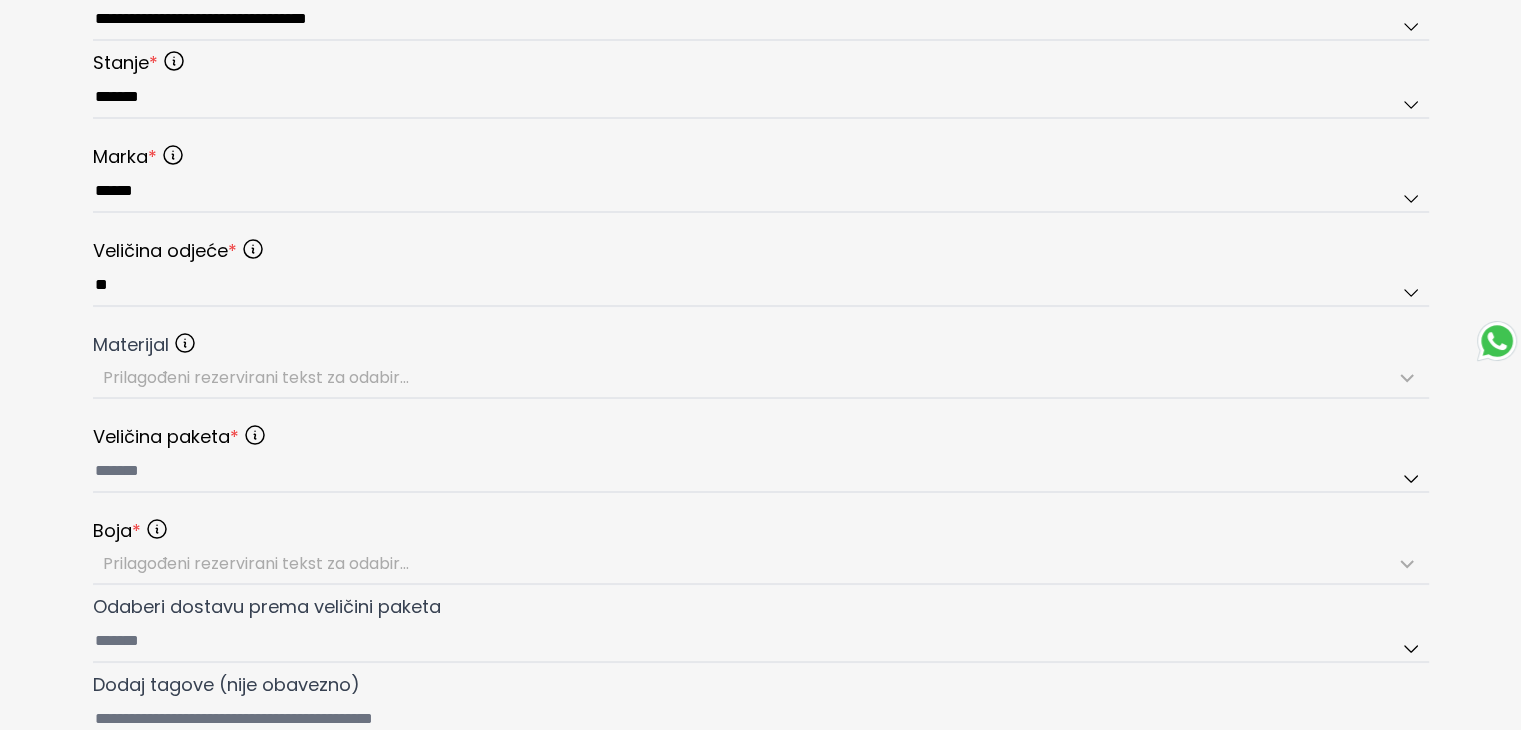 scroll, scrollTop: 900, scrollLeft: 0, axis: vertical 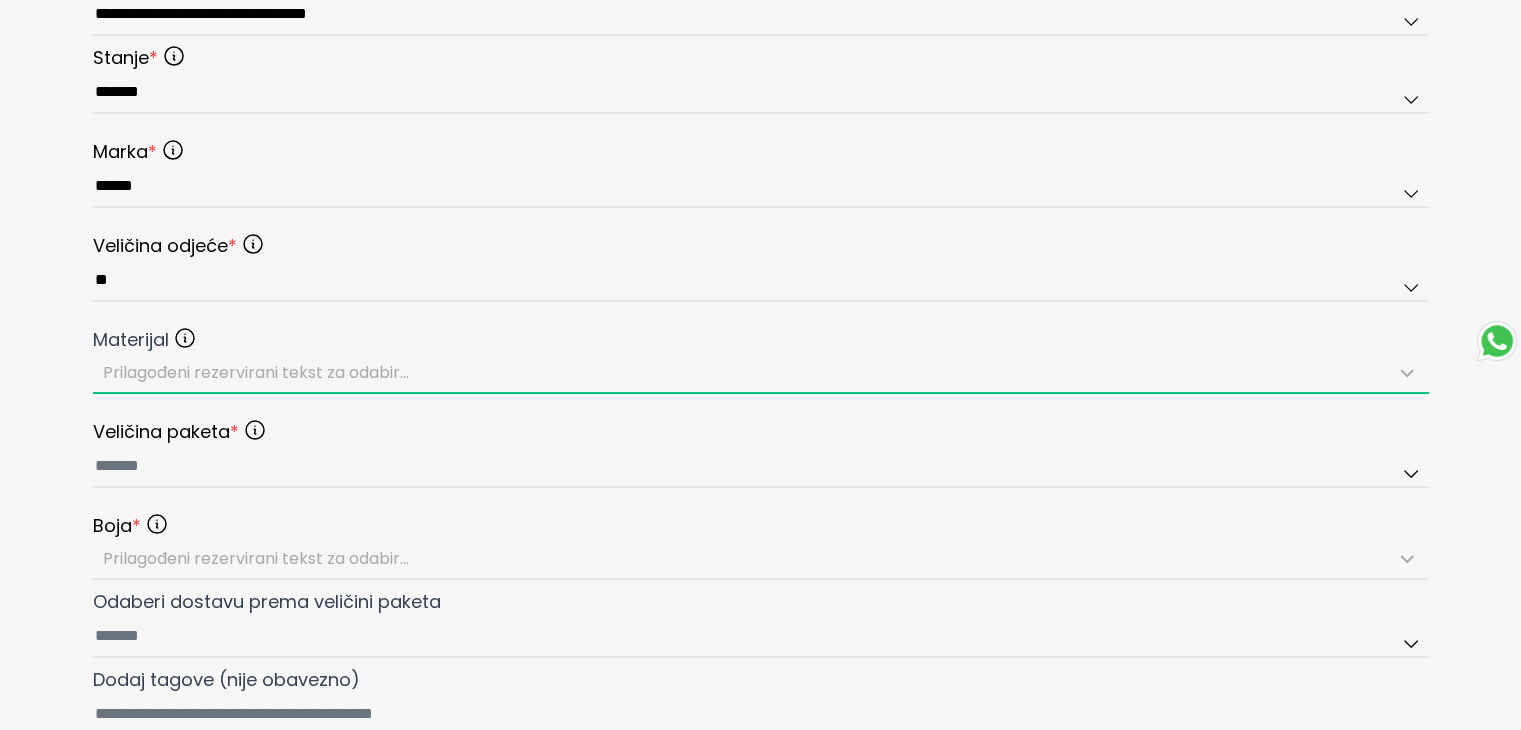 click on "Prilagođeni rezervirani tekst za odabir..." at bounding box center (761, 373) 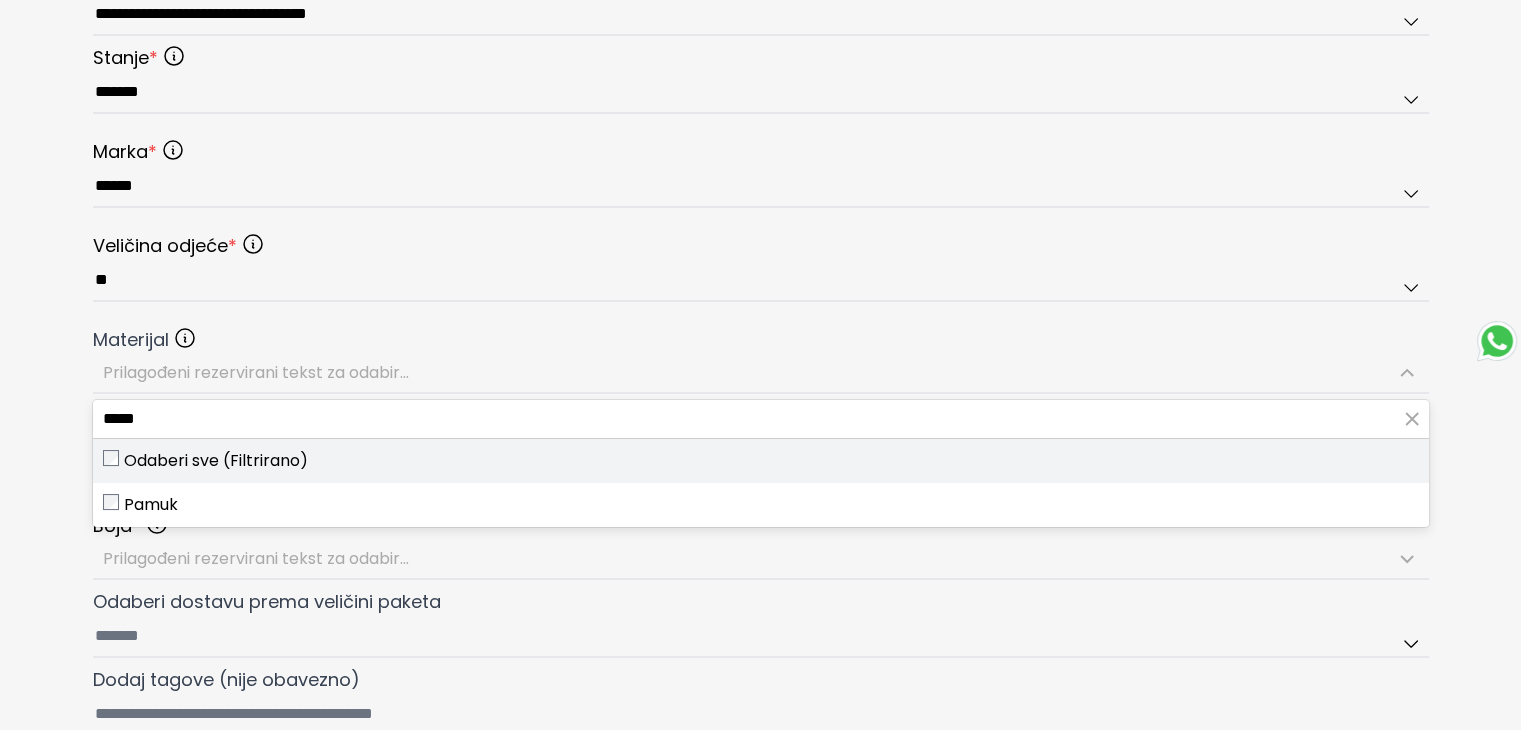 type on "*****" 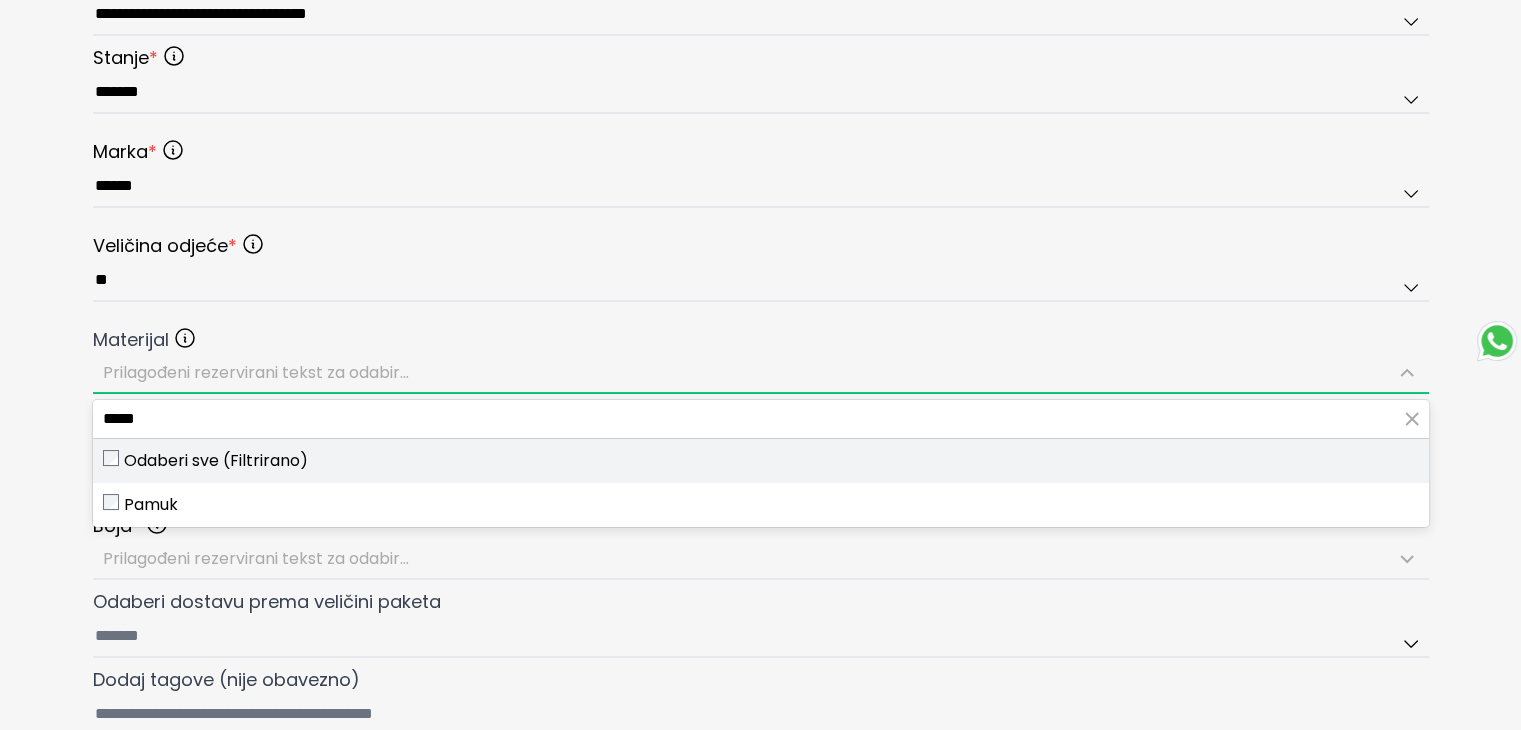 click on "Odaberi sve (Filtrirano)" at bounding box center (761, 461) 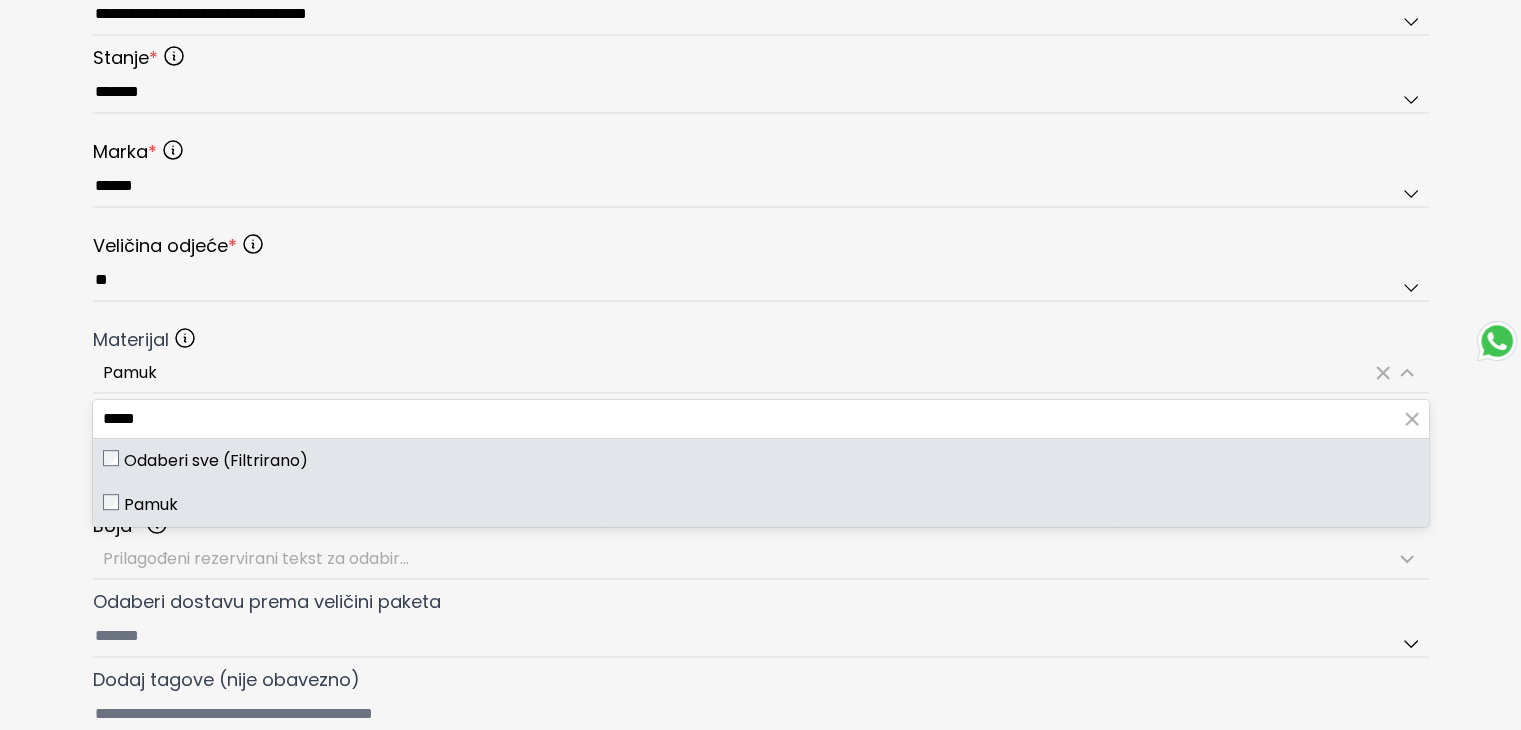 click on "**********" at bounding box center [761, 46] 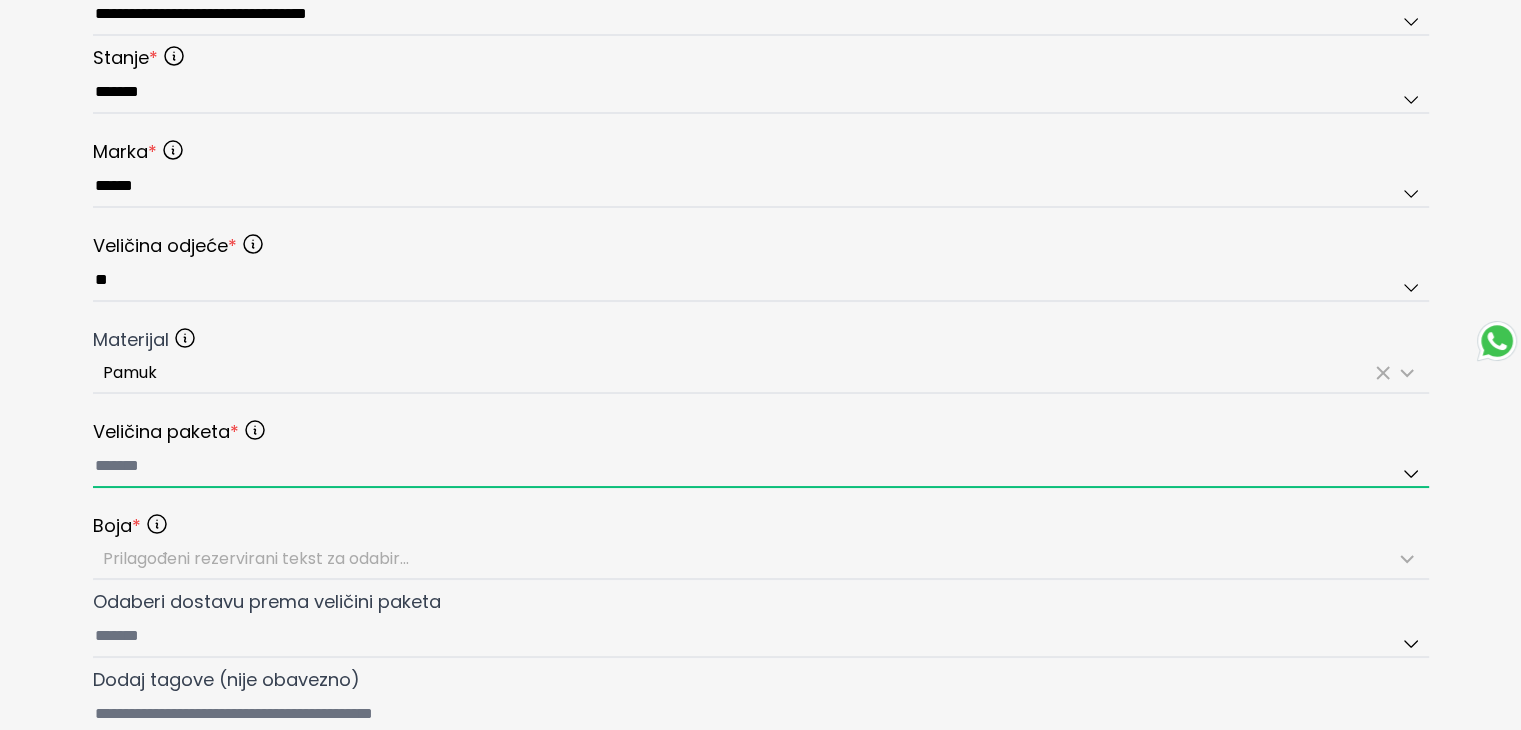 click at bounding box center (761, 467) 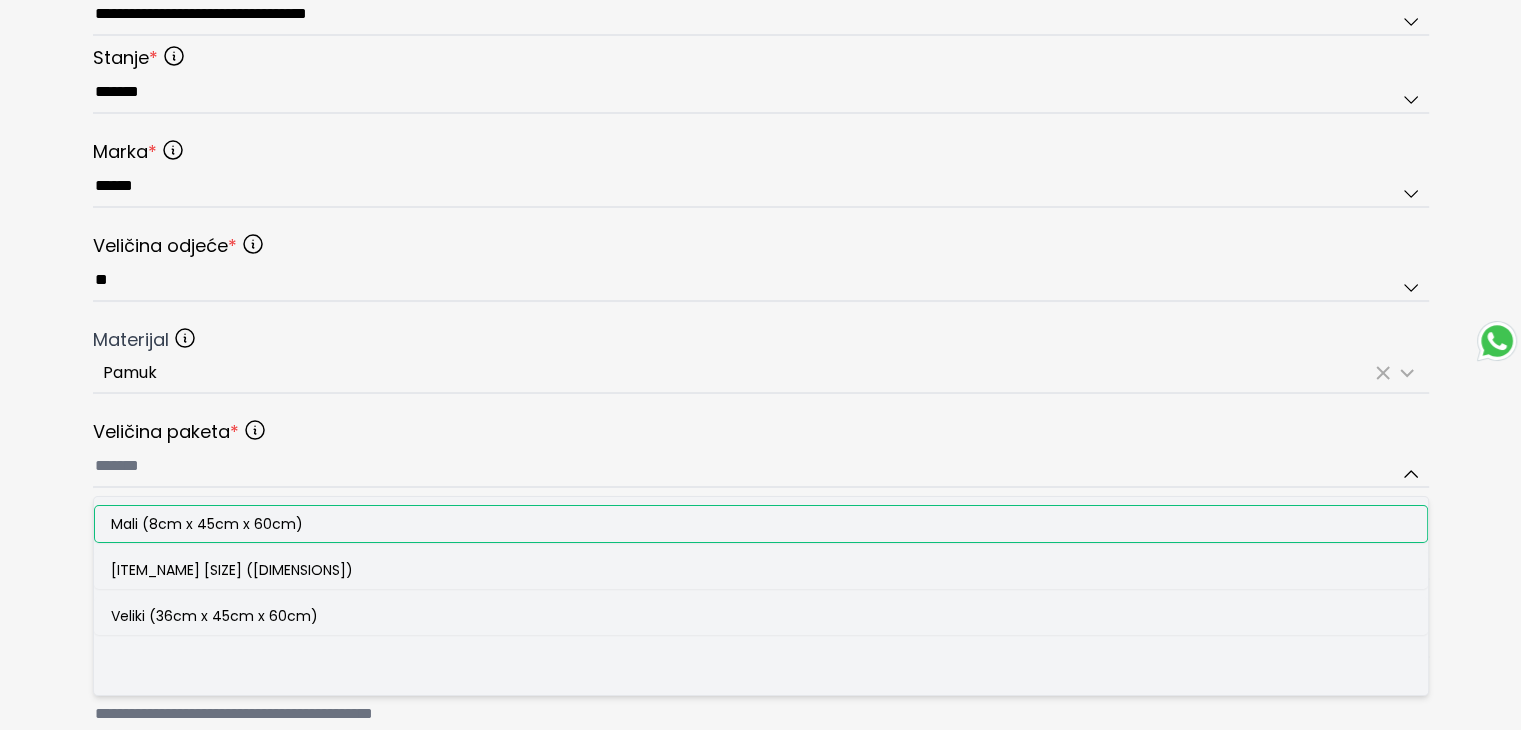 click on "Mali (8cm x 45cm x 60cm)" at bounding box center [761, 524] 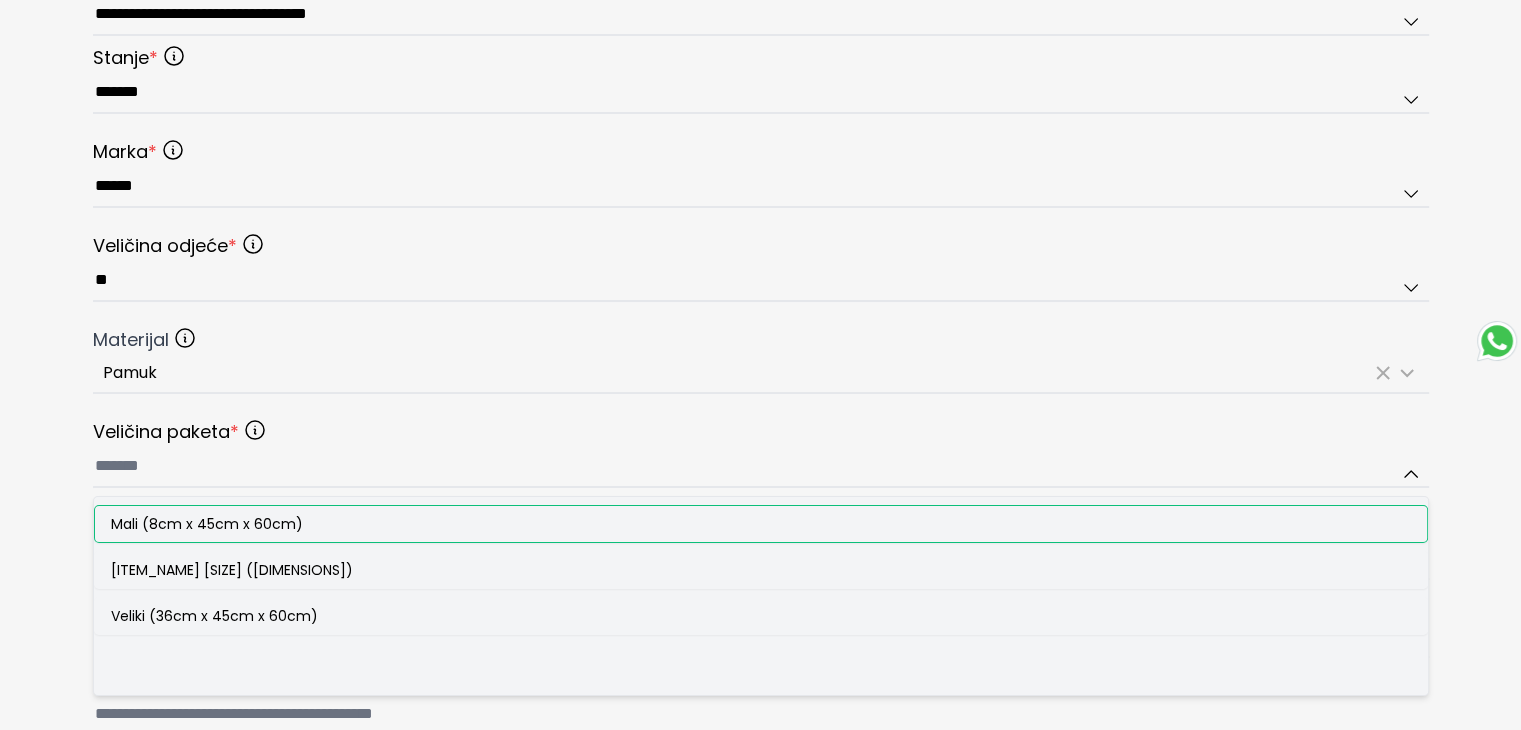 type on "**********" 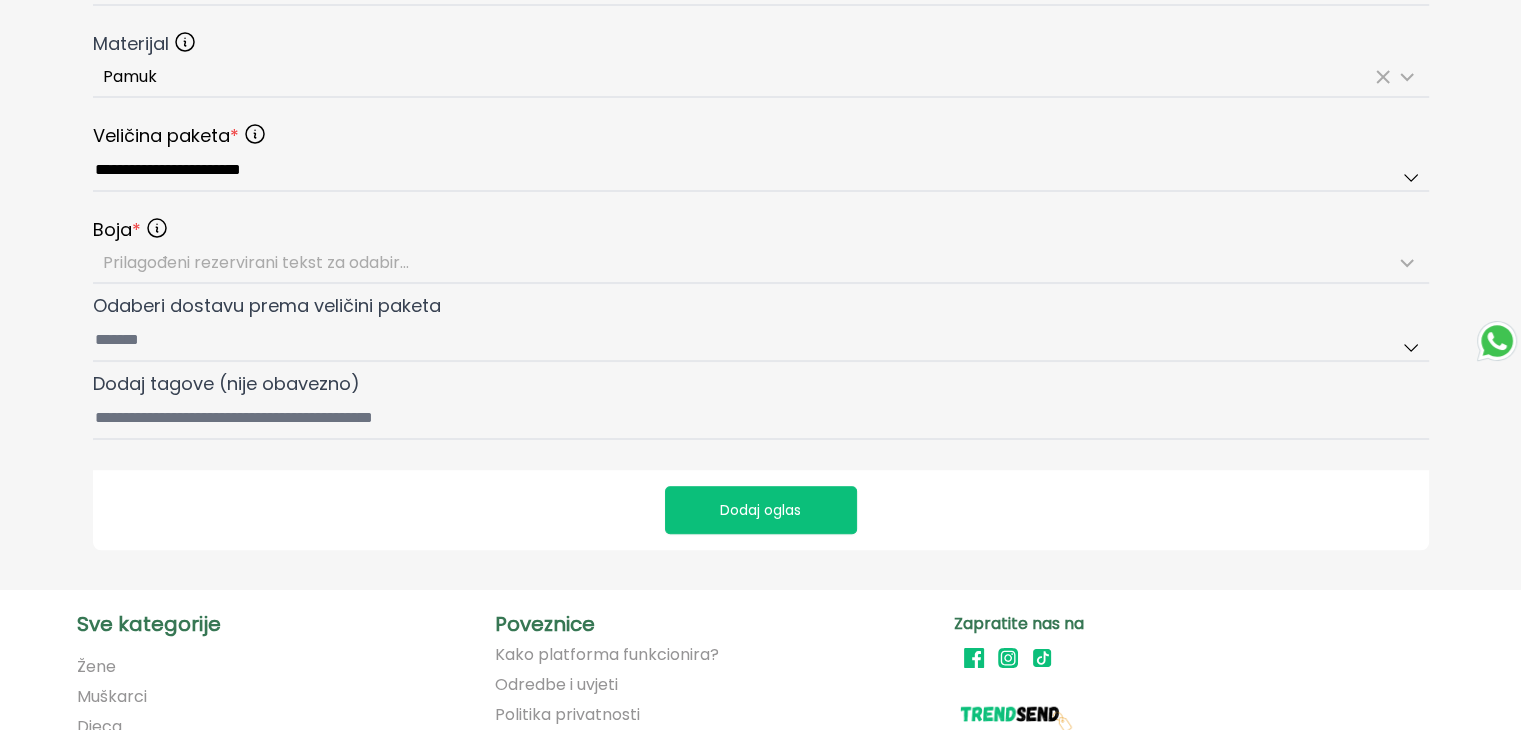 scroll, scrollTop: 1200, scrollLeft: 0, axis: vertical 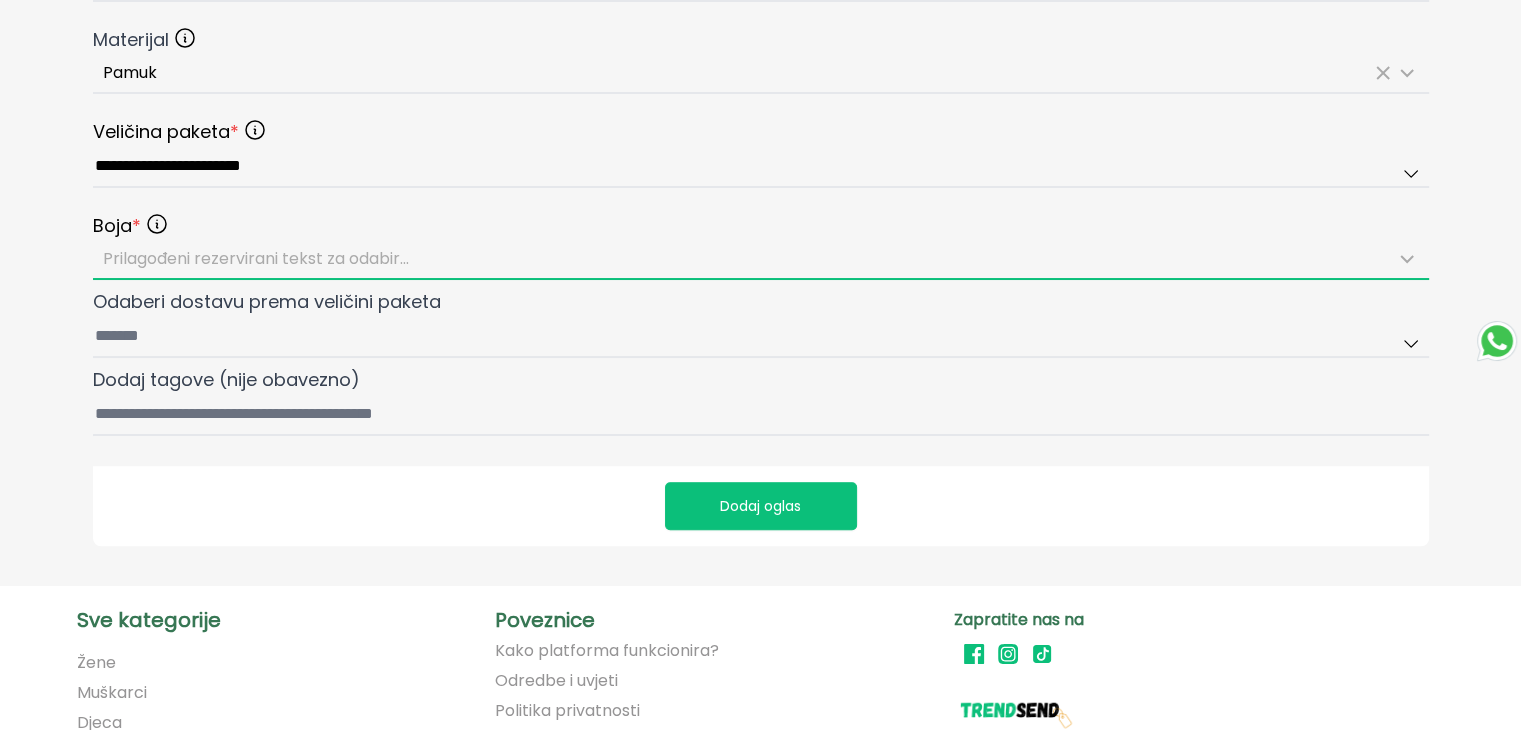 click on "Prilagođeni rezervirani tekst za odabir..." at bounding box center (761, 259) 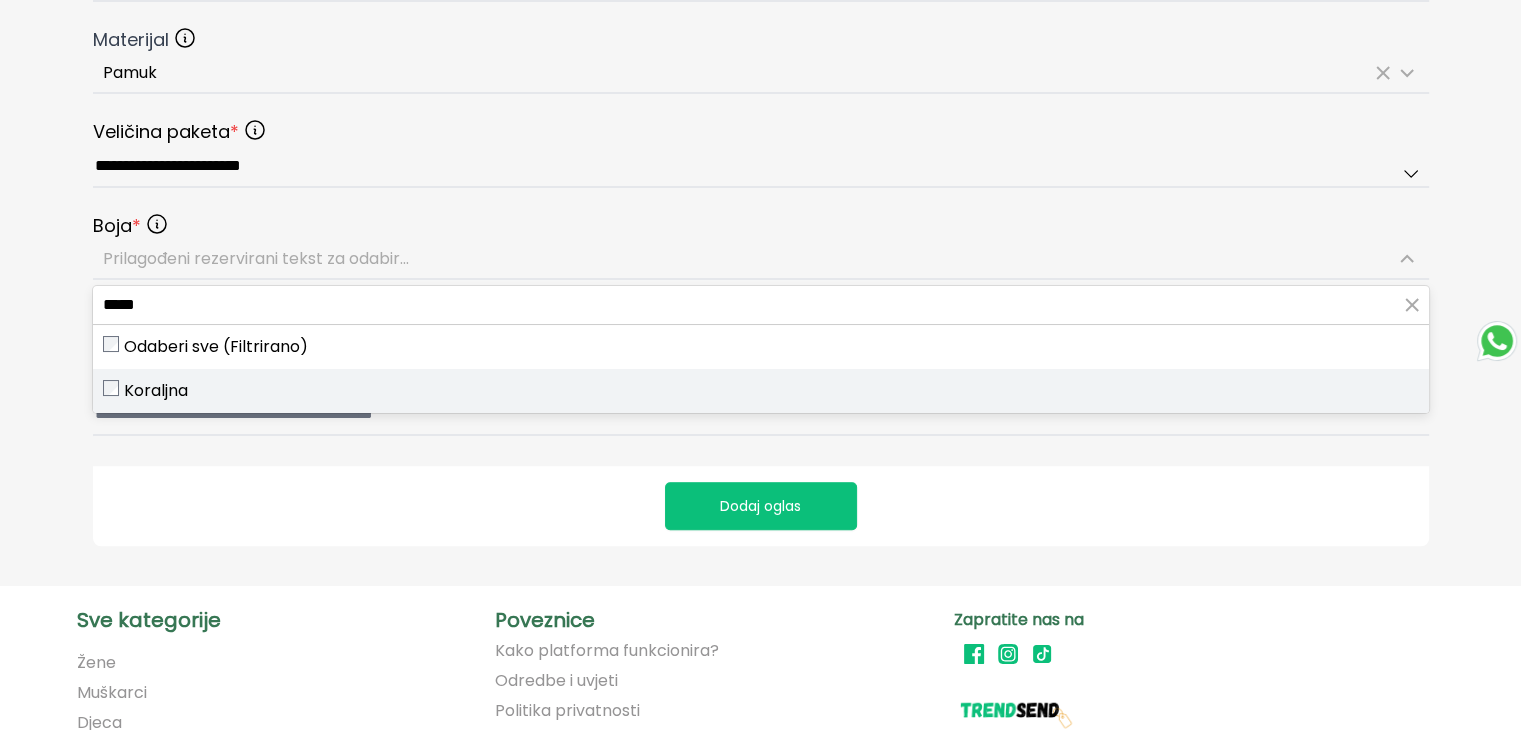 type on "*****" 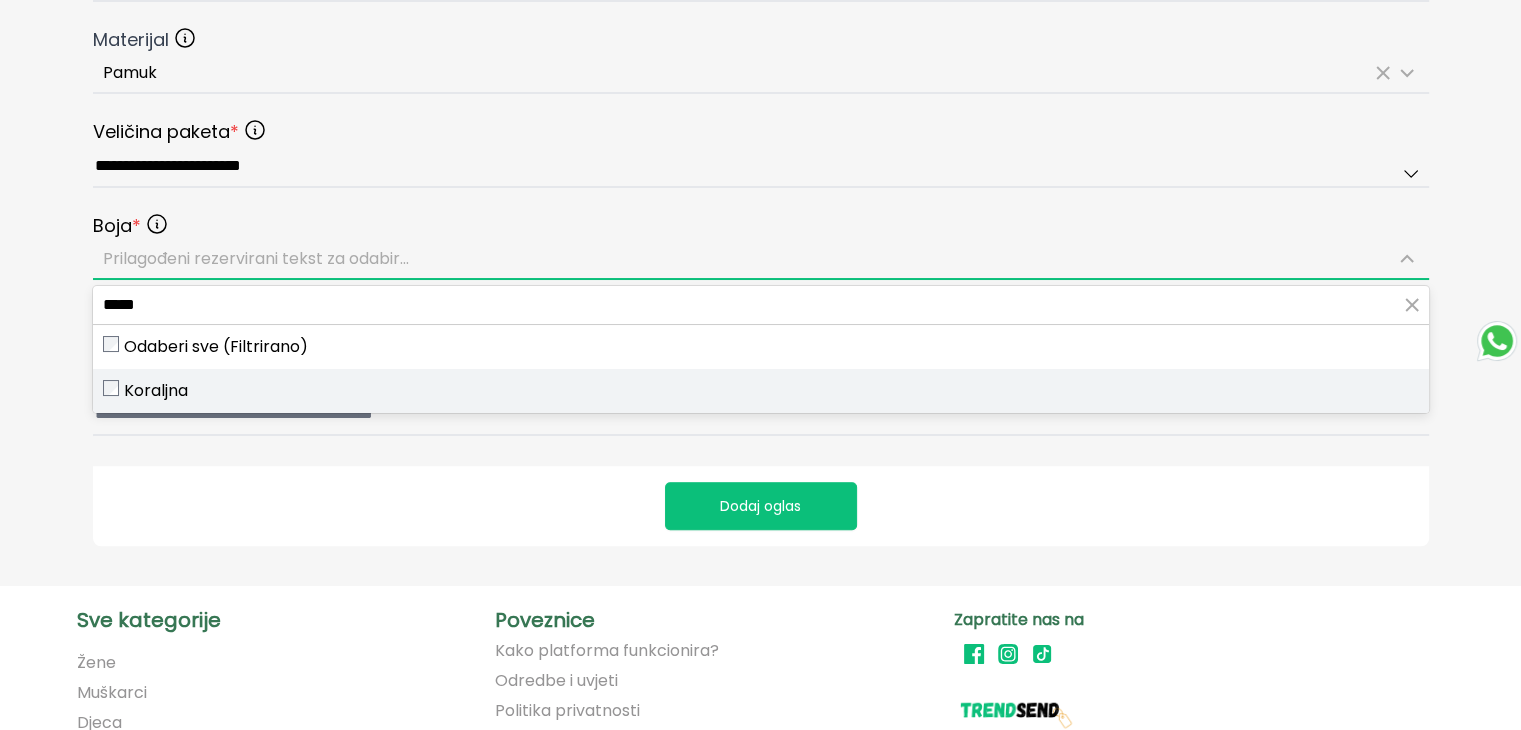 click on "Koraljna" at bounding box center [156, 391] 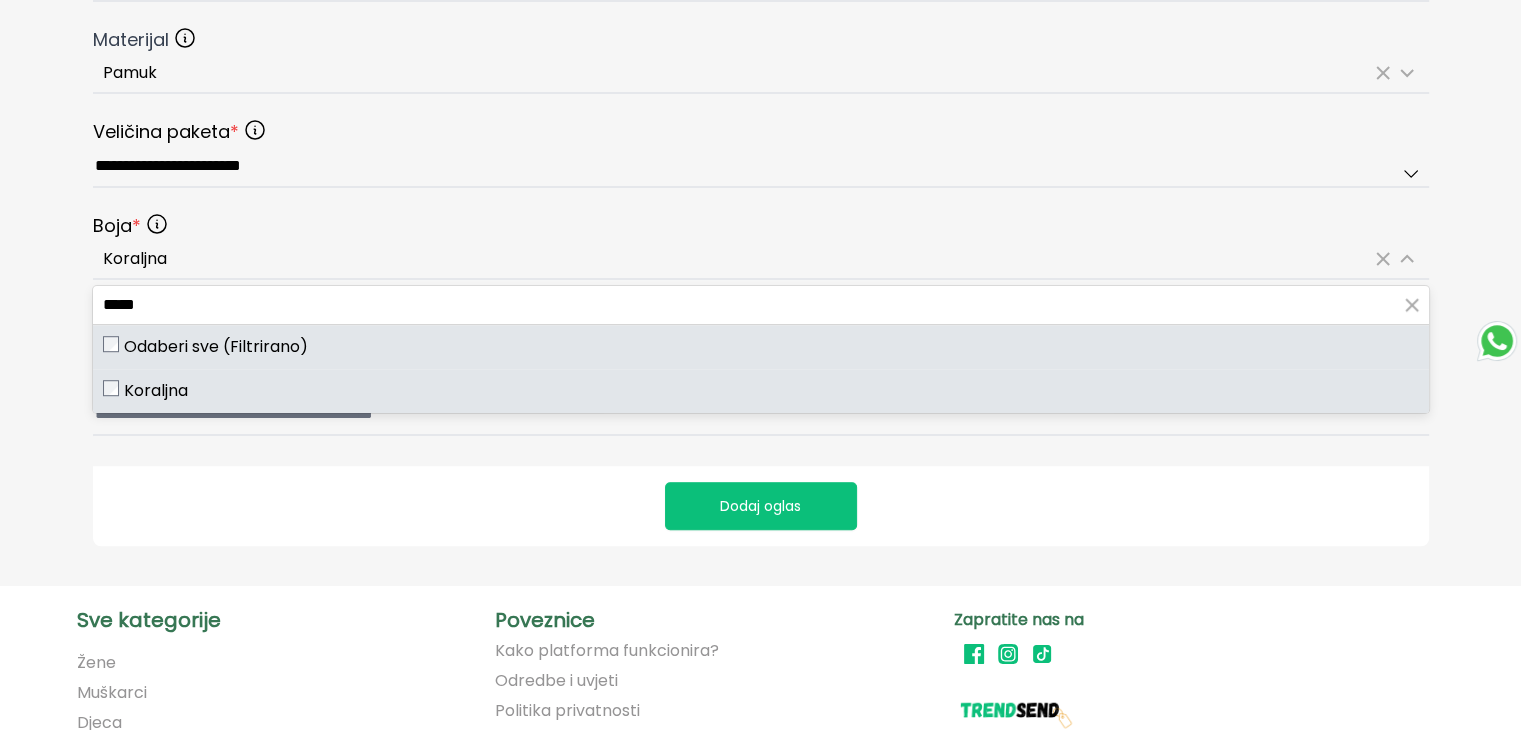 click on "**********" at bounding box center [760, -252] 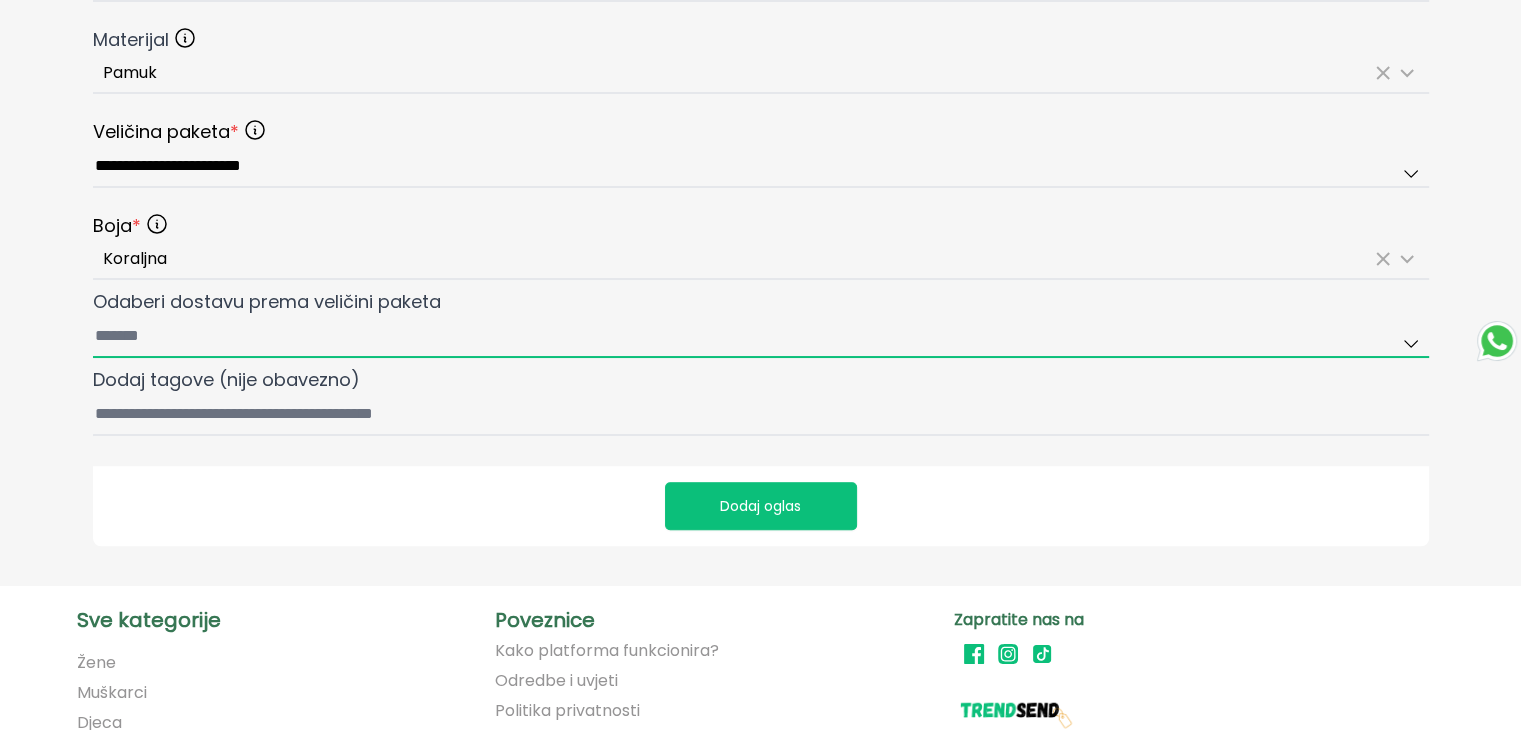 click on "Odaberi dostavu prema veličini paketa" at bounding box center [761, 337] 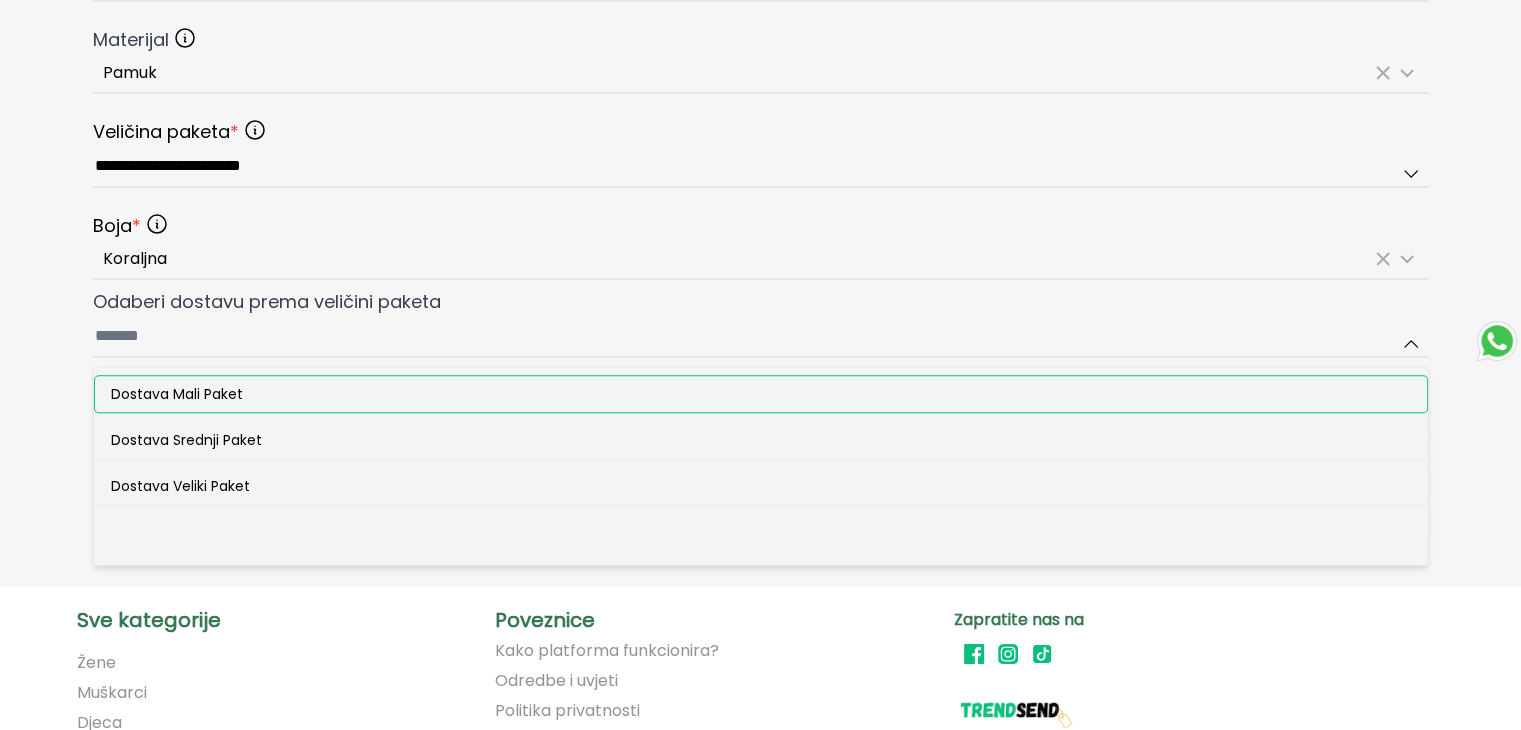 click on "Dostava Mali Paket" at bounding box center (177, 394) 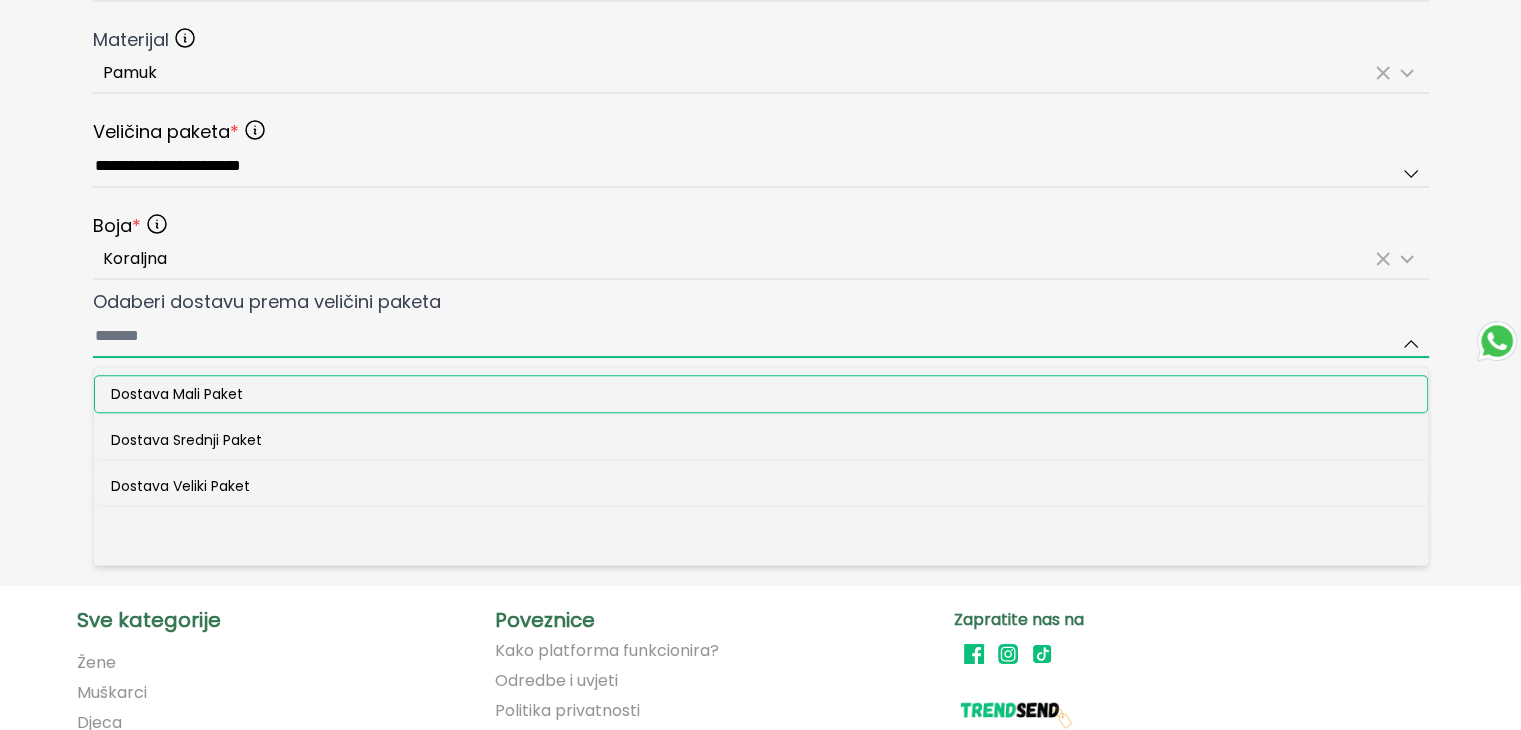 click on "Odaberi dostavu prema veličini paketa Dostava Mali Paket Dostava Srednji Paket Dostava Veliki Paket" at bounding box center (761, 337) 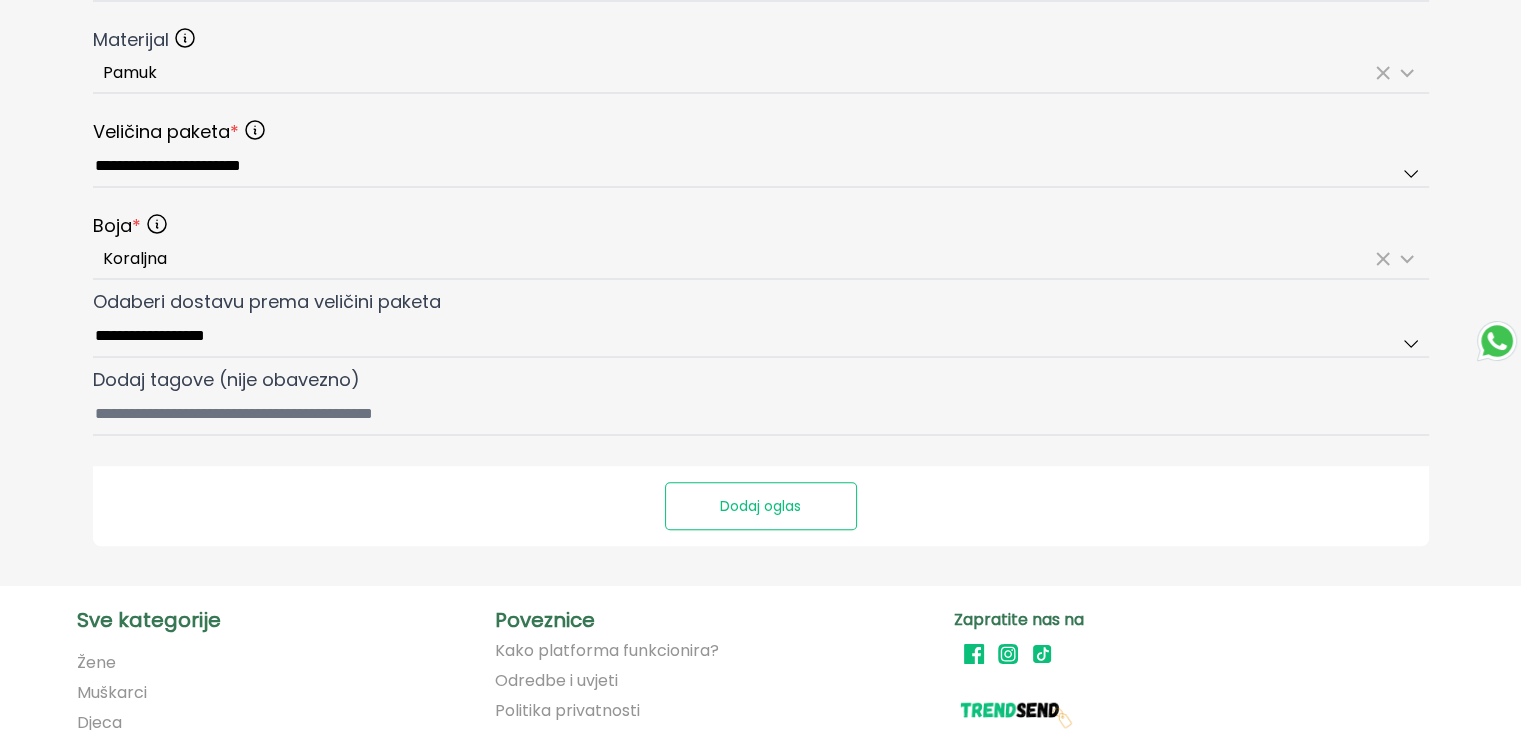 click on "Dodaj oglas" at bounding box center (761, 506) 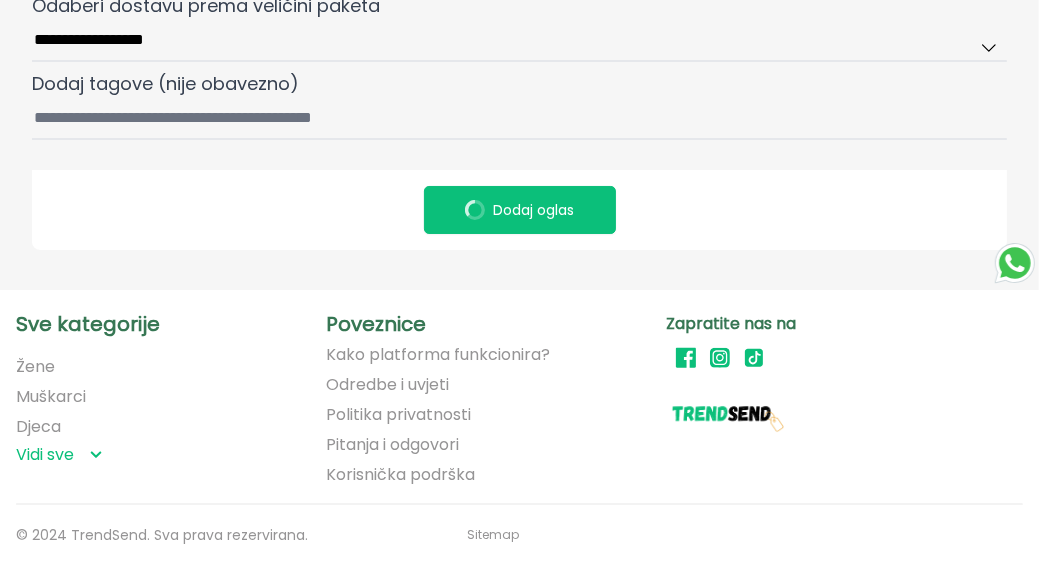 scroll, scrollTop: 1500, scrollLeft: 0, axis: vertical 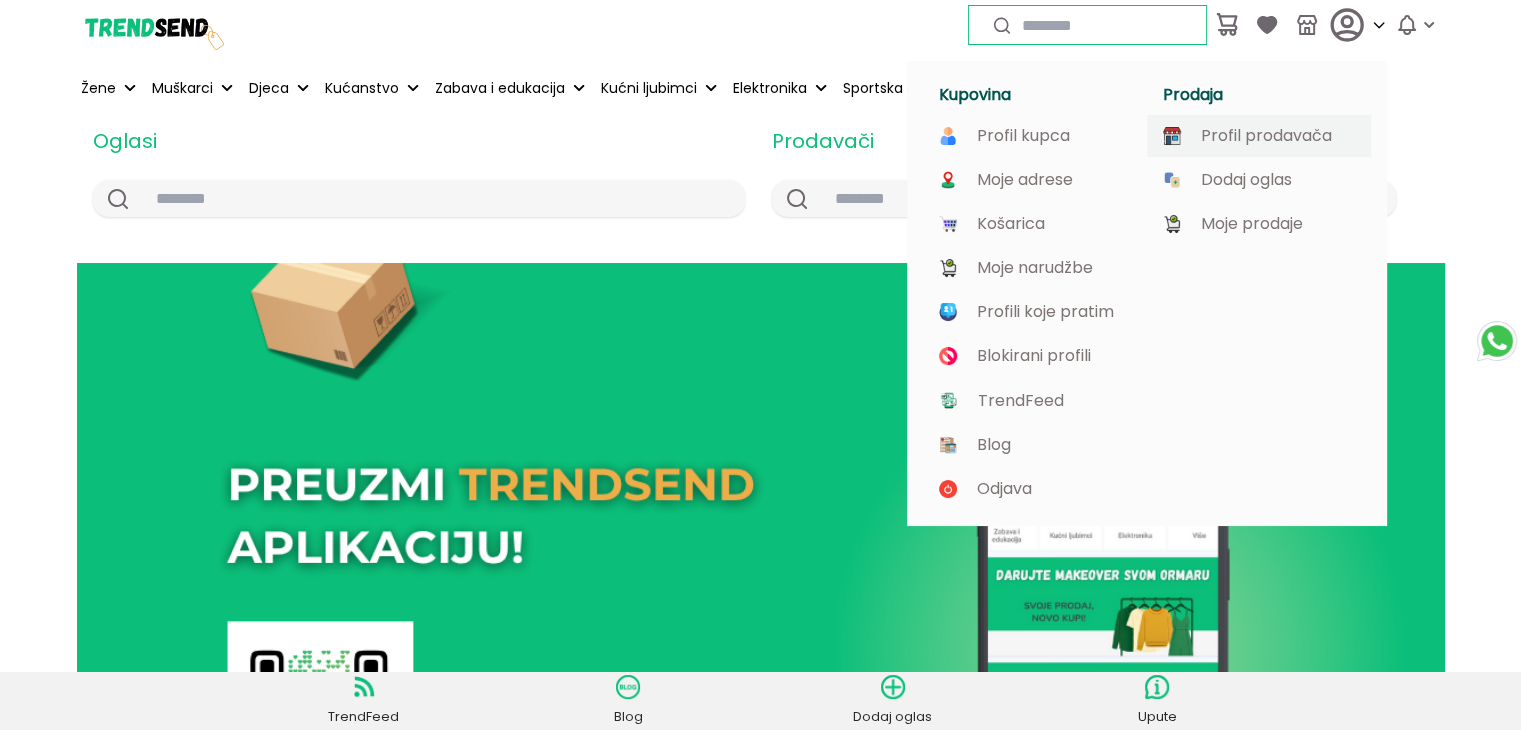click on "Profil prodavača" at bounding box center (1266, 136) 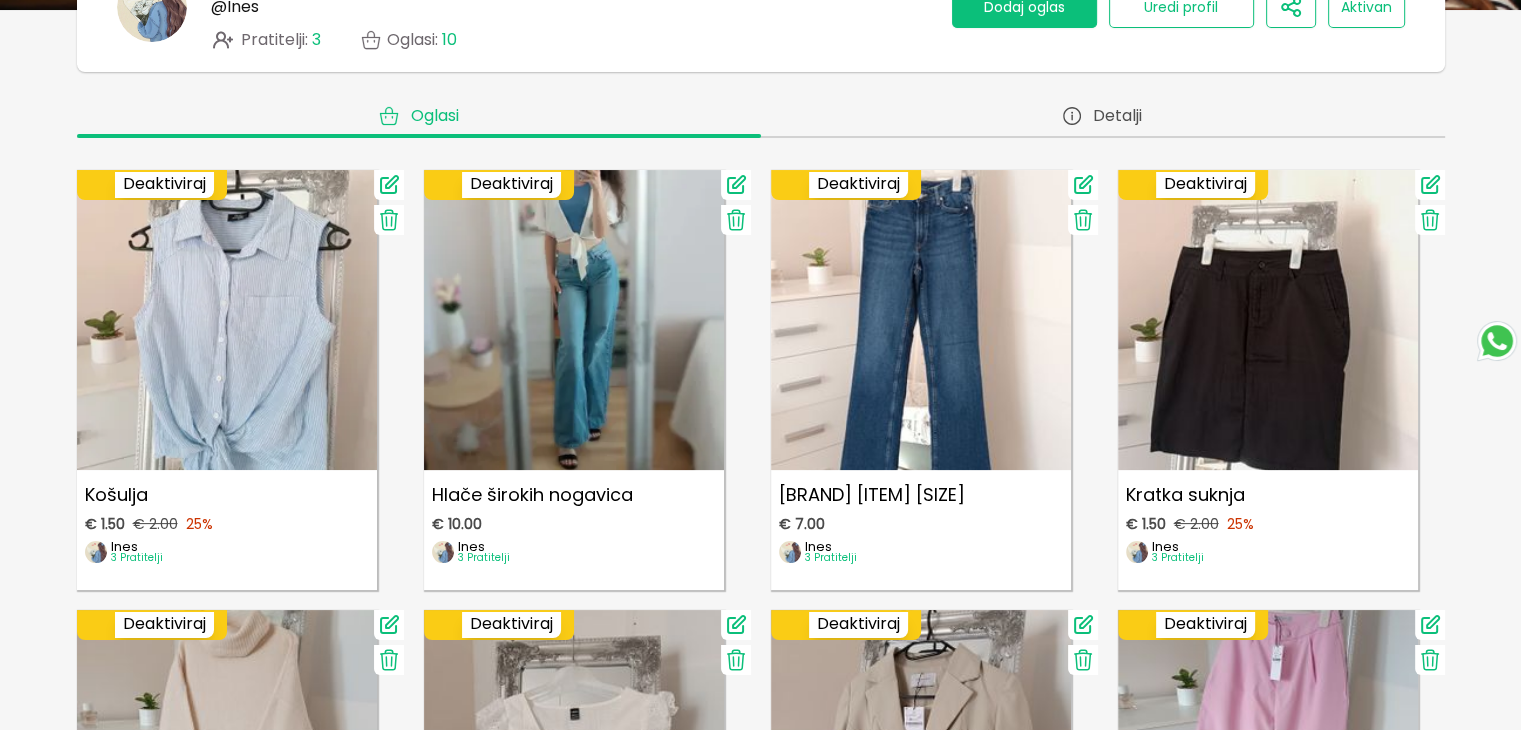 scroll, scrollTop: 0, scrollLeft: 0, axis: both 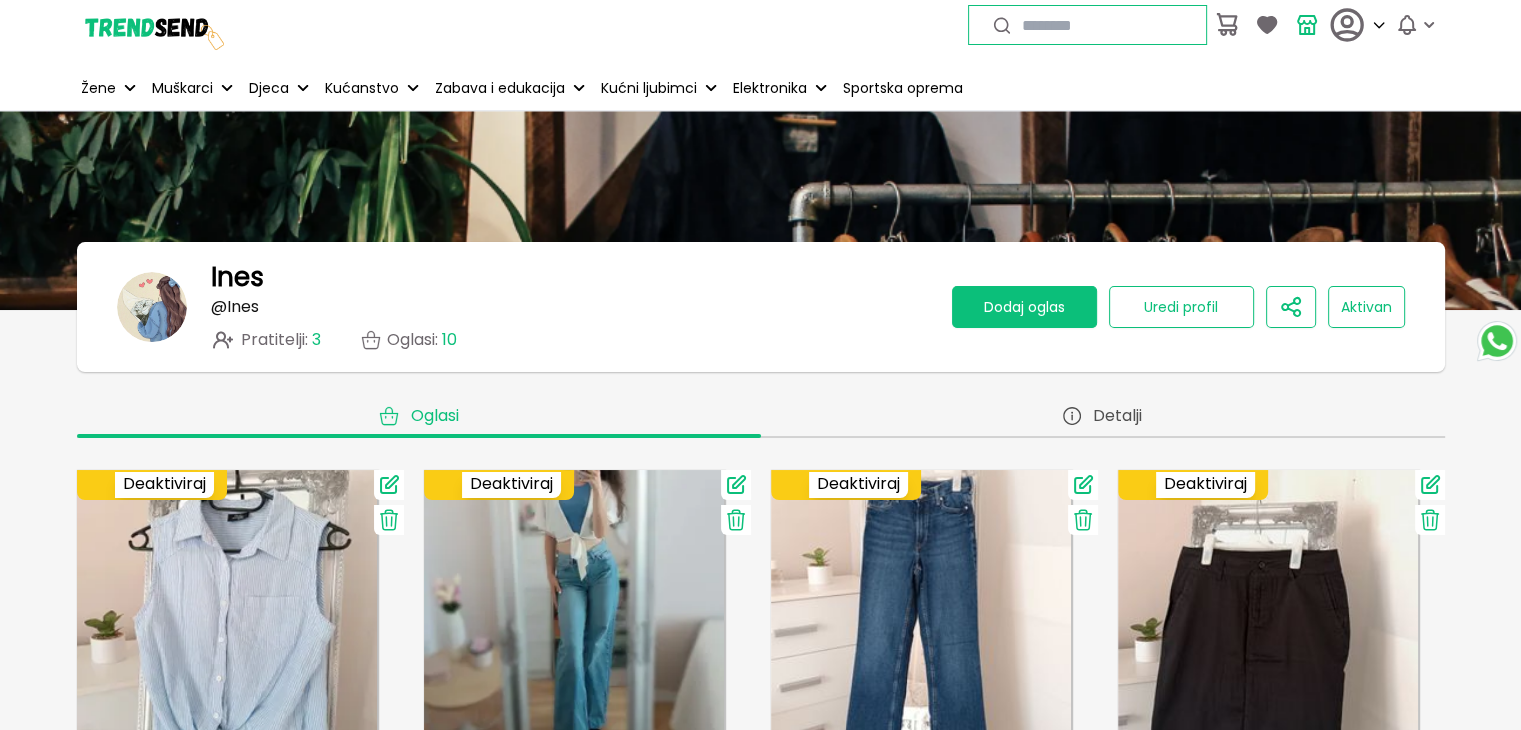 click on "Dodaj oglas" at bounding box center (1024, 307) 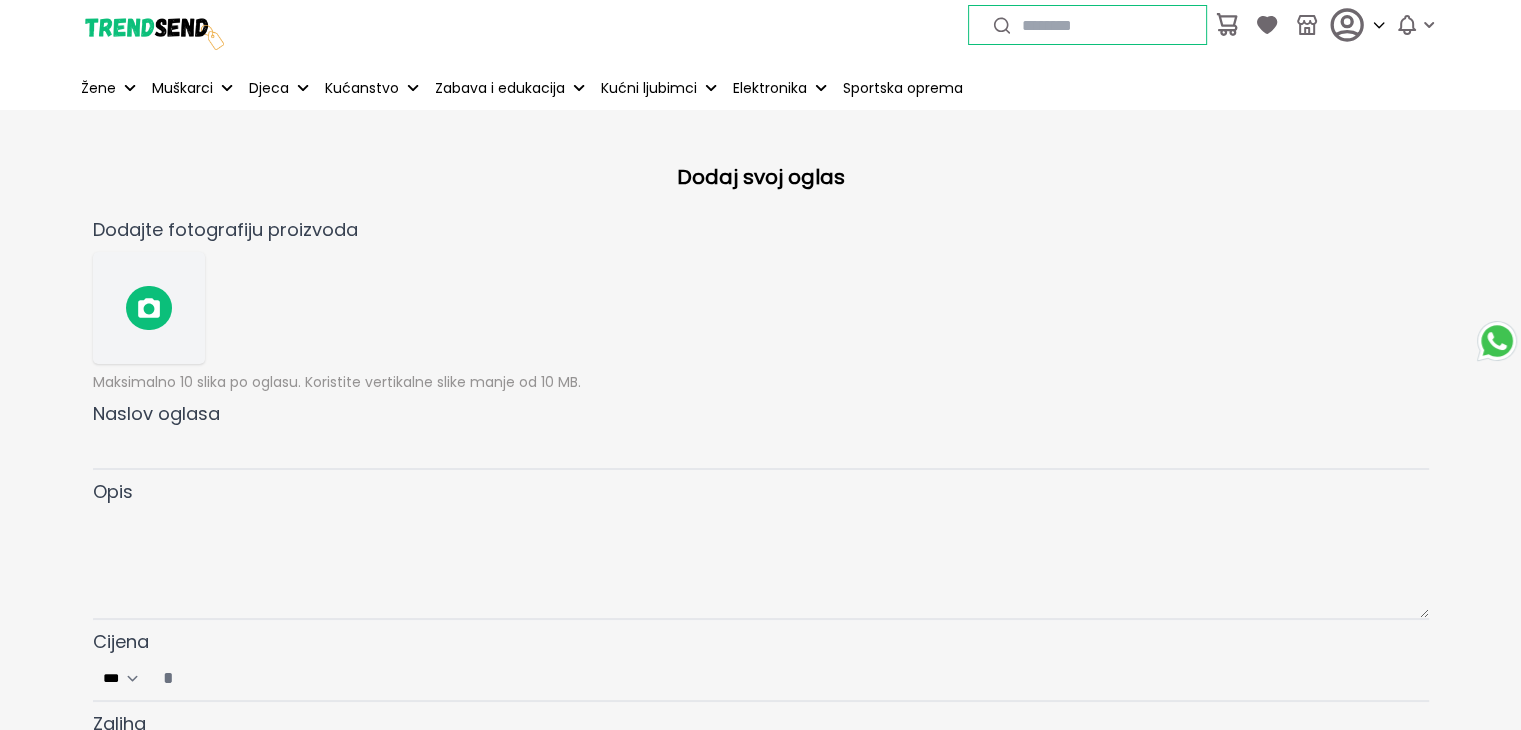 click at bounding box center (149, 308) 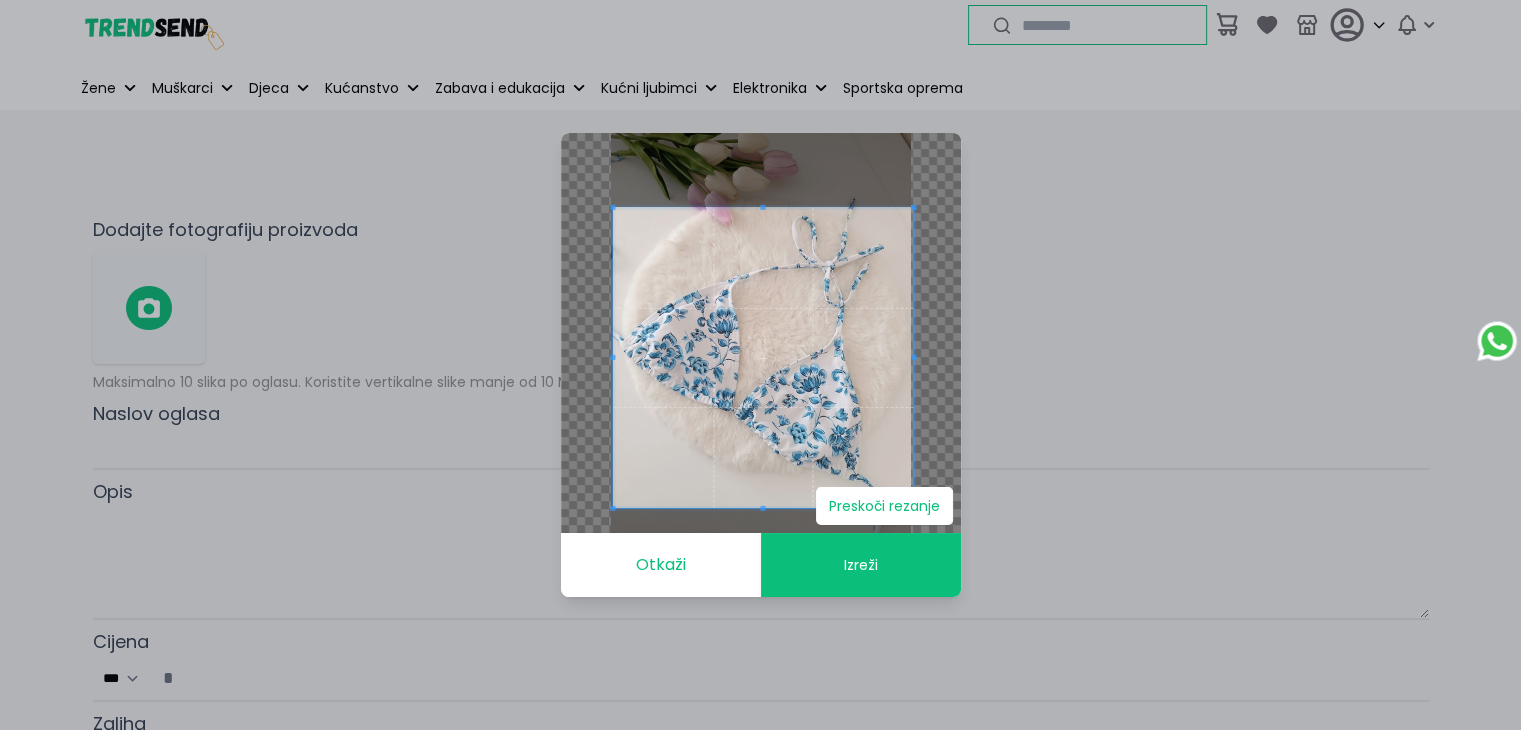 click at bounding box center [763, 358] 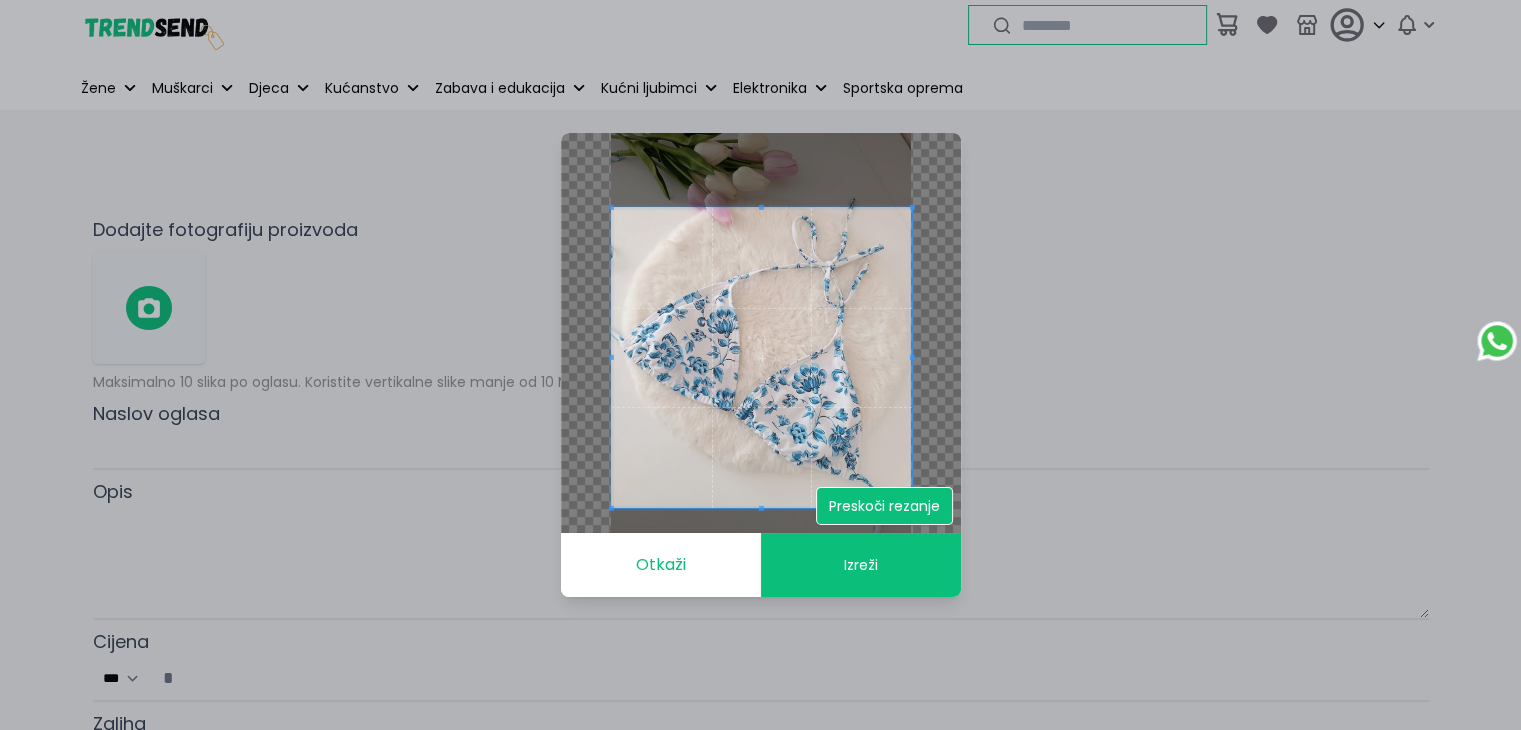 click on "Preskoči rezanje" at bounding box center [884, 506] 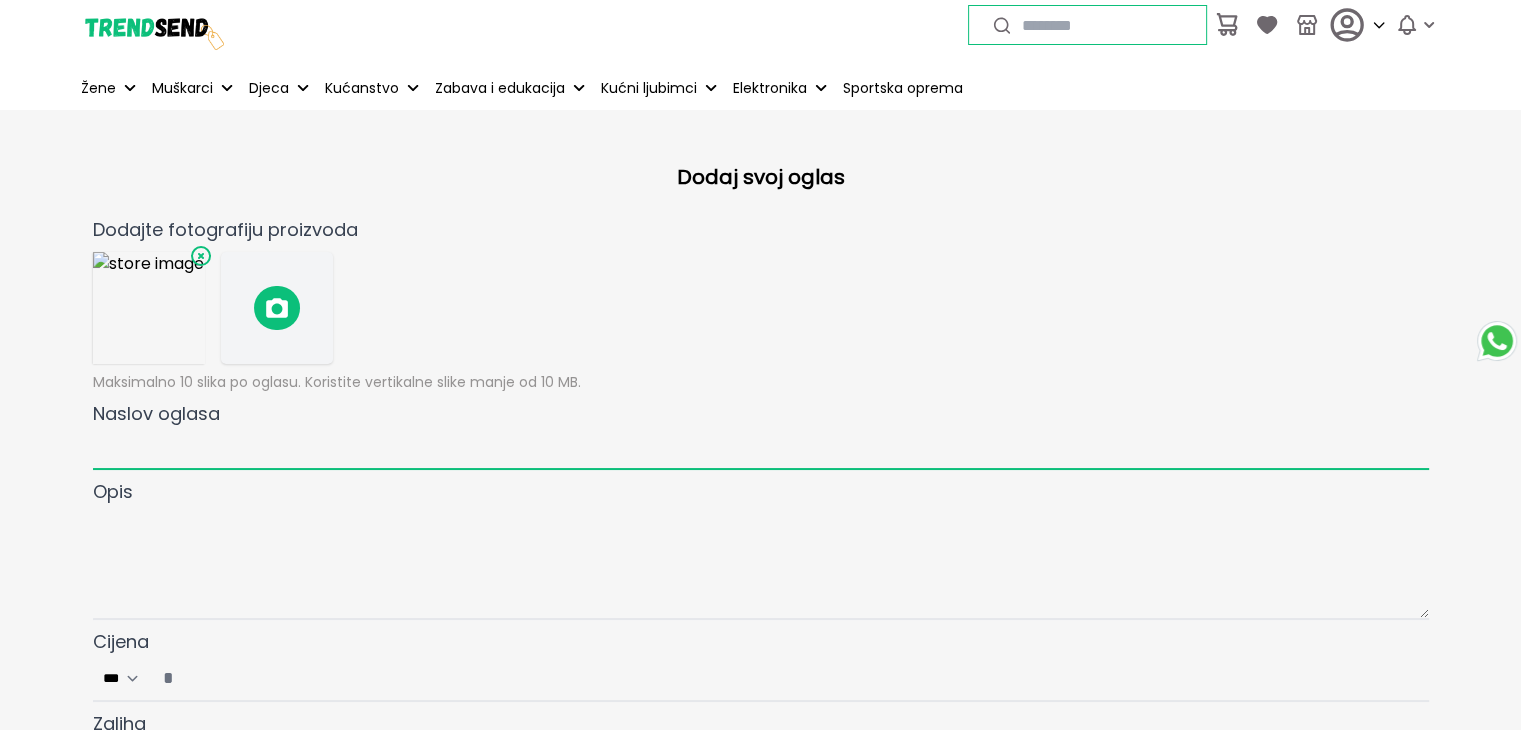 click on "Naslov oglasa" at bounding box center [761, 449] 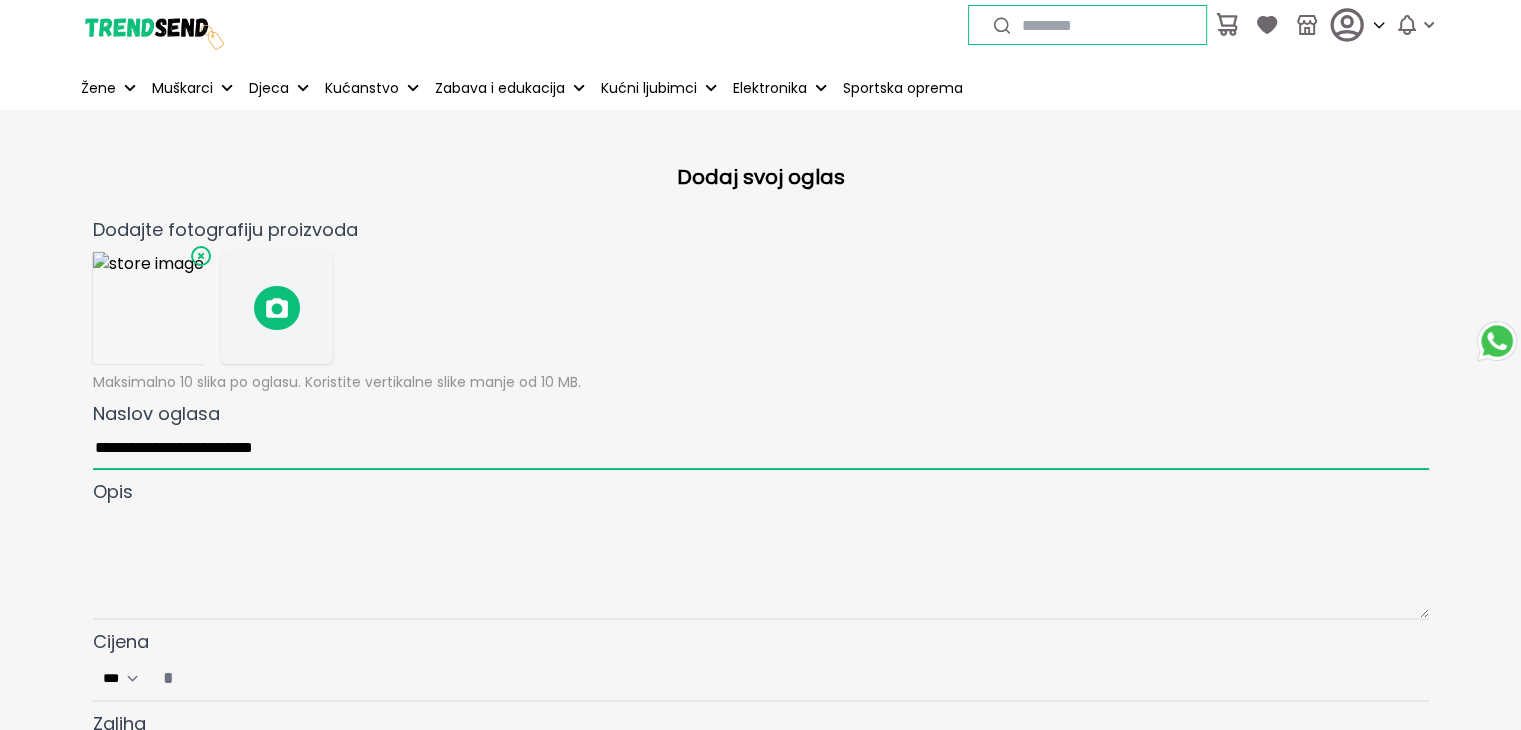 type on "**********" 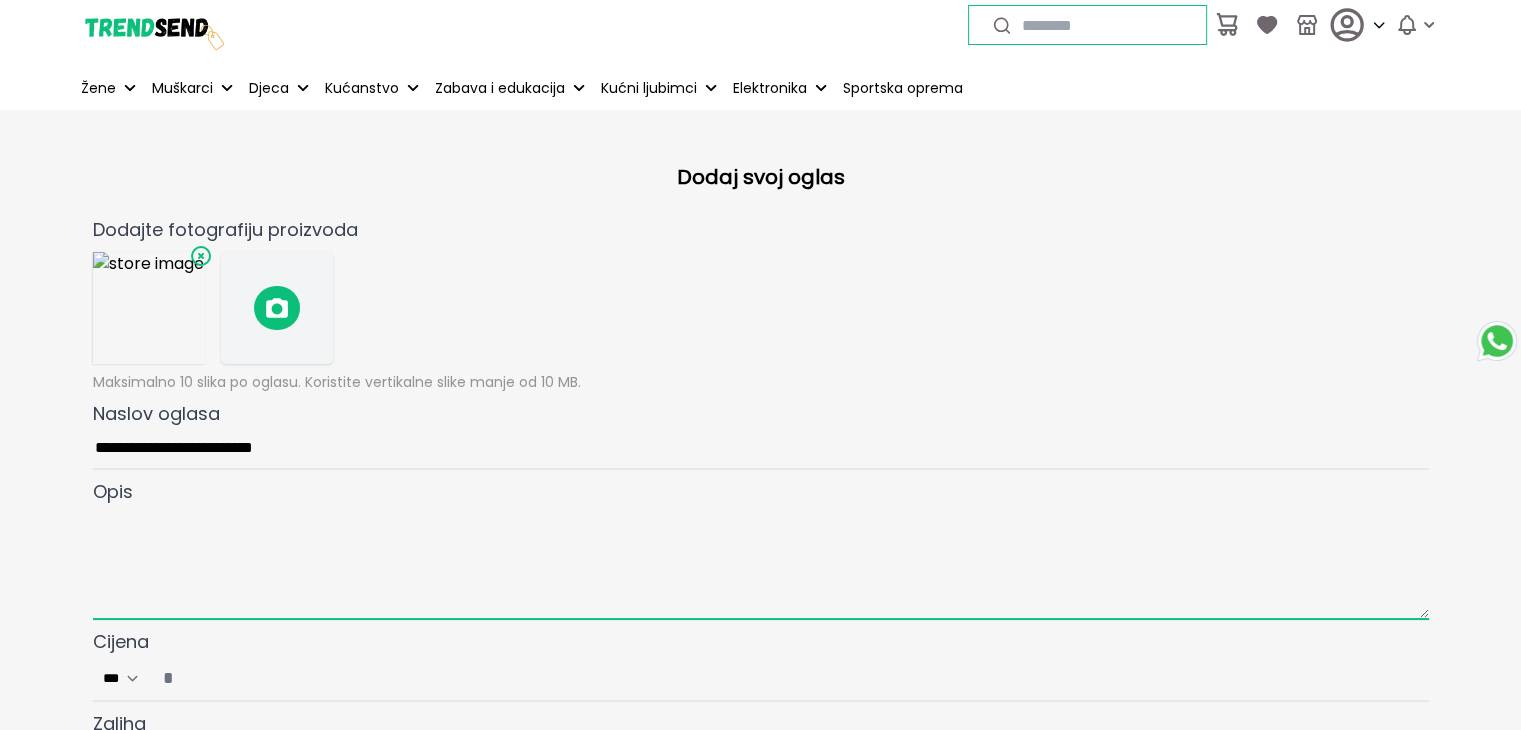 click at bounding box center [761, 563] 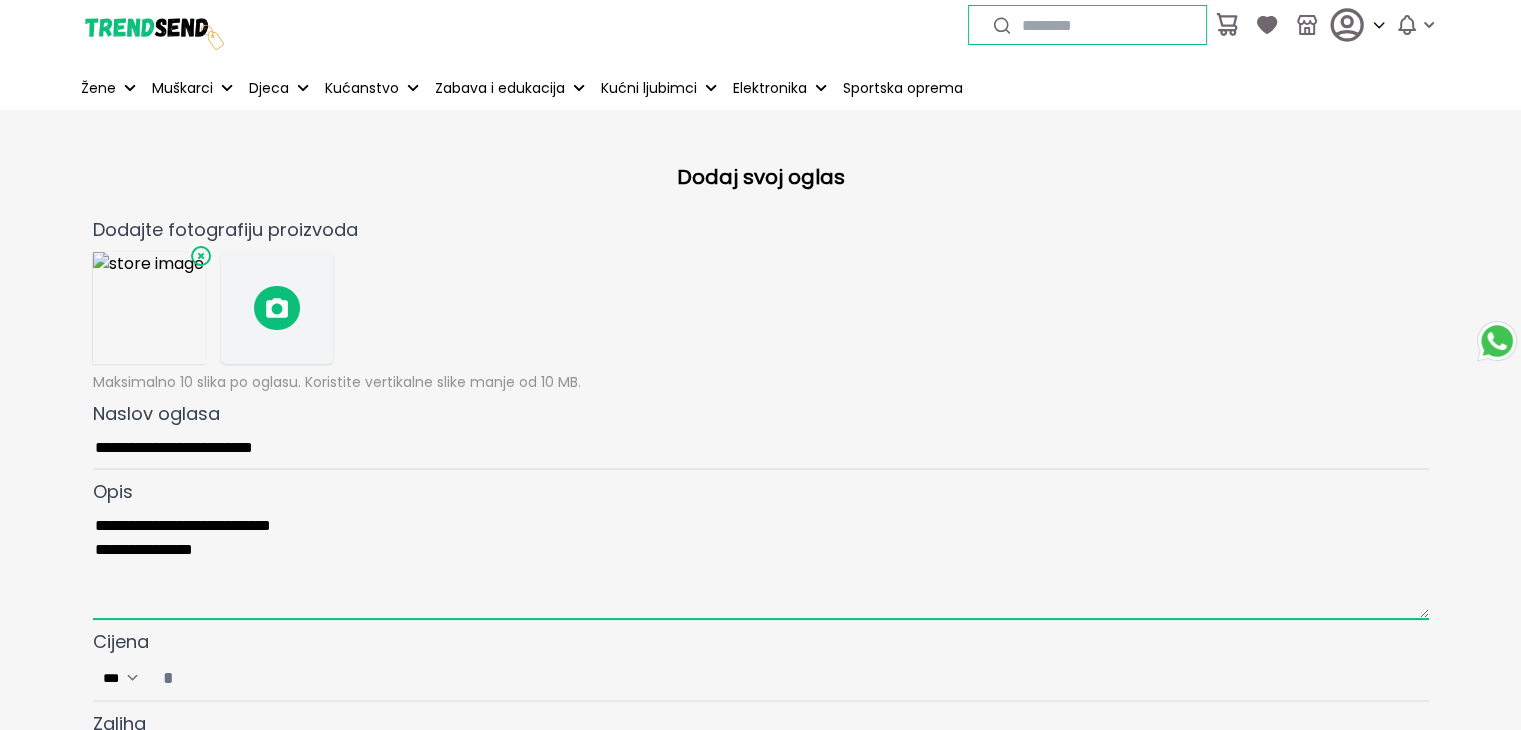 drag, startPoint x: 276, startPoint y: 541, endPoint x: 68, endPoint y: 521, distance: 208.95932 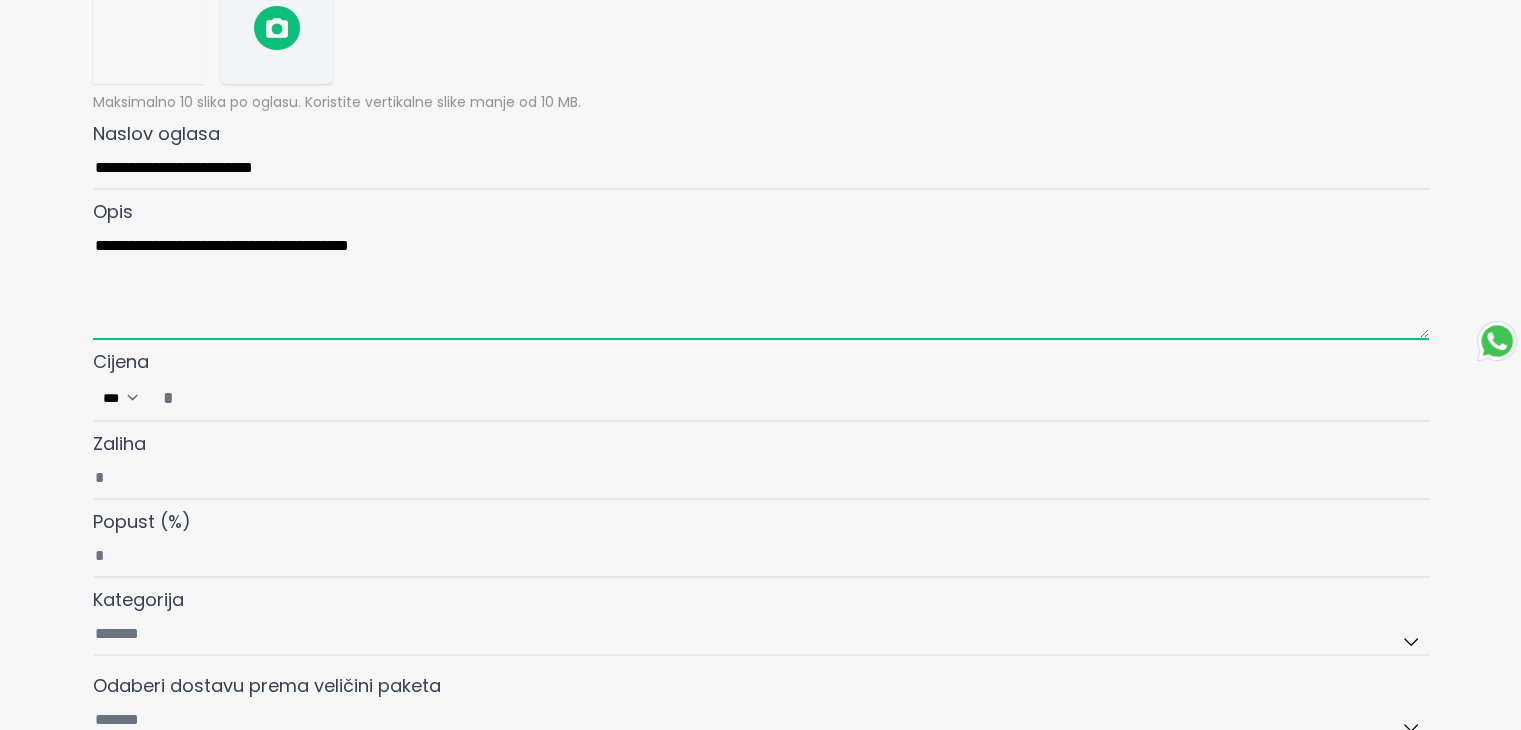 scroll, scrollTop: 300, scrollLeft: 0, axis: vertical 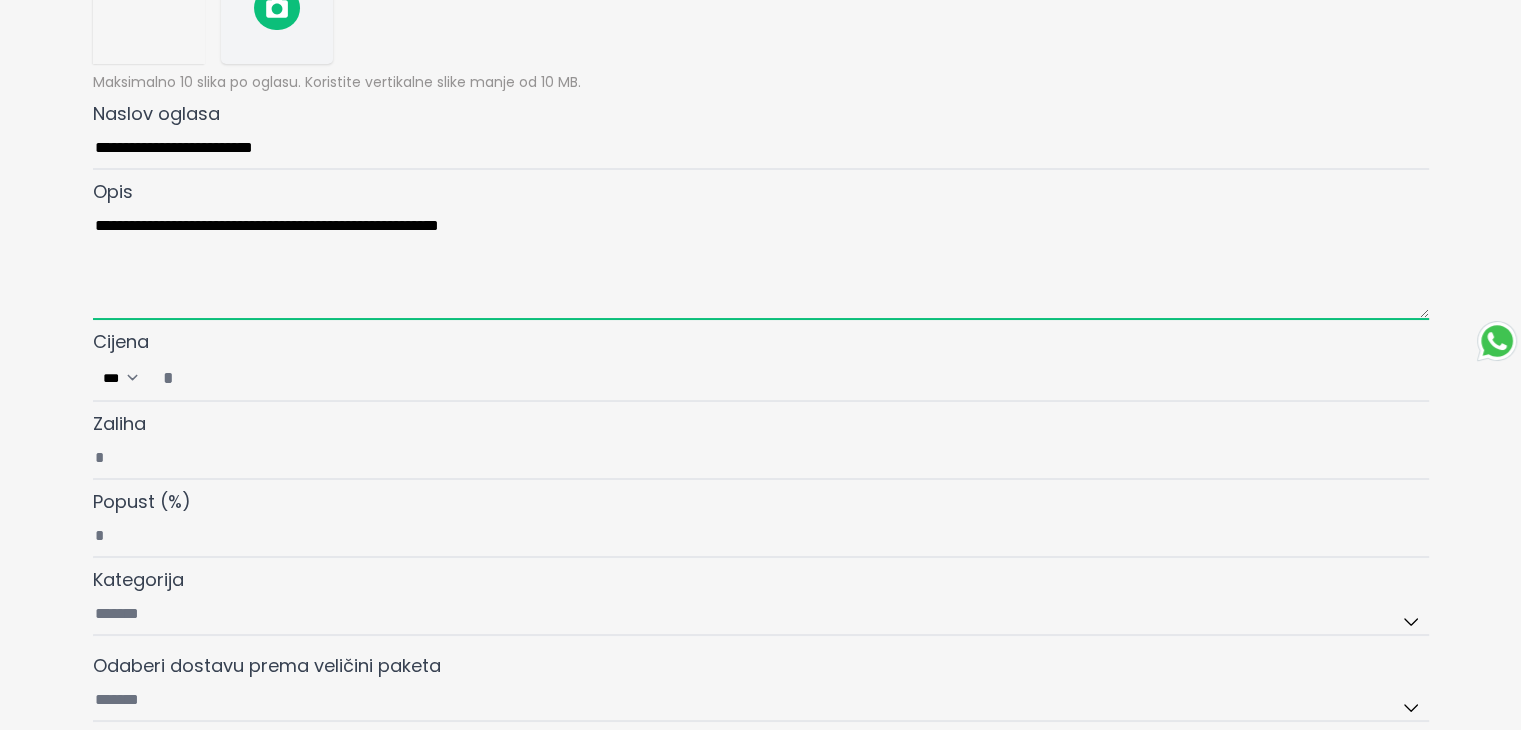 type on "**********" 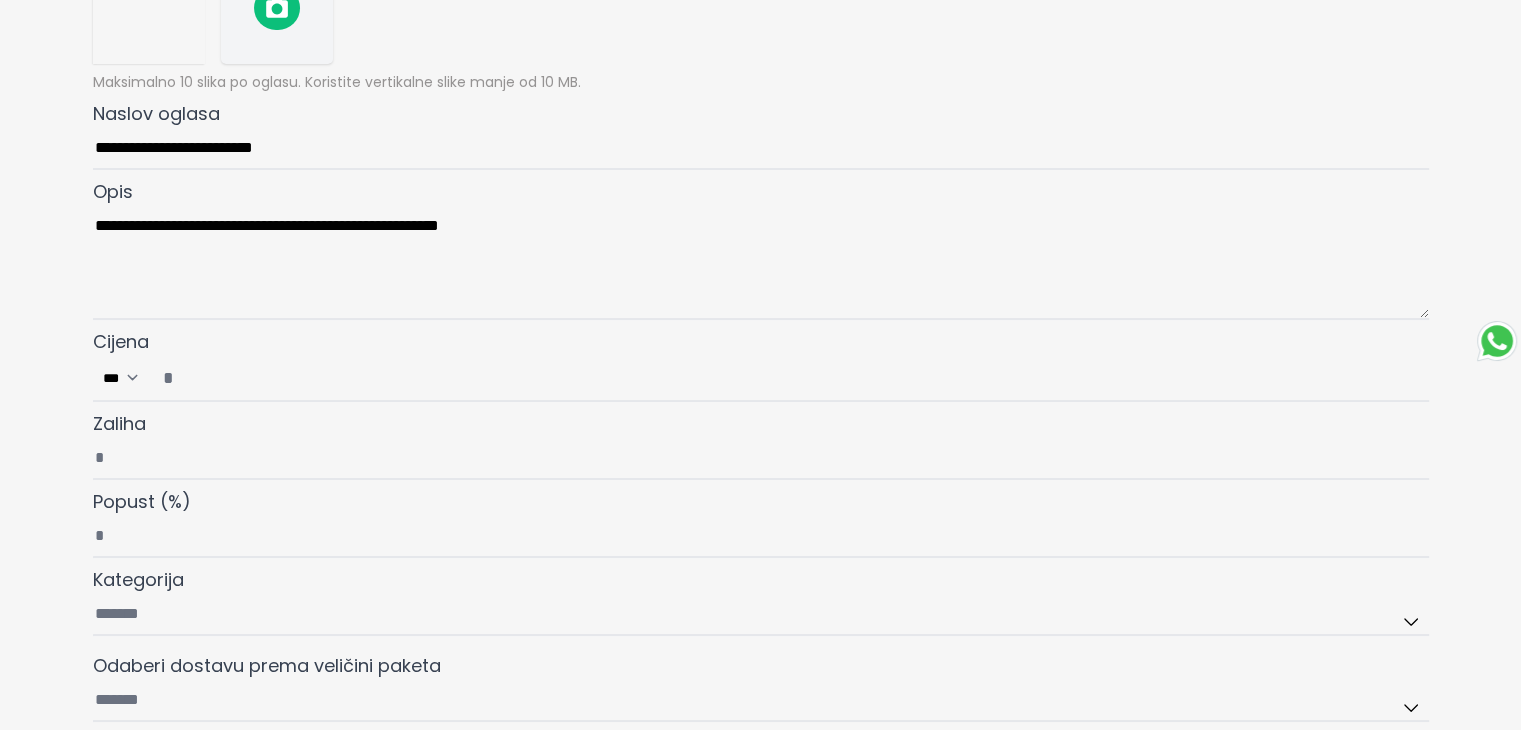 click on "Cijena ***" at bounding box center (789, 378) 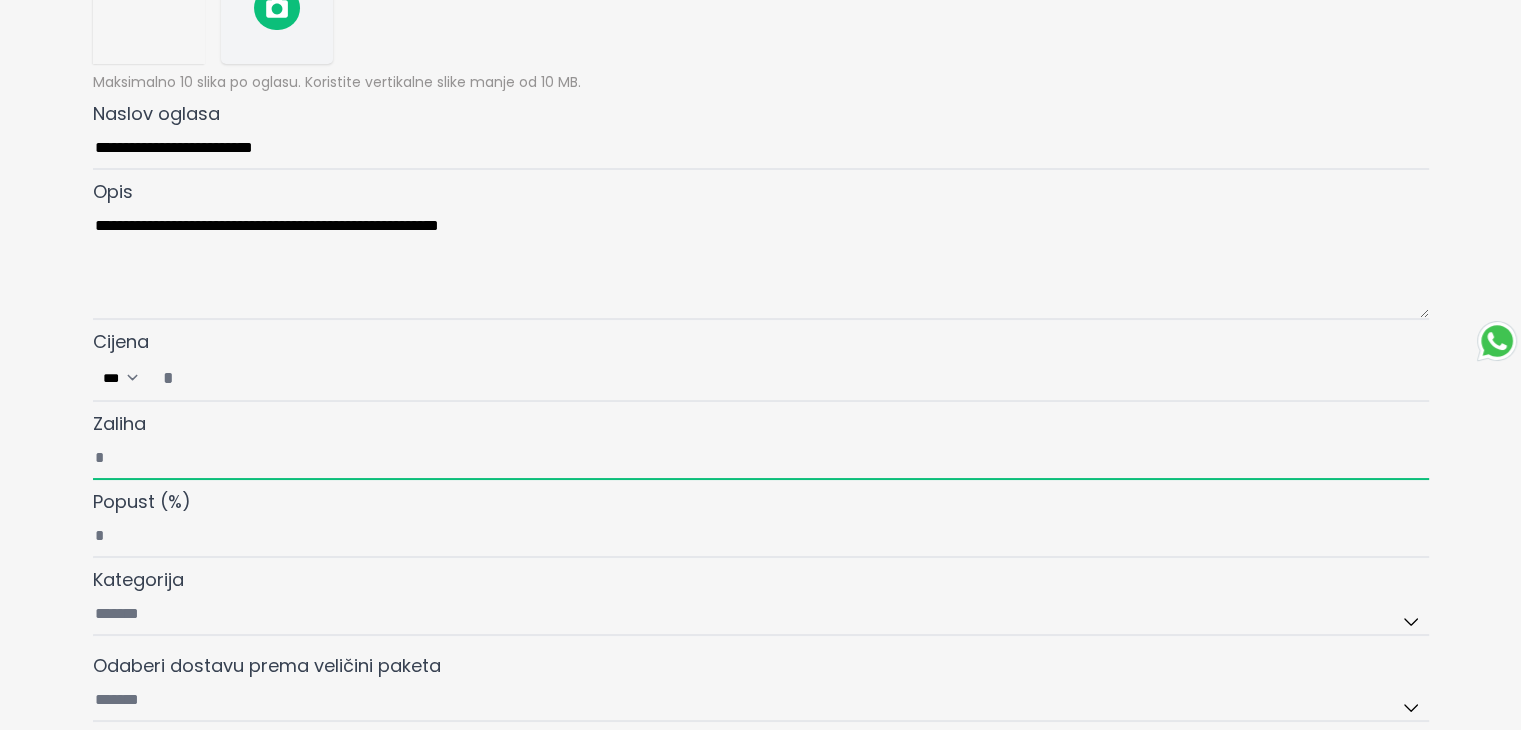 click on "Zaliha" at bounding box center [761, 459] 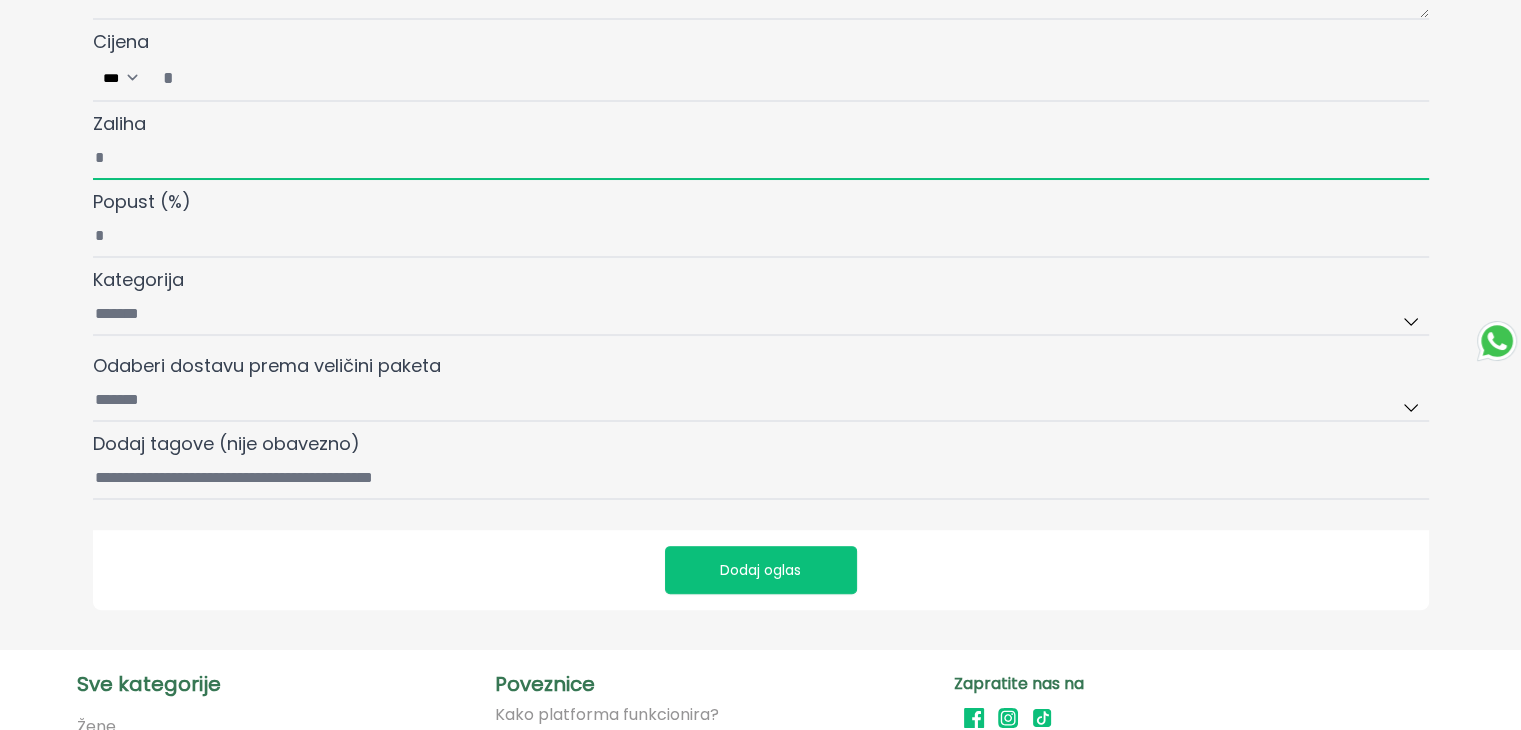 type on "*" 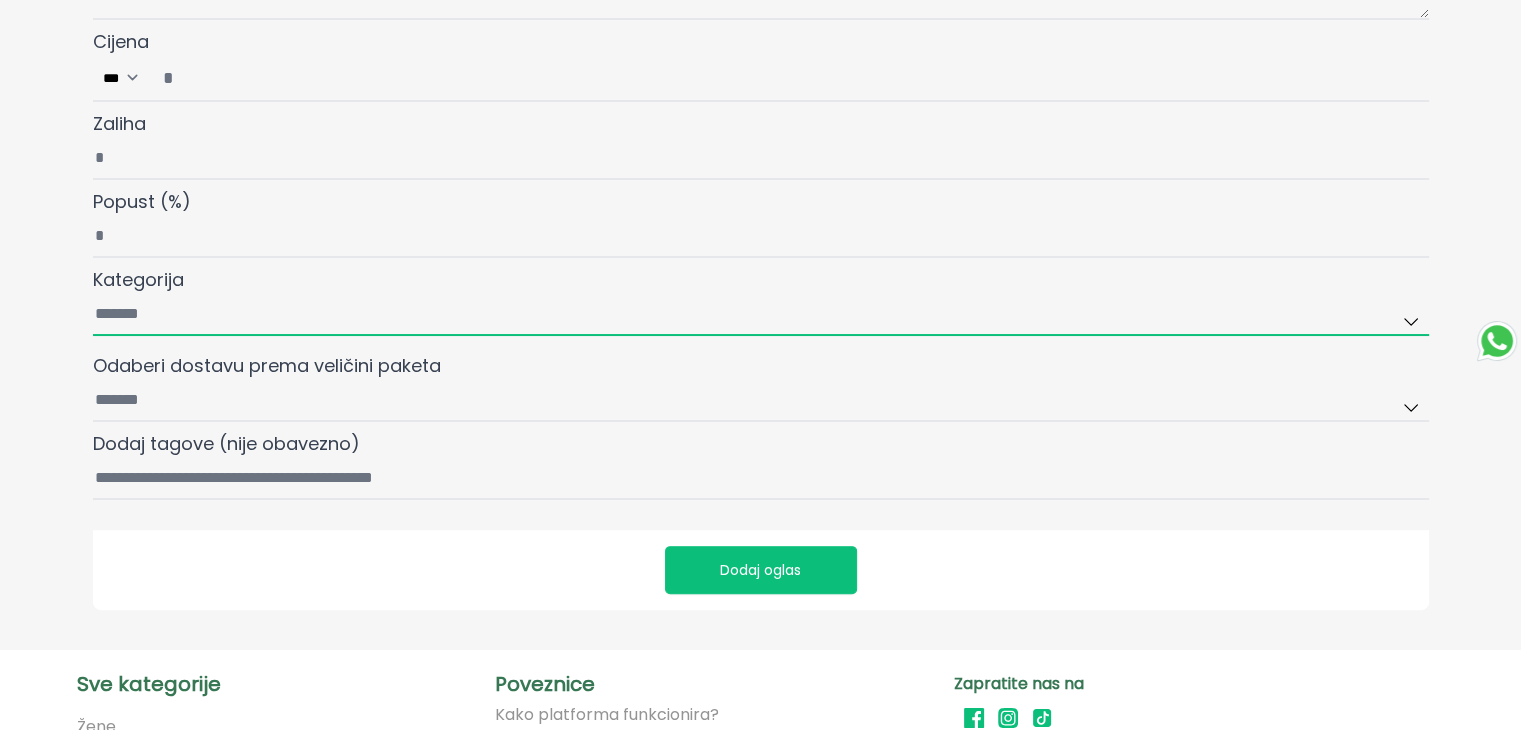 click on "Kategorija" at bounding box center (761, 315) 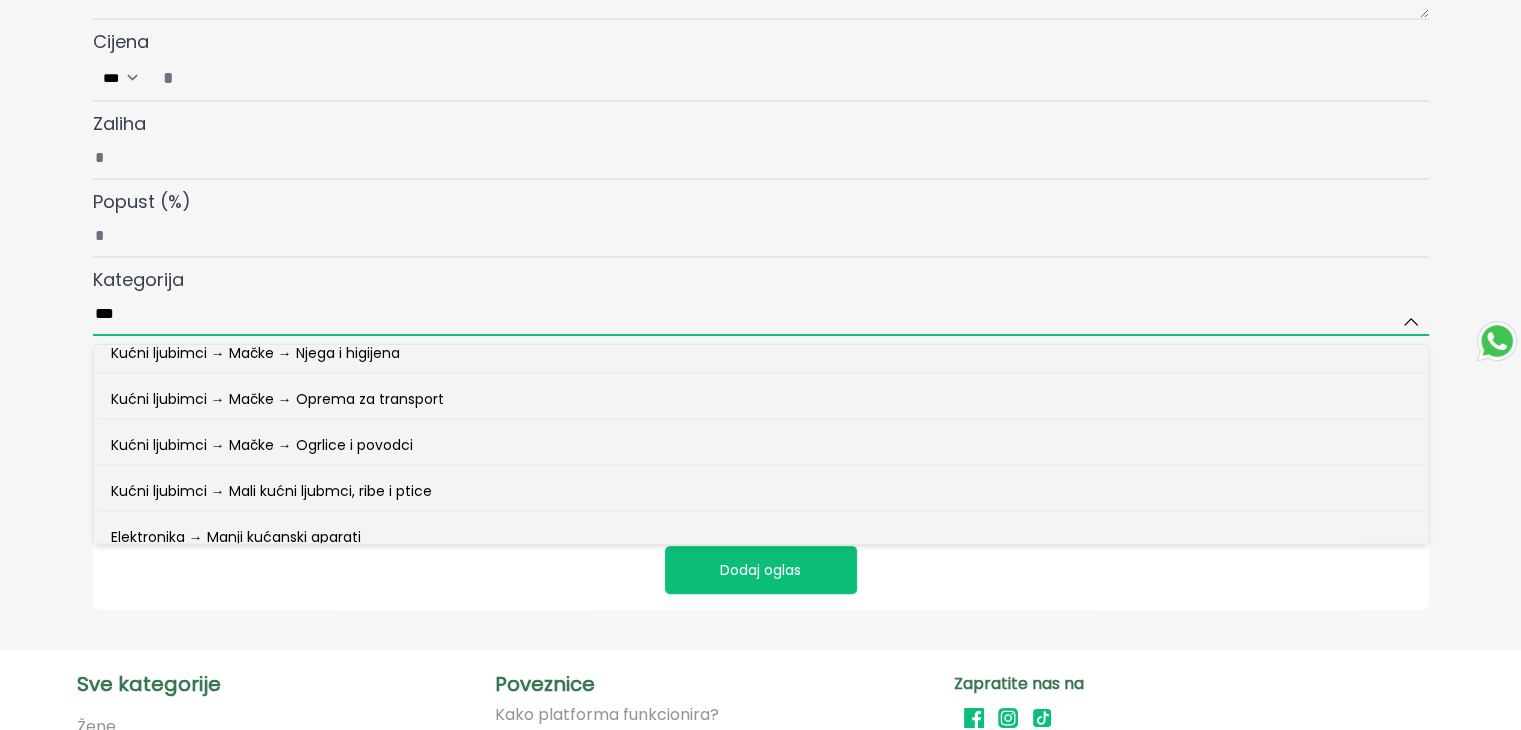 scroll, scrollTop: 0, scrollLeft: 0, axis: both 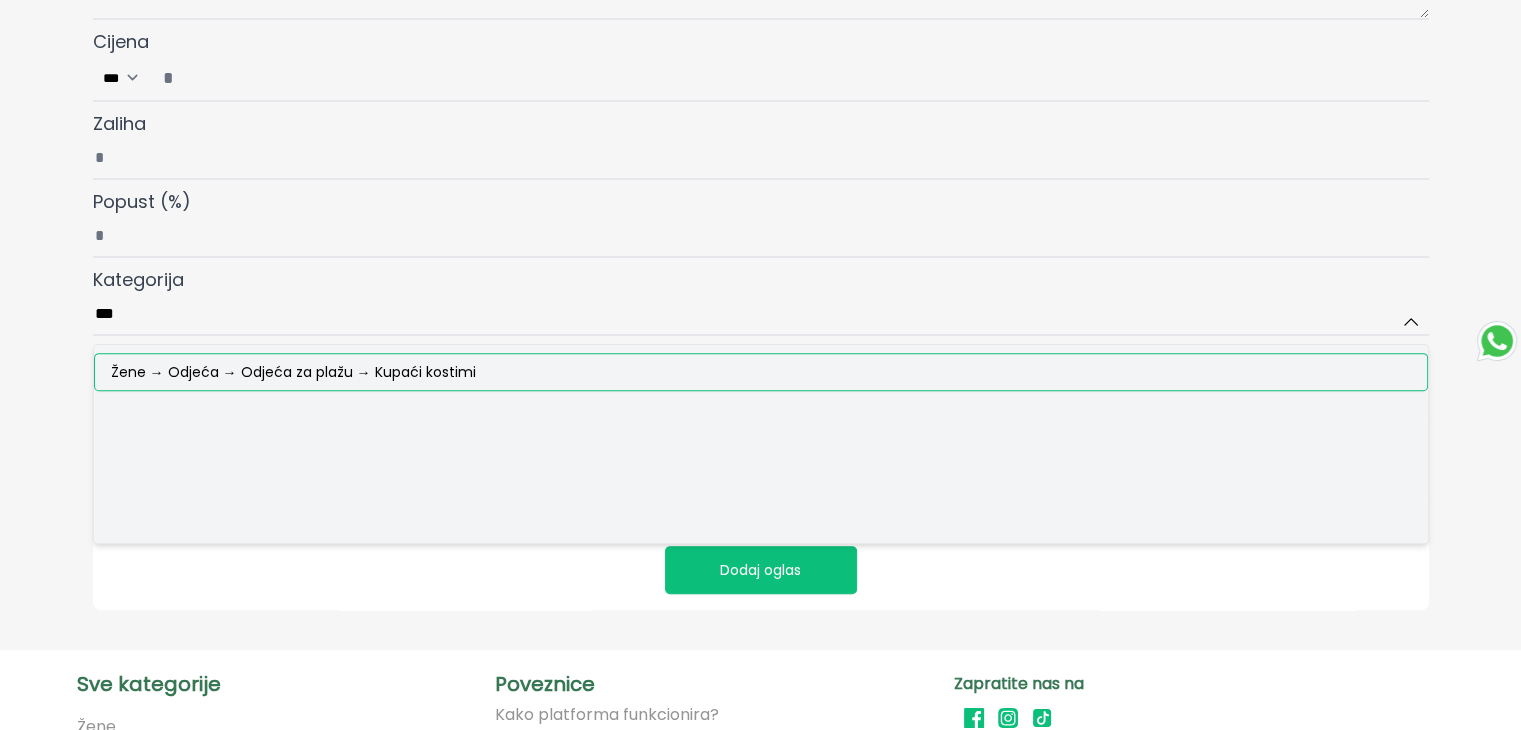 click on "Žene  →  Odjeća  →  Odjeća za plažu  →  Kupaći kostimi" at bounding box center [293, 372] 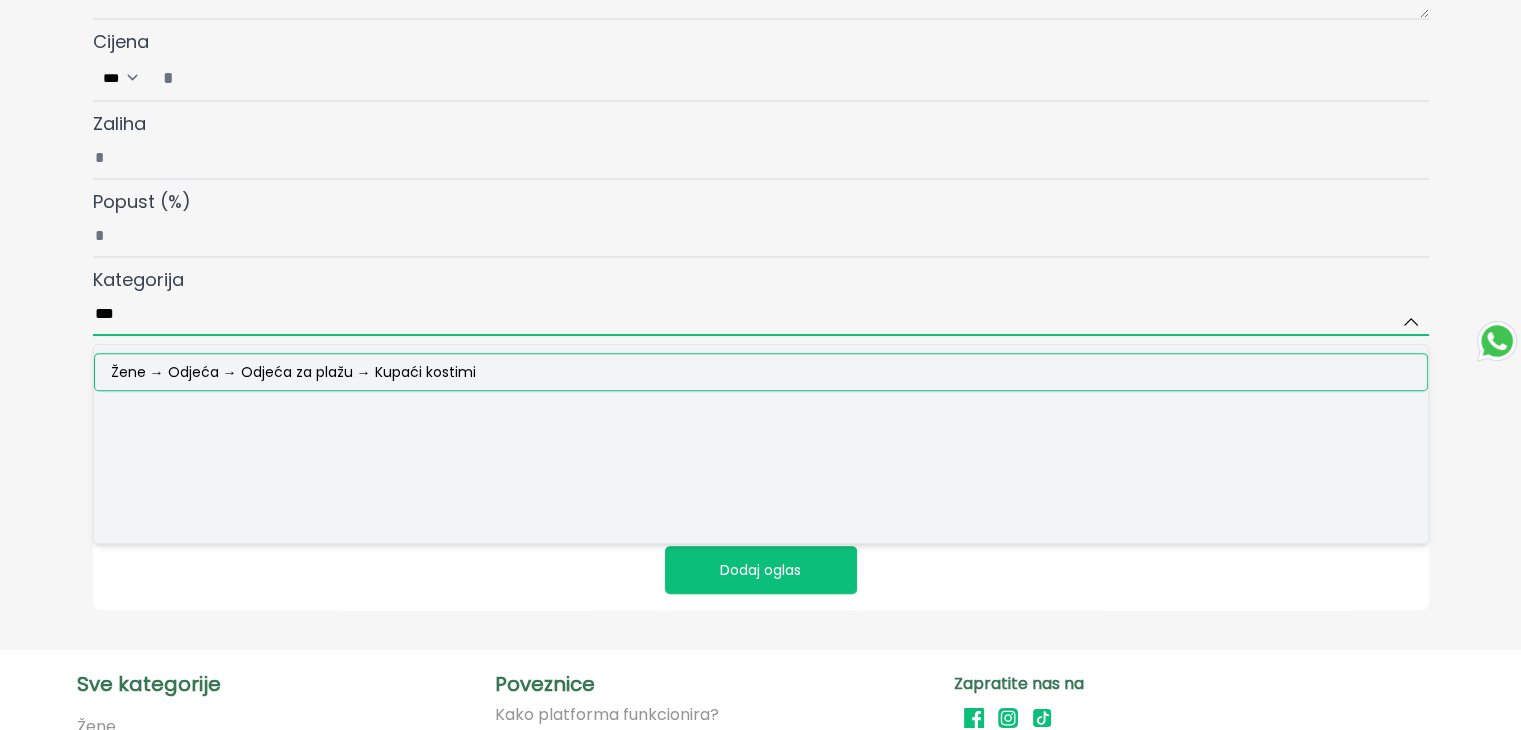click on "***" at bounding box center (761, 315) 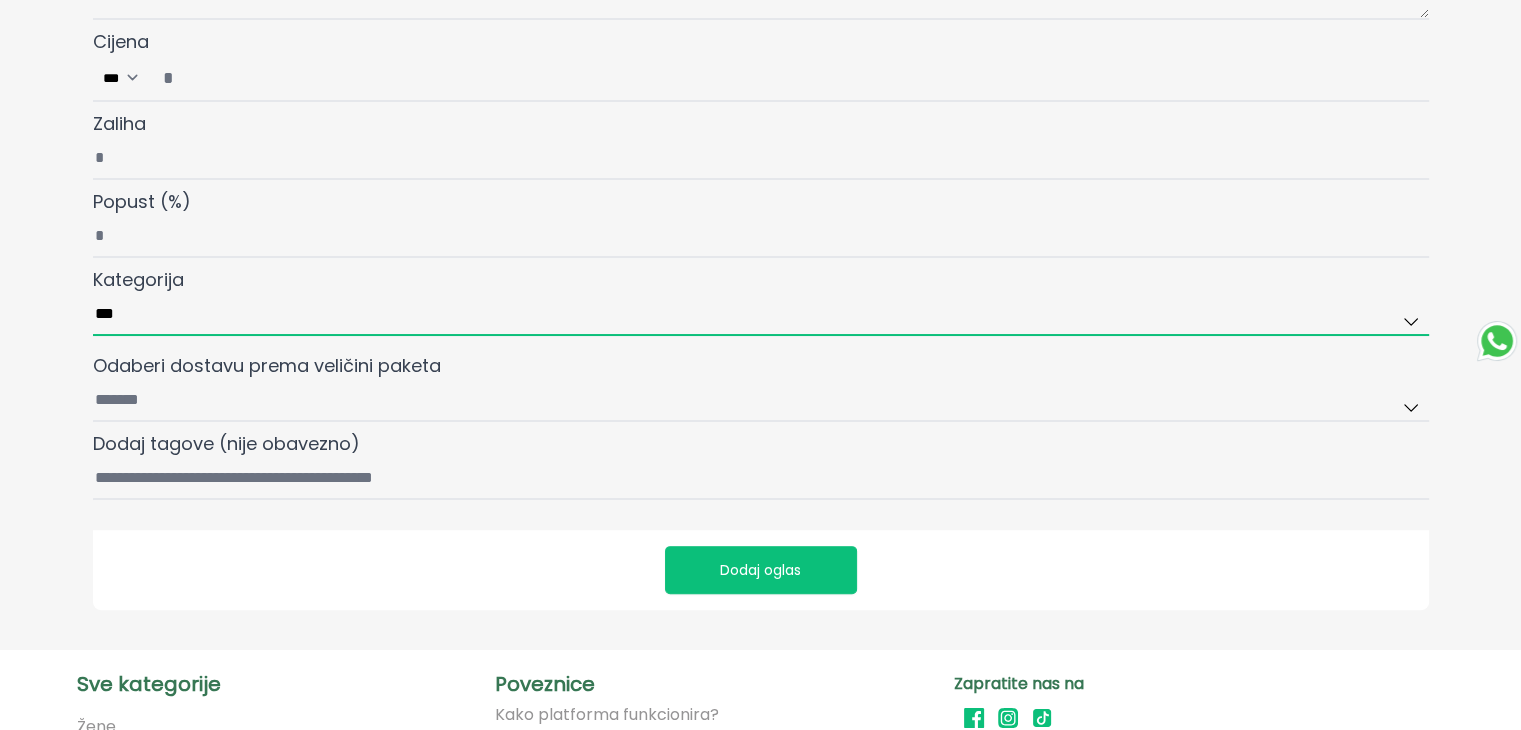 type on "**********" 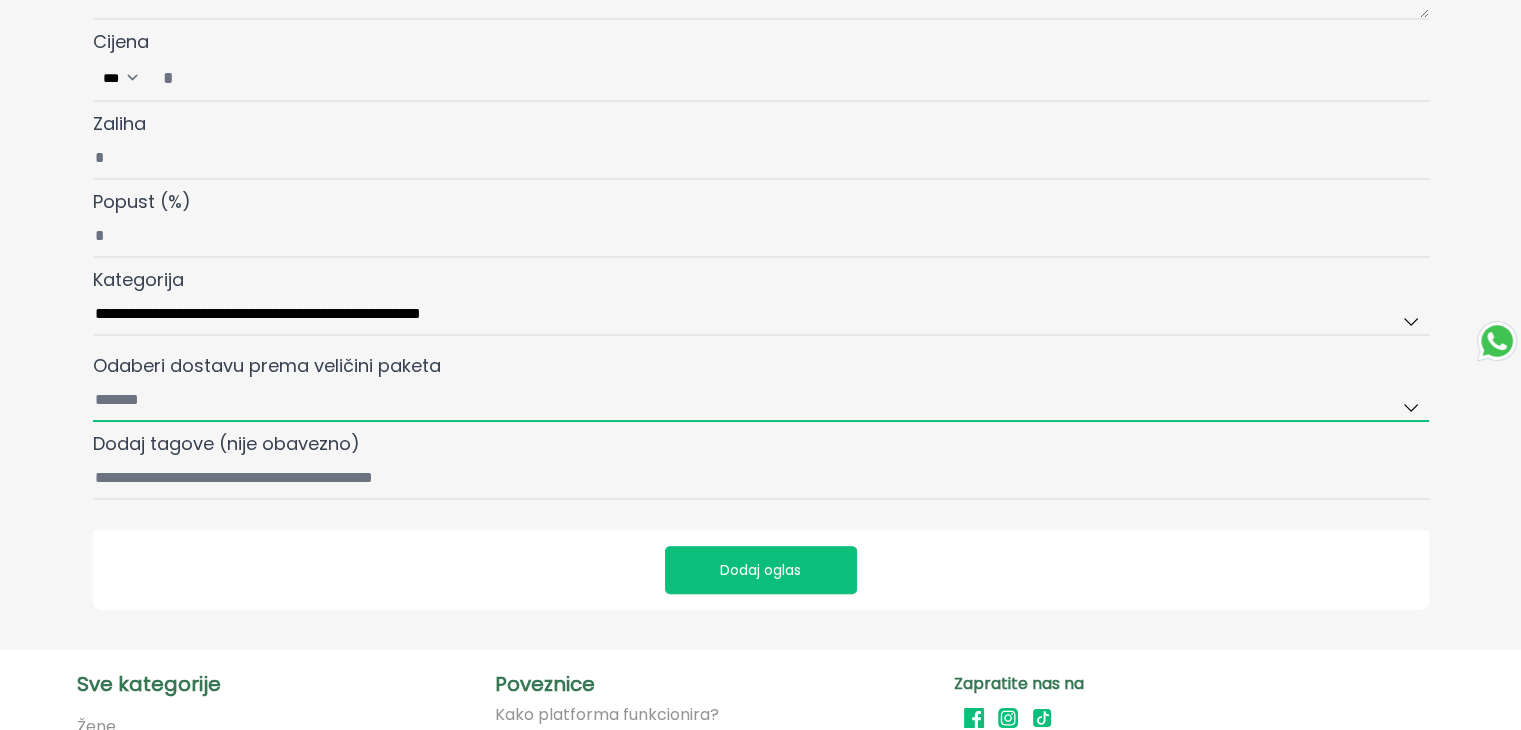 click on "Odaberi dostavu prema veličini paketa" at bounding box center (761, 401) 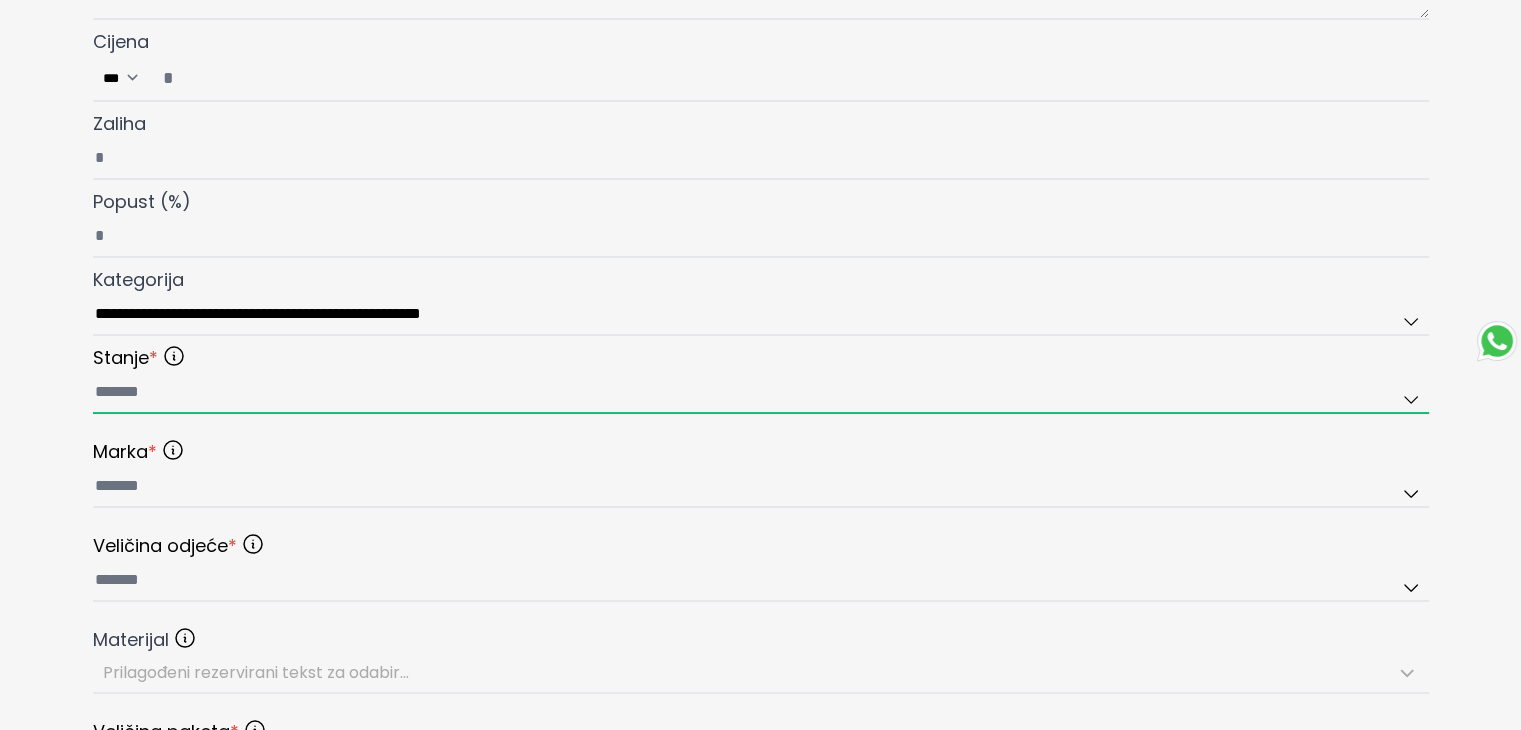 click at bounding box center (761, 393) 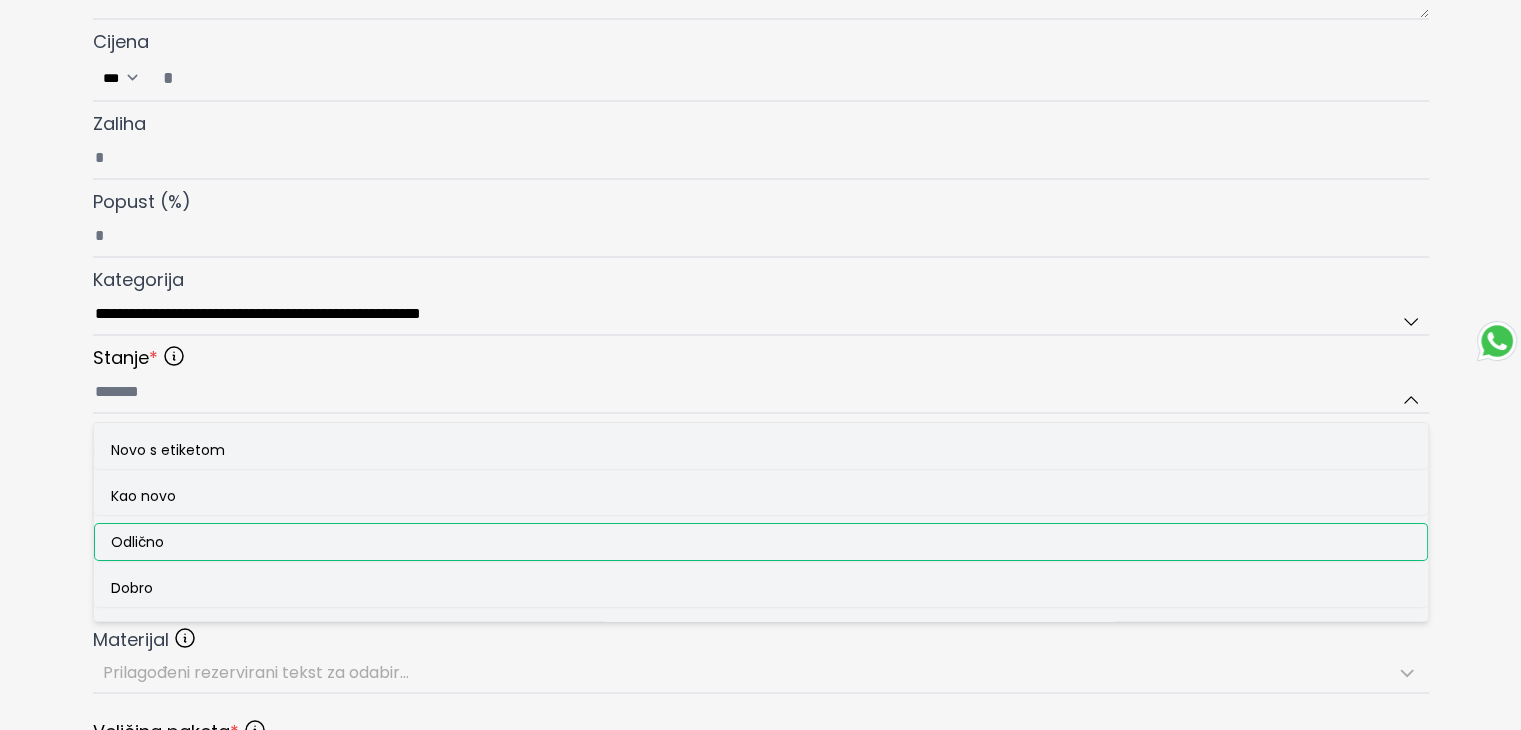 click on "Odlično" at bounding box center (137, 542) 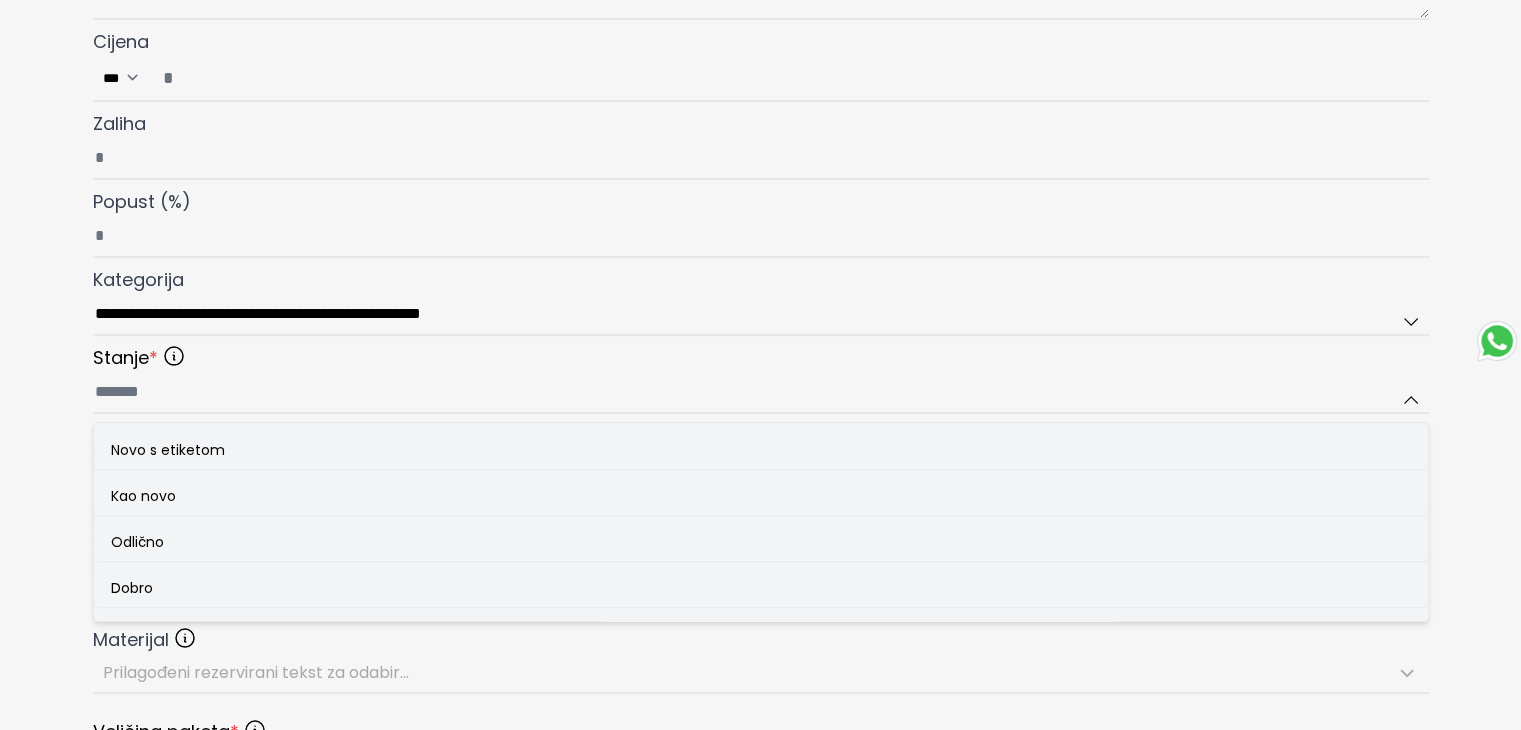 type on "*******" 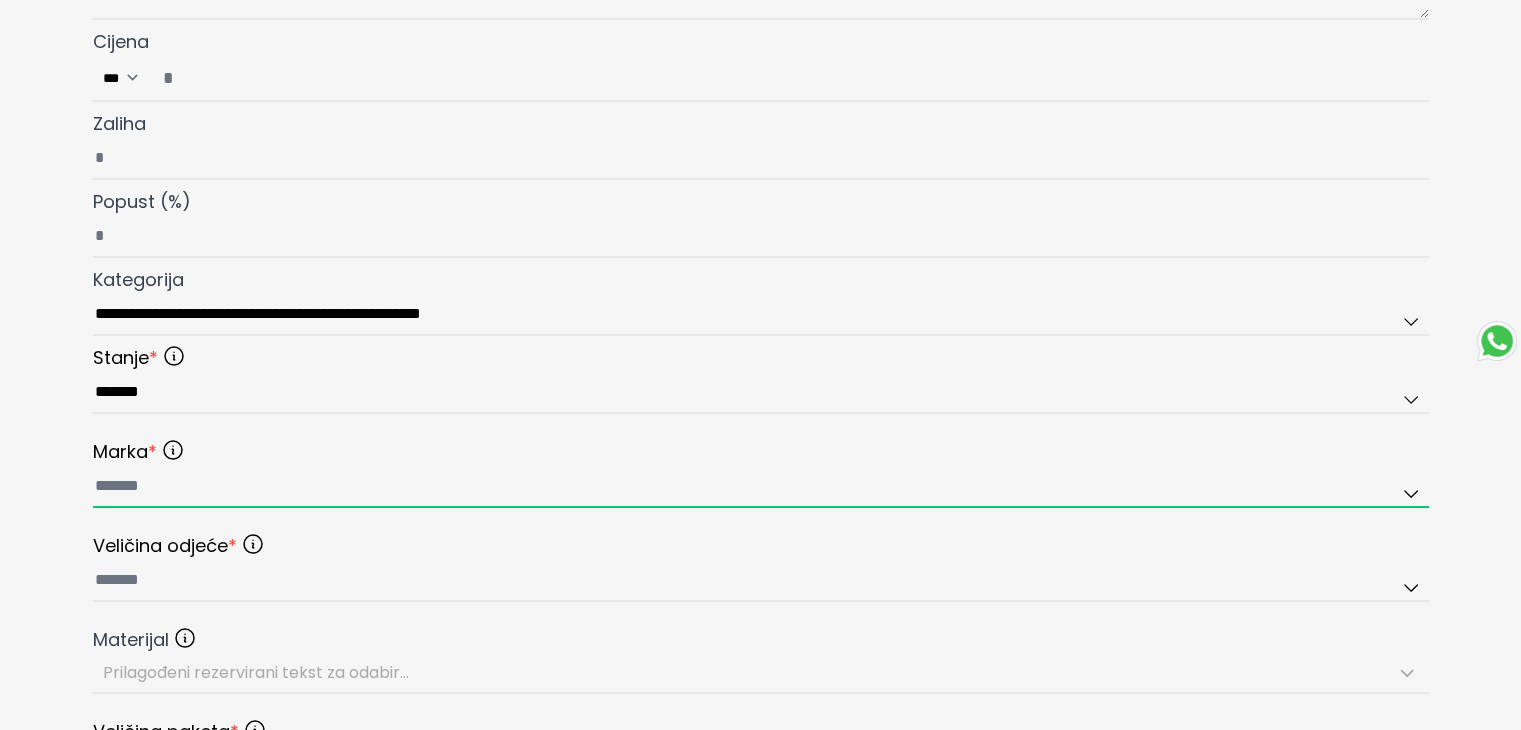 click at bounding box center [761, 487] 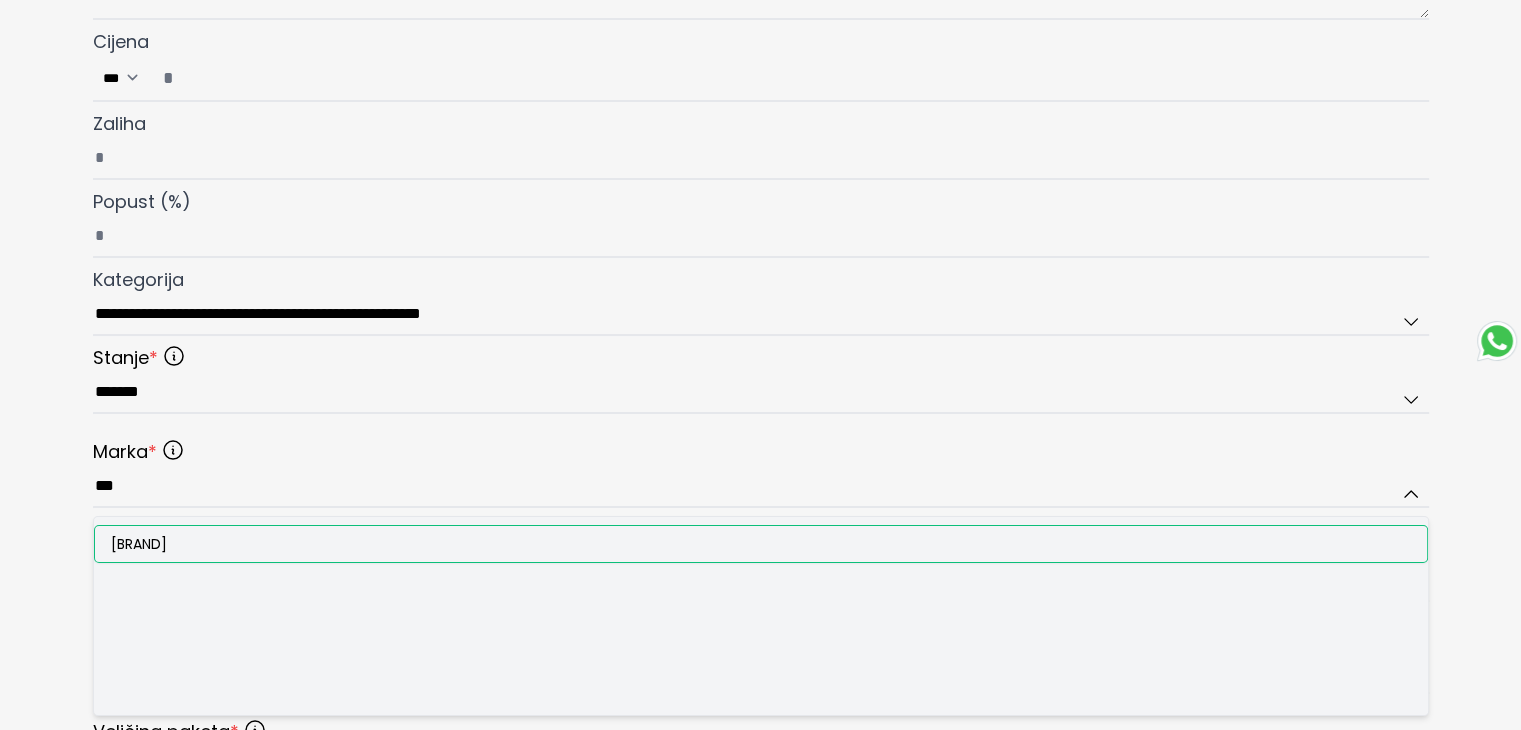 click on "Shein" at bounding box center (761, 544) 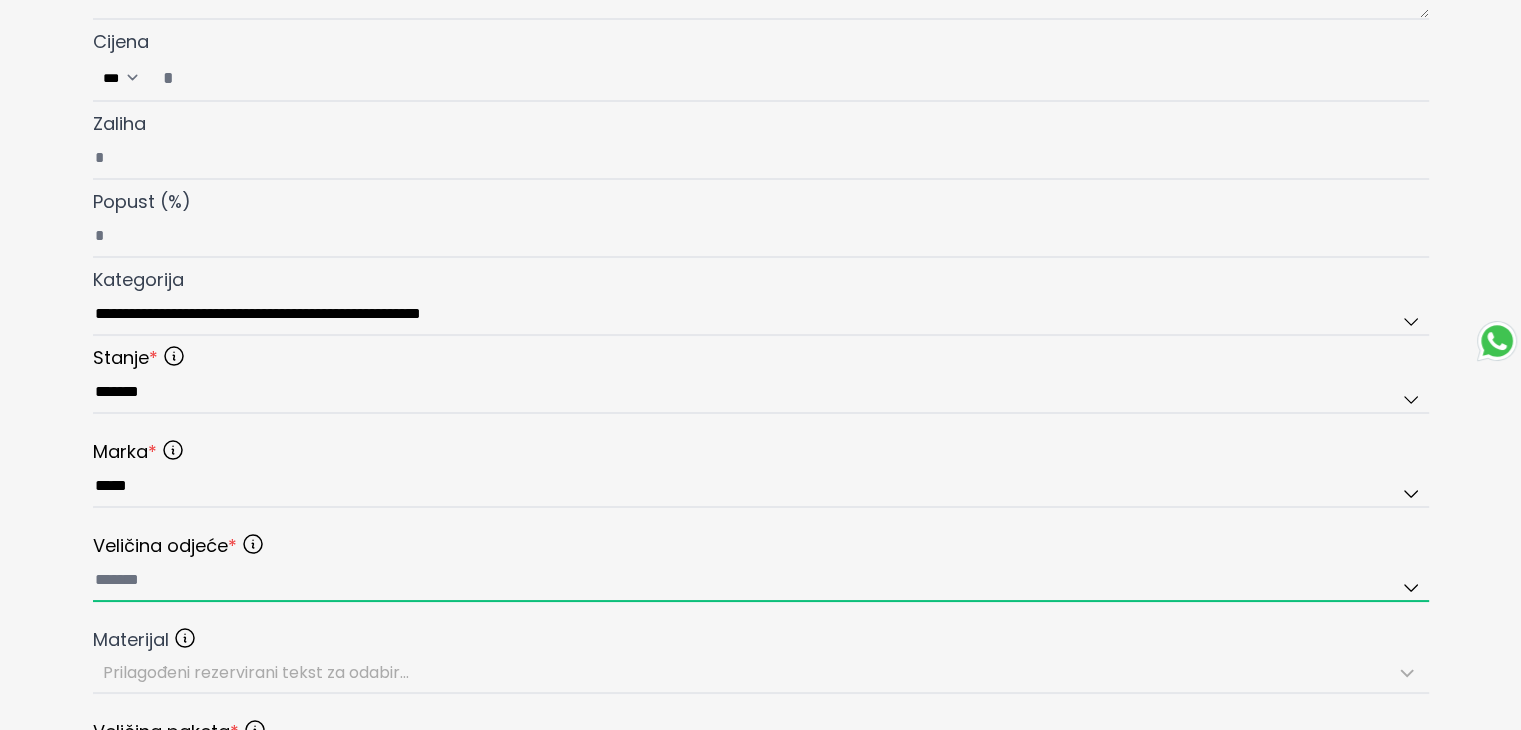 click at bounding box center (761, 581) 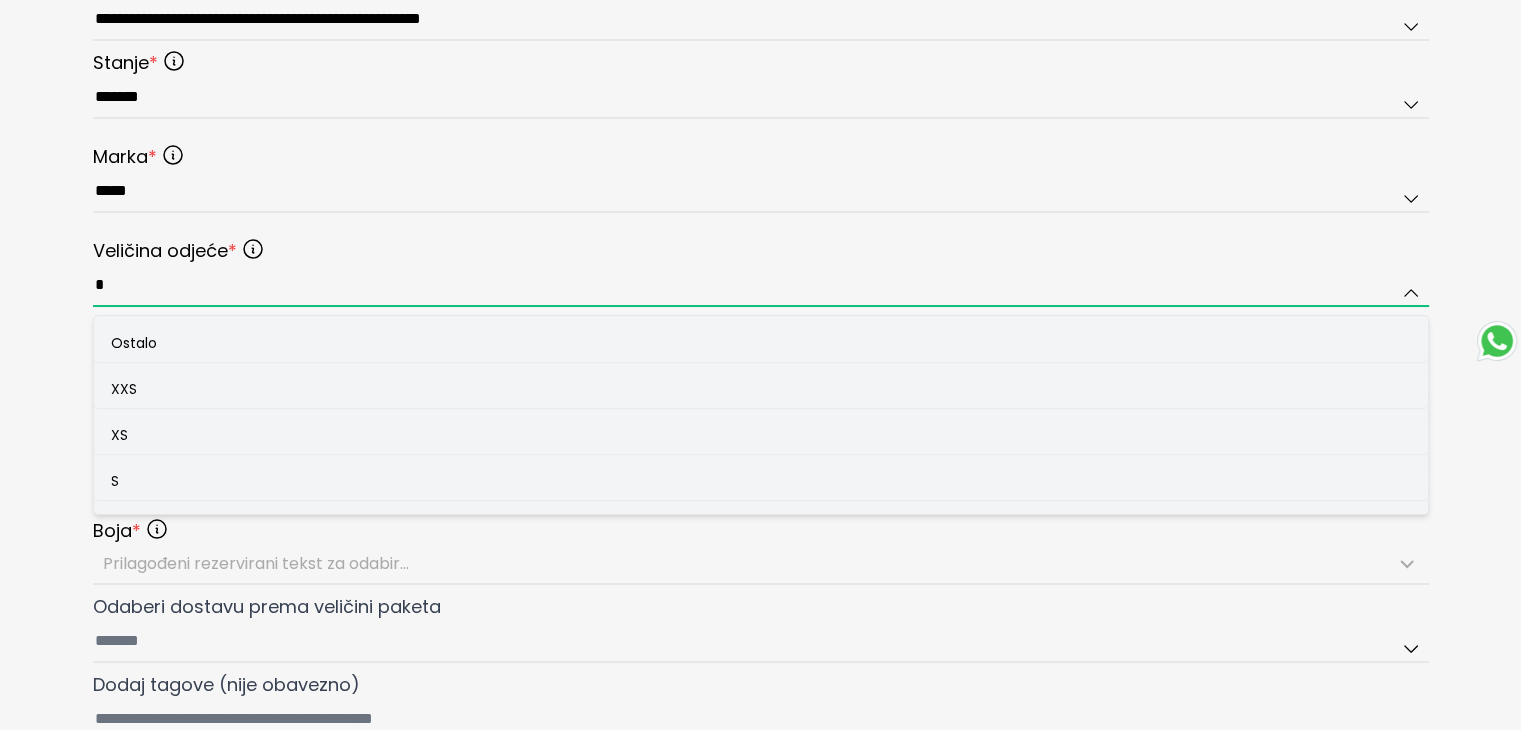scroll, scrollTop: 900, scrollLeft: 0, axis: vertical 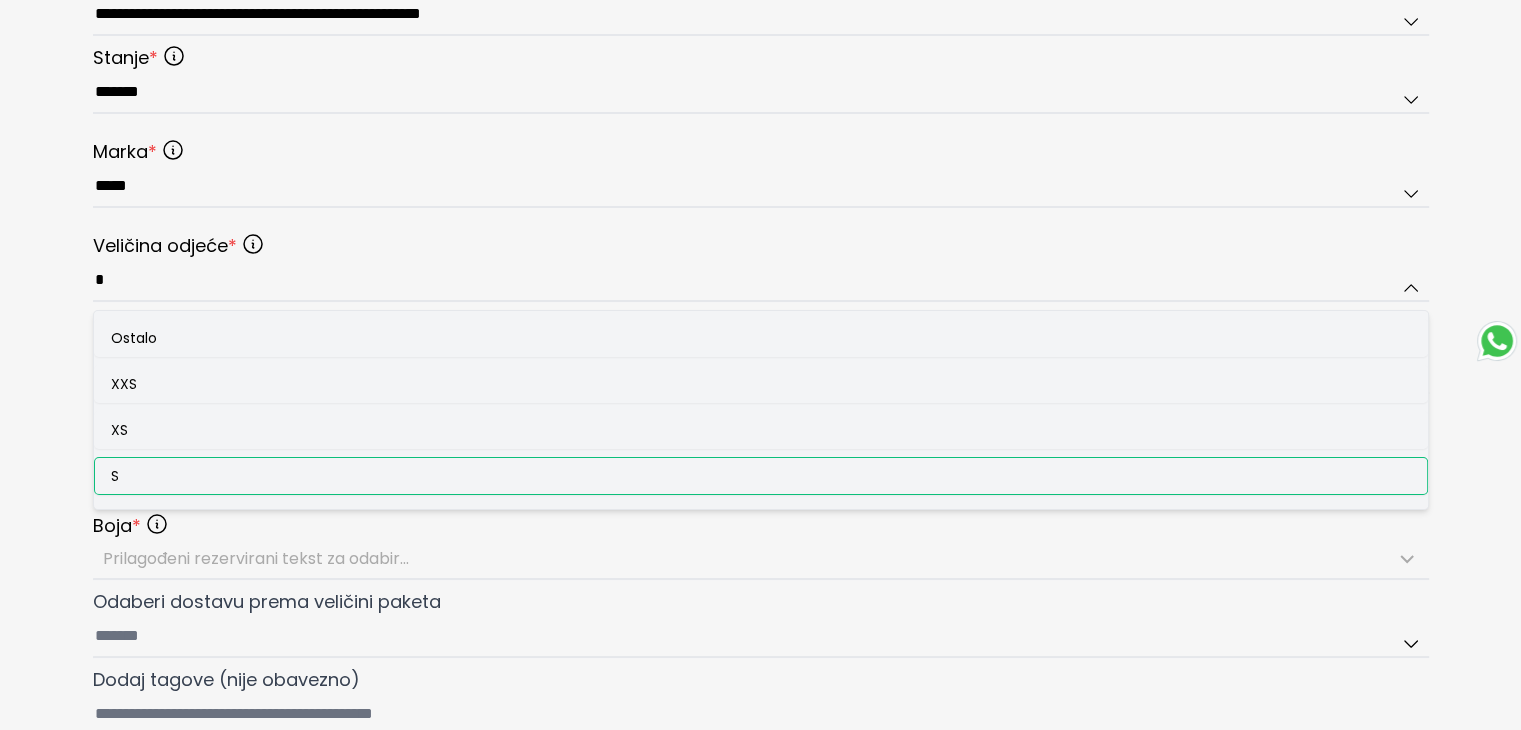 click on "S" at bounding box center [761, 476] 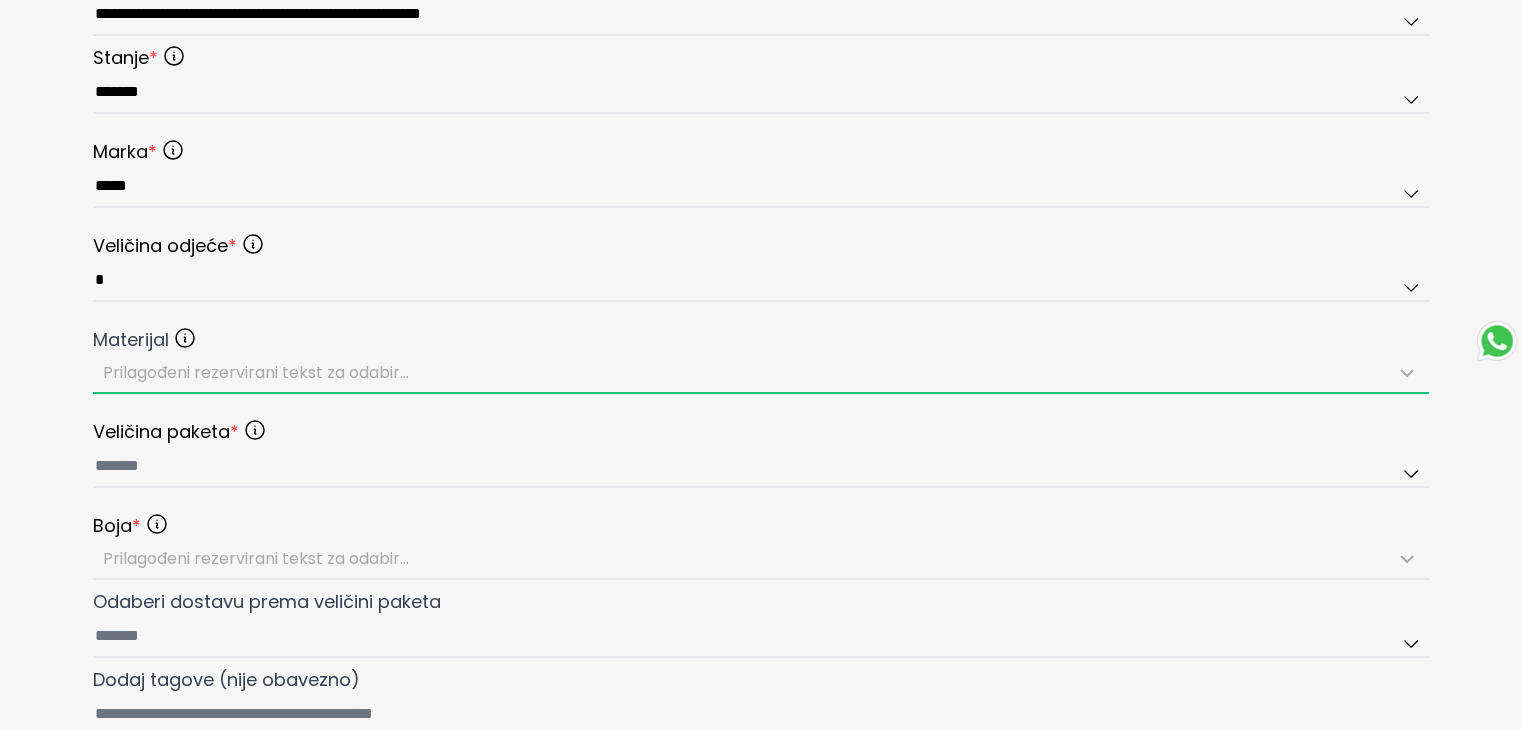 click on "Prilagođeni rezervirani tekst za odabir..." at bounding box center [256, 372] 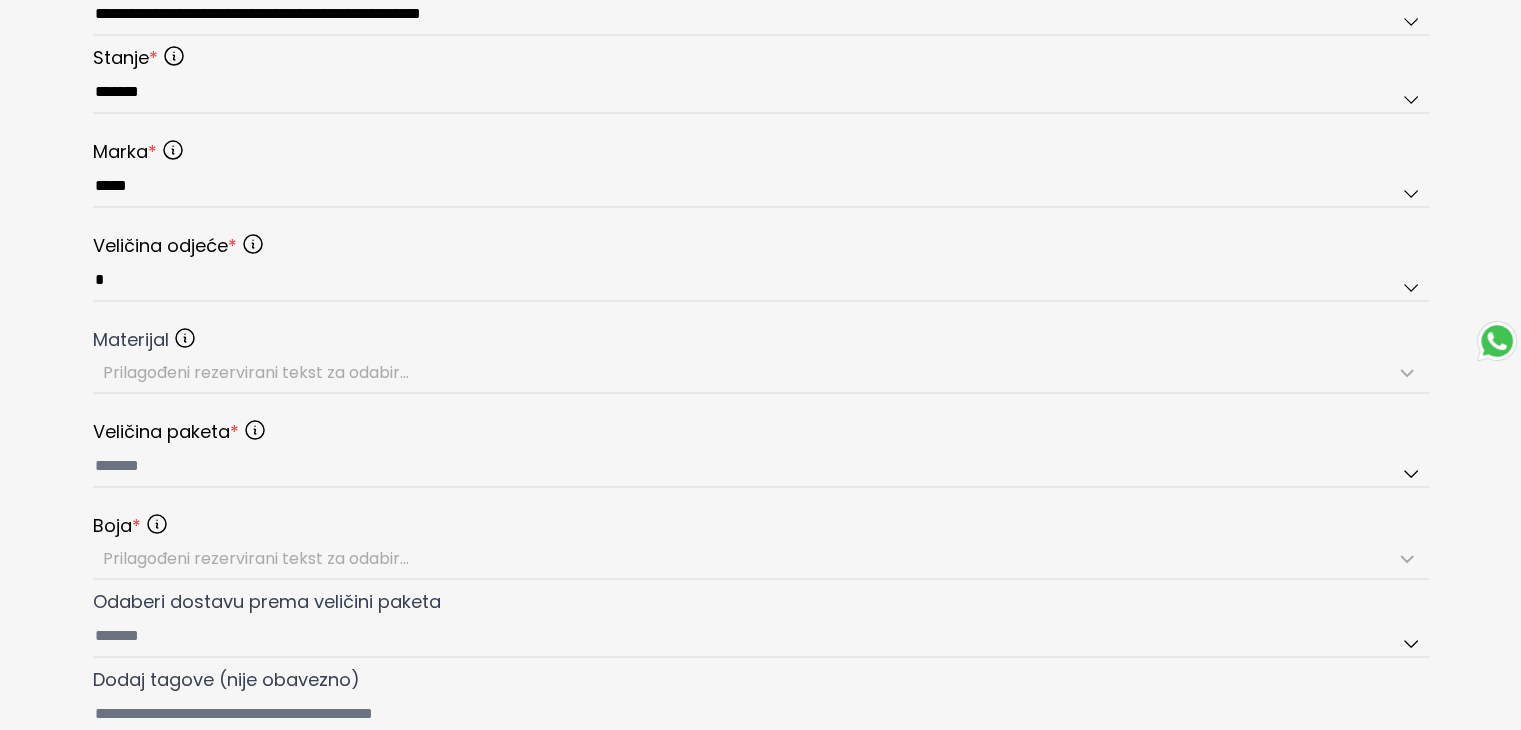 click on "**********" at bounding box center (761, 48) 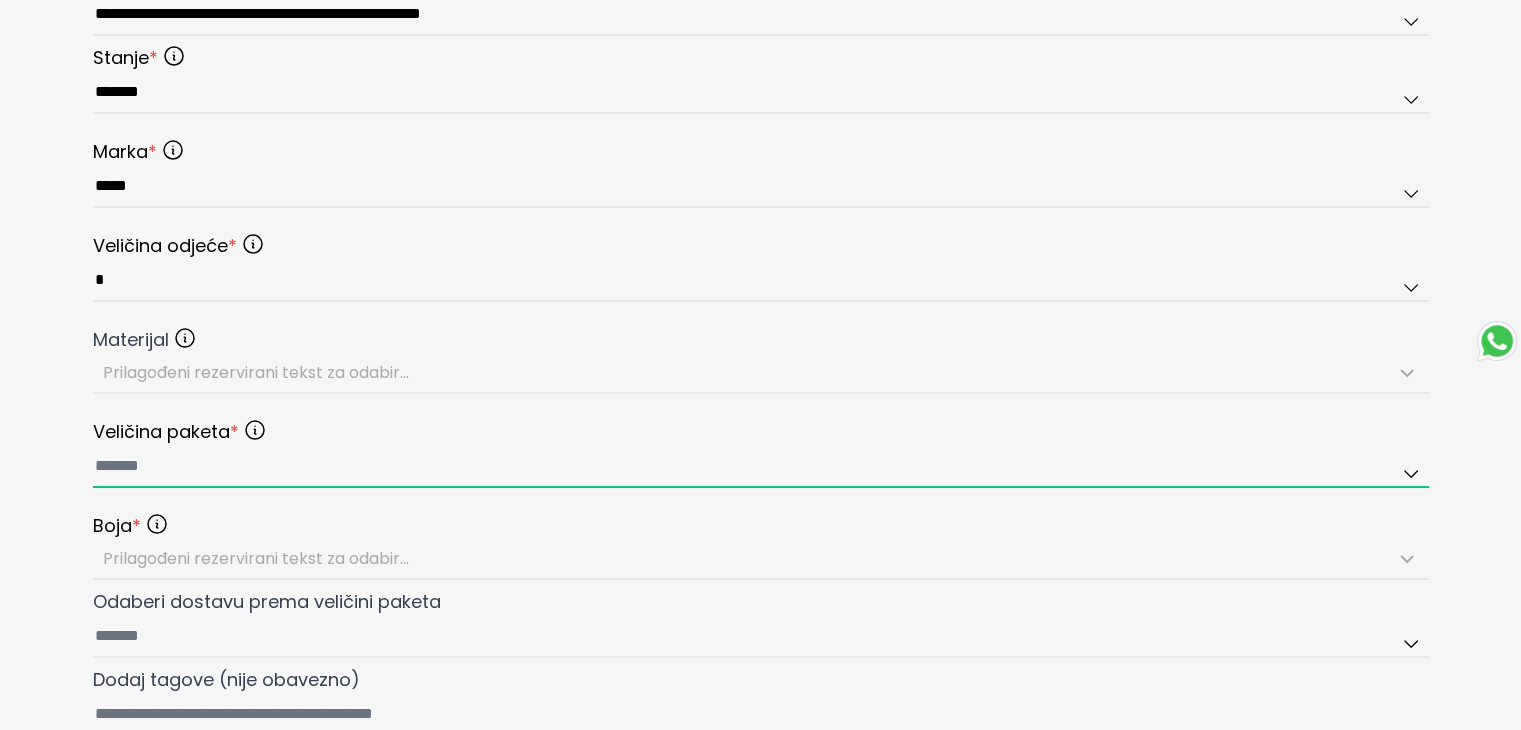 click at bounding box center [761, 467] 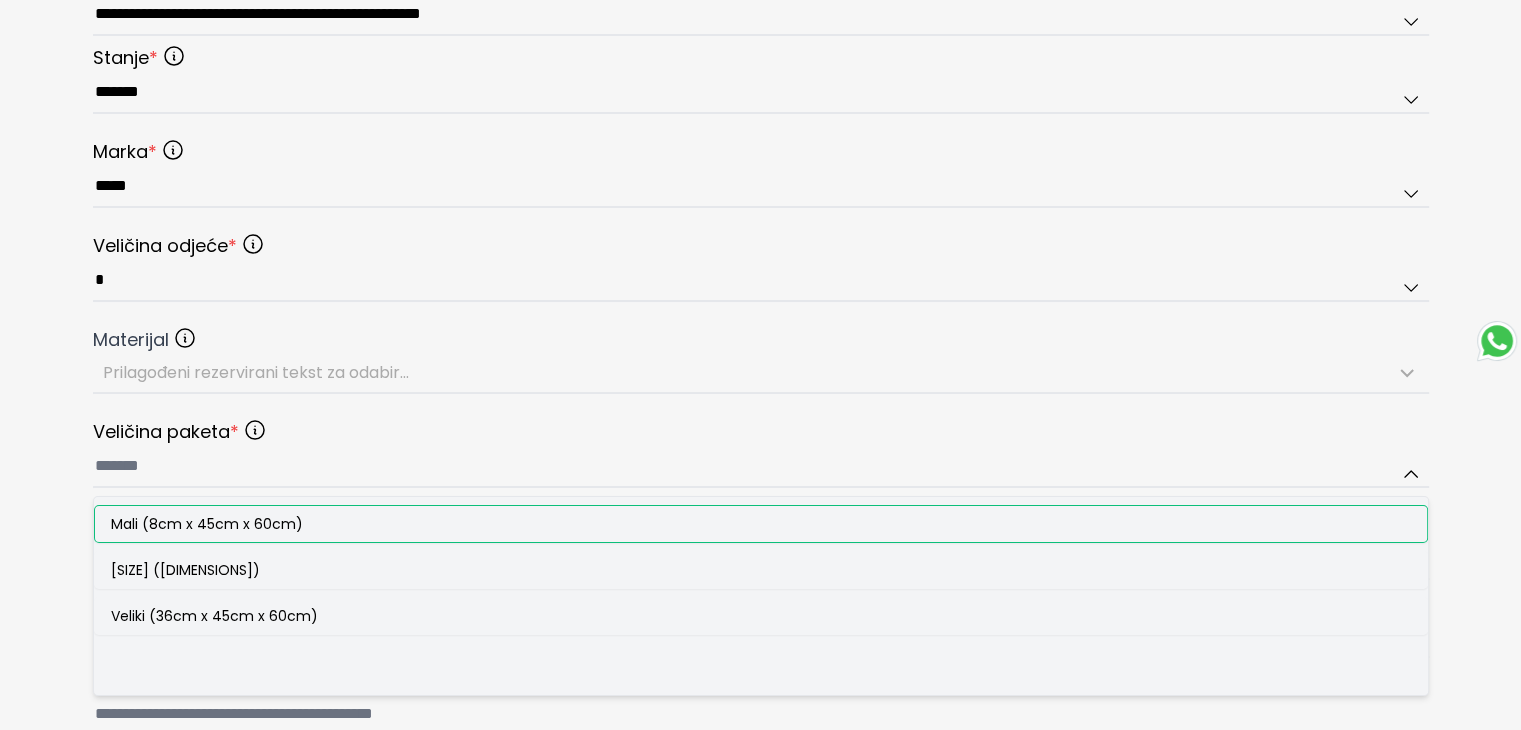 click on "Mali (8cm x 45cm x 60cm)" at bounding box center [207, 524] 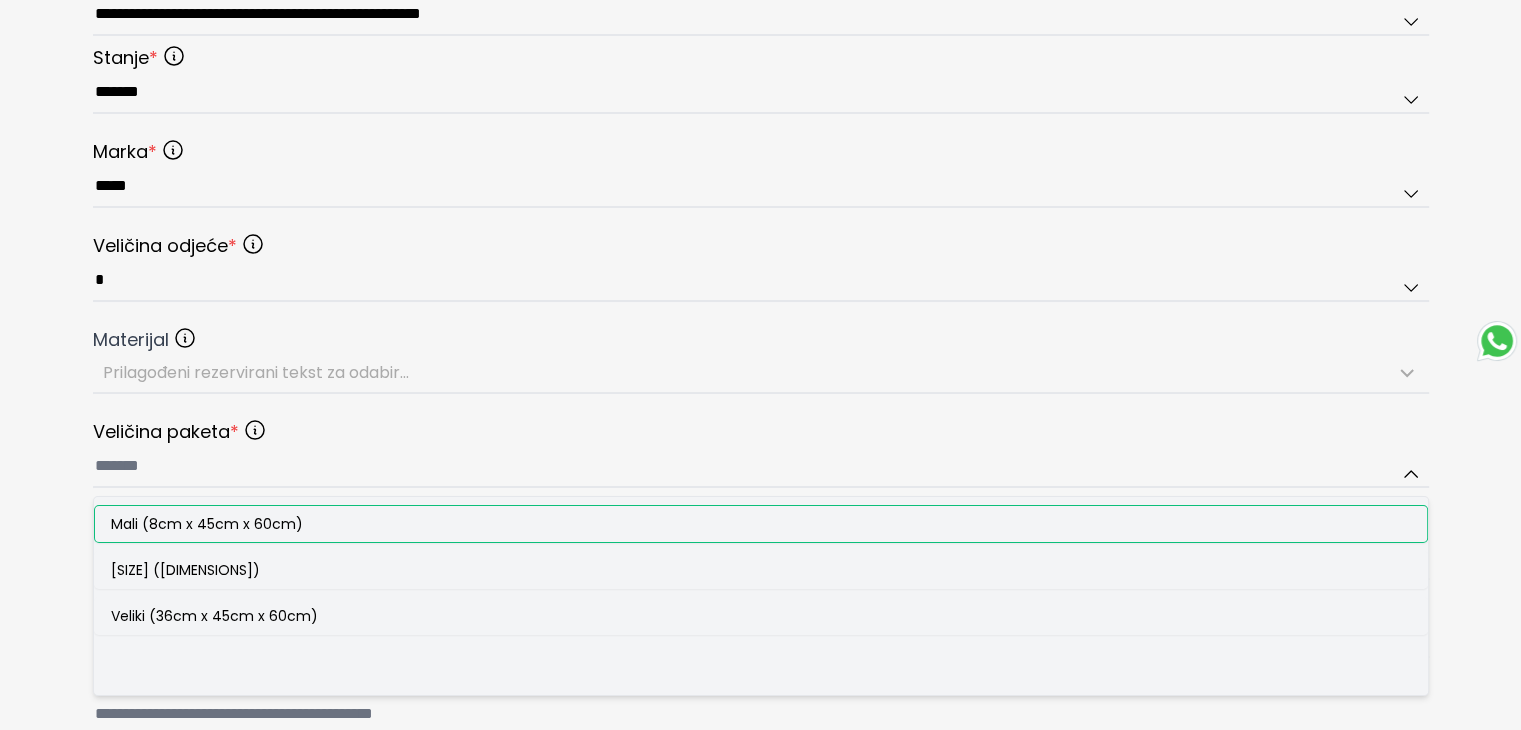 type on "**********" 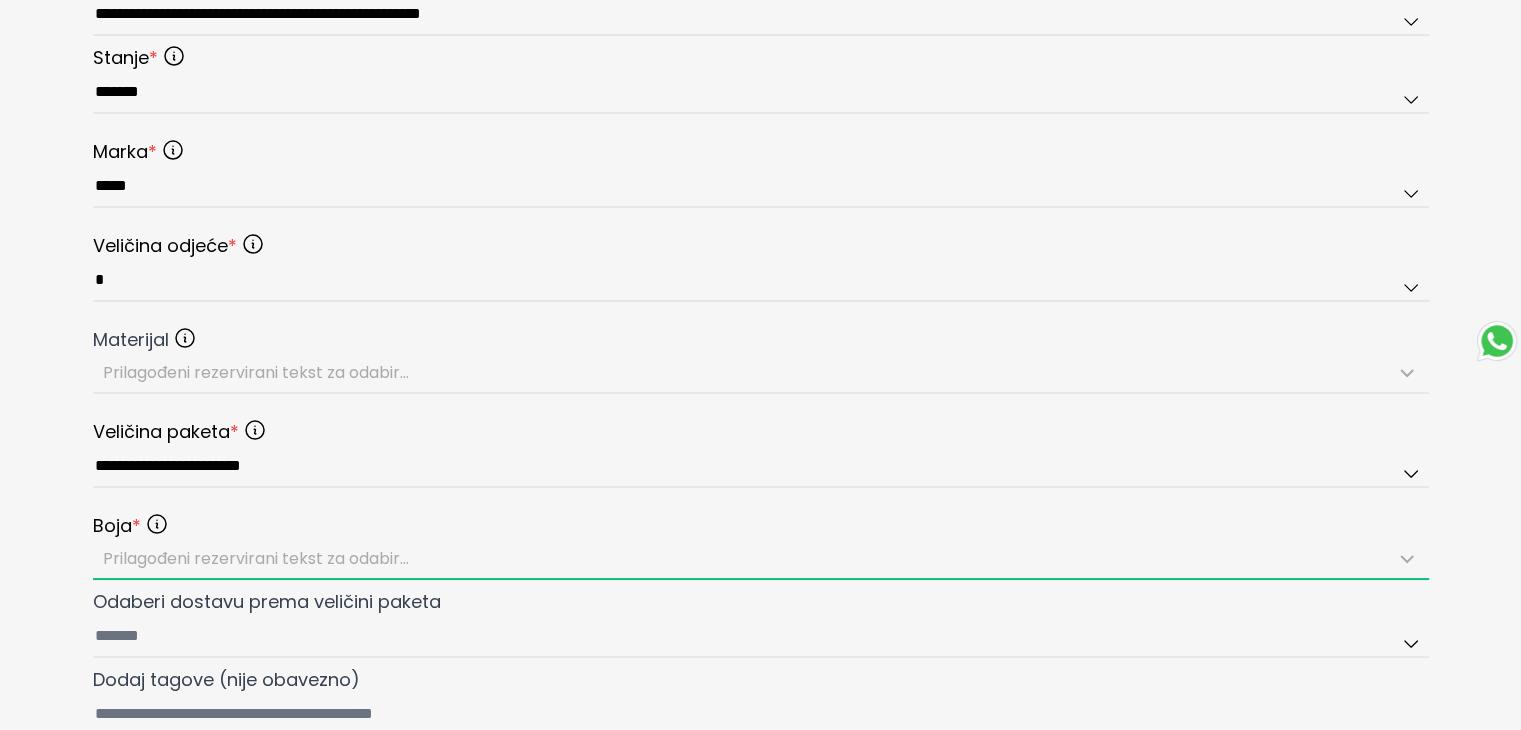 click on "Prilagođeni rezervirani tekst za odabir..." at bounding box center [256, 558] 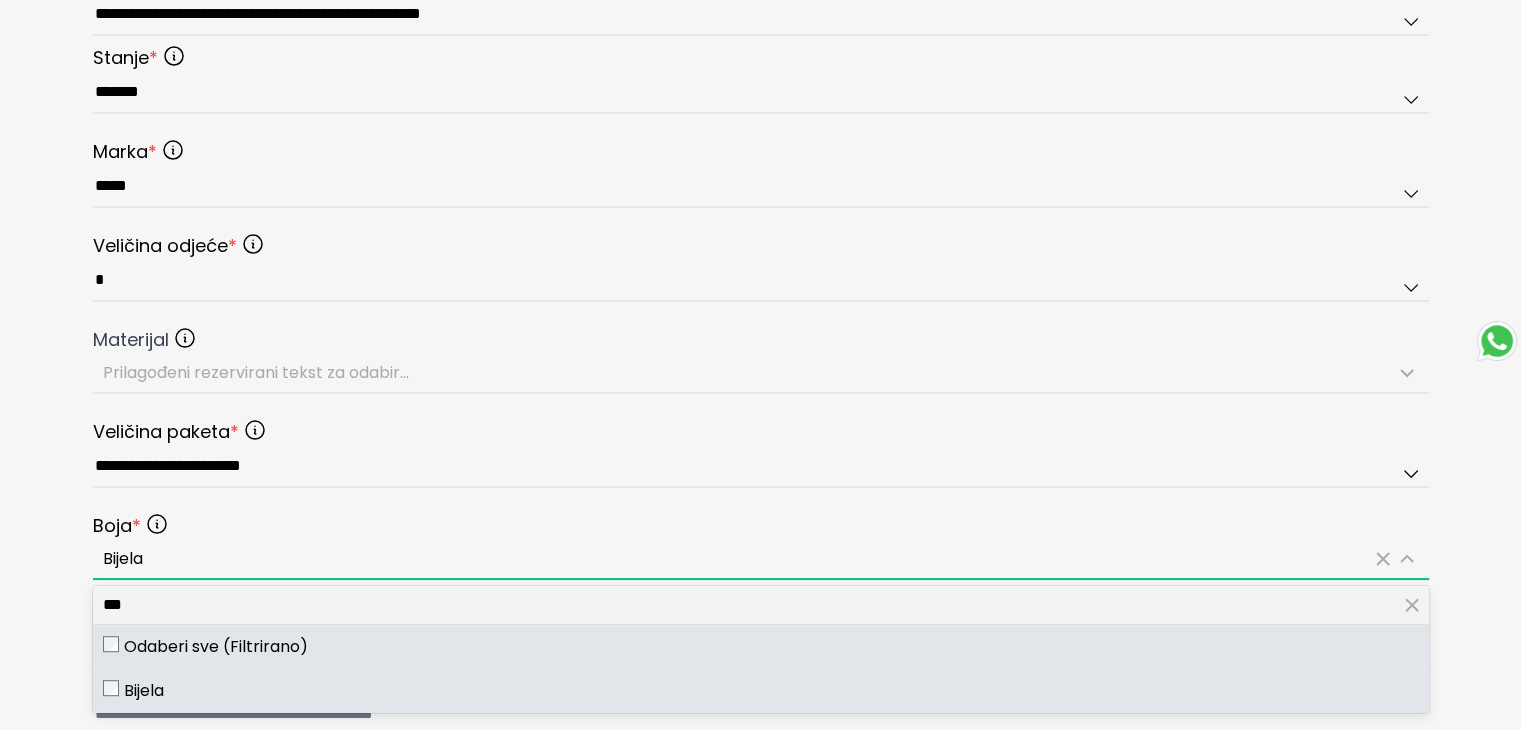 drag, startPoint x: 152, startPoint y: 586, endPoint x: 56, endPoint y: 584, distance: 96.02083 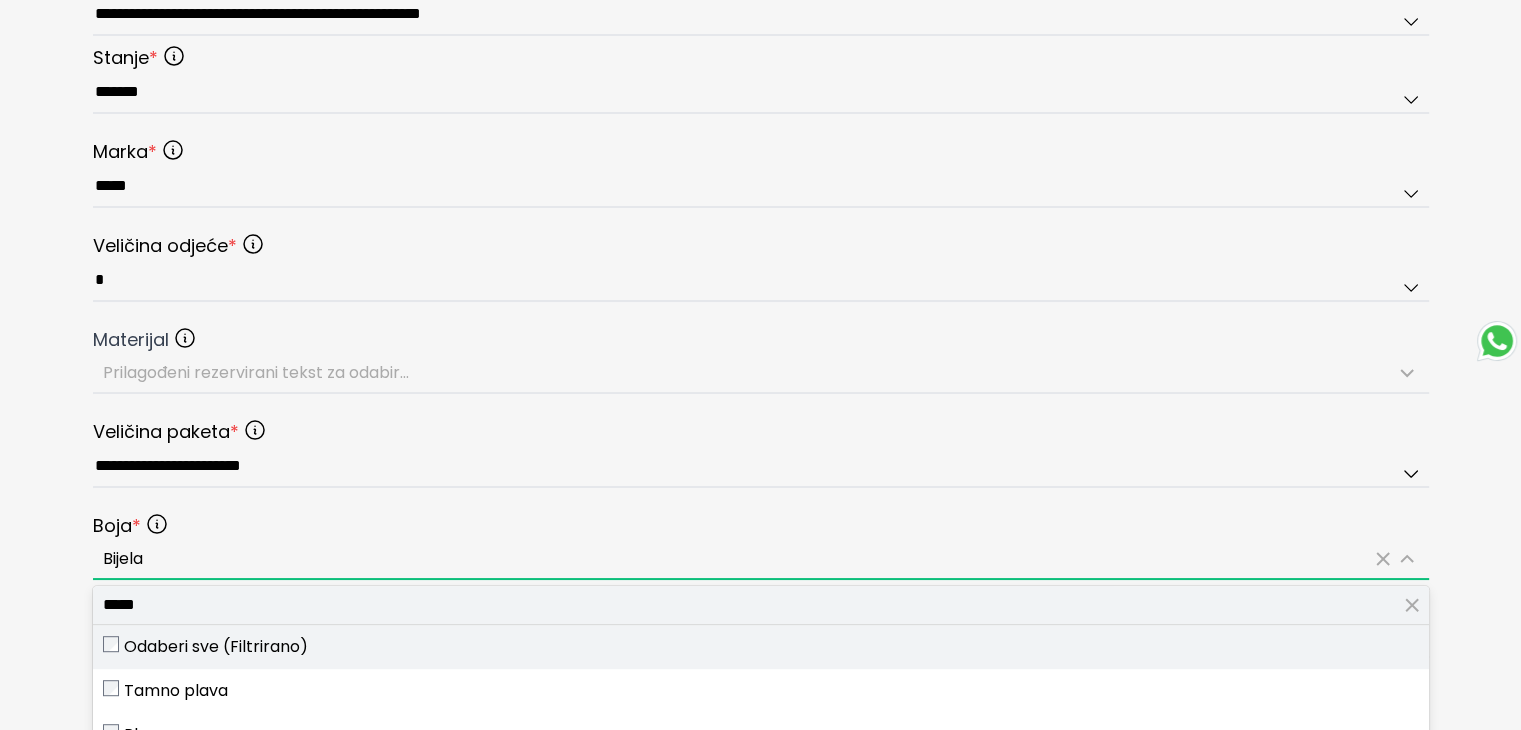 type on "*****" 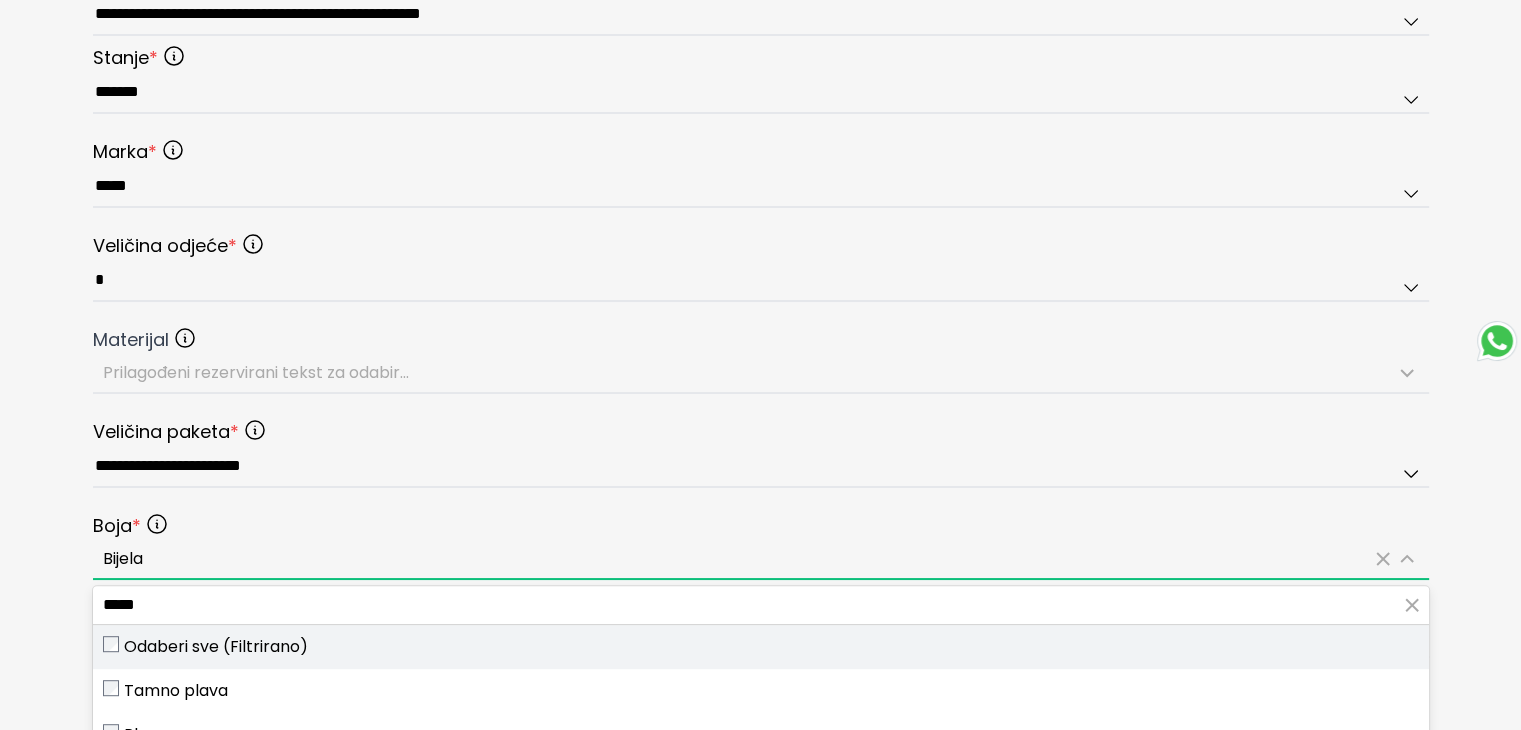 click on "Odaberi sve (Filtrirano)" at bounding box center [216, 647] 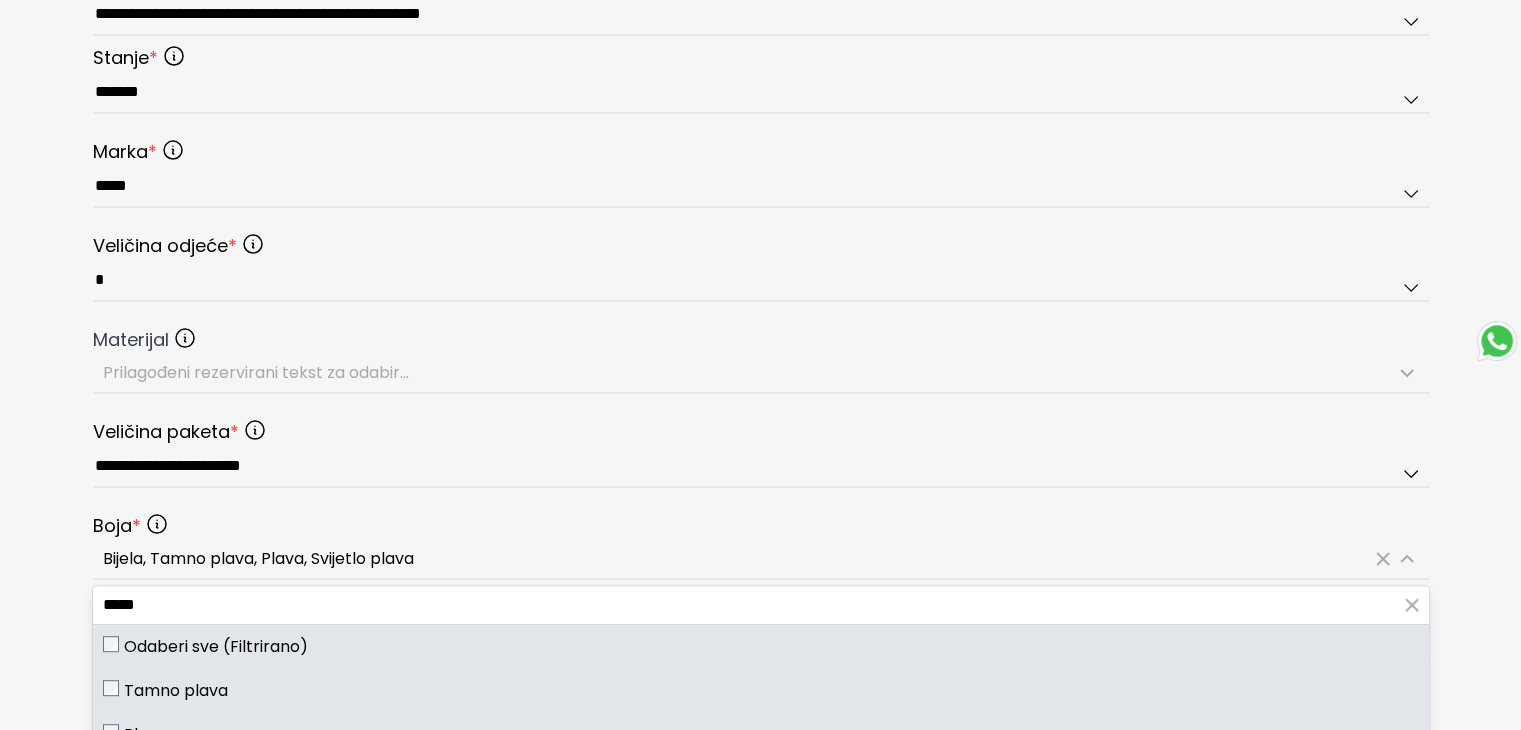 click on "**********" at bounding box center (760, 48) 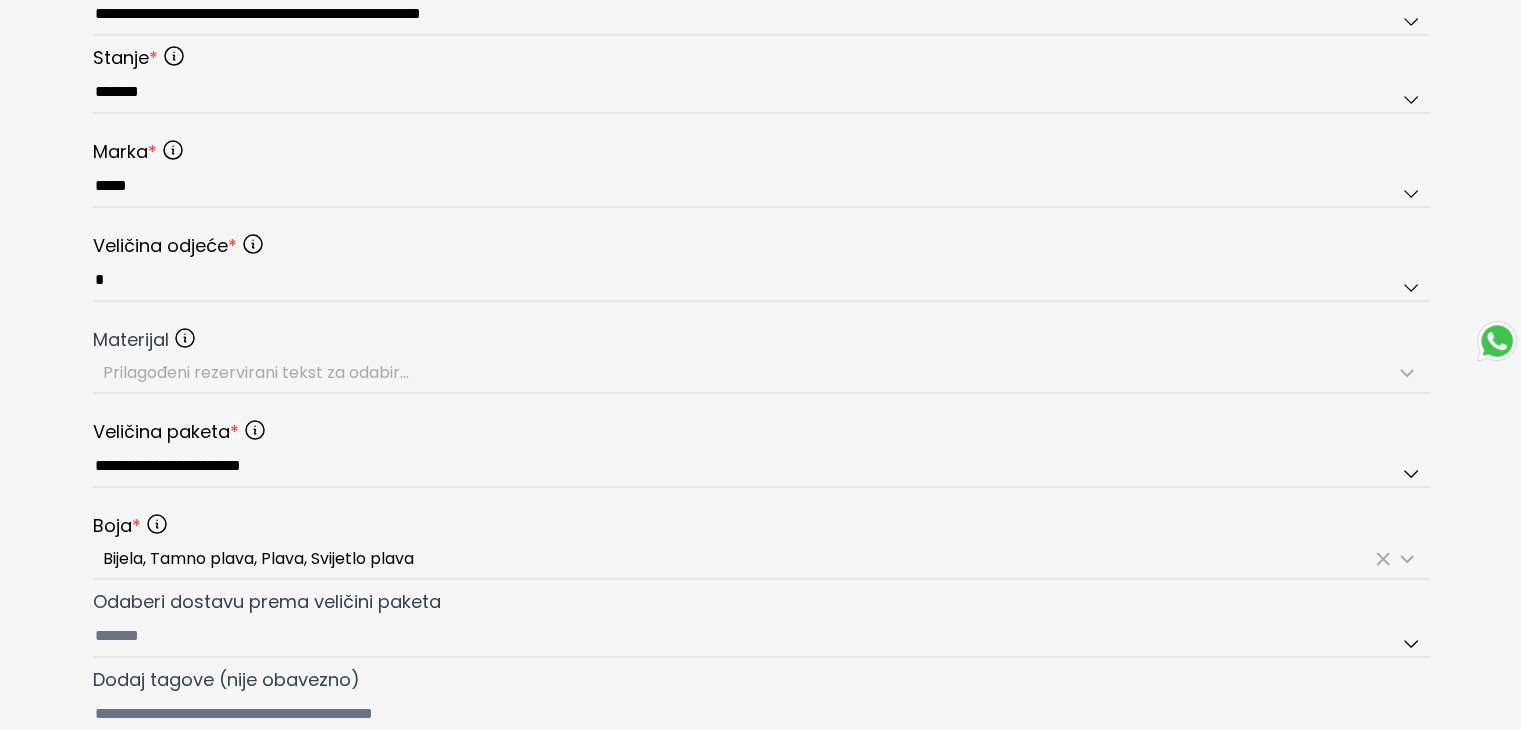 scroll, scrollTop: 1200, scrollLeft: 0, axis: vertical 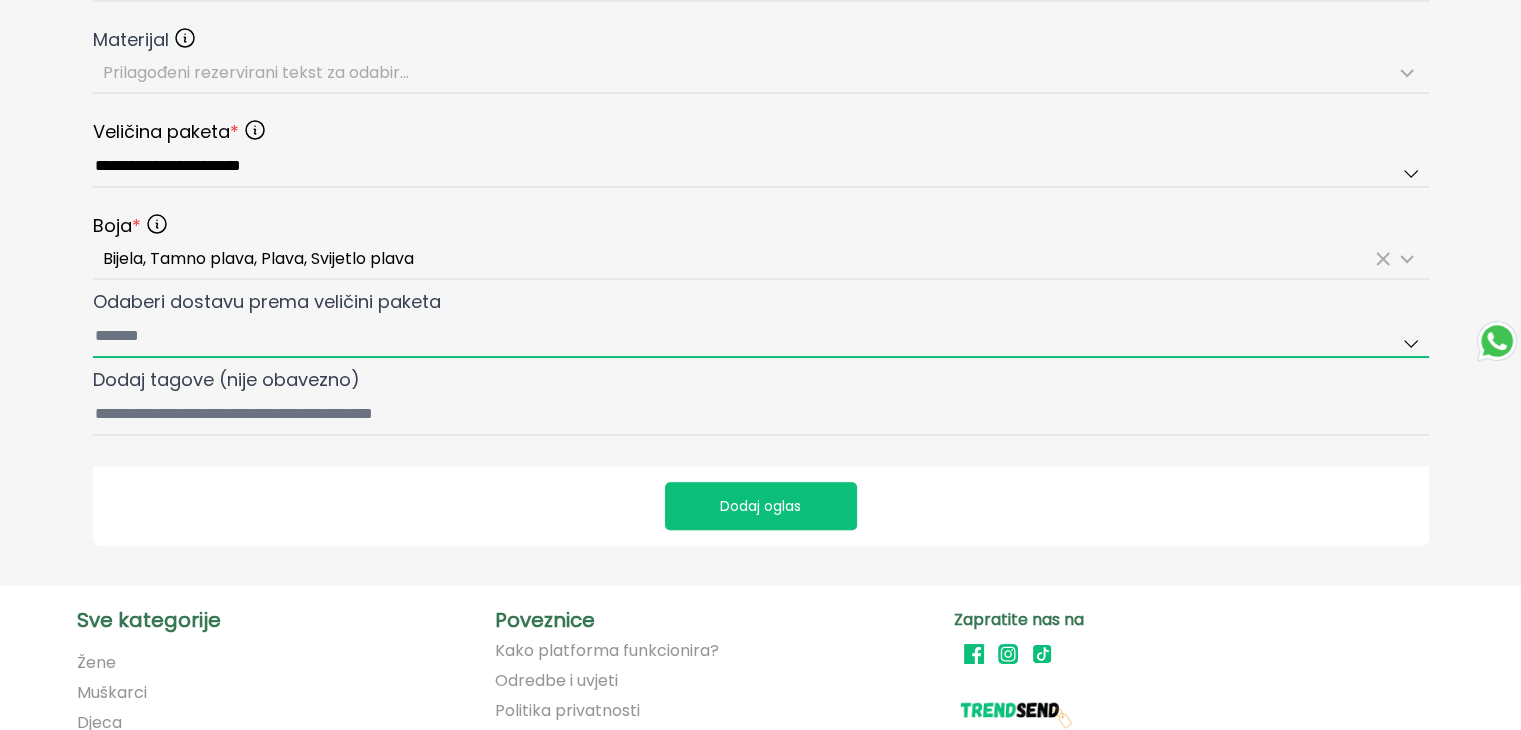 click on "Odaberi dostavu prema veličini paketa" at bounding box center (761, 337) 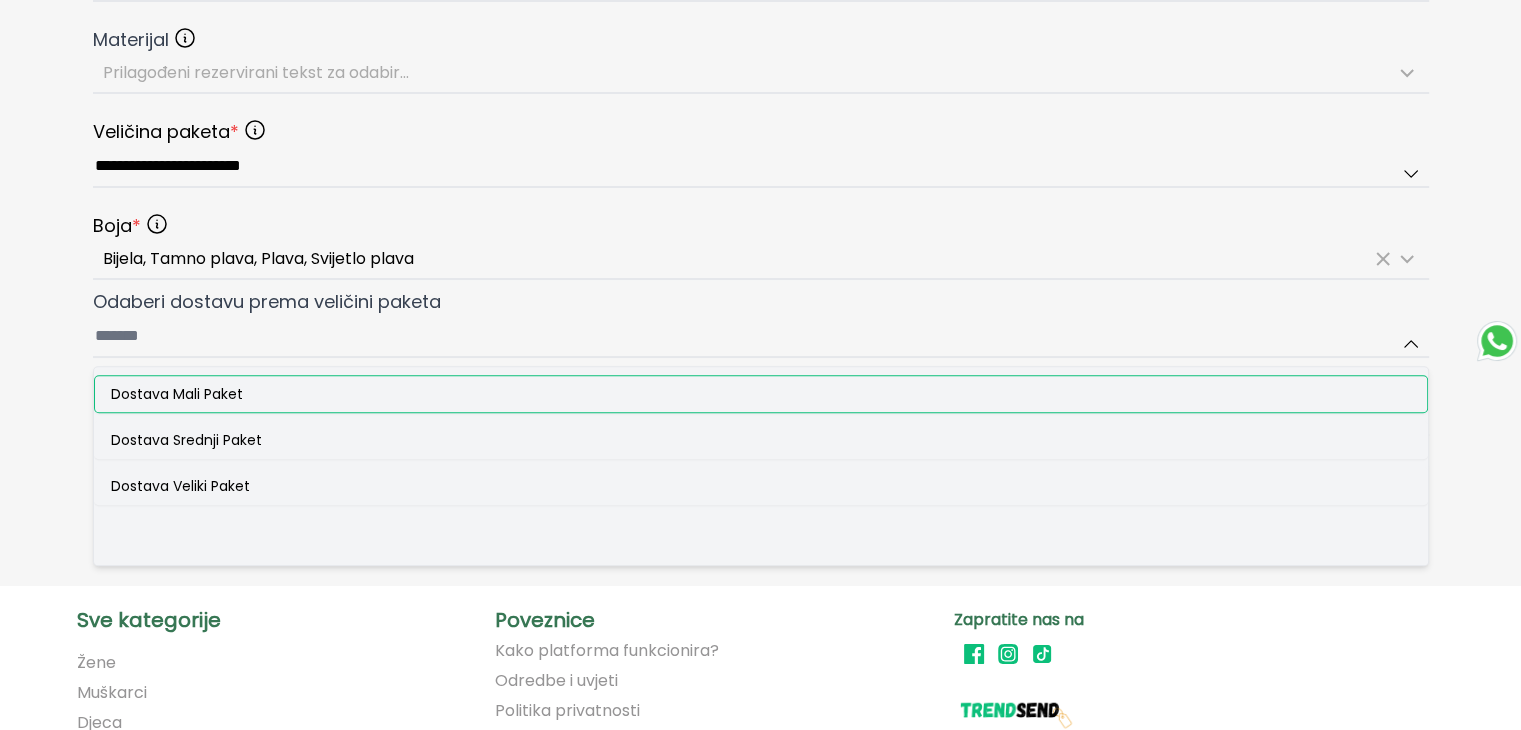 click on "Dostava Mali Paket" at bounding box center (177, 394) 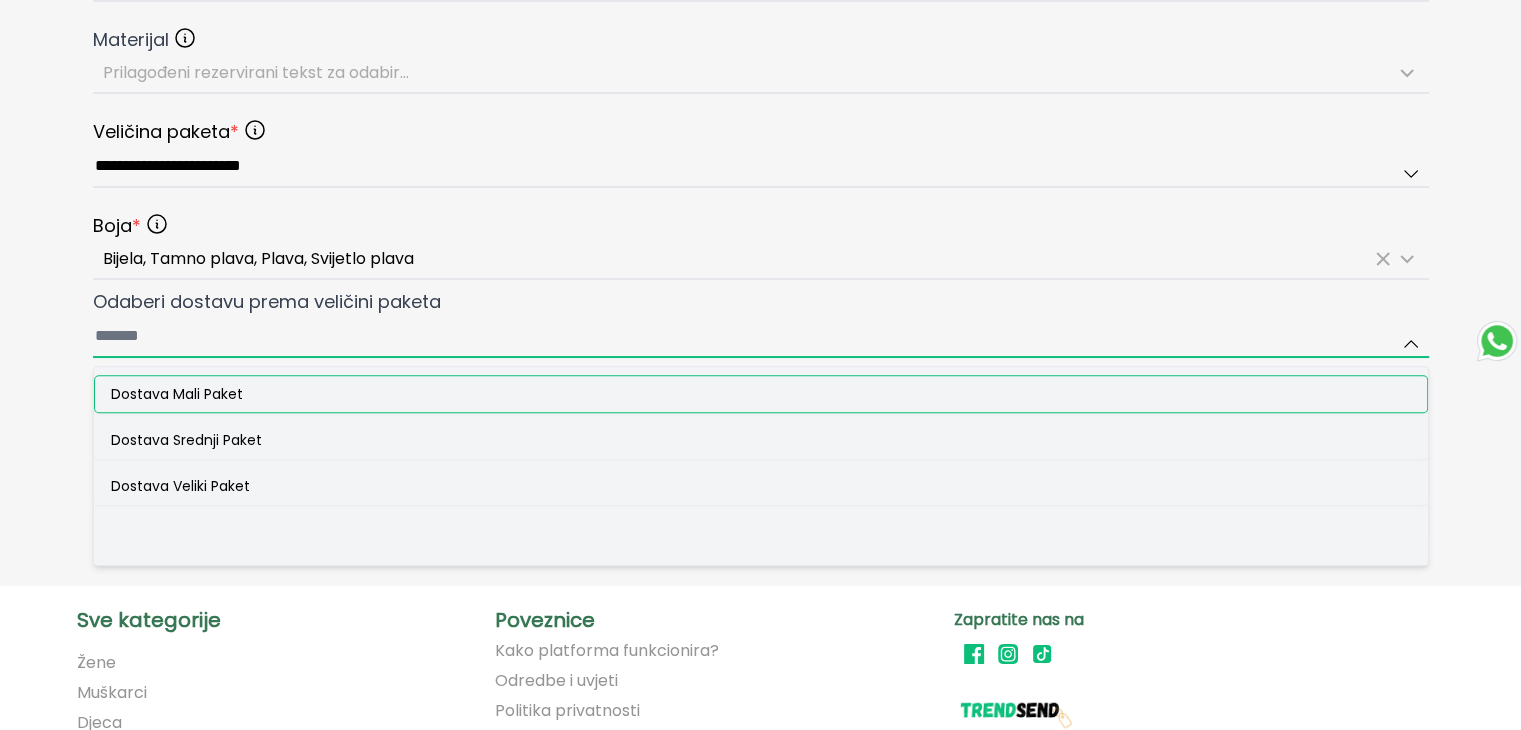 click on "Odaberi dostavu prema veličini paketa Dostava Mali Paket Dostava Srednji Paket Dostava Veliki Paket" at bounding box center (761, 337) 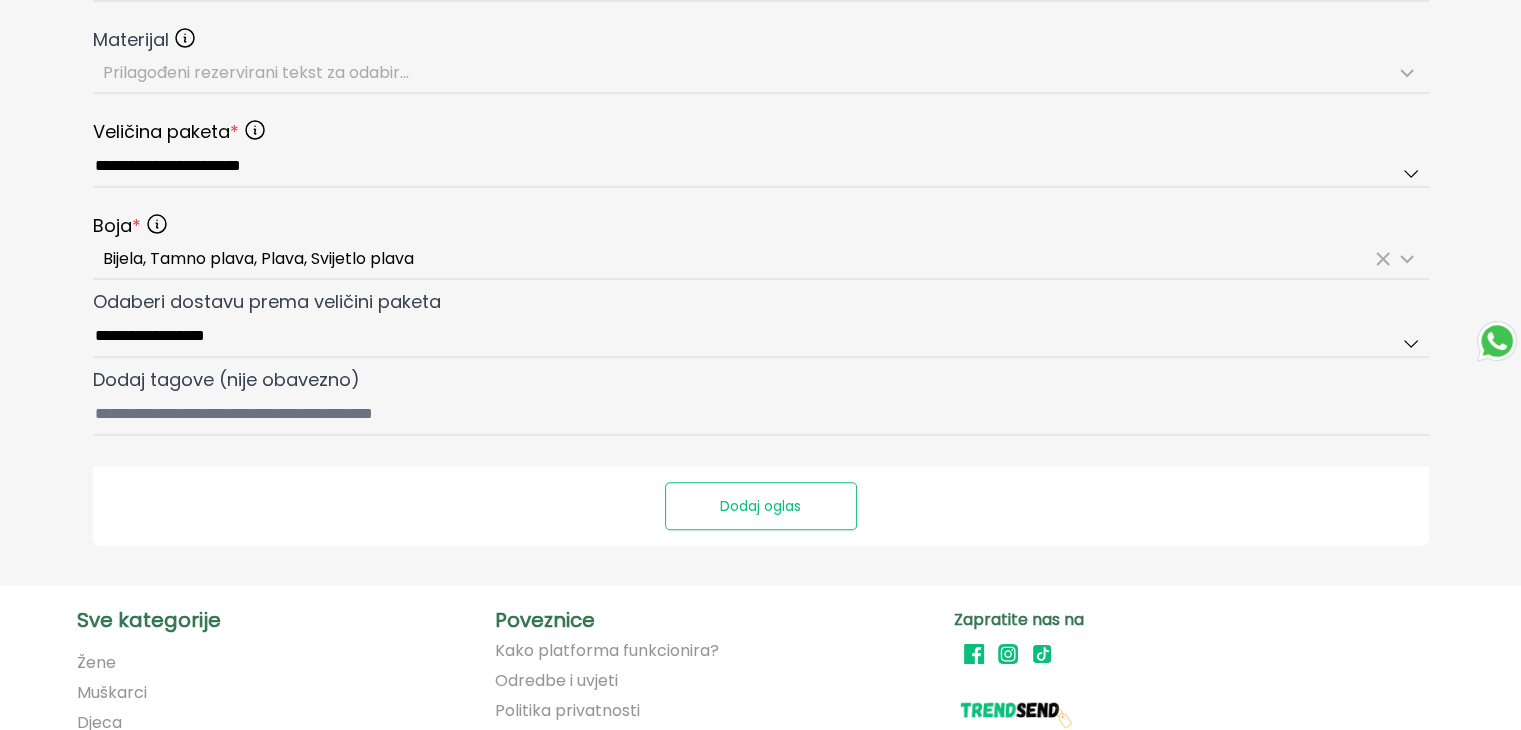 click on "Dodaj oglas" at bounding box center (761, 506) 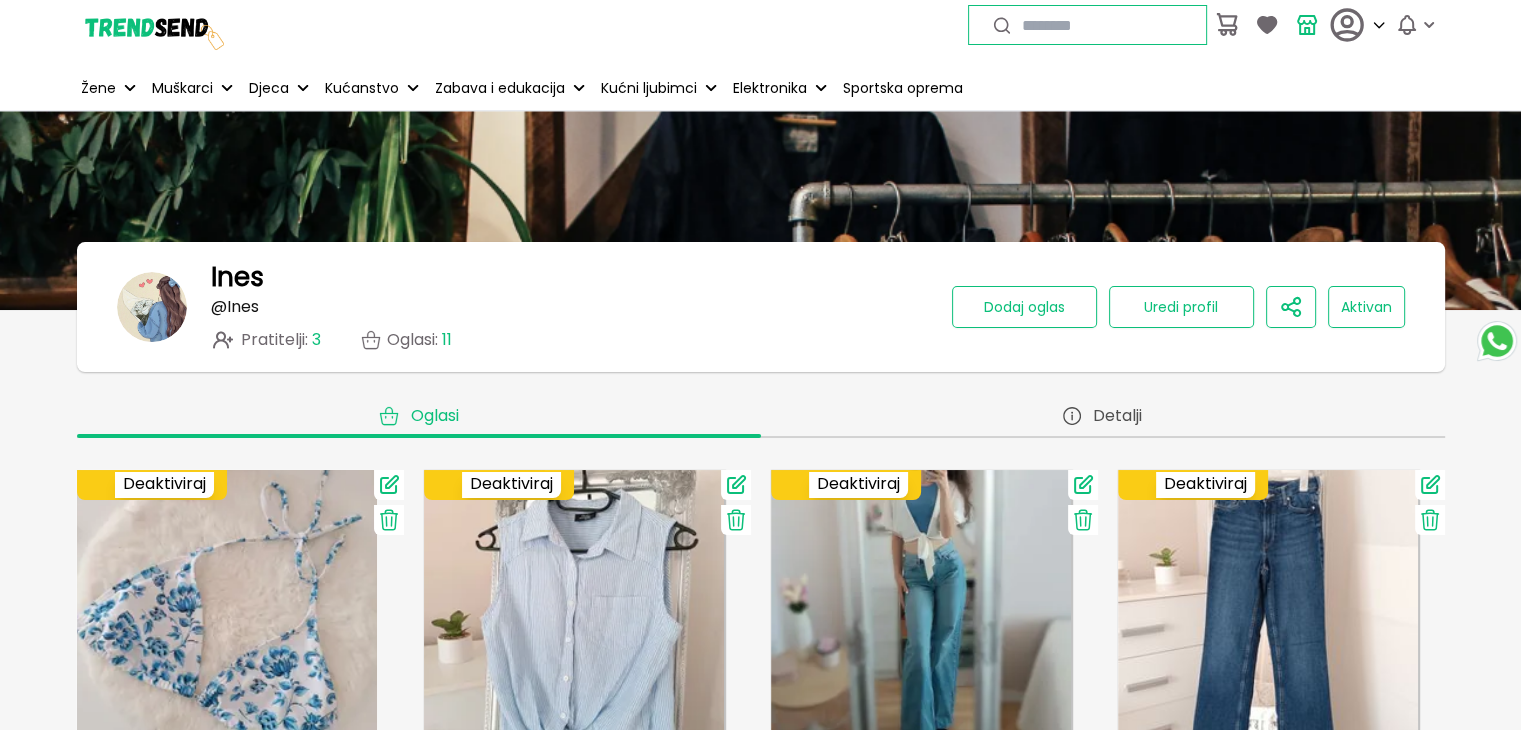 scroll, scrollTop: 300, scrollLeft: 0, axis: vertical 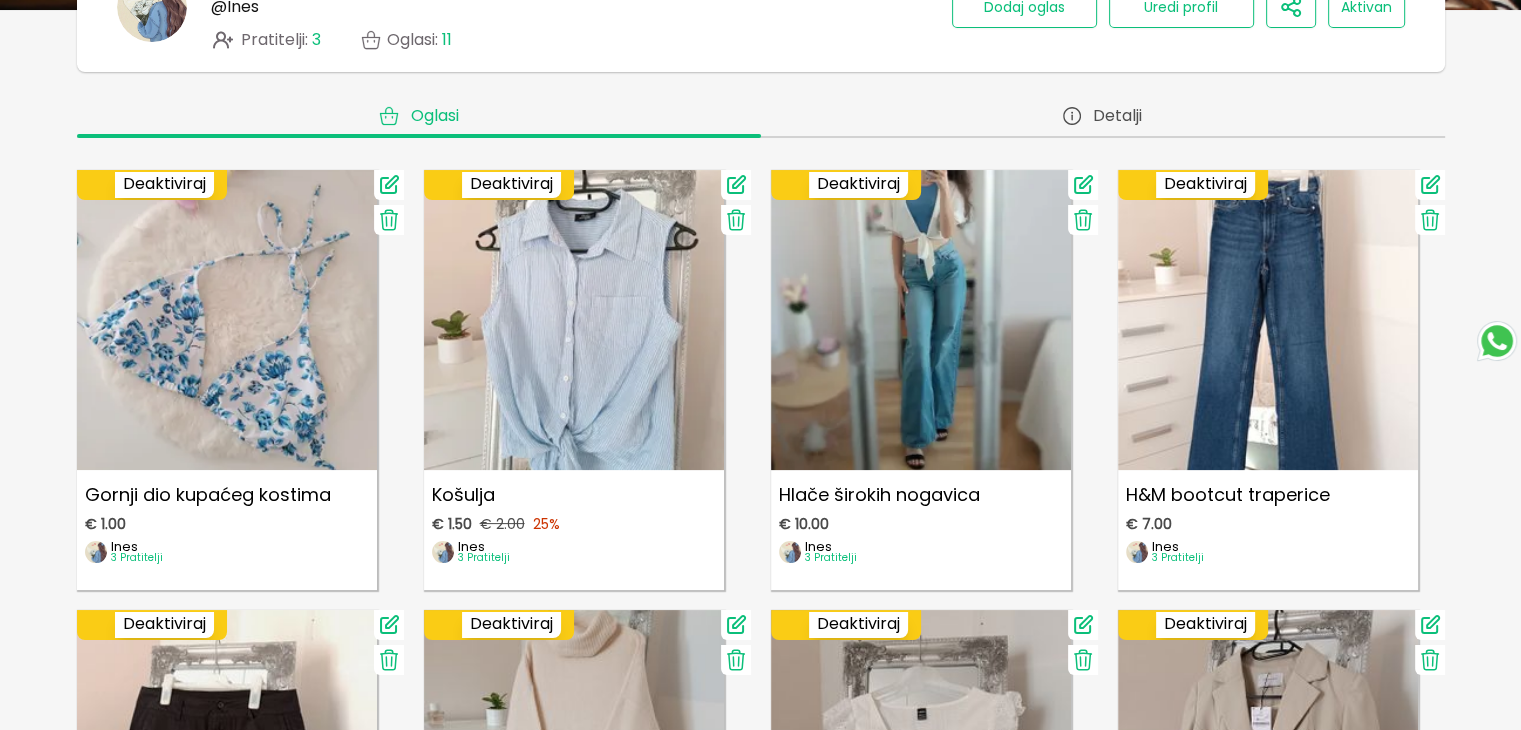 click 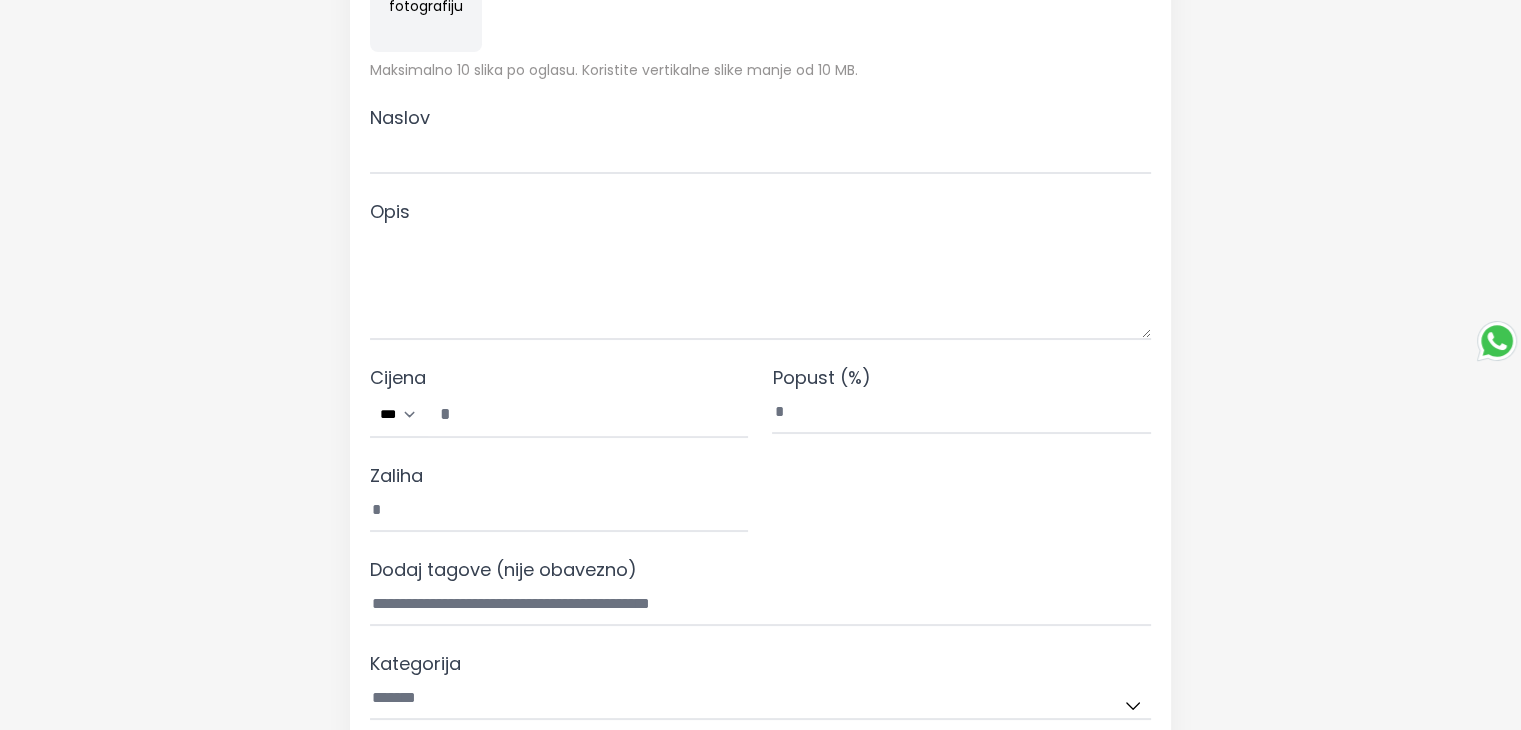 scroll, scrollTop: 0, scrollLeft: 0, axis: both 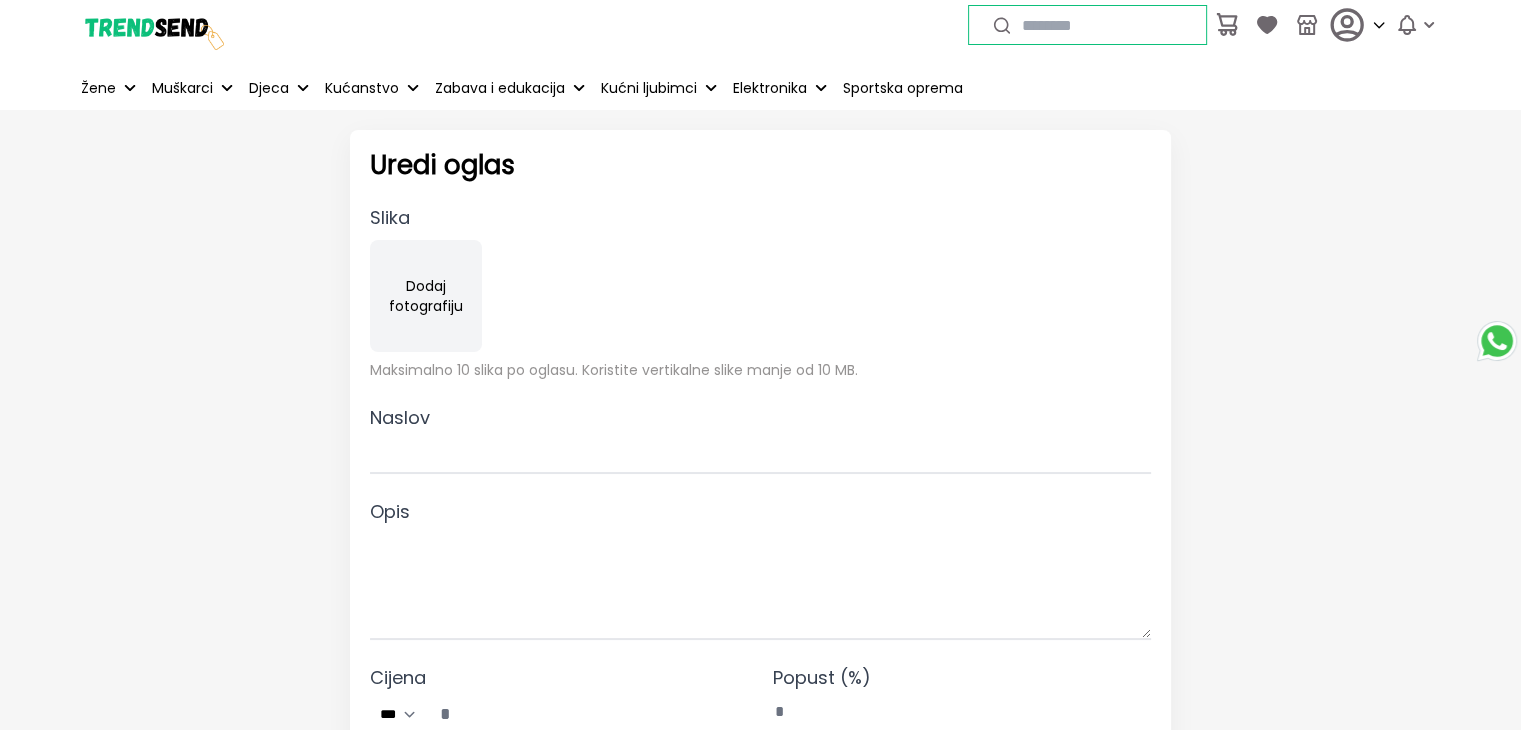 type on "**********" 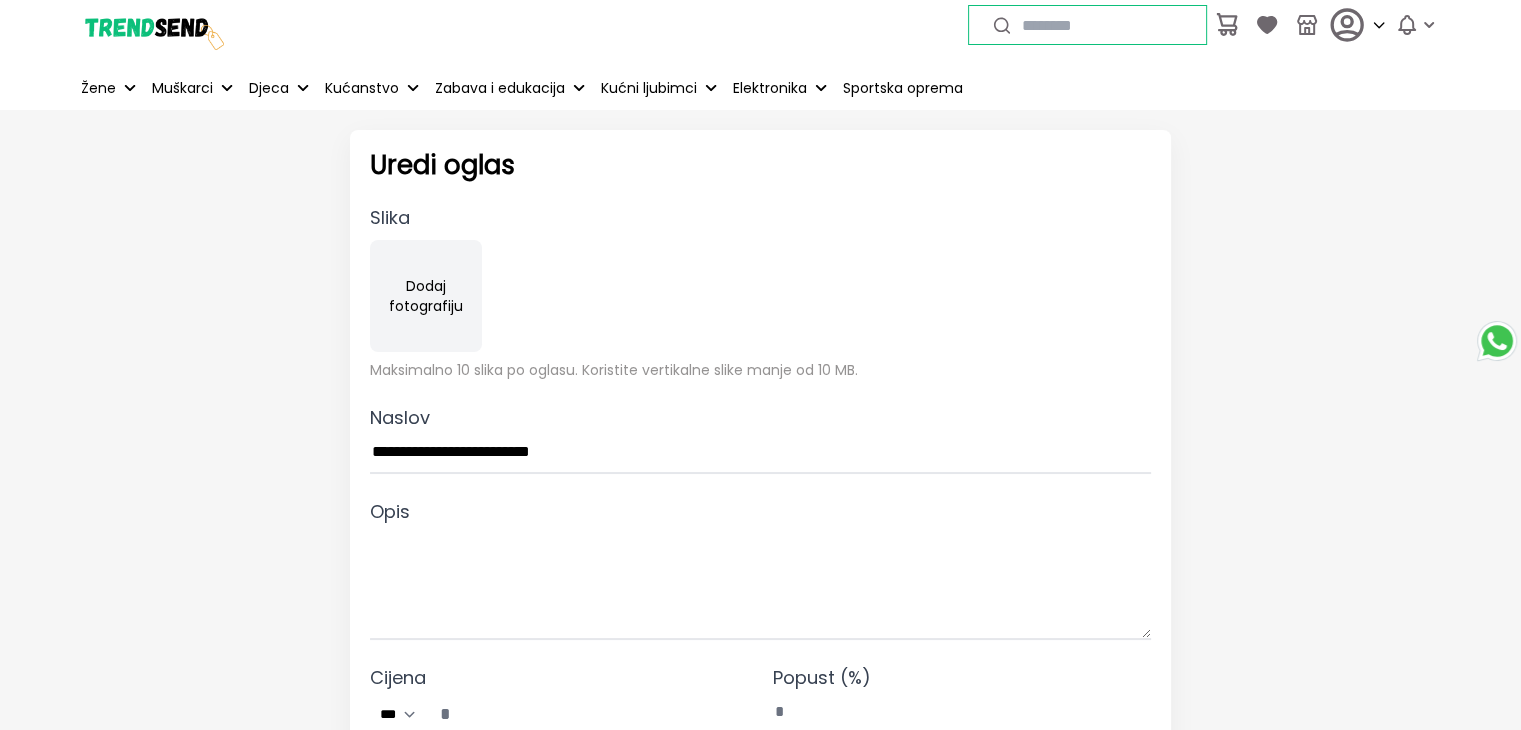 type on "**********" 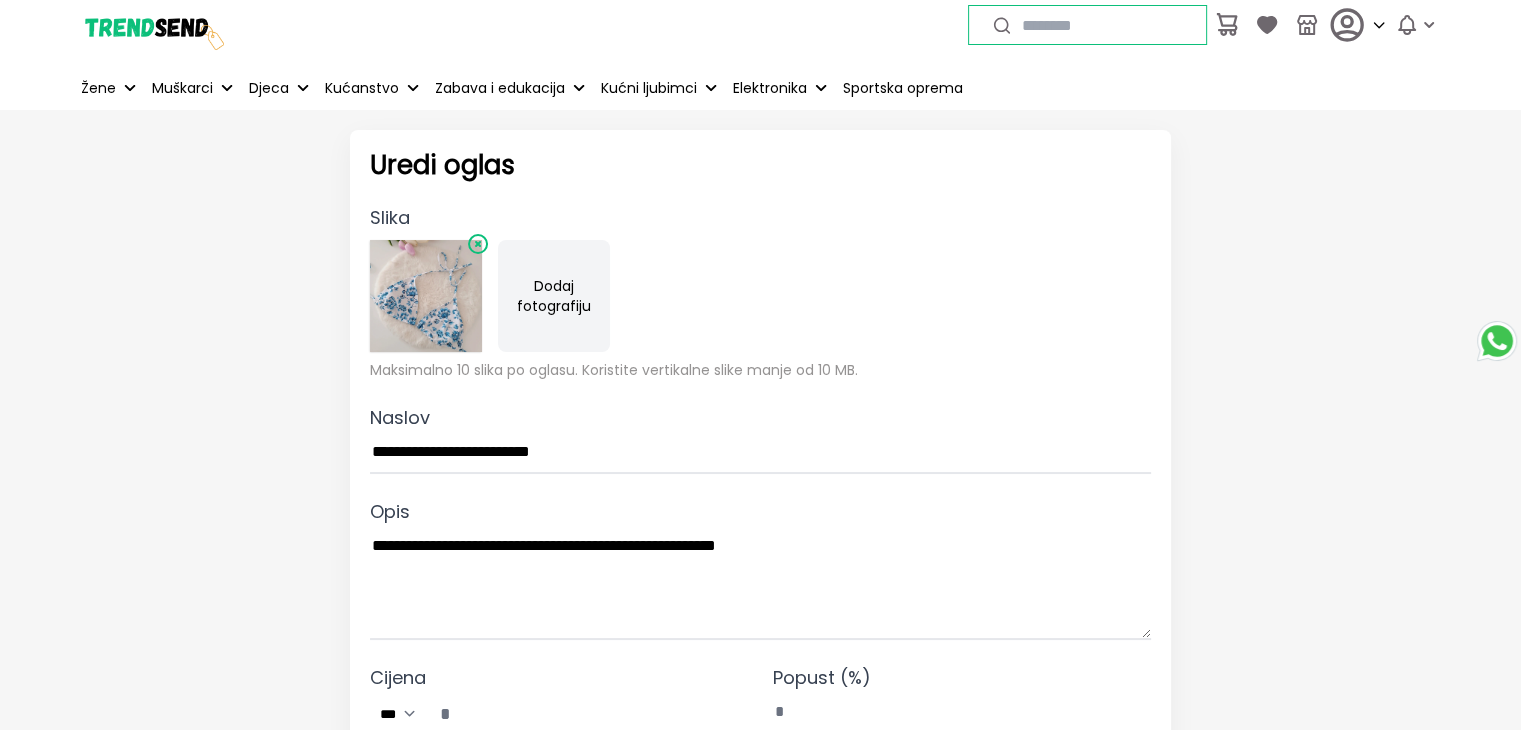 scroll, scrollTop: 300, scrollLeft: 0, axis: vertical 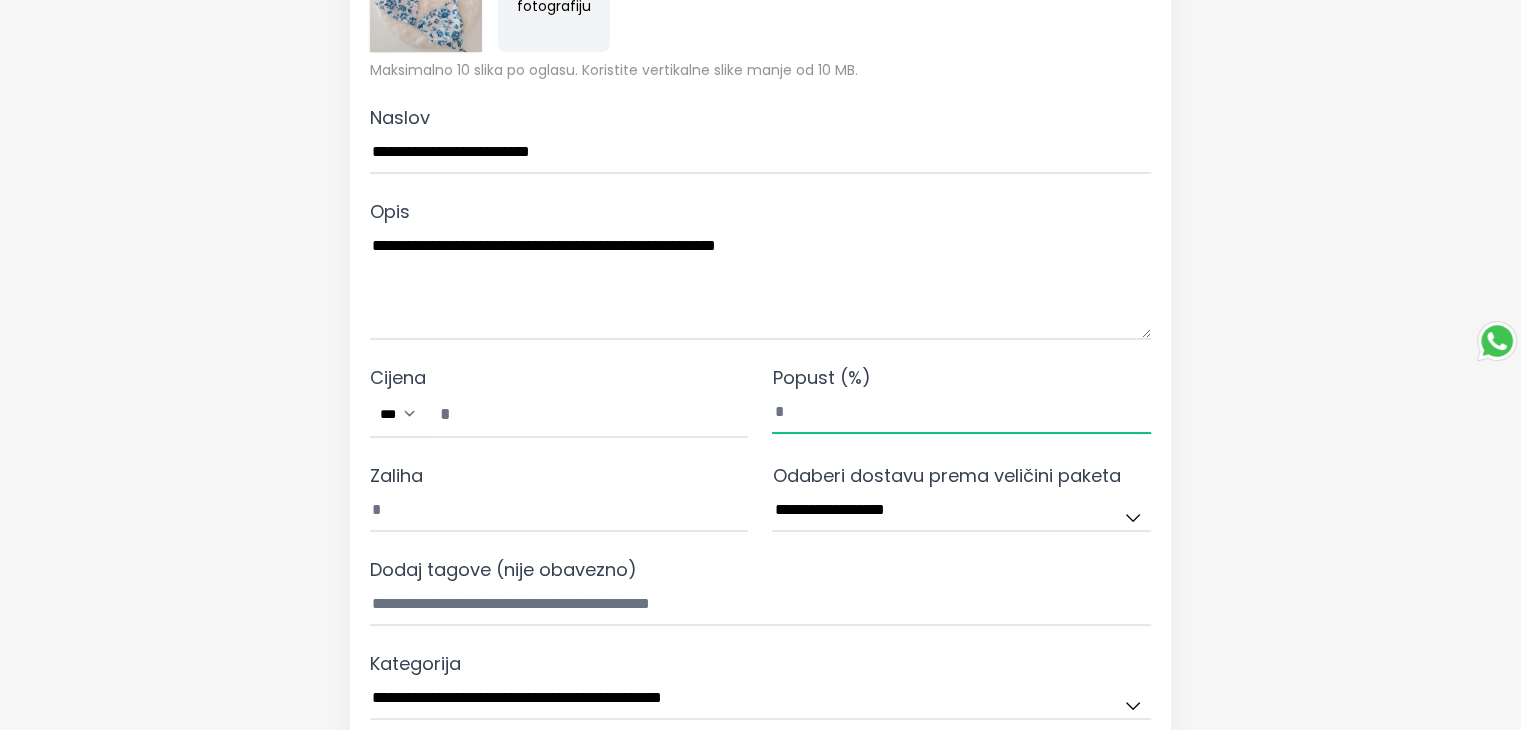 click on "*" at bounding box center [961, 413] 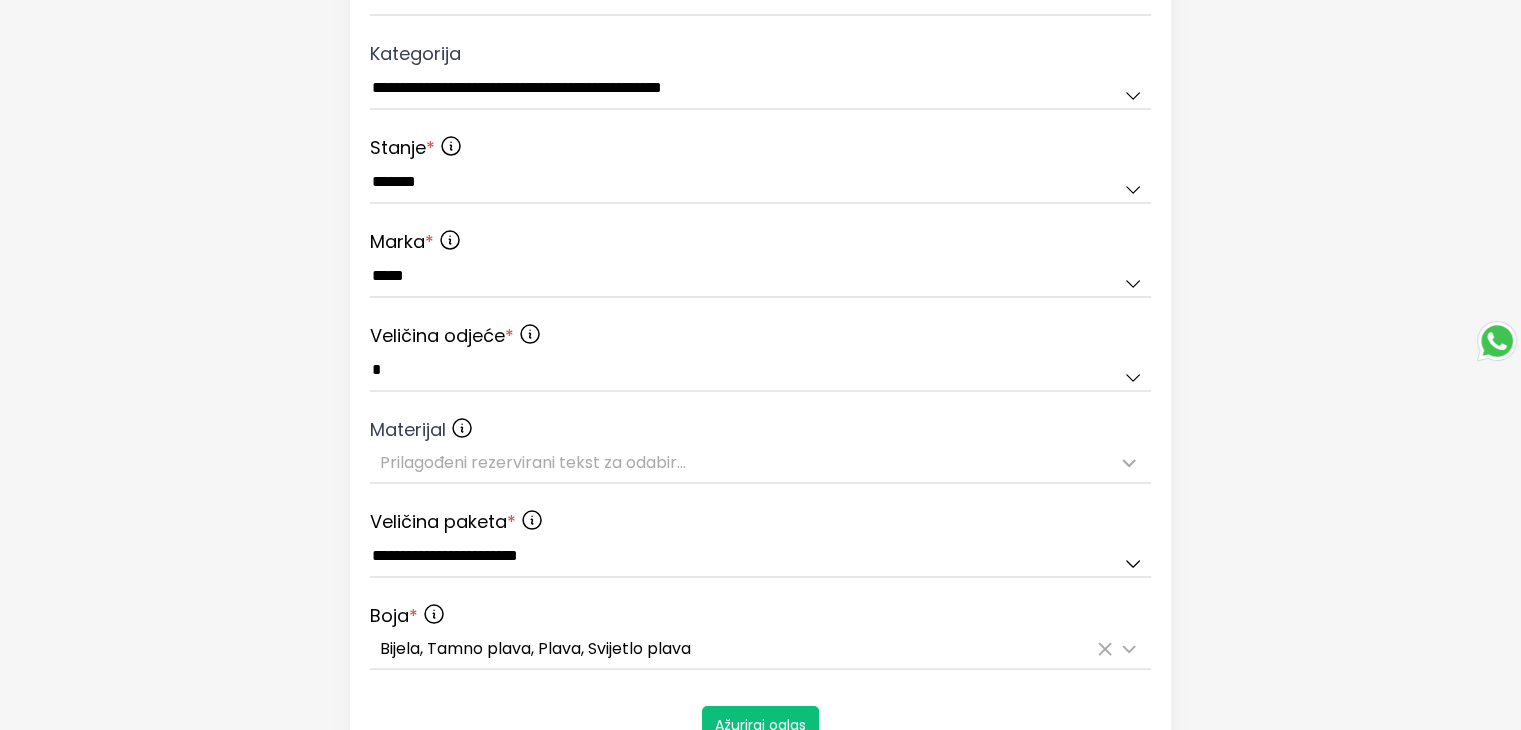 scroll, scrollTop: 1200, scrollLeft: 0, axis: vertical 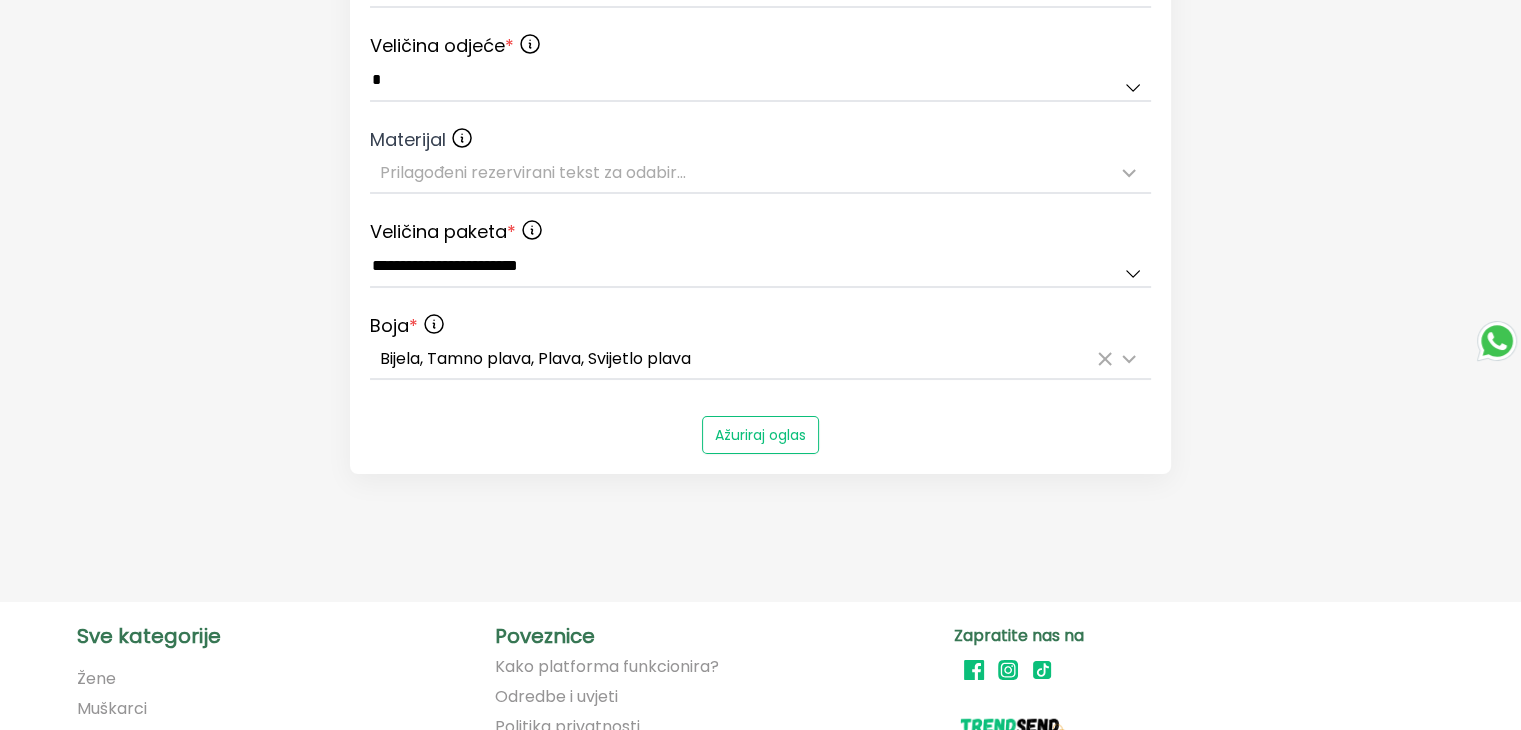 type on "**" 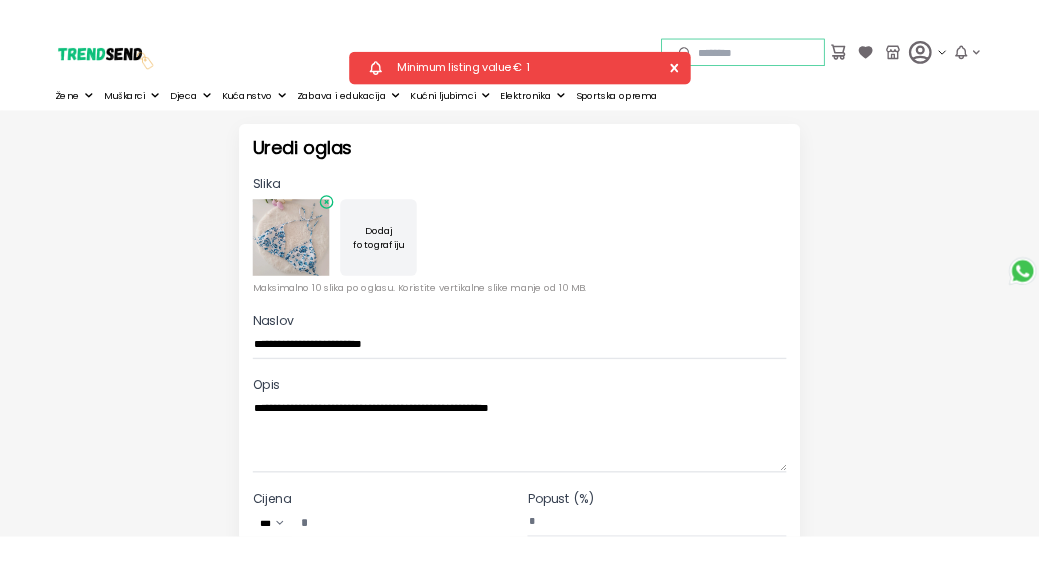 scroll, scrollTop: 0, scrollLeft: 0, axis: both 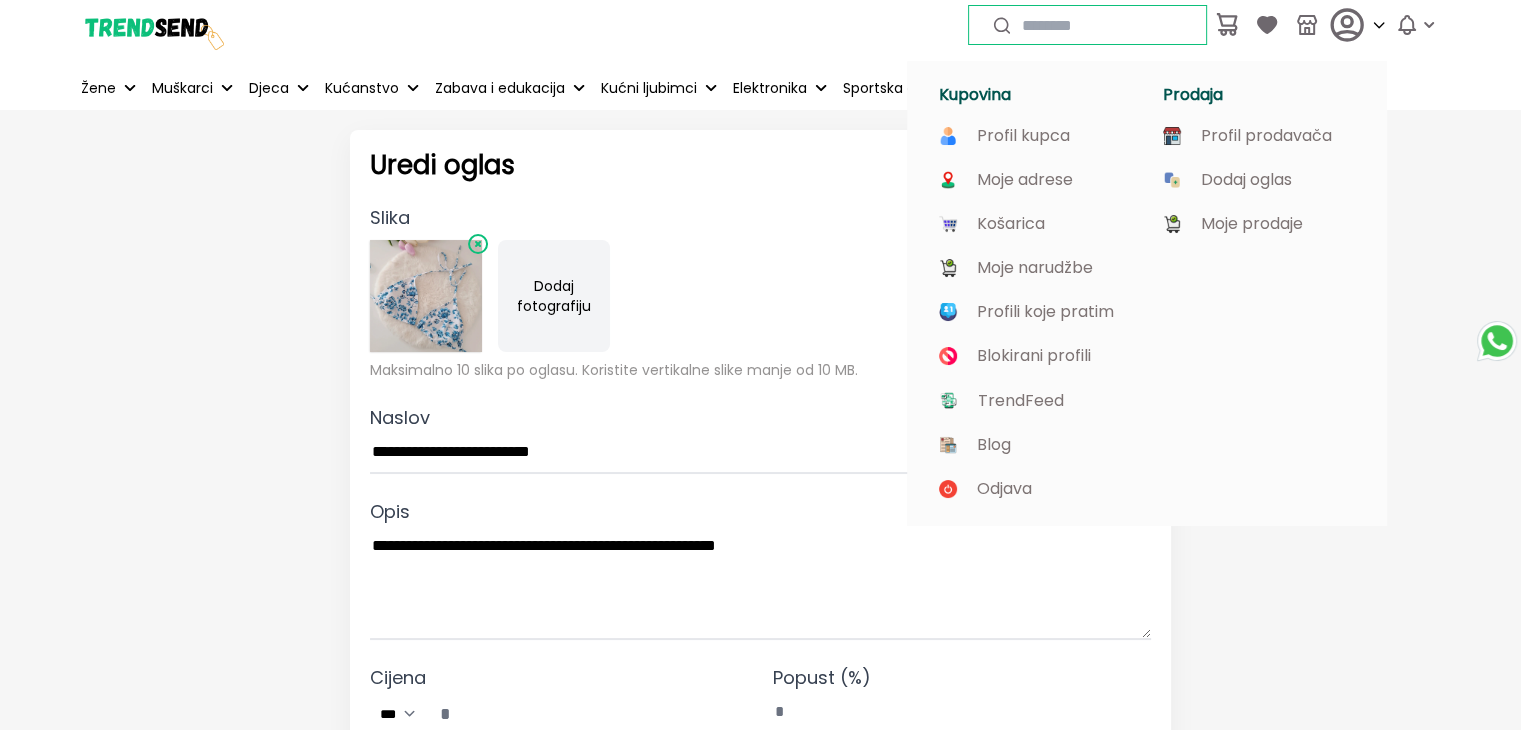 click 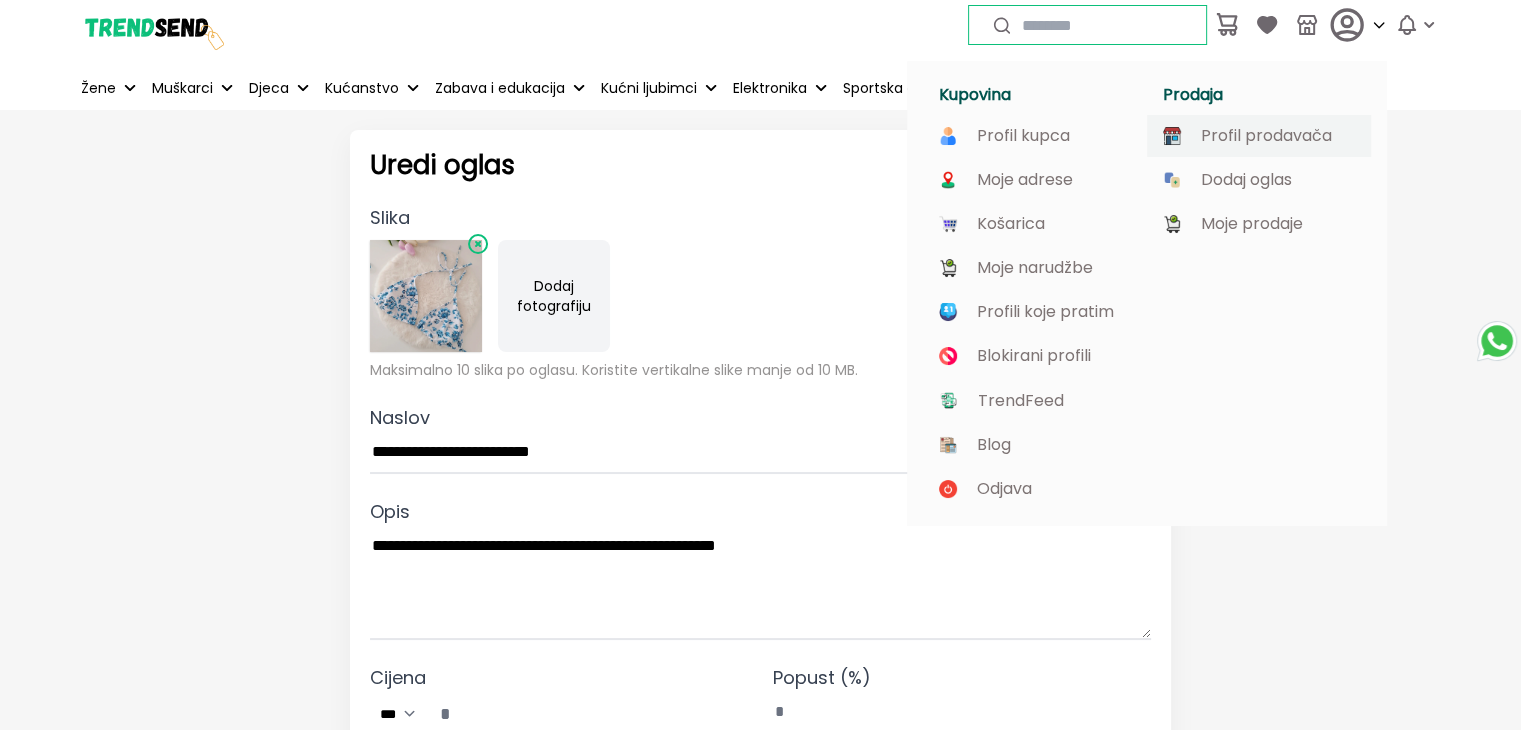 click on "Profil prodavača" at bounding box center [1266, 136] 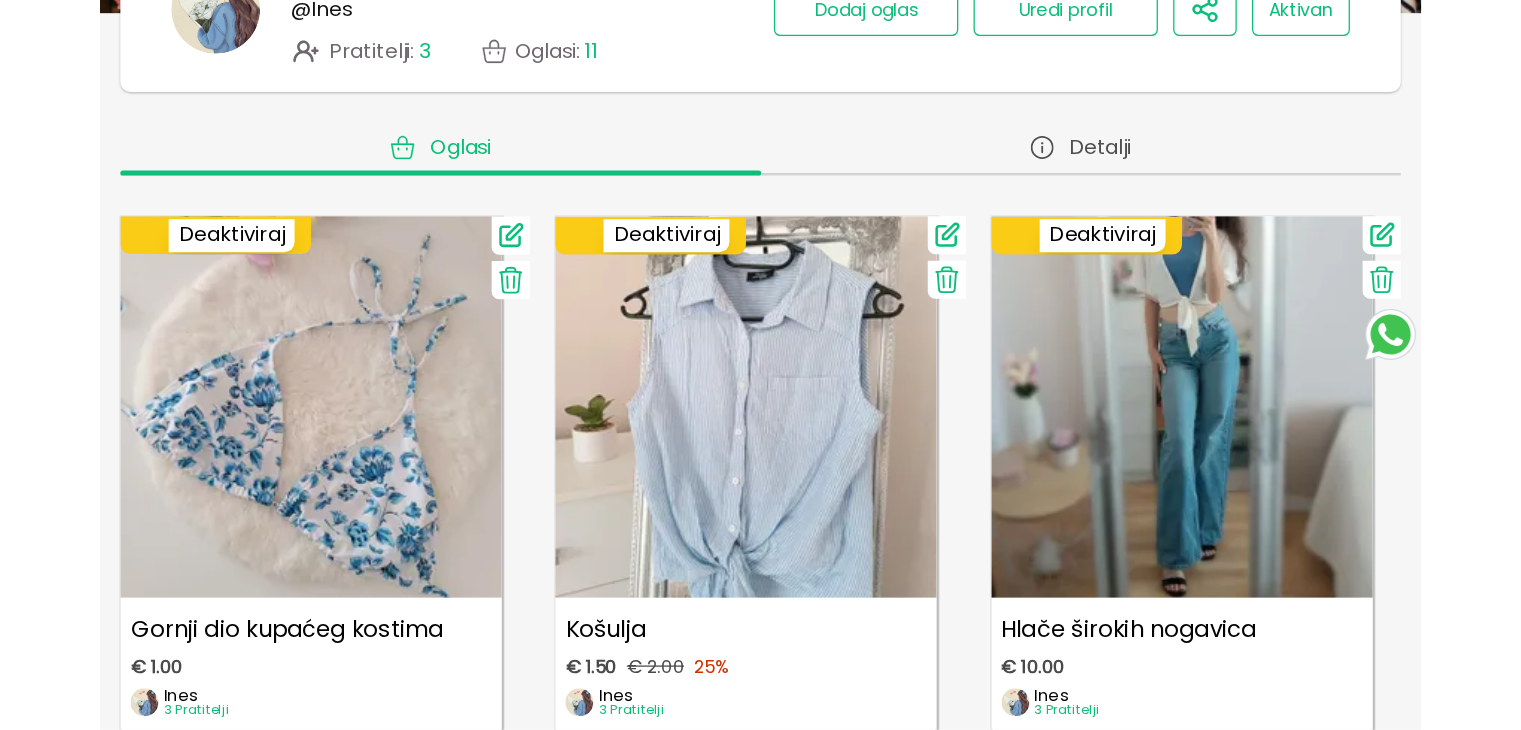 scroll, scrollTop: 0, scrollLeft: 0, axis: both 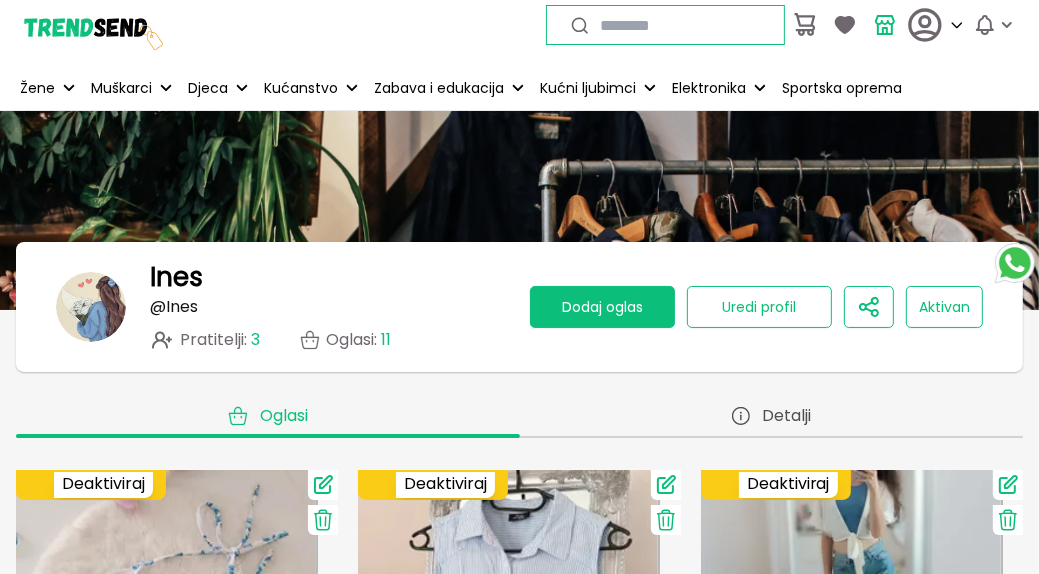 click on "Dodaj oglas" at bounding box center [602, 307] 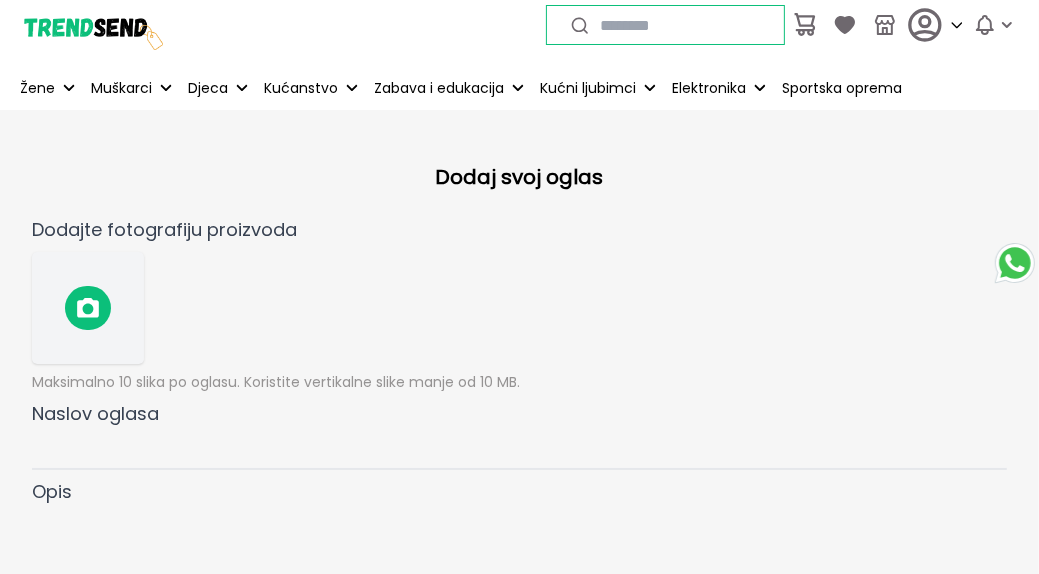 click on "Dodaj svoj oglas Dodajte fotografiju proizvoda Maksimalno 10 slika po oglasu. Koristite vertikalne slike manje od 10 MB. Preskoči rezanje Otkaži Izreži Naslov oglasa Opis Cijena *** Zaliha Popust (%) Kategorija Odaberi dostavu prema veličini paketa Dodaj tagove (nije obavezno) Dodaj oglas" at bounding box center (519, 678) 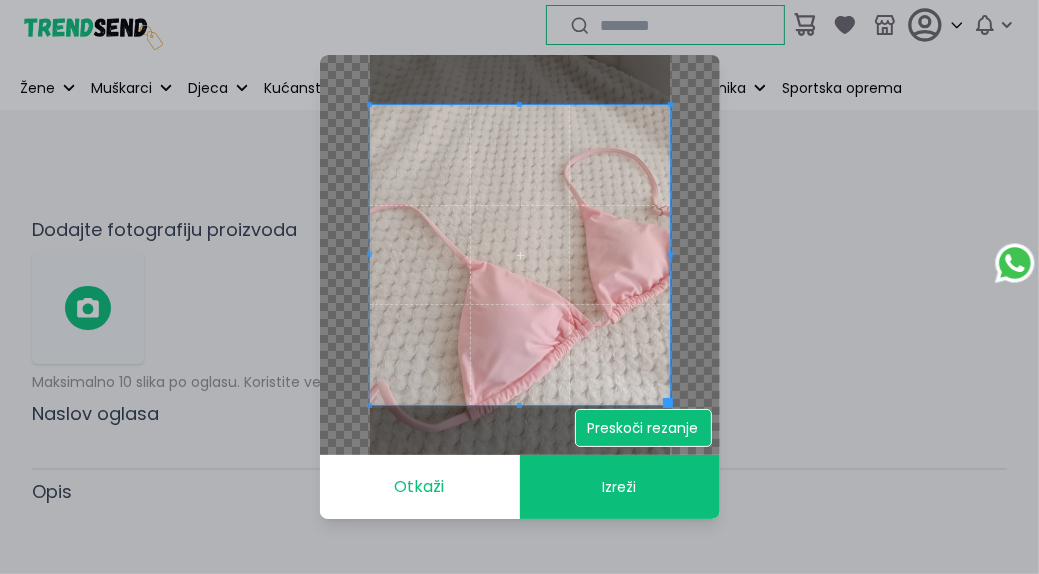 click on "Preskoči rezanje" at bounding box center (643, 428) 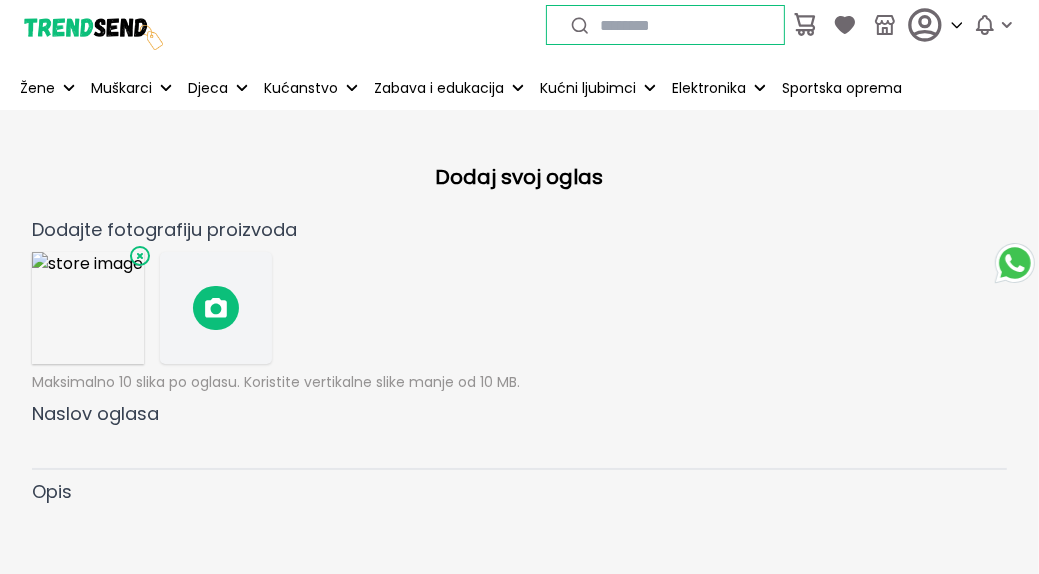 click at bounding box center (216, 308) 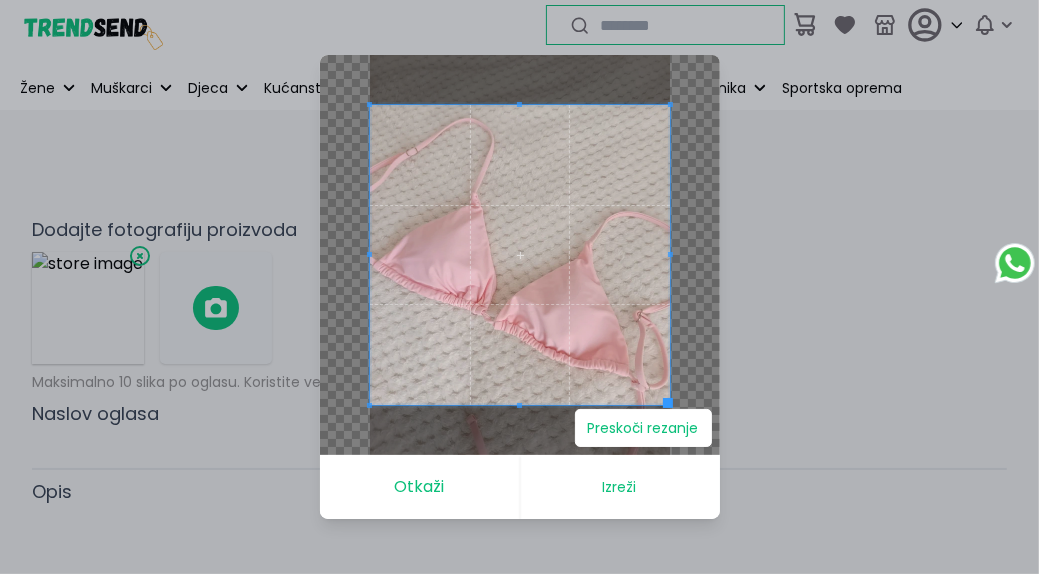 click on "Izreži" at bounding box center [620, 487] 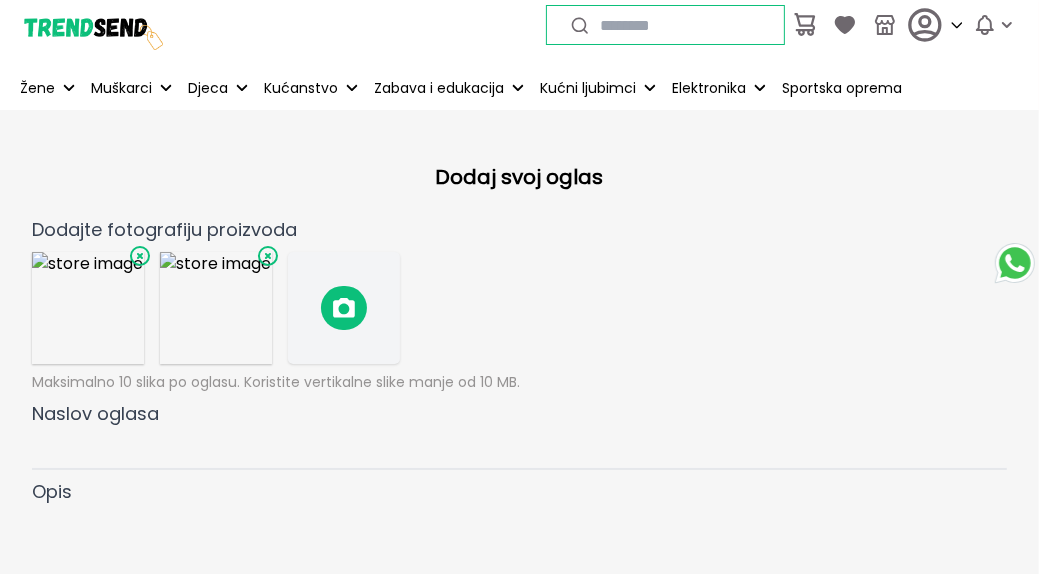 click at bounding box center (344, 308) 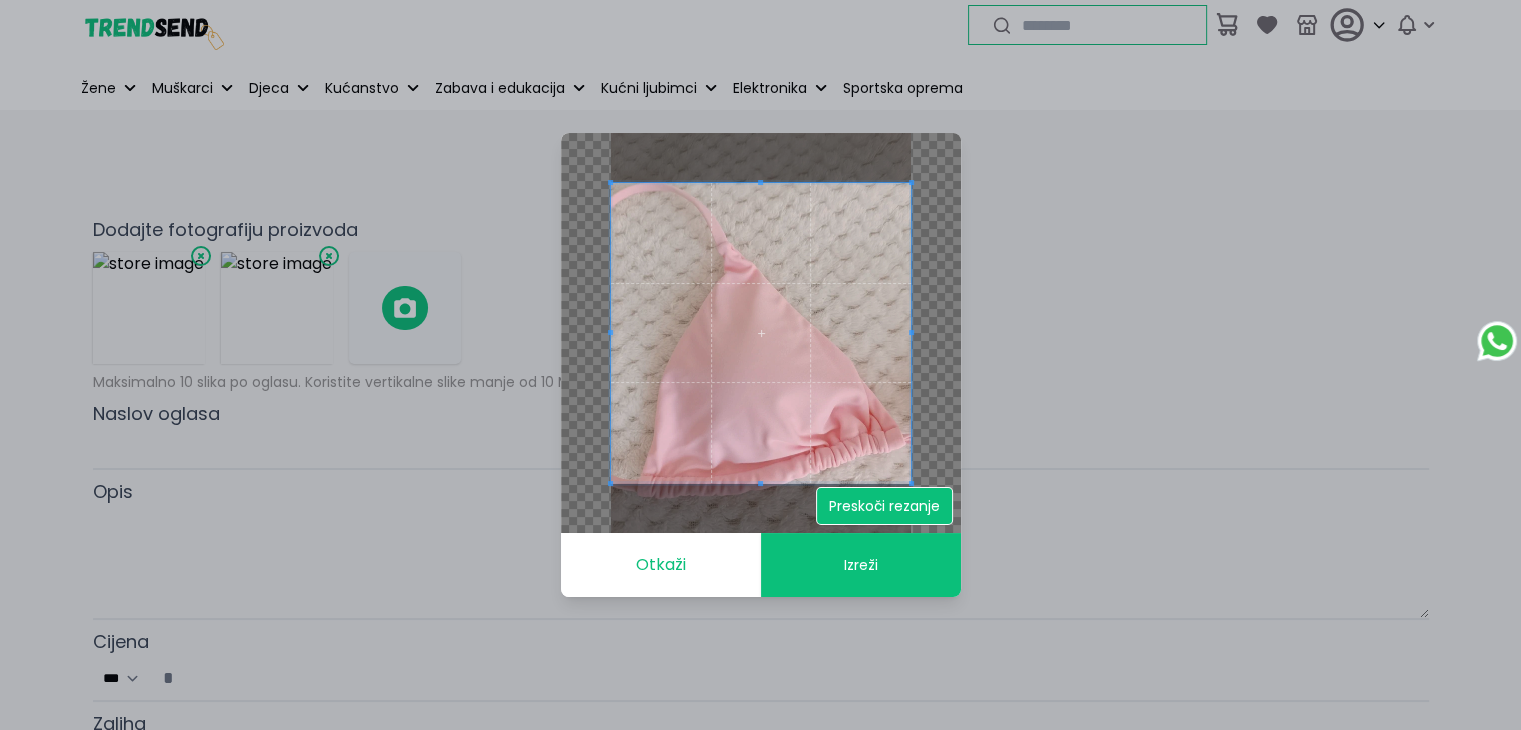click on "Preskoči rezanje" at bounding box center [884, 506] 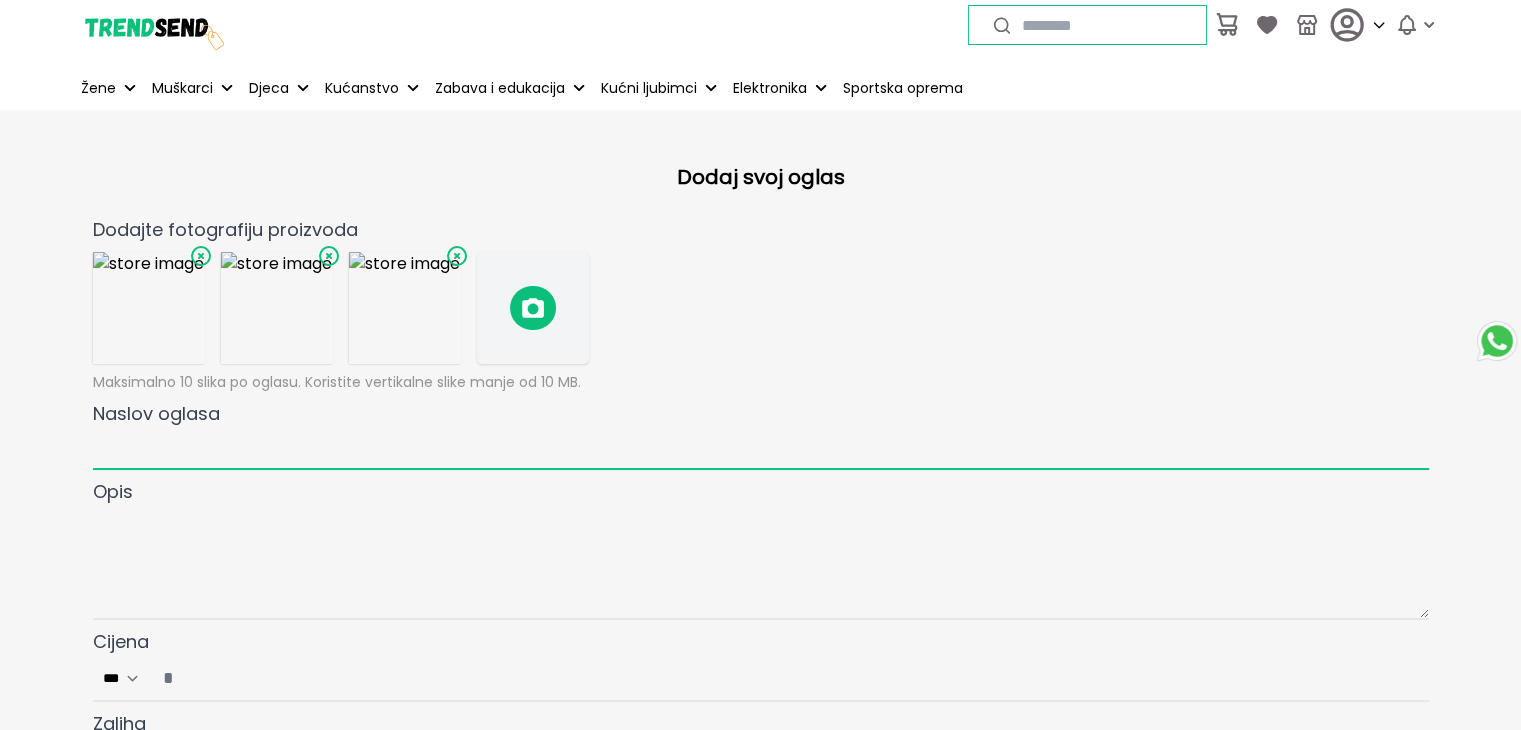 click on "Naslov oglasa" at bounding box center (761, 449) 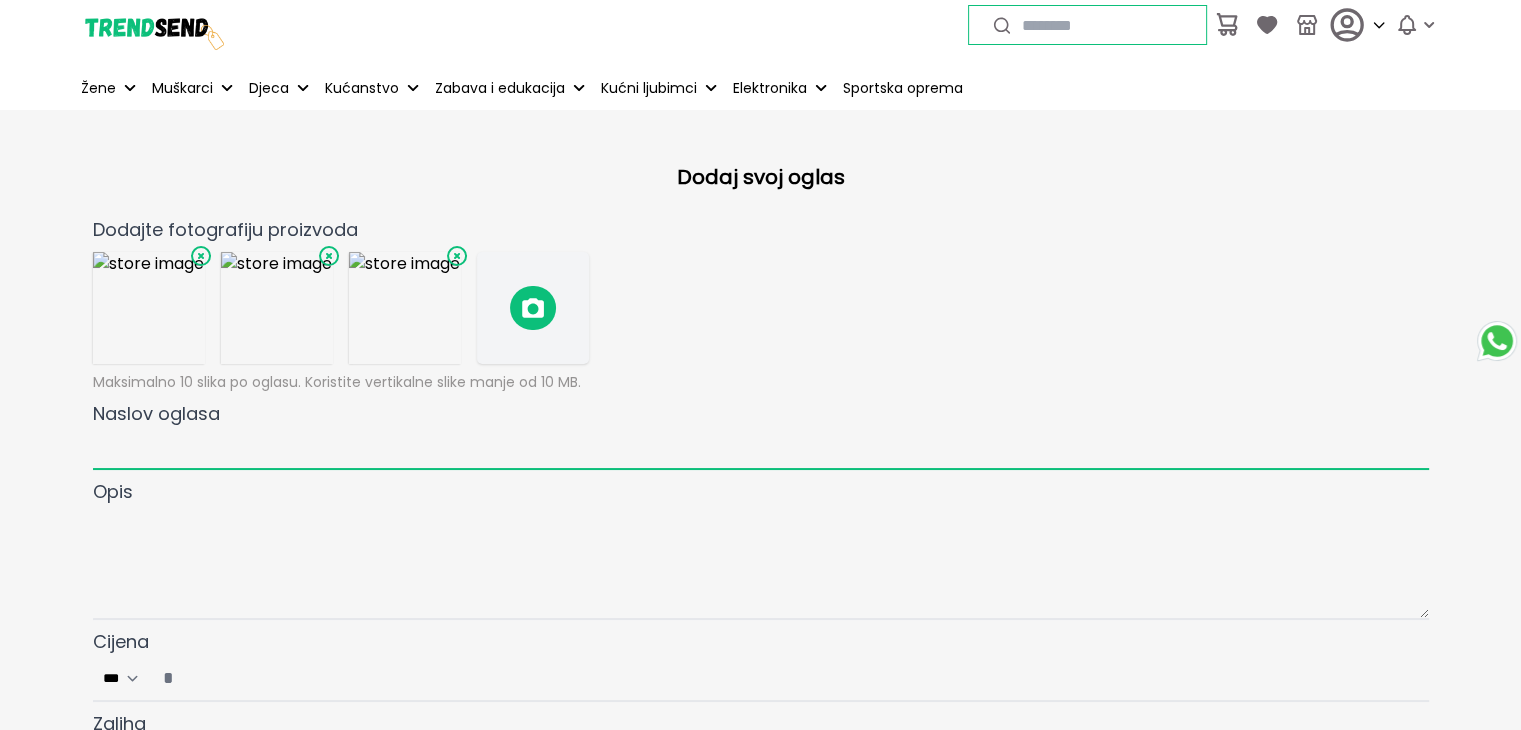 paste on "**********" 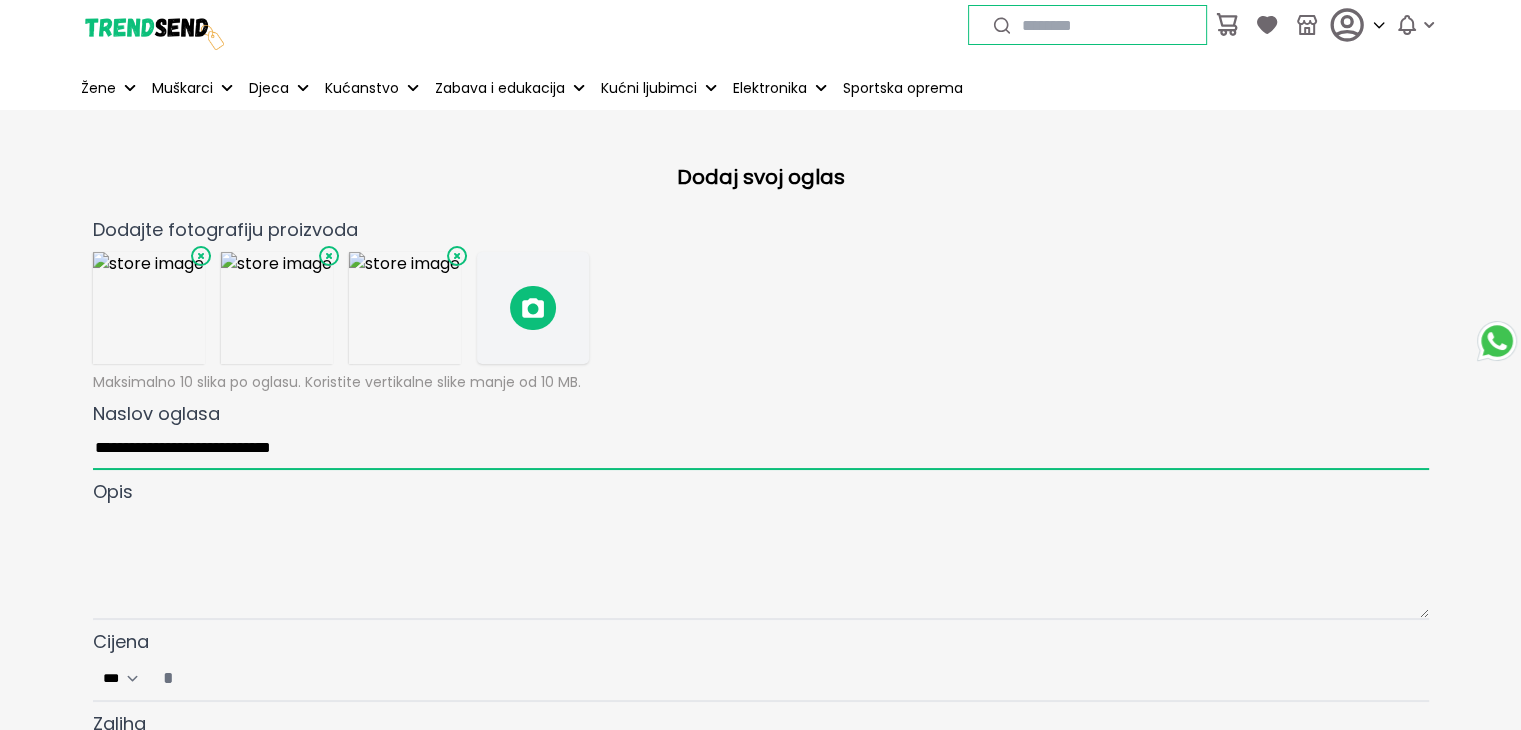 type on "**********" 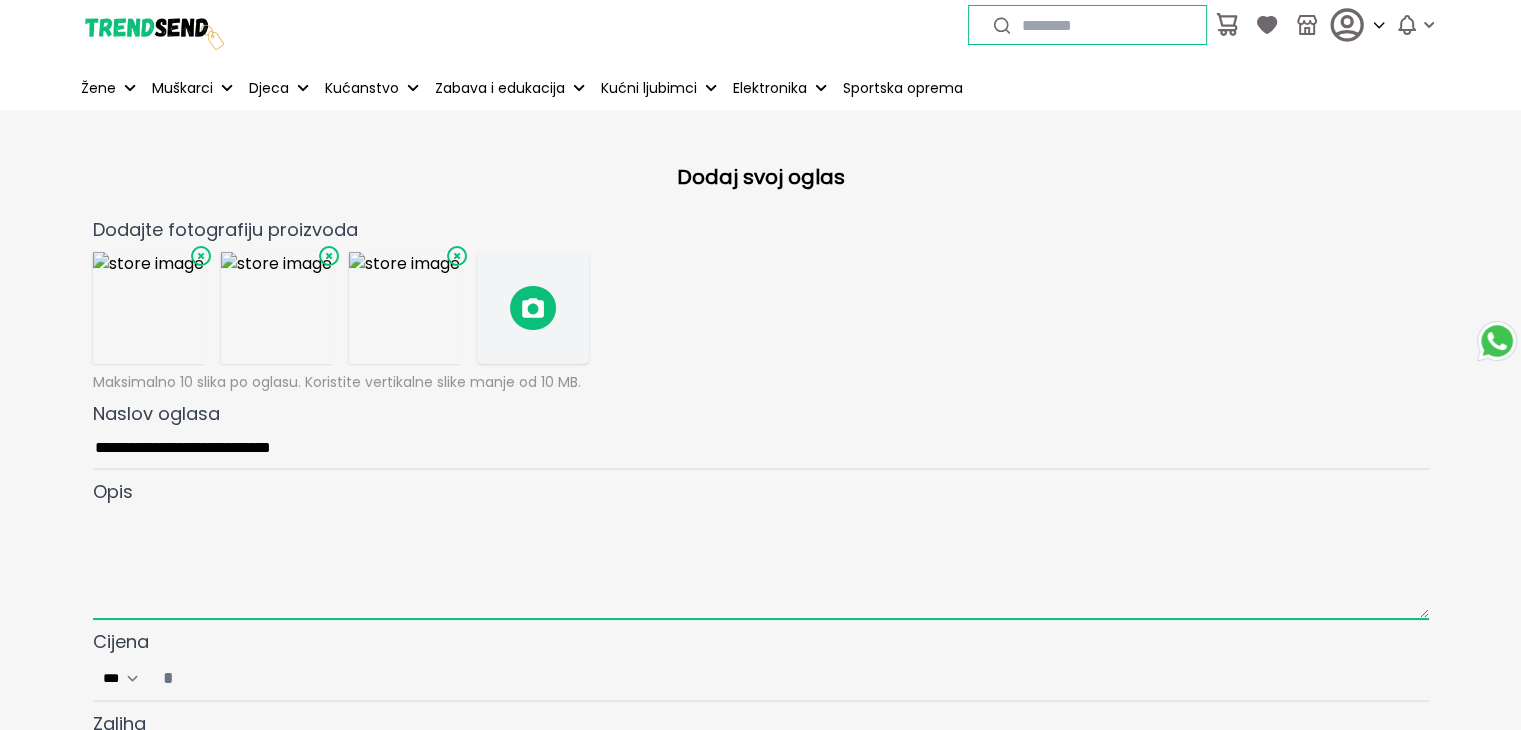 click at bounding box center (761, 563) 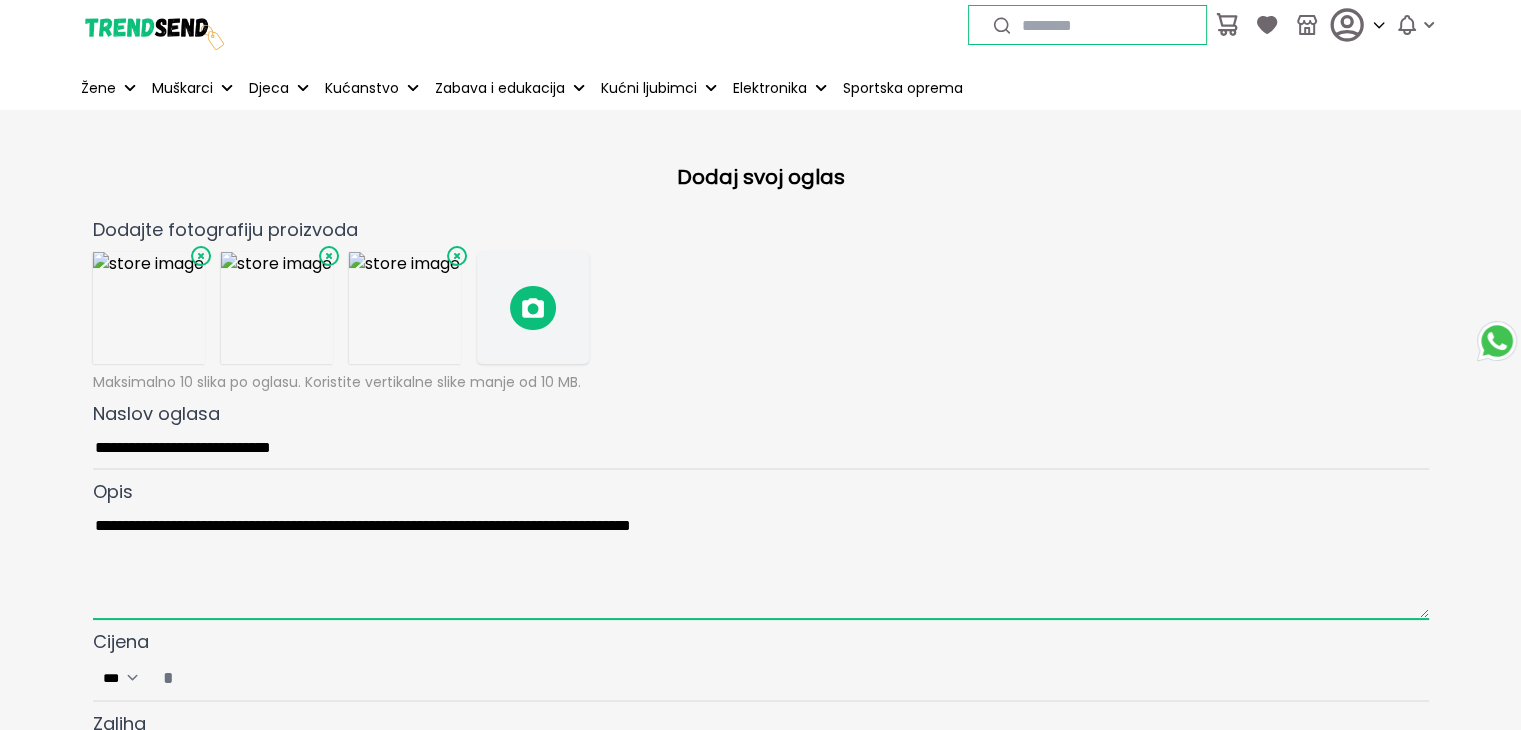 scroll, scrollTop: 300, scrollLeft: 0, axis: vertical 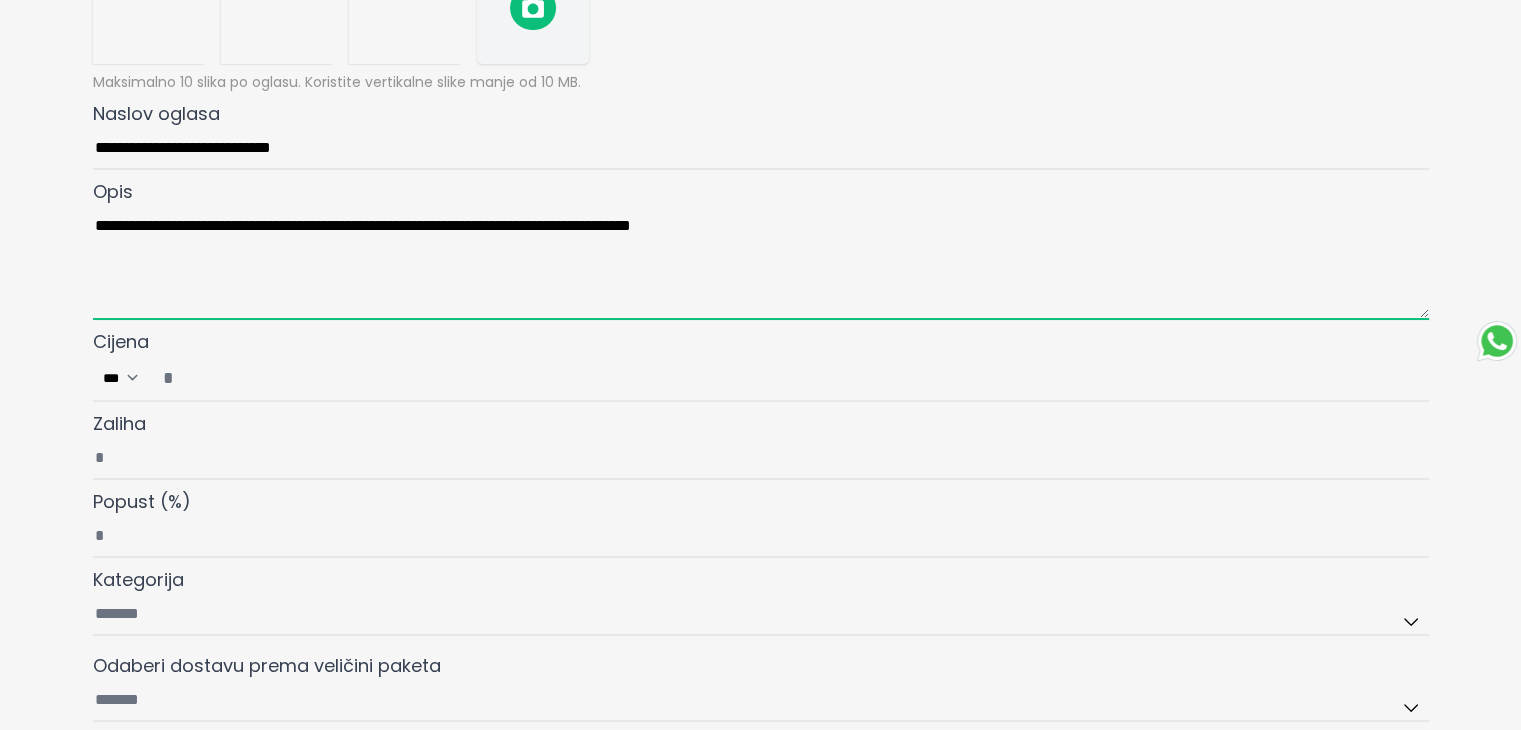 type on "**********" 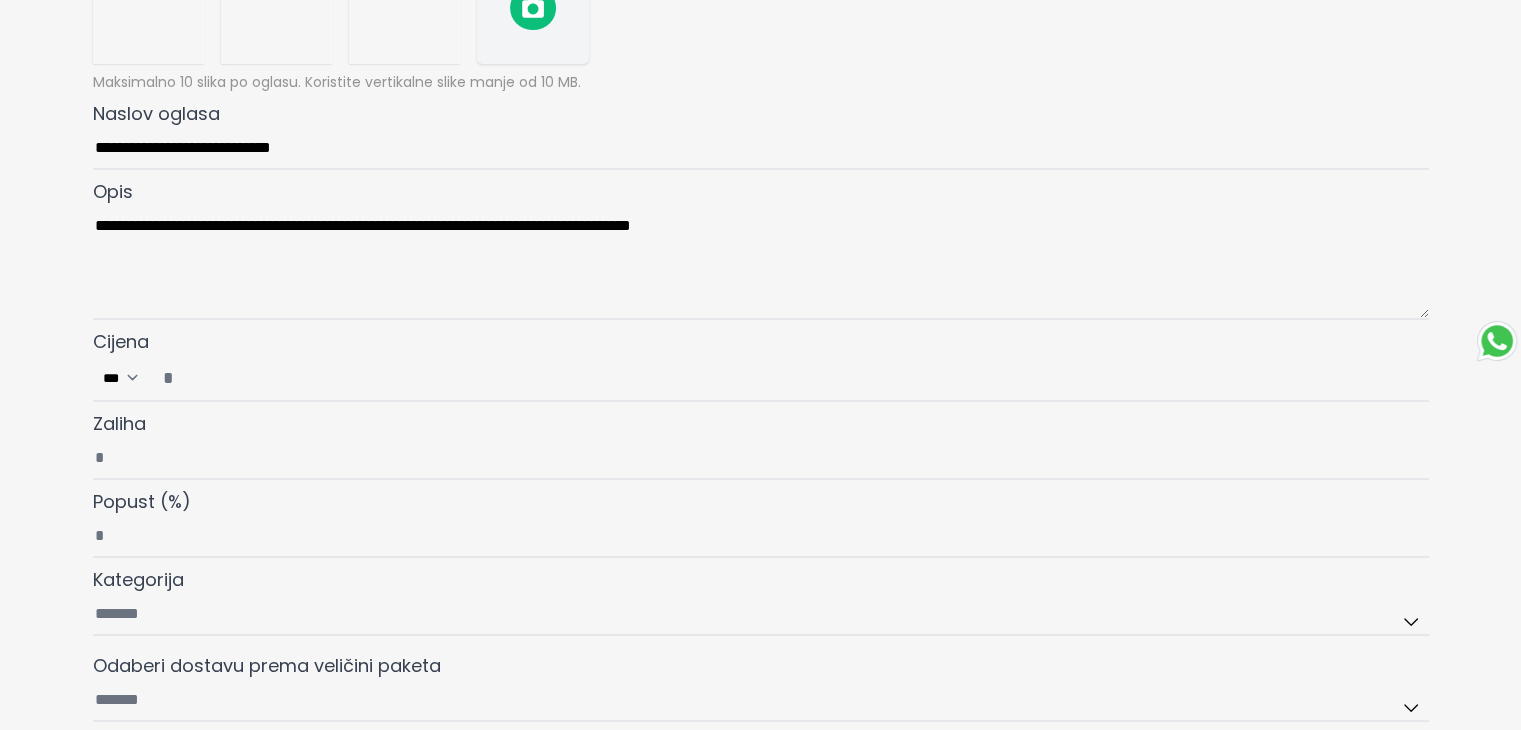 click on "Cijena ***" at bounding box center (789, 378) 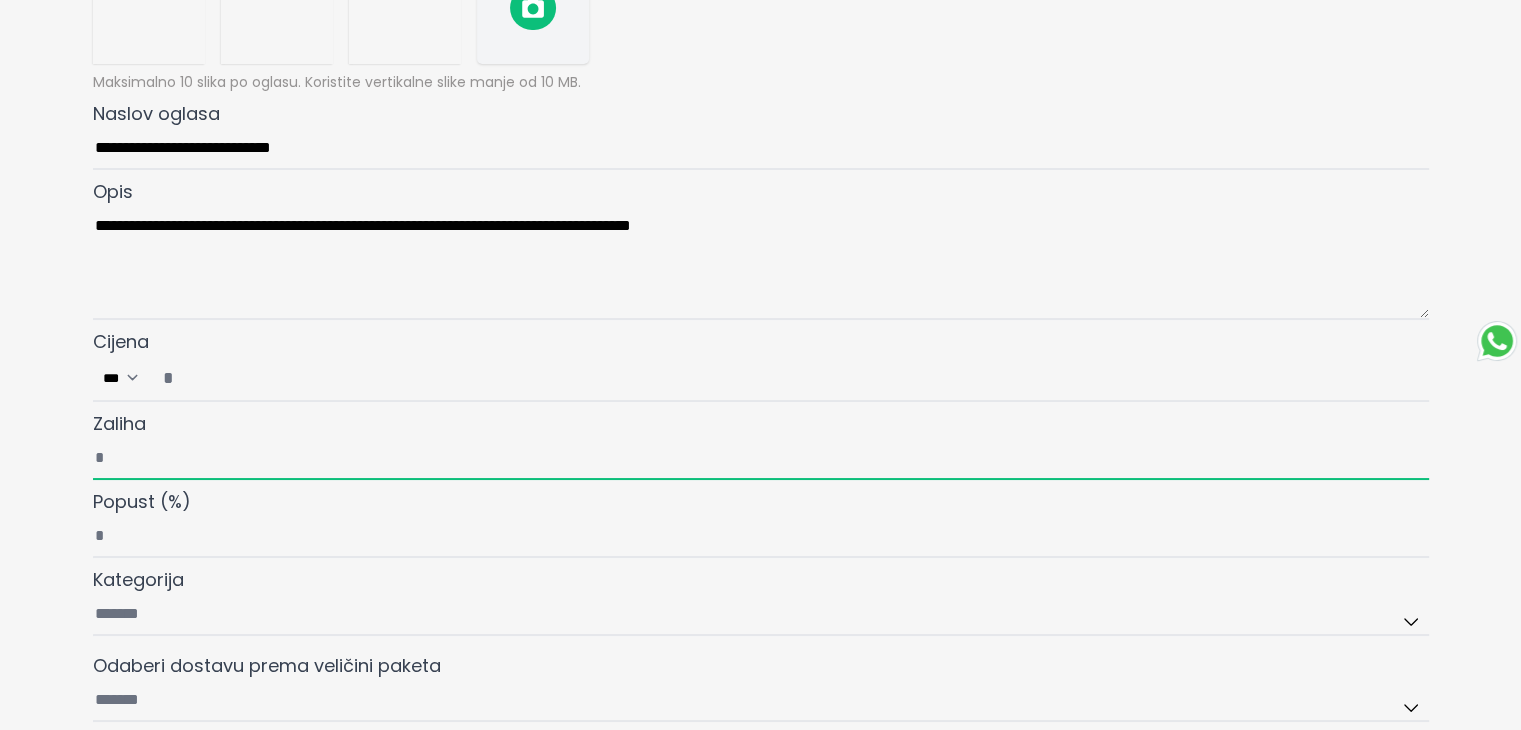 click on "Zaliha" at bounding box center (761, 459) 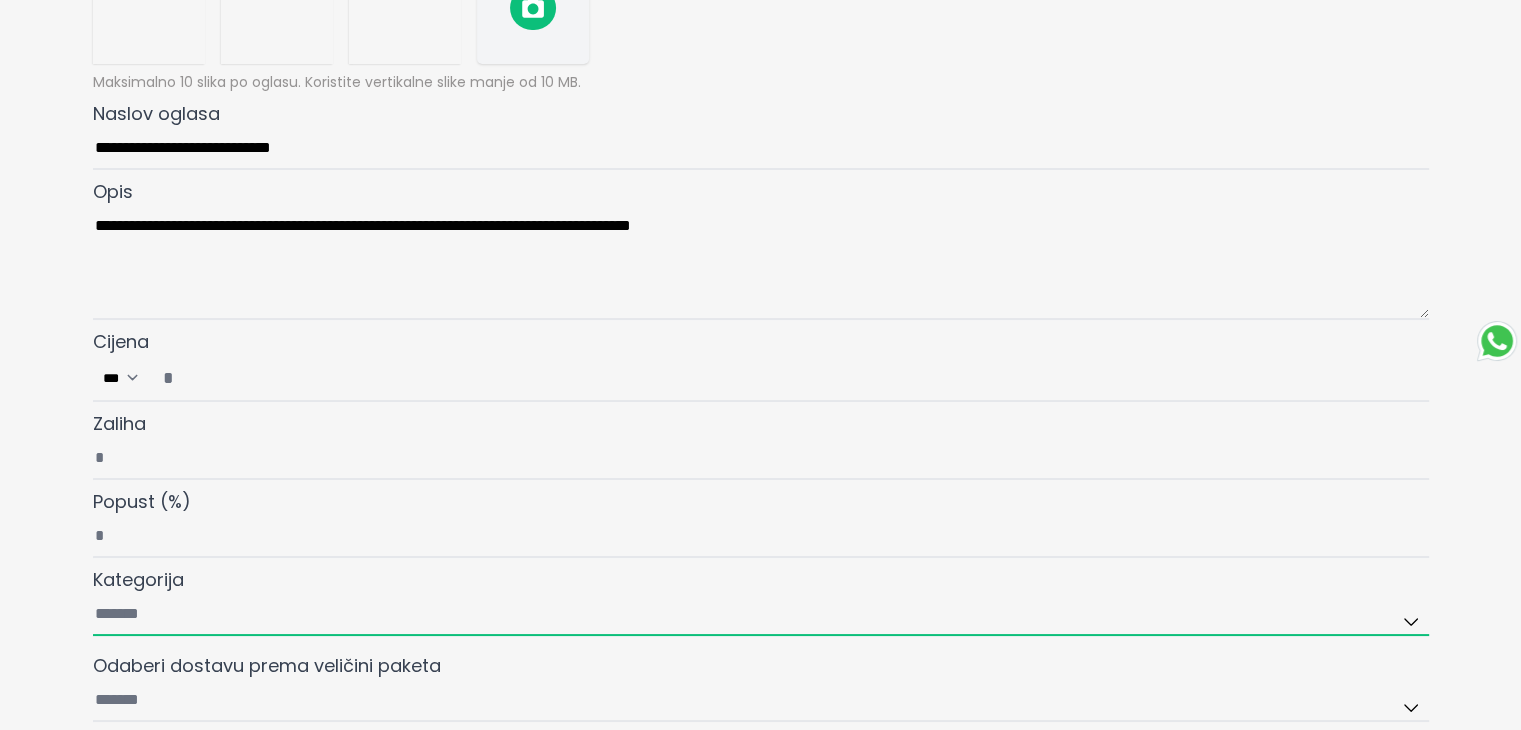 click on "Kategorija" at bounding box center [761, 615] 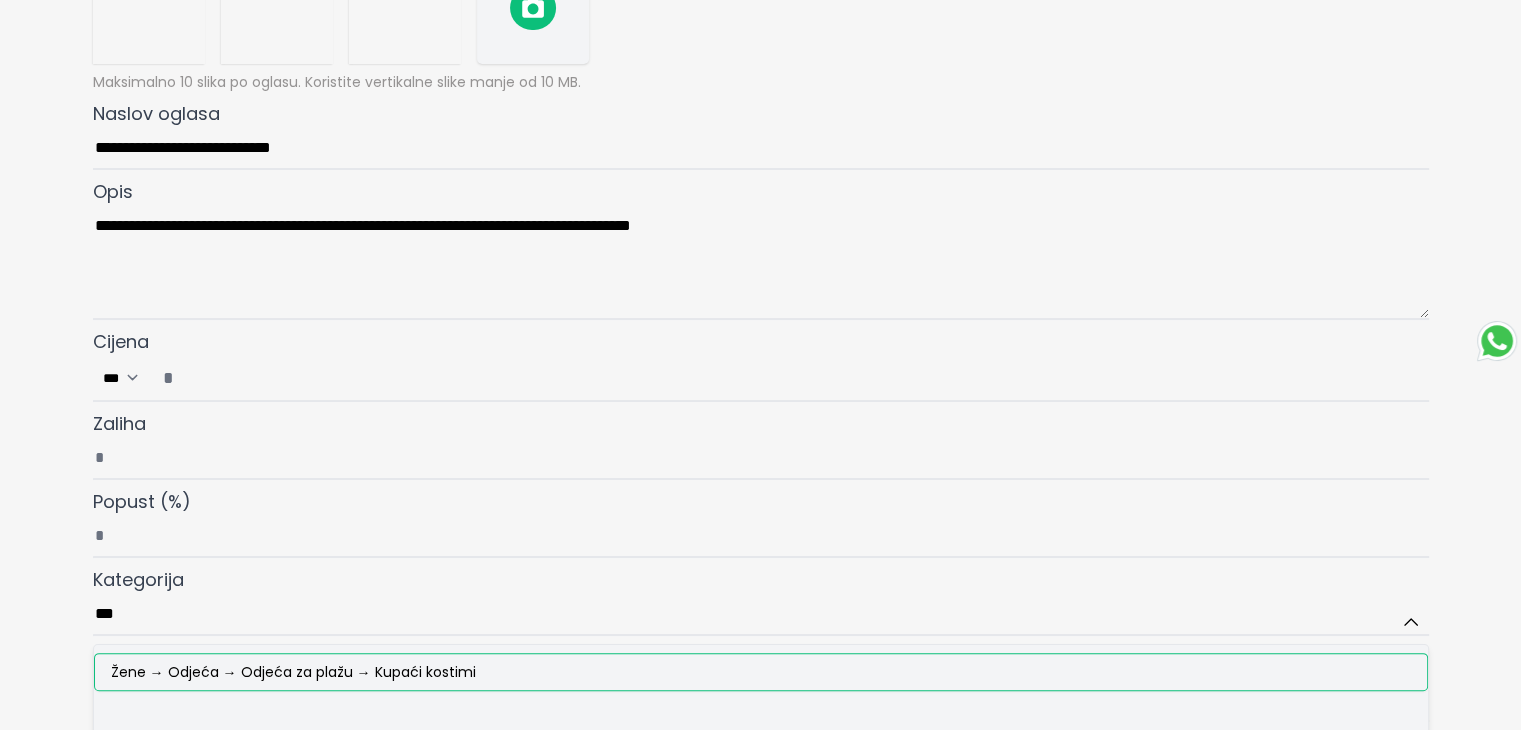 click on "Žene  →  Odjeća  →  Odjeća za plažu  →  Kupaći kostimi" at bounding box center (293, 672) 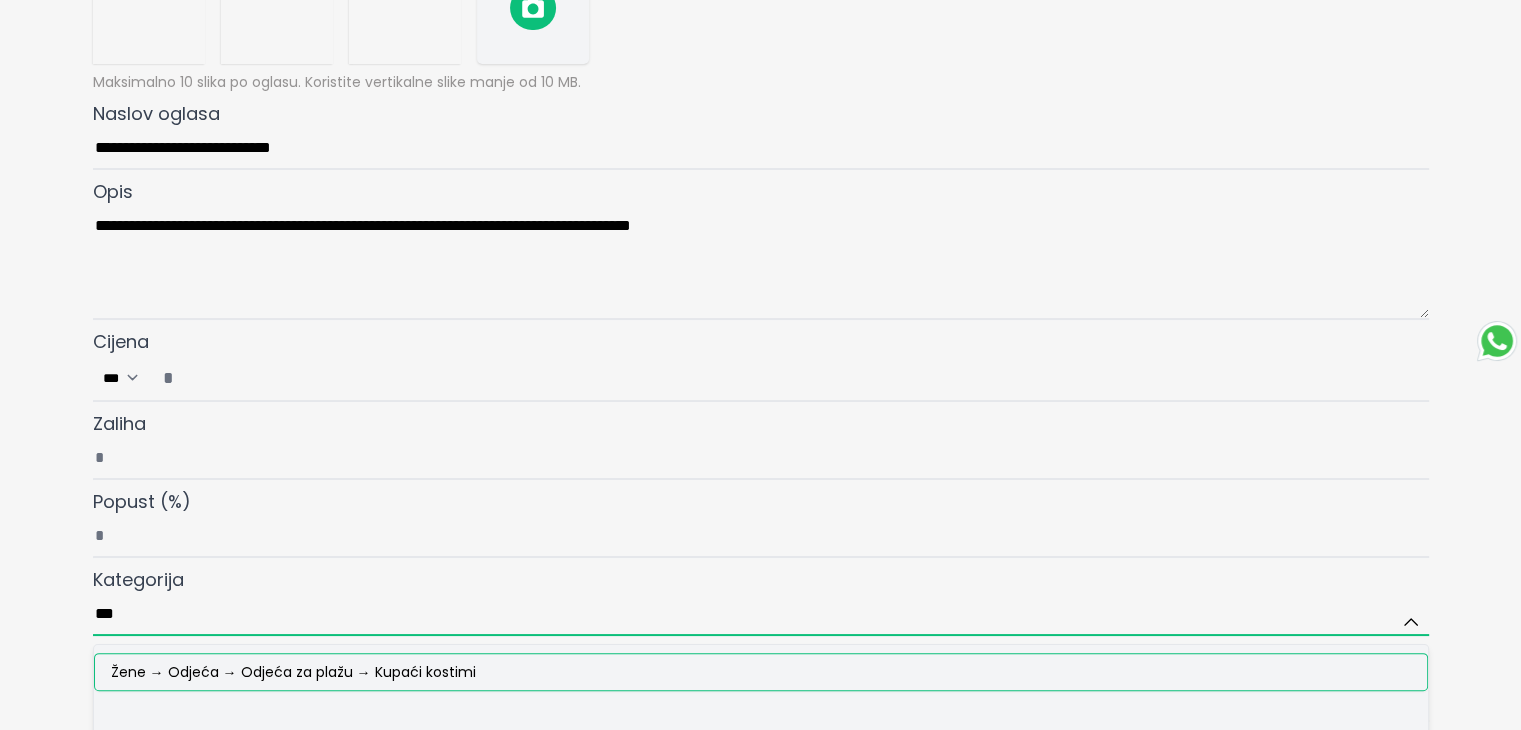 click on "***" at bounding box center (761, 615) 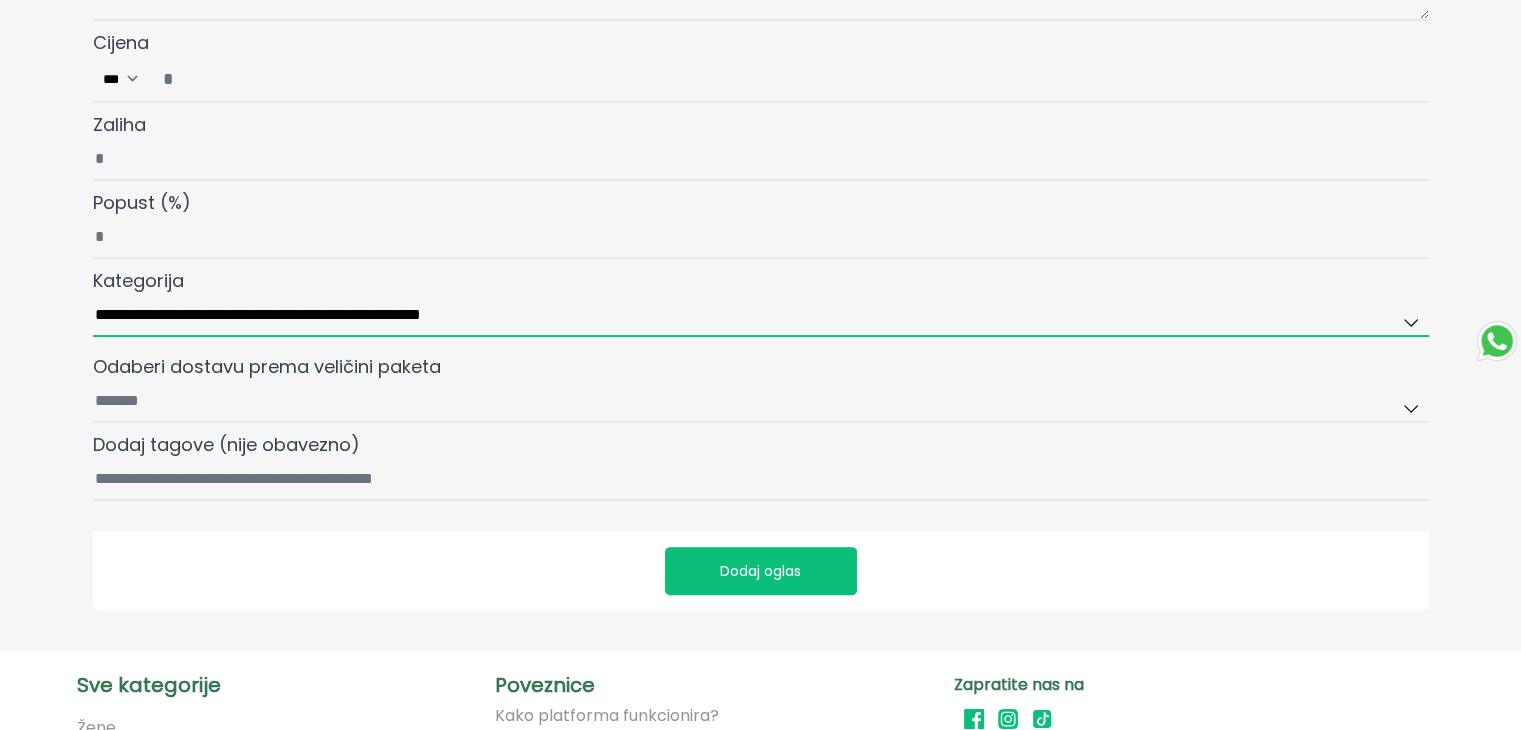 scroll, scrollTop: 600, scrollLeft: 0, axis: vertical 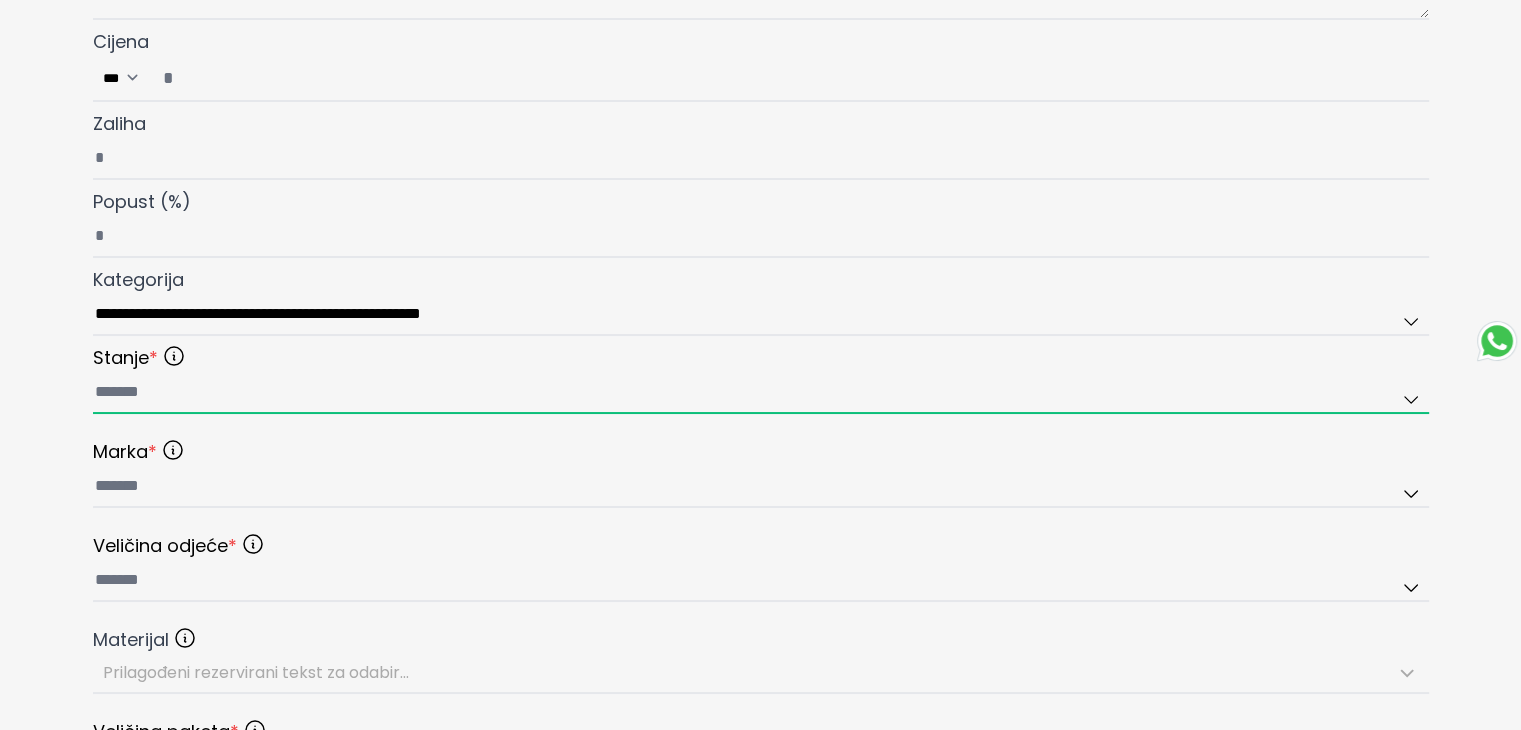 click at bounding box center [761, 393] 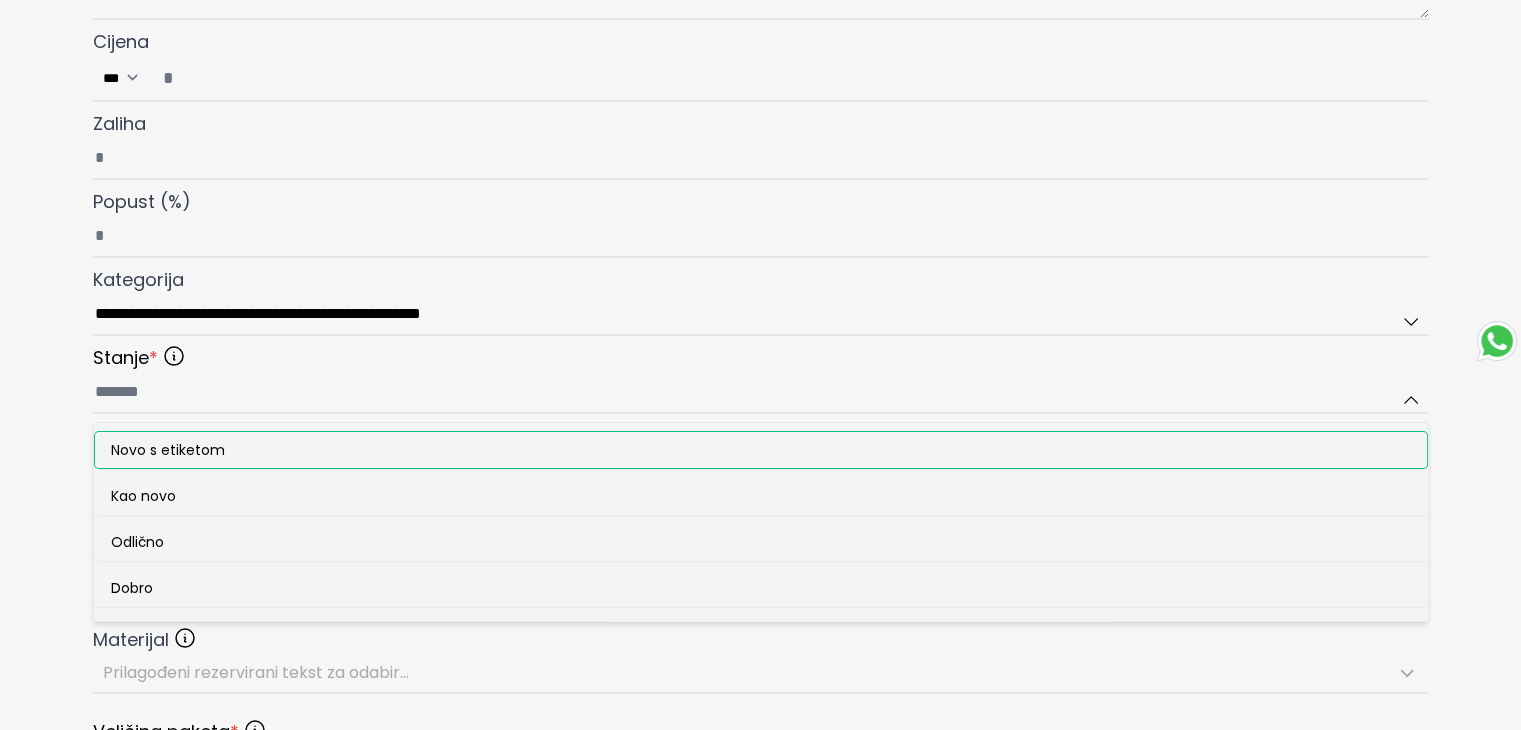 click on "Novo s etiketom" at bounding box center [168, 450] 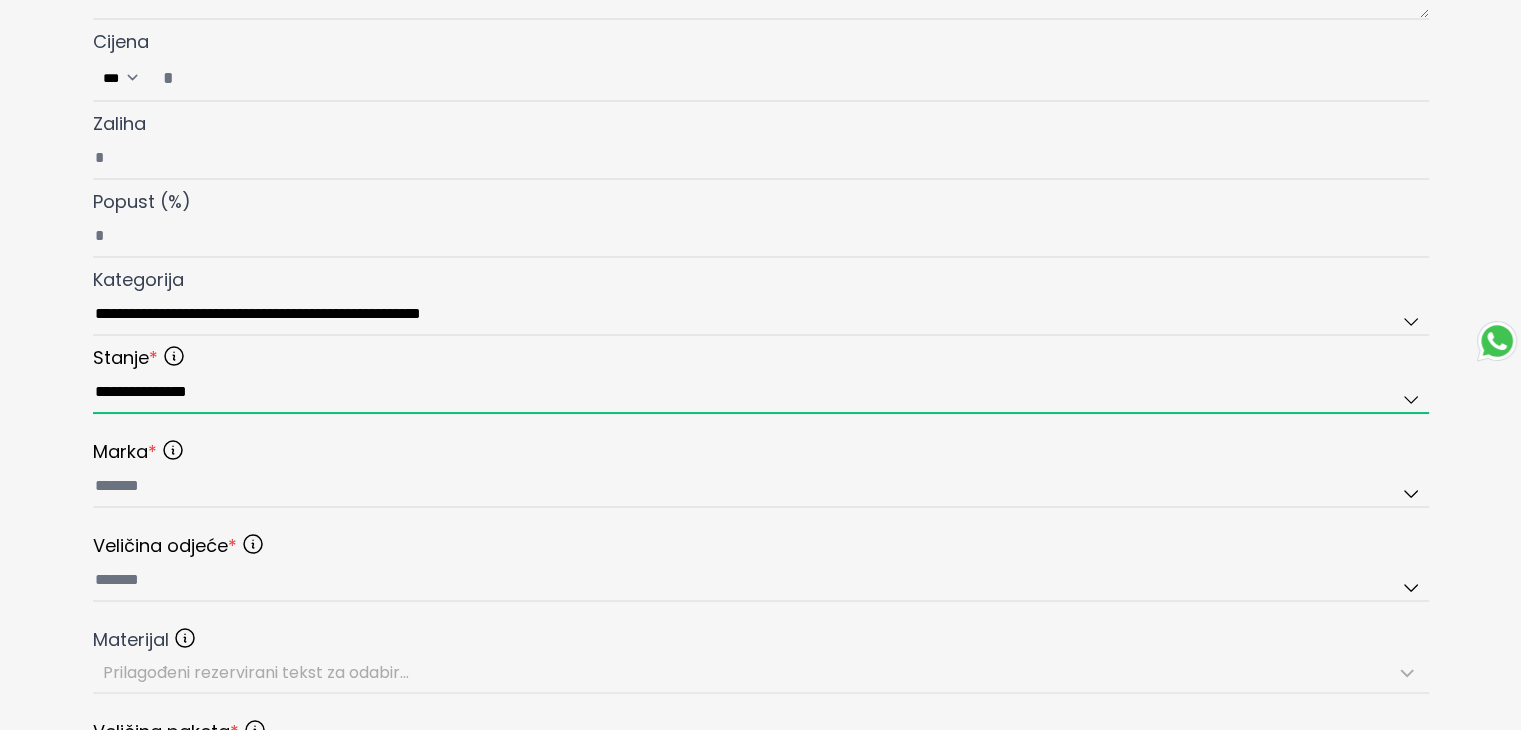 click on "**********" at bounding box center (761, 393) 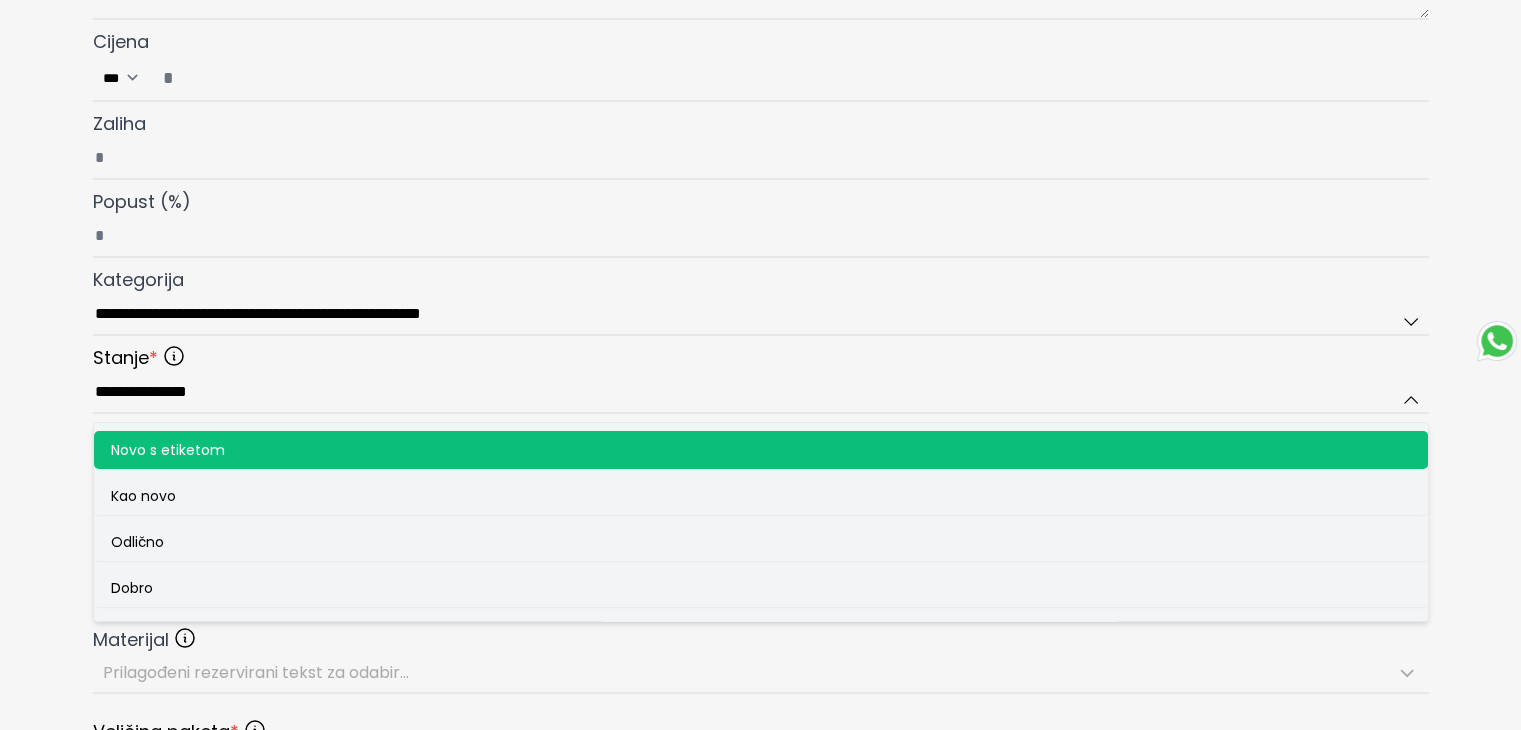 click on "**********" at bounding box center [761, 346] 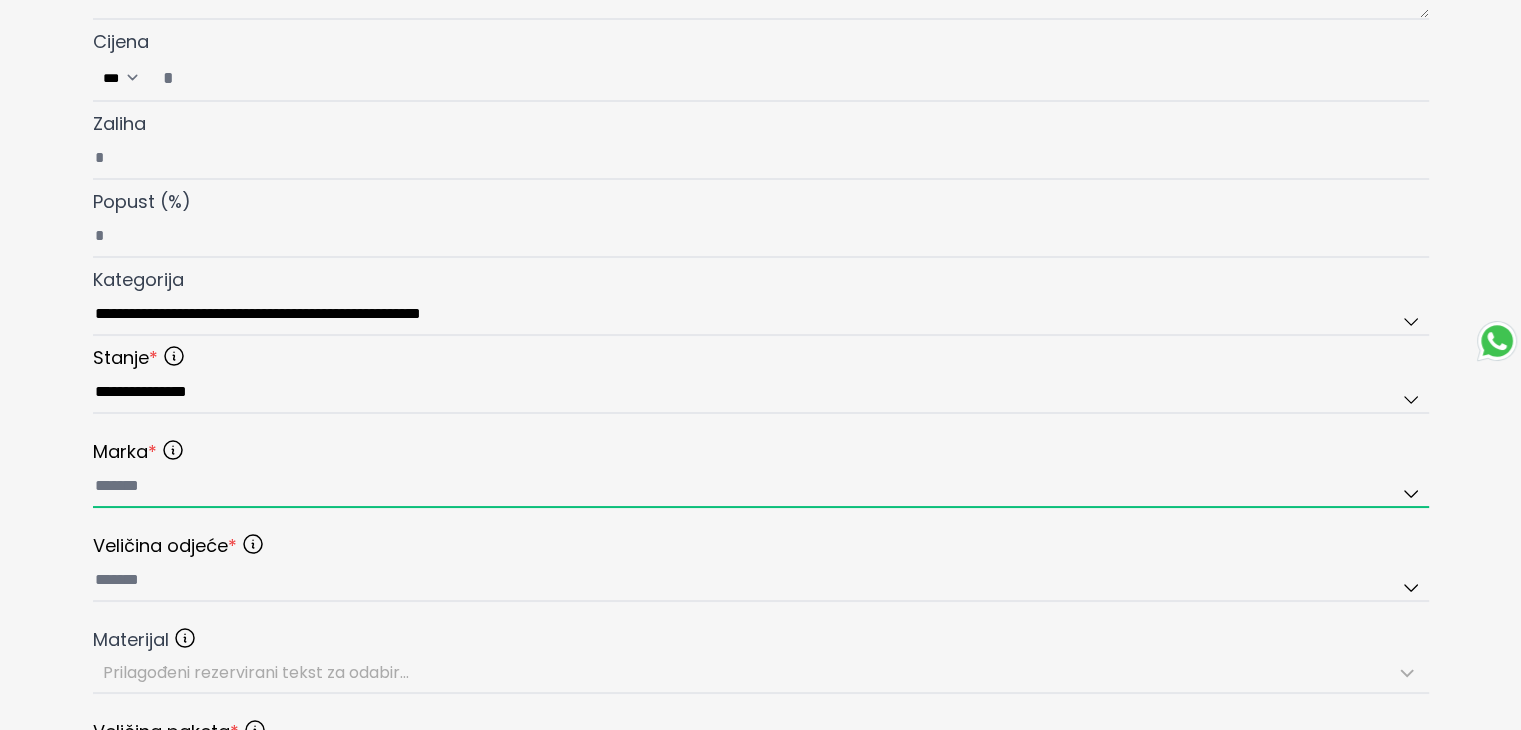 click at bounding box center (761, 487) 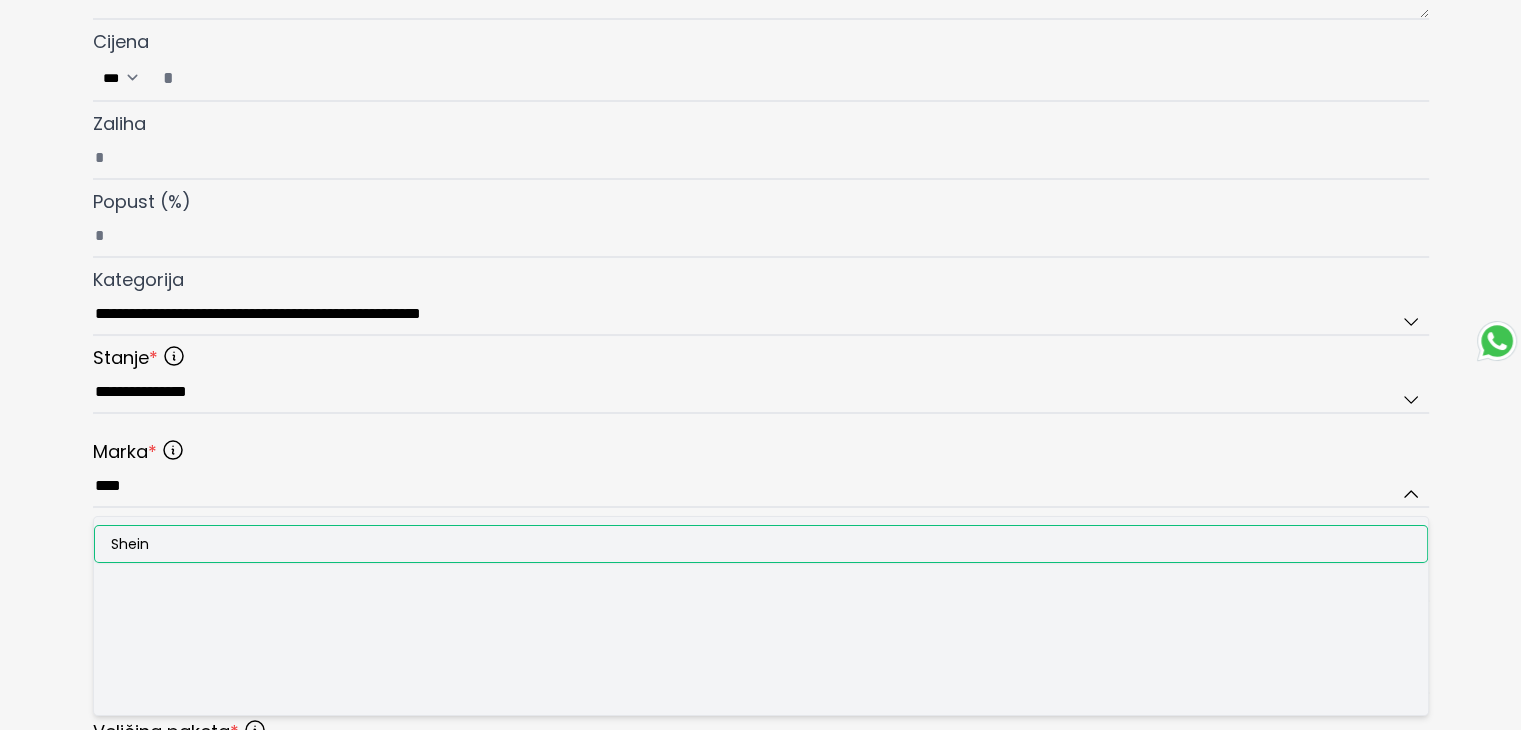 click on "Shein" at bounding box center [761, 544] 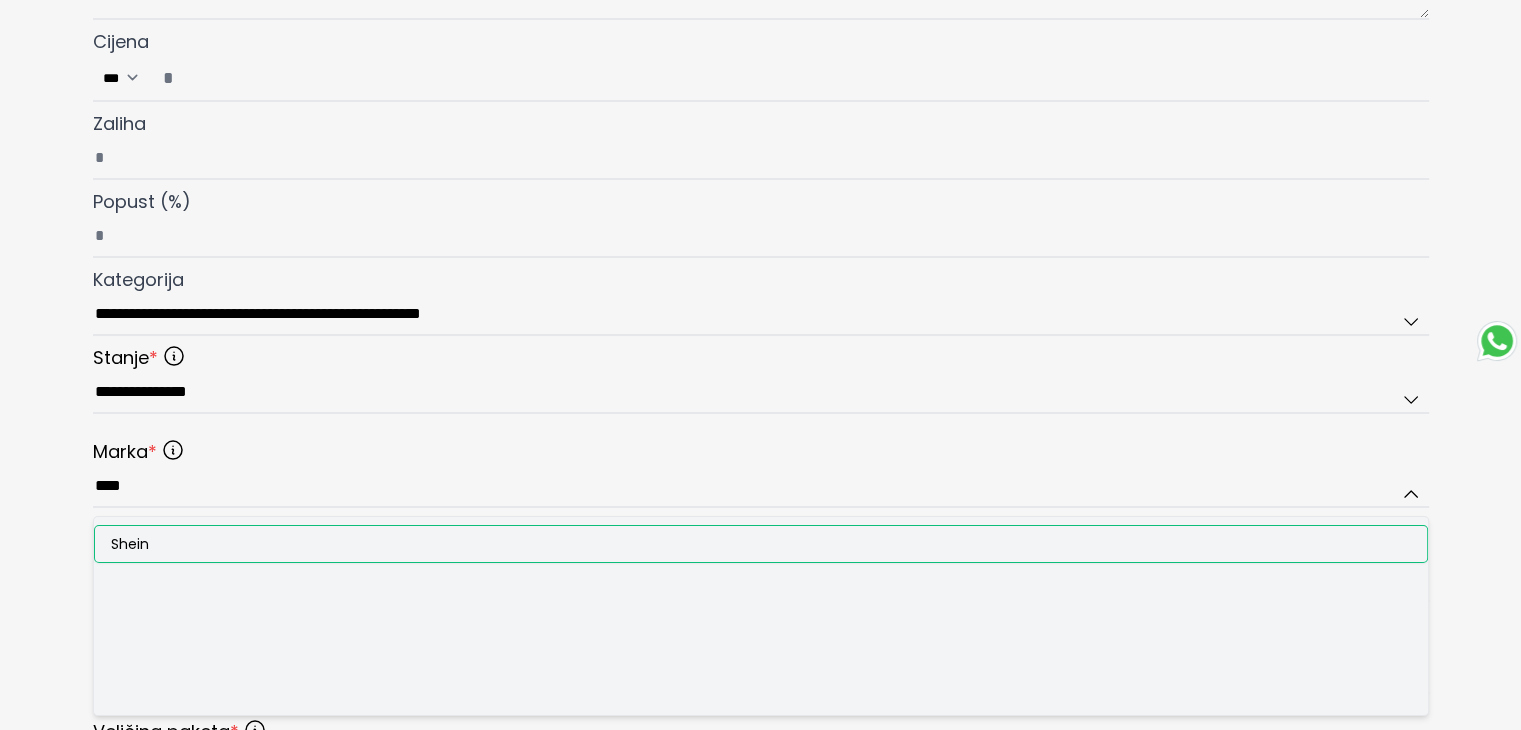 type on "*****" 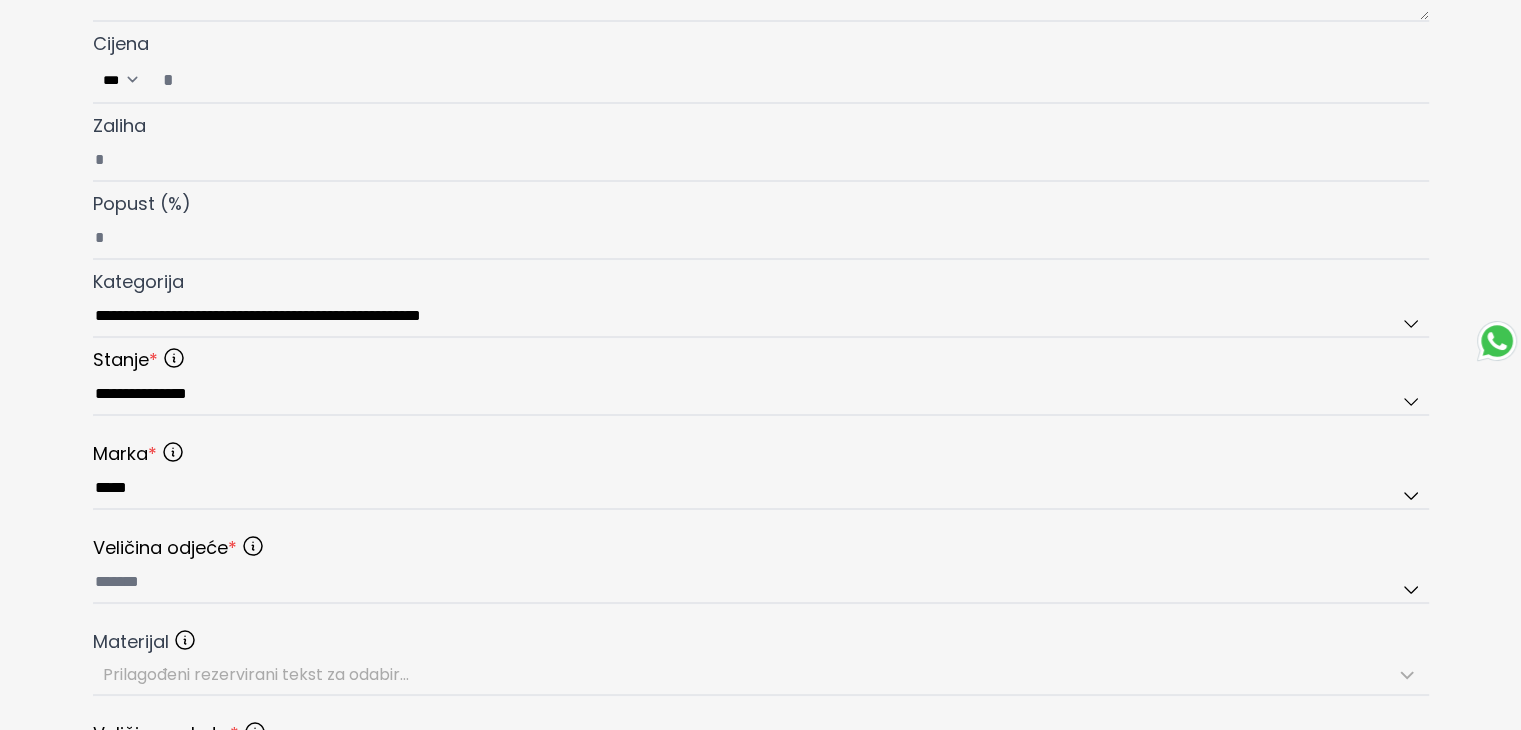 scroll, scrollTop: 600, scrollLeft: 0, axis: vertical 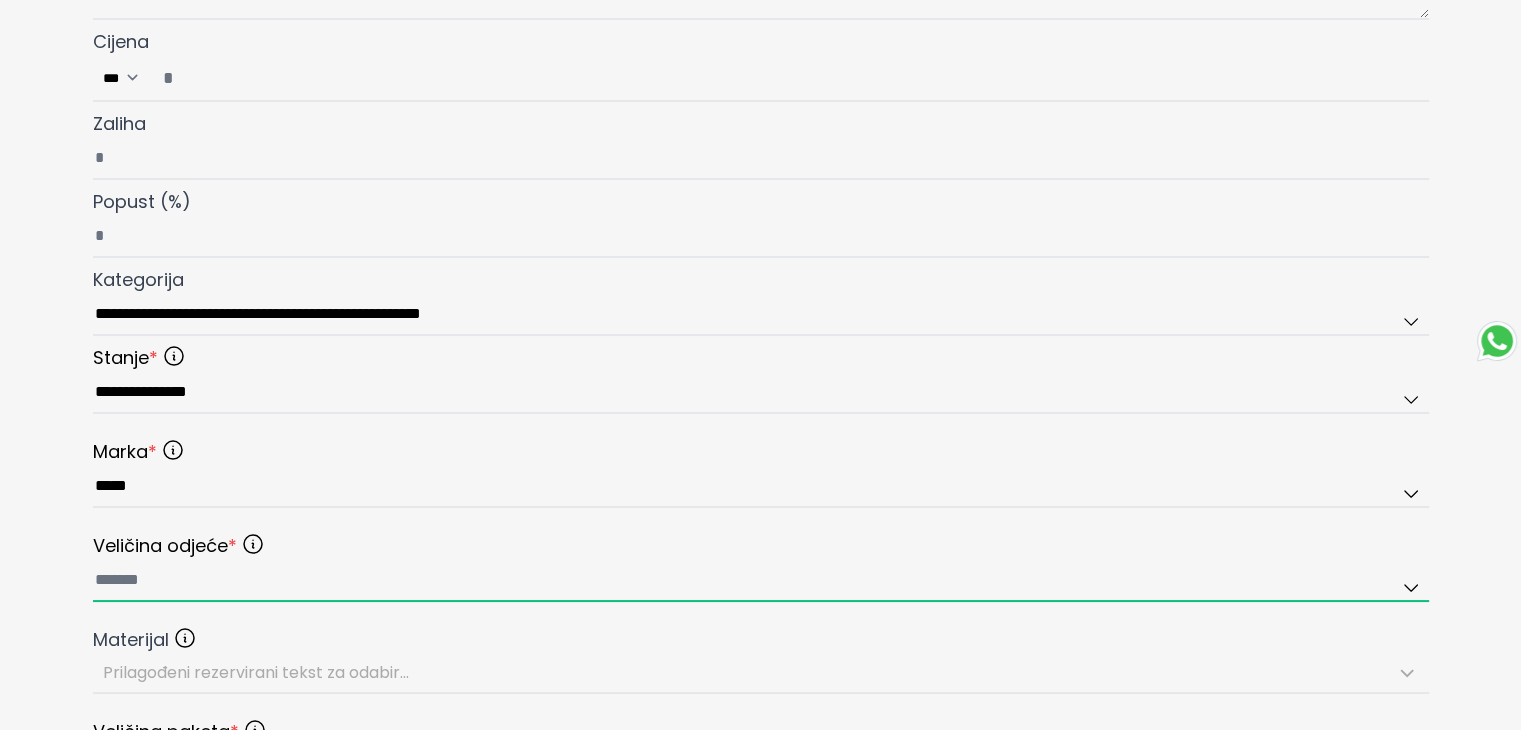 click at bounding box center (761, 581) 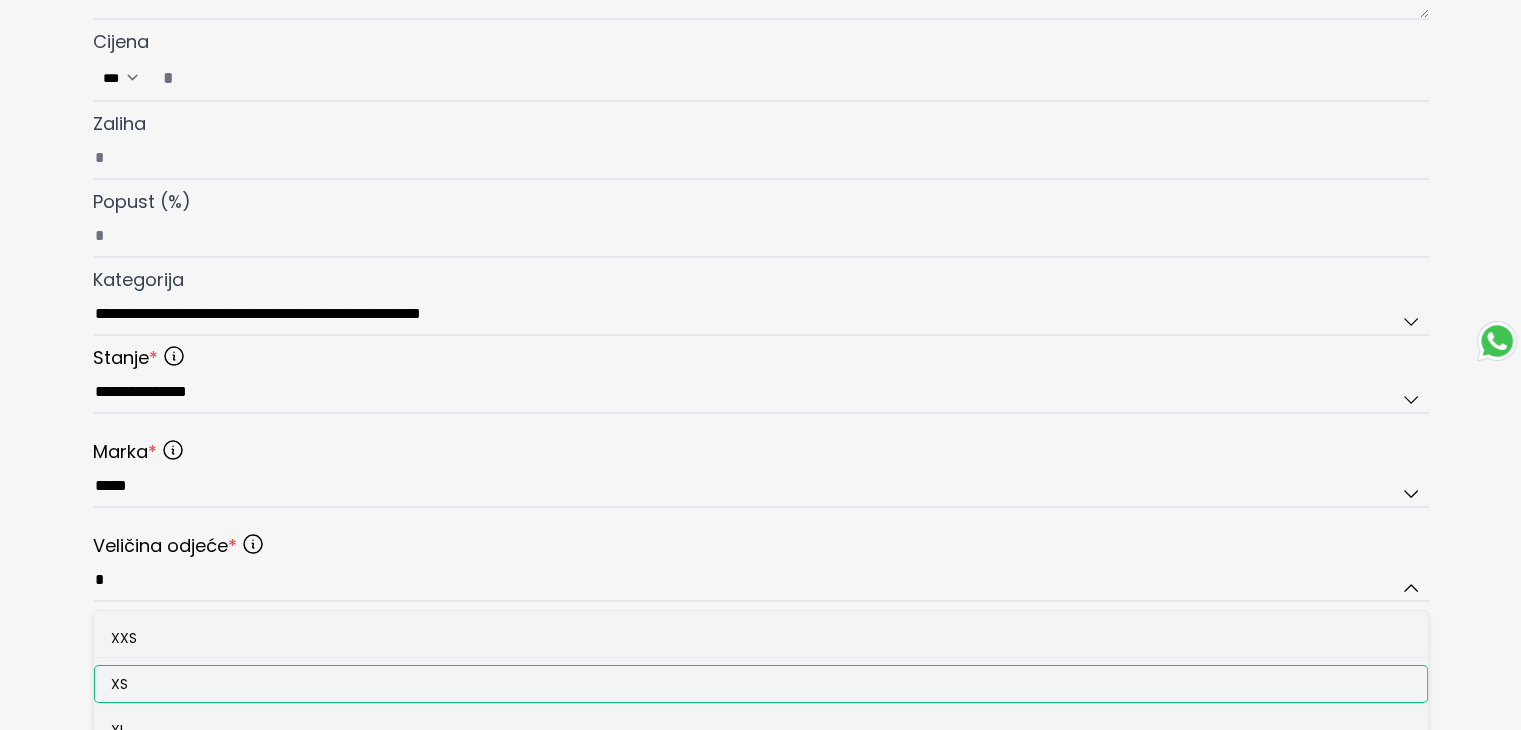 click on "XS" at bounding box center (761, 684) 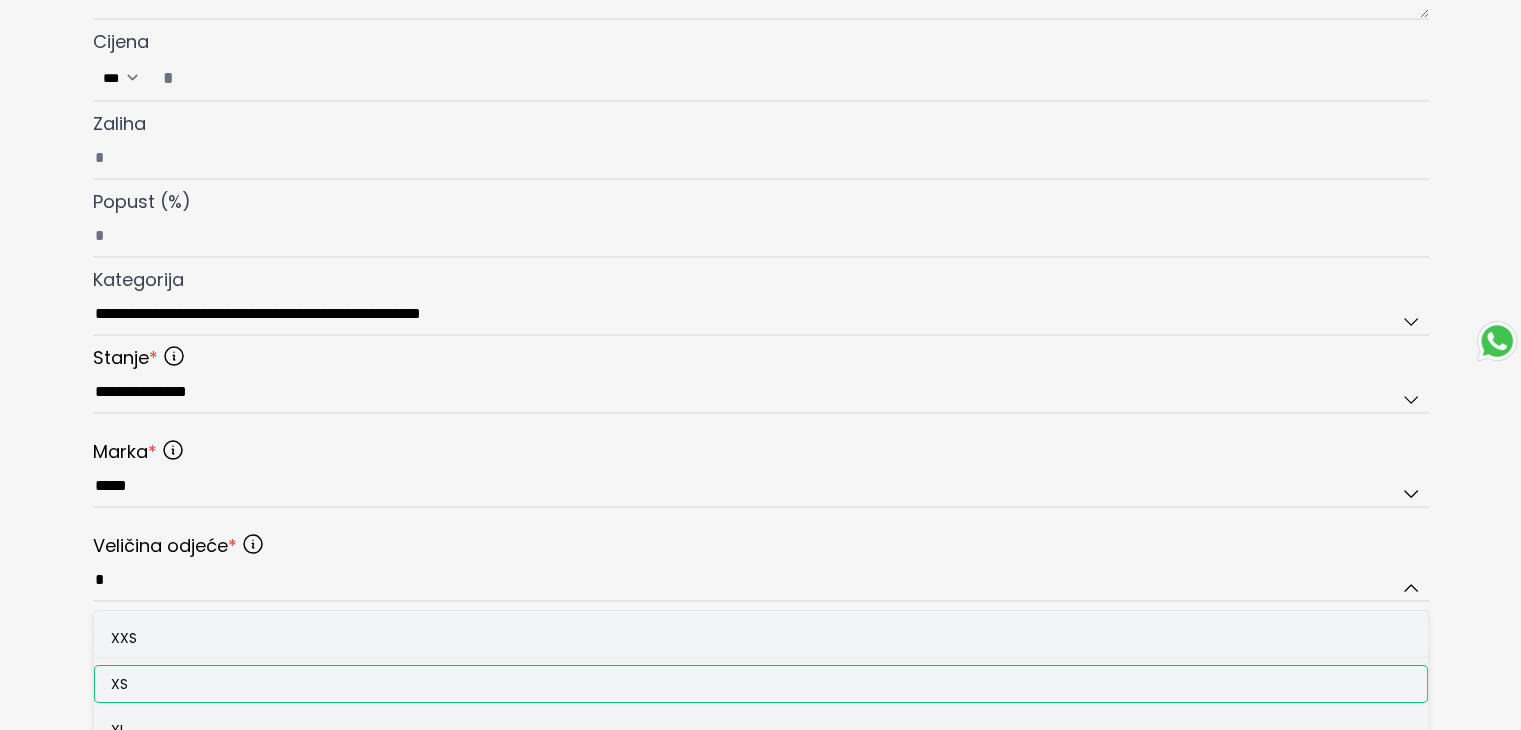 type on "**" 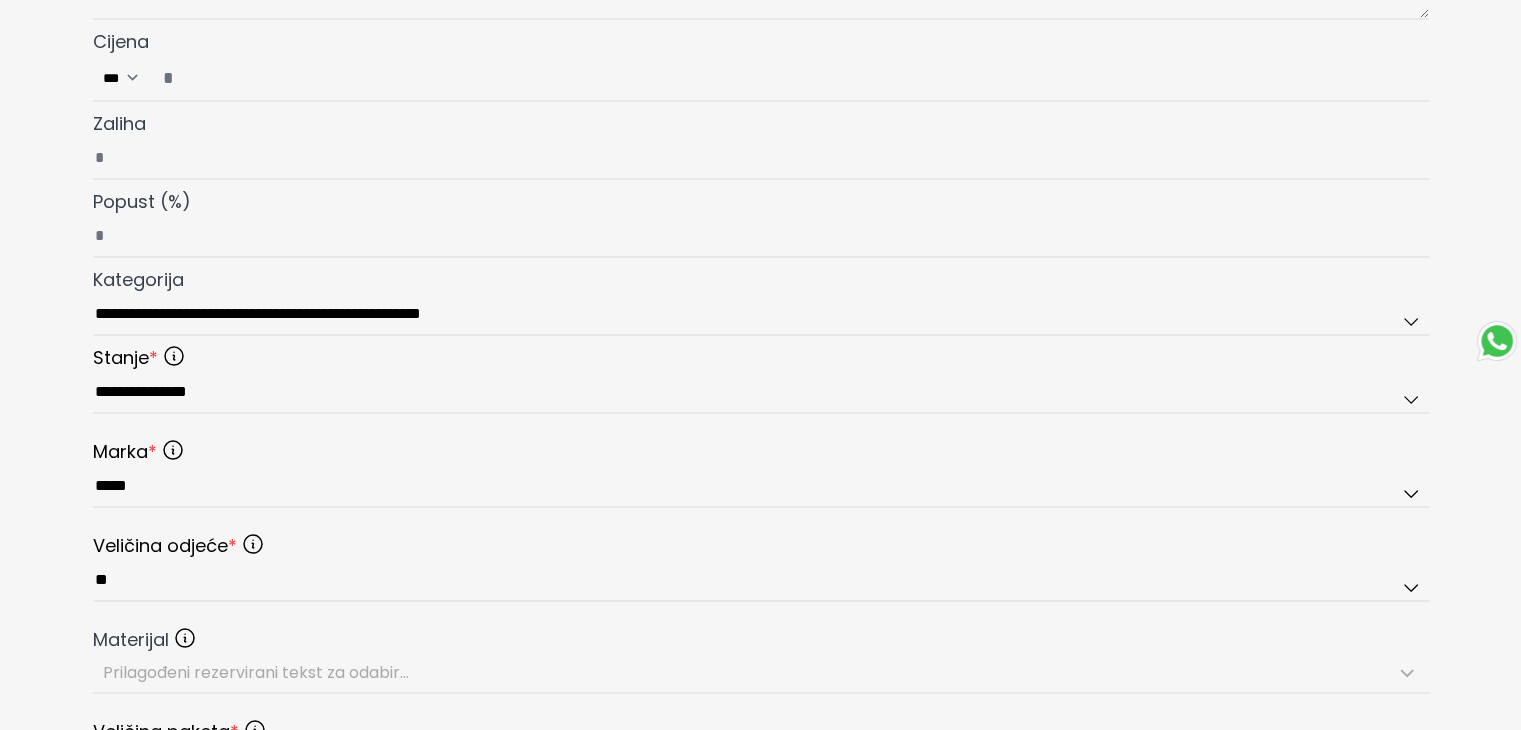 click on "**********" at bounding box center [760, 348] 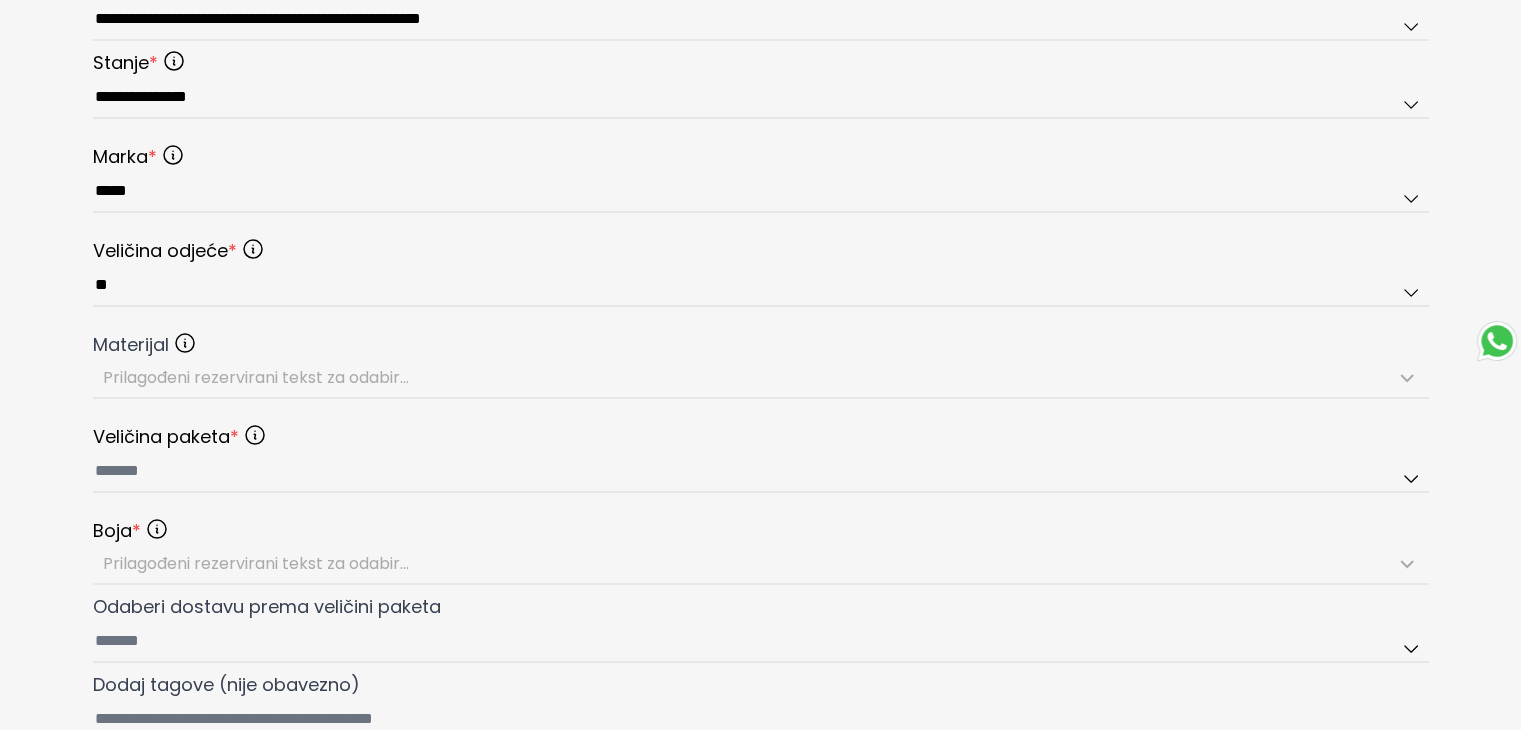 scroll, scrollTop: 900, scrollLeft: 0, axis: vertical 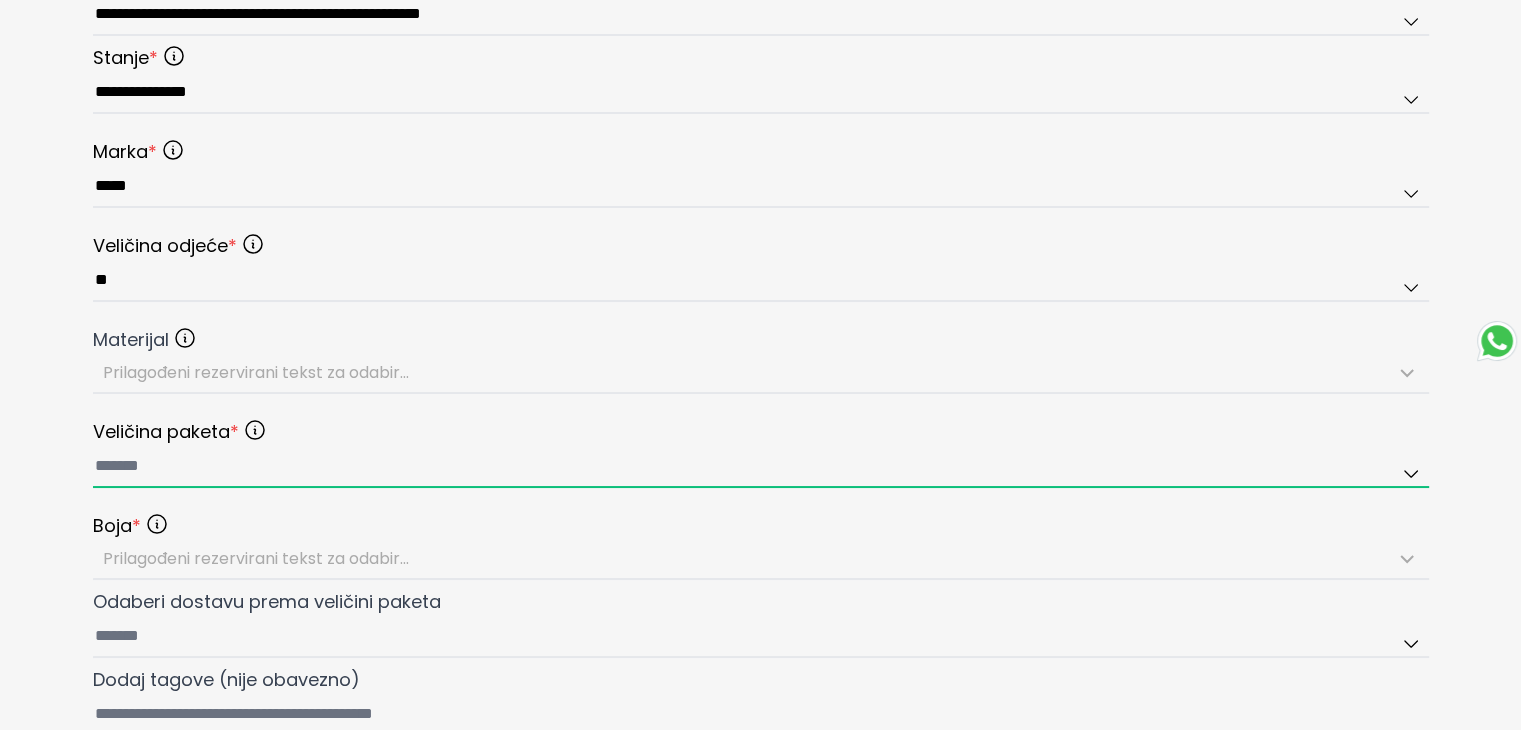 click at bounding box center [761, 467] 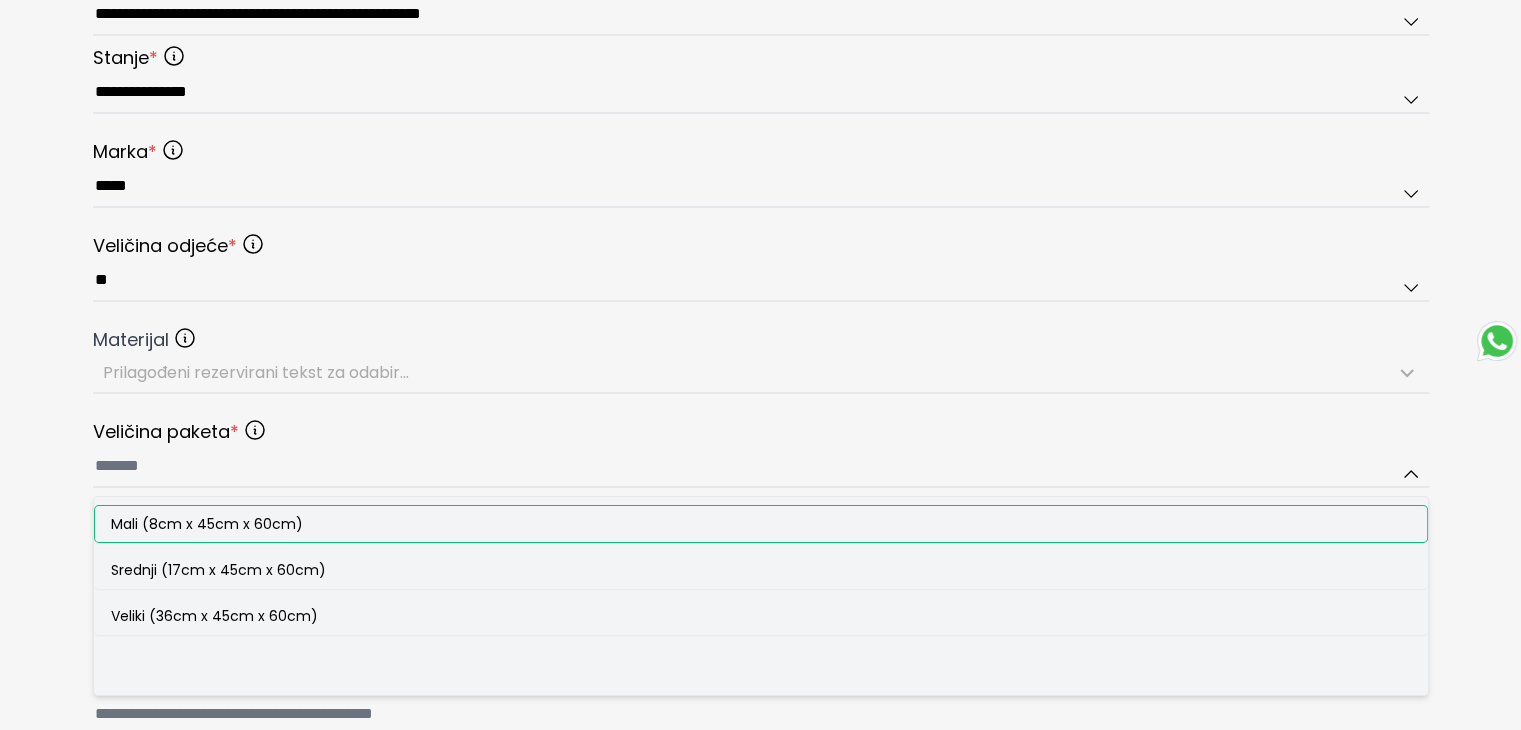 click on "Mali (8cm x 45cm x 60cm)" at bounding box center (207, 524) 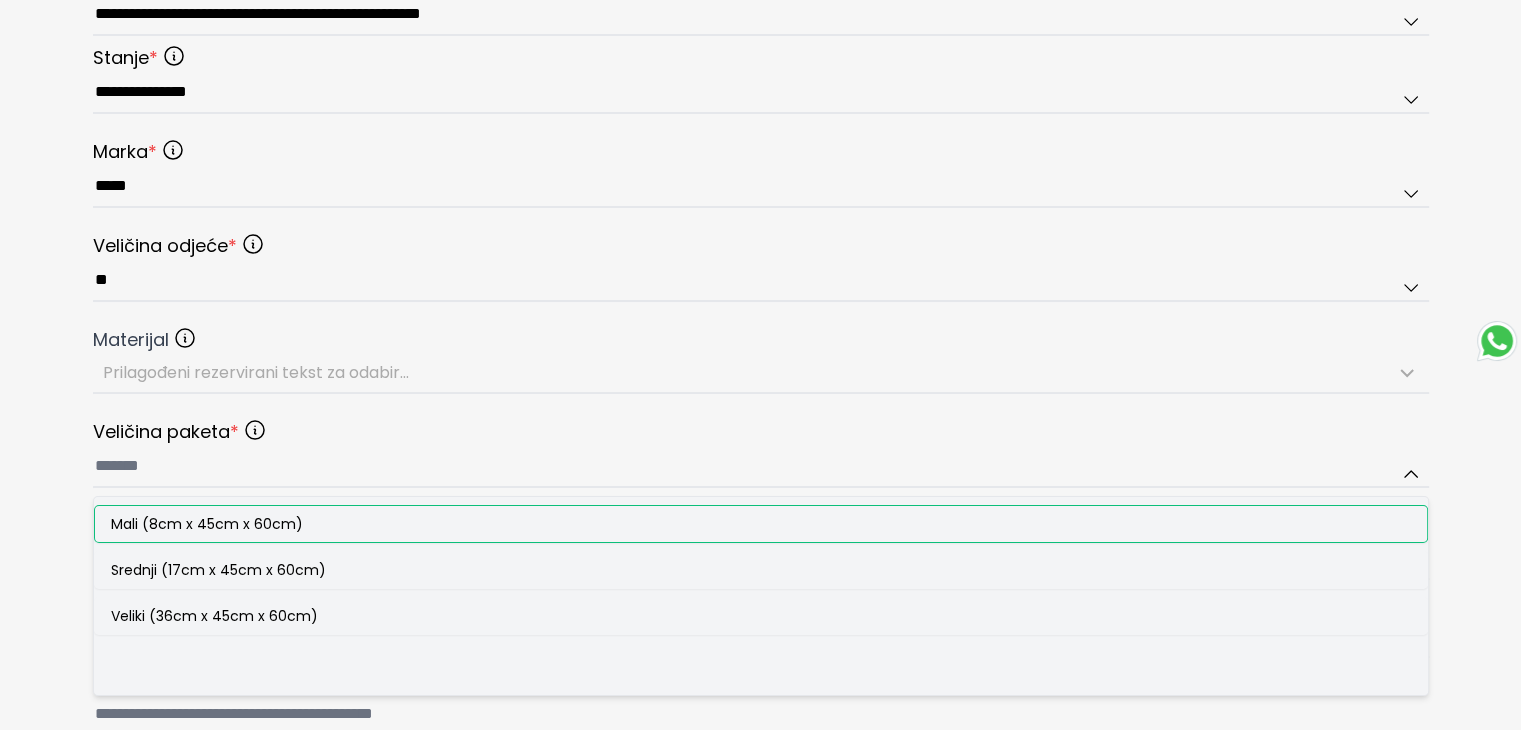 type on "**********" 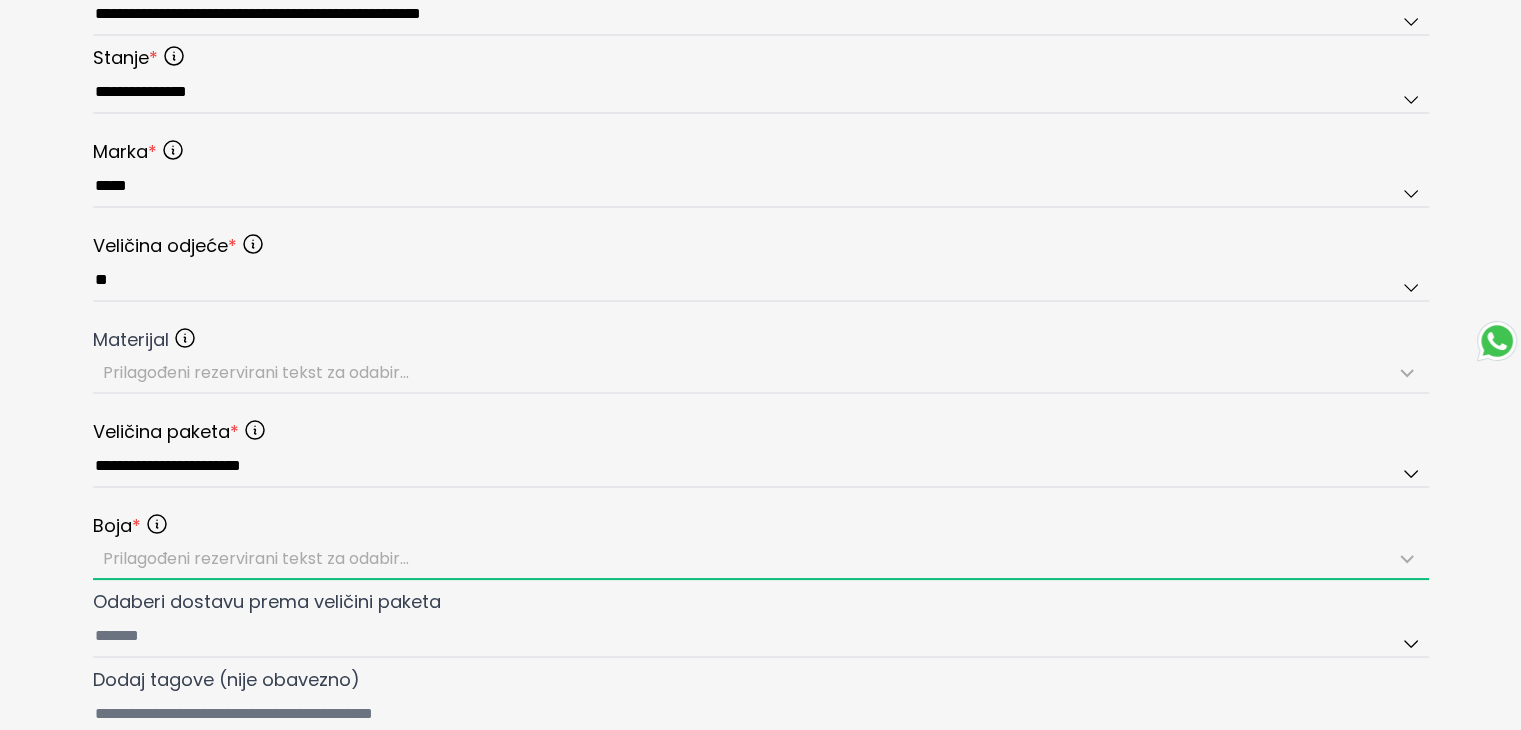 click on "Prilagođeni rezervirani tekst za odabir..." at bounding box center (256, 558) 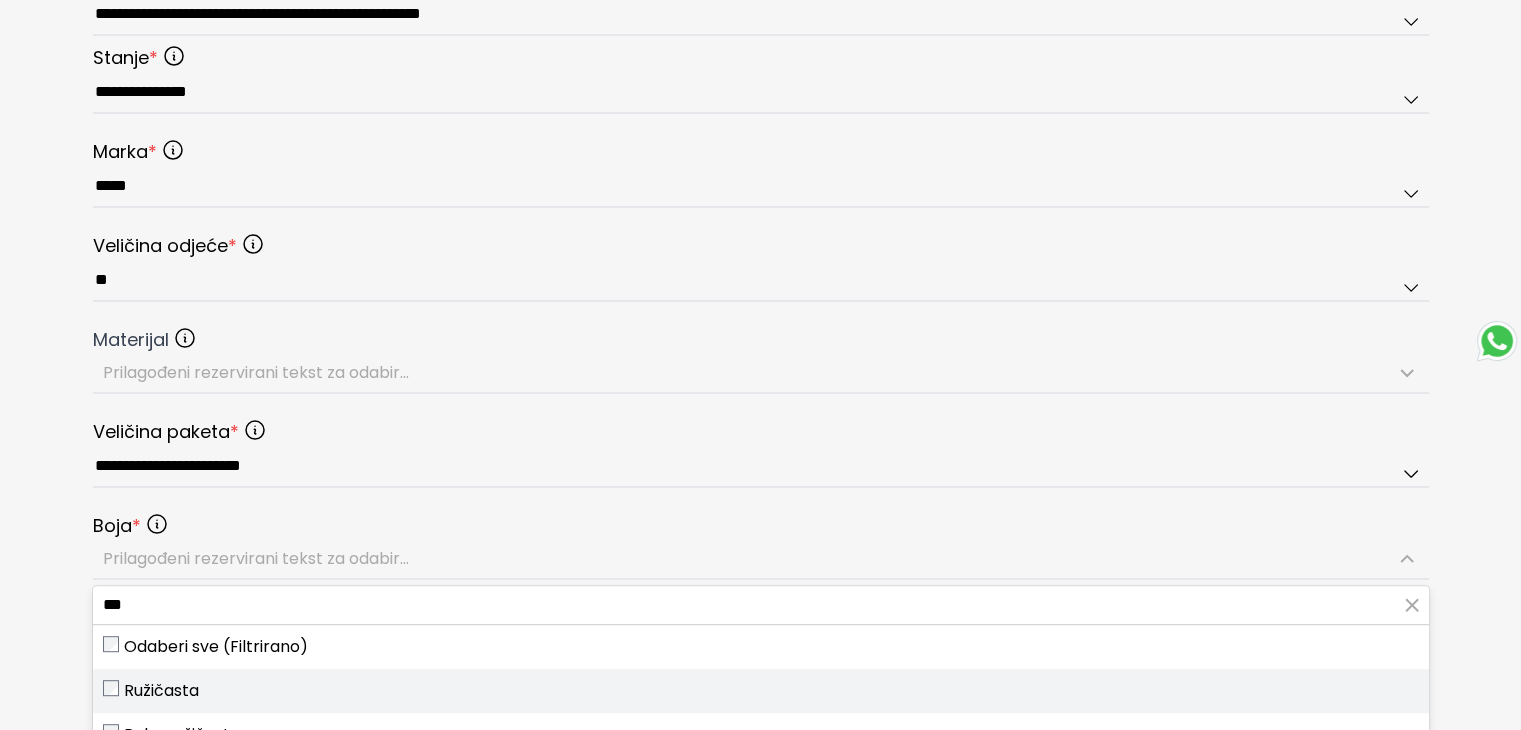 type on "***" 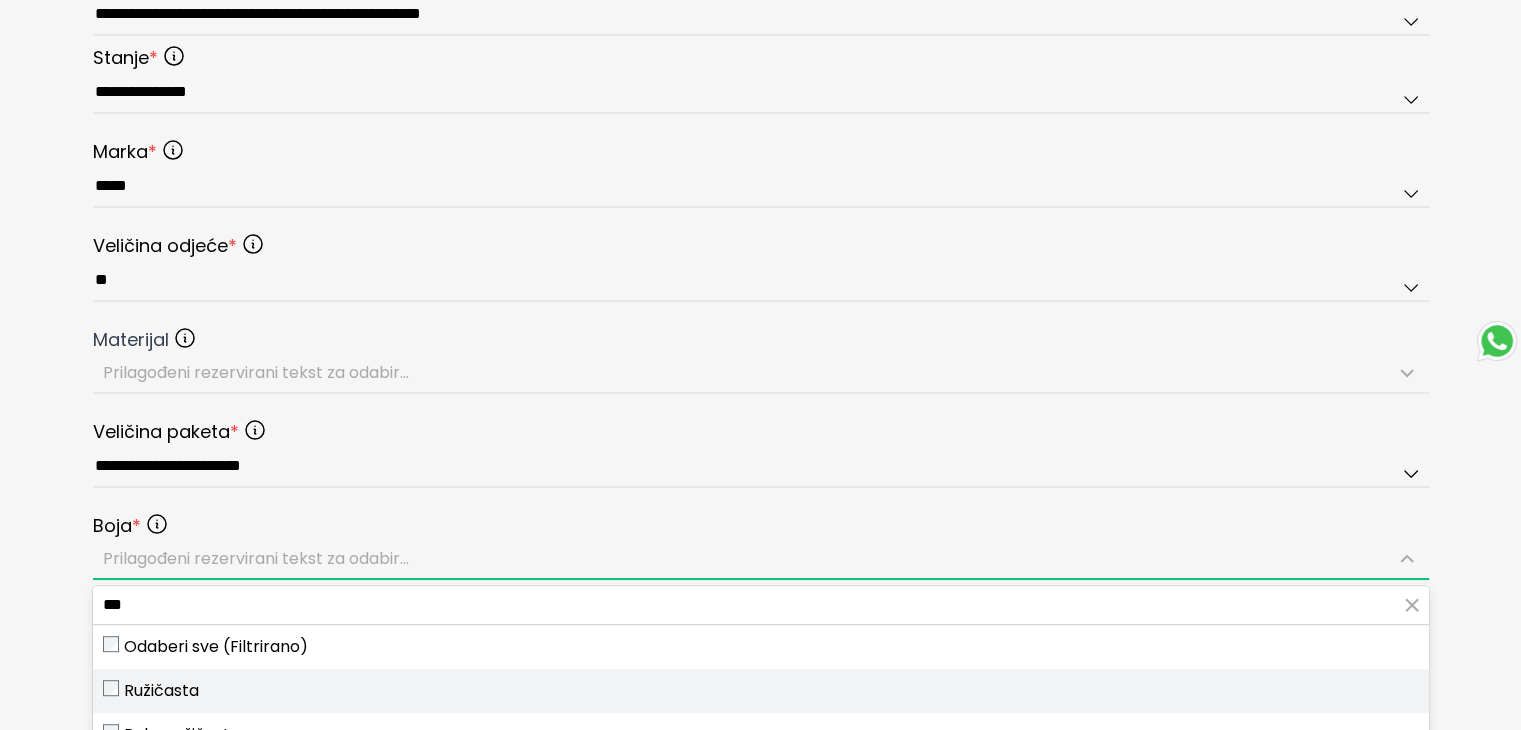 click on "Ružičasta" at bounding box center [161, 691] 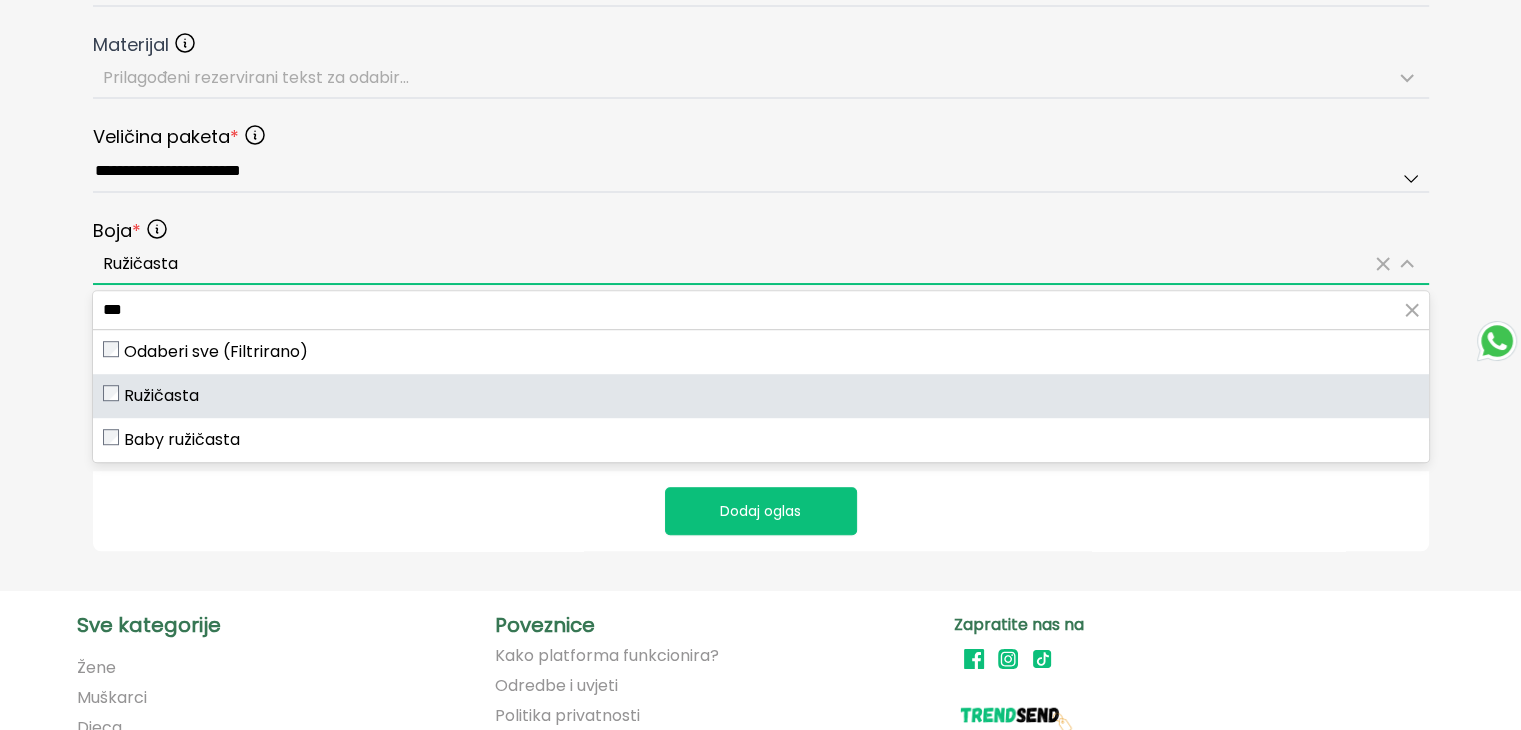 scroll, scrollTop: 1200, scrollLeft: 0, axis: vertical 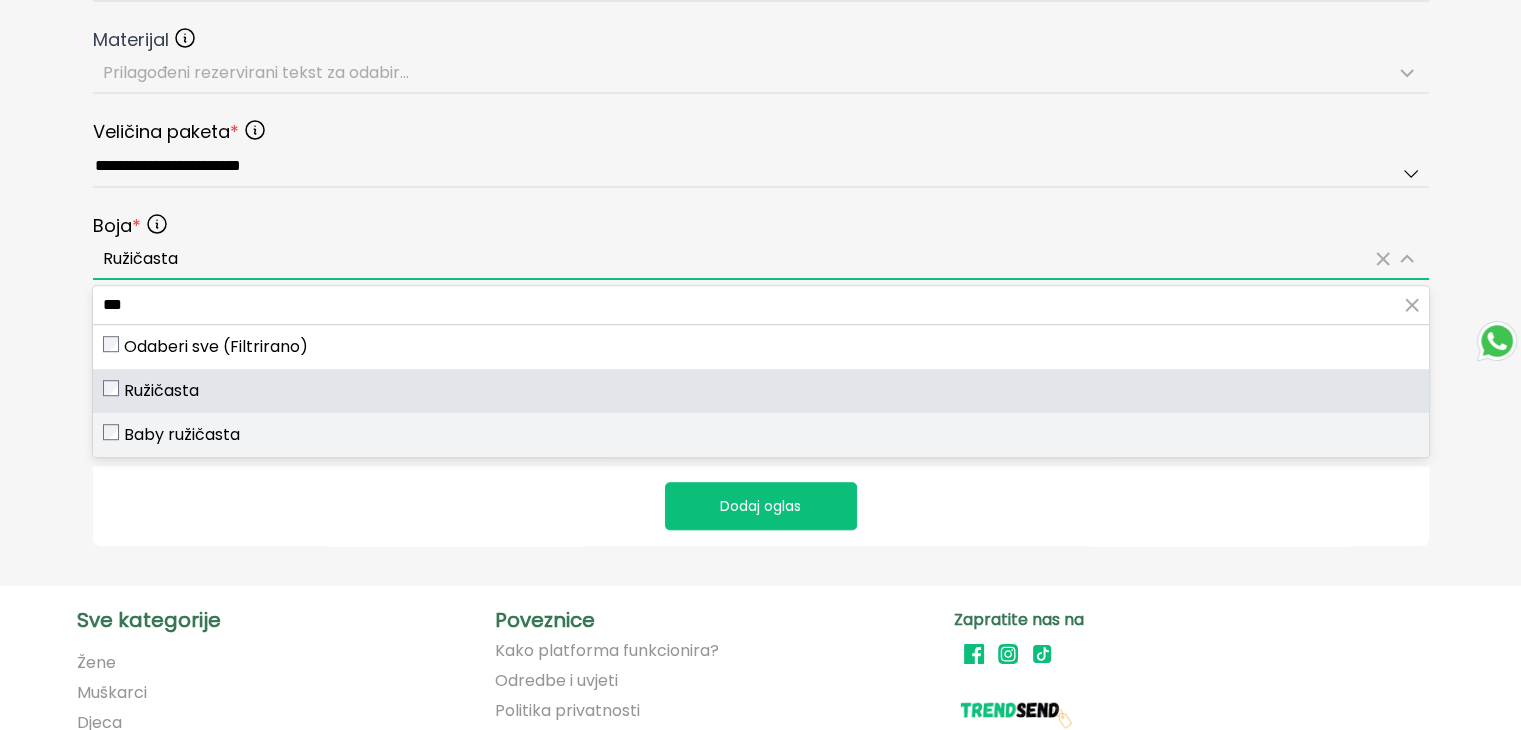 click on "Baby ružičasta" at bounding box center (182, 435) 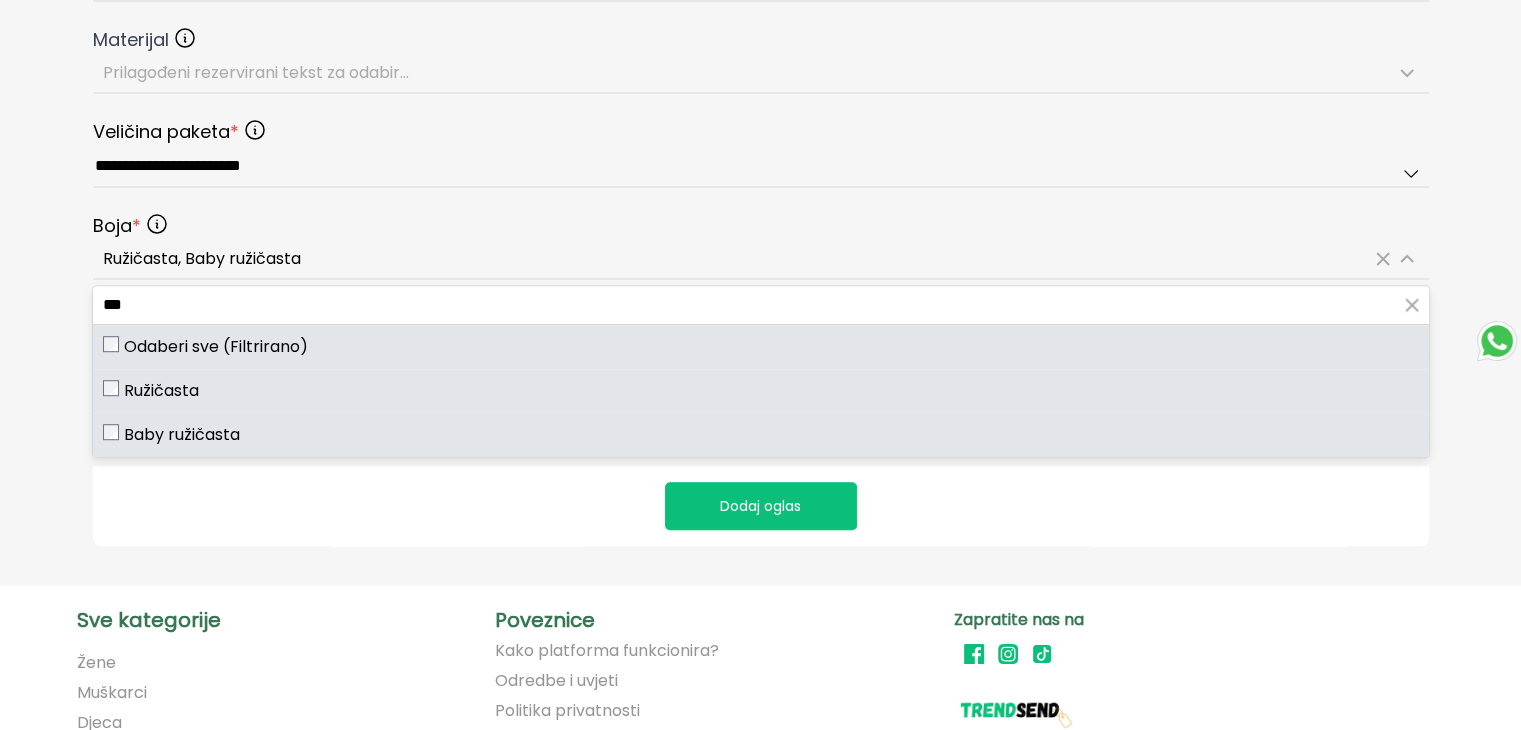 click on "**********" at bounding box center [760, -252] 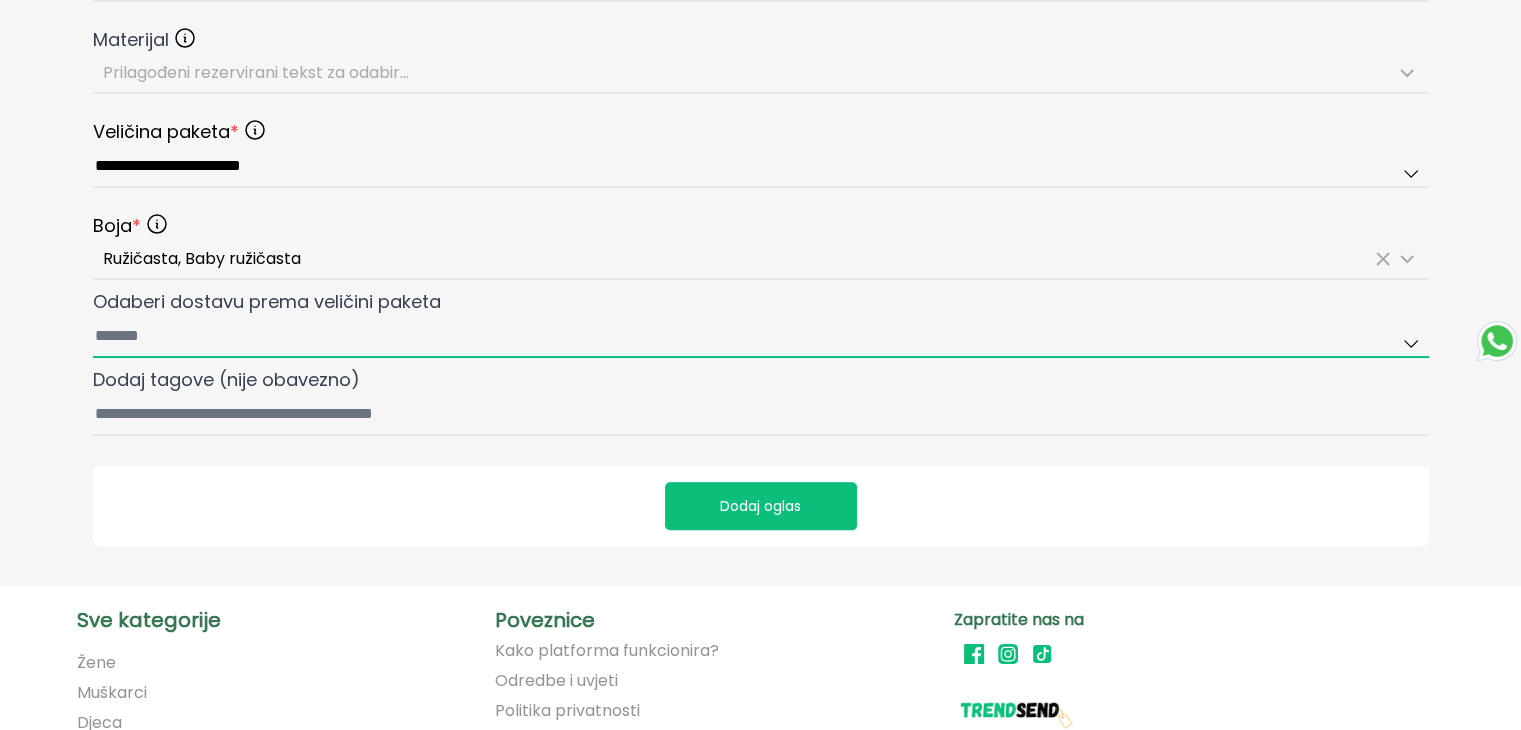click on "Odaberi dostavu prema veličini paketa" at bounding box center [761, 337] 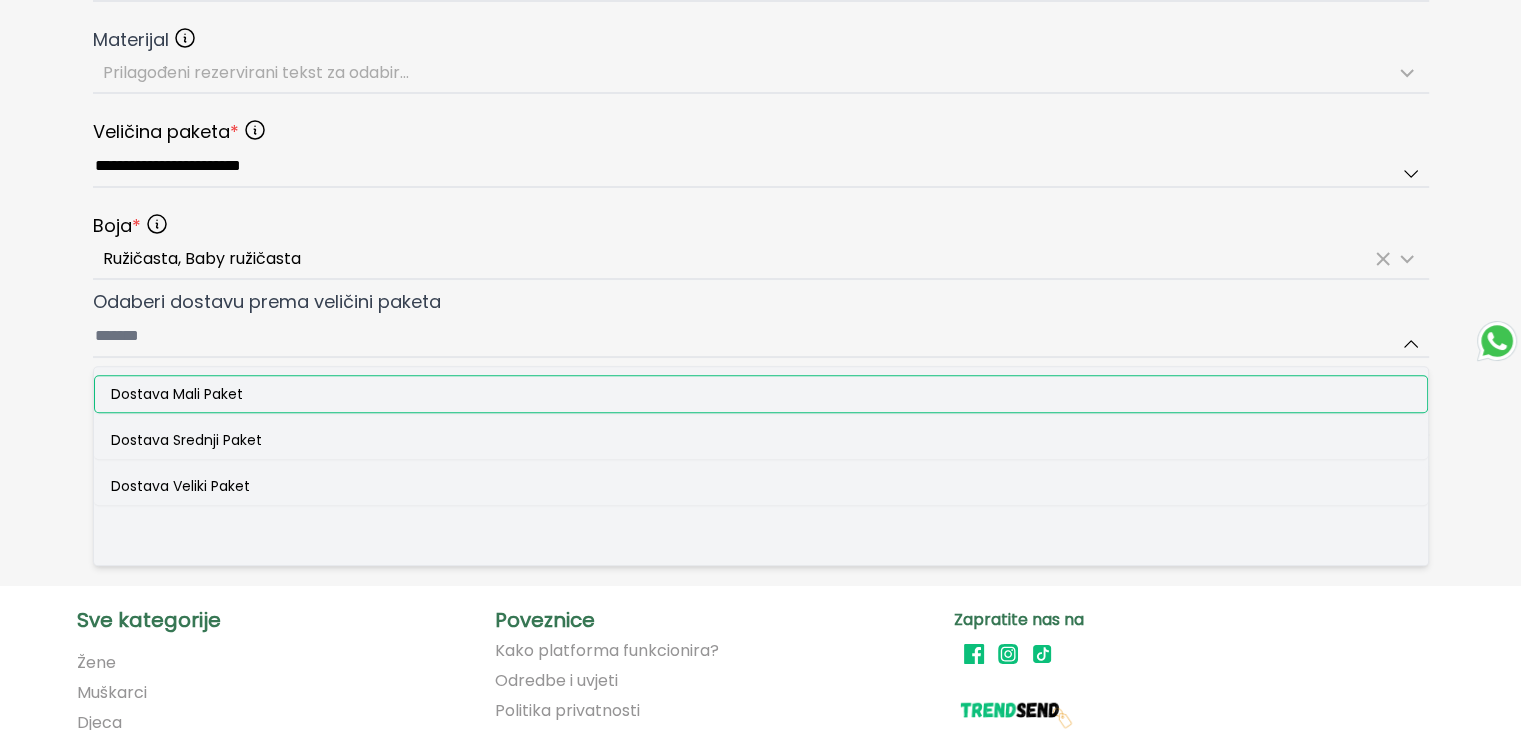 click on "Dostava Mali Paket" at bounding box center (177, 394) 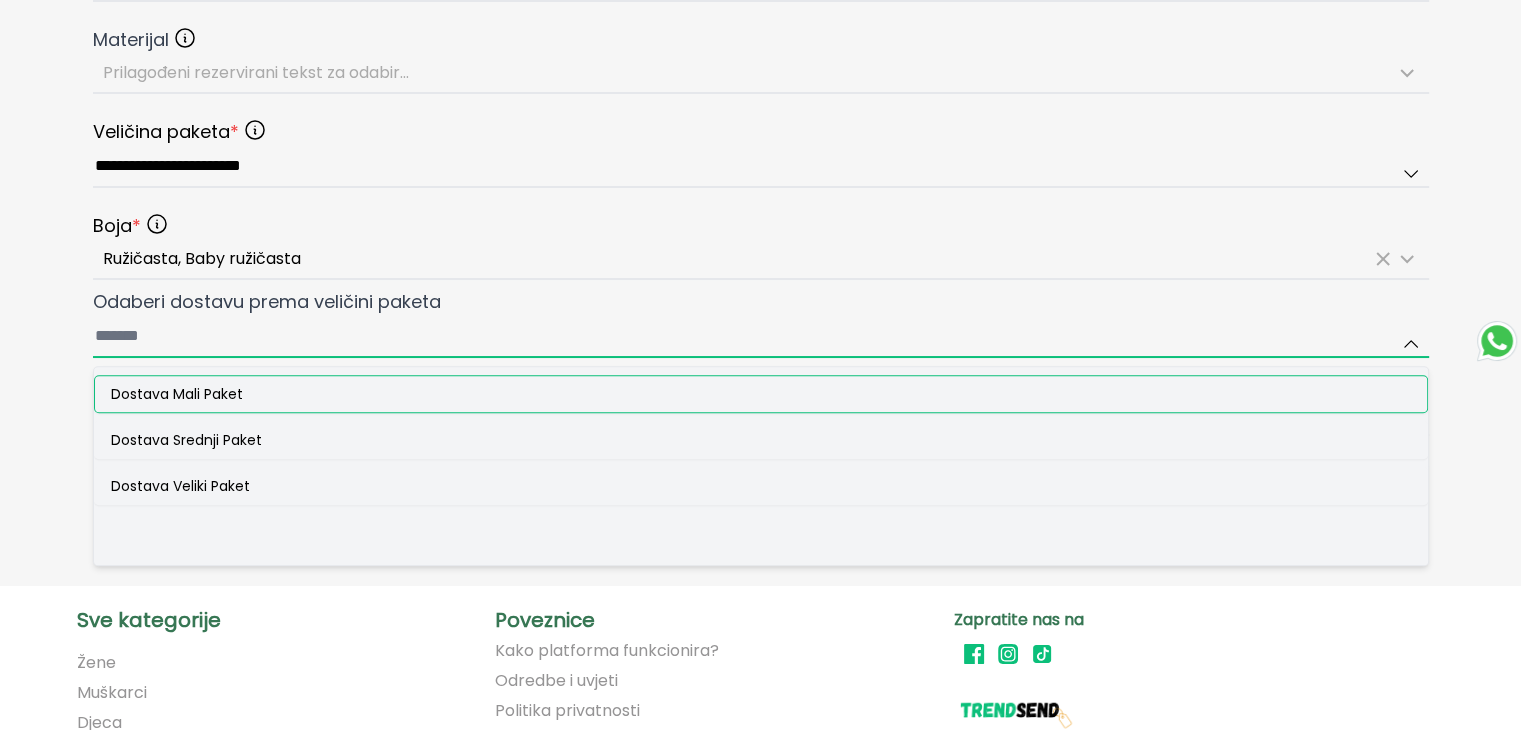 click on "Odaberi dostavu prema veličini paketa Dostava Mali Paket Dostava Srednji Paket Dostava Veliki Paket" at bounding box center [761, 337] 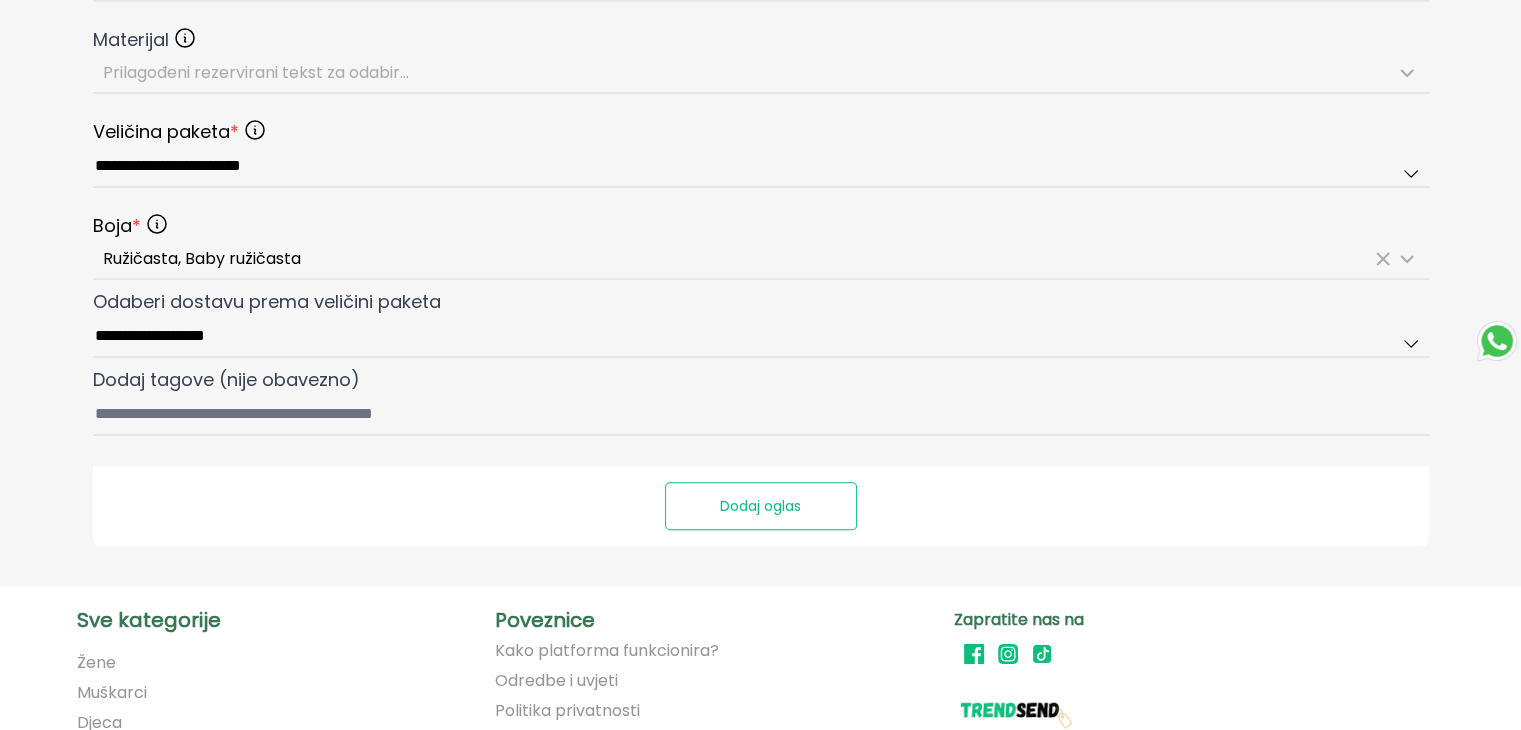 click on "Dodaj oglas" at bounding box center (761, 506) 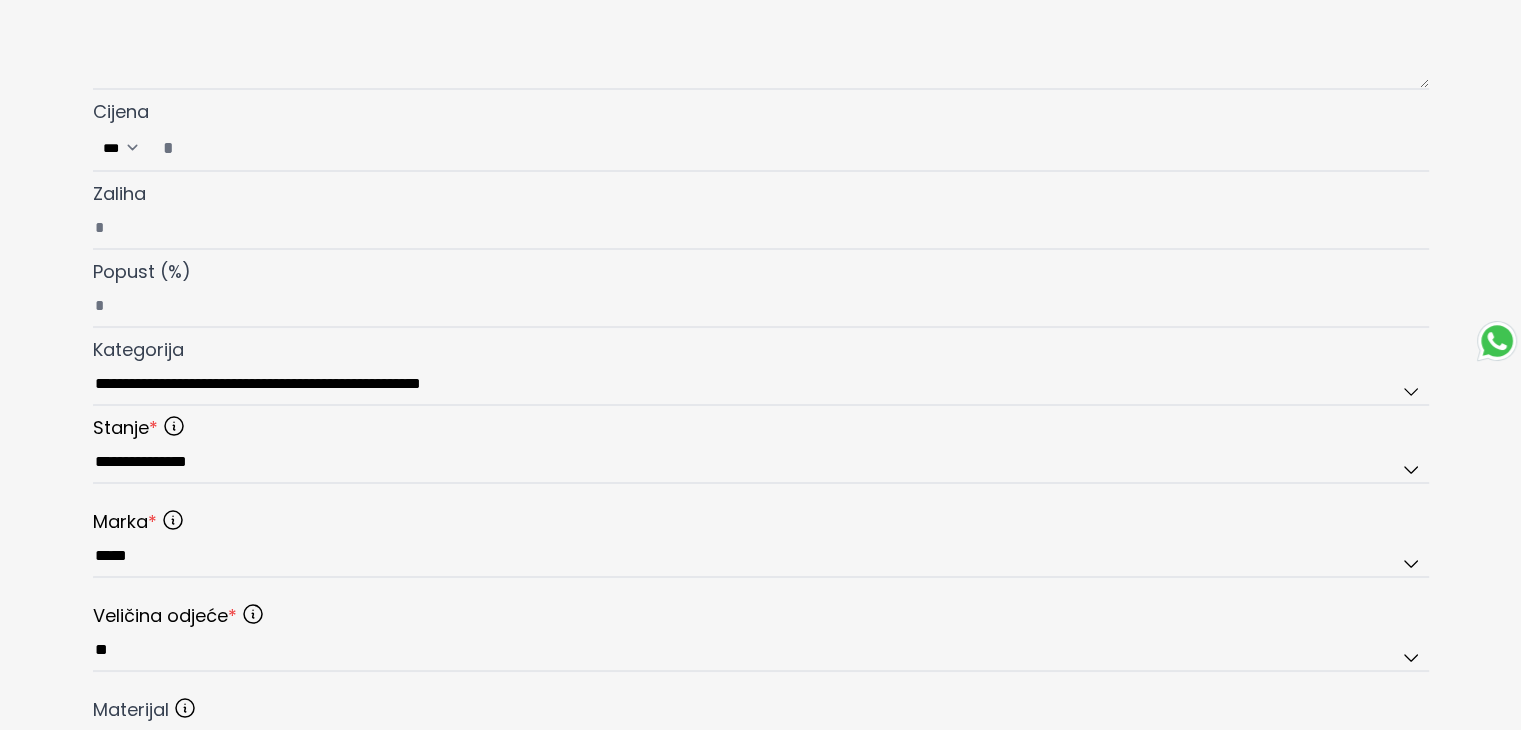 scroll, scrollTop: 0, scrollLeft: 0, axis: both 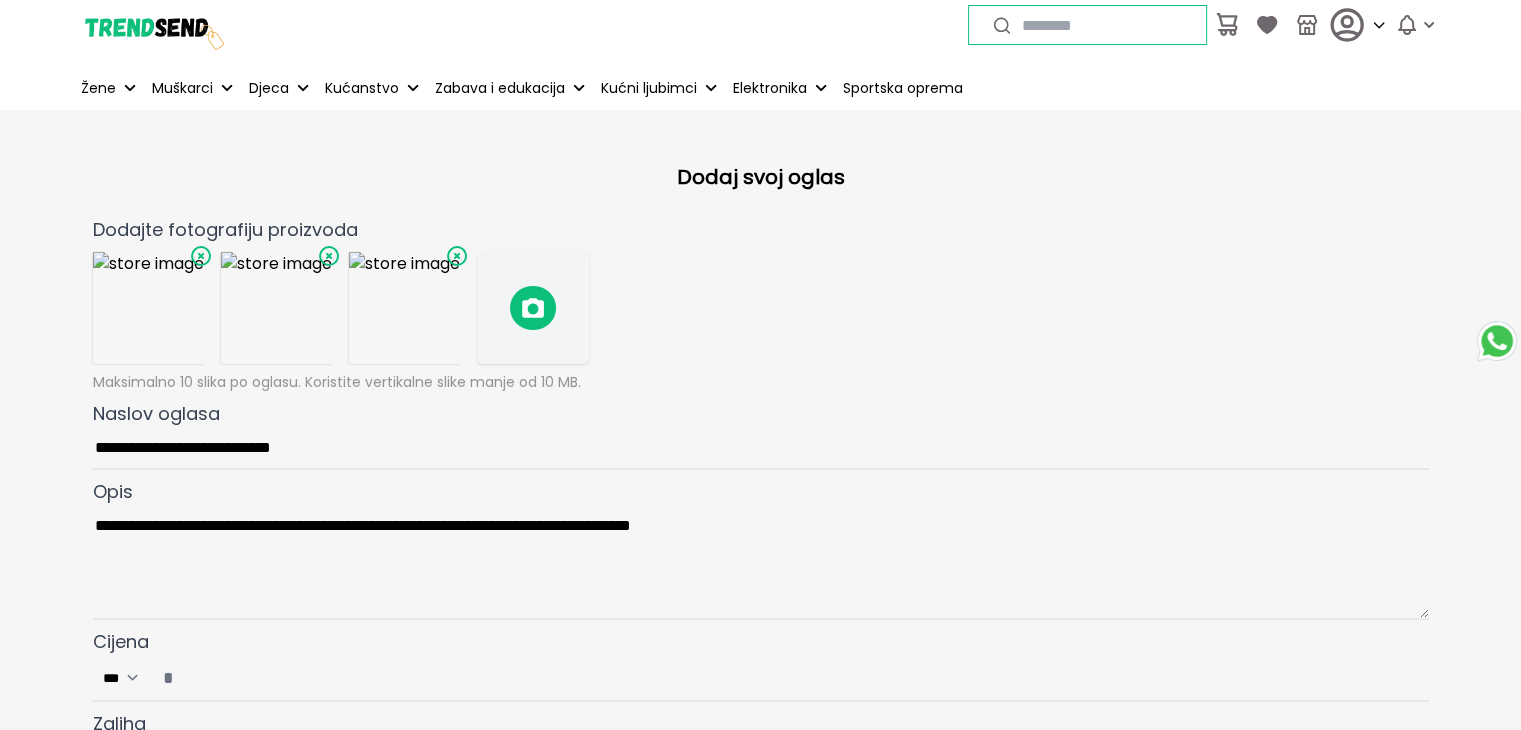 click 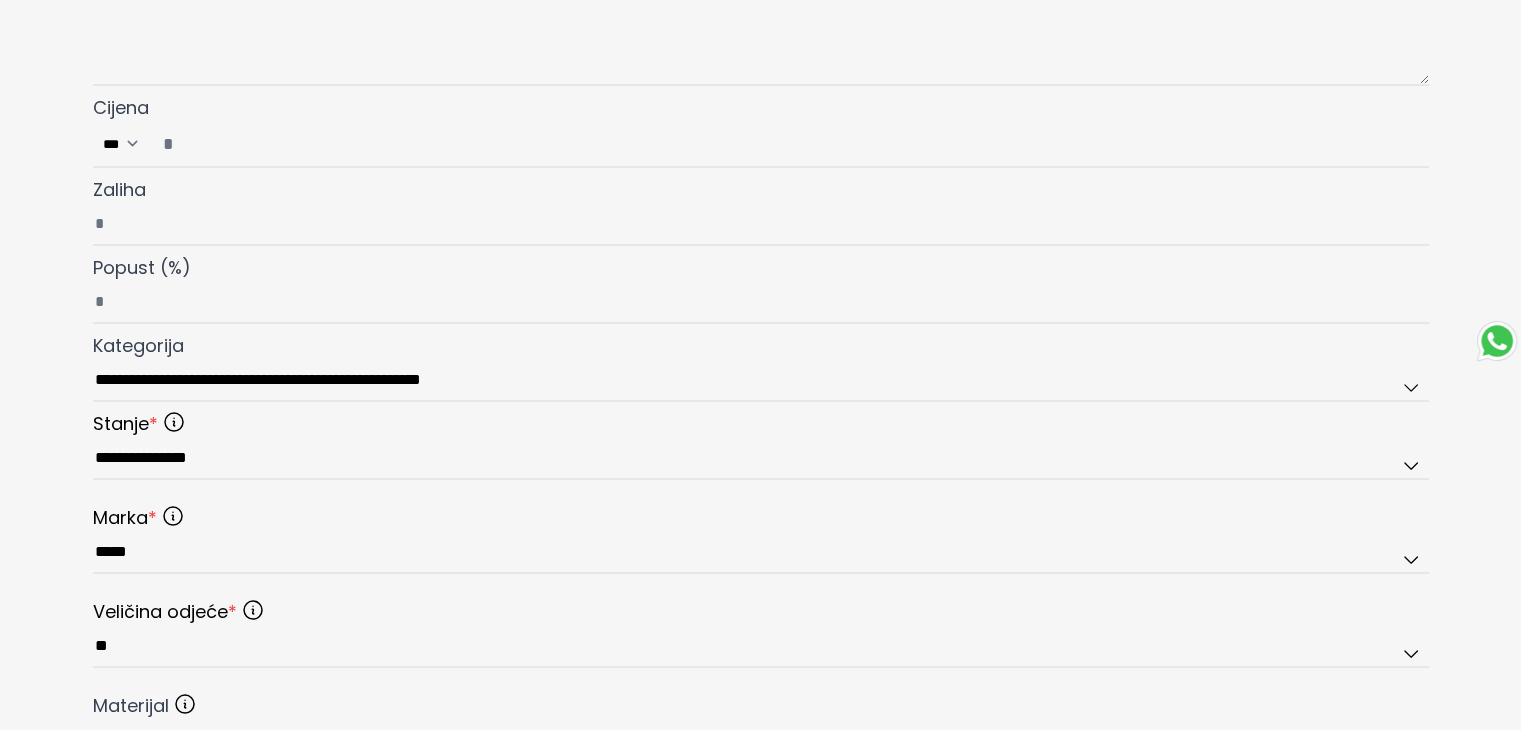 scroll, scrollTop: 0, scrollLeft: 0, axis: both 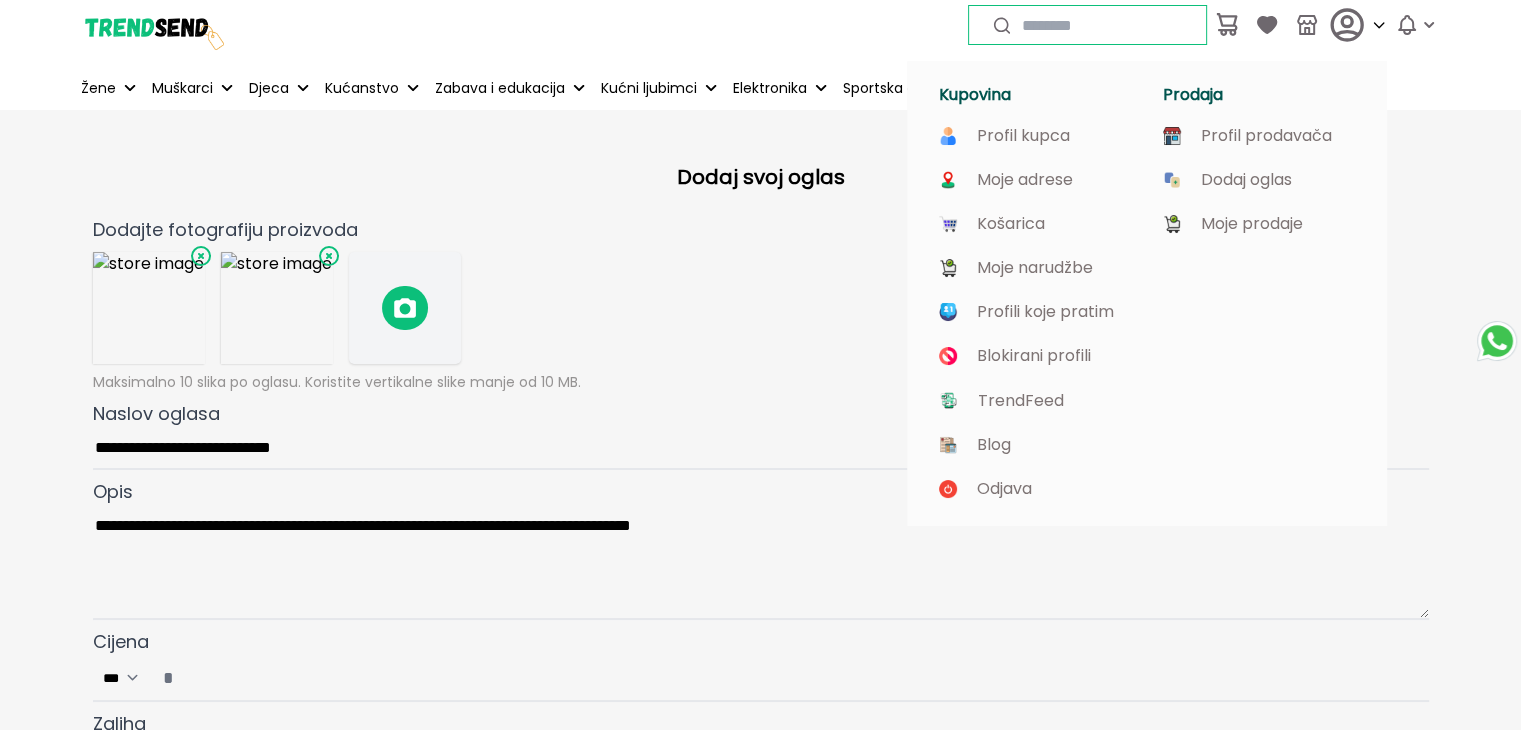 click 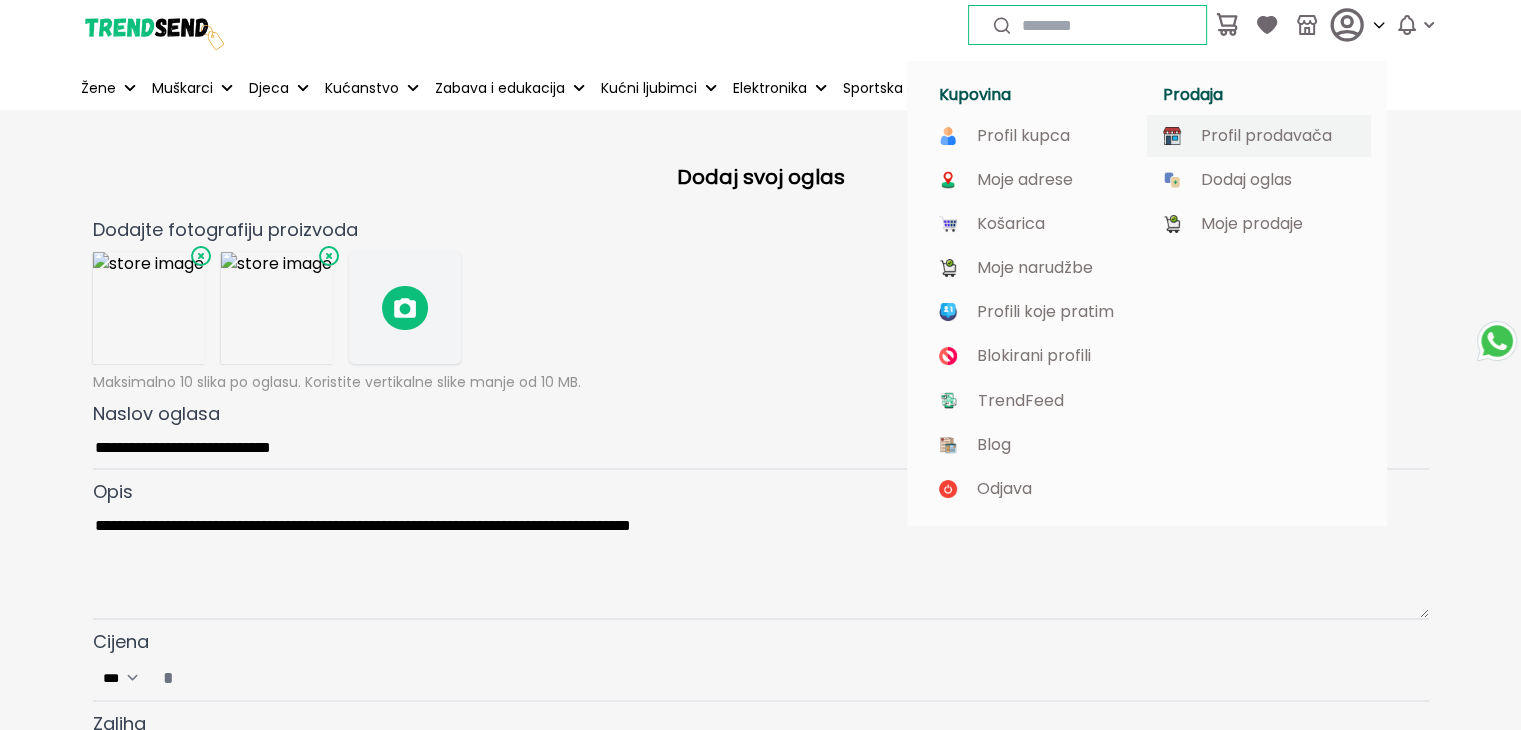click on "Profil prodavača" at bounding box center (1266, 136) 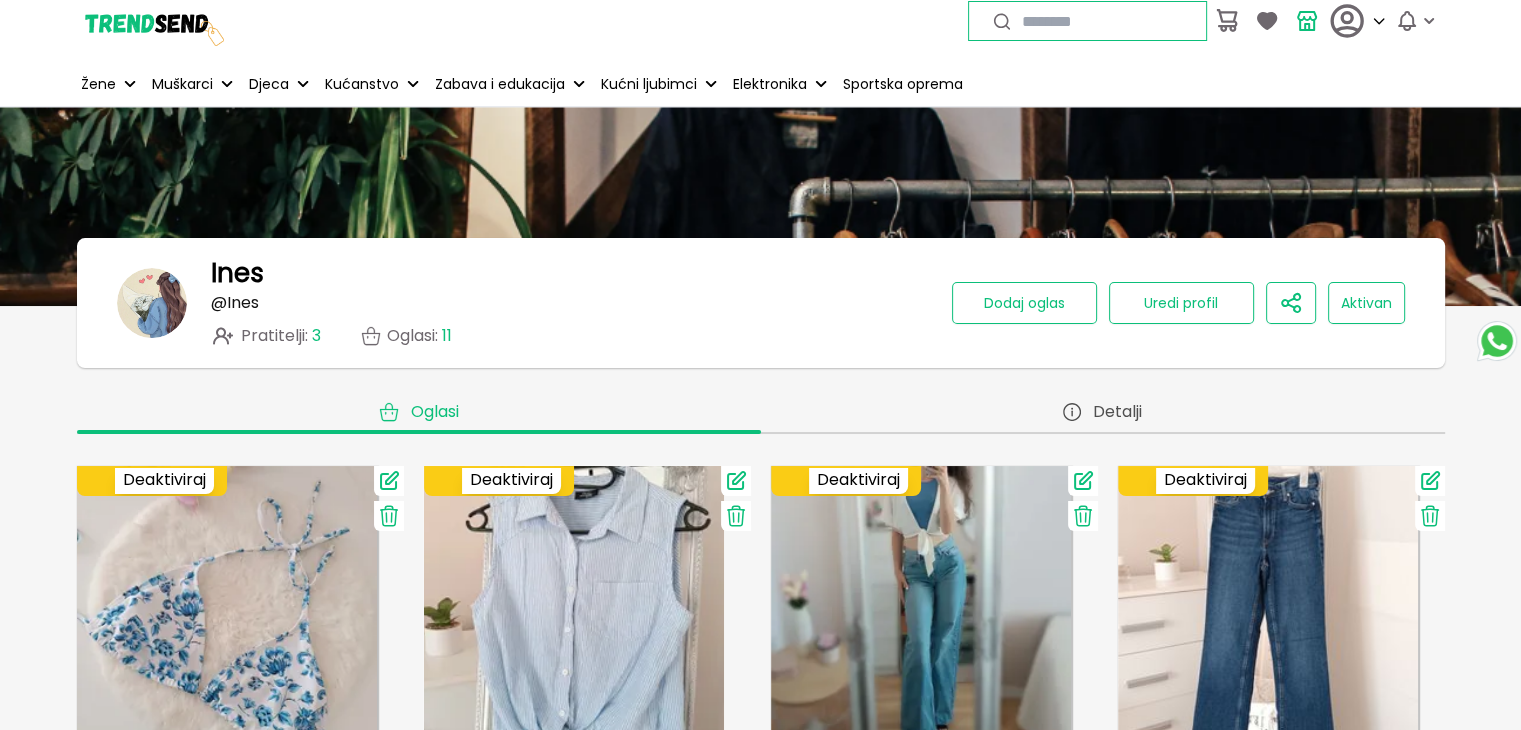scroll, scrollTop: 0, scrollLeft: 0, axis: both 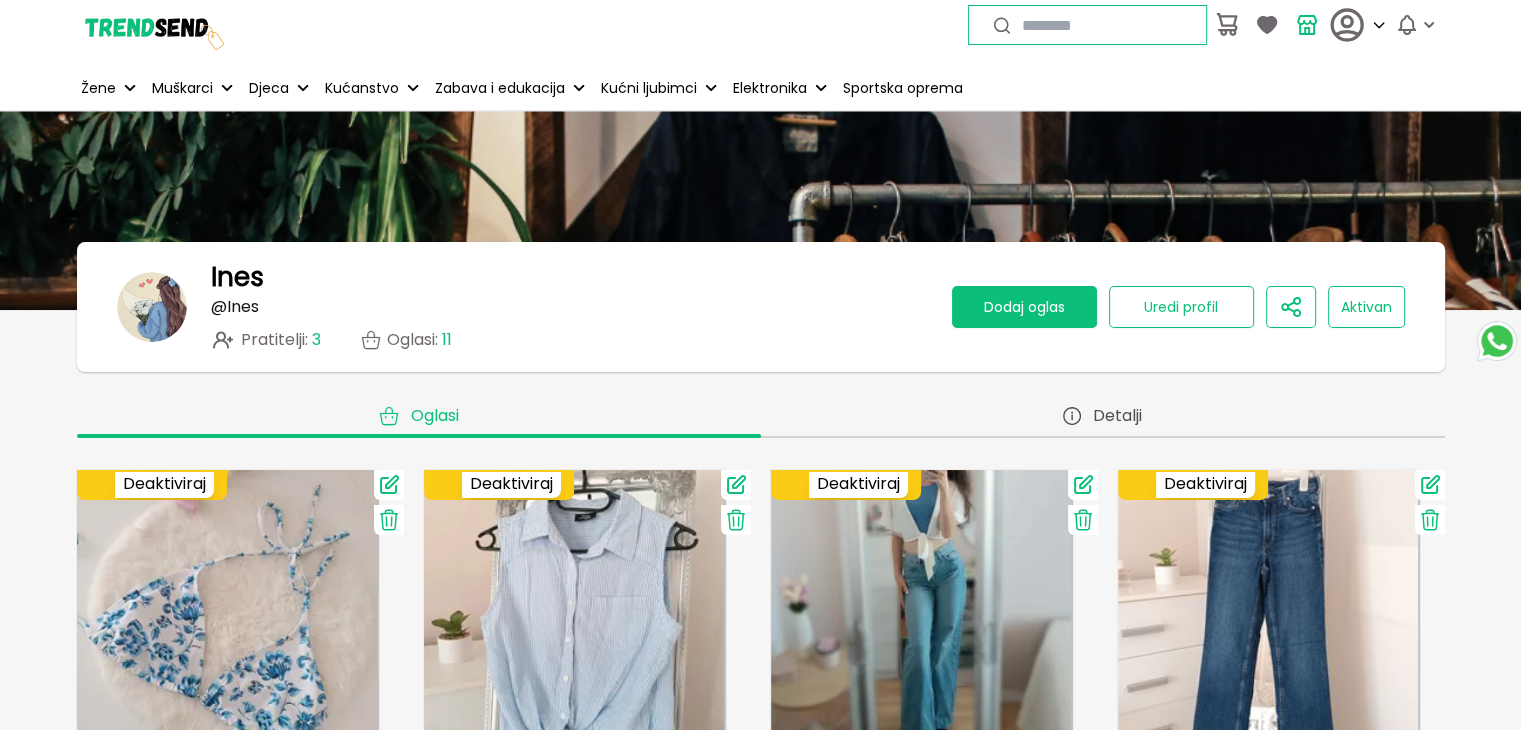 click on "Dodaj oglas" at bounding box center [1024, 307] 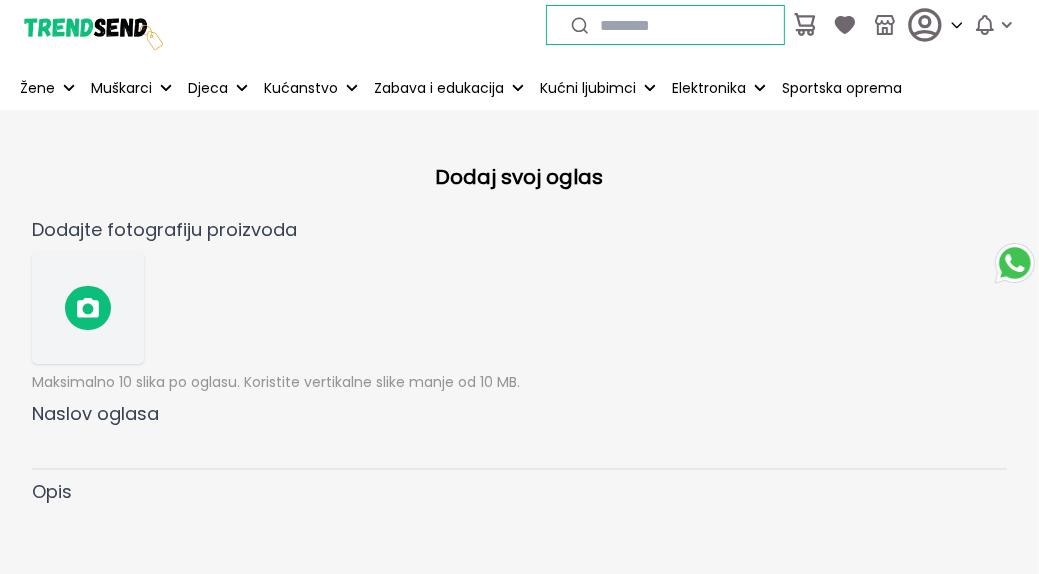 click at bounding box center [88, 308] 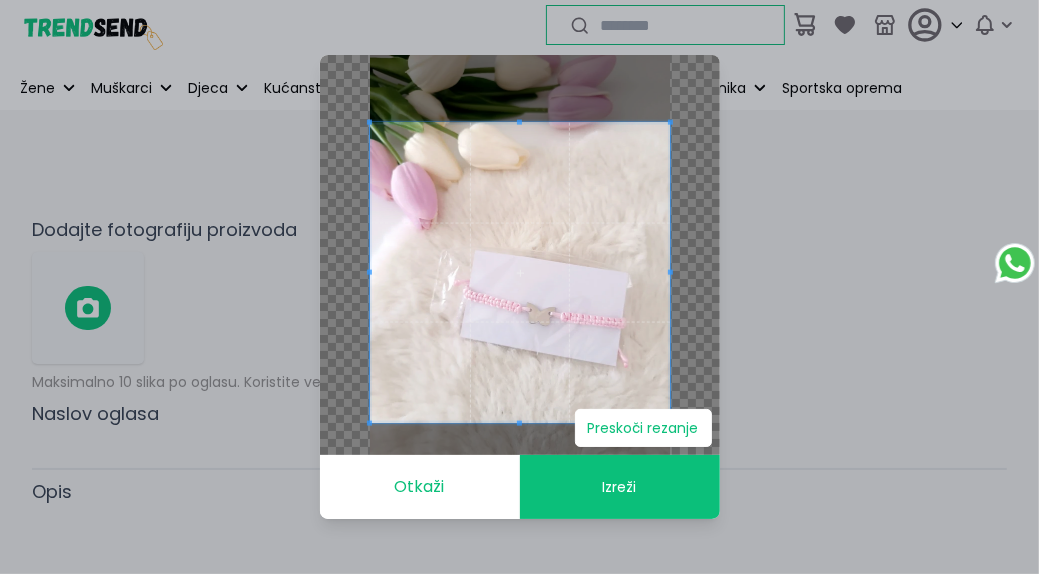 click at bounding box center [520, 273] 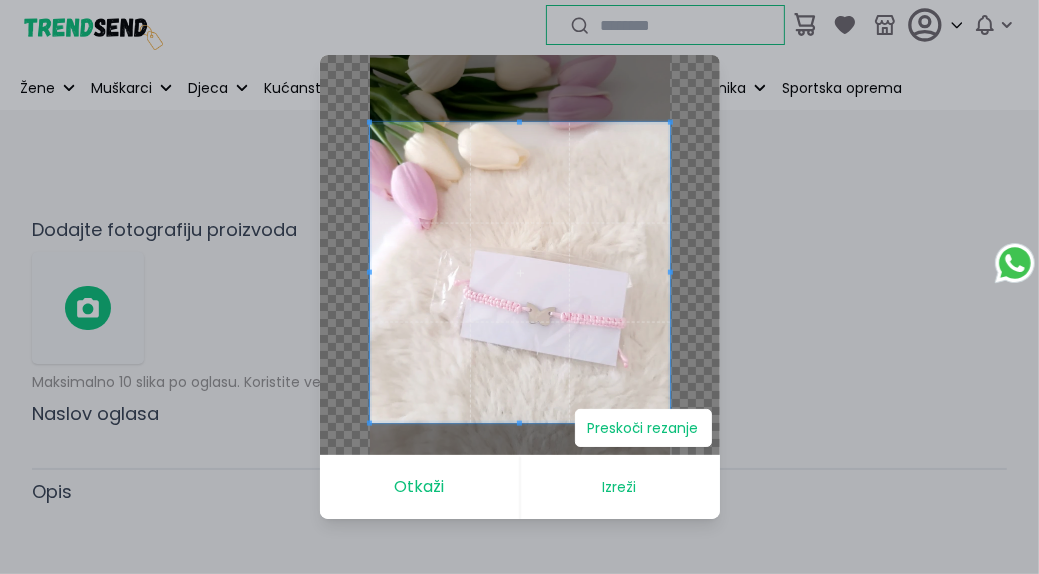 click on "Izreži" at bounding box center [620, 487] 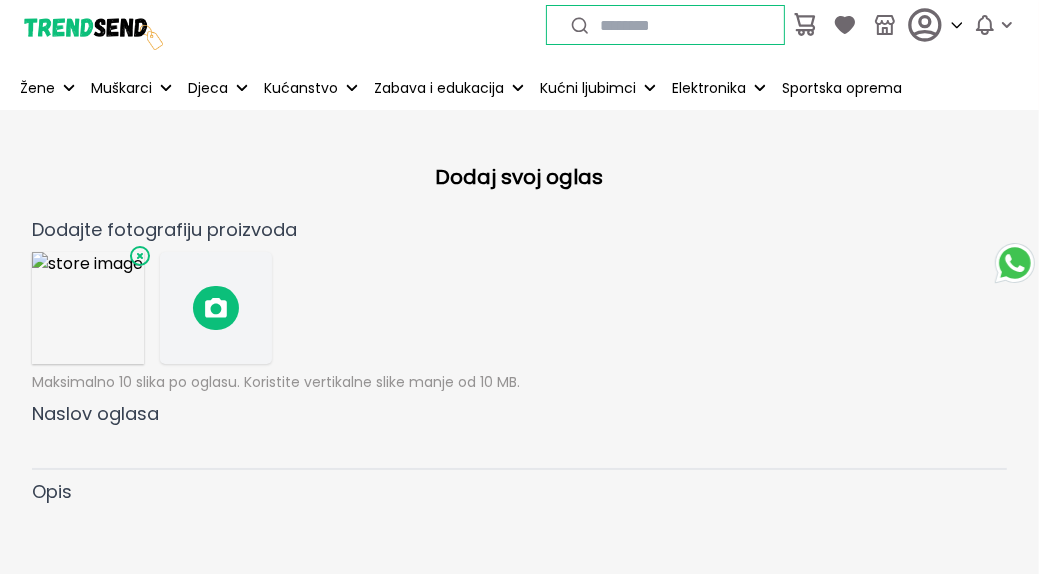 click at bounding box center [216, 308] 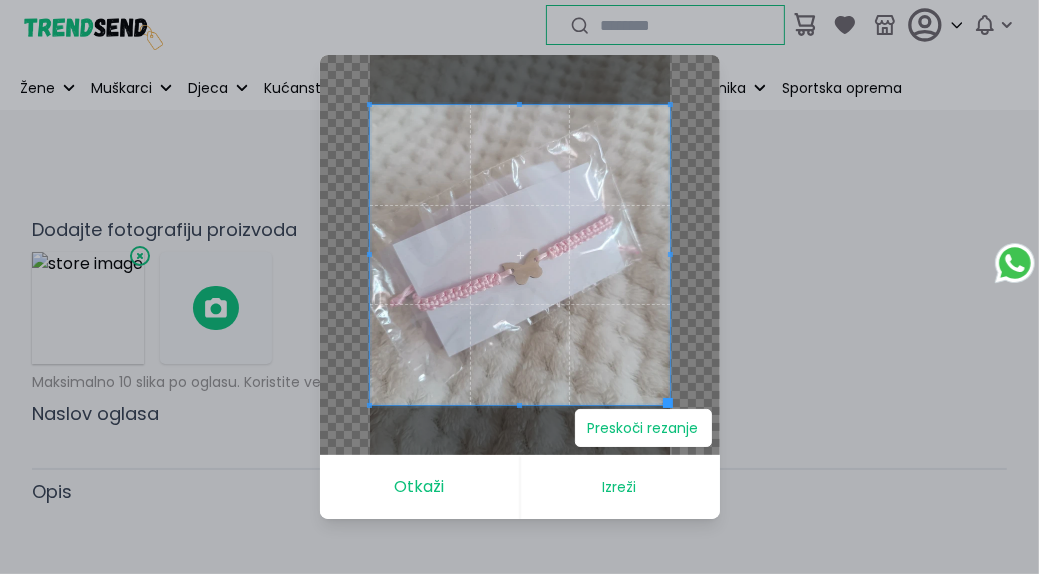 click on "Izreži" at bounding box center (620, 487) 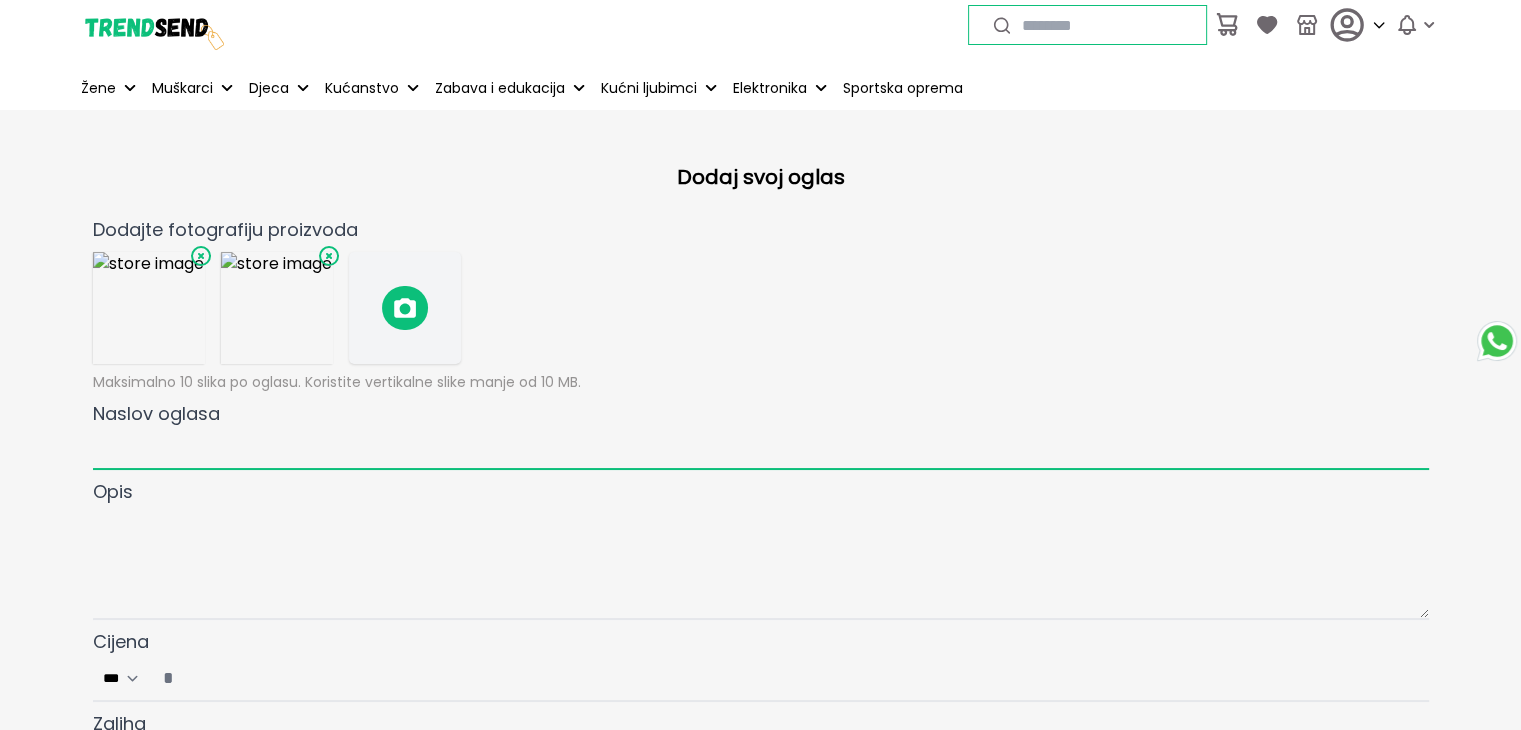 click on "Naslov oglasa" at bounding box center [761, 449] 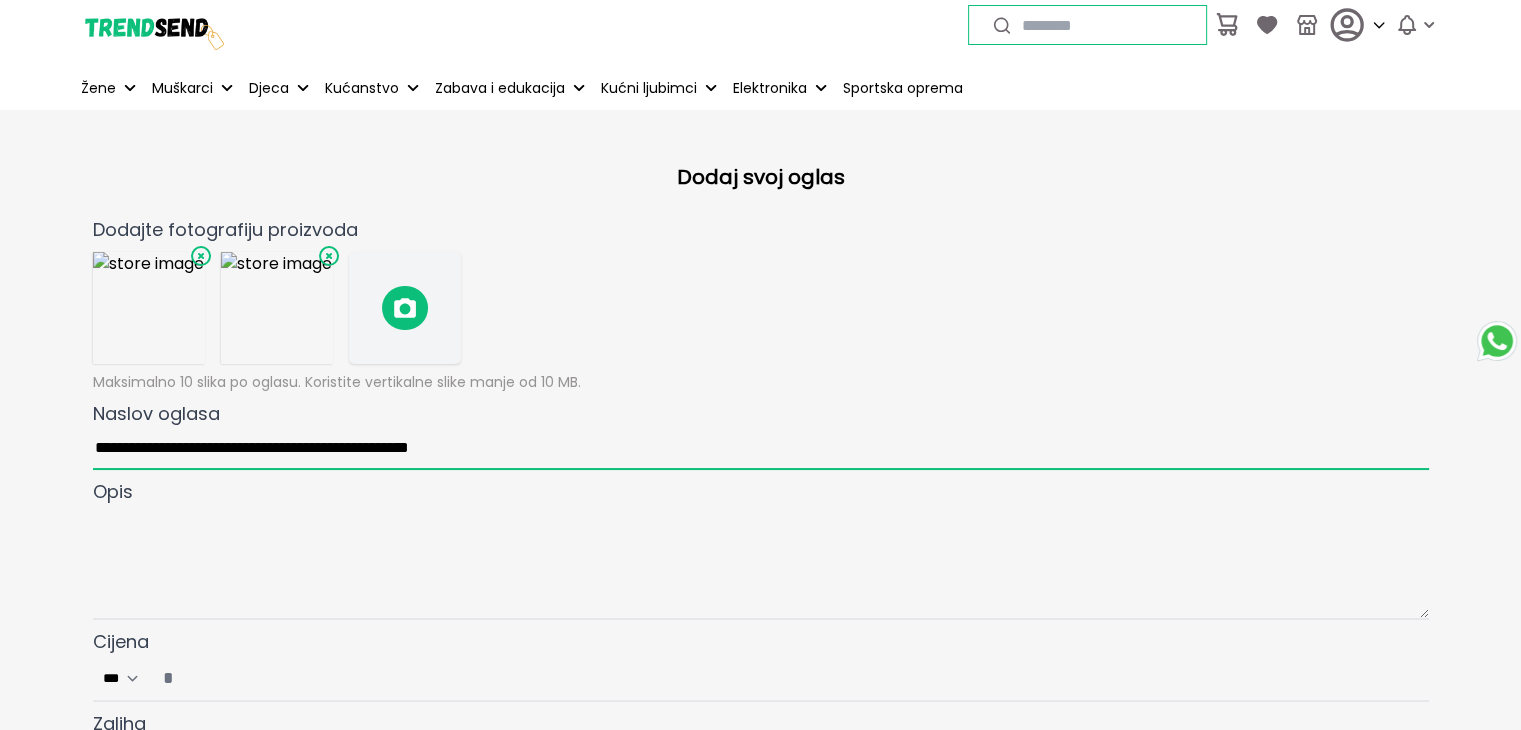 type on "**********" 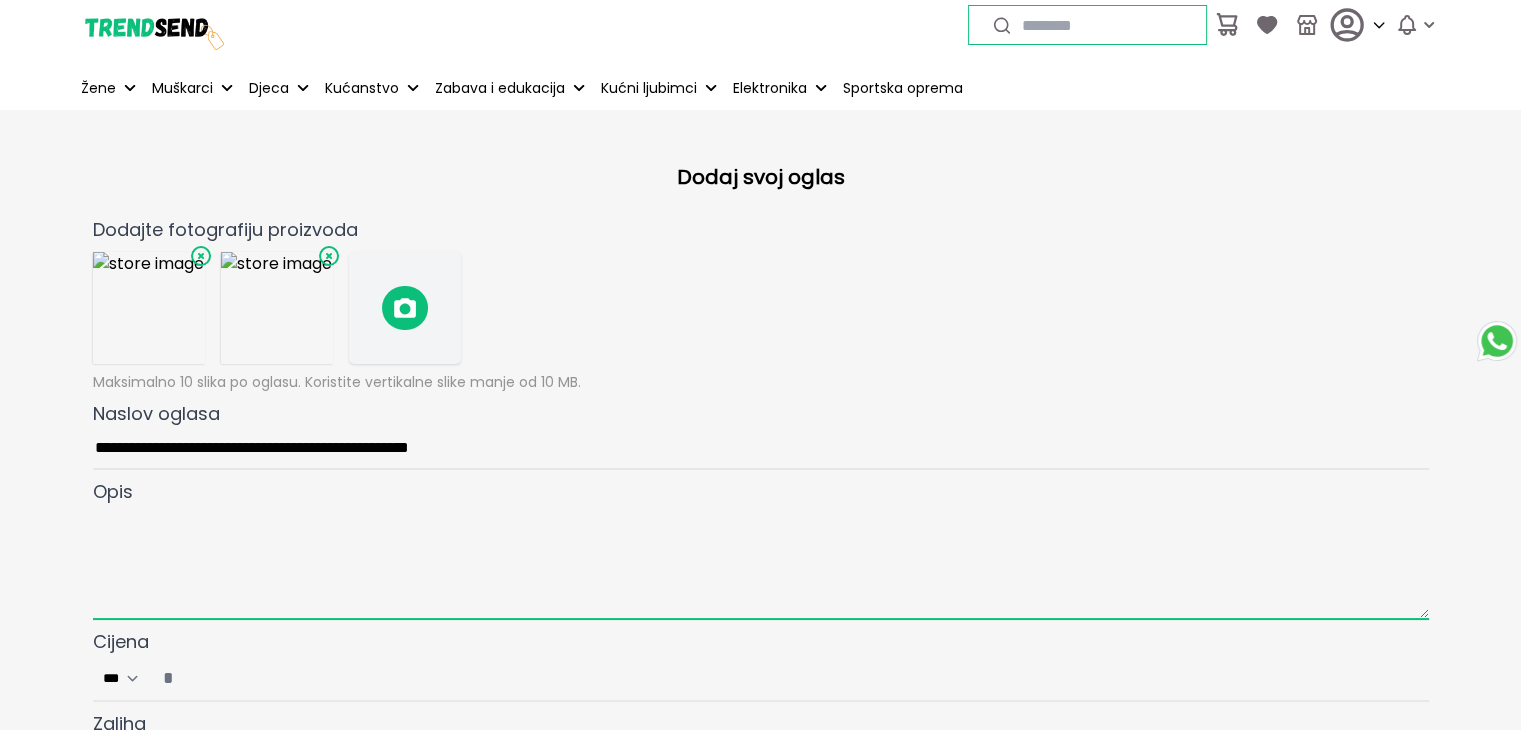 click at bounding box center [761, 563] 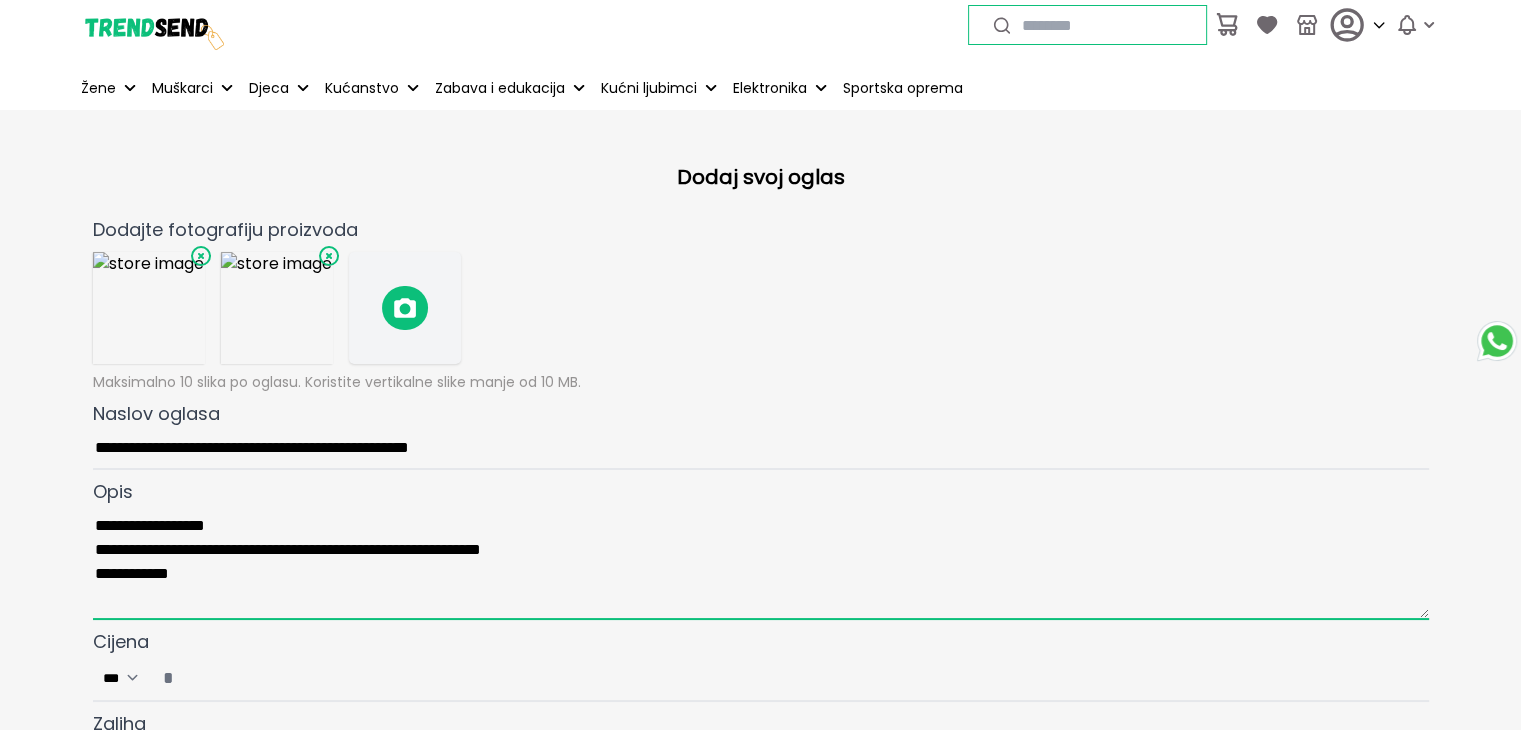 drag, startPoint x: 126, startPoint y: 529, endPoint x: 76, endPoint y: 528, distance: 50.01 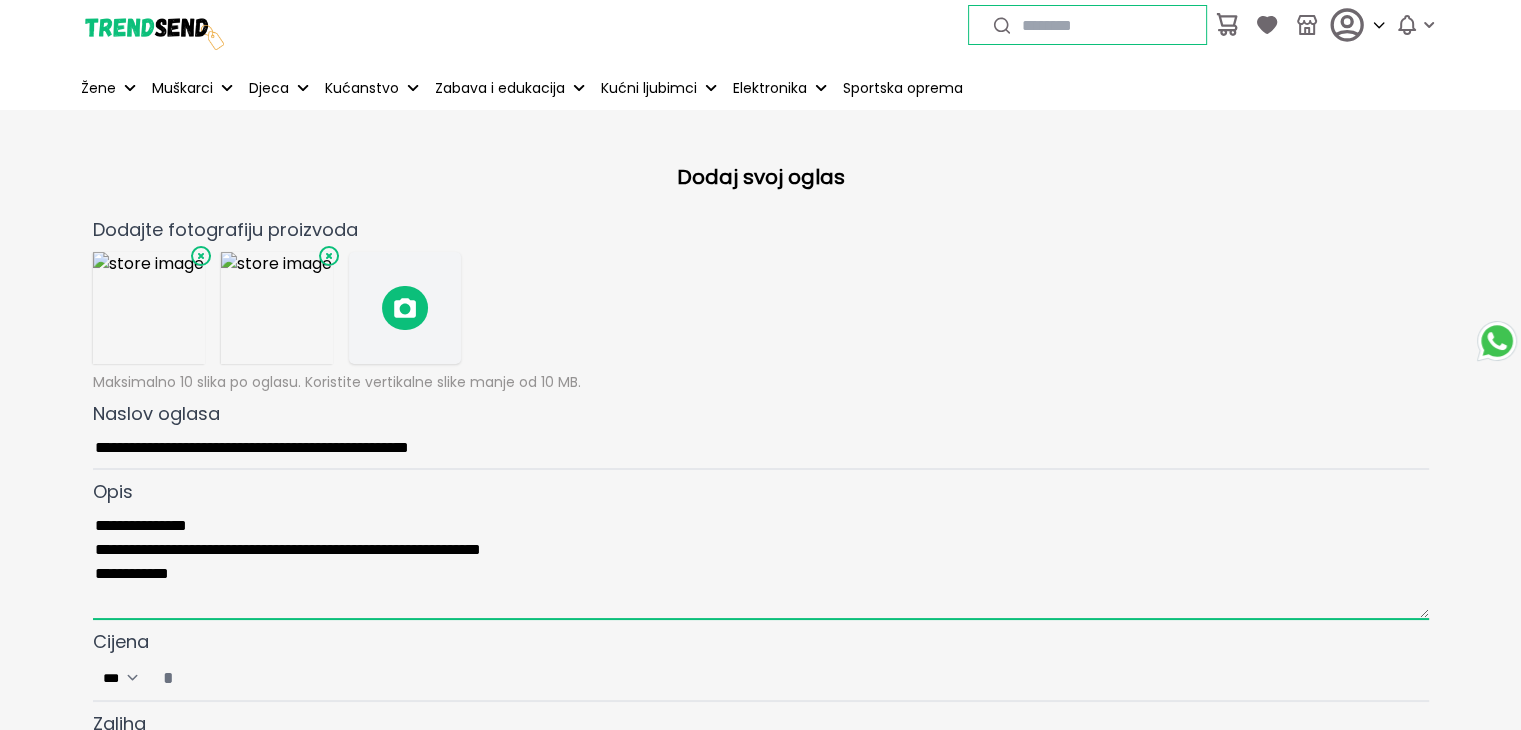 drag, startPoint x: 125, startPoint y: 549, endPoint x: 11, endPoint y: 545, distance: 114.07015 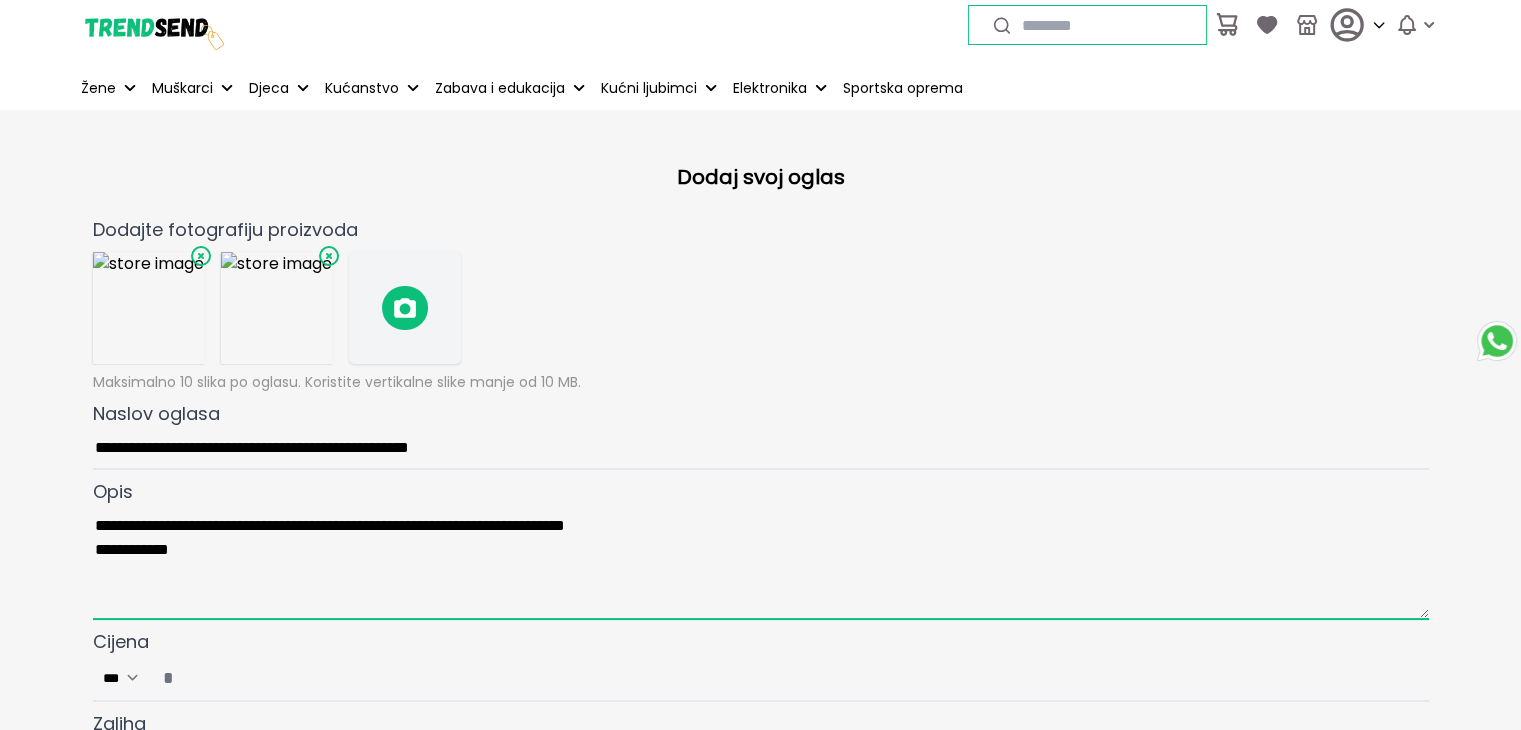 click on "**********" at bounding box center [761, 563] 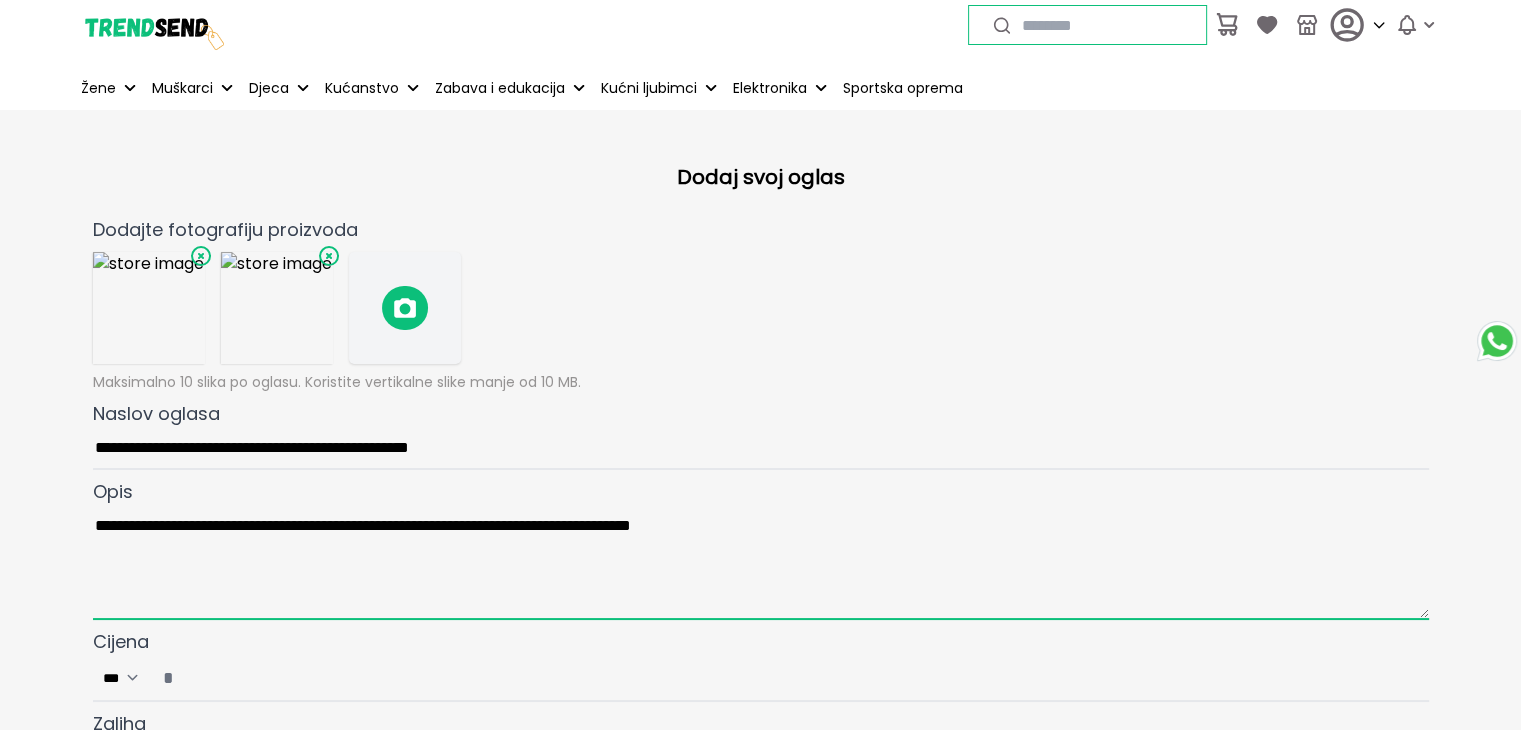 click on "**********" at bounding box center [761, 563] 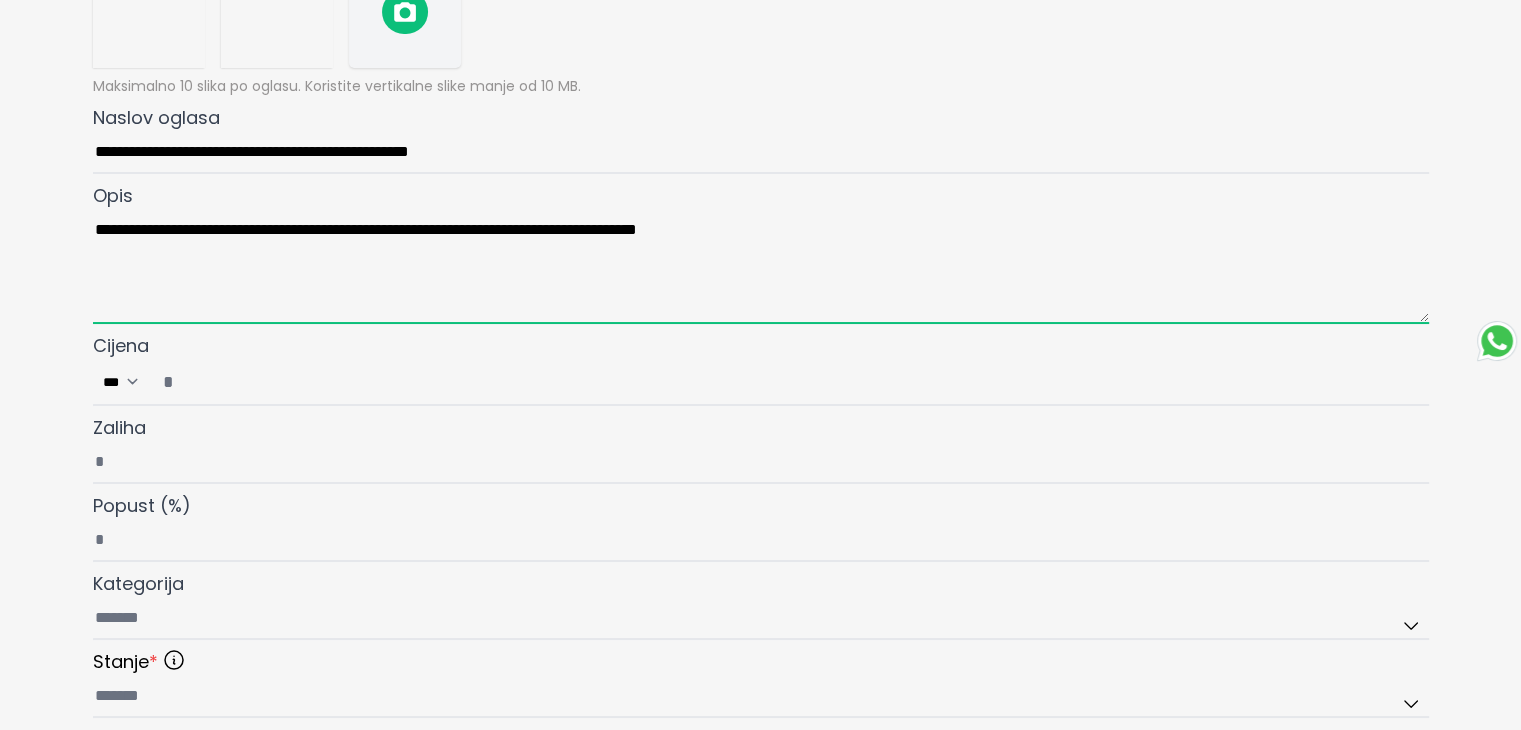 scroll, scrollTop: 300, scrollLeft: 0, axis: vertical 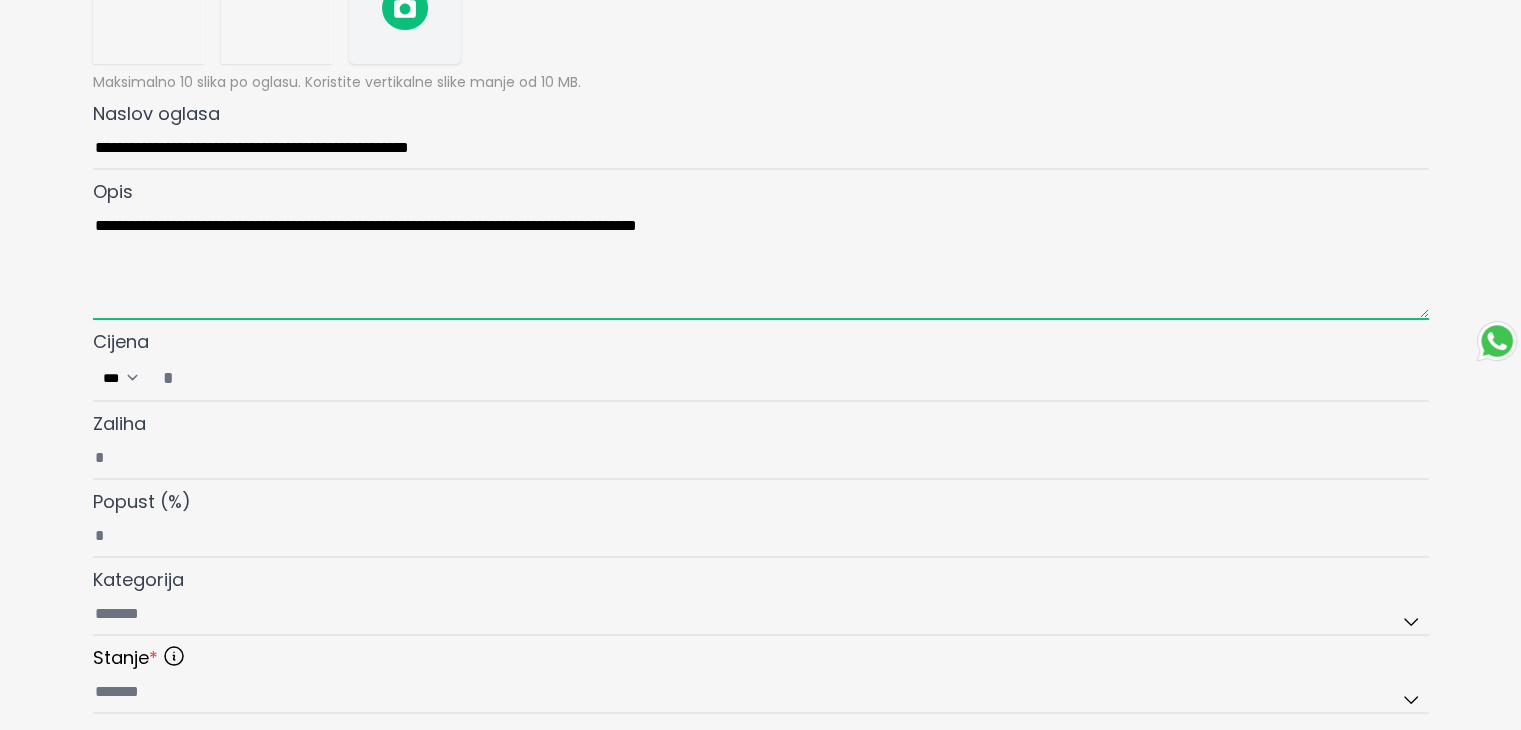 type on "**********" 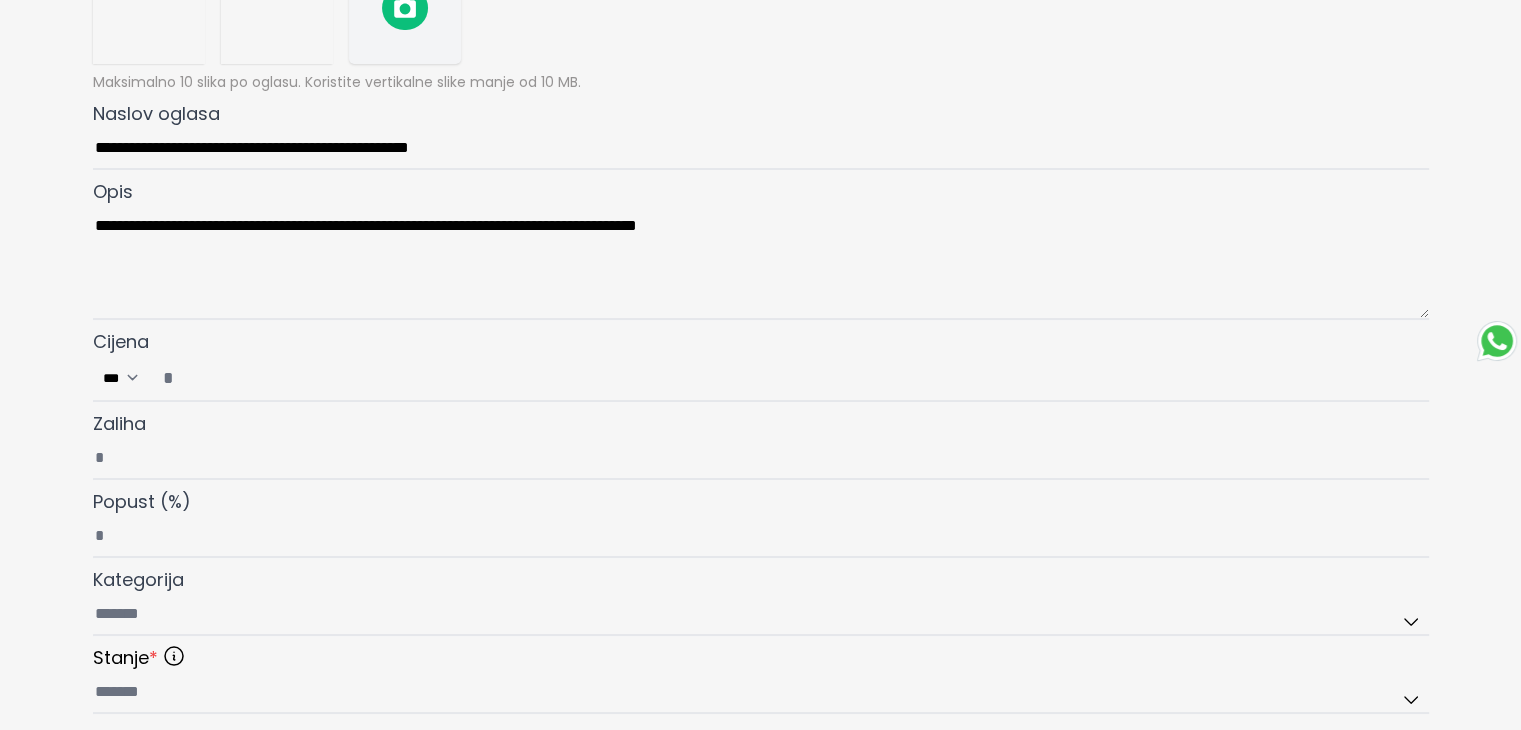 click on "Cijena ***" at bounding box center (789, 378) 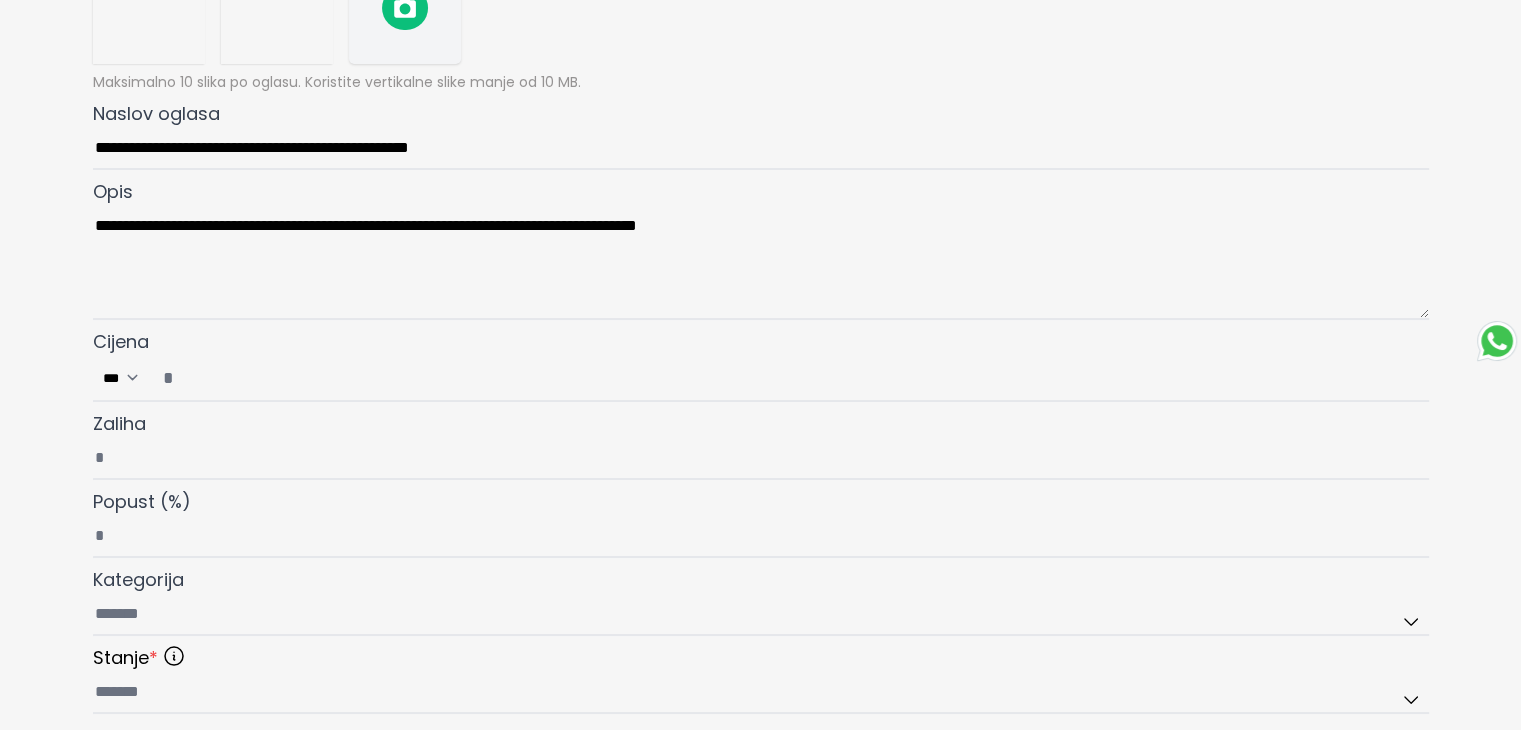 scroll, scrollTop: 600, scrollLeft: 0, axis: vertical 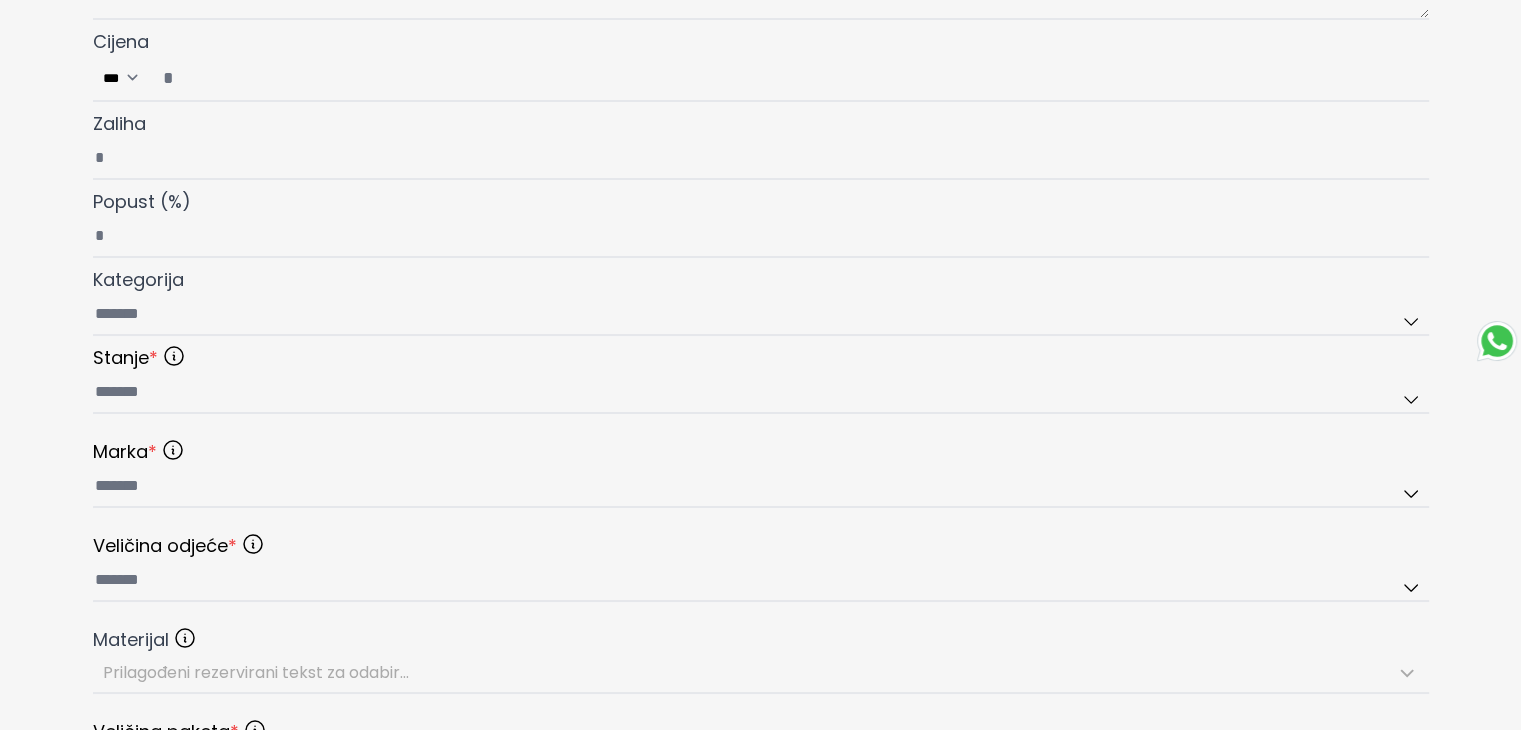 type on "****" 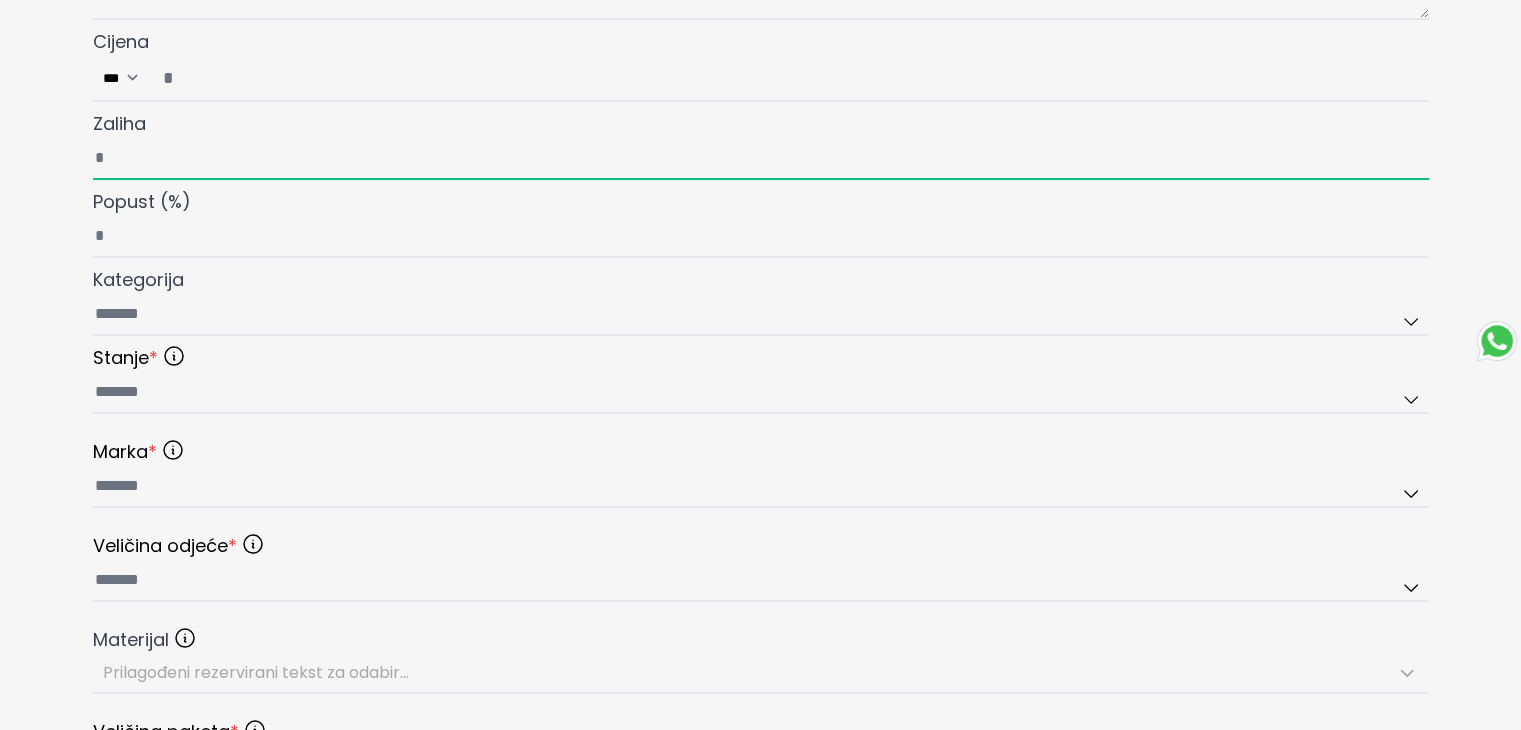 click on "Zaliha" at bounding box center (761, 159) 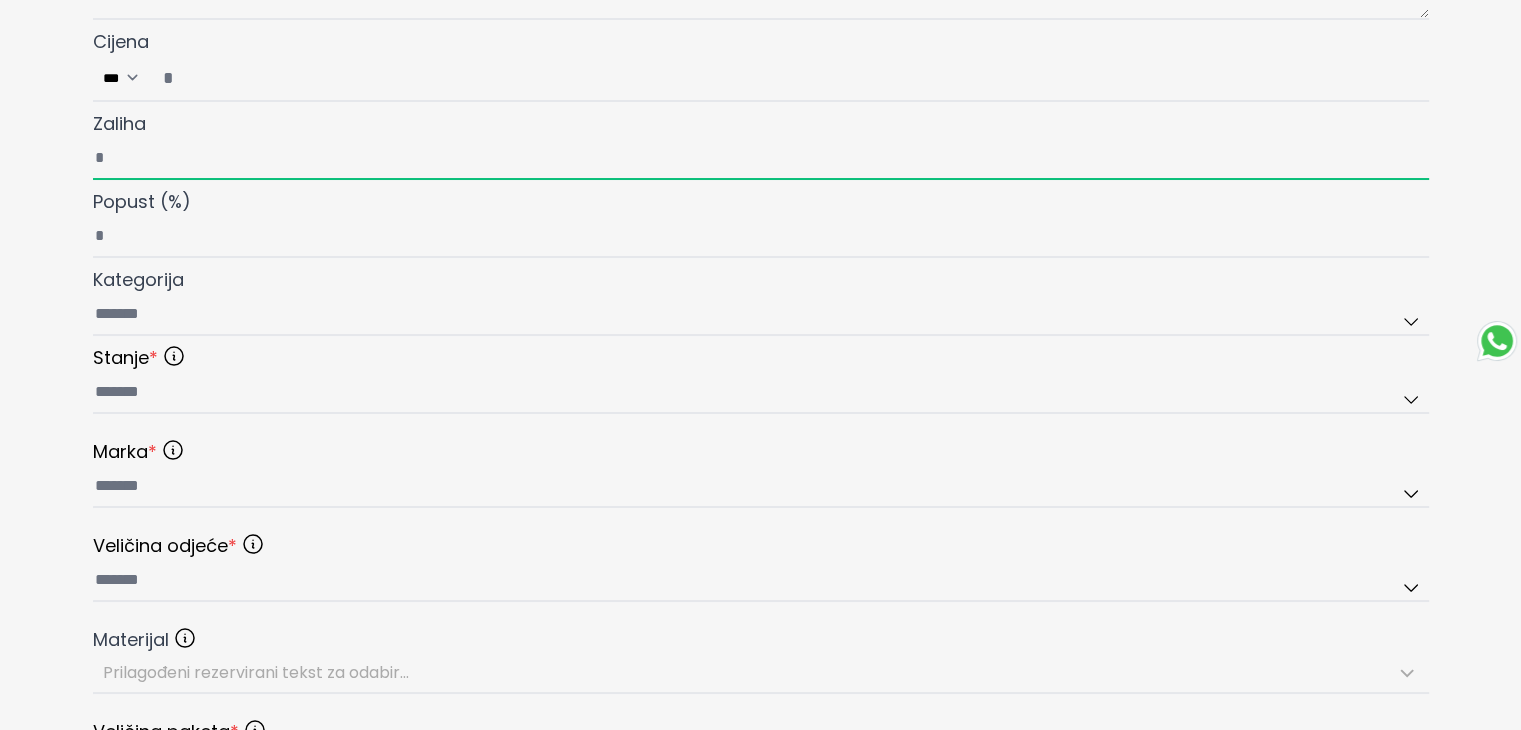type on "*" 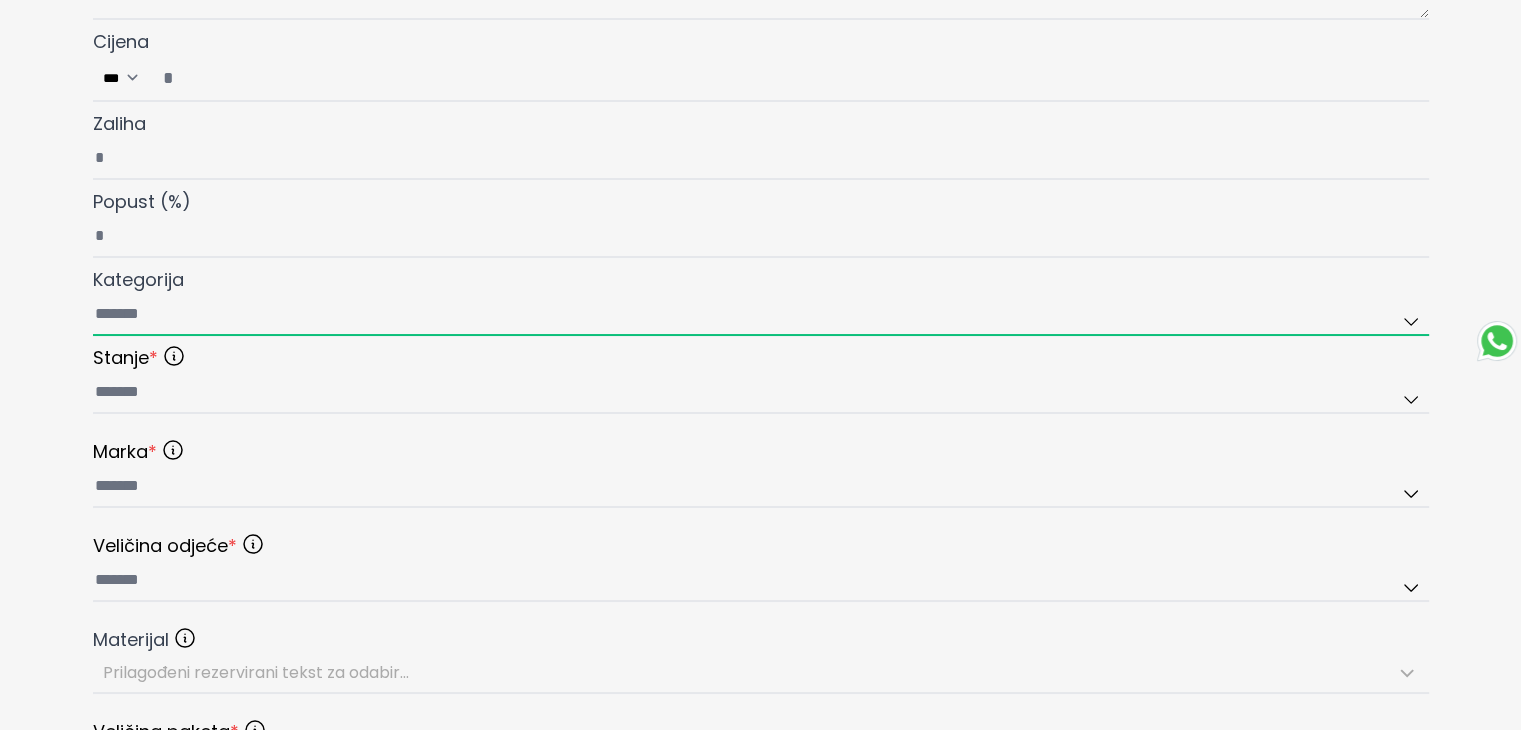 click on "Kategorija" at bounding box center (761, 315) 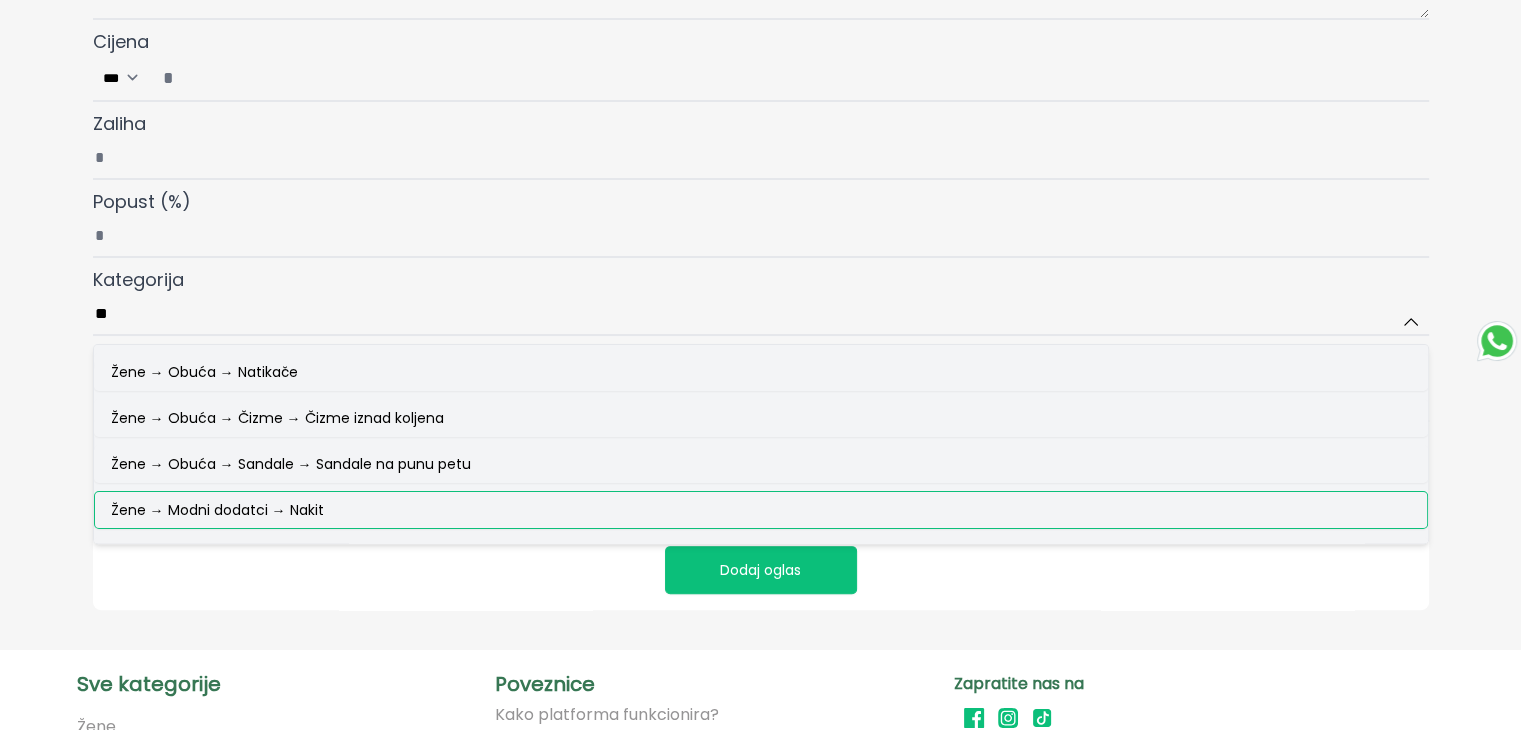 click on "Žene  →  Modni dodatci  →  Nakit" at bounding box center [761, 510] 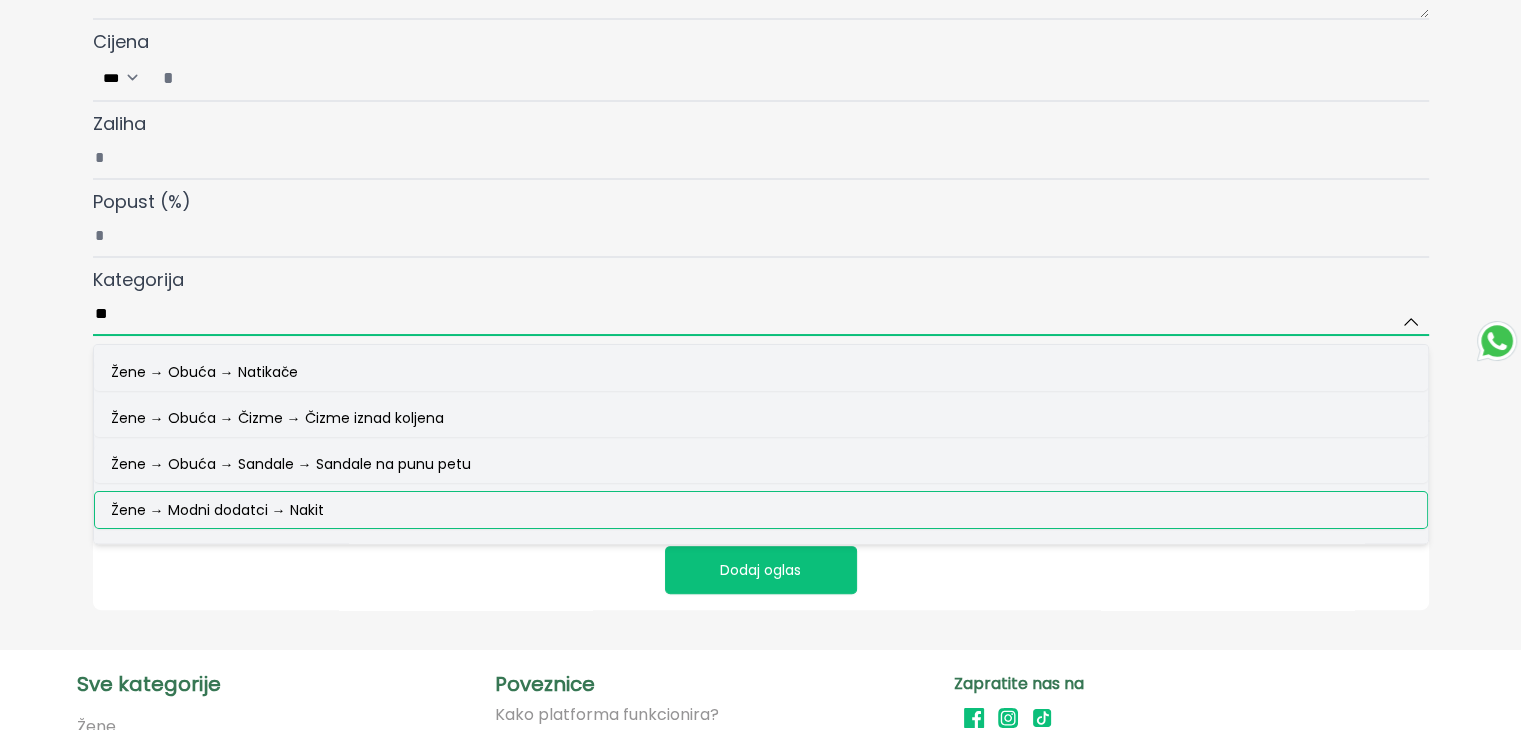 click on "**" at bounding box center [761, 315] 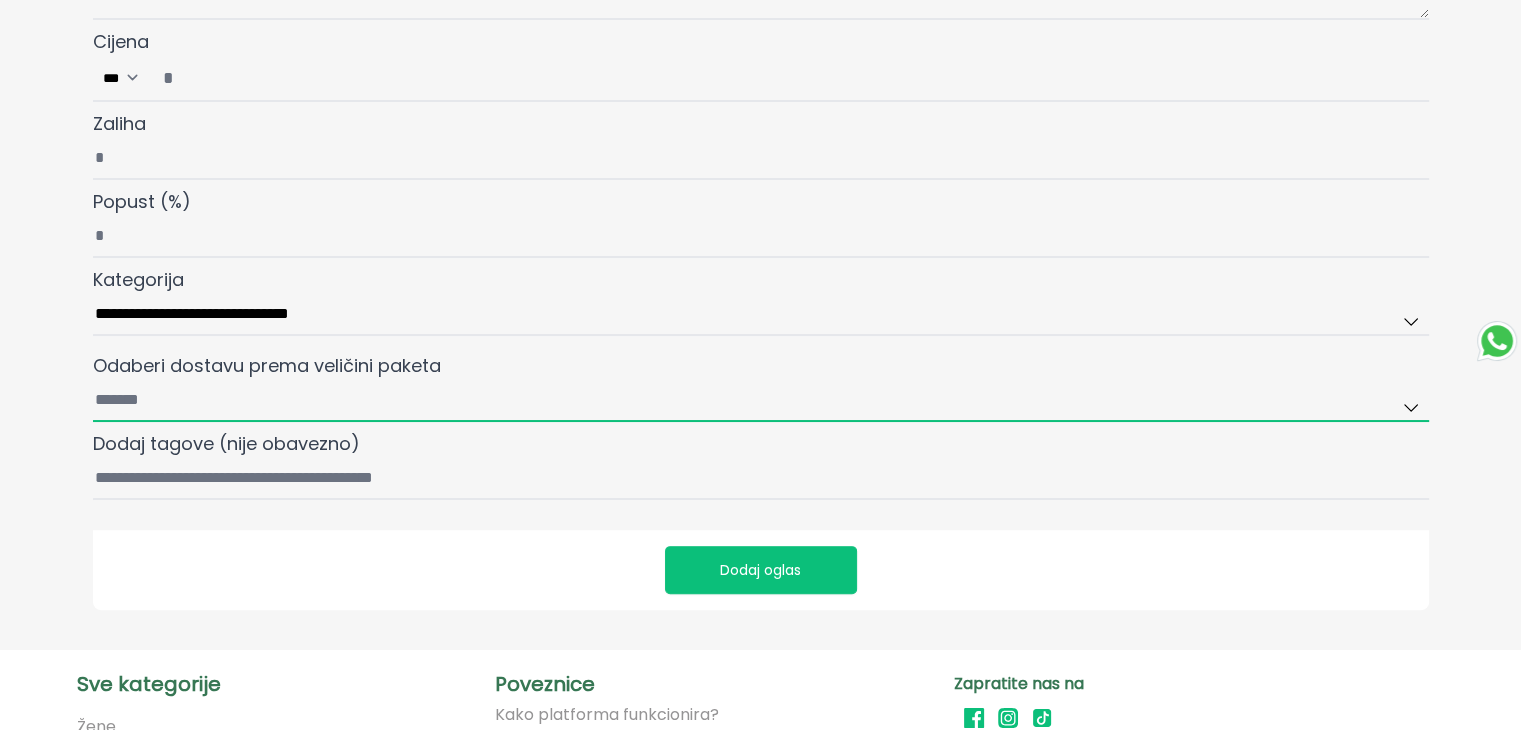 click on "Odaberi dostavu prema veličini paketa" at bounding box center (761, 401) 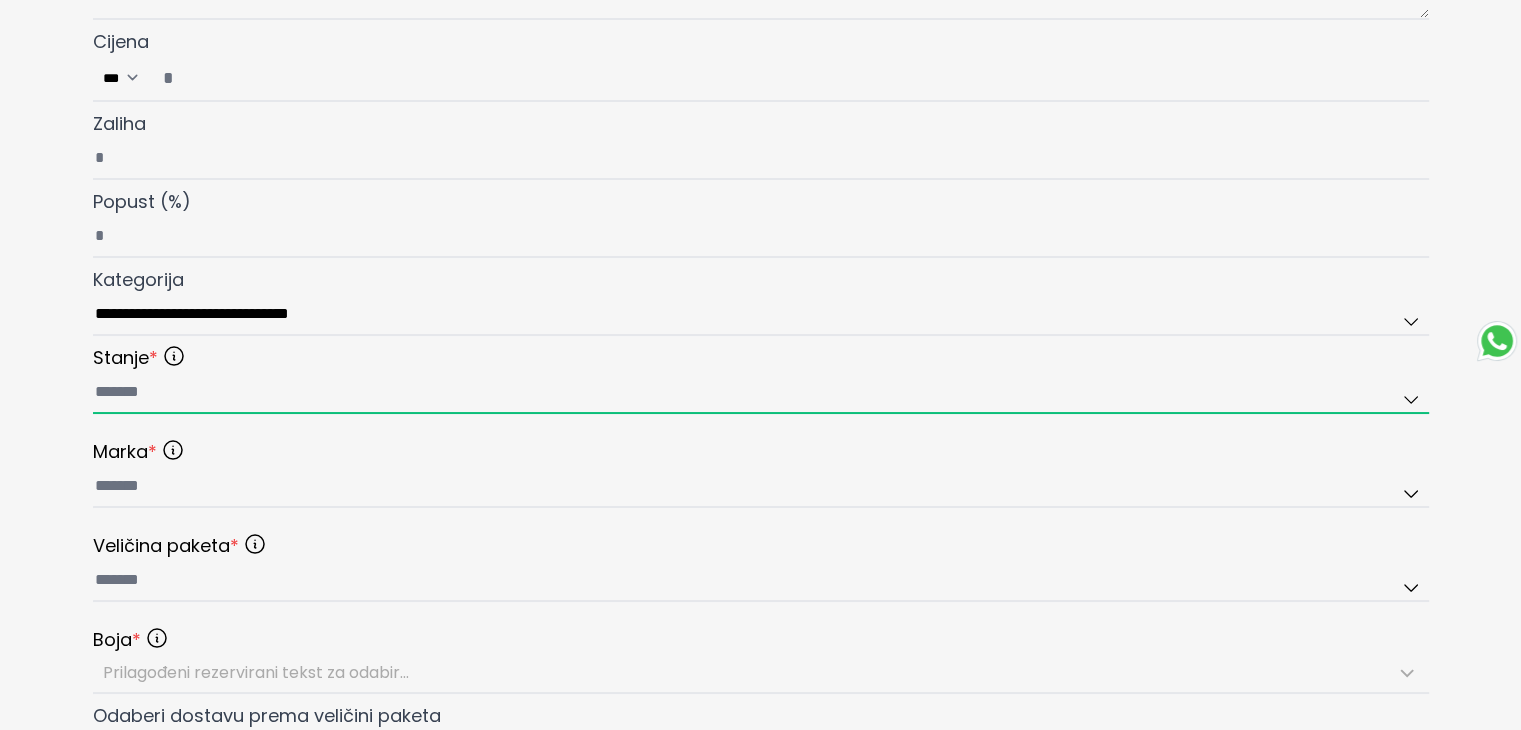 click at bounding box center [761, 393] 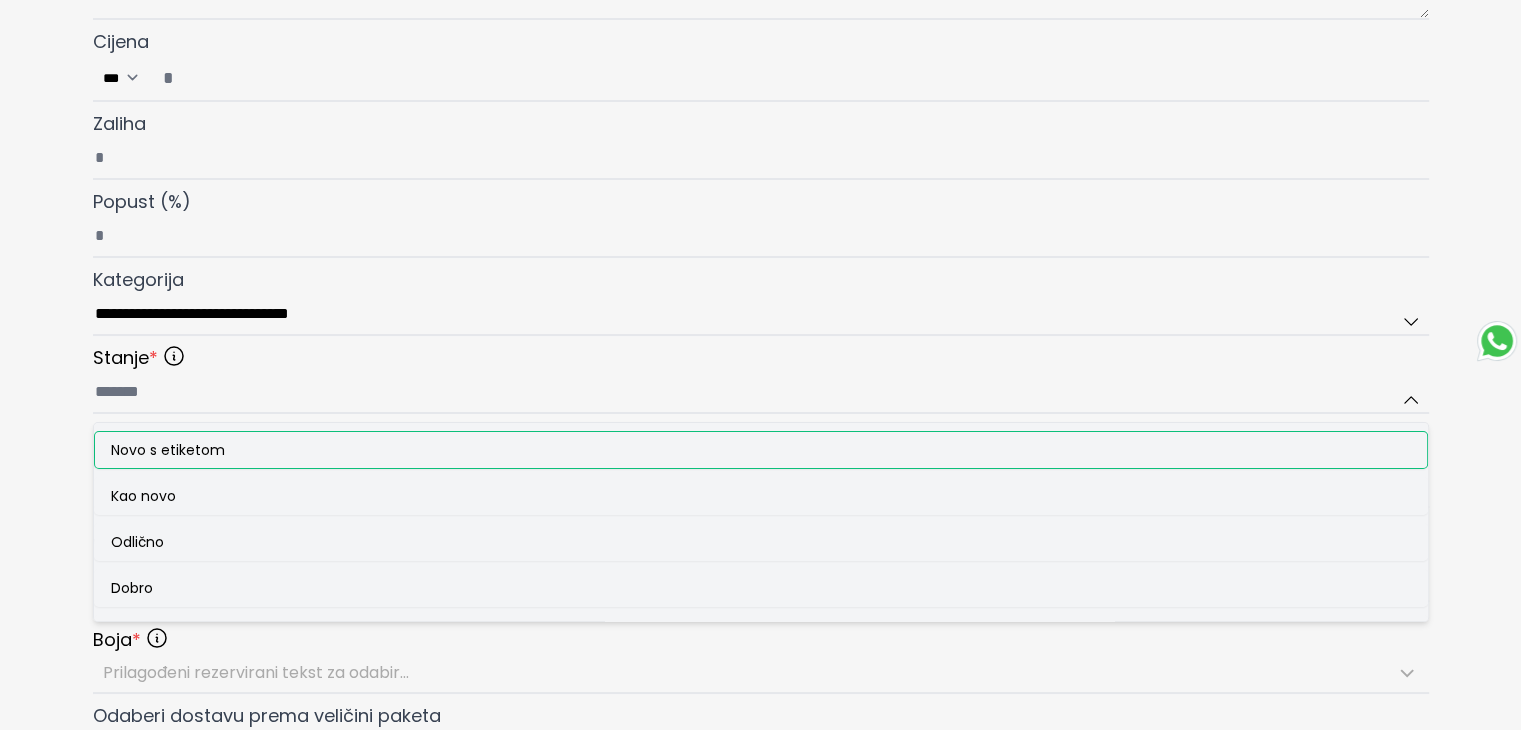 click on "Novo s etiketom" at bounding box center (168, 450) 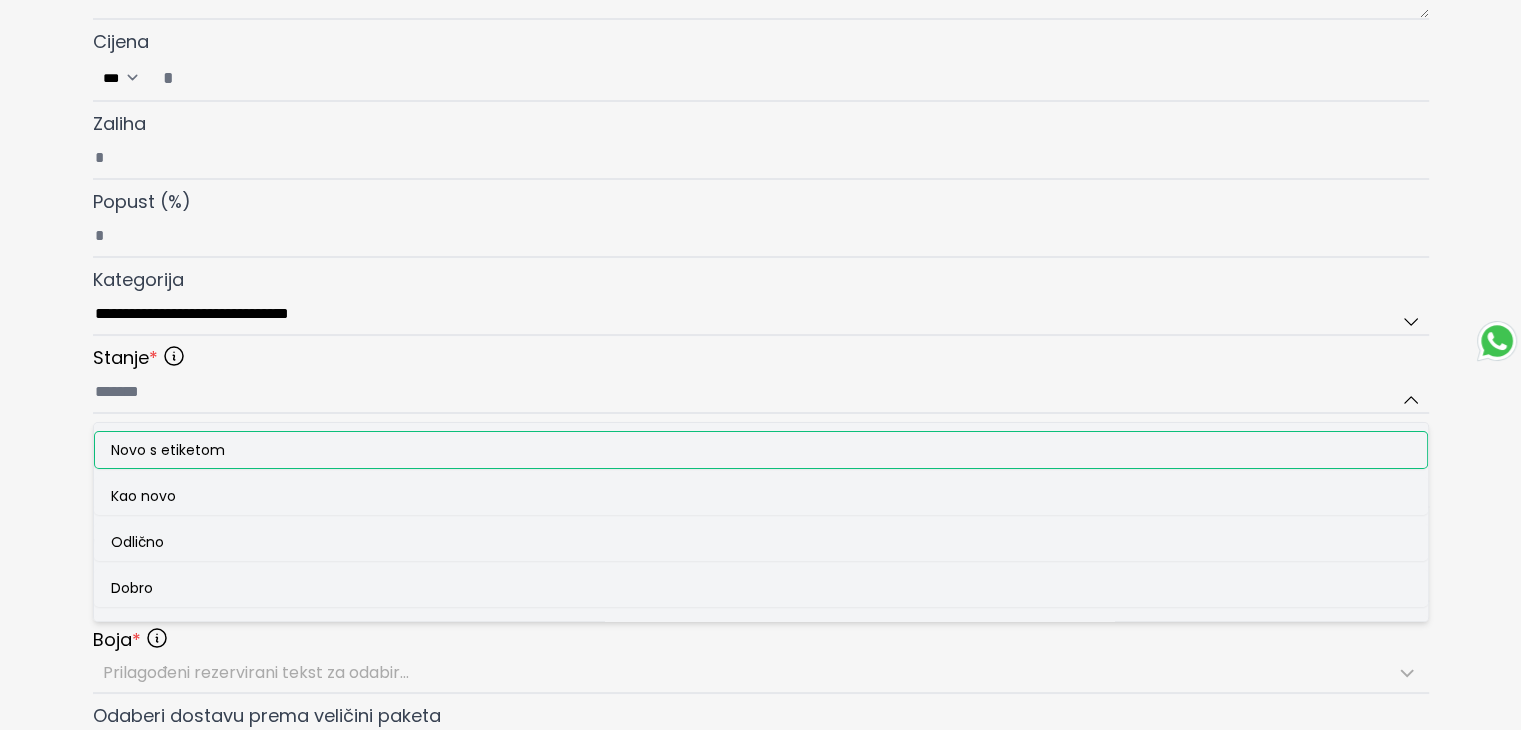 type on "**********" 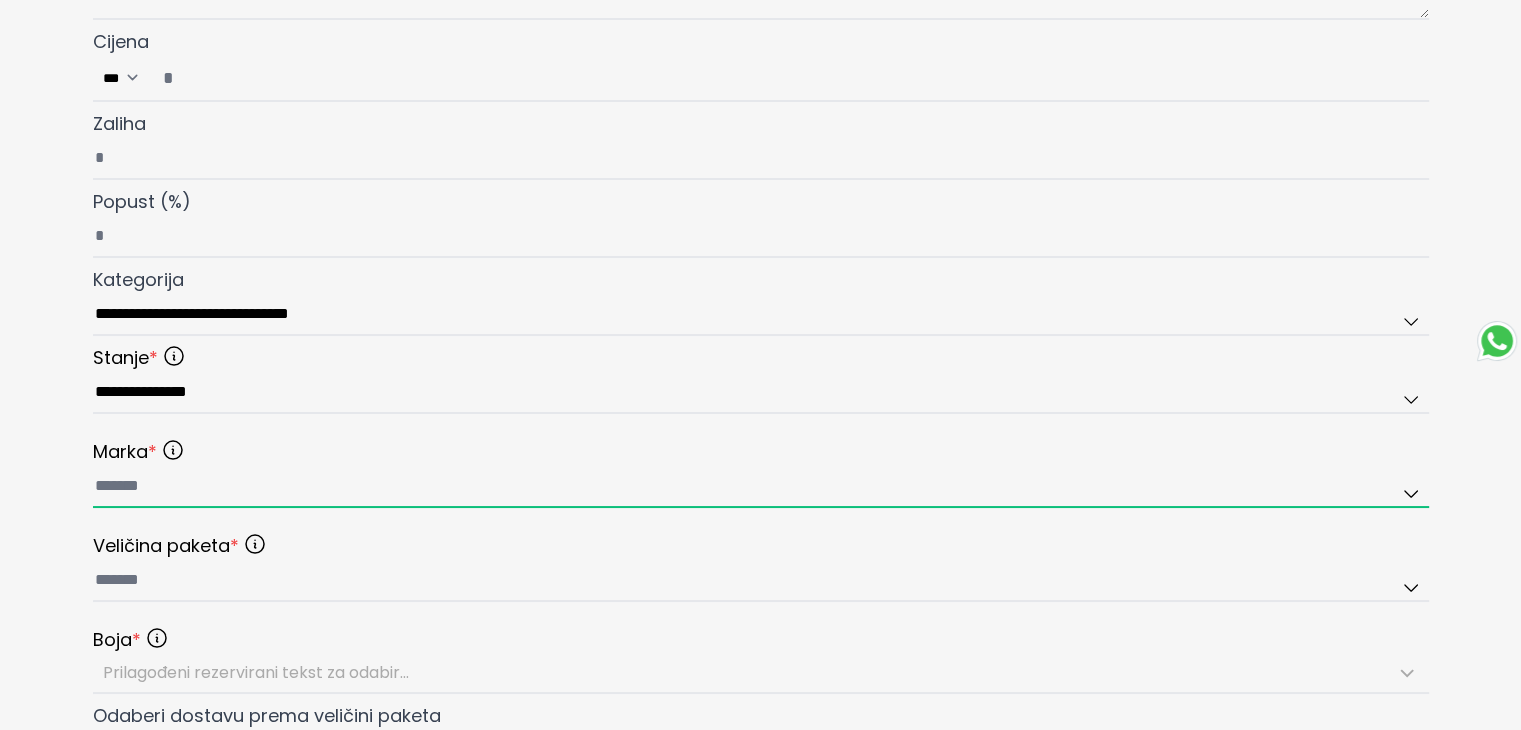 click at bounding box center (761, 487) 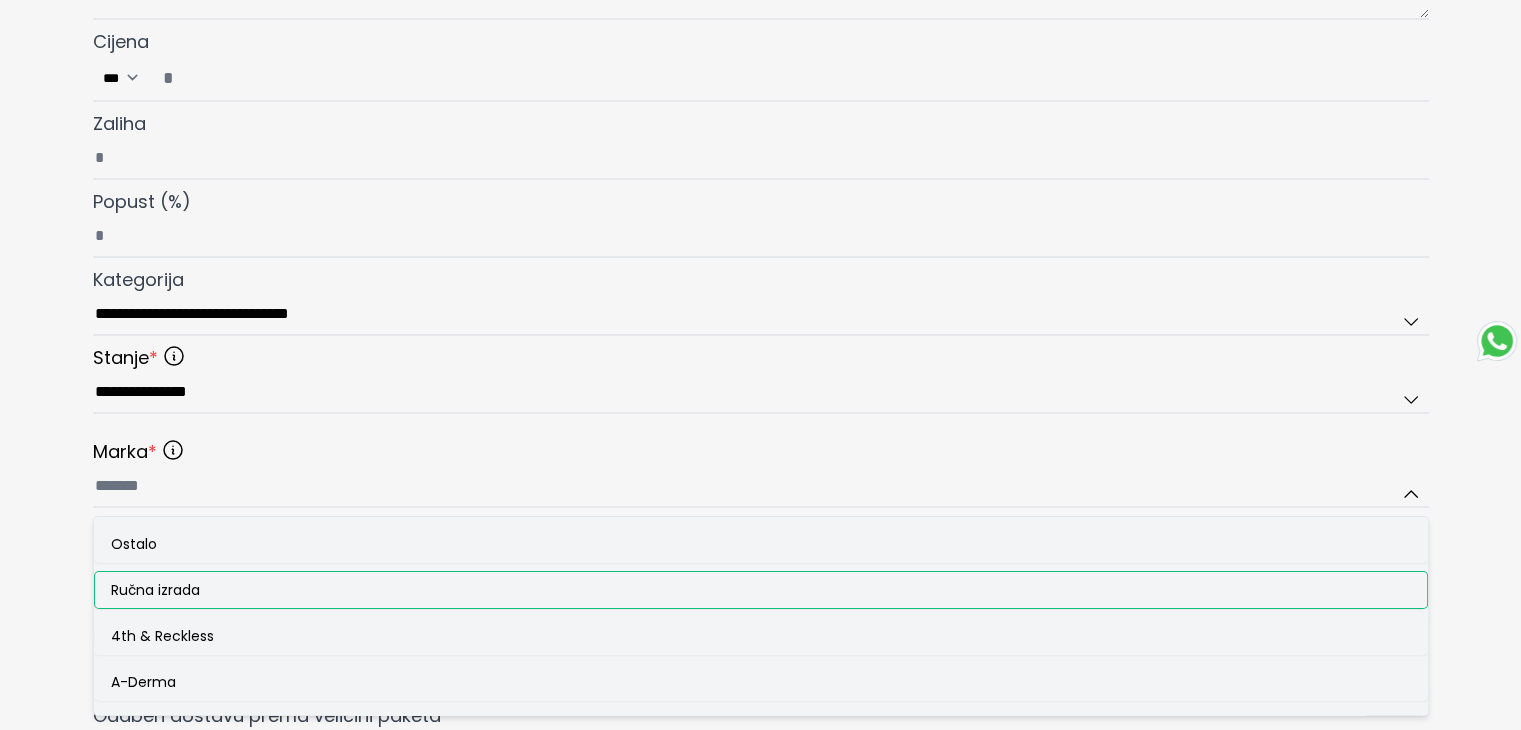 click on "Ručna izrada" at bounding box center [155, 590] 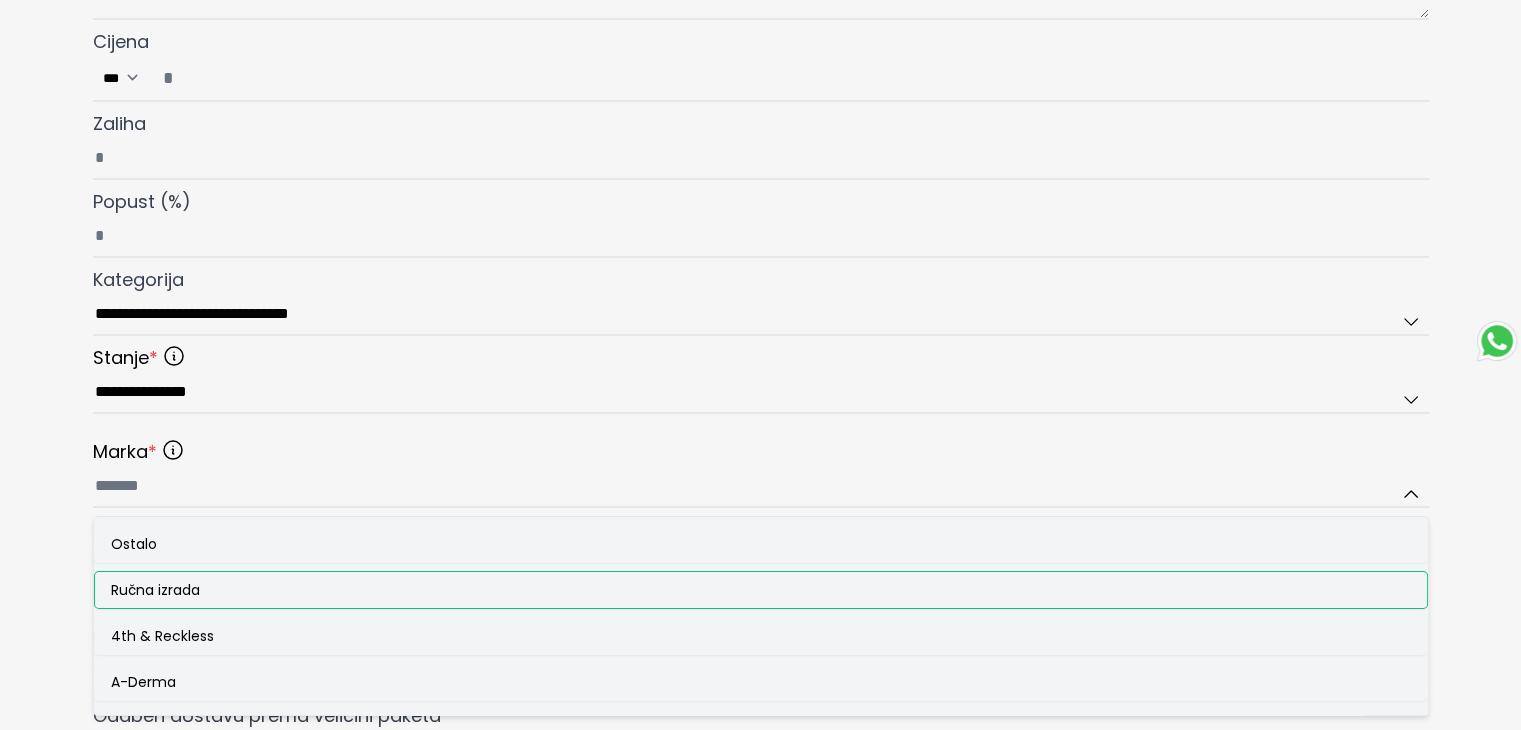 type on "**********" 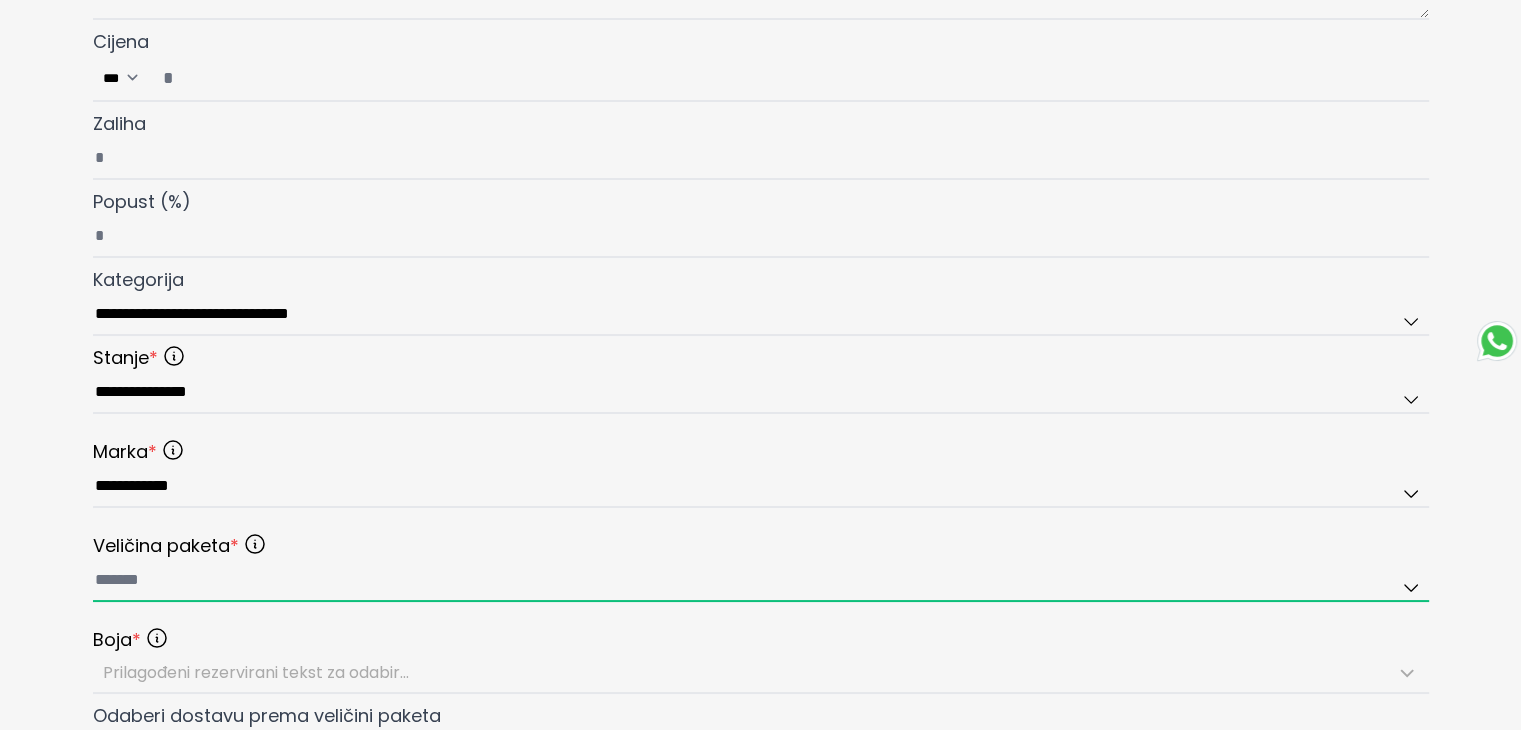 click at bounding box center (761, 581) 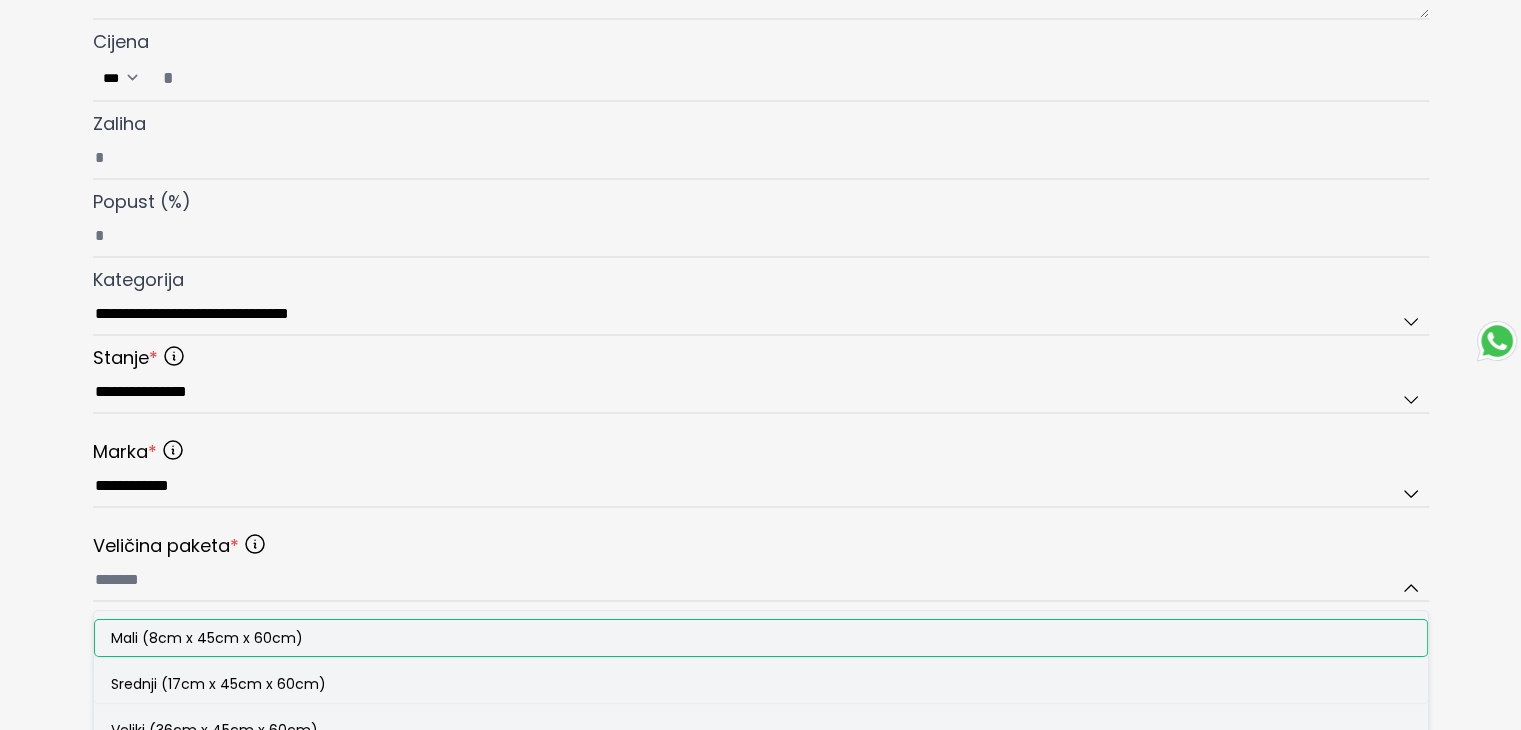 click on "Mali (8cm x 45cm x 60cm)" at bounding box center (207, 638) 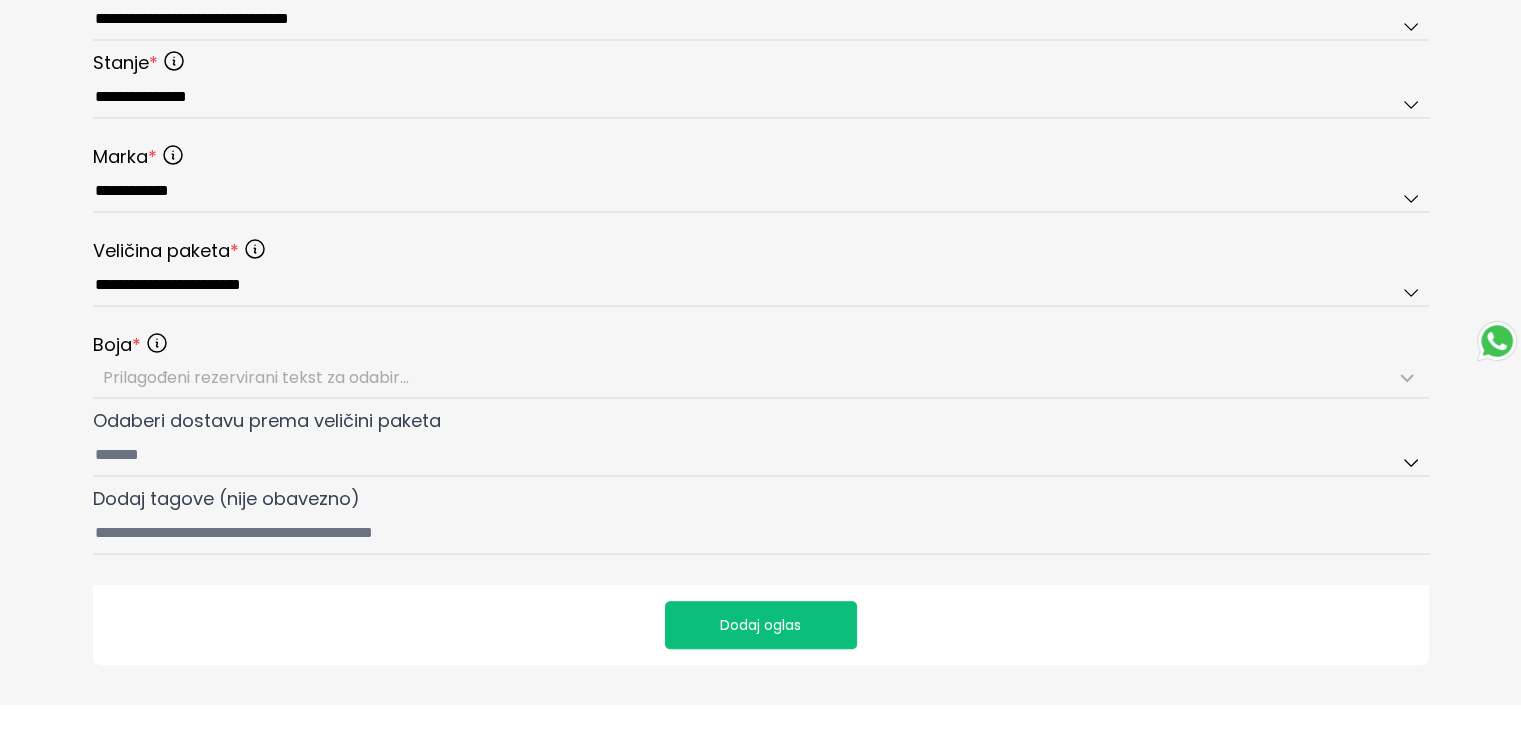 scroll, scrollTop: 900, scrollLeft: 0, axis: vertical 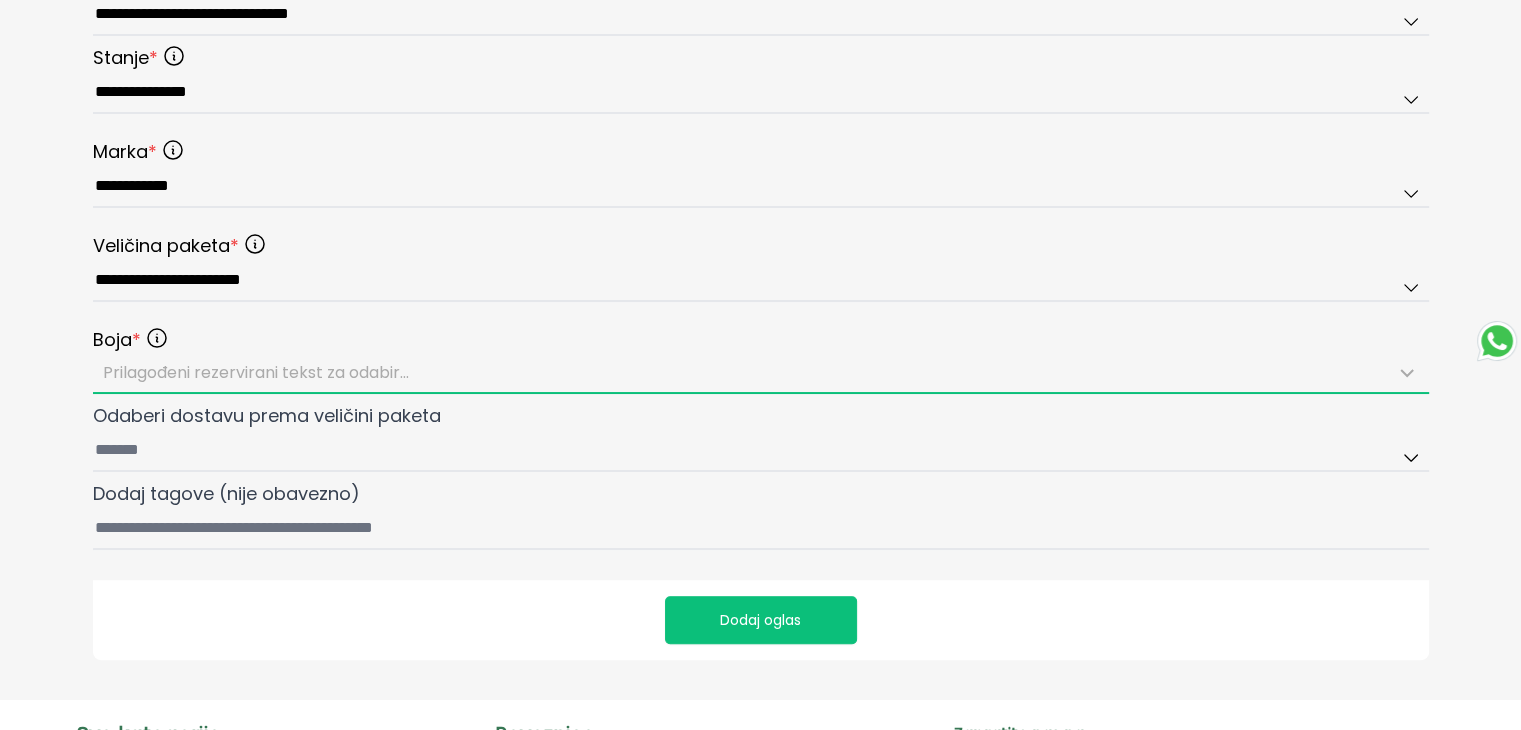 click on "Prilagođeni rezervirani tekst za odabir..." at bounding box center [256, 372] 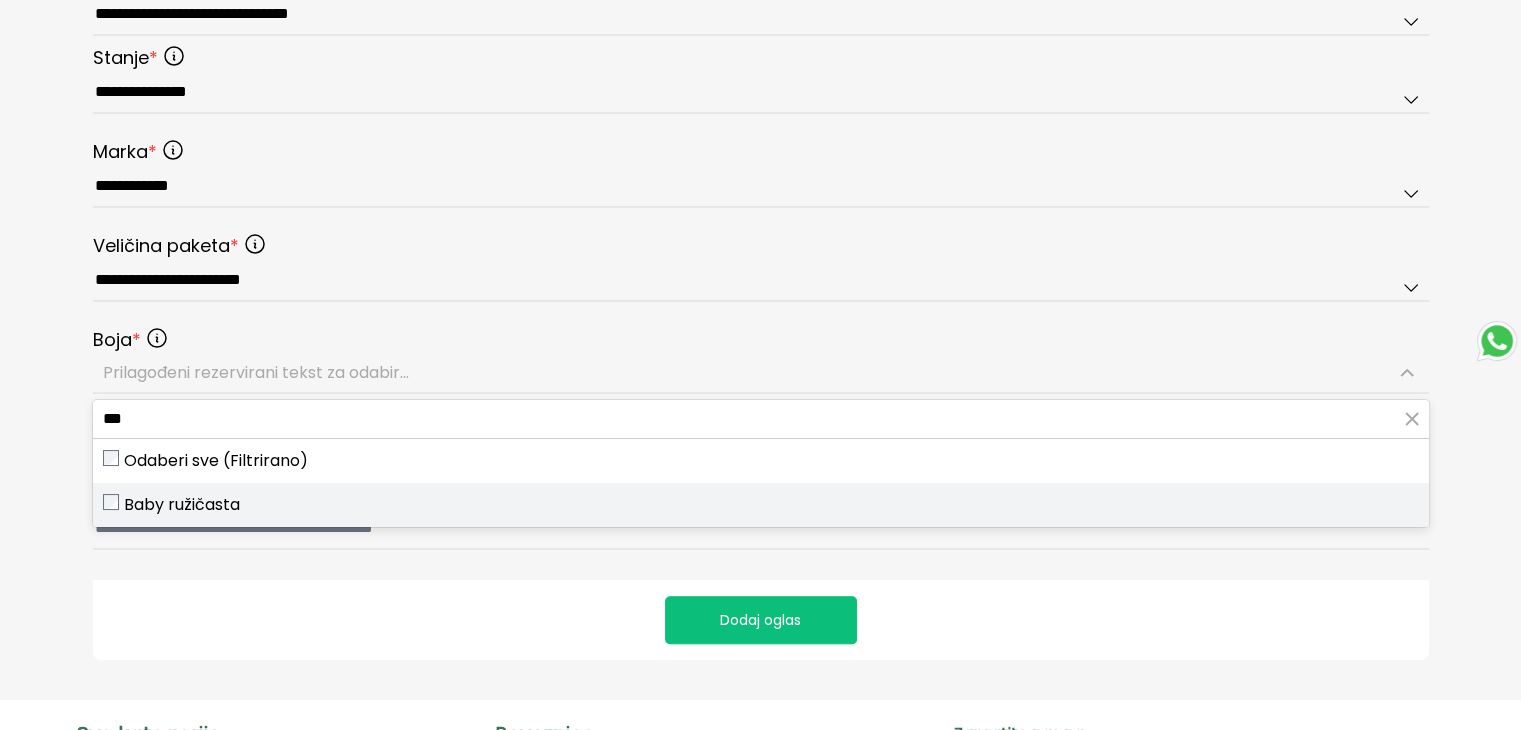 type on "***" 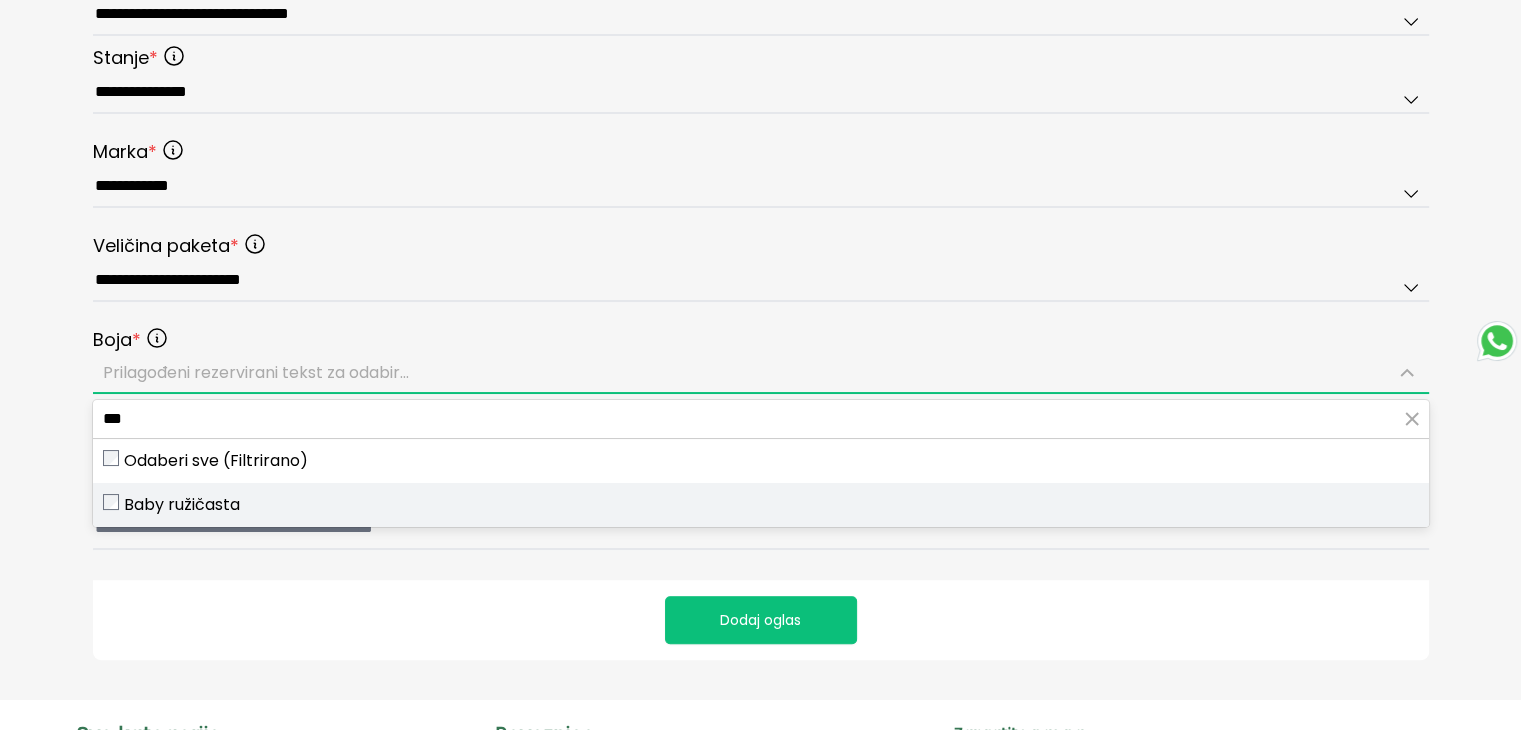click on "Baby ružičasta" at bounding box center (182, 505) 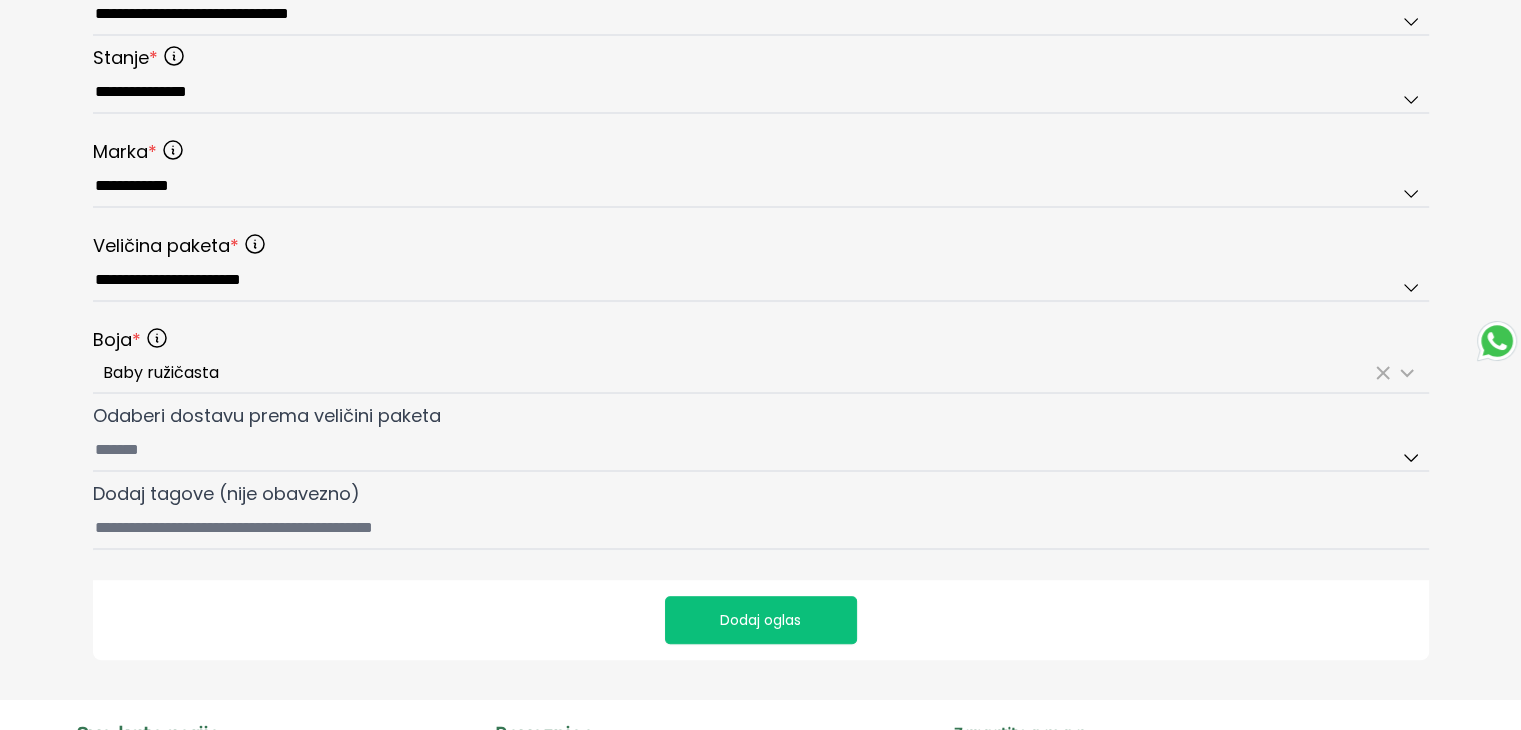 click on "**********" at bounding box center [760, -45] 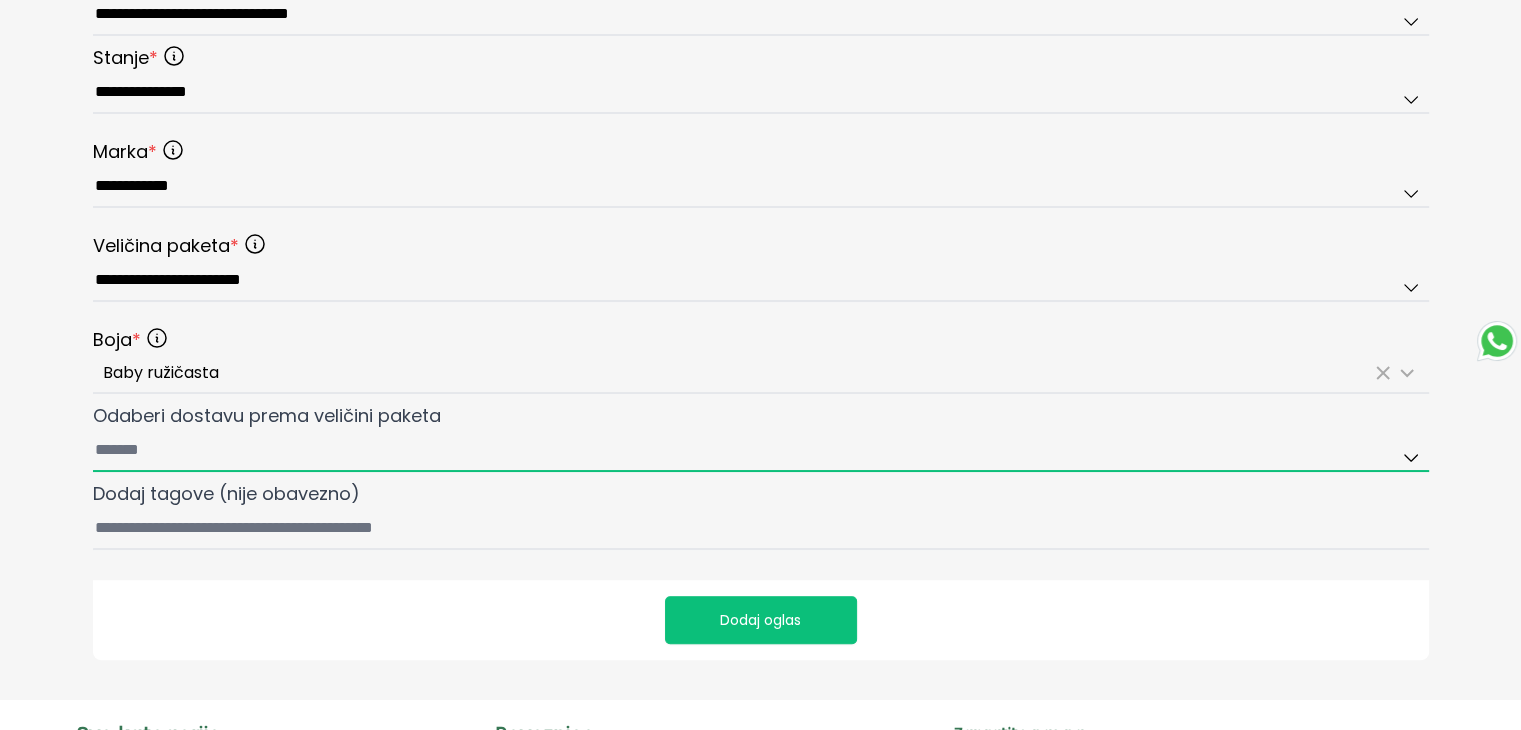 click on "Odaberi dostavu prema veličini paketa" at bounding box center (761, 451) 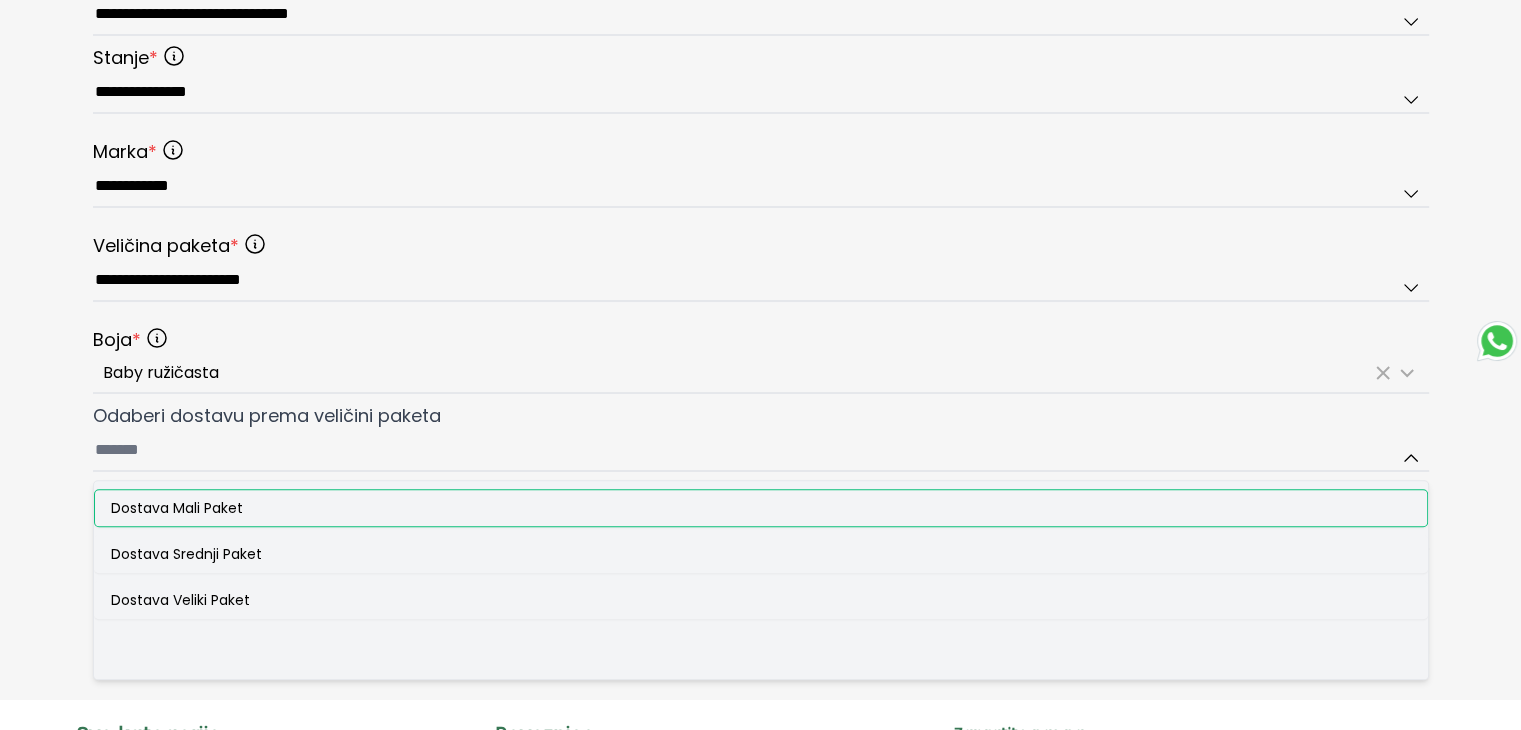 click on "Dostava Mali Paket" at bounding box center (177, 508) 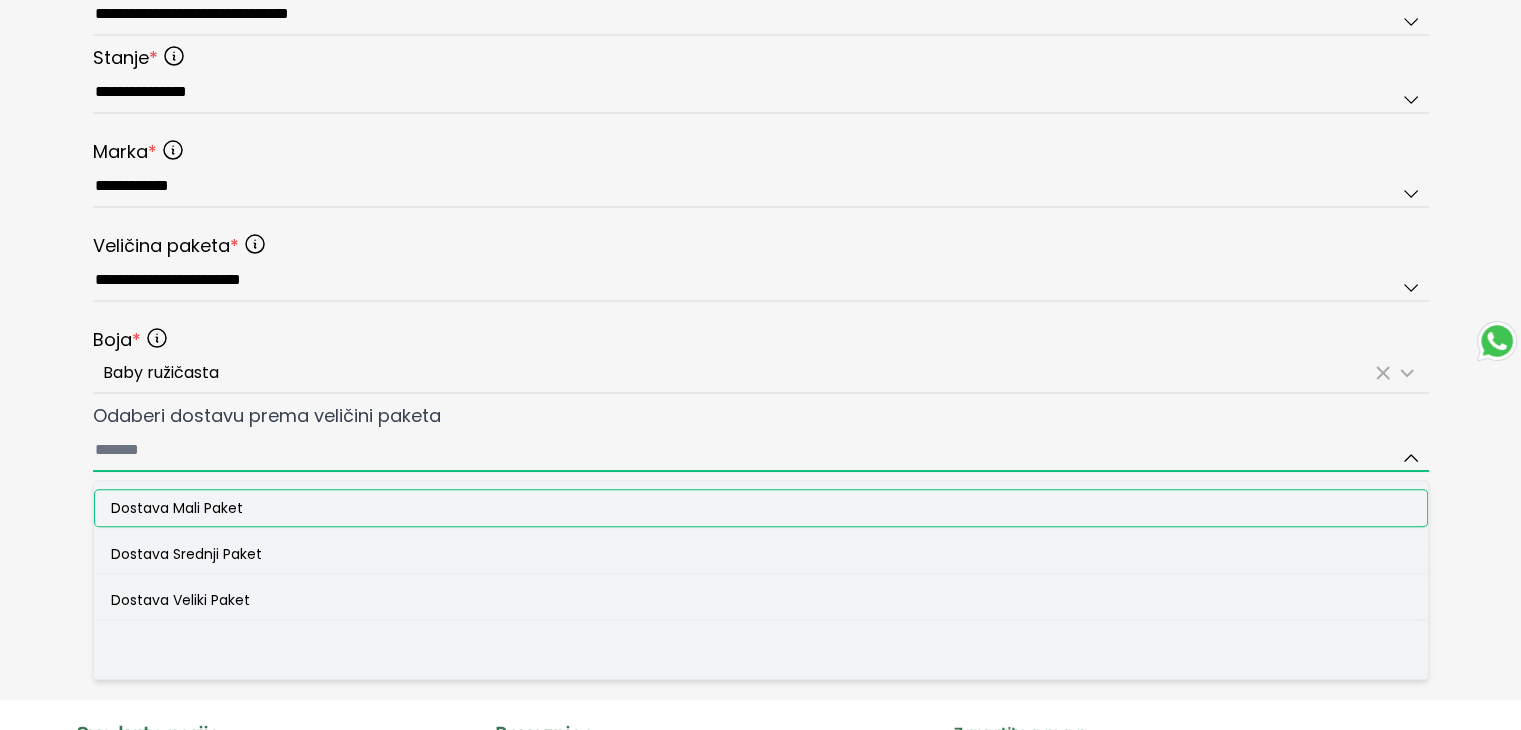 click on "Odaberi dostavu prema veličini paketa Dostava Mali Paket Dostava Srednji Paket Dostava Veliki Paket" at bounding box center [761, 451] 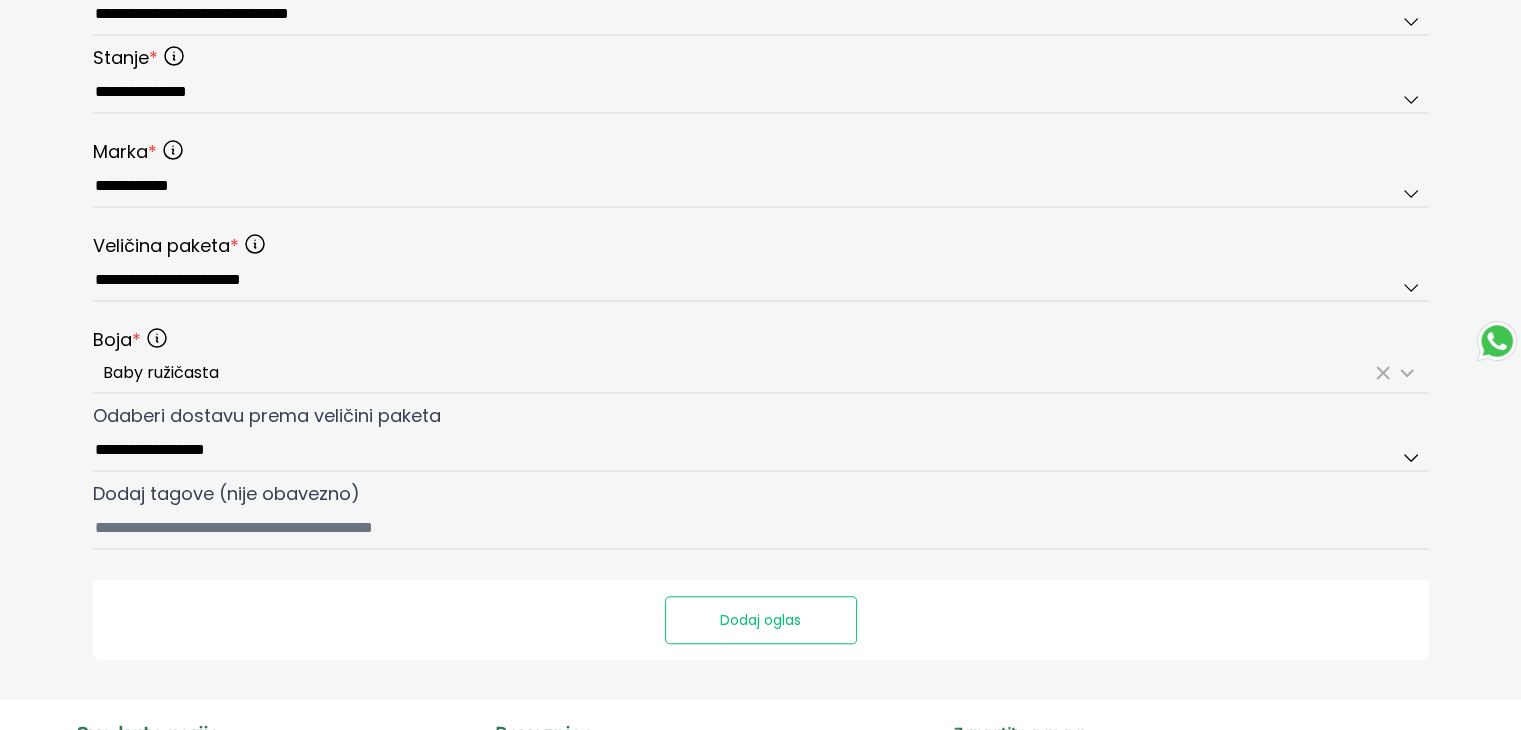 click on "Dodaj oglas" at bounding box center (761, 620) 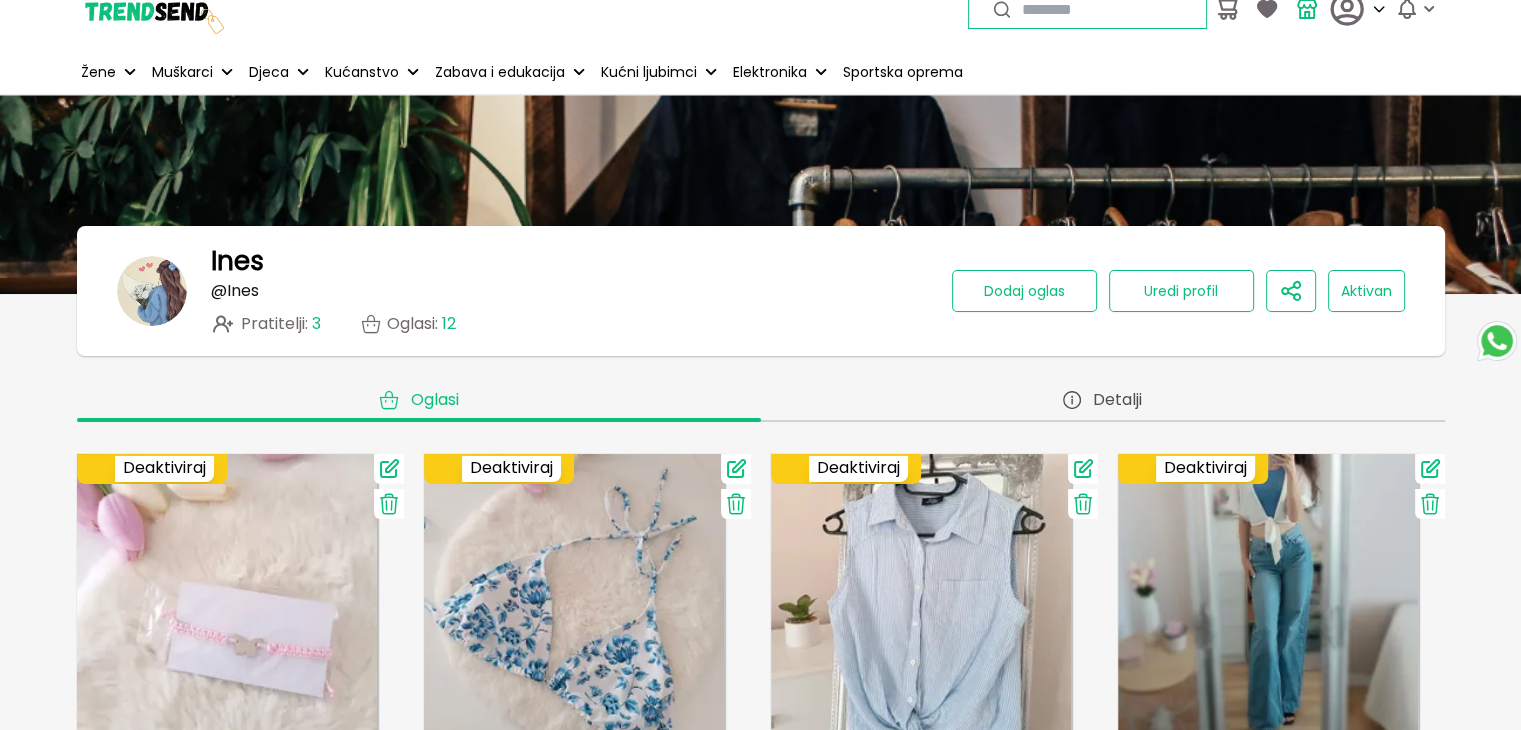 scroll, scrollTop: 0, scrollLeft: 0, axis: both 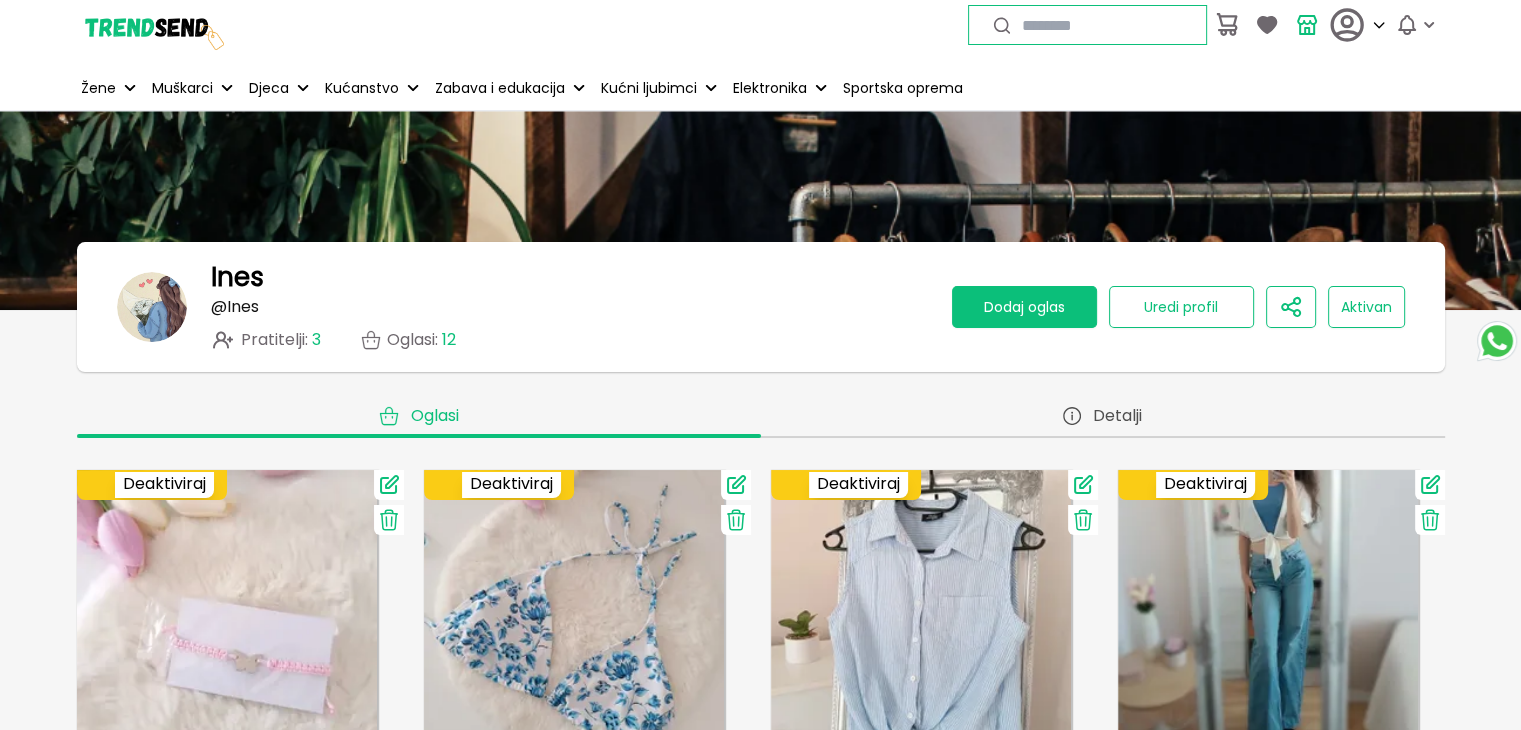 click on "Dodaj oglas" at bounding box center (1024, 307) 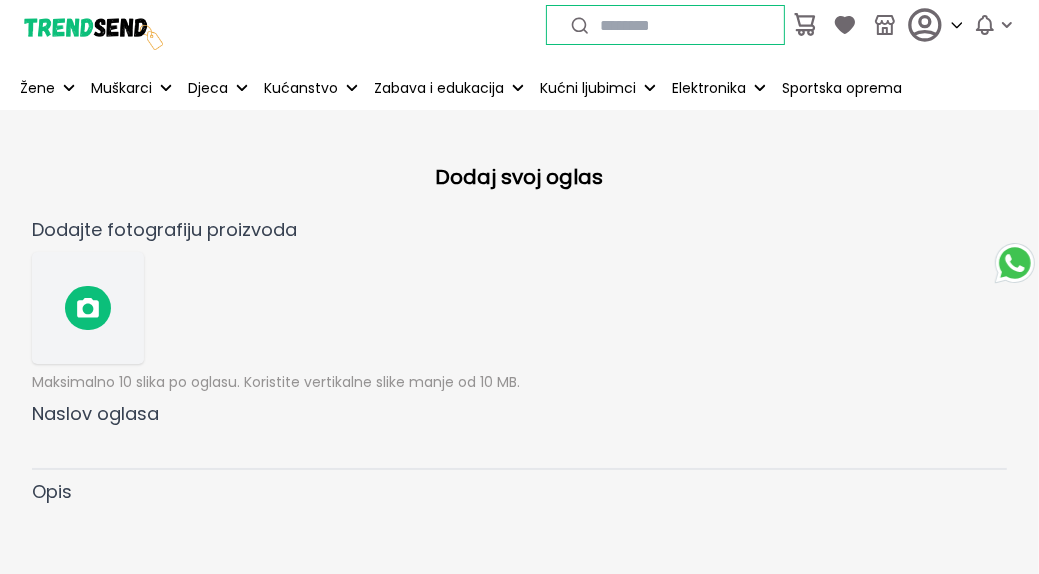 click at bounding box center [88, 308] 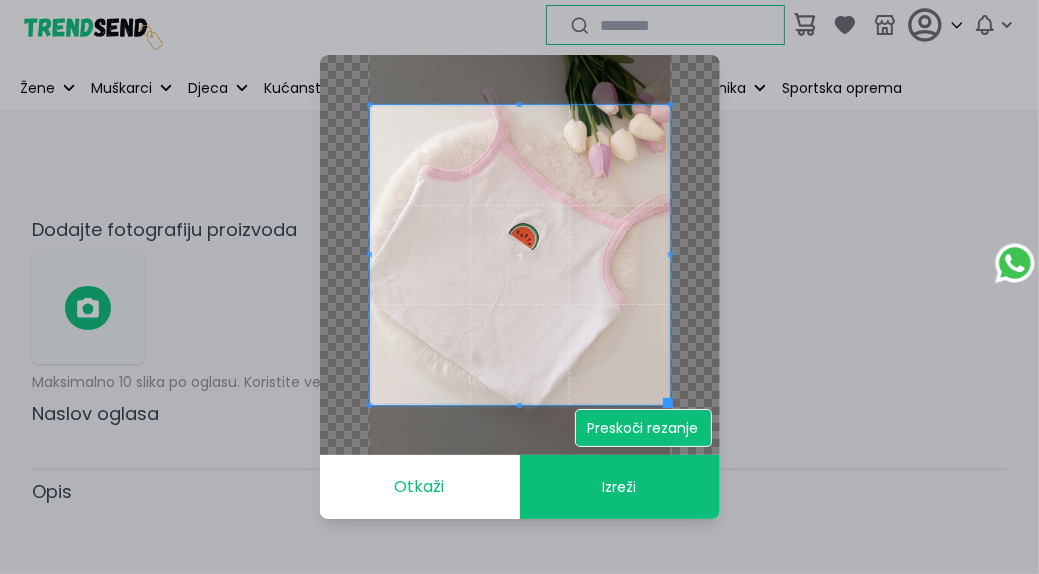 click on "Preskoči rezanje" at bounding box center (643, 428) 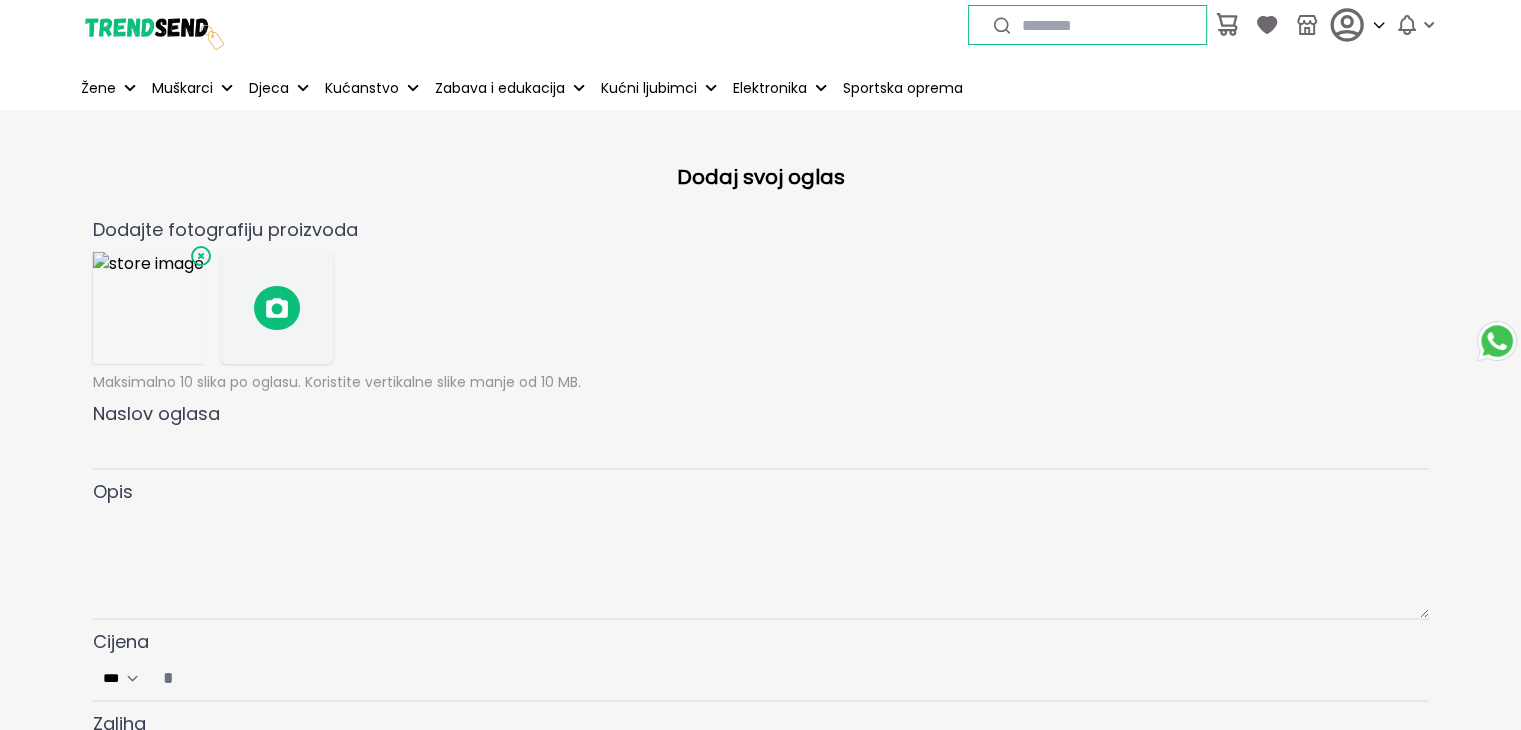 click on "Naslov oglasa" at bounding box center [761, 435] 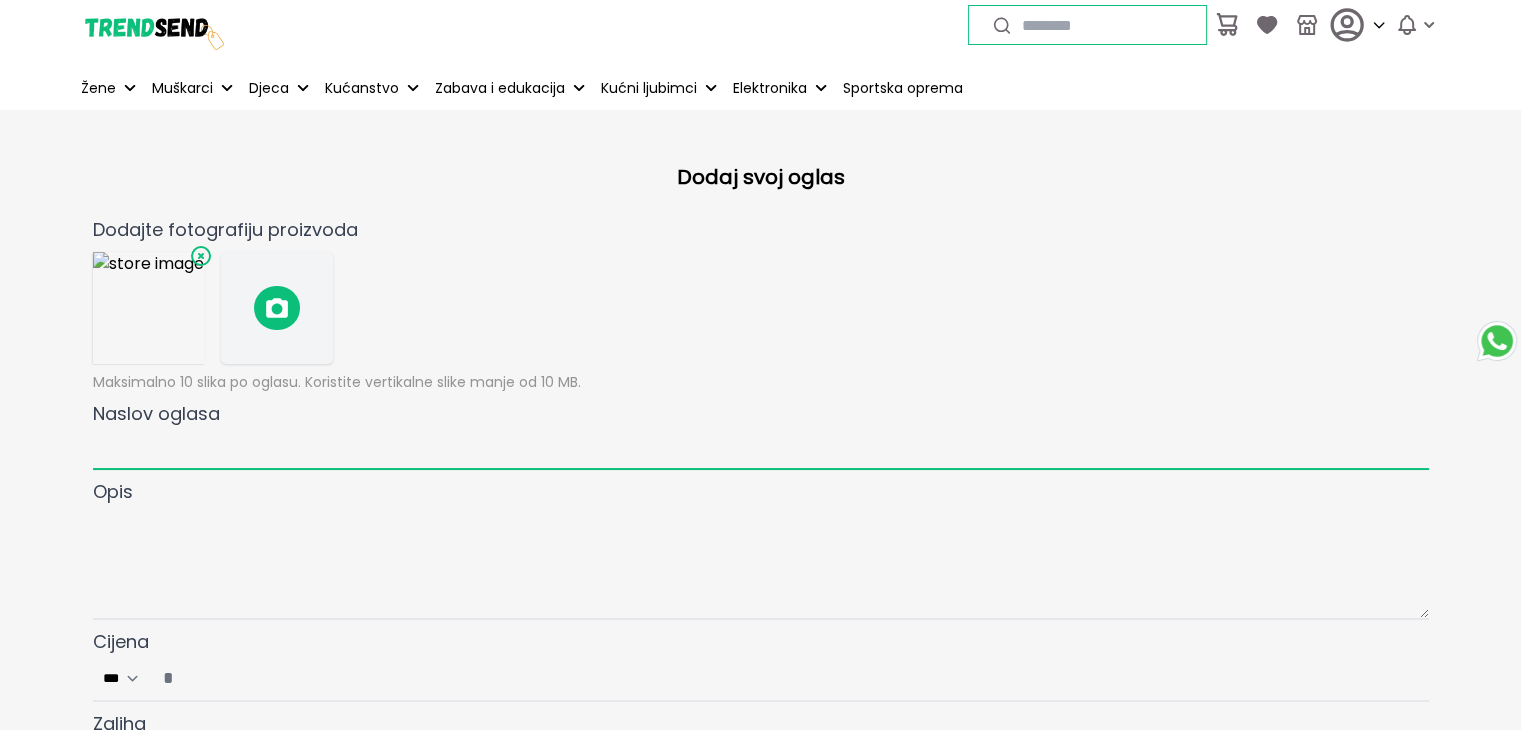 click on "Naslov oglasa" at bounding box center (761, 449) 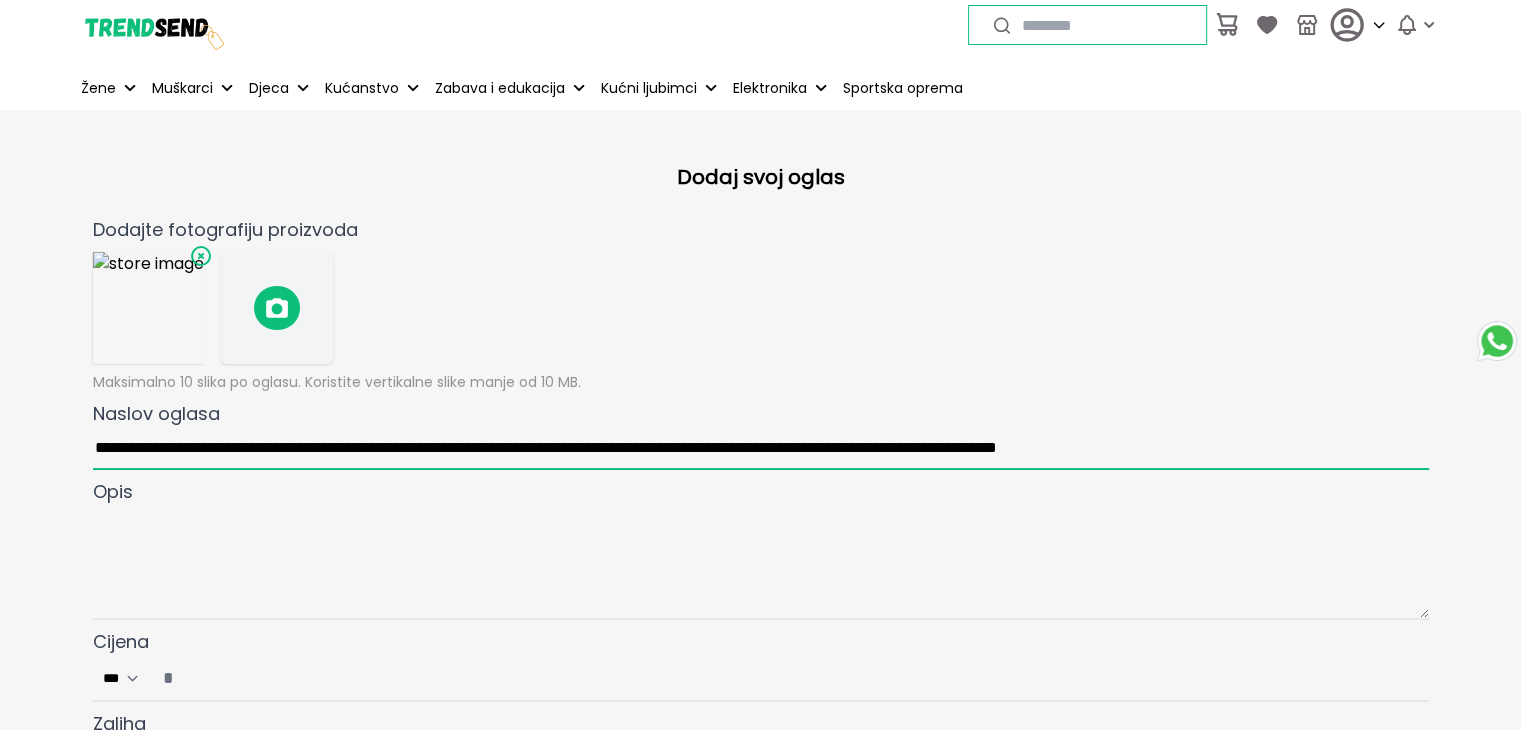 drag, startPoint x: 1038, startPoint y: 445, endPoint x: 0, endPoint y: 434, distance: 1038.0582 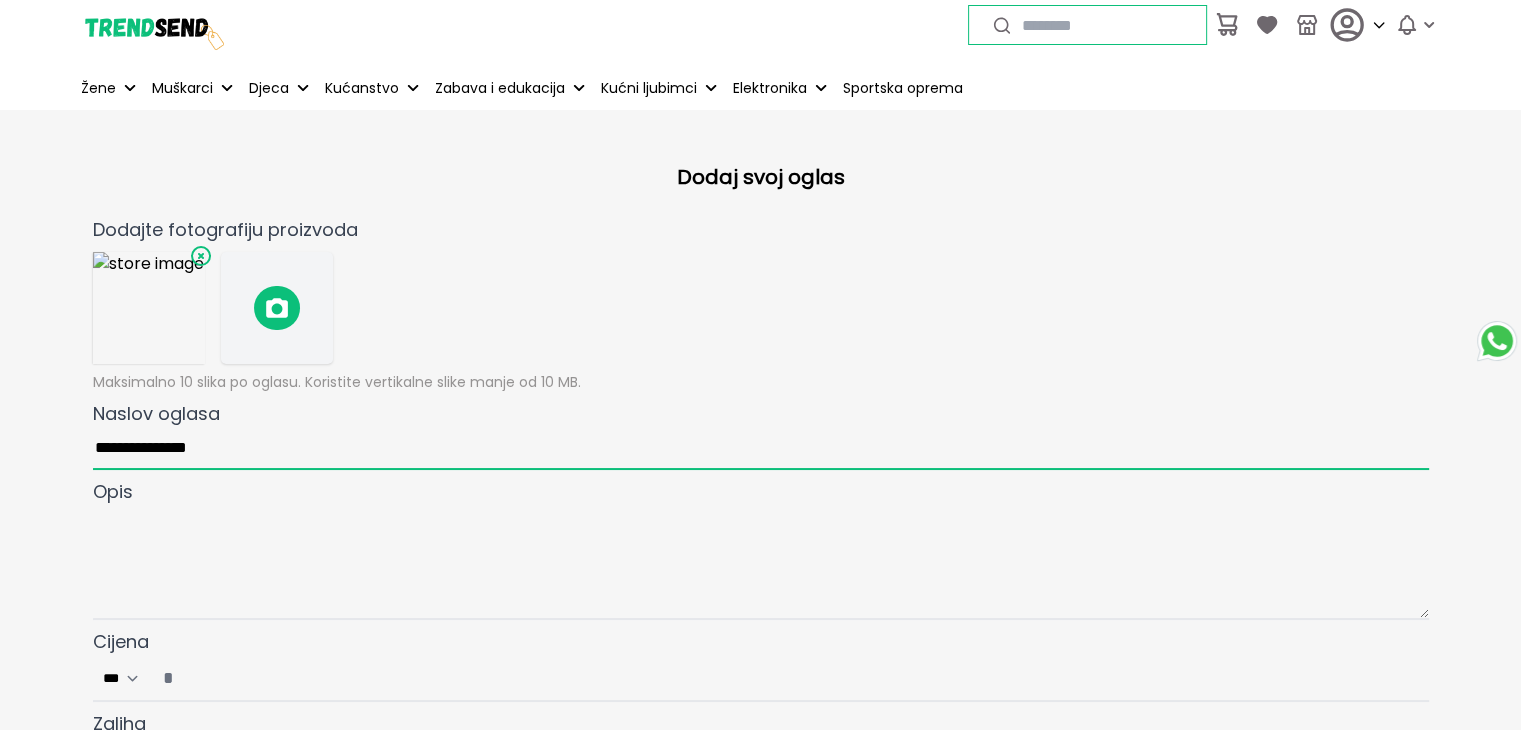 type on "**********" 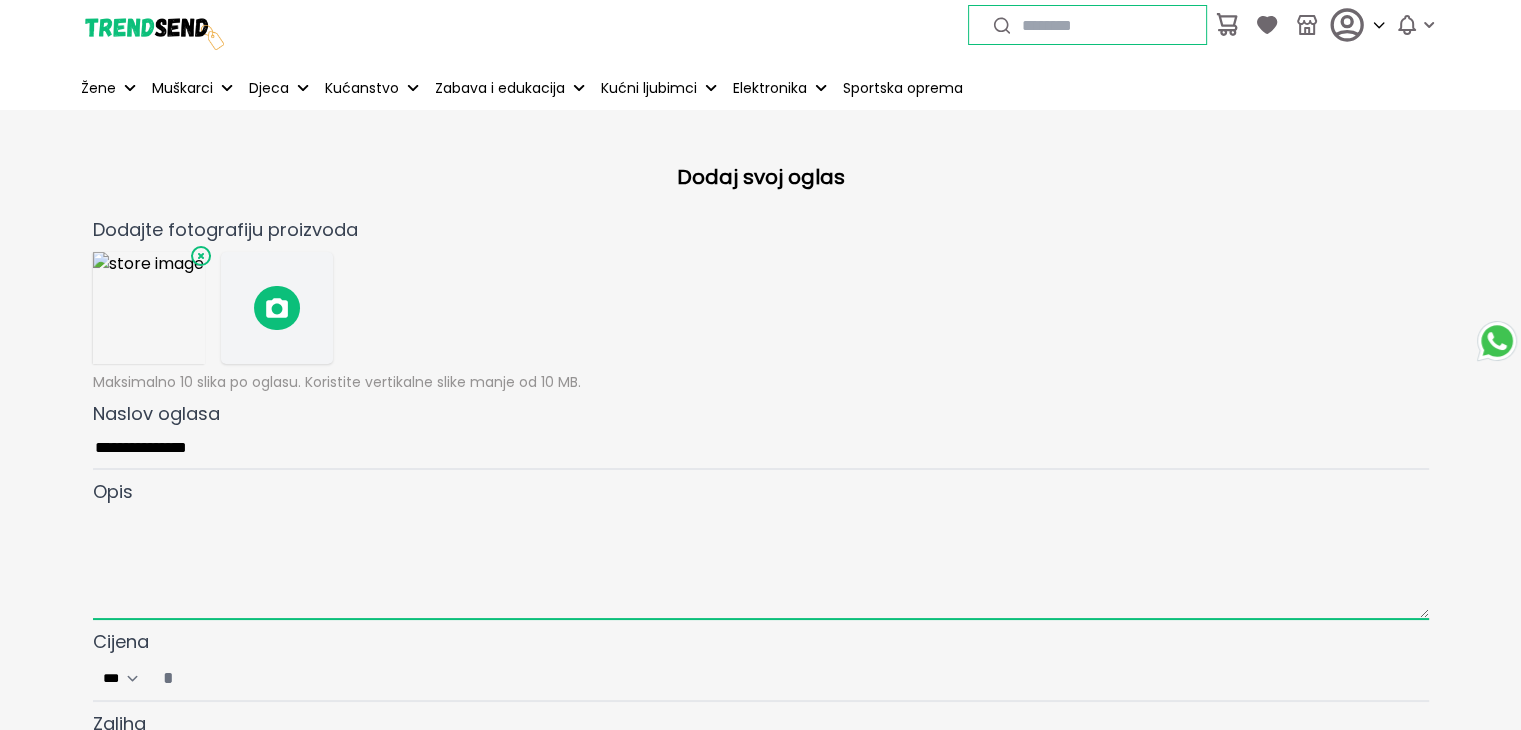 drag, startPoint x: 223, startPoint y: 572, endPoint x: 300, endPoint y: 477, distance: 122.28655 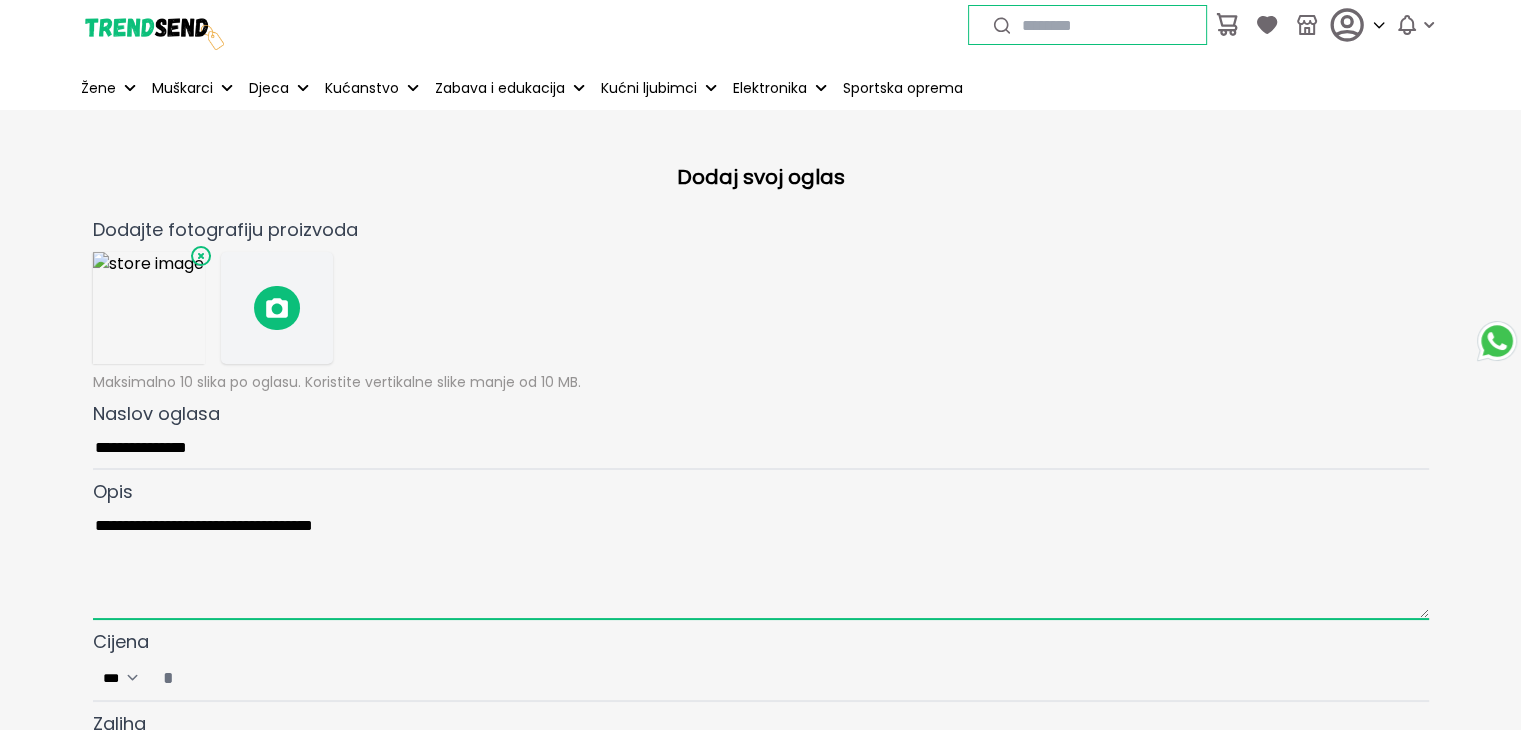 click on "**********" at bounding box center (761, 563) 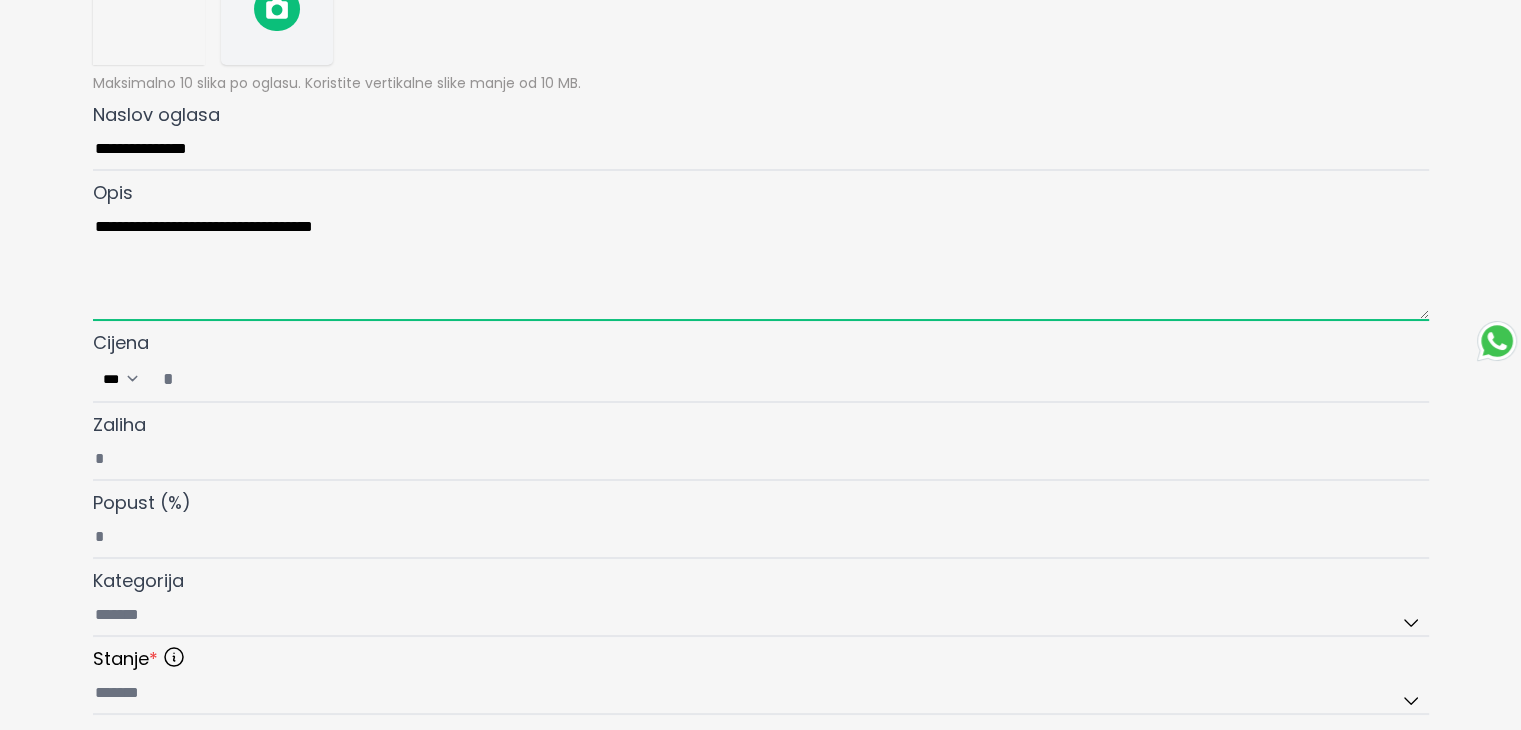 scroll, scrollTop: 300, scrollLeft: 0, axis: vertical 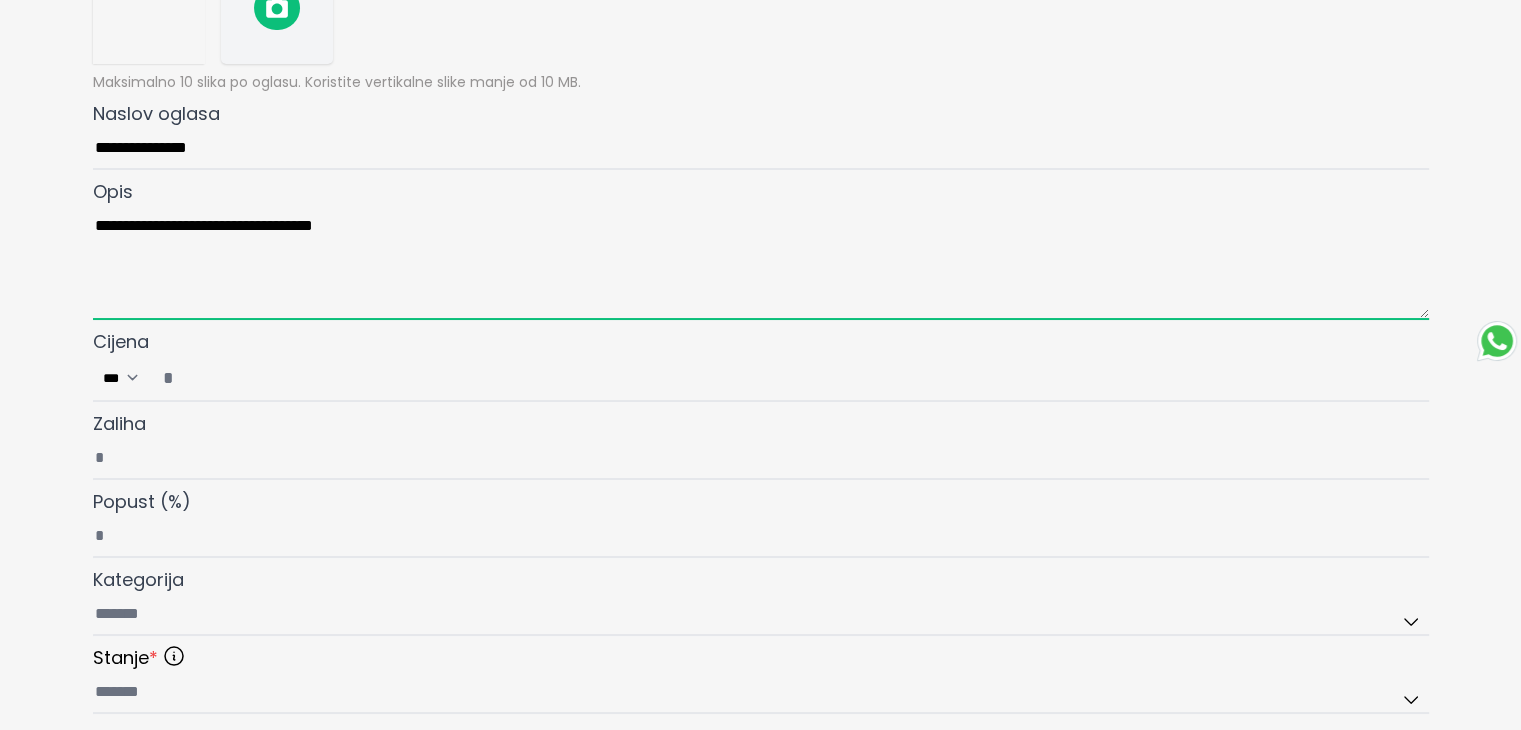 type on "**********" 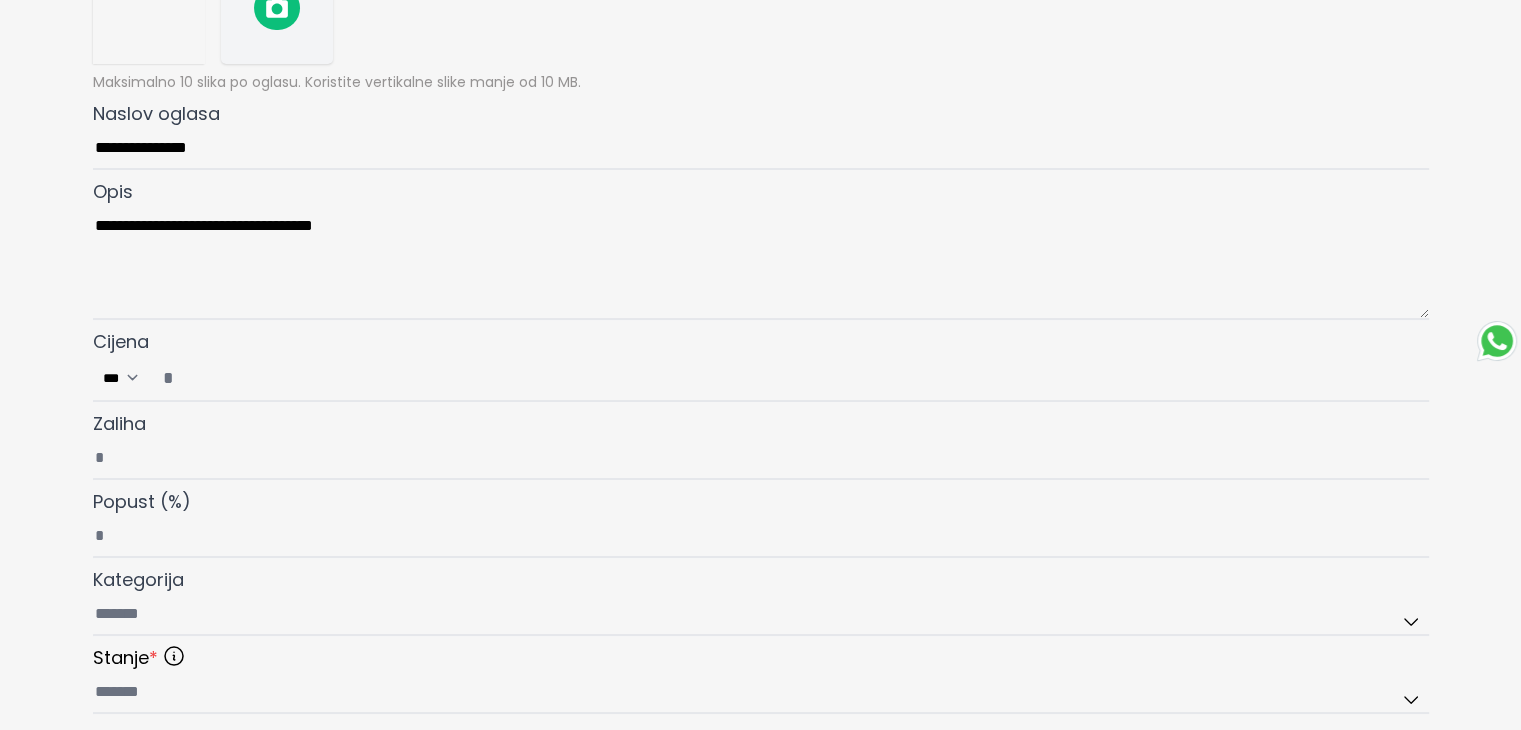 click on "Cijena ***" at bounding box center (789, 378) 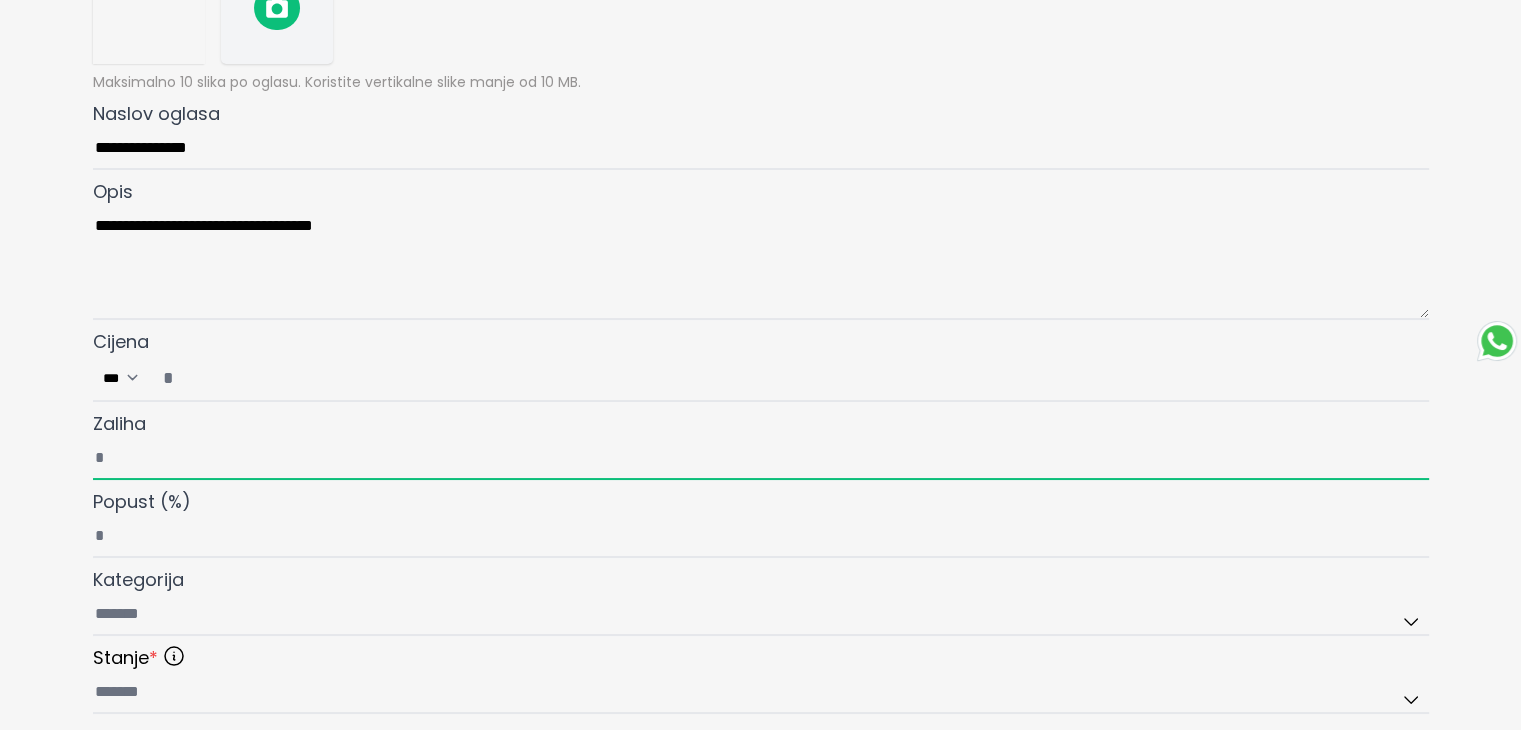 click on "Zaliha" at bounding box center (761, 459) 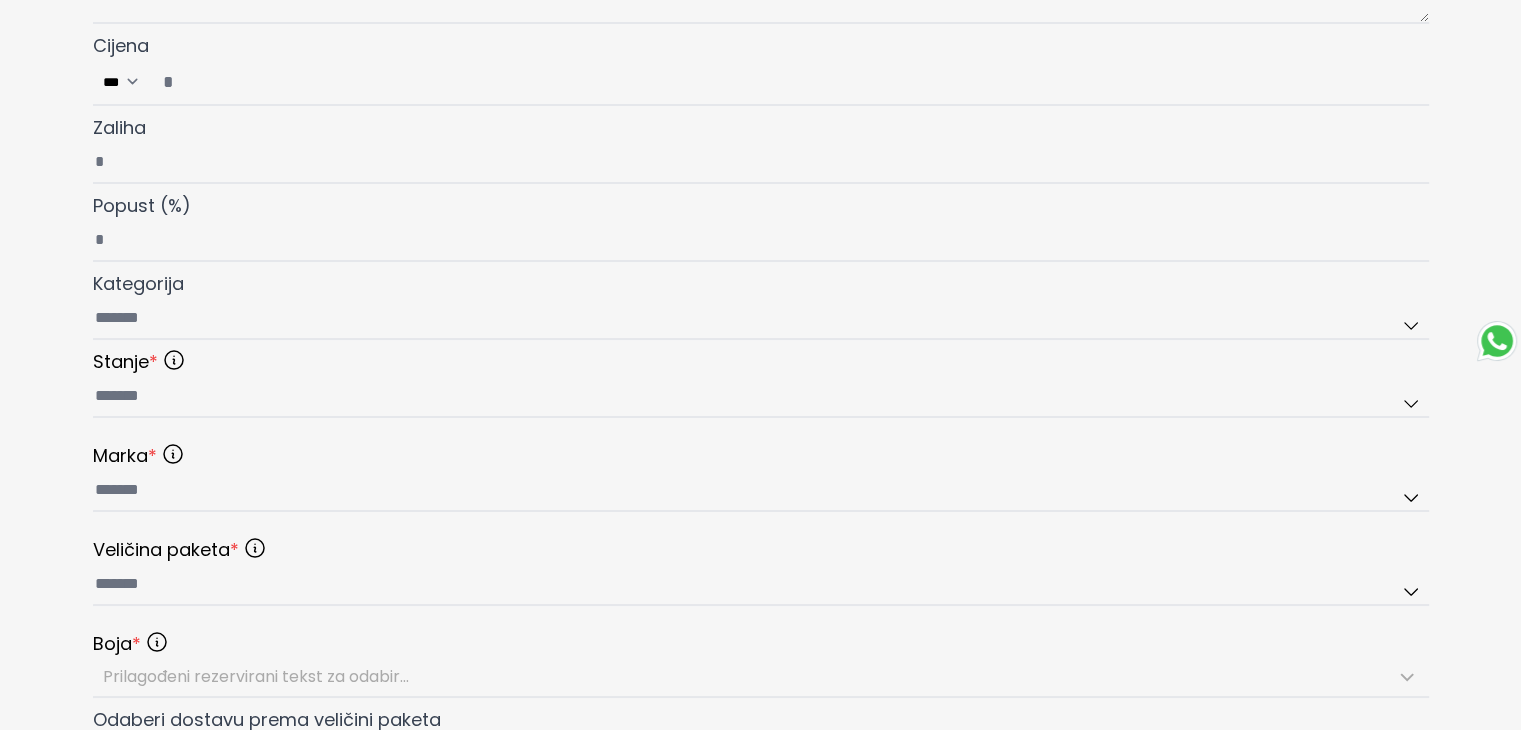 scroll, scrollTop: 600, scrollLeft: 0, axis: vertical 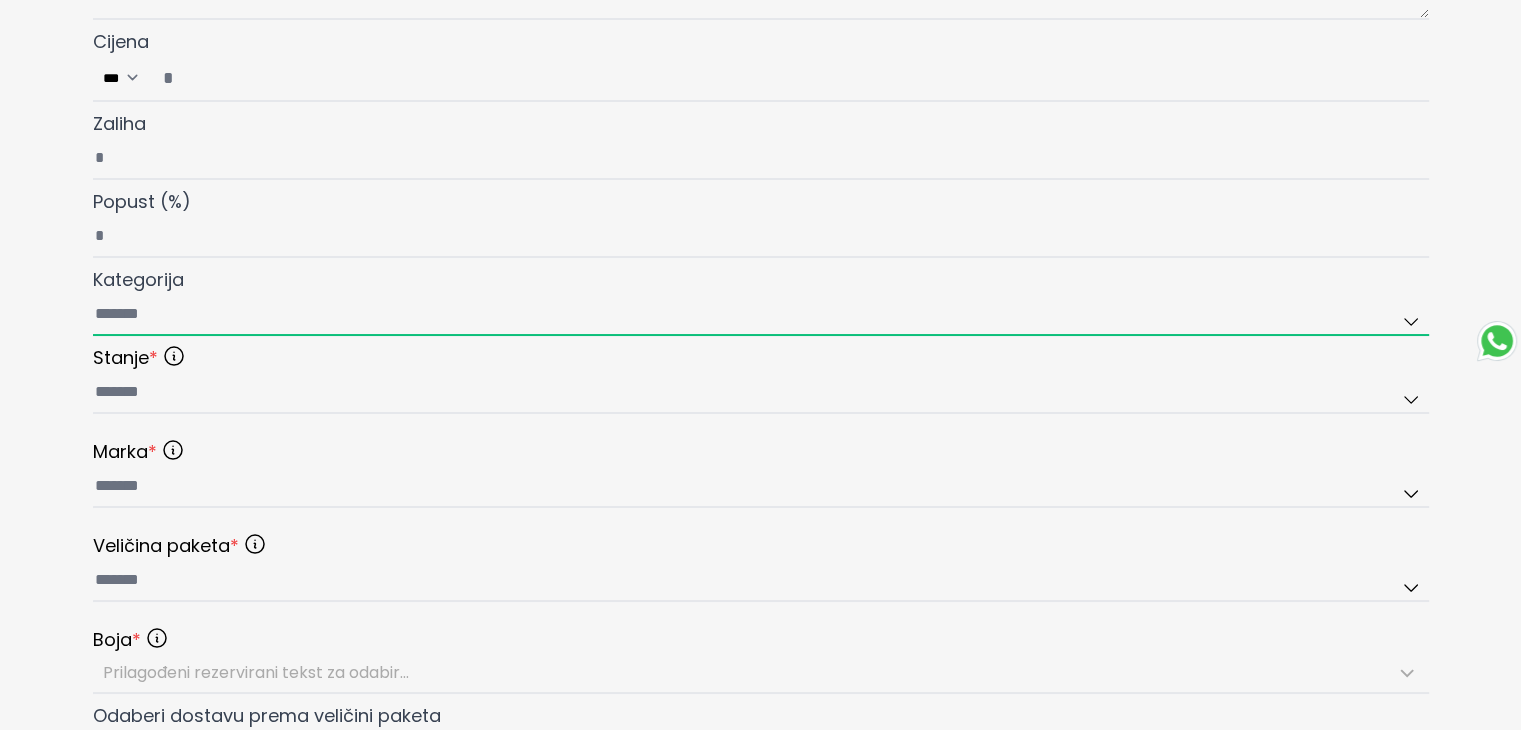 click on "Kategorija" at bounding box center (761, 315) 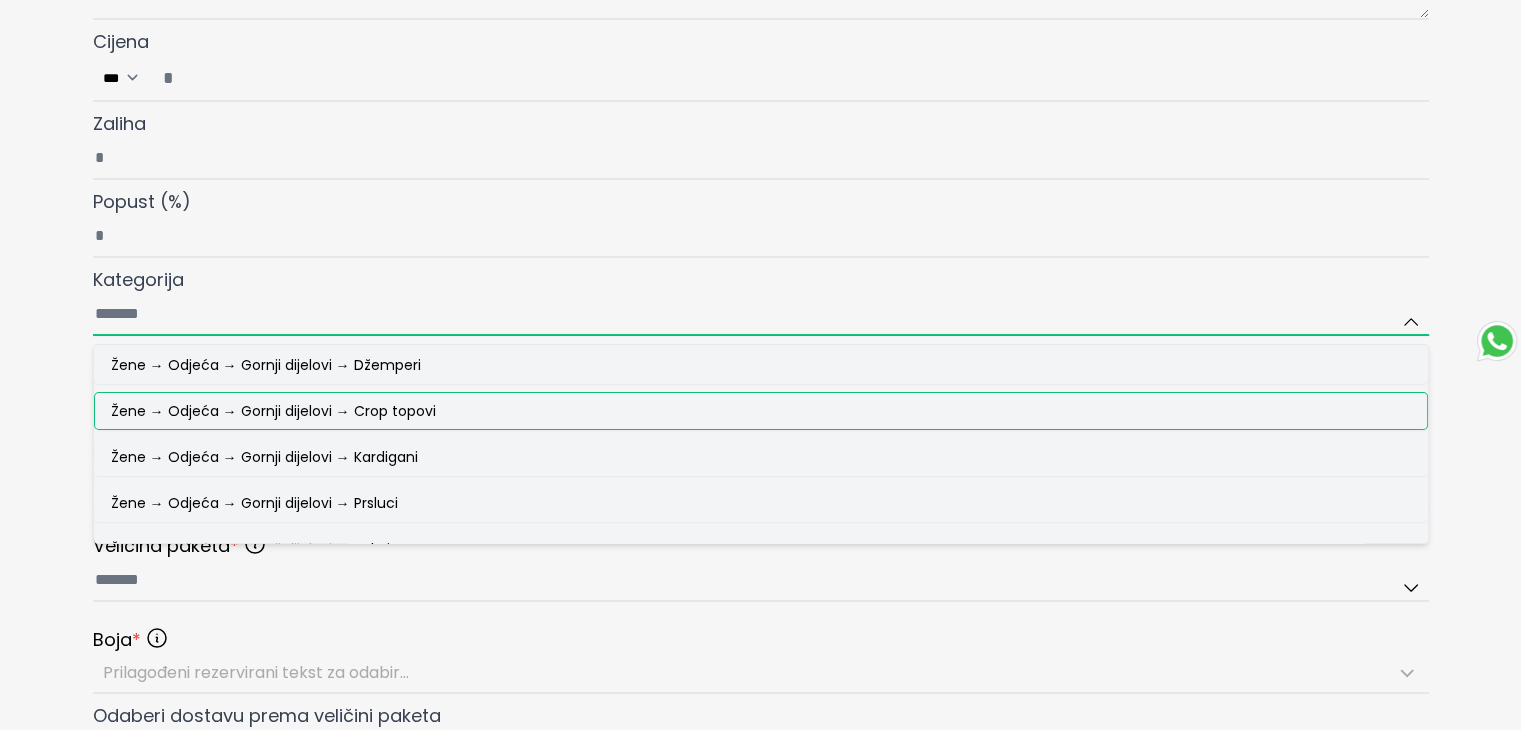 scroll, scrollTop: 300, scrollLeft: 0, axis: vertical 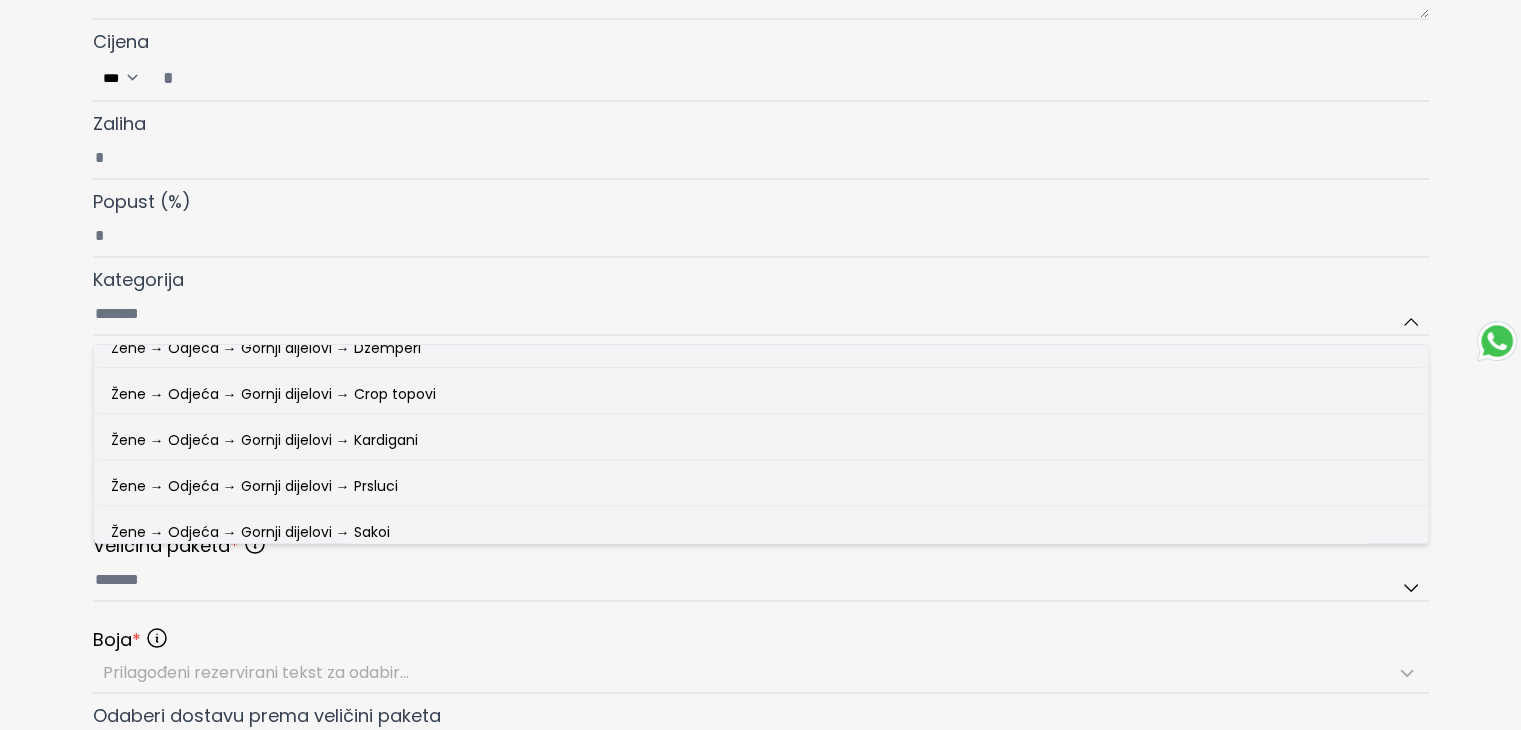 click on "Žene  →  Odjeća  →  Gornji dijelovi  →  Crop topovi" at bounding box center (273, 394) 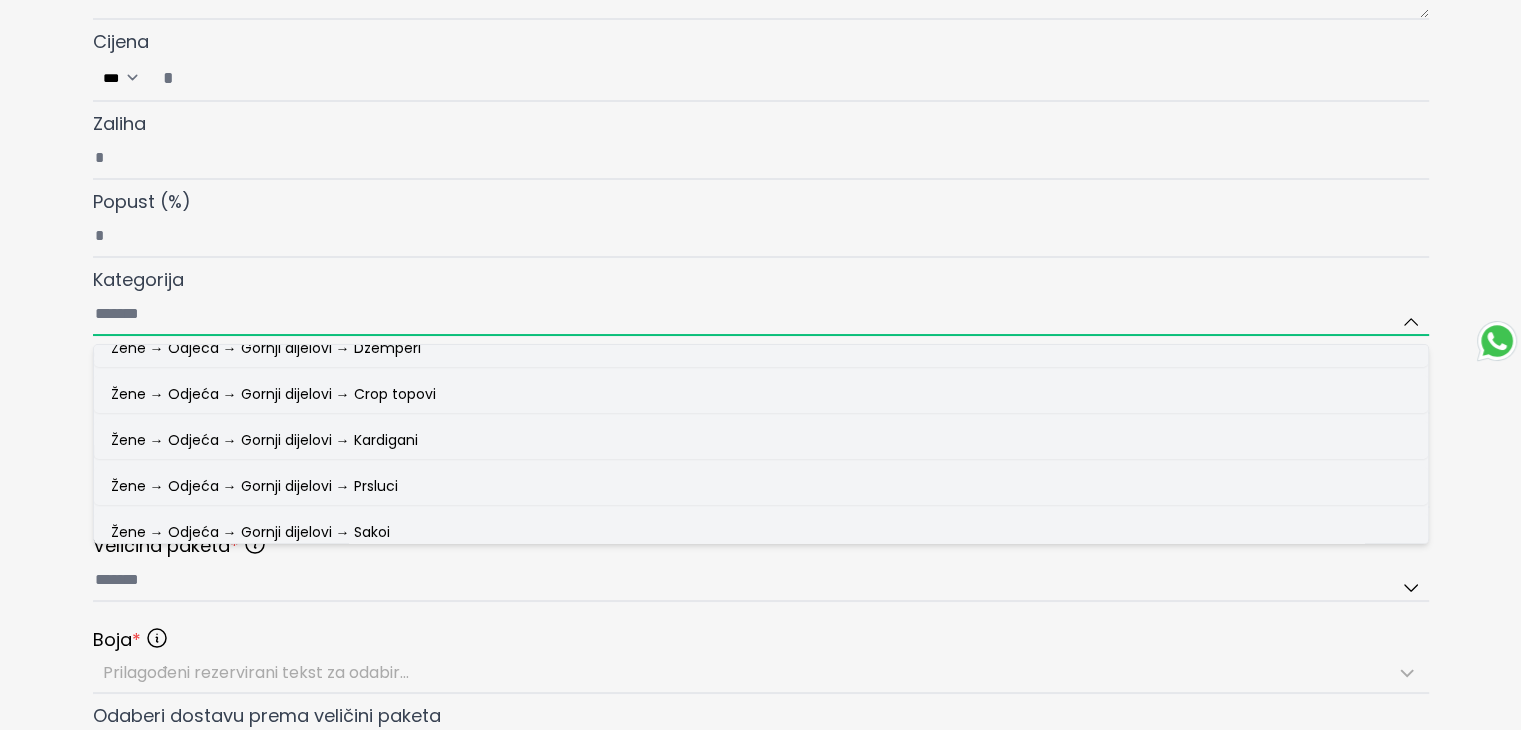 click on "Kategorija Žene Žene  →  Odjeća Žene  →  Odjeća  →  Gornji dijelovi Žene  →  Odjeća  →  Gornji dijelovi  →  Majice dugih rukava Žene  →  Odjeća  →  Gornji dijelovi  →  Majice kratkih rukava i topovi Žene  →  Odjeća  →  Gornji dijelovi  →  Košulje i bluze Žene  →  Odjeća  →  Gornji dijelovi  →  Džemperi Žene  →  Odjeća  →  Gornji dijelovi  →  Crop topovi Žene  →  Odjeća  →  Gornji dijelovi  →  Kardigani Žene  →  Odjeća  →  Gornji dijelovi  →  Prsluci Žene  →  Odjeća  →  Gornji dijelovi  →  Sakoi Žene  →  Odjeća  →  Gornji dijelovi  →  Duksevi Žene  →  Odjeća  →  Gornji dijelovi  →  Korzeti Žene  →  Odjeća  →  Donji dijelovi Žene  →  Odjeća  →  Donji dijelovi  →  Hlače Žene  →  Odjeća  →  Donji dijelovi  →  Traperice Žene  →  Odjeća  →  Donji dijelovi  →  Suknje Žene  →  Odjeća  →  Donji dijelovi  →  Tajice Žene  →  Odjeća  →  Donji dijelovi  →  Kratke hlače Muškarci" at bounding box center (761, 315) 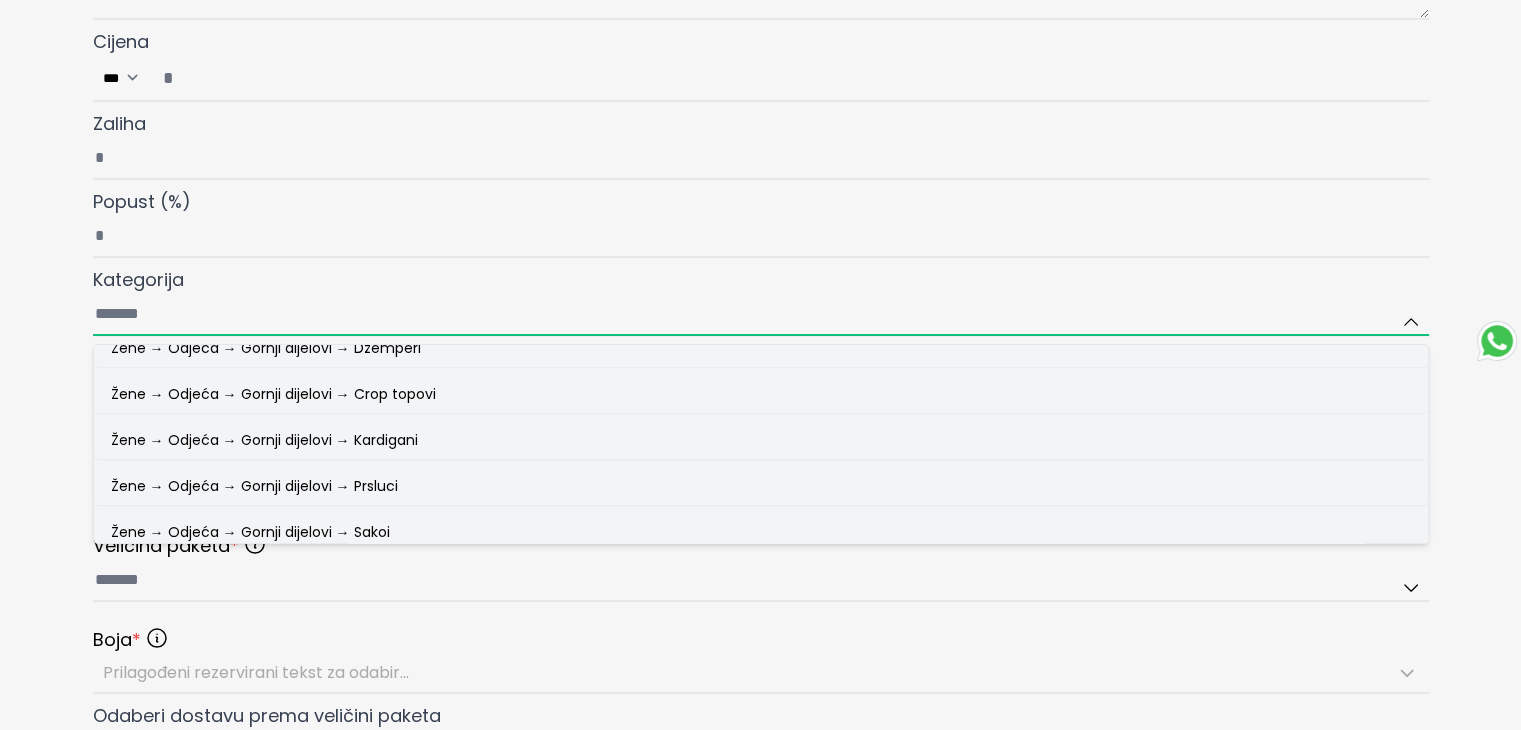 type on "**********" 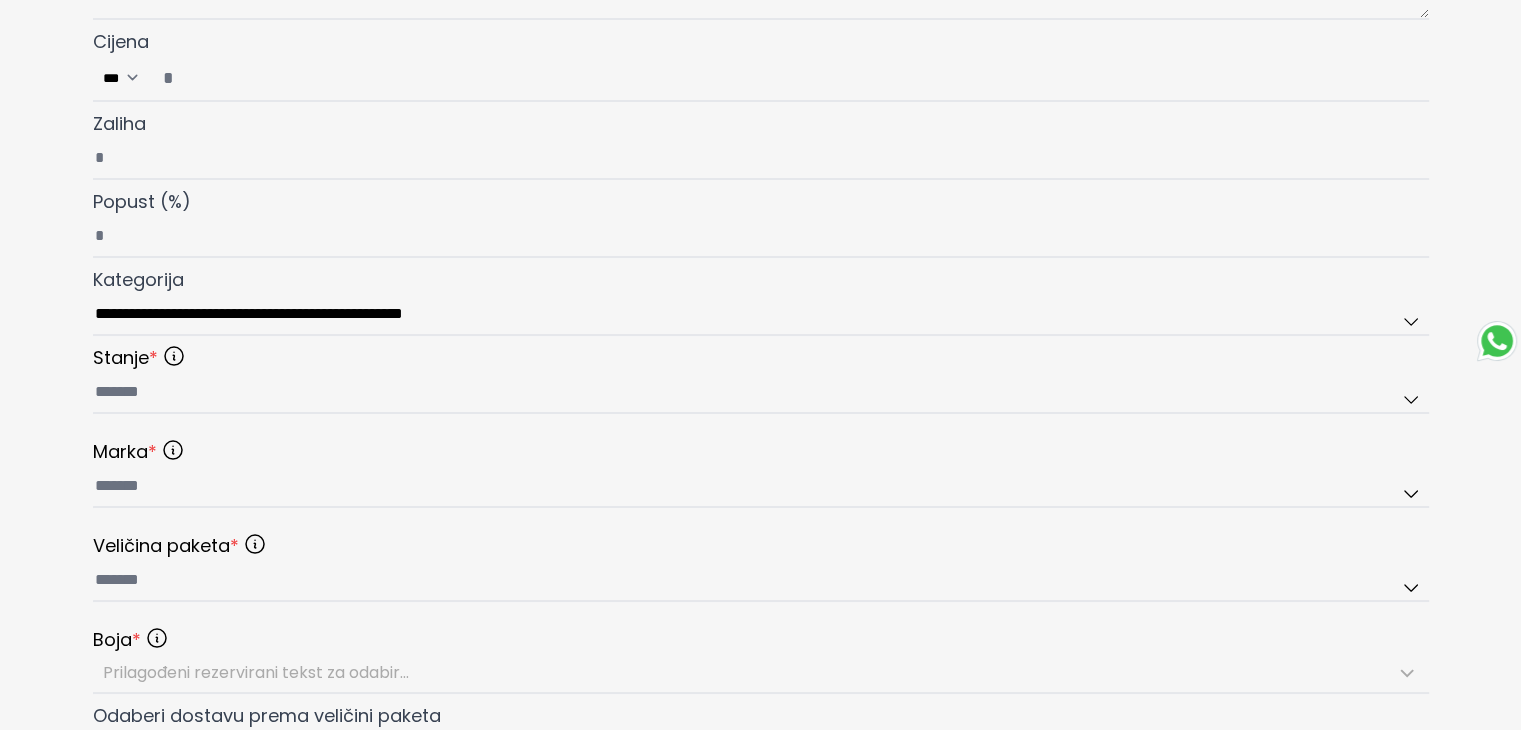 click on "Stanje Odaberite stanje artikla Marka Odaberite marku Veličina paketa Odaberite istu veličinu paketa kao što ste odabrali za dostavu. Boja Odaberite boju Prilagođeni rezervirani tekst za odabir..." at bounding box center (761, 519) 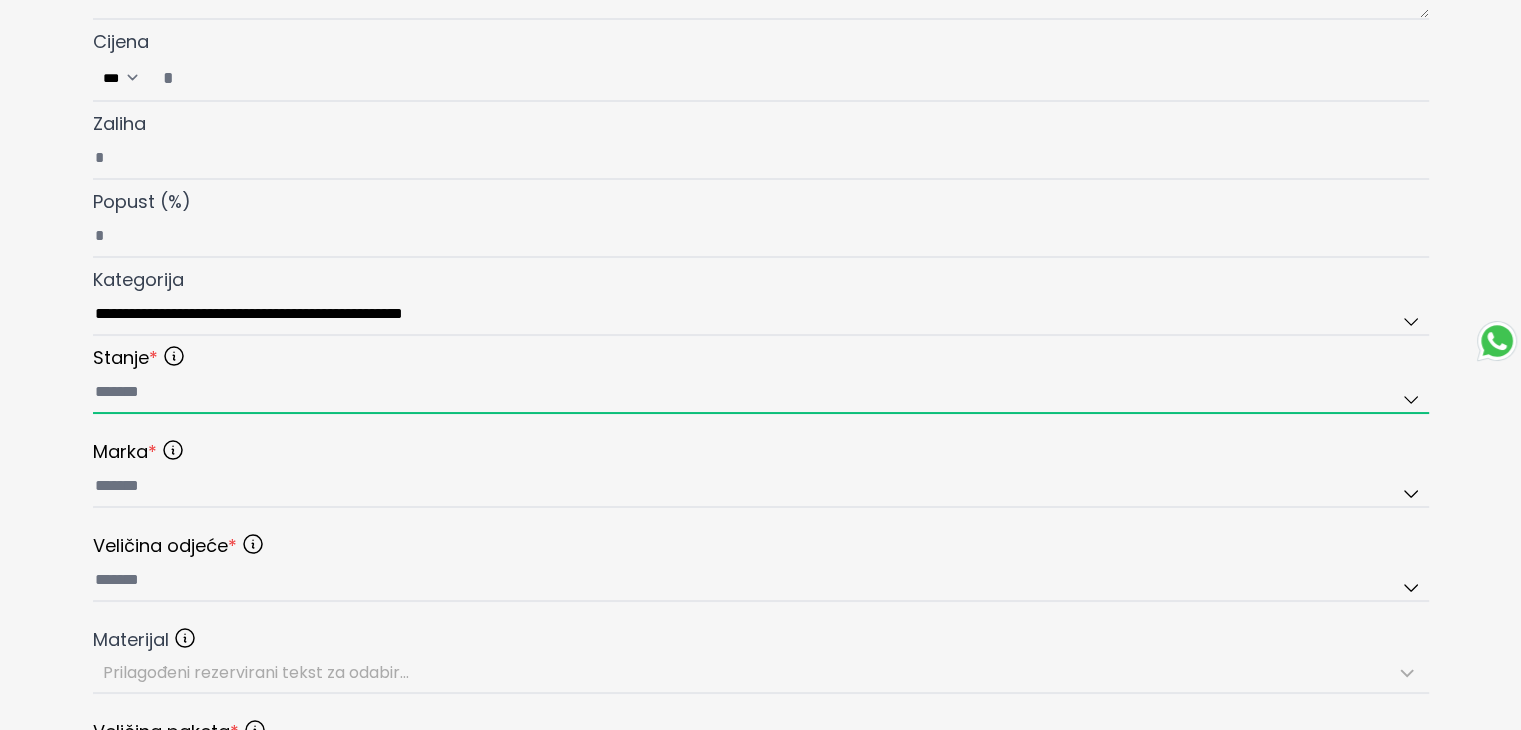 click at bounding box center [761, 393] 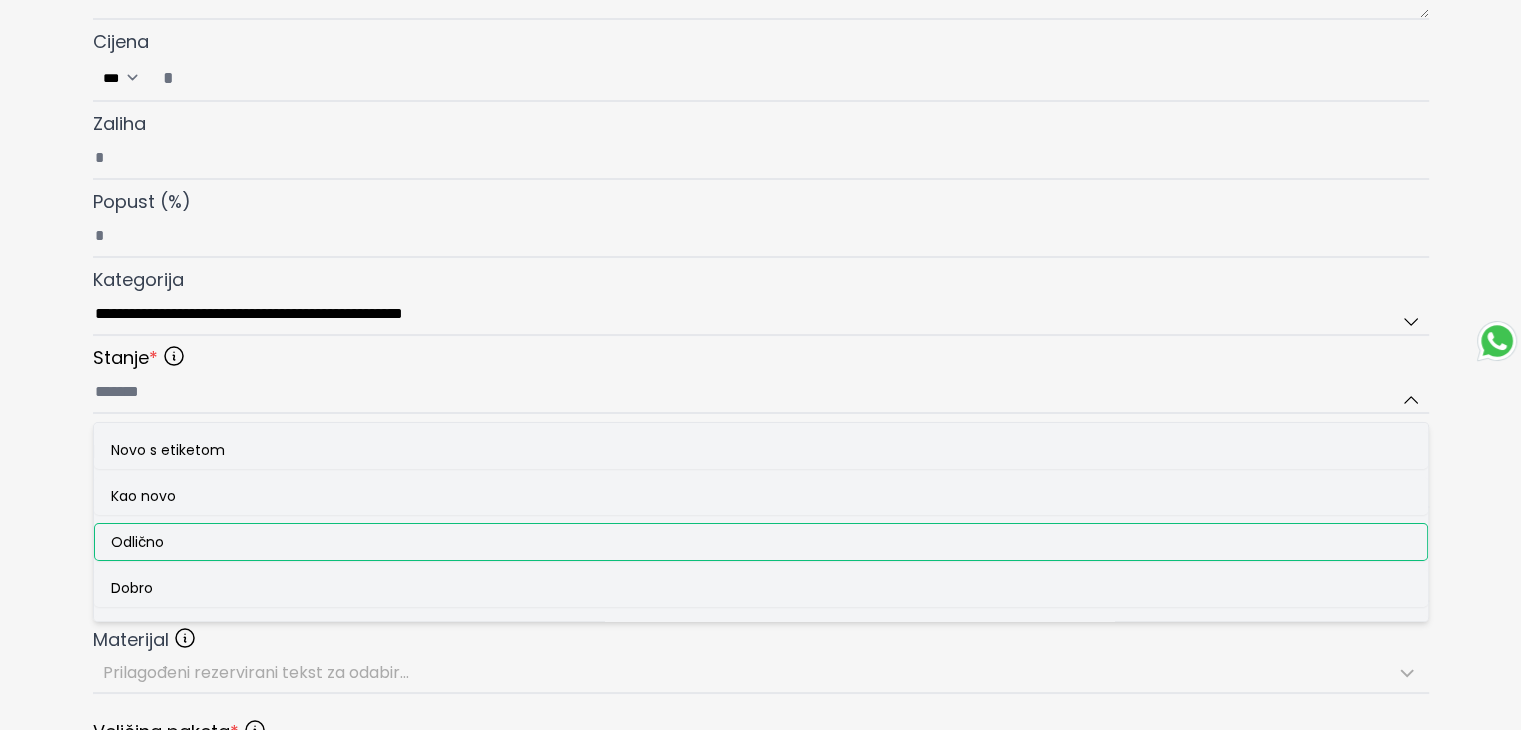 click on "Odlično" at bounding box center (761, 542) 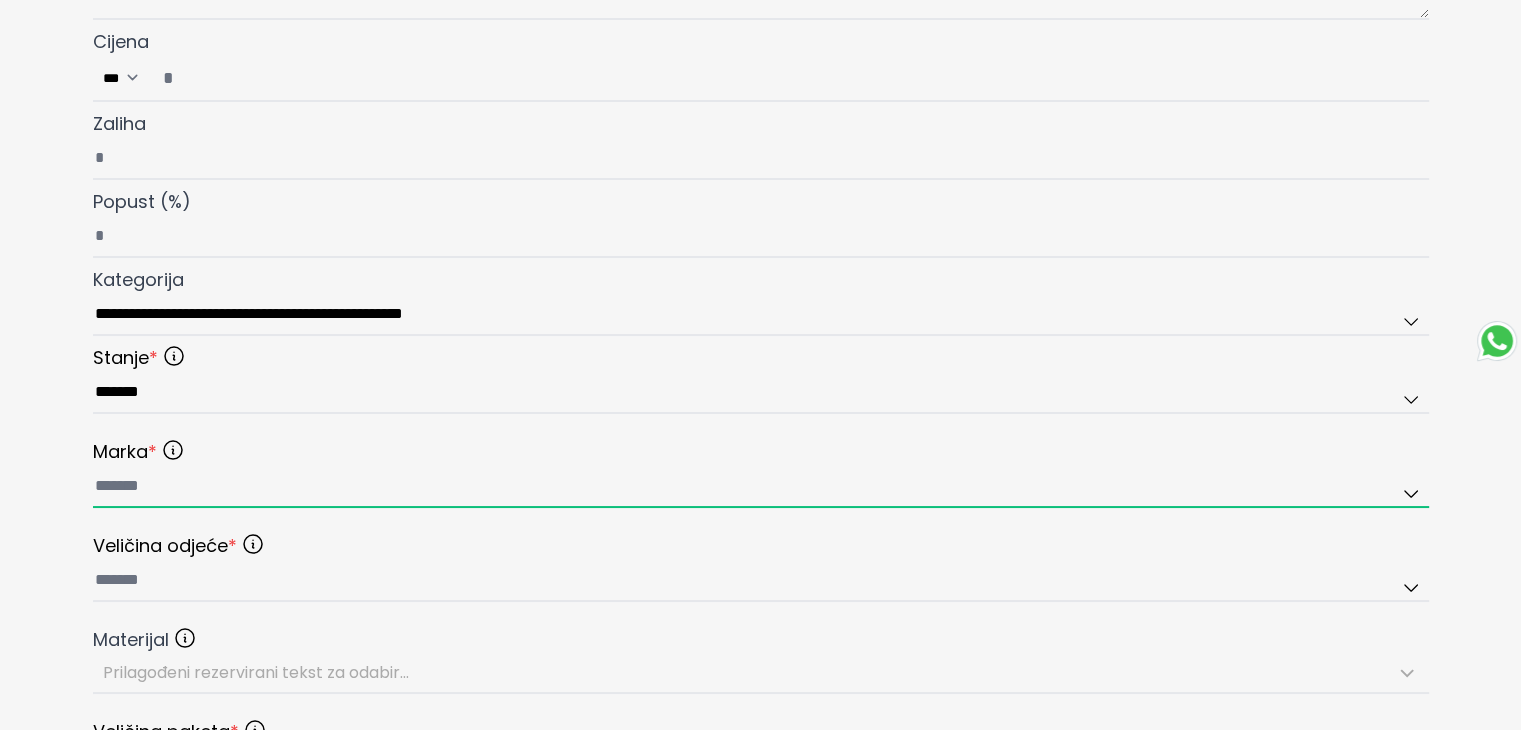 click at bounding box center (761, 487) 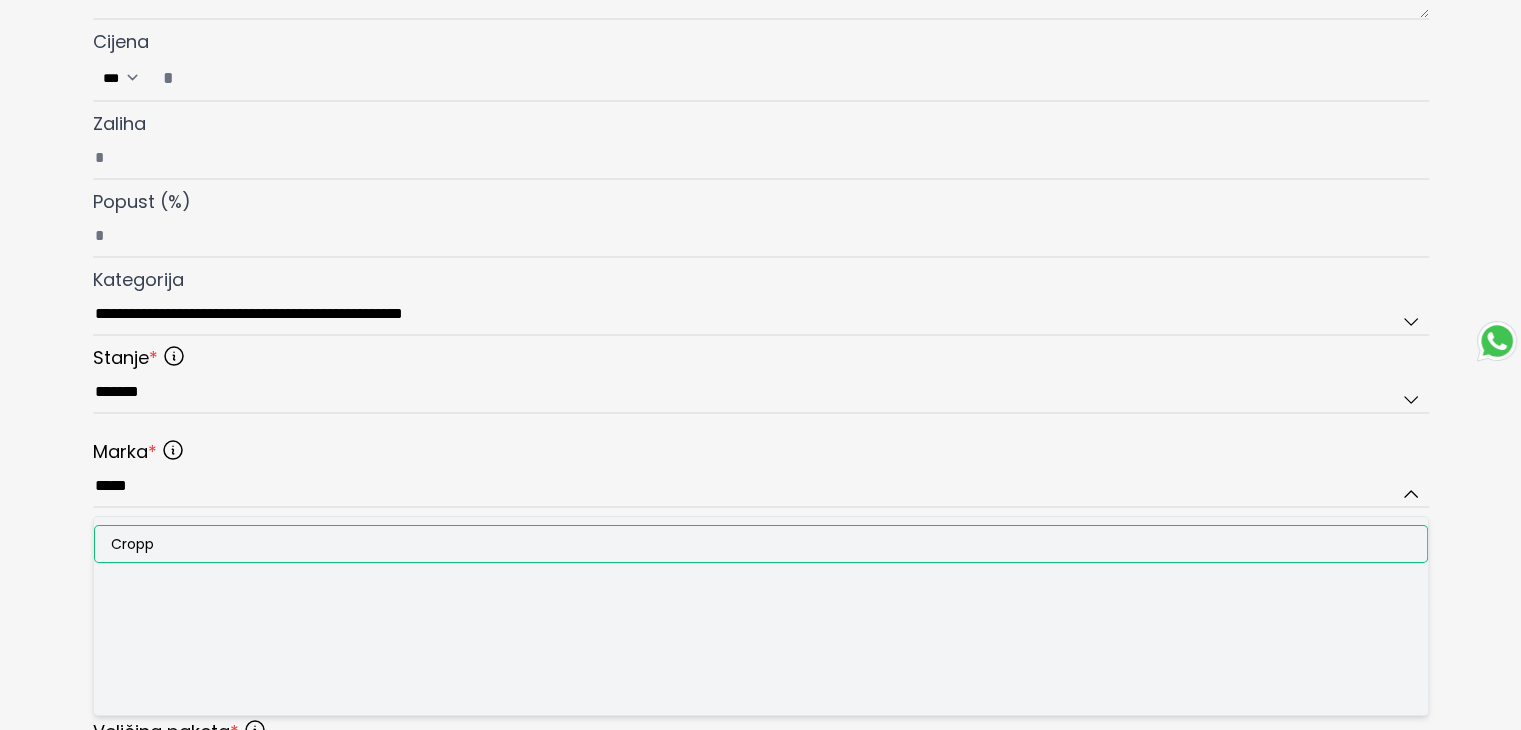 click on "Cropp" at bounding box center (761, 544) 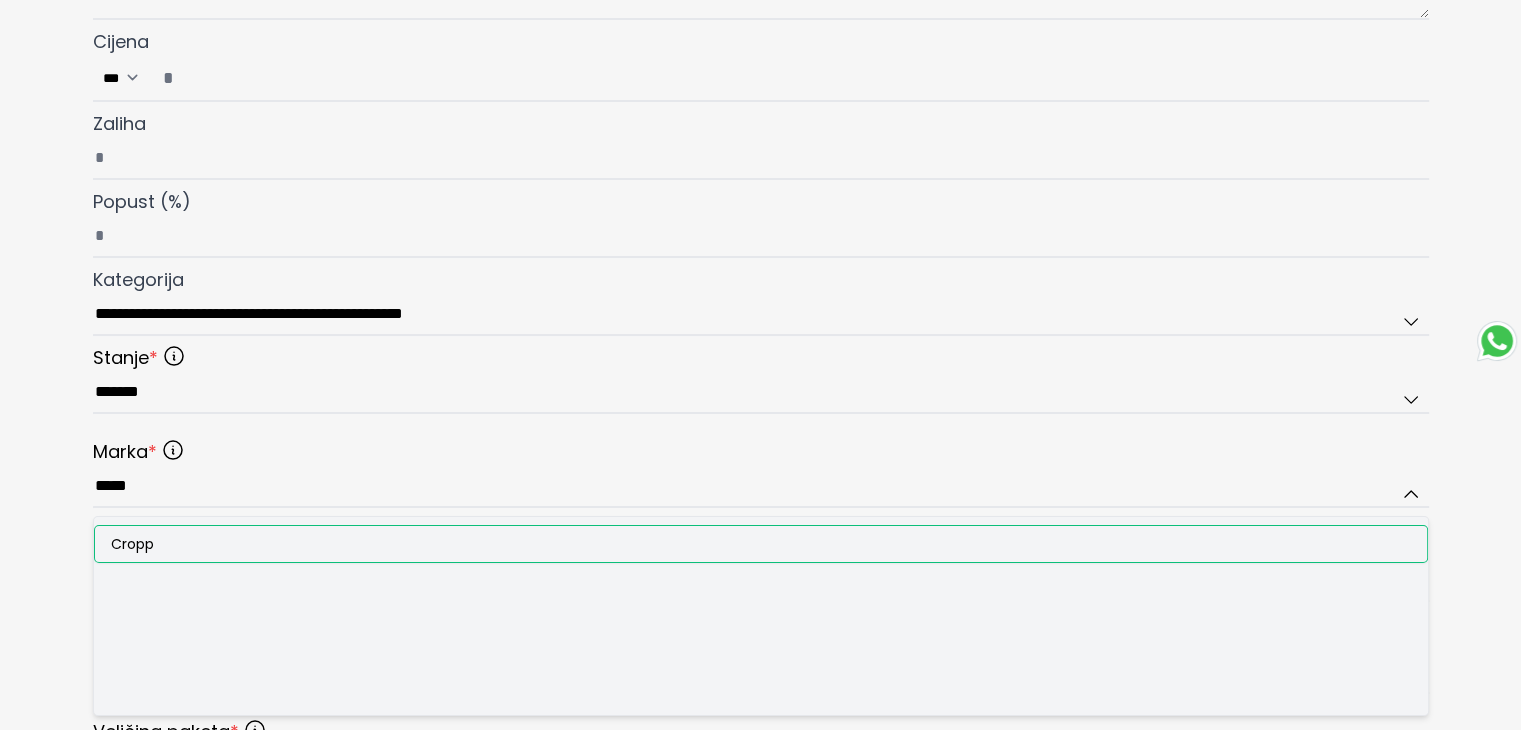 type on "*****" 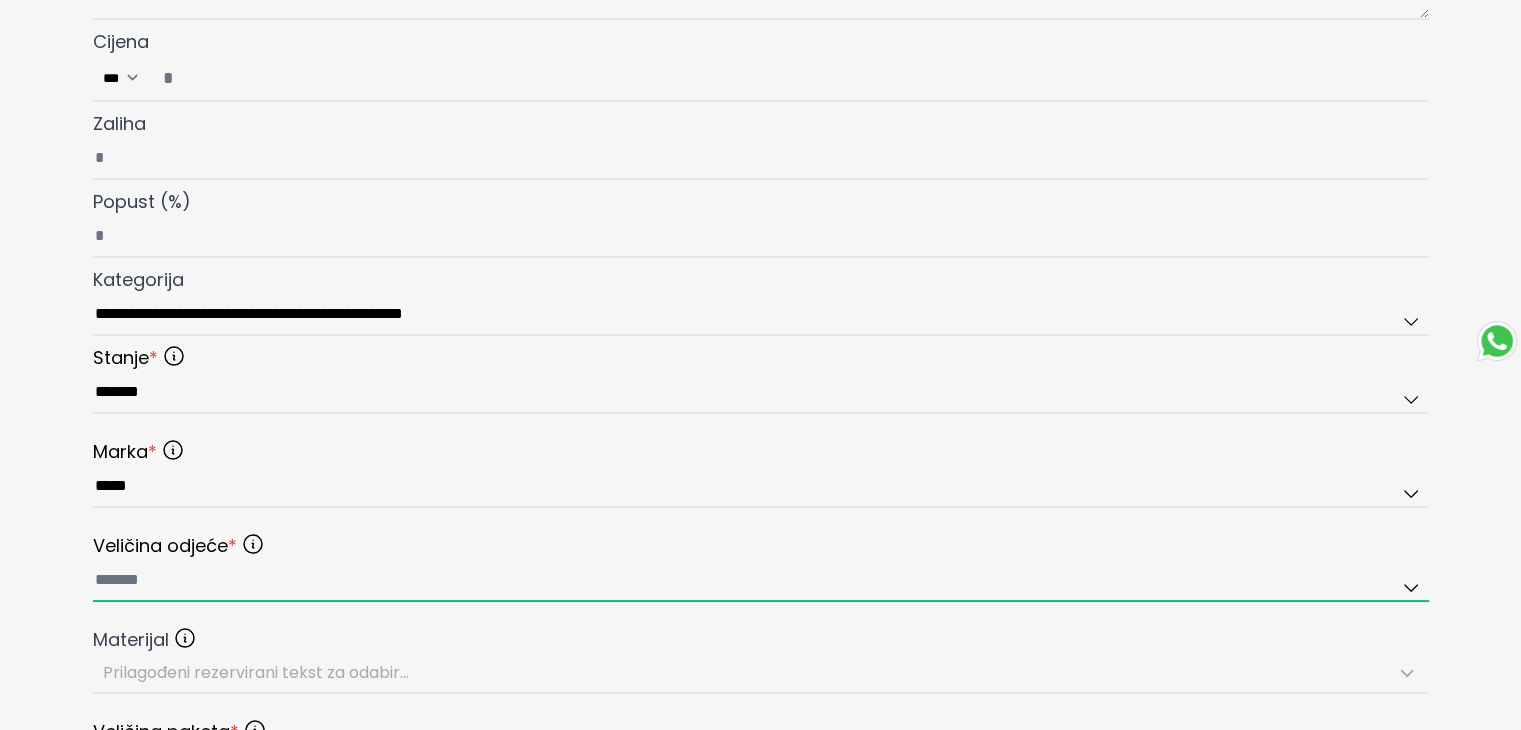 click at bounding box center [761, 581] 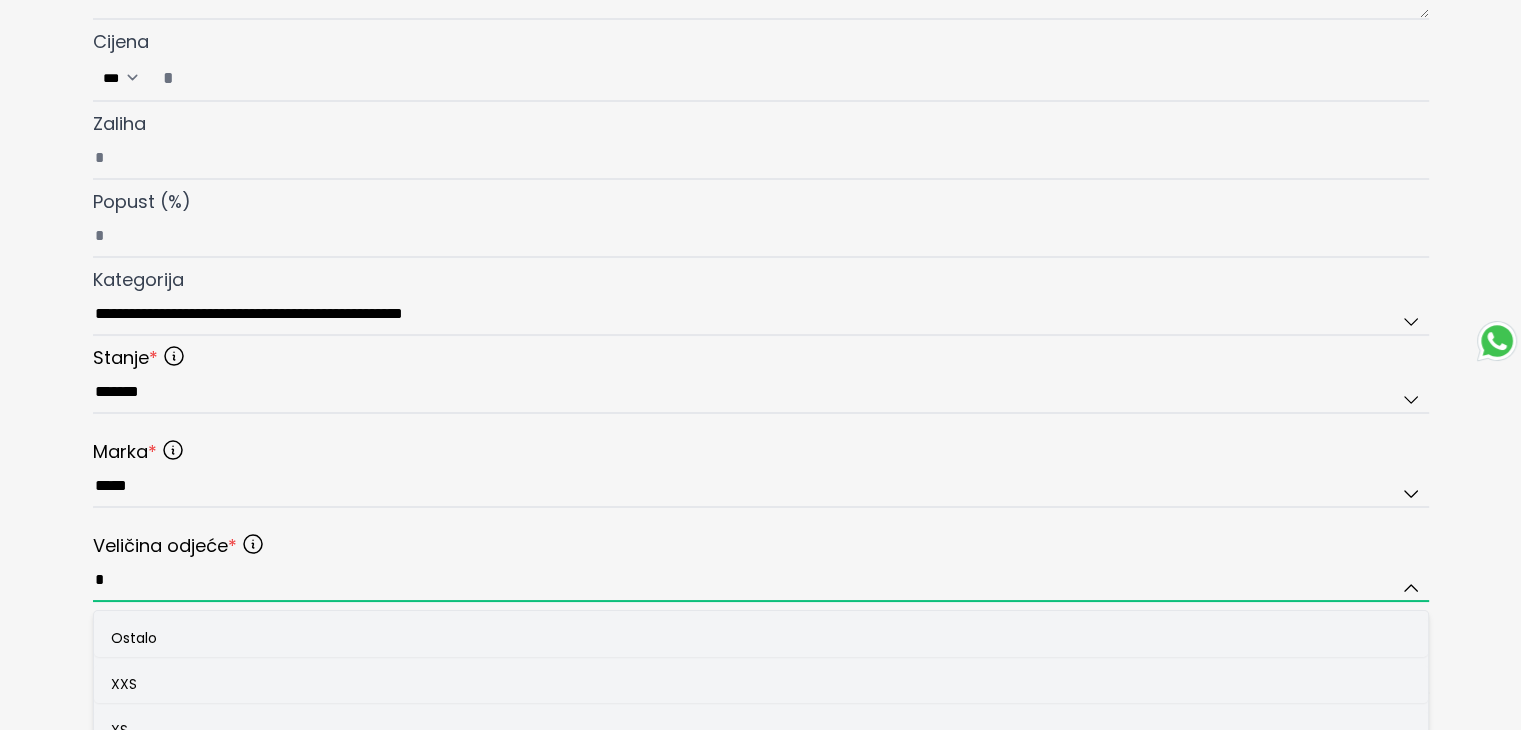 scroll, scrollTop: 900, scrollLeft: 0, axis: vertical 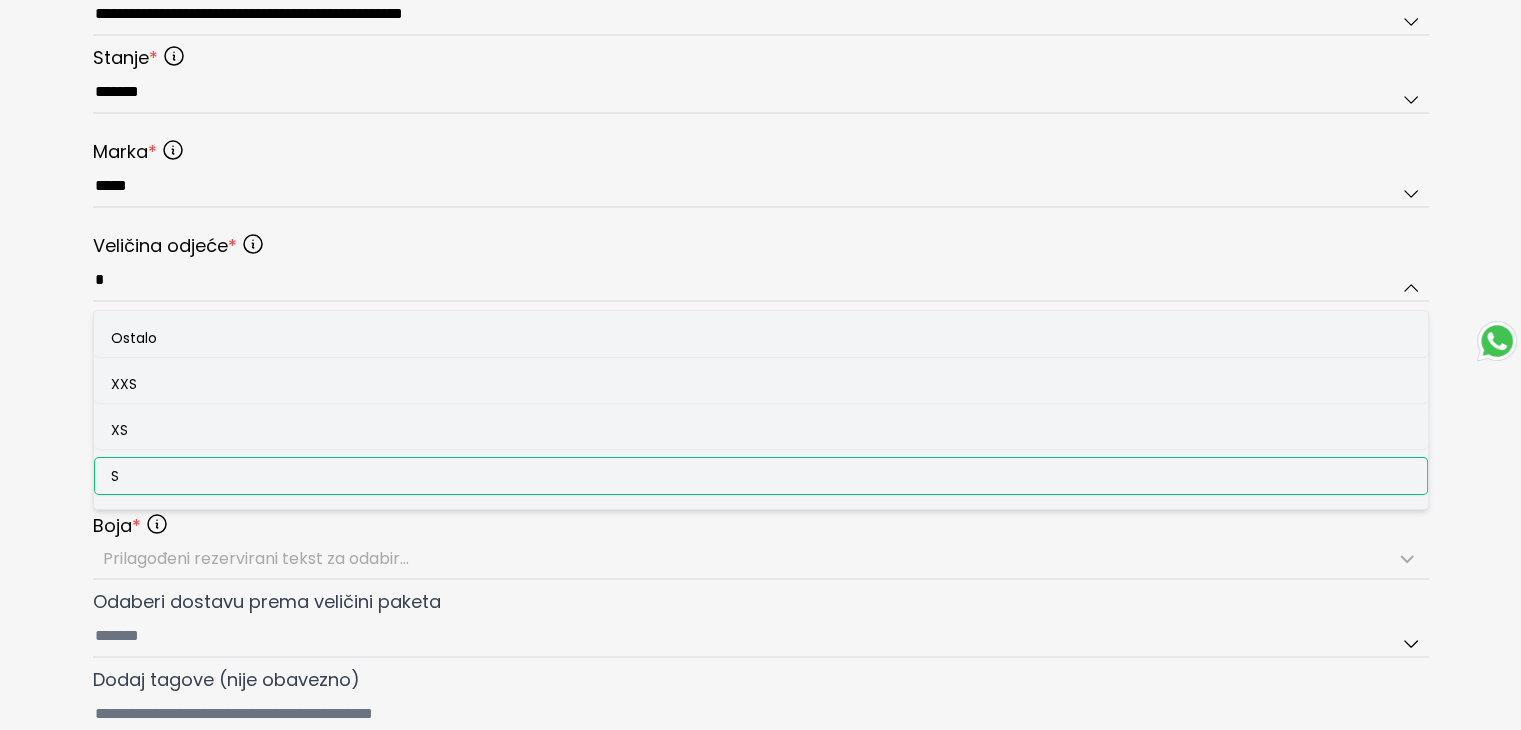 click on "S" at bounding box center (761, 476) 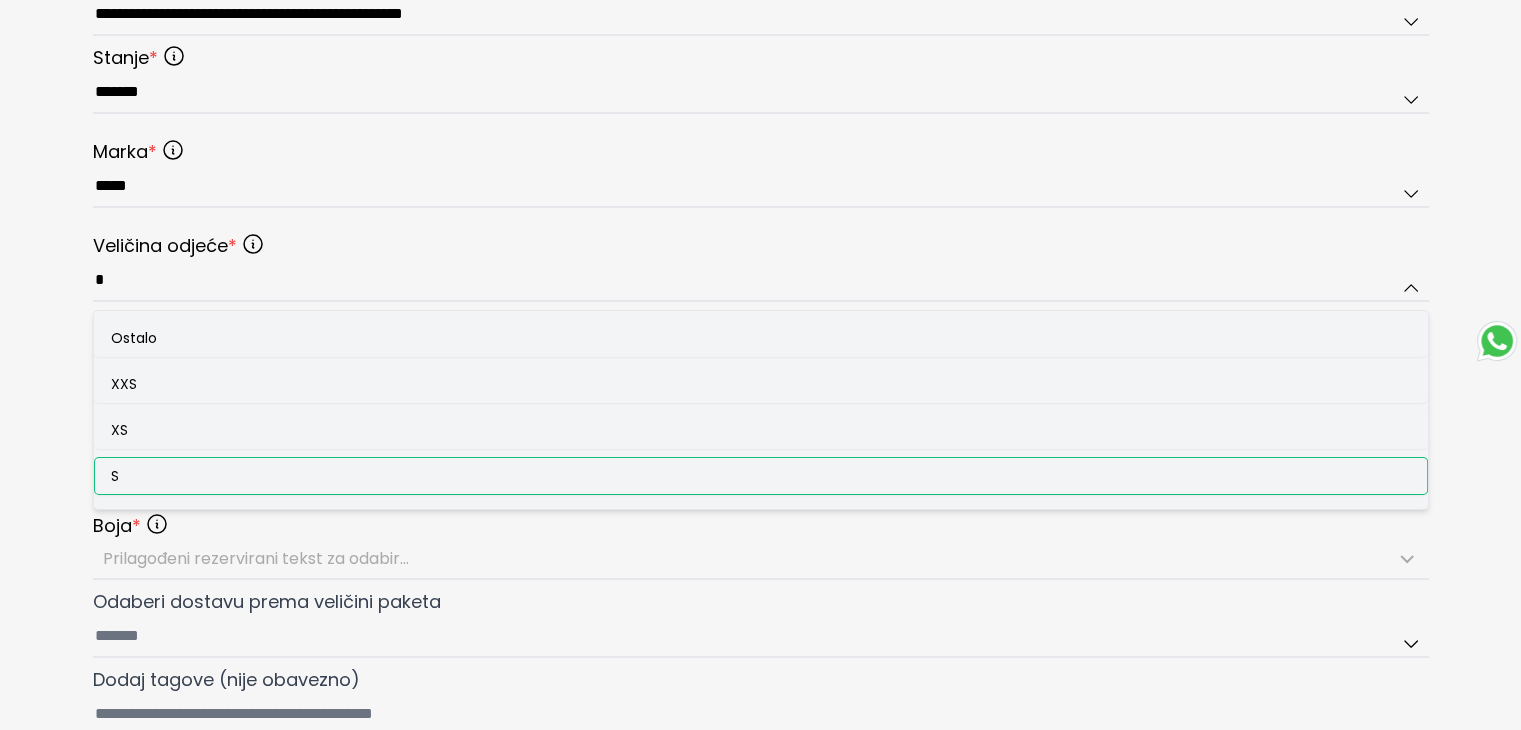 type on "*" 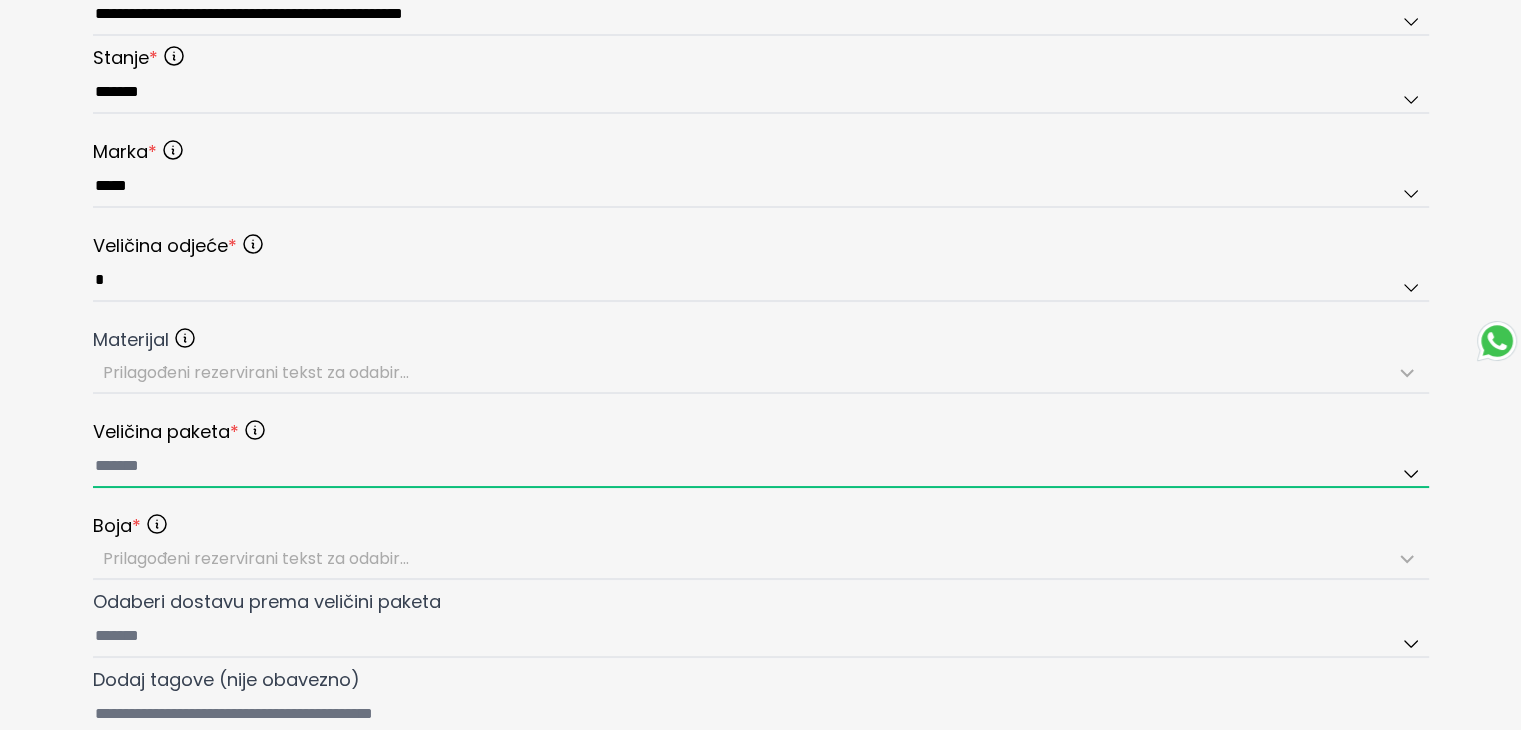 click at bounding box center (761, 467) 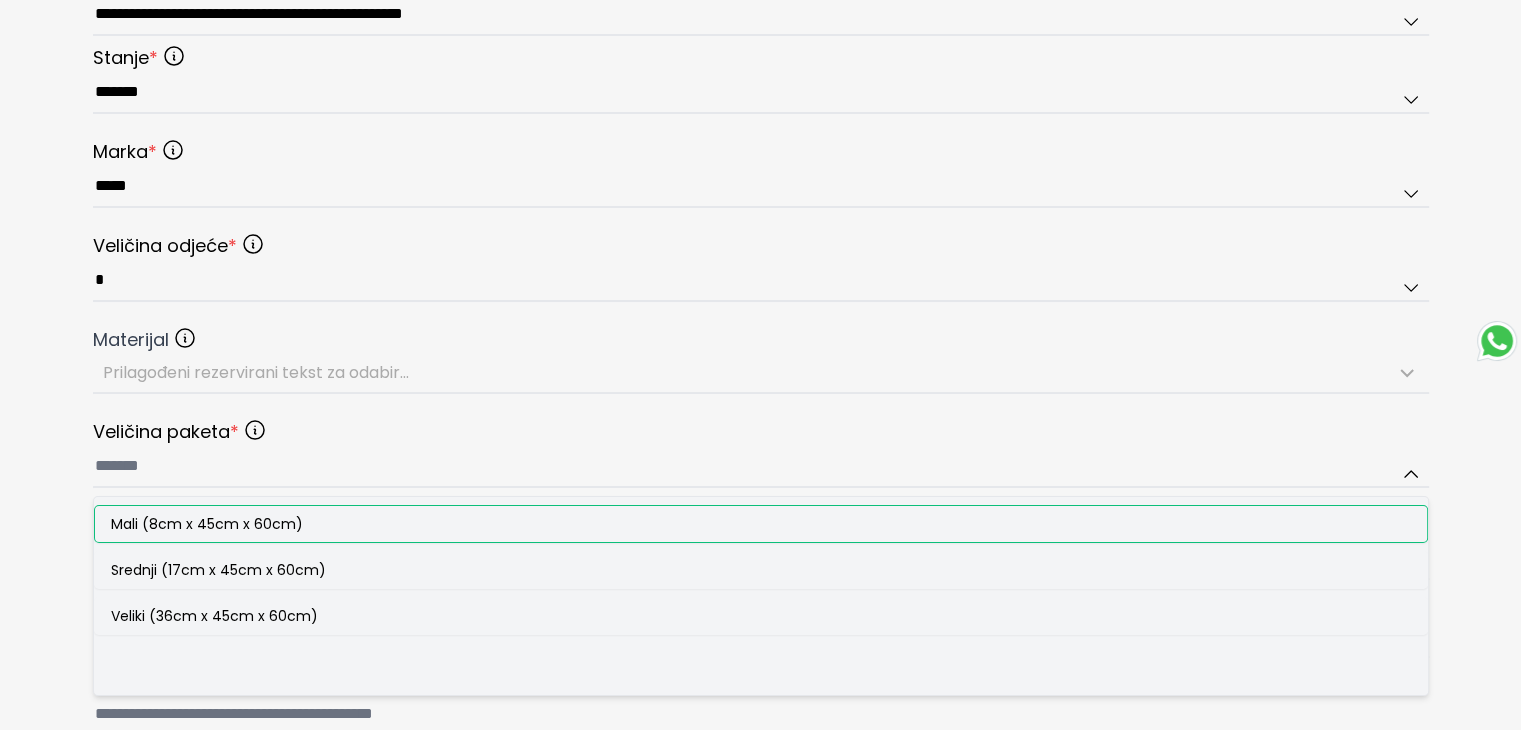 drag, startPoint x: 160, startPoint y: 540, endPoint x: 141, endPoint y: 507, distance: 38.078865 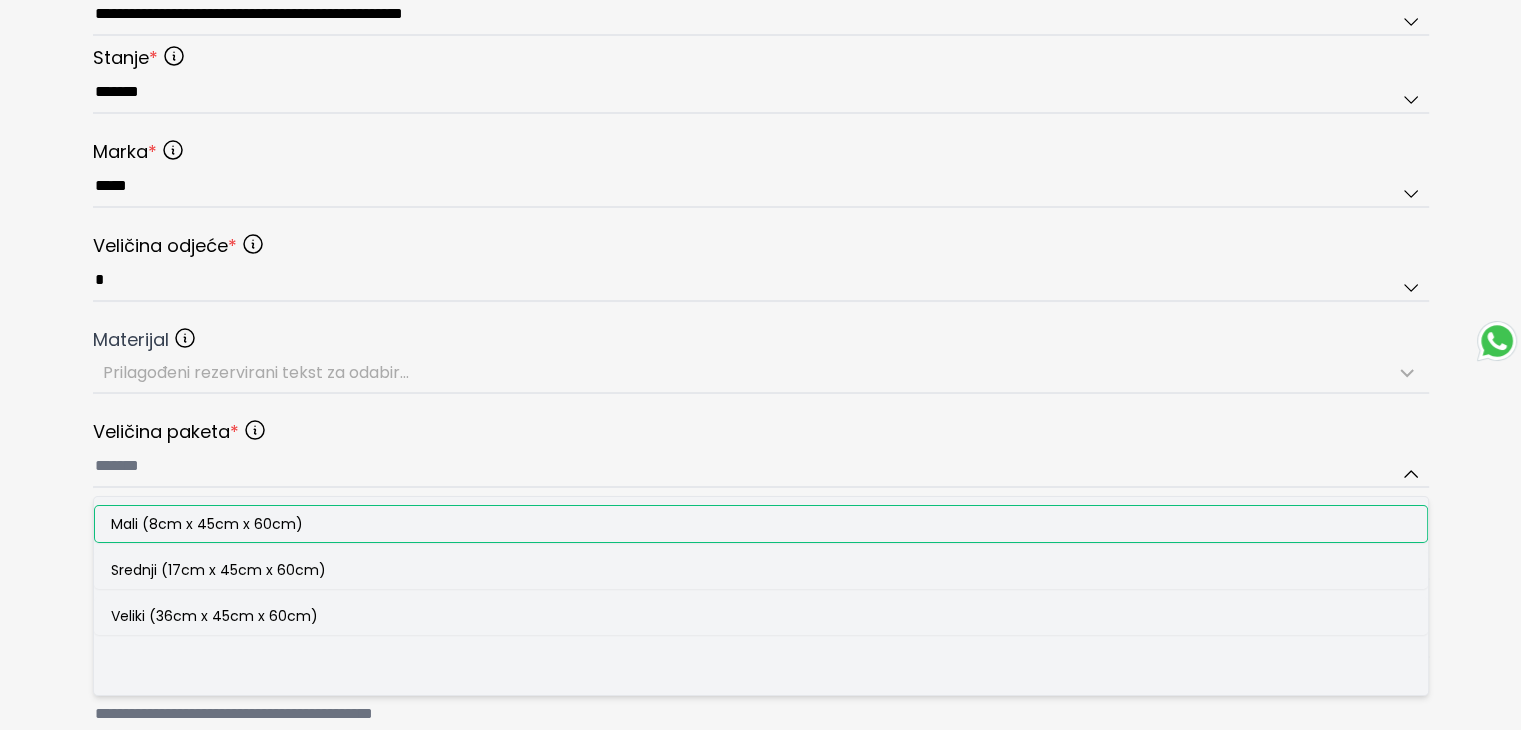 click on "Mali (8cm x 45cm x 60cm) Srednji (17cm x 45cm x 60cm) Veliki (36cm x 45cm x 60cm)" at bounding box center (761, 596) 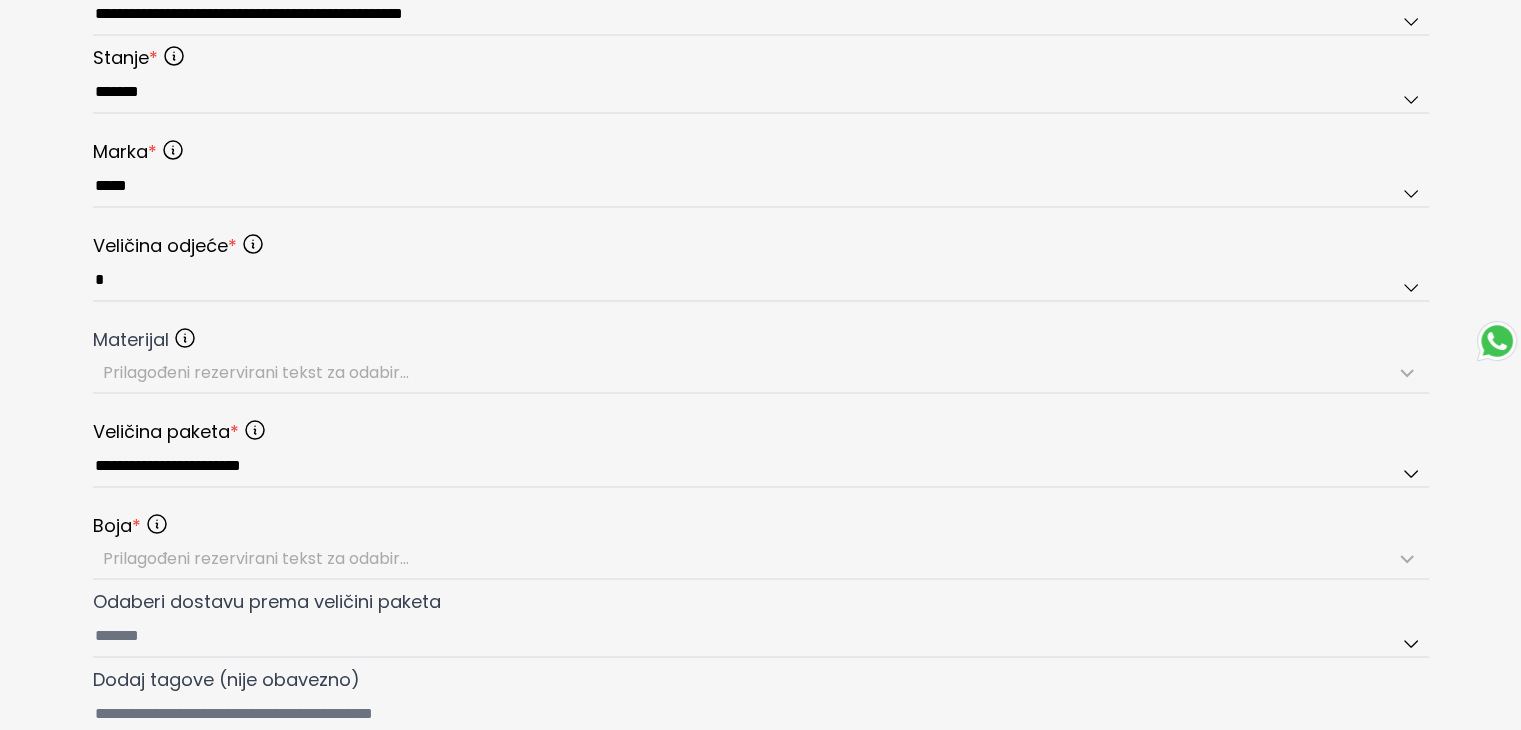 click on "**********" at bounding box center (761, -9) 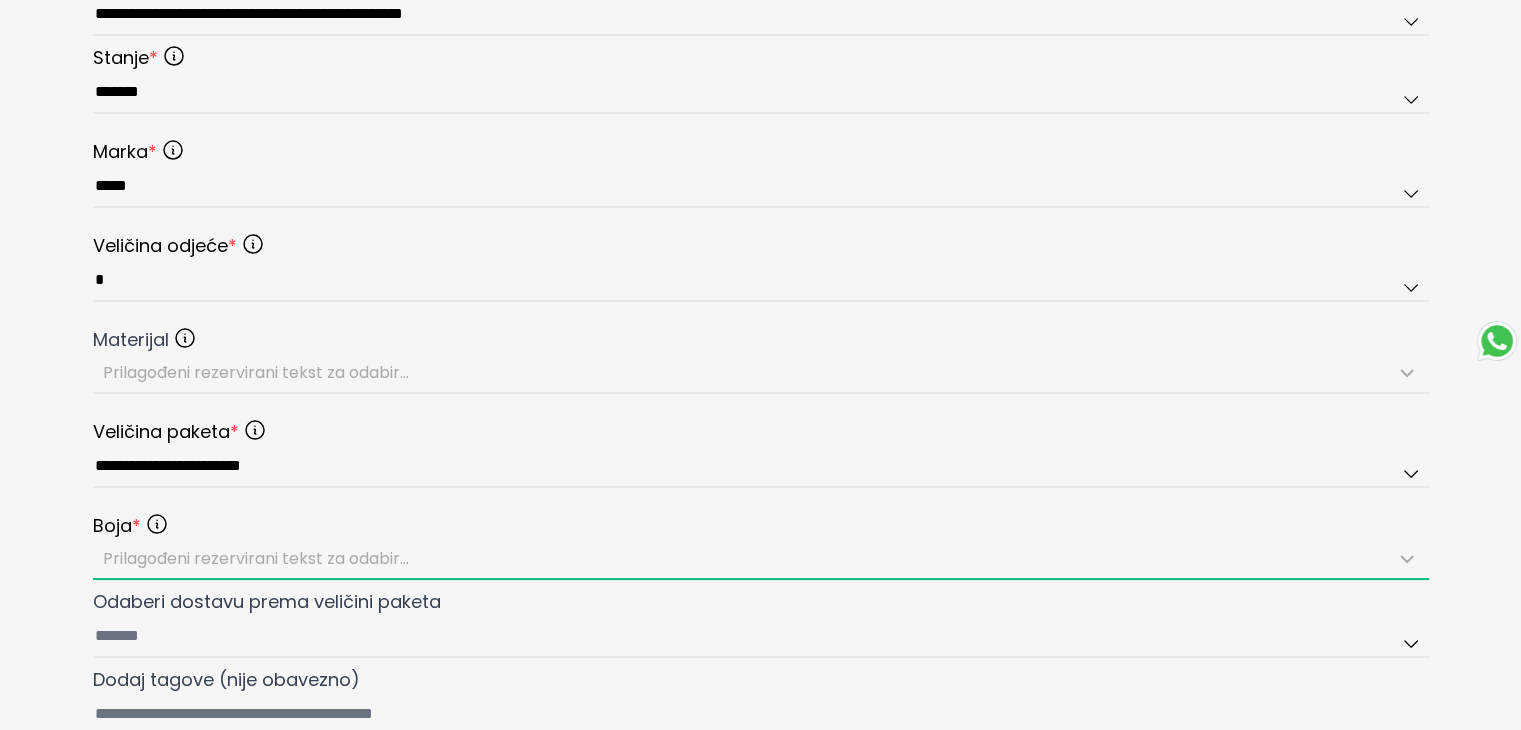click on "Prilagođeni rezervirani tekst za odabir..." at bounding box center (256, 558) 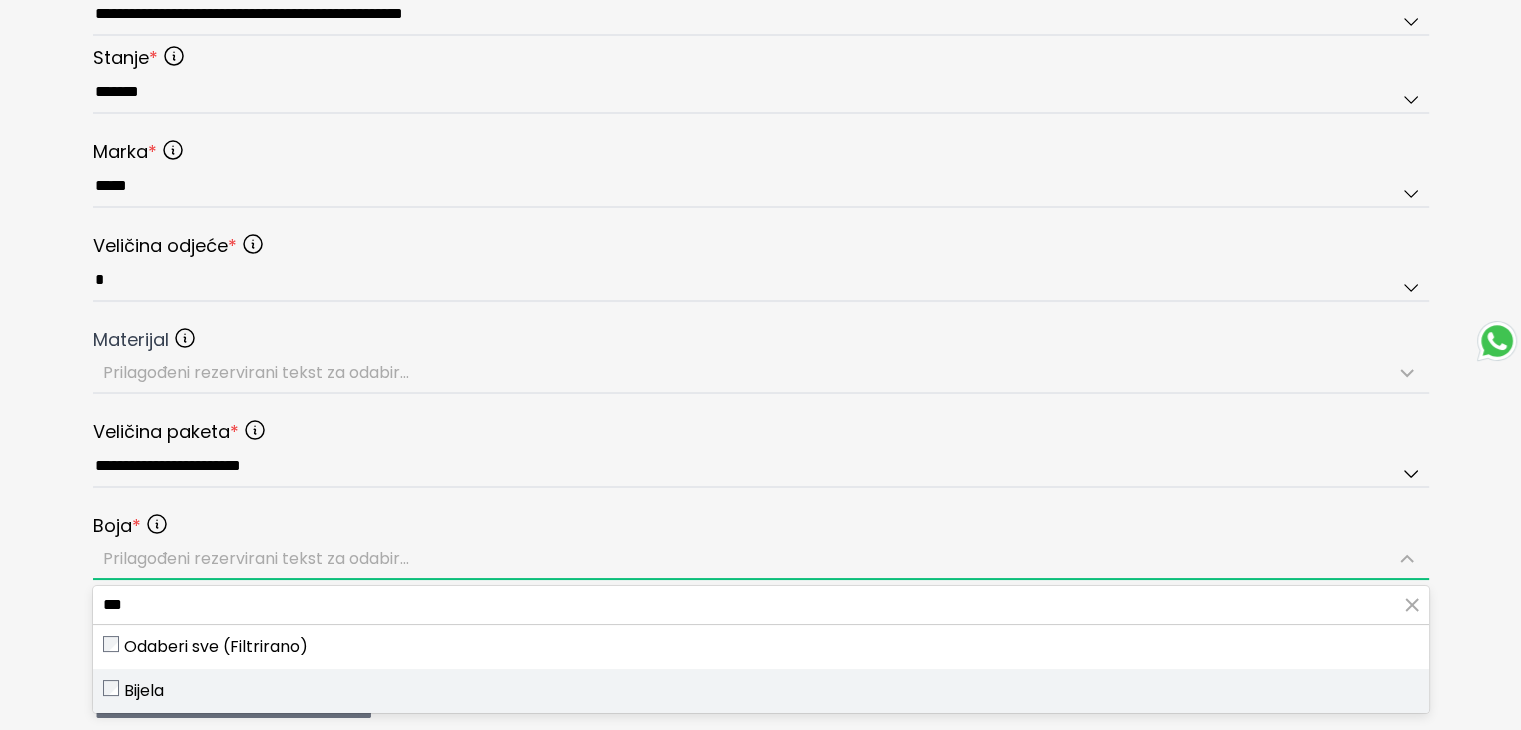 click on "Bijela" at bounding box center (144, 691) 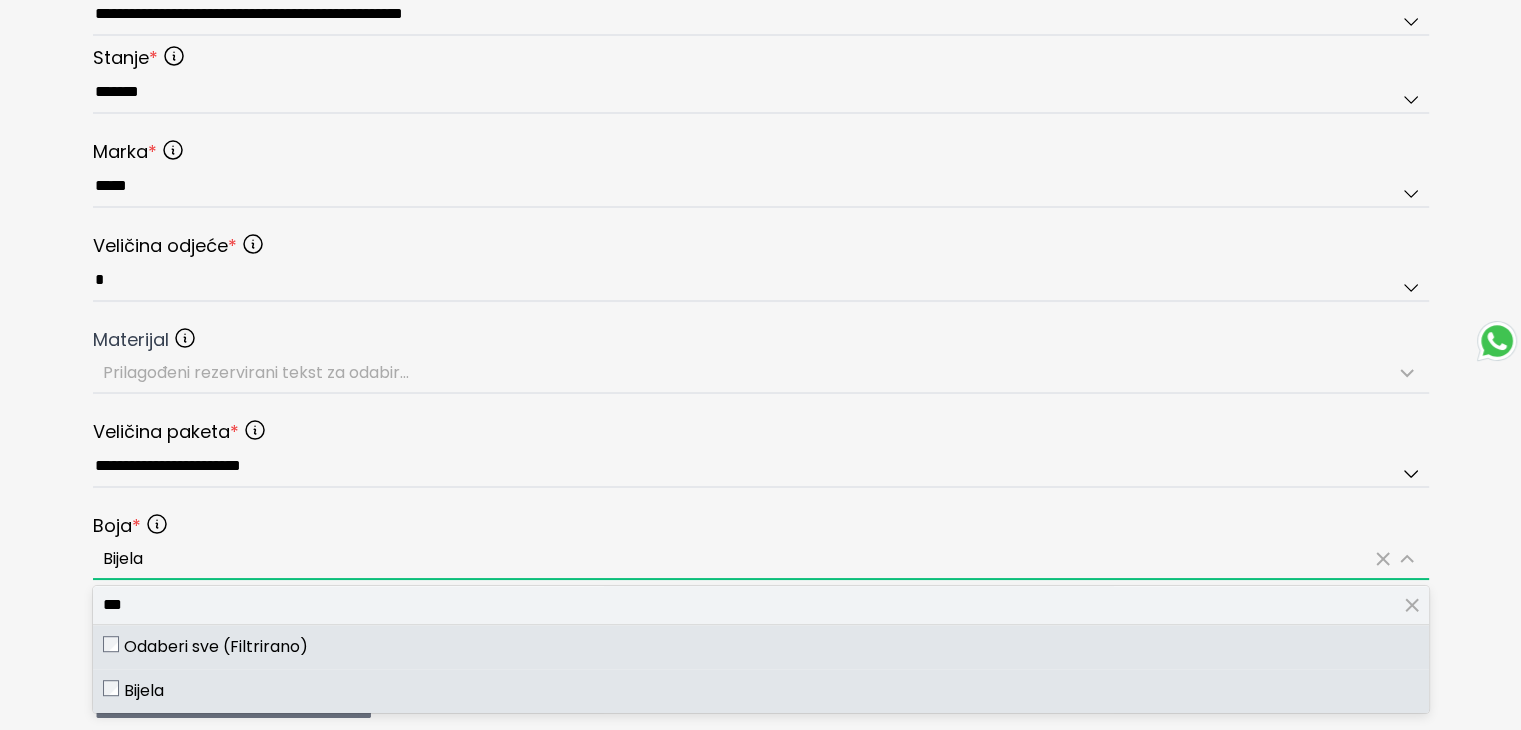 click on "***" at bounding box center [761, 605] 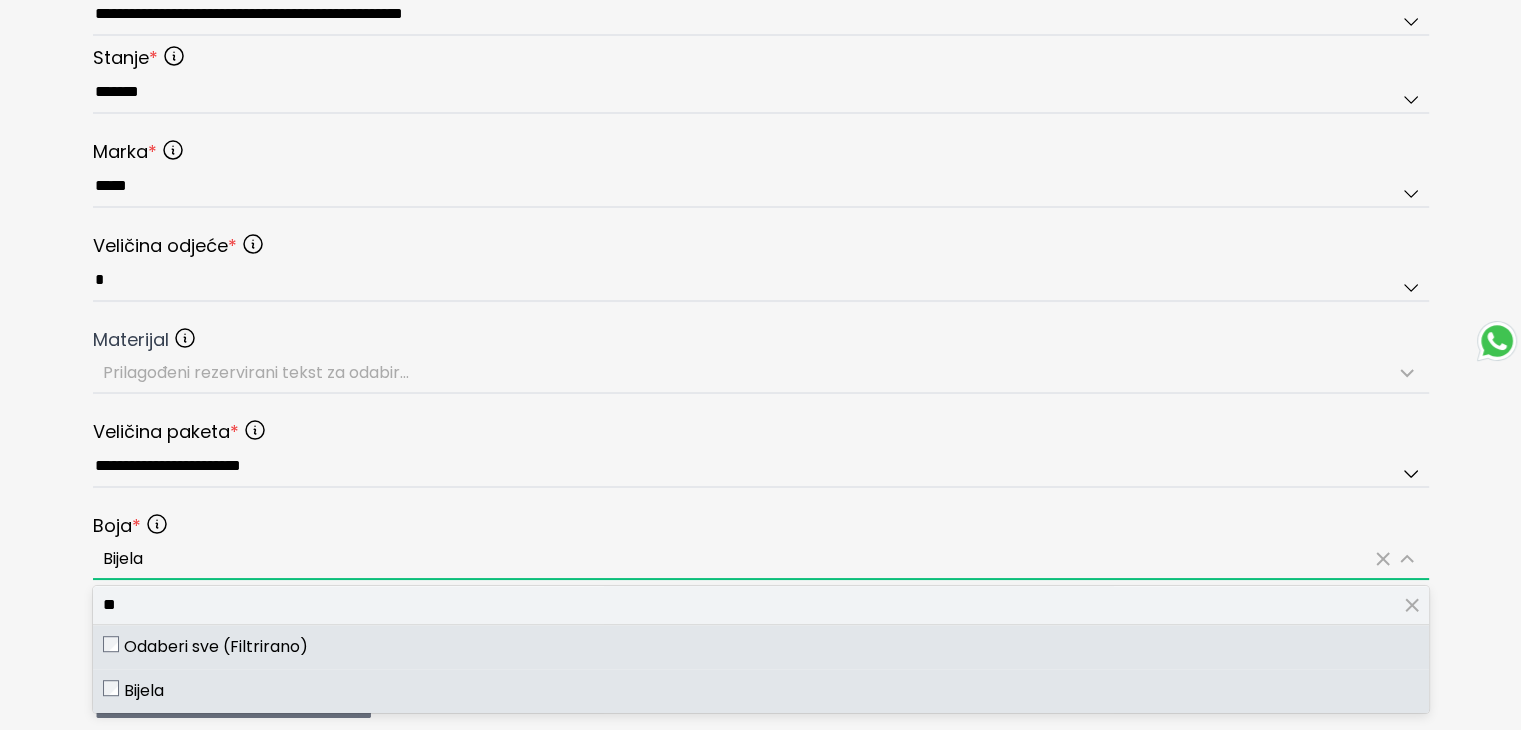 type on "*" 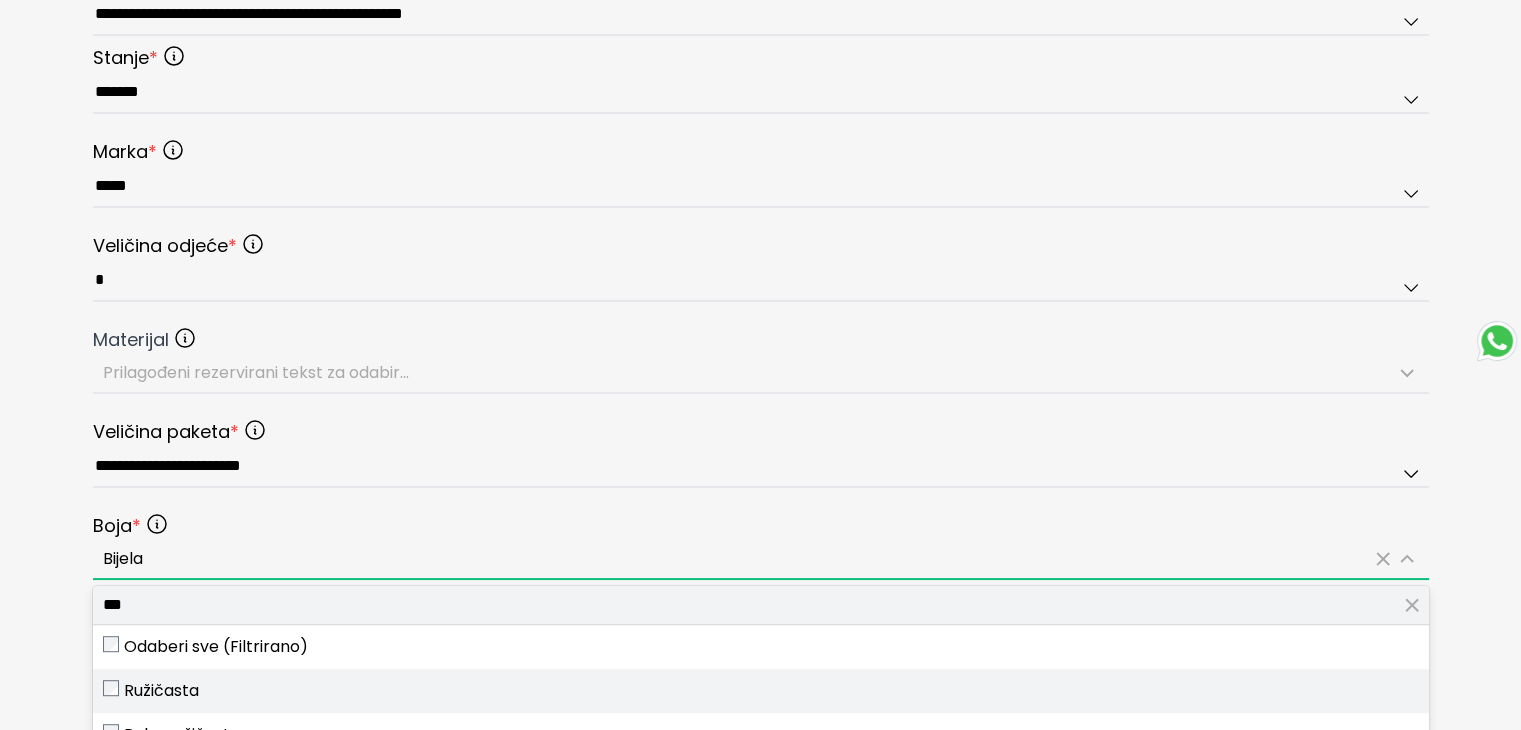 type on "***" 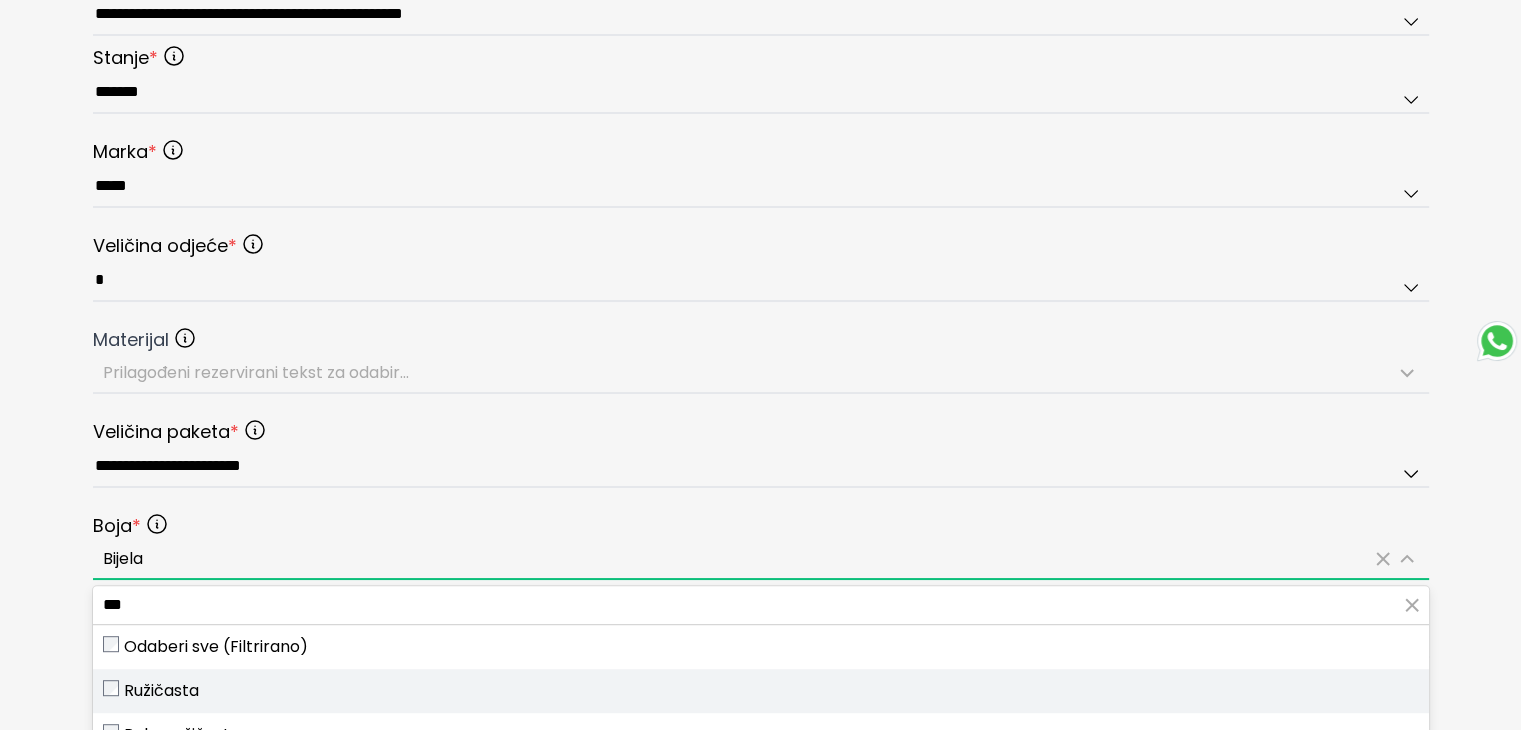 click on "Ružičasta" at bounding box center (161, 691) 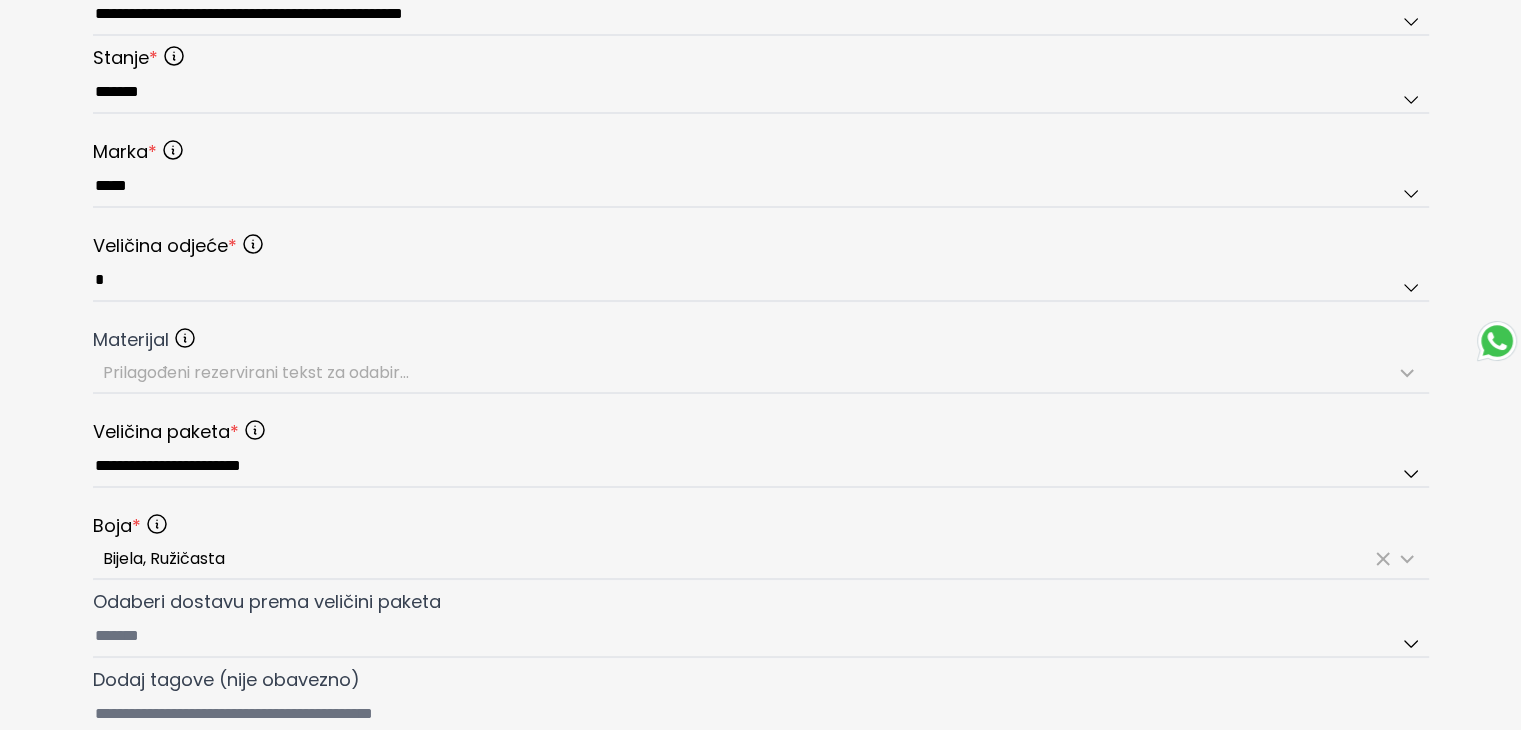 click on "**********" at bounding box center (760, 48) 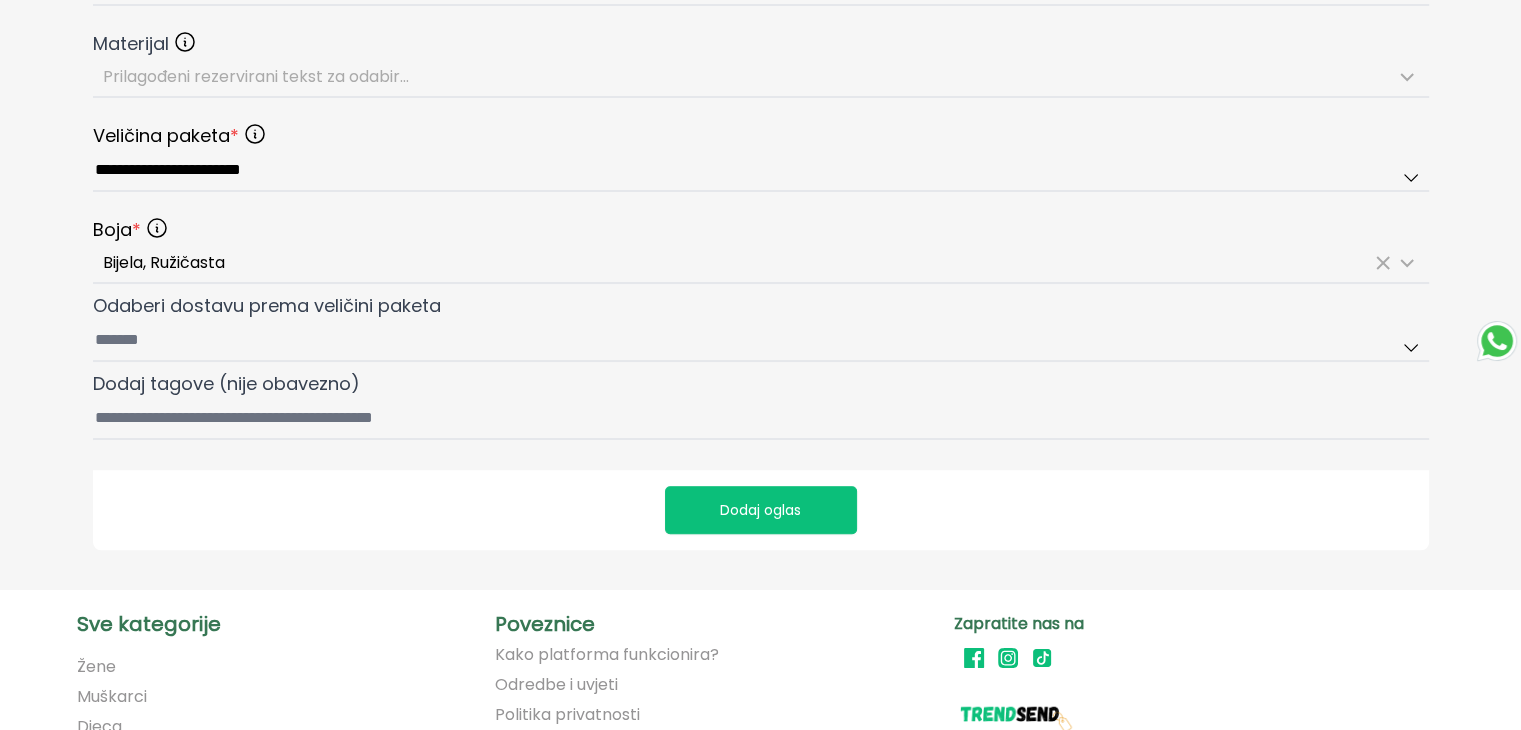 scroll, scrollTop: 1200, scrollLeft: 0, axis: vertical 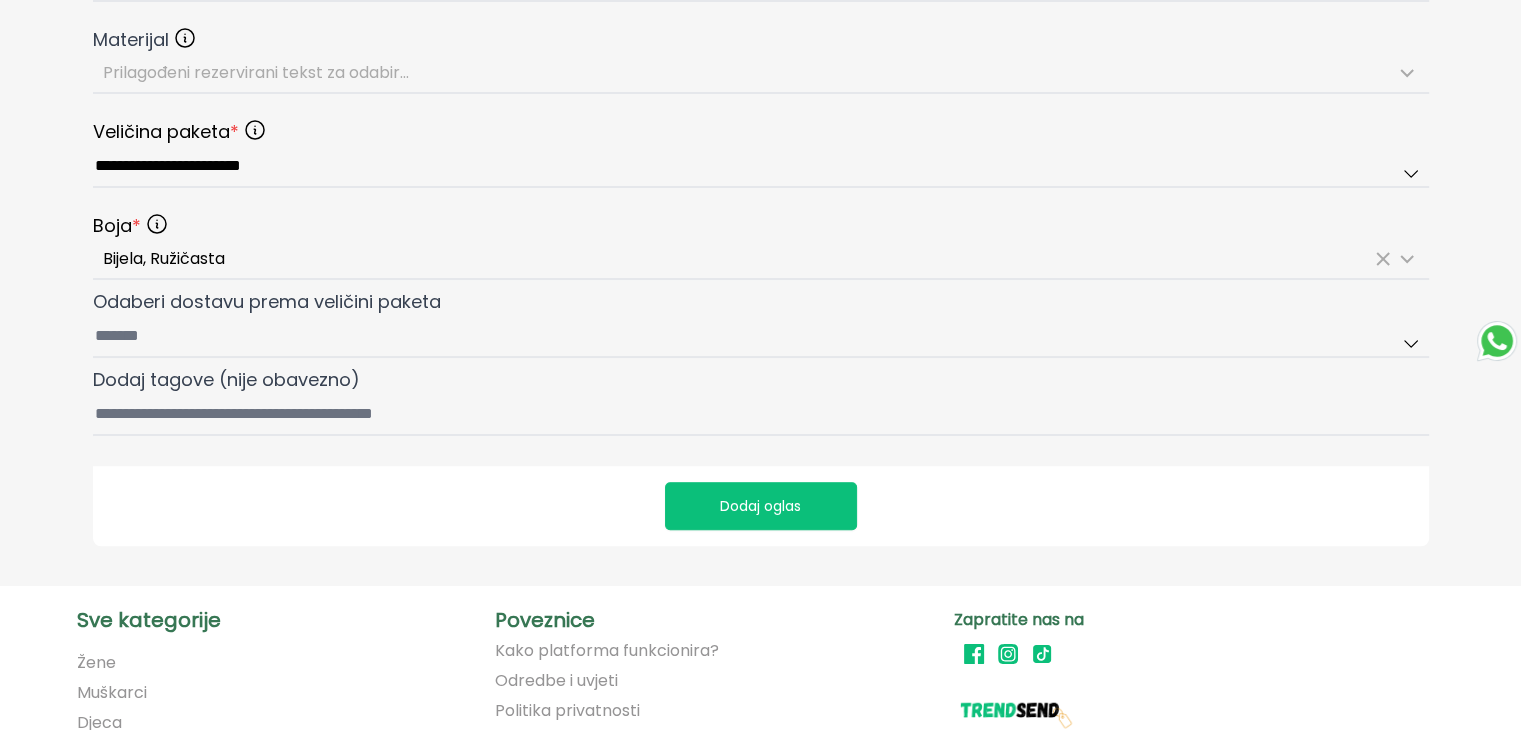 click on "Odaberi dostavu prema veličini paketa" at bounding box center [267, 301] 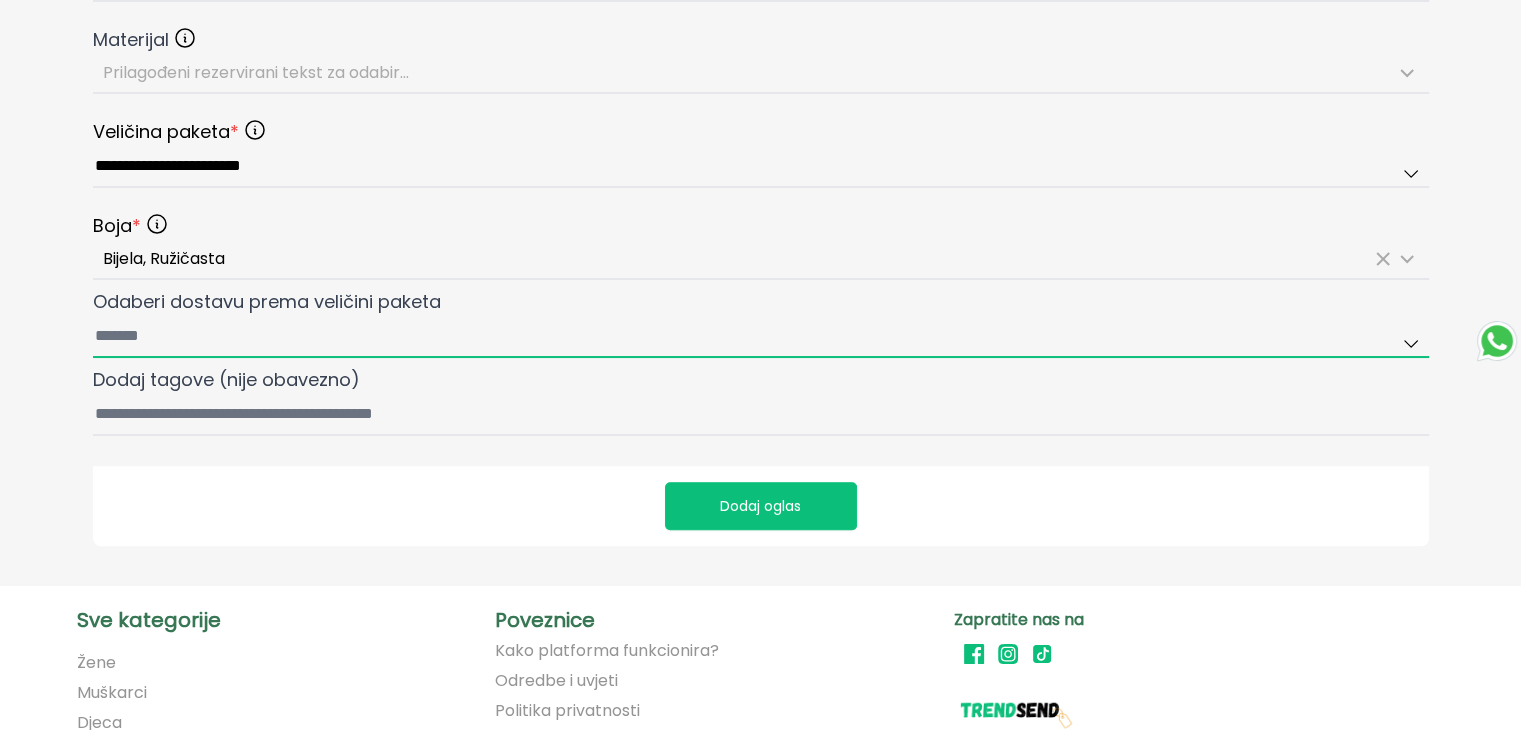 click on "Odaberi dostavu prema veličini paketa" at bounding box center [761, 337] 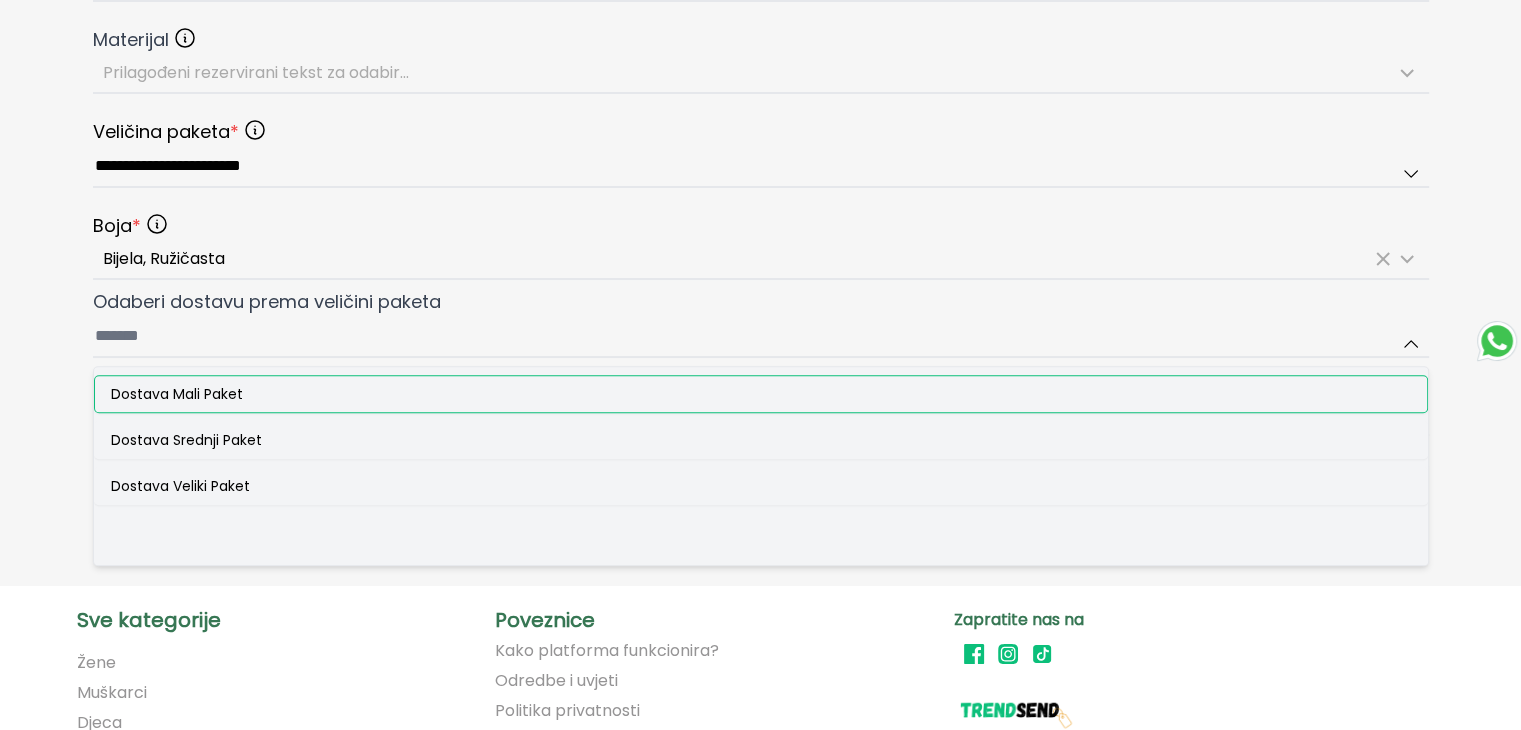 click on "Dostava Mali Paket" at bounding box center (177, 394) 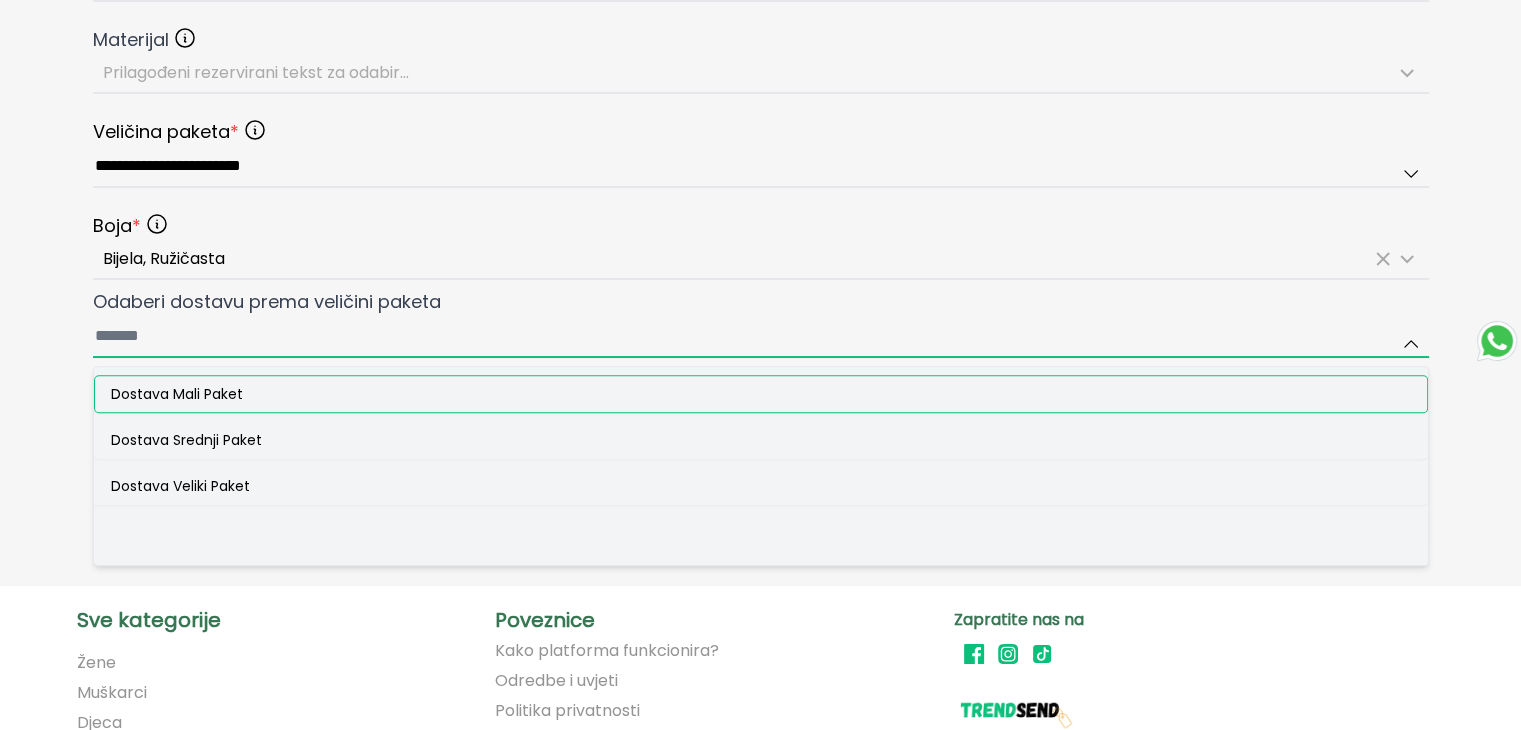 click on "Odaberi dostavu prema veličini paketa Dostava Mali Paket Dostava Srednji Paket Dostava Veliki Paket" at bounding box center (761, 337) 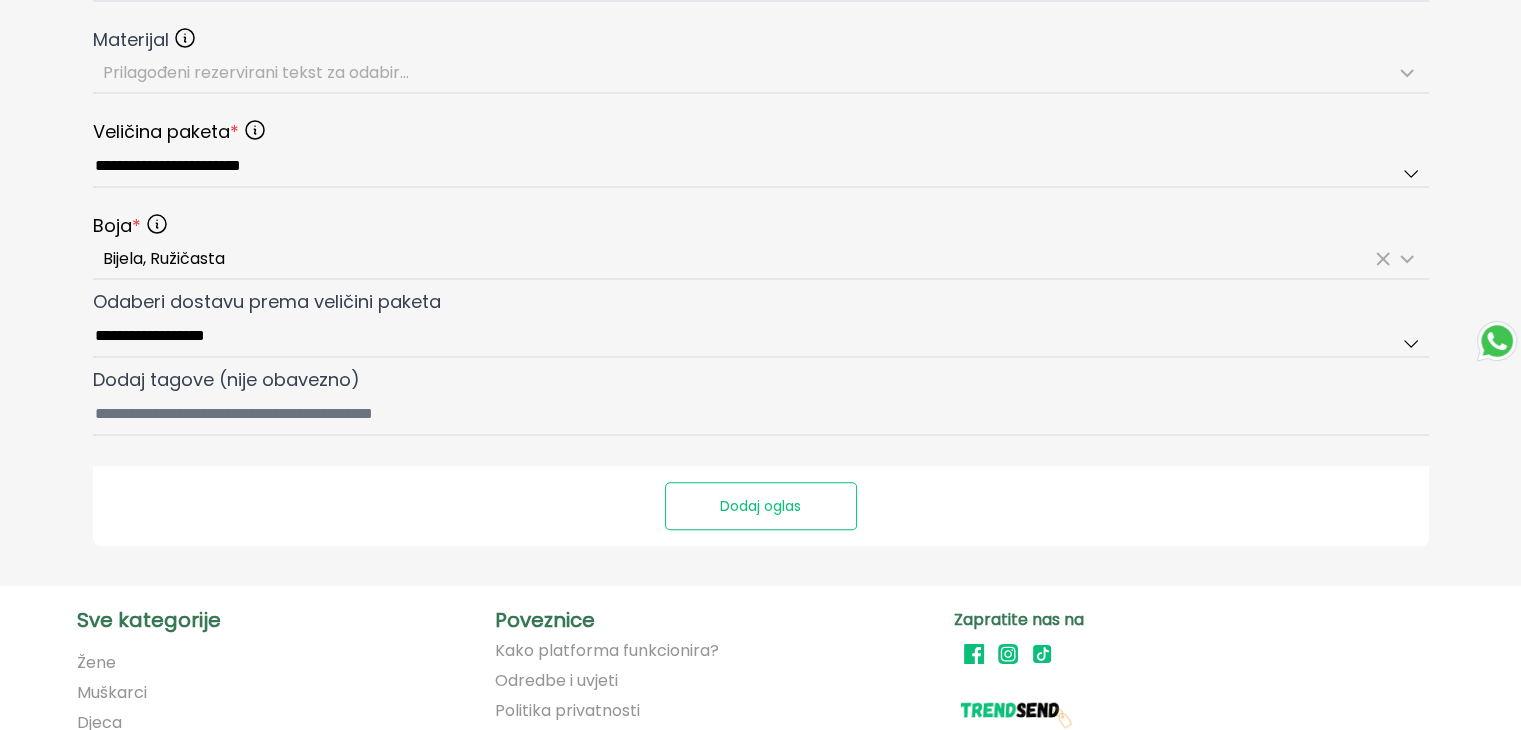 click on "Dodaj oglas" at bounding box center [761, 506] 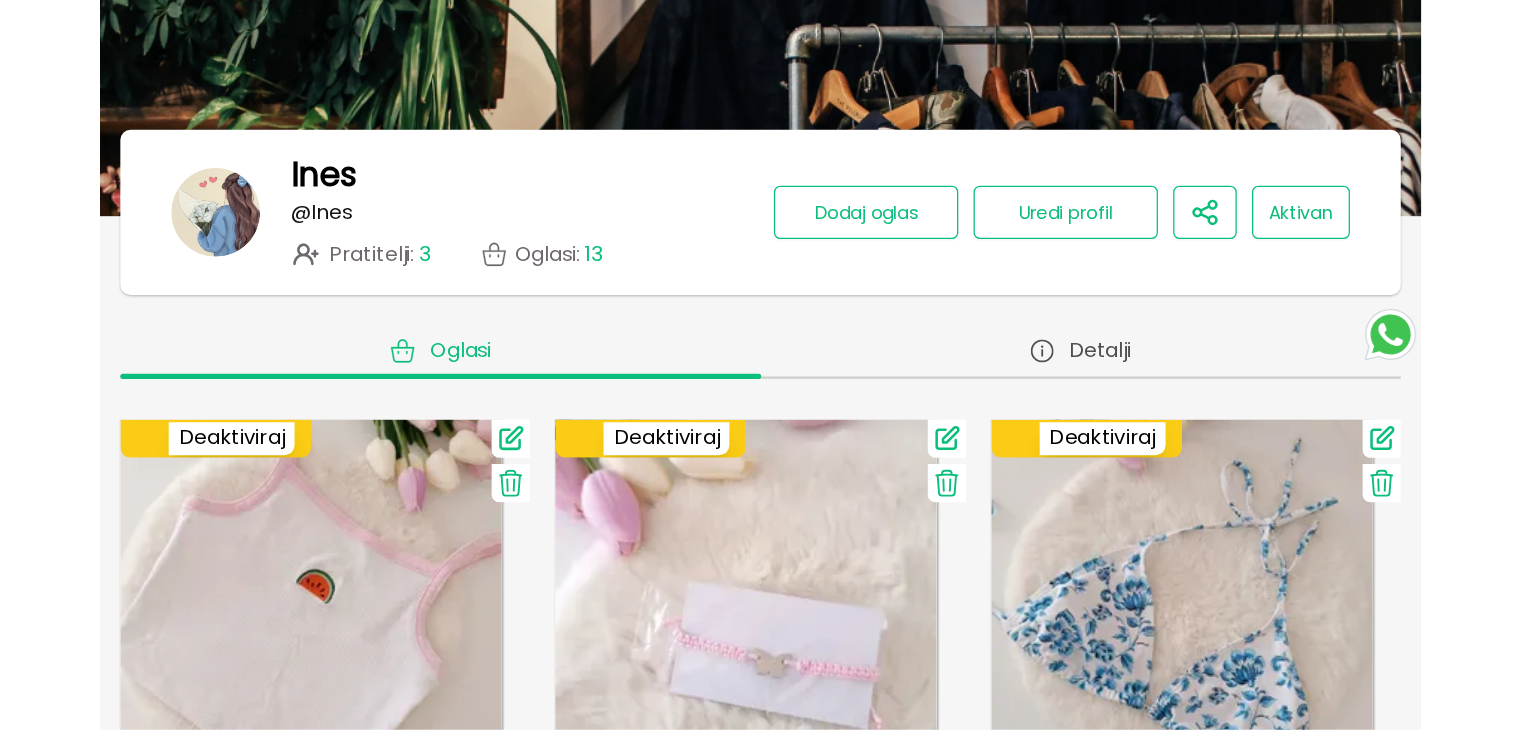 scroll, scrollTop: 0, scrollLeft: 0, axis: both 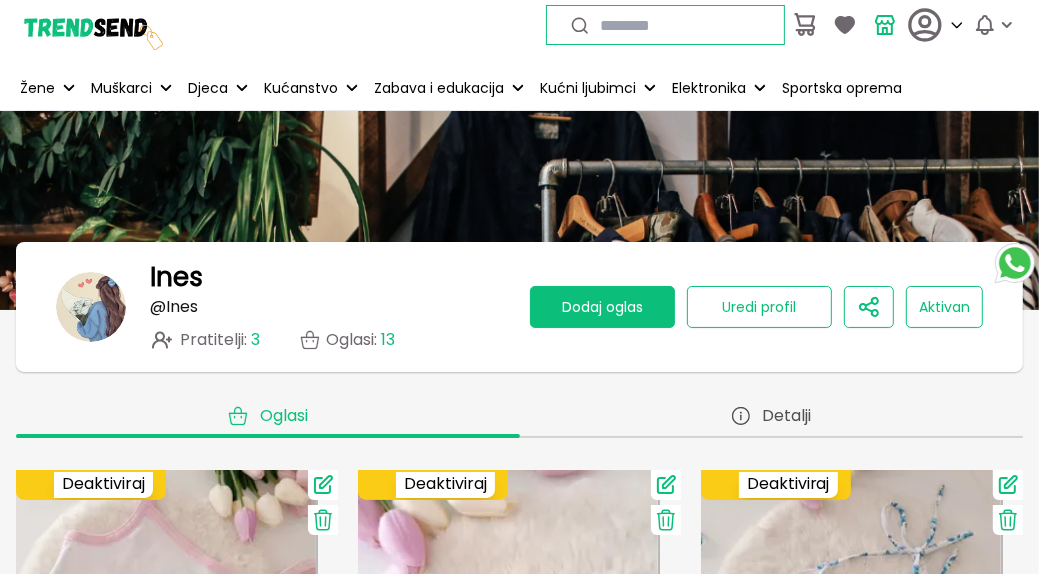 click on "Dodaj oglas" at bounding box center [602, 307] 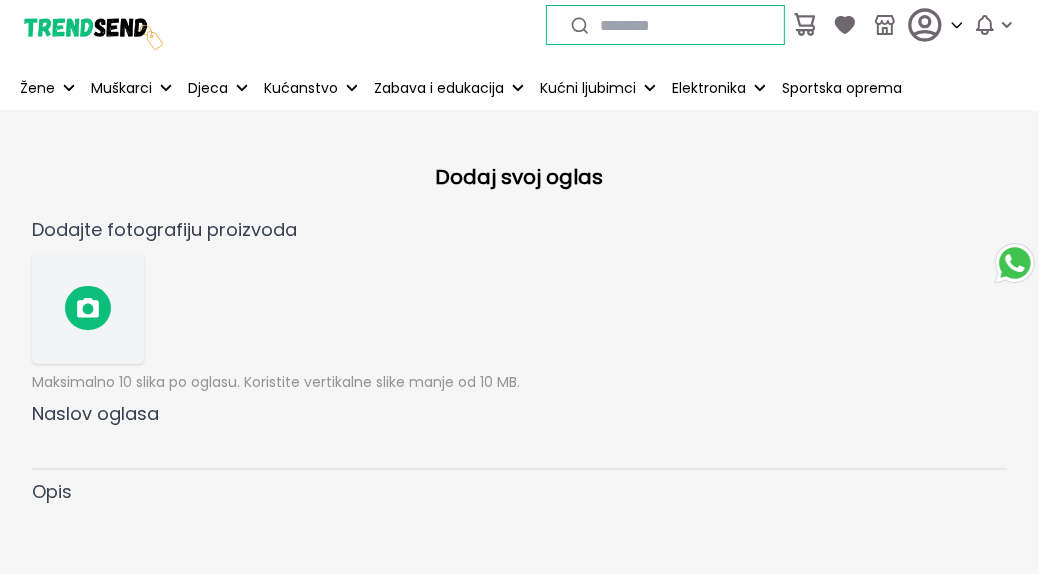 click 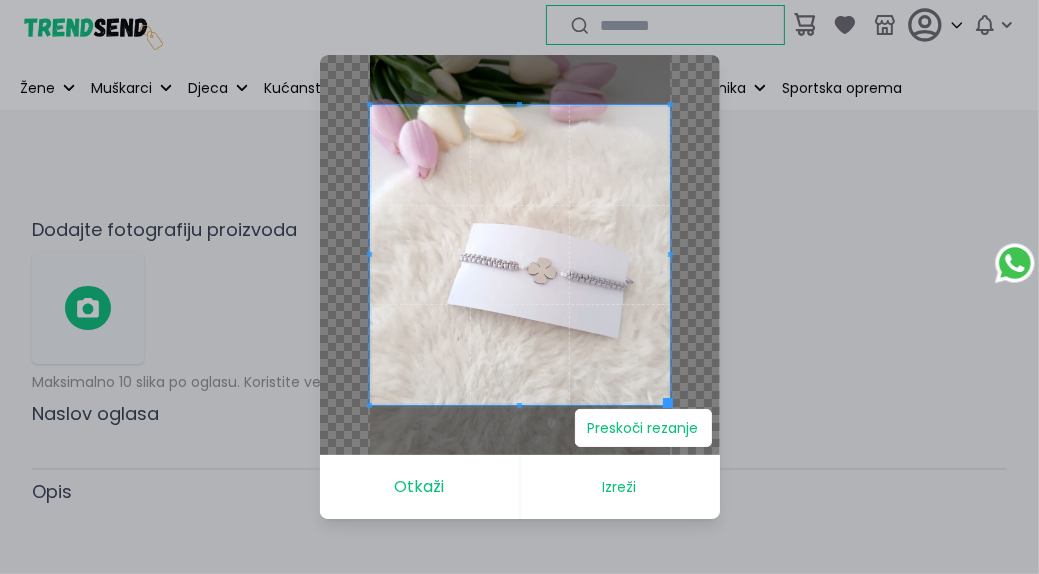 click on "Izreži" at bounding box center [620, 487] 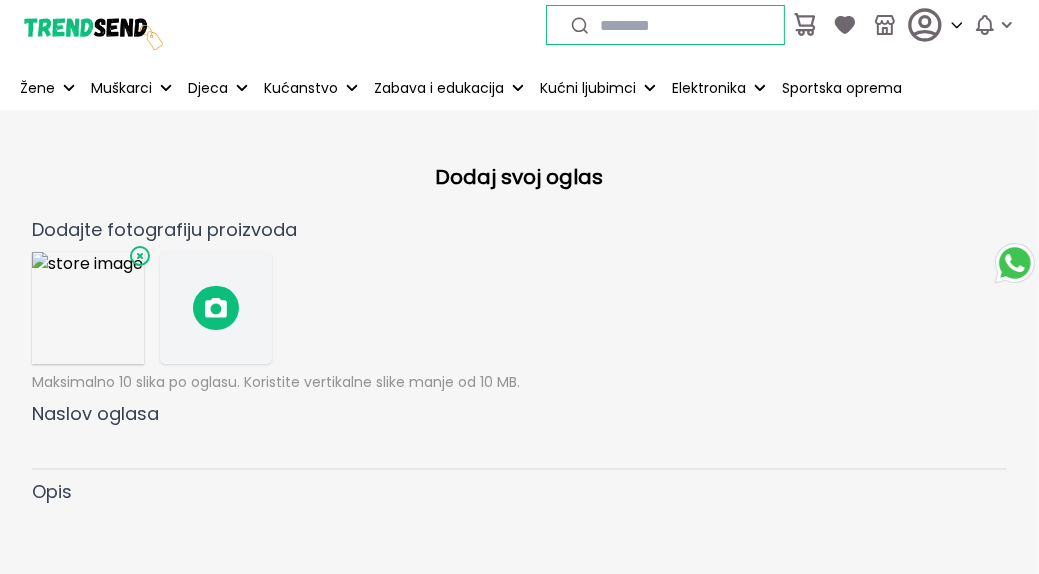 click at bounding box center [216, 308] 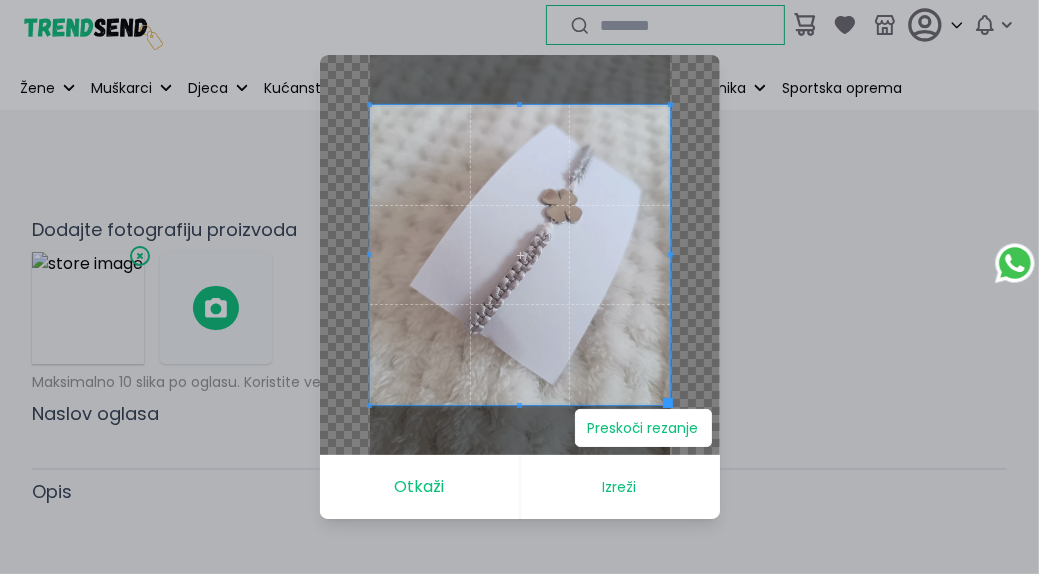 click on "Izreži" at bounding box center (620, 487) 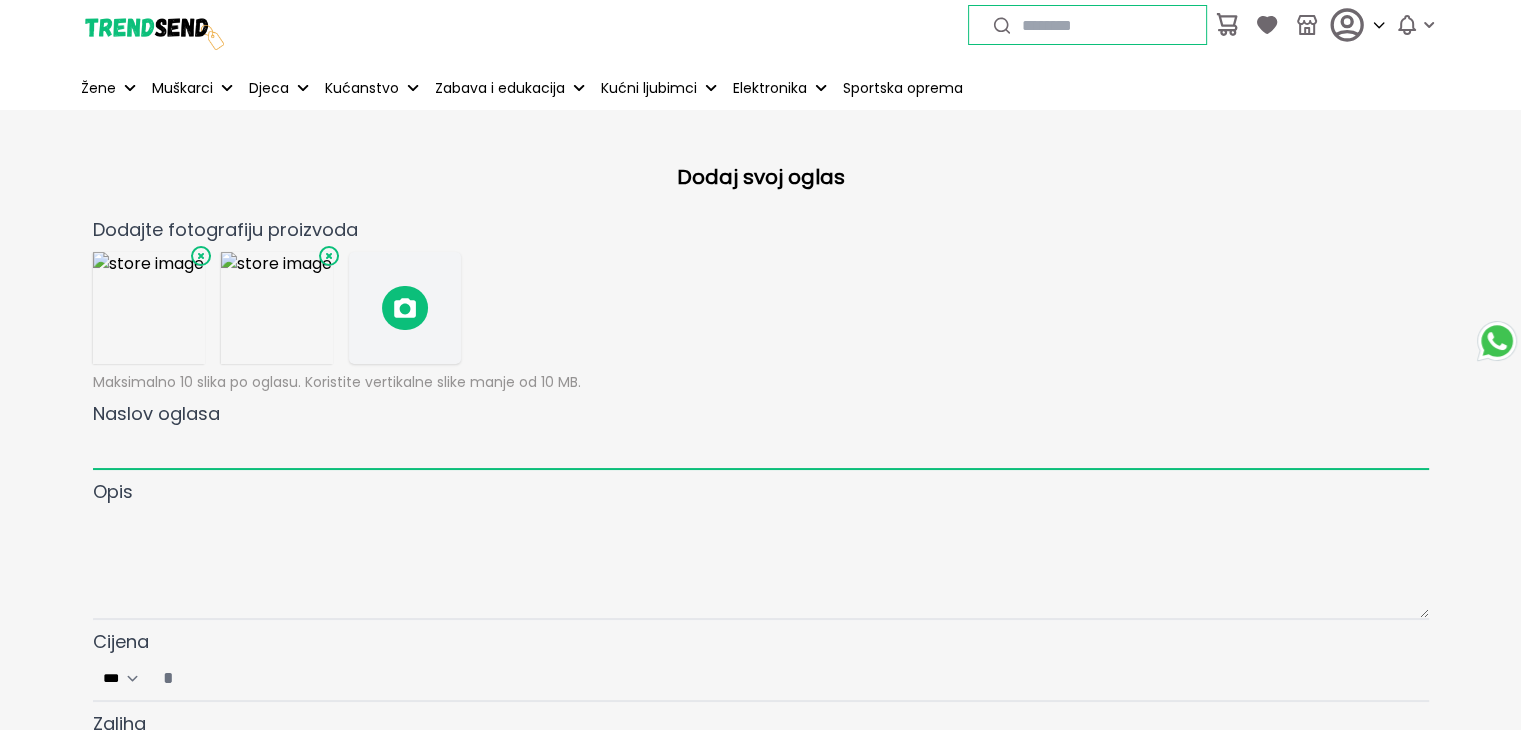 click on "Naslov oglasa" at bounding box center [761, 449] 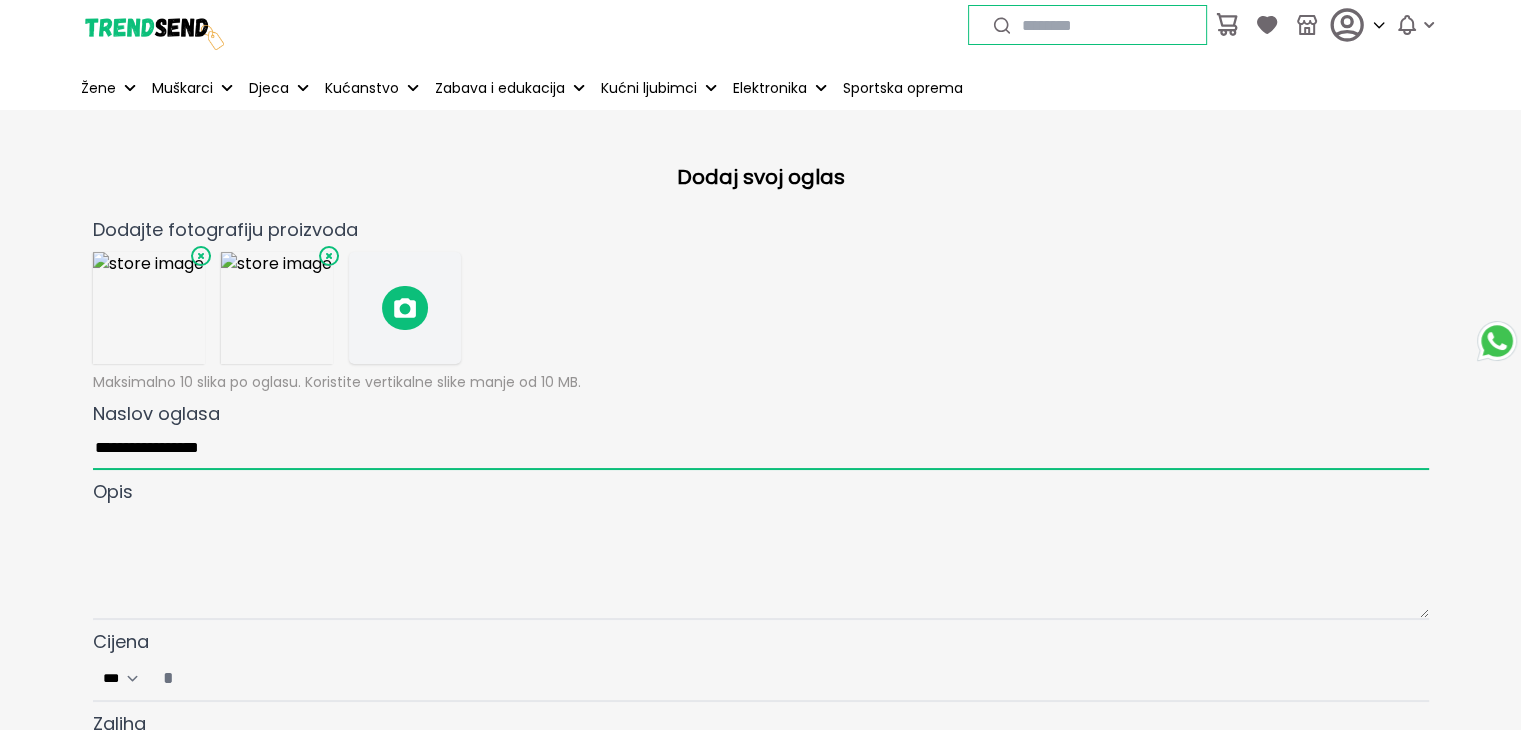 type on "**********" 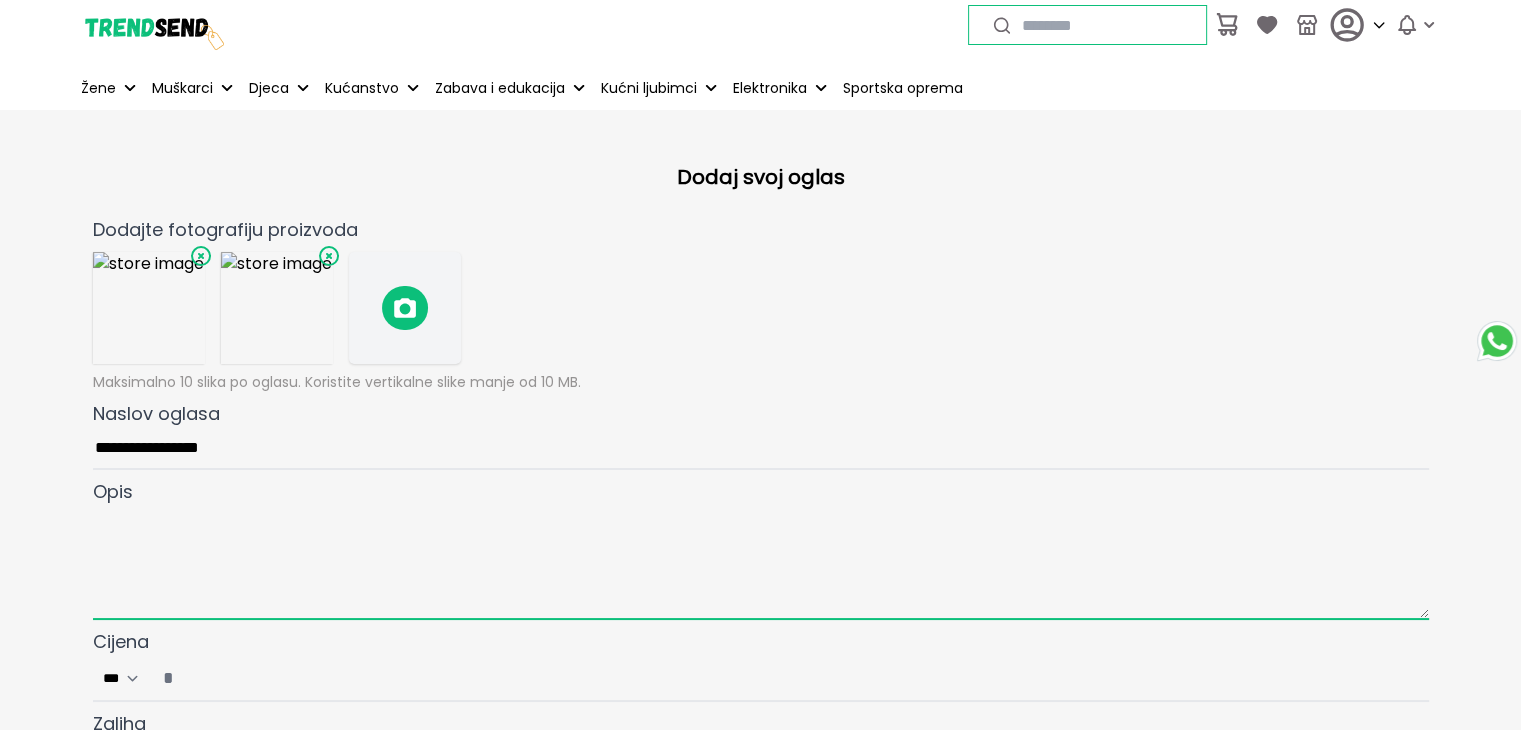 click at bounding box center [761, 563] 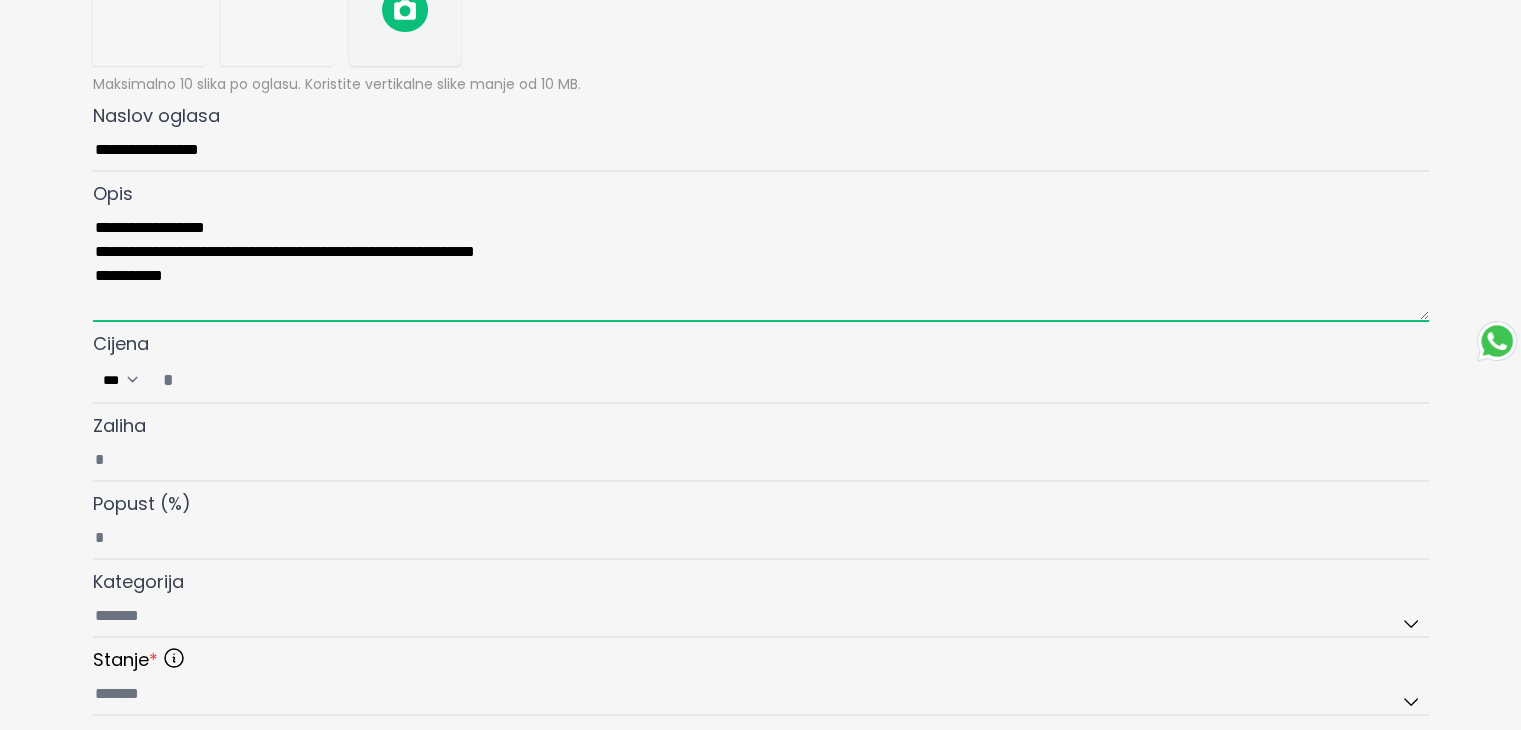 scroll, scrollTop: 300, scrollLeft: 0, axis: vertical 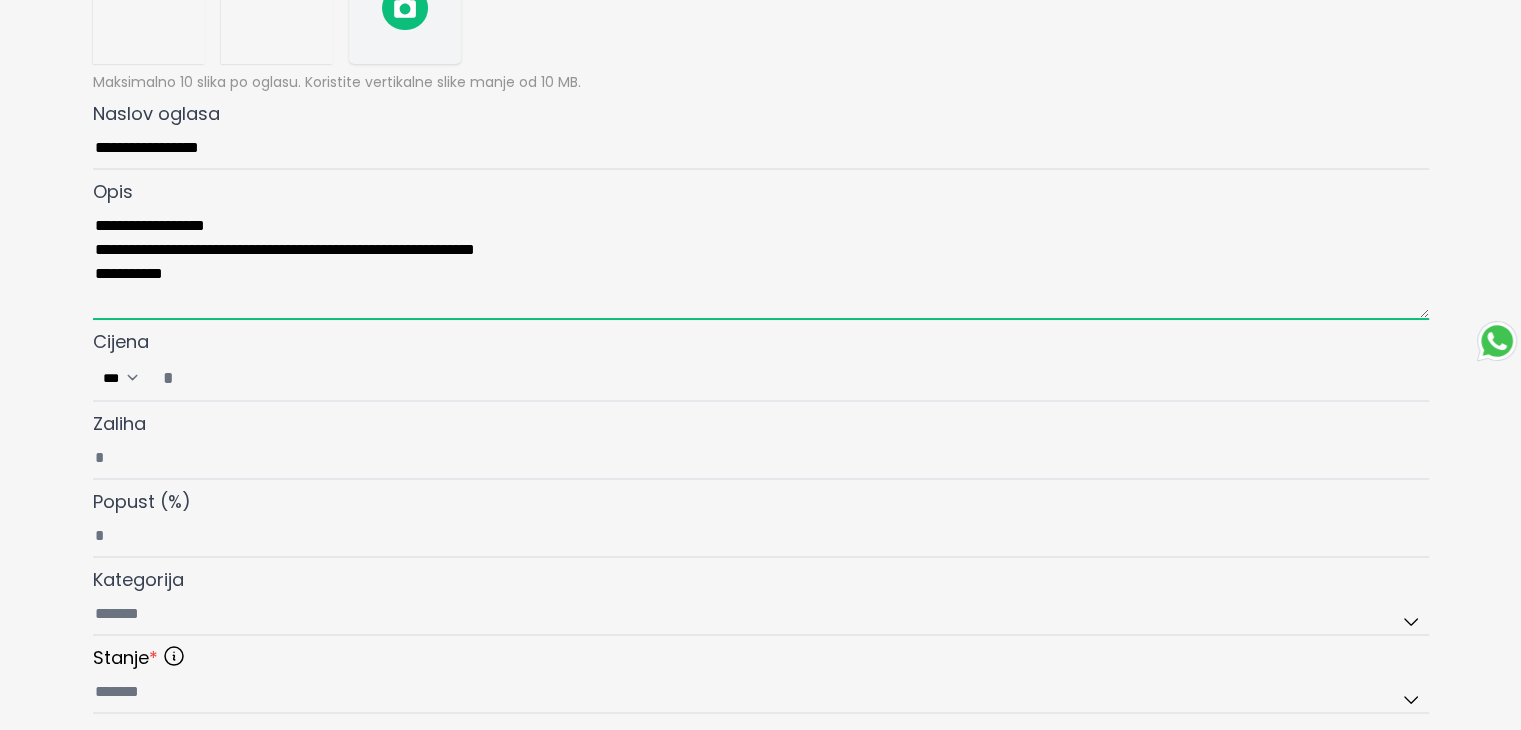 type on "**********" 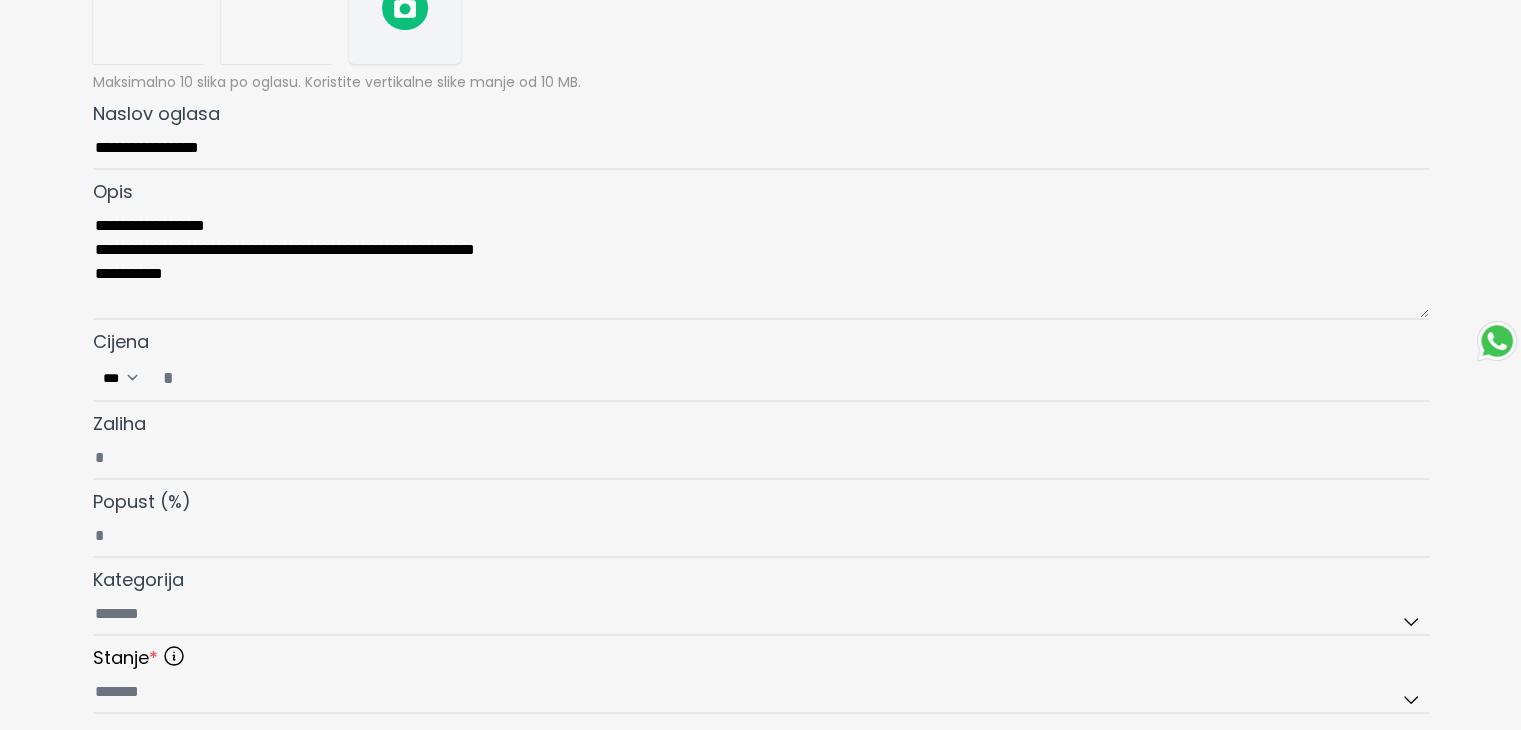 click on "Cijena ***" at bounding box center (789, 378) 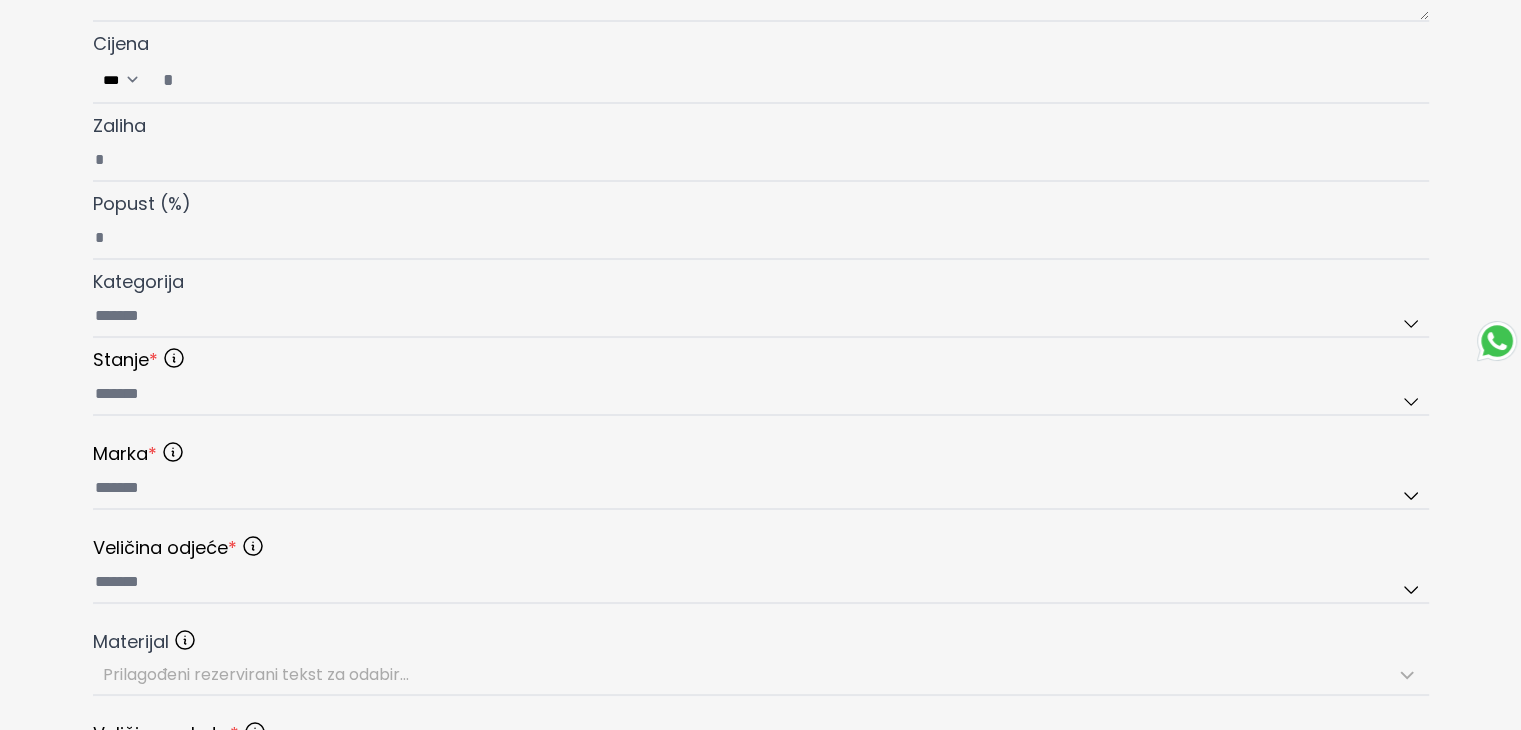 scroll, scrollTop: 600, scrollLeft: 0, axis: vertical 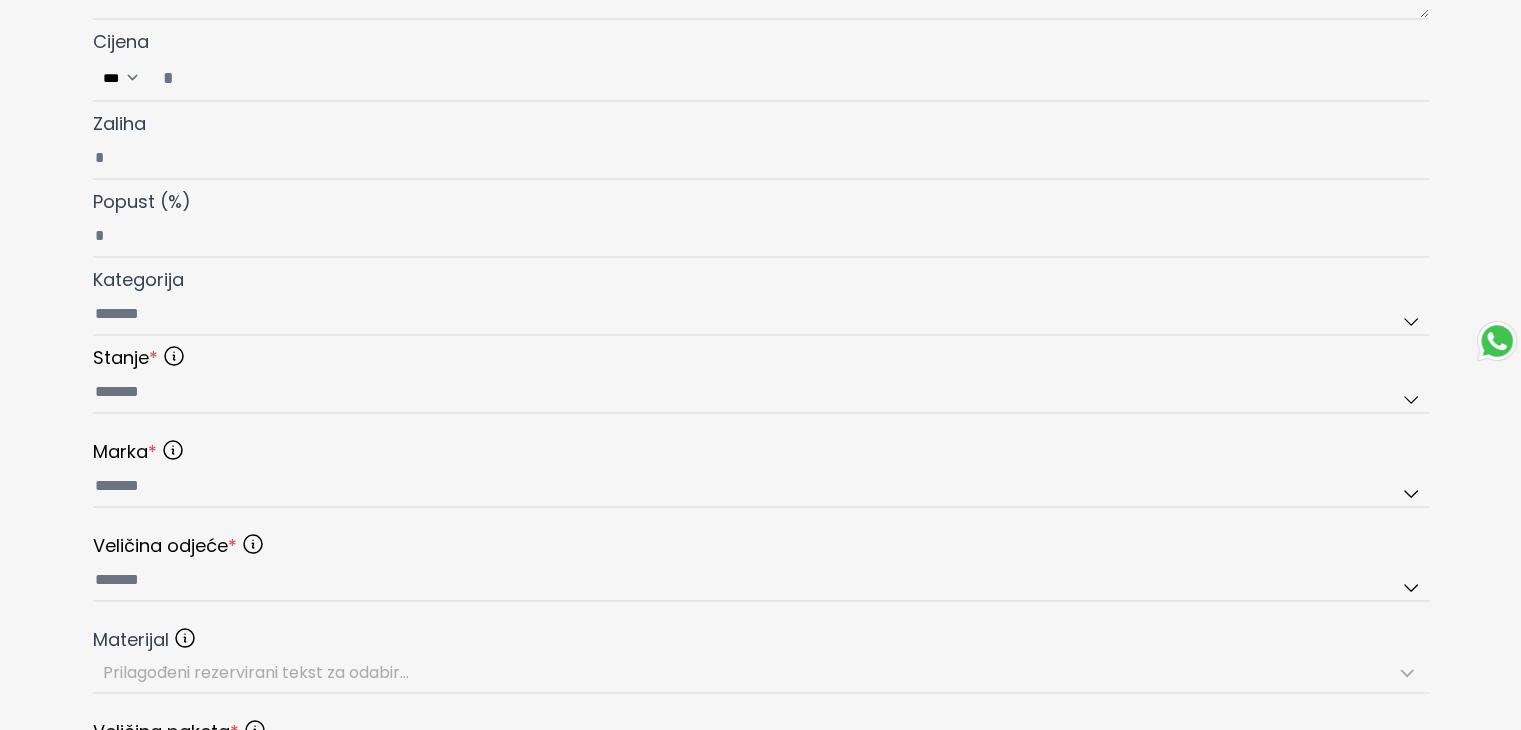 type on "*" 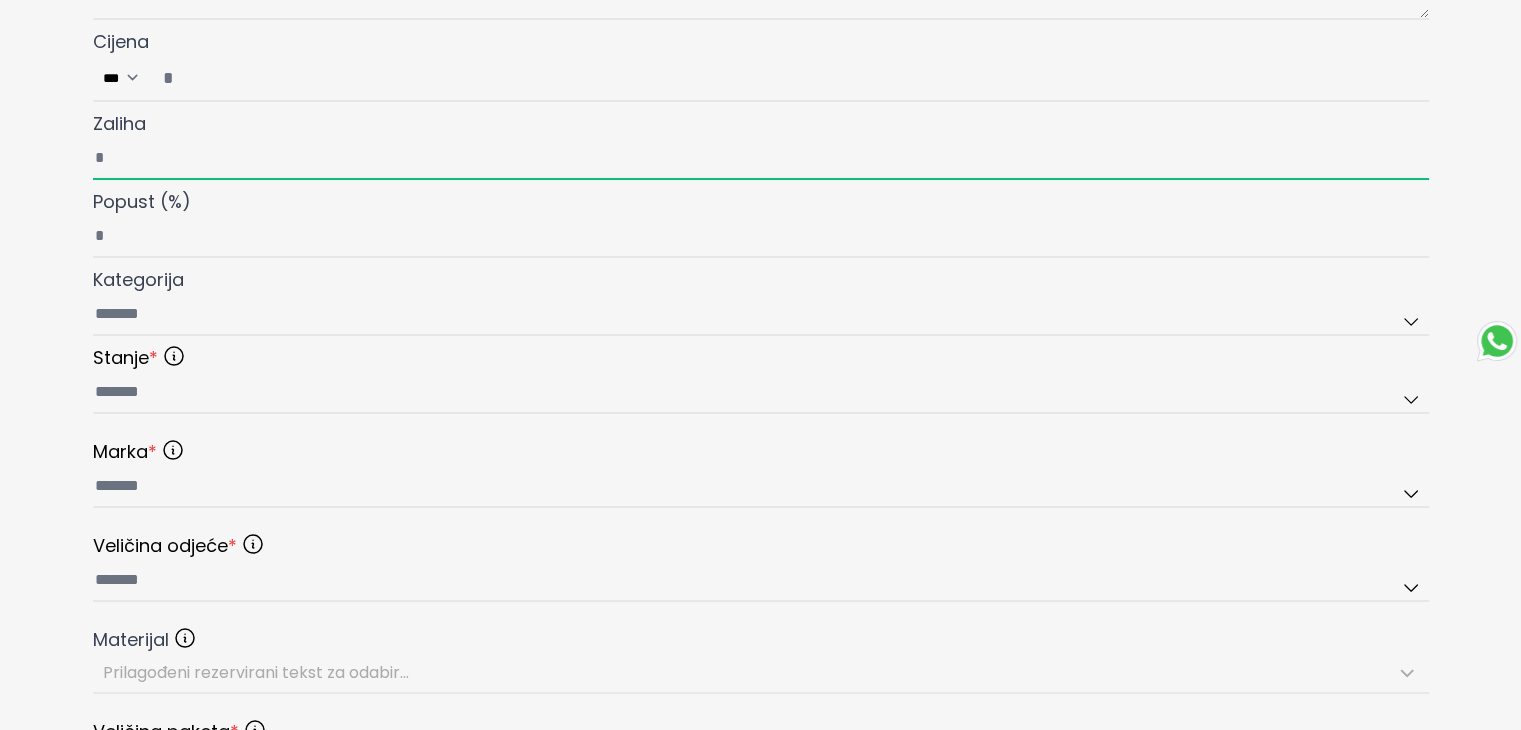 click on "Zaliha" at bounding box center [761, 159] 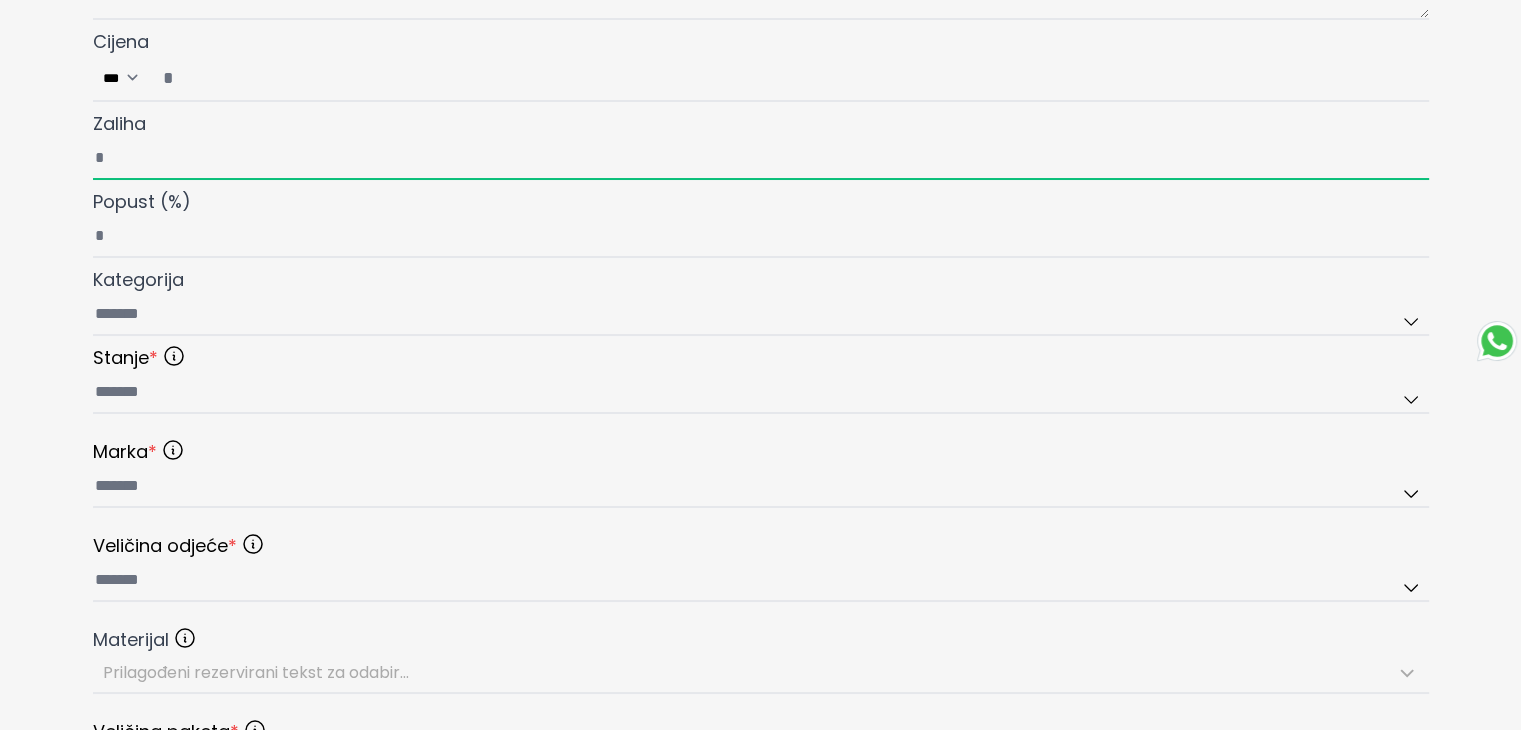 type on "*" 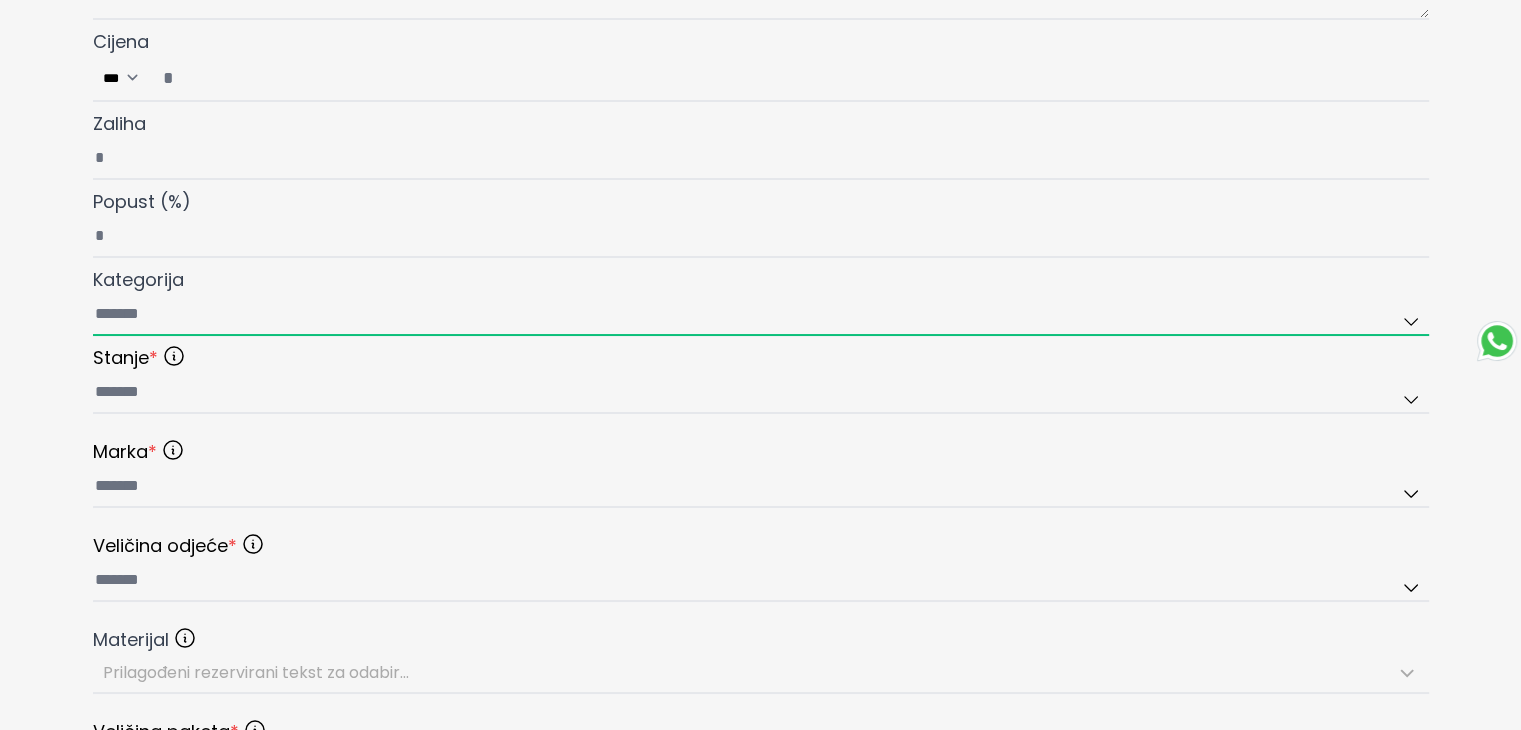 click on "Kategorija" at bounding box center [761, 315] 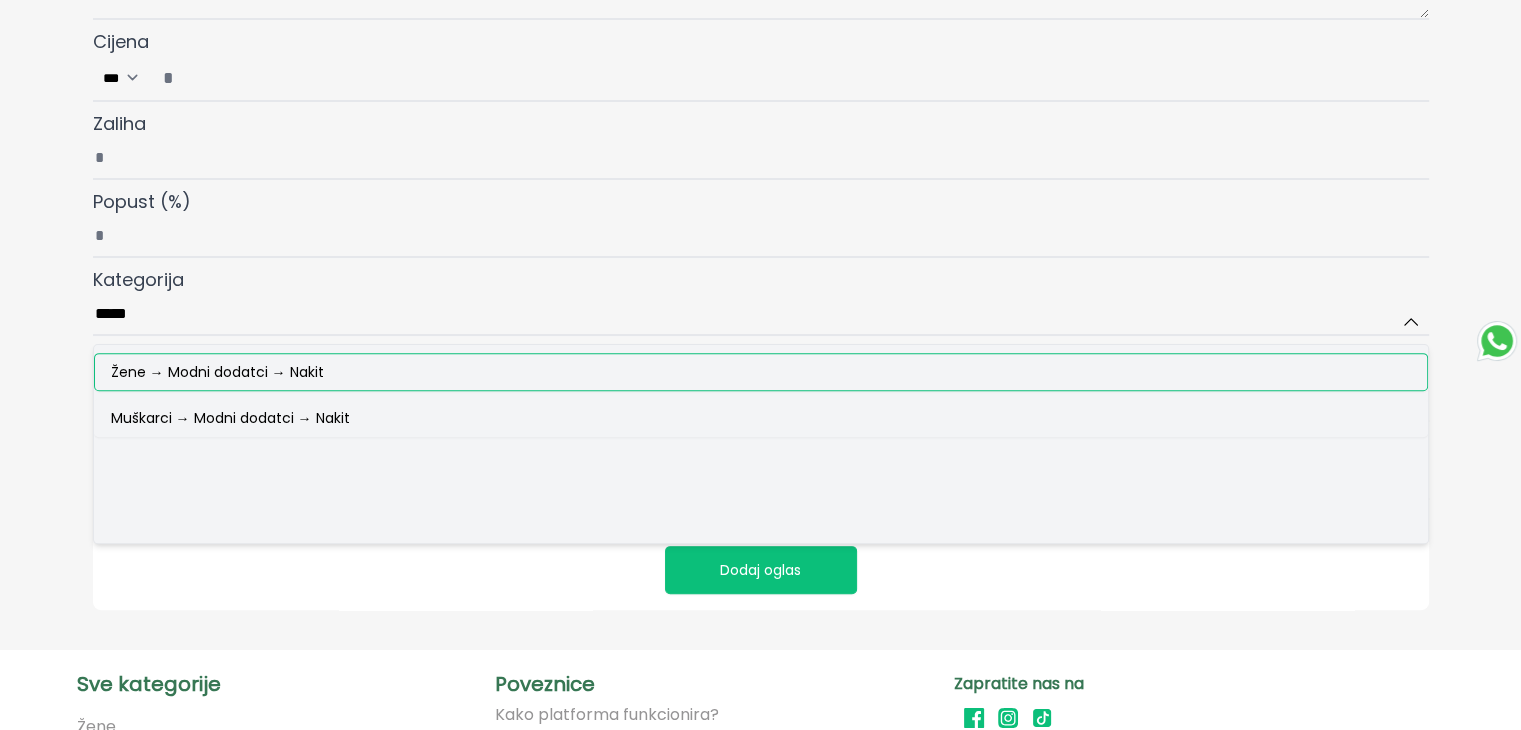 click on "Žene  →  Modni dodatci  →  Nakit" at bounding box center (217, 372) 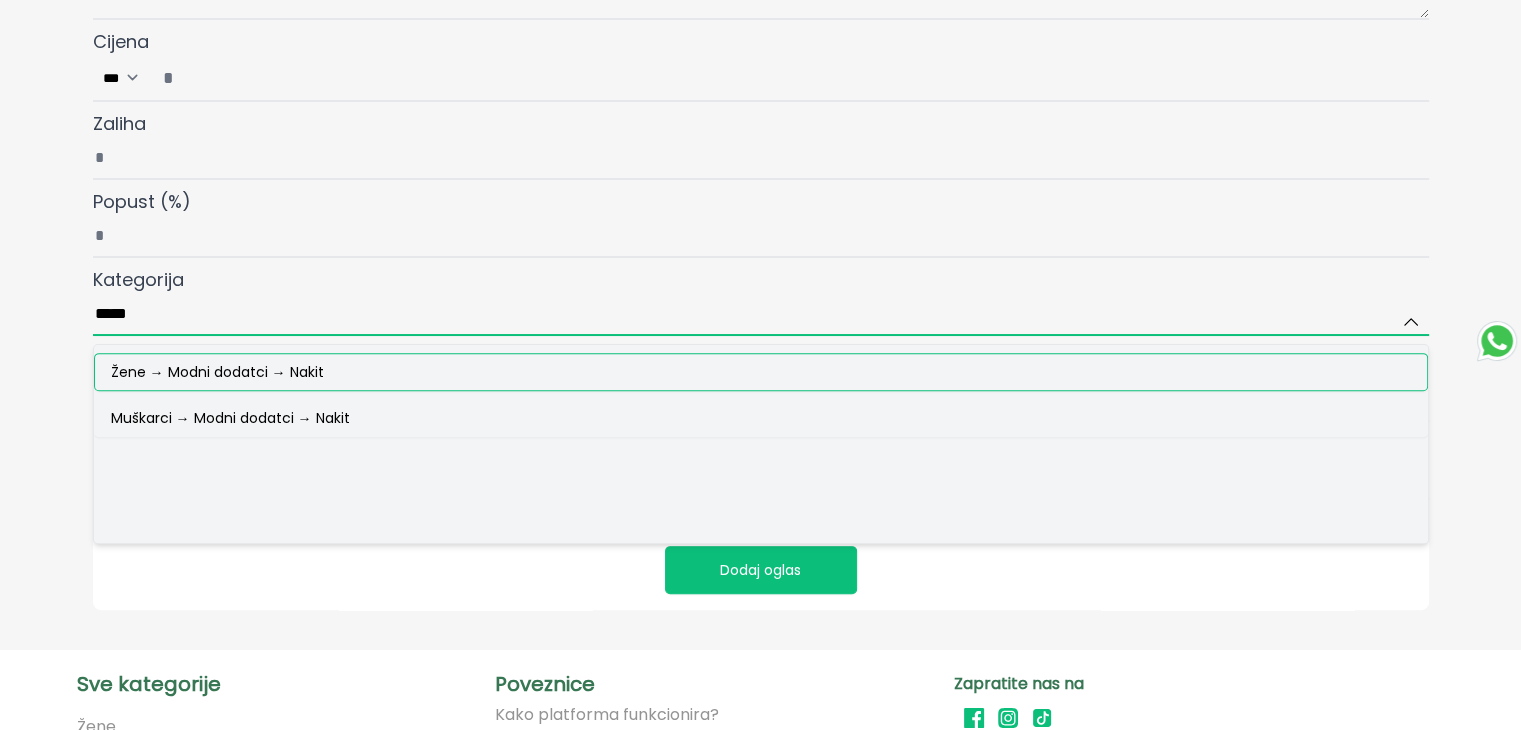 click on "*****" at bounding box center (761, 315) 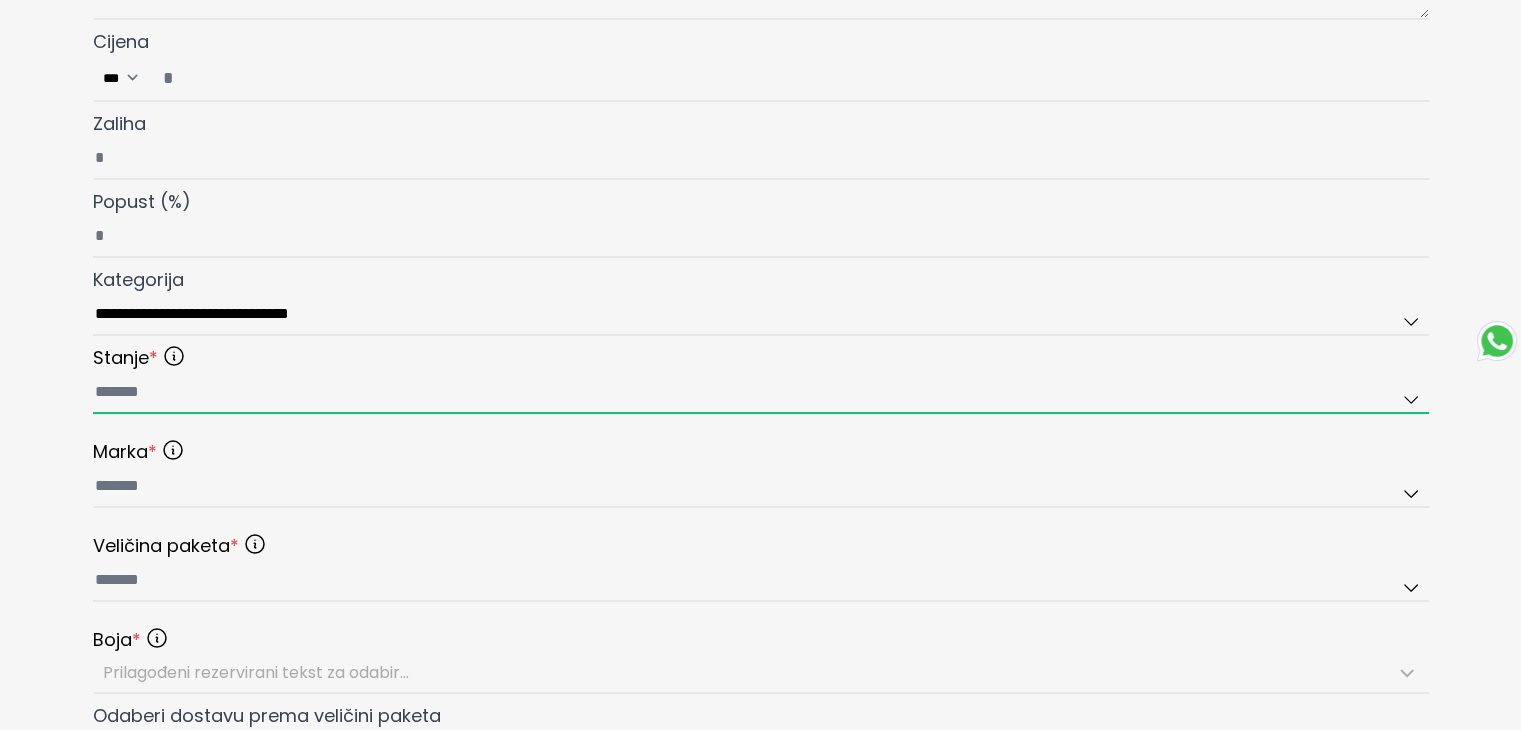 click at bounding box center (761, 393) 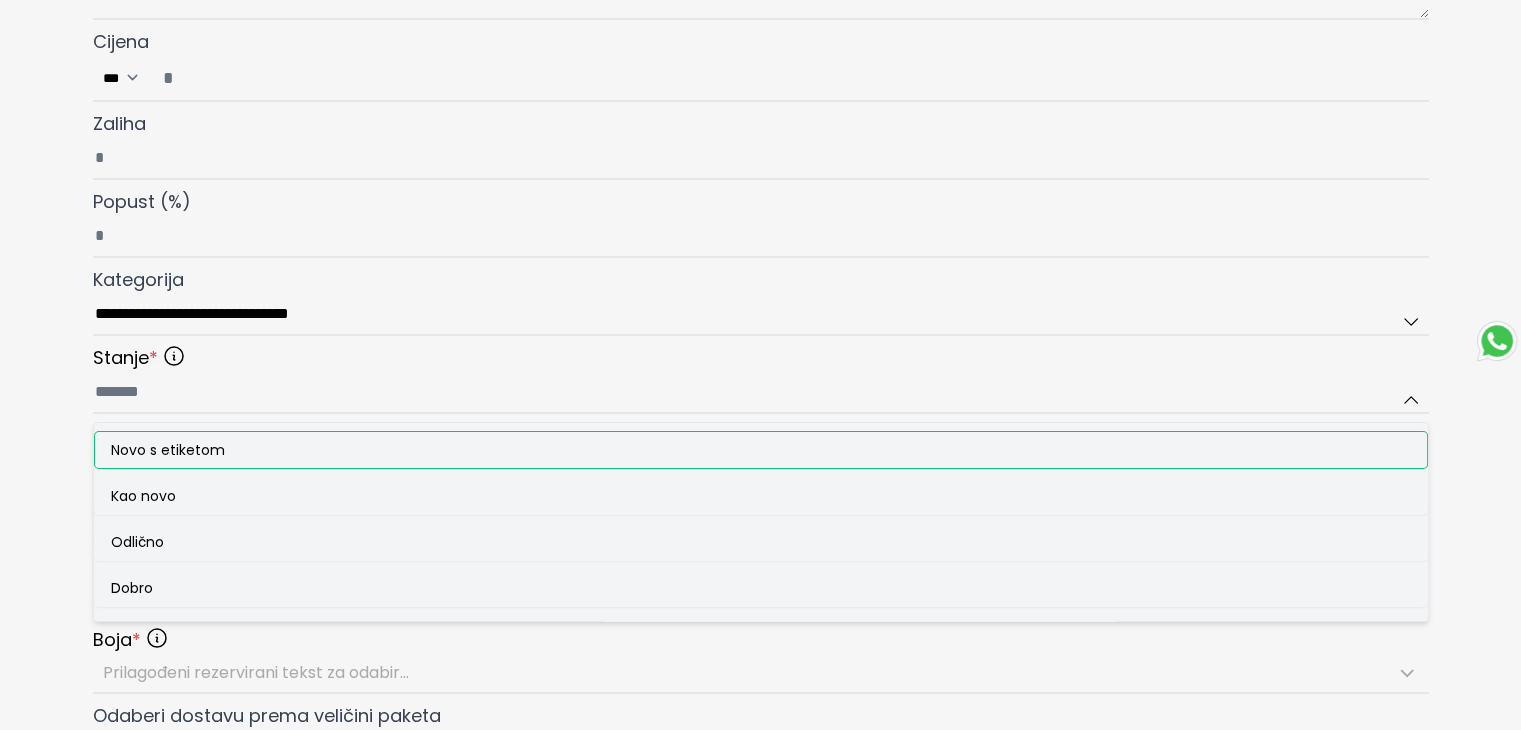 click on "Novo s etiketom" at bounding box center [168, 450] 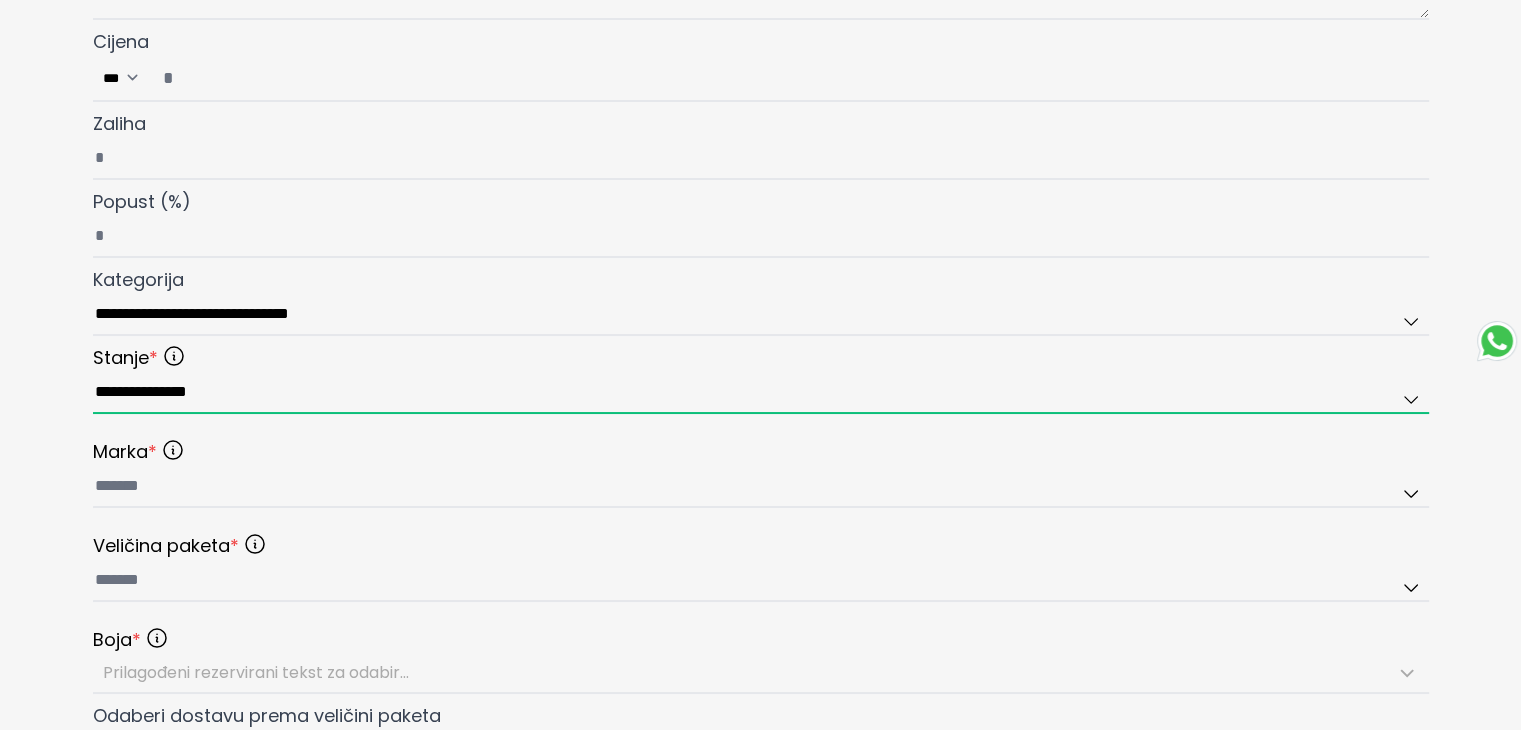 click on "**********" at bounding box center [761, 393] 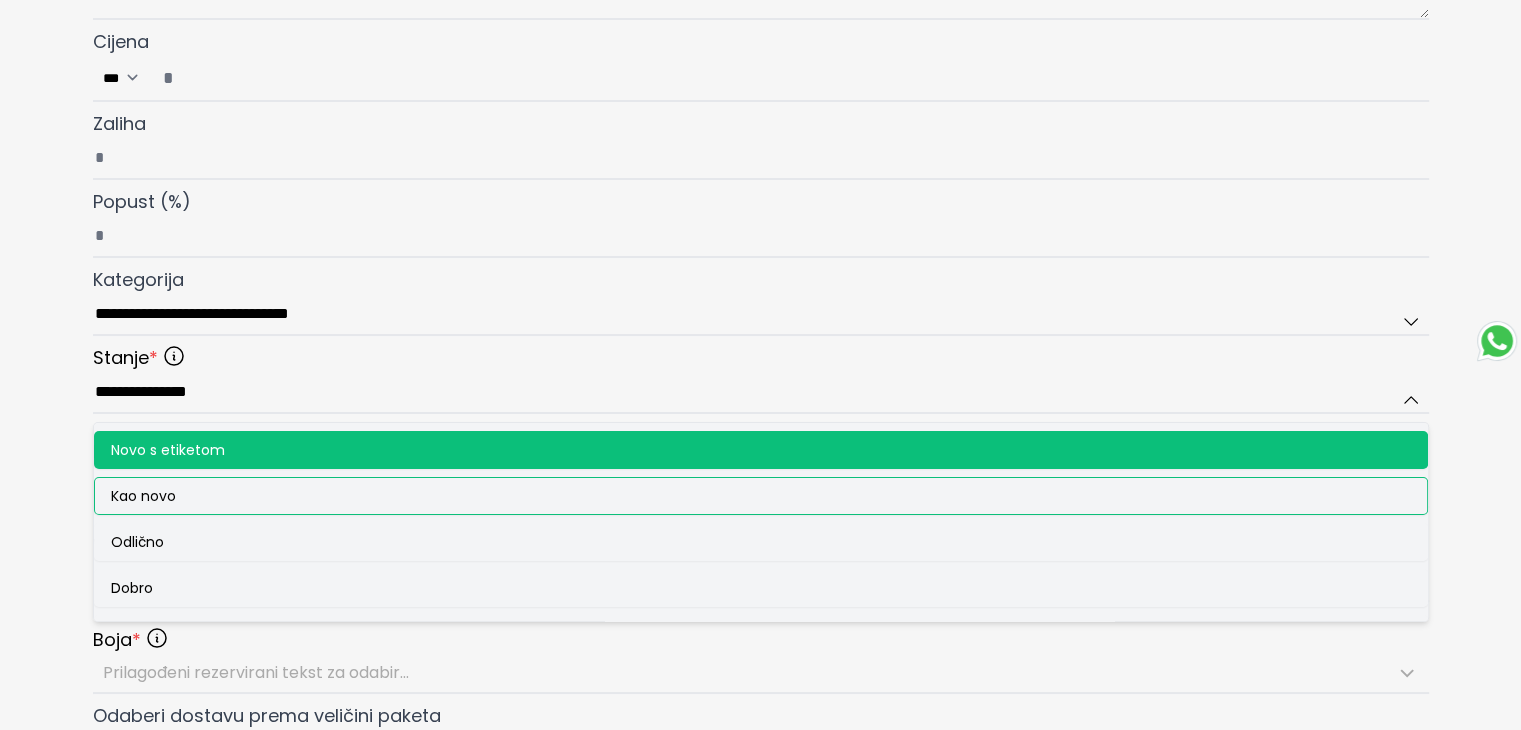 click on "Kao novo" at bounding box center [143, 496] 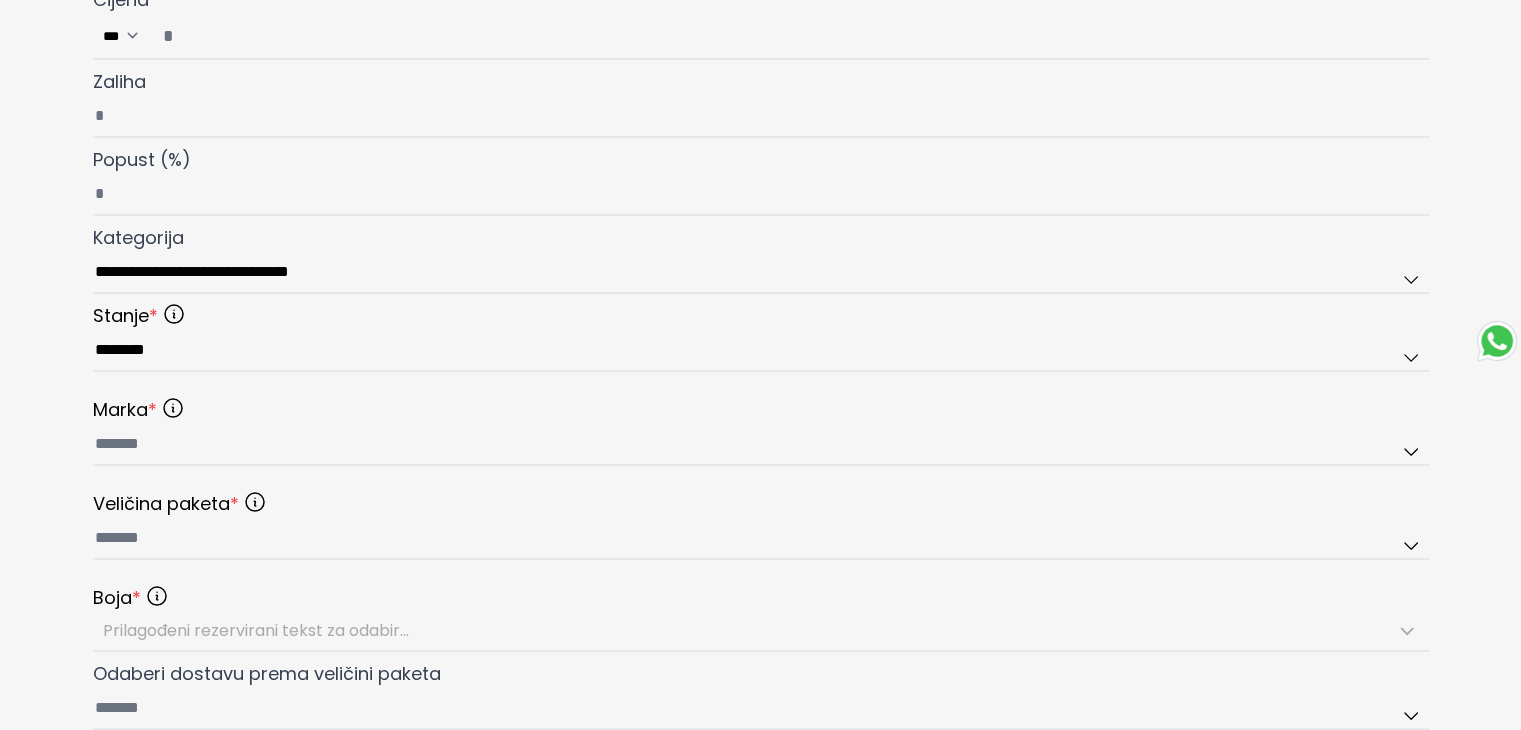 scroll, scrollTop: 900, scrollLeft: 0, axis: vertical 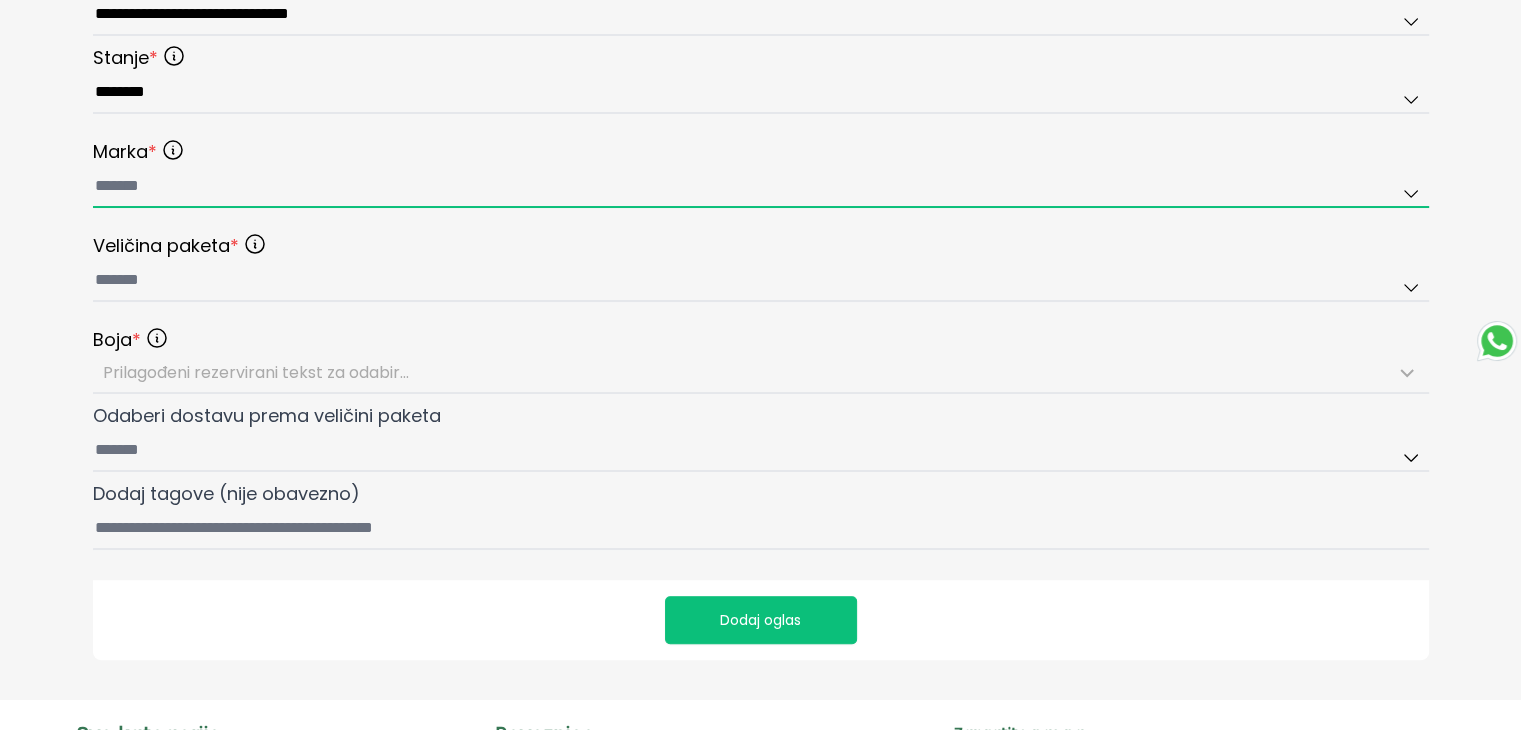click at bounding box center [761, 187] 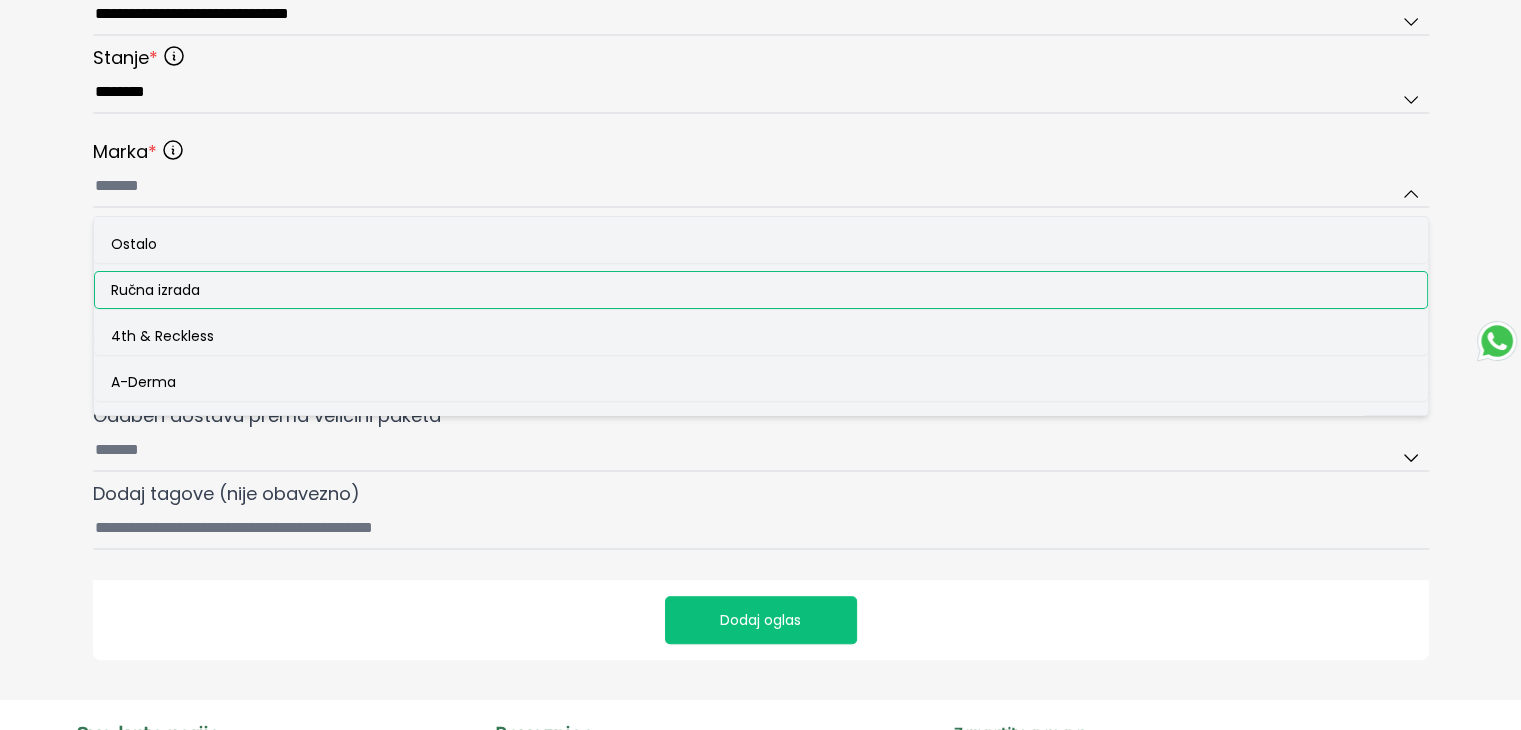 click on "Ručna izrada" at bounding box center (155, 290) 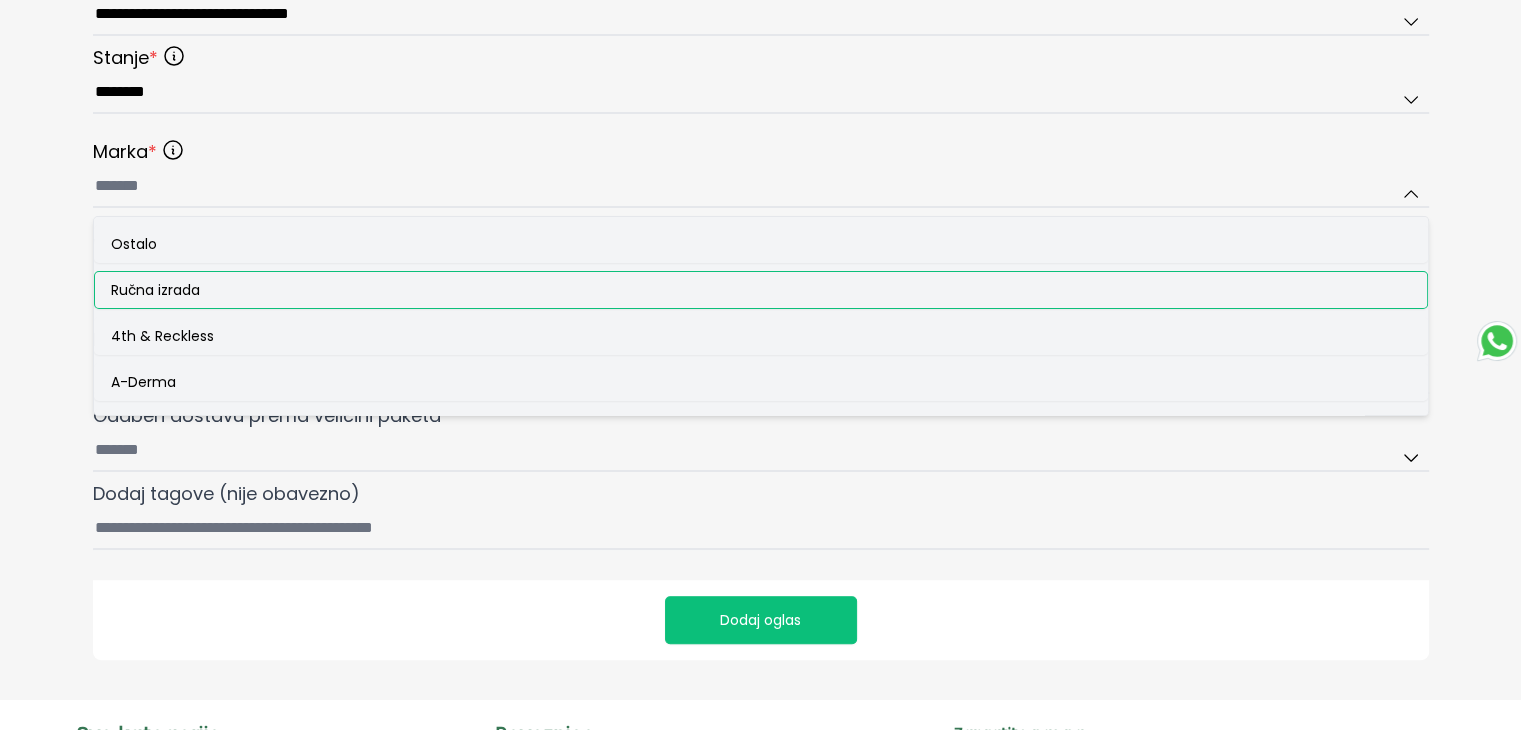 type on "**********" 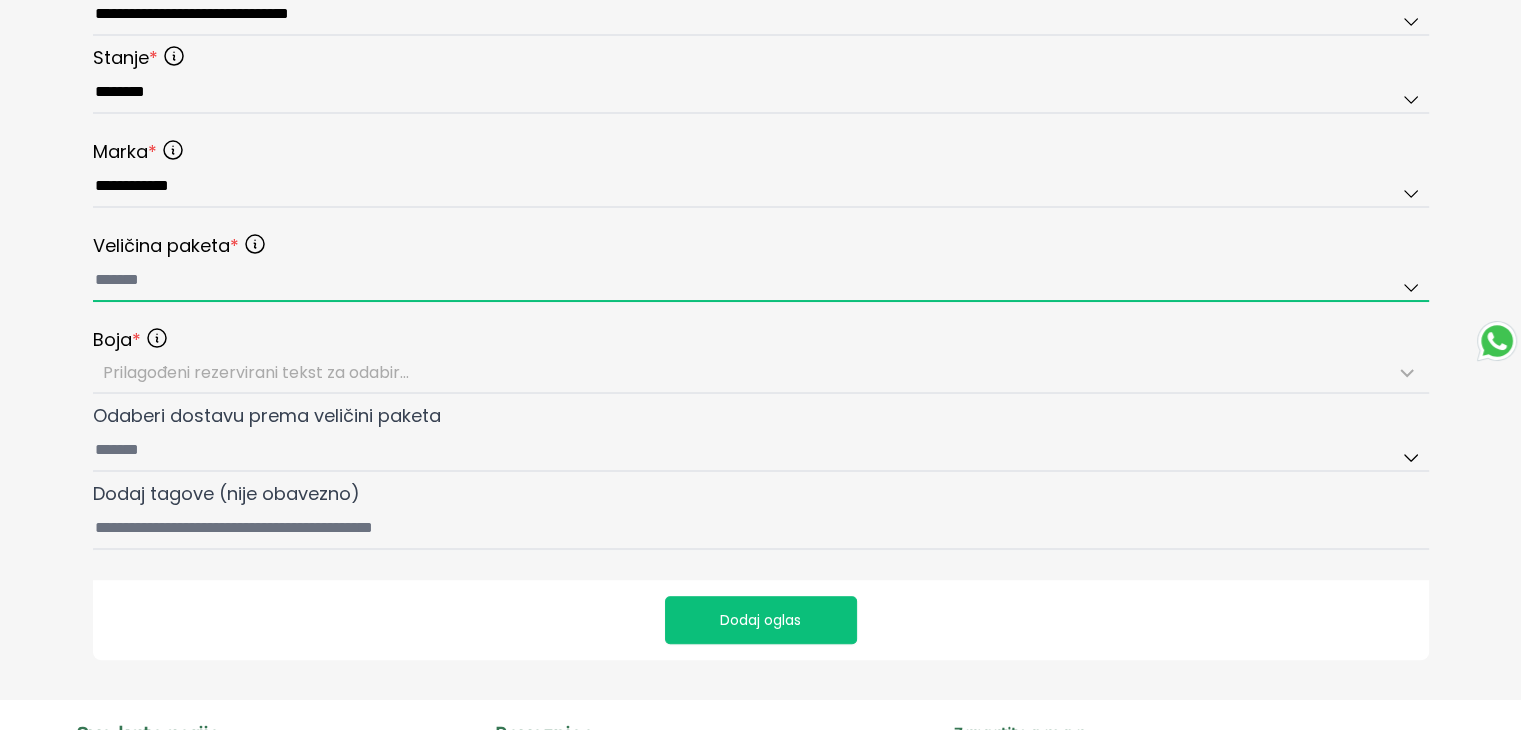 click at bounding box center [761, 281] 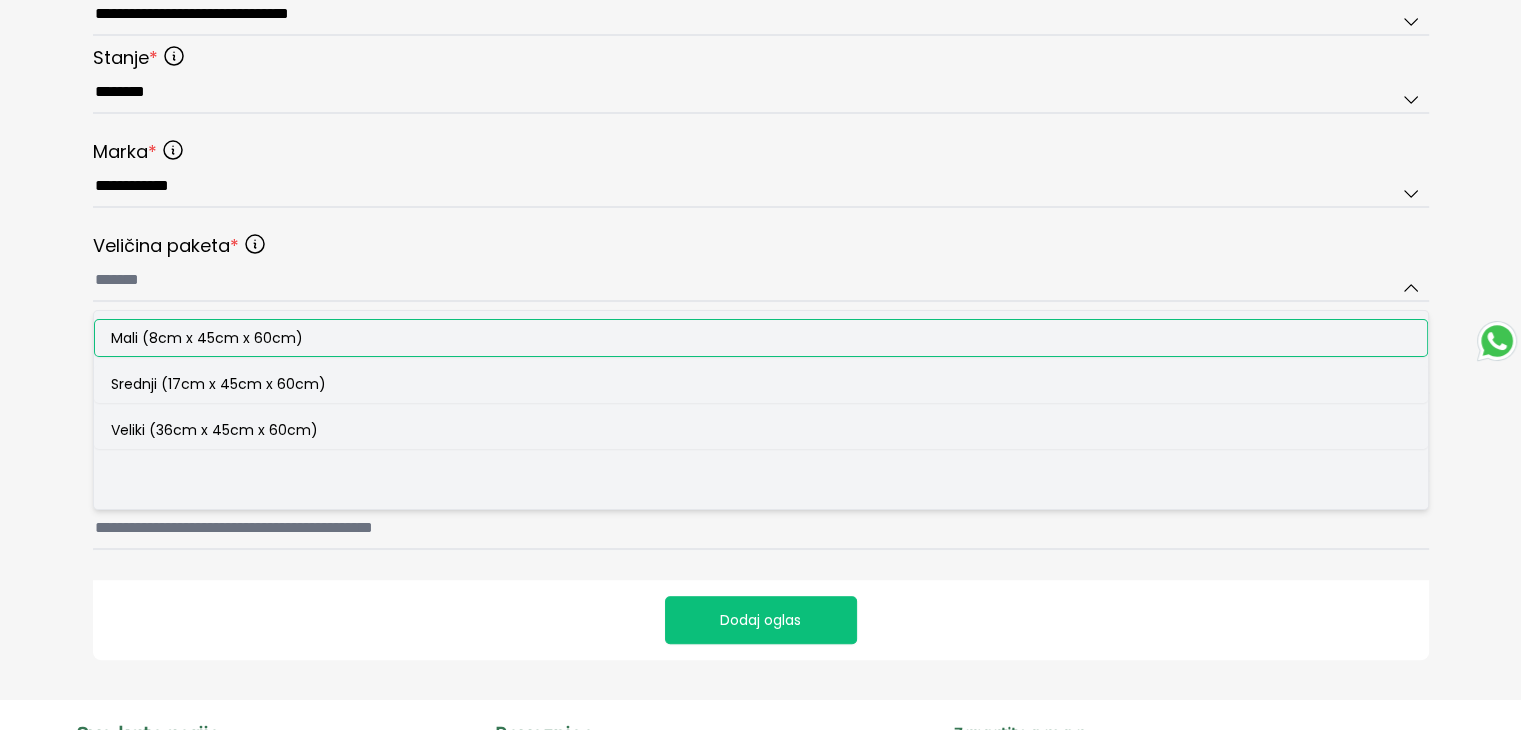 click on "Mali (8cm x 45cm x 60cm)" at bounding box center (207, 338) 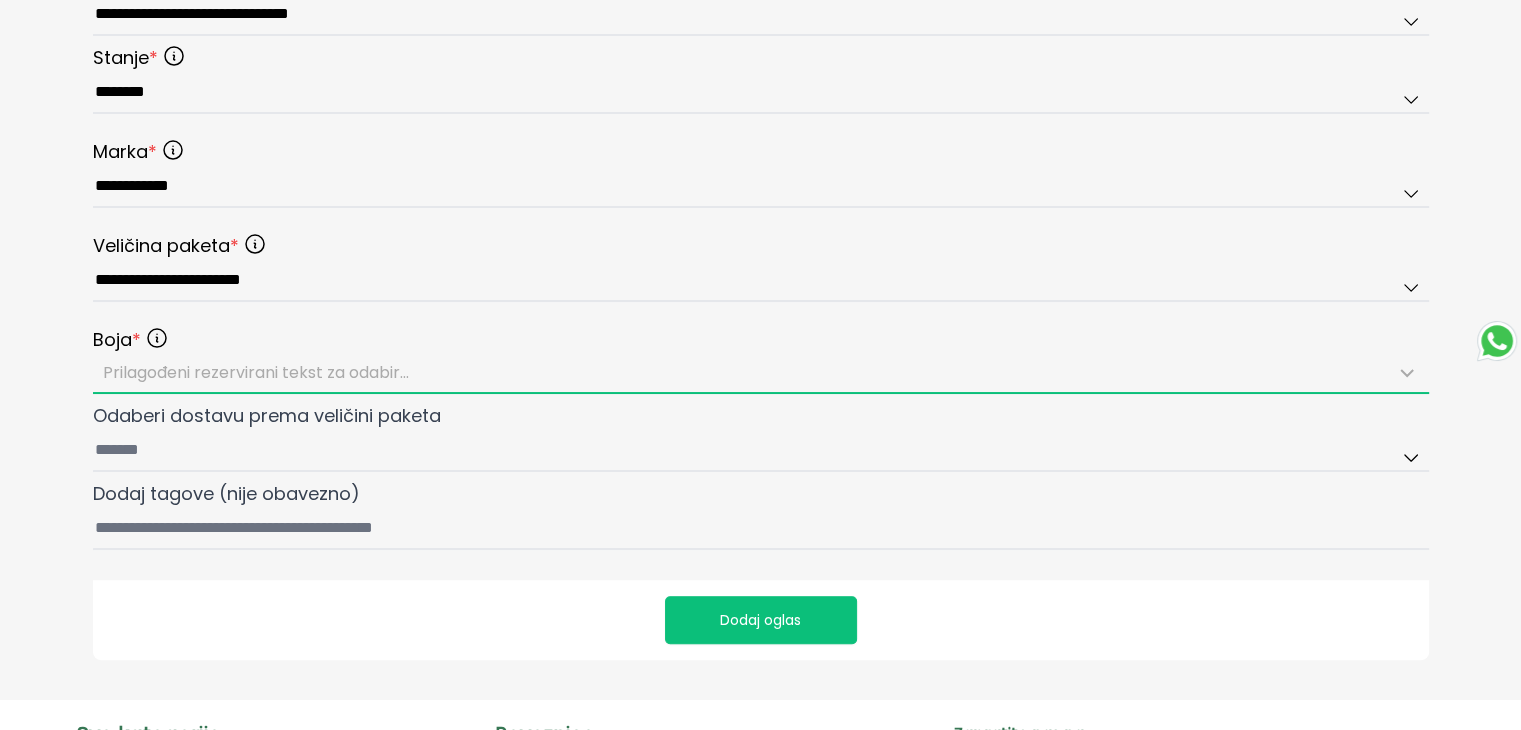 click on "Prilagođeni rezervirani tekst za odabir..." at bounding box center (256, 372) 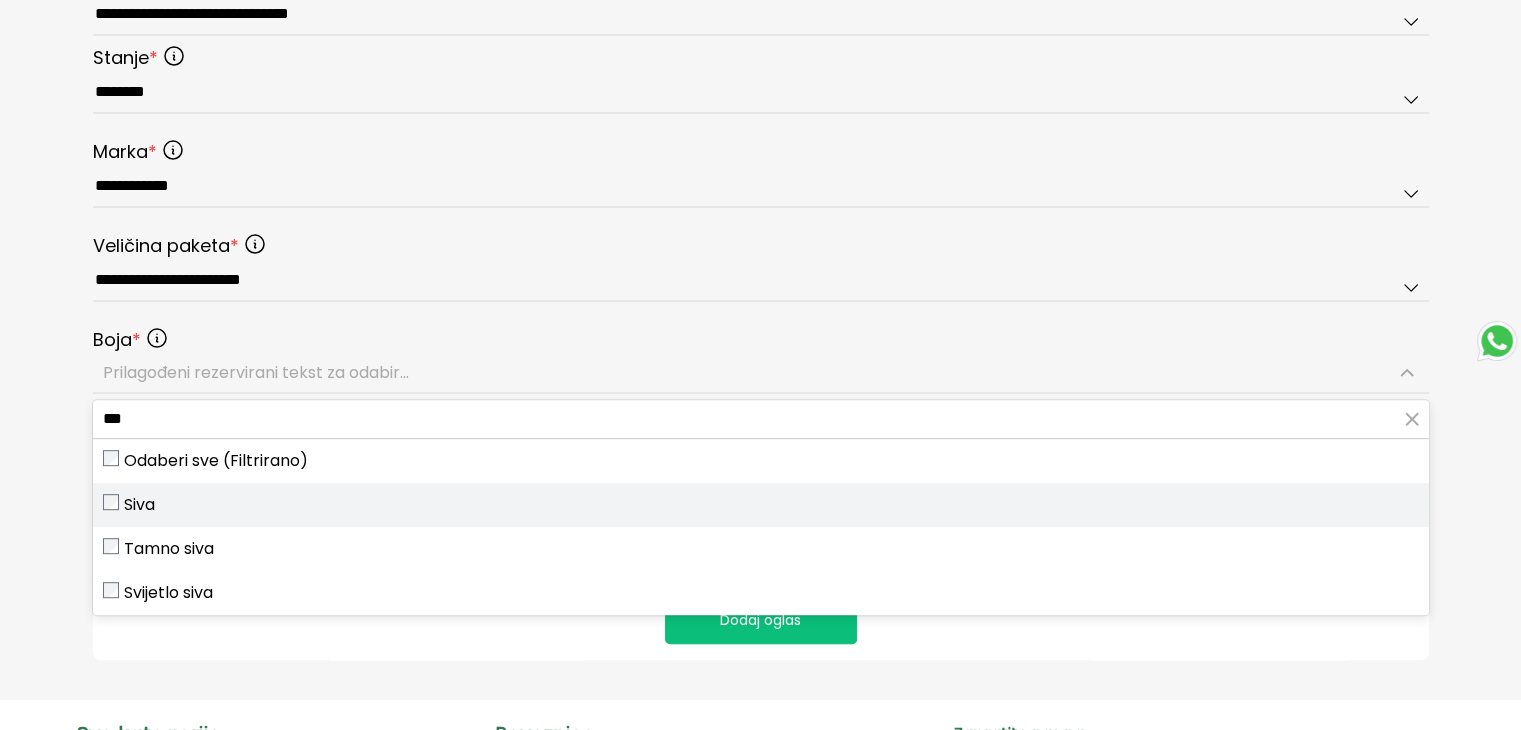 type on "***" 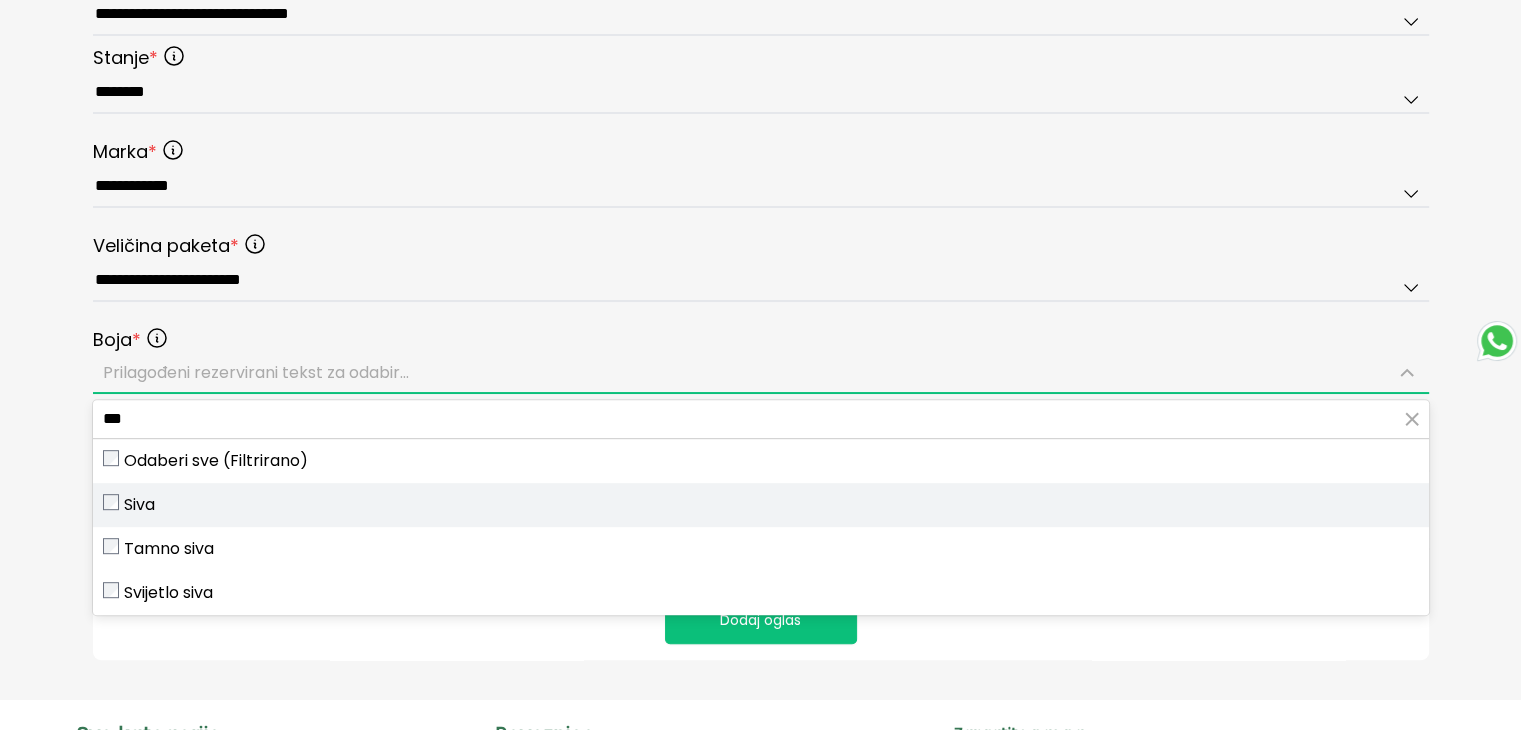 click on "Siva" at bounding box center [761, 505] 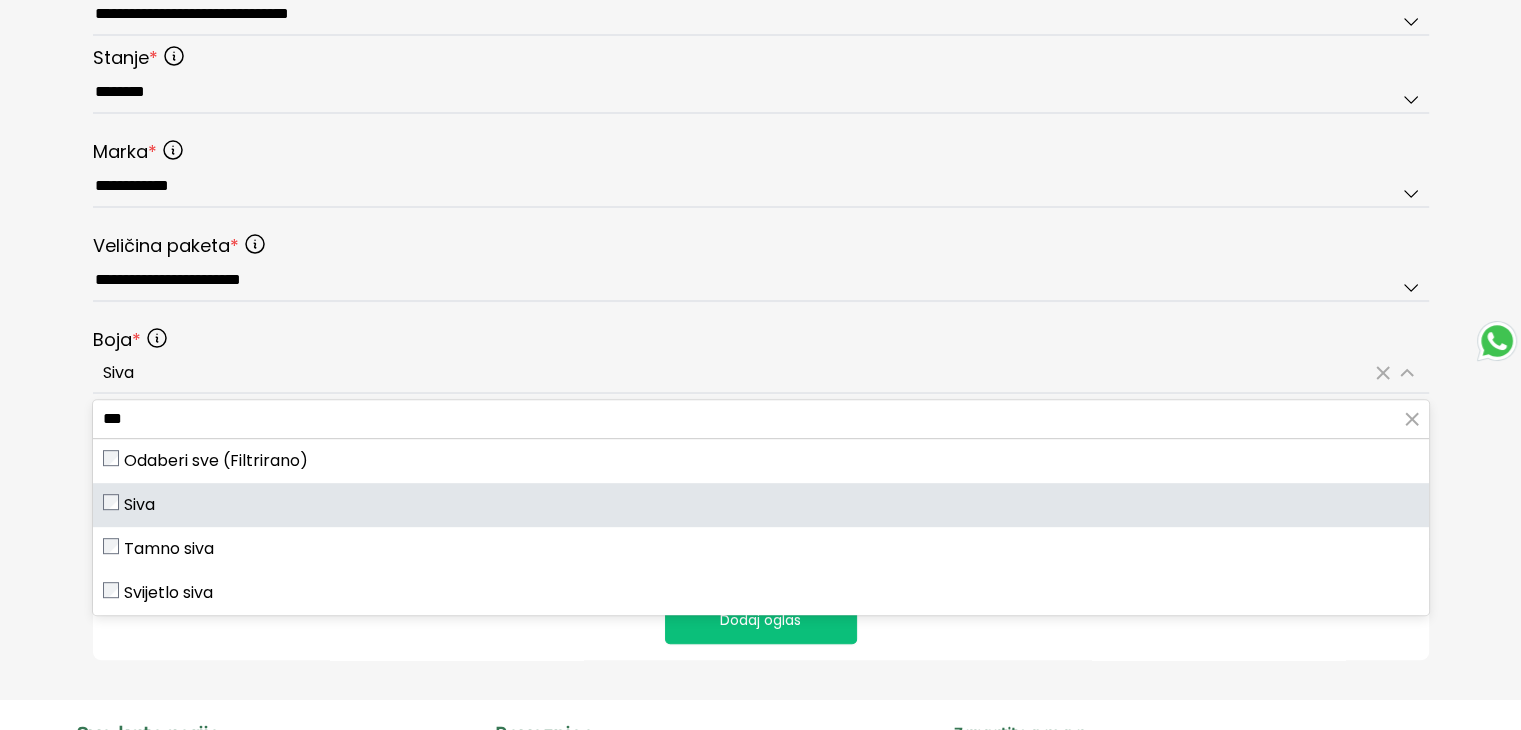 click on "**********" at bounding box center (760, -45) 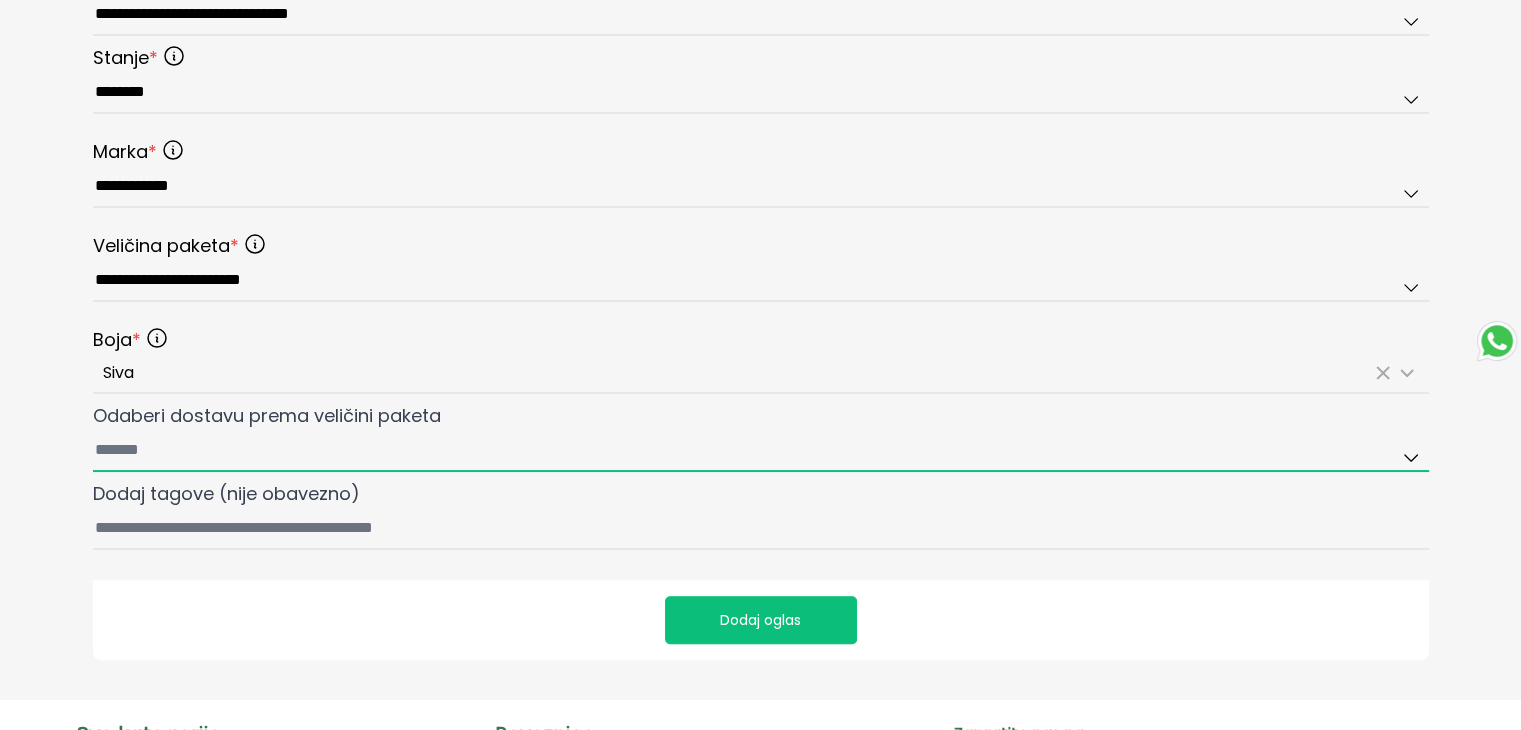 click on "Odaberi dostavu prema veličini paketa" at bounding box center [761, 451] 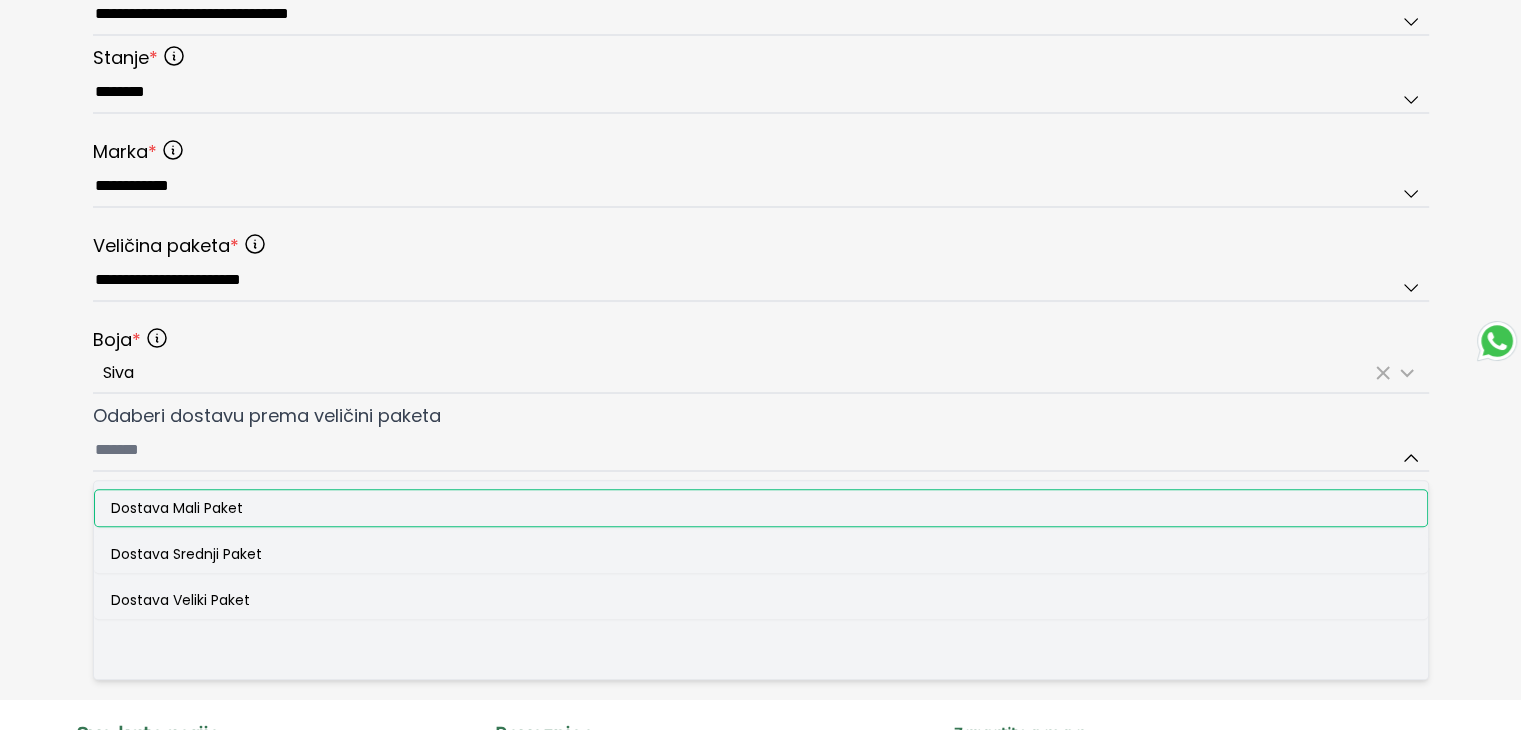 click on "Dostava Mali Paket" at bounding box center [761, 508] 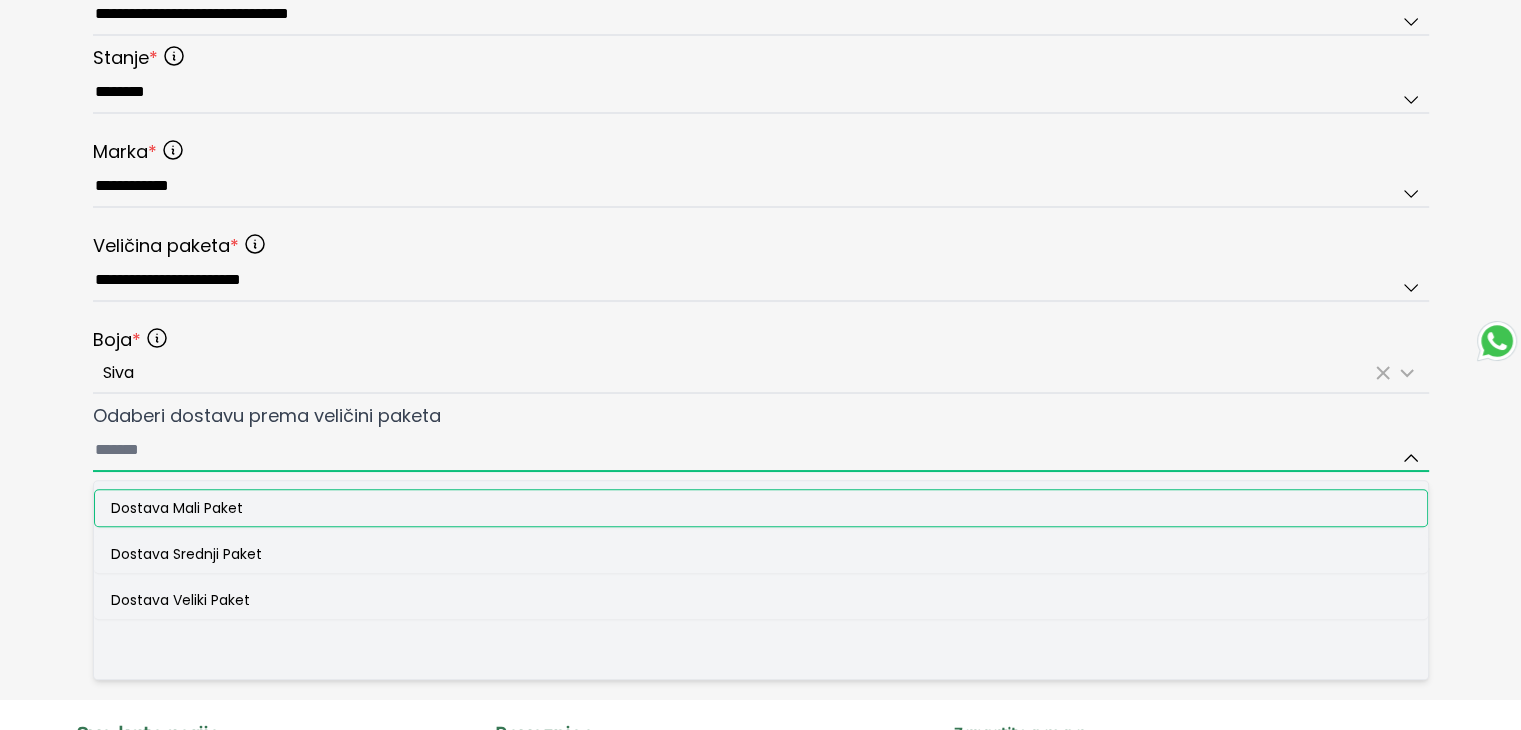 click on "Odaberi dostavu prema veličini paketa Dostava Mali Paket Dostava Srednji Paket Dostava Veliki Paket" at bounding box center (761, 451) 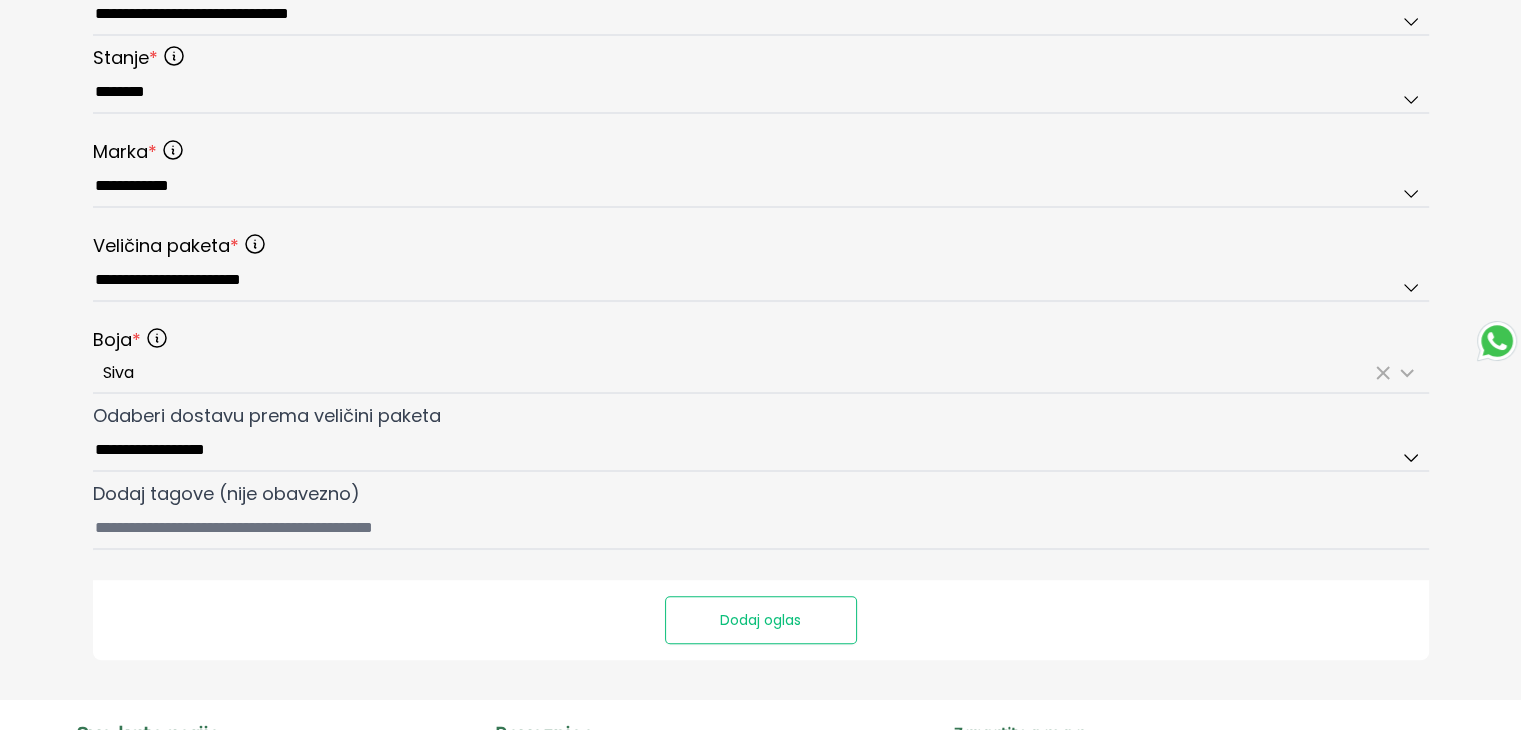 click on "Dodaj oglas" at bounding box center [761, 620] 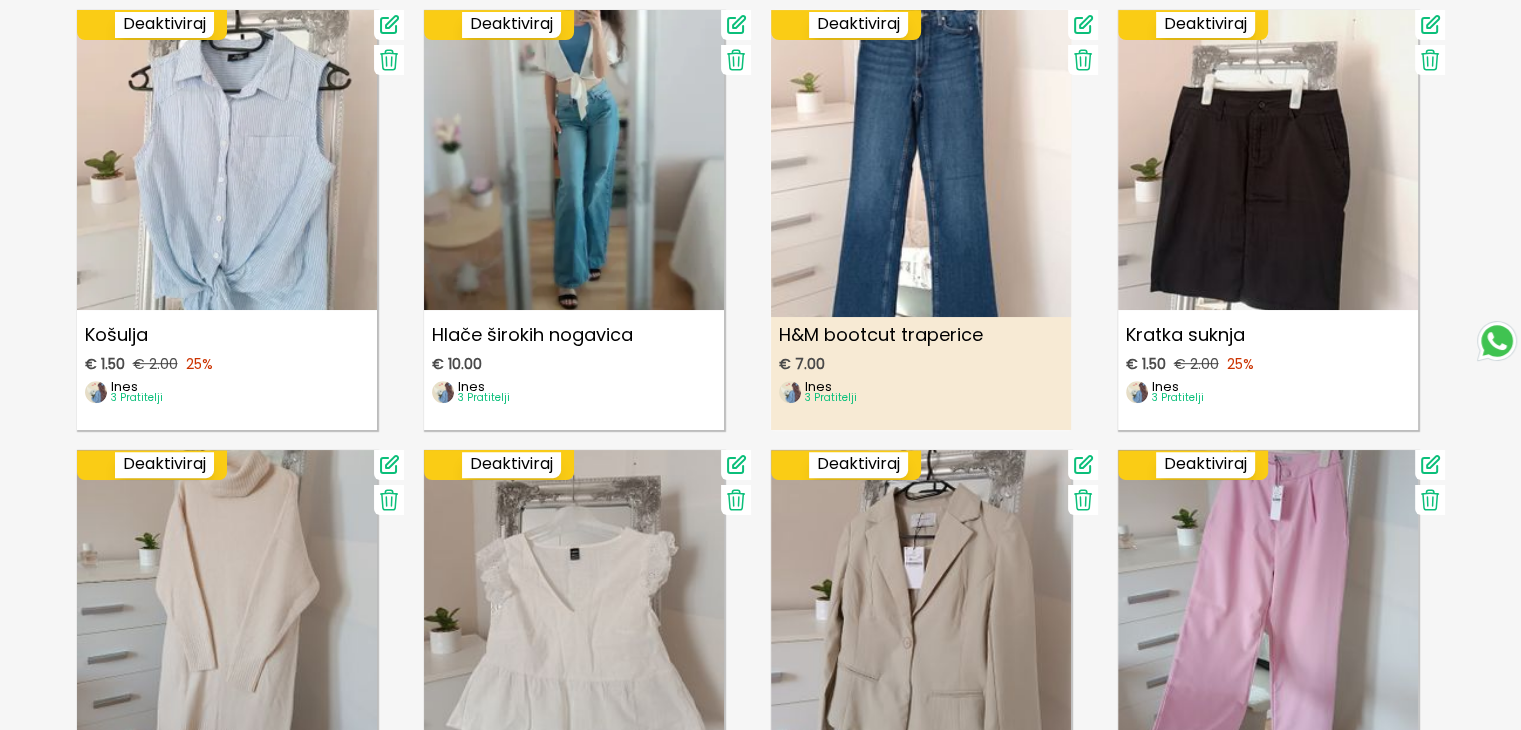 scroll, scrollTop: 0, scrollLeft: 0, axis: both 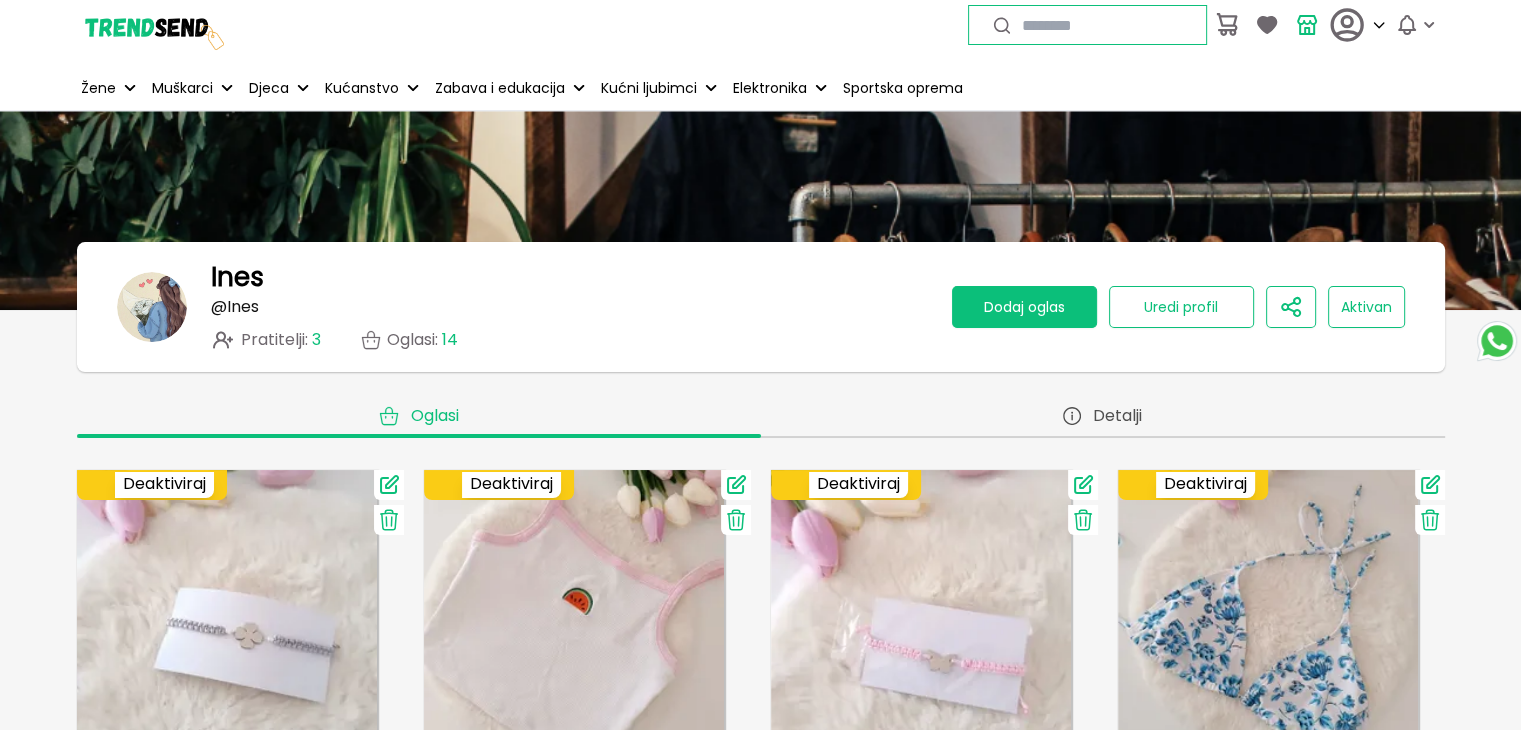 click on "Dodaj oglas" at bounding box center [1024, 307] 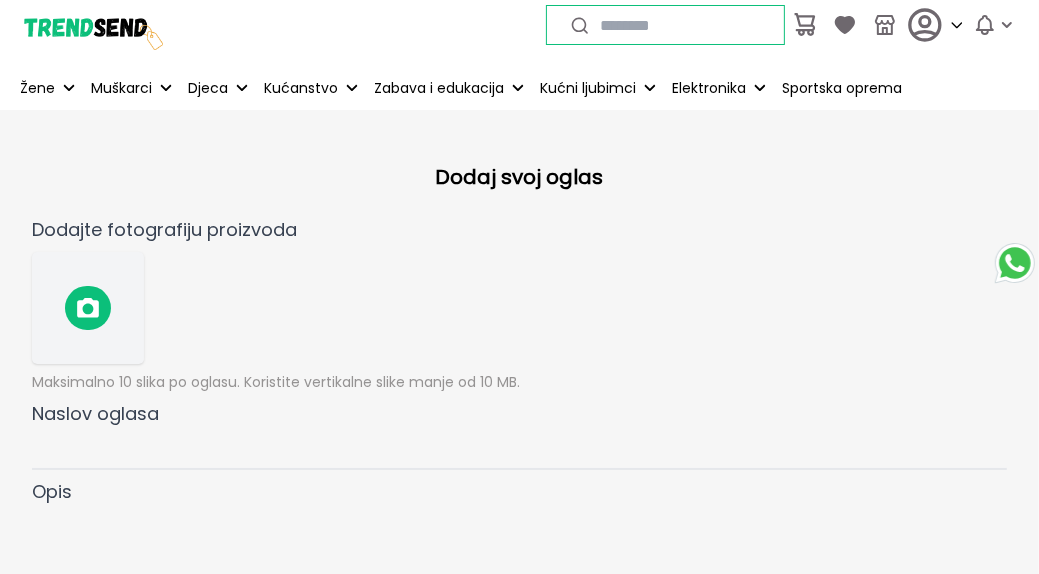 click 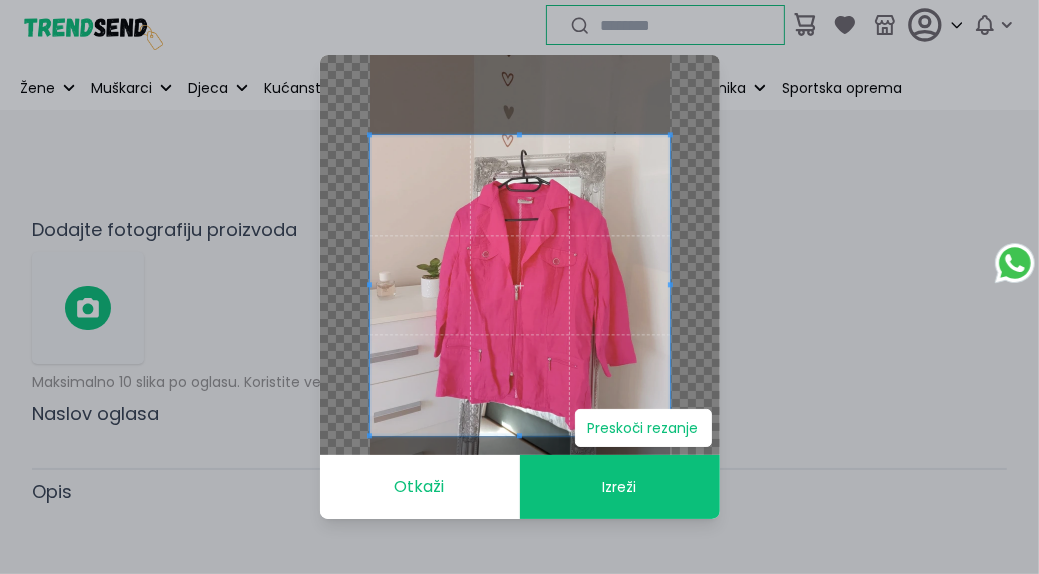 click at bounding box center [520, 285] 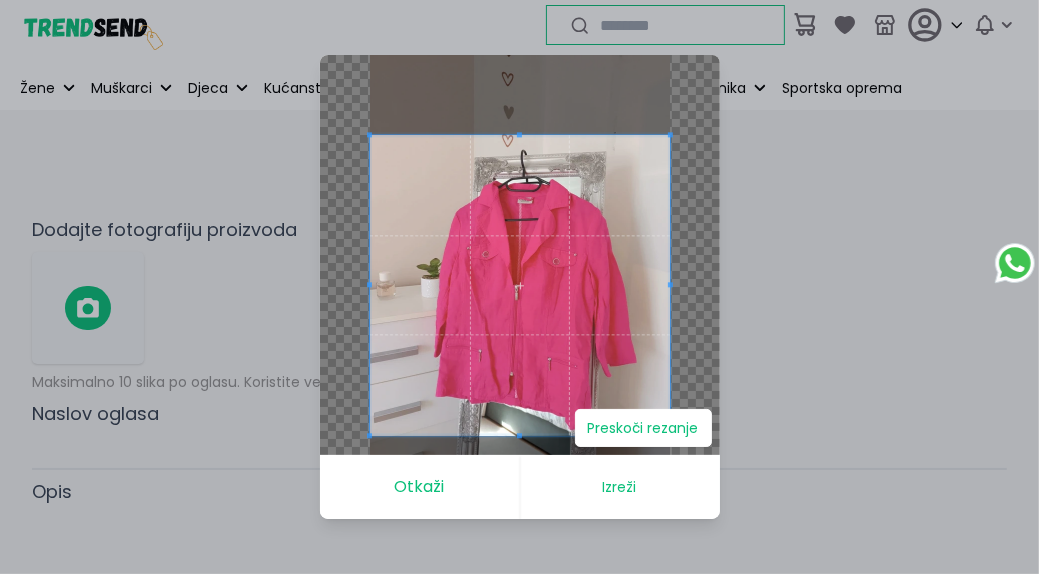 click on "Izreži" at bounding box center [620, 487] 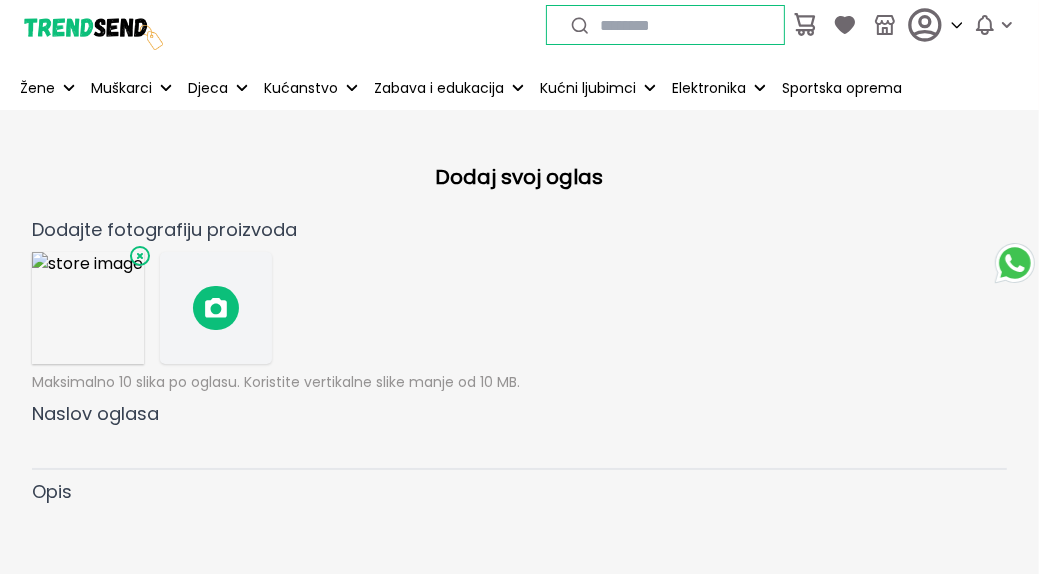 click at bounding box center [216, 308] 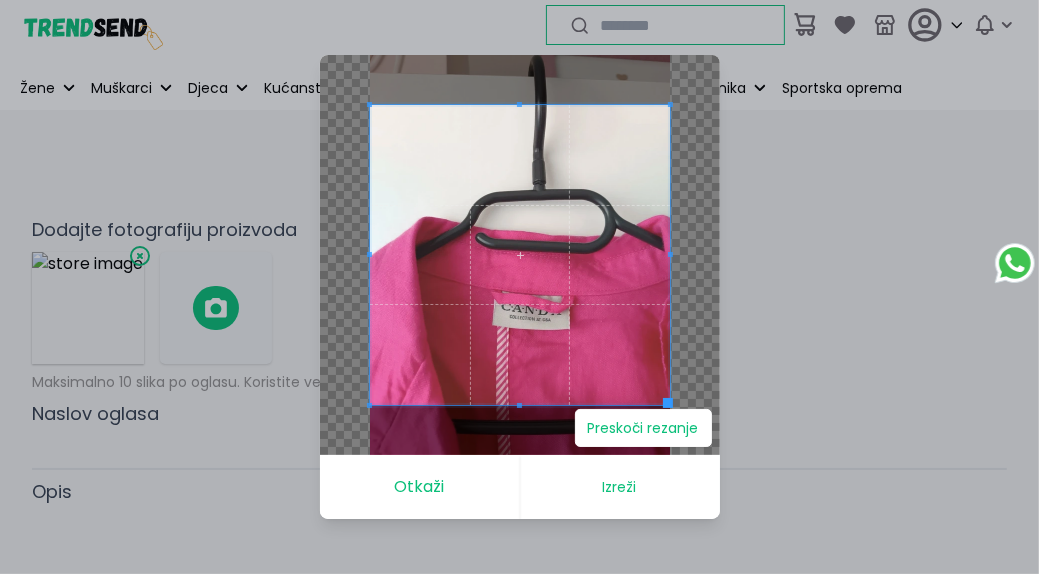 click on "Izreži" at bounding box center (620, 487) 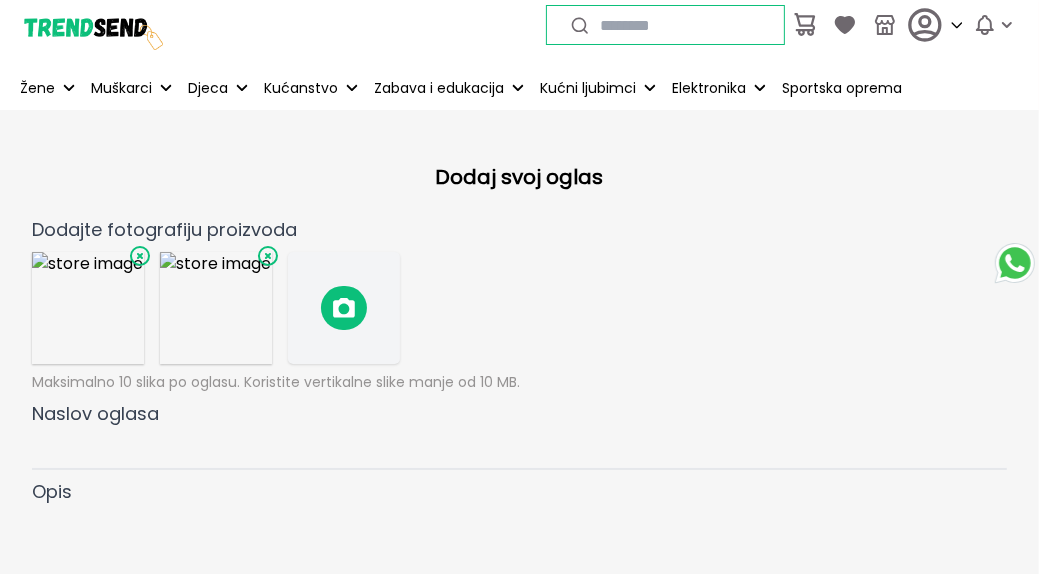 click 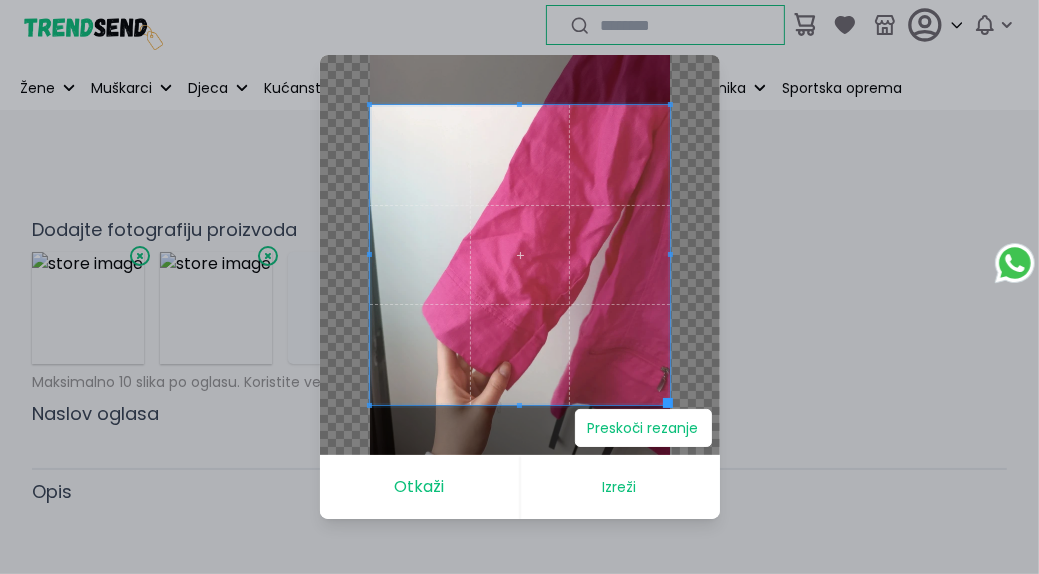click on "Izreži" at bounding box center [620, 487] 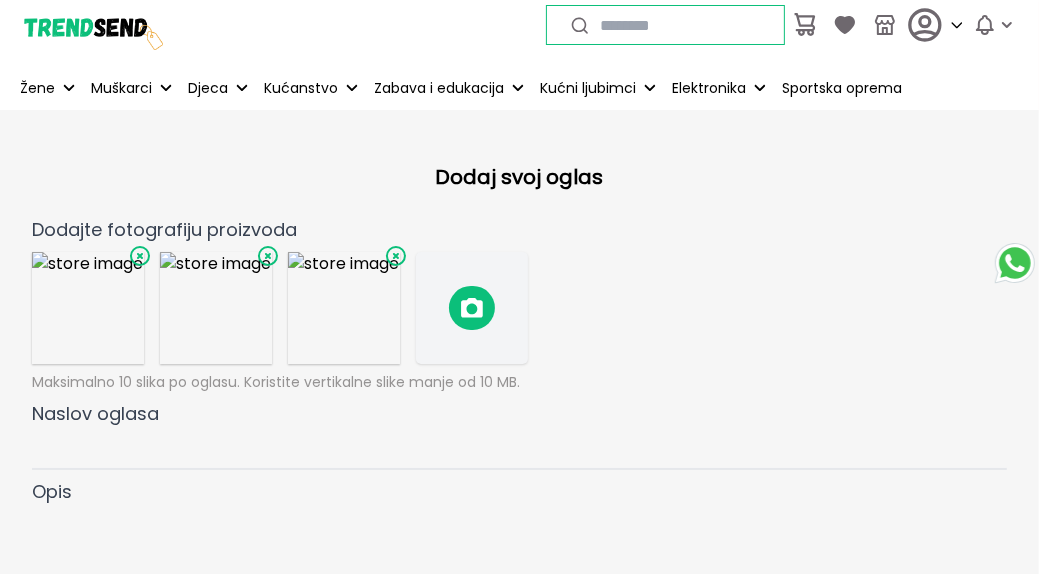 click at bounding box center [472, 308] 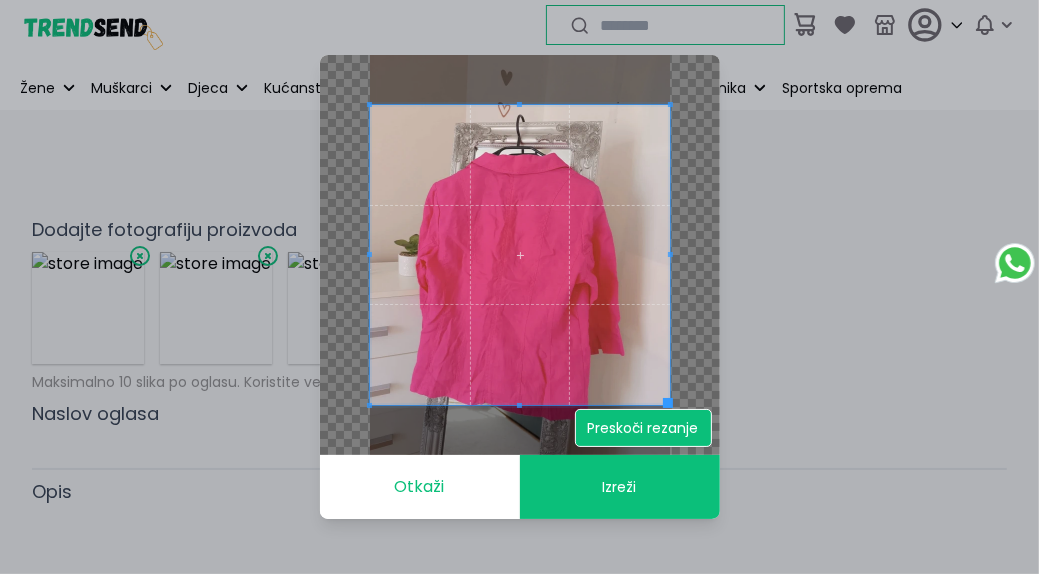 click on "Preskoči rezanje" at bounding box center (643, 428) 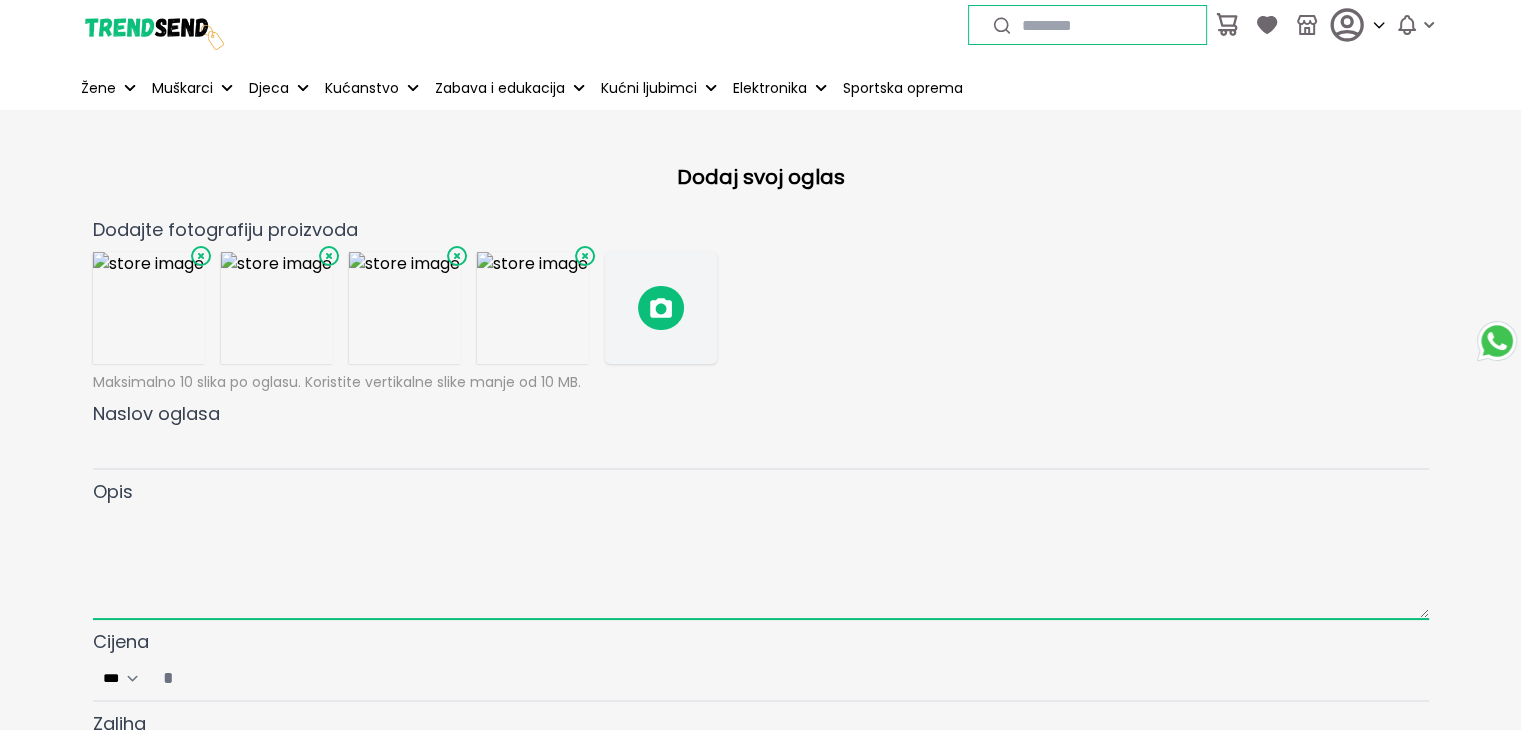 click at bounding box center [761, 563] 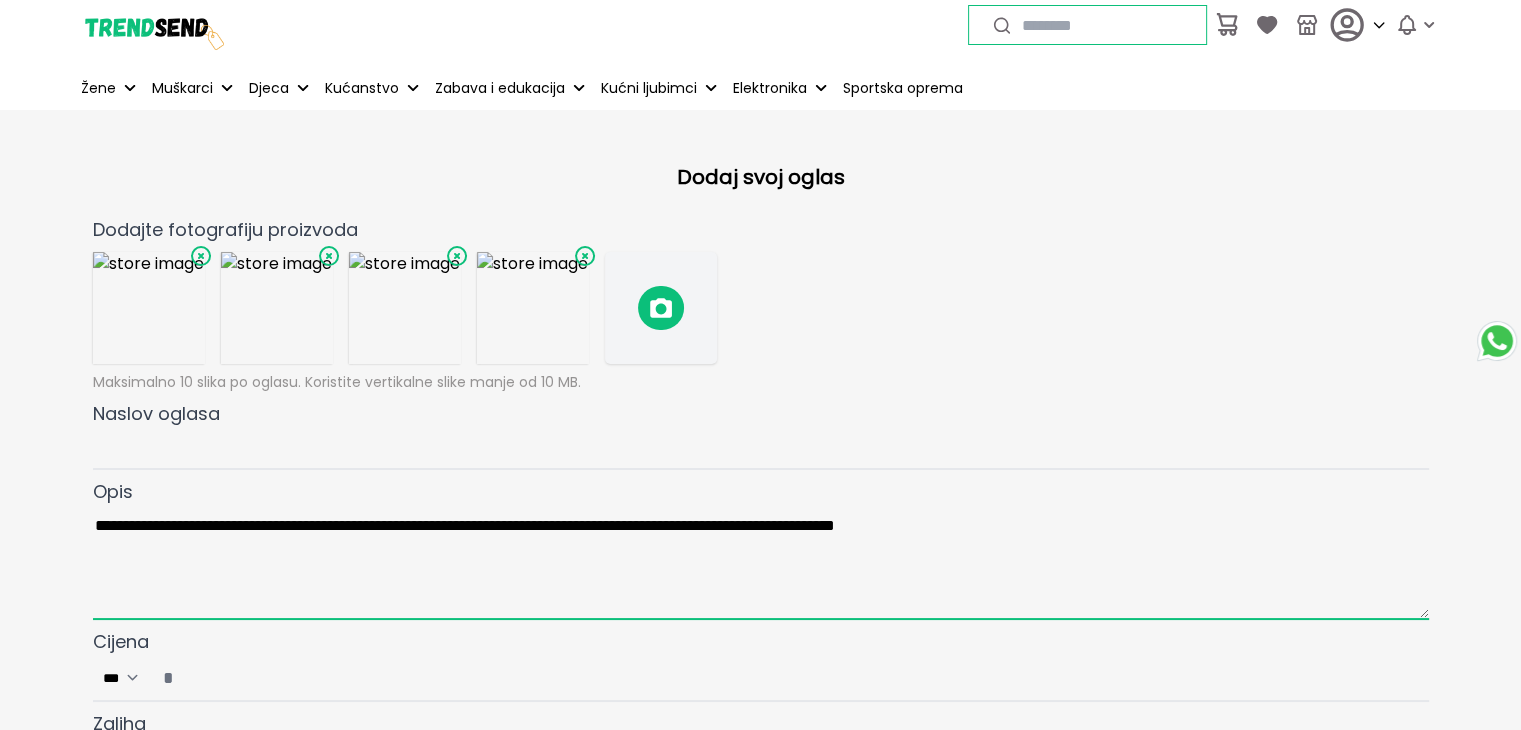 type on "**********" 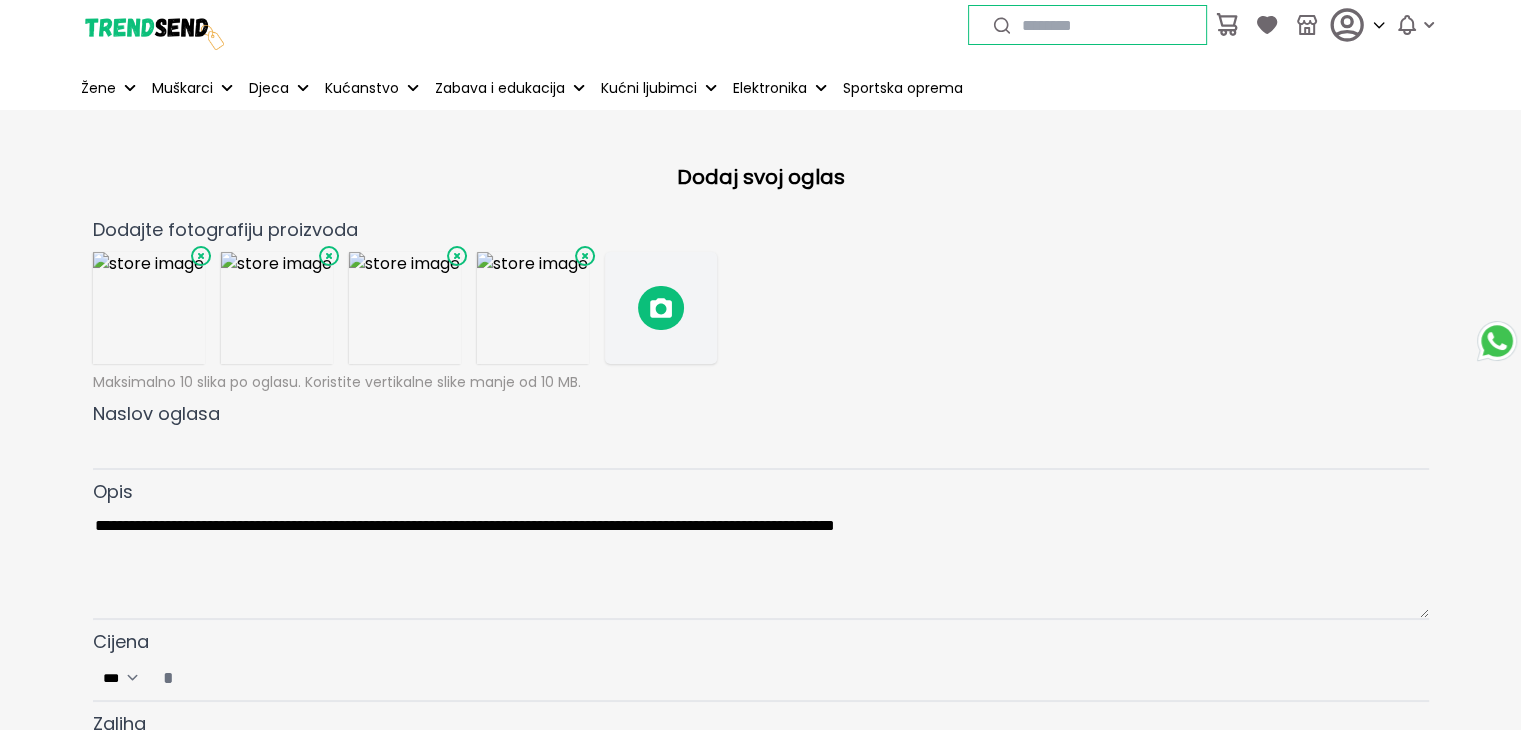click on "**********" at bounding box center [761, 549] 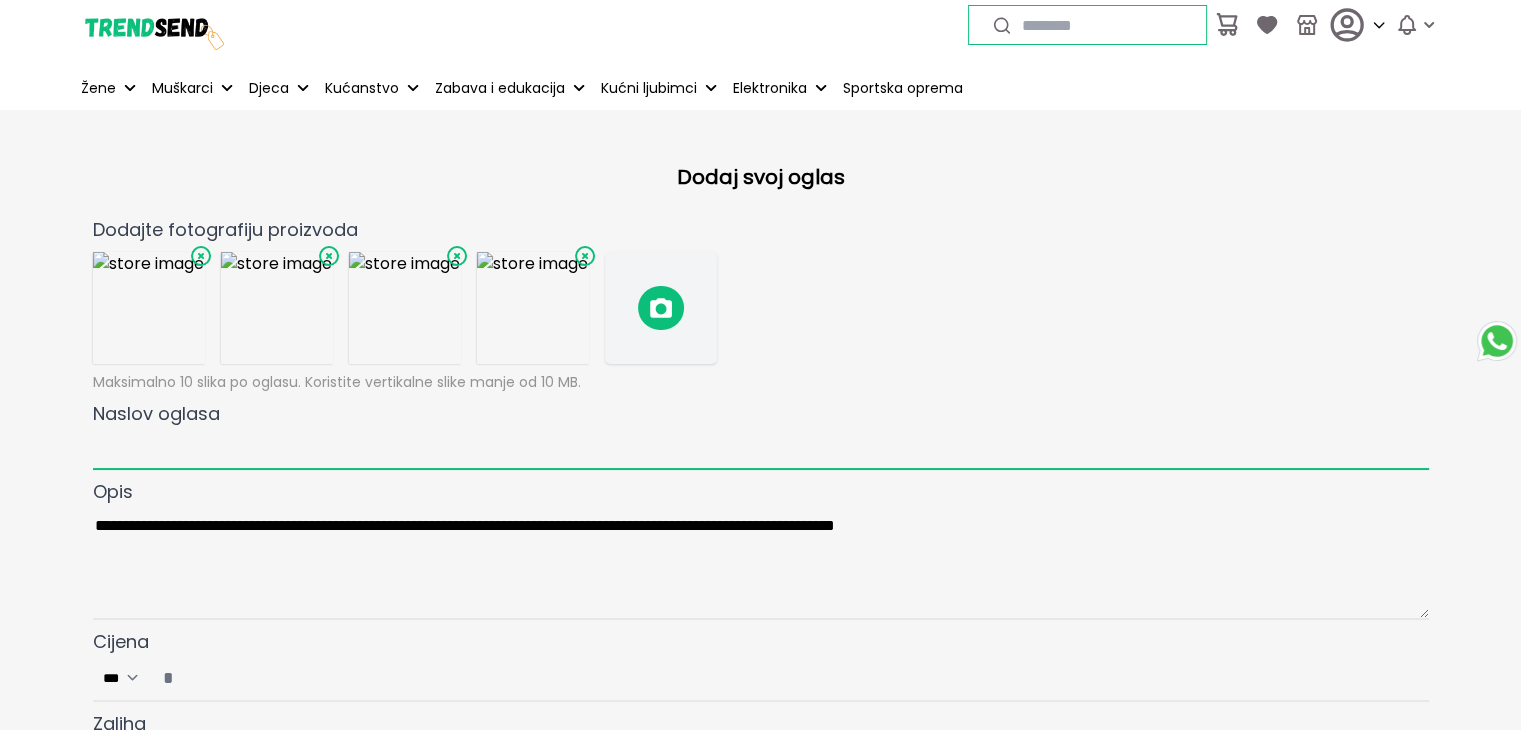 click on "Naslov oglasa" at bounding box center (761, 449) 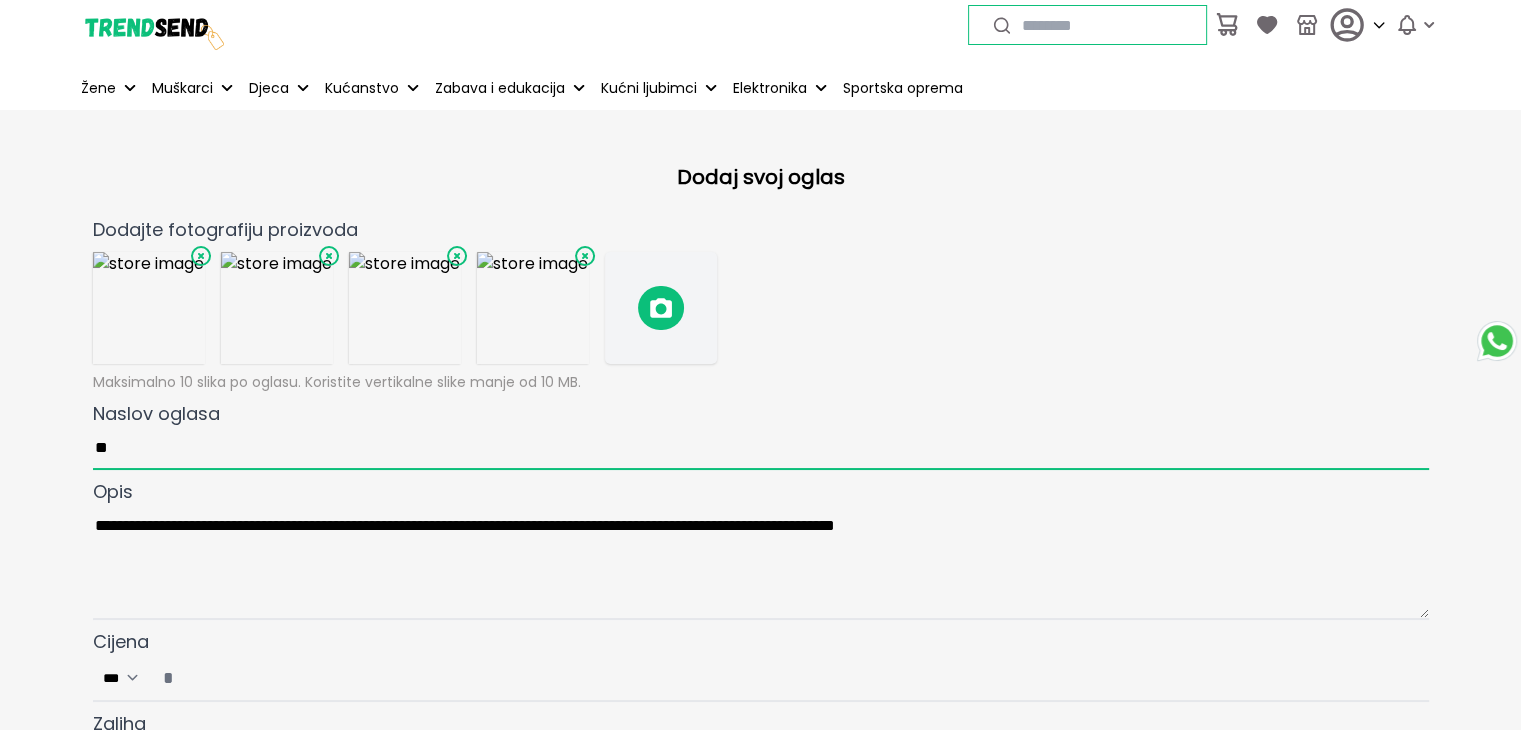 type on "*" 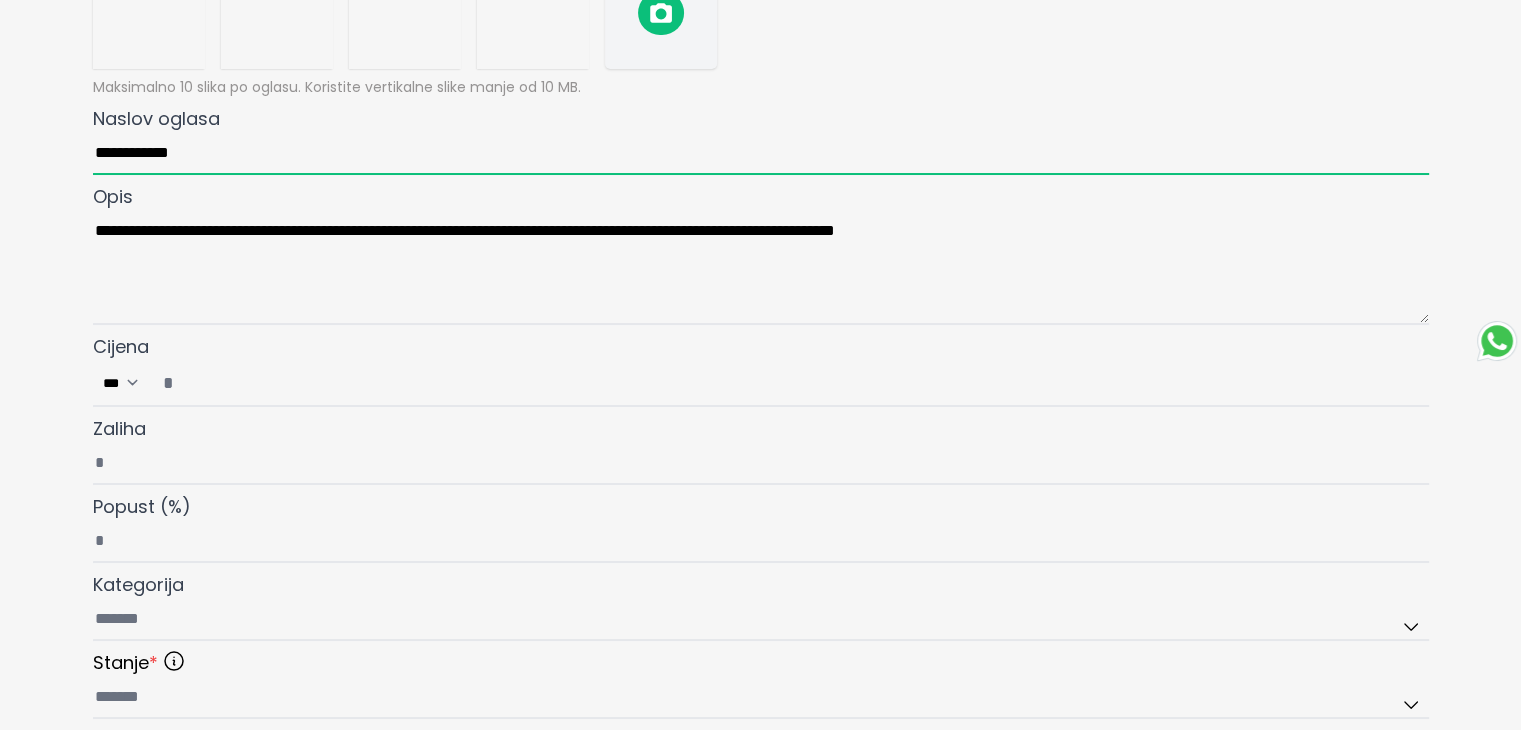 scroll, scrollTop: 300, scrollLeft: 0, axis: vertical 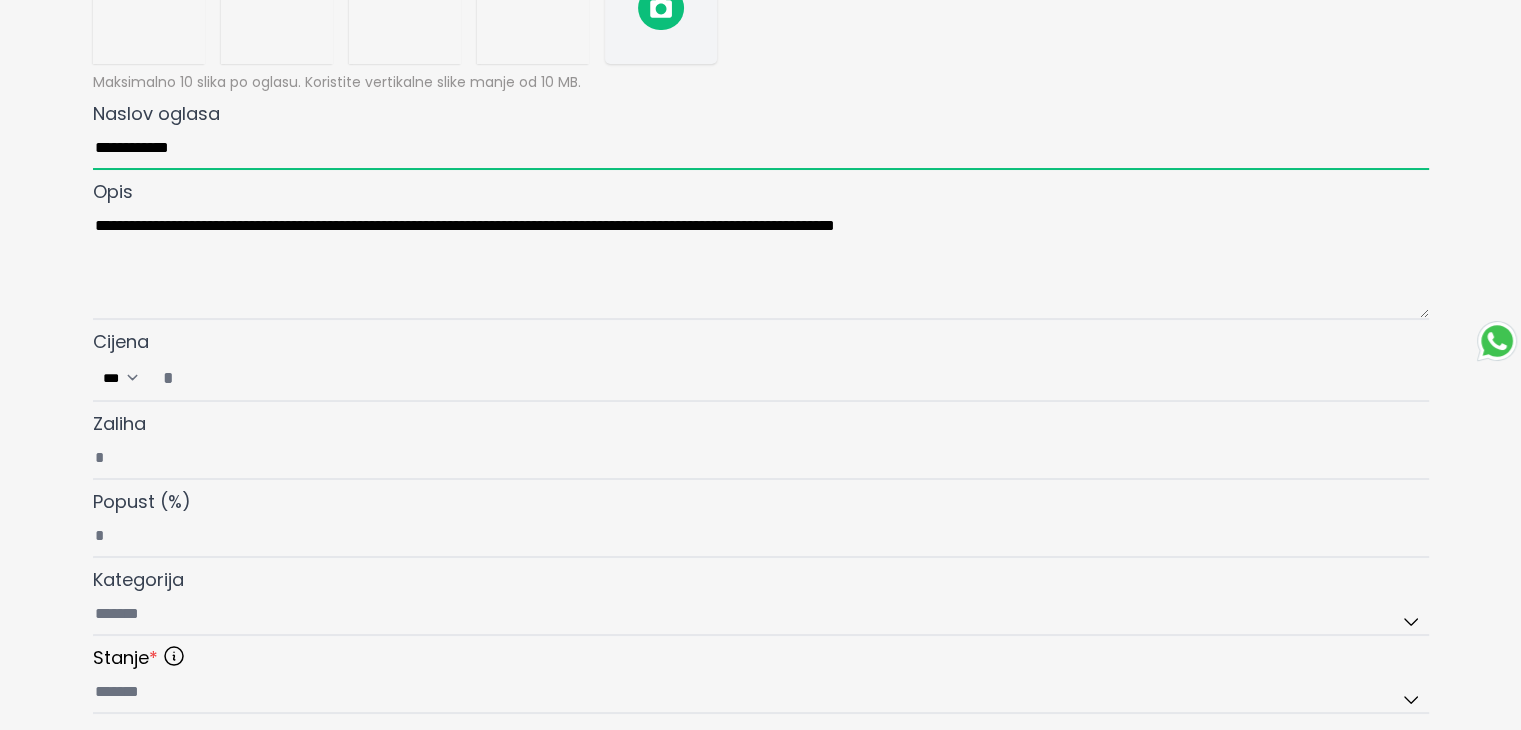 type on "**********" 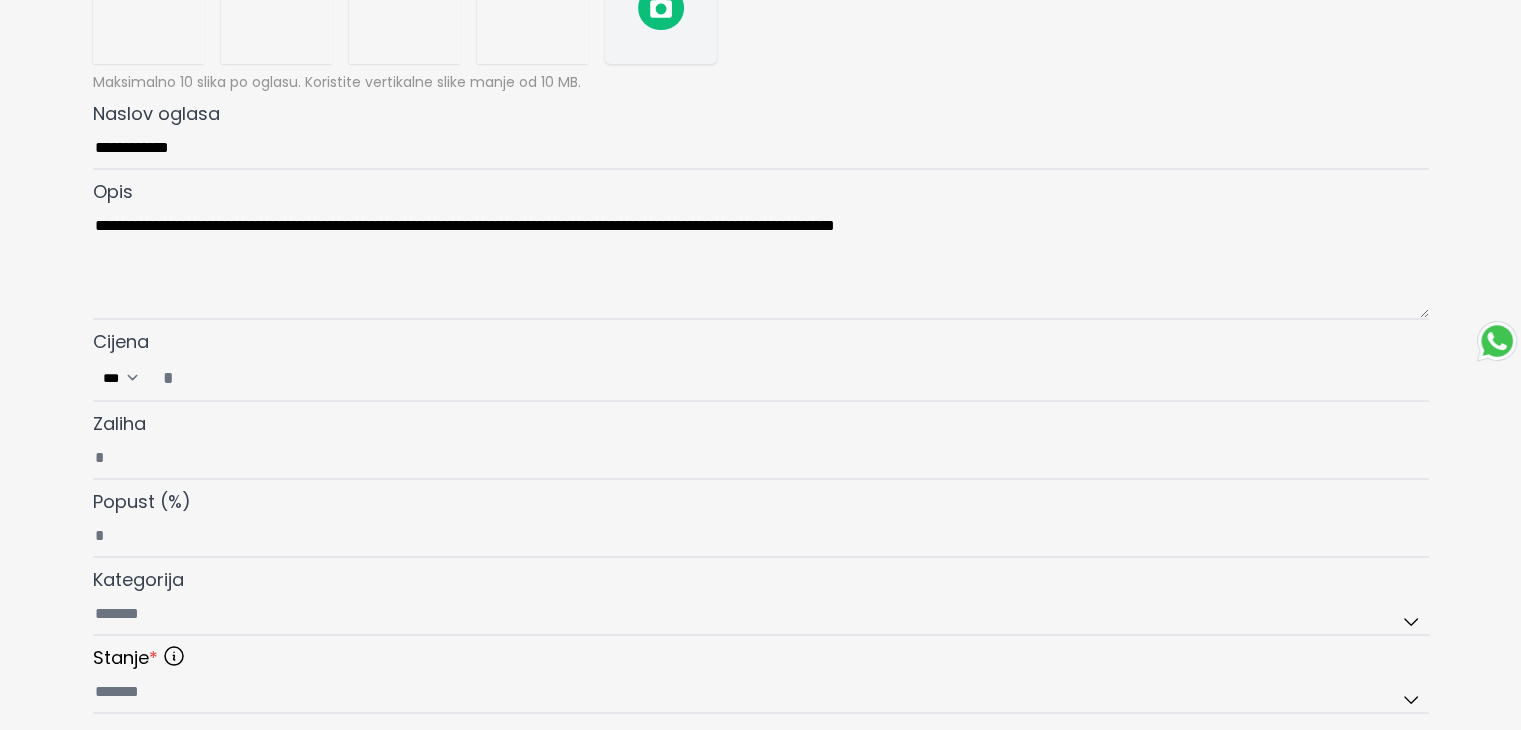 click on "Cijena ***" at bounding box center (789, 378) 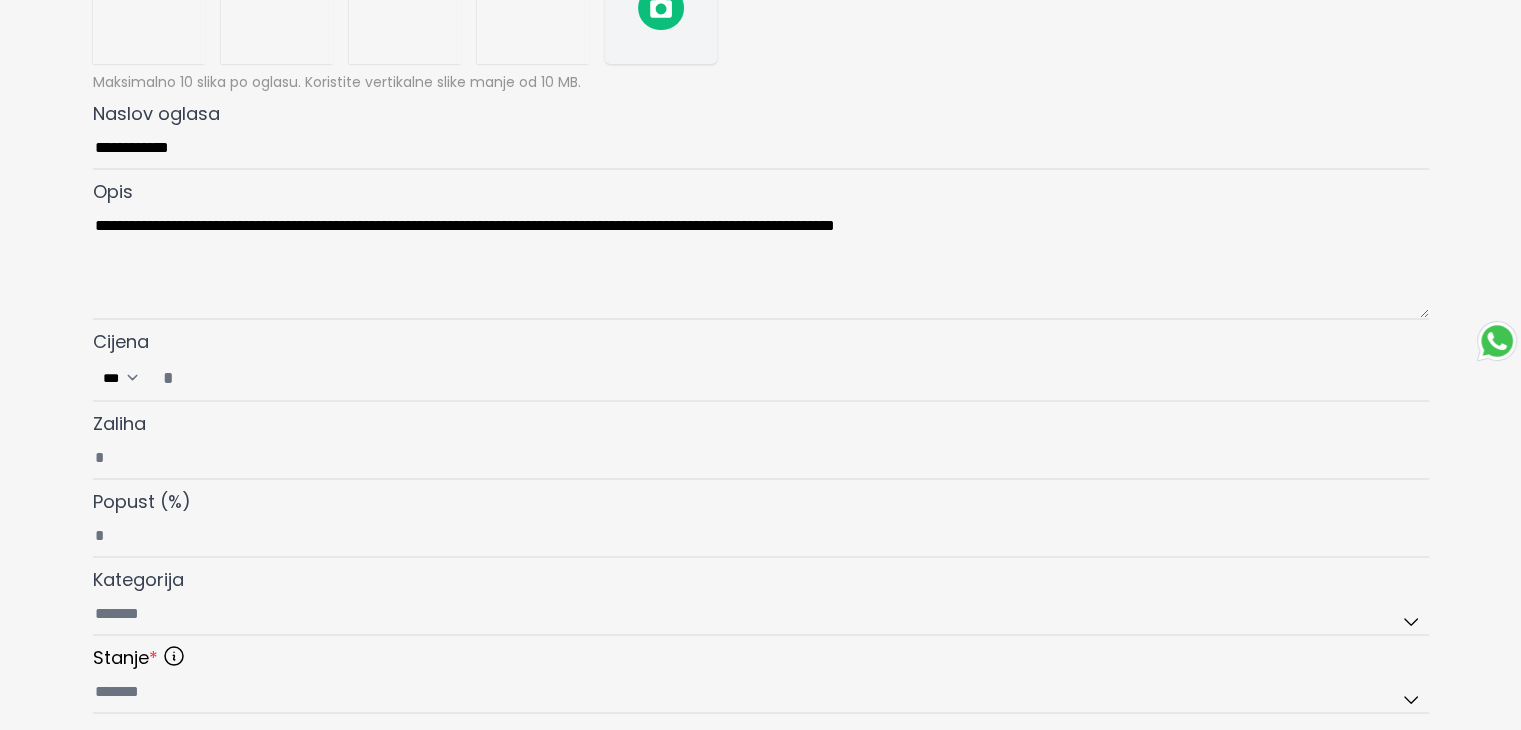 type on "*" 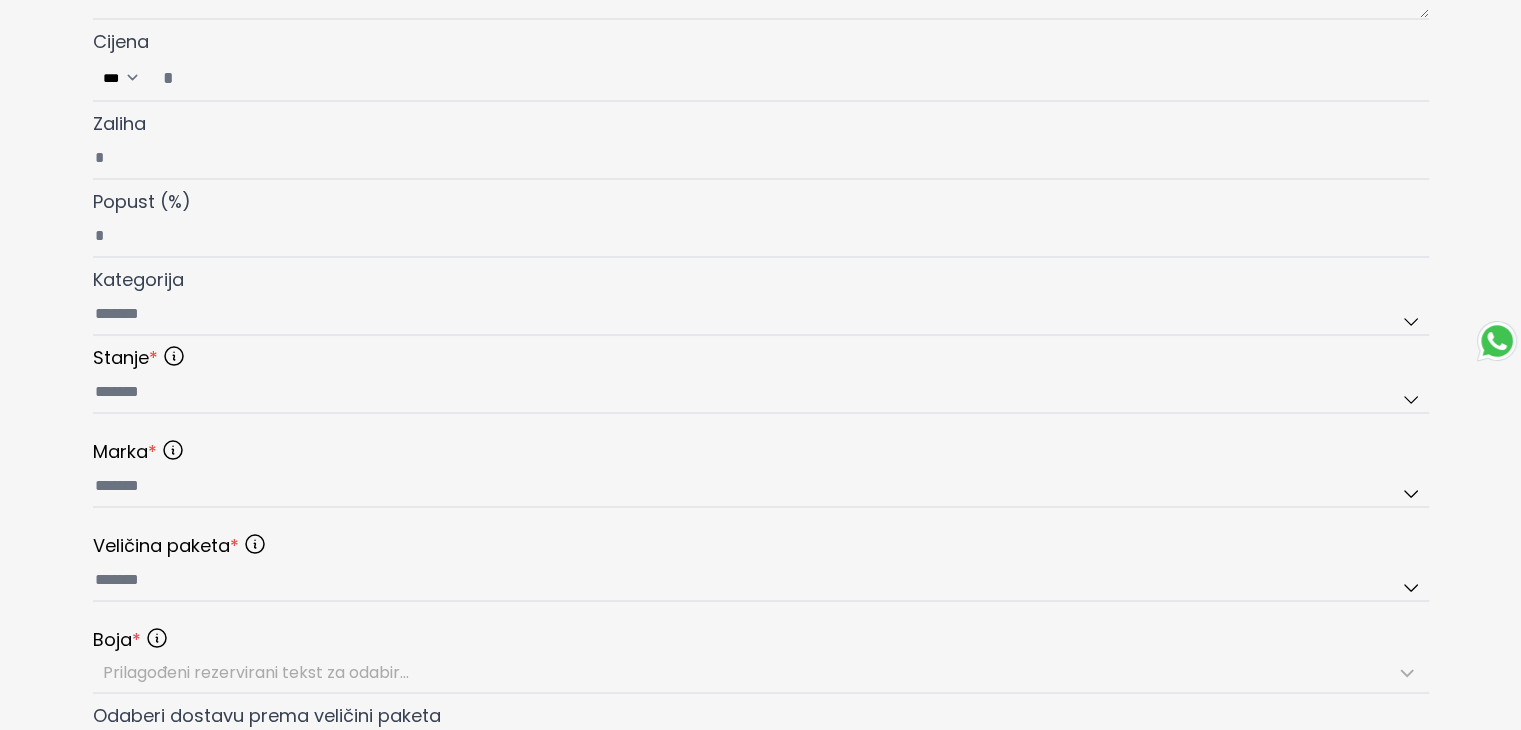 type on "*" 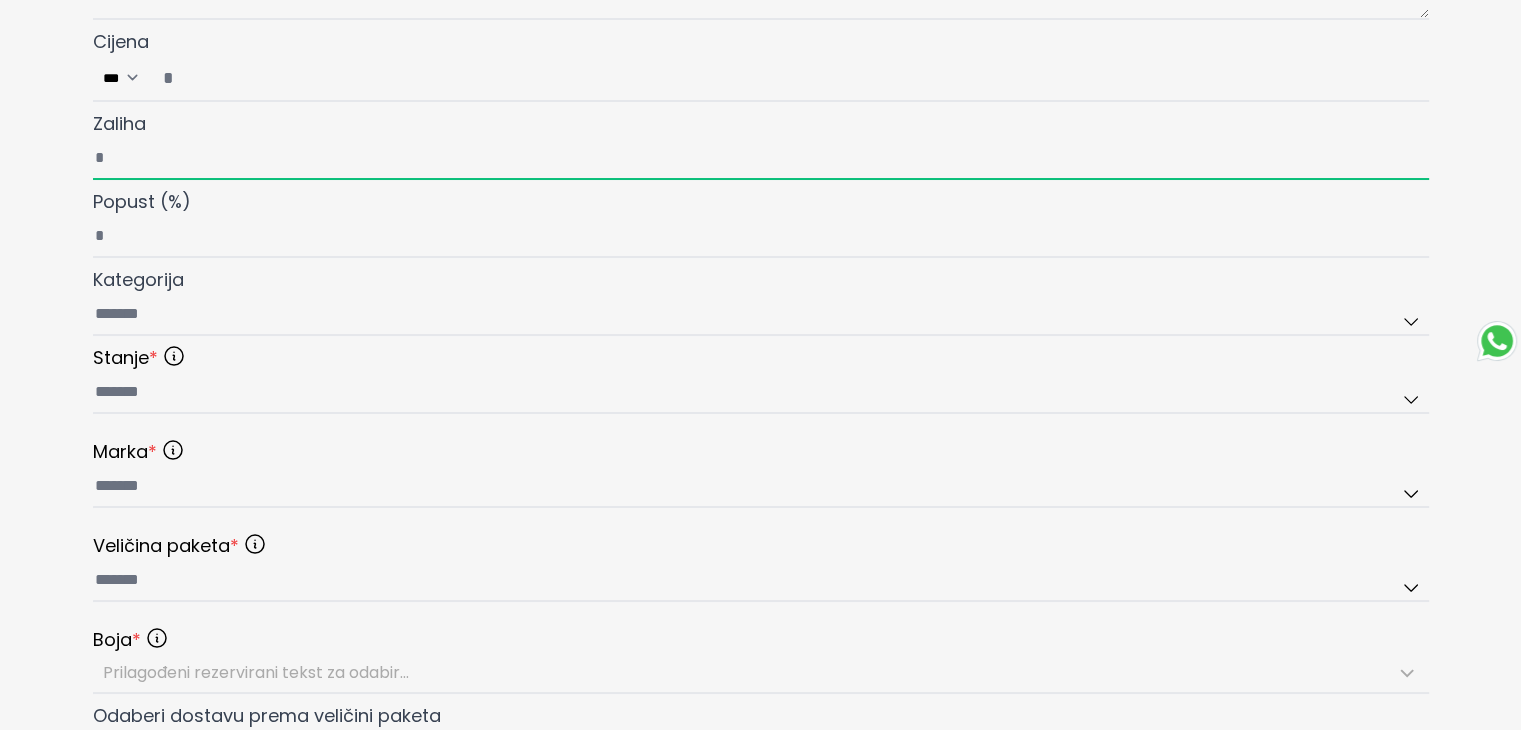 click on "Zaliha" at bounding box center [761, 159] 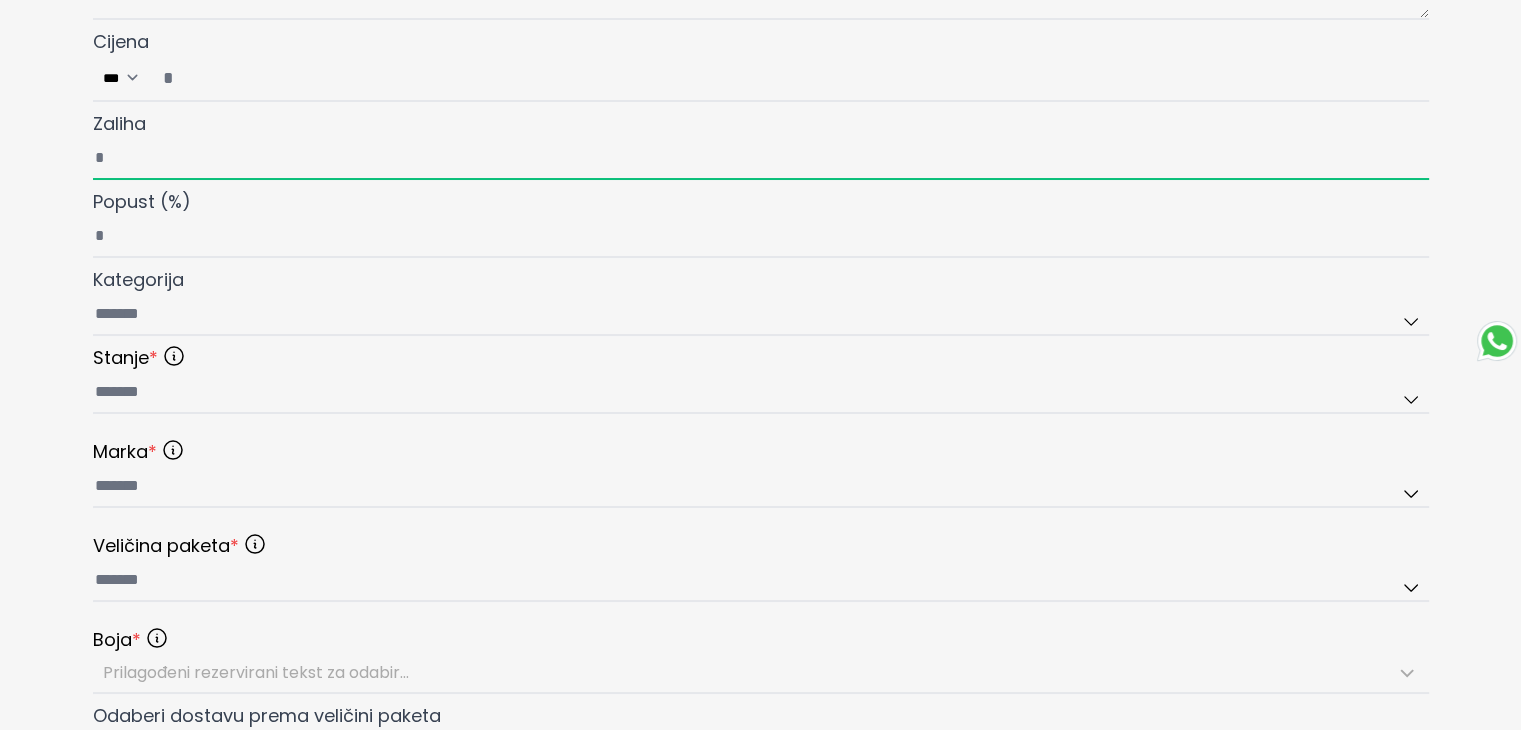 type on "*" 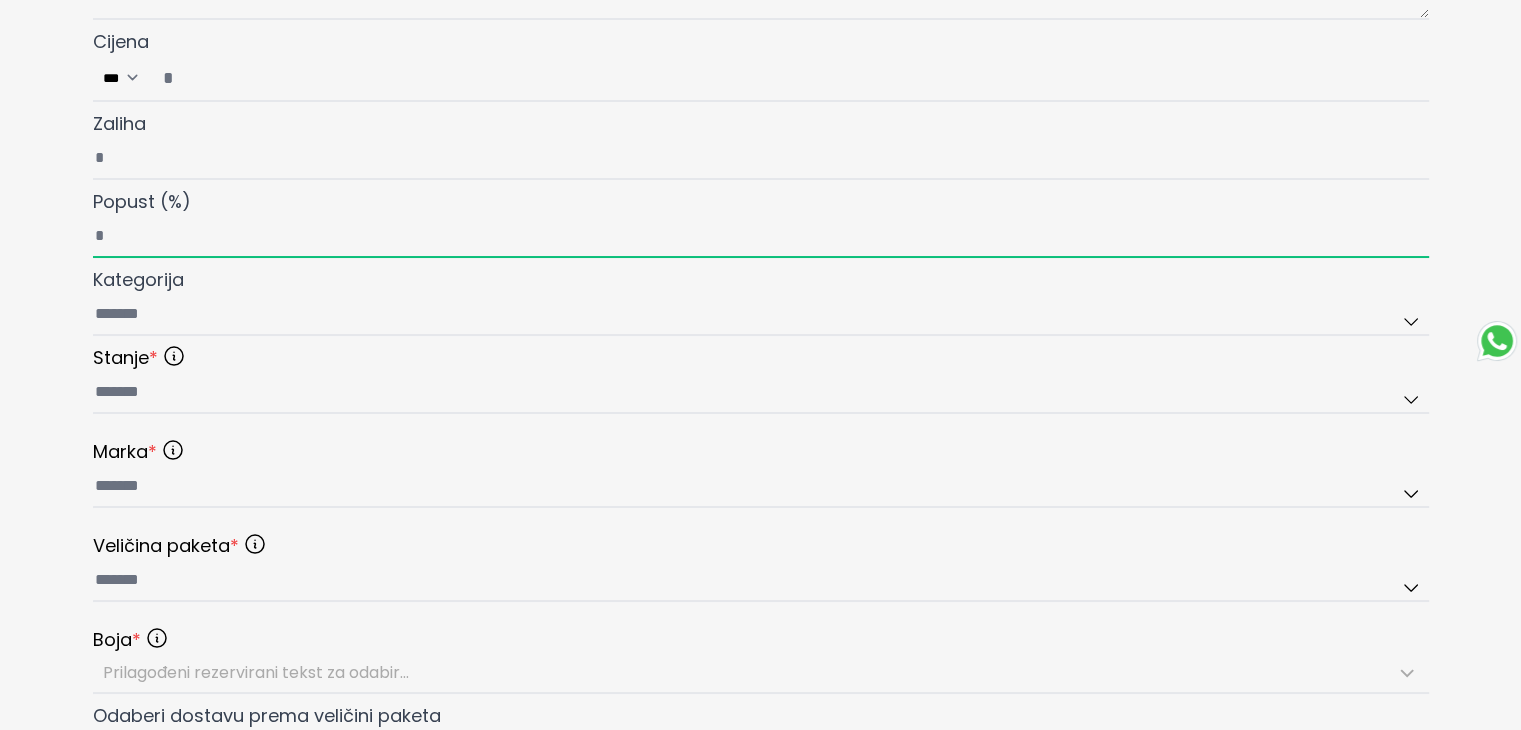 click on "Popust (%)" at bounding box center [761, 237] 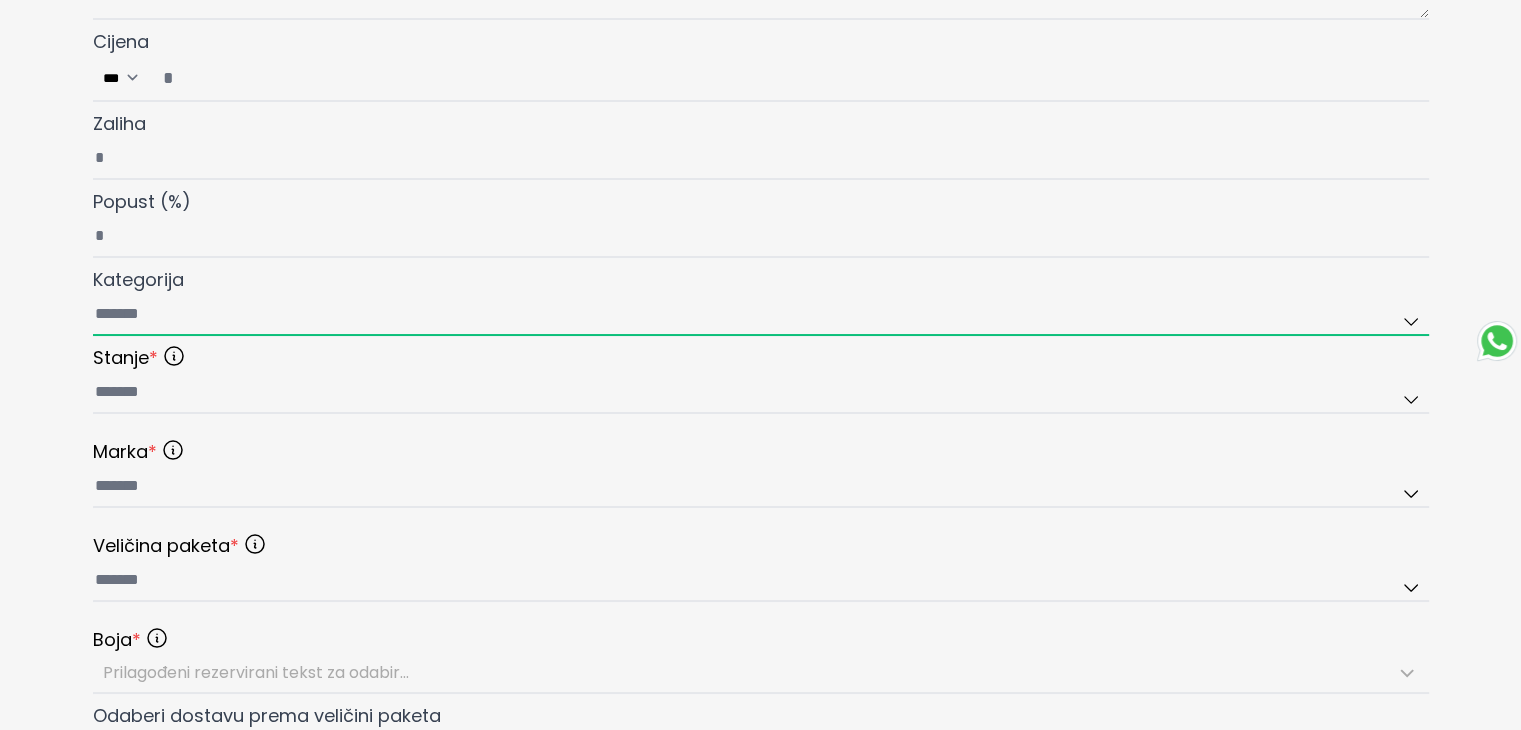 click on "Kategorija" at bounding box center (761, 315) 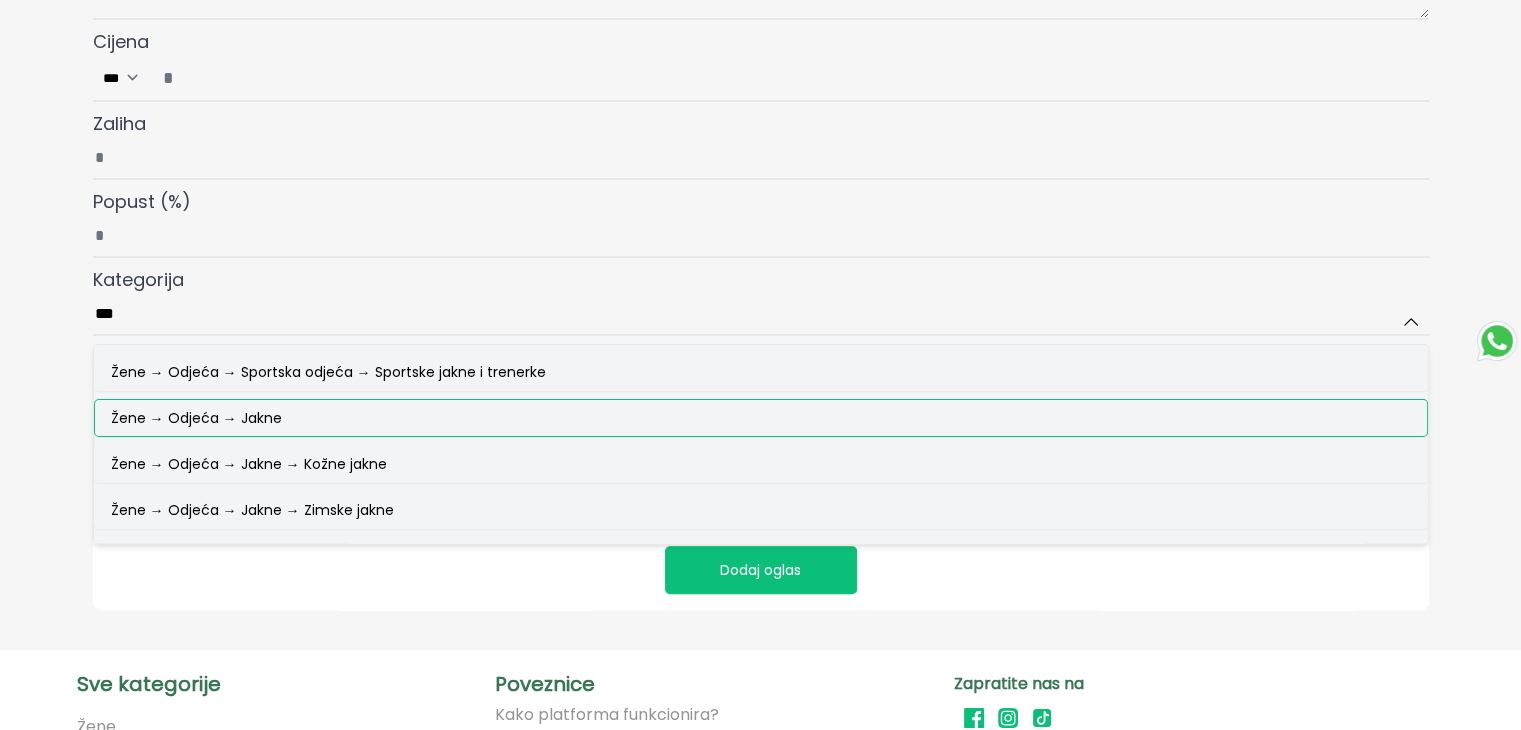 click on "Žene  →  Odjeća  →  Jakne" at bounding box center (196, 418) 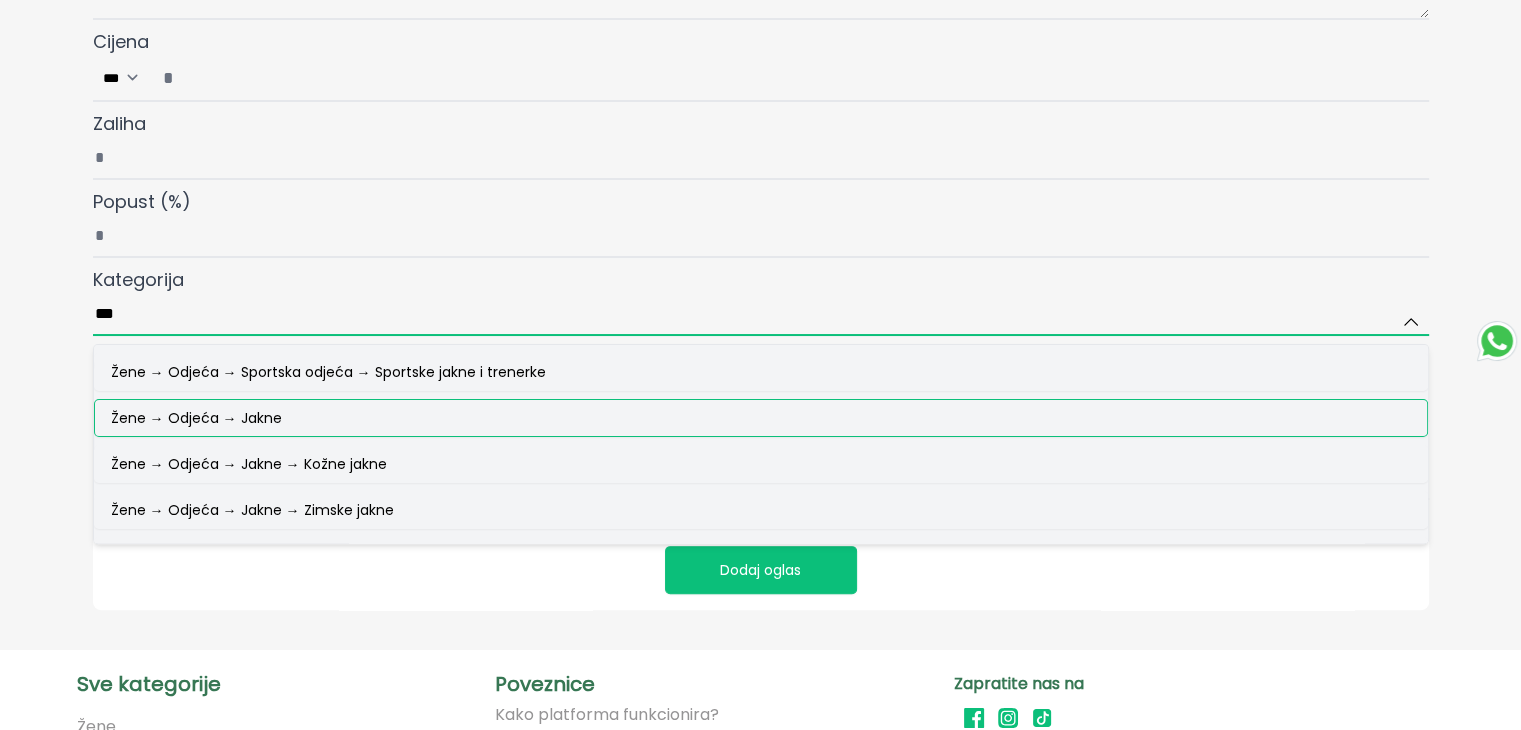 click on "***" at bounding box center (761, 315) 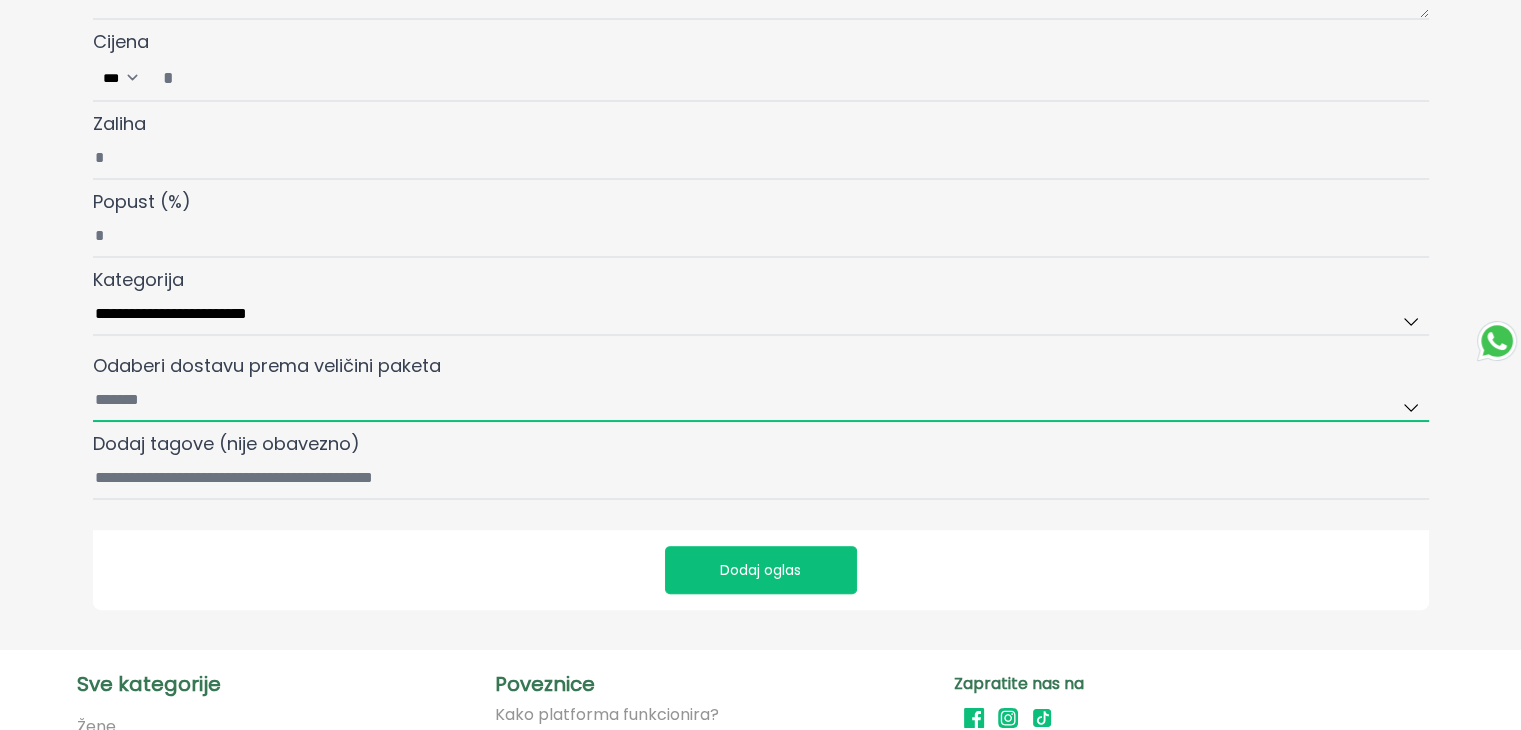 click on "Odaberi dostavu prema veličini paketa" at bounding box center (761, 401) 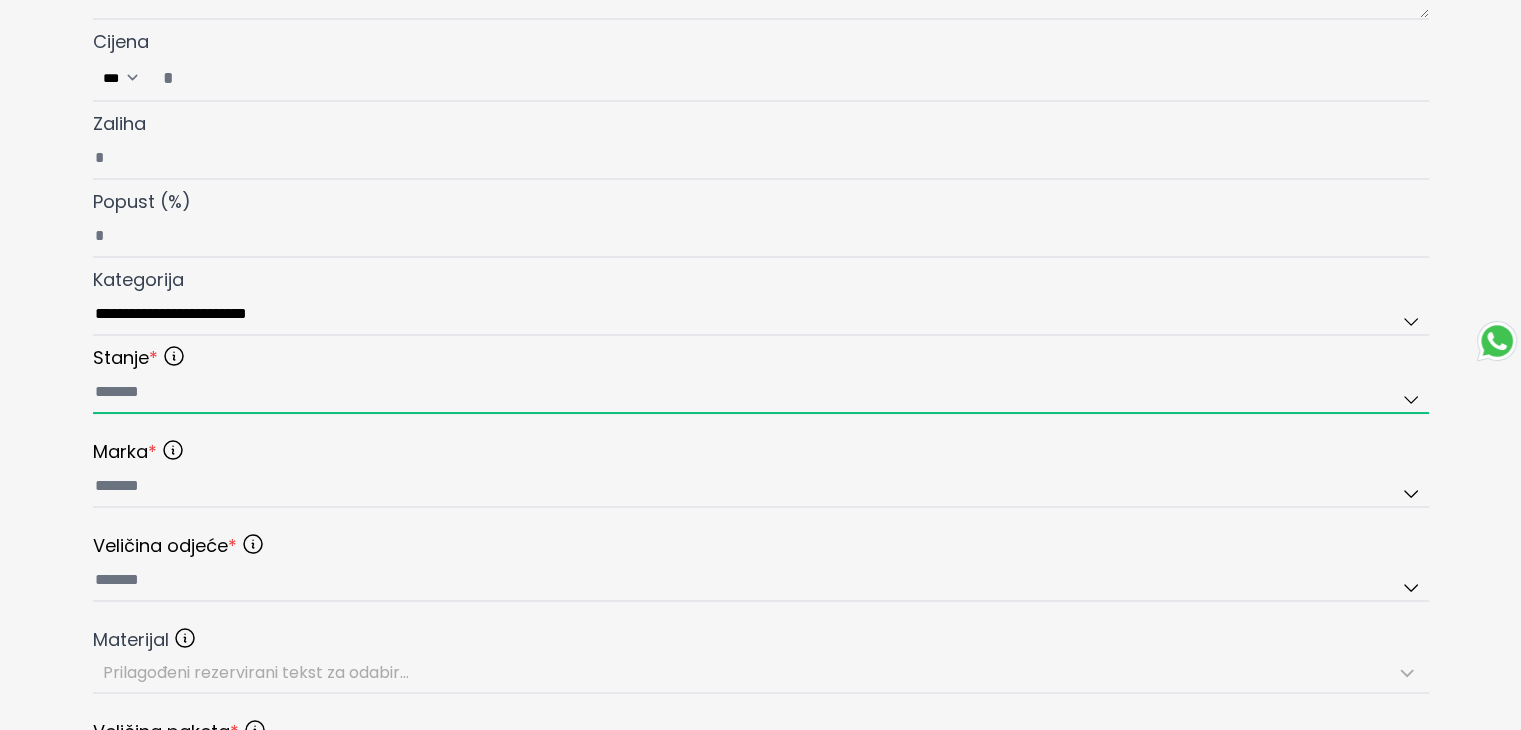 click at bounding box center (761, 393) 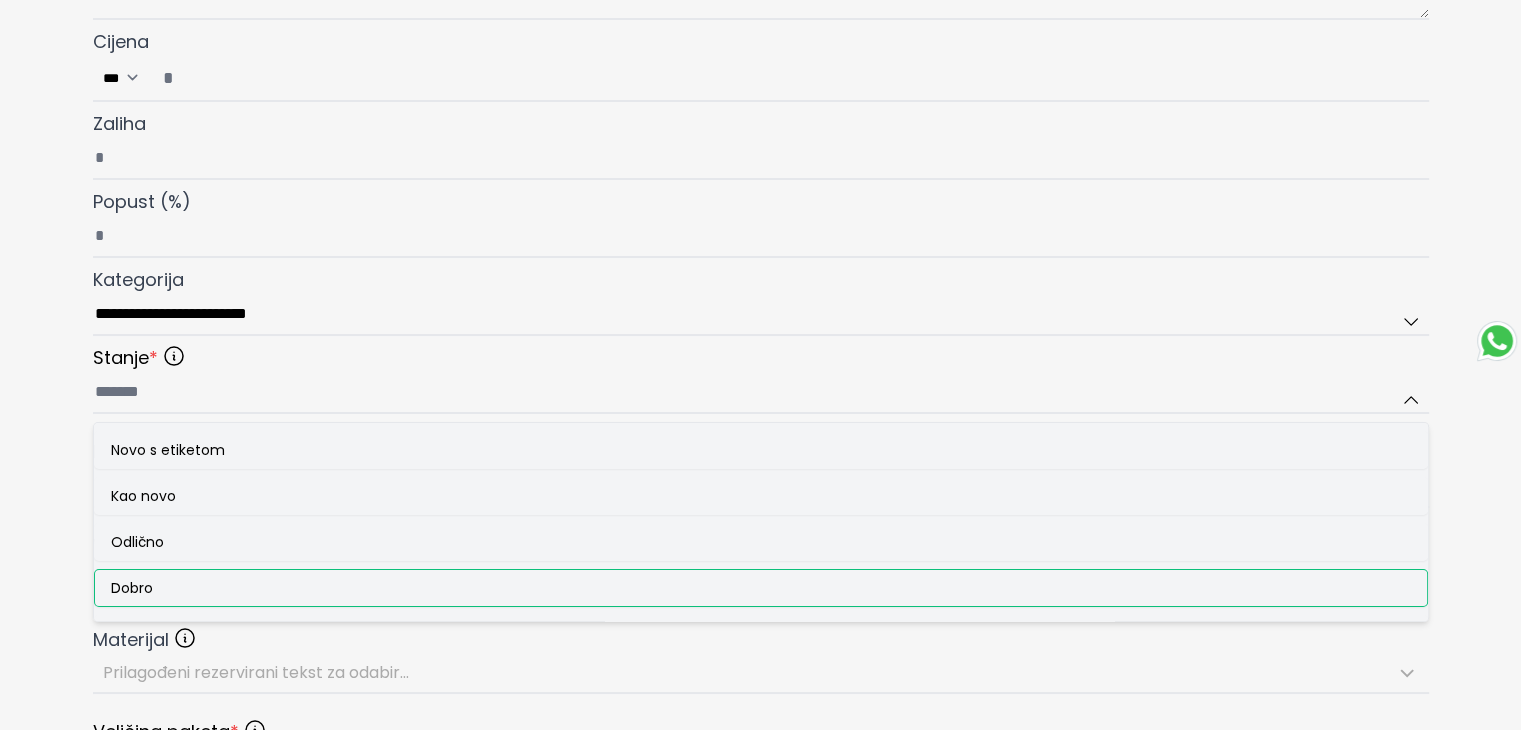 click on "Dobro" at bounding box center (761, 588) 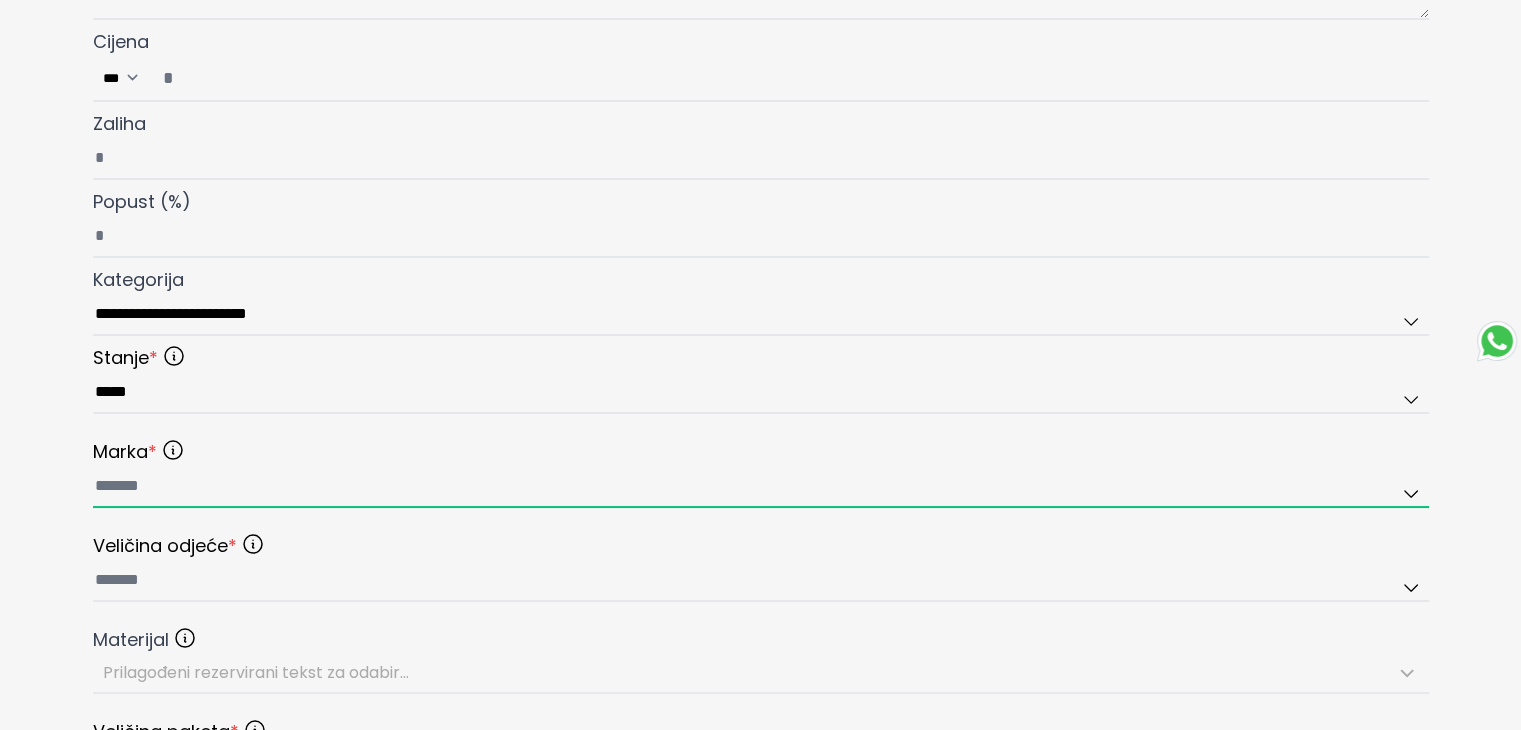 click at bounding box center (761, 487) 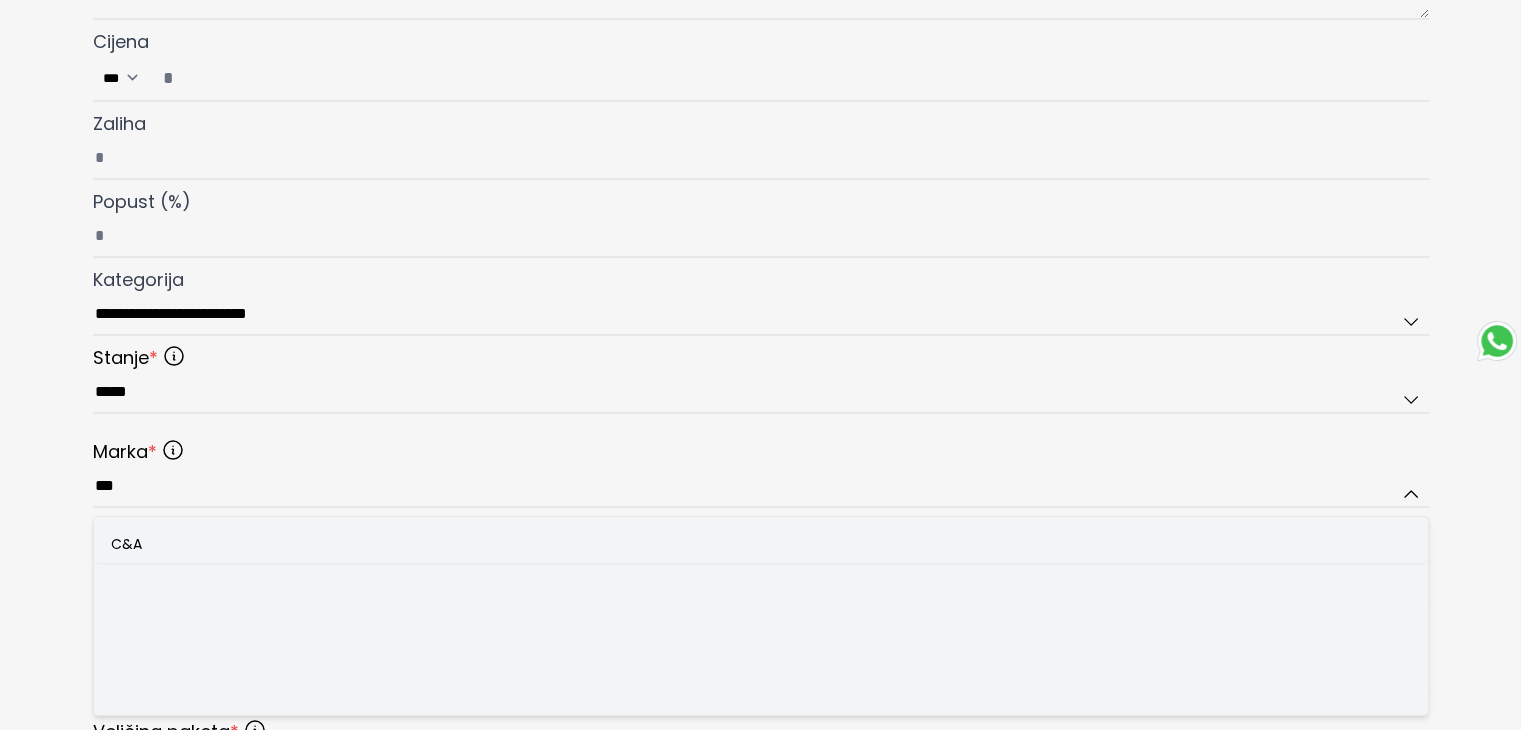 click on "C&A" at bounding box center (761, 544) 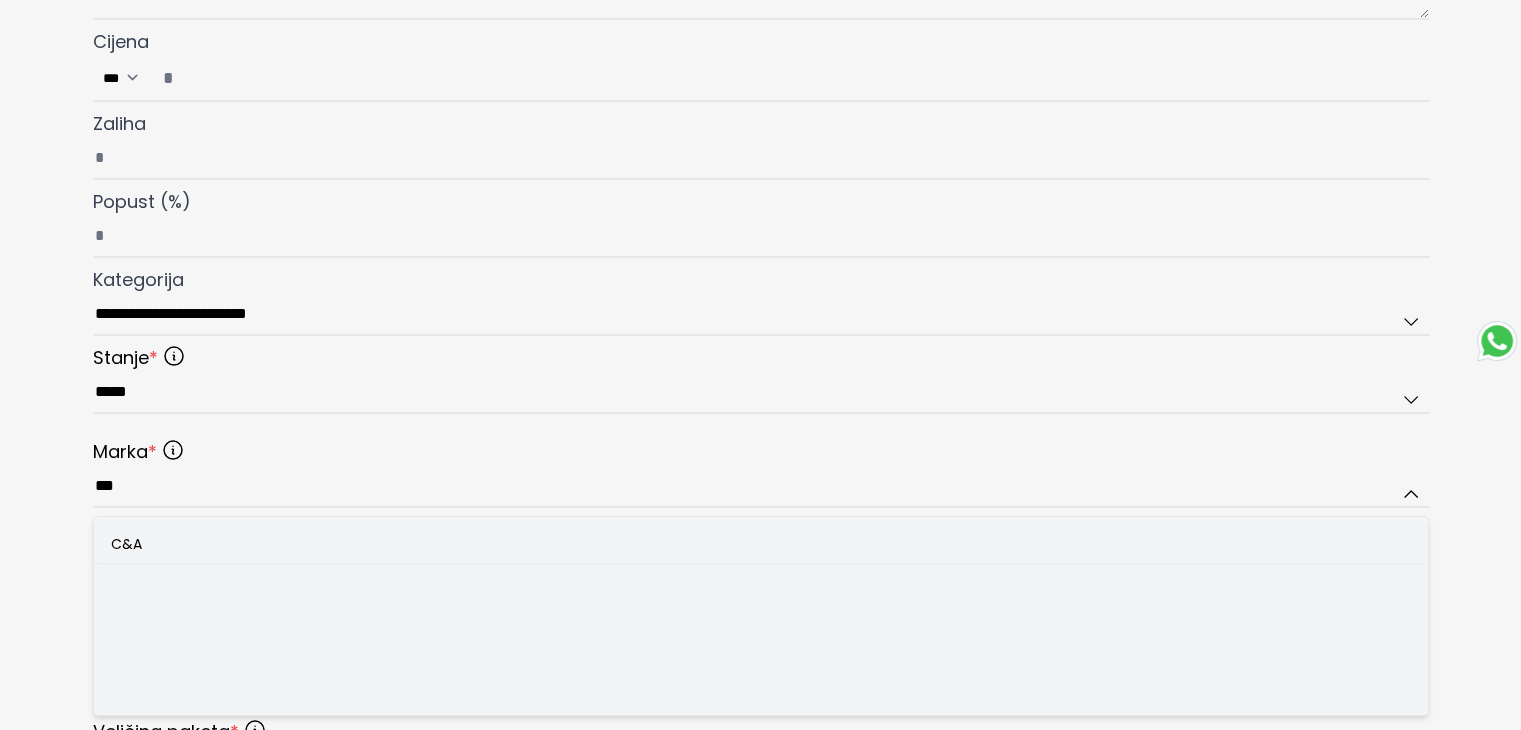 type on "***" 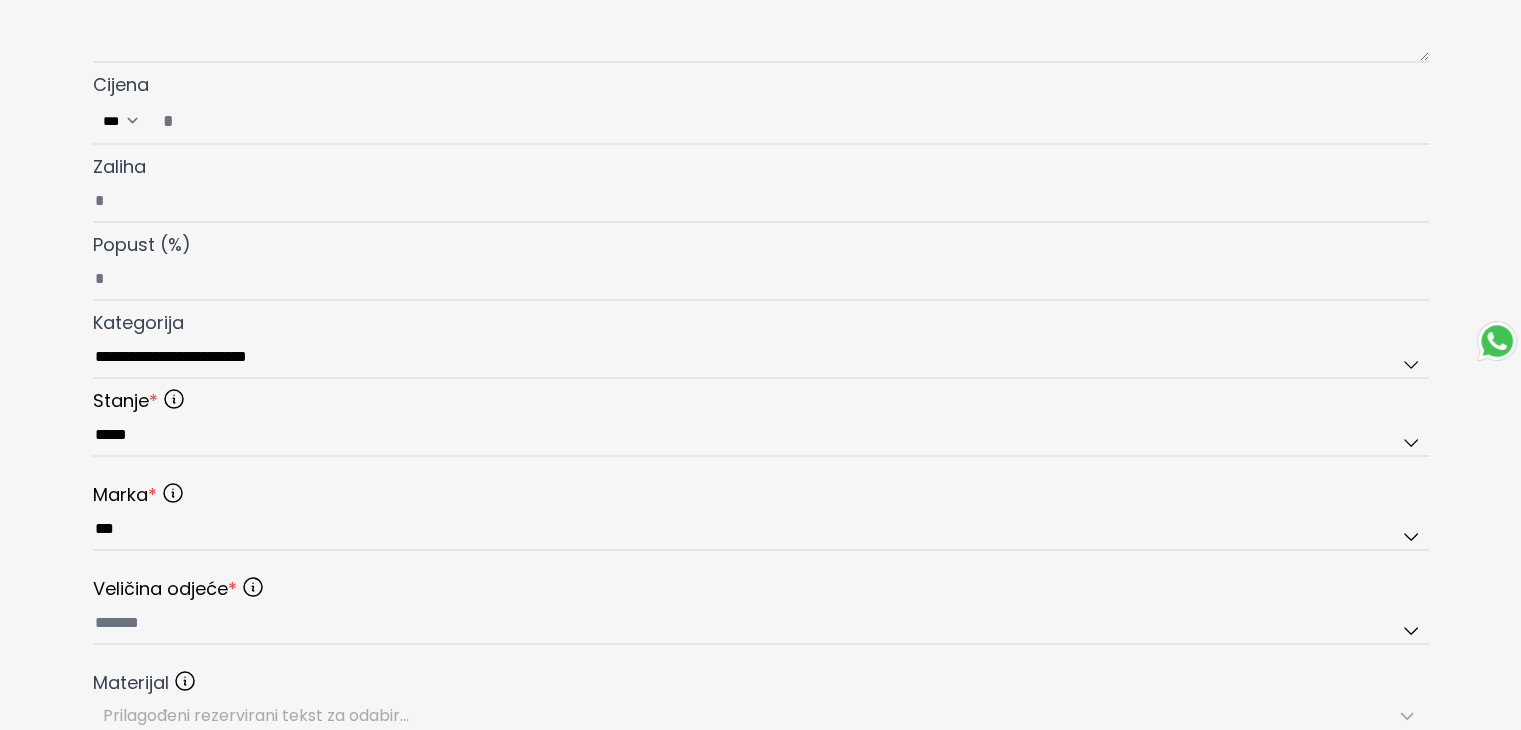 scroll, scrollTop: 300, scrollLeft: 0, axis: vertical 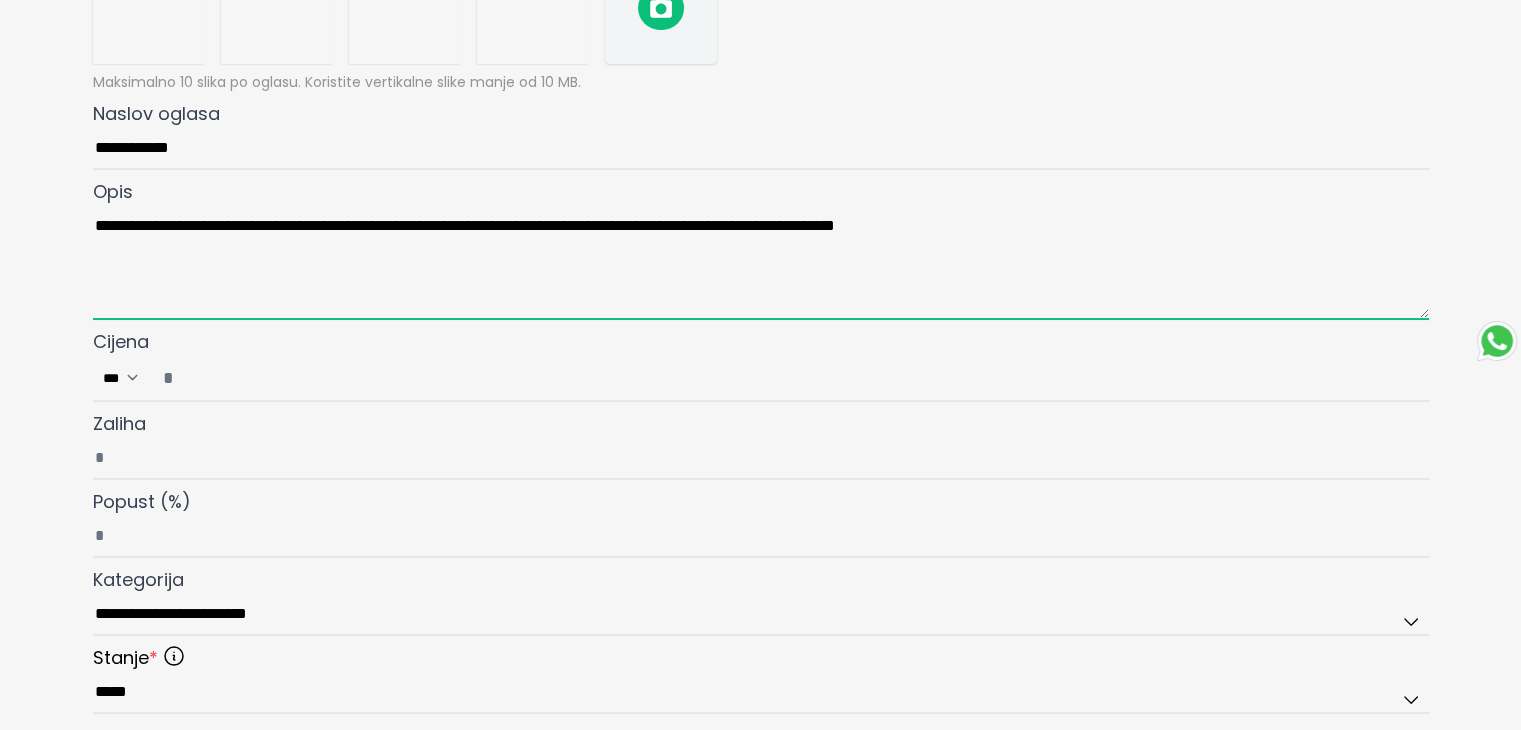 click on "**********" at bounding box center (761, 263) 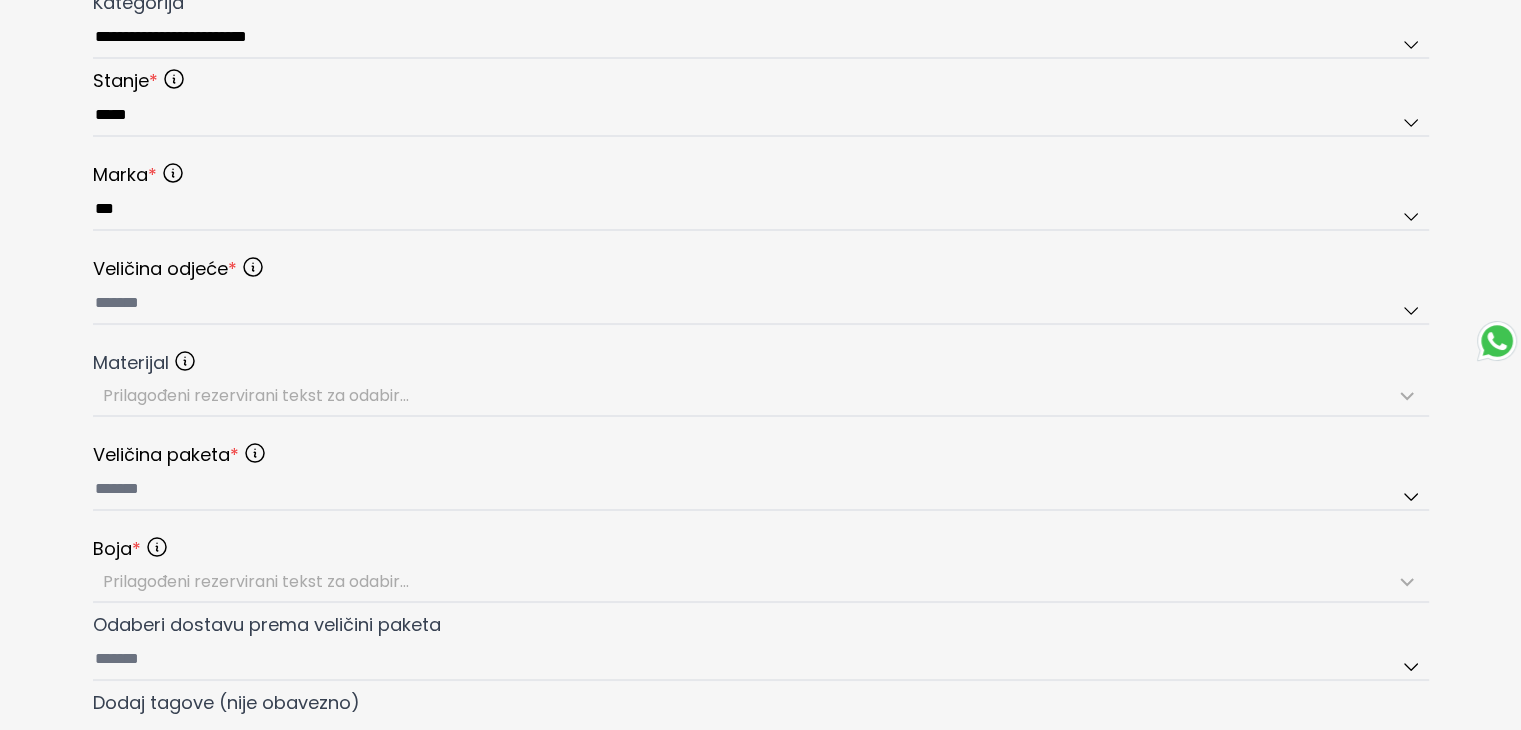 scroll, scrollTop: 900, scrollLeft: 0, axis: vertical 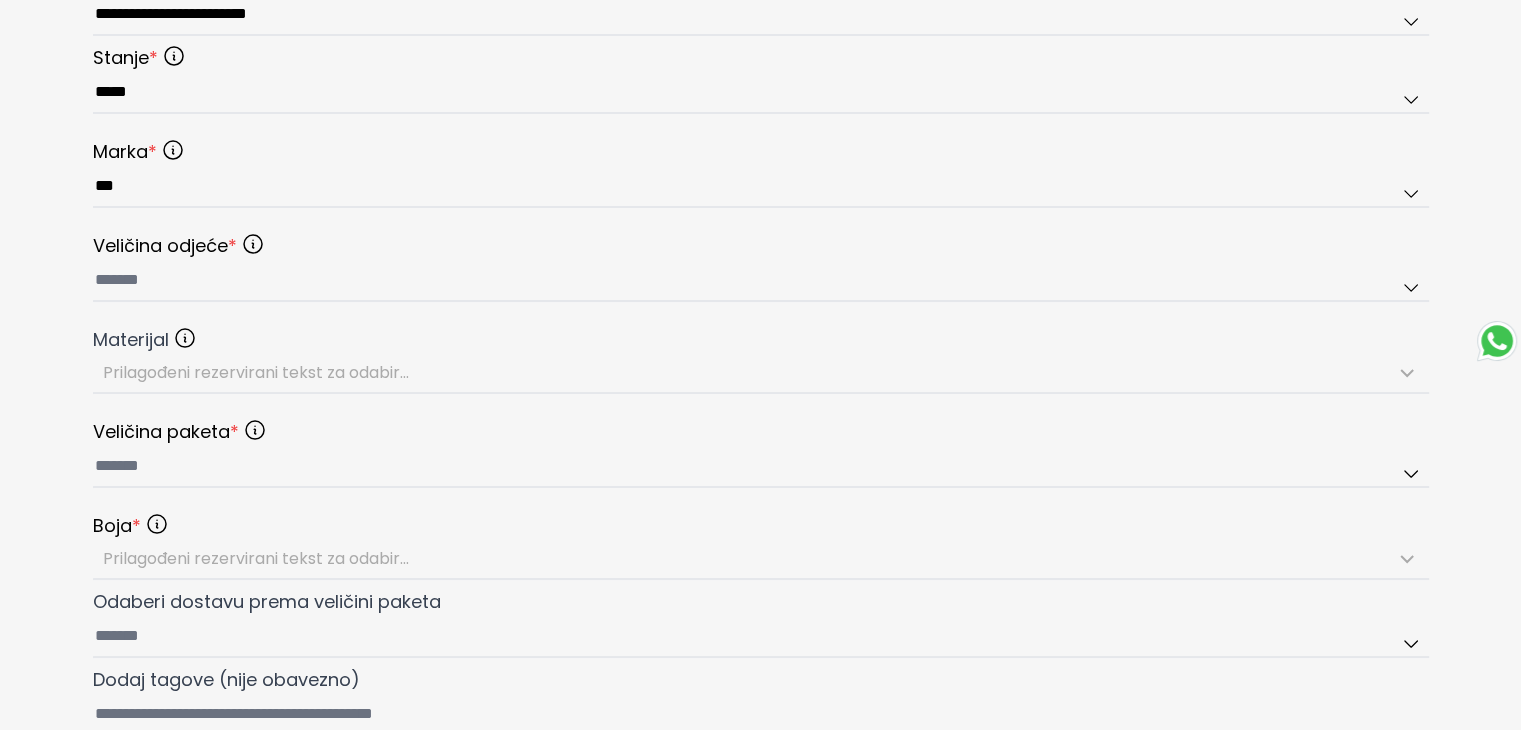 type on "**********" 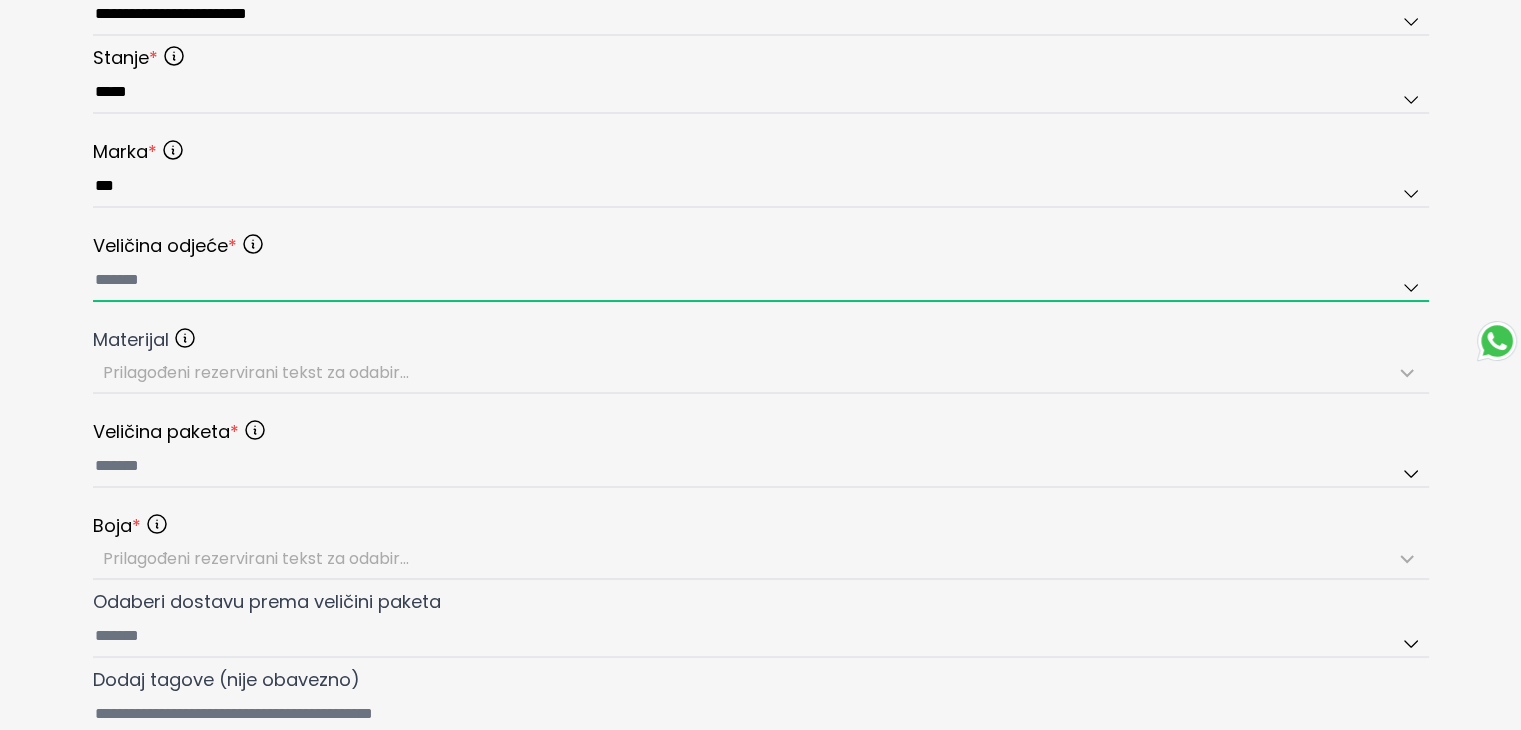 click at bounding box center (761, 281) 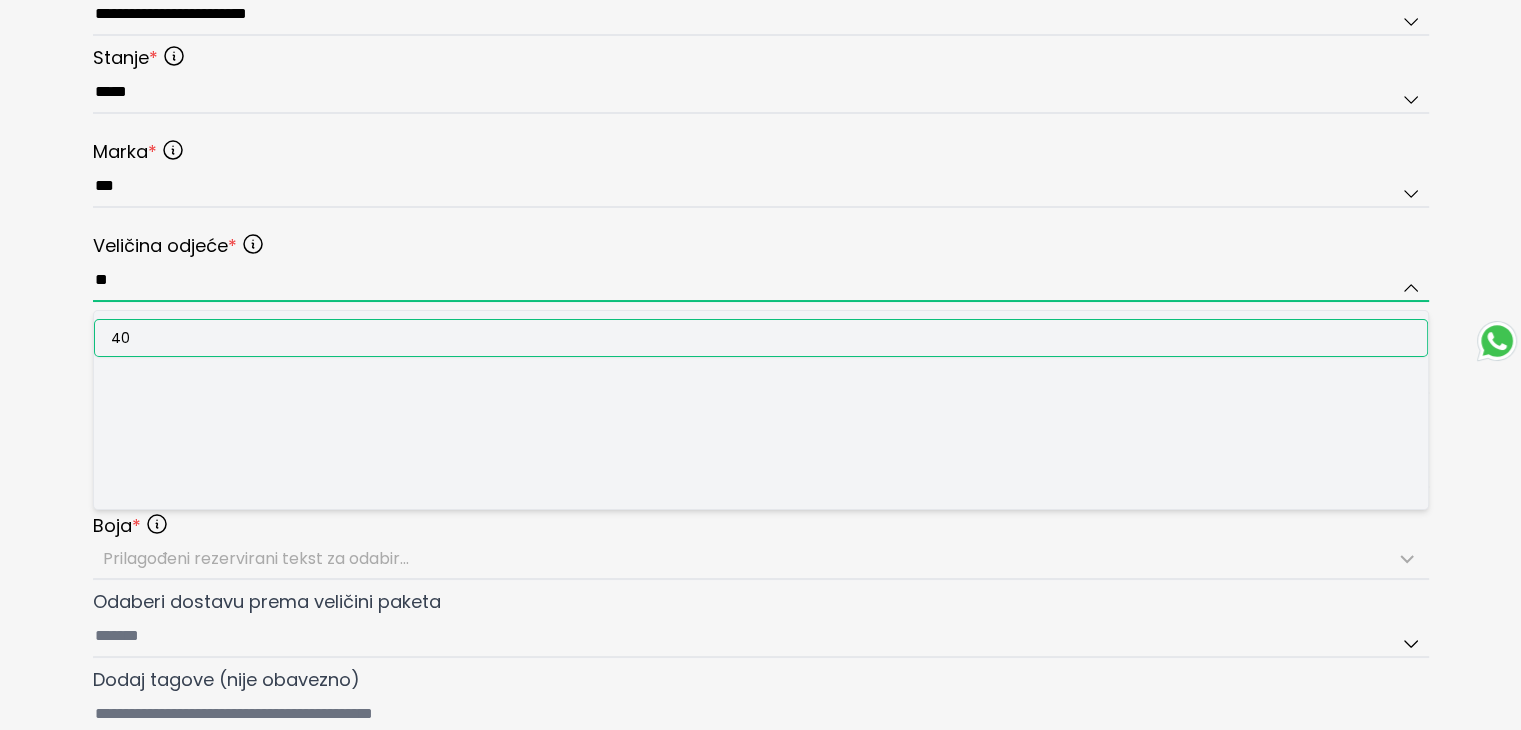 type on "**" 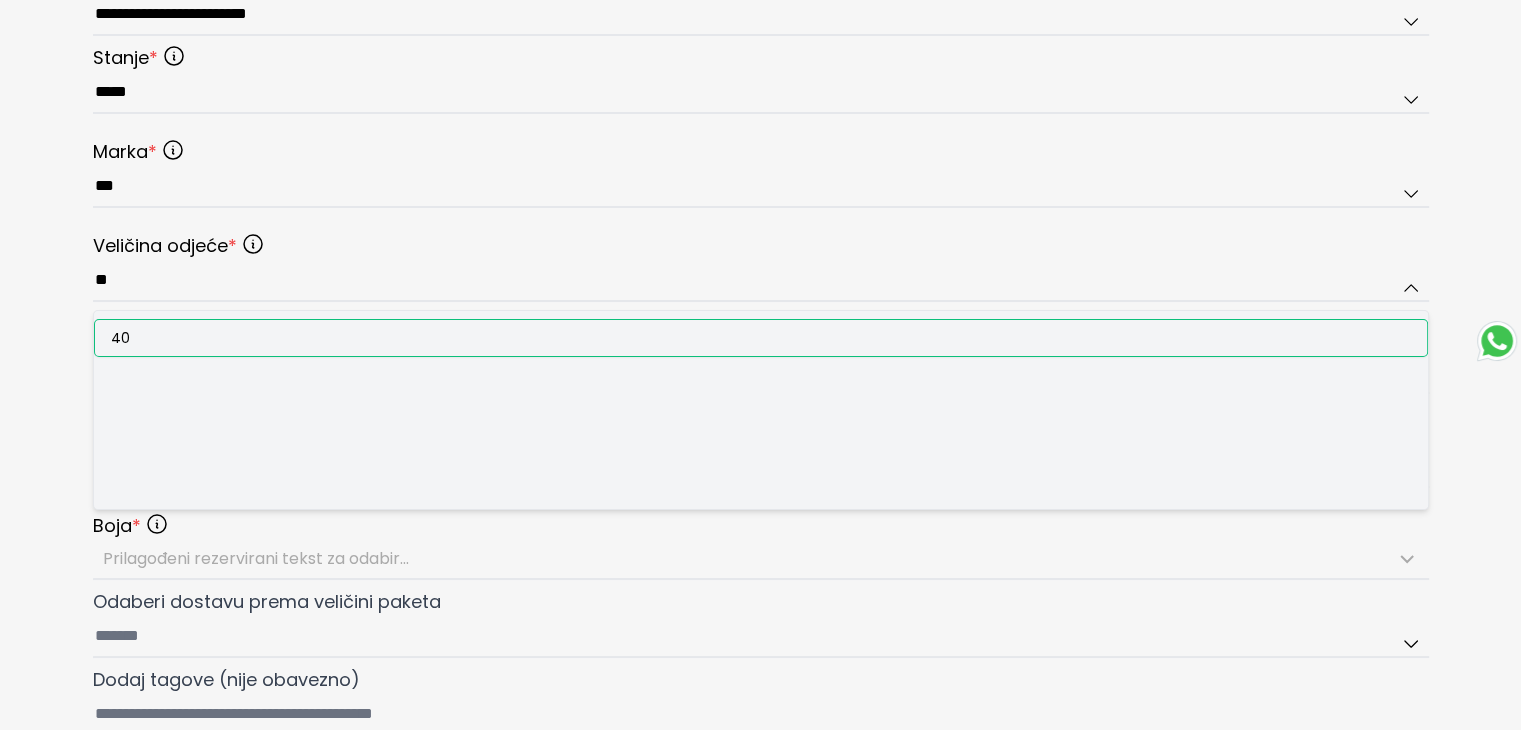 click on "40" at bounding box center (761, 338) 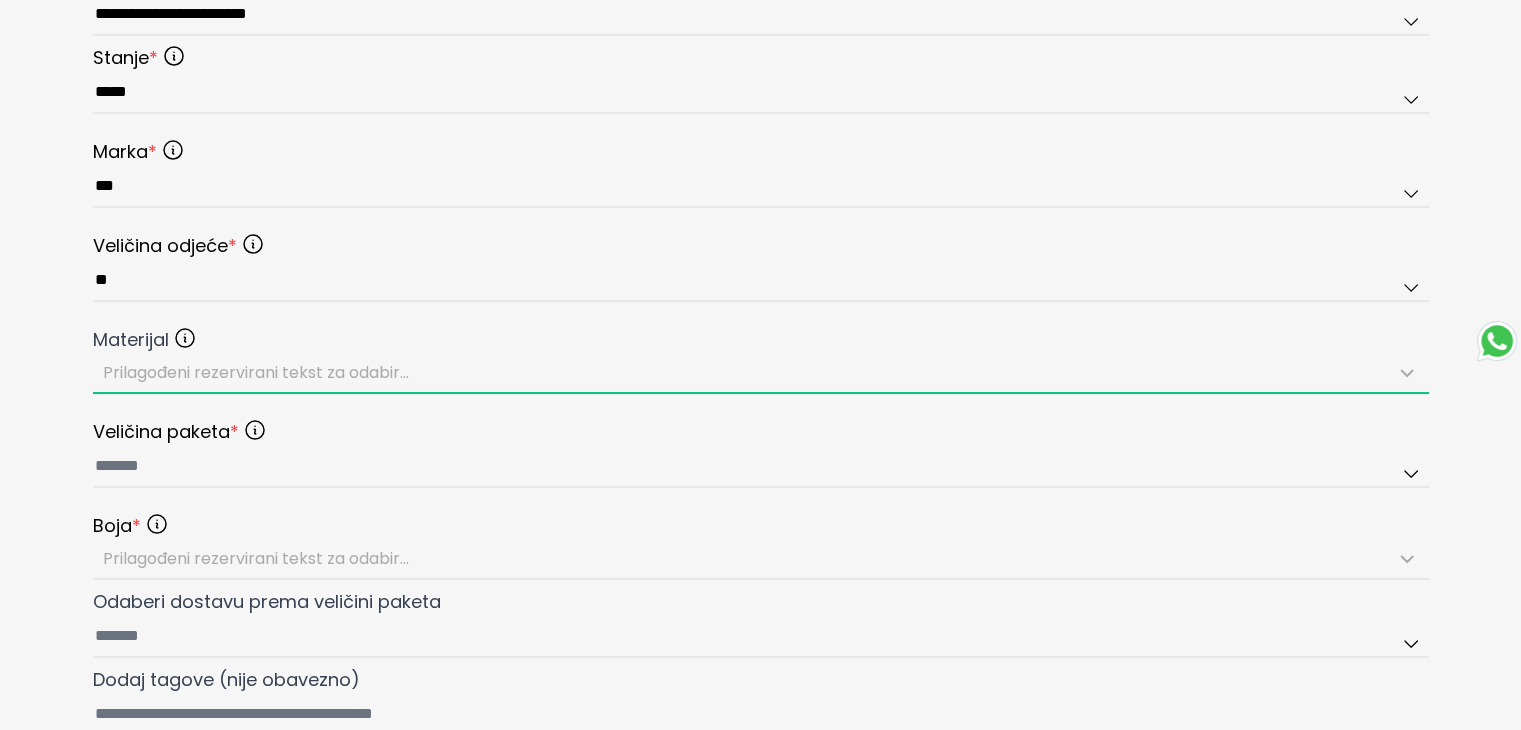click on "Prilagođeni rezervirani tekst za odabir..." at bounding box center (256, 372) 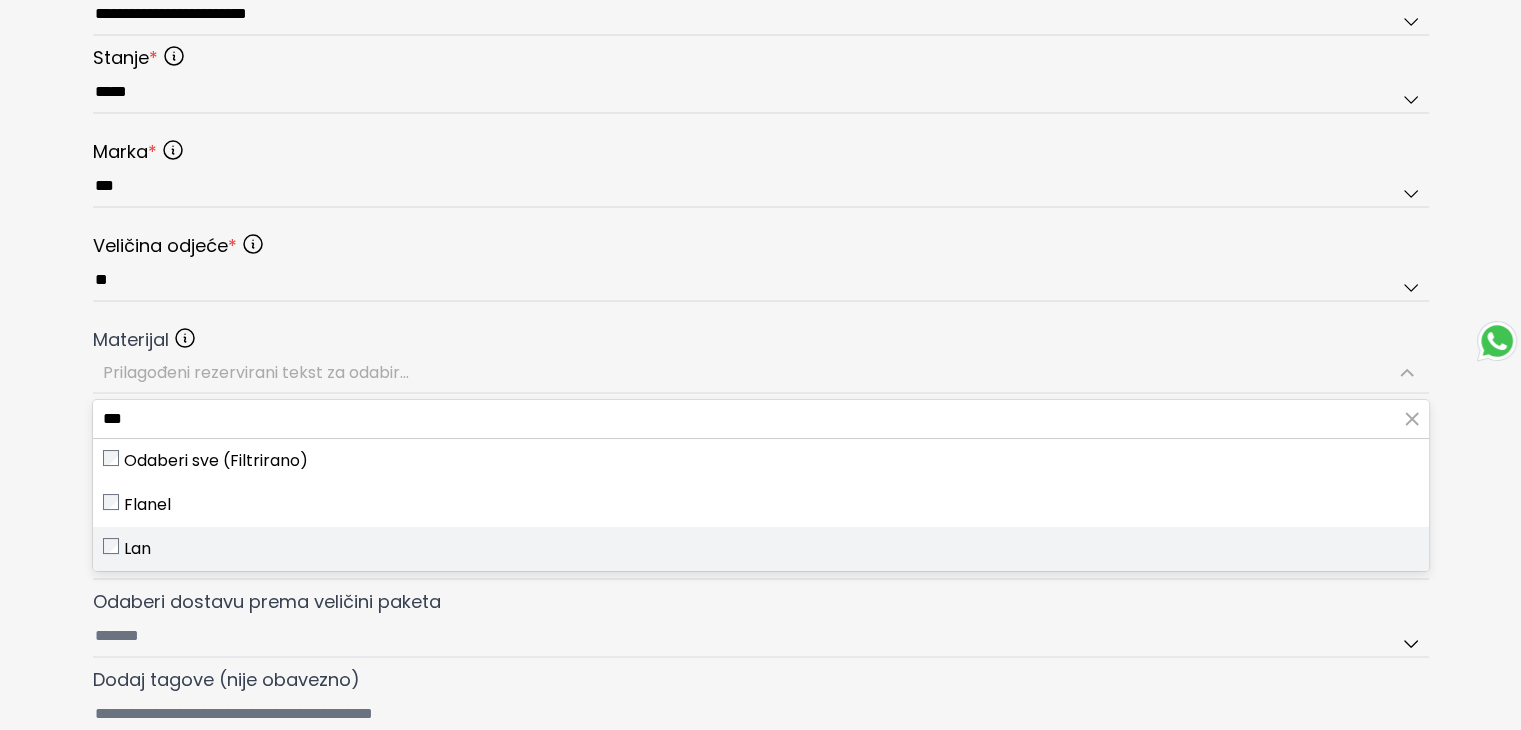 type on "***" 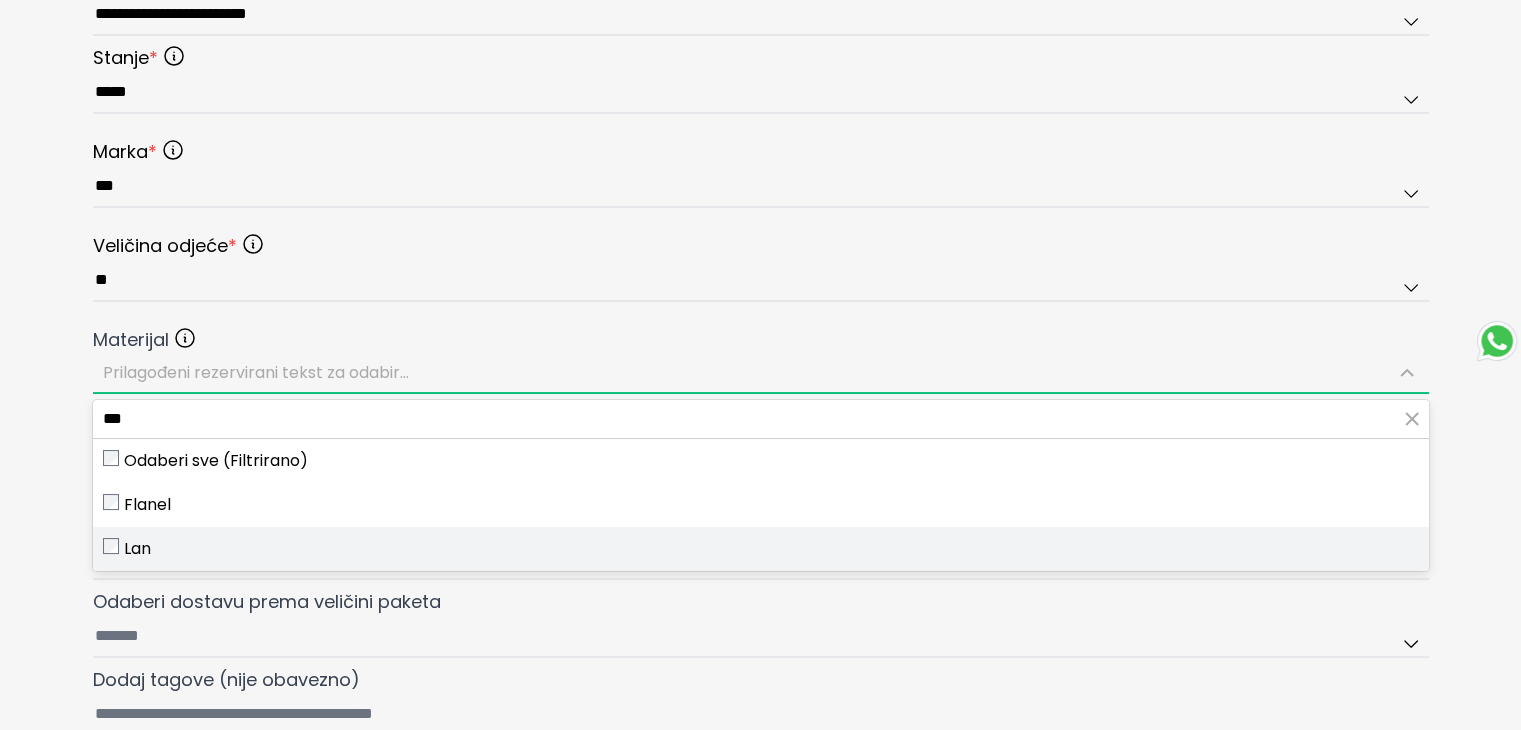 click on "Lan" at bounding box center (761, 549) 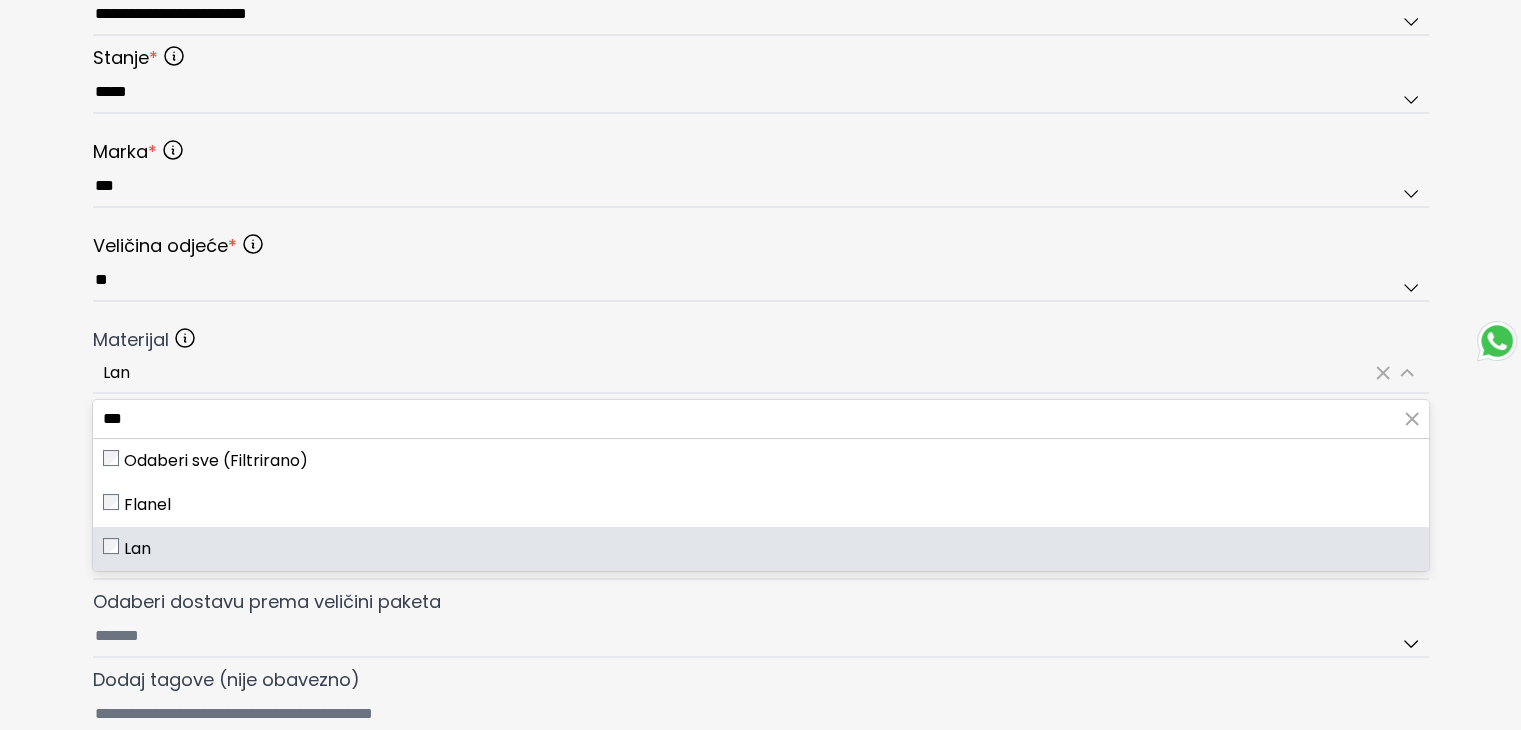 click on "**********" at bounding box center [760, 48] 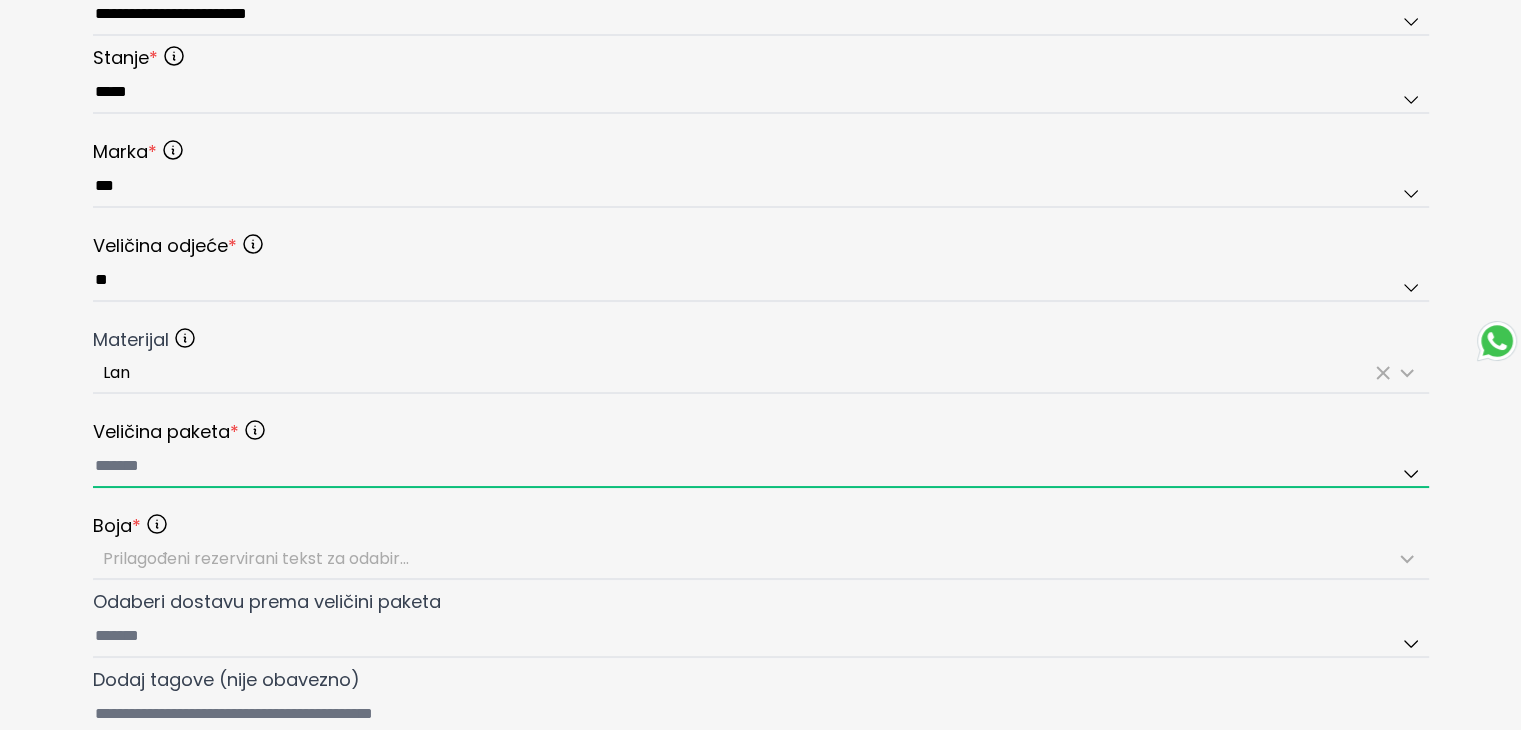 click at bounding box center [761, 467] 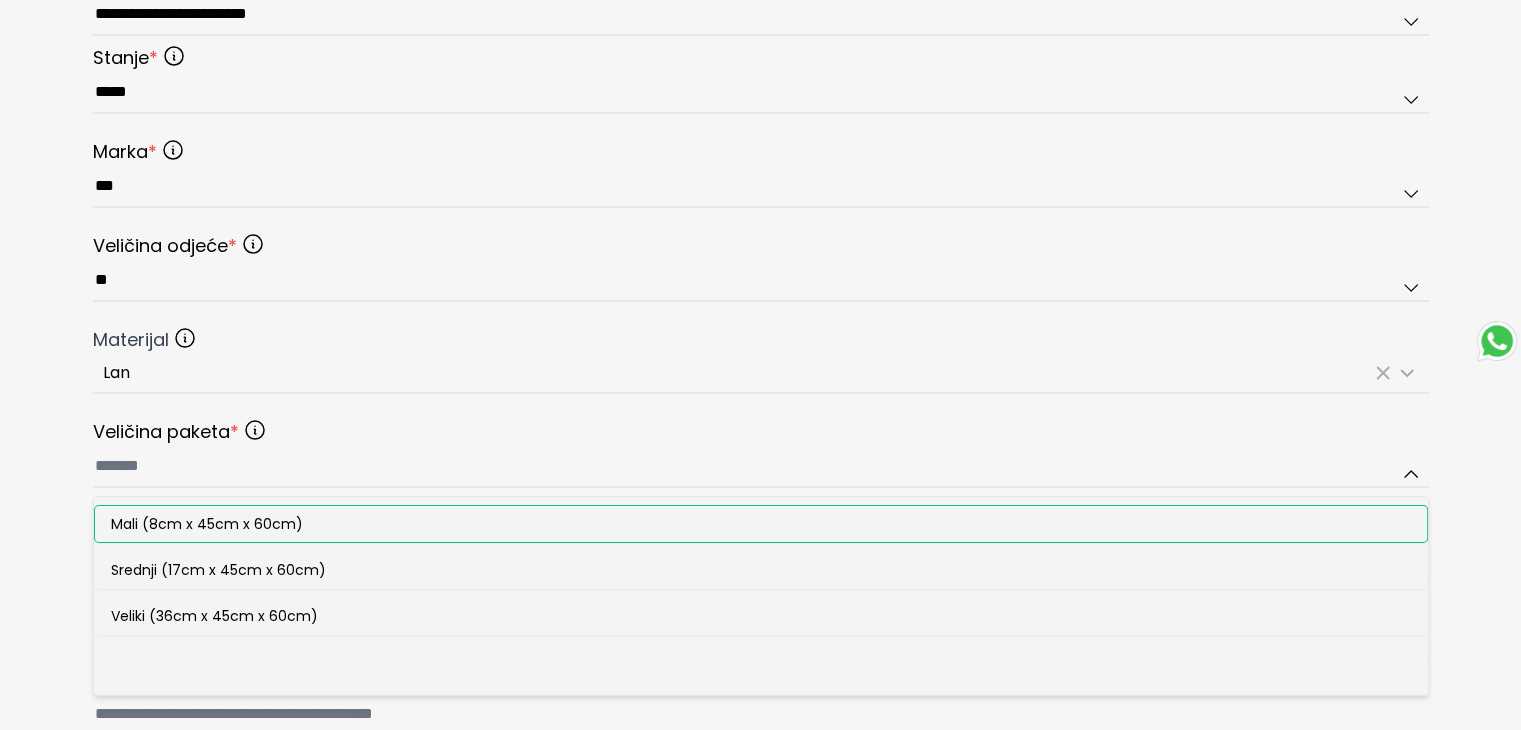 click on "Mali (8cm x 45cm x 60cm)" at bounding box center [207, 524] 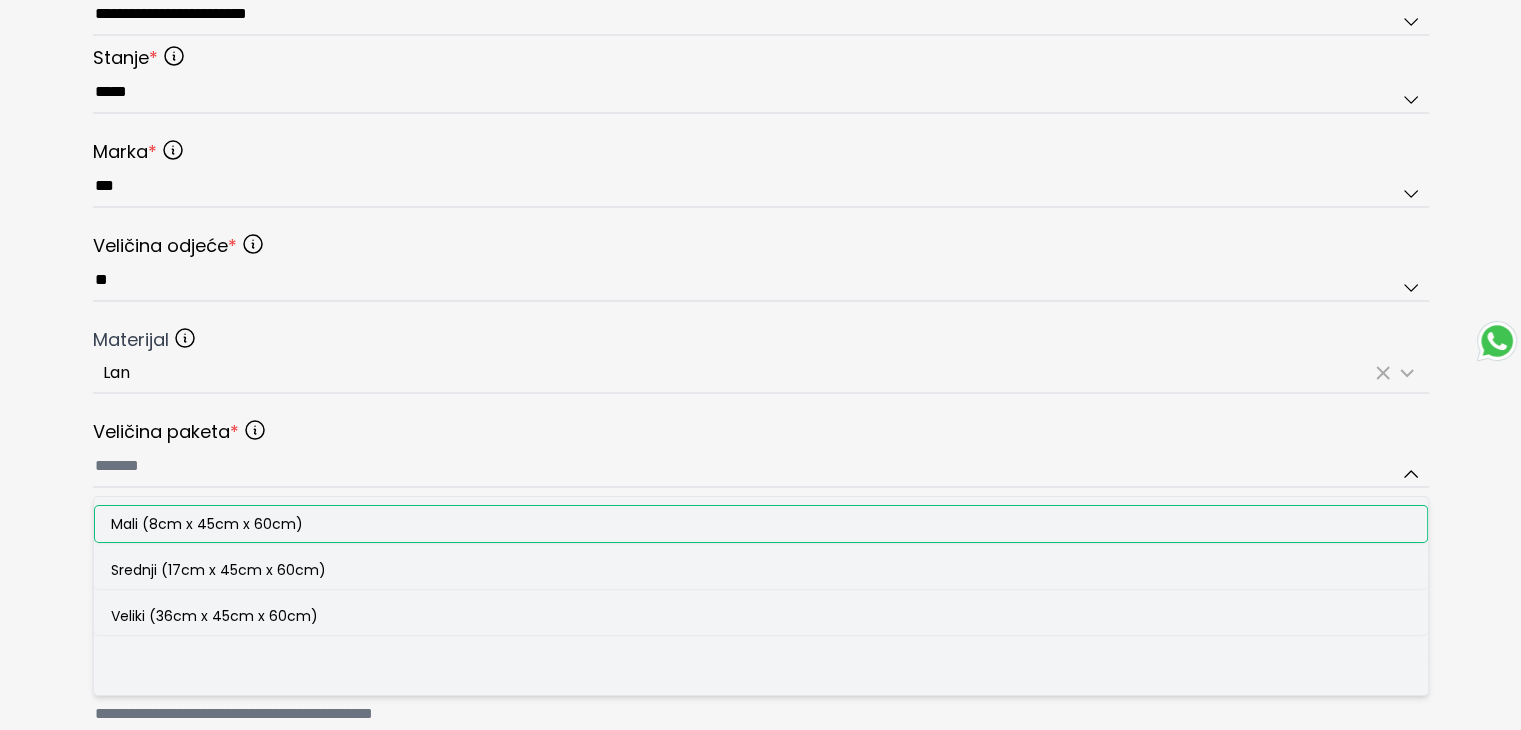 type on "**********" 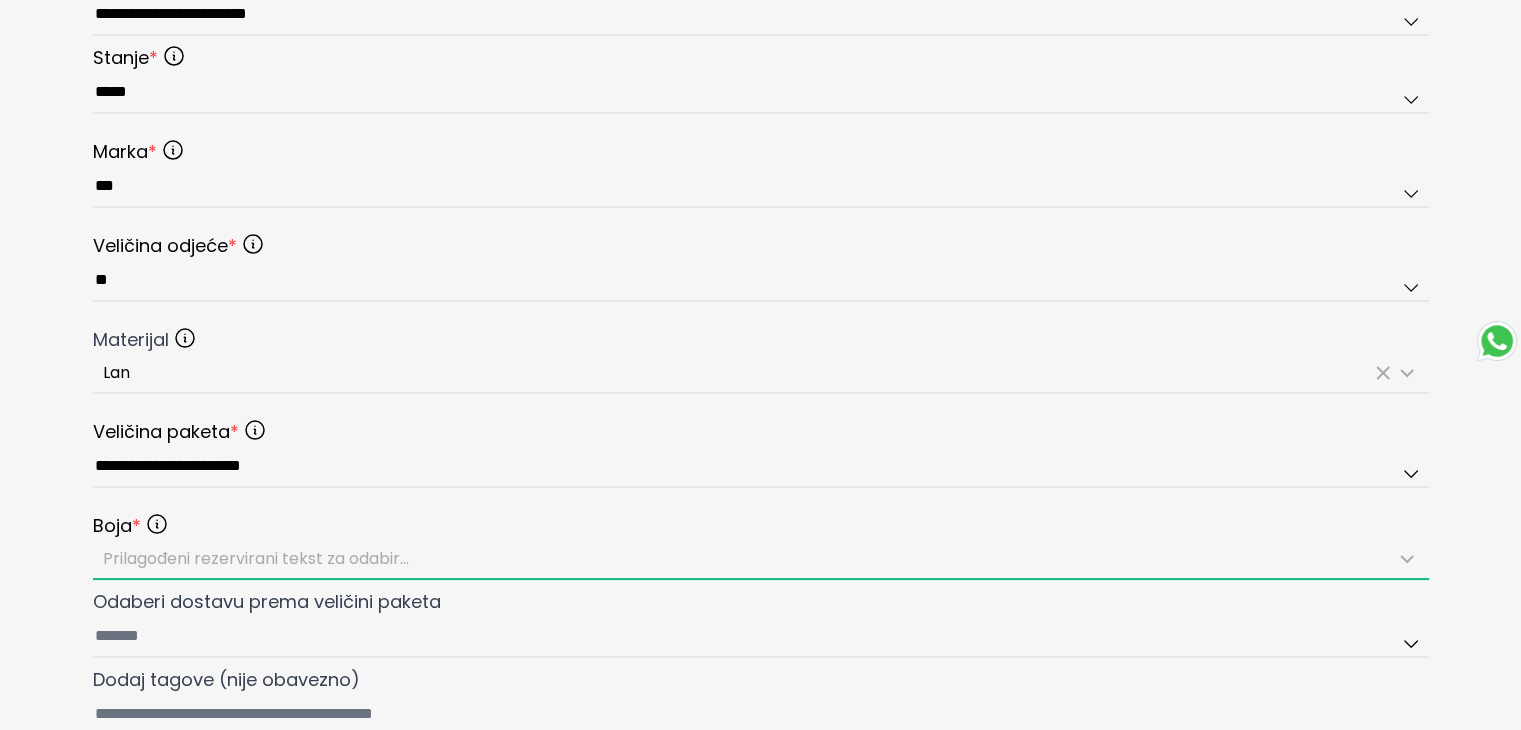 click on "Prilagođeni rezervirani tekst za odabir..." at bounding box center (256, 558) 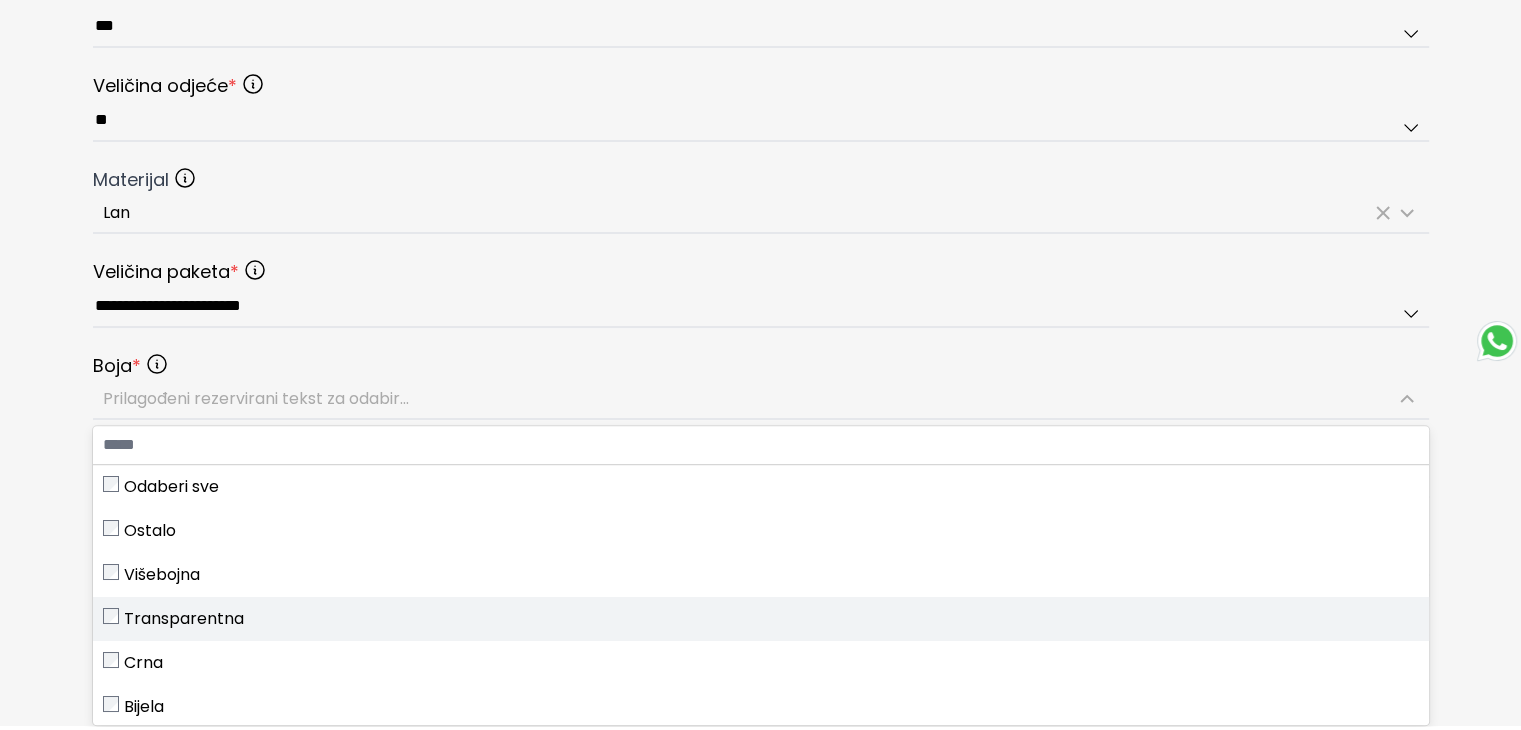 scroll, scrollTop: 1200, scrollLeft: 0, axis: vertical 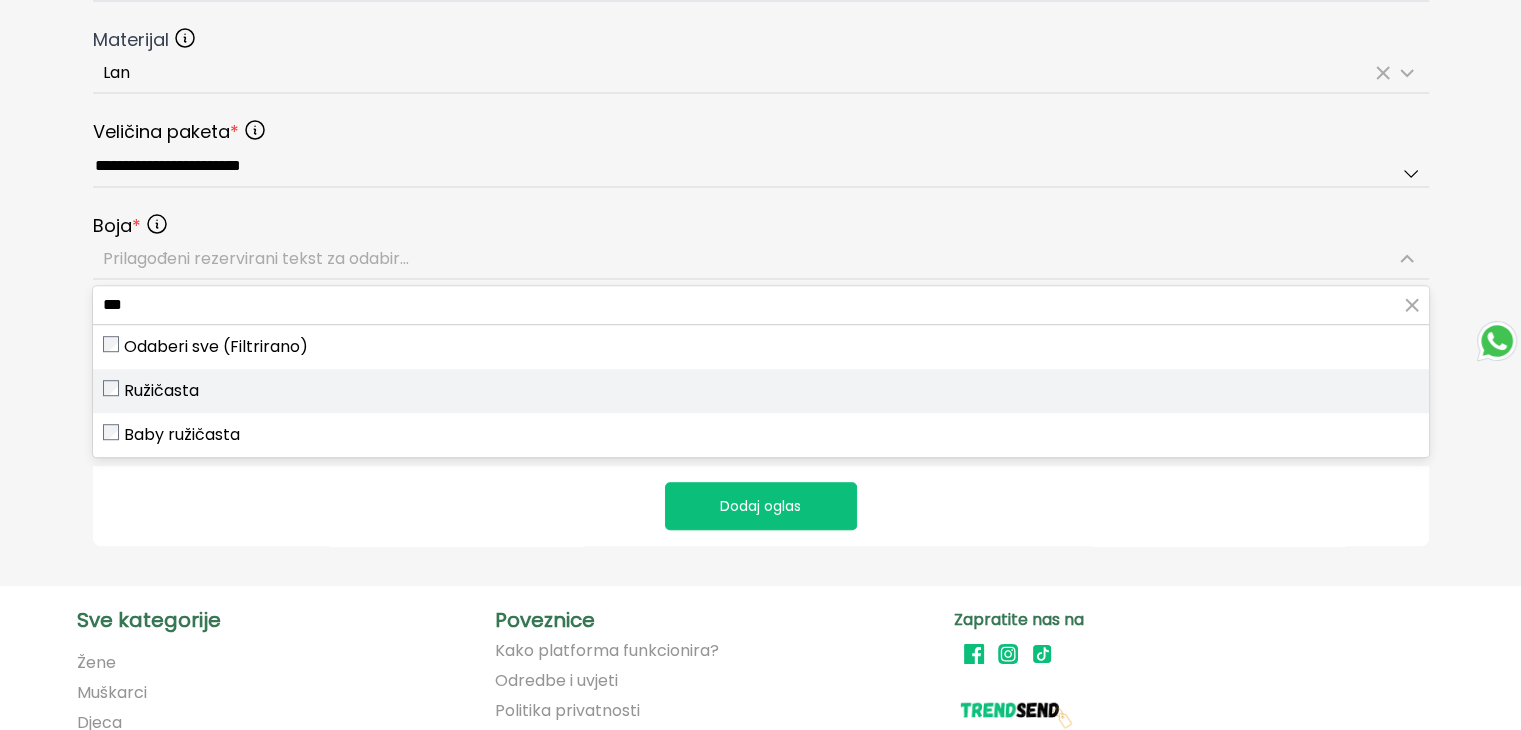 type on "***" 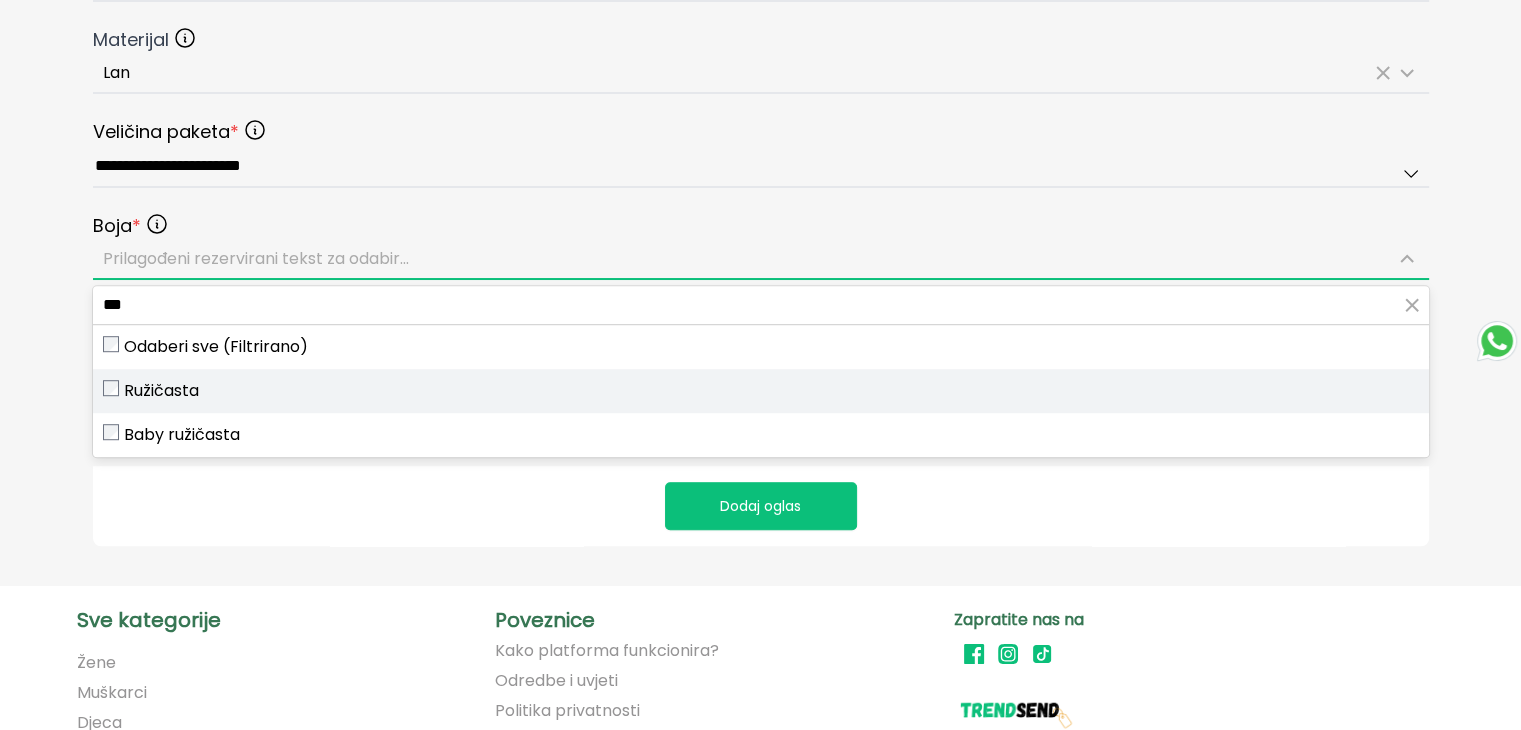 click on "Ružičasta" at bounding box center (161, 391) 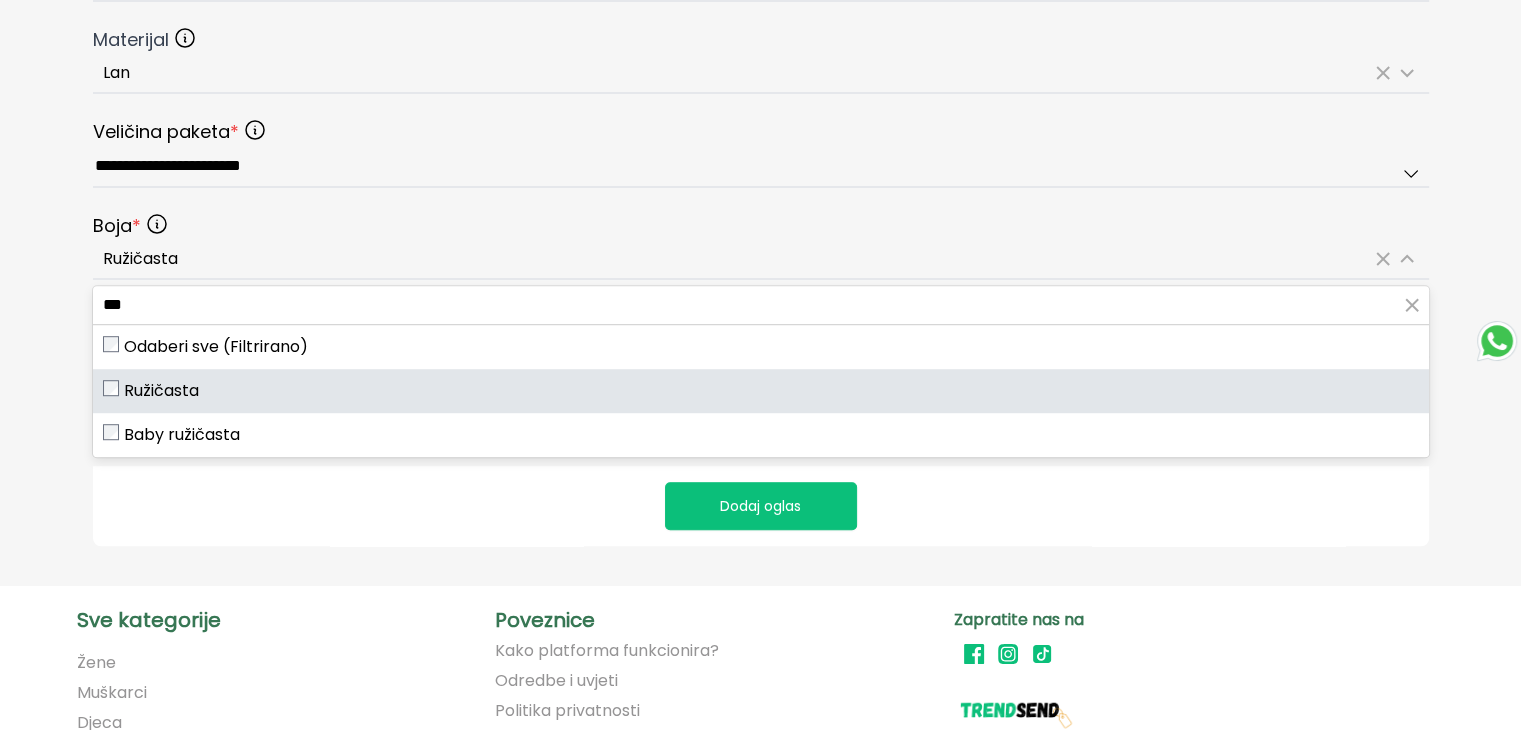 click on "**********" at bounding box center (760, -252) 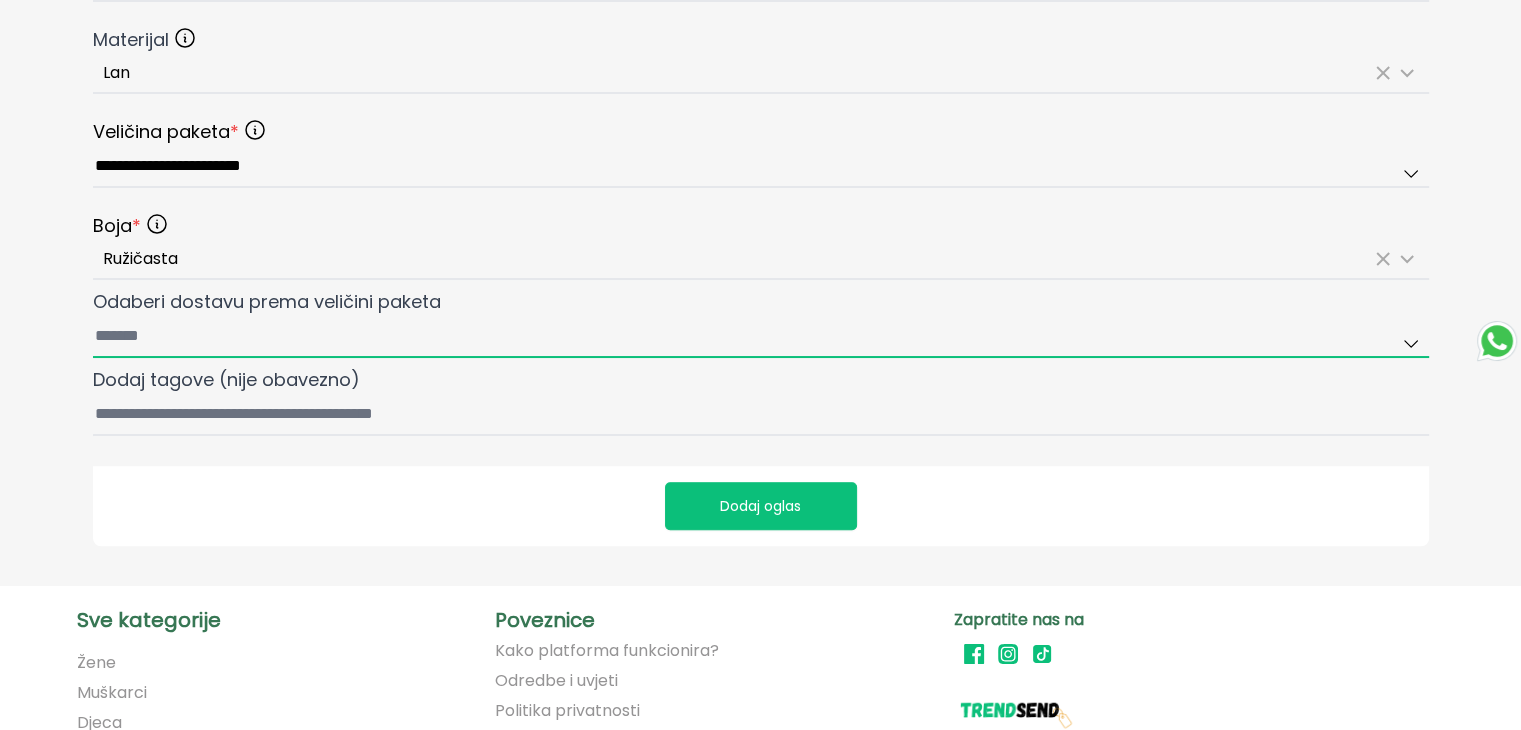click on "Odaberi dostavu prema veličini paketa" at bounding box center [761, 337] 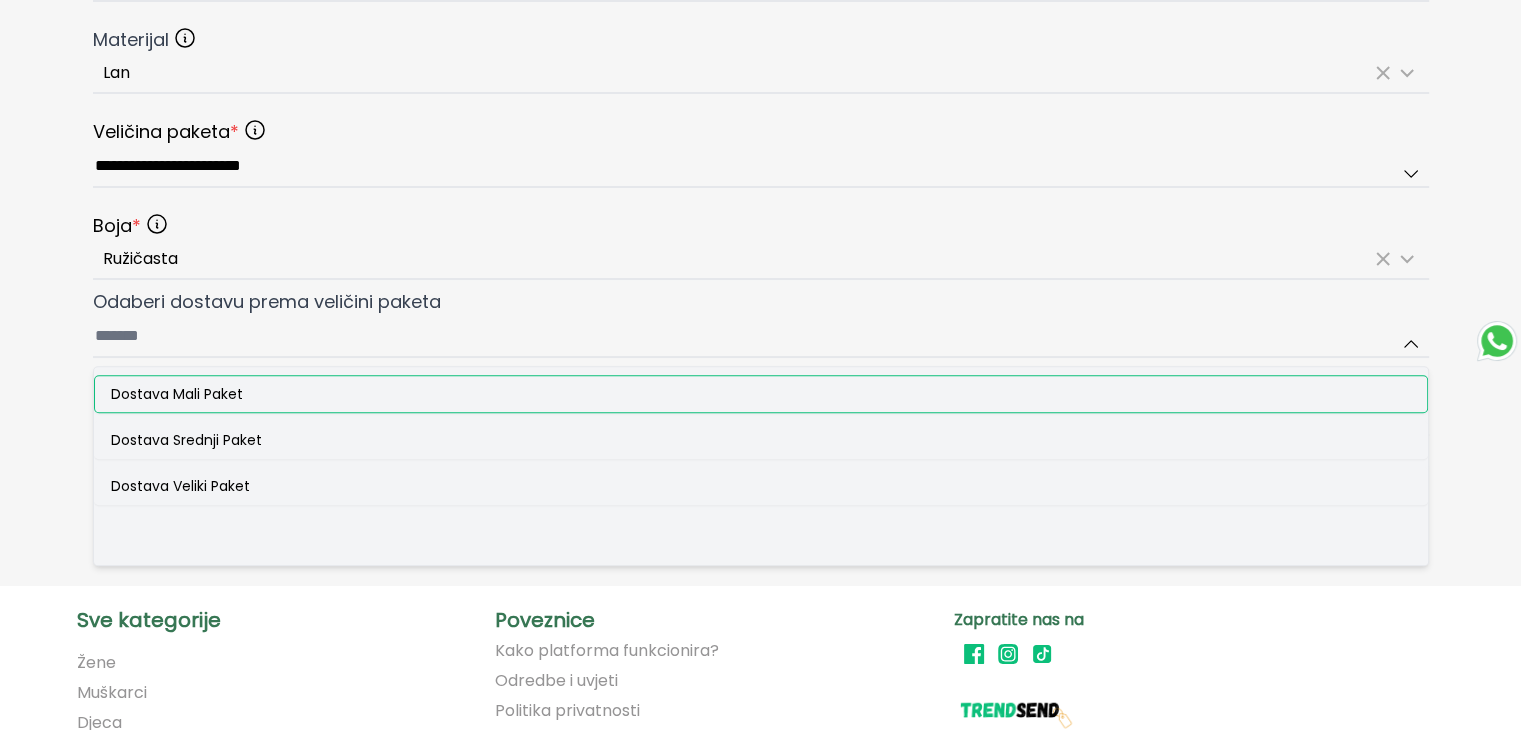 click on "Dostava Mali Paket" at bounding box center [177, 394] 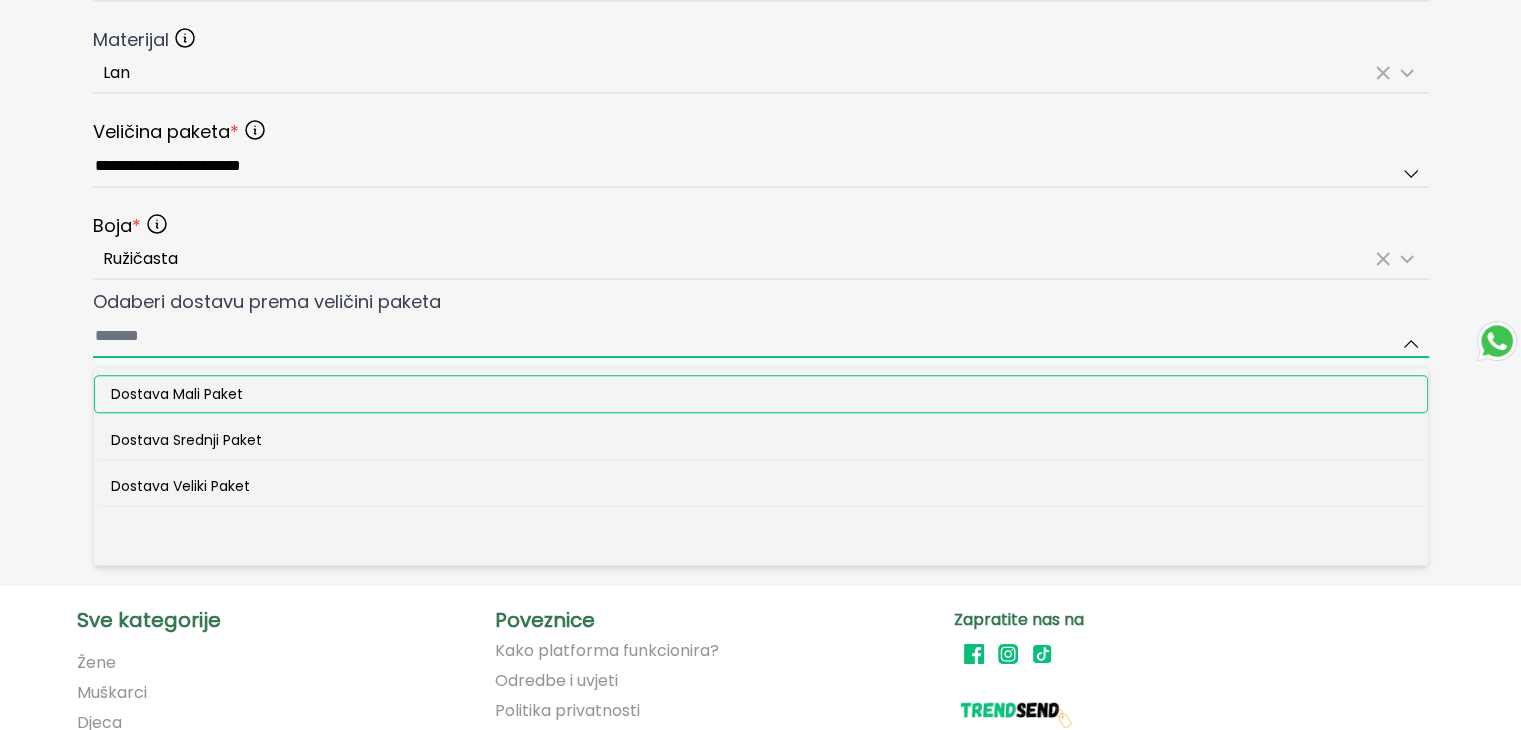 click on "Odaberi dostavu prema veličini paketa Dostava Mali Paket Dostava Srednji Paket Dostava Veliki Paket" at bounding box center (761, 337) 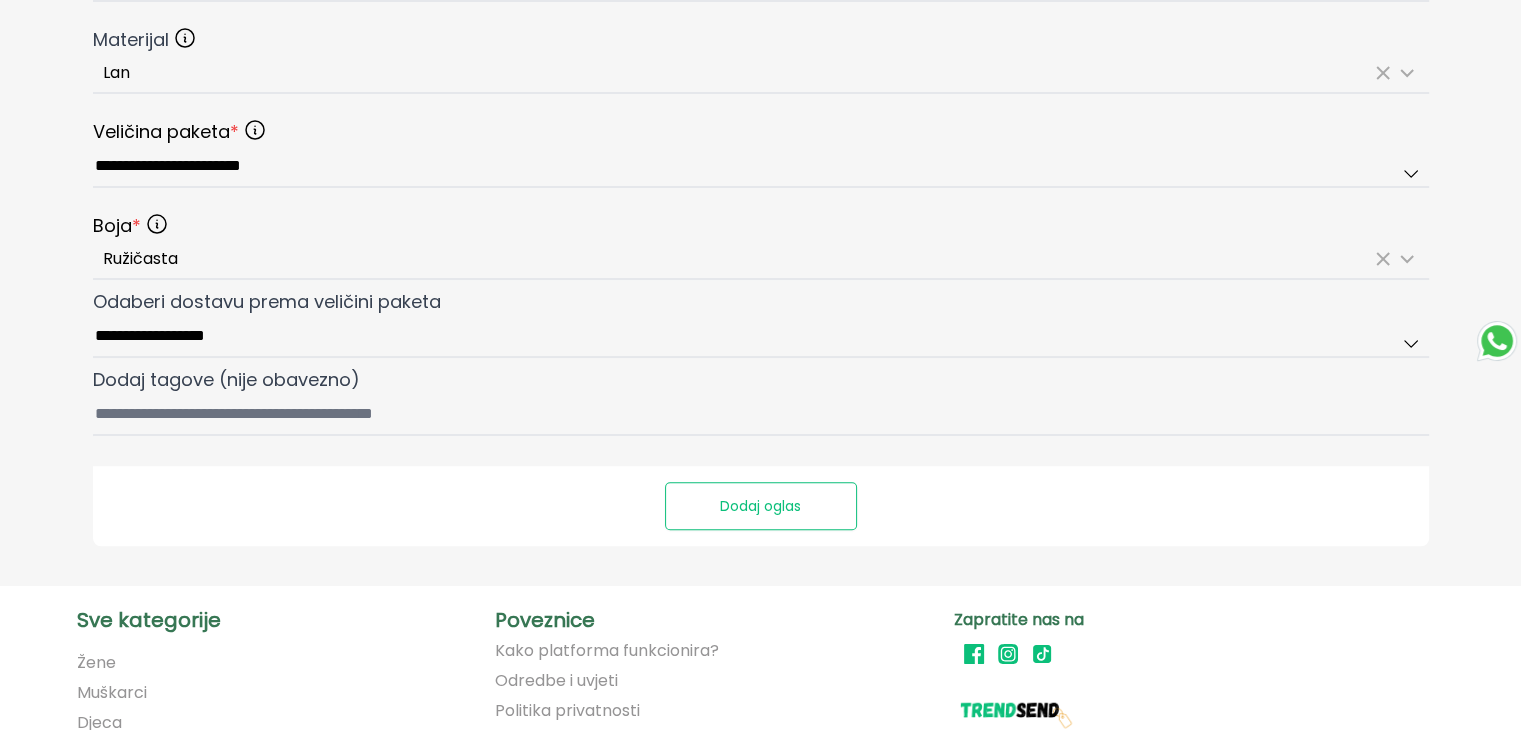 click on "Dodaj oglas" at bounding box center [761, 506] 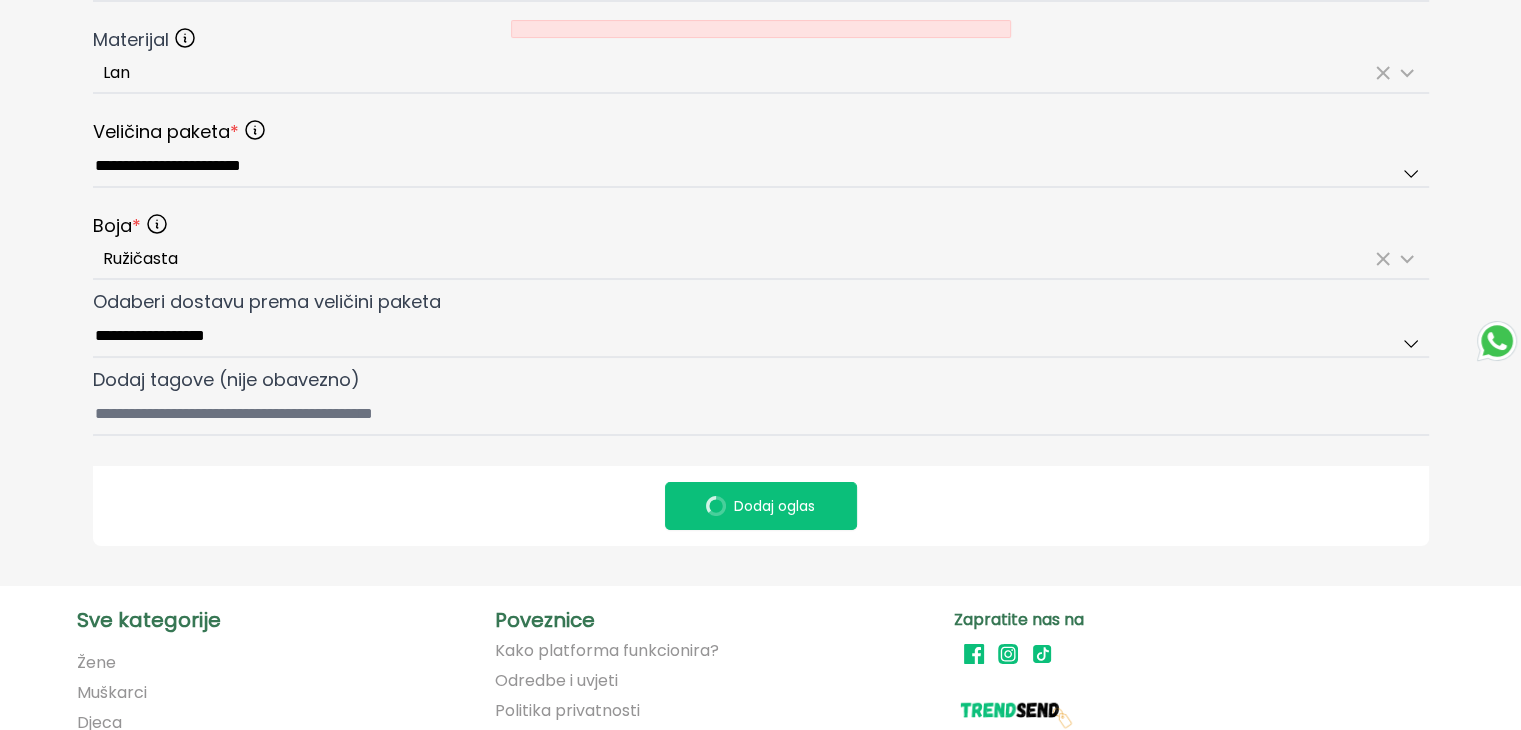 scroll, scrollTop: 0, scrollLeft: 0, axis: both 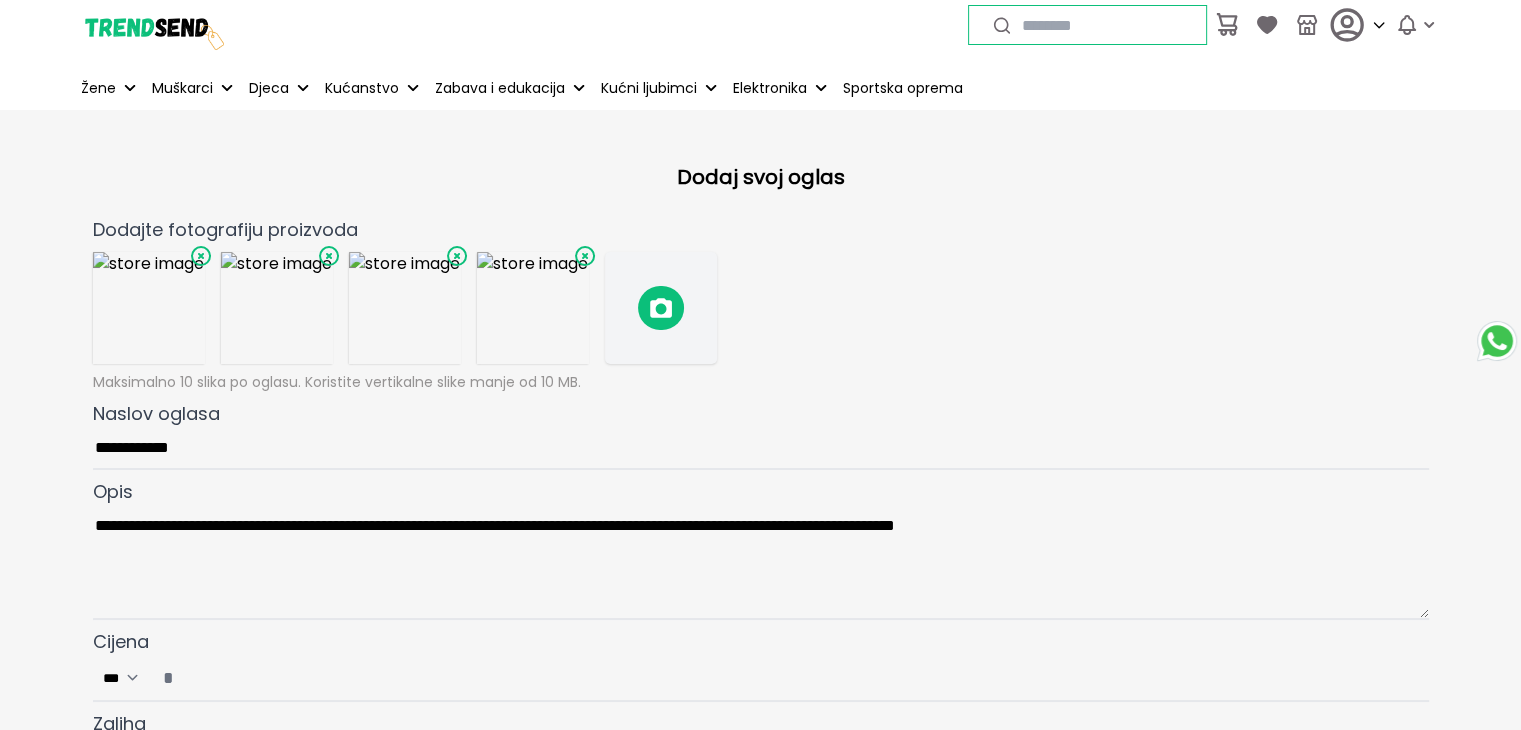 click 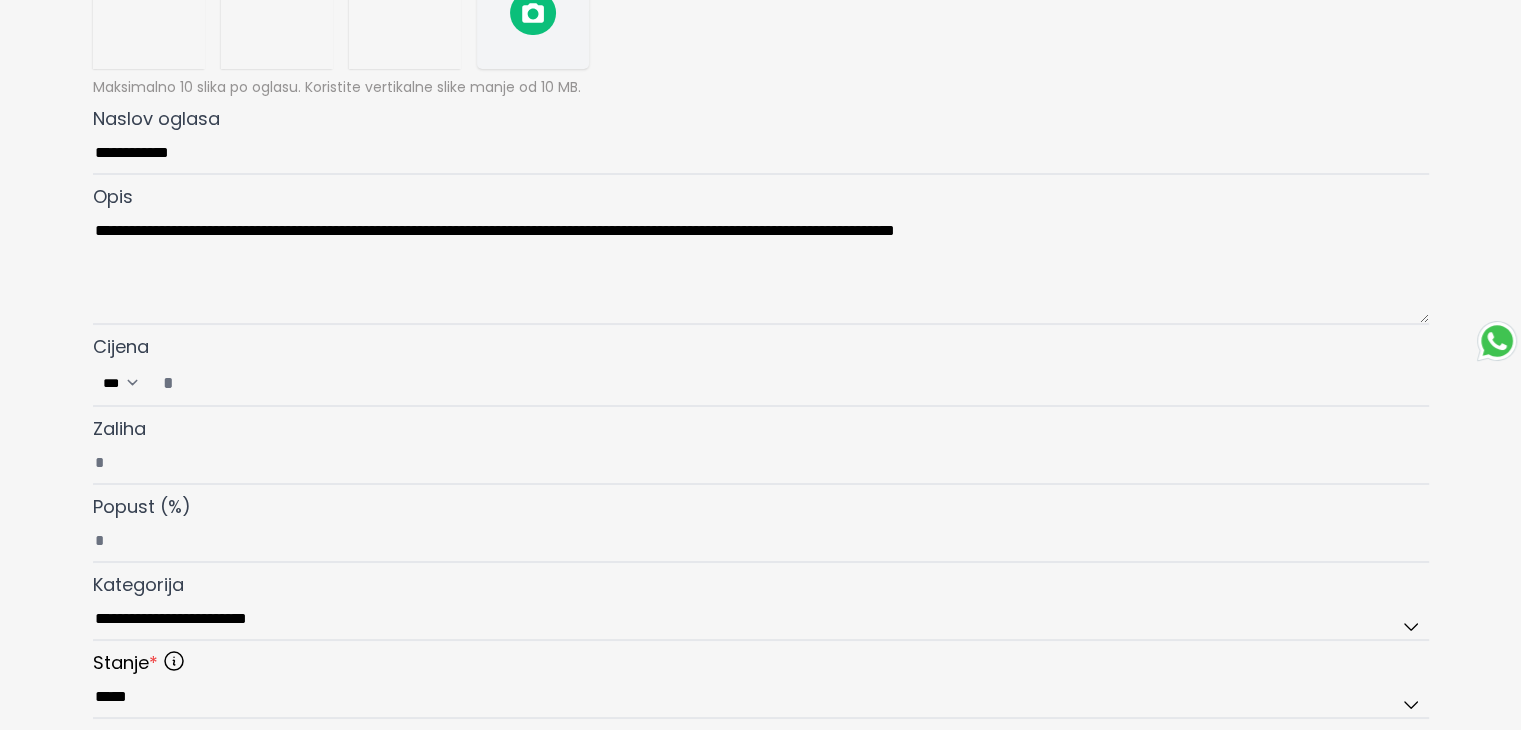 scroll, scrollTop: 300, scrollLeft: 0, axis: vertical 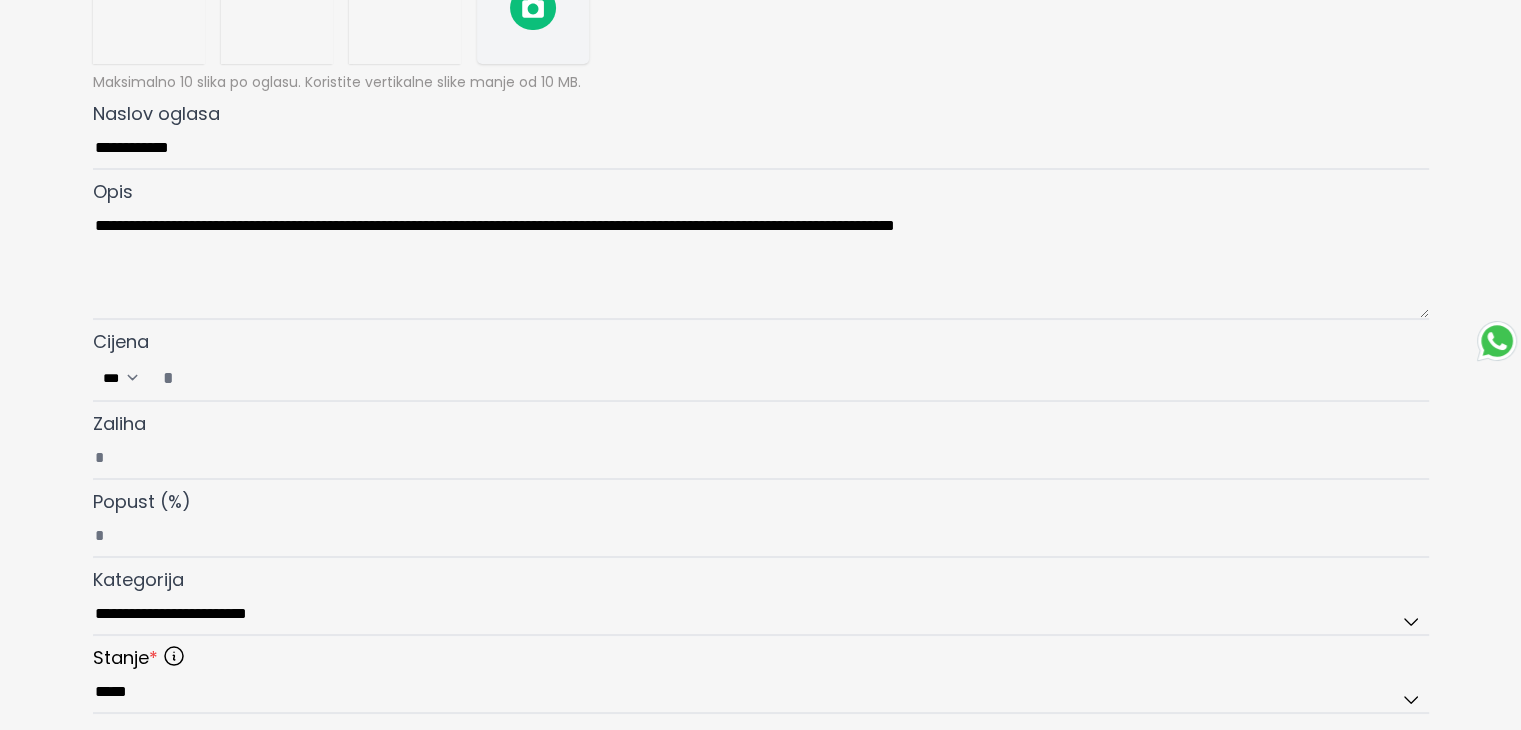 click on "*" at bounding box center (789, 378) 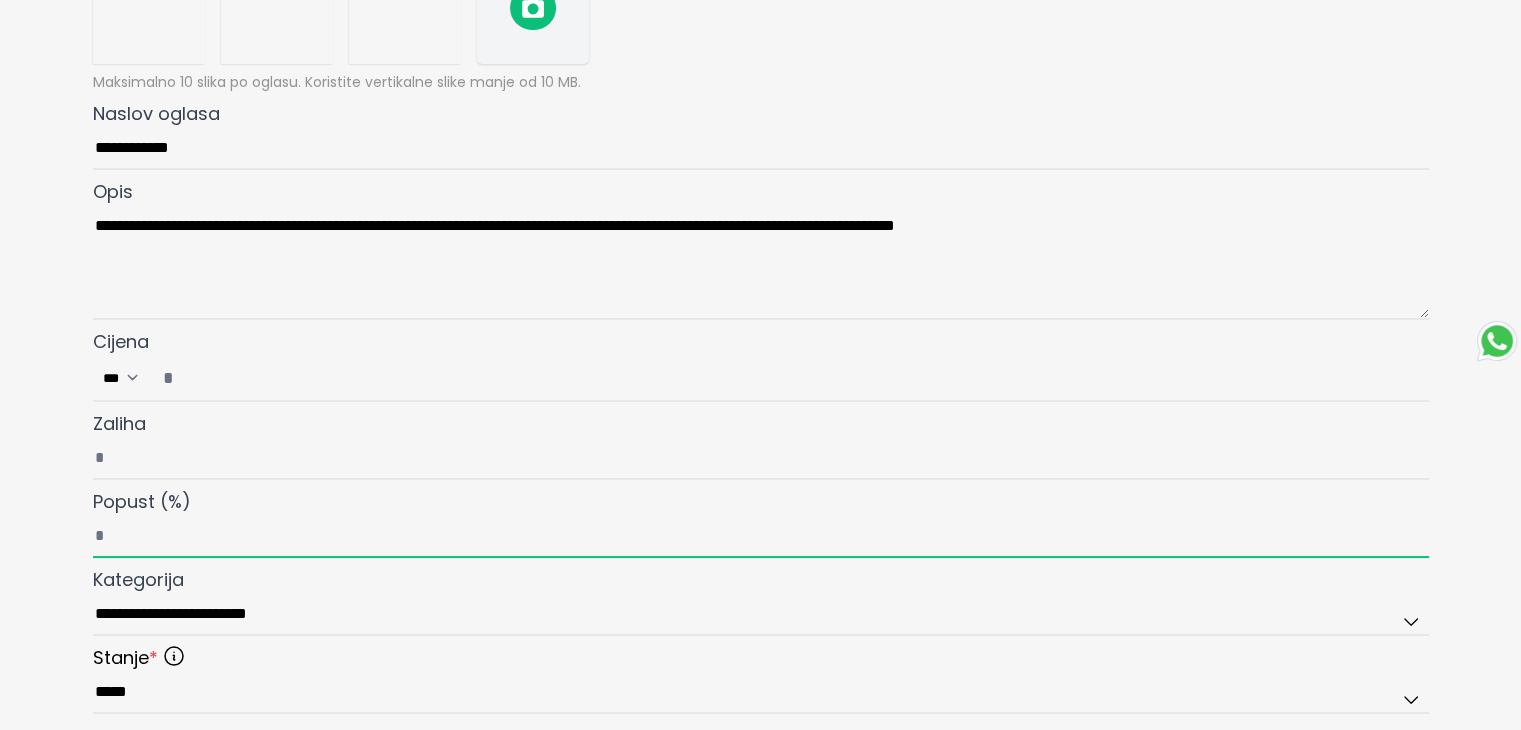 click on "**" at bounding box center (761, 537) 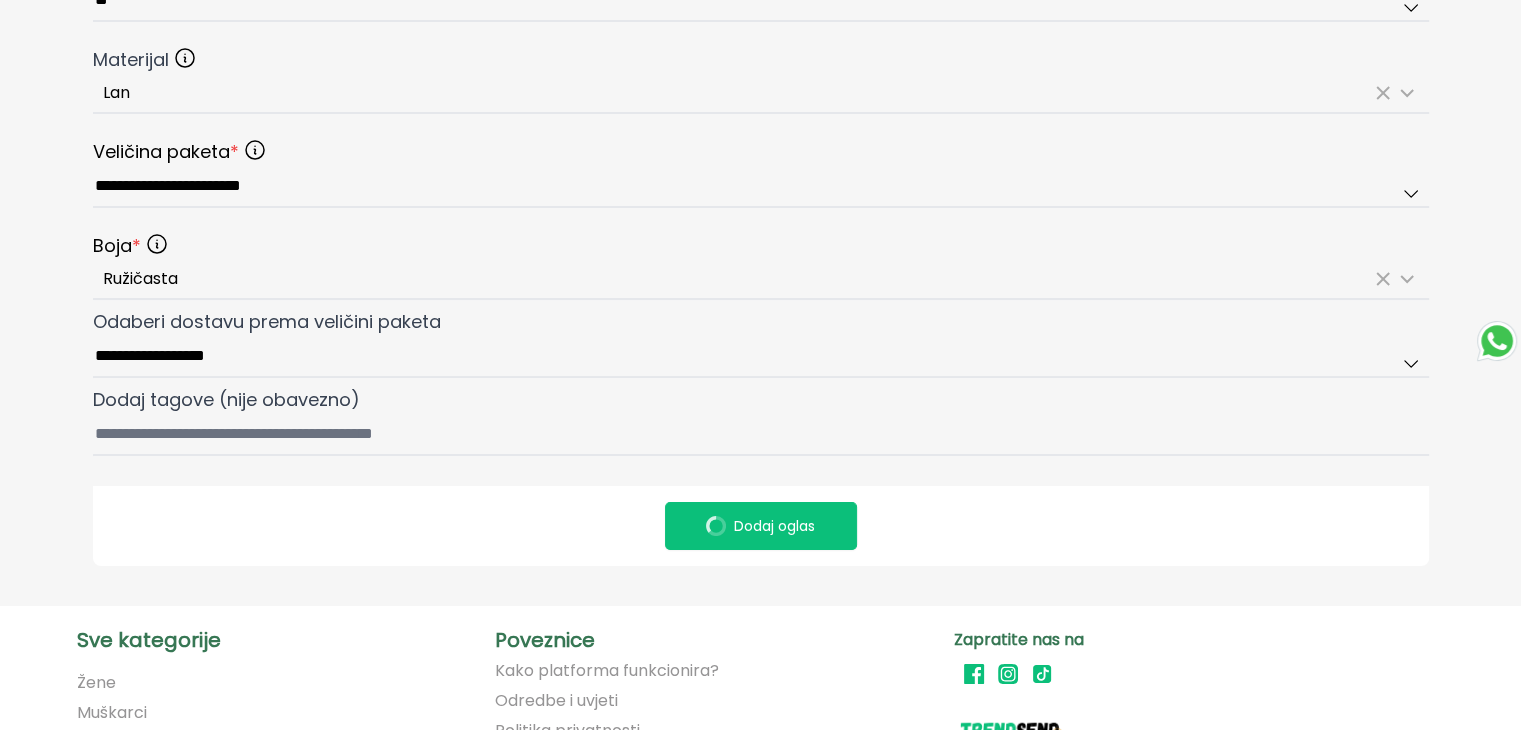 scroll, scrollTop: 1409, scrollLeft: 0, axis: vertical 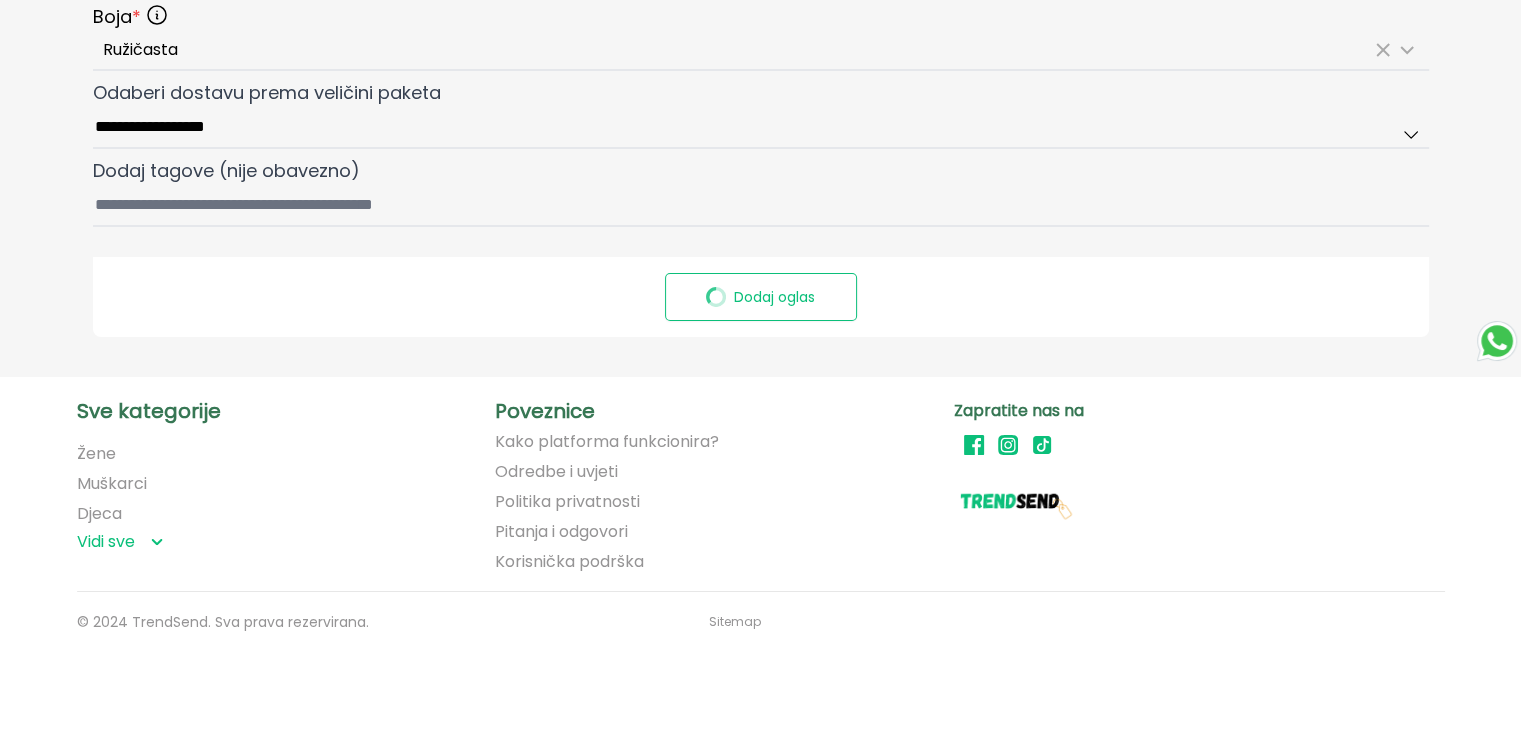 type 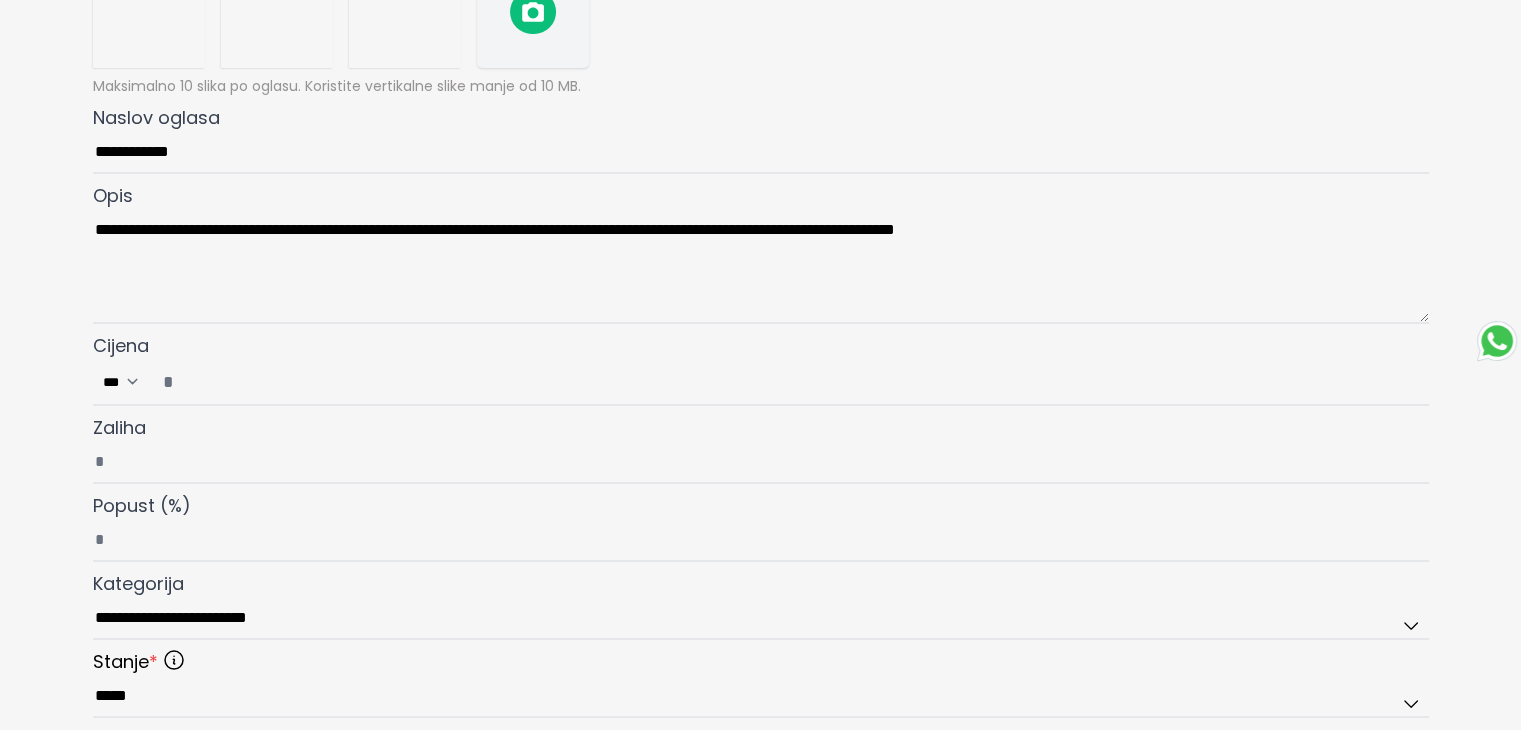 scroll, scrollTop: 300, scrollLeft: 0, axis: vertical 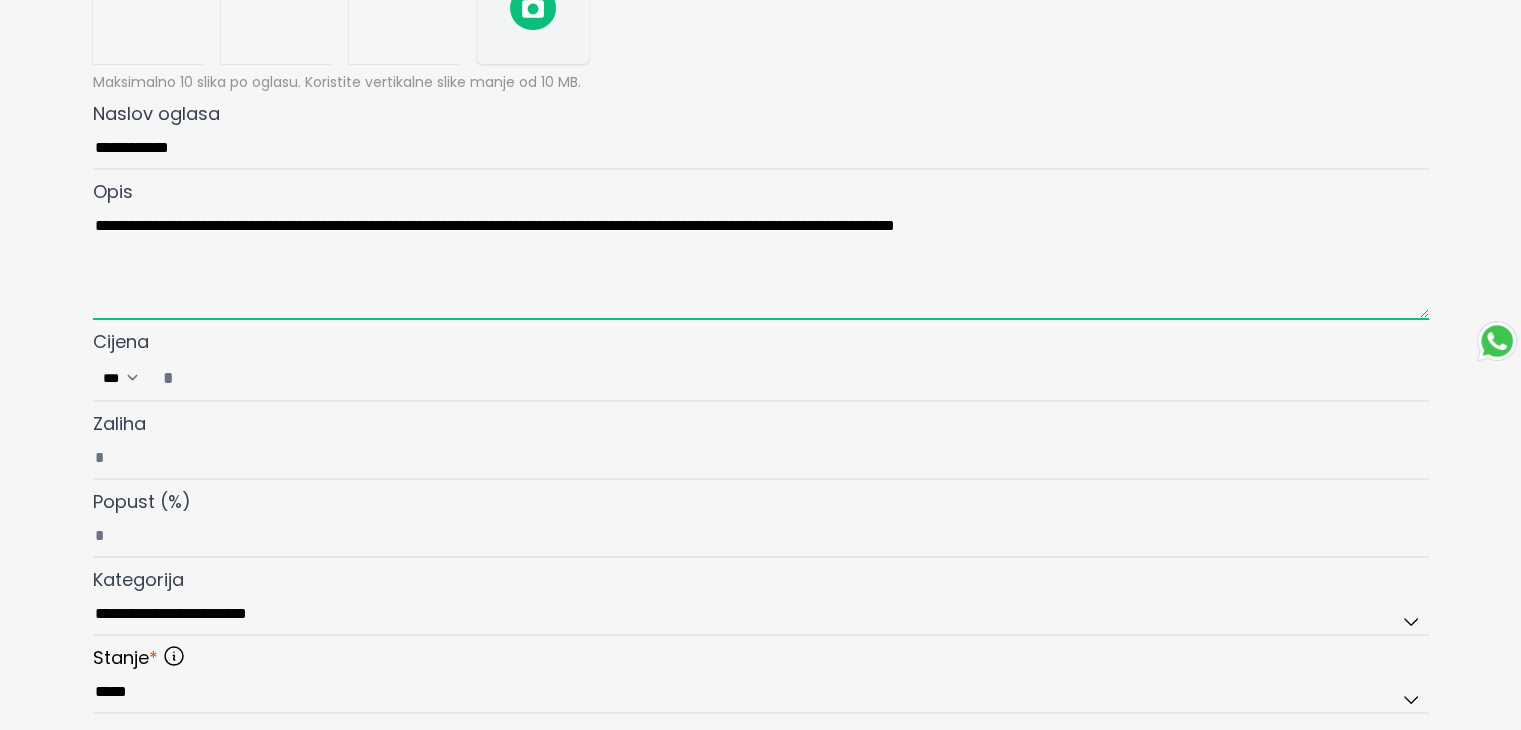 drag, startPoint x: 1175, startPoint y: 259, endPoint x: 1171, endPoint y: 249, distance: 10.770329 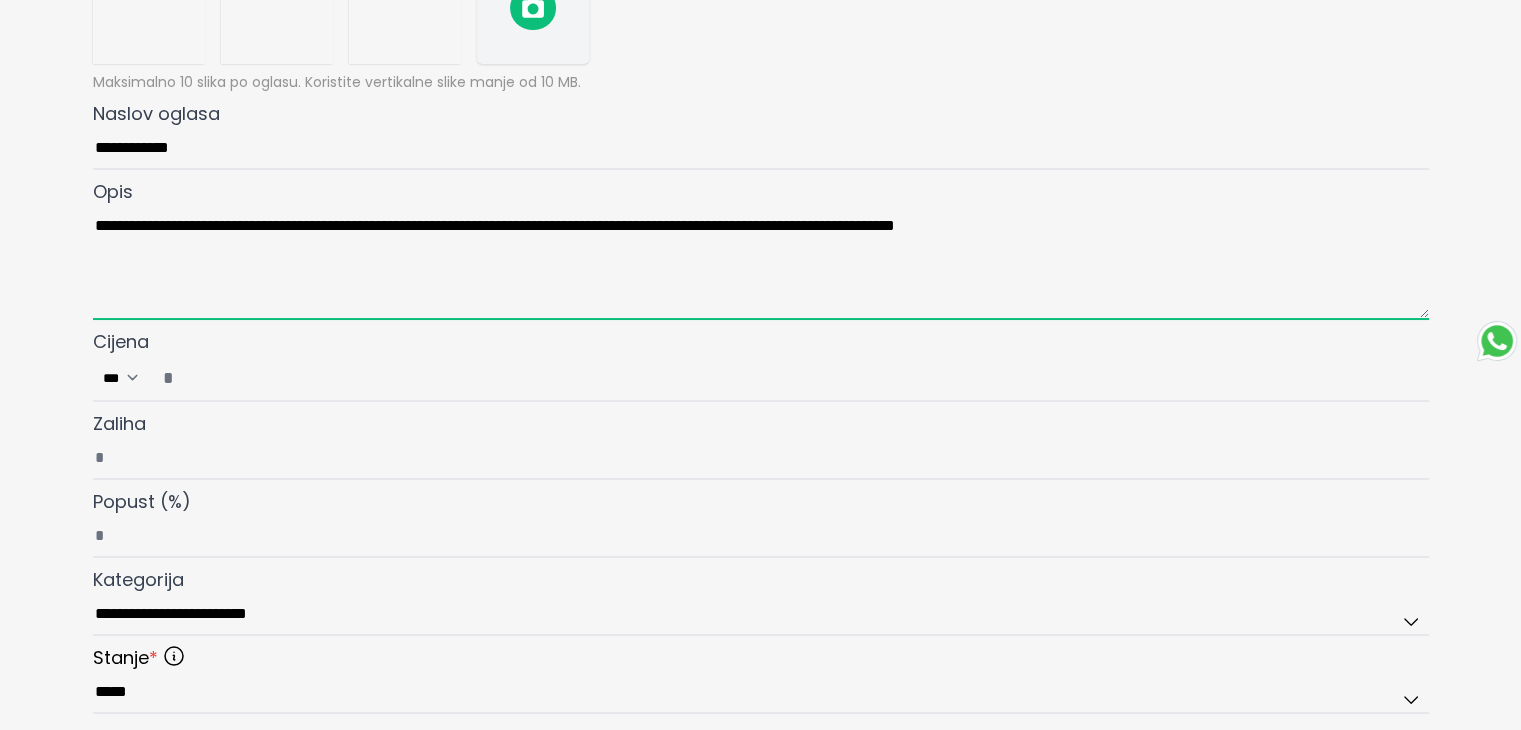 drag, startPoint x: 1171, startPoint y: 241, endPoint x: 8, endPoint y: 241, distance: 1163 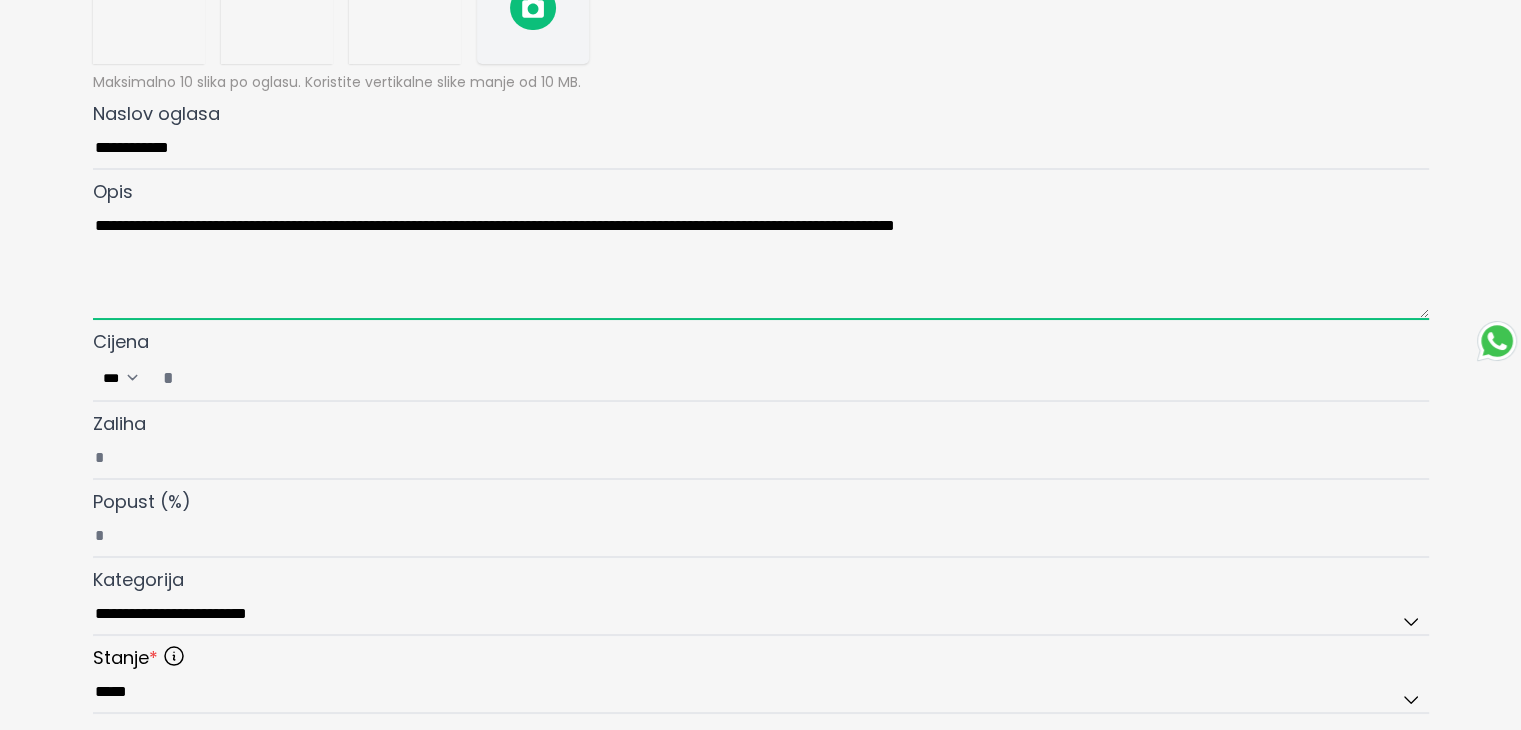 click on "**********" at bounding box center [760, 648] 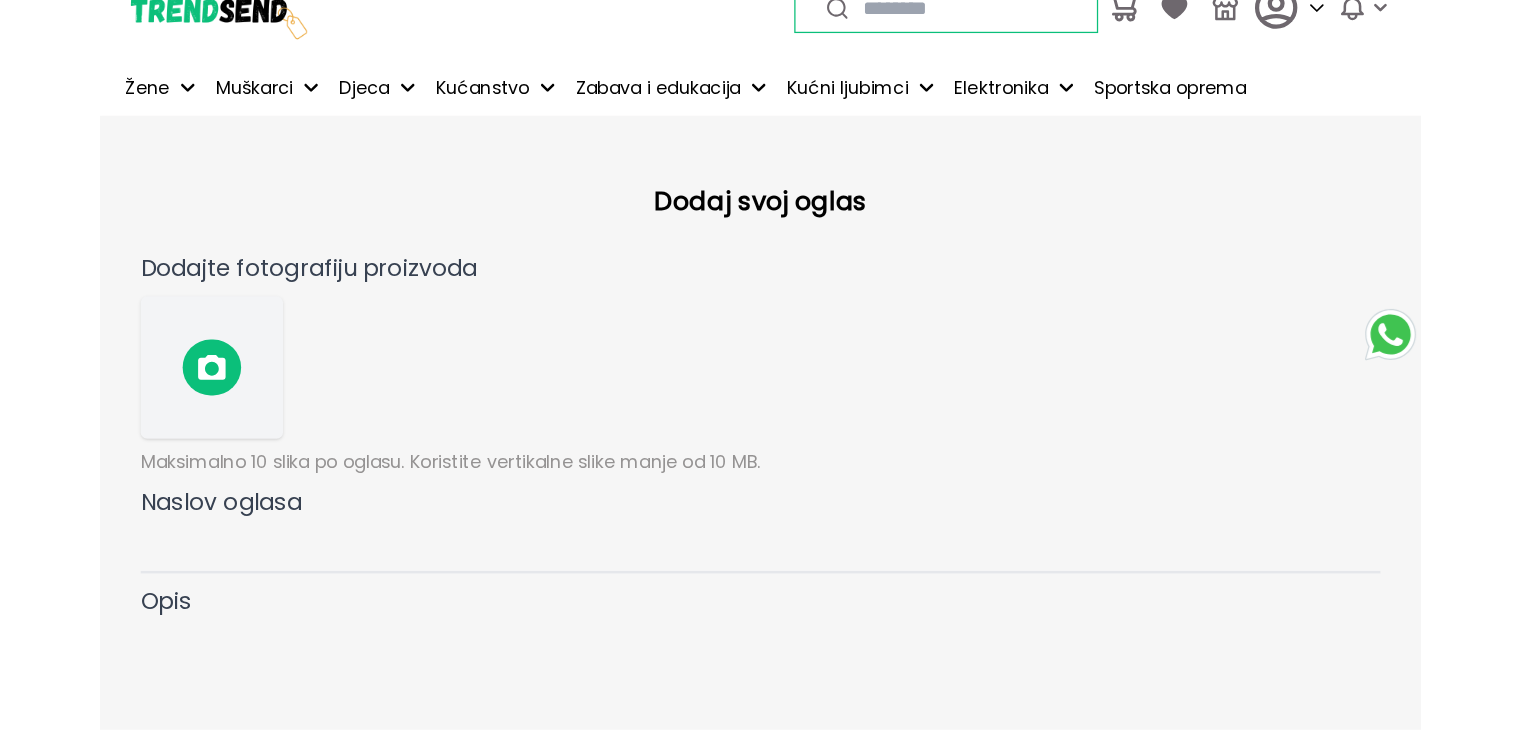 scroll, scrollTop: 0, scrollLeft: 0, axis: both 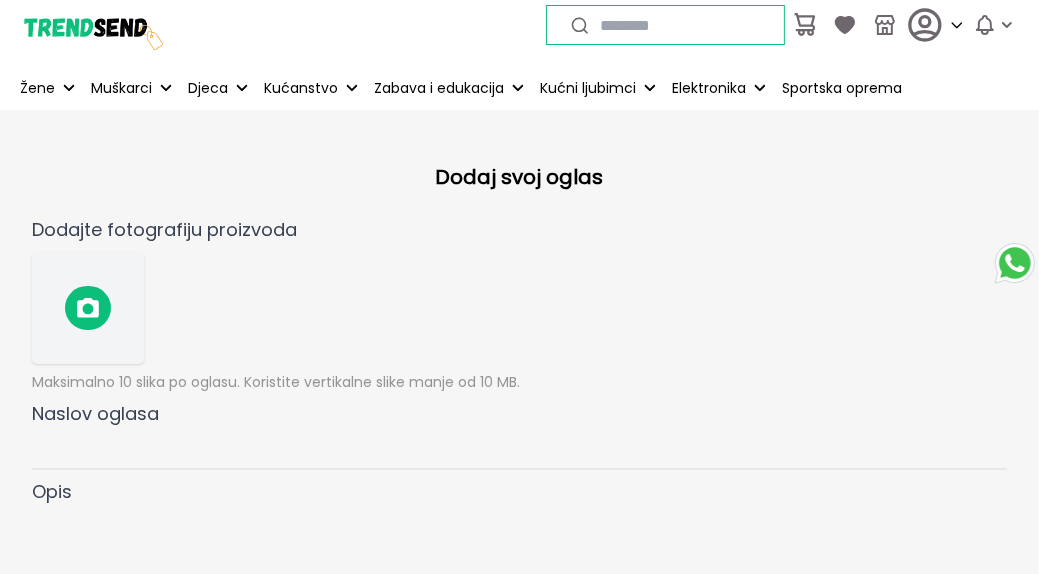 click at bounding box center [88, 308] 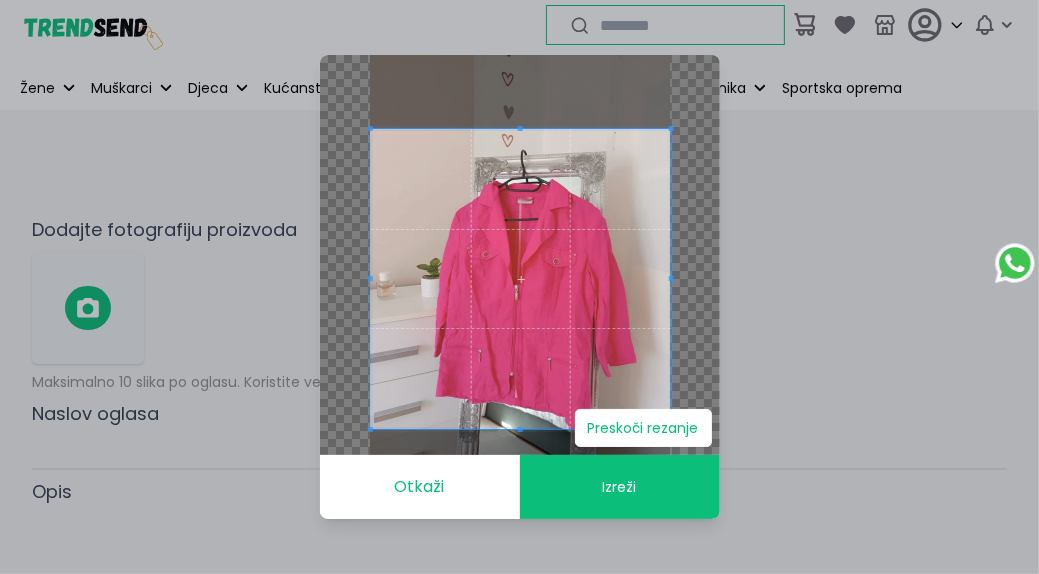 click at bounding box center (520, 279) 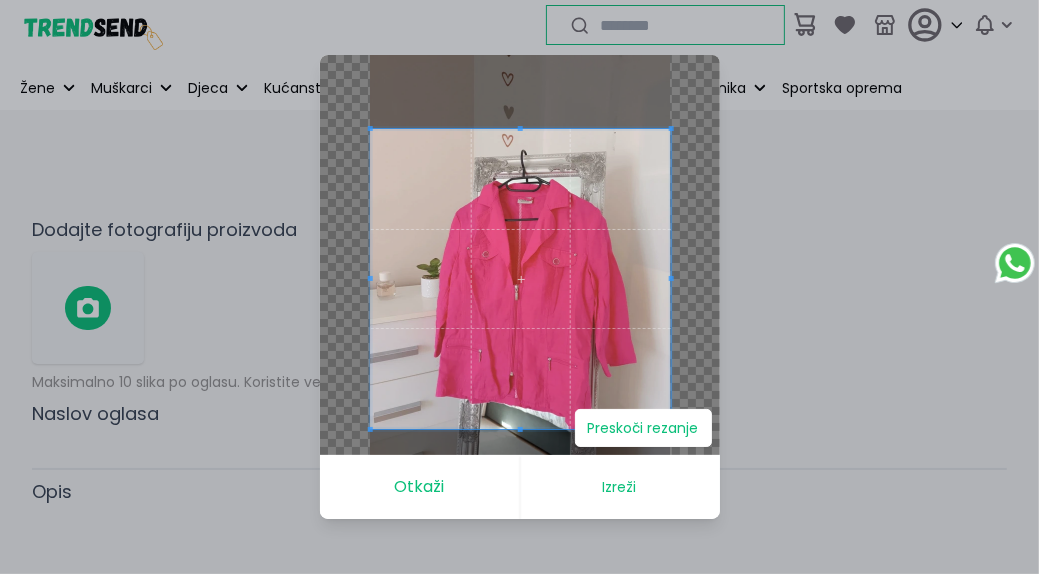 click on "Izreži" at bounding box center [620, 487] 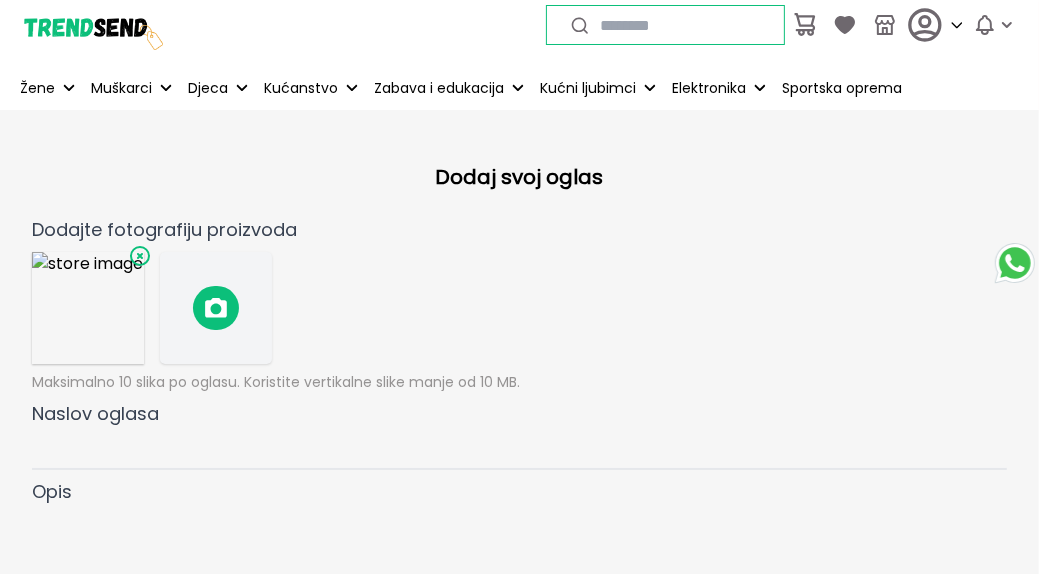 click 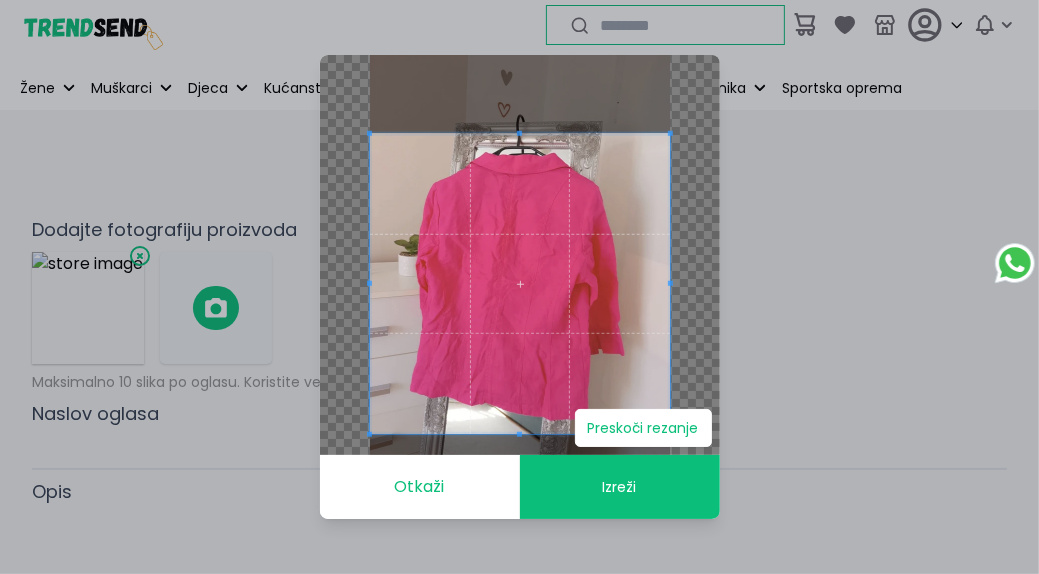 click at bounding box center [520, 284] 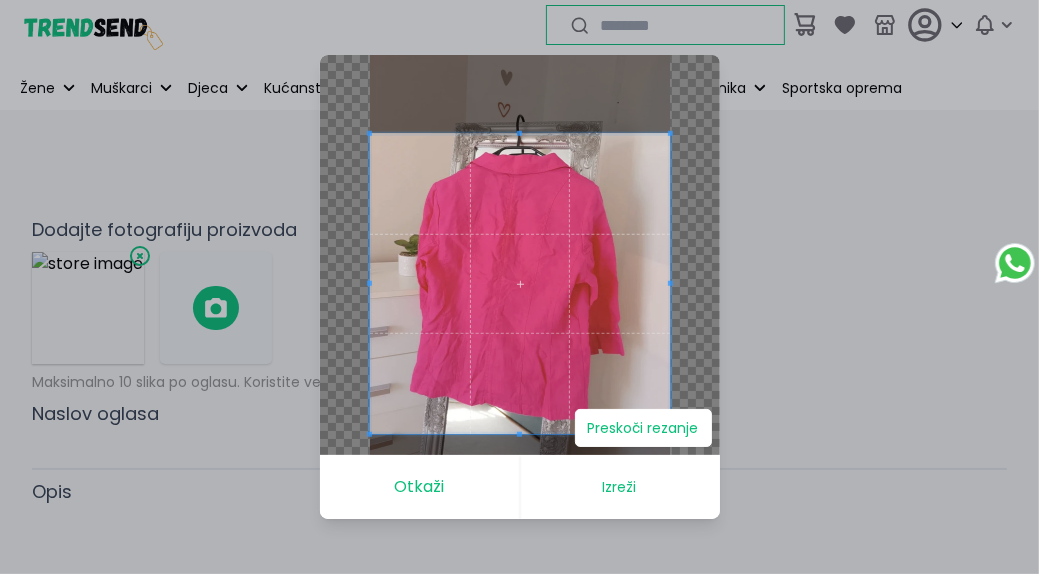click on "Izreži" at bounding box center [620, 487] 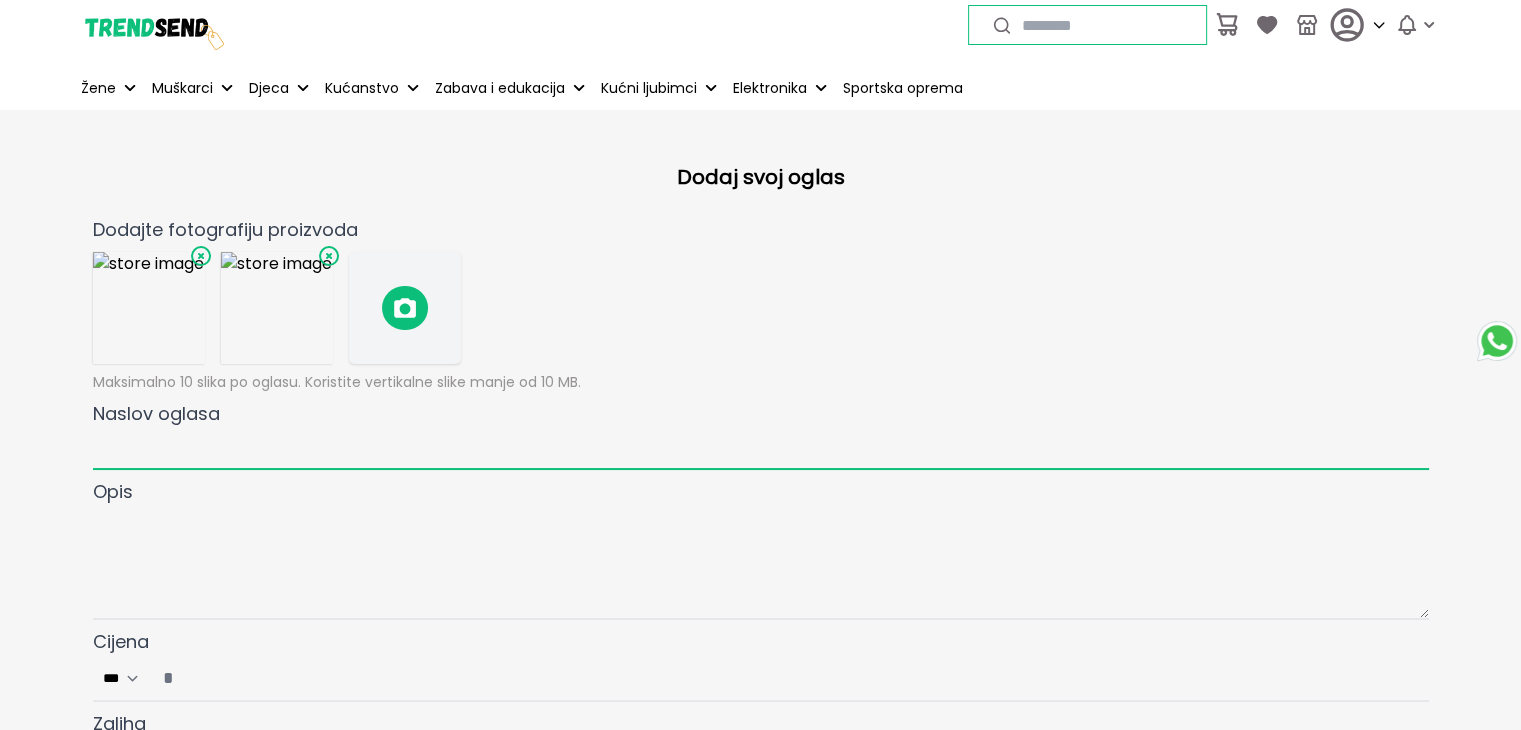 click on "Naslov oglasa" at bounding box center [761, 449] 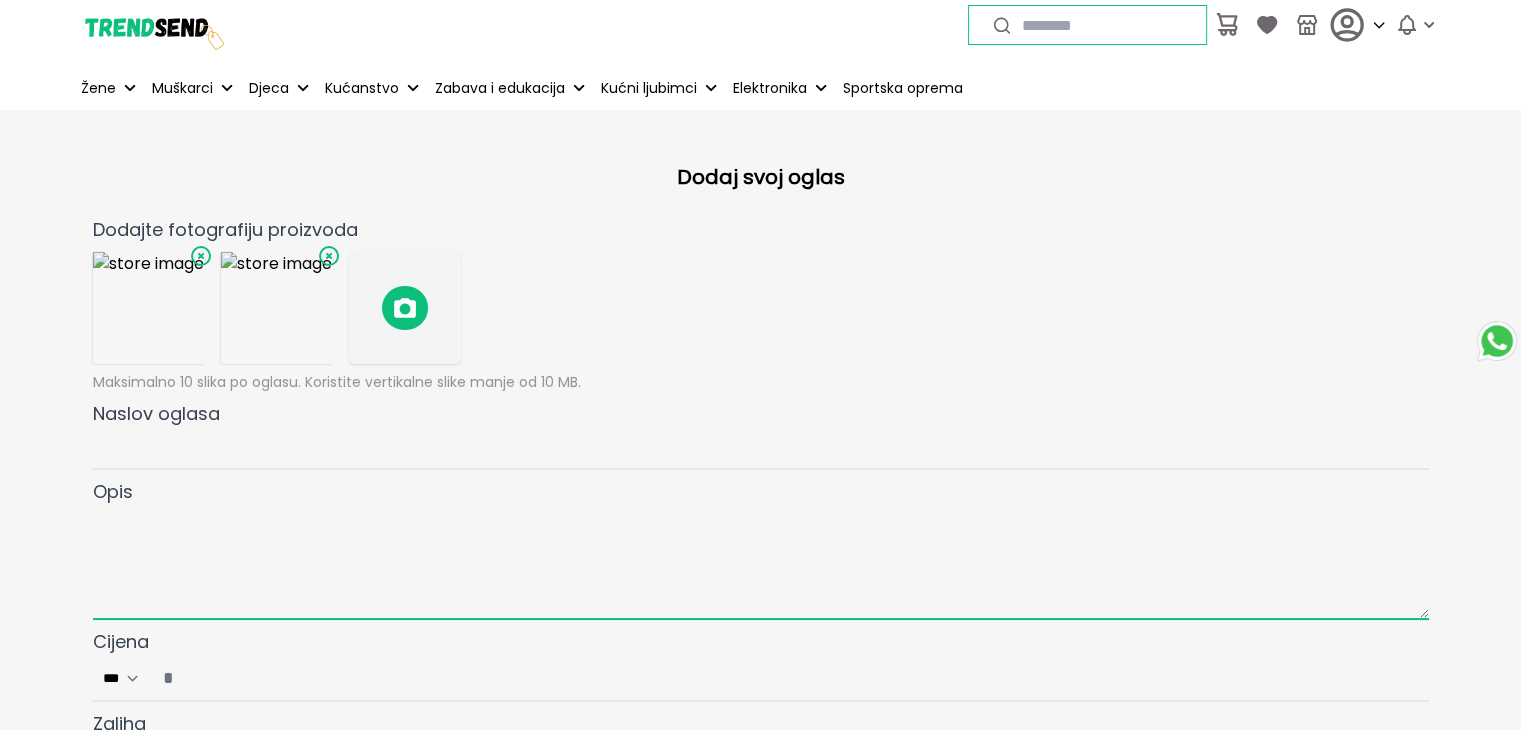 click at bounding box center [761, 563] 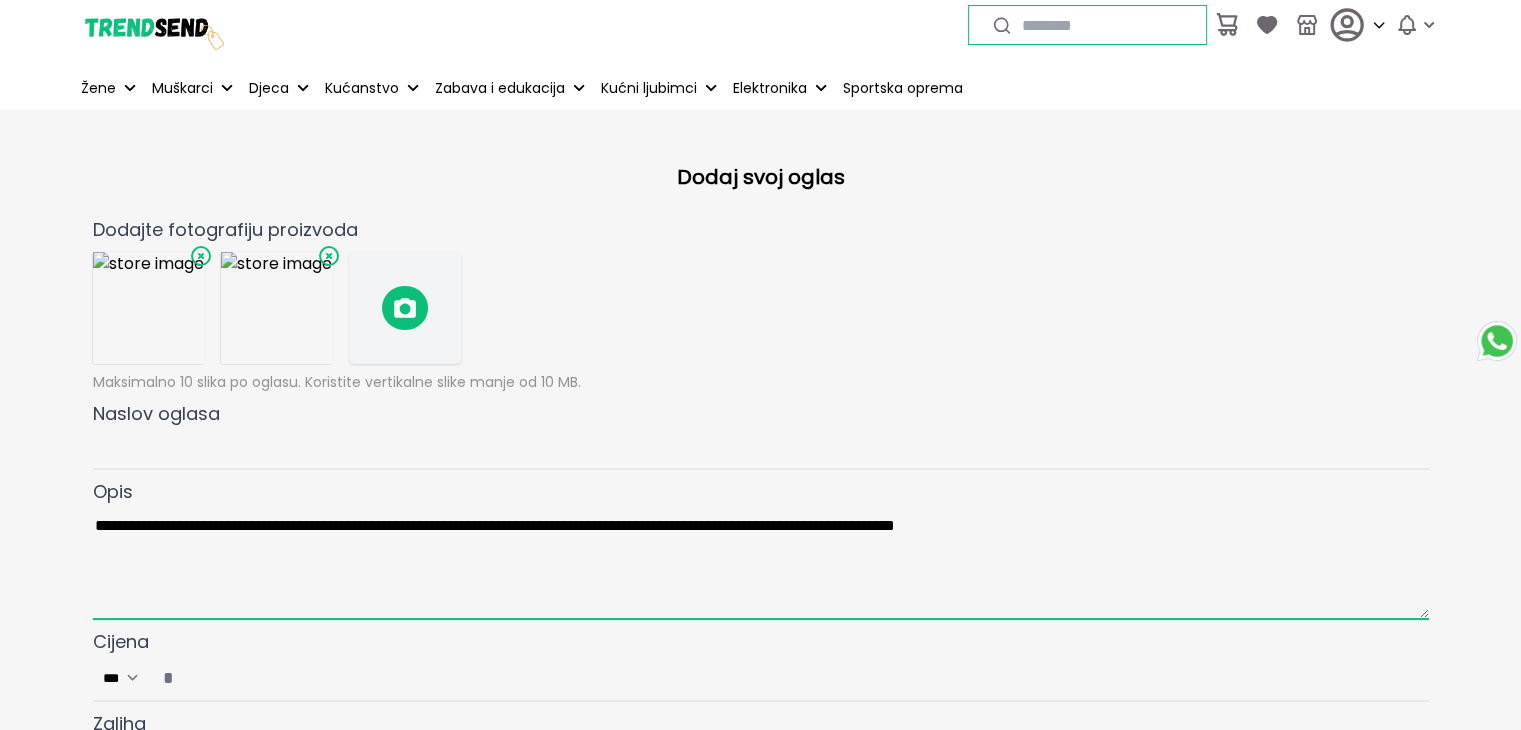 type on "**********" 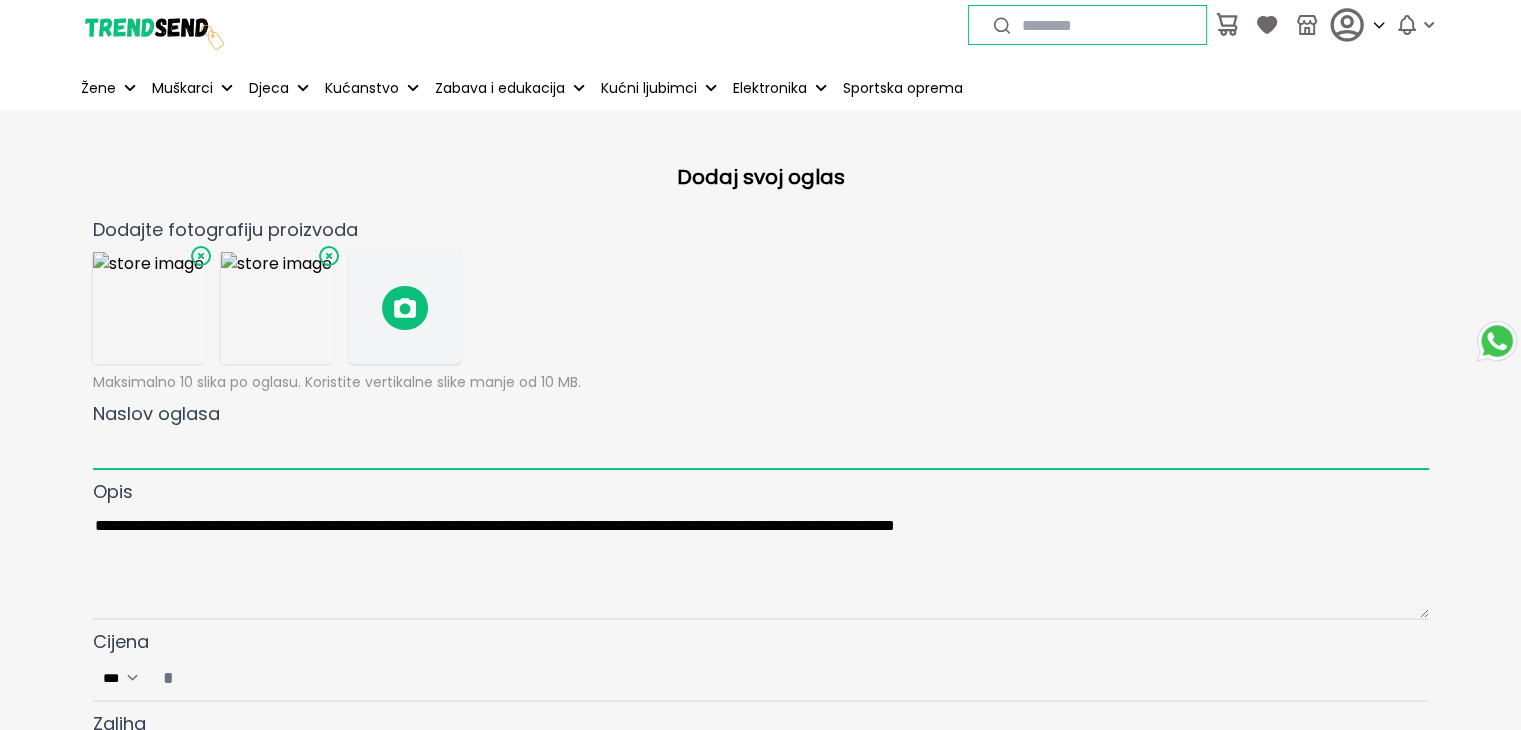 click on "Naslov oglasa" at bounding box center [761, 449] 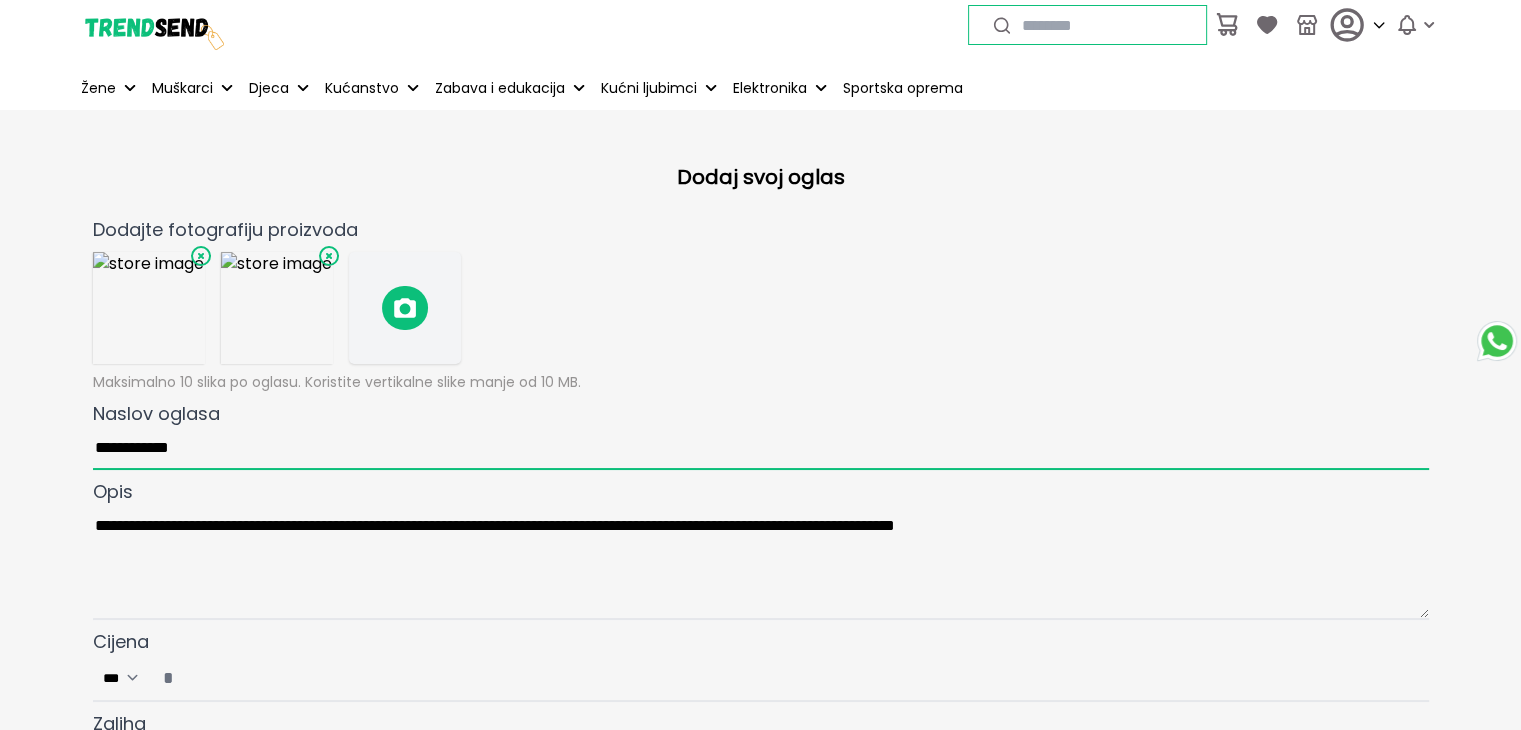 scroll, scrollTop: 300, scrollLeft: 0, axis: vertical 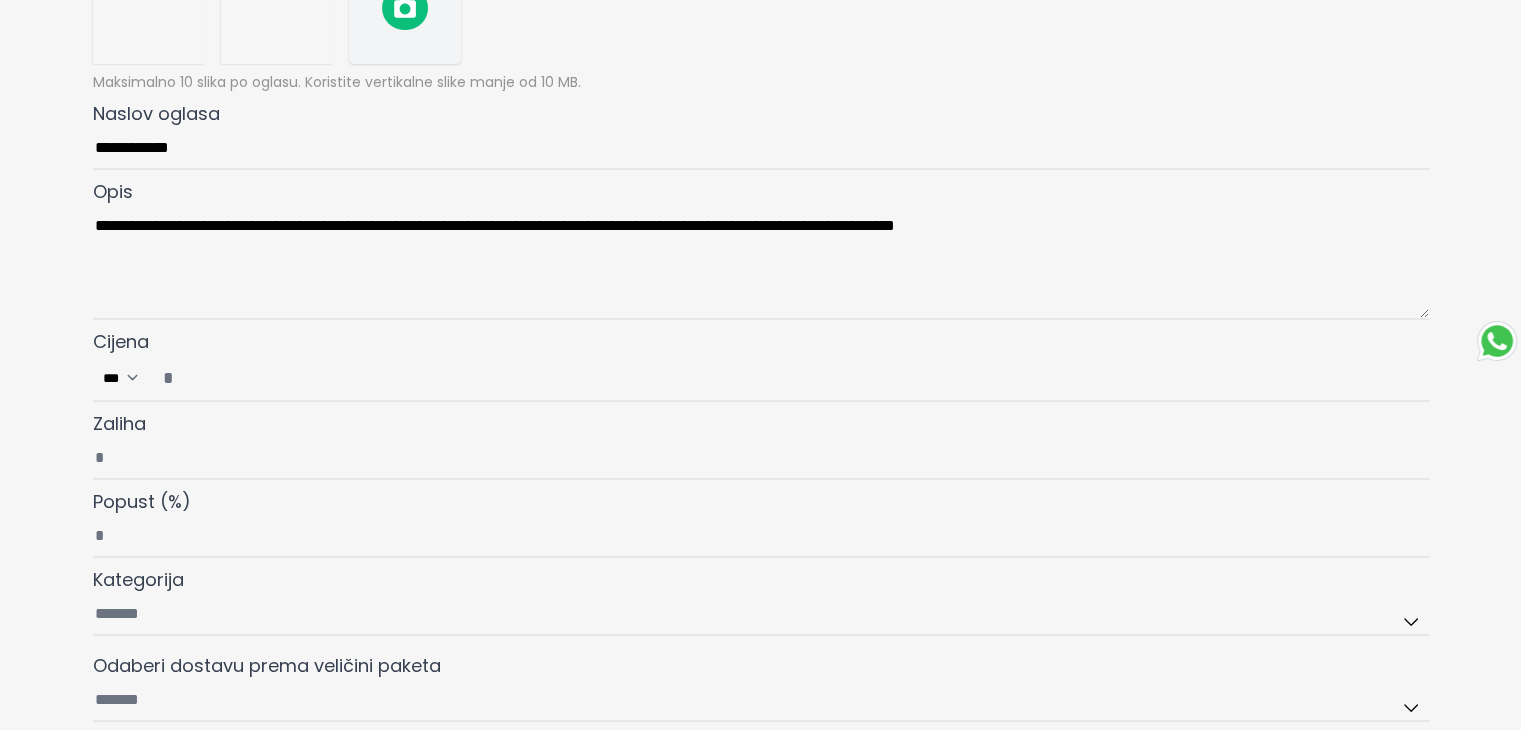 click on "Cijena ***" at bounding box center (789, 378) 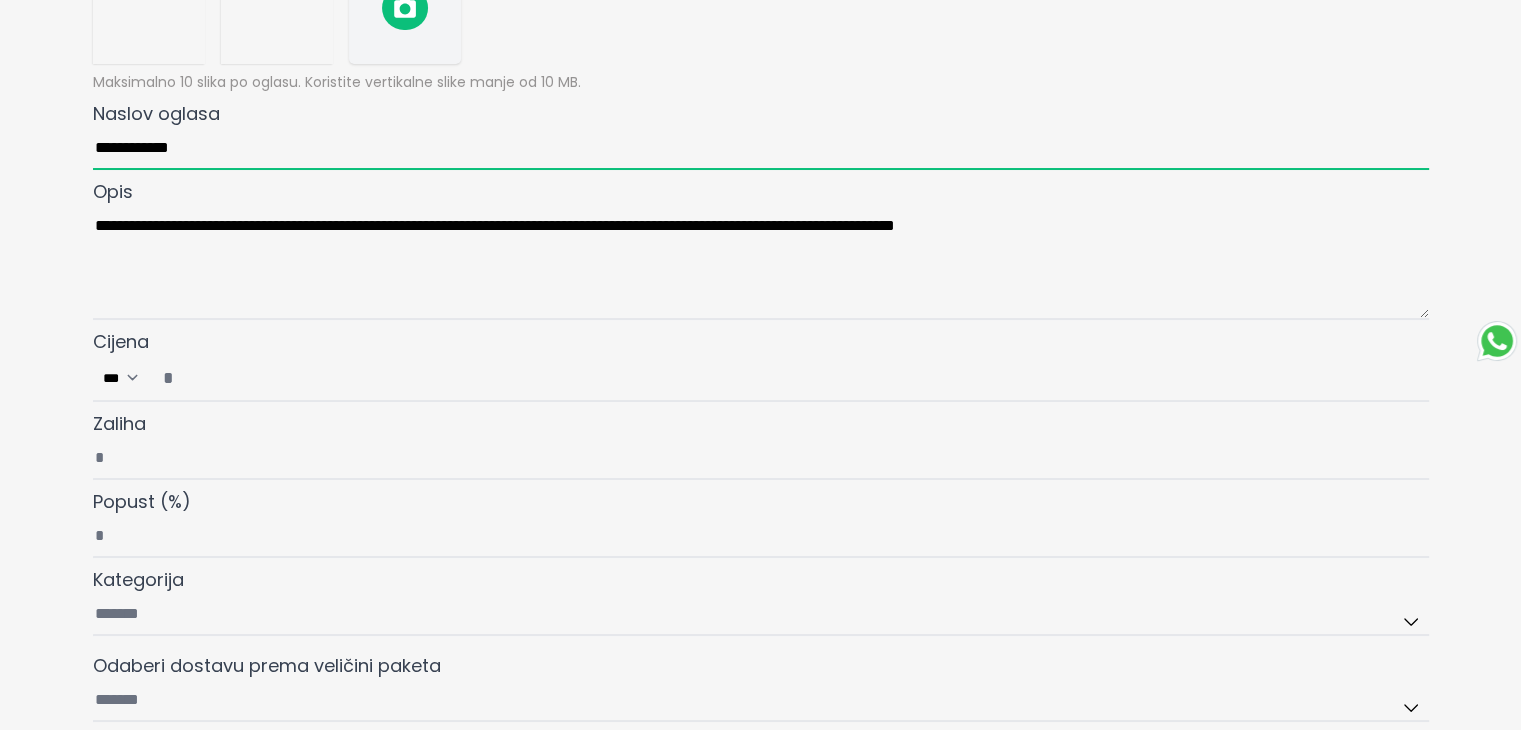 click on "**********" at bounding box center (761, 149) 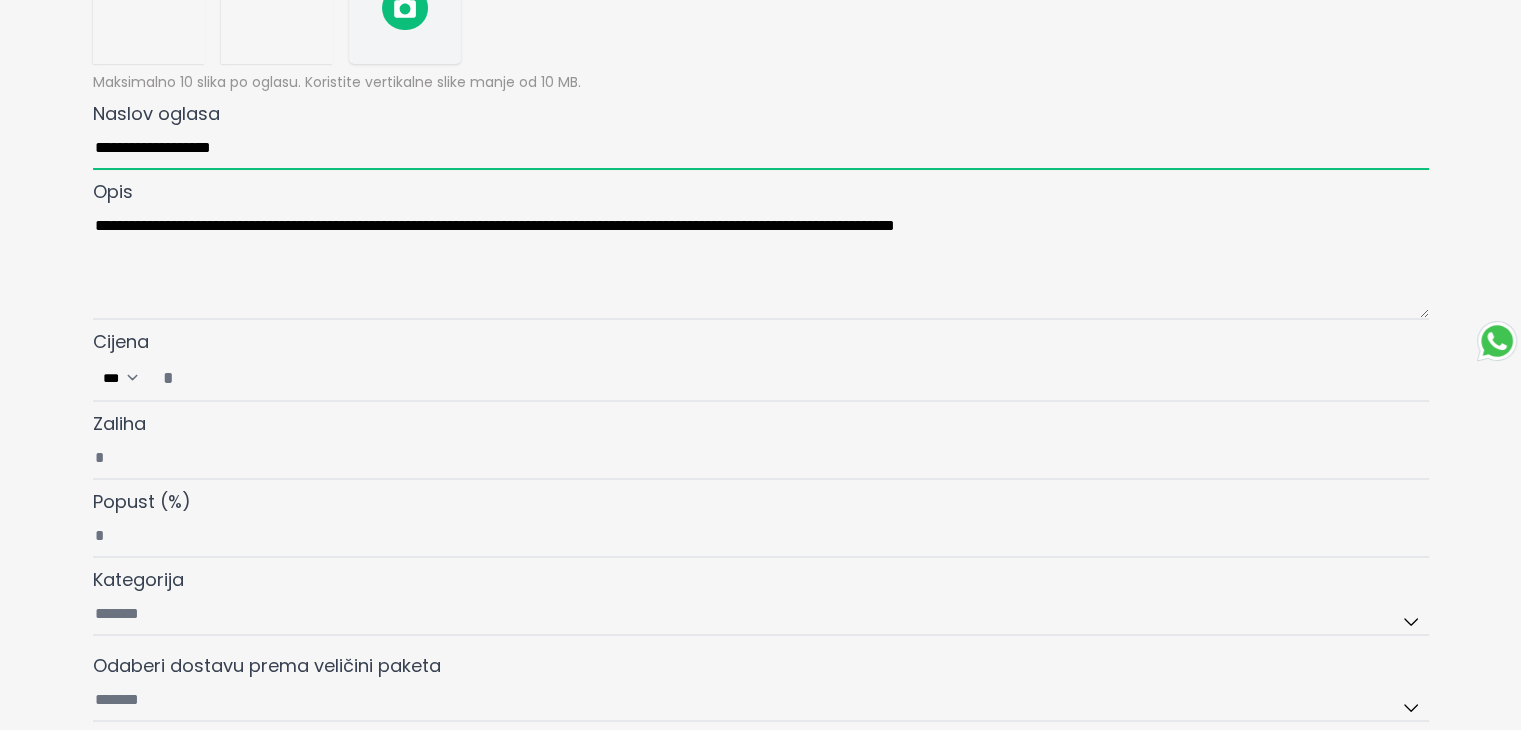 type on "**********" 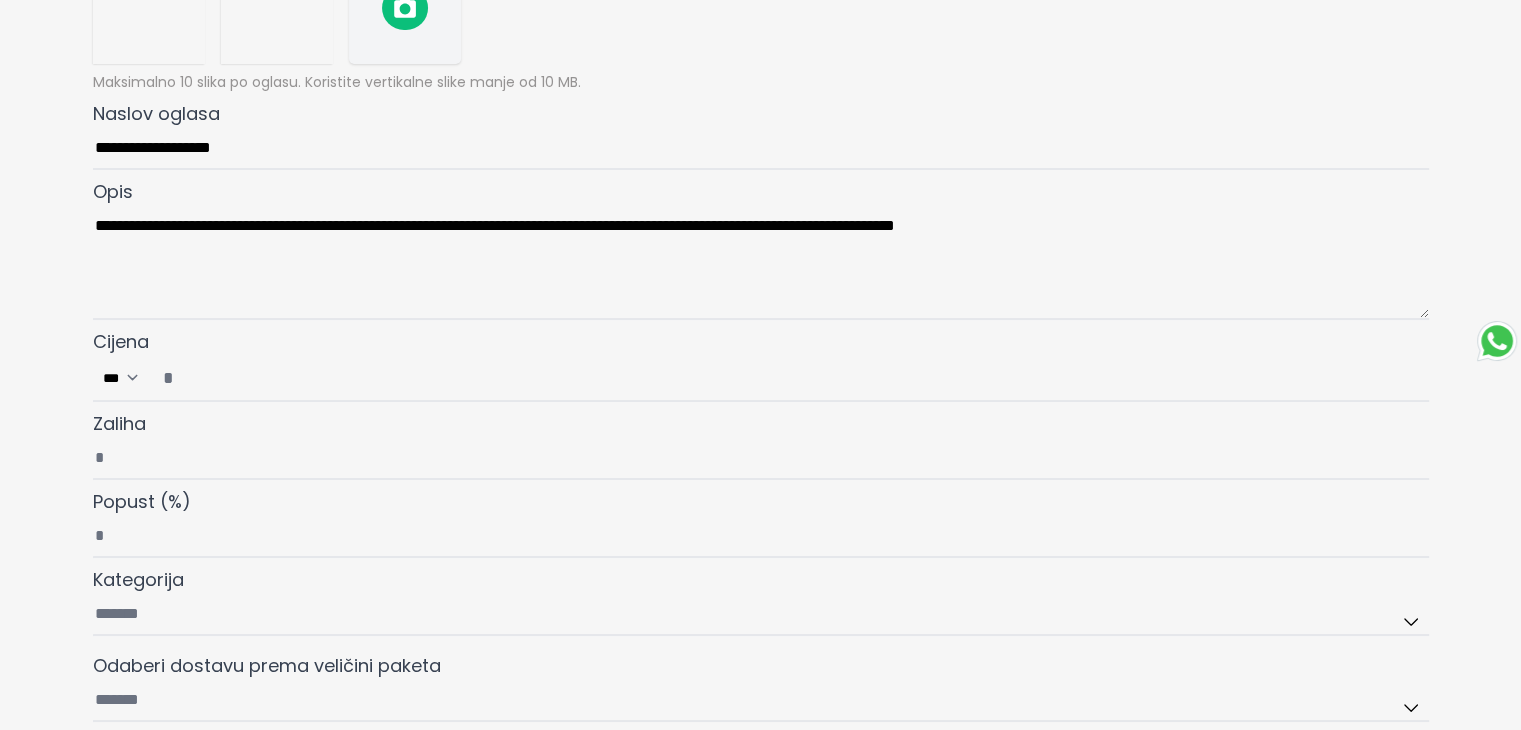 click on "Cijena ***" at bounding box center (789, 378) 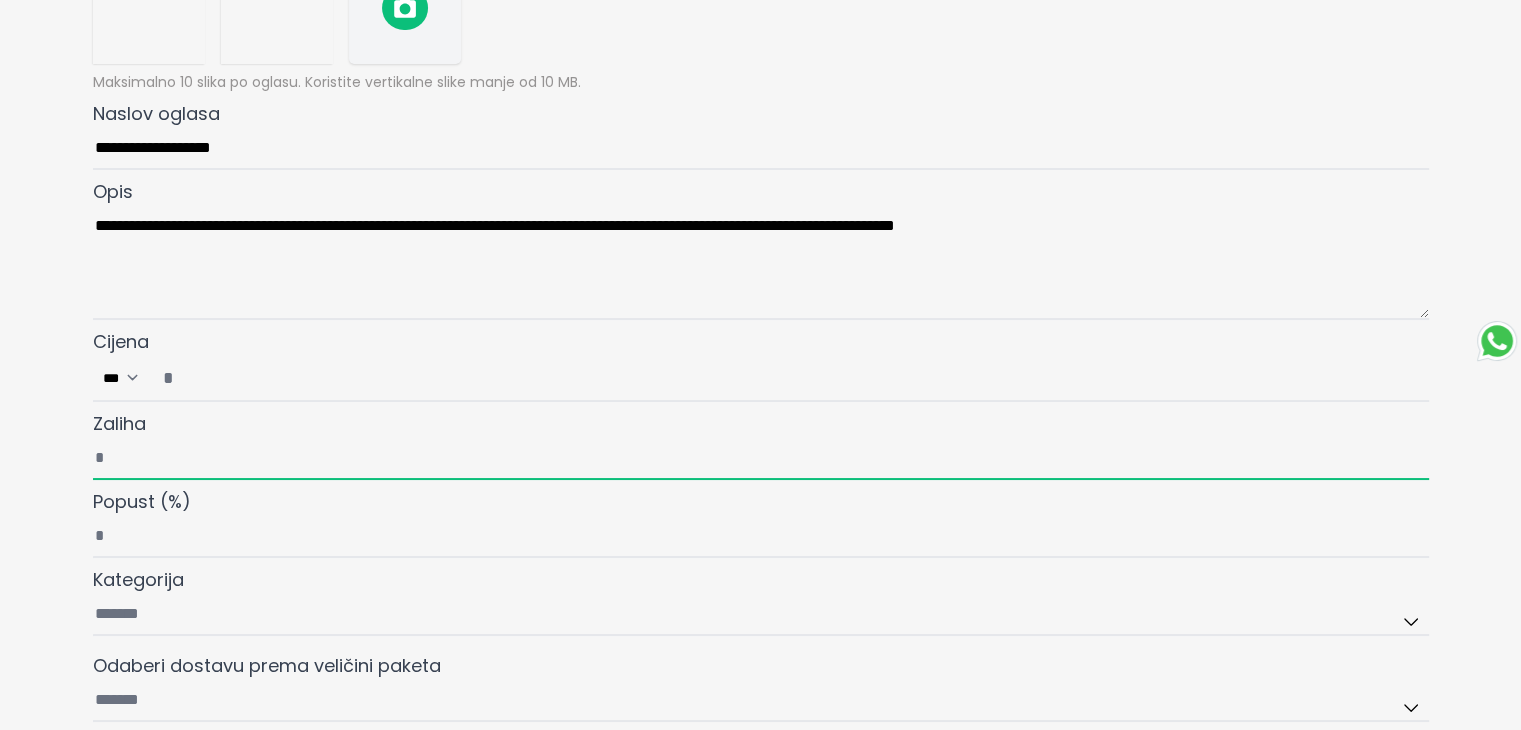 click on "Zaliha" at bounding box center [761, 459] 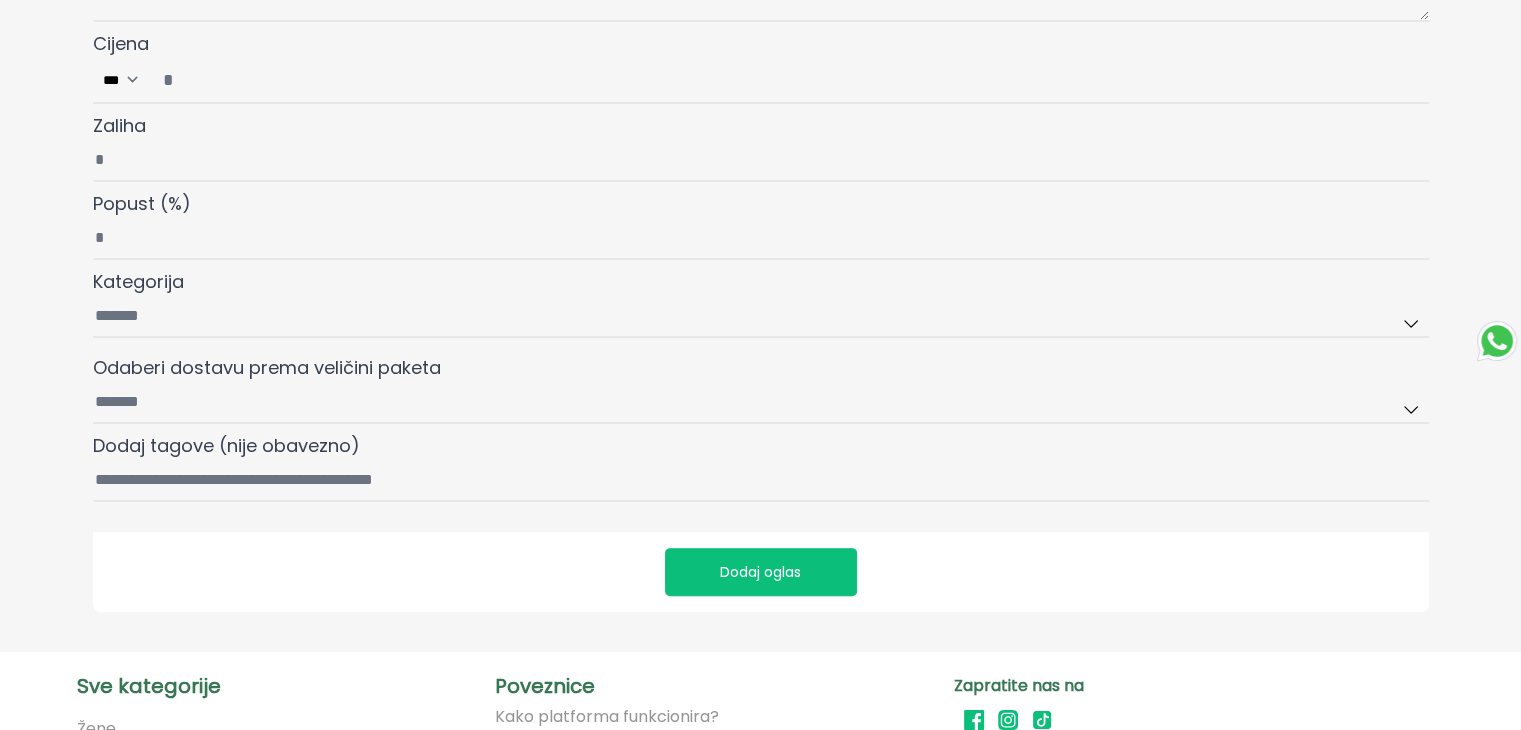 scroll, scrollTop: 600, scrollLeft: 0, axis: vertical 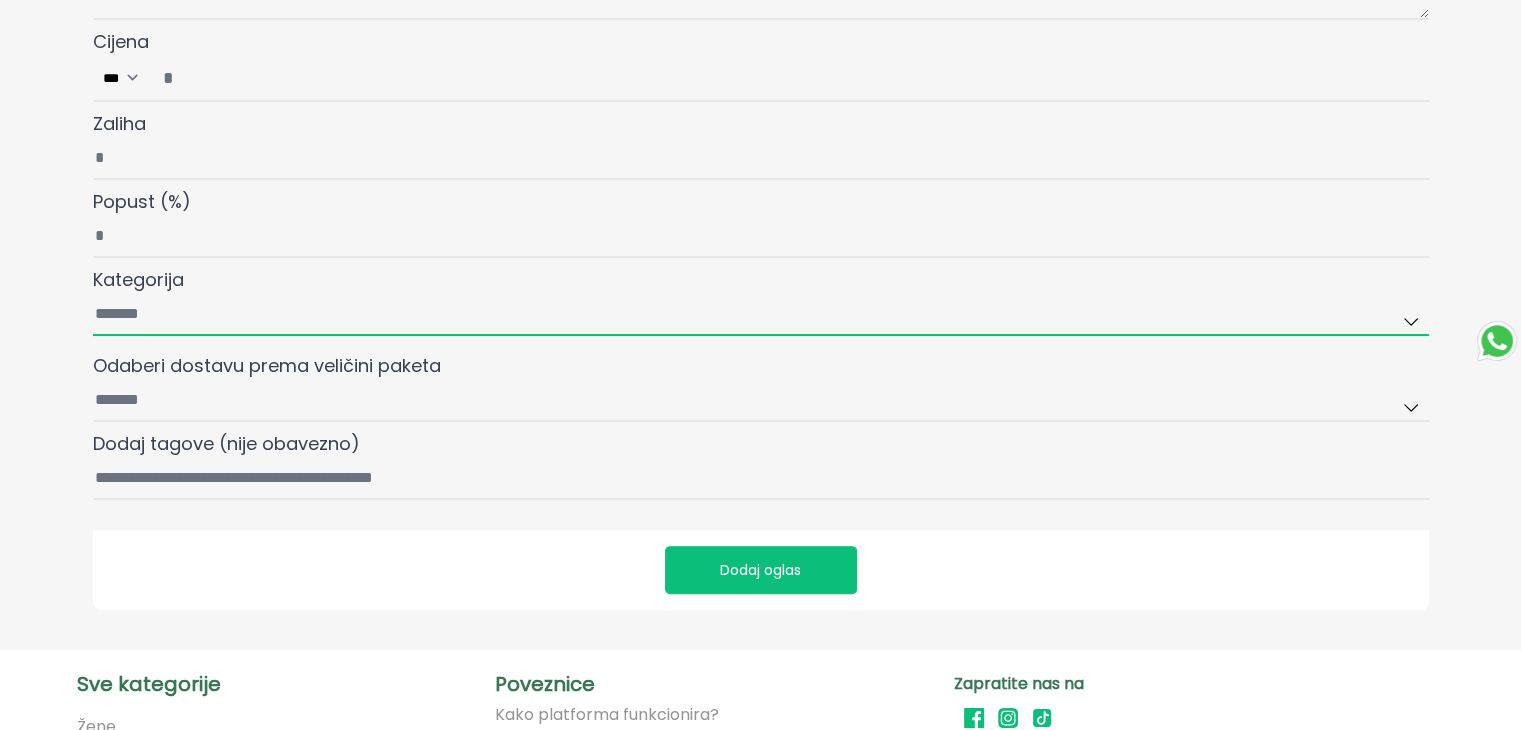 drag, startPoint x: 132, startPoint y: 321, endPoint x: 133, endPoint y: 334, distance: 13.038404 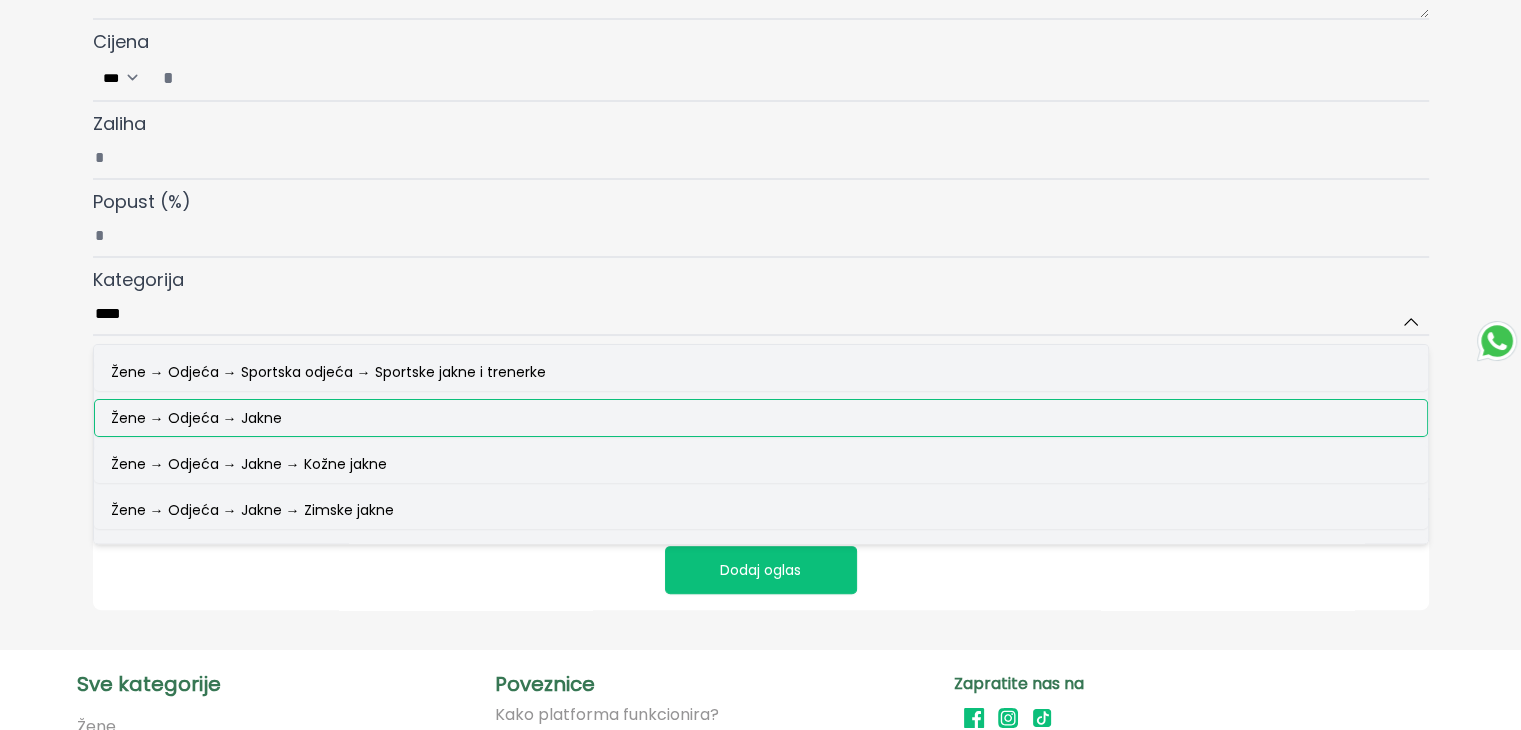 click on "Žene  →  Odjeća  →  Jakne" at bounding box center (196, 418) 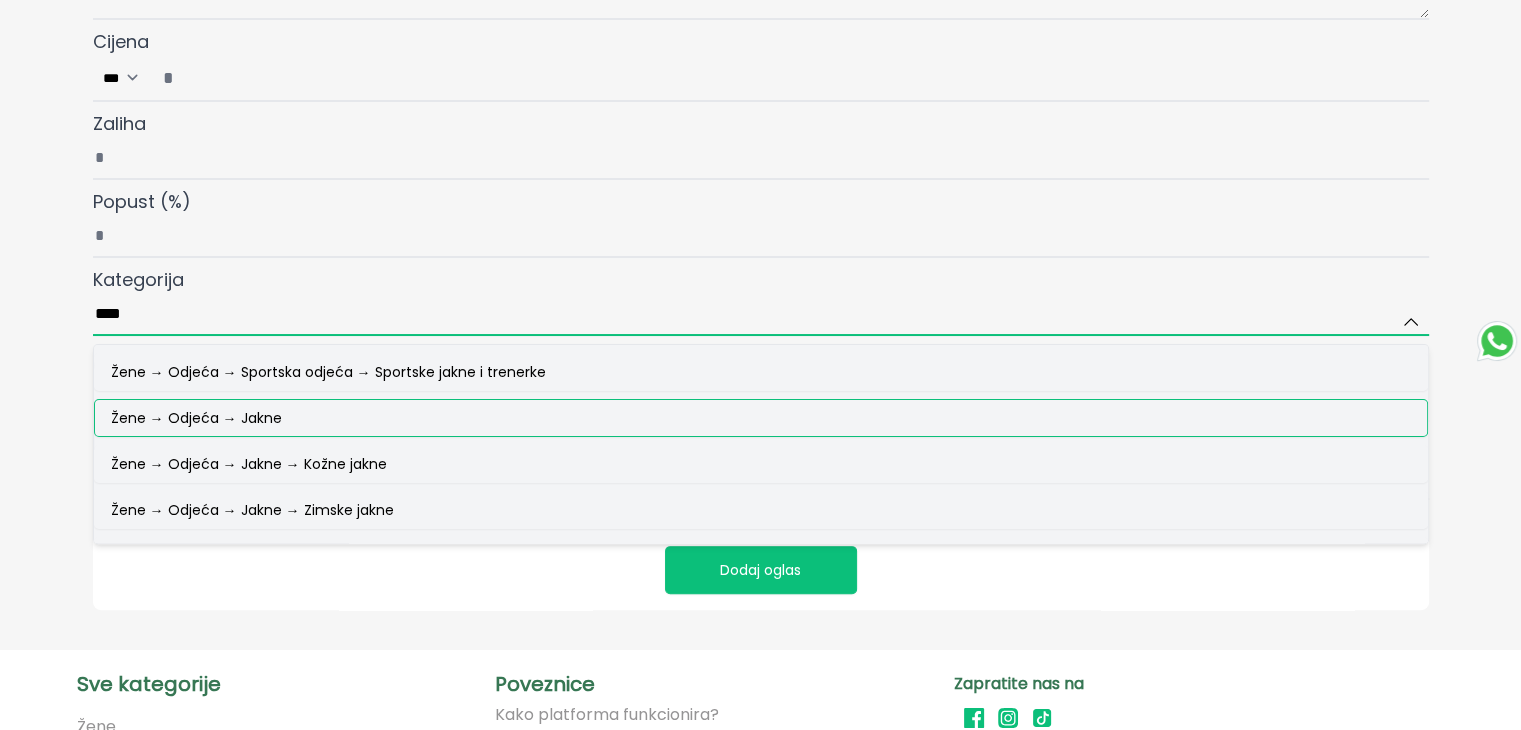 click on "****" at bounding box center (761, 315) 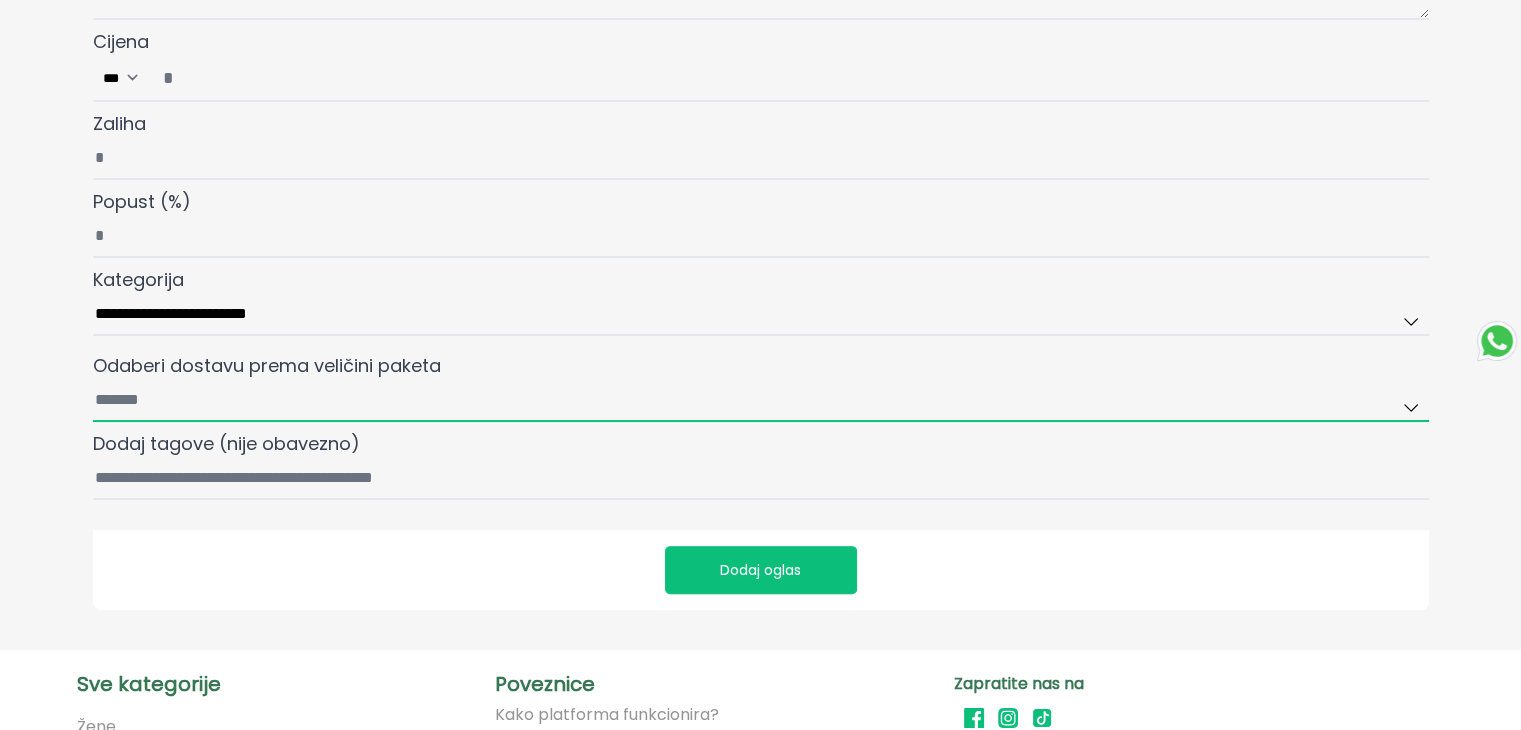 click on "Odaberi dostavu prema veličini paketa" at bounding box center (761, 401) 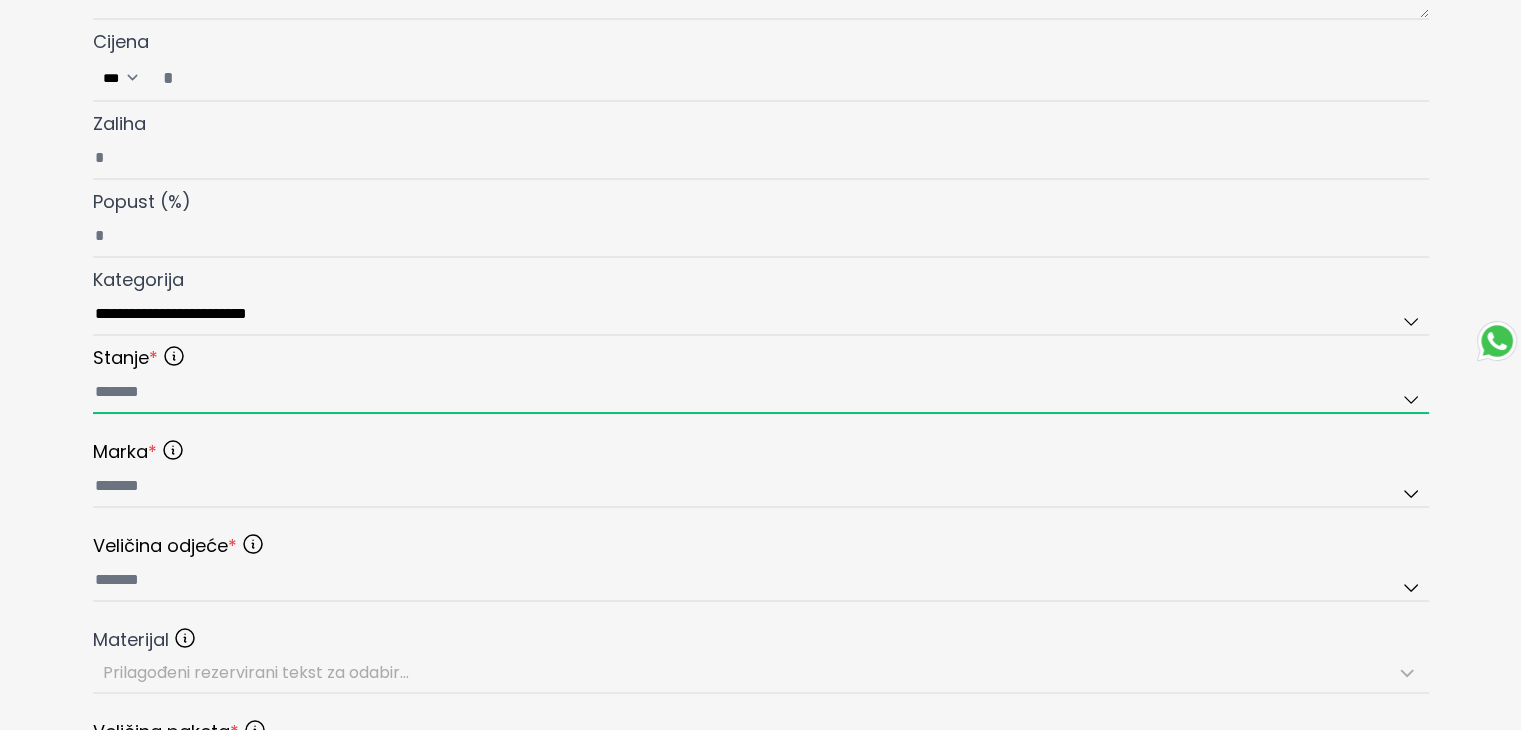 click at bounding box center (761, 393) 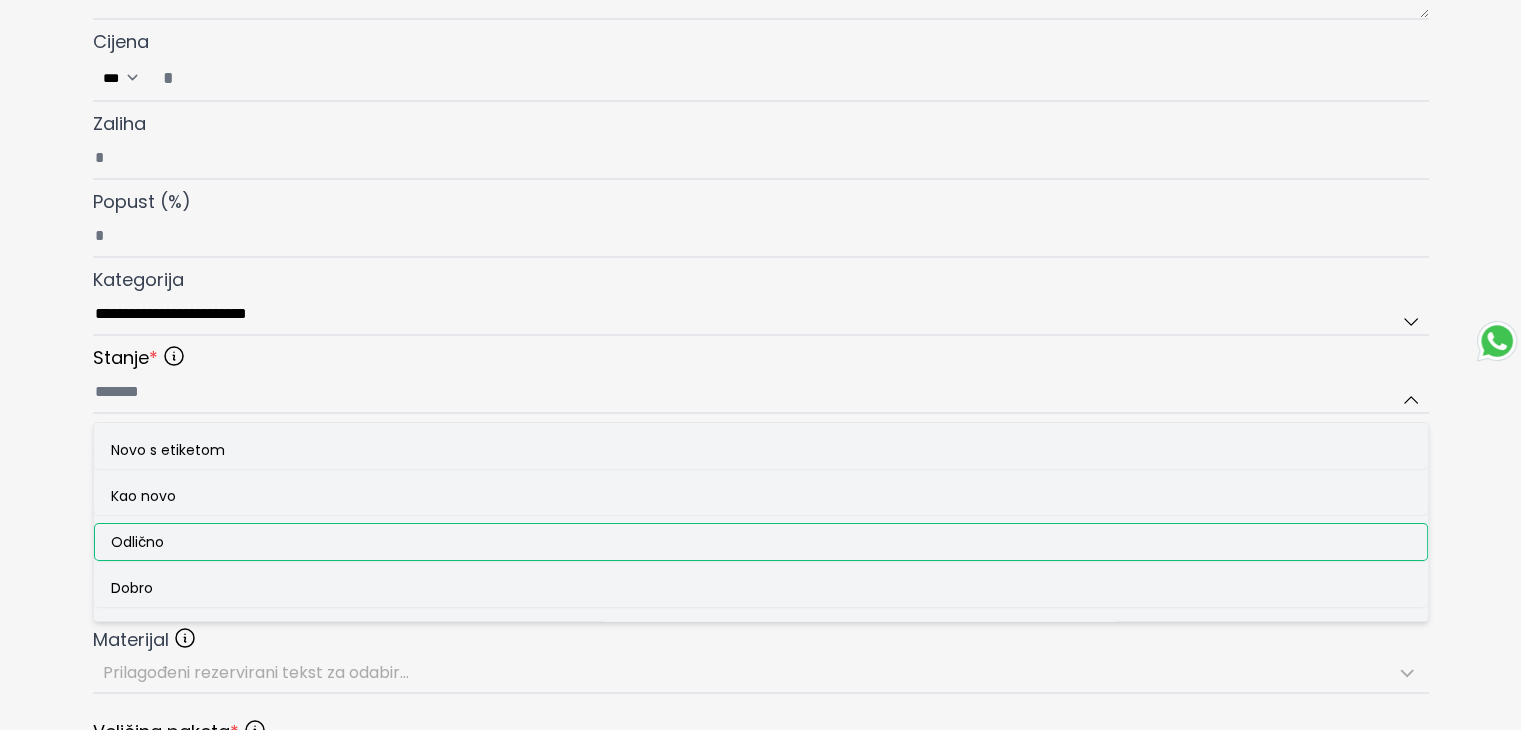 click on "Odlično" at bounding box center [137, 542] 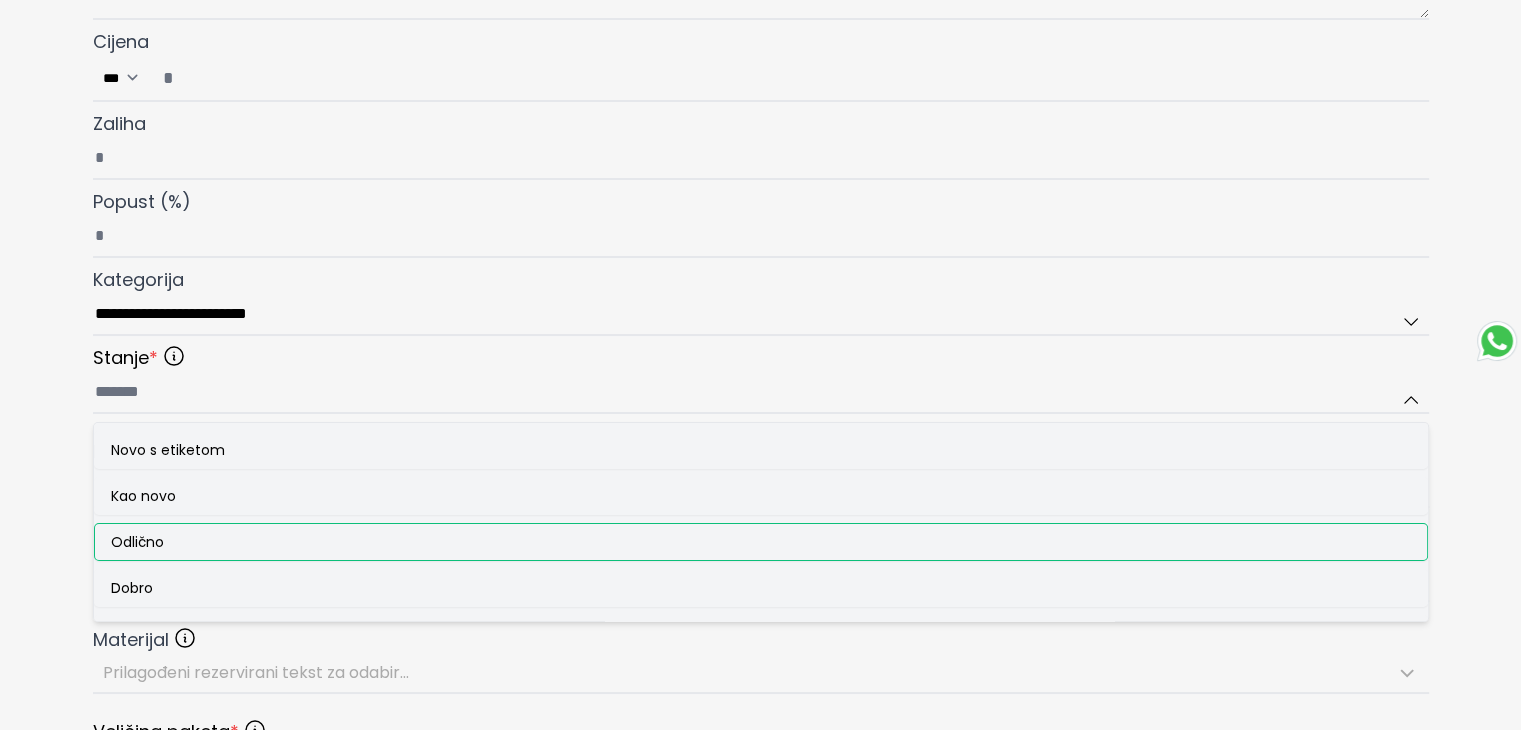 type on "*******" 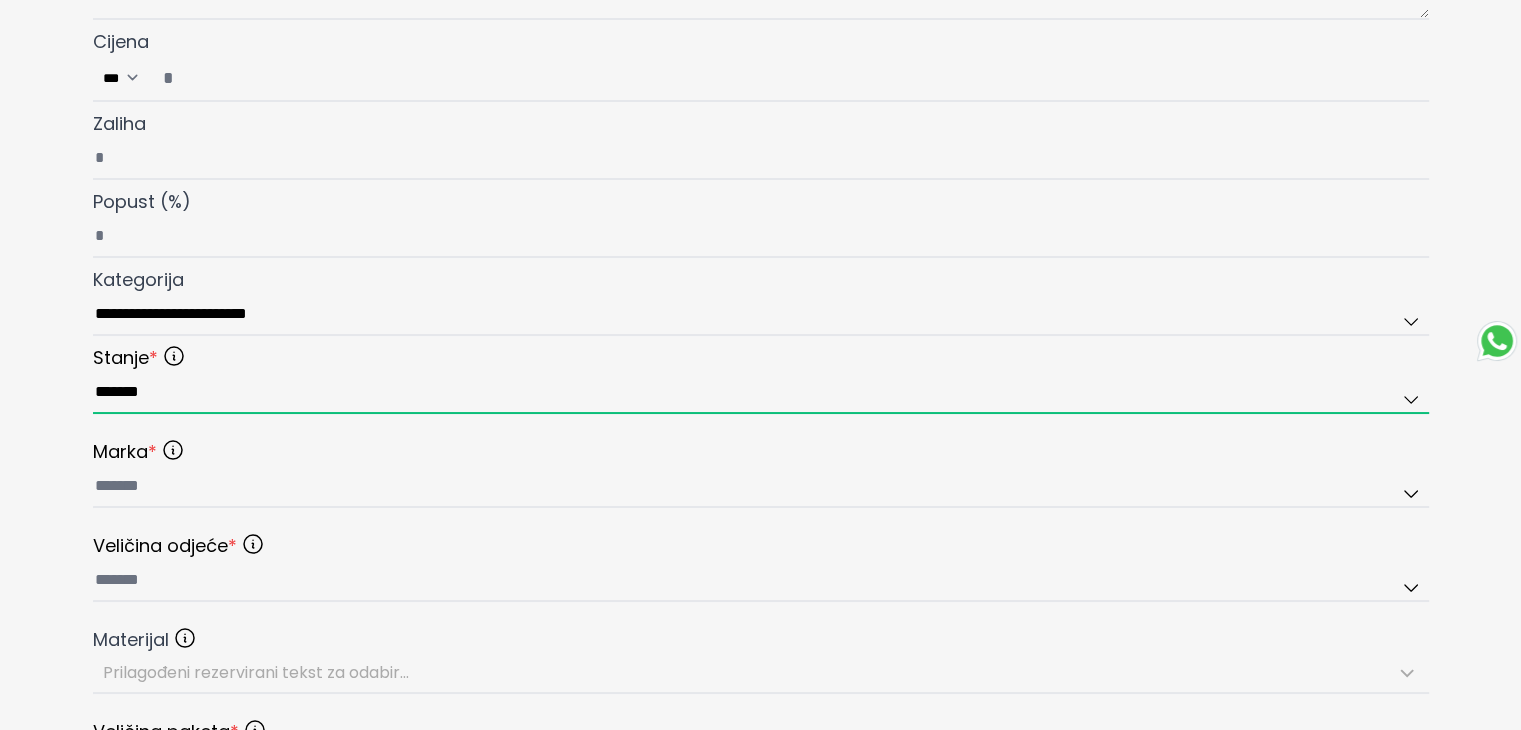 click on "*******" at bounding box center [761, 393] 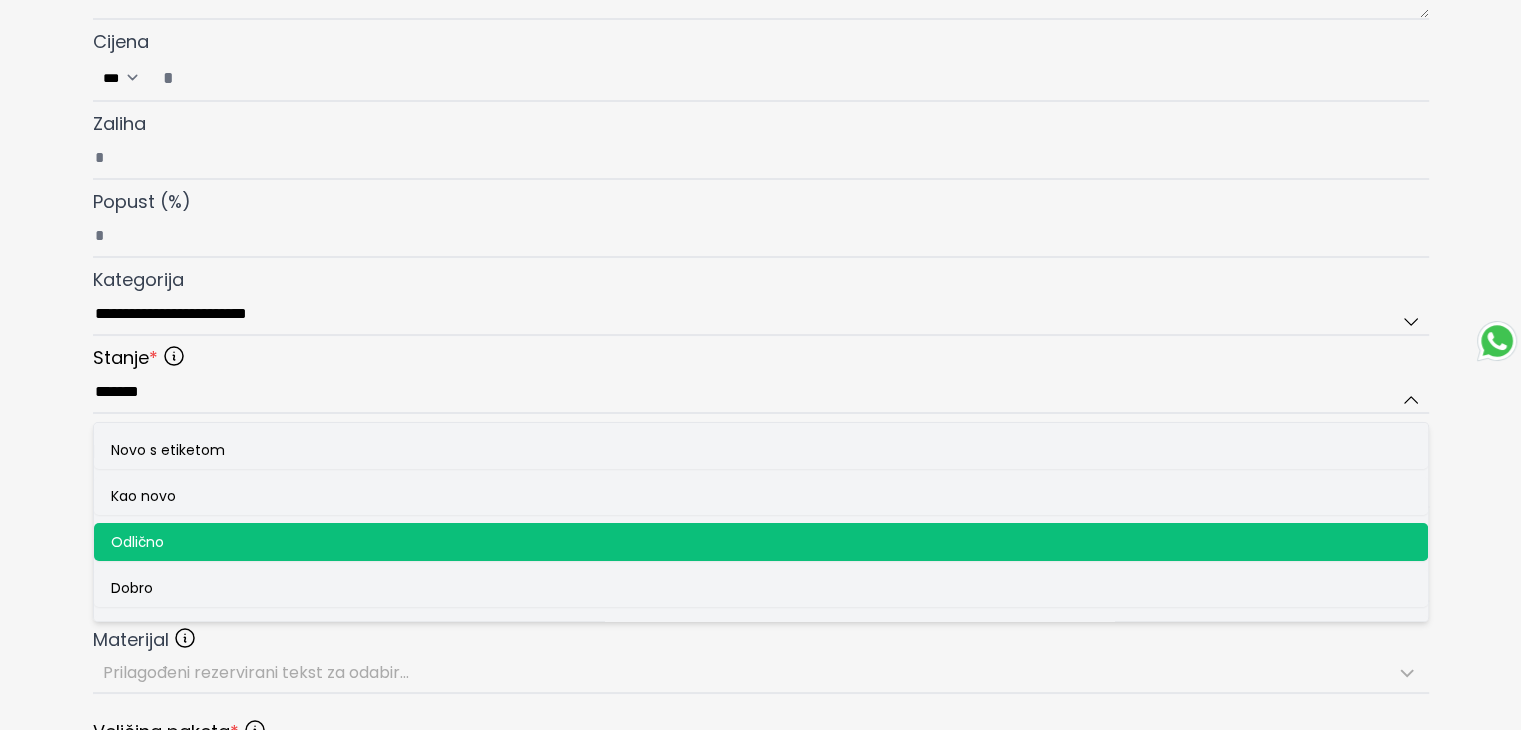 click on "**********" at bounding box center [760, 348] 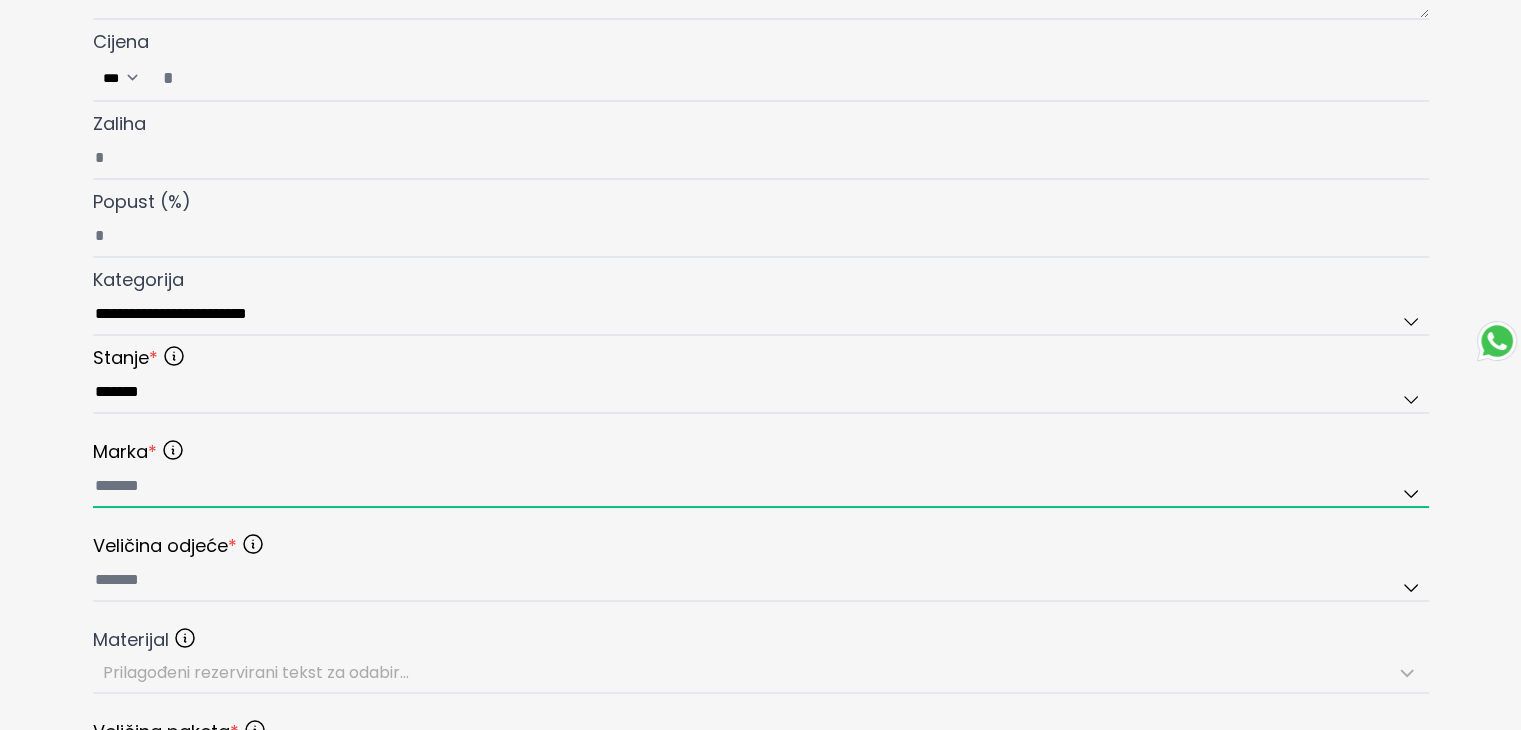 click at bounding box center [761, 487] 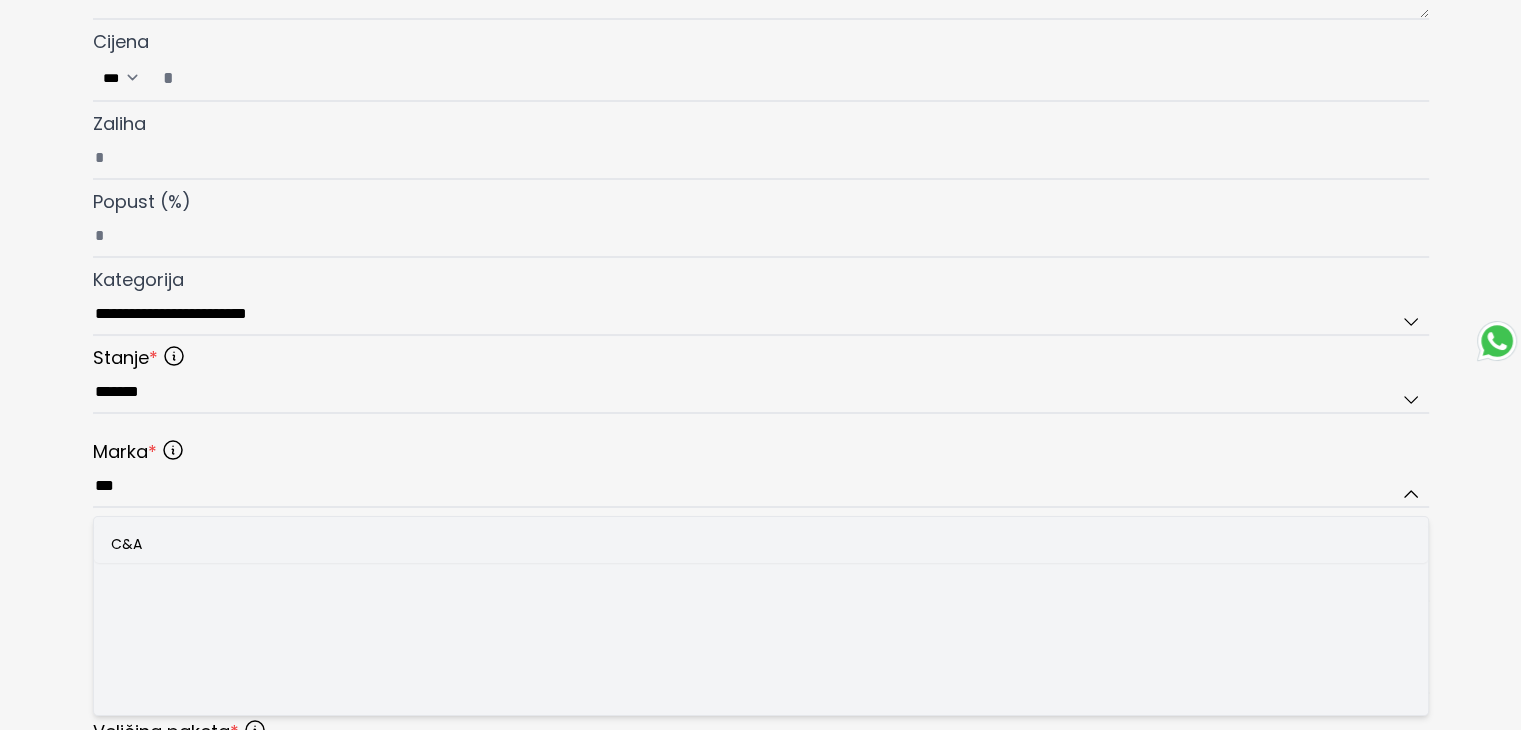 click on "C&A" at bounding box center [761, 544] 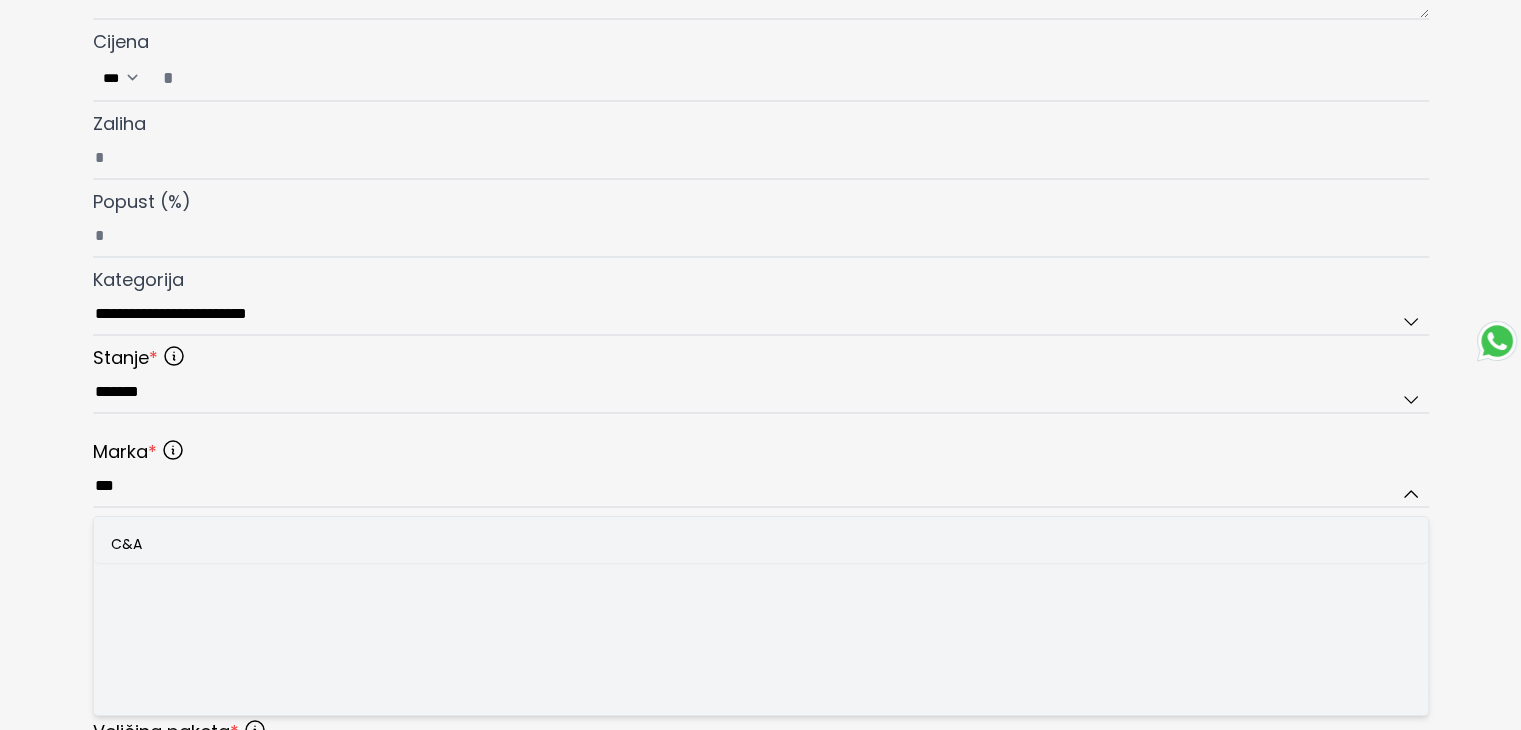 type on "***" 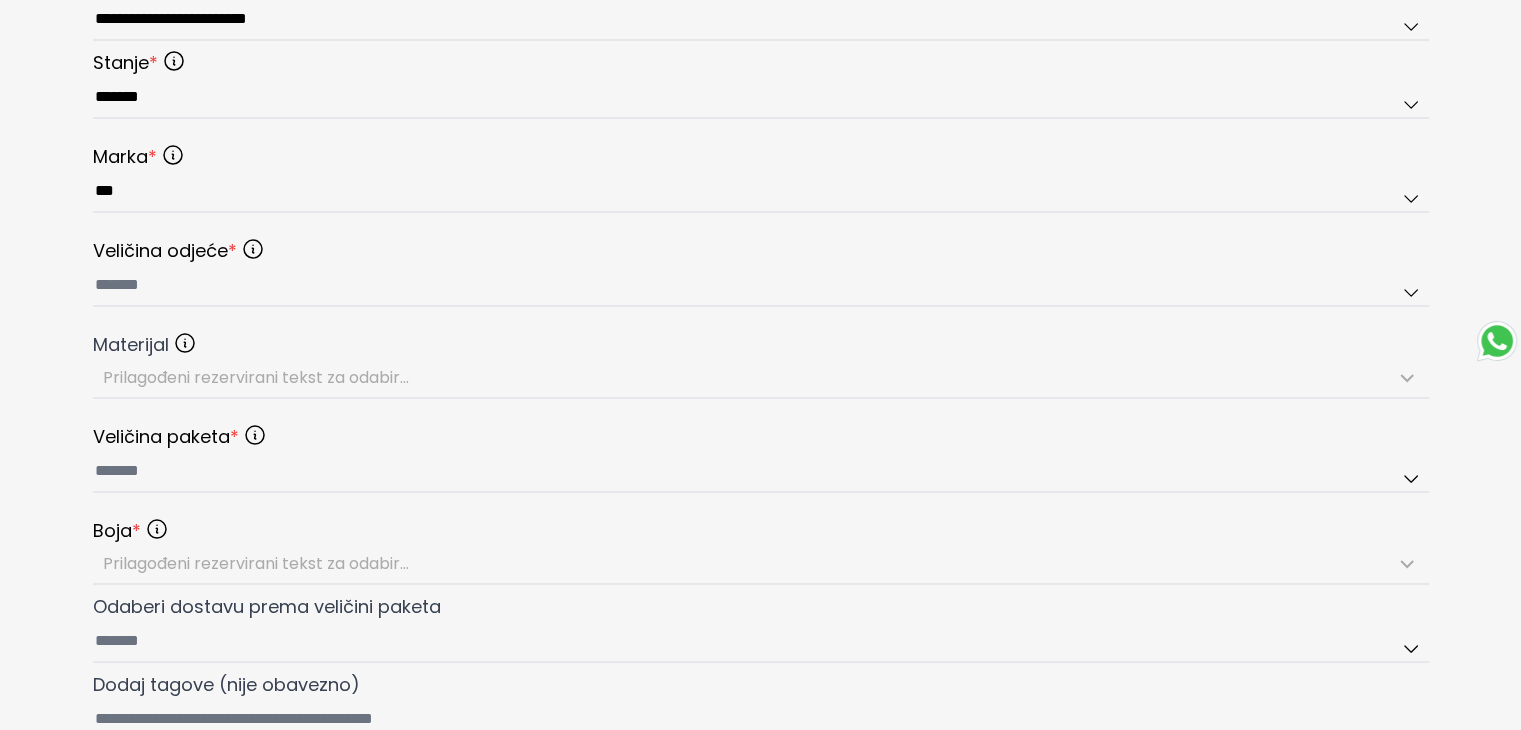 scroll, scrollTop: 900, scrollLeft: 0, axis: vertical 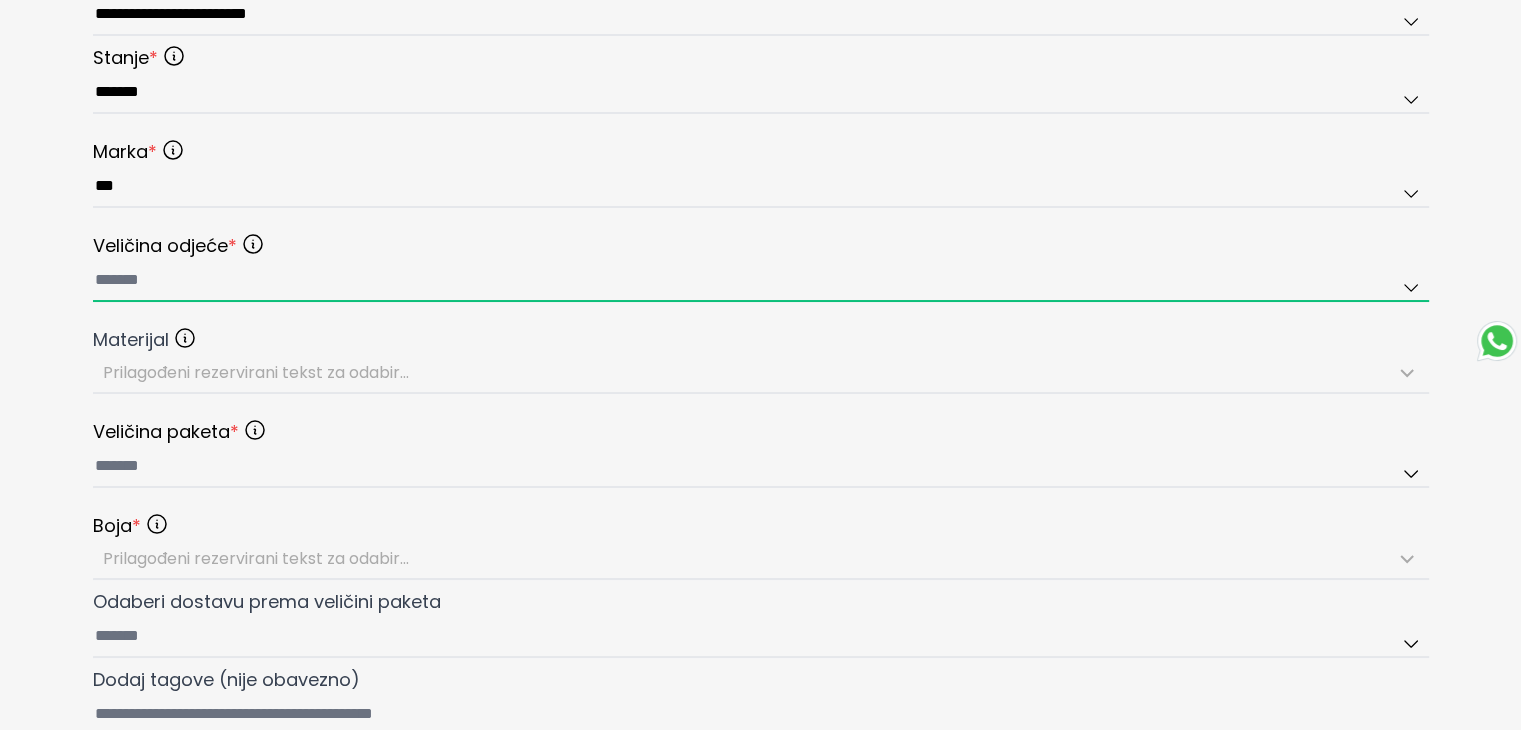 click at bounding box center [761, 281] 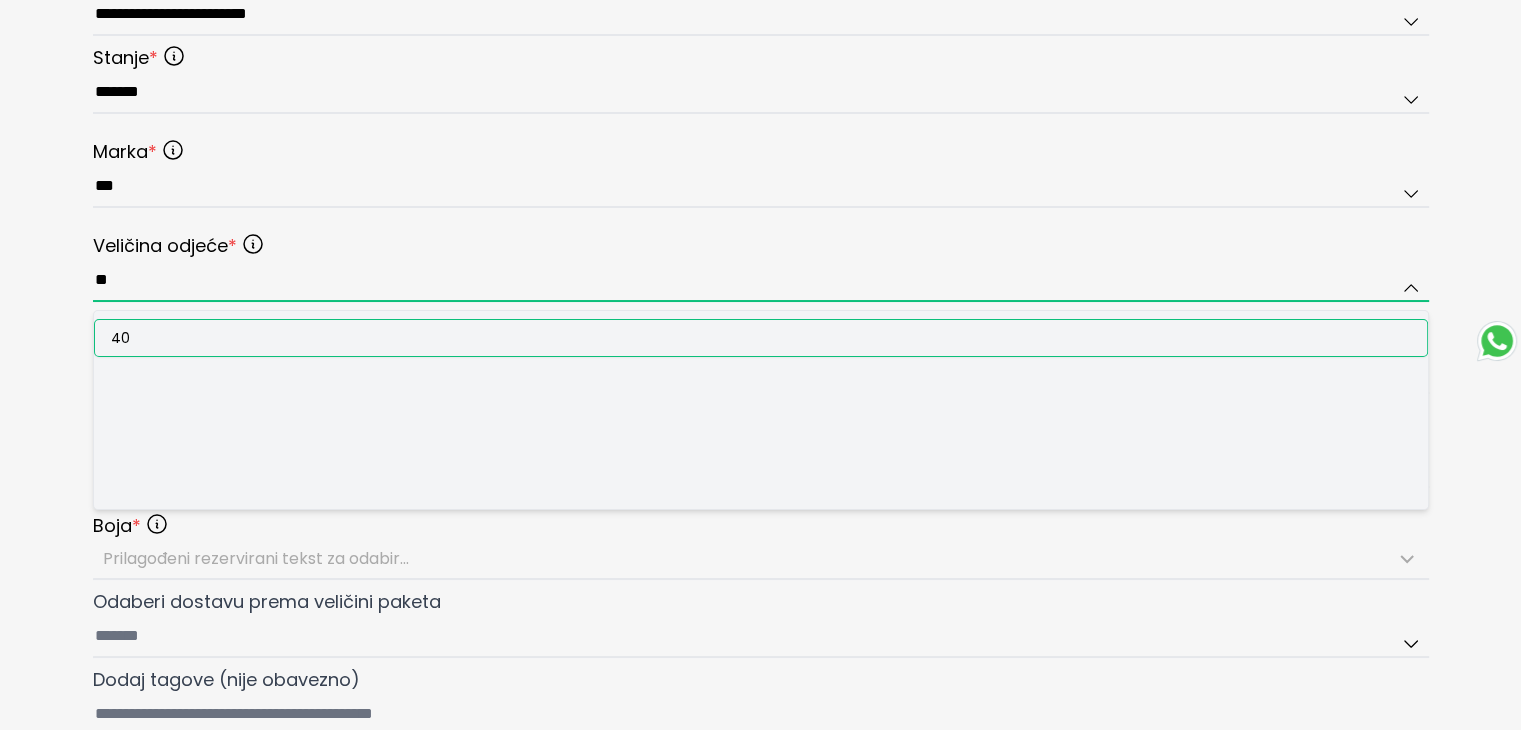 type on "**" 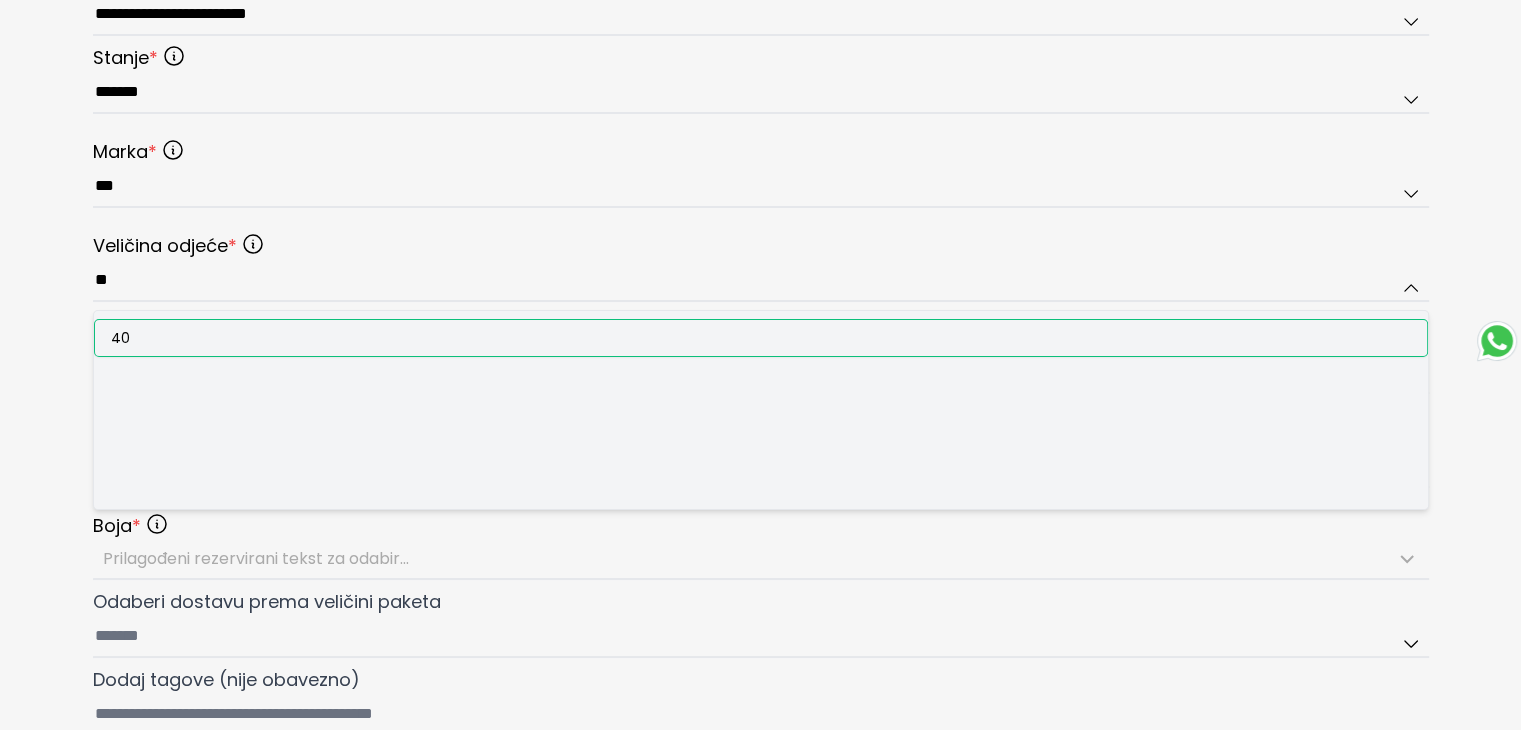 click on "40" at bounding box center [761, 338] 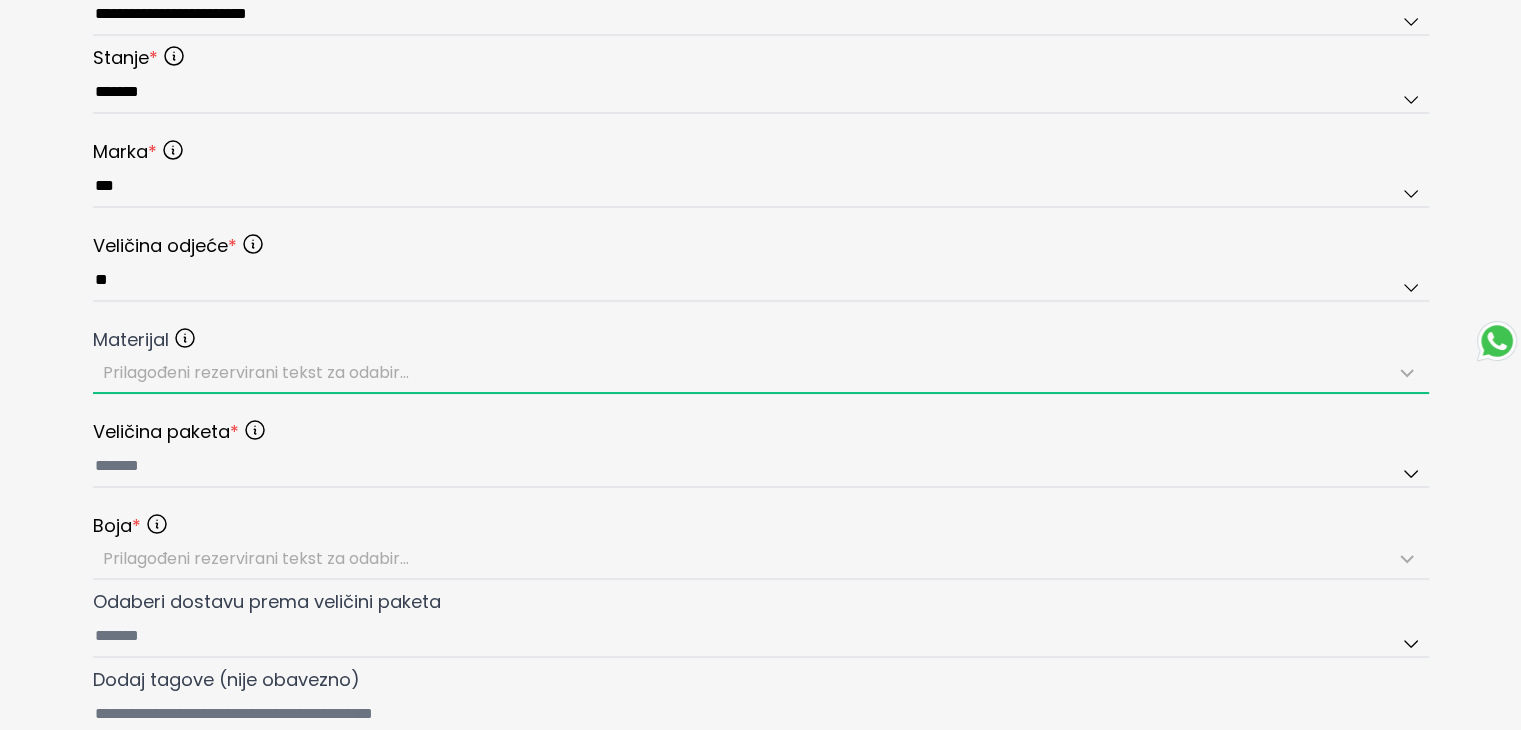 click on "Prilagođeni rezervirani tekst za odabir..." at bounding box center [256, 372] 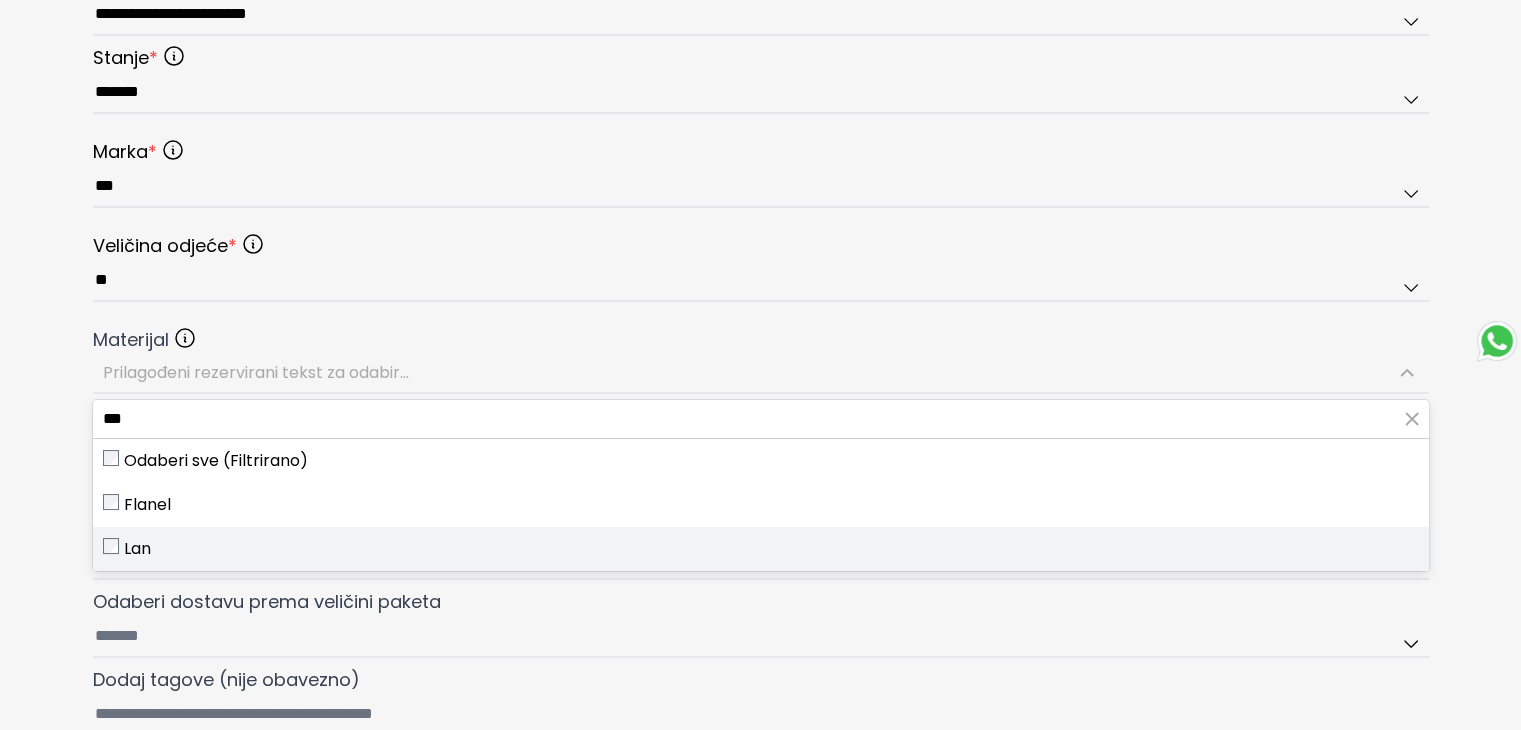 type on "***" 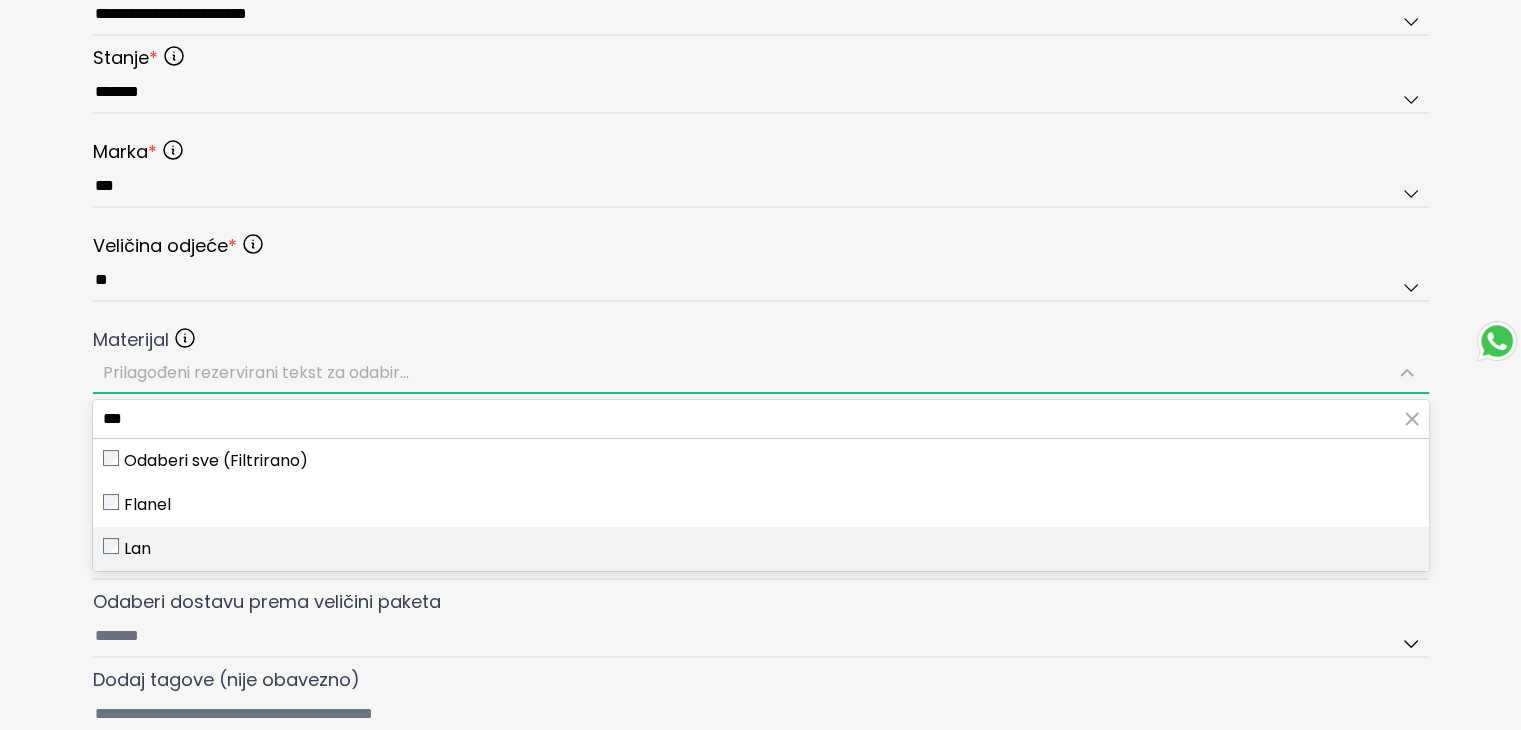 click on "Lan" at bounding box center [137, 549] 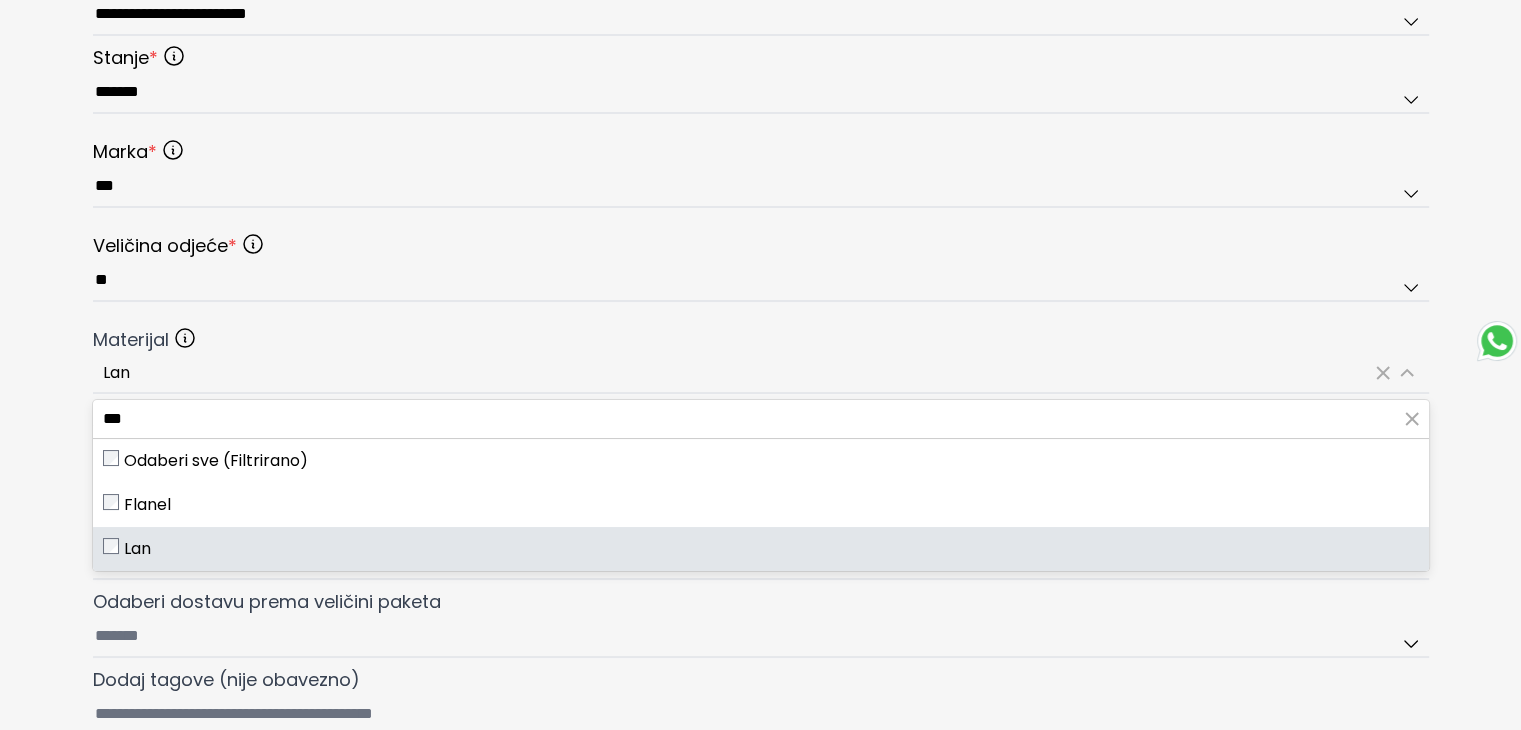 click on "**********" at bounding box center [760, 48] 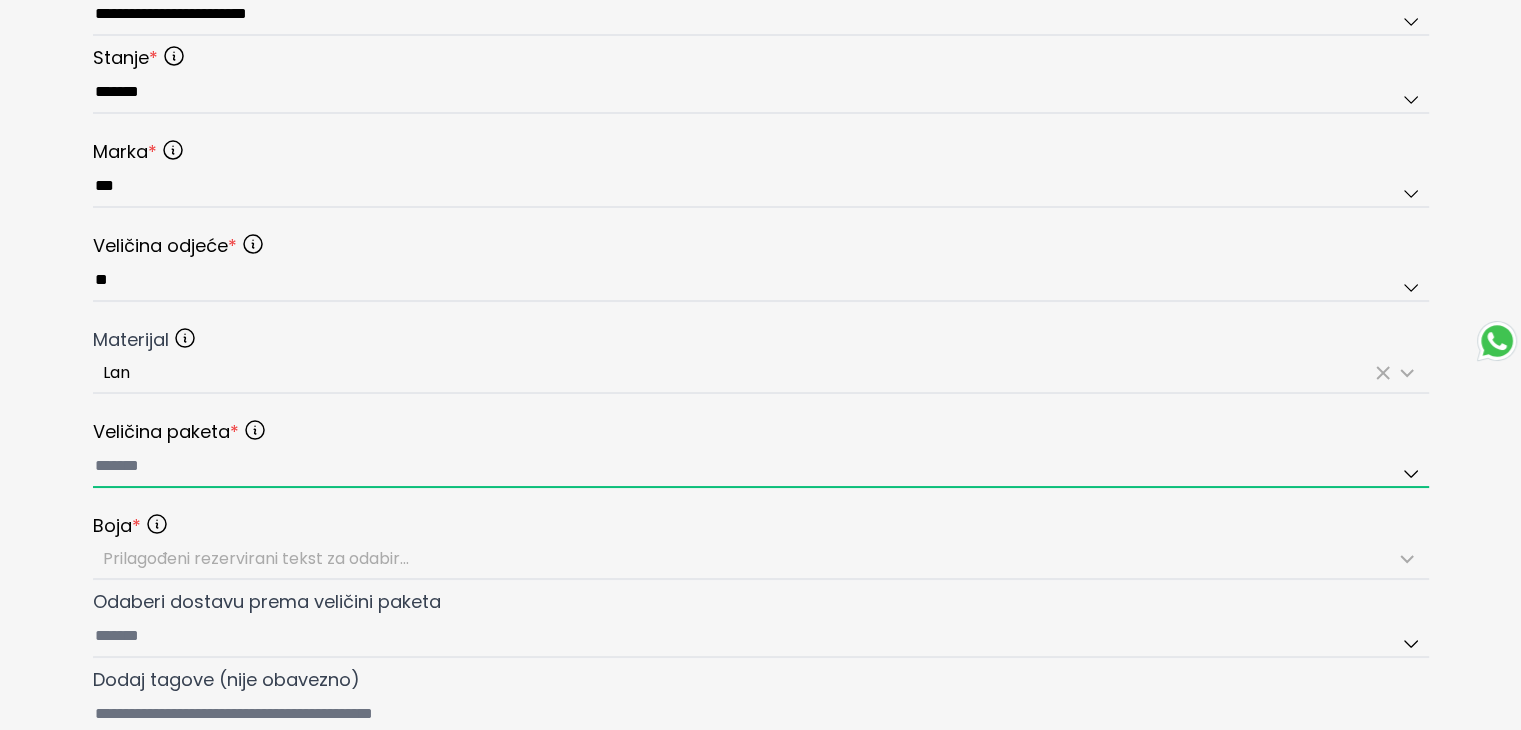 click at bounding box center (761, 467) 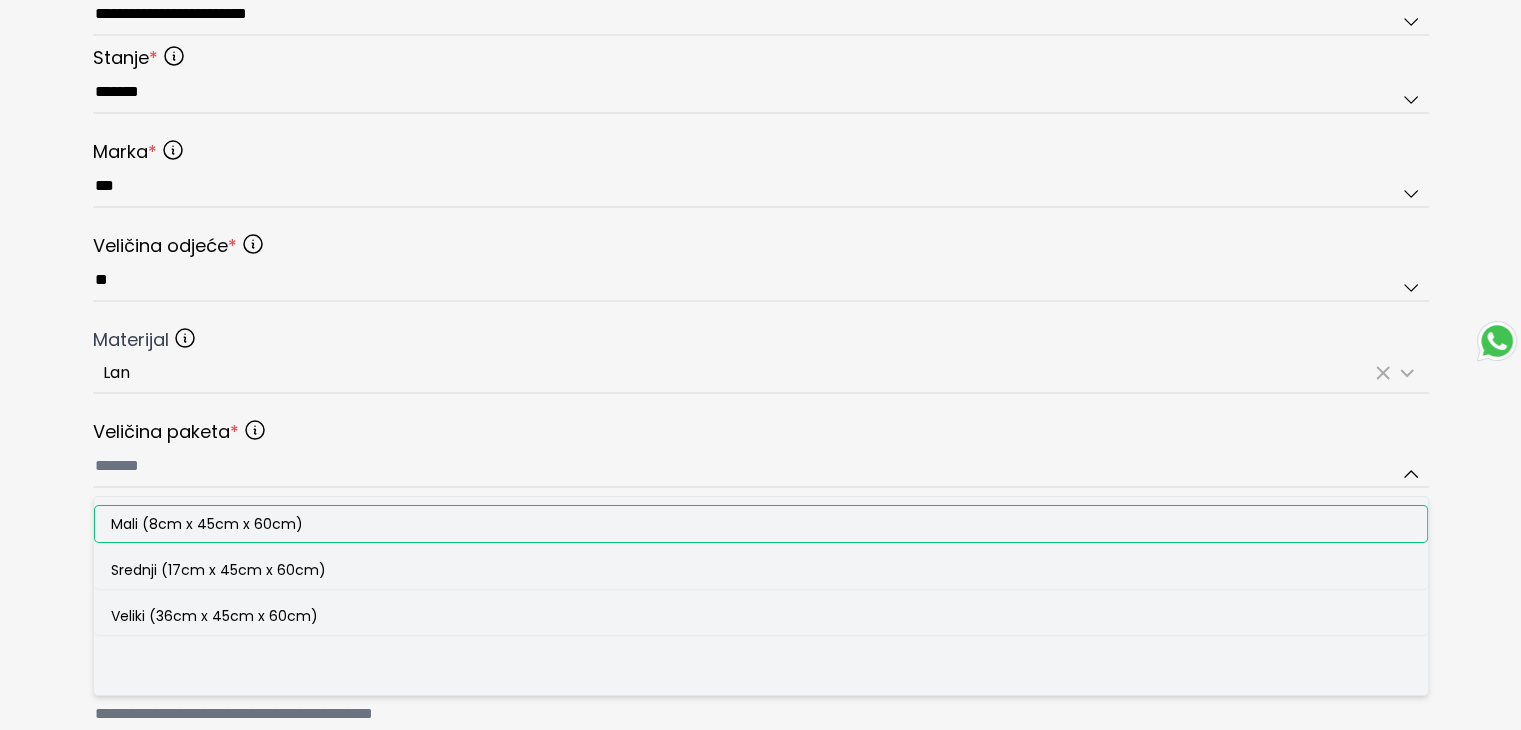 click on "Mali (8cm x 45cm x 60cm)" at bounding box center [207, 524] 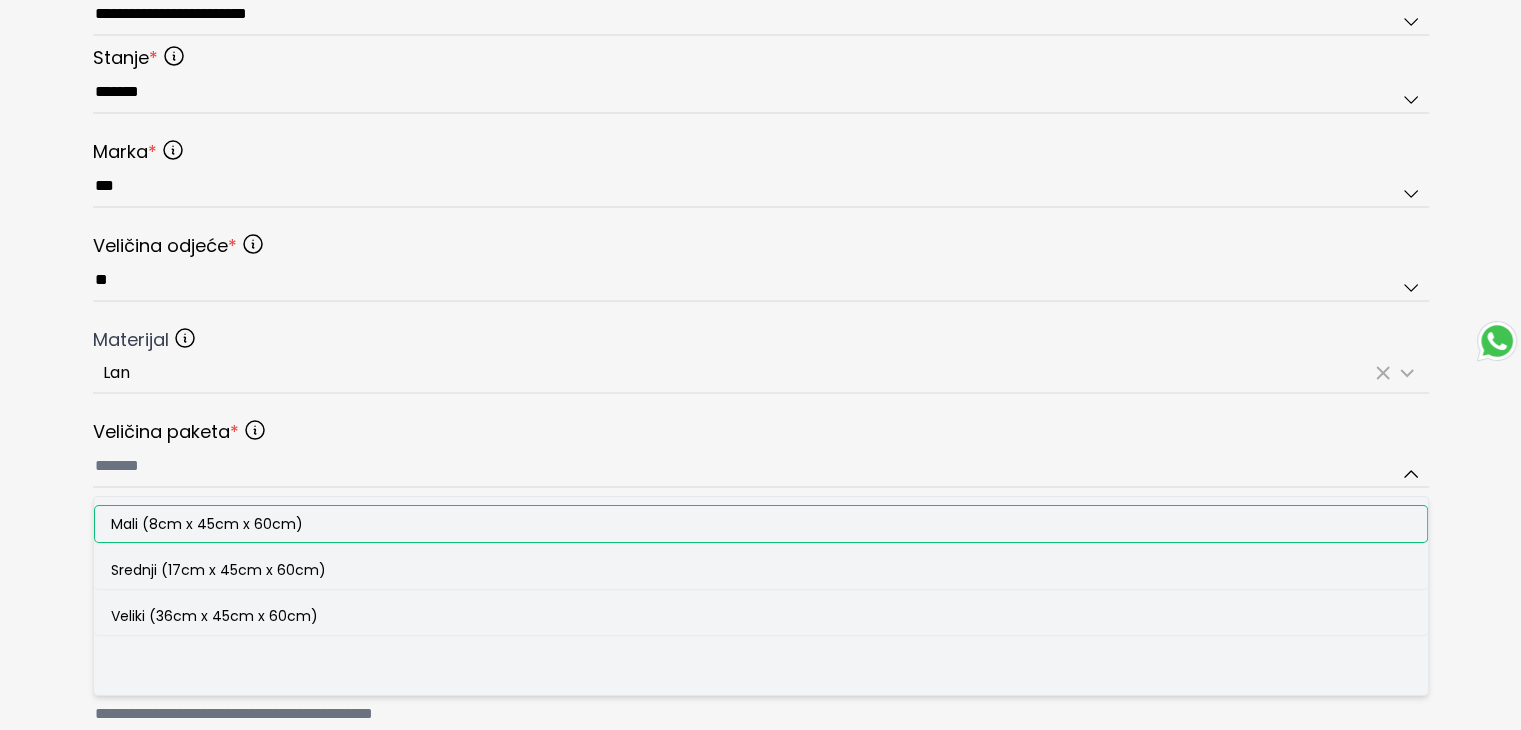 type on "**********" 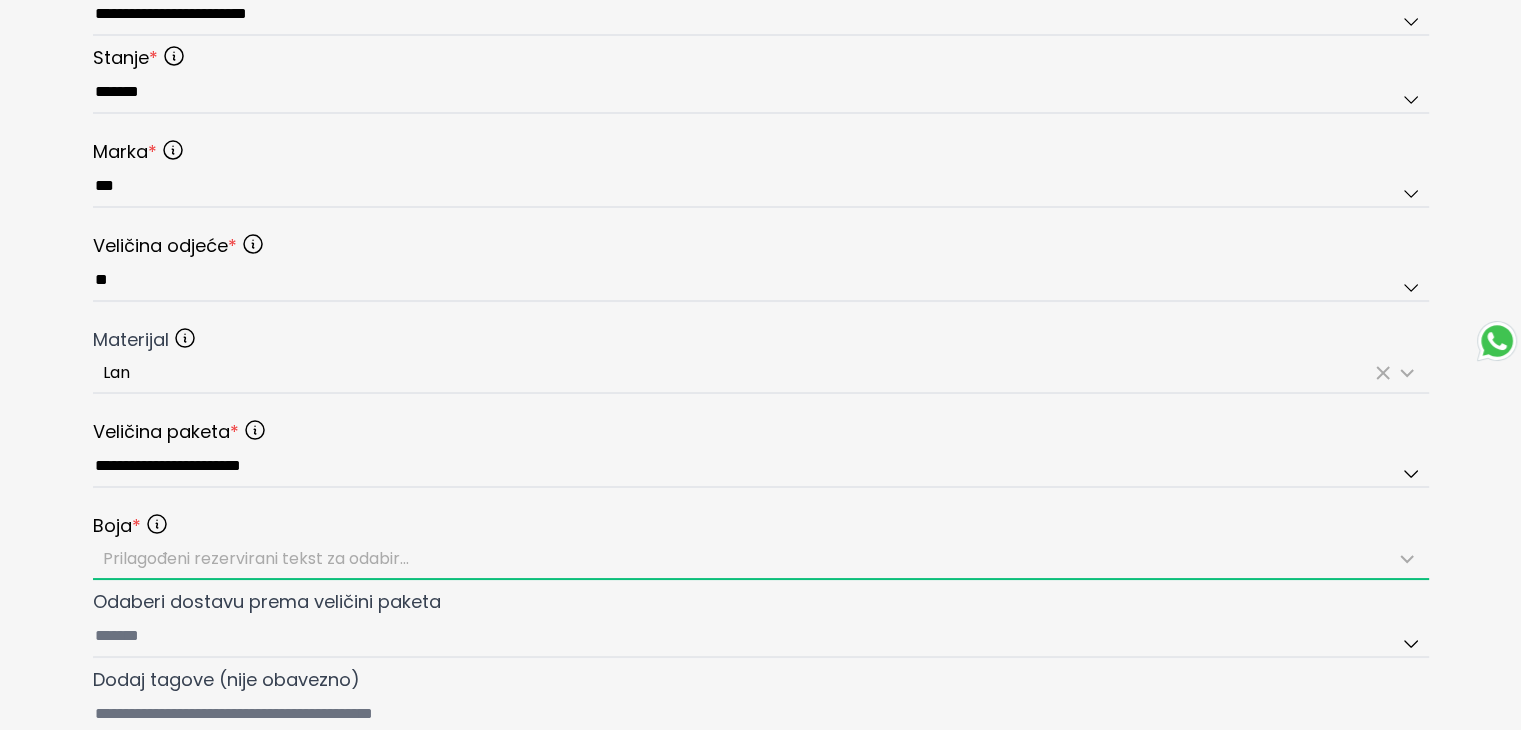 click on "Prilagođeni rezervirani tekst za odabir..." at bounding box center (761, 559) 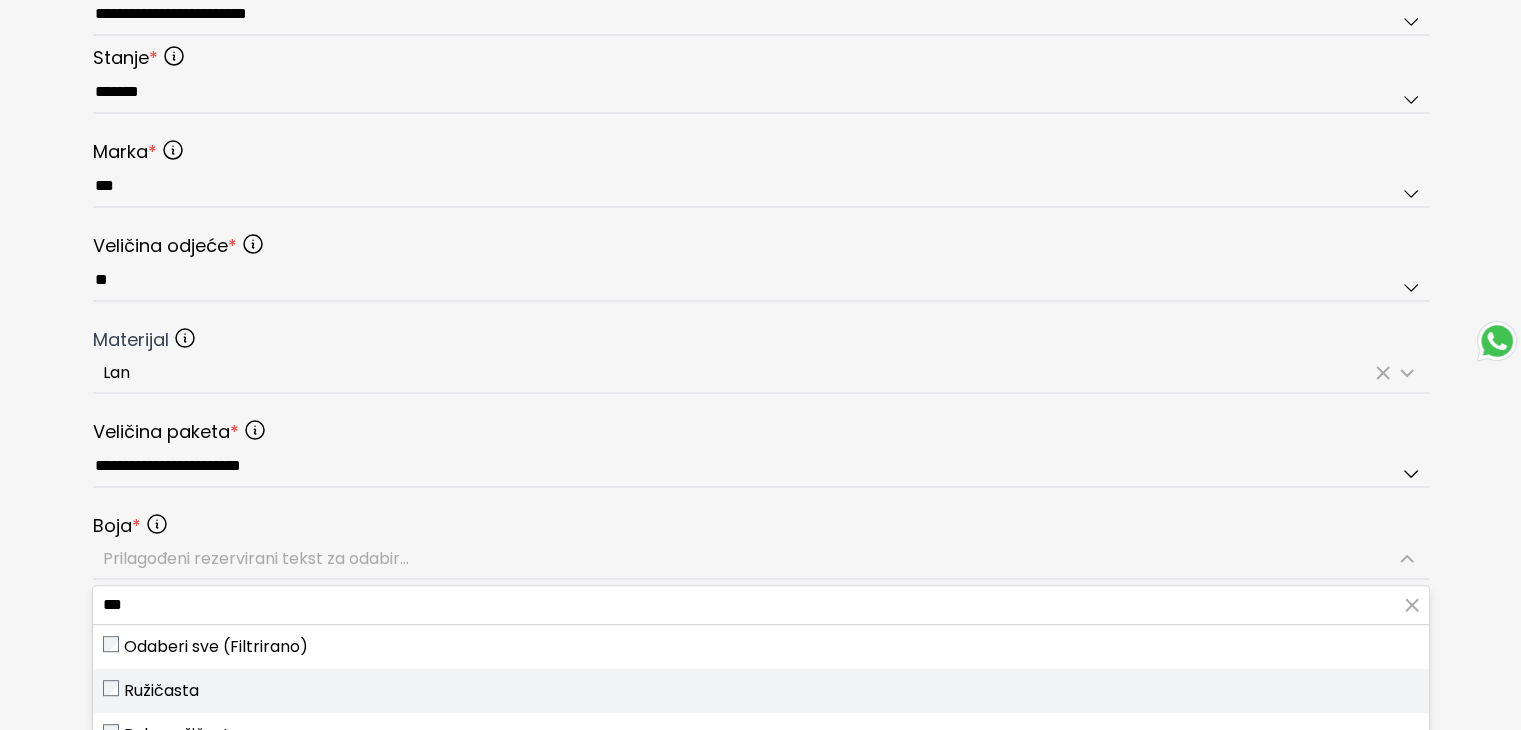 type on "***" 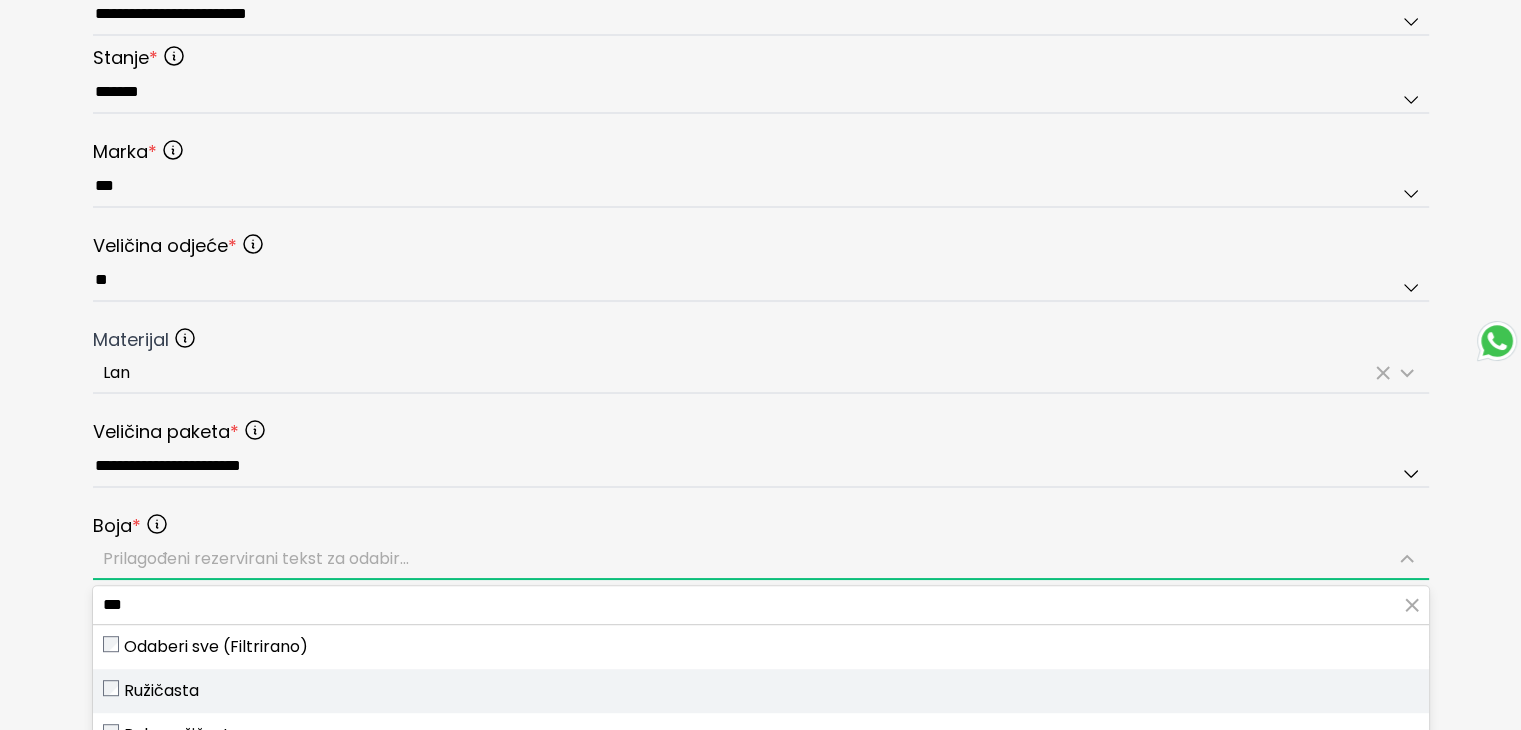 click on "Ružičasta" at bounding box center [161, 691] 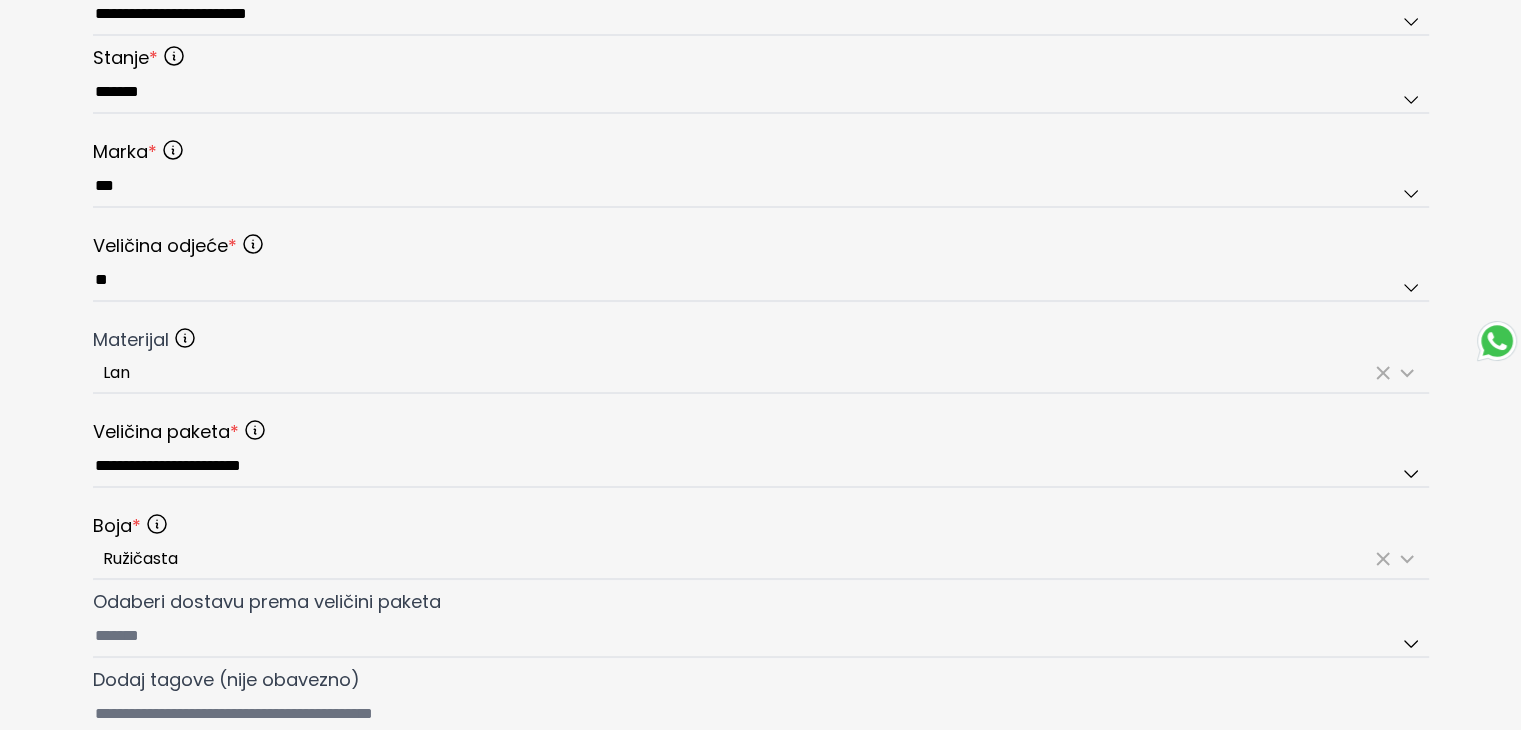 click on "**********" at bounding box center [760, 48] 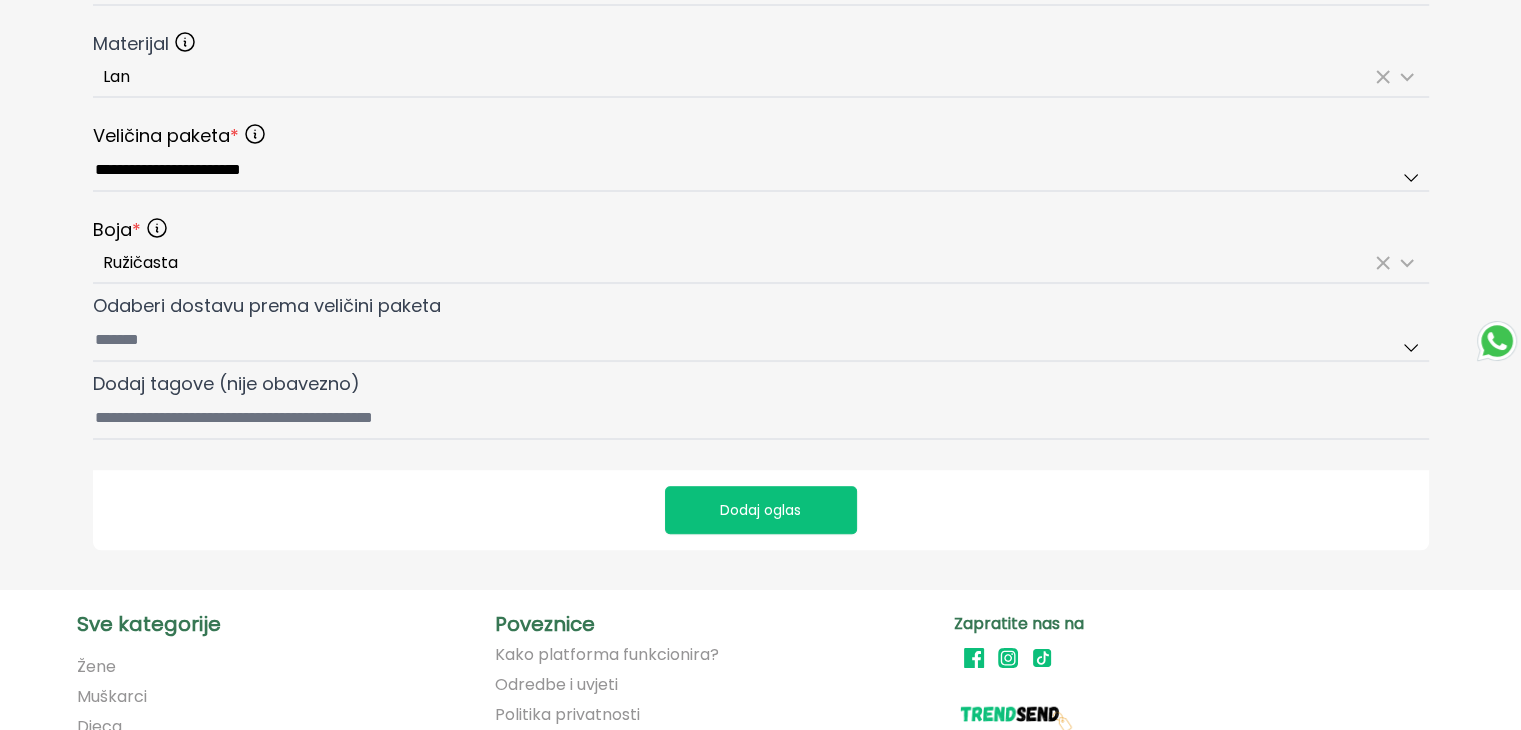 scroll, scrollTop: 1200, scrollLeft: 0, axis: vertical 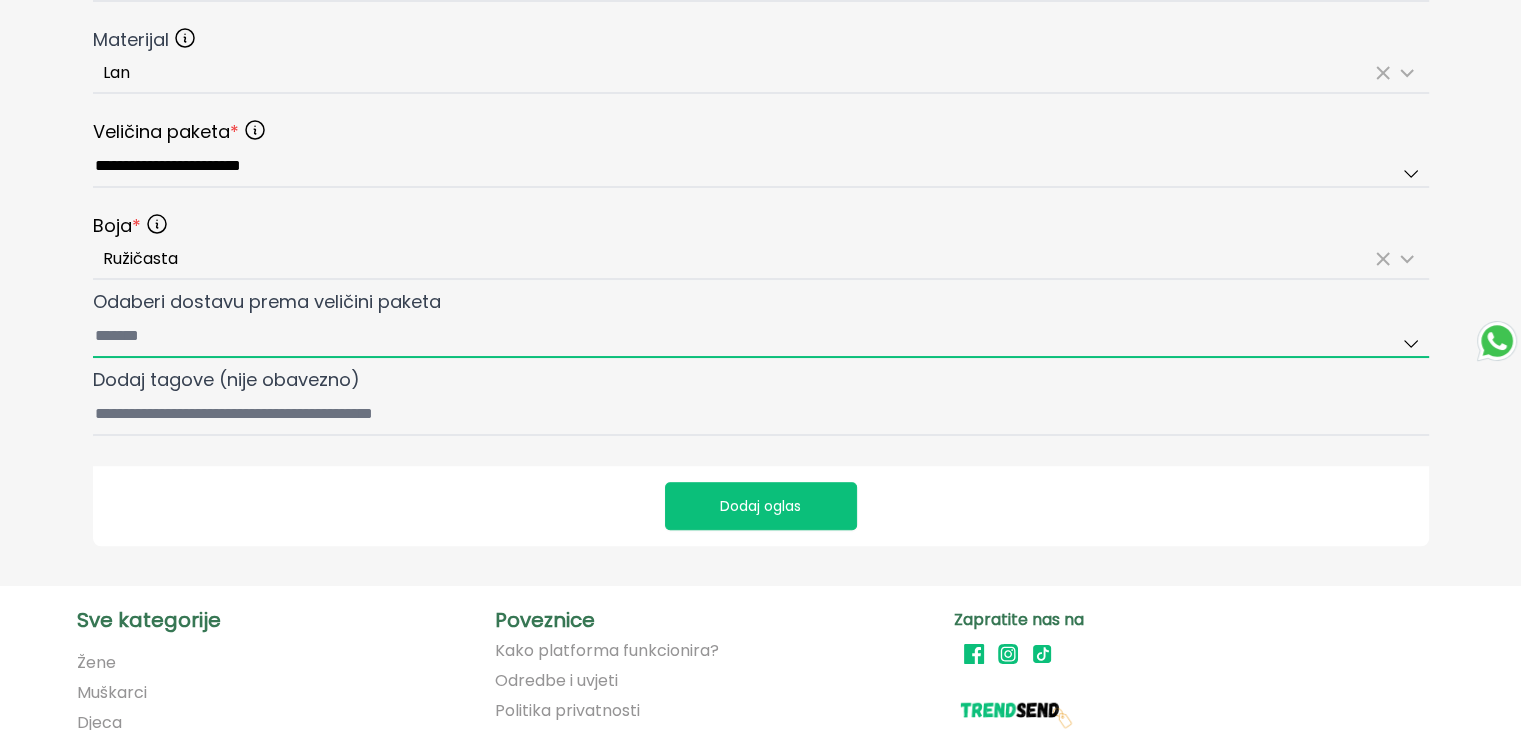 click on "Odaberi dostavu prema veličini paketa" at bounding box center (761, 337) 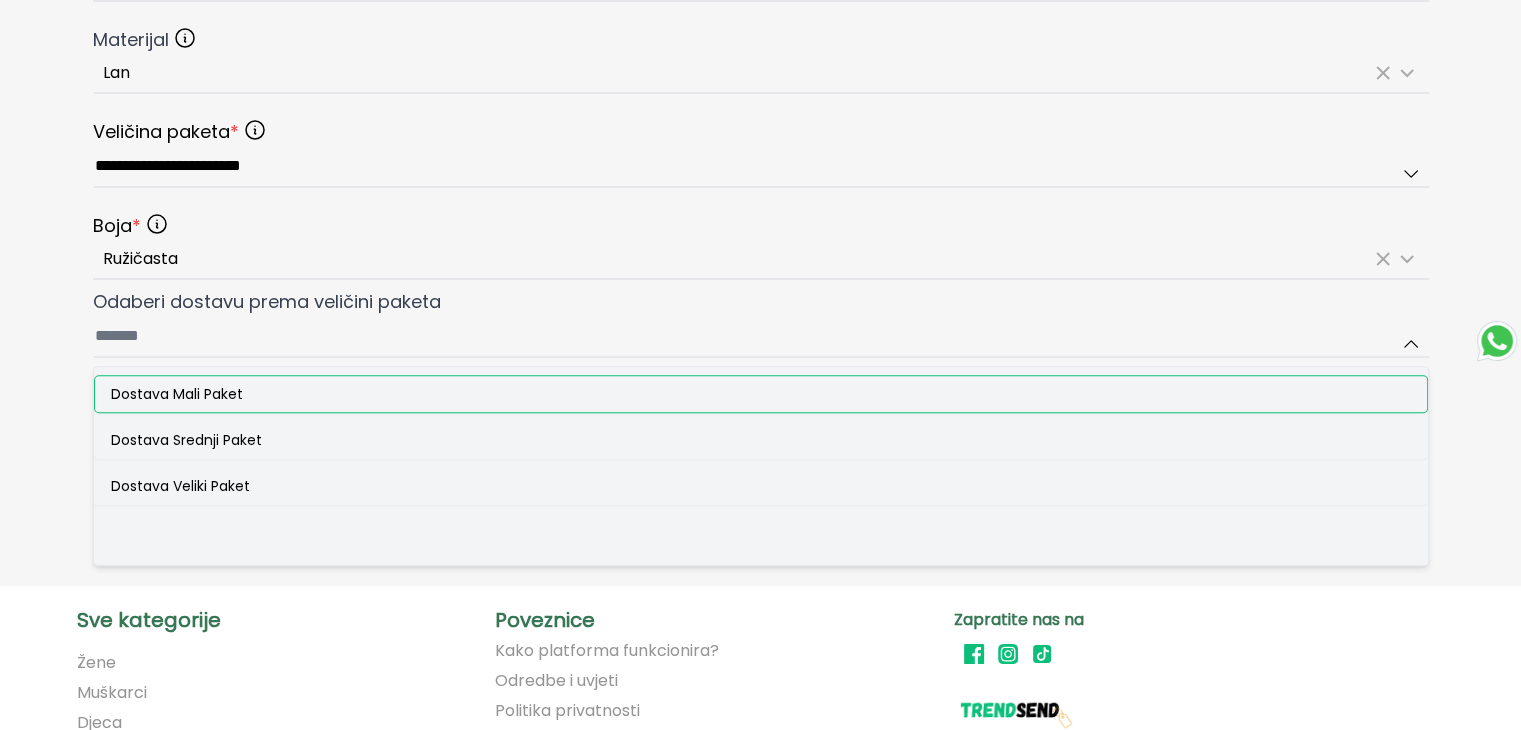 click on "Dostava Mali Paket" at bounding box center (177, 394) 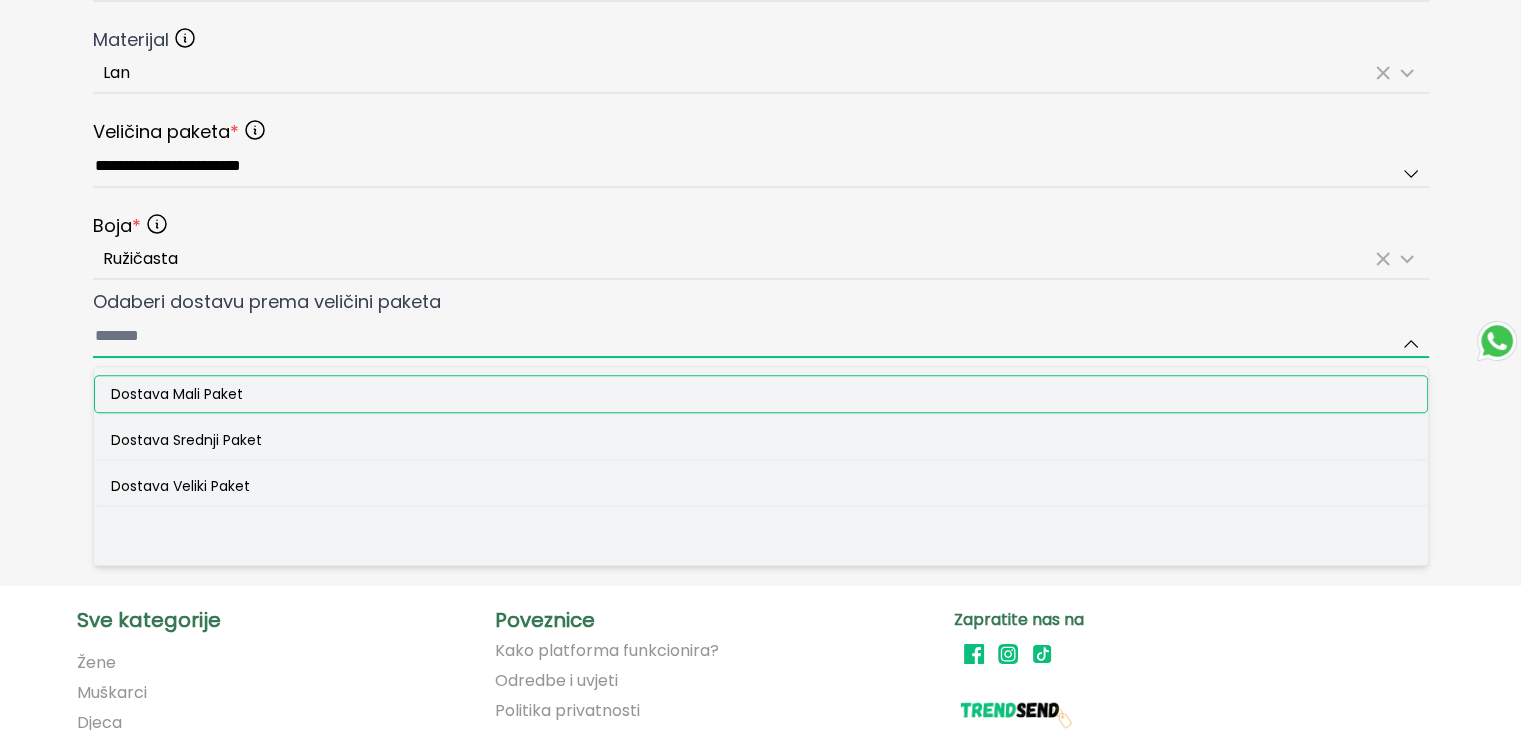 click on "Odaberi dostavu prema veličini paketa Dostava Mali Paket Dostava Srednji Paket Dostava Veliki Paket" at bounding box center (761, 337) 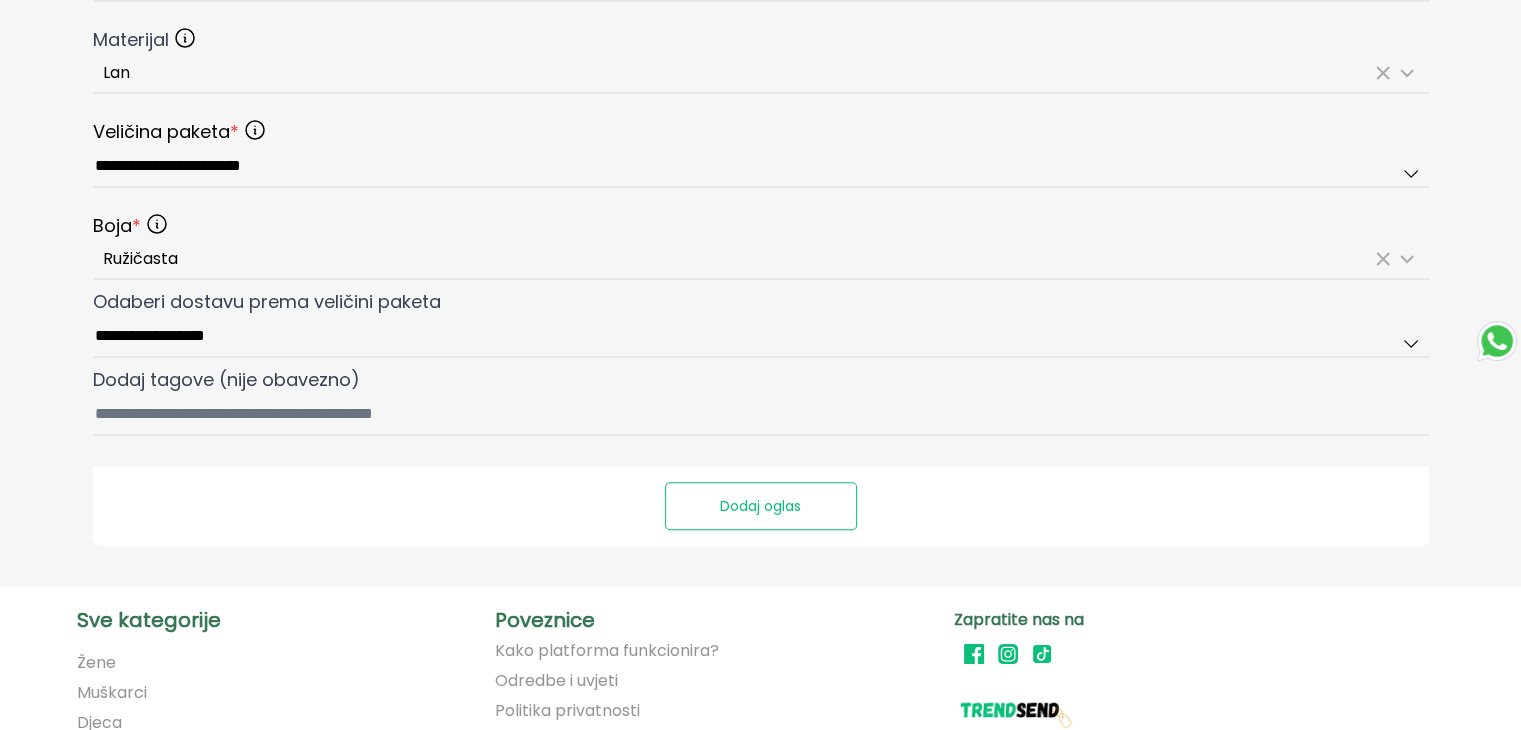 click on "Dodaj oglas" at bounding box center (761, 506) 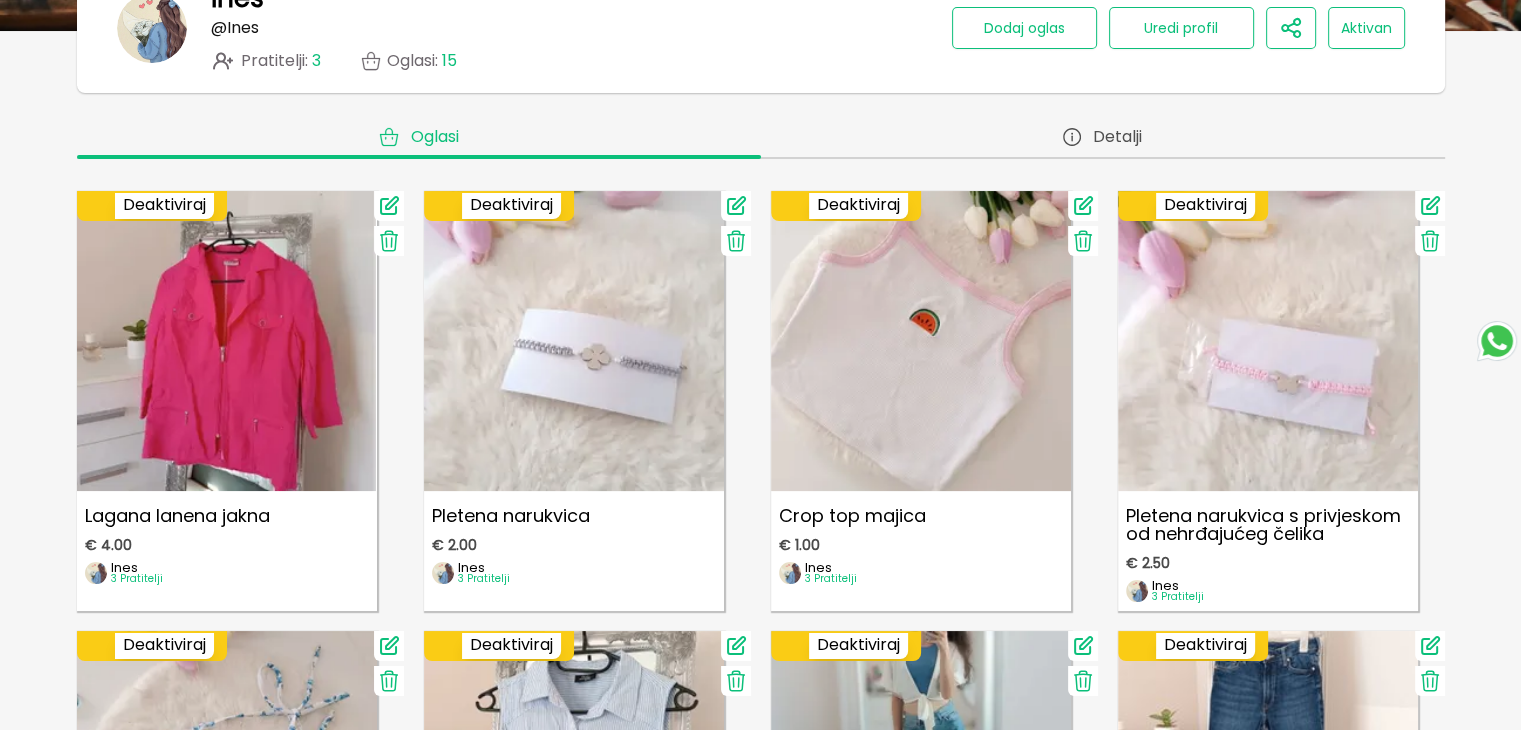 scroll, scrollTop: 300, scrollLeft: 0, axis: vertical 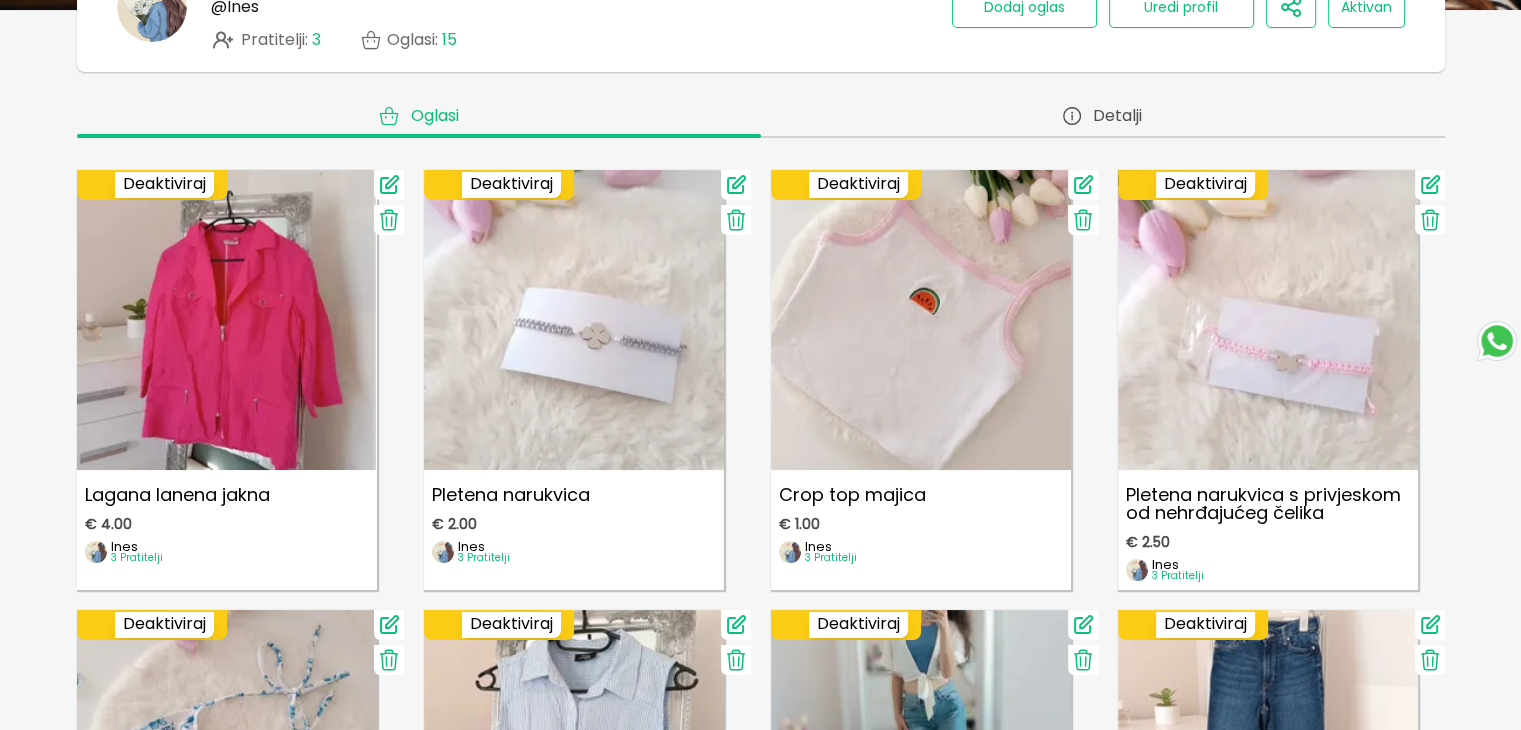 click 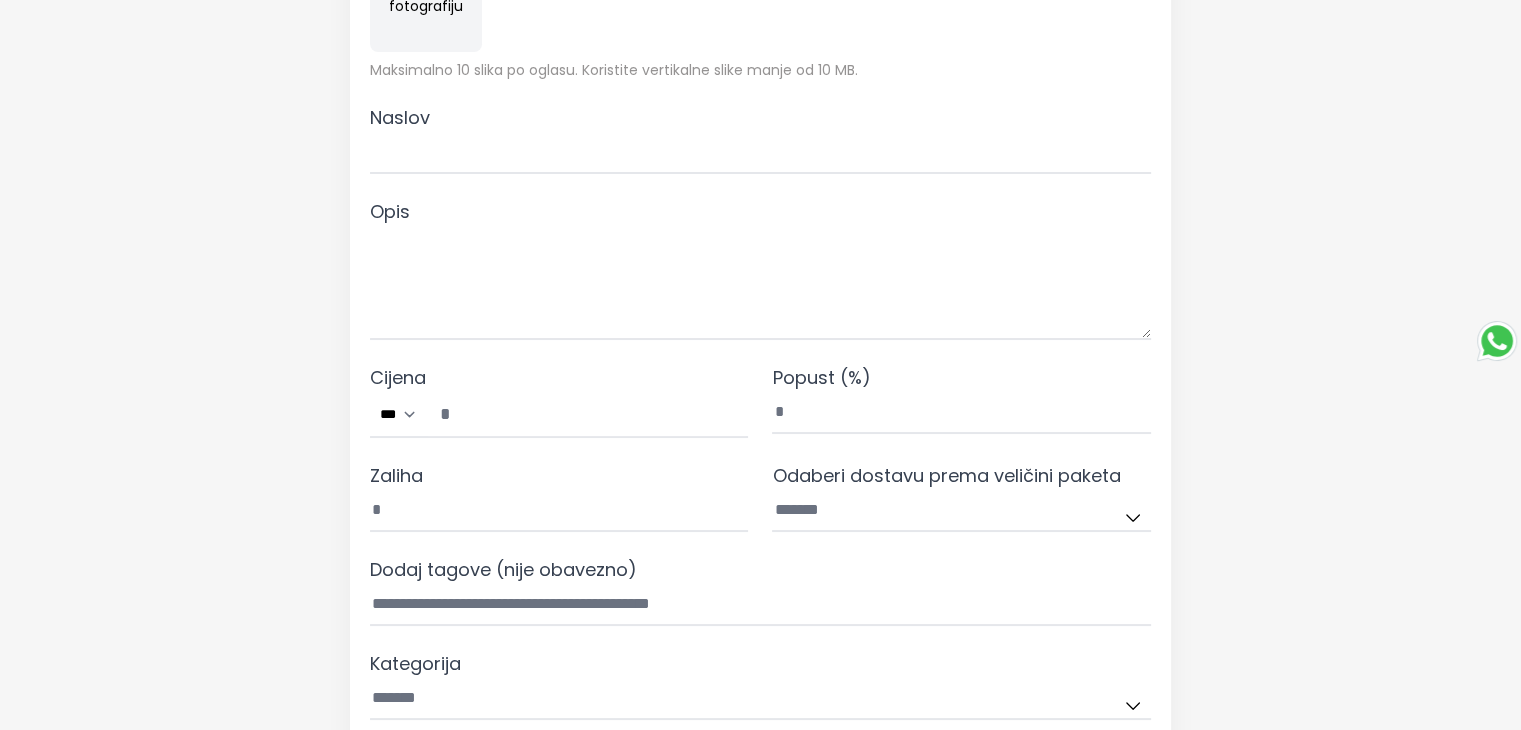 scroll, scrollTop: 0, scrollLeft: 0, axis: both 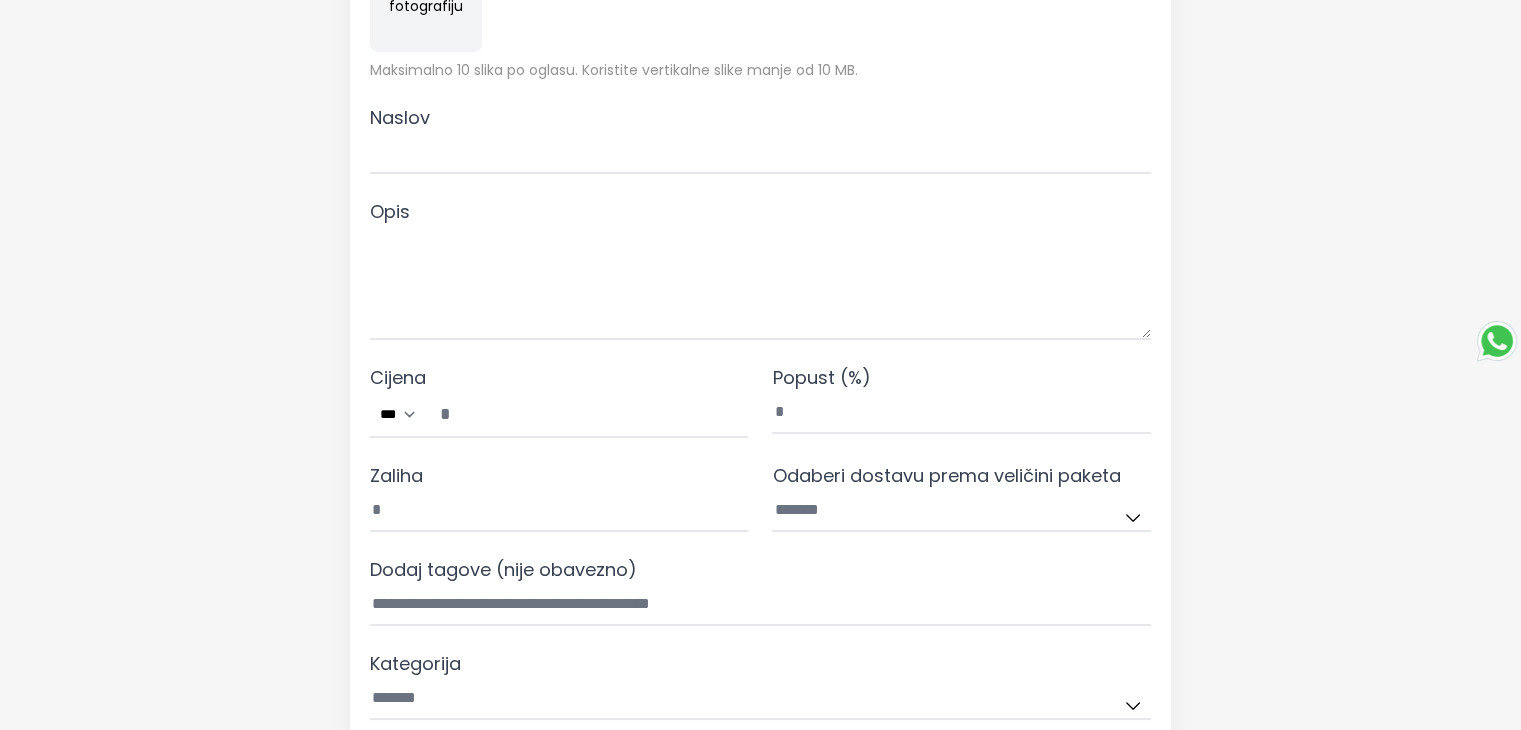 type on "**********" 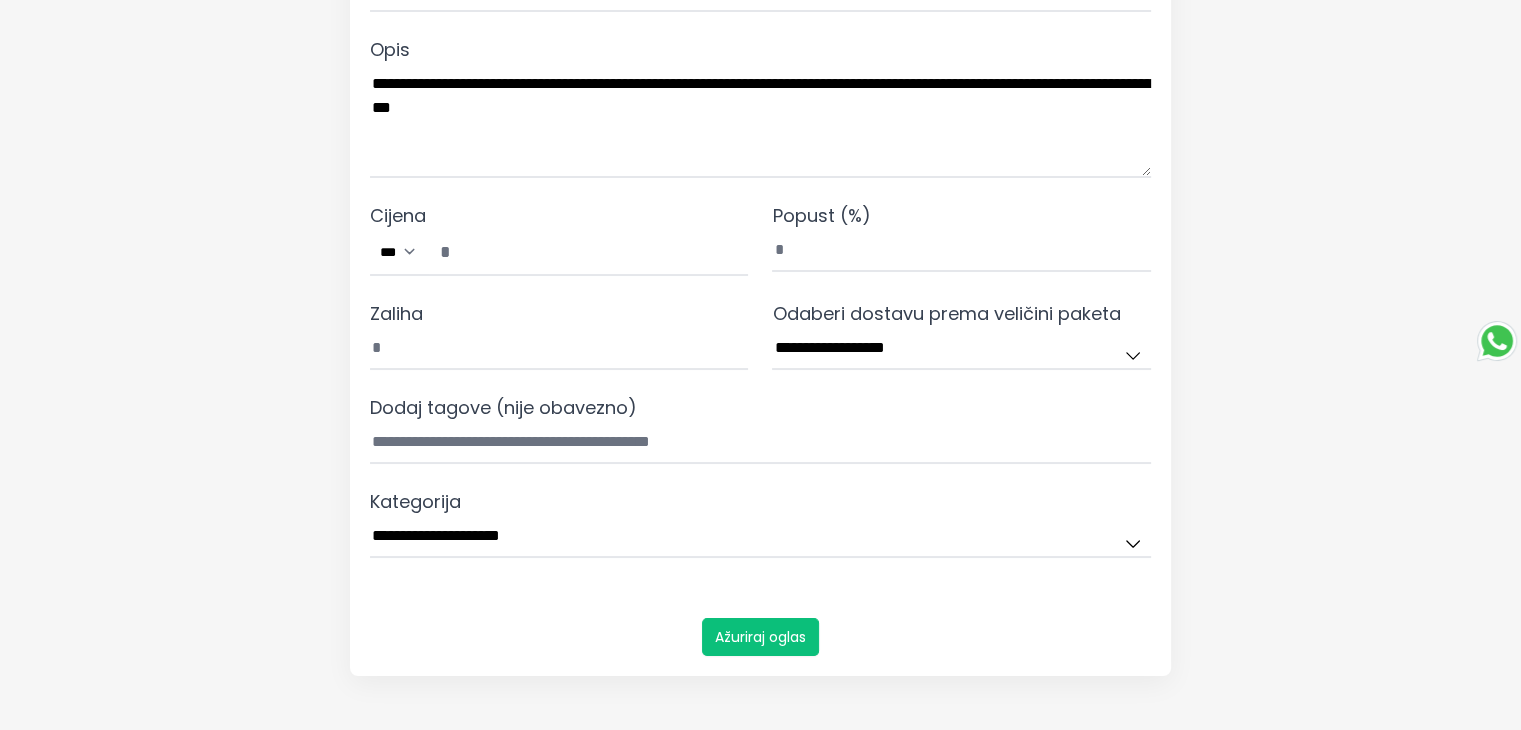 scroll, scrollTop: 600, scrollLeft: 0, axis: vertical 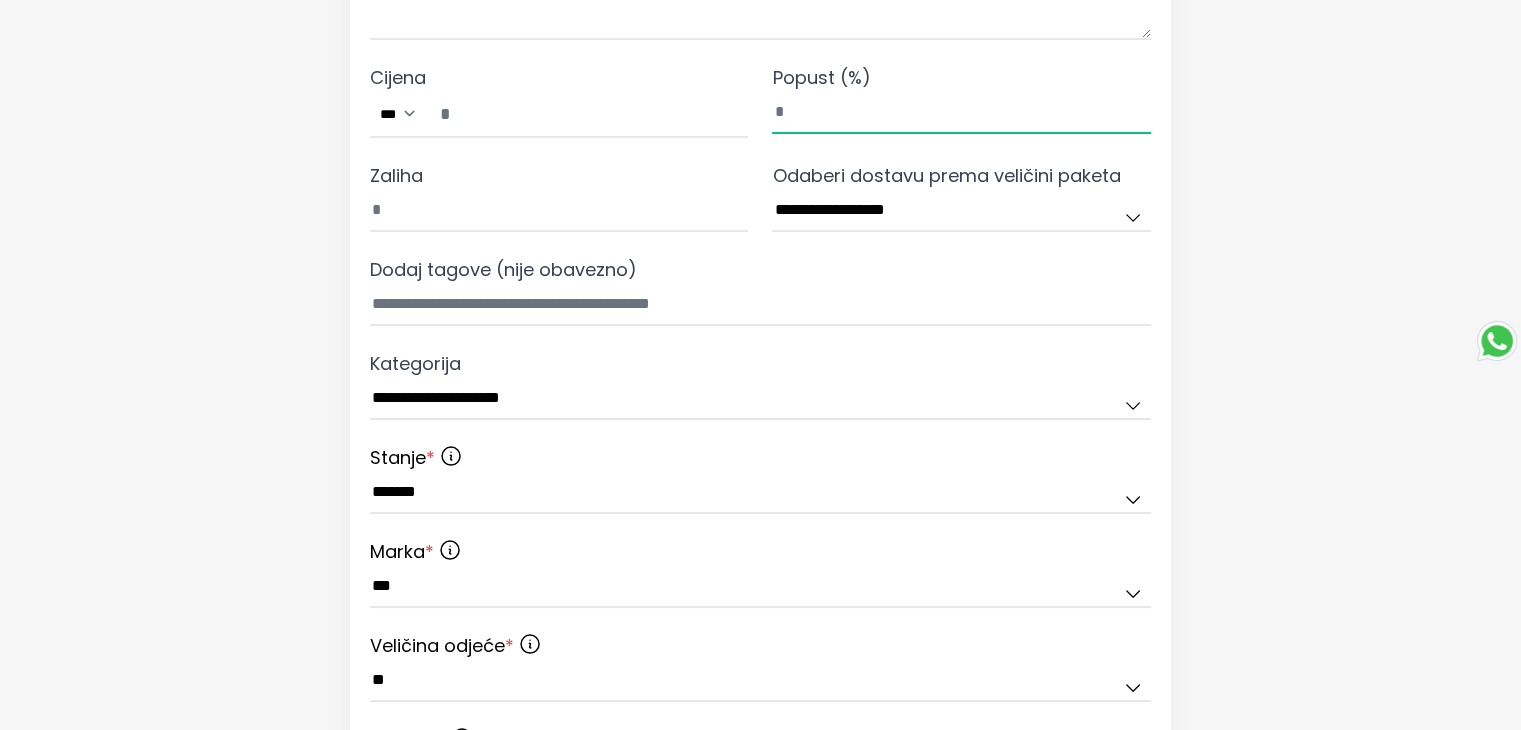 click on "*" at bounding box center (961, 113) 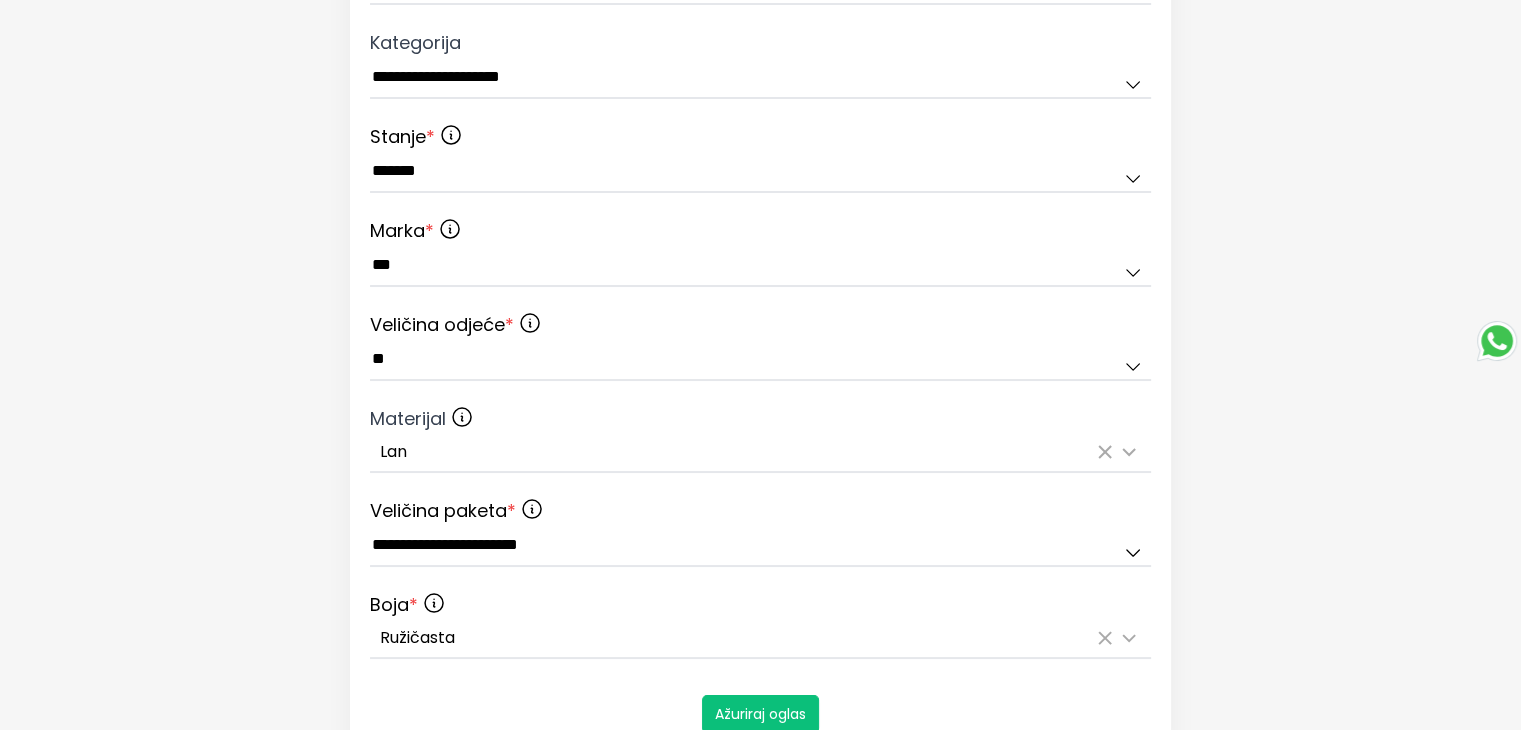 scroll, scrollTop: 1200, scrollLeft: 0, axis: vertical 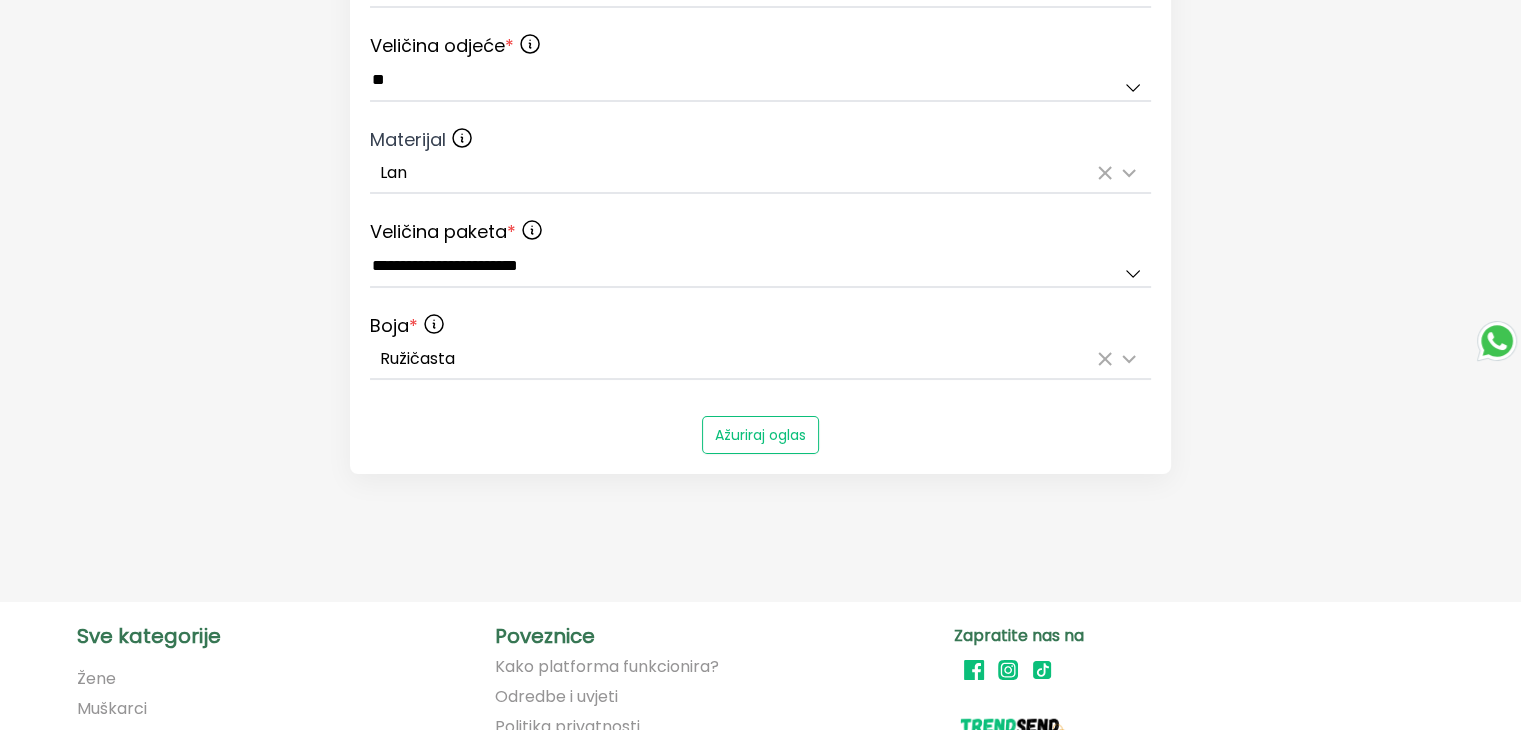 type on "**" 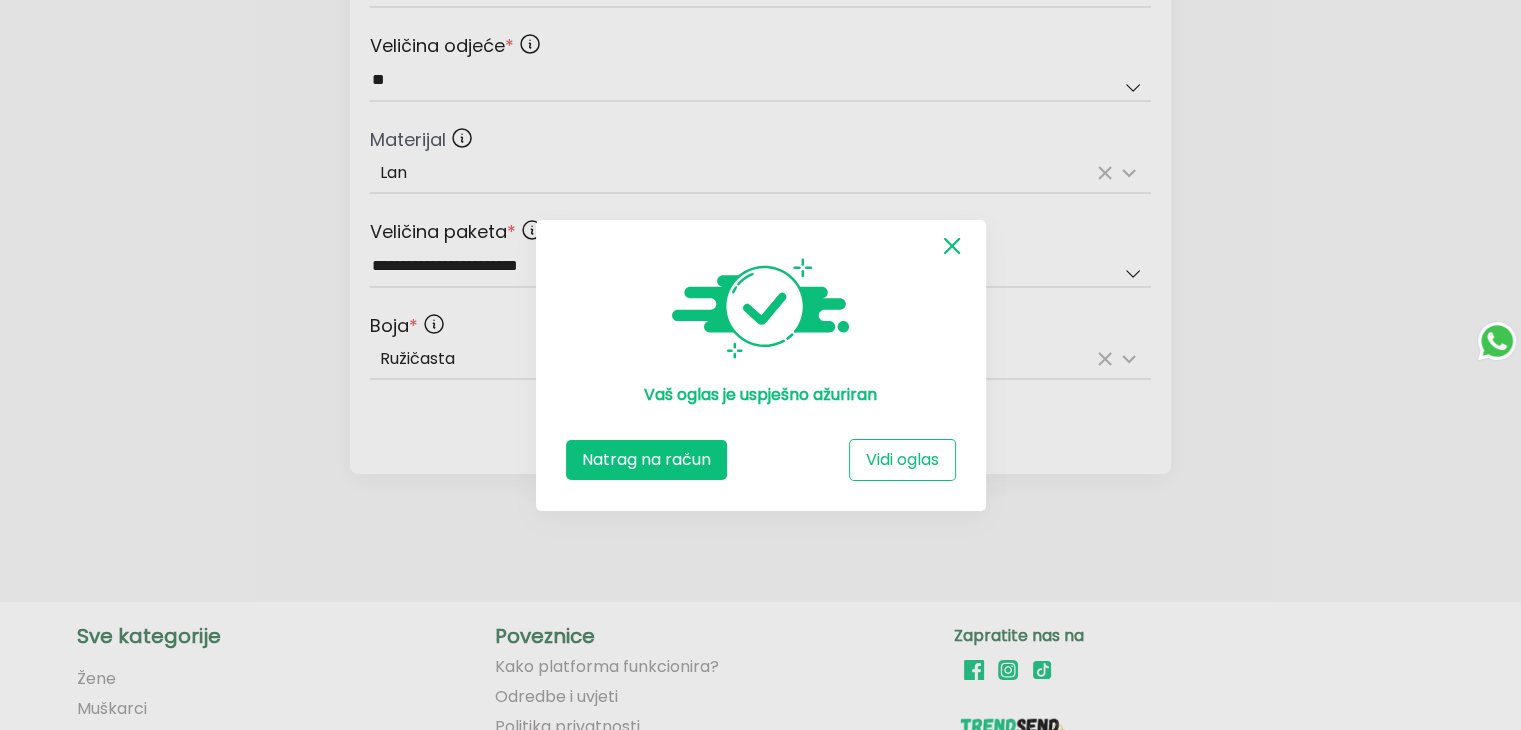 click on "Natrag na račun" at bounding box center [646, 460] 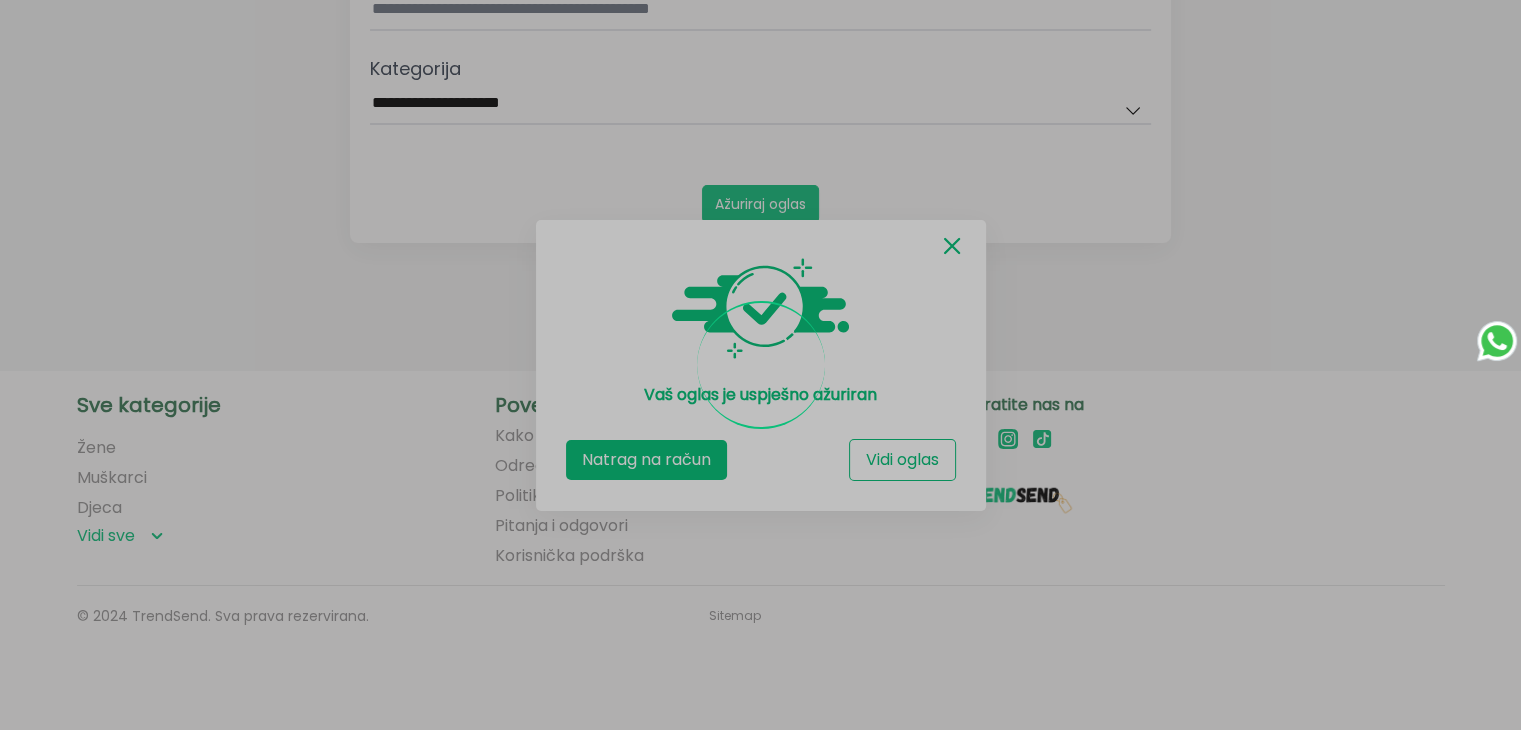 scroll, scrollTop: 892, scrollLeft: 0, axis: vertical 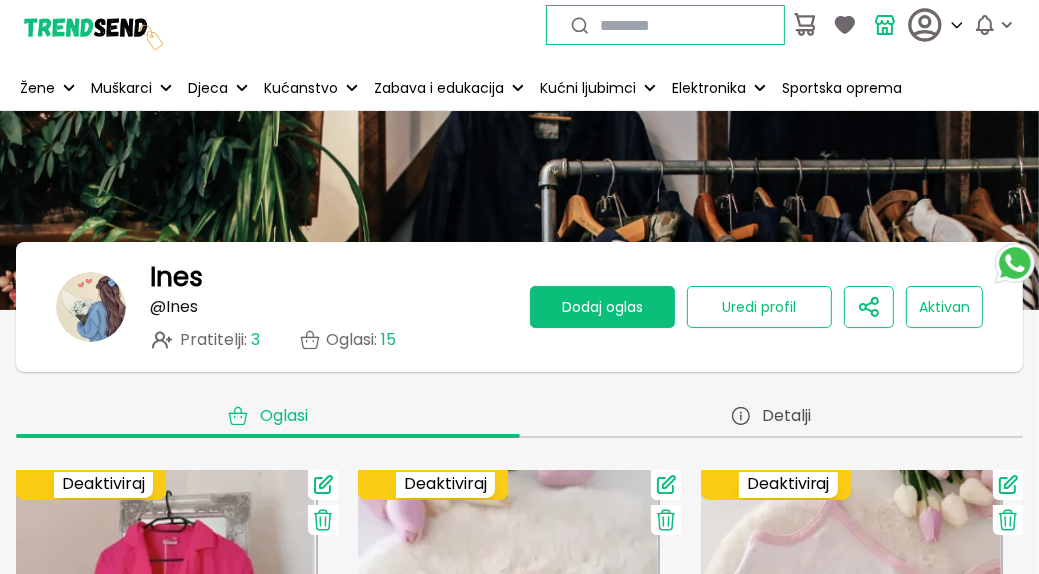 click on "Dodaj oglas" at bounding box center [602, 307] 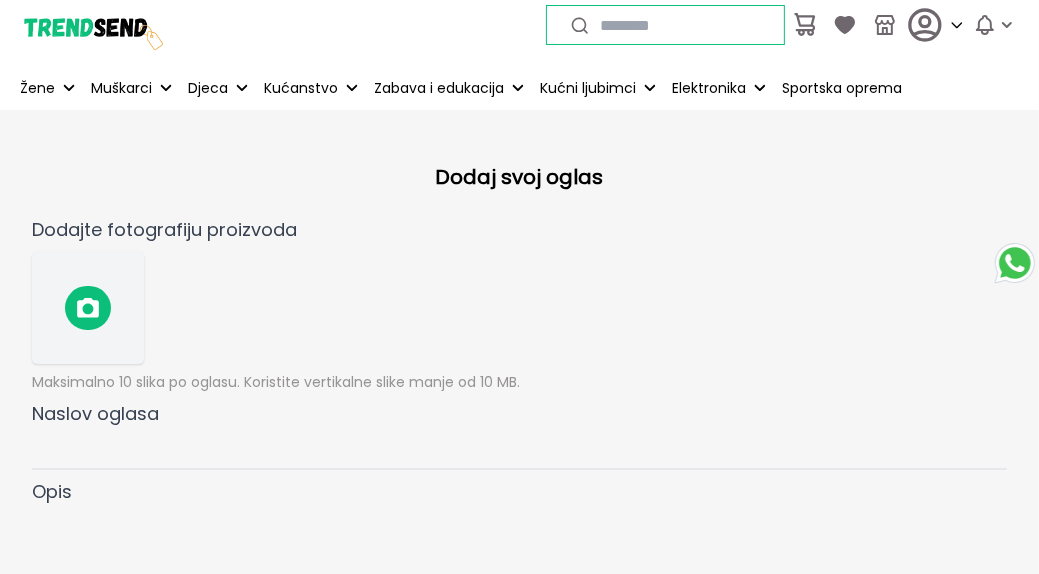 click 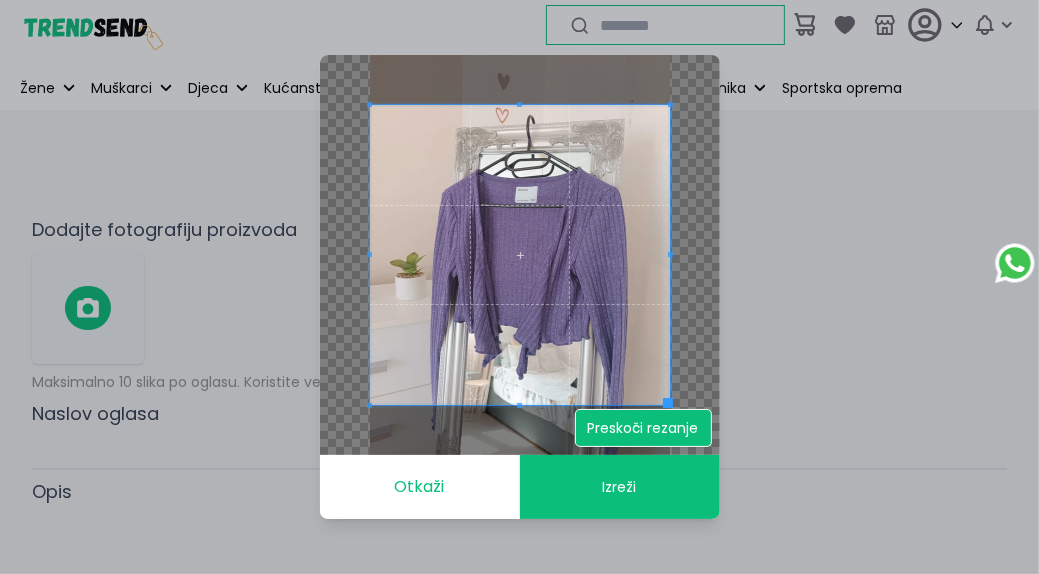 click on "Preskoči rezanje" at bounding box center (643, 428) 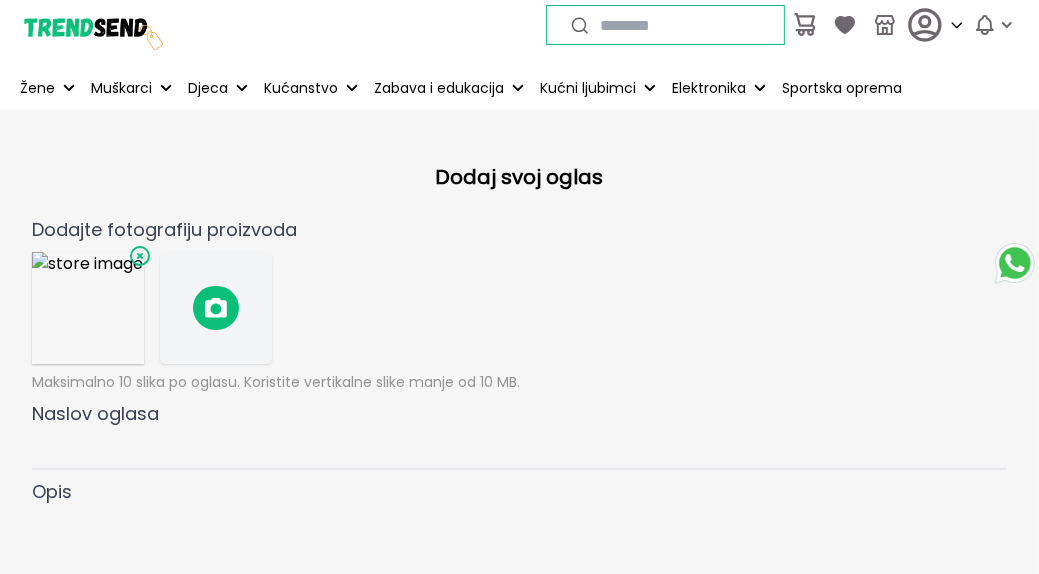 click at bounding box center (216, 308) 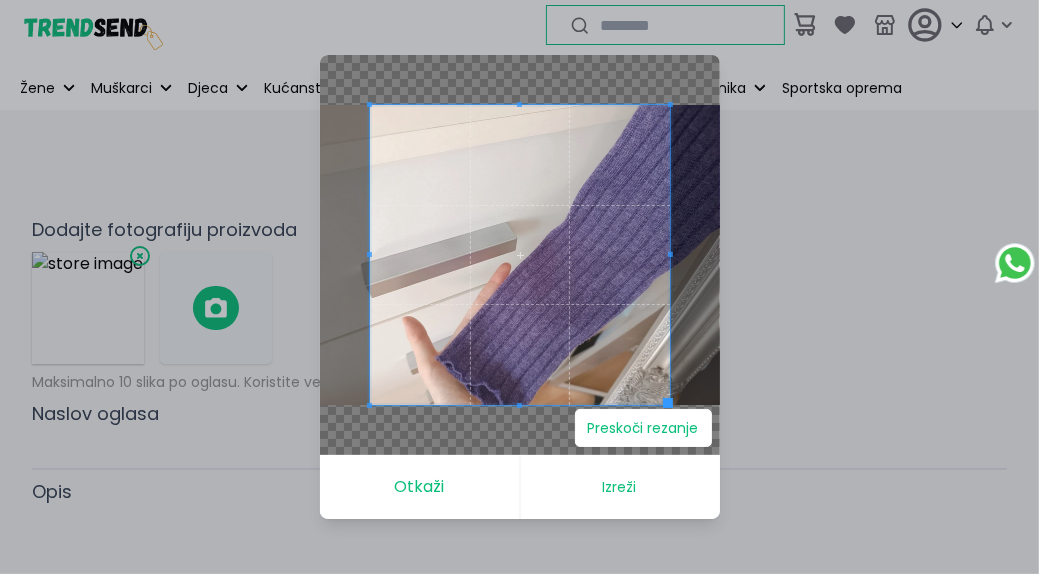 click on "Izreži" at bounding box center [620, 487] 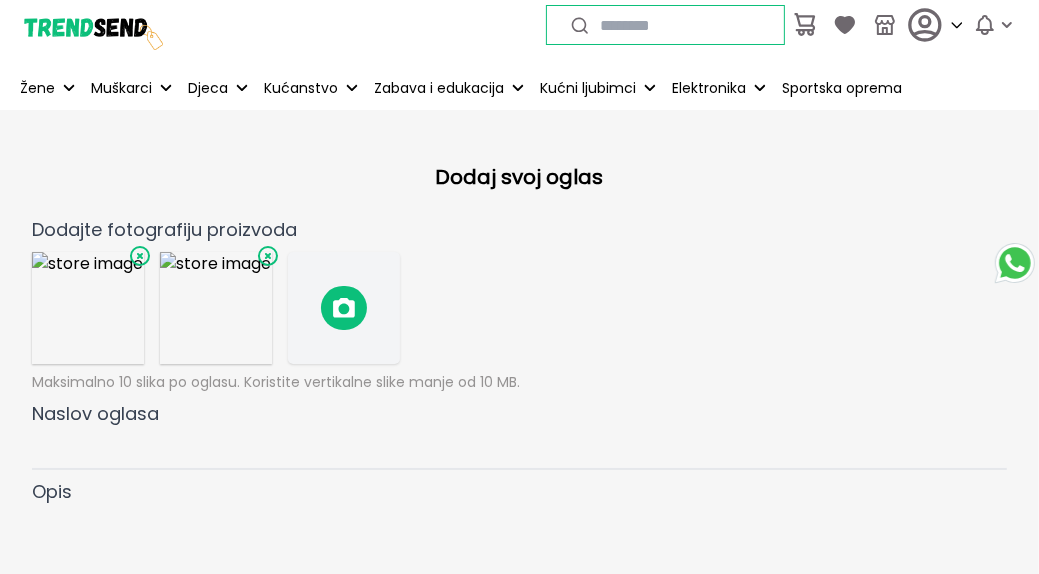 click at bounding box center [344, 308] 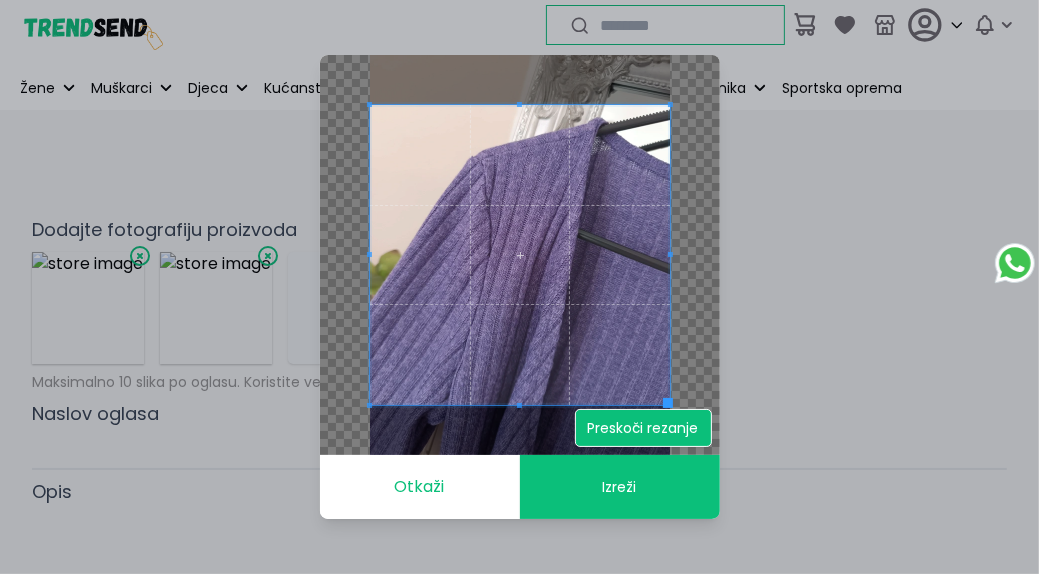 click on "Preskoči rezanje" at bounding box center (643, 428) 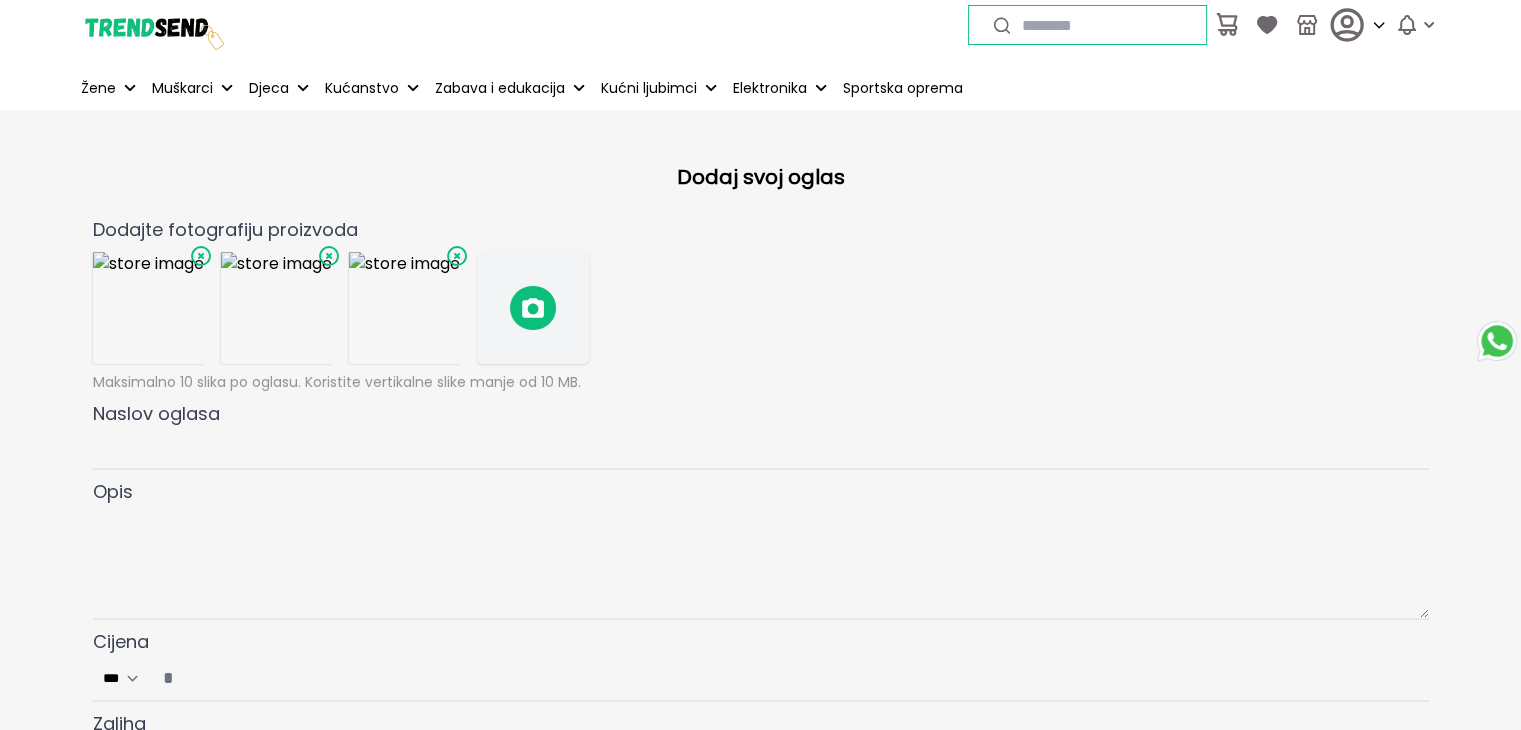 click on "Naslov oglasa" at bounding box center [761, 435] 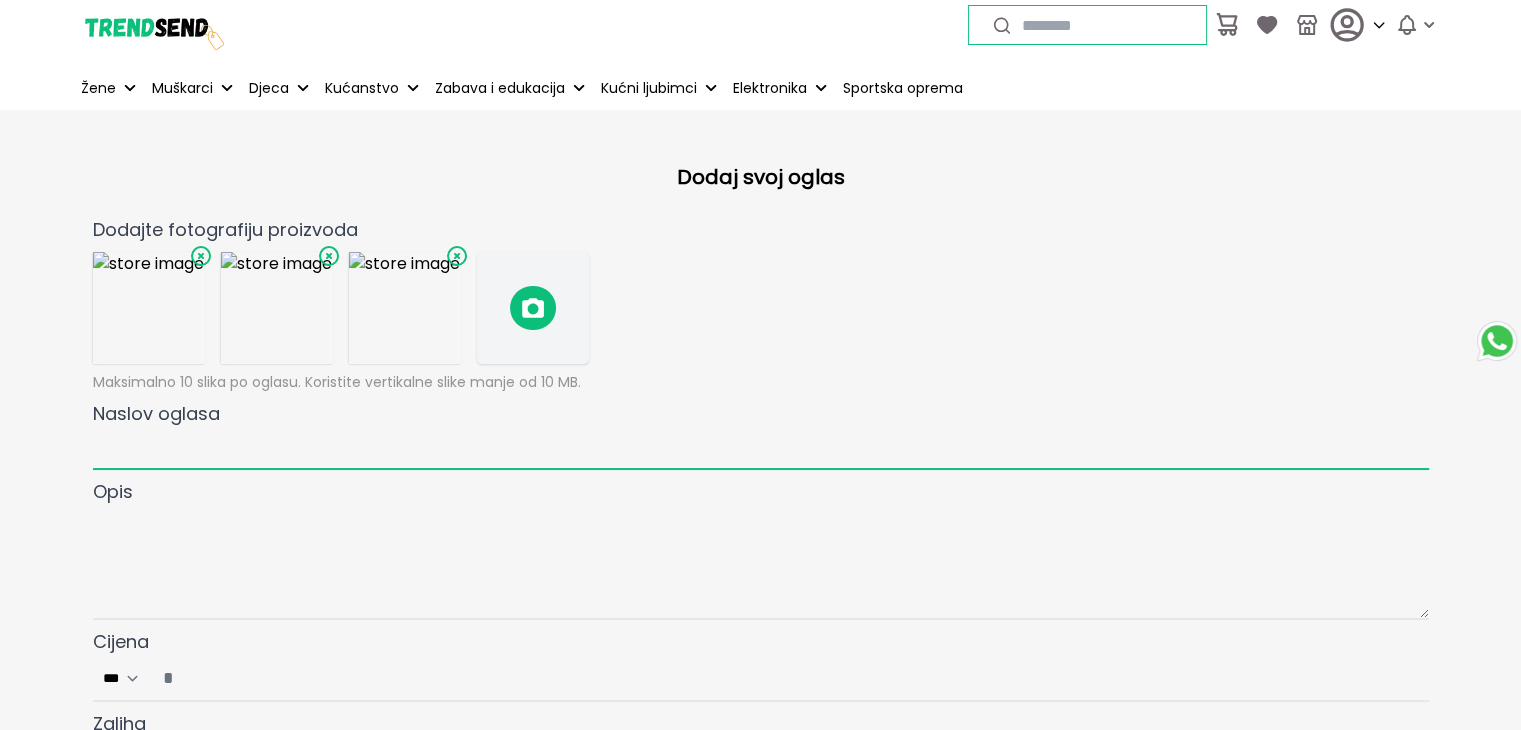 click on "Naslov oglasa" at bounding box center (761, 449) 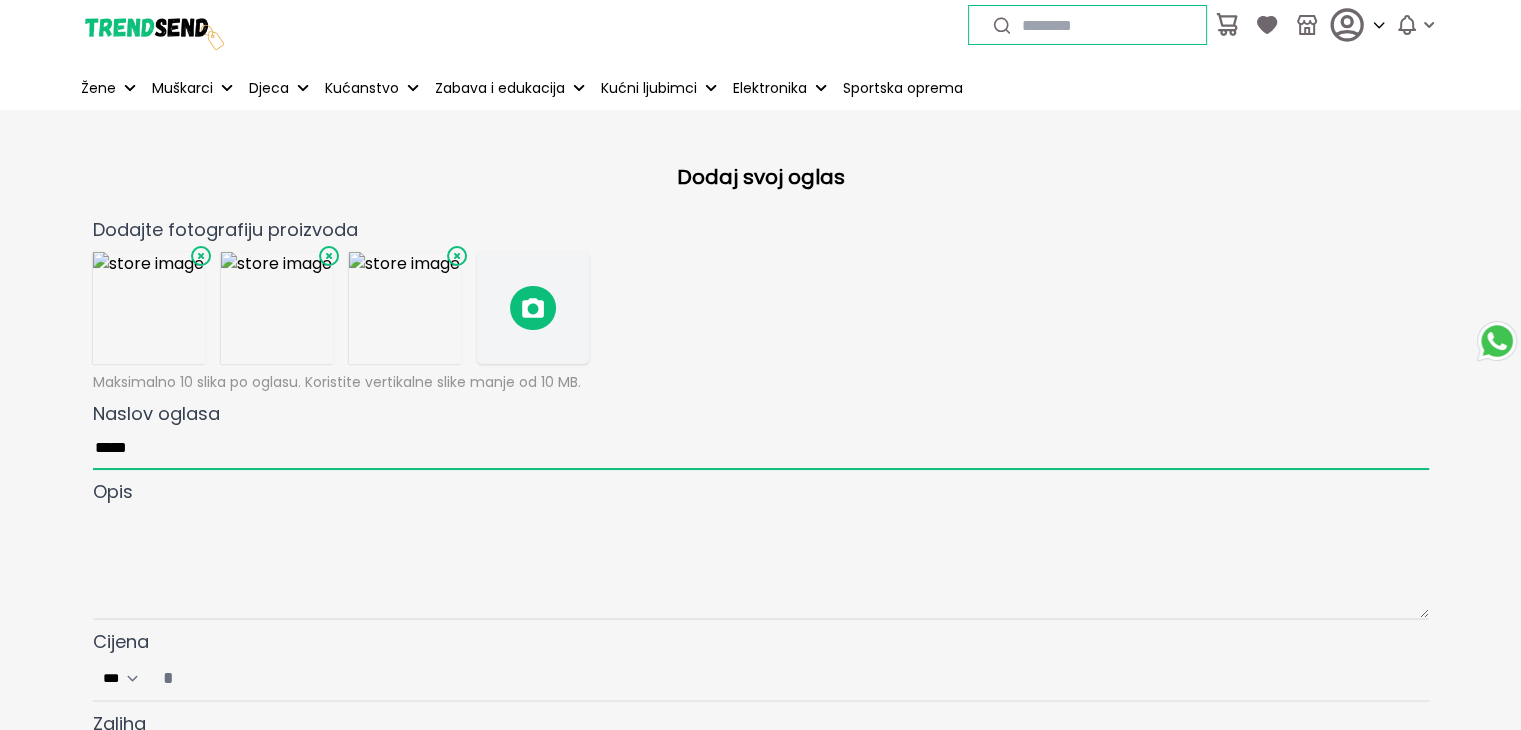 type on "*****" 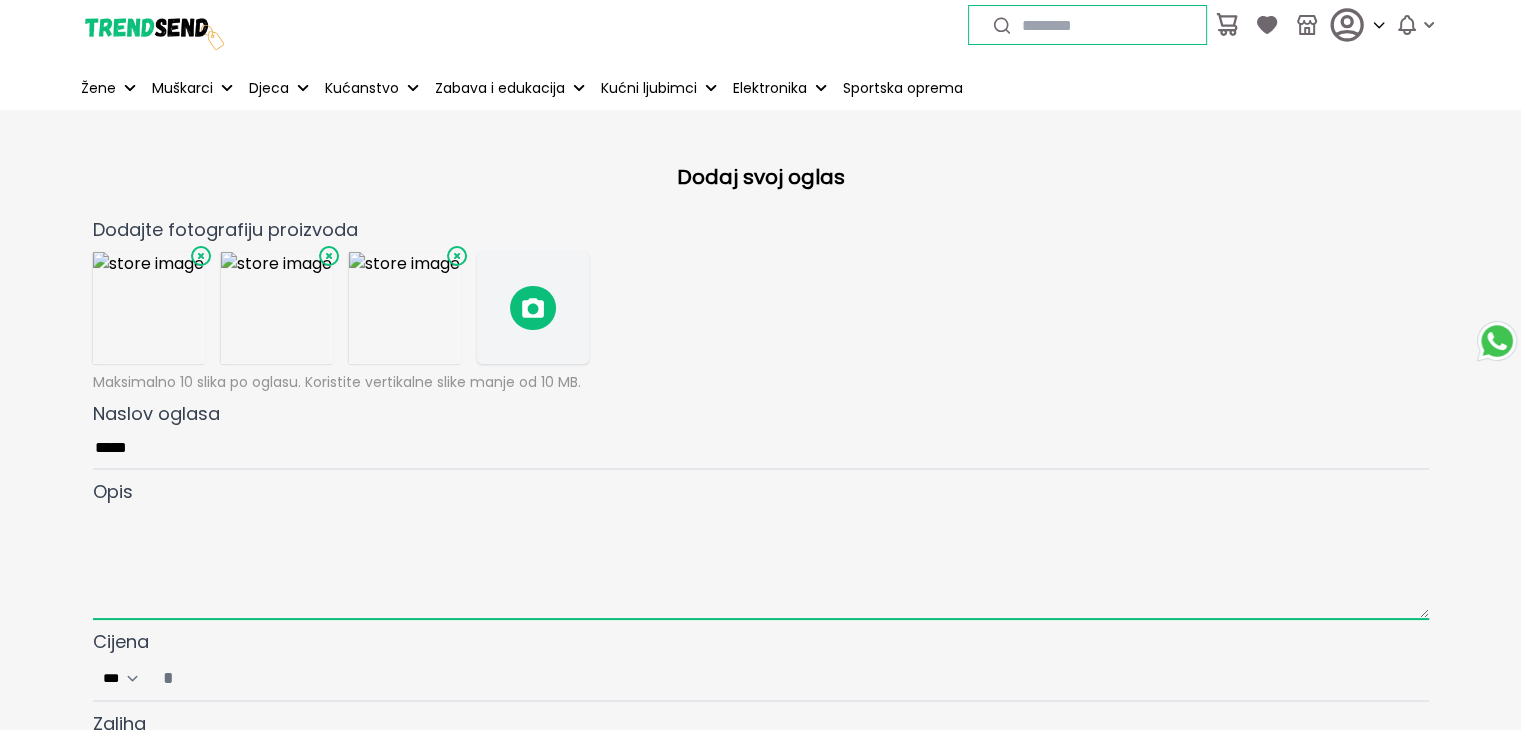click at bounding box center (761, 563) 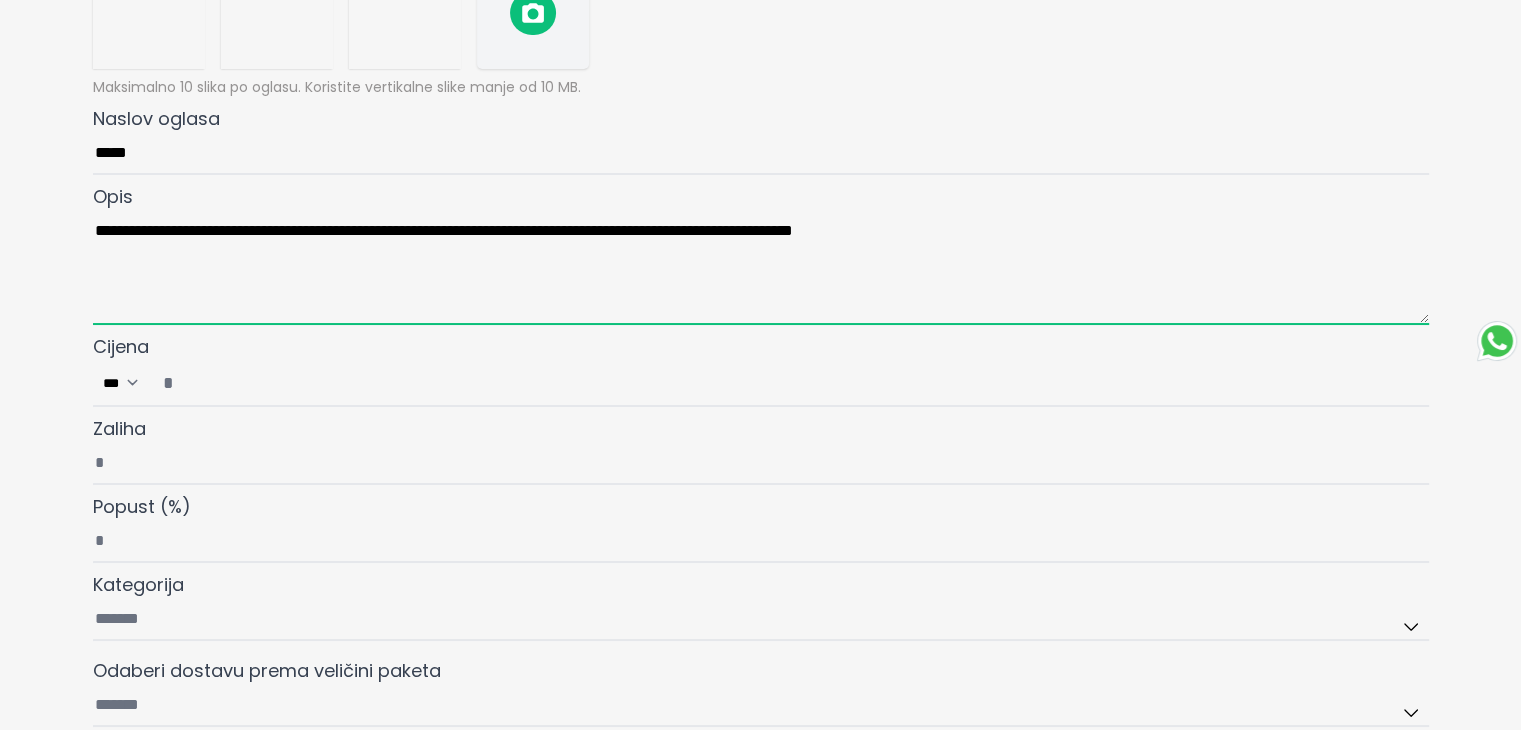 scroll, scrollTop: 300, scrollLeft: 0, axis: vertical 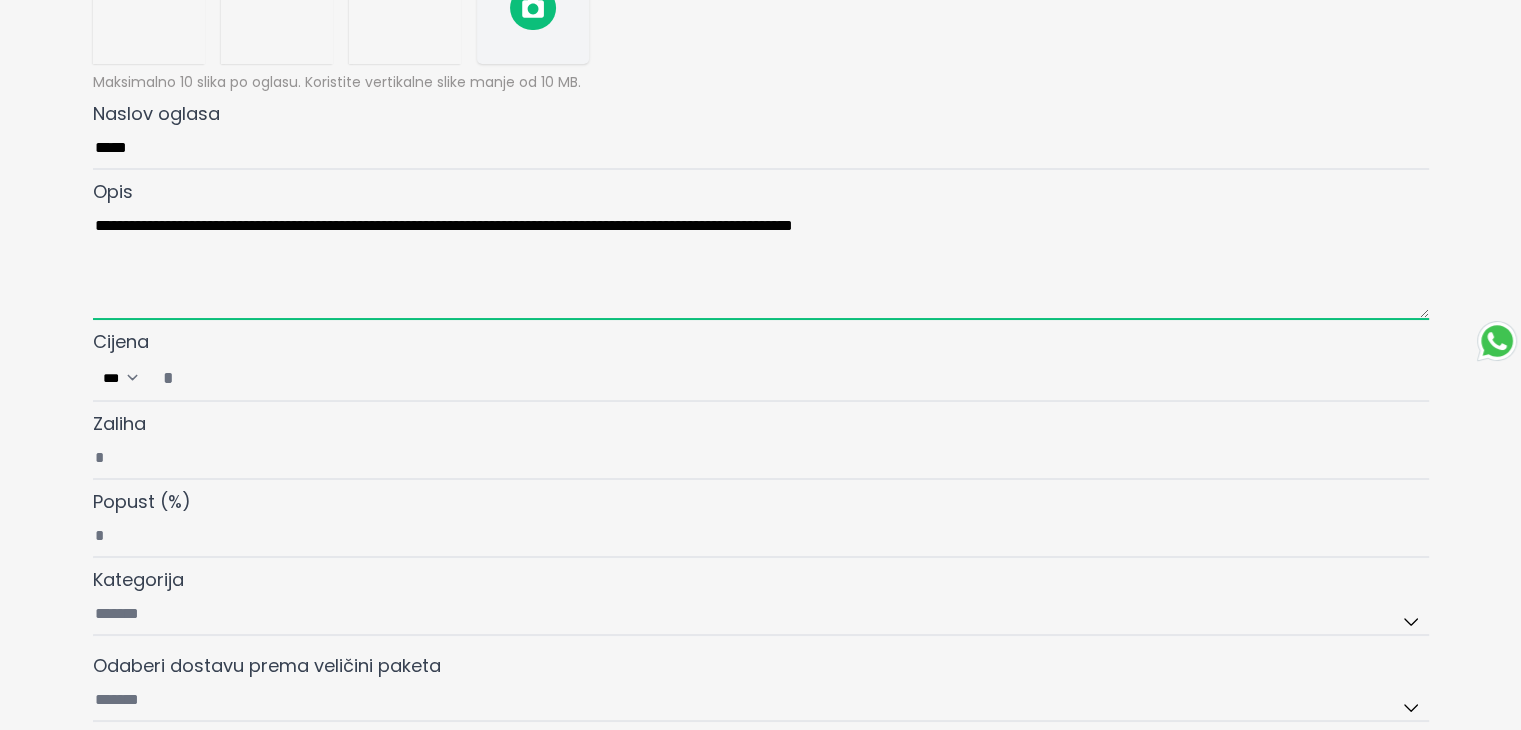 type on "**********" 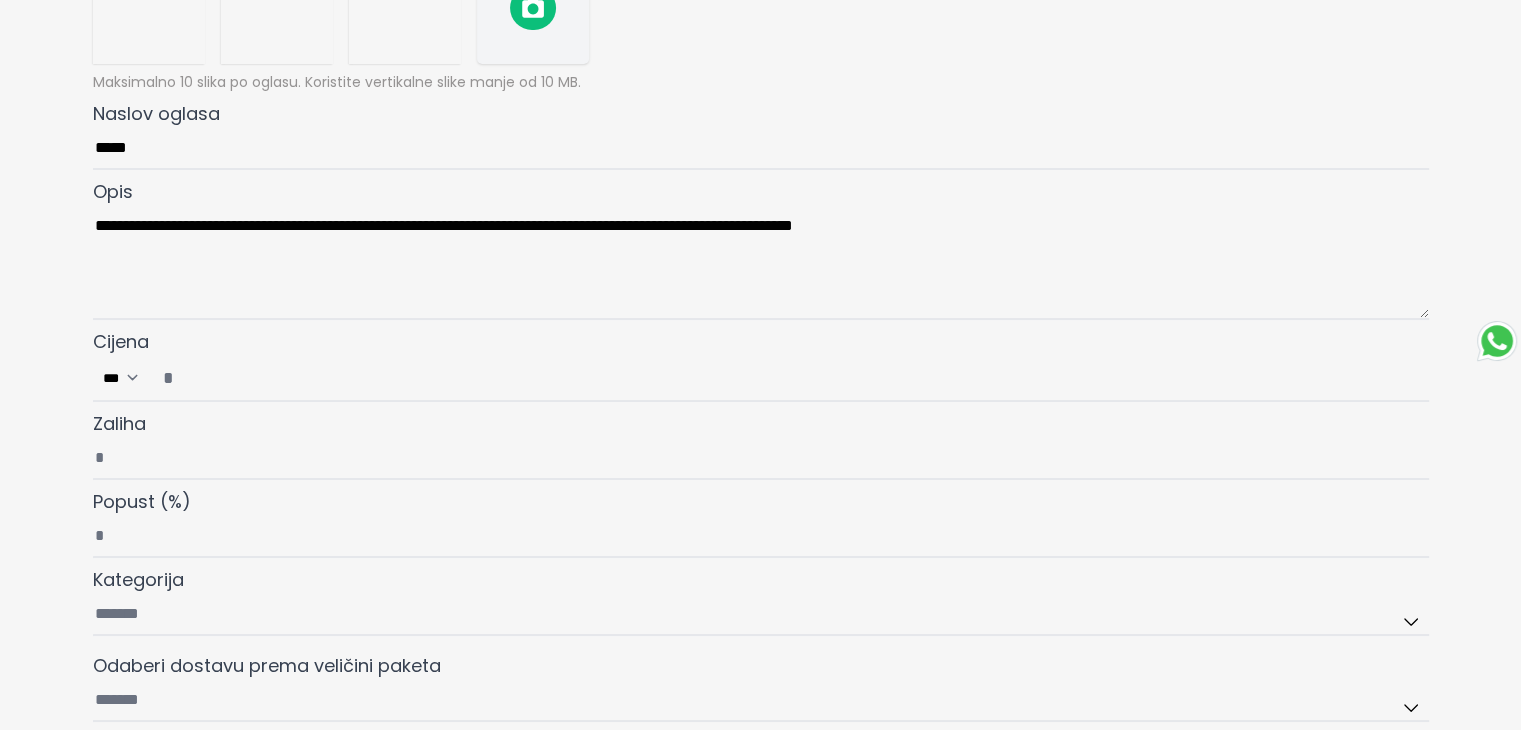 click on "Cijena ***" at bounding box center (789, 378) 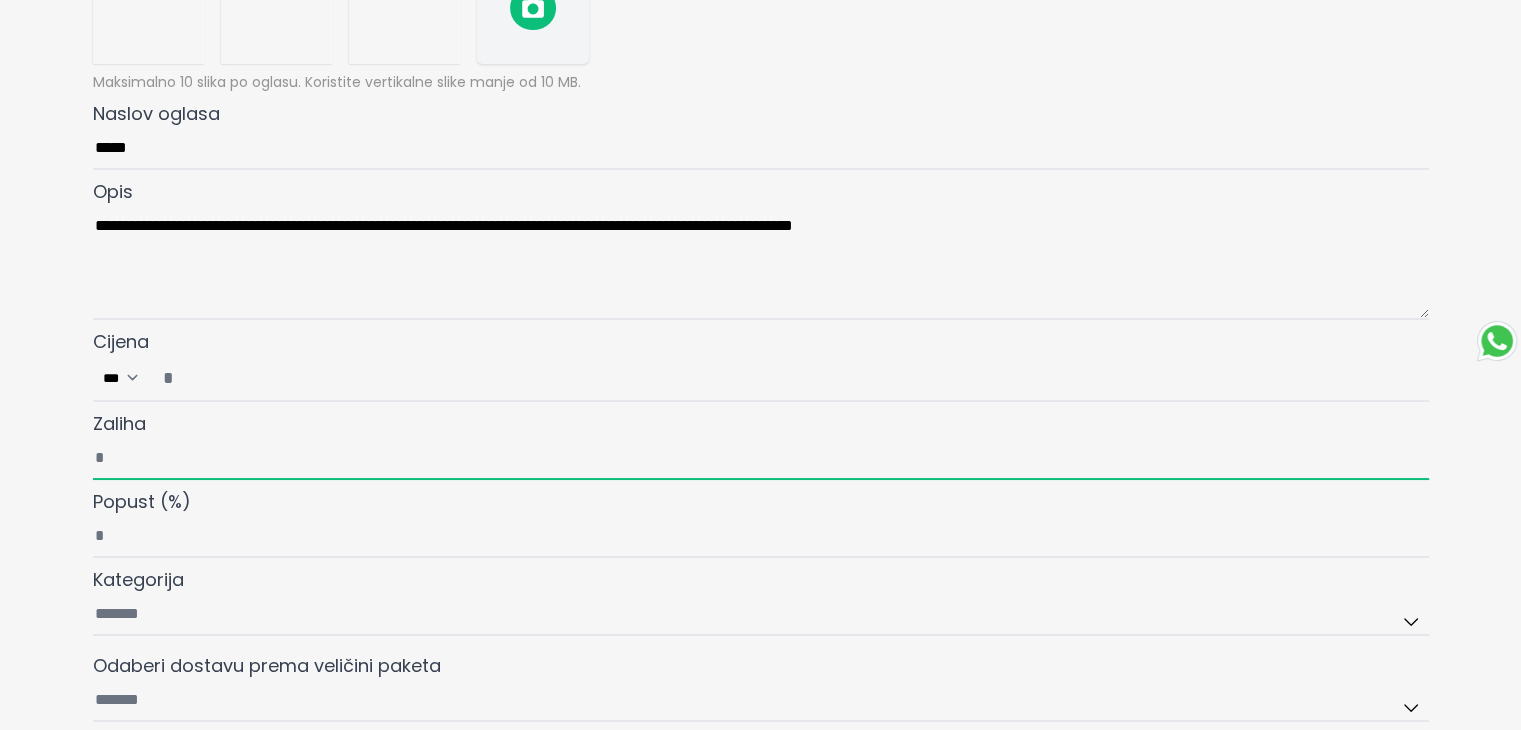 click on "Zaliha" at bounding box center (761, 459) 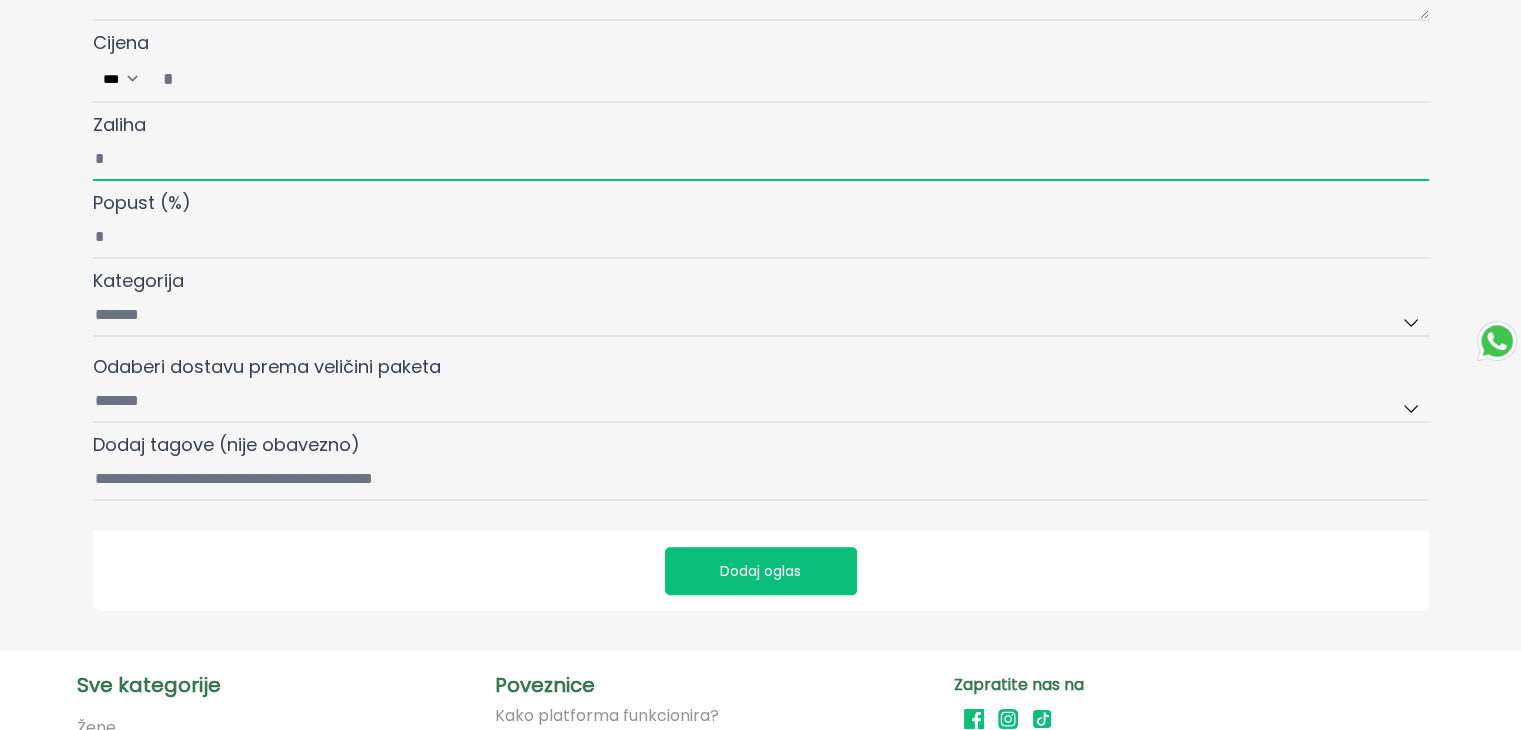 scroll, scrollTop: 600, scrollLeft: 0, axis: vertical 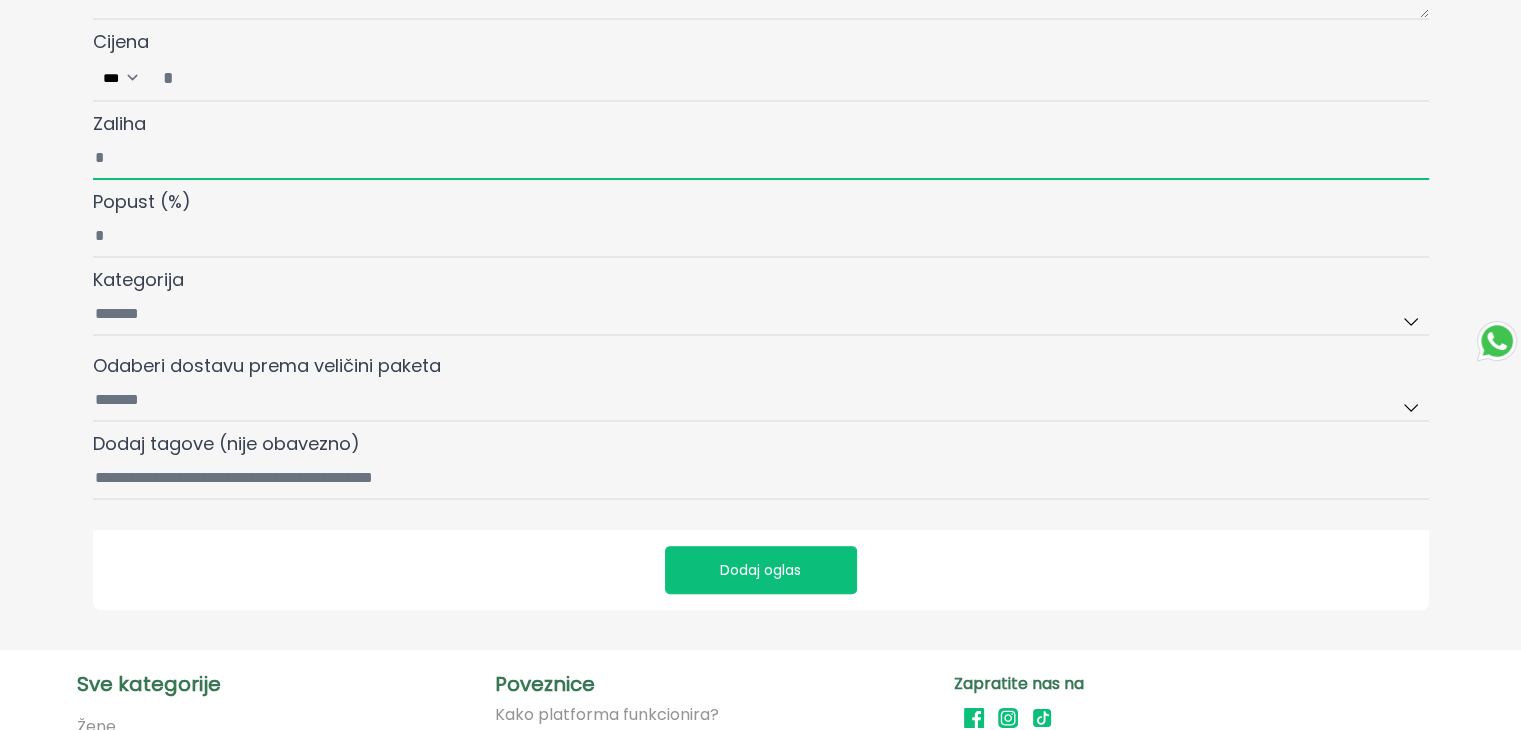 type on "*" 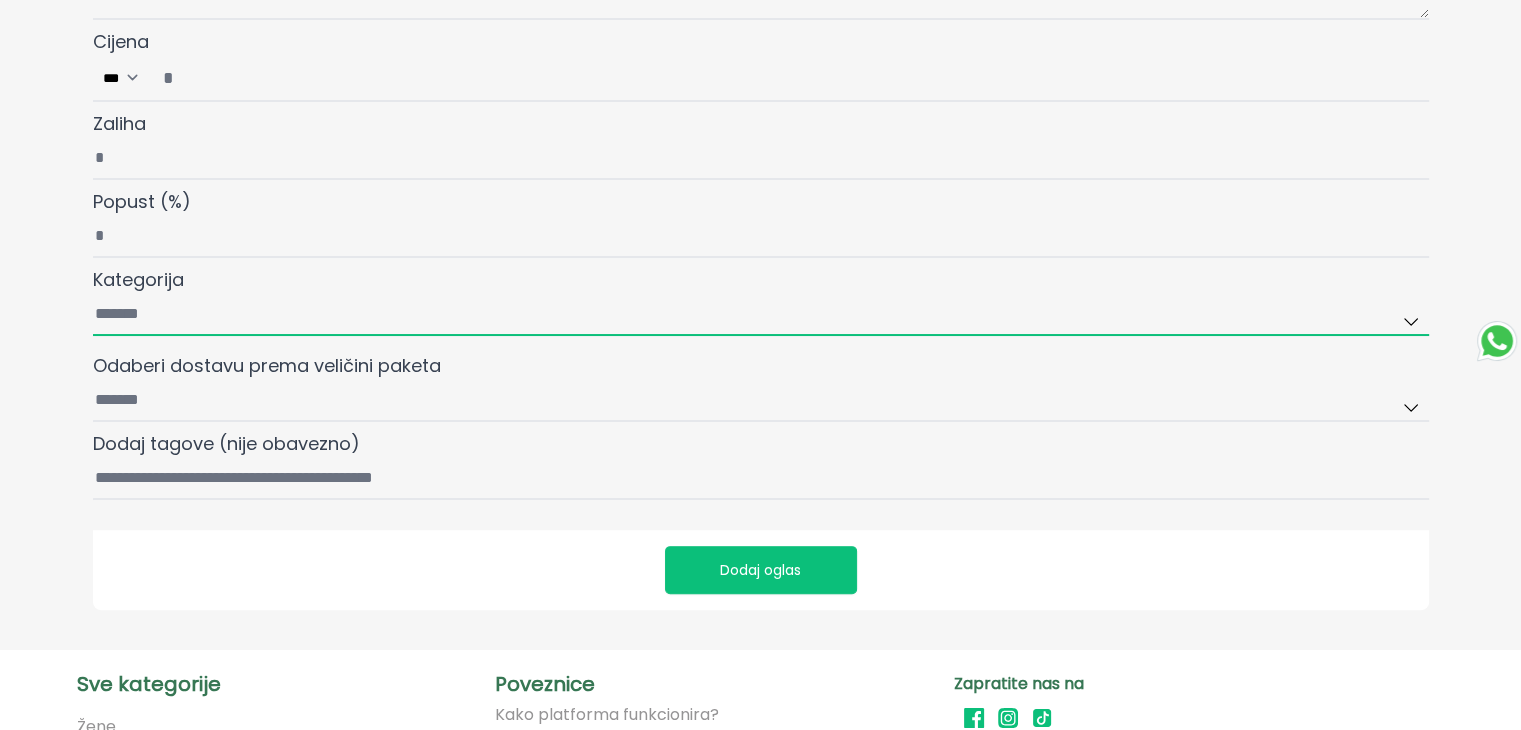 click on "Kategorija" at bounding box center [761, 315] 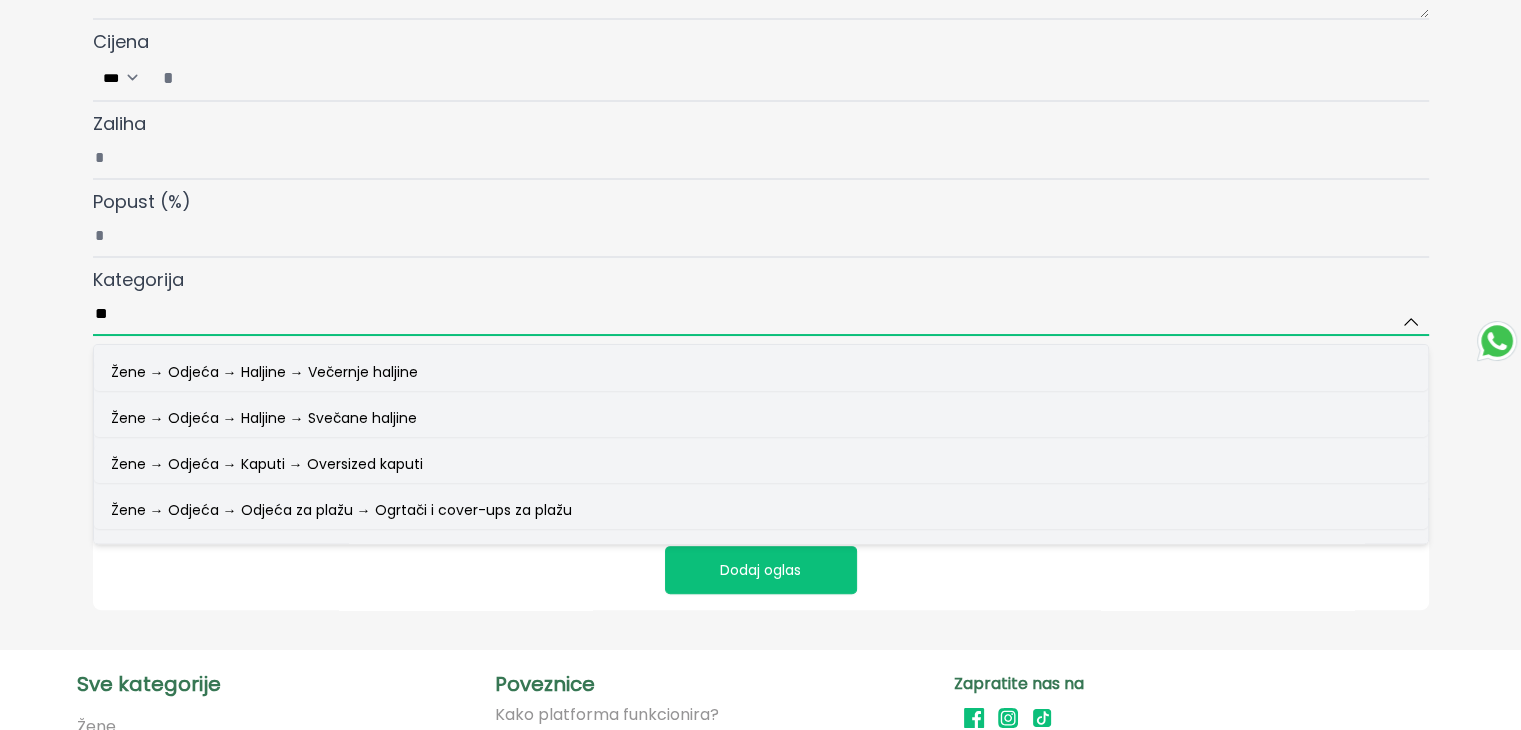 type on "*" 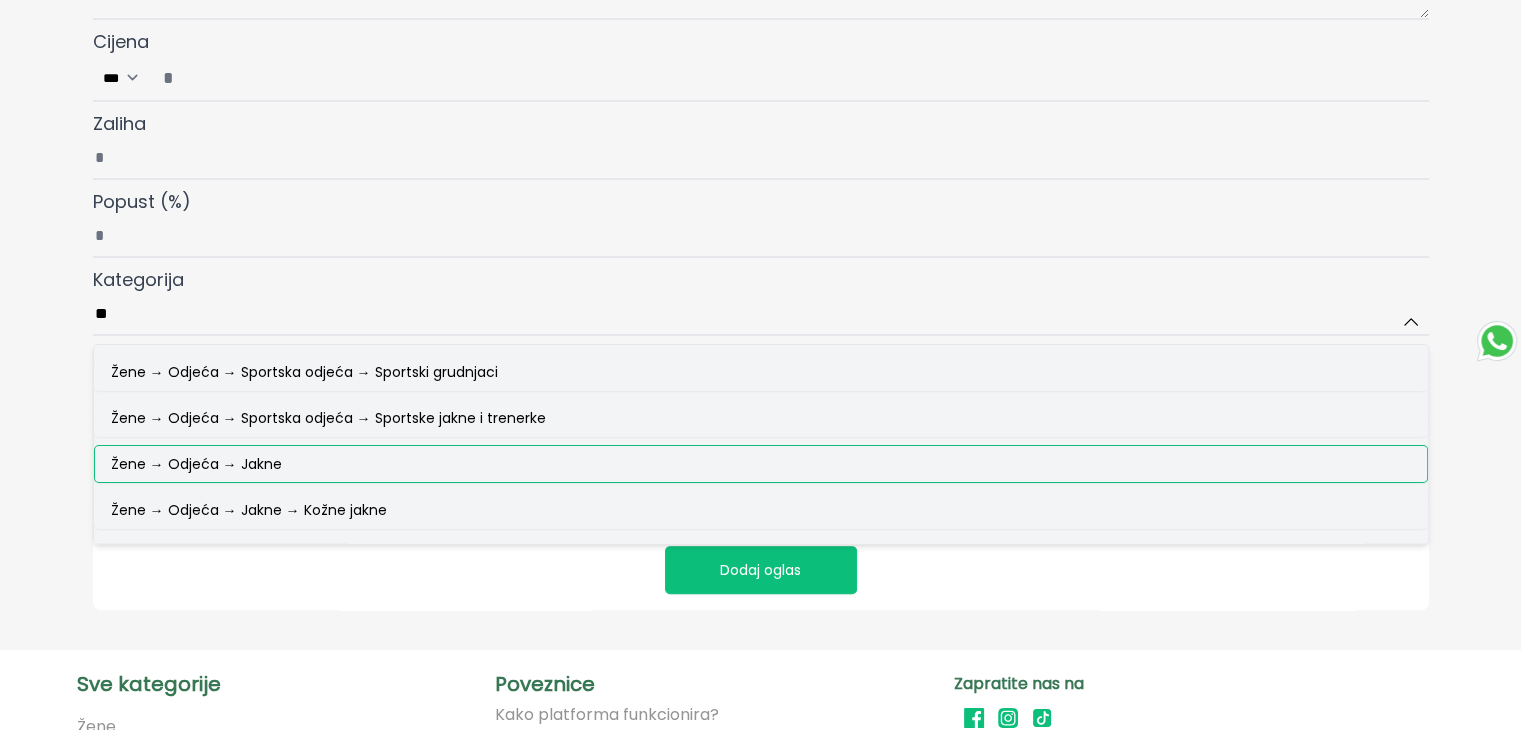 click on "Žene  →  Odjeća  →  Jakne" at bounding box center [196, 464] 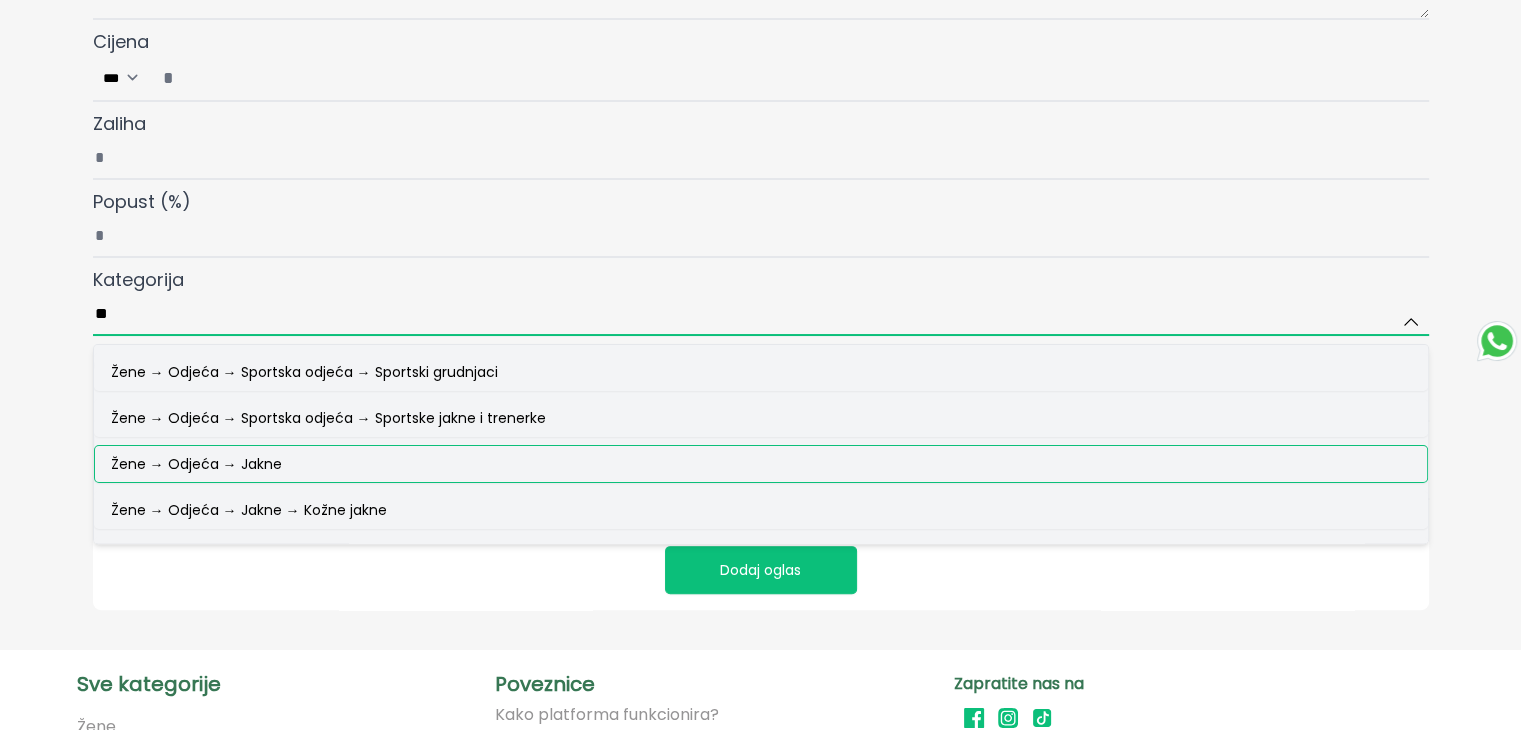 click on "**" at bounding box center [761, 315] 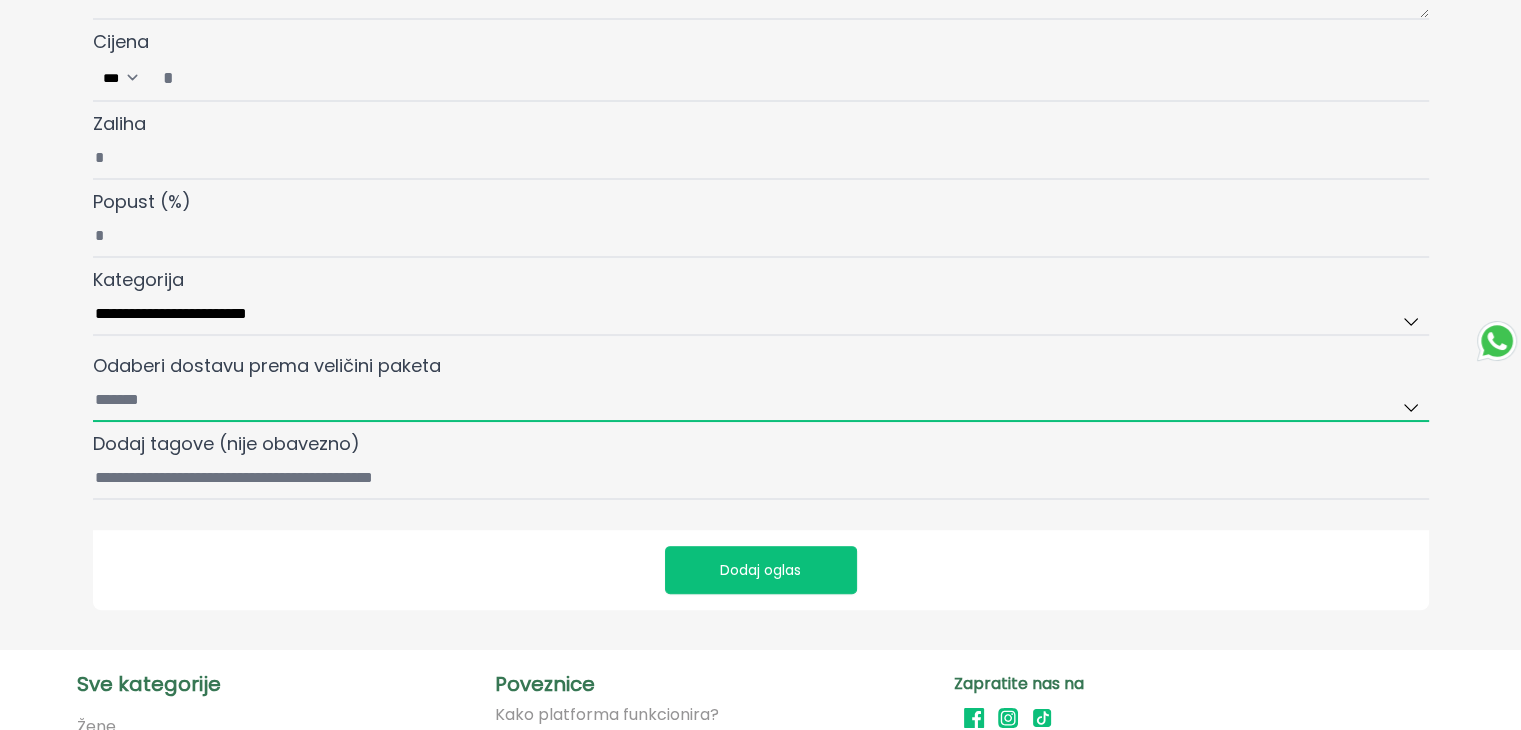 click on "Odaberi dostavu prema veličini paketa" at bounding box center (761, 401) 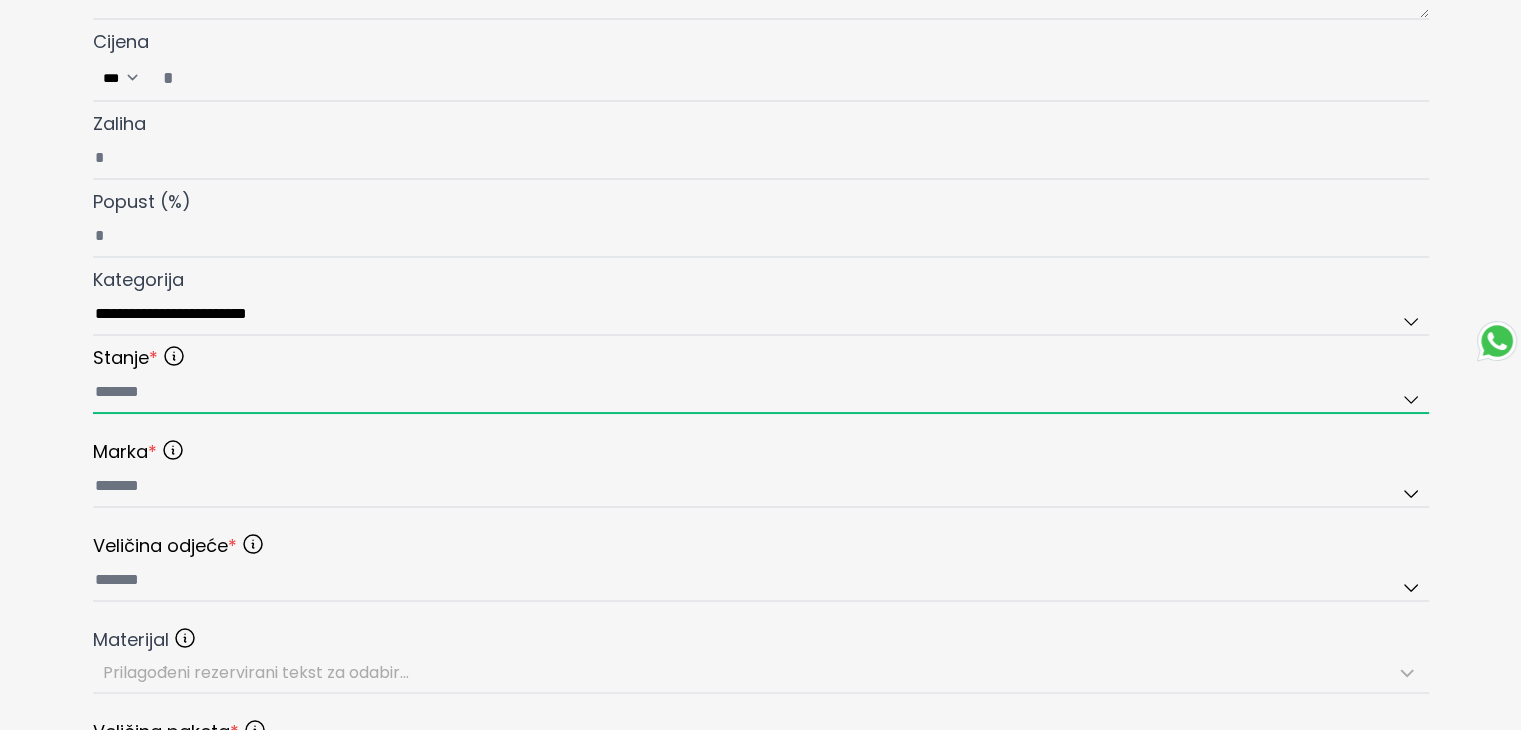 click at bounding box center [761, 393] 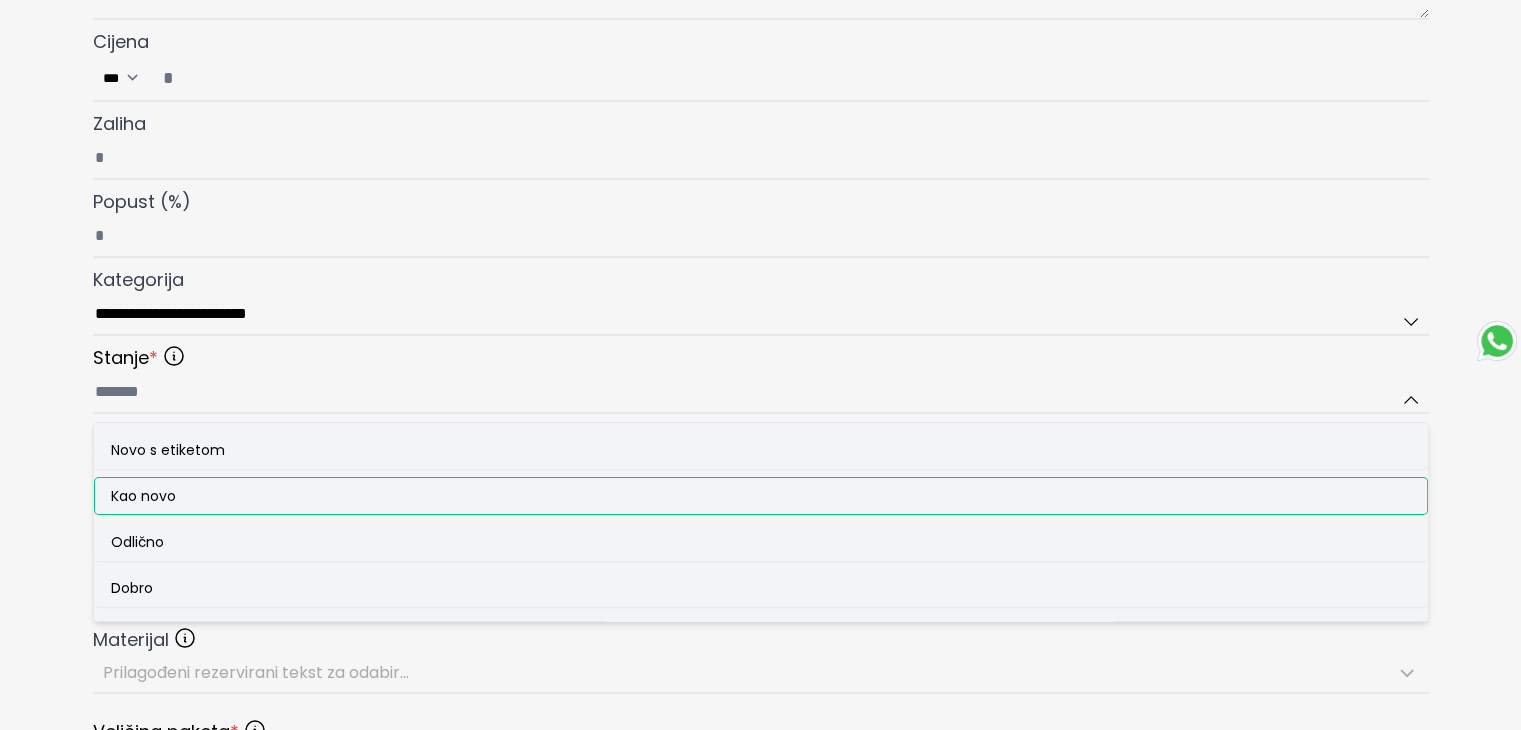 click on "Kao novo" at bounding box center [143, 496] 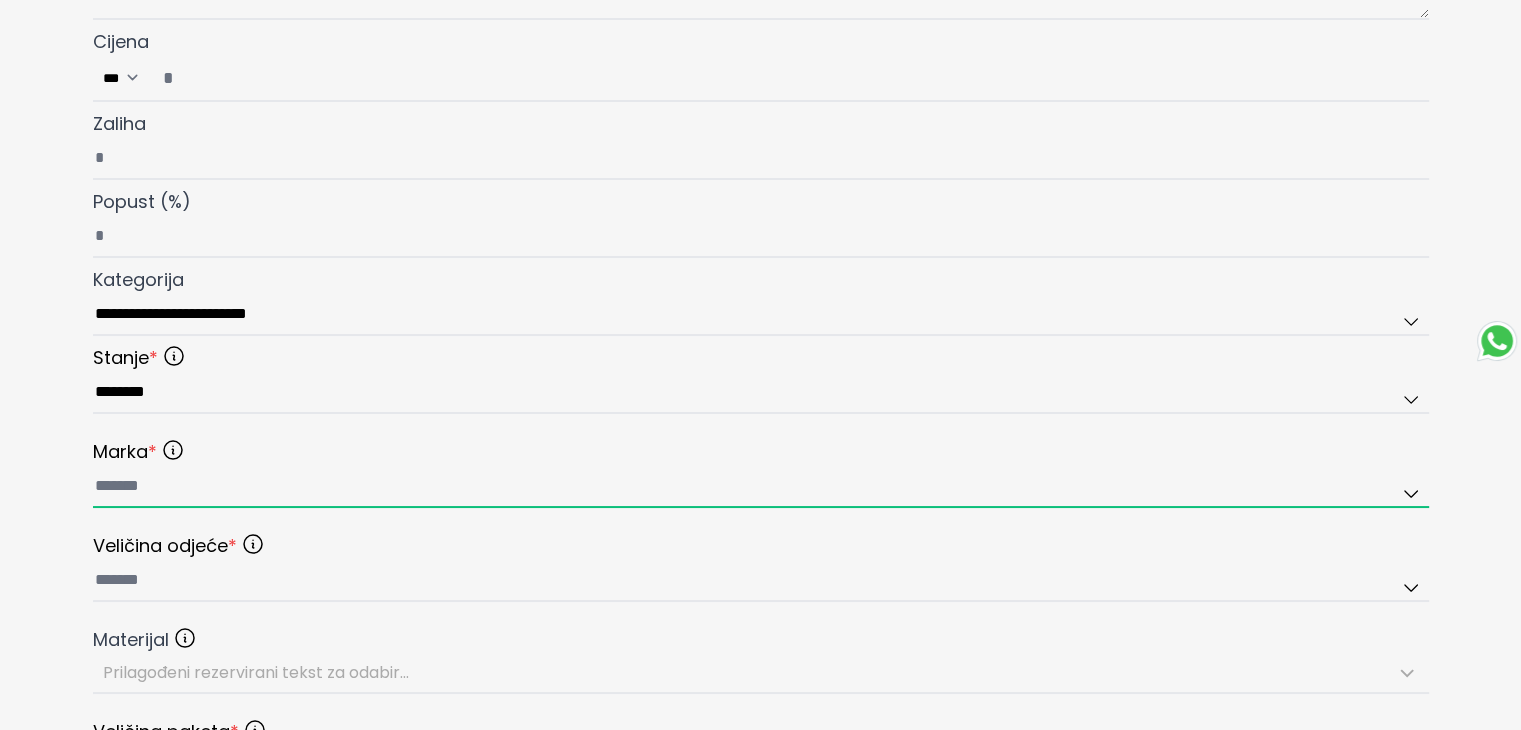 click at bounding box center (761, 487) 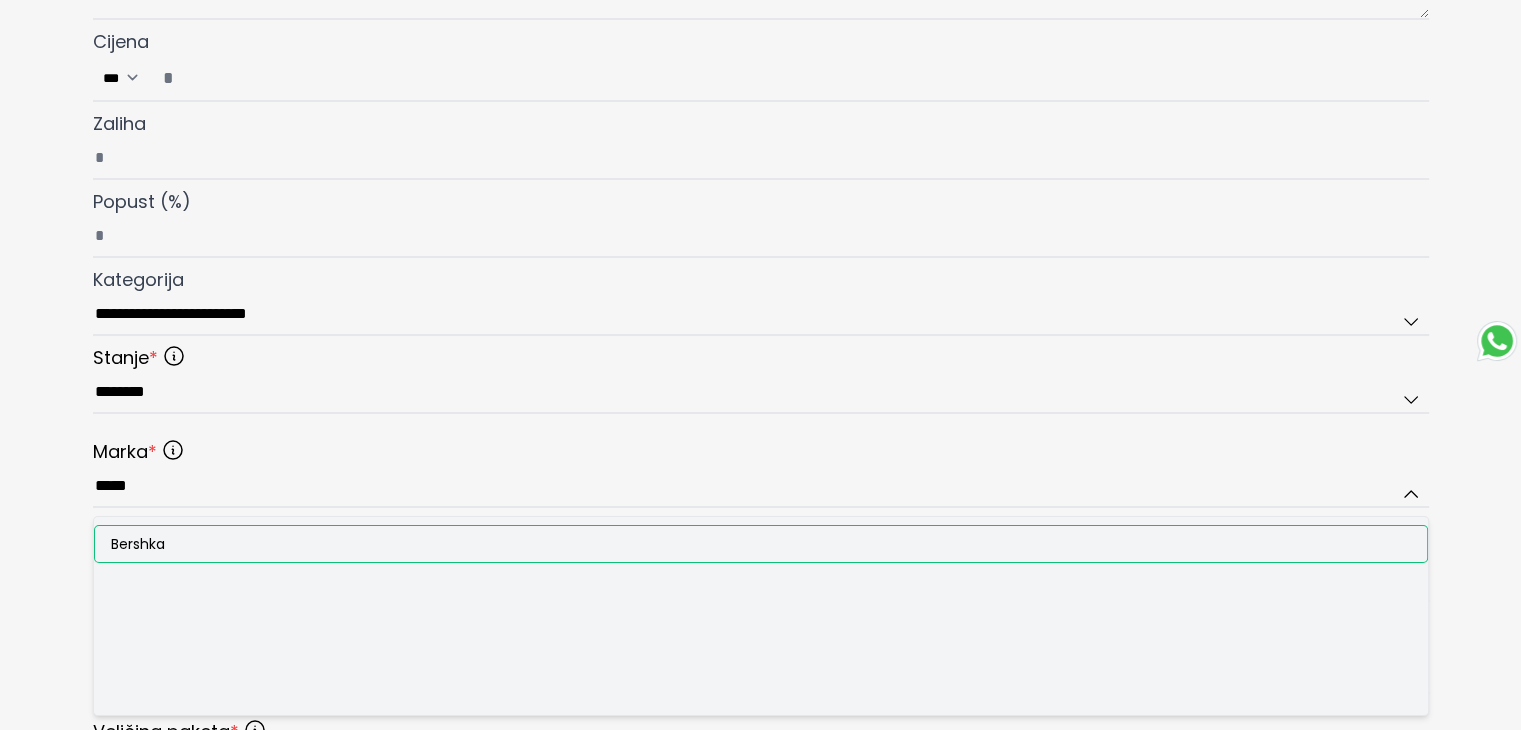 click on "Bershka" at bounding box center [761, 544] 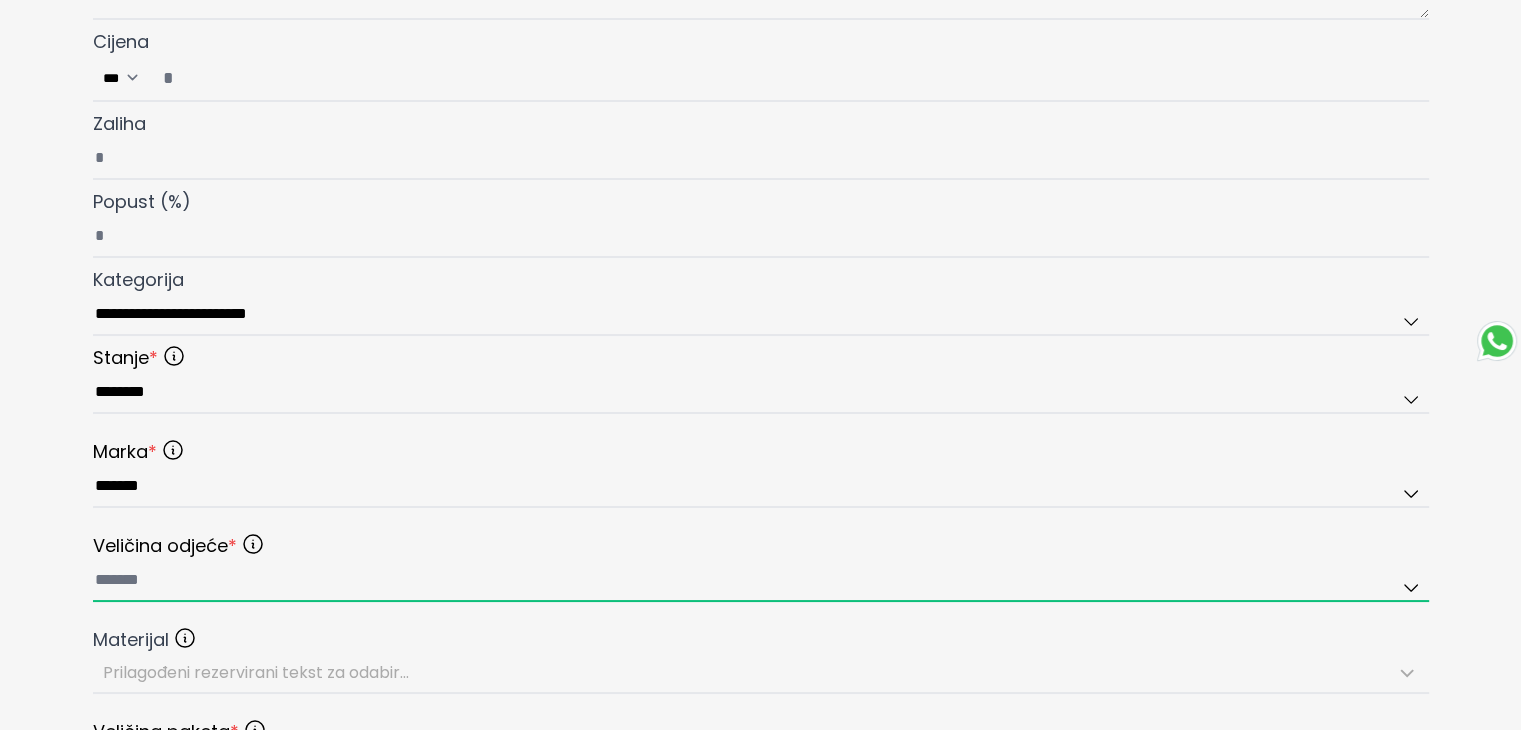 click at bounding box center [761, 581] 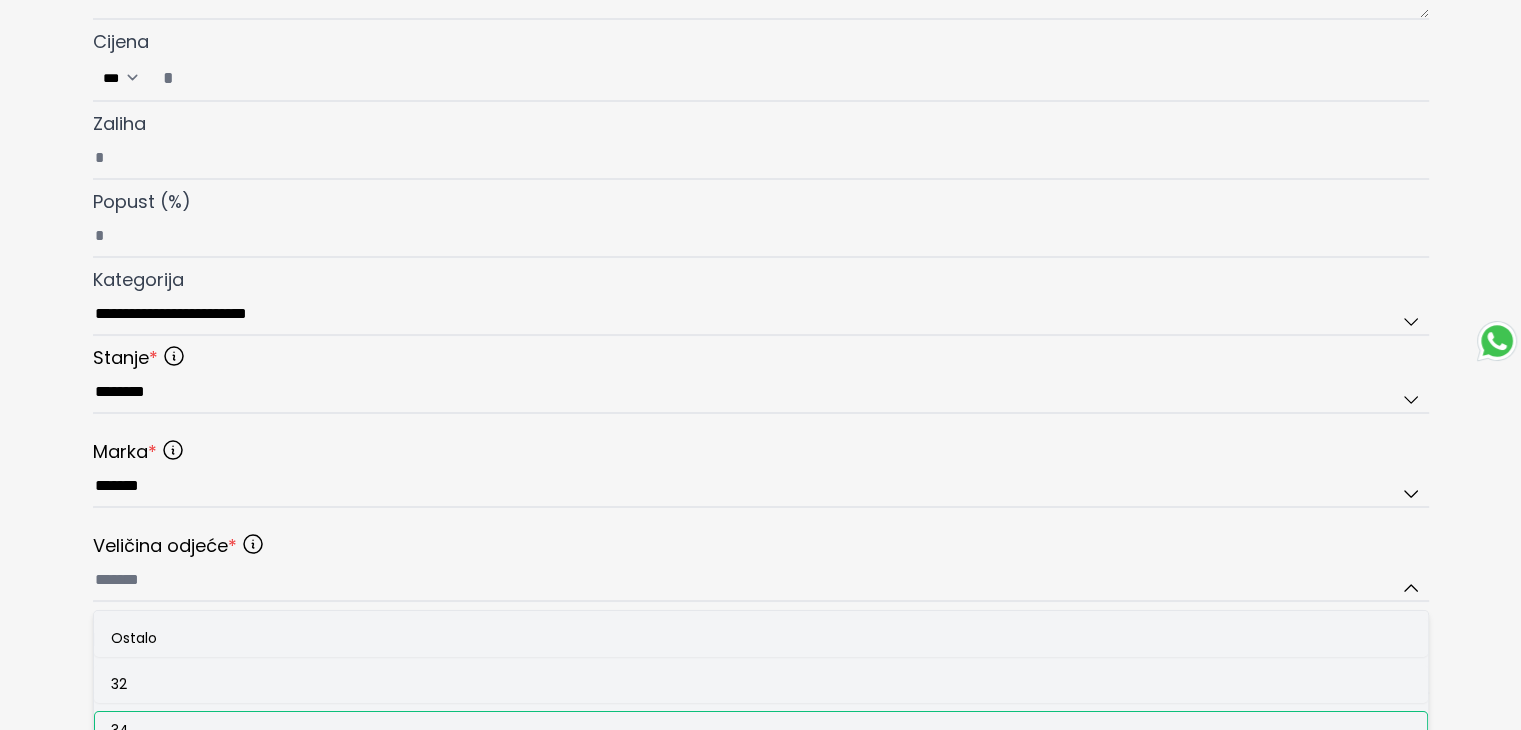 click on "34" at bounding box center [761, 730] 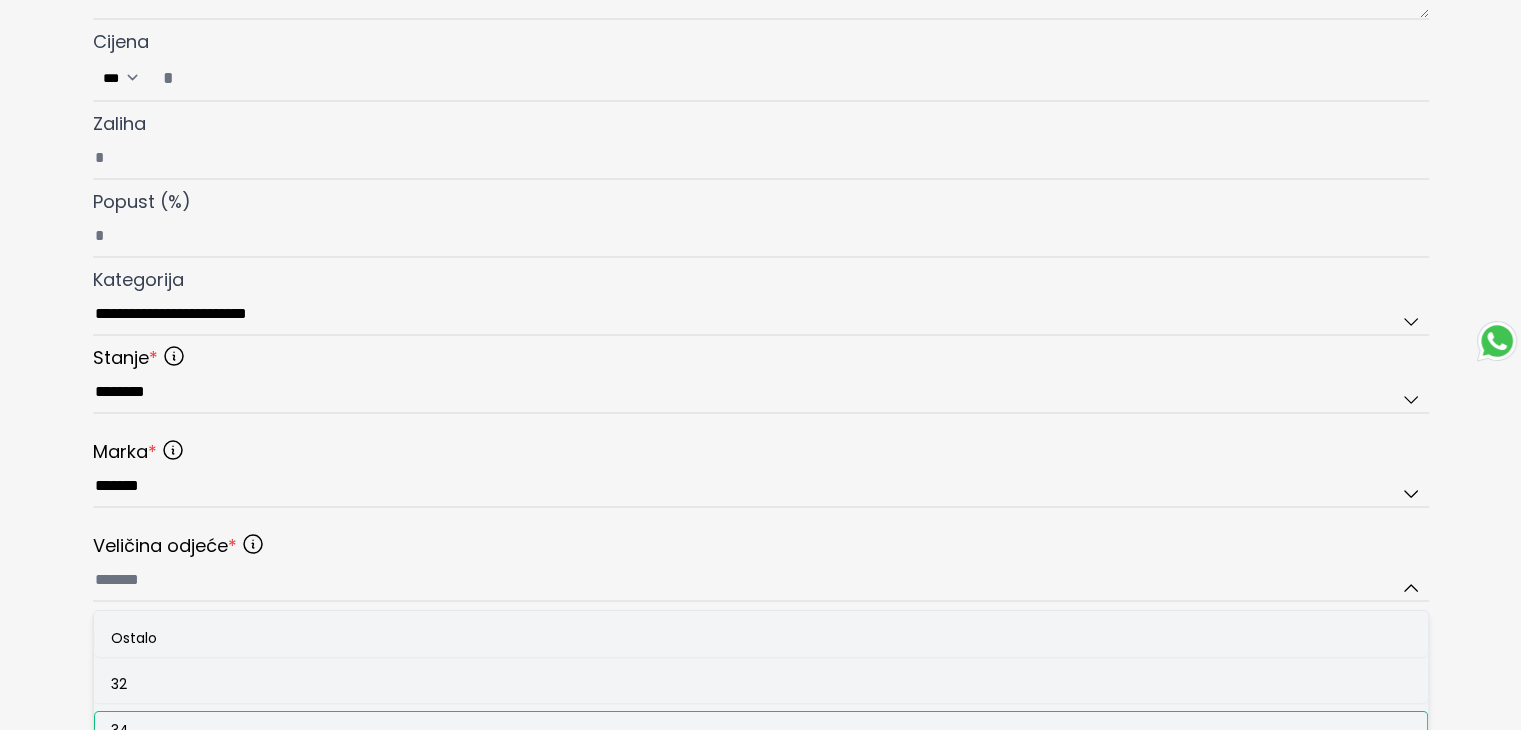 type on "**" 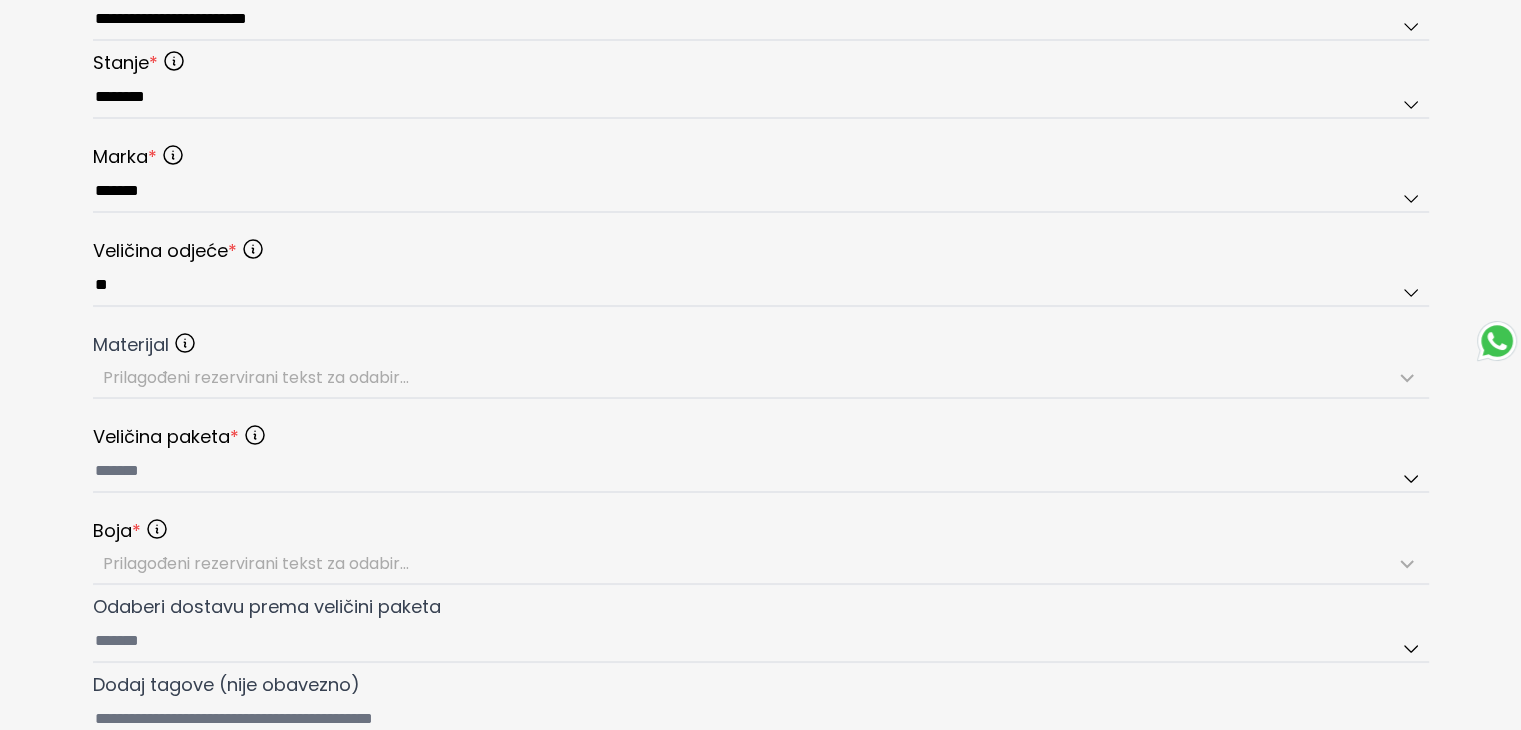 scroll, scrollTop: 900, scrollLeft: 0, axis: vertical 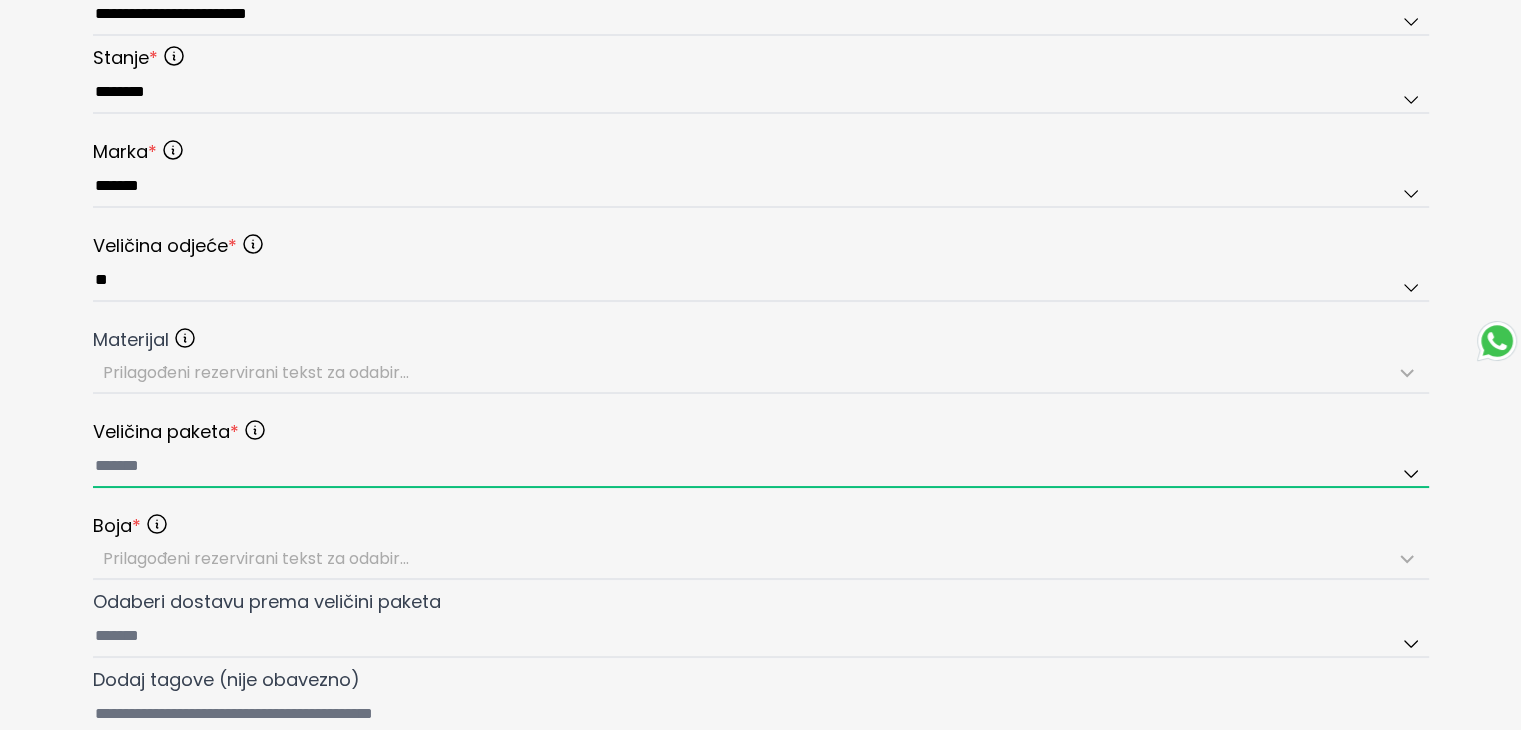 click at bounding box center (761, 467) 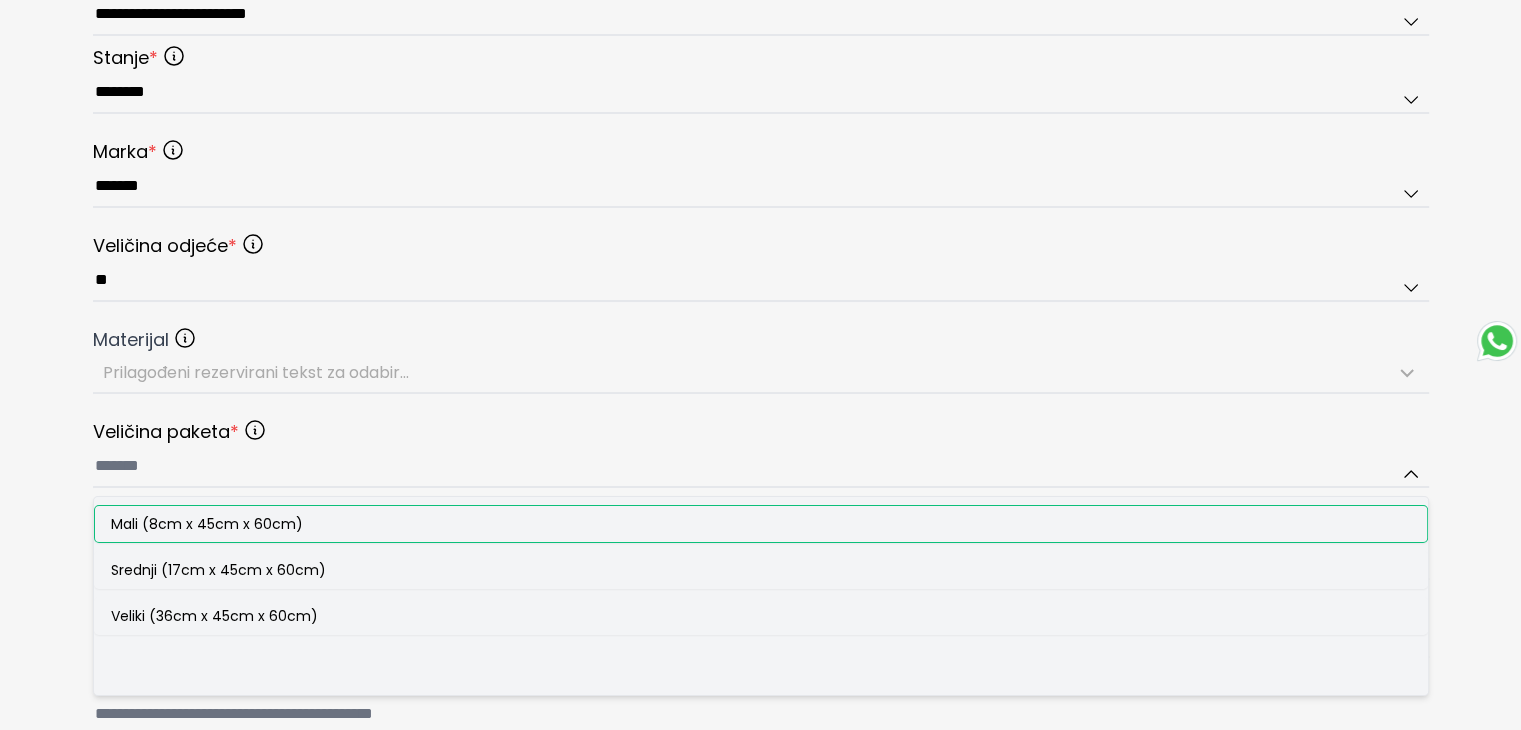 click on "Mali (8cm x 45cm x 60cm)" at bounding box center (761, 524) 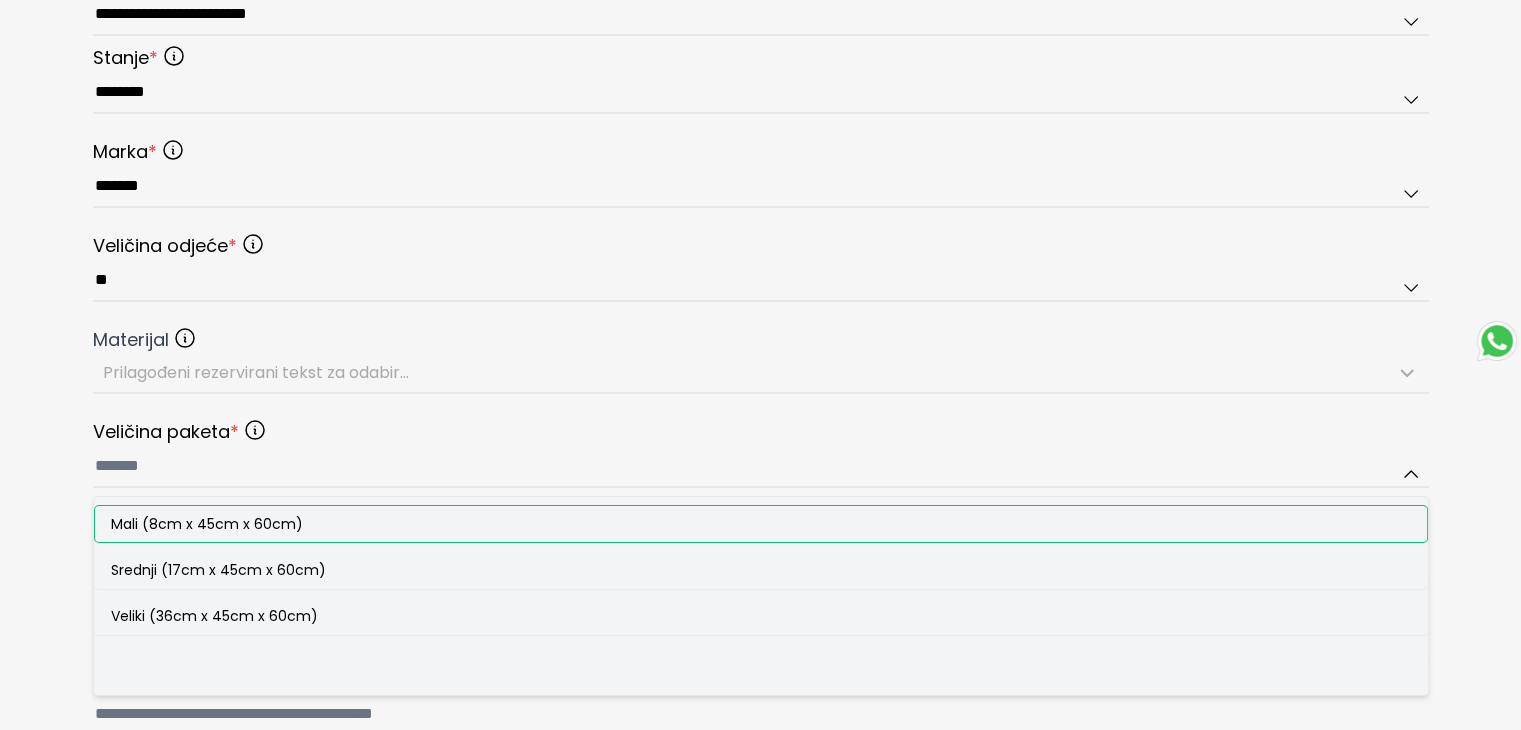 type on "**********" 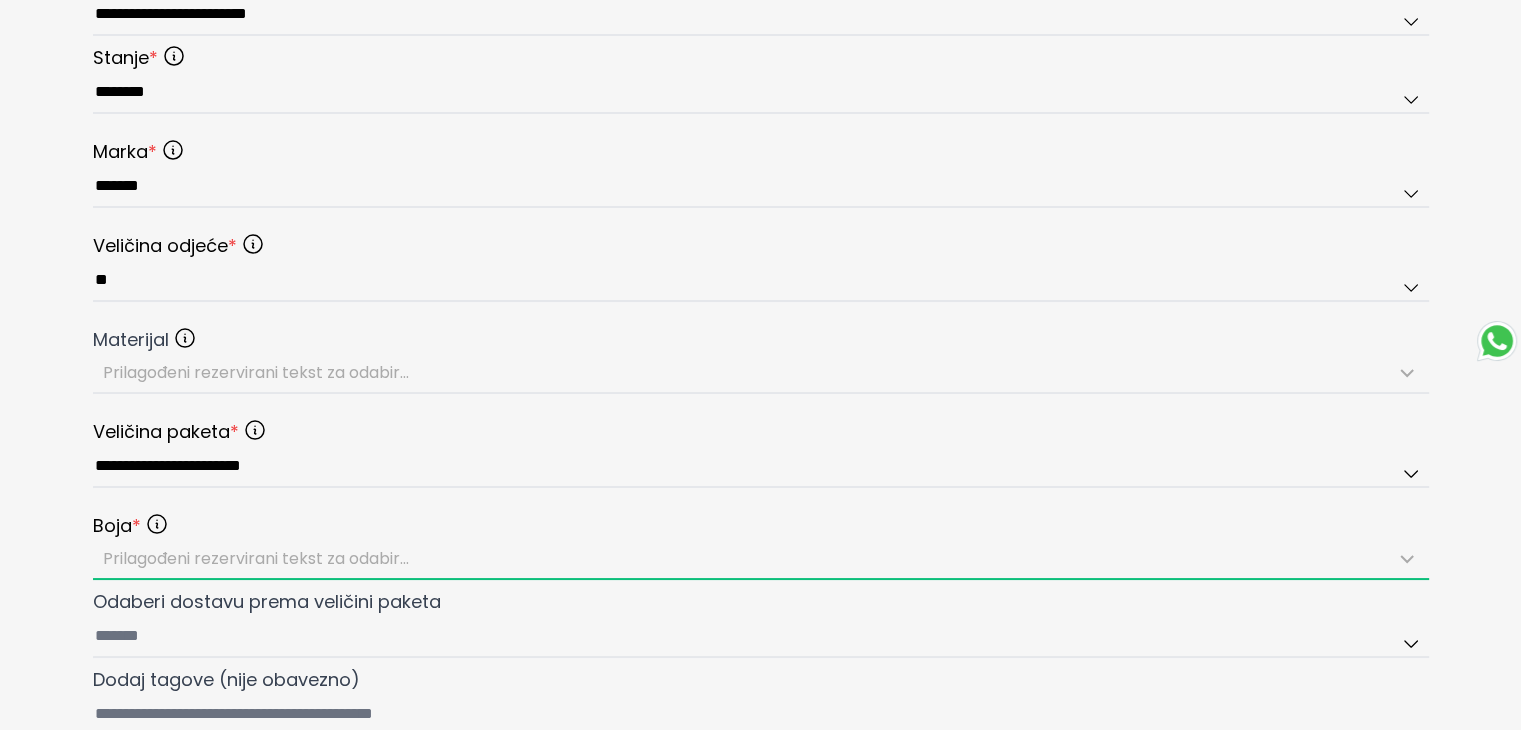click on "Prilagođeni rezervirani tekst za odabir..." at bounding box center [256, 558] 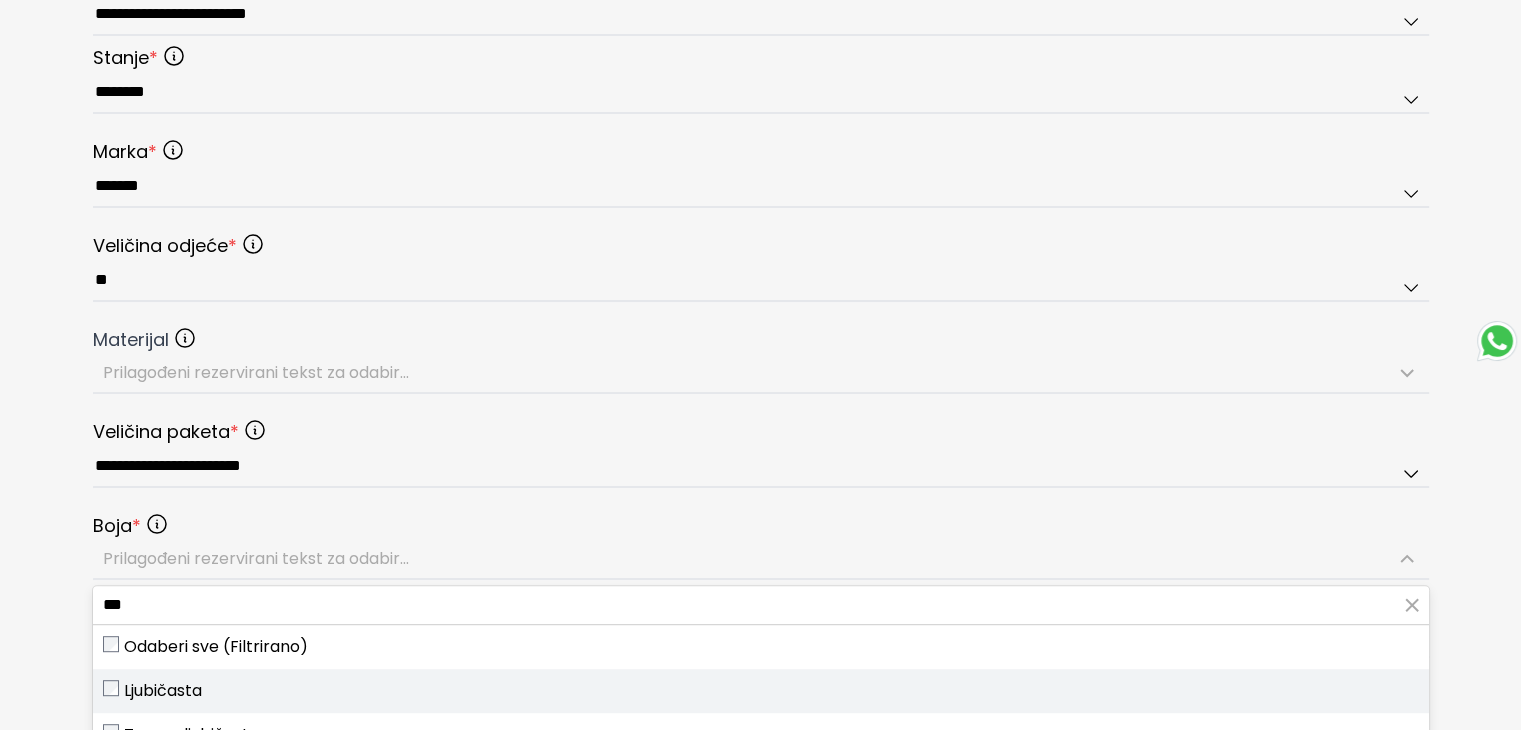 type on "***" 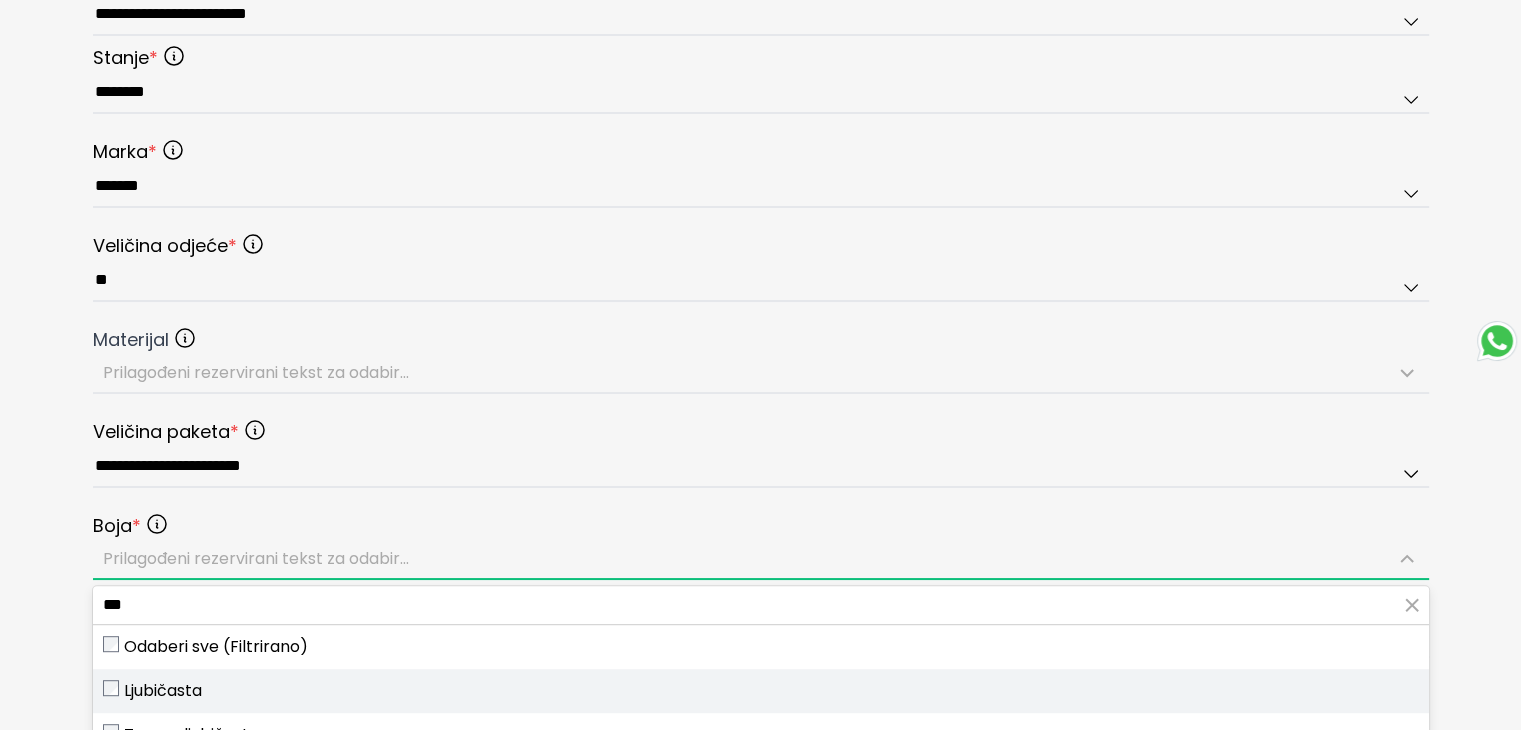 click on "Ljubičasta" at bounding box center (163, 691) 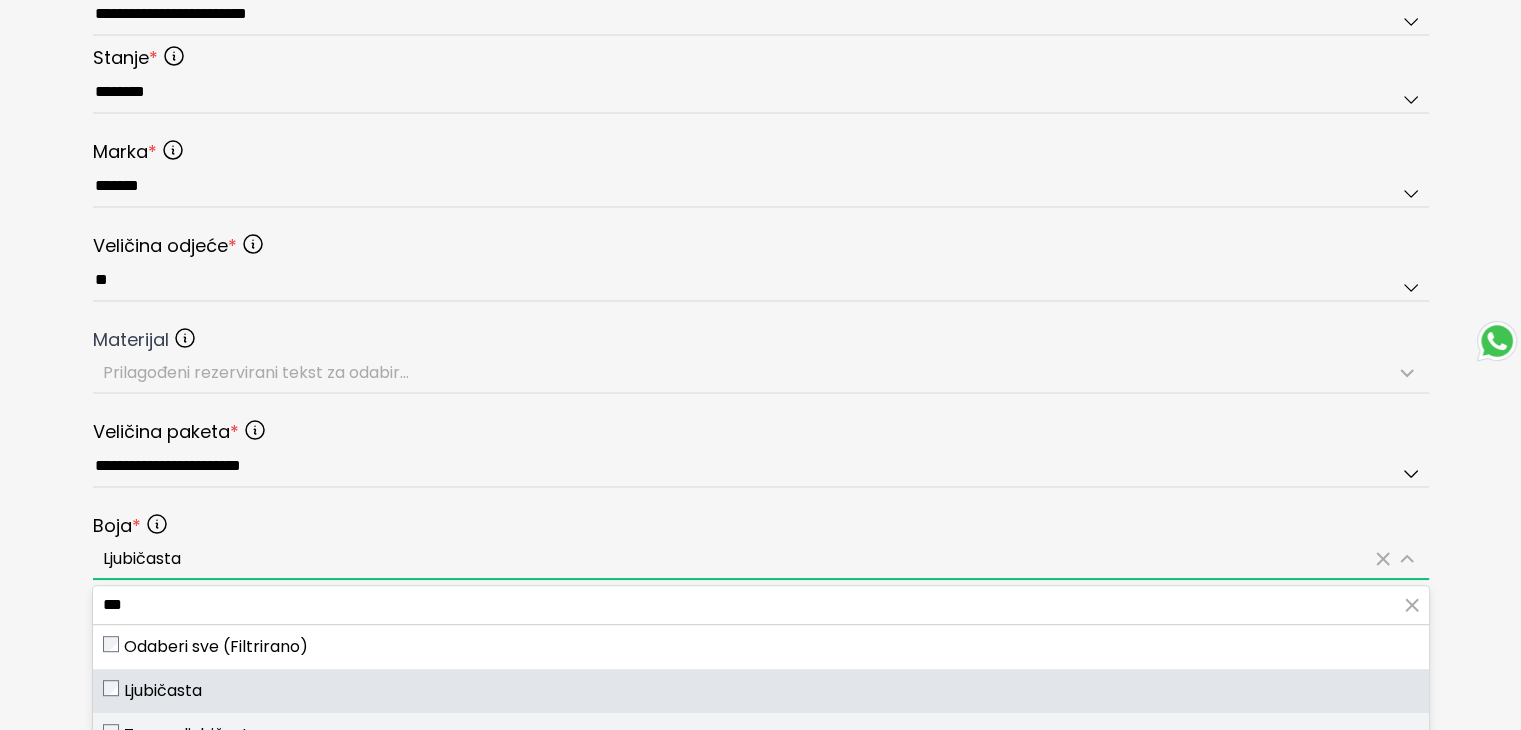 click on "Tamno ljubičasta" at bounding box center [761, 735] 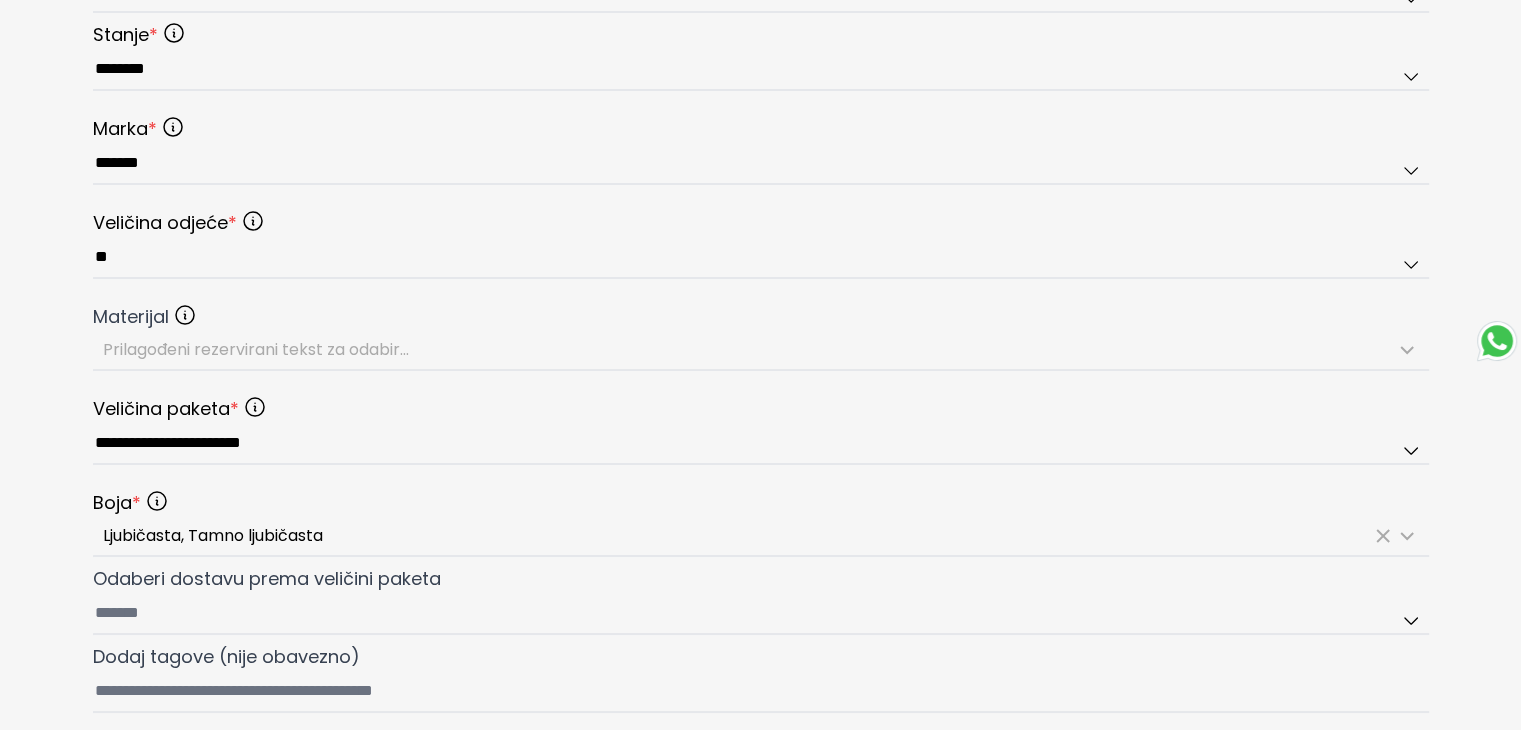 click on "**********" at bounding box center (761, 25) 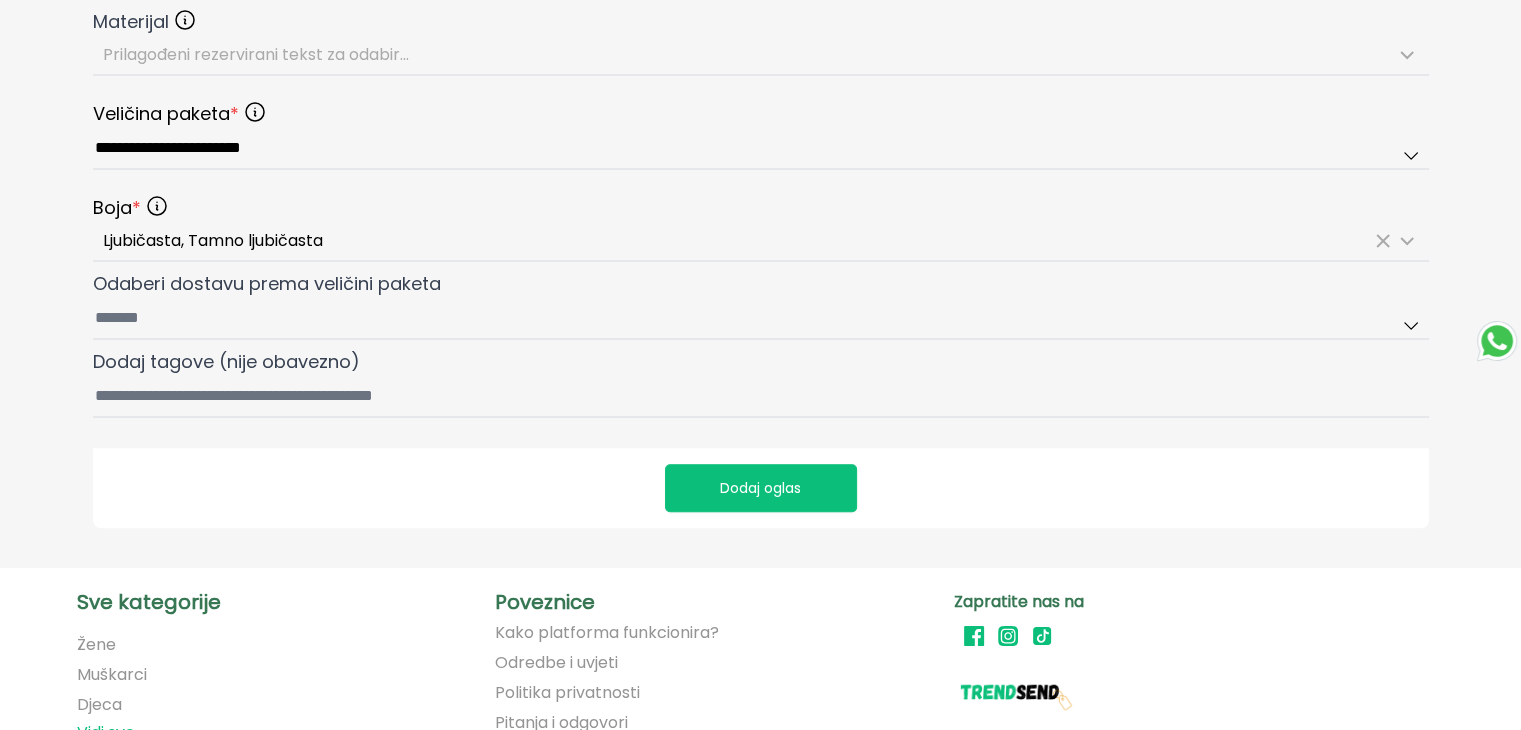 scroll, scrollTop: 1223, scrollLeft: 0, axis: vertical 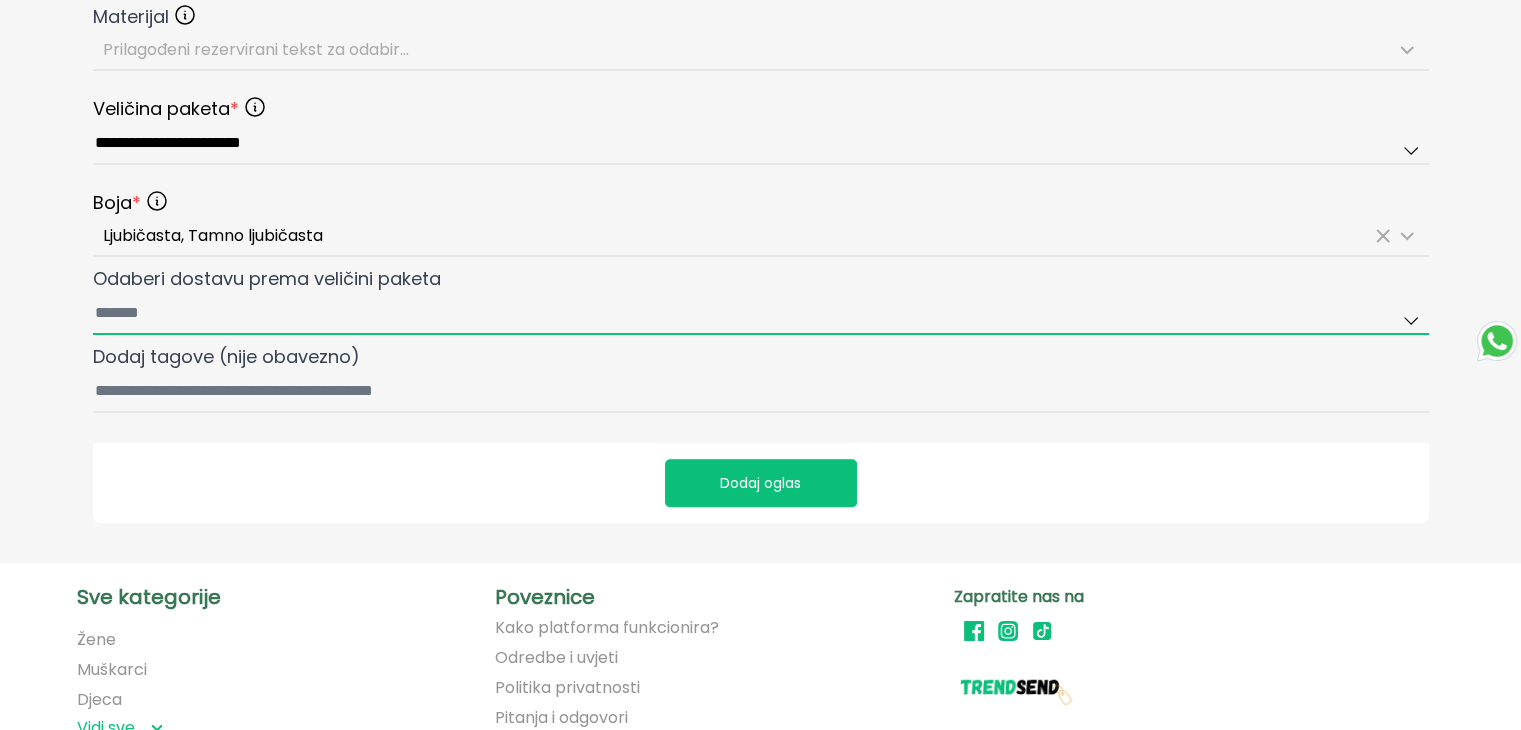 click on "Odaberi dostavu prema veličini paketa" at bounding box center [761, 314] 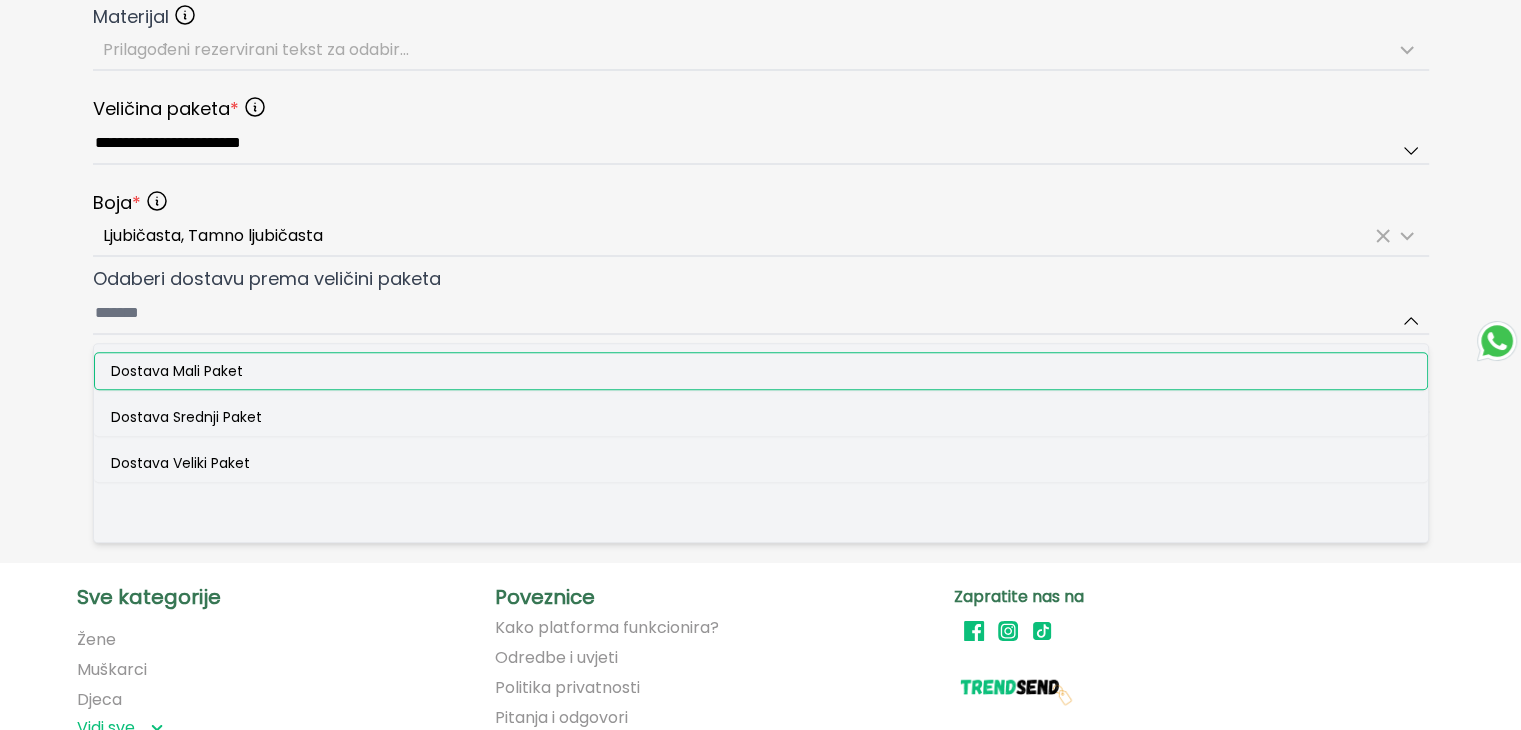 click on "Dostava Mali Paket" at bounding box center (761, 371) 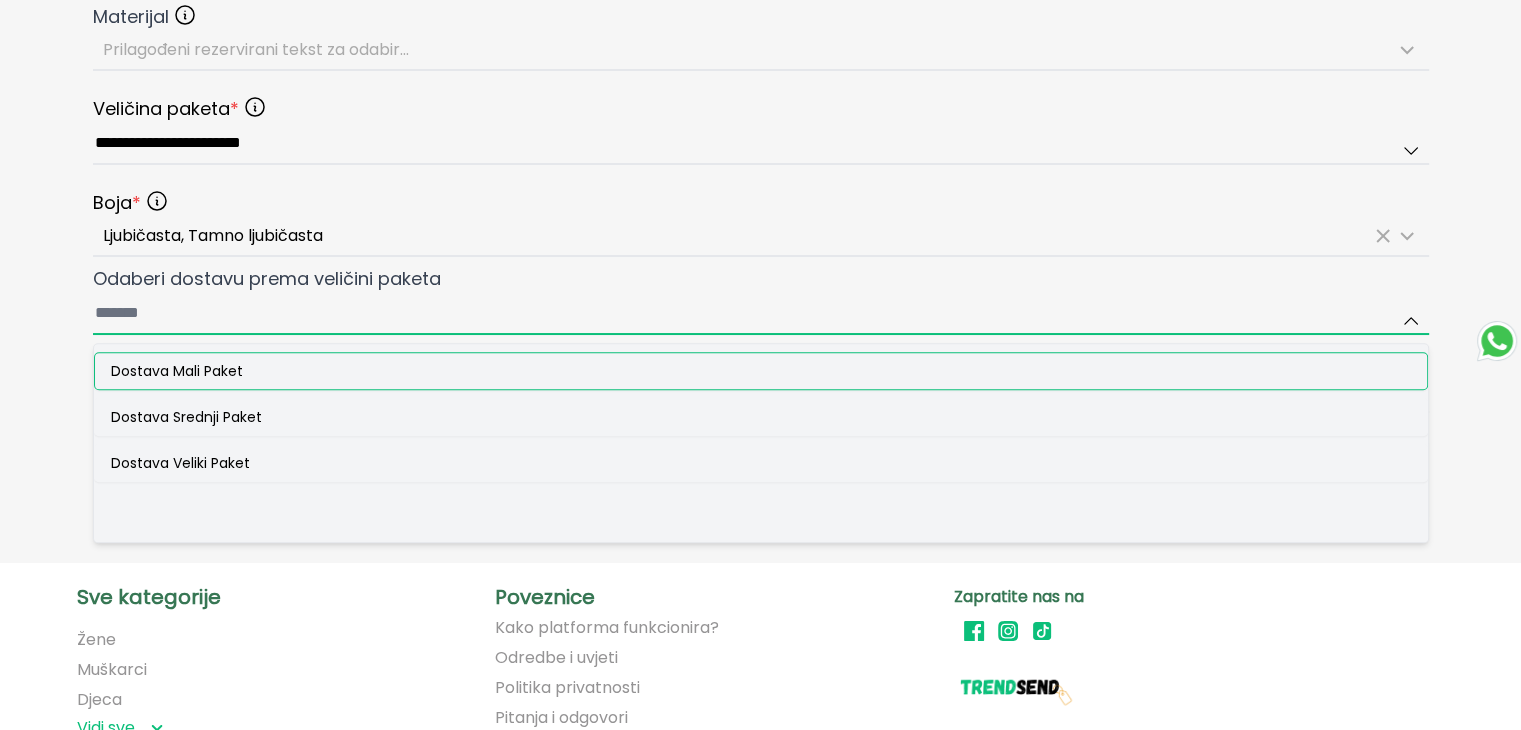 click on "Odaberi dostavu prema veličini paketa Dostava Mali Paket Dostava Srednji Paket Dostava Veliki Paket" at bounding box center [761, 314] 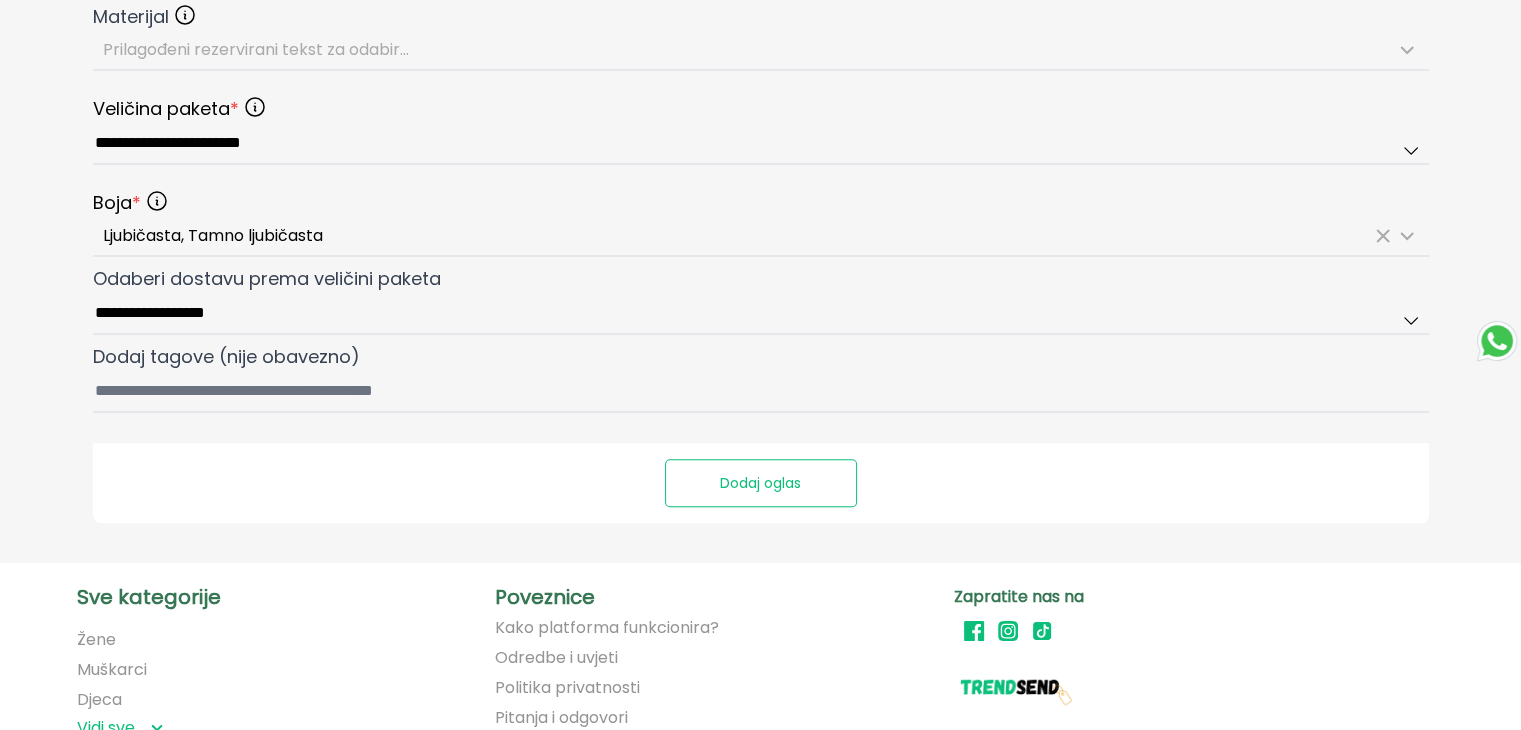 click on "Dodaj oglas" at bounding box center [761, 483] 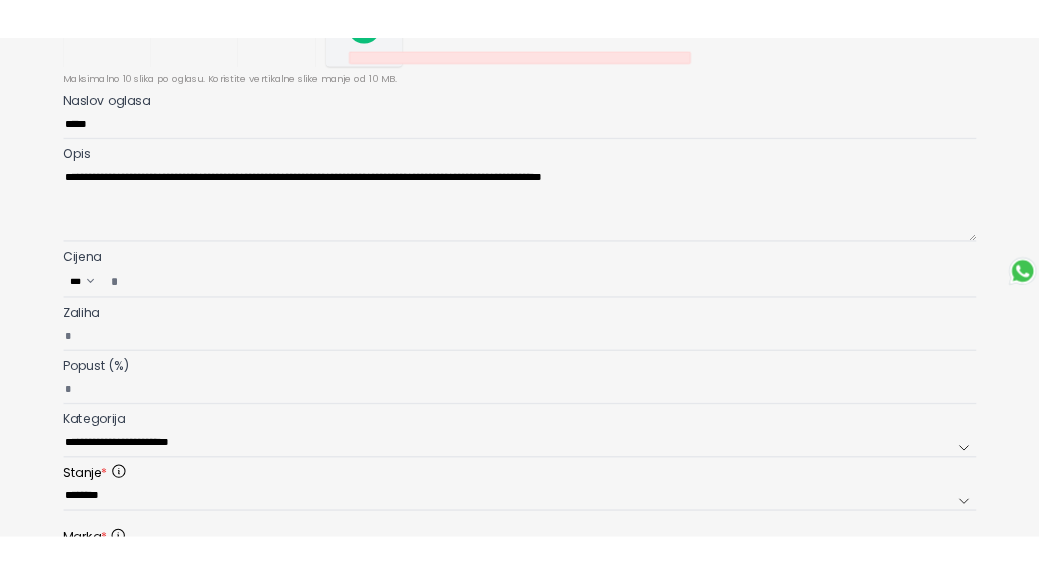scroll, scrollTop: 0, scrollLeft: 0, axis: both 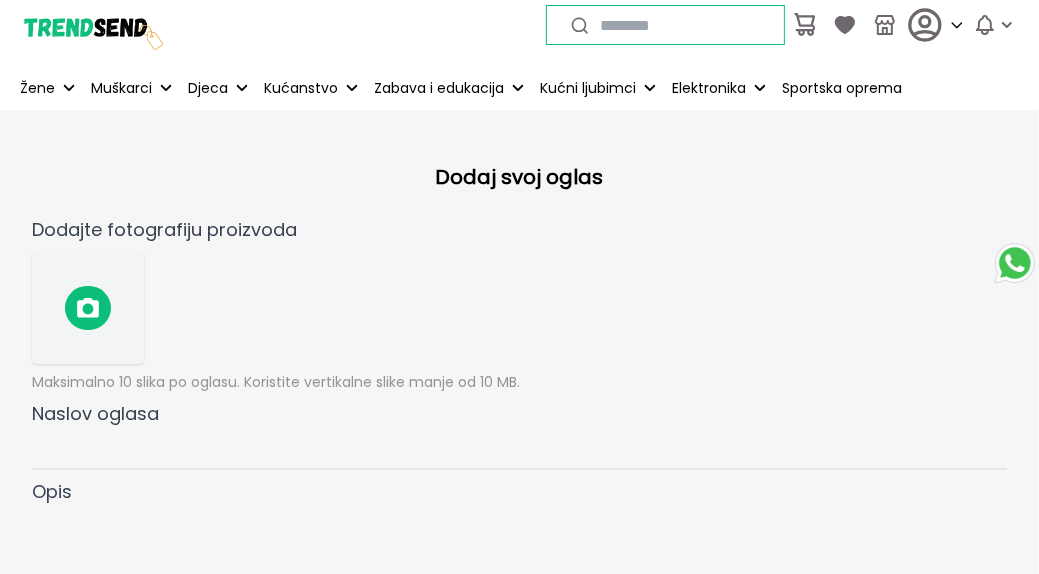 click at bounding box center [88, 308] 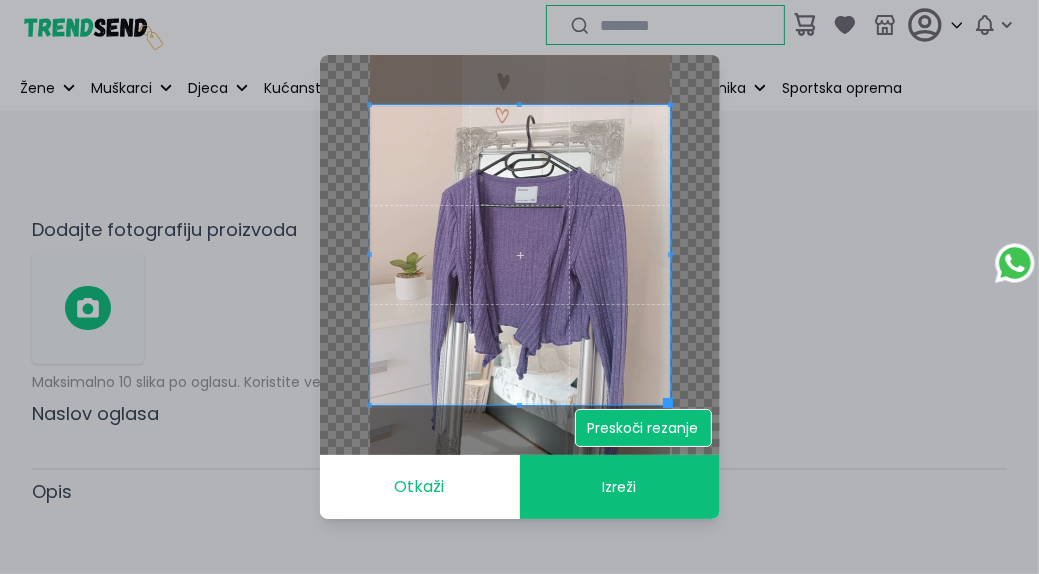 click on "Preskoči rezanje" at bounding box center [643, 428] 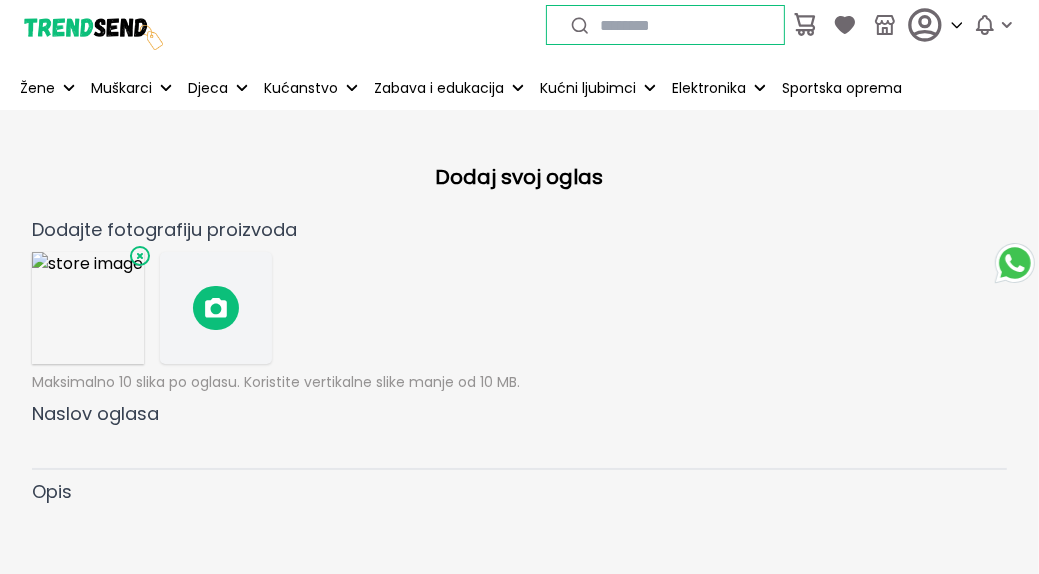 click 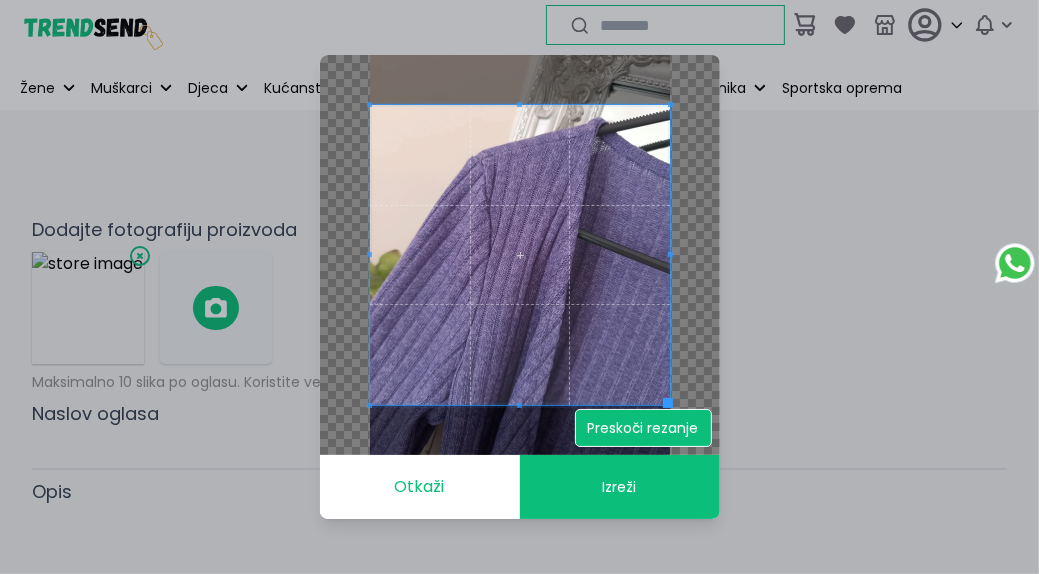 click on "Preskoči rezanje" at bounding box center (643, 428) 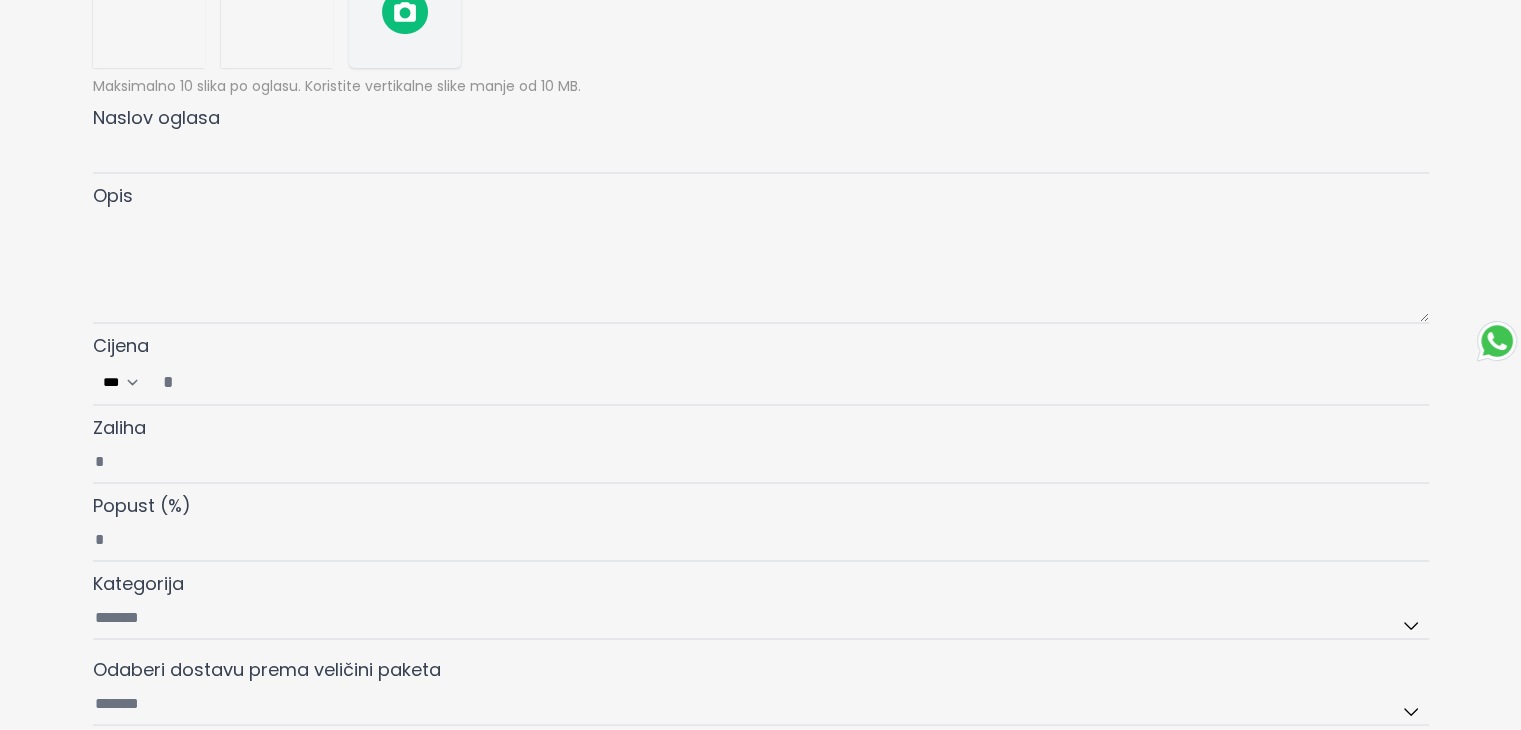 scroll, scrollTop: 300, scrollLeft: 0, axis: vertical 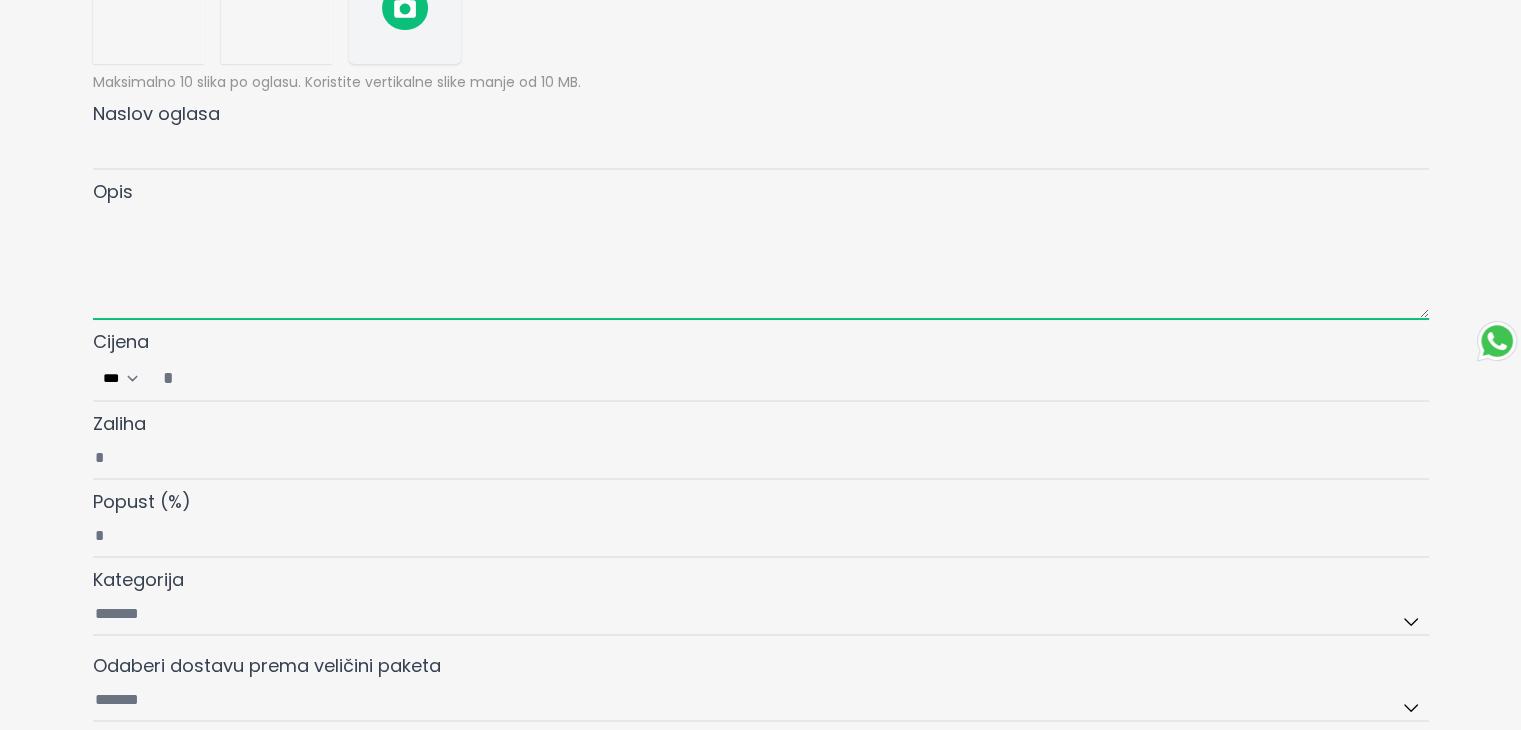 click at bounding box center [761, 263] 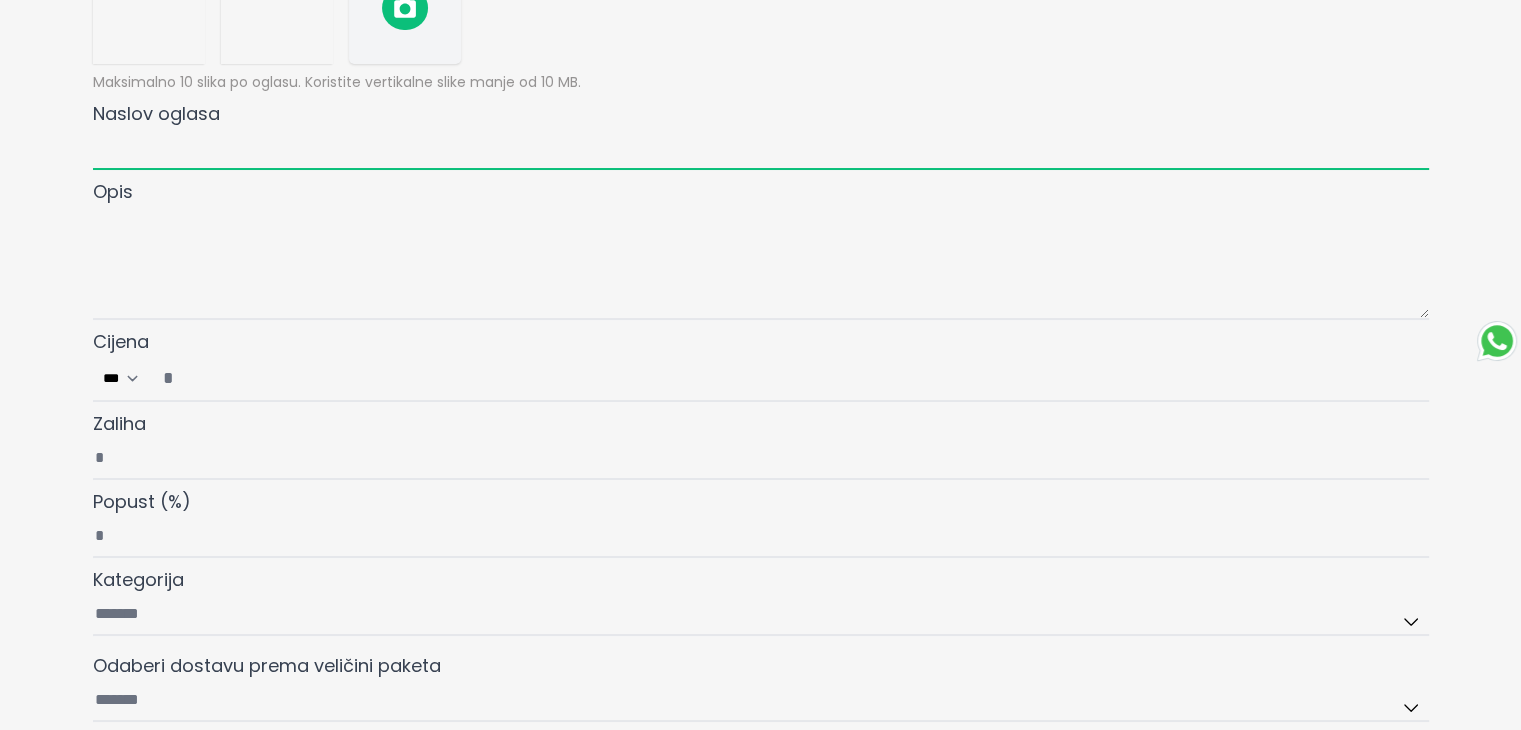 click on "Naslov oglasa" at bounding box center [761, 149] 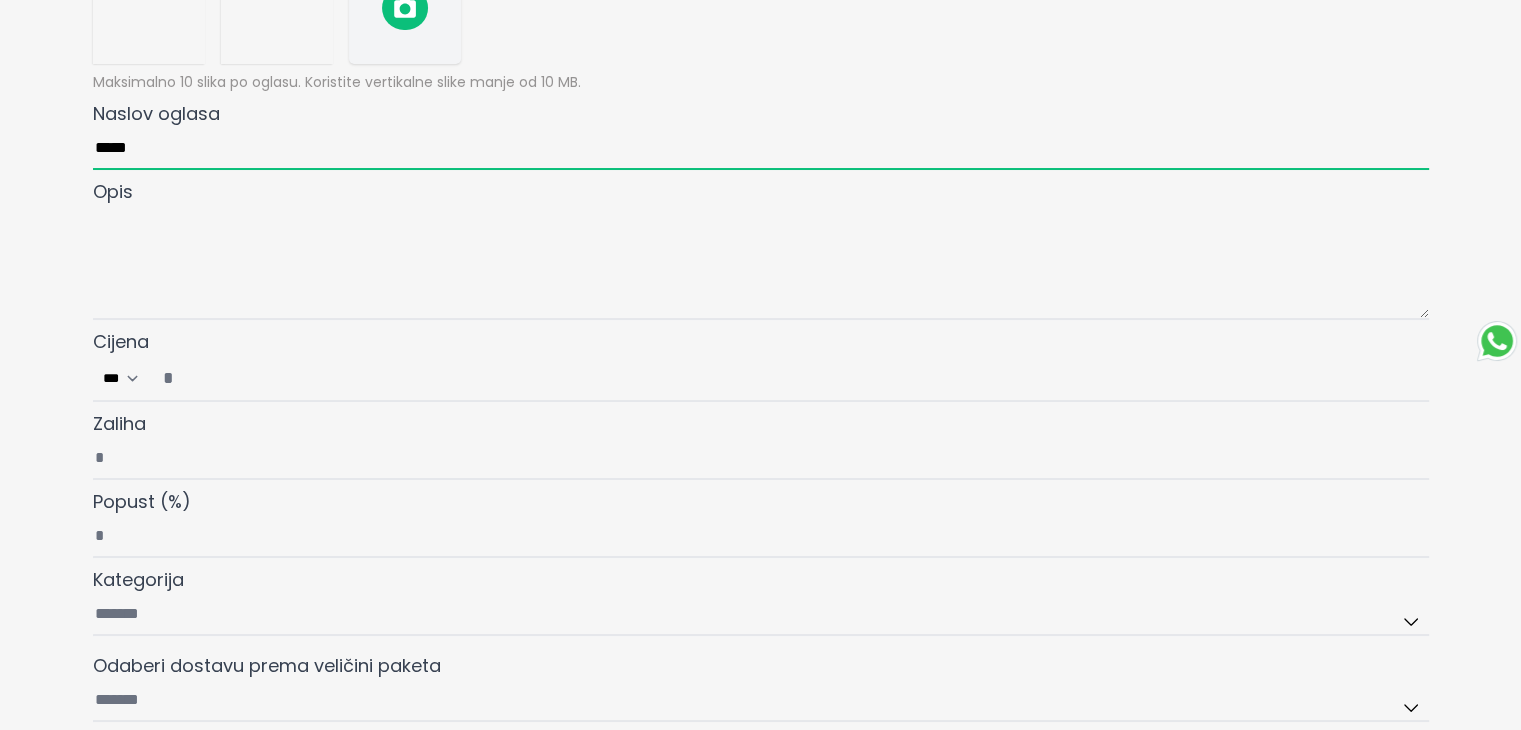 type on "*****" 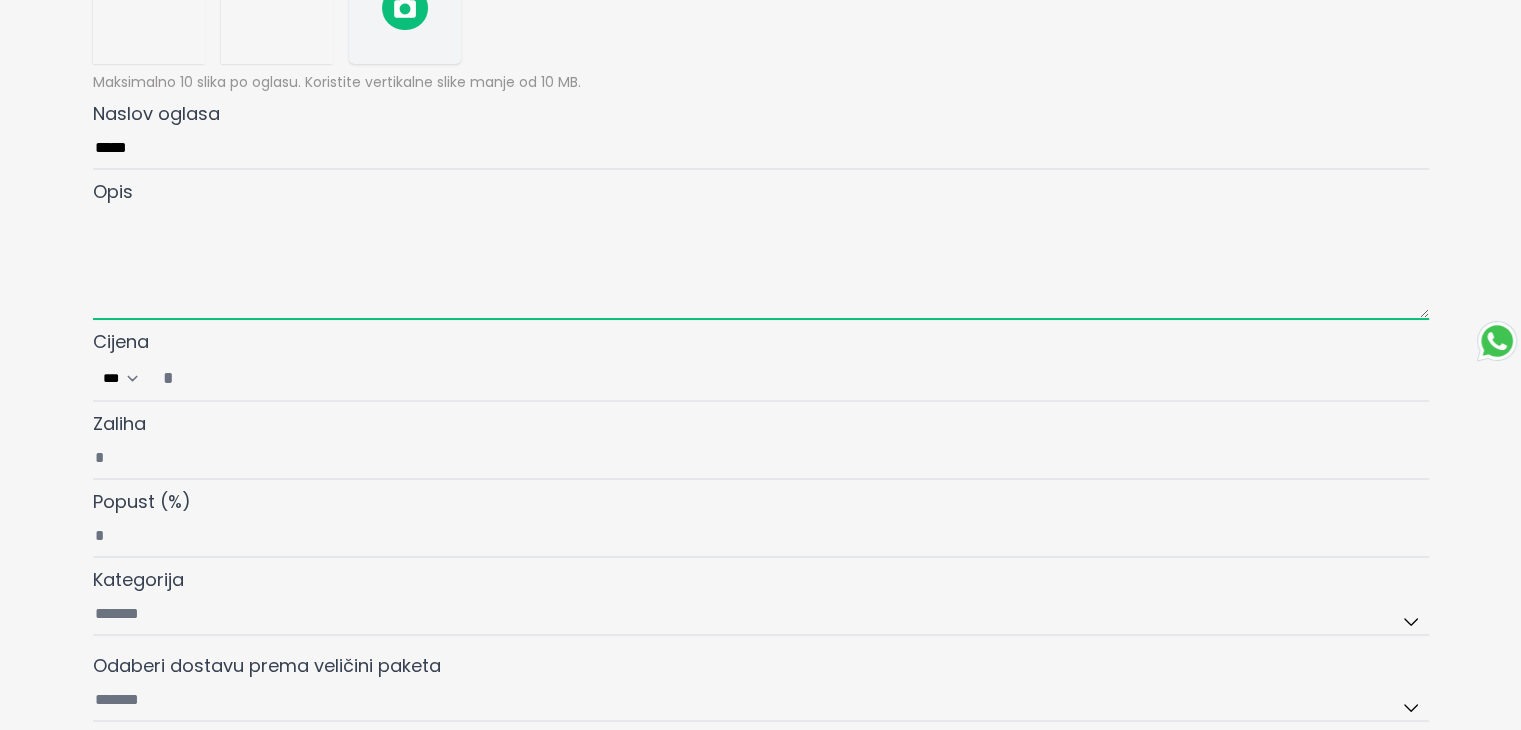 click at bounding box center (761, 263) 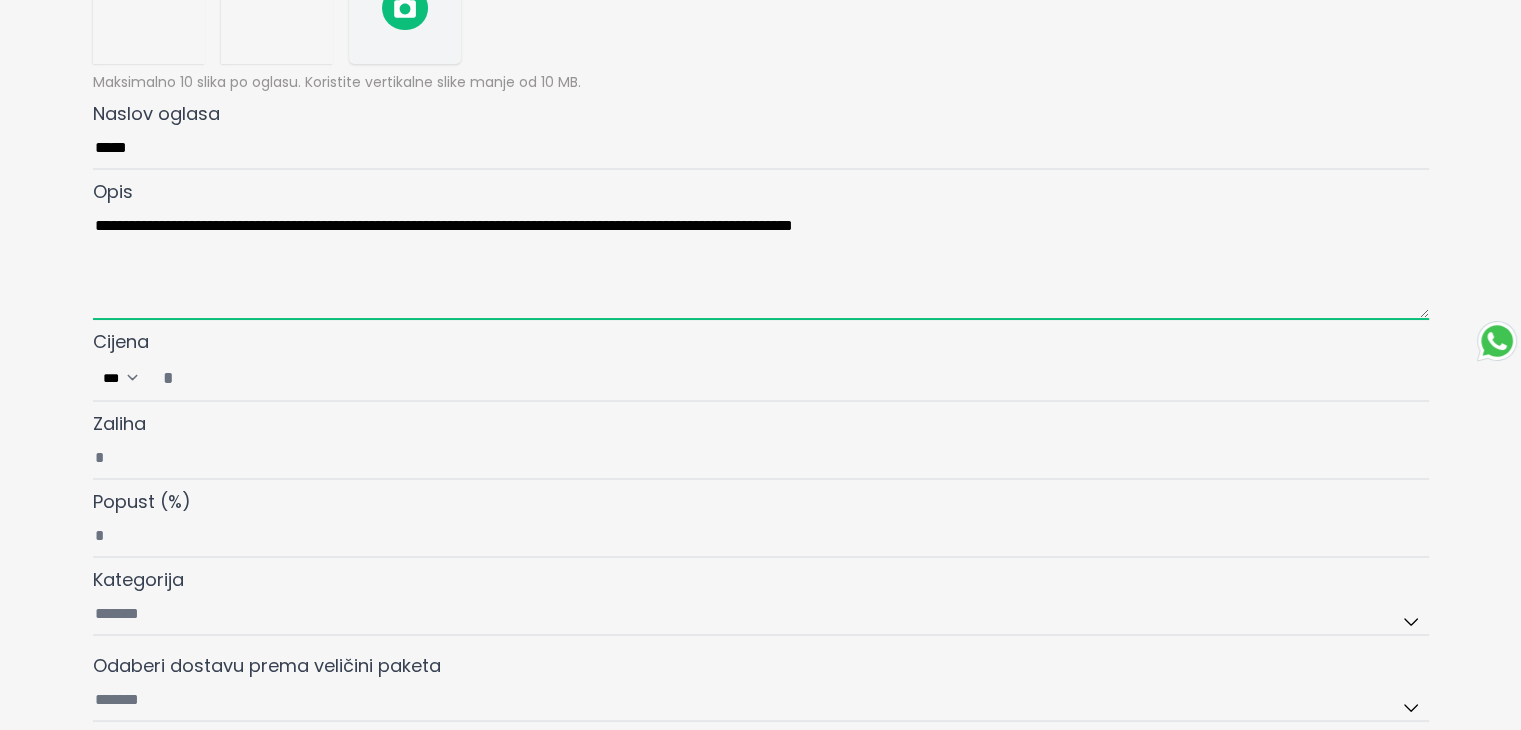 type on "**********" 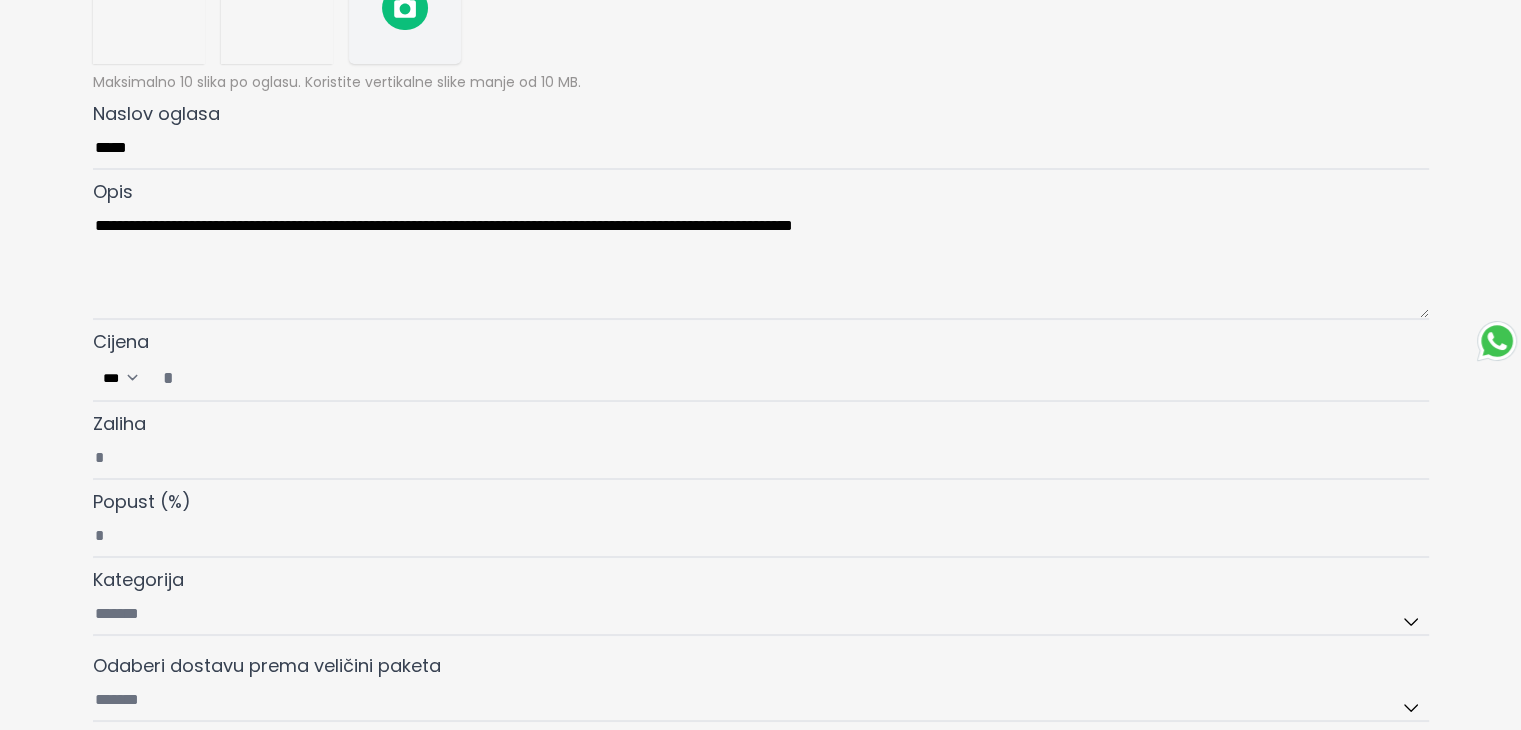 click on "Cijena ***" at bounding box center [789, 378] 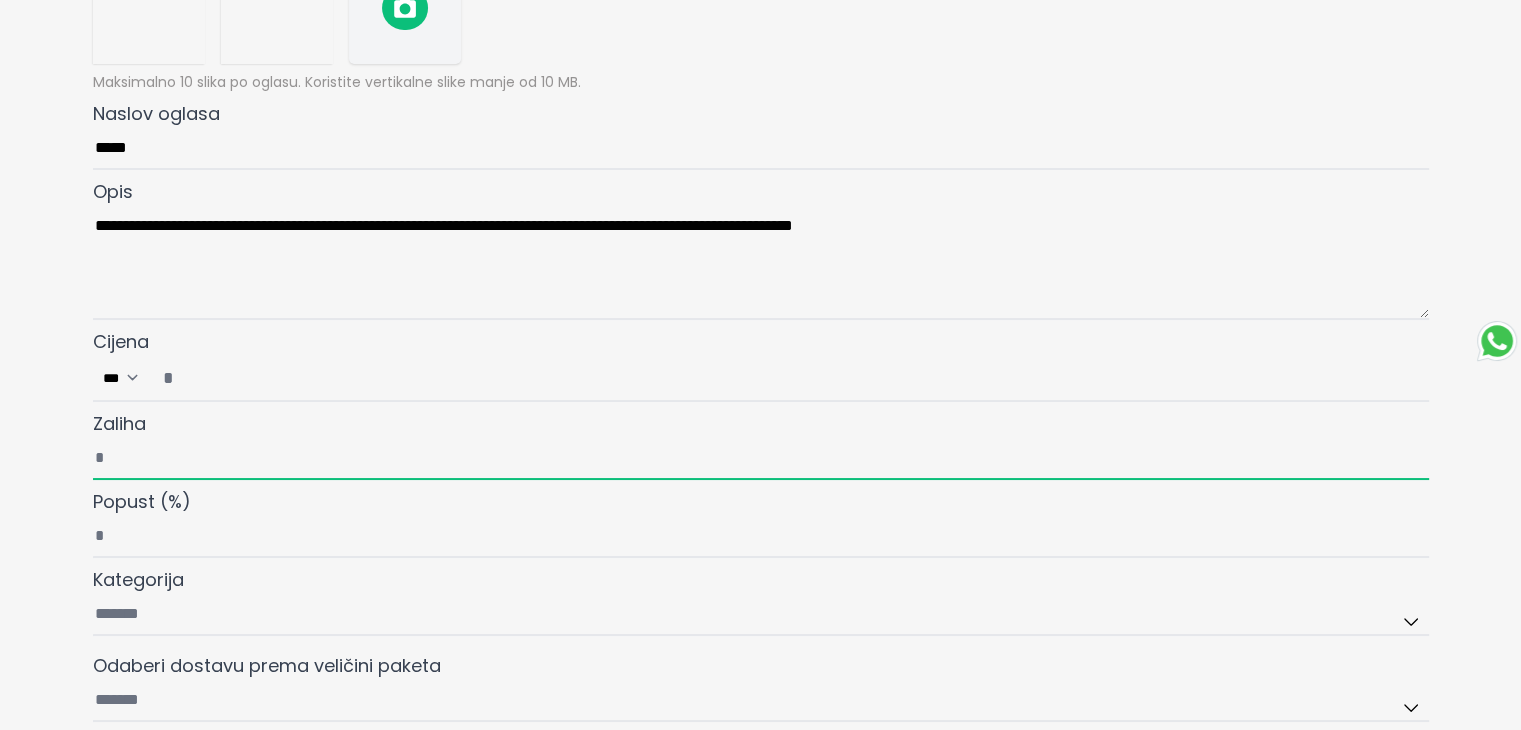 click on "Zaliha" at bounding box center [761, 459] 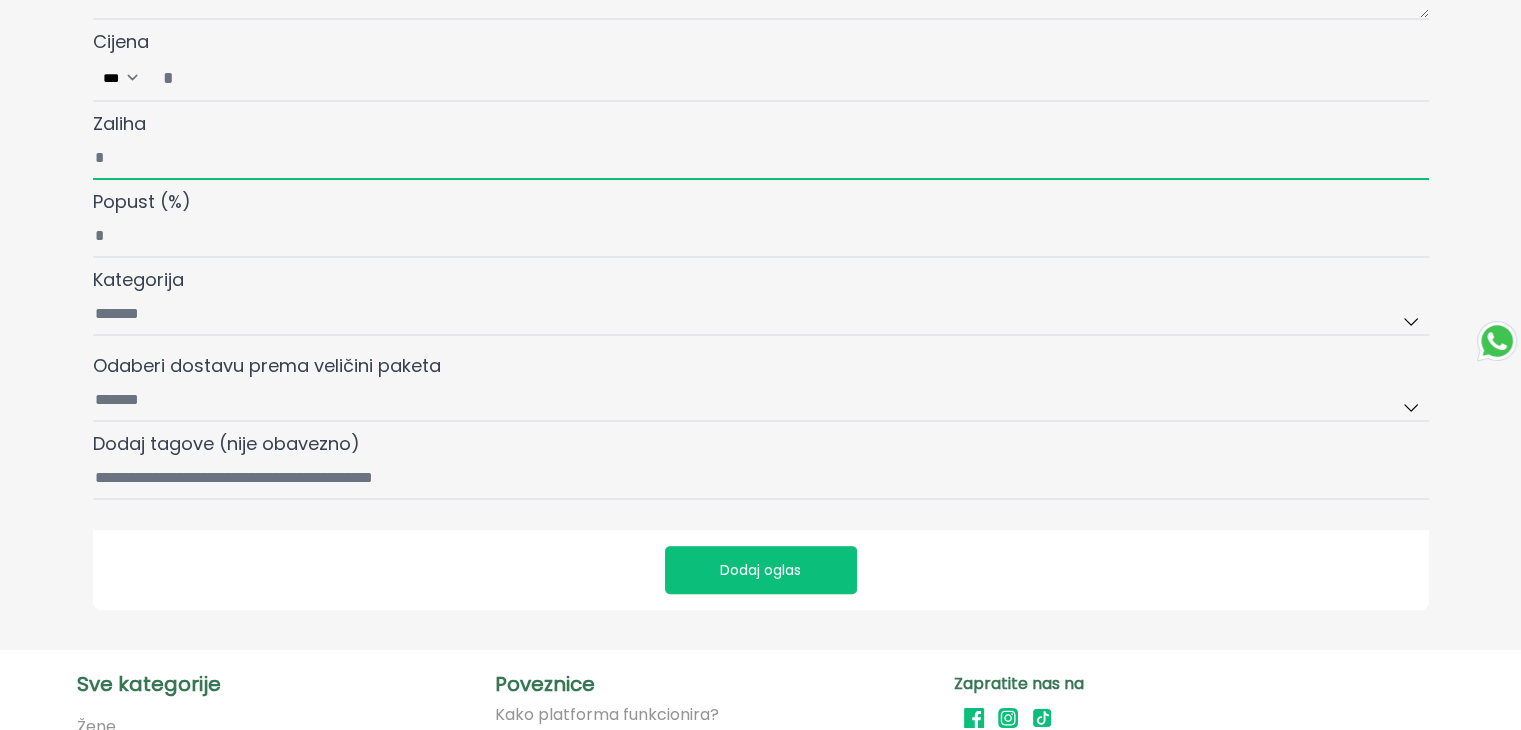 type on "*" 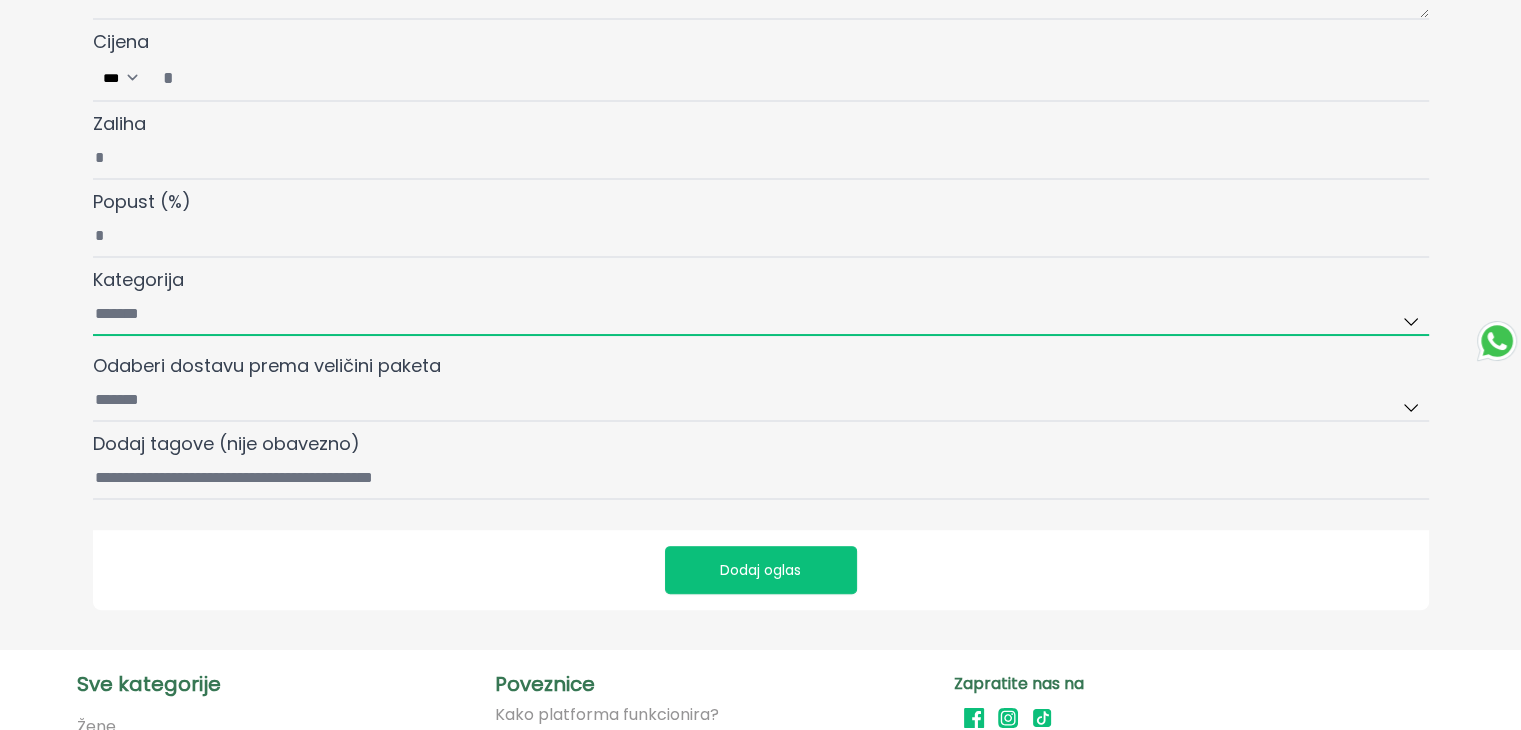 click on "Kategorija" at bounding box center (761, 315) 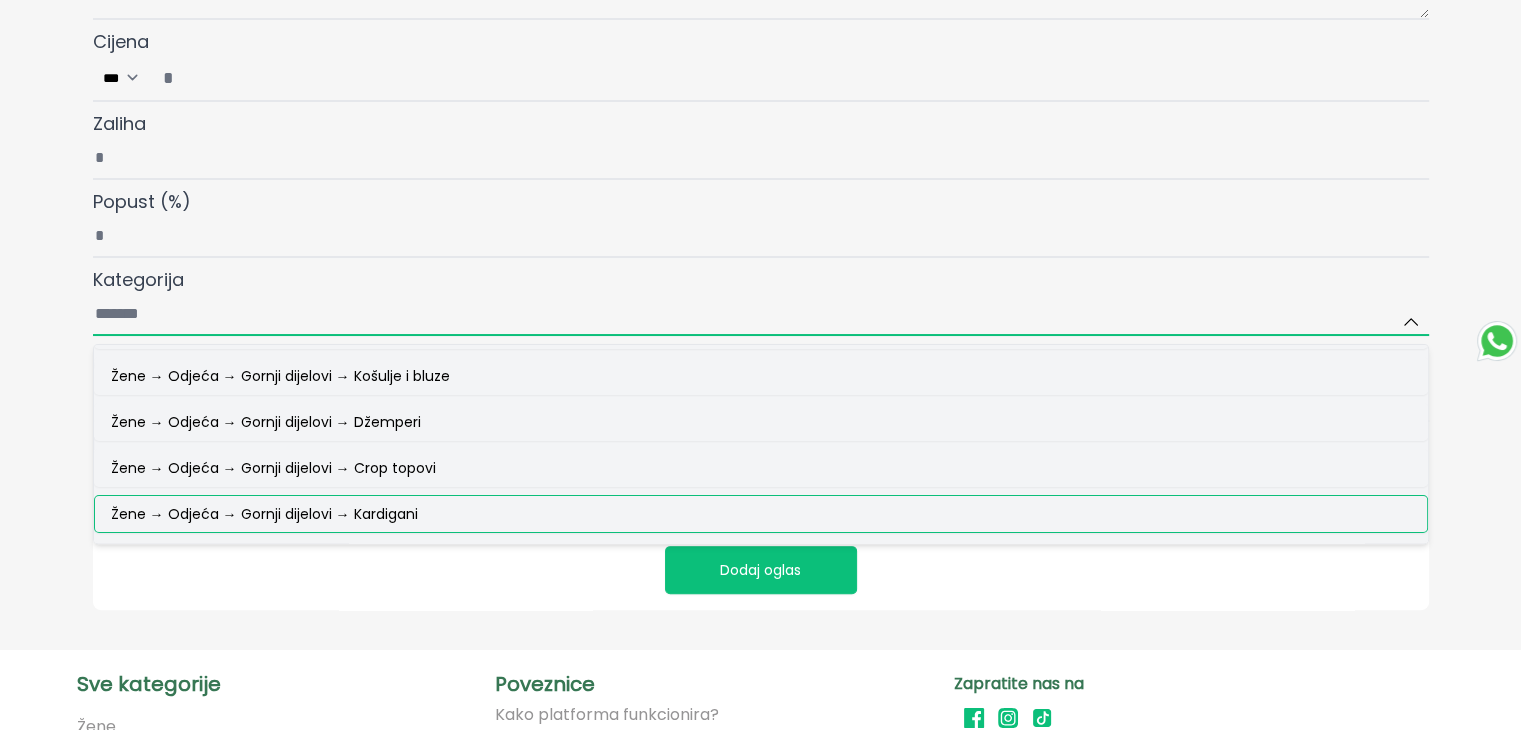 scroll, scrollTop: 300, scrollLeft: 0, axis: vertical 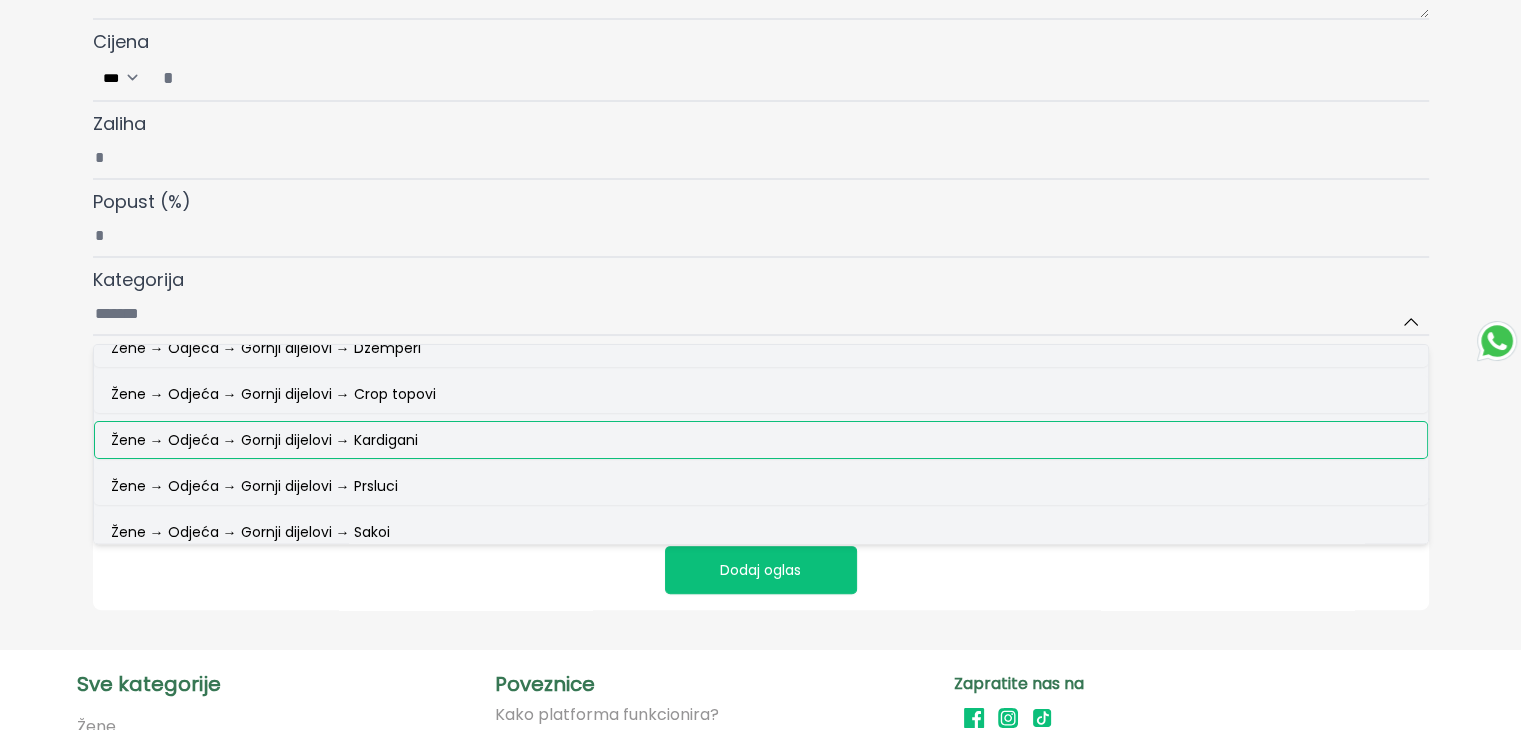 click on "Žene  →  Odjeća  →  Gornji dijelovi  →  Kardigani" at bounding box center (761, 440) 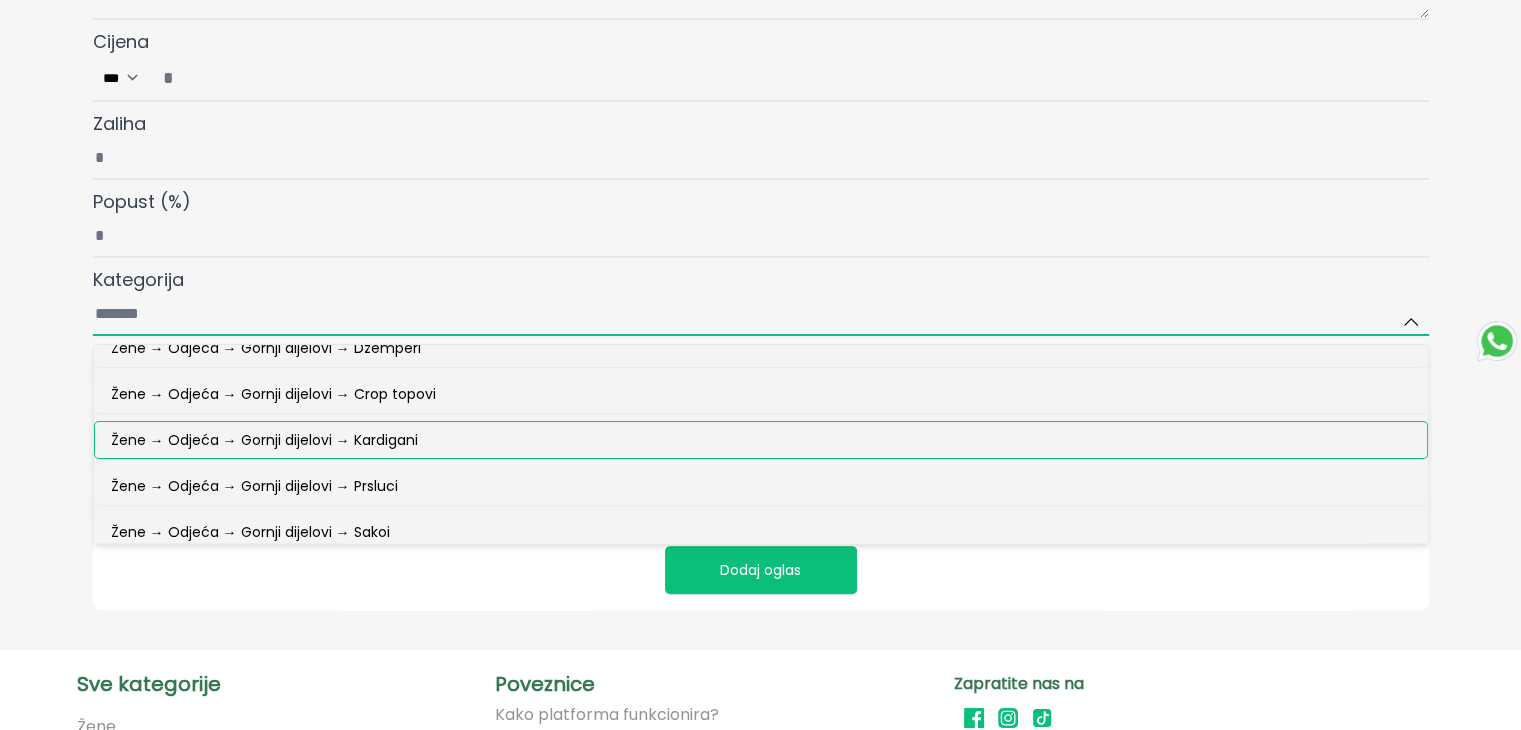 click on "Kategorija Žene Žene  →  Odjeća Žene  →  Odjeća  →  Gornji dijelovi Žene  →  Odjeća  →  Gornji dijelovi  →  Majice dugih rukava Žene  →  Odjeća  →  Gornji dijelovi  →  Majice kratkih rukava i topovi Žene  →  Odjeća  →  Gornji dijelovi  →  Košulje i bluze Žene  →  Odjeća  →  Gornji dijelovi  →  Džemperi Žene  →  Odjeća  →  Gornji dijelovi  →  Crop topovi Žene  →  Odjeća  →  Gornji dijelovi  →  Kardigani Žene  →  Odjeća  →  Gornji dijelovi  →  Prsluci Žene  →  Odjeća  →  Gornji dijelovi  →  Sakoi Žene  →  Odjeća  →  Gornji dijelovi  →  Duksevi Žene  →  Odjeća  →  Gornji dijelovi  →  Korzeti Žene  →  Odjeća  →  Donji dijelovi Žene  →  Odjeća  →  Donji dijelovi  →  Hlače Žene  →  Odjeća  →  Donji dijelovi  →  Traperice Žene  →  Odjeća  →  Donji dijelovi  →  Suknje Žene  →  Odjeća  →  Donji dijelovi  →  Tajice Žene  →  Odjeća  →  Donji dijelovi  →  Kratke hlače Muškarci" at bounding box center [761, 315] 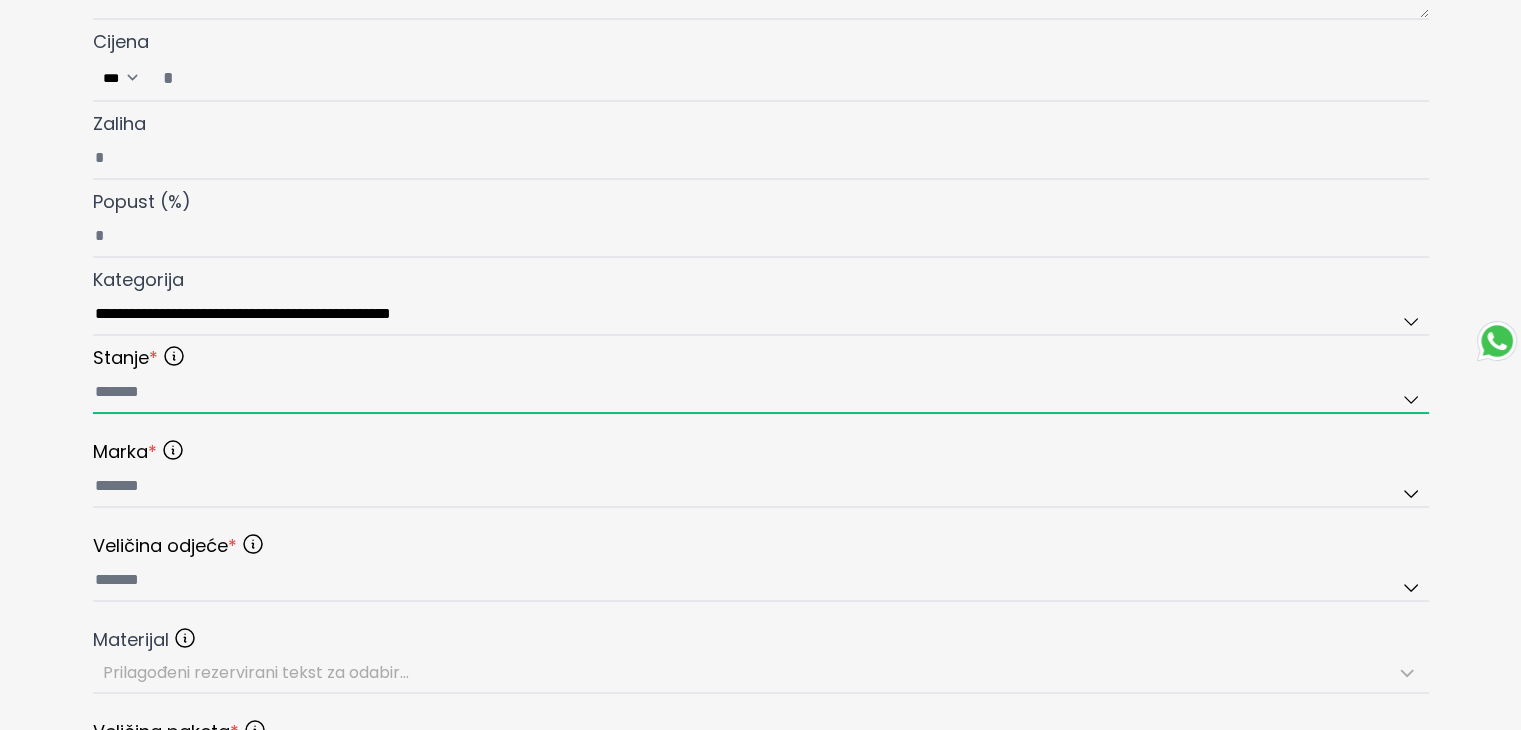 click at bounding box center (761, 393) 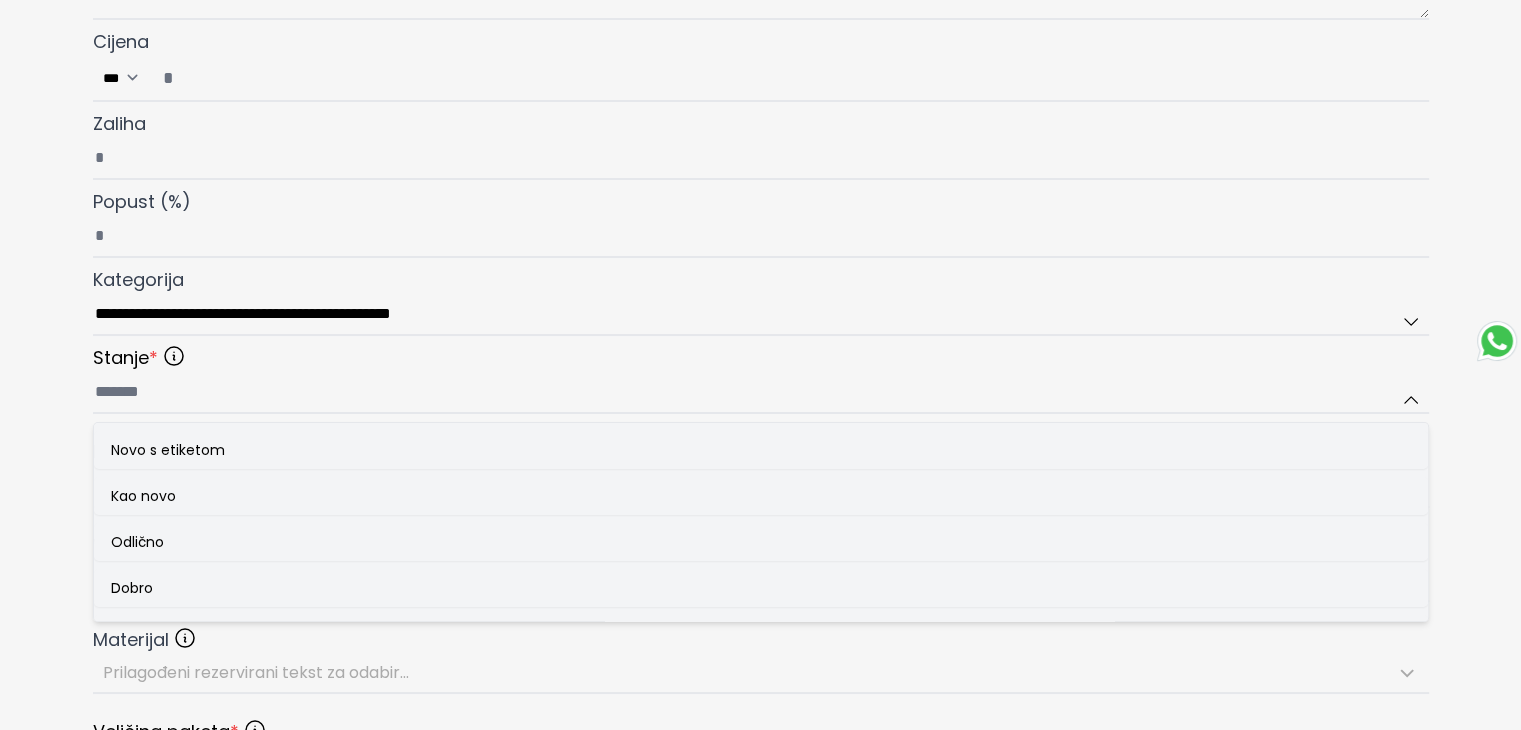 click on "Kao novo" at bounding box center [143, 496] 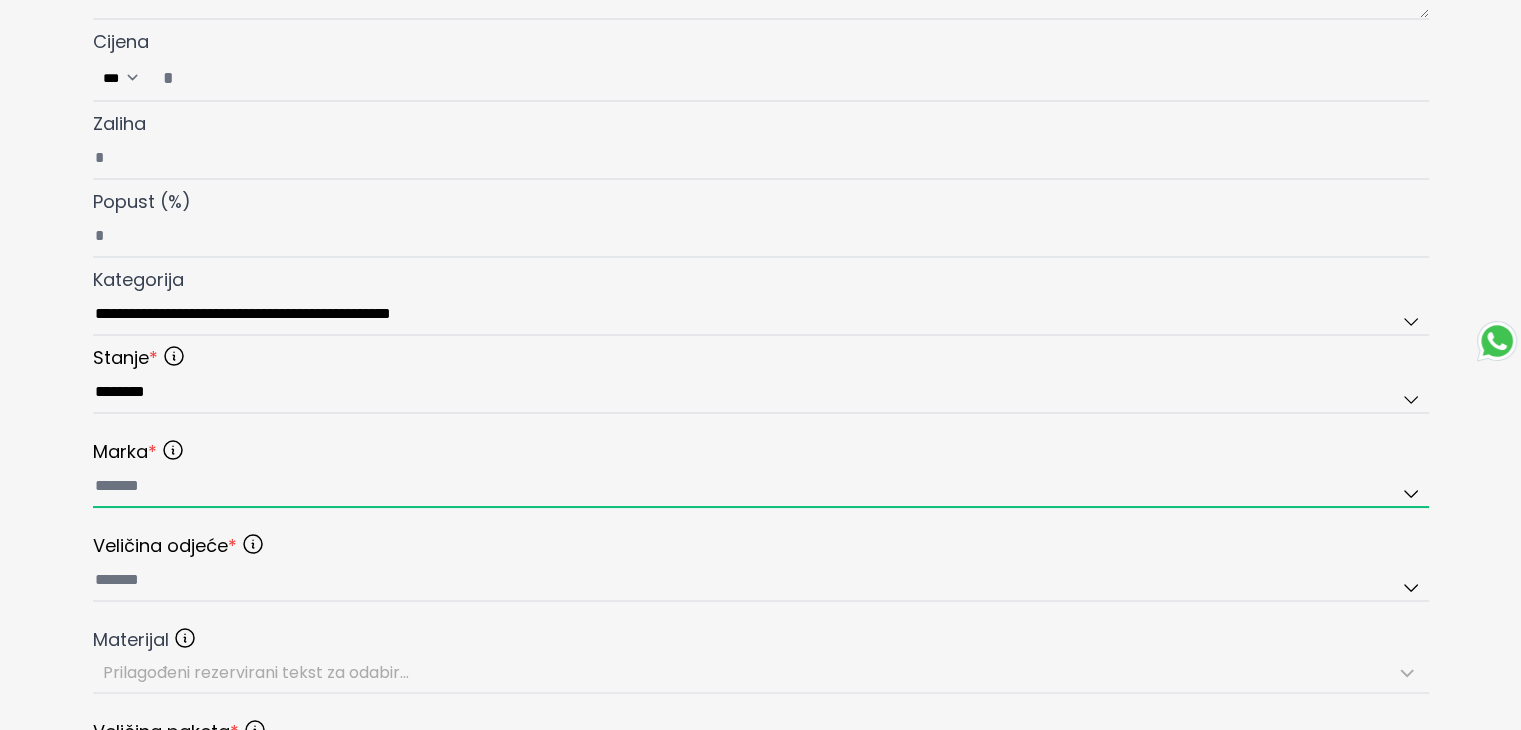 click at bounding box center [761, 487] 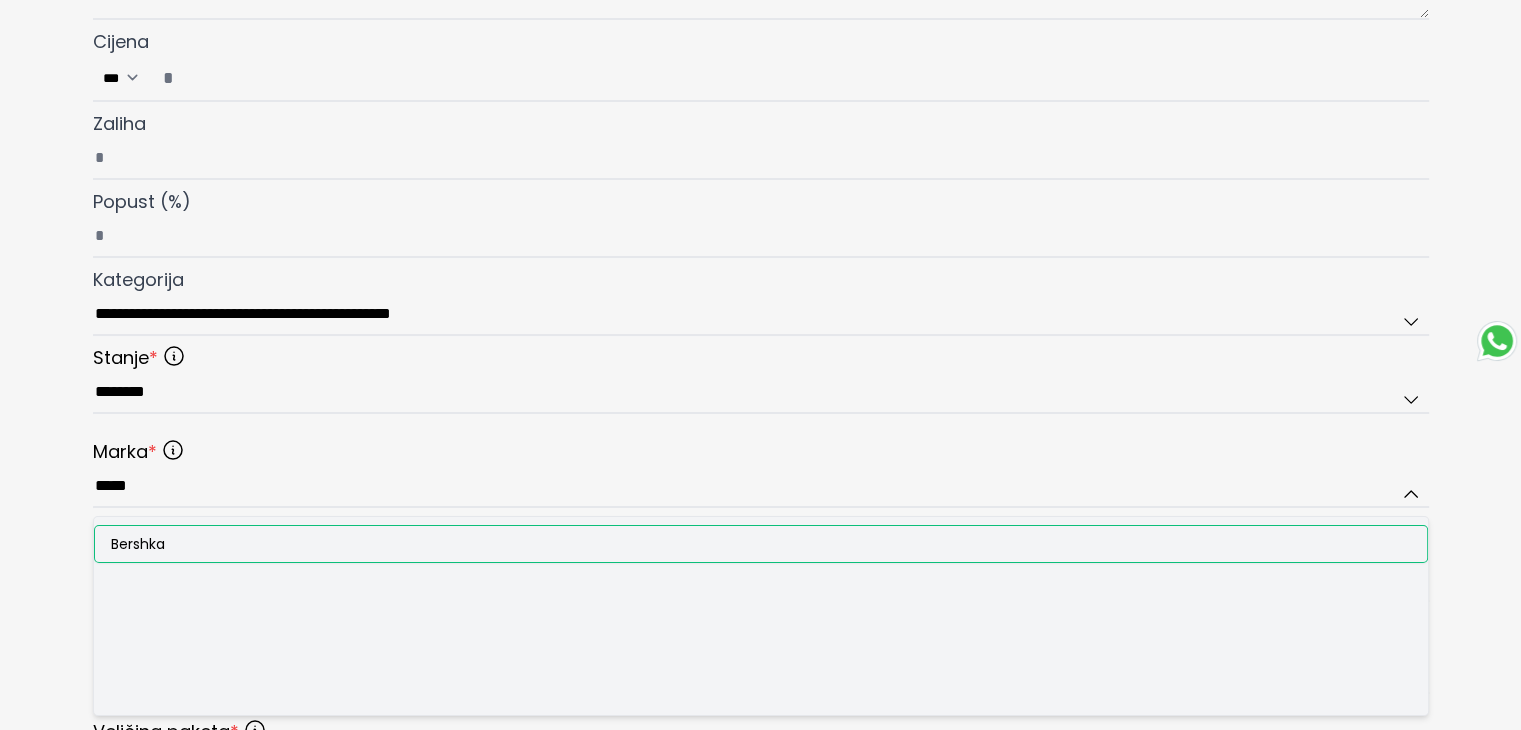 click on "Bershka" at bounding box center [761, 544] 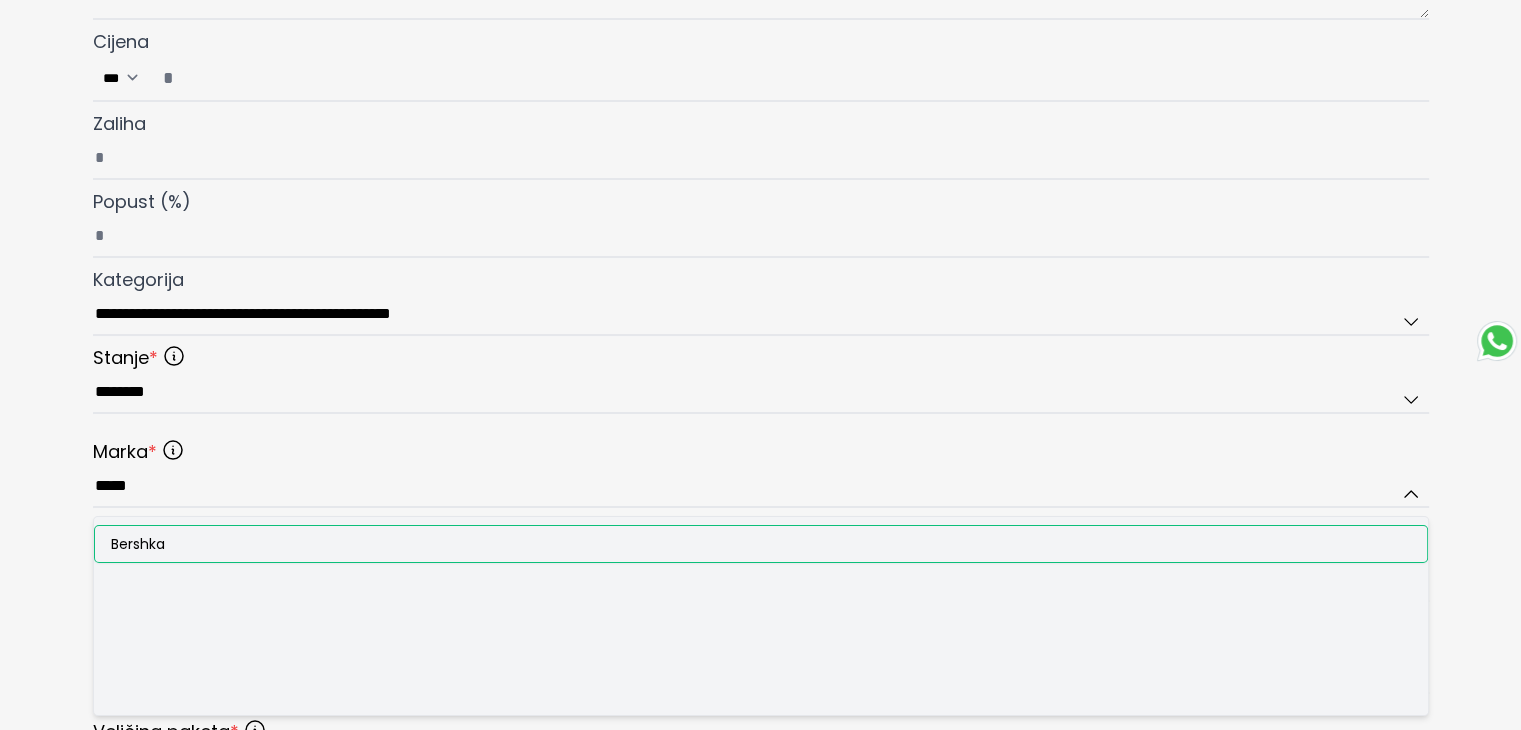 type on "*******" 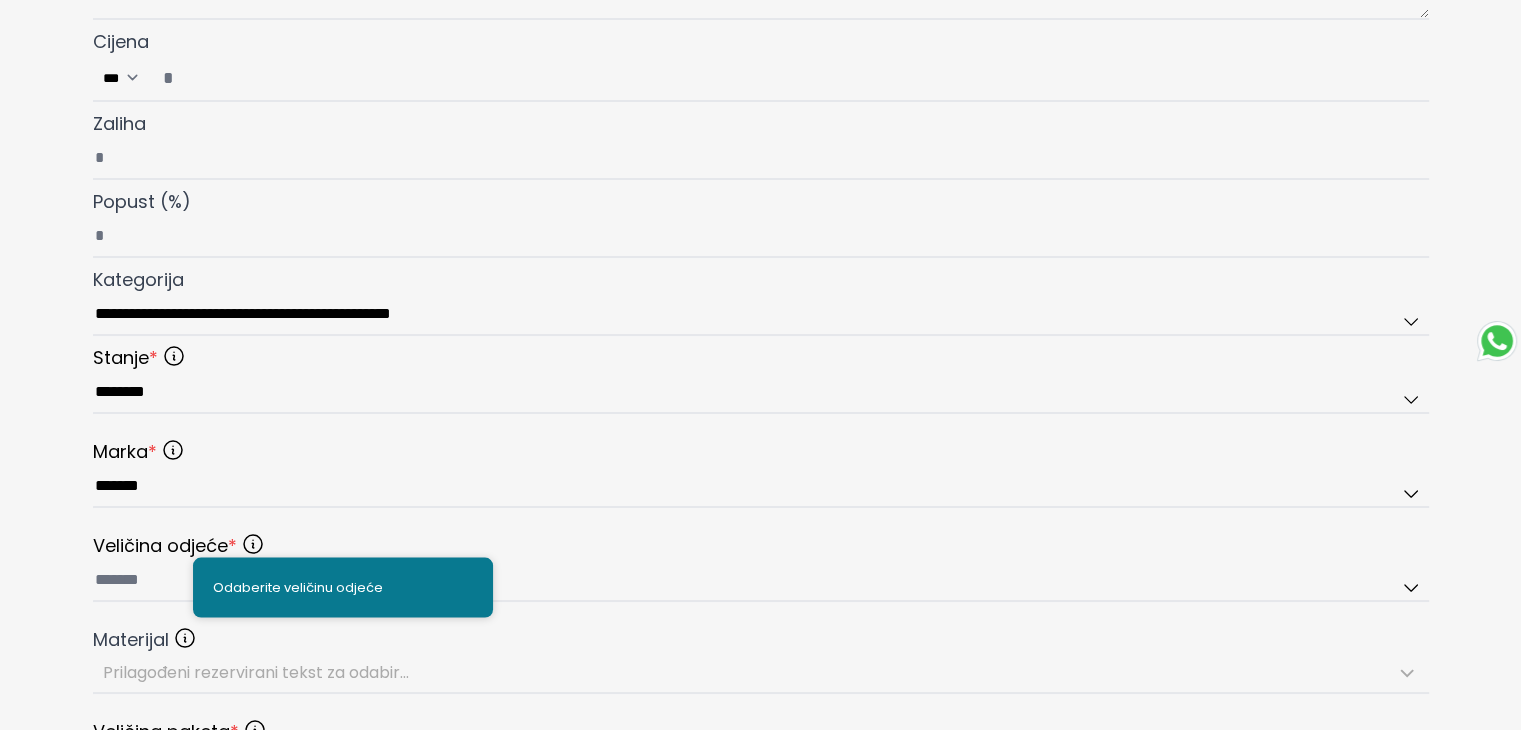 click 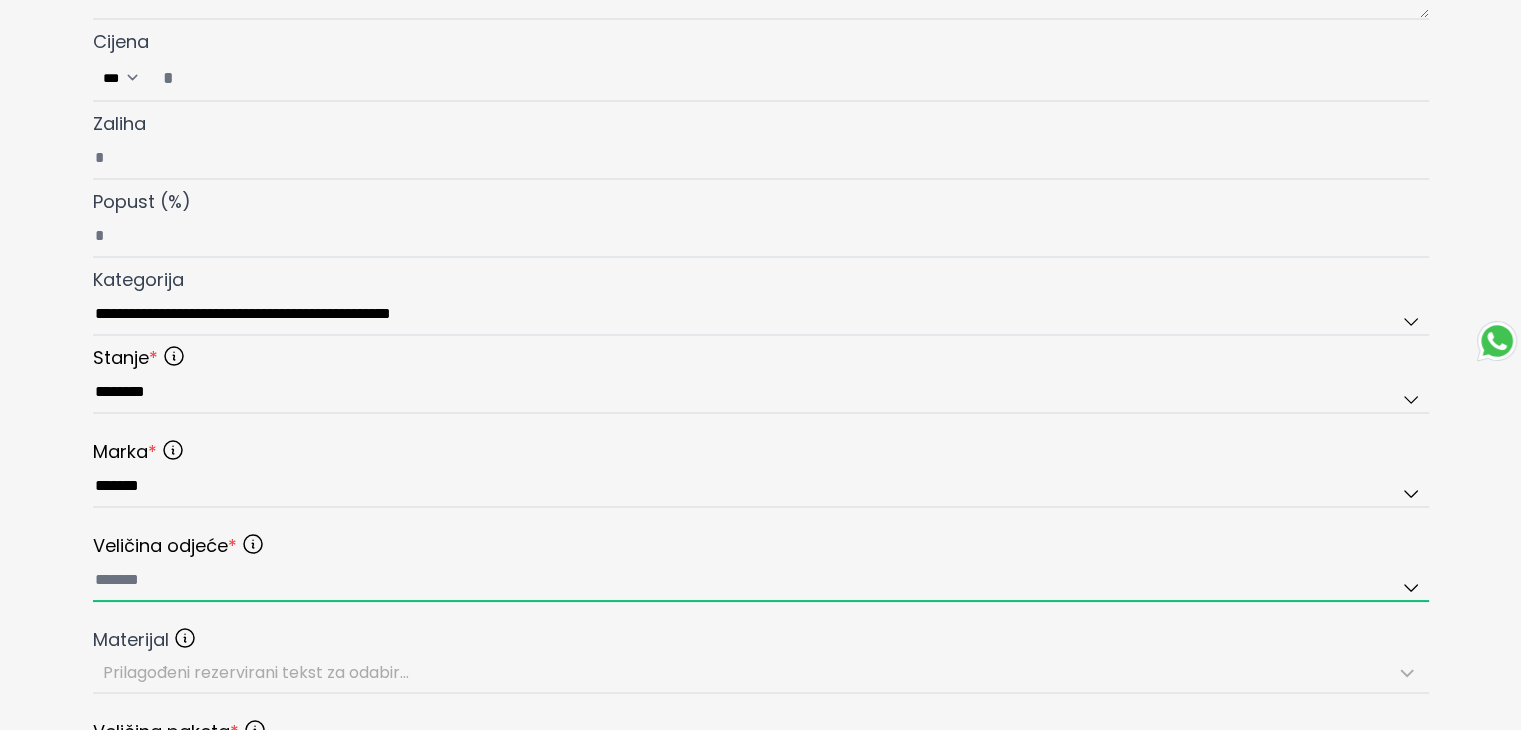 click at bounding box center (761, 581) 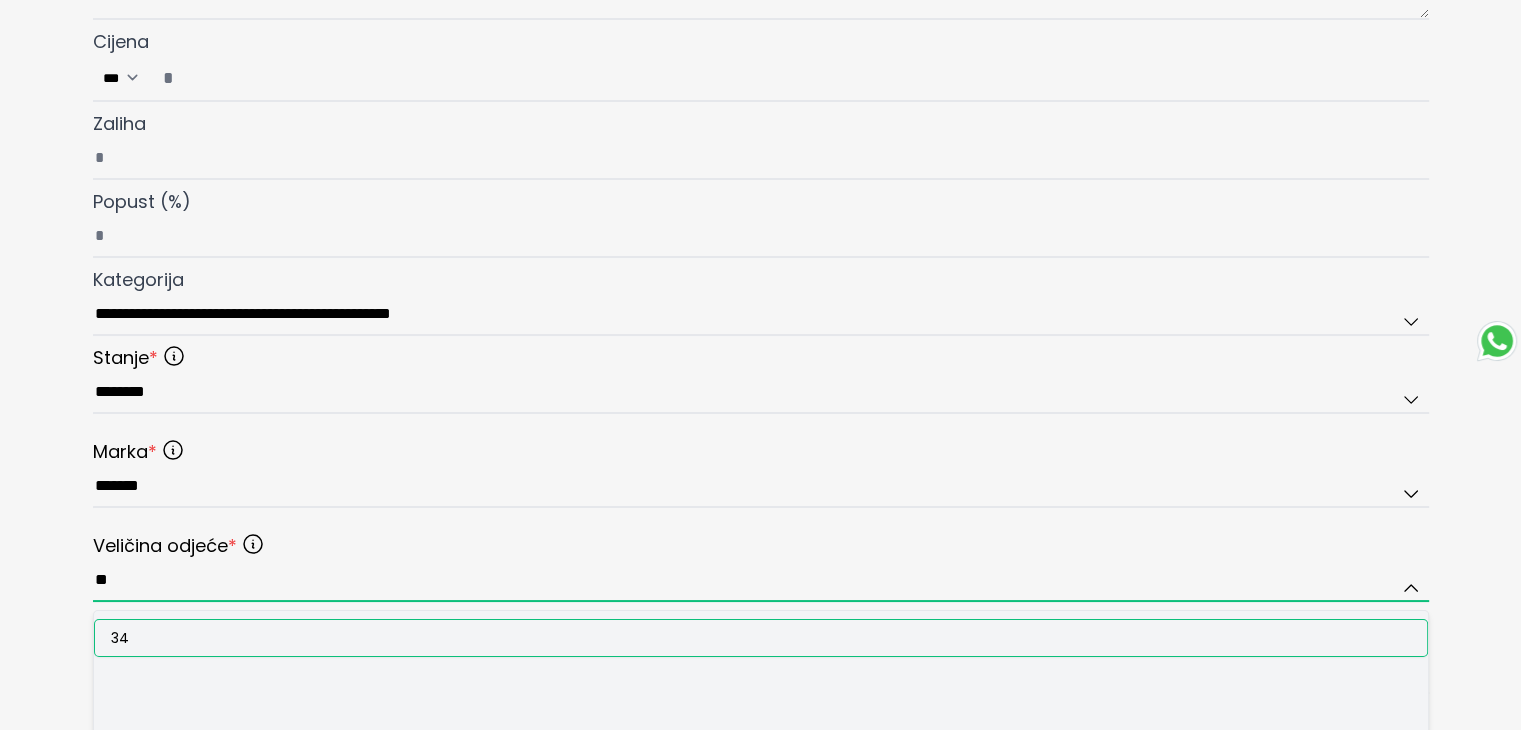 type on "**" 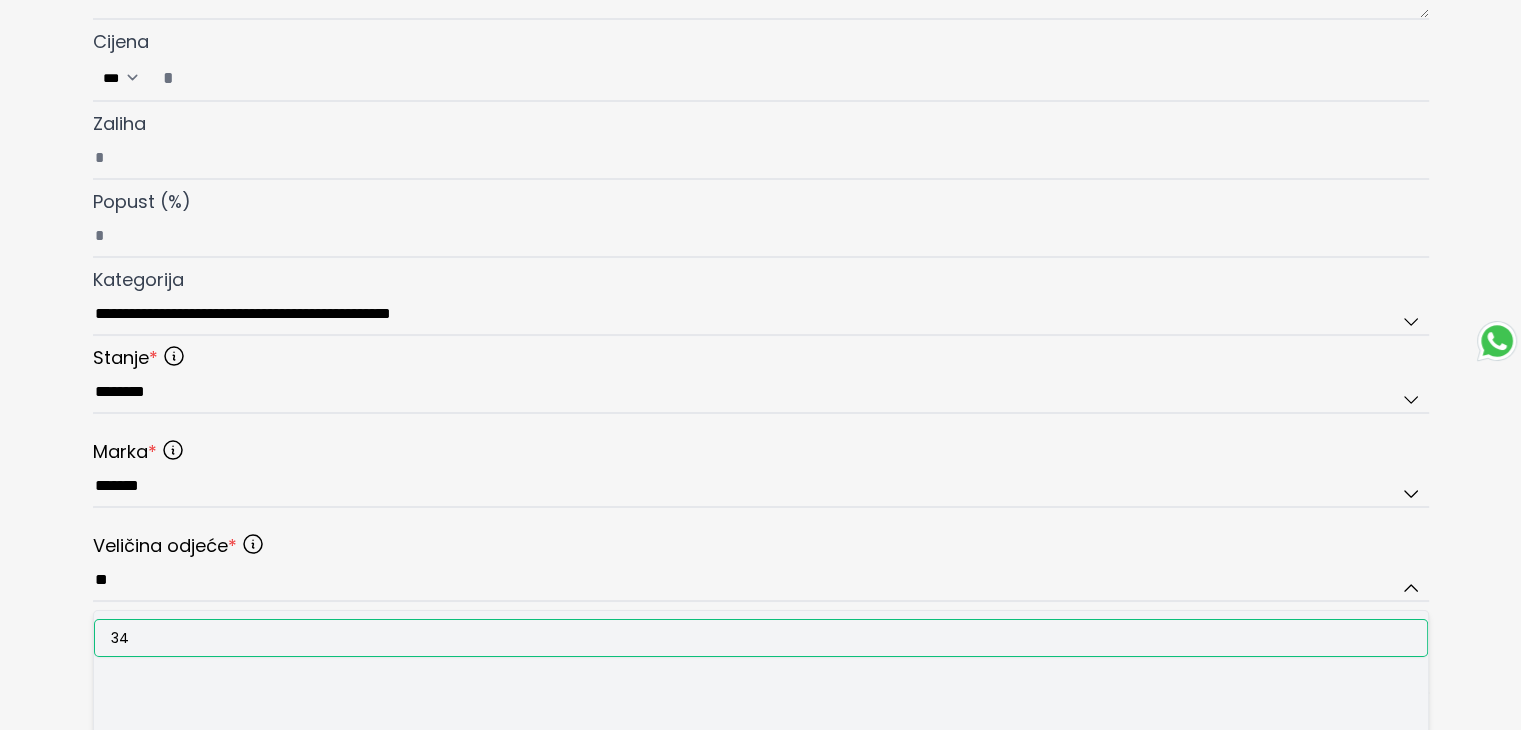 click on "34" at bounding box center [761, 638] 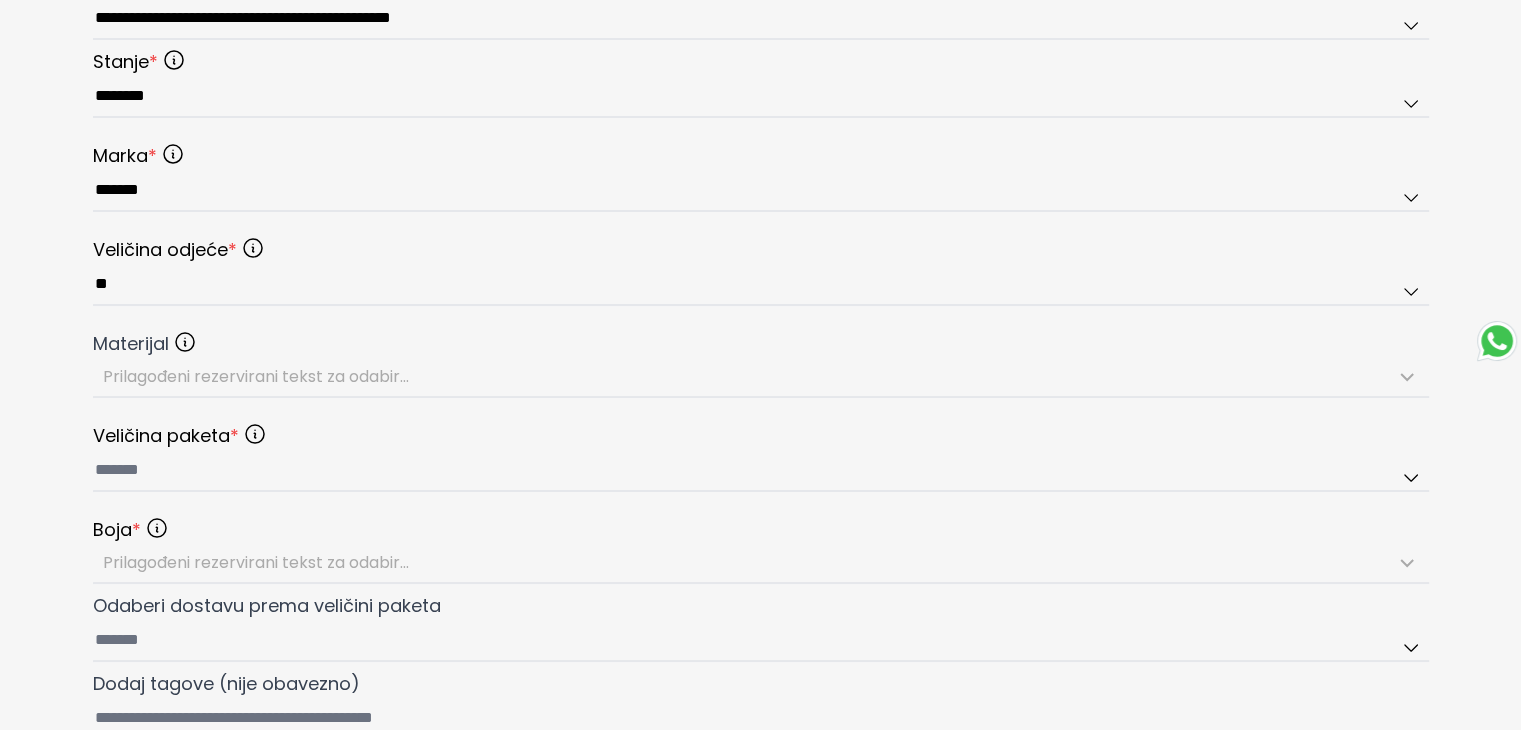 scroll, scrollTop: 900, scrollLeft: 0, axis: vertical 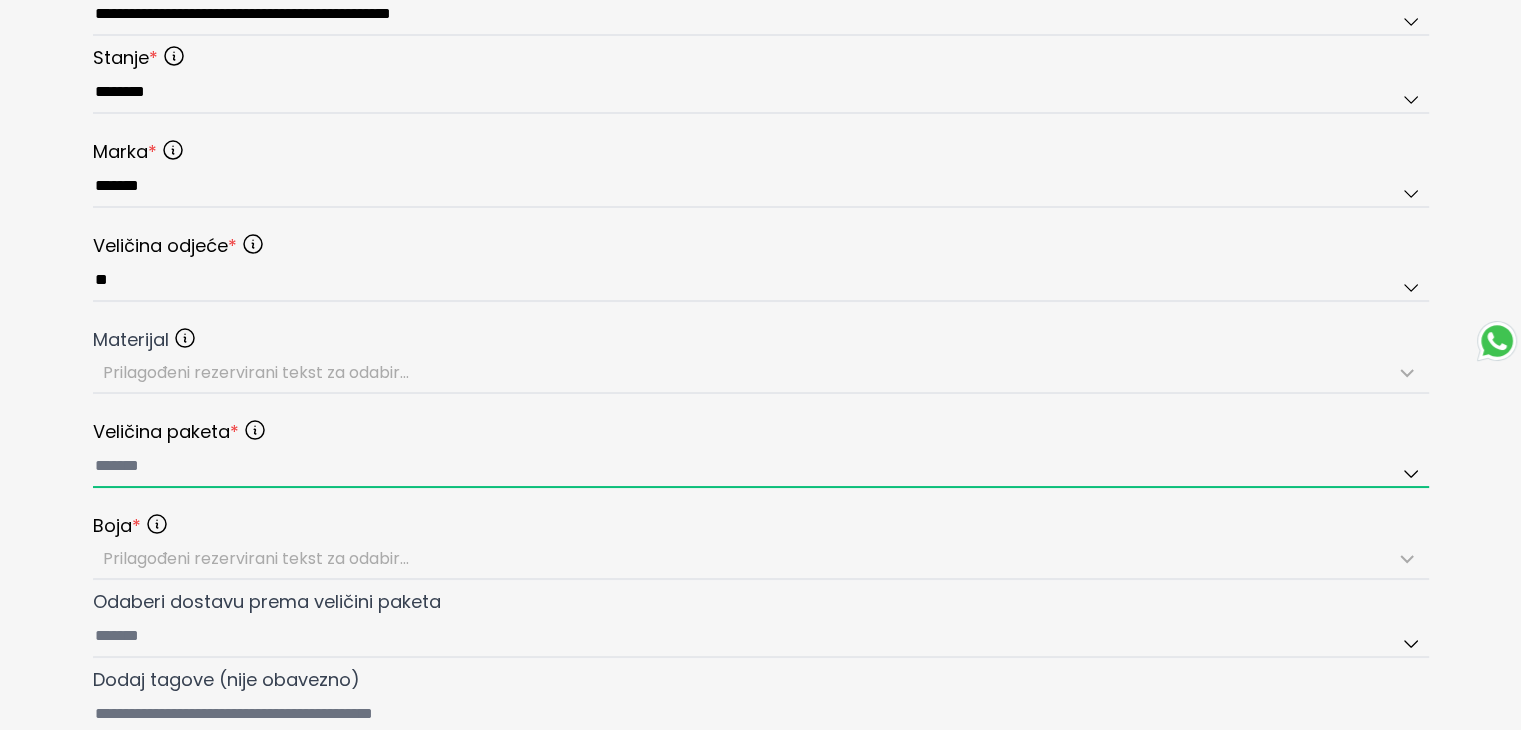 click at bounding box center (761, 467) 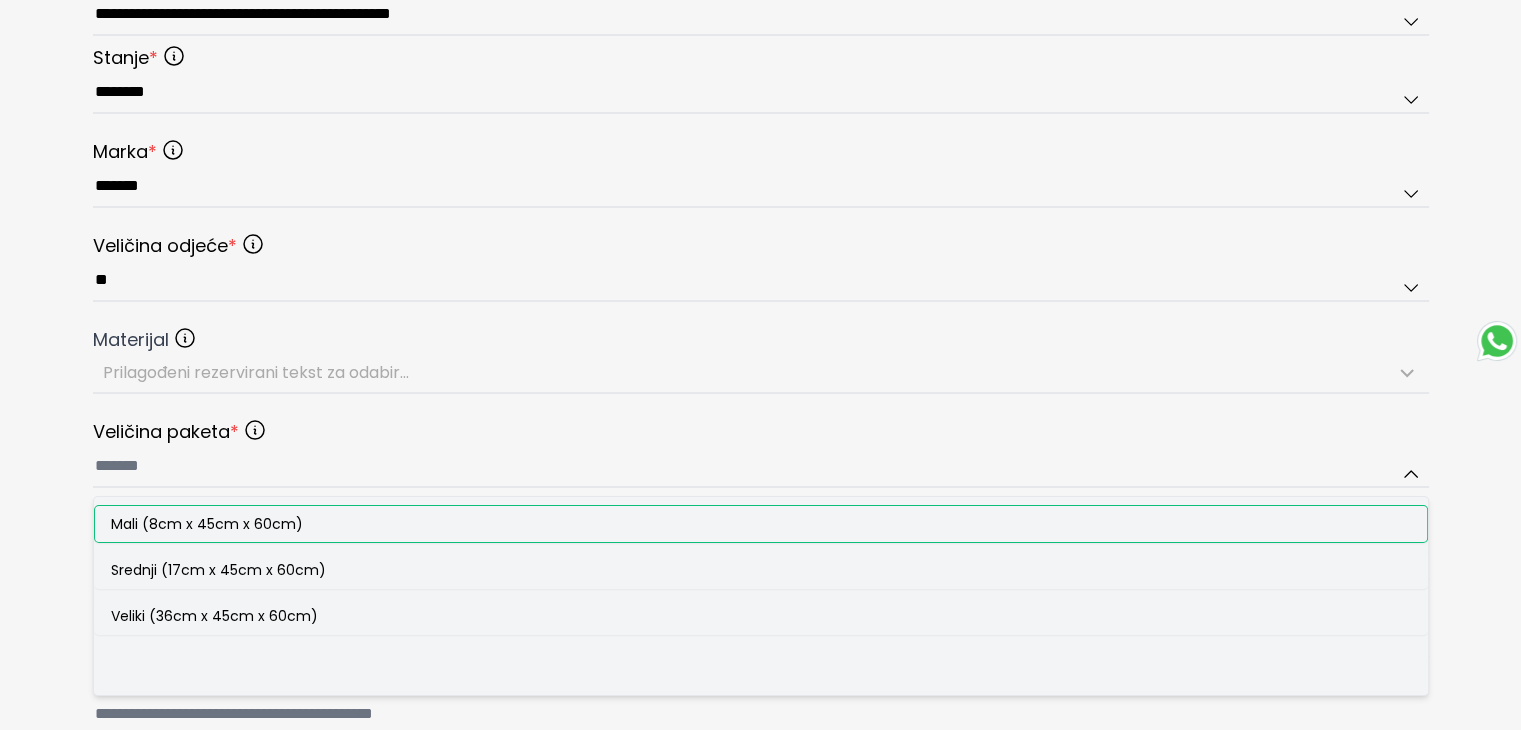 click on "Mali (8cm x 45cm x 60cm)" at bounding box center (207, 524) 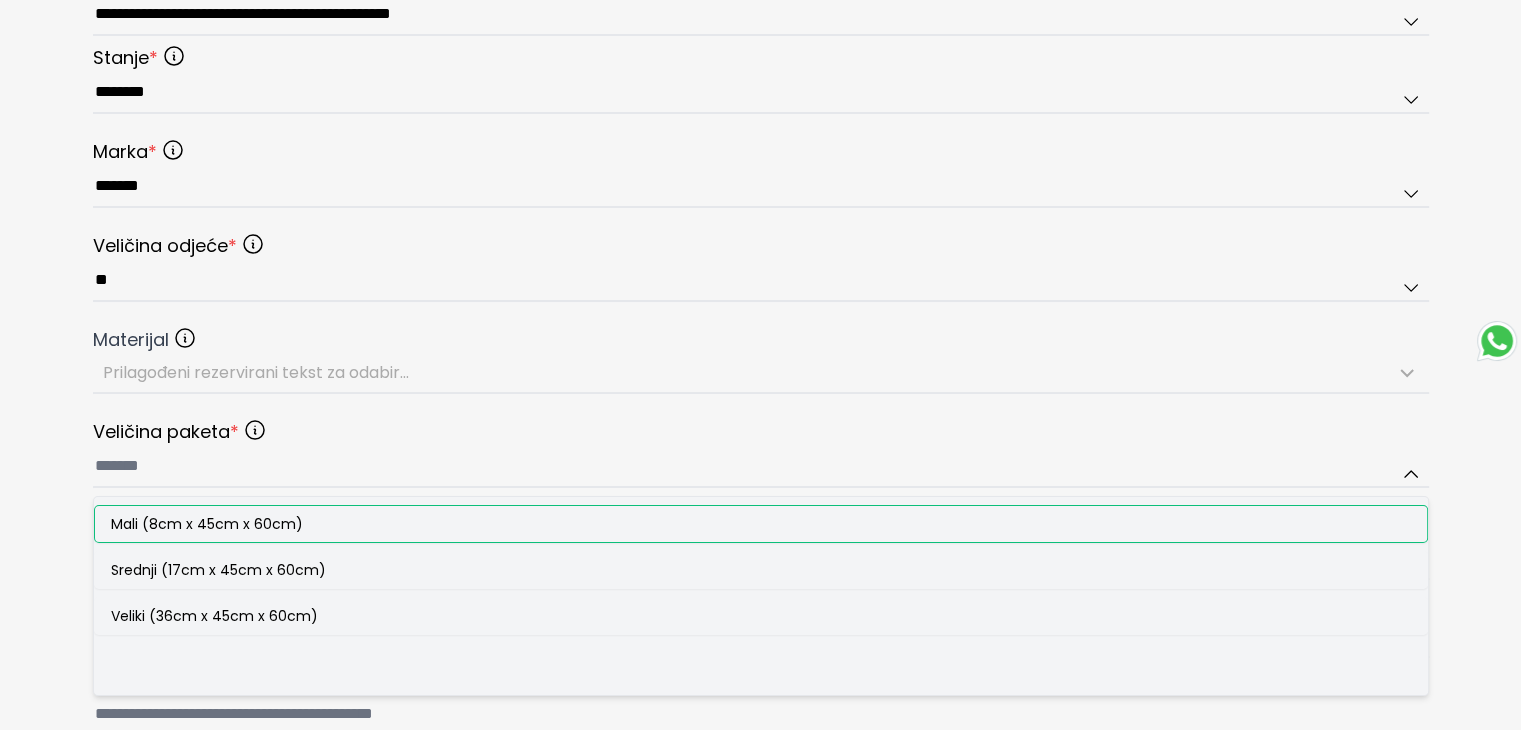 type on "**********" 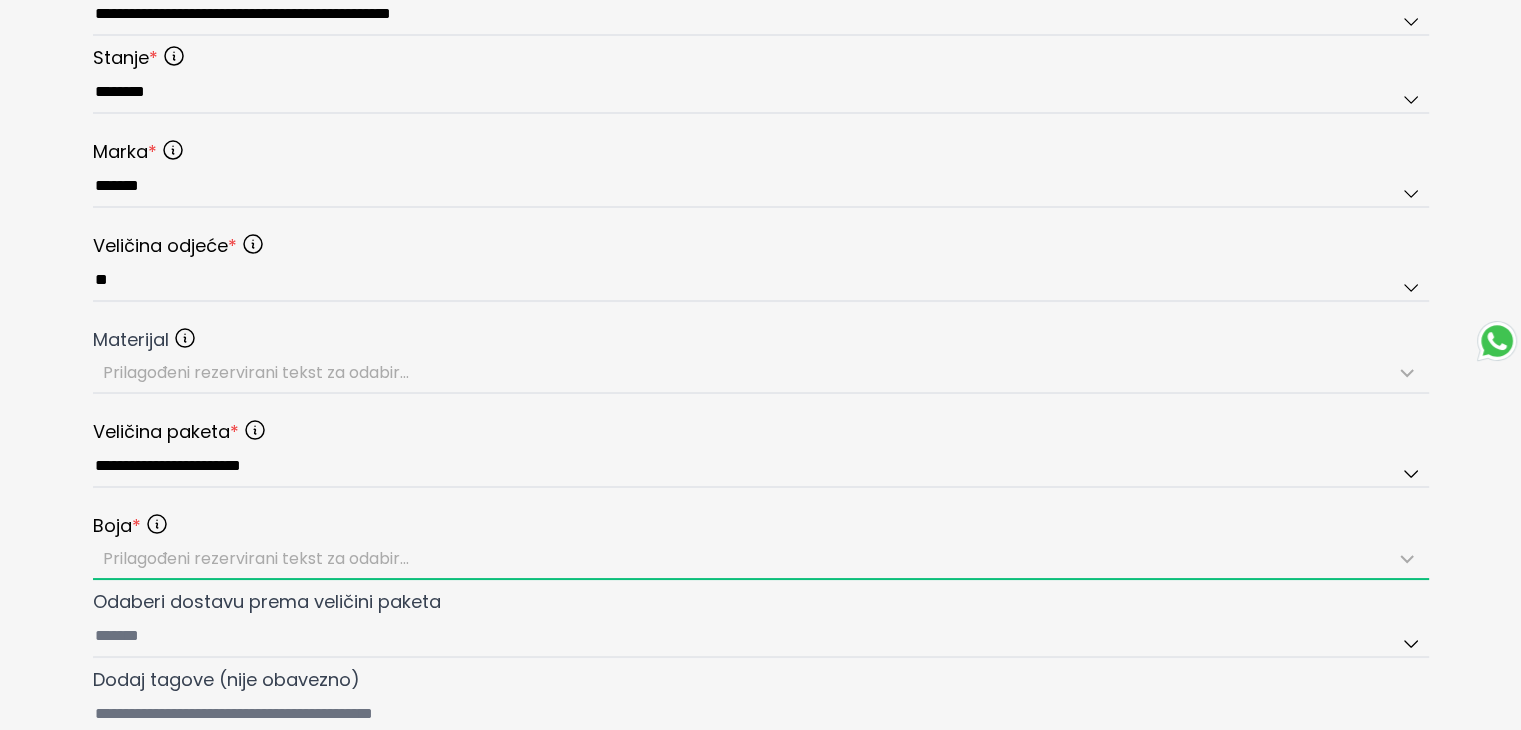 click on "Prilagođeni rezervirani tekst za odabir..." at bounding box center [256, 558] 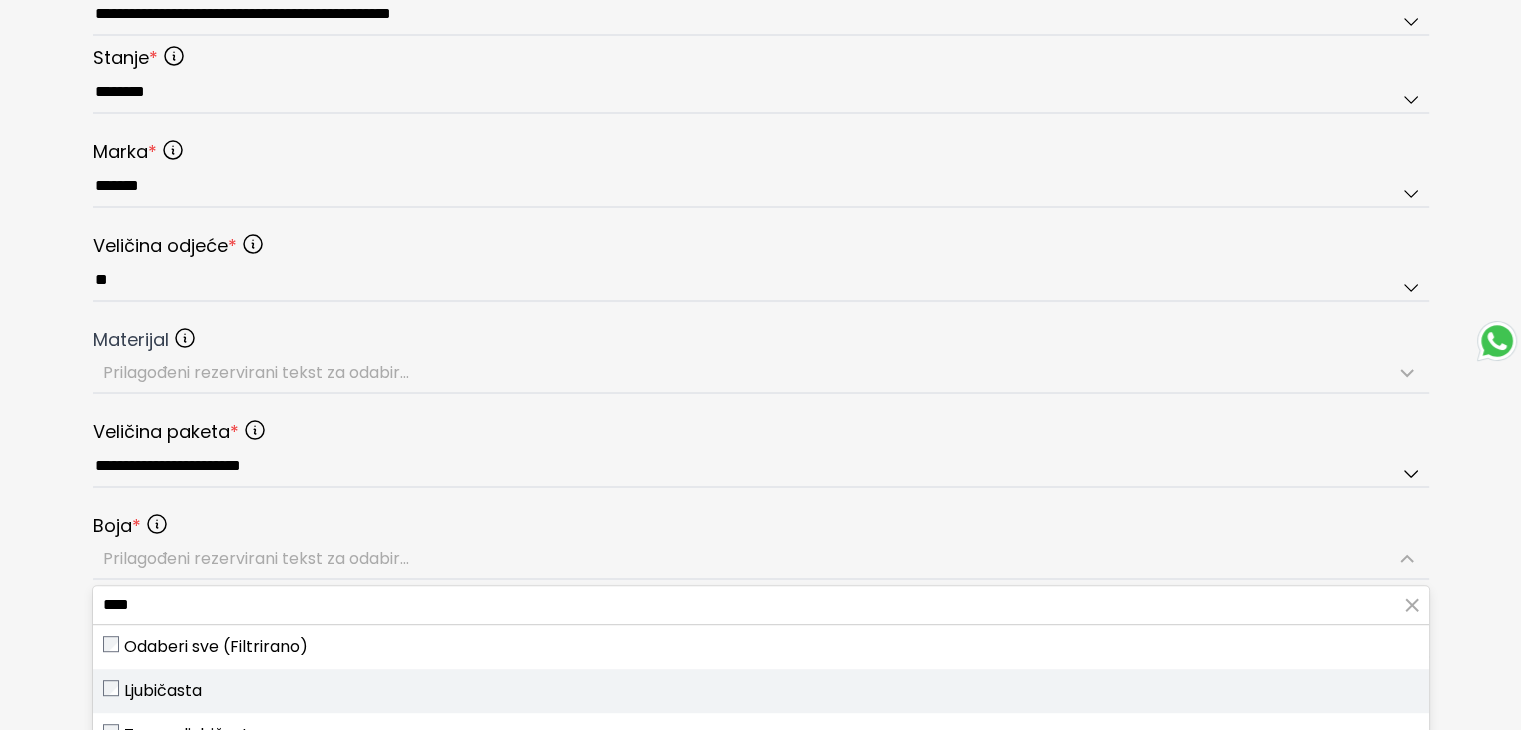 type on "****" 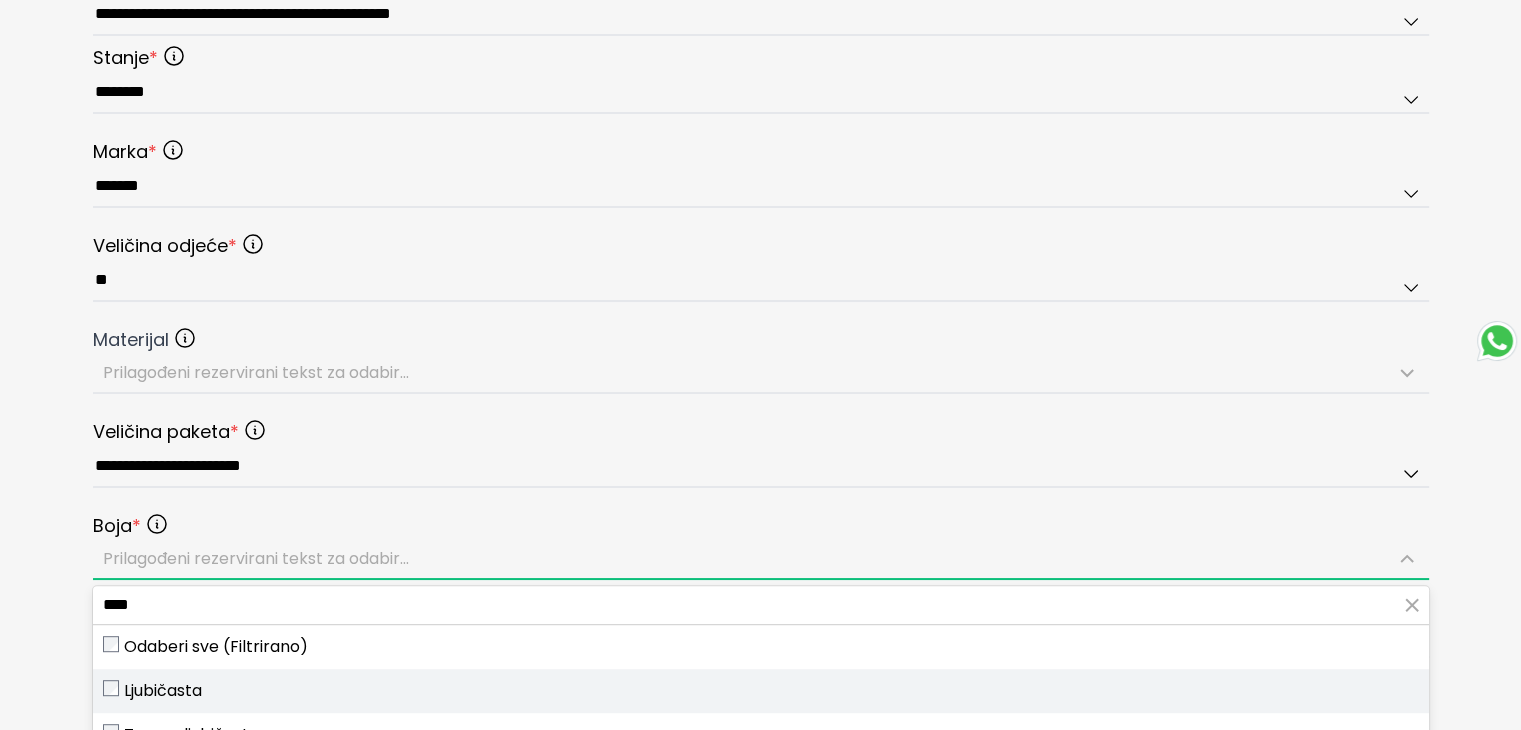 click on "Ljubičasta" at bounding box center [761, 691] 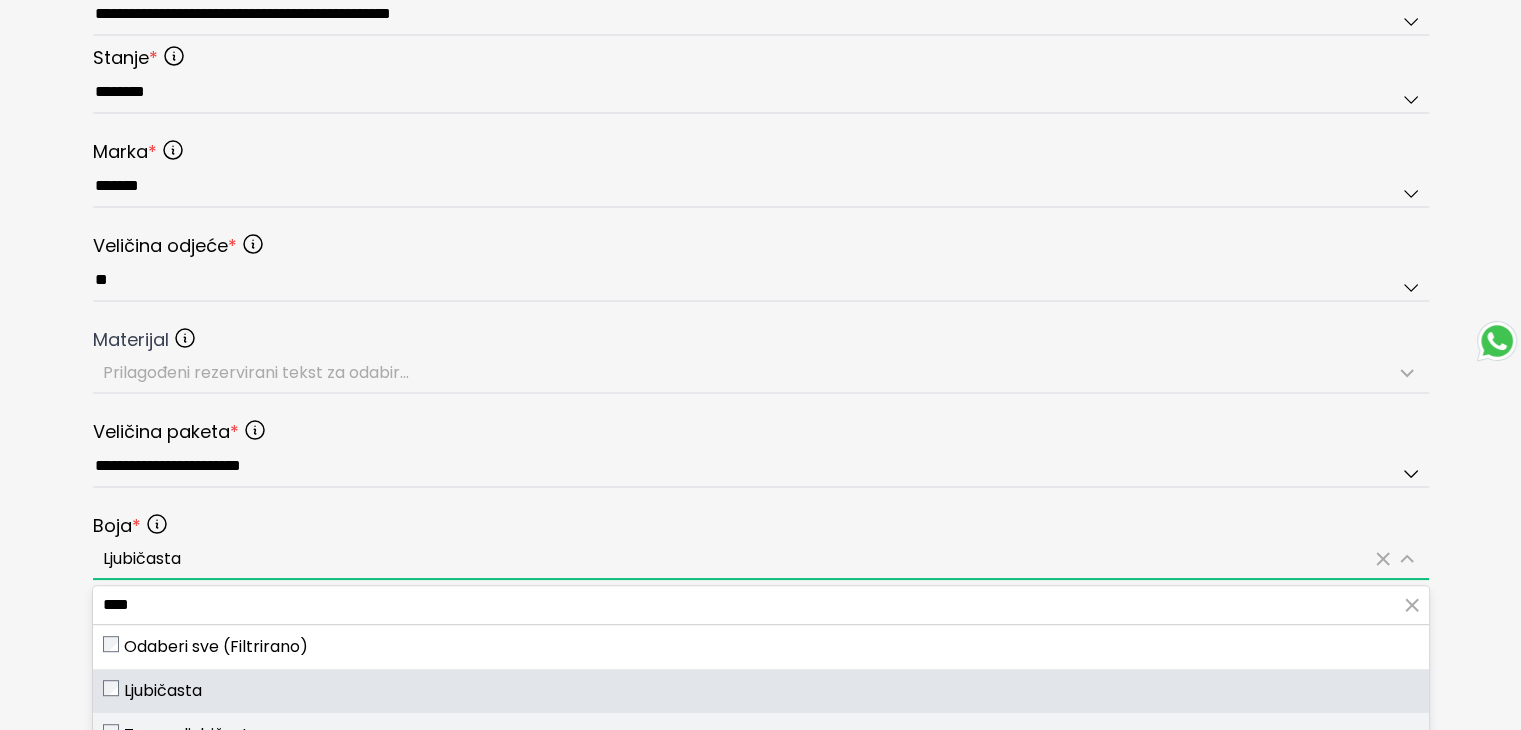 click on "Tamno ljubičasta" at bounding box center [191, 735] 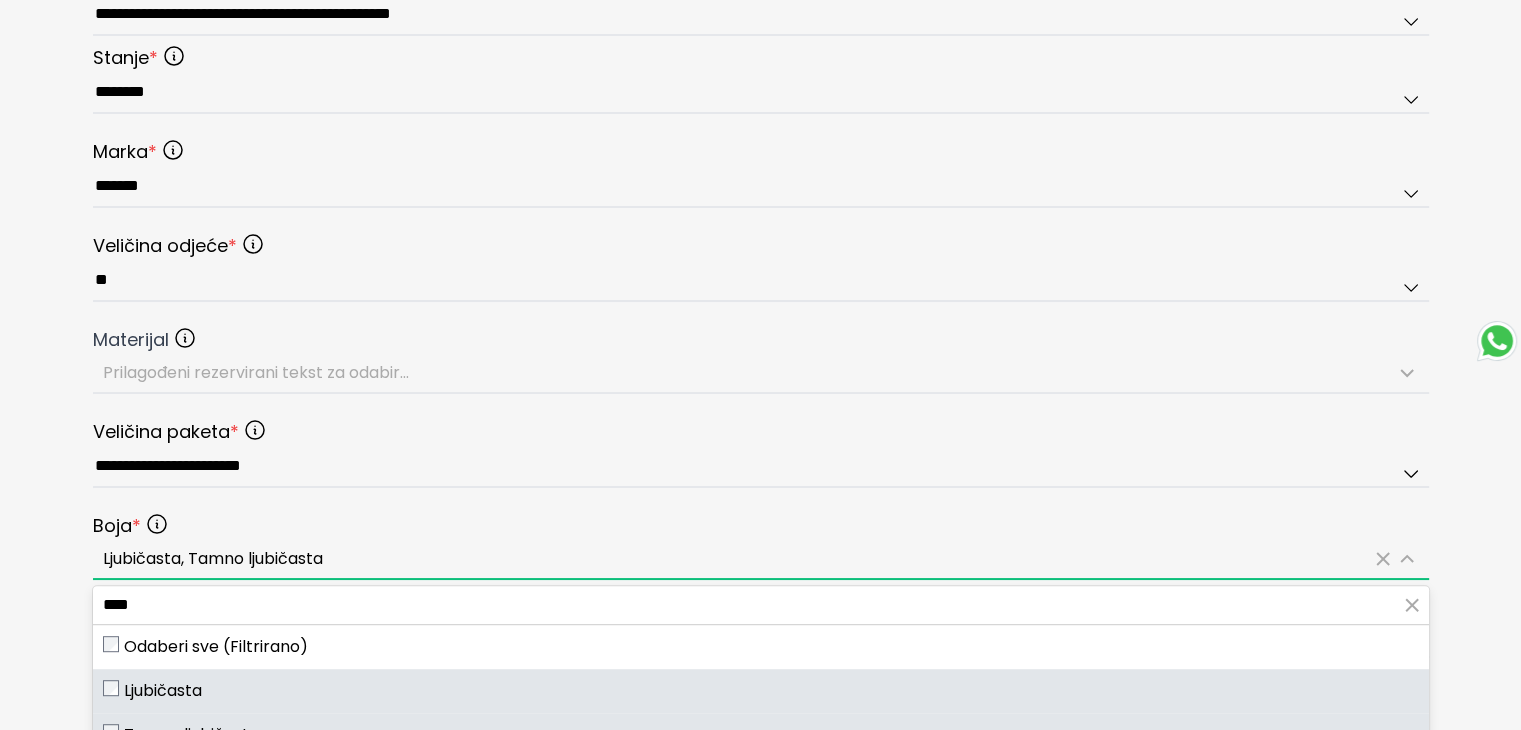 scroll, scrollTop: 923, scrollLeft: 0, axis: vertical 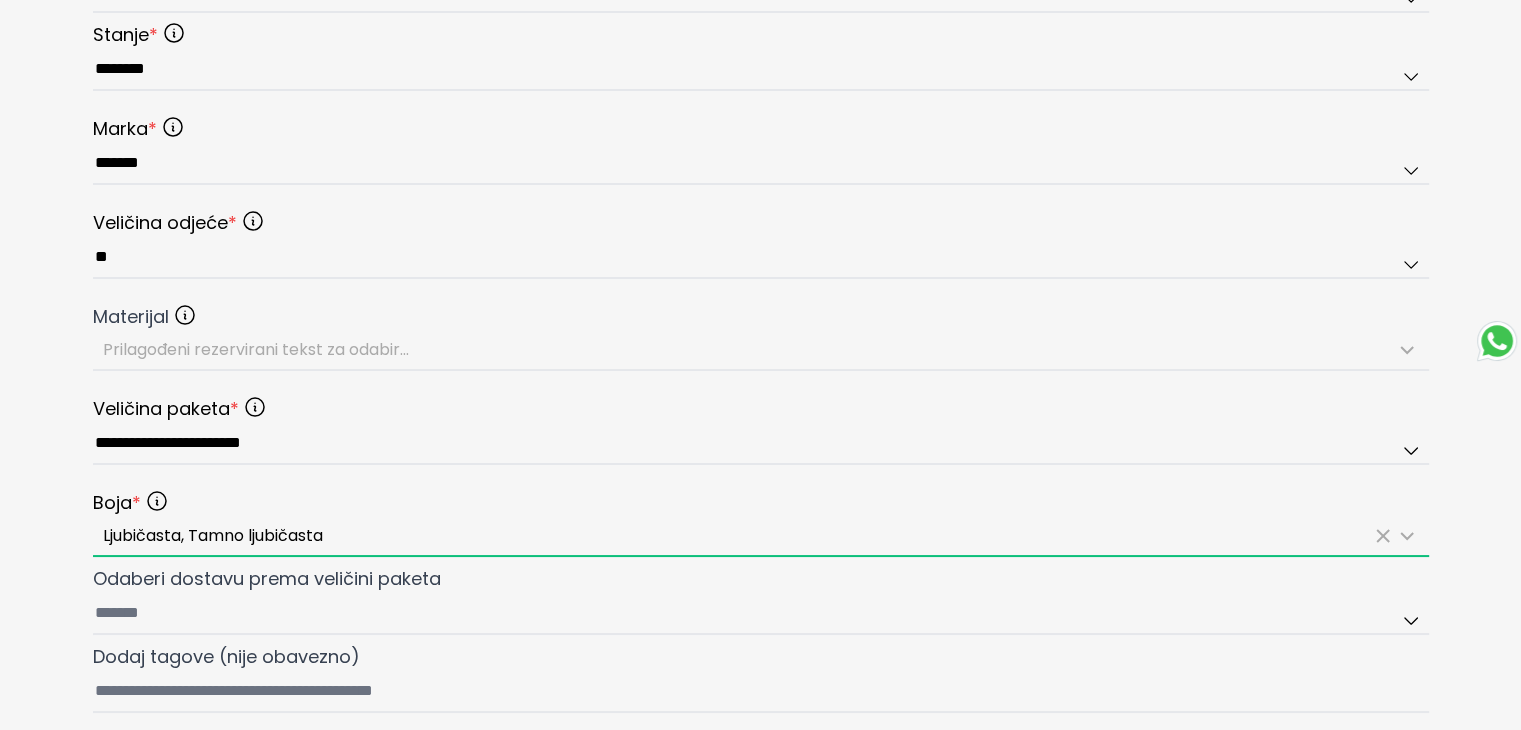 click on "**********" at bounding box center (760, 25) 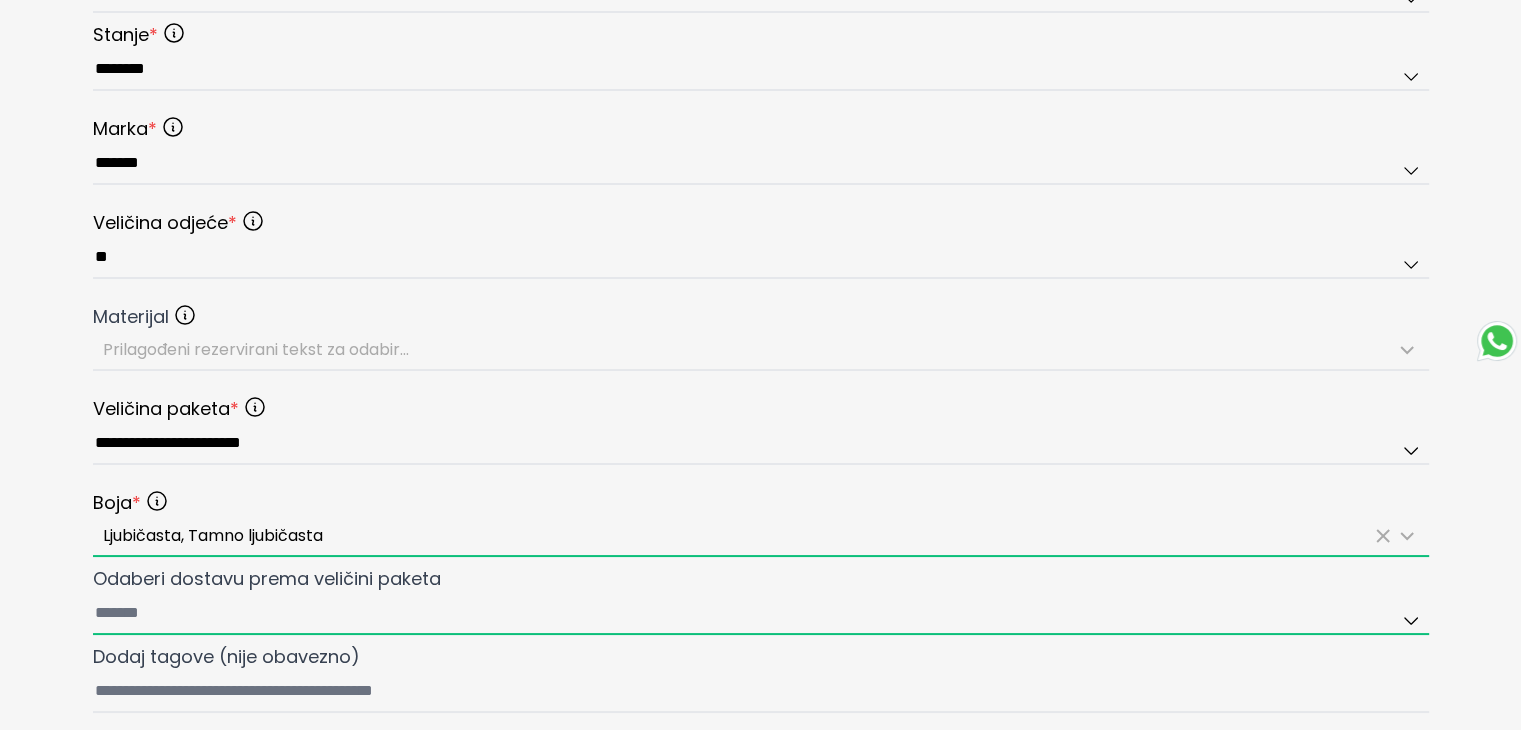 click on "Odaberi dostavu prema veličini paketa" at bounding box center (761, 614) 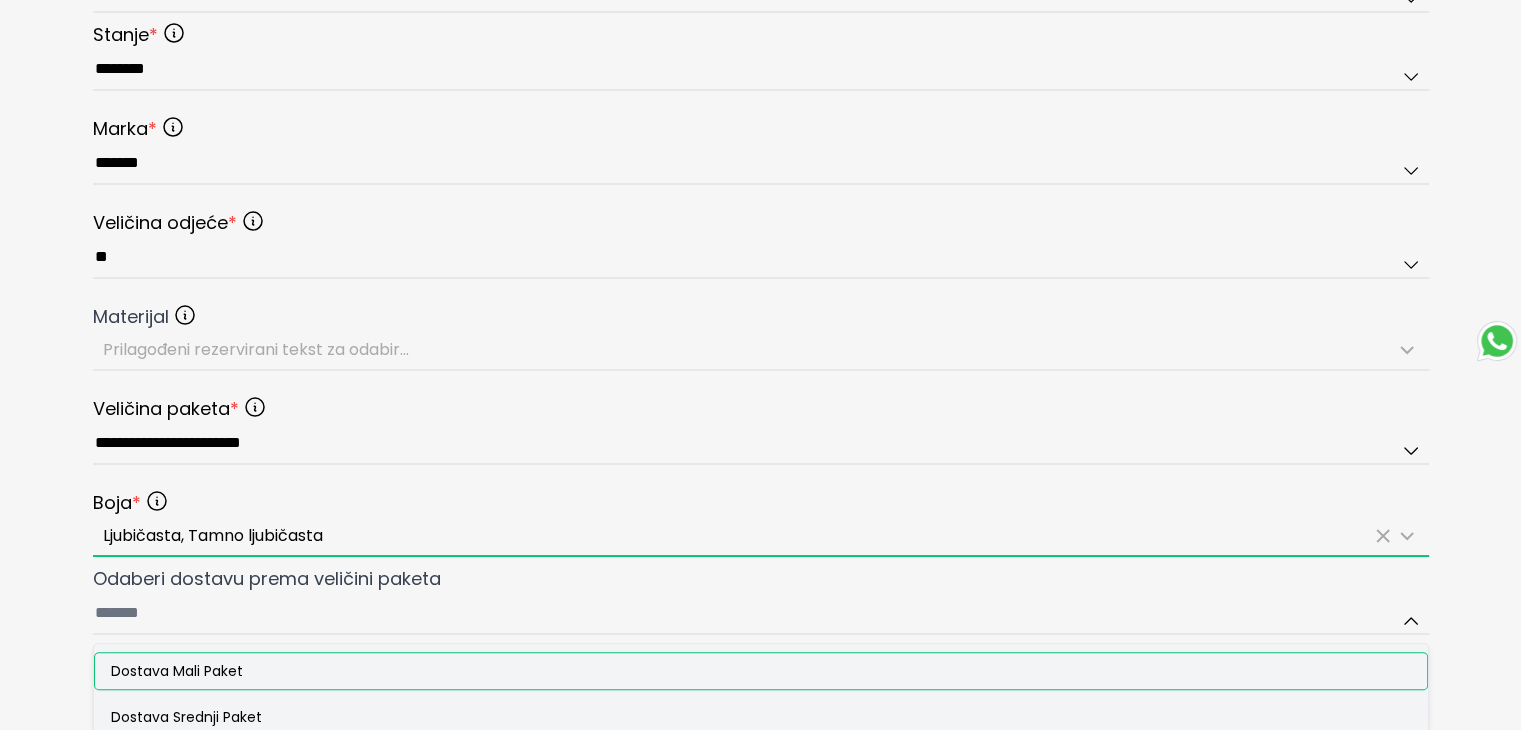 click on "Dostava Mali Paket" at bounding box center (761, 671) 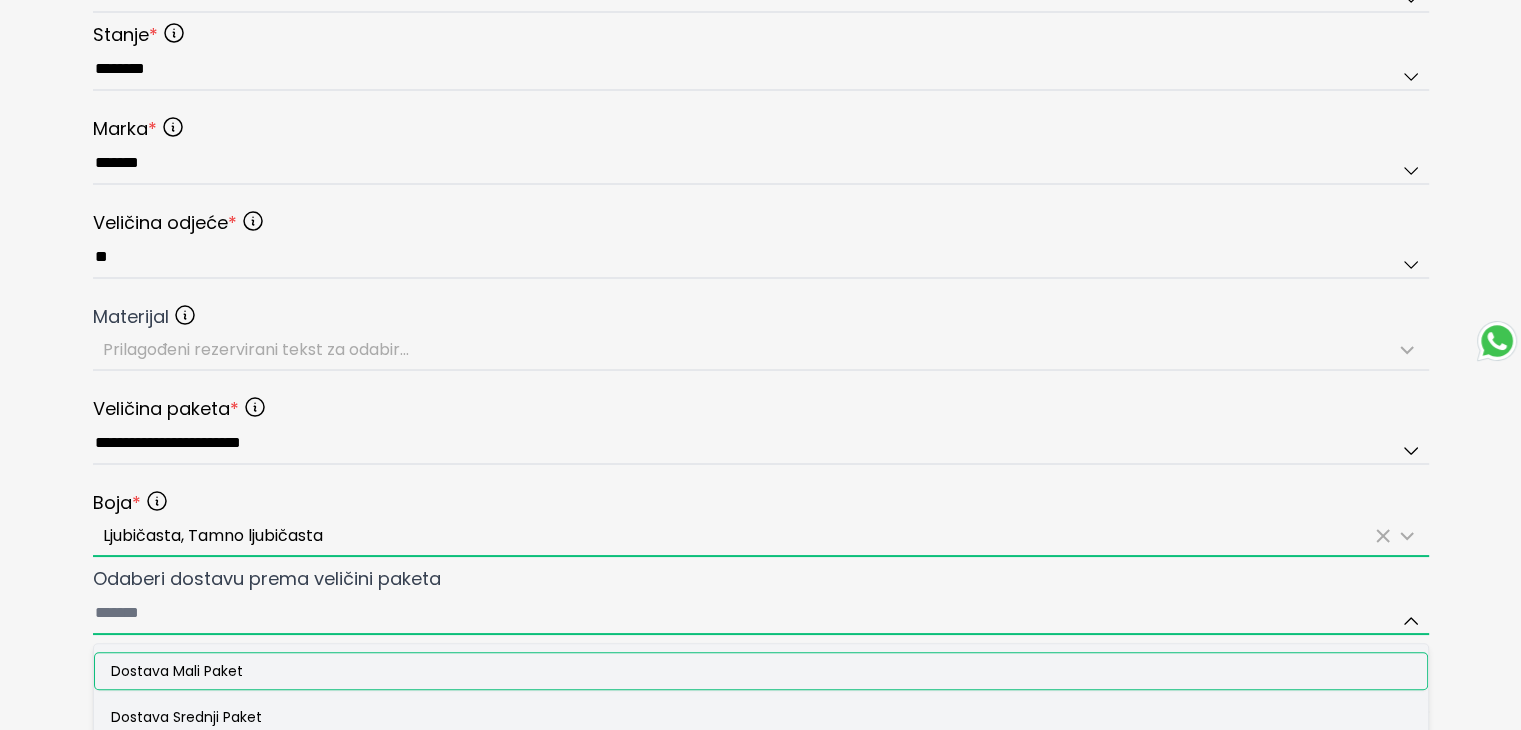 click on "Odaberi dostavu prema veličini paketa Dostava Mali Paket Dostava Srednji Paket Dostava Veliki Paket" at bounding box center [761, 614] 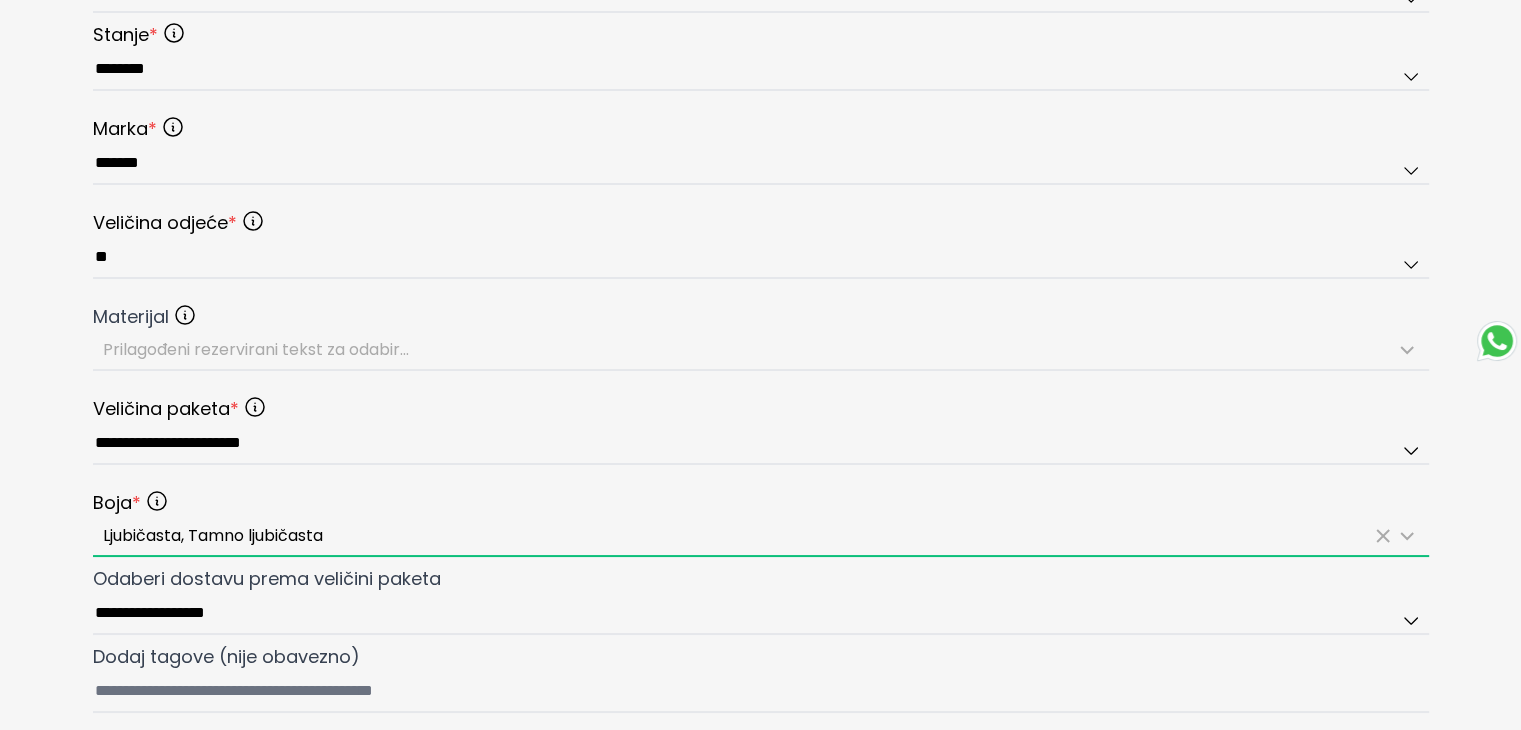 click on "**********" at bounding box center (760, 25) 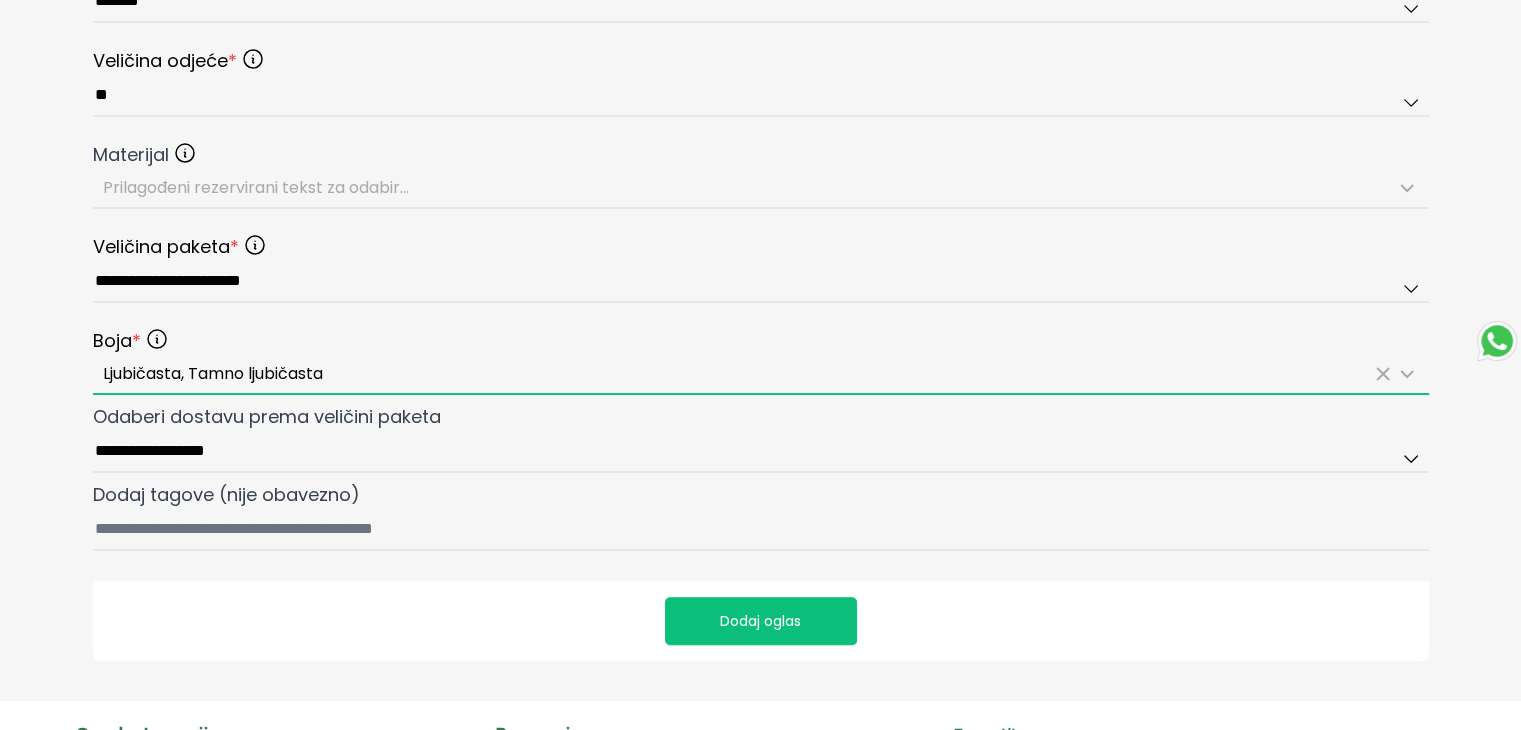 scroll, scrollTop: 1223, scrollLeft: 0, axis: vertical 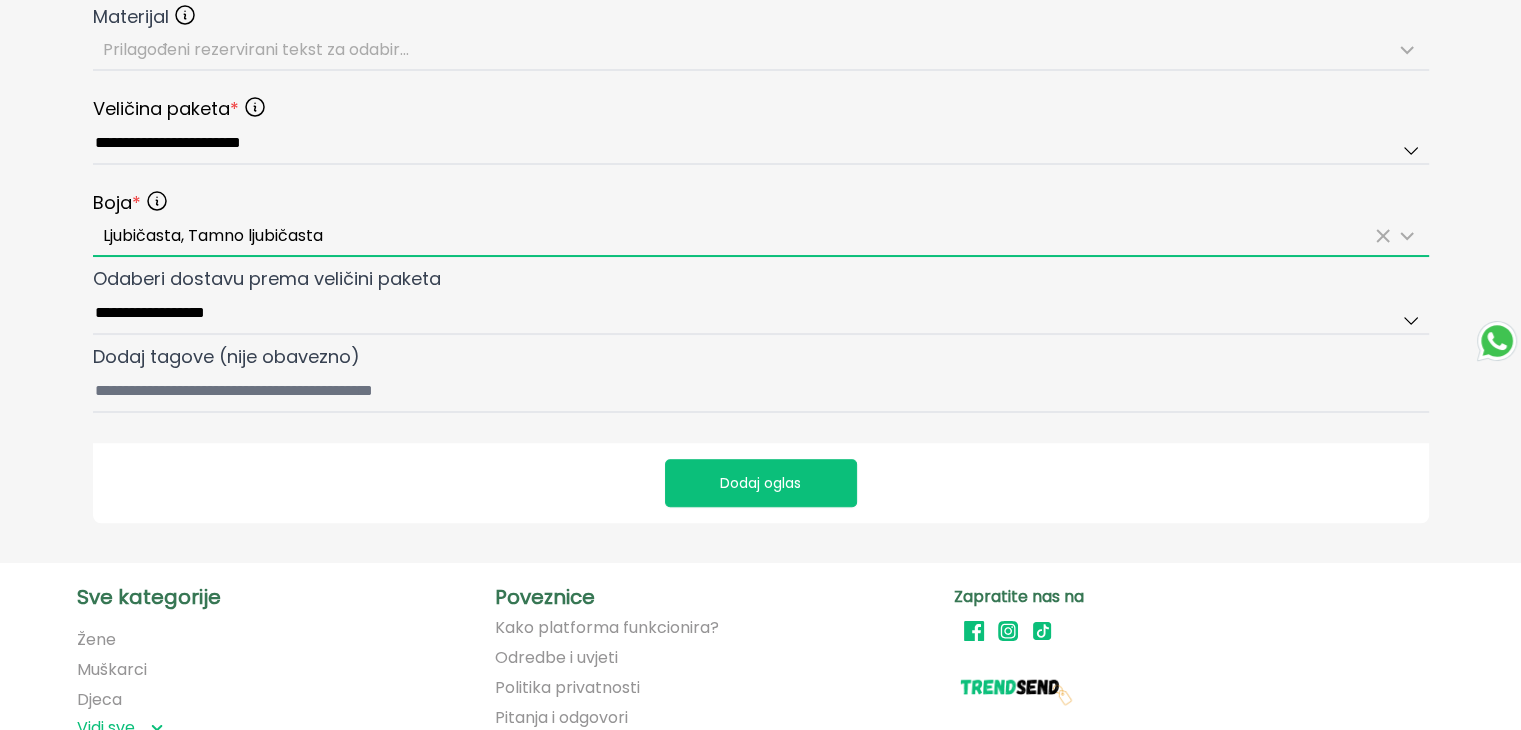 click on "Dodaj oglas" at bounding box center (761, 483) 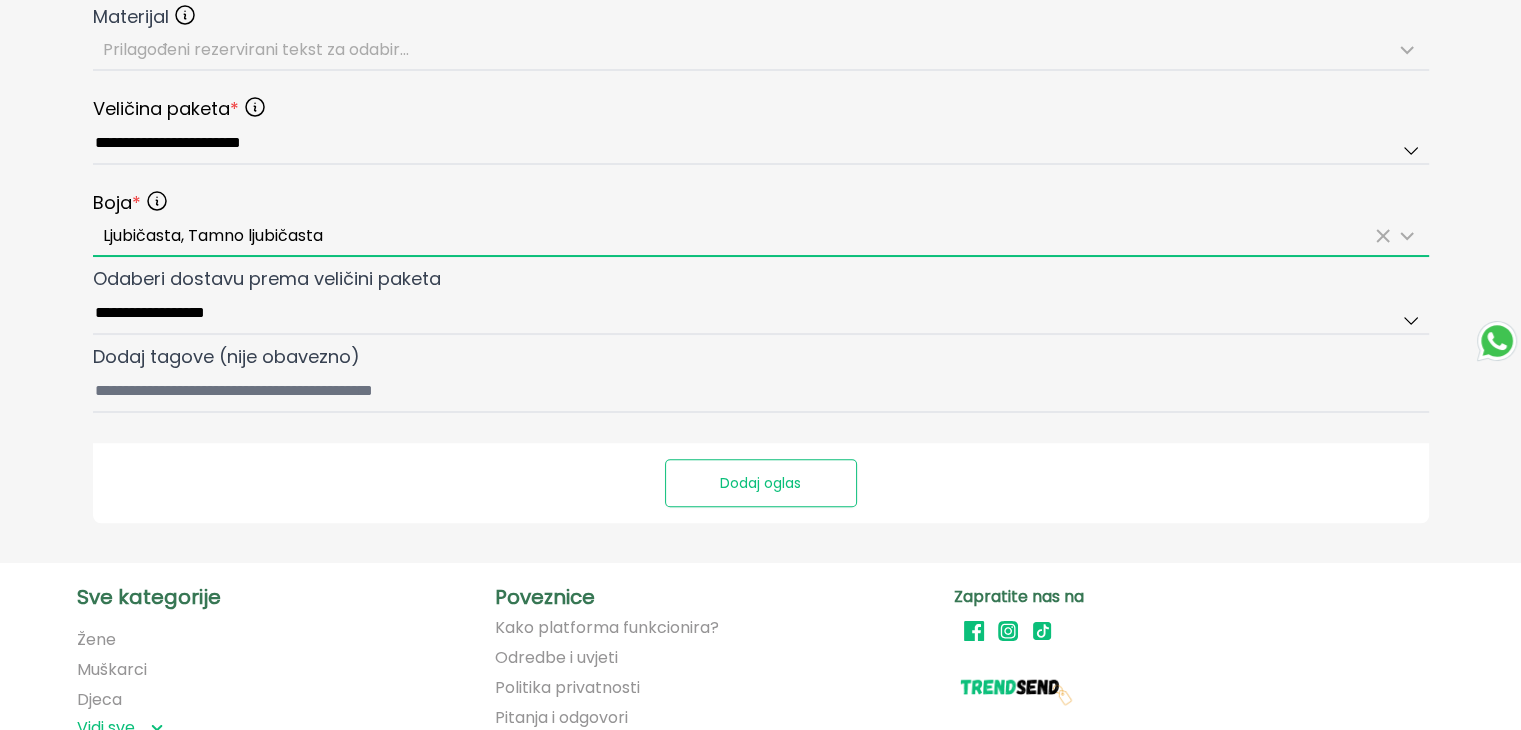 click on "Dodaj oglas" at bounding box center (761, 483) 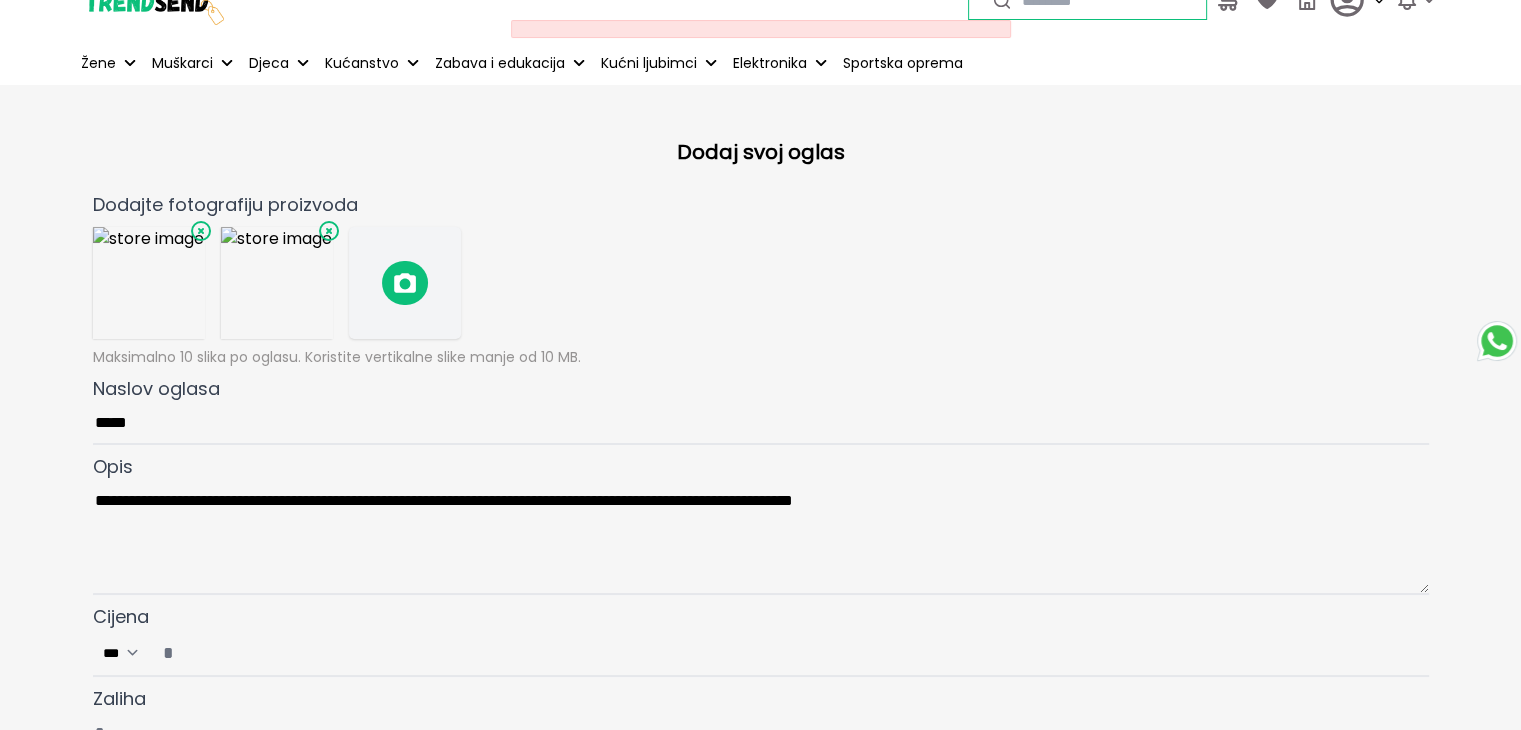 scroll, scrollTop: 0, scrollLeft: 0, axis: both 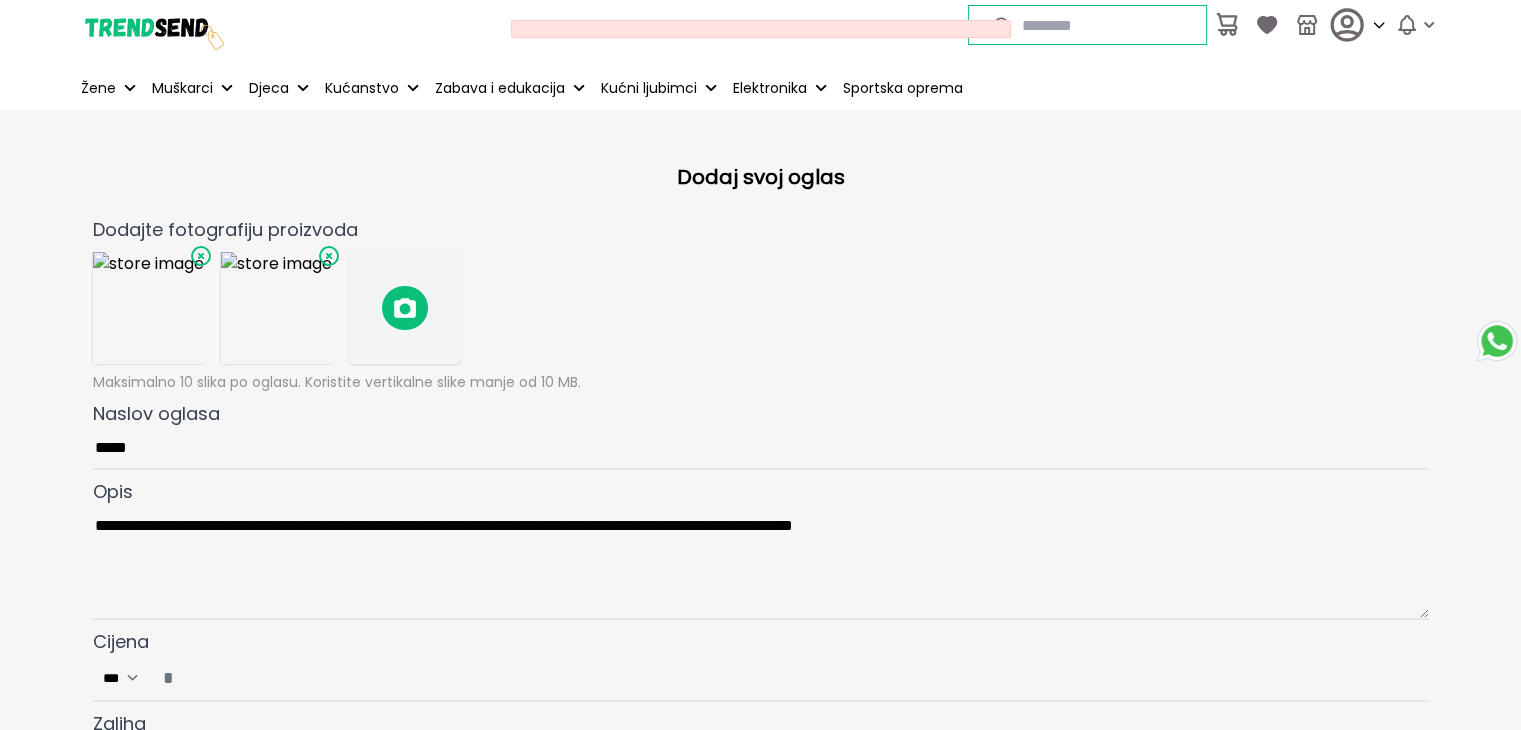 click 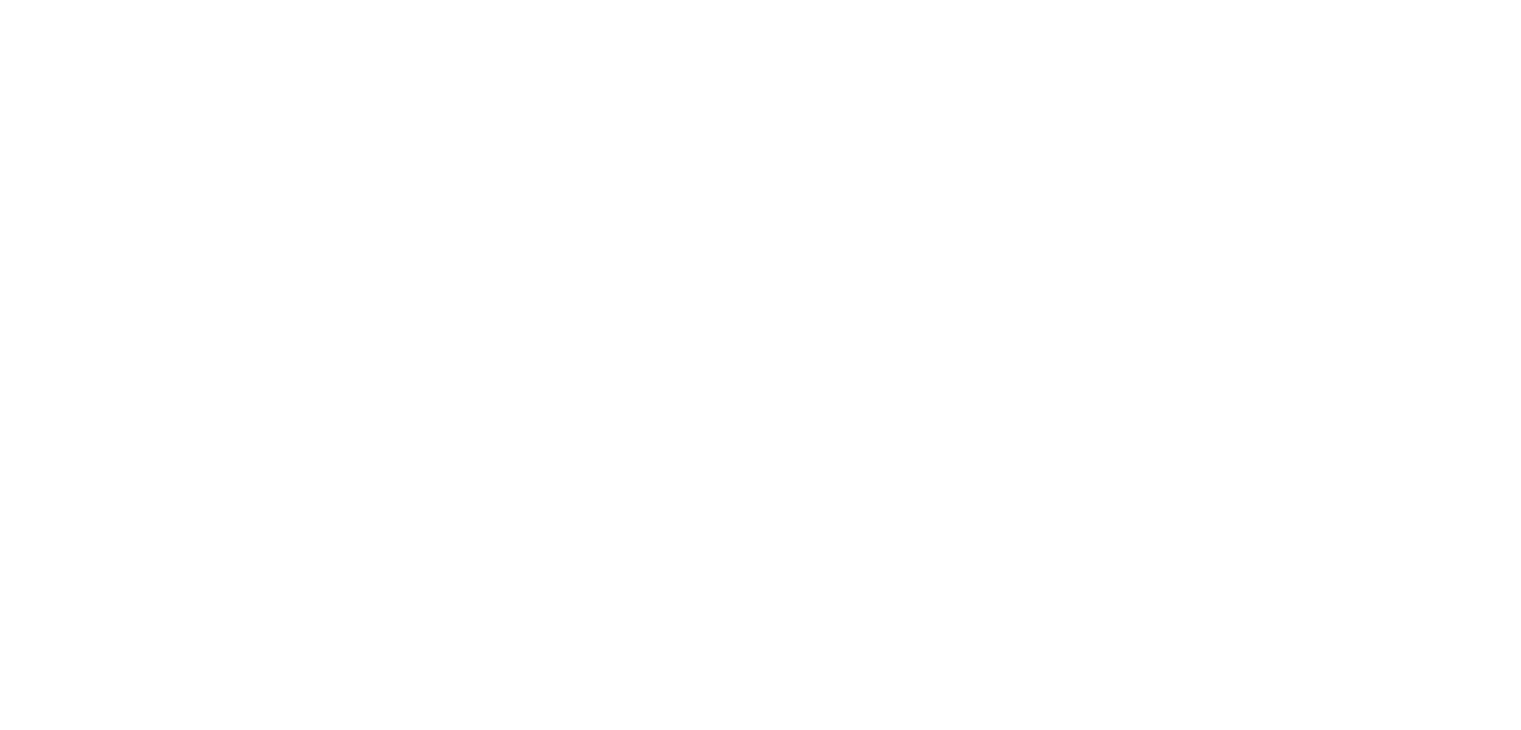 scroll, scrollTop: 0, scrollLeft: 0, axis: both 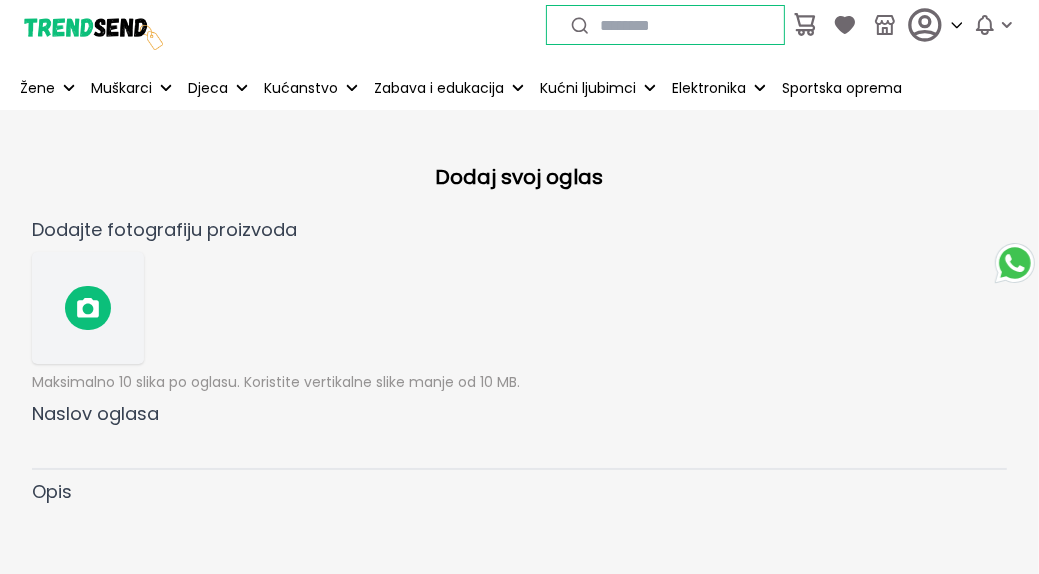 click at bounding box center (88, 308) 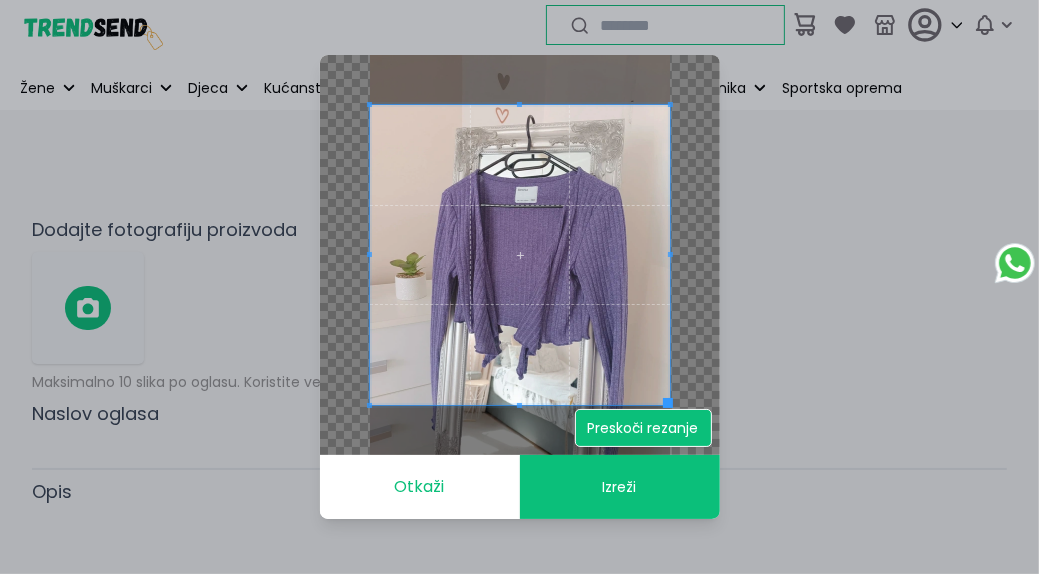 click on "Preskoči rezanje" at bounding box center (643, 428) 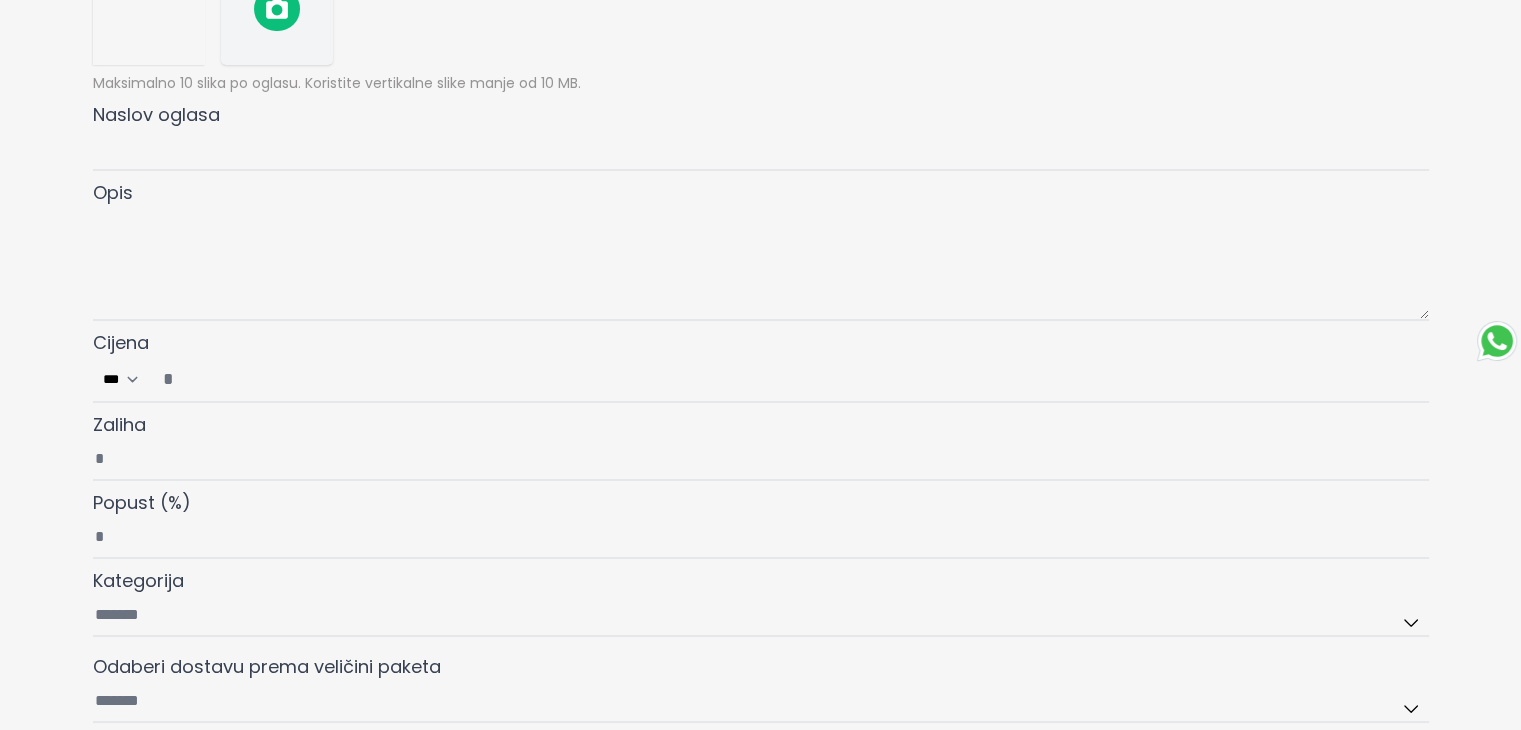 scroll, scrollTop: 300, scrollLeft: 0, axis: vertical 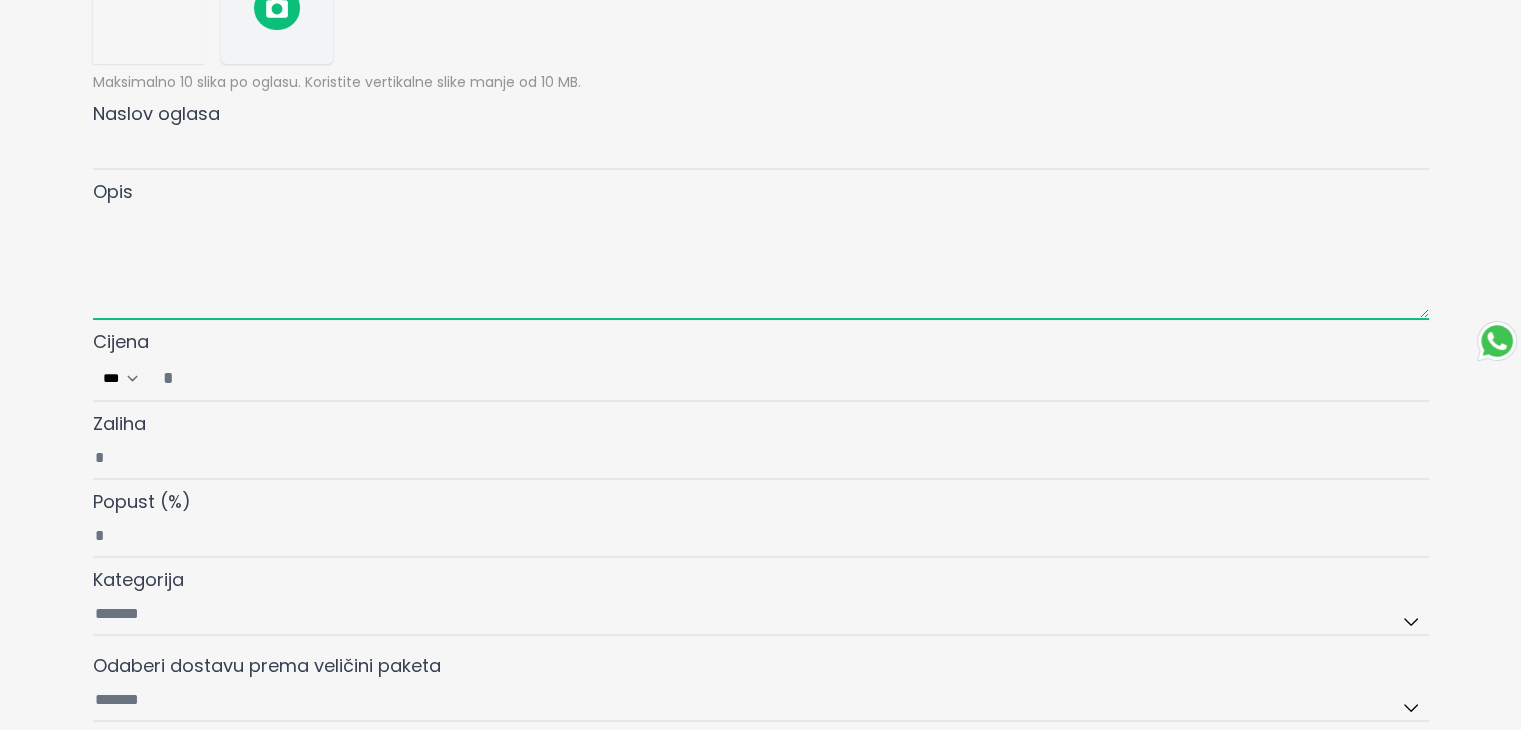 click at bounding box center [761, 263] 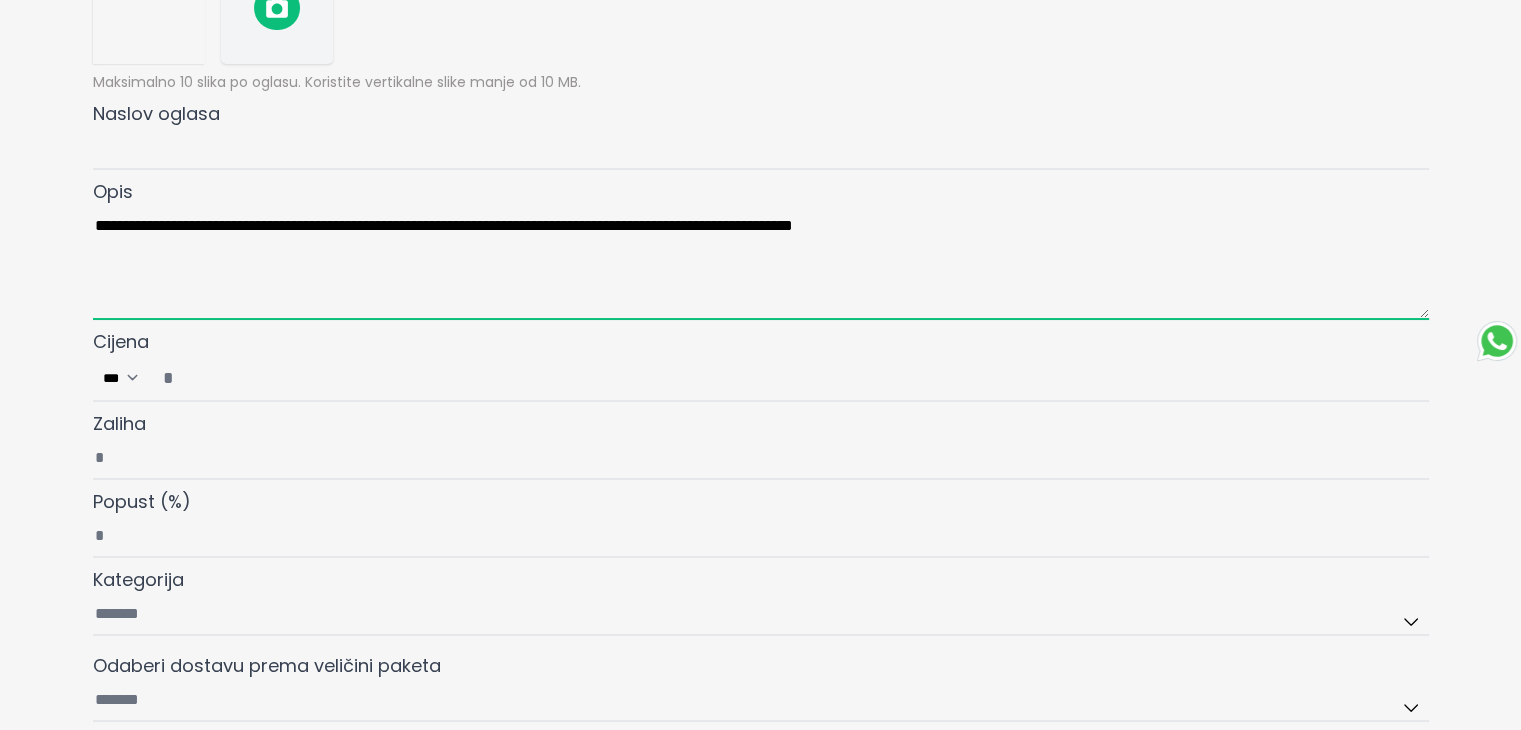 type on "**********" 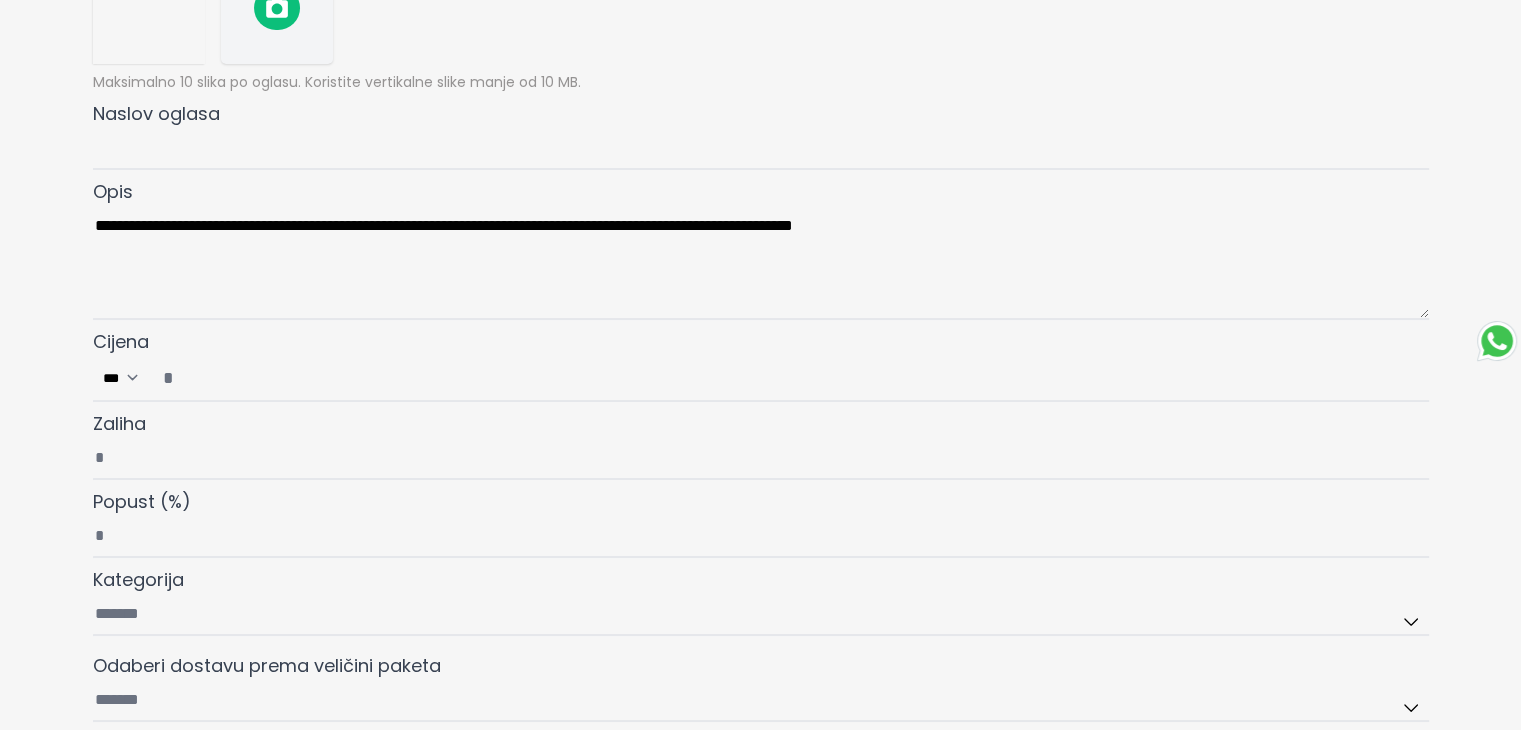 click on "Naslov oglasa" at bounding box center [761, 135] 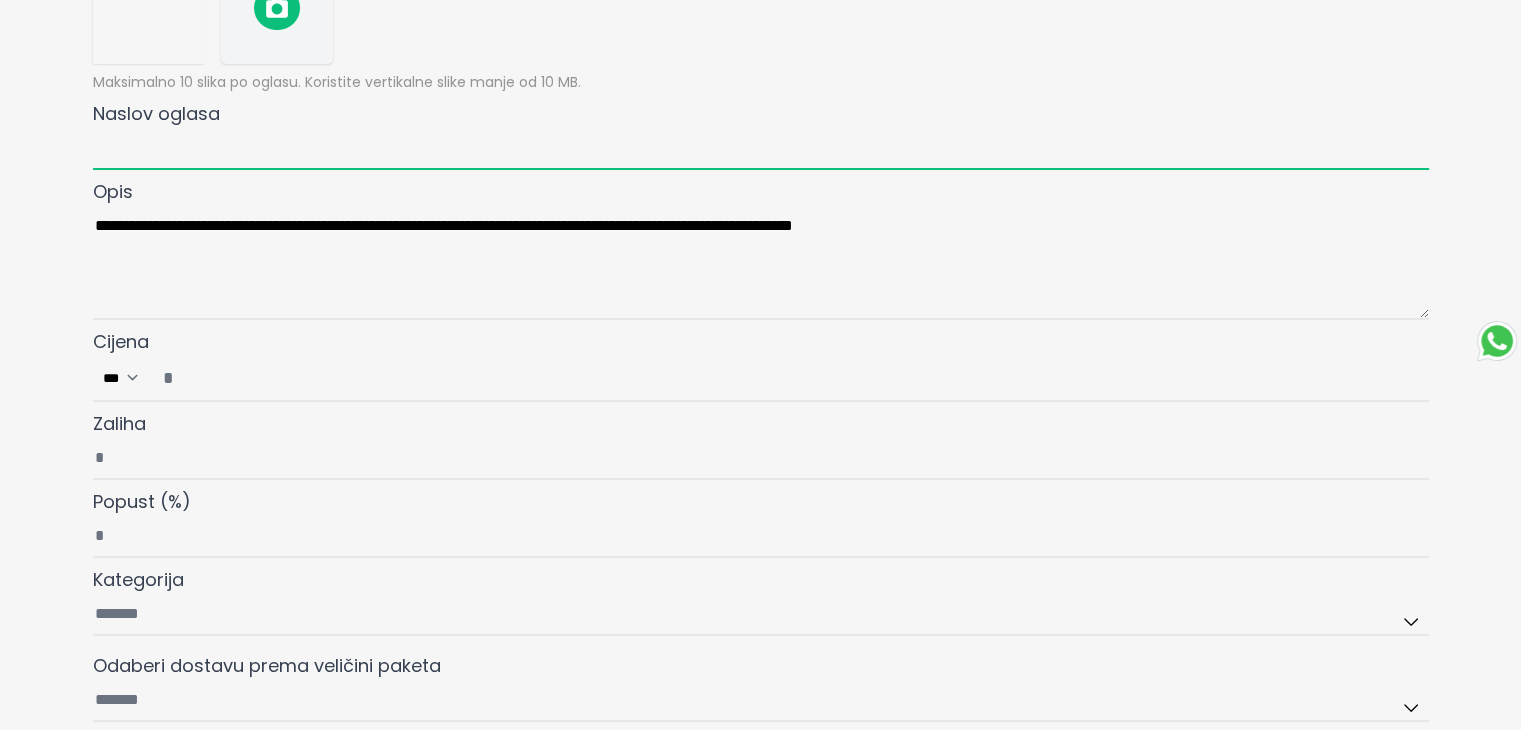 click on "Naslov oglasa" at bounding box center (761, 149) 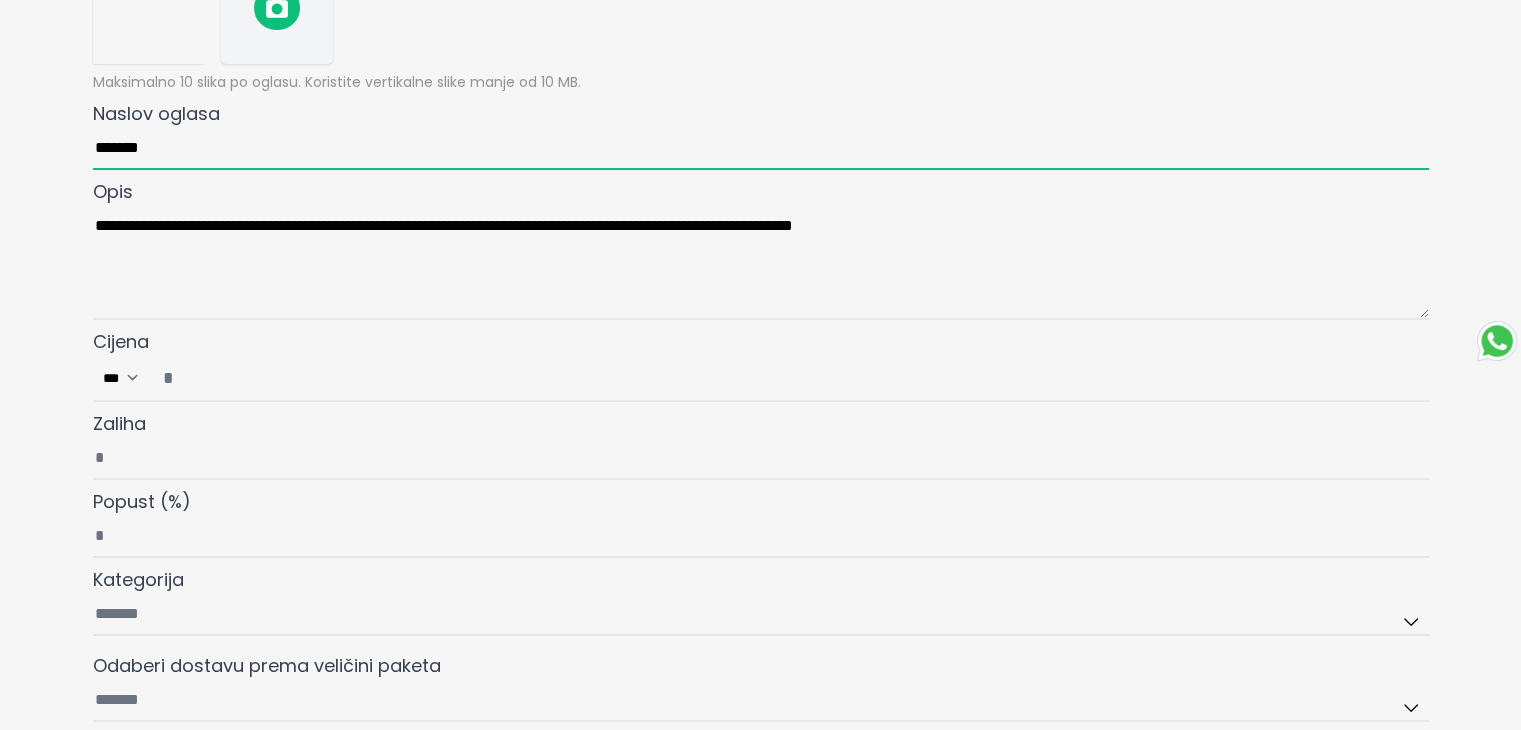 type on "*******" 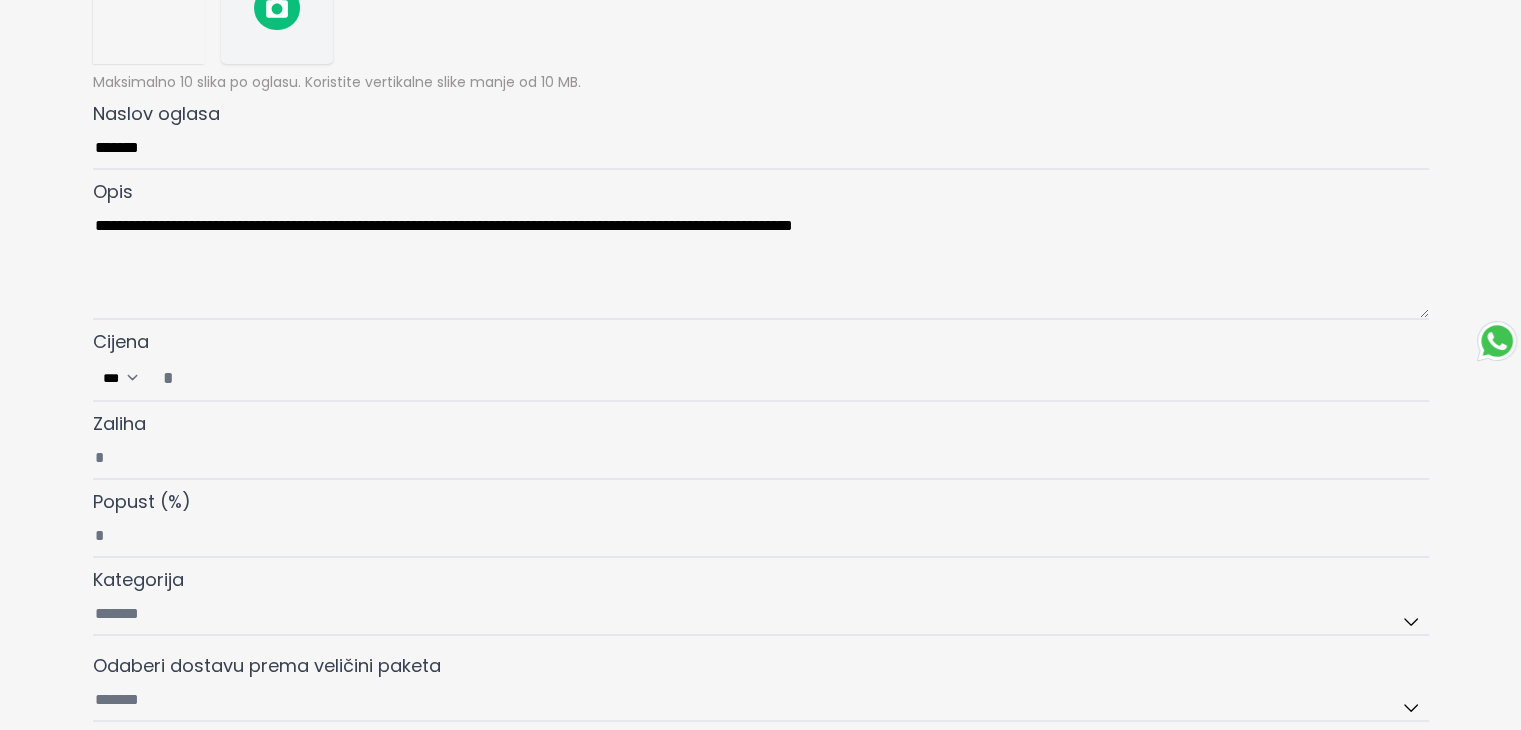 click on "Cijena ***" at bounding box center (761, 365) 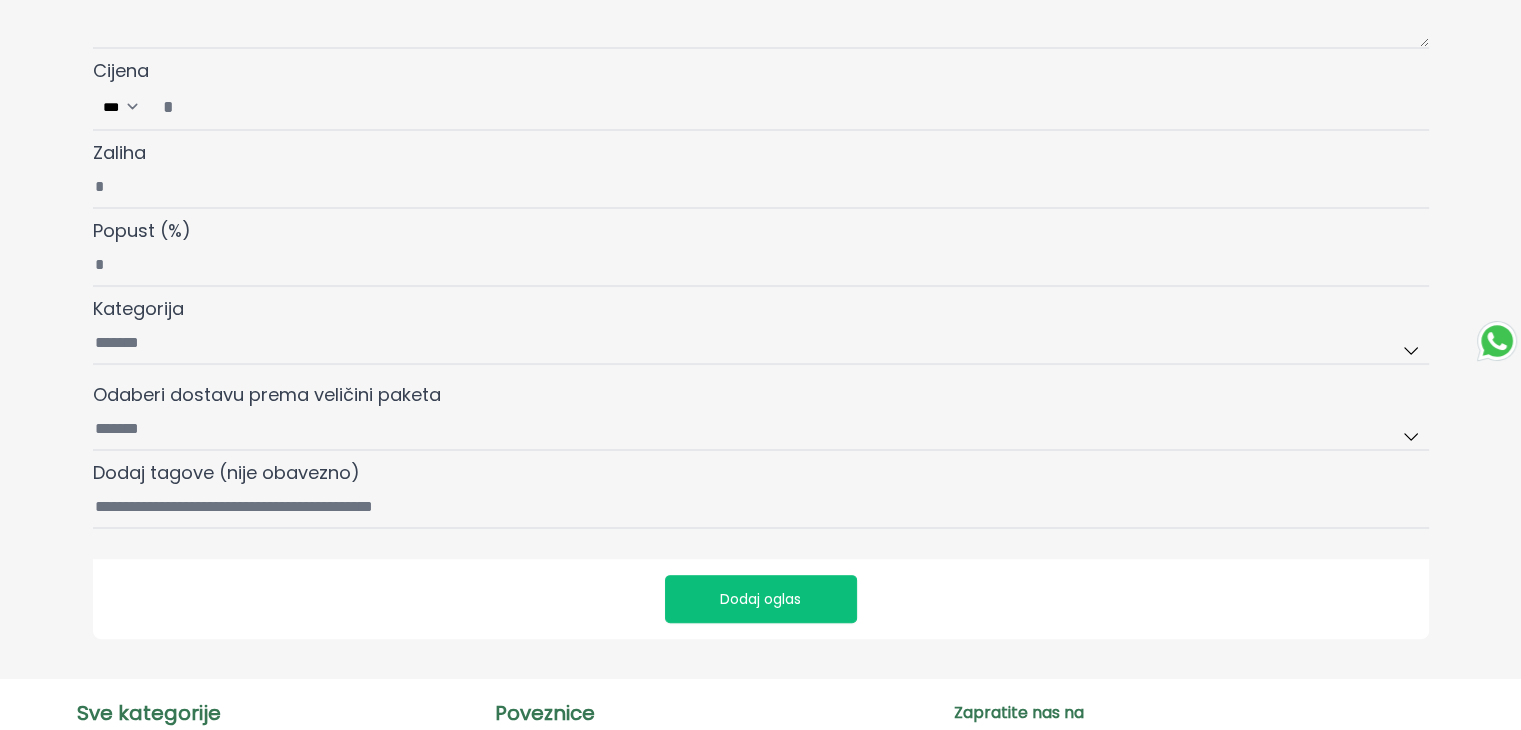 scroll, scrollTop: 600, scrollLeft: 0, axis: vertical 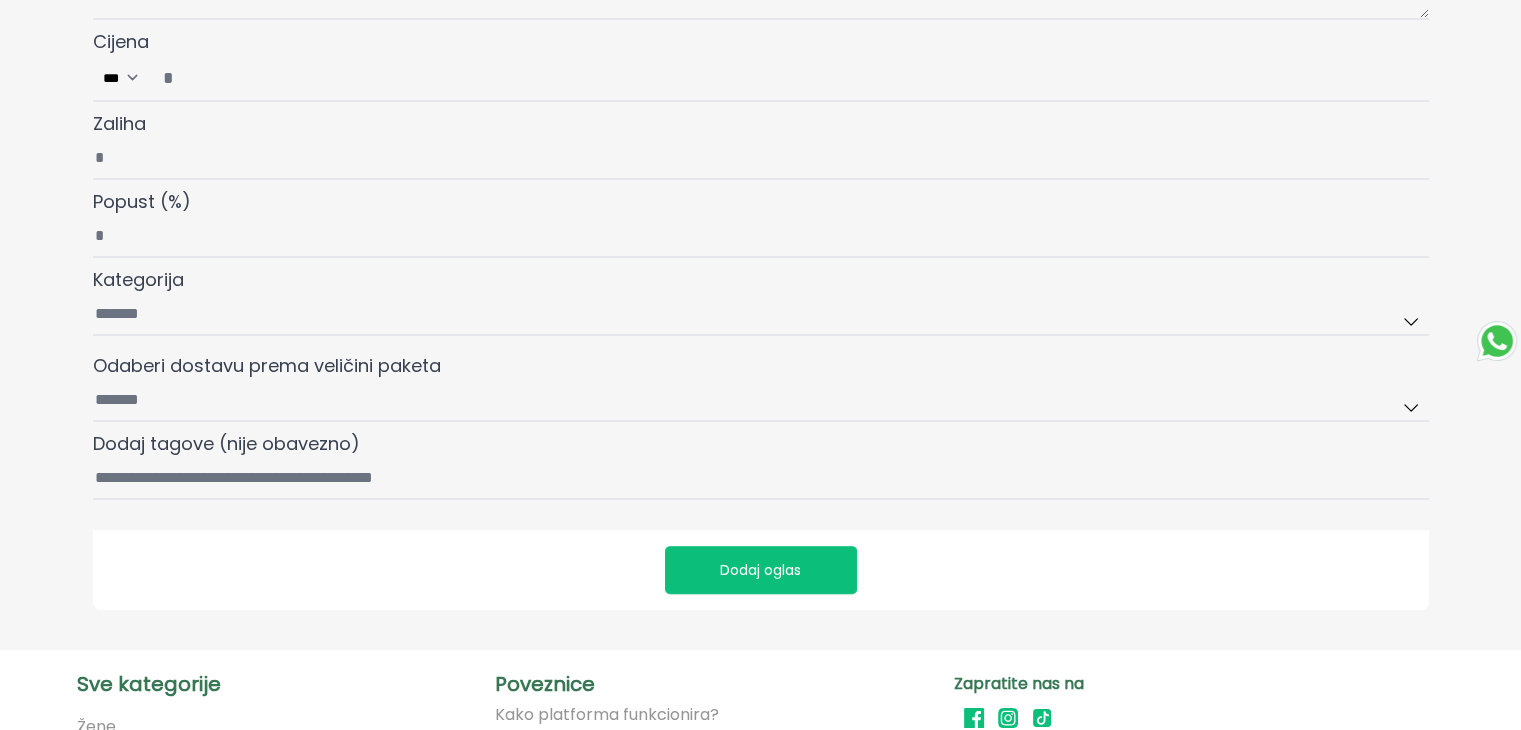 type on "*" 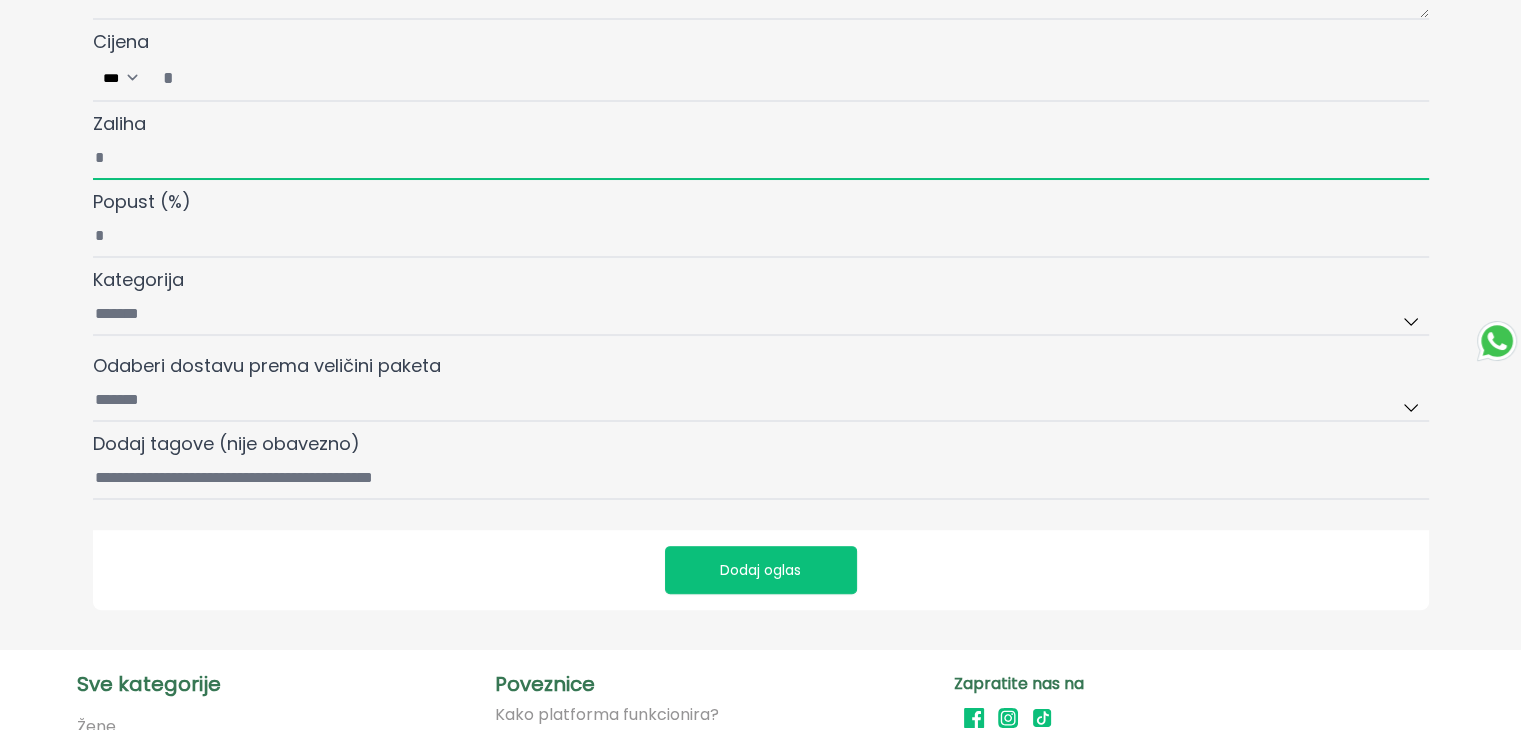 click on "Zaliha" at bounding box center [761, 159] 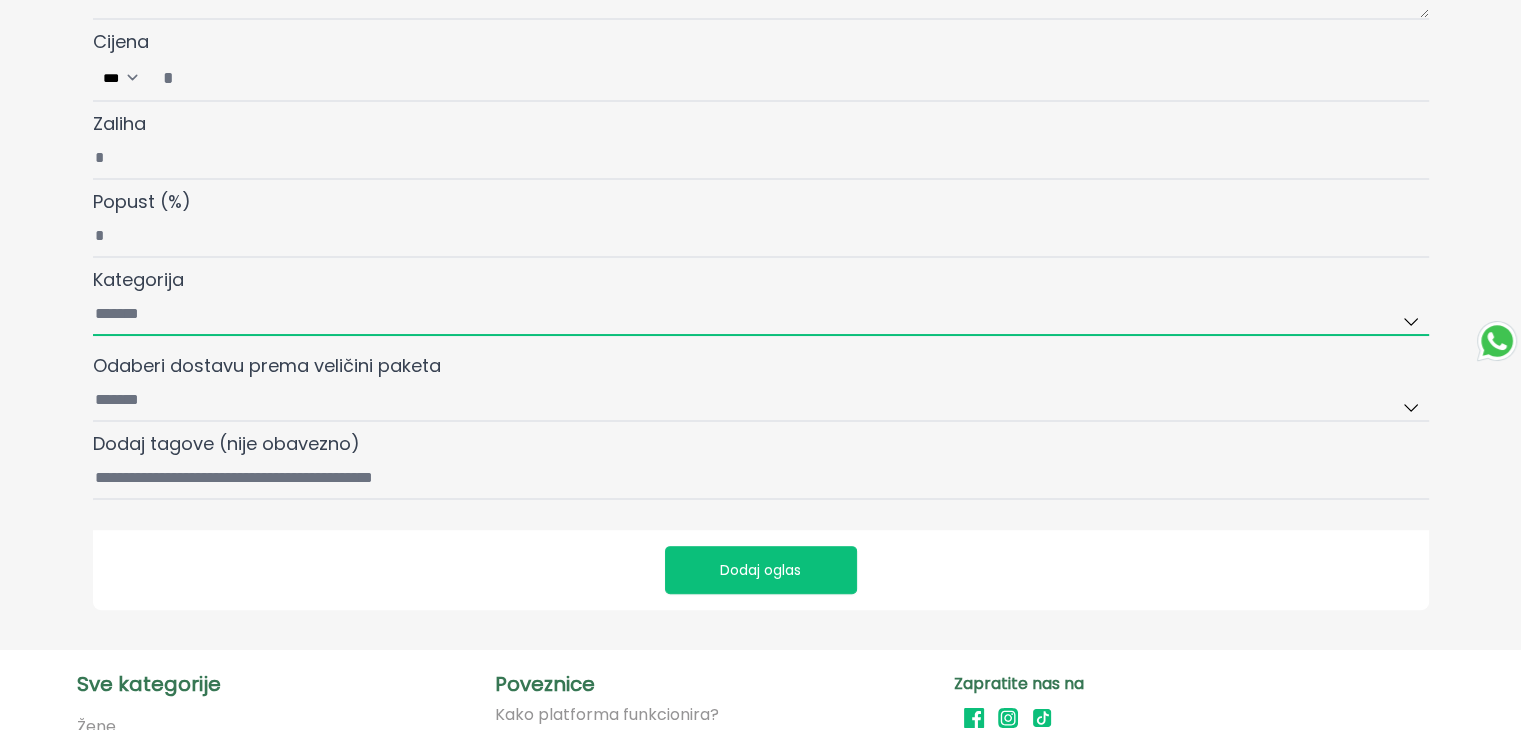 click on "Kategorija" at bounding box center (761, 315) 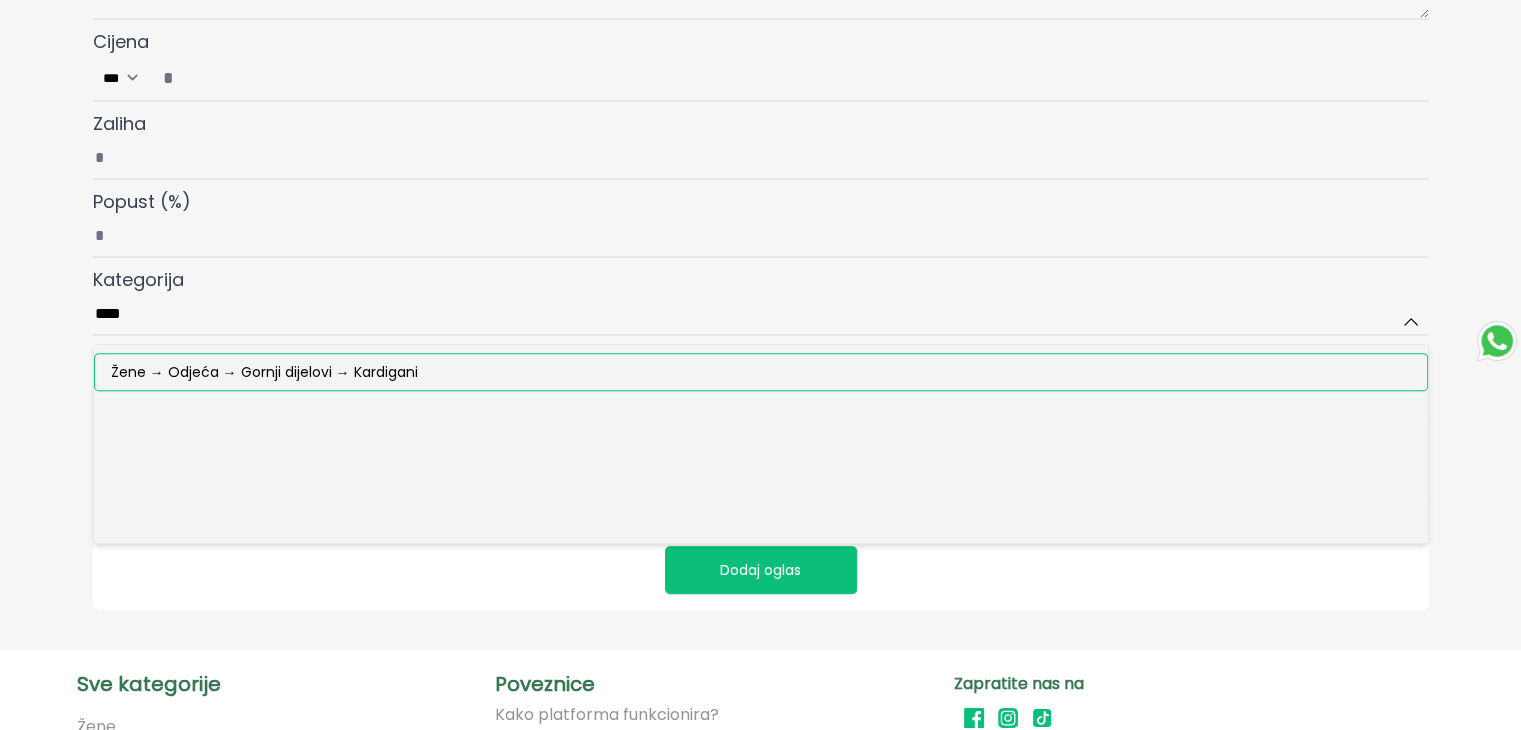 click on "Žene  →  Odjeća  →  Gornji dijelovi  →  Kardigani" at bounding box center [264, 372] 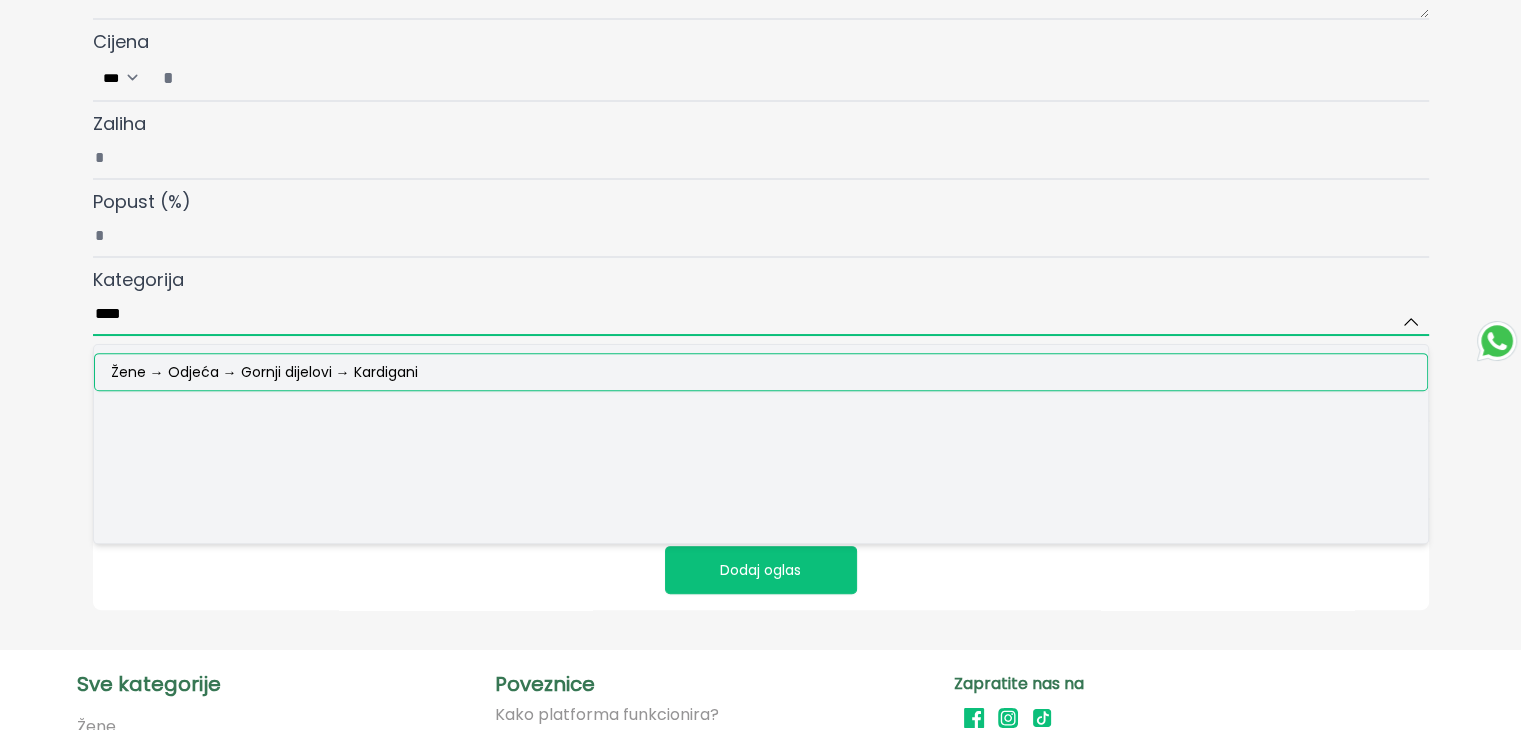 click on "****" at bounding box center [761, 315] 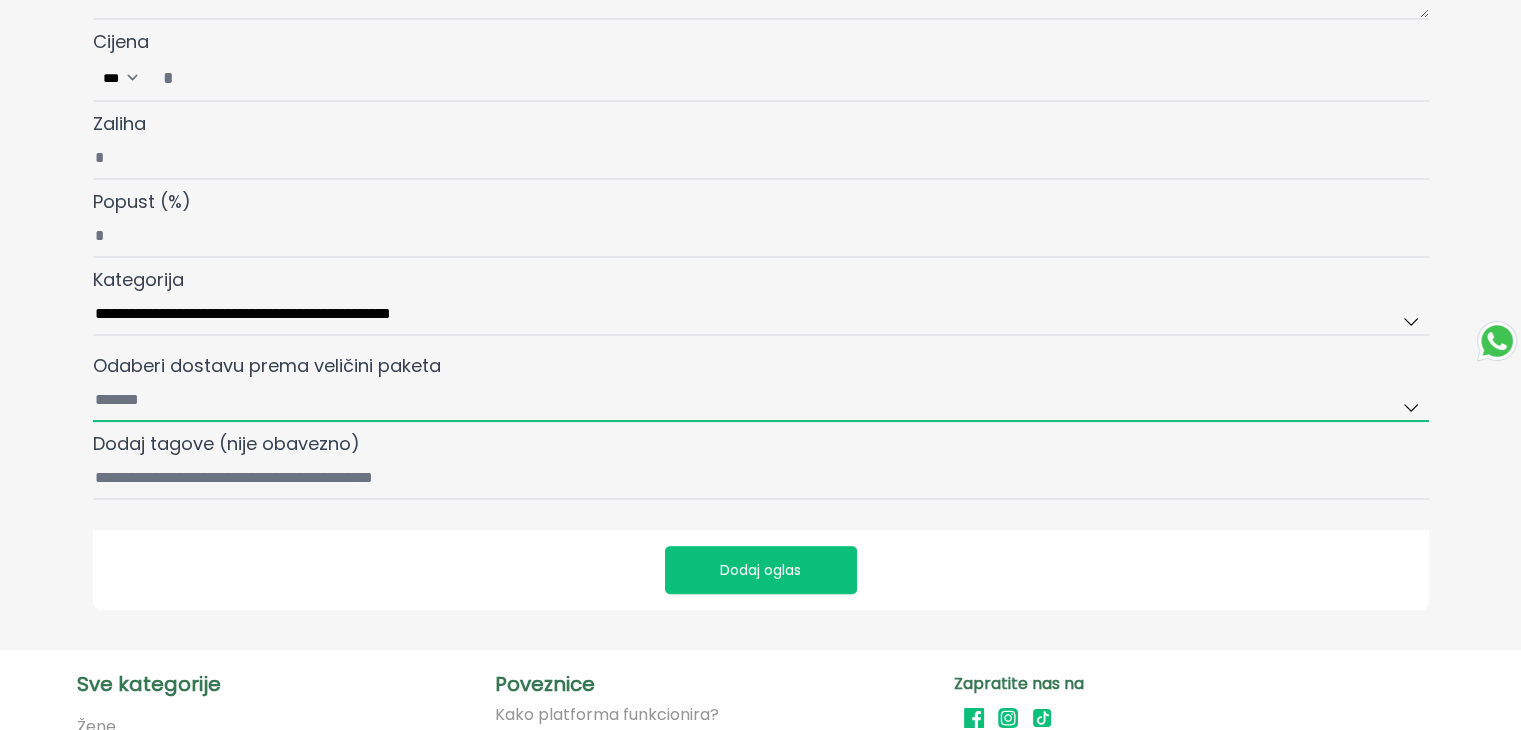 click on "Odaberi dostavu prema veličini paketa" at bounding box center [761, 401] 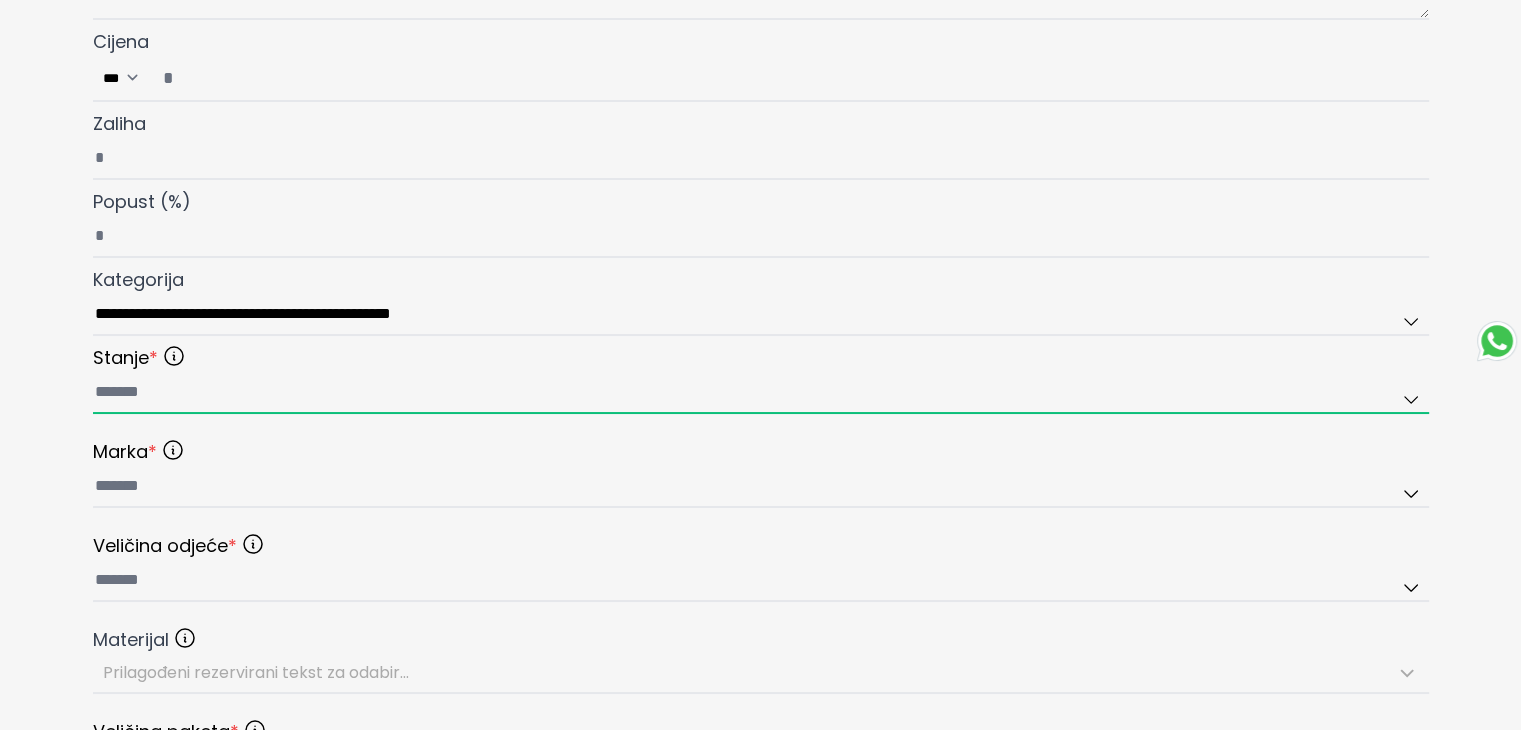click at bounding box center (761, 393) 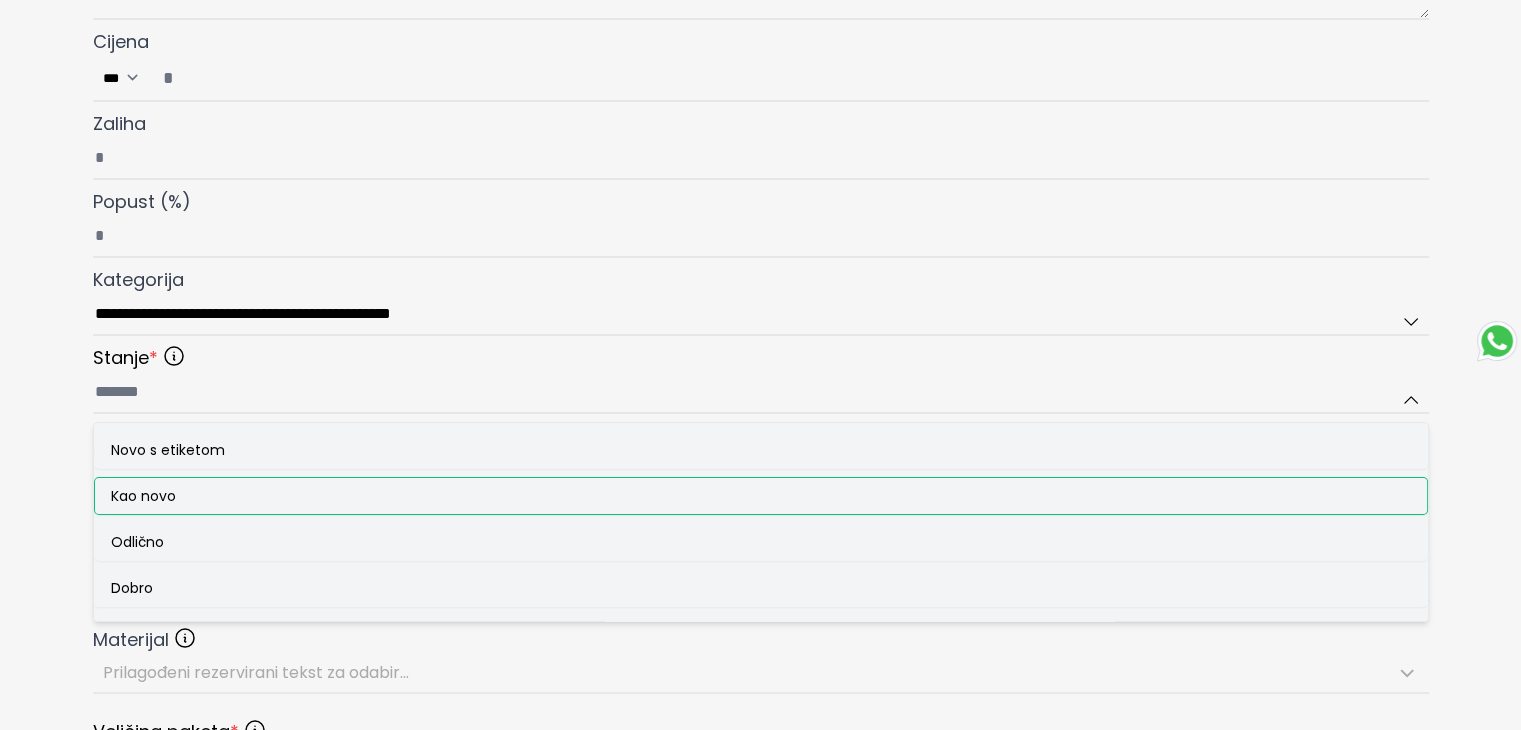 click on "Kao novo" at bounding box center (143, 496) 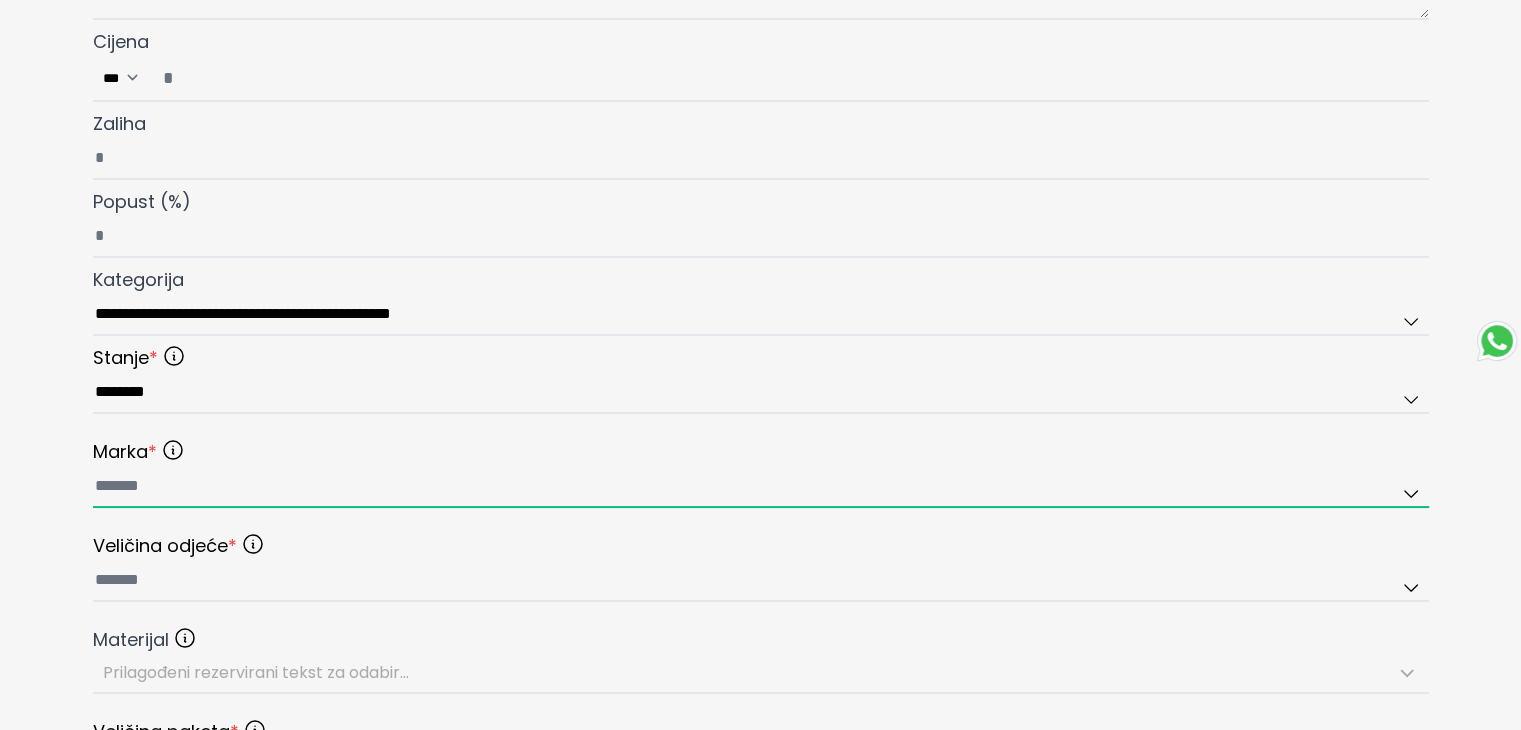 click at bounding box center [761, 487] 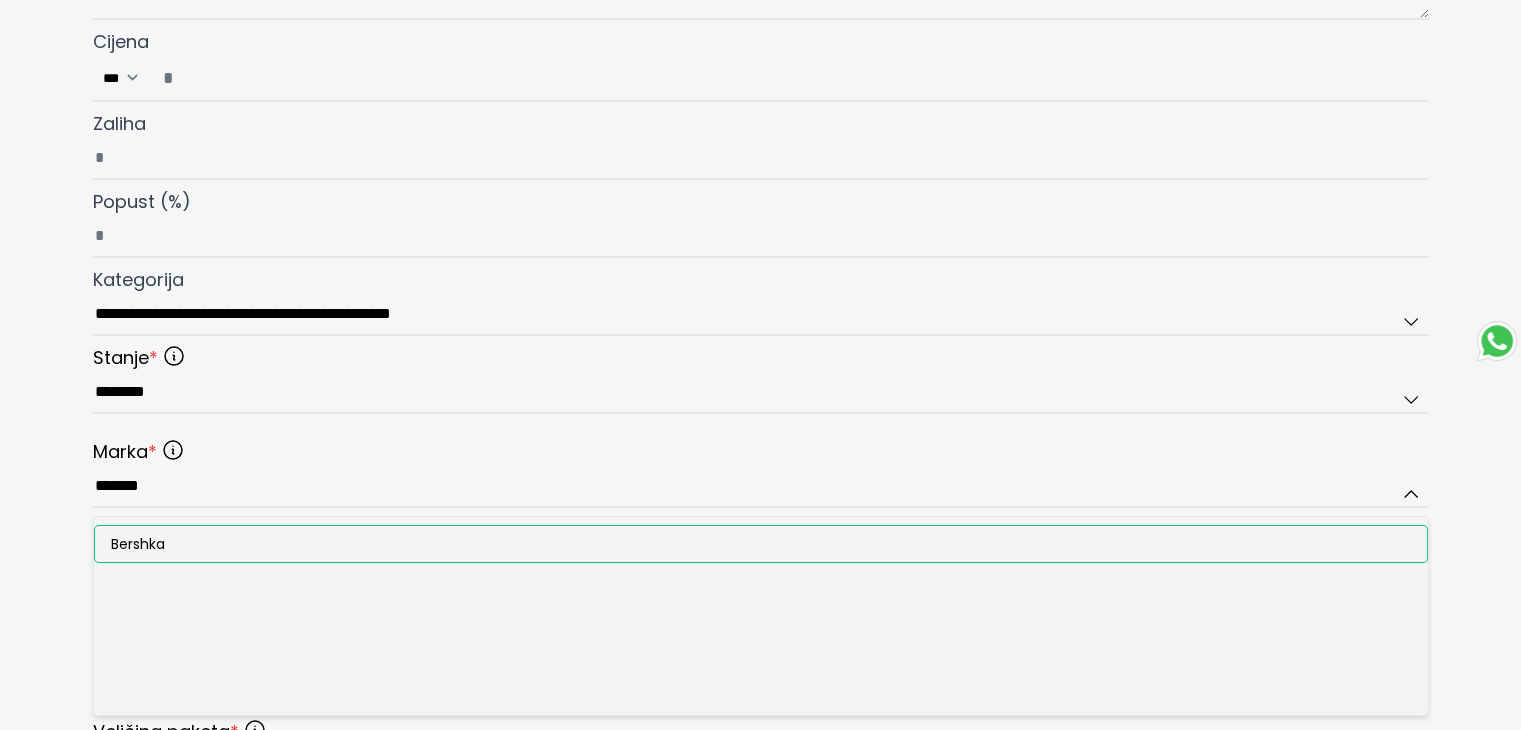 click on "Bershka" at bounding box center (761, 544) 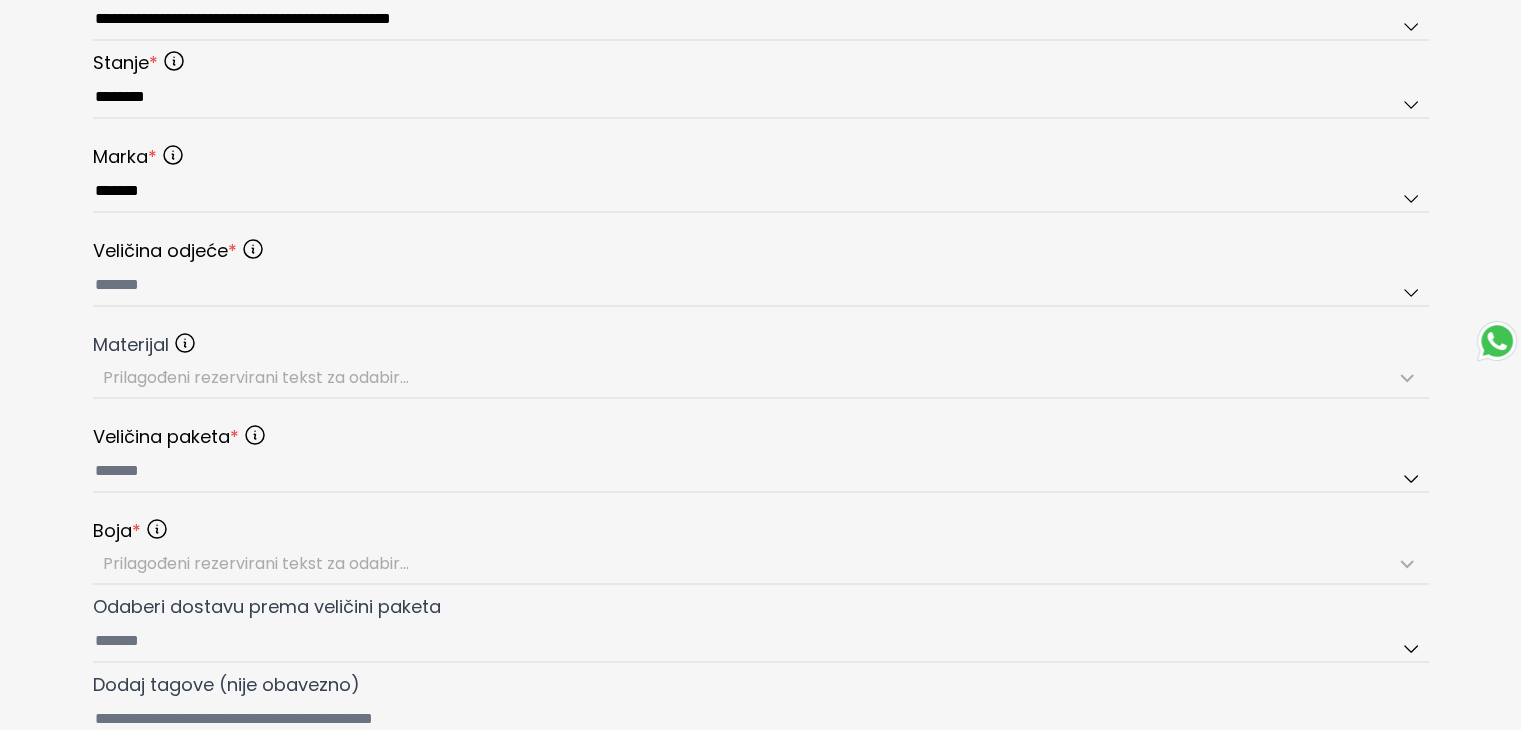 scroll, scrollTop: 900, scrollLeft: 0, axis: vertical 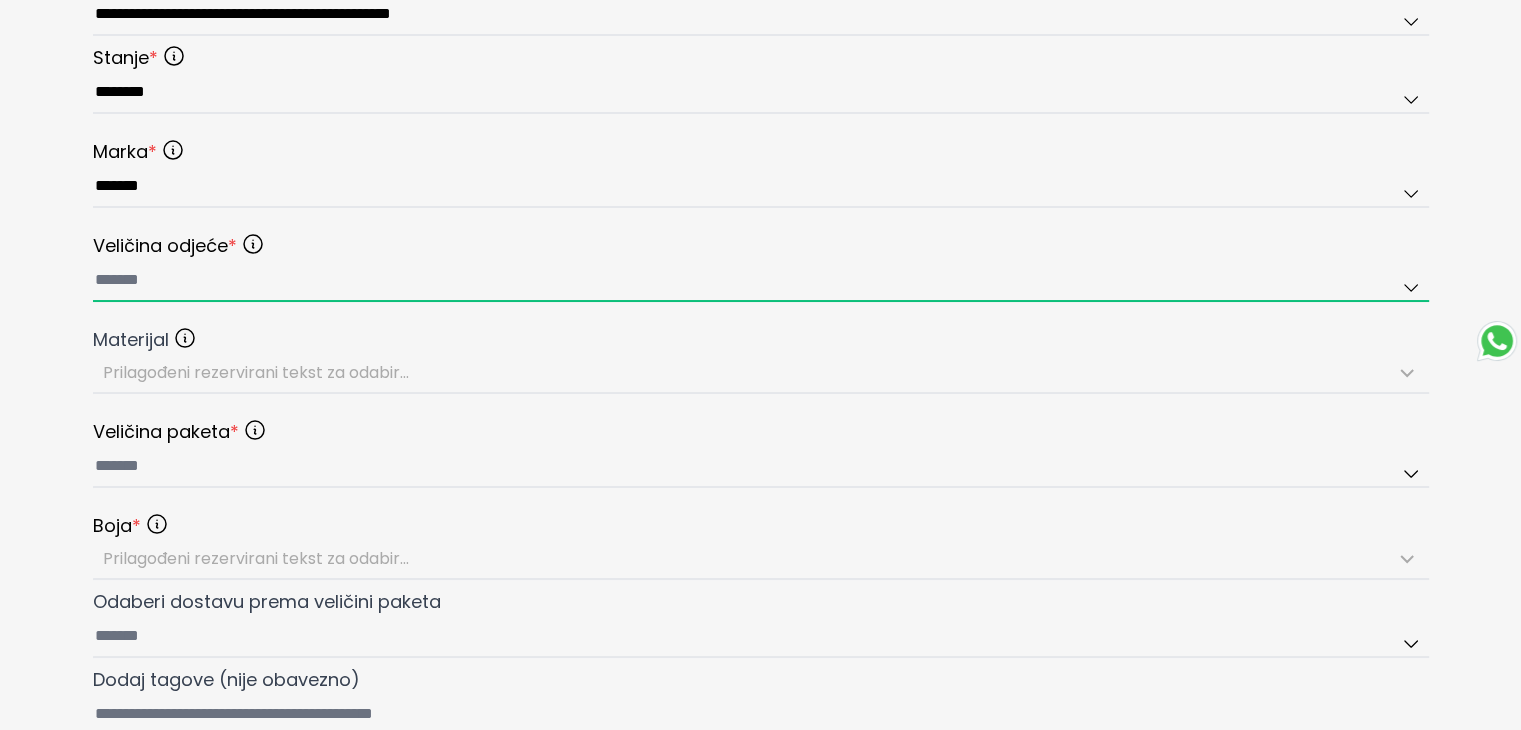 click at bounding box center [761, 281] 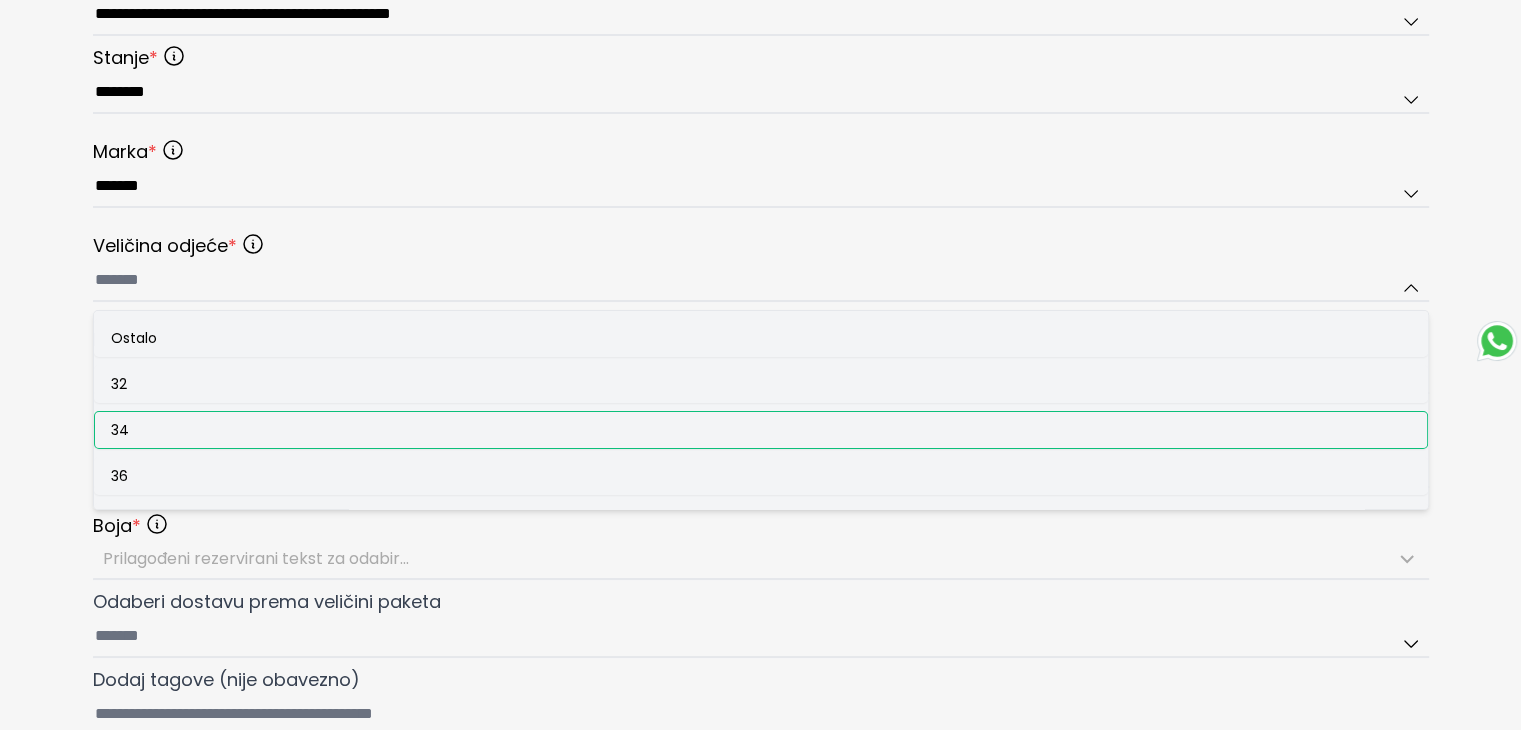 click on "34" at bounding box center (761, 430) 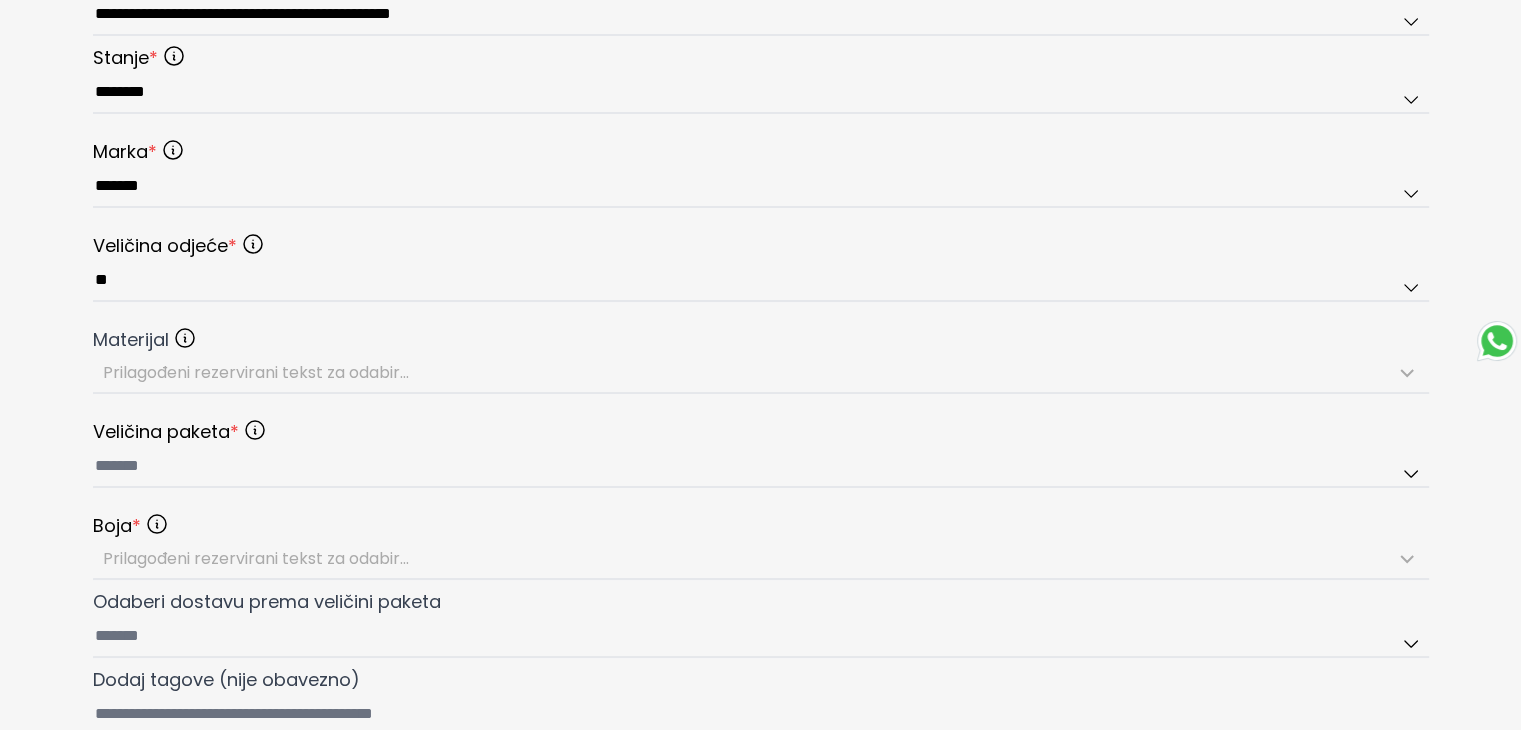 click on "Stanje Odaberite stanje artikla ******** Marka Odaberite marku ******* Veličina odjeće Odaberite veličinu odjeće ** Materijal Odaberite materijal (nije obvezno) Prilagođeni rezervirani tekst za odabir... Veličina paketa Odaberite istu veličinu paketa kao što ste odabrali za dostavu. Boja Odaberite boju Prilagođeni rezervirani tekst za odabir..." at bounding box center (761, 312) 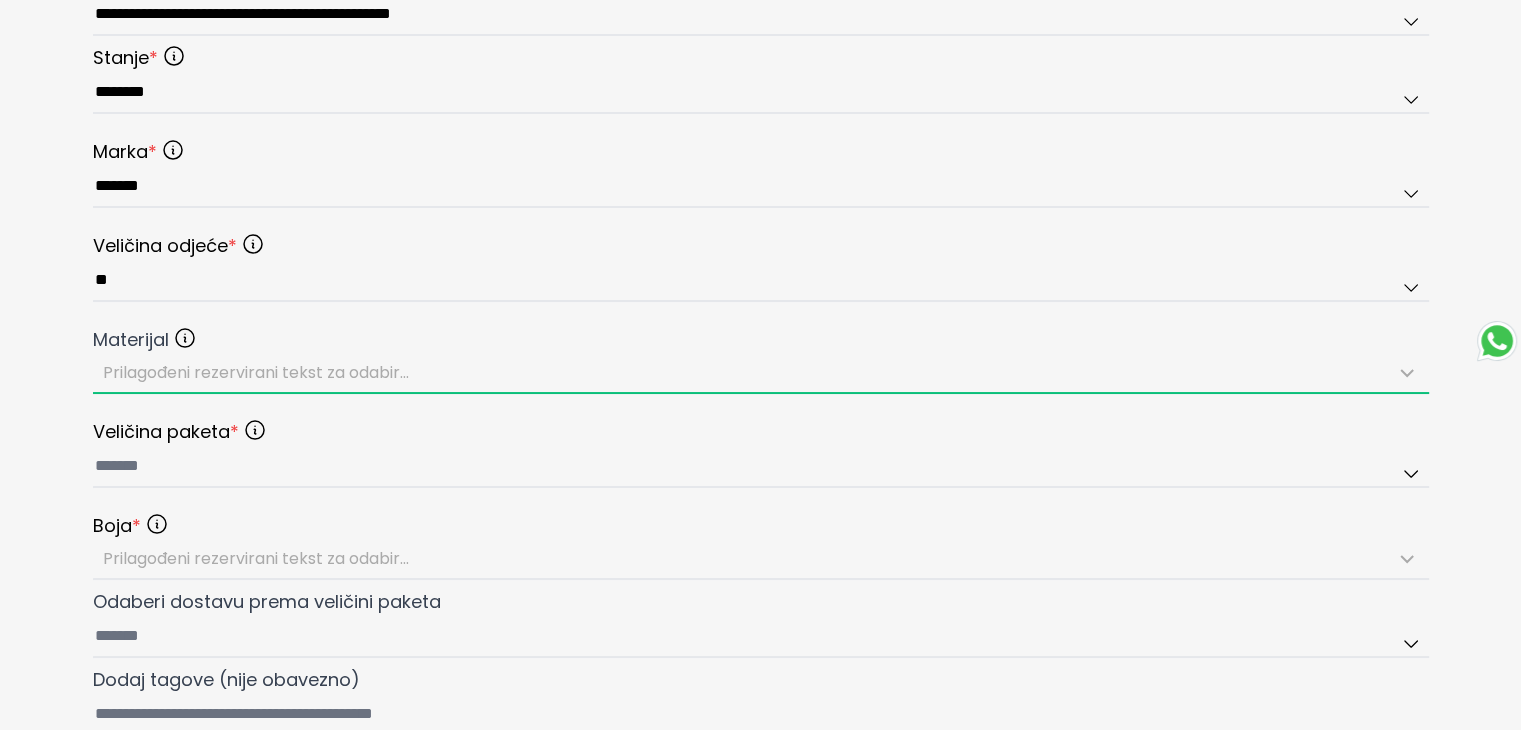 click on "Prilagođeni rezervirani tekst za odabir..." at bounding box center (761, 373) 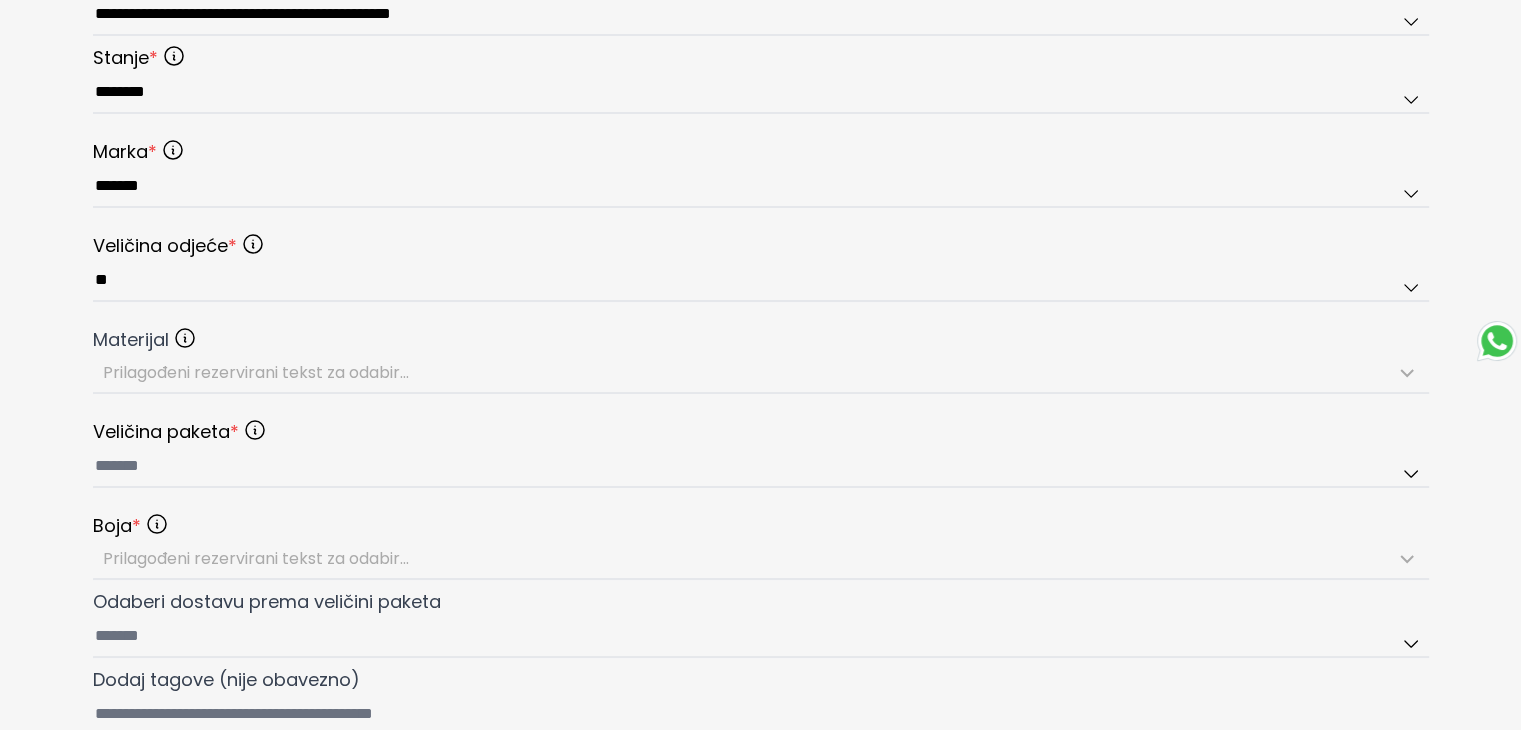 click on "Veličina odjeće" at bounding box center (165, 246) 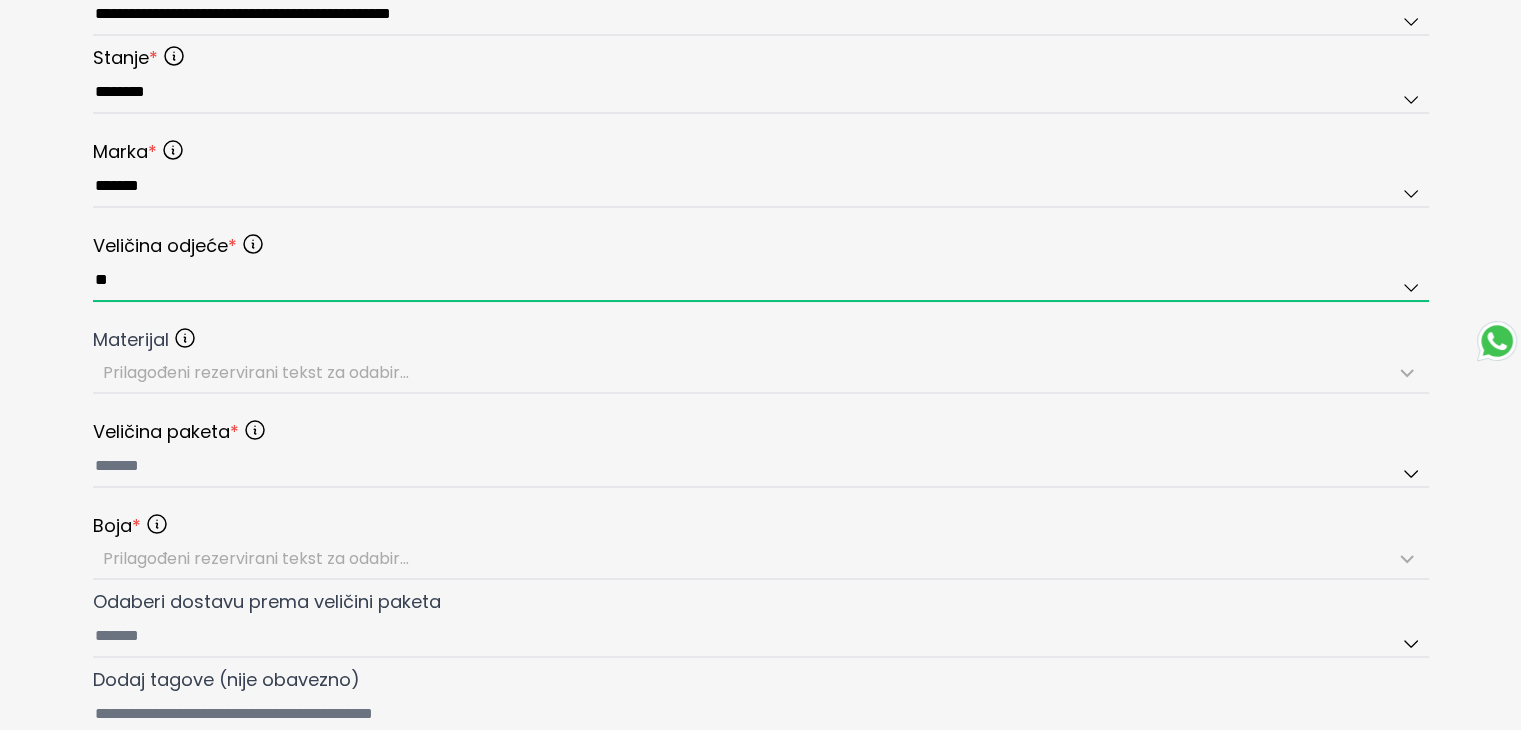 click on "**" at bounding box center (761, 281) 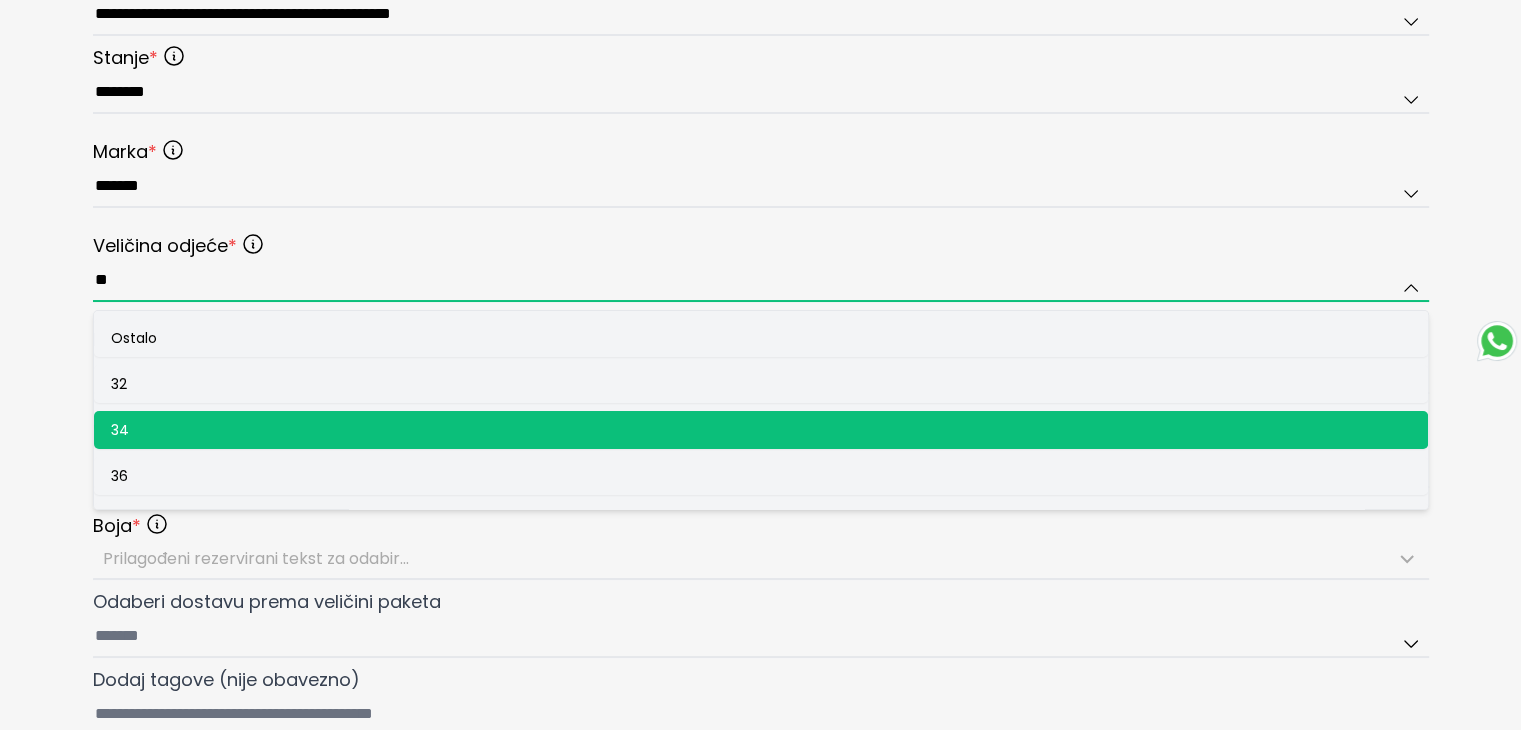 type on "*" 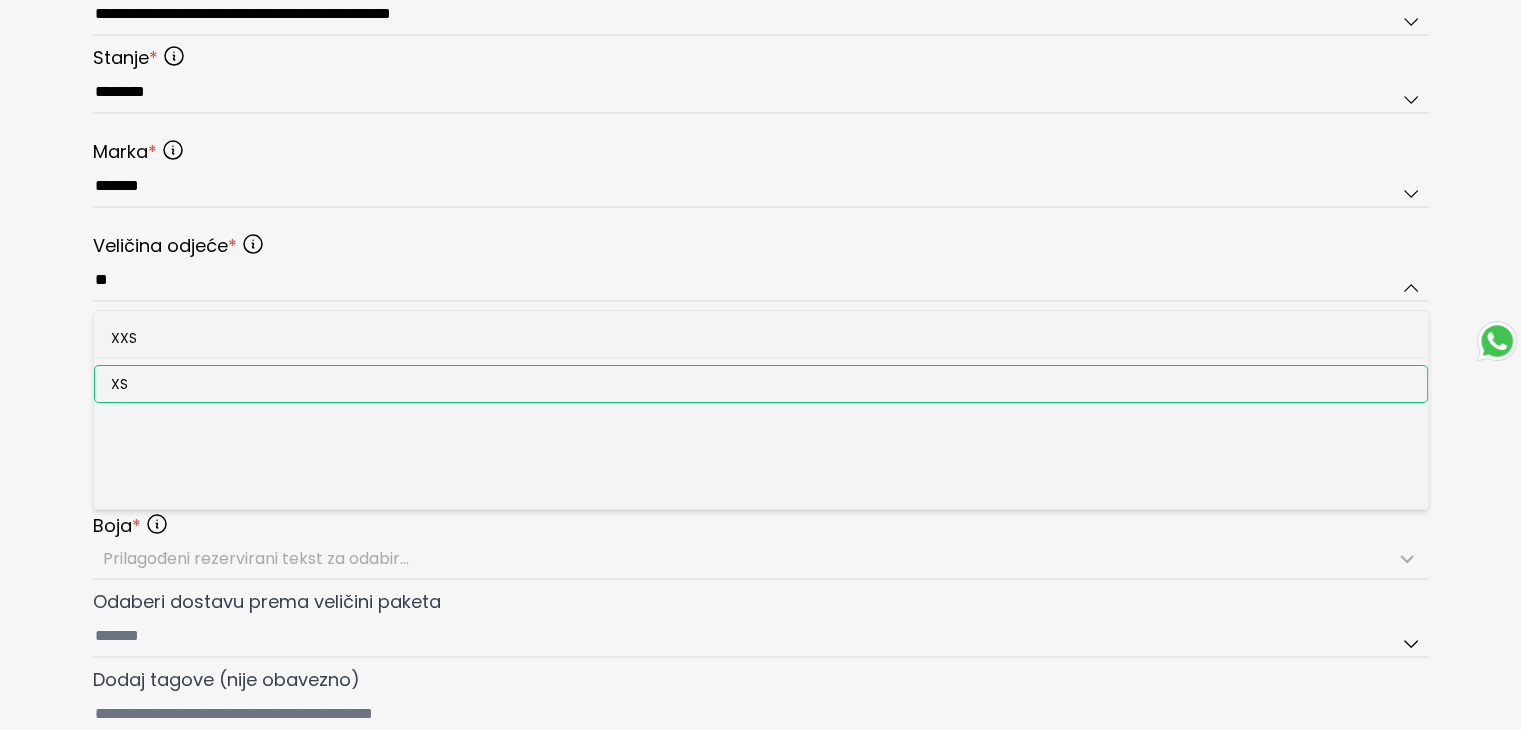click on "XS" at bounding box center [761, 384] 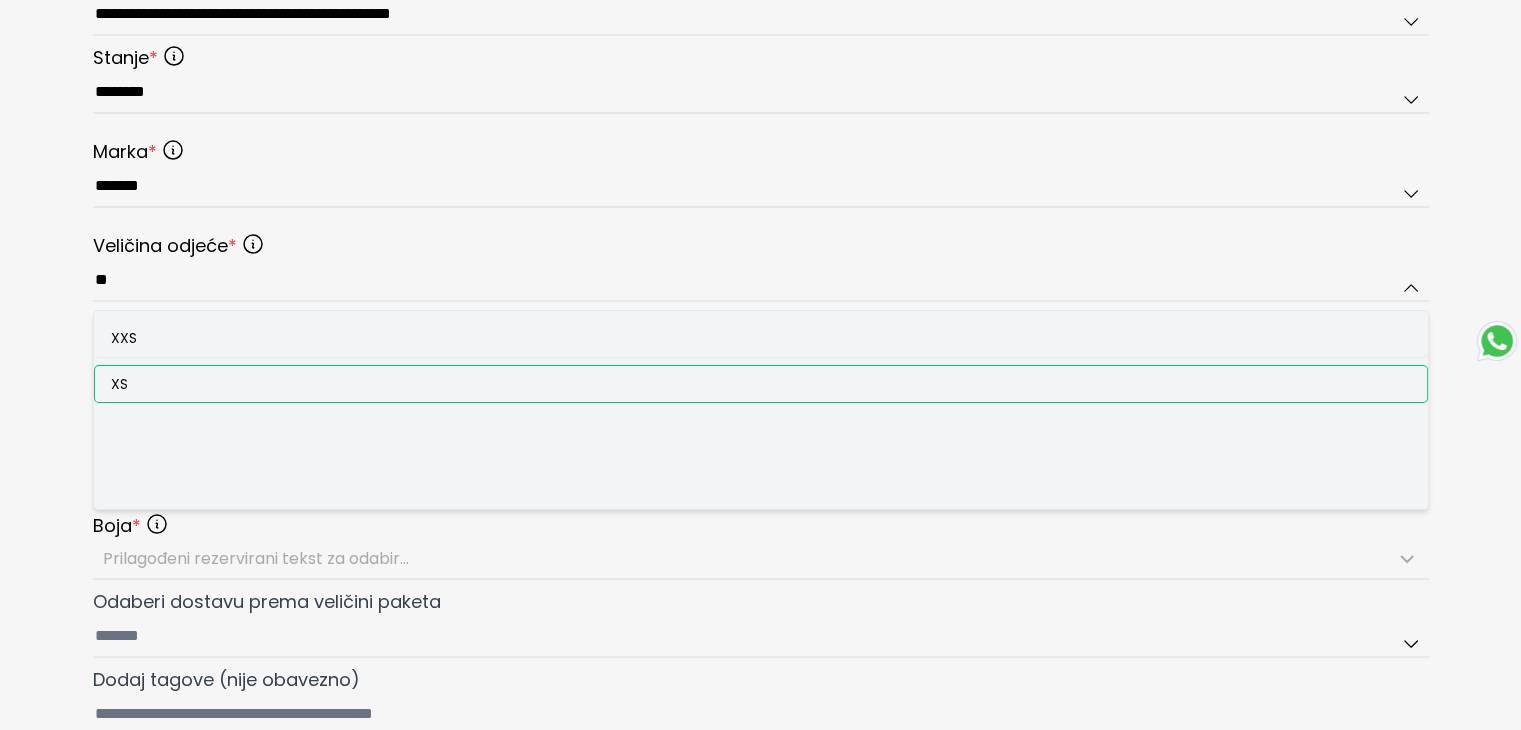 type on "**" 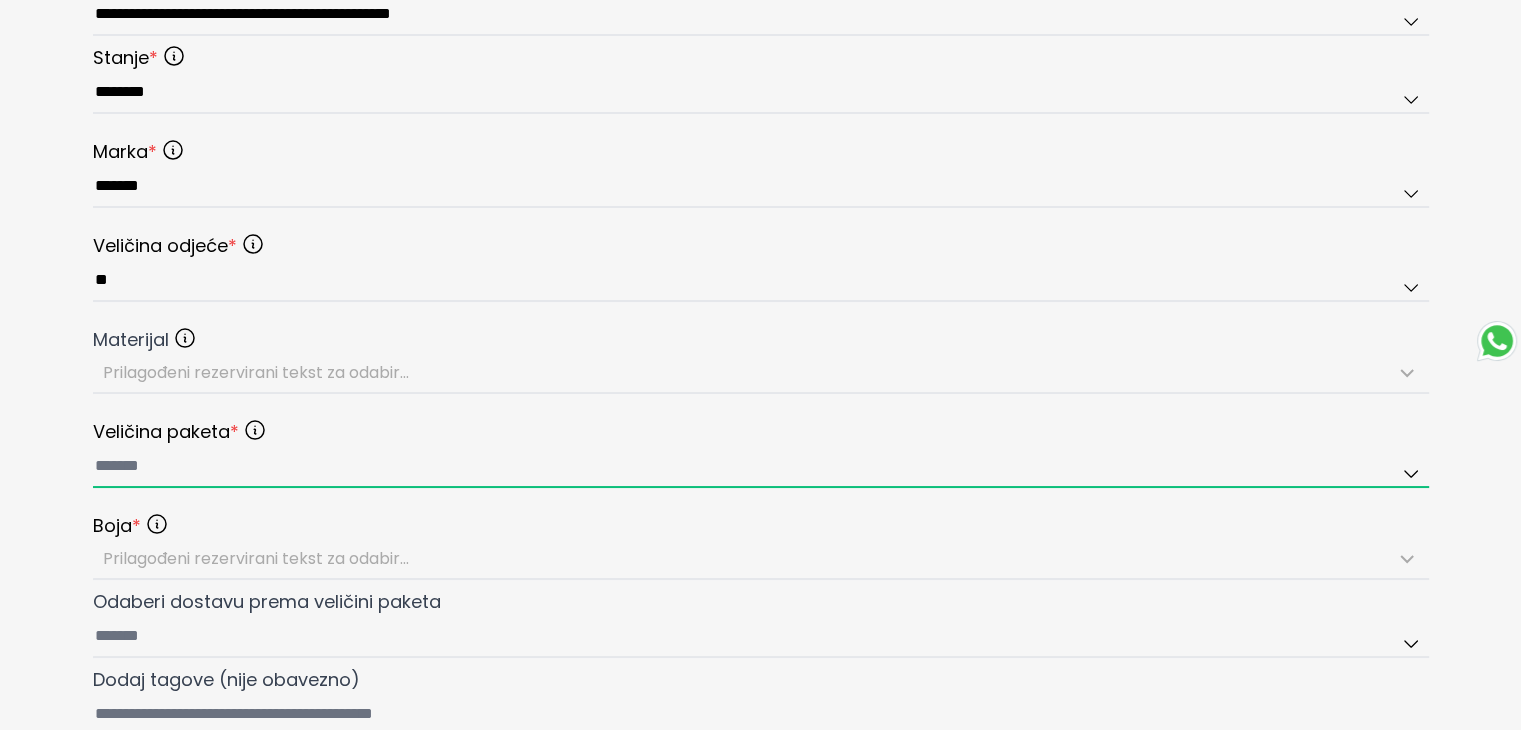 click at bounding box center [761, 467] 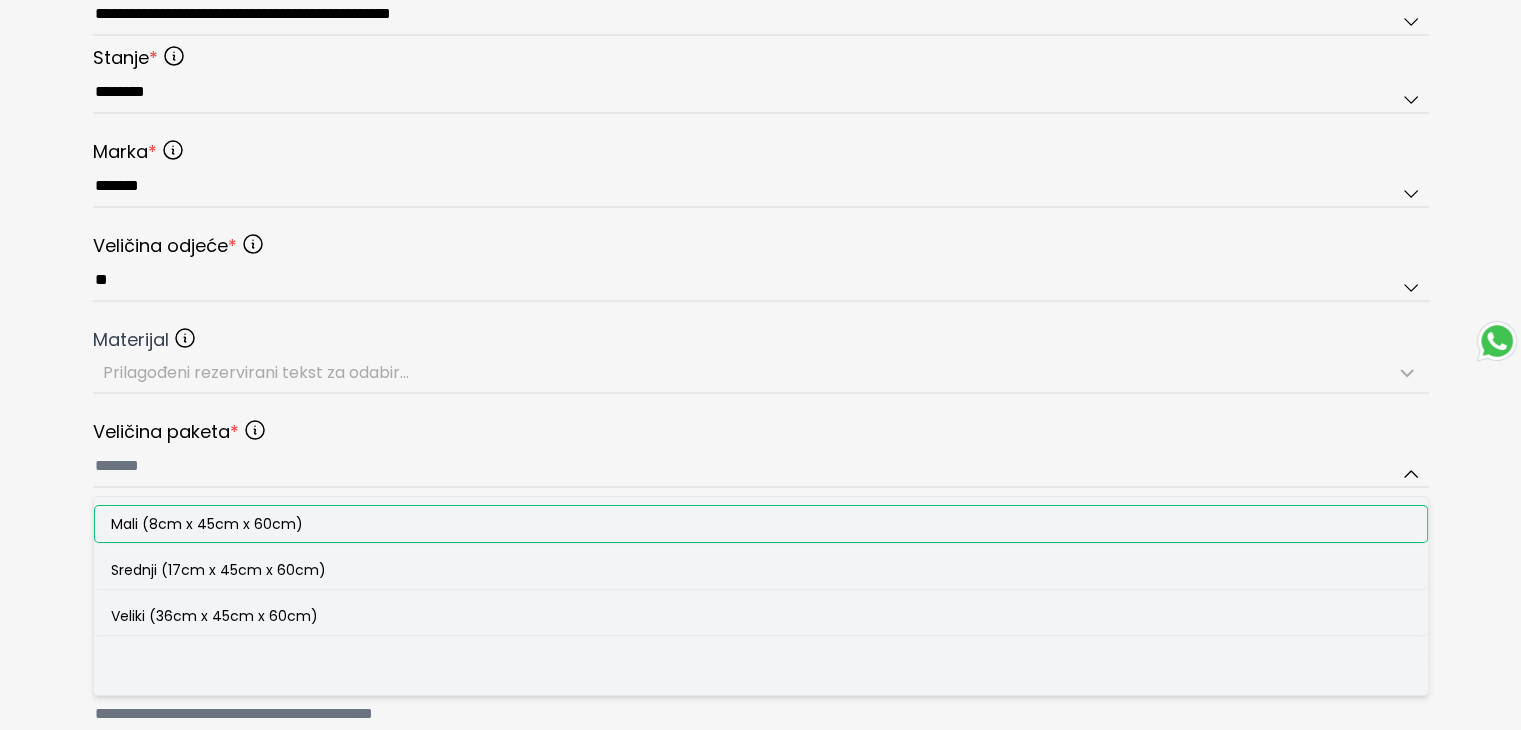 click on "Mali (8cm x 45cm x 60cm)" at bounding box center [207, 524] 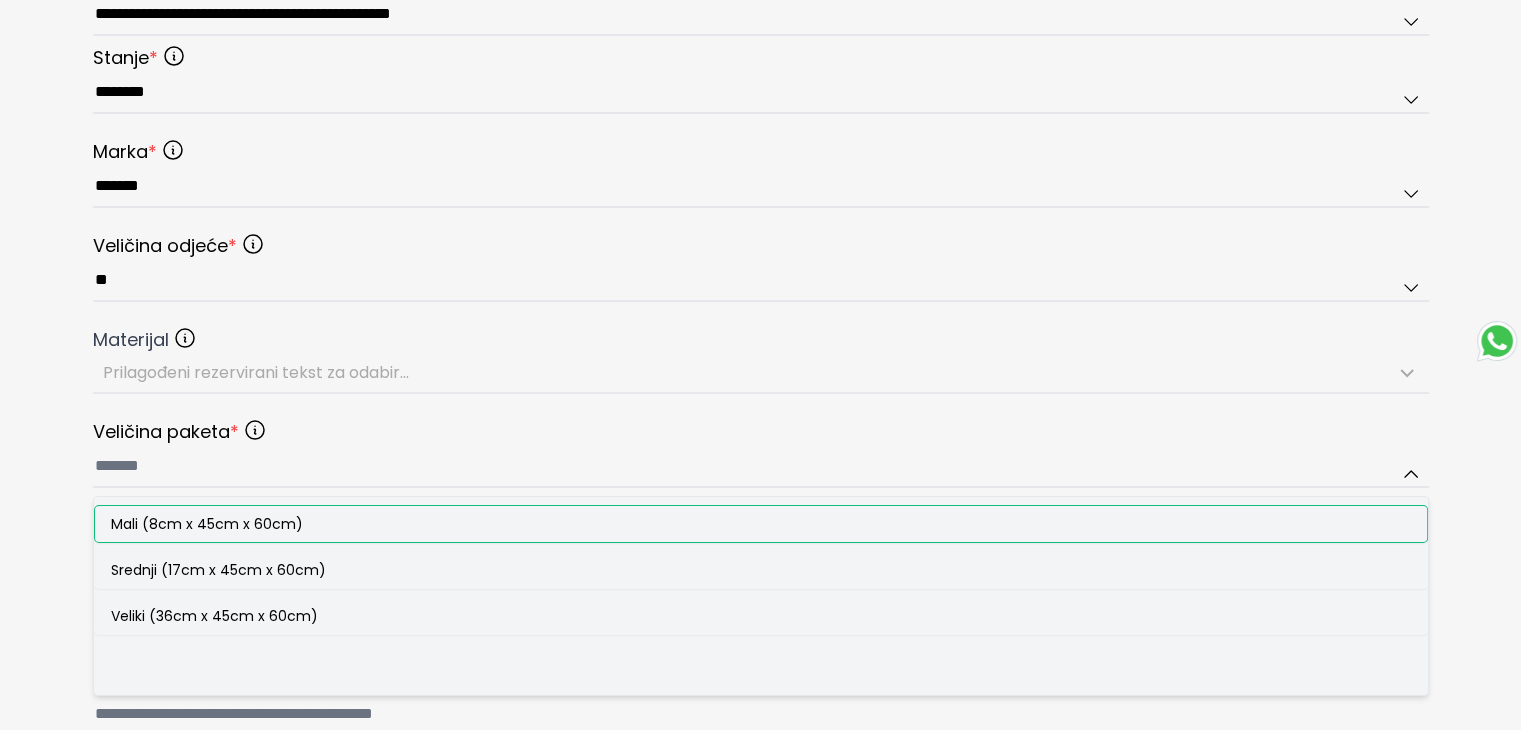 type on "**********" 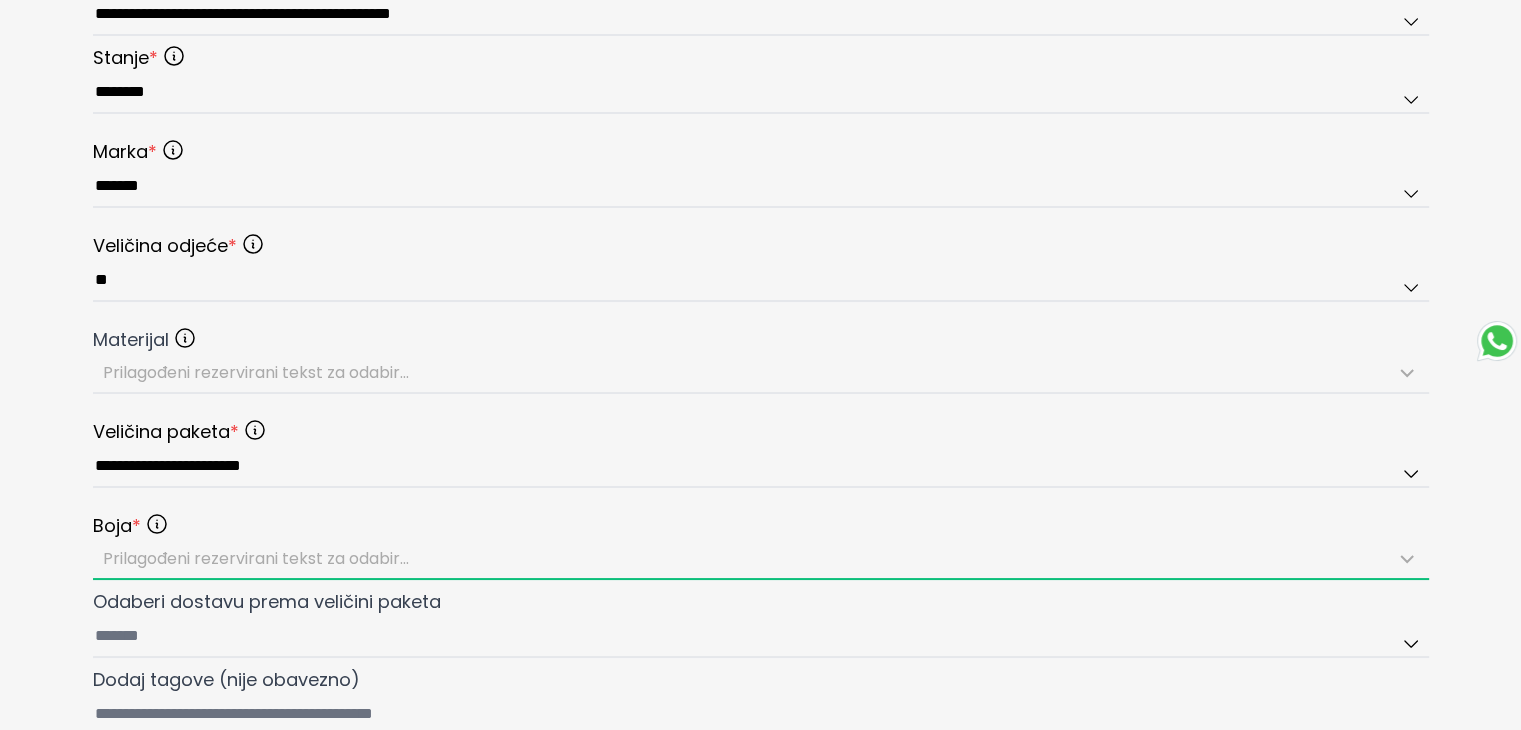 click on "Prilagođeni rezervirani tekst za odabir..." at bounding box center [256, 558] 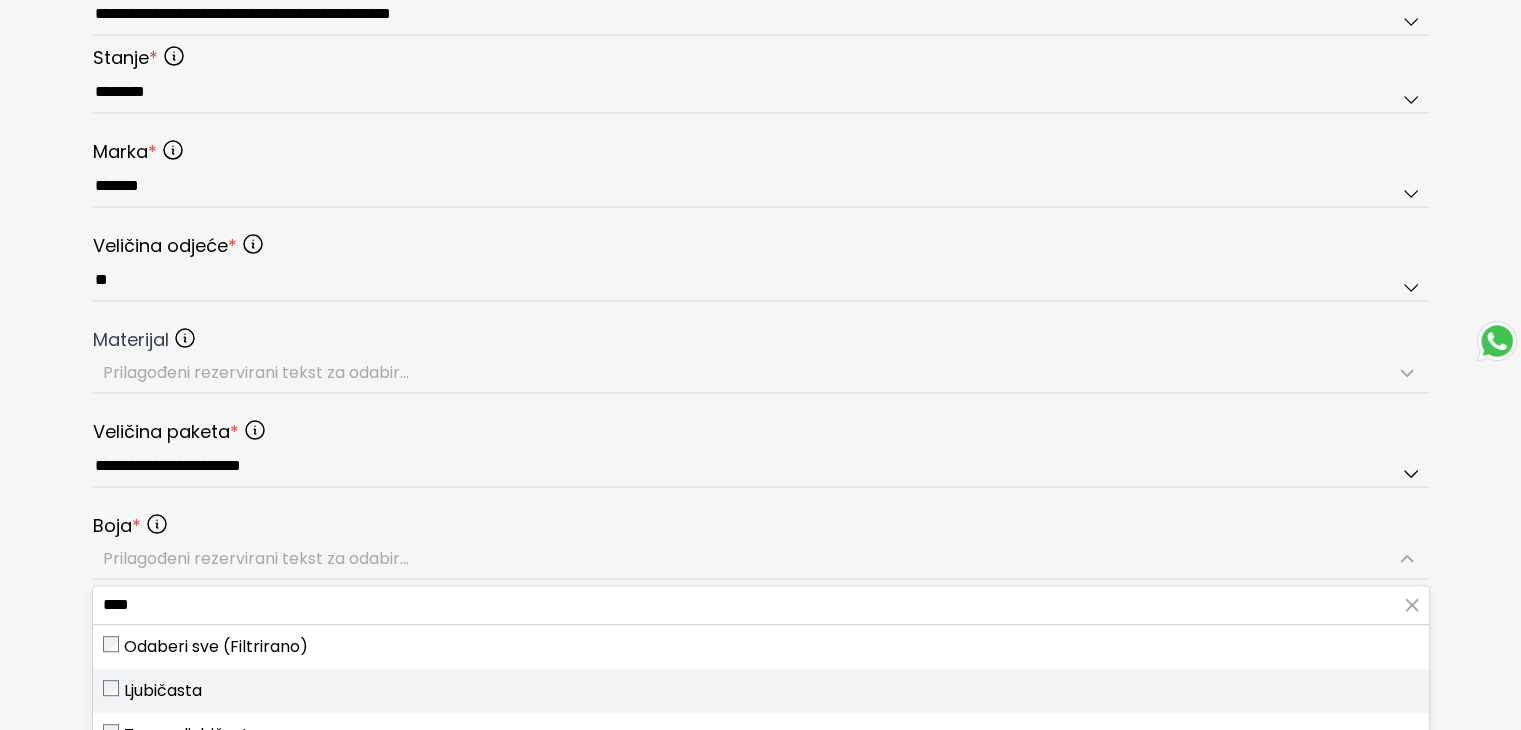 type on "****" 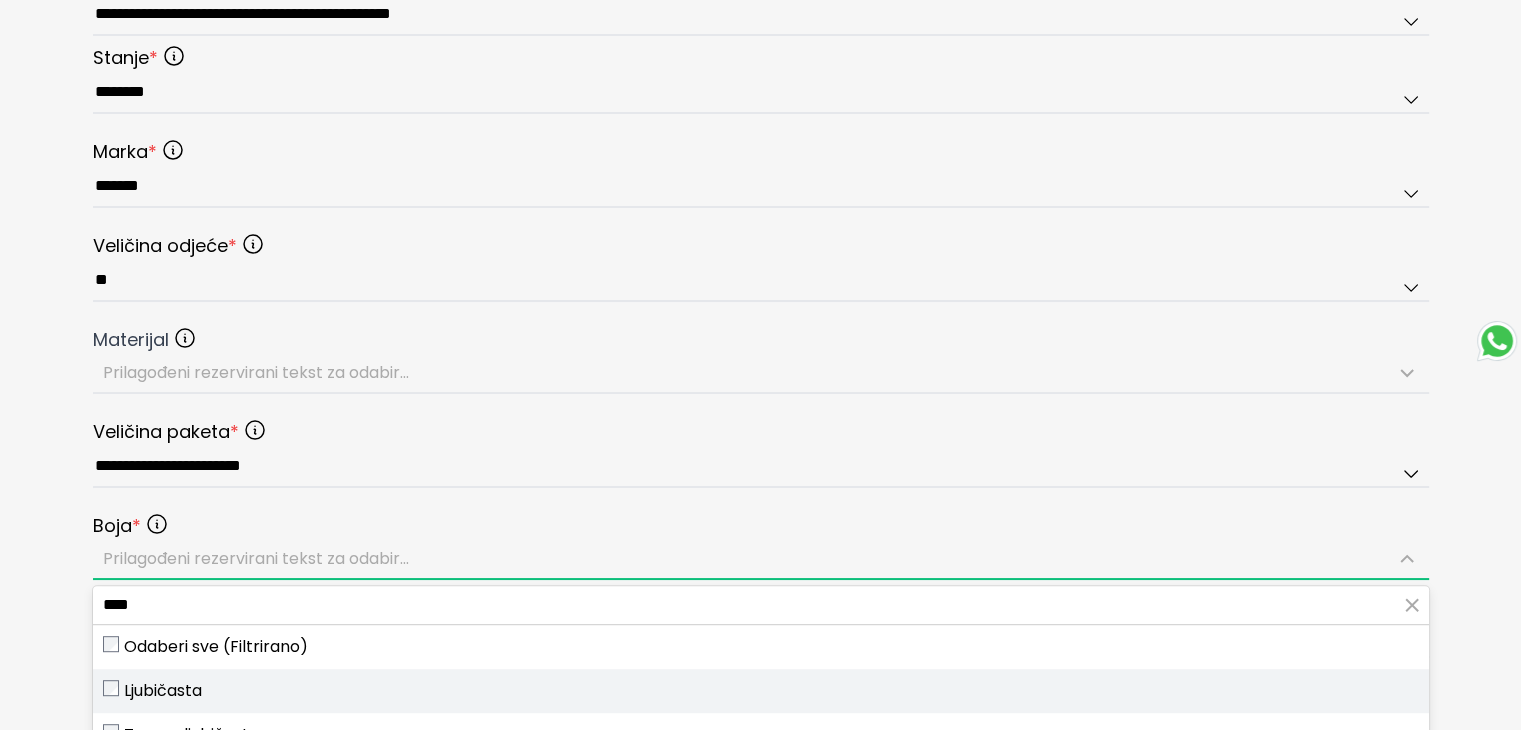 click on "Ljubičasta" at bounding box center (163, 691) 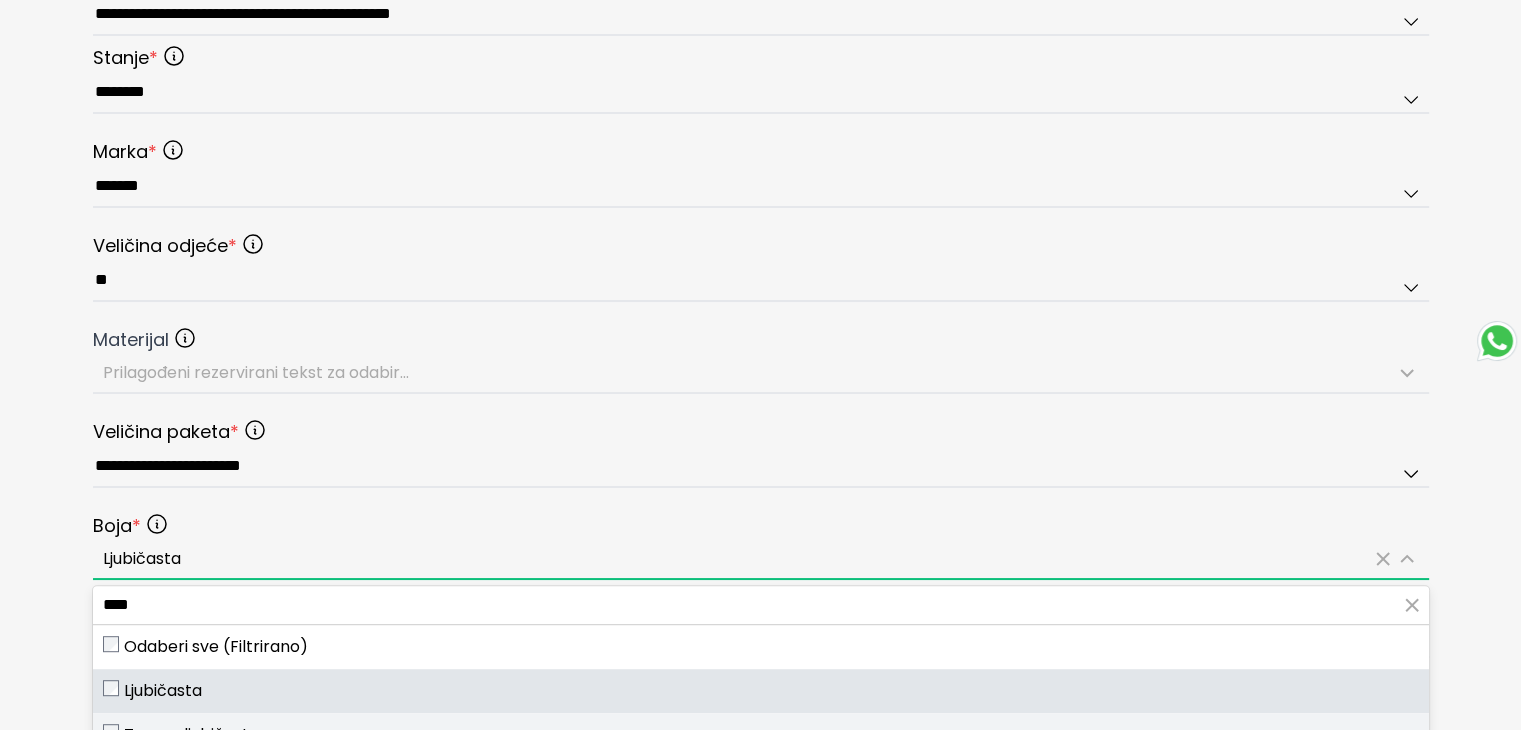 click on "Tamno ljubičasta" at bounding box center [761, 735] 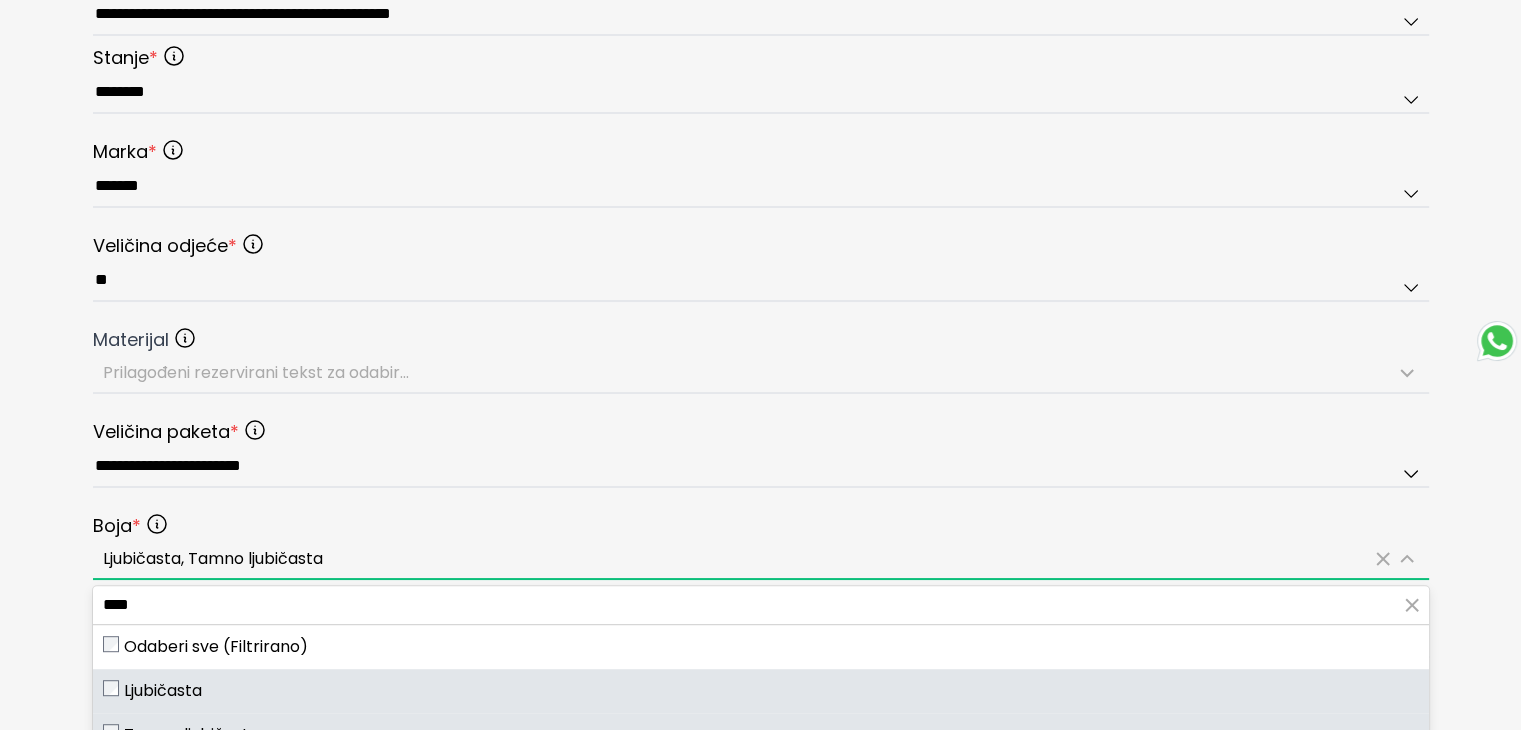 scroll, scrollTop: 923, scrollLeft: 0, axis: vertical 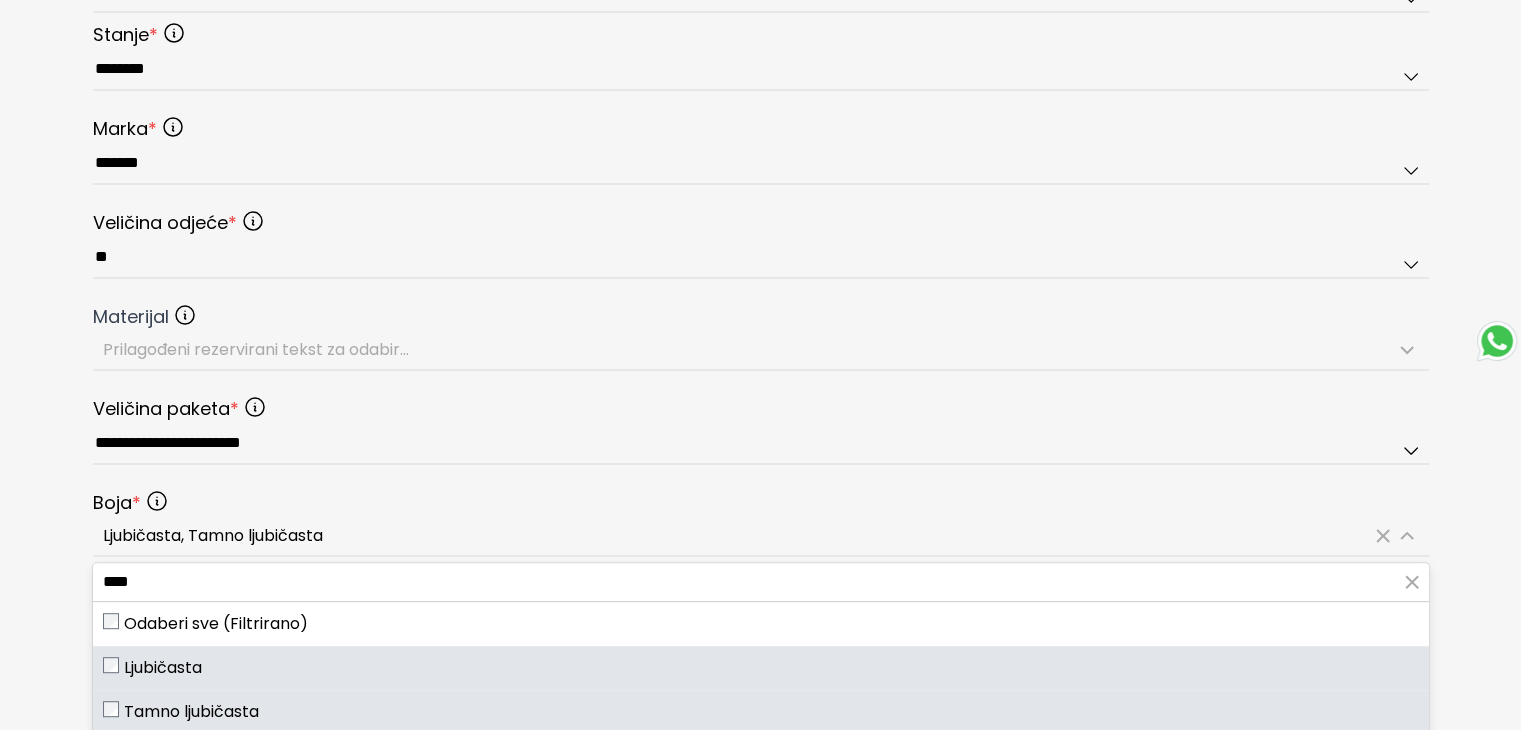 click on "**********" at bounding box center (760, 25) 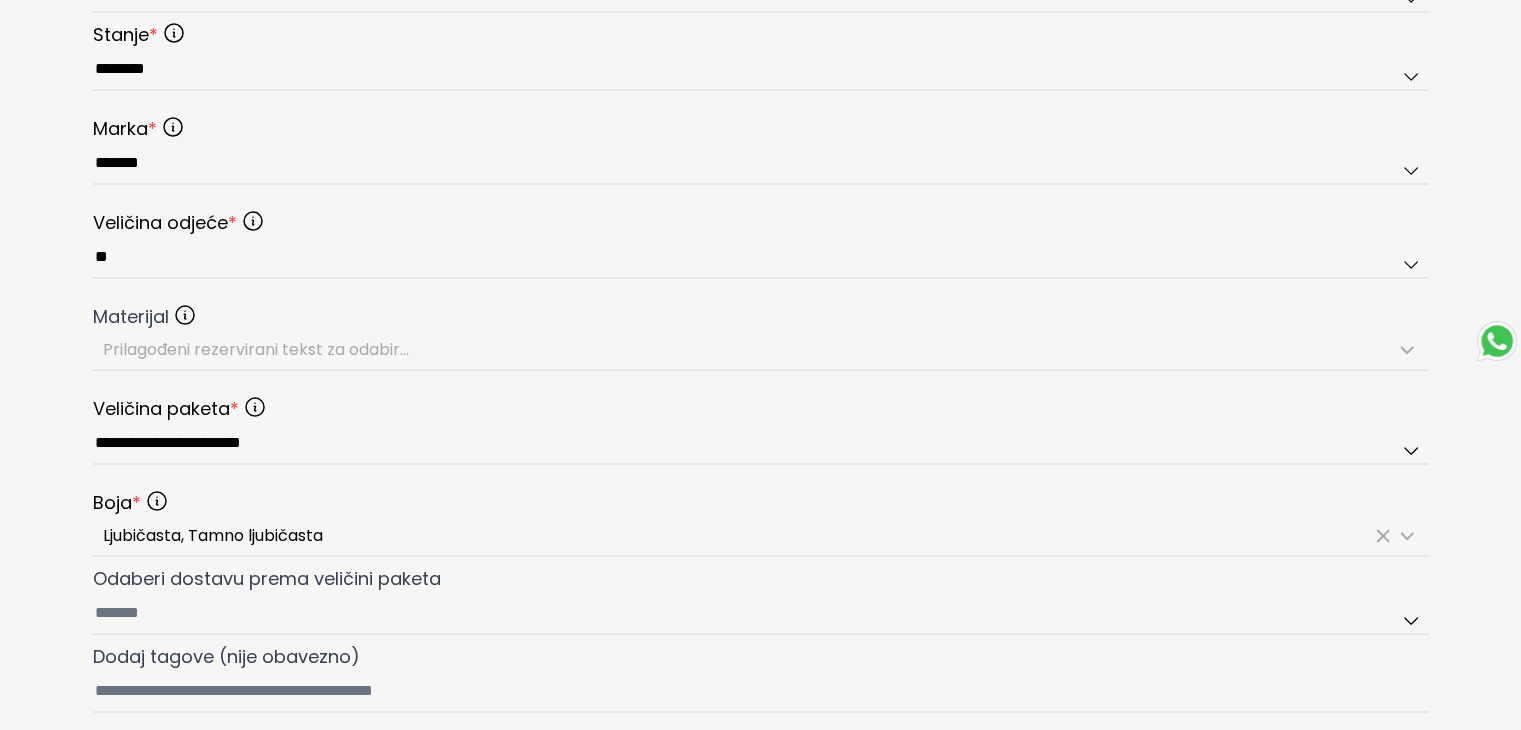 scroll, scrollTop: 1223, scrollLeft: 0, axis: vertical 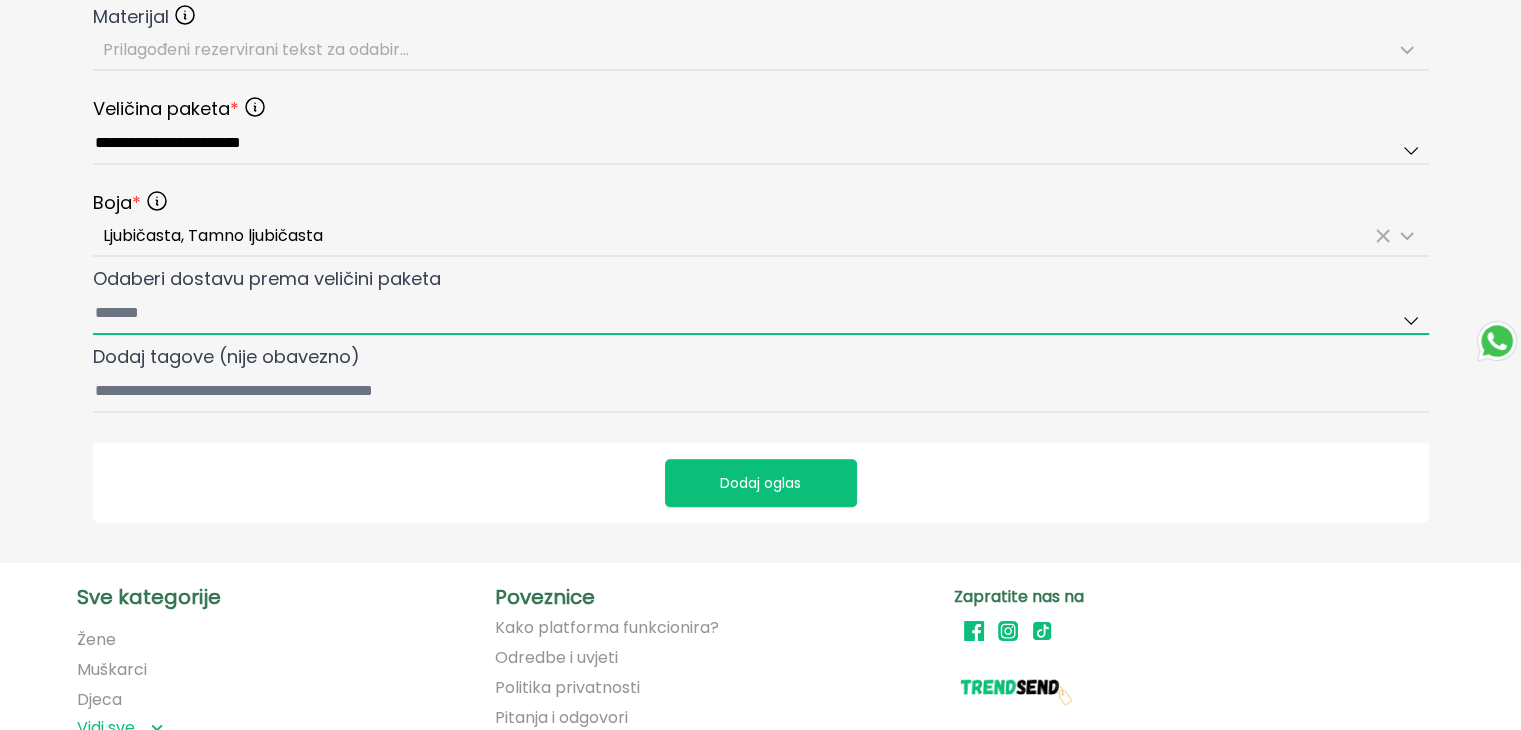 click on "Odaberi dostavu prema veličini paketa" at bounding box center (761, 314) 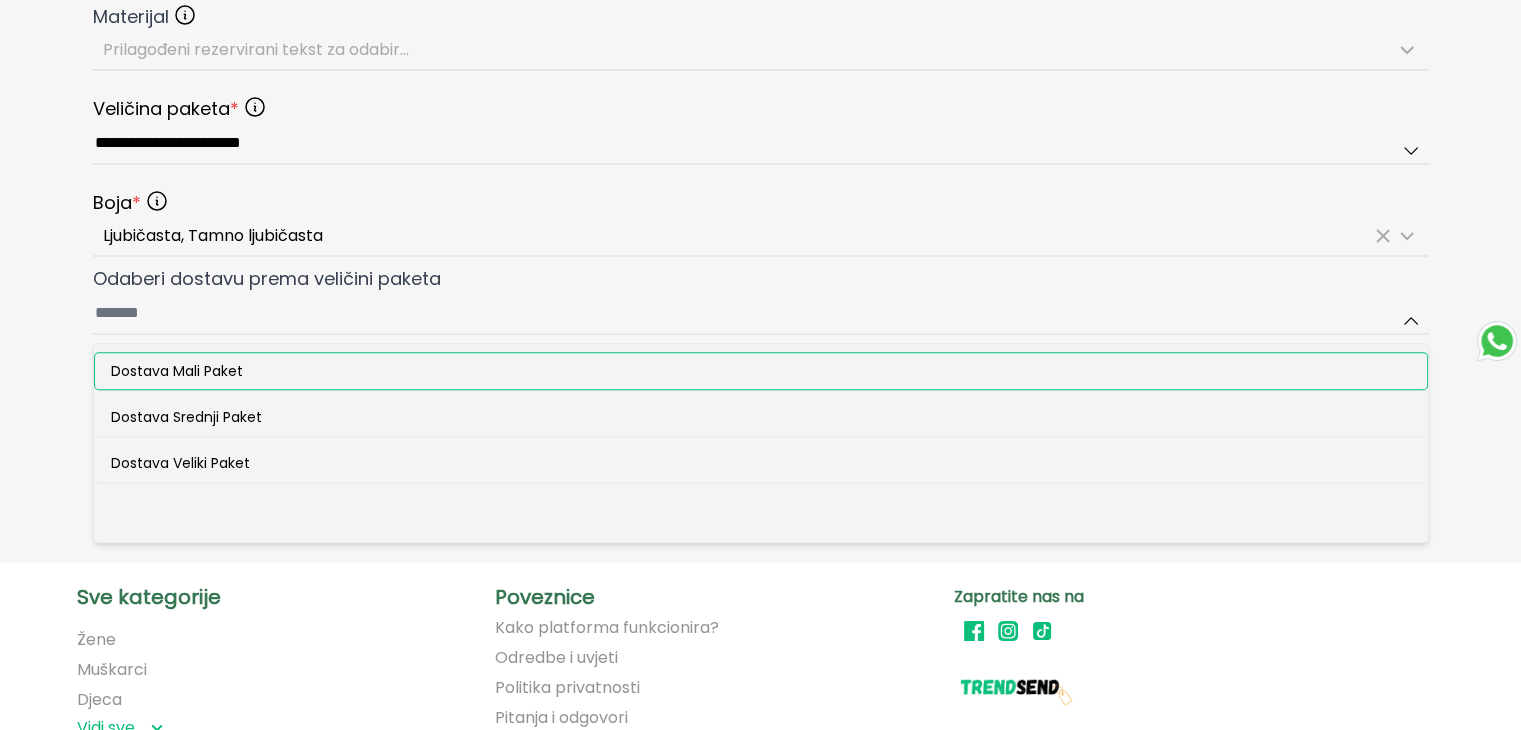 click on "Dostava Mali Paket" at bounding box center [177, 371] 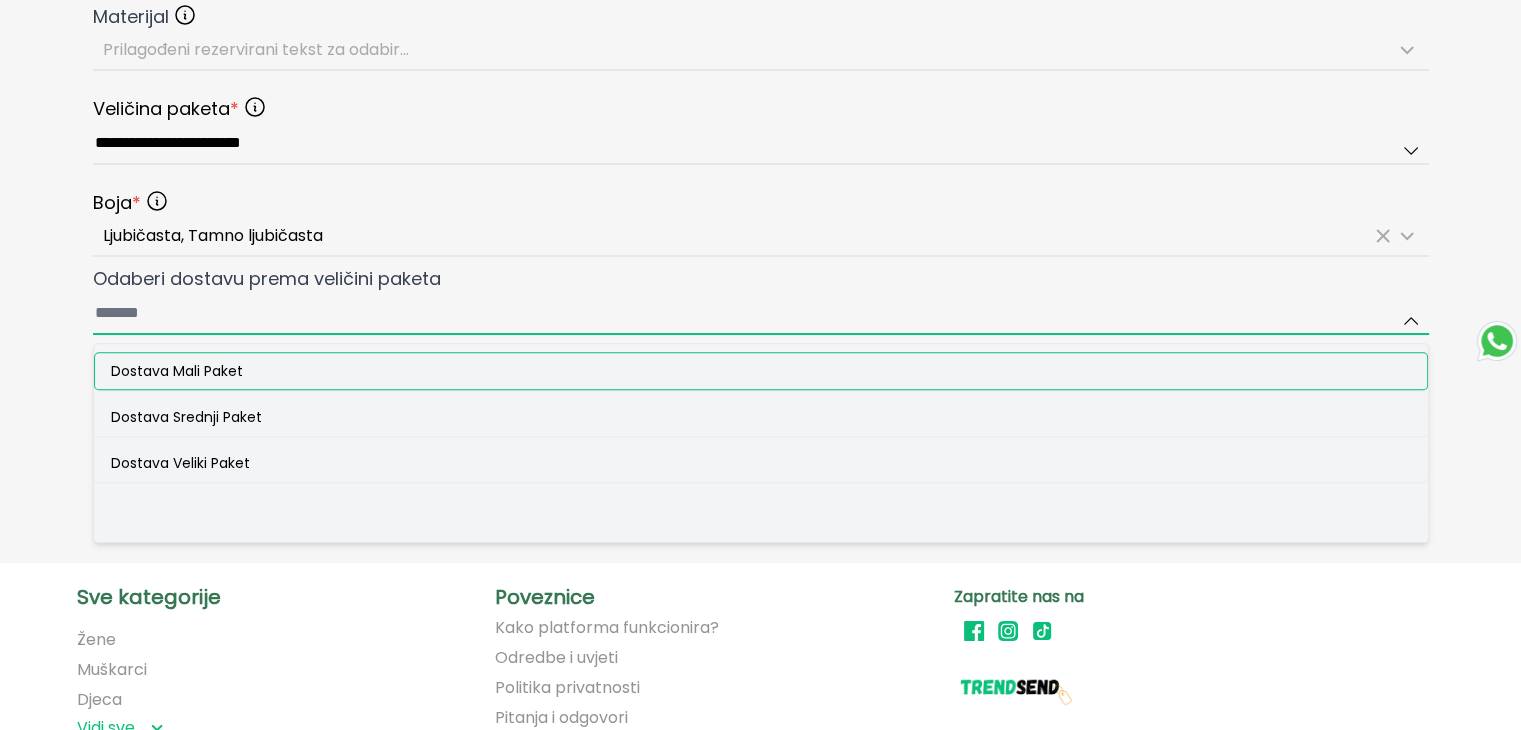 click on "Odaberi dostavu prema veličini paketa Dostava Mali Paket Dostava Srednji Paket Dostava Veliki Paket" at bounding box center (761, 314) 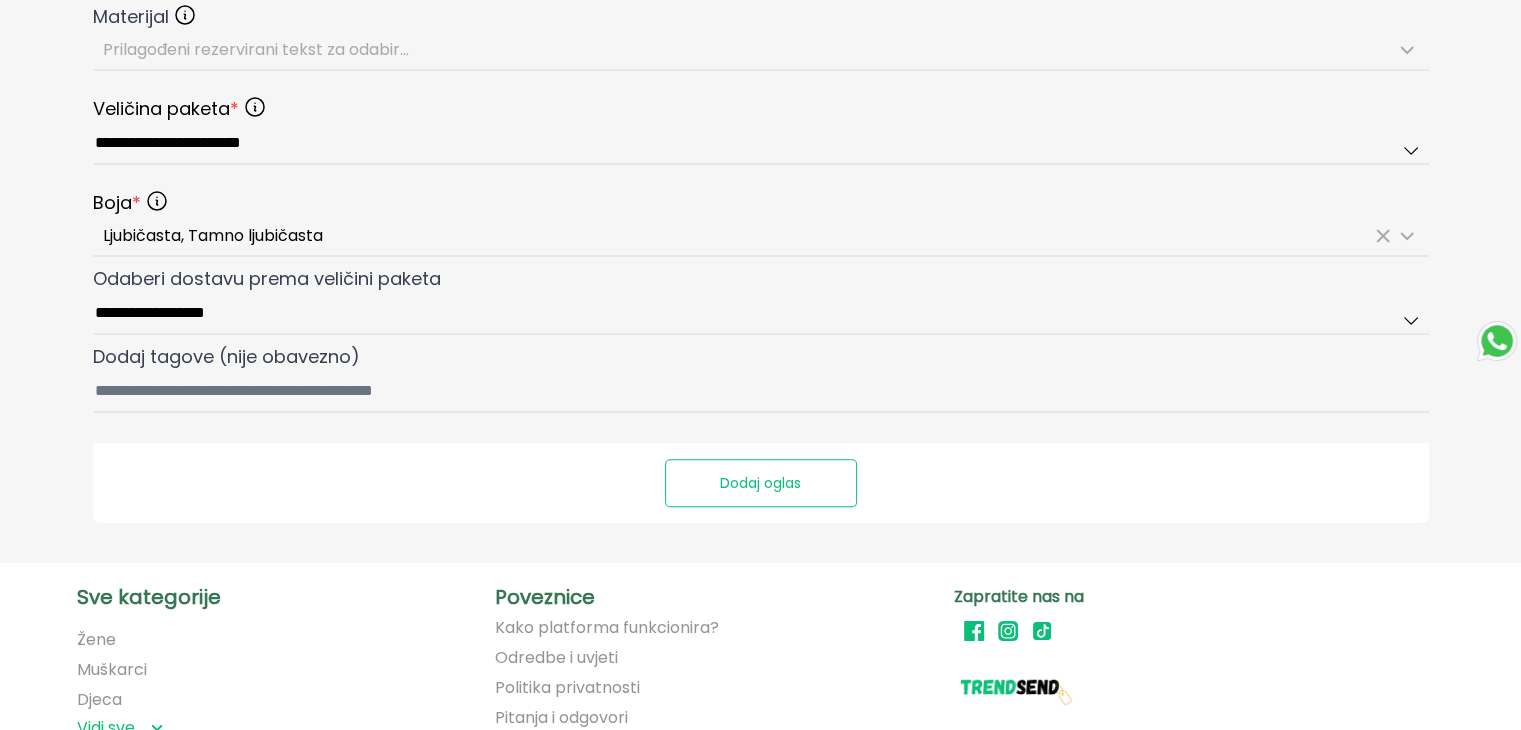click on "Dodaj oglas" at bounding box center [761, 483] 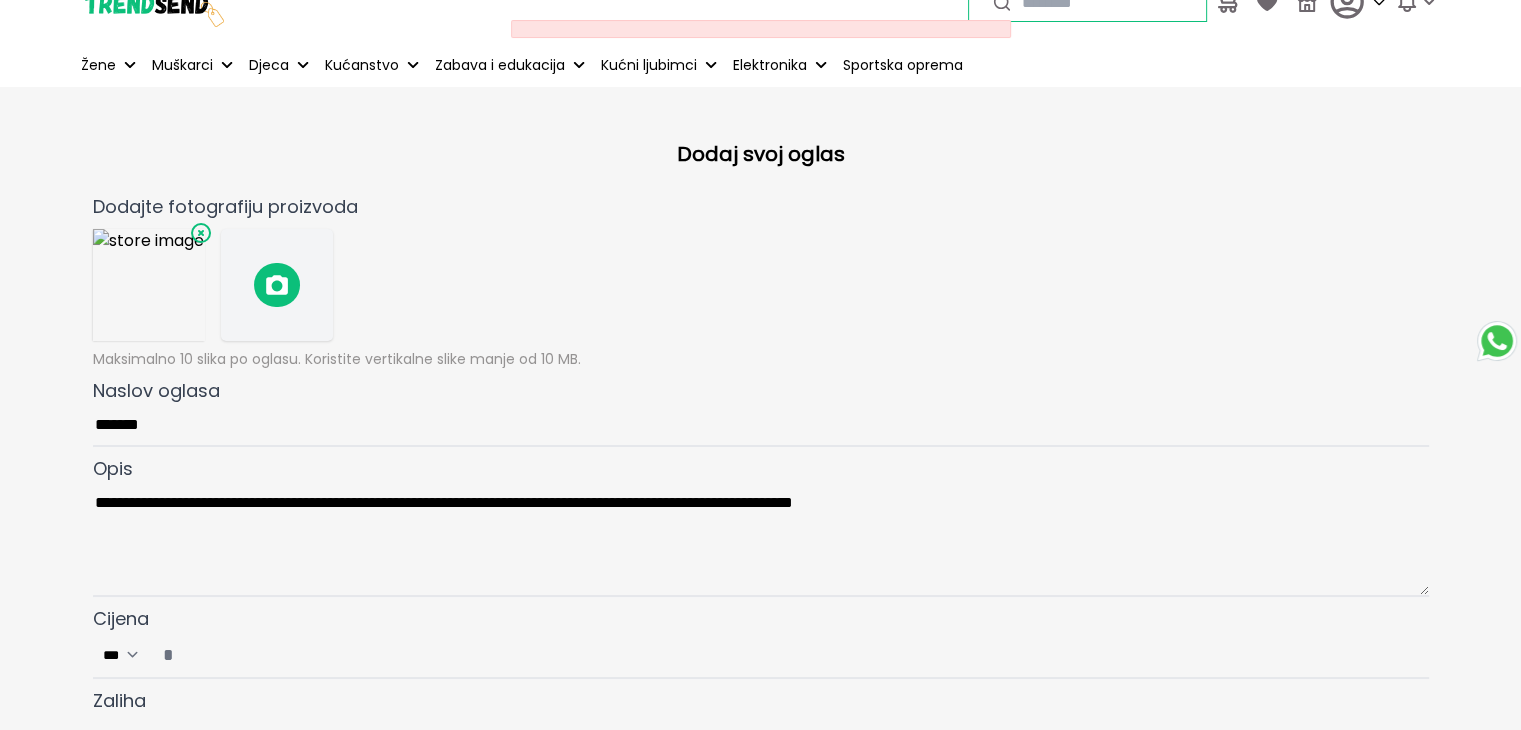 scroll, scrollTop: 0, scrollLeft: 0, axis: both 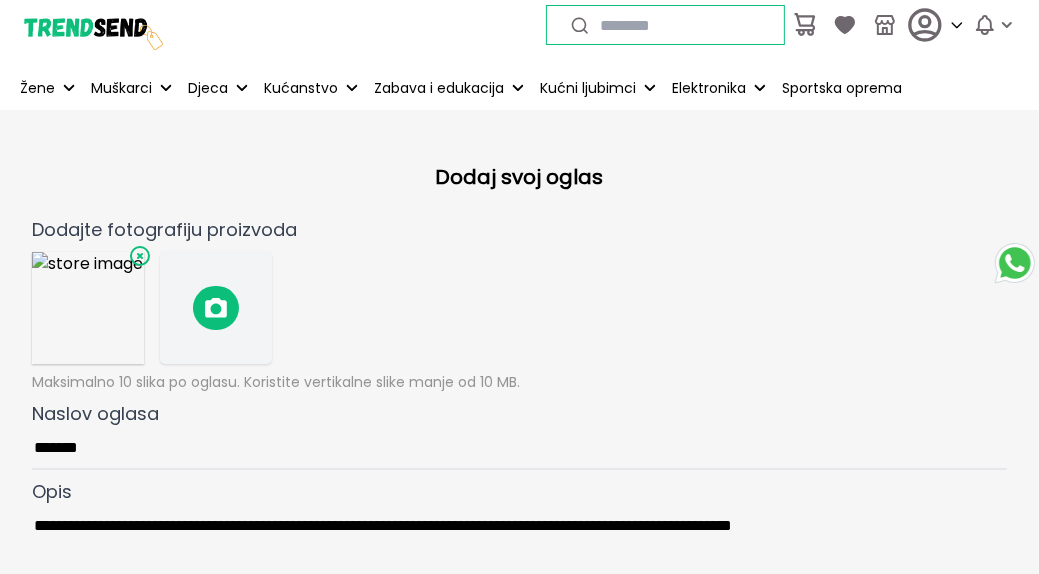 click 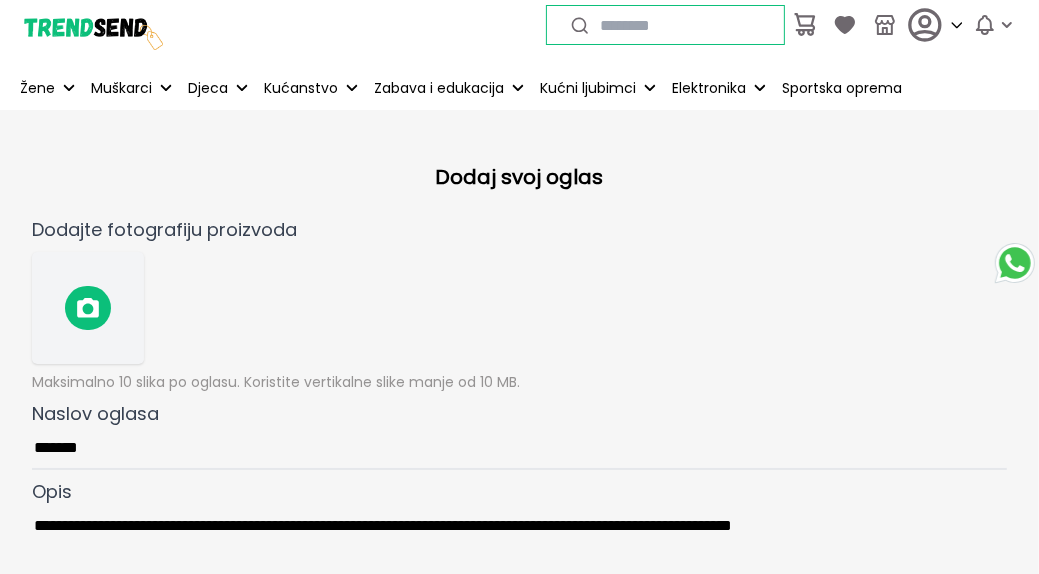 click at bounding box center [88, 308] 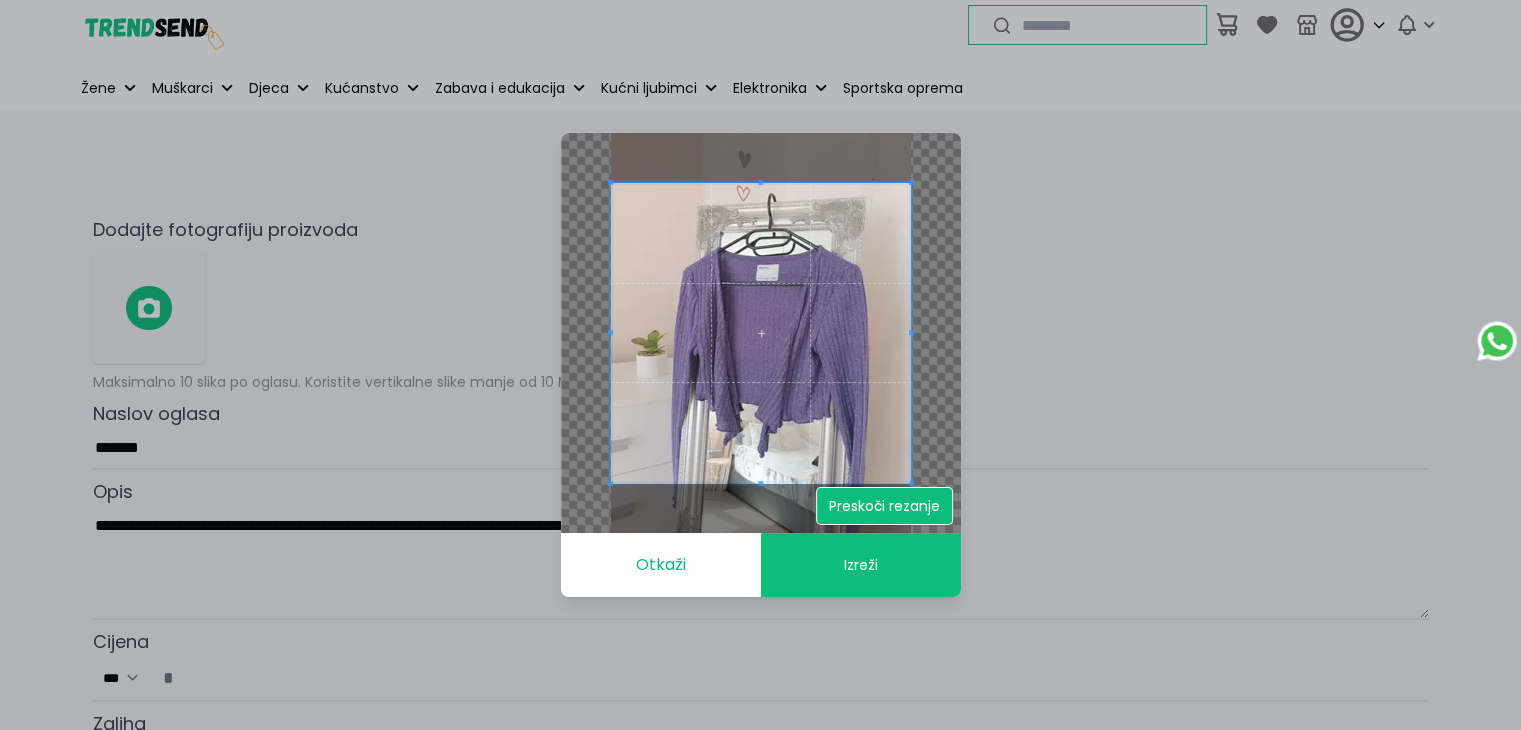 click on "Preskoči rezanje" at bounding box center (884, 506) 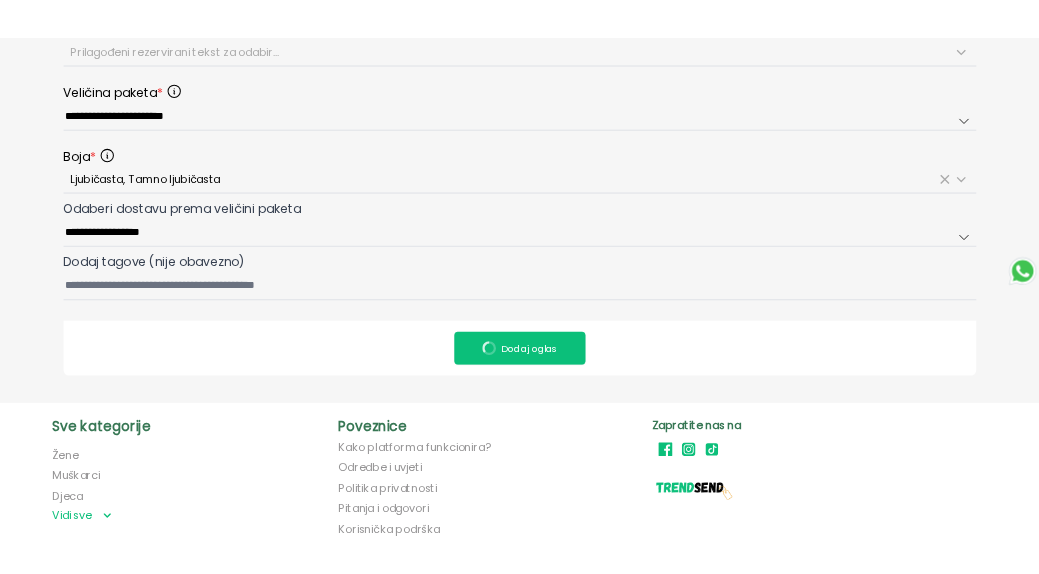 scroll, scrollTop: 1409, scrollLeft: 0, axis: vertical 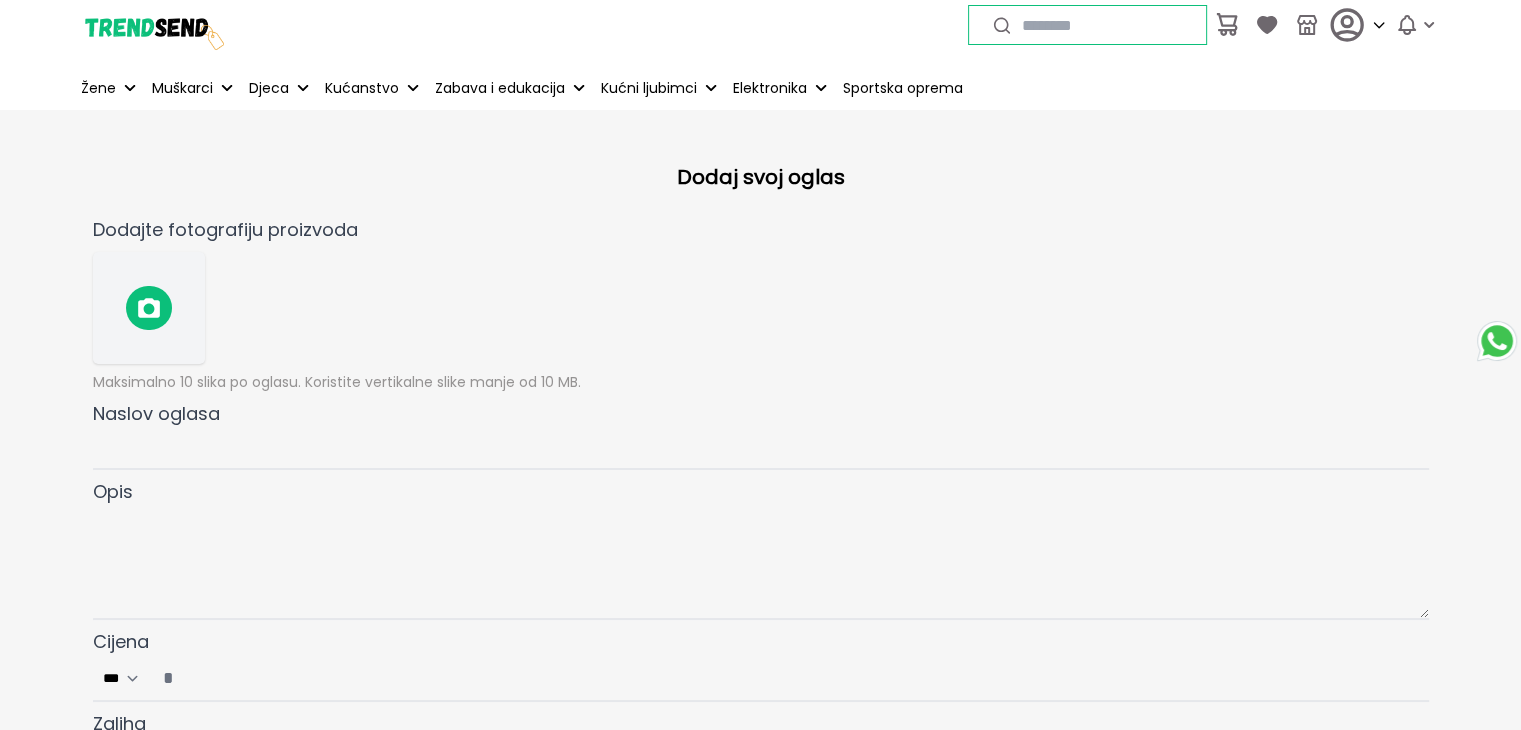 click 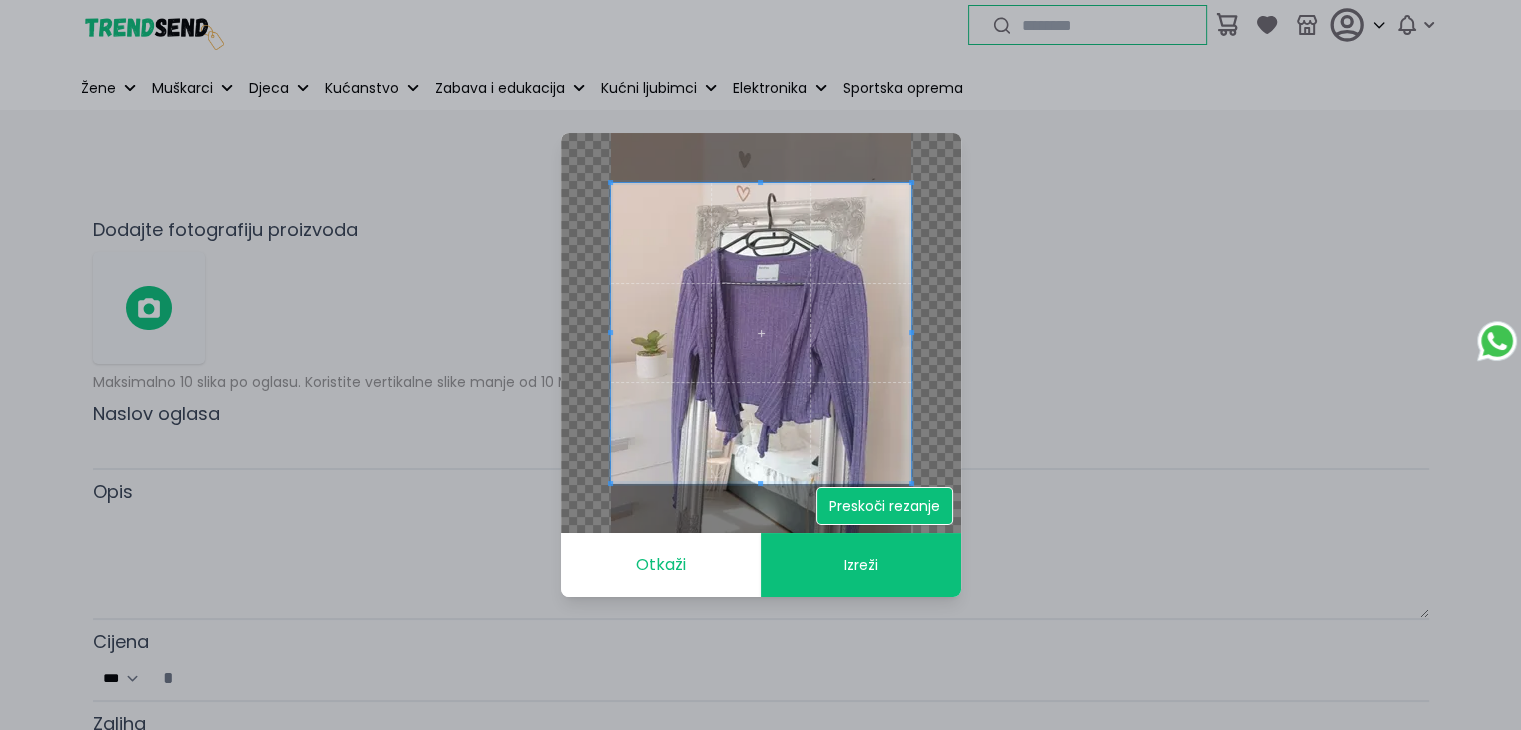 click on "Preskoči rezanje" at bounding box center [884, 506] 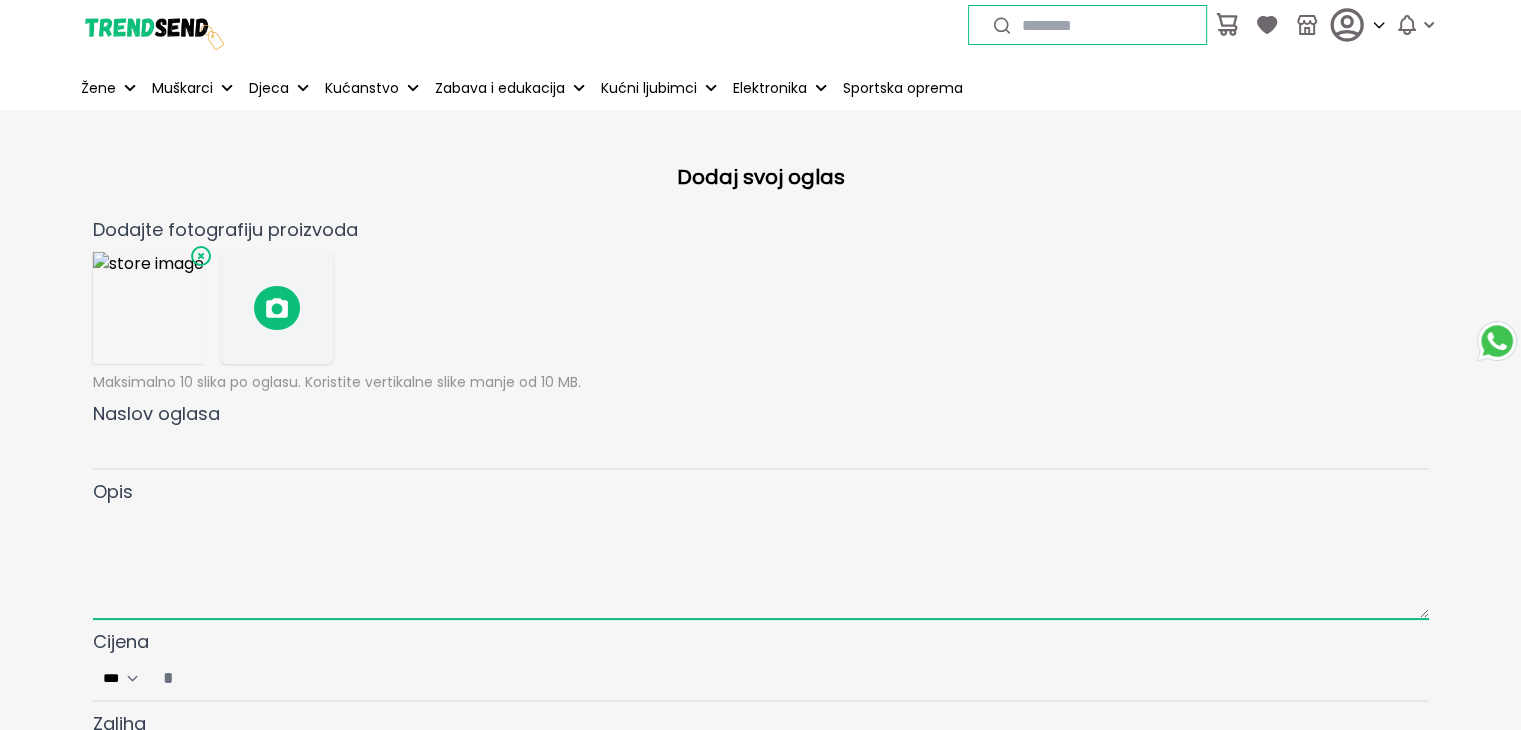 click at bounding box center [761, 563] 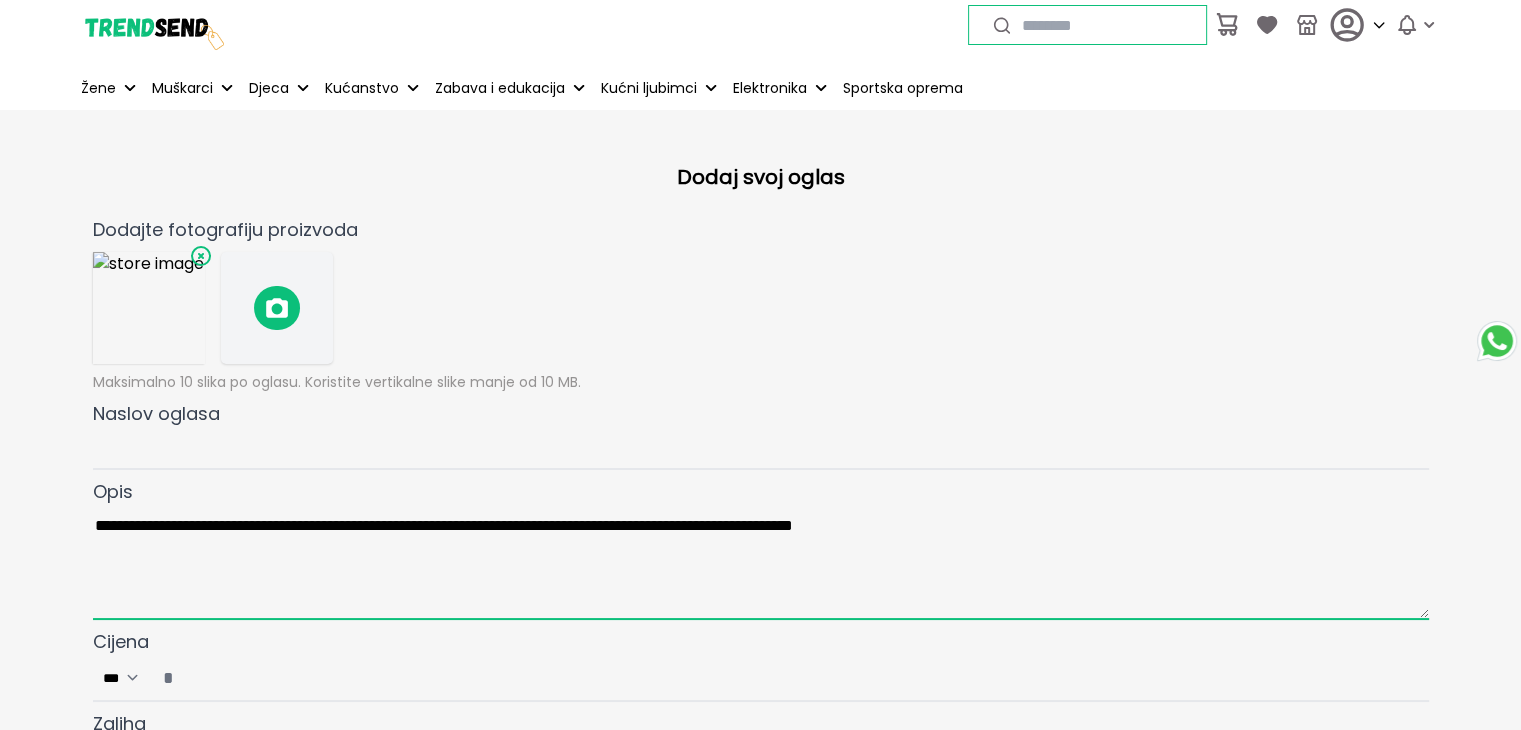 type on "**********" 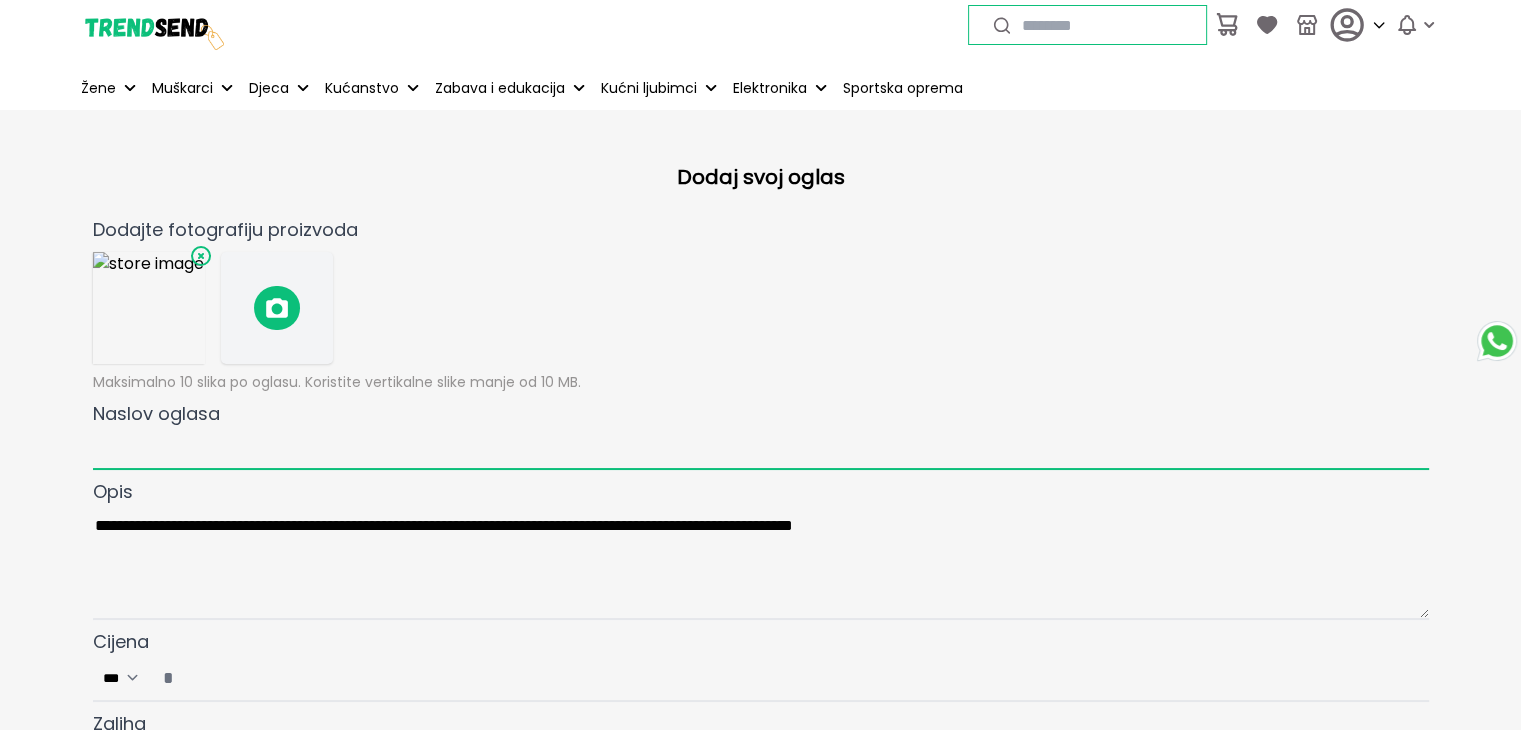 click on "Naslov oglasa" at bounding box center (761, 449) 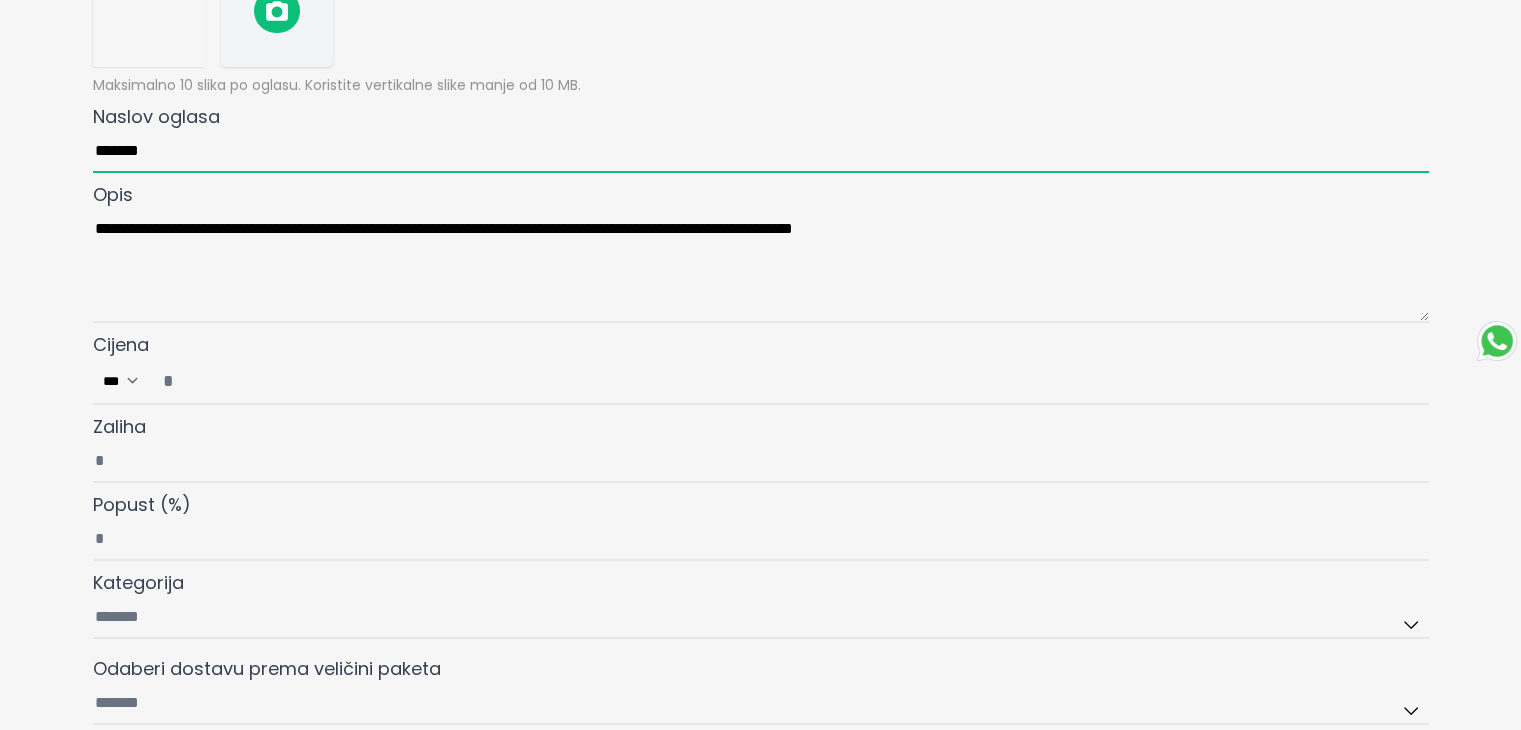 scroll, scrollTop: 300, scrollLeft: 0, axis: vertical 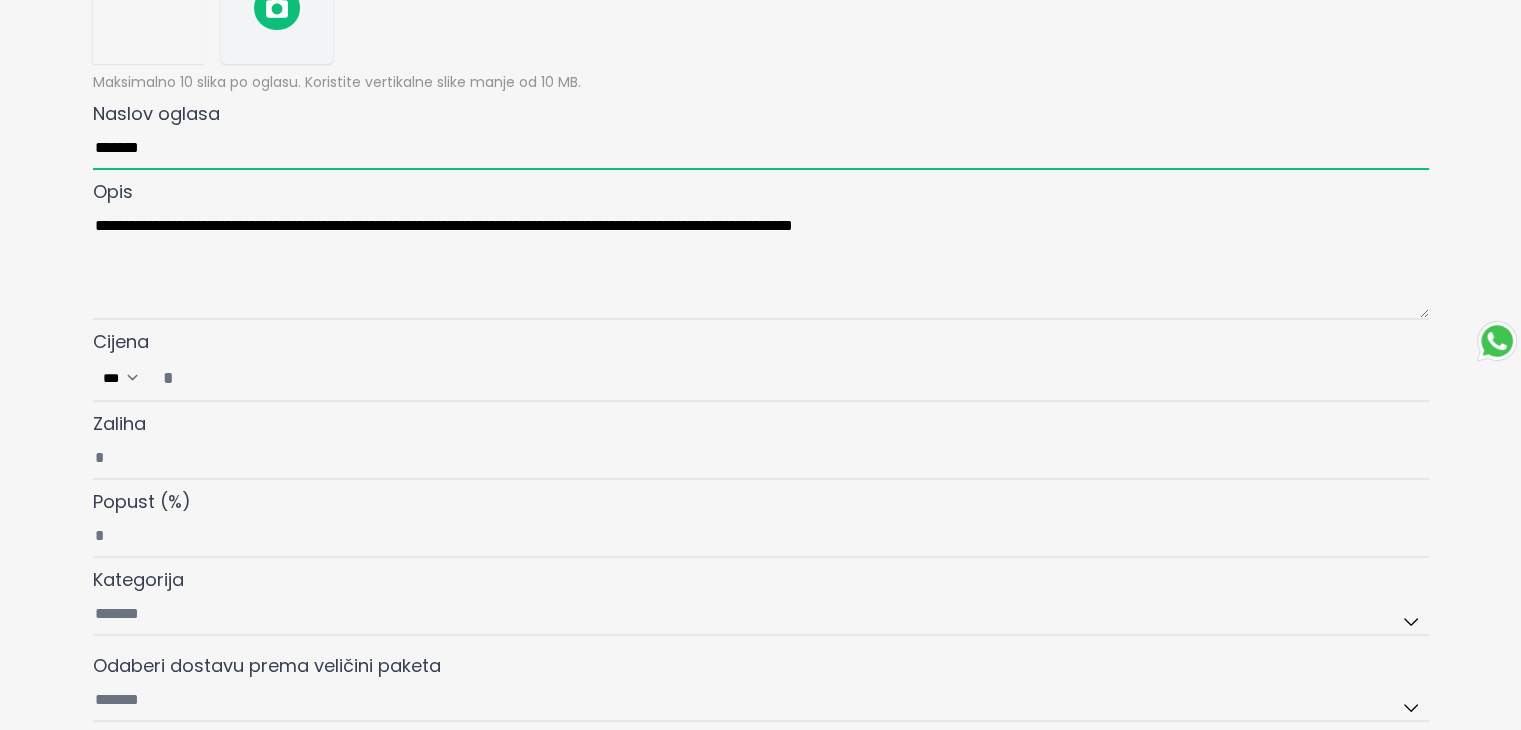 type on "*******" 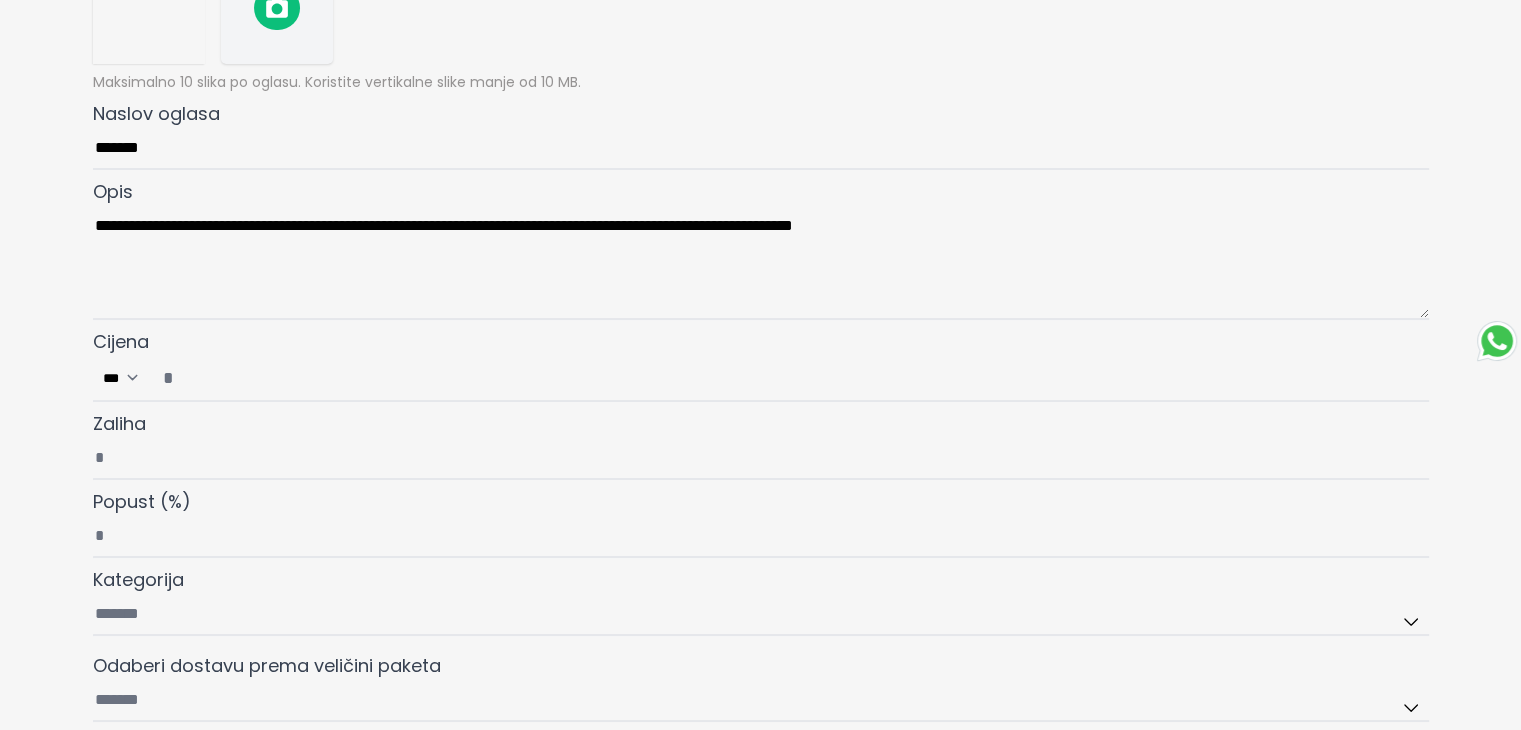 click on "Cijena ***" at bounding box center [789, 378] 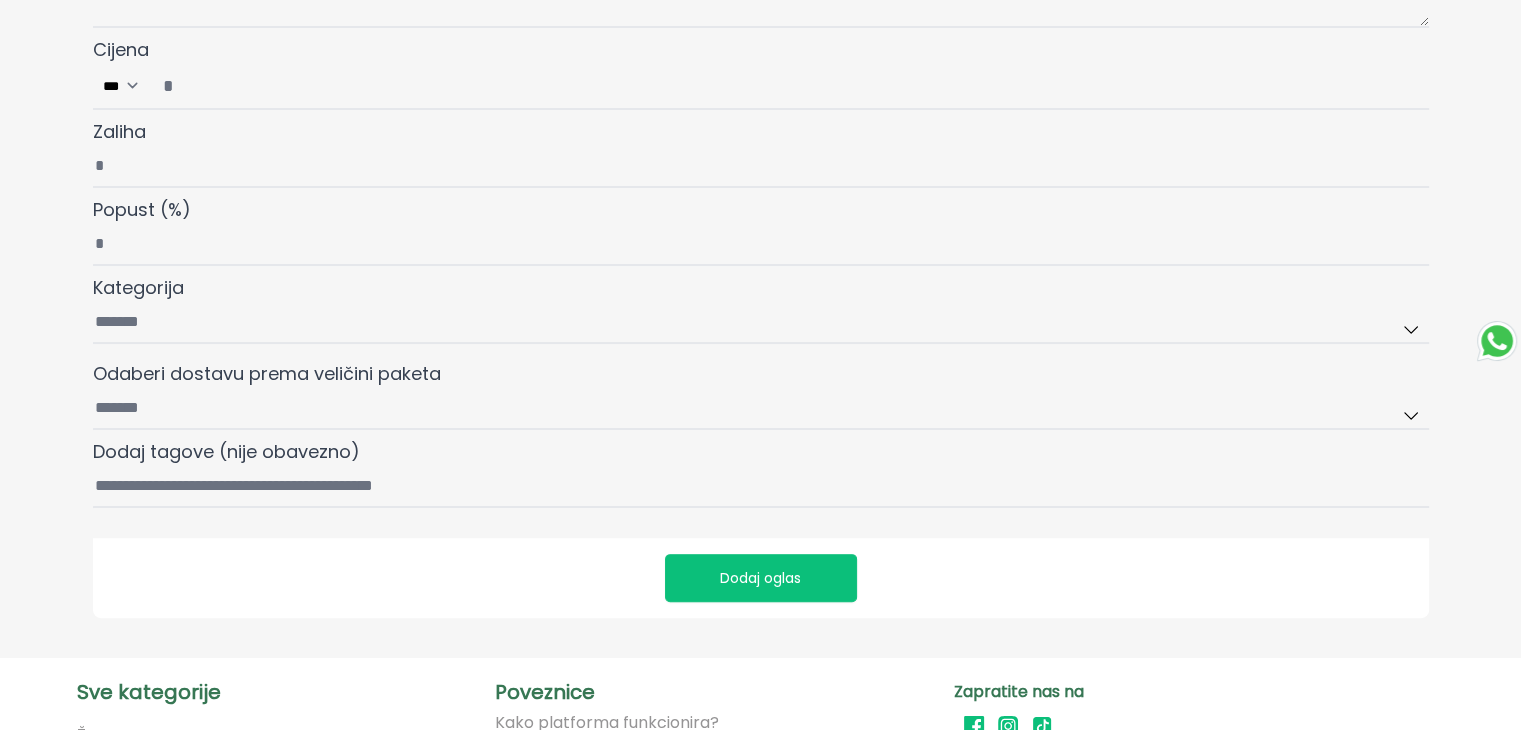 scroll, scrollTop: 576, scrollLeft: 0, axis: vertical 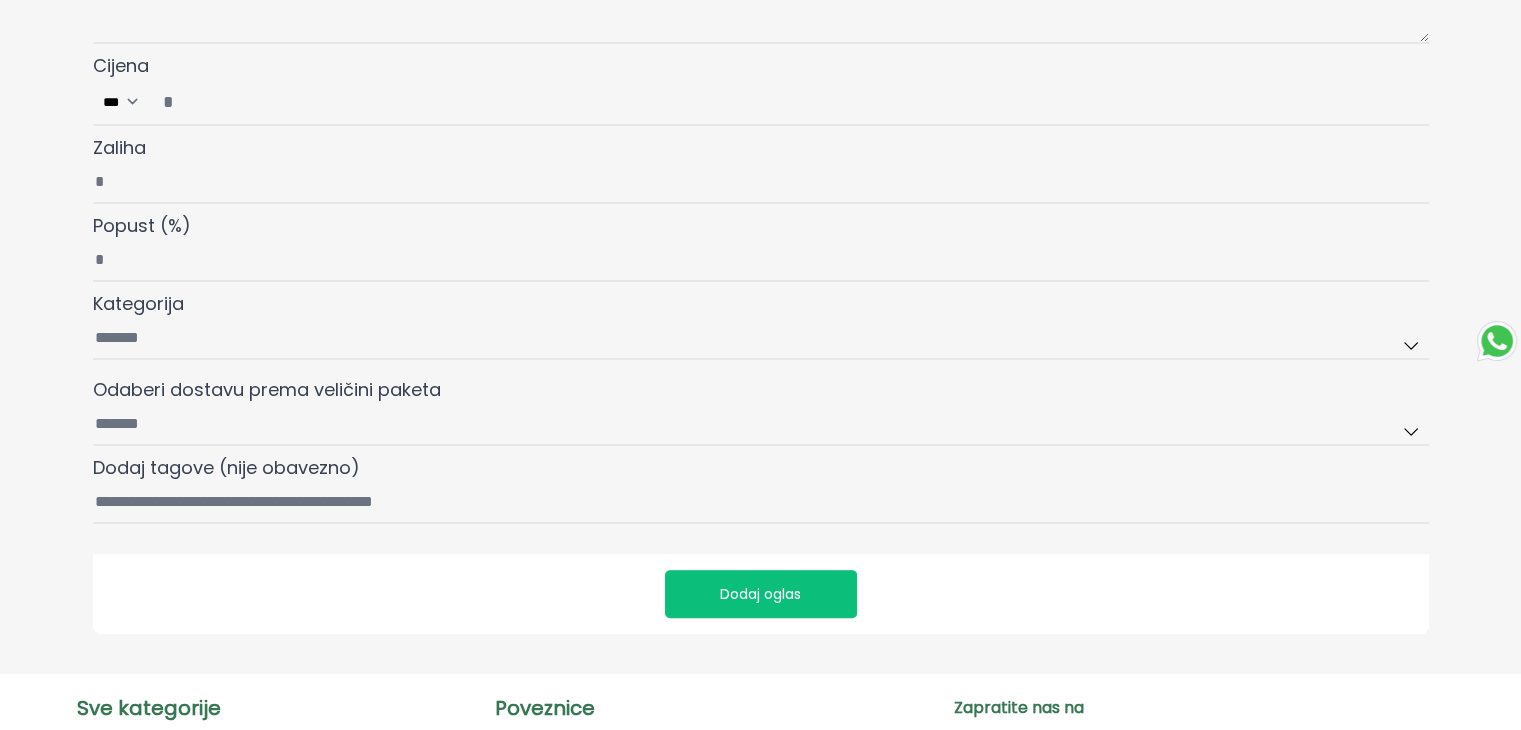 type on "*" 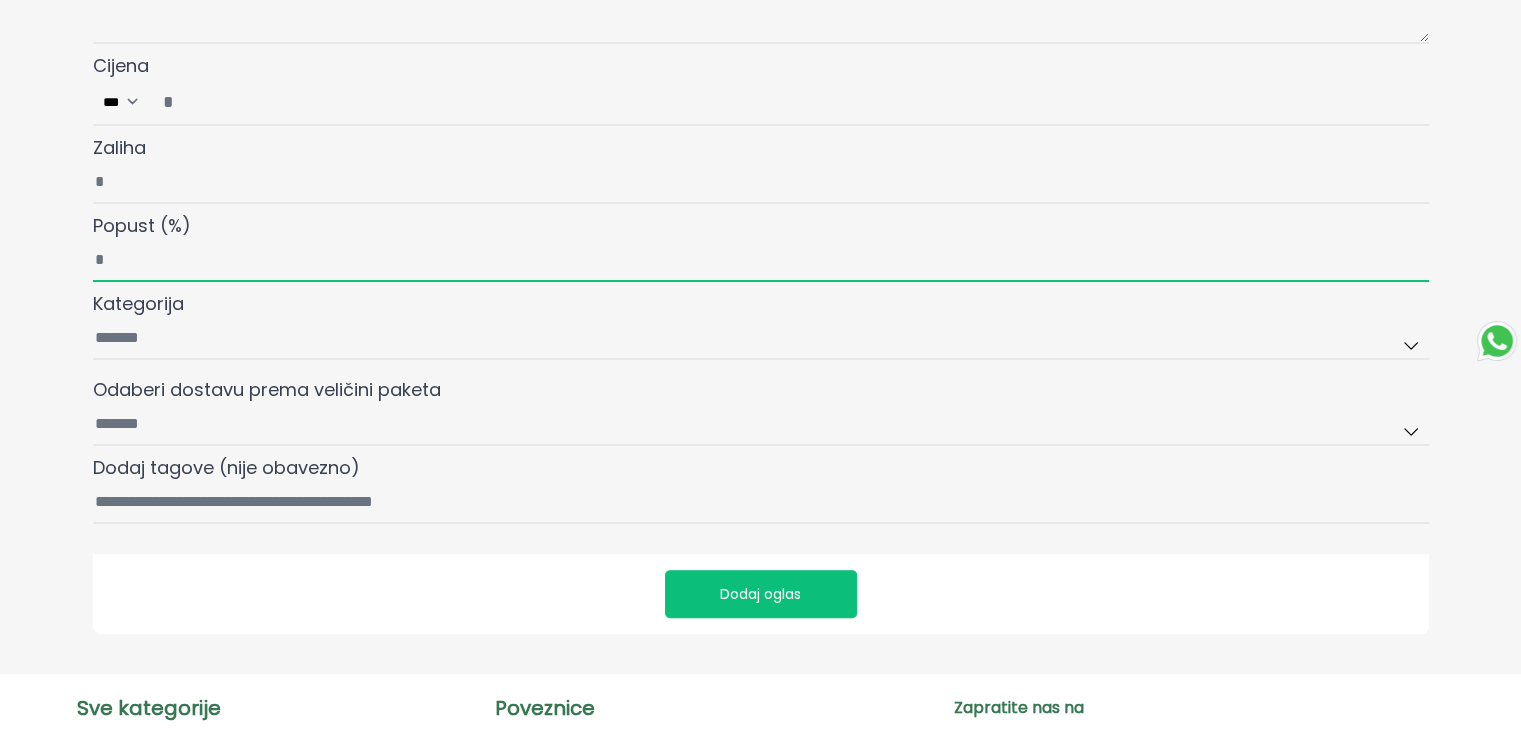 click on "Popust (%)" at bounding box center [761, 261] 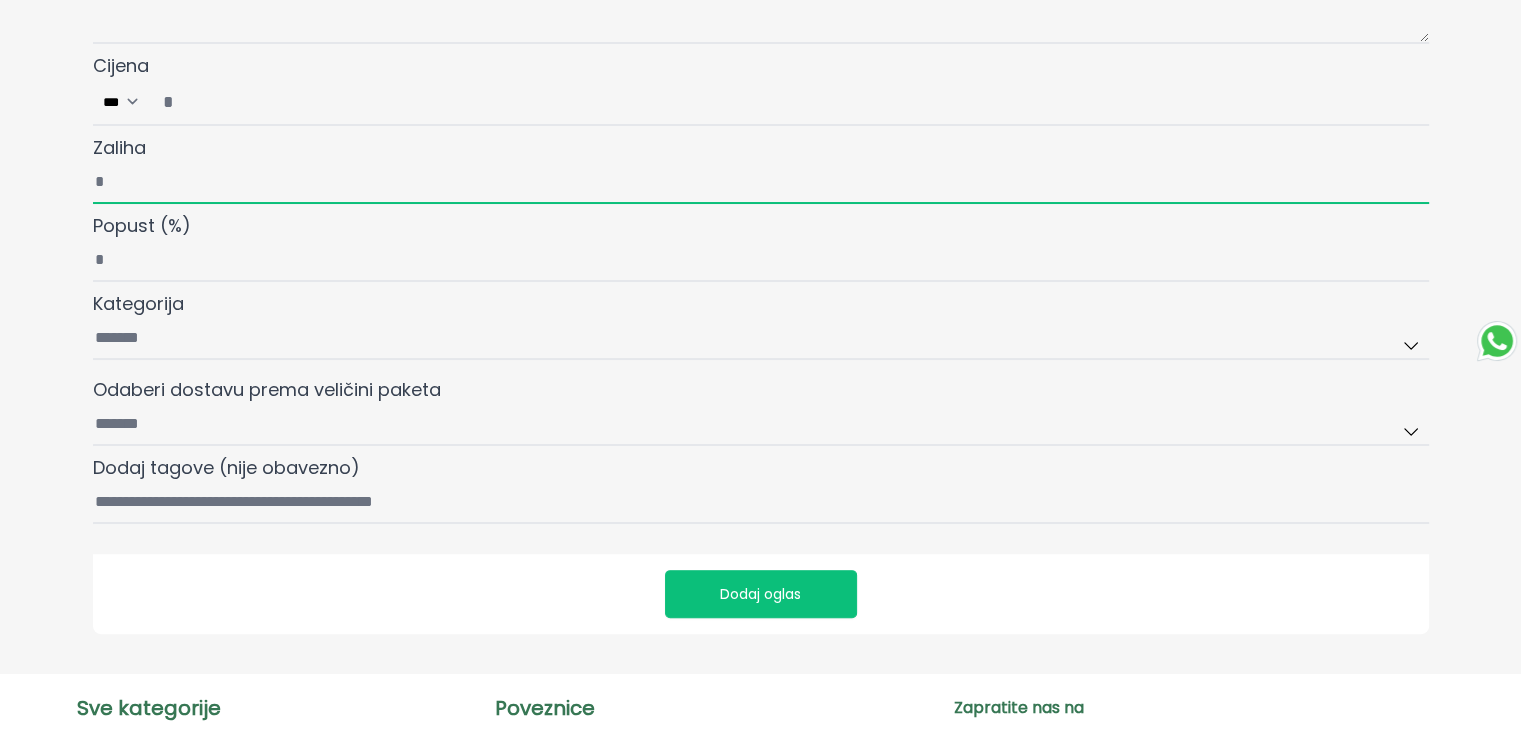 click on "Zaliha" at bounding box center (761, 183) 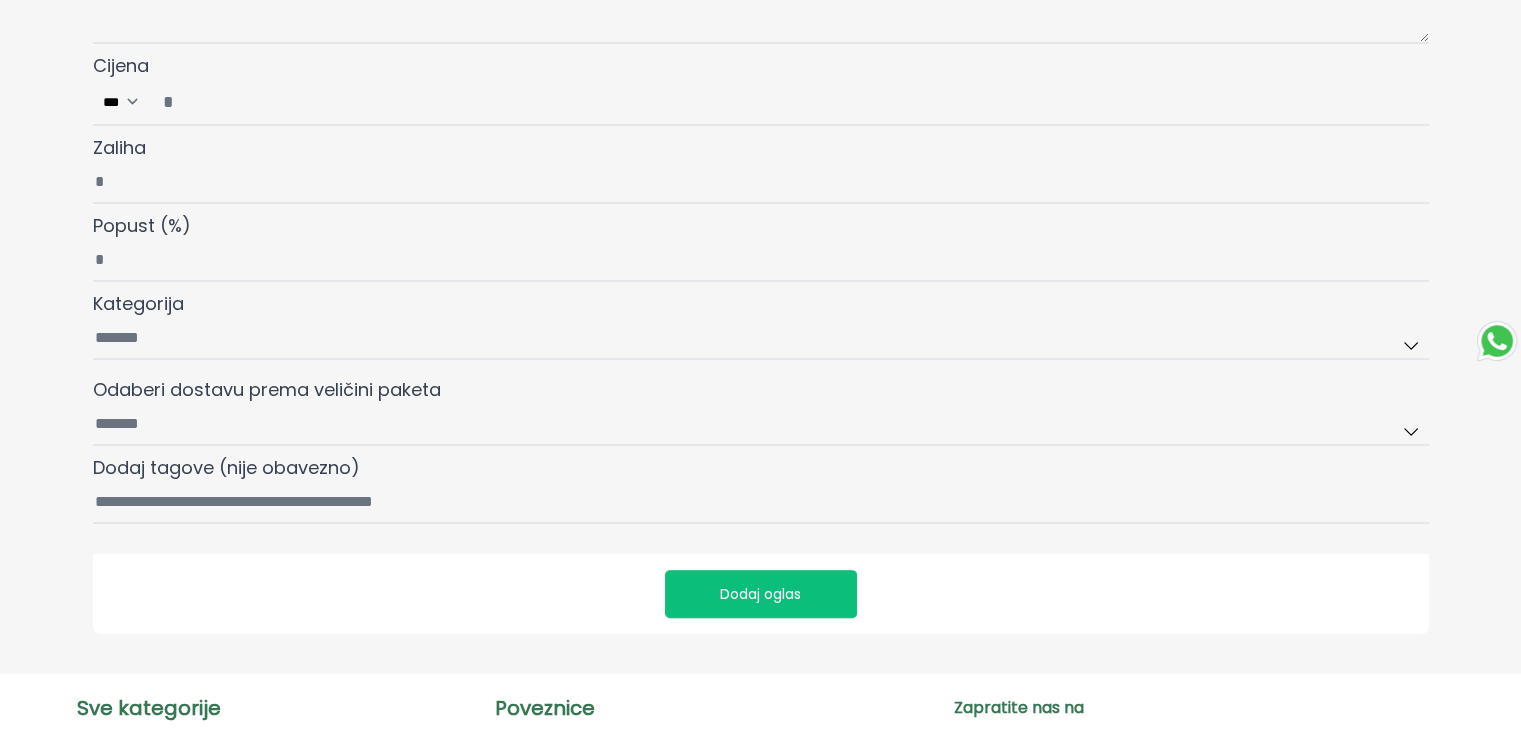 click on "**********" at bounding box center (761, 47) 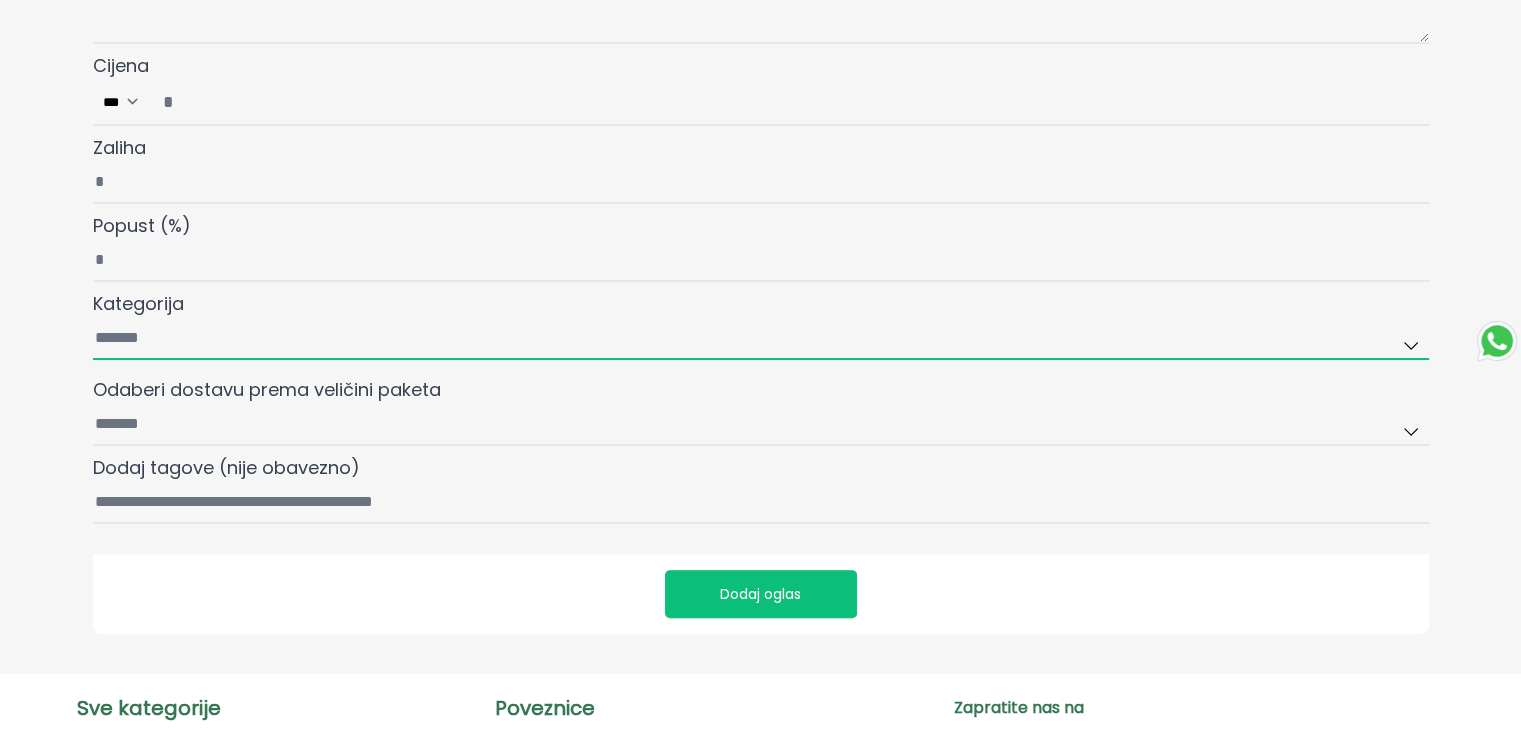 click on "Kategorija" at bounding box center (761, 339) 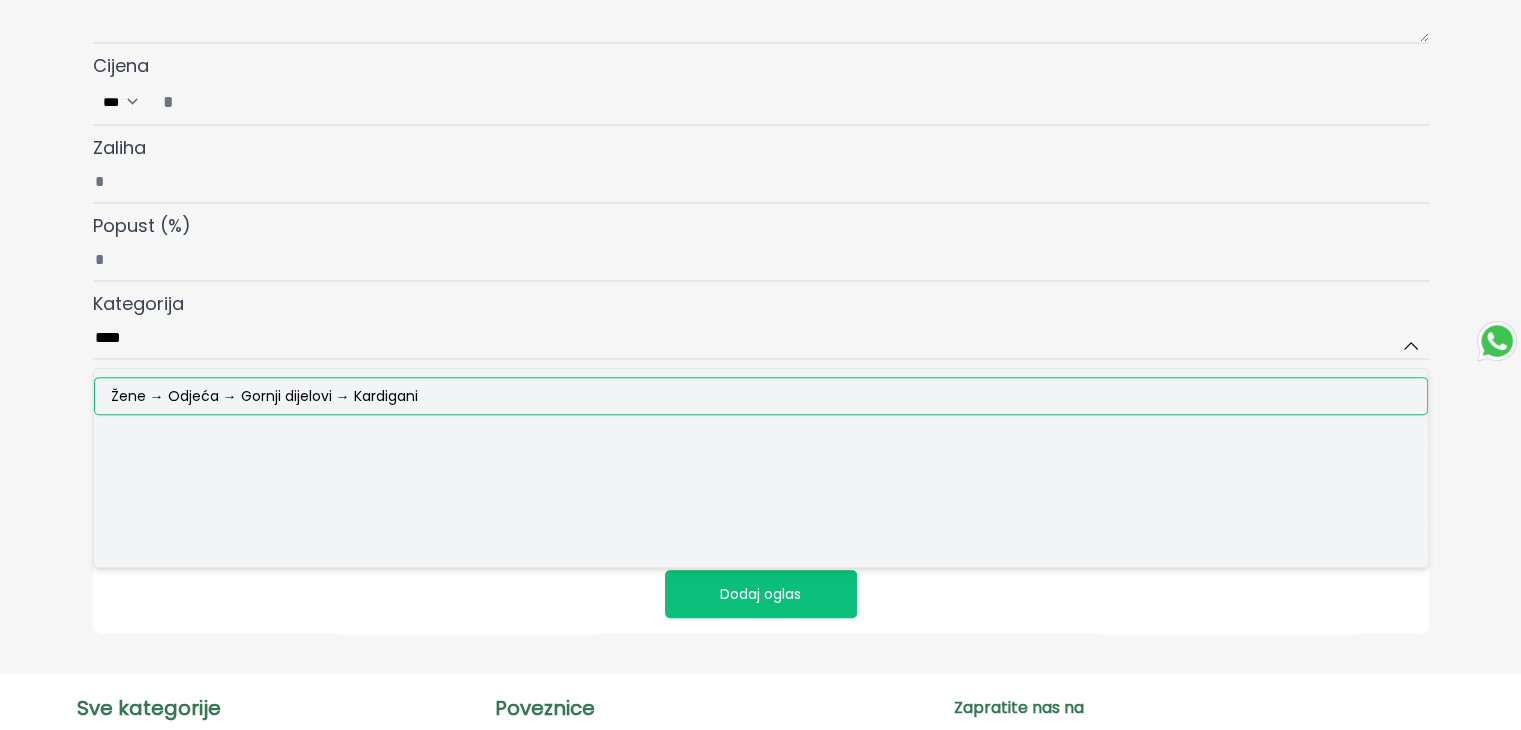 click on "Žene  →  Odjeća  →  Gornji dijelovi  →  Kardigani" at bounding box center [264, 396] 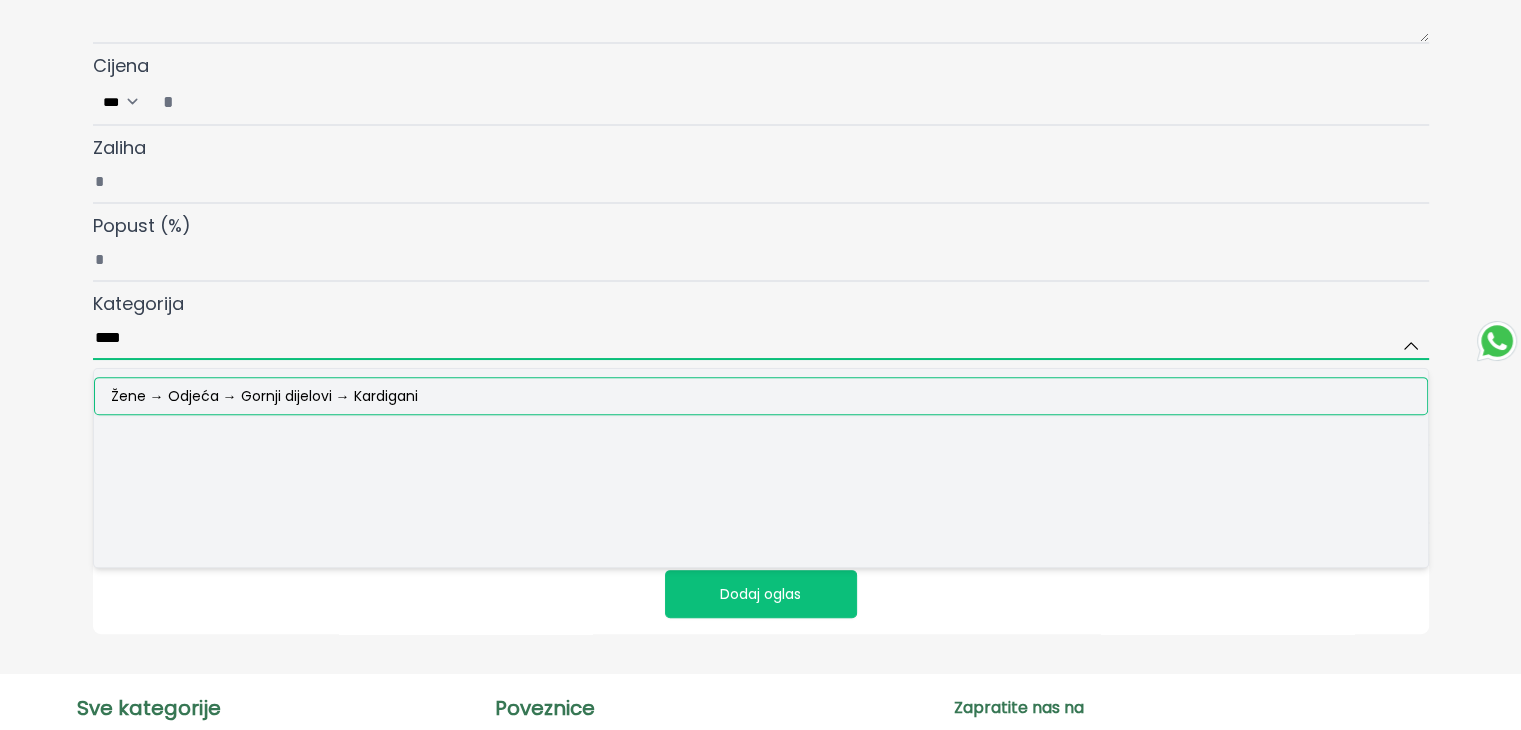 click on "****" at bounding box center [761, 339] 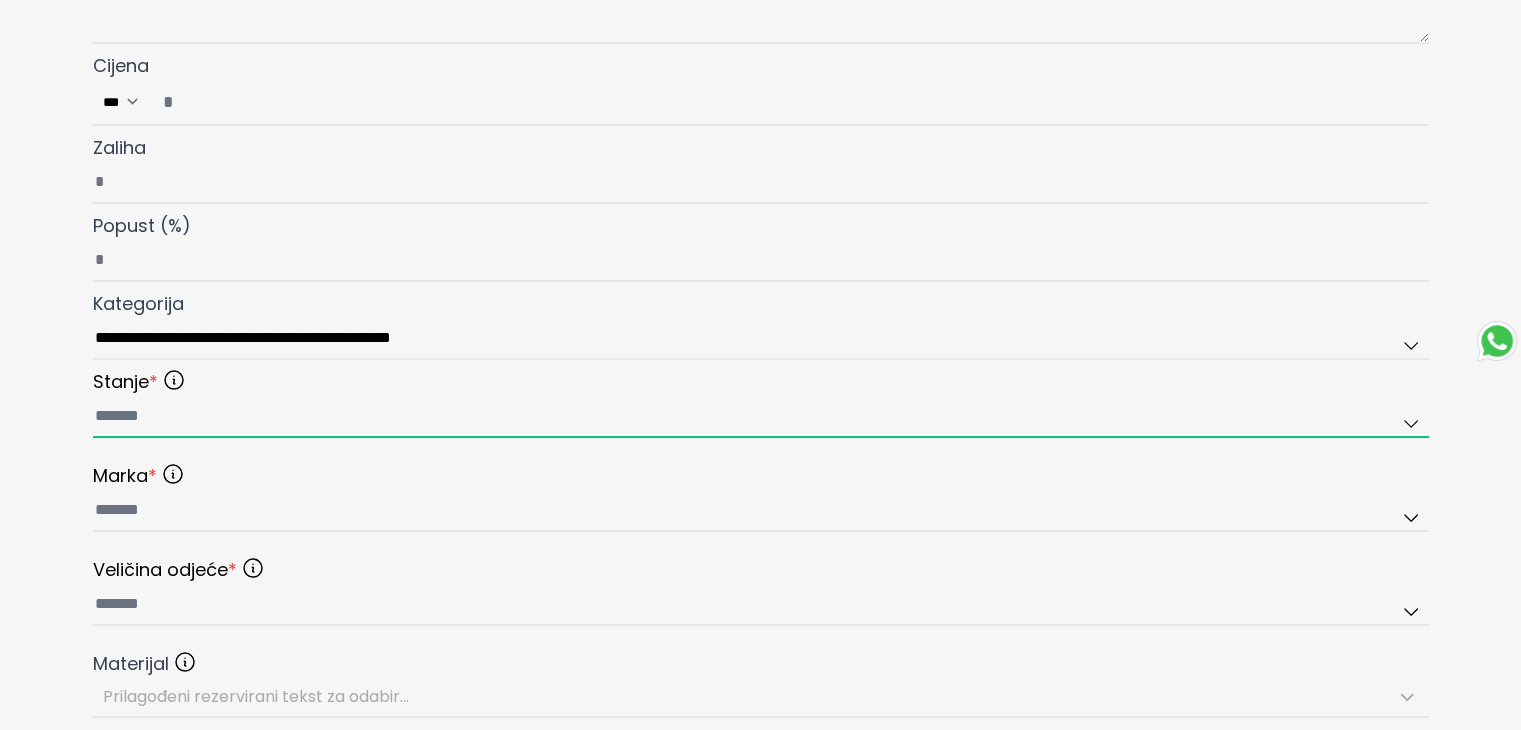 click at bounding box center [761, 417] 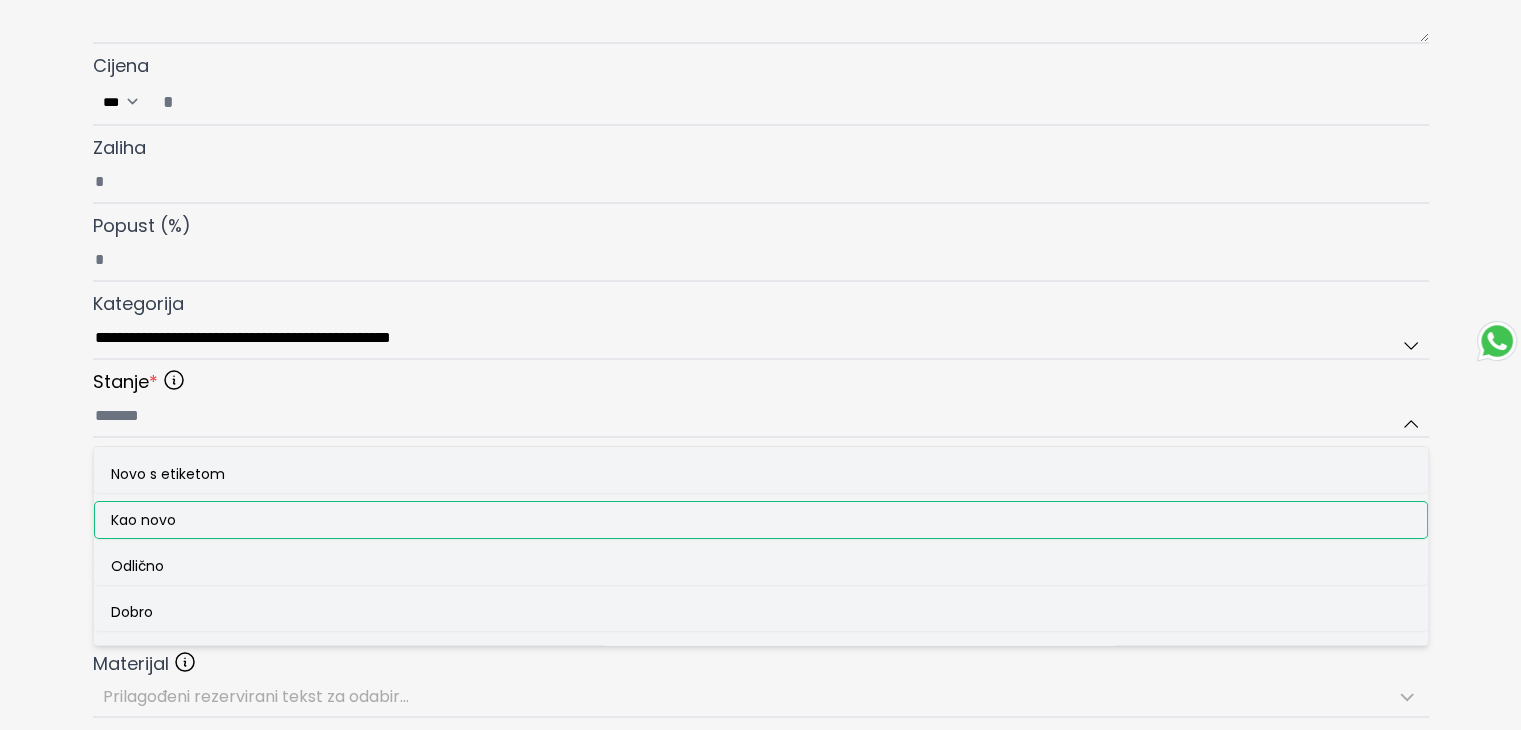 click on "Kao novo" at bounding box center (143, 520) 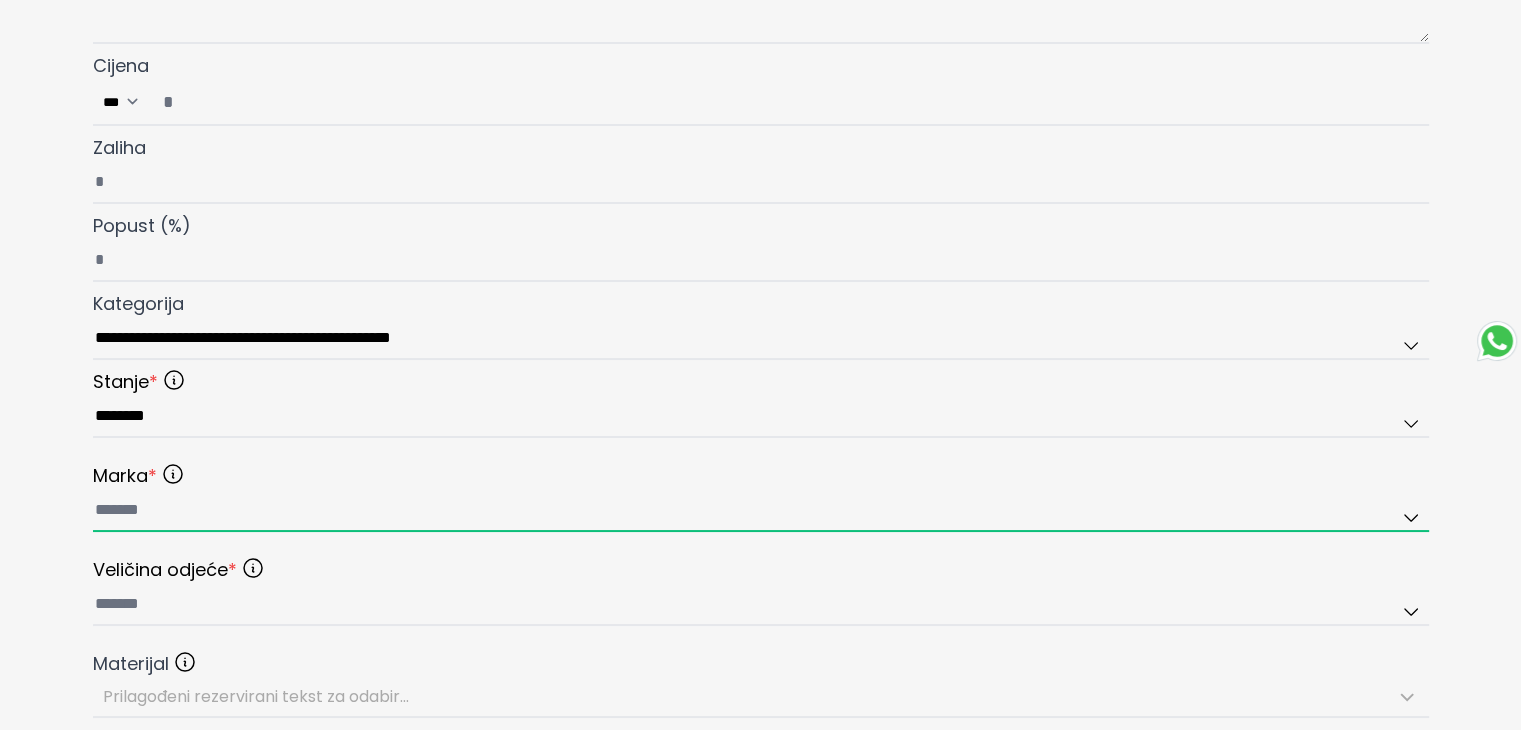 click at bounding box center [761, 511] 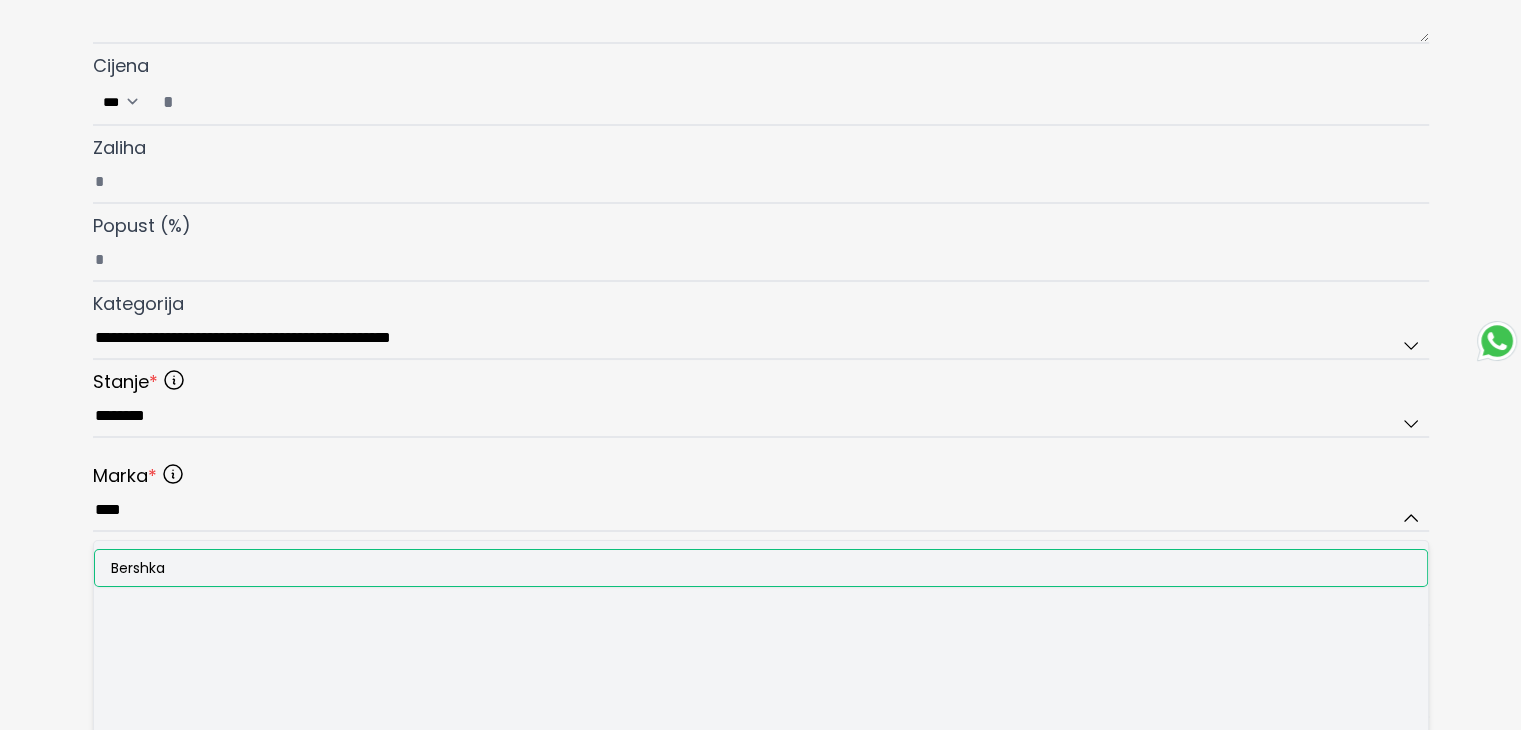click on "Bershka" at bounding box center [138, 568] 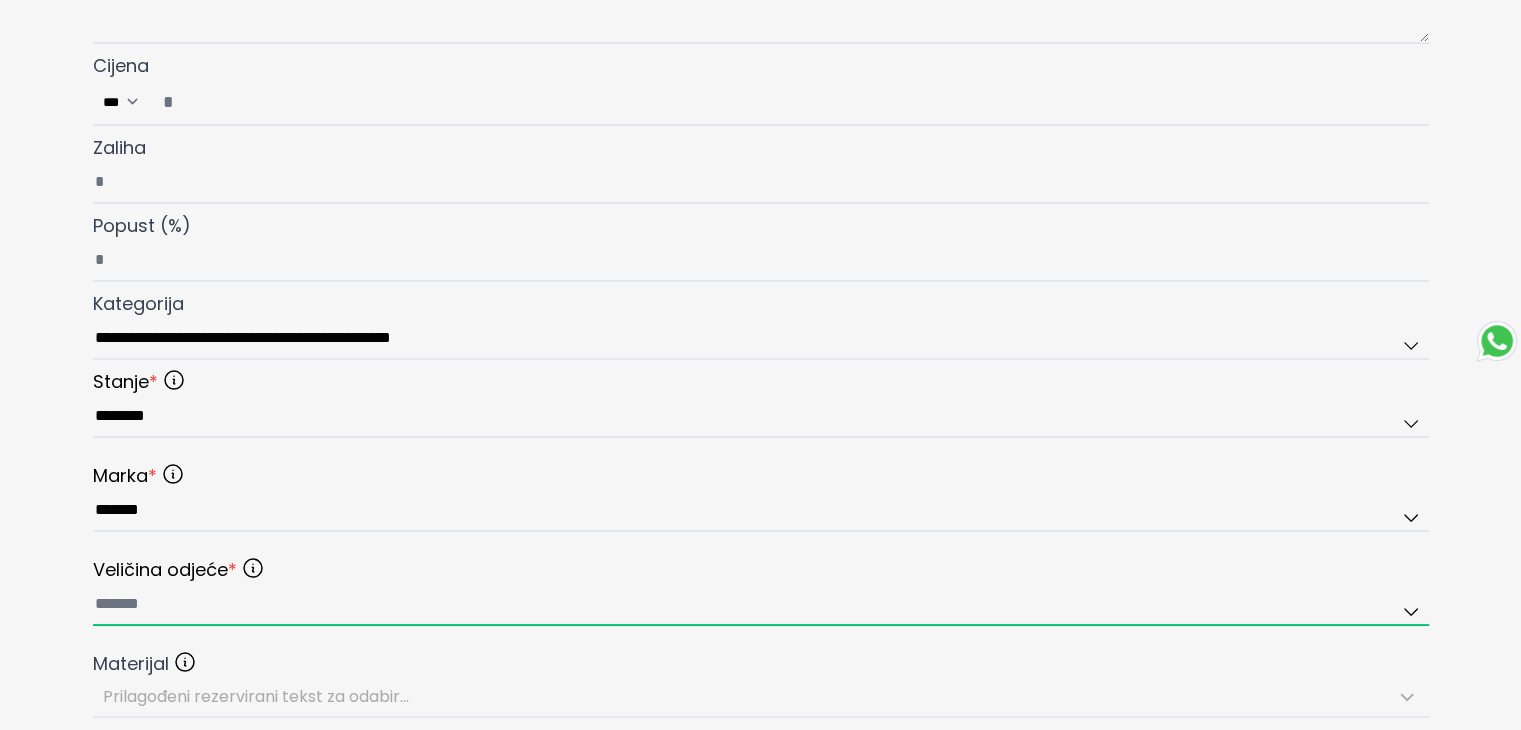 click at bounding box center [761, 605] 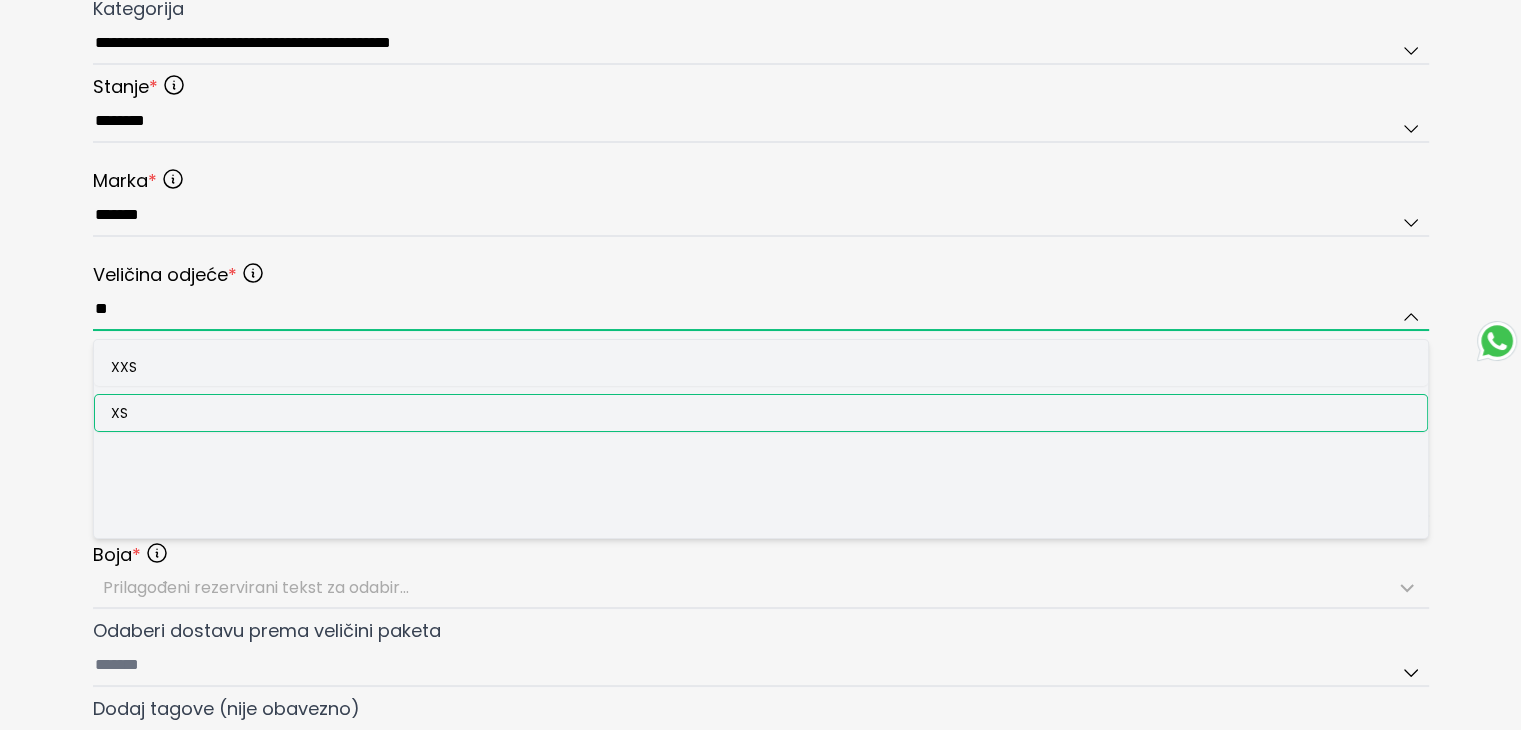scroll, scrollTop: 876, scrollLeft: 0, axis: vertical 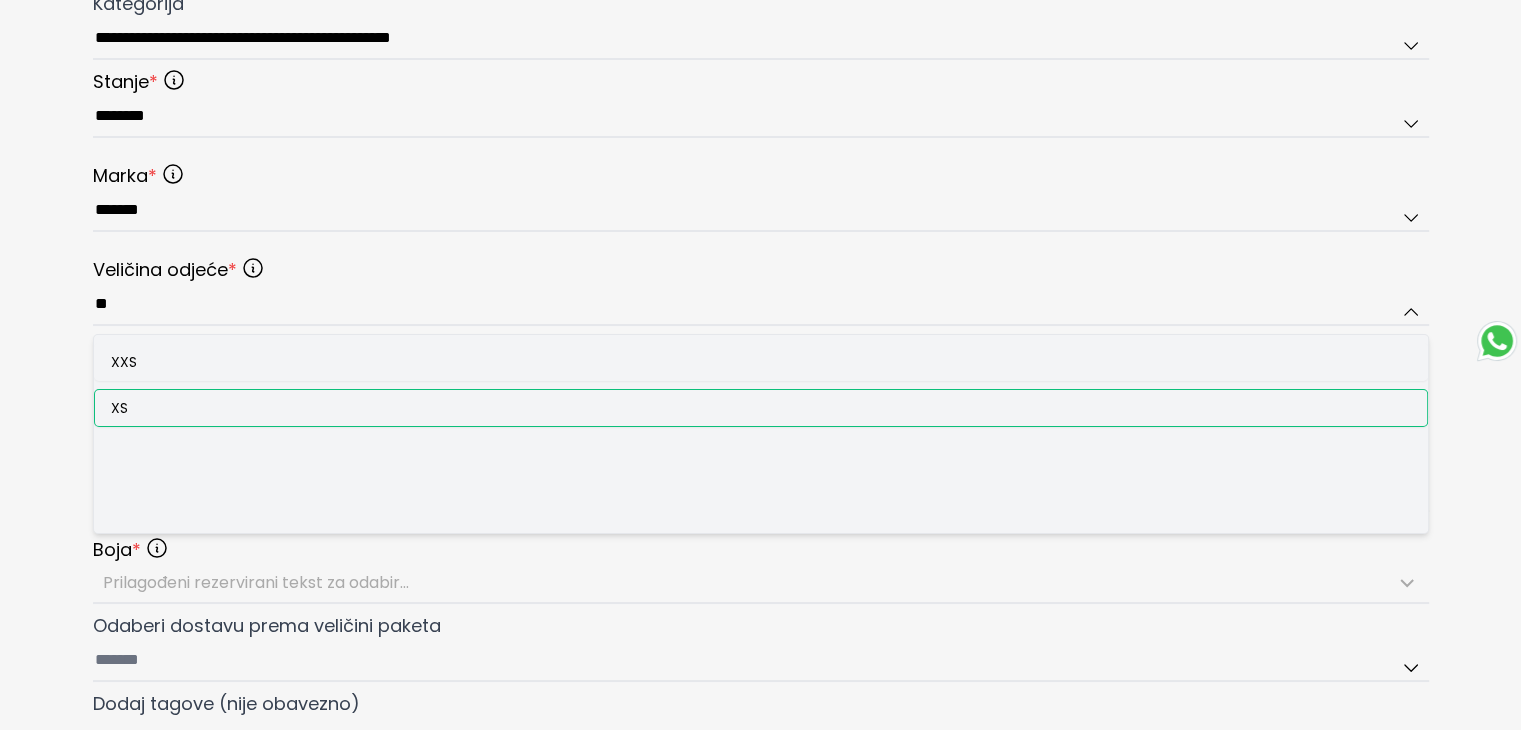 click on "XS" at bounding box center [761, 408] 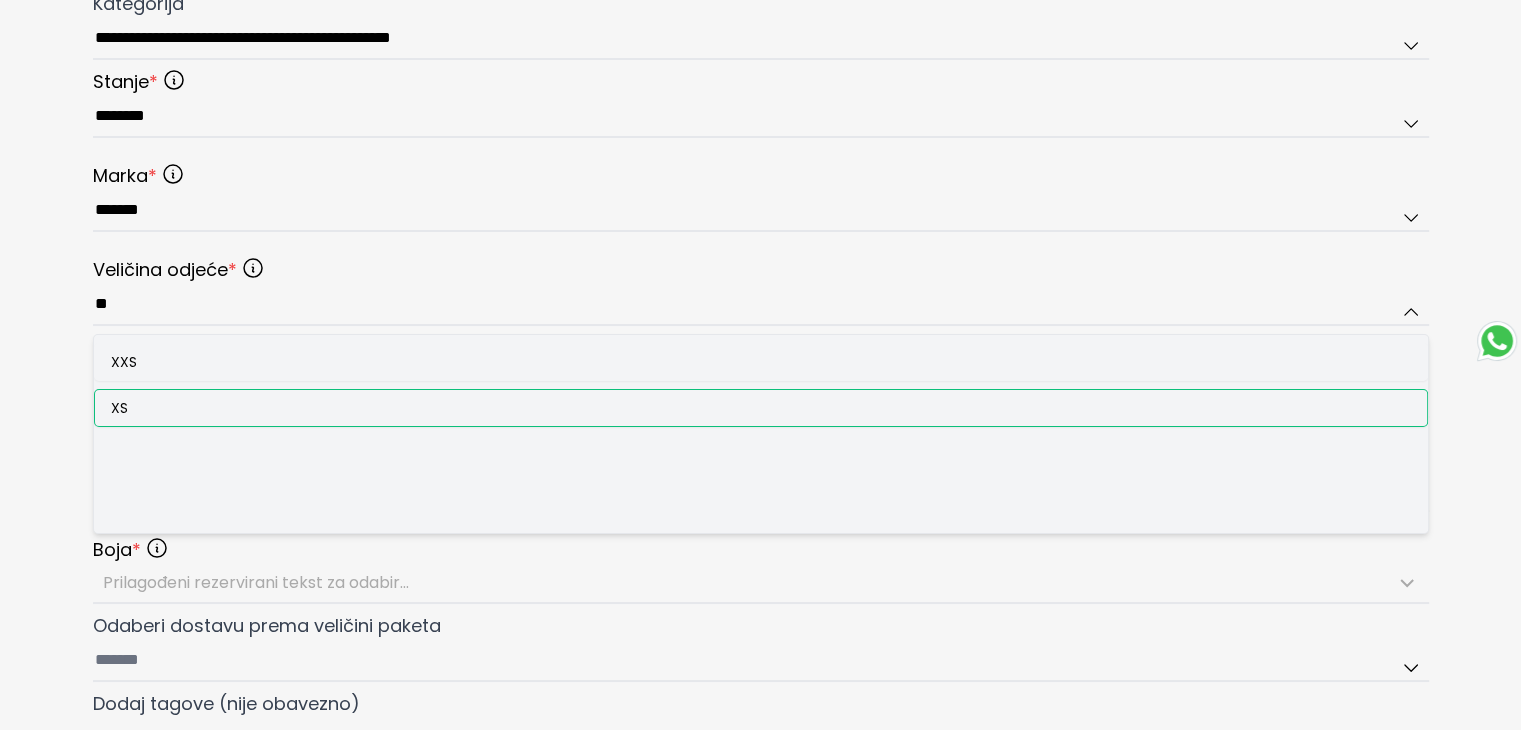 type on "**" 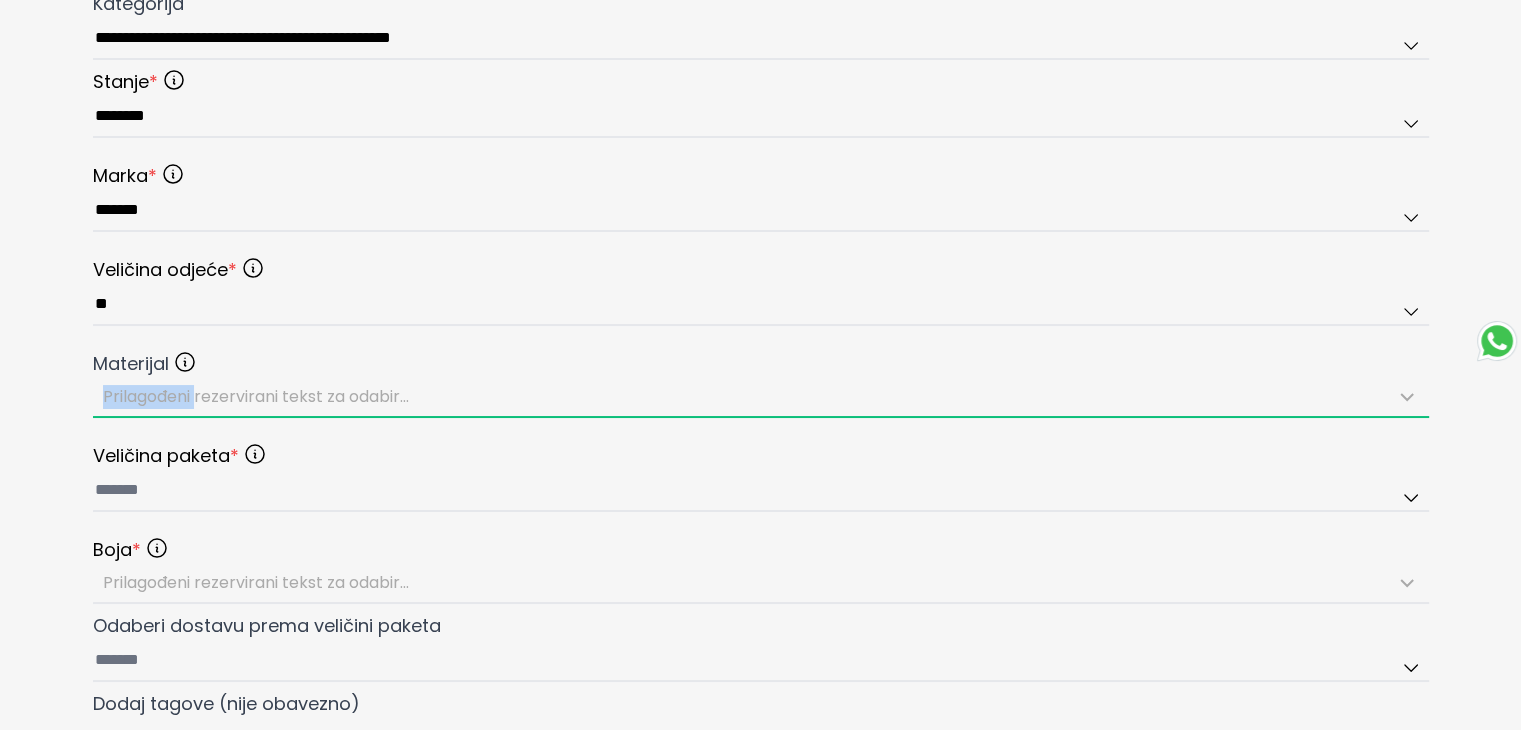 click on "Prilagođeni rezervirani tekst za odabir..." at bounding box center (761, 397) 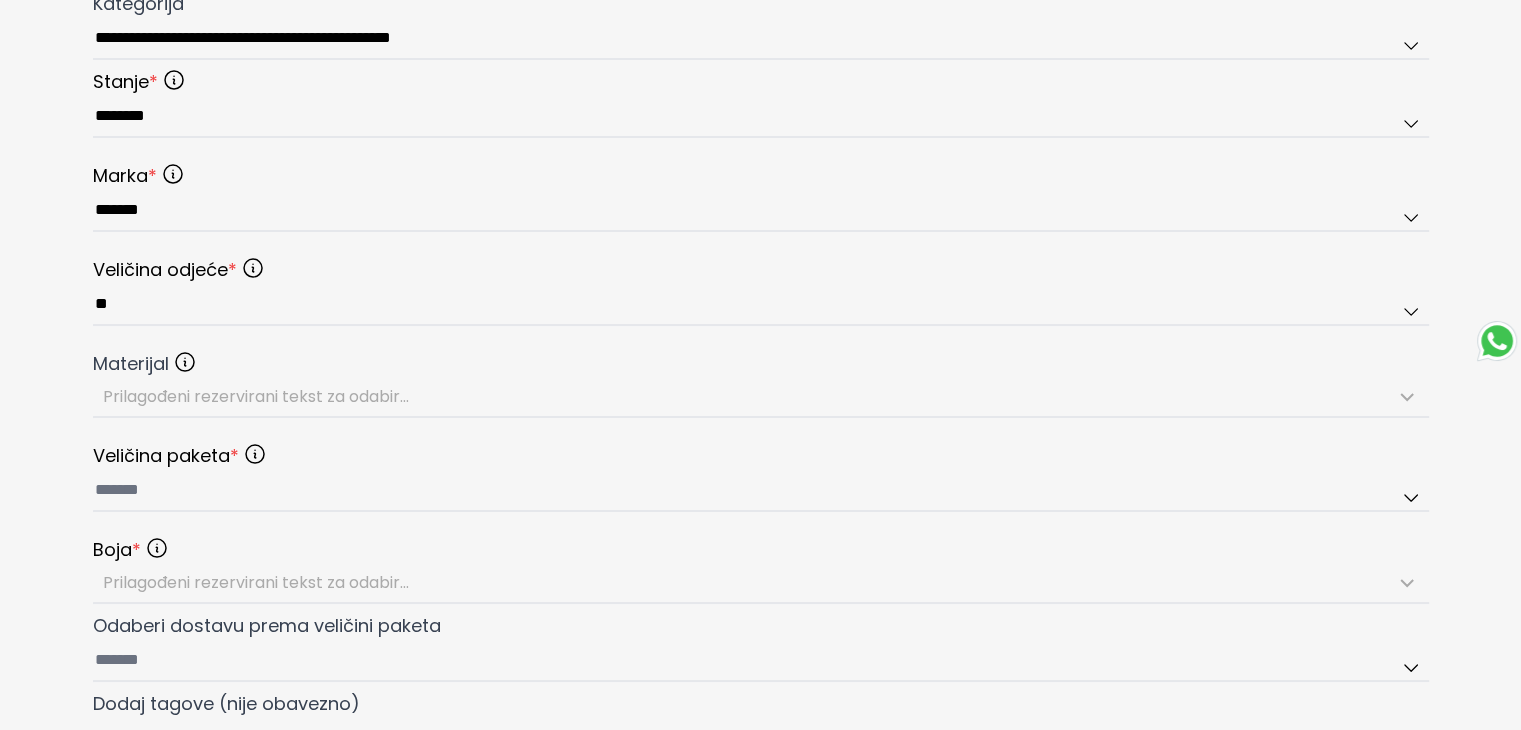 click on "**********" at bounding box center (760, 72) 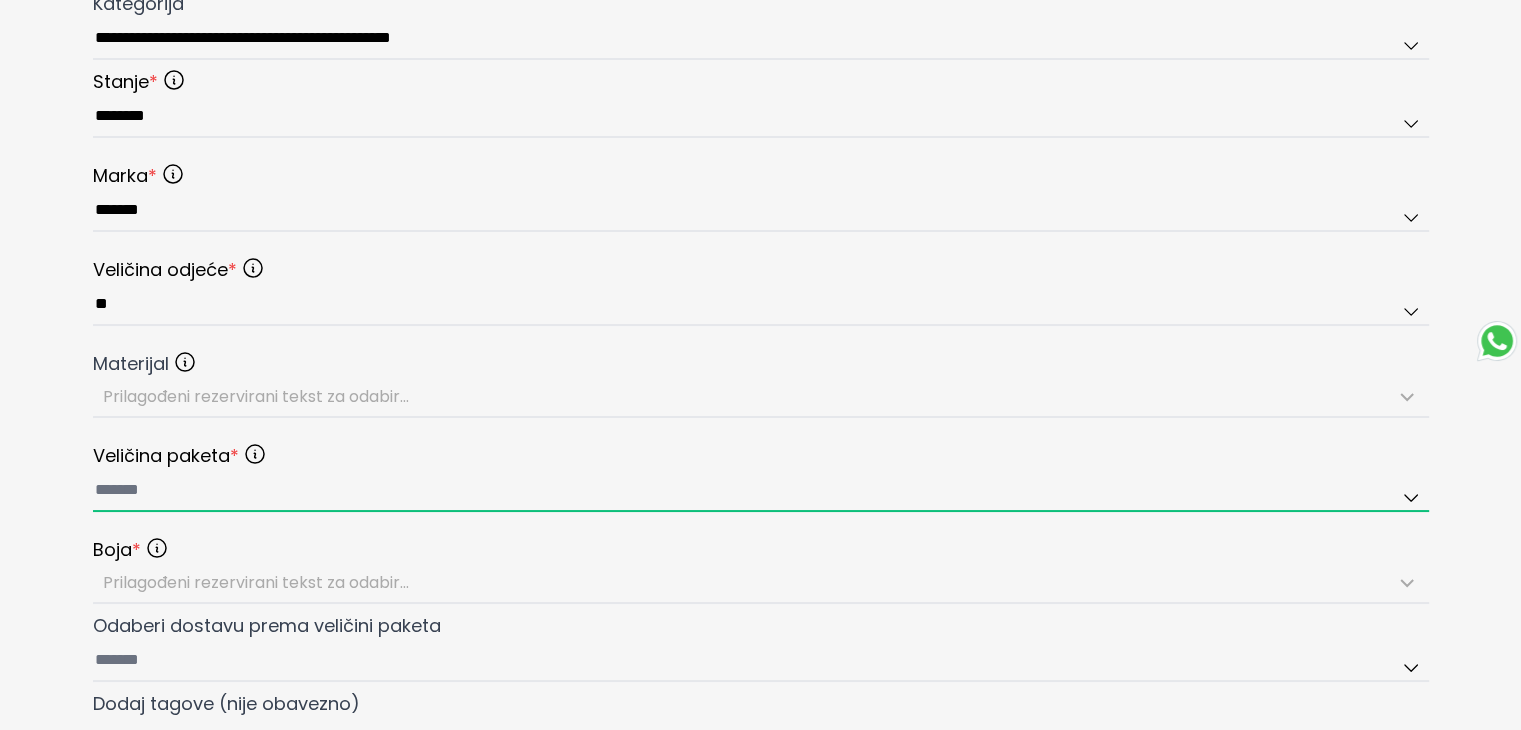 click at bounding box center (761, 491) 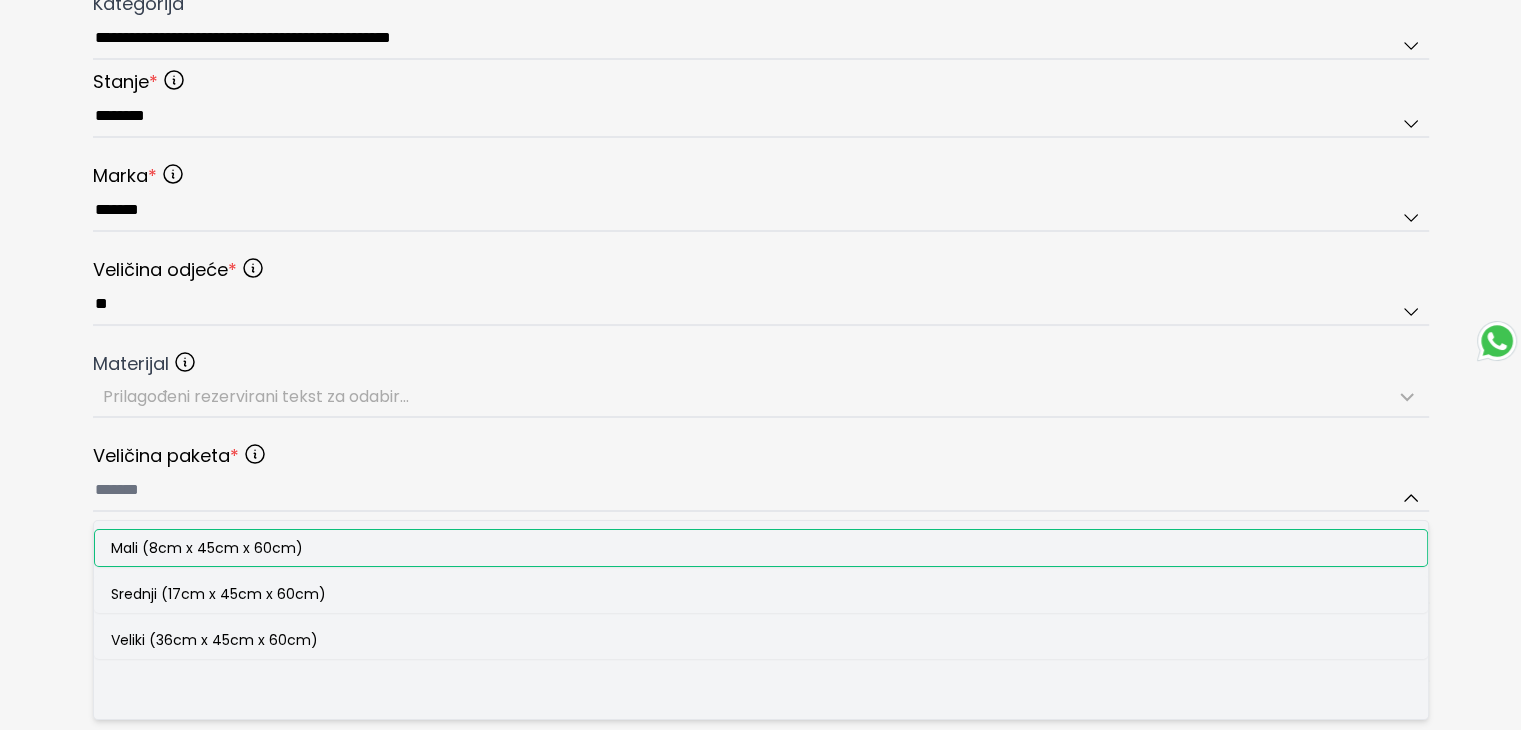 click on "Mali (8cm x 45cm x 60cm)" at bounding box center (761, 548) 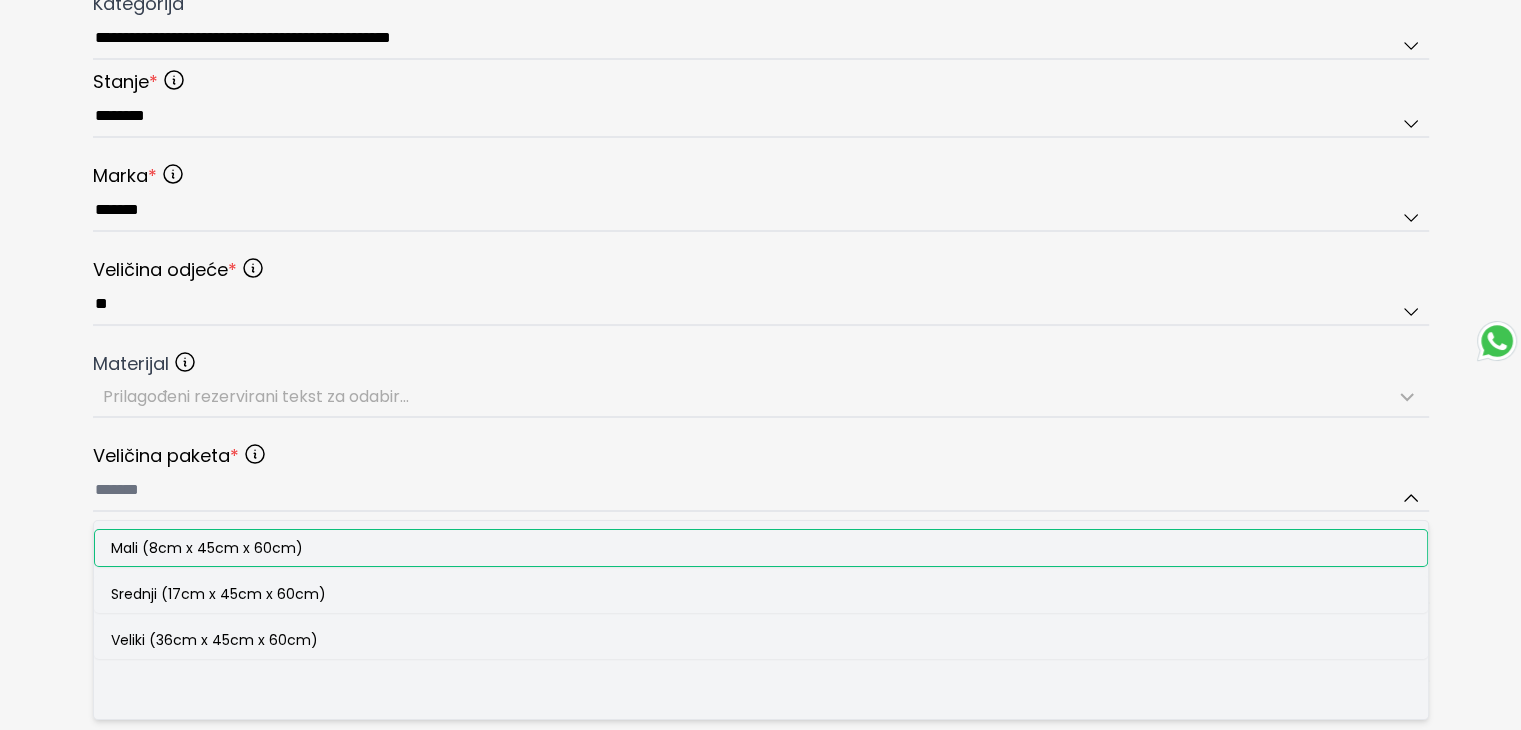 type on "**********" 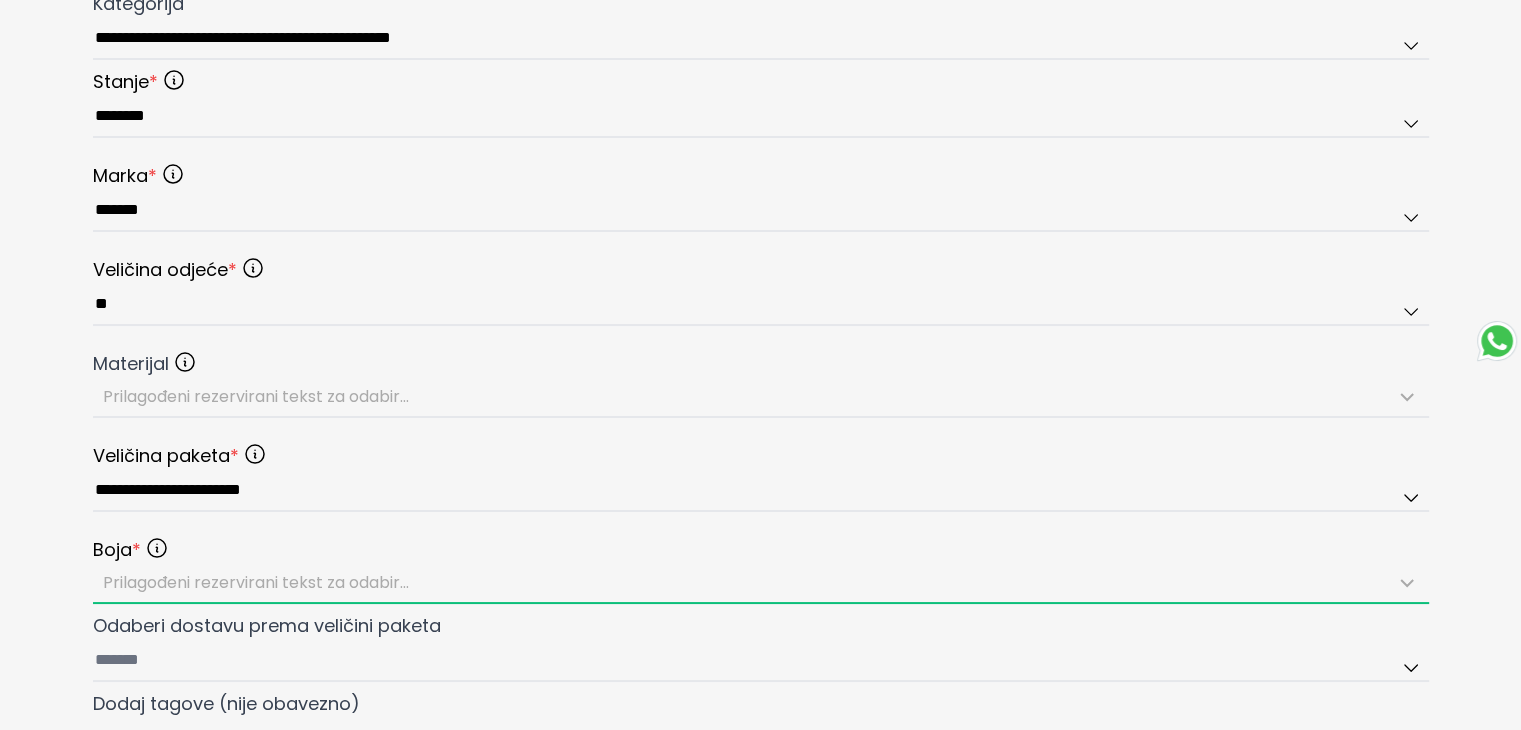 click on "Prilagođeni rezervirani tekst za odabir..." at bounding box center [256, 582] 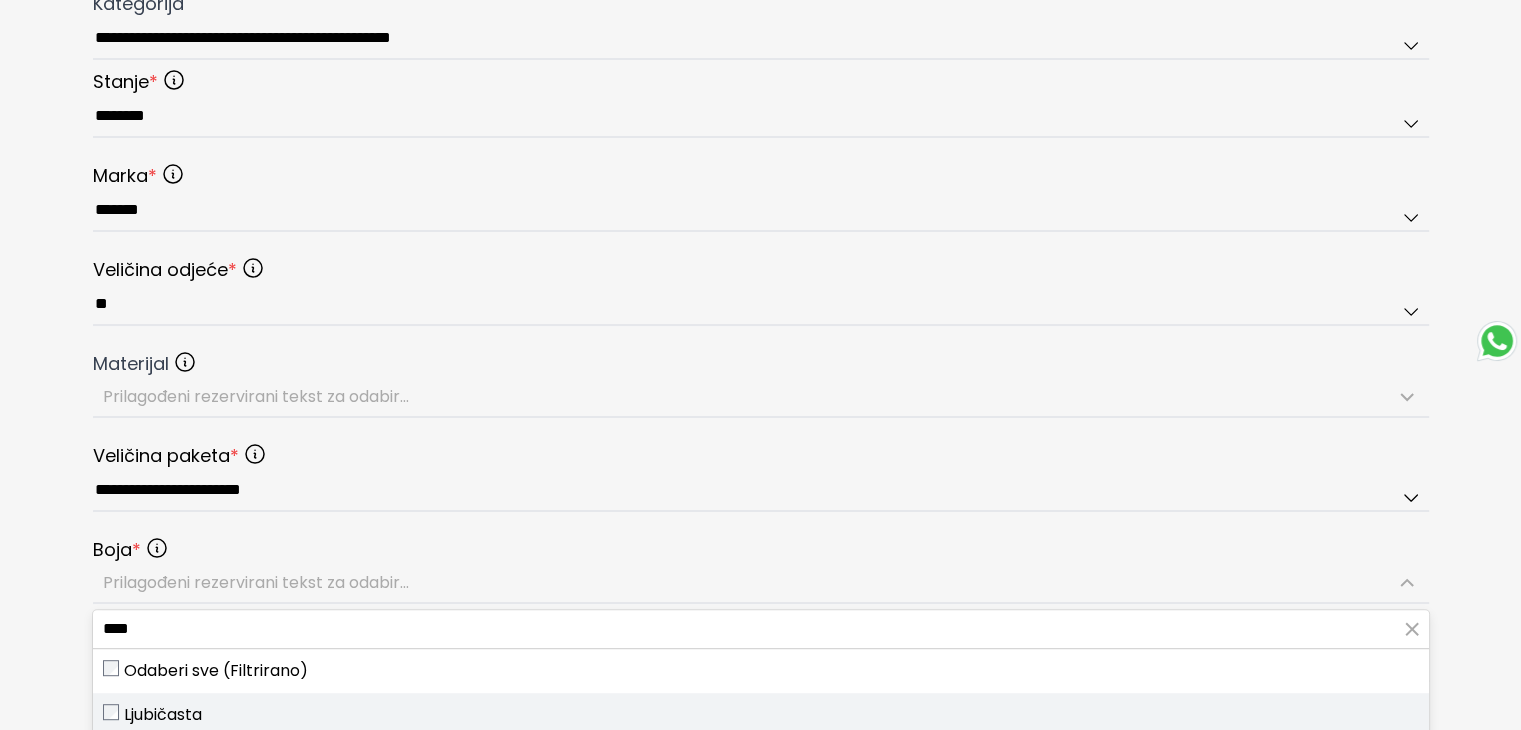 type on "****" 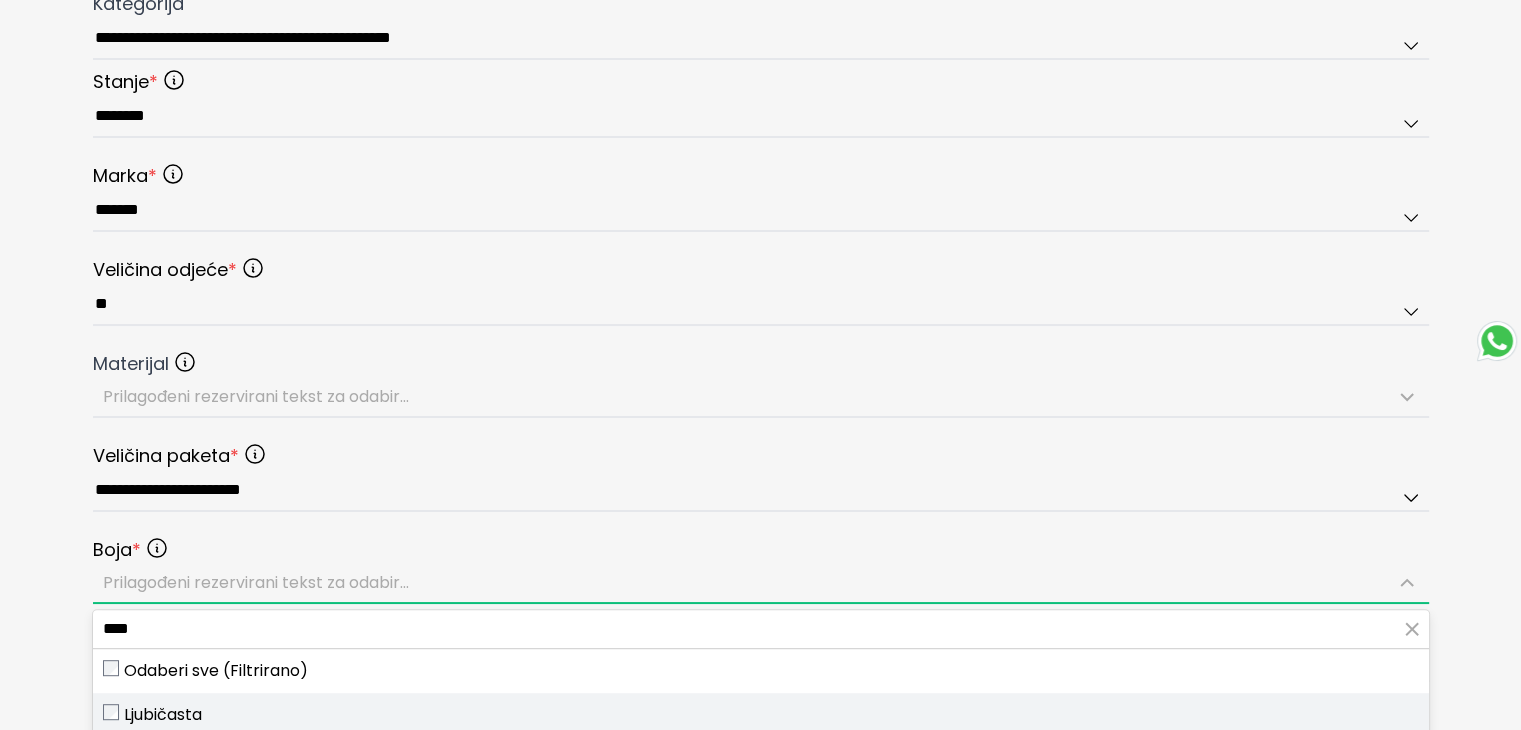 click on "Ljubičasta" at bounding box center (163, 715) 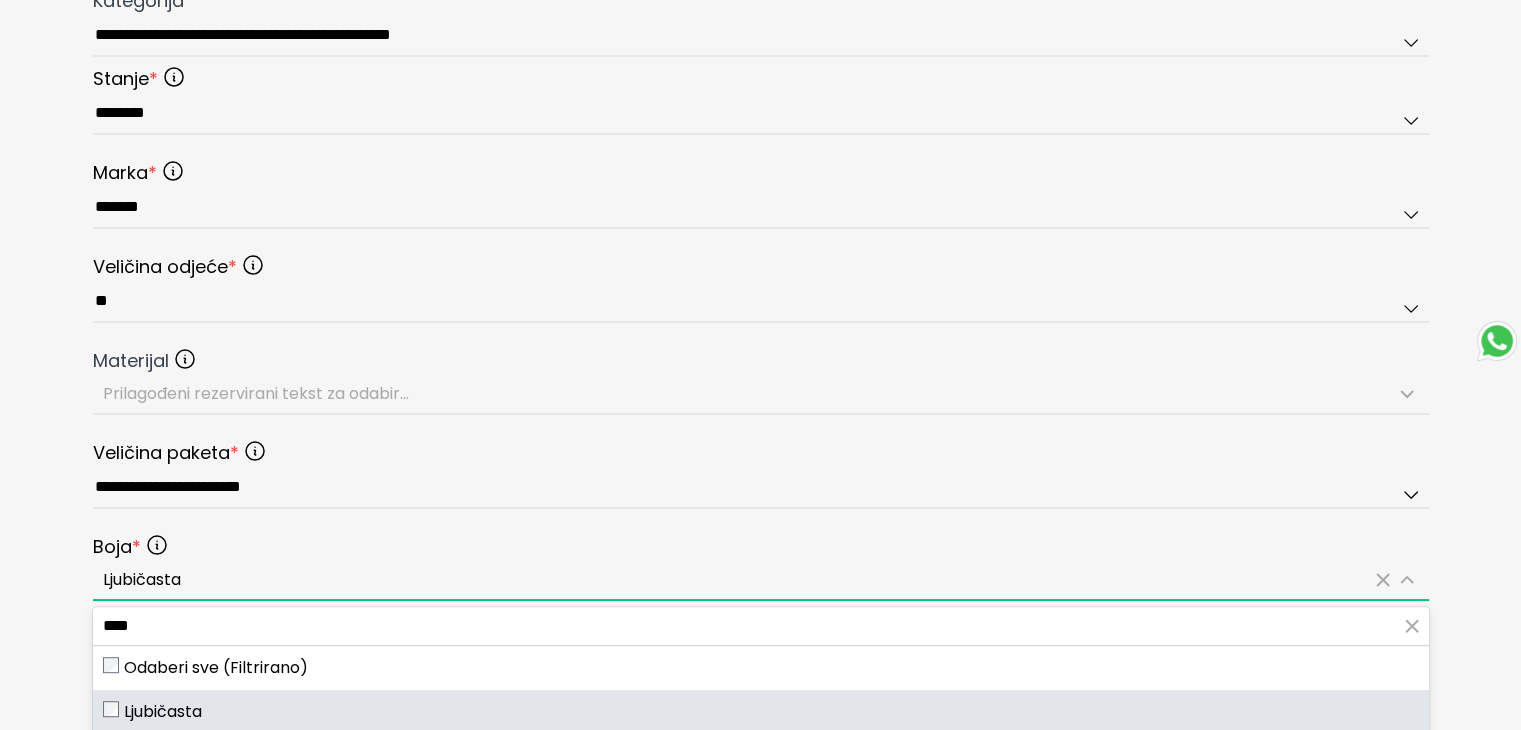 scroll, scrollTop: 1179, scrollLeft: 0, axis: vertical 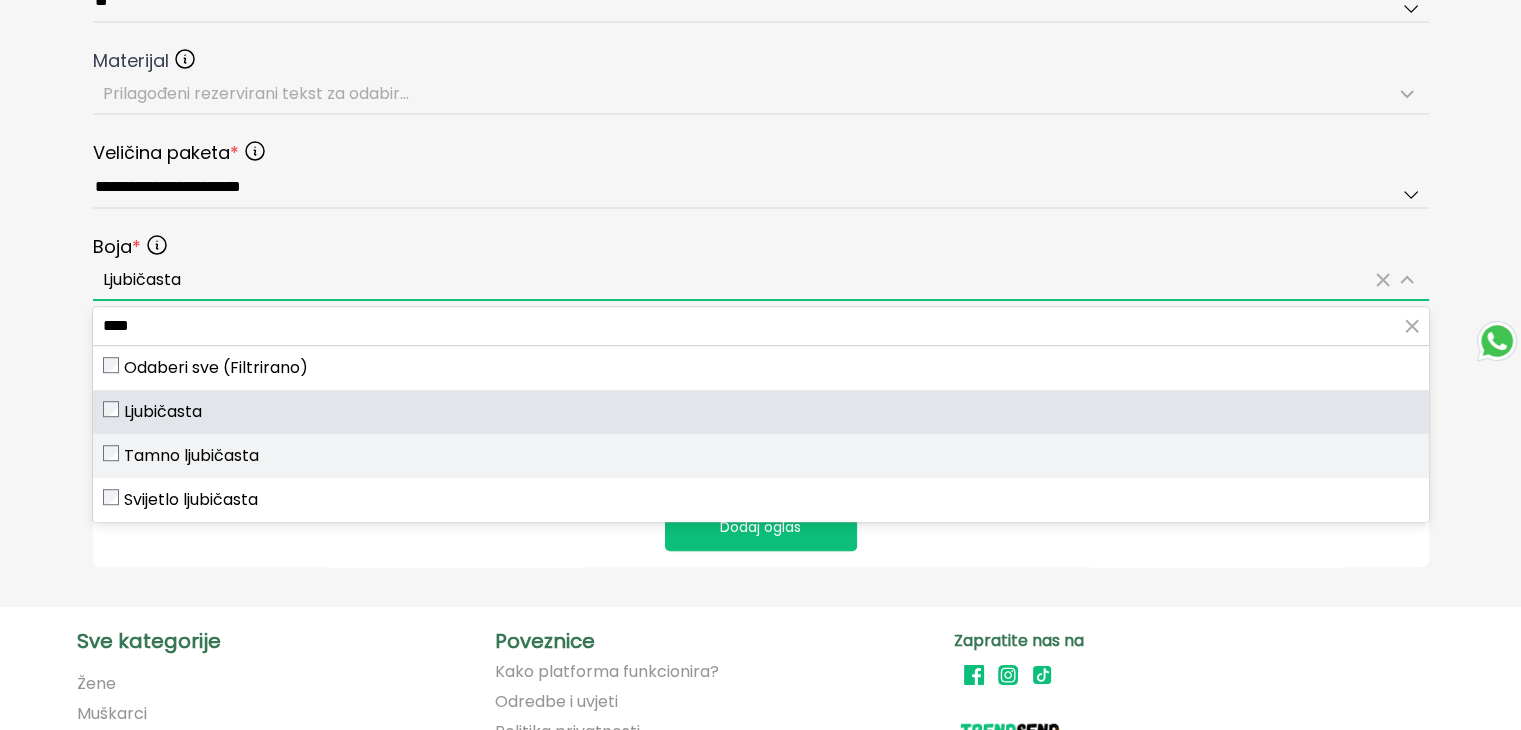 click on "Tamno ljubičasta" at bounding box center (191, 456) 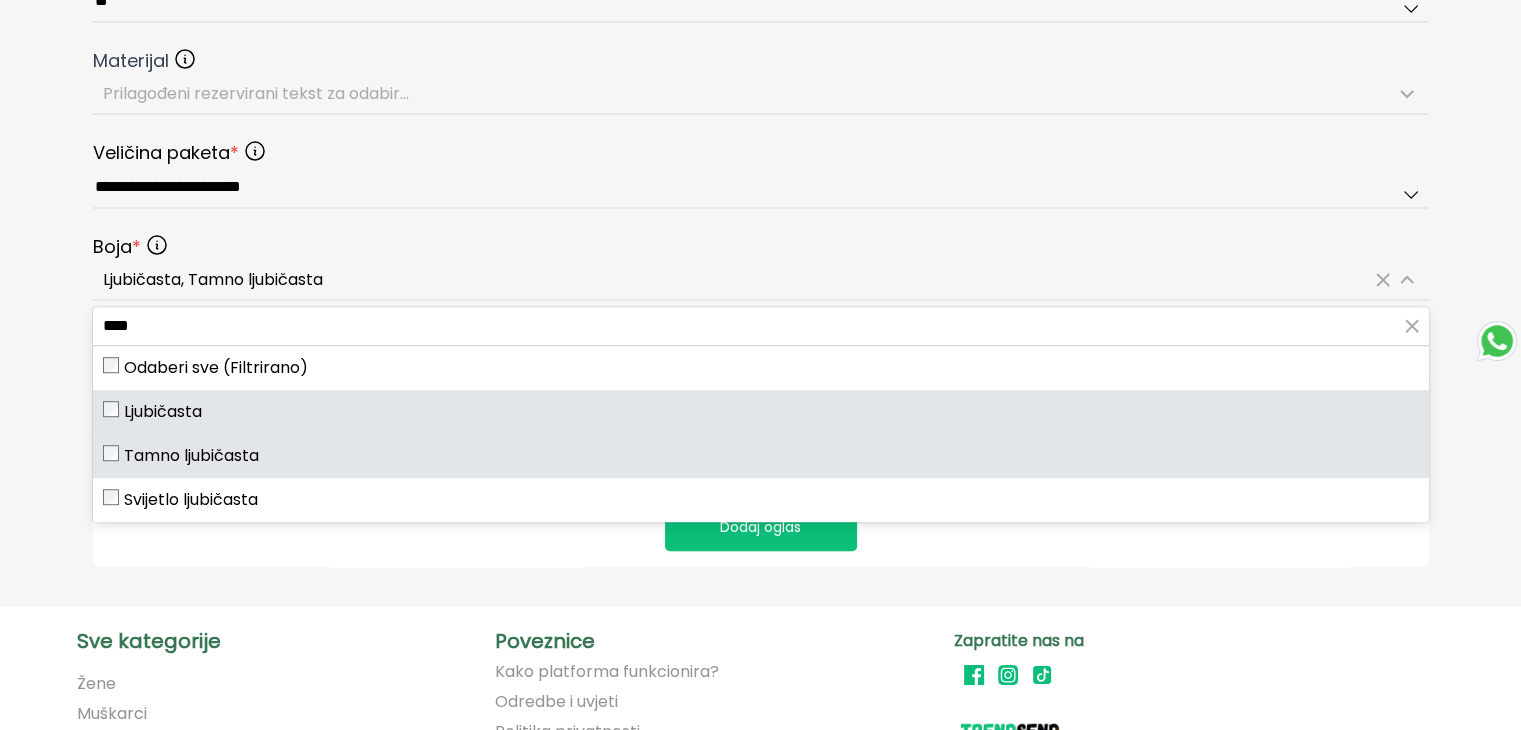 click on "**********" at bounding box center [760, -231] 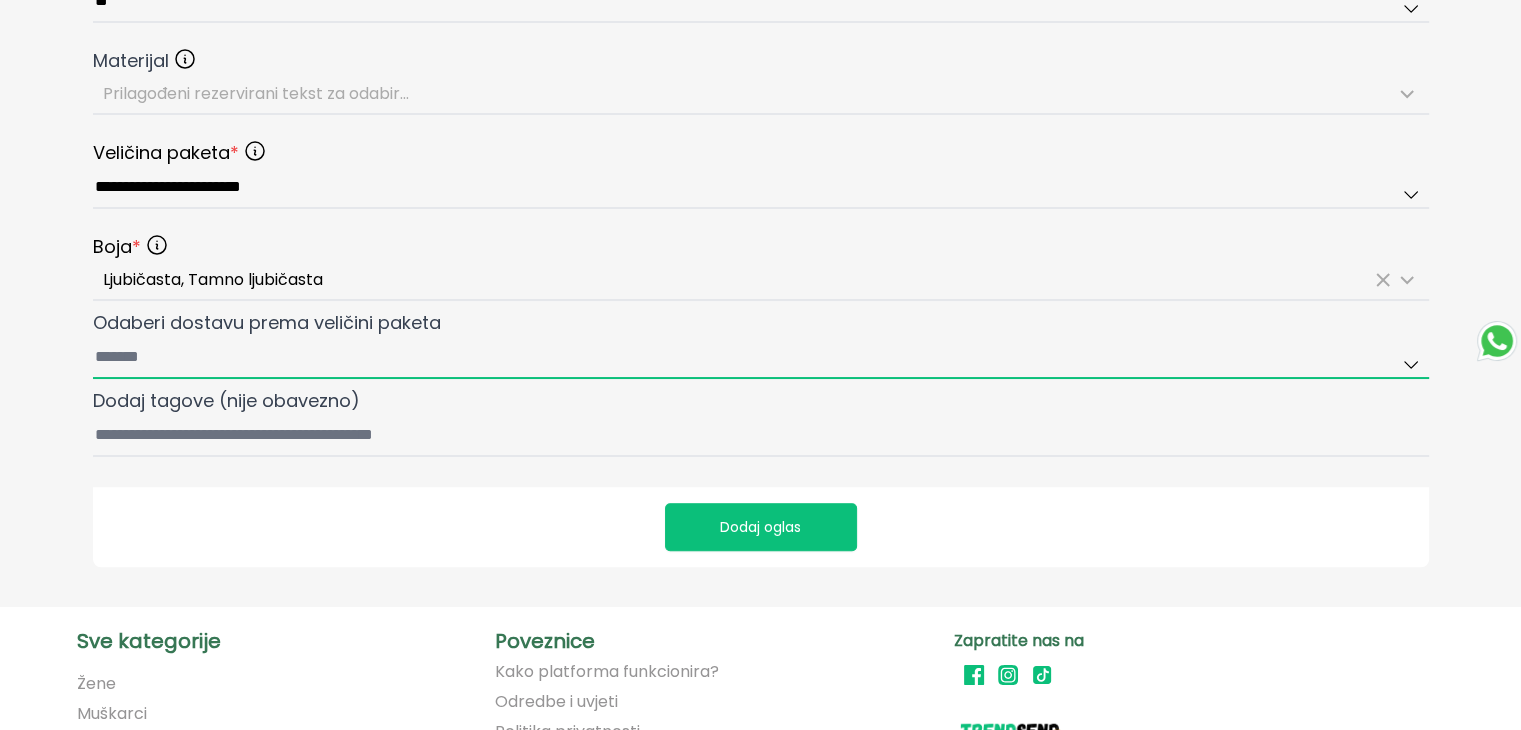 click on "Odaberi dostavu prema veličini paketa" at bounding box center [761, 358] 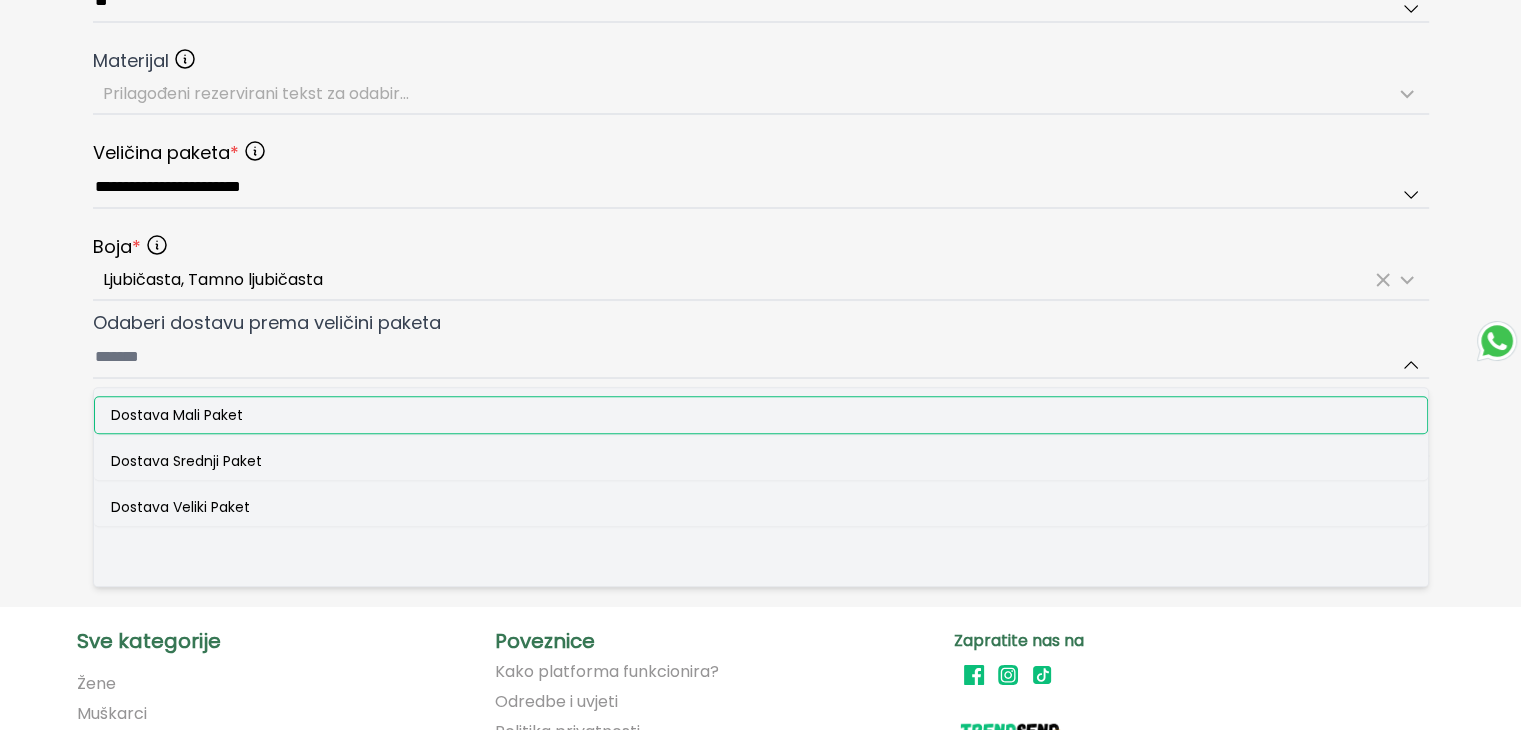 click on "Dostava Mali Paket" at bounding box center (177, 415) 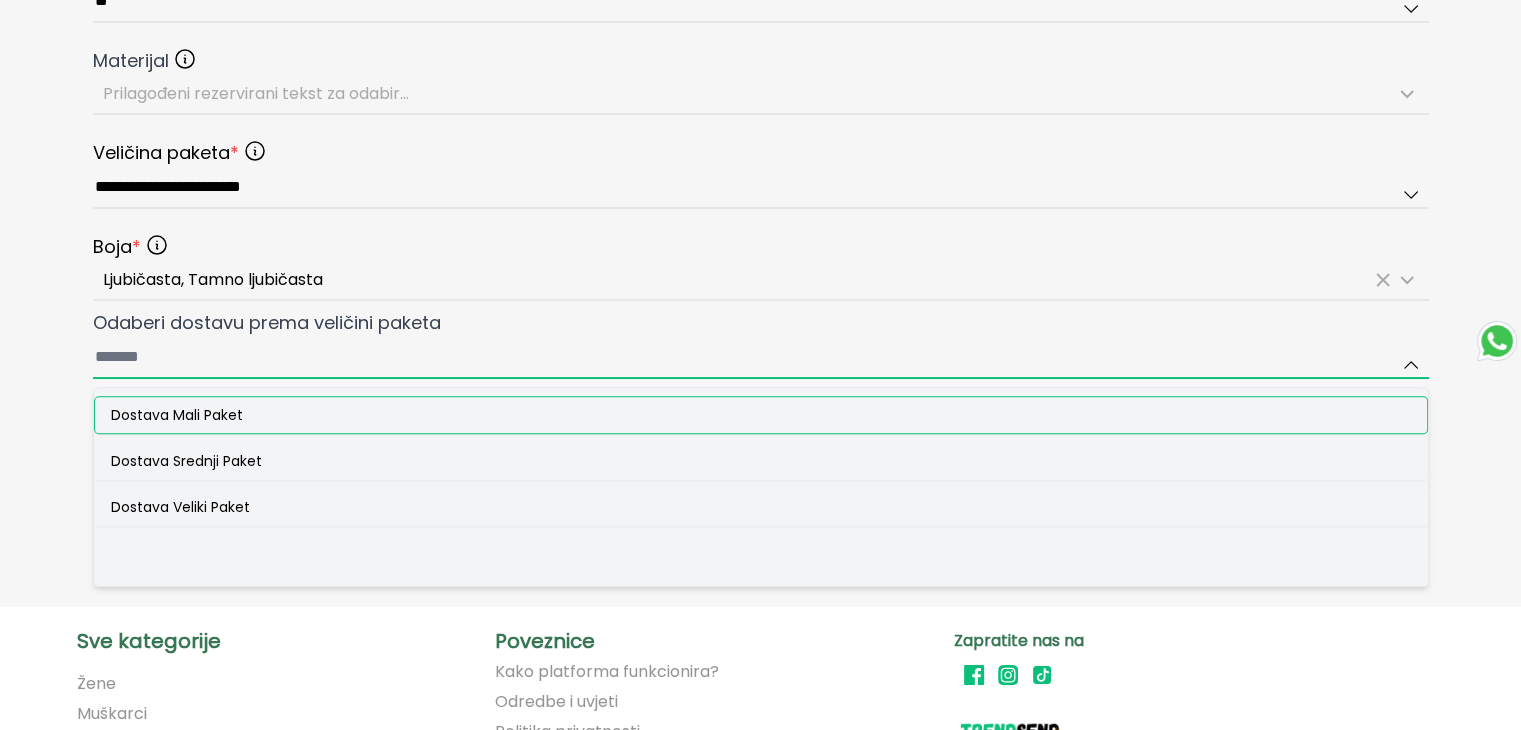 click on "Odaberi dostavu prema veličini paketa Dostava Mali Paket Dostava Srednji Paket Dostava Veliki Paket" at bounding box center [761, 358] 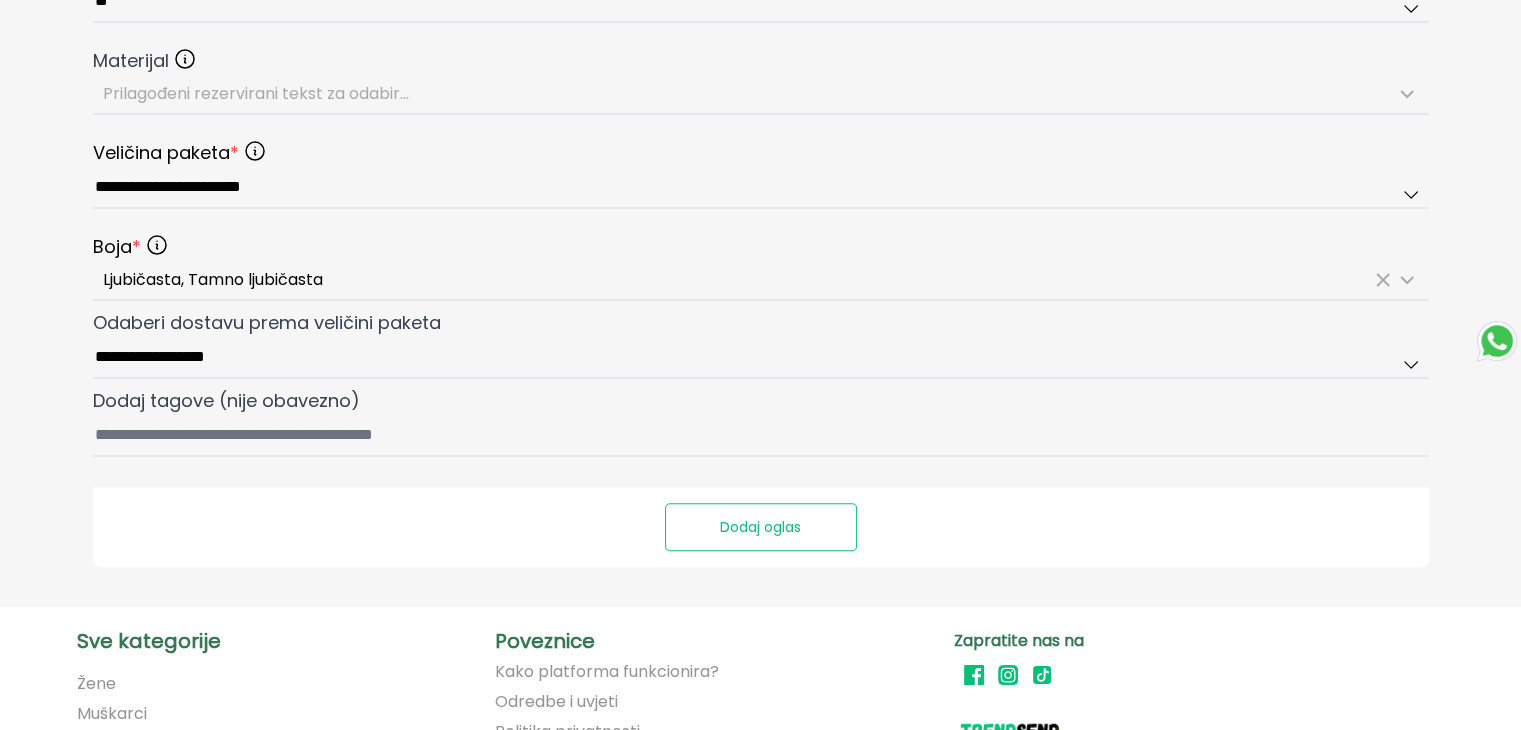 click on "Dodaj oglas" at bounding box center [761, 527] 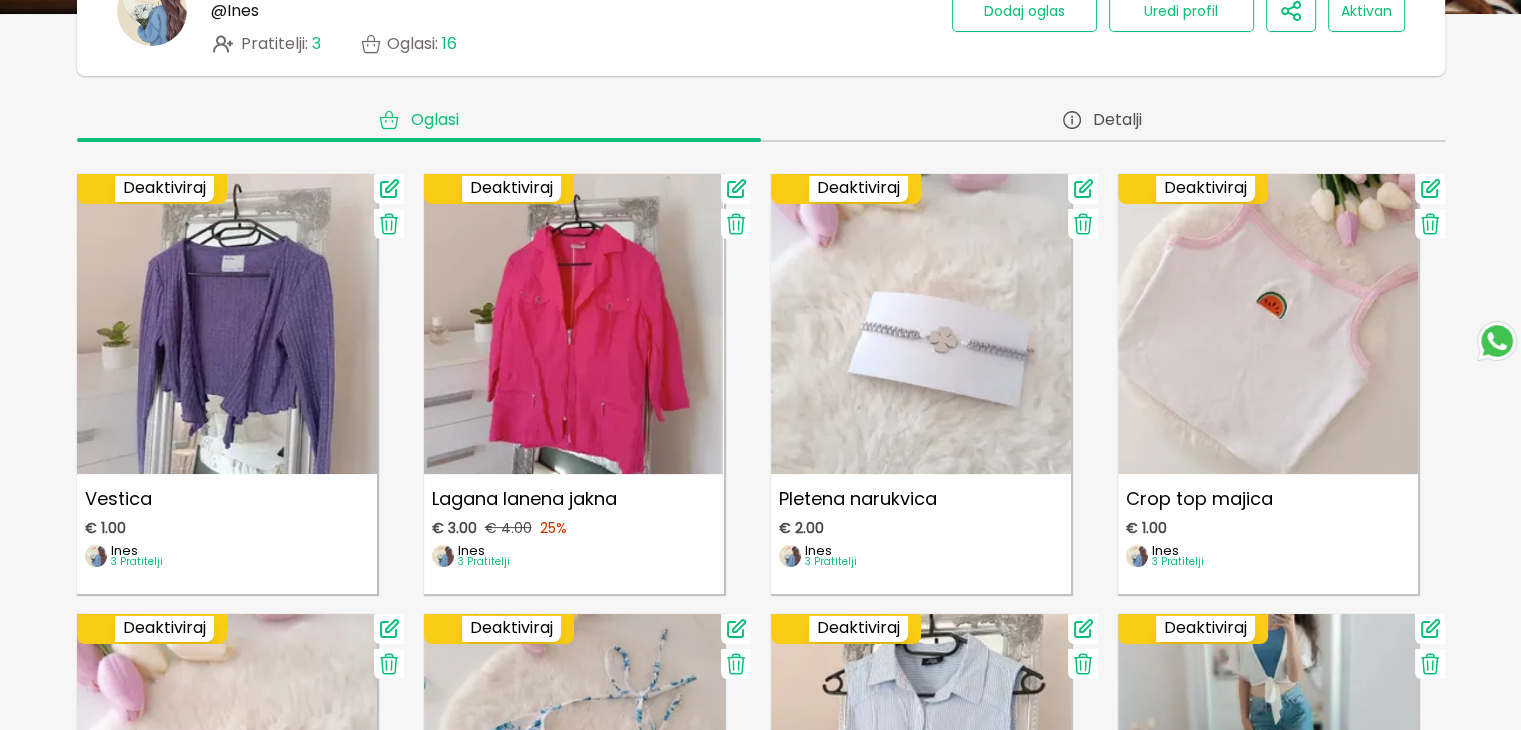 scroll, scrollTop: 300, scrollLeft: 0, axis: vertical 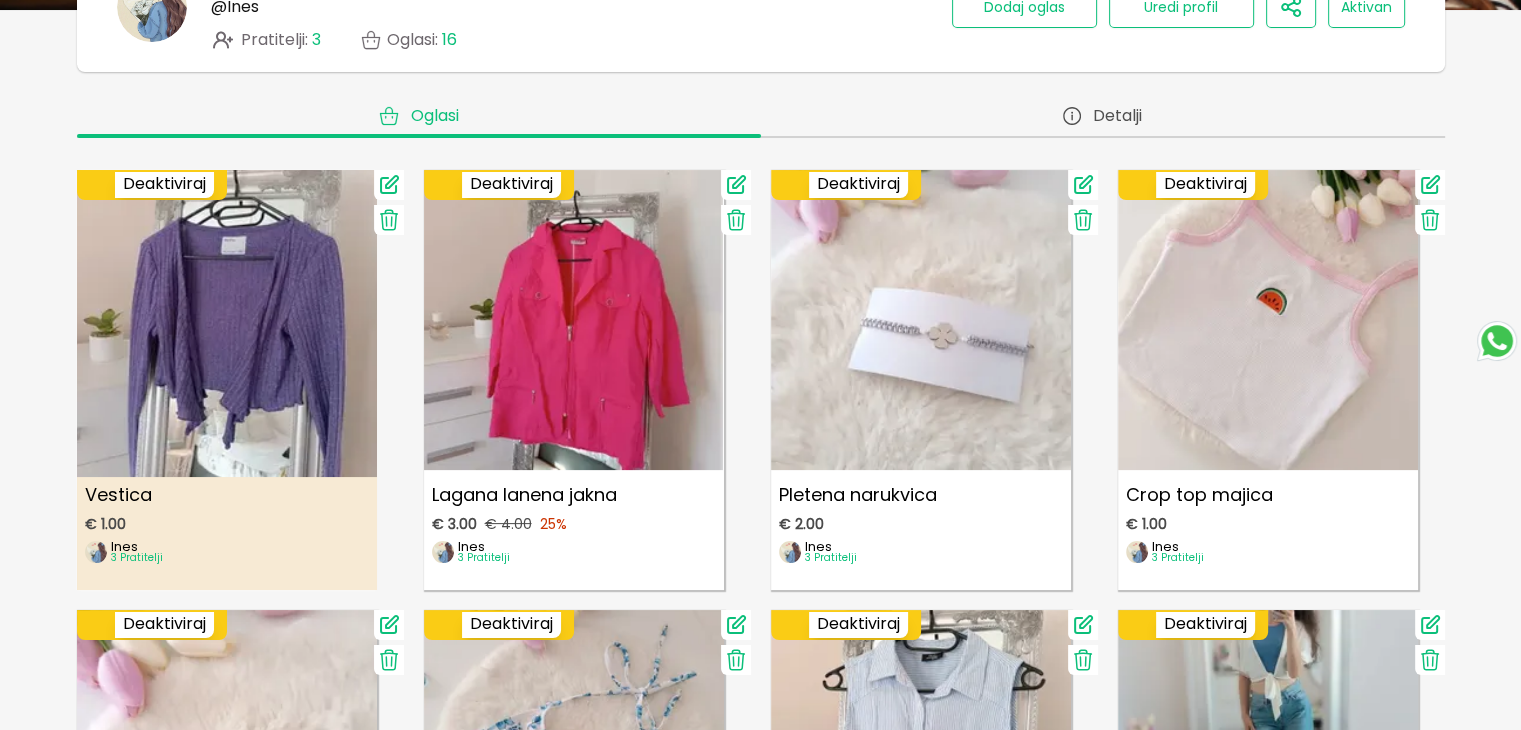 click at bounding box center [227, 312] 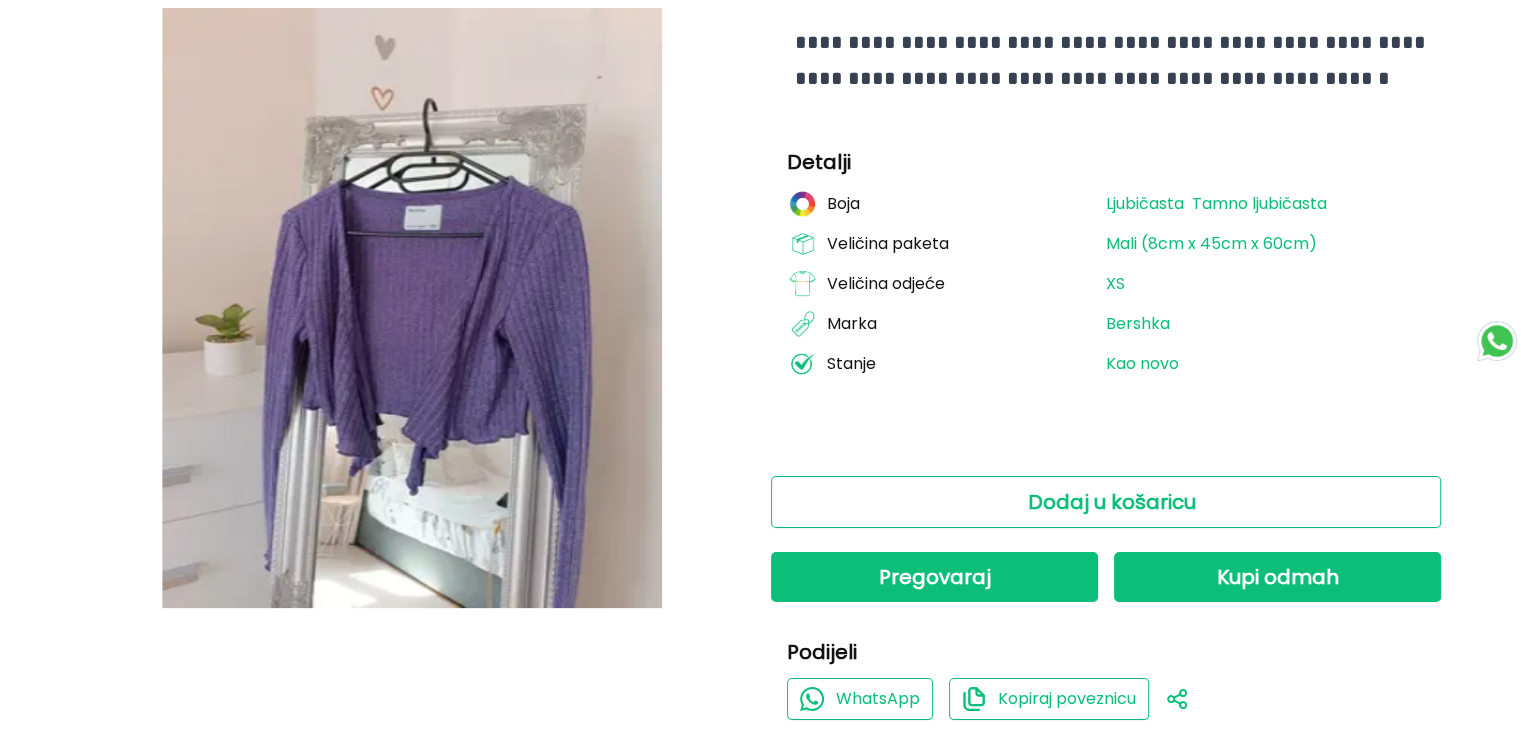 scroll, scrollTop: 300, scrollLeft: 0, axis: vertical 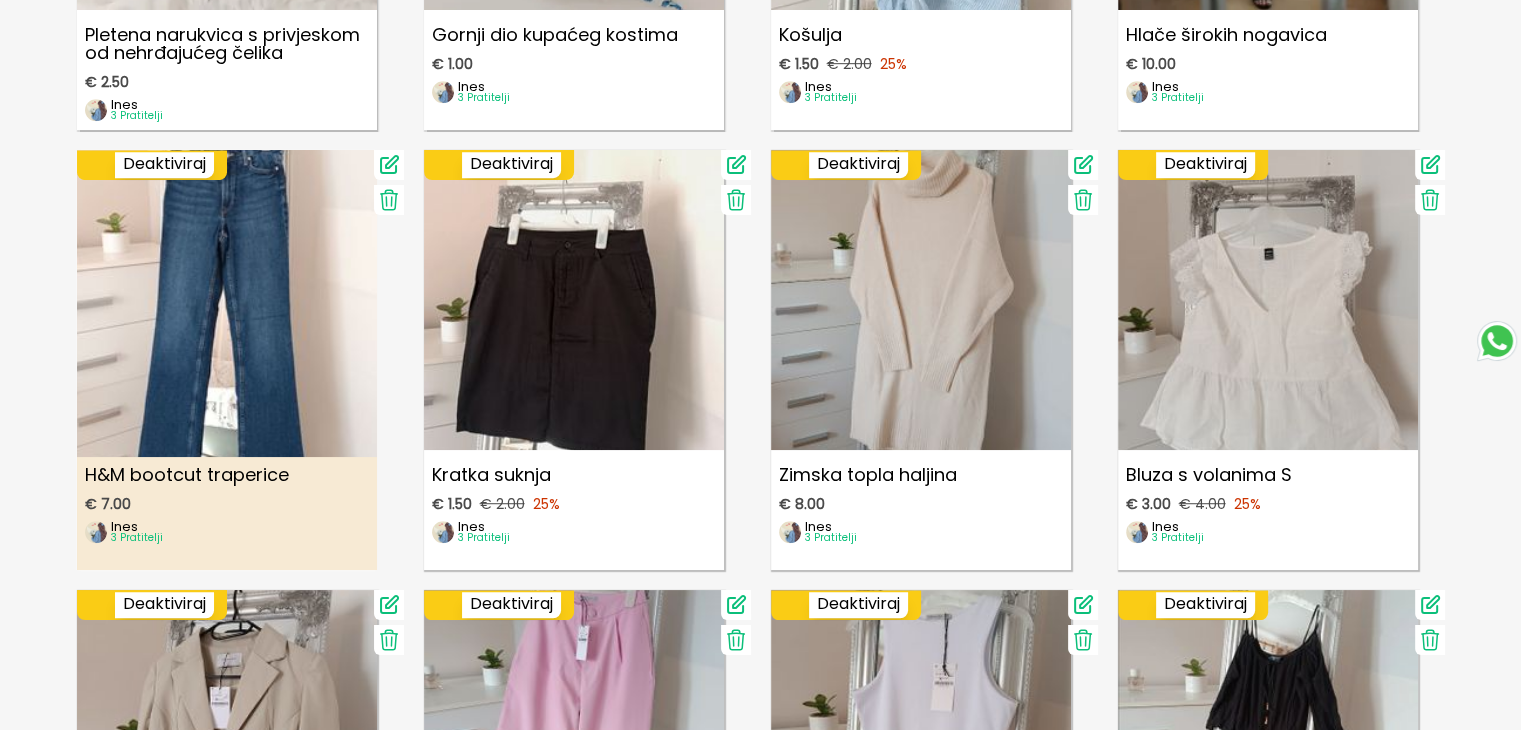 click at bounding box center [227, 292] 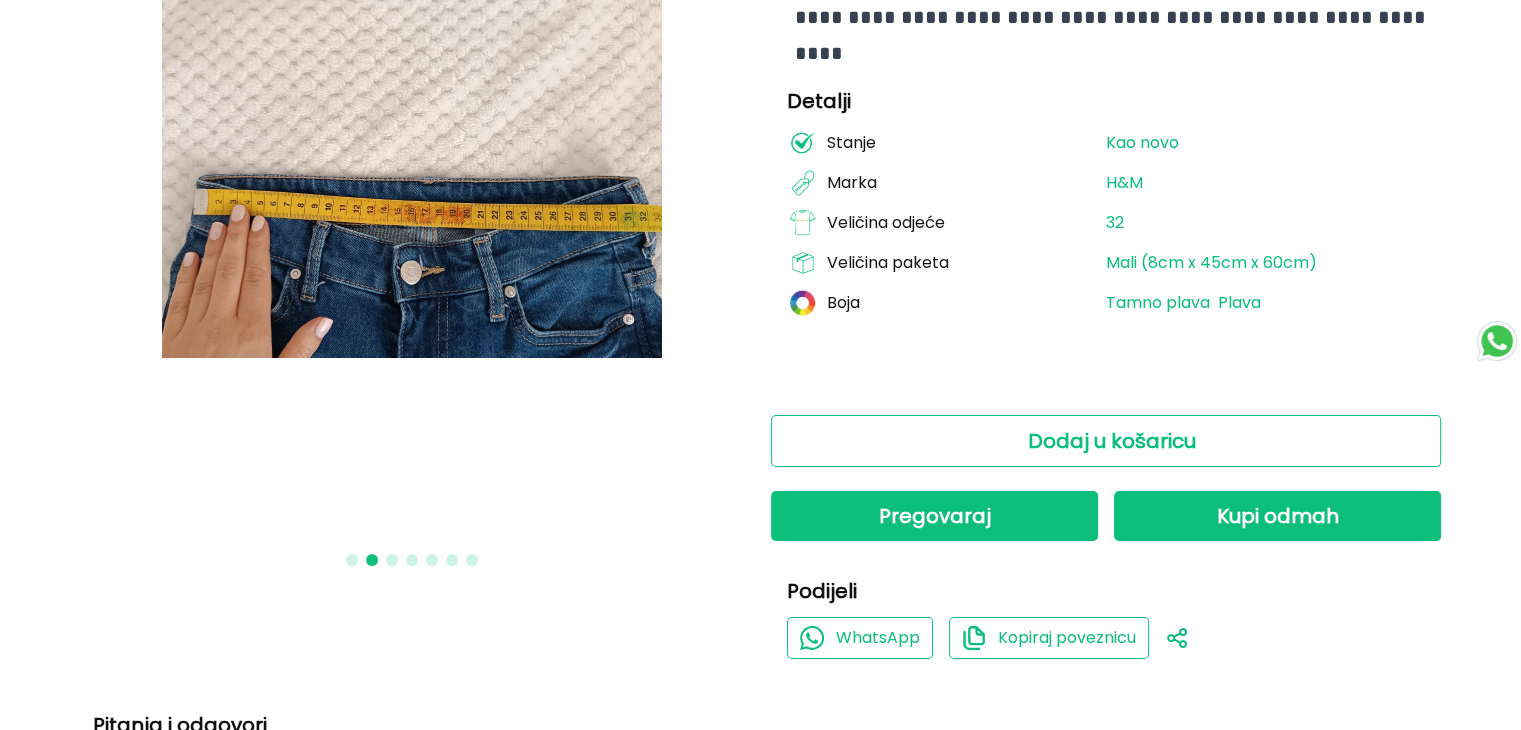 scroll, scrollTop: 300, scrollLeft: 0, axis: vertical 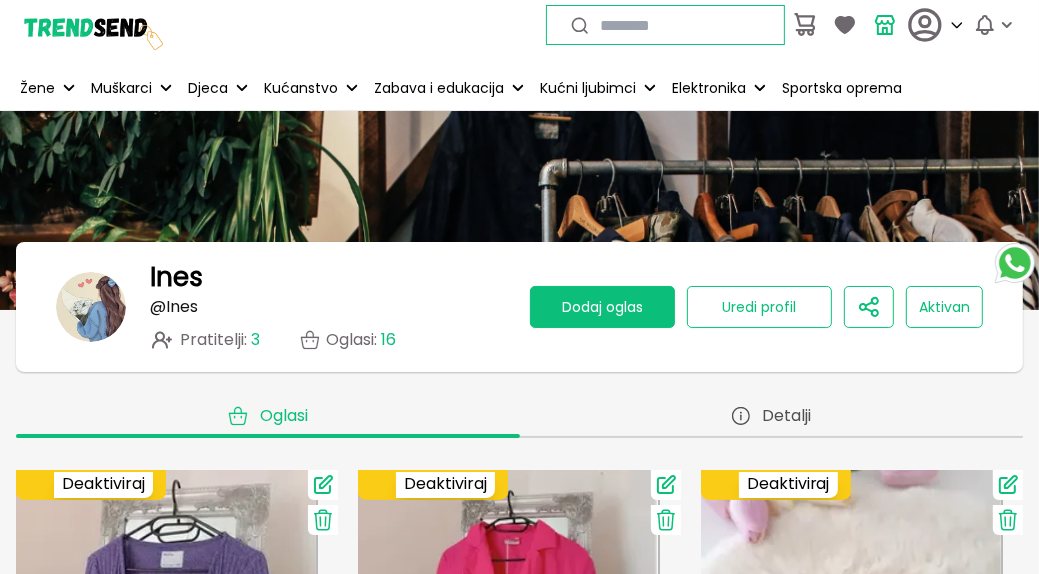 click on "Dodaj oglas" at bounding box center [602, 307] 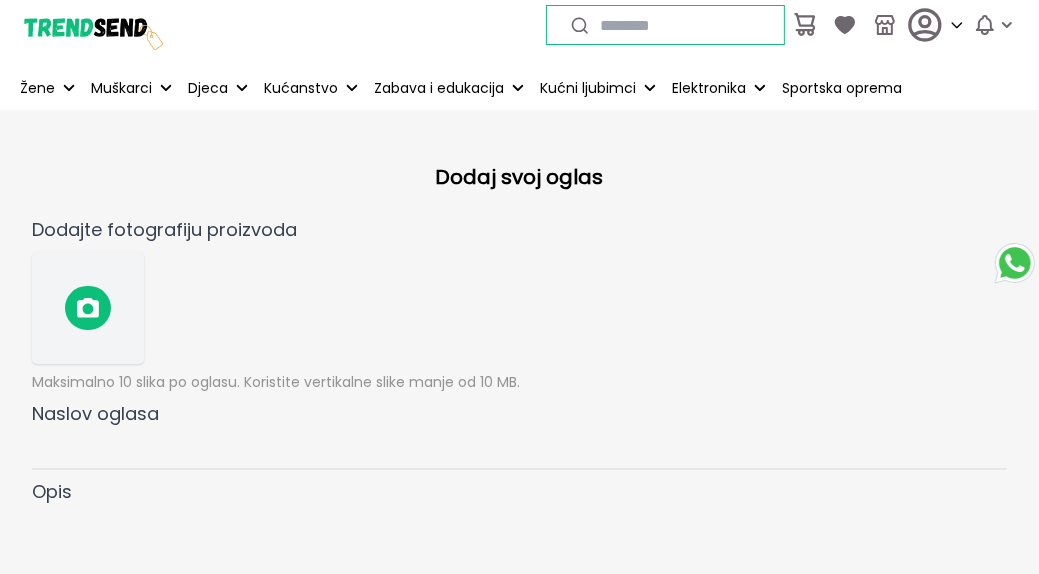 click at bounding box center [88, 308] 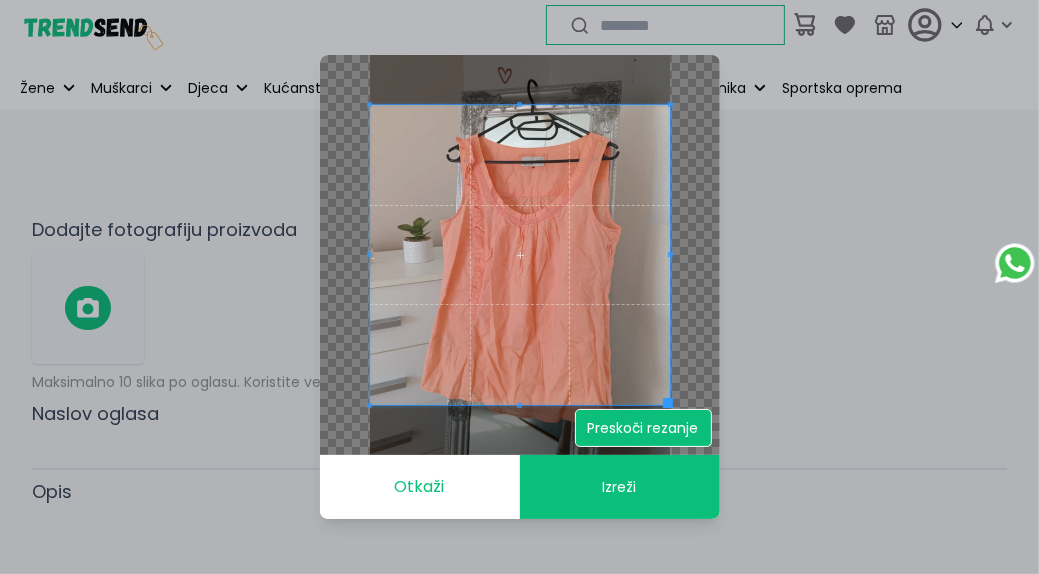 click on "Preskoči rezanje" at bounding box center (643, 428) 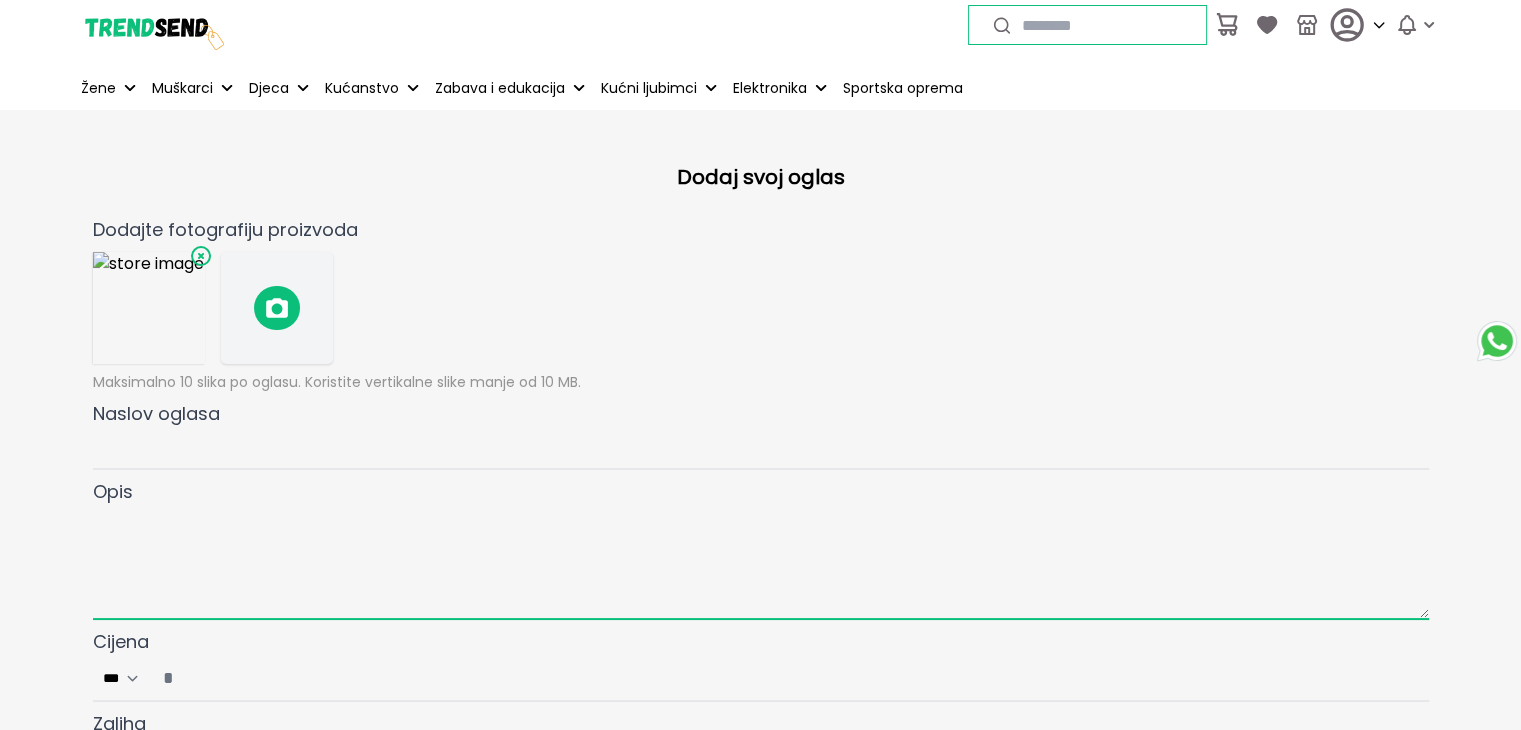 click at bounding box center (761, 563) 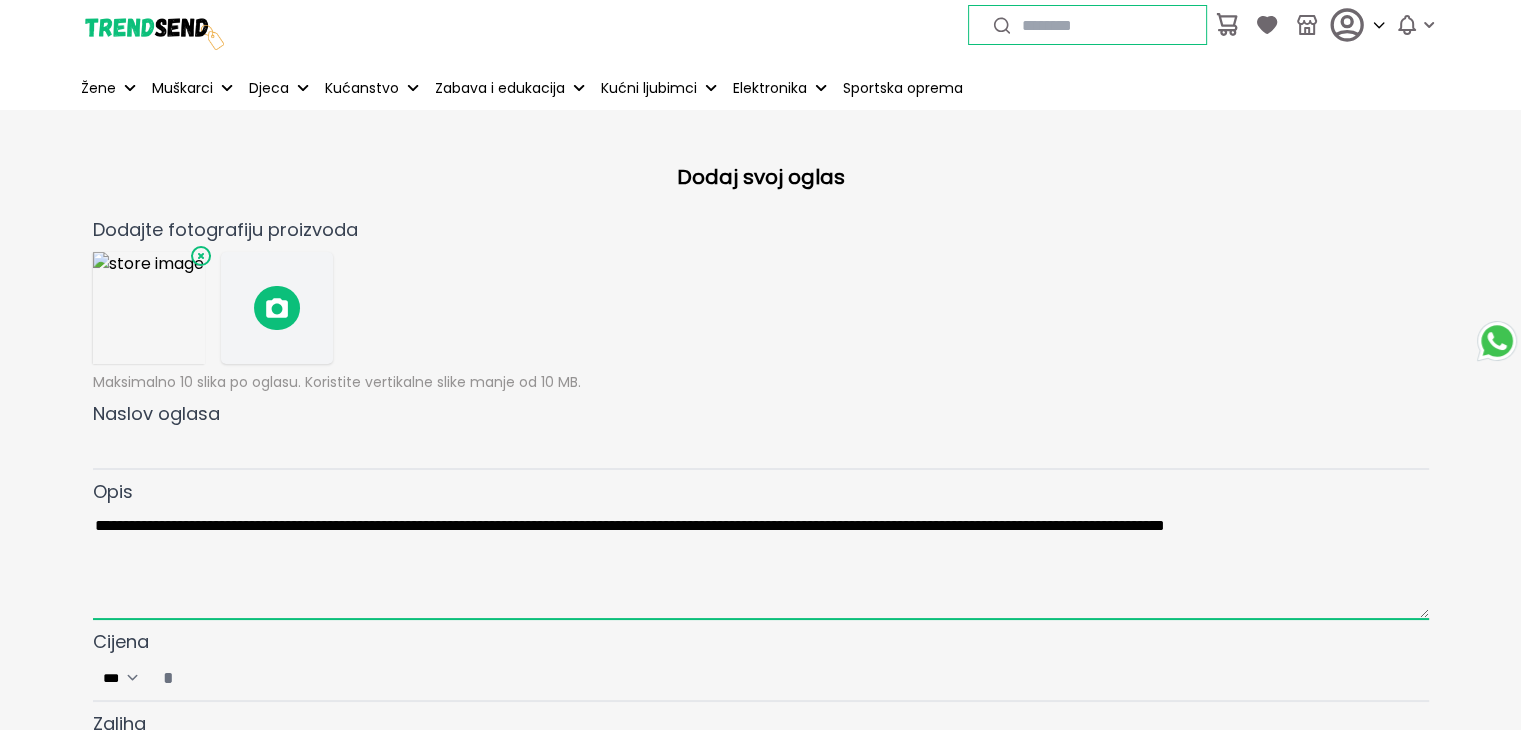 type on "**********" 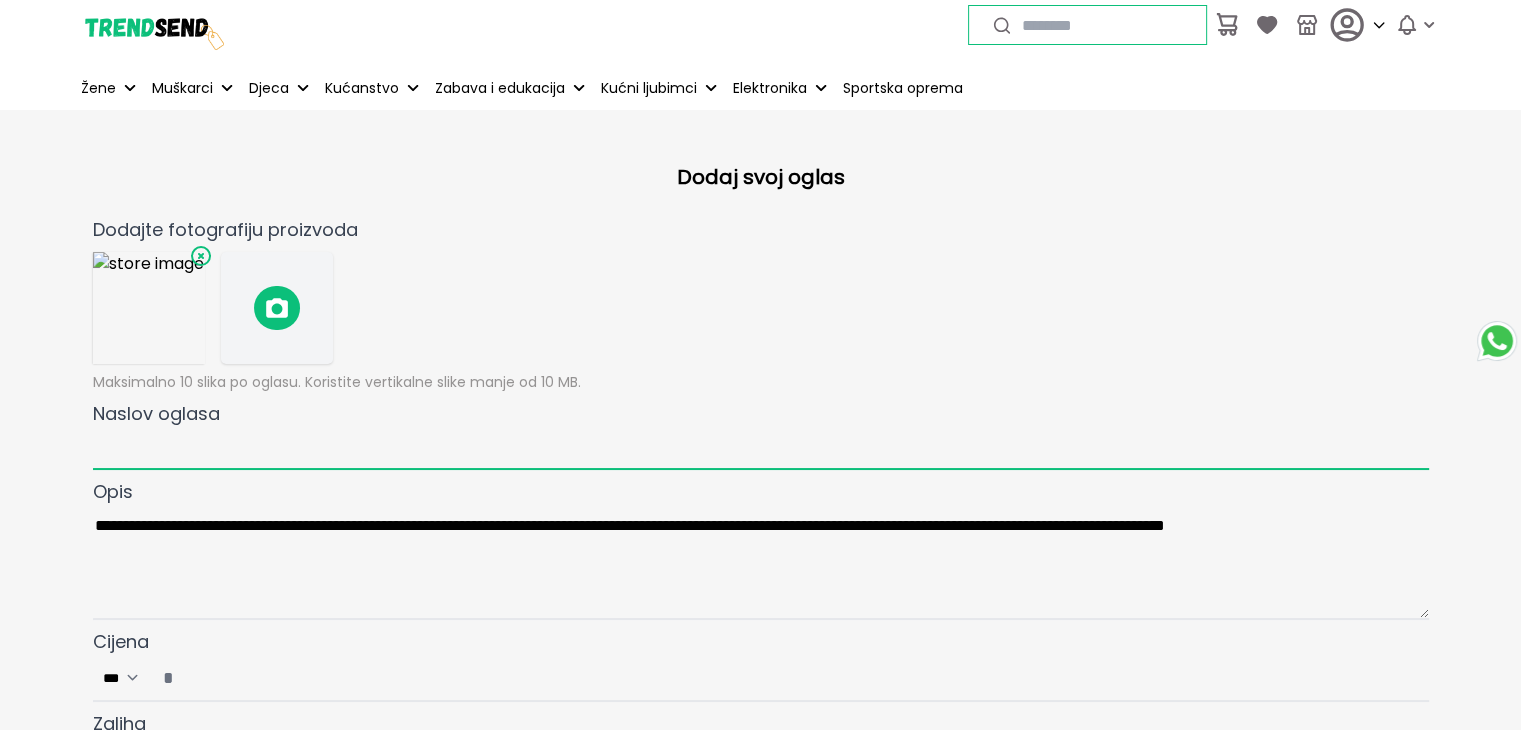 click on "Naslov oglasa" at bounding box center [761, 449] 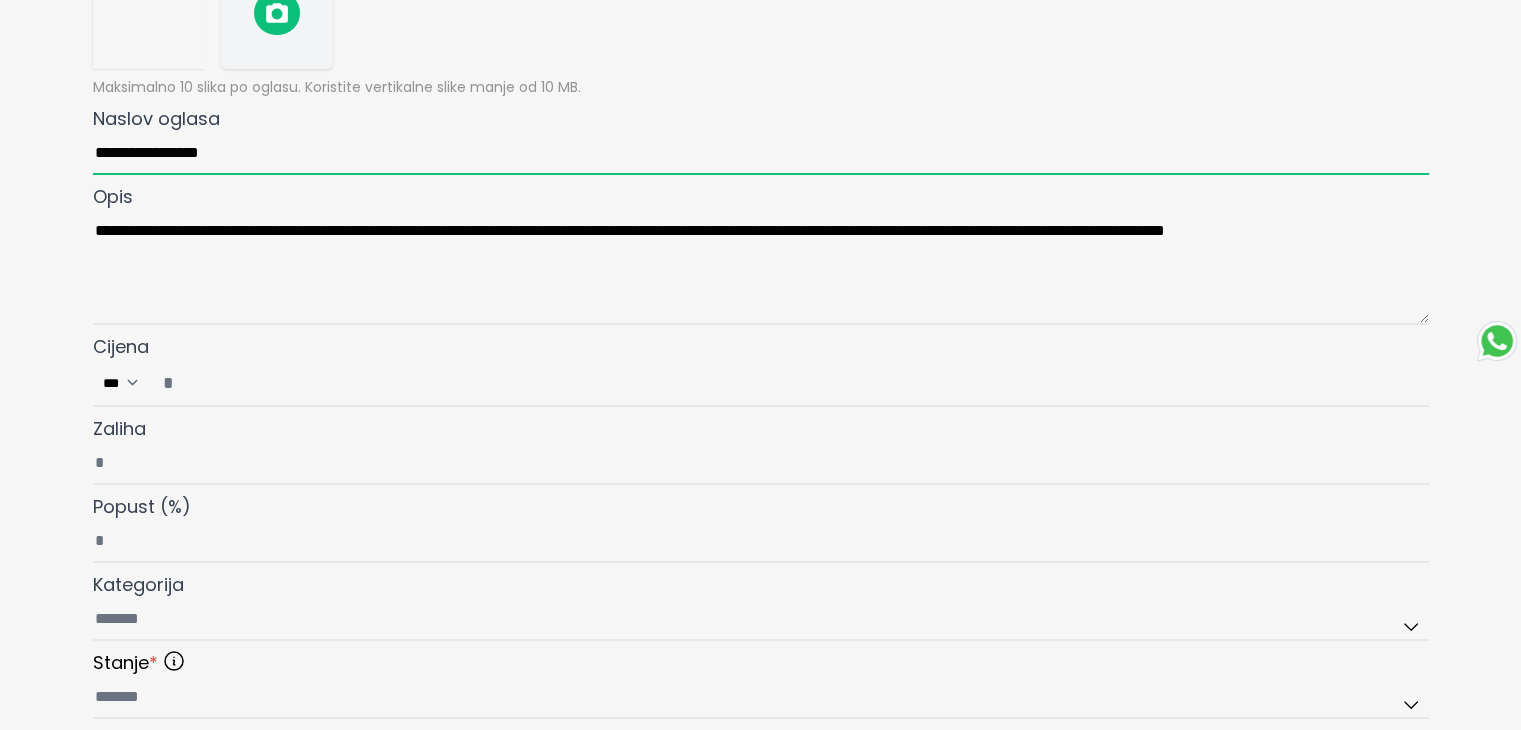 scroll, scrollTop: 300, scrollLeft: 0, axis: vertical 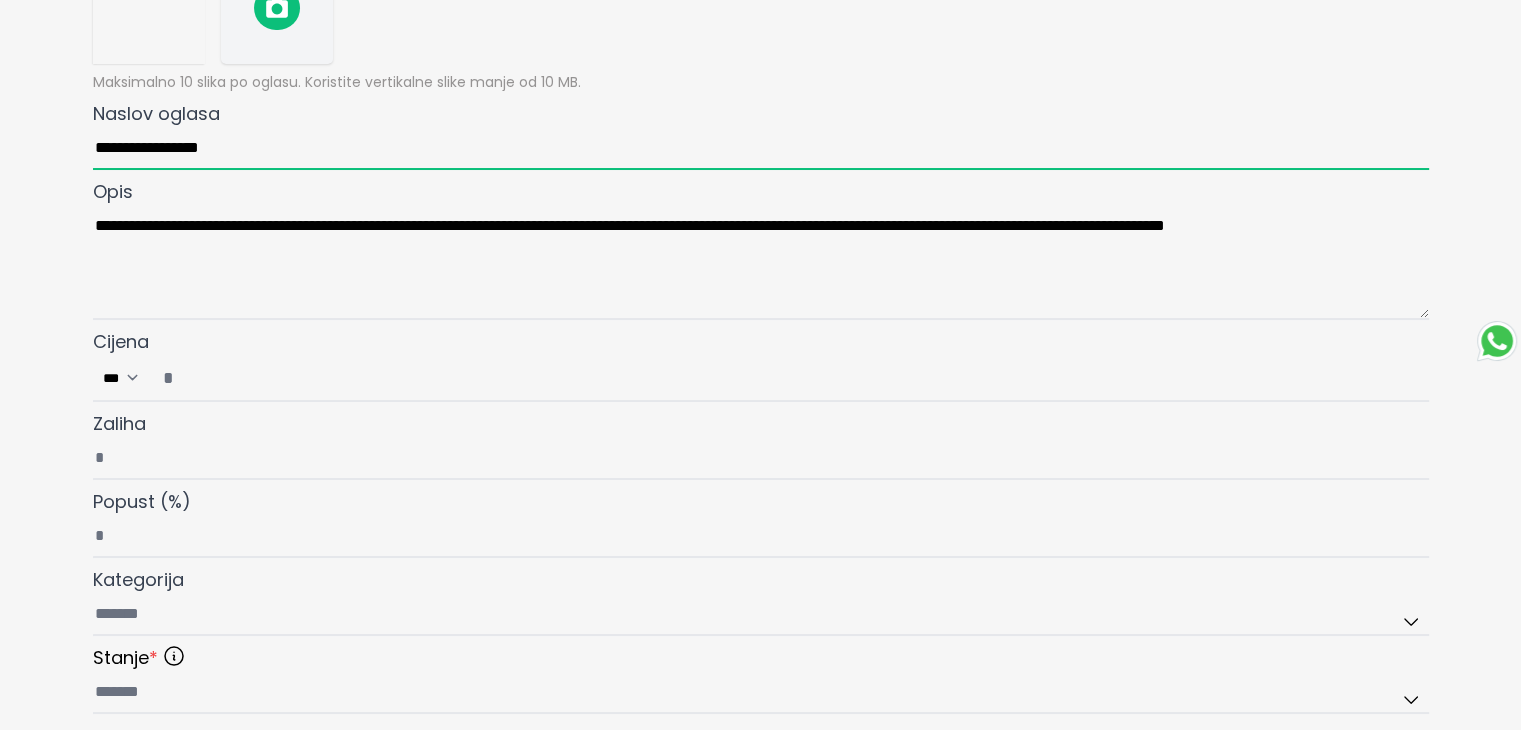 type on "**********" 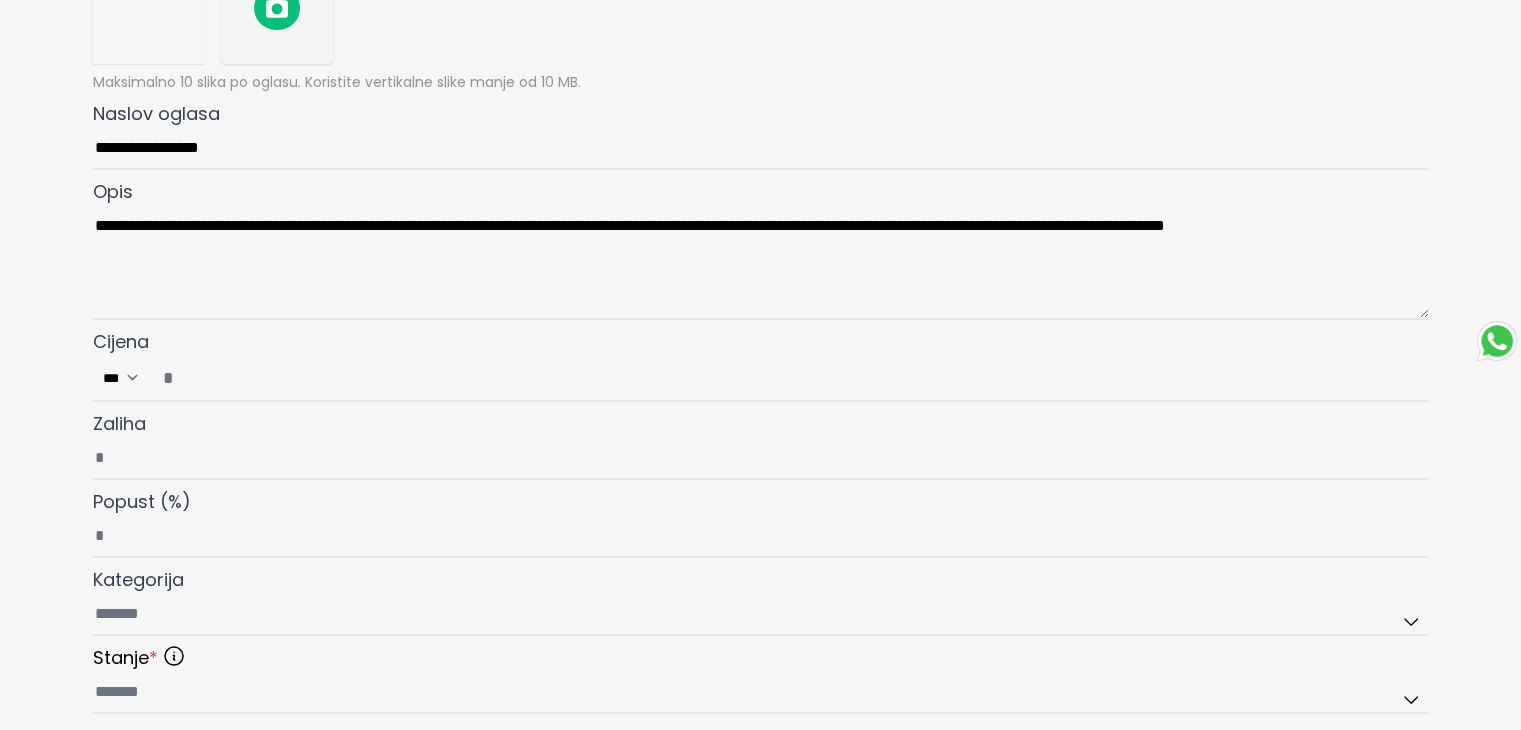 click on "Cijena ***" at bounding box center [789, 378] 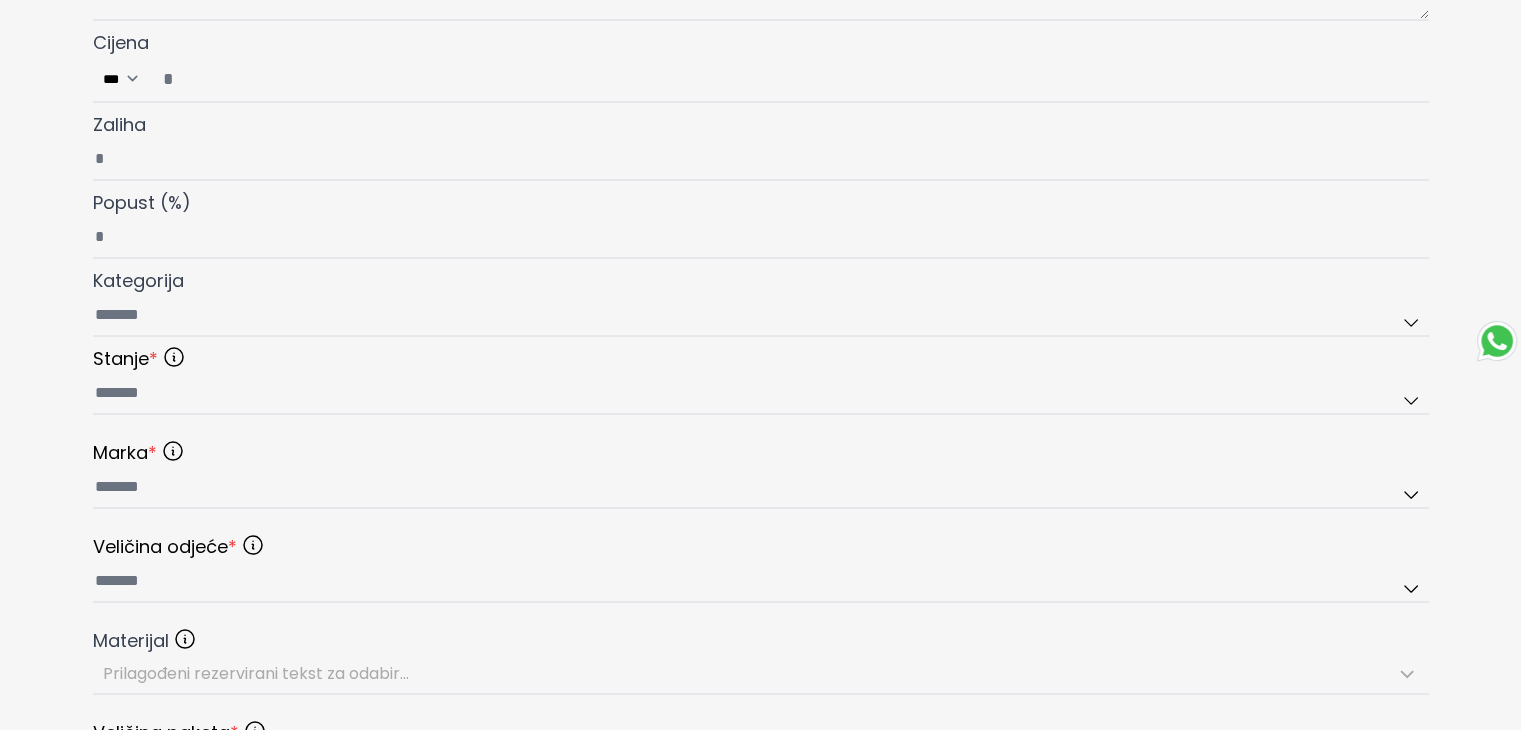 scroll, scrollTop: 600, scrollLeft: 0, axis: vertical 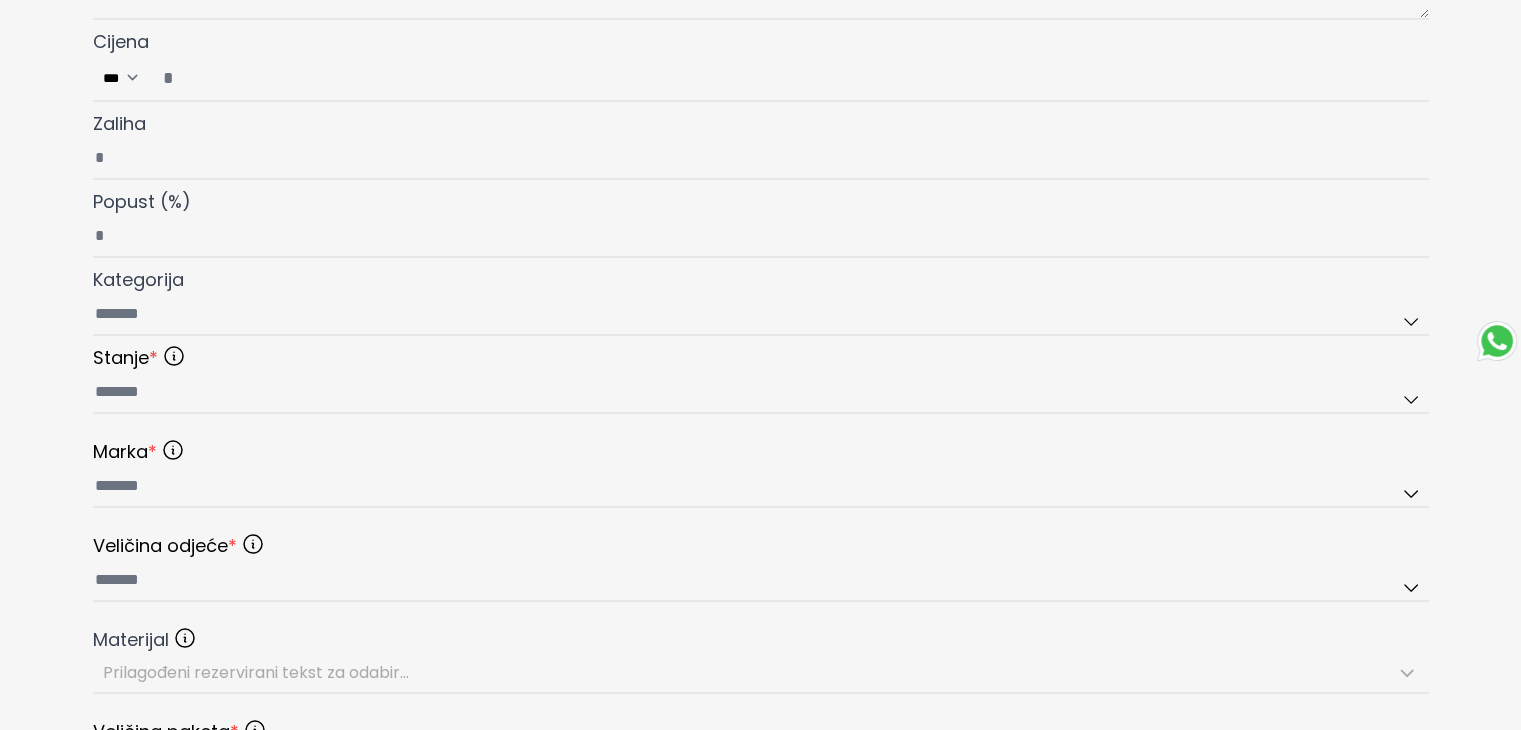 type on "*" 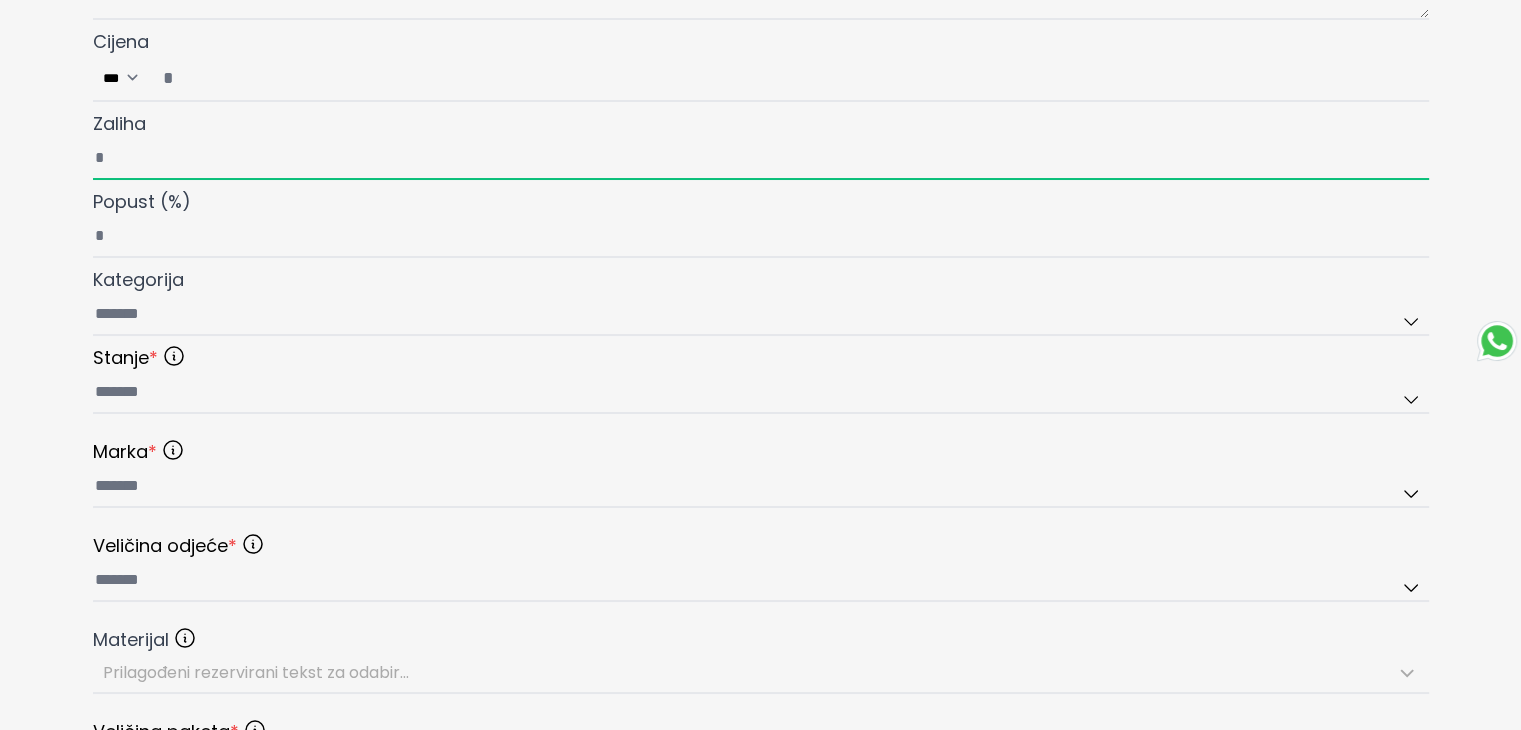 click on "Zaliha" at bounding box center (761, 159) 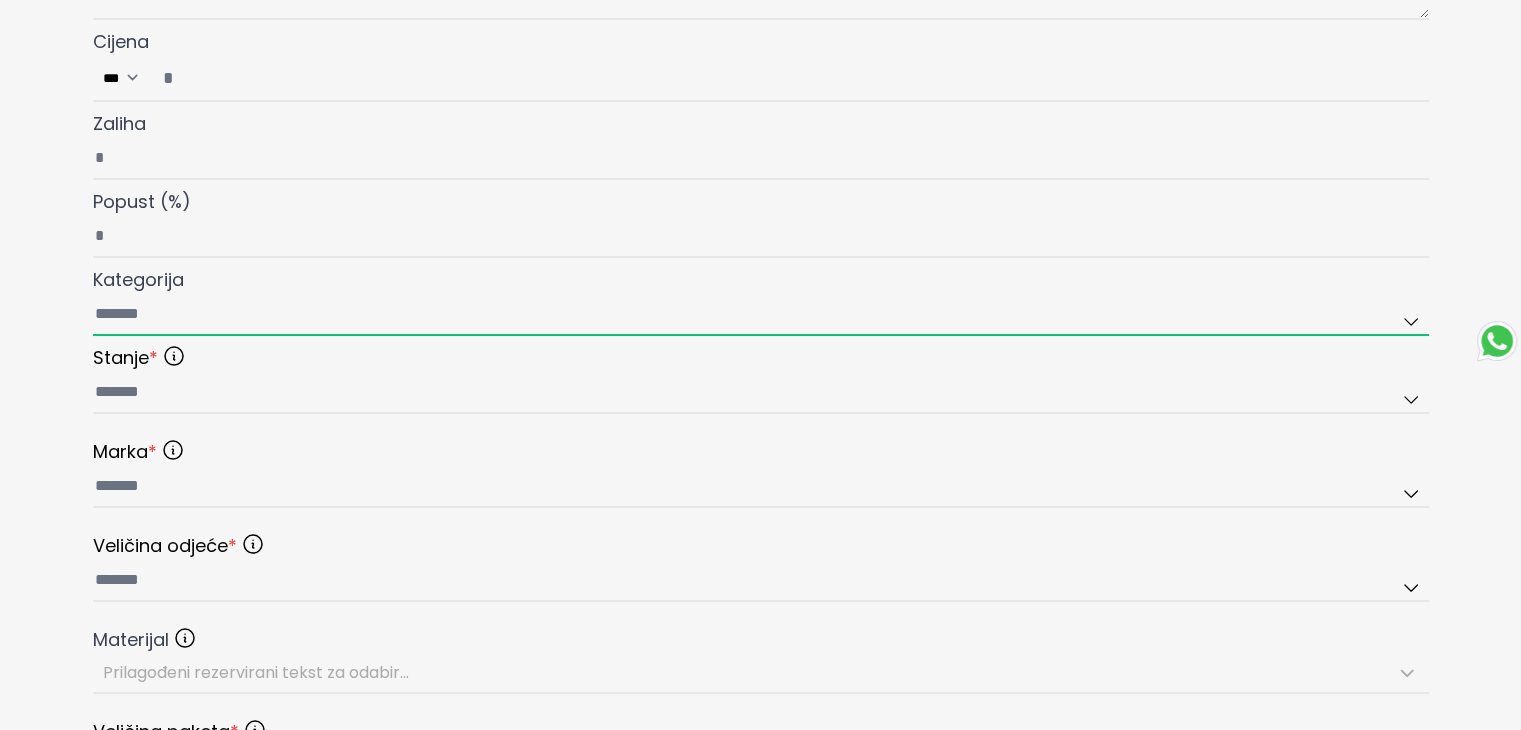 click on "Kategorija" at bounding box center (761, 315) 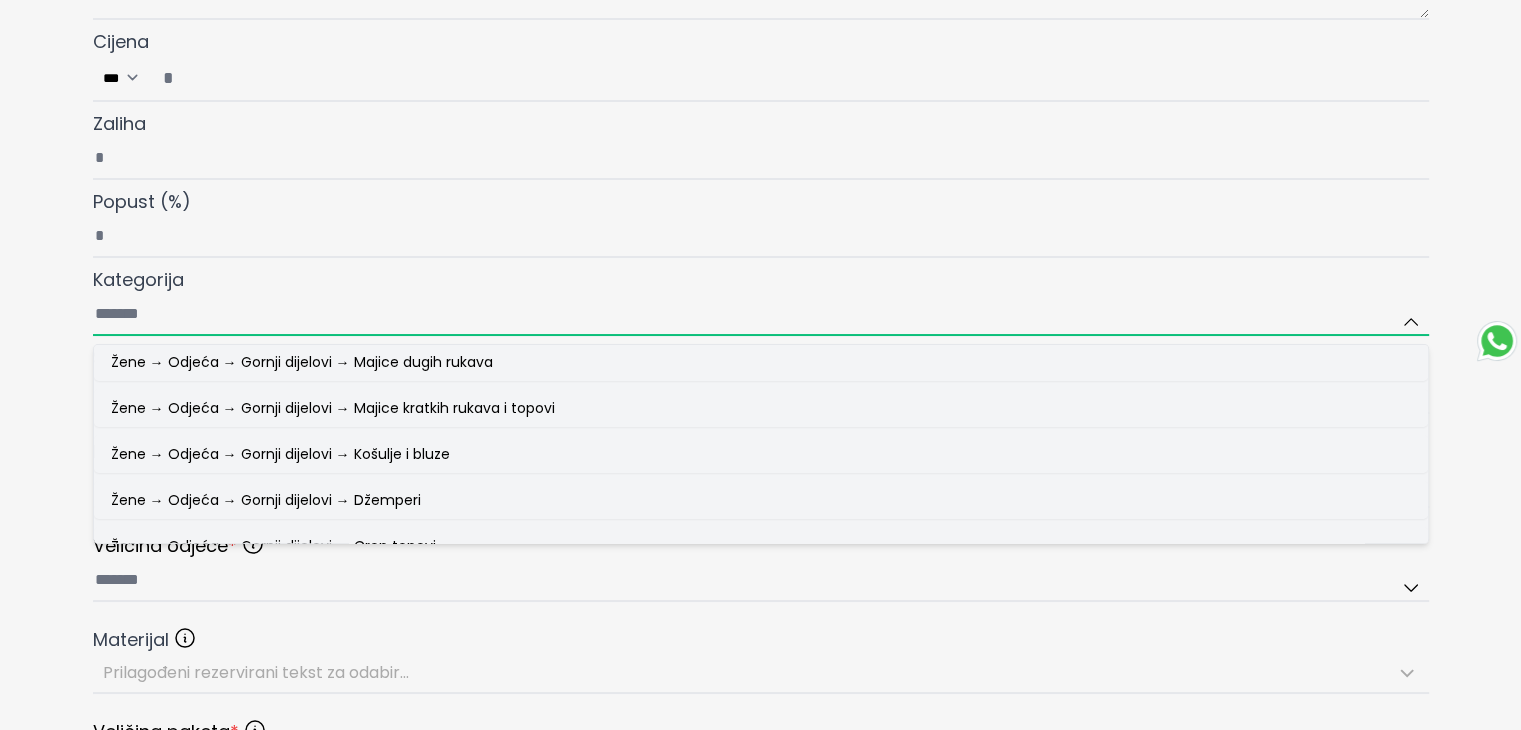 scroll, scrollTop: 0, scrollLeft: 0, axis: both 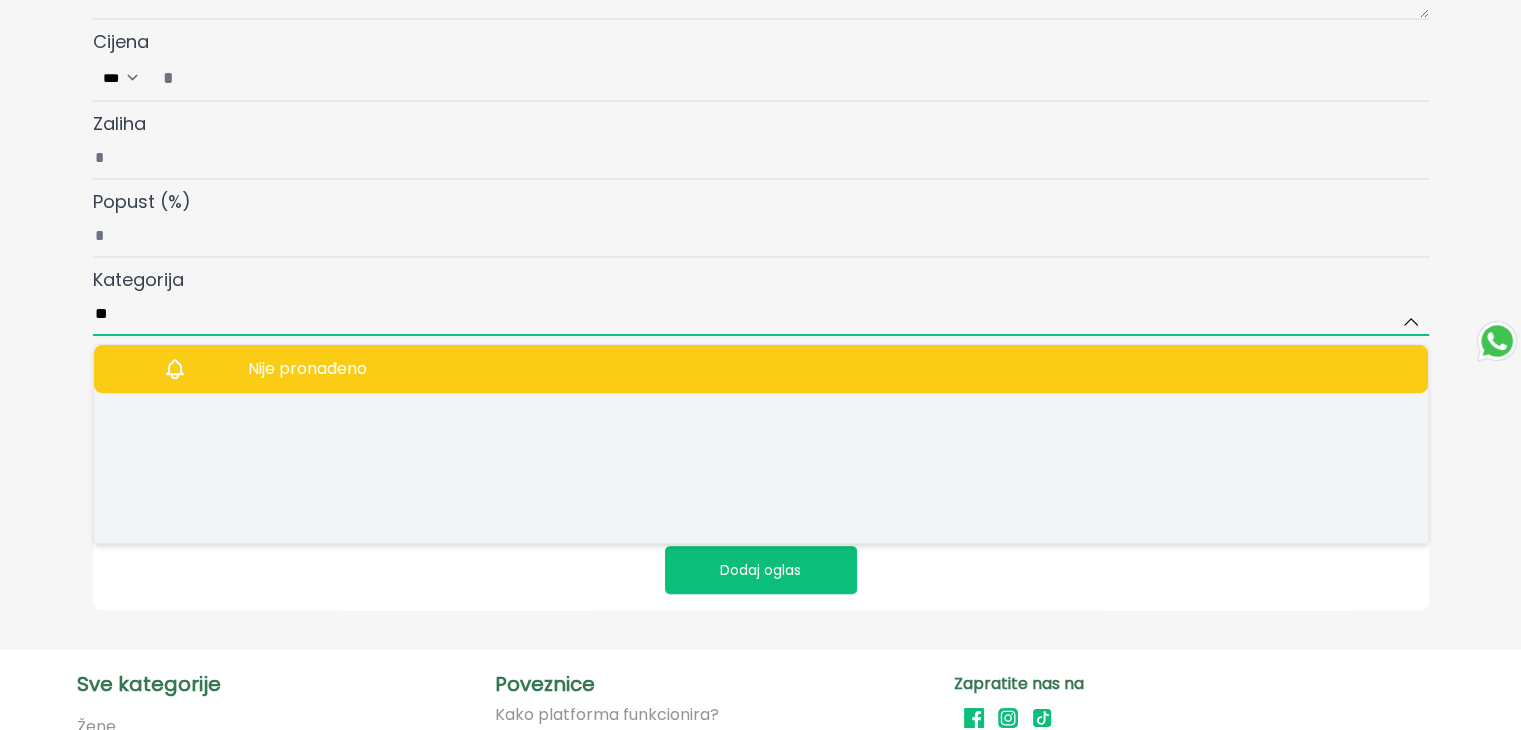 type on "*" 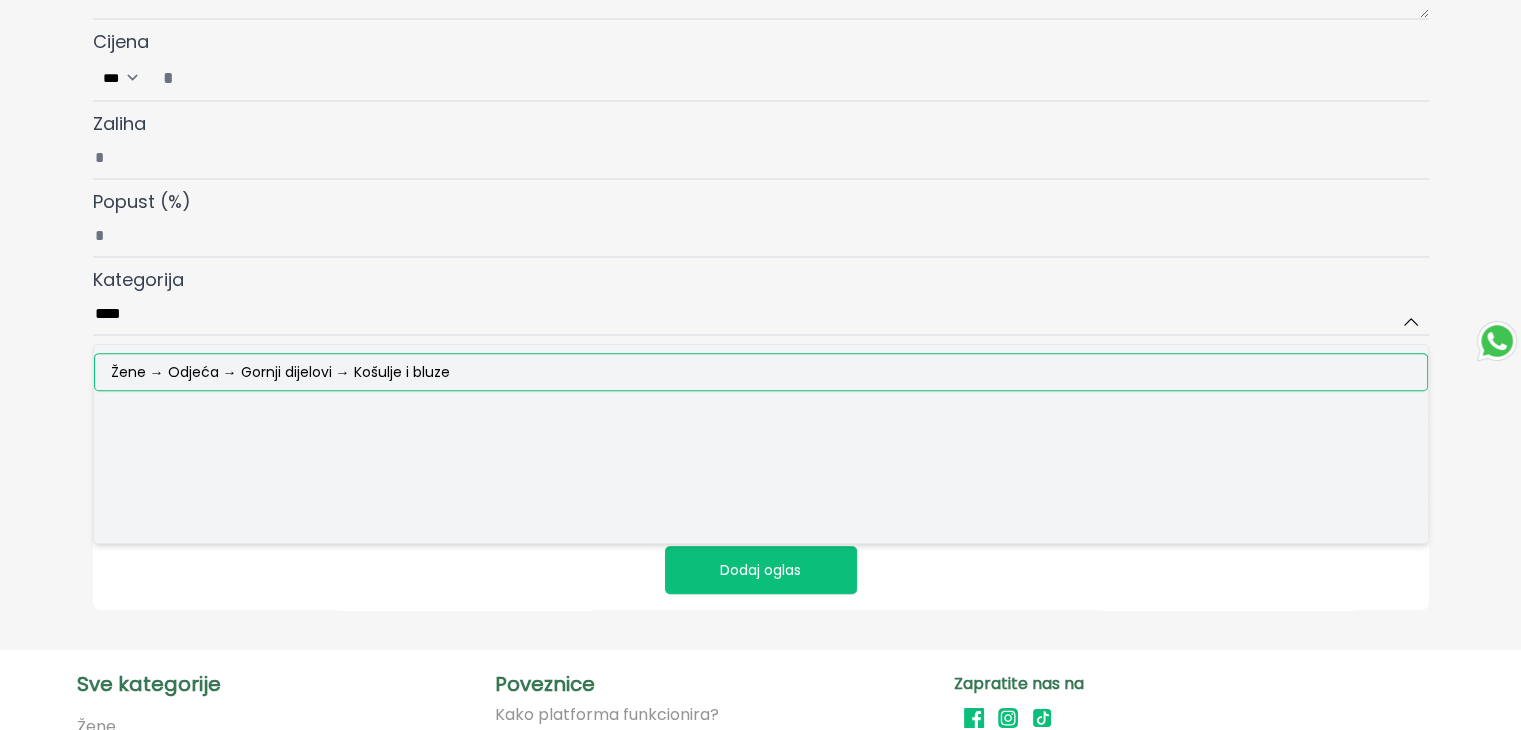click on "Žene  →  Odjeća  →  Gornji dijelovi  →  Košulje i bluze" at bounding box center (280, 372) 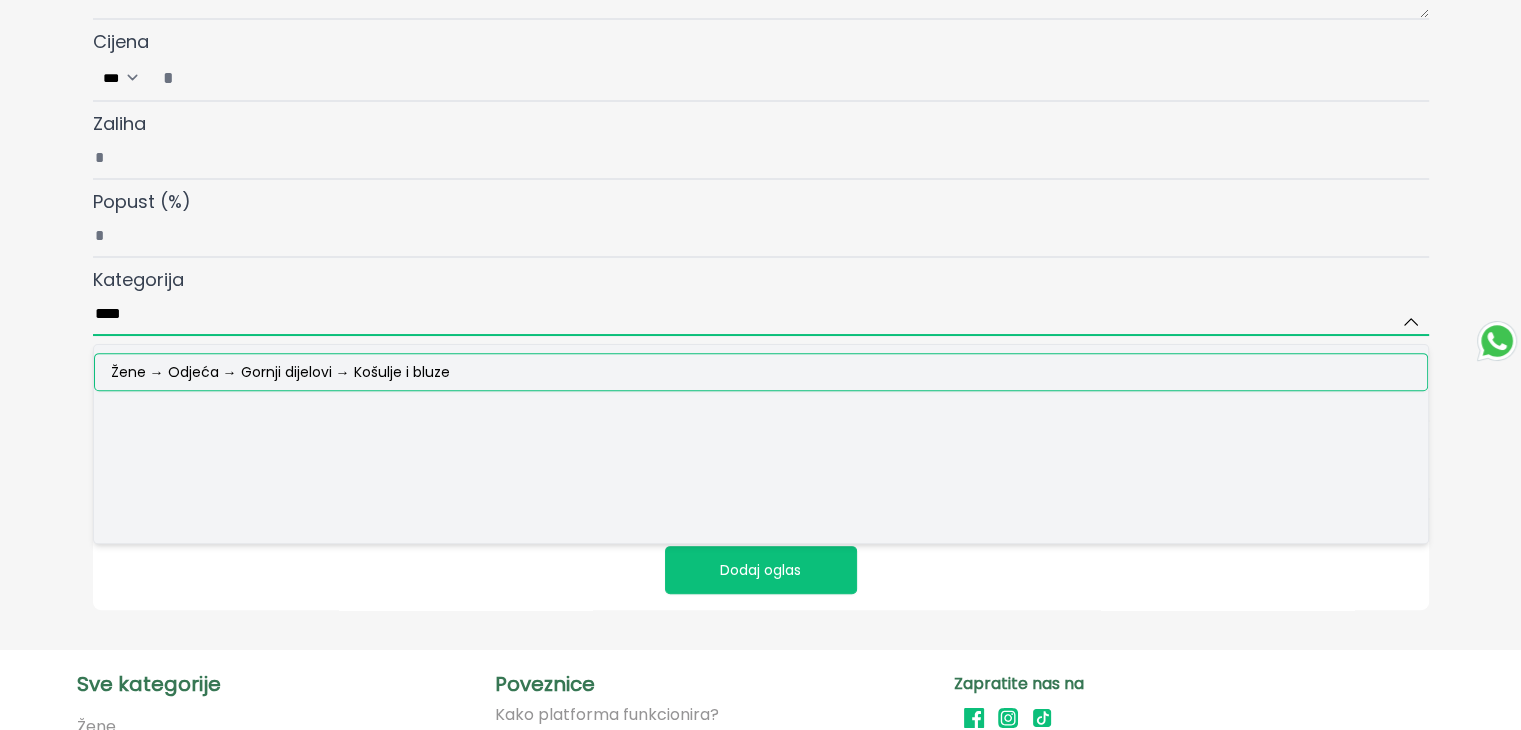 click on "****" at bounding box center (761, 315) 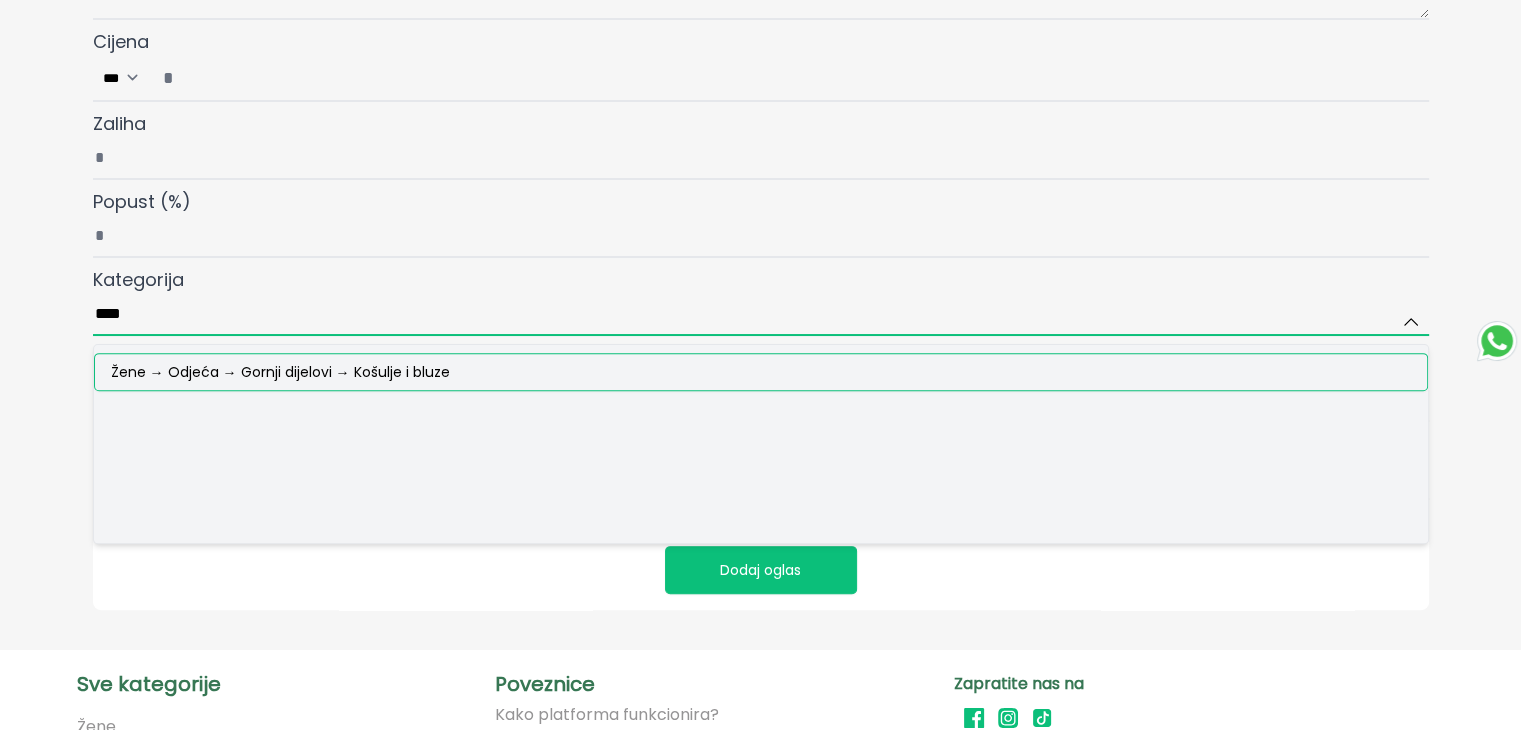 type on "**********" 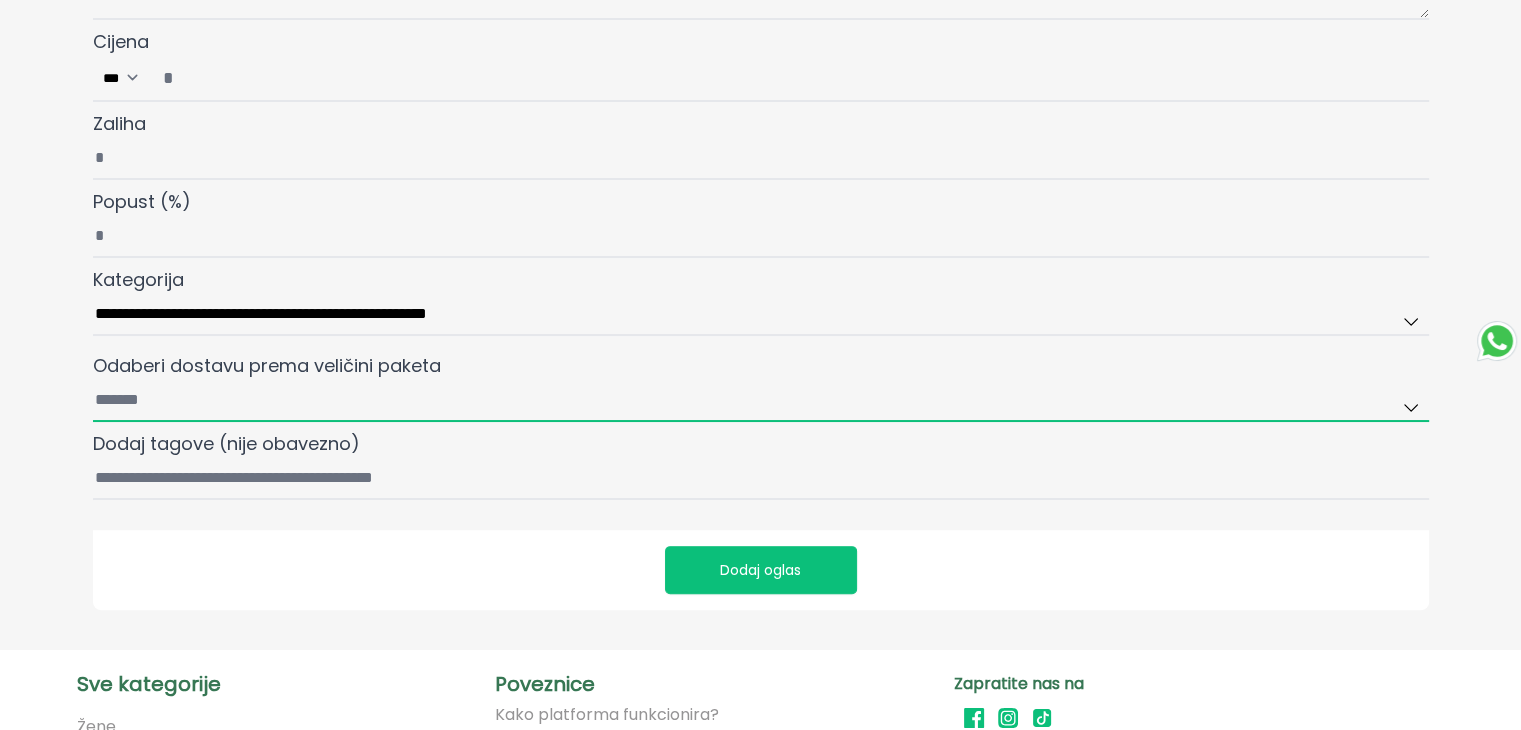 click on "Odaberi dostavu prema veličini paketa" at bounding box center (761, 401) 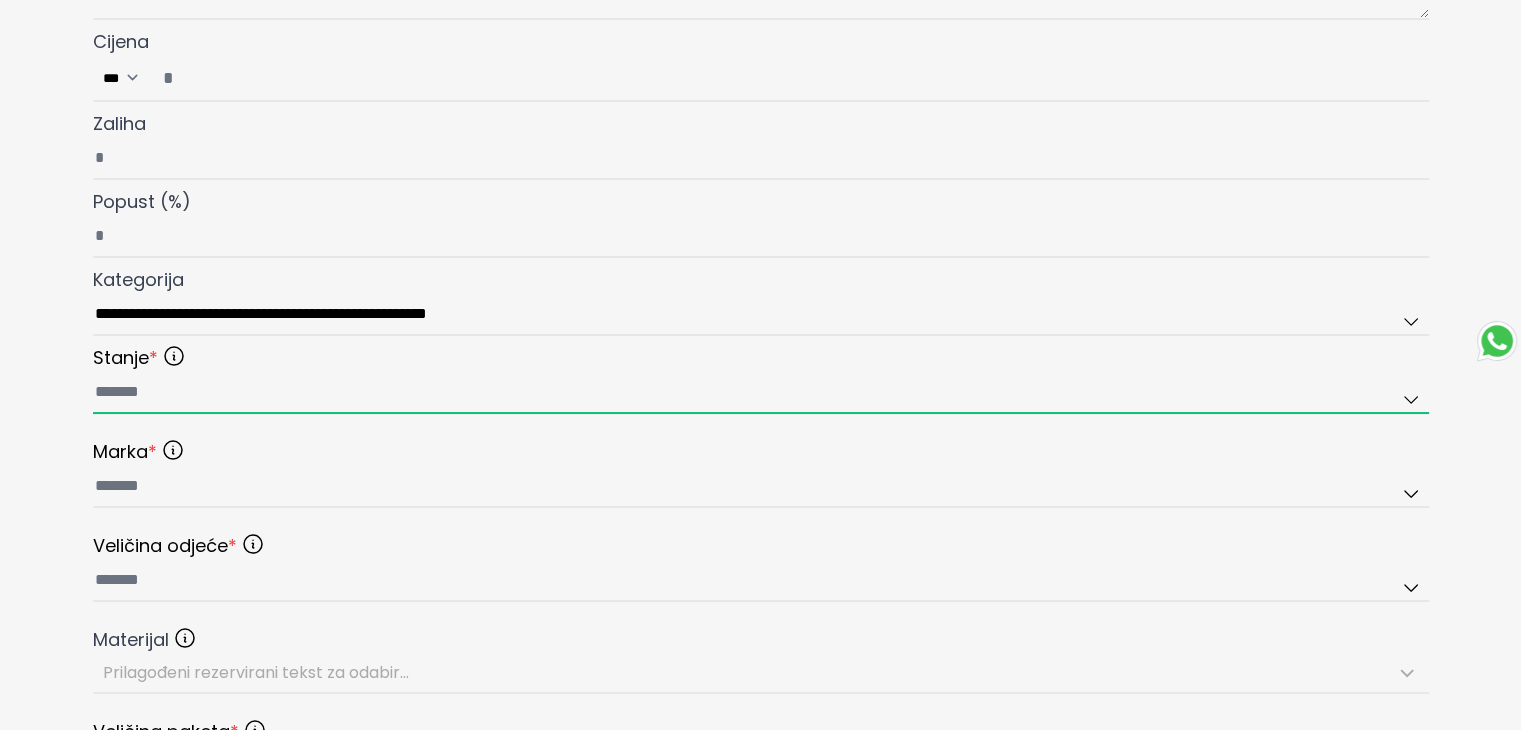 drag, startPoint x: 120, startPoint y: 379, endPoint x: 125, endPoint y: 399, distance: 20.615528 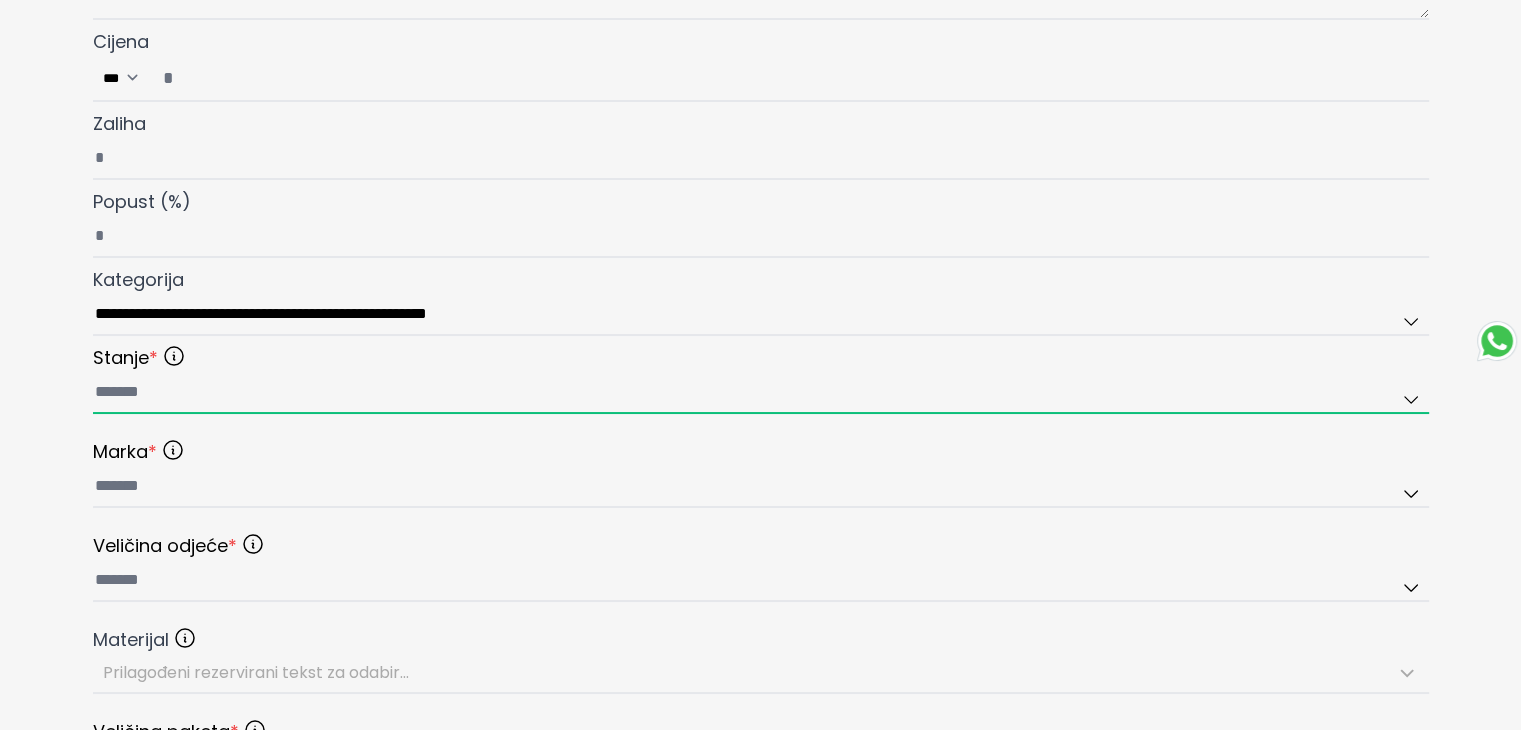 click at bounding box center [761, 393] 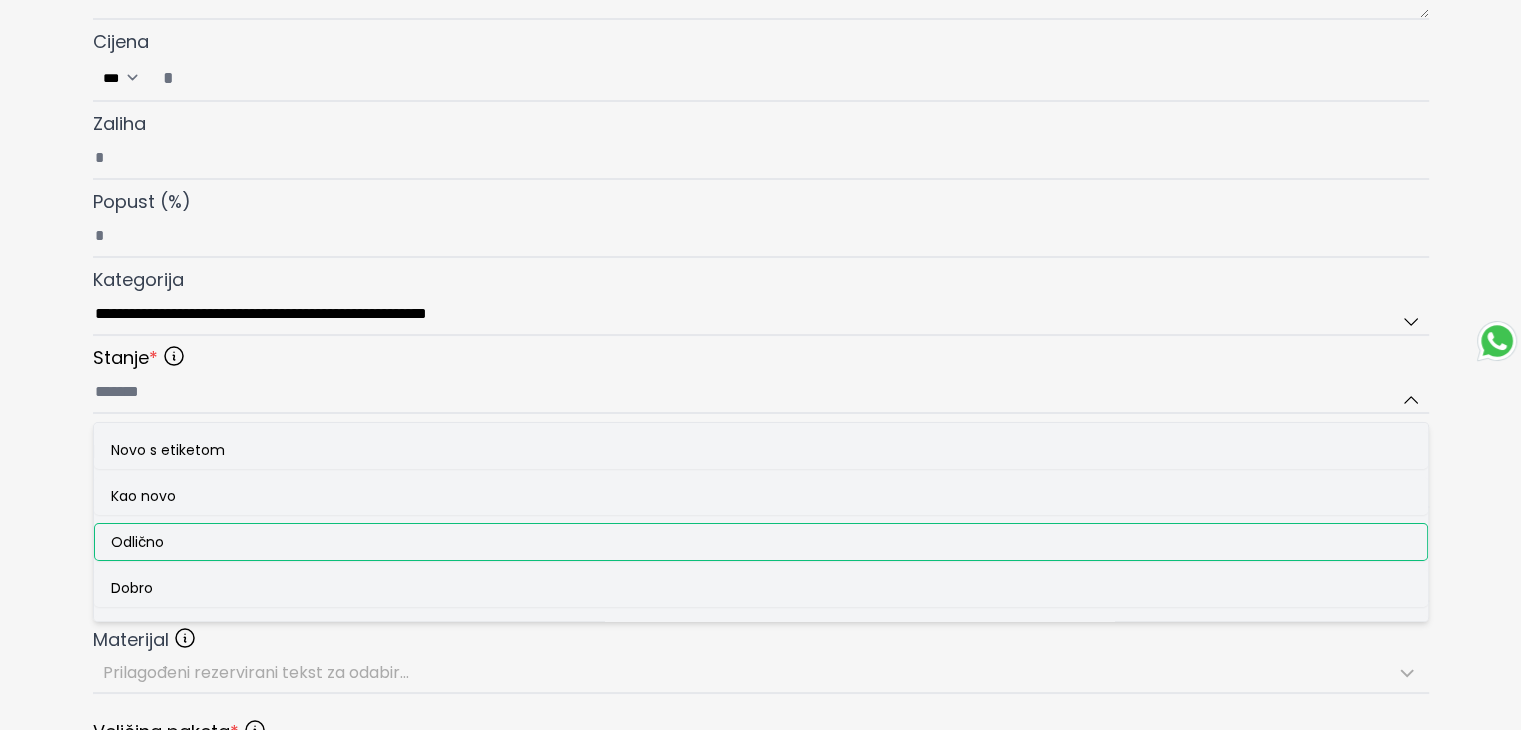 click on "Odlično" at bounding box center [137, 542] 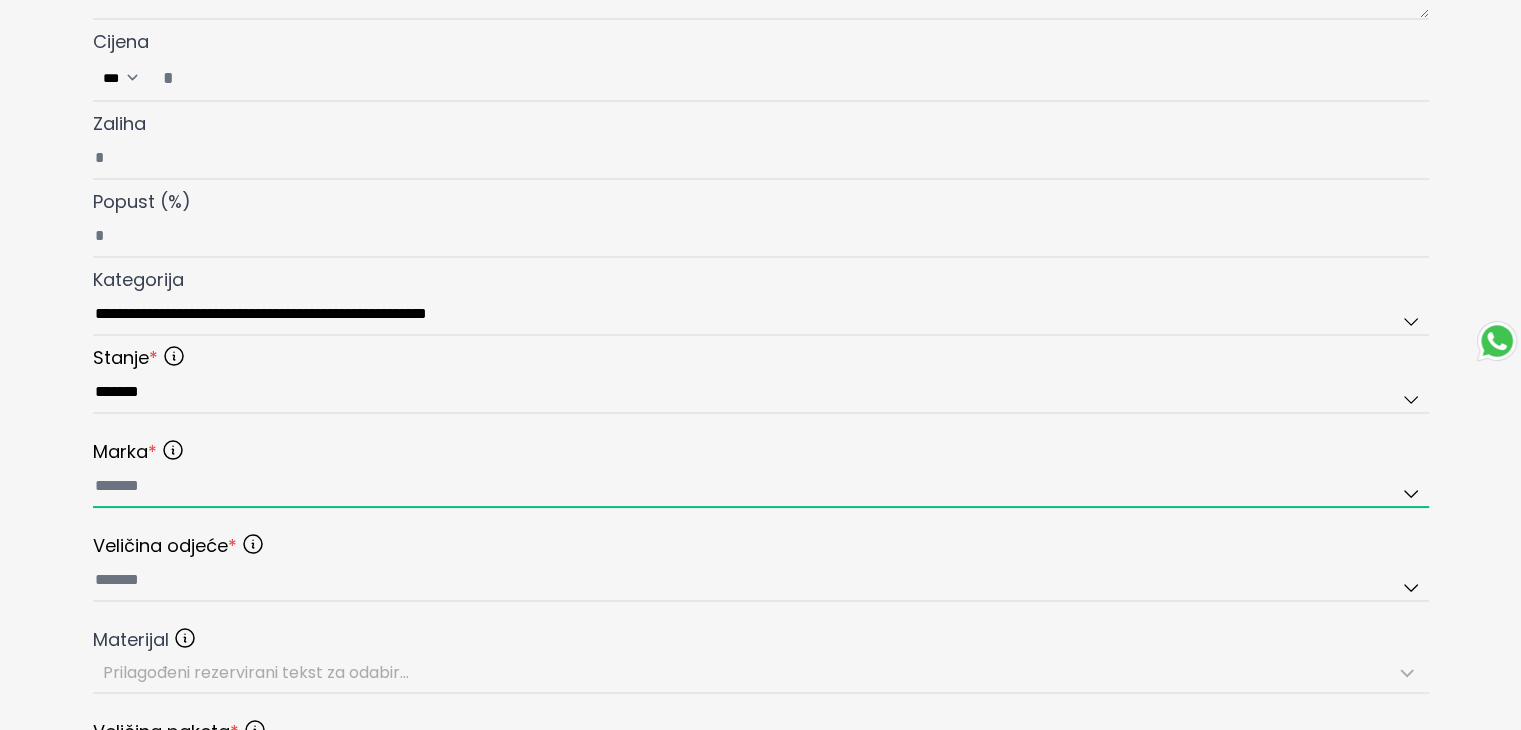 click at bounding box center [761, 487] 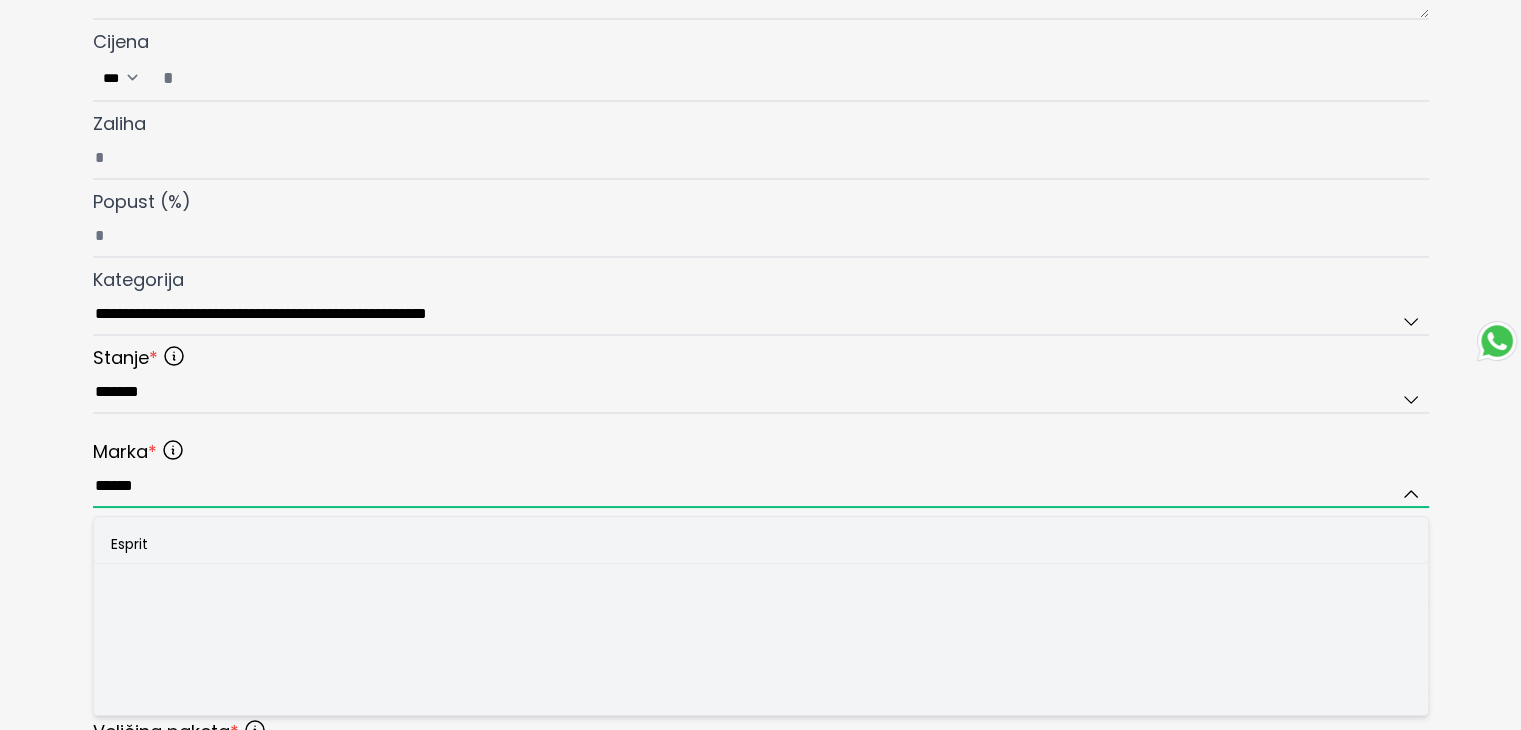 type on "******" 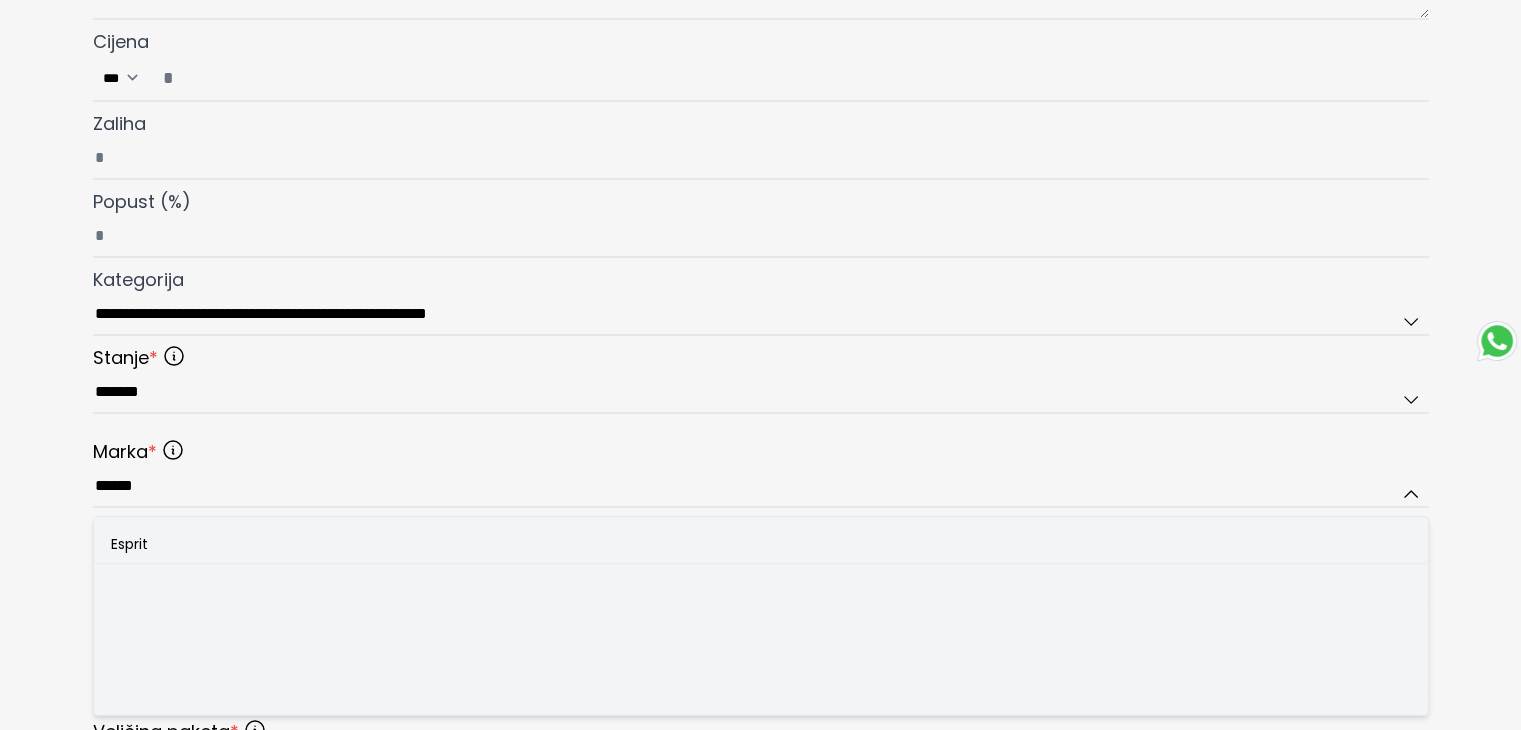 click on "Esprit" at bounding box center [761, 544] 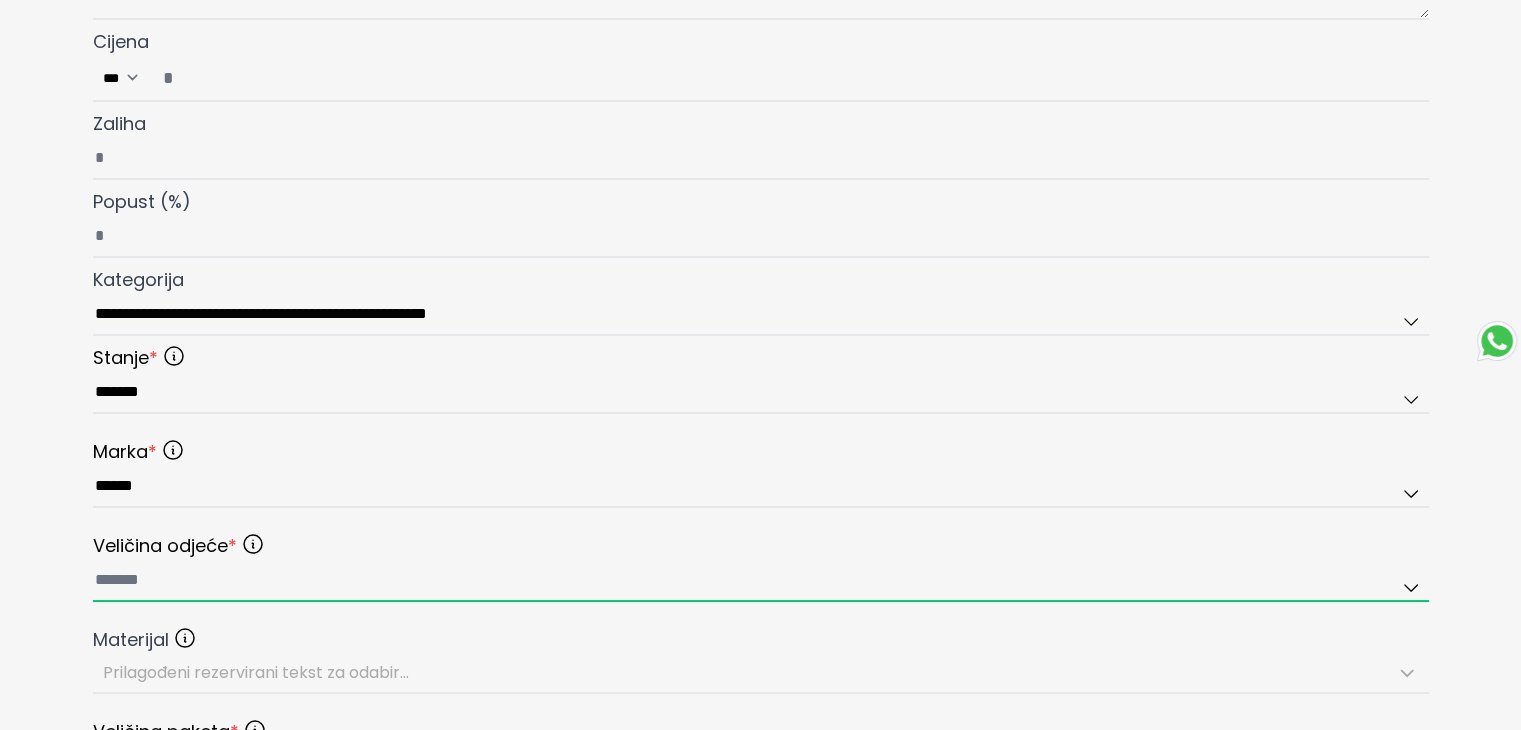 click at bounding box center (761, 581) 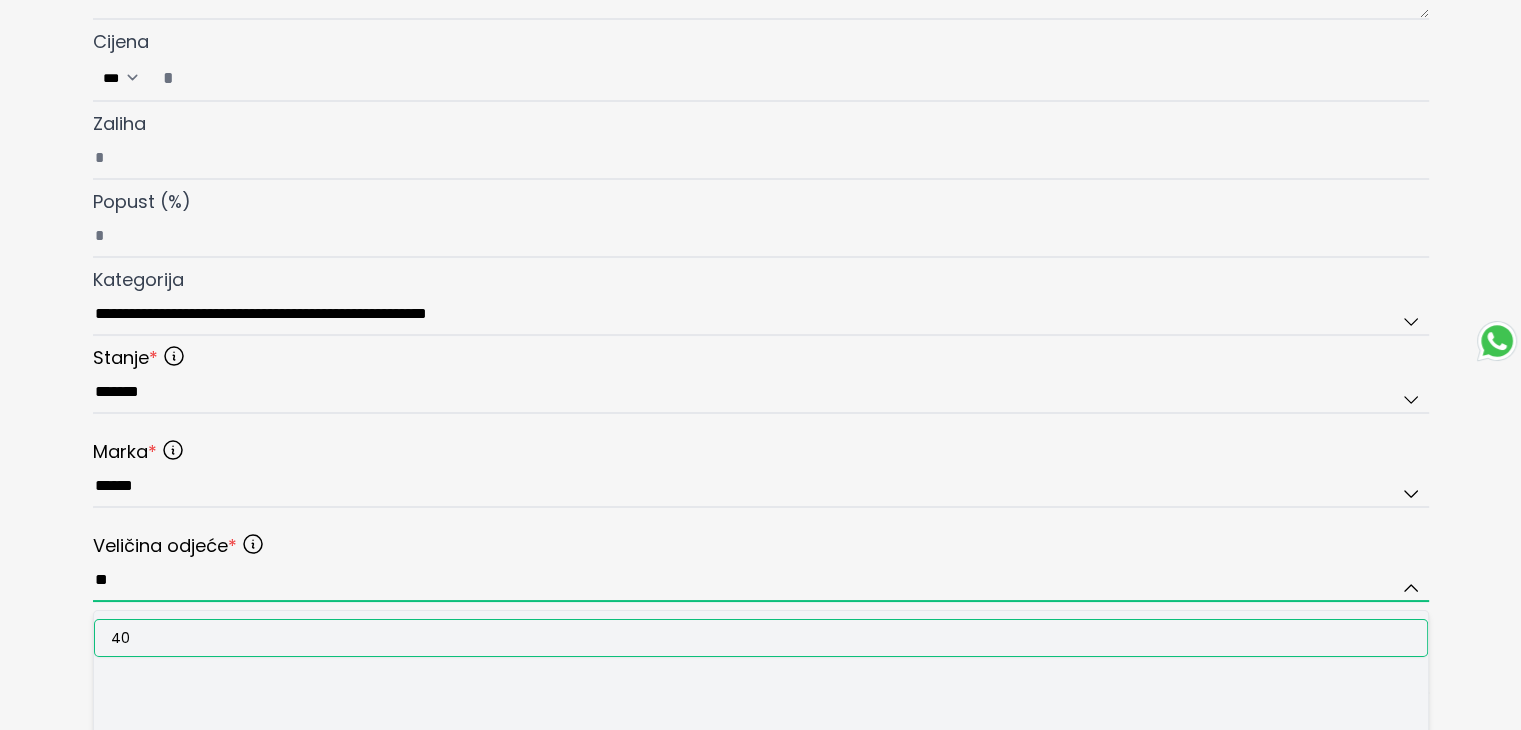 type on "**" 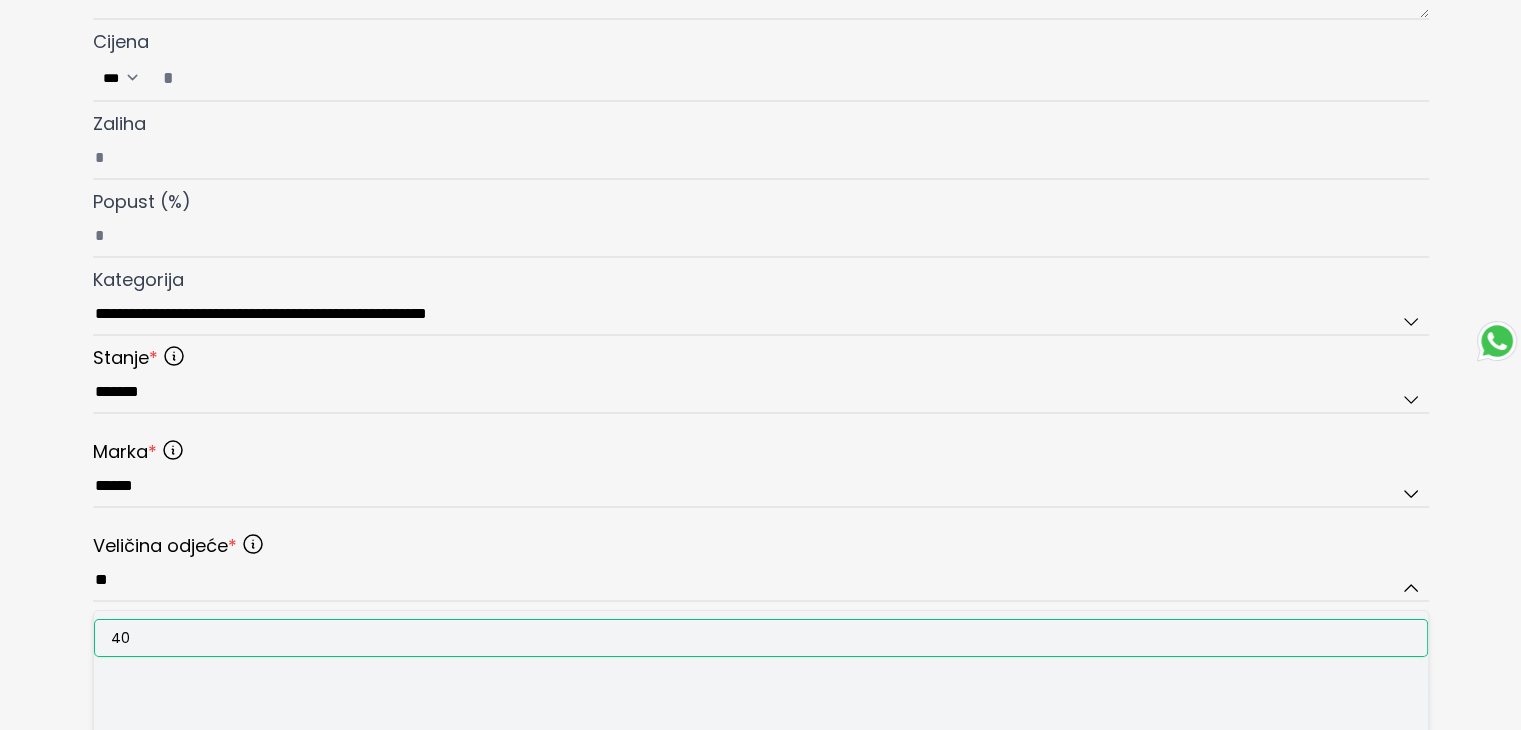 click on "40" at bounding box center (761, 638) 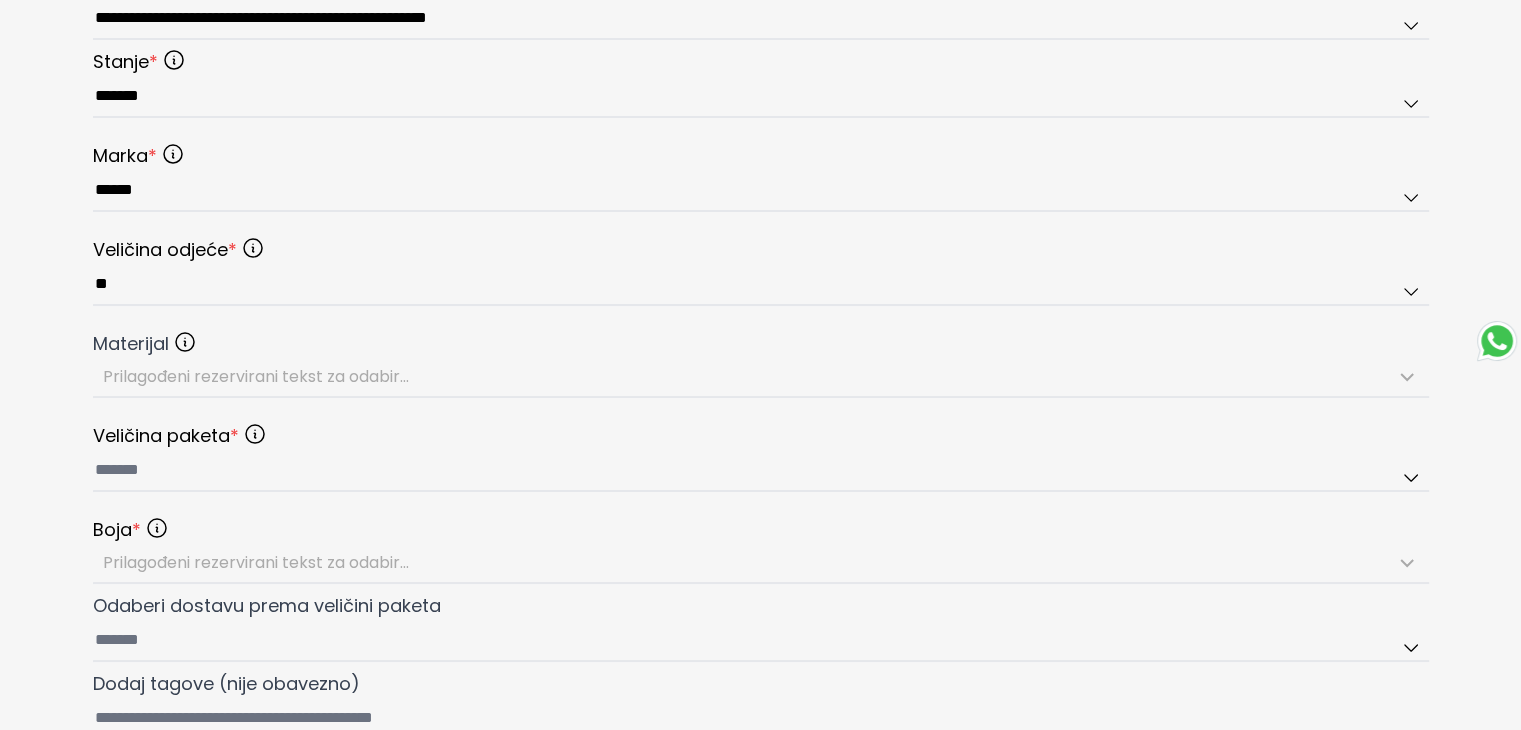 scroll, scrollTop: 900, scrollLeft: 0, axis: vertical 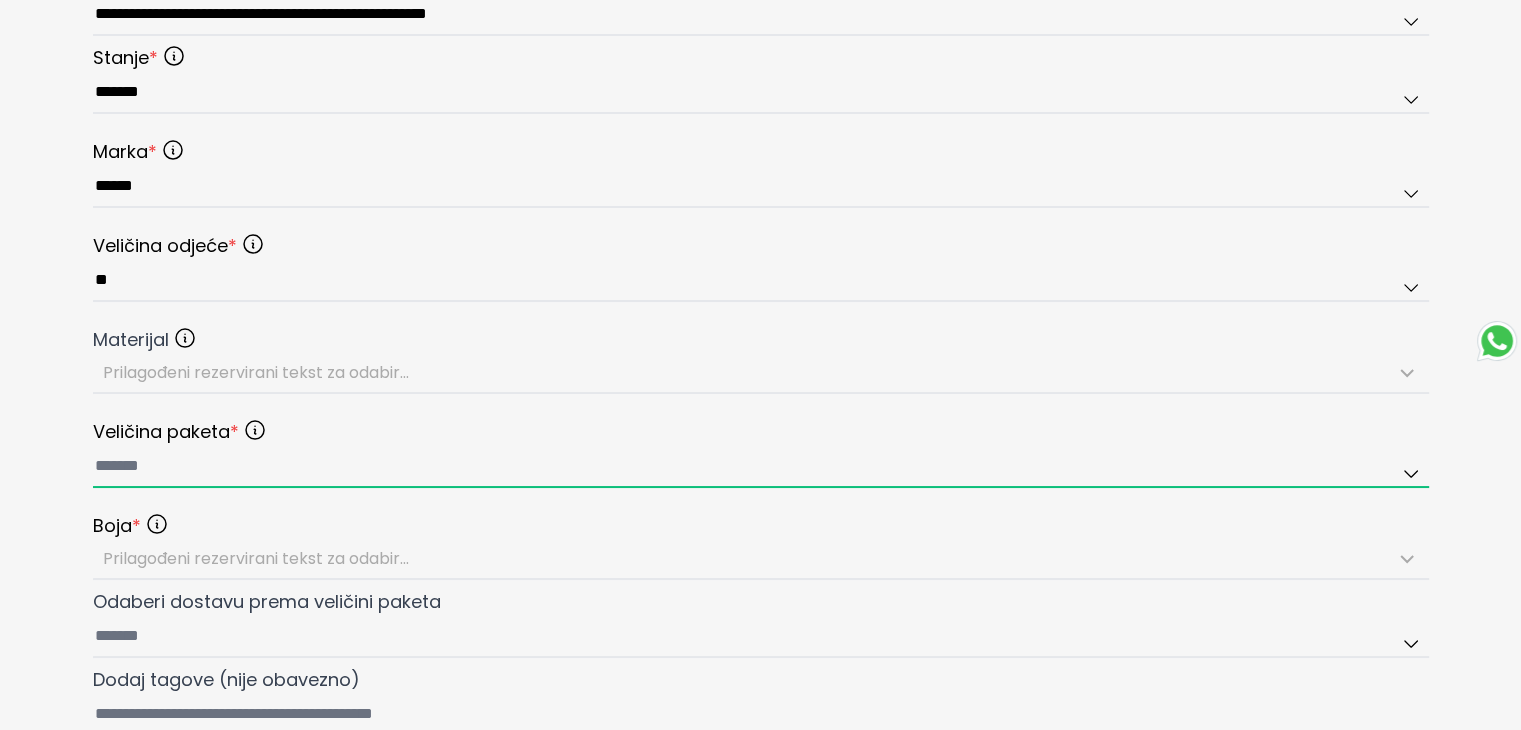 click at bounding box center (761, 467) 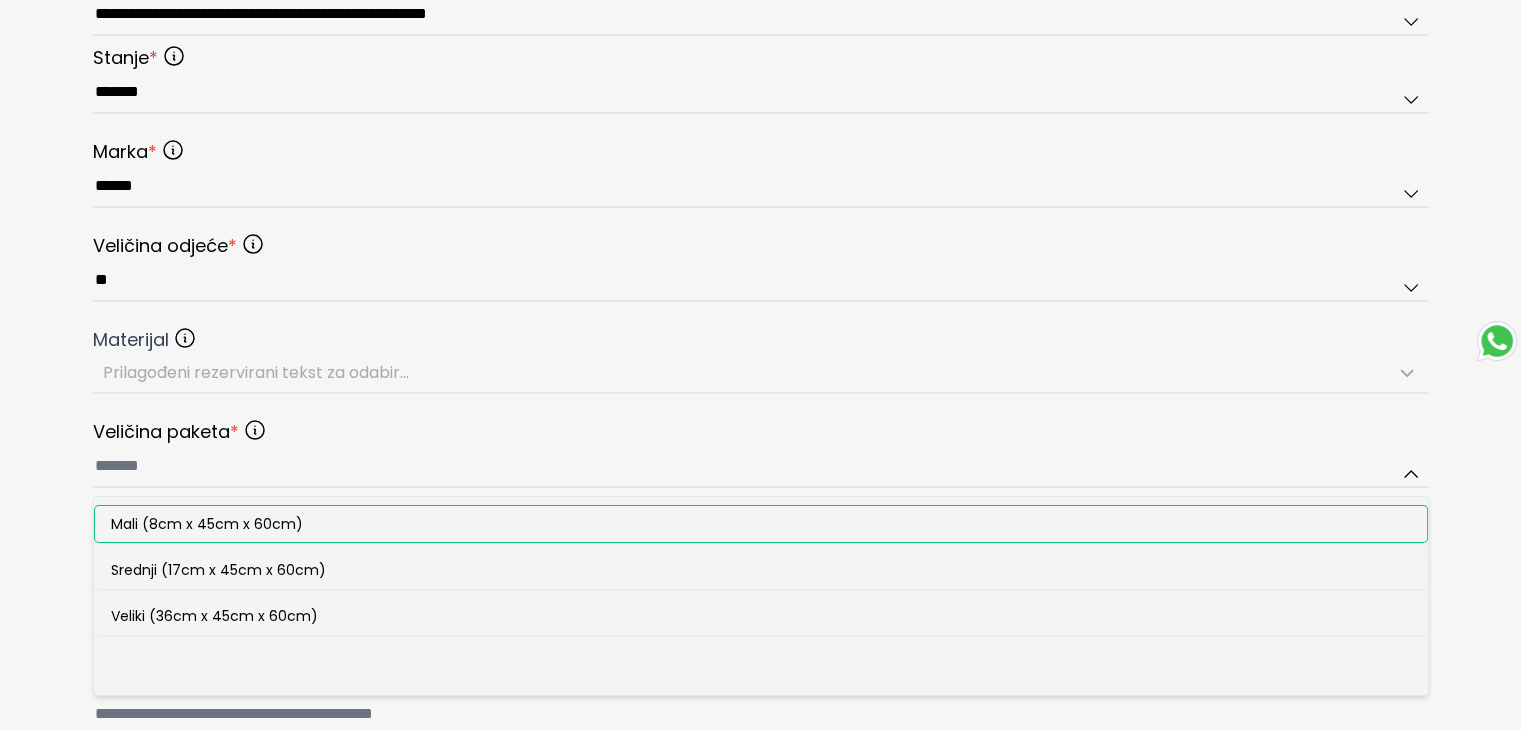 click on "Mali (8cm x 45cm x 60cm)" at bounding box center (207, 524) 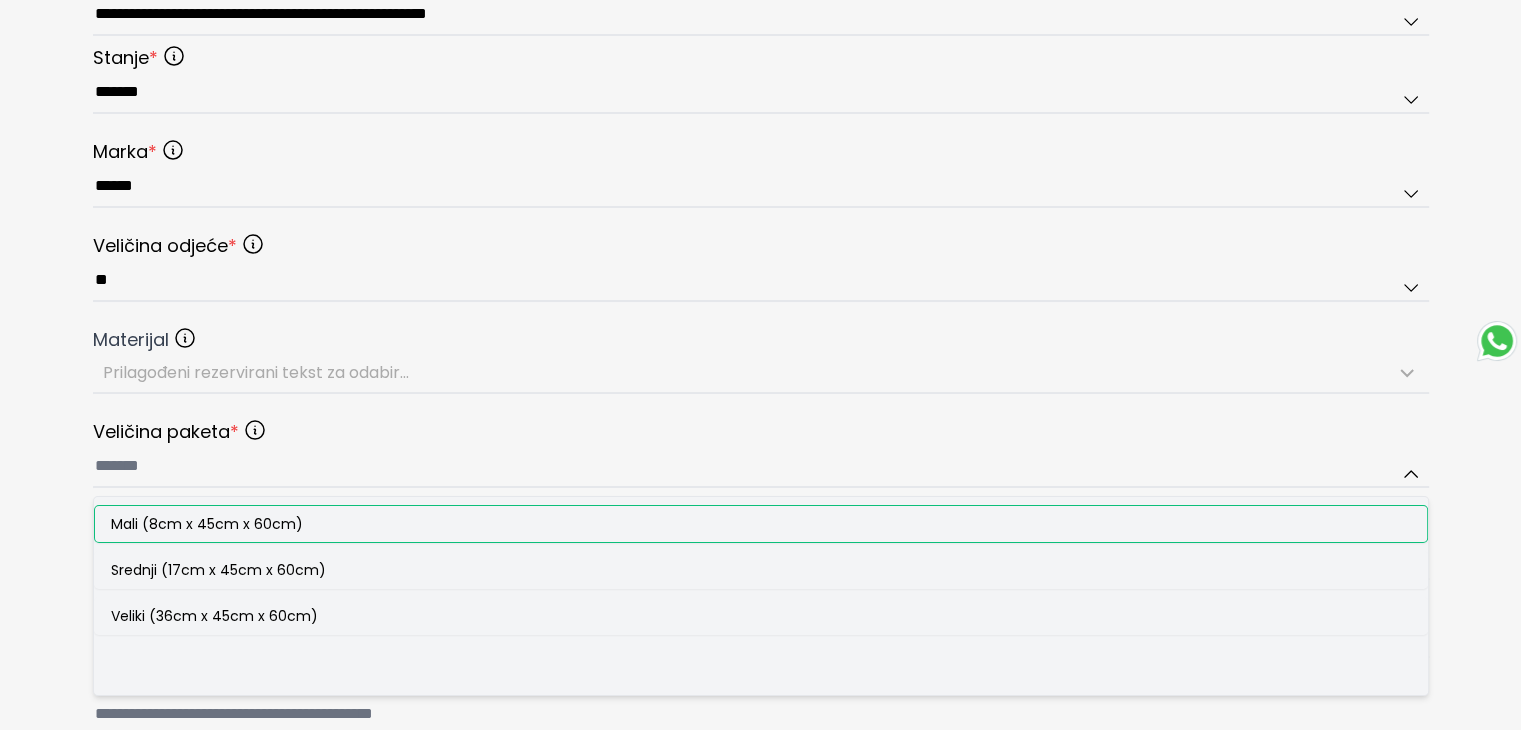 type on "**********" 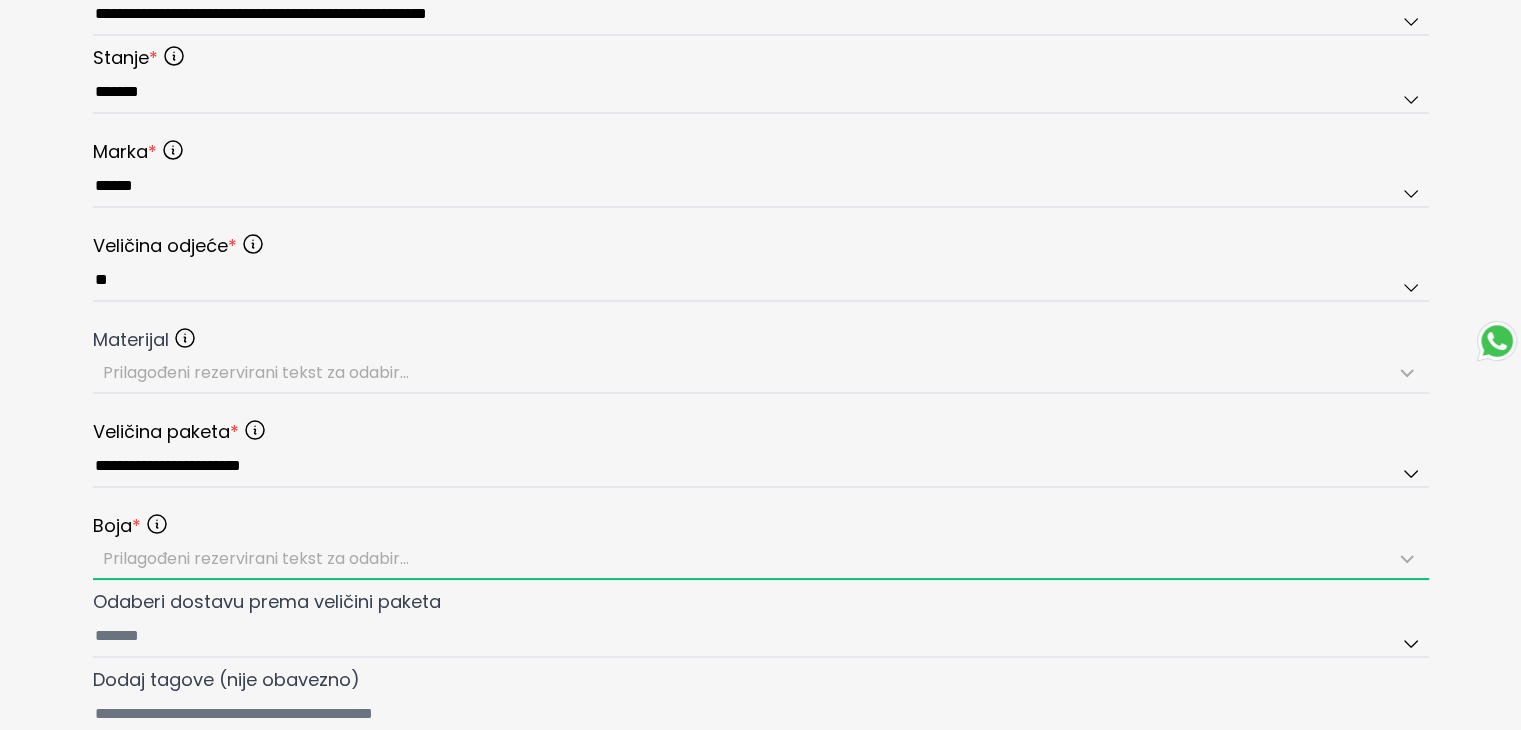 click on "Prilagođeni rezervirani tekst za odabir..." at bounding box center [256, 558] 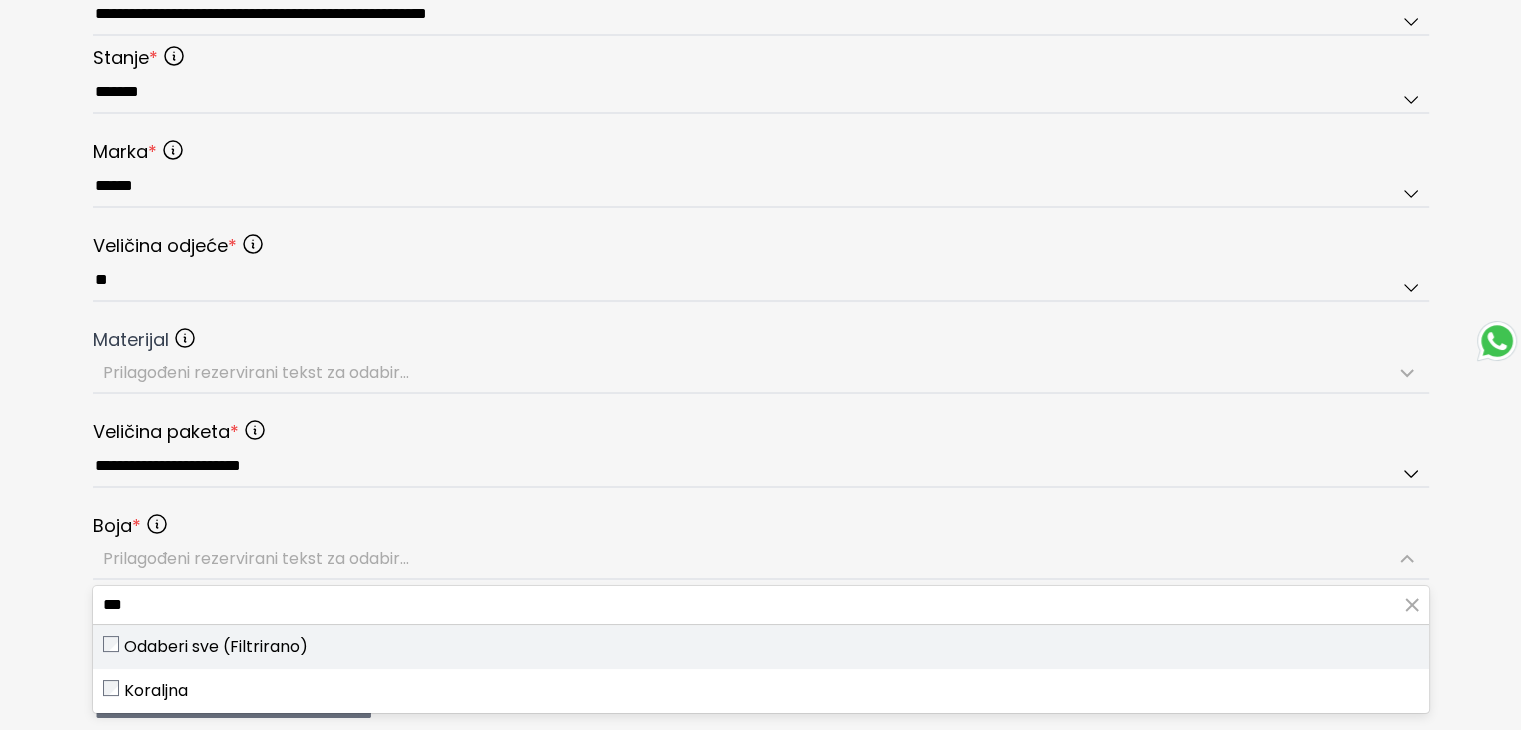 type on "***" 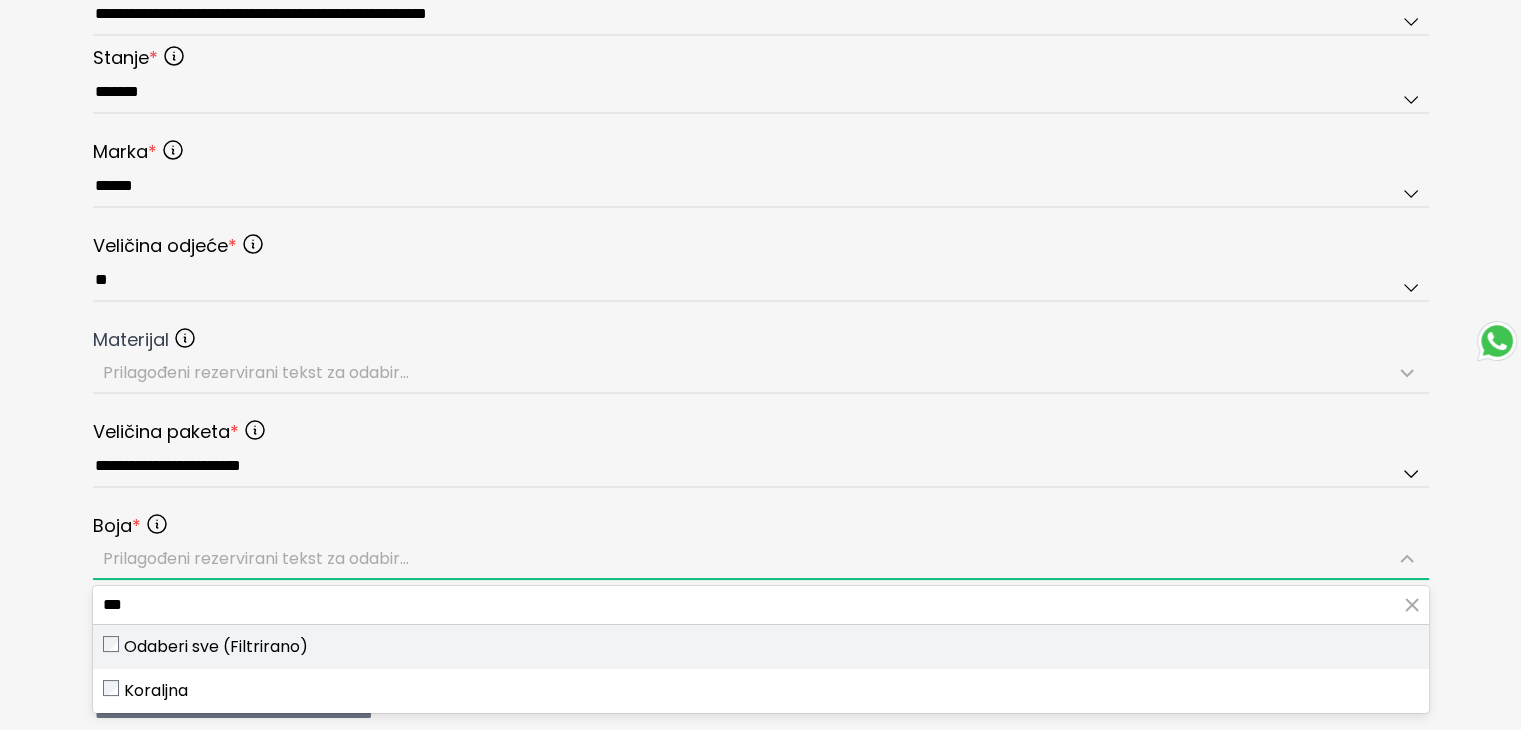 click on "Odaberi sve (Filtrirano)" at bounding box center [761, 647] 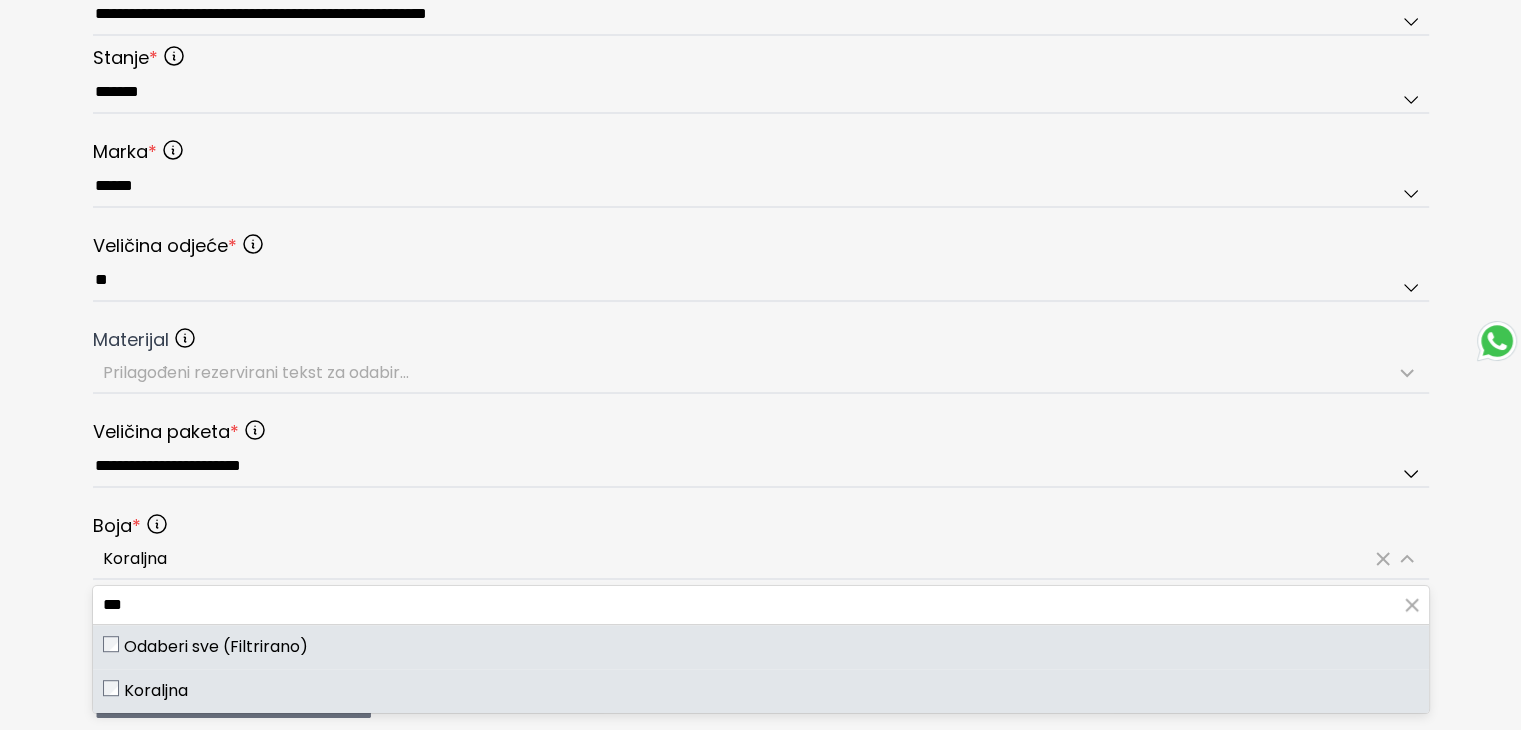 click on "**********" at bounding box center [760, 48] 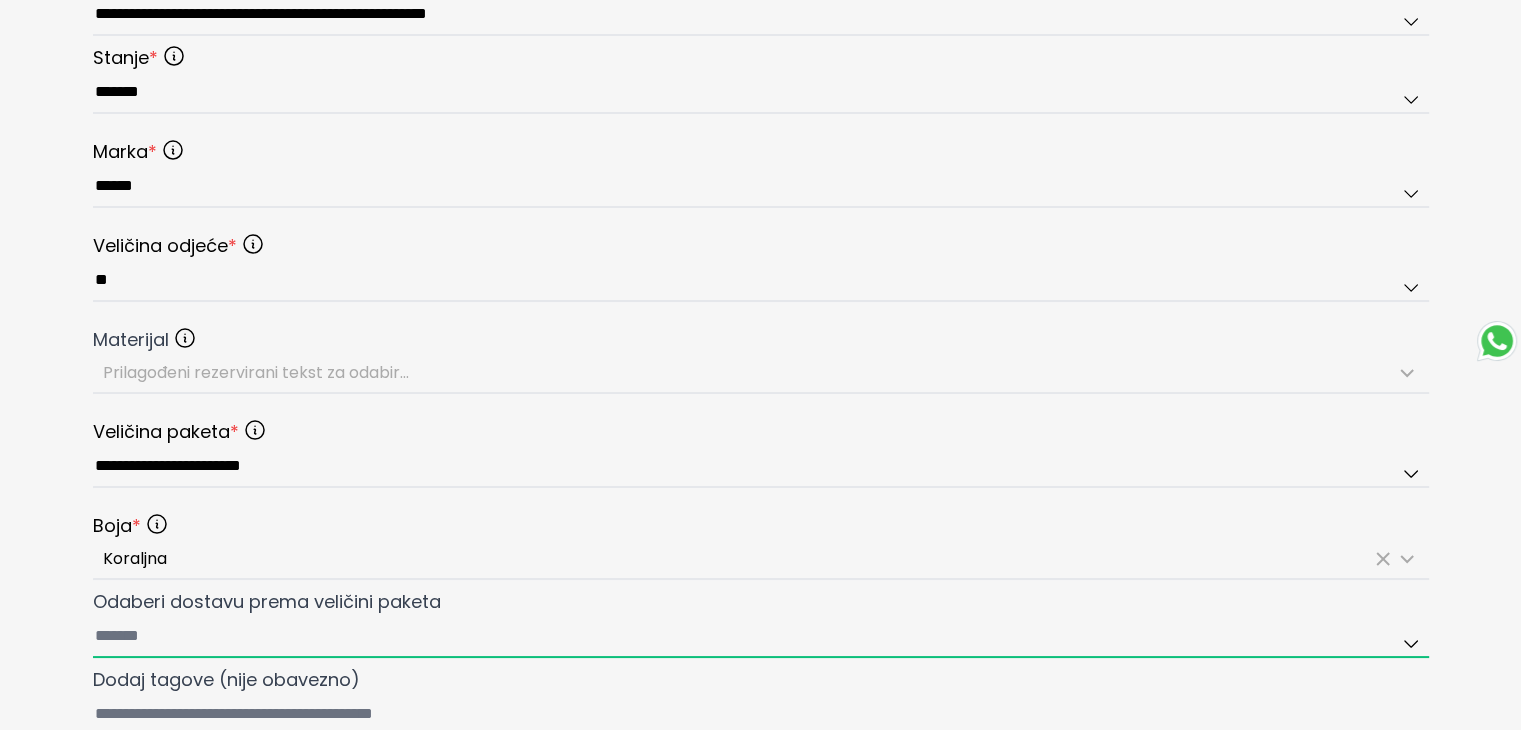 click on "Odaberi dostavu prema veličini paketa" at bounding box center (761, 637) 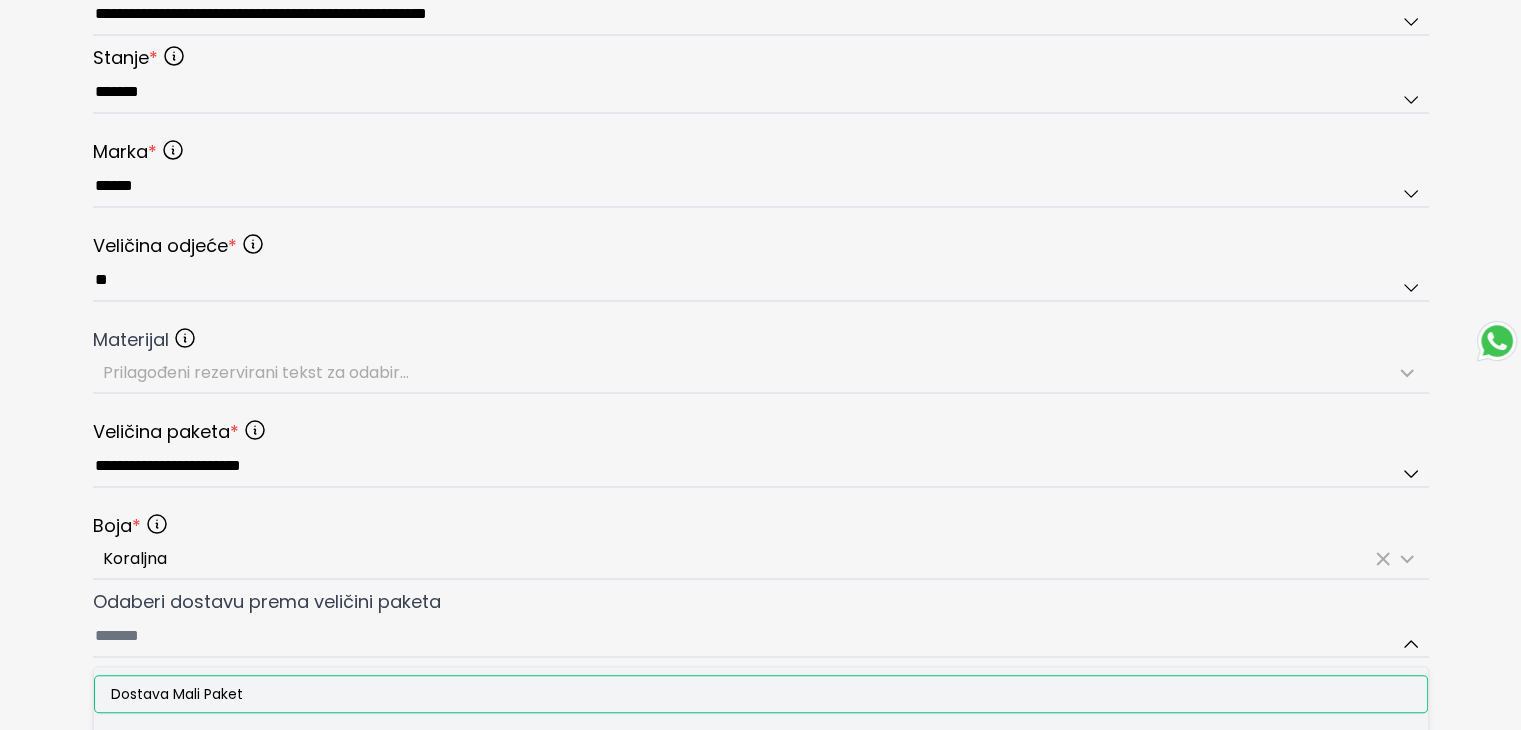 click on "Dostava Mali Paket" at bounding box center [177, 694] 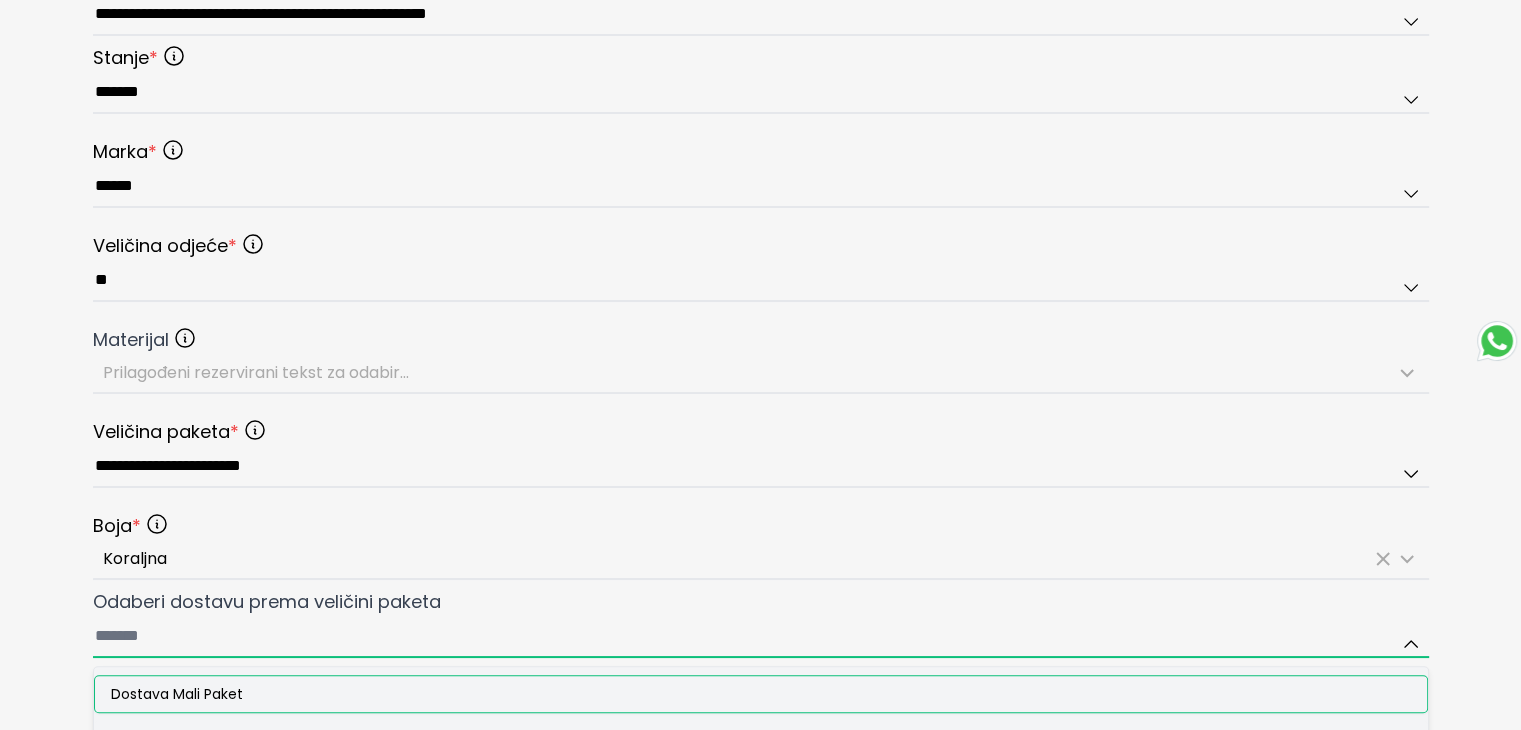 click on "Odaberi dostavu prema veličini paketa Dostava Mali Paket Dostava Srednji Paket Dostava Veliki Paket" at bounding box center [761, 637] 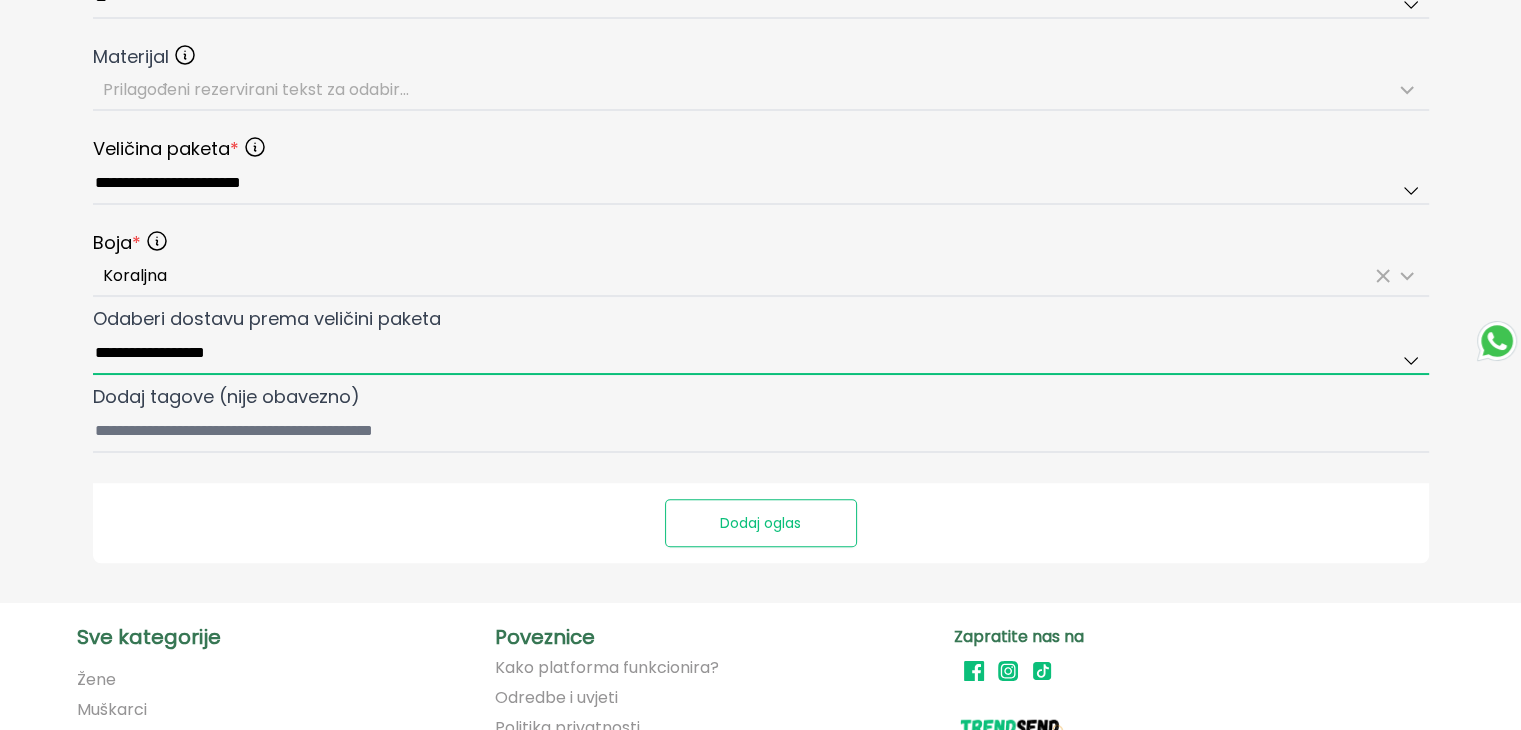 scroll, scrollTop: 1200, scrollLeft: 0, axis: vertical 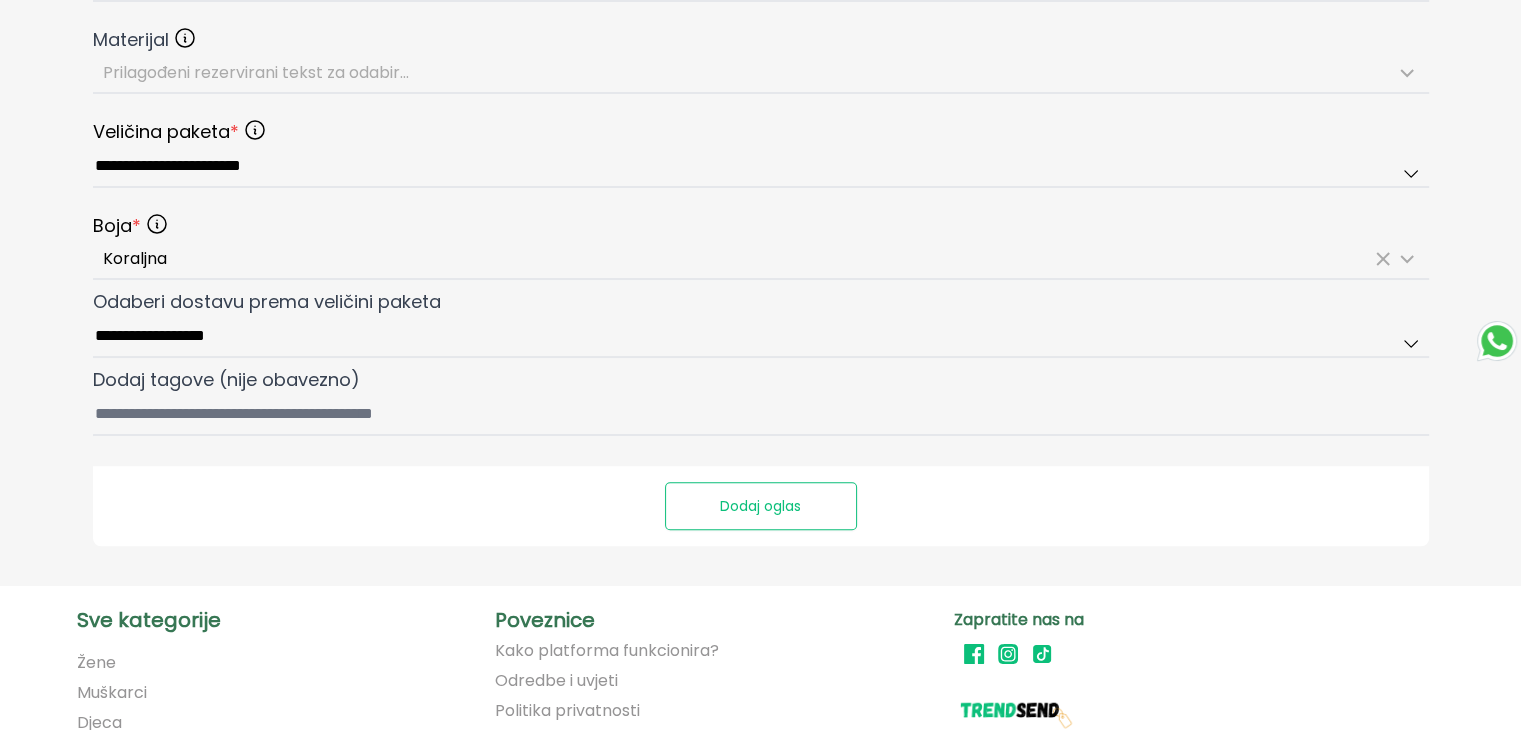 click on "Dodaj oglas" at bounding box center [761, 506] 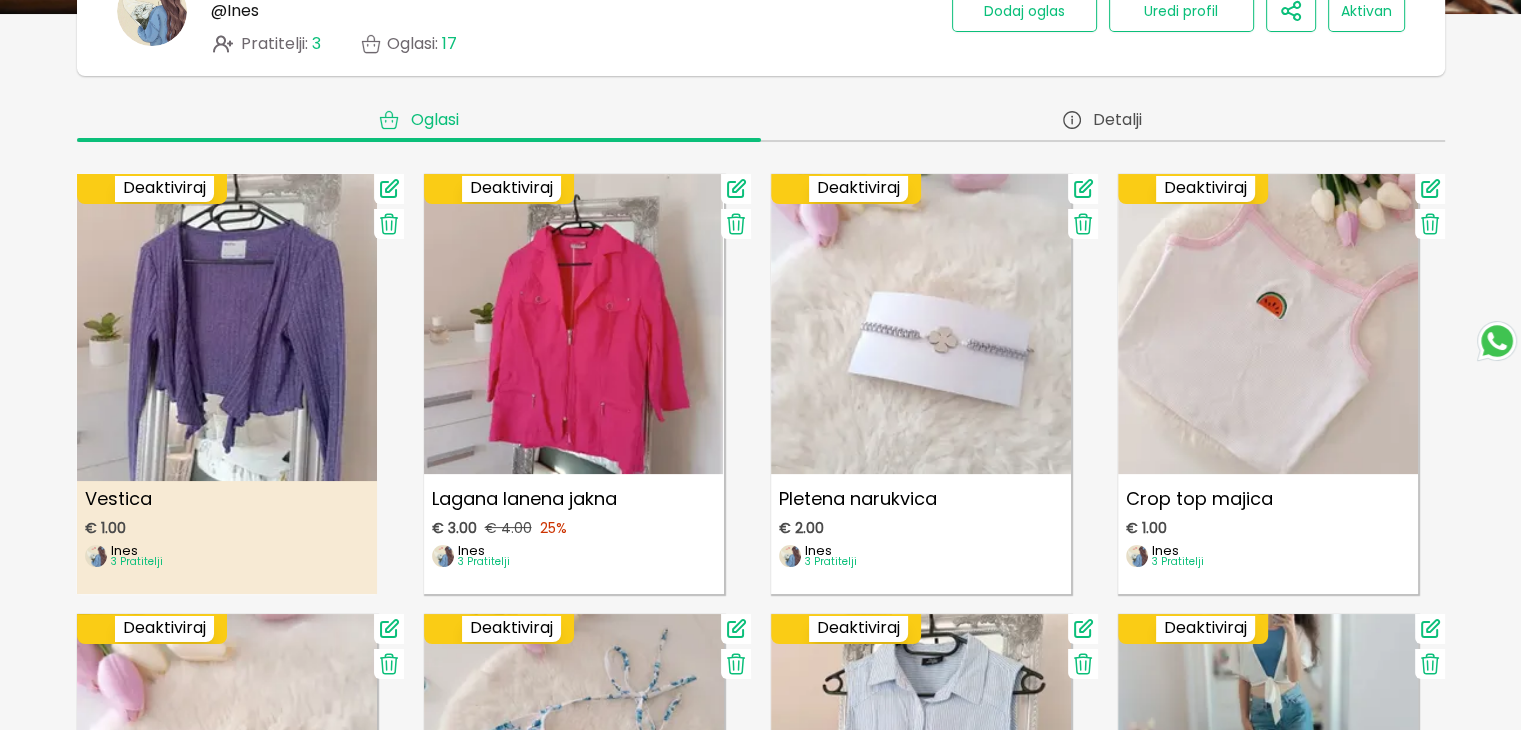 scroll, scrollTop: 300, scrollLeft: 0, axis: vertical 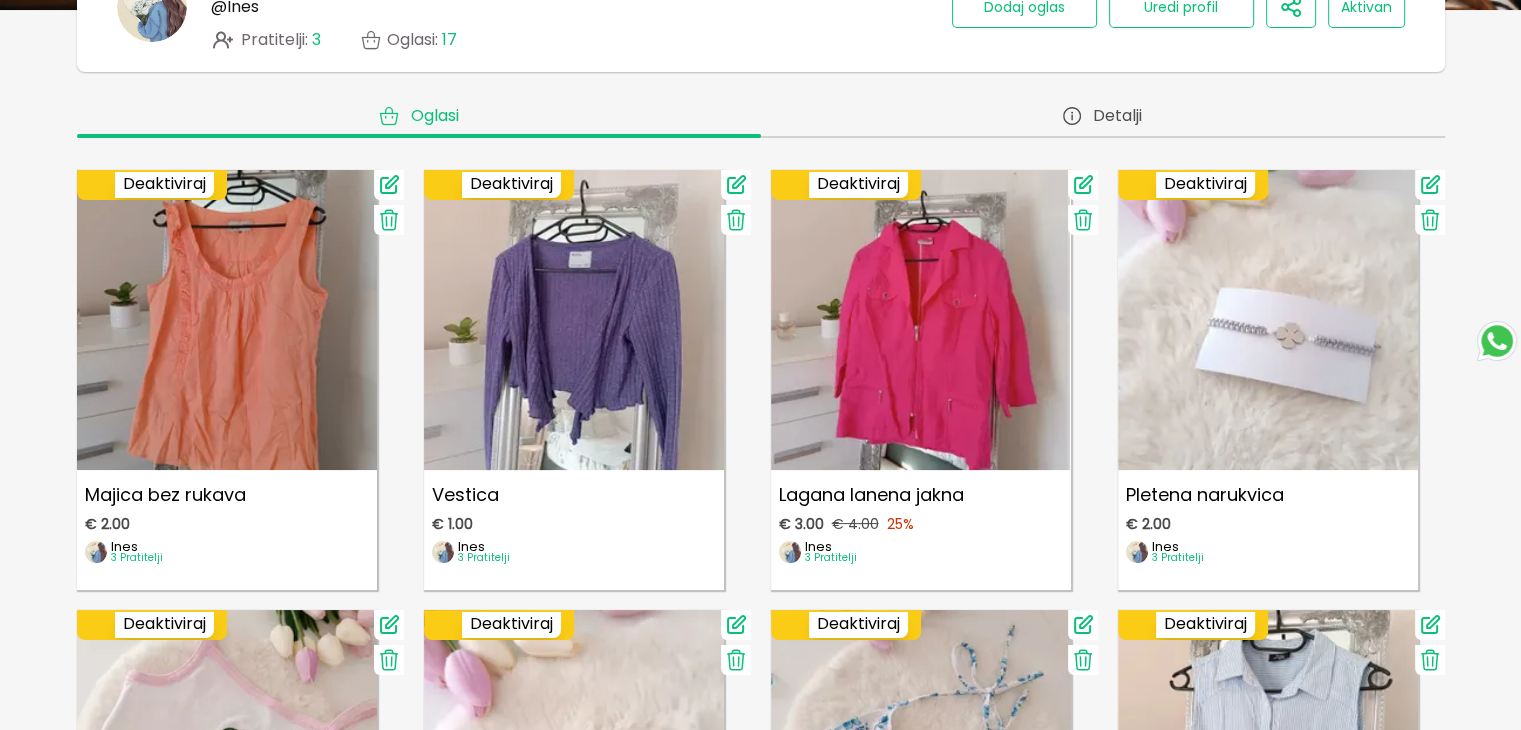 click 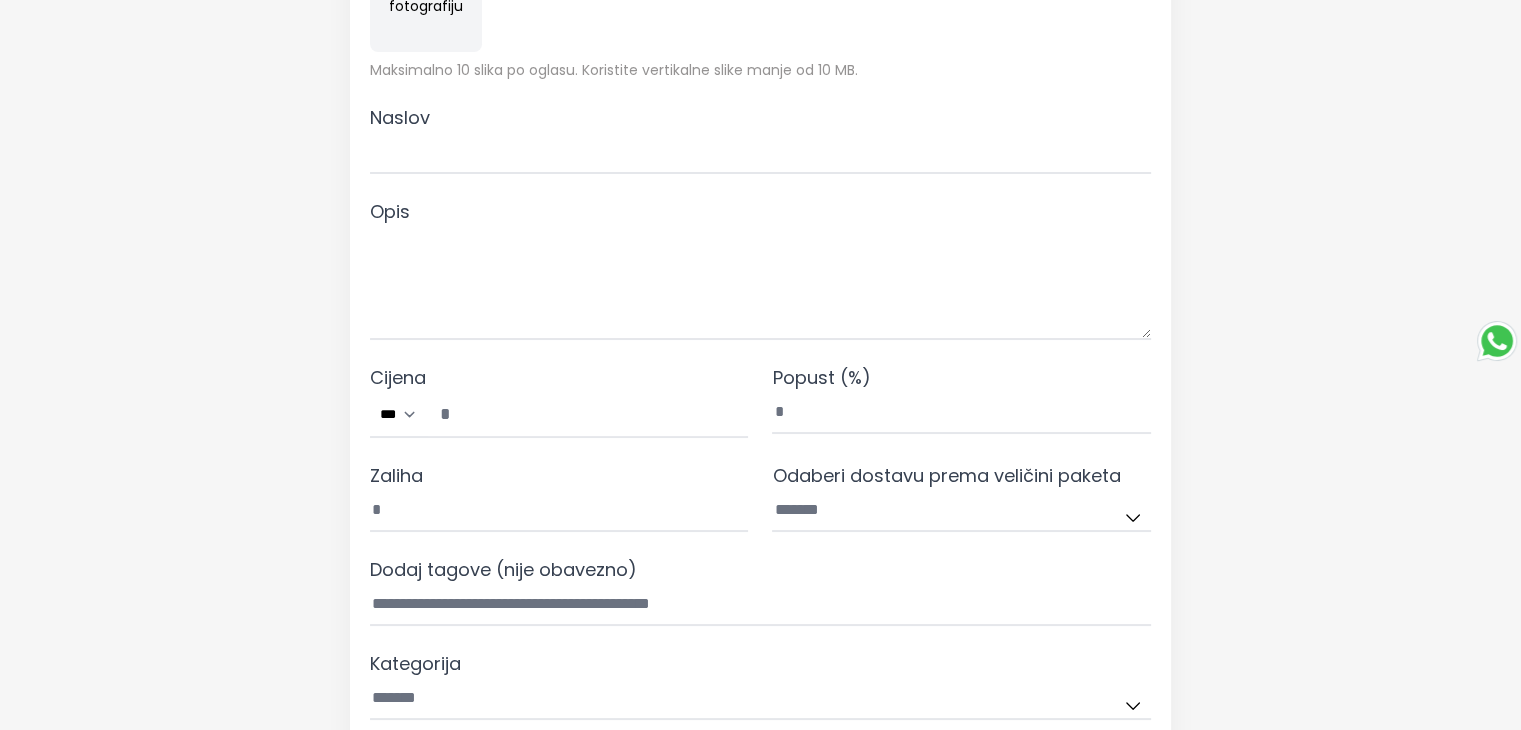 scroll, scrollTop: 0, scrollLeft: 0, axis: both 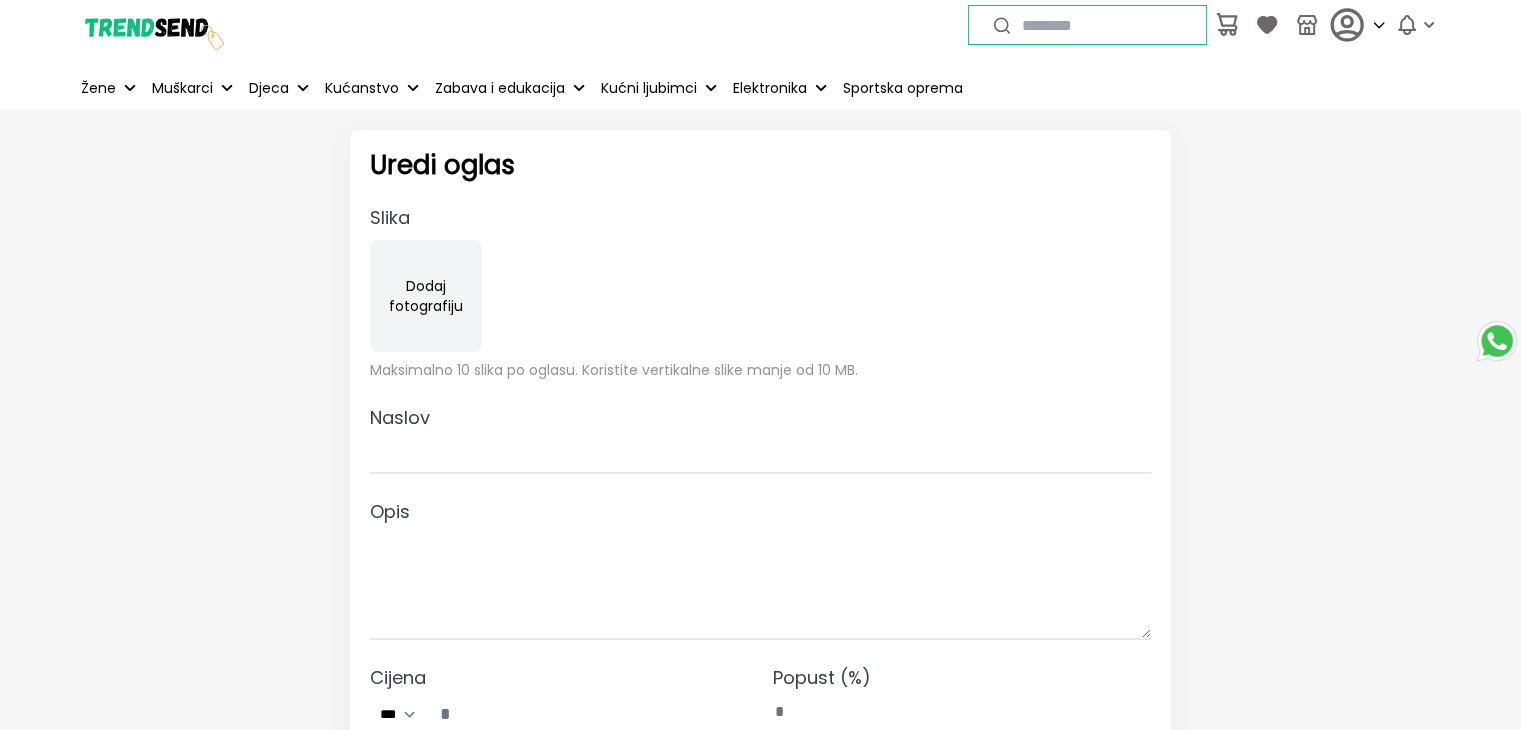 type on "**********" 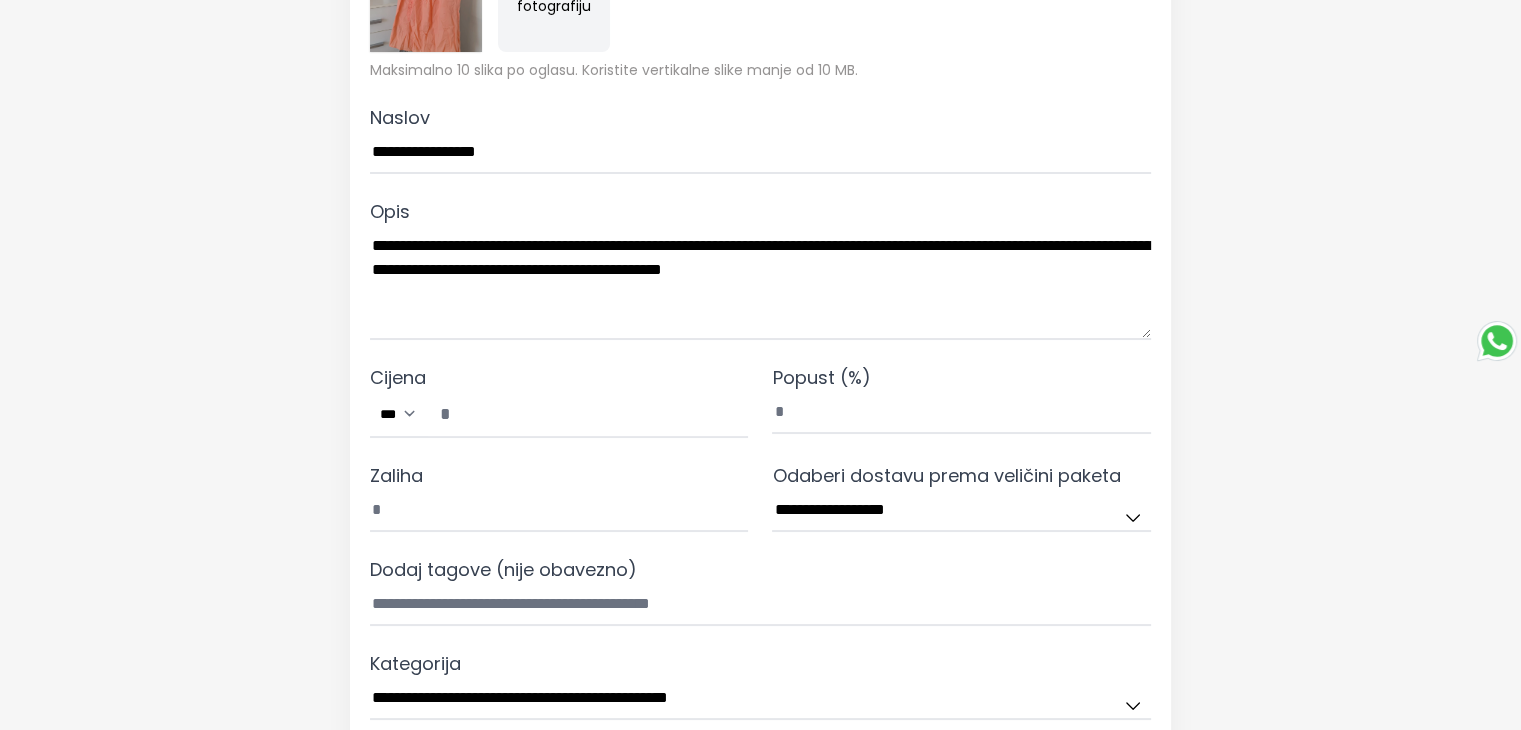 scroll, scrollTop: 600, scrollLeft: 0, axis: vertical 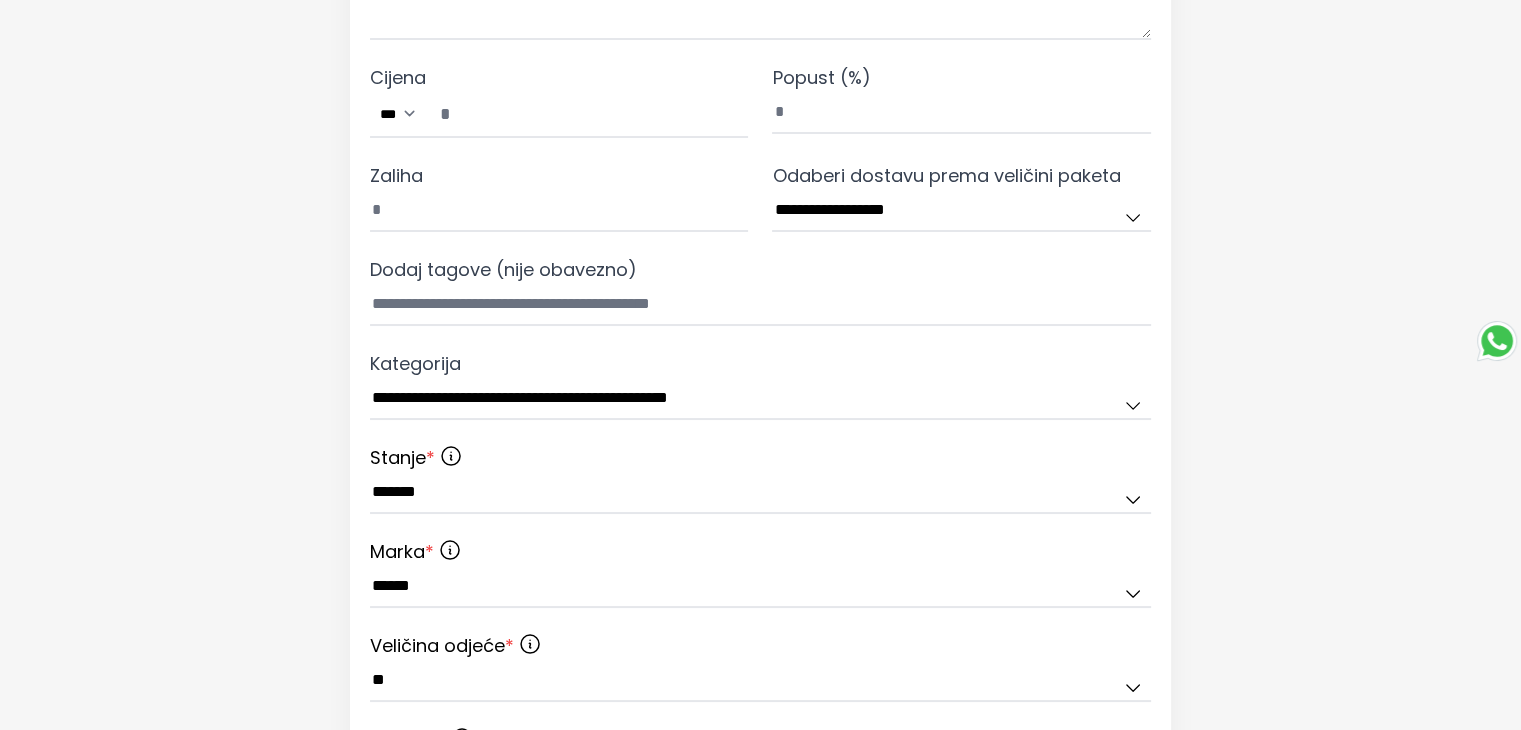 click on "Popust (%)" at bounding box center [821, 77] 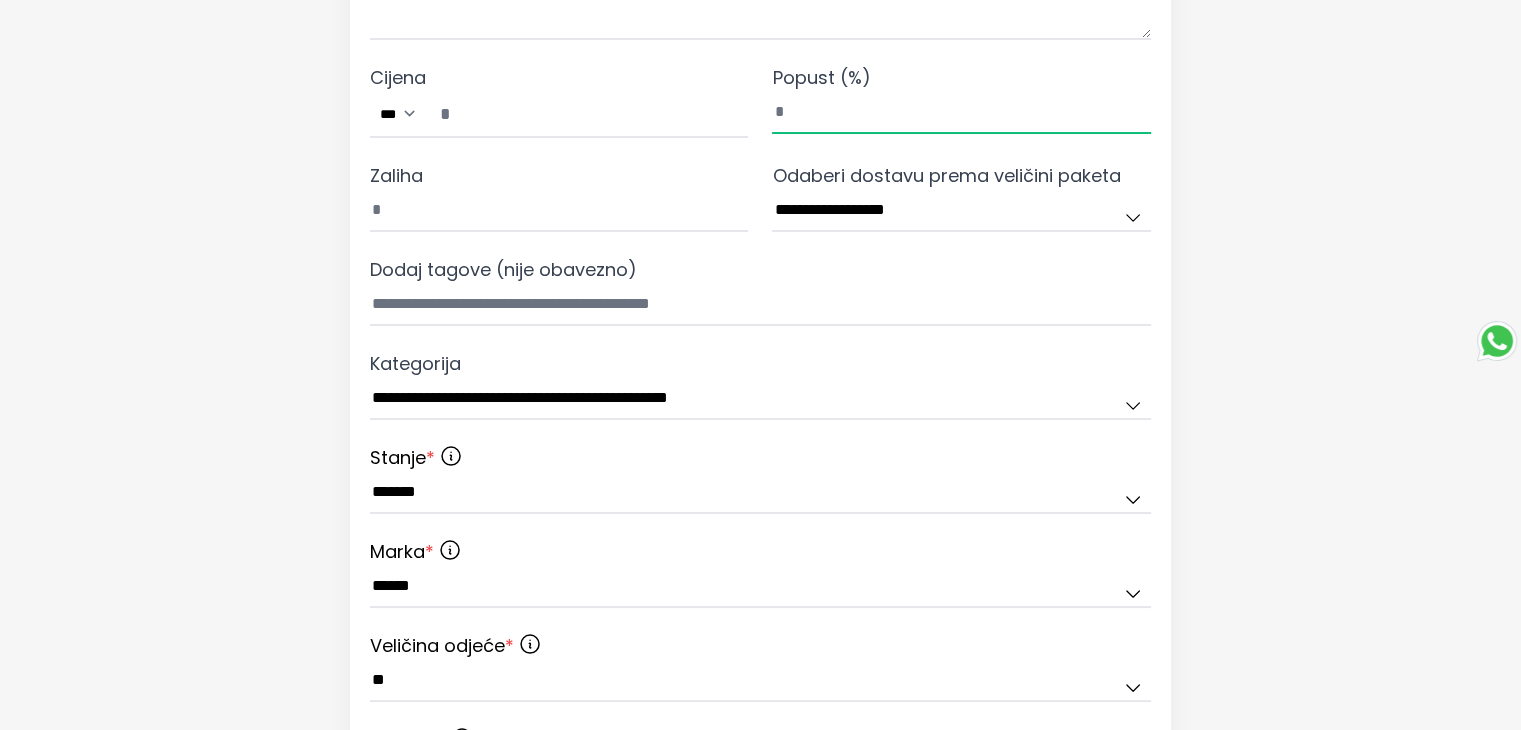 click on "*" at bounding box center (961, 113) 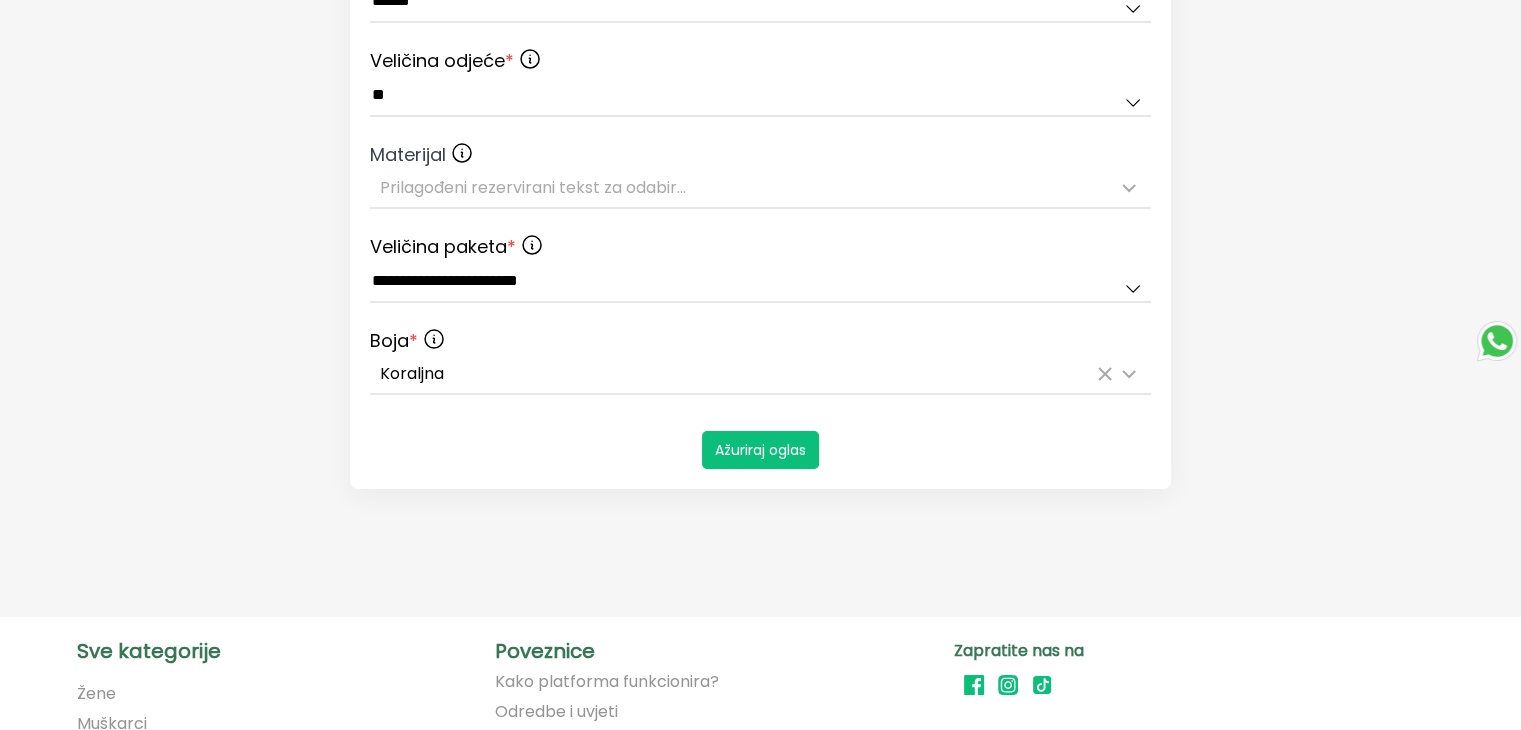 scroll, scrollTop: 1200, scrollLeft: 0, axis: vertical 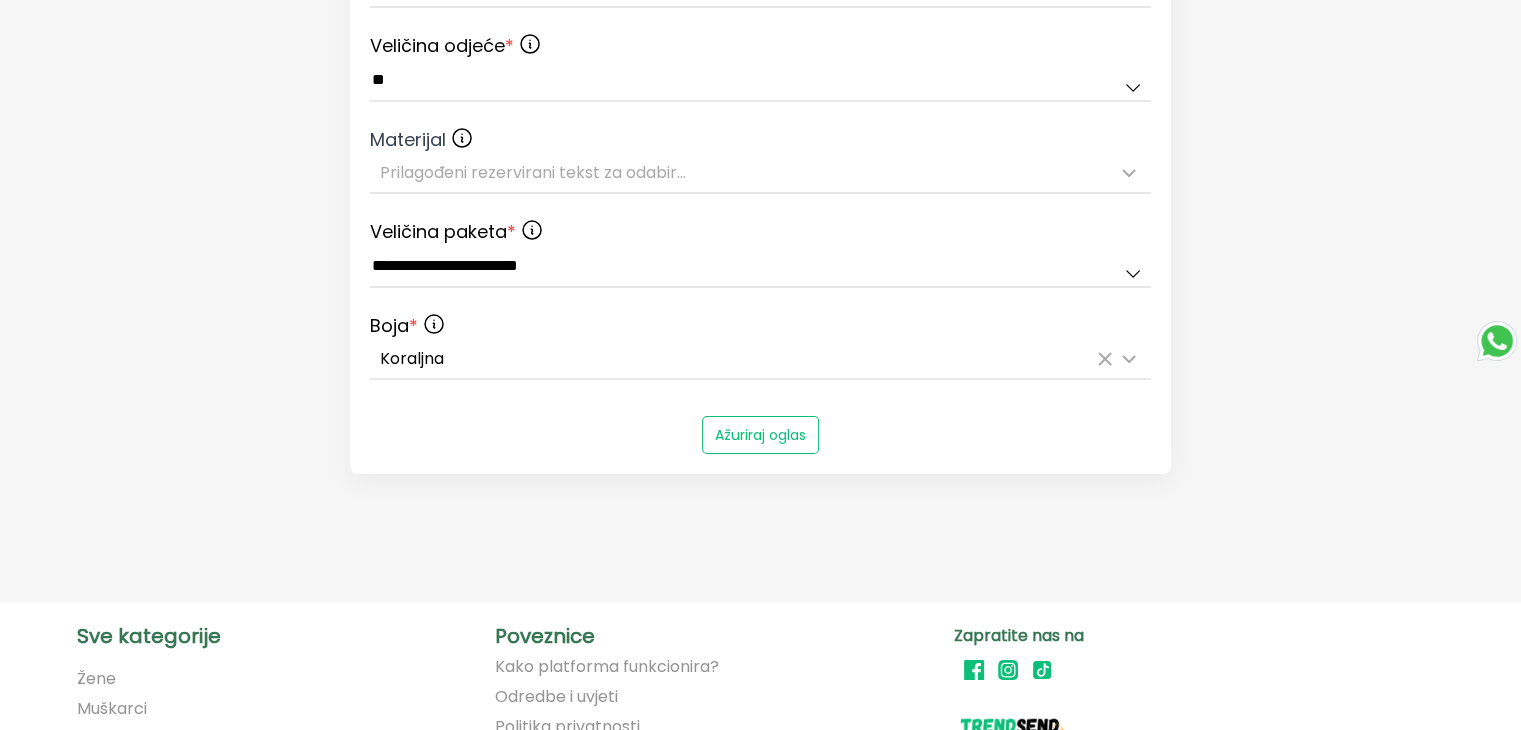 type on "**" 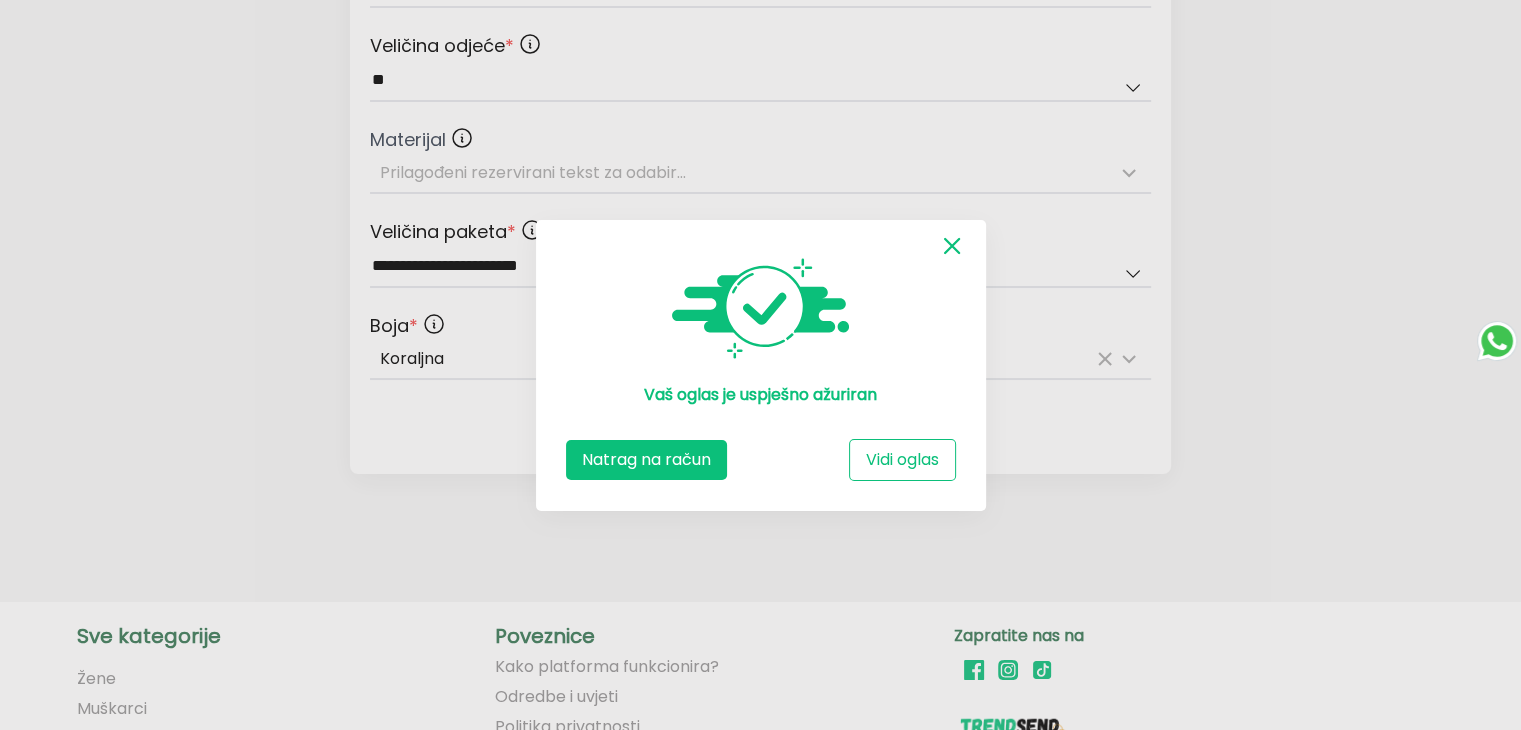 click on "Natrag na račun" at bounding box center (646, 460) 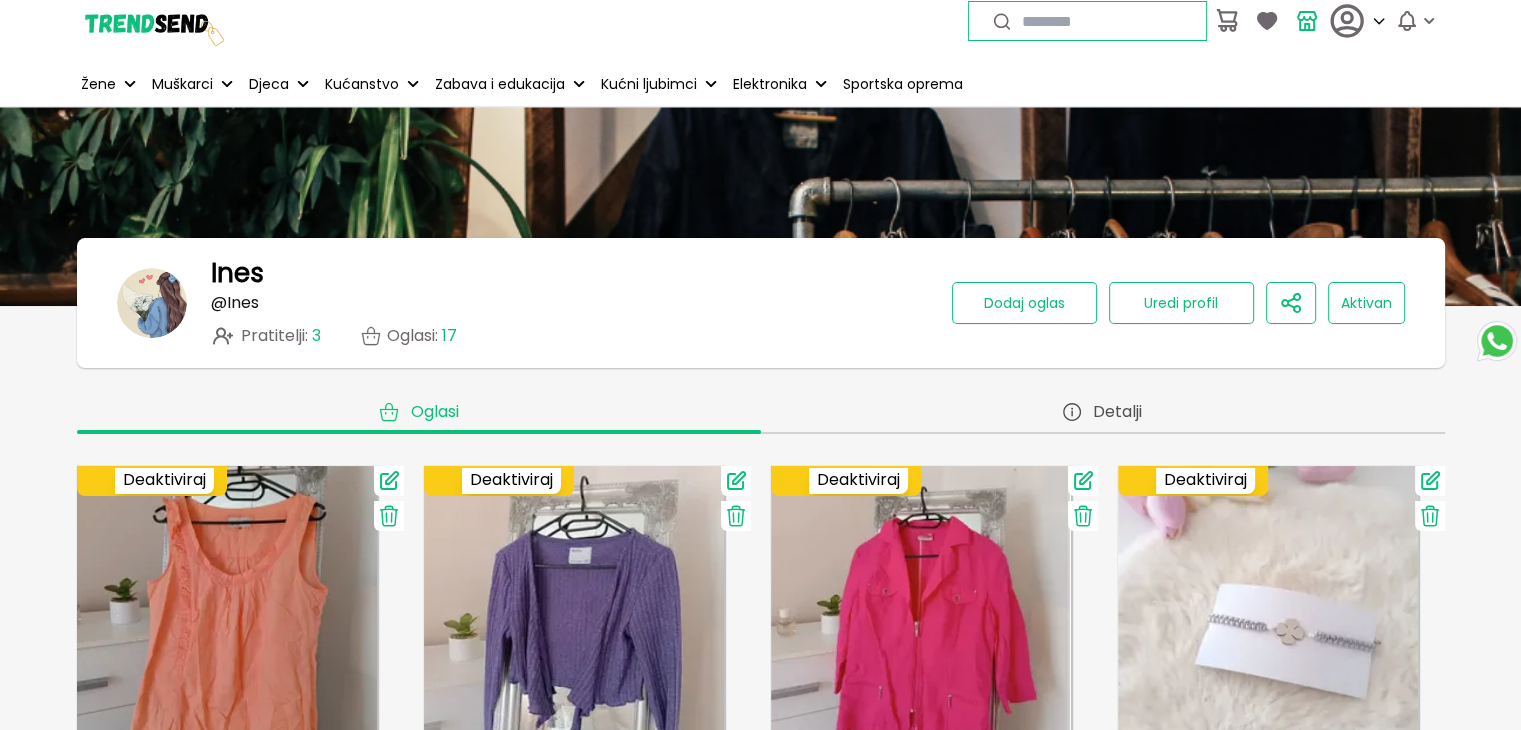 scroll, scrollTop: 0, scrollLeft: 0, axis: both 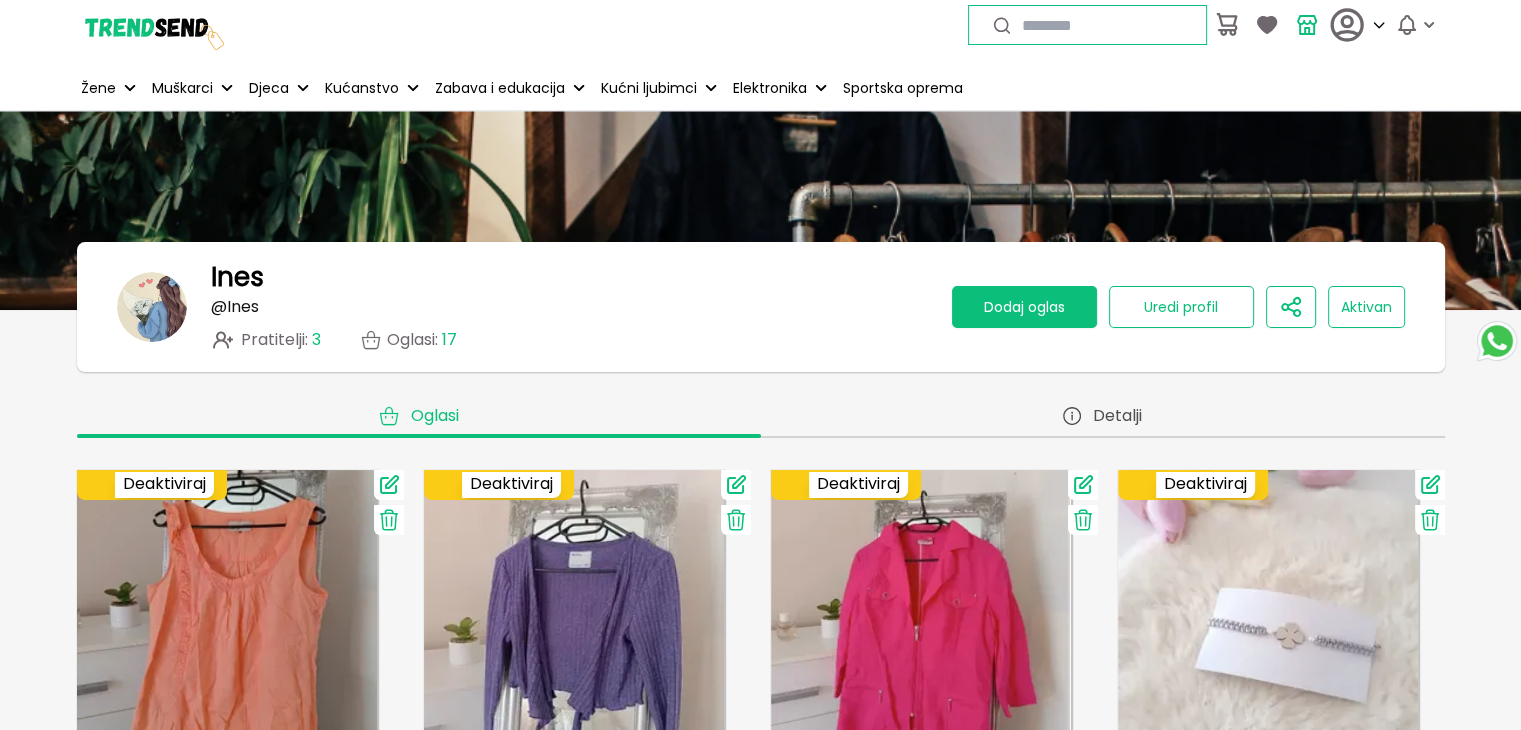 click on "Dodaj oglas" at bounding box center [1024, 307] 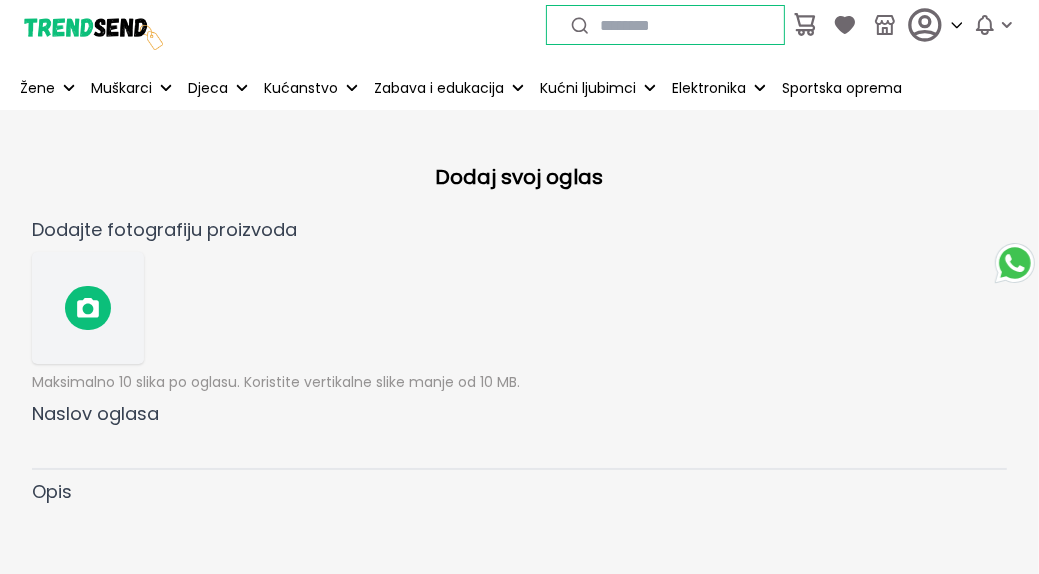 click 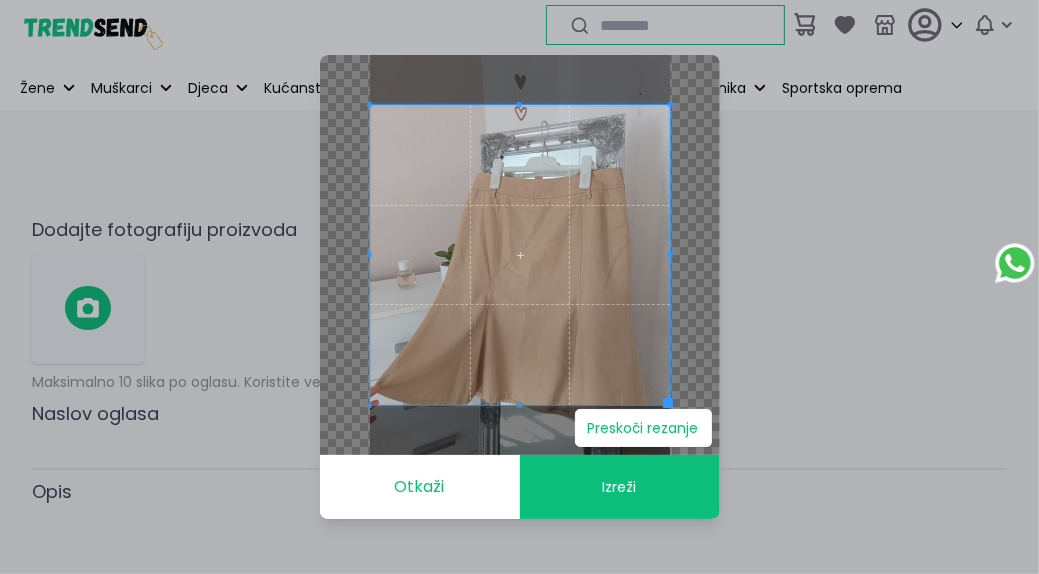 type 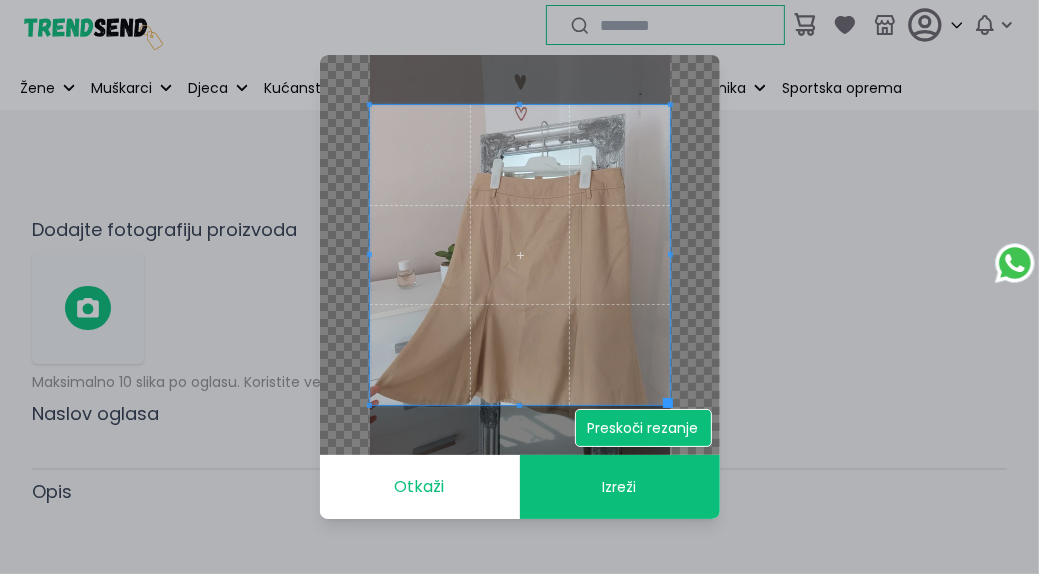 click on "Preskoči rezanje" at bounding box center [643, 428] 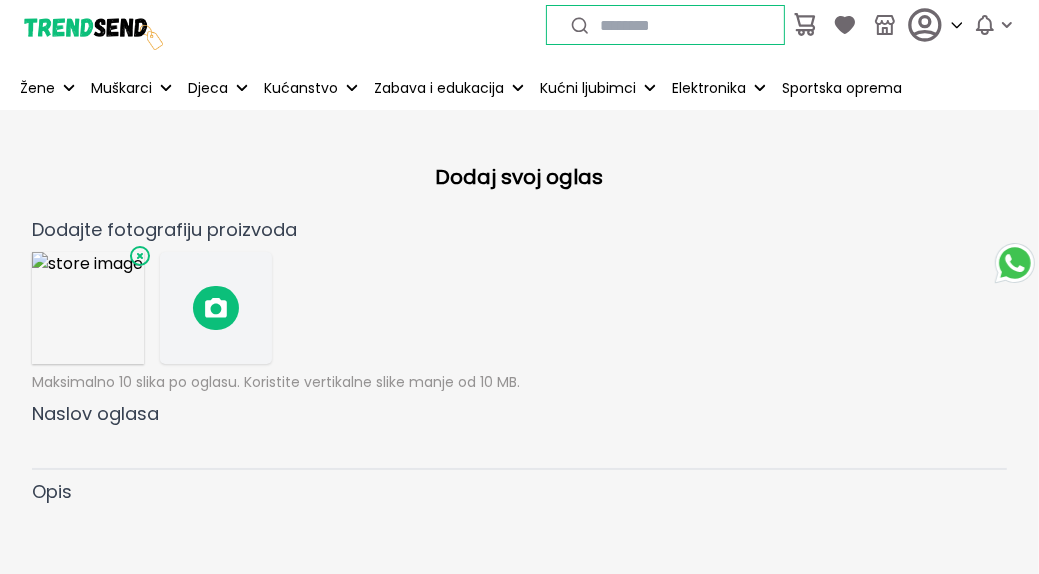click at bounding box center [216, 308] 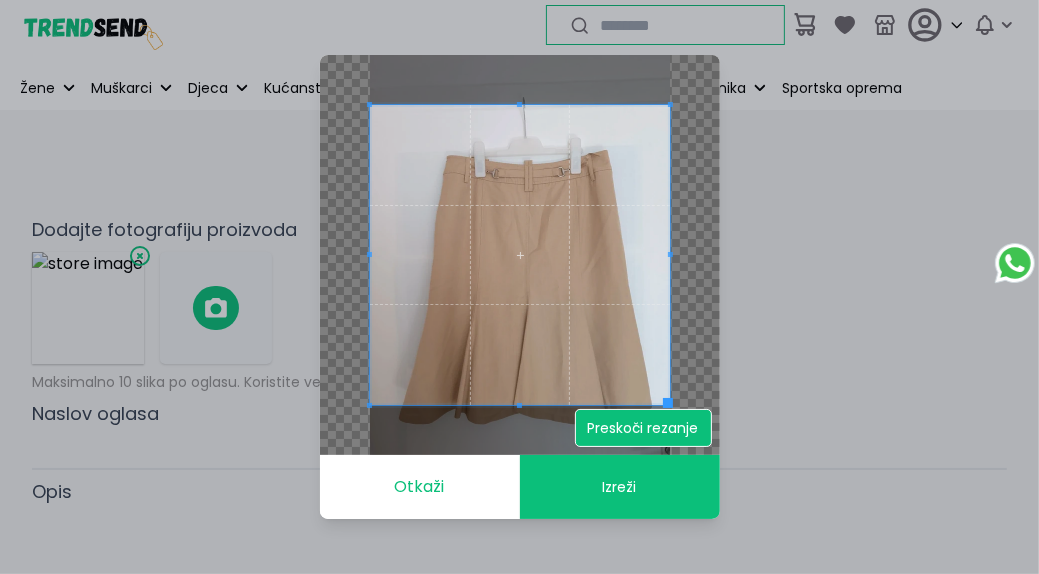 click on "Preskoči rezanje" at bounding box center (643, 428) 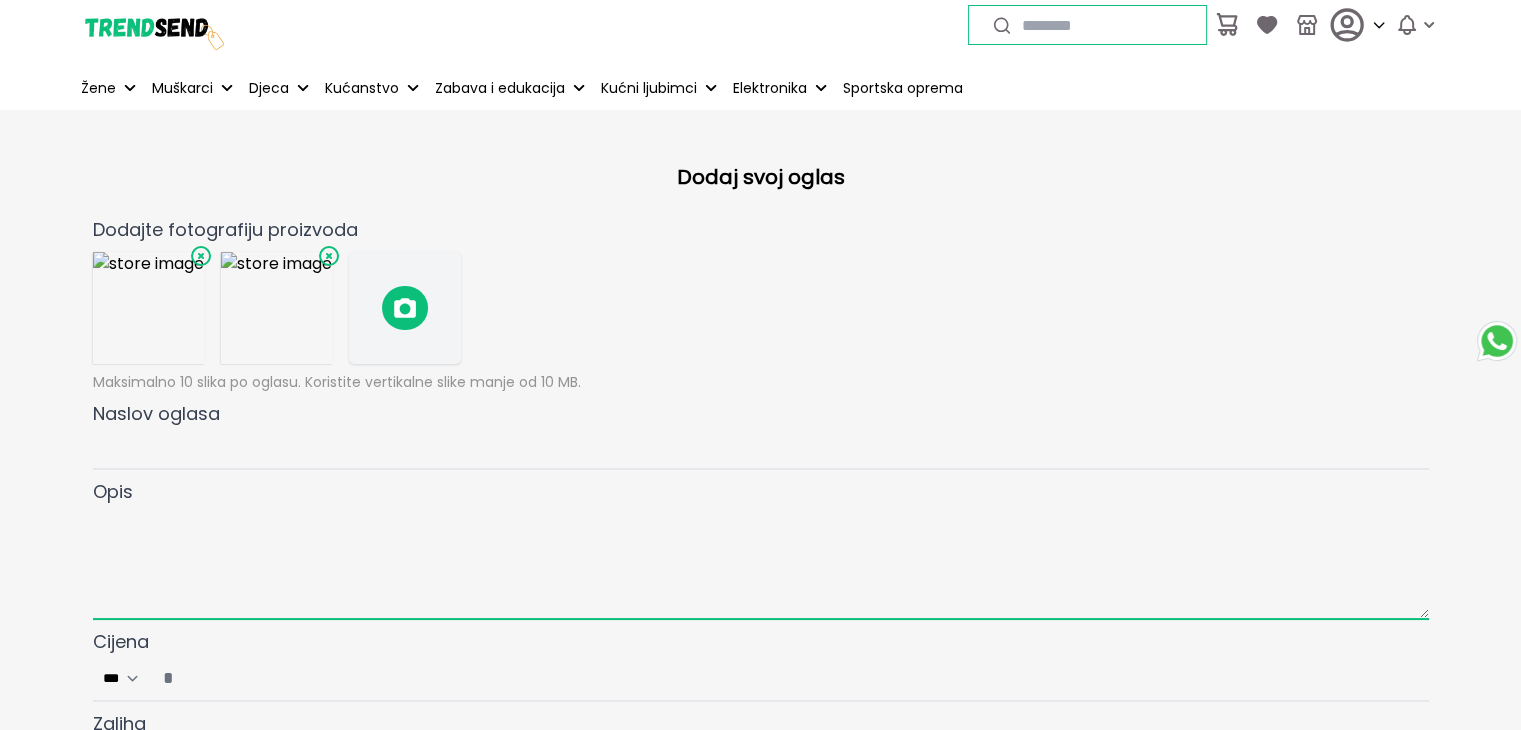 click at bounding box center (761, 563) 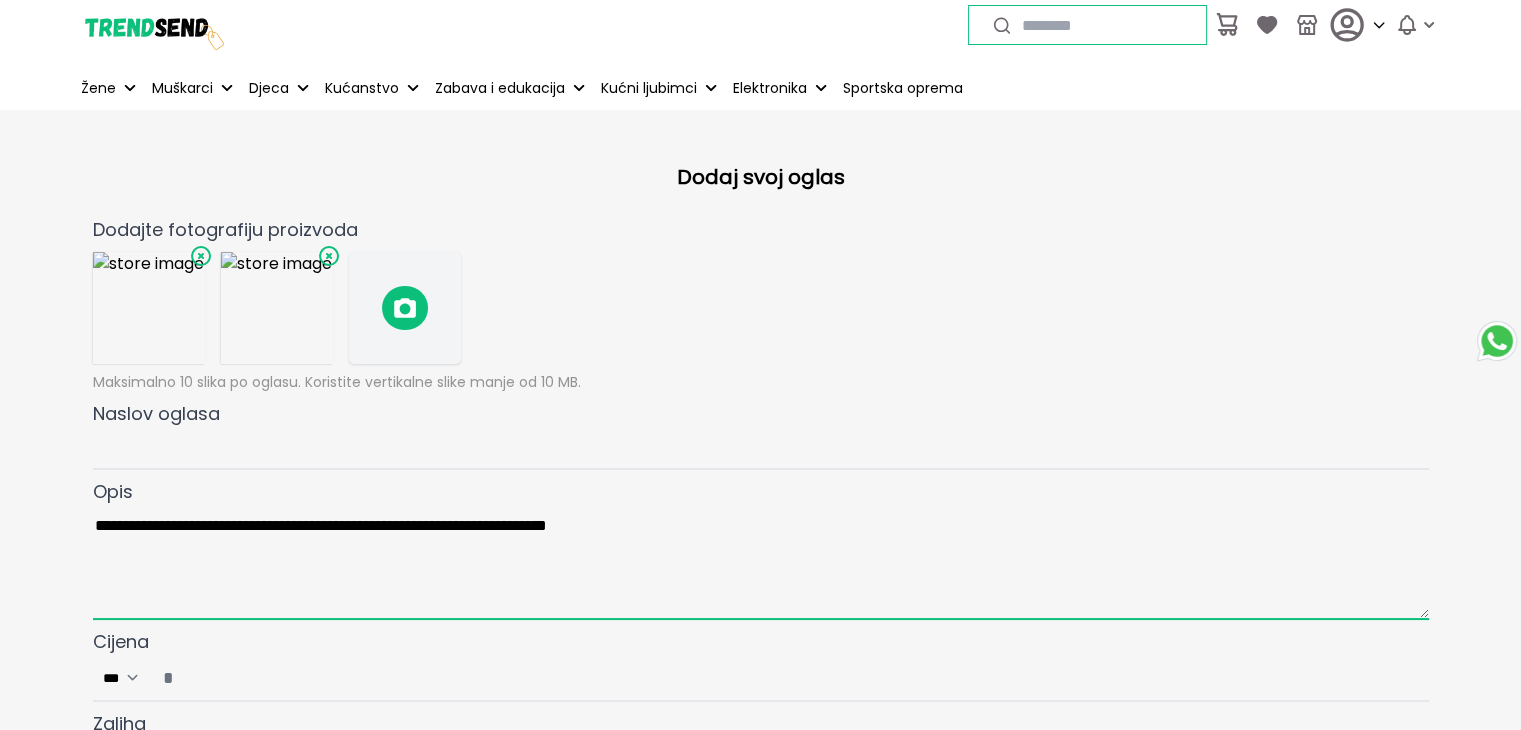 type on "**********" 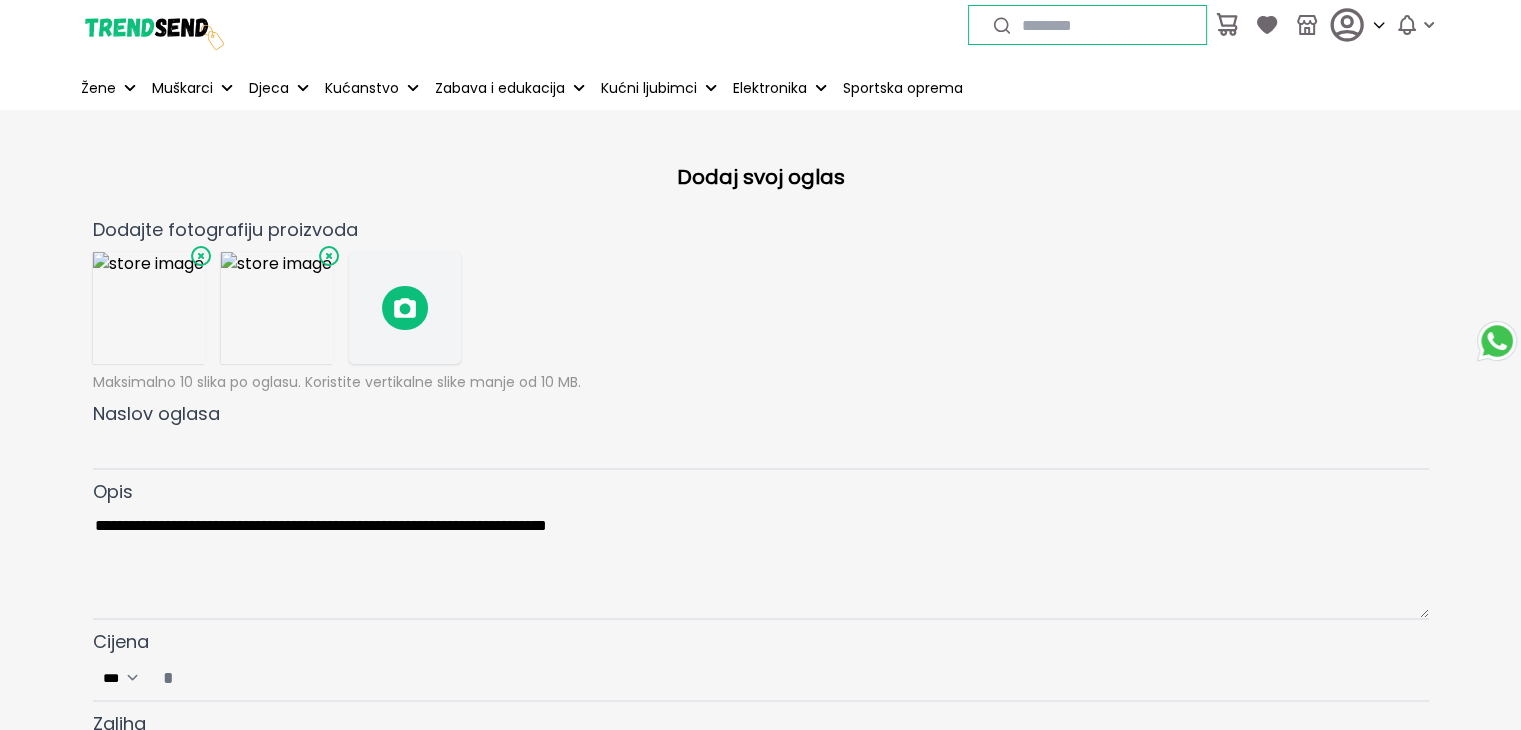 click on "**********" at bounding box center (761, 549) 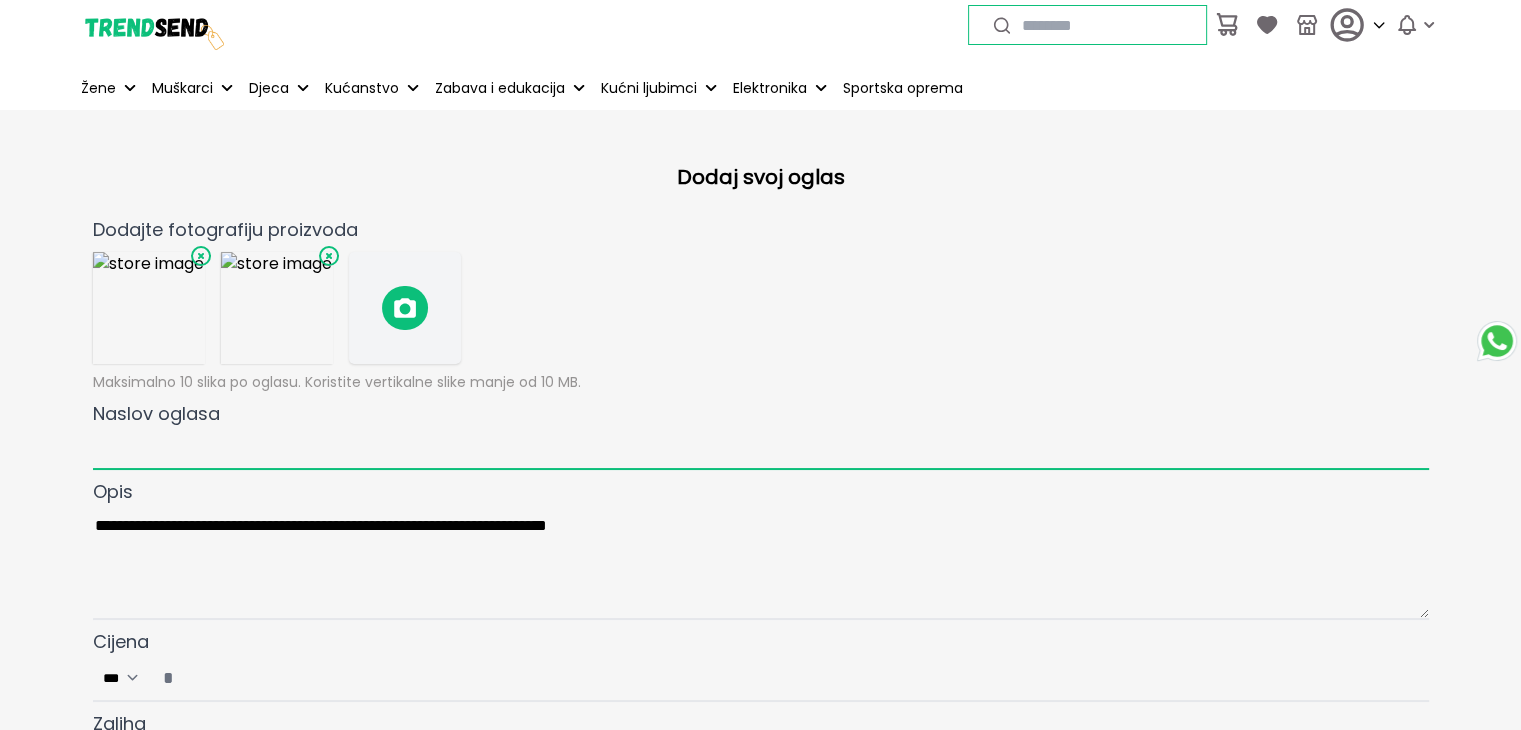 click on "Naslov oglasa" at bounding box center [761, 449] 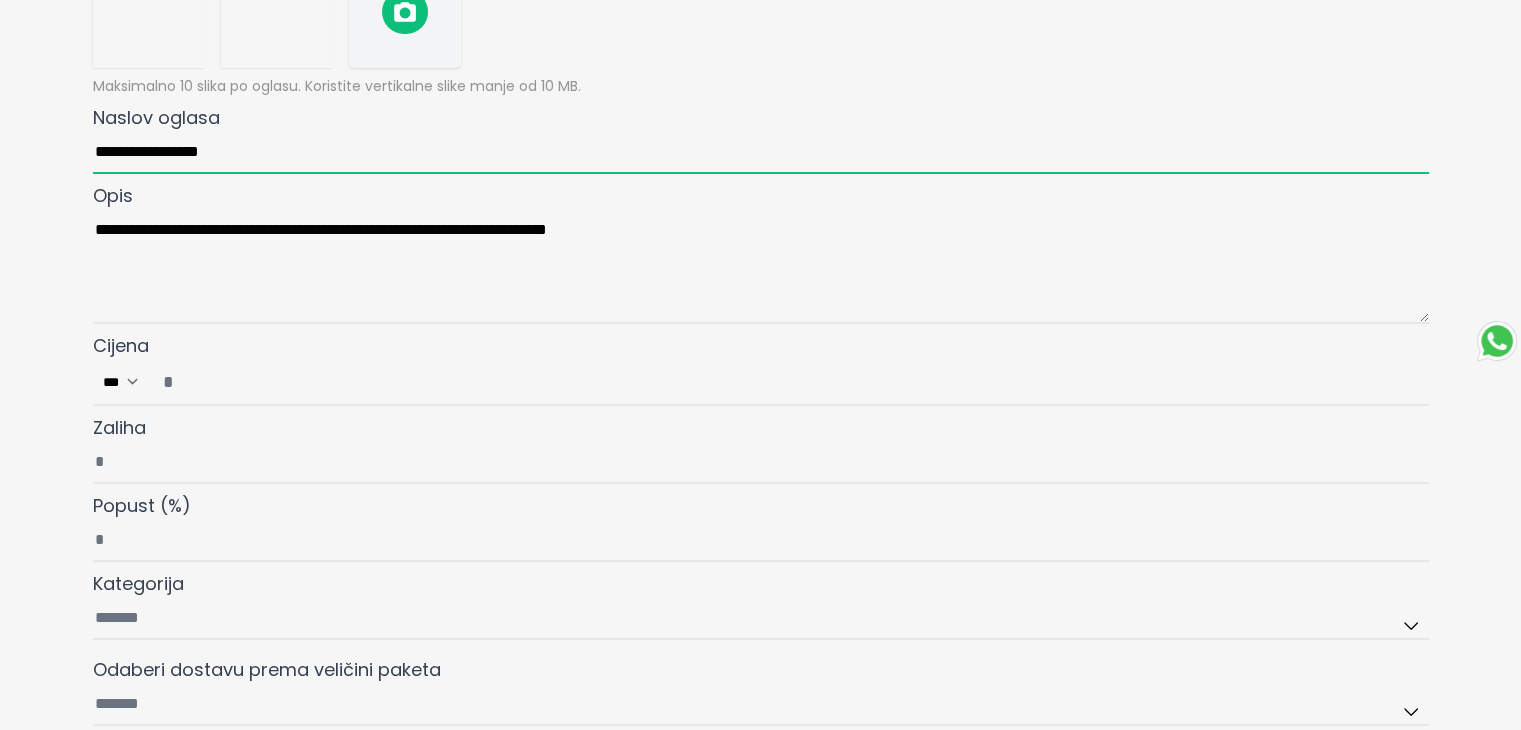 scroll, scrollTop: 300, scrollLeft: 0, axis: vertical 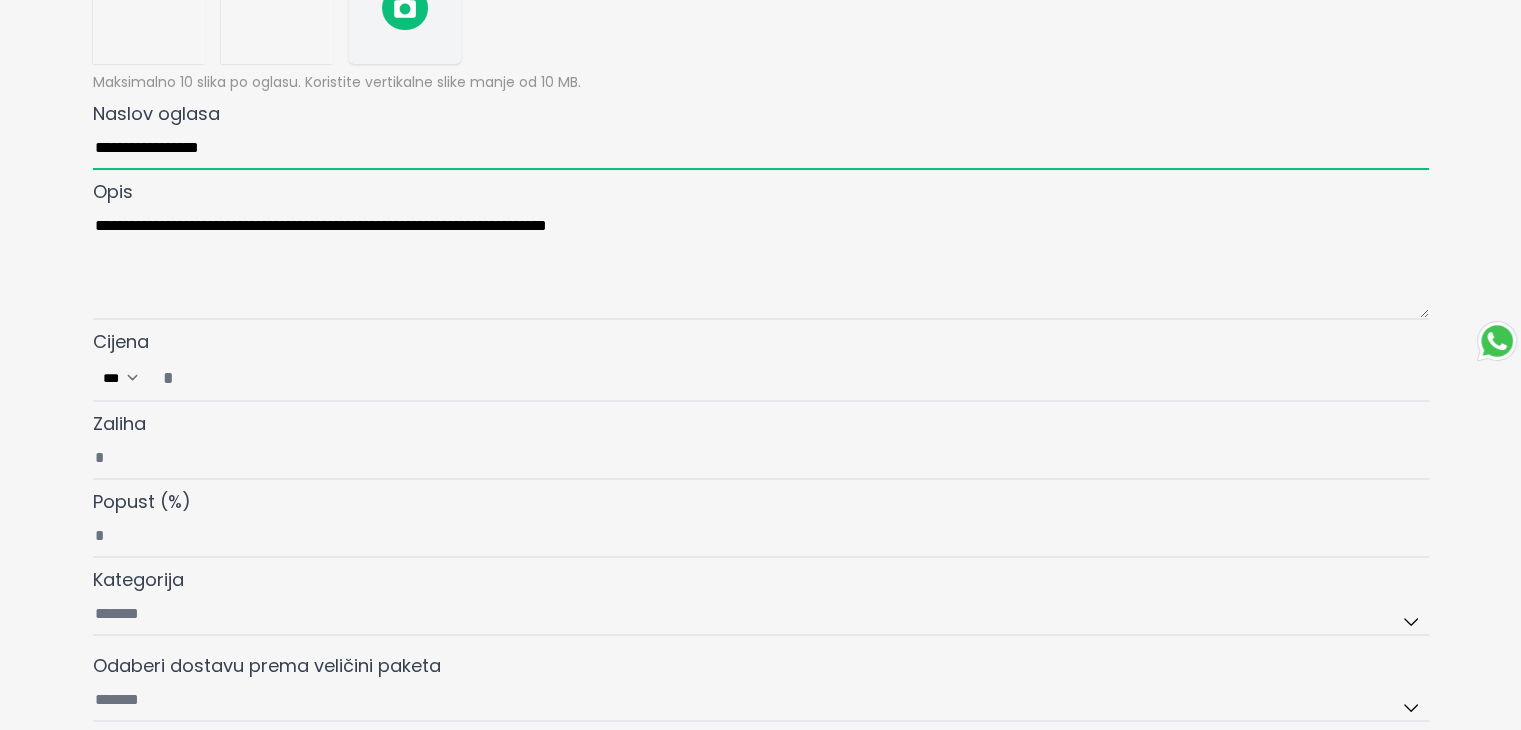 type on "**********" 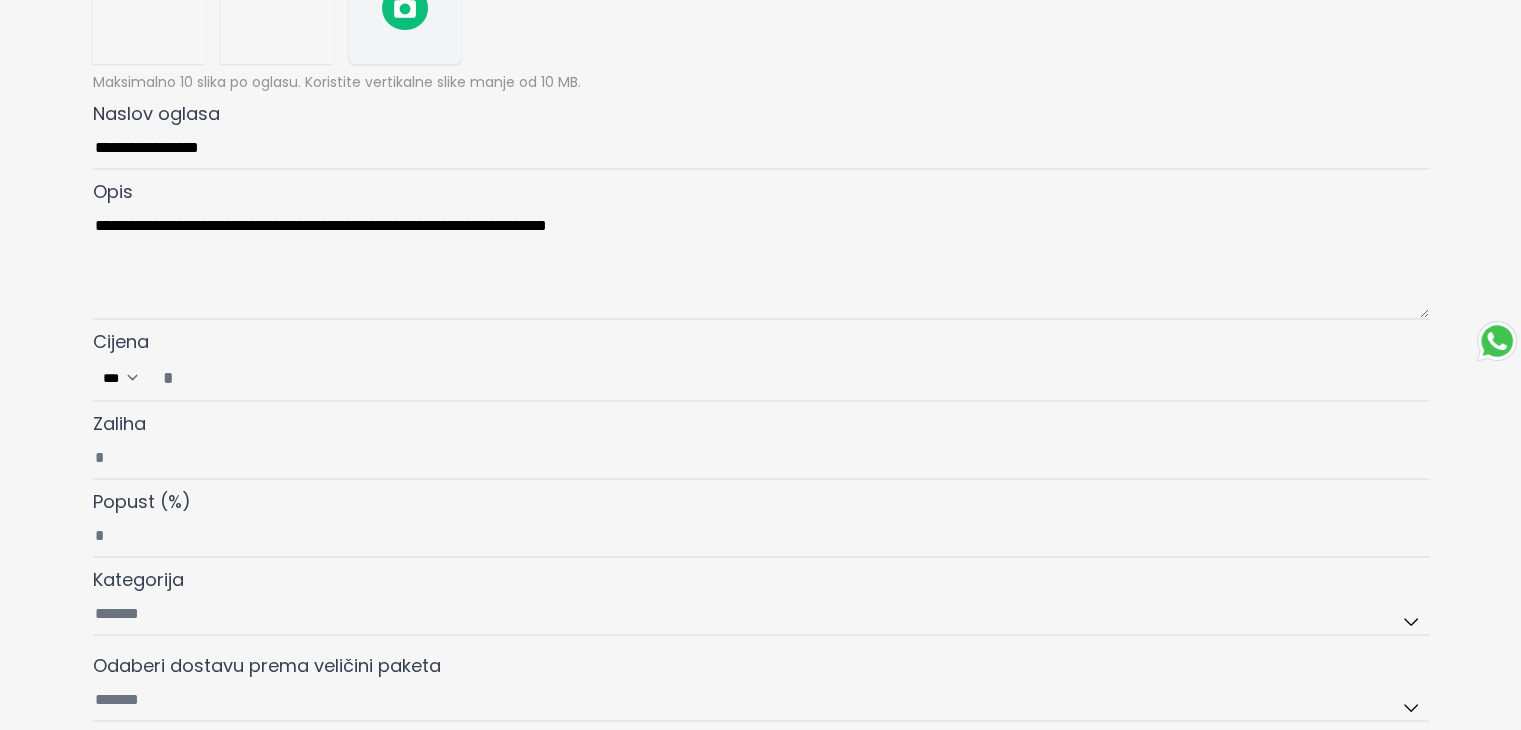 click on "Cijena ***" at bounding box center (789, 378) 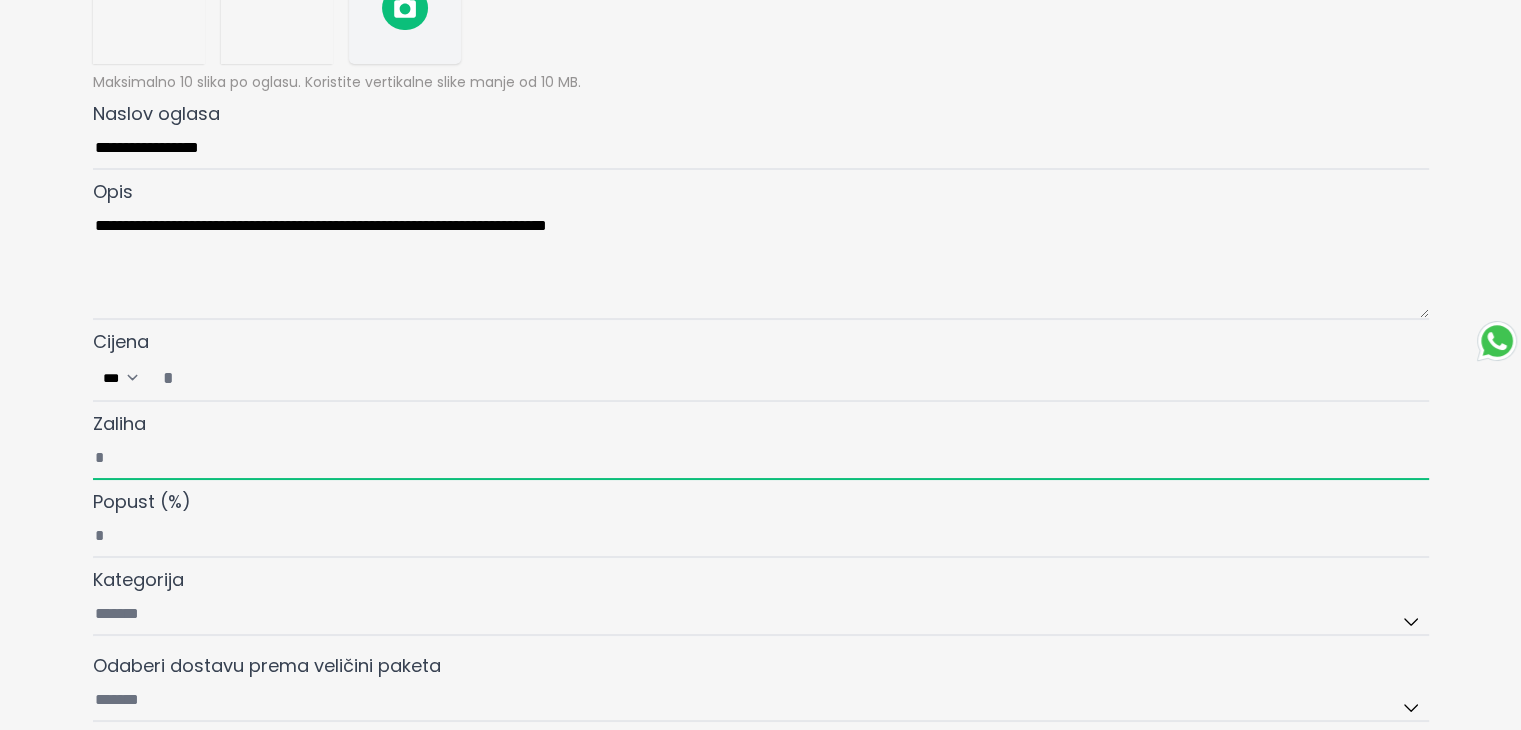 click on "Zaliha" at bounding box center (761, 459) 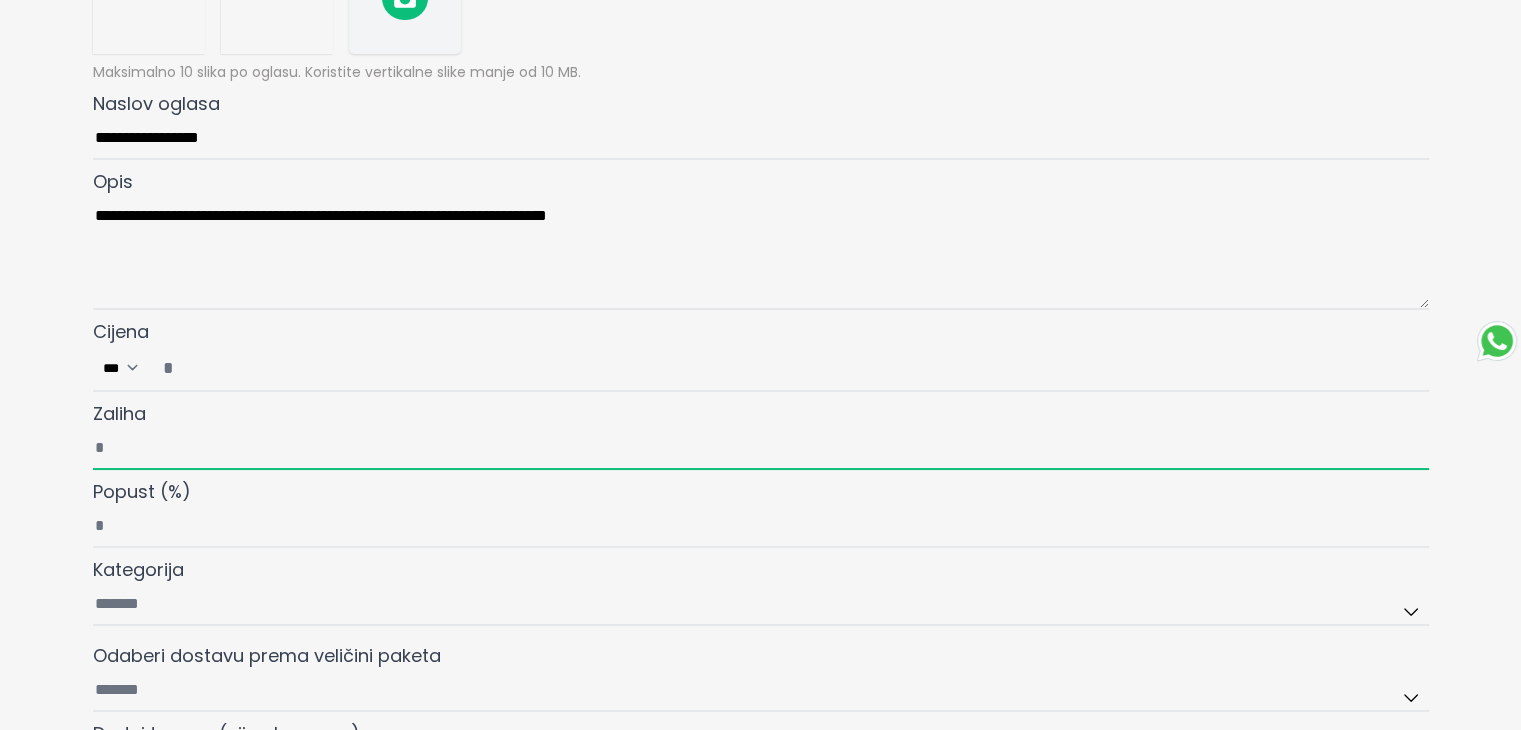 scroll, scrollTop: 600, scrollLeft: 0, axis: vertical 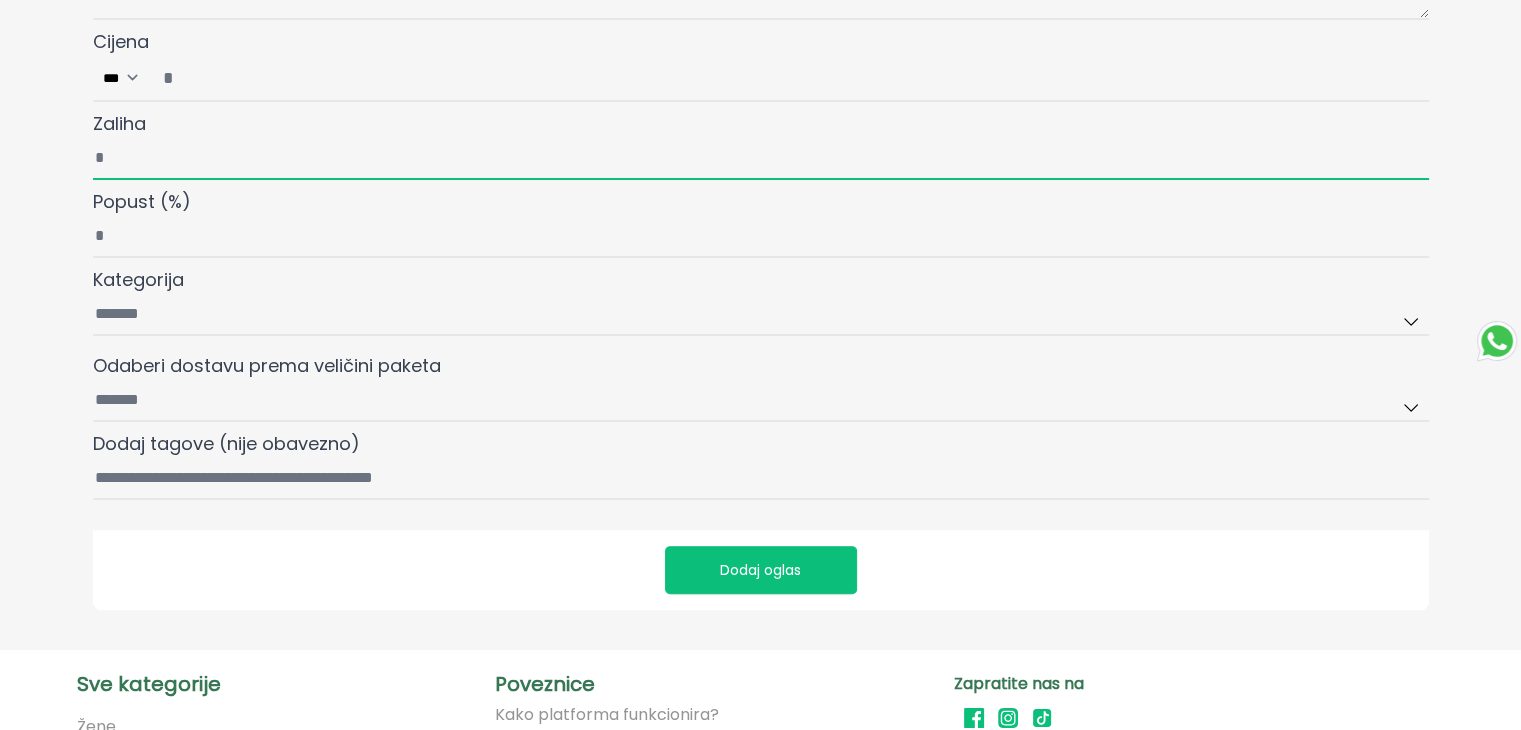 type on "*" 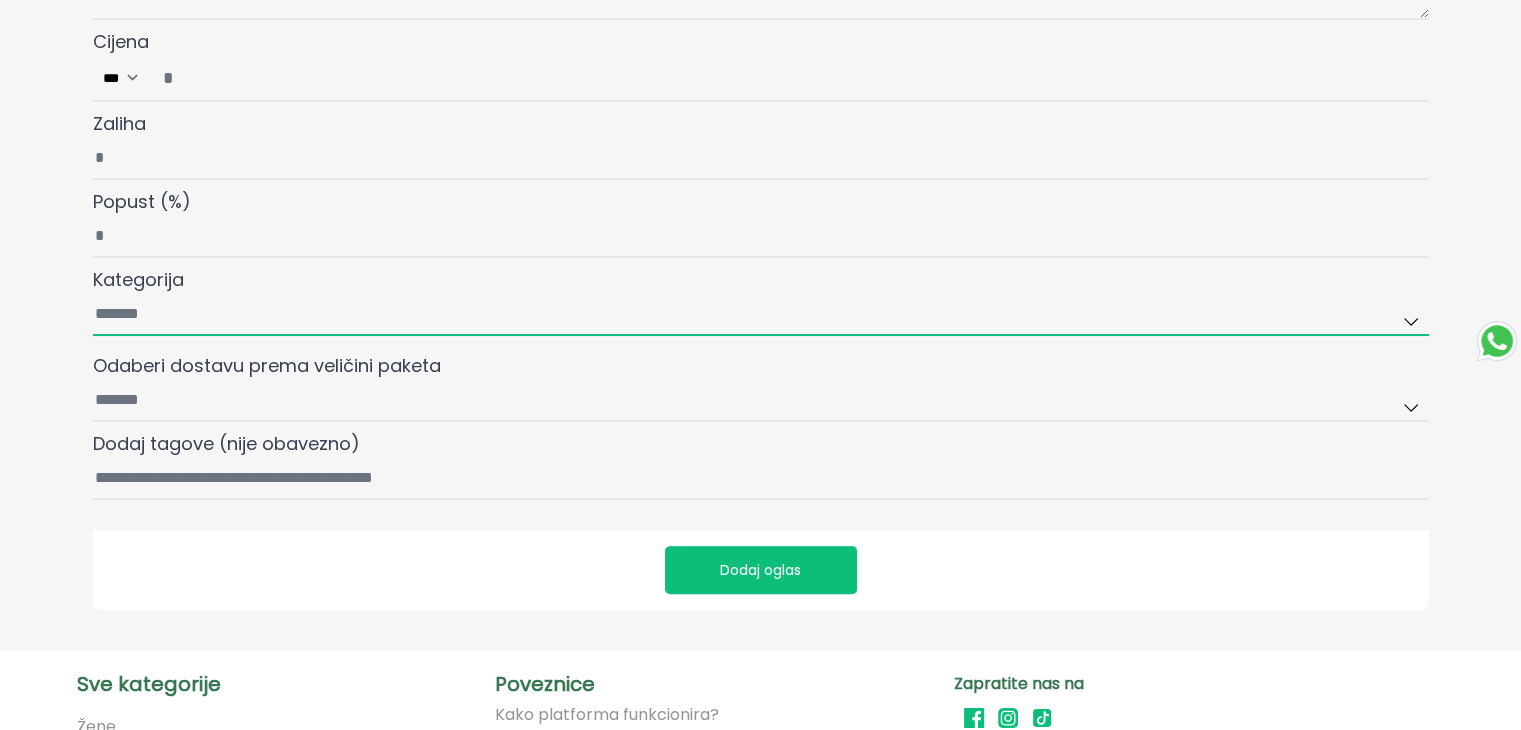 click on "Kategorija" at bounding box center (761, 315) 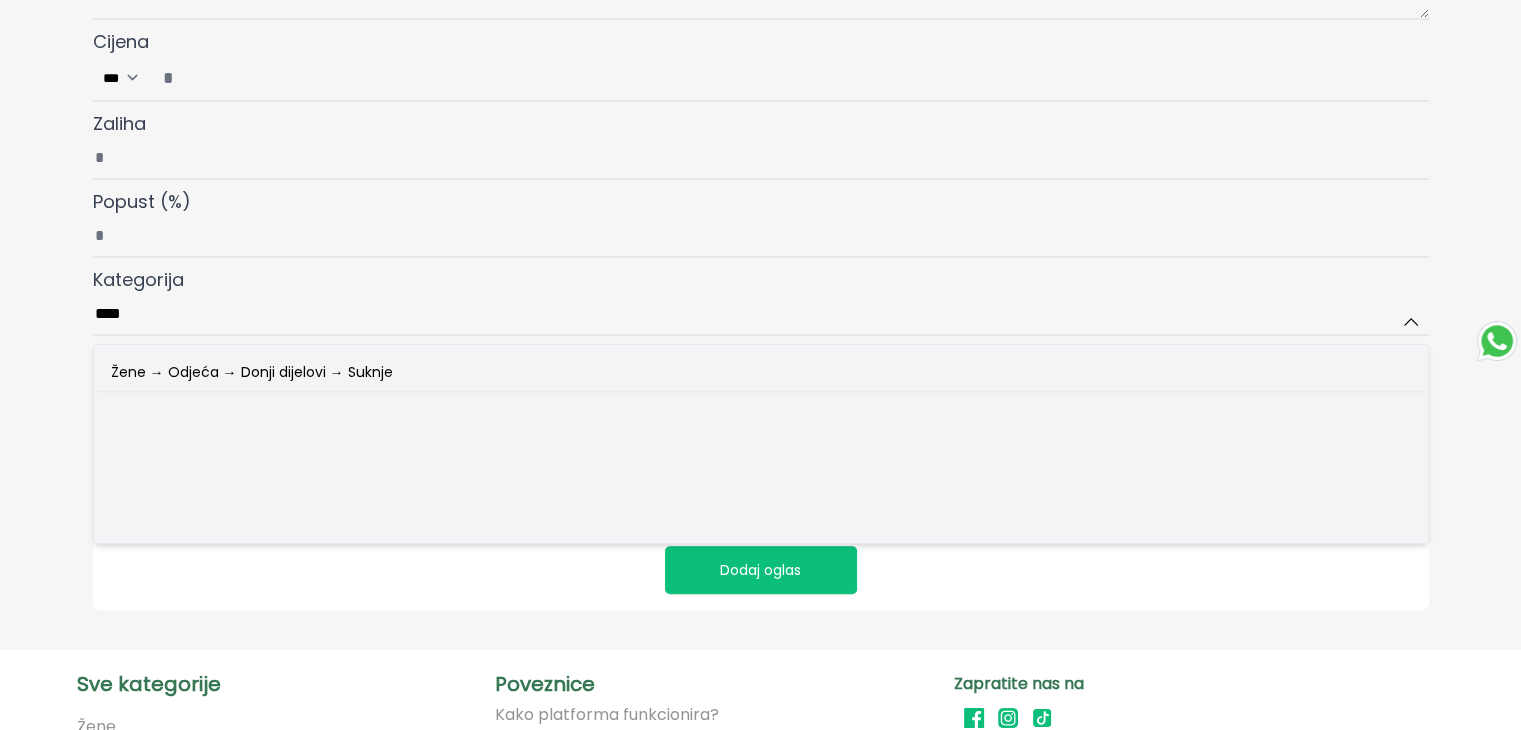 click on "Žene  →  Odjeća  →  Donji dijelovi  →  Suknje" at bounding box center (761, 372) 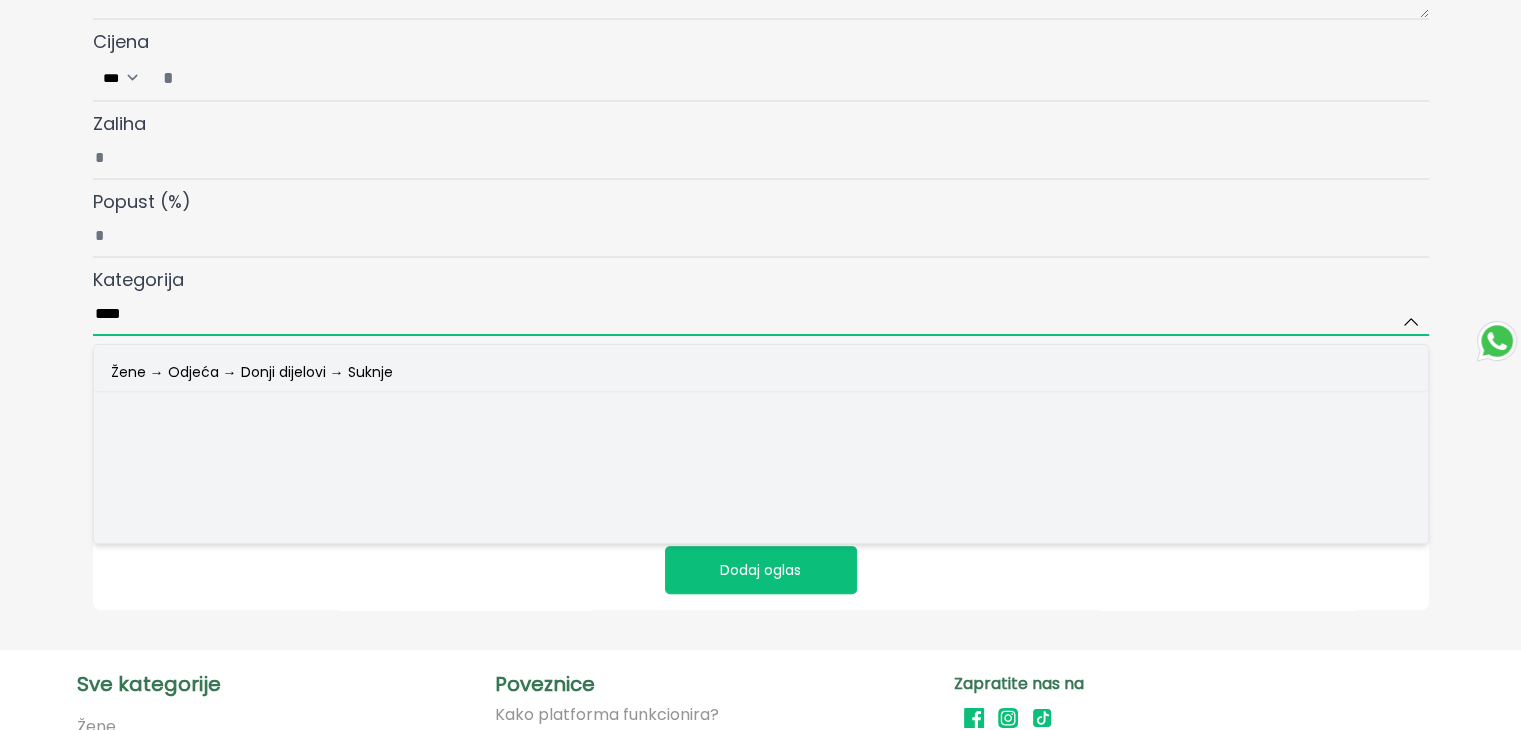 click on "****" at bounding box center (761, 315) 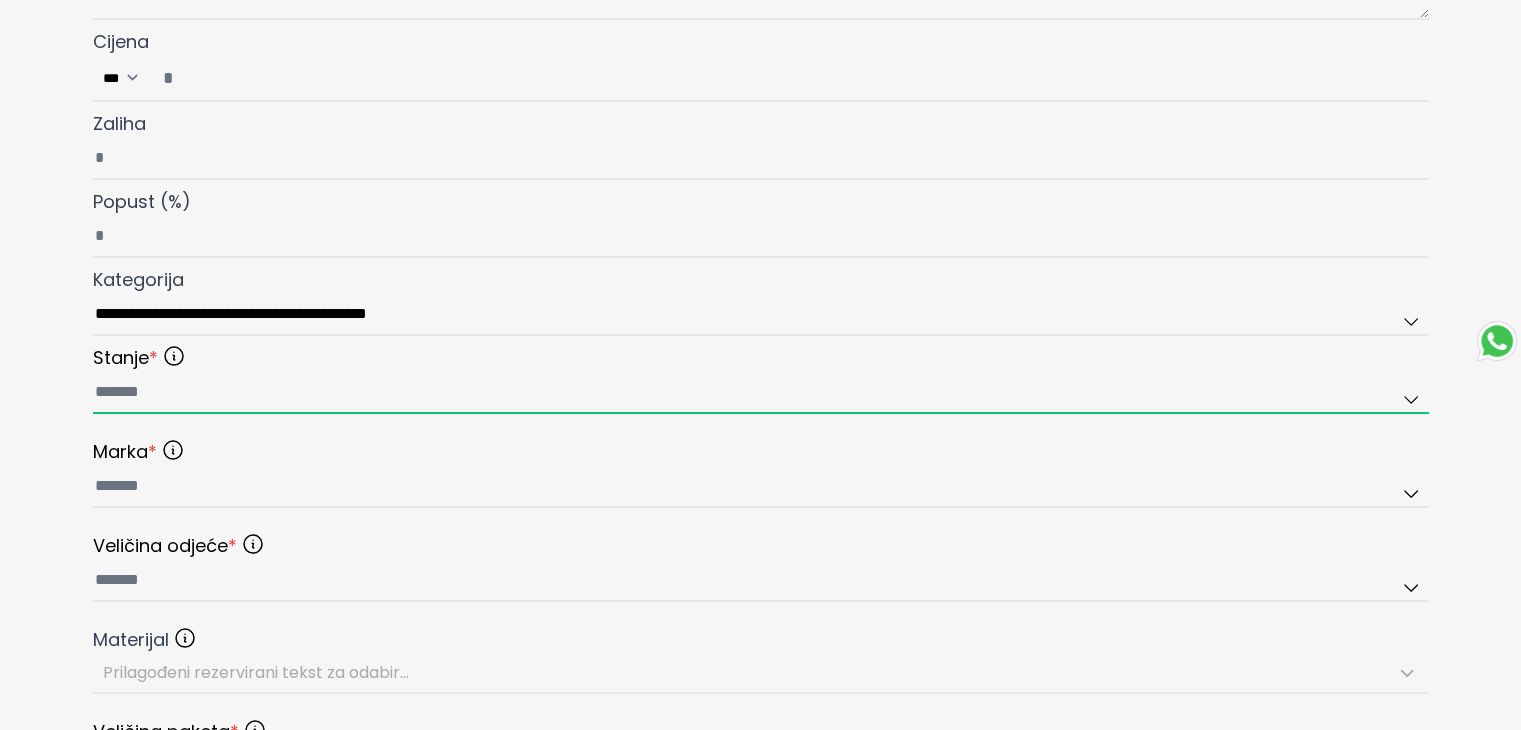 click at bounding box center (761, 393) 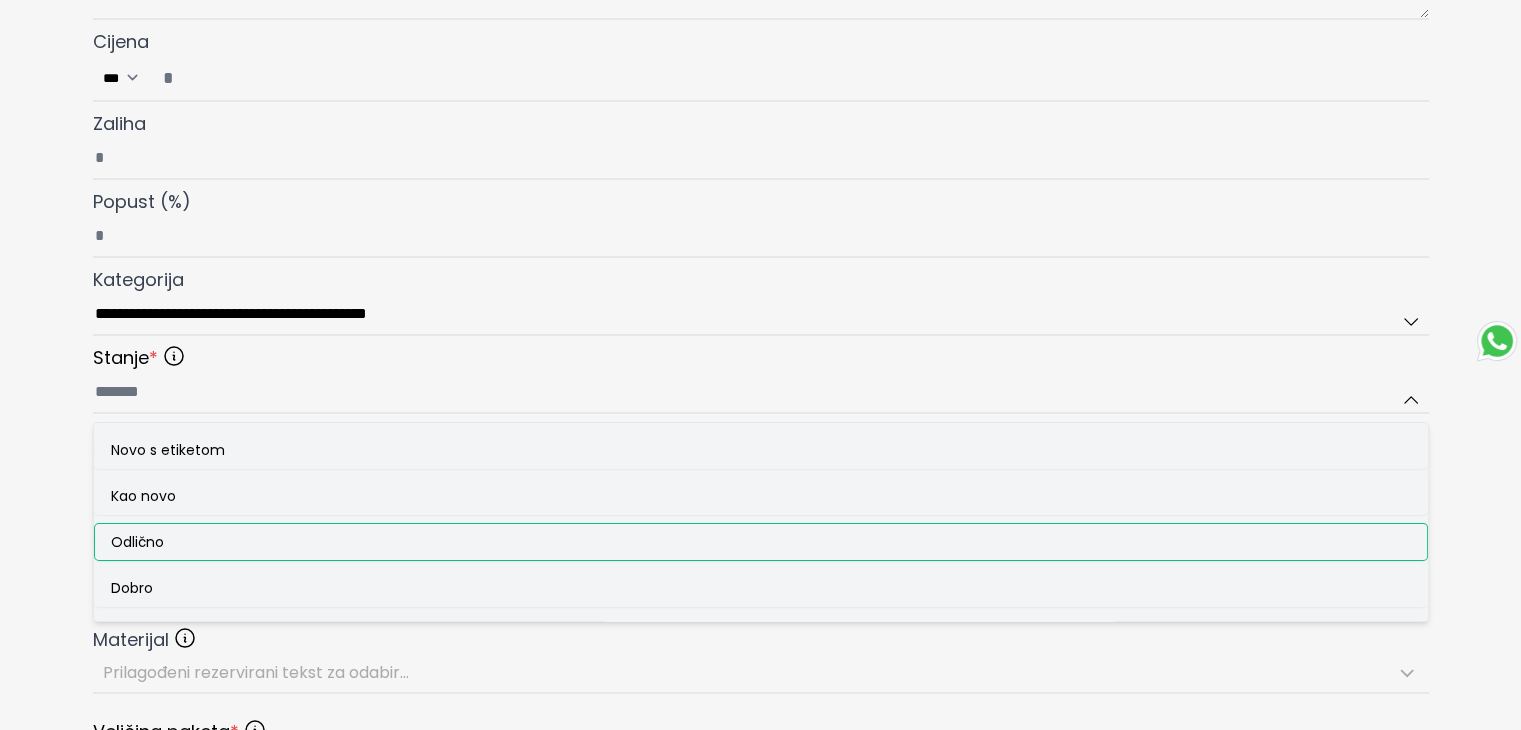 click on "Odlično" at bounding box center [137, 542] 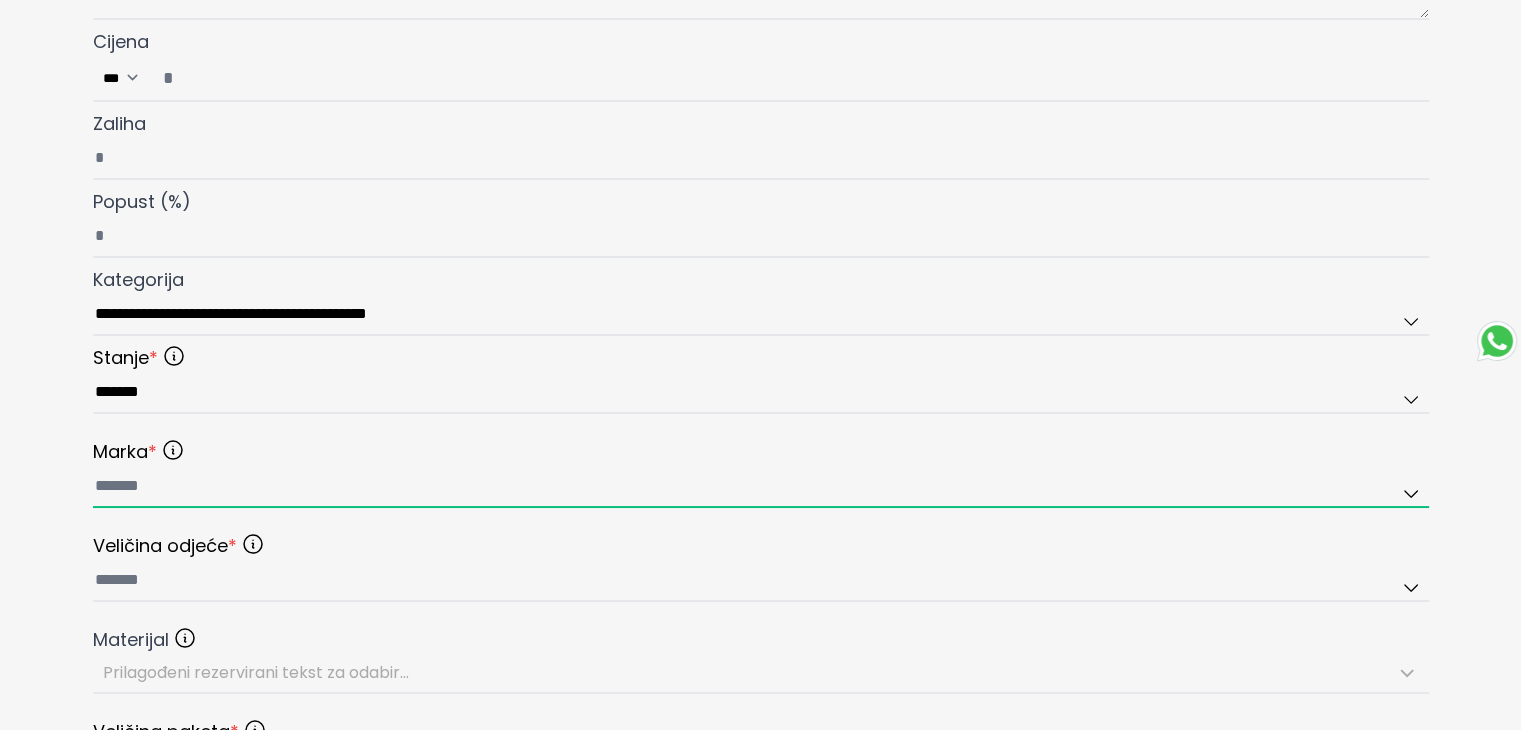 click at bounding box center [761, 487] 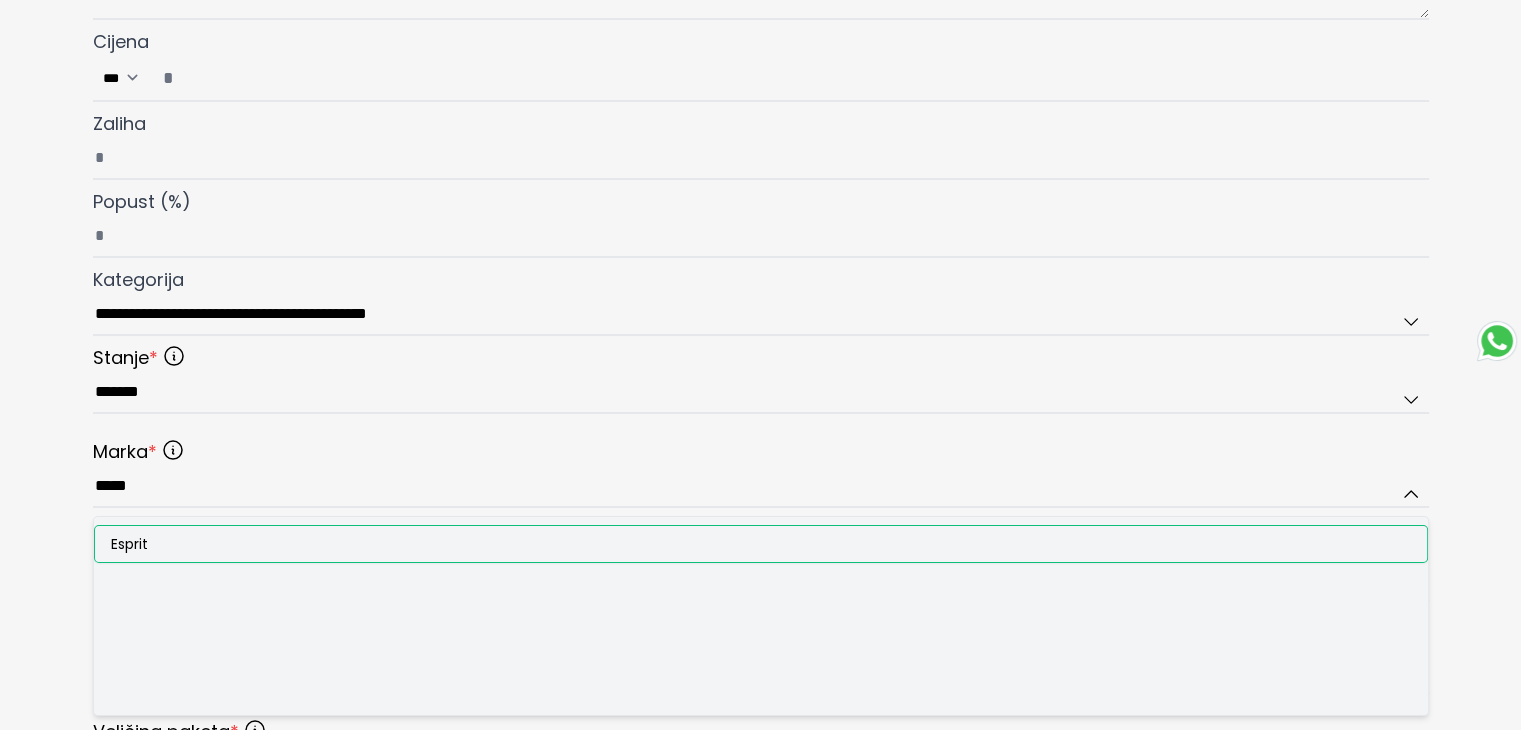 click on "Esprit" at bounding box center [129, 544] 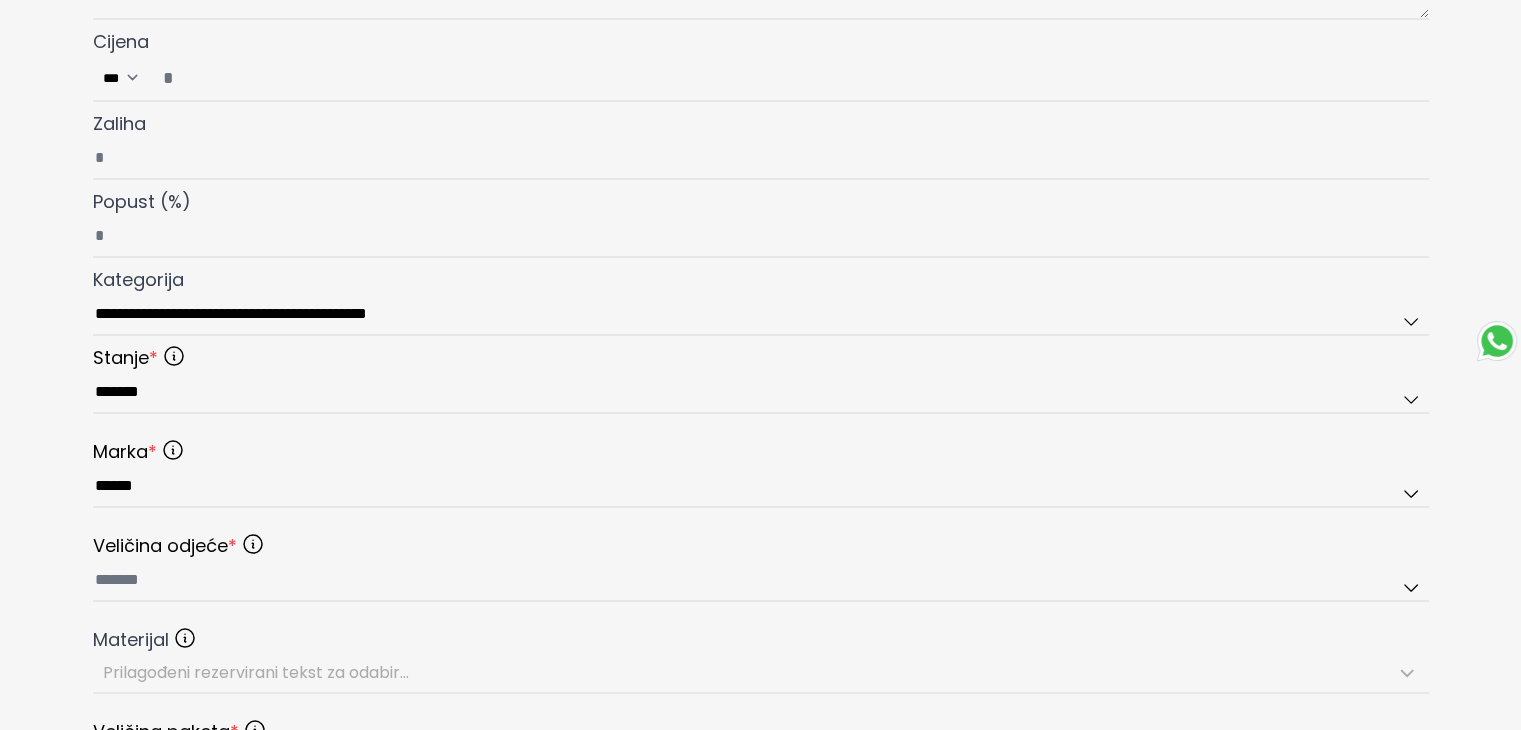 click on "Stanje Odaberite stanje artikla ******* Marka Odaberite marku ****** Veličina odjeće Odaberite veličinu odjeće Materijal Odaberite materijal (nije obvezno) Prilagođeni rezervirani tekst za odabir... Veličina paketa Odaberite istu veličinu paketa kao što ste odabrali za dostavu. Boja Odaberite boju Prilagođeni rezervirani tekst za odabir..." at bounding box center [761, 612] 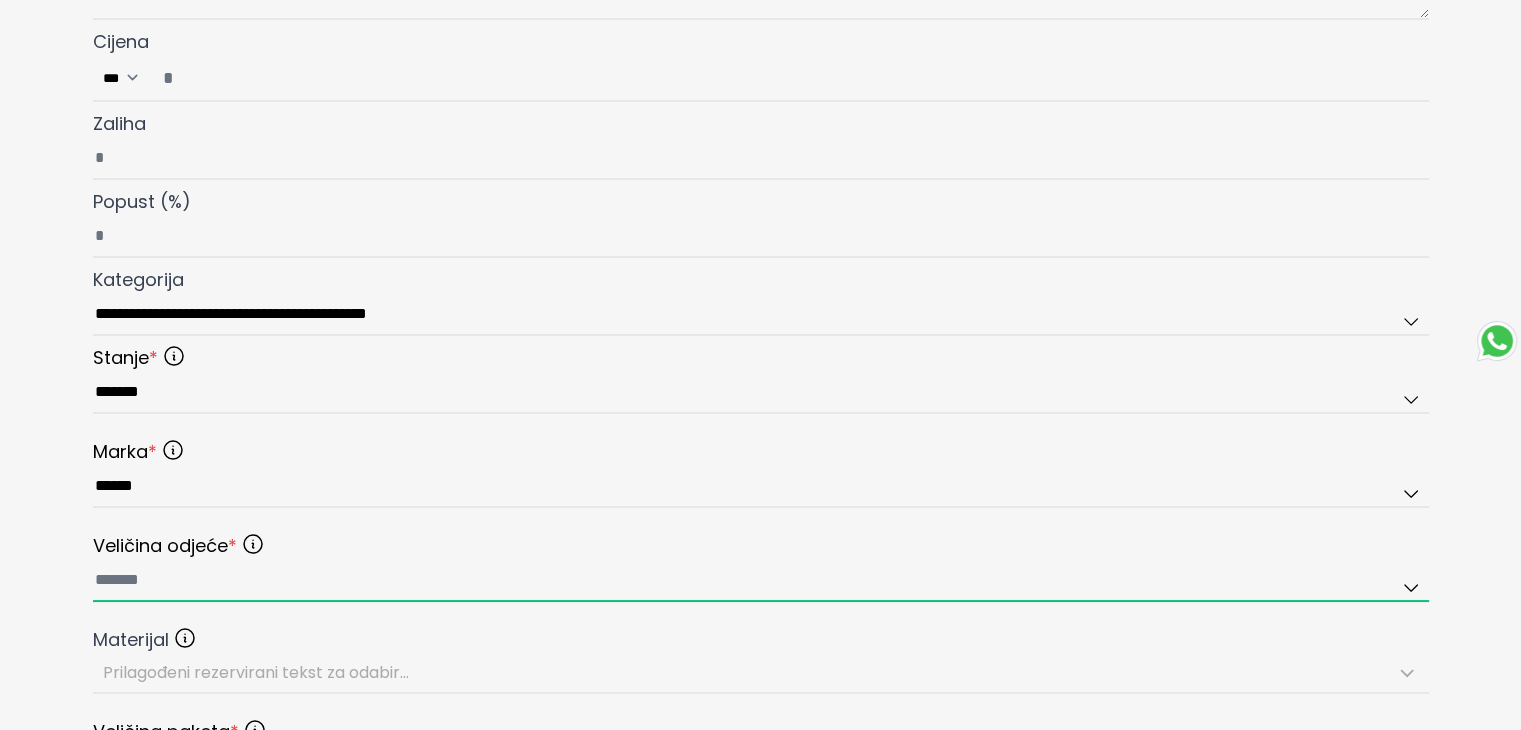 click at bounding box center (761, 581) 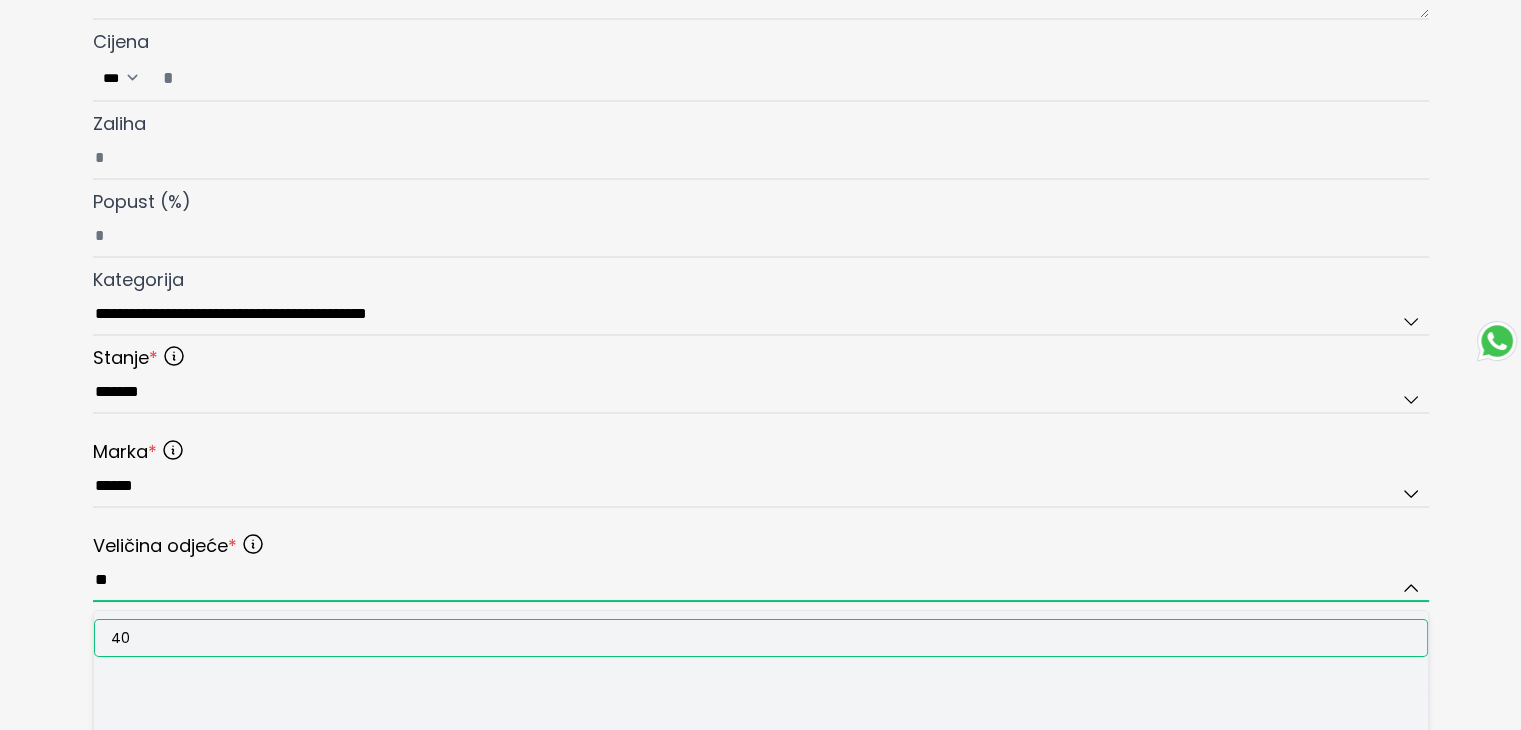 type on "**" 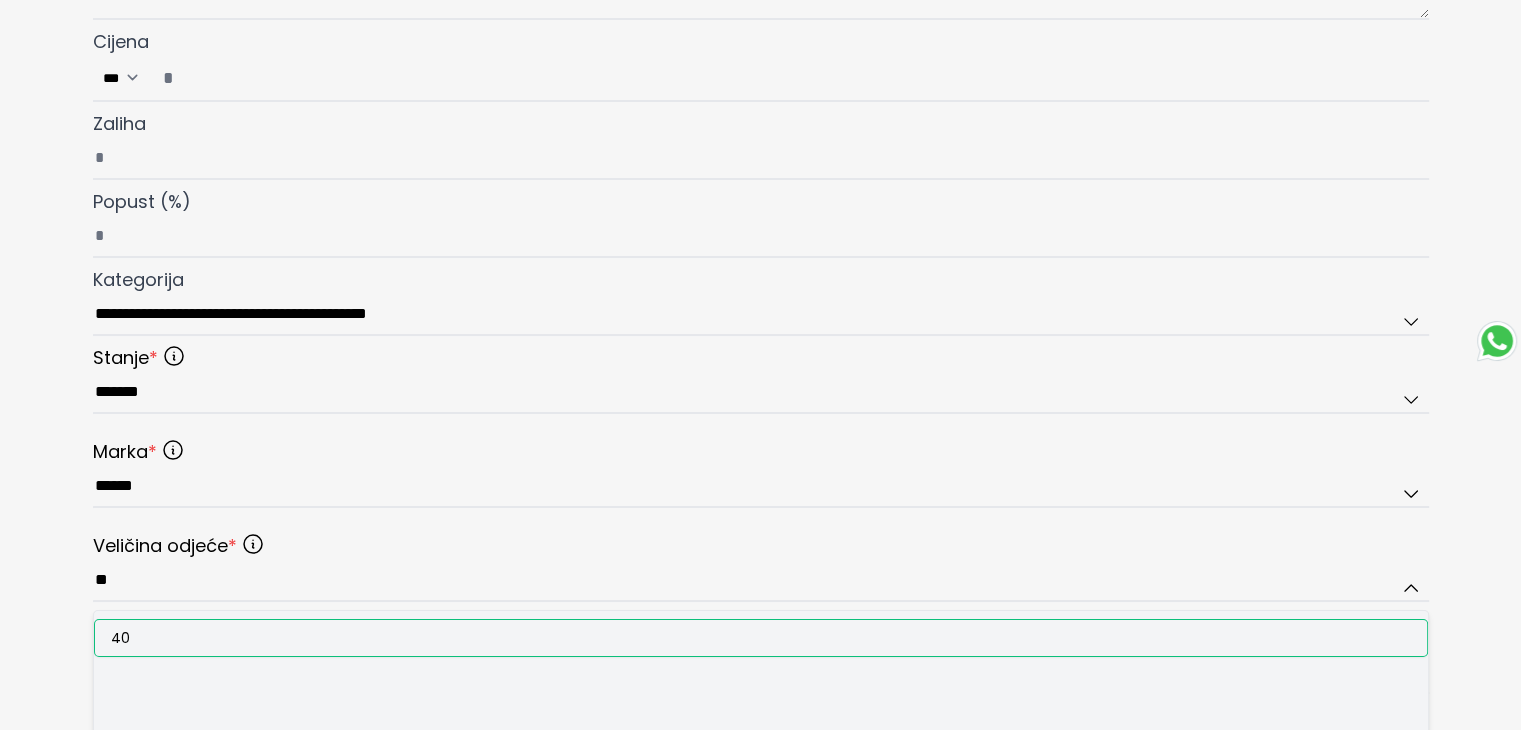 click on "40" at bounding box center [761, 638] 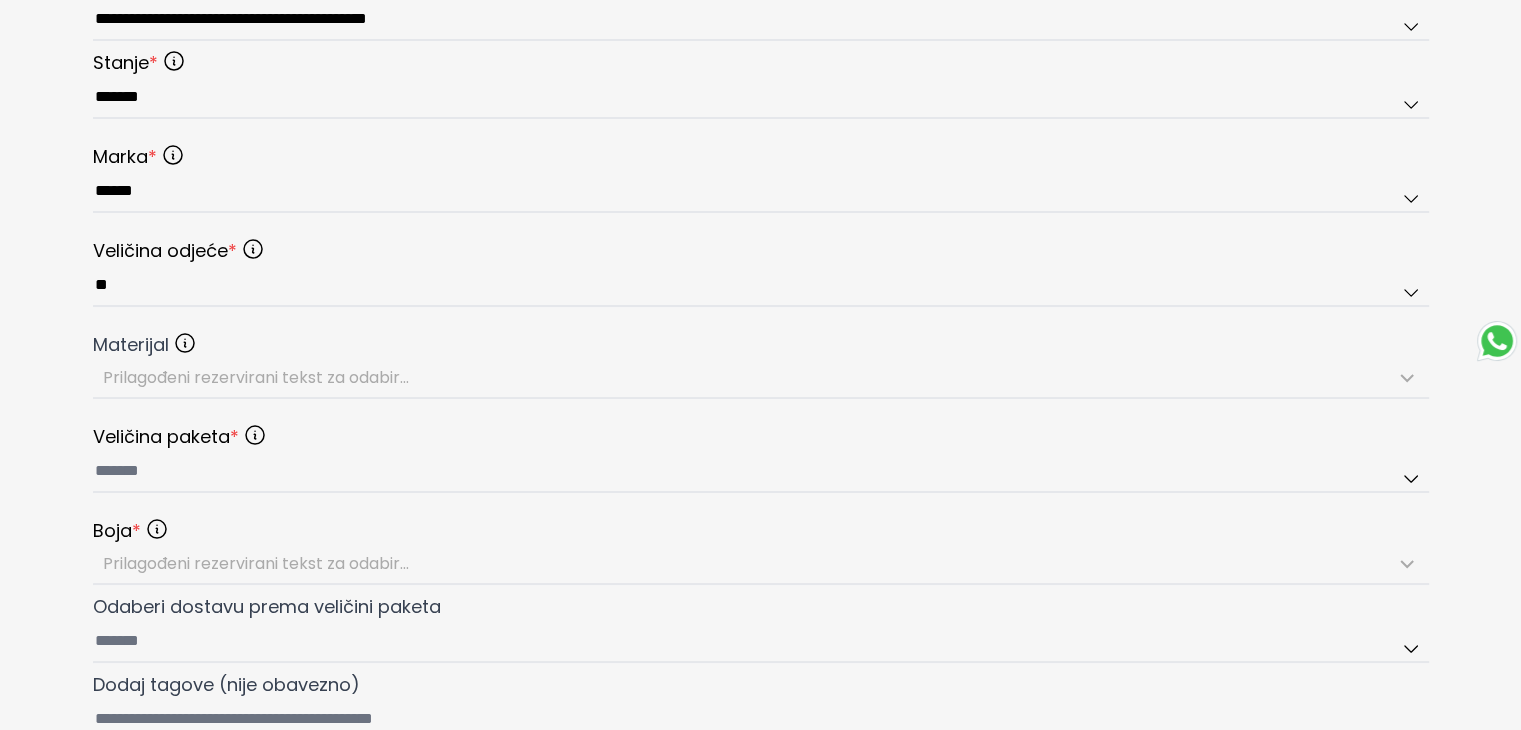 scroll, scrollTop: 900, scrollLeft: 0, axis: vertical 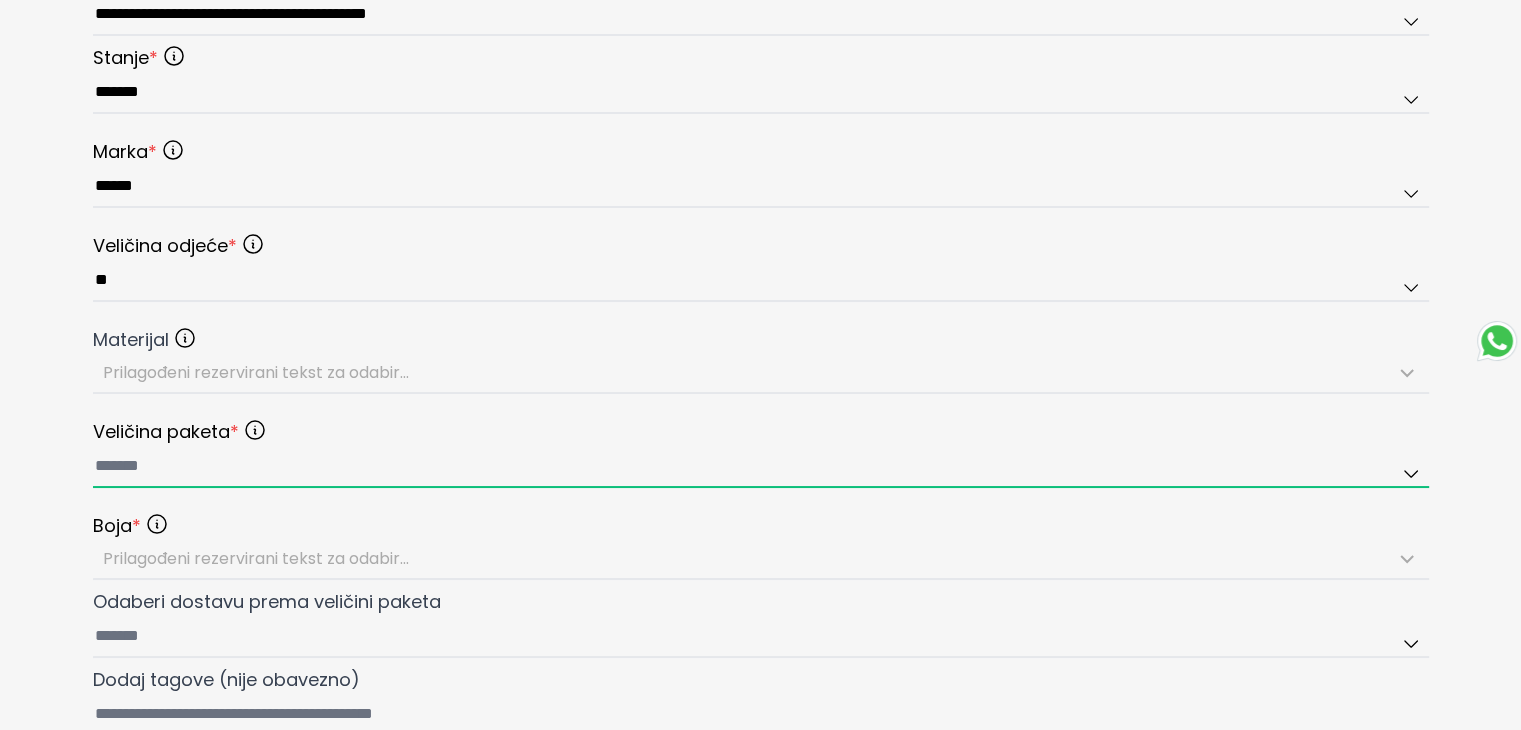 click at bounding box center [761, 467] 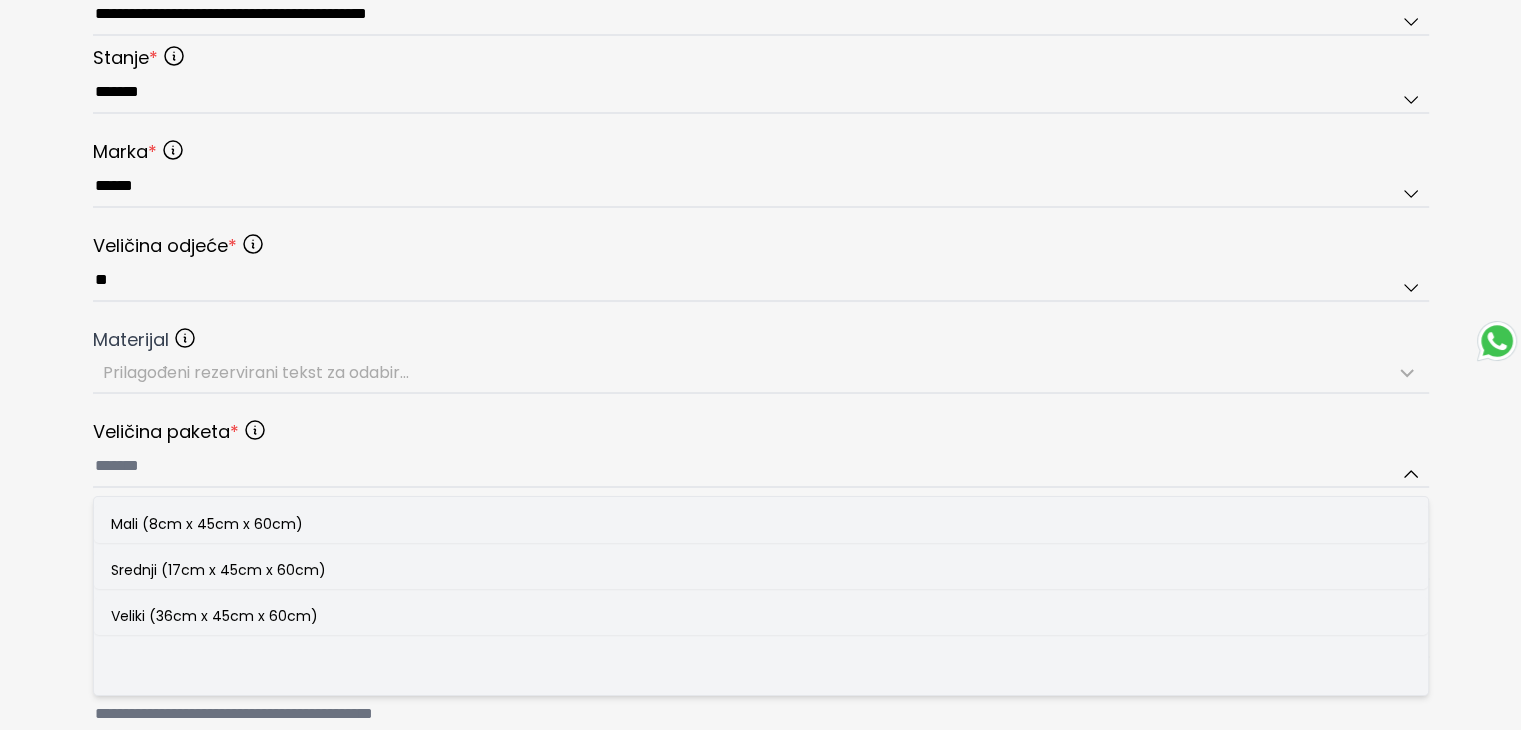 click on "Mali (8cm x 45cm x 60cm) Srednji (17cm x 45cm x 60cm) Veliki (36cm x 45cm x 60cm)" at bounding box center [761, 596] 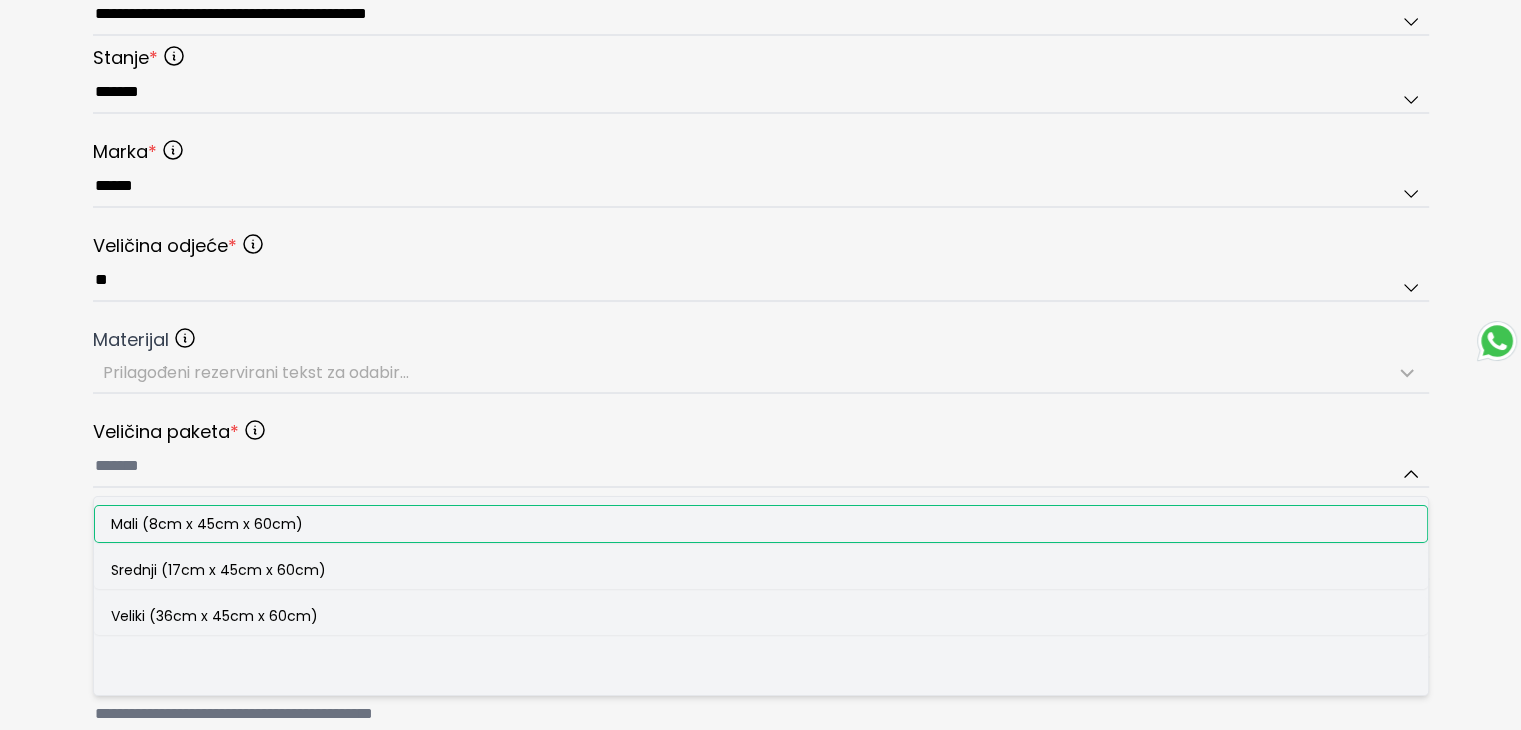 click on "Mali (8cm x 45cm x 60cm)" at bounding box center (207, 524) 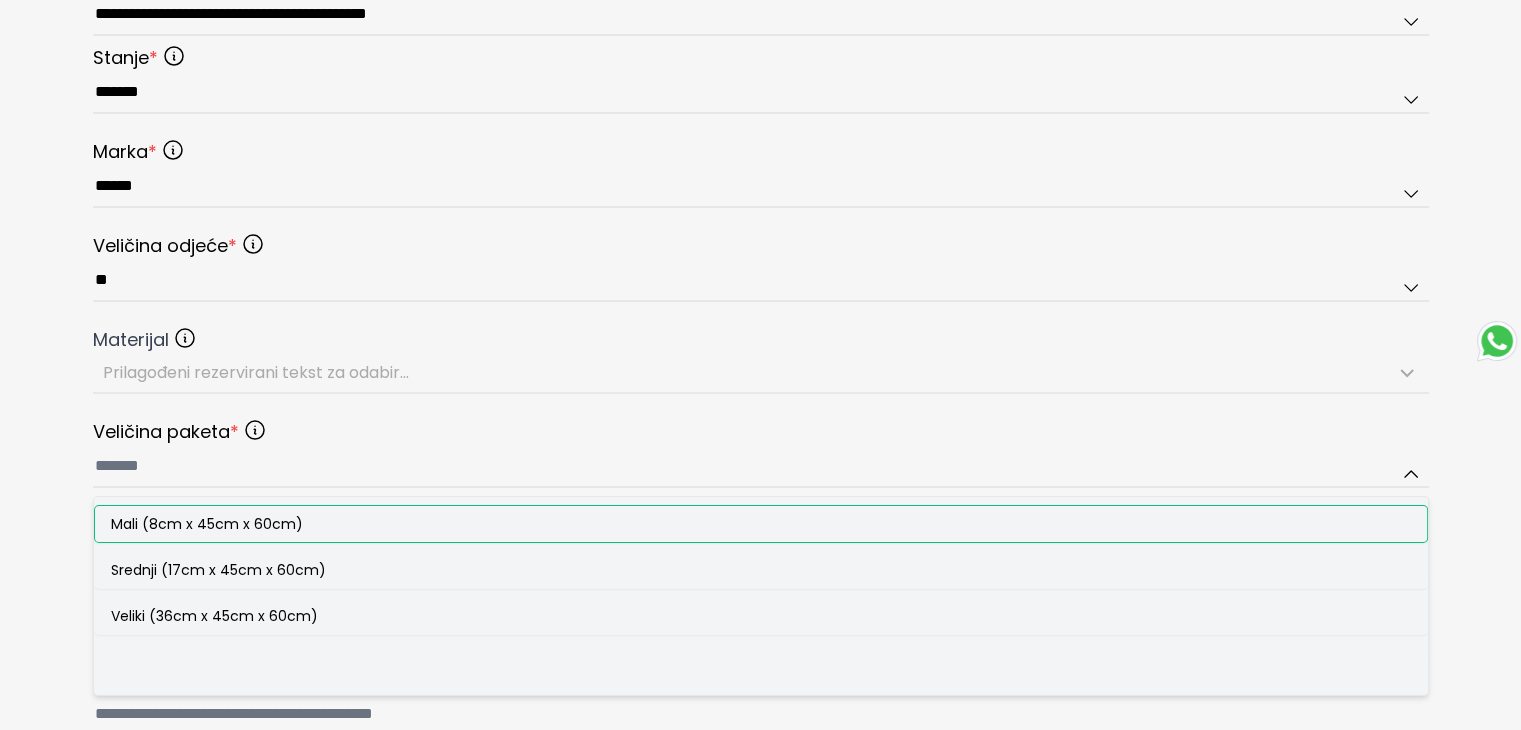 type on "**********" 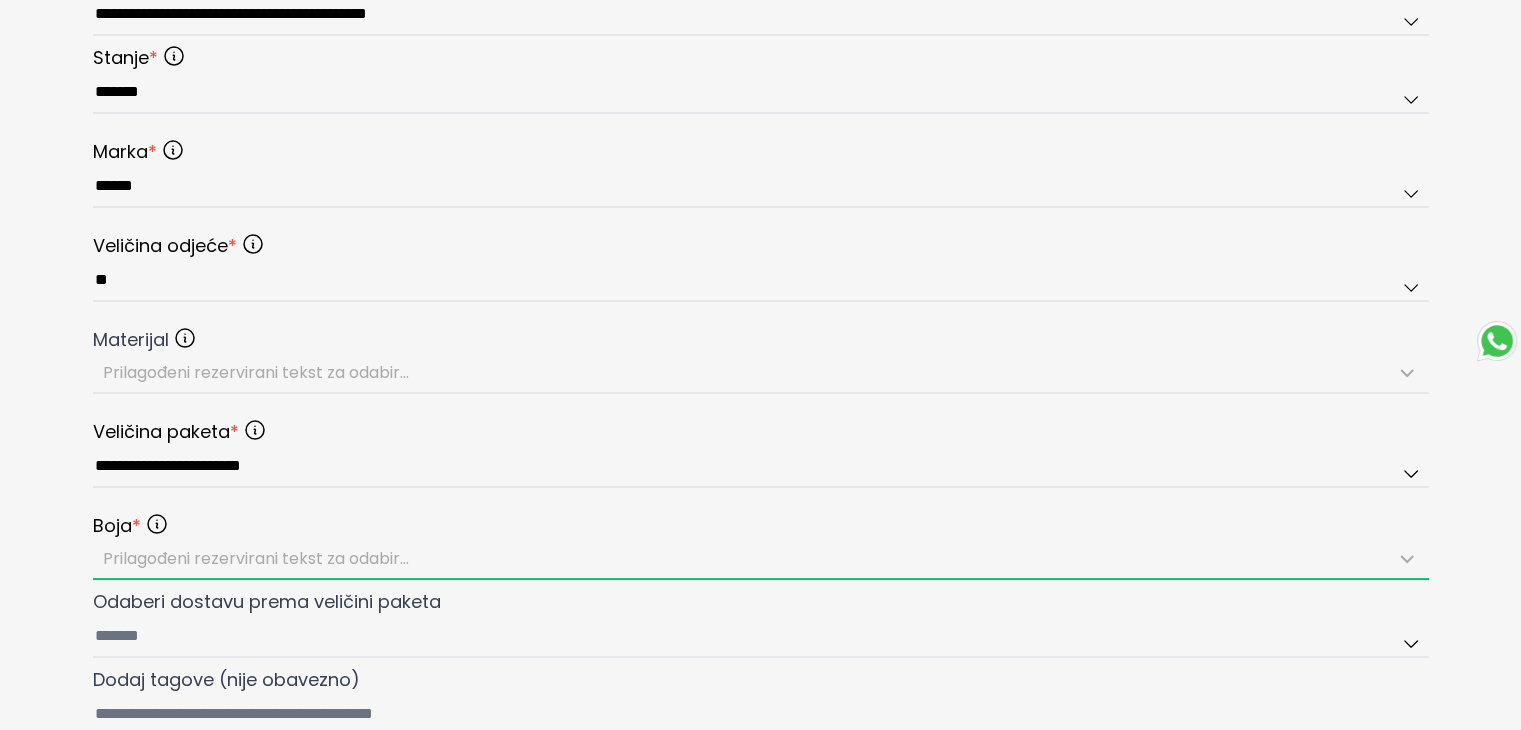 click on "Prilagođeni rezervirani tekst za odabir..." at bounding box center [256, 558] 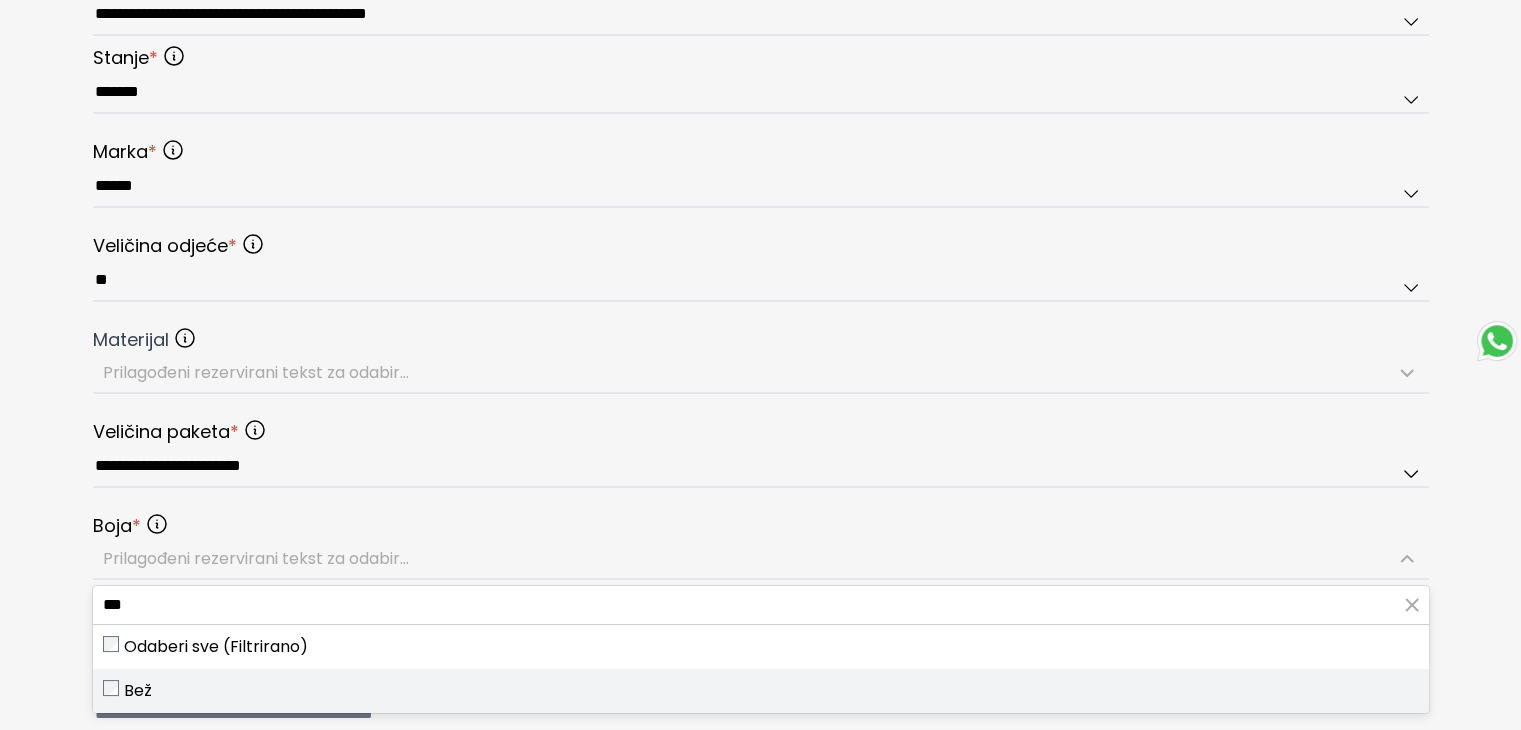 type on "***" 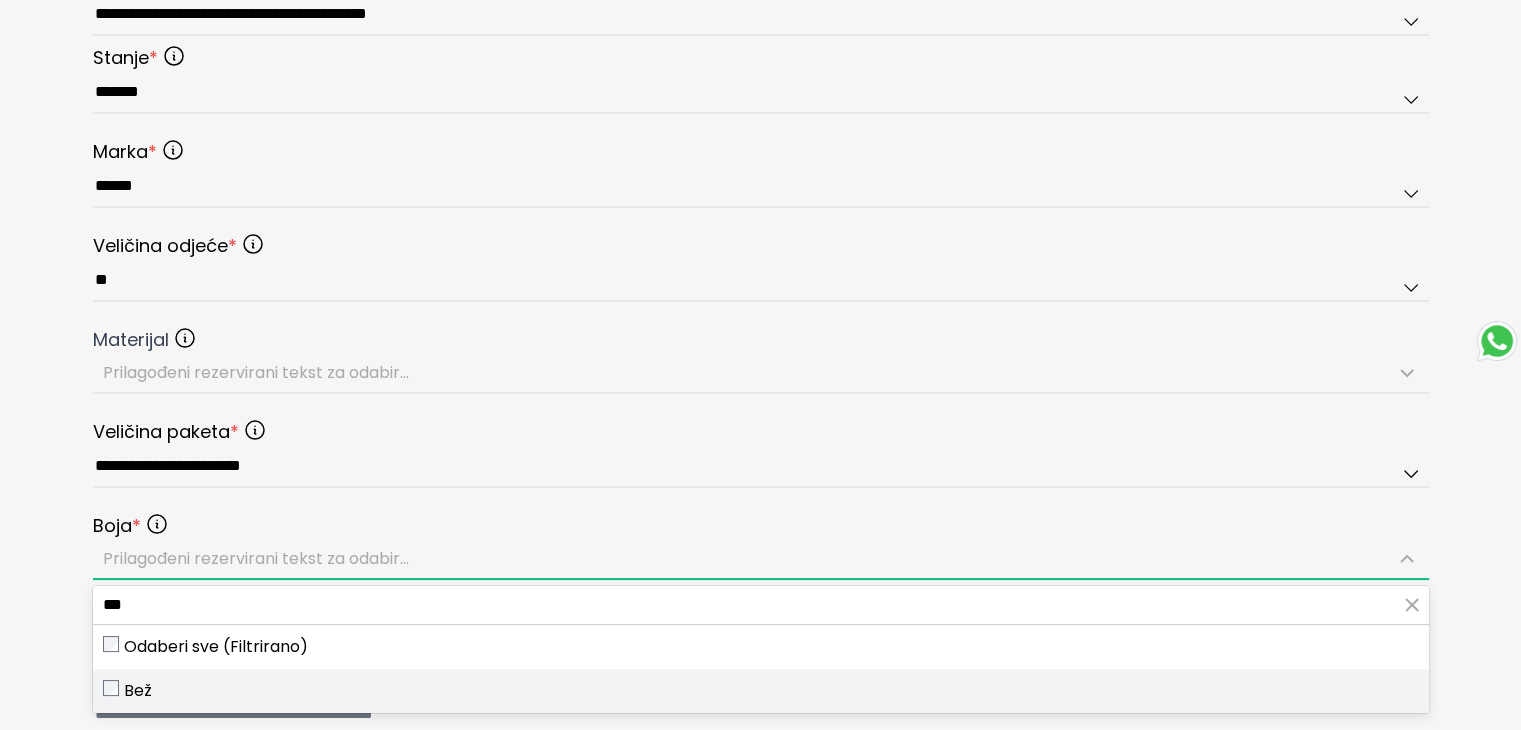 click on "Bež" at bounding box center [761, 691] 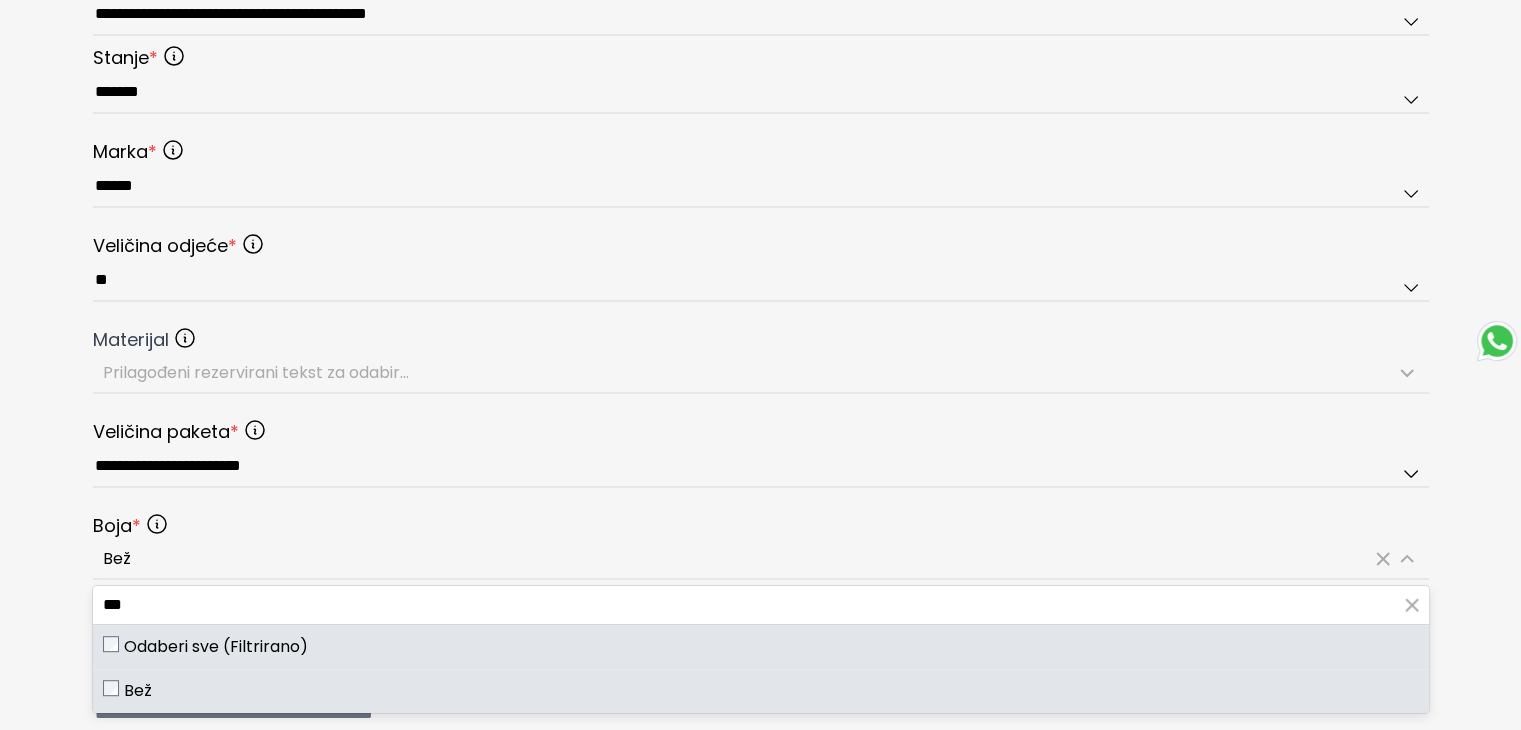 click on "**********" at bounding box center [760, 48] 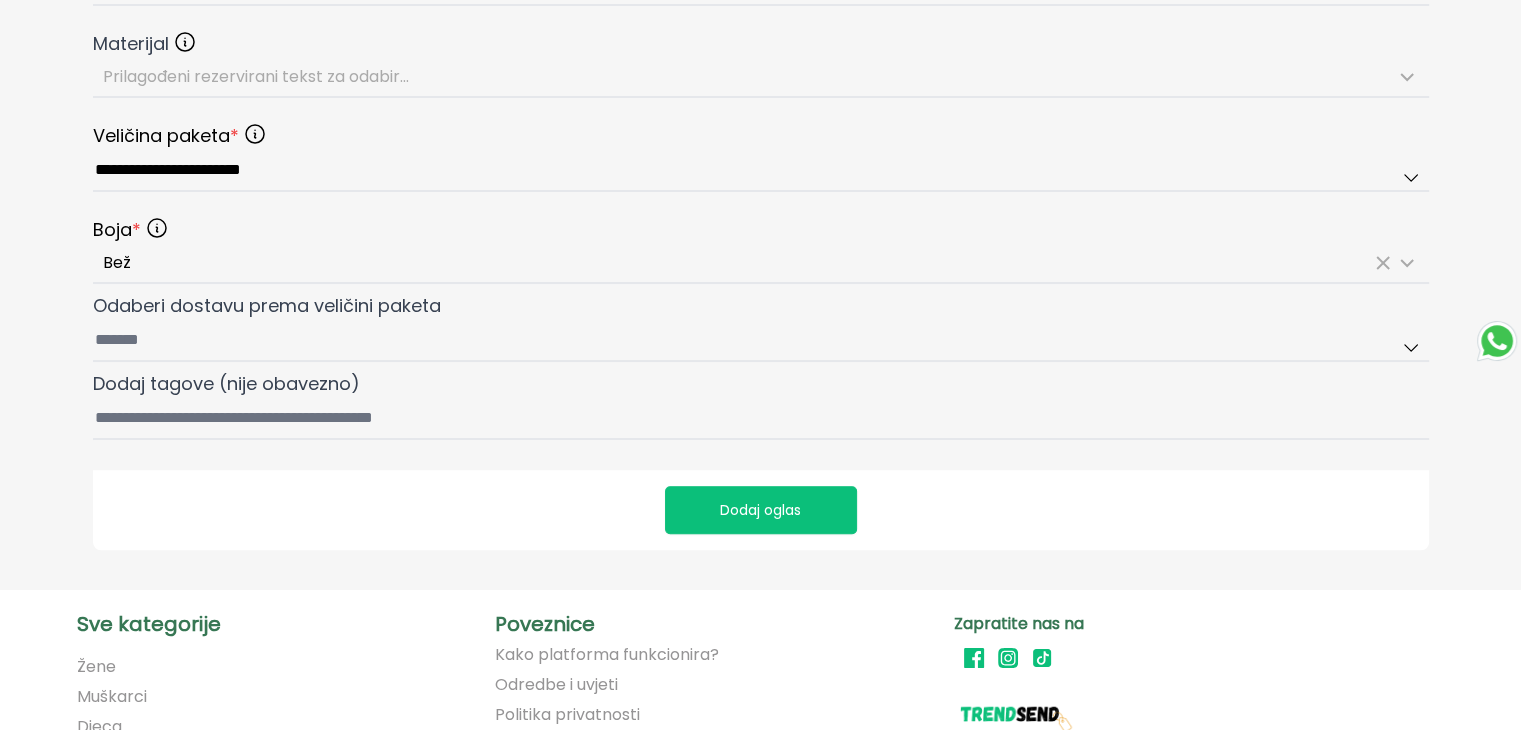 scroll, scrollTop: 1200, scrollLeft: 0, axis: vertical 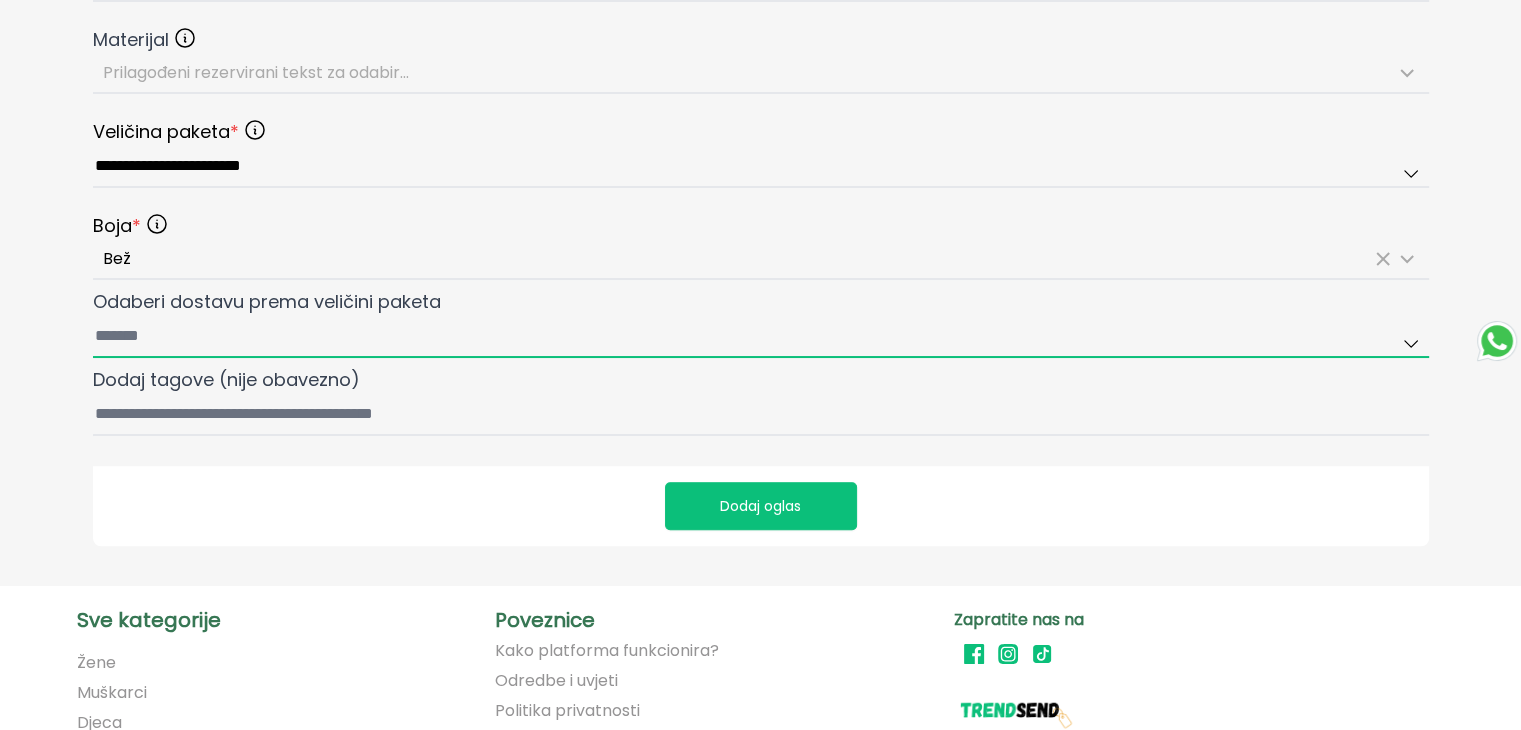 click on "Odaberi dostavu prema veličini paketa" at bounding box center (761, 337) 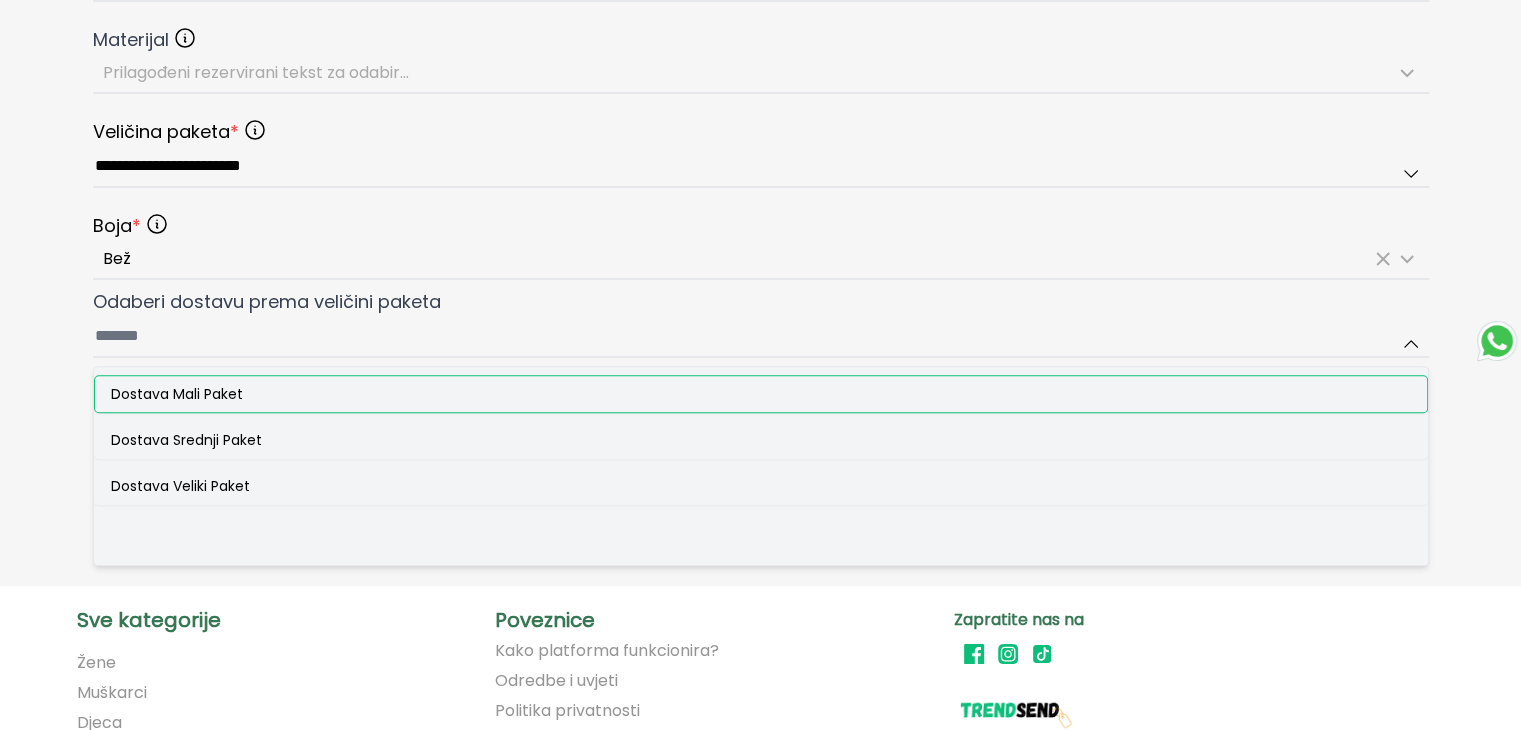 click on "Dostava Mali Paket" at bounding box center (761, 394) 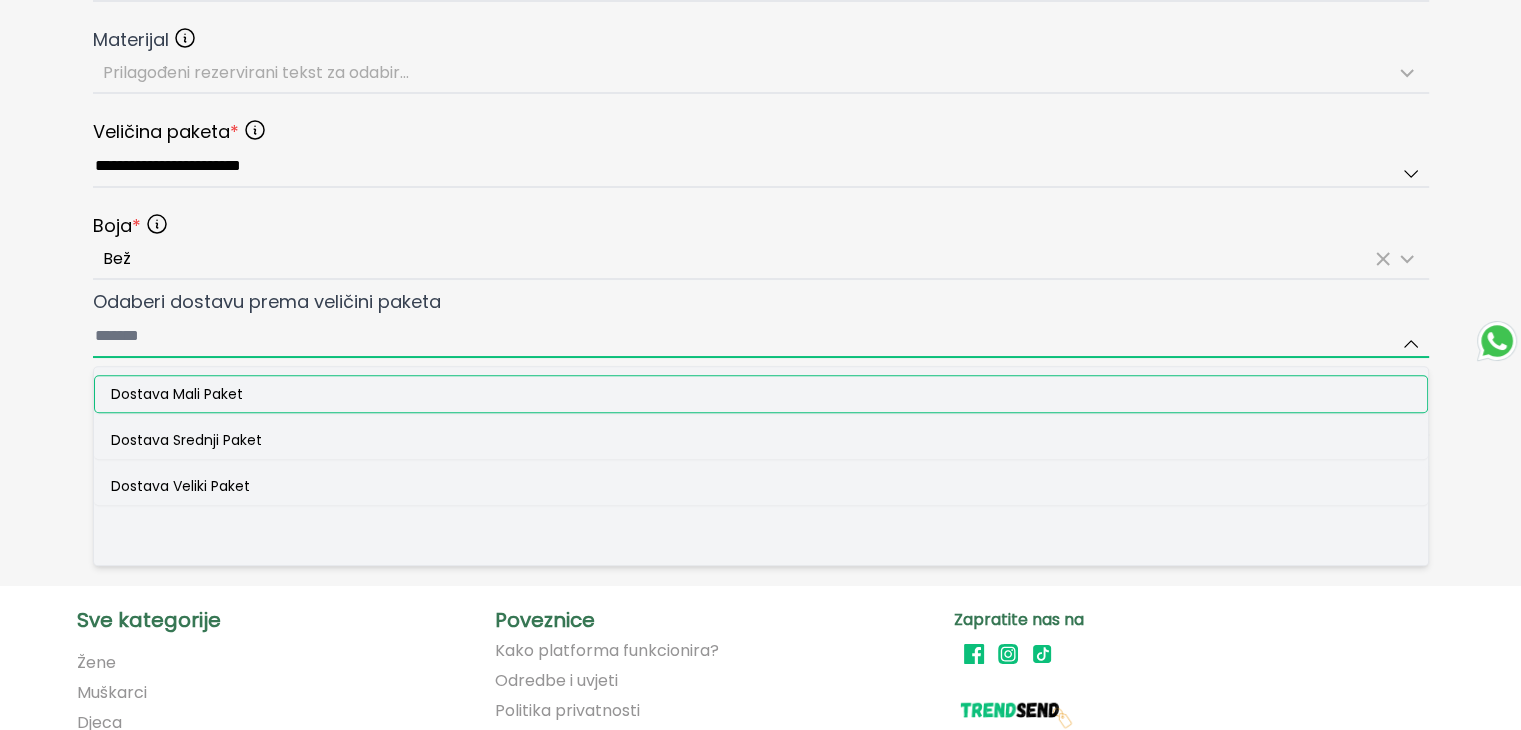click on "Odaberi dostavu prema veličini paketa Dostava Mali Paket Dostava Srednji Paket Dostava Veliki Paket" at bounding box center (761, 337) 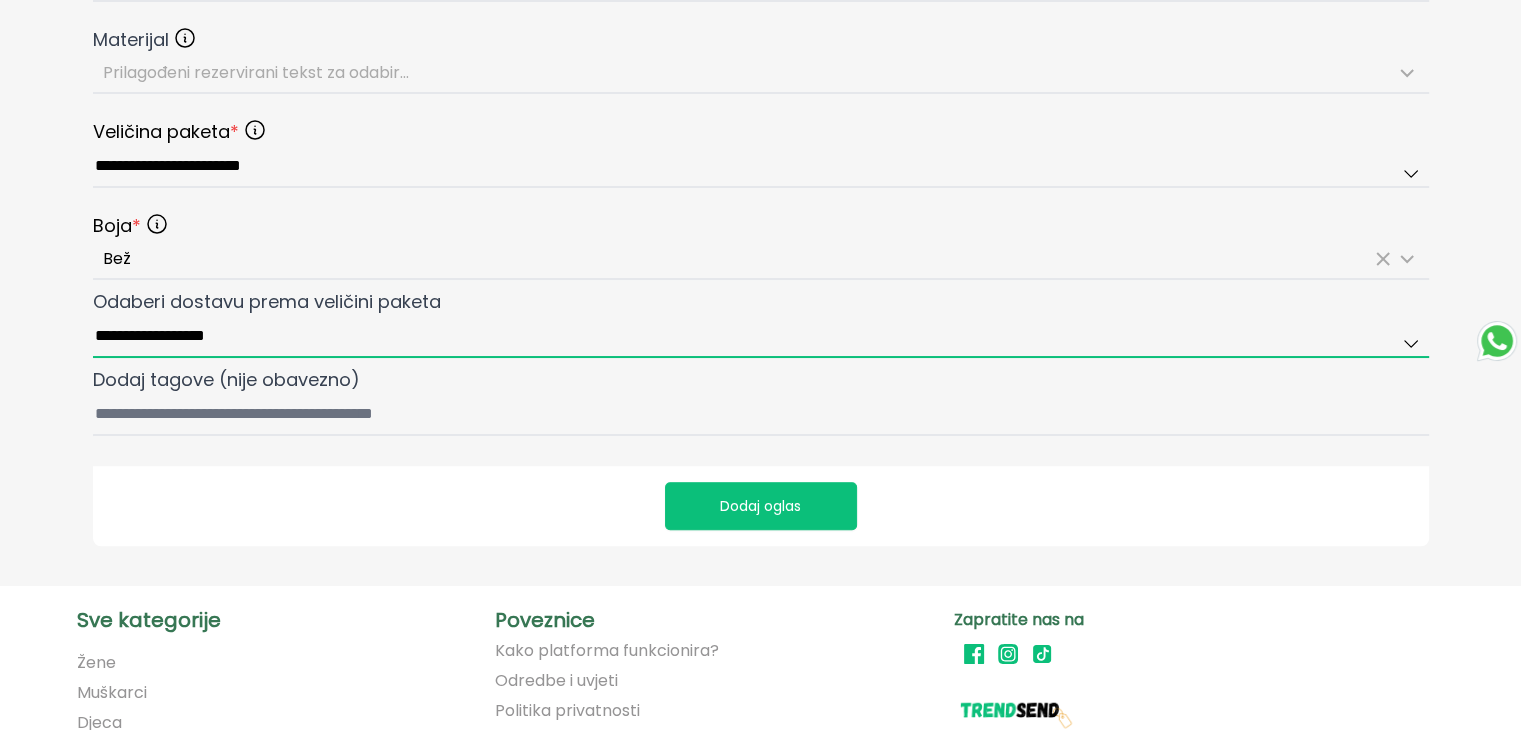 scroll, scrollTop: 0, scrollLeft: 0, axis: both 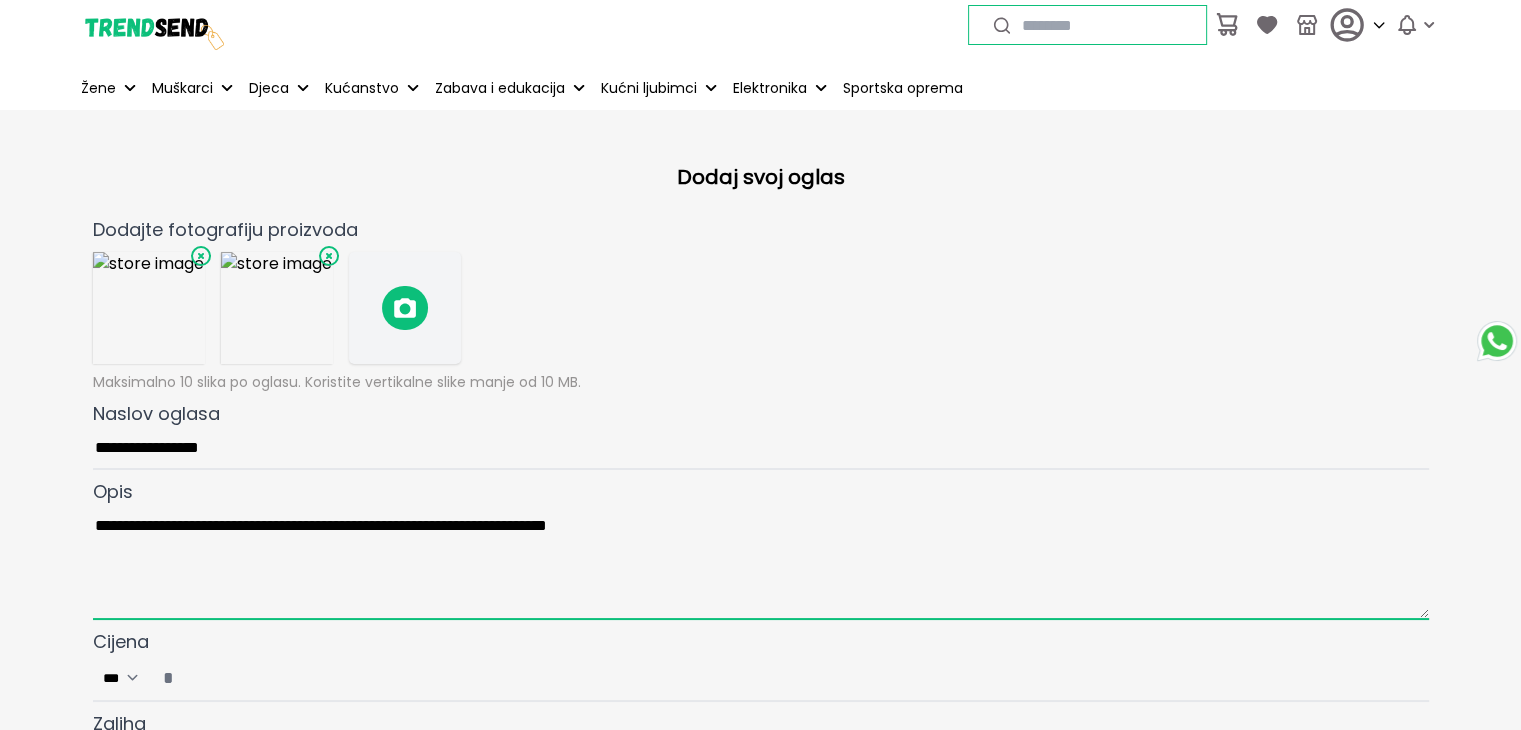 click on "**********" at bounding box center (761, 563) 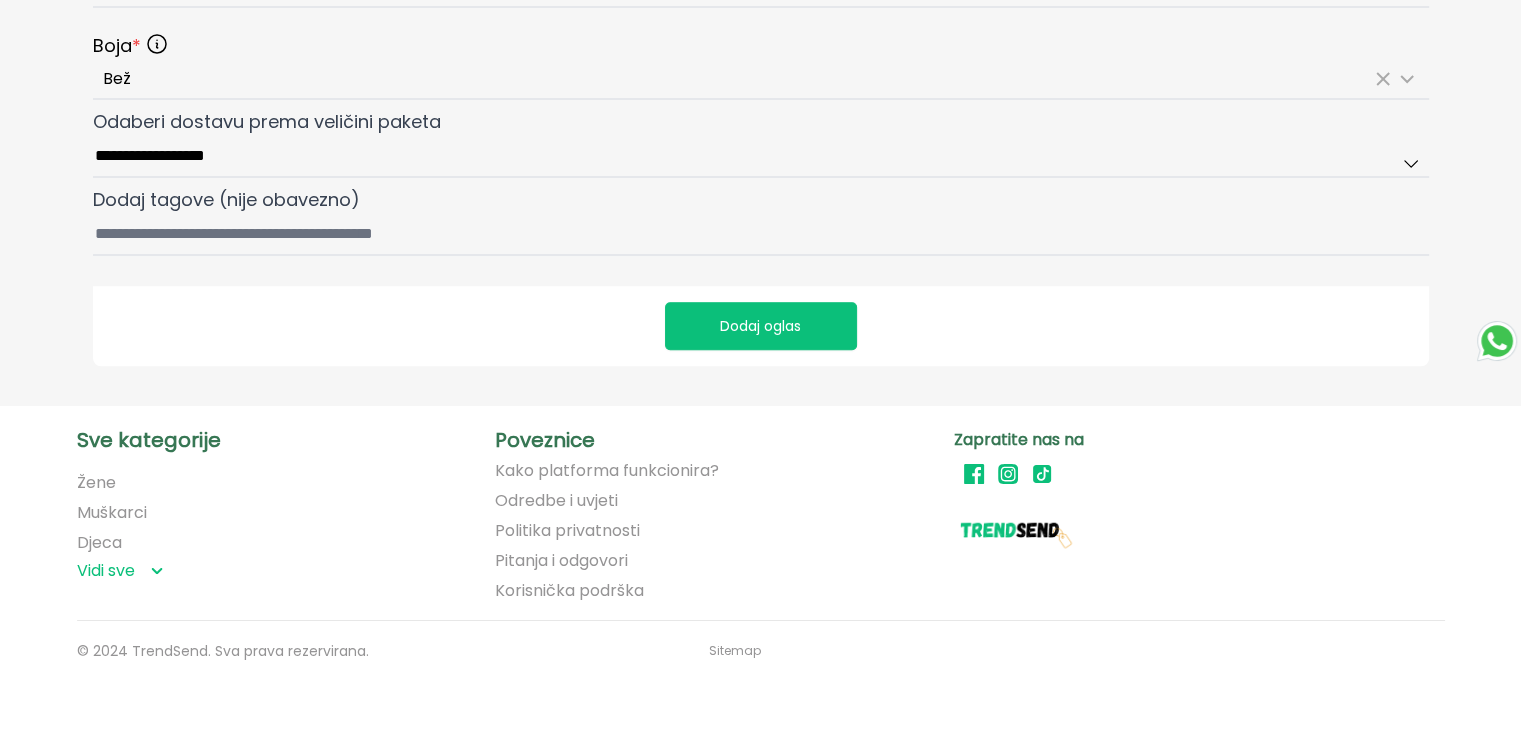 scroll, scrollTop: 1409, scrollLeft: 0, axis: vertical 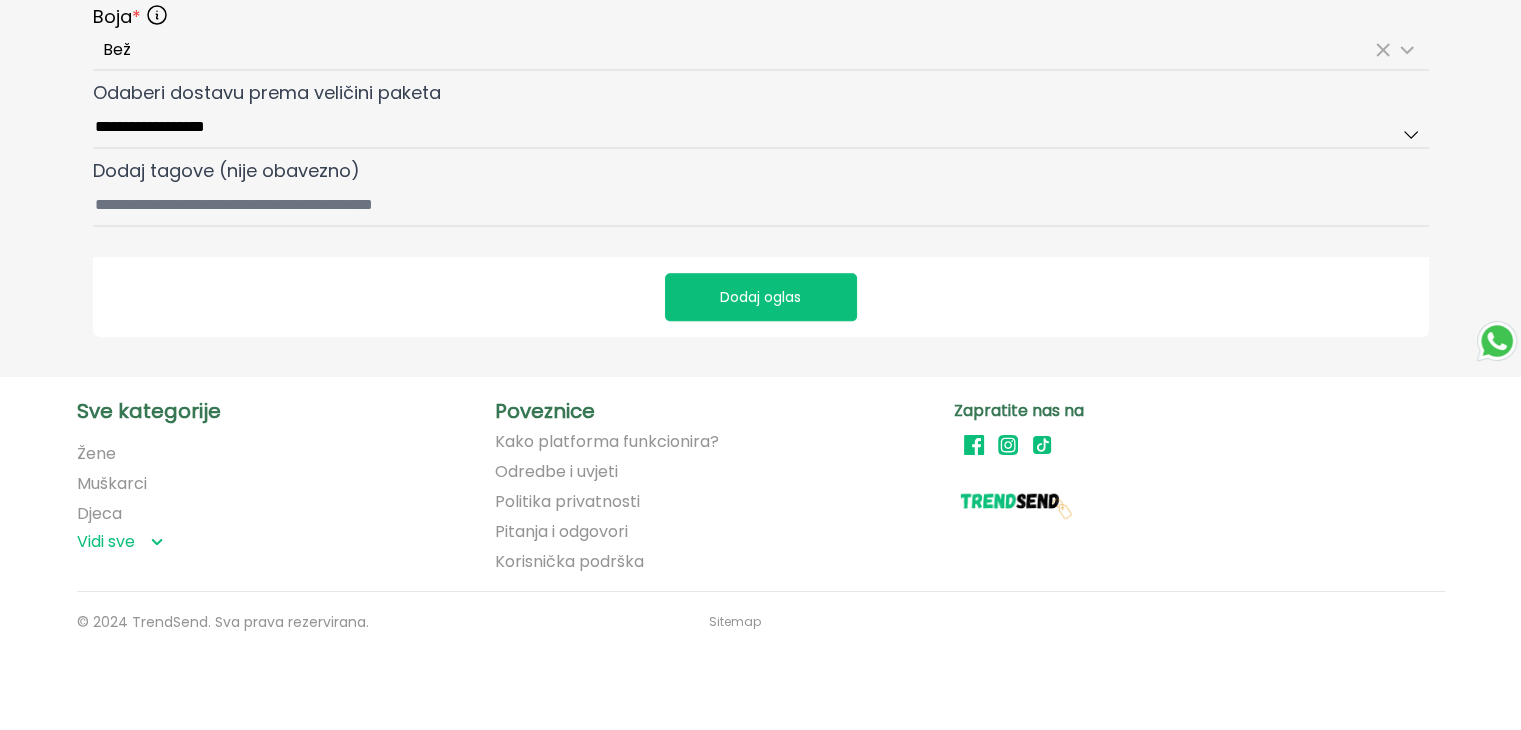 type on "**********" 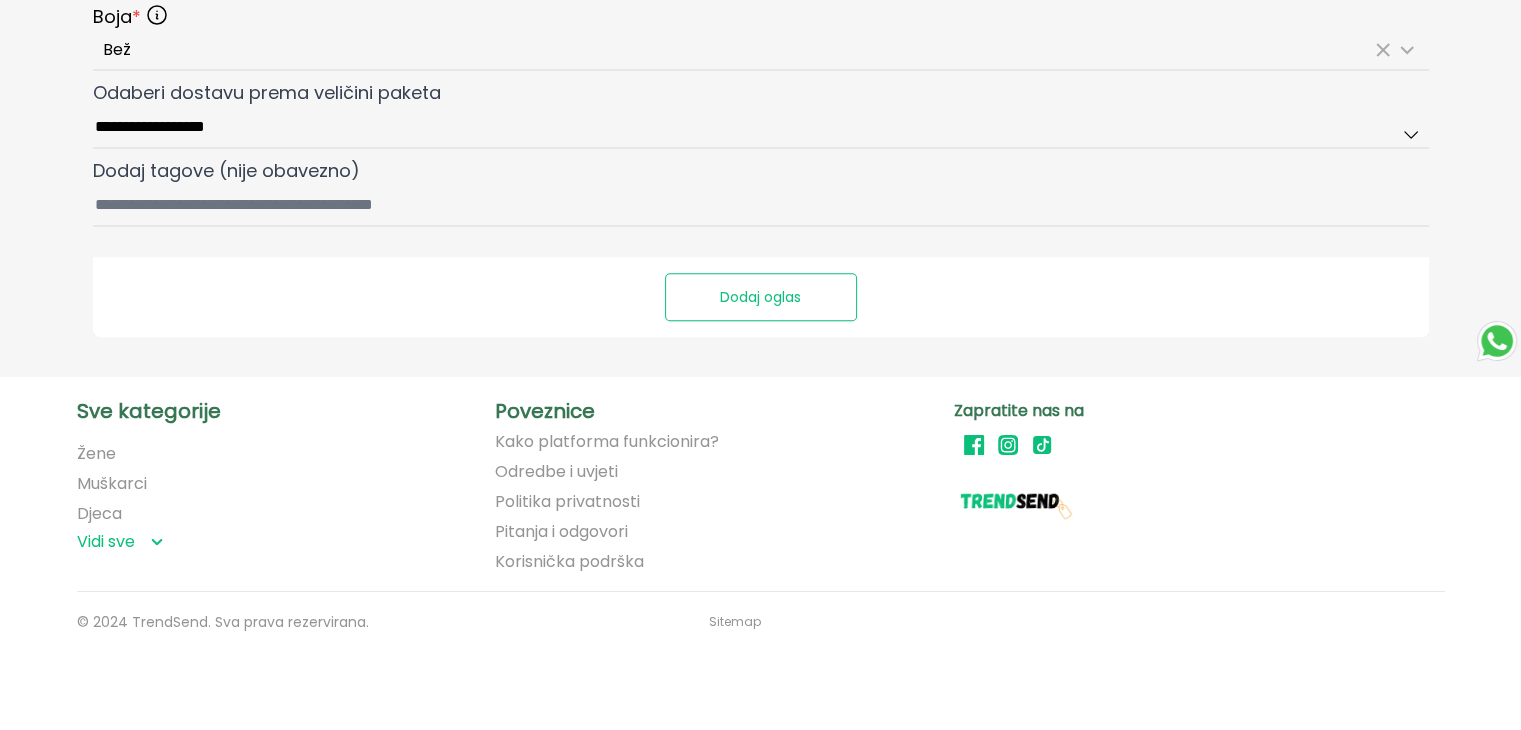 click on "Dodaj oglas" at bounding box center [761, 297] 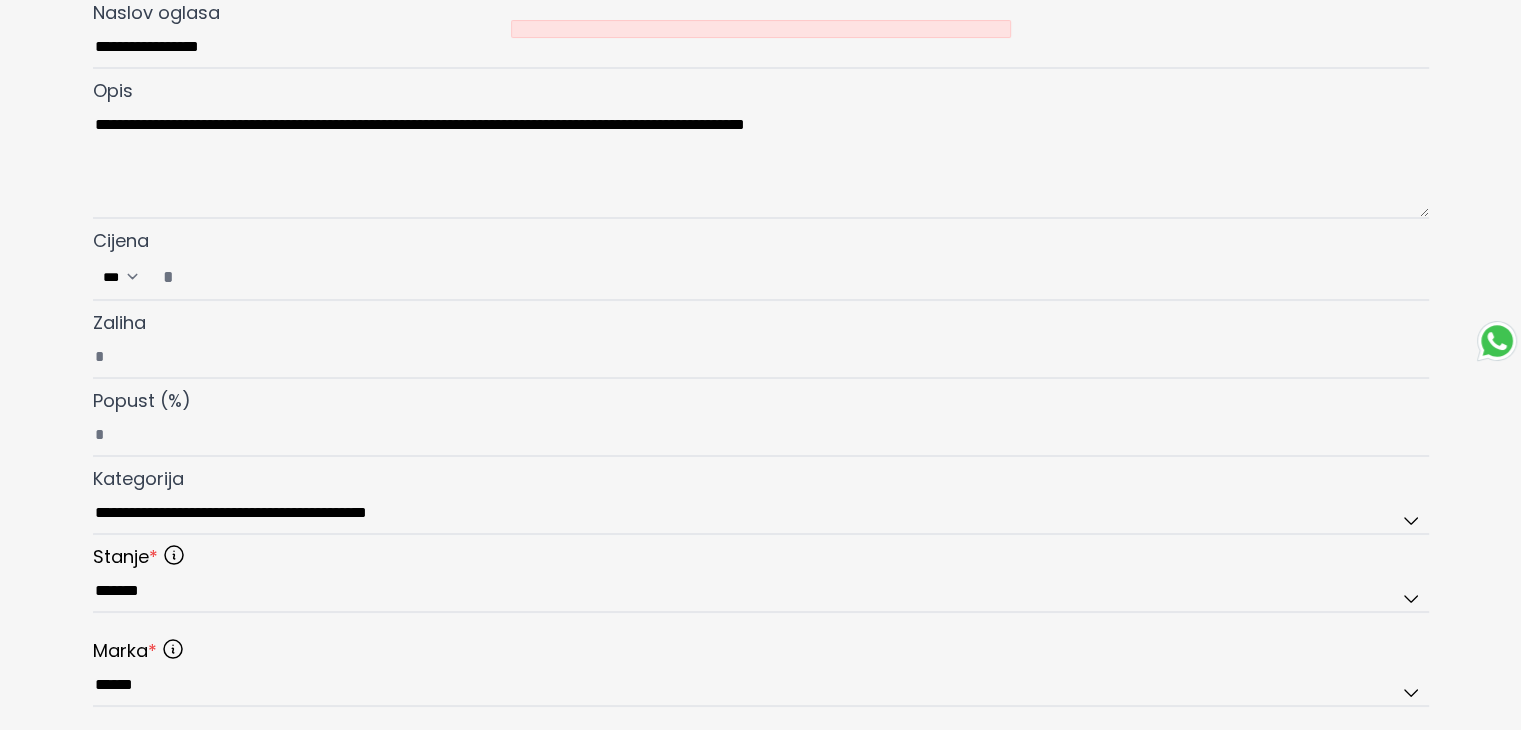 scroll, scrollTop: 0, scrollLeft: 0, axis: both 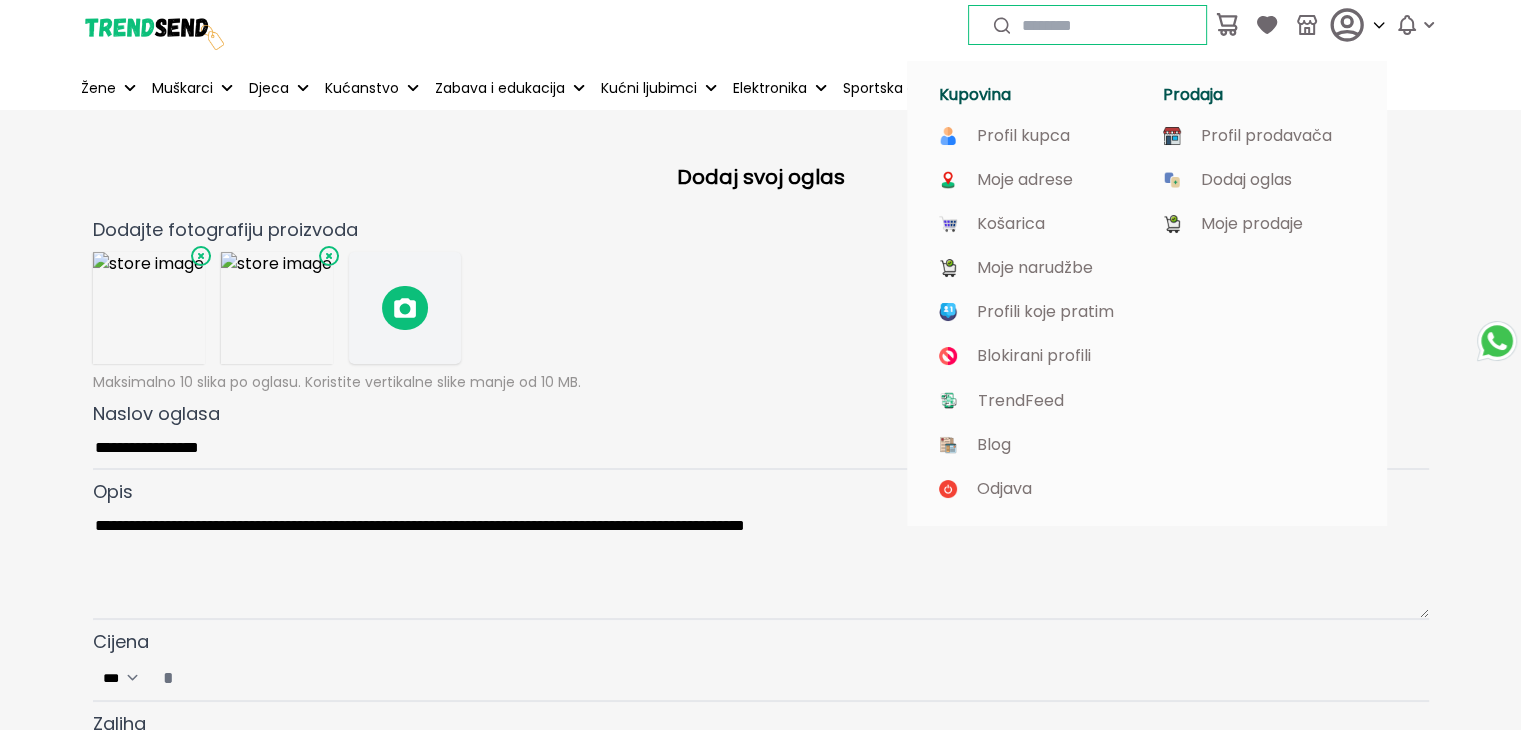 click on "Kupovina Profil kupca Moje adrese Košarica Moje narudžbe Profili koje pratim Blokirani profili TrendFeed Blog Odjava Prodaja Profil prodavača Dodaj oglas Moje prodaje" at bounding box center (1147, 281) 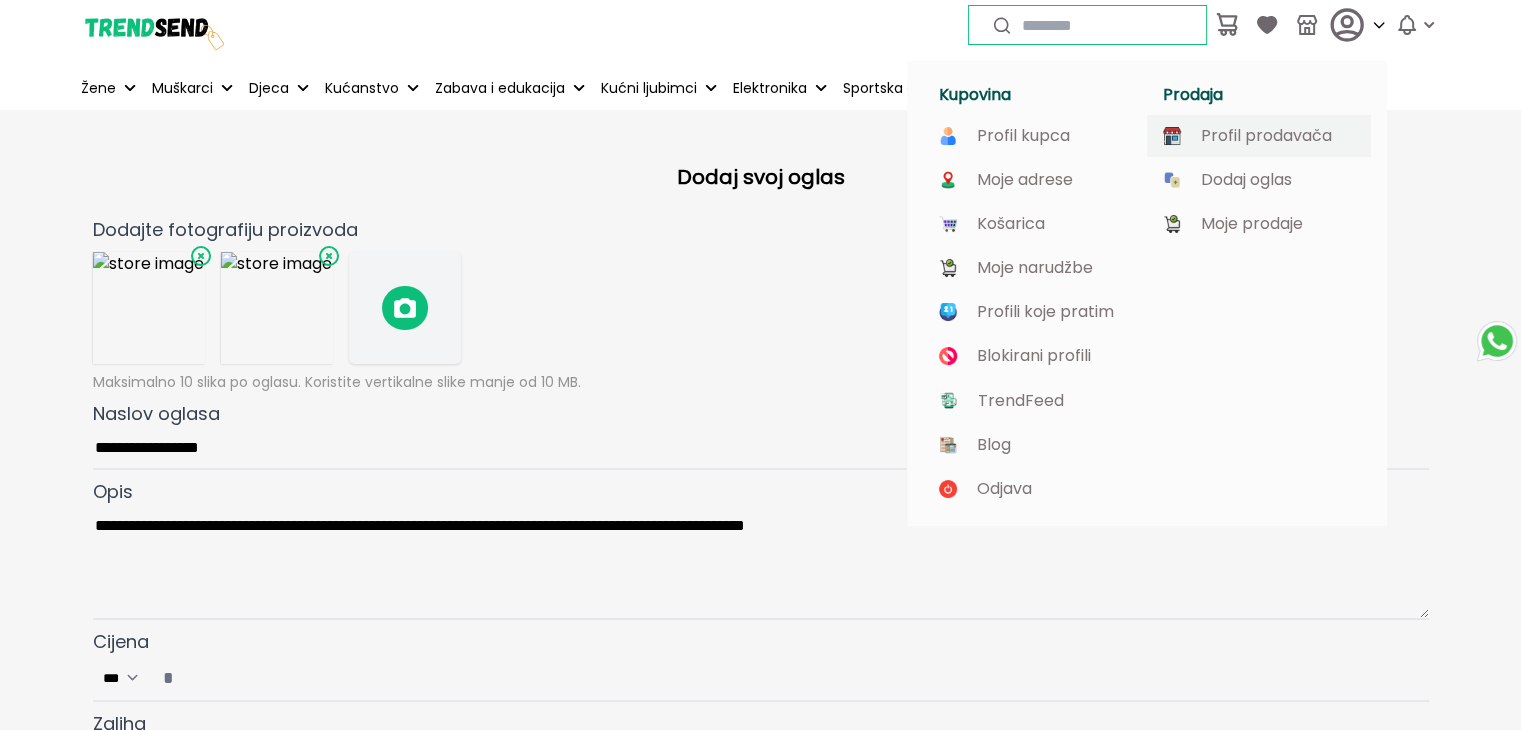 click on "Profil prodavača" at bounding box center [1266, 136] 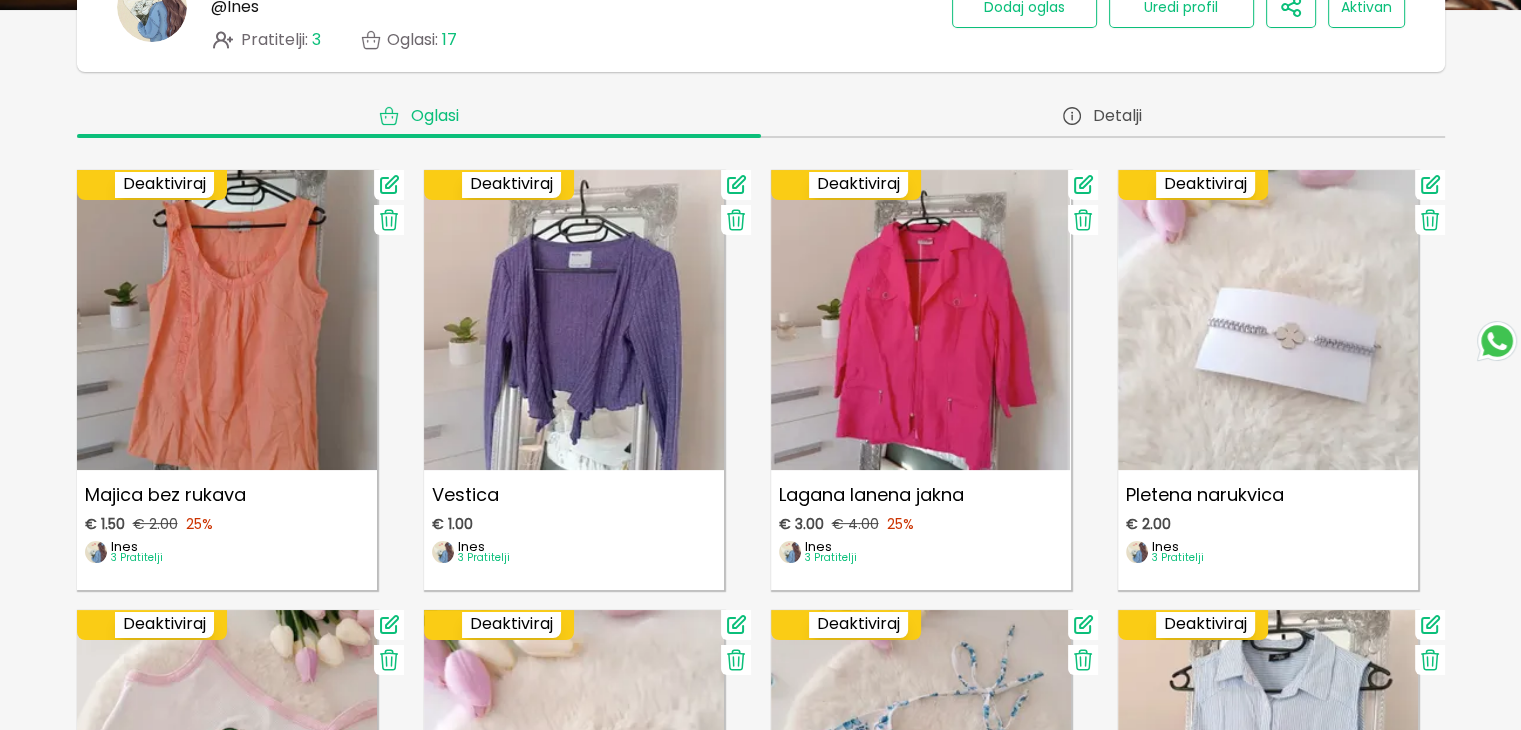 scroll, scrollTop: 0, scrollLeft: 0, axis: both 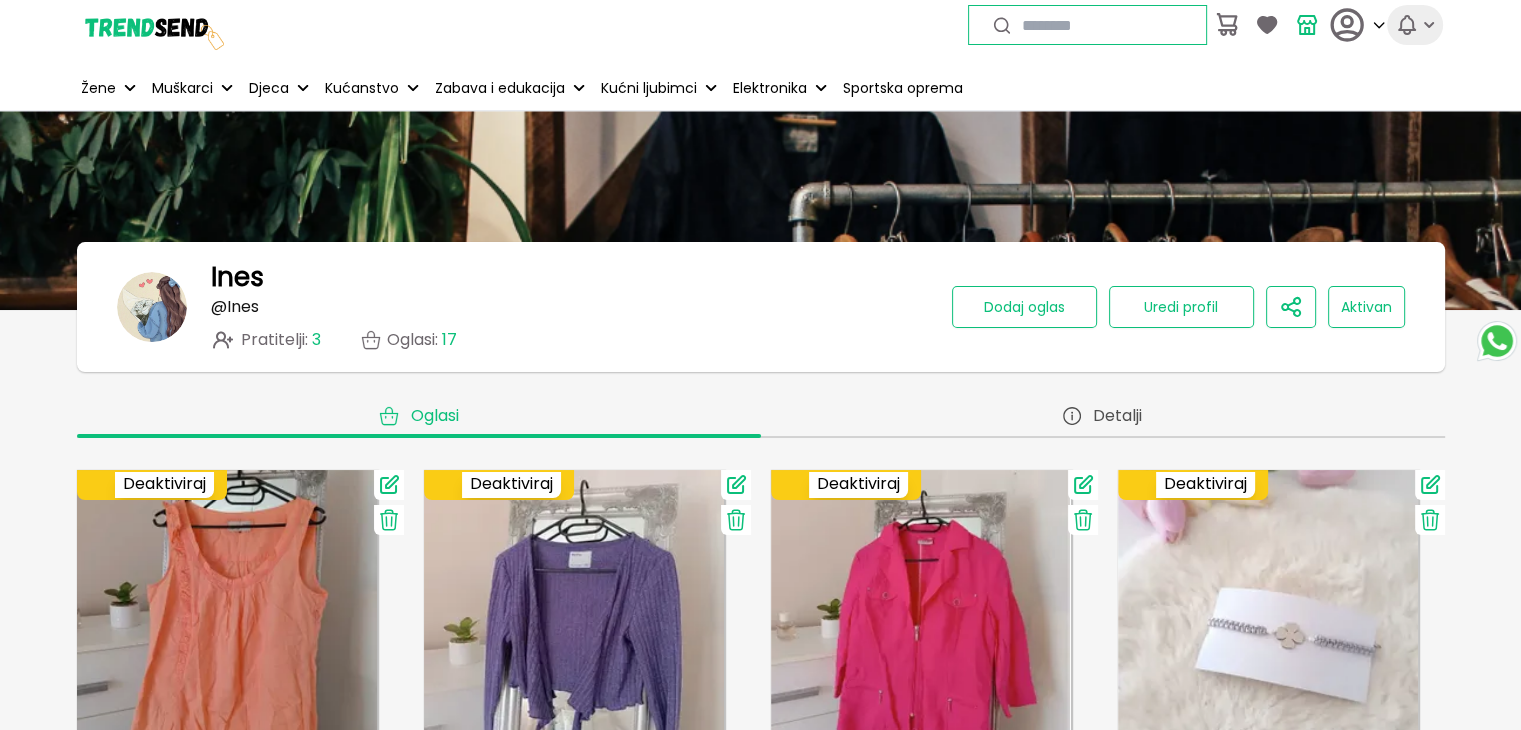 click 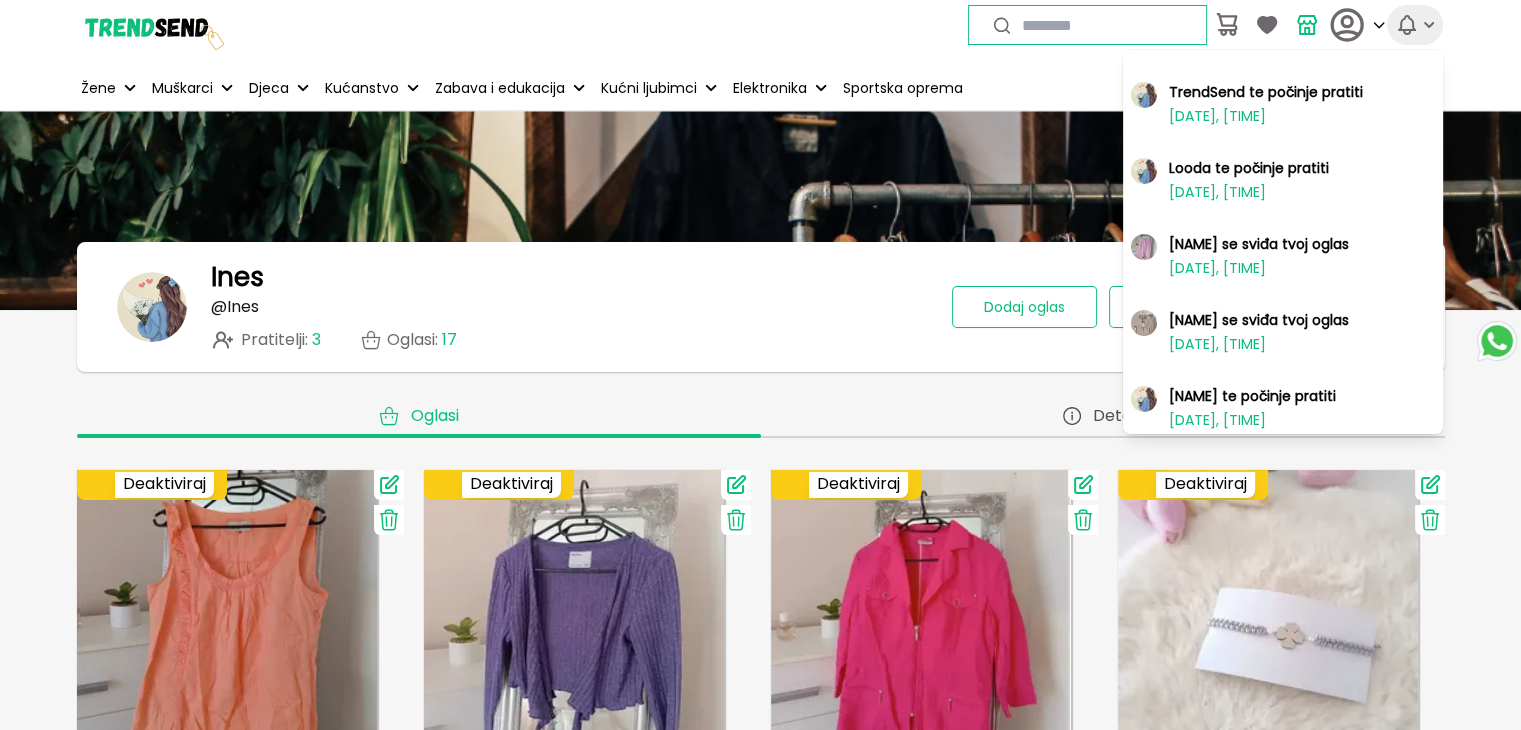 click at bounding box center [1415, 25] 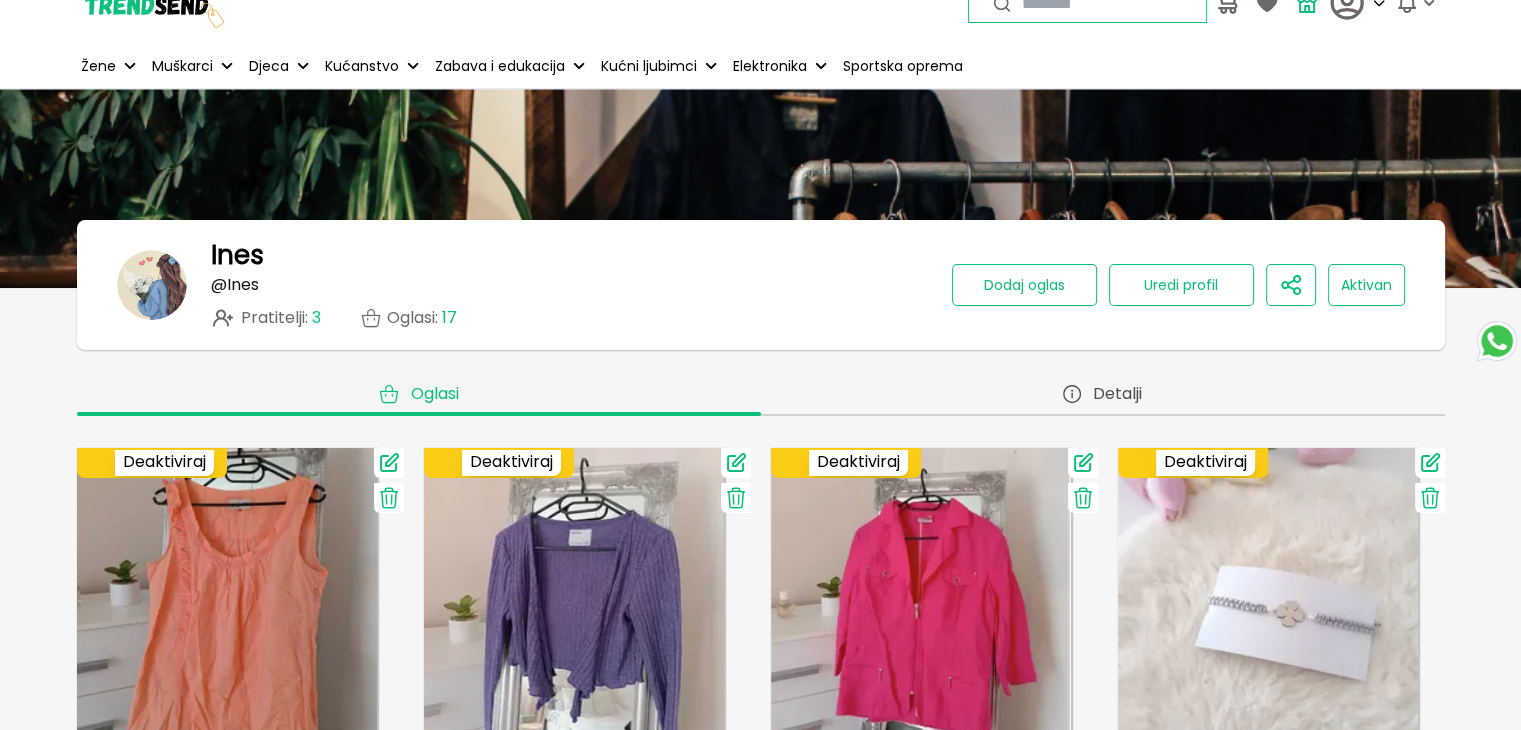 scroll, scrollTop: 0, scrollLeft: 0, axis: both 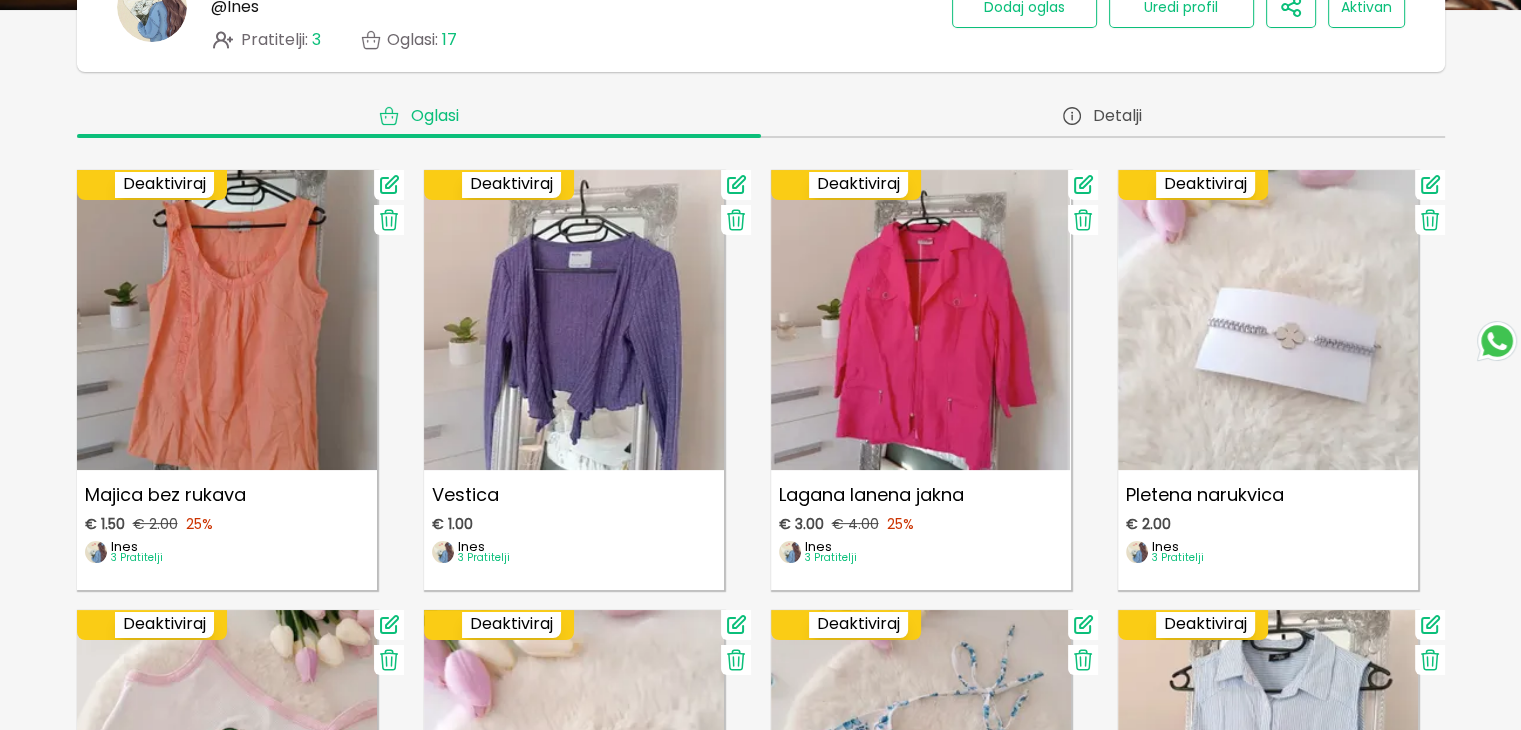 click 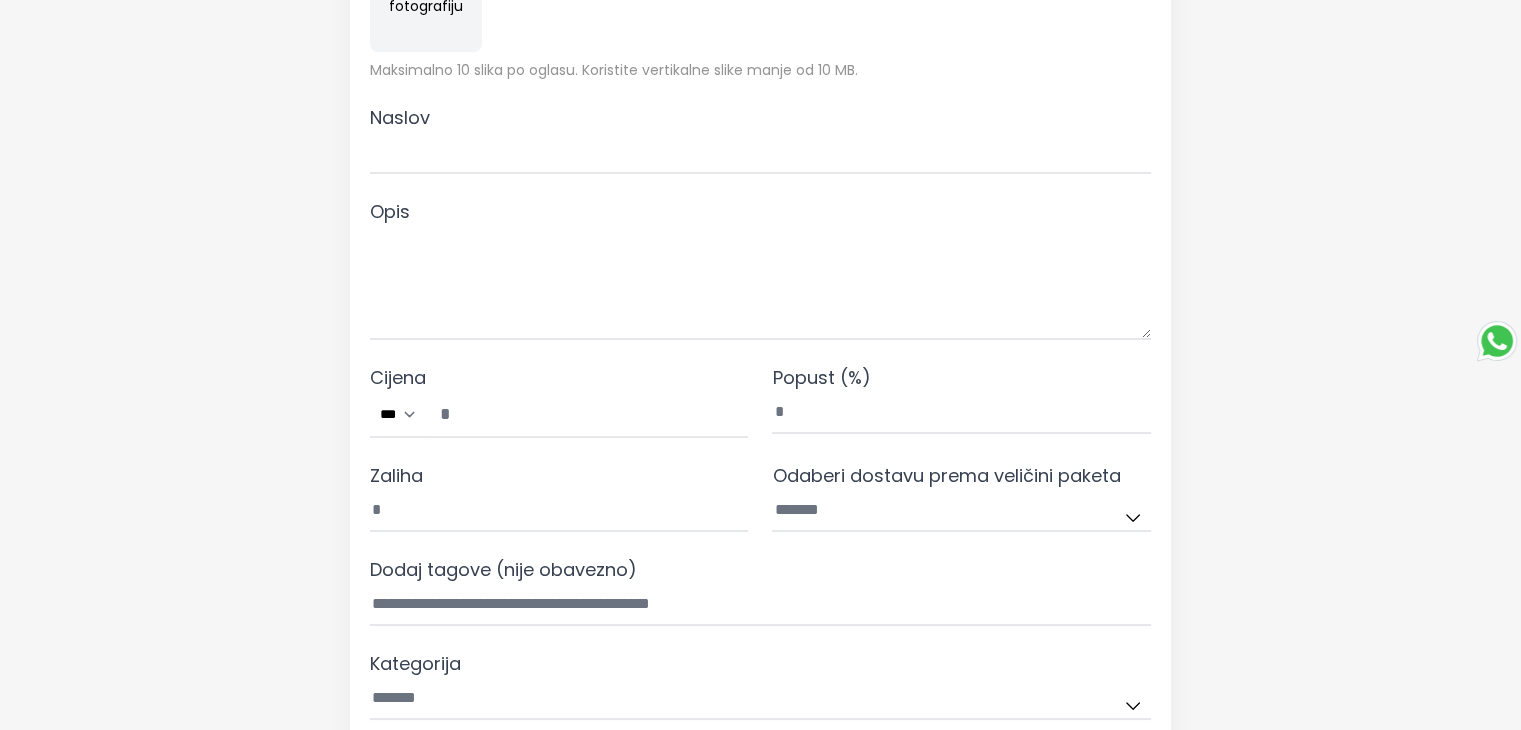 scroll, scrollTop: 0, scrollLeft: 0, axis: both 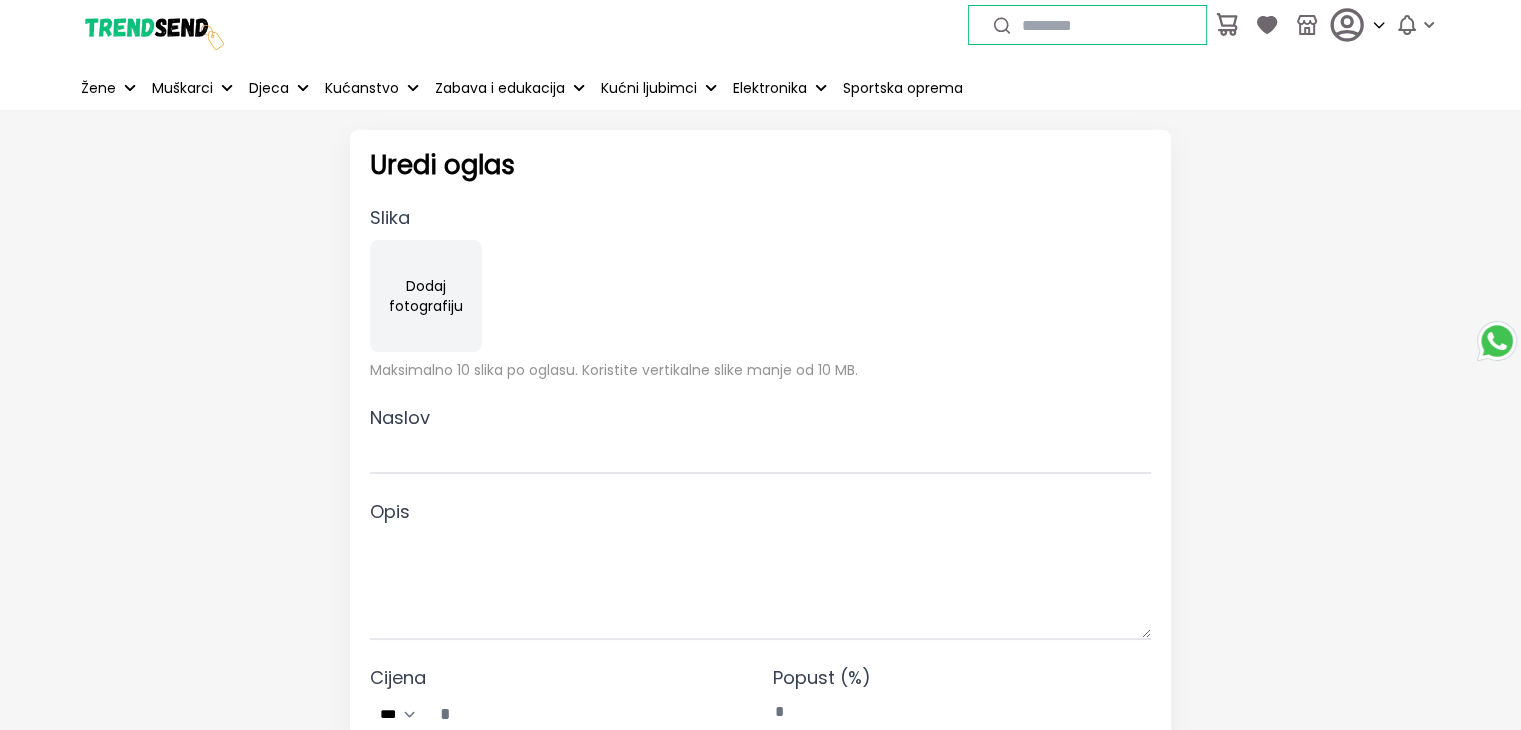 type on "**********" 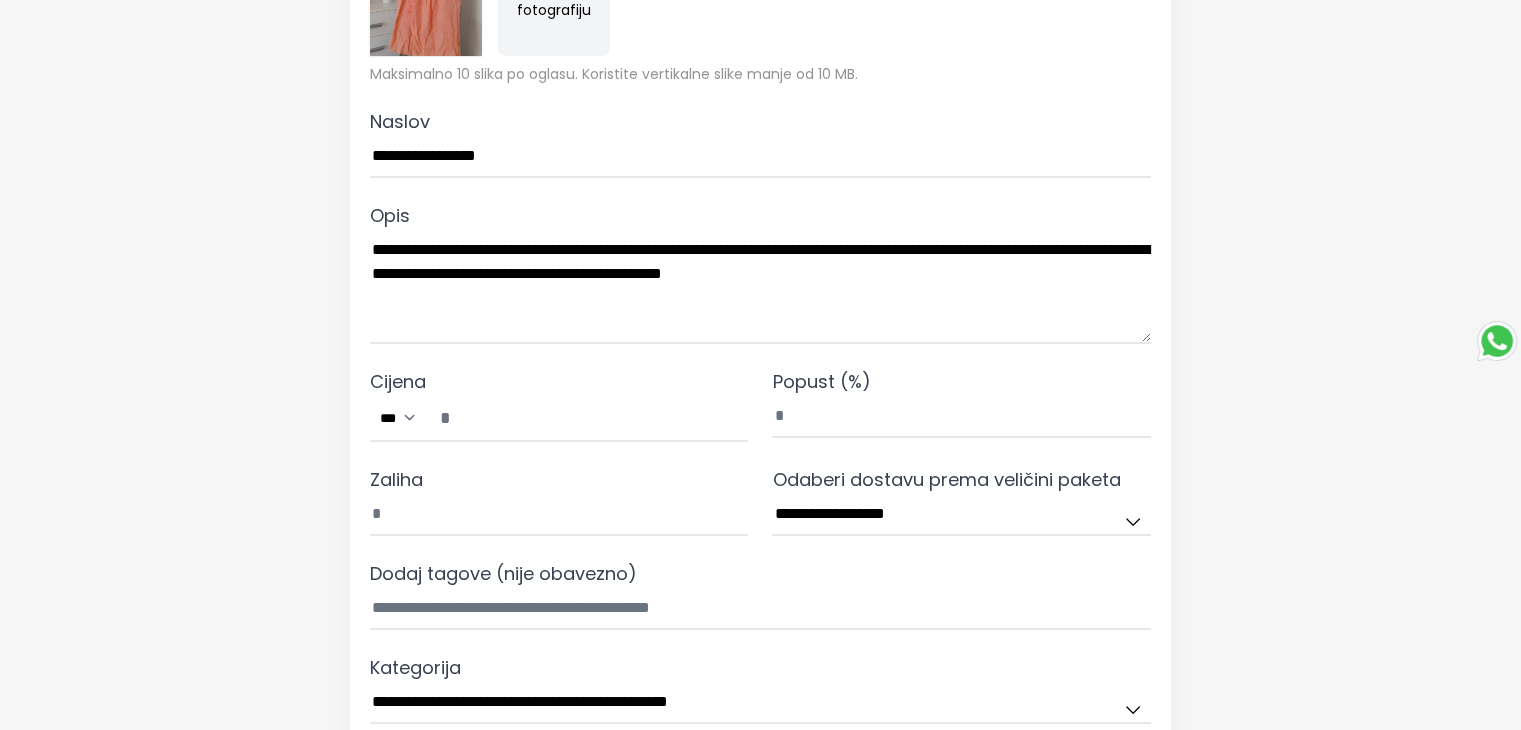 scroll, scrollTop: 300, scrollLeft: 0, axis: vertical 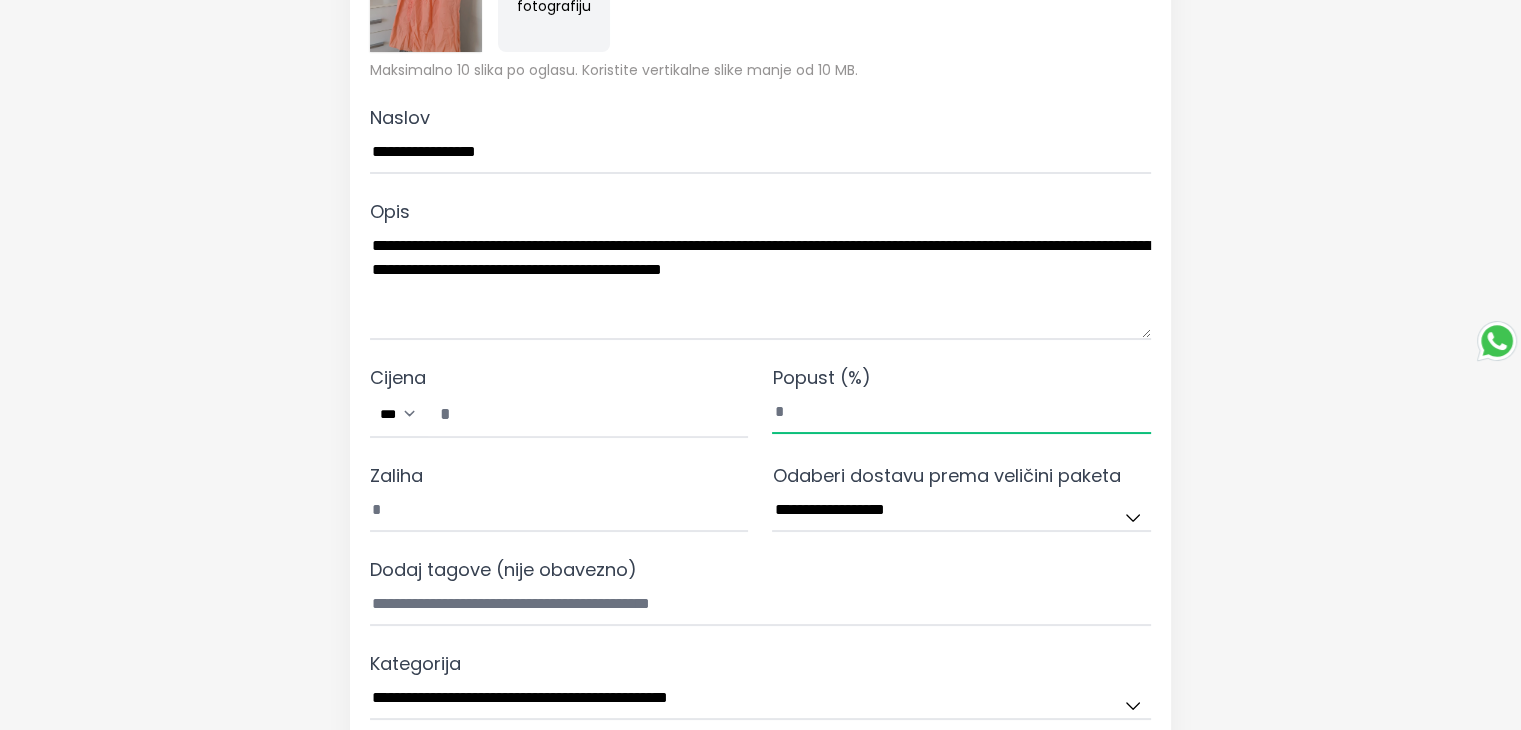drag, startPoint x: 849, startPoint y: 409, endPoint x: 656, endPoint y: 411, distance: 193.01036 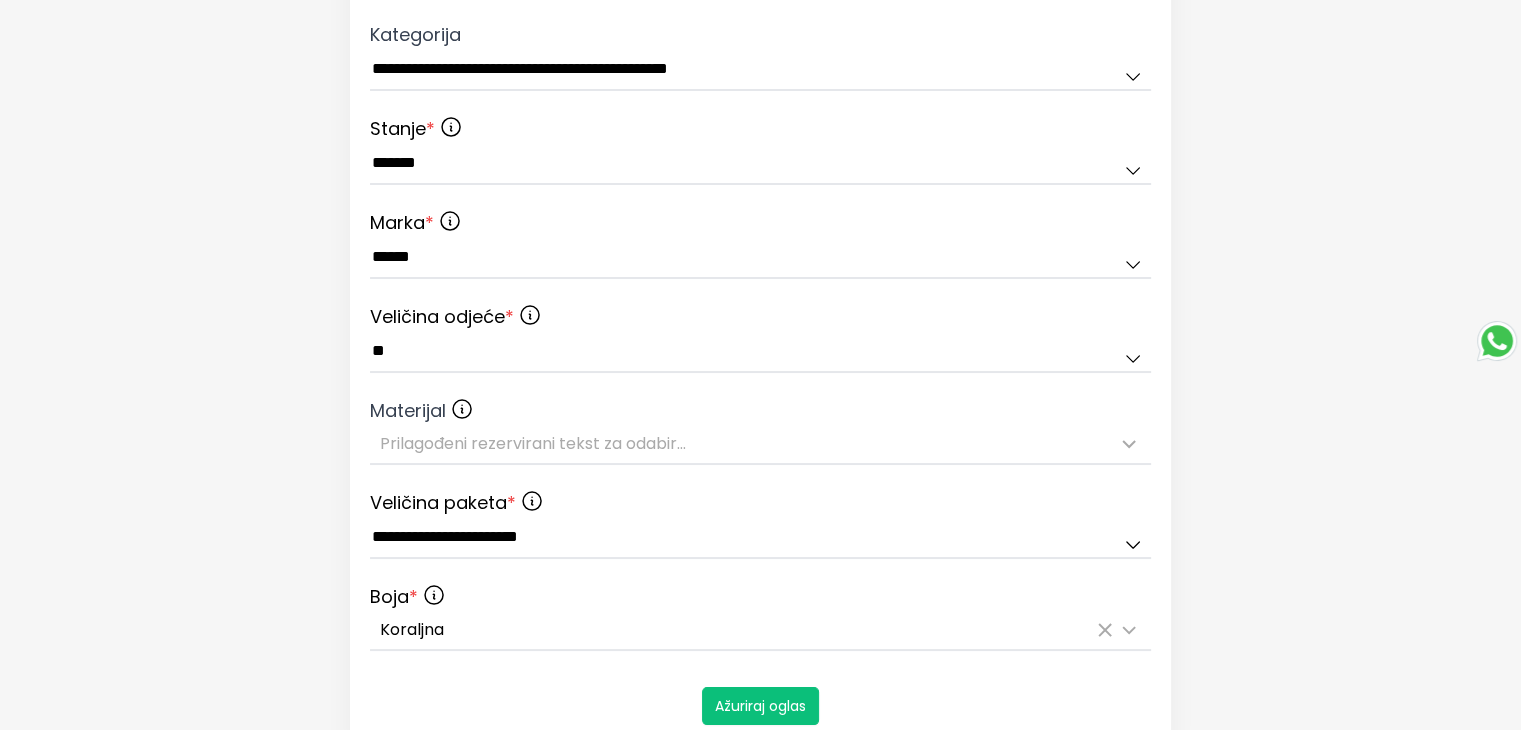 scroll, scrollTop: 1426, scrollLeft: 0, axis: vertical 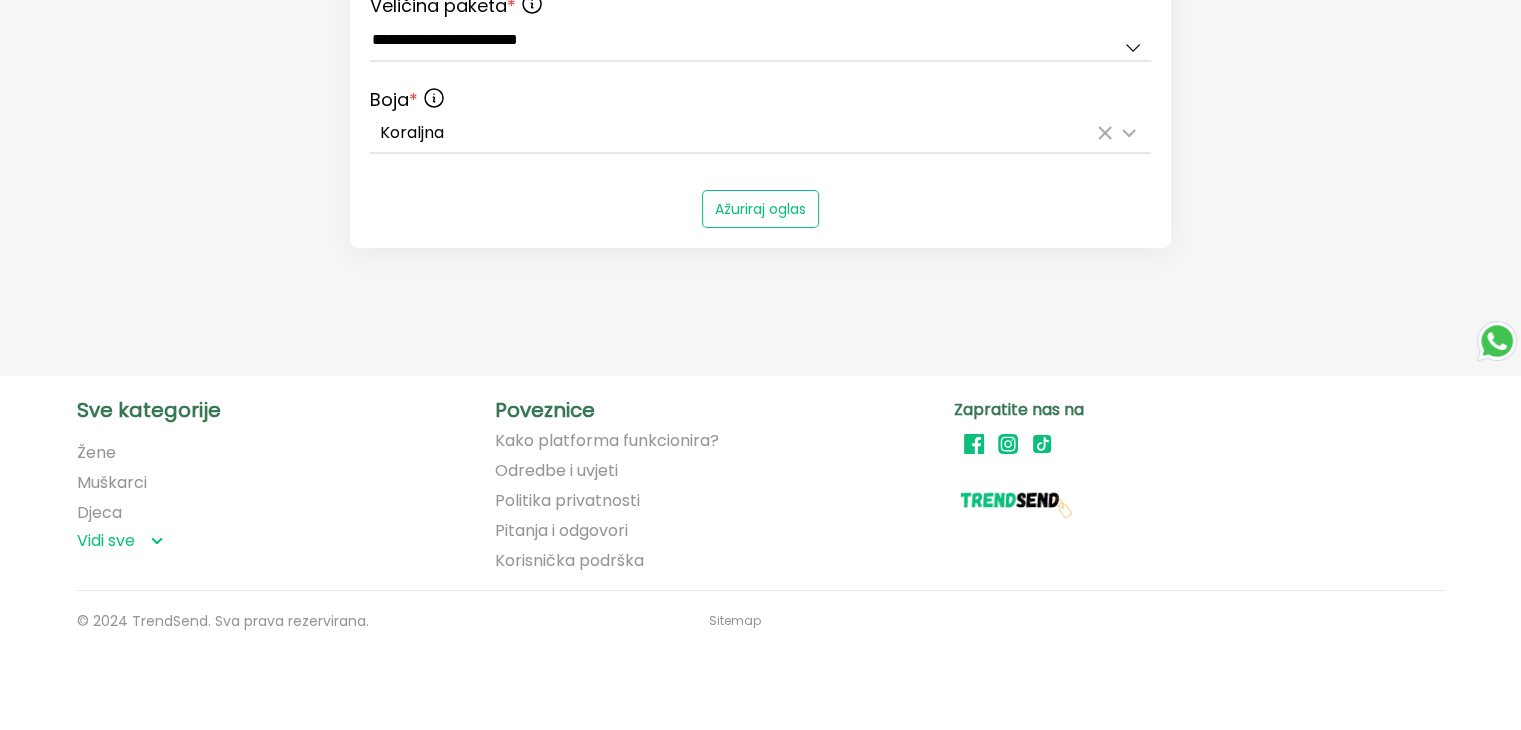 type on "**" 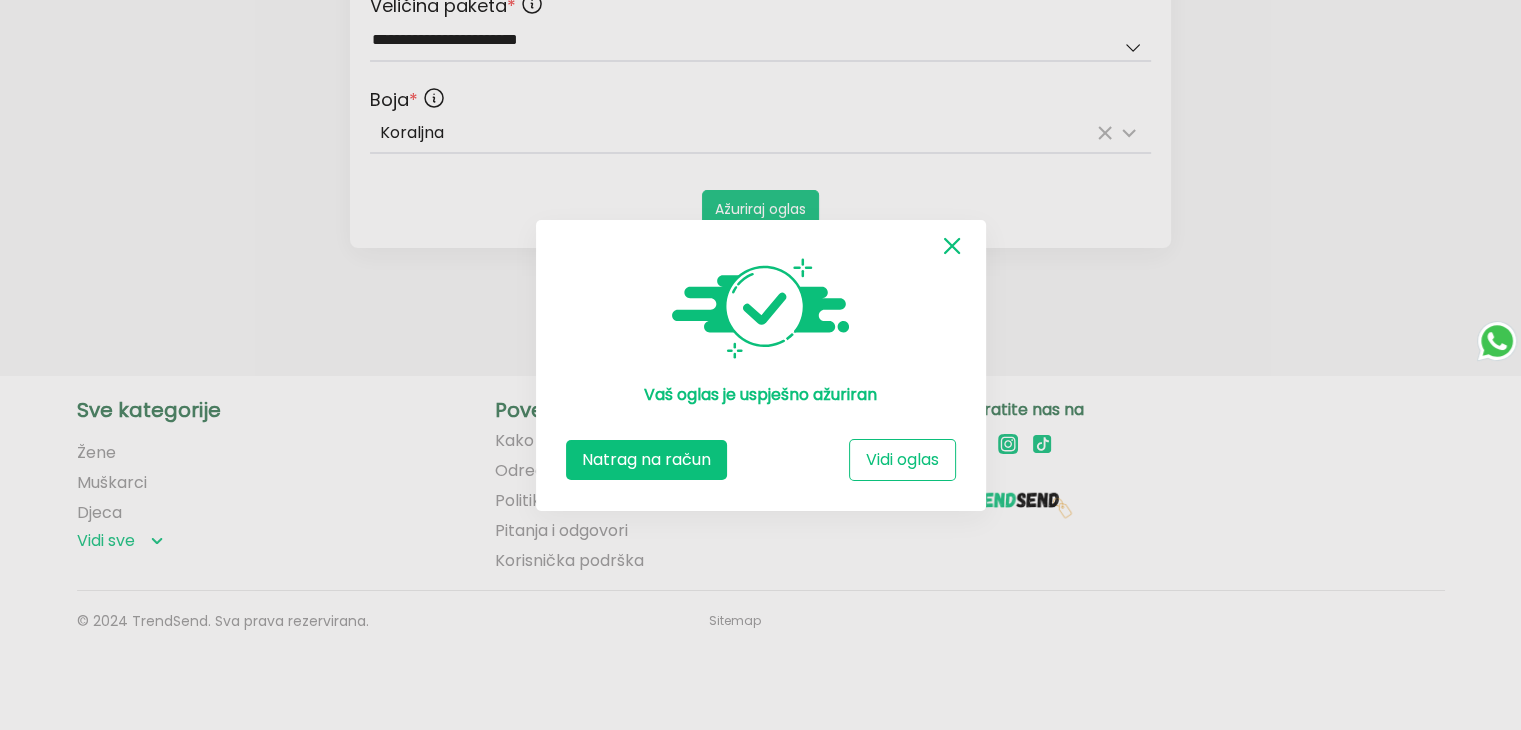 click on "Natrag na račun Vidi oglas" at bounding box center (761, 444) 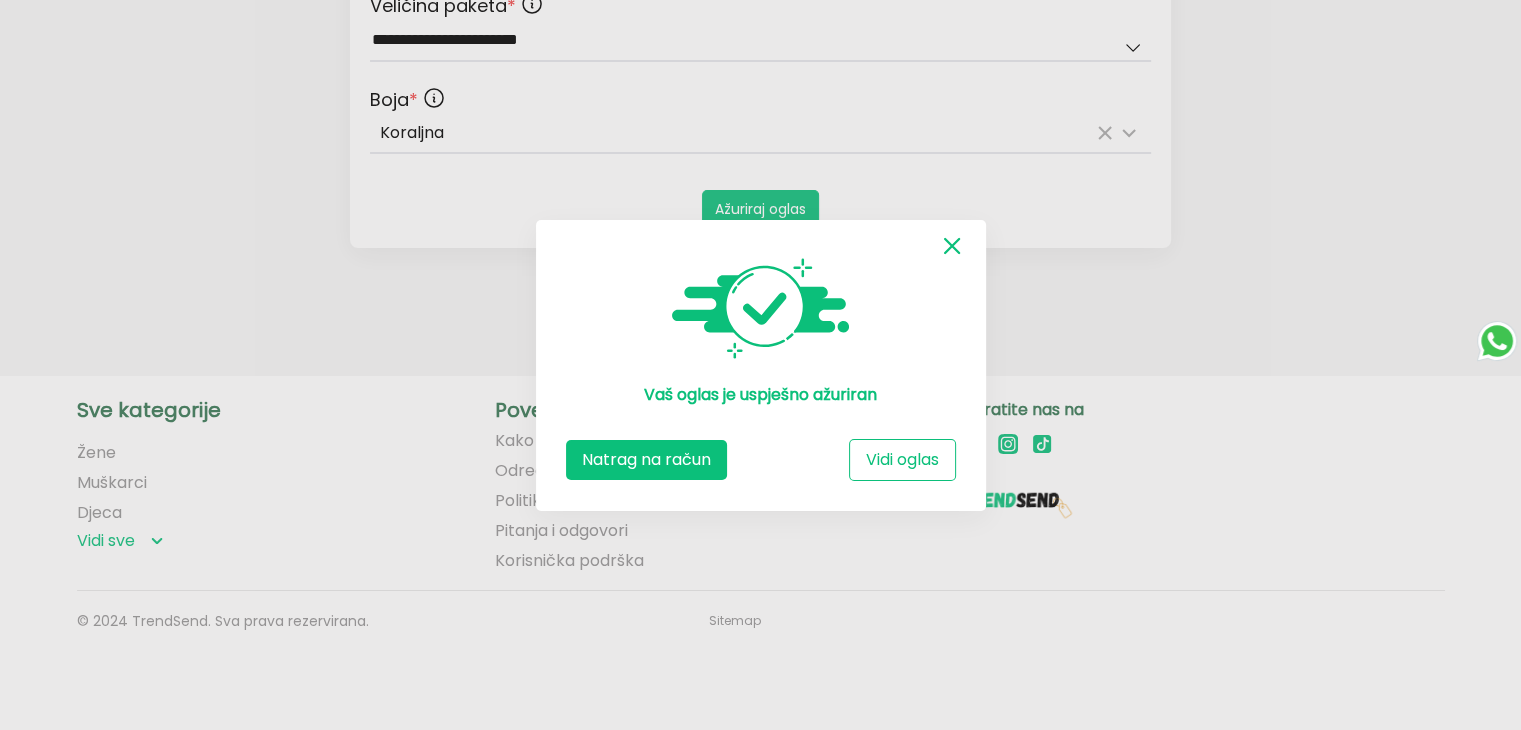 click at bounding box center (0, 0) 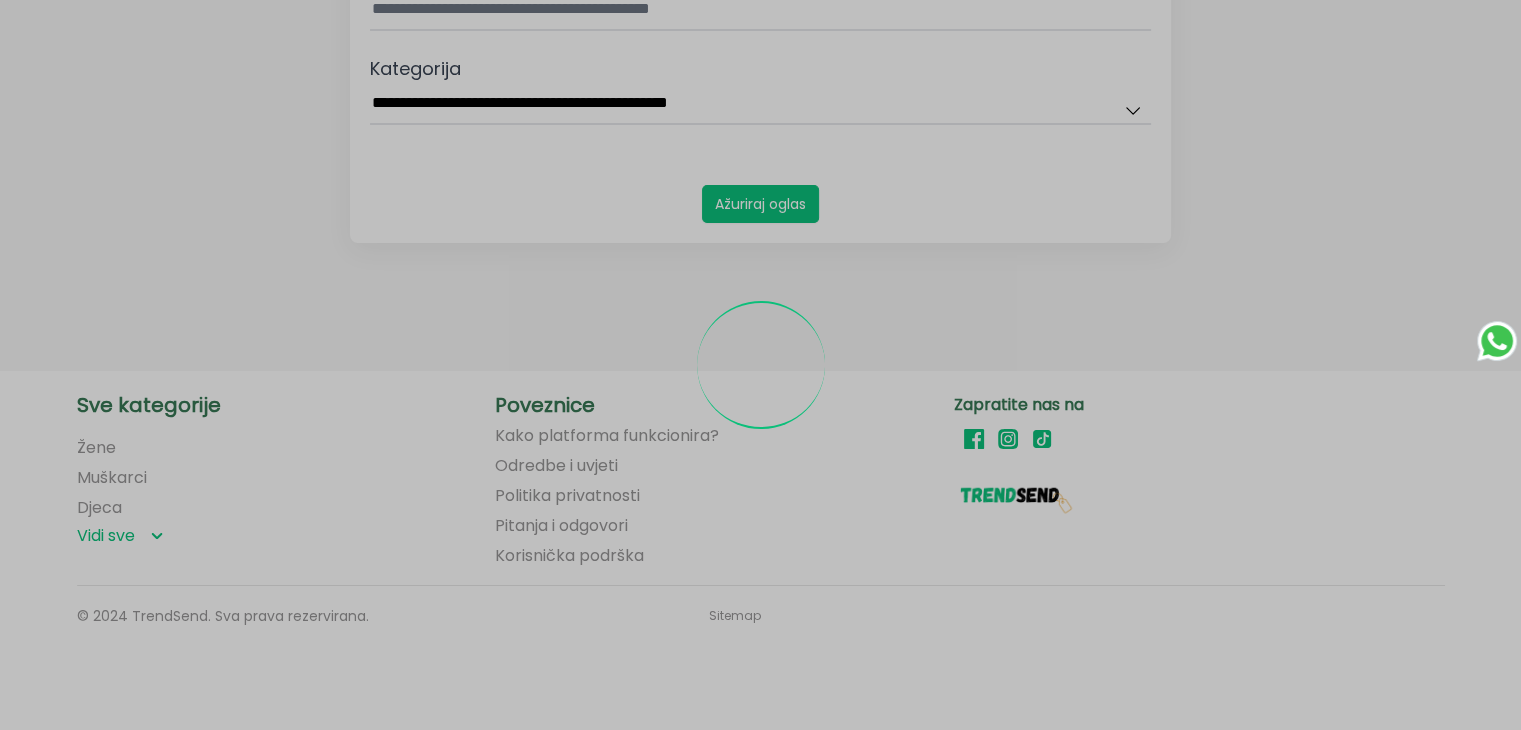 scroll, scrollTop: 892, scrollLeft: 0, axis: vertical 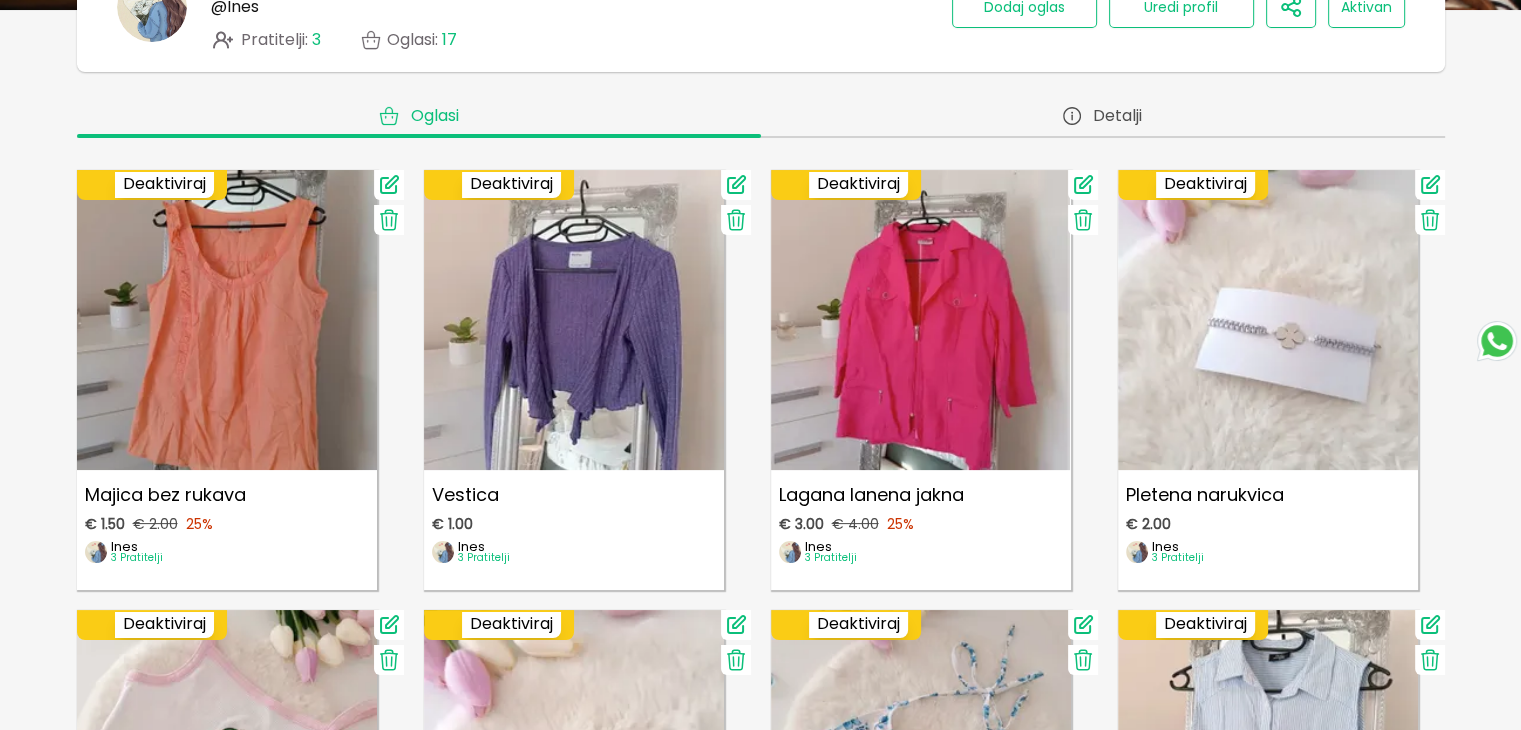 click 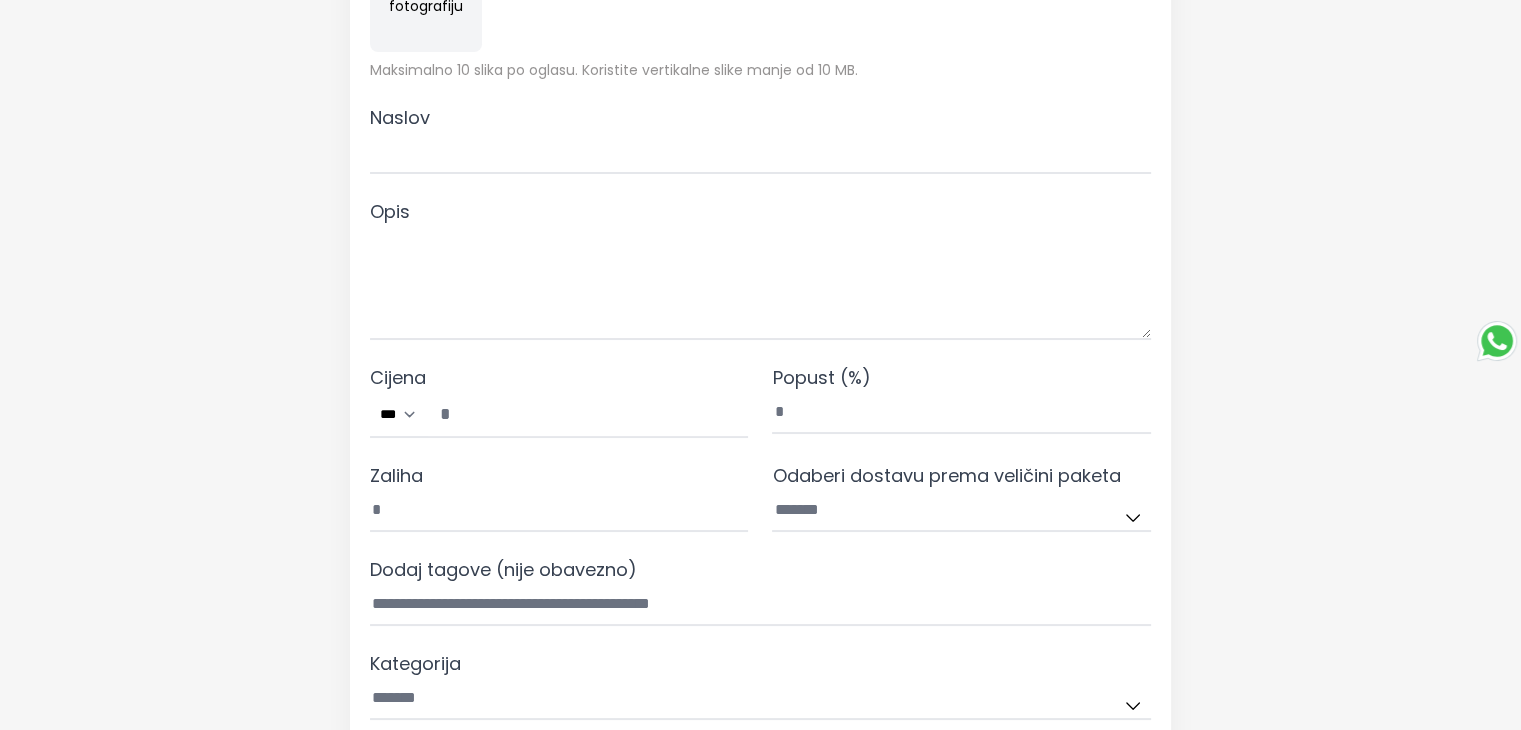 scroll, scrollTop: 0, scrollLeft: 0, axis: both 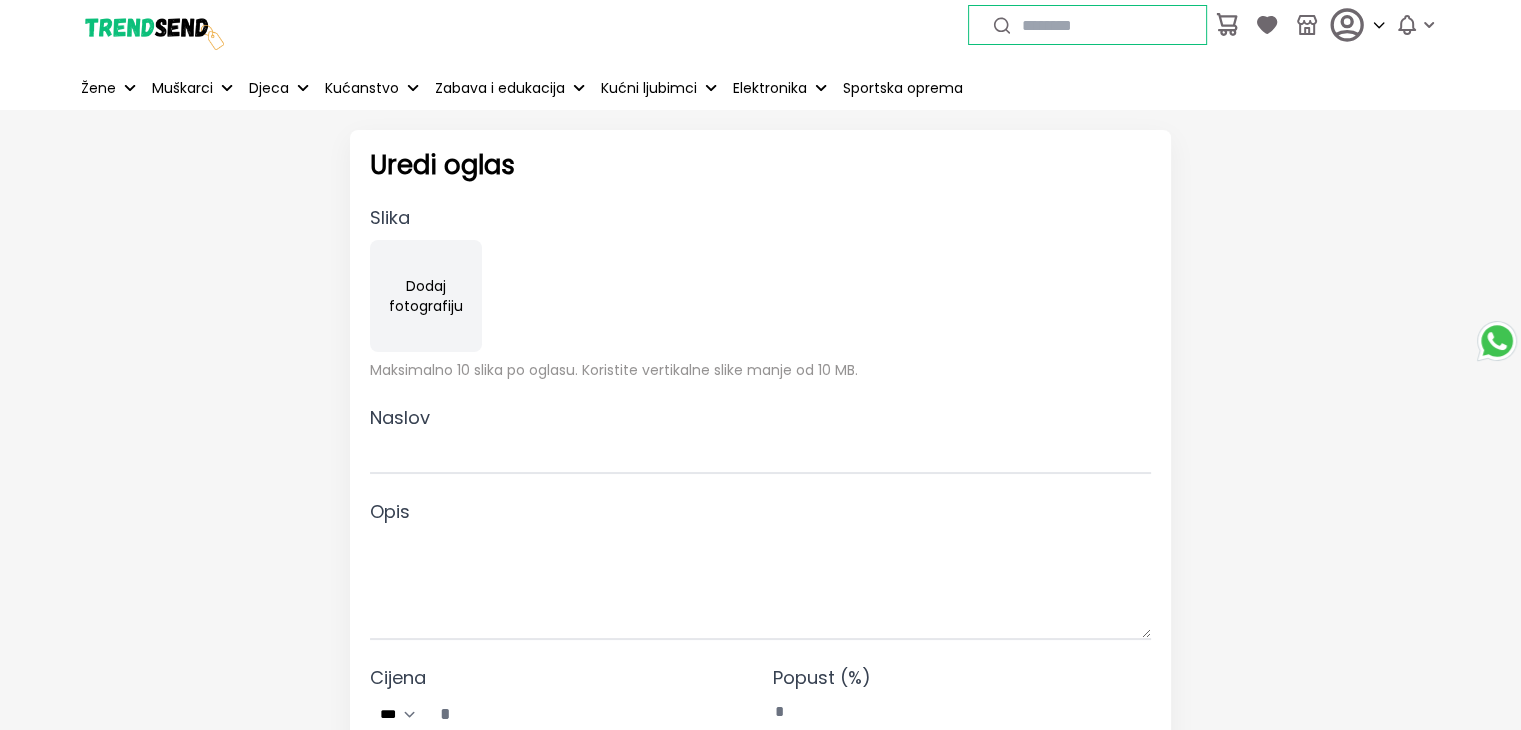type on "**********" 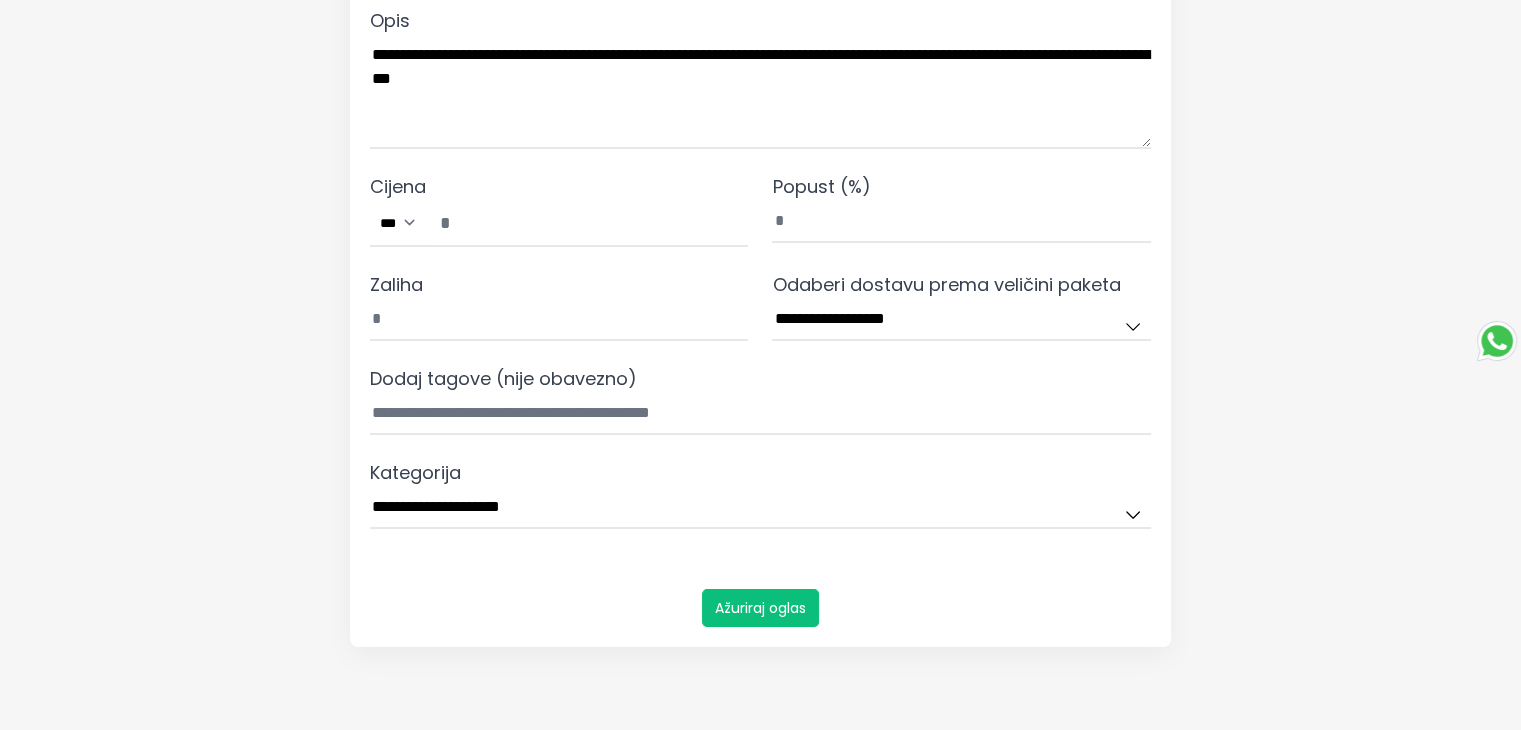 scroll, scrollTop: 600, scrollLeft: 0, axis: vertical 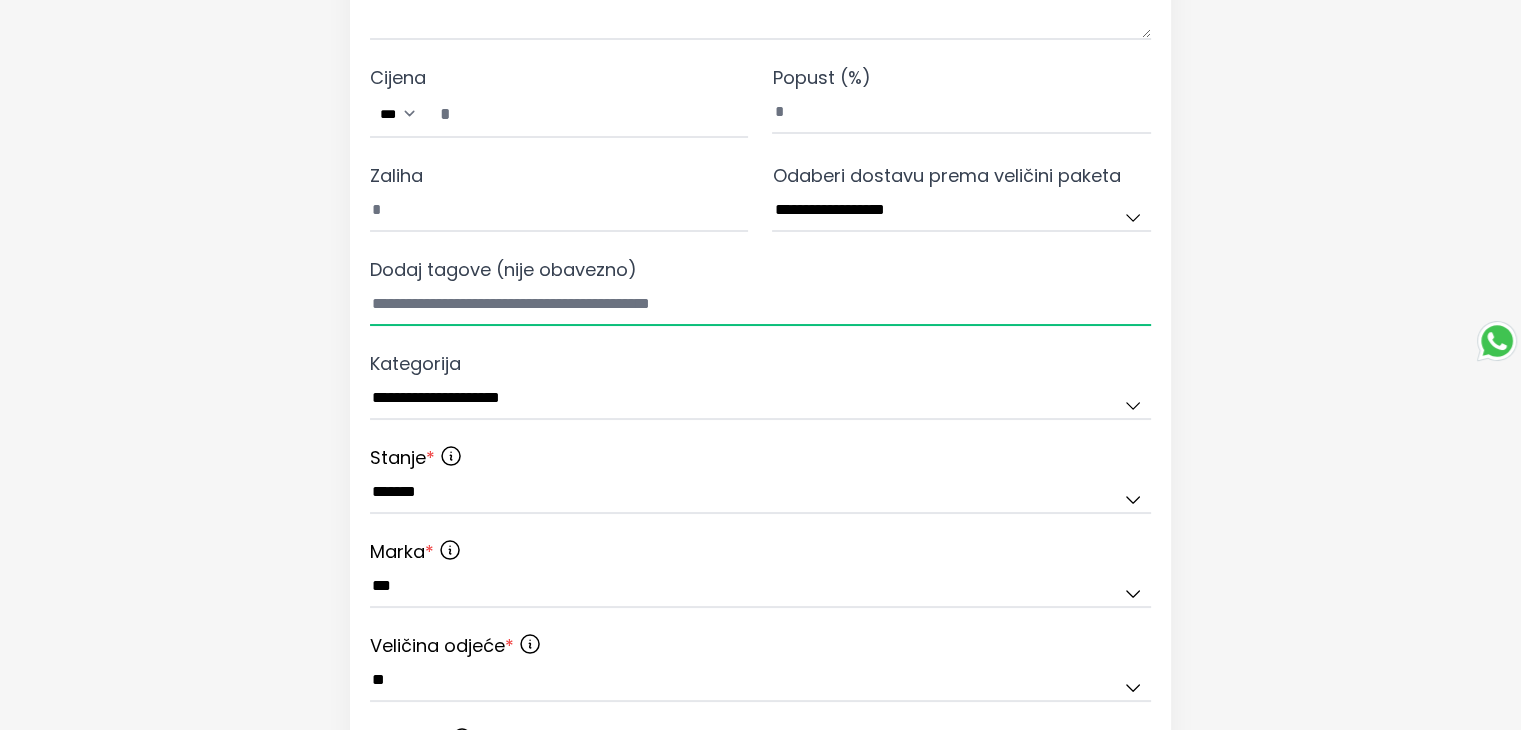 click on "Dodaj tagove (nije obavezno)" at bounding box center [760, 305] 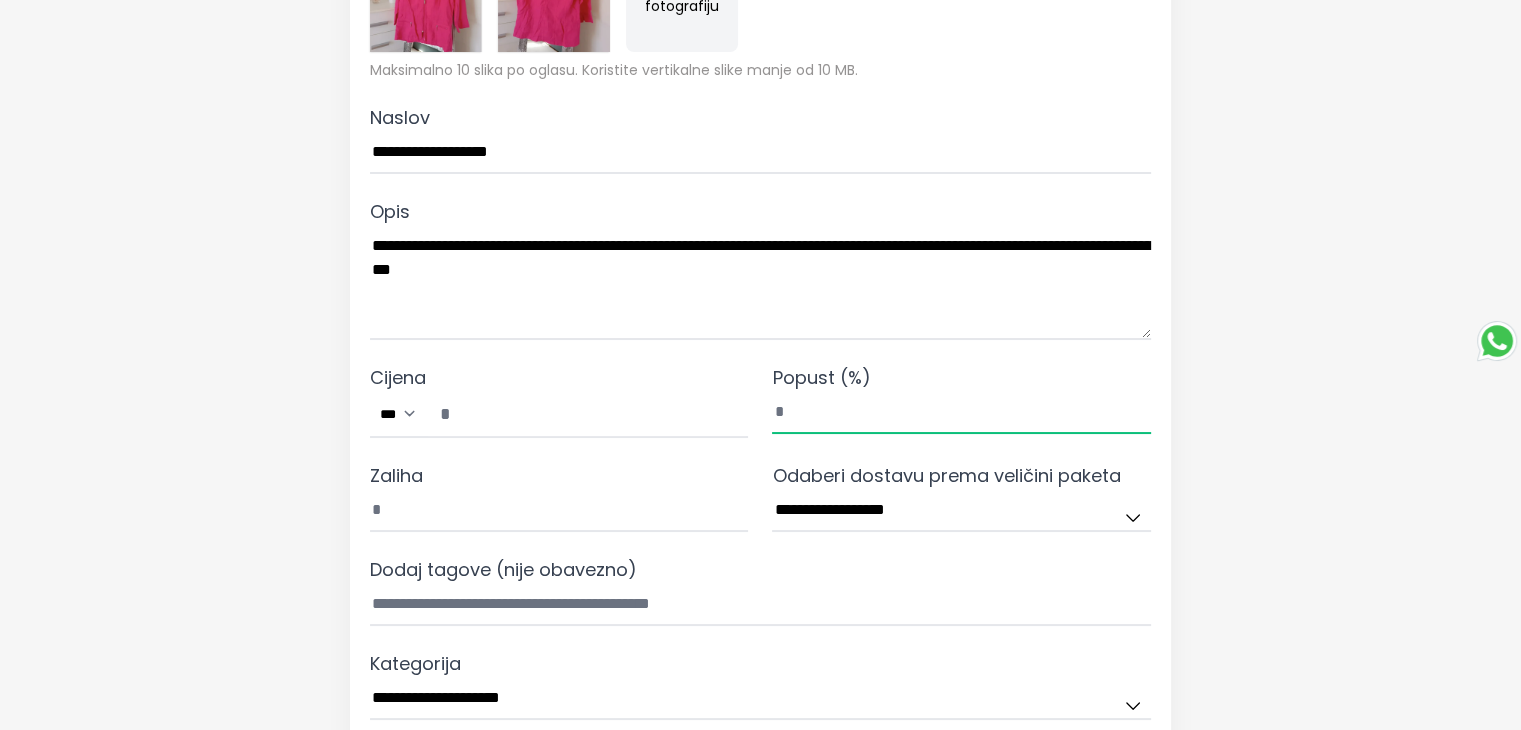 click on "**" at bounding box center (961, 413) 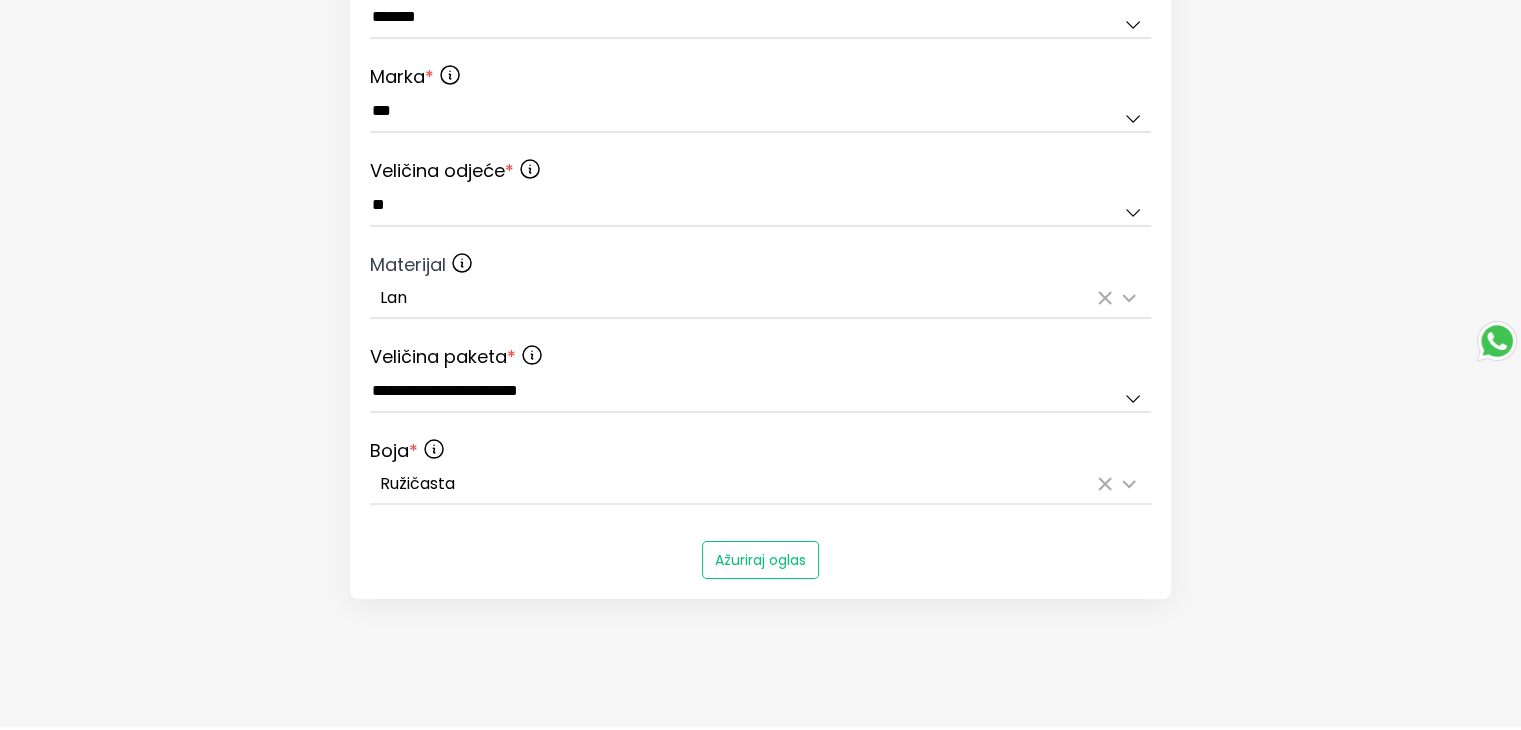 scroll, scrollTop: 1200, scrollLeft: 0, axis: vertical 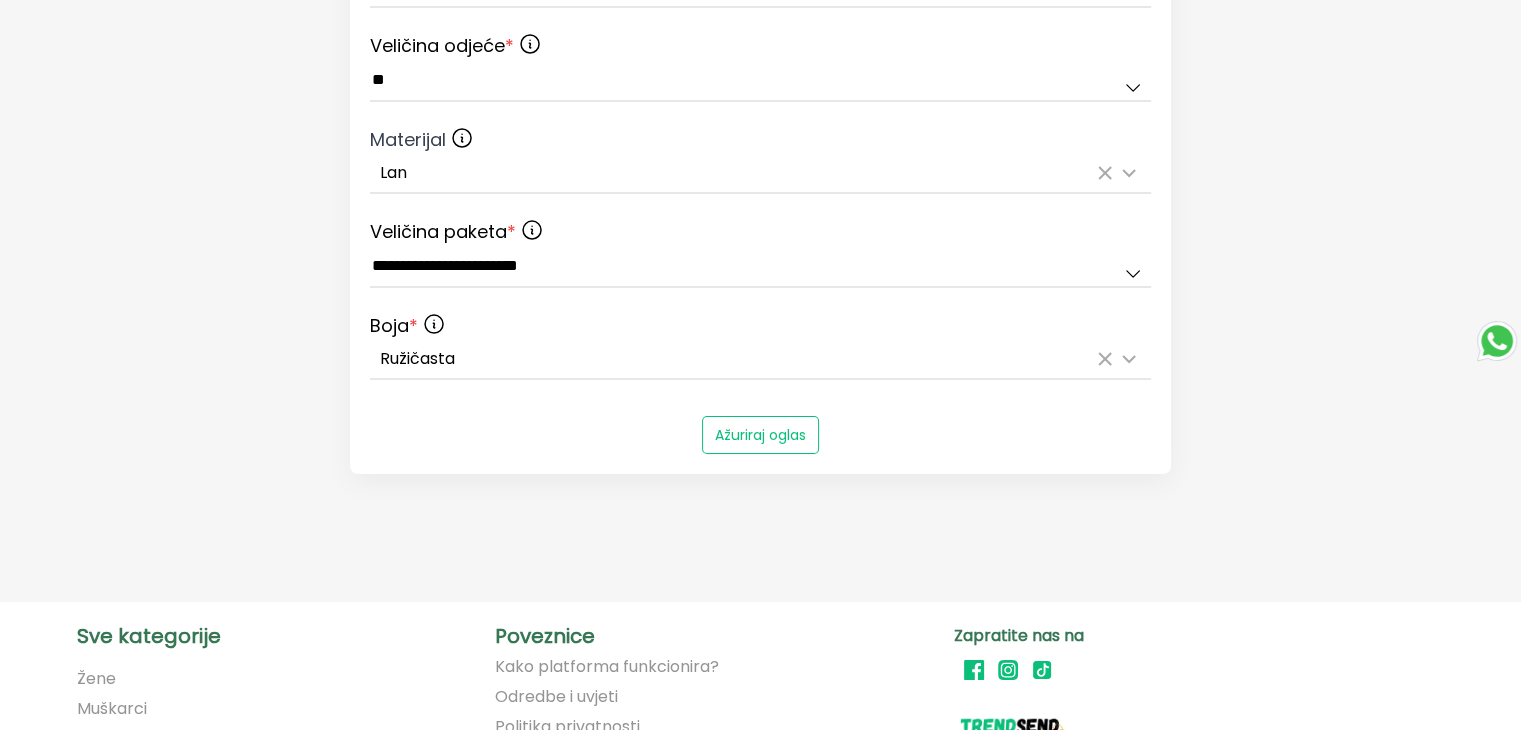 type on "**" 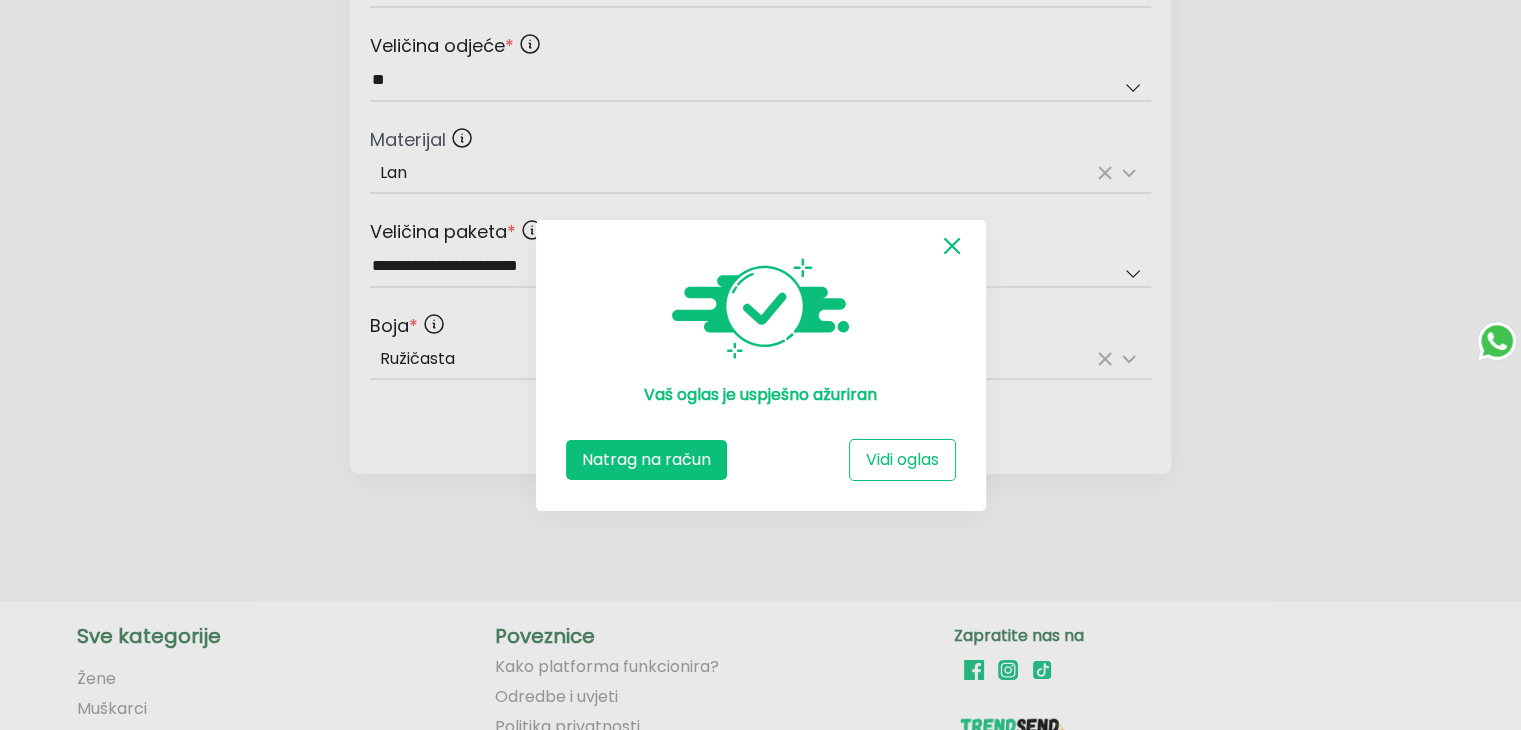 click on "Natrag na račun" at bounding box center (646, 460) 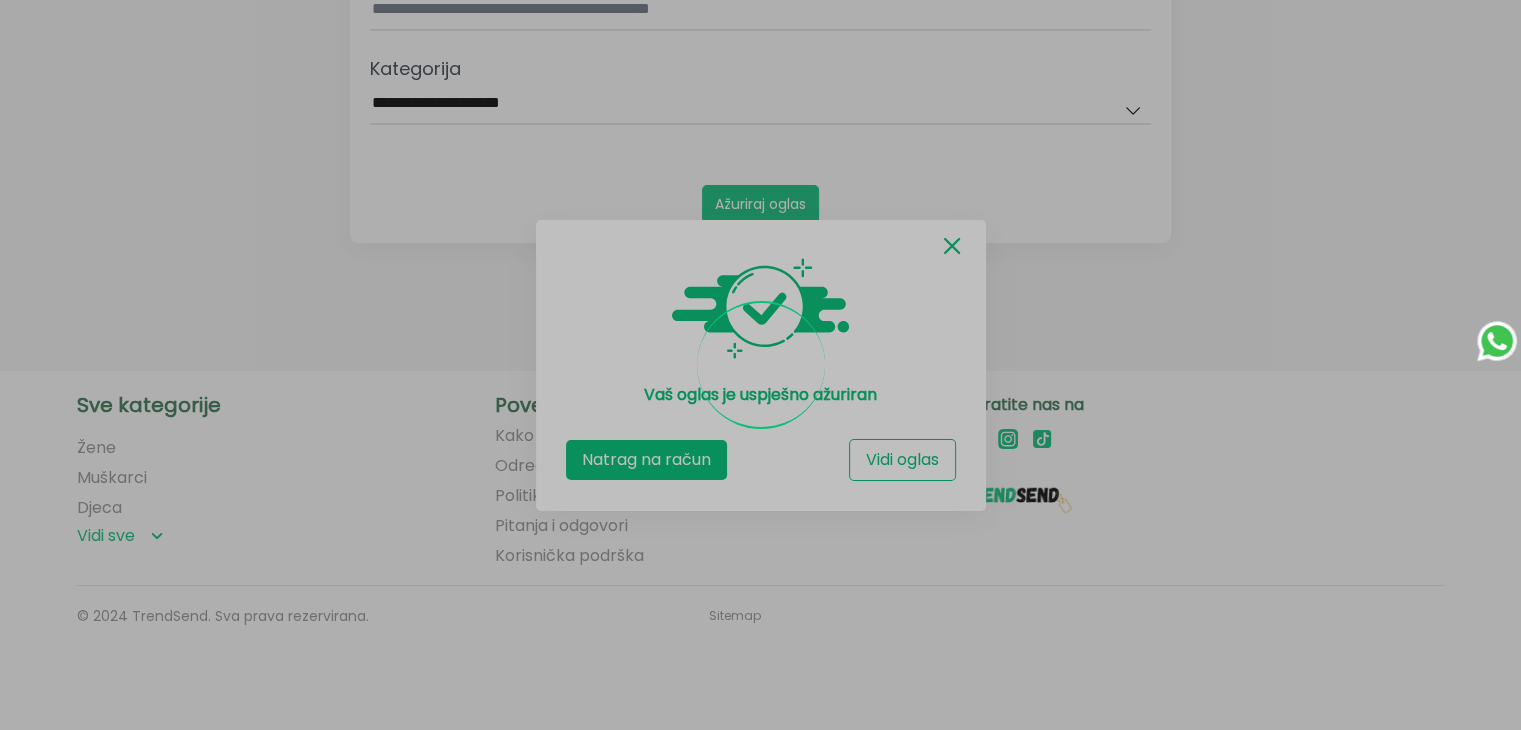 scroll, scrollTop: 892, scrollLeft: 0, axis: vertical 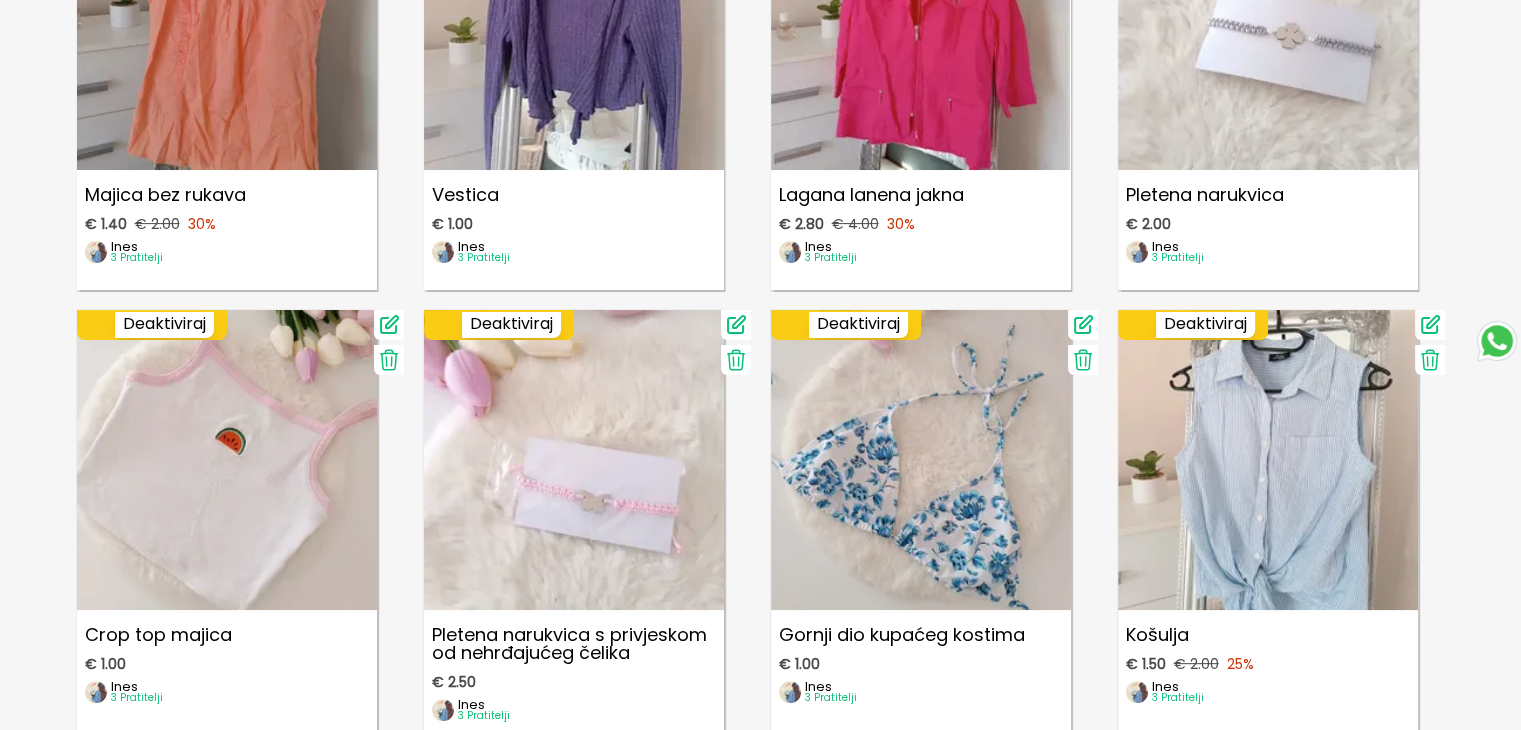click 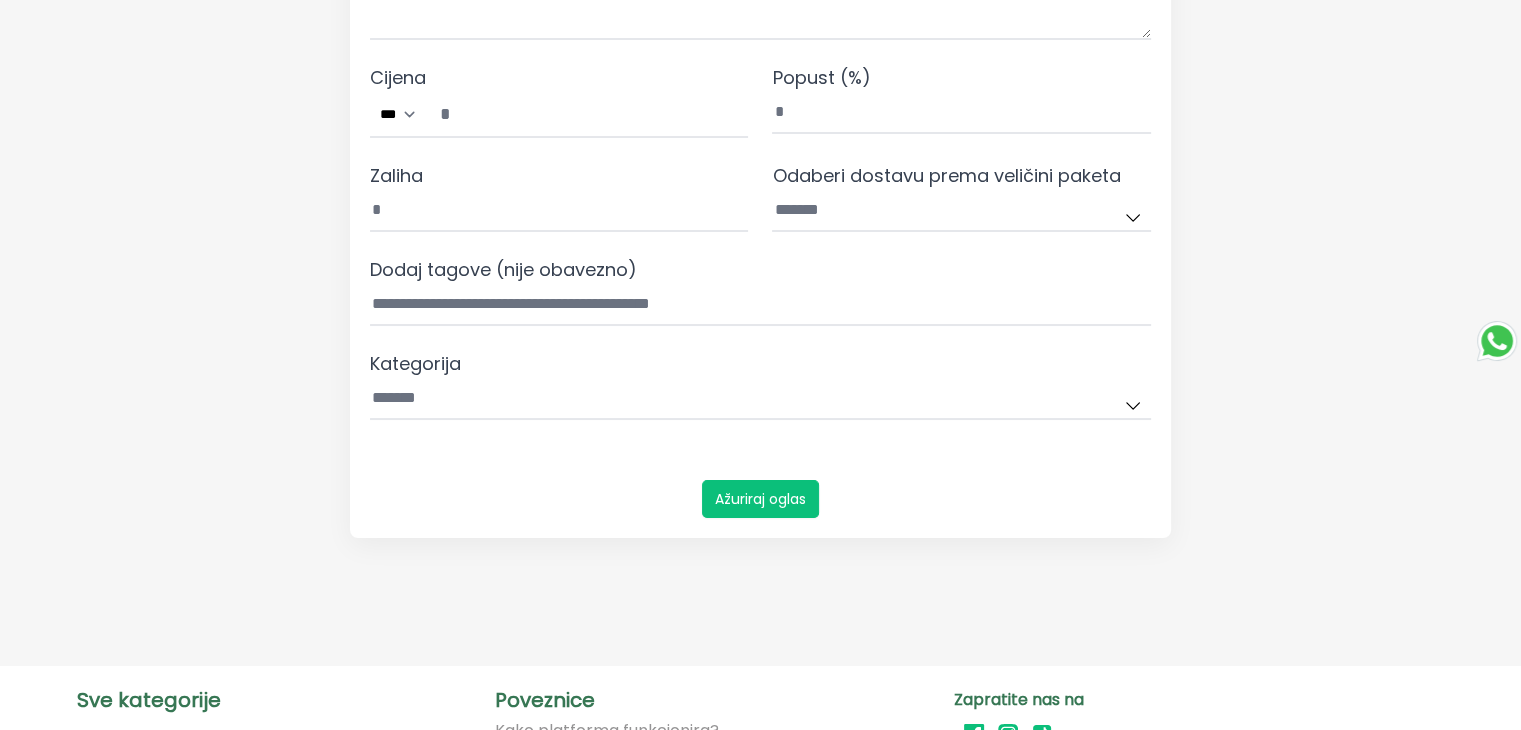scroll, scrollTop: 0, scrollLeft: 0, axis: both 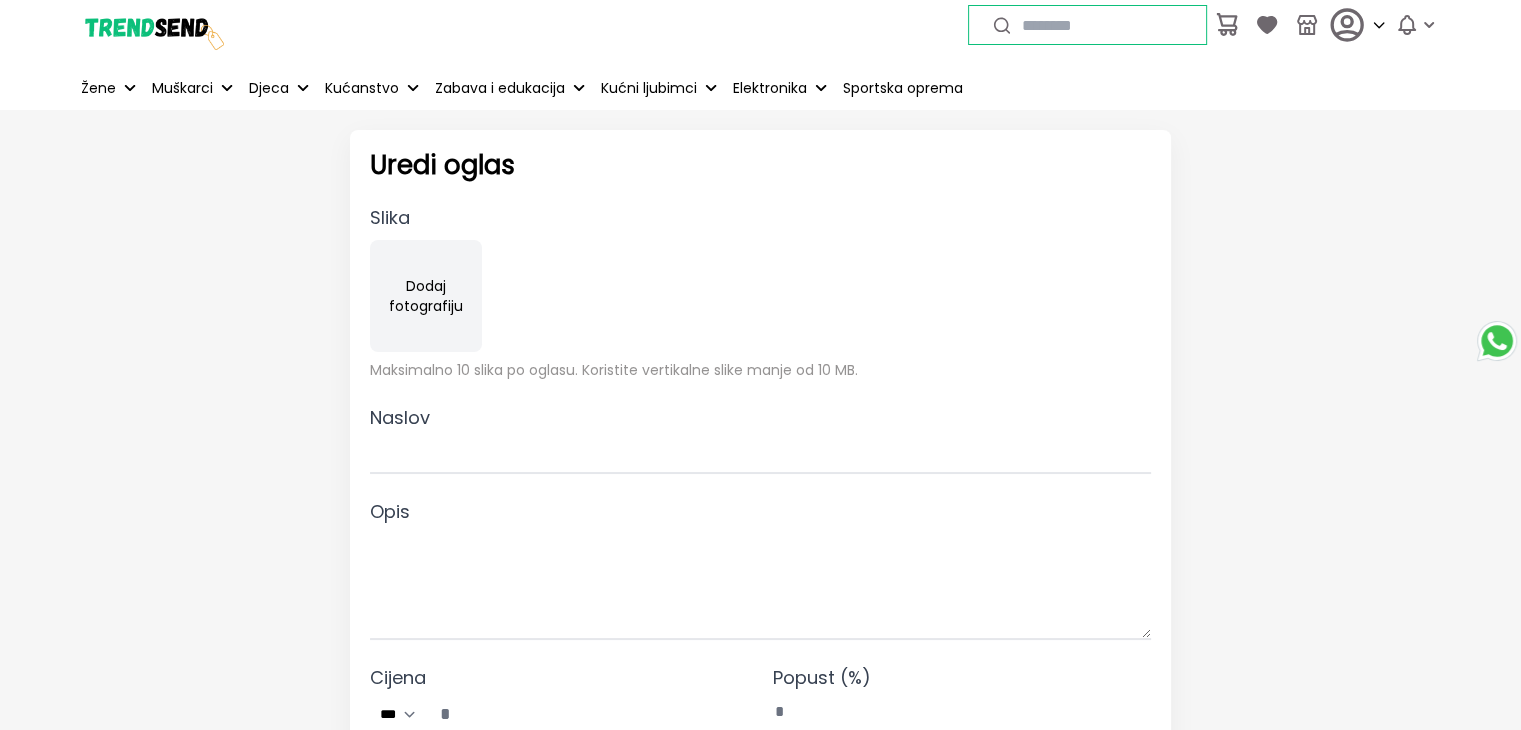 type on "*******" 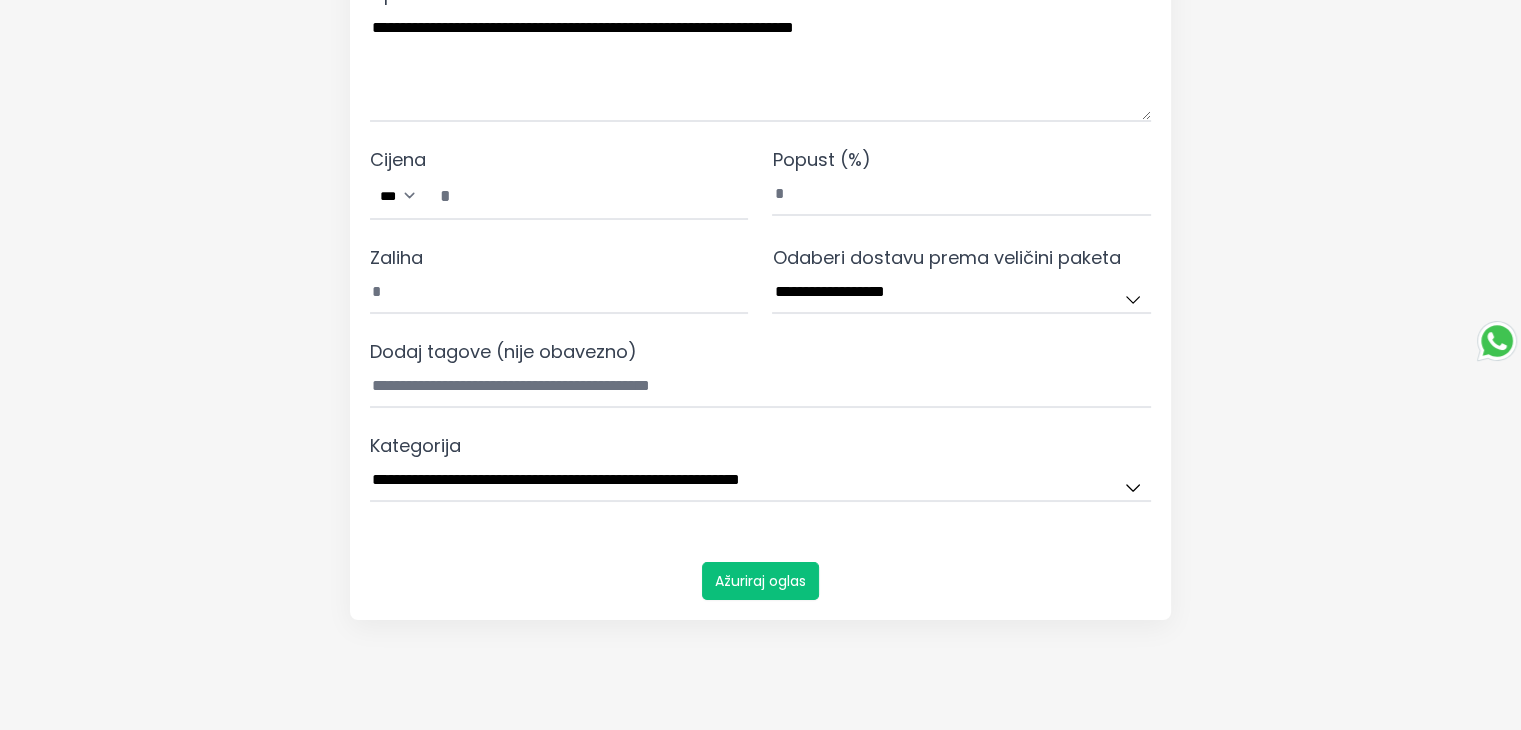 scroll, scrollTop: 600, scrollLeft: 0, axis: vertical 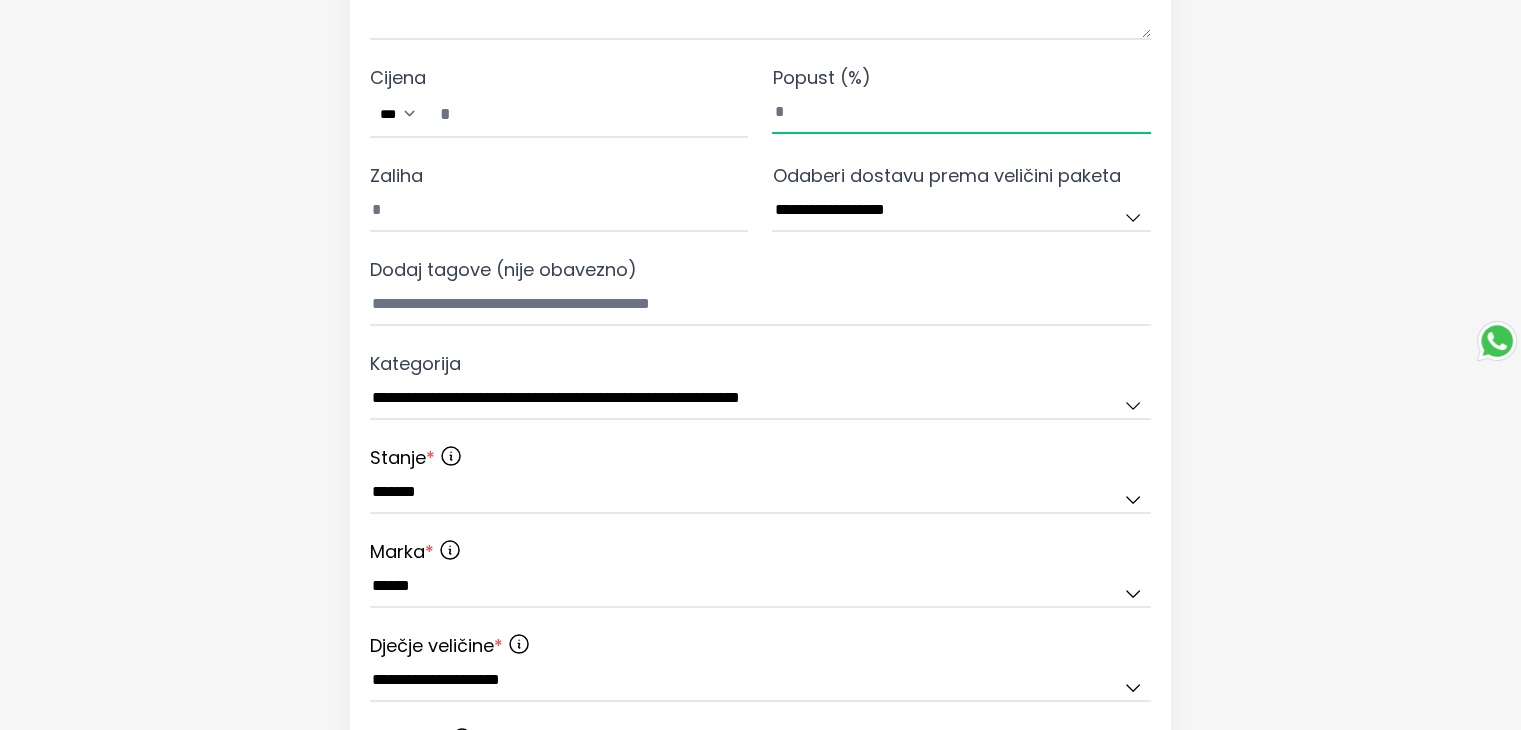 drag, startPoint x: 806, startPoint y: 105, endPoint x: 726, endPoint y: 113, distance: 80.399 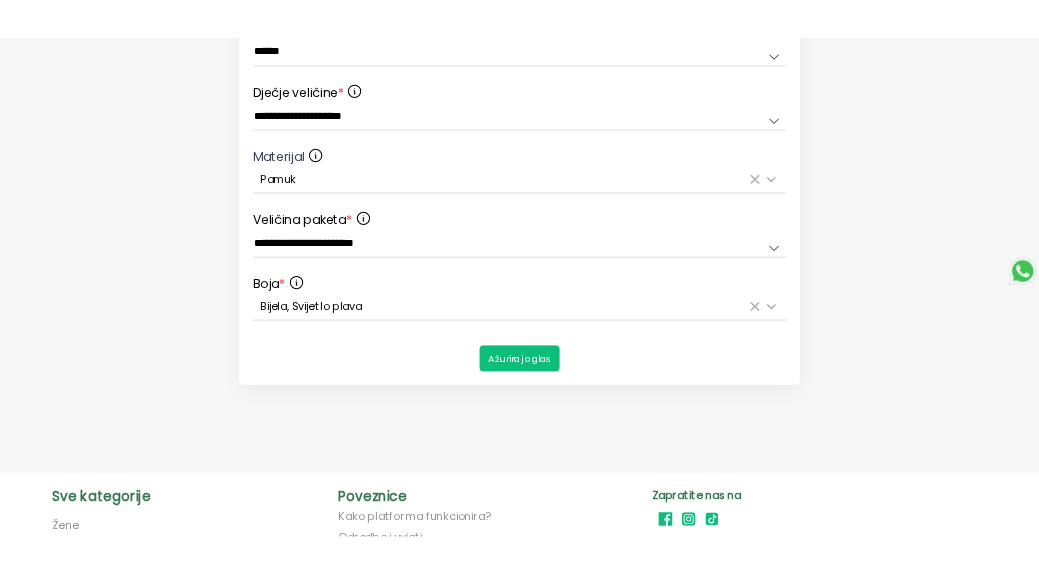 scroll, scrollTop: 1426, scrollLeft: 0, axis: vertical 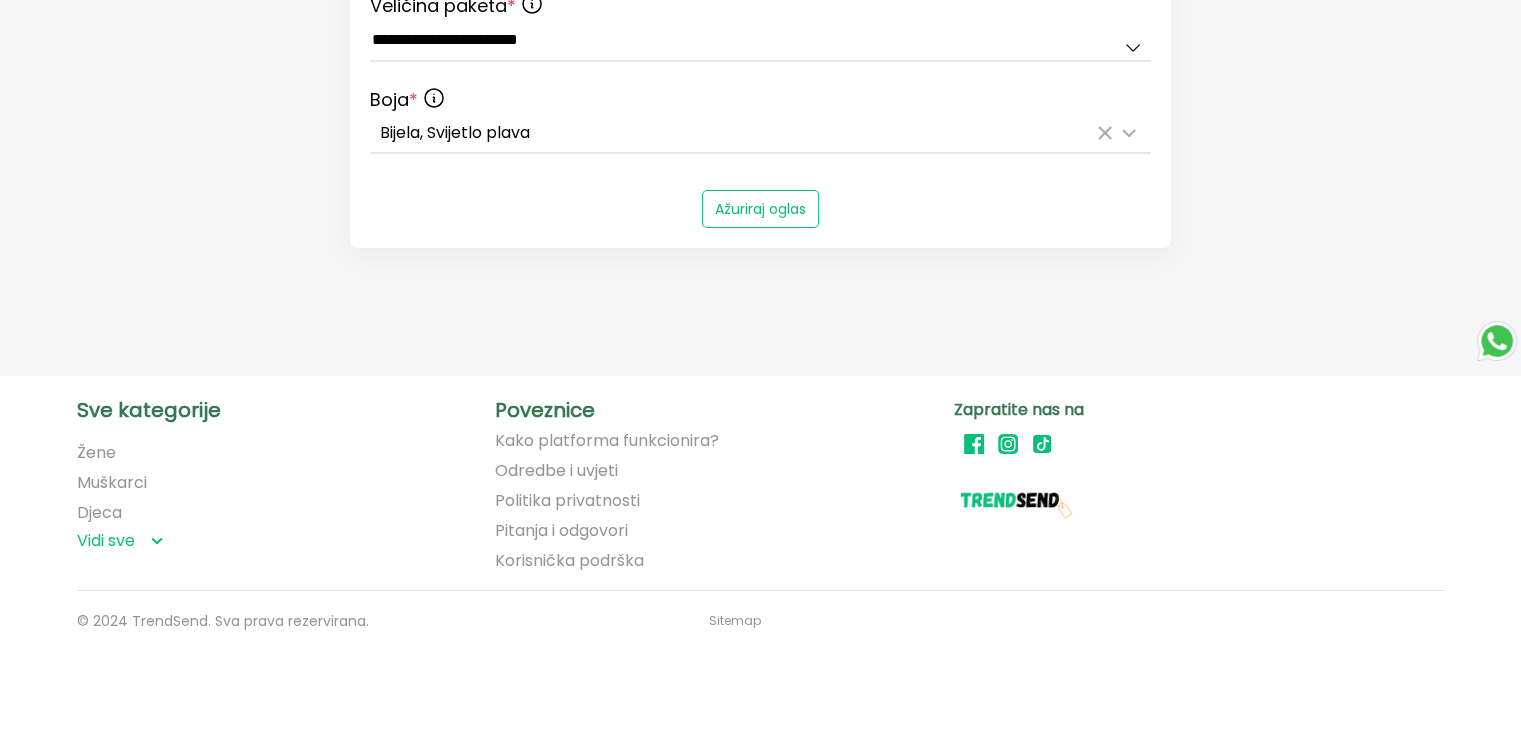 type on "**" 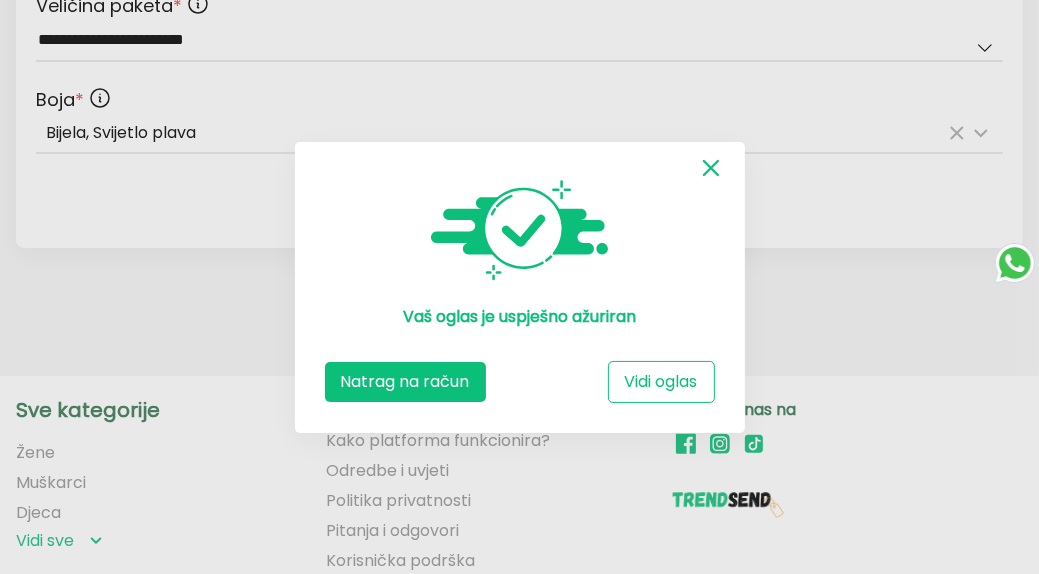 click 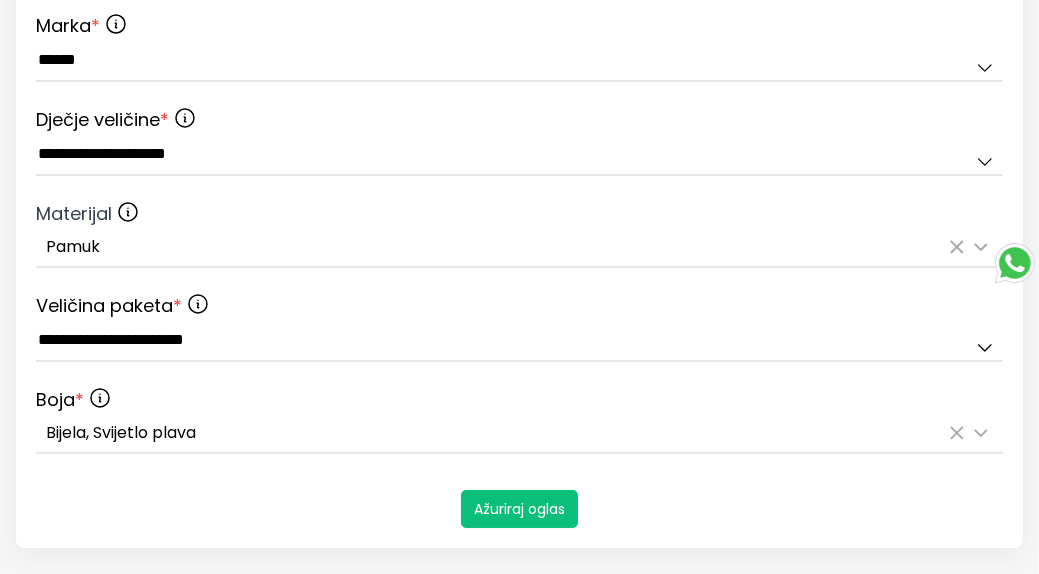 scroll, scrollTop: 0, scrollLeft: 0, axis: both 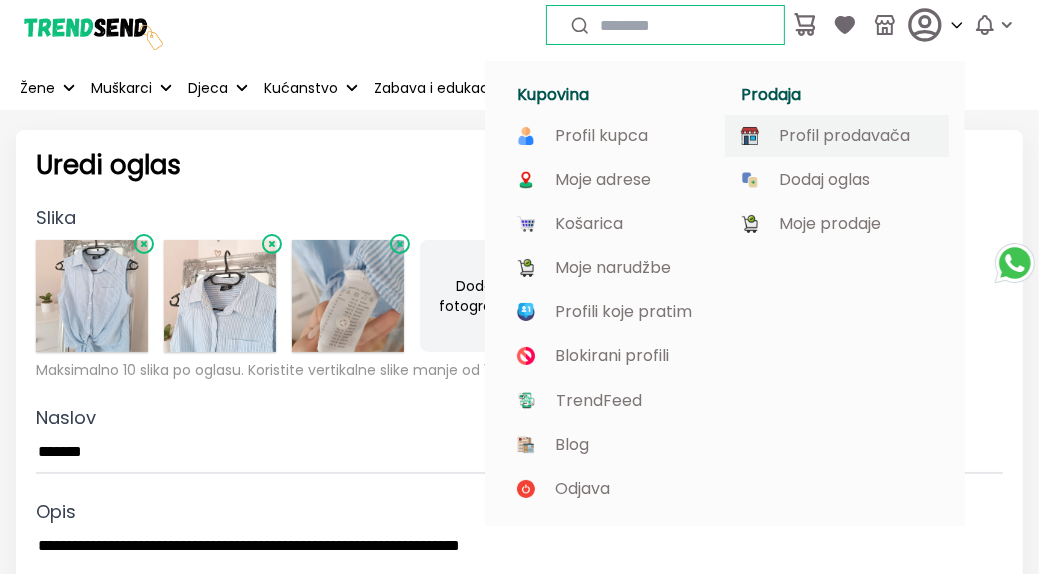 click on "Profil prodavača" at bounding box center [844, 136] 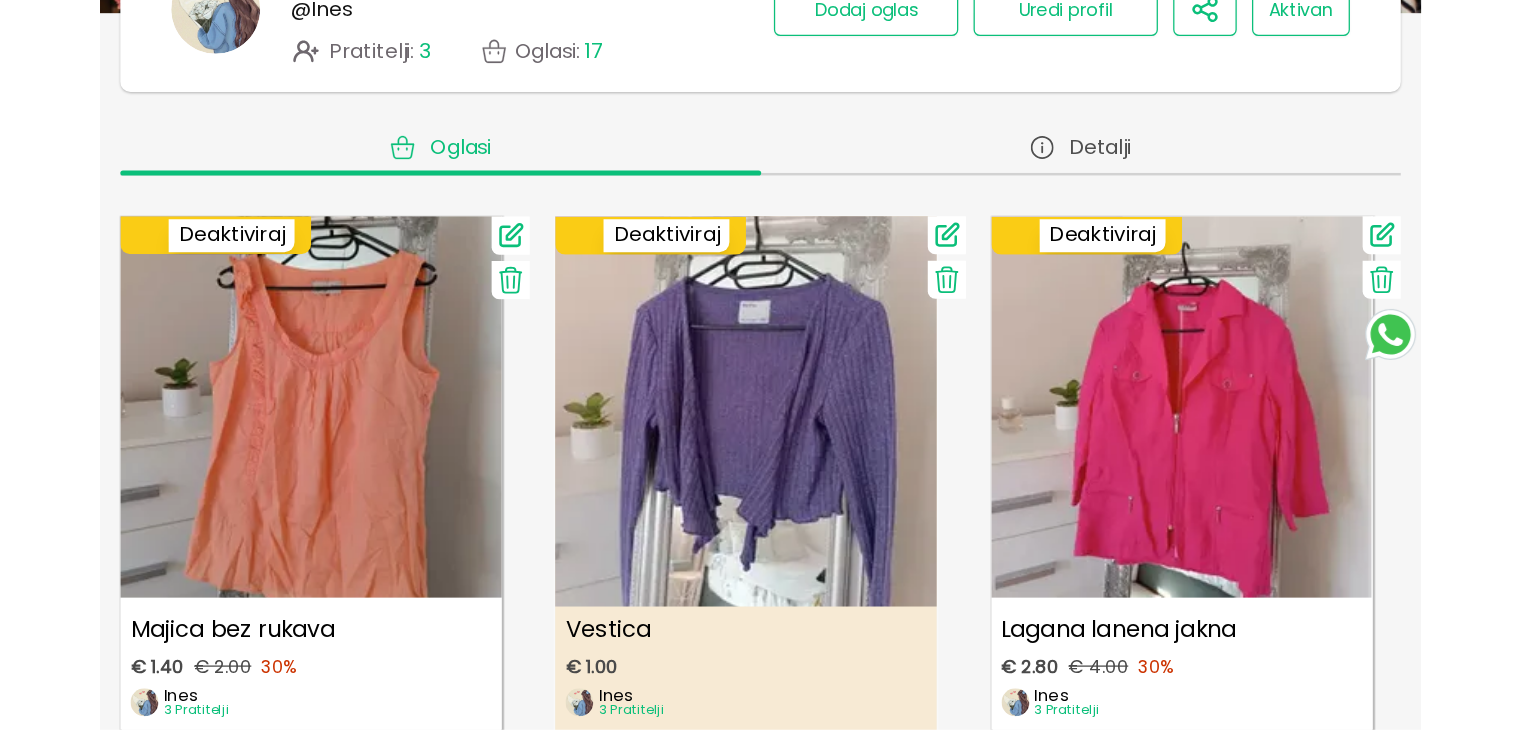 scroll, scrollTop: 0, scrollLeft: 0, axis: both 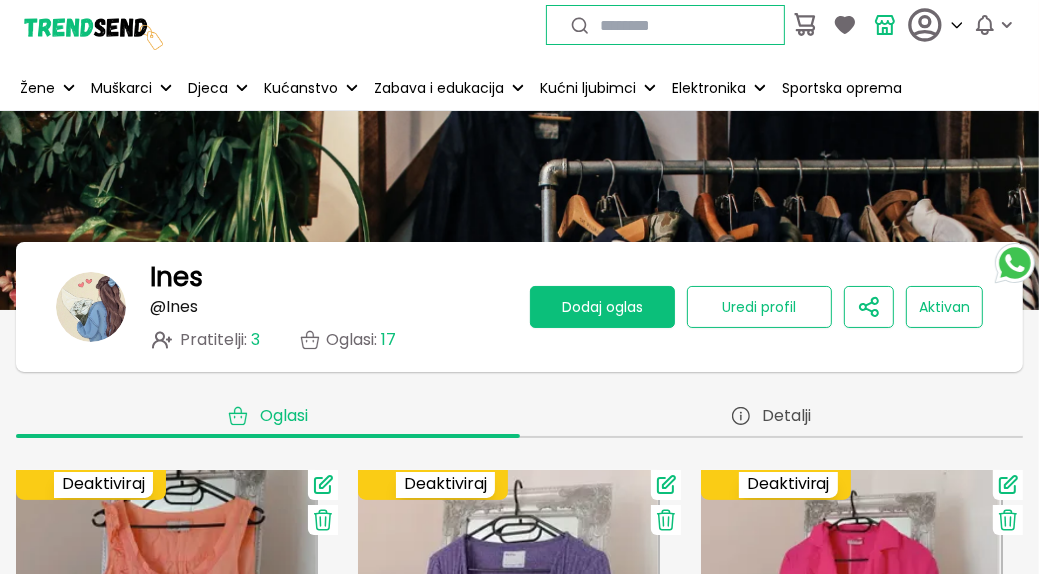 click on "Dodaj oglas" at bounding box center [602, 307] 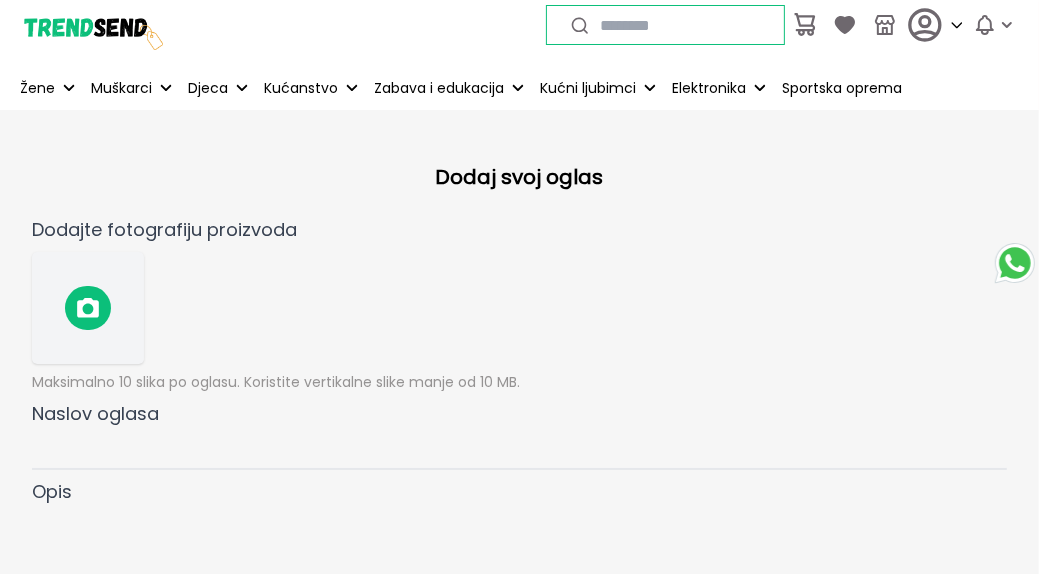 click at bounding box center [88, 308] 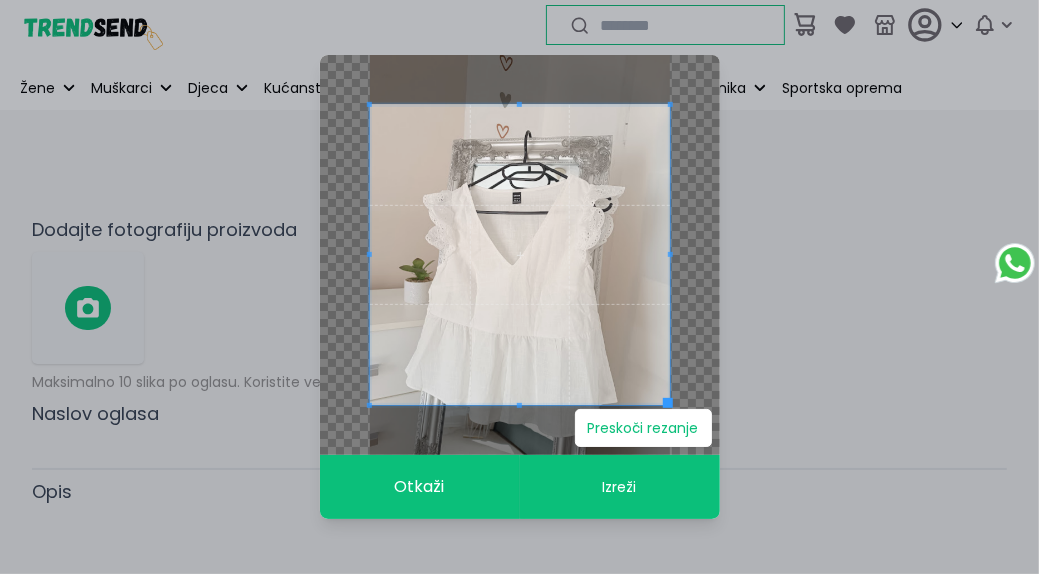 click on "Otkaži" at bounding box center (420, 487) 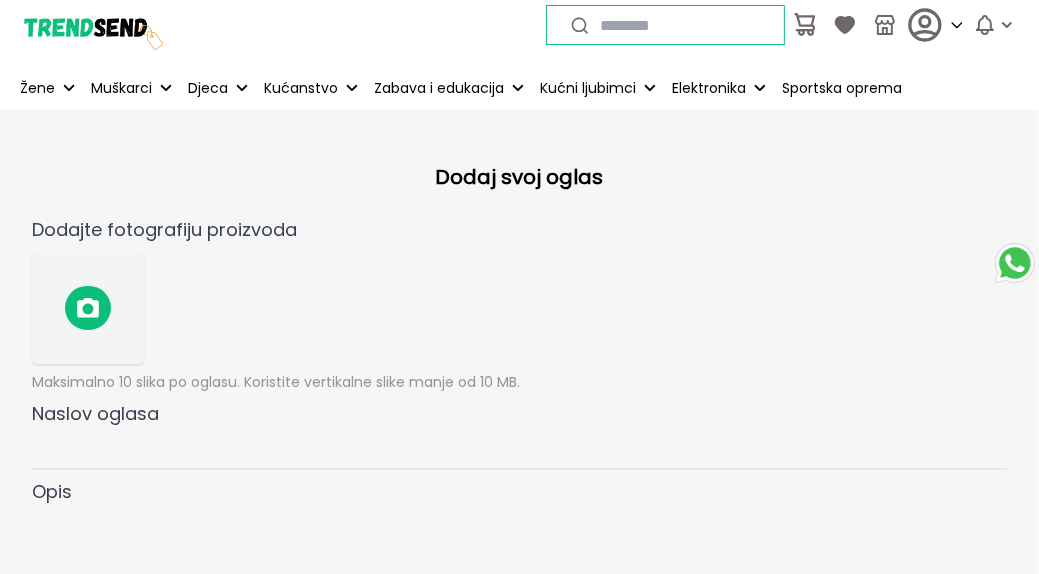 click at bounding box center [88, 308] 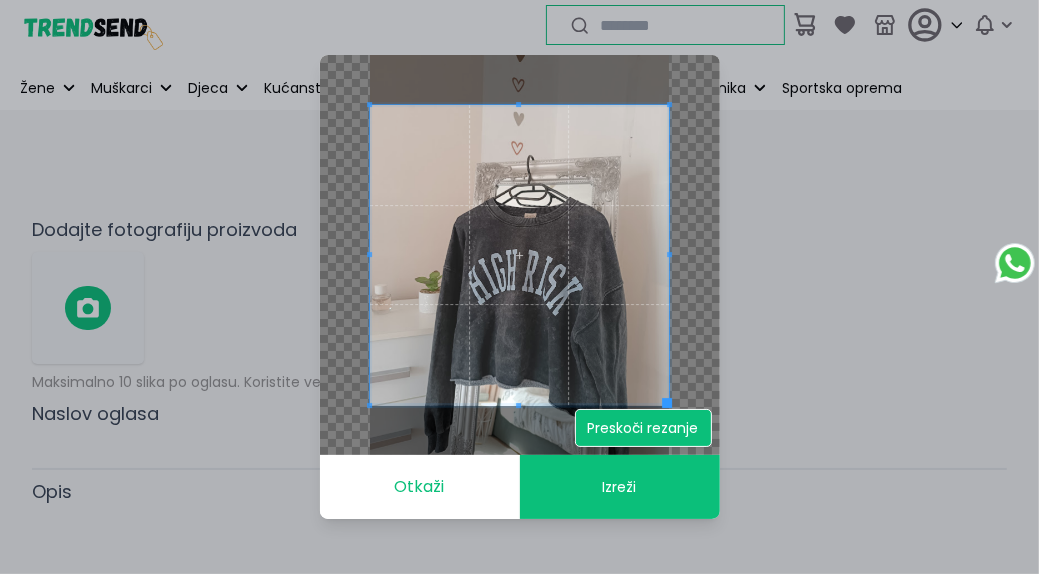 click on "Preskoči rezanje" at bounding box center (643, 428) 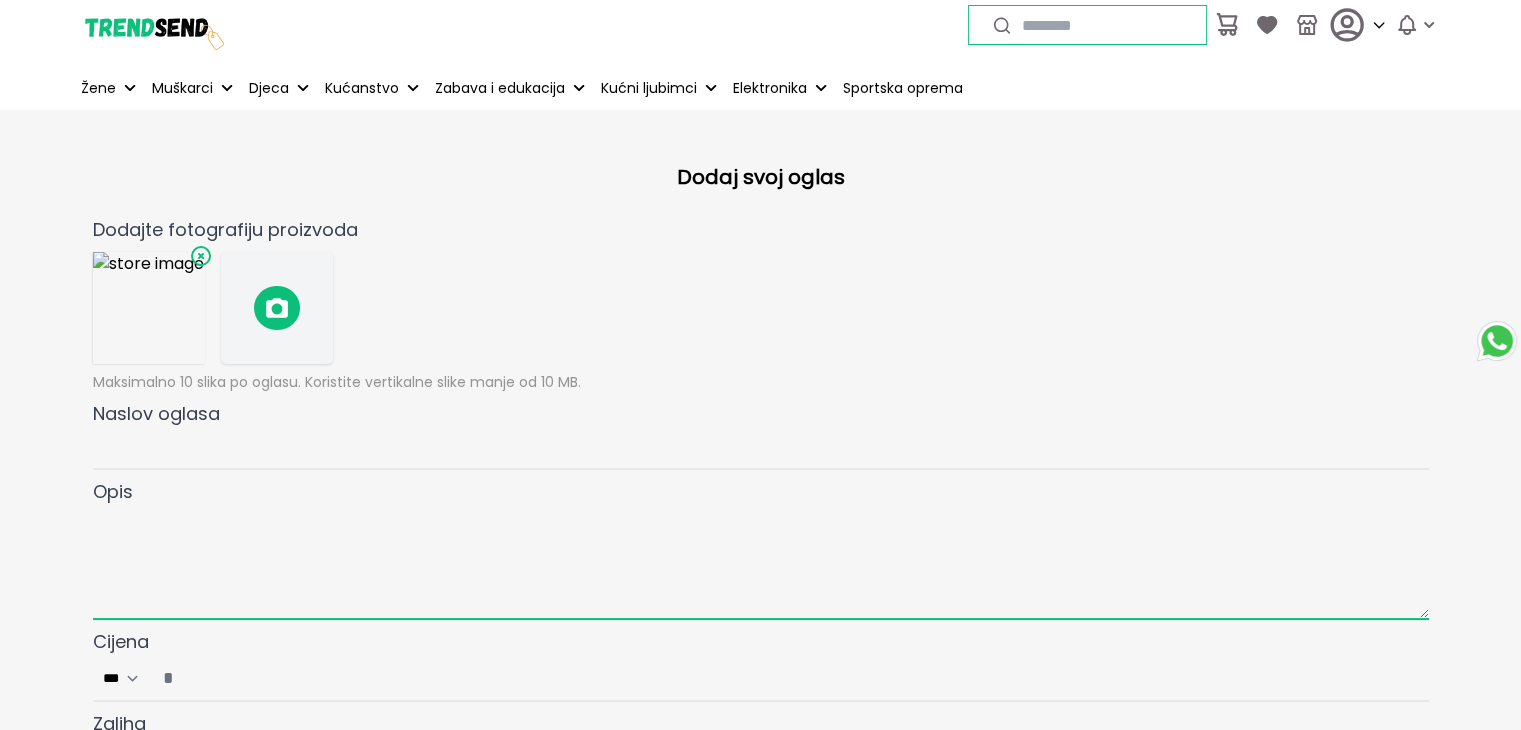 click at bounding box center (761, 563) 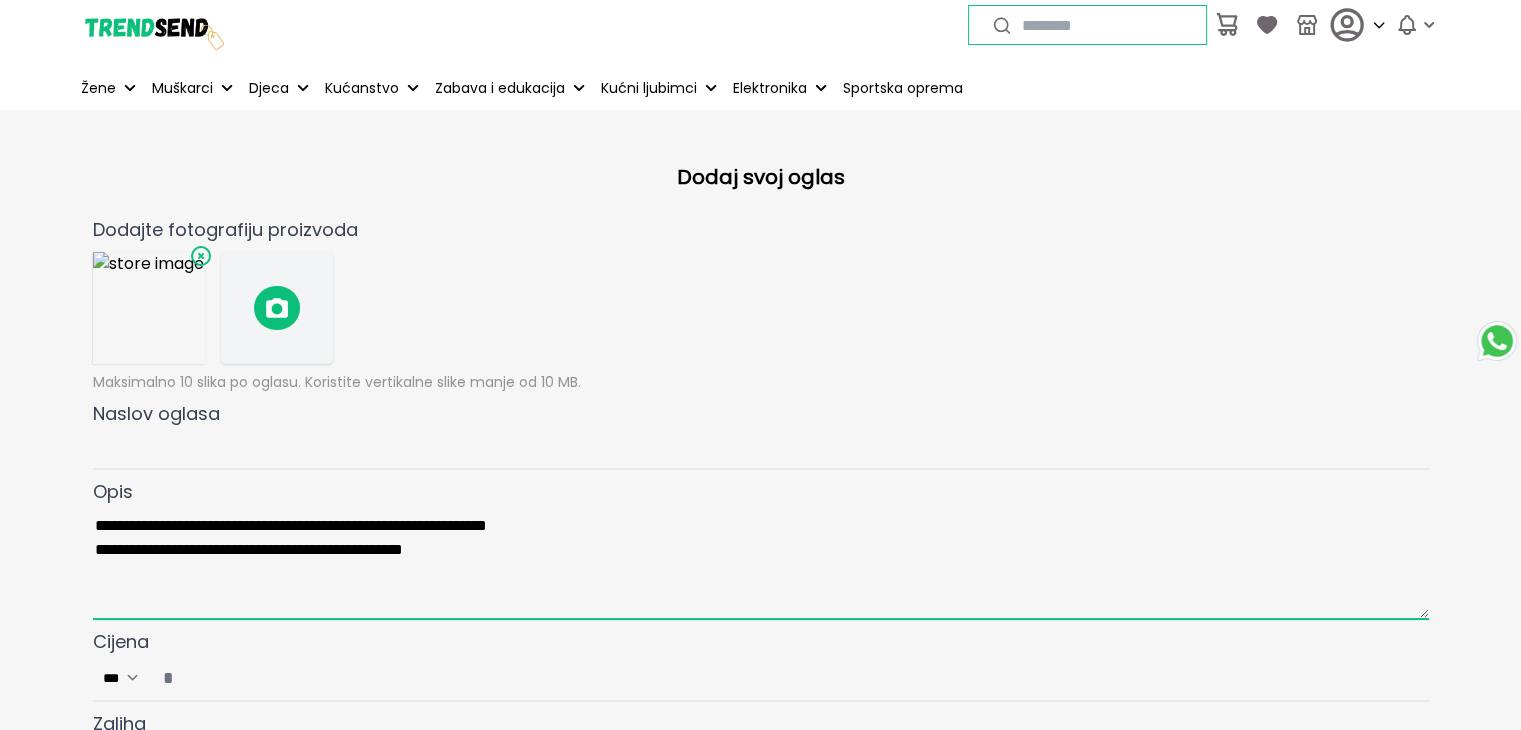 type on "**********" 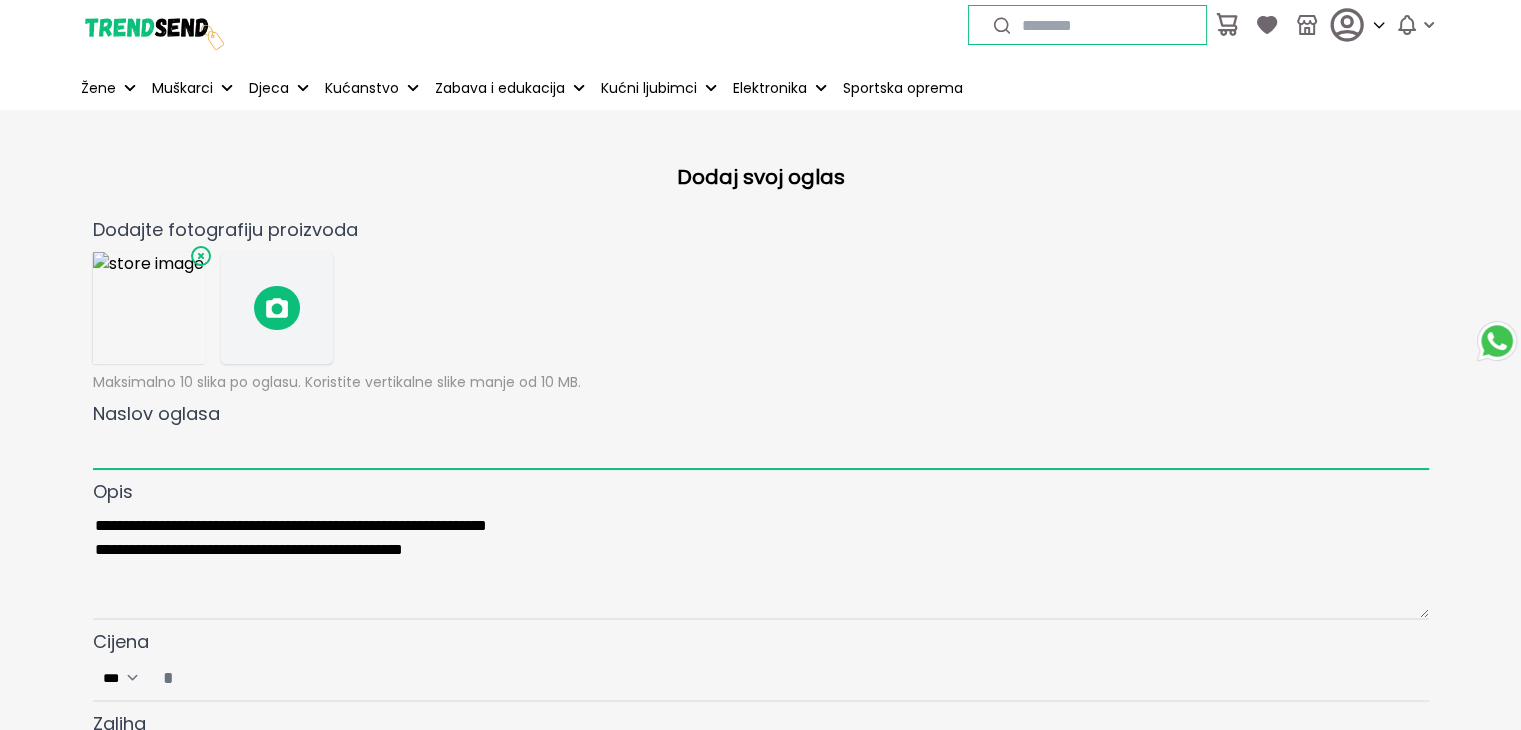drag, startPoint x: 146, startPoint y: 455, endPoint x: 140, endPoint y: 443, distance: 13.416408 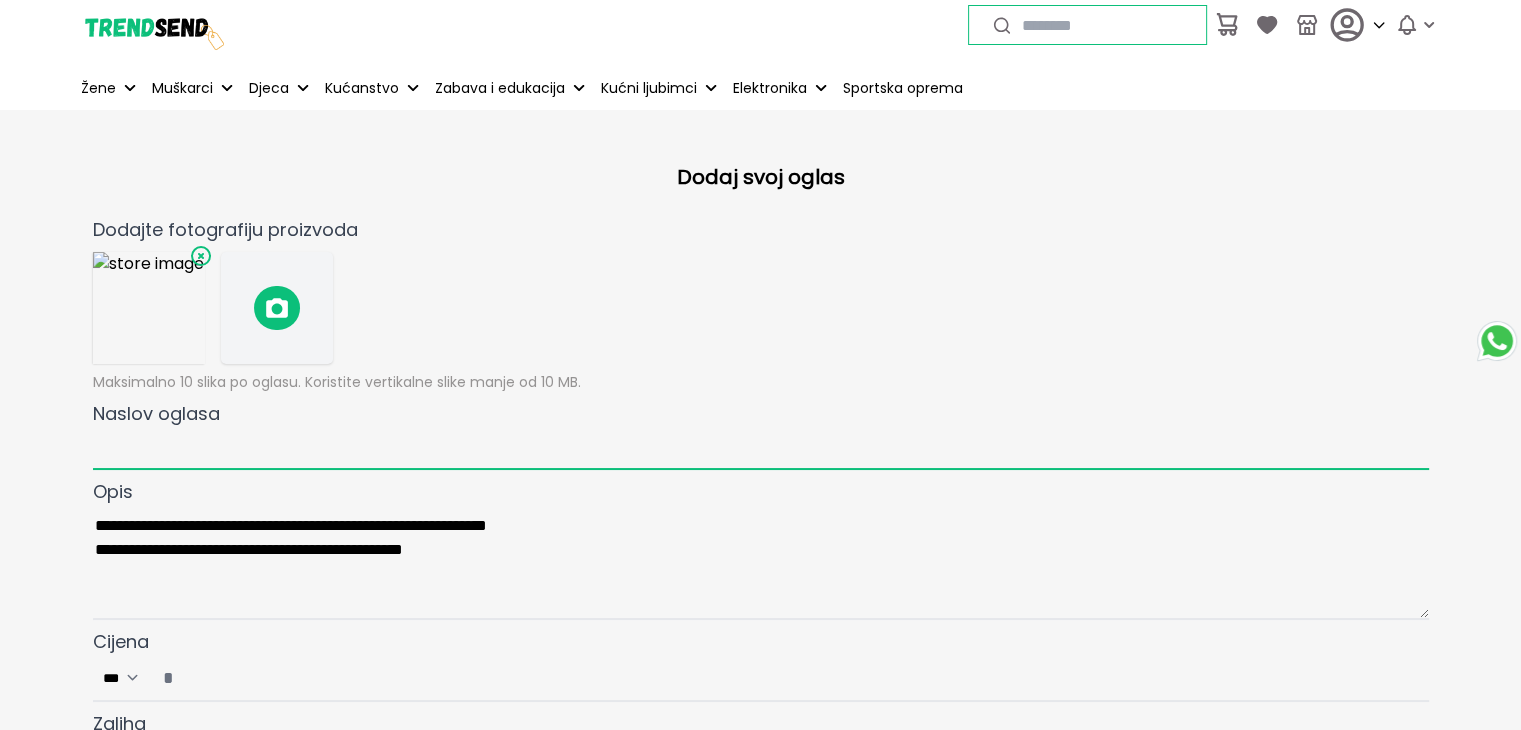 click on "Naslov oglasa" at bounding box center [761, 449] 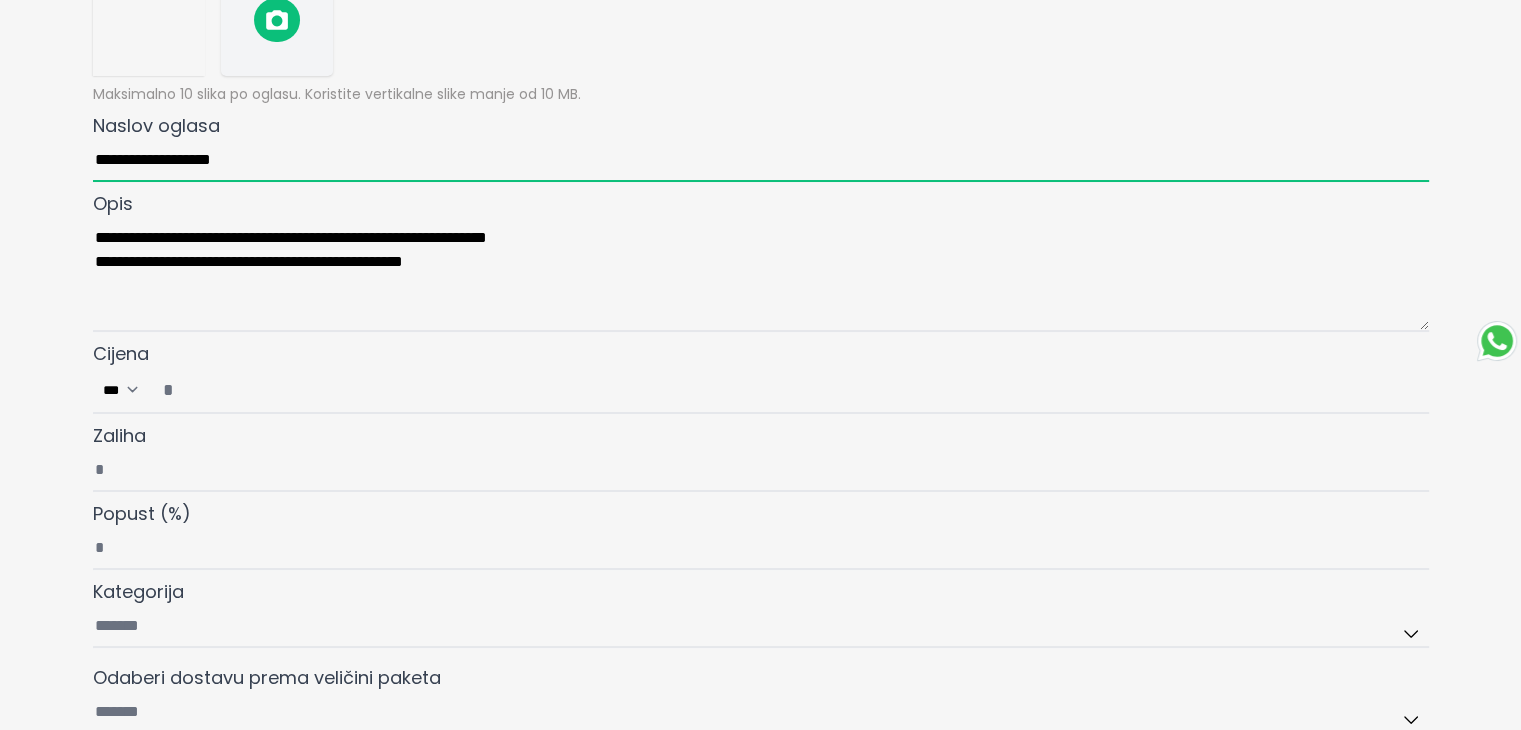 scroll, scrollTop: 300, scrollLeft: 0, axis: vertical 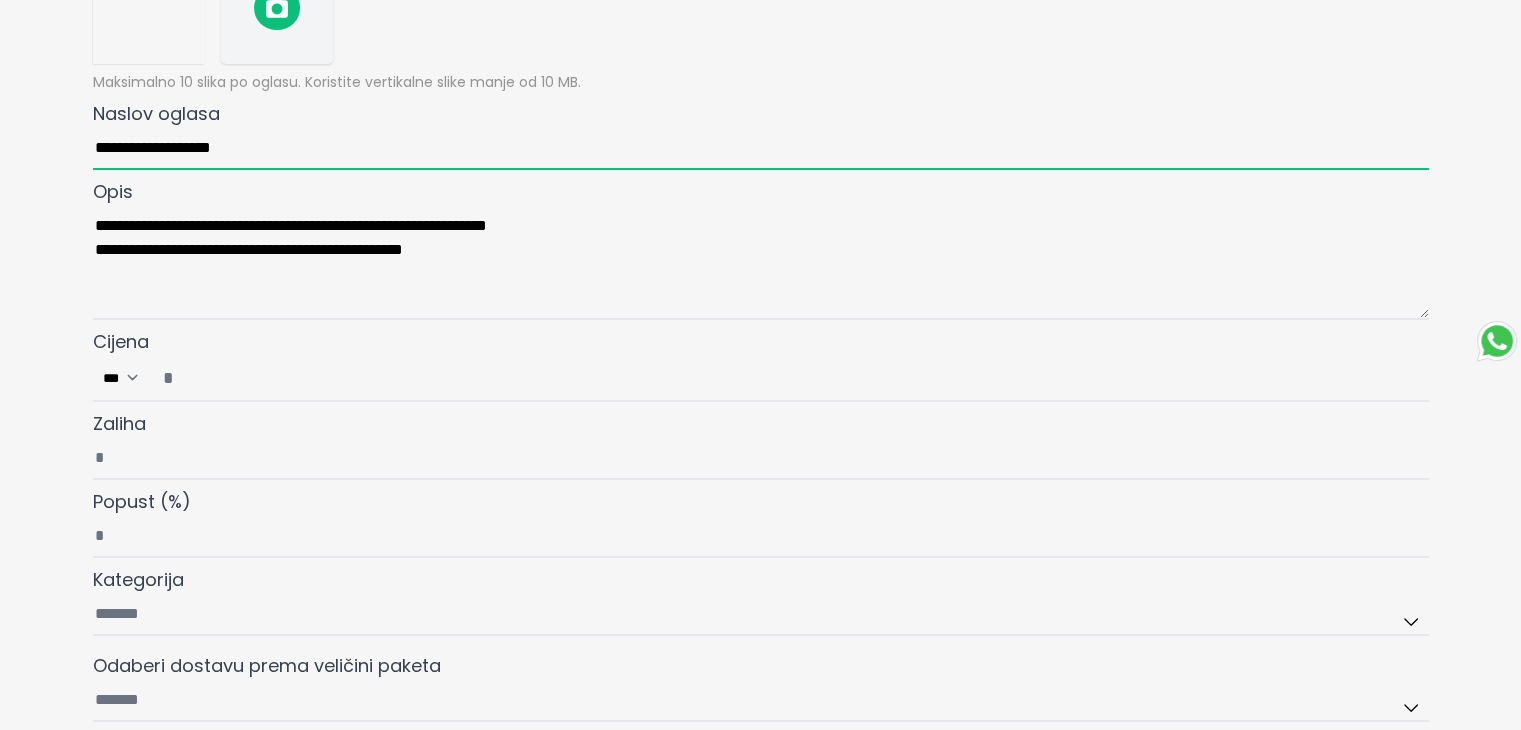 type on "**********" 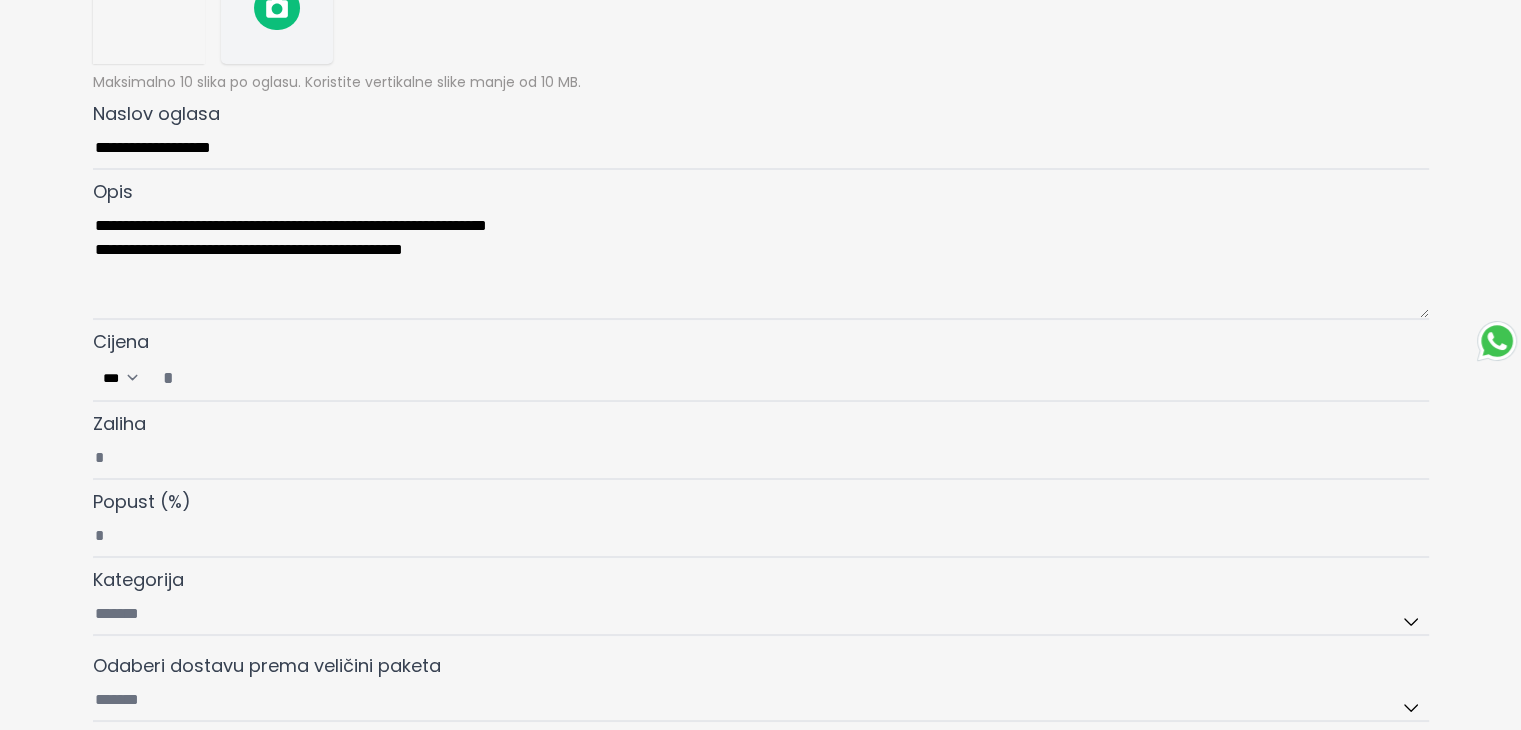click on "Cijena ***" at bounding box center [789, 378] 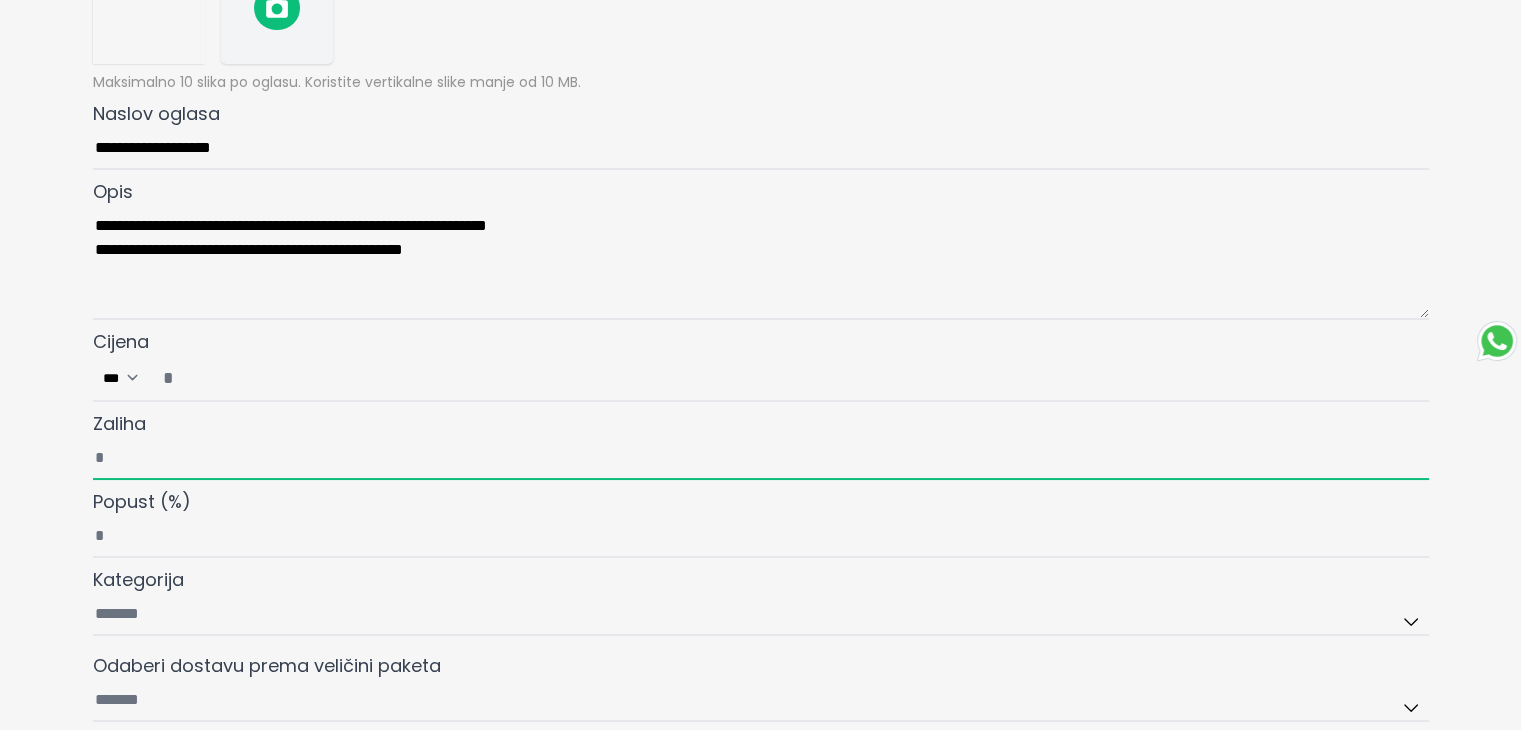 click on "Zaliha" at bounding box center [761, 459] 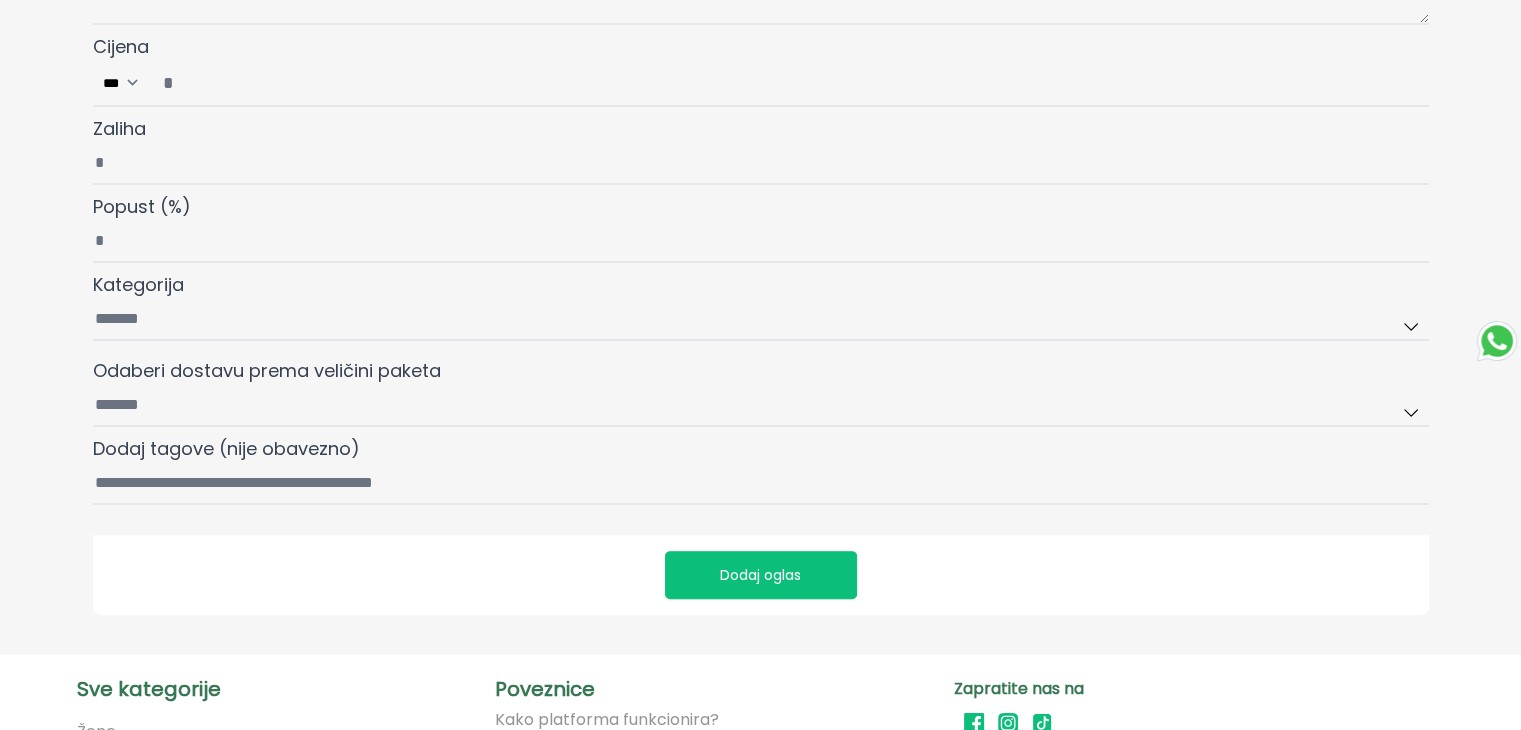 scroll, scrollTop: 600, scrollLeft: 0, axis: vertical 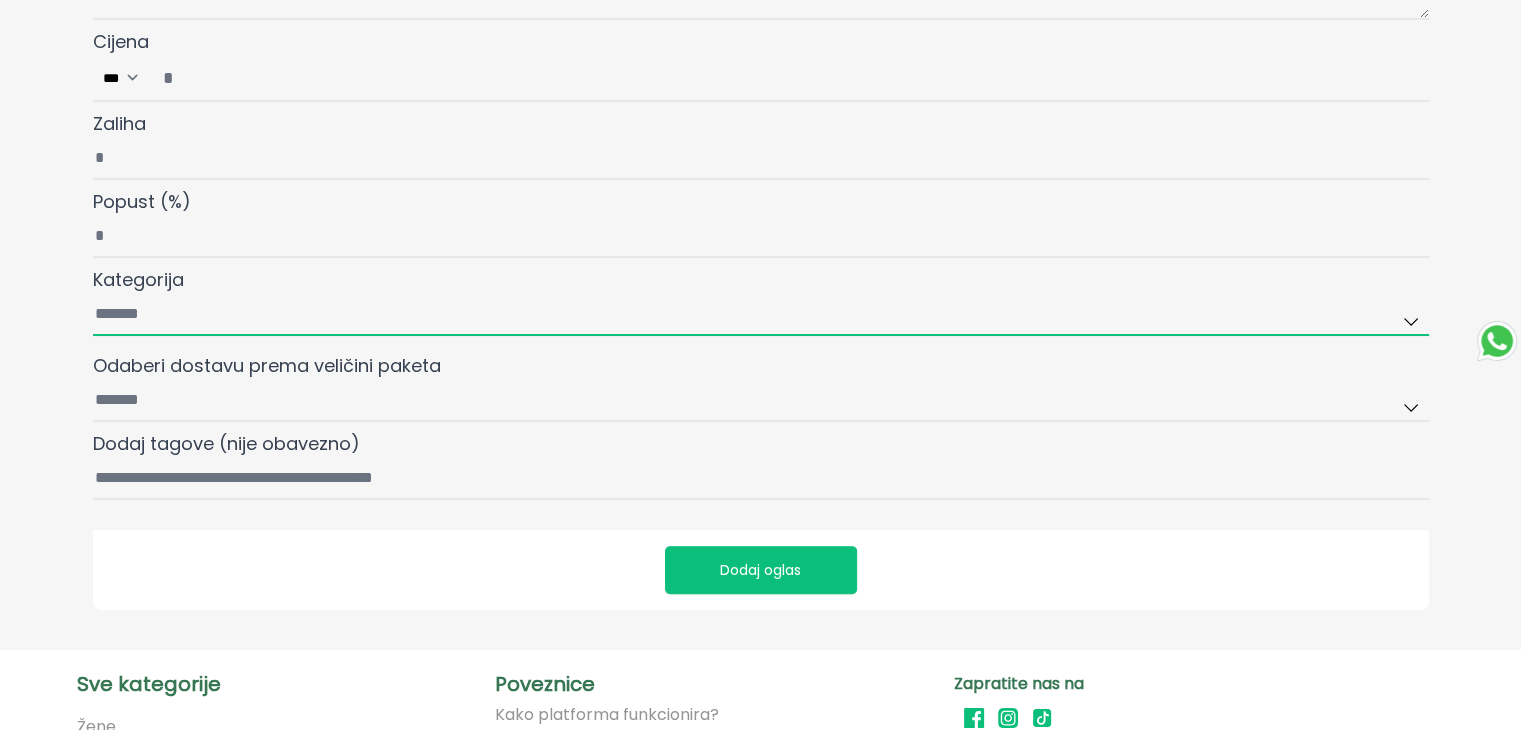 click on "Kategorija" at bounding box center (761, 315) 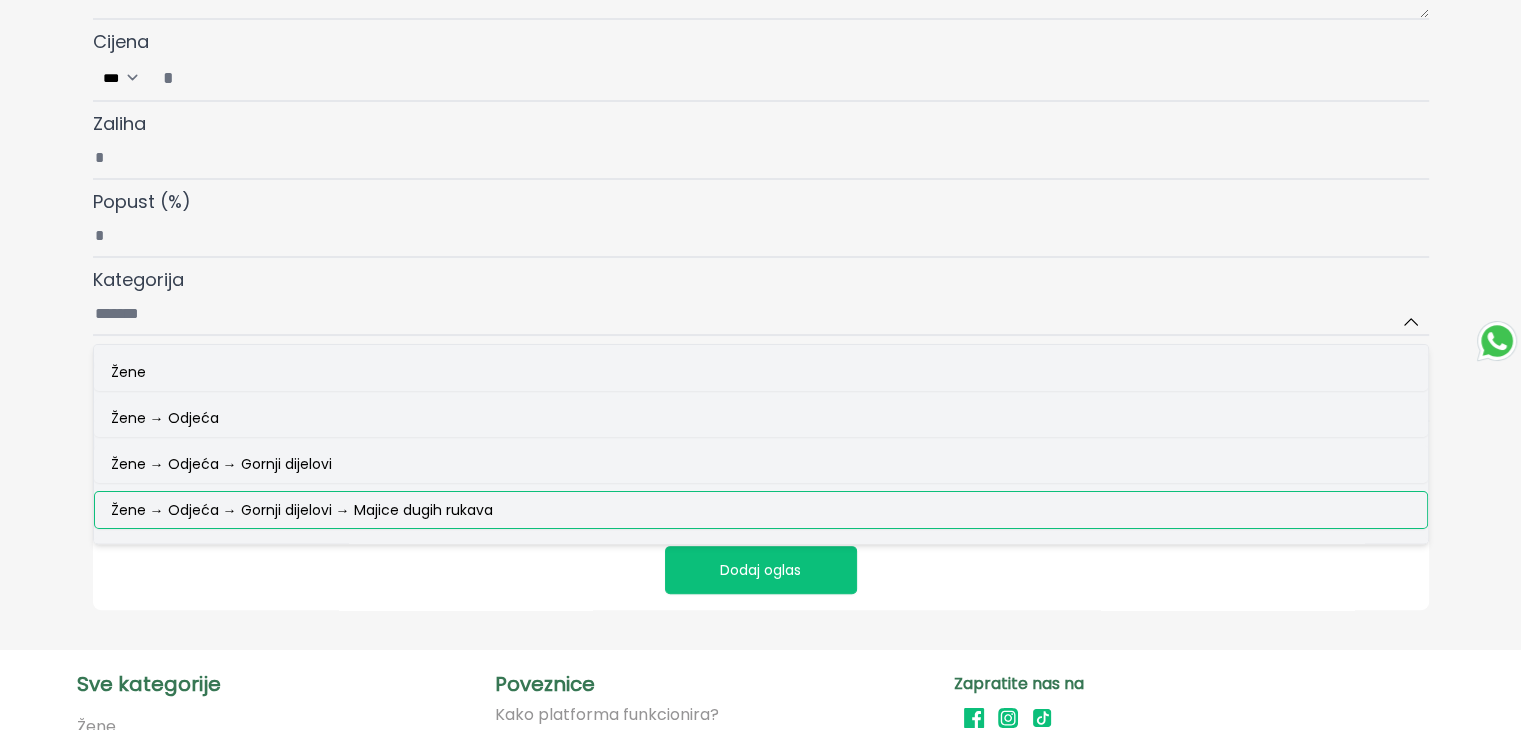 click on "Žene  →  Odjeća  →  Gornji dijelovi  →  Majice dugih rukava" at bounding box center [302, 510] 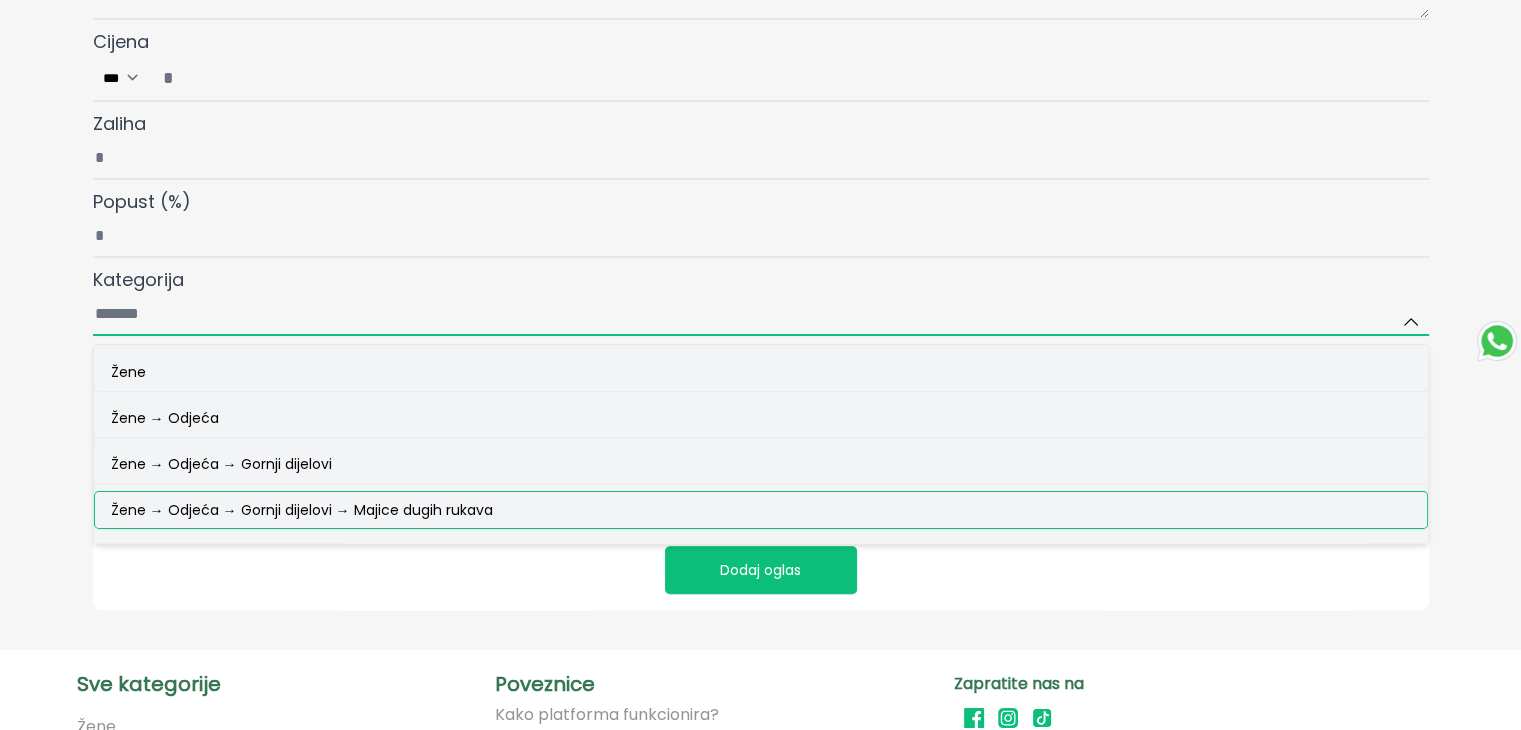 type on "**********" 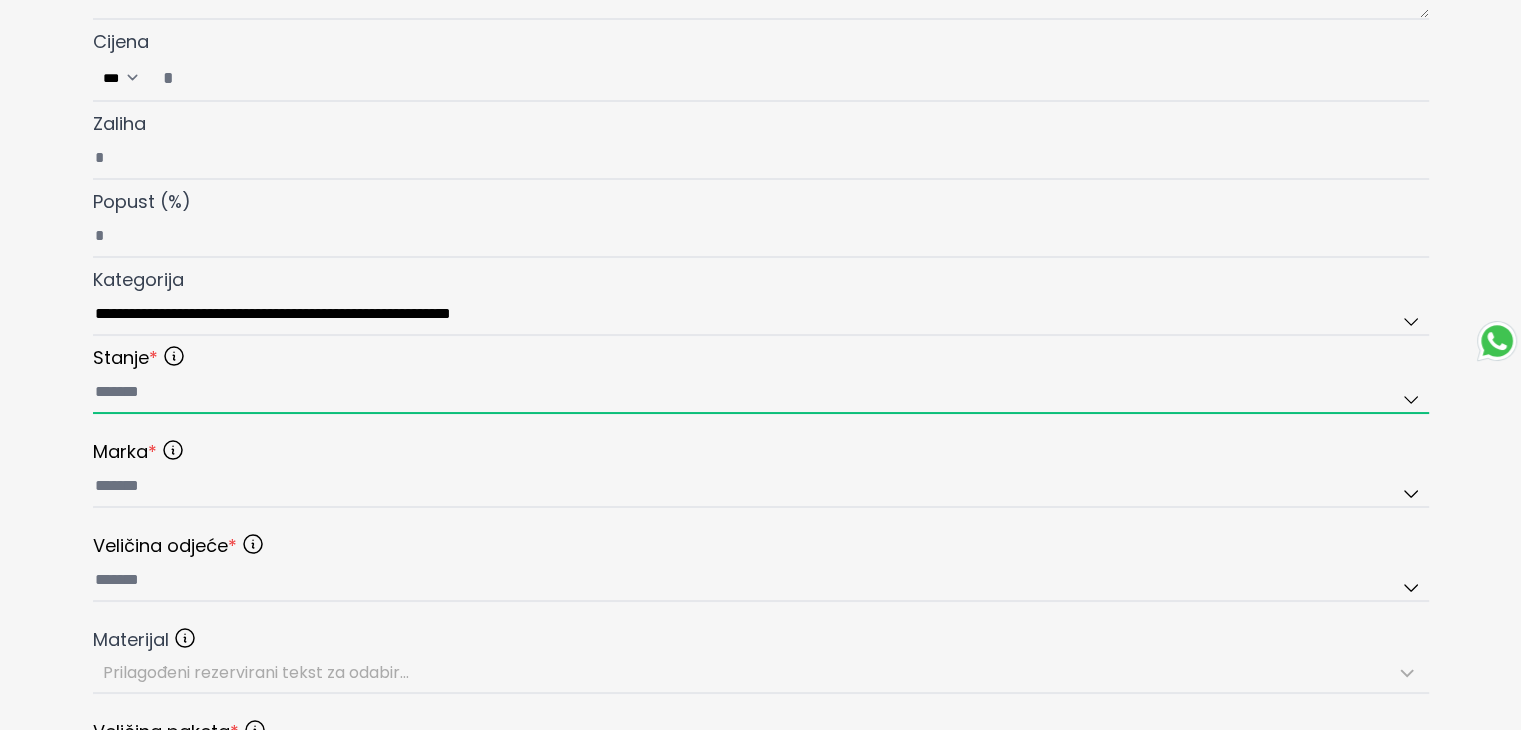 click at bounding box center [761, 393] 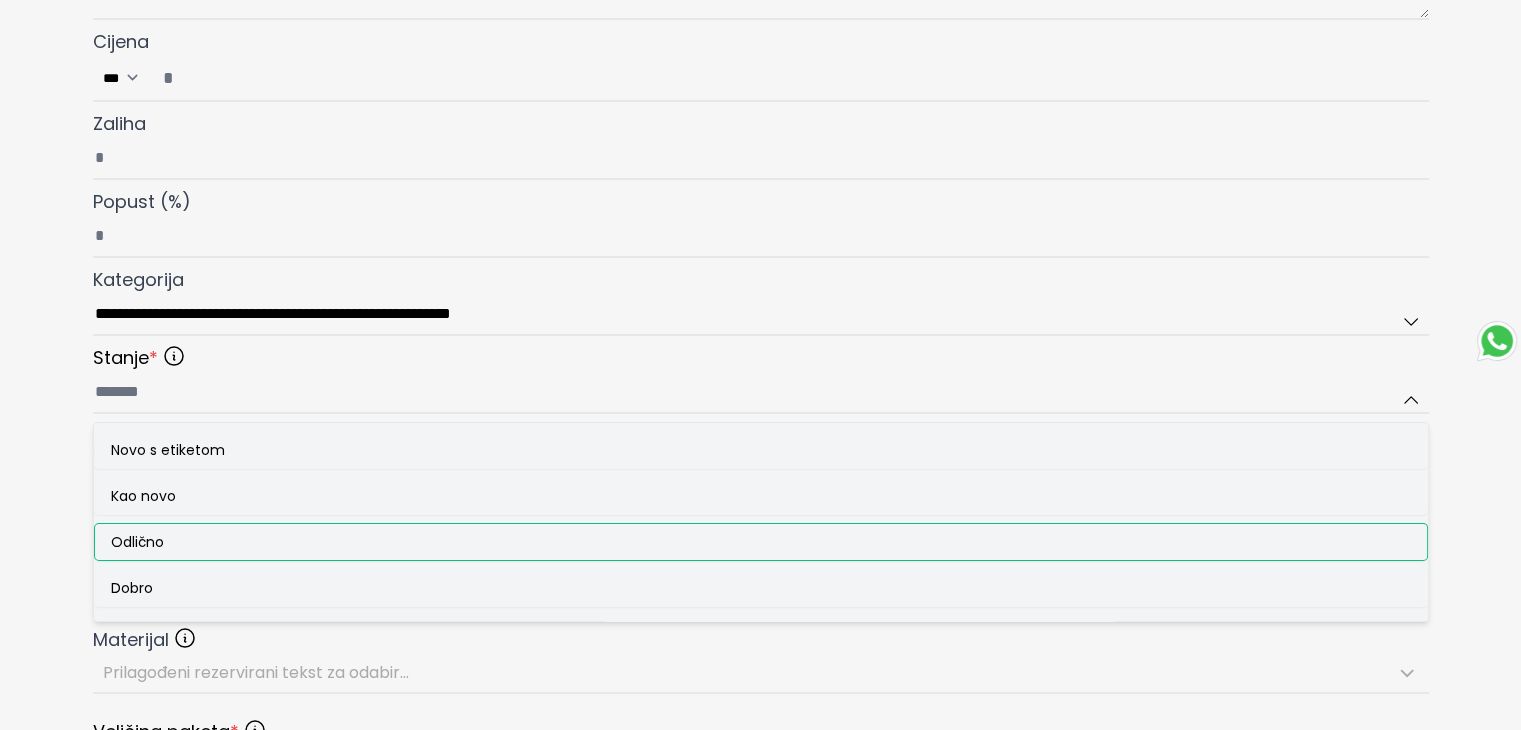 click on "Odlično" at bounding box center [137, 542] 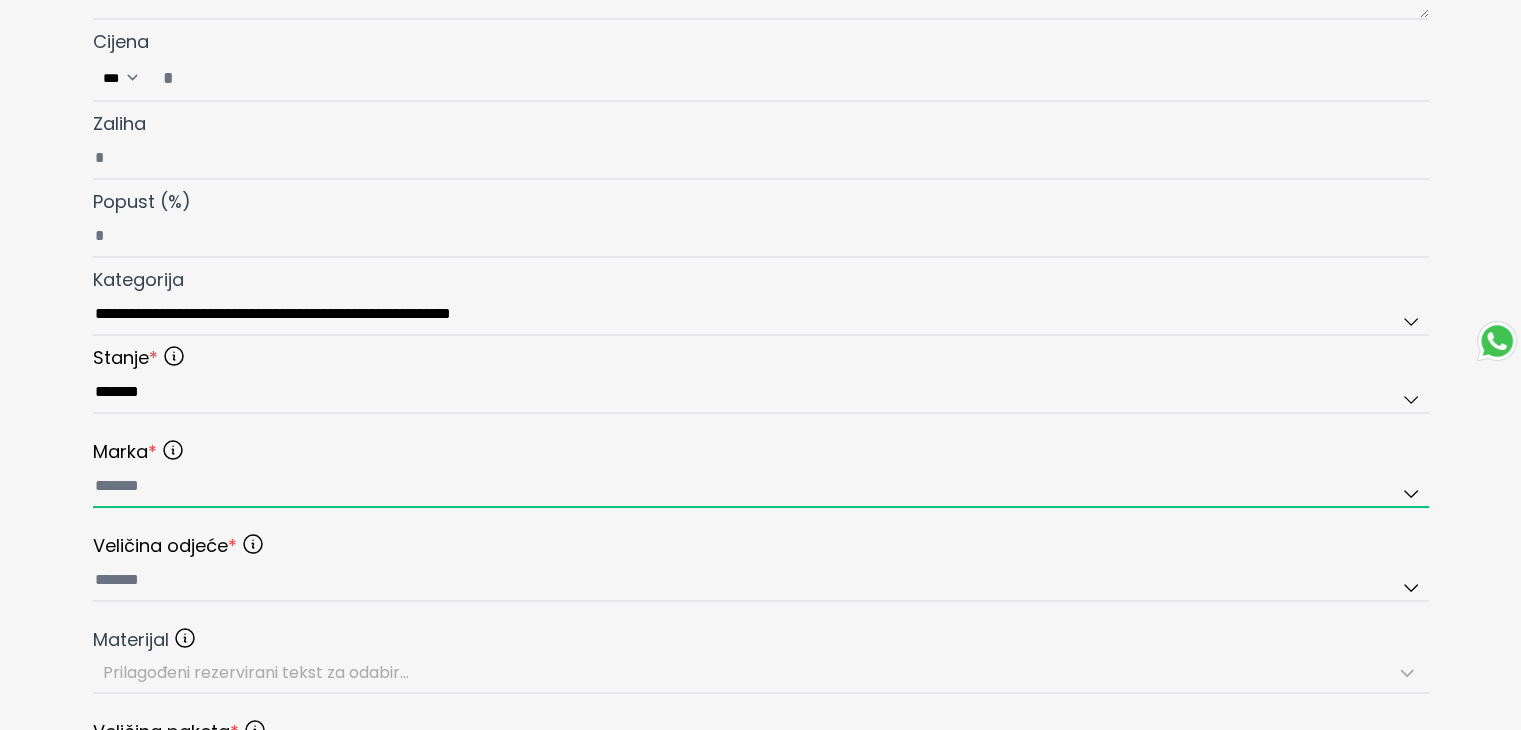 click at bounding box center [761, 487] 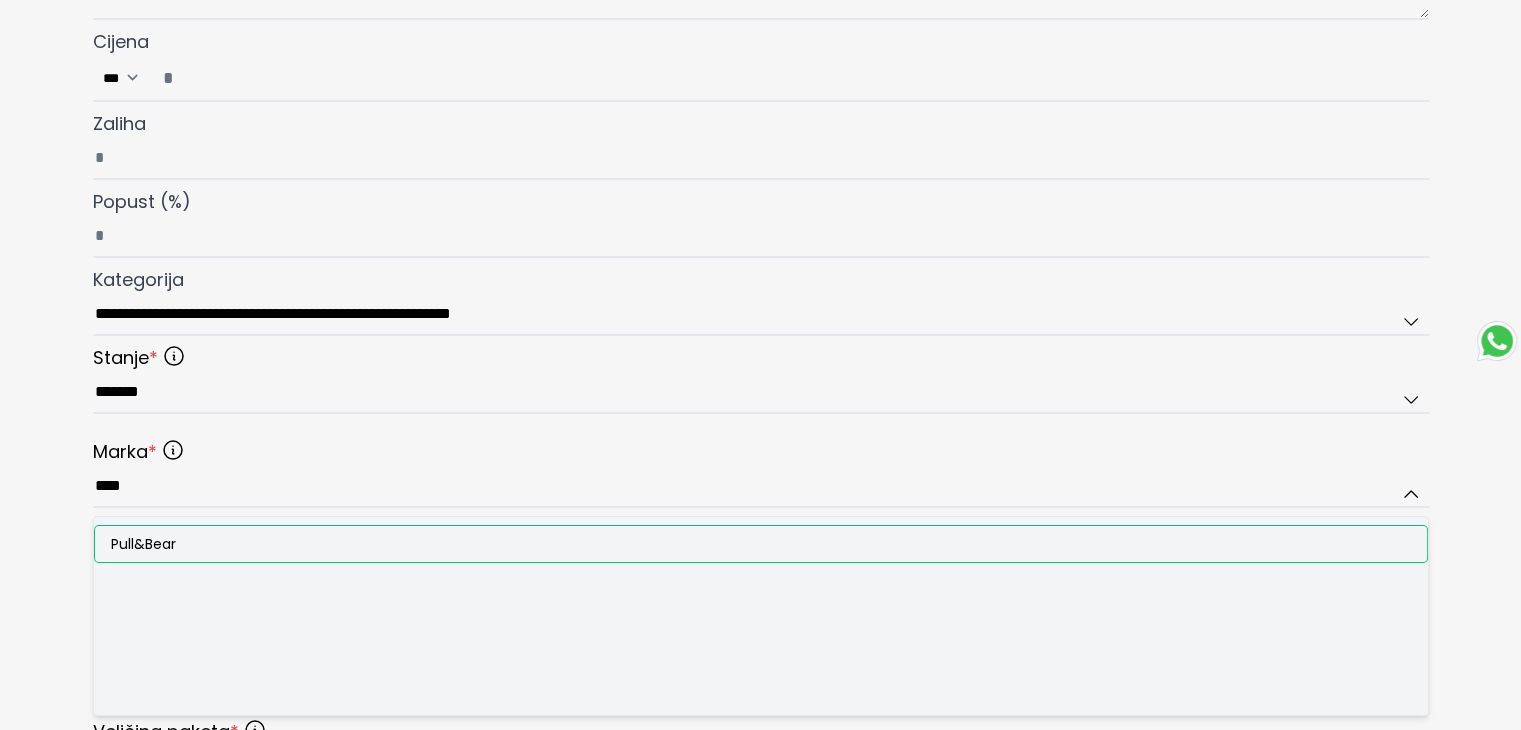 click on "Pull&Bear" at bounding box center (143, 544) 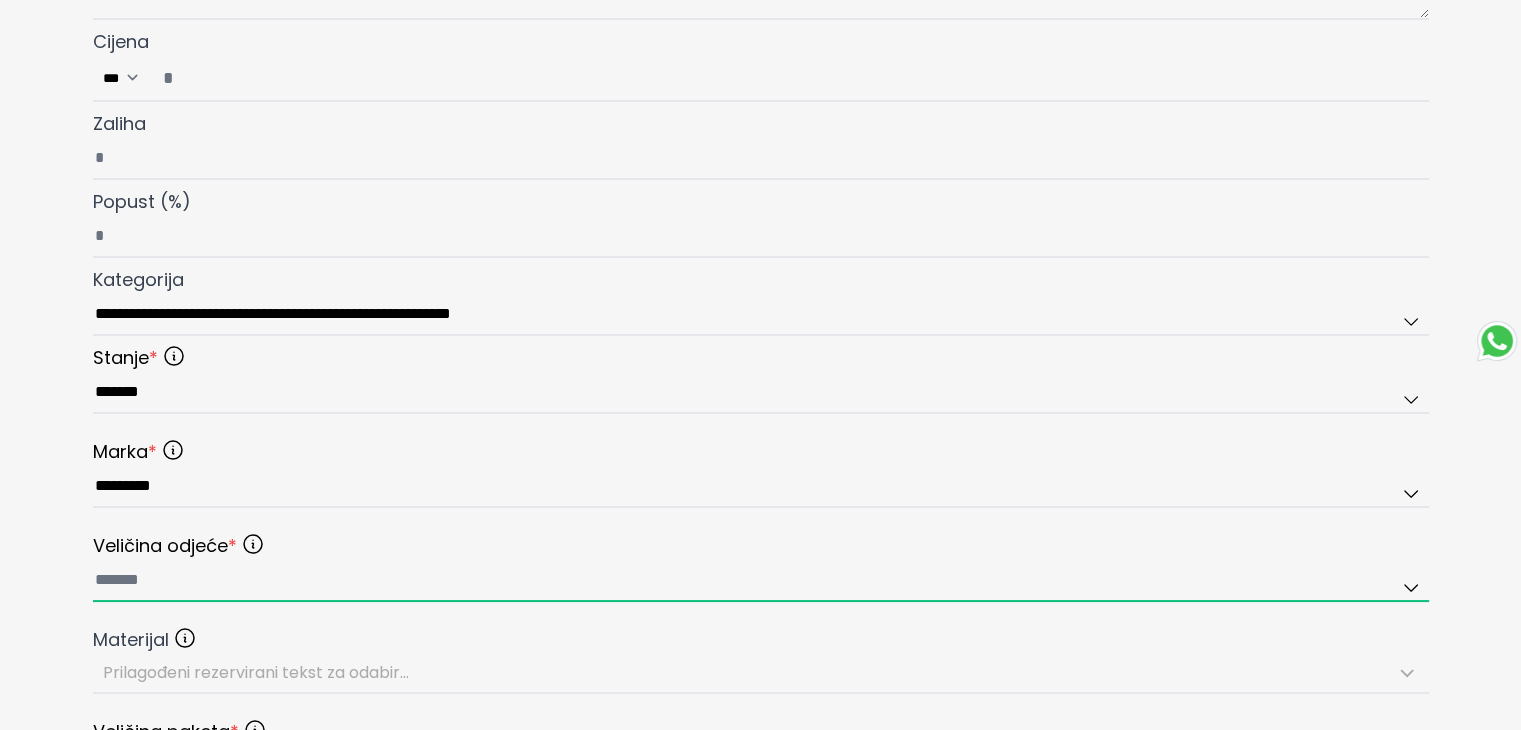 click at bounding box center (761, 581) 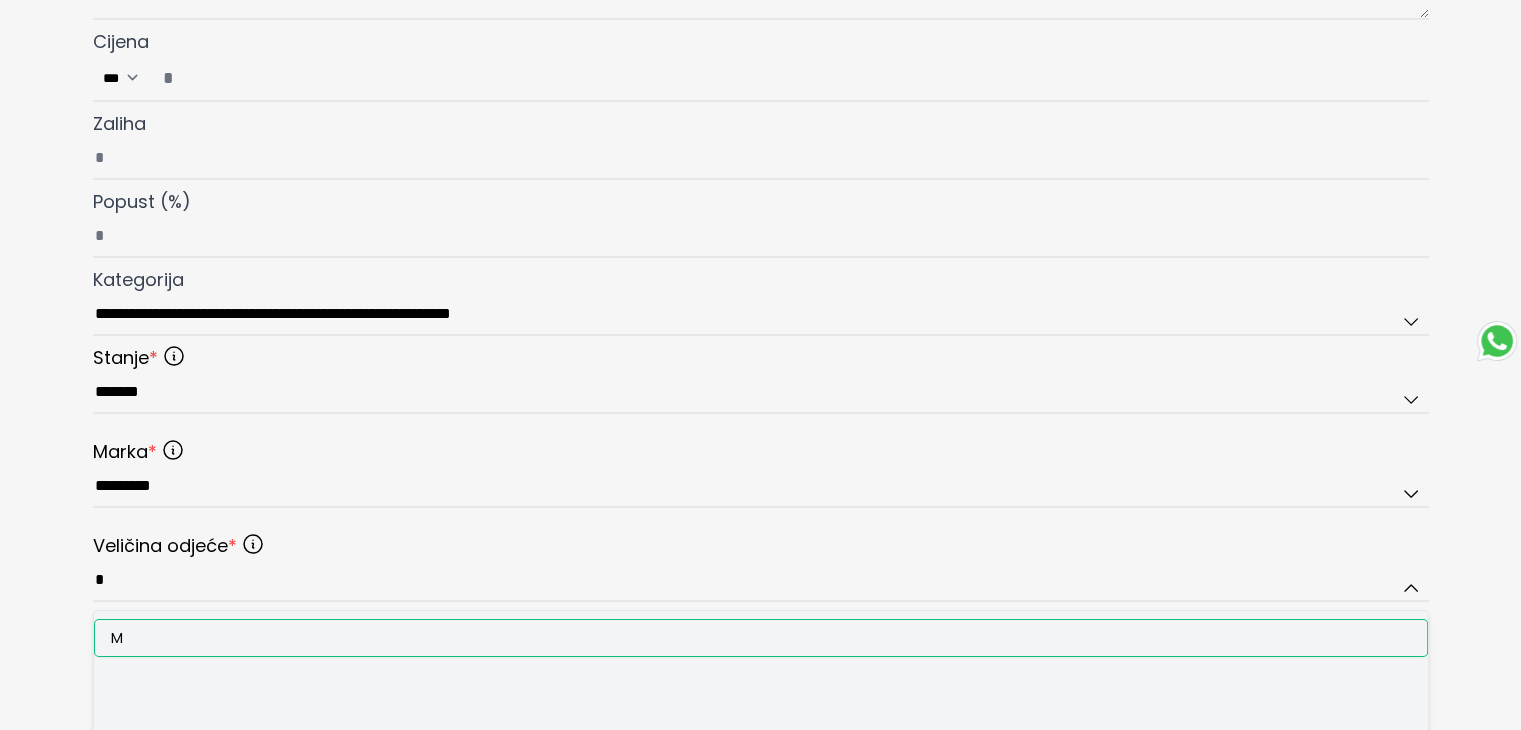click on "M" at bounding box center (761, 638) 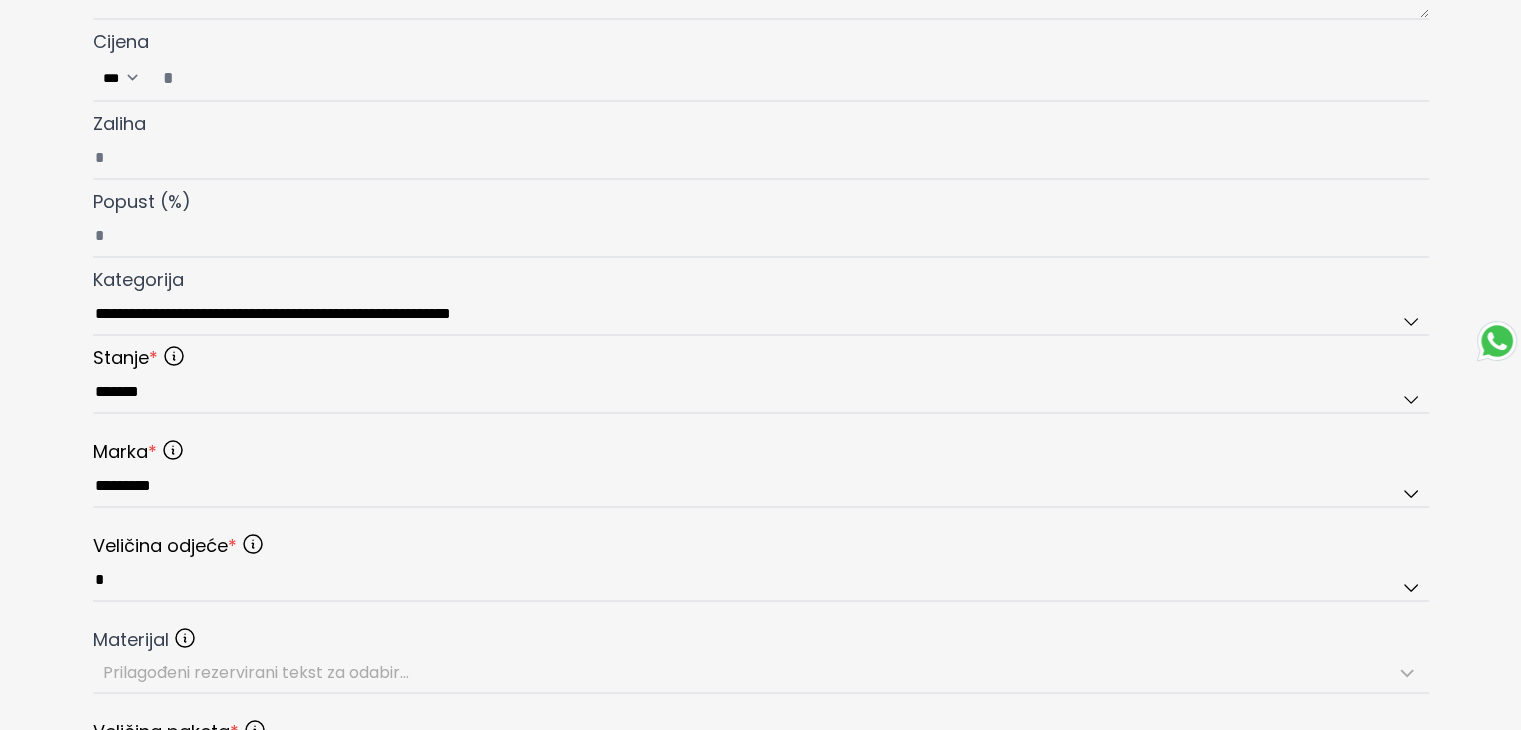 click on "**********" at bounding box center (760, 348) 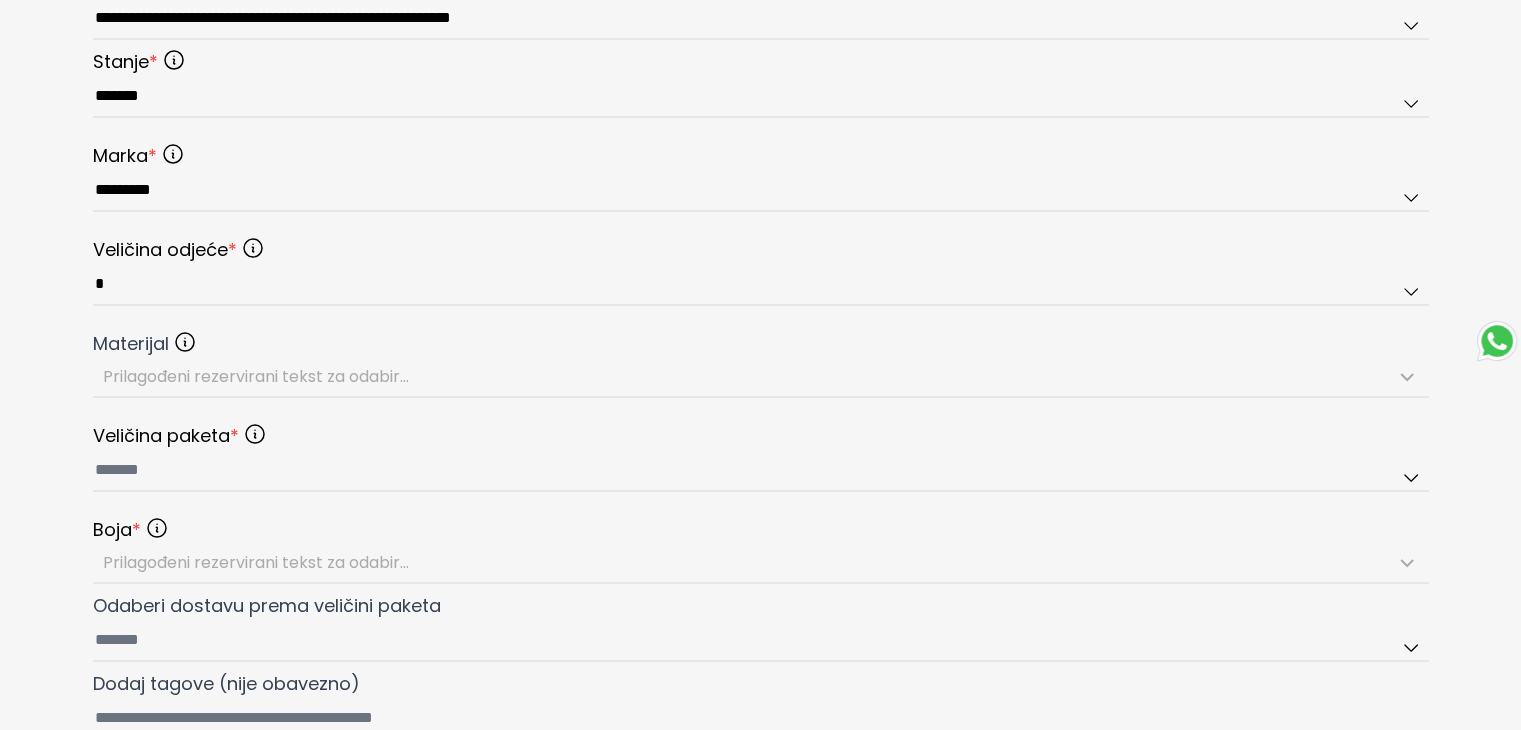 scroll, scrollTop: 900, scrollLeft: 0, axis: vertical 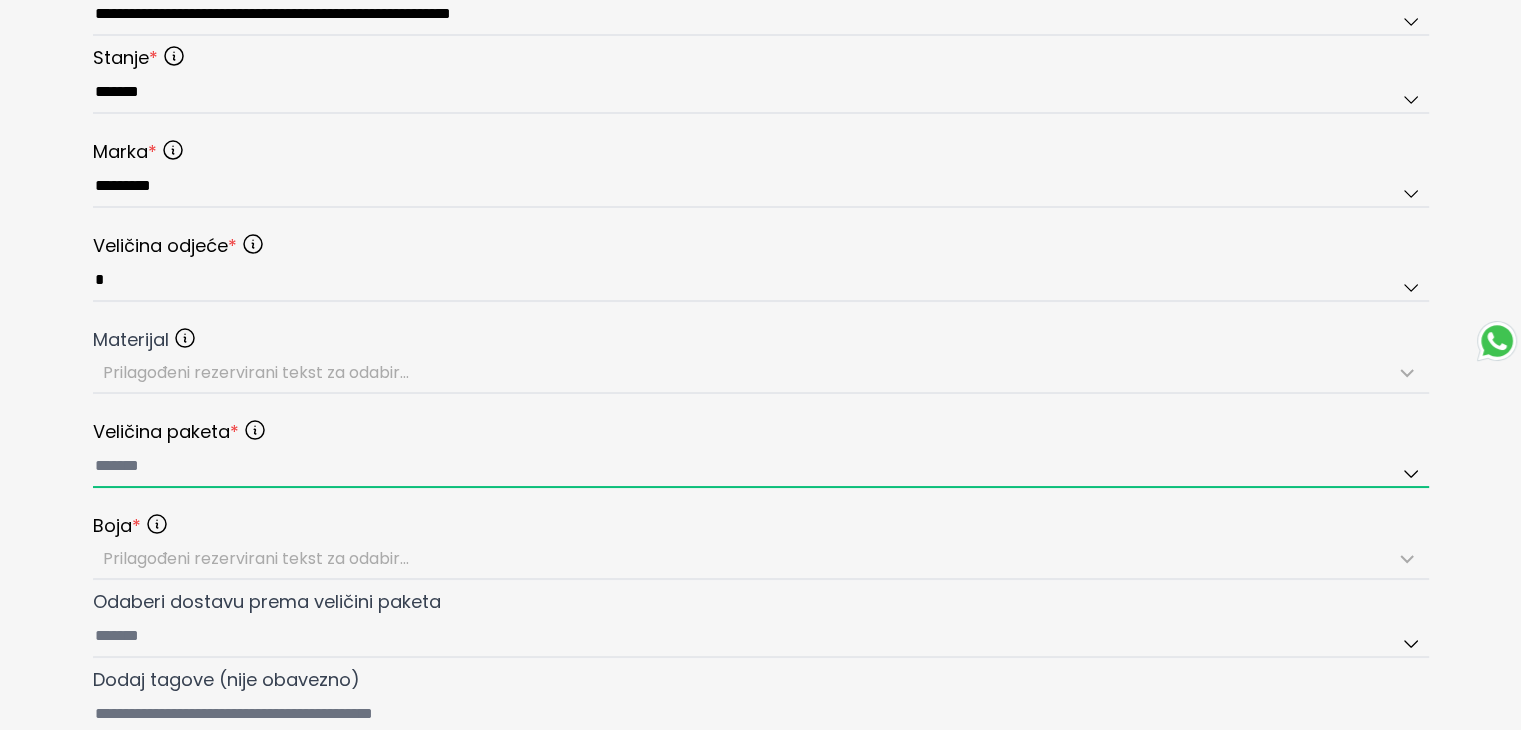 click at bounding box center [761, 467] 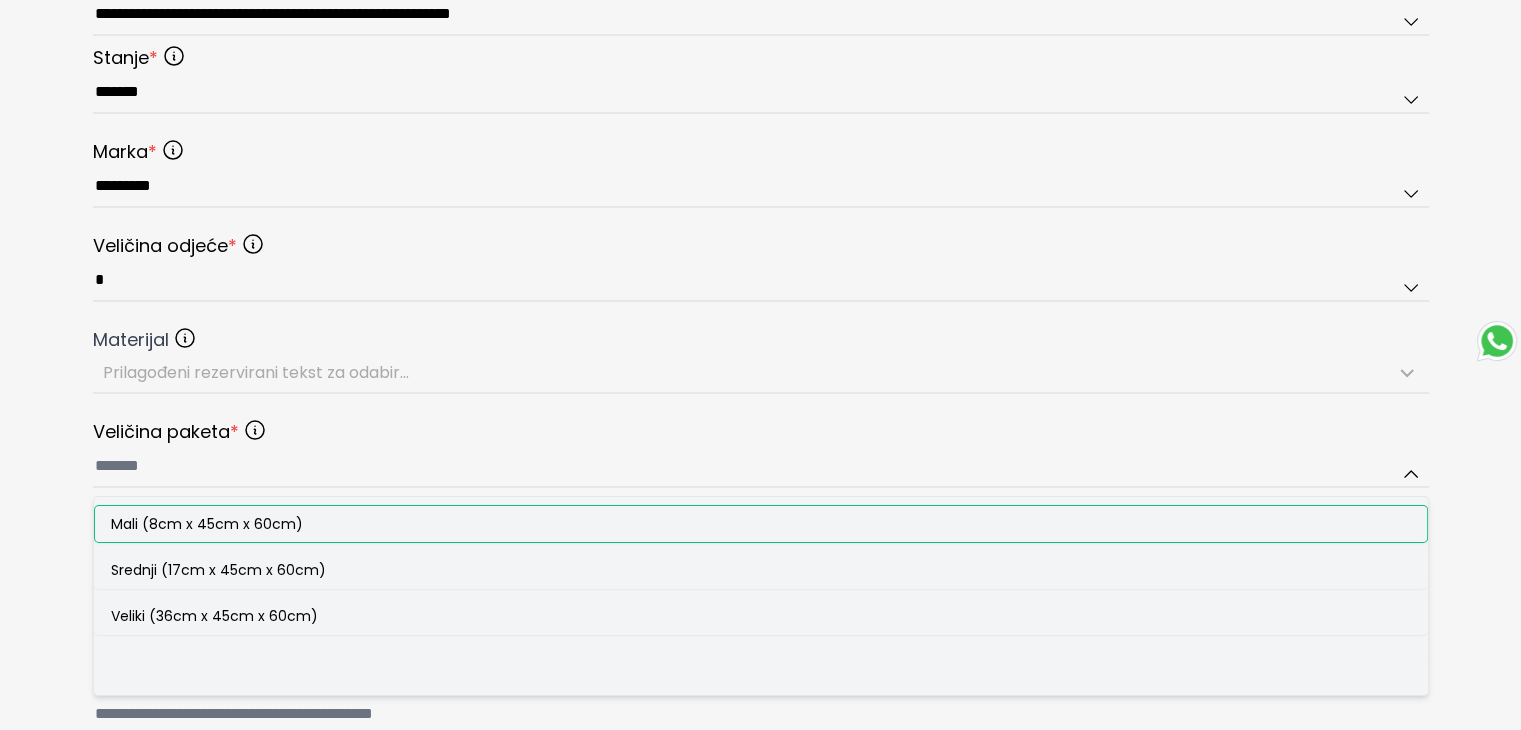 click on "Mali (8cm x 45cm x 60cm)" at bounding box center (207, 524) 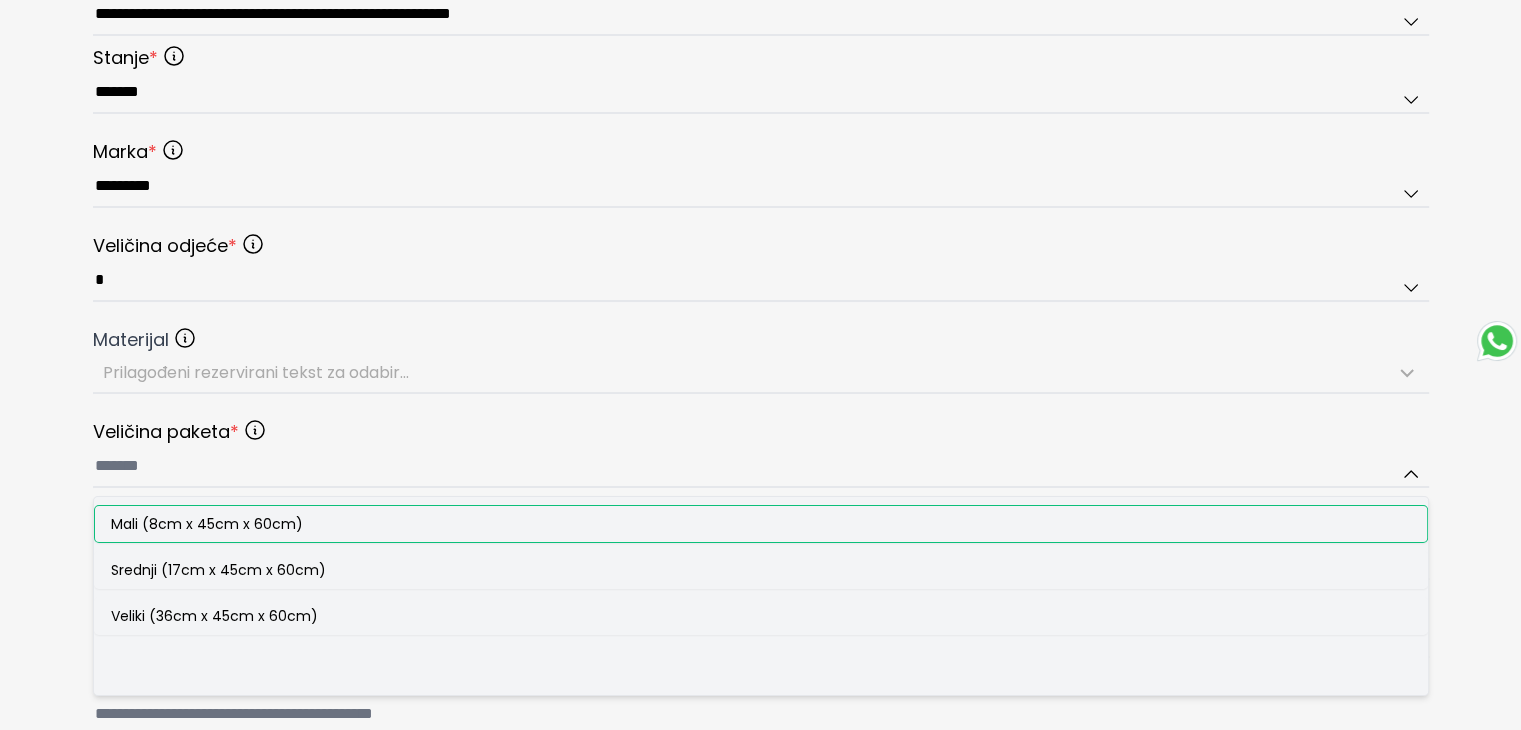 type on "**********" 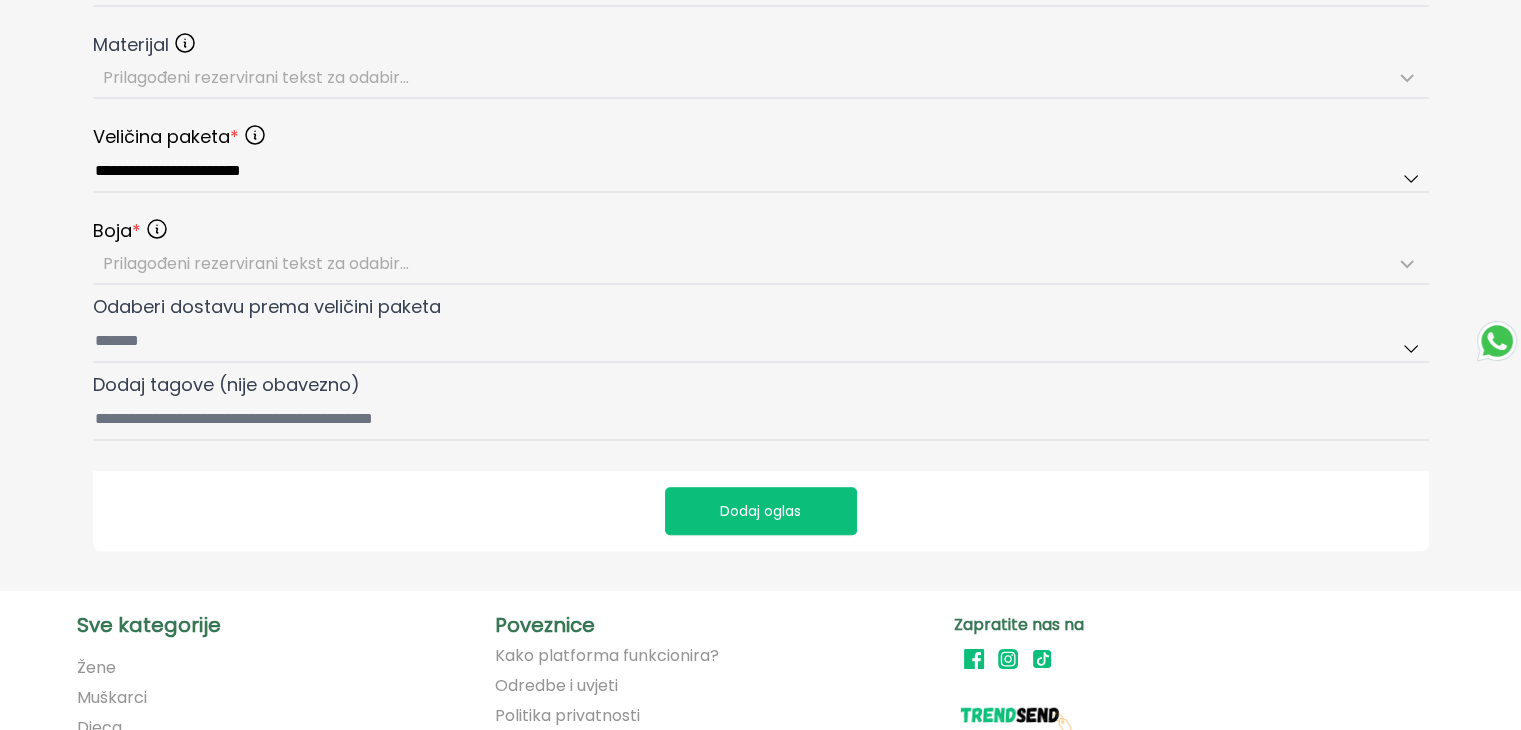 scroll, scrollTop: 1200, scrollLeft: 0, axis: vertical 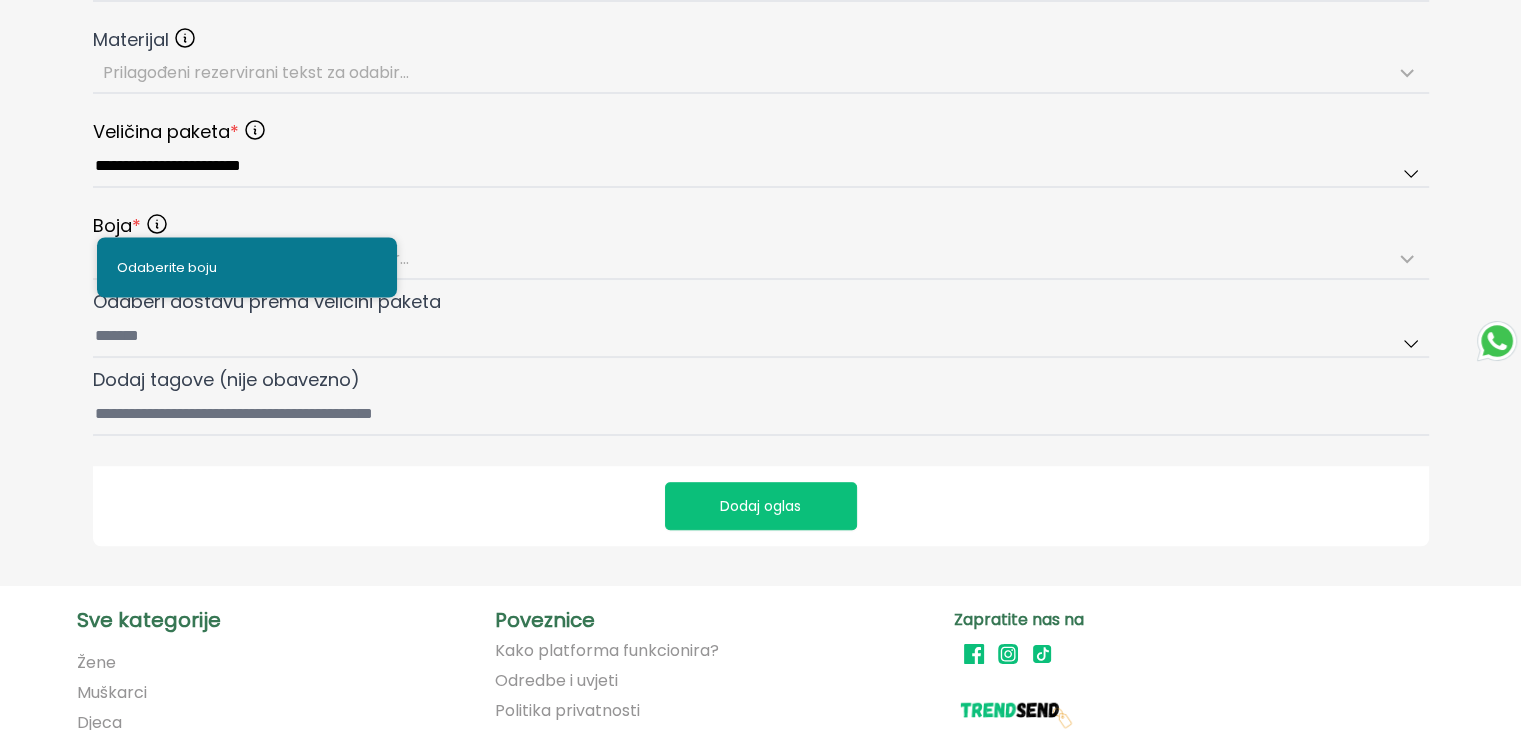 click 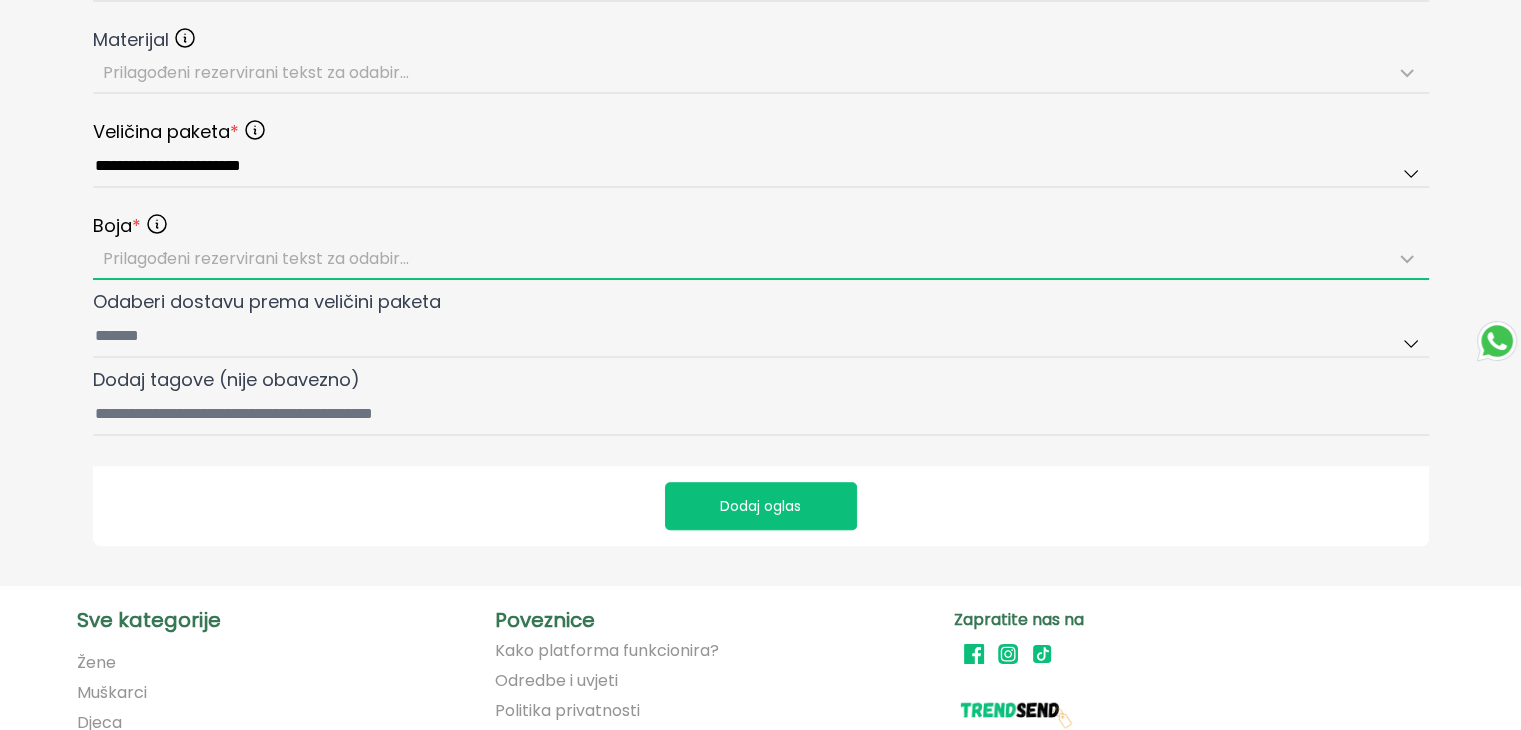 click on "Prilagođeni rezervirani tekst za odabir..." at bounding box center (256, 258) 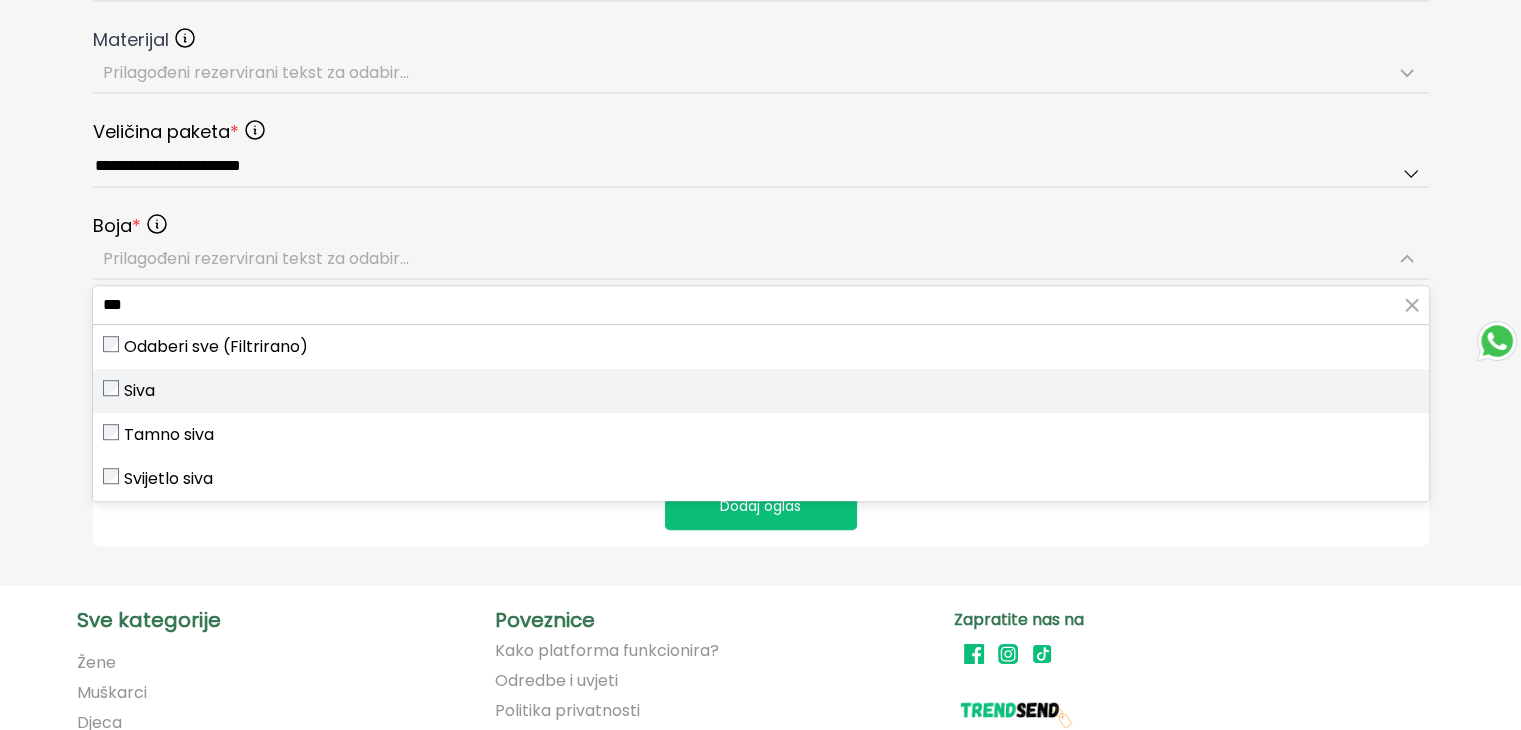 type on "***" 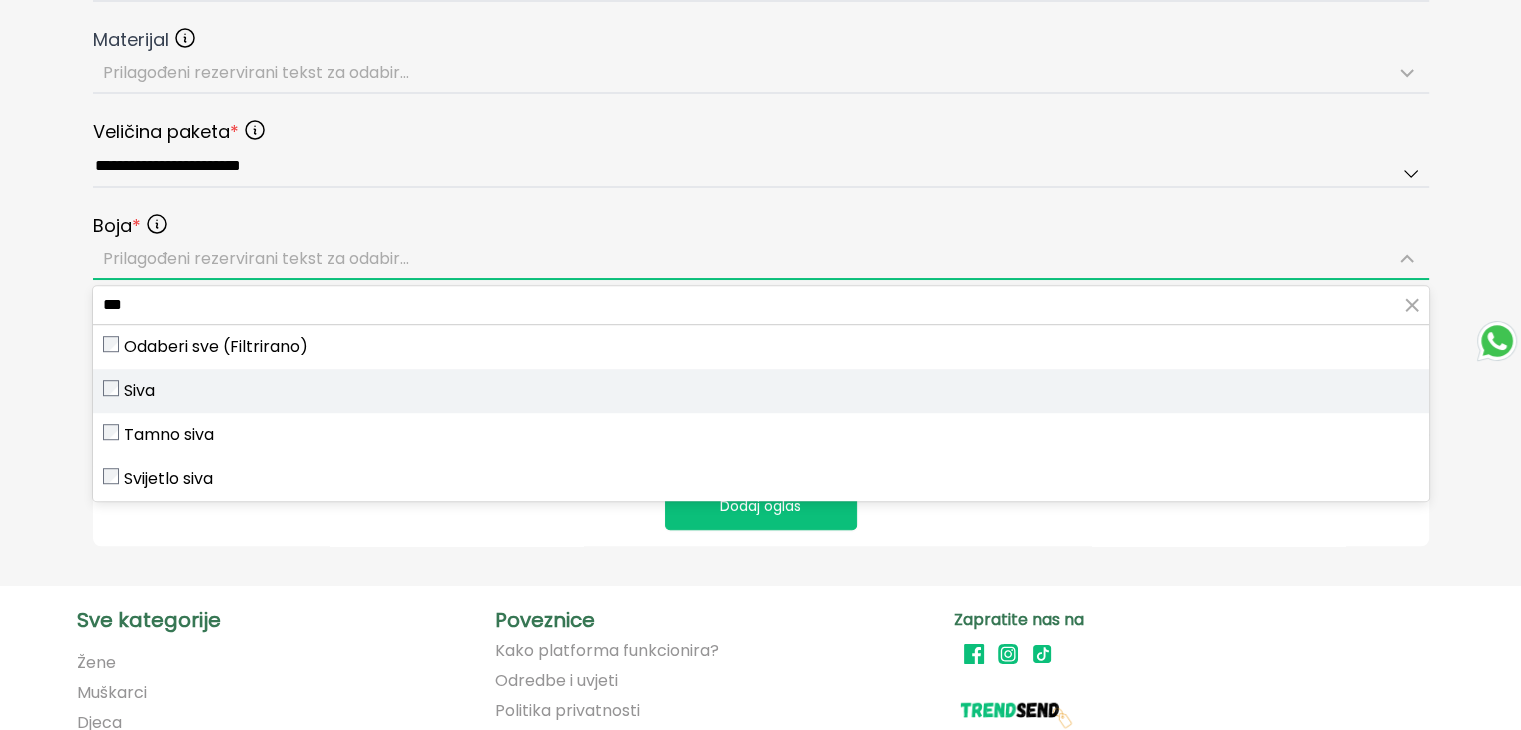 click on "Siva" at bounding box center (139, 391) 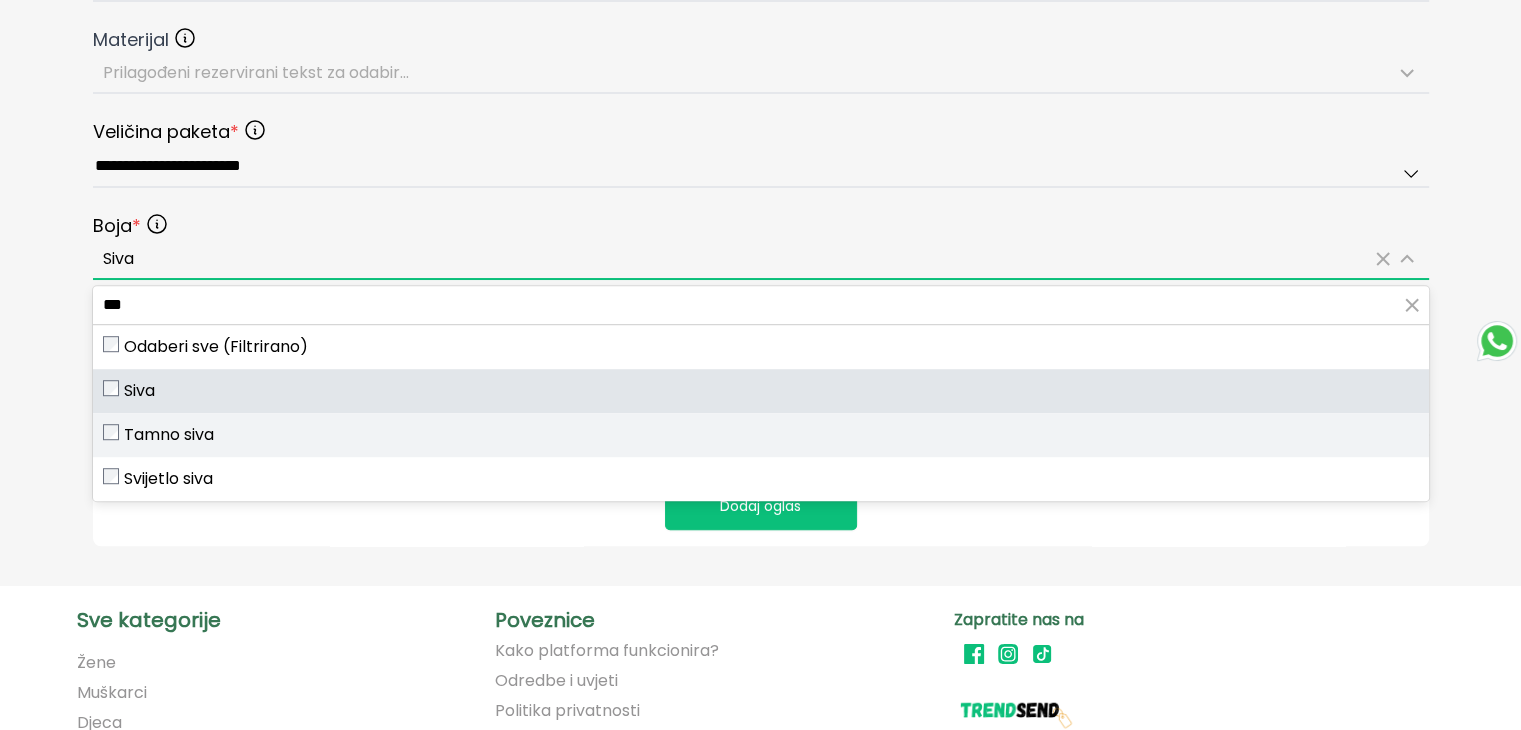 click on "Tamno siva" at bounding box center (169, 435) 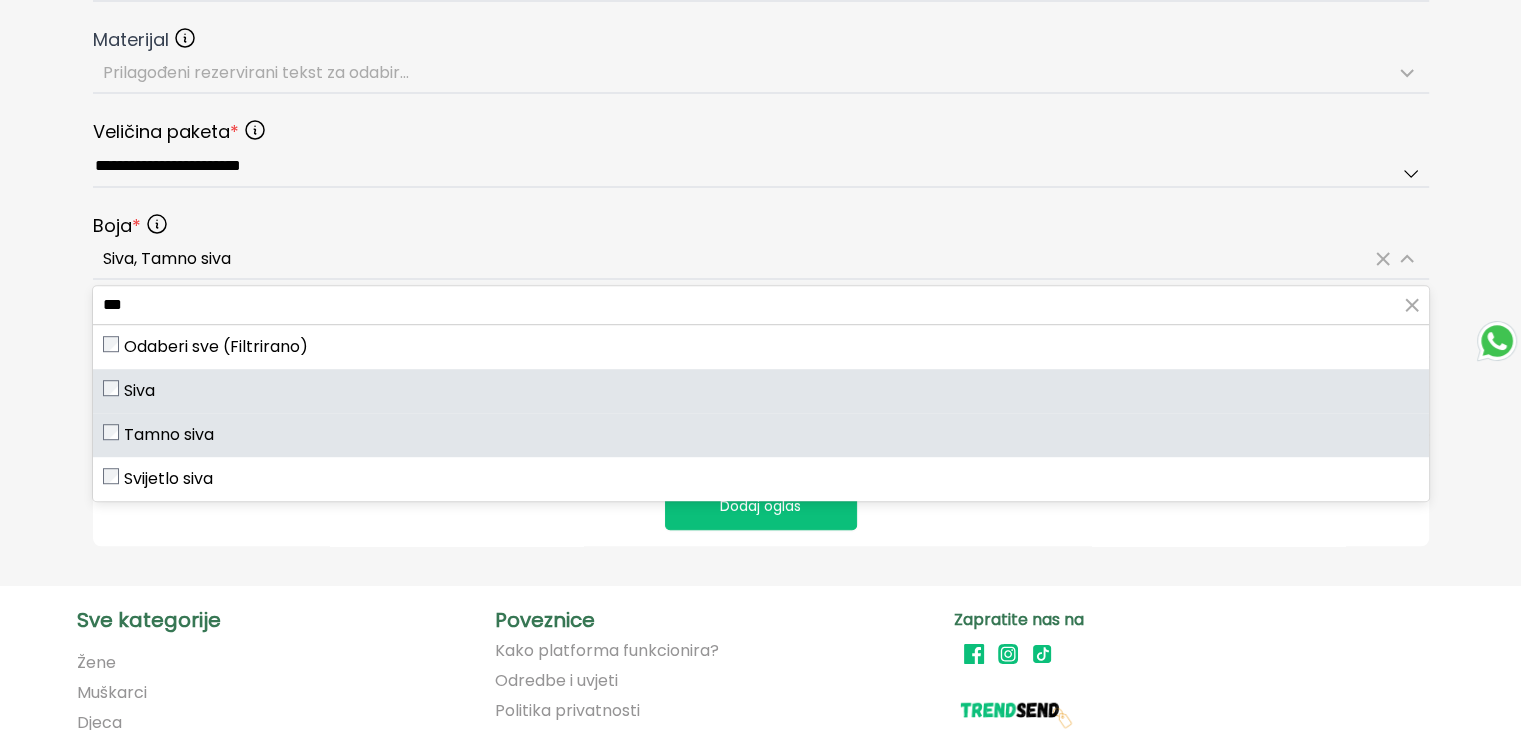 click on "**********" at bounding box center [760, -252] 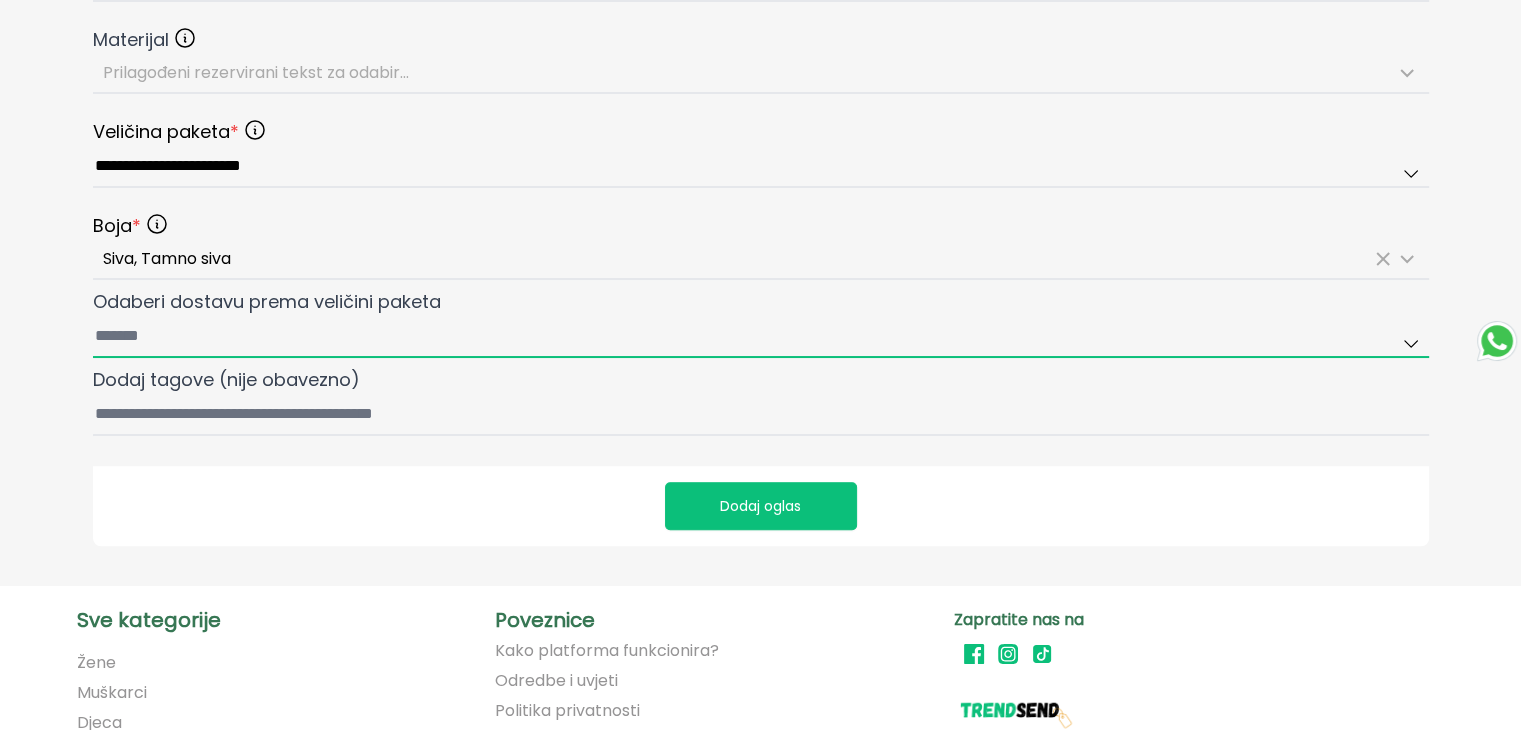 click on "Odaberi dostavu prema veličini paketa" at bounding box center (761, 337) 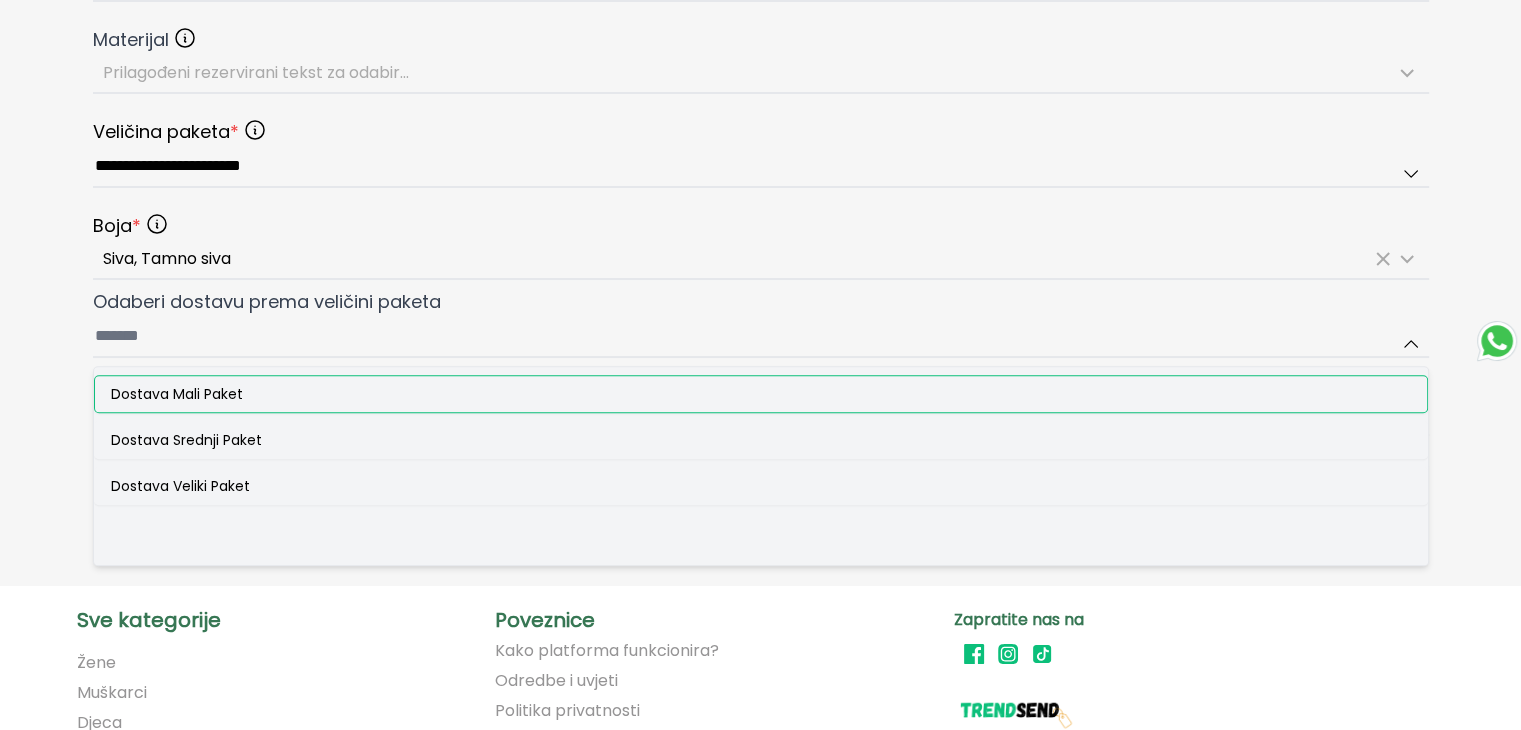 click on "Dostava Mali Paket" at bounding box center (761, 394) 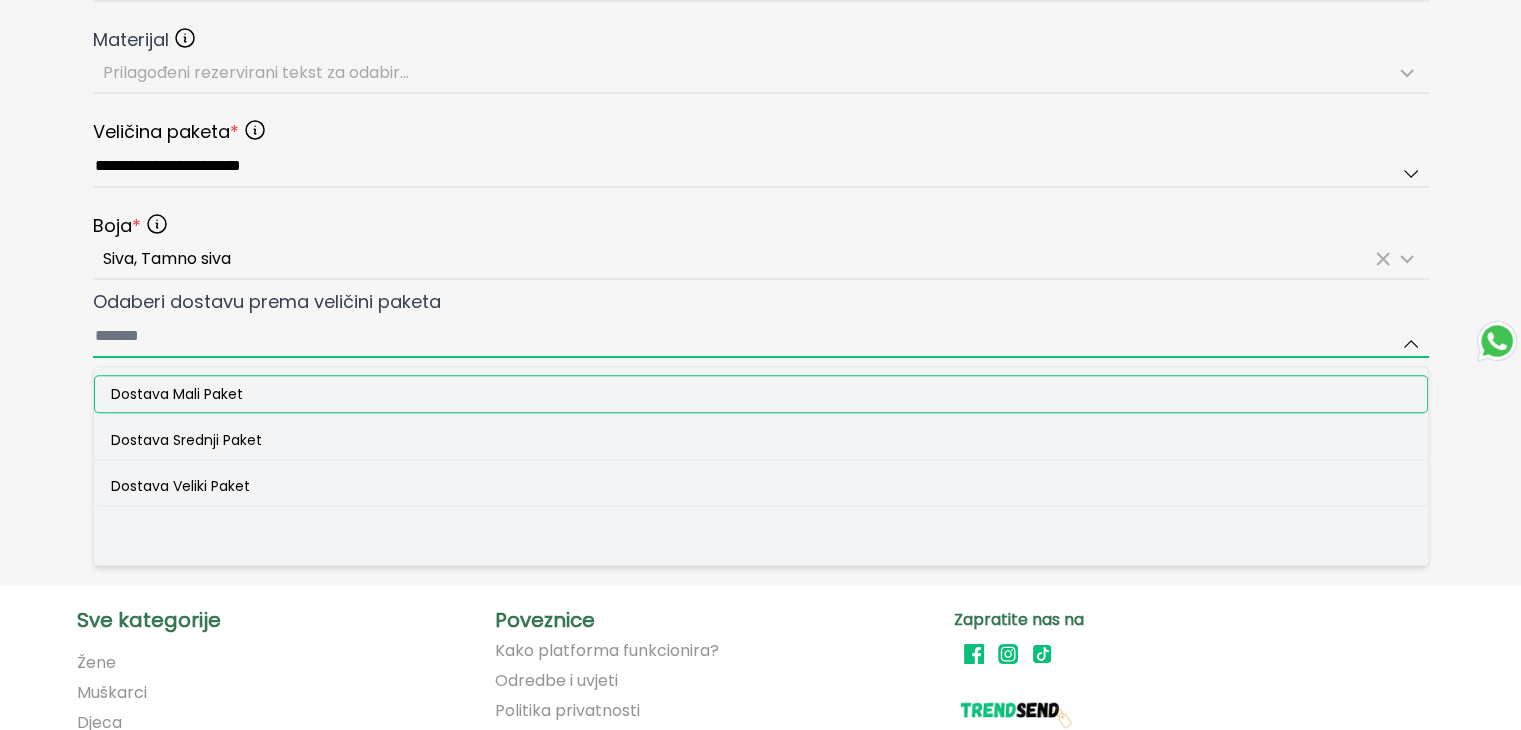 click on "Odaberi dostavu prema veličini paketa Dostava Mali Paket Dostava Srednji Paket Dostava Veliki Paket" at bounding box center [761, 337] 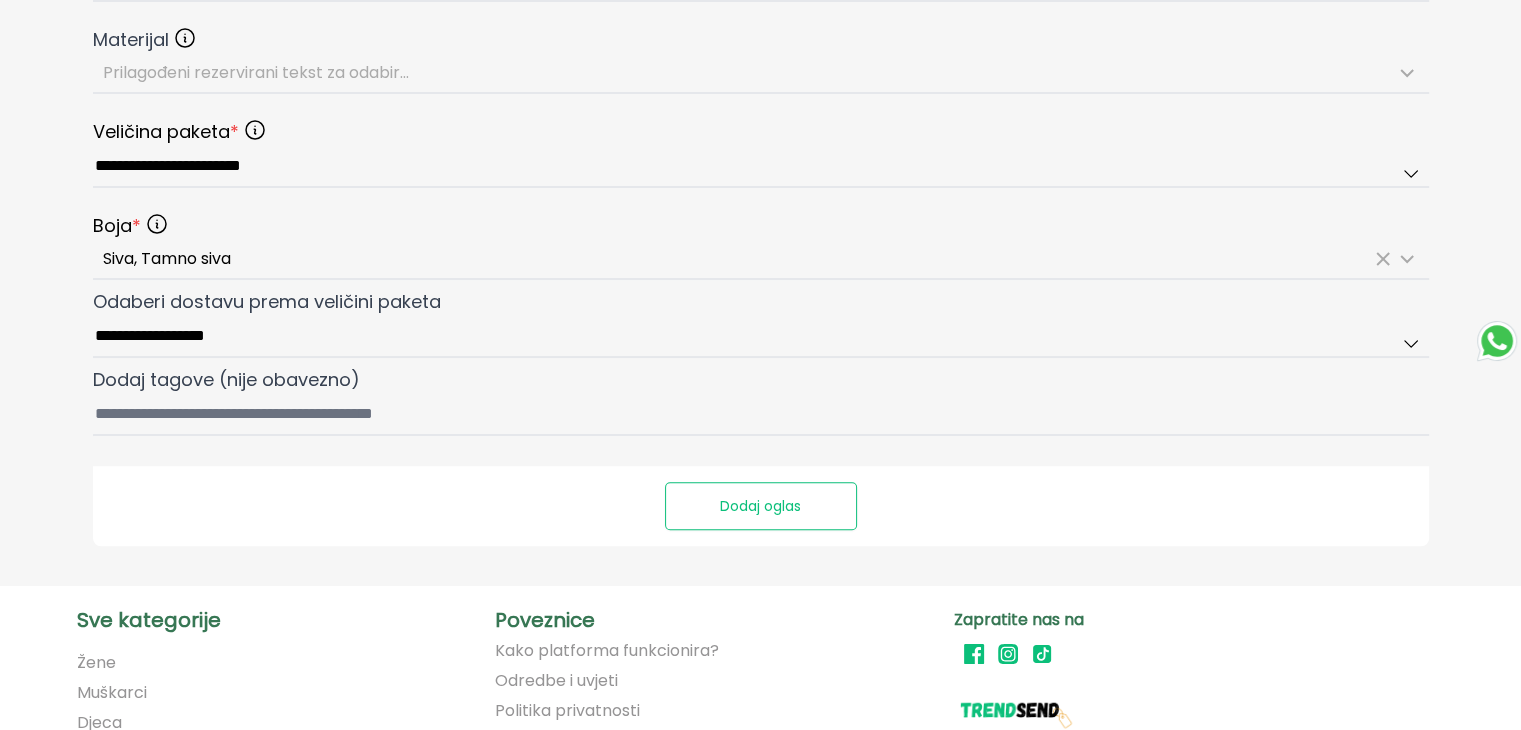 click on "Dodaj oglas" at bounding box center [761, 506] 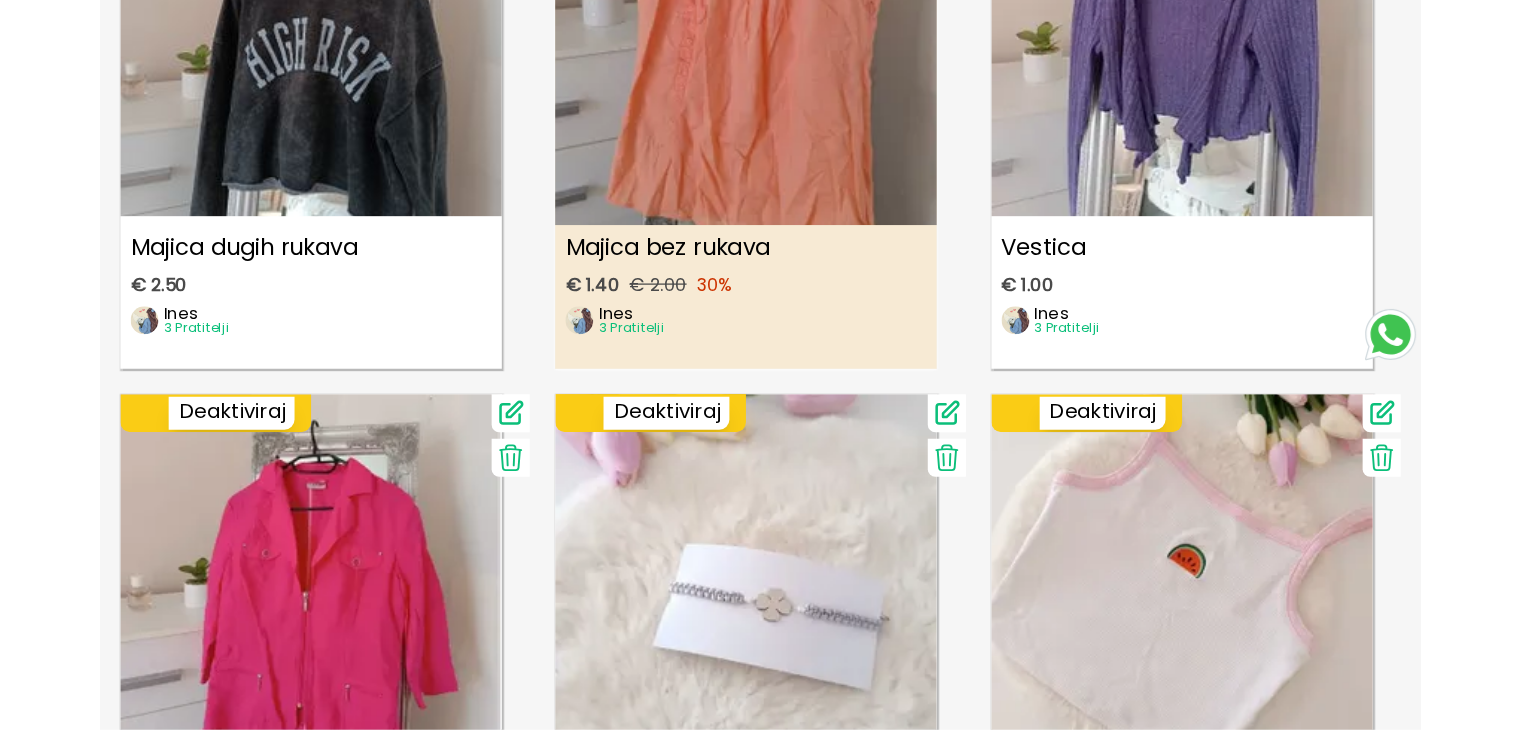 scroll, scrollTop: 0, scrollLeft: 0, axis: both 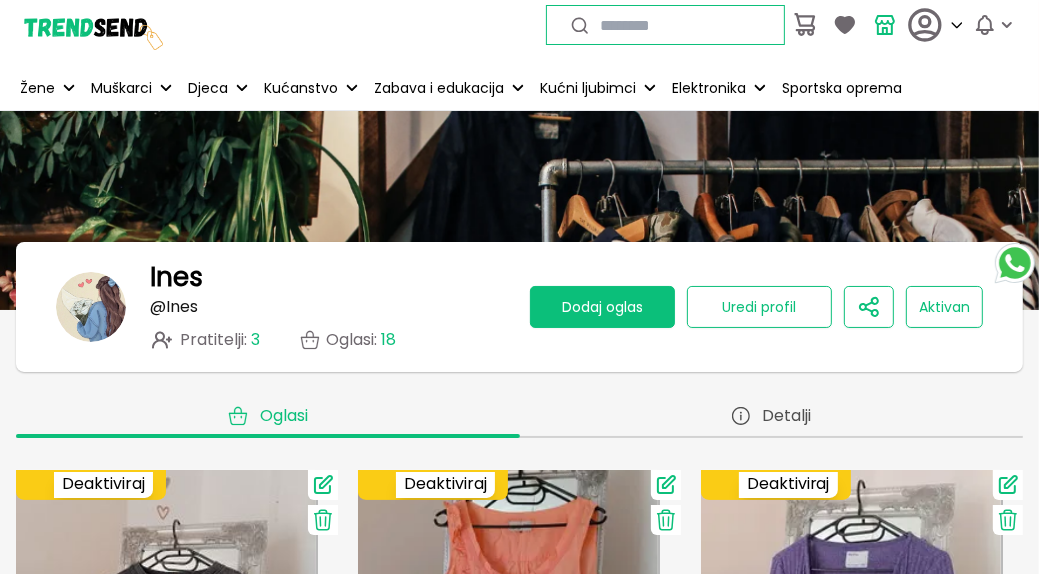 click on "Dodaj oglas" at bounding box center [602, 307] 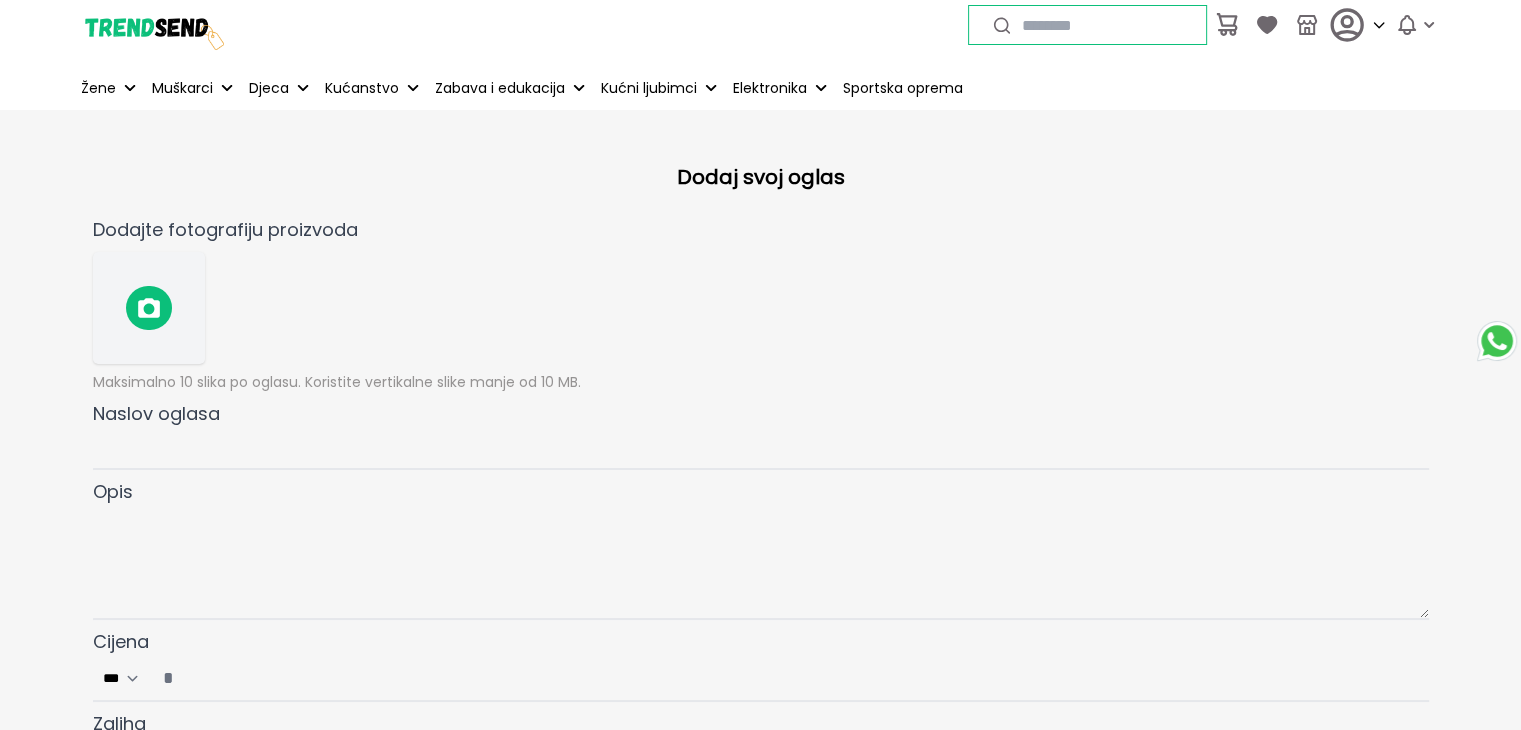 click 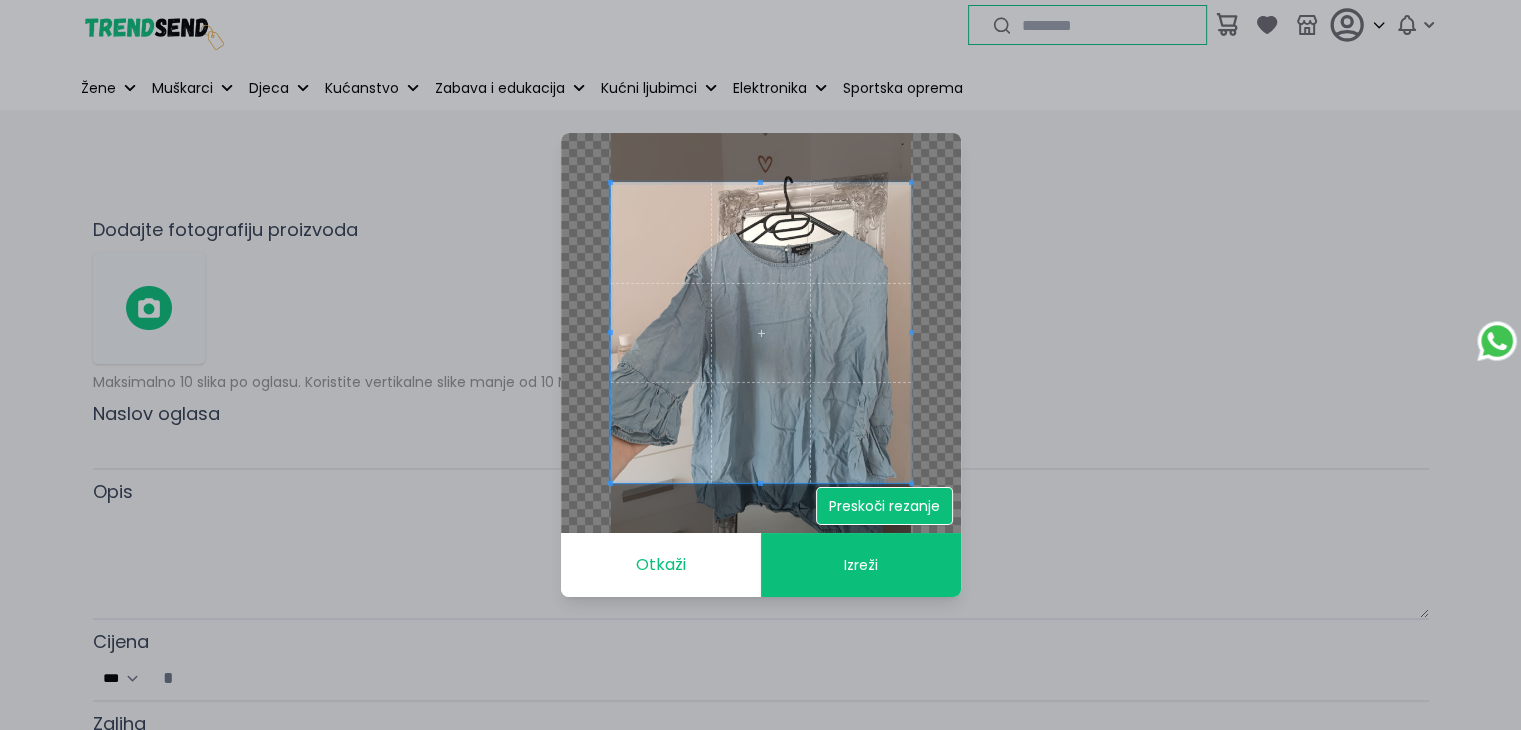 click on "Preskoči rezanje" at bounding box center [884, 506] 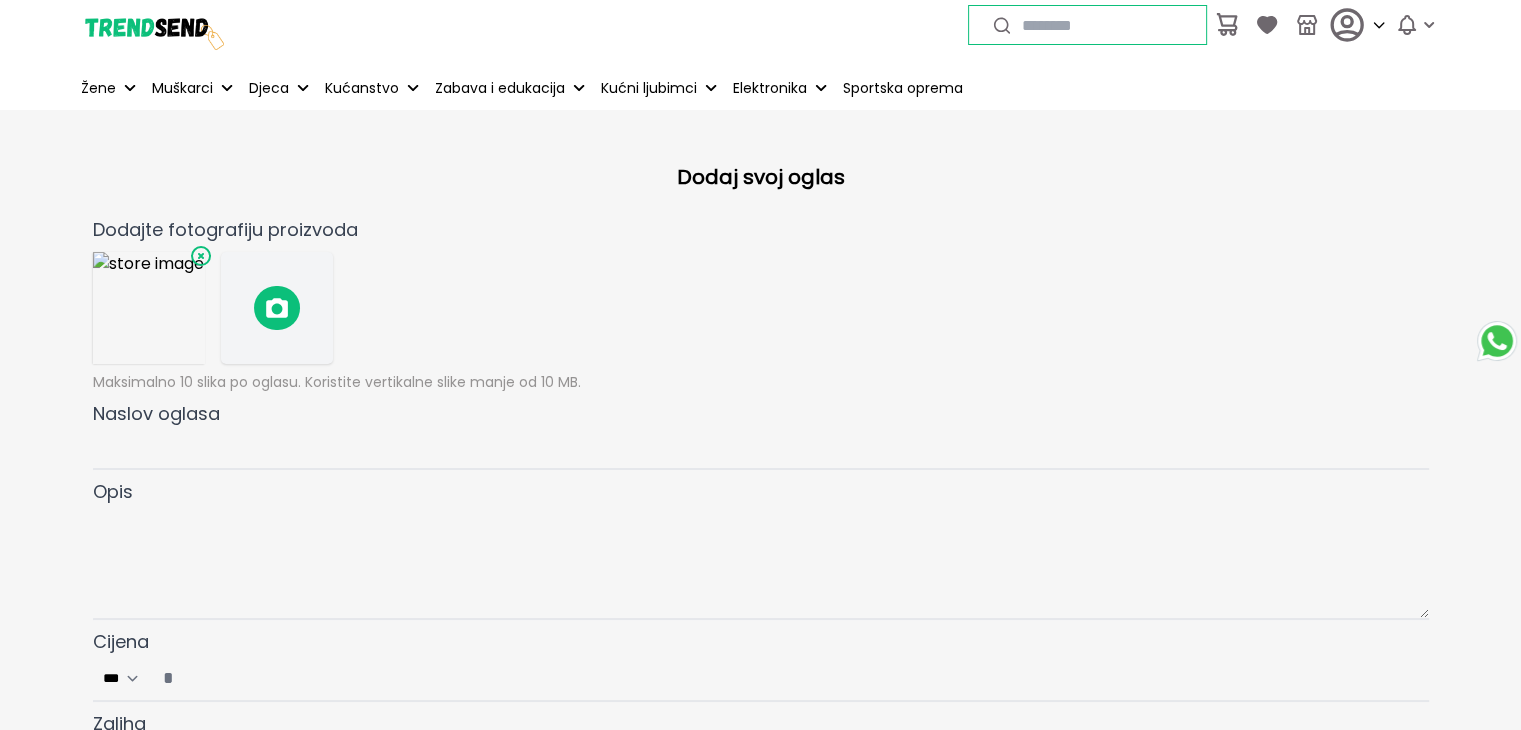 click 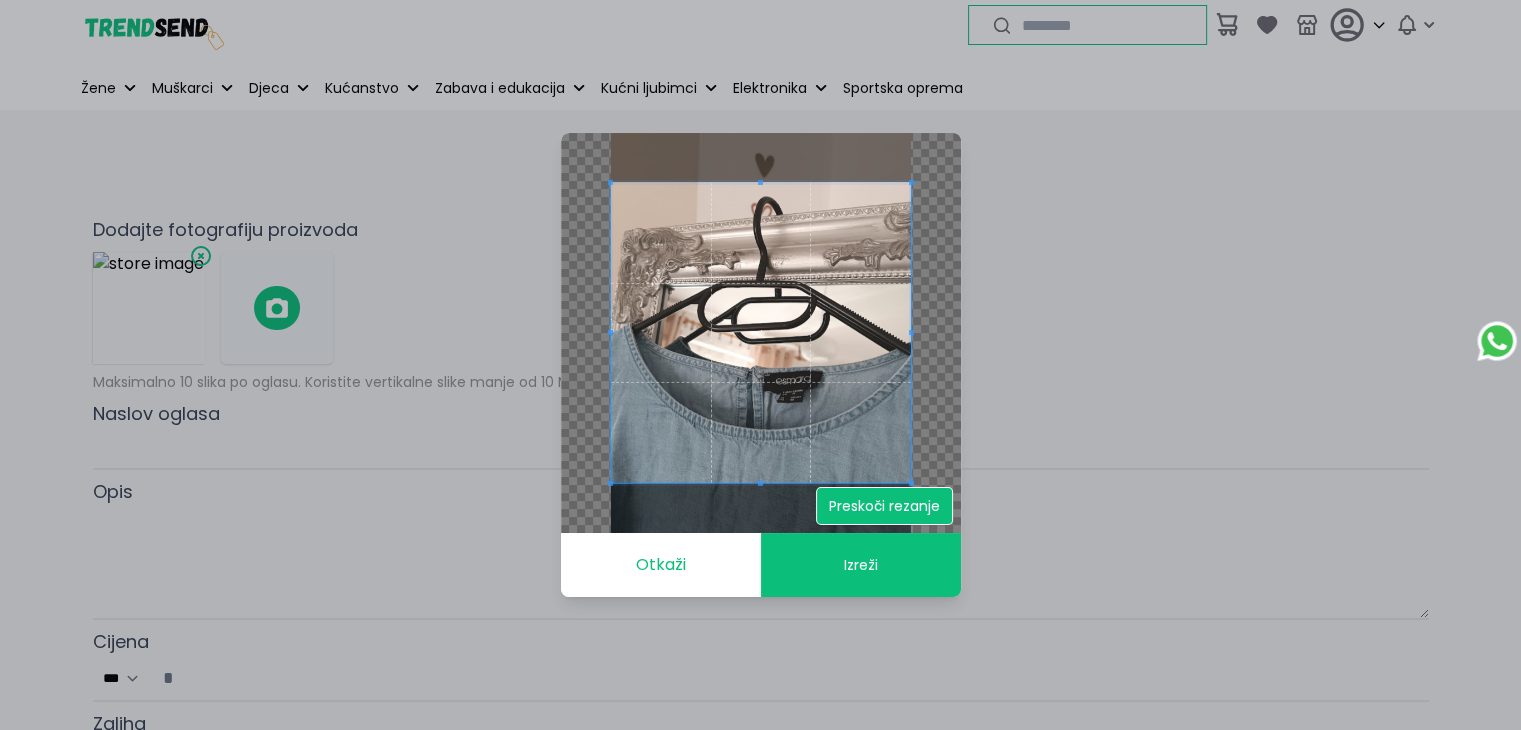 click on "Preskoči rezanje" at bounding box center (884, 506) 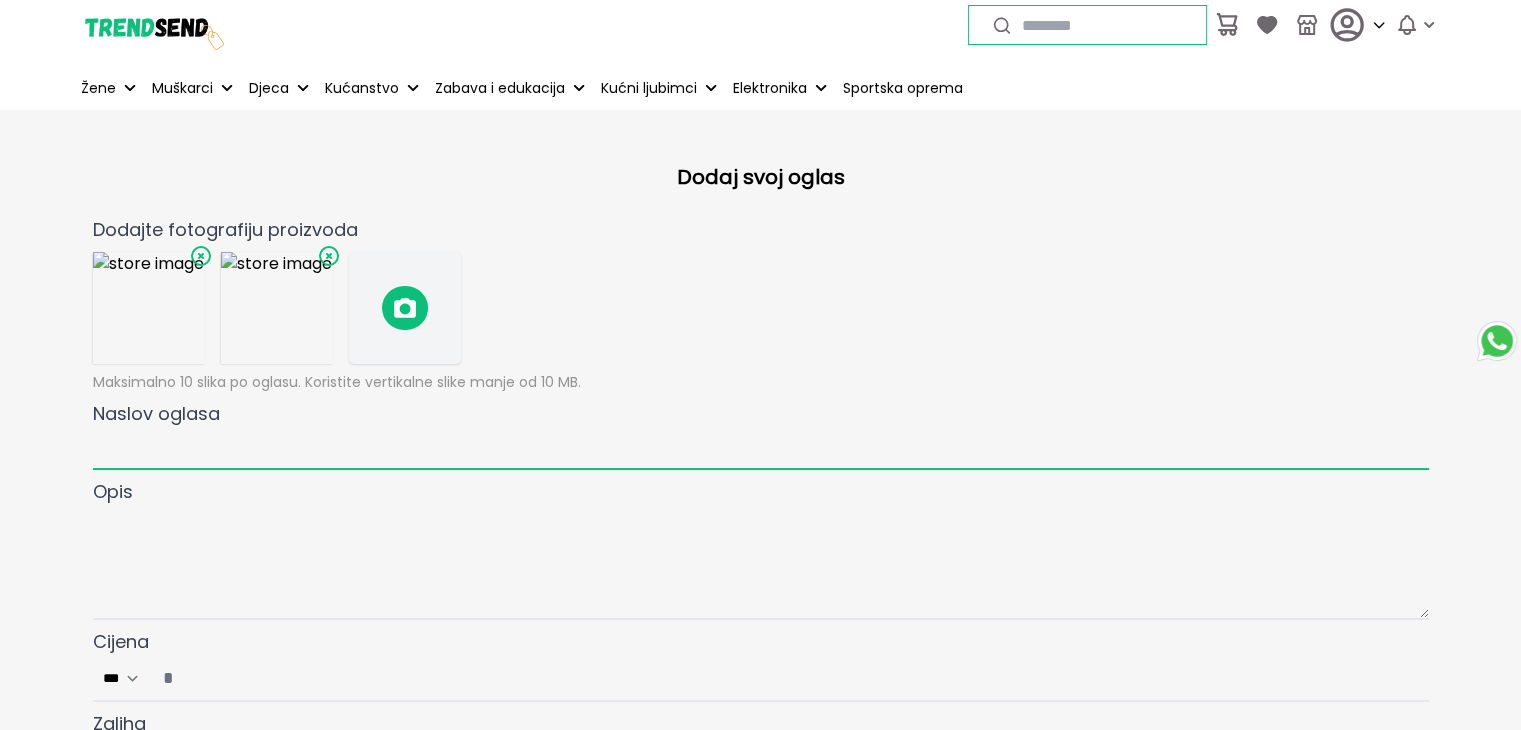 click on "Naslov oglasa" at bounding box center [761, 449] 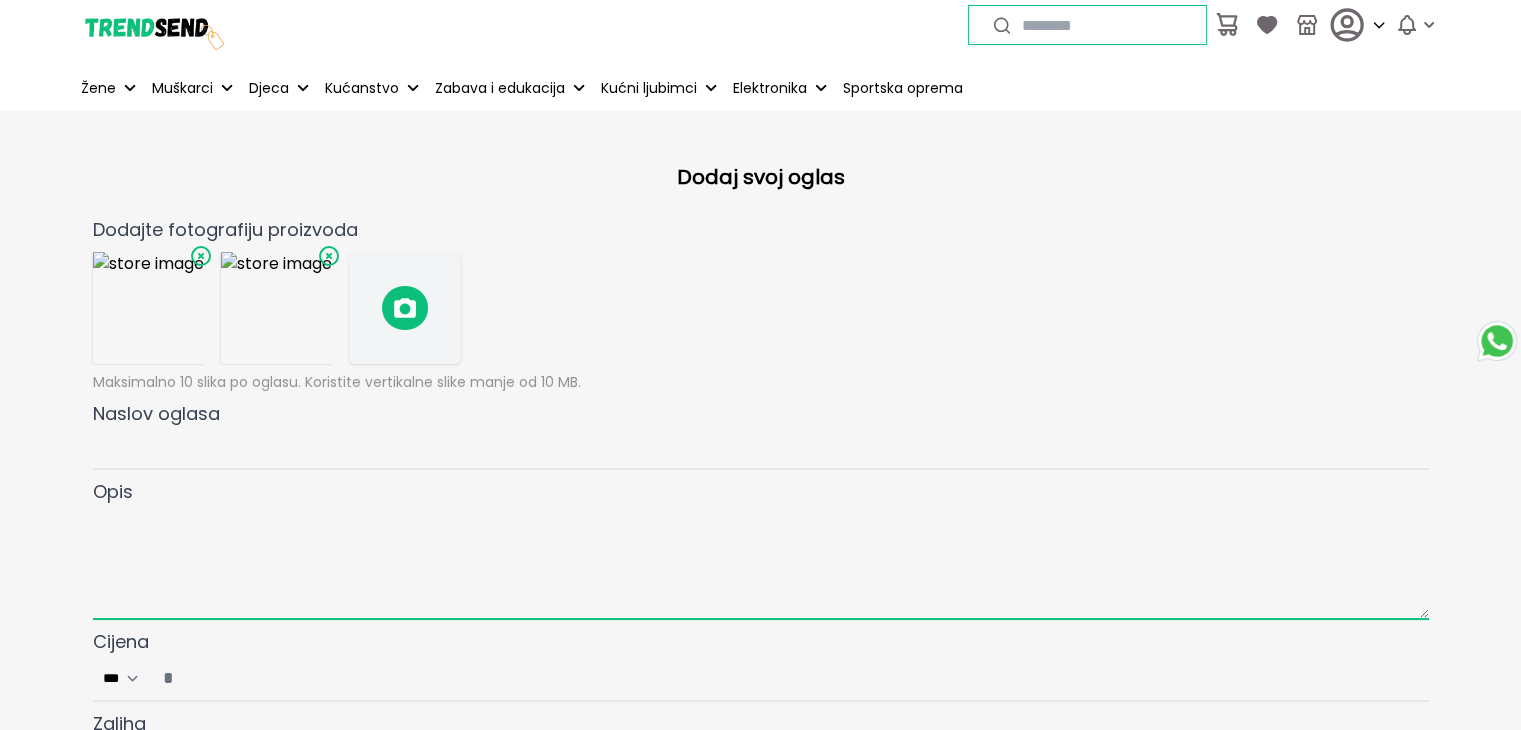 click at bounding box center (761, 563) 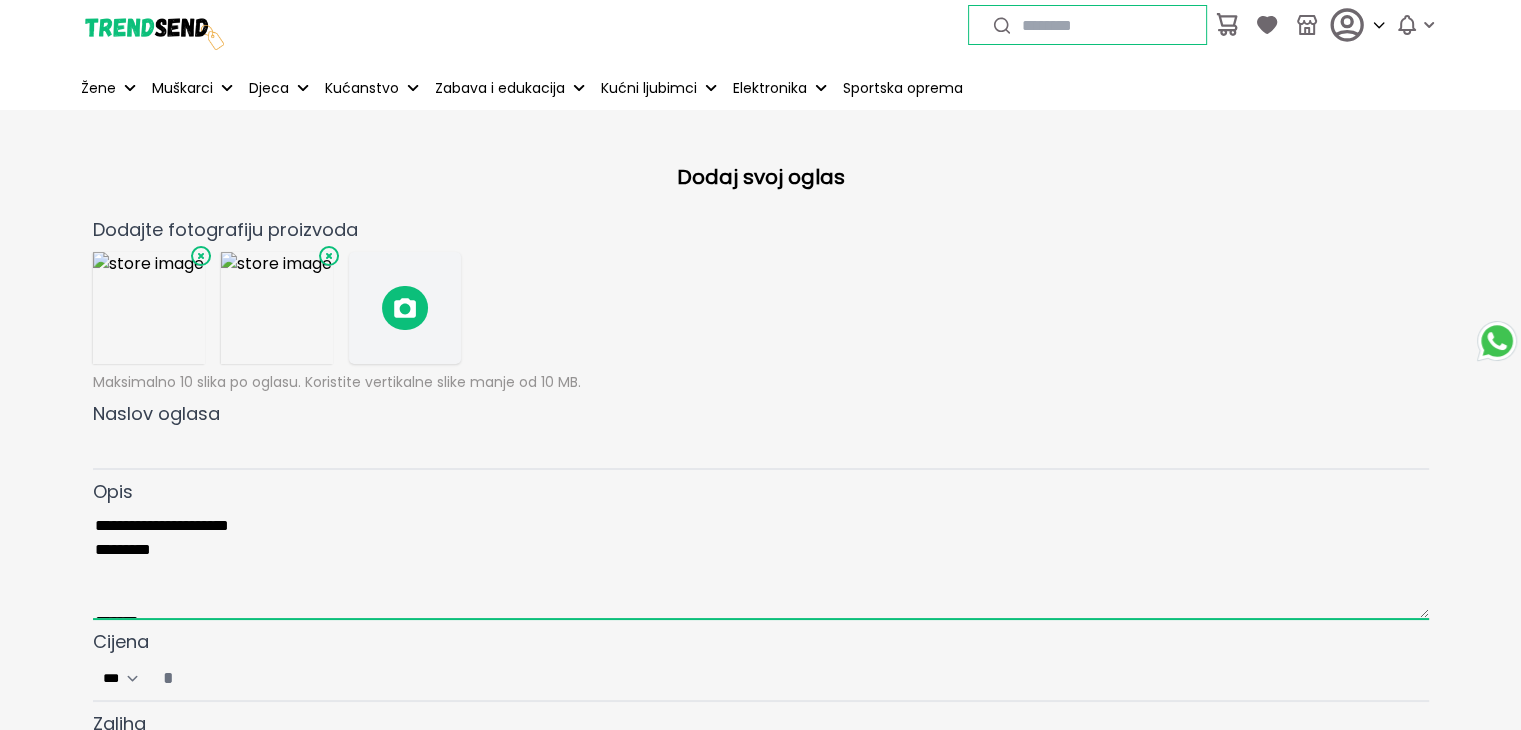 scroll, scrollTop: 15, scrollLeft: 0, axis: vertical 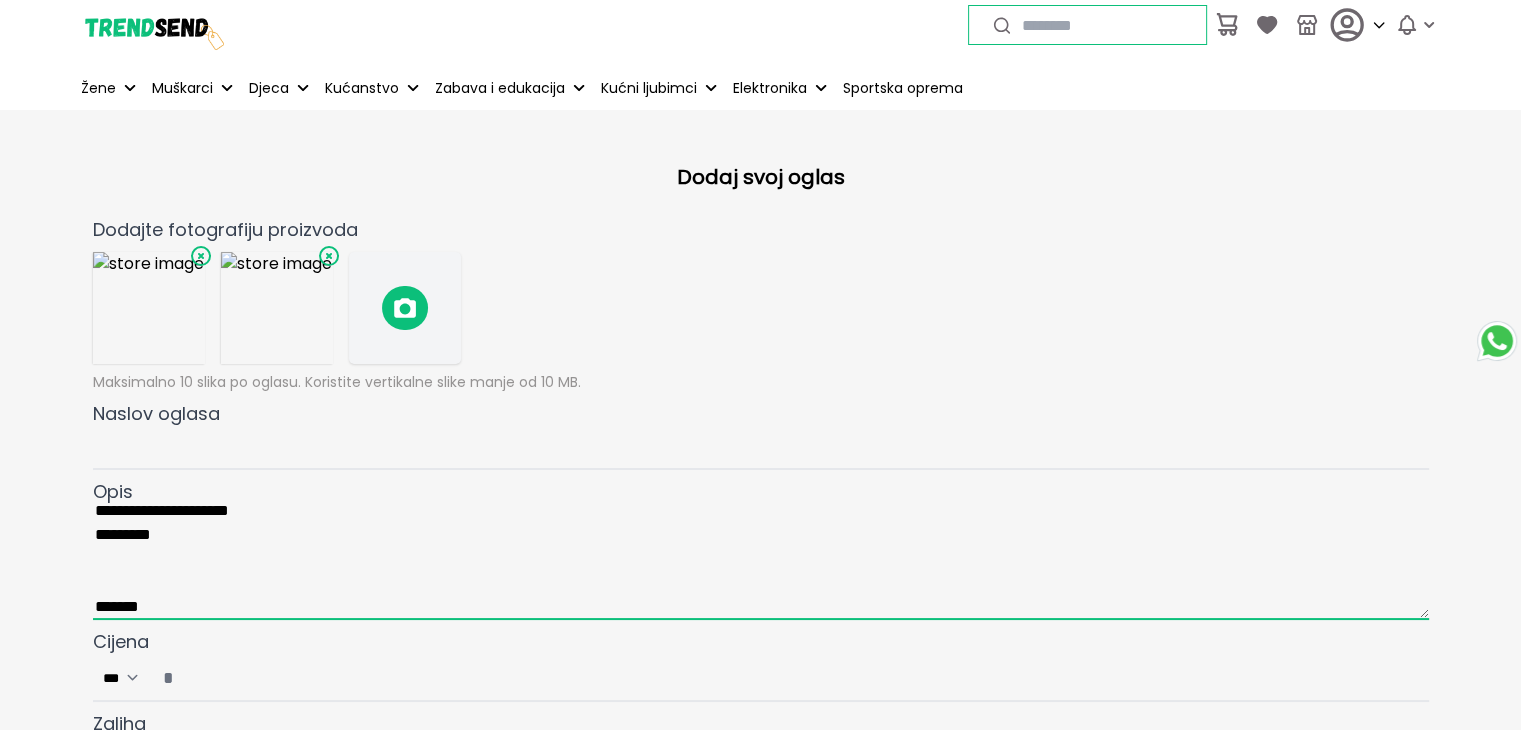 type on "**********" 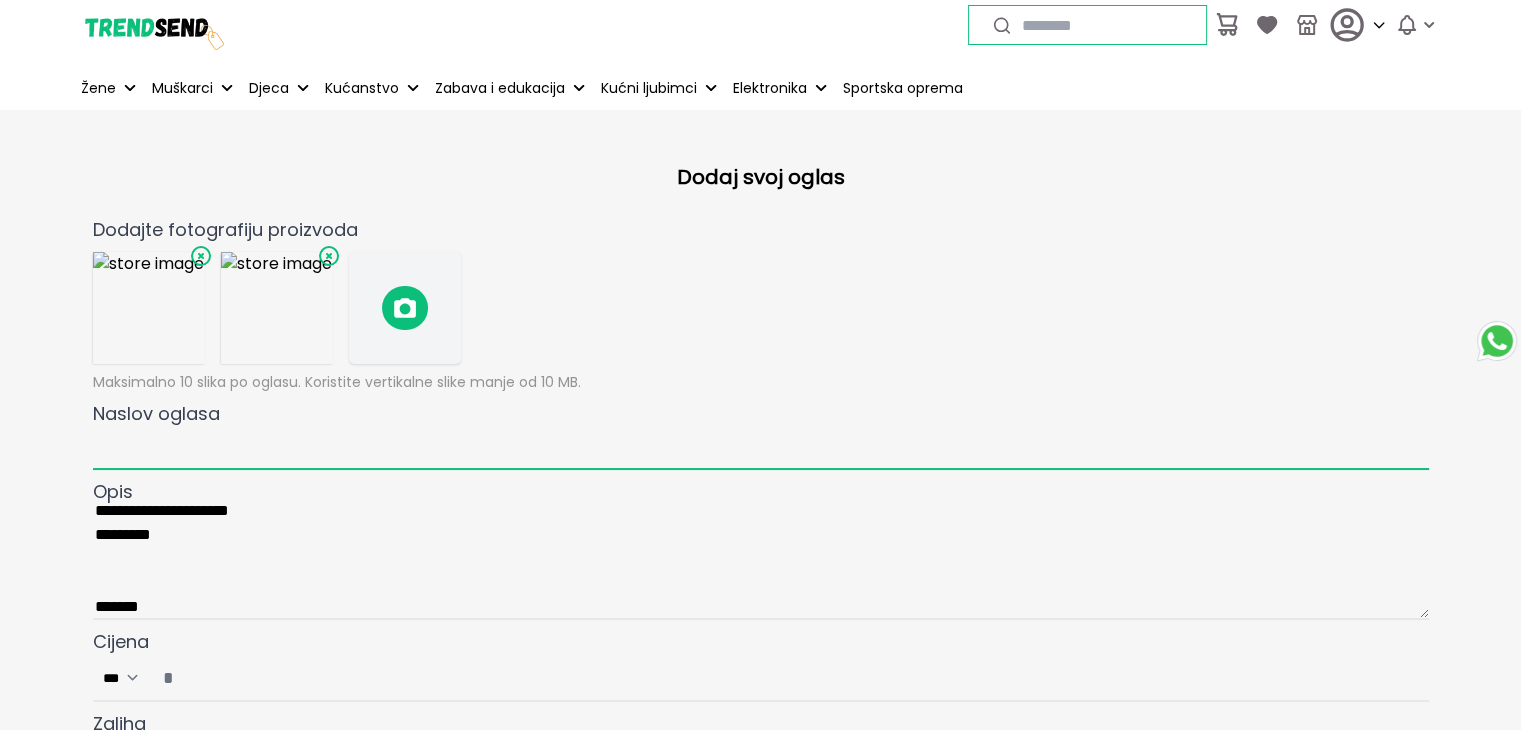 click on "Naslov oglasa" at bounding box center (761, 449) 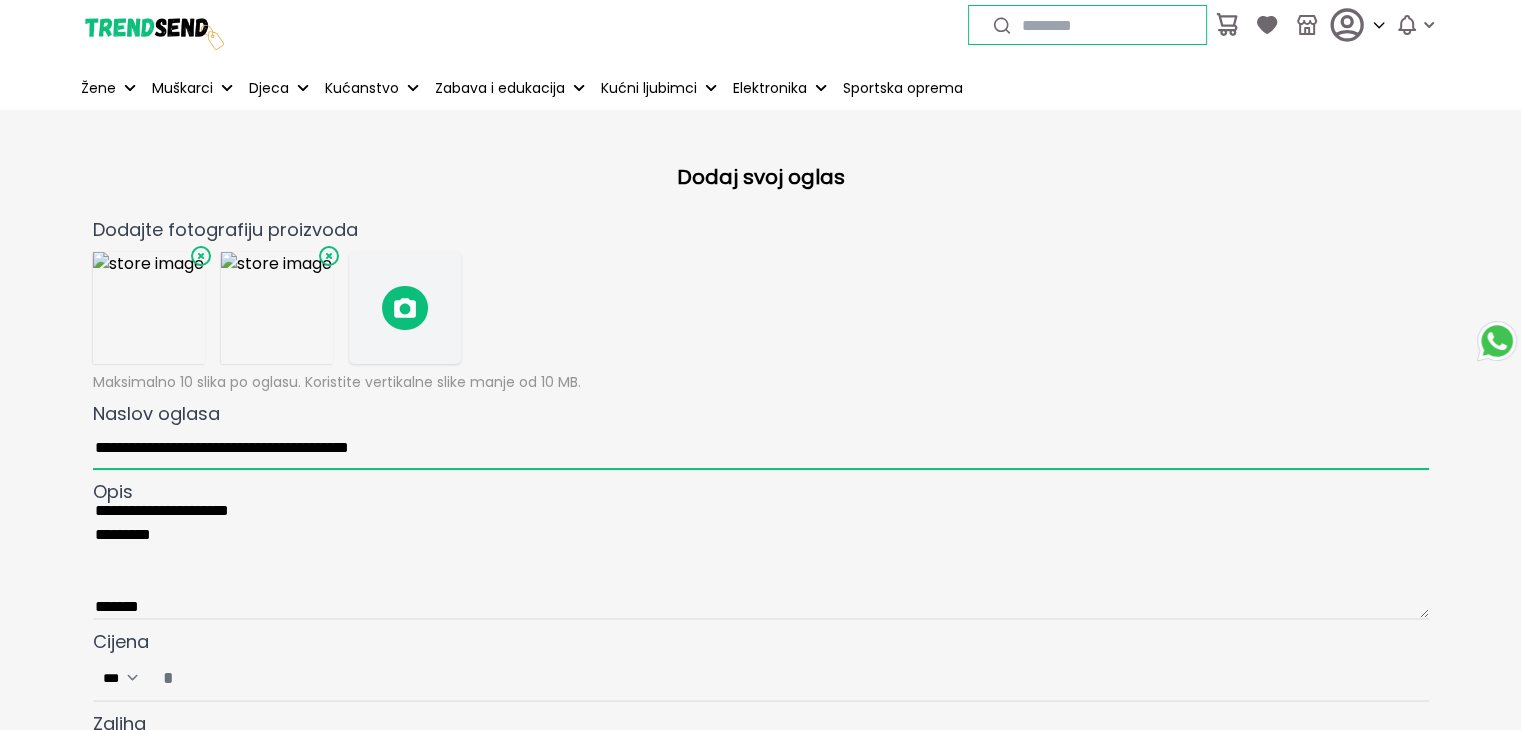 click on "**********" at bounding box center [761, 449] 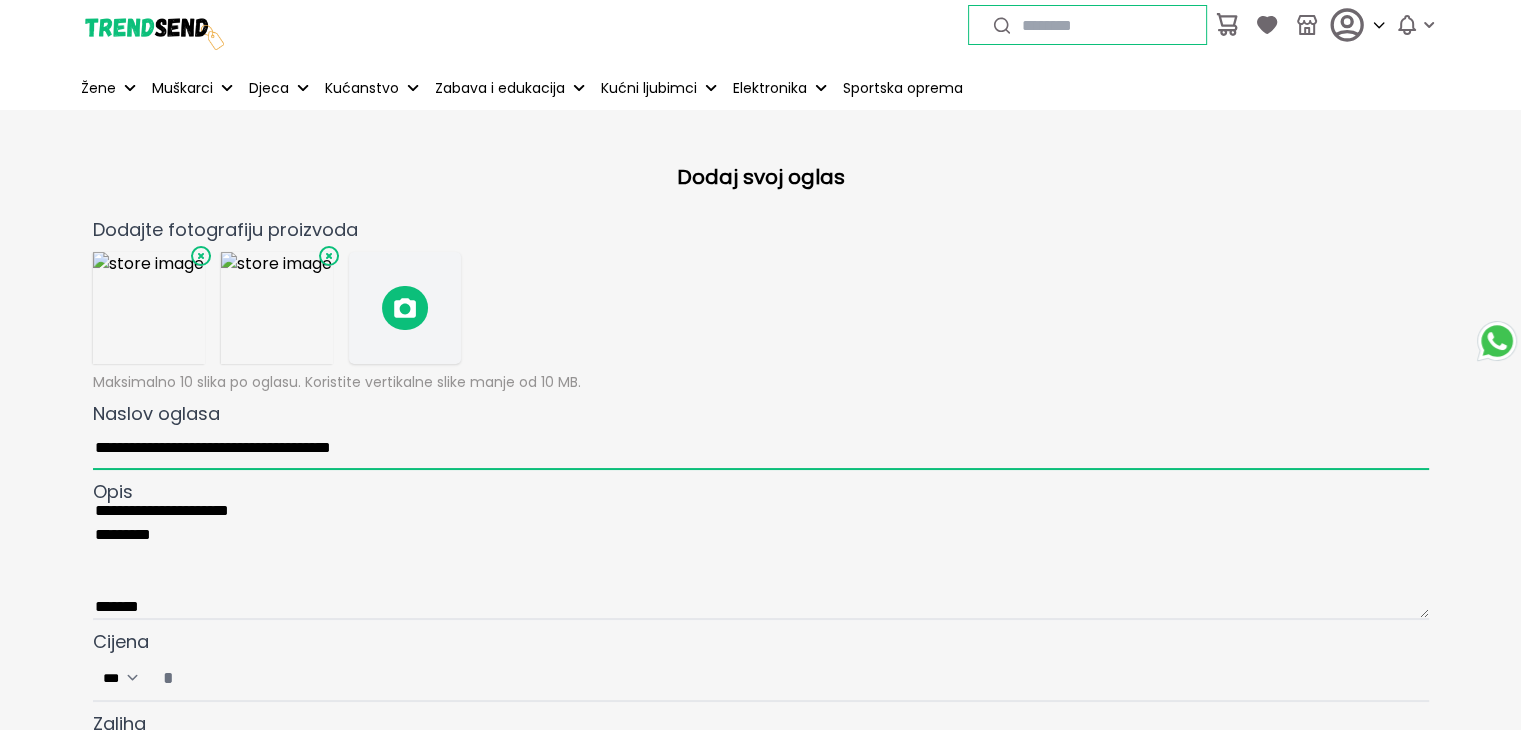 drag, startPoint x: 445, startPoint y: 448, endPoint x: 264, endPoint y: 454, distance: 181.09943 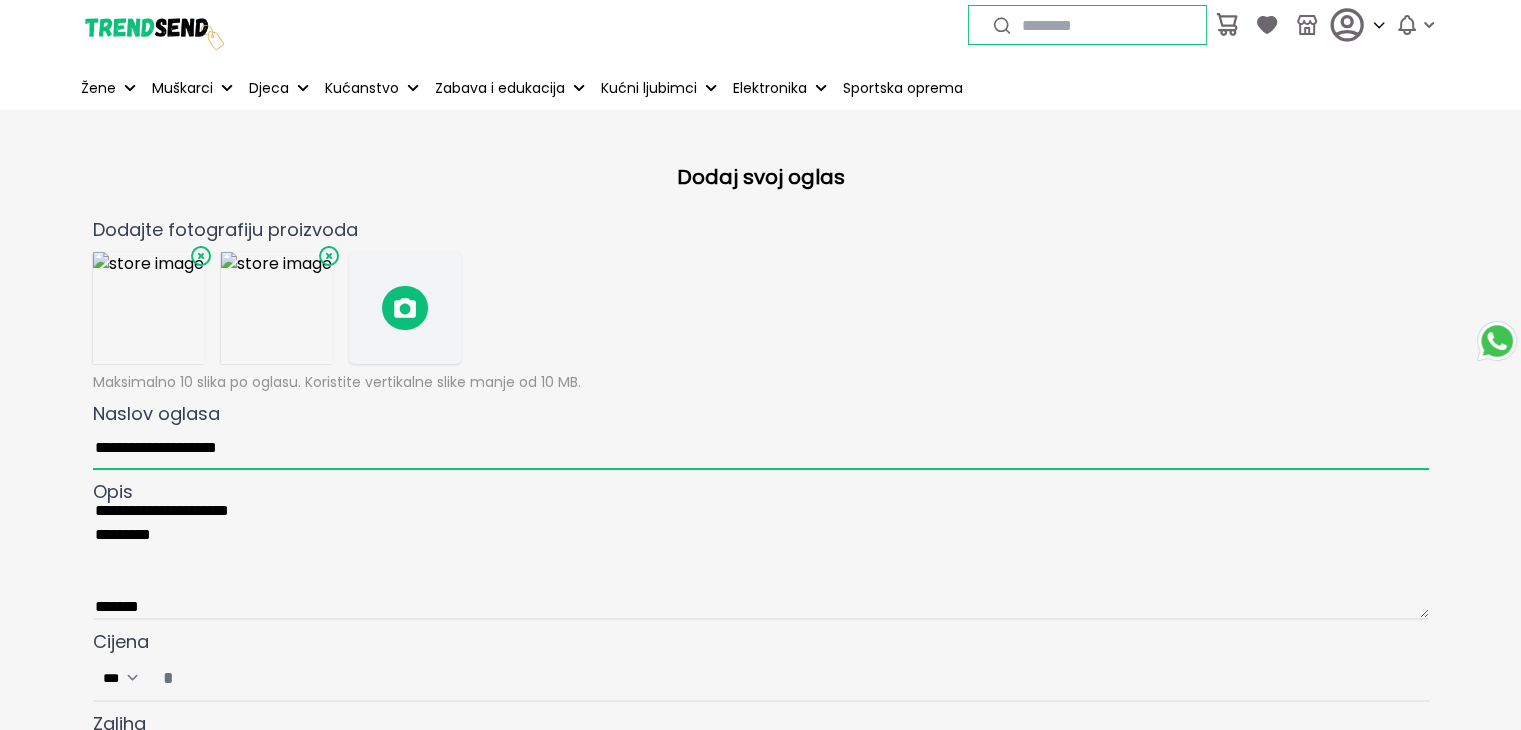 type on "**********" 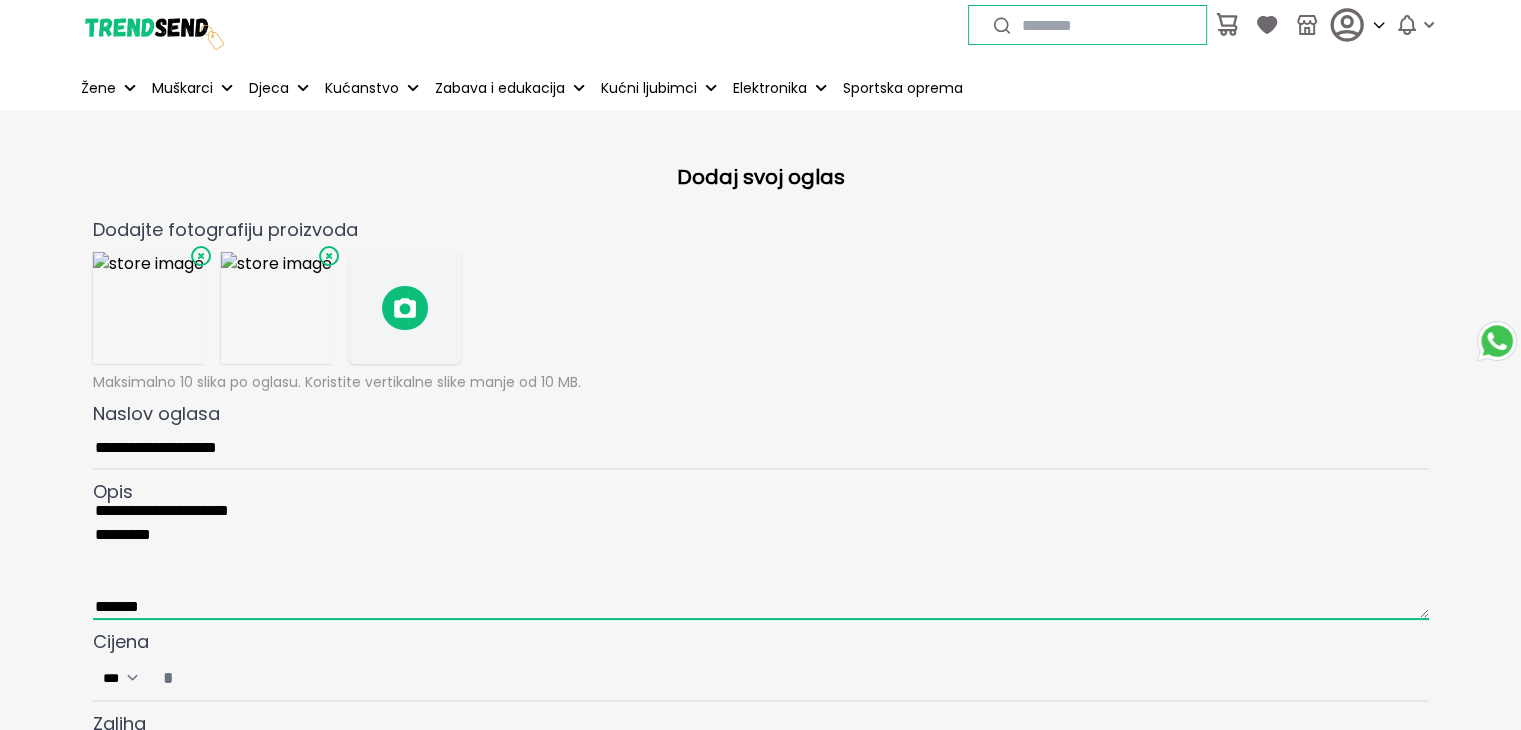 scroll, scrollTop: 0, scrollLeft: 0, axis: both 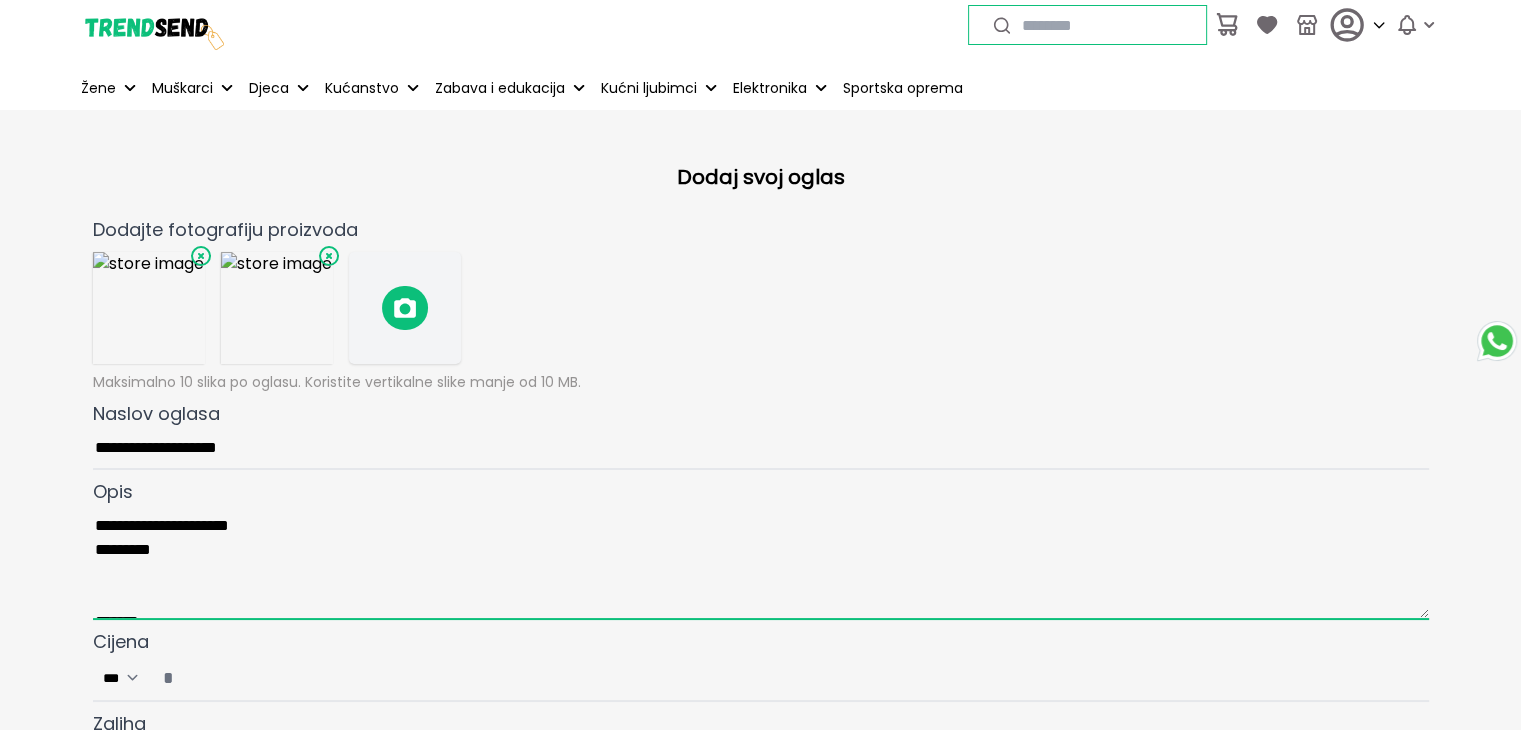 drag, startPoint x: 193, startPoint y: 609, endPoint x: 52, endPoint y: 490, distance: 184.50475 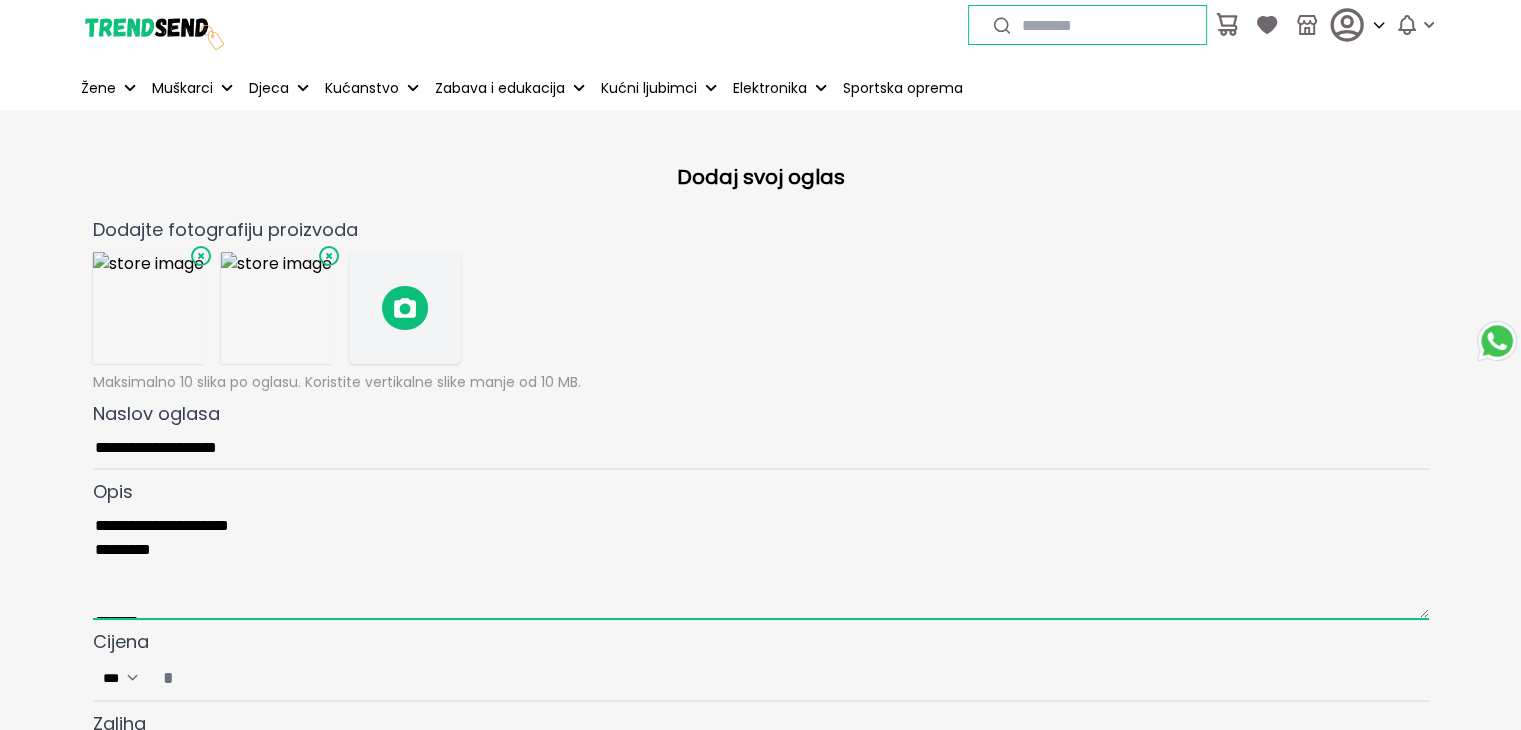 click on "**********" at bounding box center (760, 948) 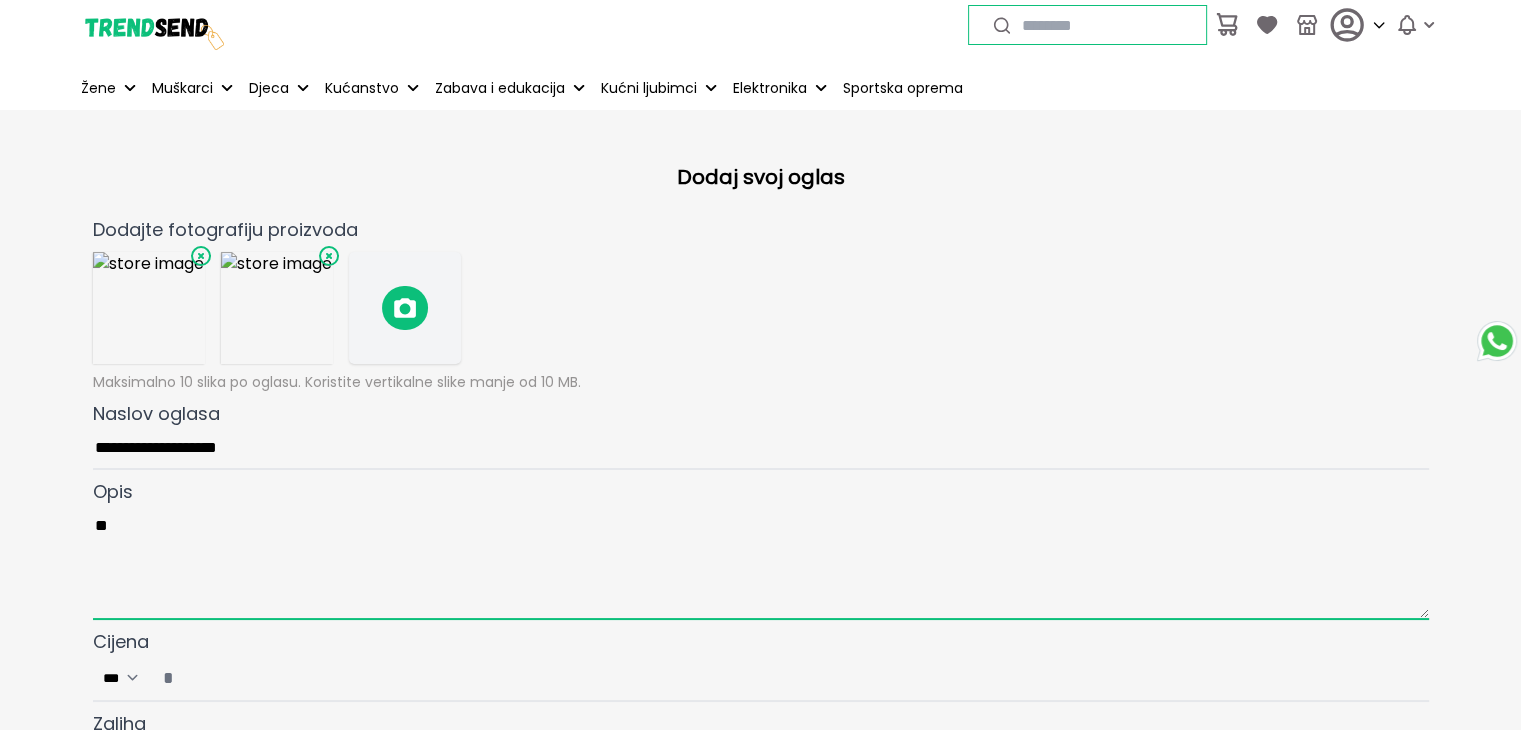 type on "*" 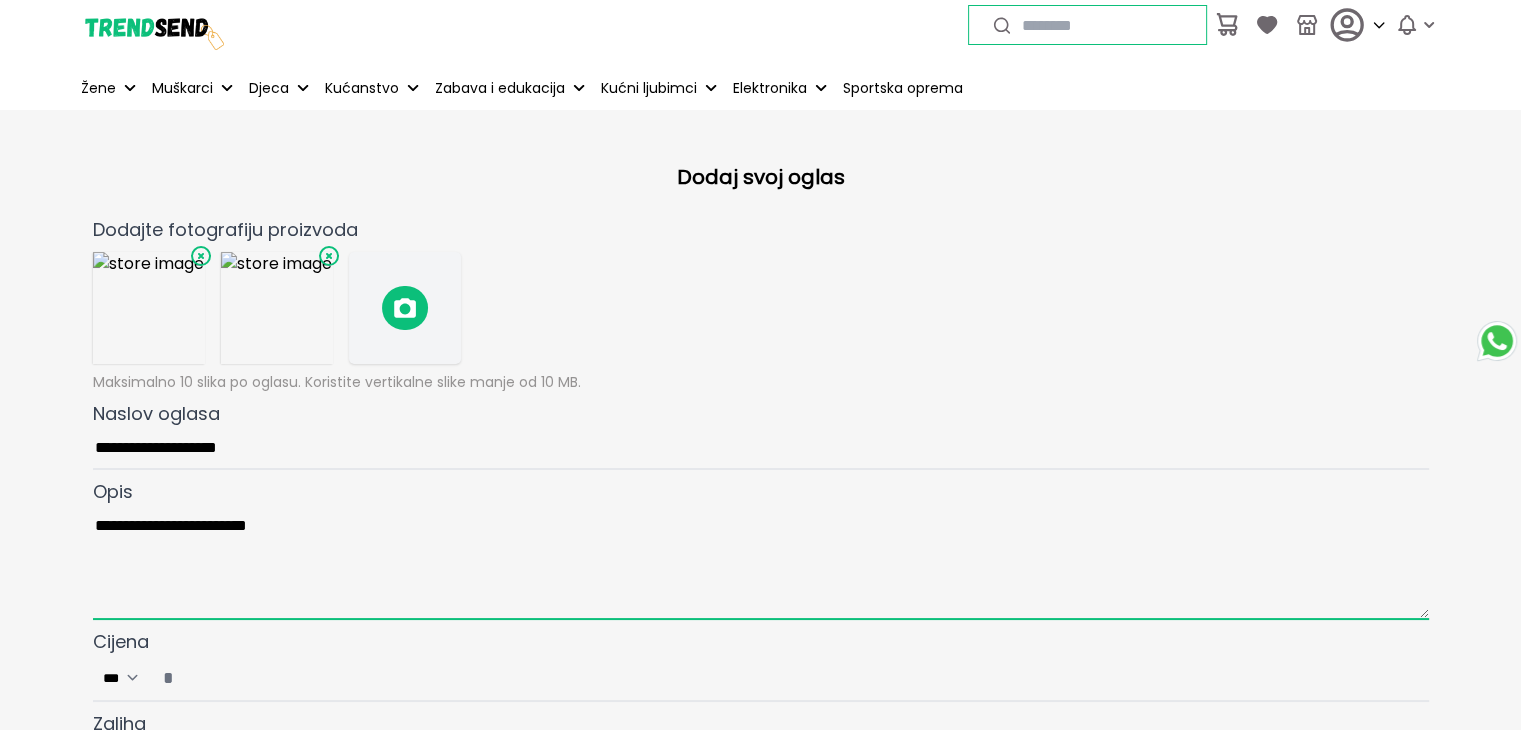 scroll, scrollTop: 300, scrollLeft: 0, axis: vertical 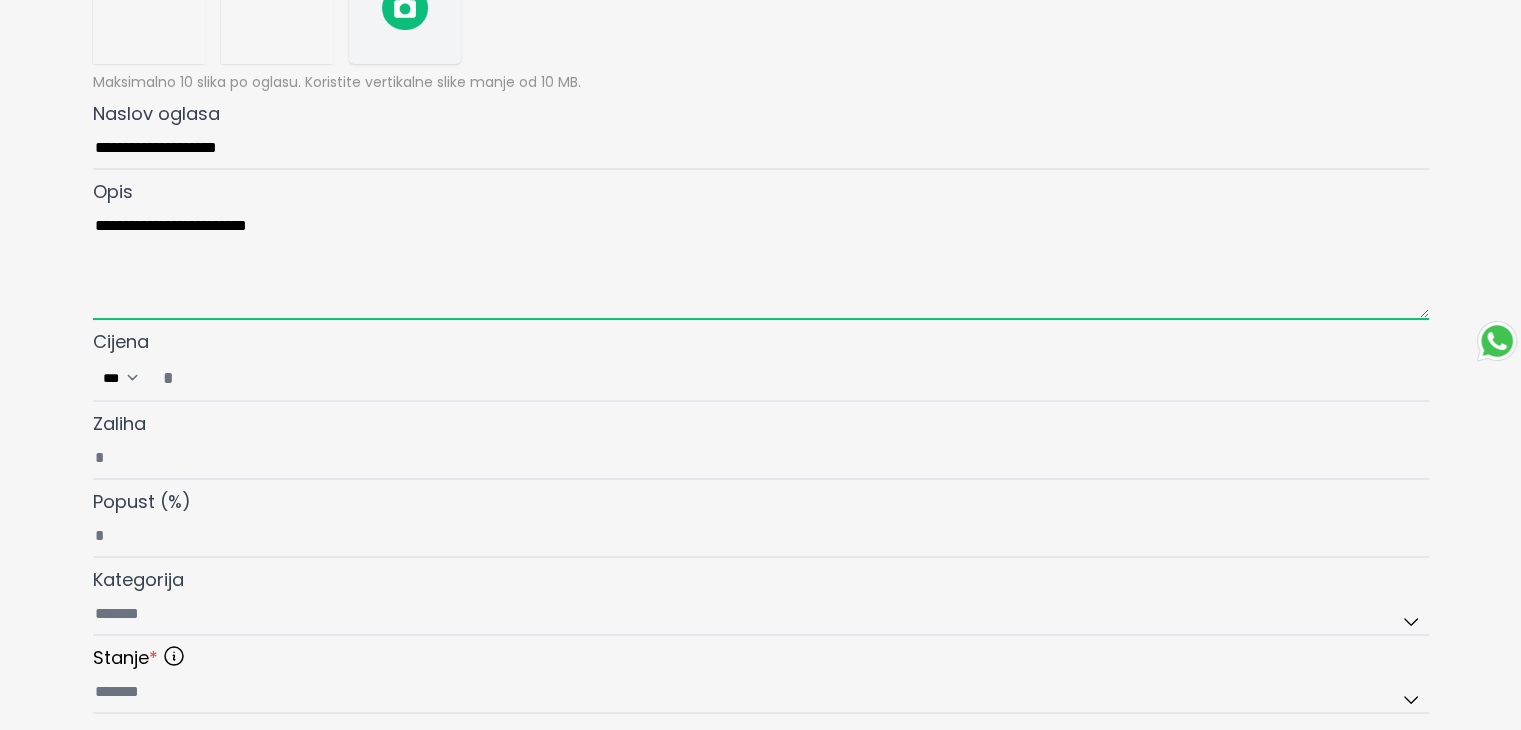 type on "**********" 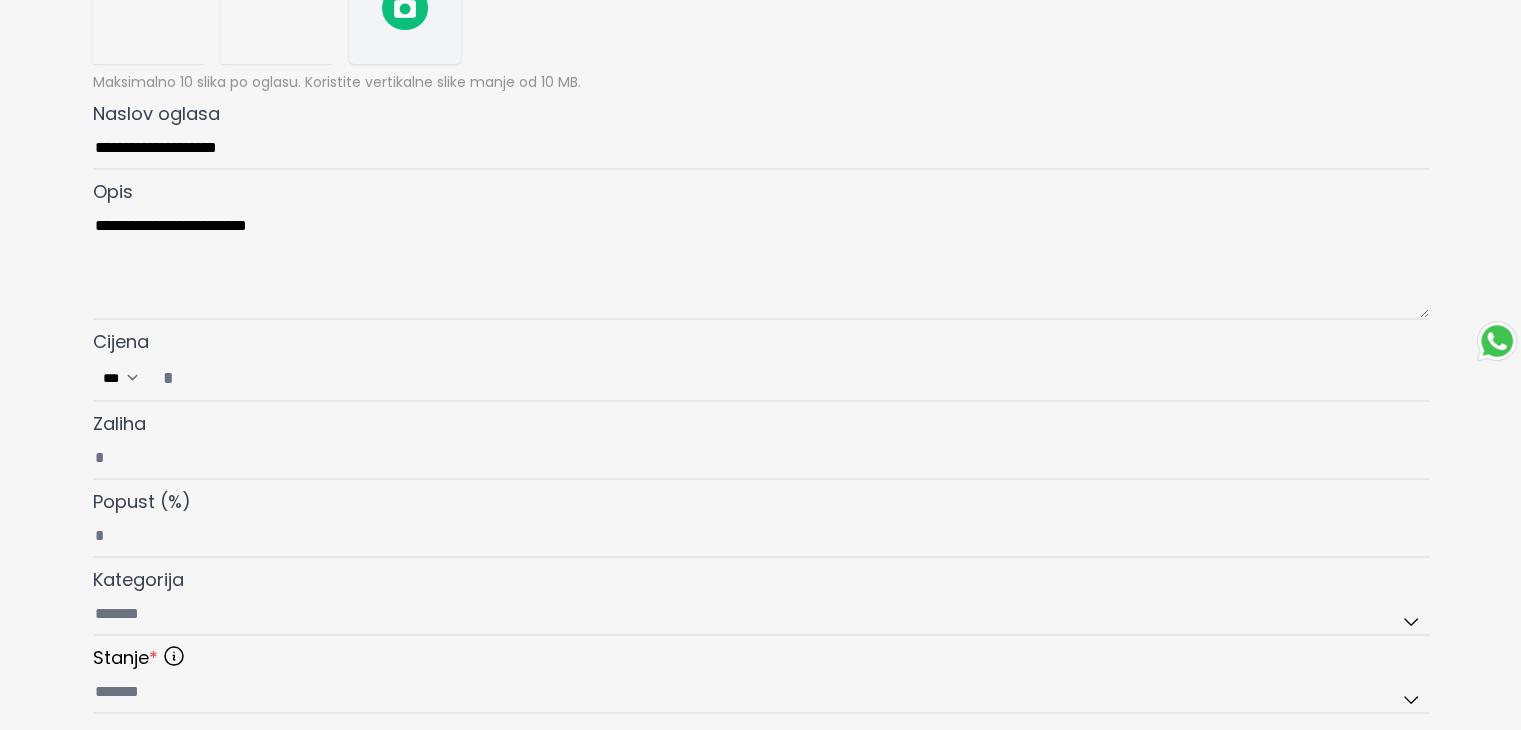 click on "Cijena ***" at bounding box center [789, 378] 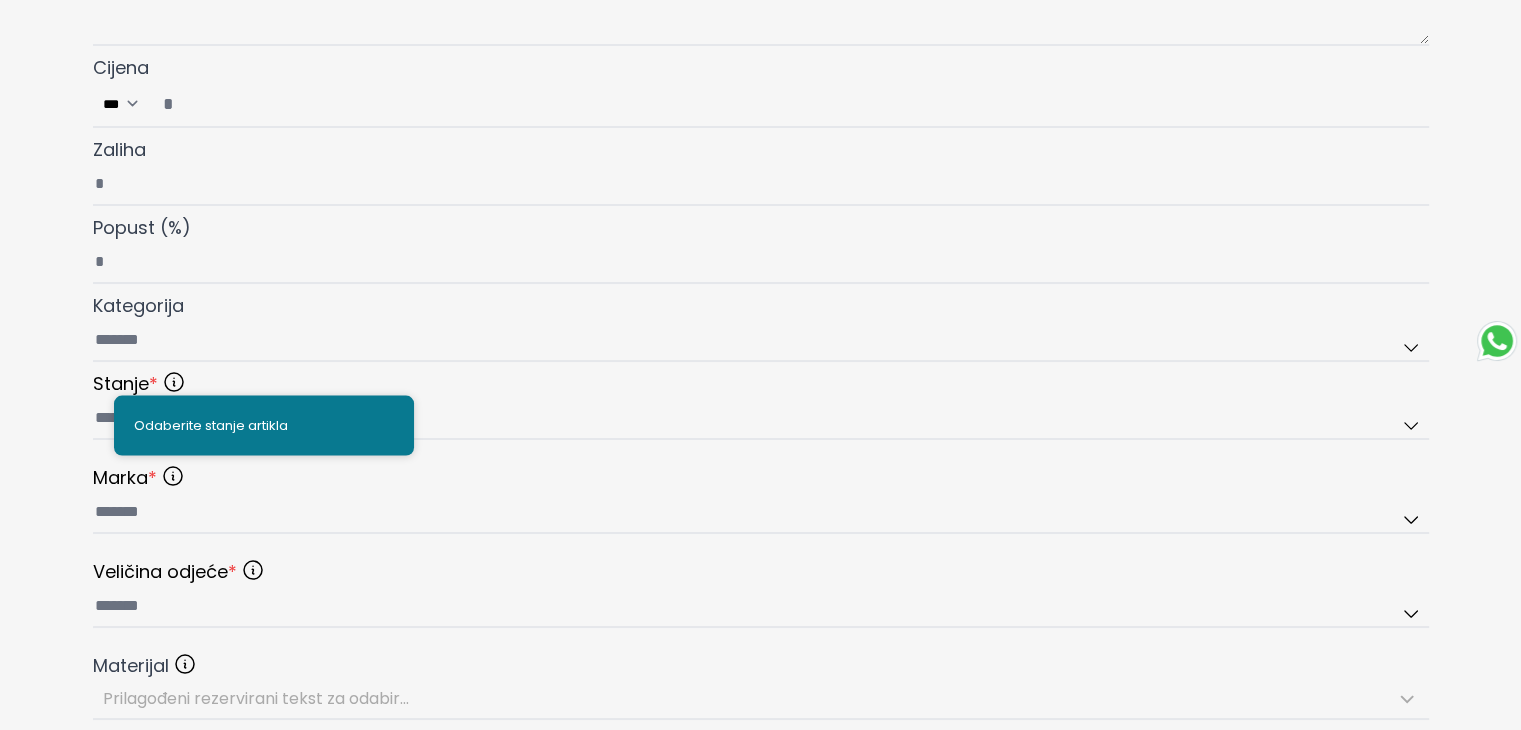 scroll, scrollTop: 600, scrollLeft: 0, axis: vertical 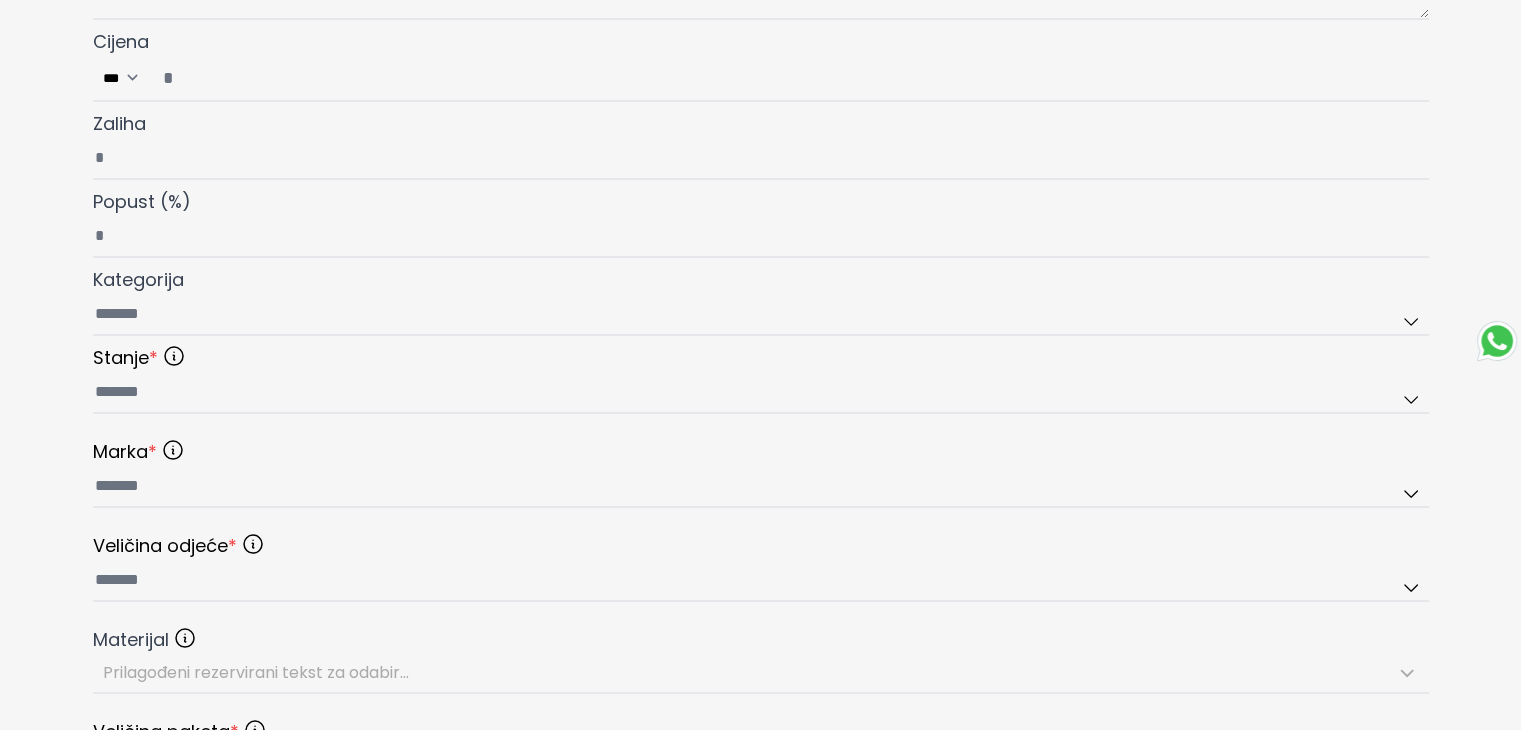 type on "*" 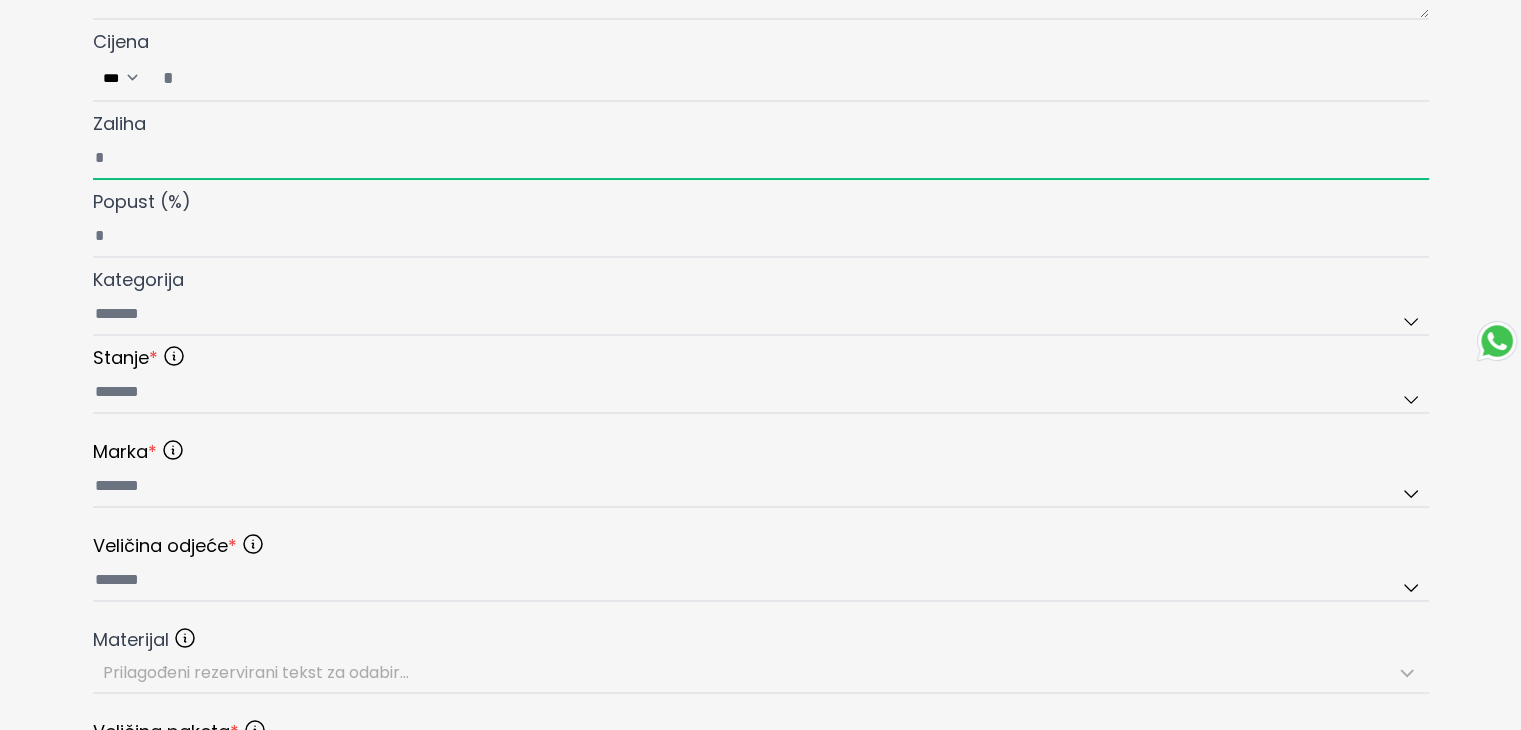 click on "Zaliha" at bounding box center (761, 159) 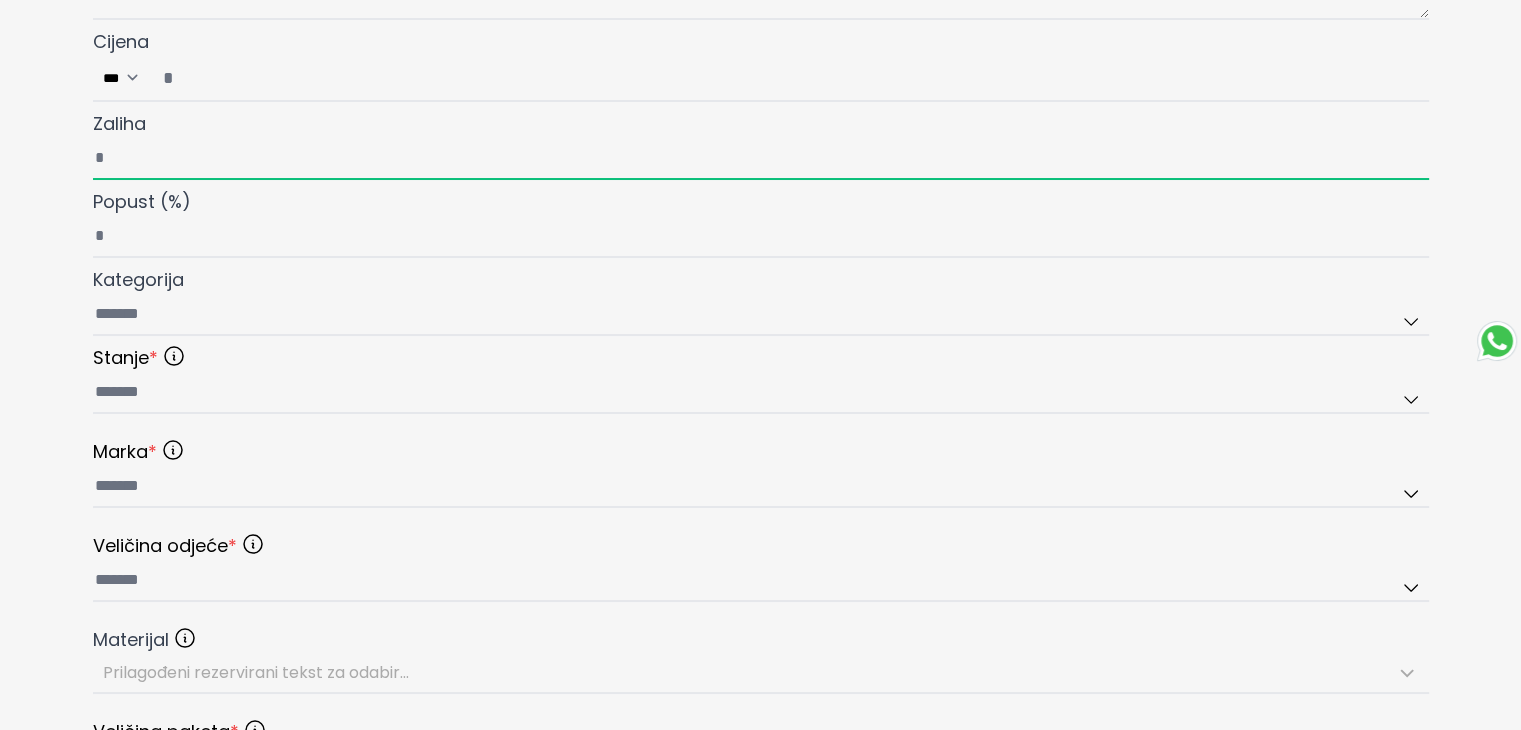 type on "*" 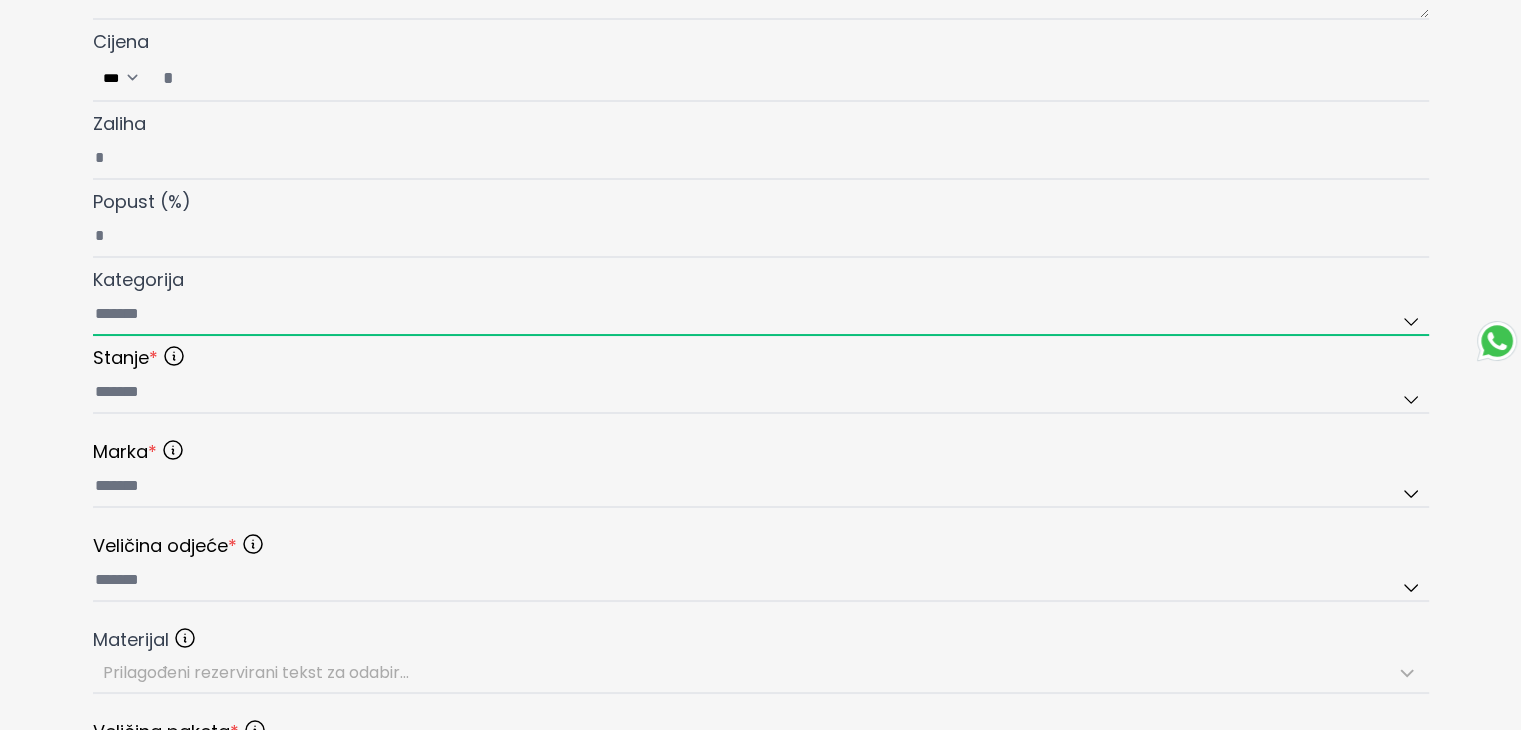 click on "Kategorija" at bounding box center (761, 315) 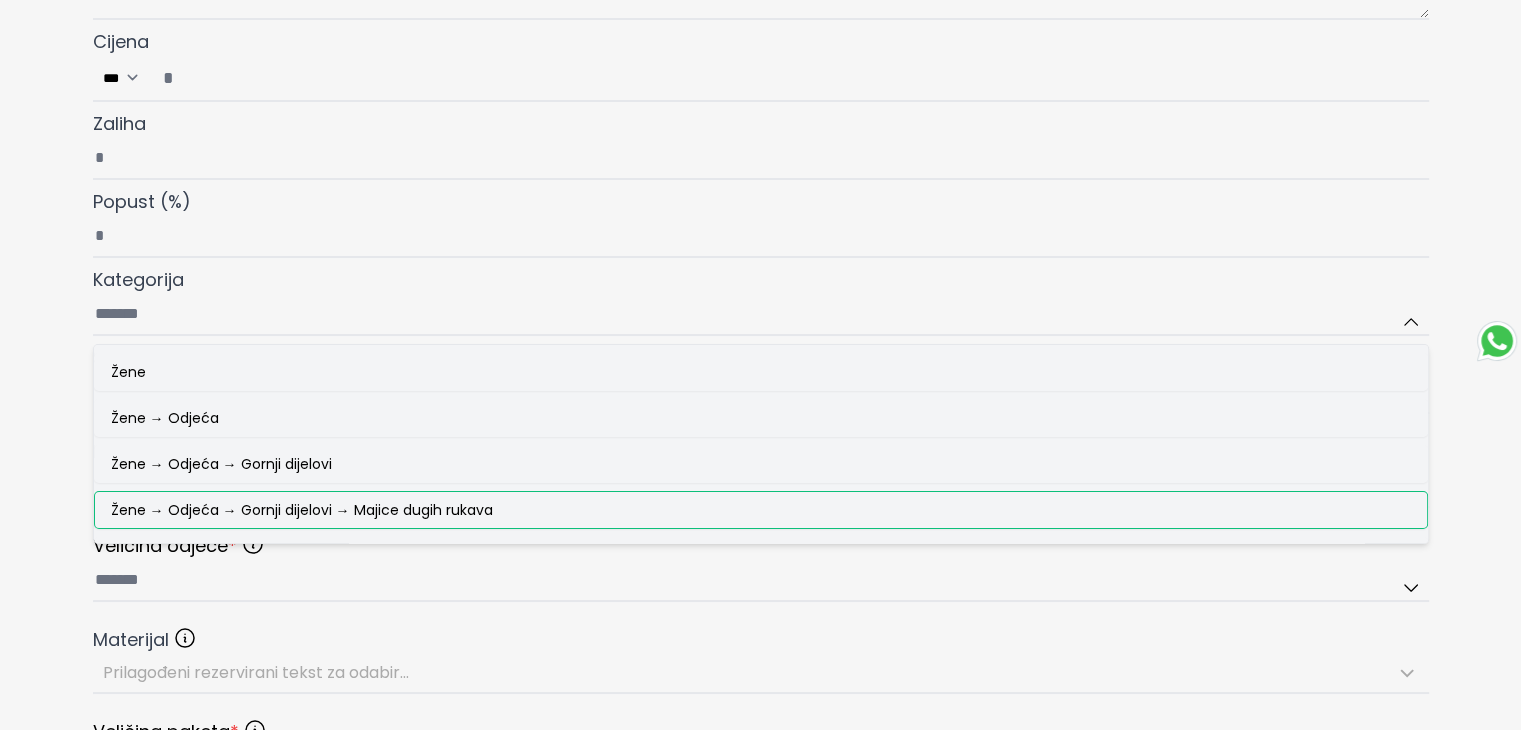 click on "Žene  →  Odjeća  →  Gornji dijelovi  →  Majice dugih rukava" at bounding box center (761, 510) 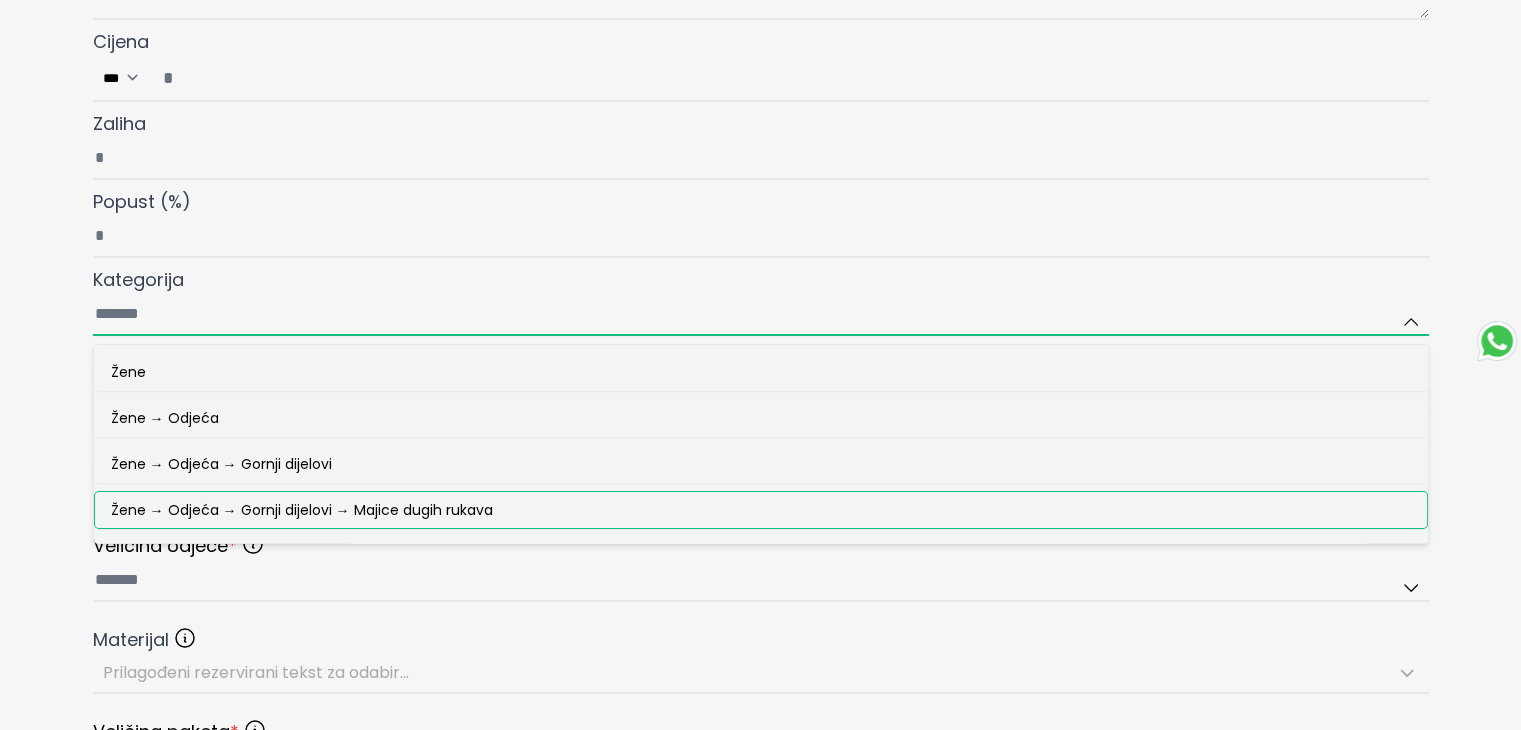 click on "Kategorija Žene Žene  →  Odjeća Žene  →  Odjeća  →  Gornji dijelovi Žene  →  Odjeća  →  Gornji dijelovi  →  Majice dugih rukava Žene  →  Odjeća  →  Gornji dijelovi  →  Majice kratkih rukava i topovi Žene  →  Odjeća  →  Gornji dijelovi  →  Košulje i bluze Žene  →  Odjeća  →  Gornji dijelovi  →  Džemperi Žene  →  Odjeća  →  Gornji dijelovi  →  Crop topovi Žene  →  Odjeća  →  Gornji dijelovi  →  Kardigani Žene  →  Odjeća  →  Gornji dijelovi  →  Prsluci Žene  →  Odjeća  →  Gornji dijelovi  →  Sakoi Žene  →  Odjeća  →  Gornji dijelovi  →  Duksevi Žene  →  Odjeća  →  Gornji dijelovi  →  Korzeti Žene  →  Odjeća  →  Donji dijelovi Žene  →  Odjeća  →  Donji dijelovi  →  Hlače Žene  →  Odjeća  →  Donji dijelovi  →  Traperice Žene  →  Odjeća  →  Donji dijelovi  →  Suknje Žene  →  Odjeća  →  Donji dijelovi  →  Tajice Žene  →  Odjeća  →  Donji dijelovi  →  Kratke hlače Muškarci" at bounding box center [761, 315] 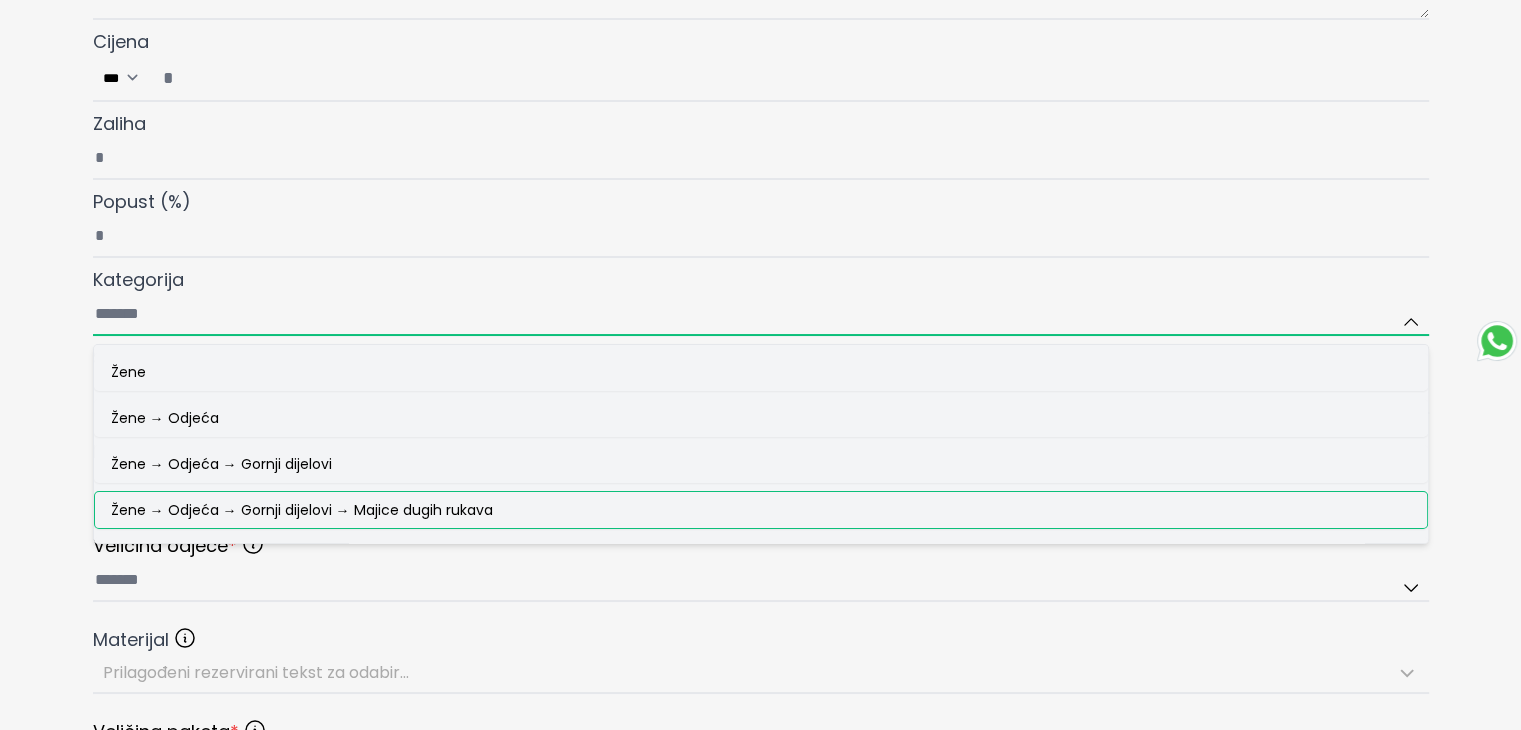 type on "**********" 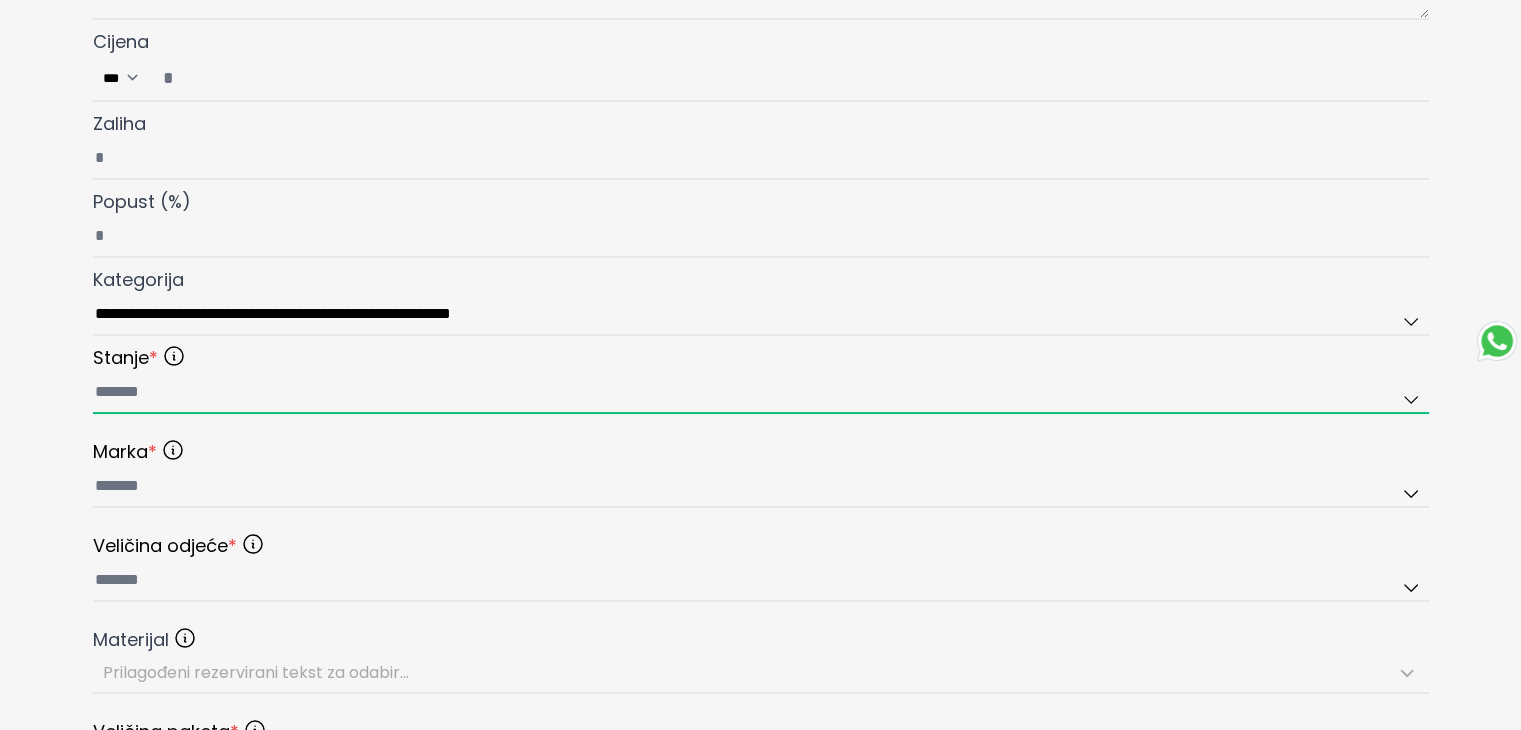click at bounding box center (761, 393) 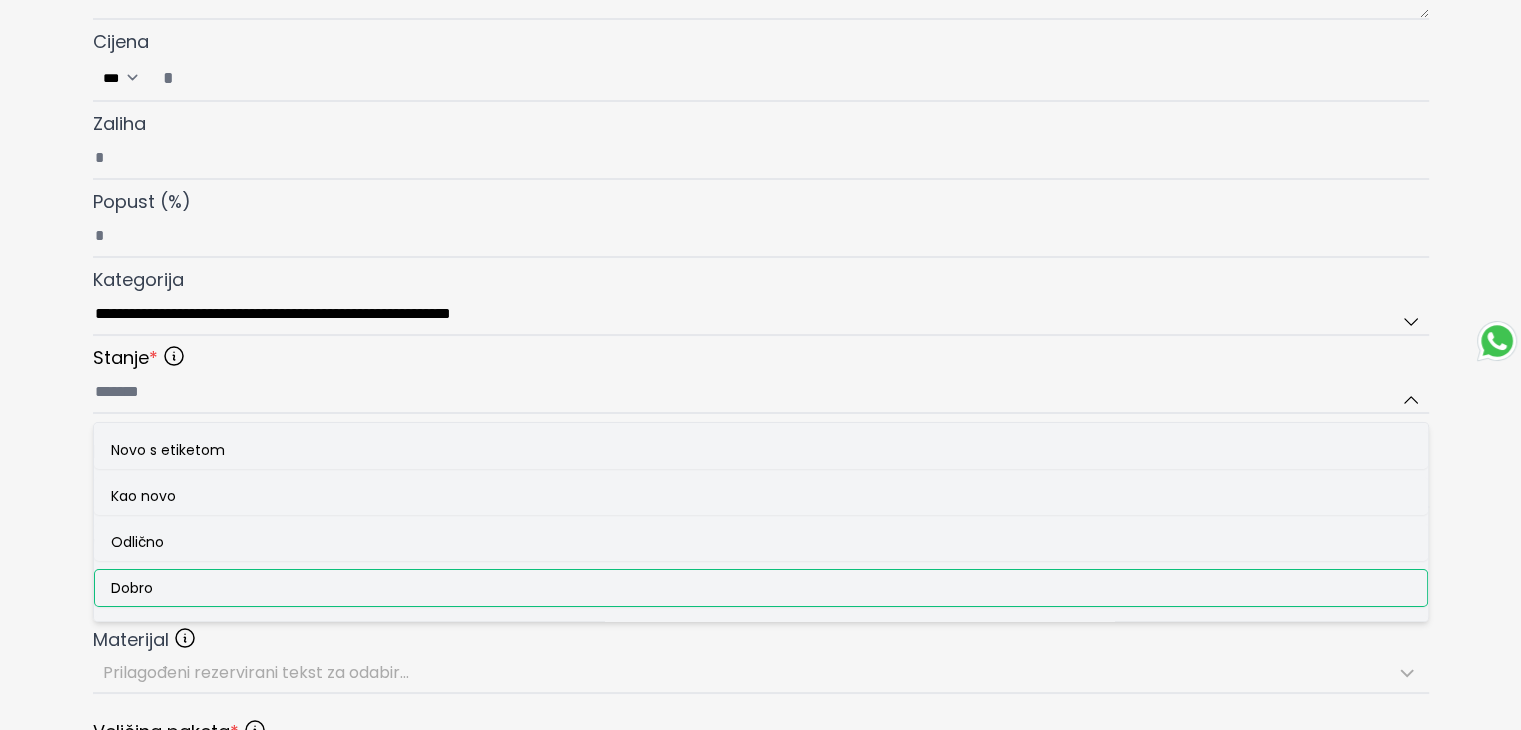 click on "Dobro" at bounding box center [761, 588] 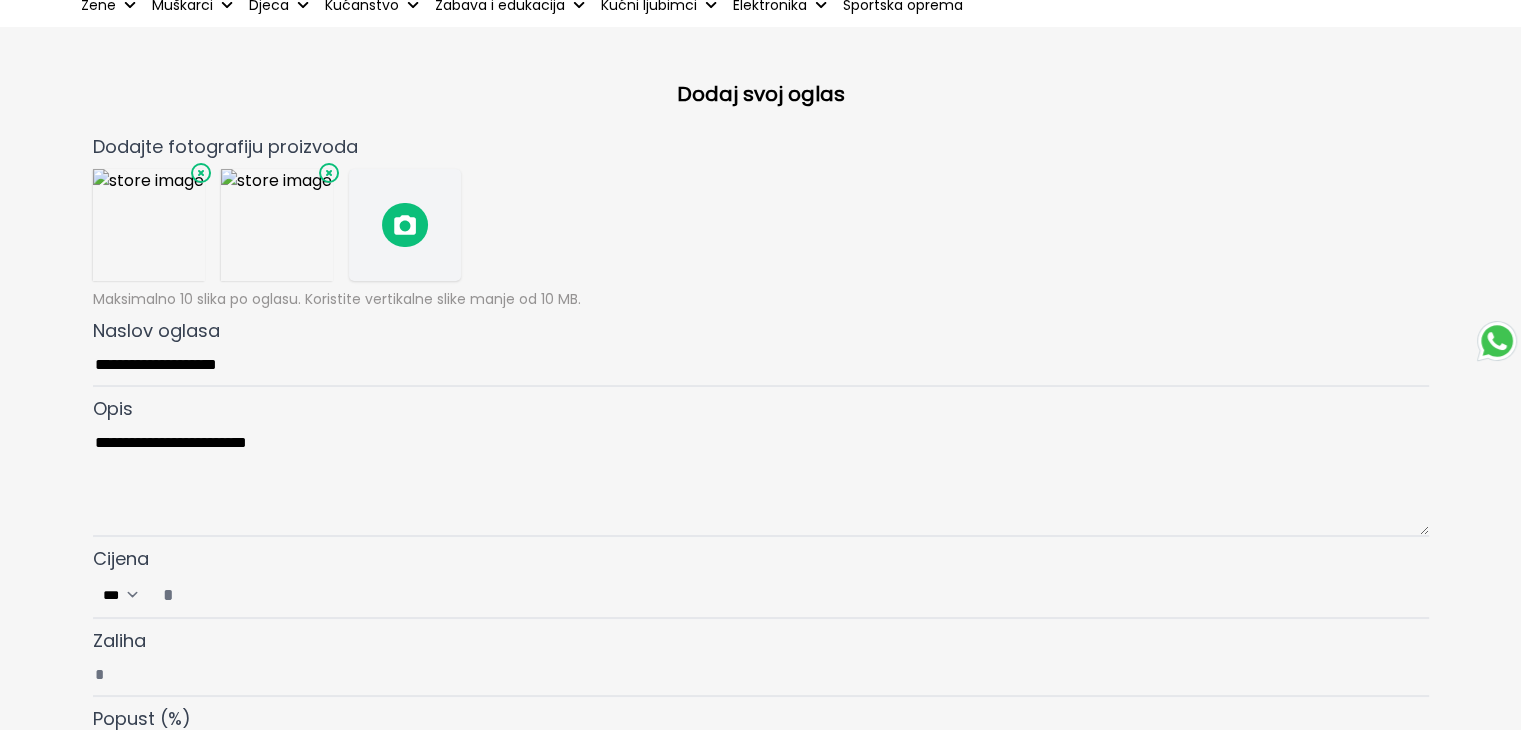 scroll, scrollTop: 0, scrollLeft: 0, axis: both 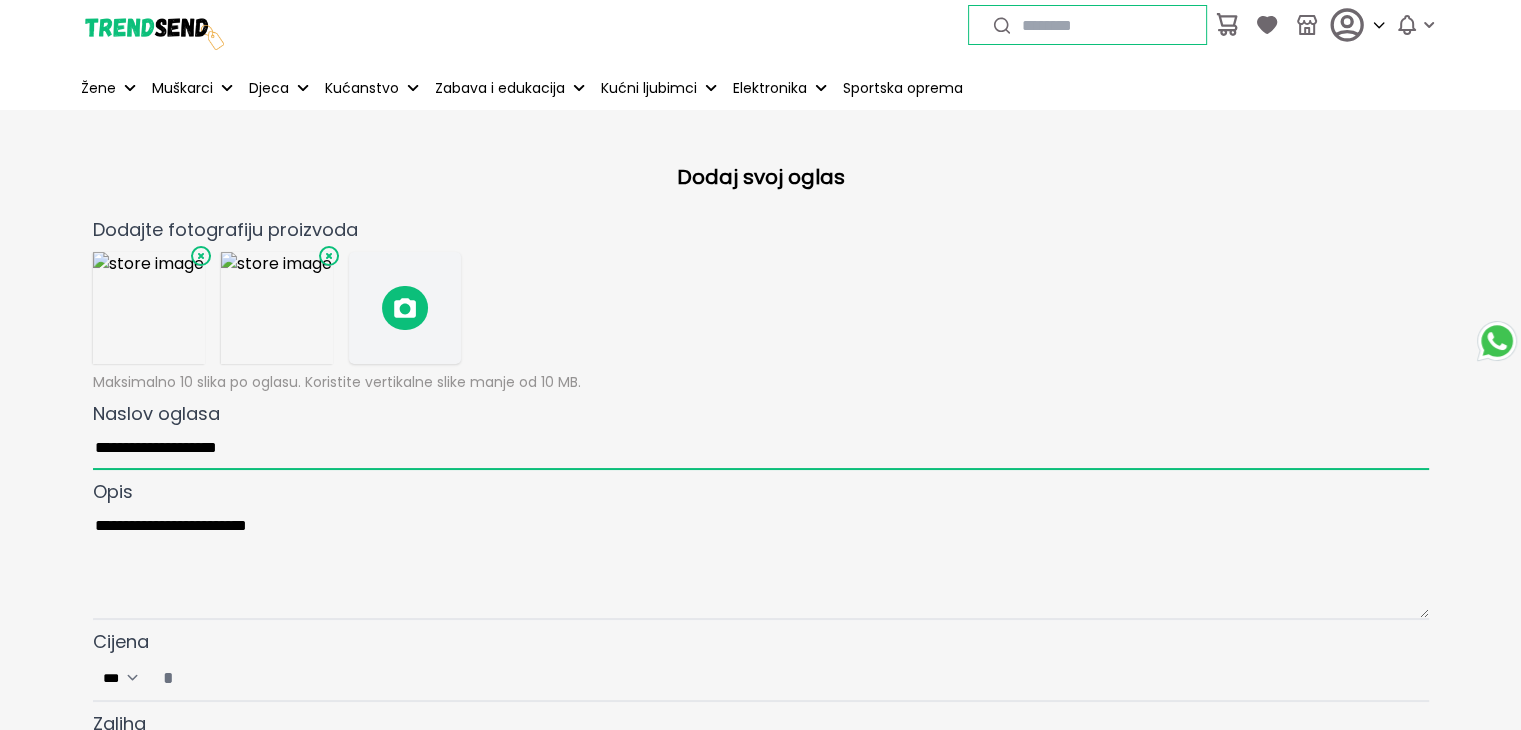 click on "**********" at bounding box center (761, 449) 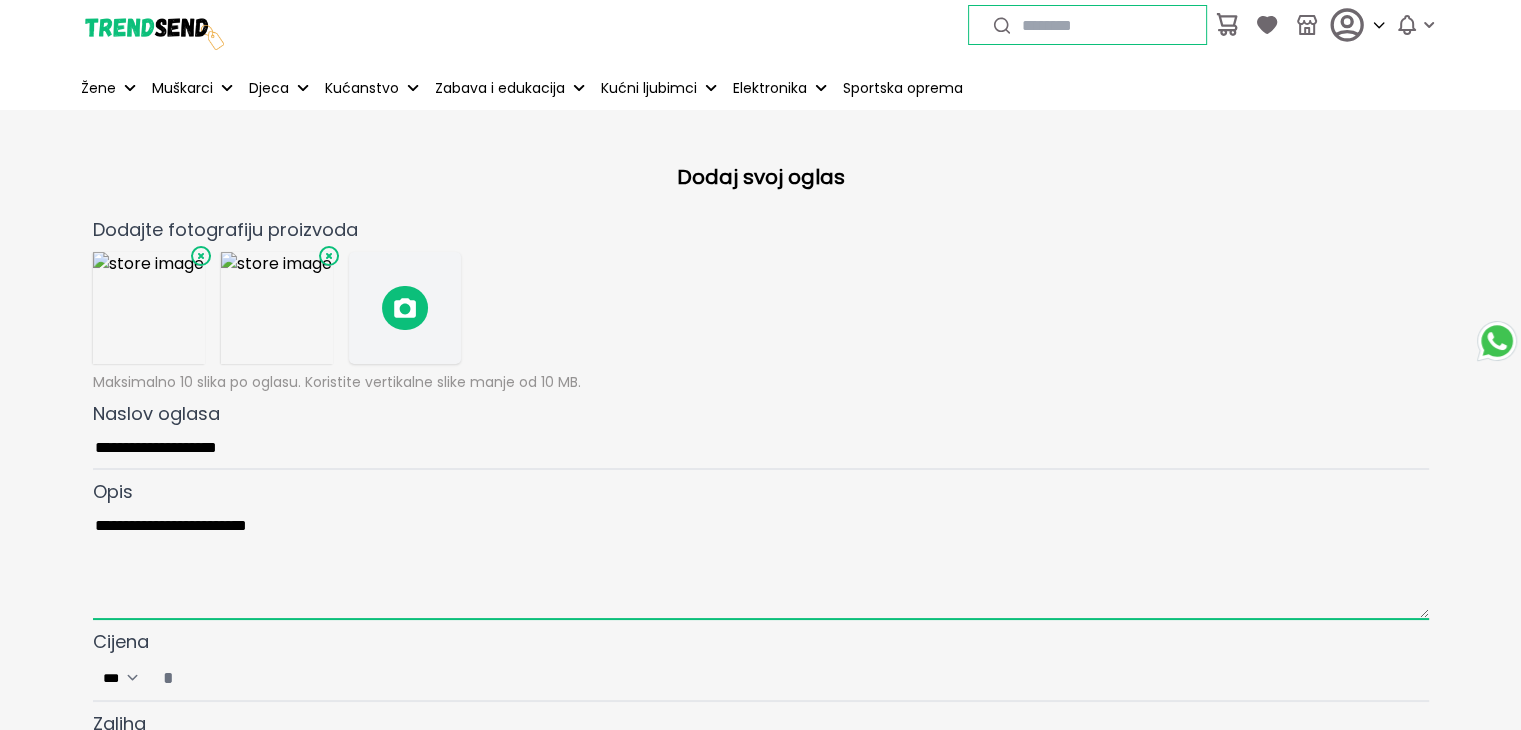 click on "**********" at bounding box center [761, 563] 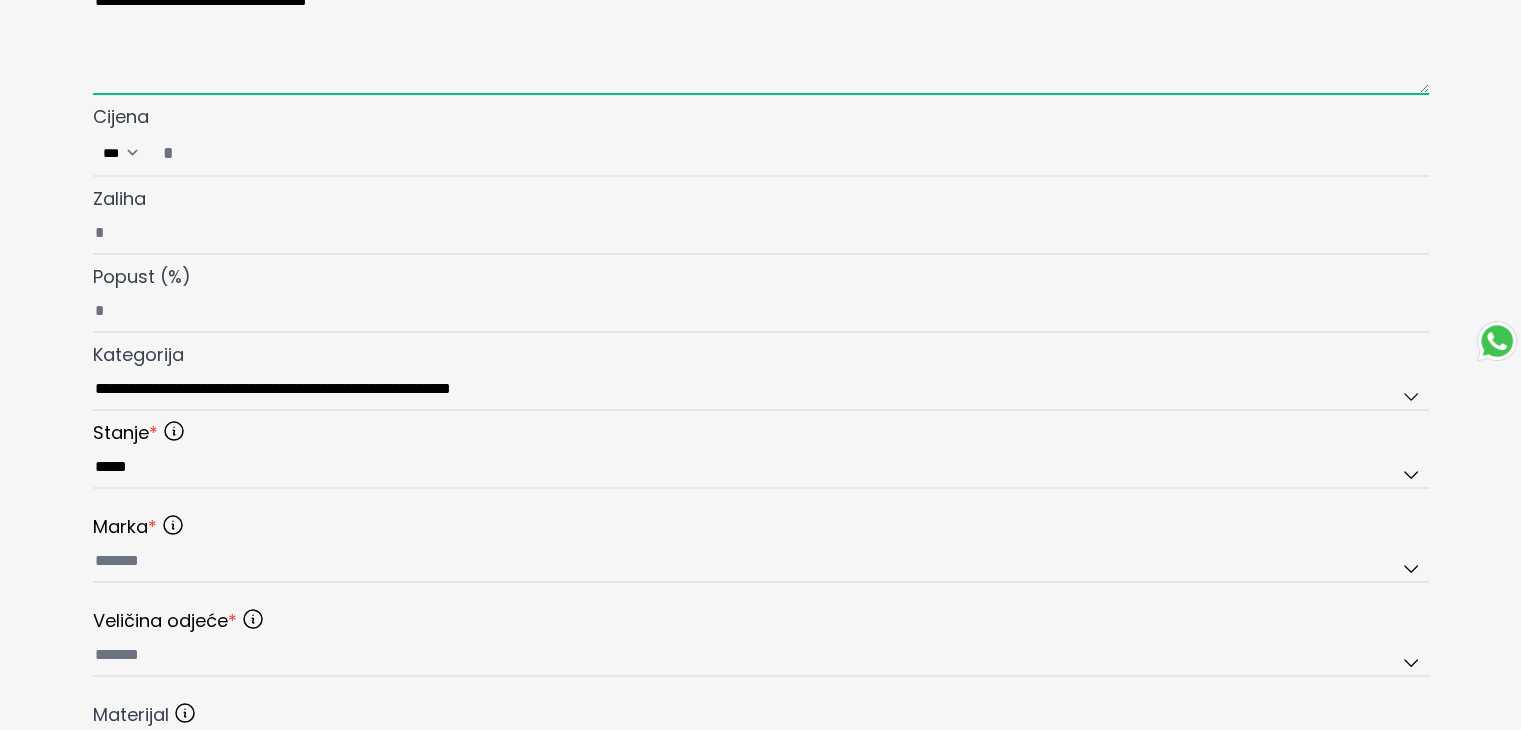 scroll, scrollTop: 600, scrollLeft: 0, axis: vertical 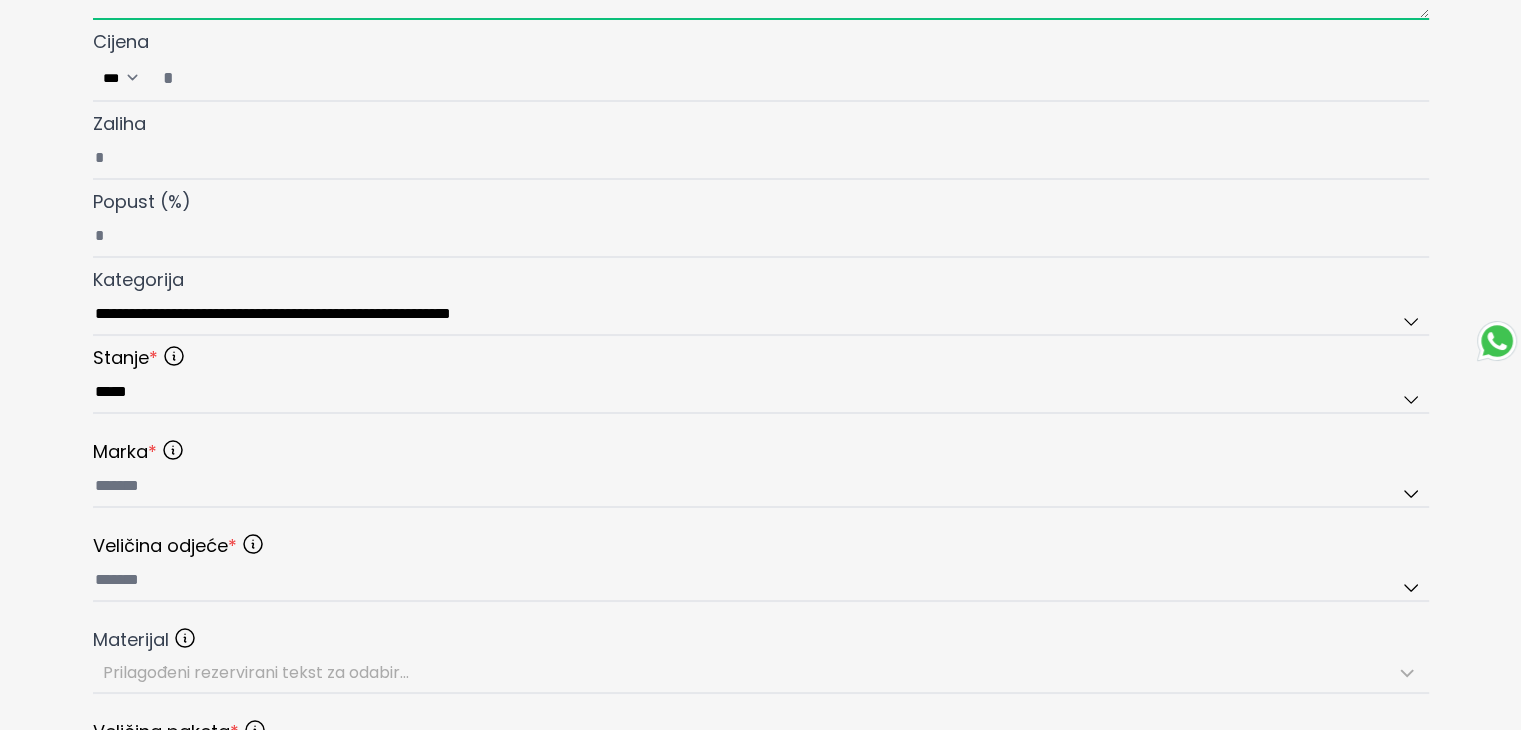 type on "**********" 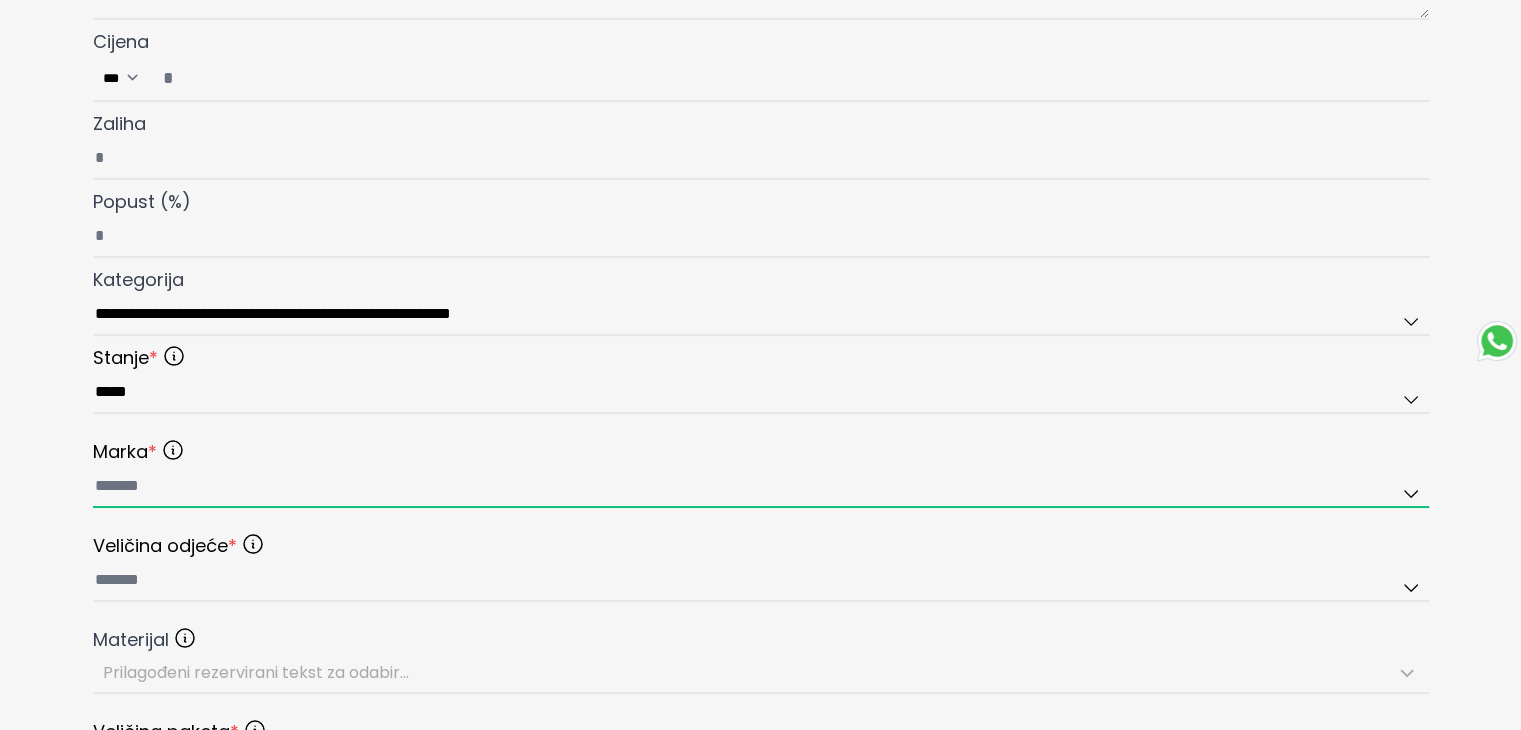 click at bounding box center [761, 487] 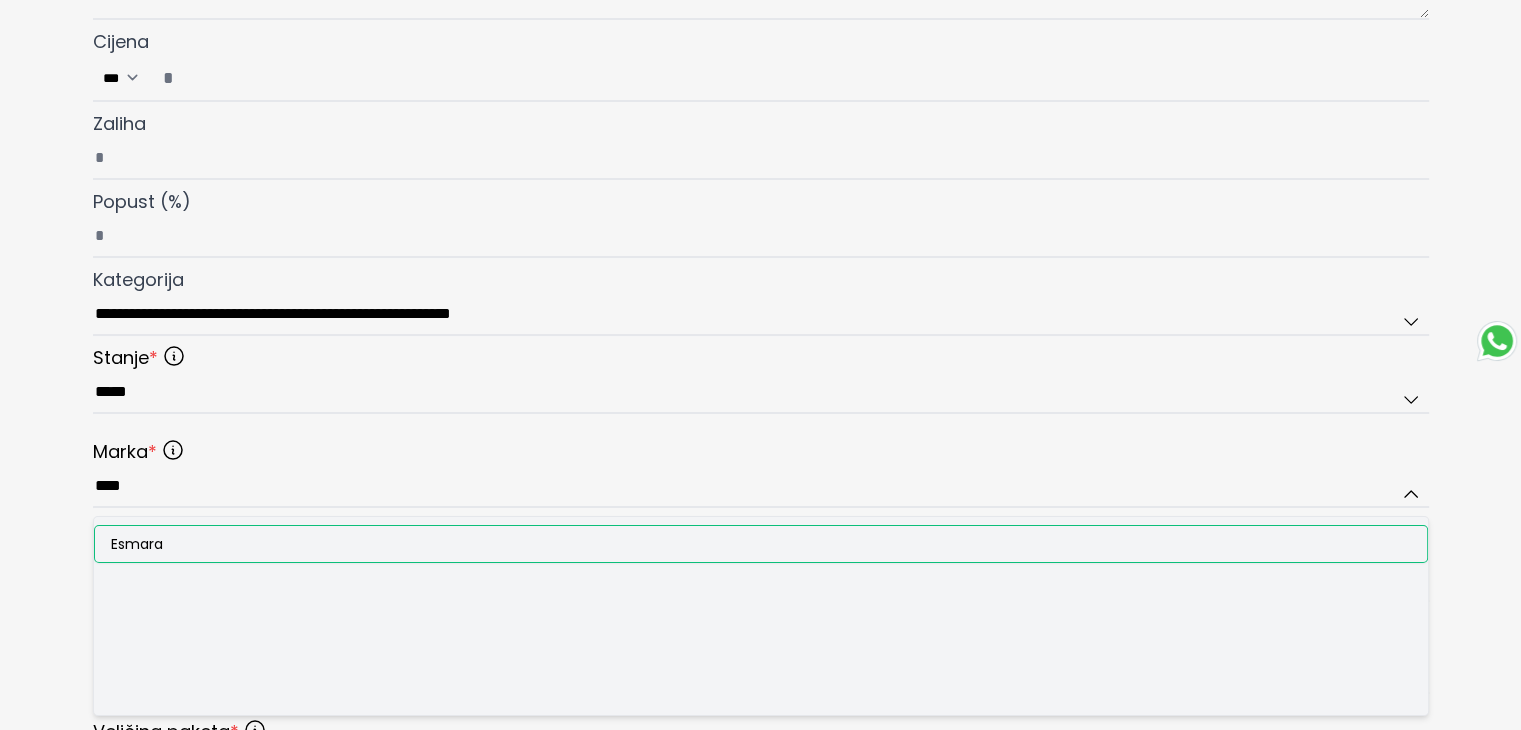 click on "Esmara" at bounding box center (137, 544) 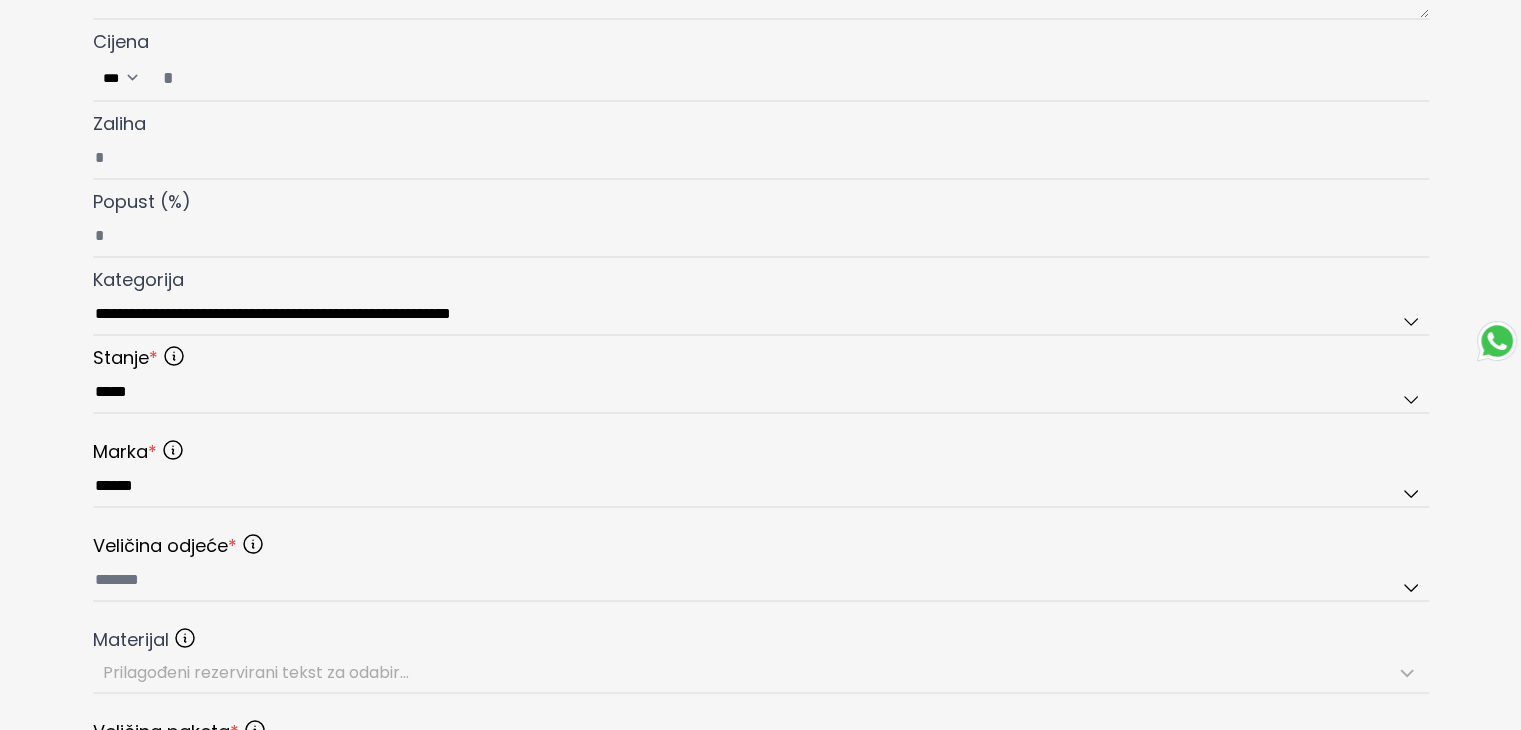 click on "**********" at bounding box center [760, 348] 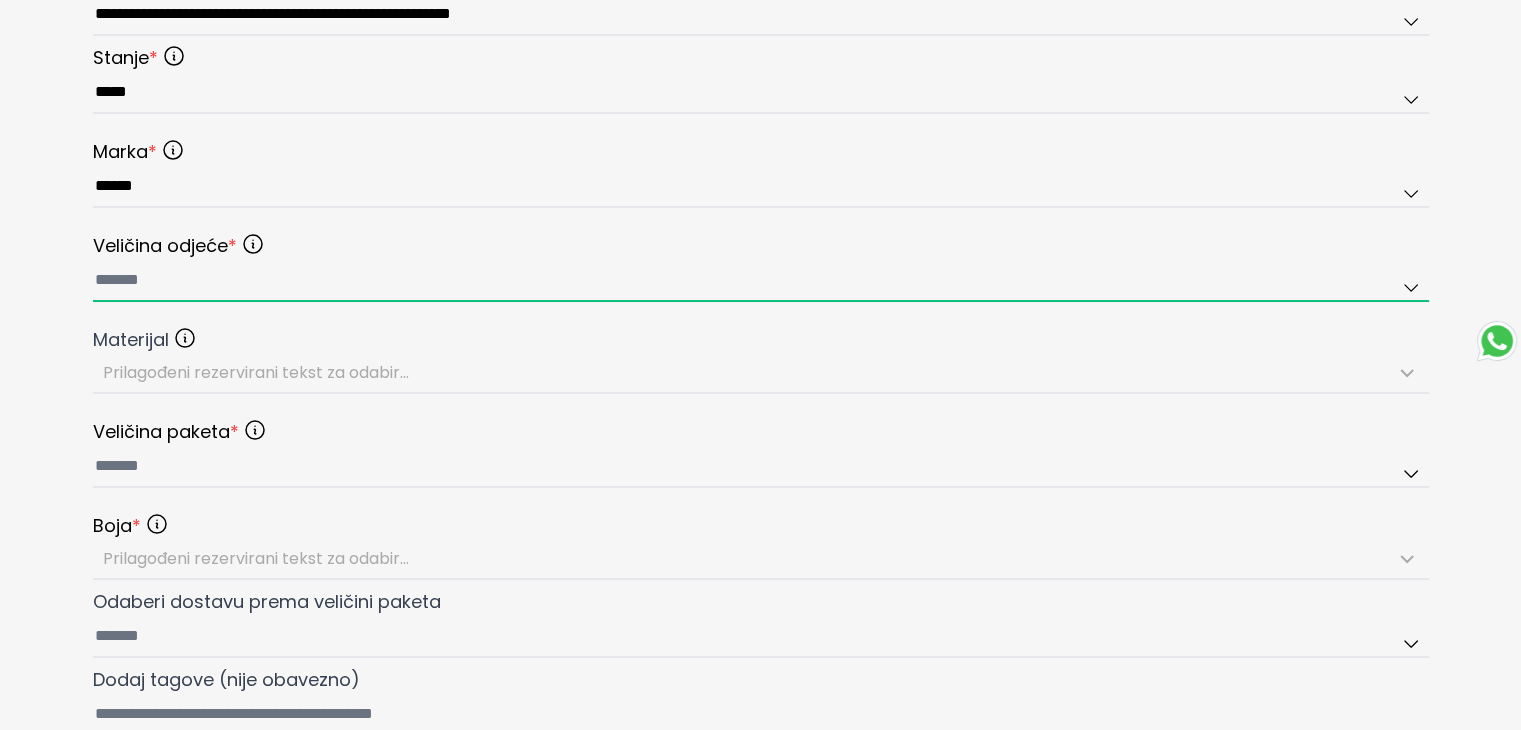 click at bounding box center (761, 281) 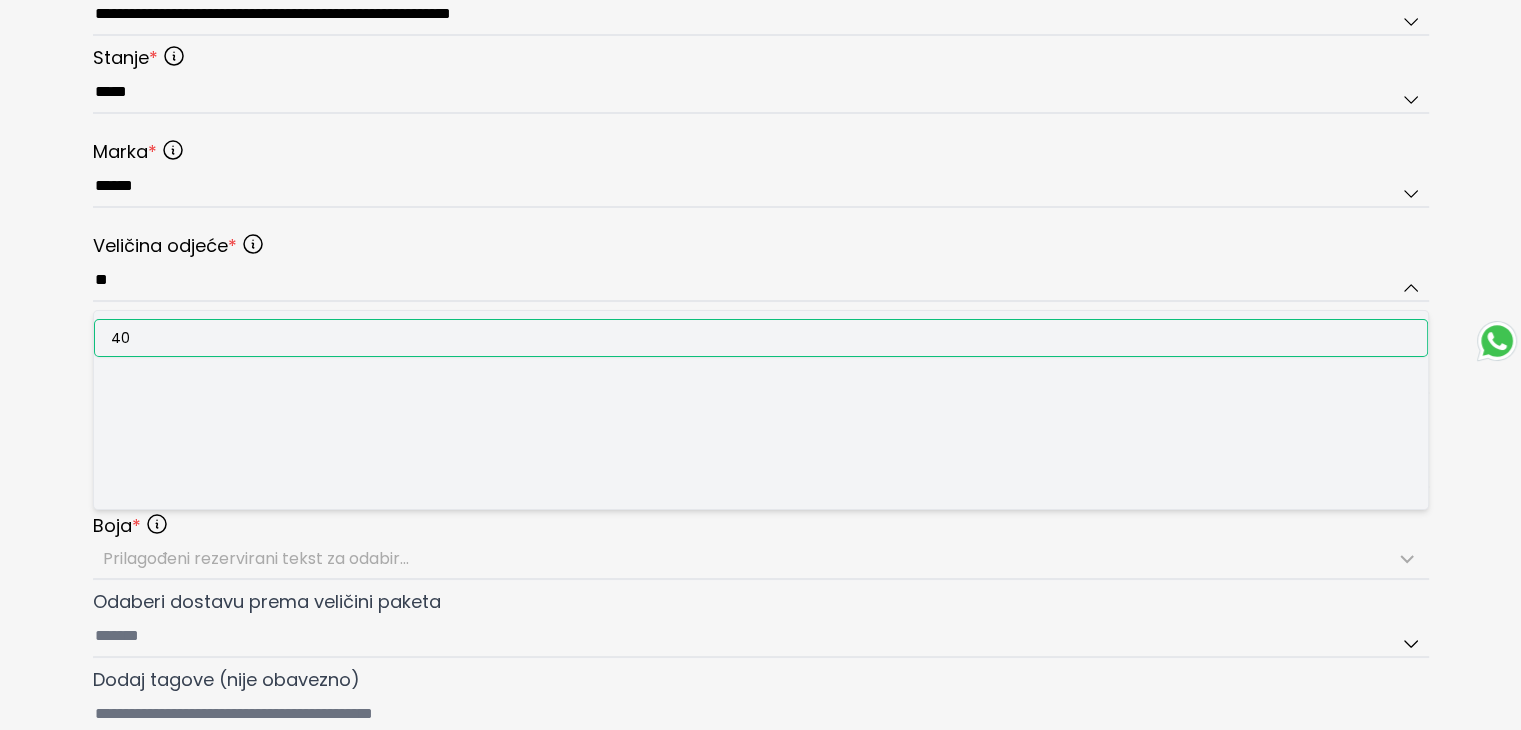 click on "40" at bounding box center [761, 338] 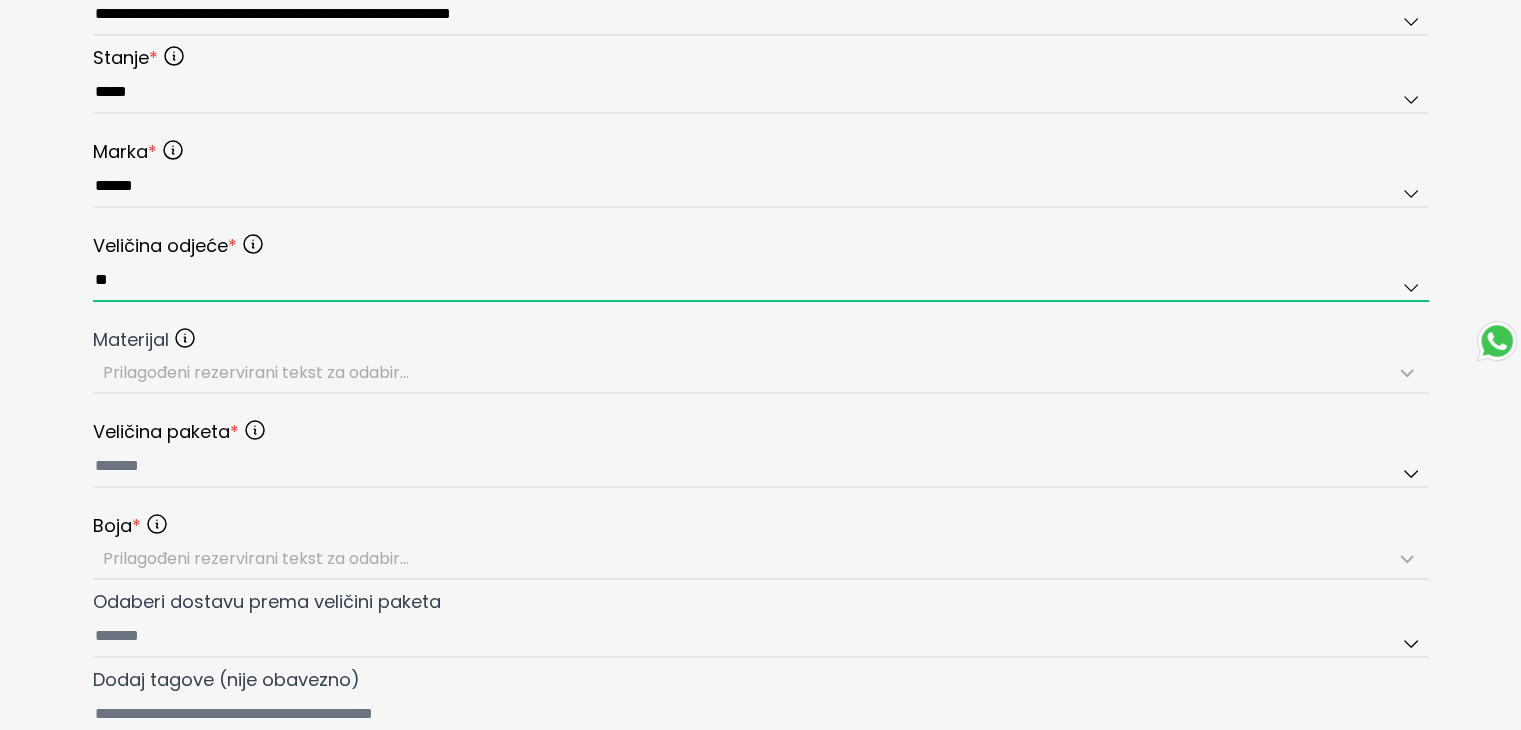 click on "**" at bounding box center [761, 281] 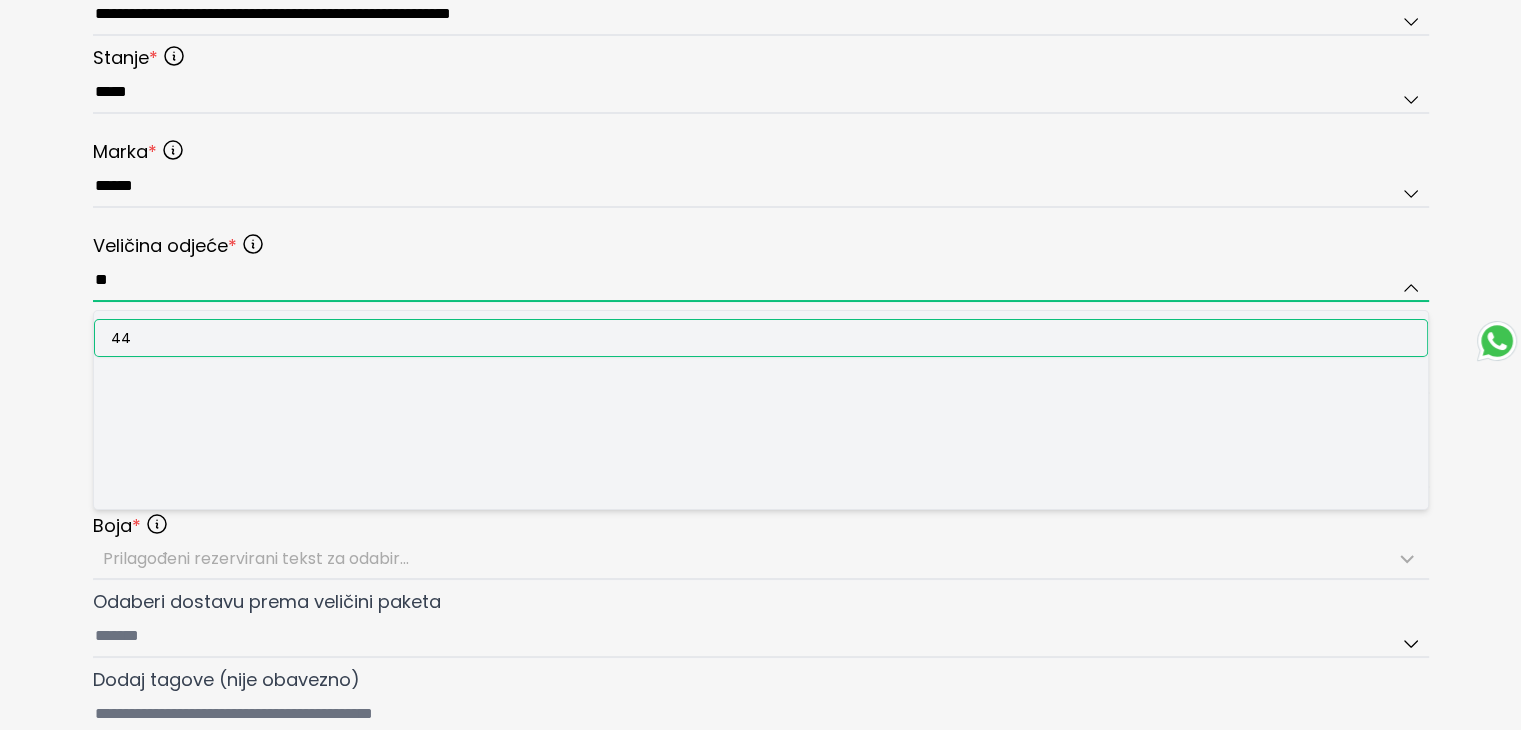 type on "**" 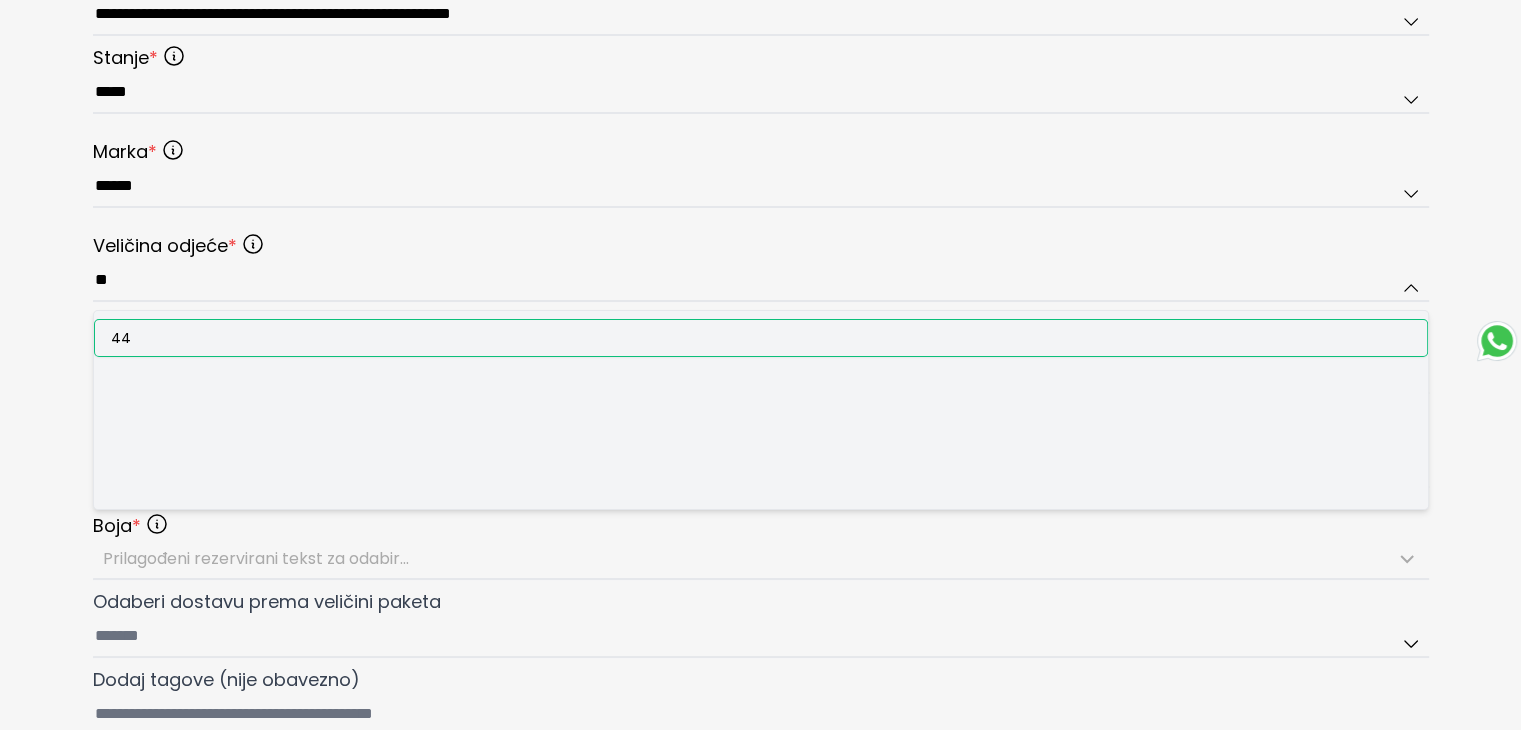 click on "44" at bounding box center [121, 338] 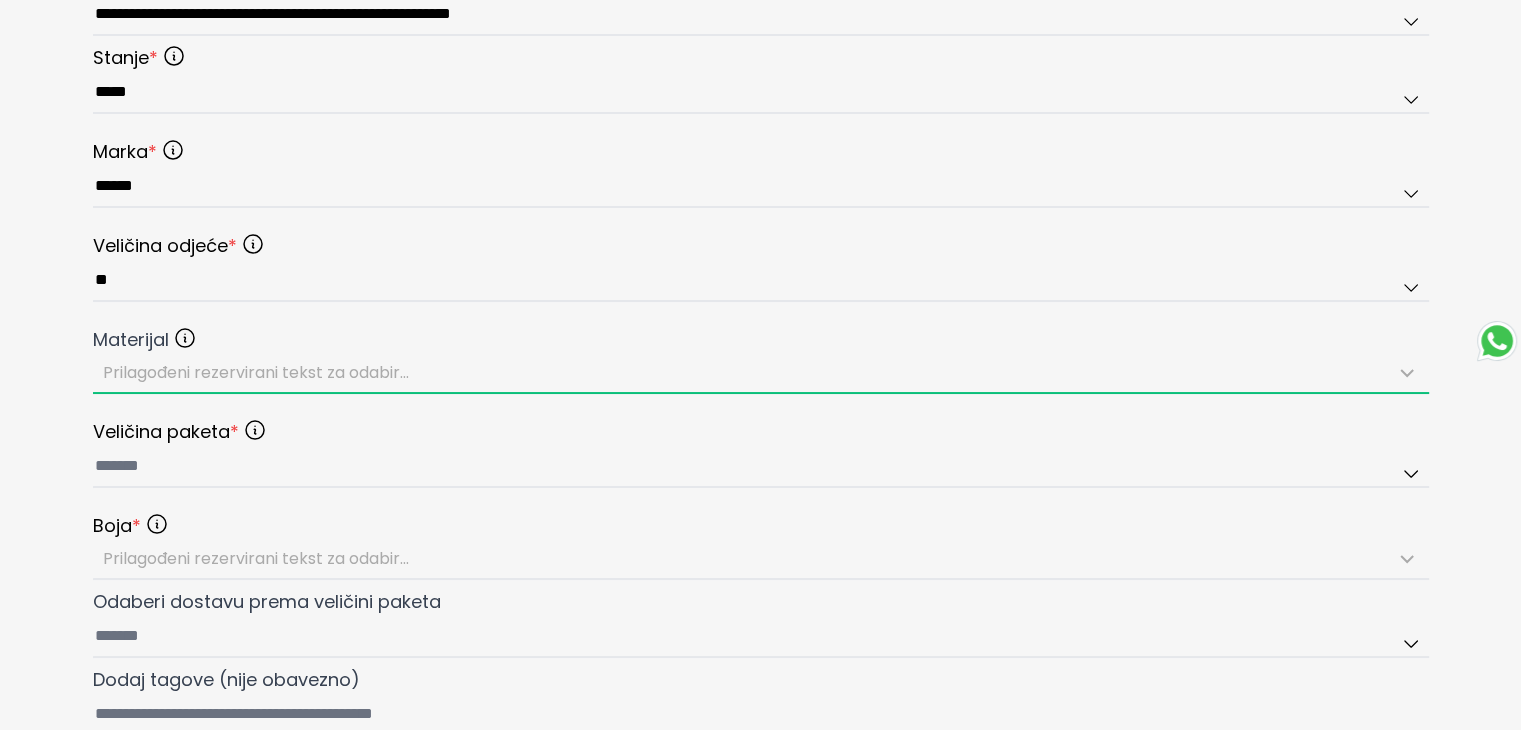 click on "Prilagođeni rezervirani tekst za odabir..." at bounding box center (256, 372) 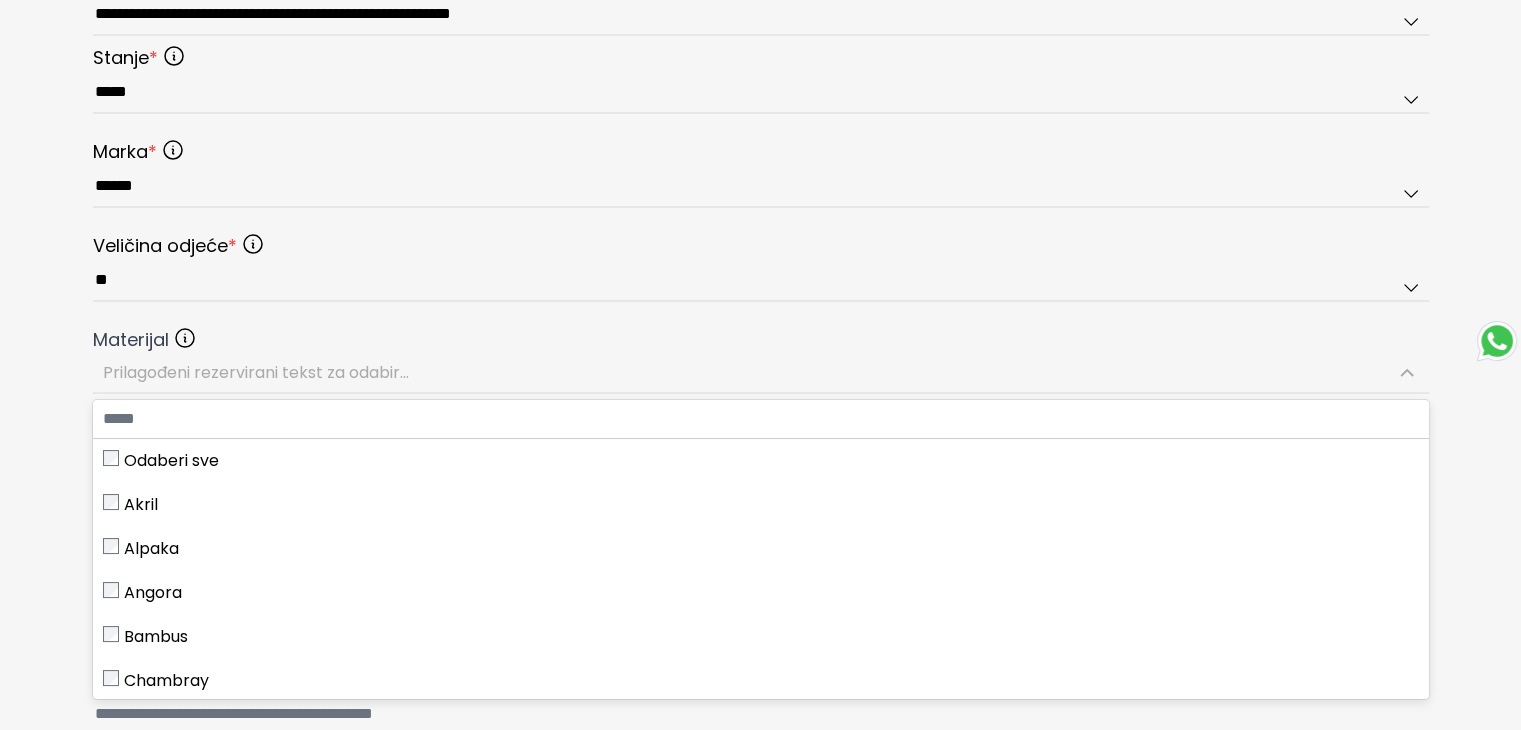 click on "**********" at bounding box center [760, 48] 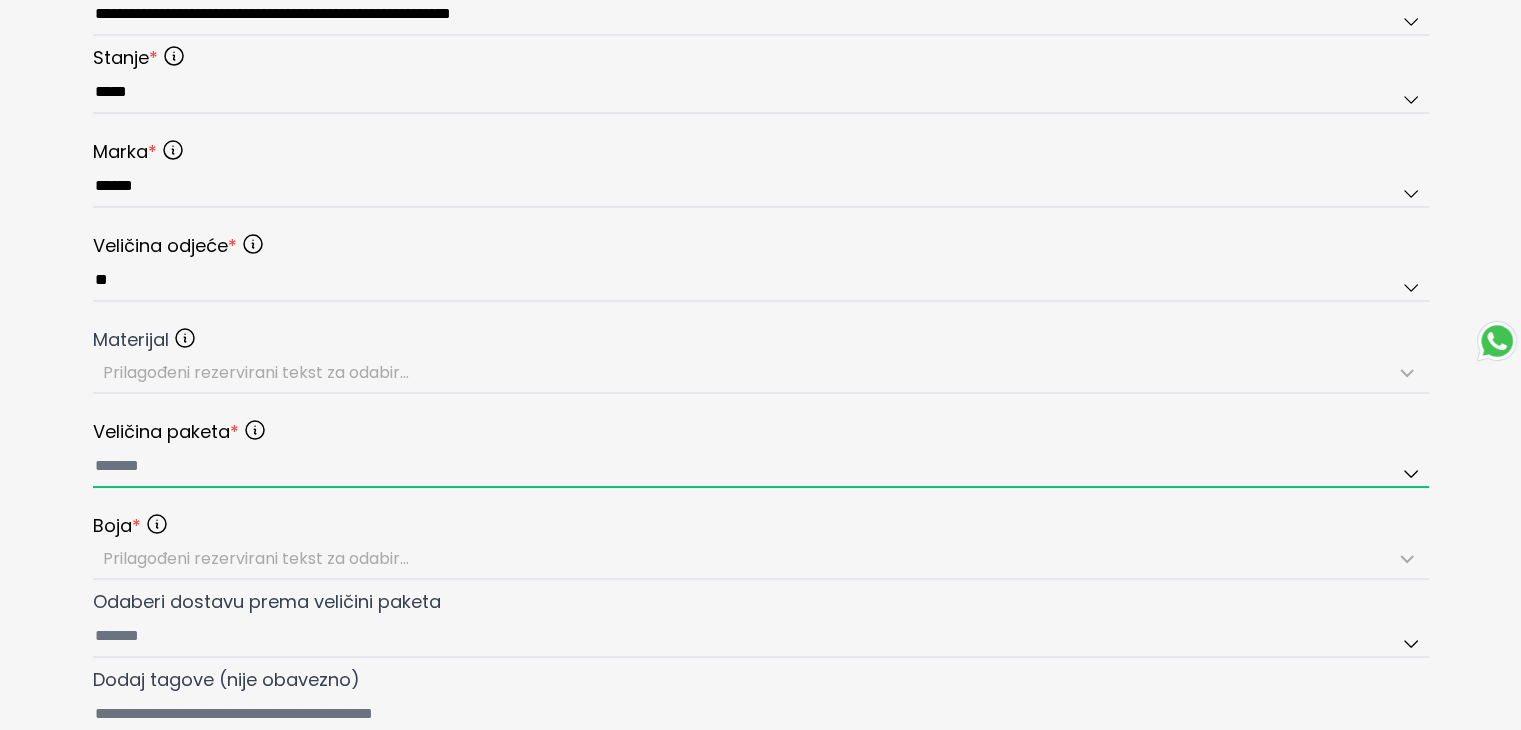 click at bounding box center (761, 467) 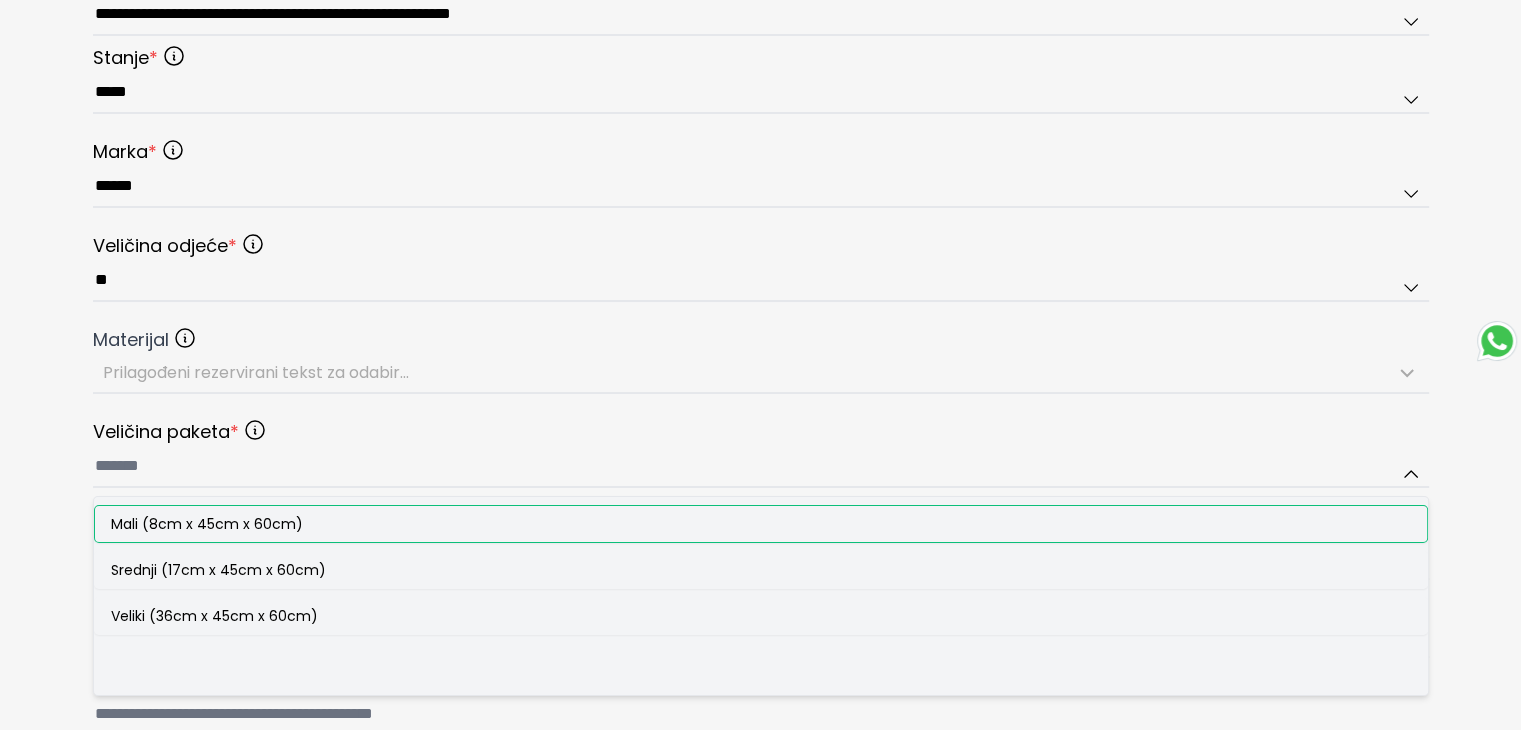 click on "Mali (8cm x 45cm x 60cm)" at bounding box center [207, 524] 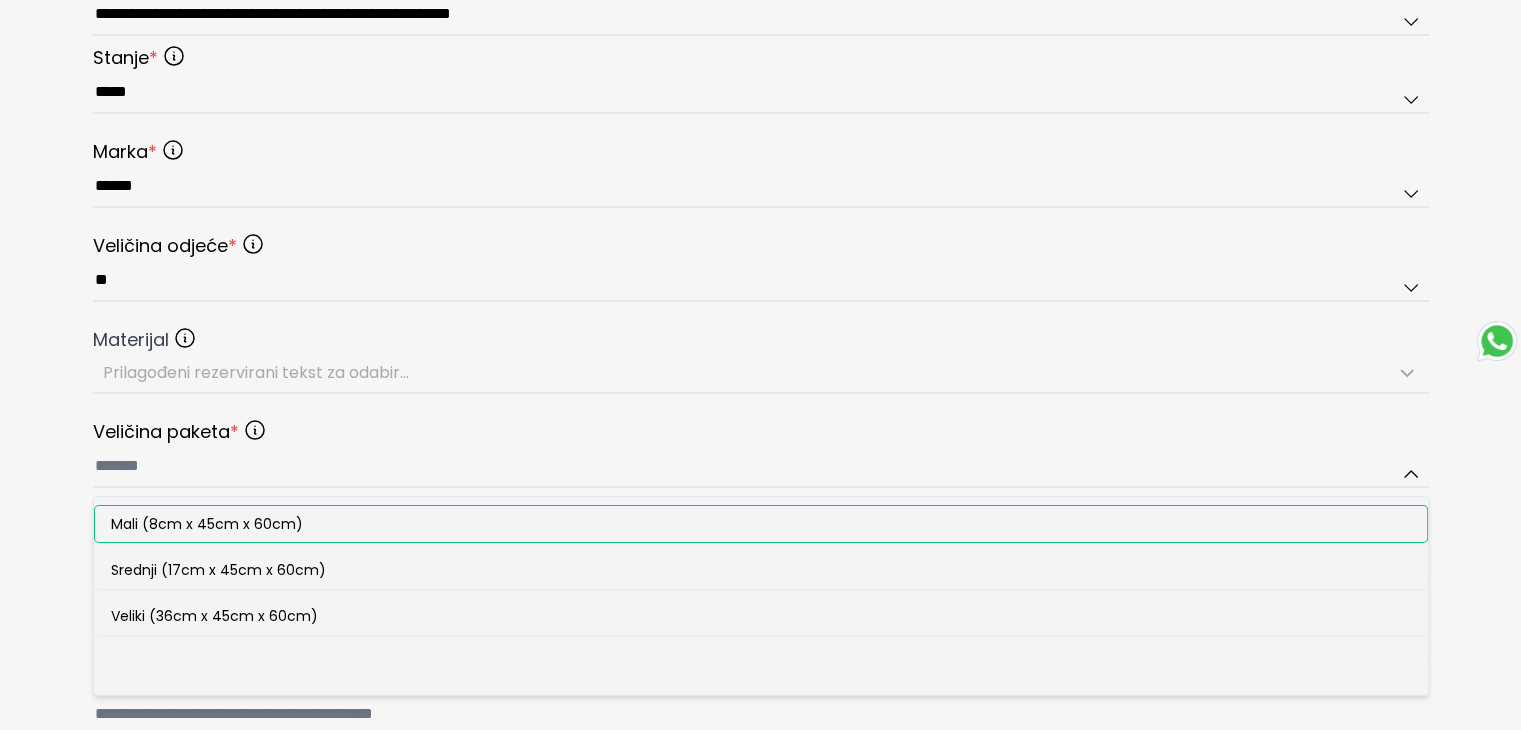 type on "**********" 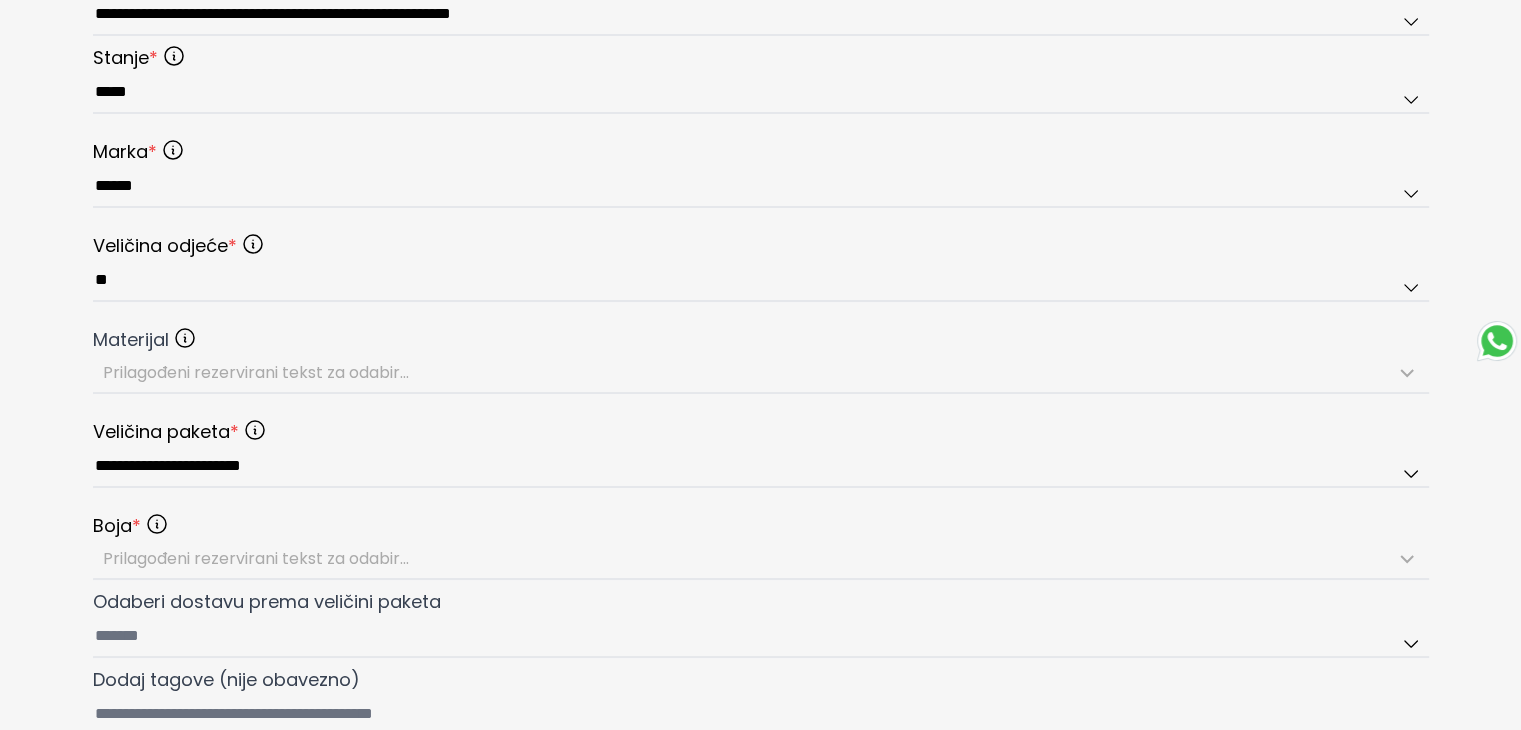 scroll, scrollTop: 1200, scrollLeft: 0, axis: vertical 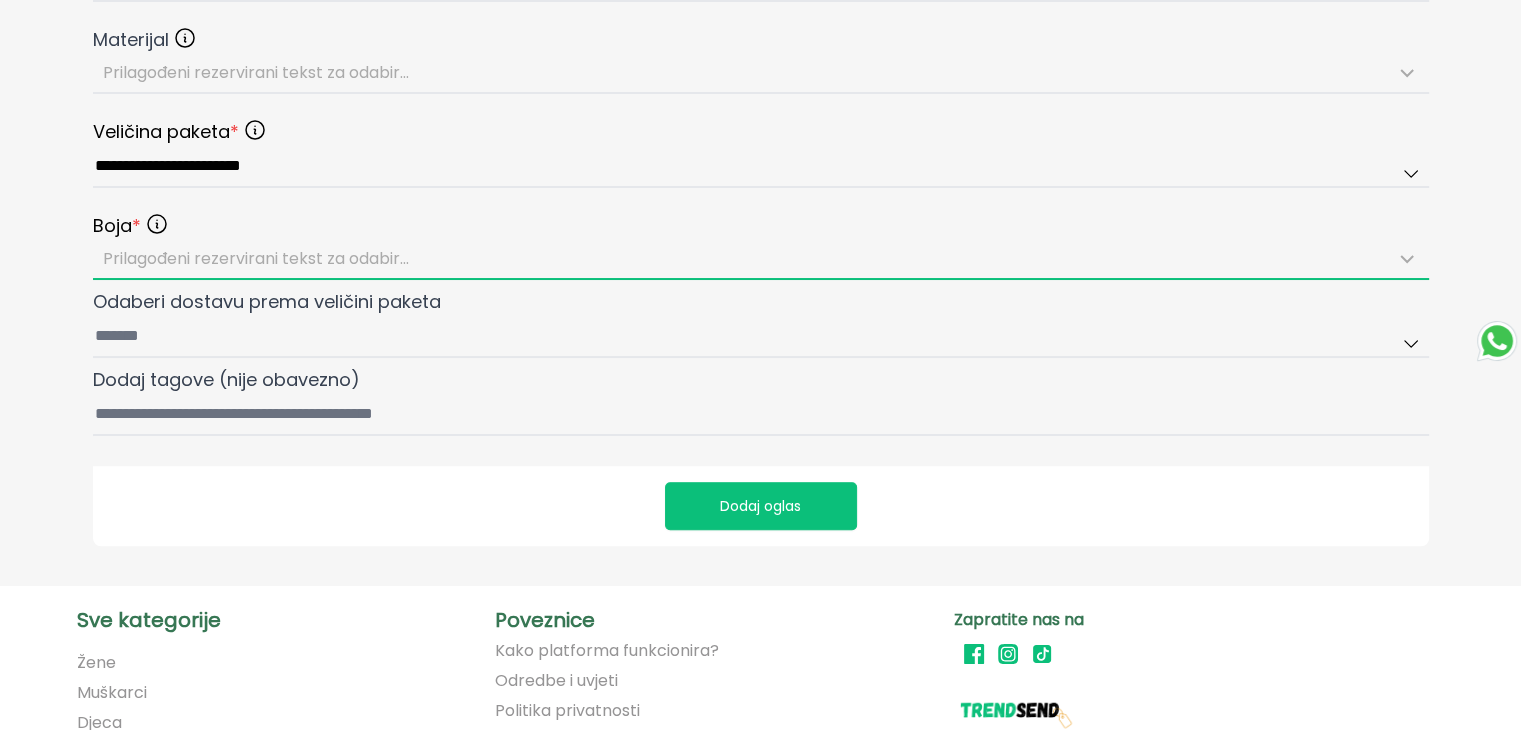 click on "Prilagođeni rezervirani tekst za odabir..." at bounding box center (256, 258) 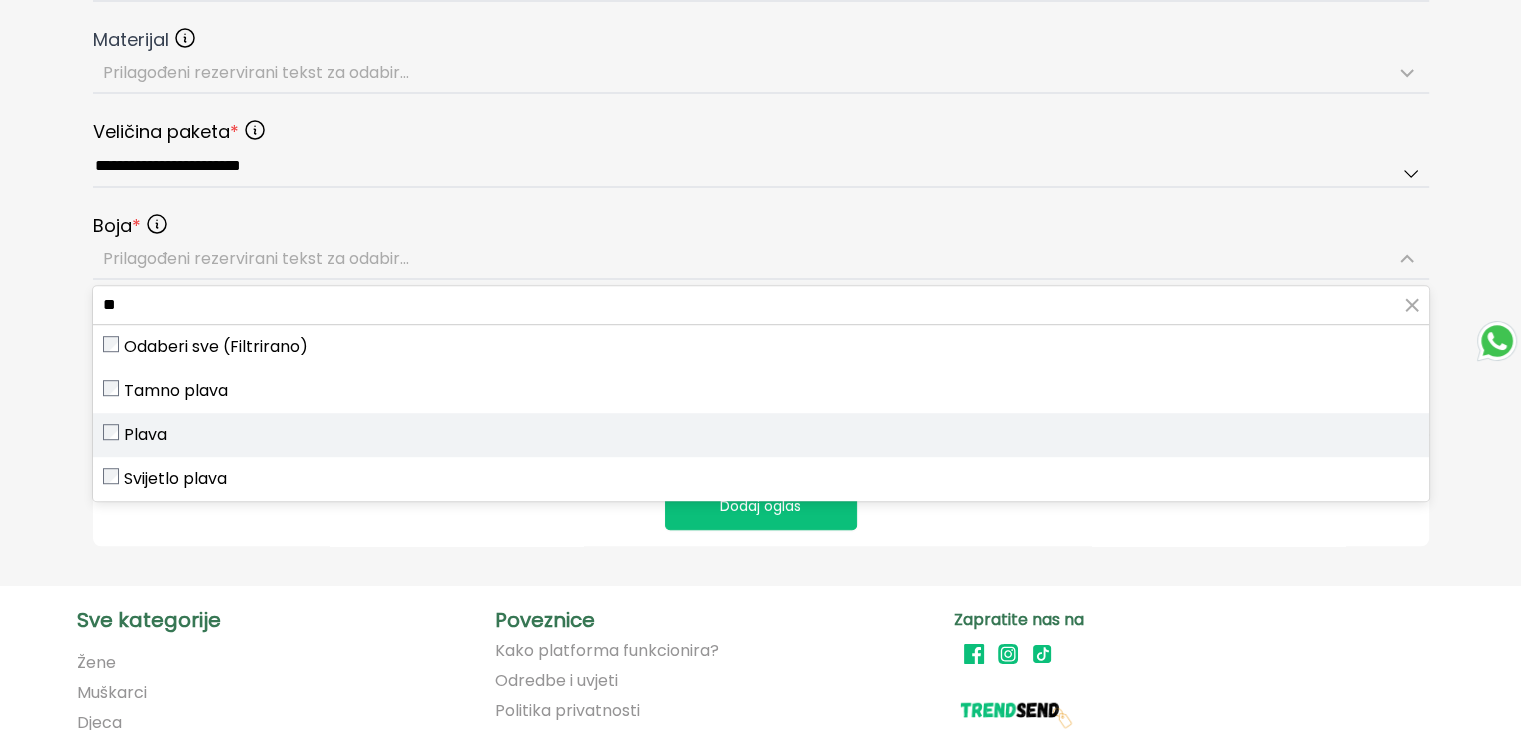type on "**" 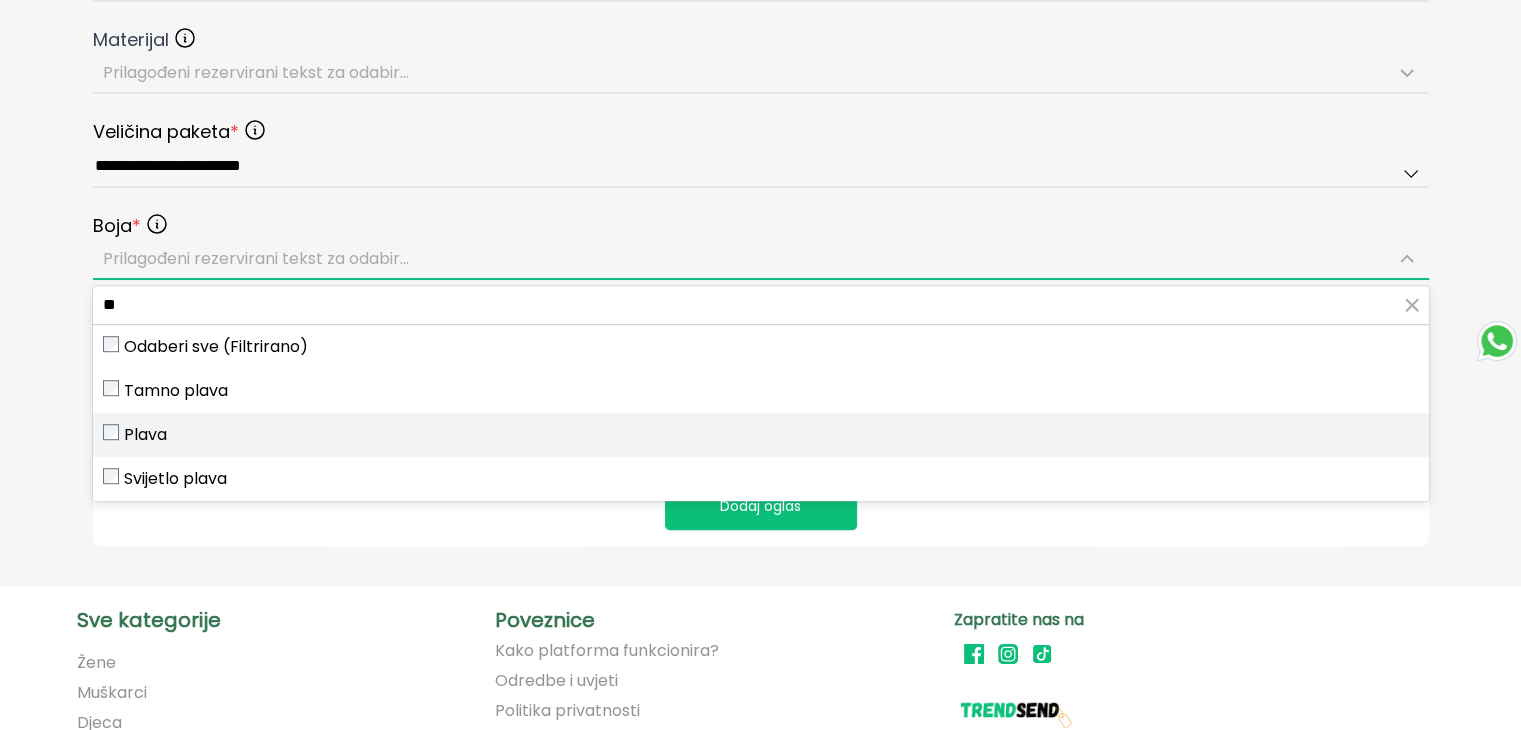 click on "Plava" at bounding box center [761, 435] 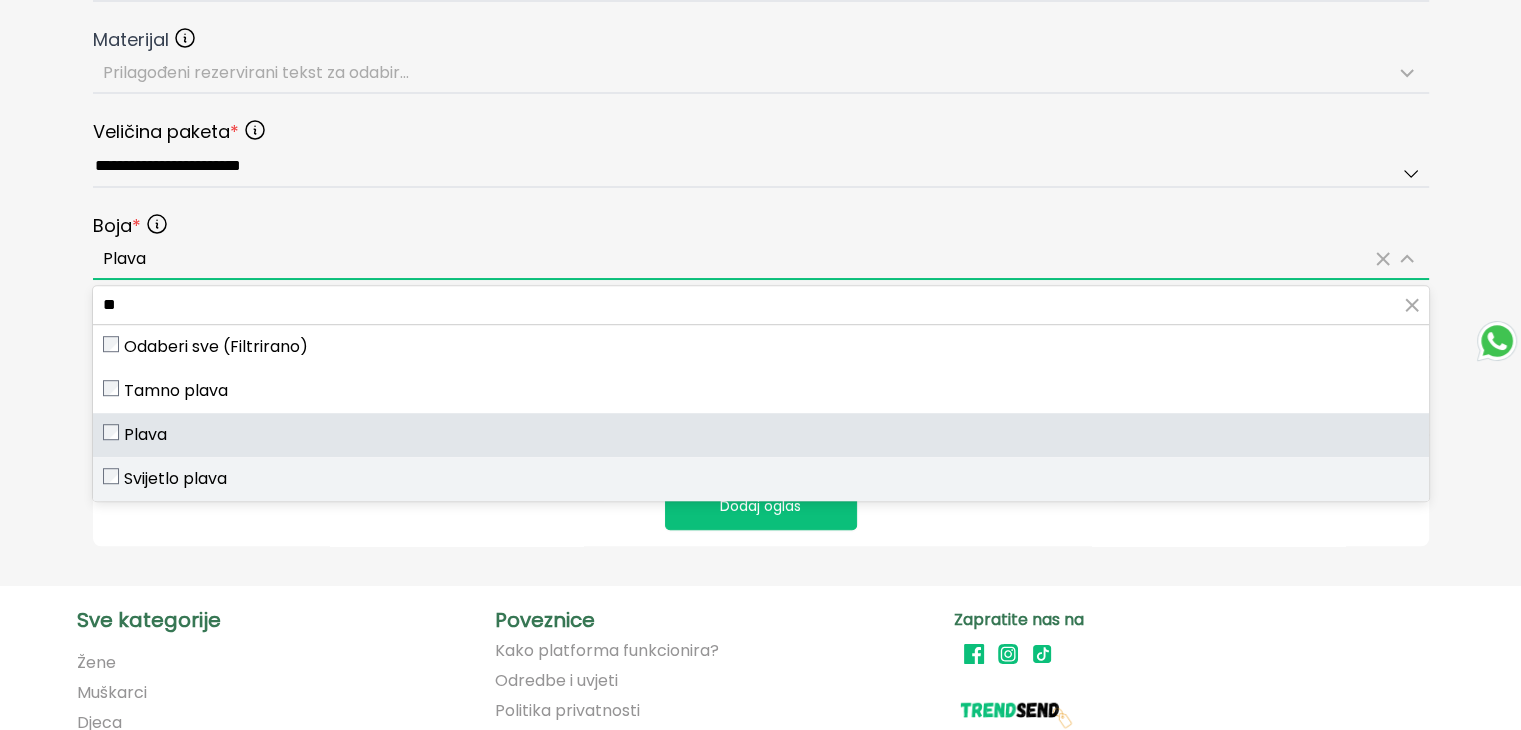 click on "Svijetlo plava" at bounding box center (175, 479) 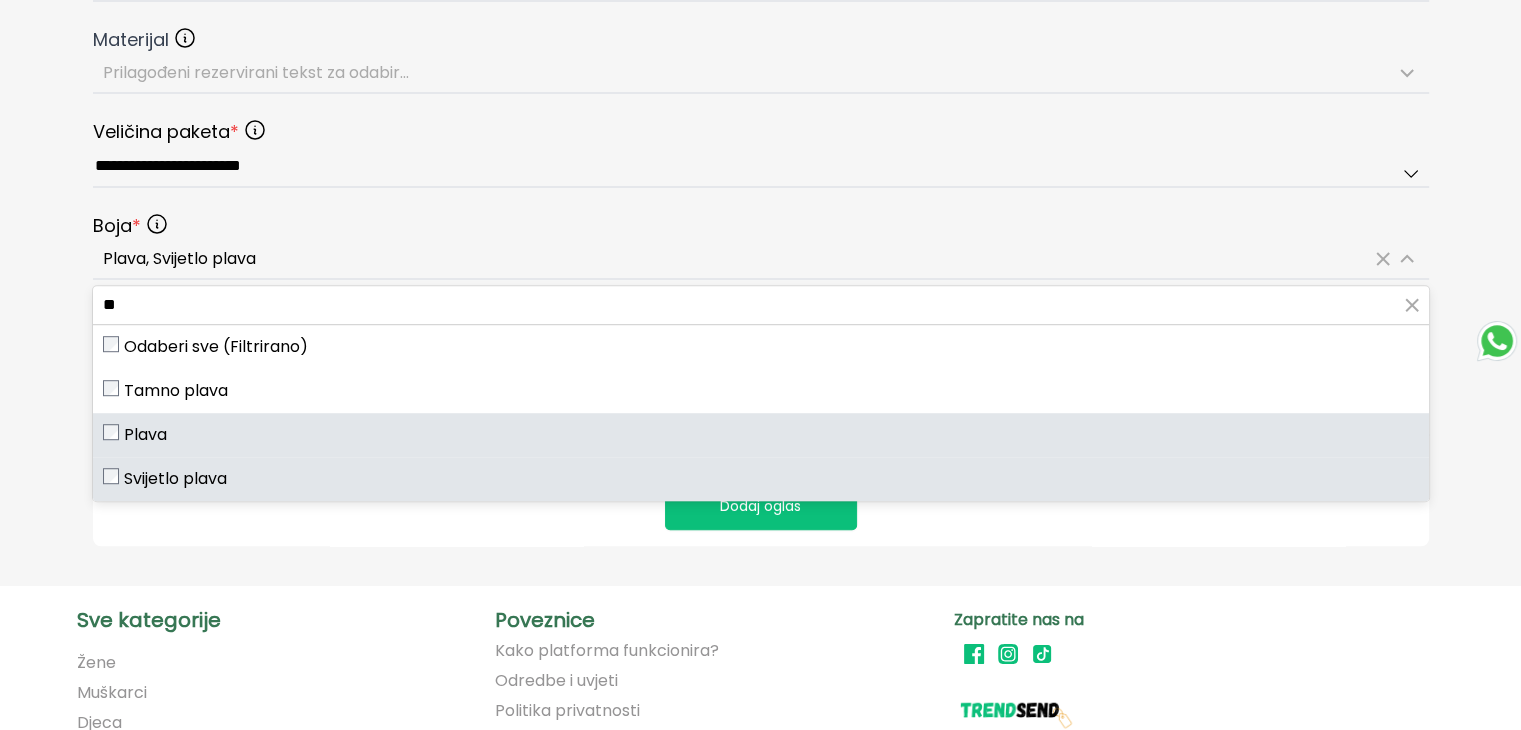 click on "**********" at bounding box center (760, -252) 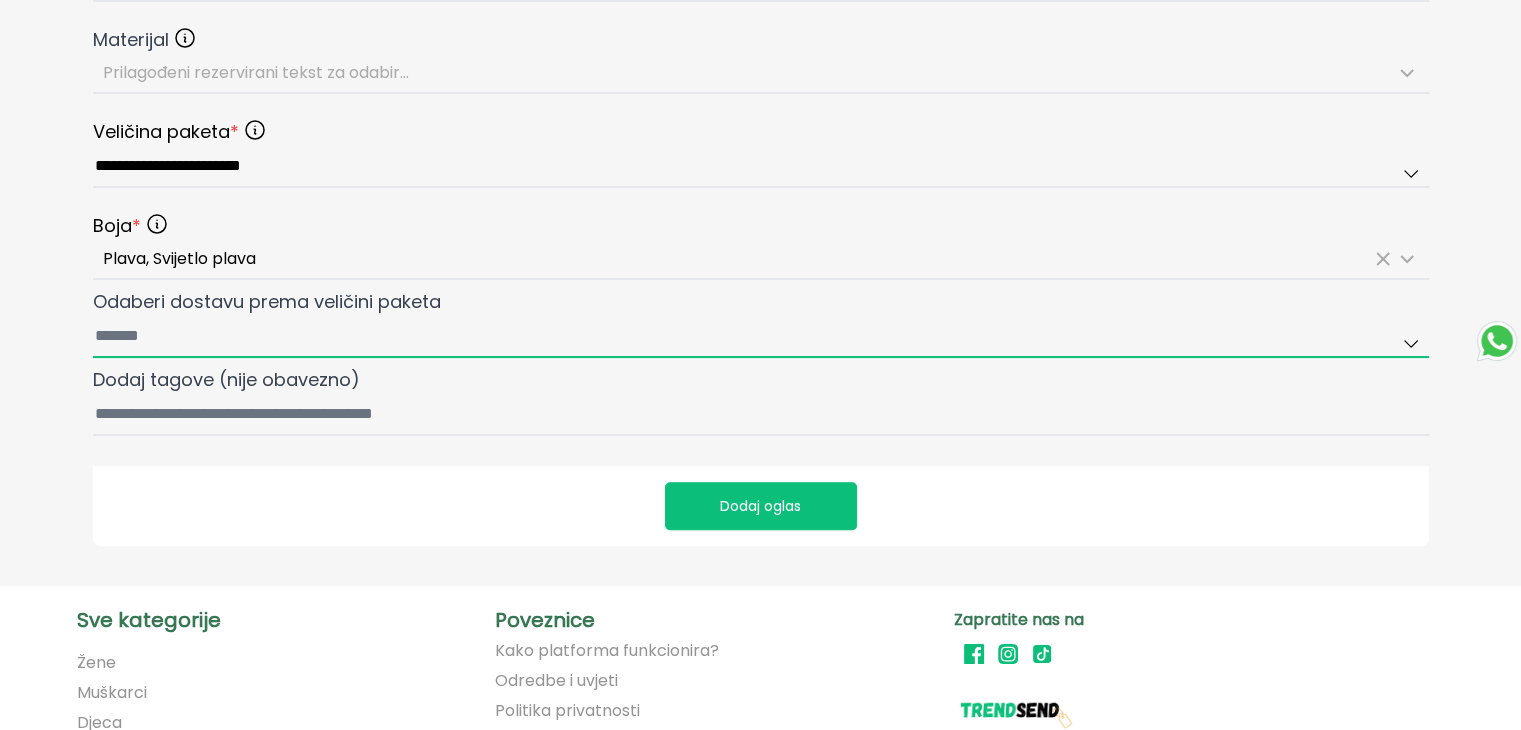 click on "Odaberi dostavu prema veličini paketa" at bounding box center [761, 337] 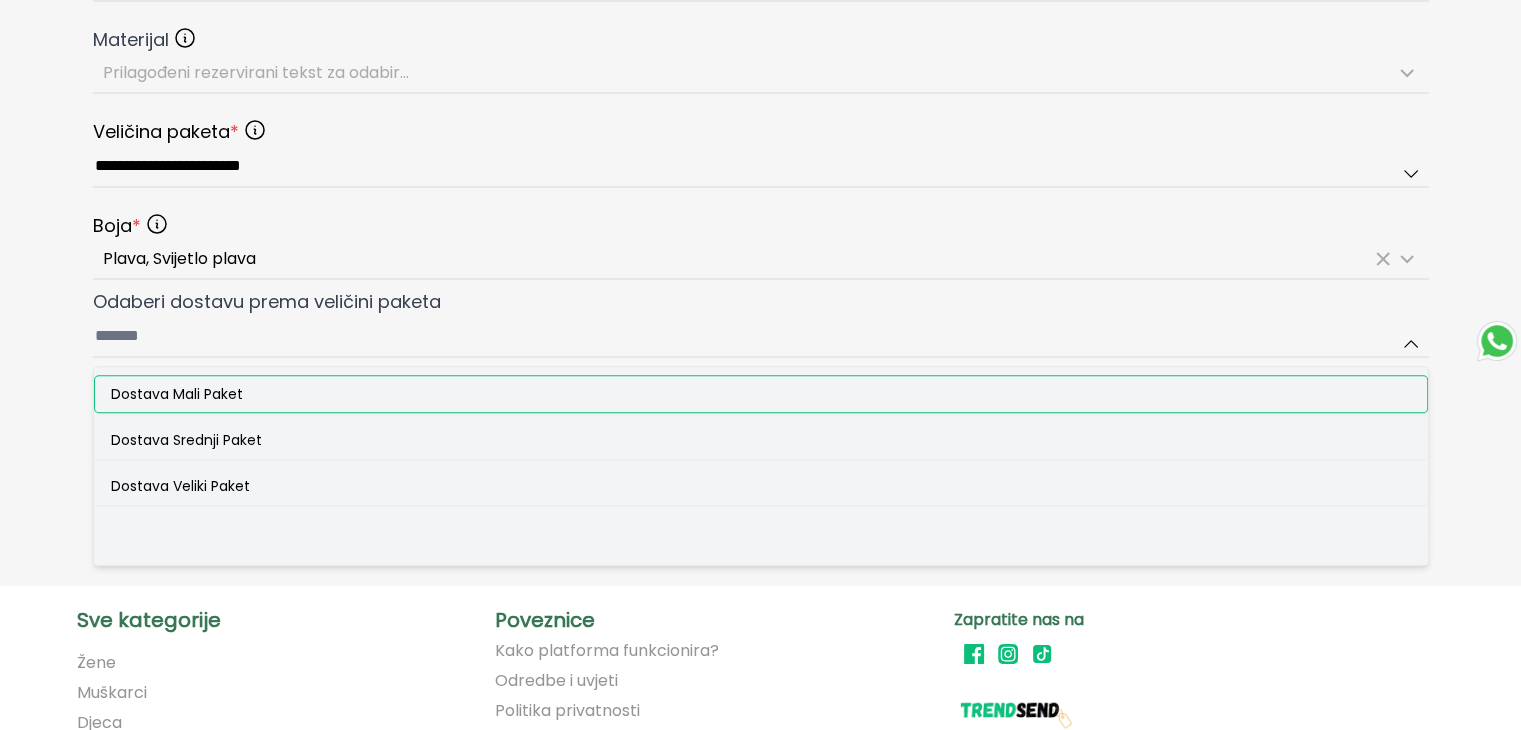 click on "Dostava Mali Paket" at bounding box center [177, 394] 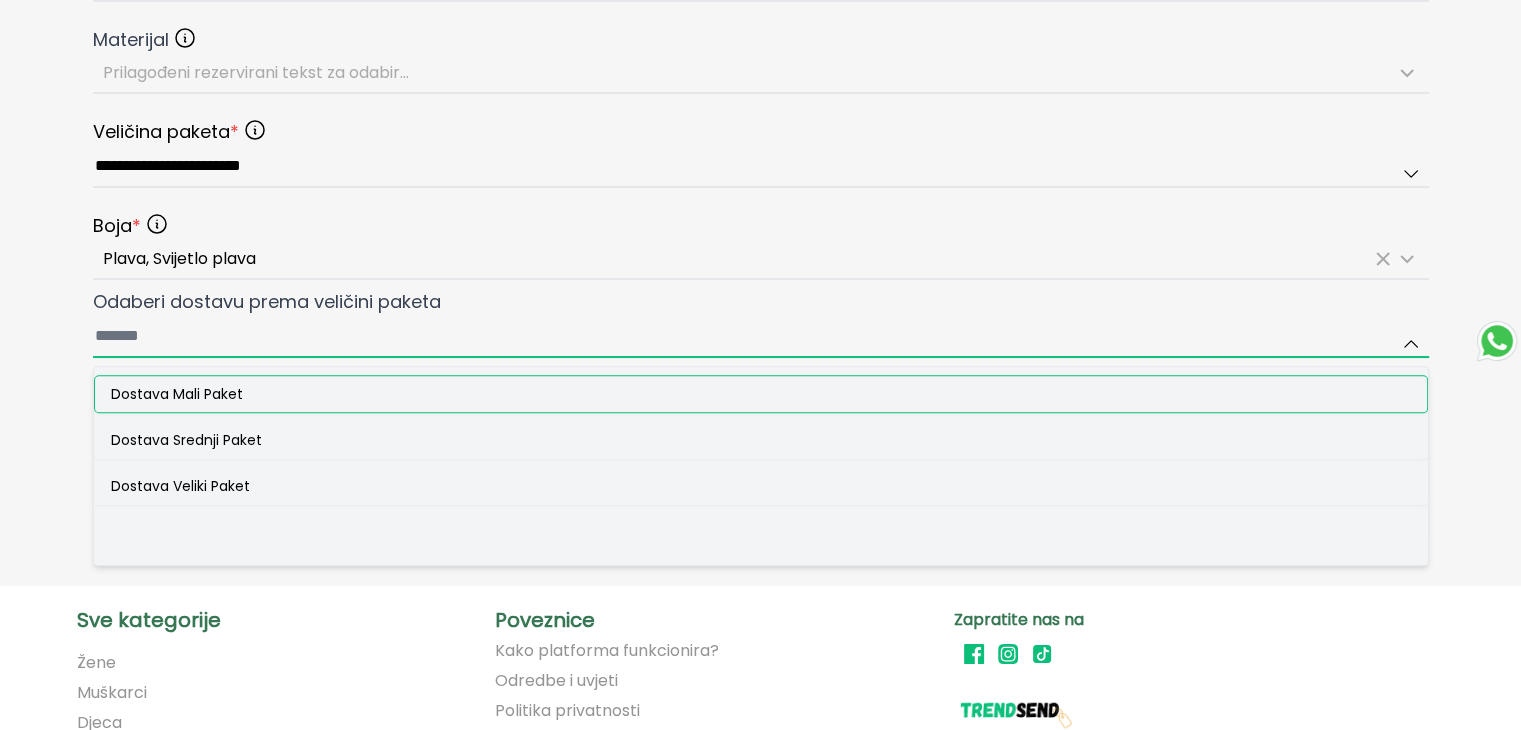 click on "Odaberi dostavu prema veličini paketa Dostava Mali Paket Dostava Srednji Paket Dostava Veliki Paket" at bounding box center [761, 337] 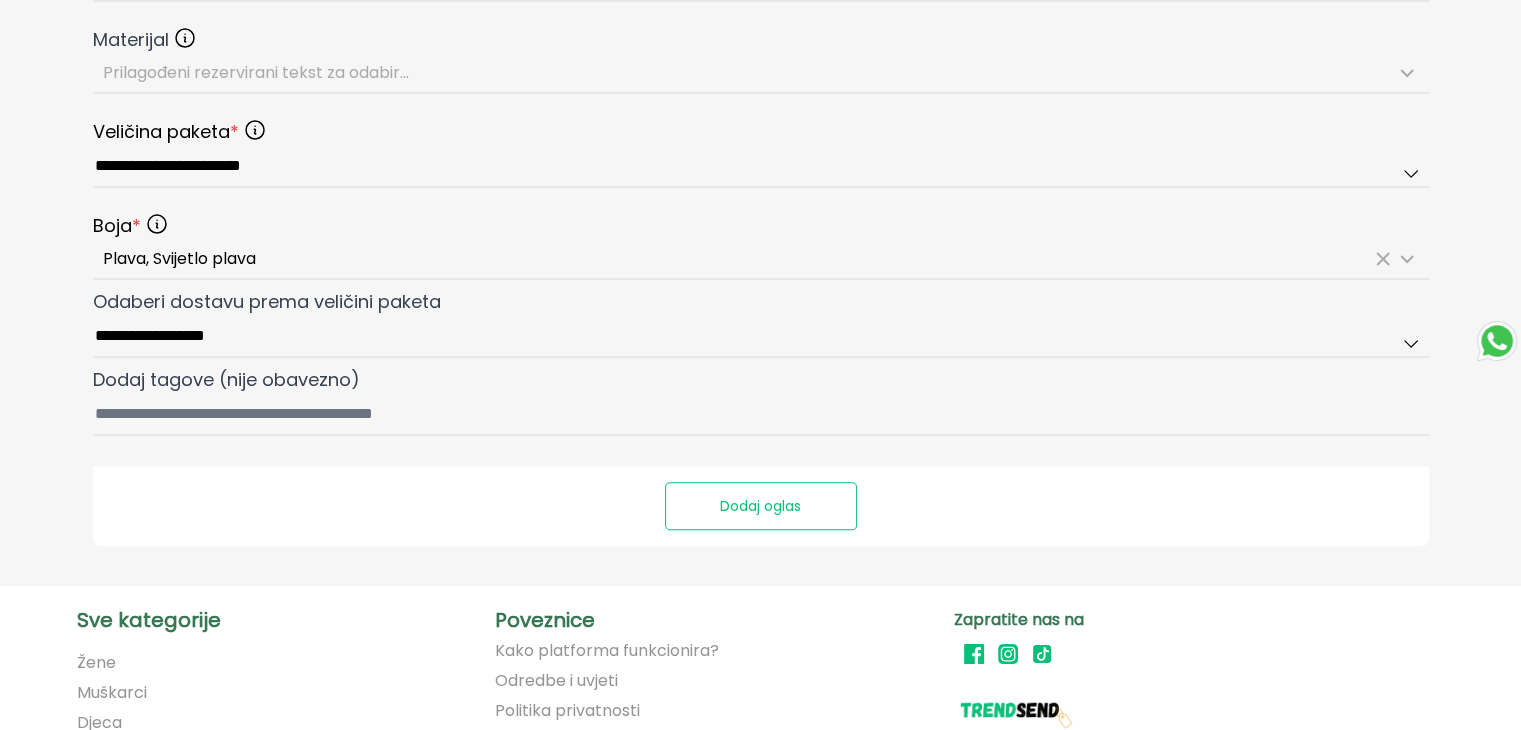 click on "Dodaj oglas" at bounding box center (761, 506) 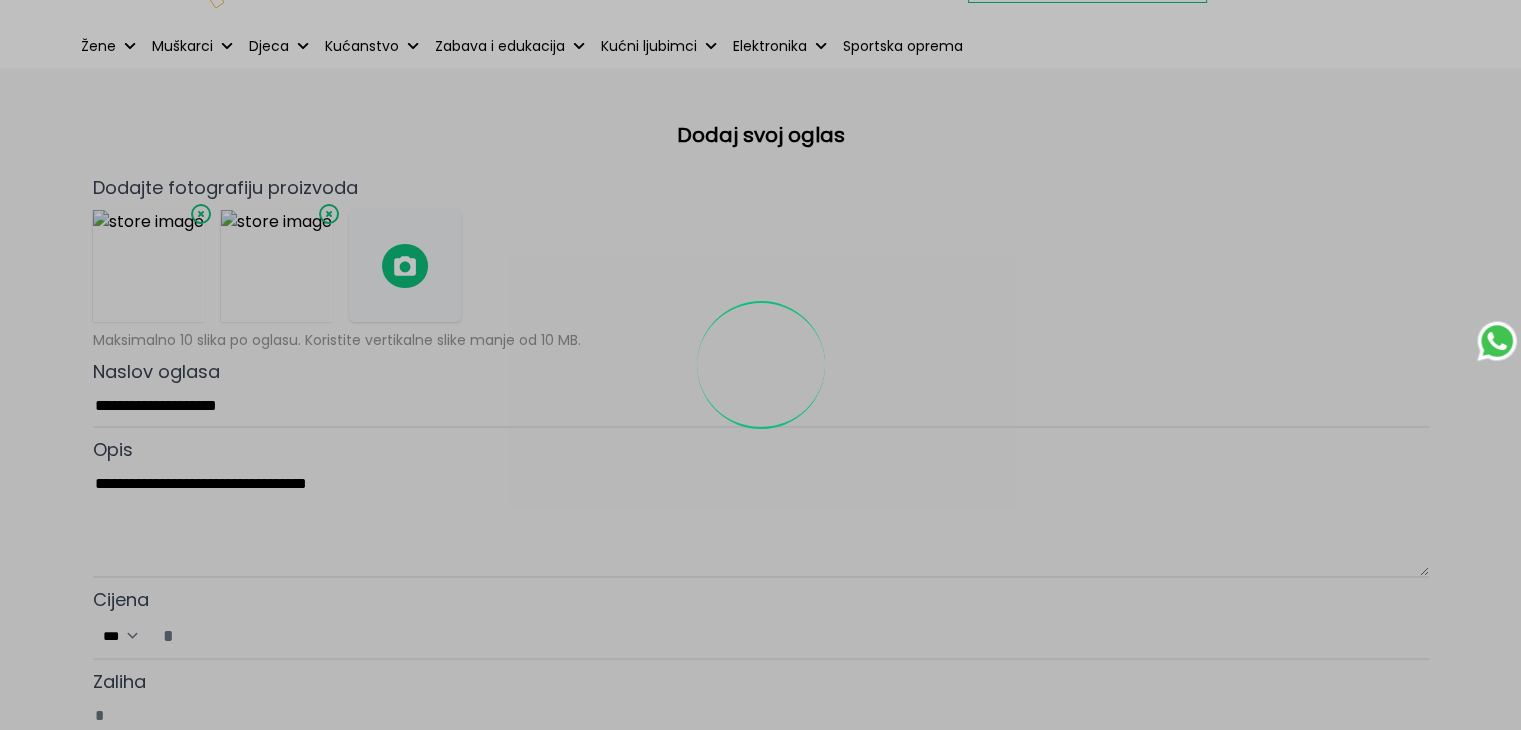 scroll, scrollTop: 1409, scrollLeft: 0, axis: vertical 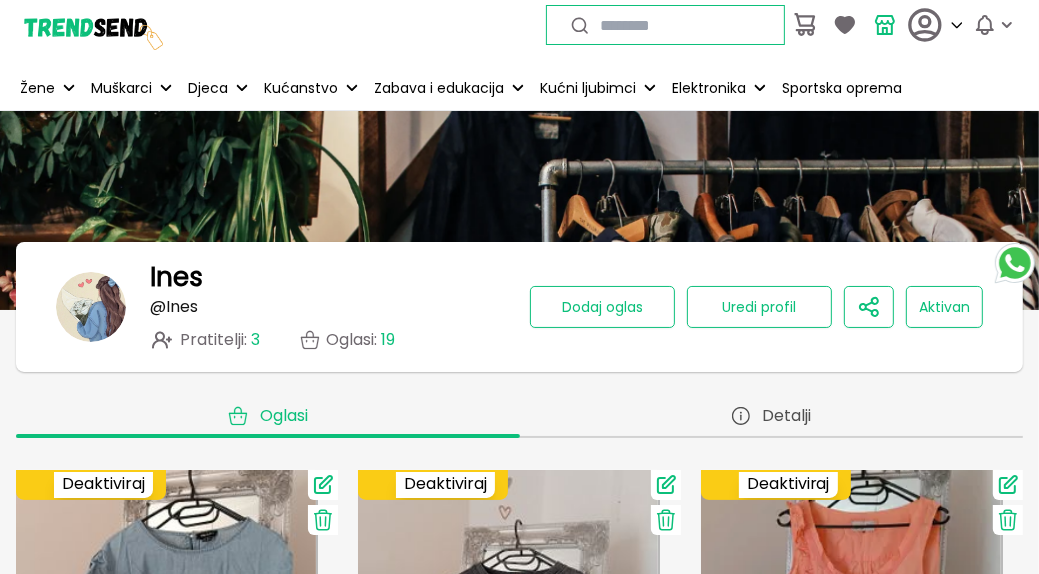 click on "Dodaj oglas" at bounding box center (602, 307) 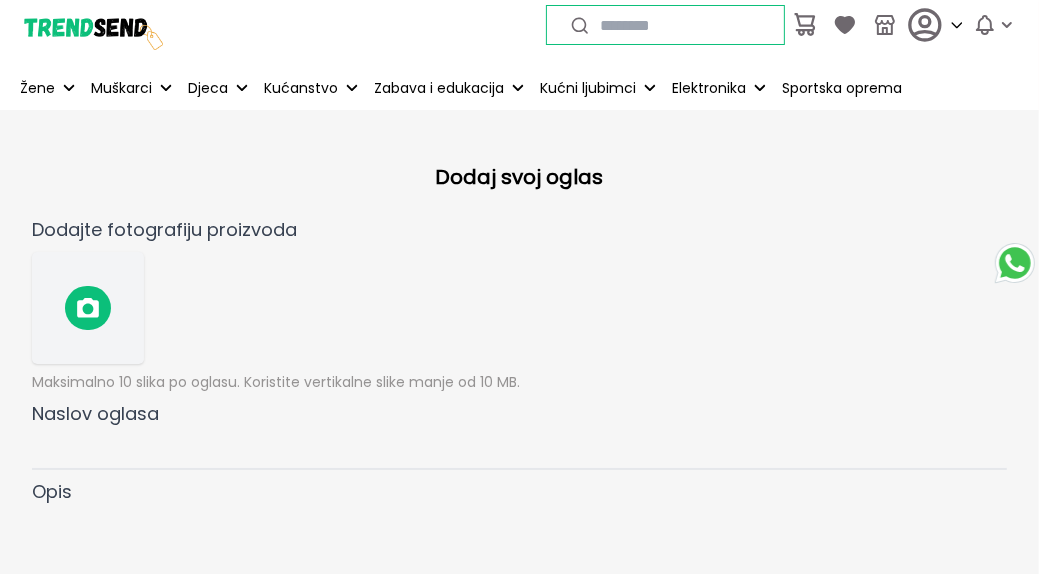 click at bounding box center (88, 308) 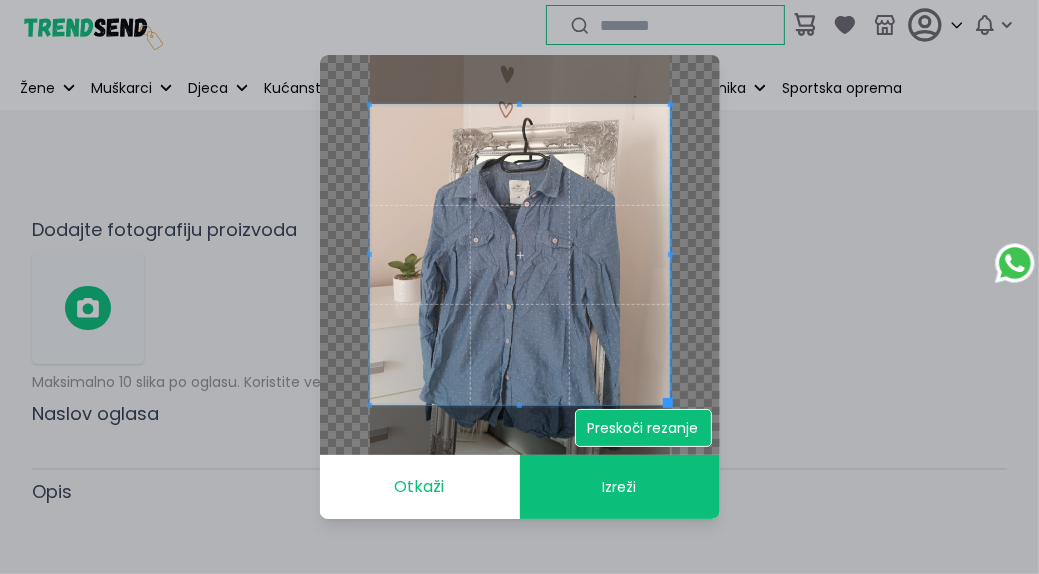 click on "Preskoči rezanje" at bounding box center [643, 428] 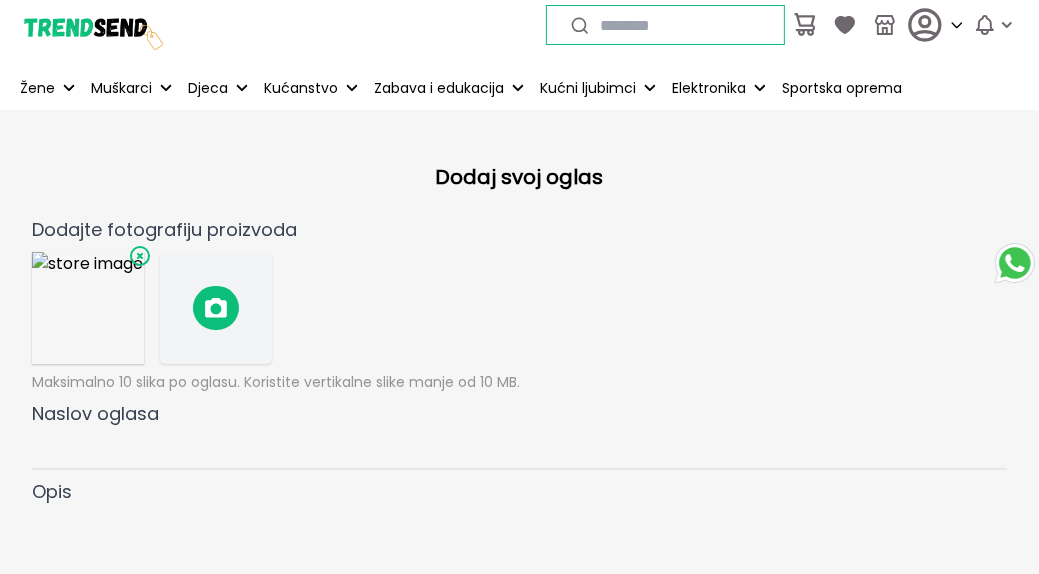 click at bounding box center [216, 308] 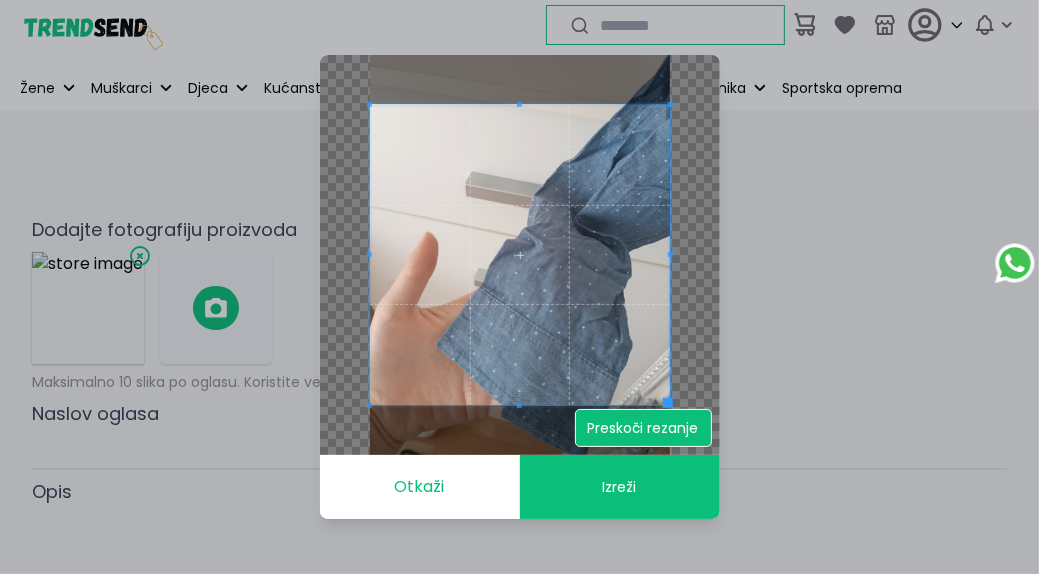 click on "Preskoči rezanje" at bounding box center (643, 428) 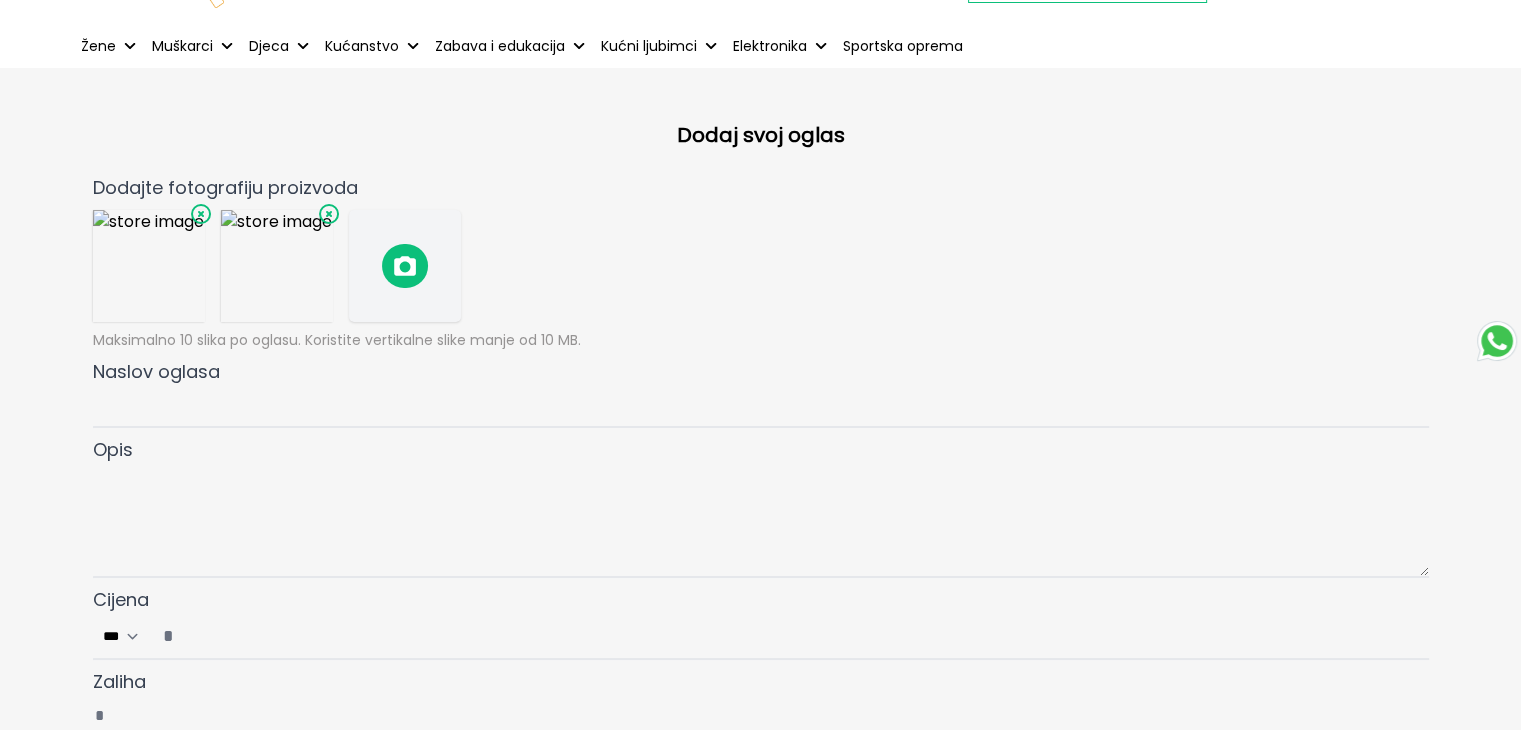 scroll, scrollTop: 300, scrollLeft: 0, axis: vertical 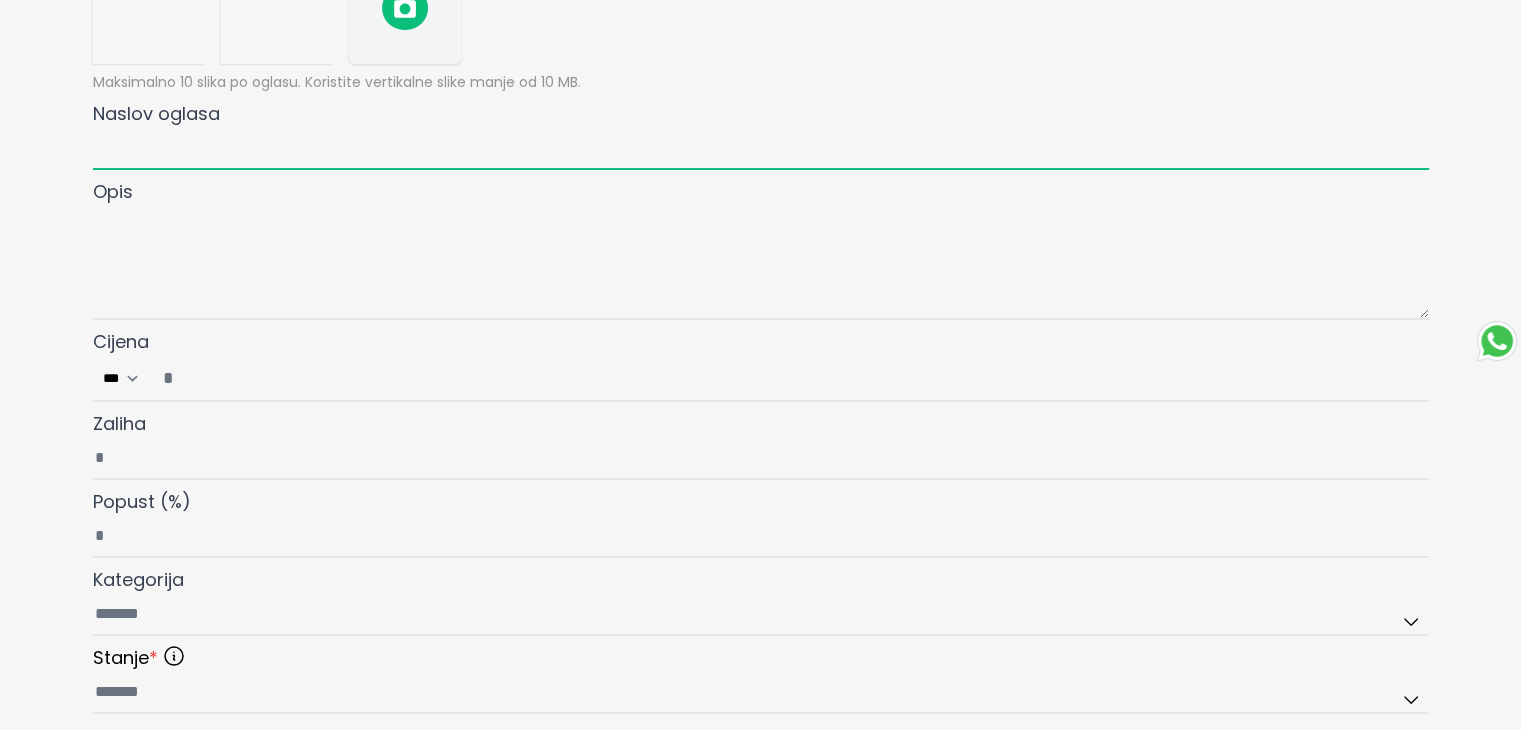 click on "Naslov oglasa" at bounding box center [761, 149] 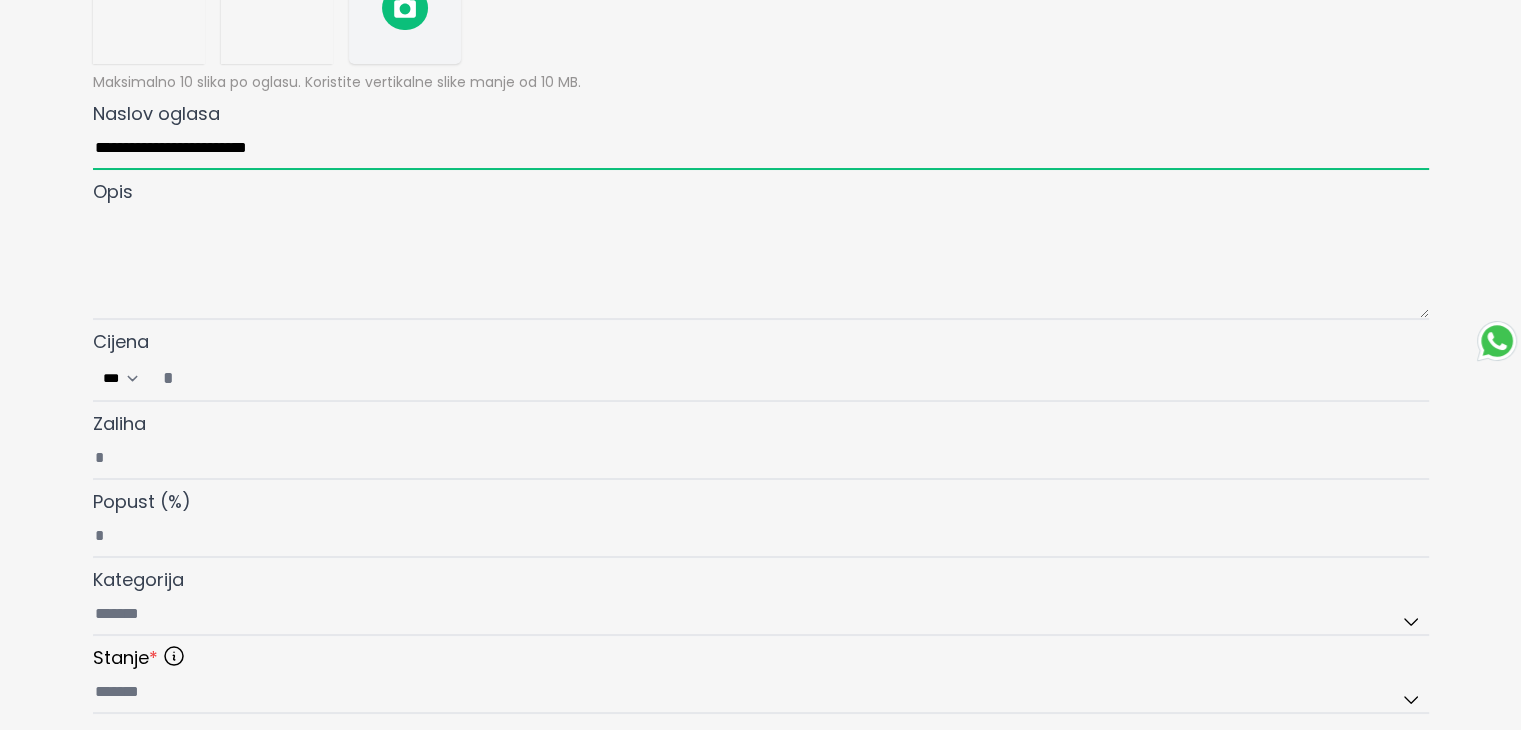 type on "**********" 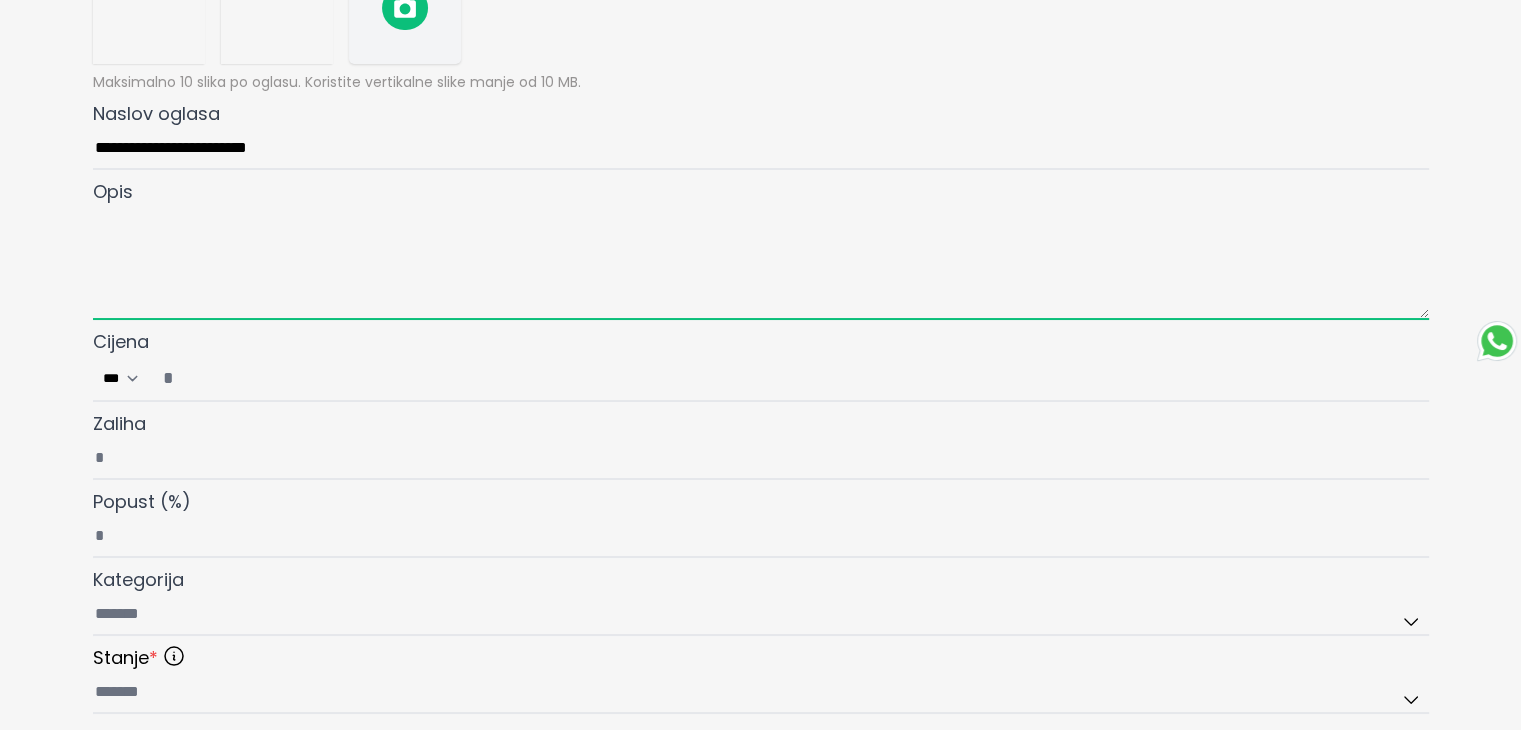 click at bounding box center [761, 263] 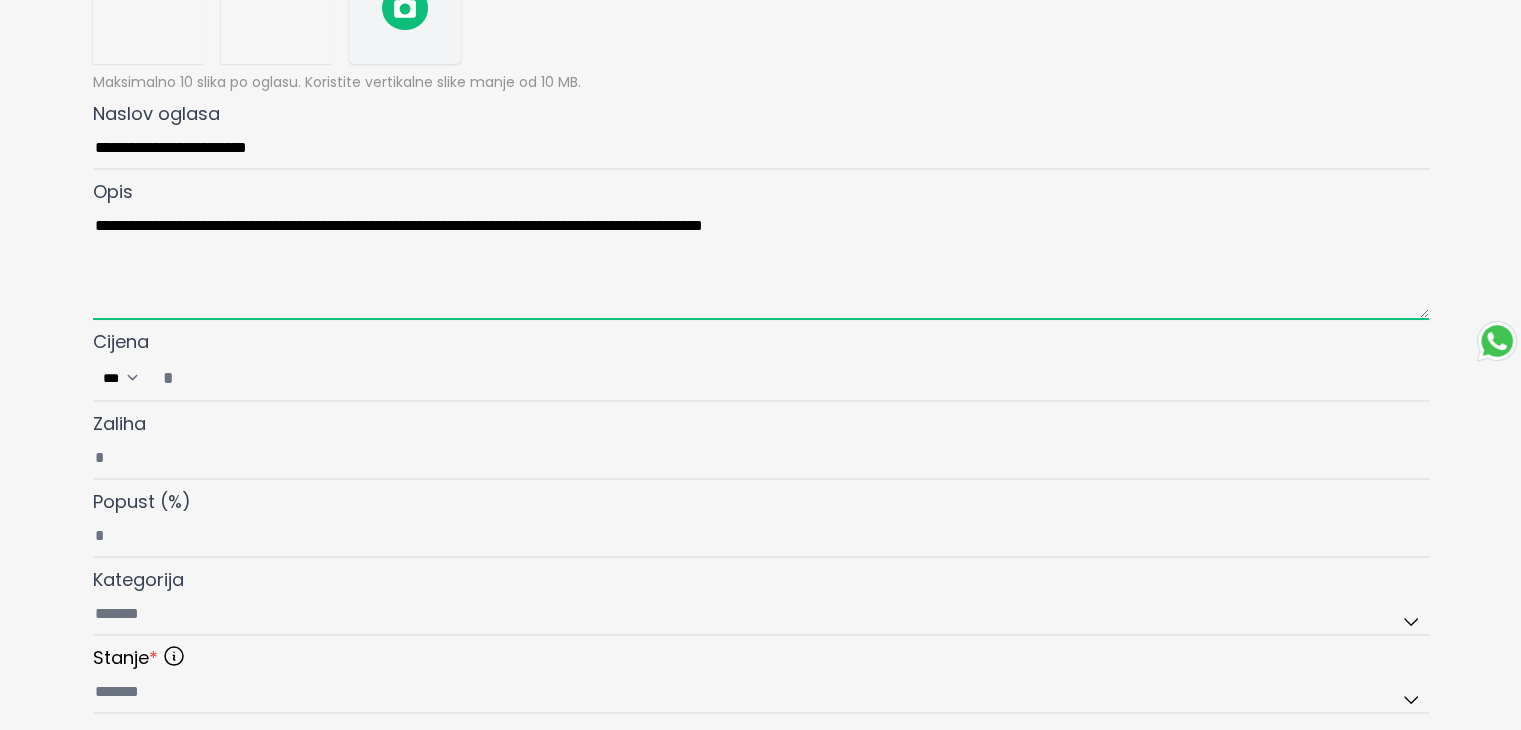 type on "**********" 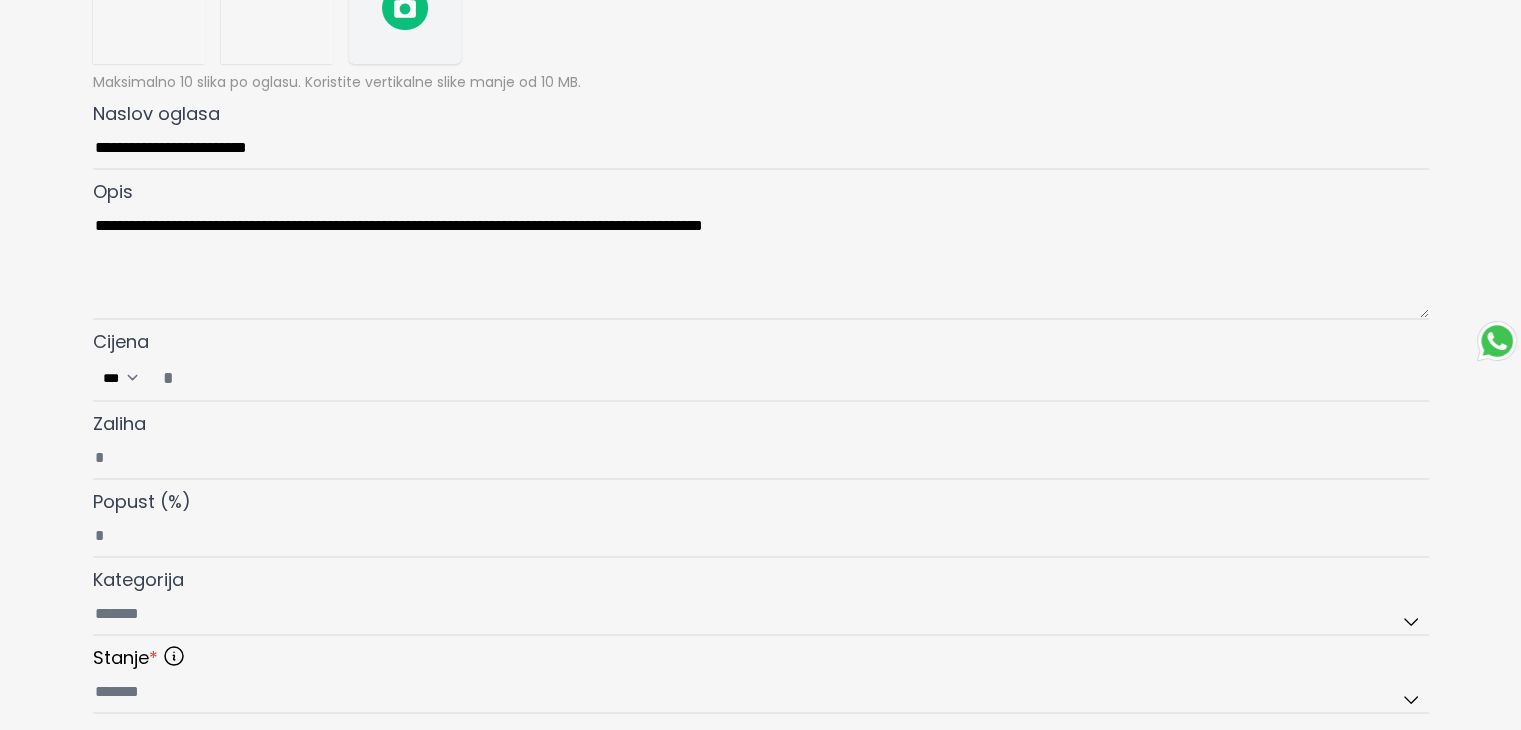 click on "Cijena ***" at bounding box center [789, 378] 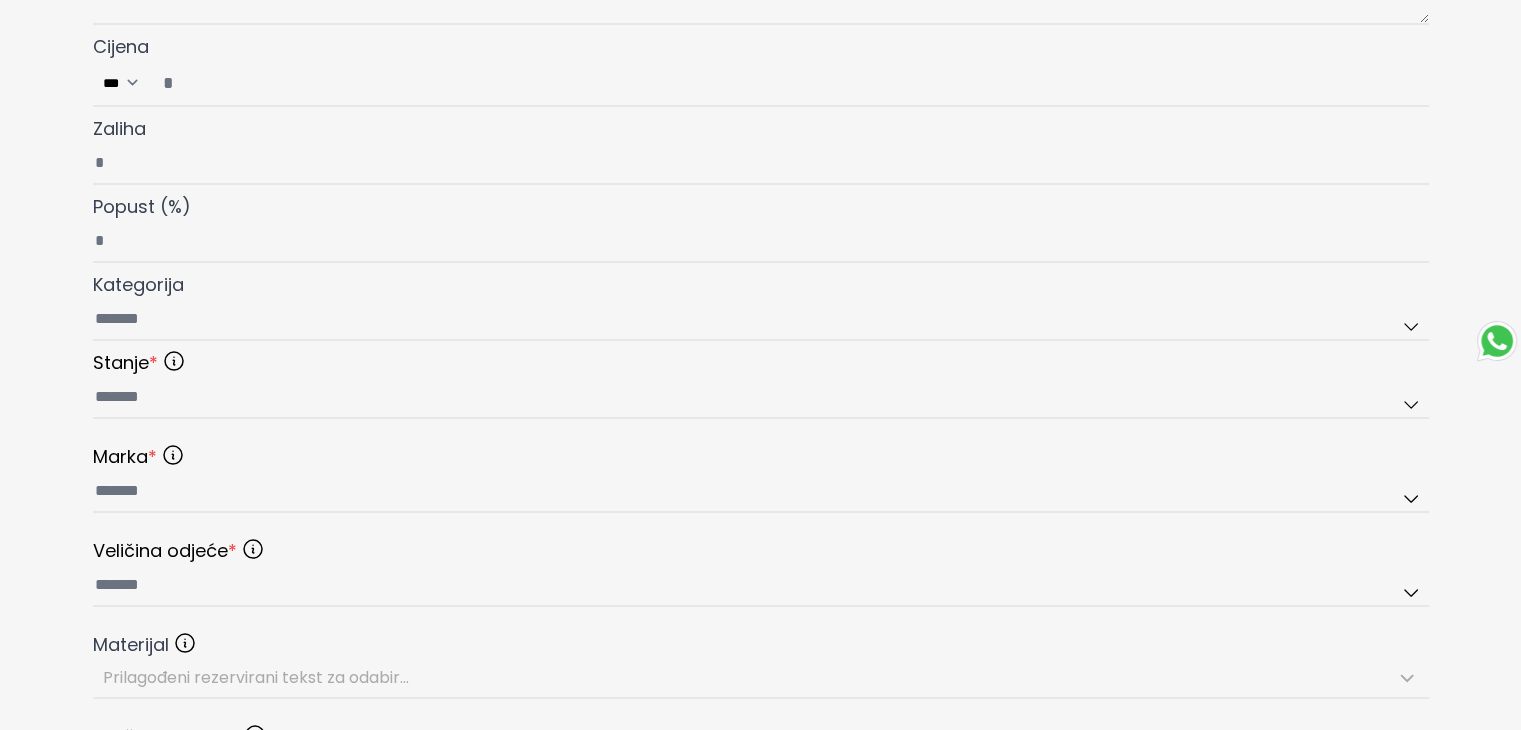 scroll, scrollTop: 600, scrollLeft: 0, axis: vertical 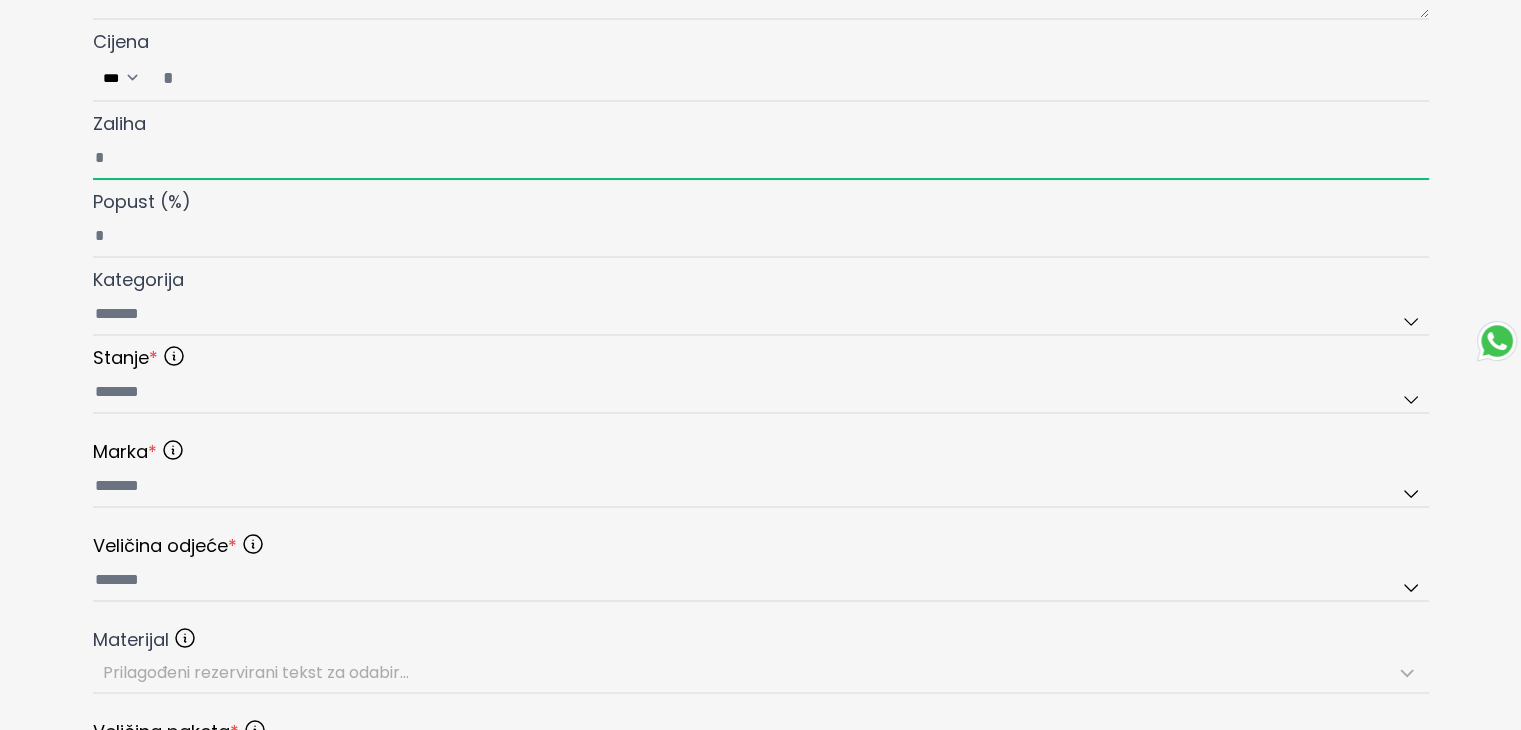 click on "Zaliha" at bounding box center (761, 159) 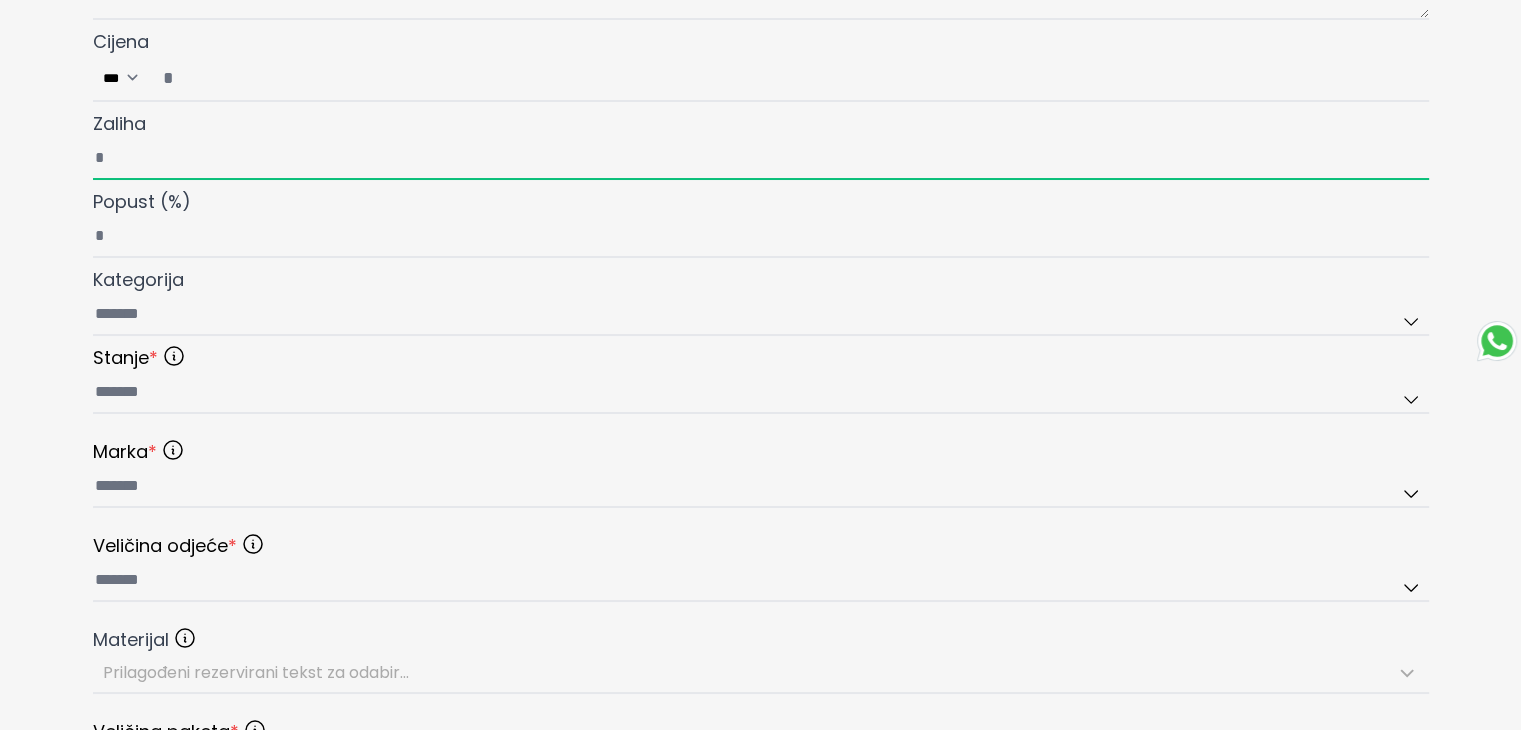 type on "*" 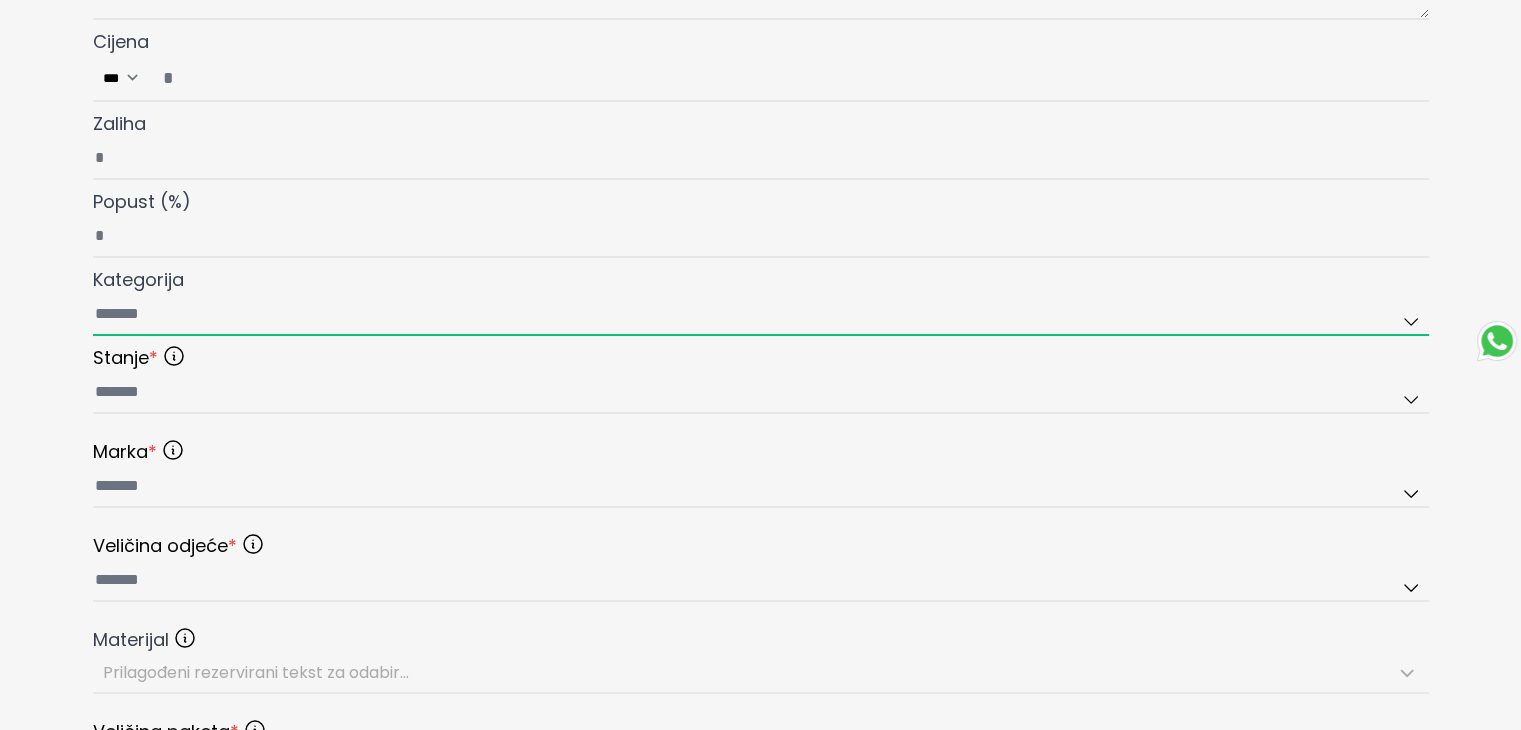 click on "Kategorija" at bounding box center (761, 315) 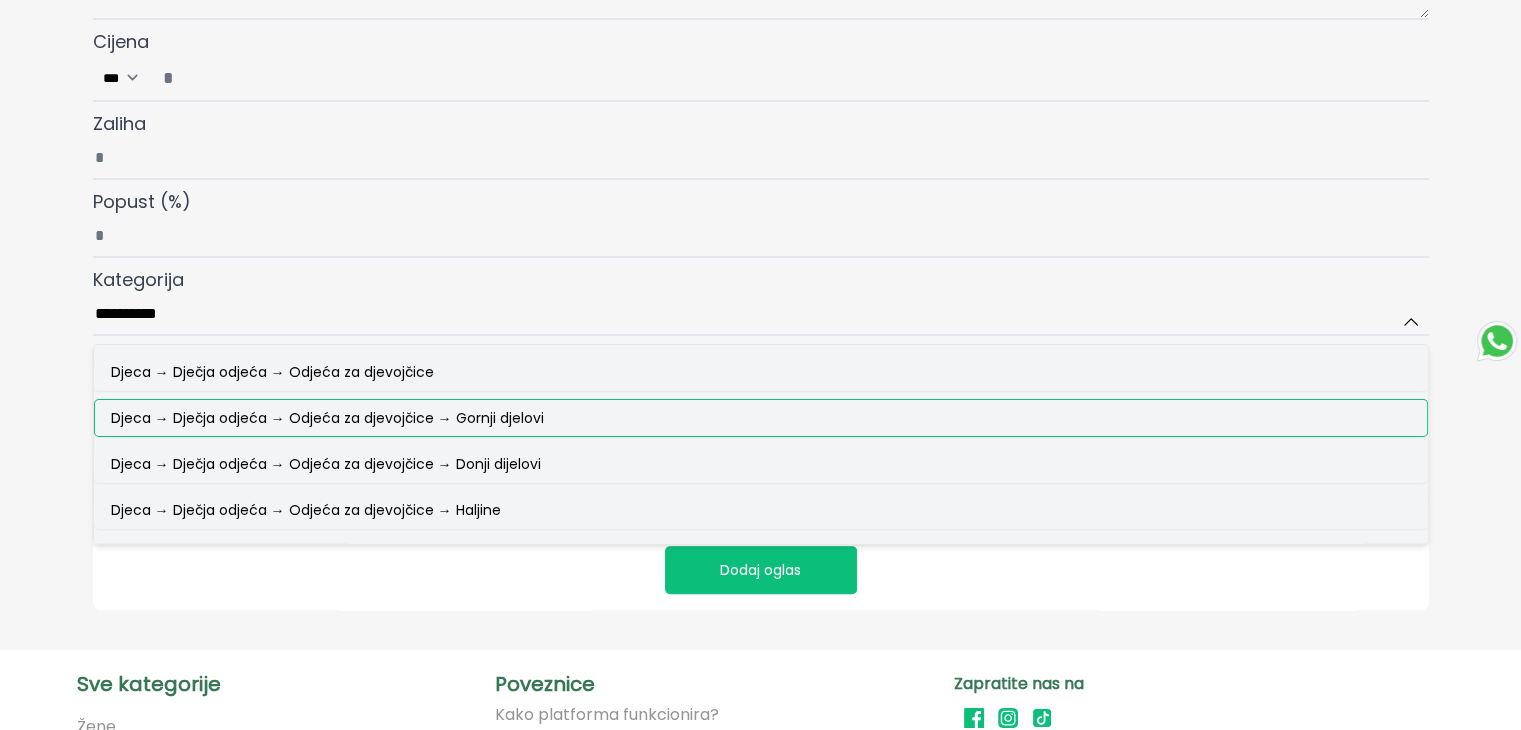 click on "Djeca  →  Dječja odjeća  →  Odjeća za djevojčice  →  Gornji djelovi" at bounding box center (327, 418) 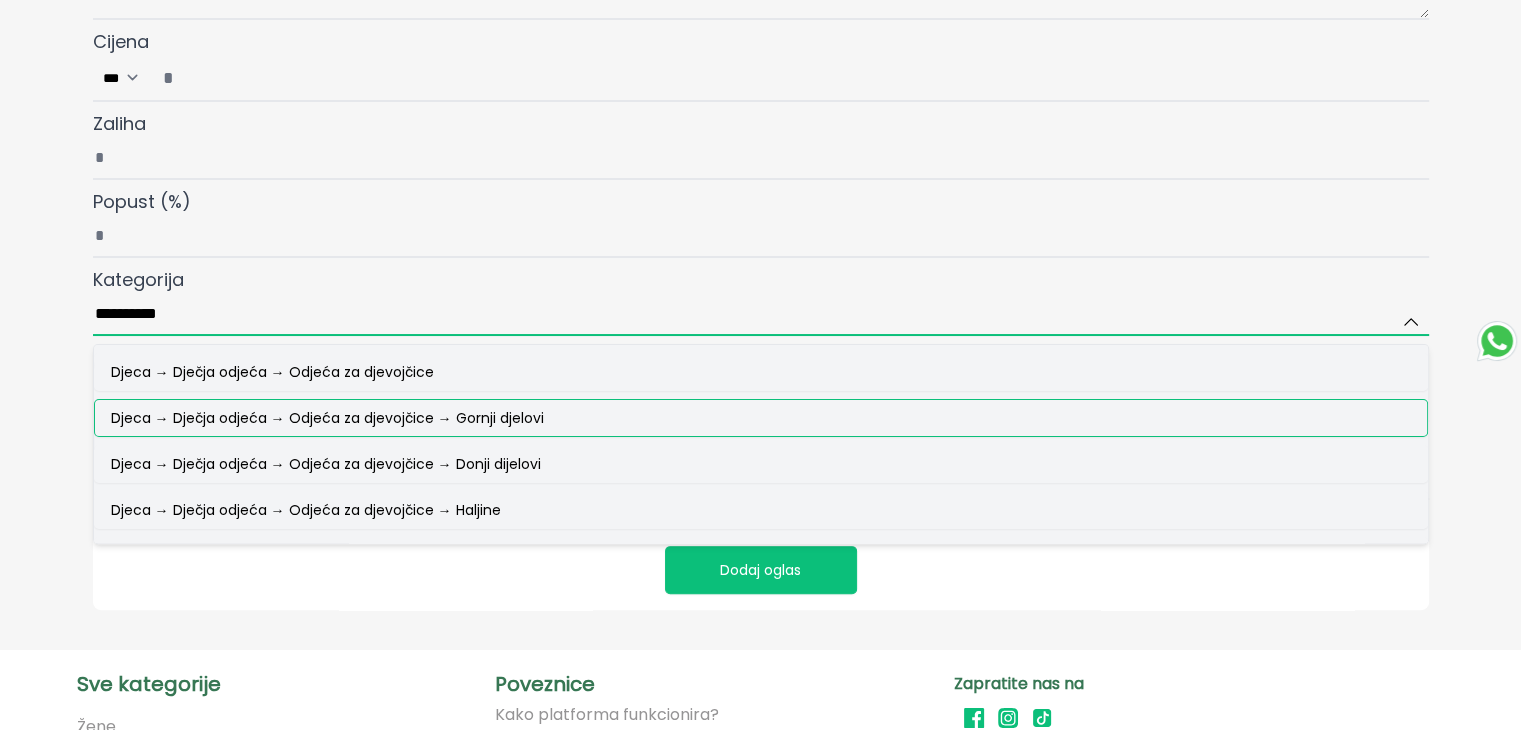 click on "**********" at bounding box center (761, 315) 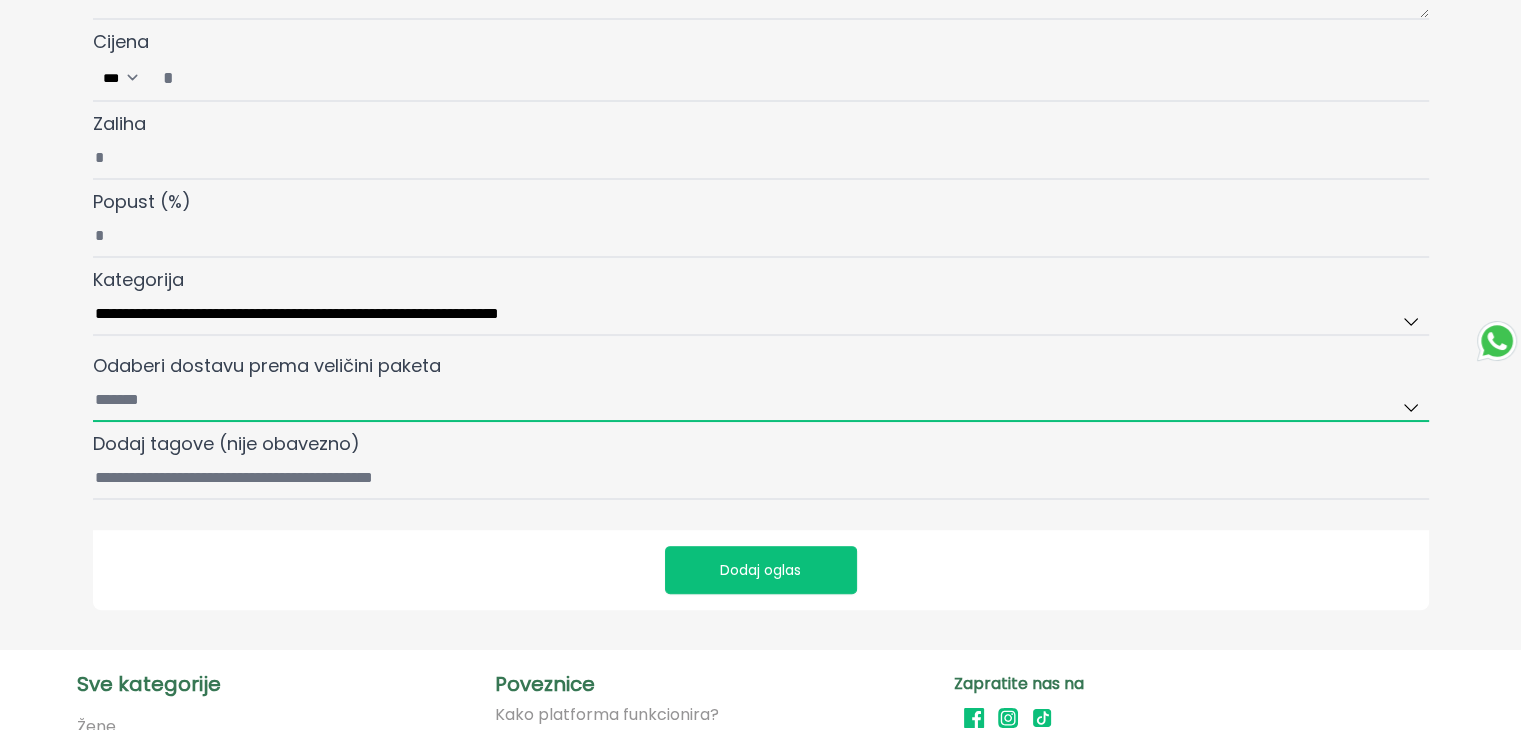 click on "Odaberi dostavu prema veličini paketa" at bounding box center [761, 401] 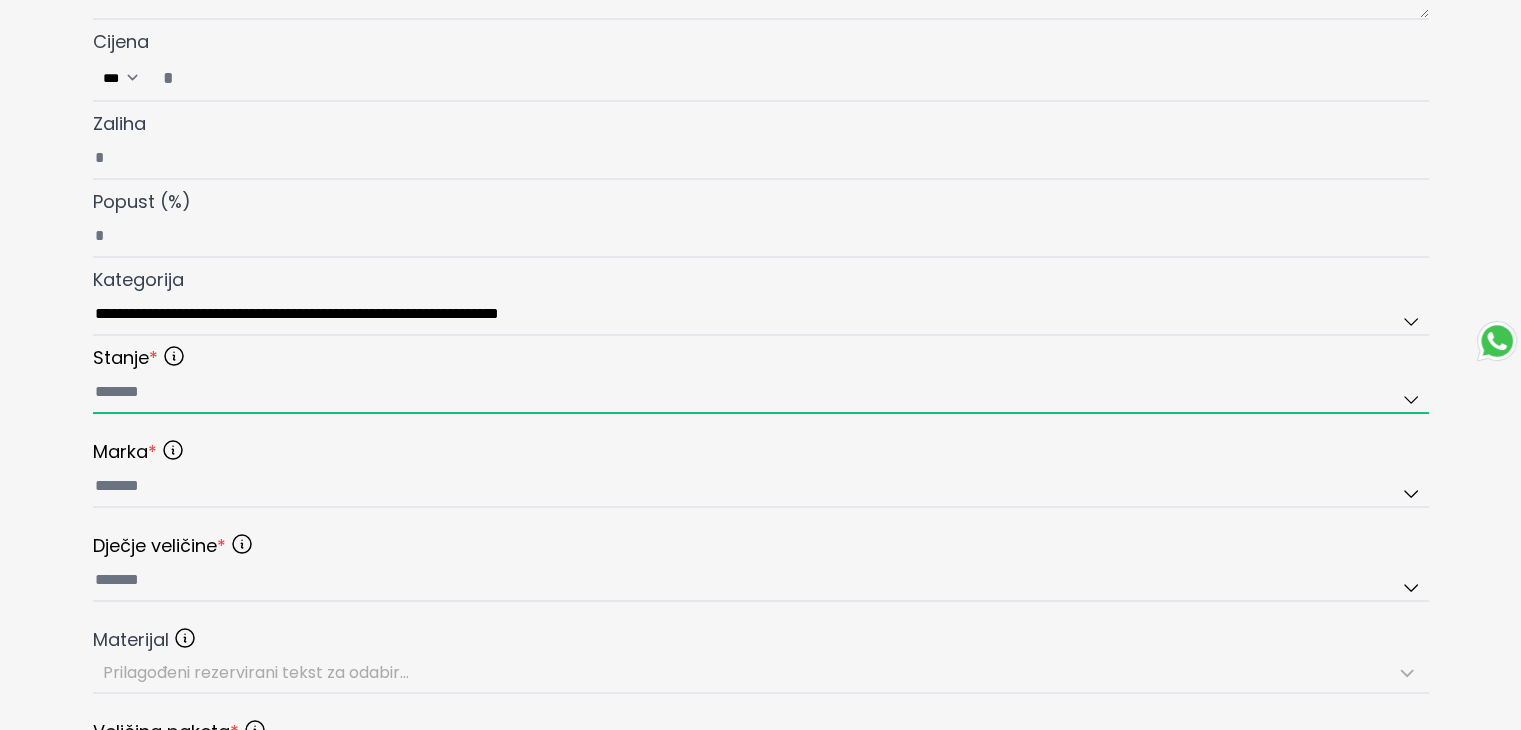 click at bounding box center (761, 393) 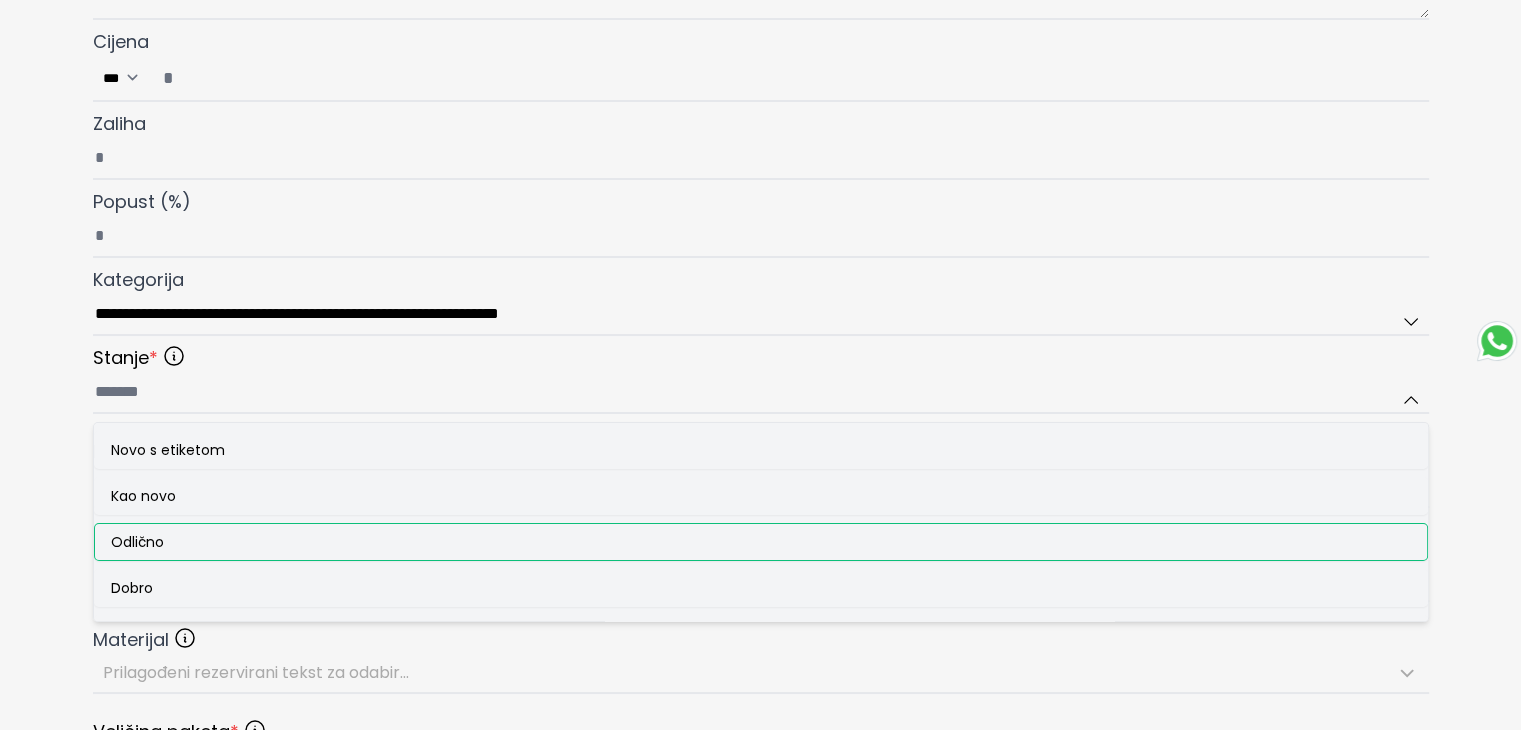 click on "Odlično" at bounding box center [137, 542] 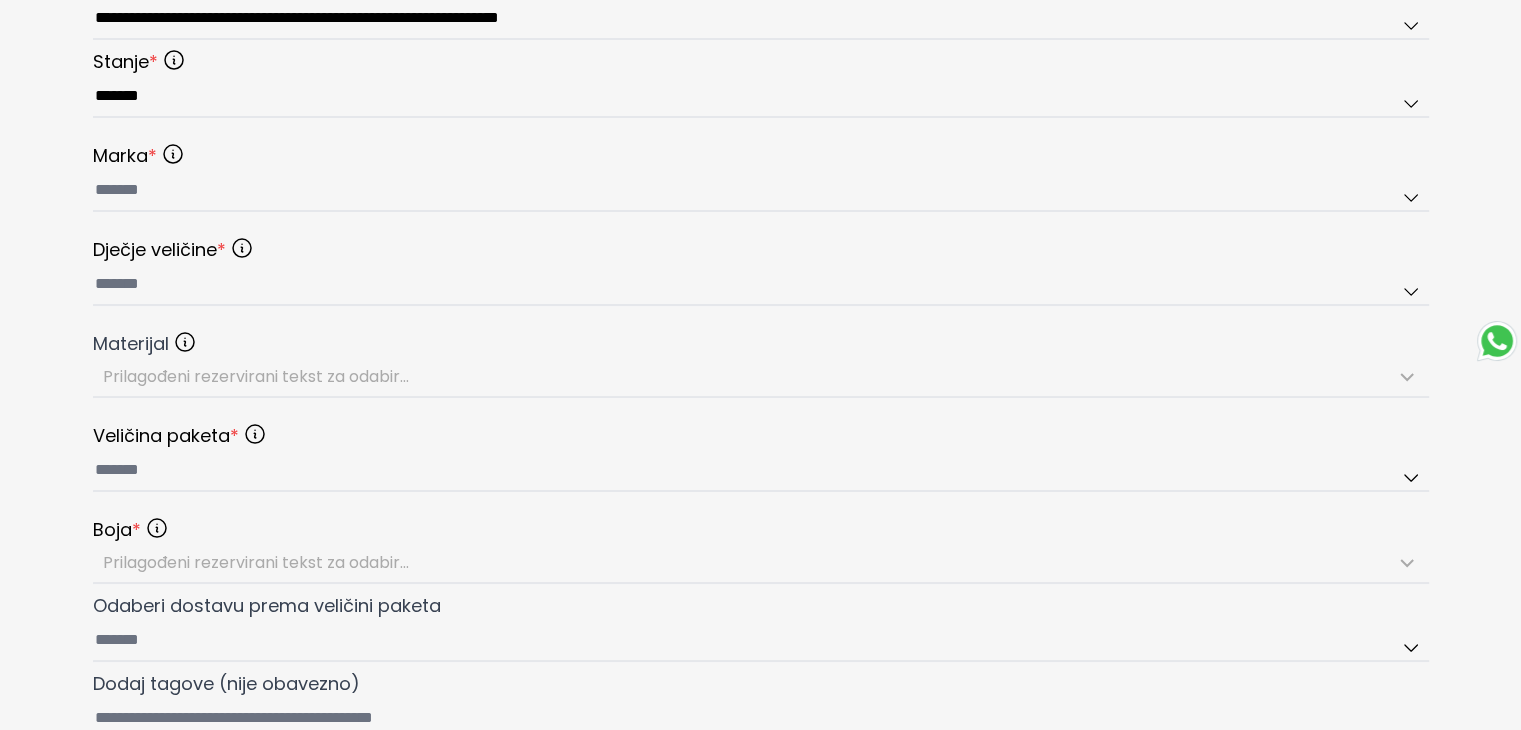 scroll, scrollTop: 900, scrollLeft: 0, axis: vertical 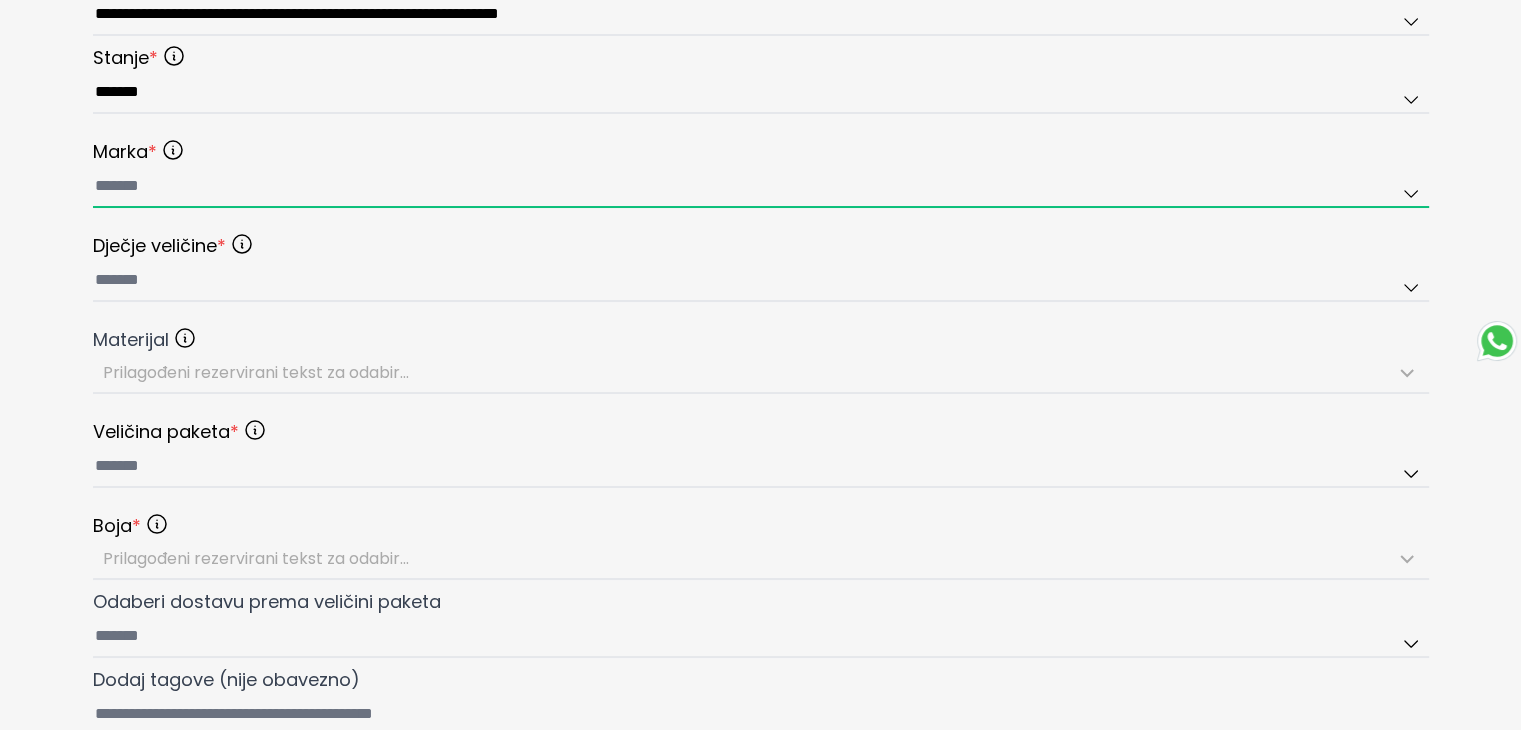 click at bounding box center (761, 187) 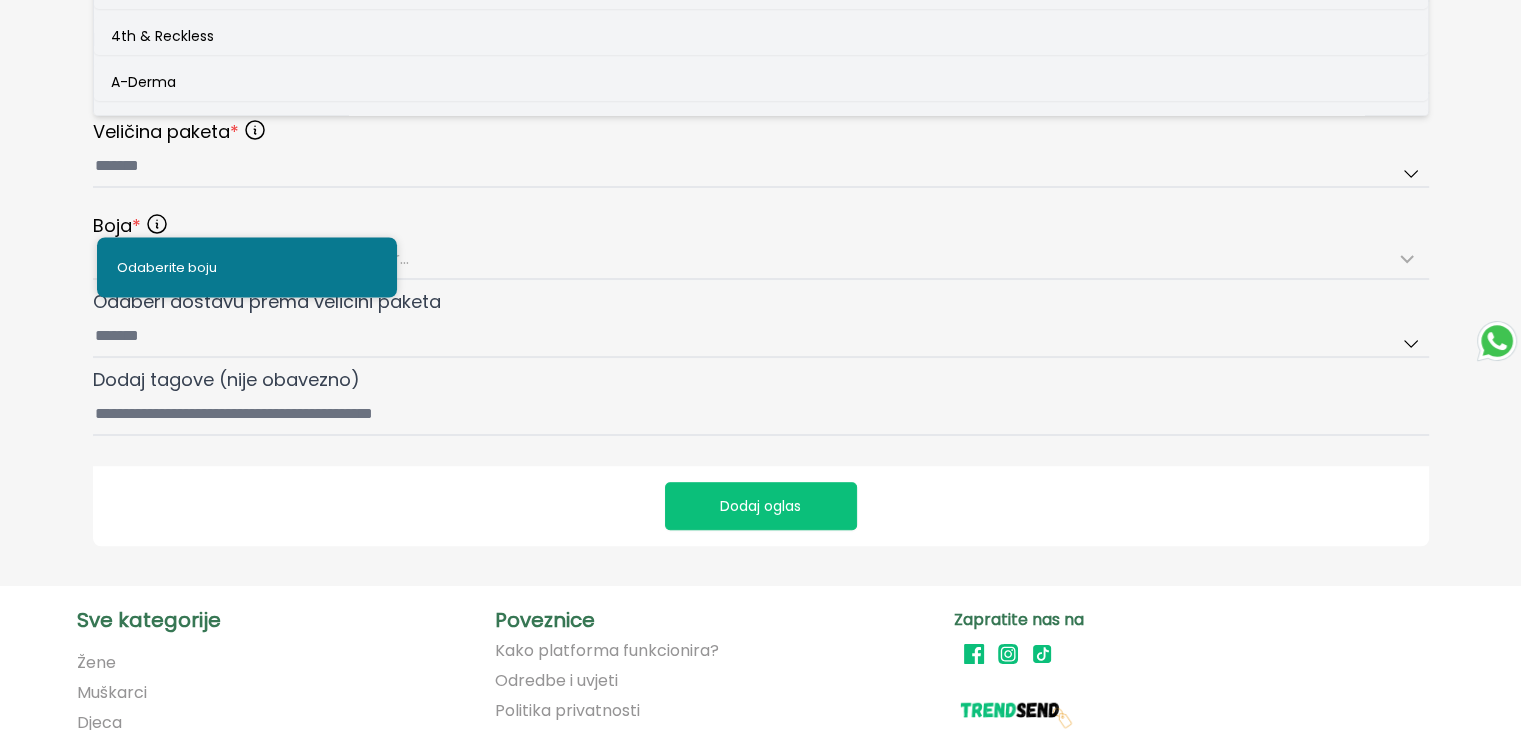 scroll, scrollTop: 1072, scrollLeft: 0, axis: vertical 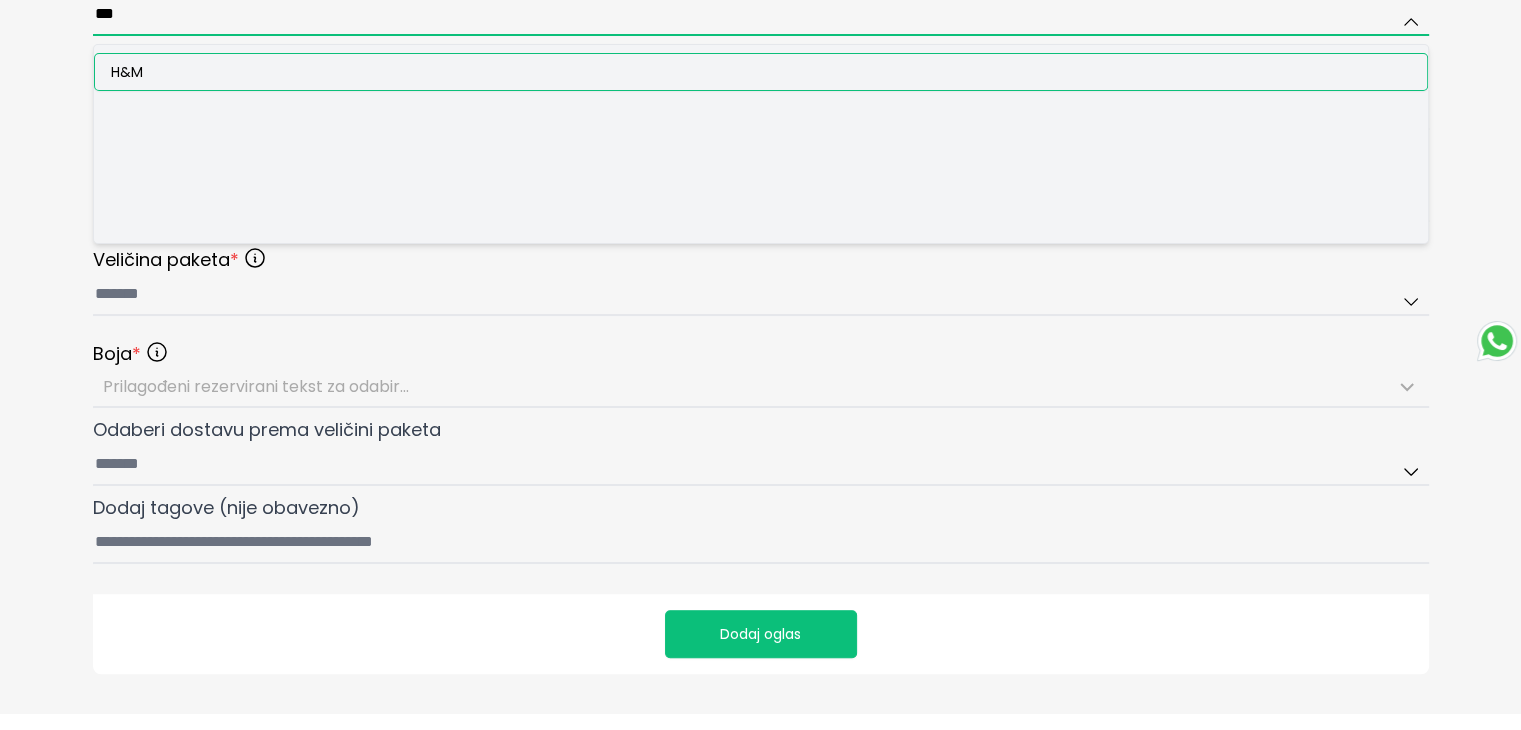type on "***" 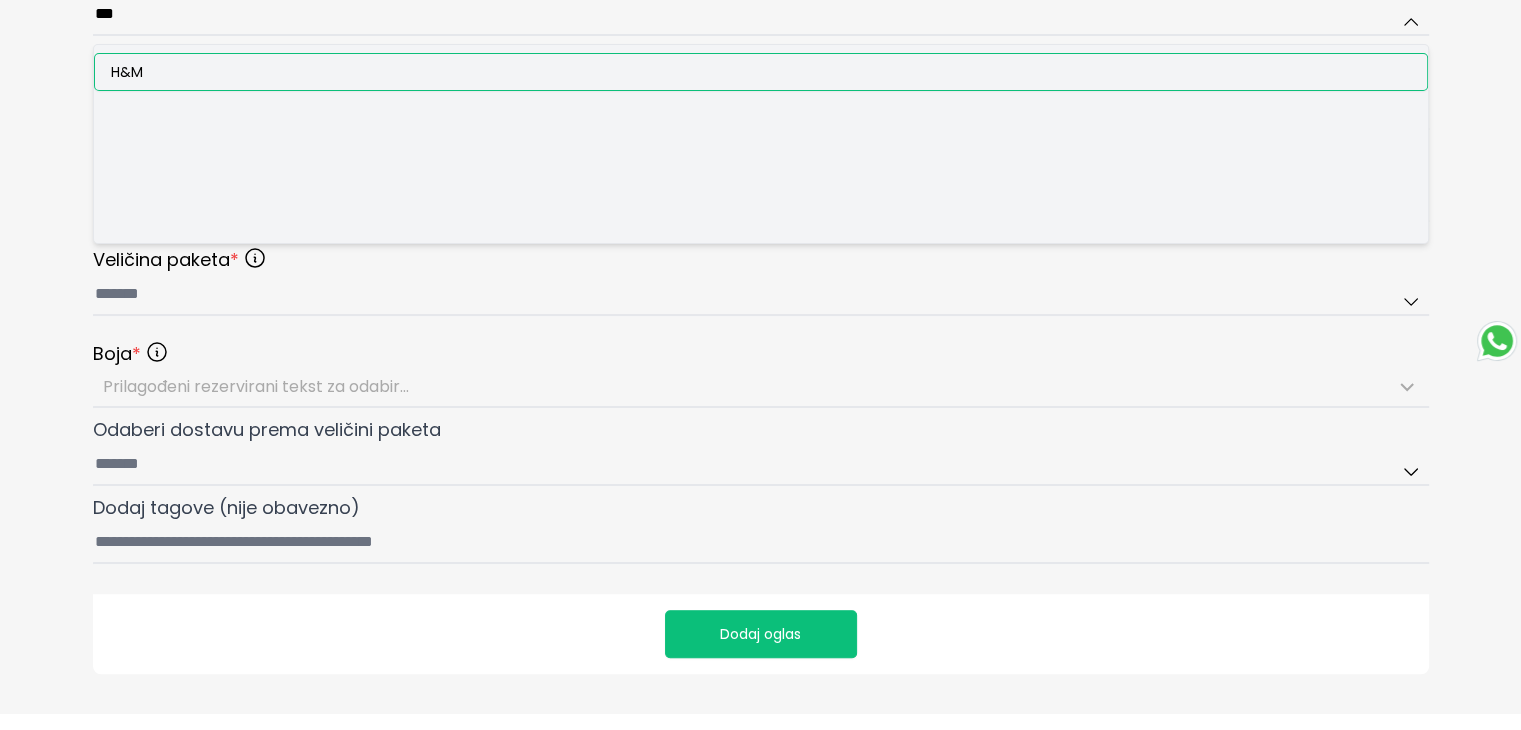 click on "H&M" at bounding box center (761, 72) 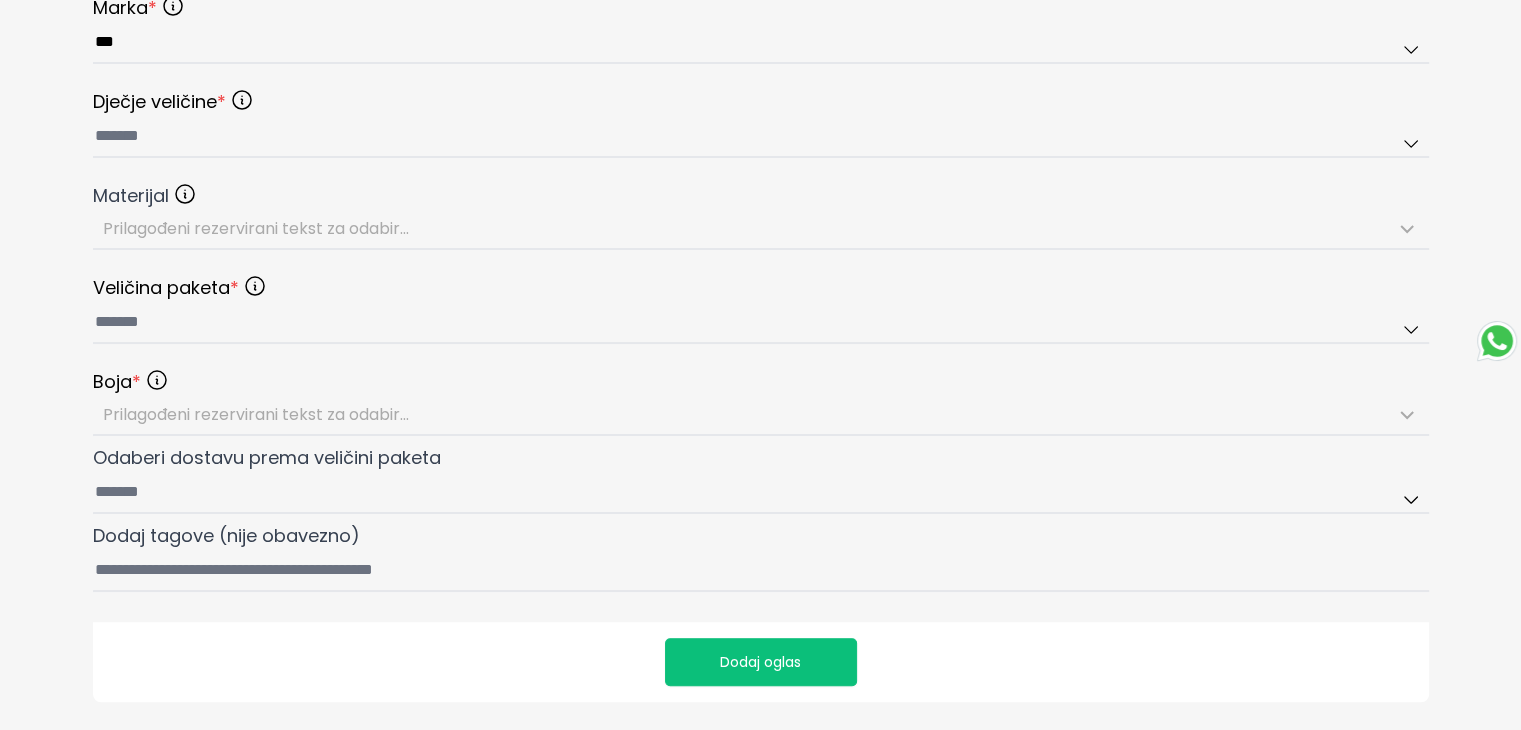 scroll, scrollTop: 1072, scrollLeft: 0, axis: vertical 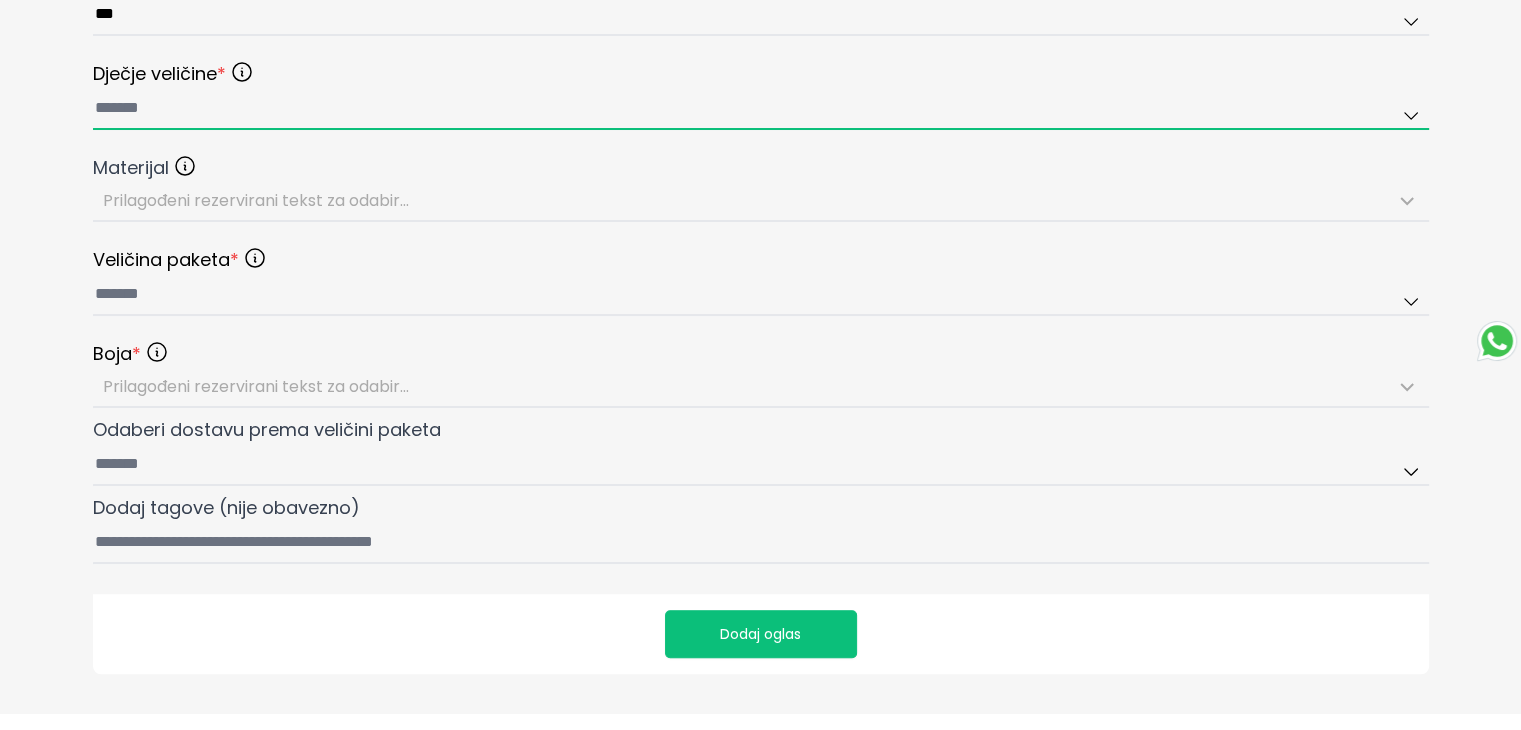 click at bounding box center (761, 109) 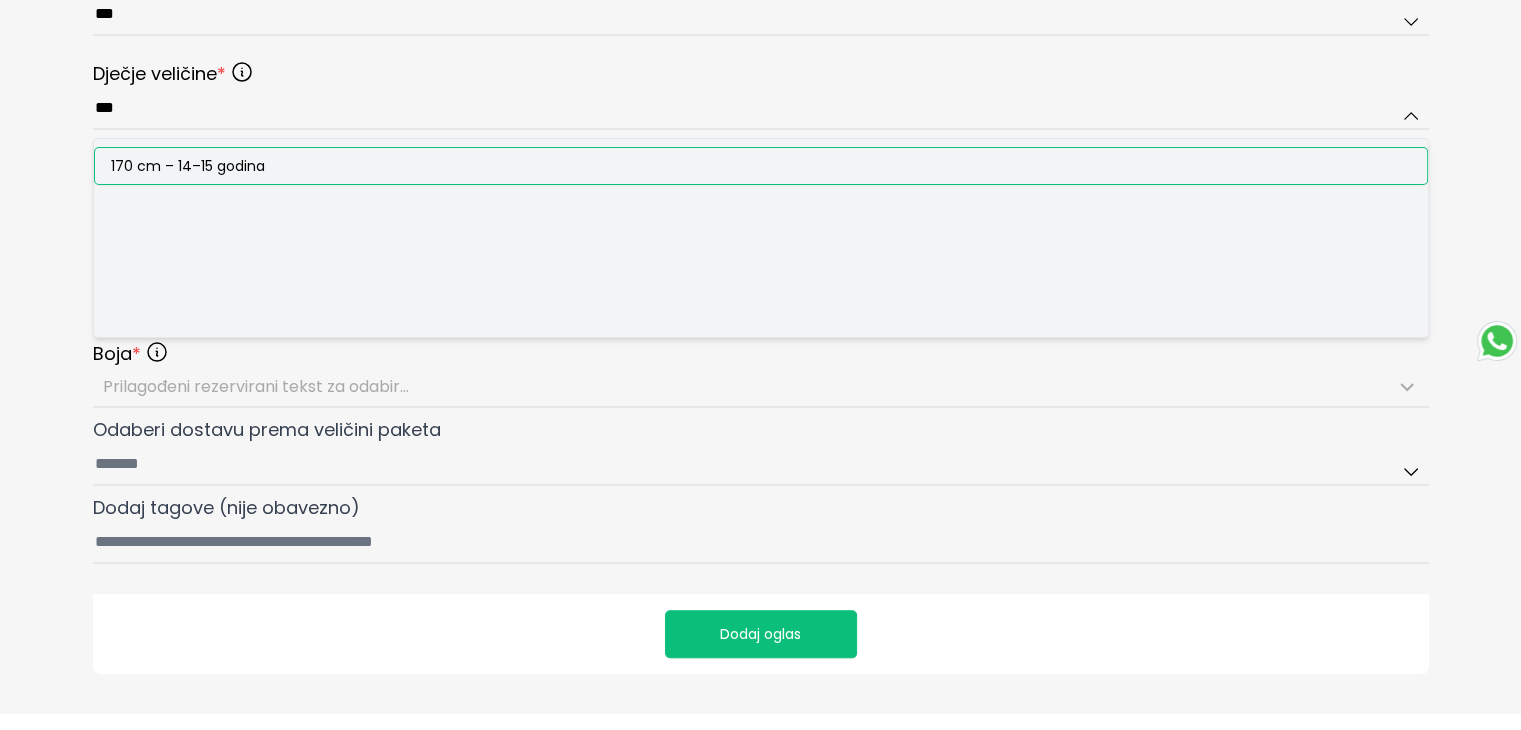 click on "170 cm – 14–15 godina" at bounding box center [188, 166] 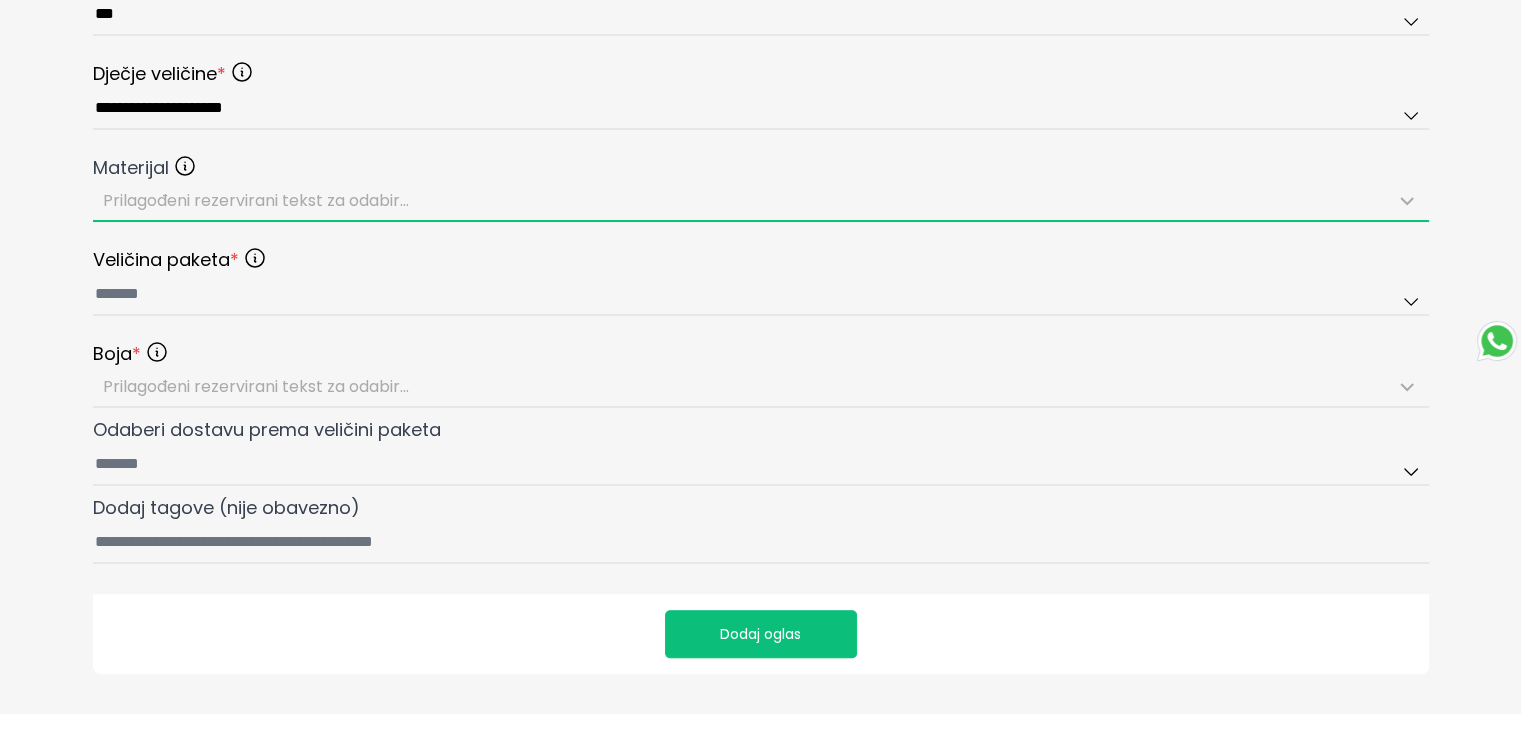click on "Prilagođeni rezervirani tekst za odabir..." at bounding box center [256, 200] 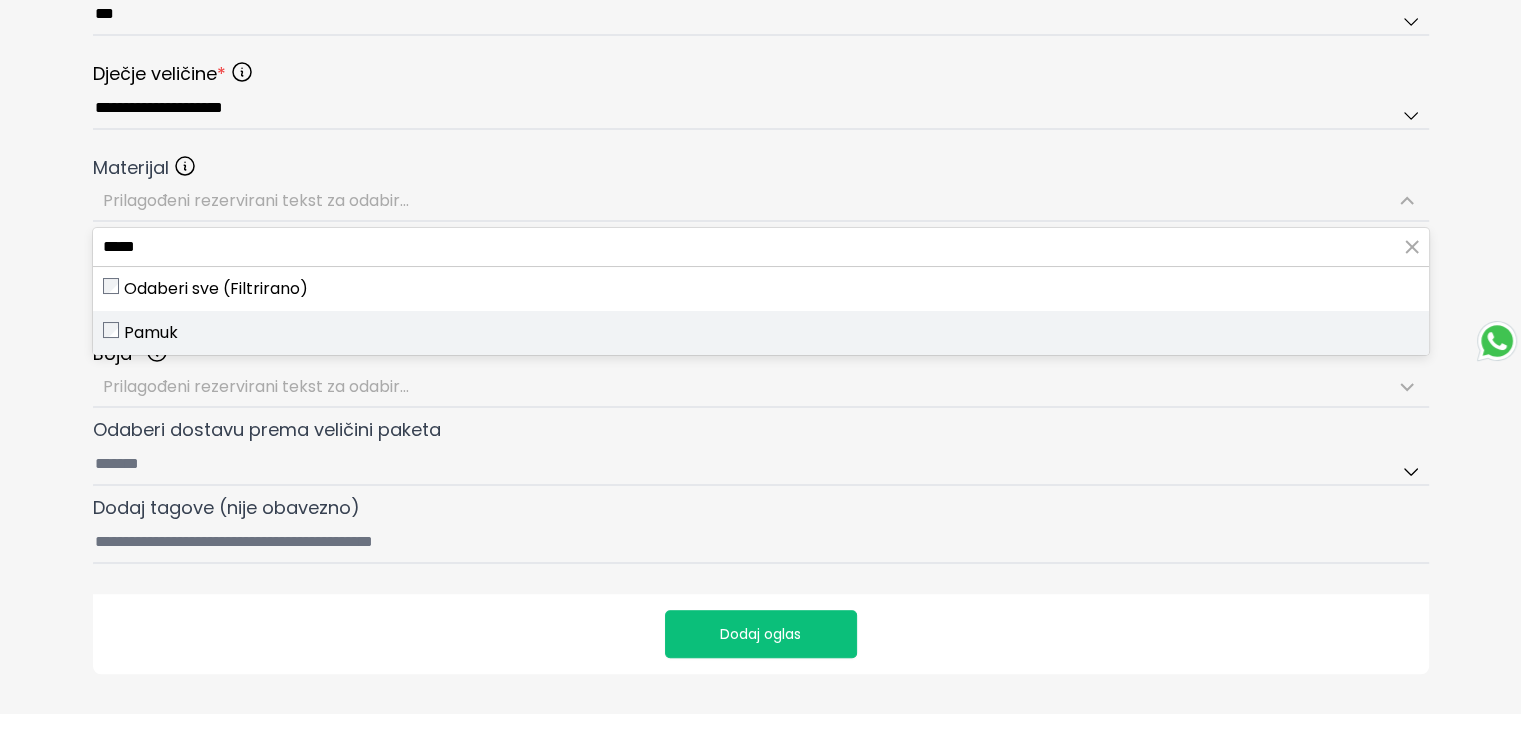 type on "*****" 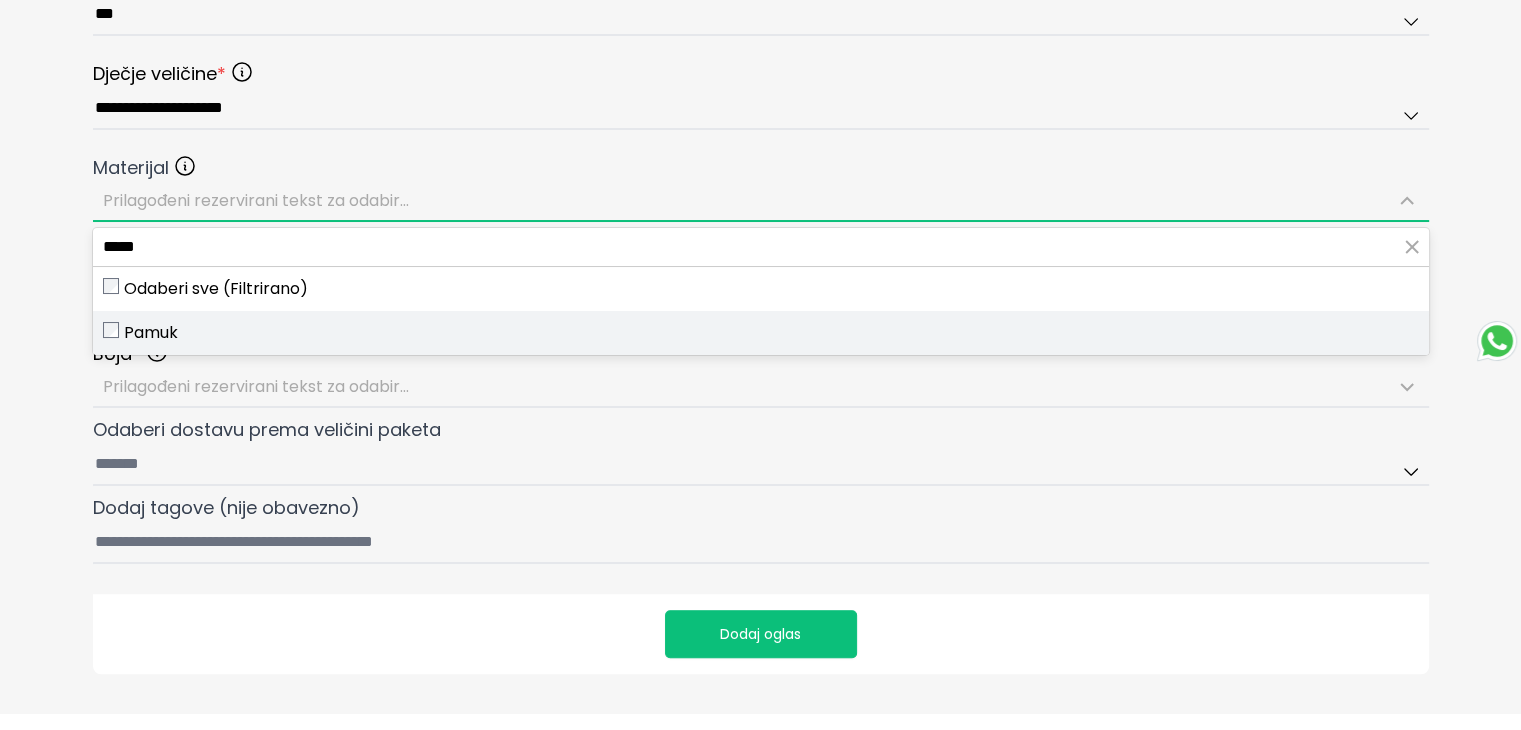 click on "Pamuk" at bounding box center [761, 333] 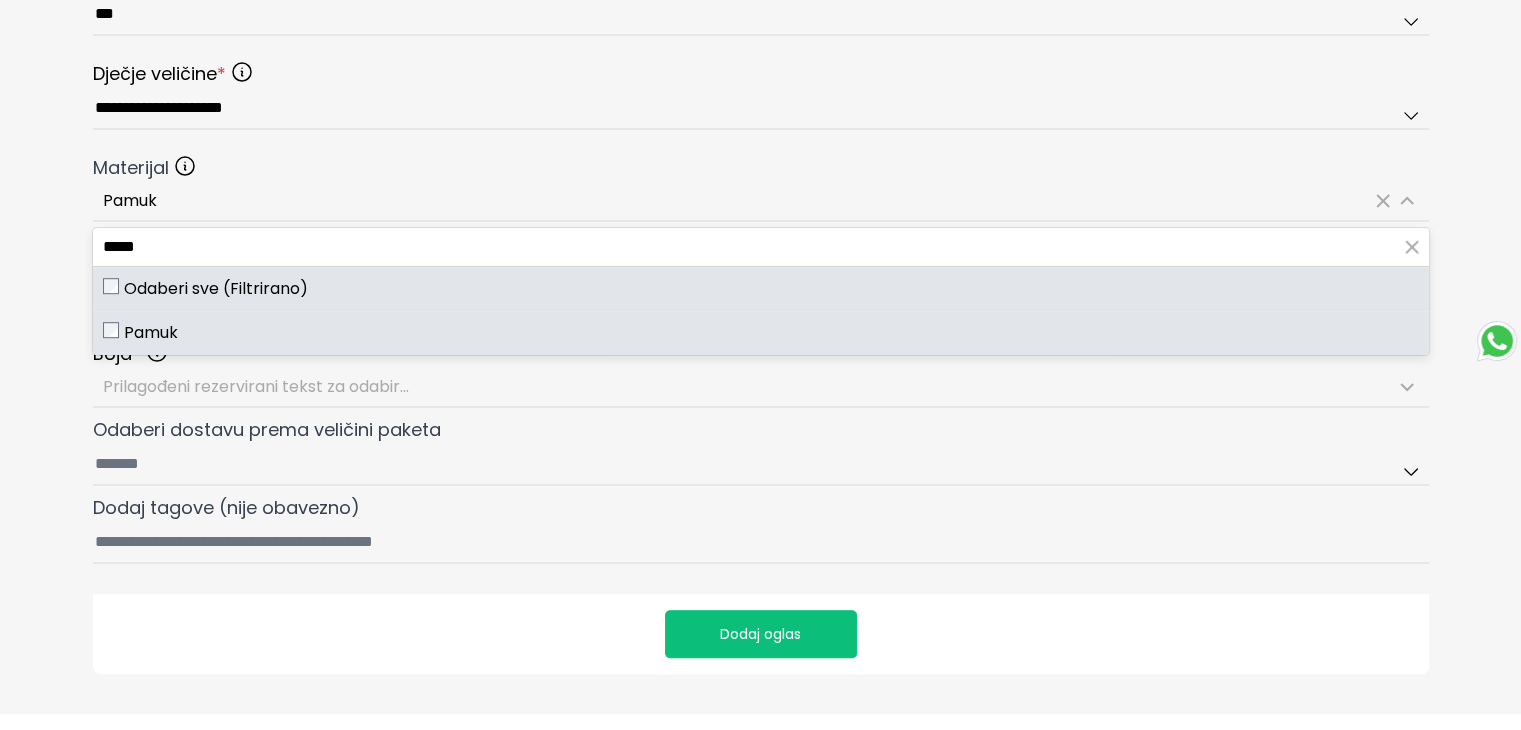 click on "**********" at bounding box center [760, -124] 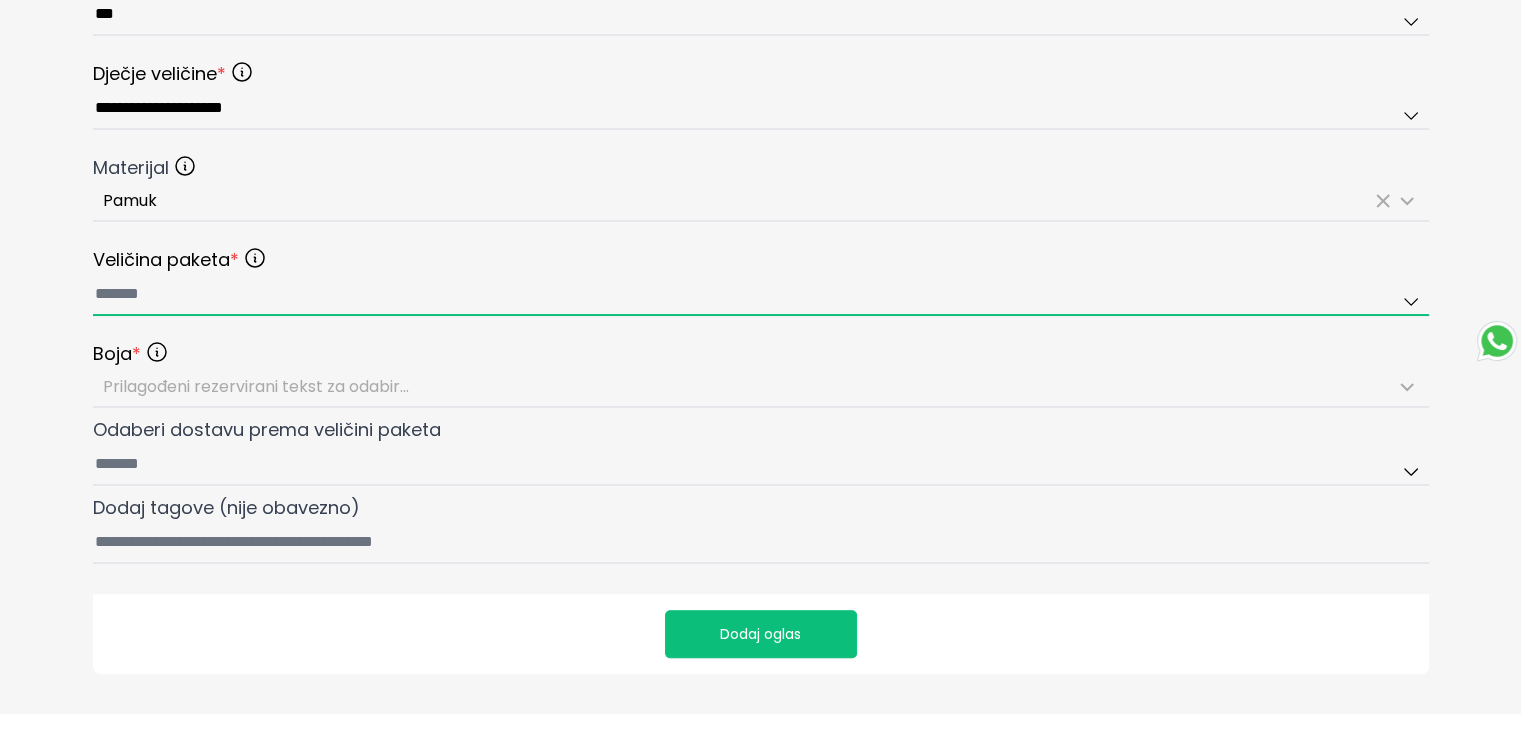 click at bounding box center (761, 295) 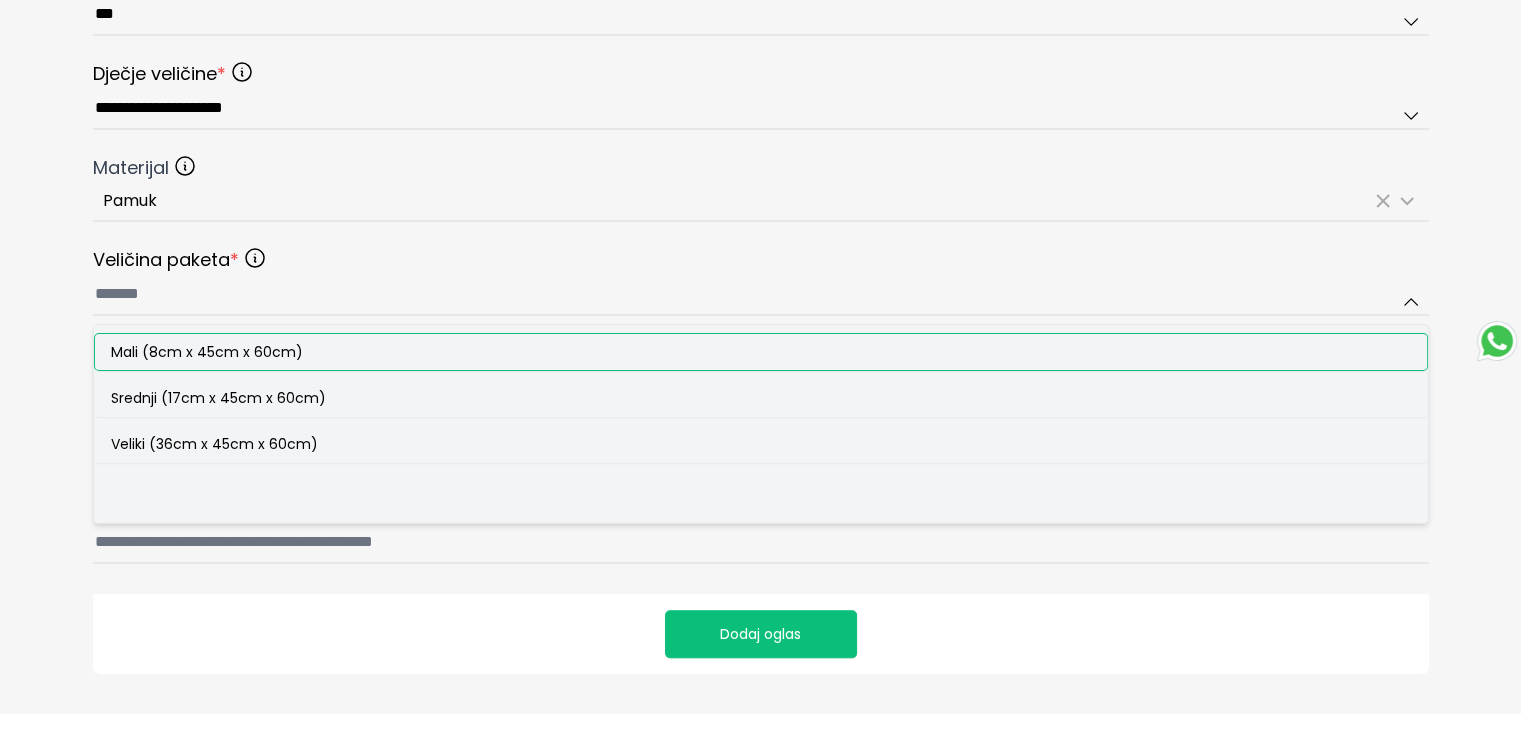 click on "Mali (8cm x 45cm x 60cm)" at bounding box center (207, 352) 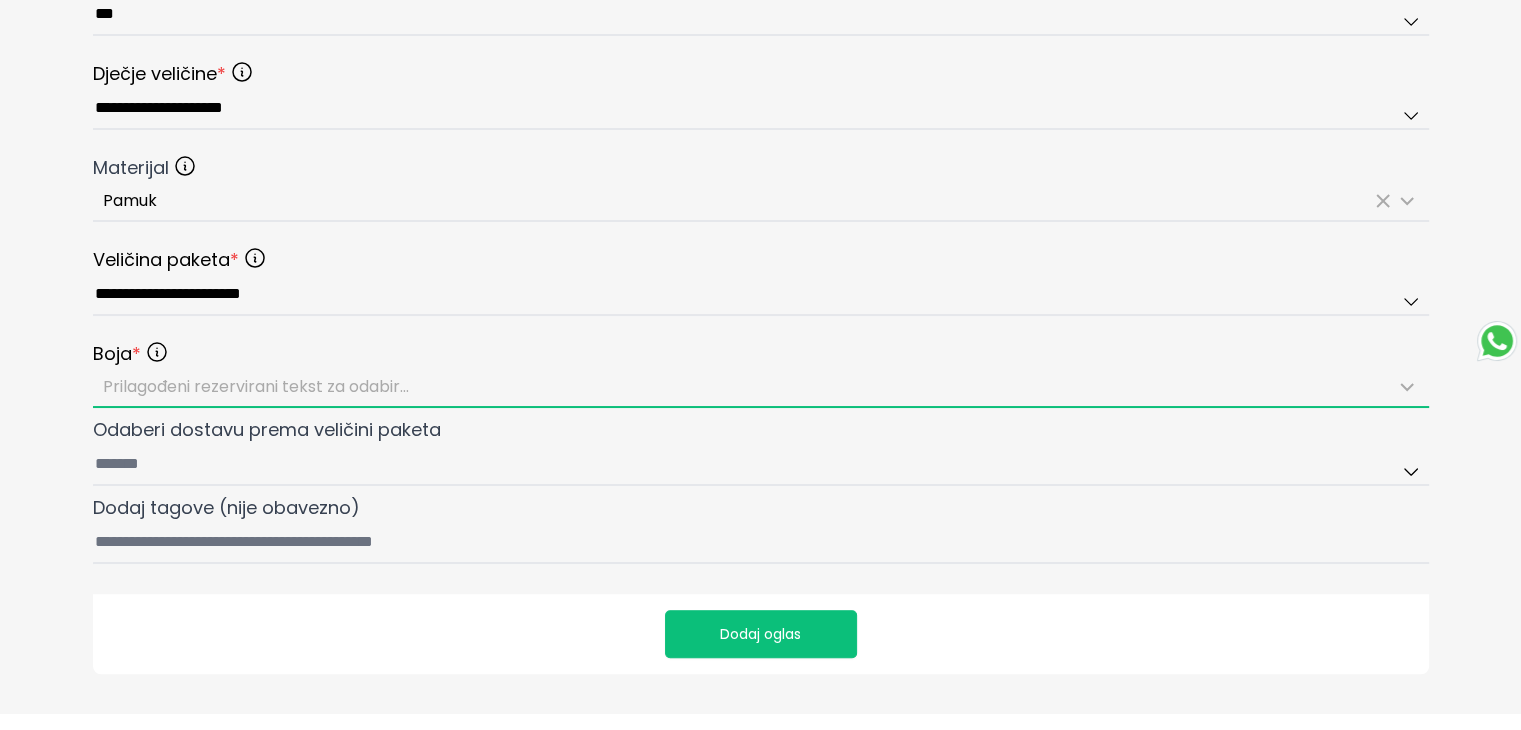 click on "Prilagođeni rezervirani tekst za odabir..." at bounding box center (256, 386) 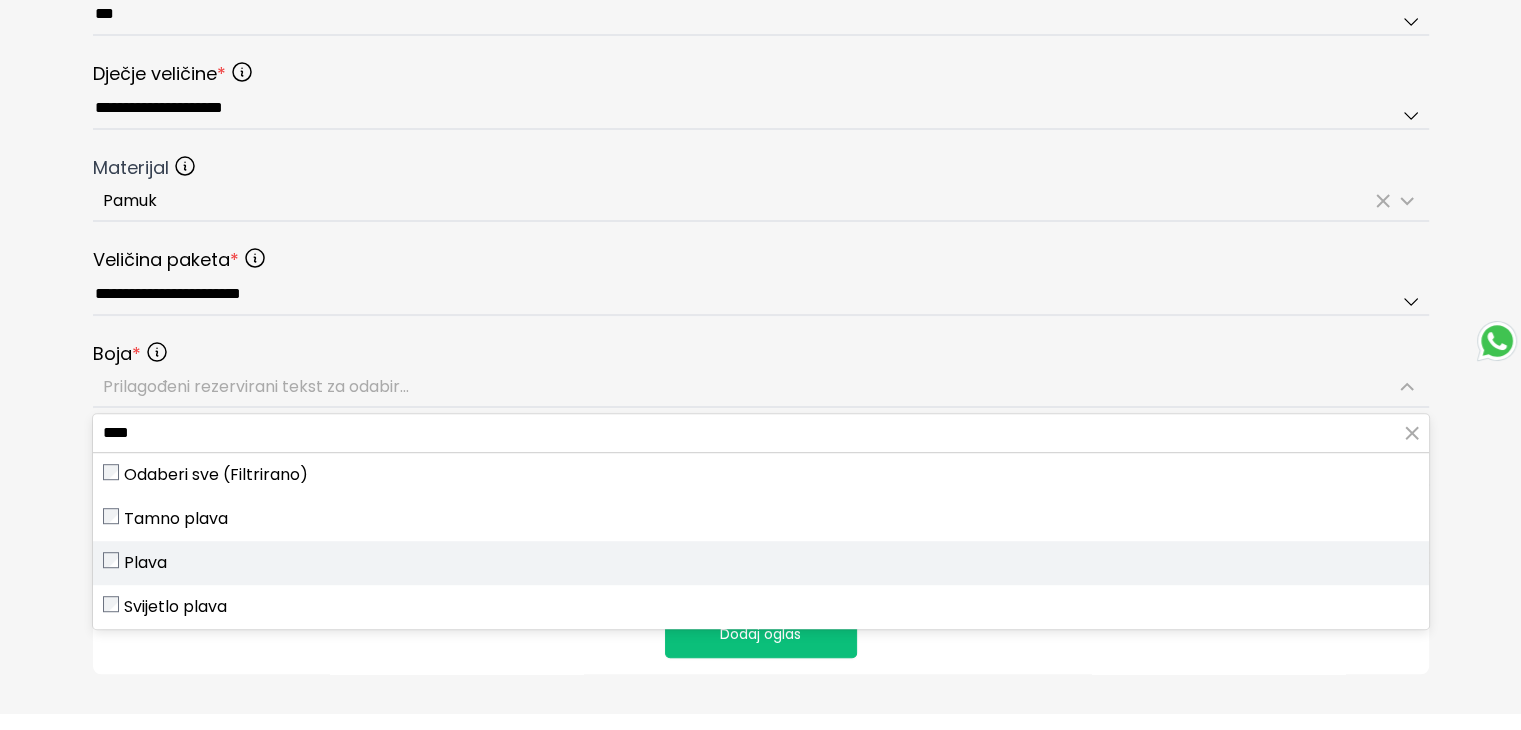 type on "****" 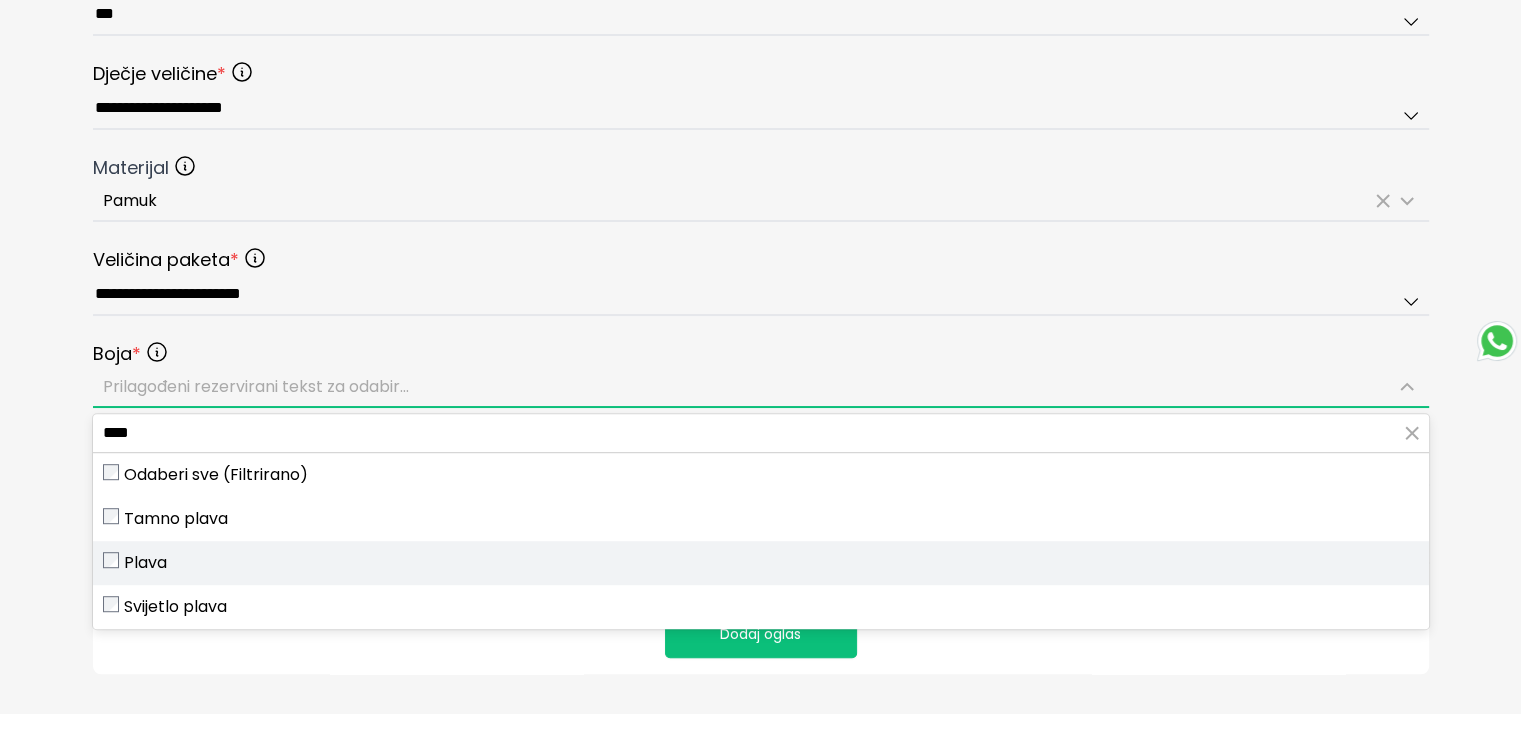 click on "Plava" at bounding box center [761, 563] 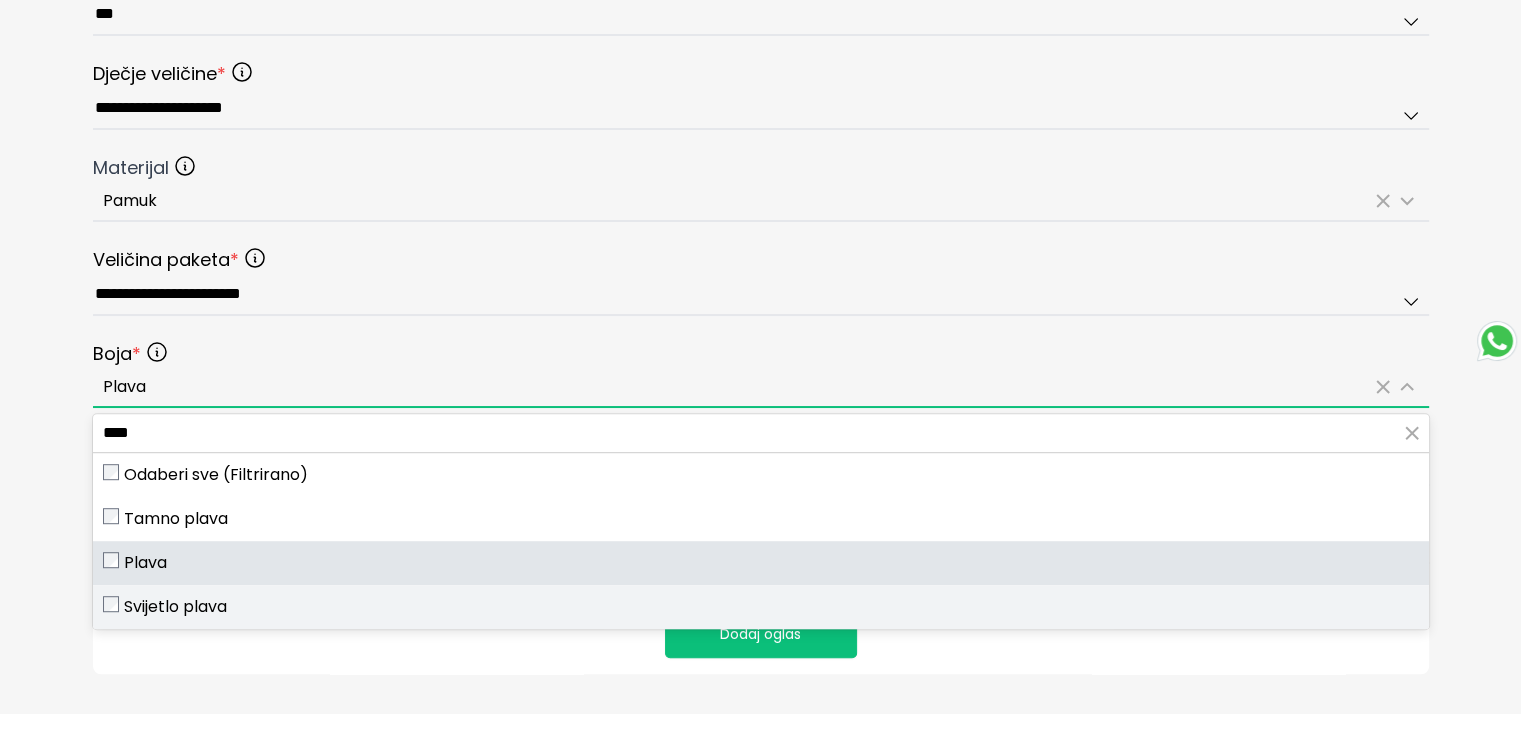 click on "Svijetlo plava" at bounding box center [175, 607] 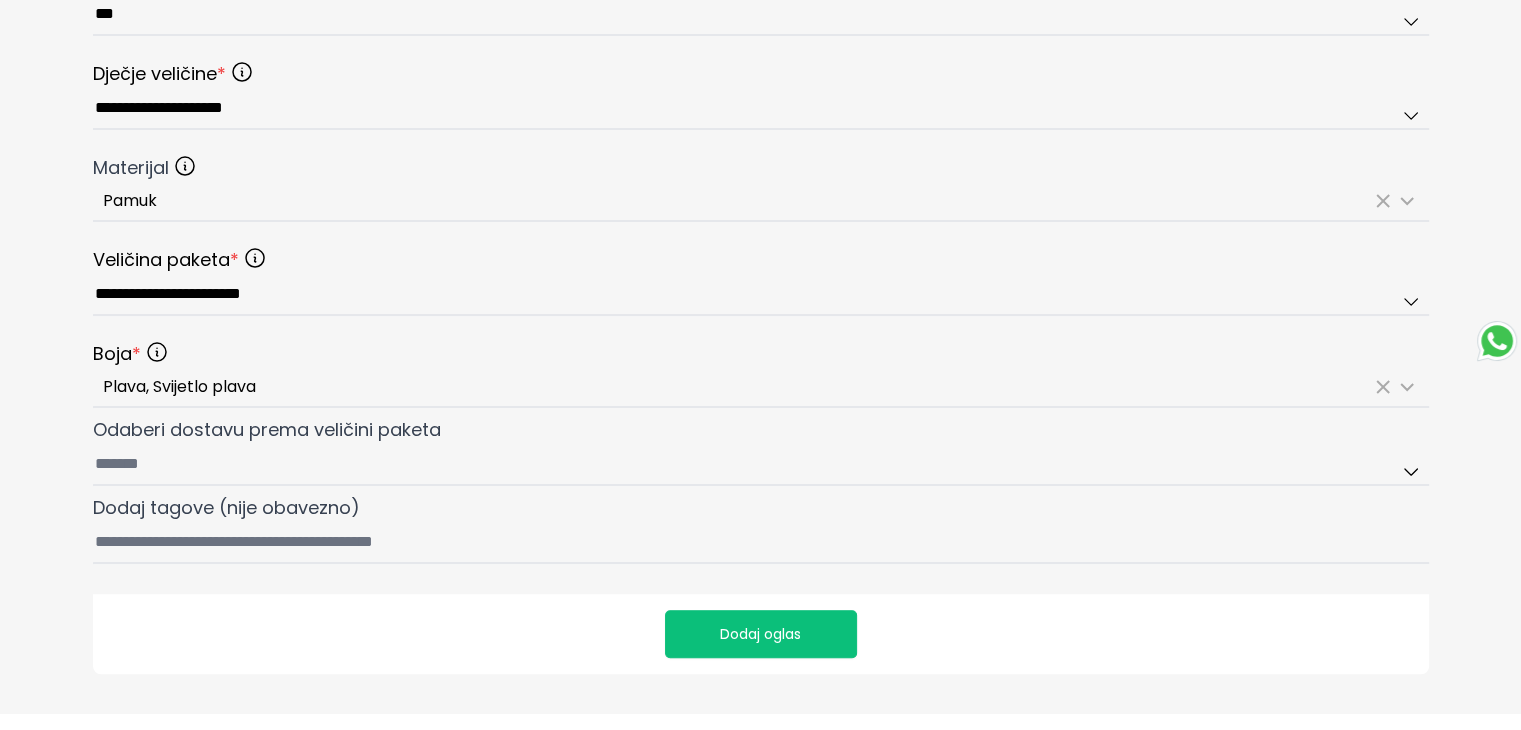 click on "**********" at bounding box center (760, -124) 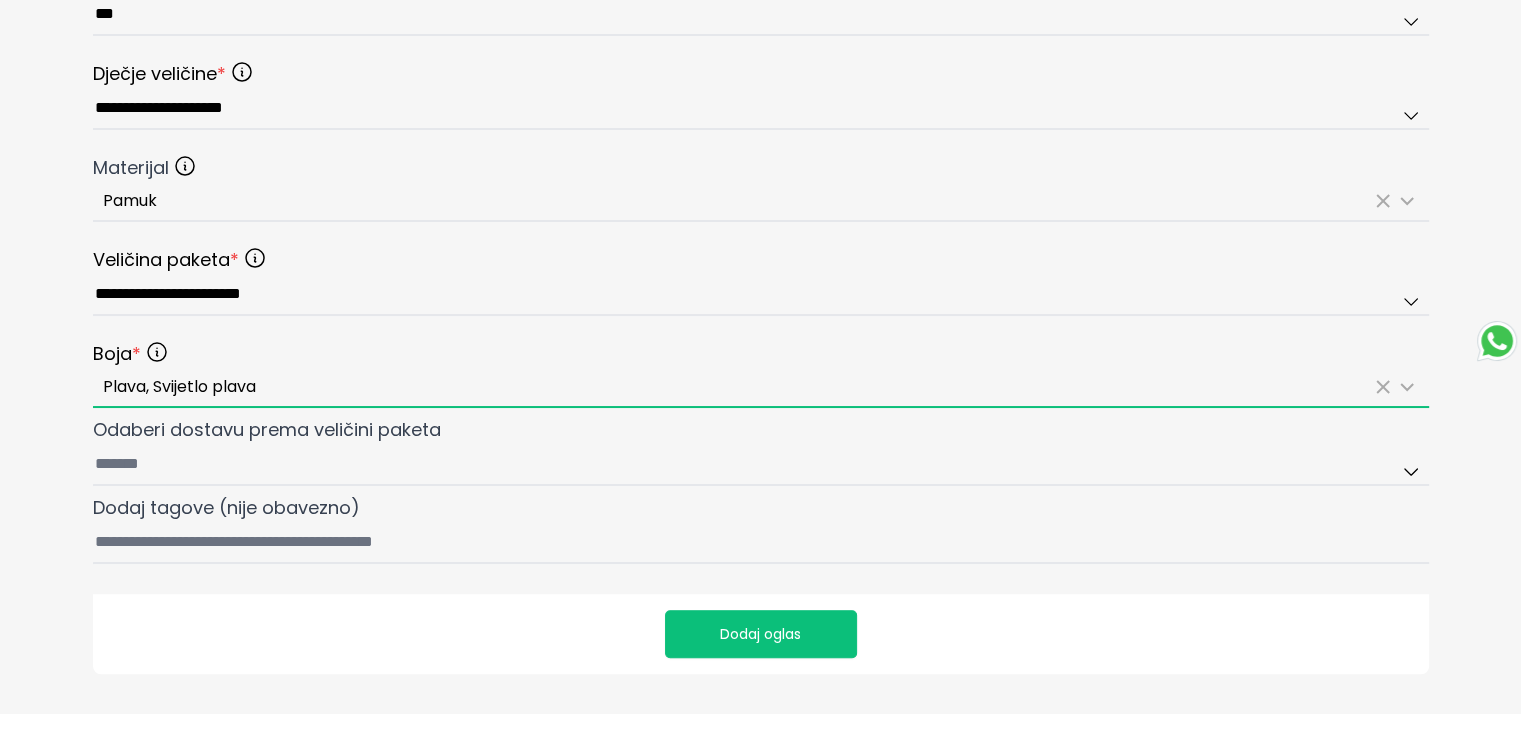 click on "Plava, Svijetlo plava" at bounding box center (737, 387) 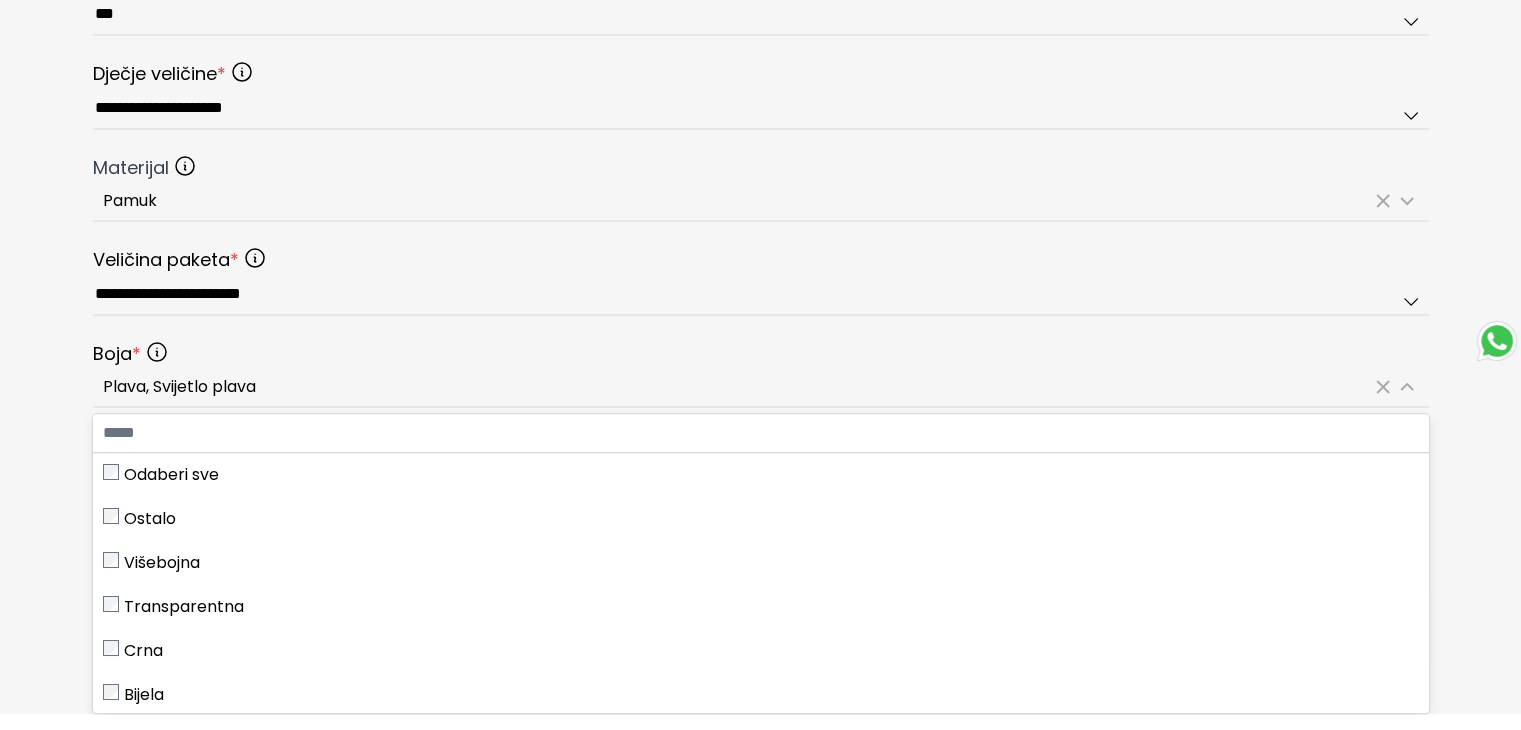 click on "**********" at bounding box center [760, -124] 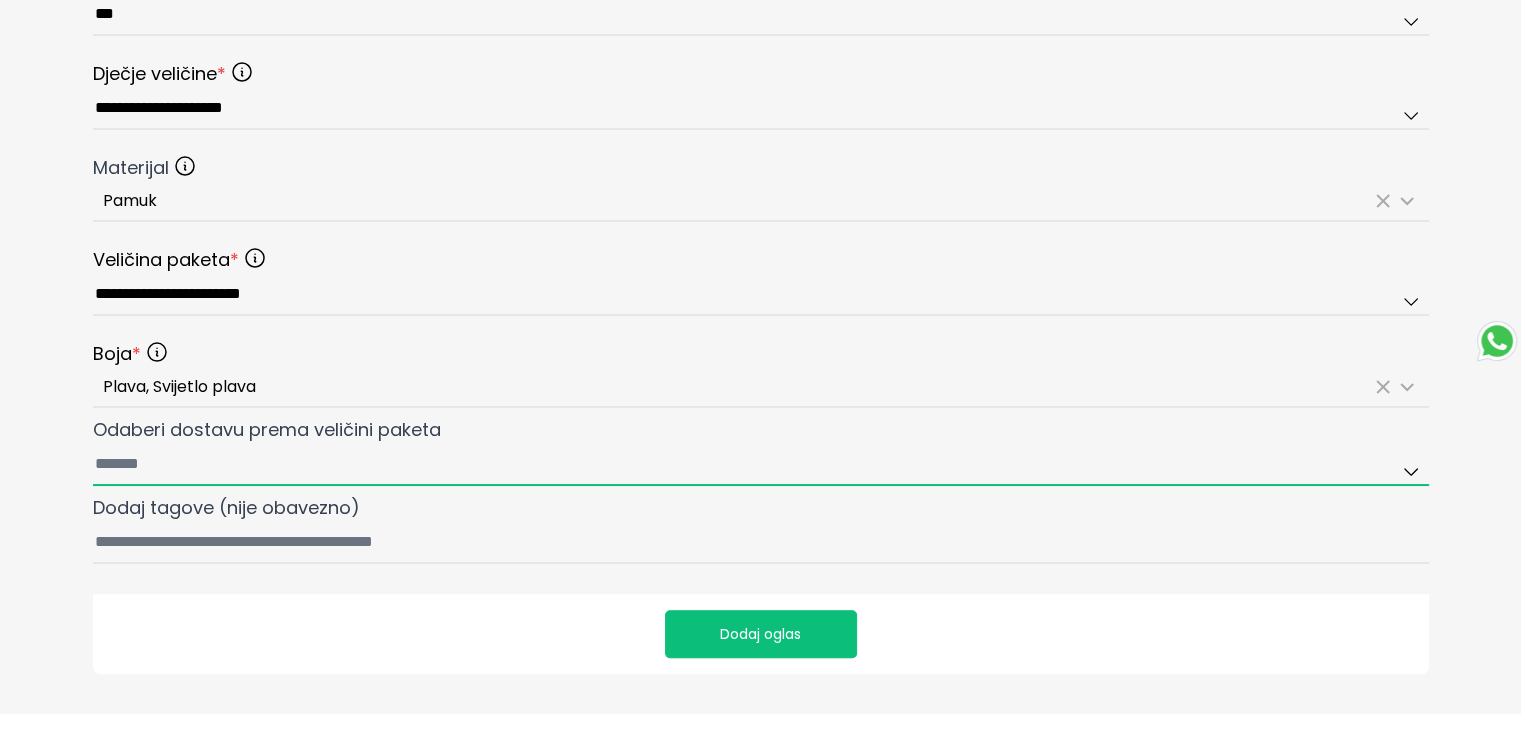 click on "Odaberi dostavu prema veličini paketa" at bounding box center (761, 465) 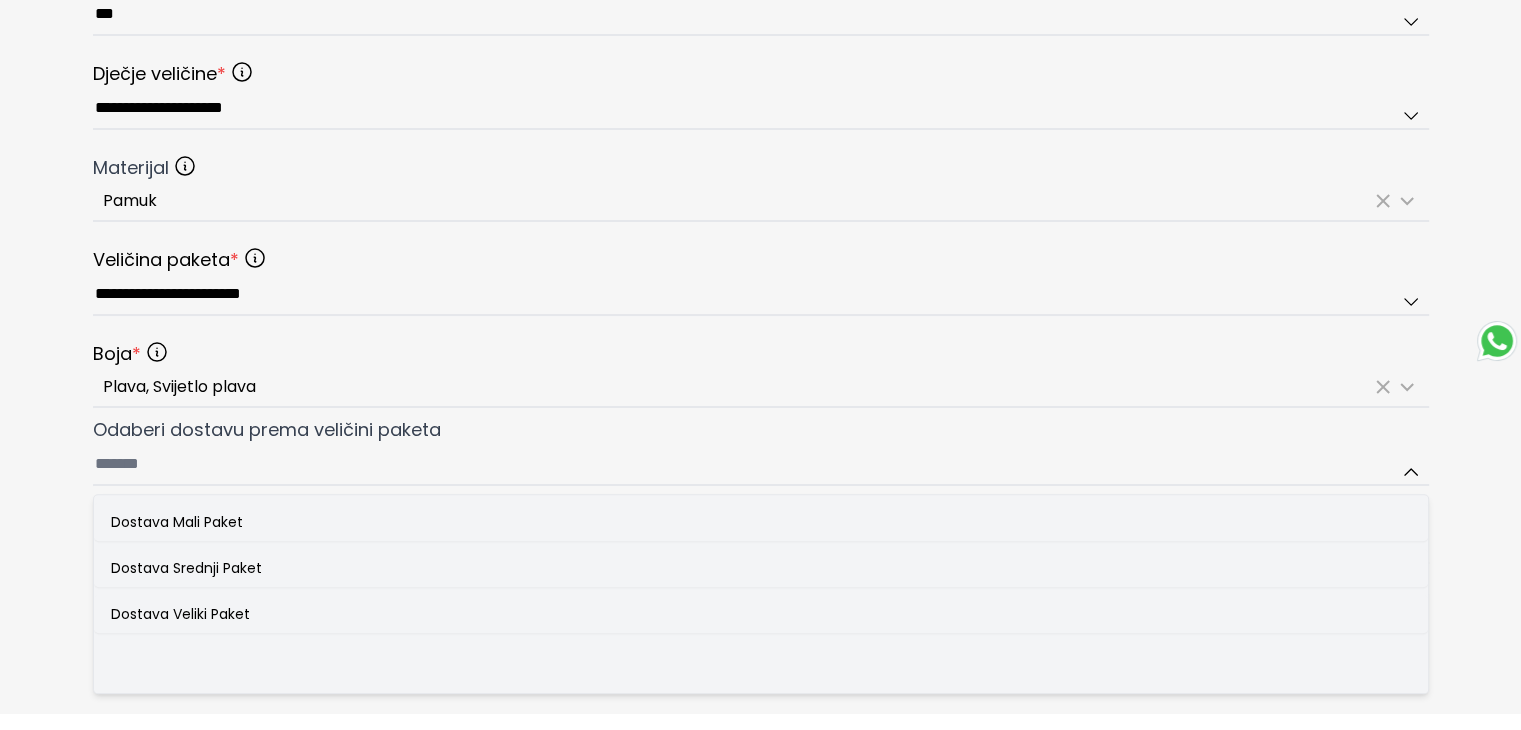 click on "Dostava Mali Paket Dostava Srednji Paket Dostava Veliki Paket" at bounding box center [761, 594] 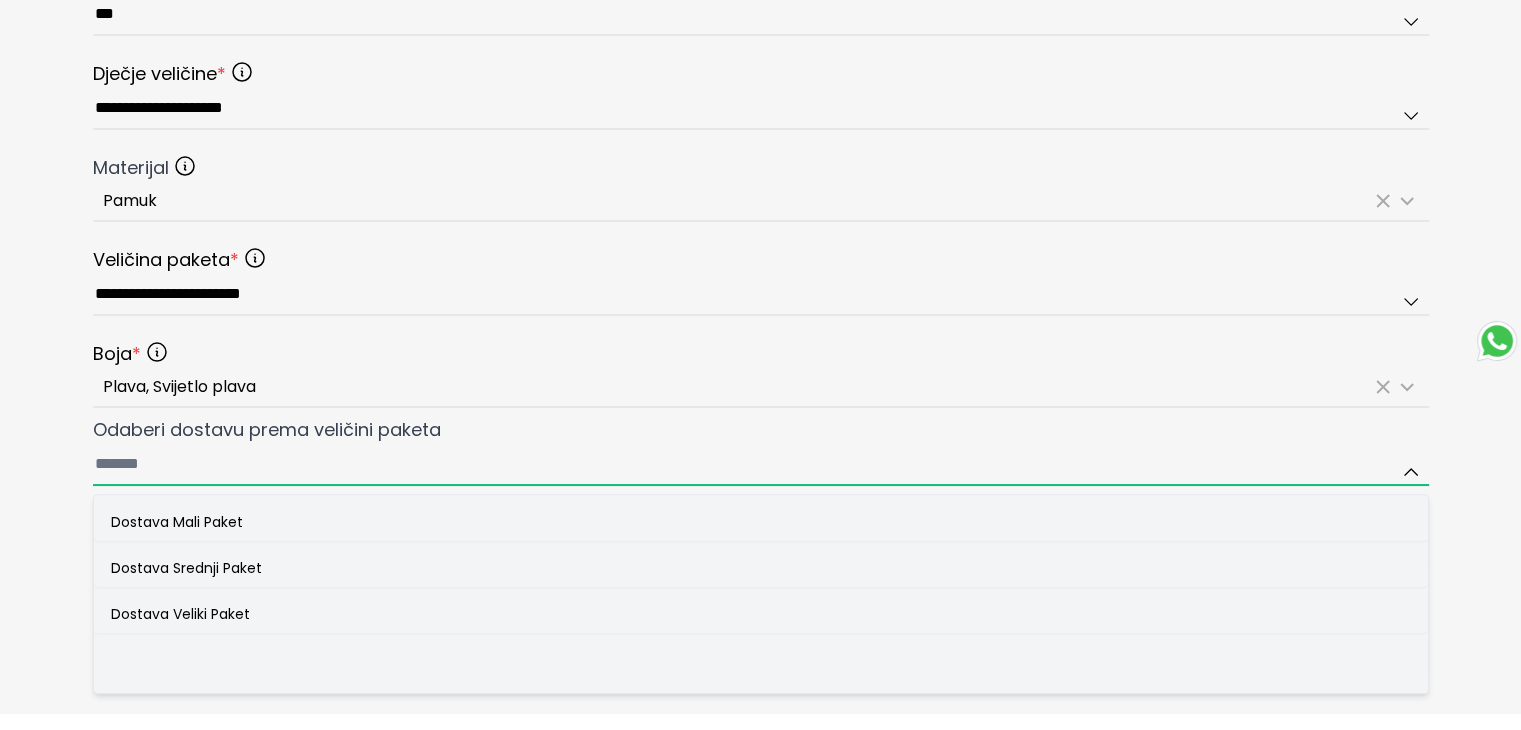 click on "Odaberi dostavu prema veličini paketa Dostava Mali Paket Dostava Srednji Paket Dostava Veliki Paket" at bounding box center [761, 465] 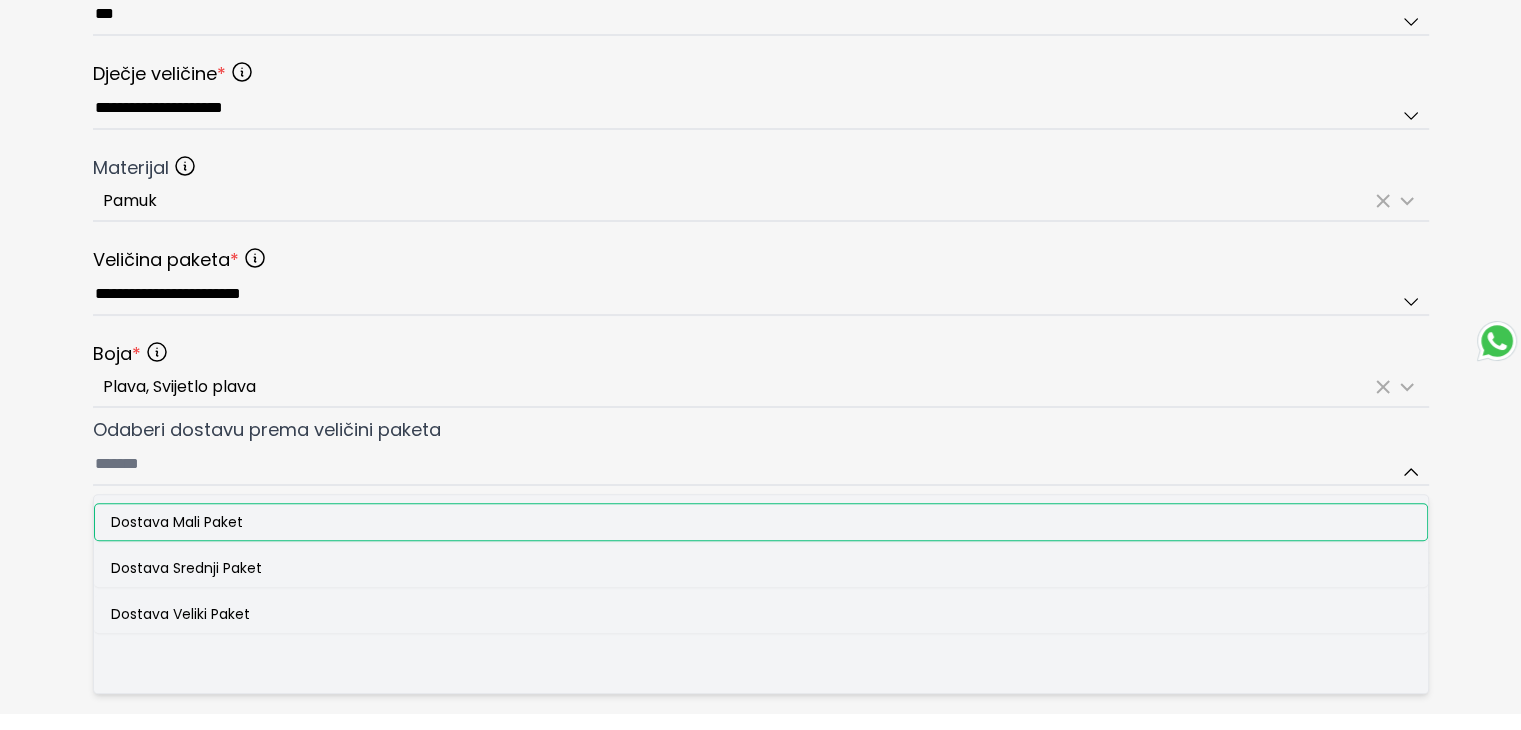click on "Dostava Mali Paket" at bounding box center (177, 522) 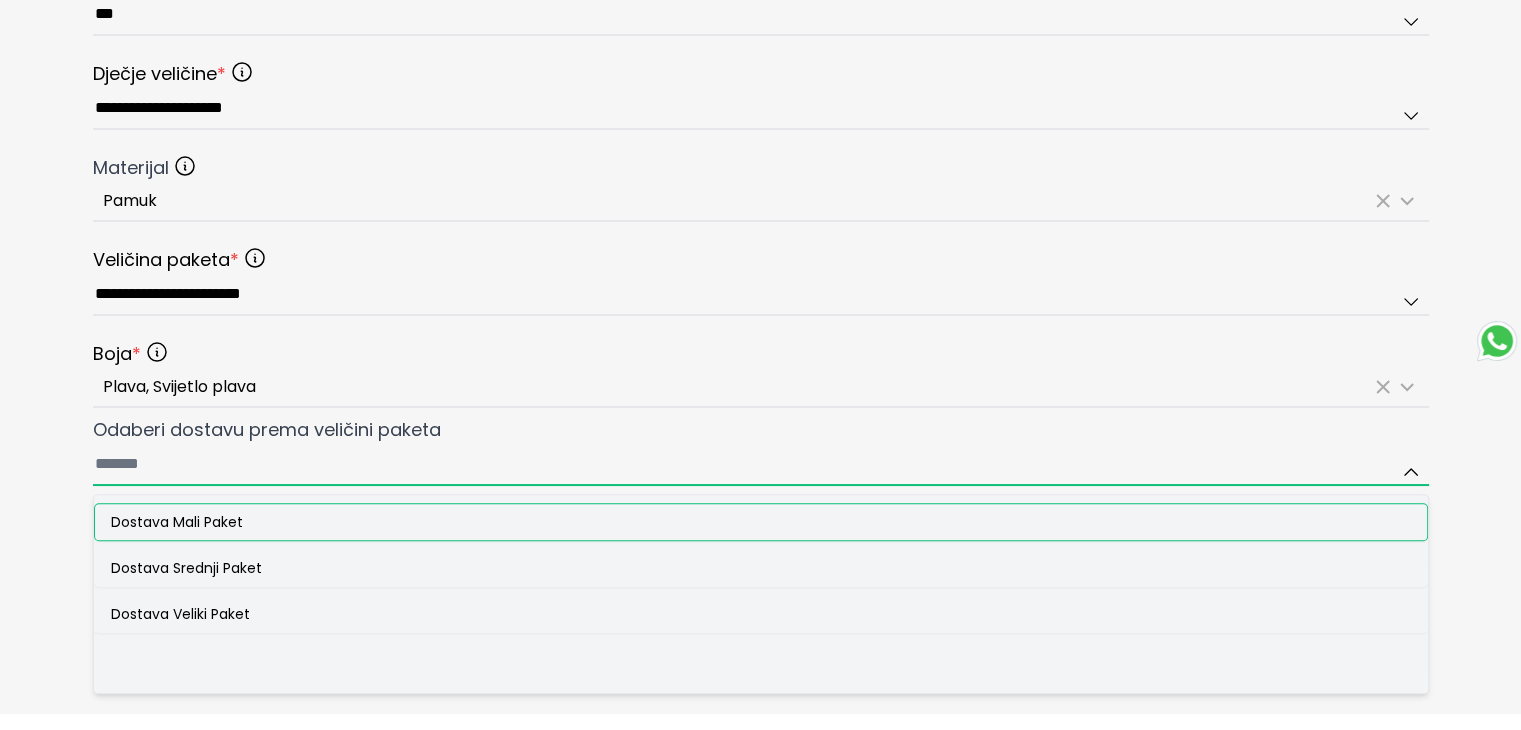 click on "Odaberi dostavu prema veličini paketa Dostava Mali Paket Dostava Srednji Paket Dostava Veliki Paket" at bounding box center (761, 465) 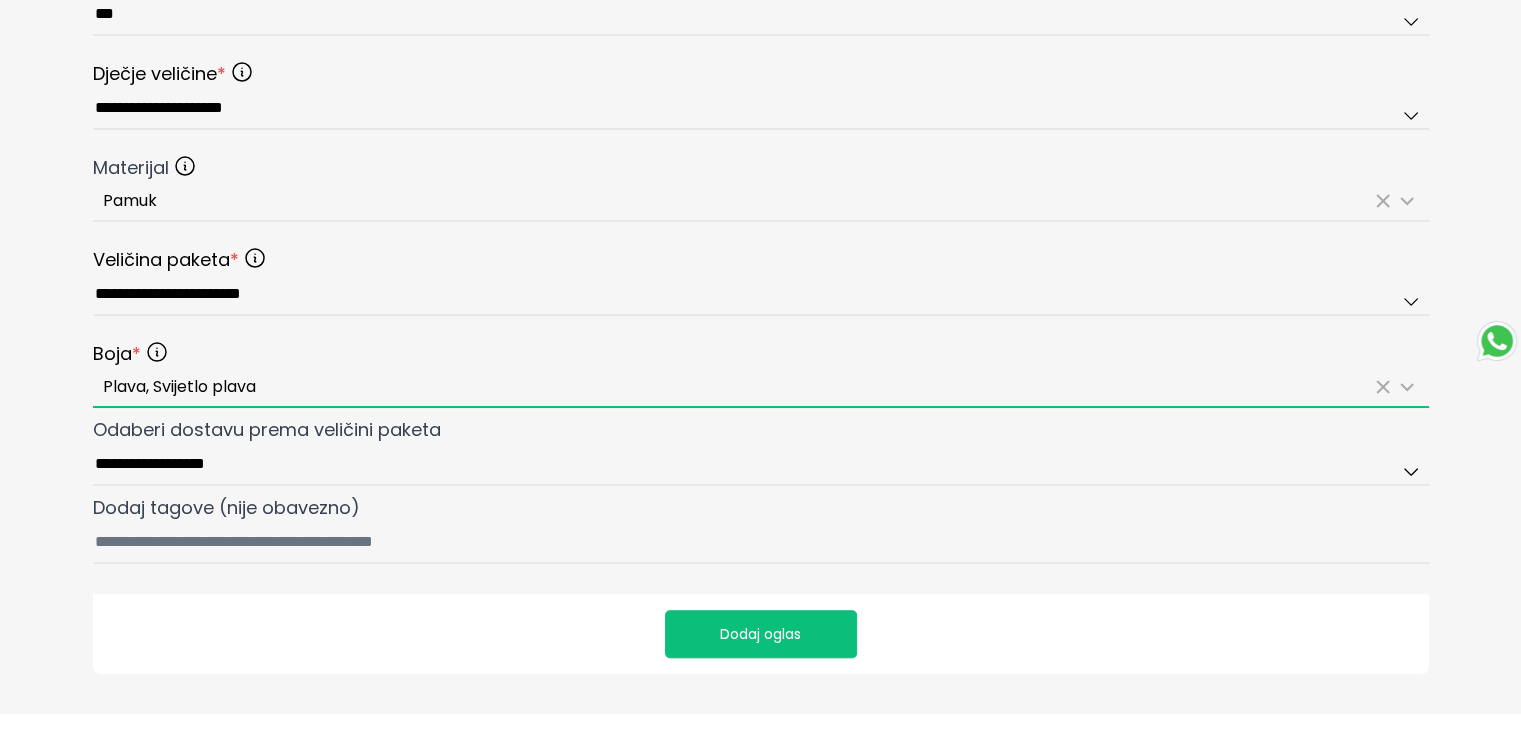 click on "Plava, Svijetlo plava" at bounding box center [737, 387] 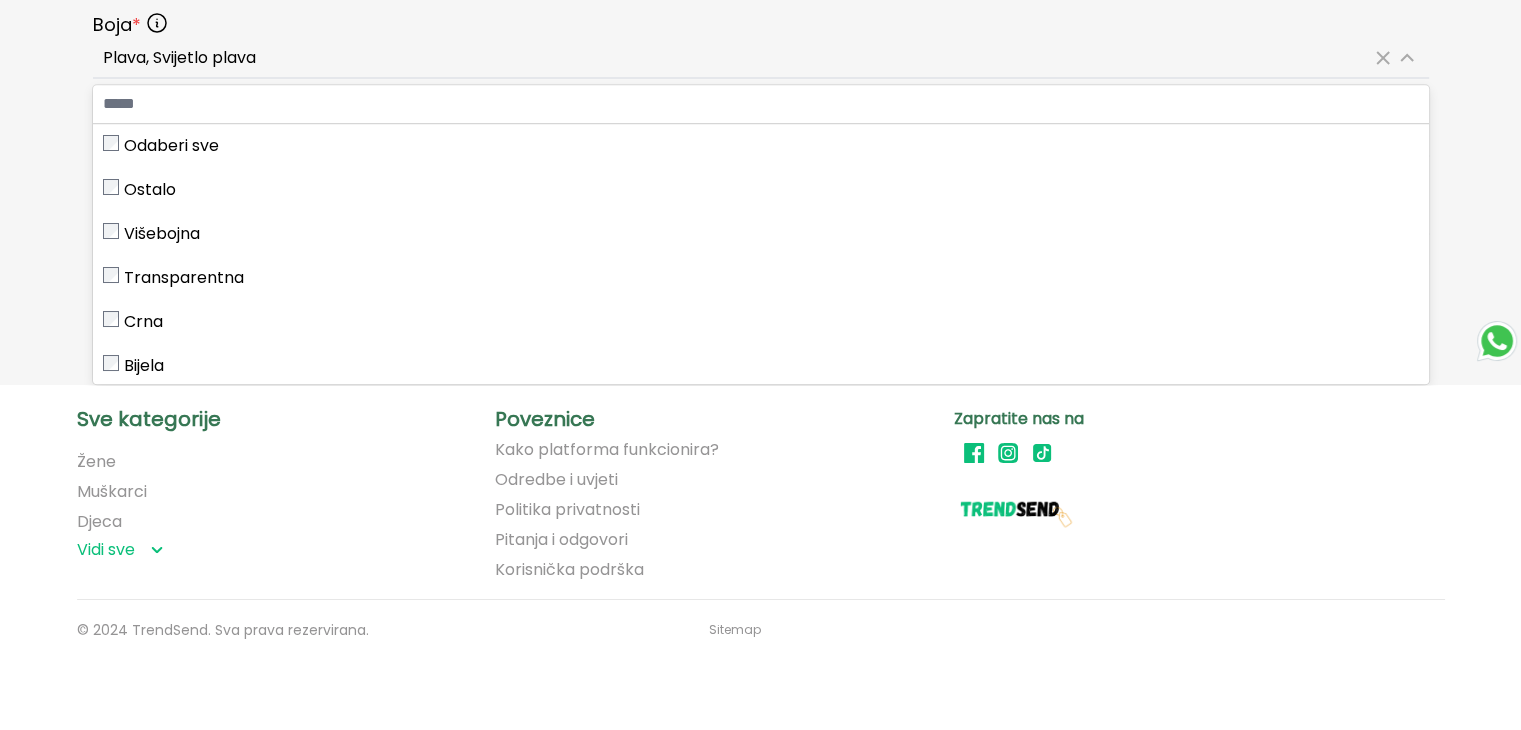 scroll, scrollTop: 1409, scrollLeft: 0, axis: vertical 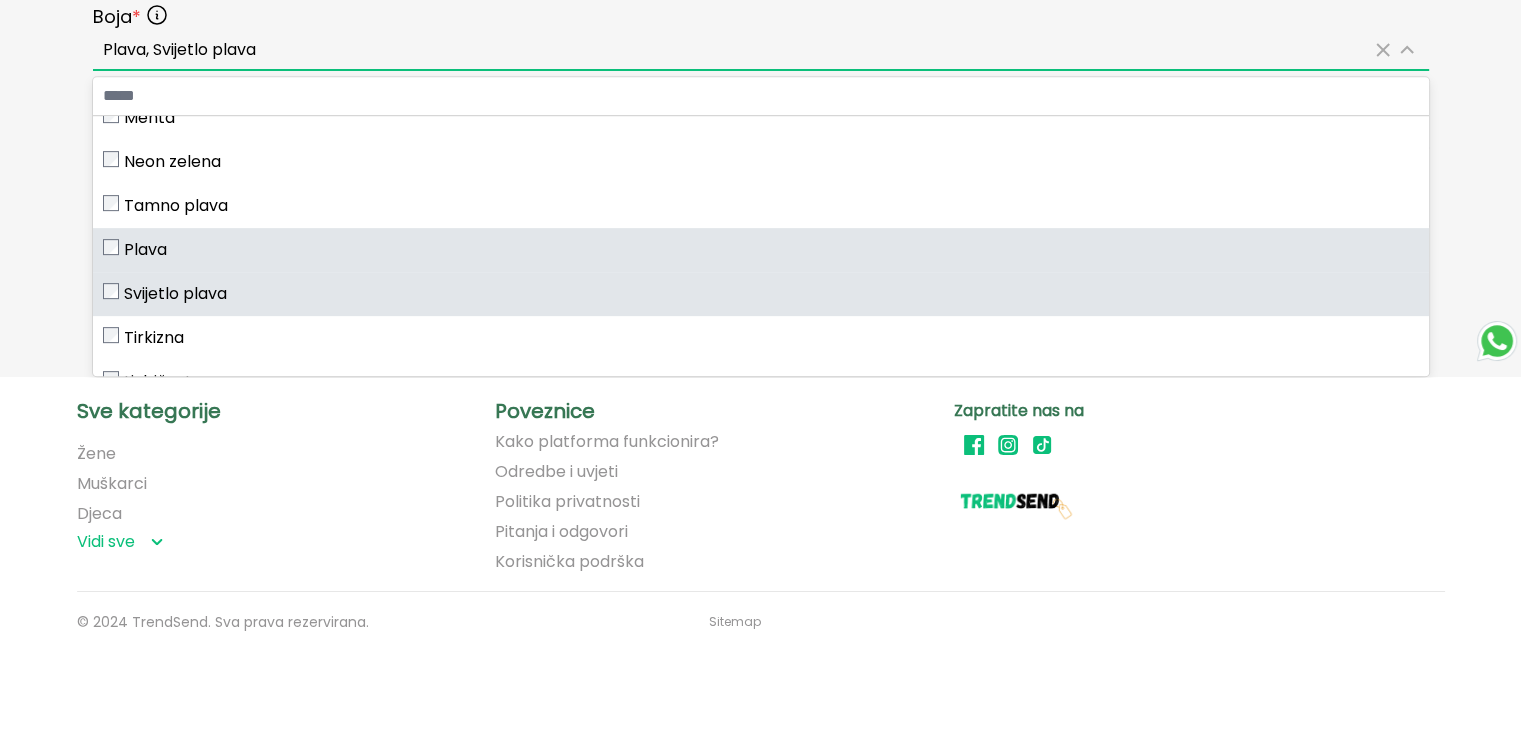 click on "Svijetlo plava" at bounding box center [175, 294] 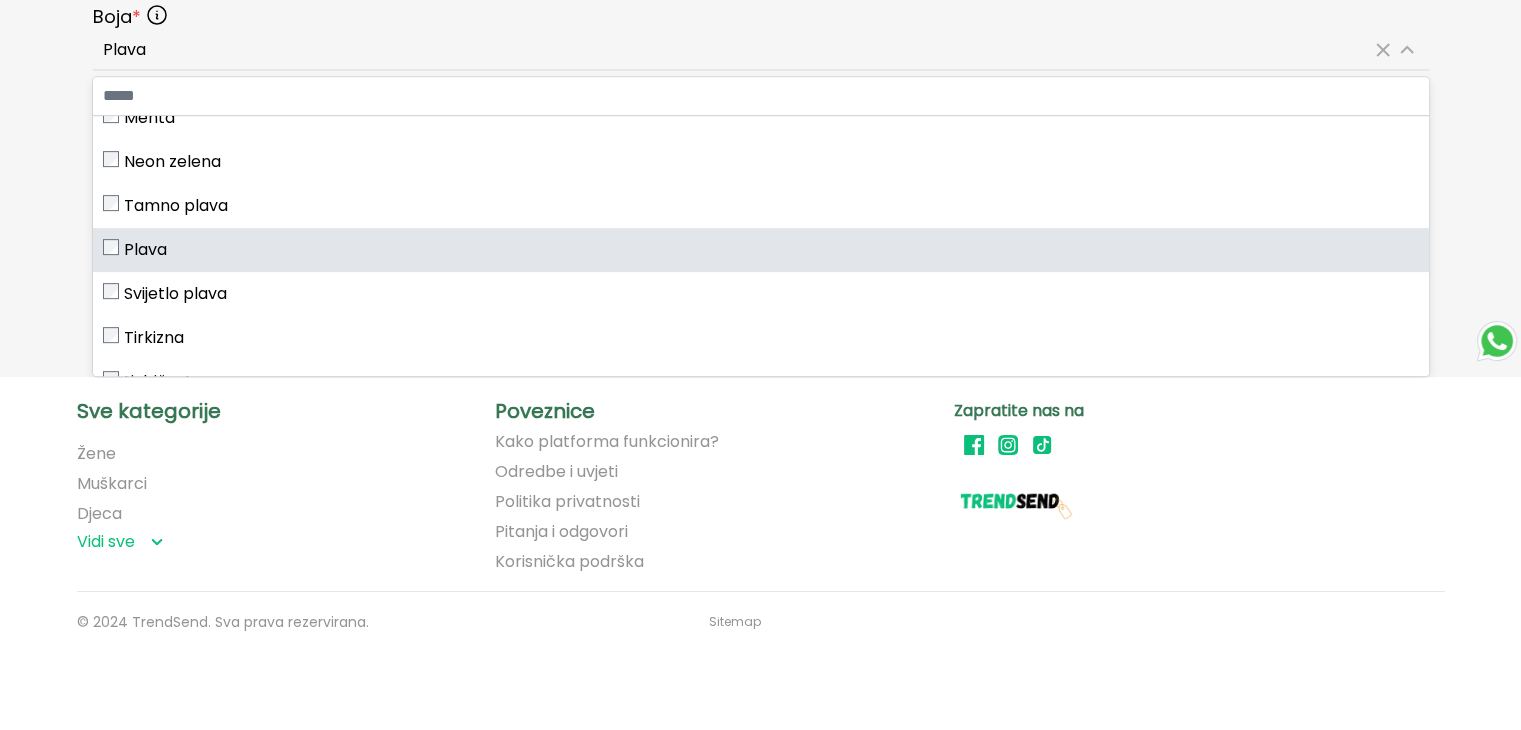 click on "**********" at bounding box center [760, -461] 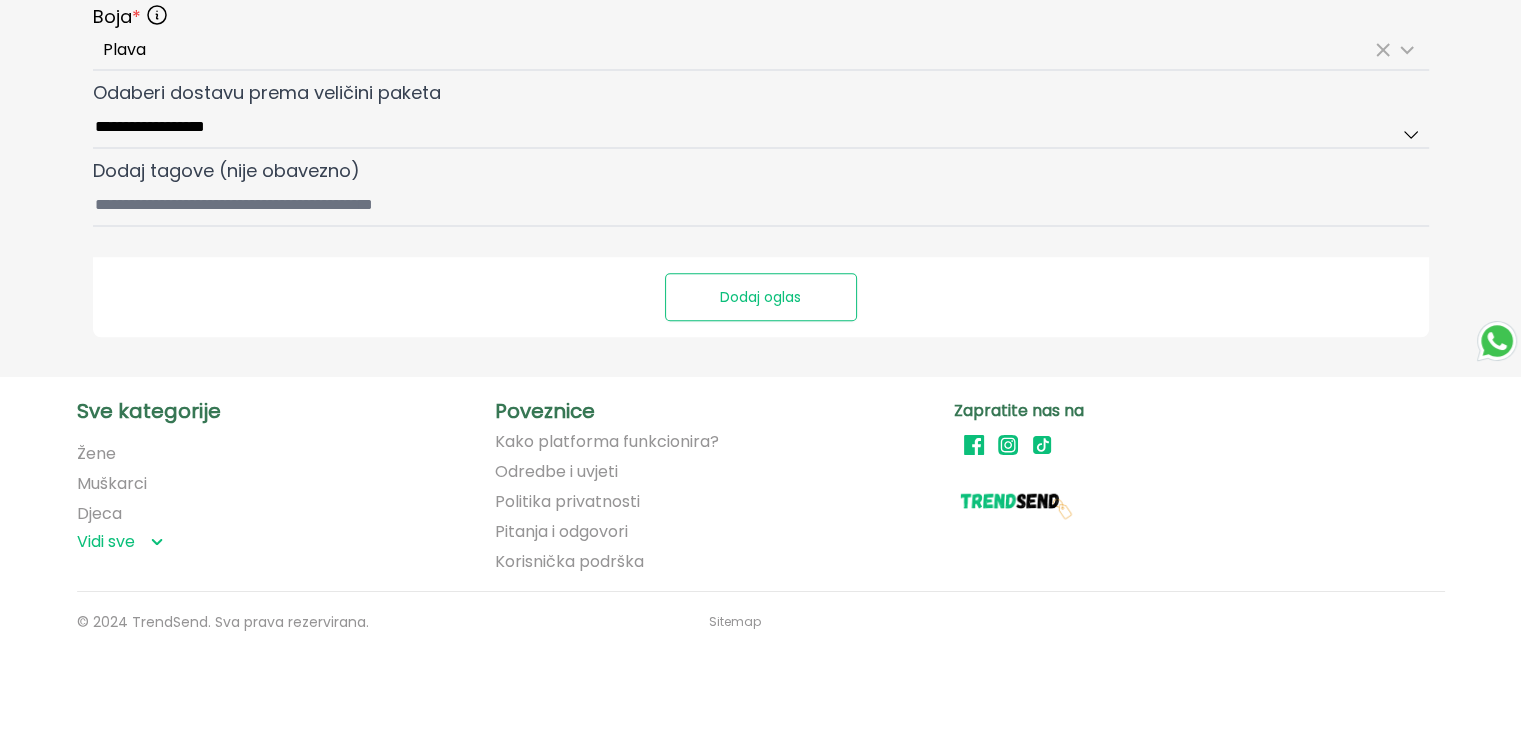 click on "Dodaj oglas" at bounding box center (761, 297) 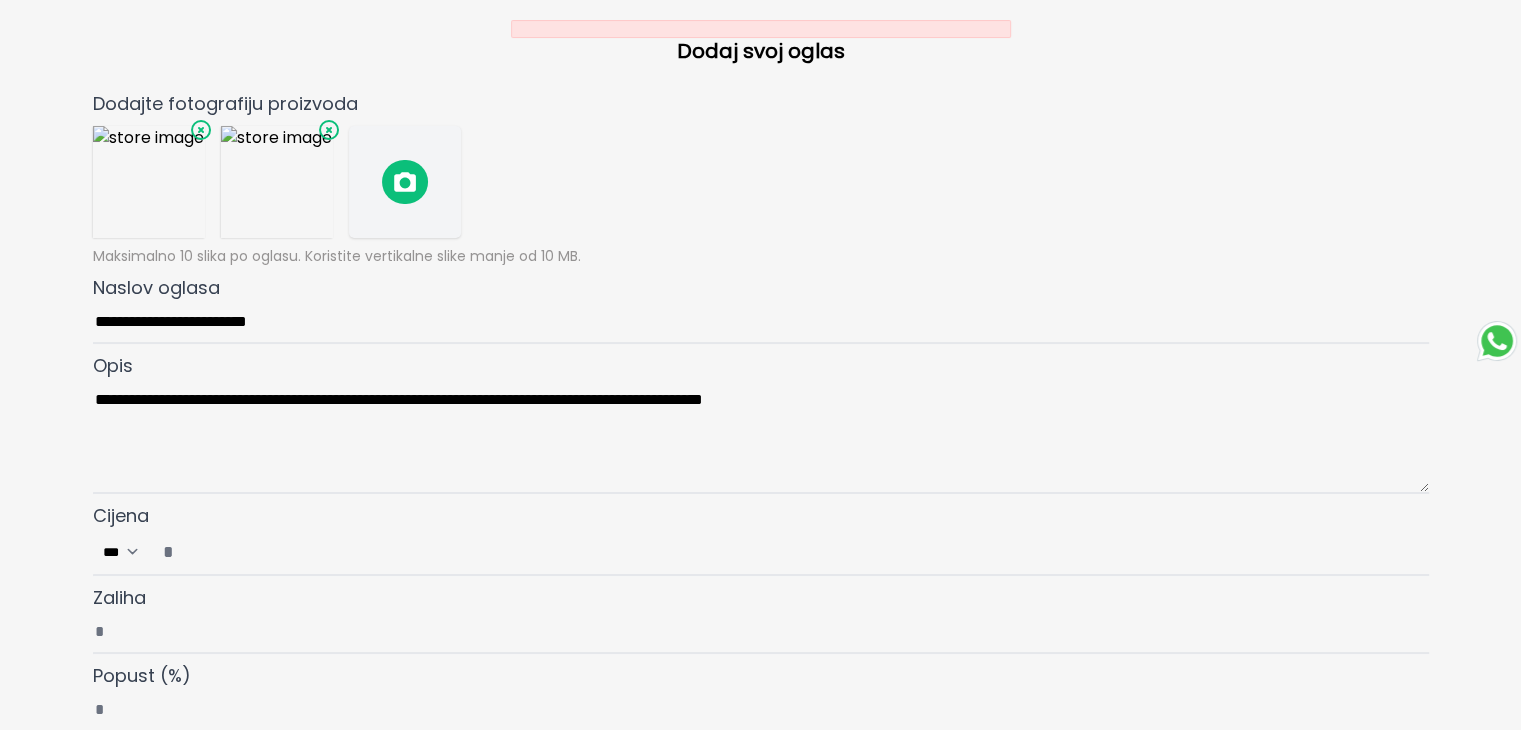 scroll, scrollTop: 0, scrollLeft: 0, axis: both 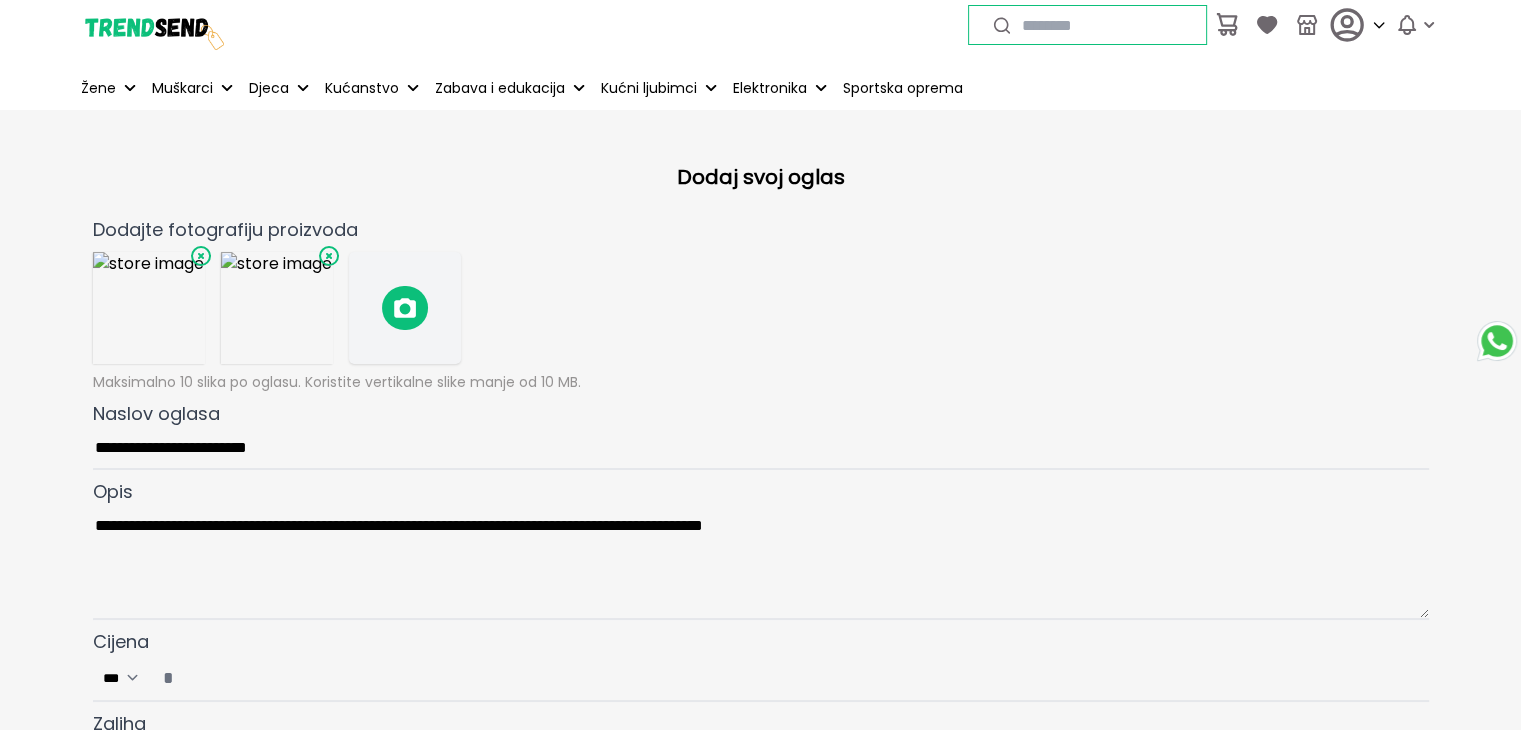 click 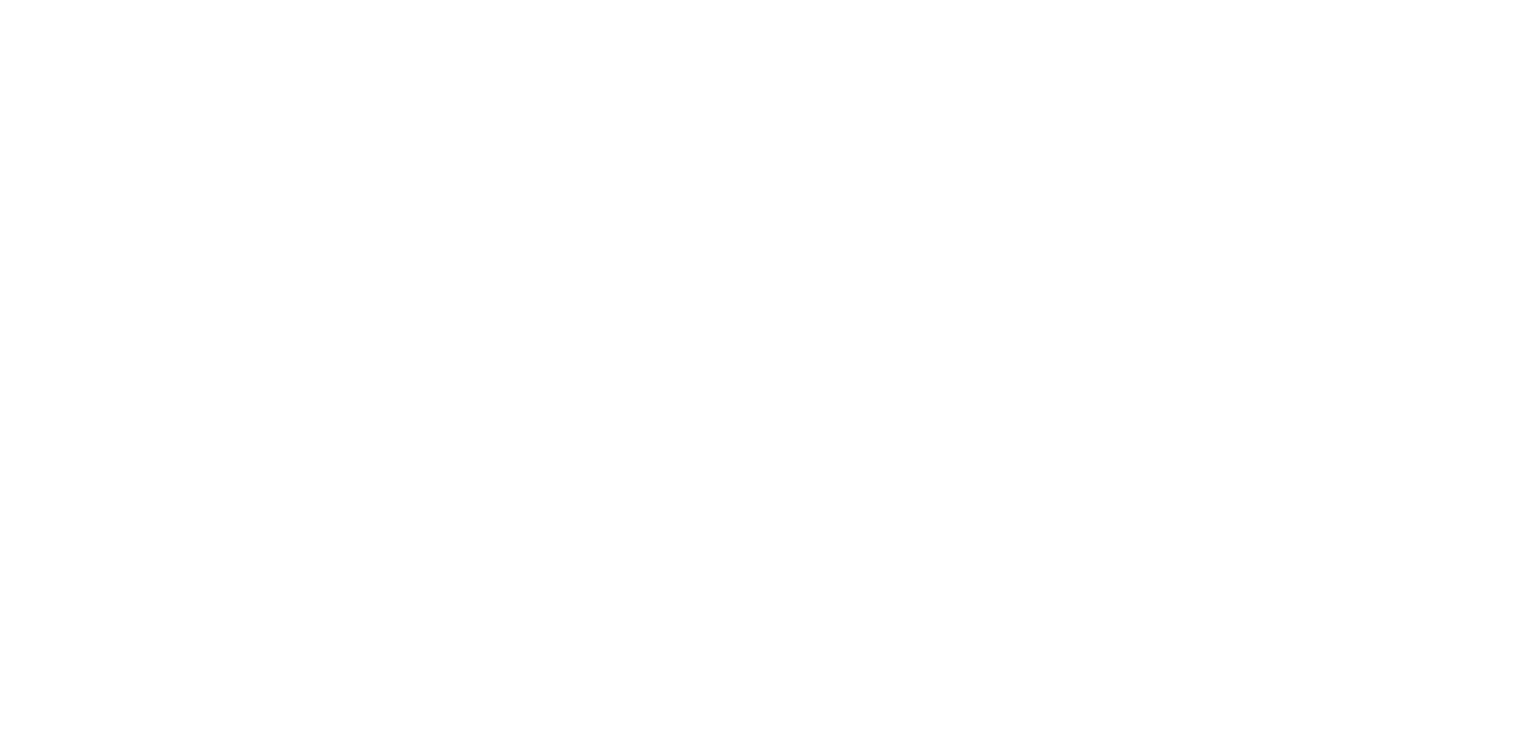 scroll, scrollTop: 0, scrollLeft: 0, axis: both 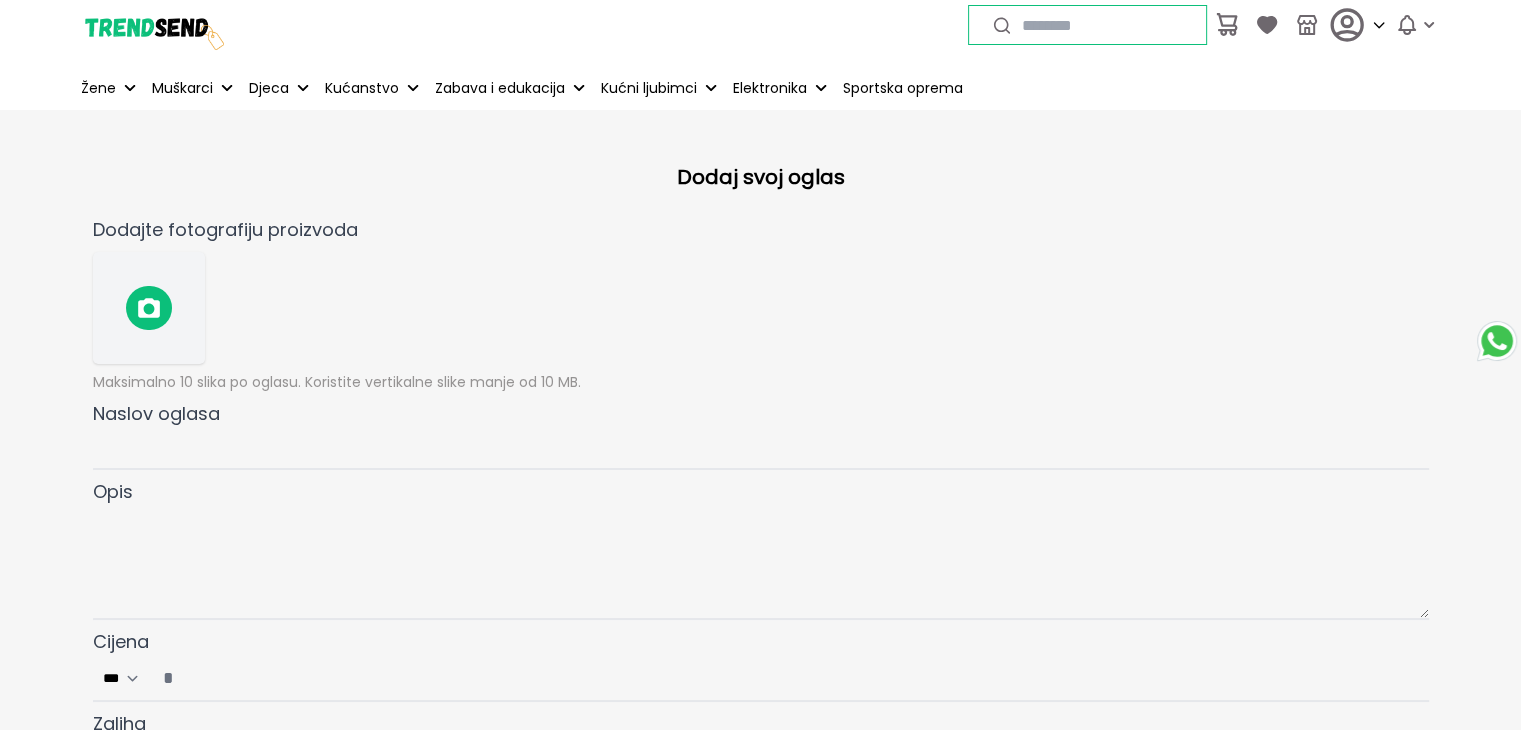 click at bounding box center (149, 308) 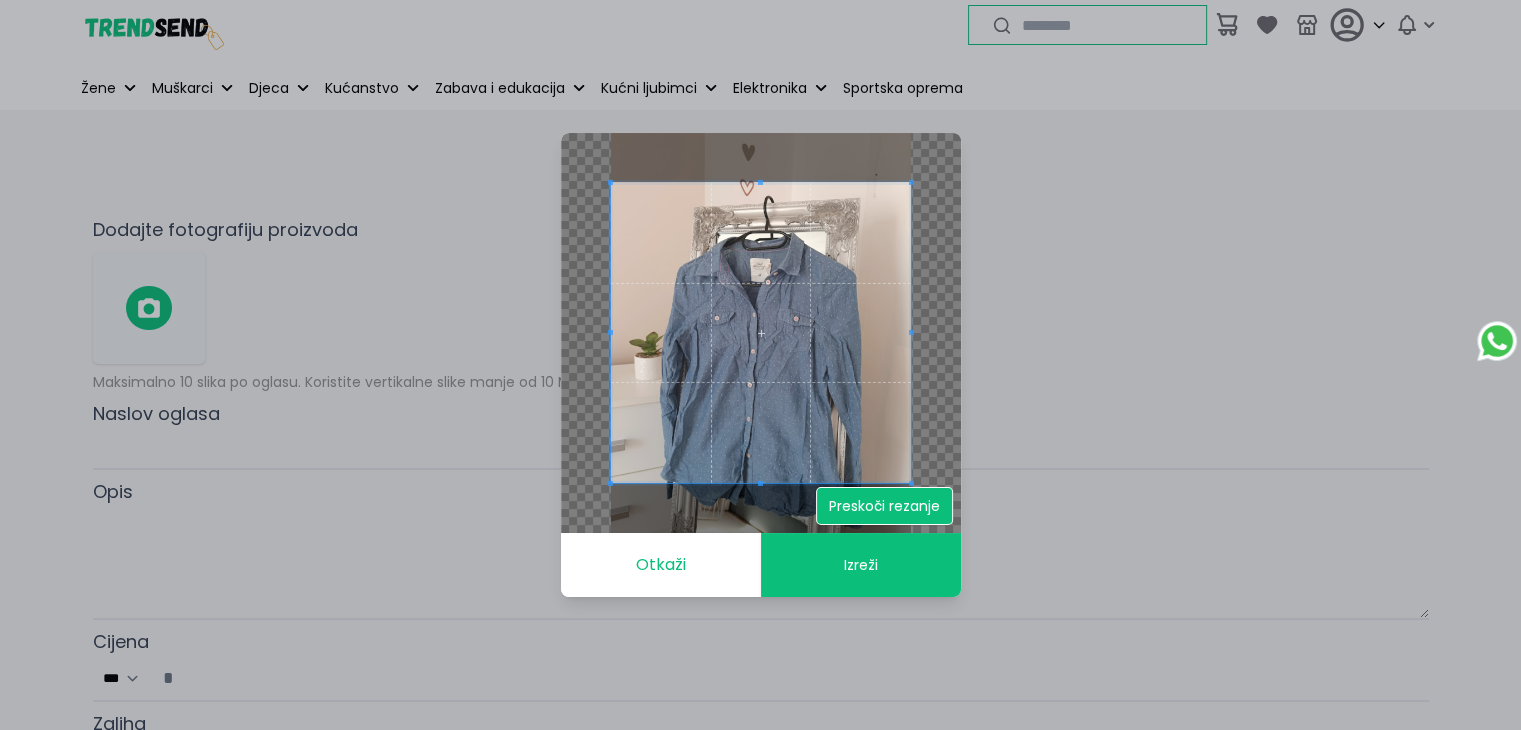 click on "Preskoči rezanje" at bounding box center [884, 506] 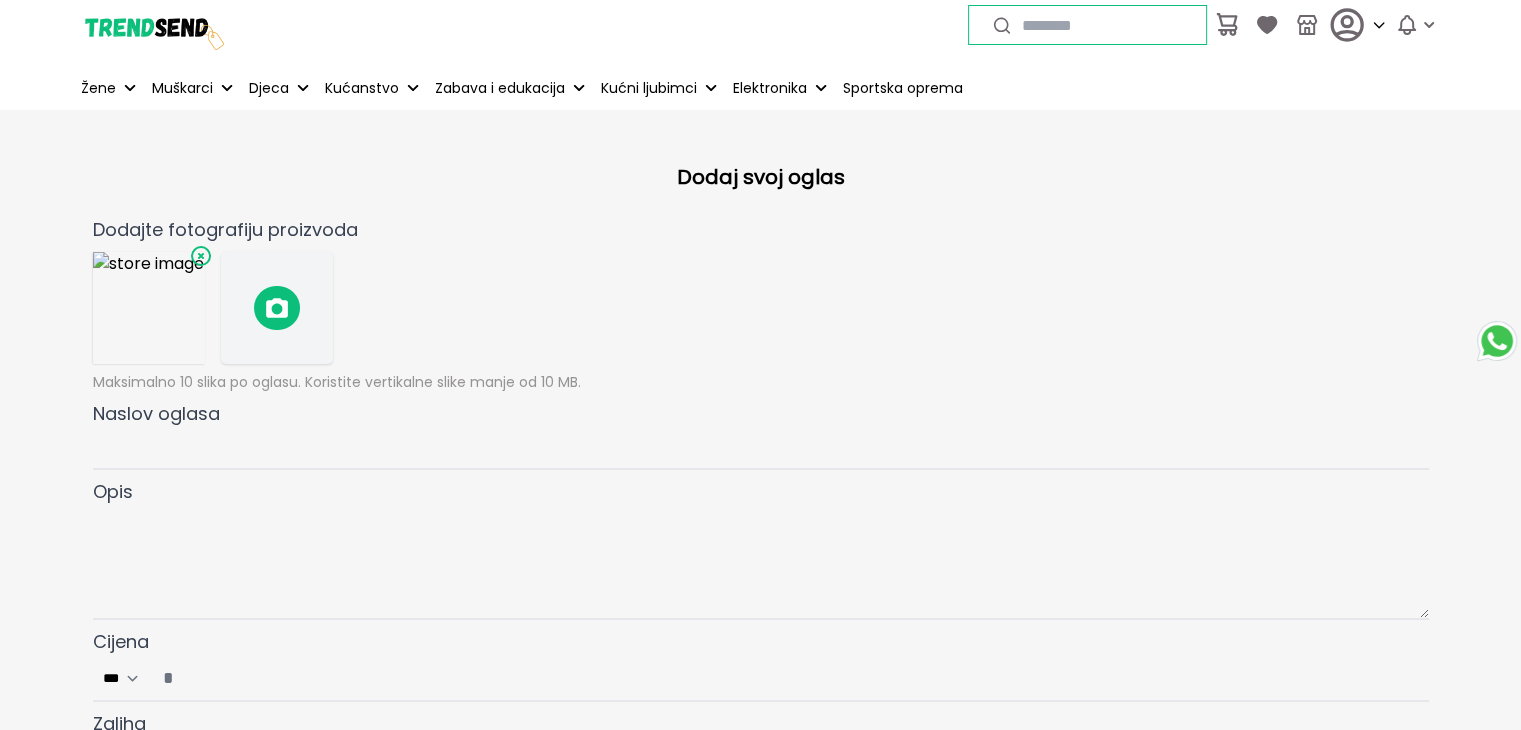 click on "Opis" at bounding box center (761, 549) 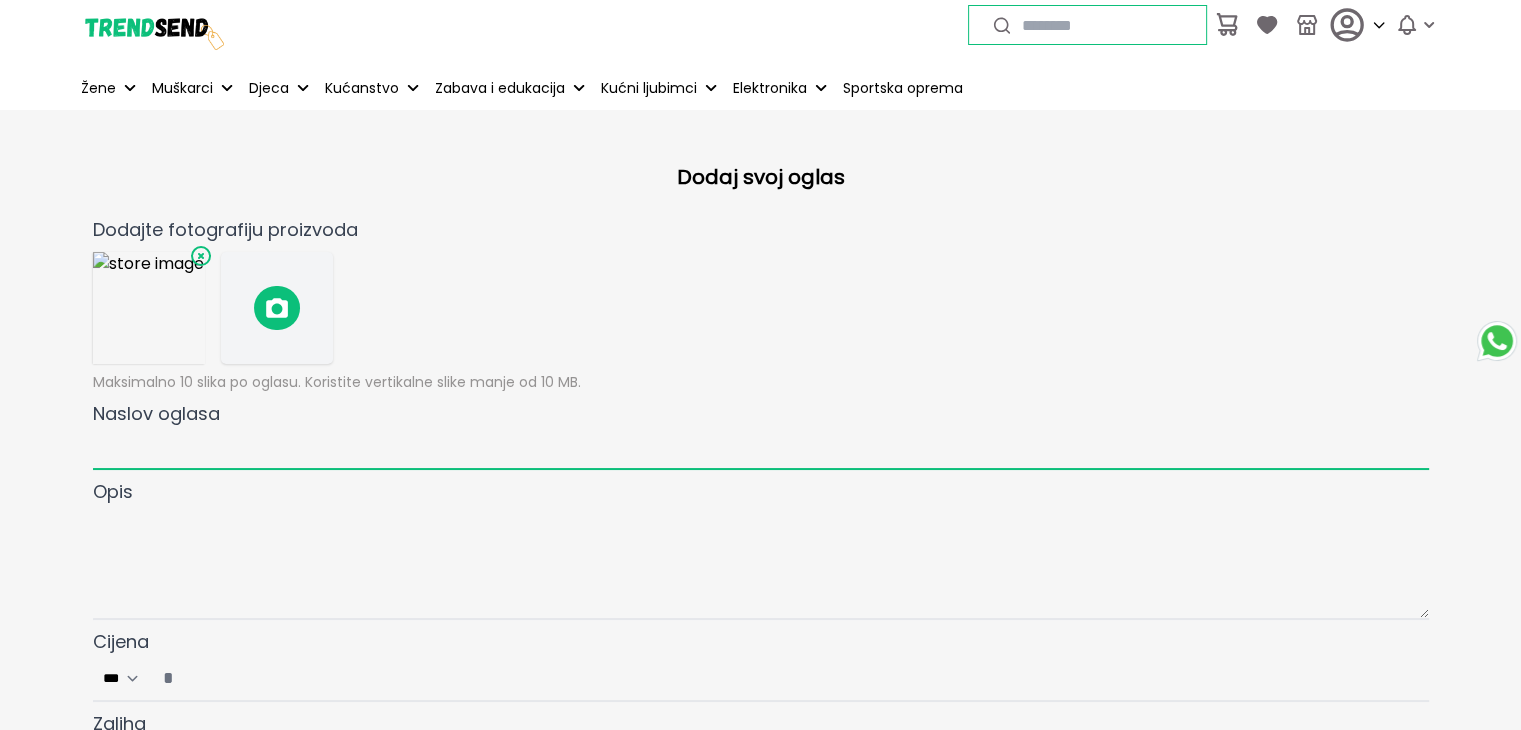 click on "Naslov oglasa" at bounding box center [761, 449] 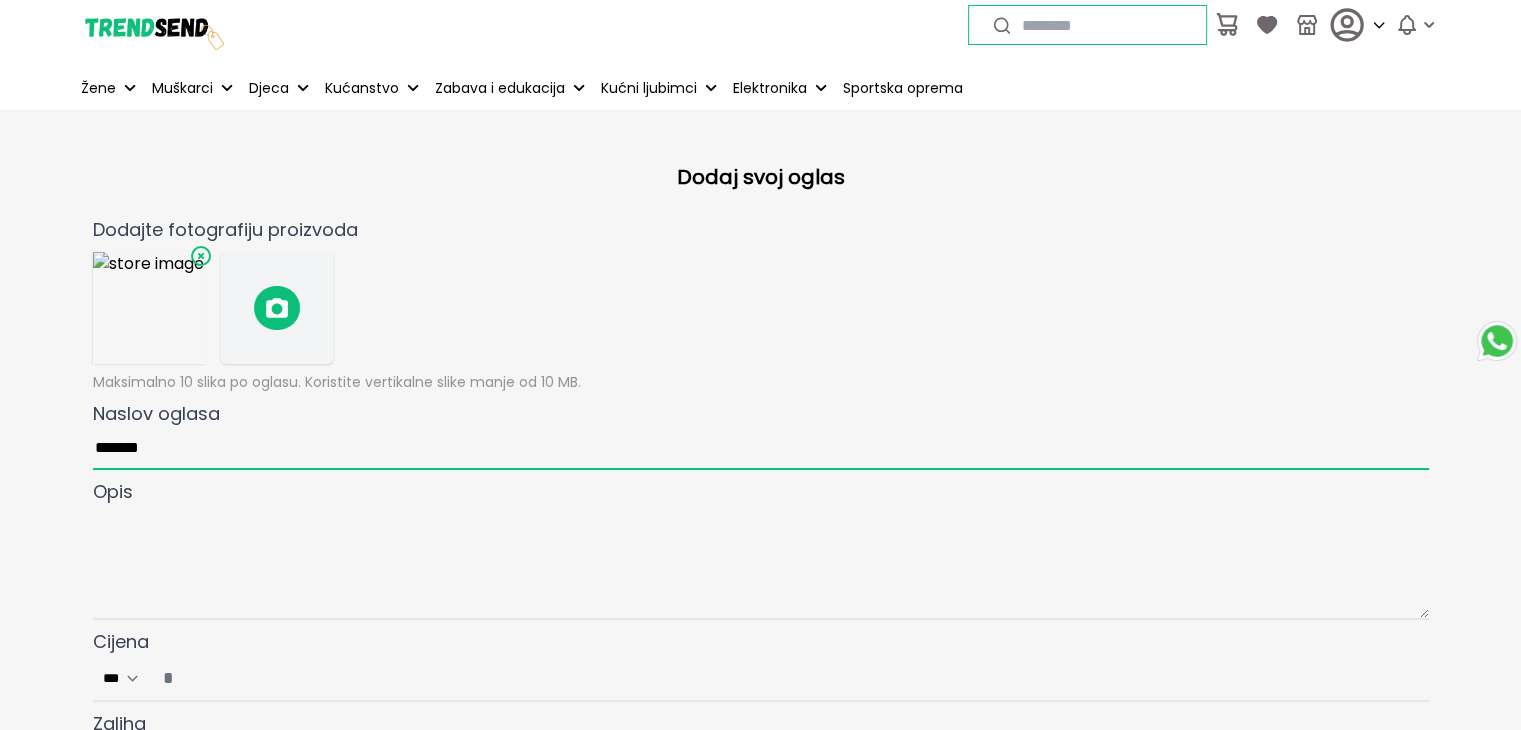 type on "*******" 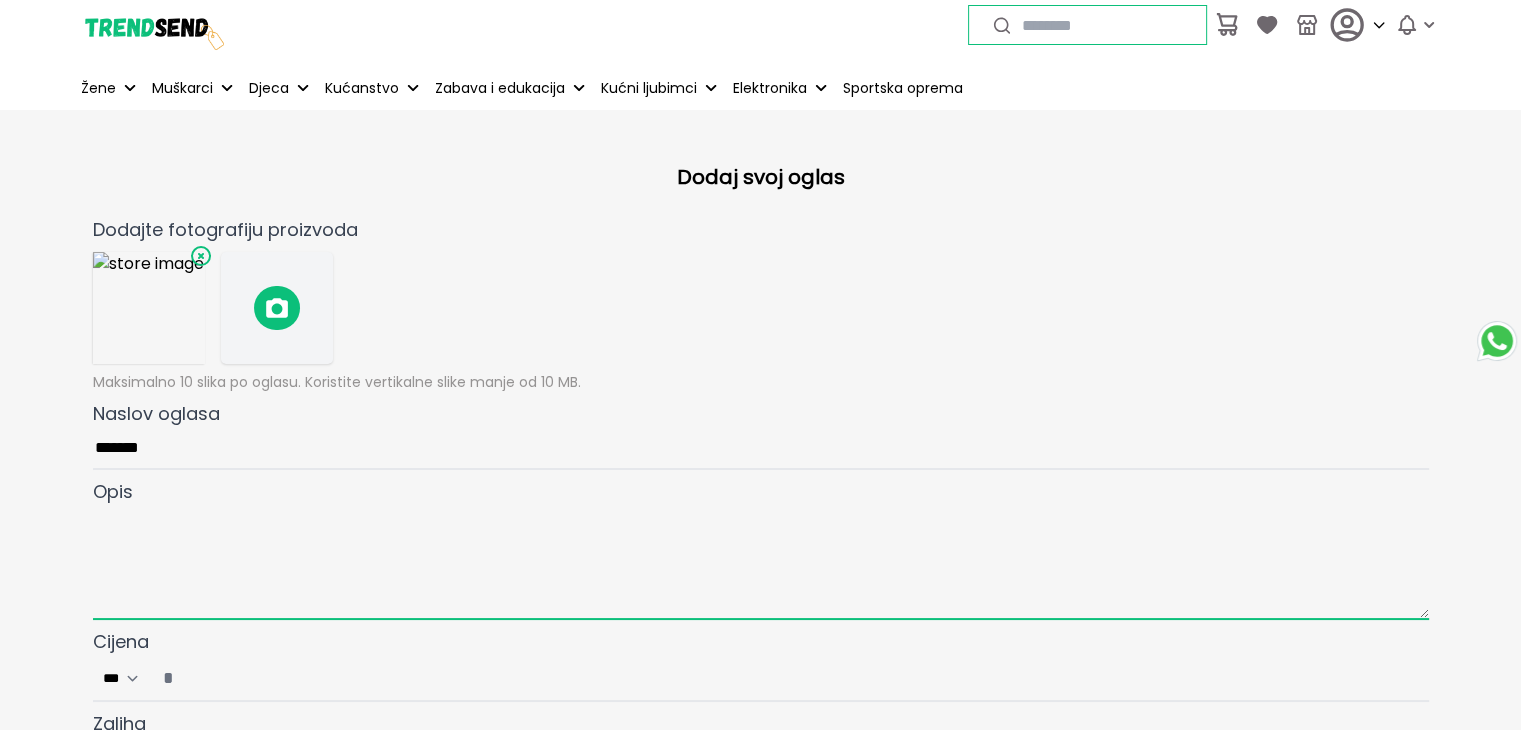 click at bounding box center [761, 563] 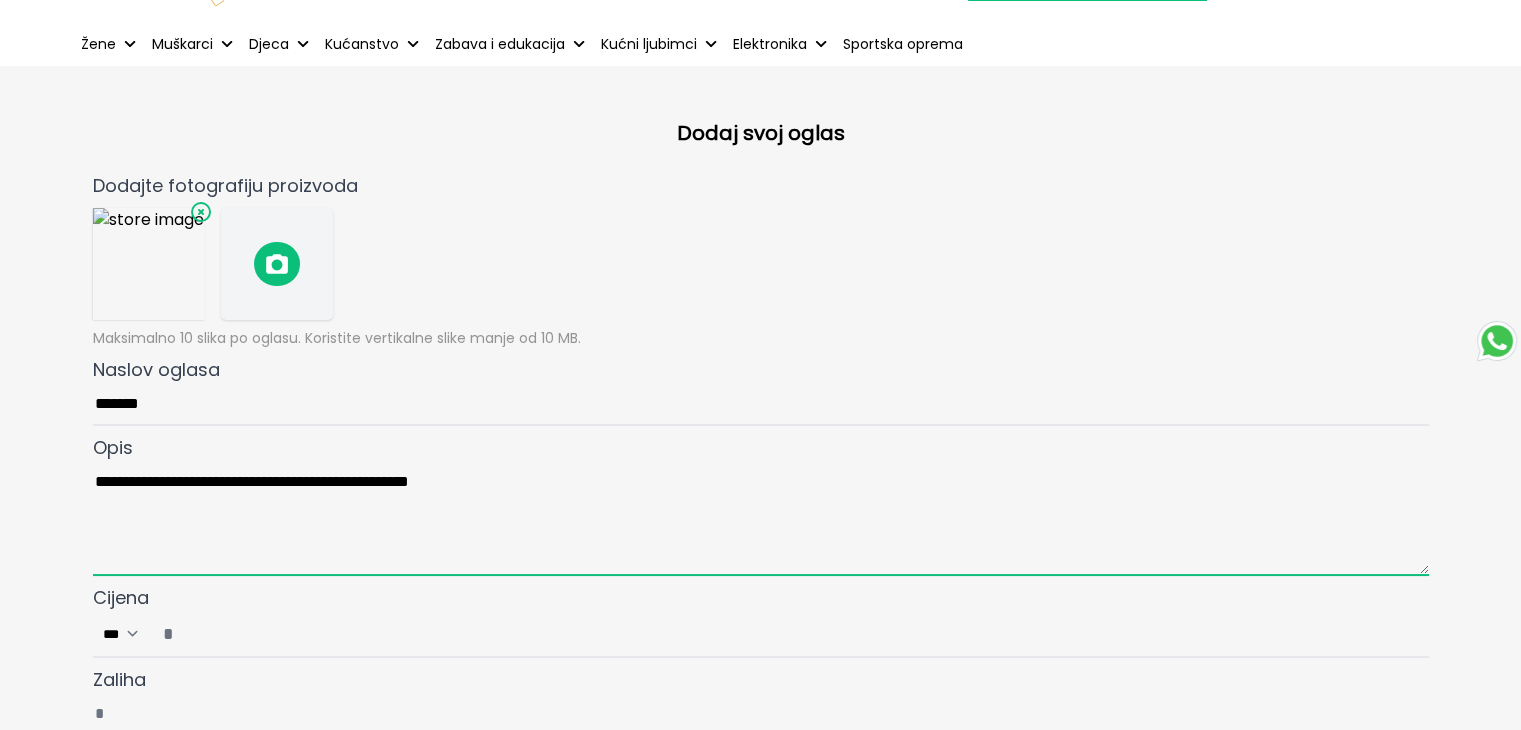 scroll, scrollTop: 300, scrollLeft: 0, axis: vertical 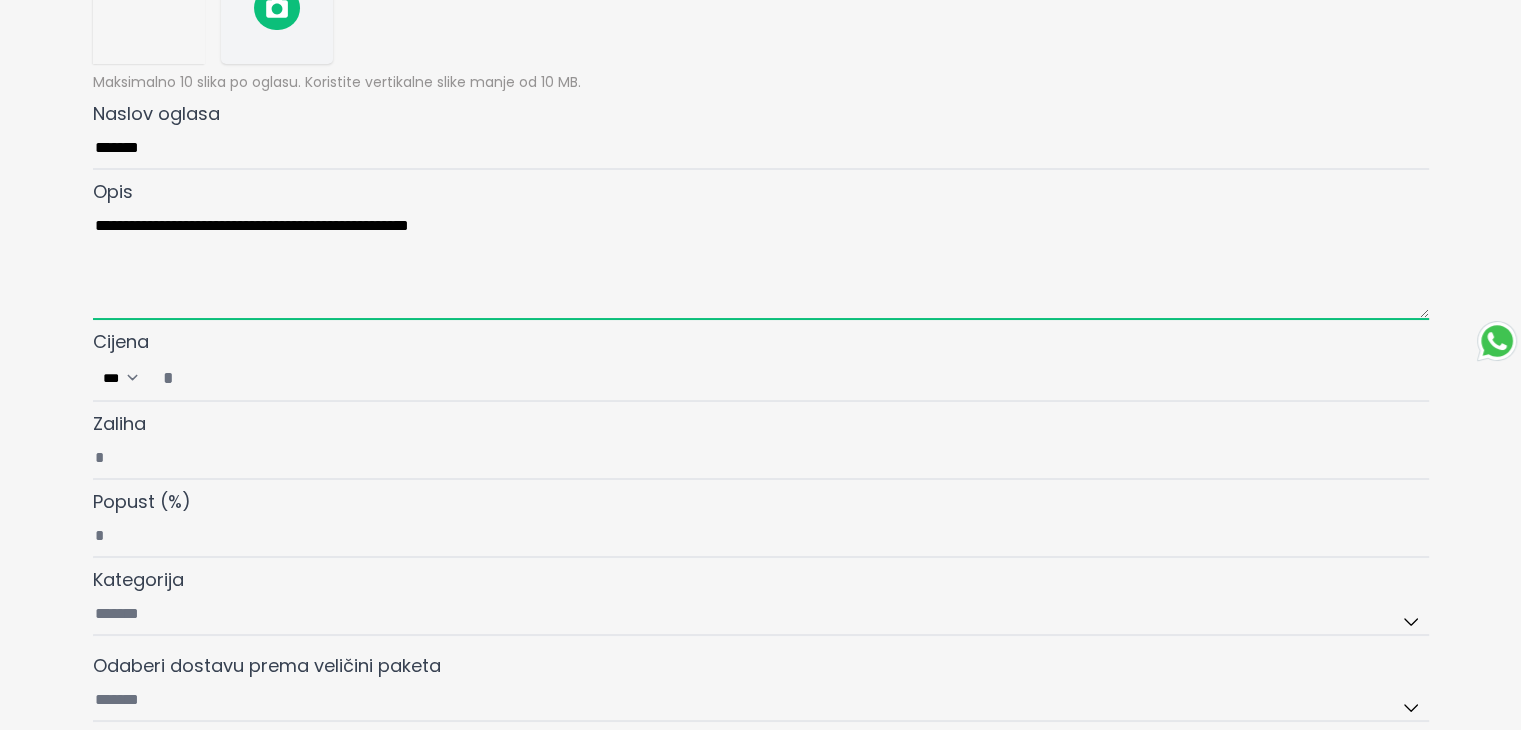 type on "**********" 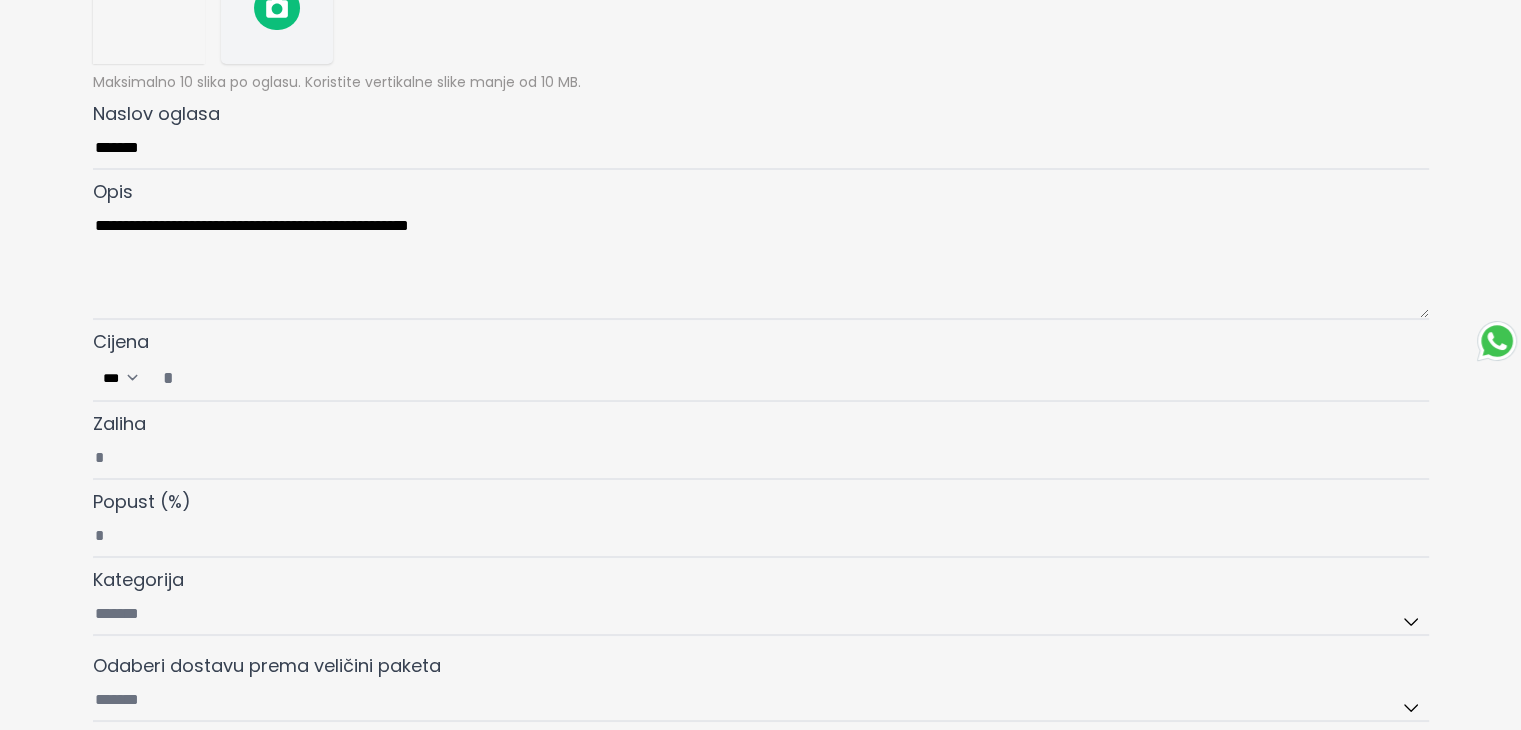 click on "Cijena ***" at bounding box center [789, 378] 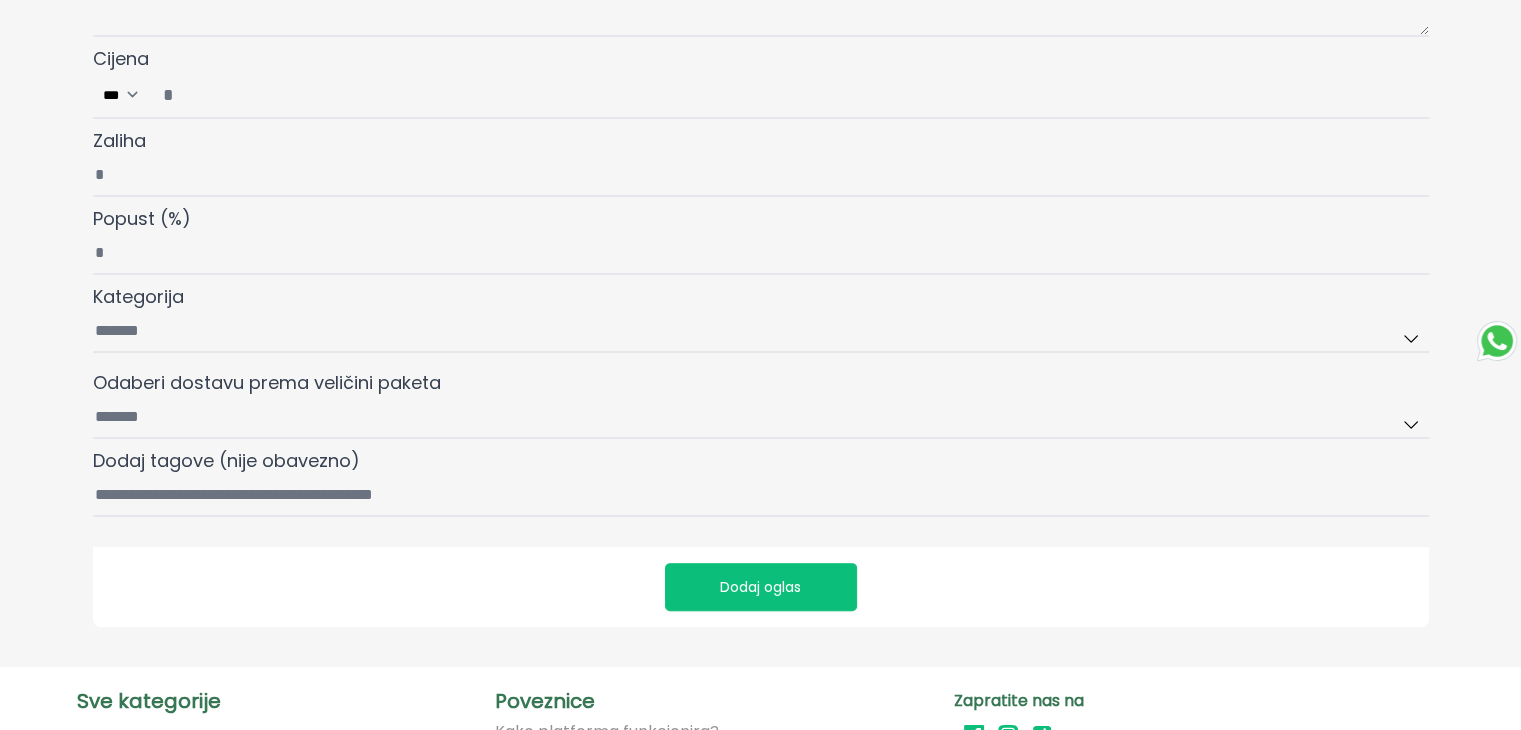 scroll, scrollTop: 600, scrollLeft: 0, axis: vertical 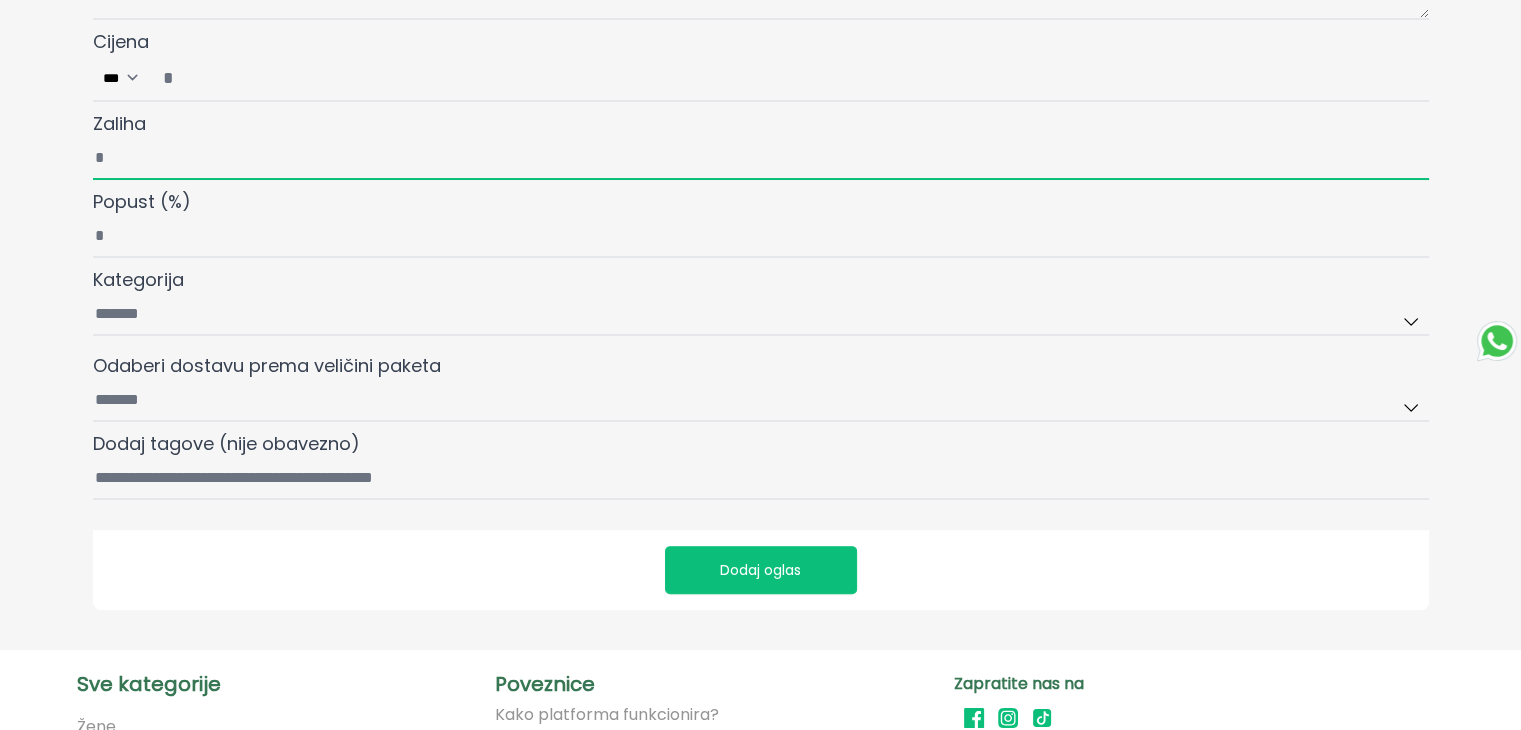 click on "Zaliha" at bounding box center (761, 159) 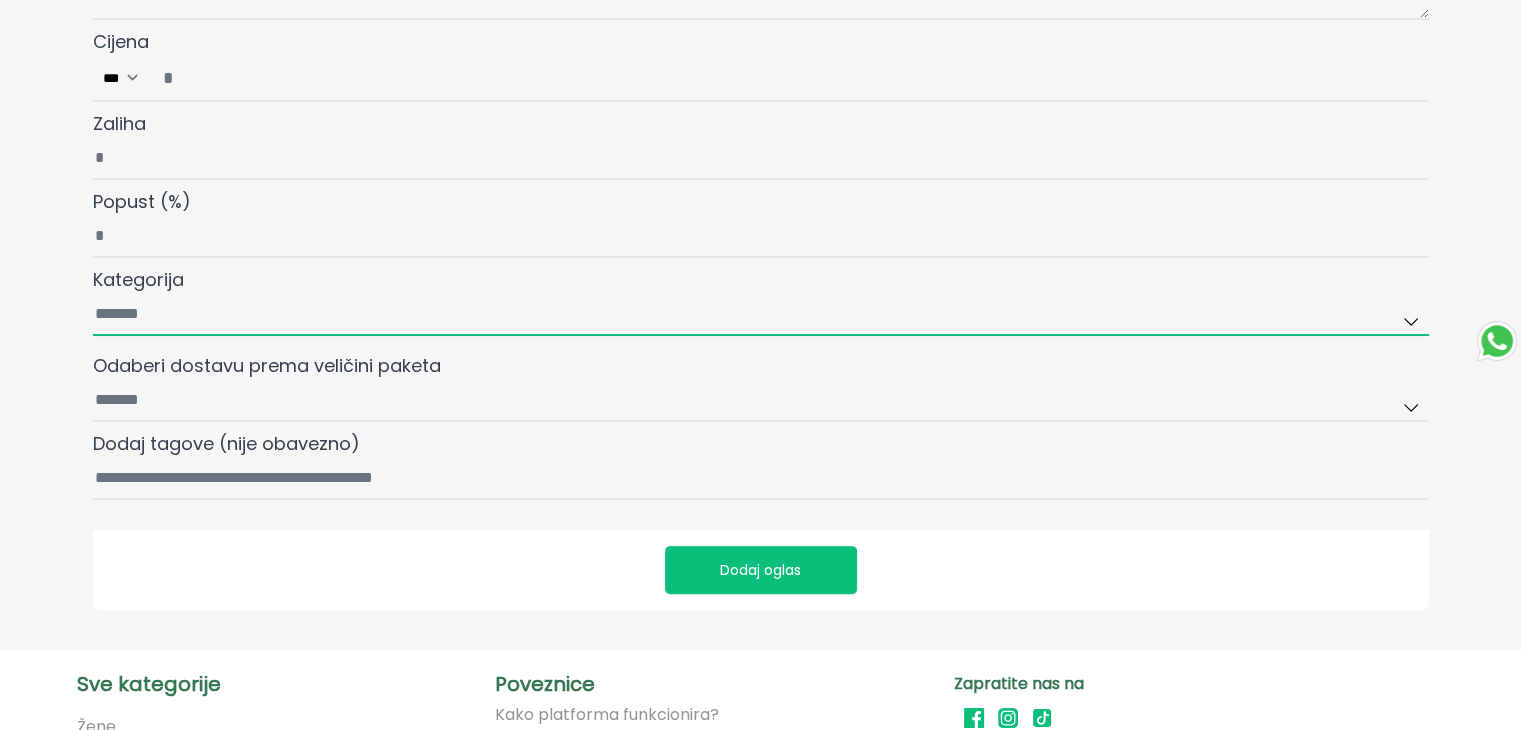 click on "Kategorija" at bounding box center (761, 315) 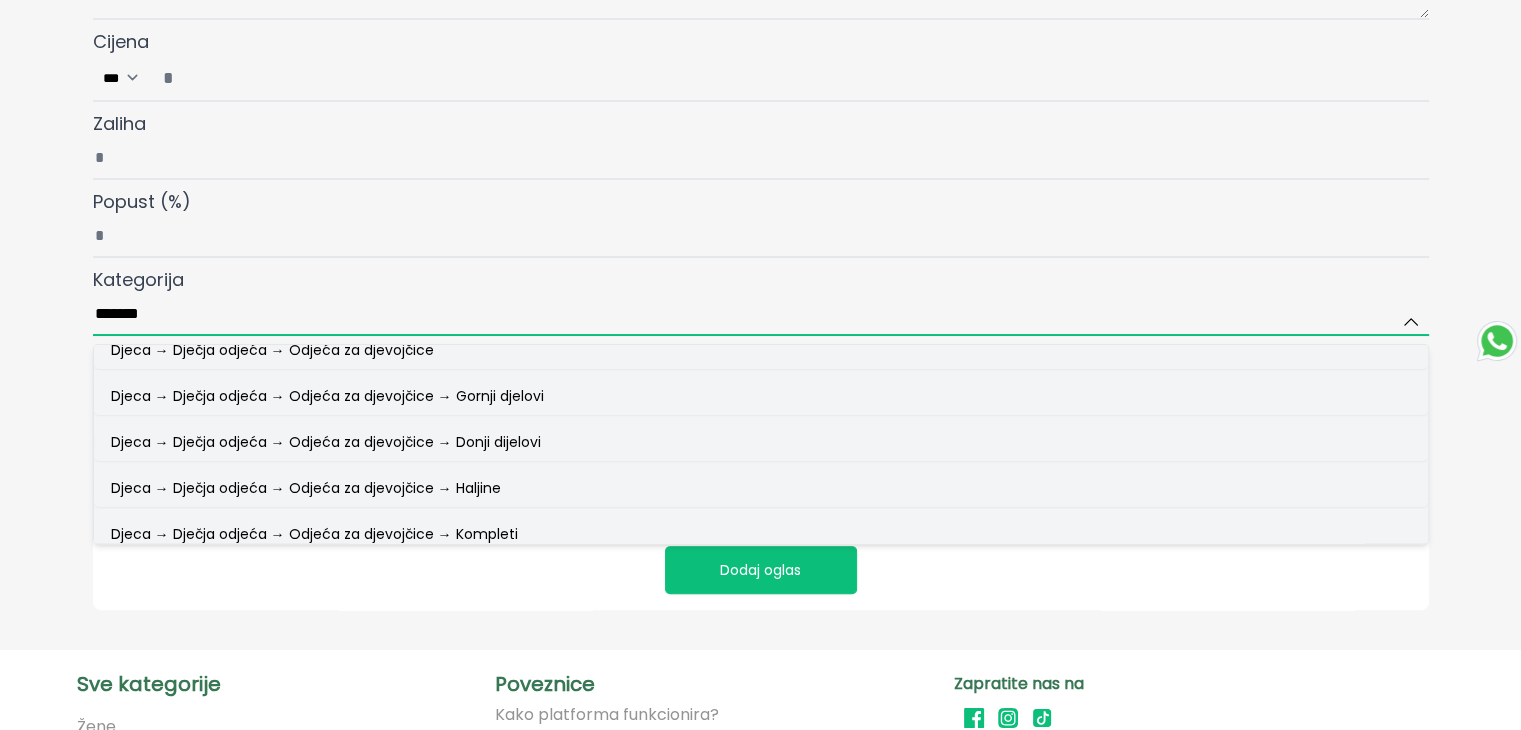 scroll, scrollTop: 0, scrollLeft: 0, axis: both 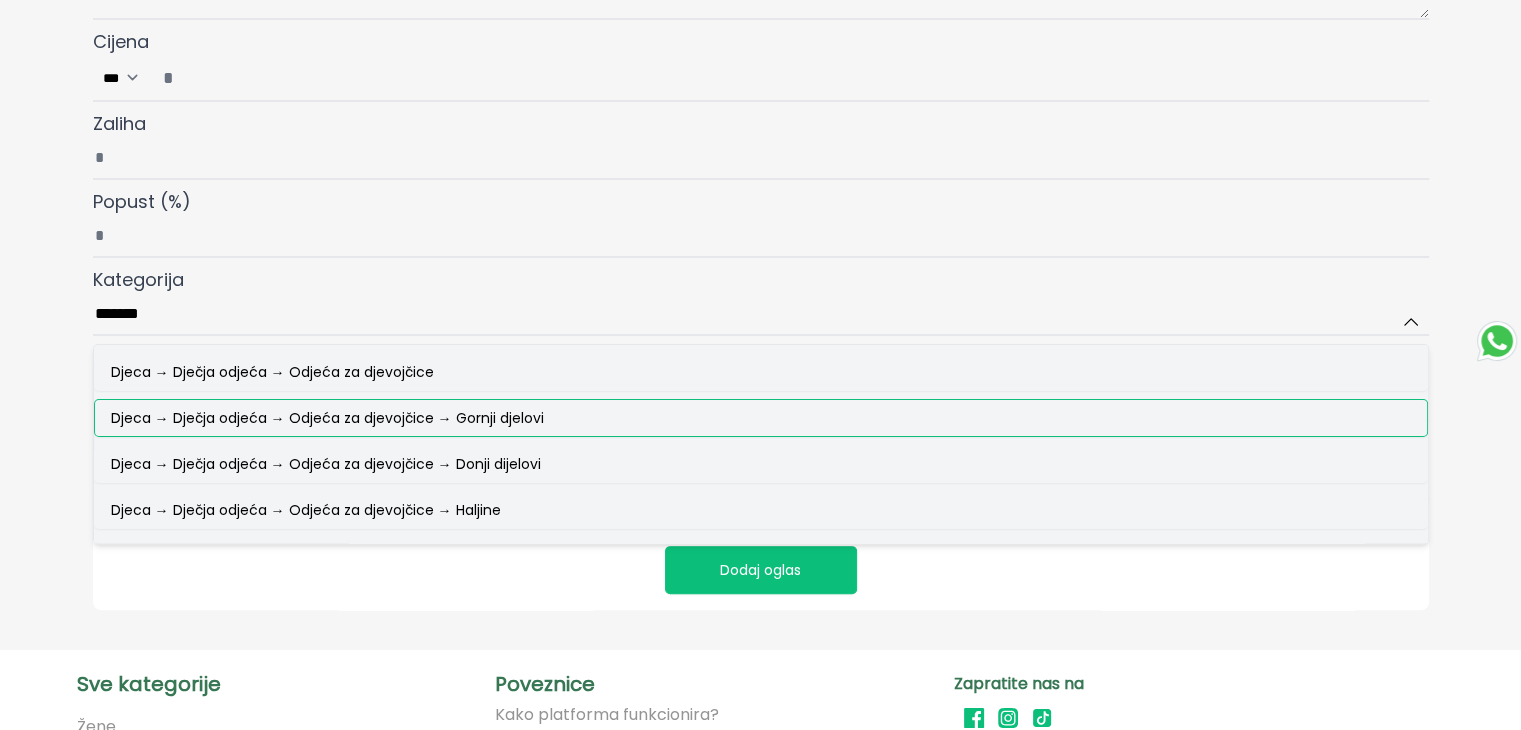 click on "Djeca  →  Dječja odjeća  →  Odjeća za djevojčice  →  Gornji djelovi" at bounding box center [327, 418] 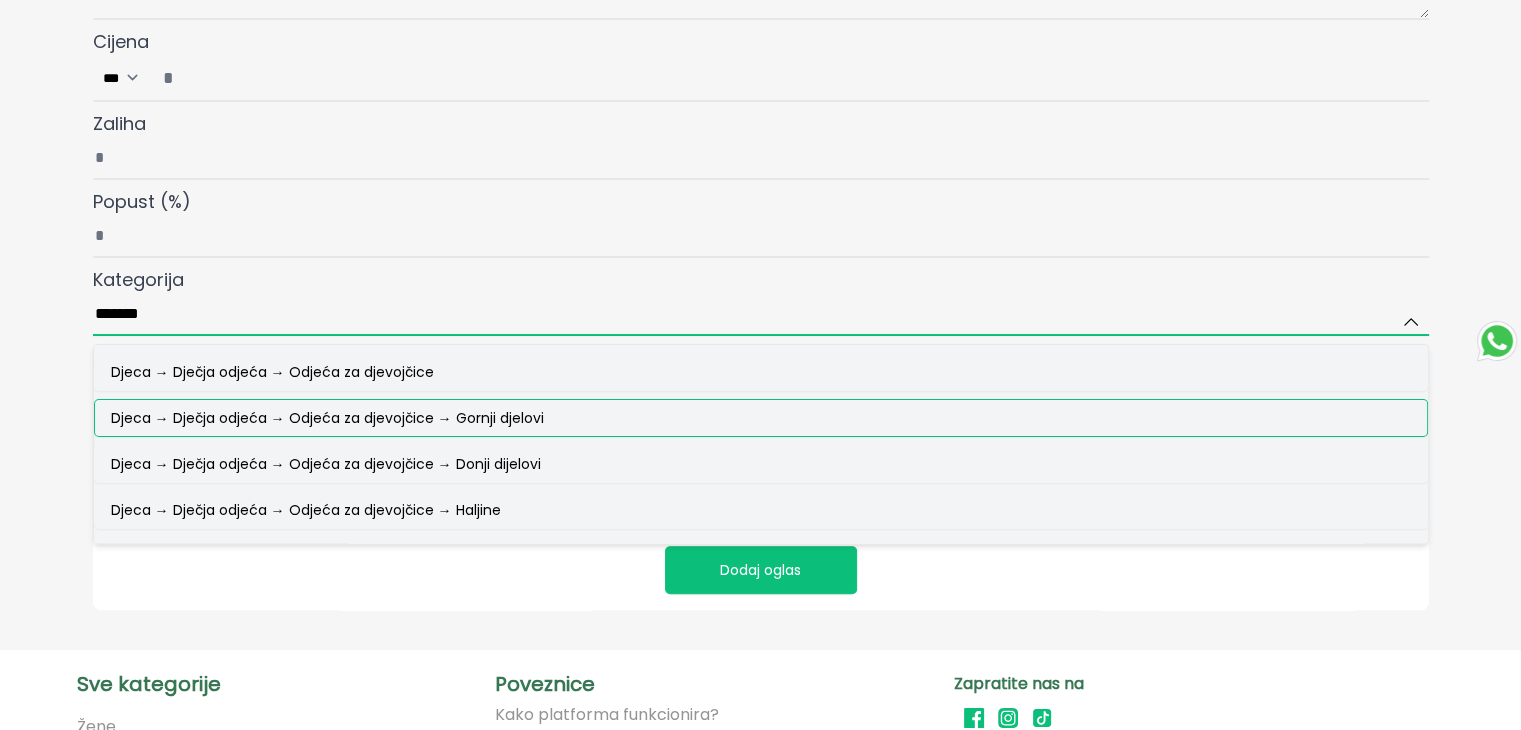 click on "*******" at bounding box center [761, 315] 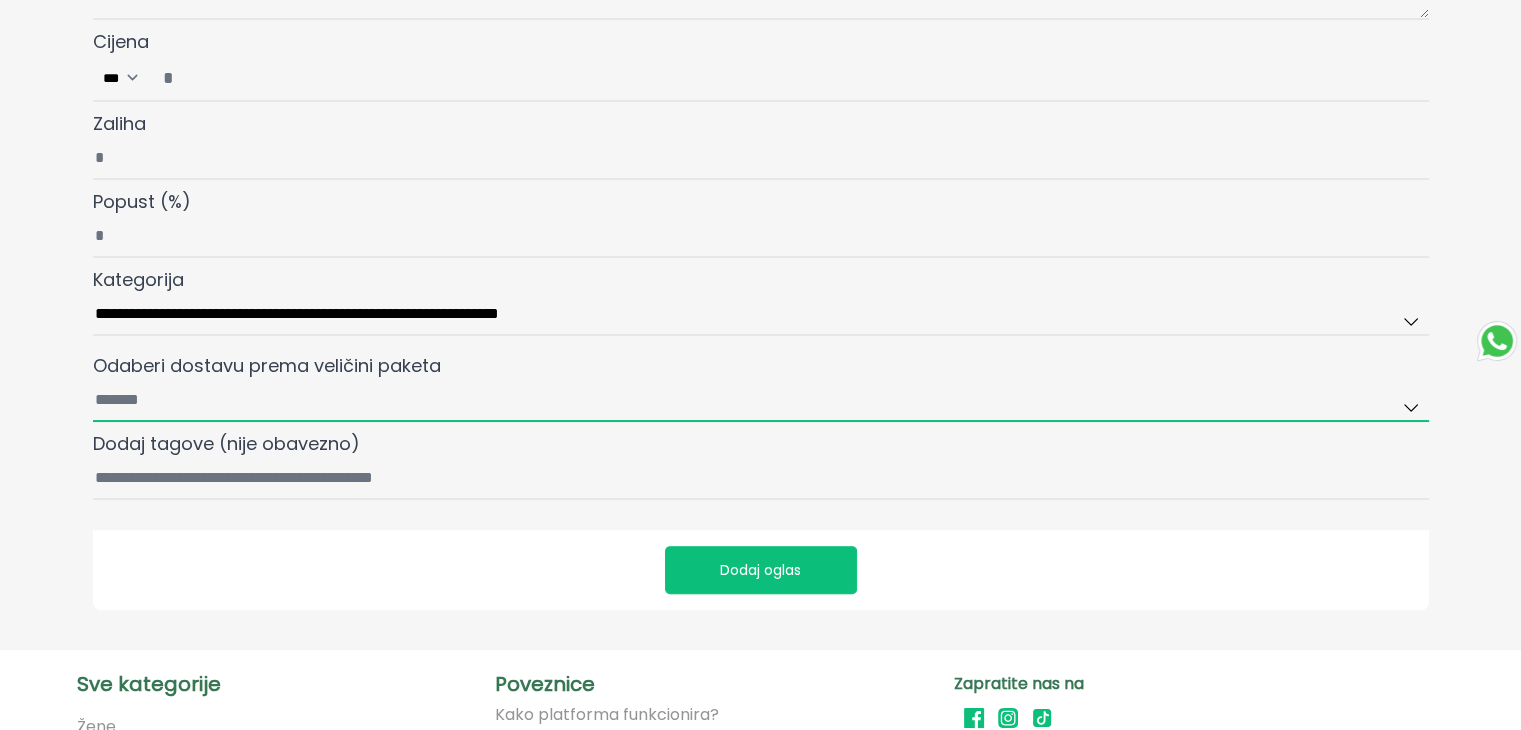 click on "Odaberi dostavu prema veličini paketa" at bounding box center [761, 401] 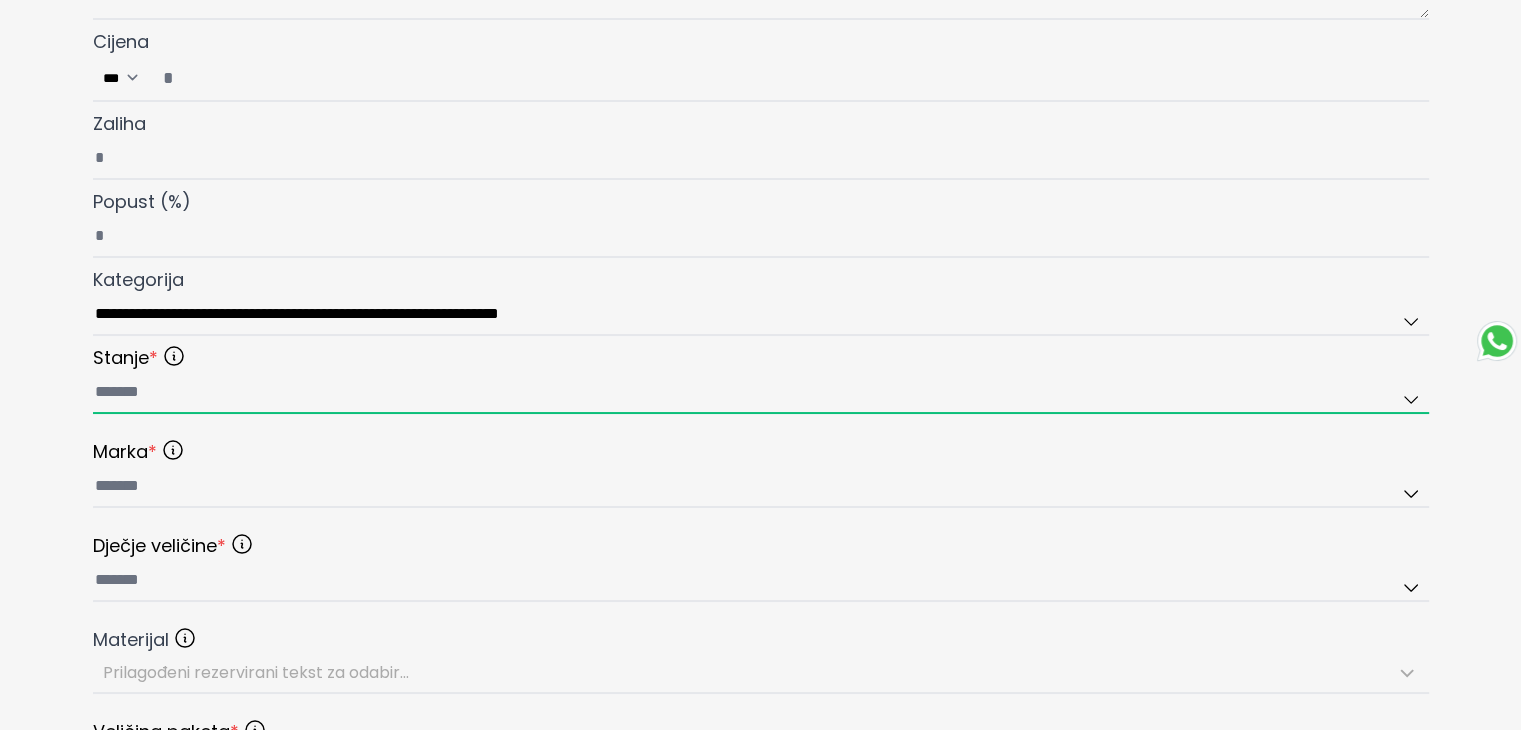 click at bounding box center [761, 393] 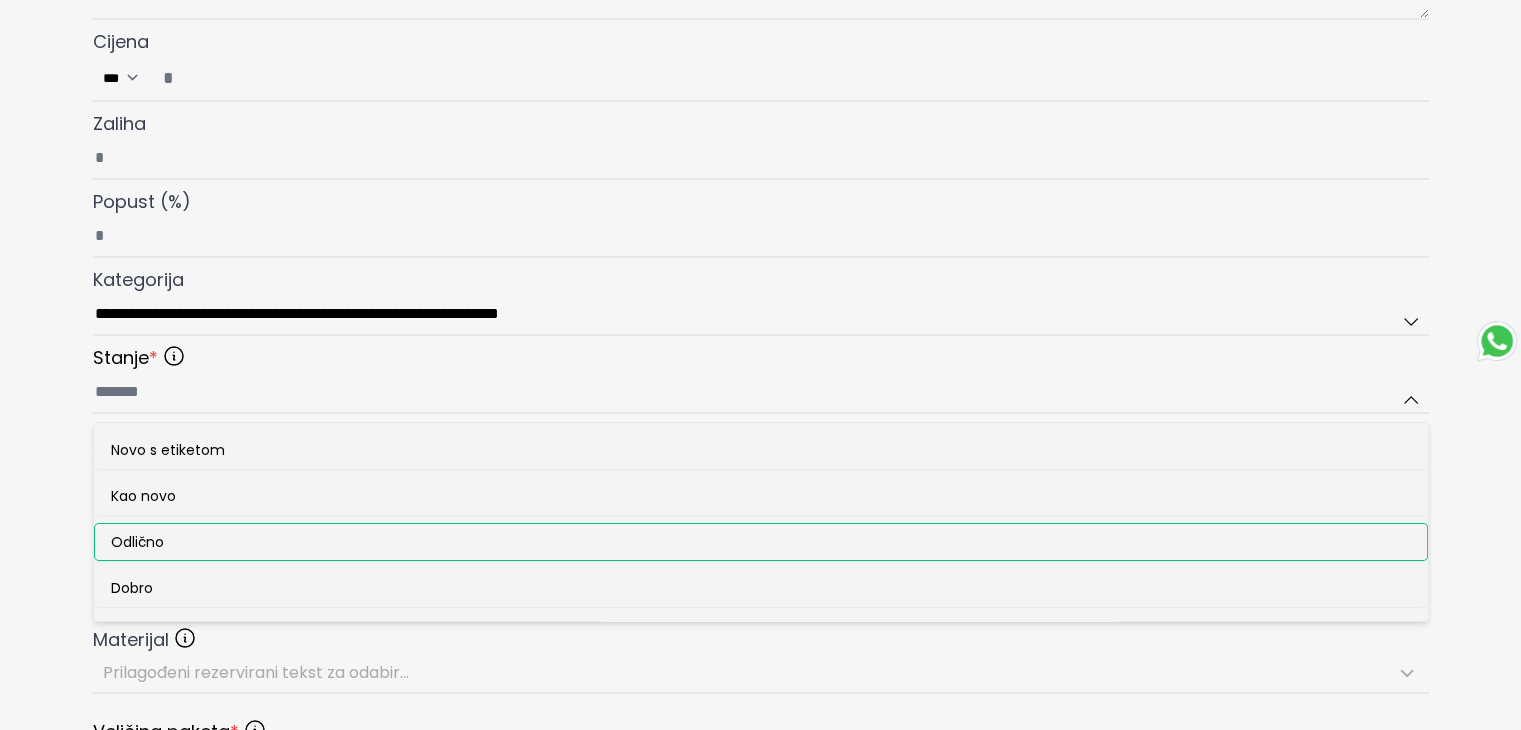 click on "Odlično" at bounding box center (137, 542) 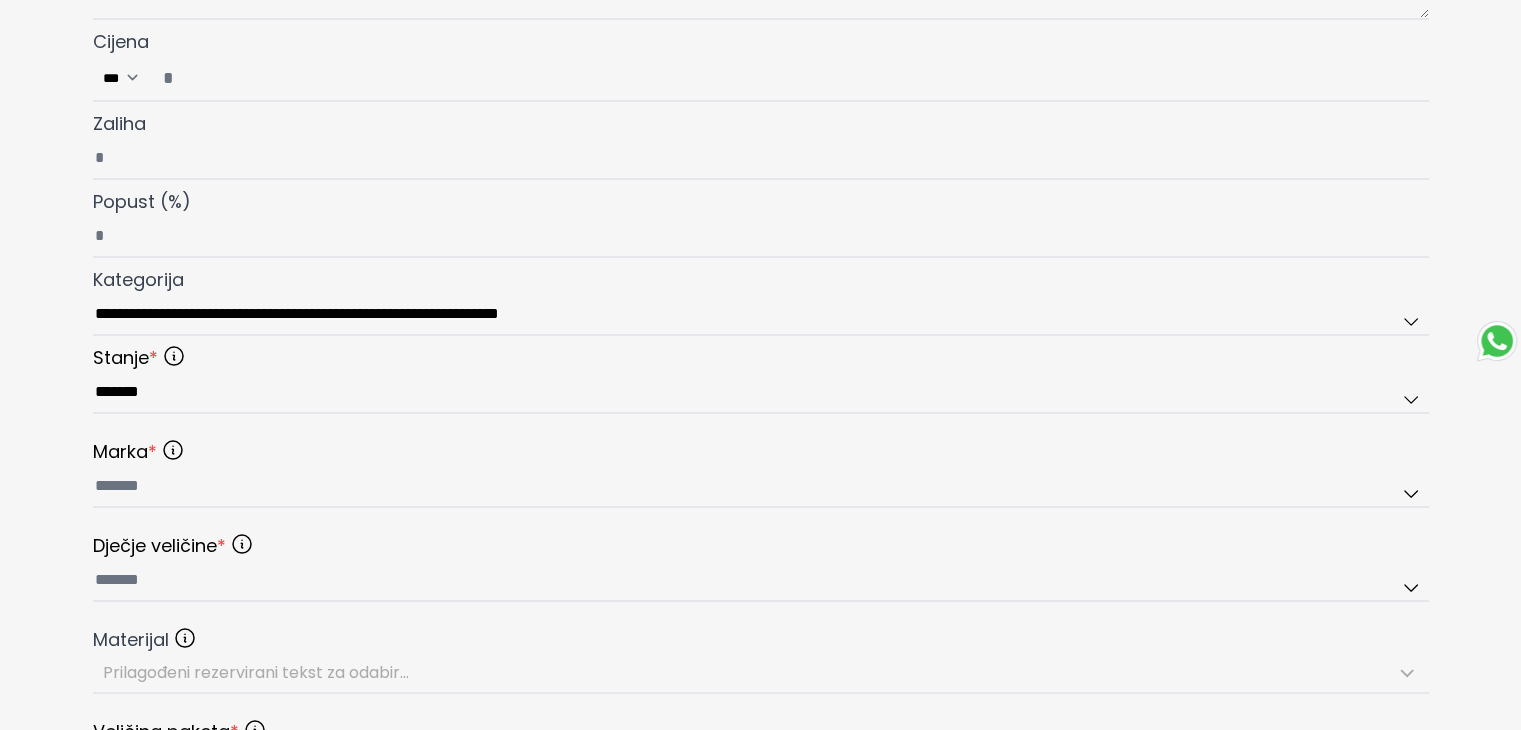click on "Marka" at bounding box center (125, 452) 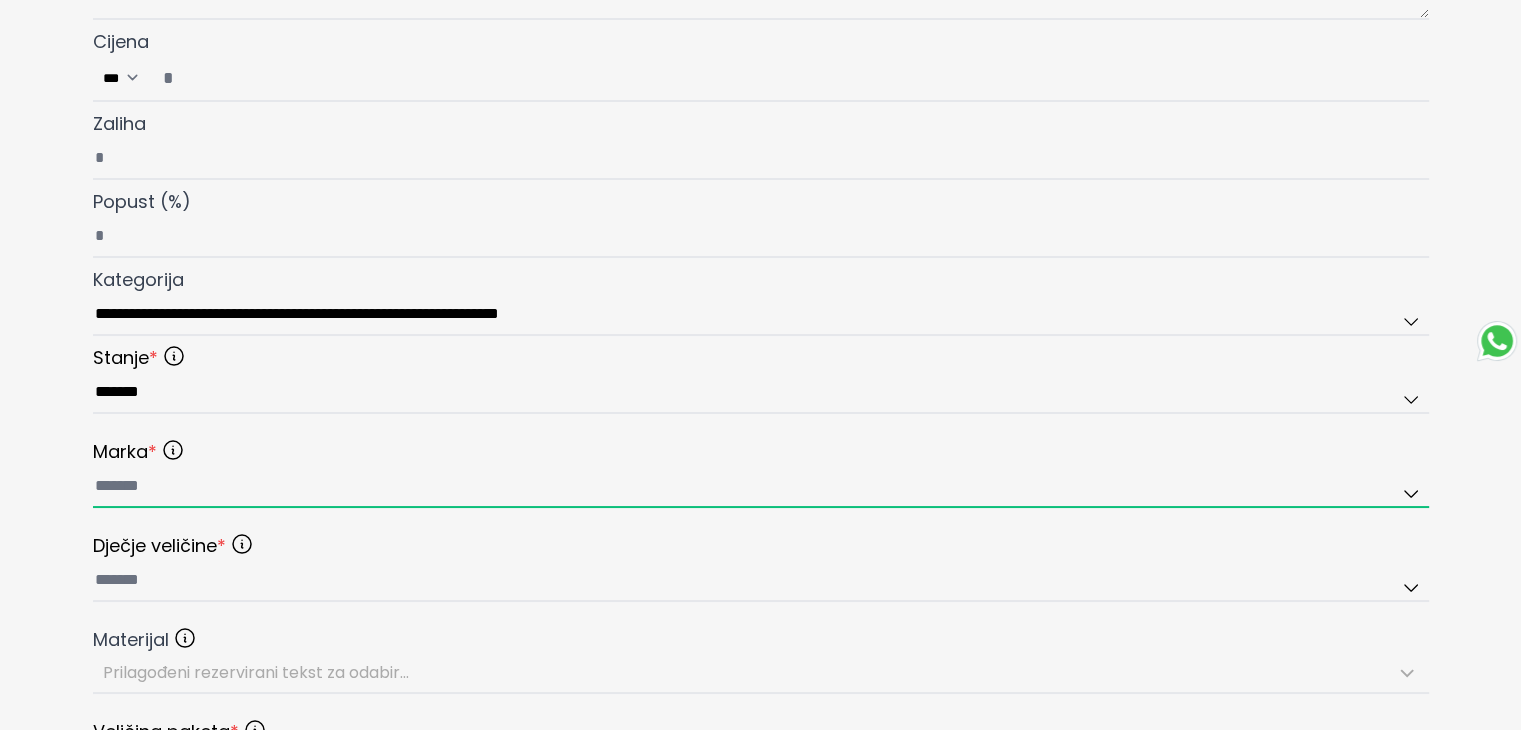 click at bounding box center (761, 487) 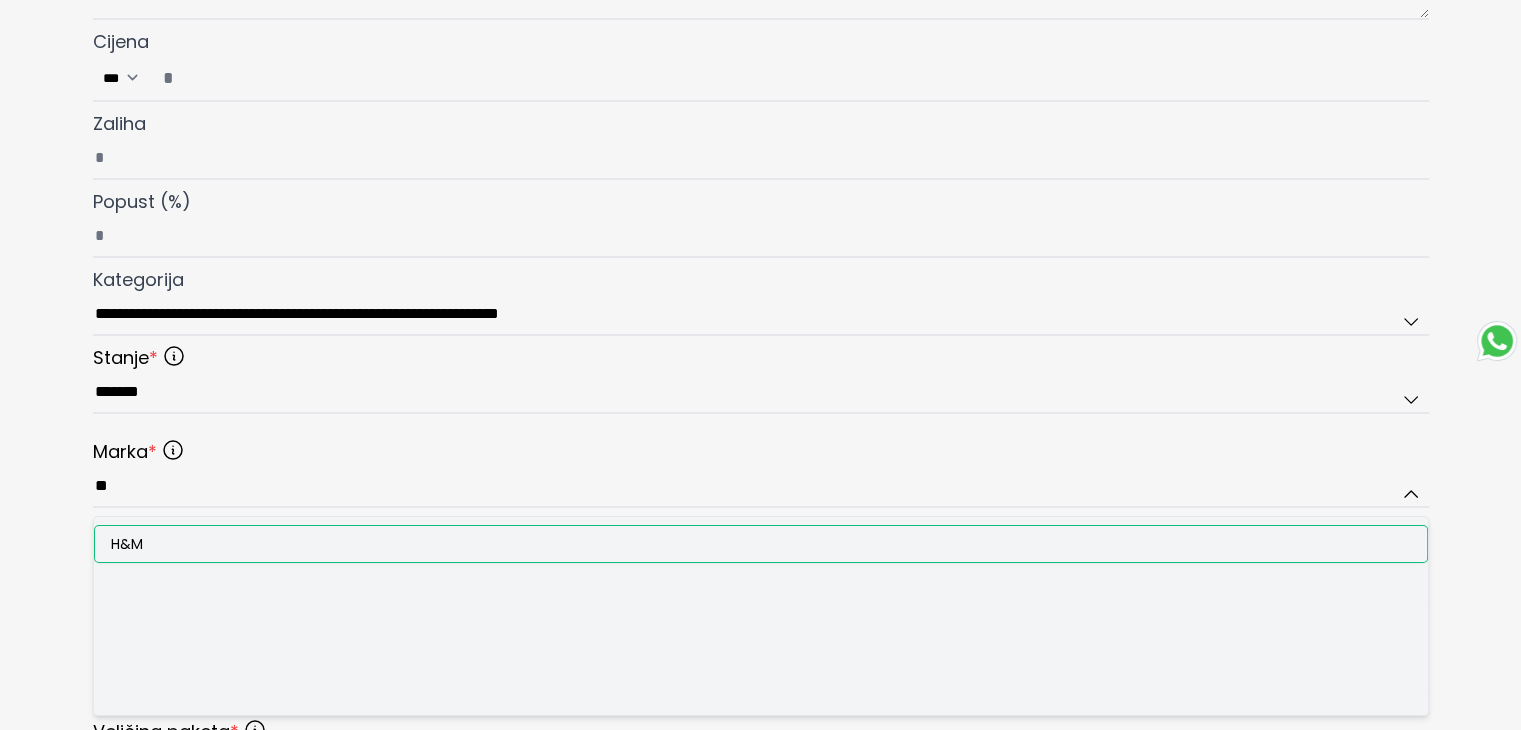 click on "H&M" at bounding box center [761, 544] 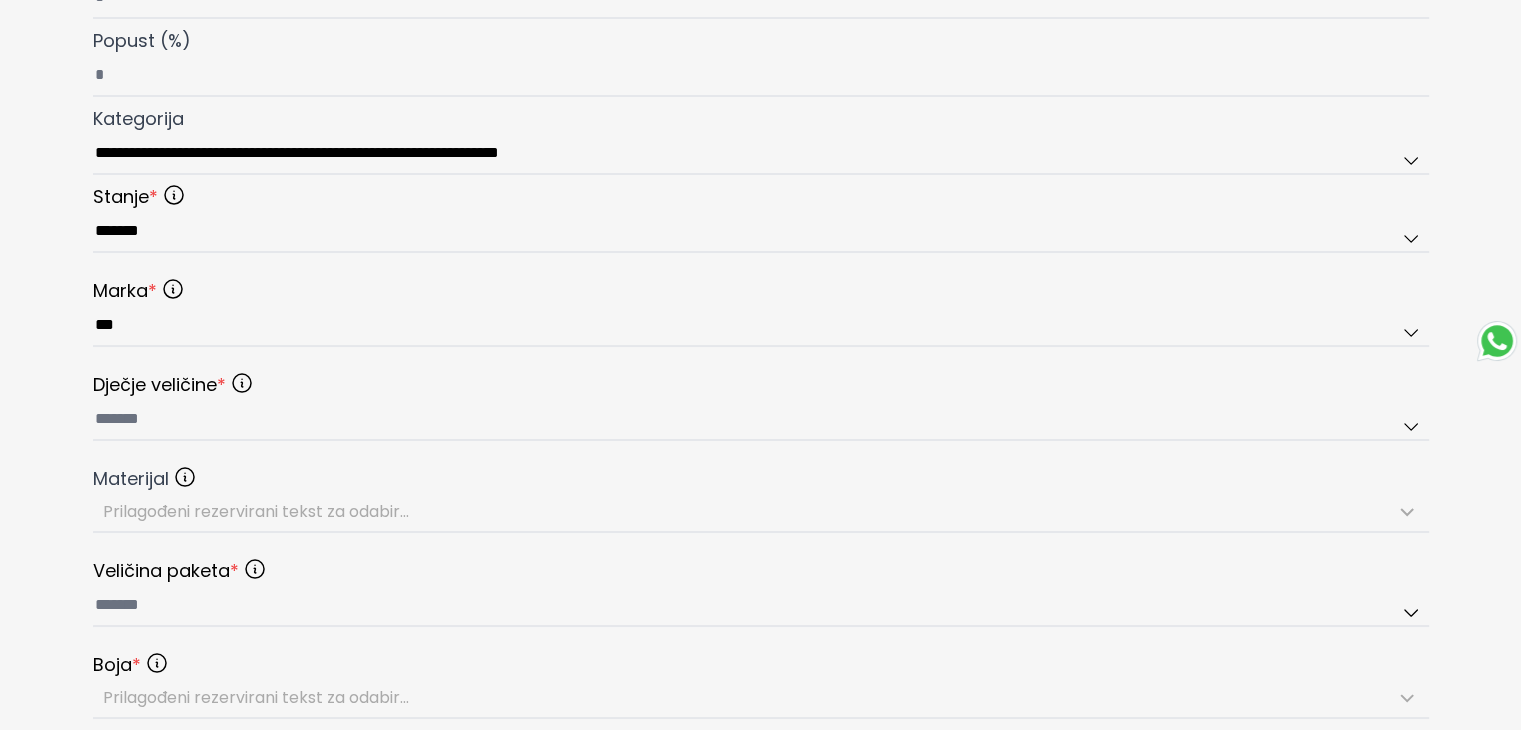 scroll, scrollTop: 900, scrollLeft: 0, axis: vertical 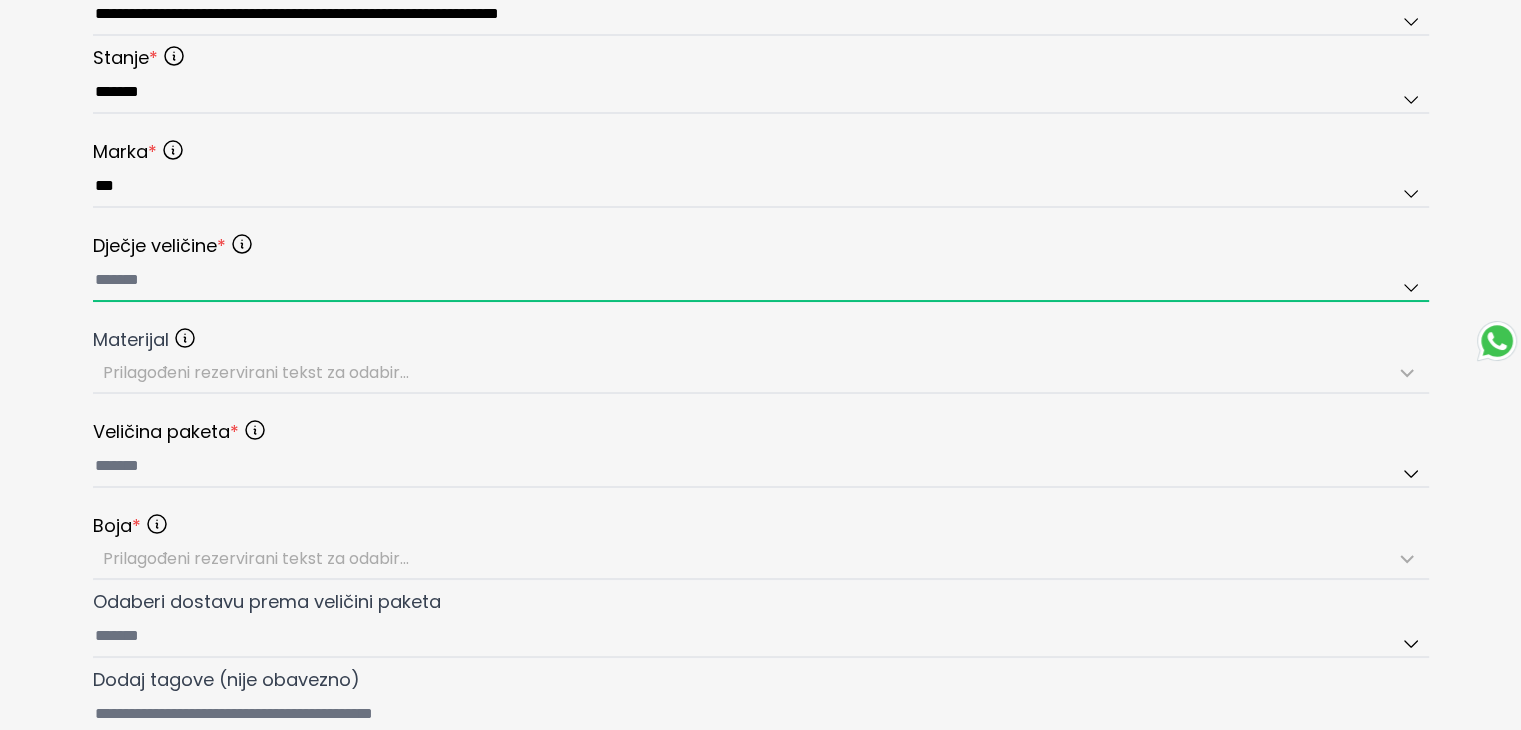 click at bounding box center [761, 281] 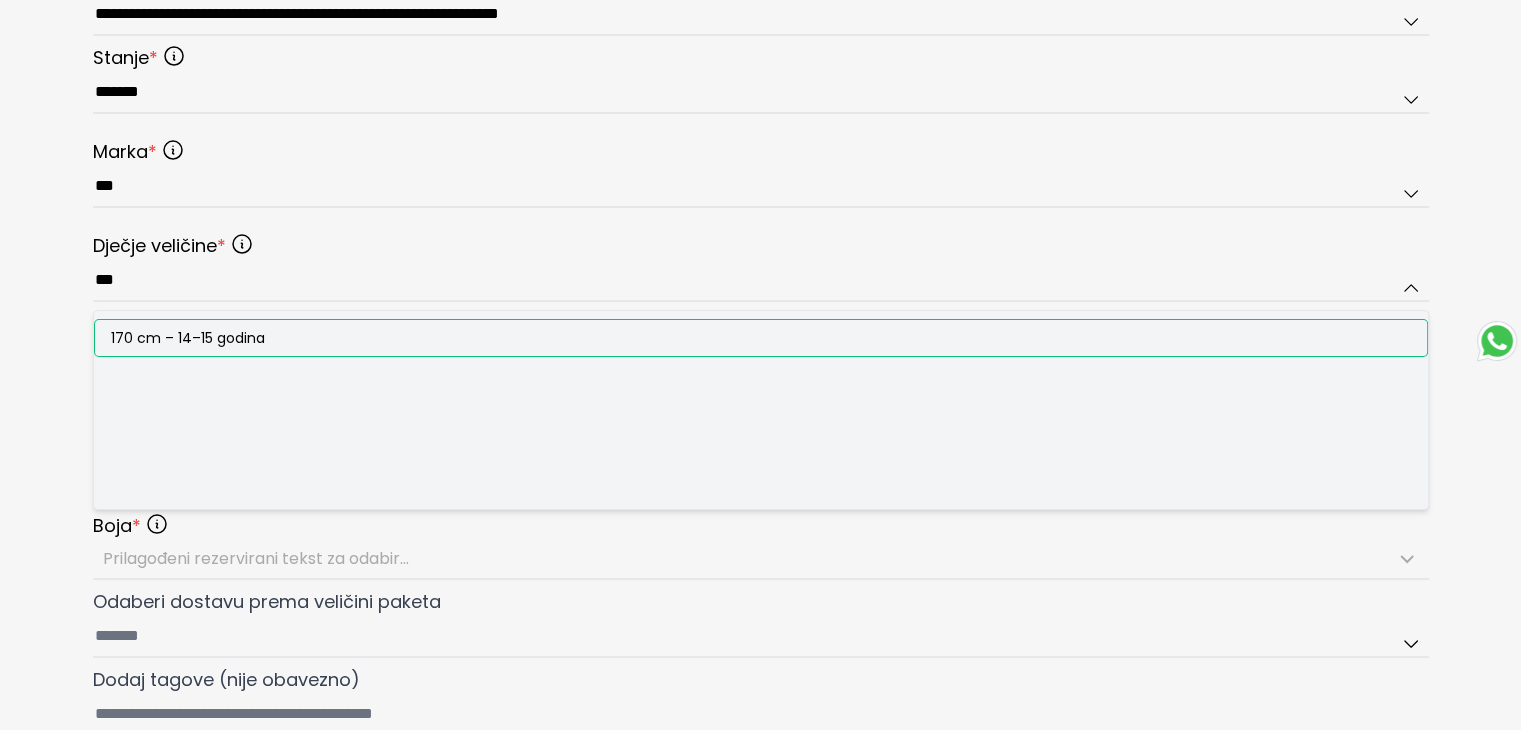 click on "170 cm – 14–15 godina" at bounding box center (188, 338) 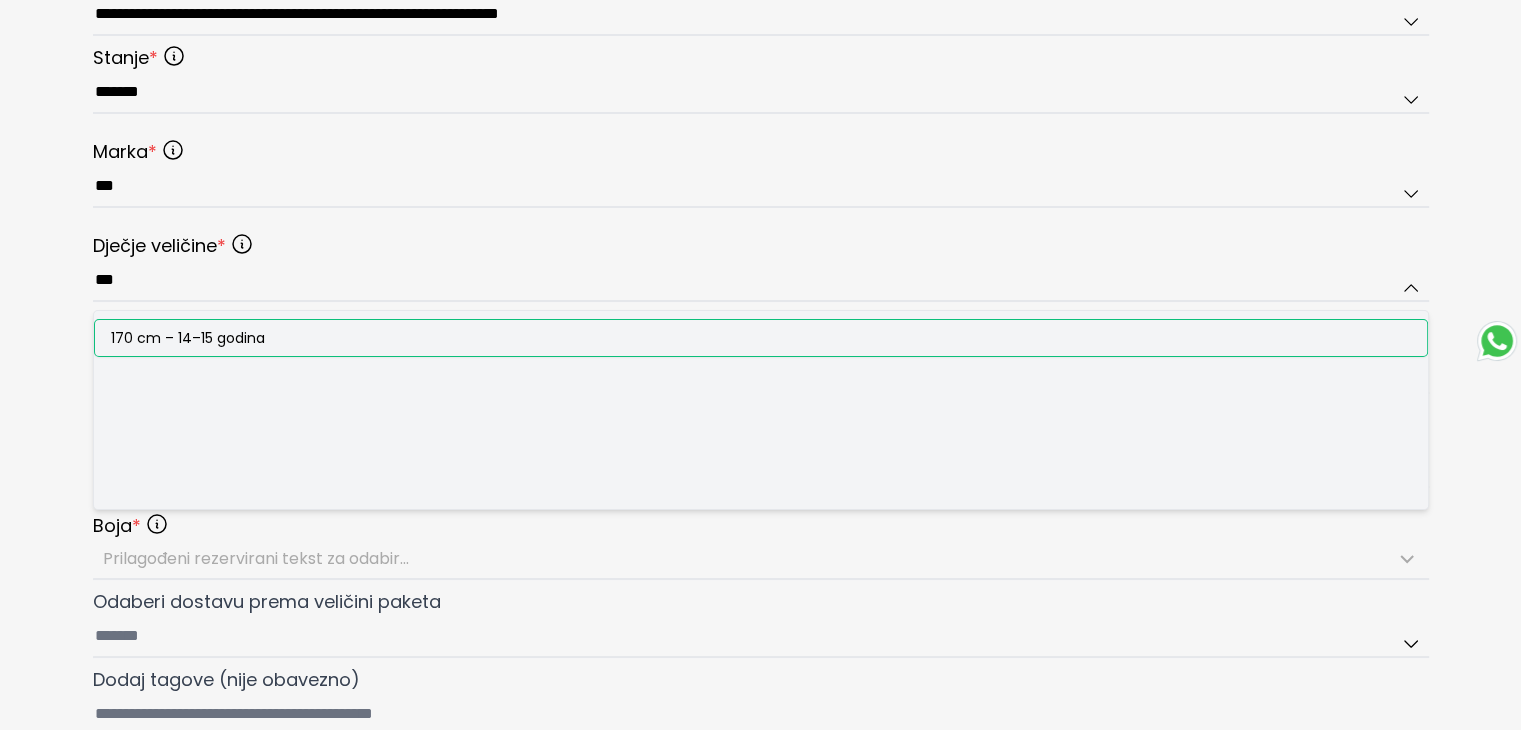 type on "**********" 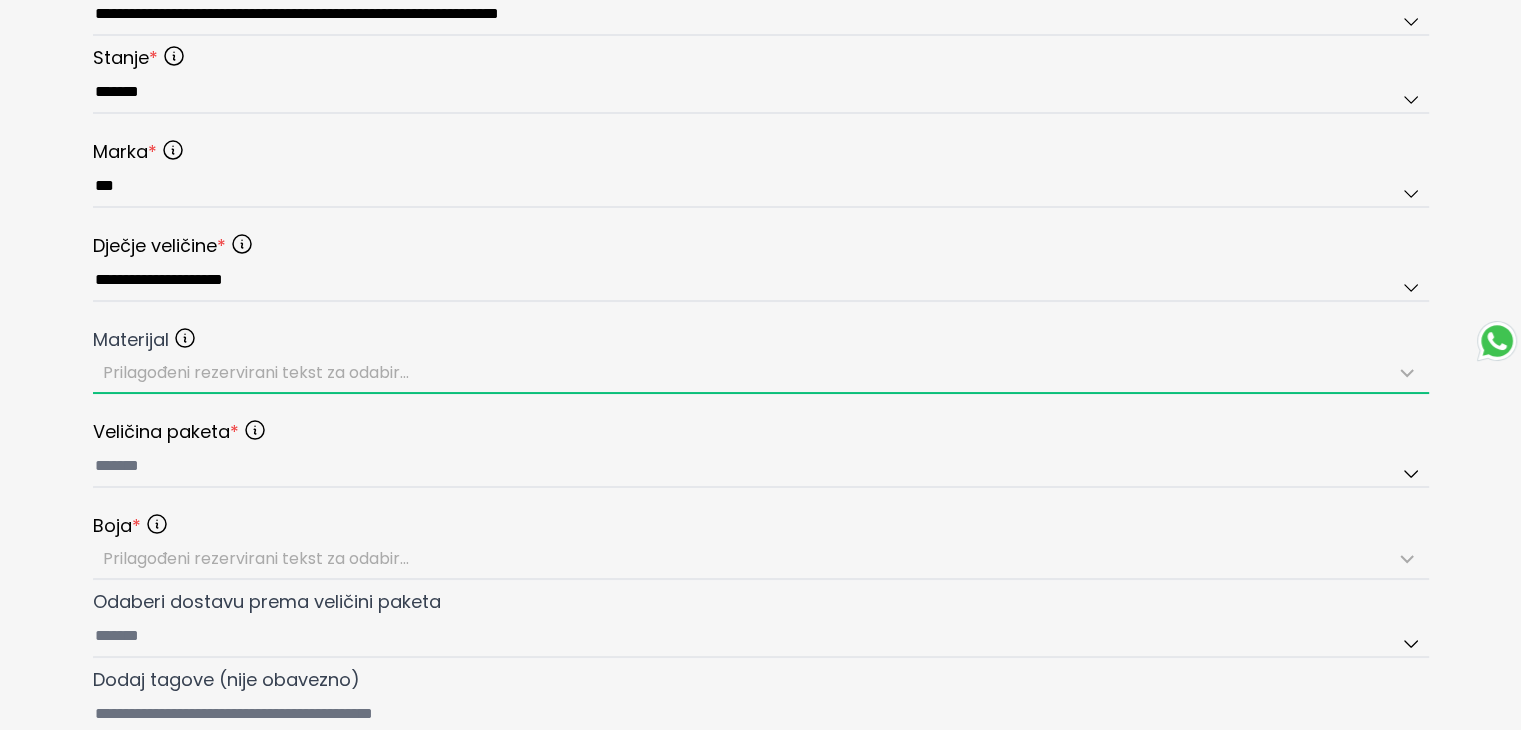 click on "Prilagođeni rezervirani tekst za odabir..." at bounding box center (256, 372) 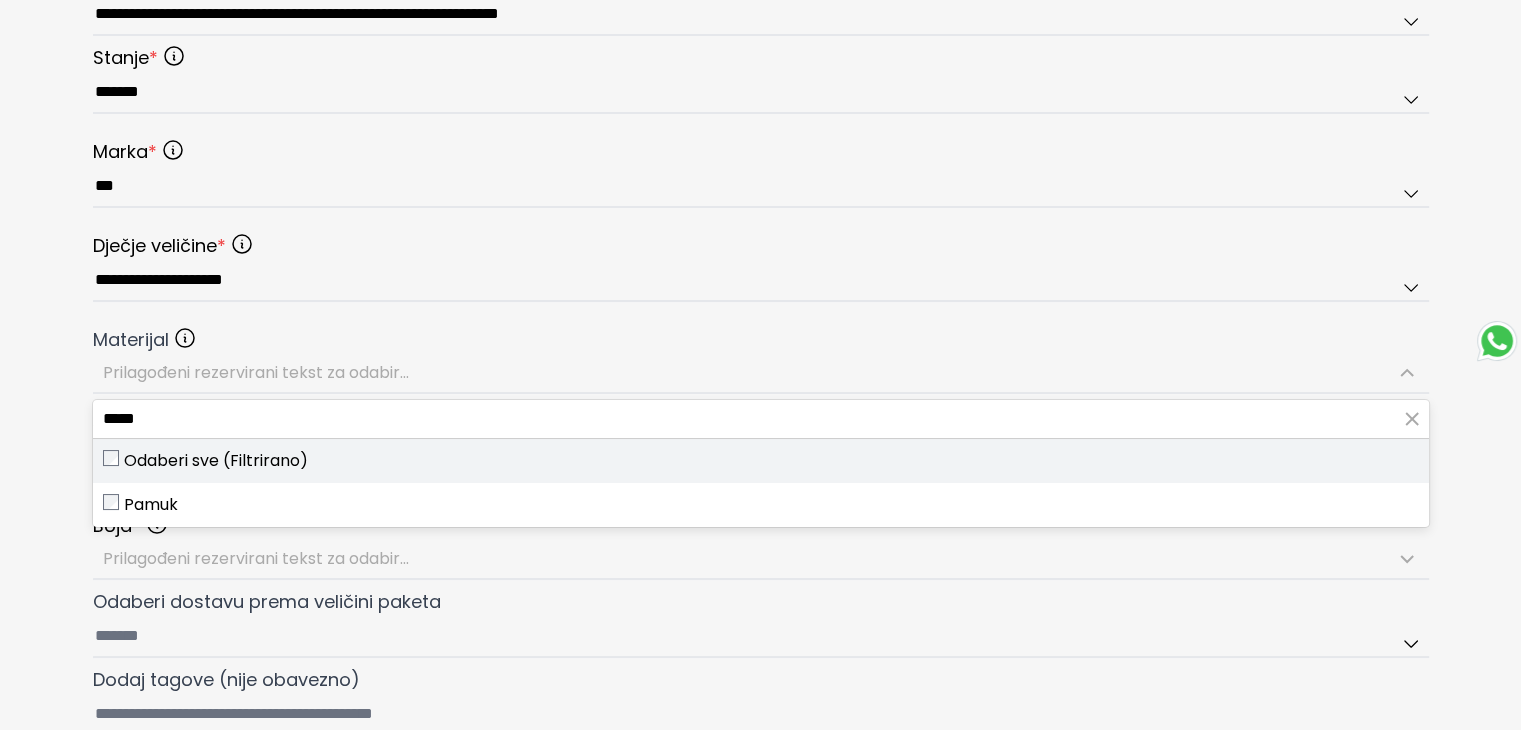 type on "*****" 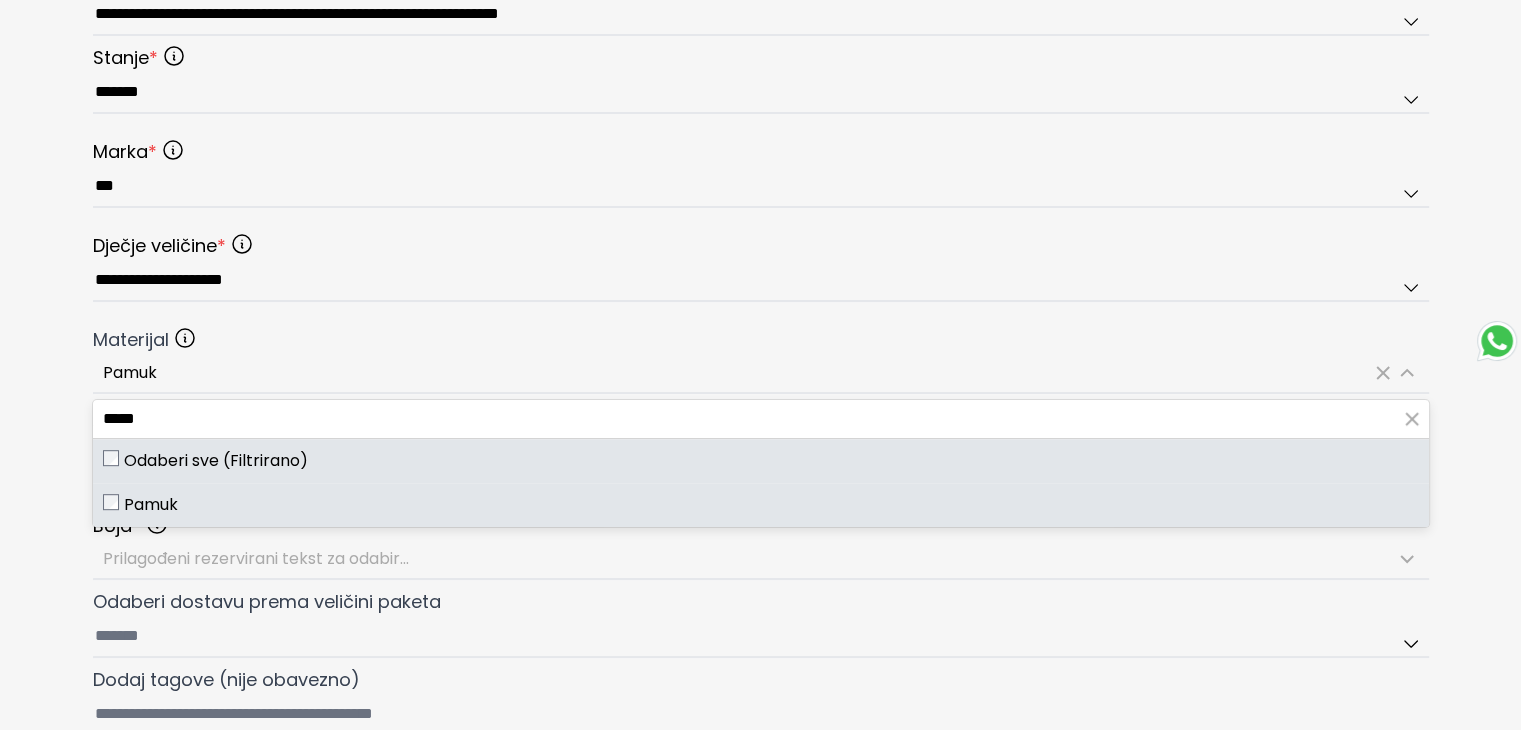 click on "**********" at bounding box center (760, 48) 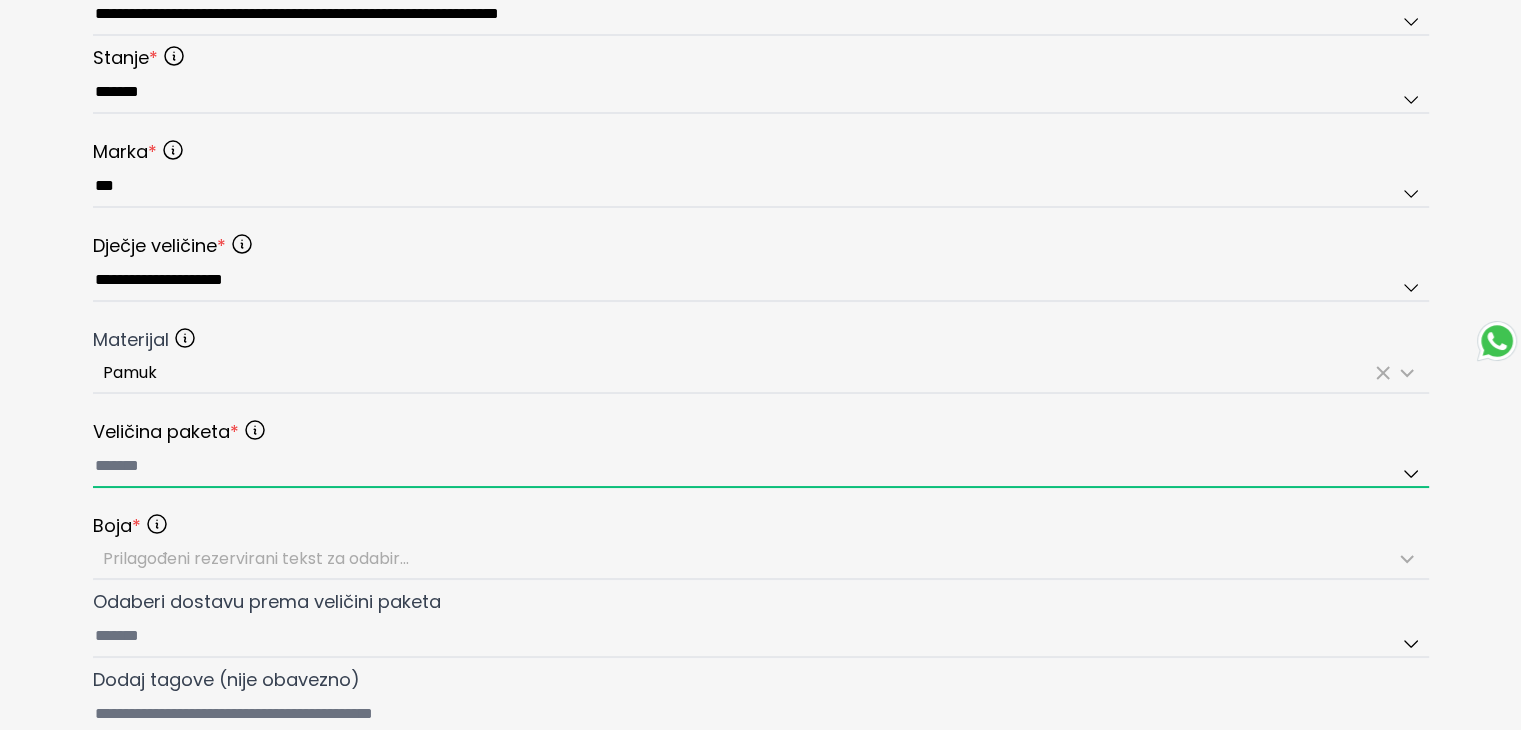 click at bounding box center (761, 467) 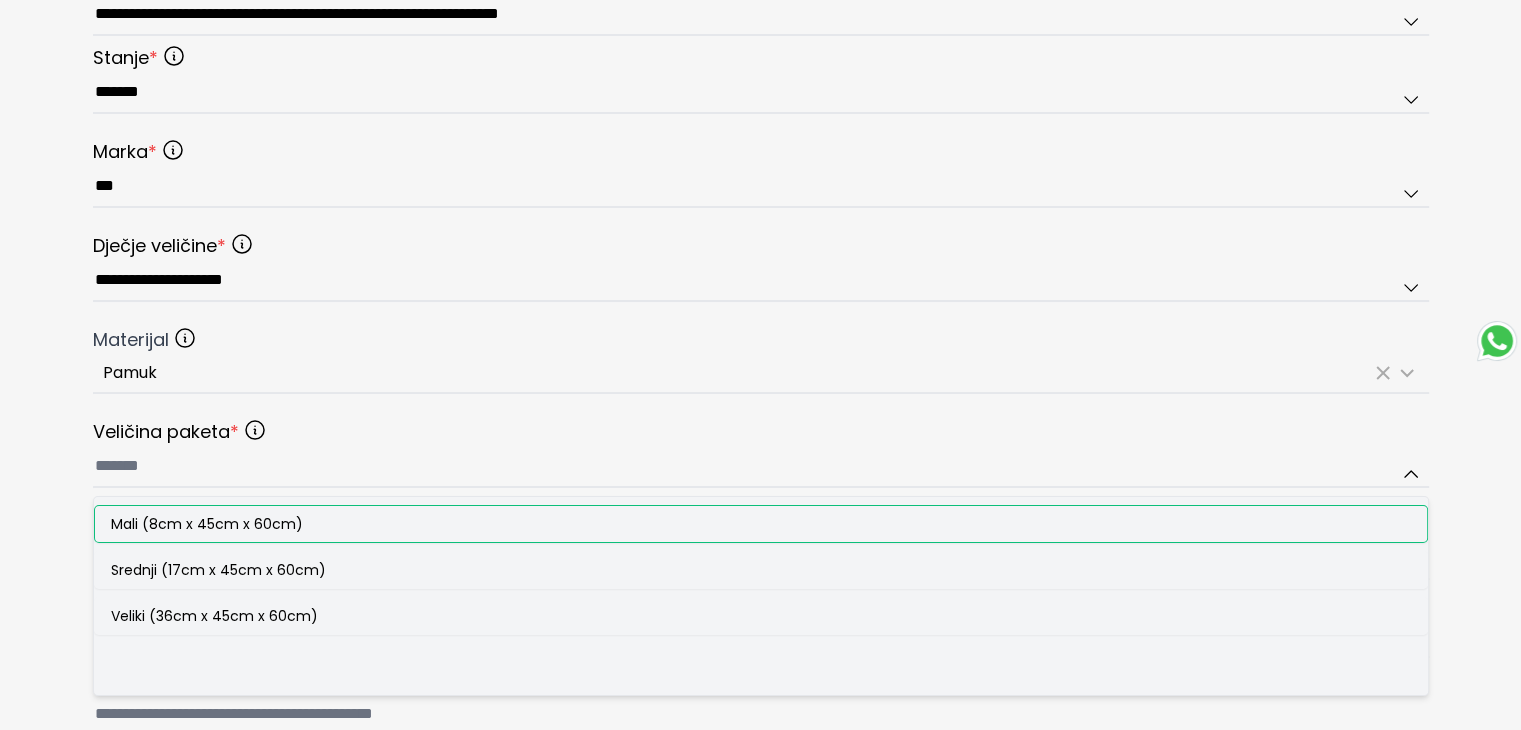 click on "Mali (8cm x 45cm x 60cm)" at bounding box center (207, 524) 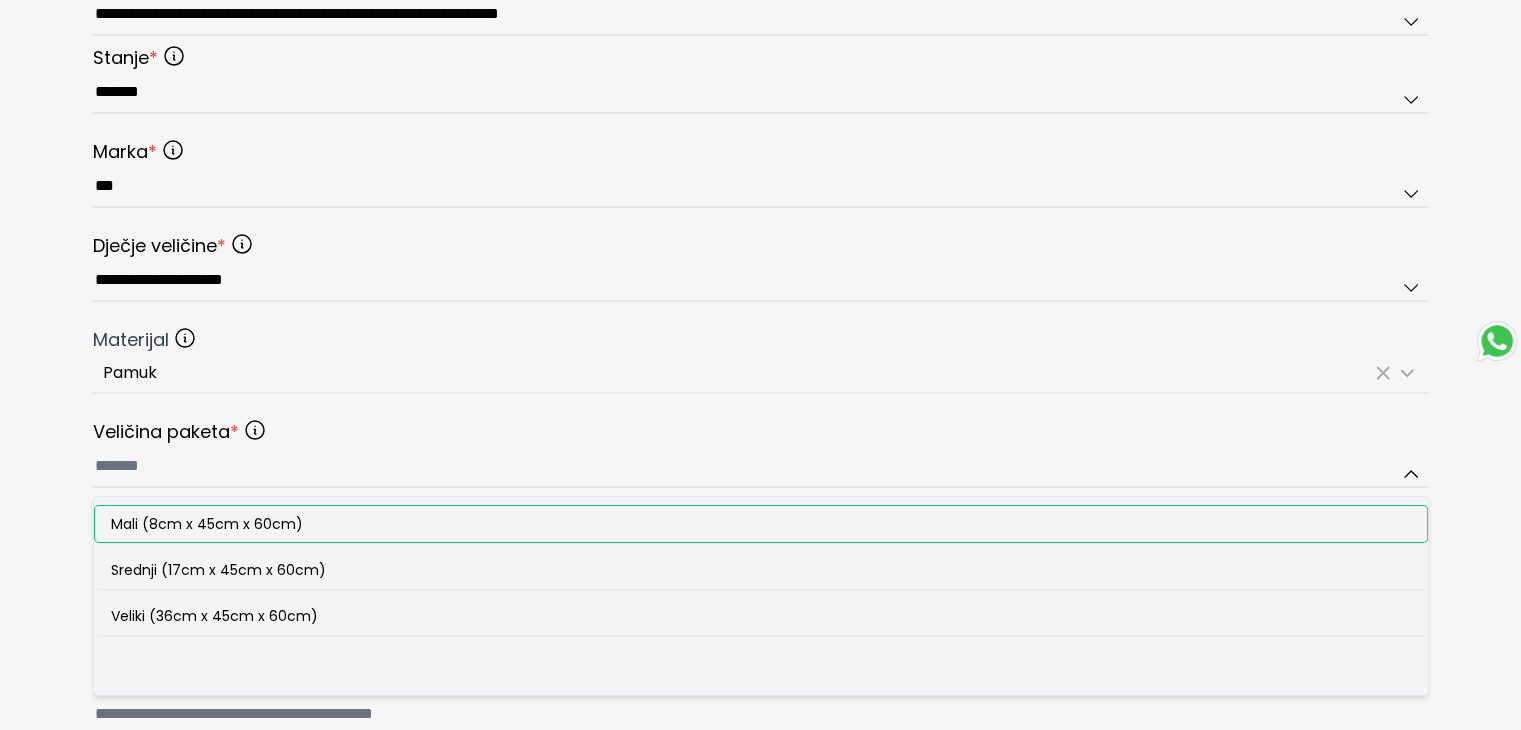 type on "**********" 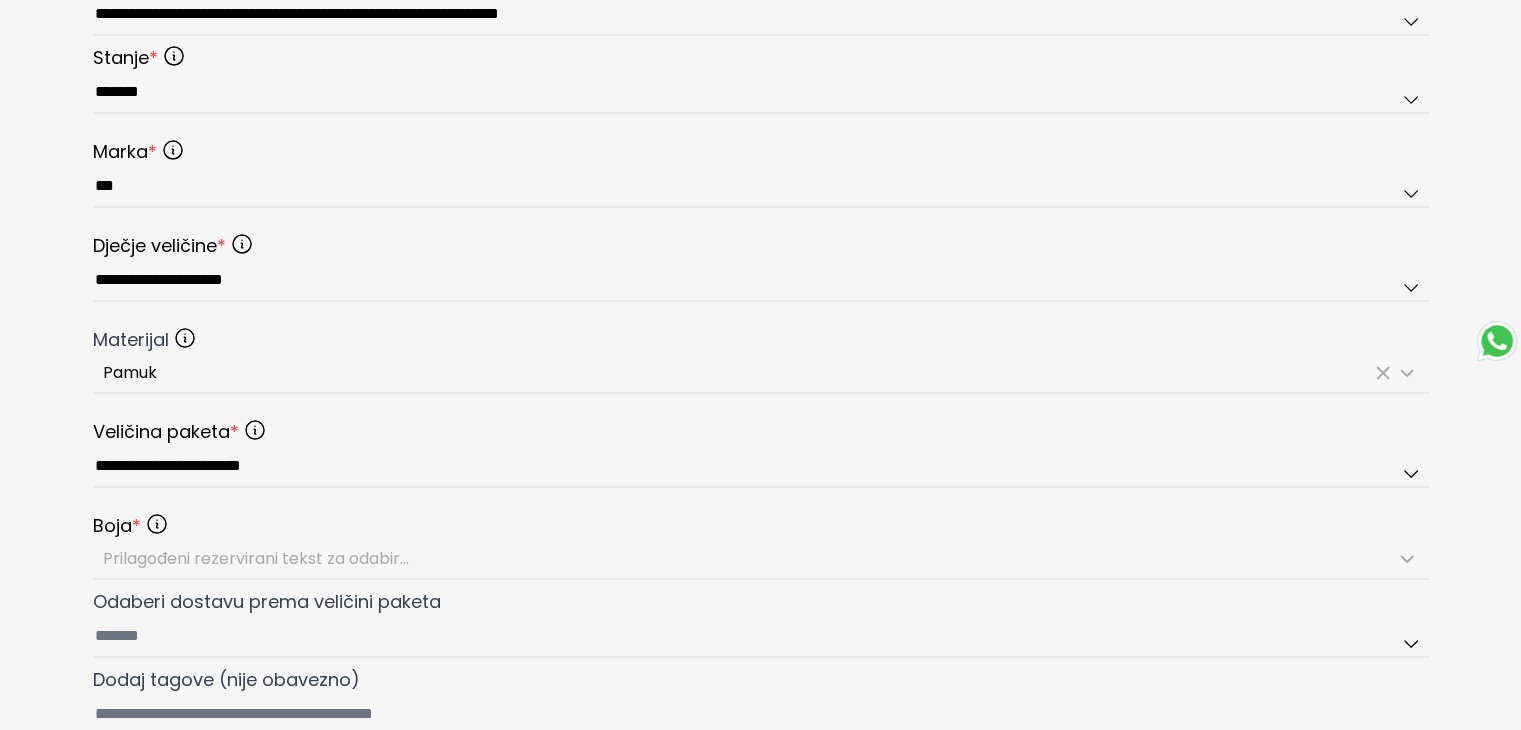 click on "**********" at bounding box center [760, 48] 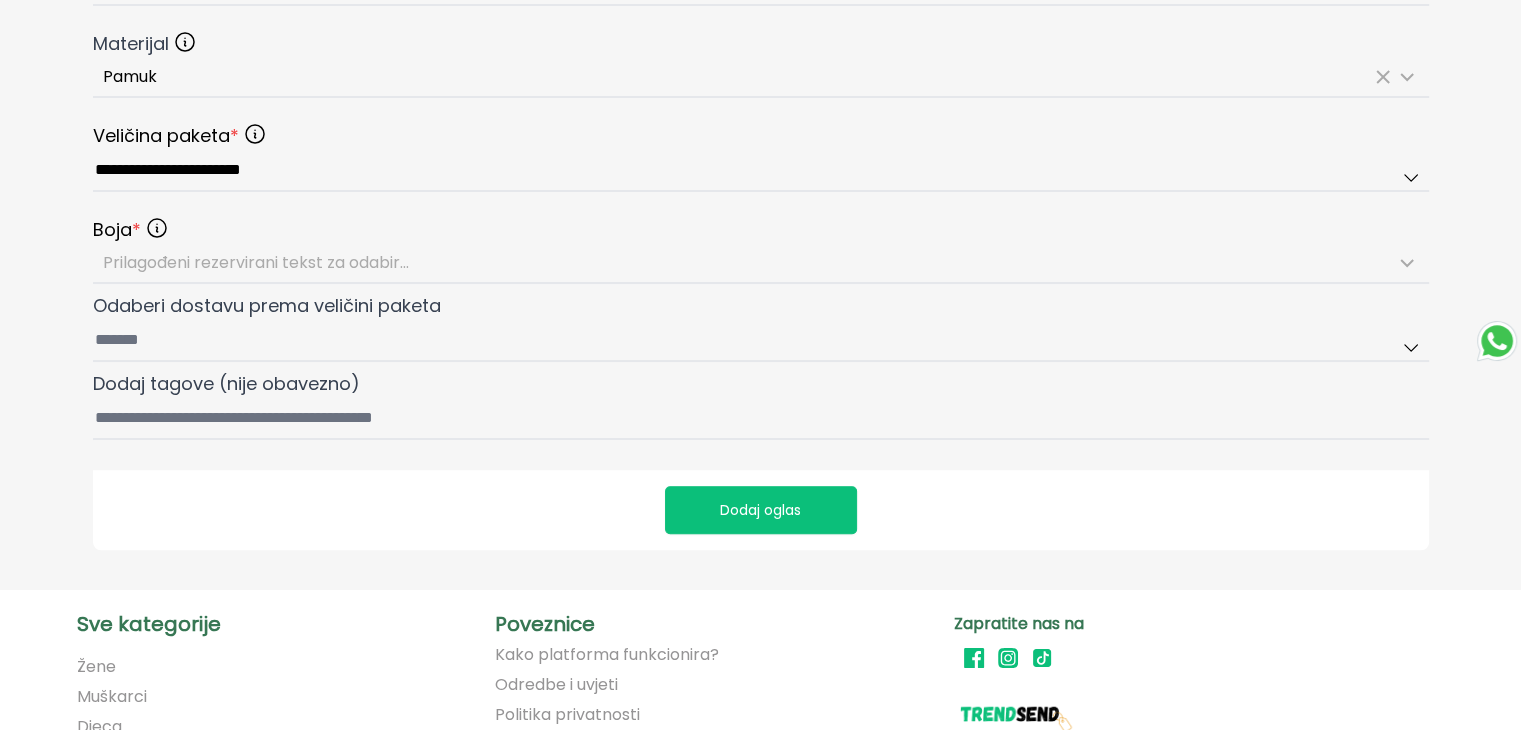 scroll, scrollTop: 1200, scrollLeft: 0, axis: vertical 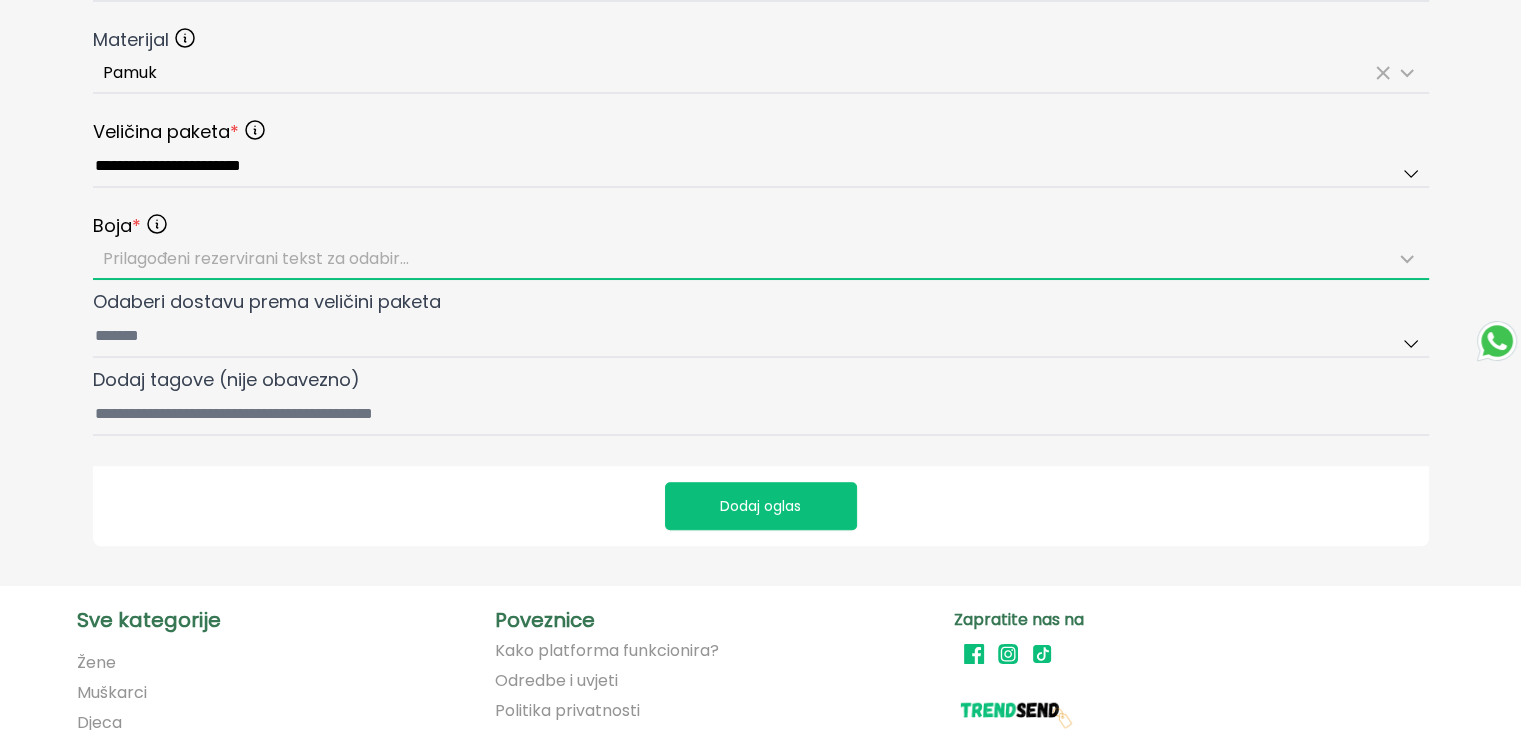 click on "Prilagođeni rezervirani tekst za odabir..." at bounding box center [761, 259] 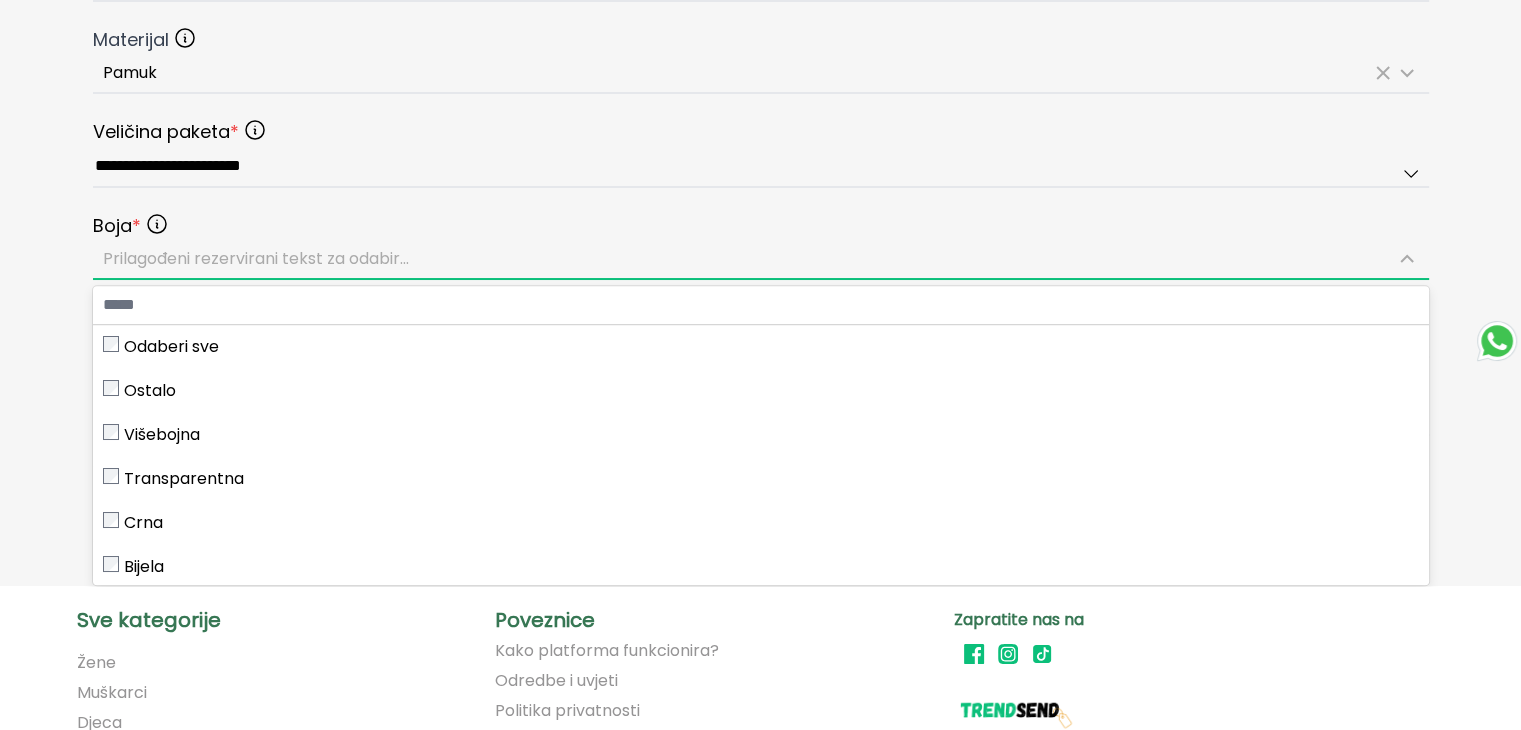 click on "Prilagođeni rezervirani tekst za odabir..." at bounding box center [761, 259] 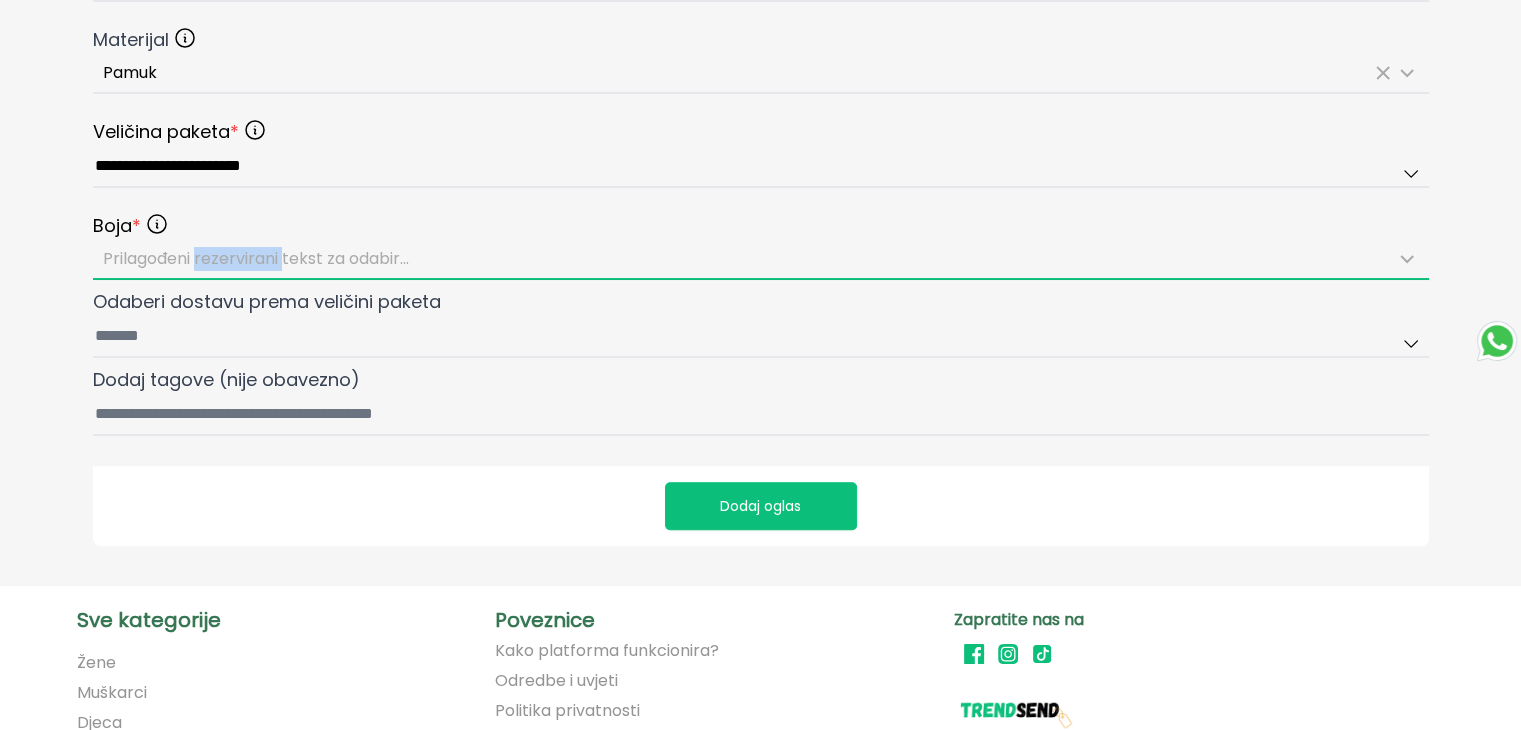 click on "Prilagođeni rezervirani tekst za odabir..." at bounding box center [761, 259] 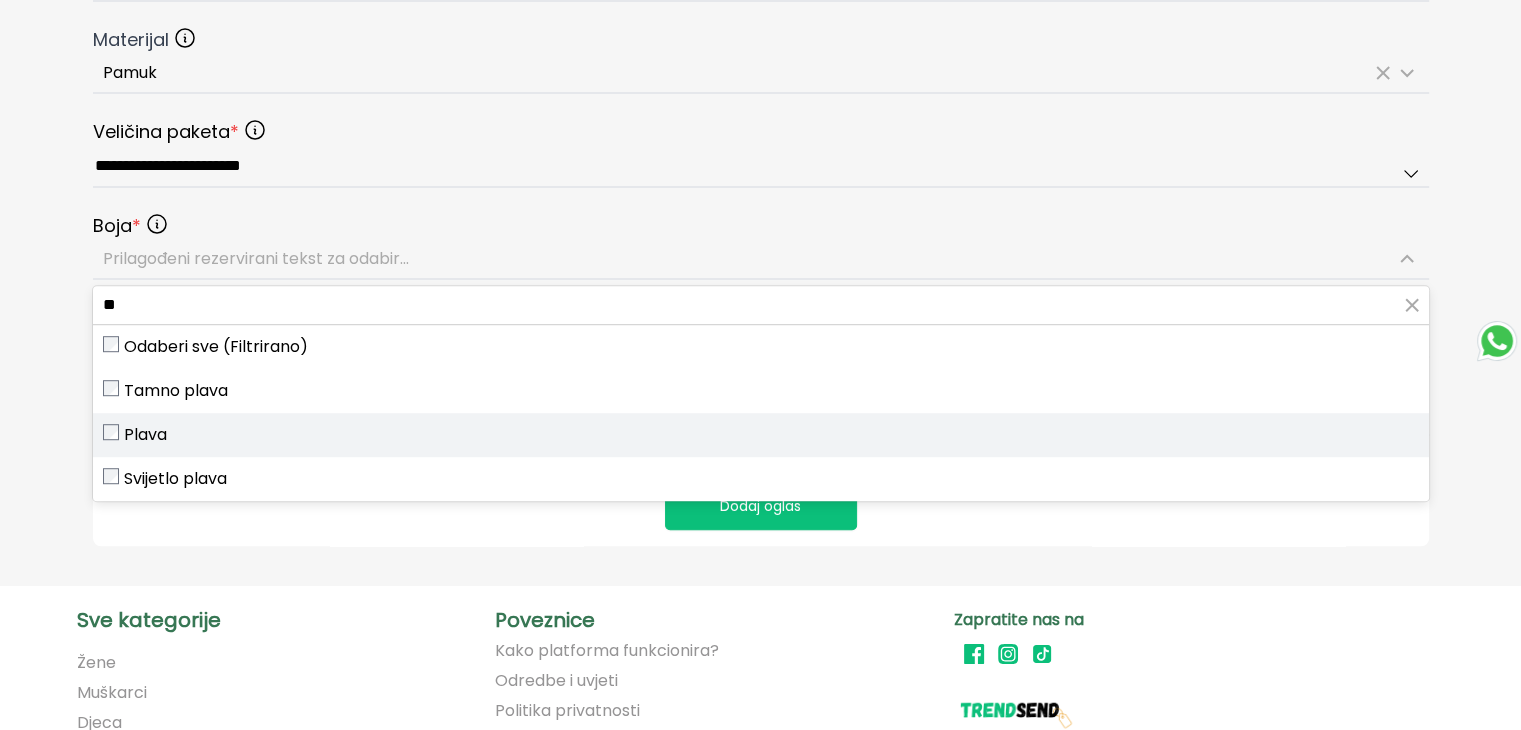 type on "**" 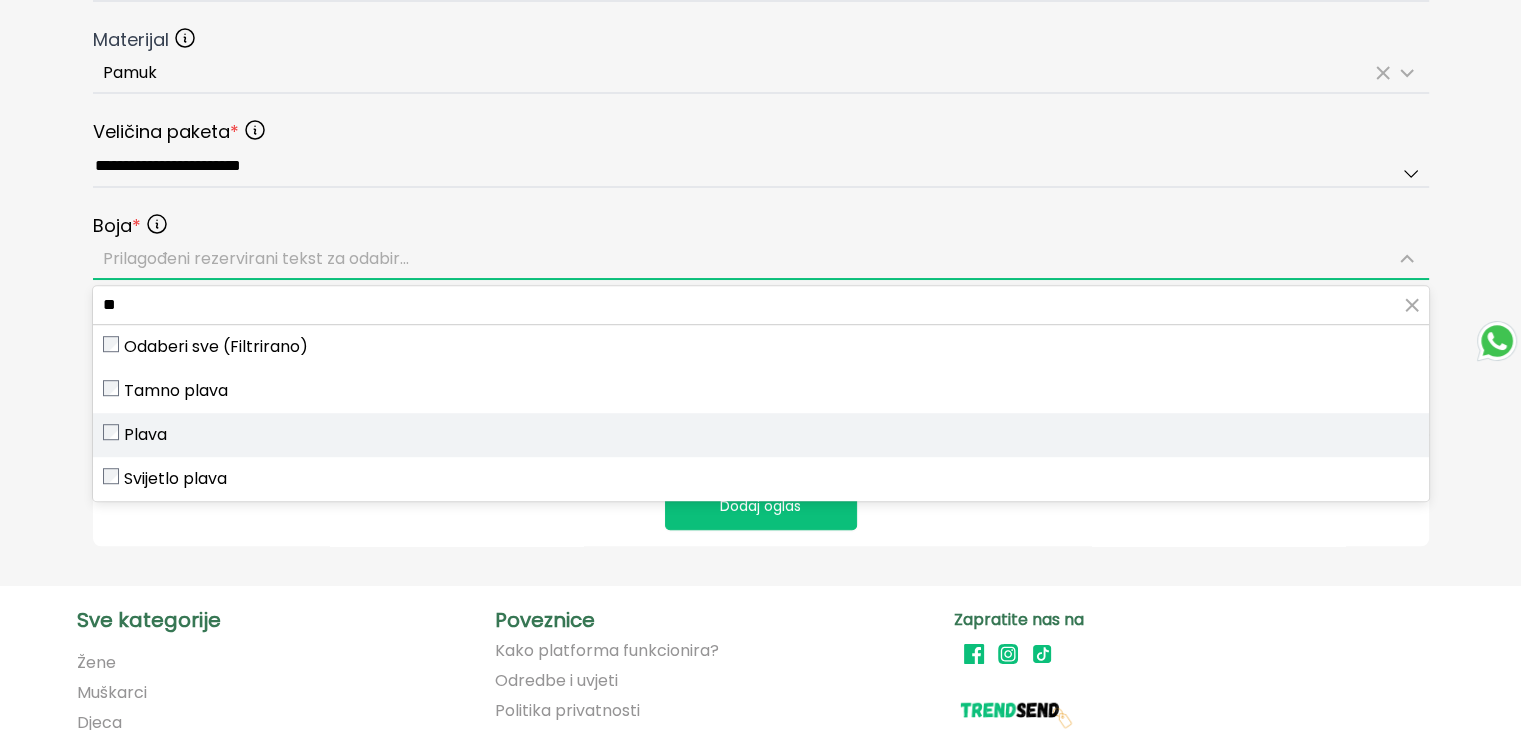 click on "Plava" at bounding box center (145, 435) 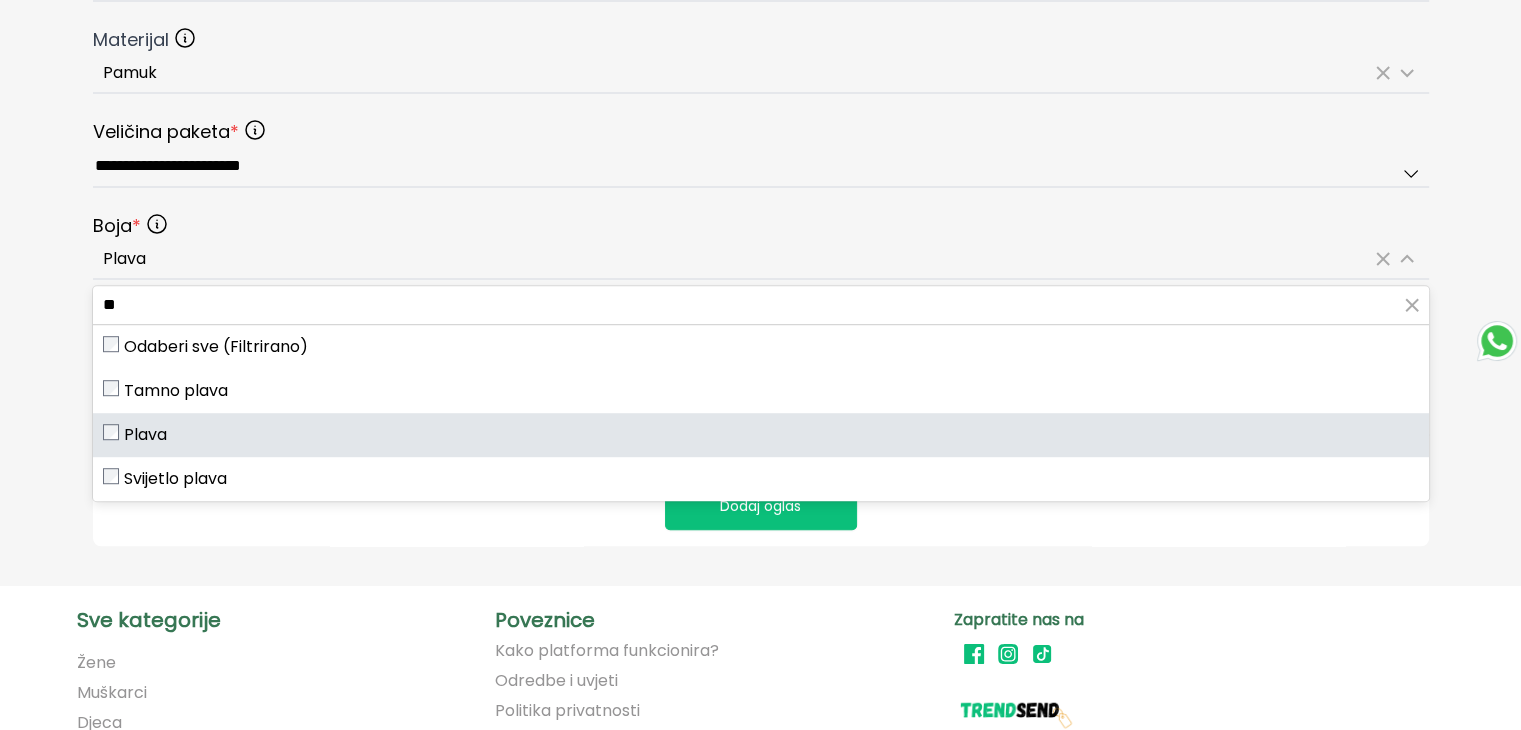 click on "**********" at bounding box center (760, -252) 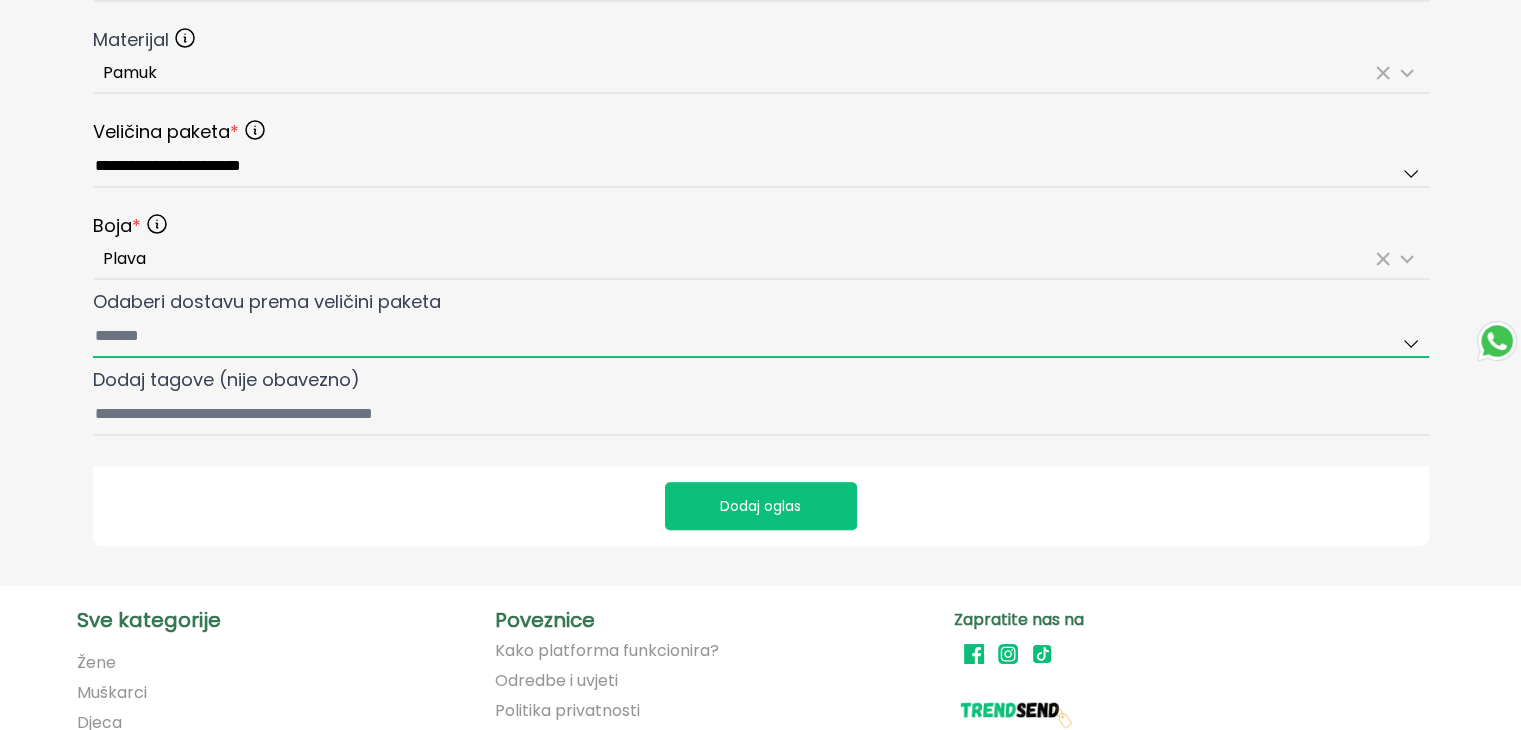 click on "Odaberi dostavu prema veličini paketa" at bounding box center (761, 337) 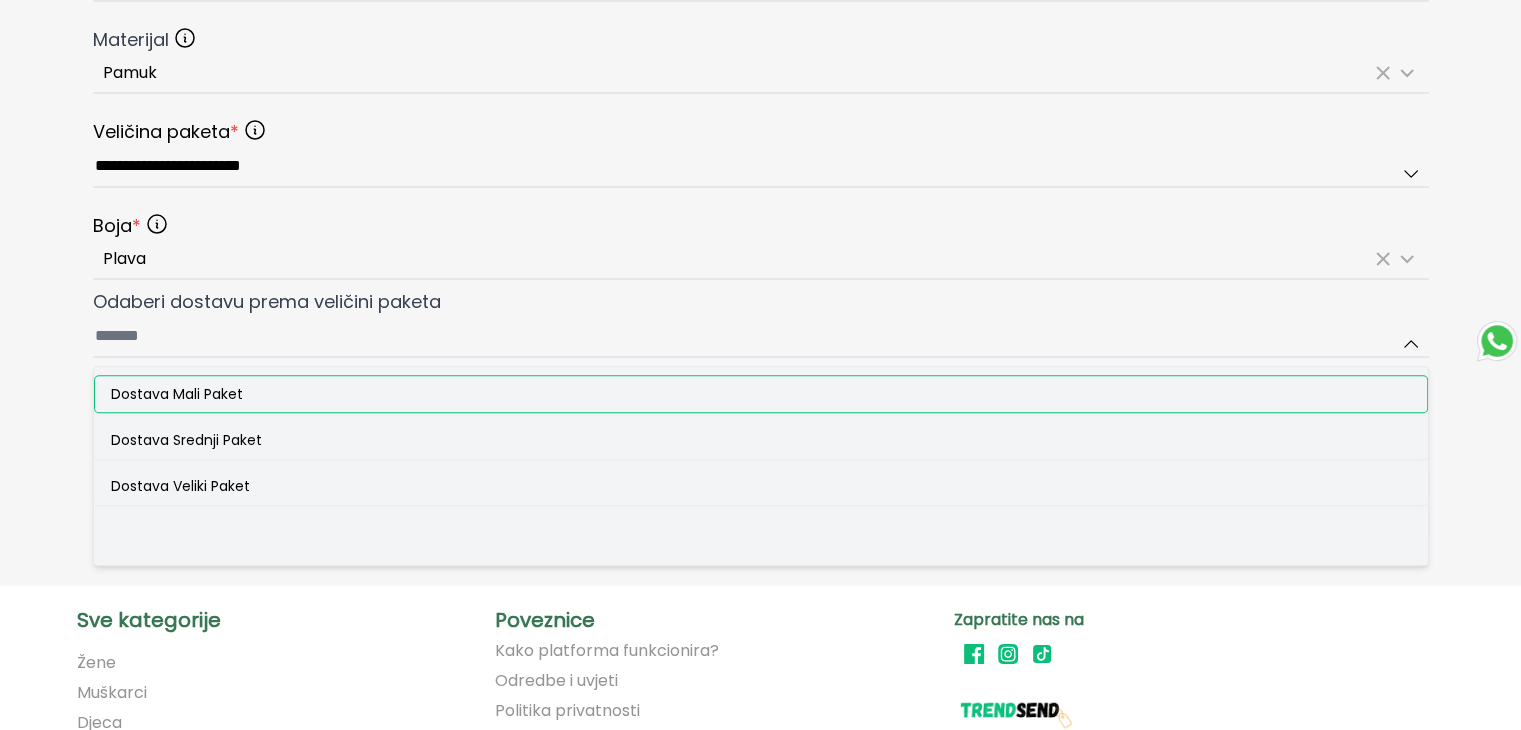 click on "Dostava Mali Paket" at bounding box center (177, 394) 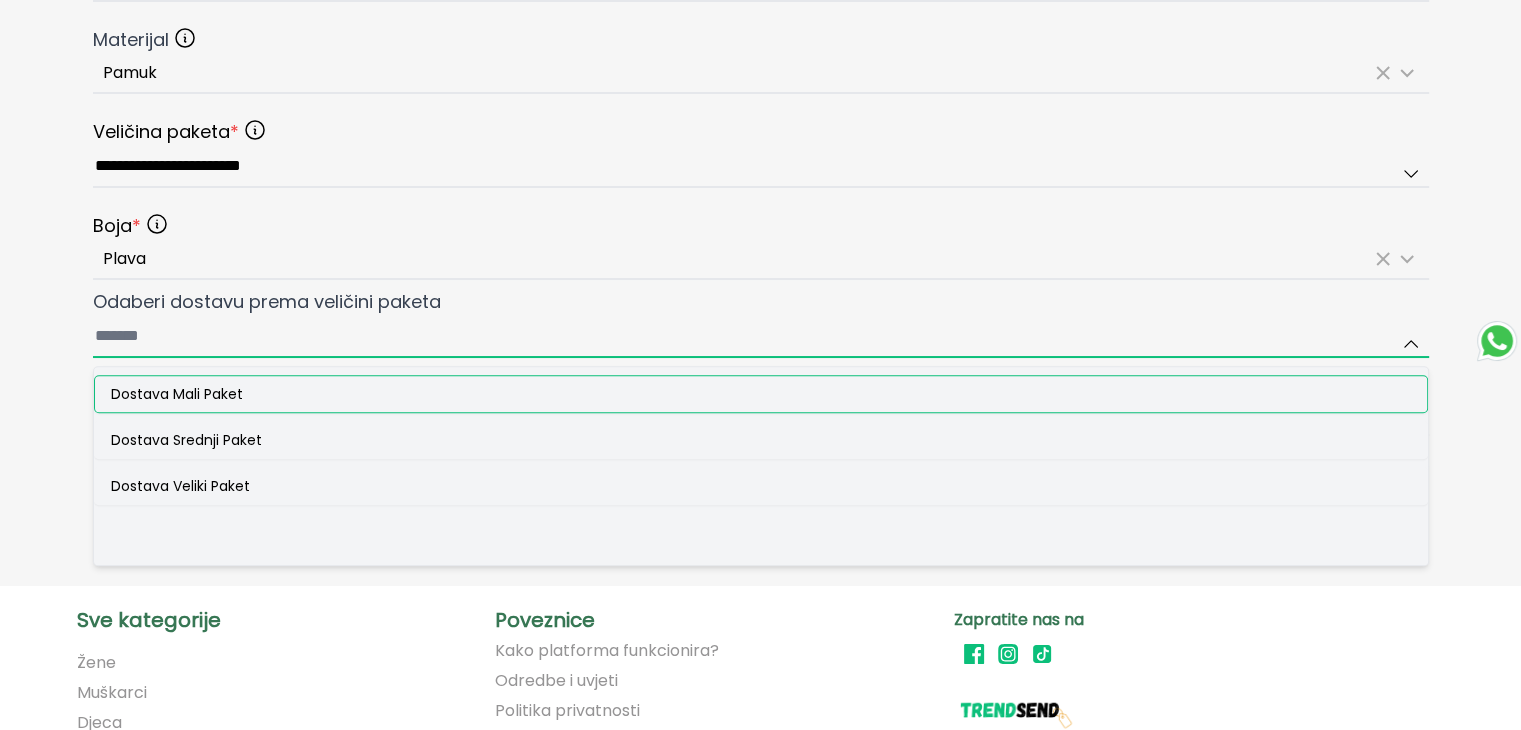 click on "Odaberi dostavu prema veličini paketa Dostava Mali Paket Dostava Srednji Paket Dostava Veliki Paket" at bounding box center [761, 337] 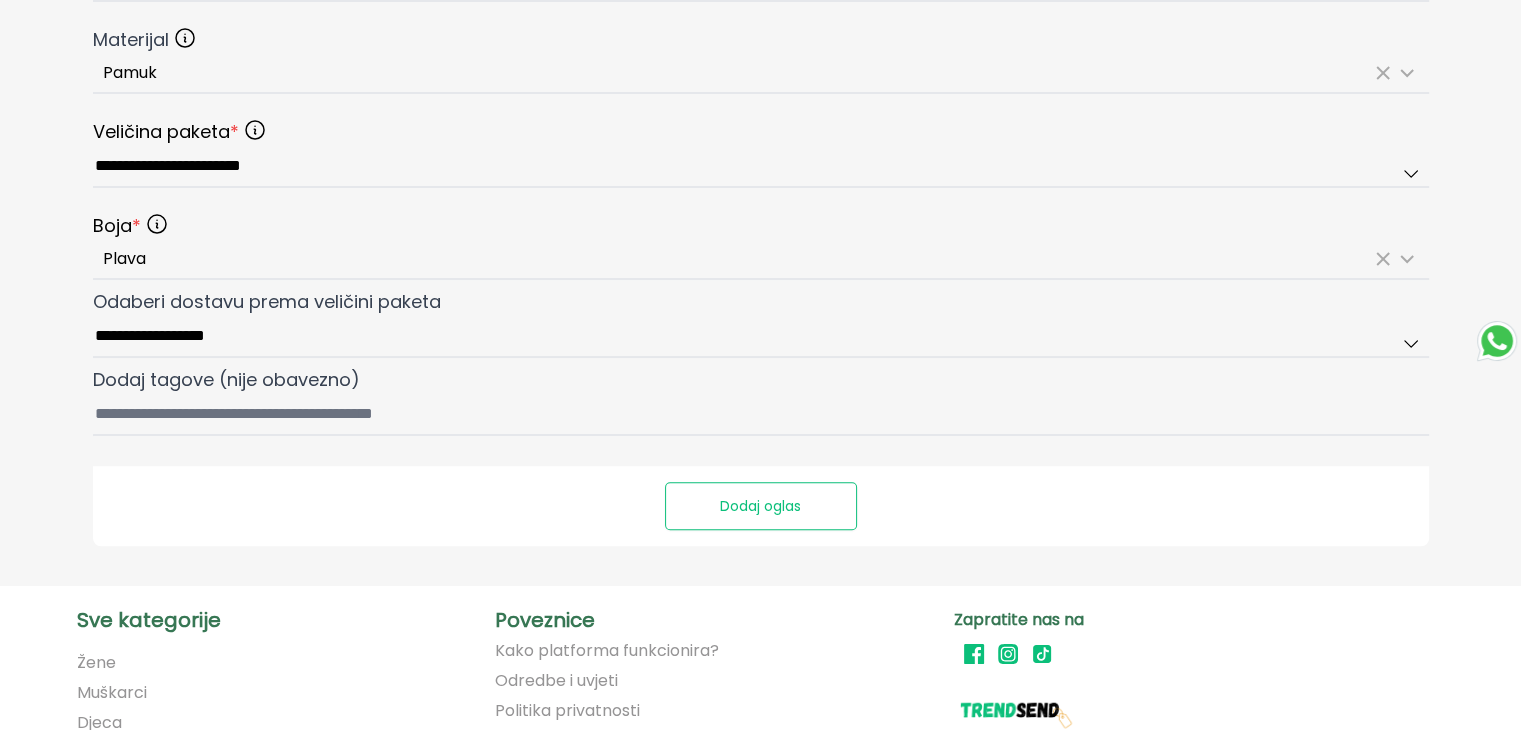 click on "Dodaj oglas" at bounding box center (761, 506) 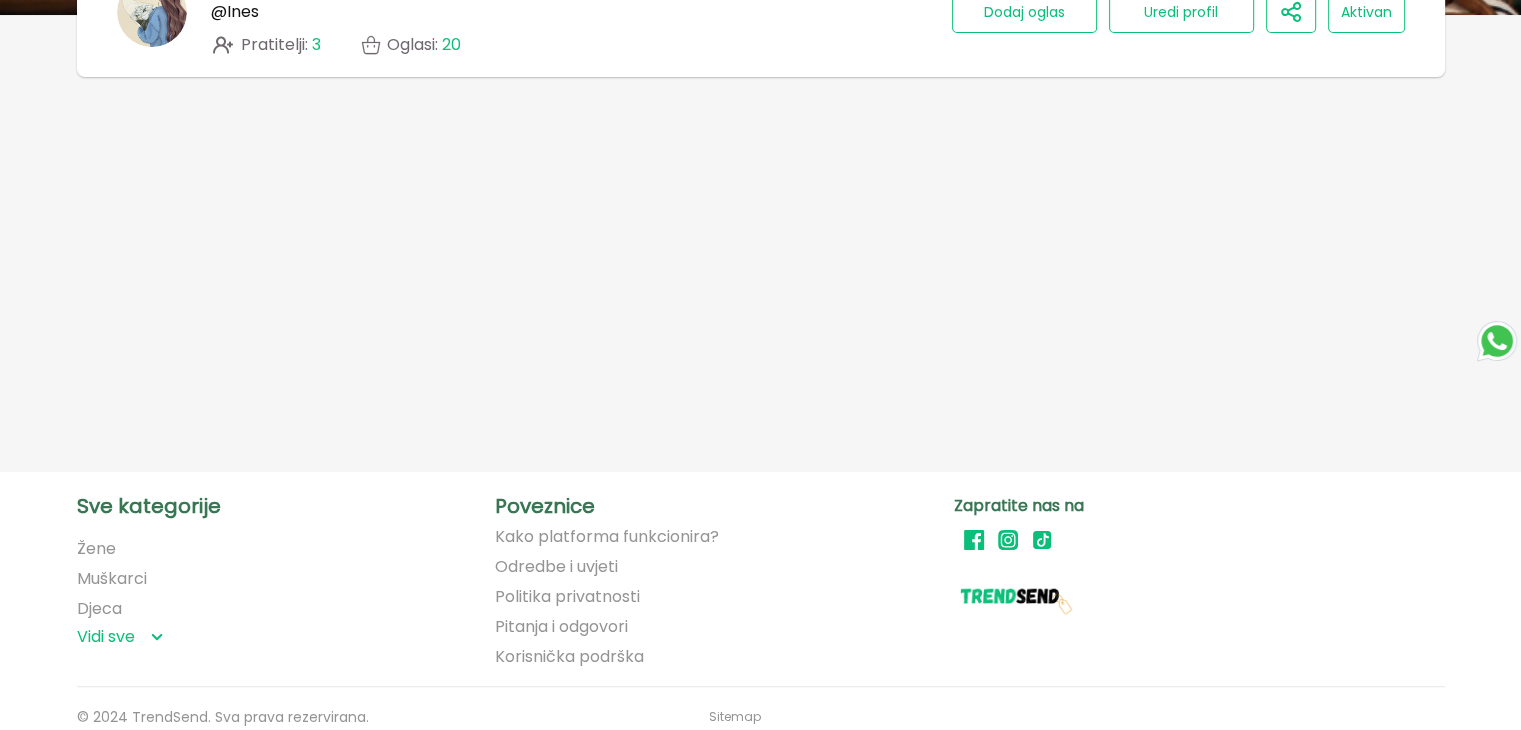 scroll, scrollTop: 300, scrollLeft: 0, axis: vertical 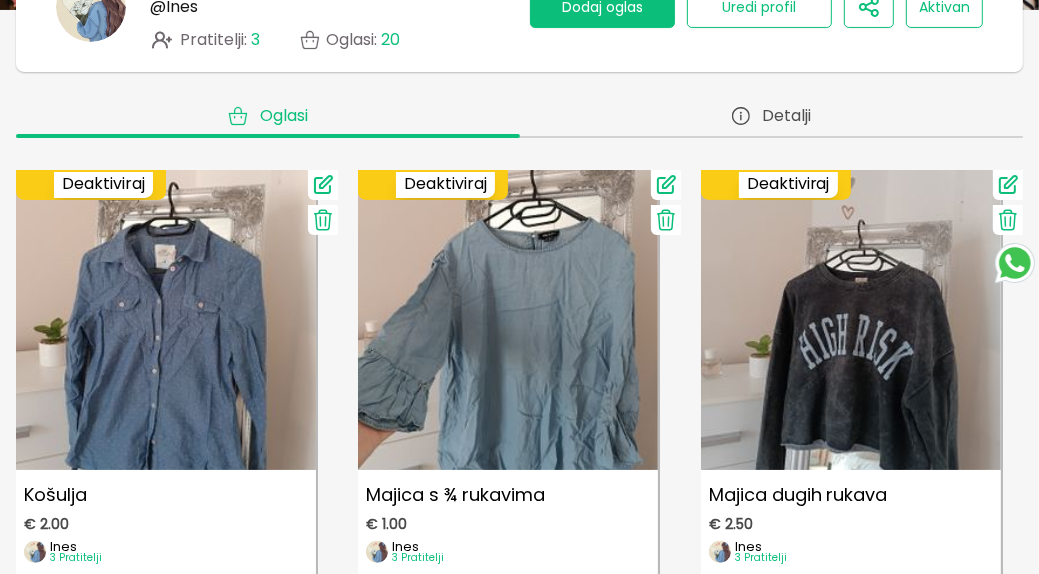 click on "Dodaj oglas" at bounding box center (602, 7) 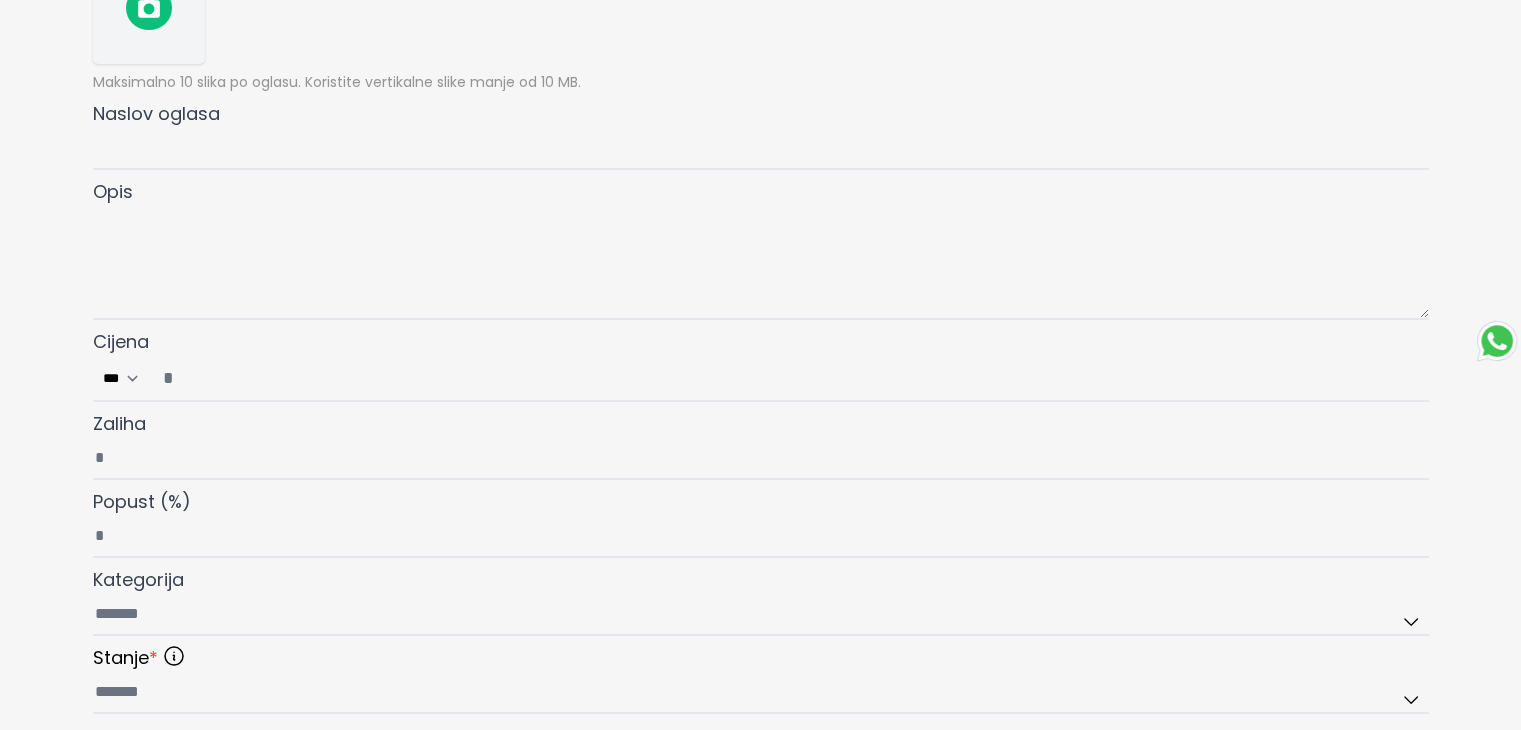 scroll, scrollTop: 0, scrollLeft: 0, axis: both 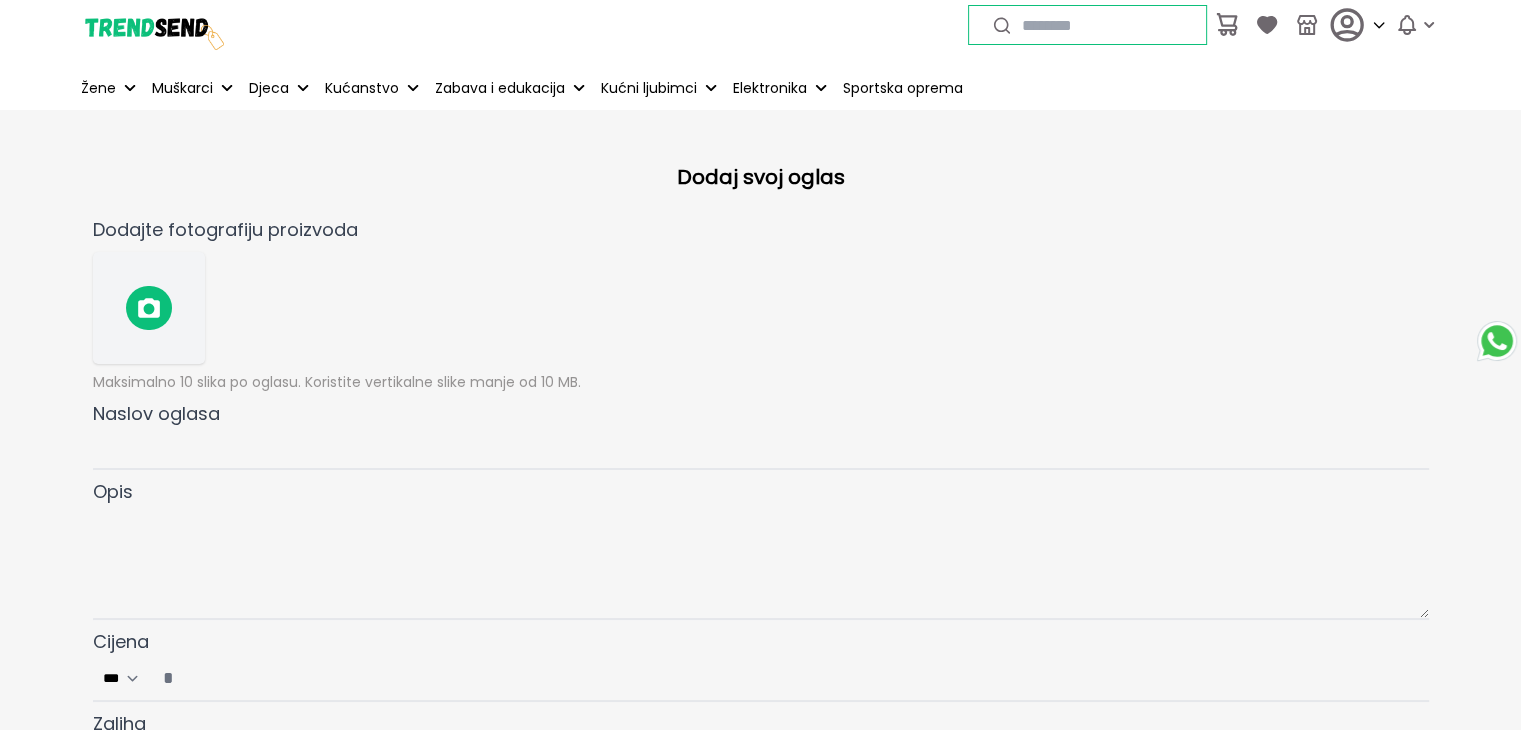 click at bounding box center [149, 308] 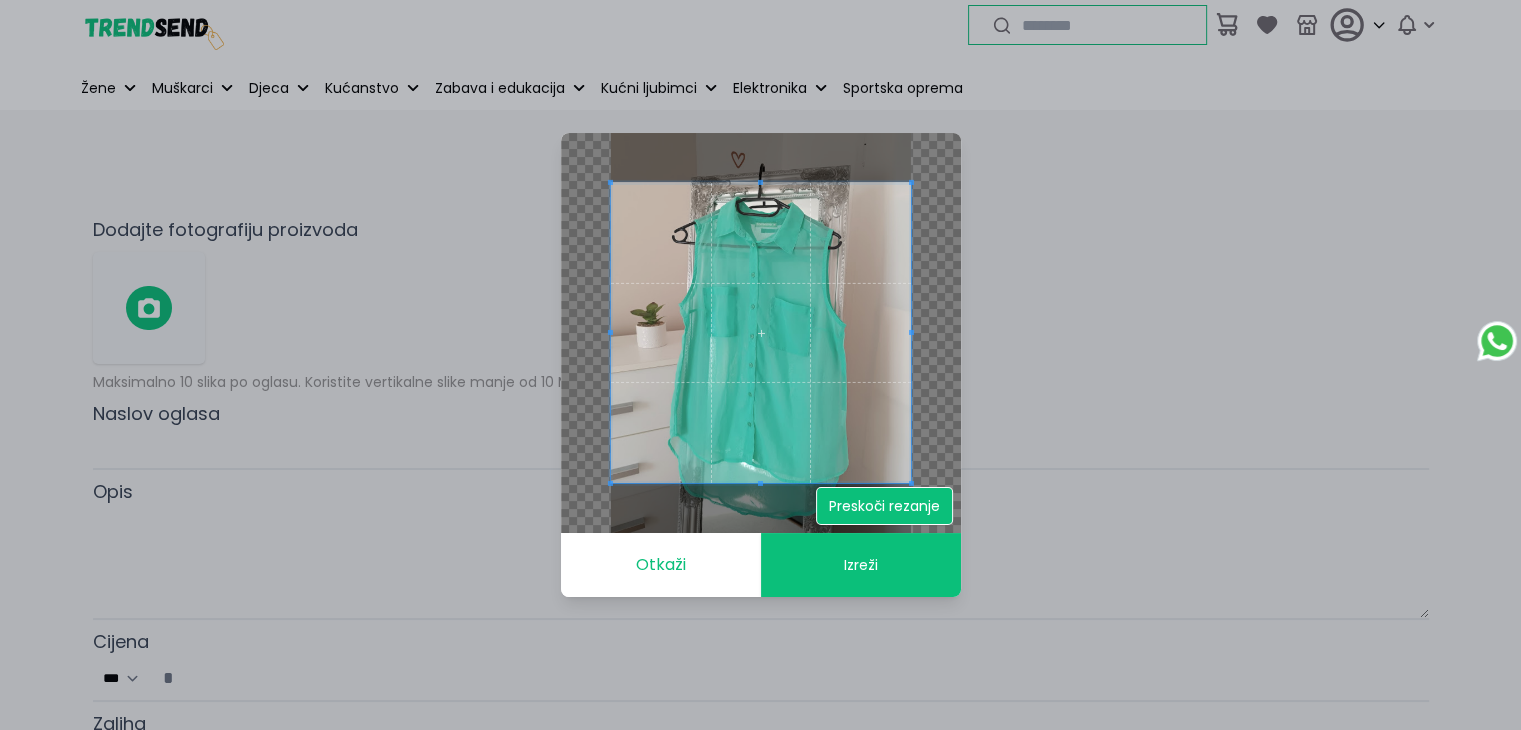 click on "Preskoči rezanje" at bounding box center (884, 506) 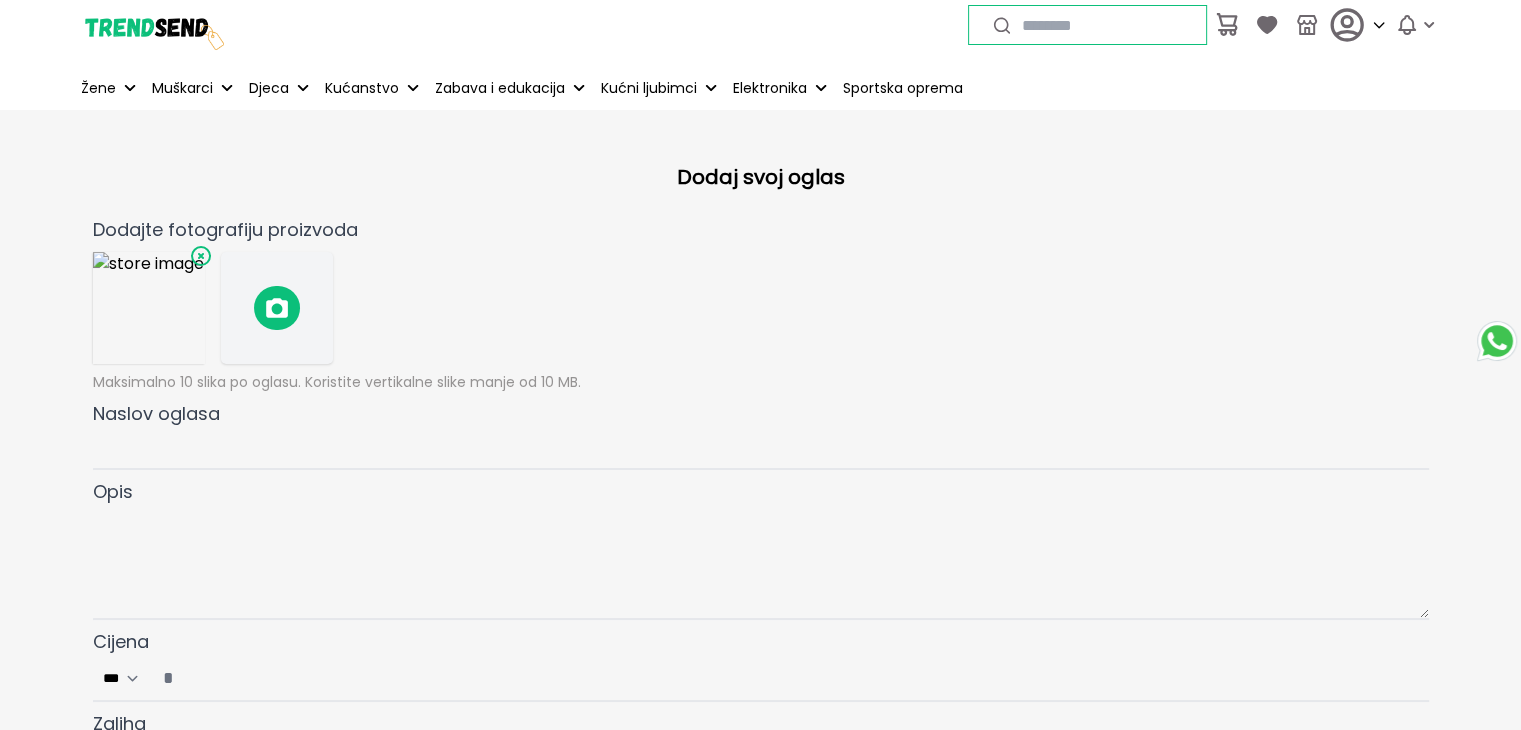 click at bounding box center [277, 308] 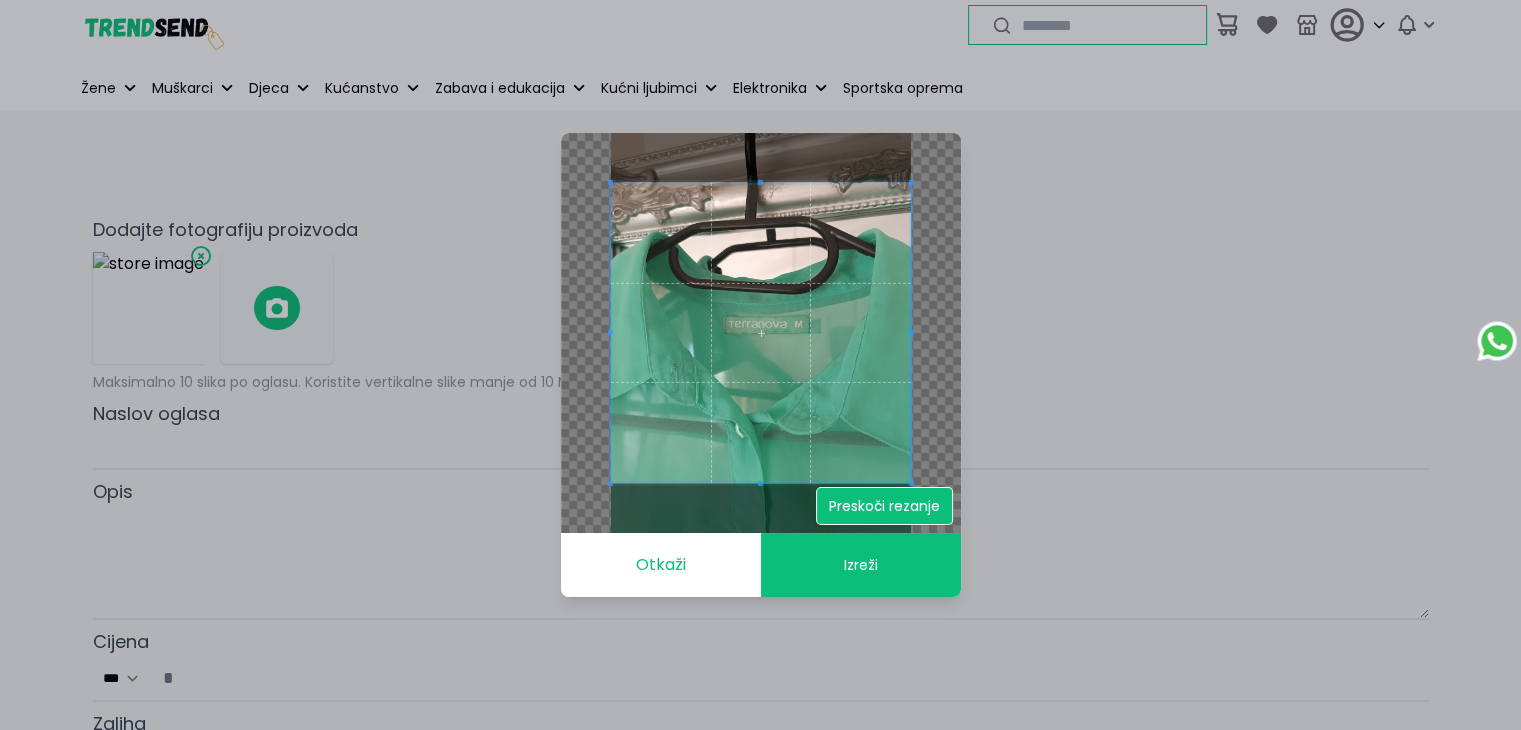 click on "Preskoči rezanje" at bounding box center [884, 506] 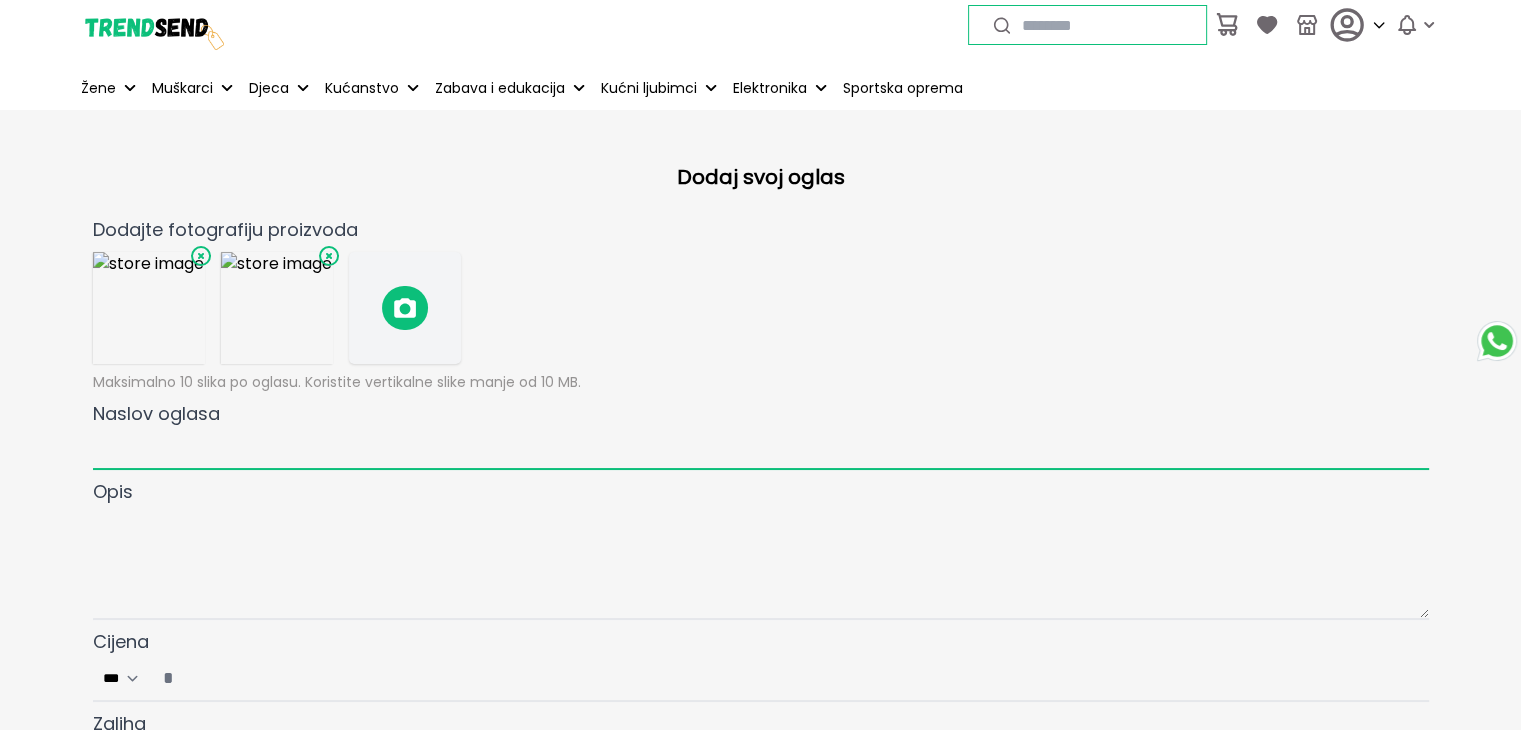 click on "Naslov oglasa" at bounding box center (761, 449) 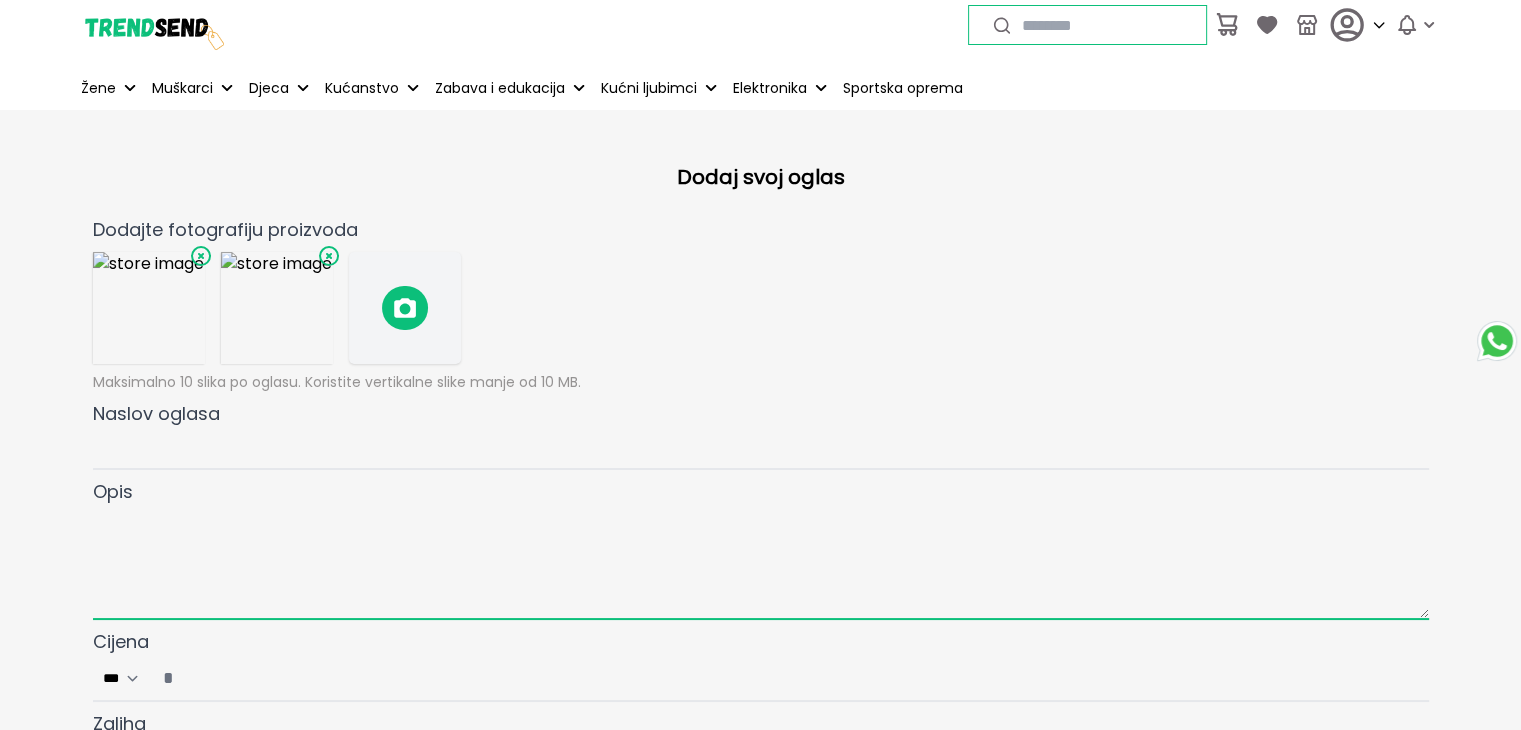 click at bounding box center [761, 563] 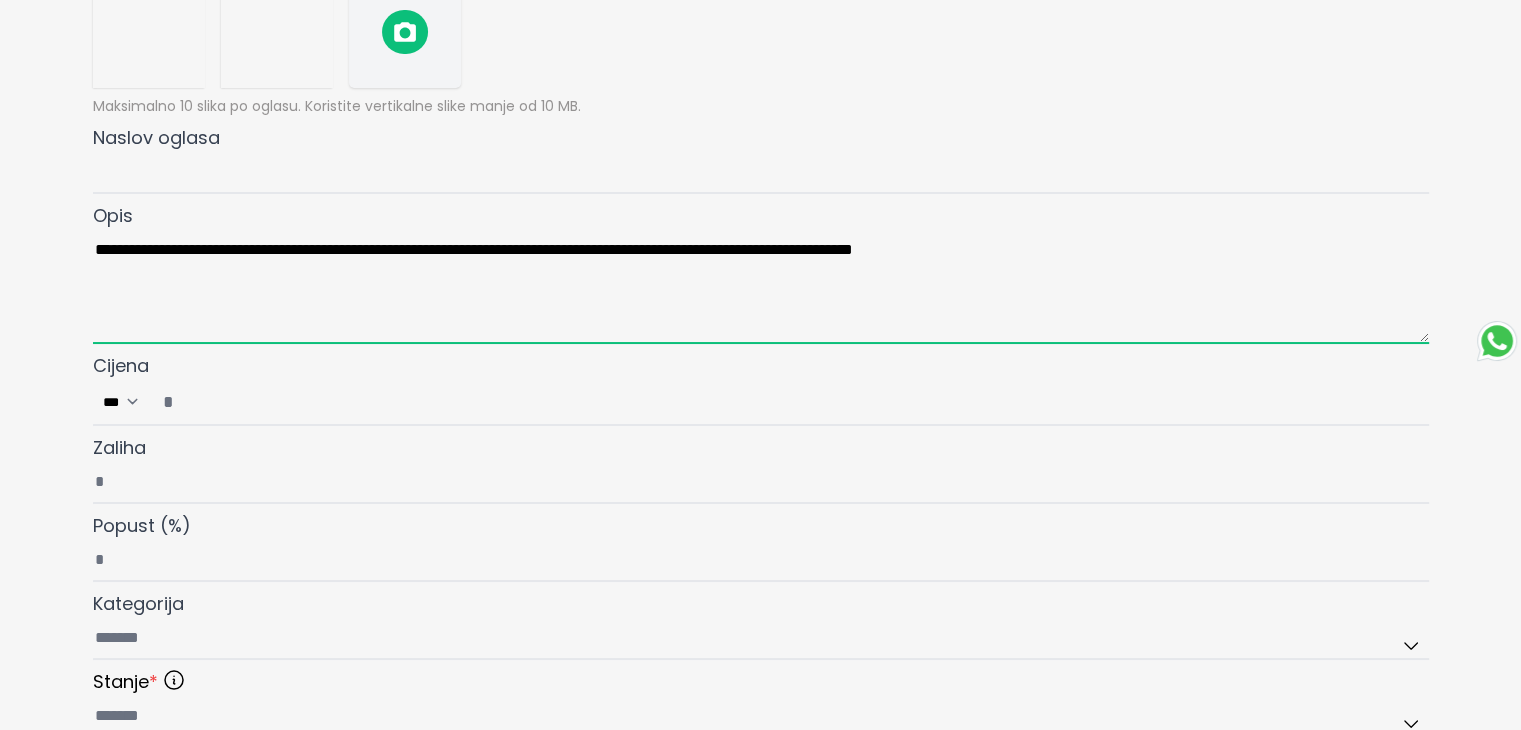 scroll, scrollTop: 300, scrollLeft: 0, axis: vertical 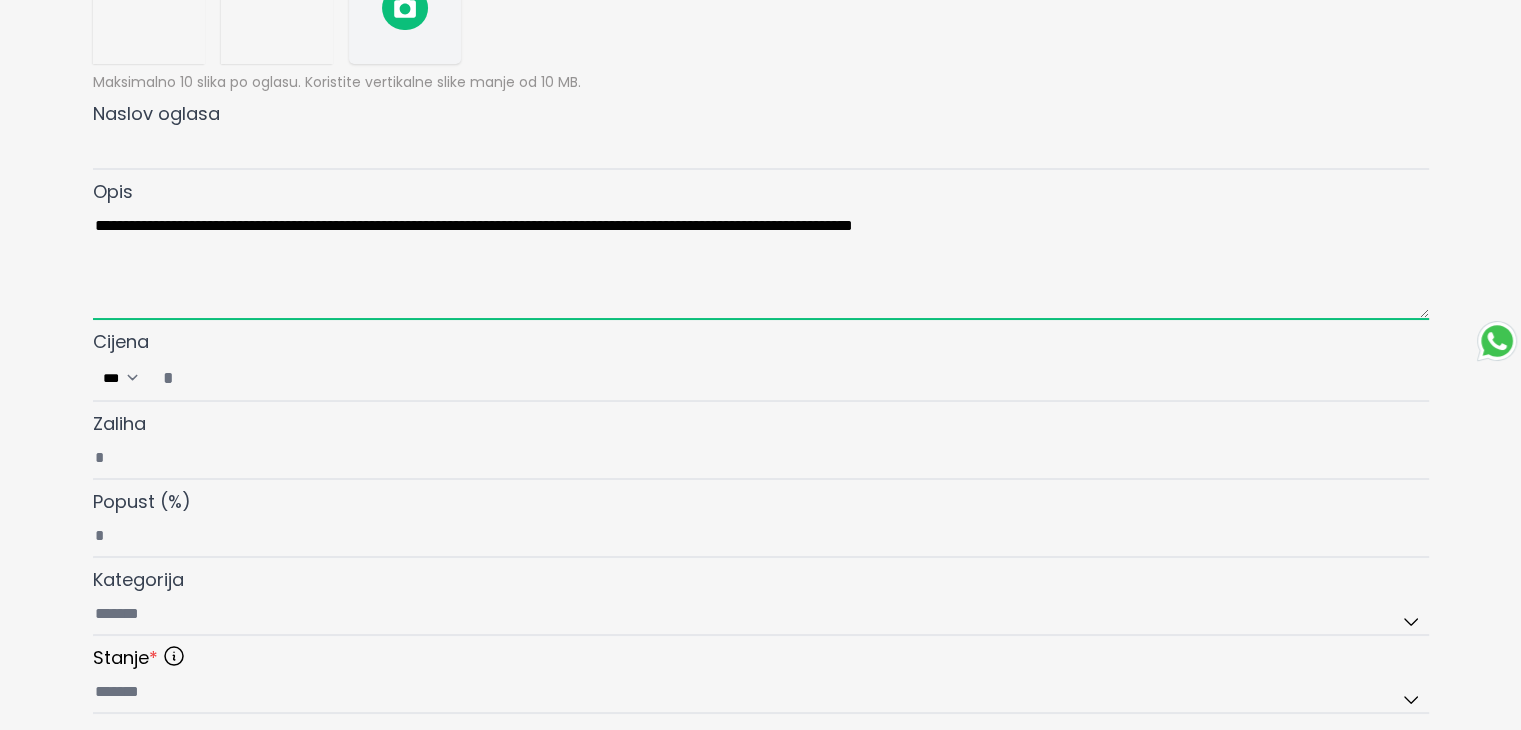 type on "**********" 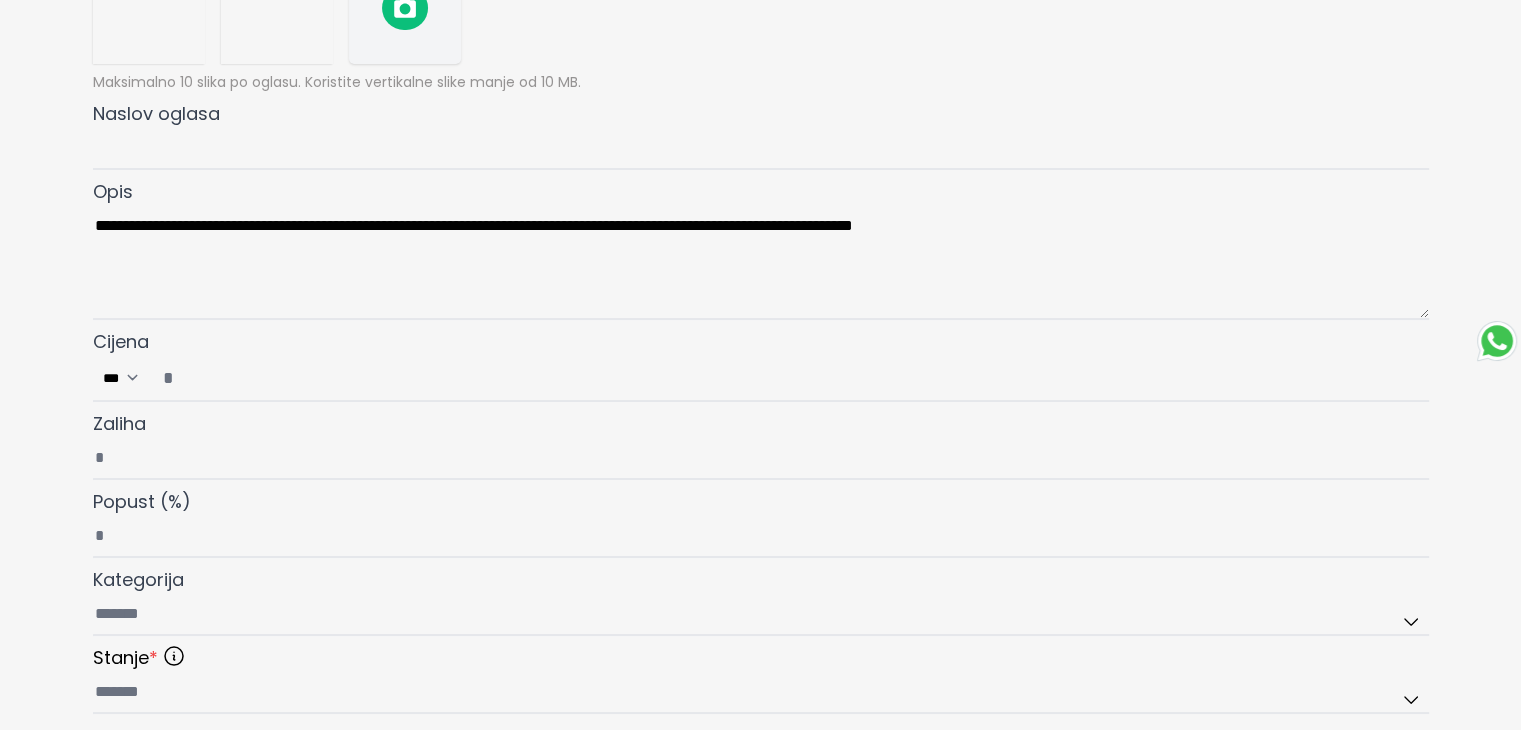 click on "**********" at bounding box center [761, 591] 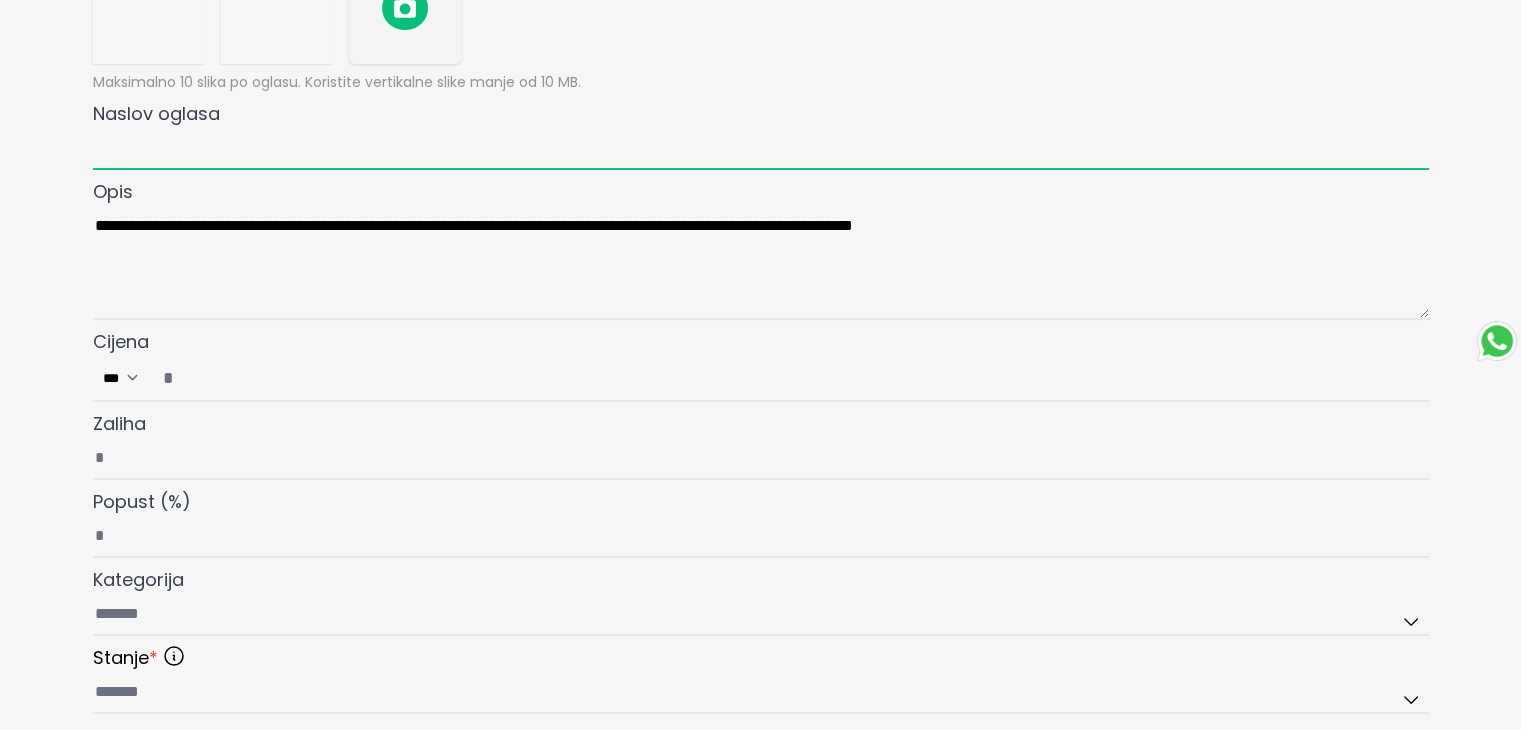 click on "Naslov oglasa" at bounding box center (761, 149) 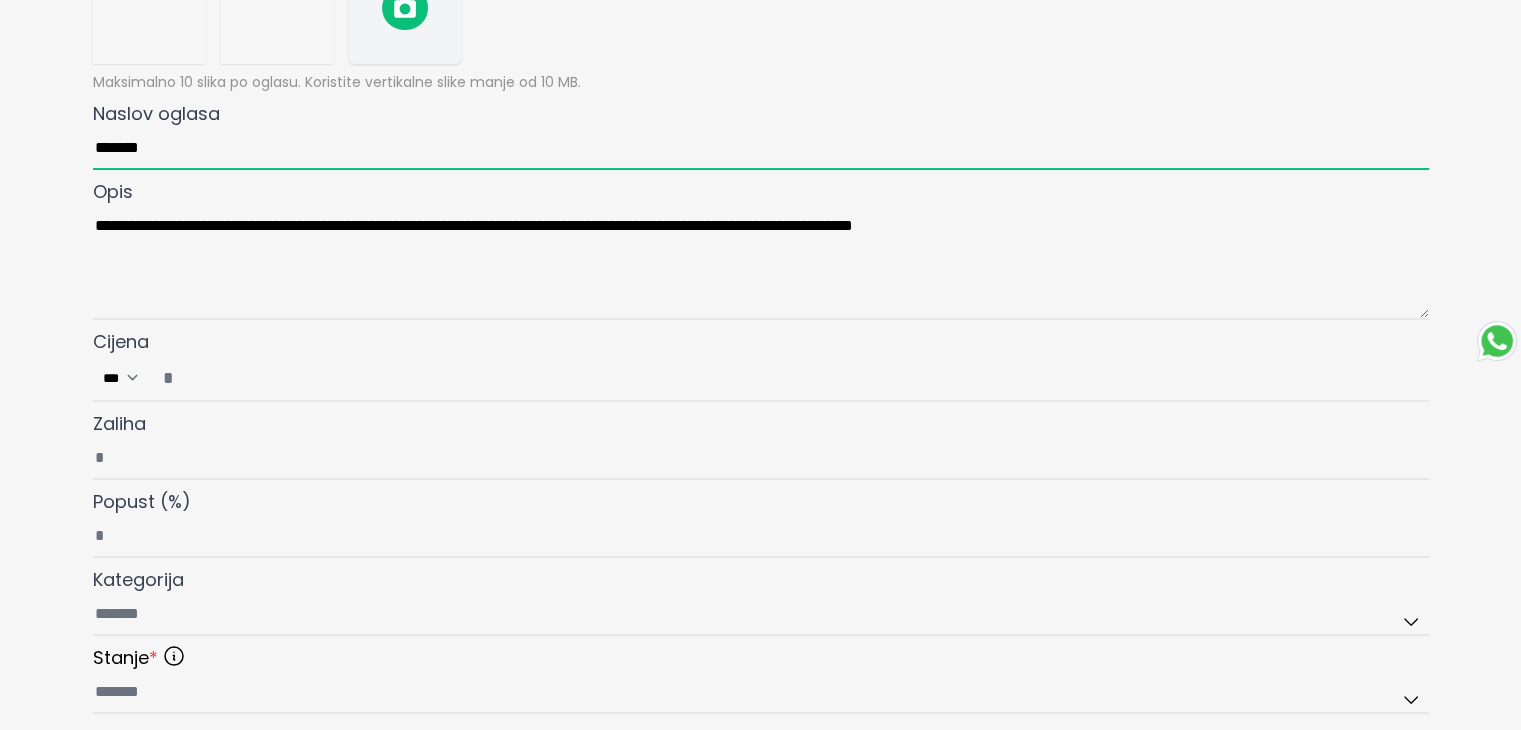 type on "*******" 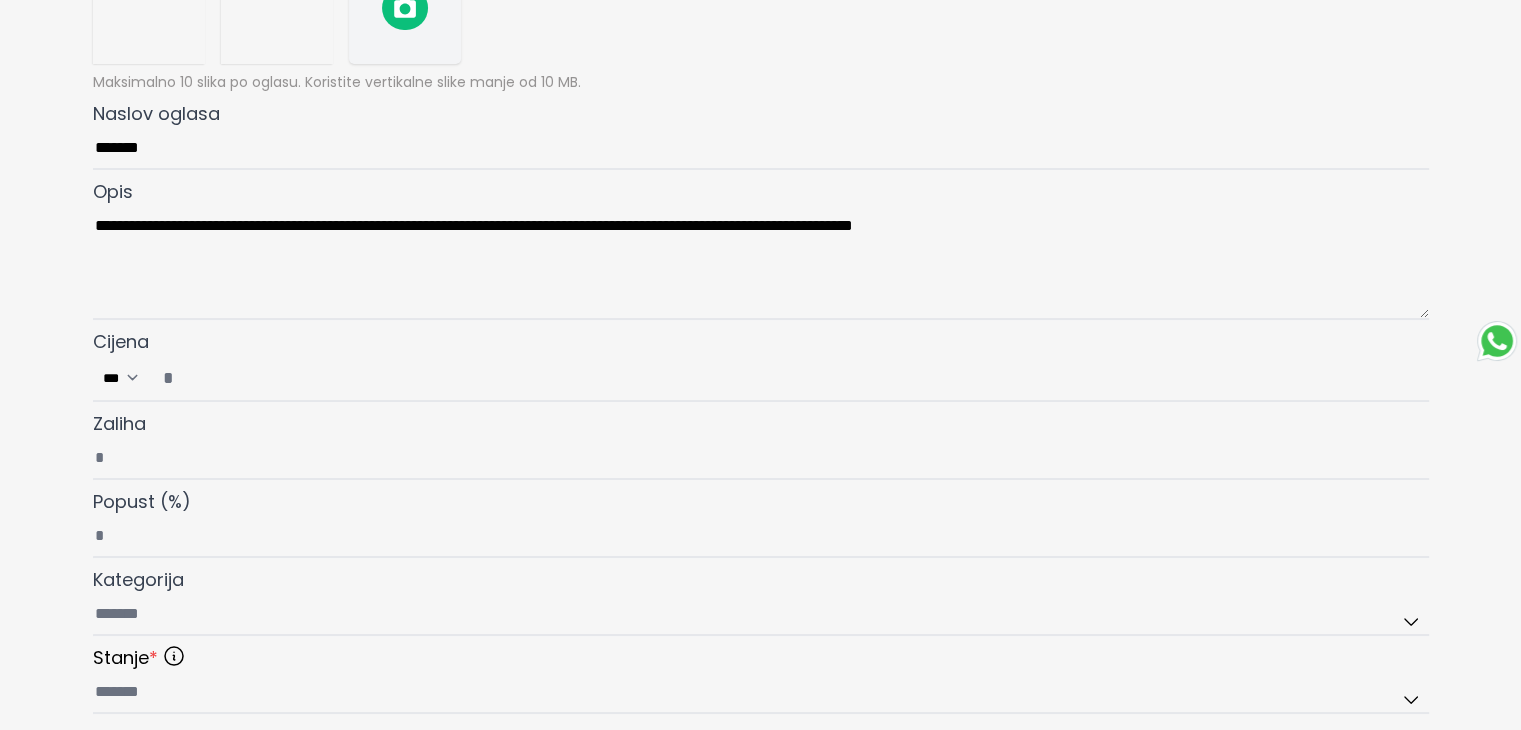 click on "Cijena ***" at bounding box center [789, 378] 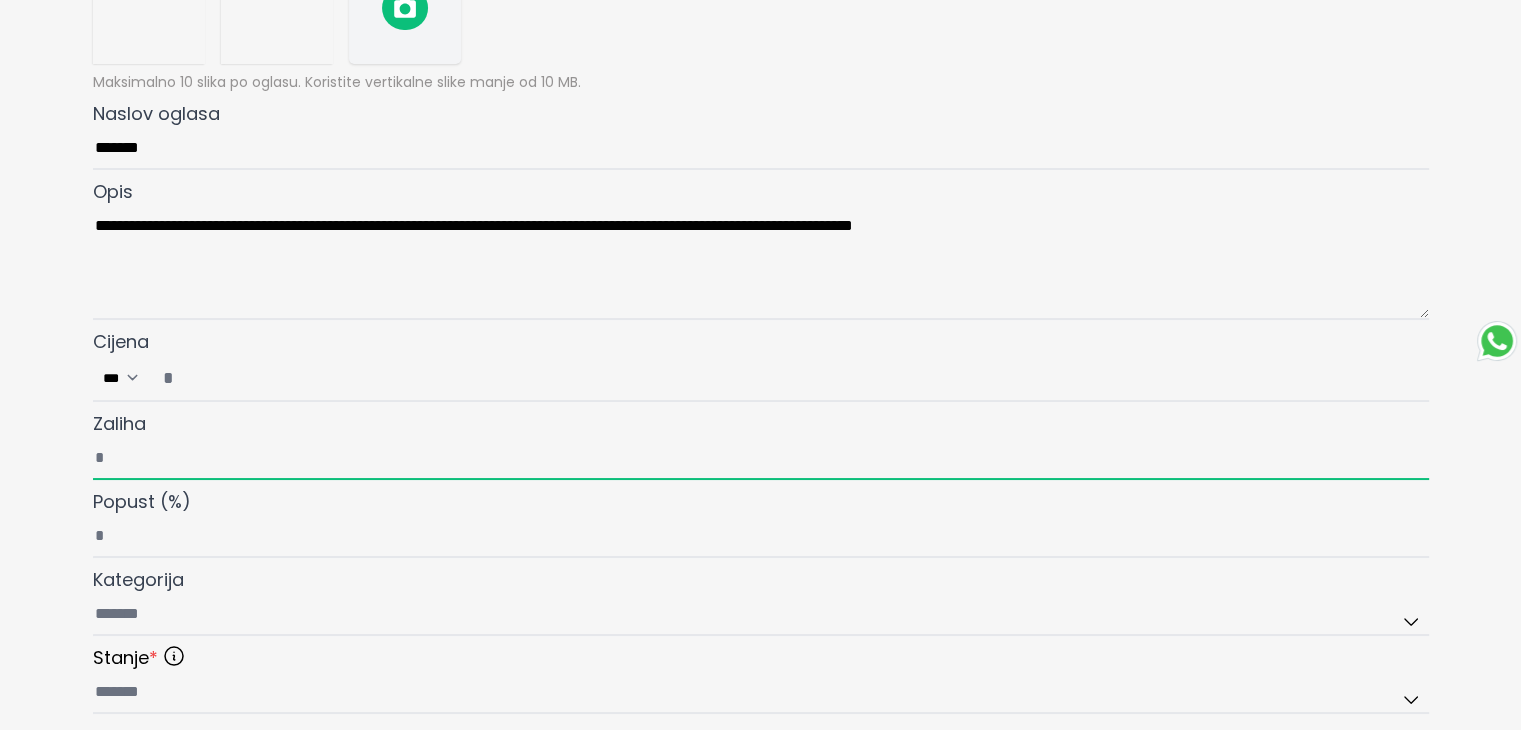 click on "Zaliha" at bounding box center (761, 459) 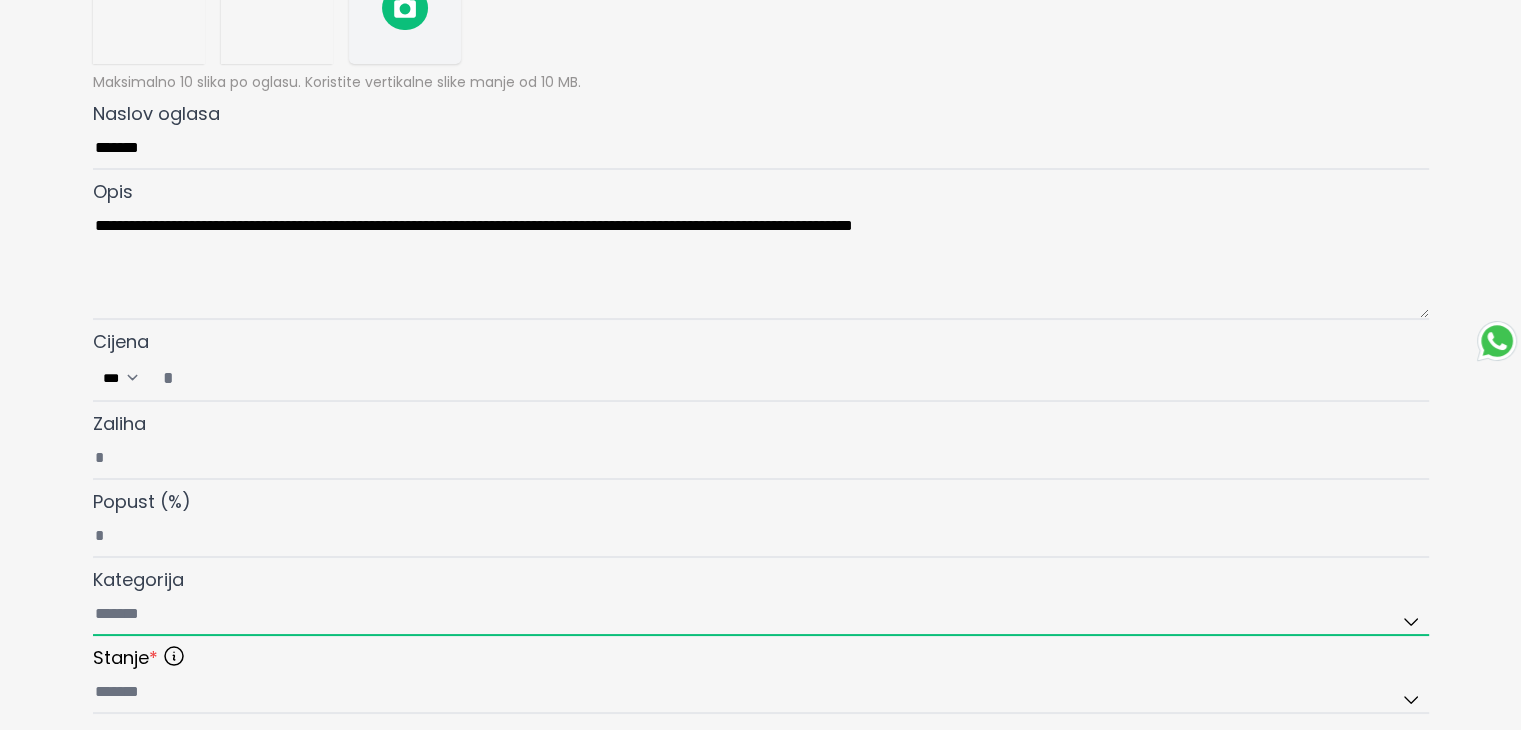 click on "Kategorija" at bounding box center [761, 615] 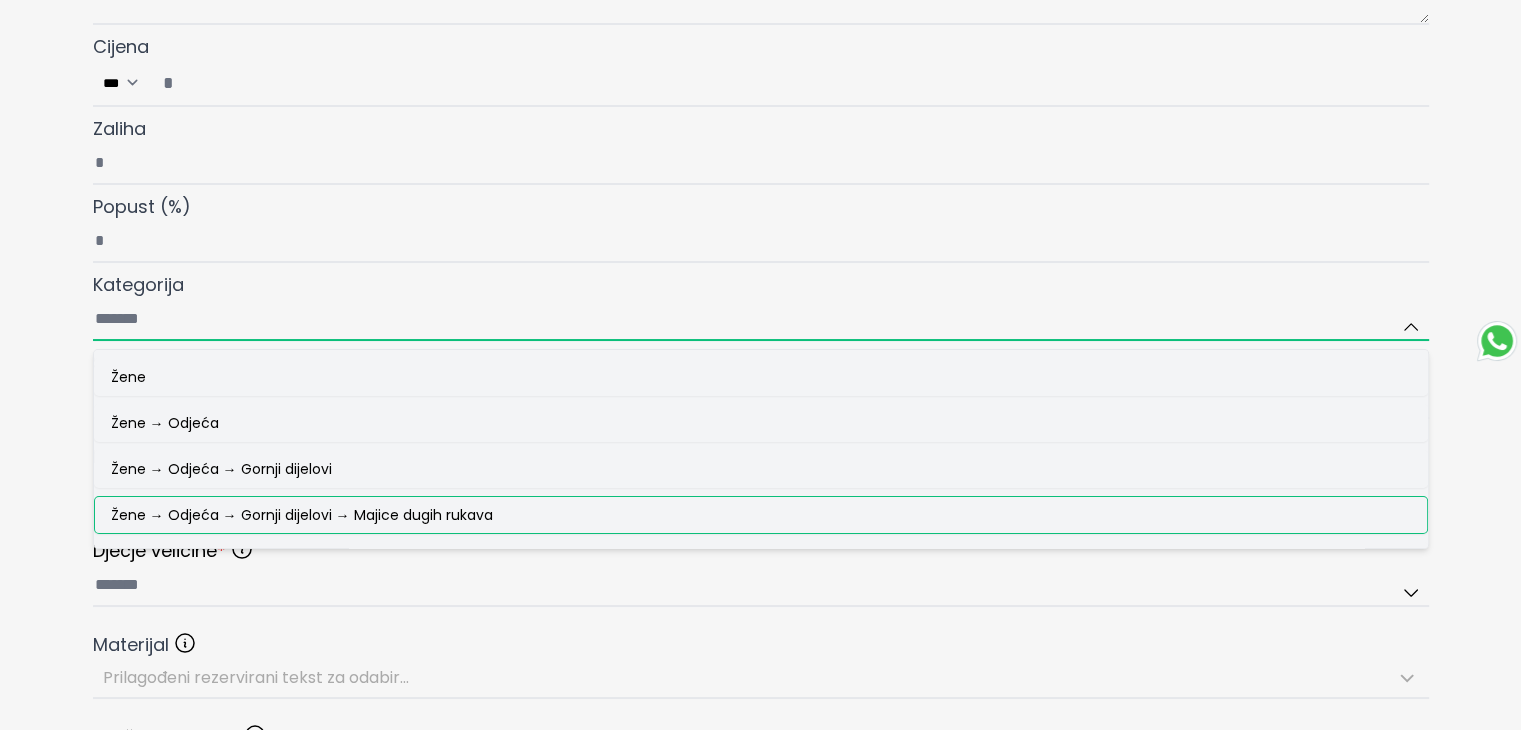 scroll, scrollTop: 600, scrollLeft: 0, axis: vertical 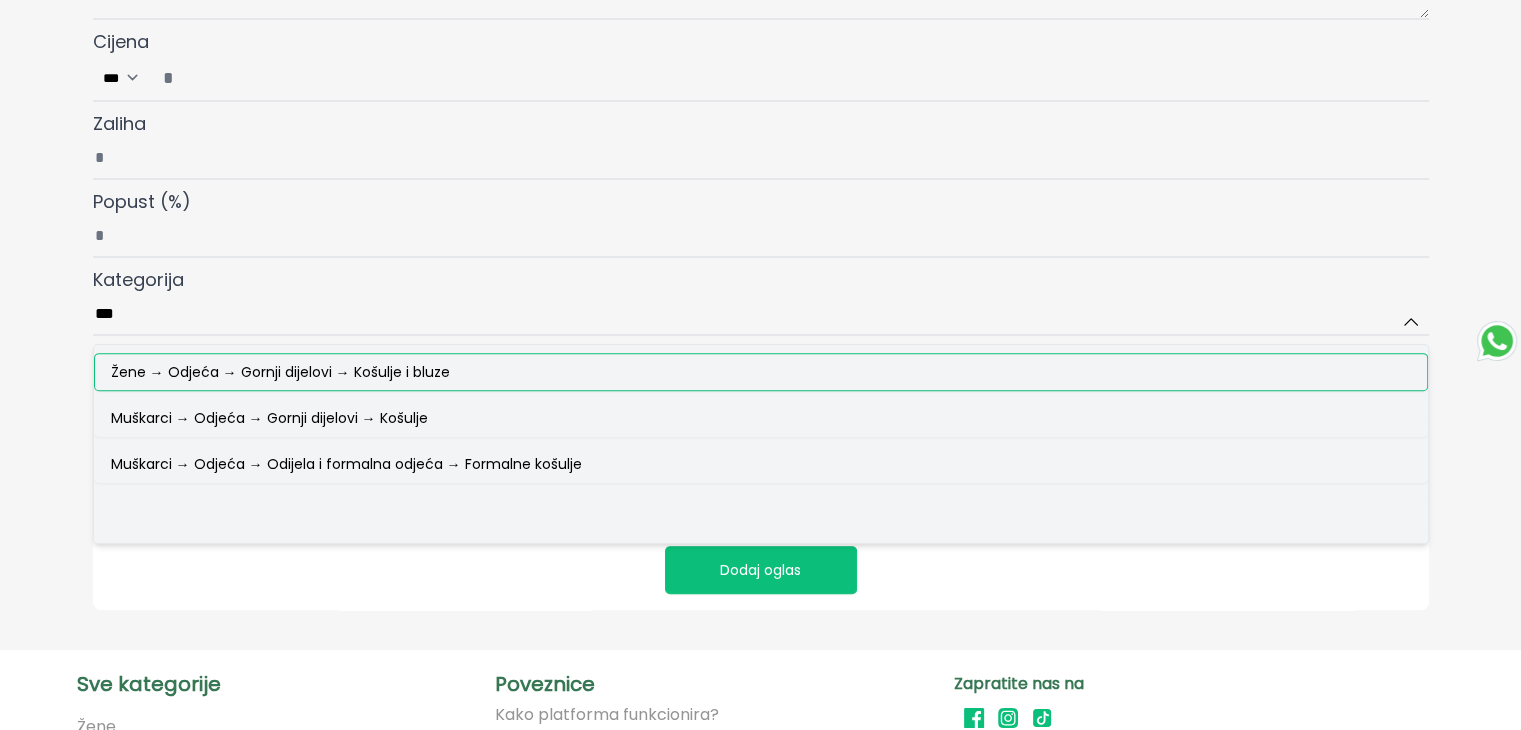 click on "Žene  →  Odjeća  →  Gornji dijelovi  →  Košulje i bluze" at bounding box center (280, 372) 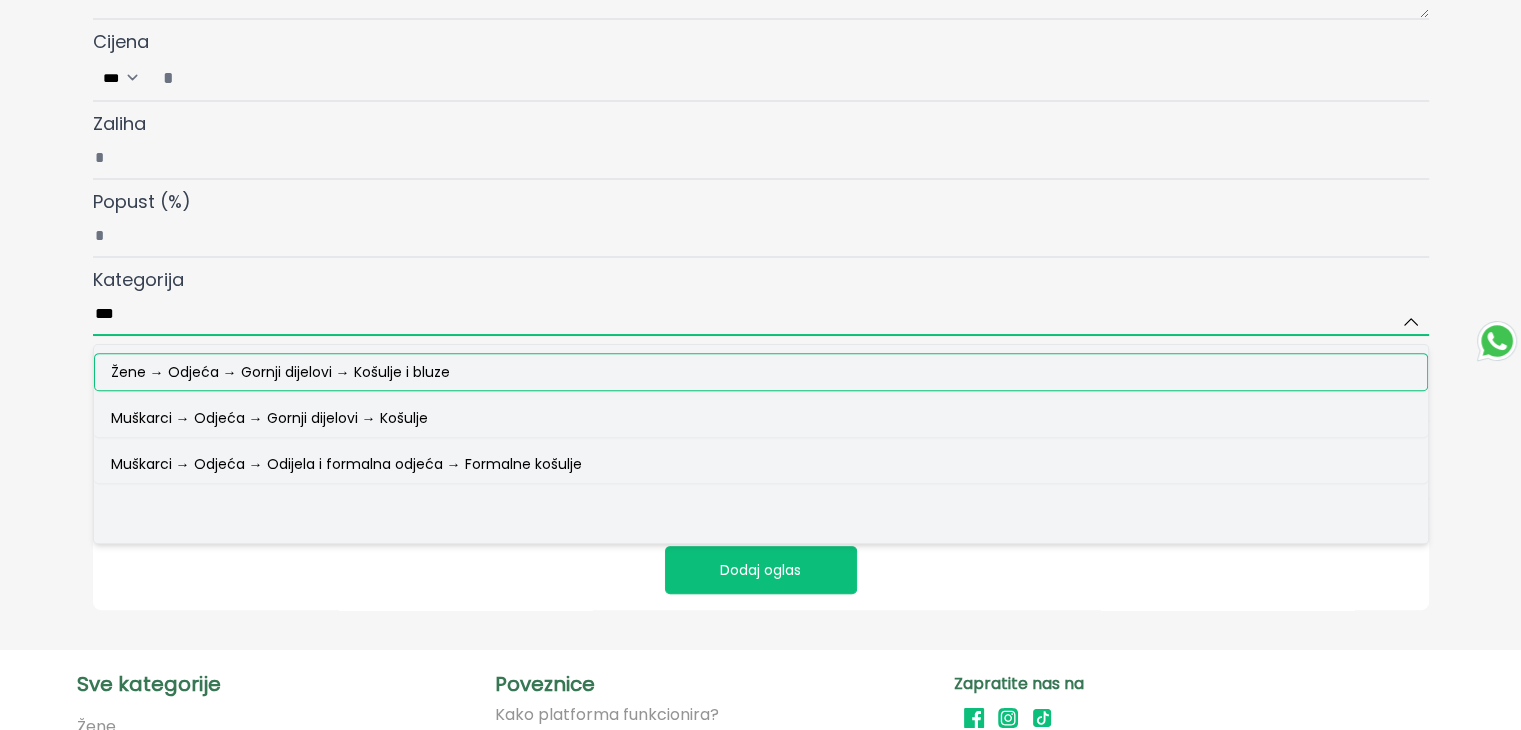 click on "***" at bounding box center [761, 315] 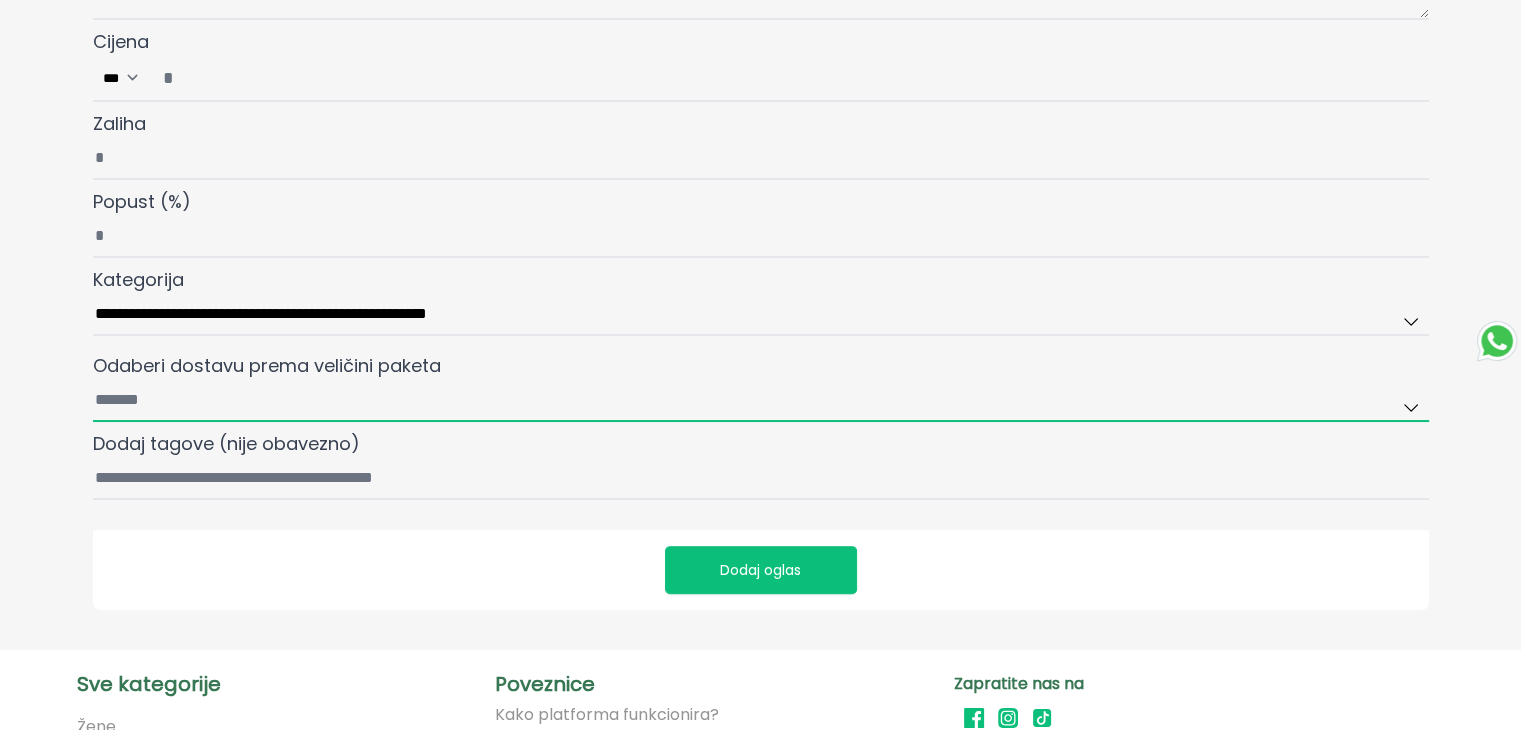 click on "Odaberi dostavu prema veličini paketa" at bounding box center [761, 401] 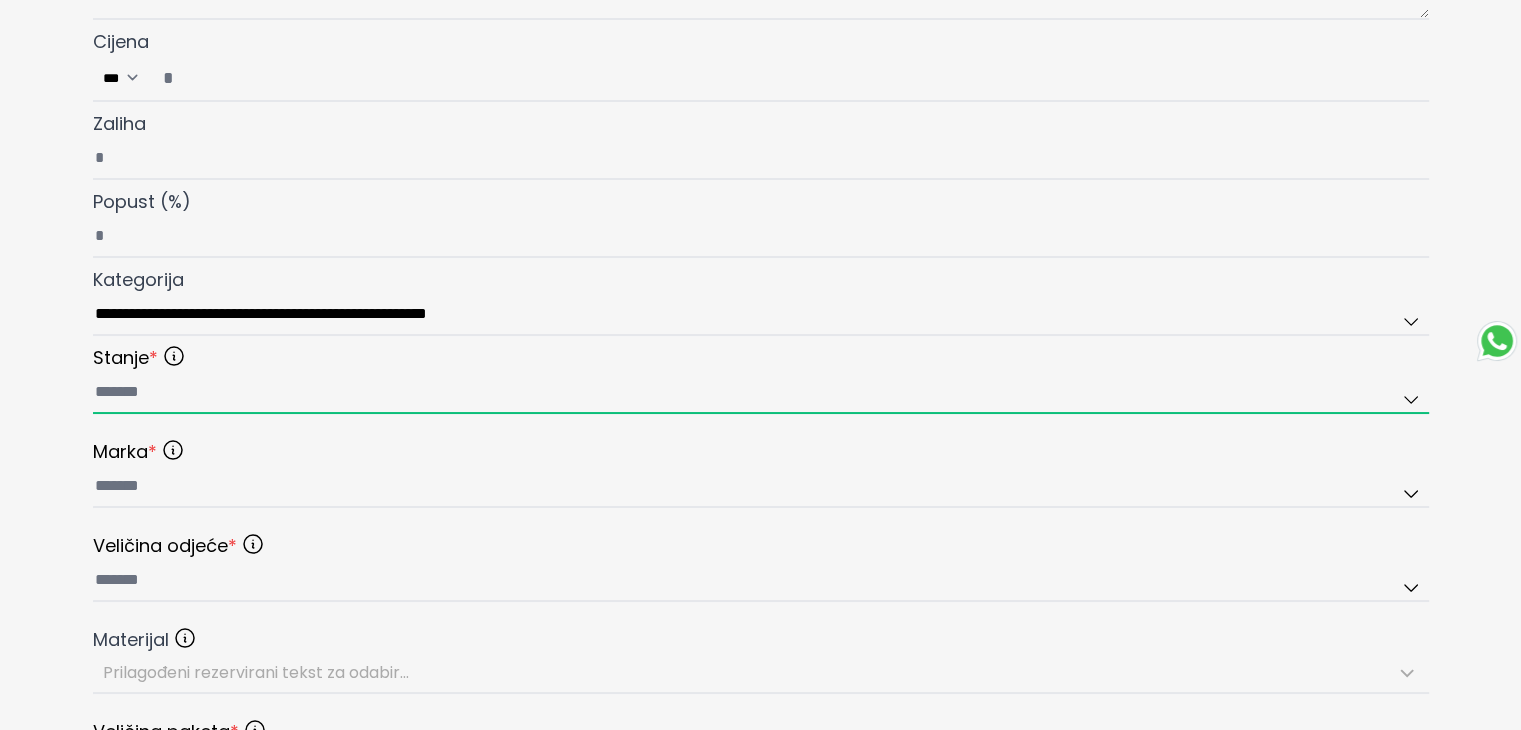 click at bounding box center (761, 393) 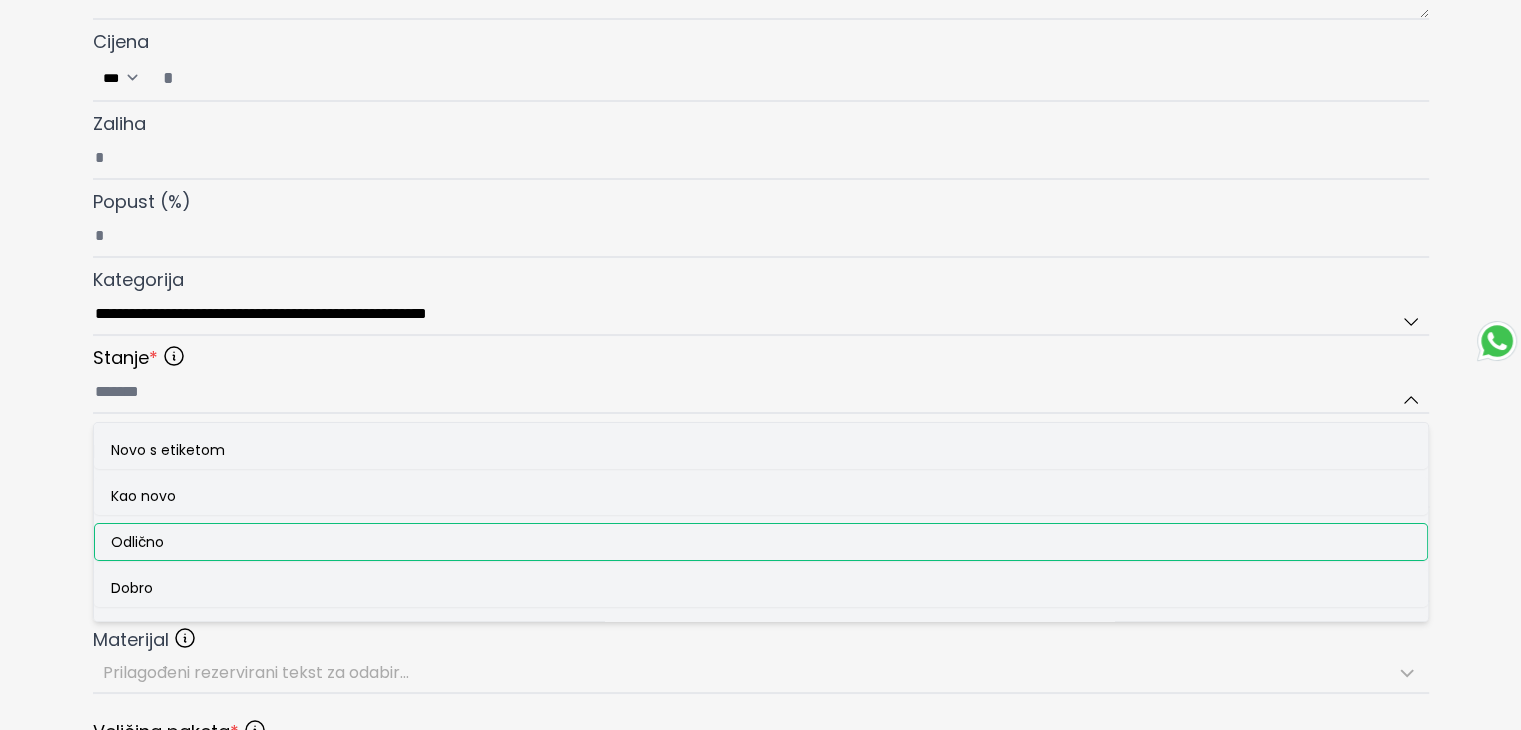 click on "Odlično" at bounding box center (137, 542) 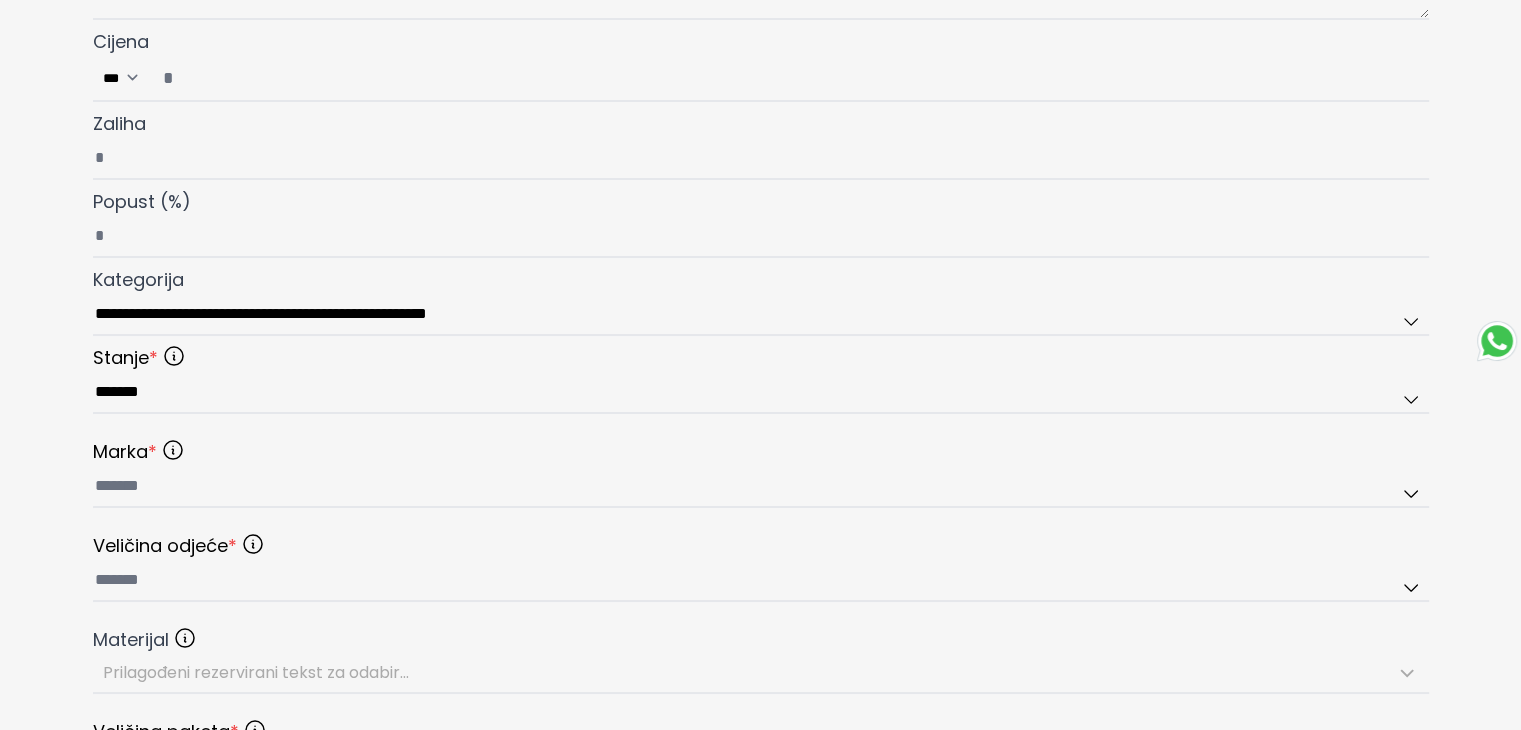 type on "*******" 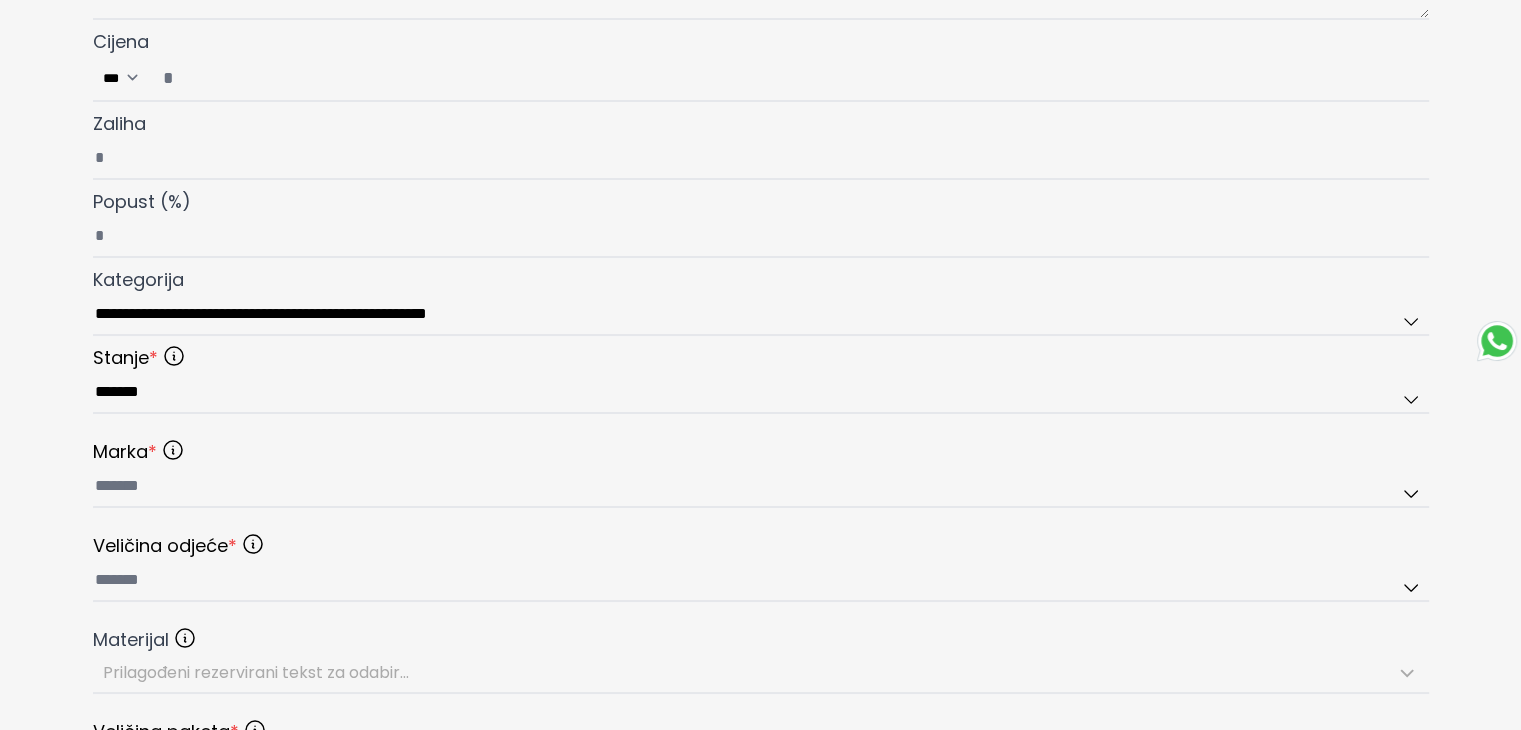 click on "Marka" at bounding box center (125, 452) 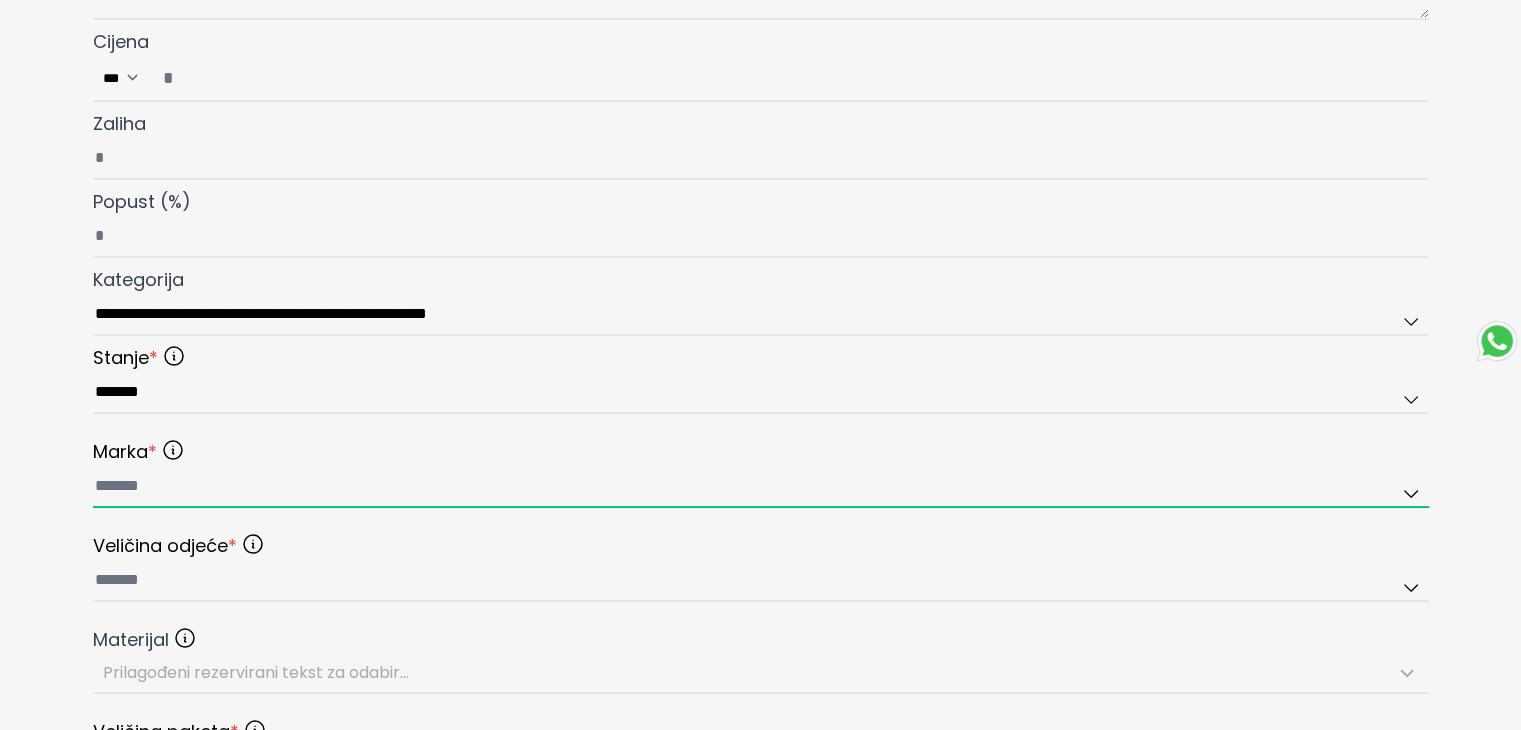 click at bounding box center (761, 487) 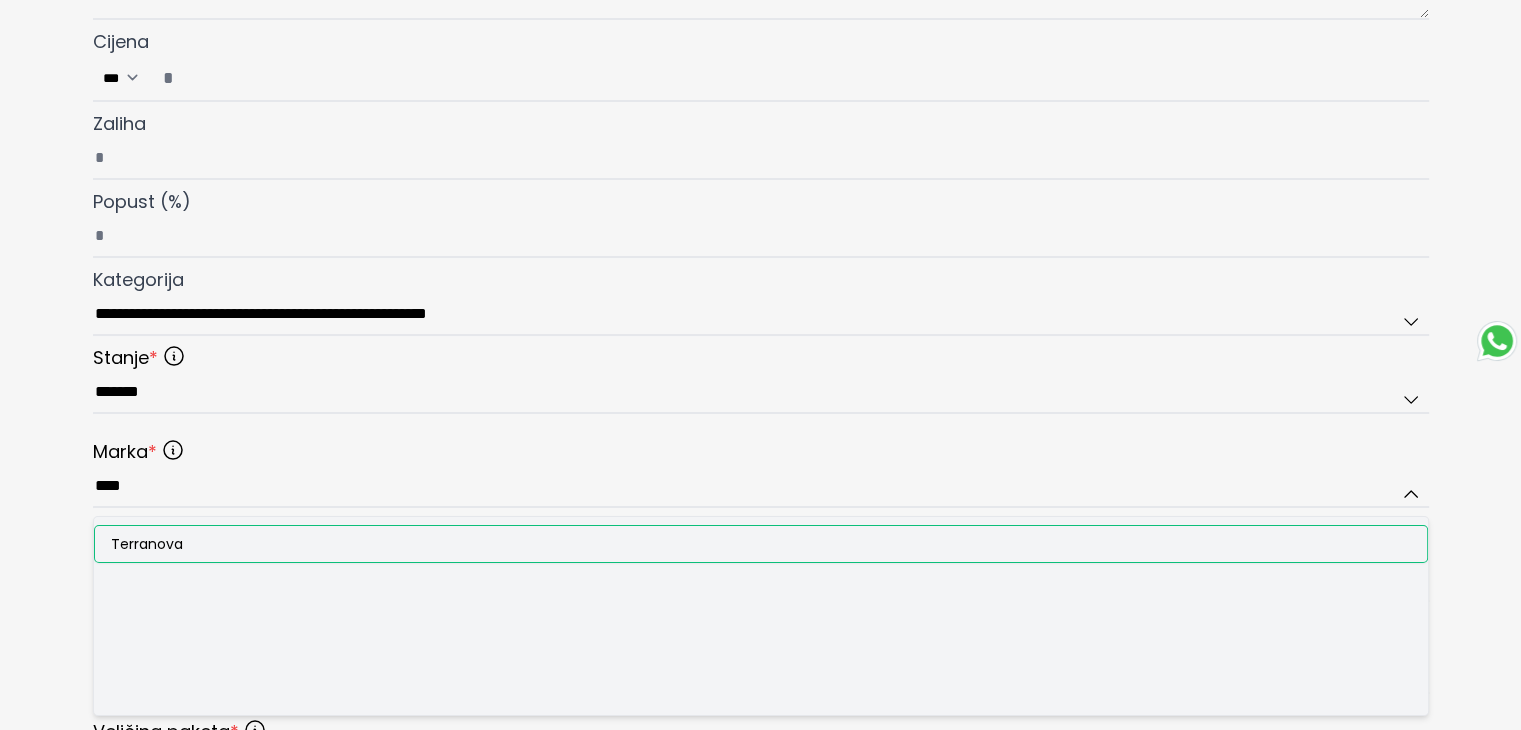 click on "Terranova" at bounding box center [761, 544] 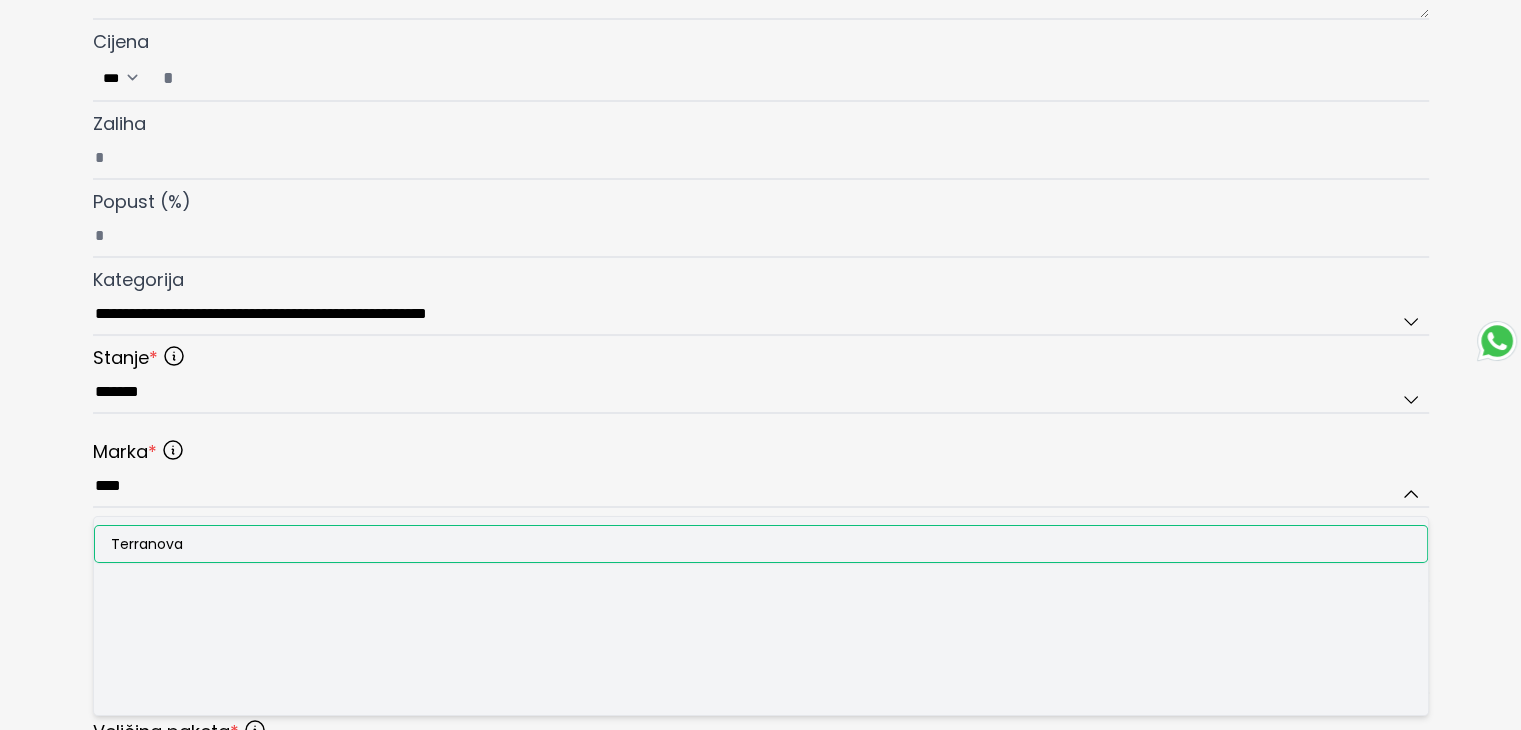 type on "*********" 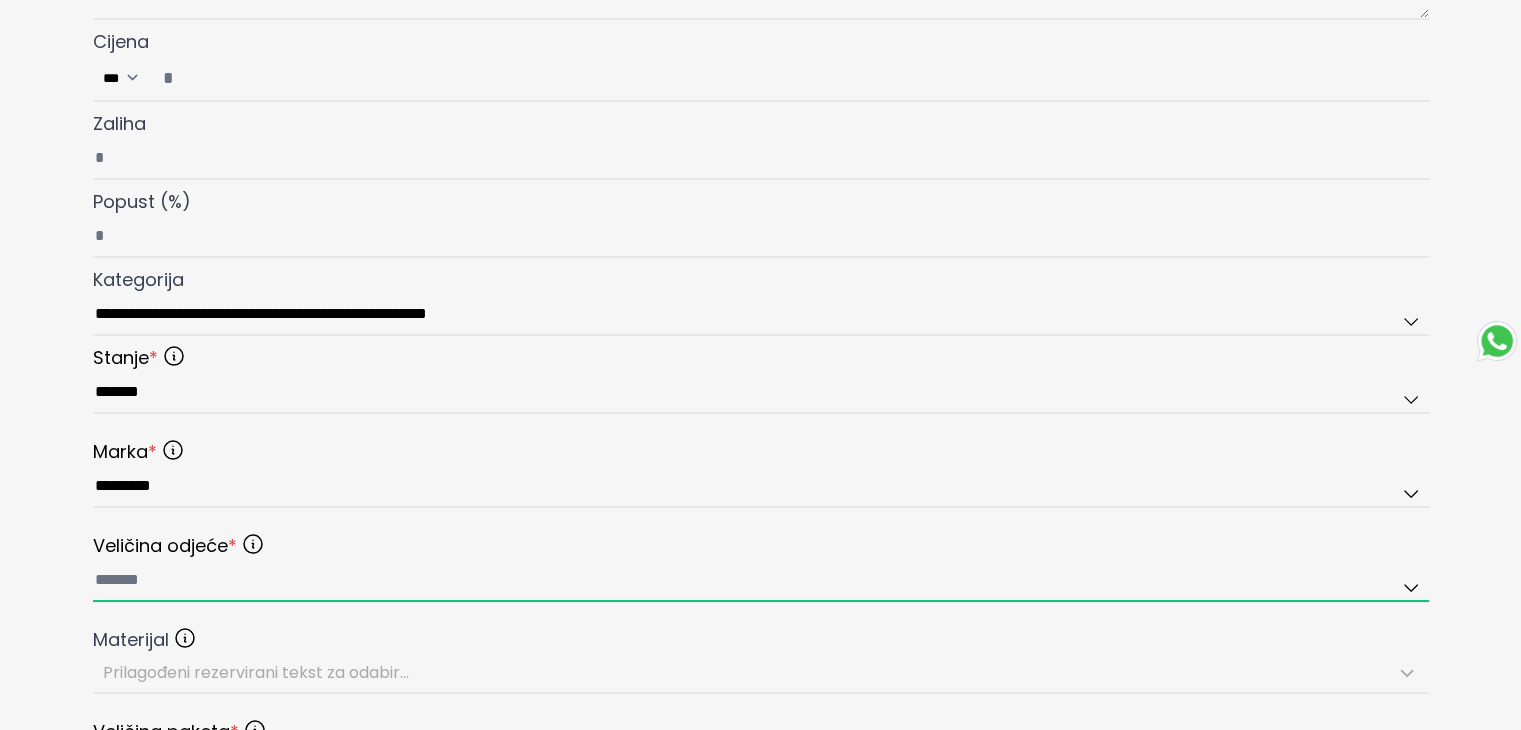 click at bounding box center [761, 581] 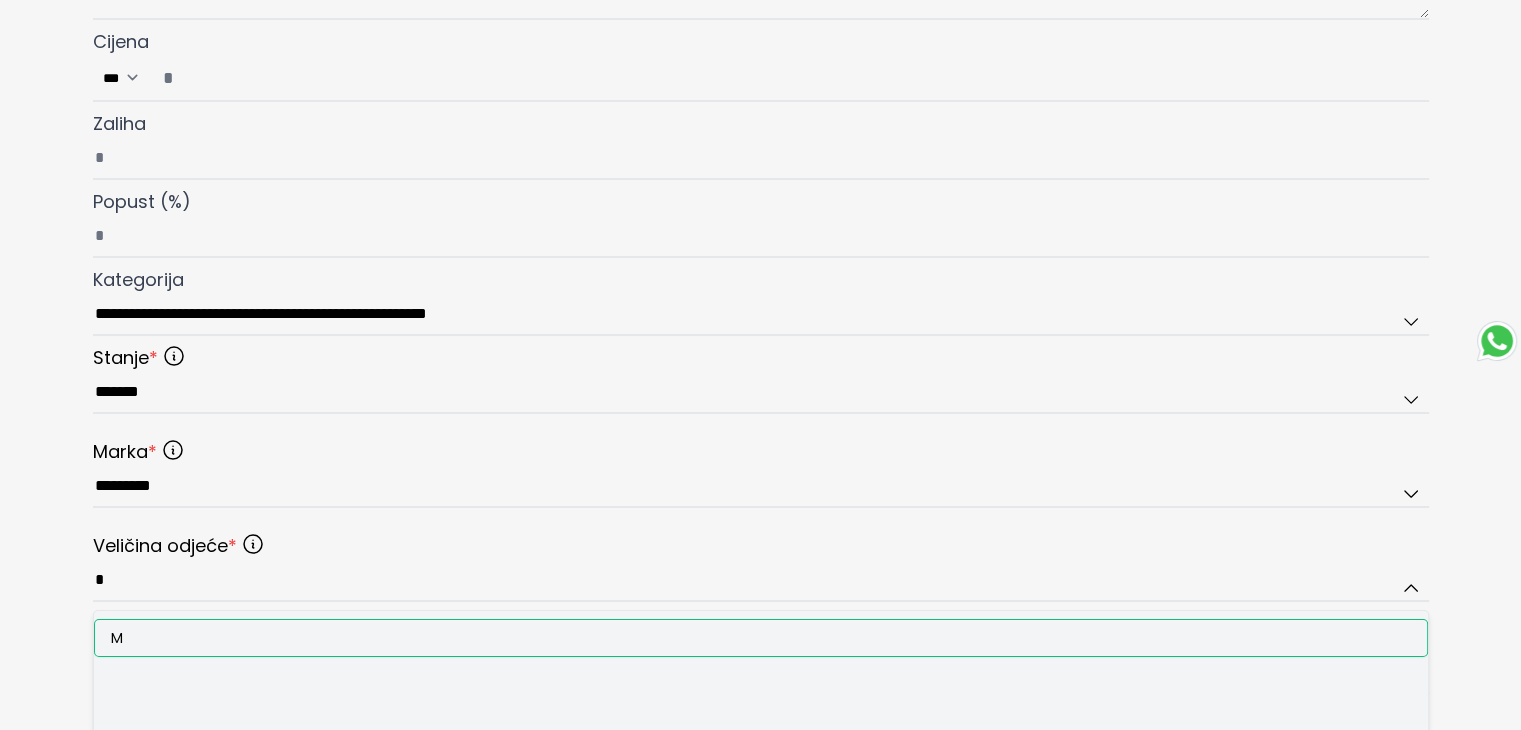 click on "M" at bounding box center [117, 638] 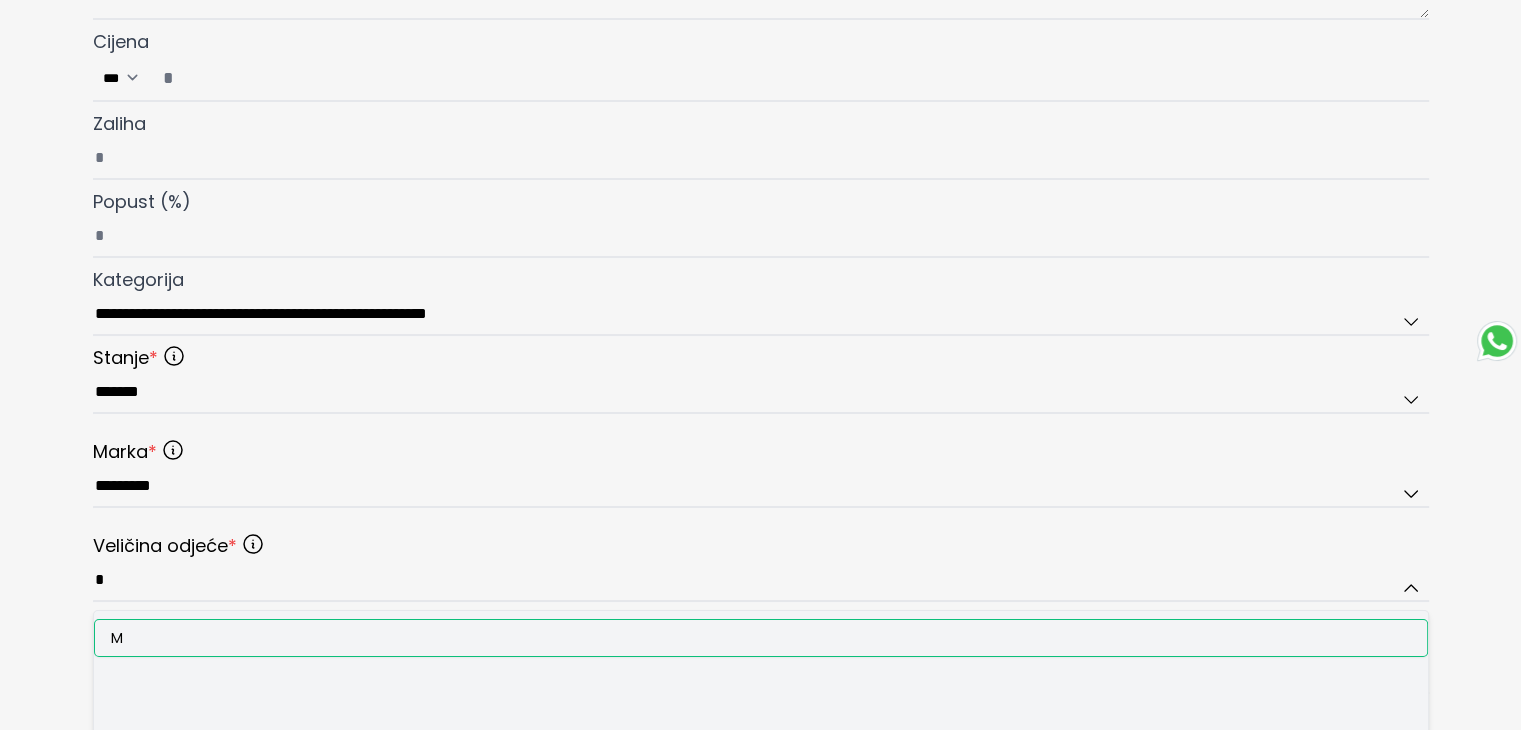 type on "*" 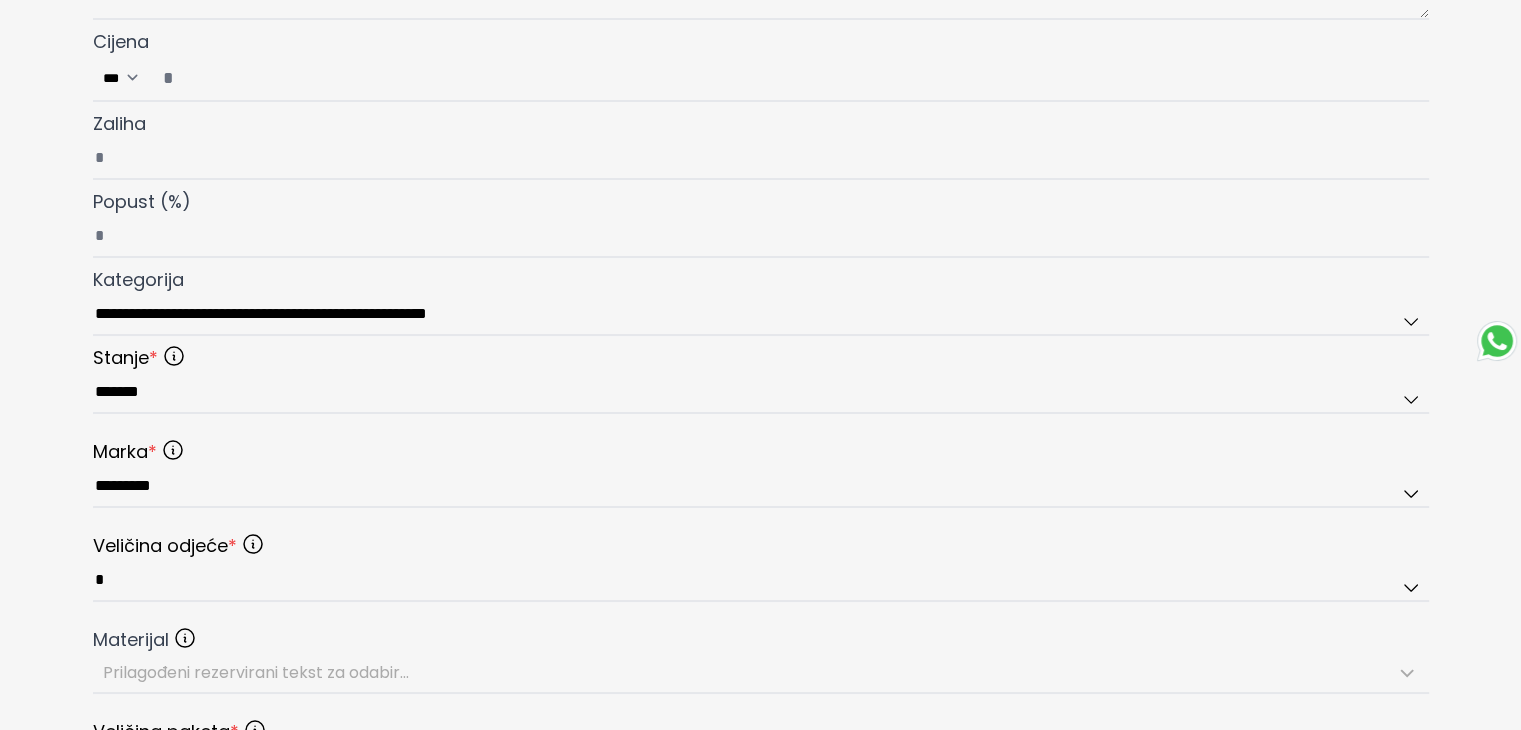 click on "**********" at bounding box center [760, 348] 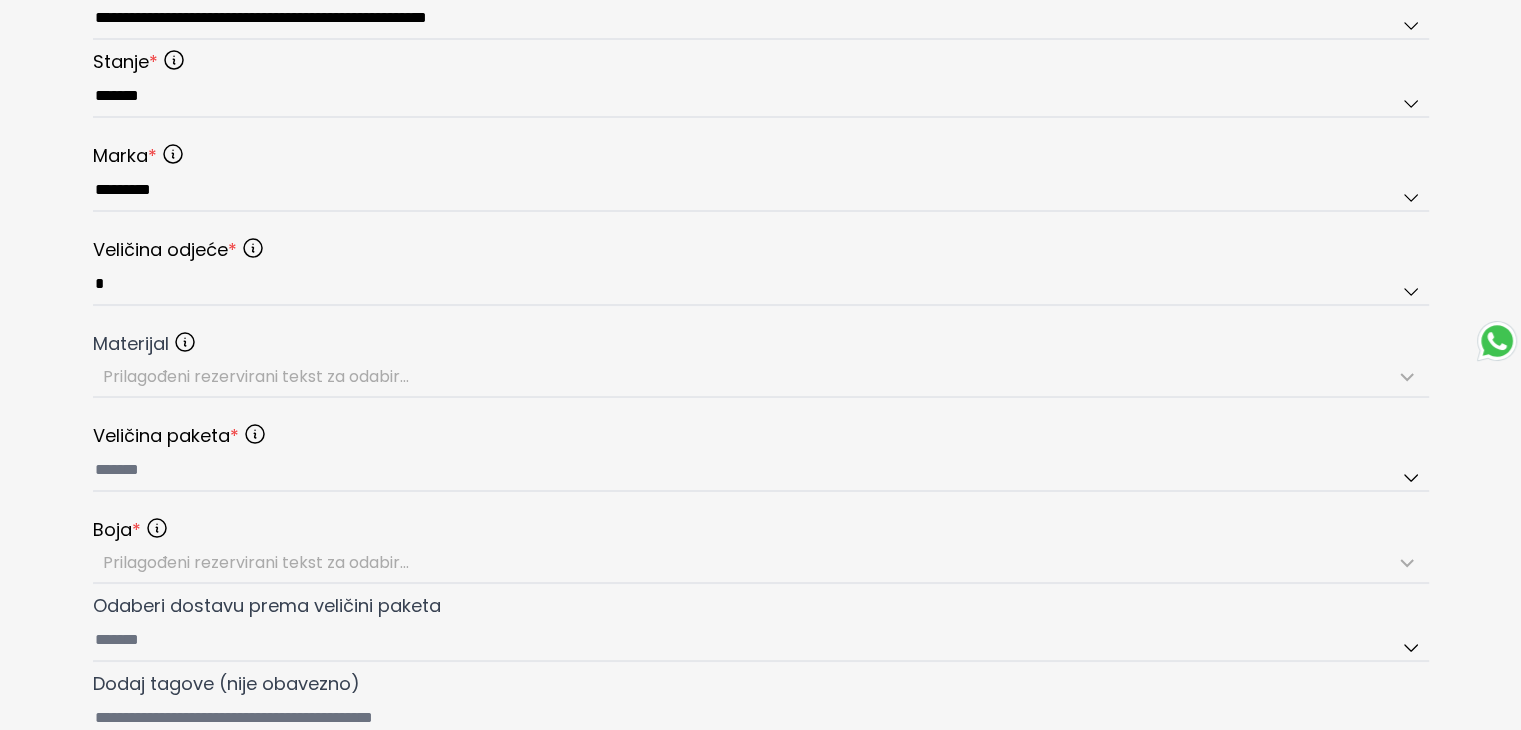 scroll, scrollTop: 900, scrollLeft: 0, axis: vertical 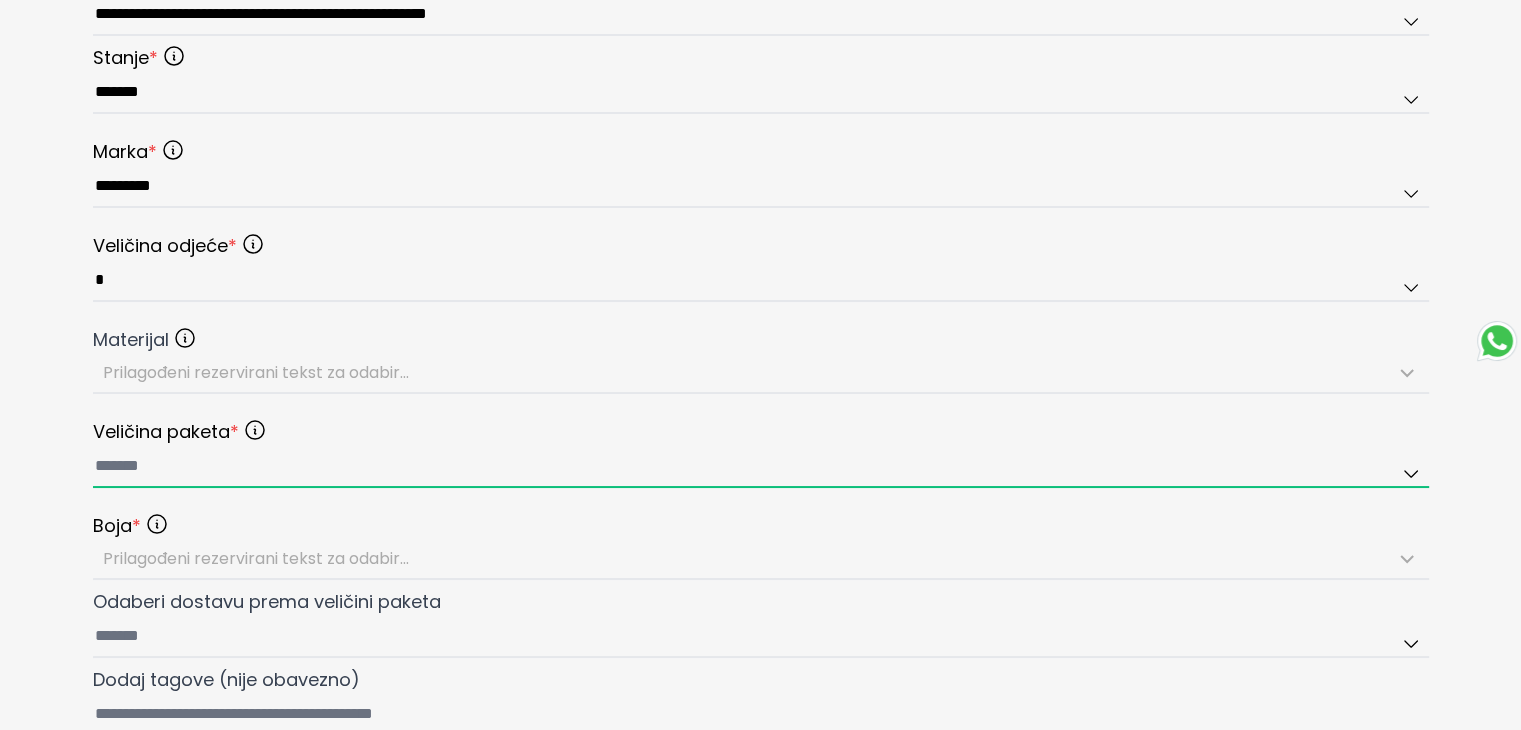 click at bounding box center (761, 467) 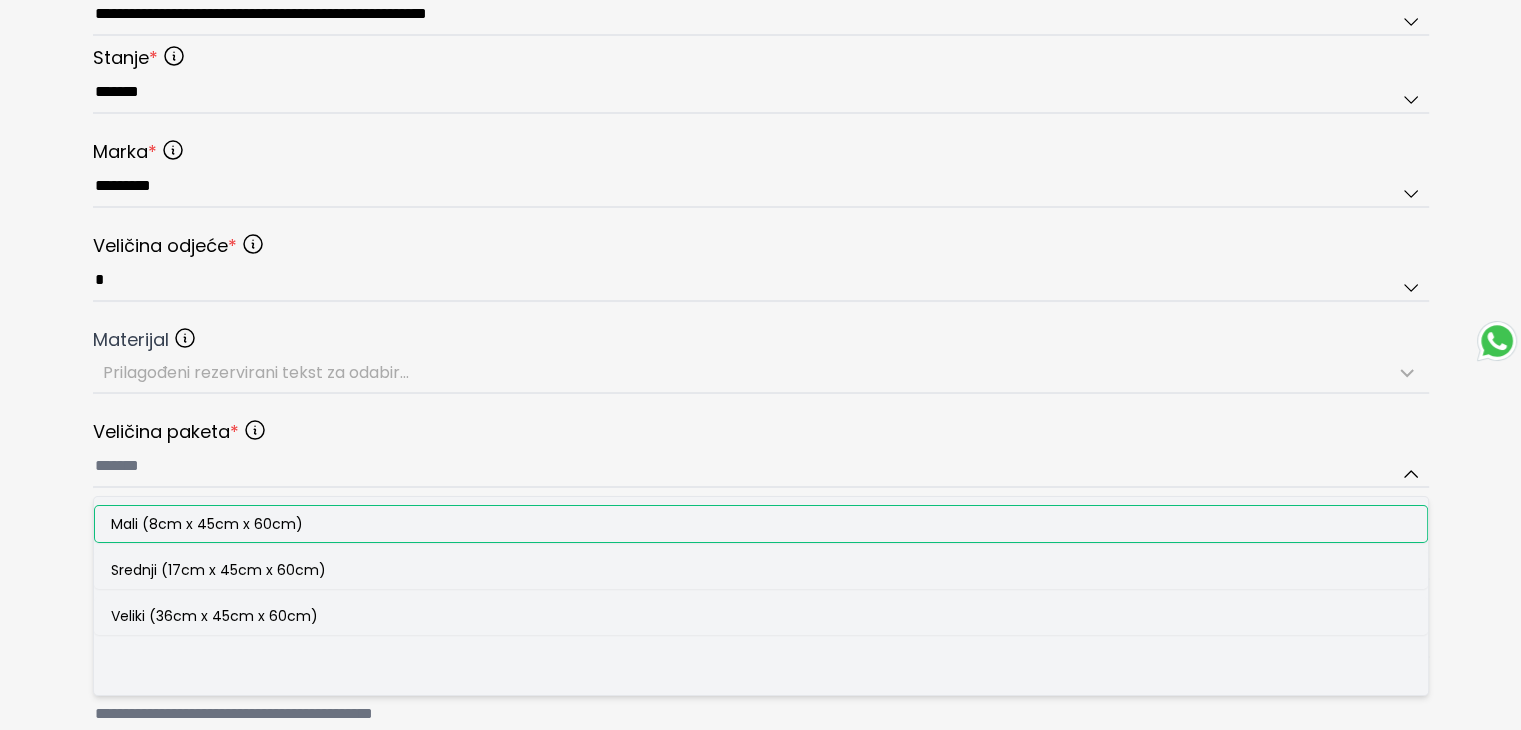 click on "Mali (8cm x 45cm x 60cm)" at bounding box center [207, 524] 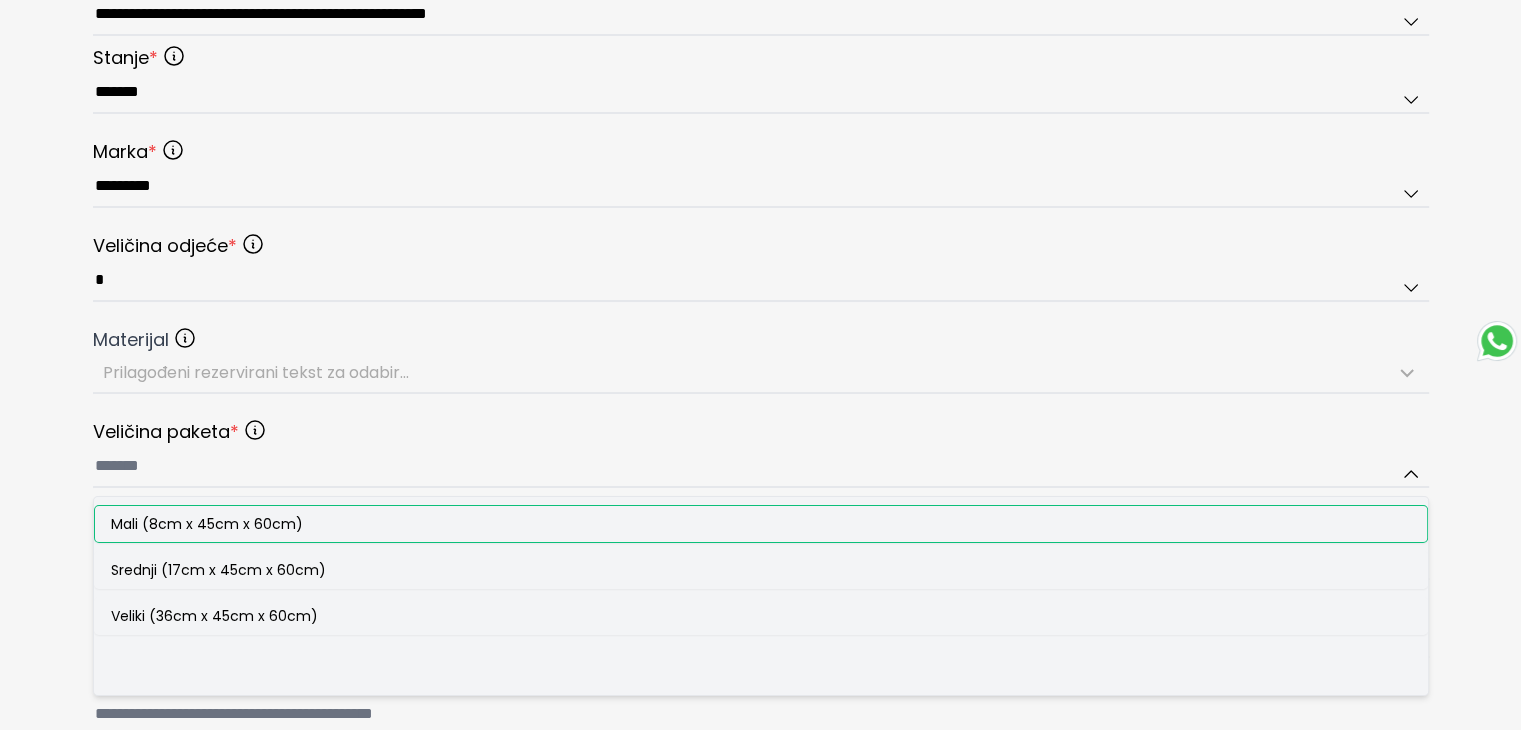 type on "**********" 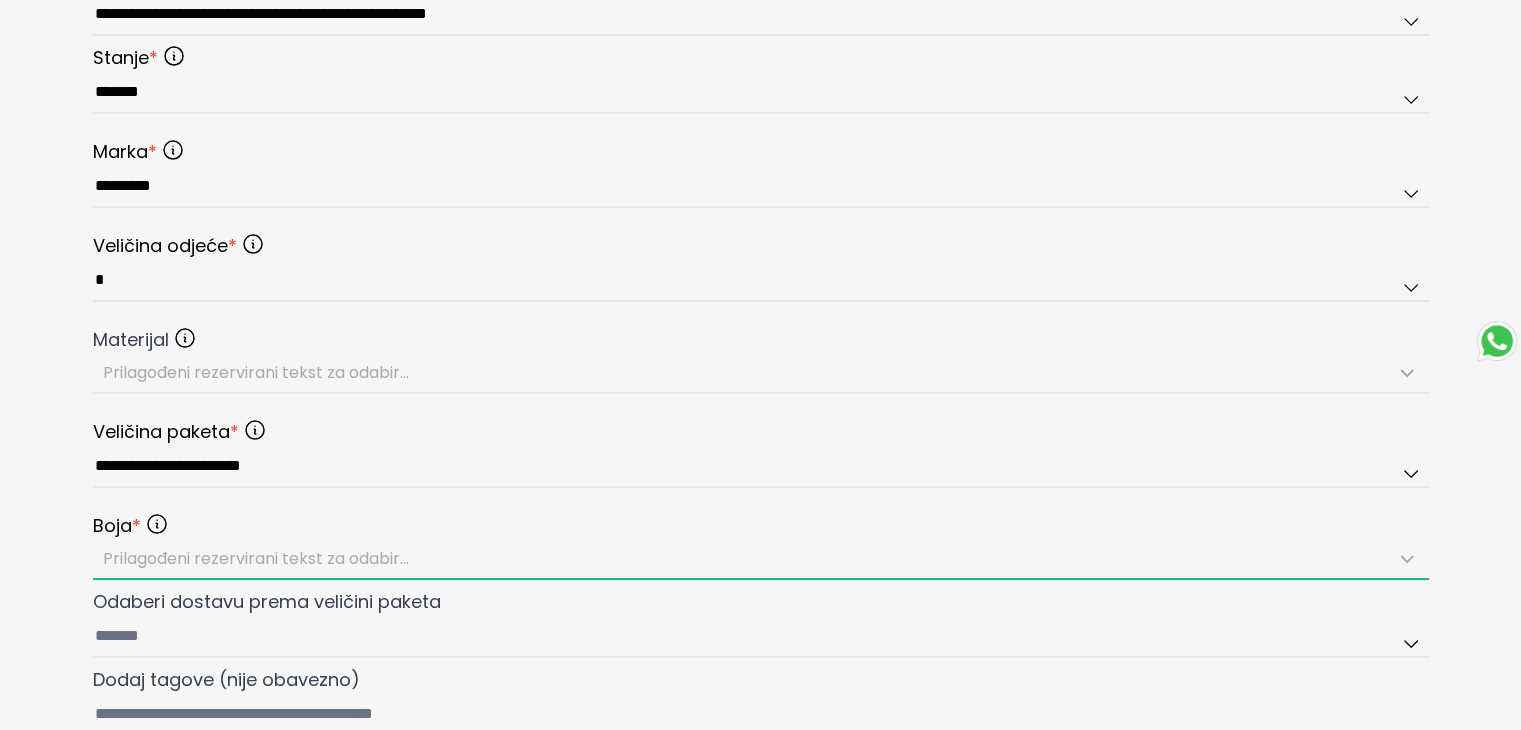 click on "Prilagođeni rezervirani tekst za odabir..." at bounding box center [256, 558] 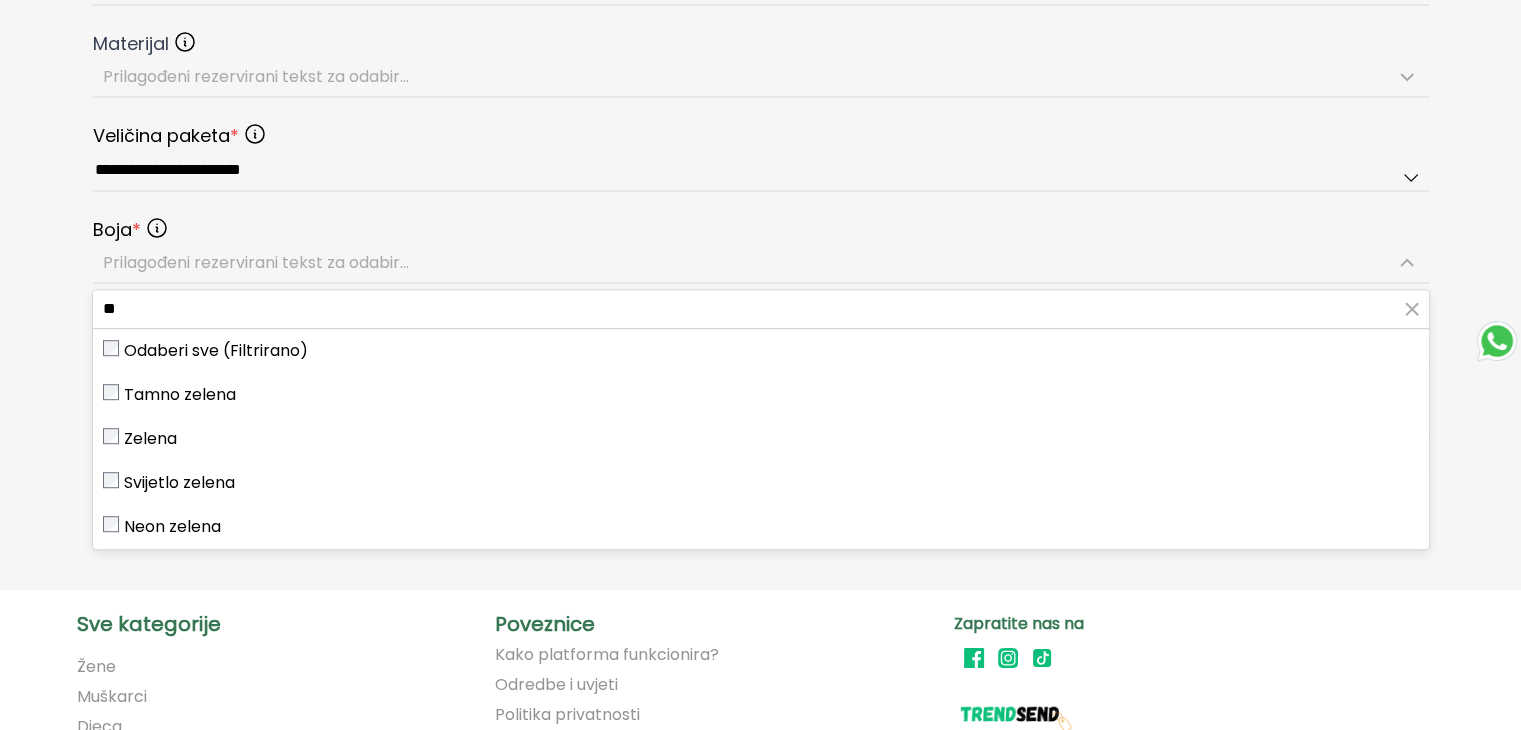 scroll, scrollTop: 1200, scrollLeft: 0, axis: vertical 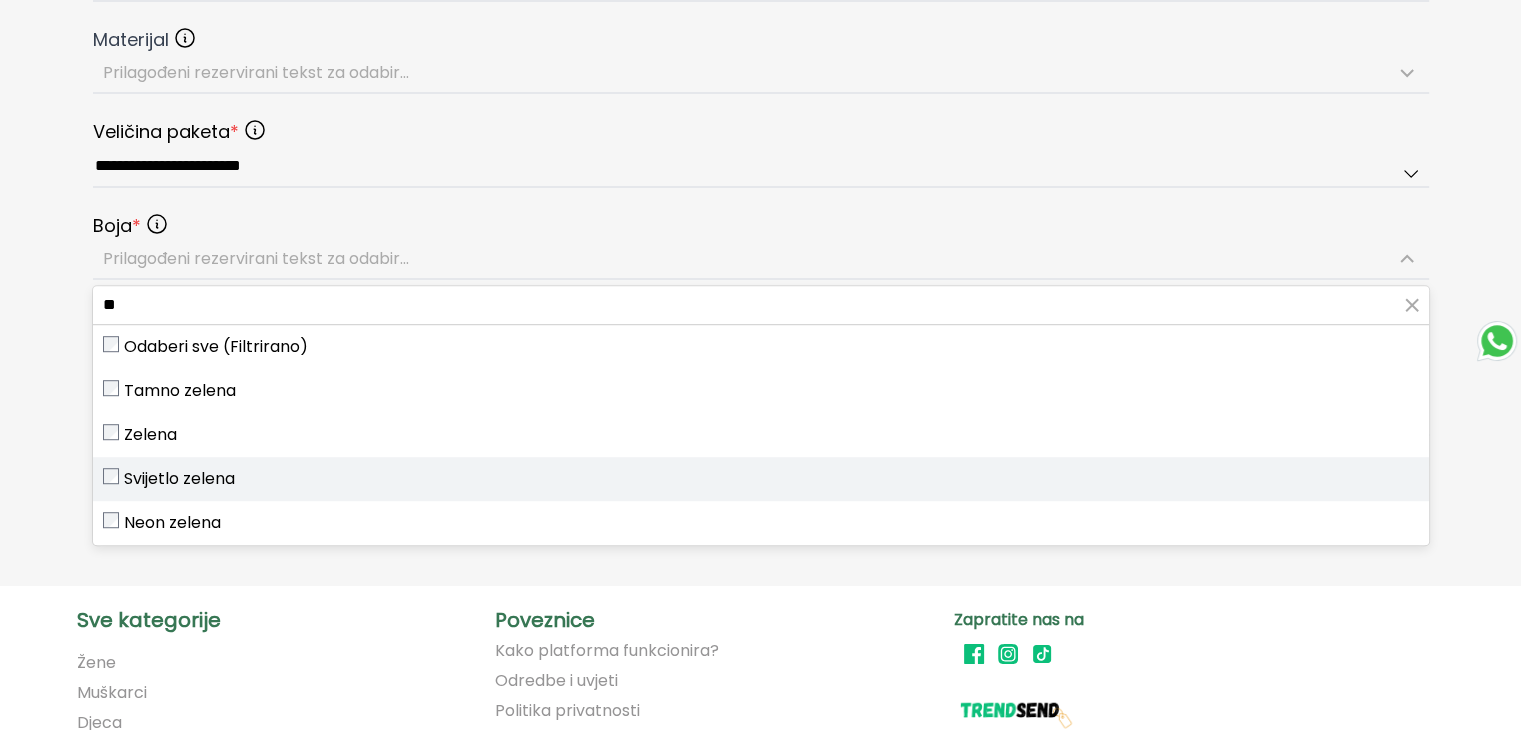 type on "**" 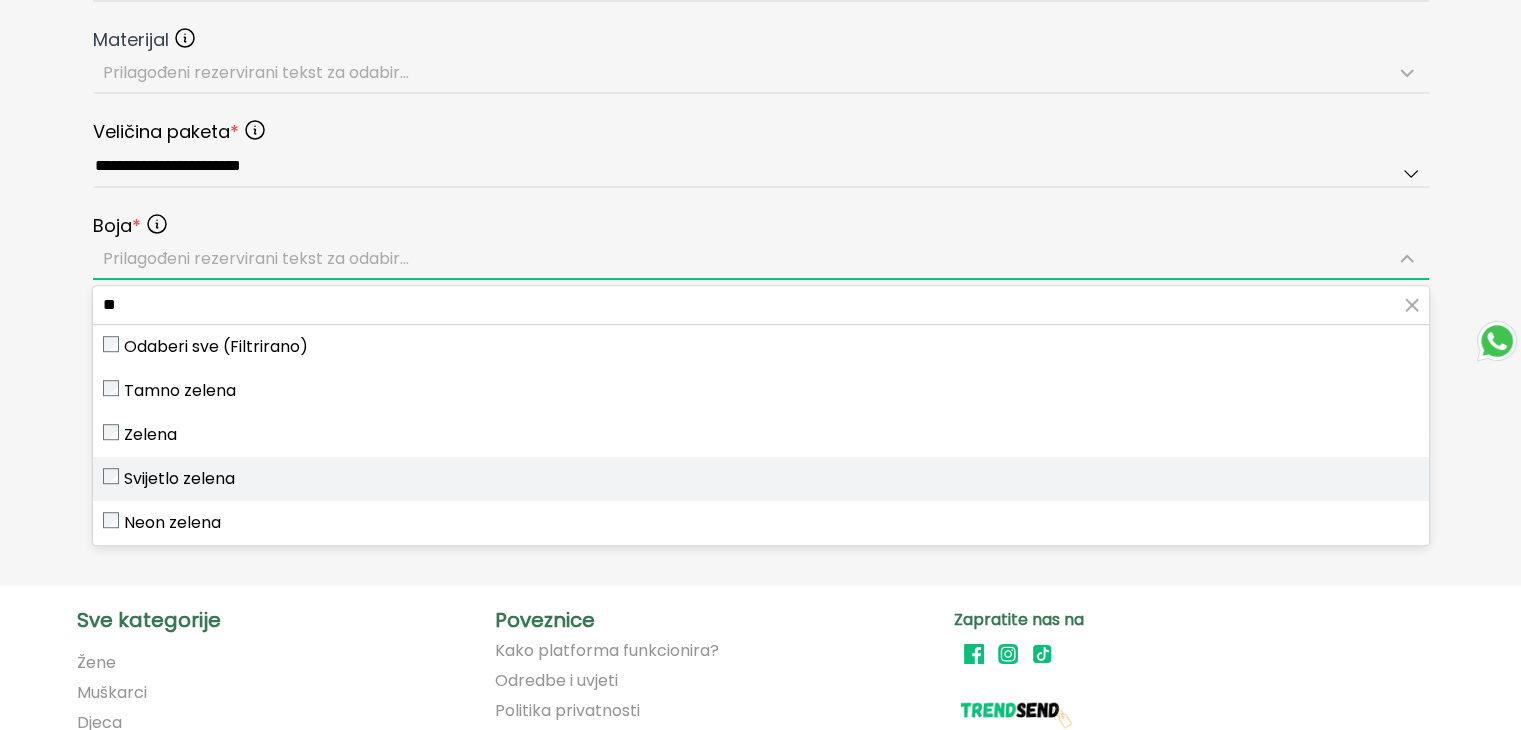click on "Svijetlo zelena" at bounding box center (179, 479) 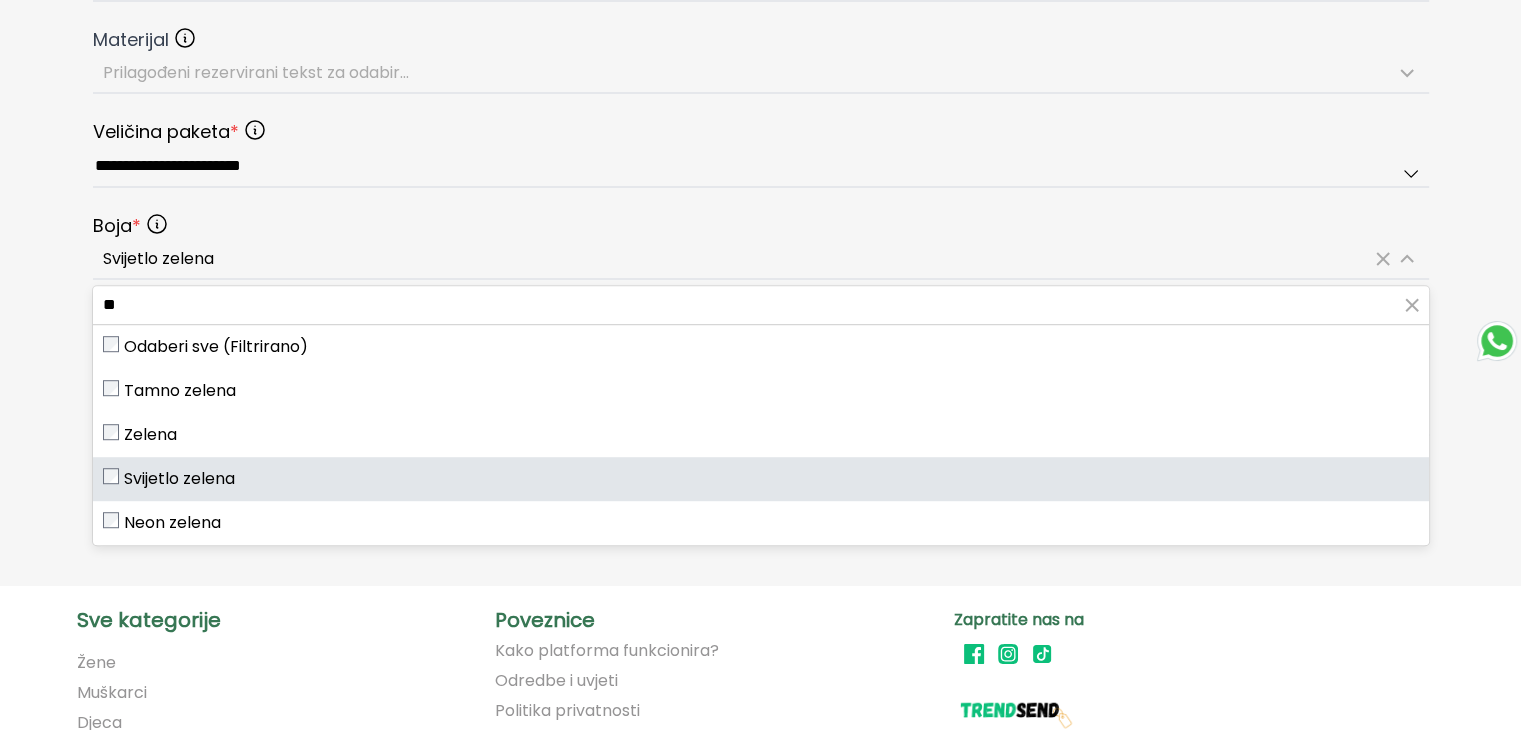 click on "**********" at bounding box center (760, -252) 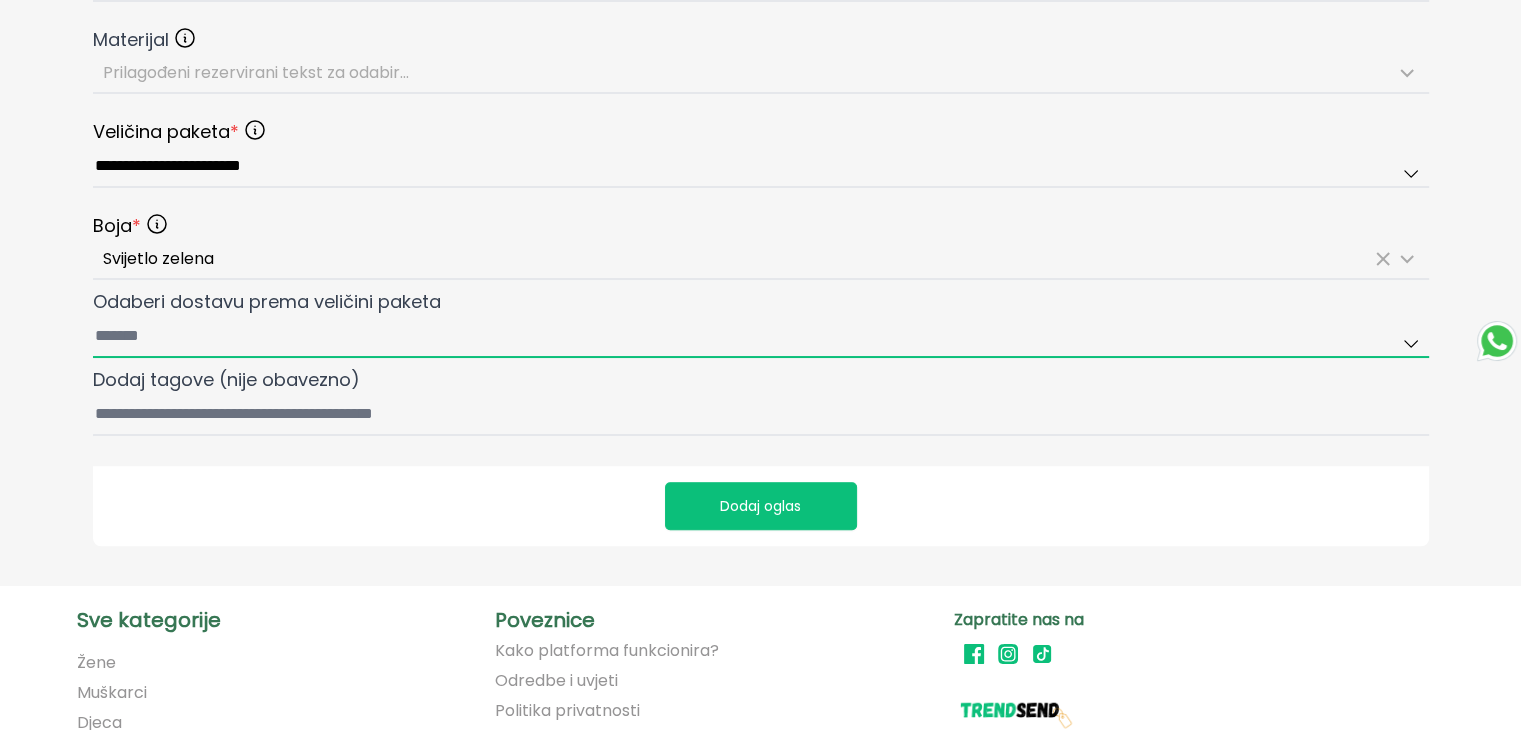 click on "Odaberi dostavu prema veličini paketa" at bounding box center (761, 337) 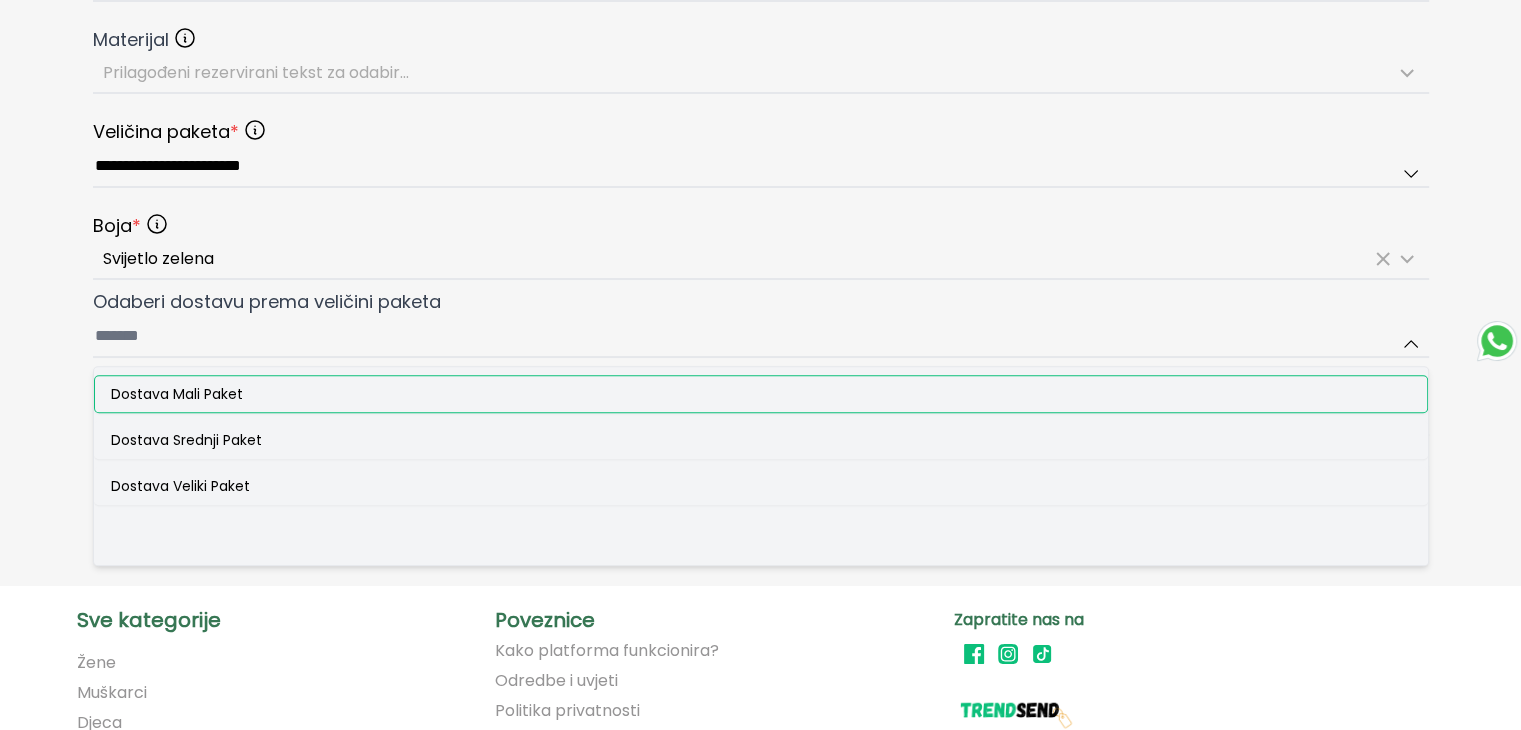 click on "Dostava Mali Paket" at bounding box center [761, 394] 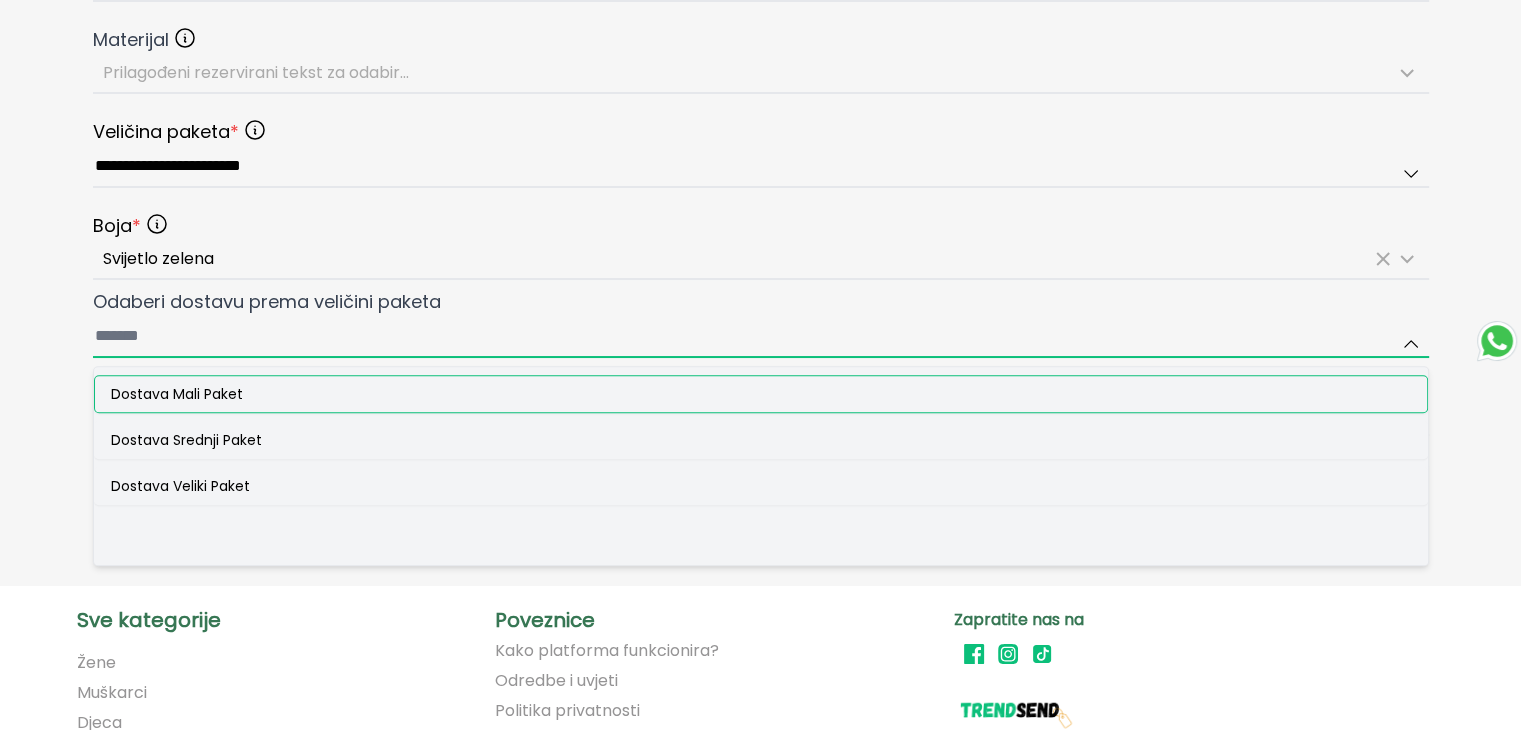 click on "Odaberi dostavu prema veličini paketa Dostava Mali Paket Dostava Srednji Paket Dostava Veliki Paket" at bounding box center [761, 337] 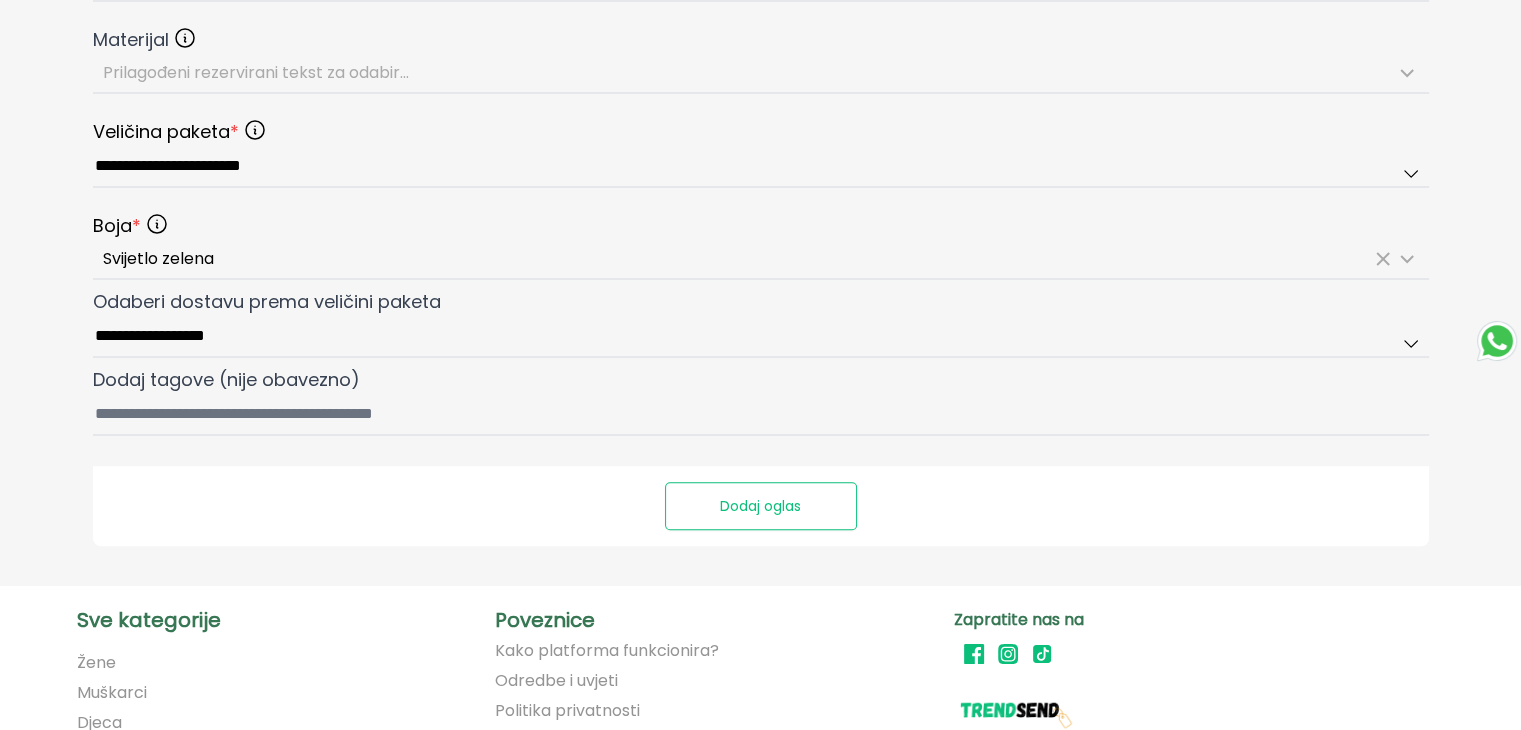 click on "Dodaj oglas" at bounding box center [761, 506] 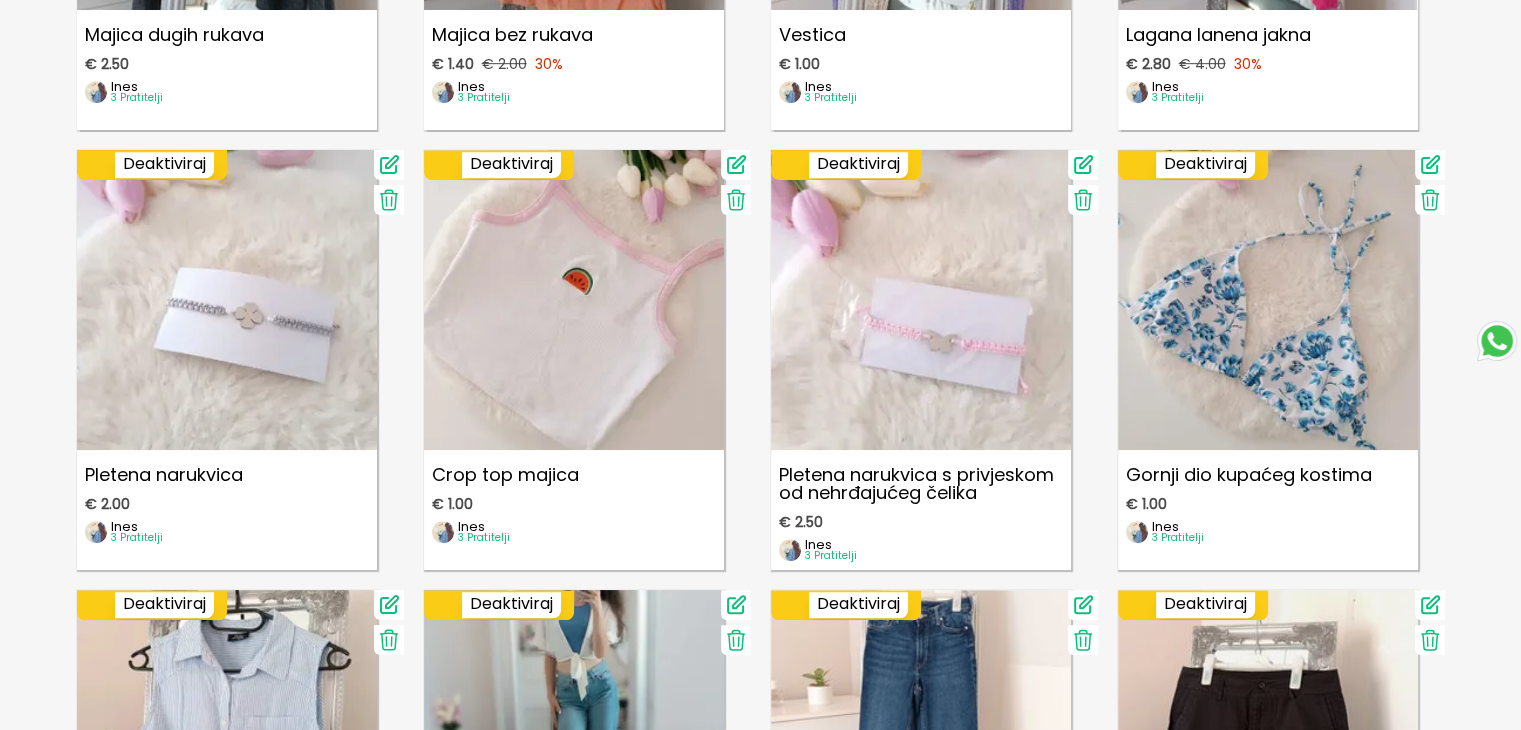 scroll, scrollTop: 0, scrollLeft: 0, axis: both 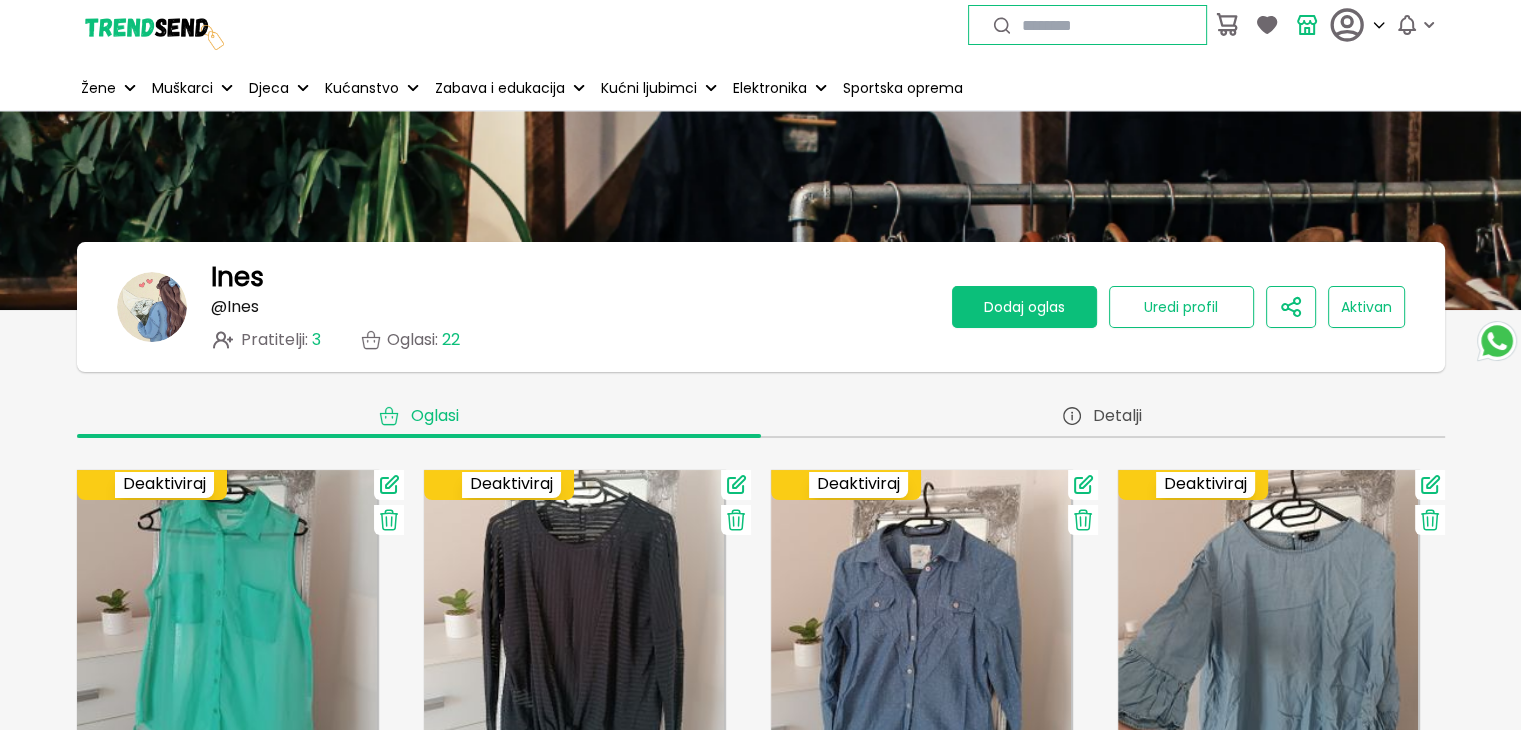 click on "Dodaj oglas" at bounding box center [1024, 307] 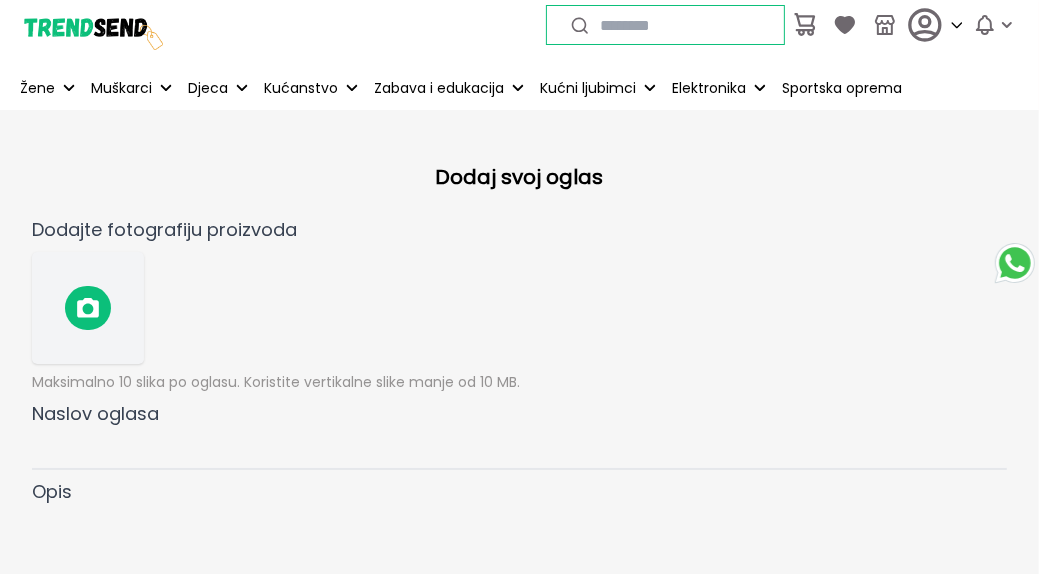 click at bounding box center [88, 308] 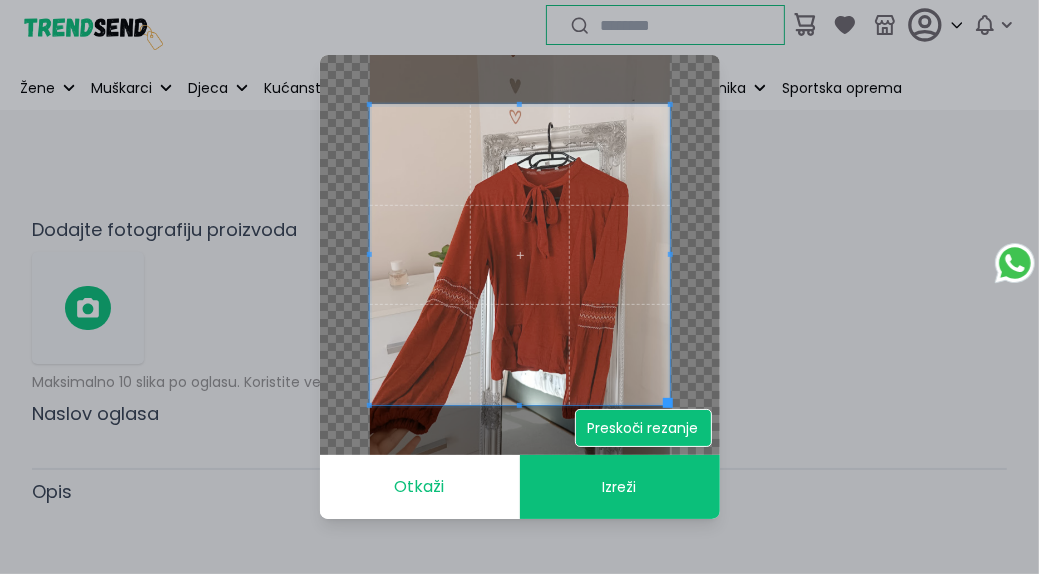 click on "Preskoči rezanje" at bounding box center [643, 428] 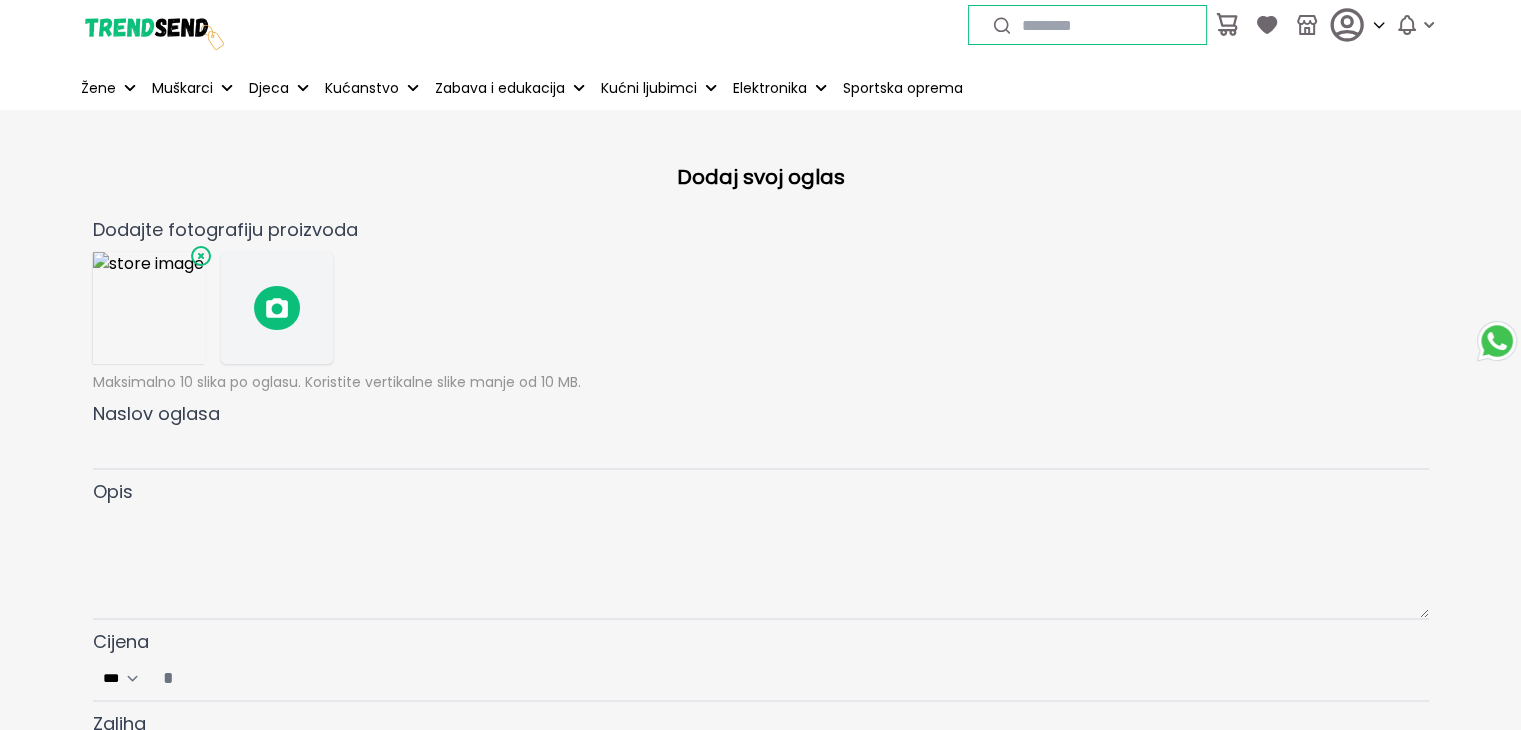 click at bounding box center [277, 308] 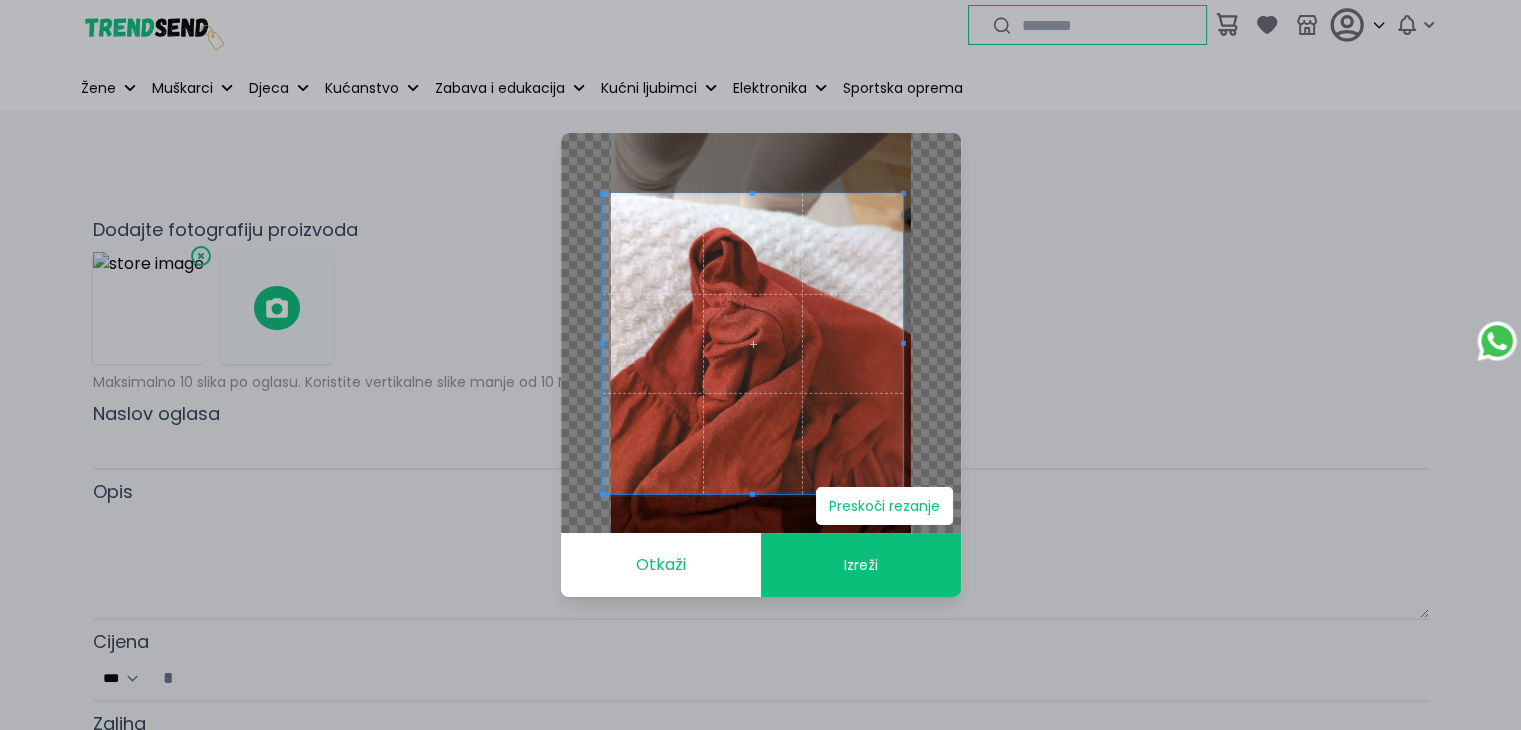 click at bounding box center [752, 344] 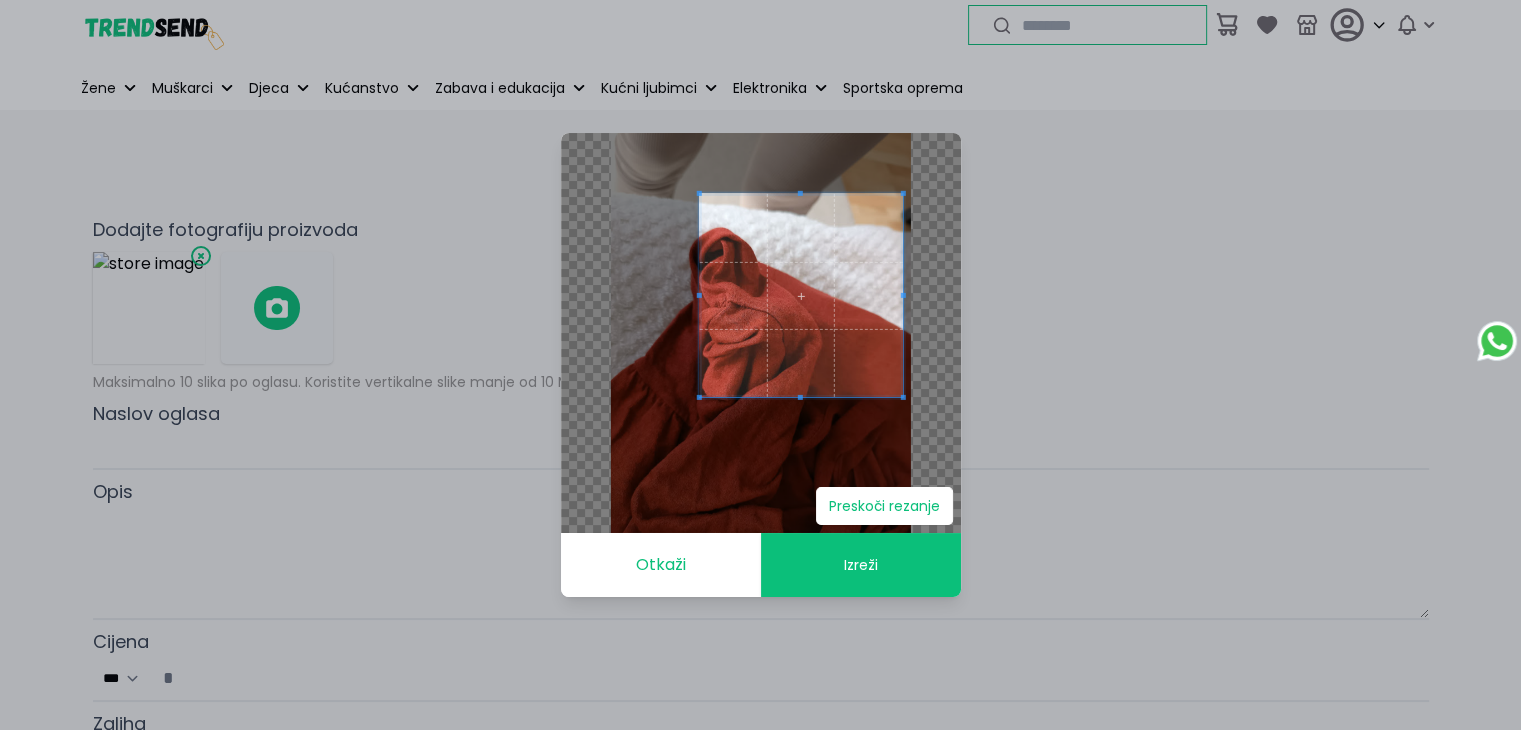 click at bounding box center [800, 295] 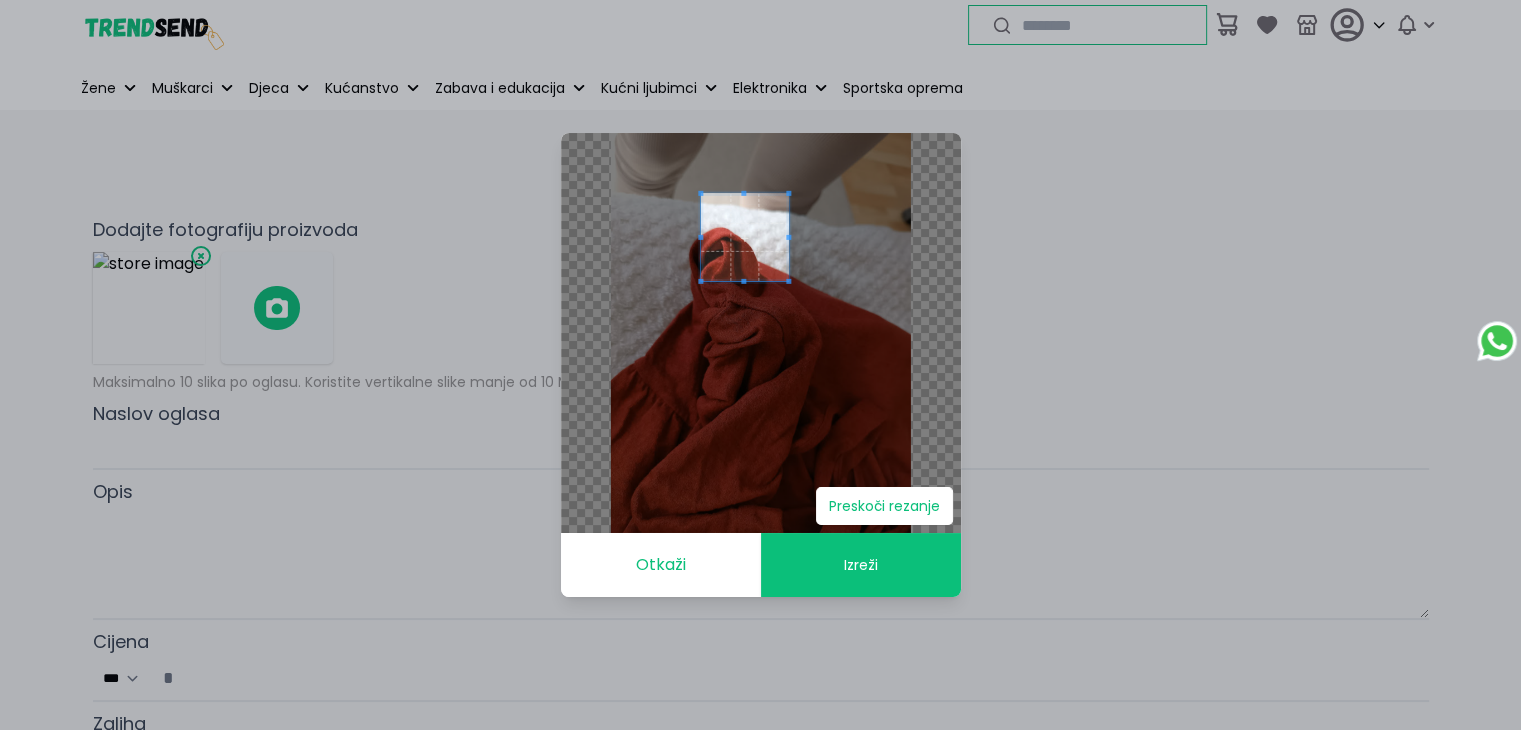 click at bounding box center [761, 333] 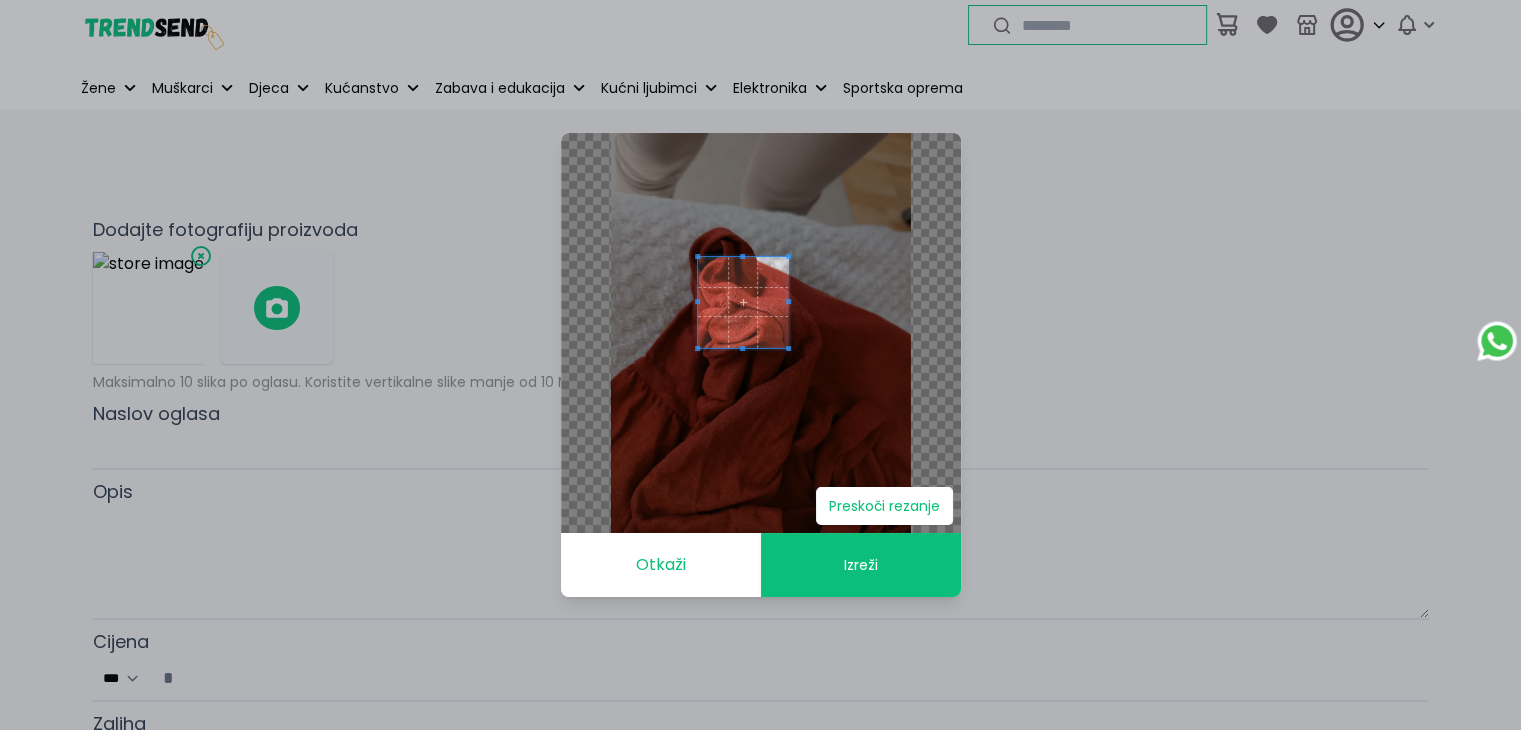 click at bounding box center [743, 302] 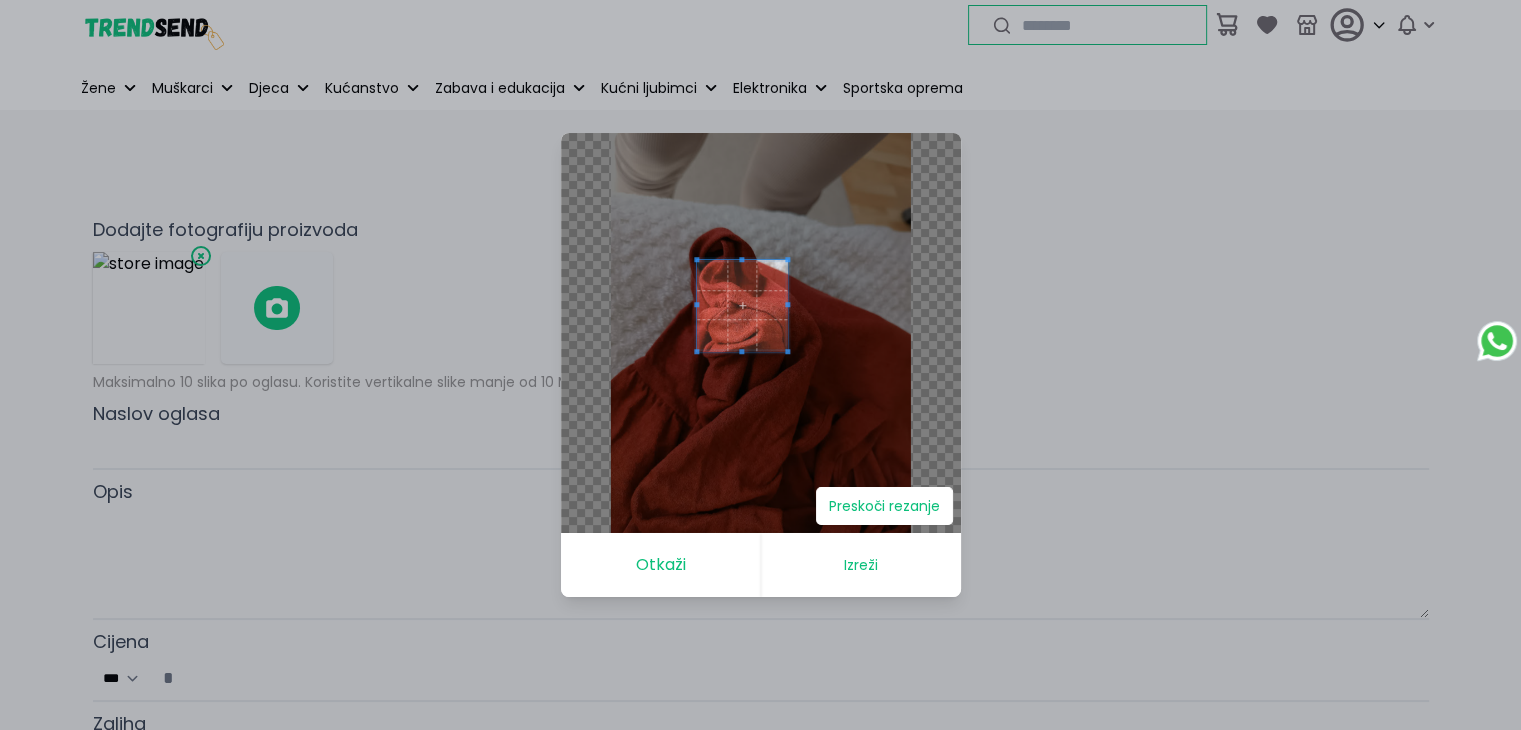 click on "Izreži" at bounding box center [861, 565] 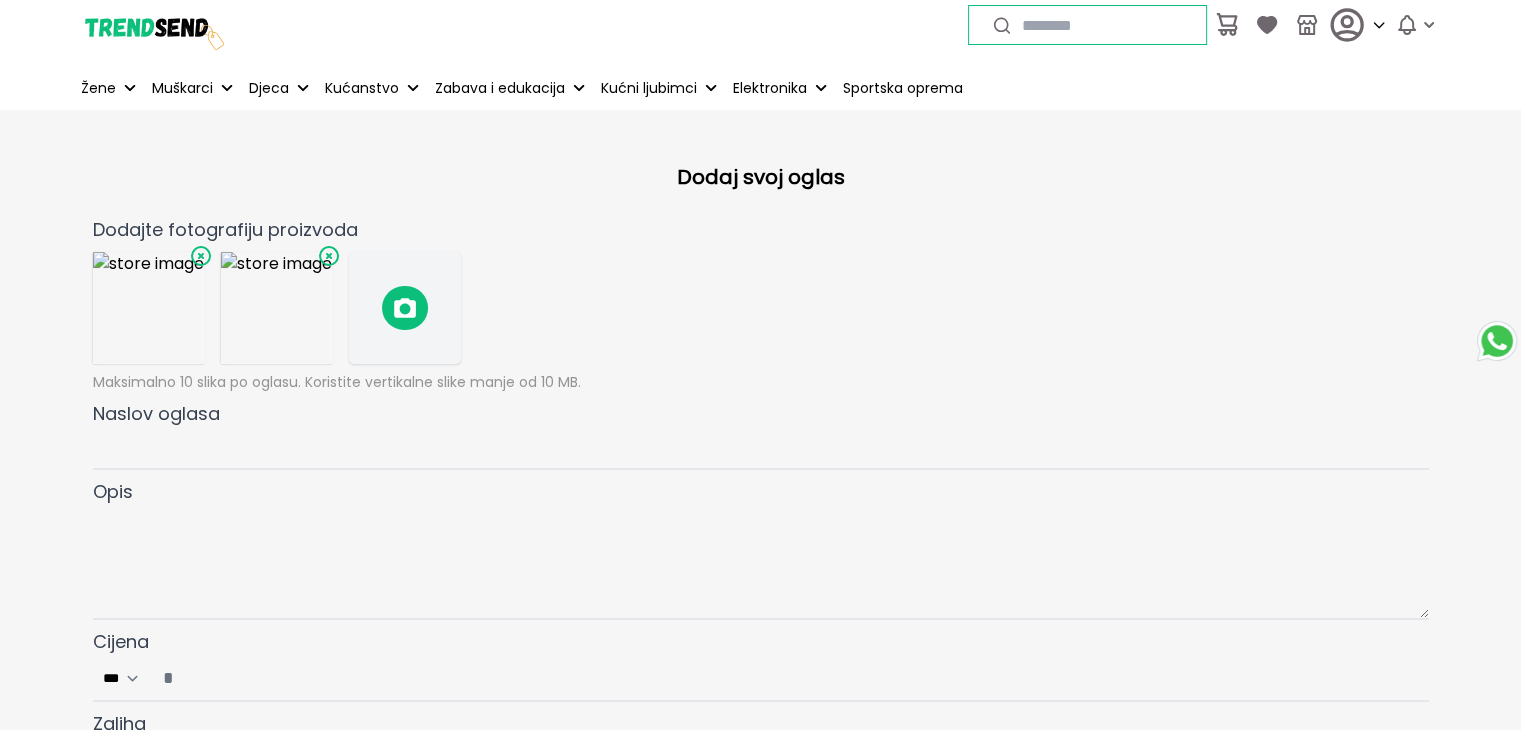 click on "Opis" at bounding box center (761, 549) 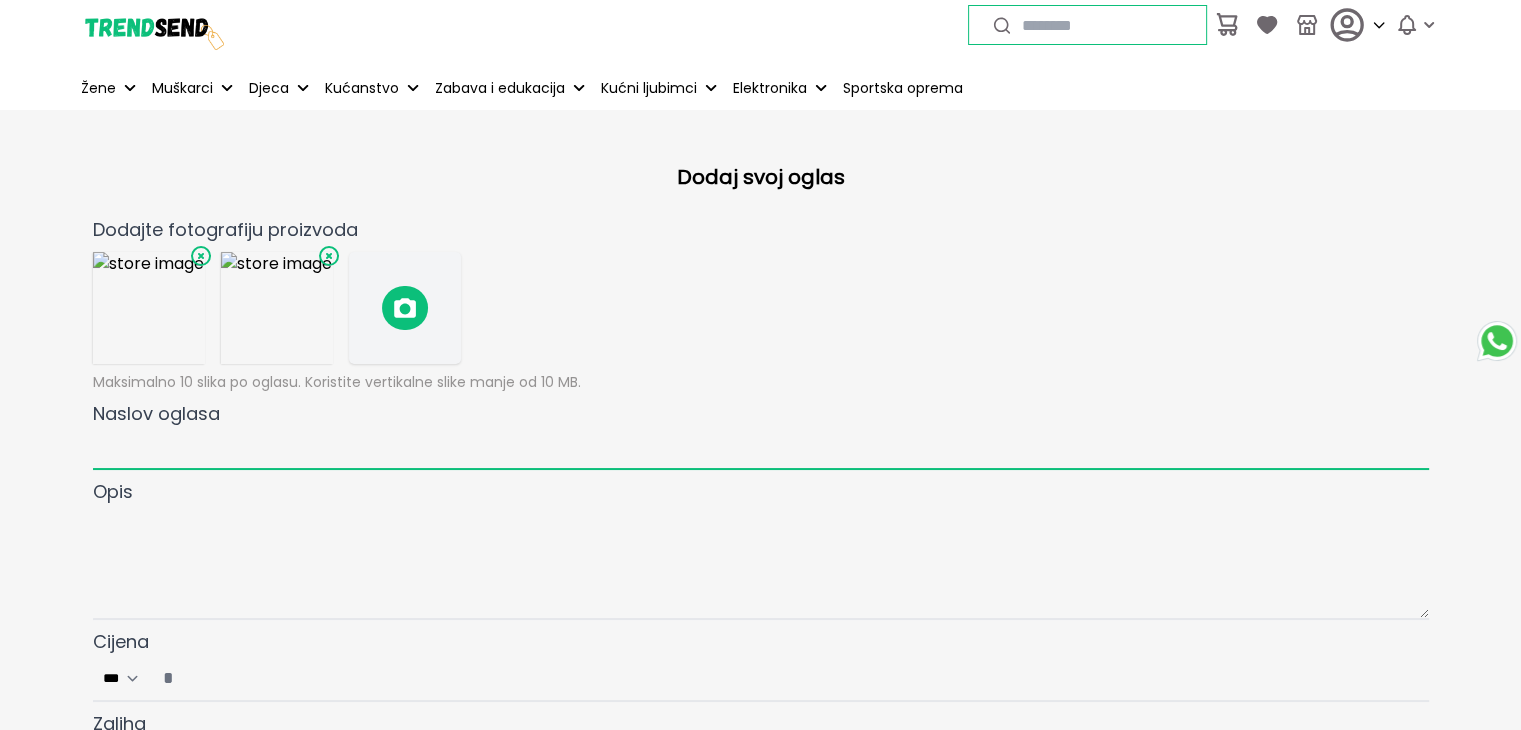 click on "Naslov oglasa" at bounding box center (761, 449) 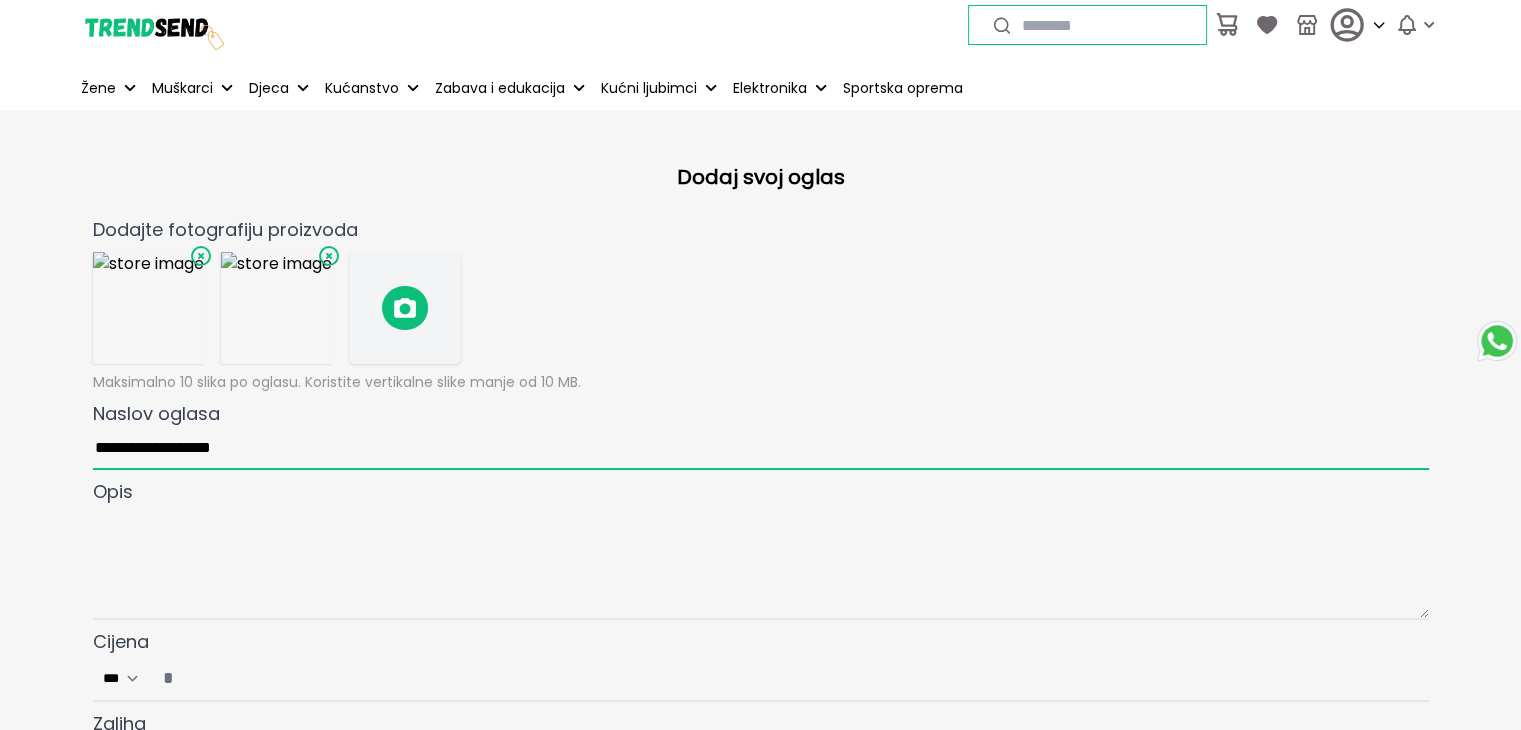 type on "**********" 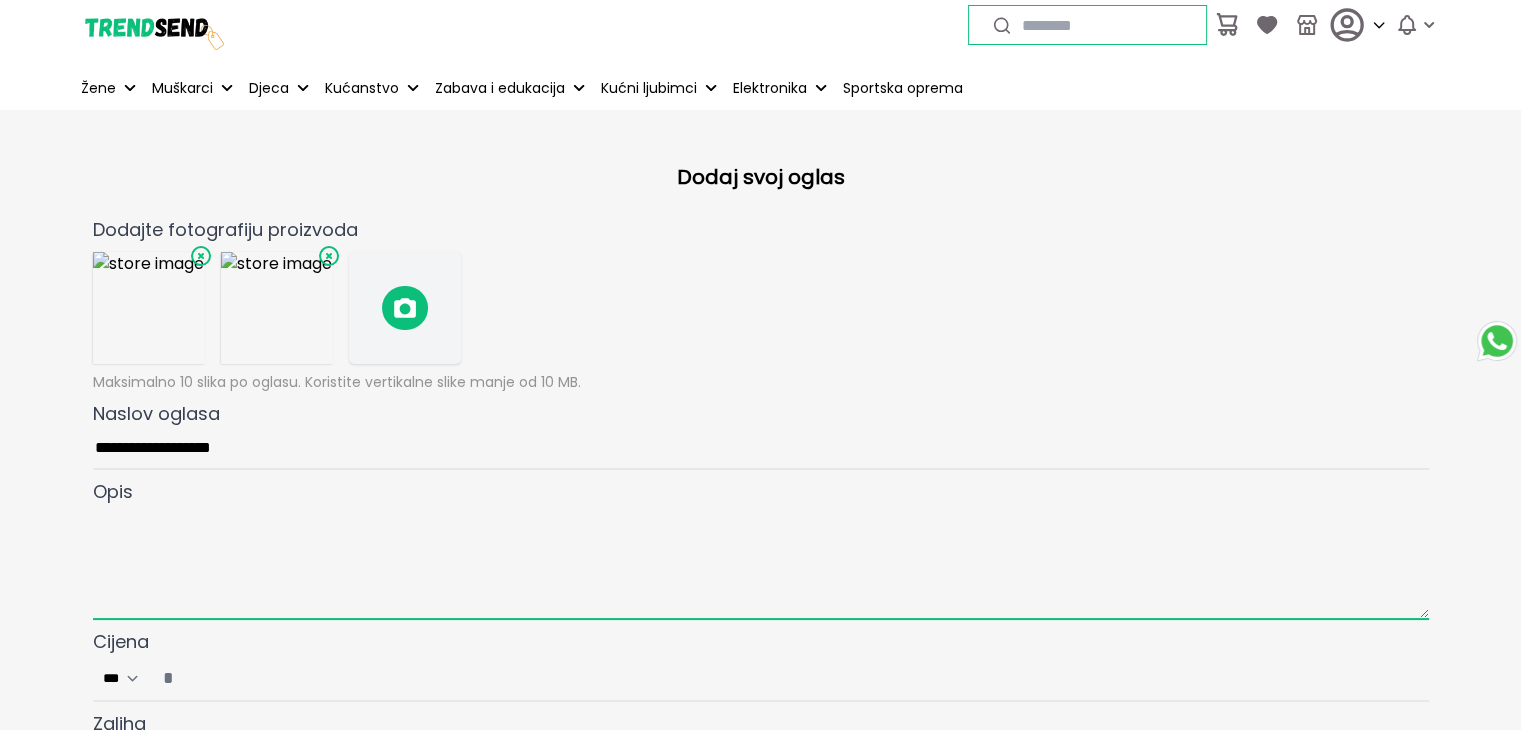 click at bounding box center (761, 563) 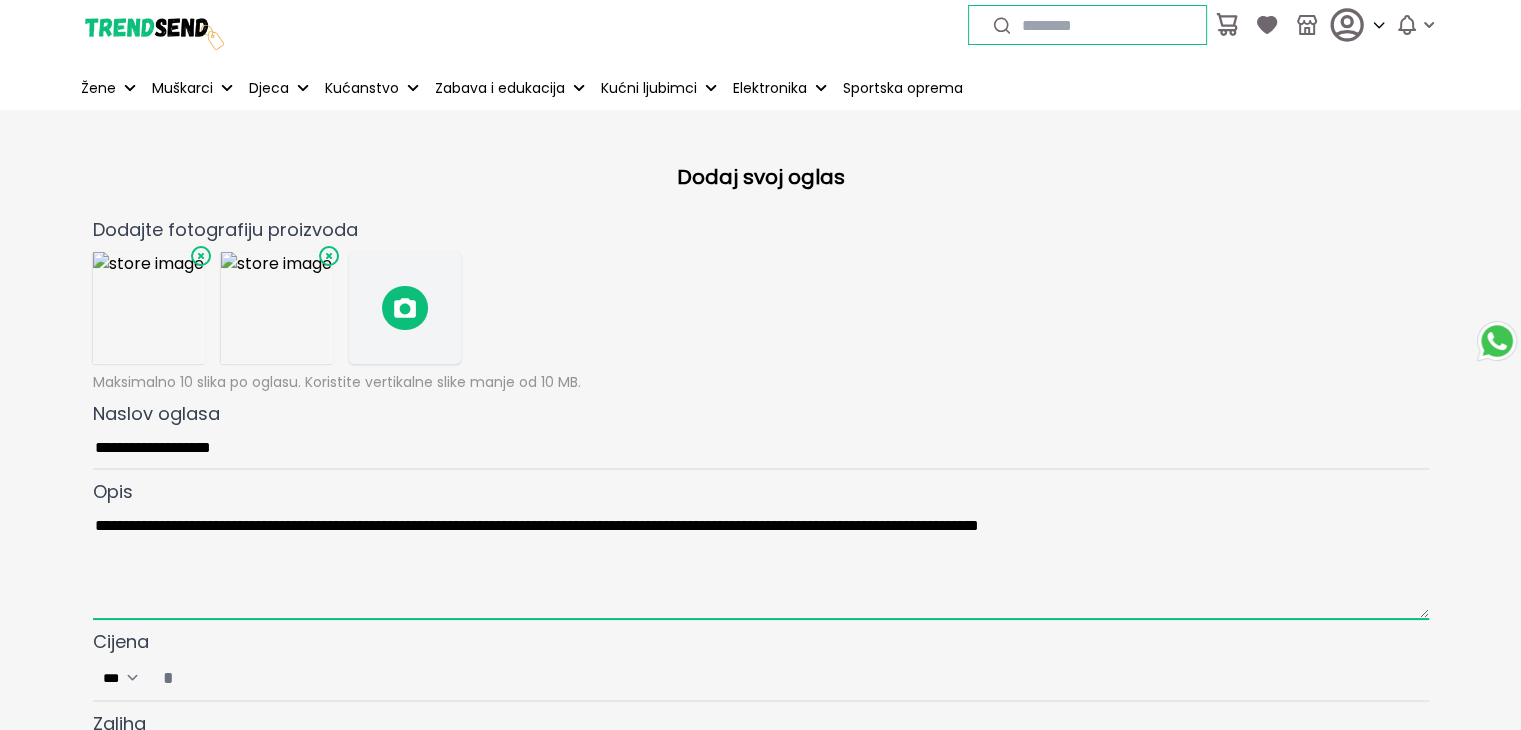 scroll, scrollTop: 300, scrollLeft: 0, axis: vertical 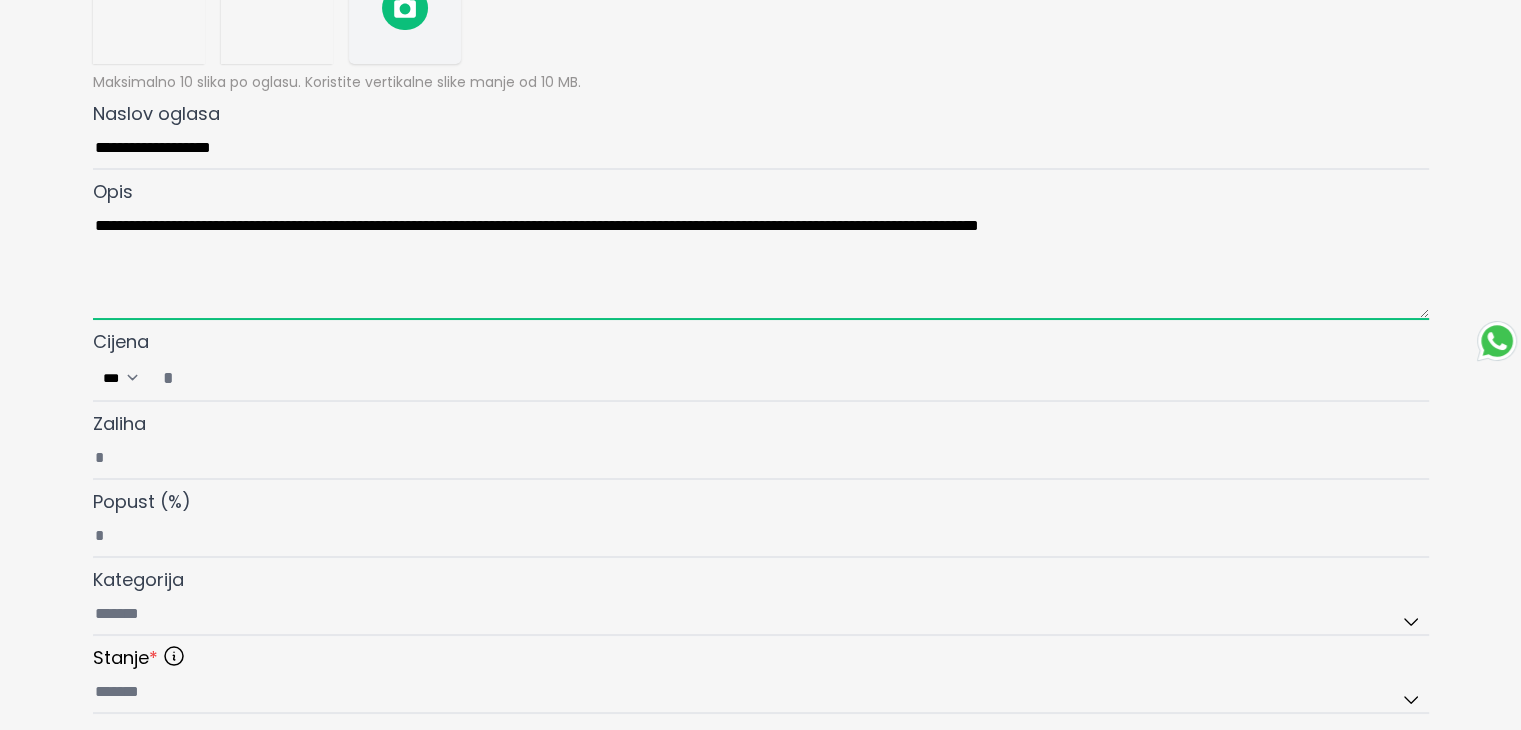 type on "**********" 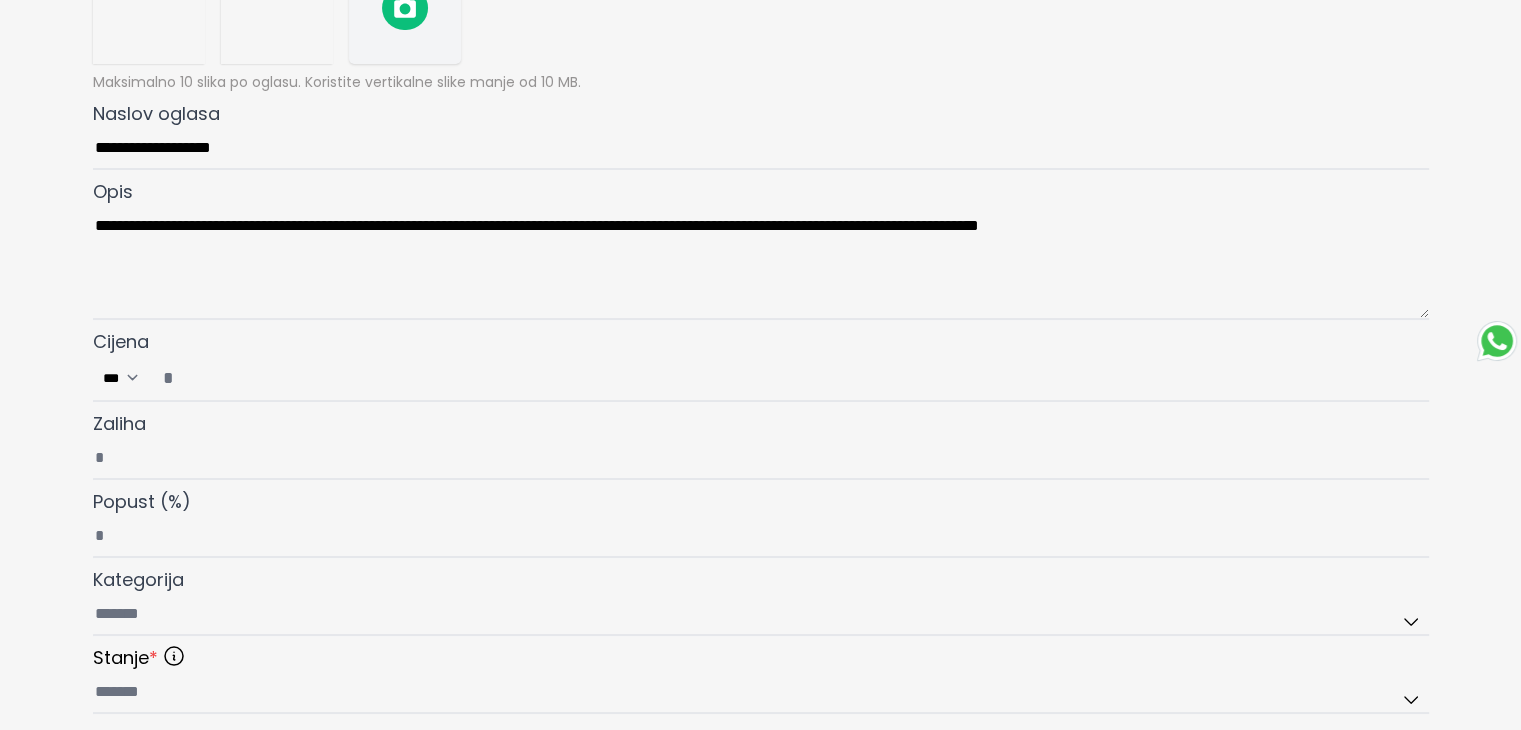 click on "Cijena ***" at bounding box center [789, 378] 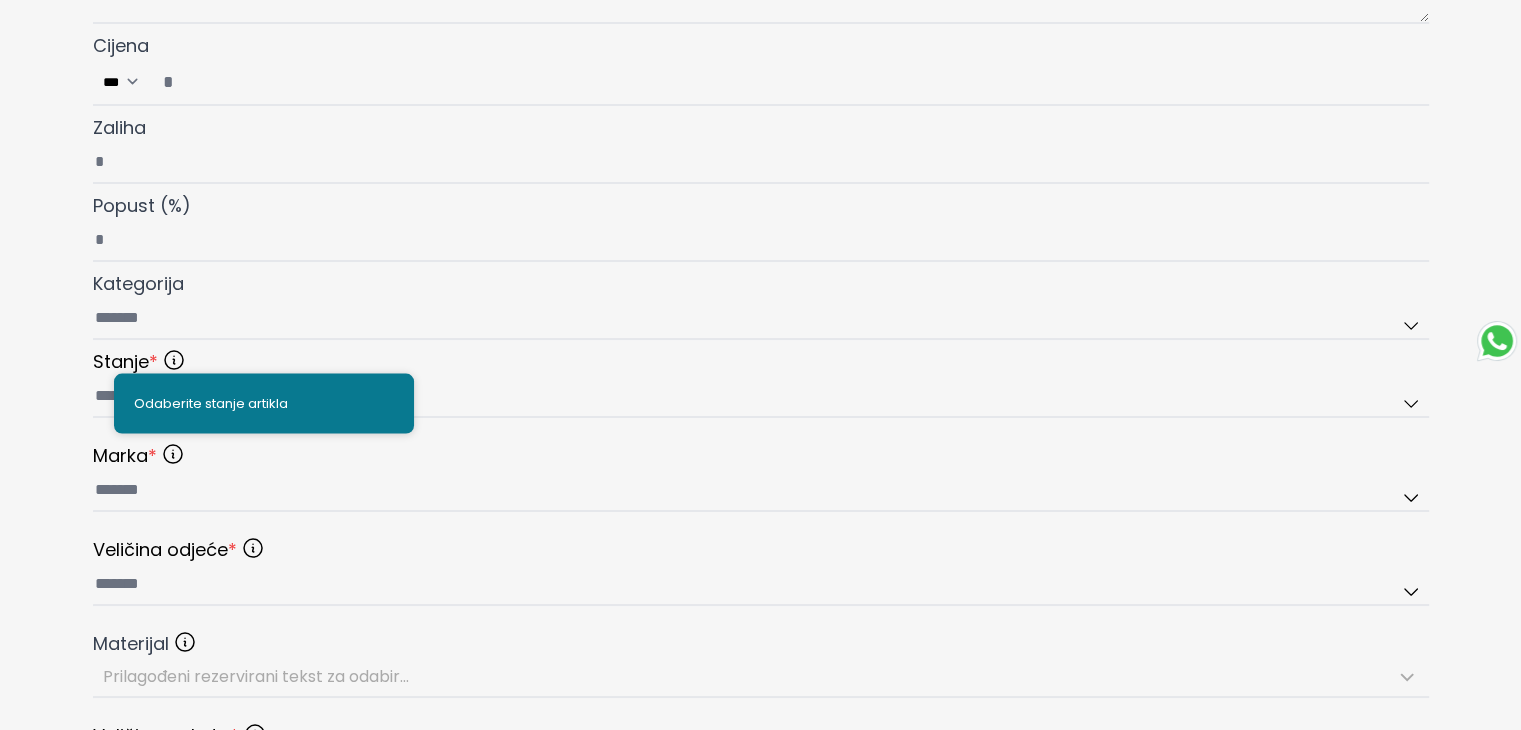 scroll, scrollTop: 600, scrollLeft: 0, axis: vertical 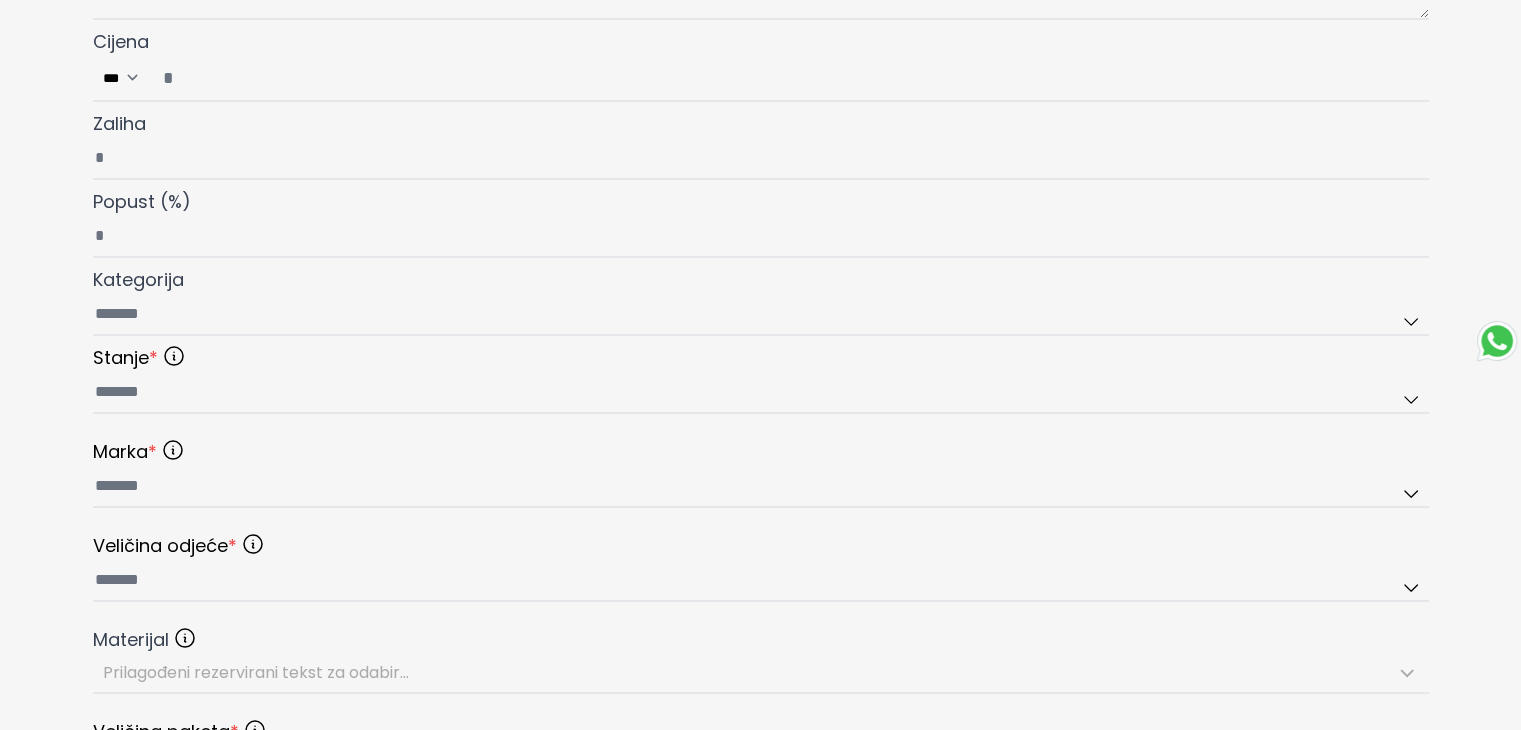 type on "*" 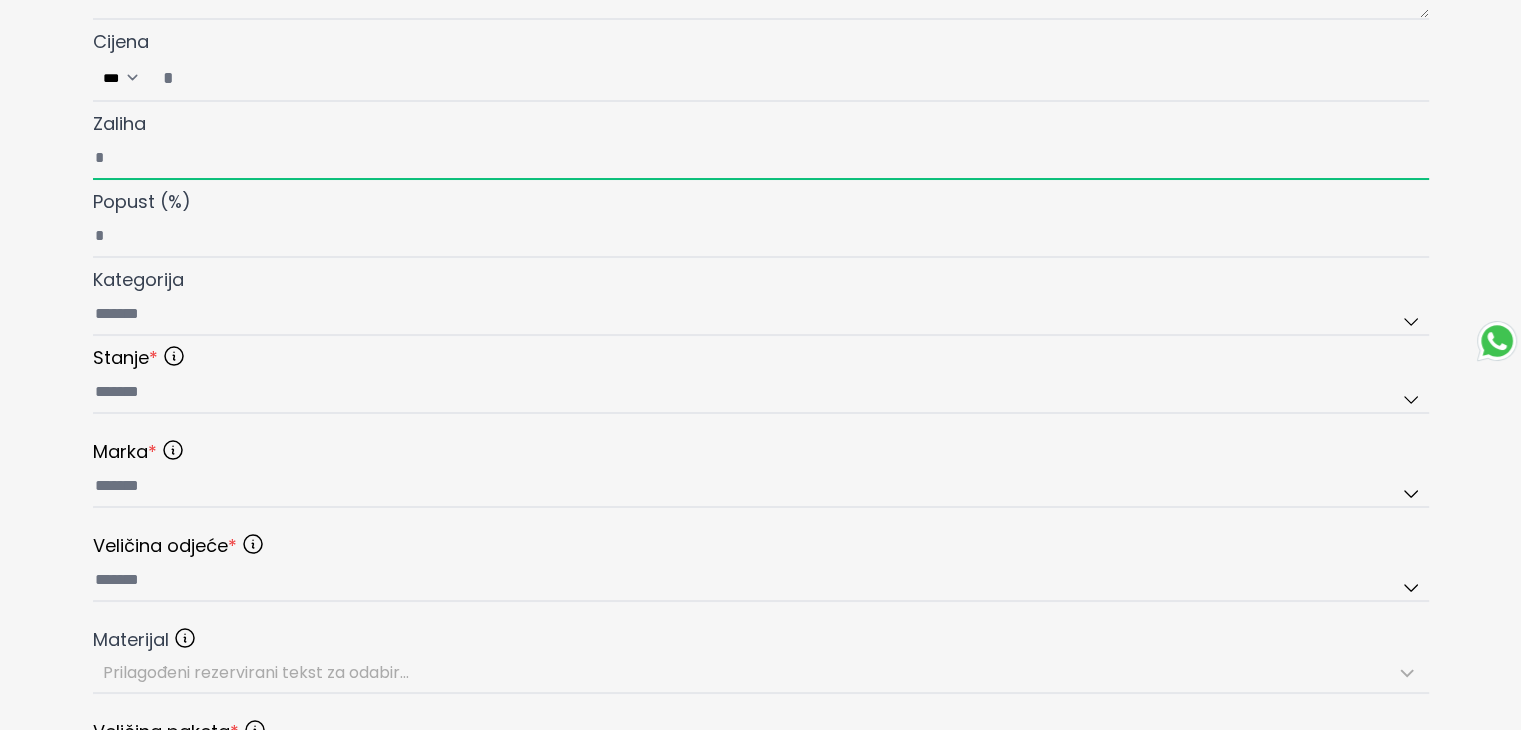 click on "Zaliha" at bounding box center [761, 159] 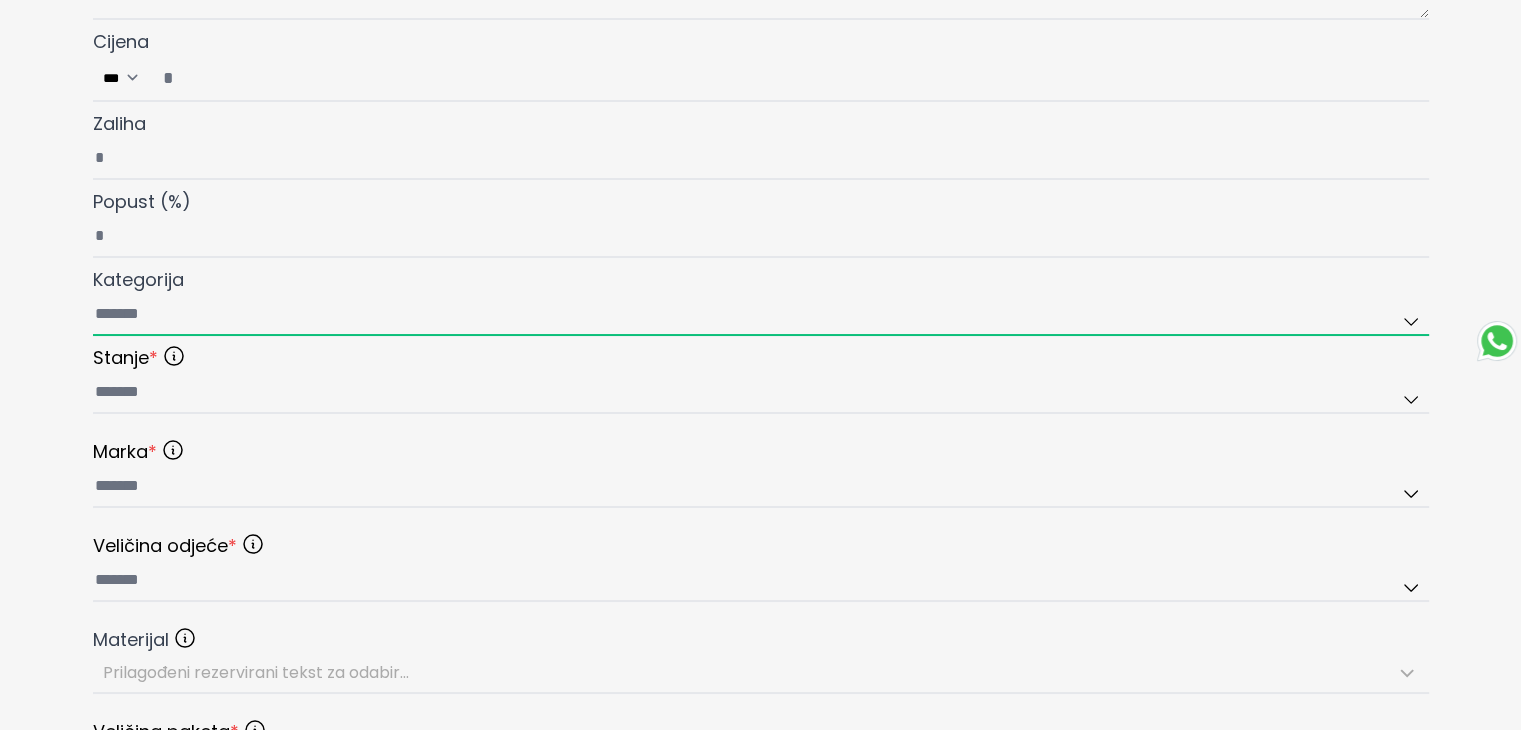 click on "Kategorija" at bounding box center [761, 315] 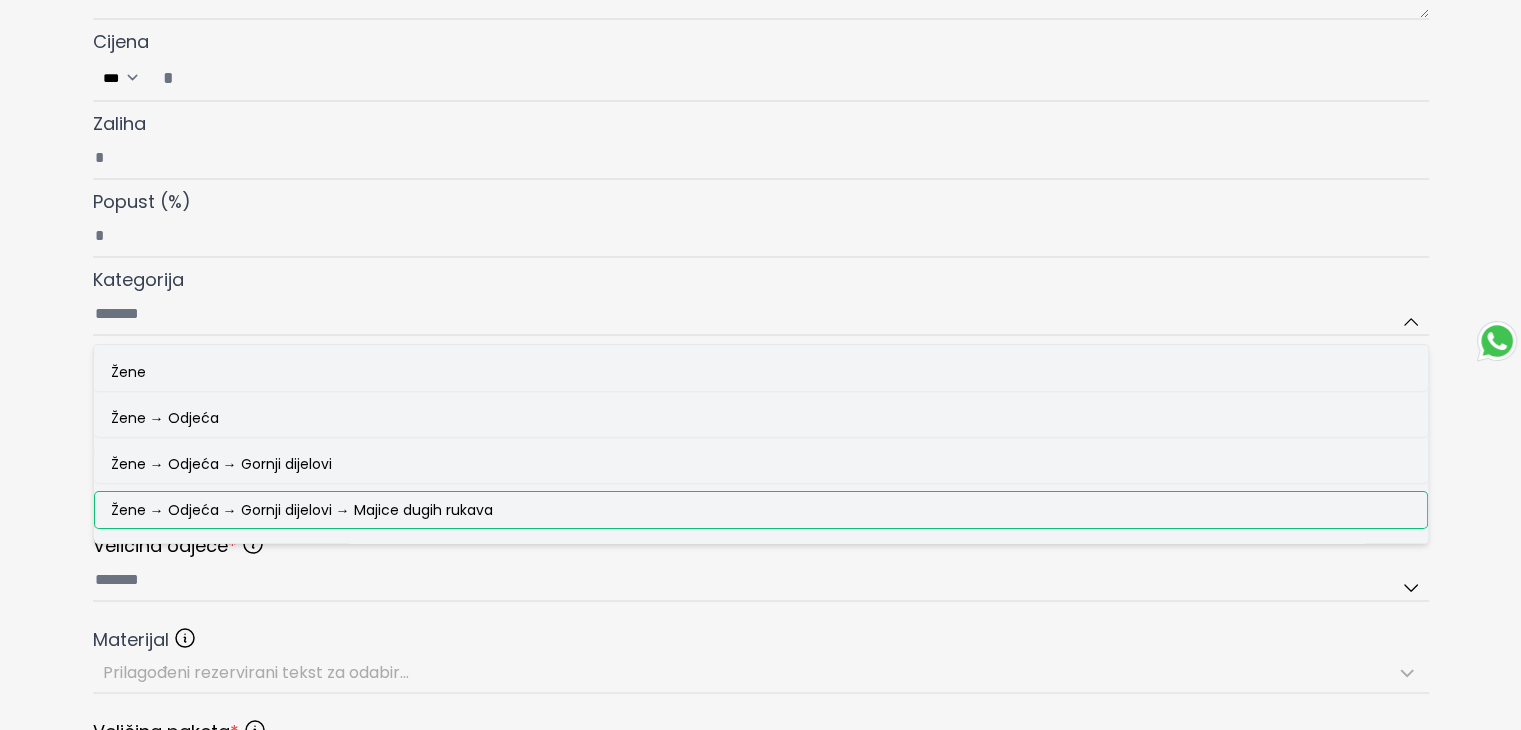 click on "Žene  →  Odjeća  →  Gornji dijelovi  →  Majice dugih rukava" at bounding box center [761, 510] 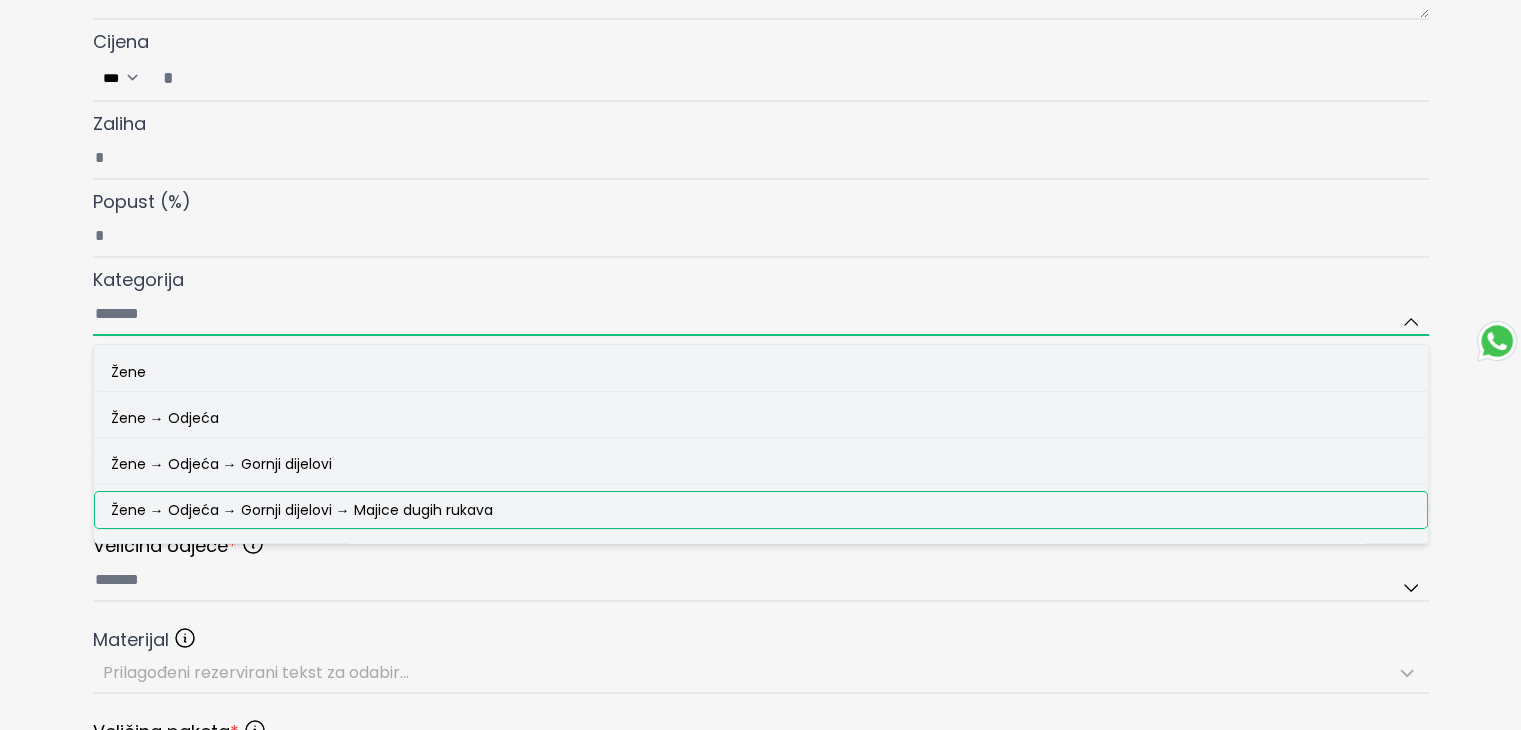 click on "Kategorija Žene Žene  →  Odjeća Žene  →  Odjeća  →  Gornji dijelovi Žene  →  Odjeća  →  Gornji dijelovi  →  Majice dugih rukava Žene  →  Odjeća  →  Gornji dijelovi  →  Majice kratkih rukava i topovi Žene  →  Odjeća  →  Gornji dijelovi  →  Košulje i bluze Žene  →  Odjeća  →  Gornji dijelovi  →  Džemperi Žene  →  Odjeća  →  Gornji dijelovi  →  Crop topovi Žene  →  Odjeća  →  Gornji dijelovi  →  Kardigani Žene  →  Odjeća  →  Gornji dijelovi  →  Prsluci Žene  →  Odjeća  →  Gornji dijelovi  →  Sakoi Žene  →  Odjeća  →  Gornji dijelovi  →  Duksevi Žene  →  Odjeća  →  Gornji dijelovi  →  Korzeti Žene  →  Odjeća  →  Donji dijelovi Žene  →  Odjeća  →  Donji dijelovi  →  Hlače Žene  →  Odjeća  →  Donji dijelovi  →  Traperice Žene  →  Odjeća  →  Donji dijelovi  →  Suknje Žene  →  Odjeća  →  Donji dijelovi  →  Tajice Žene  →  Odjeća  →  Donji dijelovi  →  Kratke hlače Muškarci" at bounding box center [761, 315] 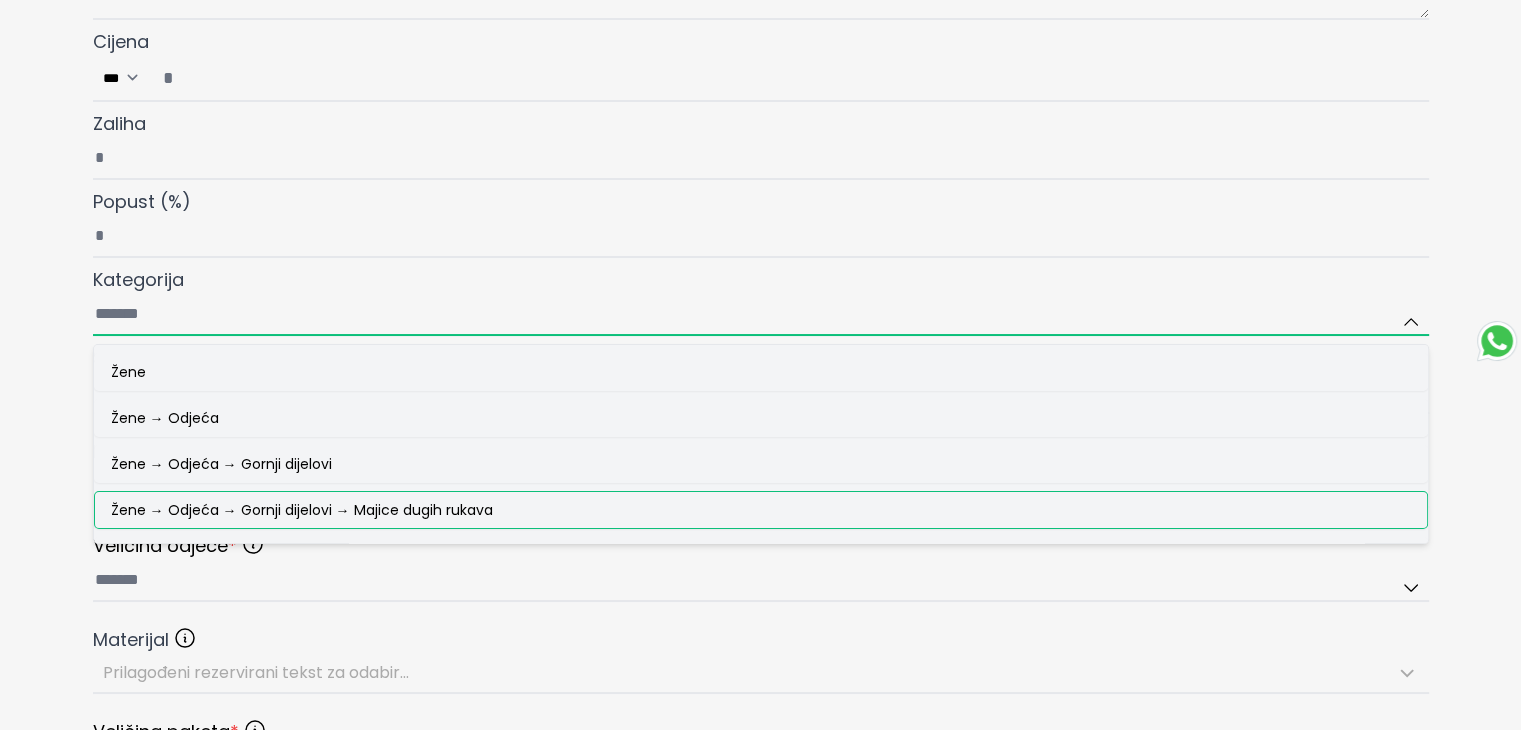 type on "**********" 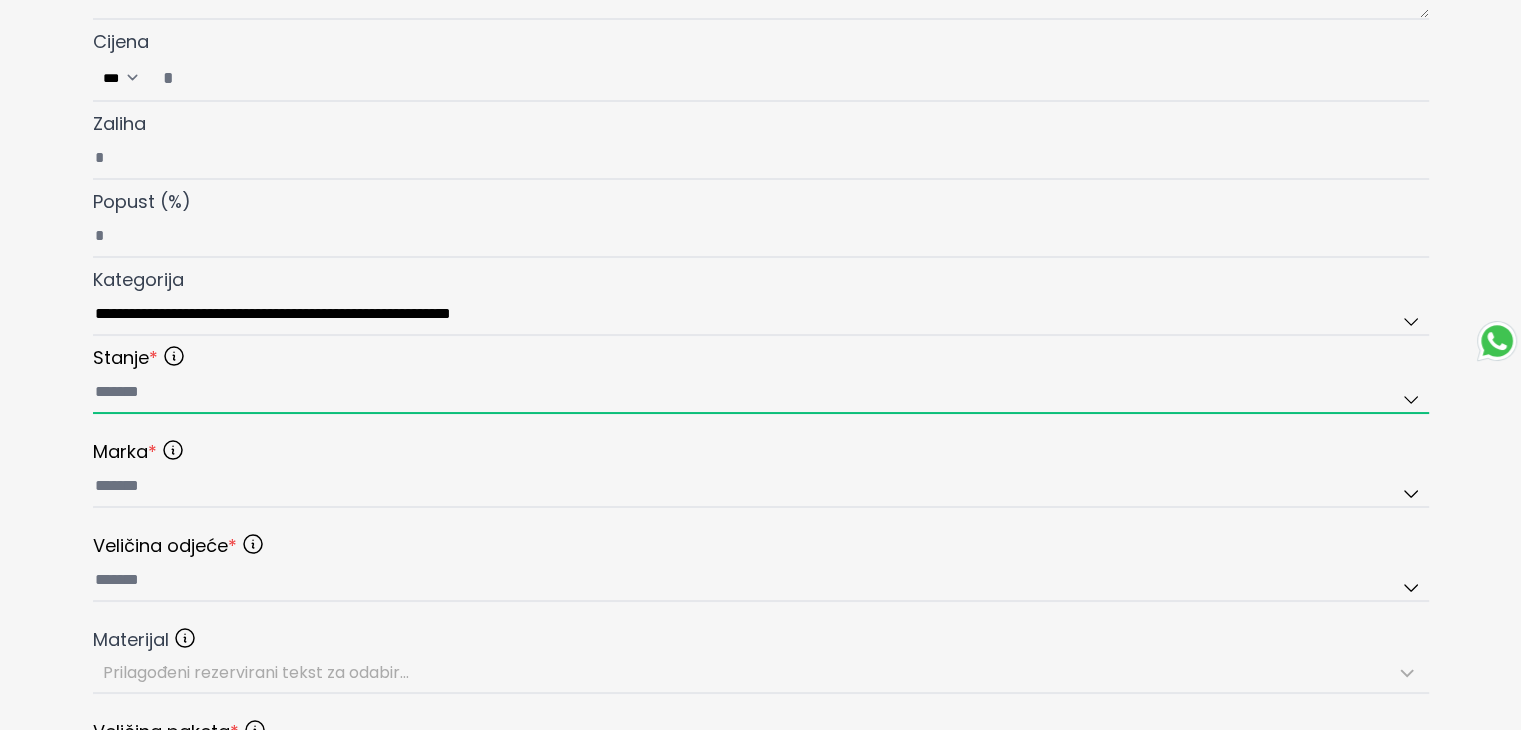 click at bounding box center [761, 393] 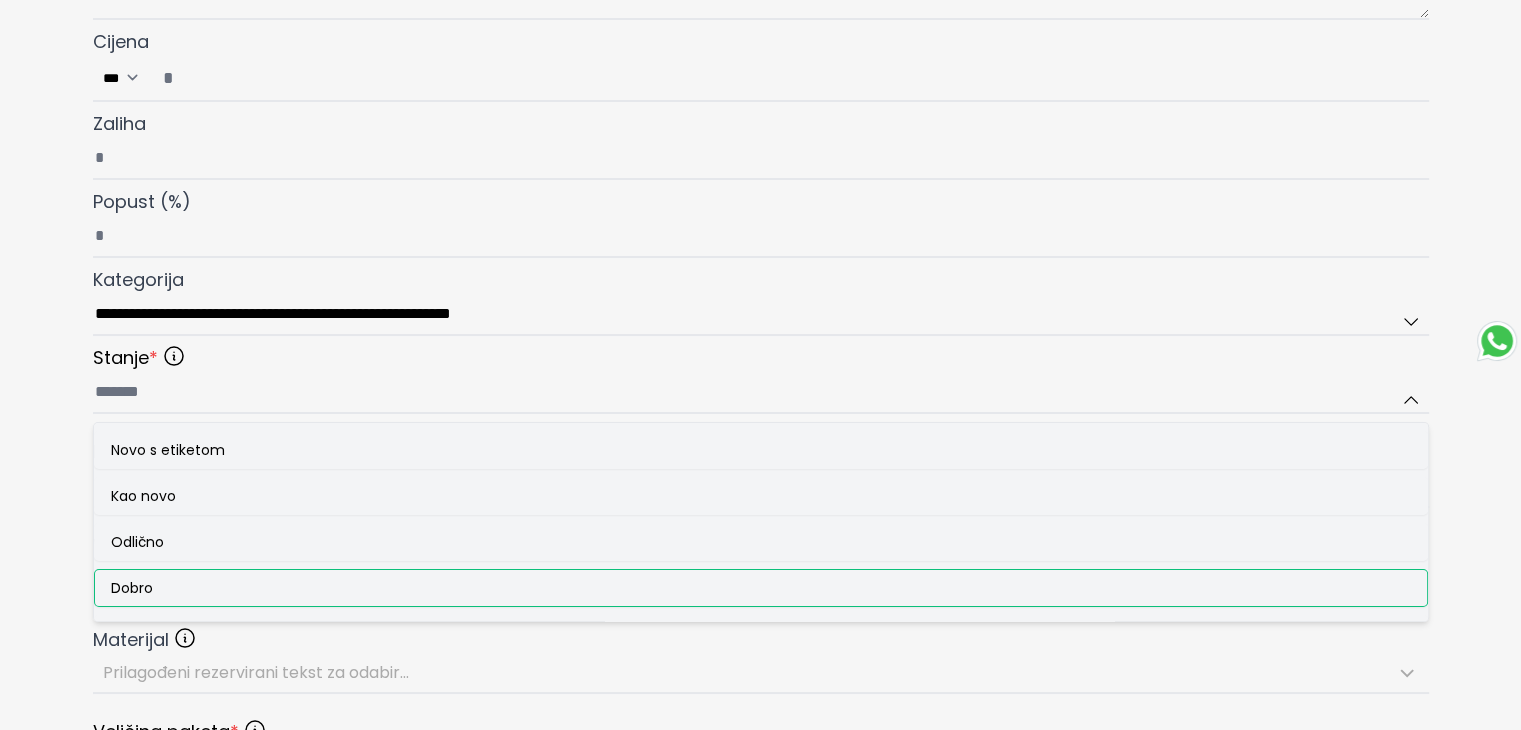 click on "Dobro" at bounding box center [761, 588] 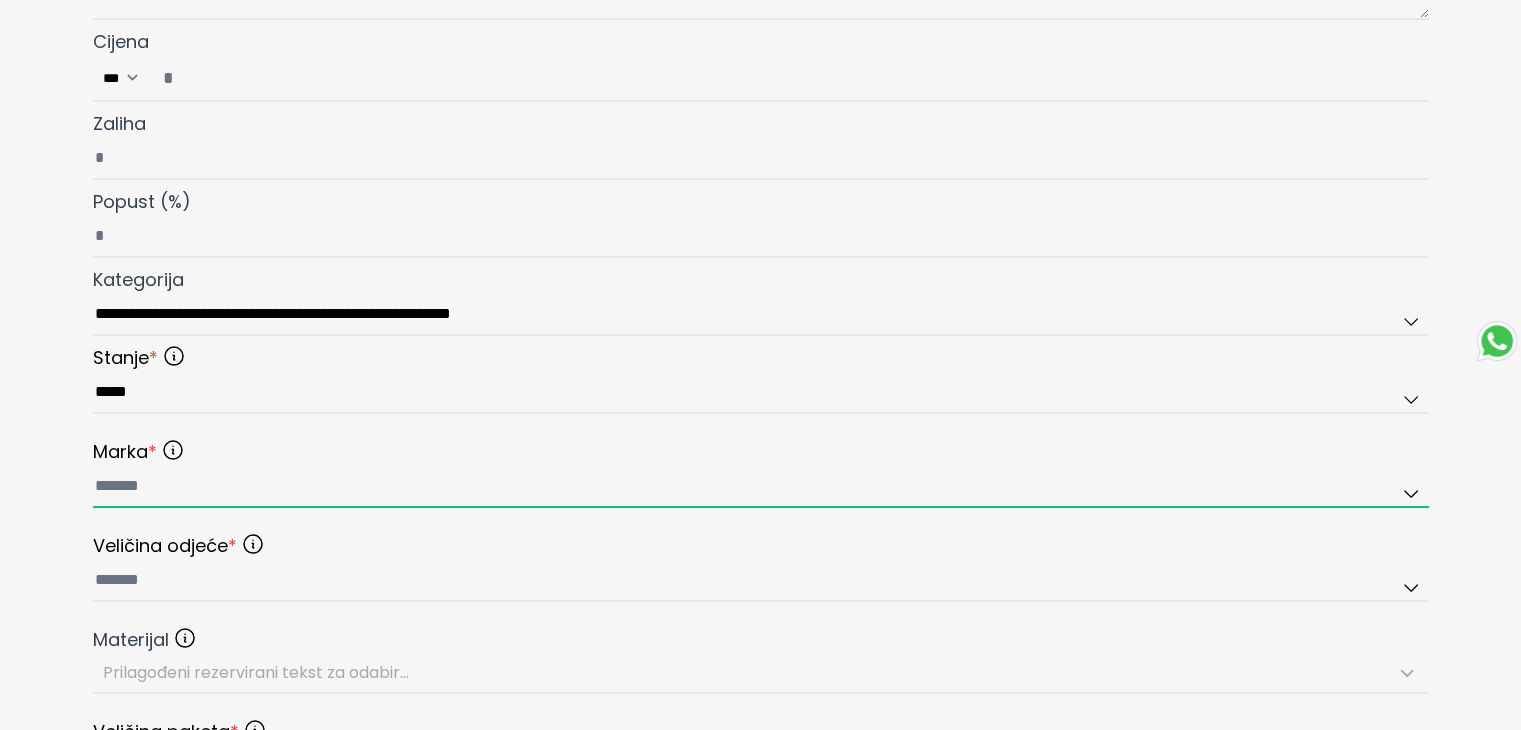 click at bounding box center [761, 487] 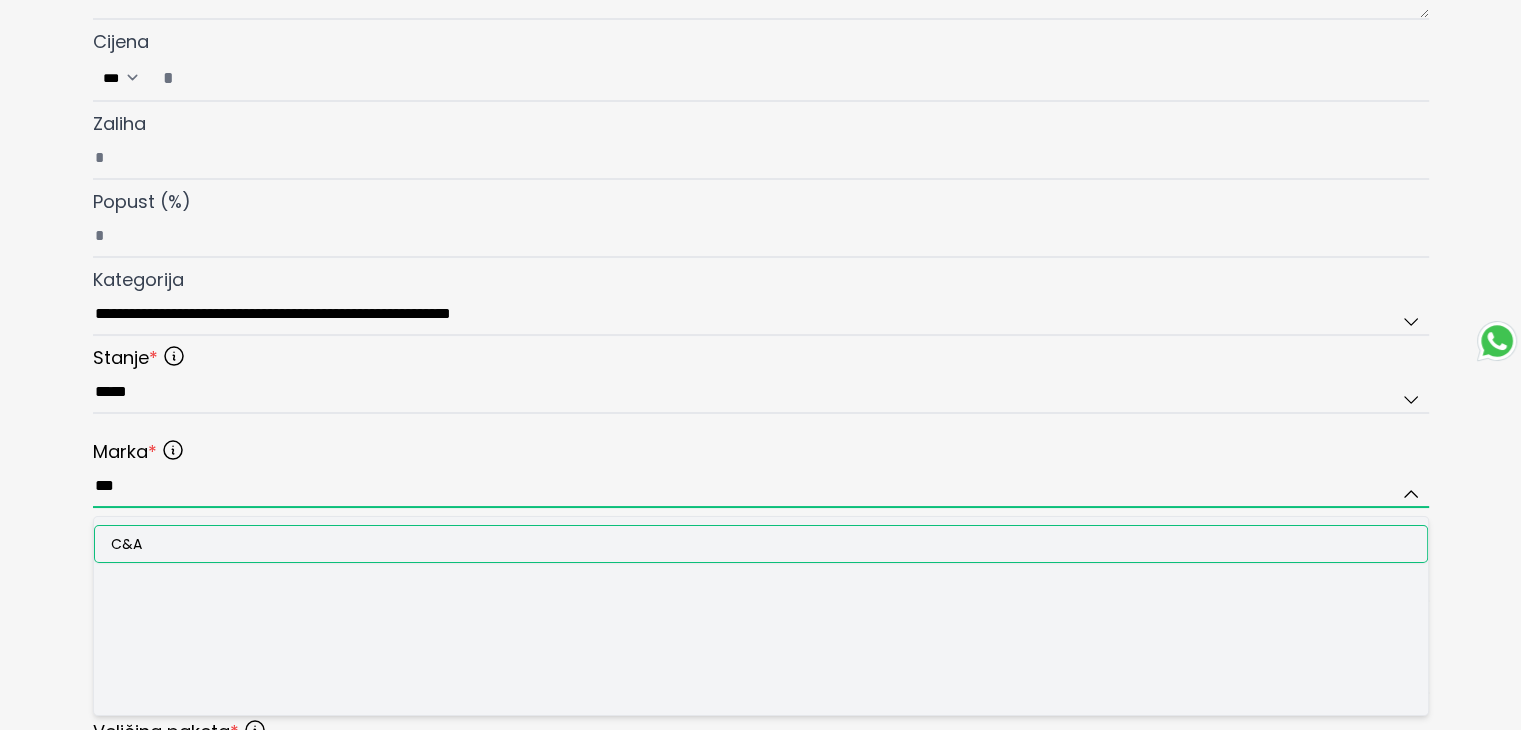 type on "***" 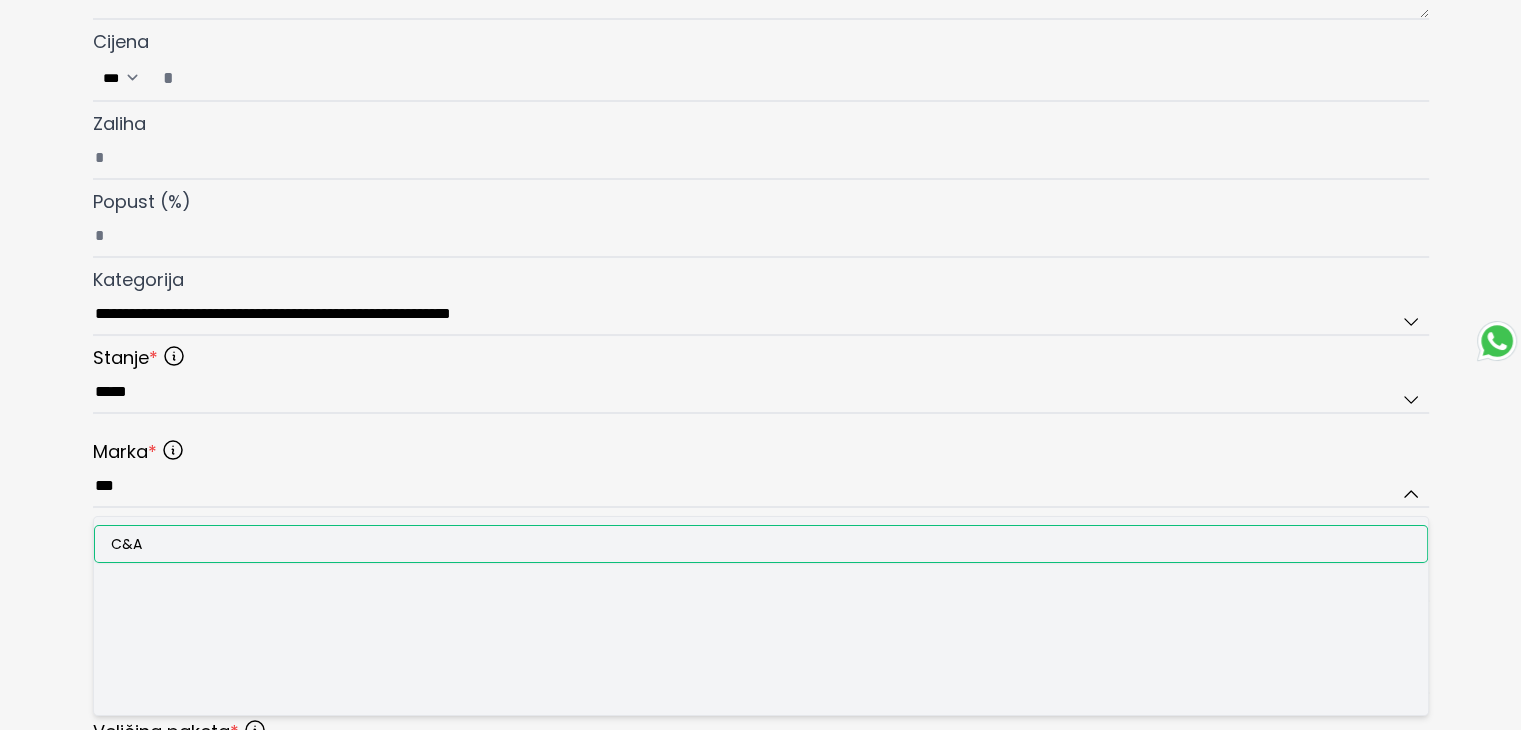 click on "C&A" at bounding box center (126, 544) 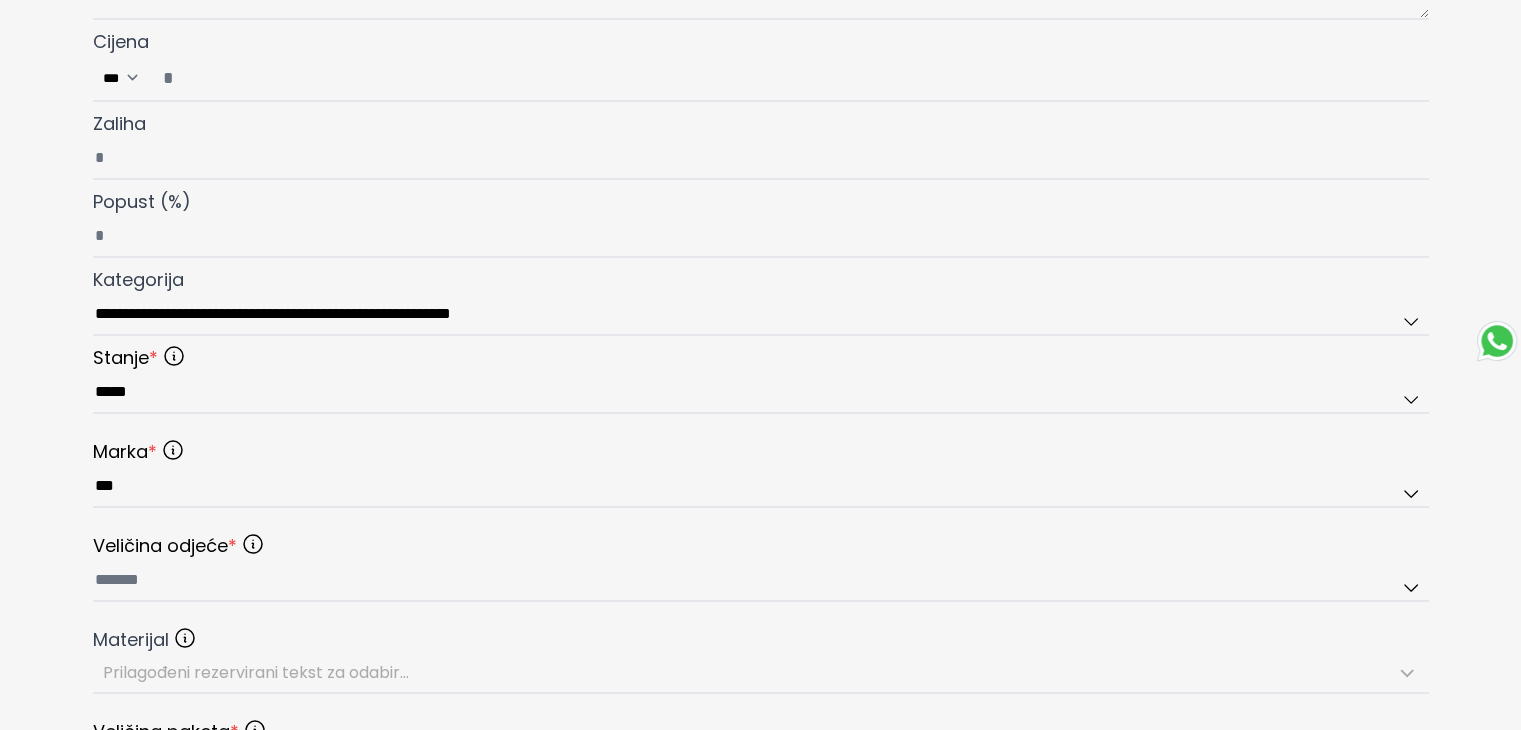 scroll, scrollTop: 300, scrollLeft: 0, axis: vertical 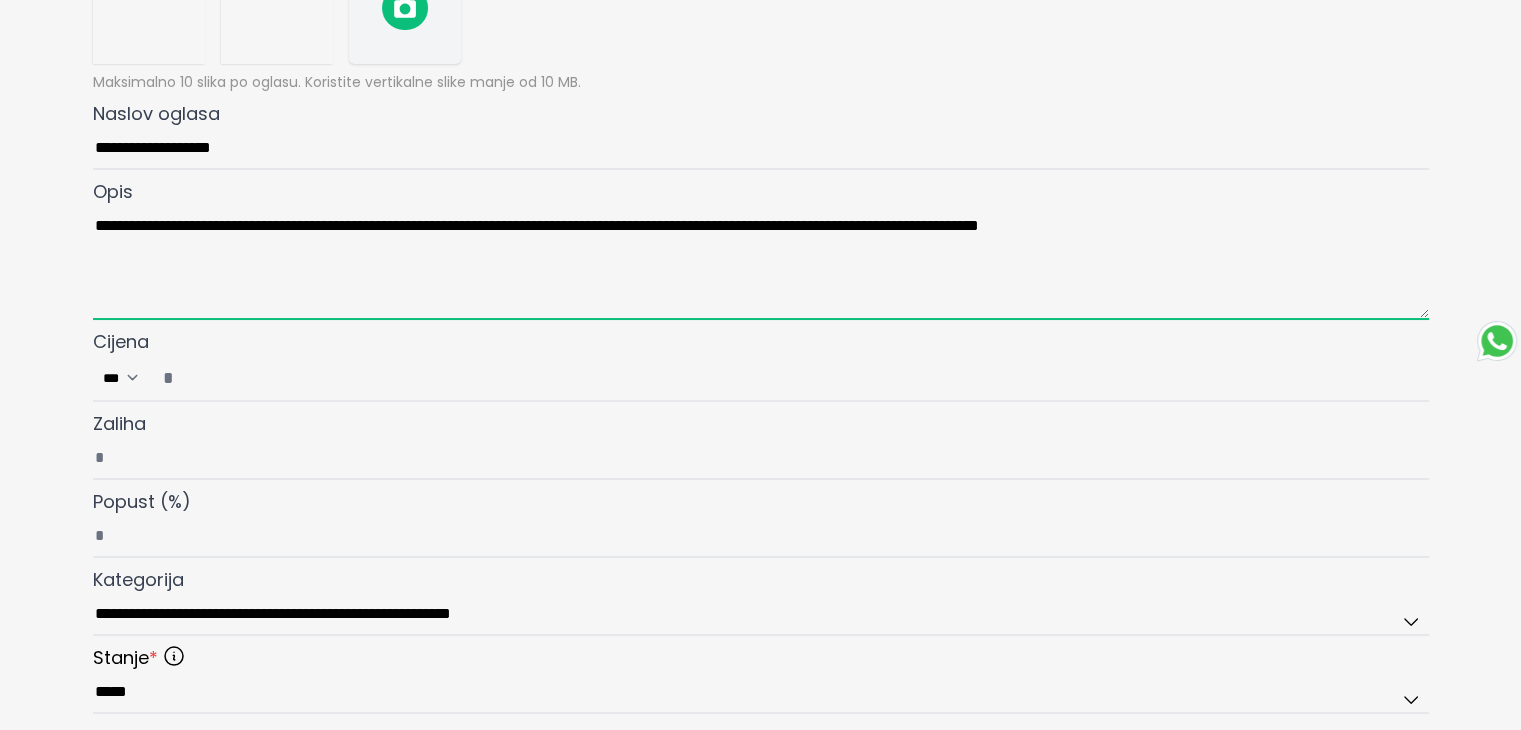 click on "**********" at bounding box center [761, 263] 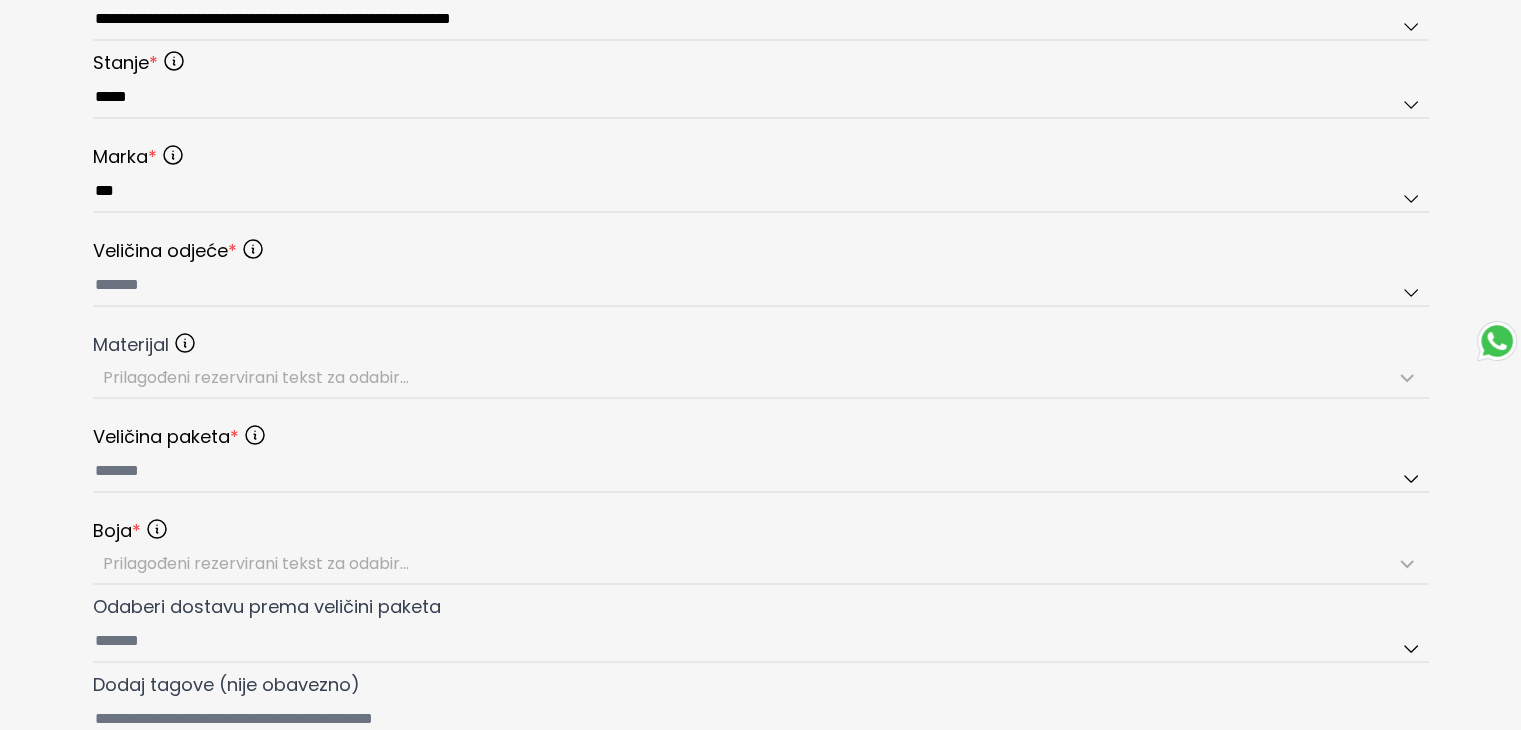 scroll, scrollTop: 900, scrollLeft: 0, axis: vertical 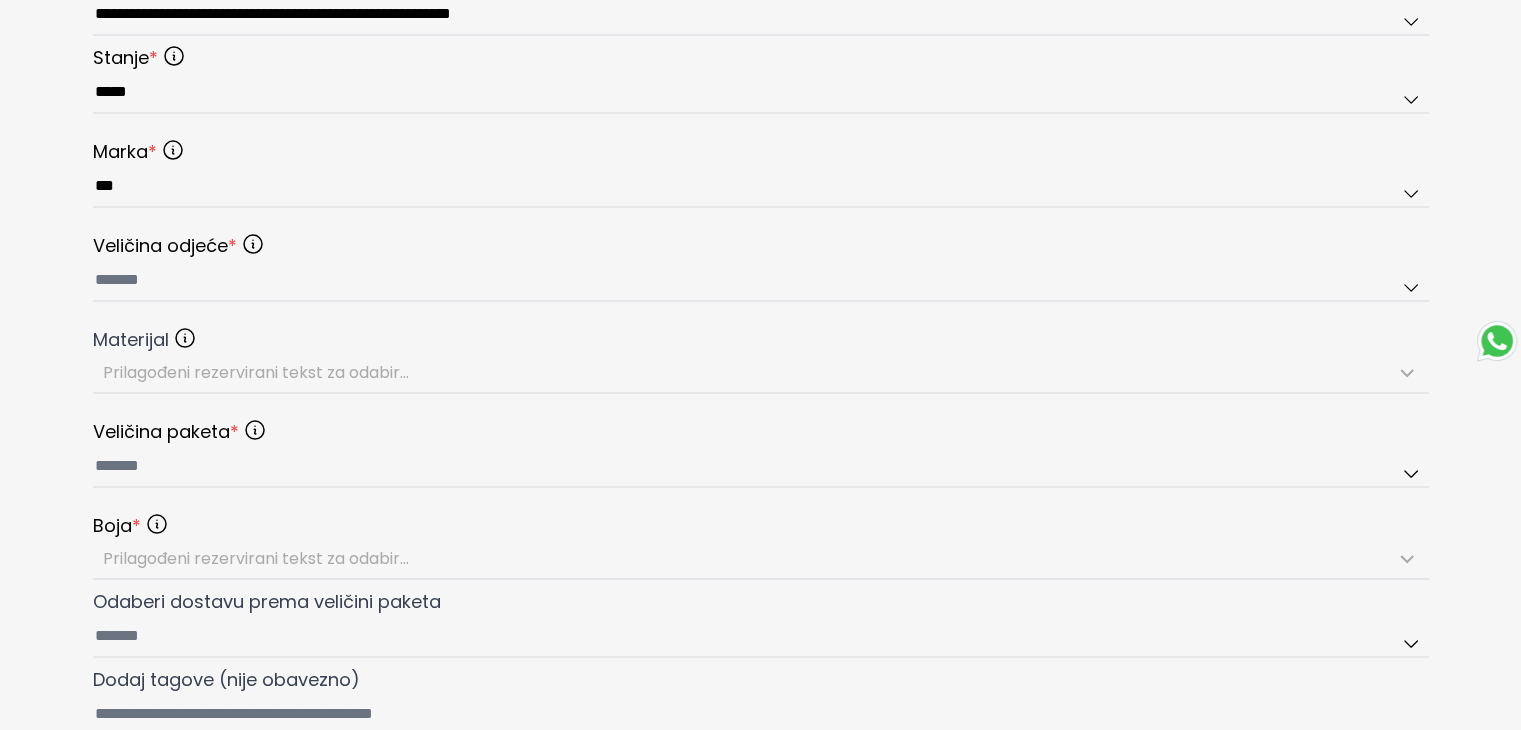 type on "**********" 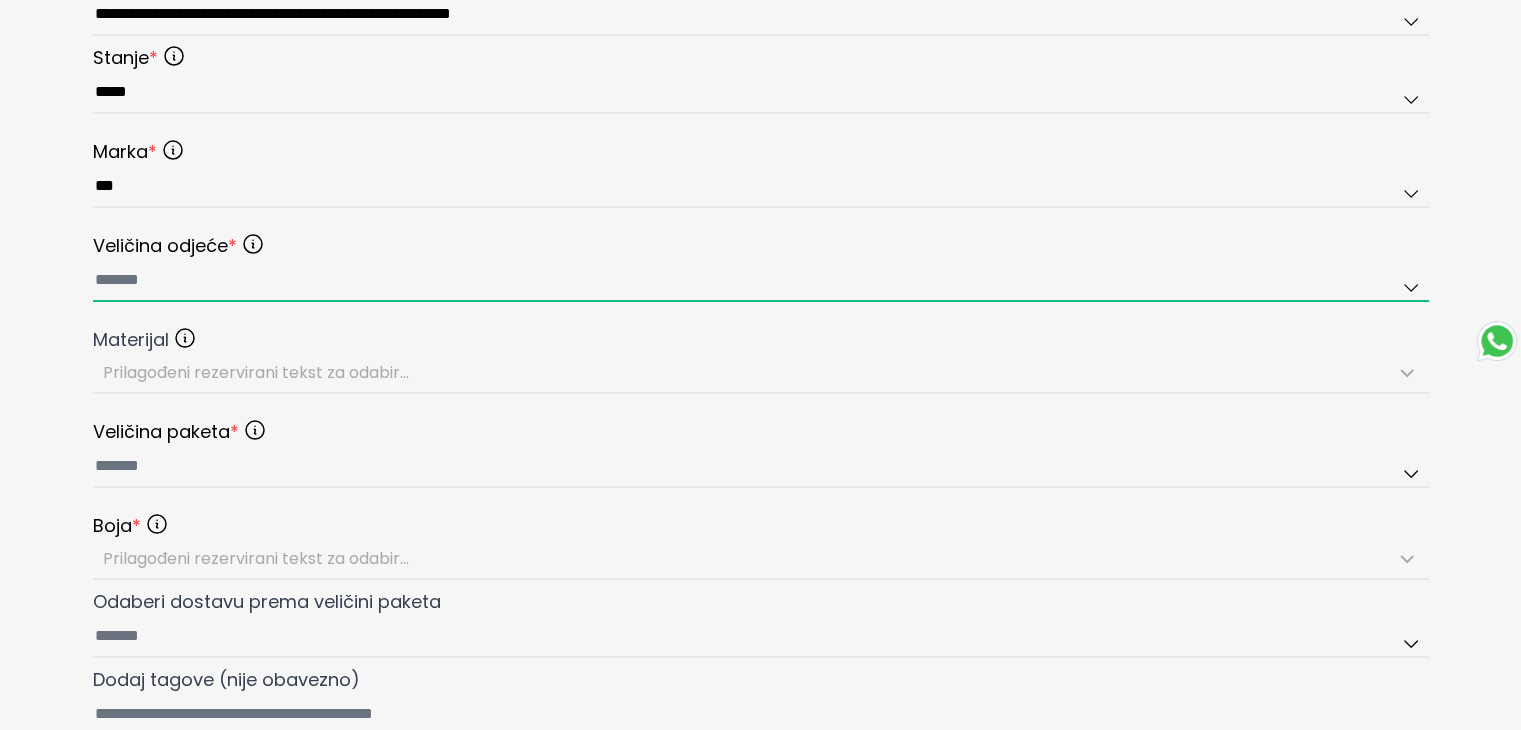 click at bounding box center [761, 281] 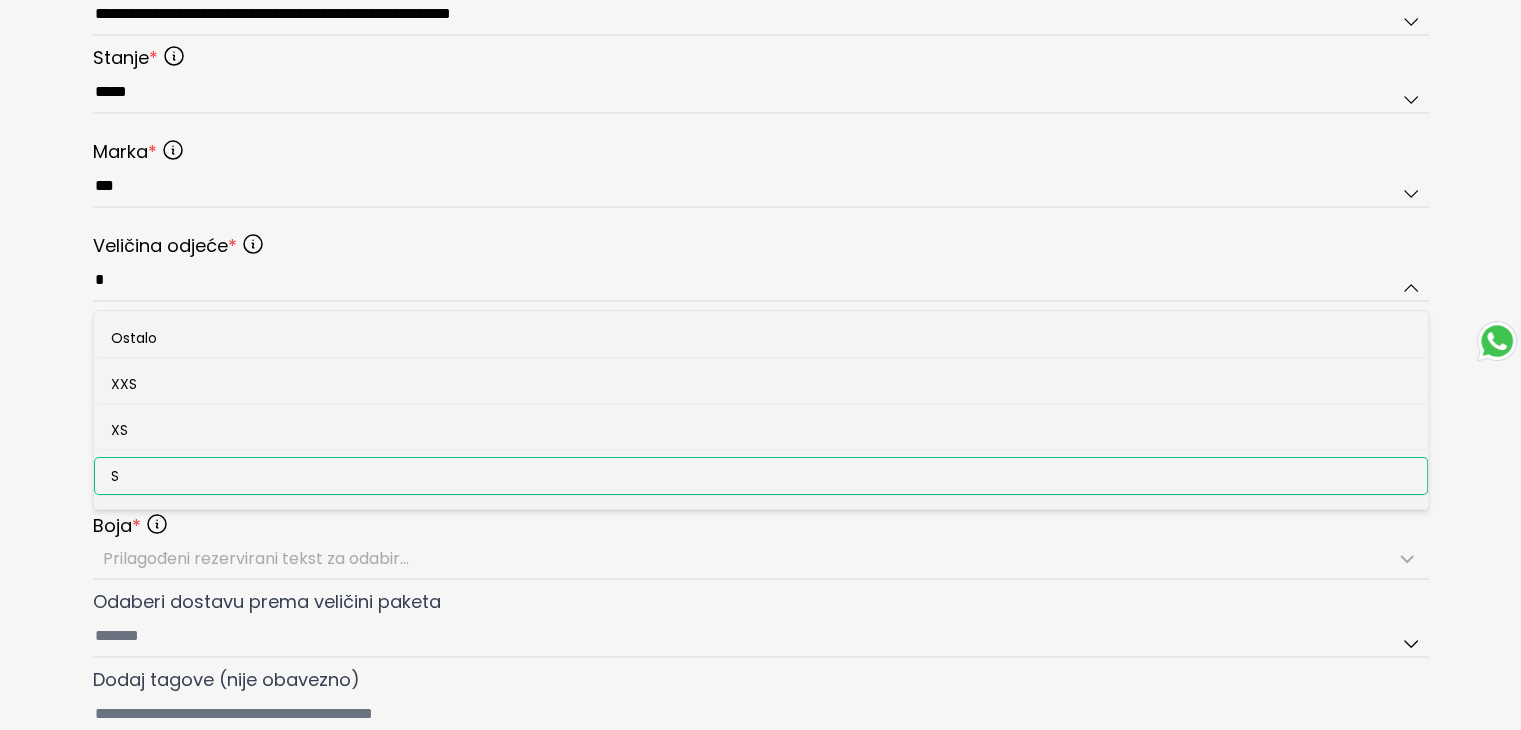 click on "S" at bounding box center (761, 476) 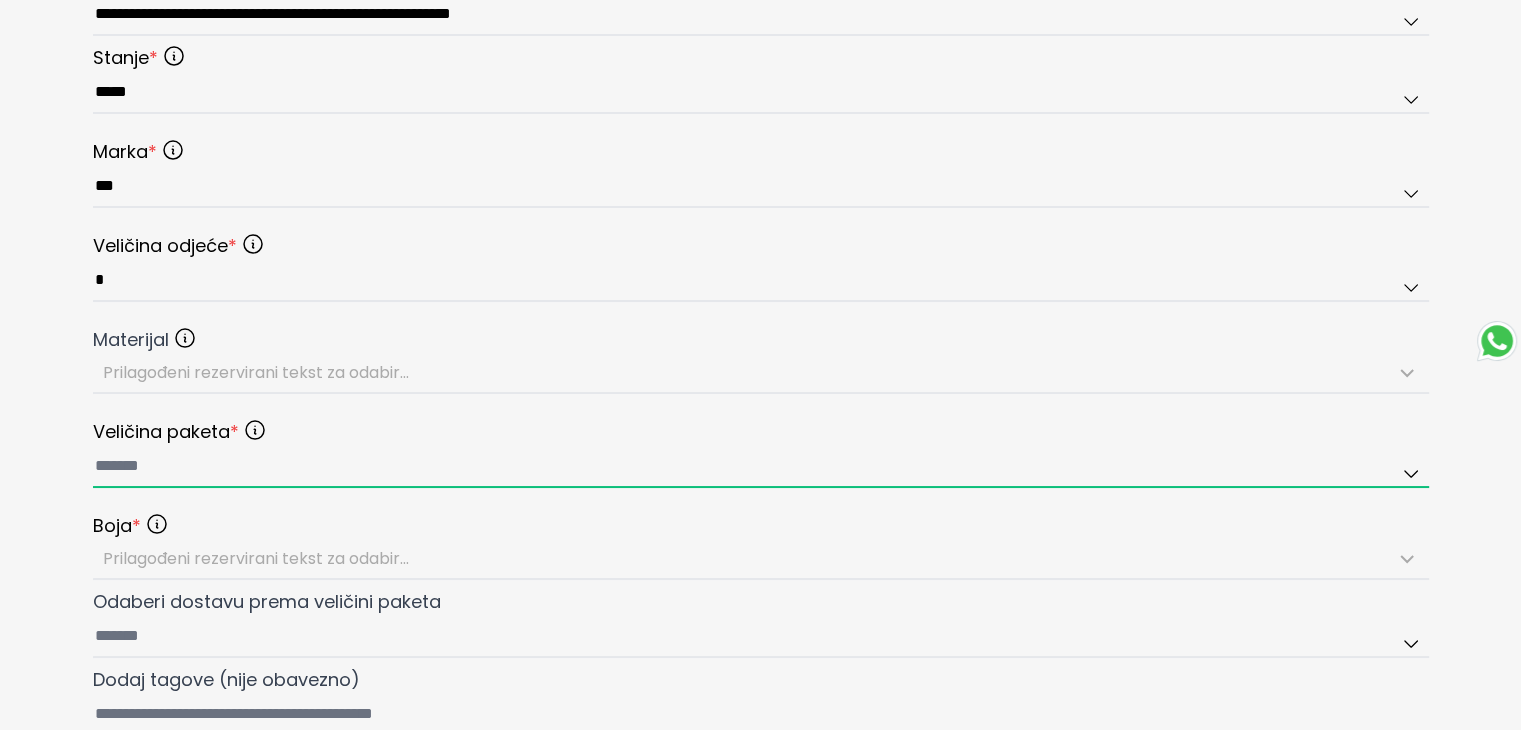click at bounding box center [761, 467] 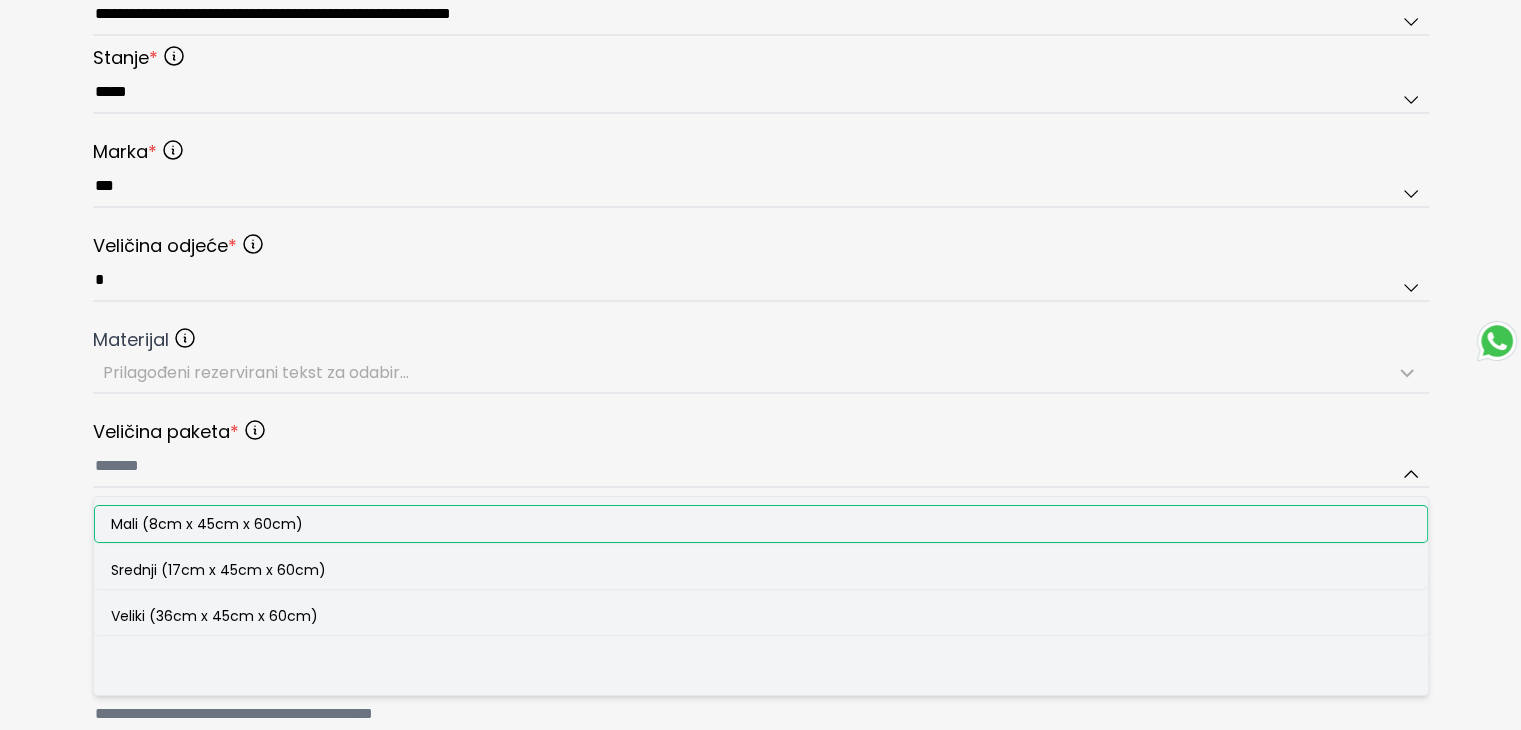 click on "Mali (8cm x 45cm x 60cm)" at bounding box center (207, 524) 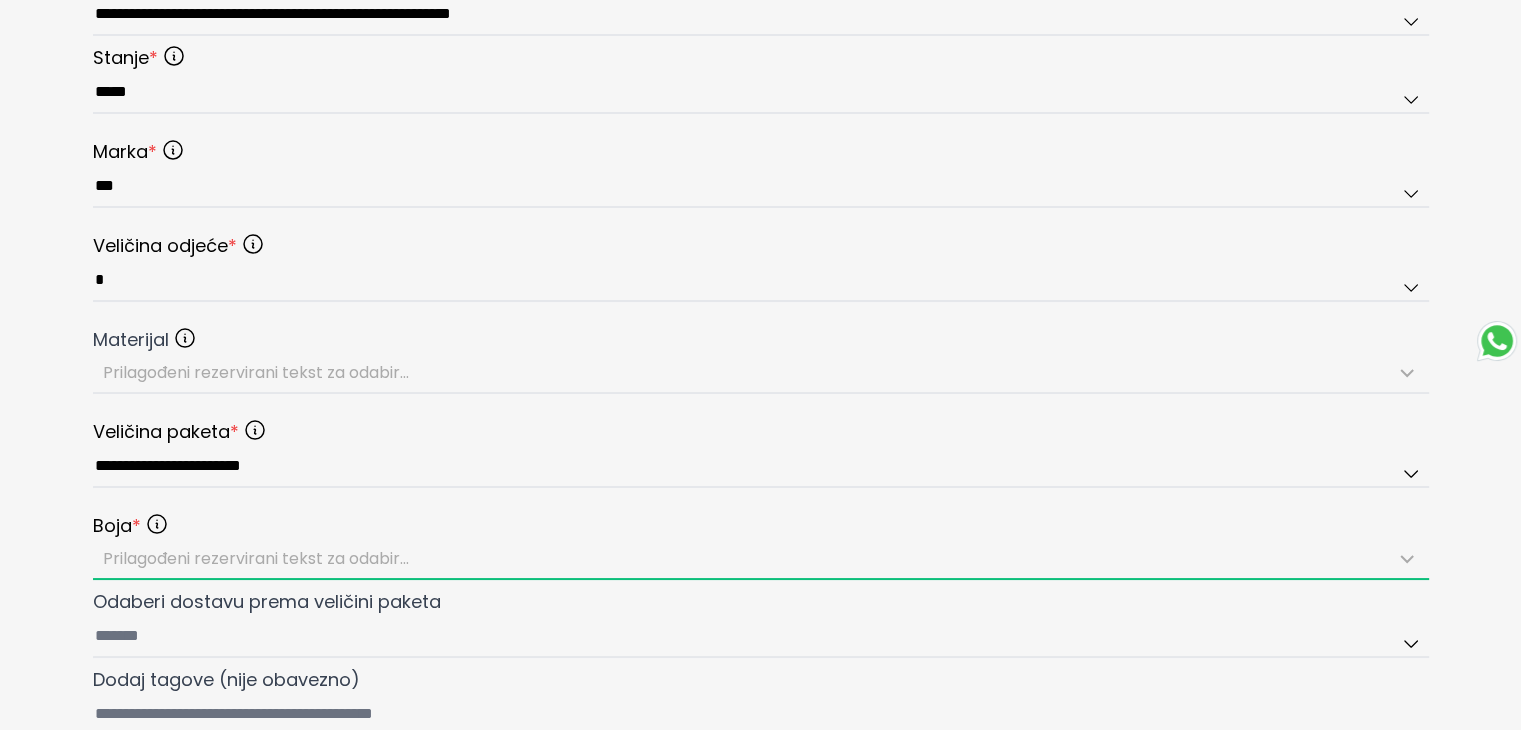 click on "Prilagođeni rezervirani tekst za odabir..." at bounding box center (256, 558) 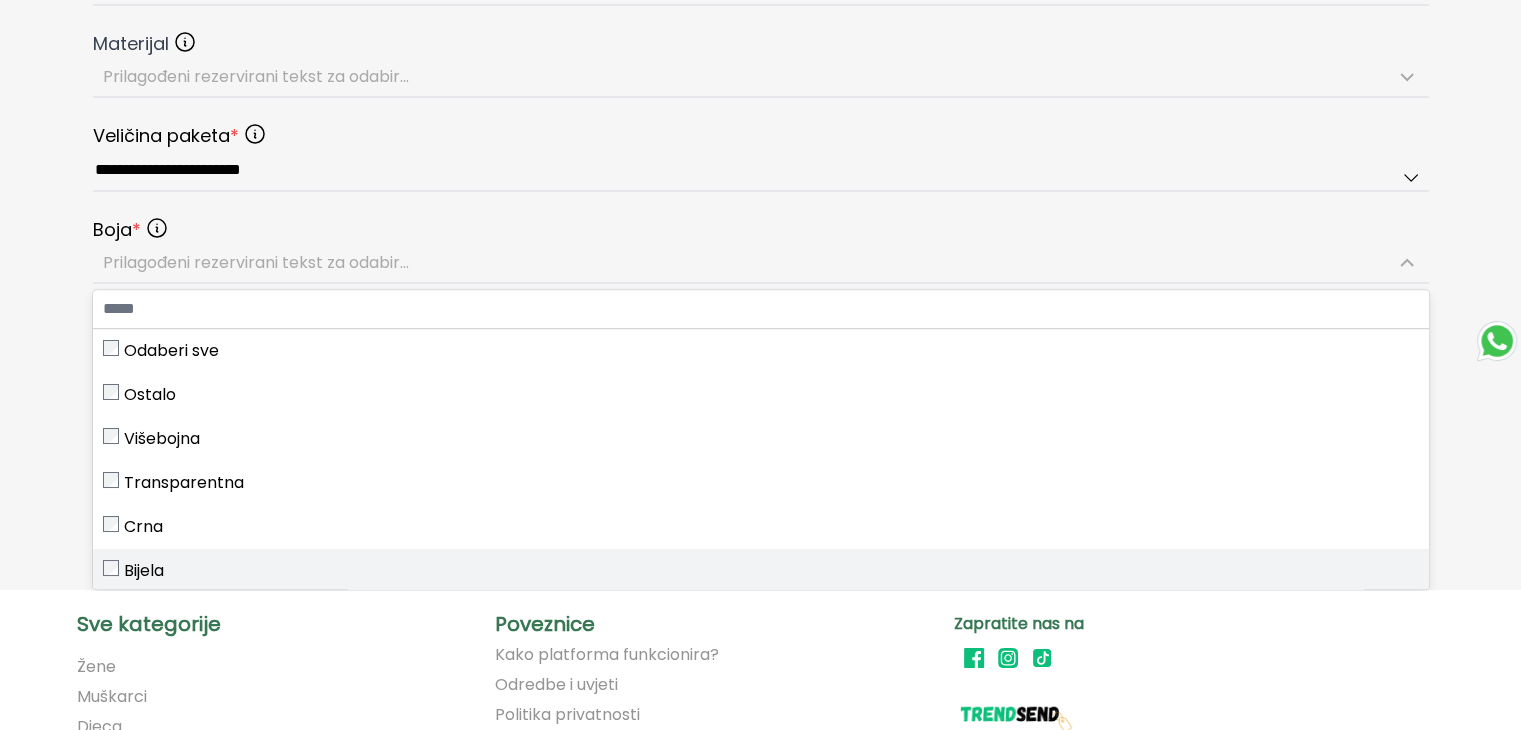 scroll, scrollTop: 1200, scrollLeft: 0, axis: vertical 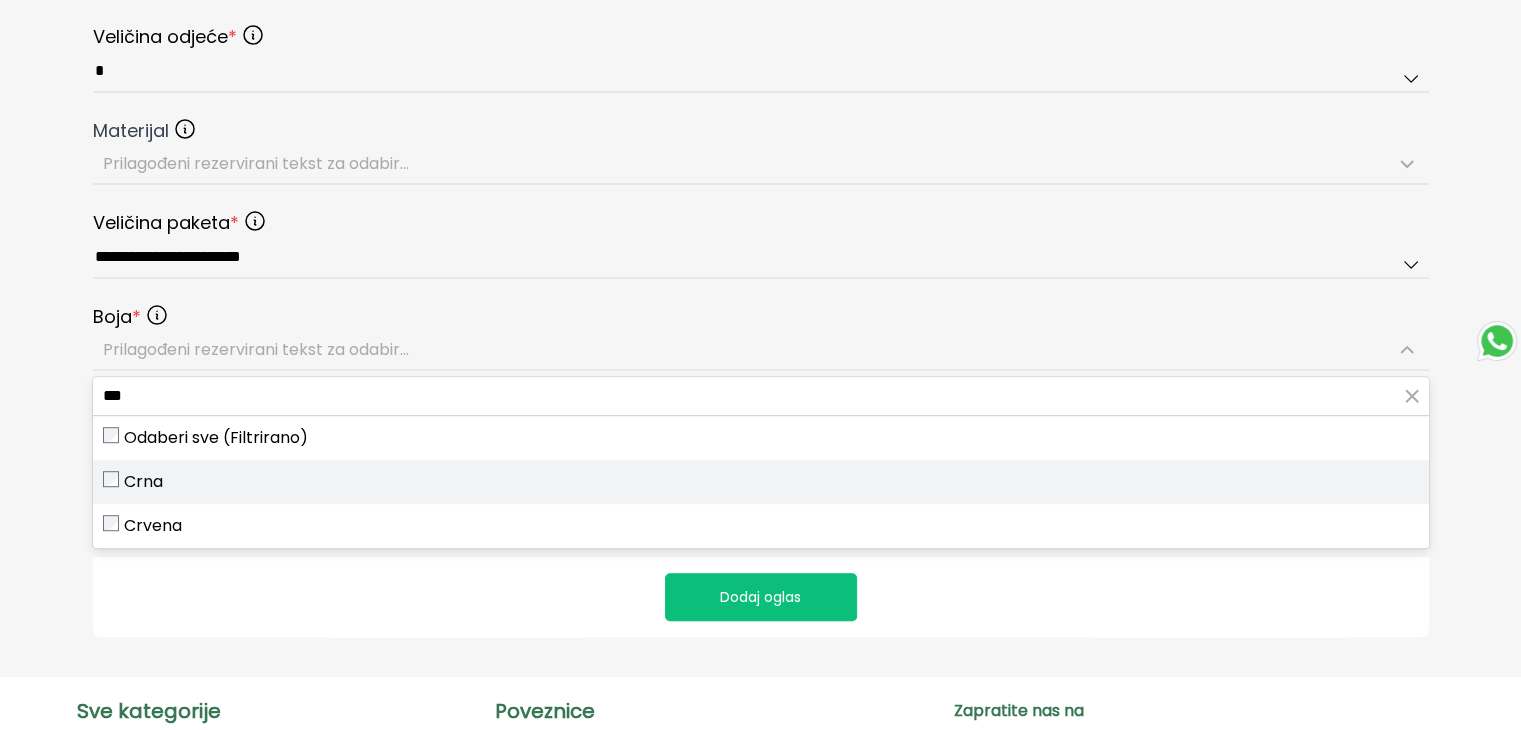 type on "***" 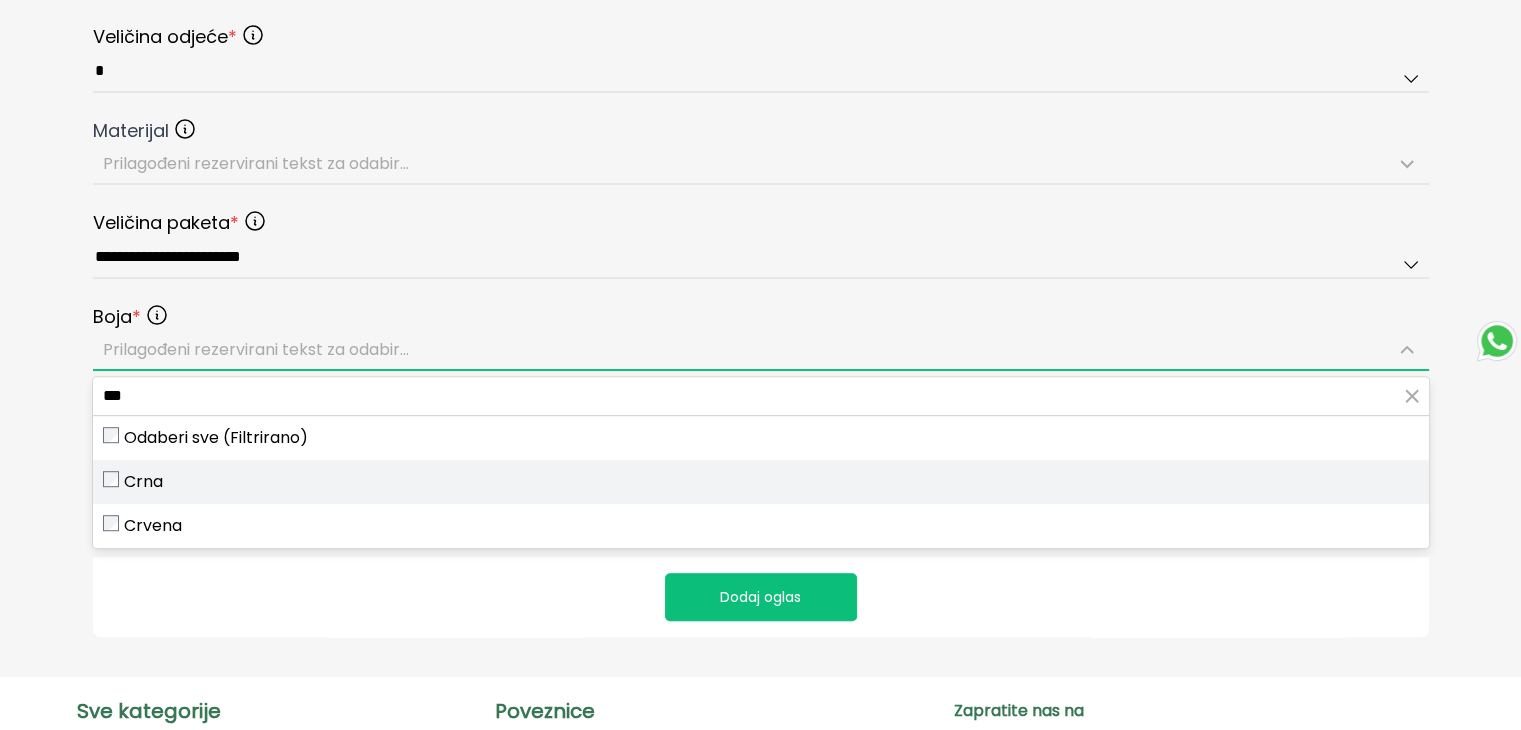 click on "Crna" at bounding box center [761, 482] 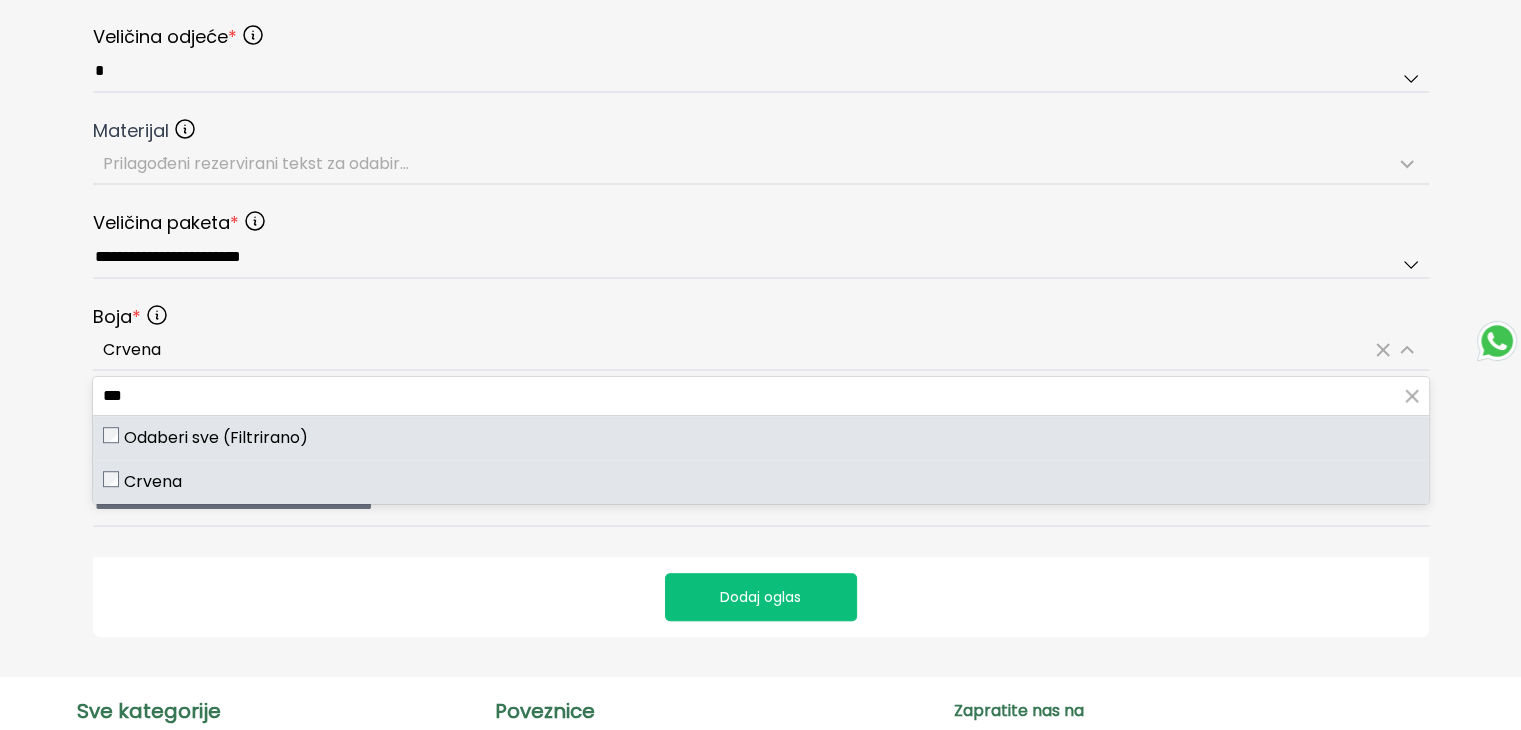 click on "**********" at bounding box center [760, -161] 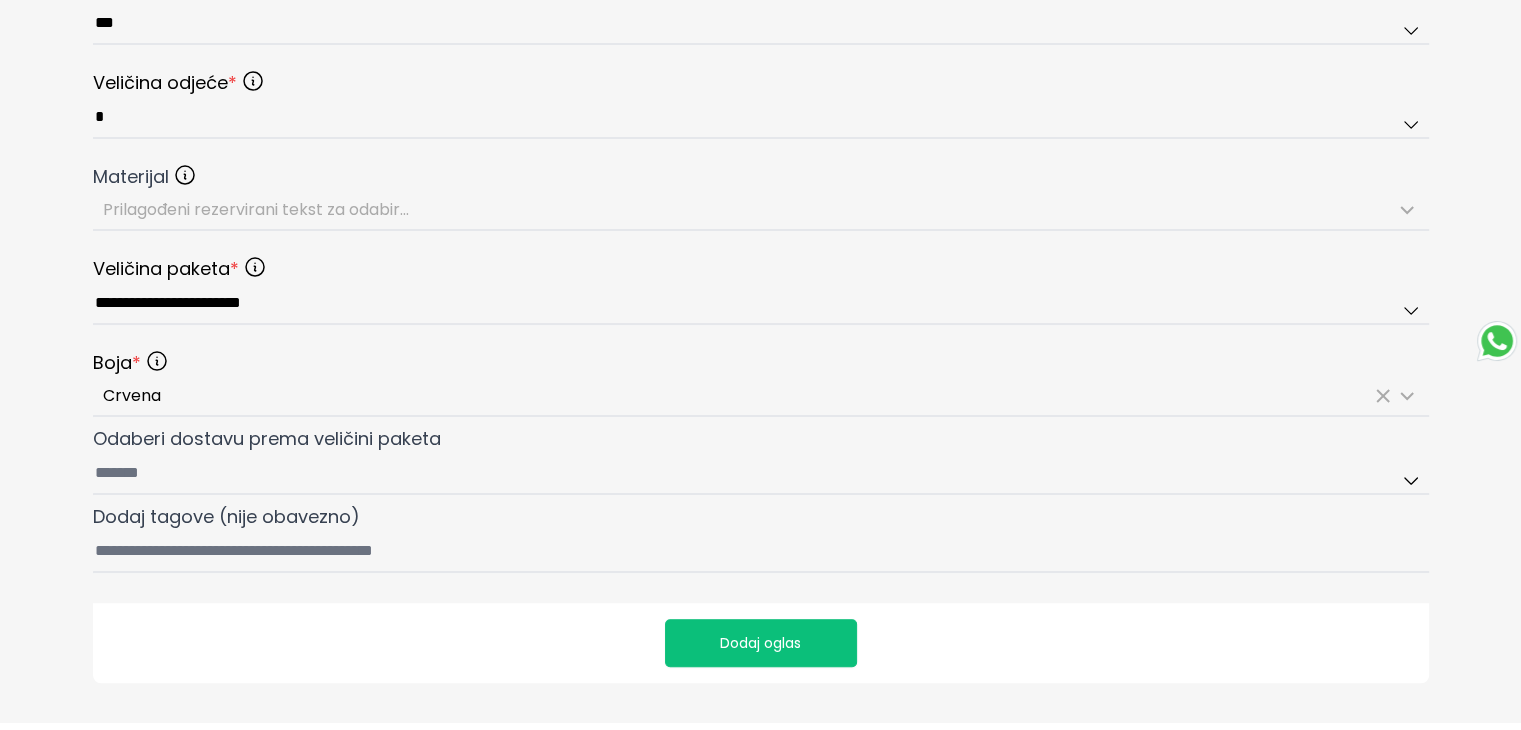 scroll, scrollTop: 1200, scrollLeft: 0, axis: vertical 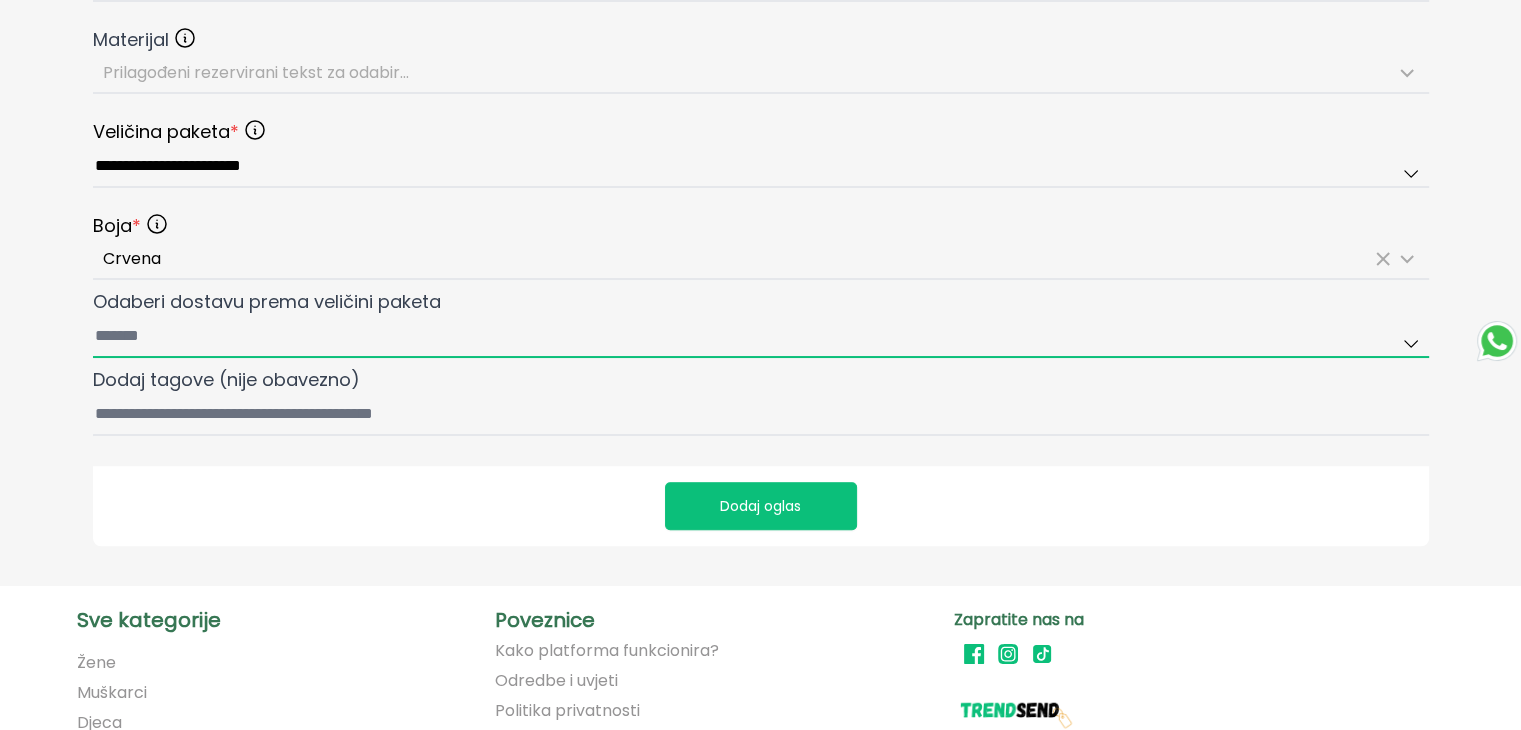 click on "Odaberi dostavu prema veličini paketa" at bounding box center (761, 337) 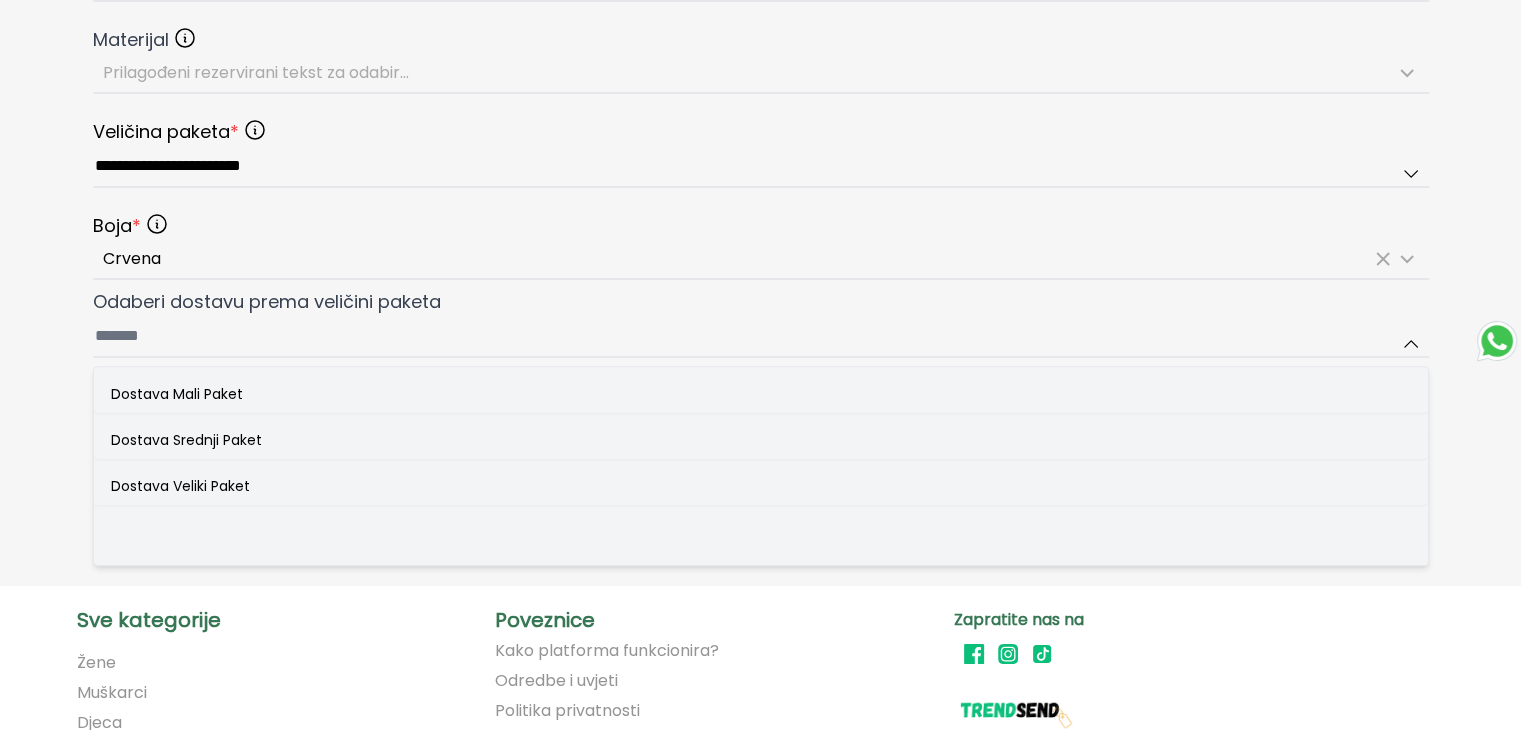 click on "Dostava Mali Paket" at bounding box center [177, 394] 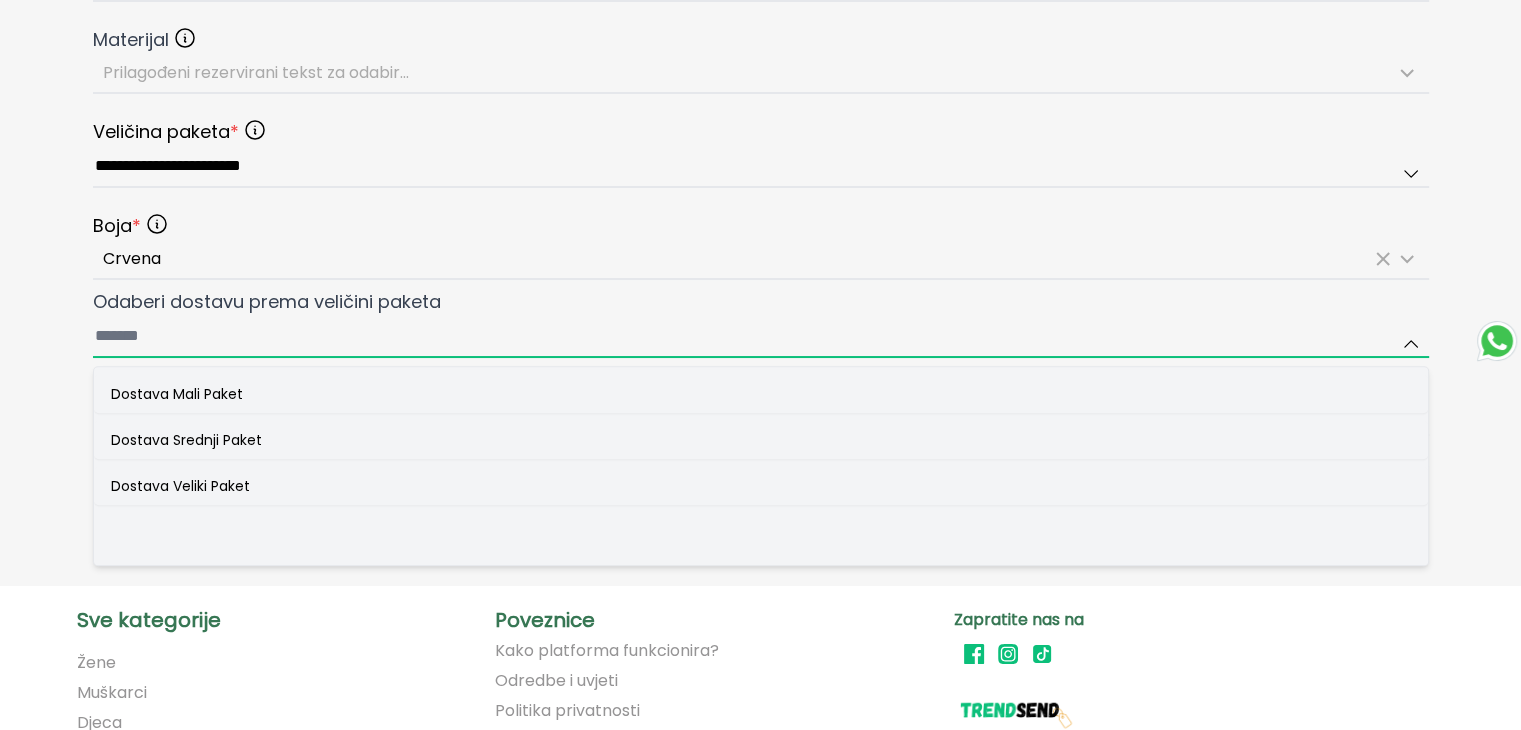 click on "Odaberi dostavu prema veličini paketa Dostava Mali Paket Dostava Srednji Paket Dostava Veliki Paket" at bounding box center [761, 337] 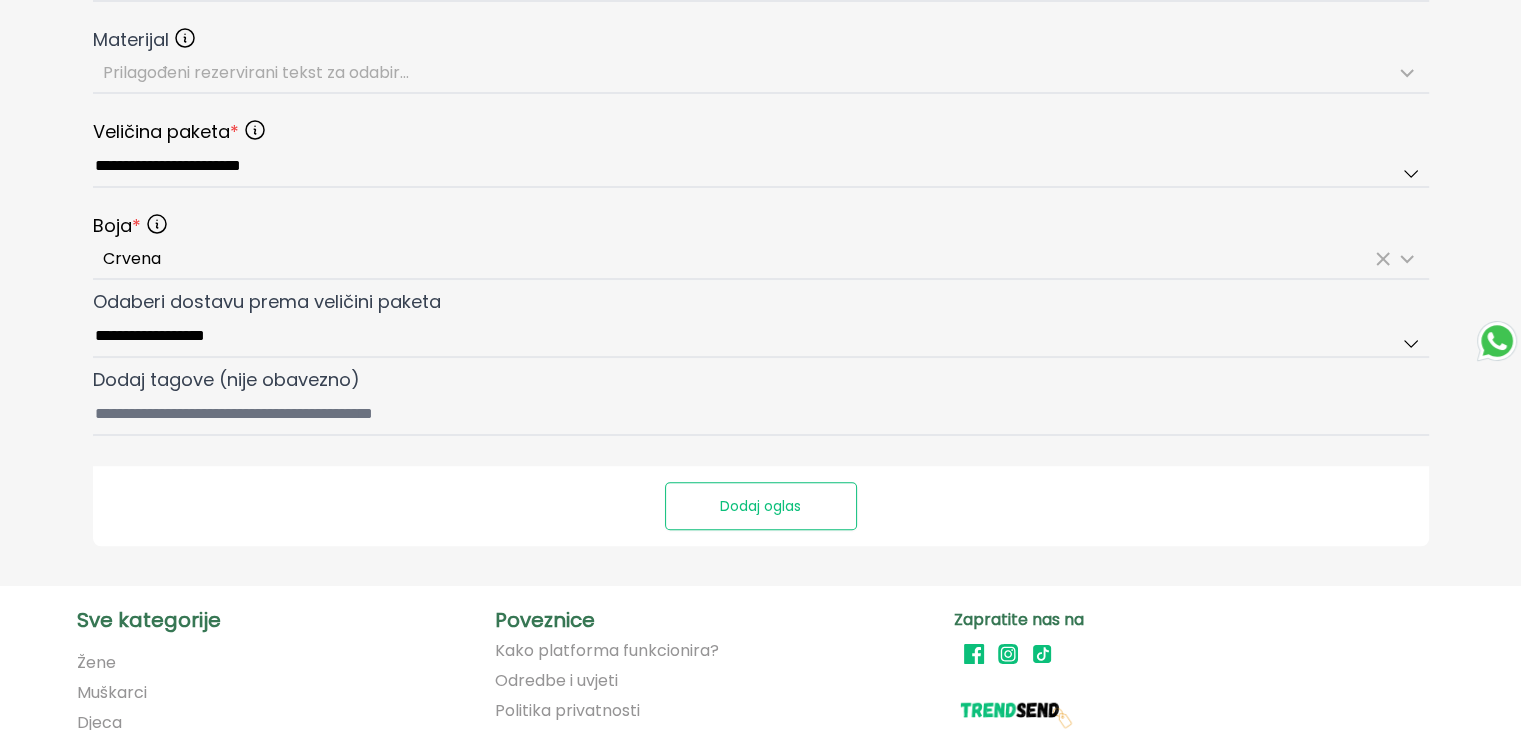 click on "Dodaj oglas" at bounding box center (761, 506) 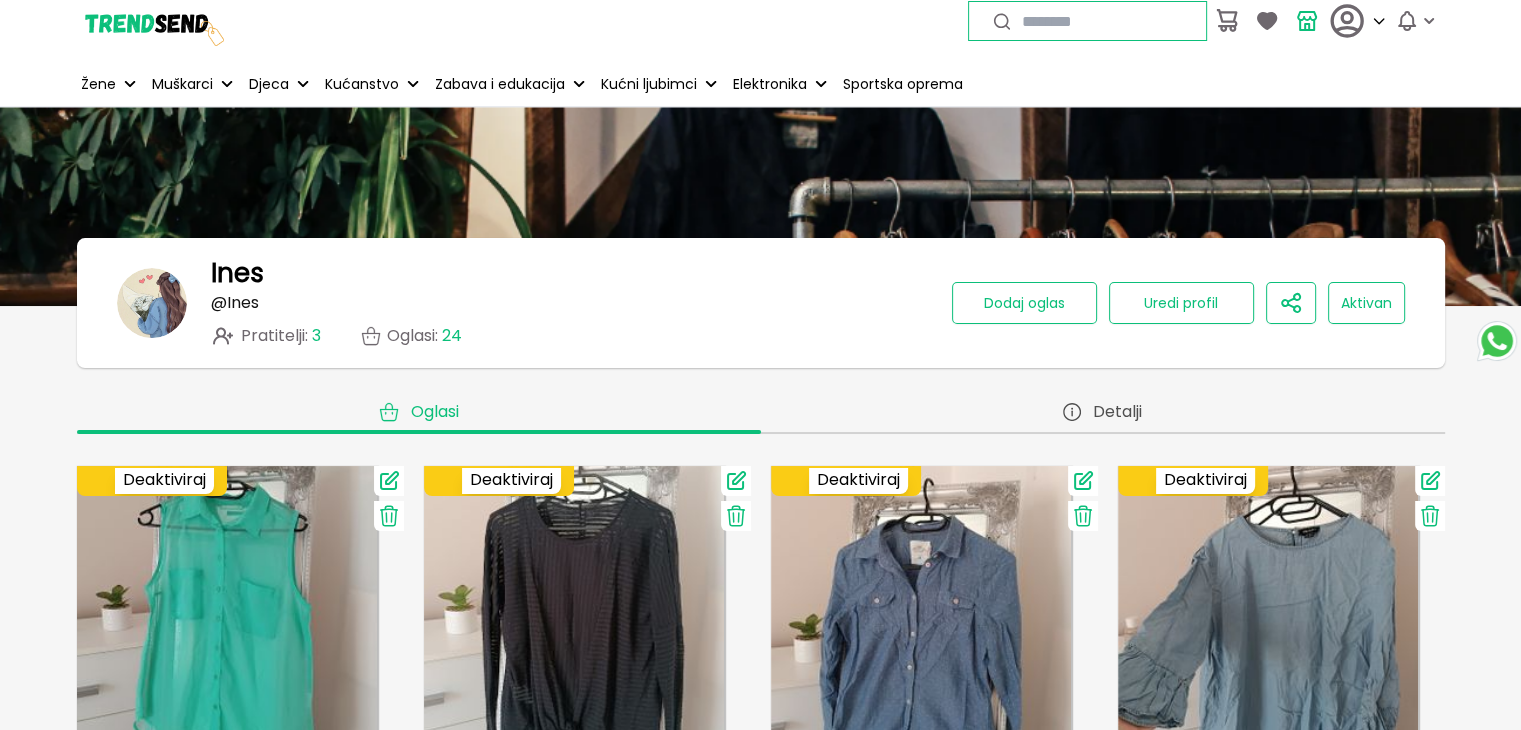 scroll, scrollTop: 0, scrollLeft: 0, axis: both 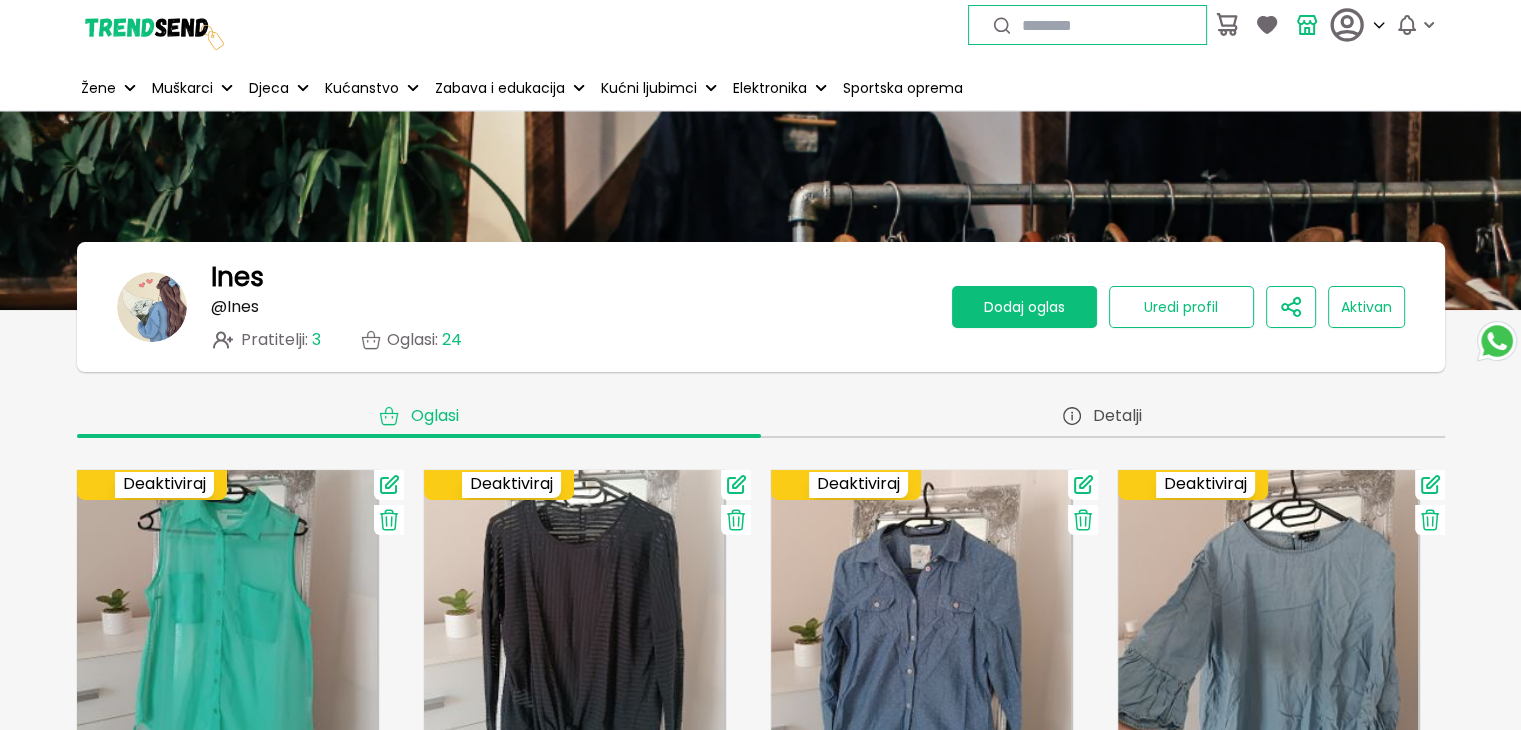 click on "Dodaj oglas" at bounding box center (1024, 307) 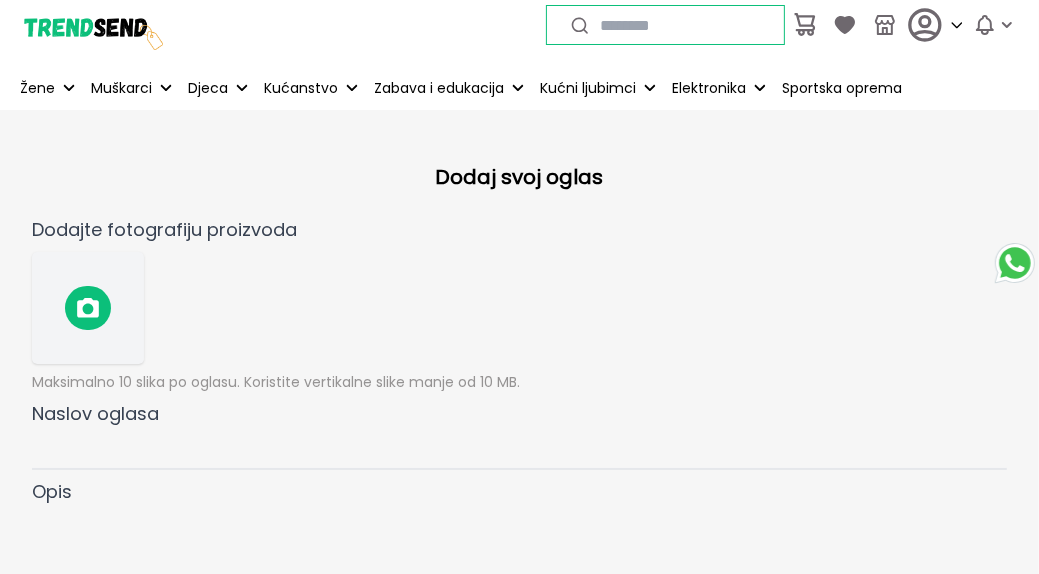 click at bounding box center [88, 308] 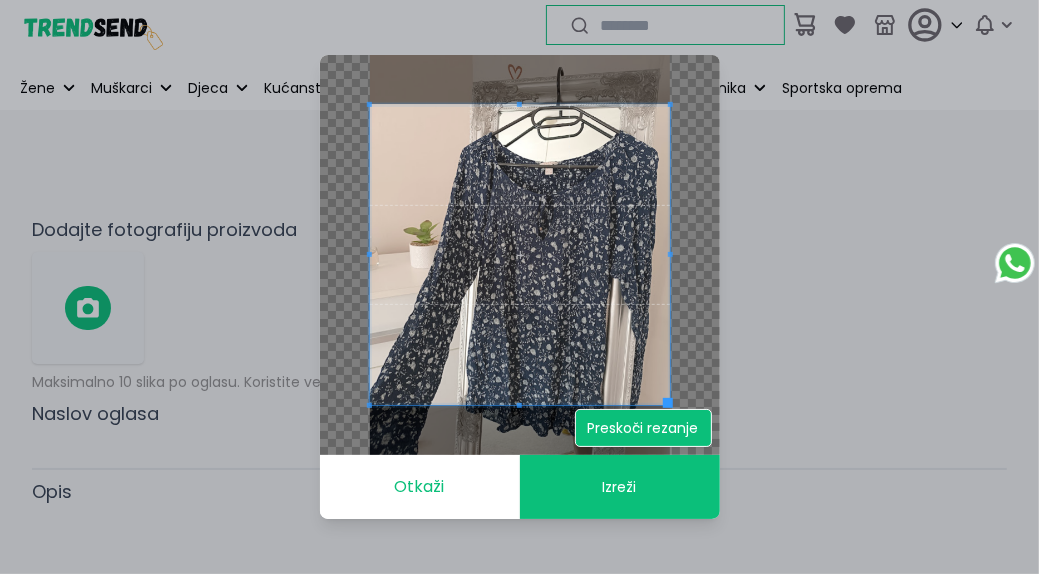 click on "Preskoči rezanje" at bounding box center (643, 428) 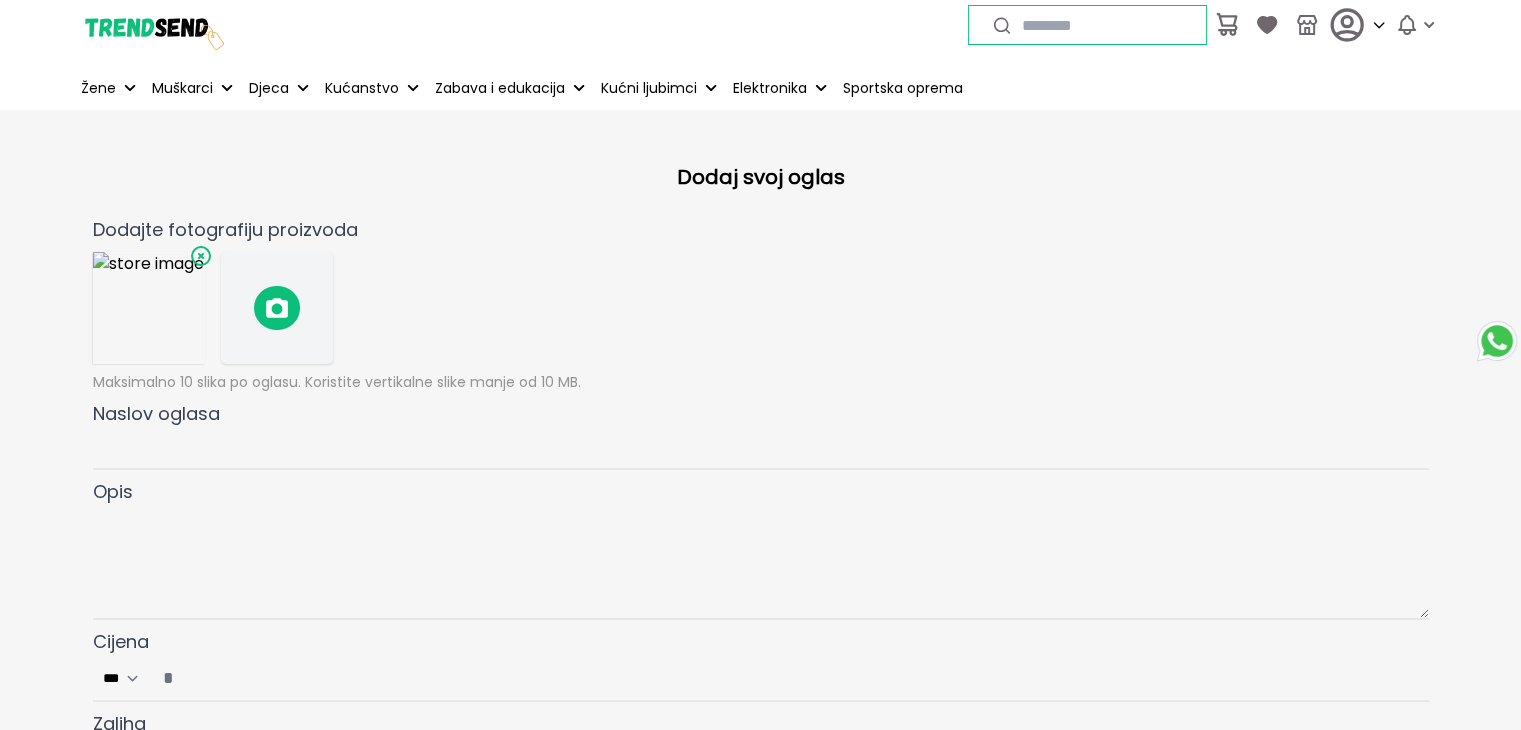 click at bounding box center (277, 308) 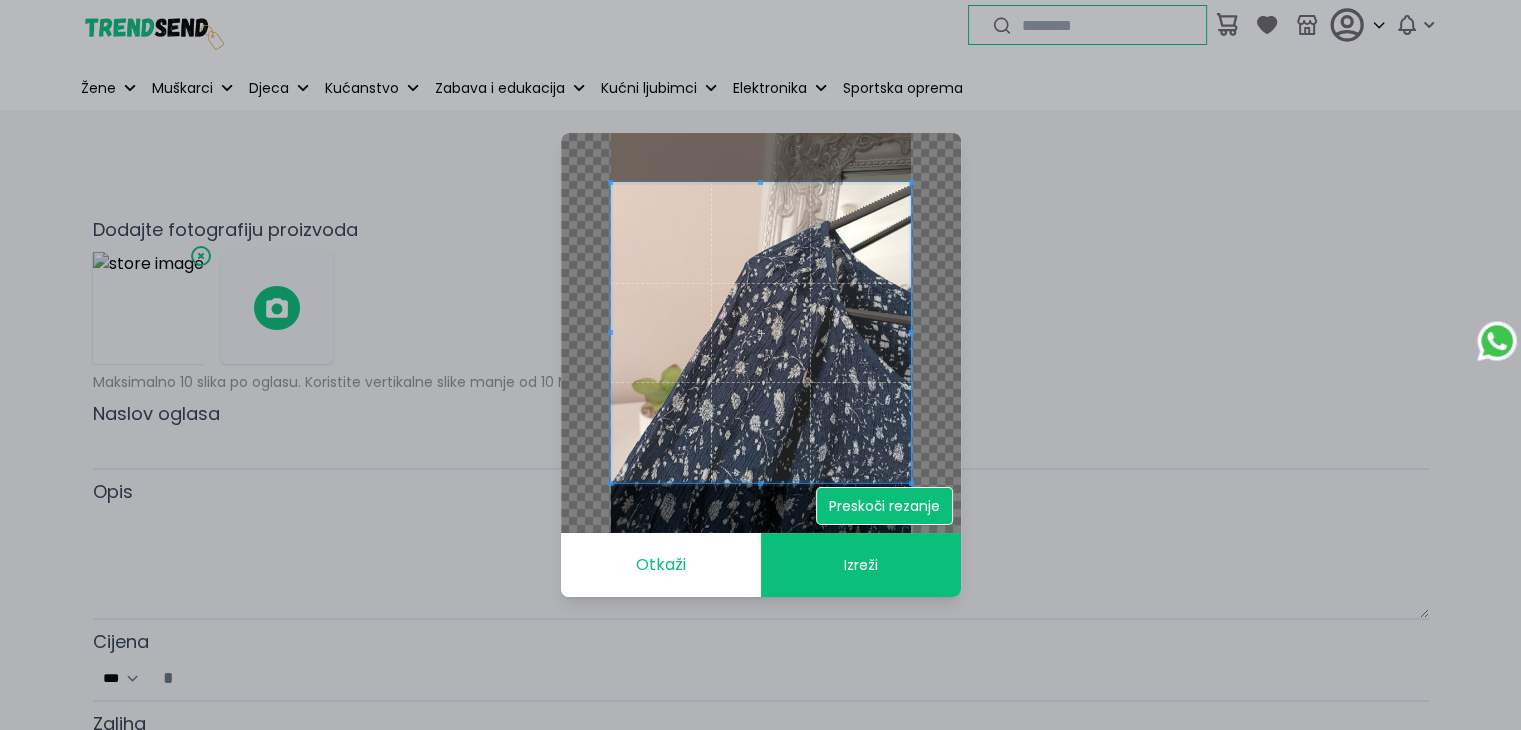 click on "Preskoči rezanje" at bounding box center (884, 506) 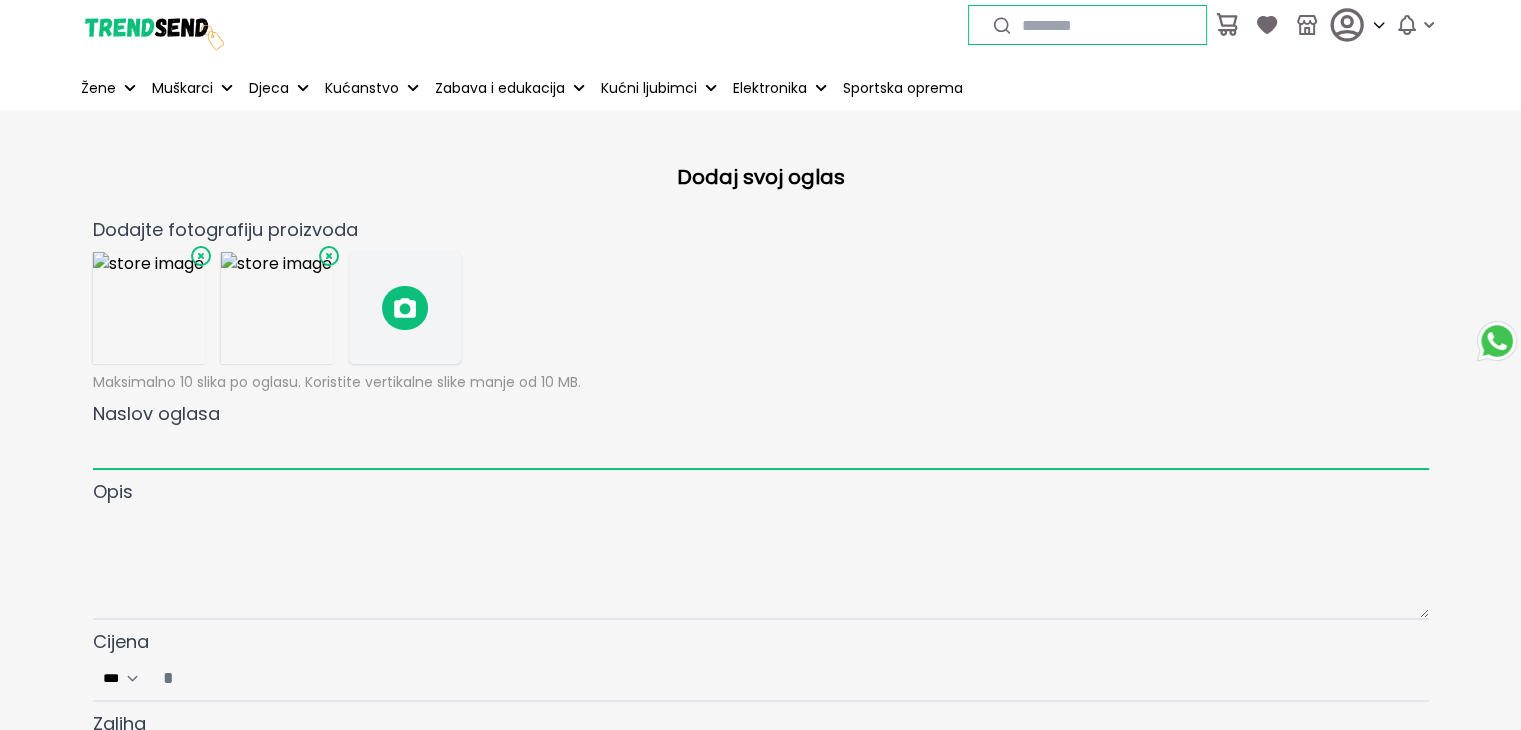 click on "Naslov oglasa" at bounding box center (761, 449) 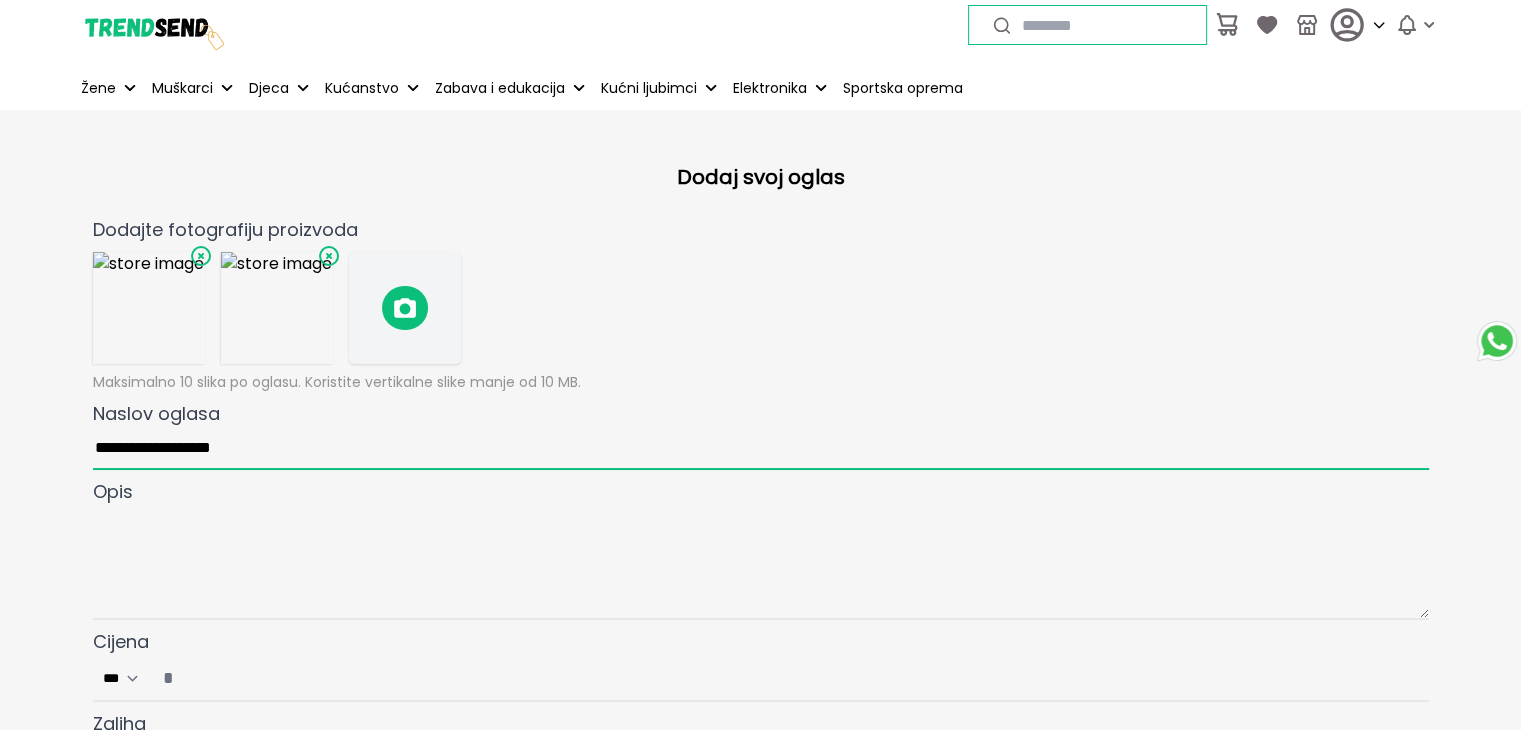type on "**********" 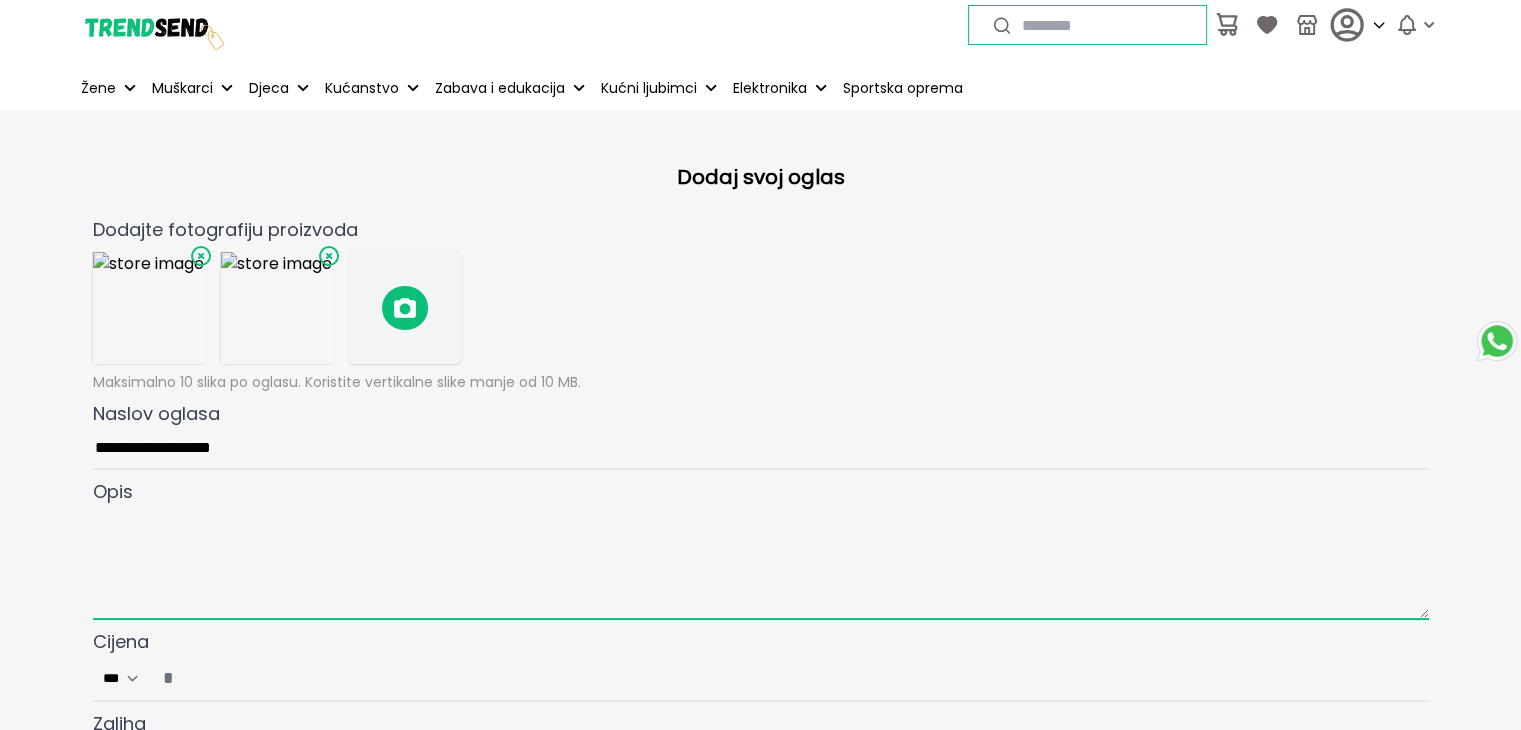 click at bounding box center (761, 563) 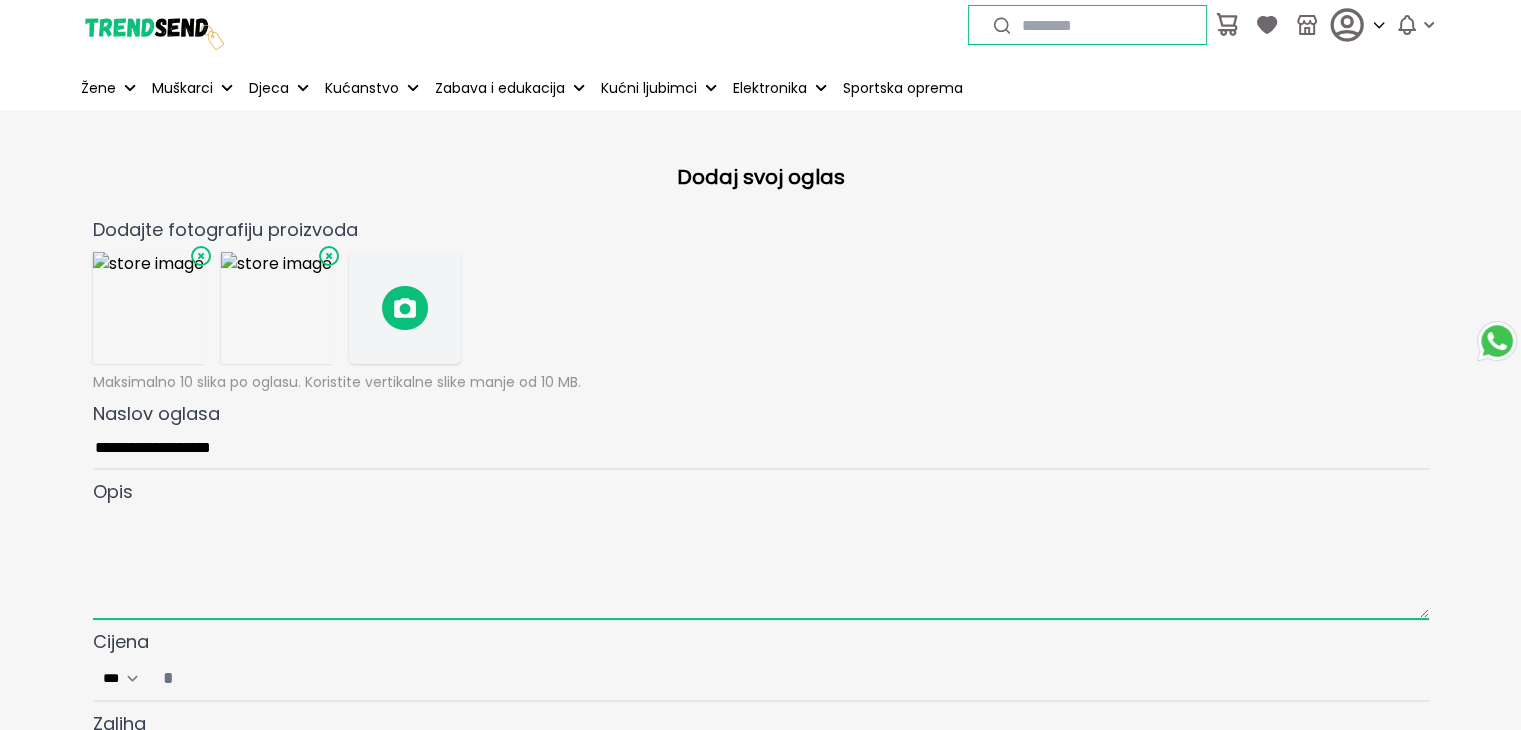 paste on "**********" 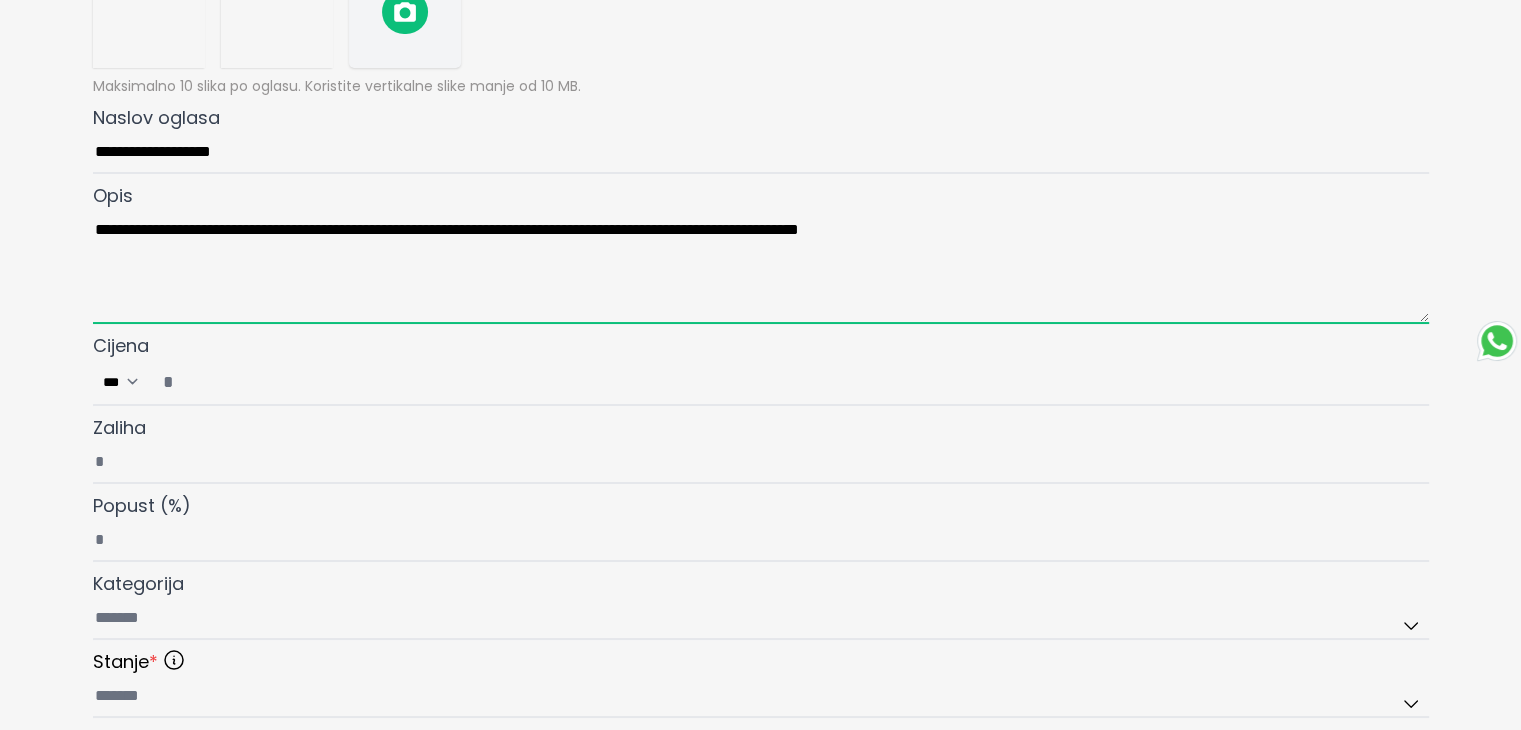 scroll, scrollTop: 300, scrollLeft: 0, axis: vertical 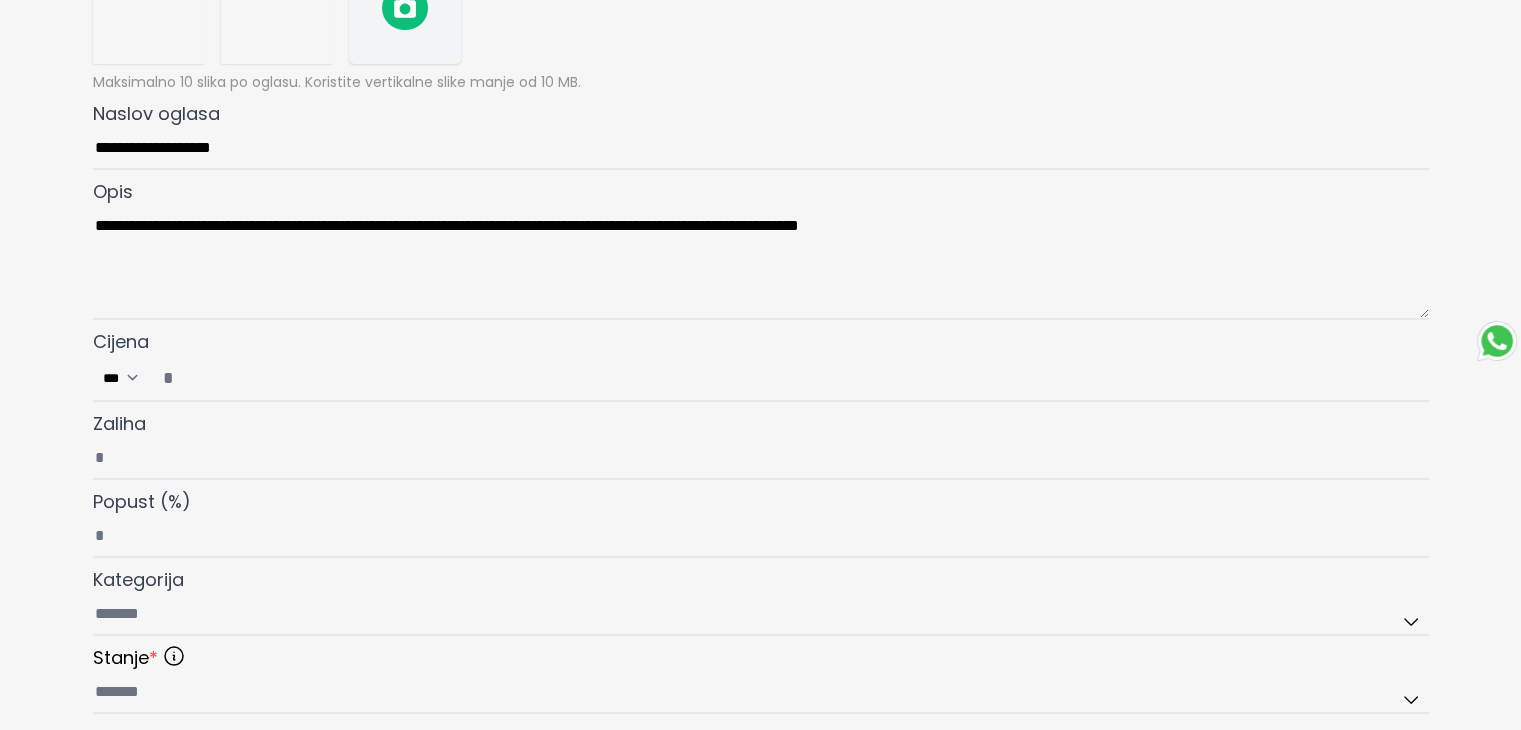 click on "Cijena ***" at bounding box center (789, 378) 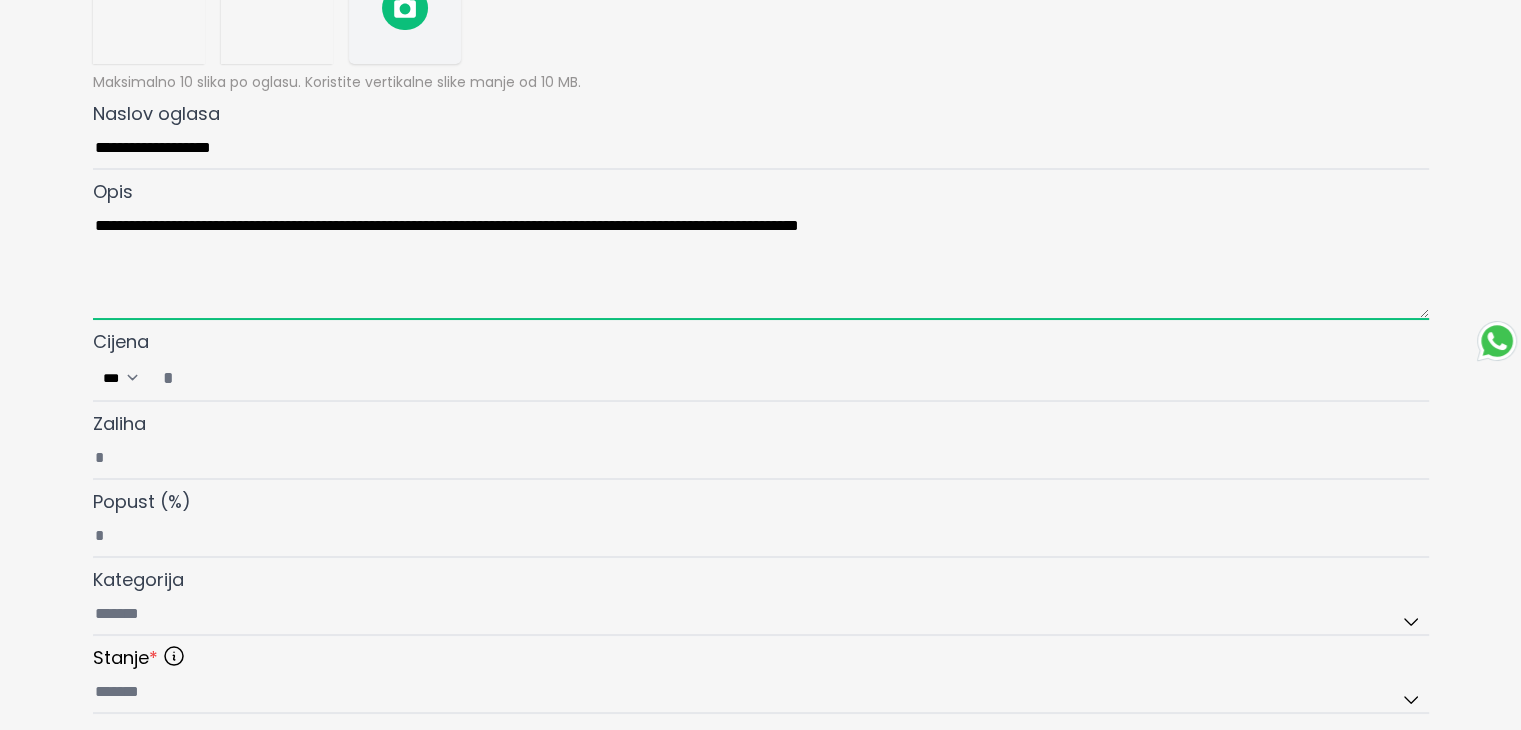 click on "**********" at bounding box center (761, 263) 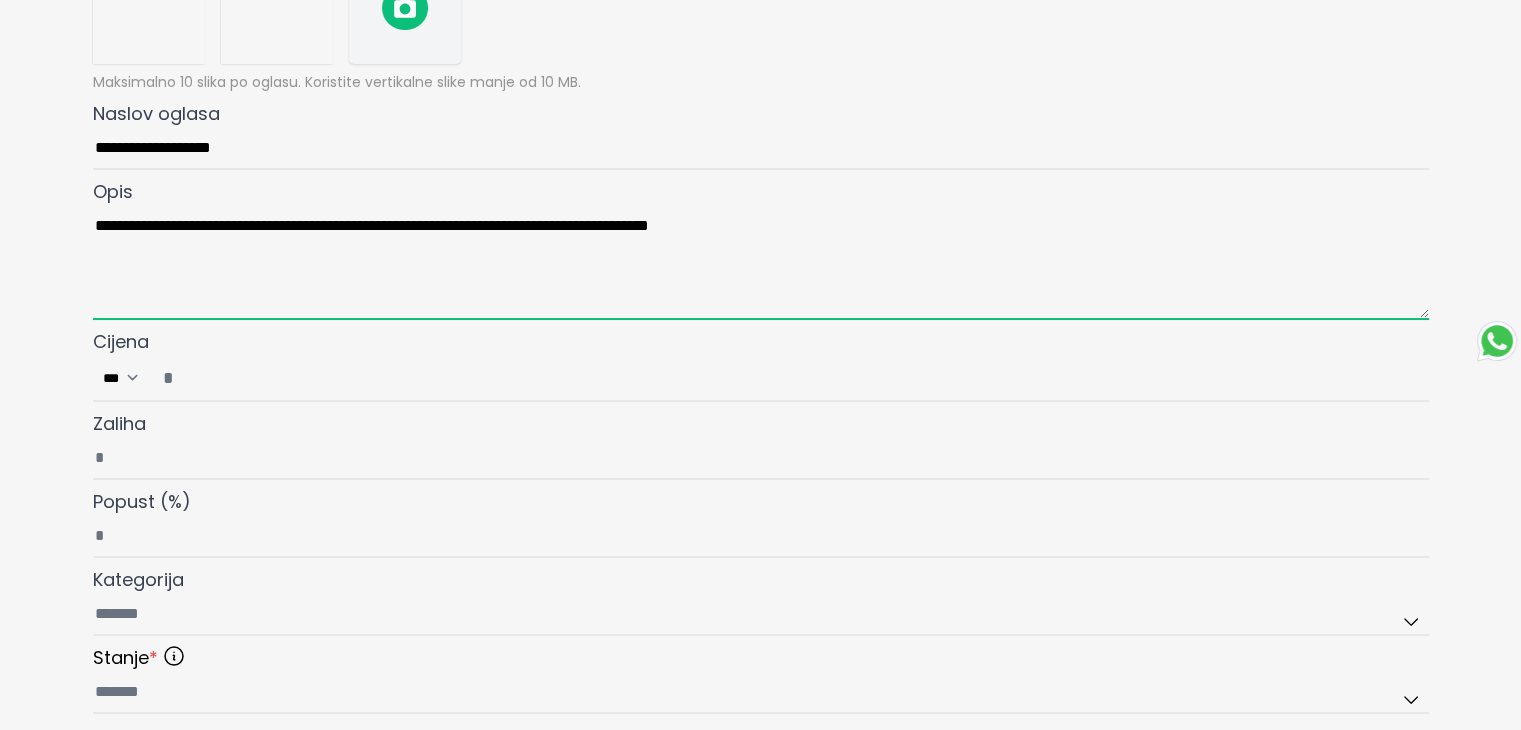 type on "**********" 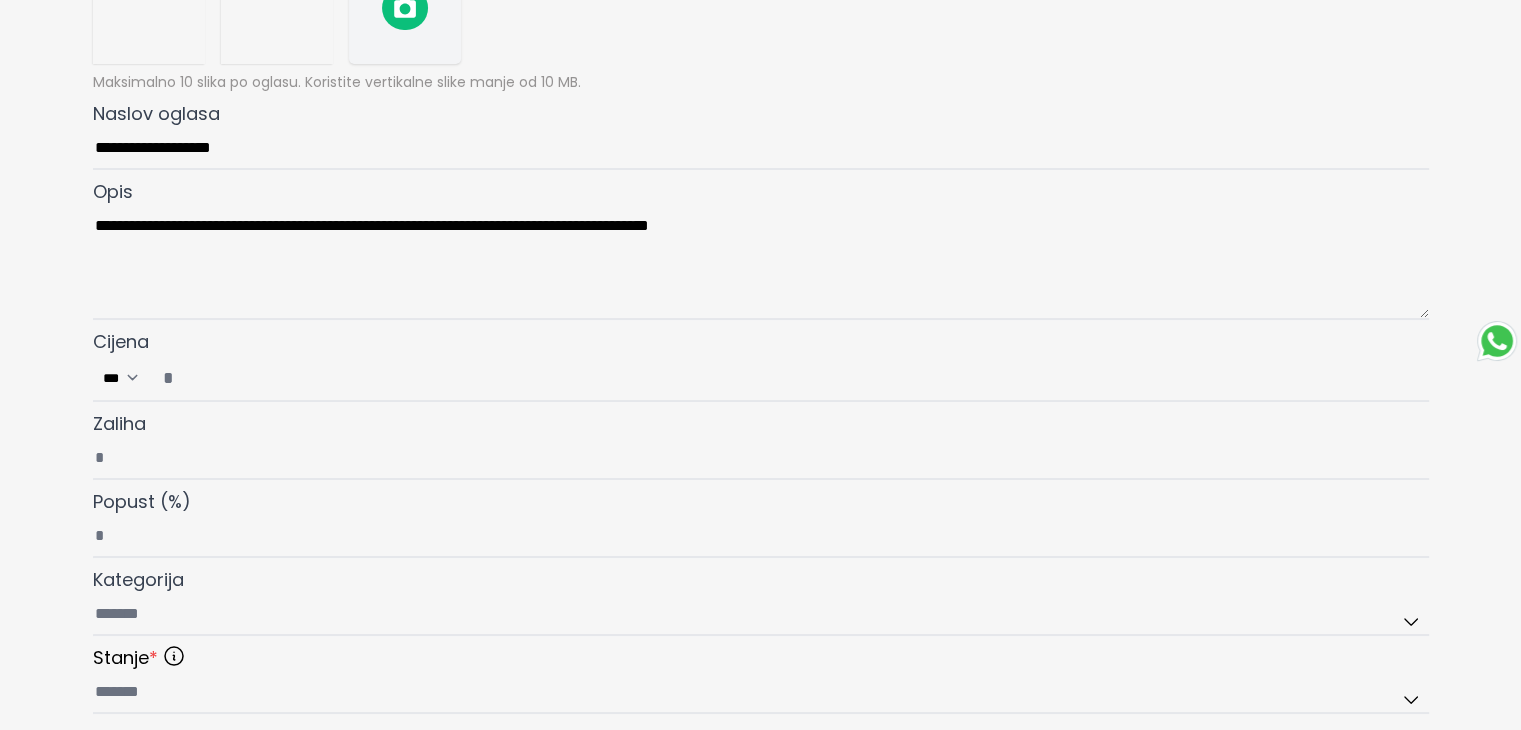 click on "Cijena ***" at bounding box center (789, 378) 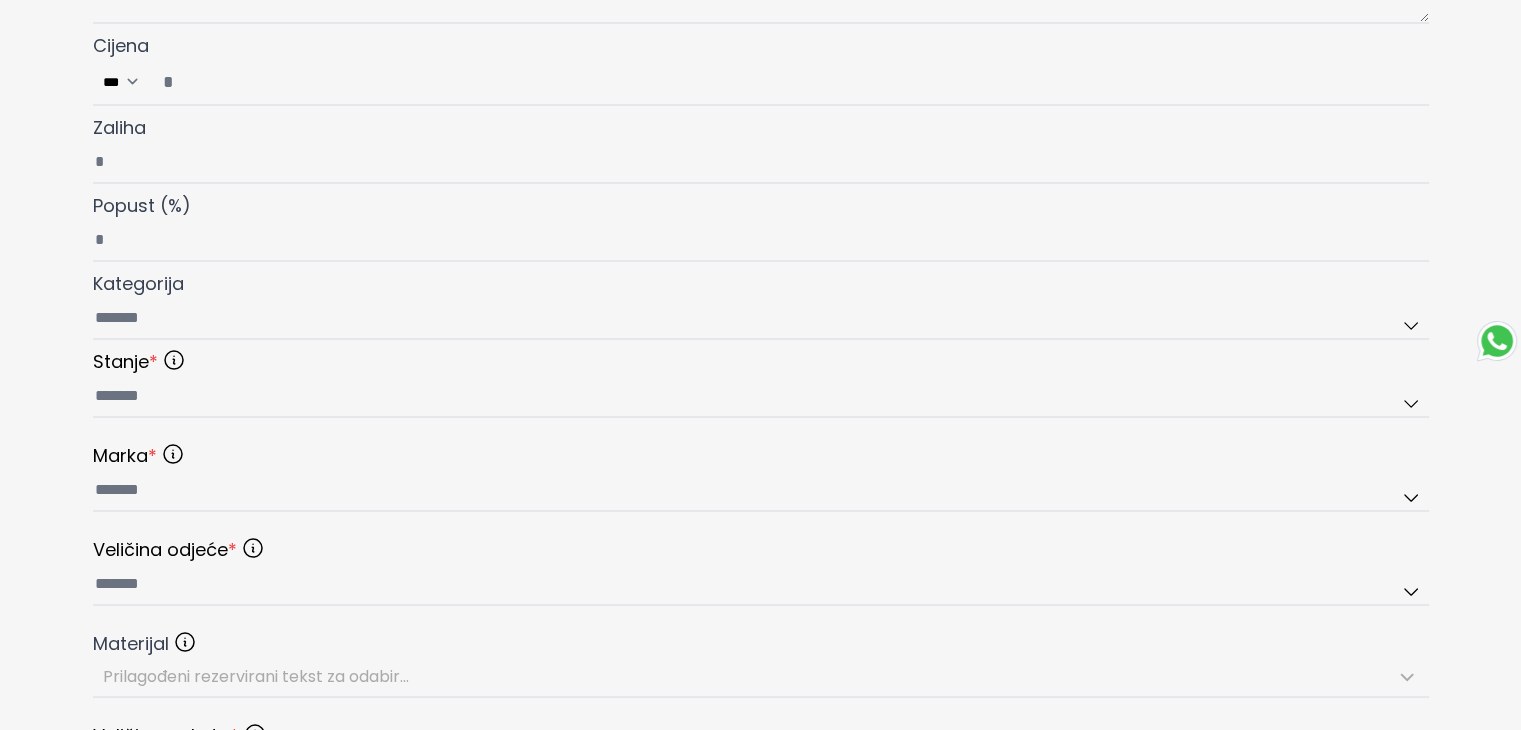 scroll, scrollTop: 600, scrollLeft: 0, axis: vertical 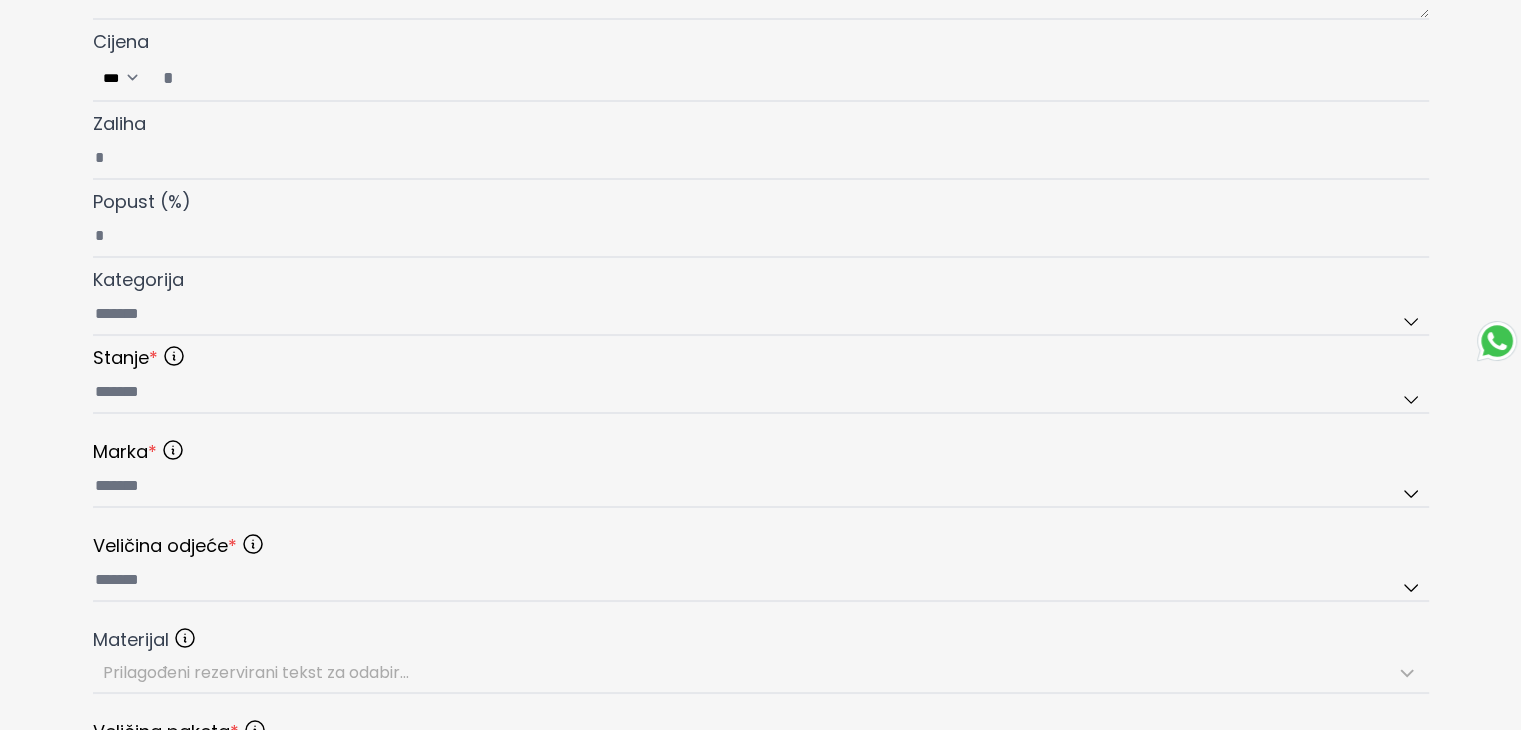type on "*" 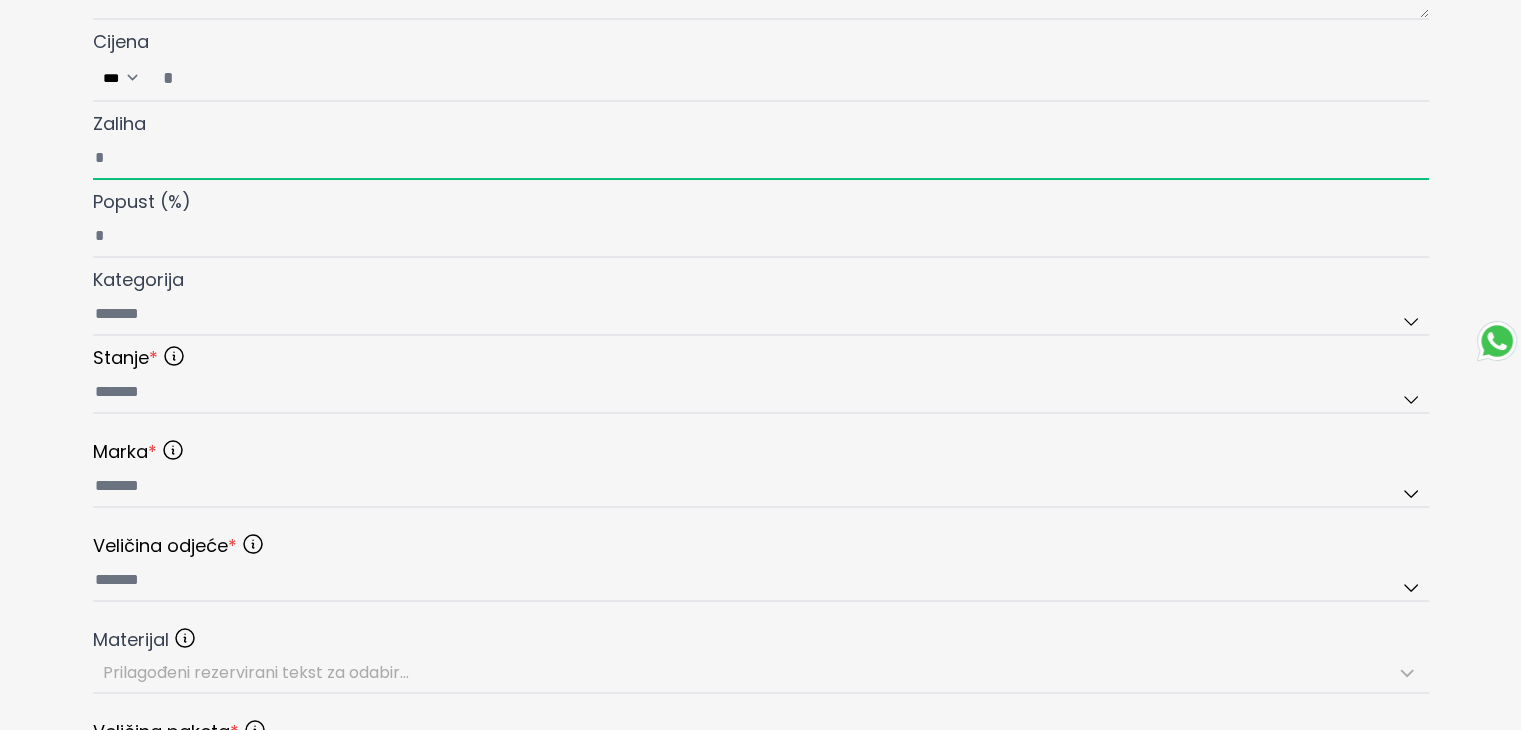 click on "Zaliha" at bounding box center [761, 159] 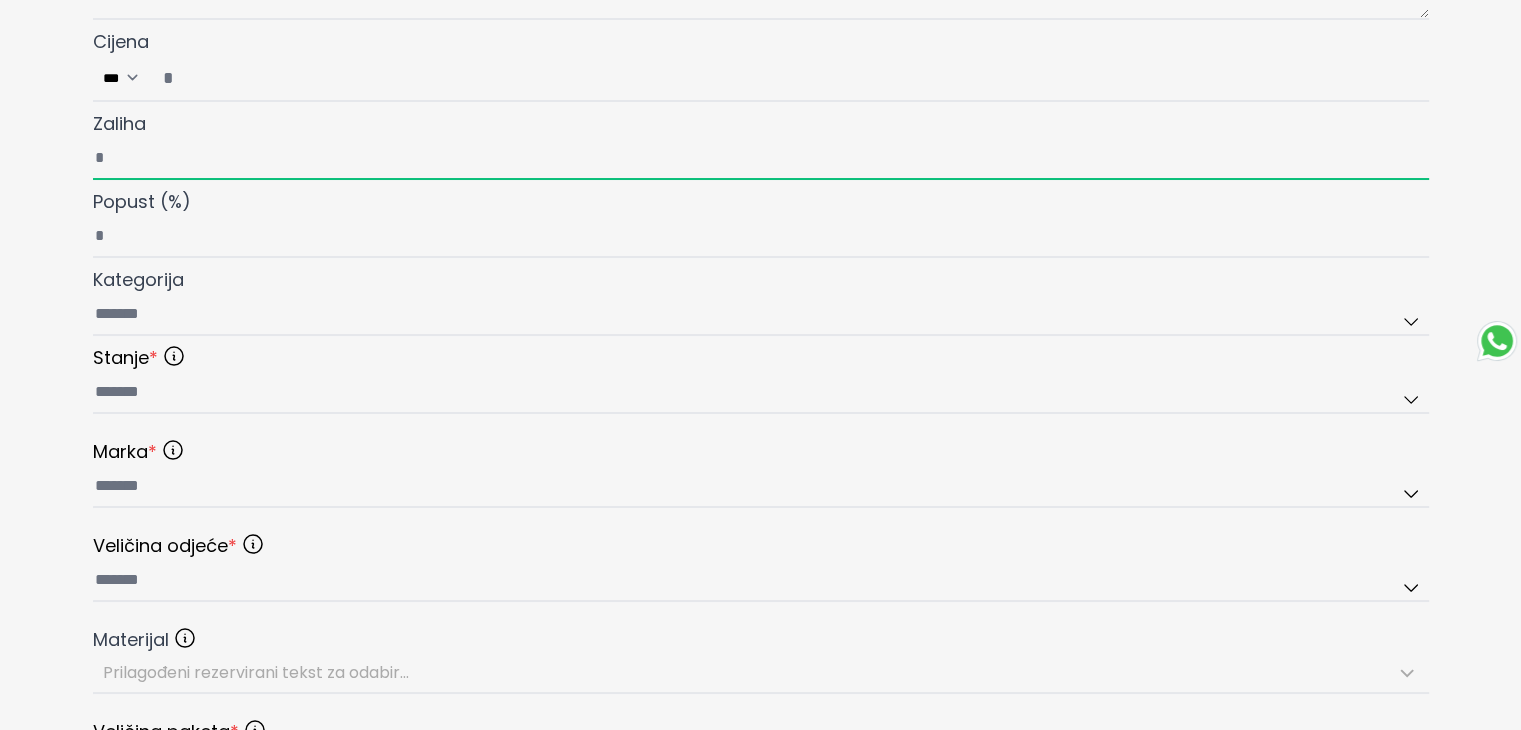 type on "*" 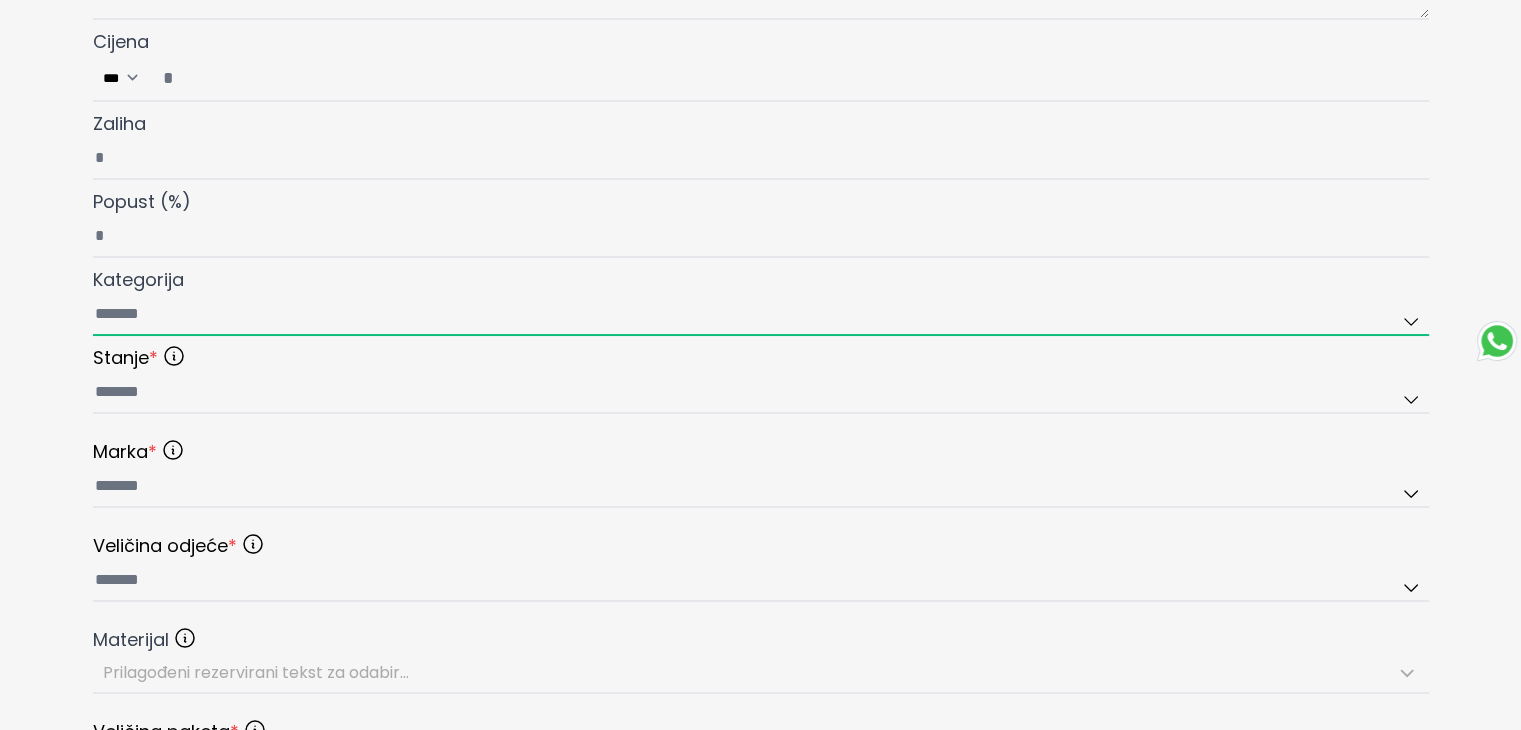 click on "Kategorija" at bounding box center [761, 315] 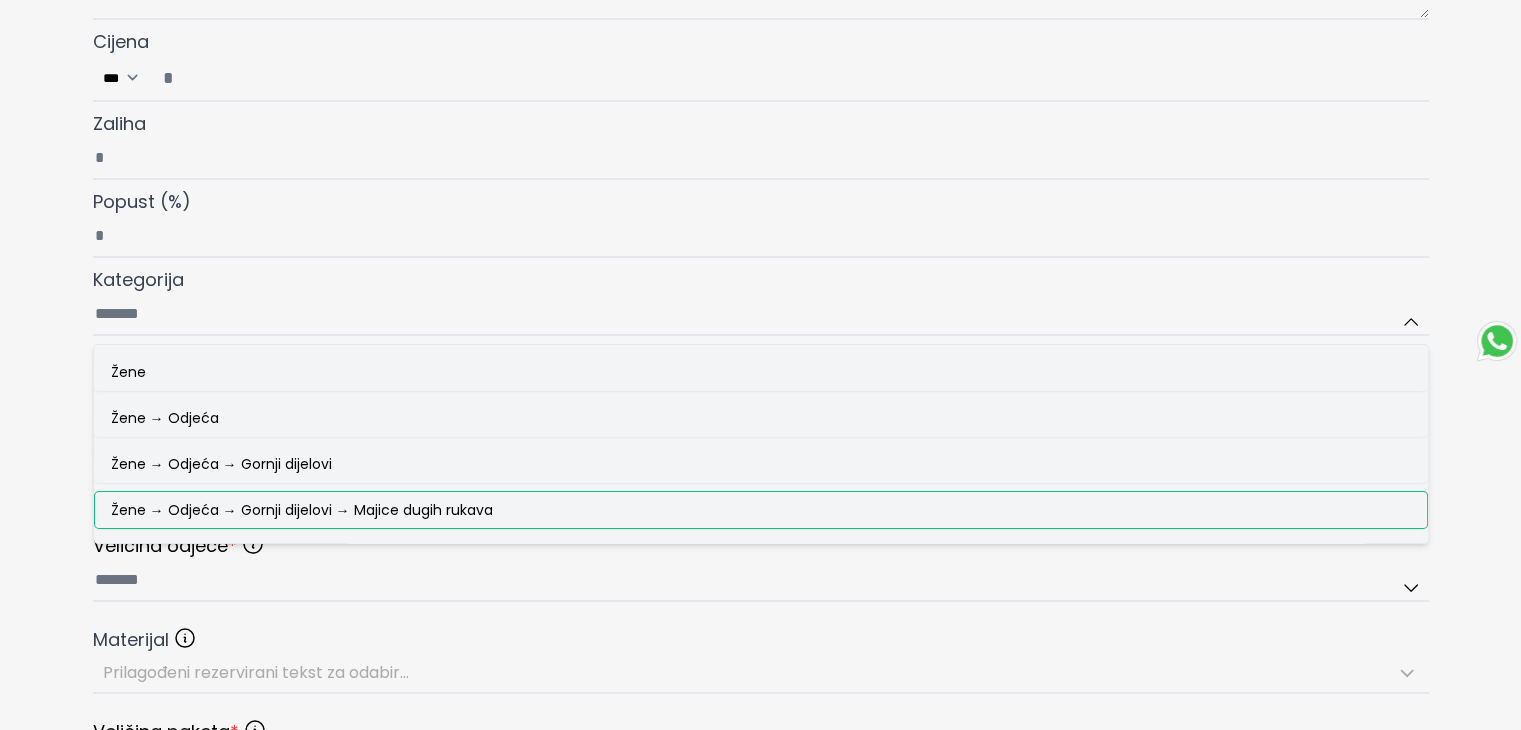 click on "Žene  →  Odjeća  →  Gornji dijelovi  →  Majice dugih rukava" at bounding box center [302, 510] 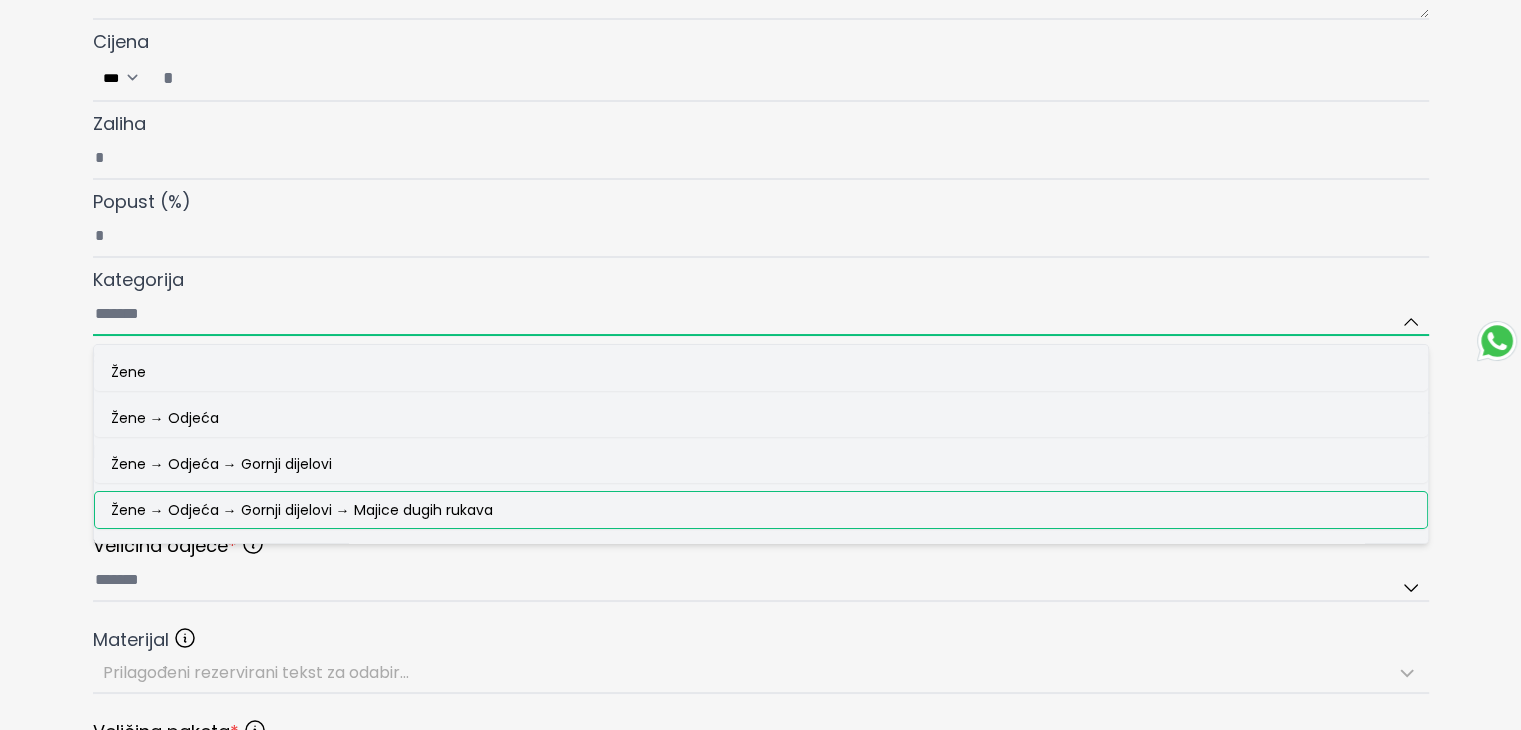 click on "Kategorija Žene Žene  →  Odjeća Žene  →  Odjeća  →  Gornji dijelovi Žene  →  Odjeća  →  Gornji dijelovi  →  Majice dugih rukava Žene  →  Odjeća  →  Gornji dijelovi  →  Majice kratkih rukava i topovi Žene  →  Odjeća  →  Gornji dijelovi  →  Košulje i bluze Žene  →  Odjeća  →  Gornji dijelovi  →  Džemperi Žene  →  Odjeća  →  Gornji dijelovi  →  Crop topovi Žene  →  Odjeća  →  Gornji dijelovi  →  Kardigani Žene  →  Odjeća  →  Gornji dijelovi  →  Prsluci Žene  →  Odjeća  →  Gornji dijelovi  →  Sakoi Žene  →  Odjeća  →  Gornji dijelovi  →  Duksevi Žene  →  Odjeća  →  Gornji dijelovi  →  Korzeti Žene  →  Odjeća  →  Donji dijelovi Žene  →  Odjeća  →  Donji dijelovi  →  Hlače Žene  →  Odjeća  →  Donji dijelovi  →  Traperice Žene  →  Odjeća  →  Donji dijelovi  →  Suknje Žene  →  Odjeća  →  Donji dijelovi  →  Tajice Žene  →  Odjeća  →  Donji dijelovi  →  Kratke hlače Muškarci" at bounding box center (761, 315) 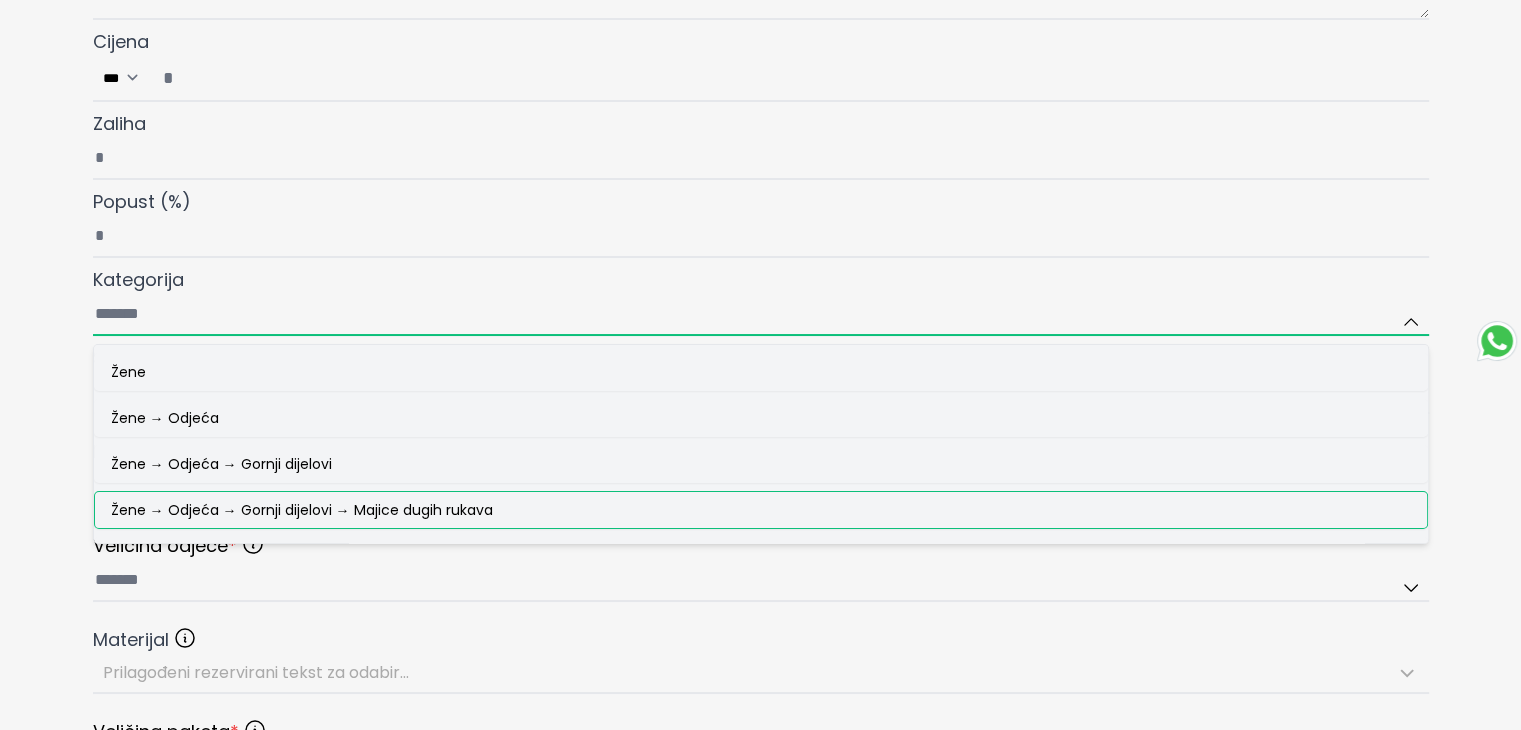 type on "**********" 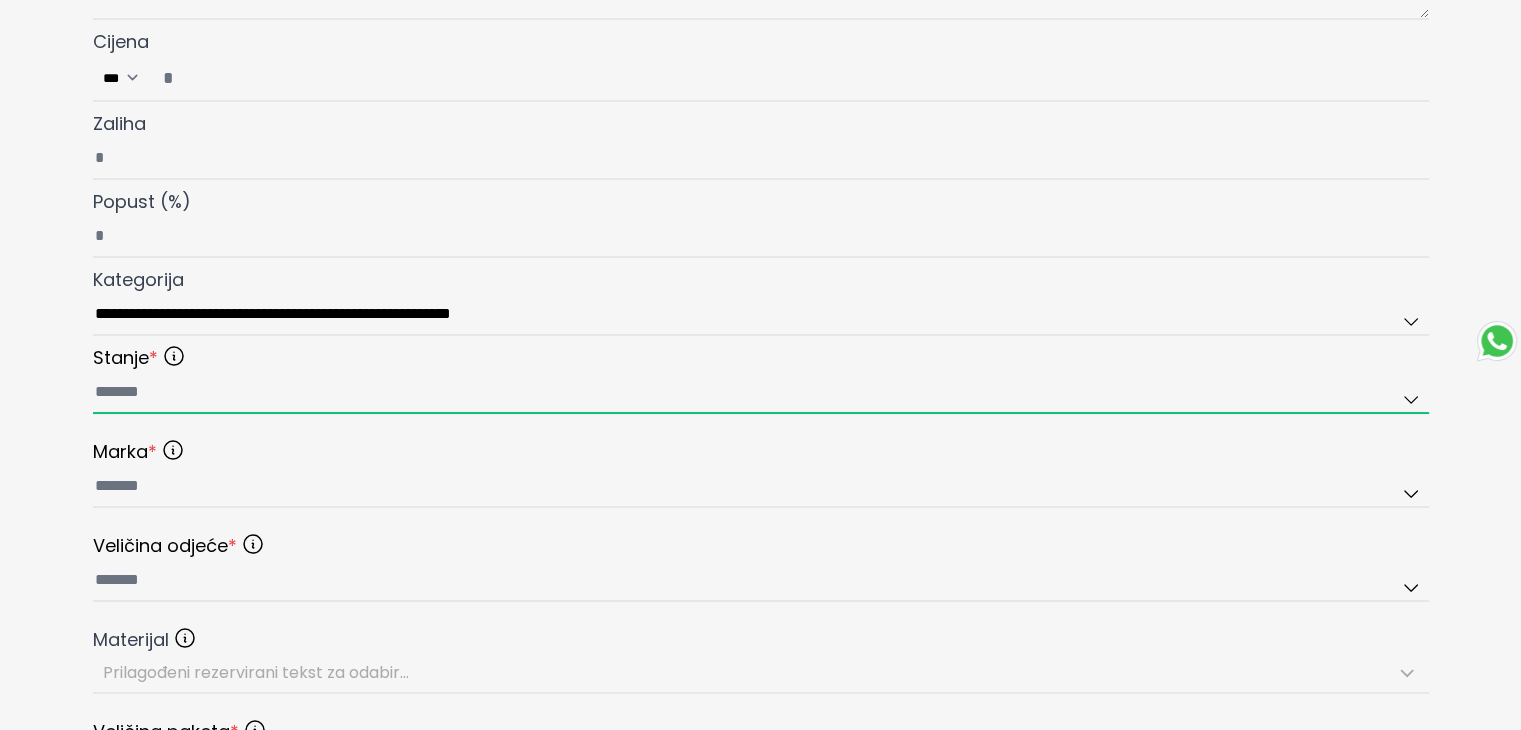 click at bounding box center (761, 393) 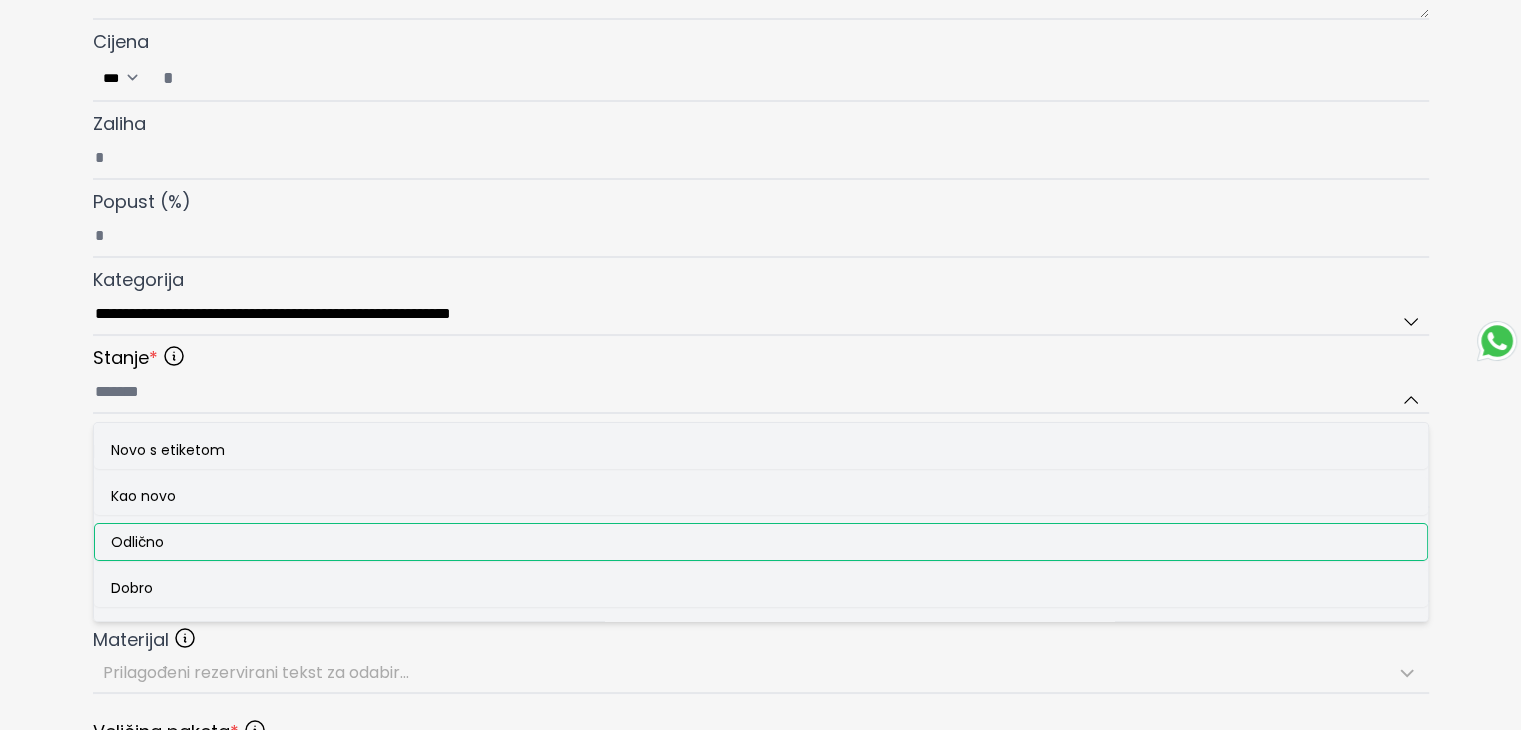 click on "Odlično" at bounding box center (137, 542) 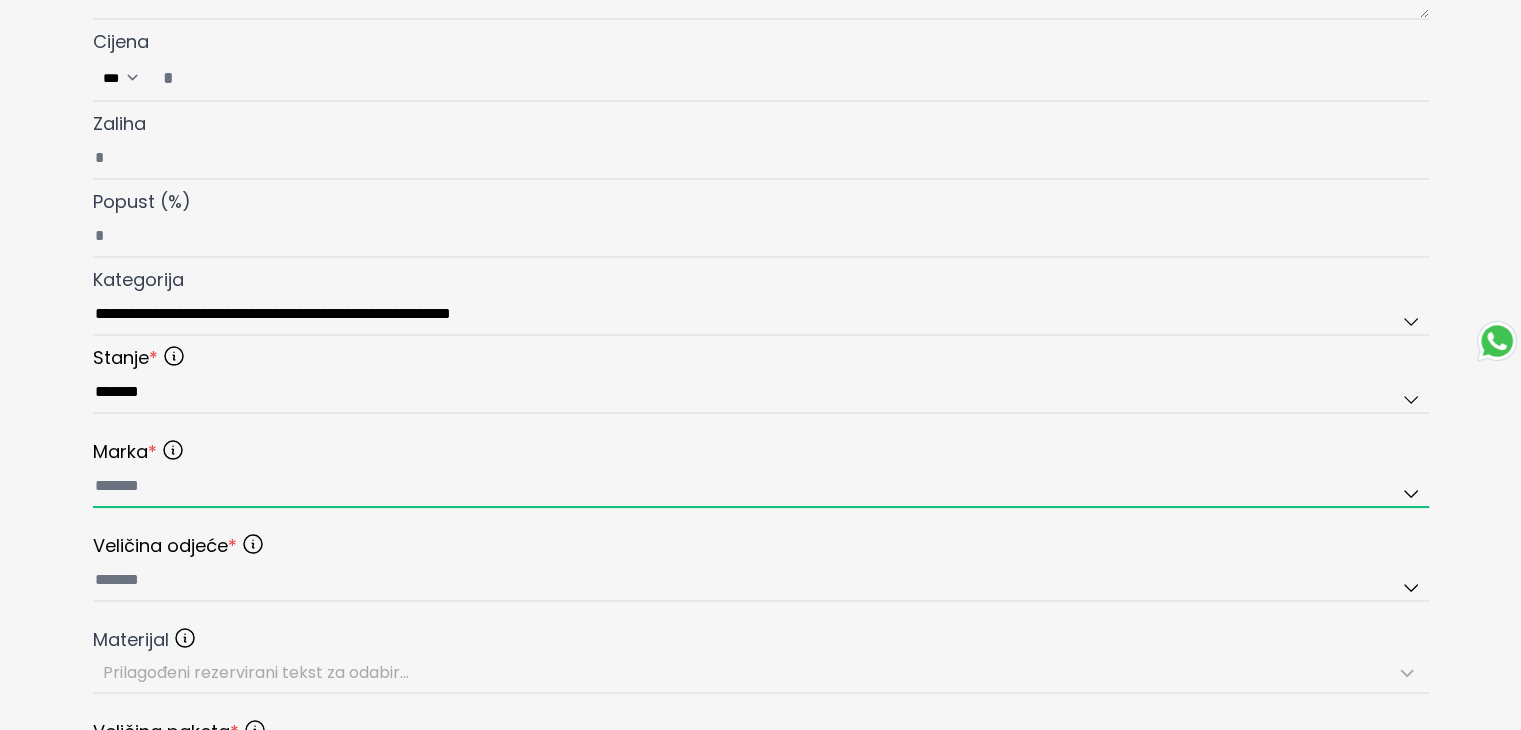 click at bounding box center [761, 487] 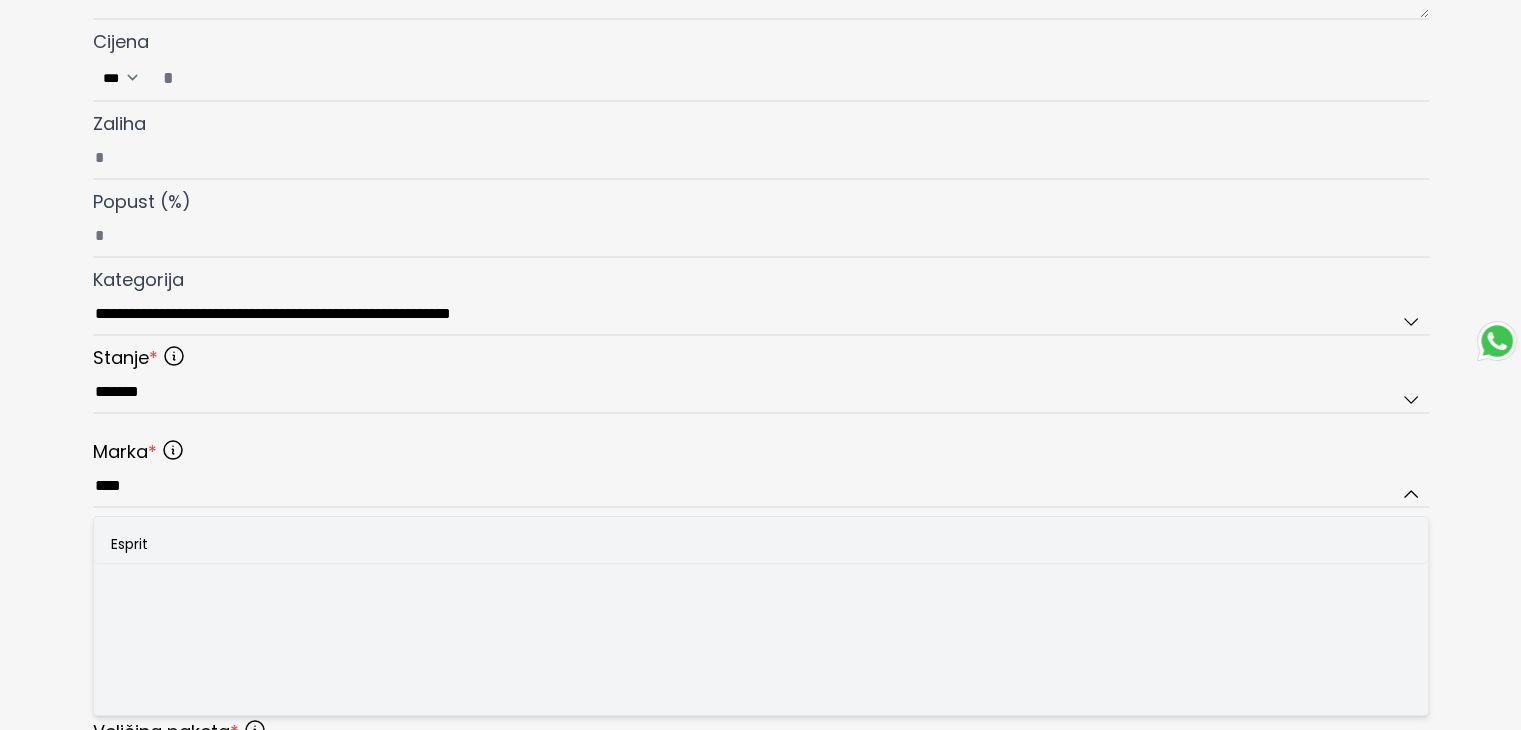 click on "Esprit" at bounding box center (129, 544) 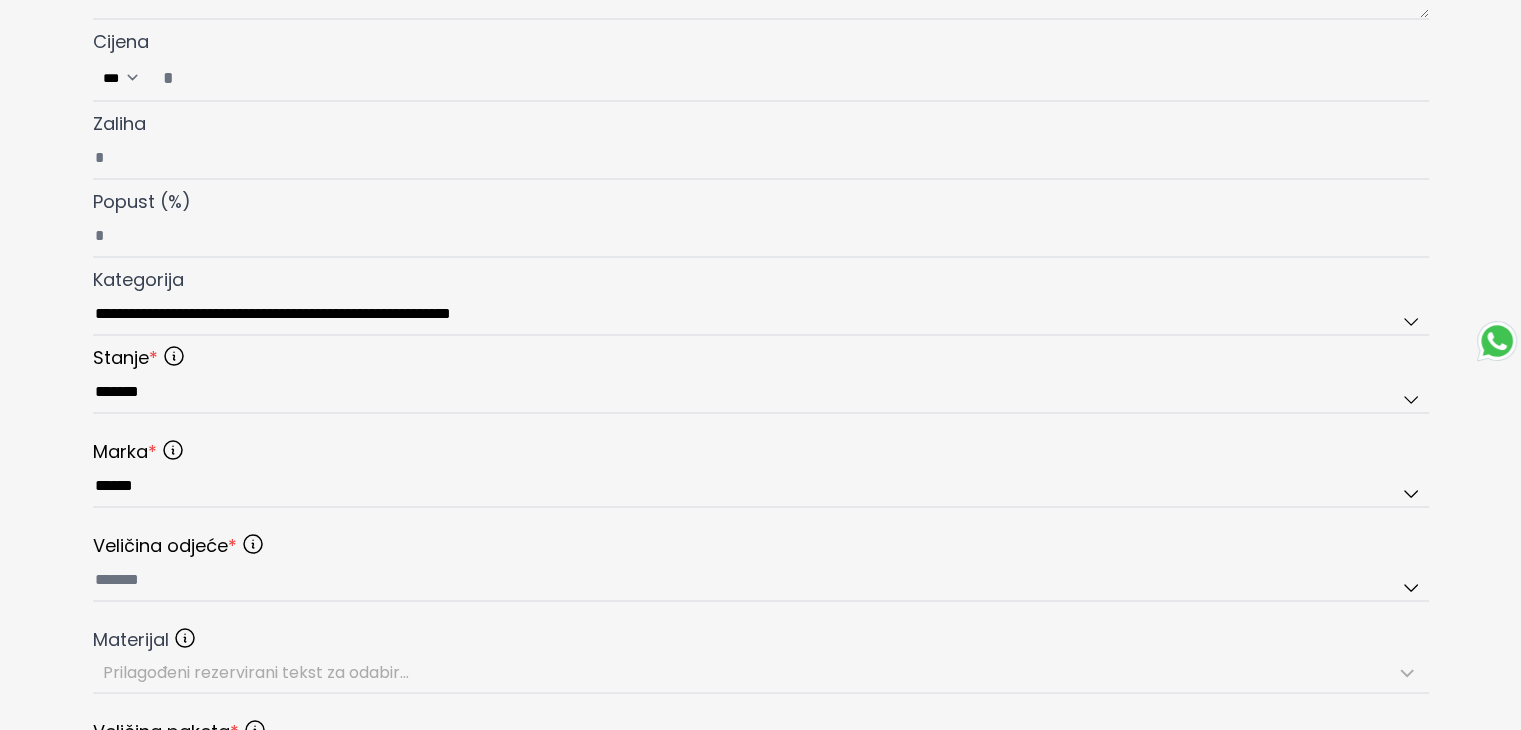 scroll, scrollTop: 900, scrollLeft: 0, axis: vertical 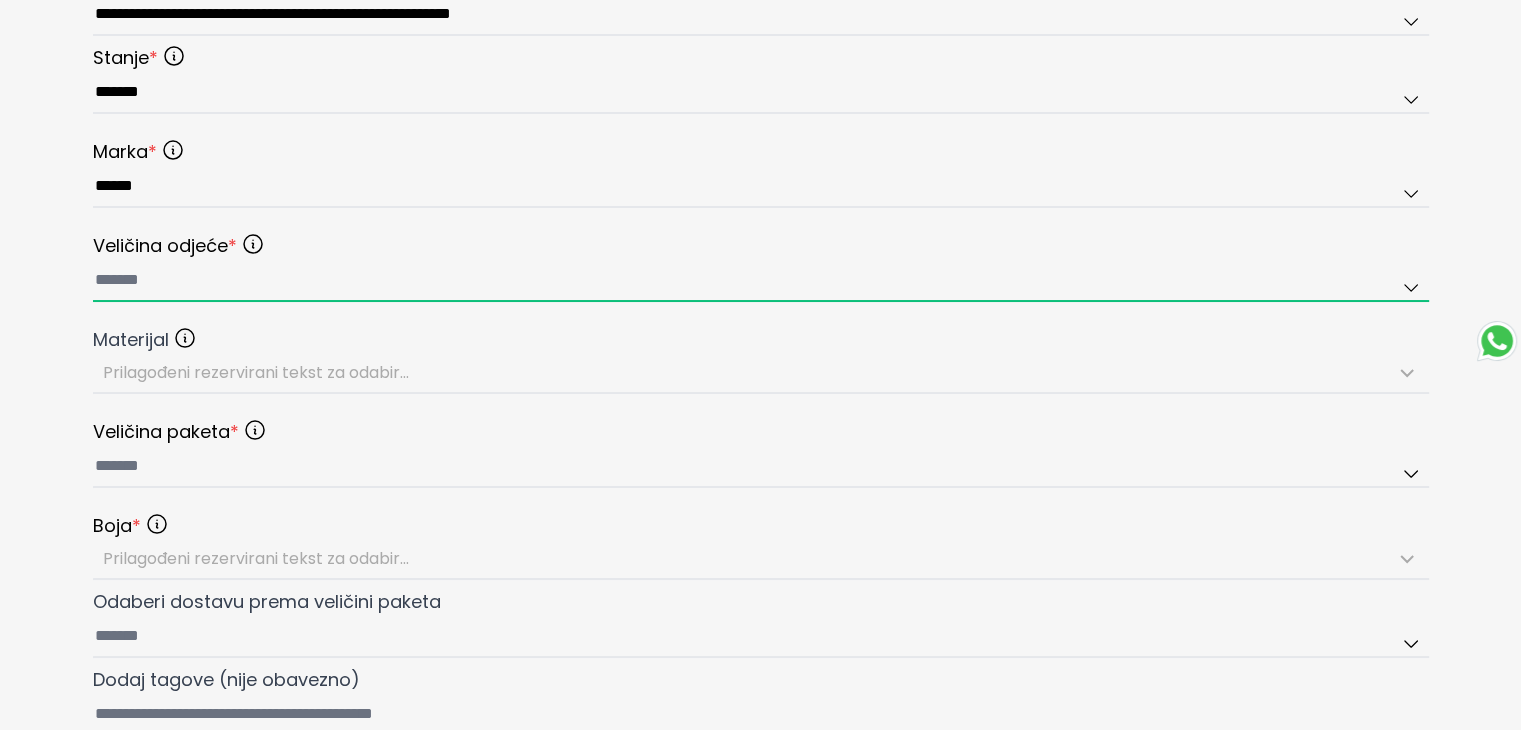 click at bounding box center (761, 281) 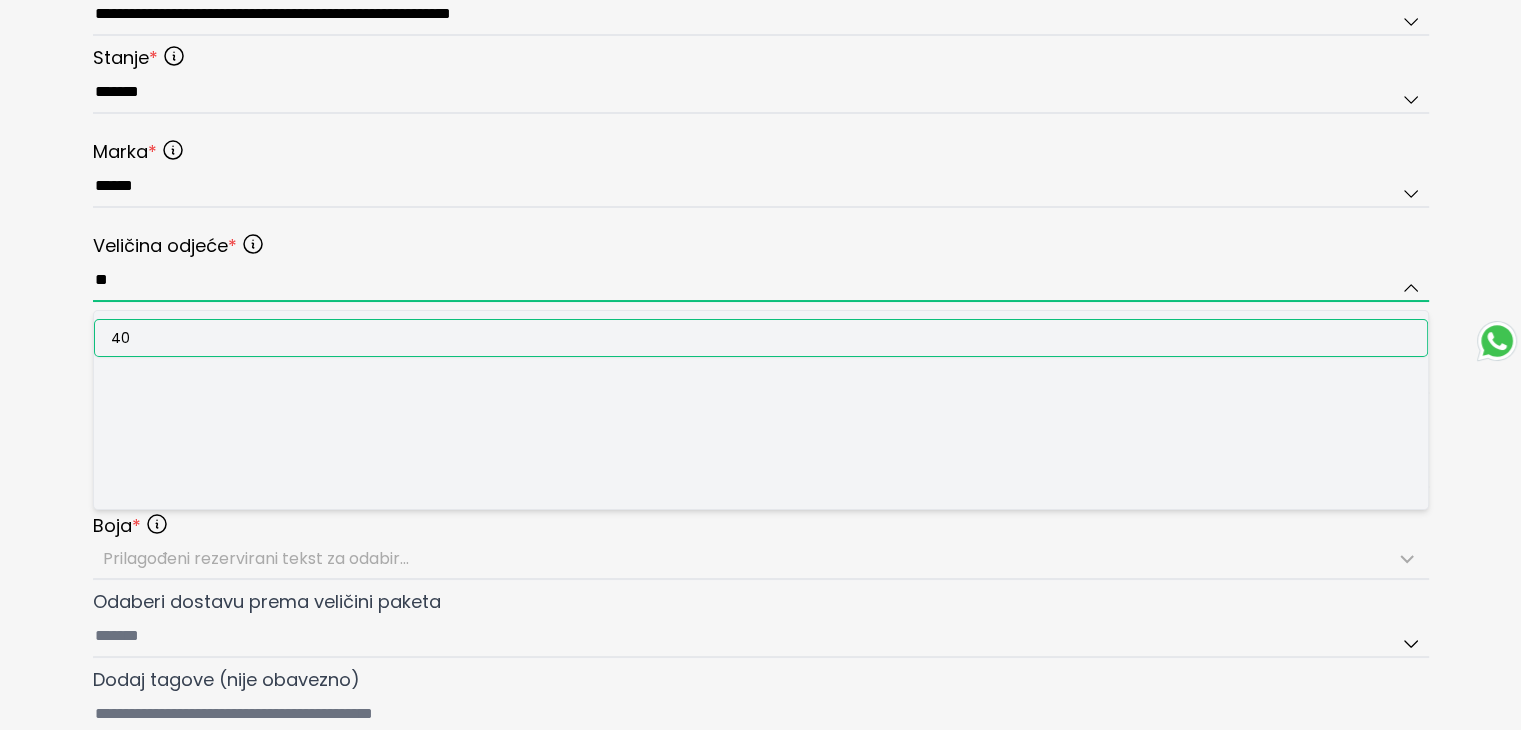 type on "**" 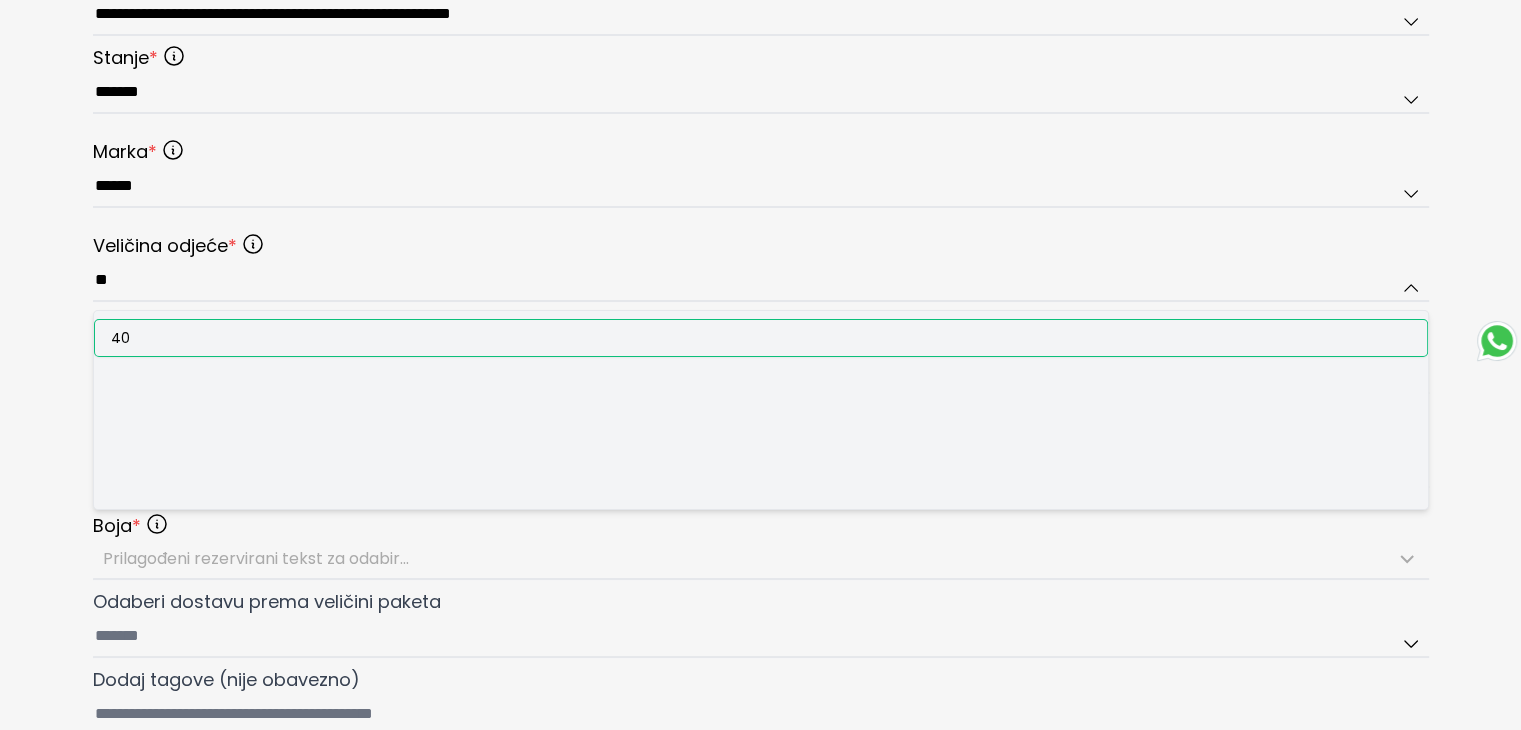 click on "40" at bounding box center [761, 338] 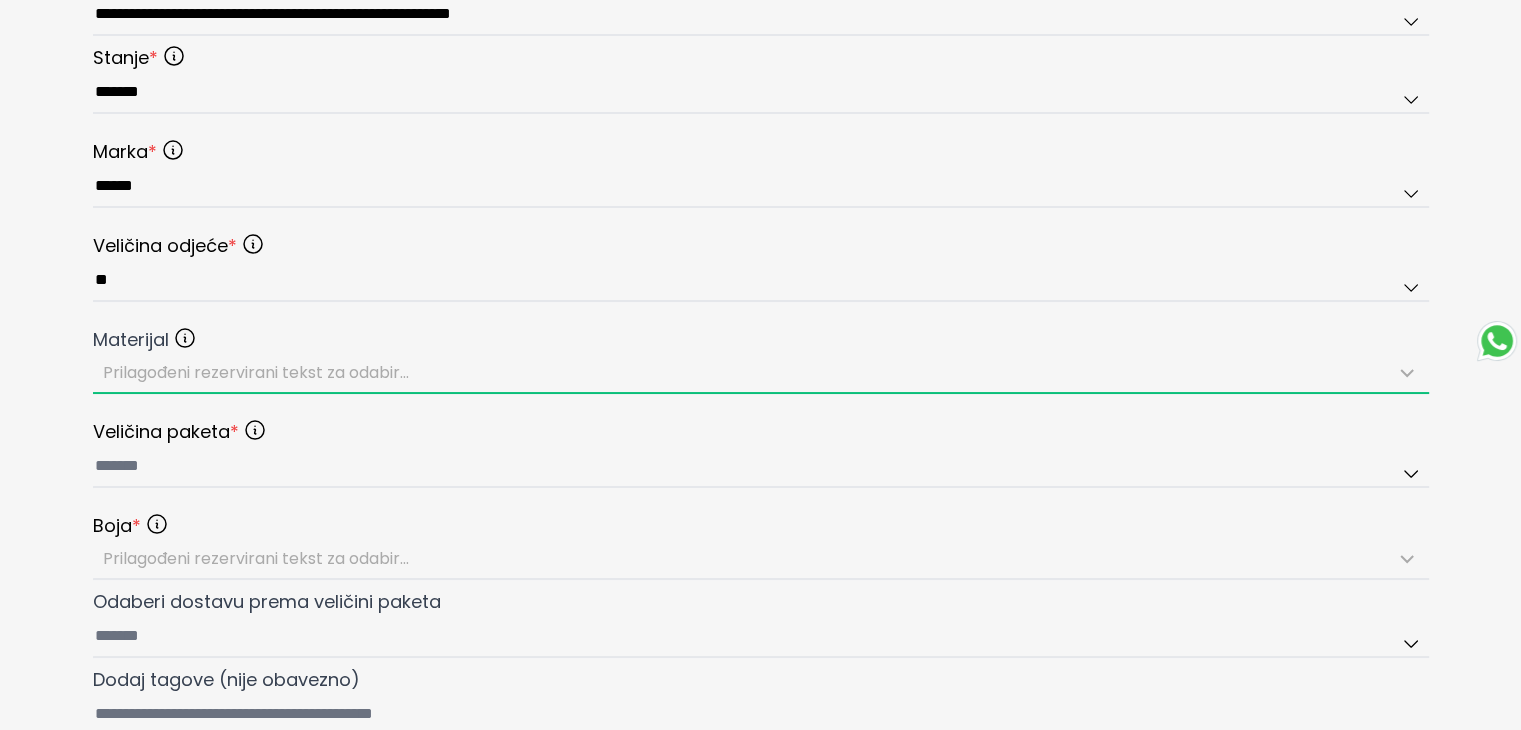 click on "Prilagođeni rezervirani tekst za odabir..." at bounding box center [256, 372] 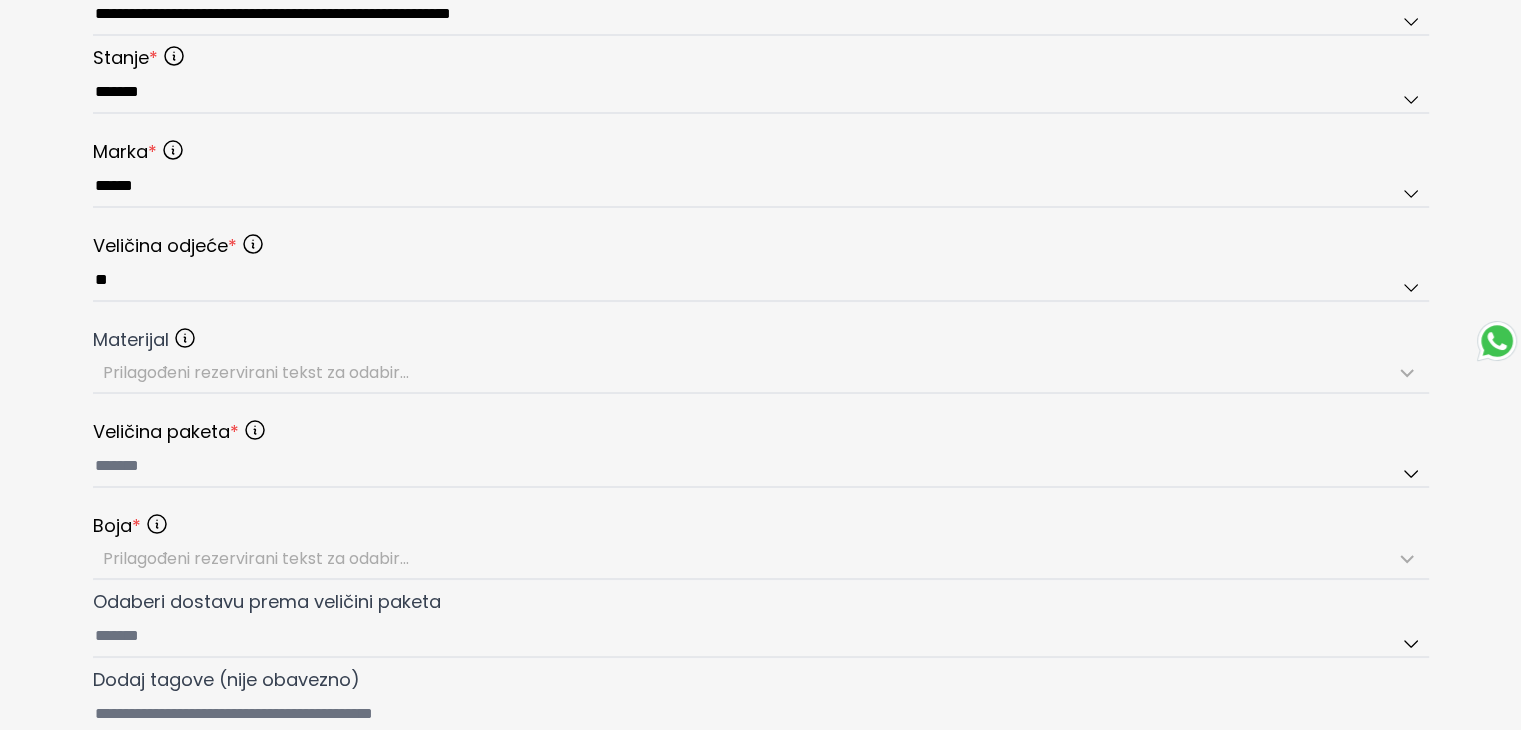 click on "**********" at bounding box center (760, 48) 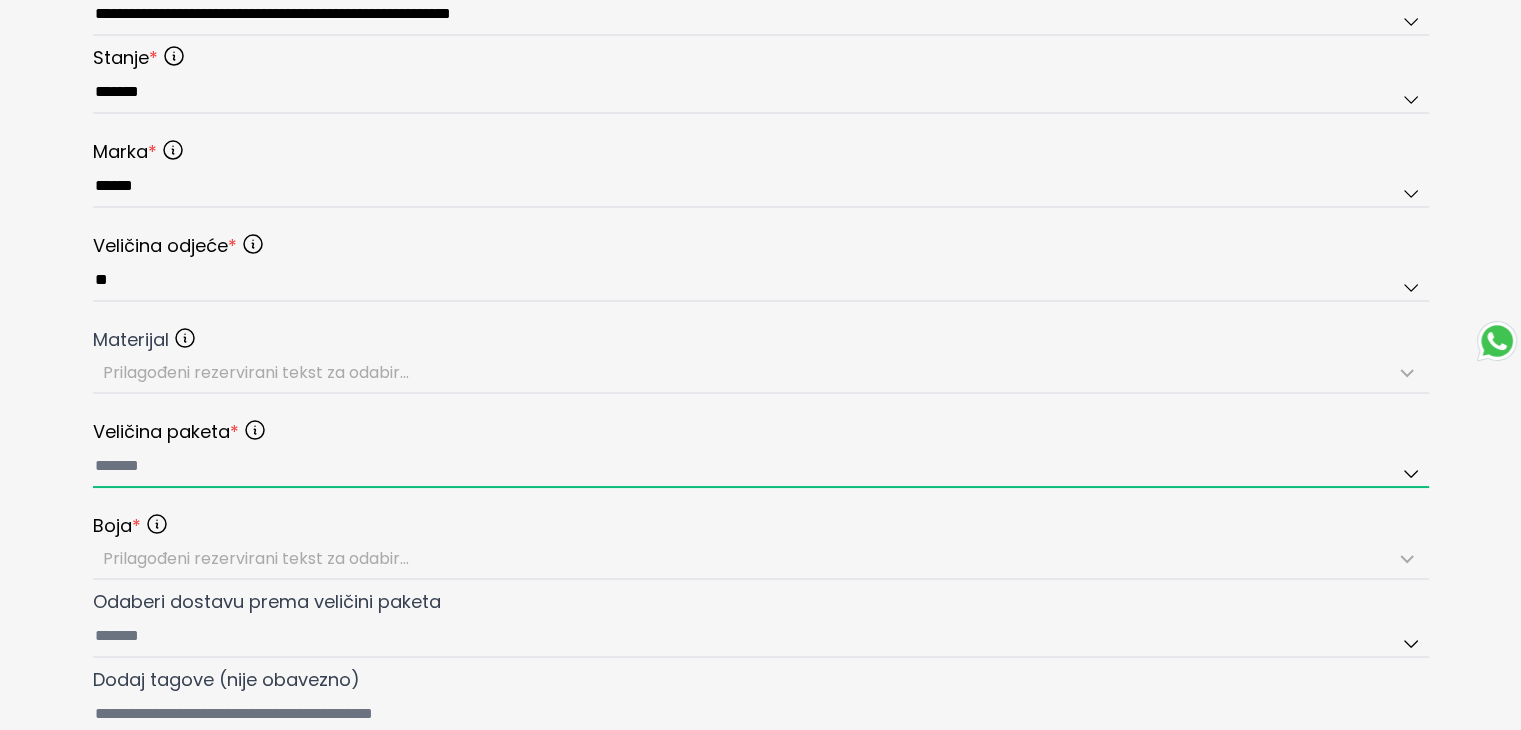 click at bounding box center [761, 467] 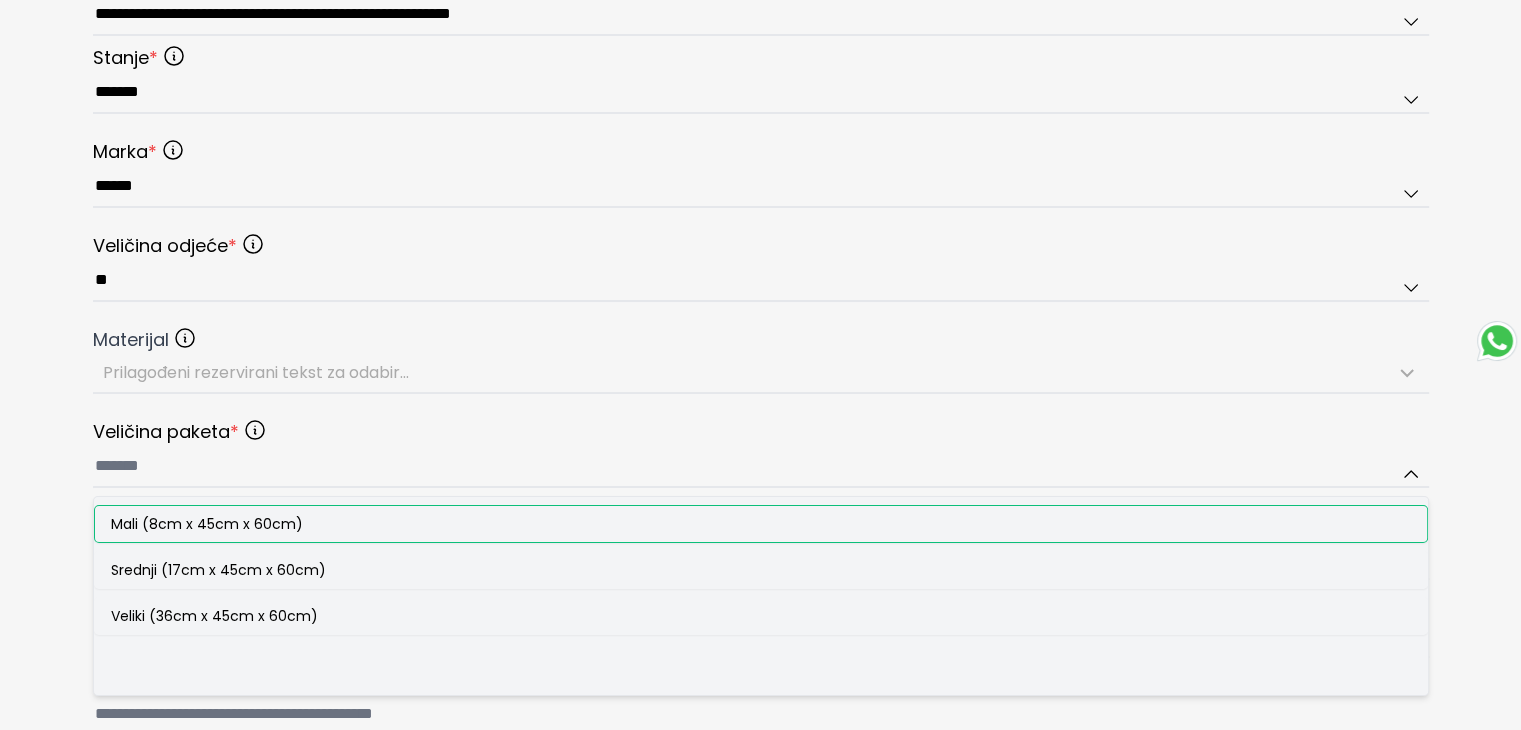 click on "Mali (8cm x 45cm x 60cm)" at bounding box center [761, 524] 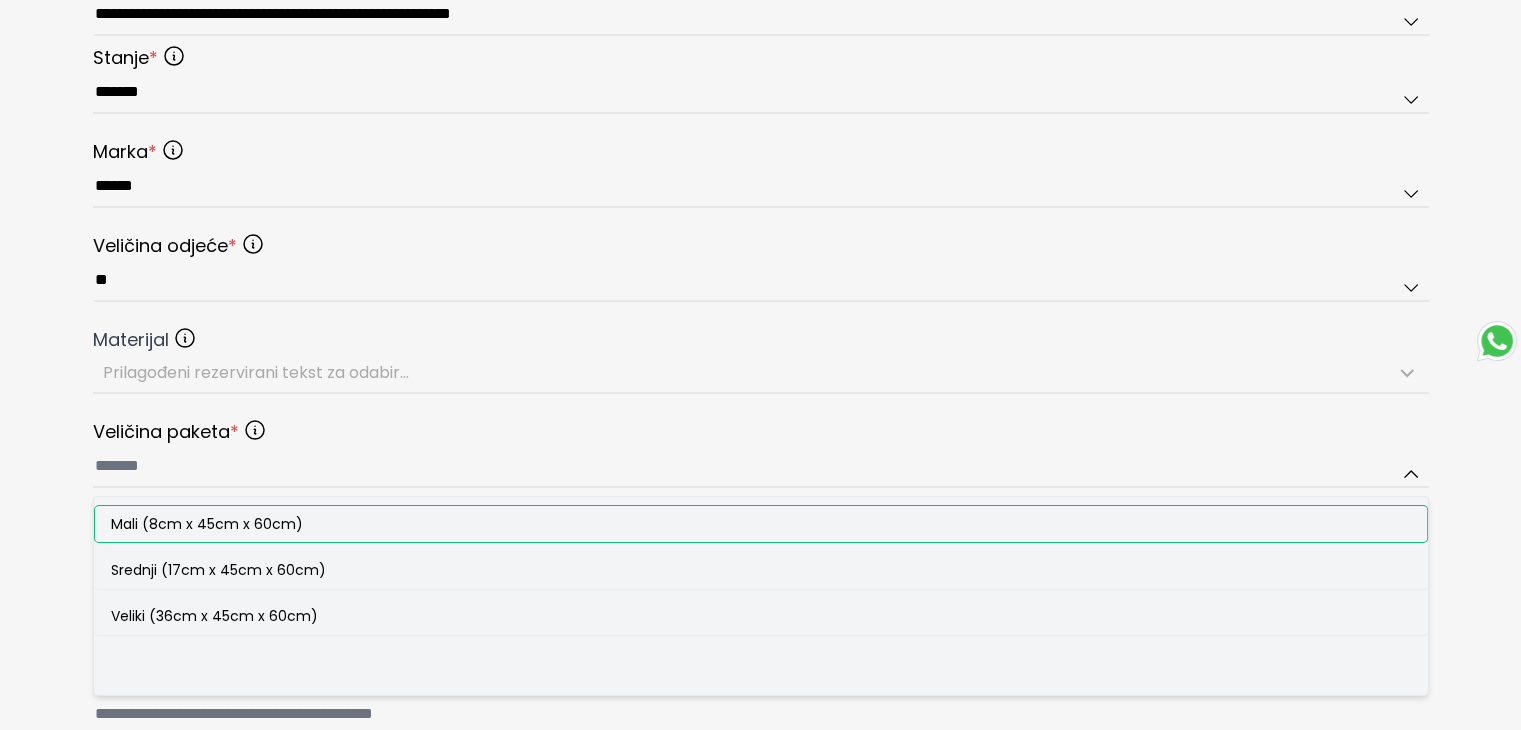type on "**********" 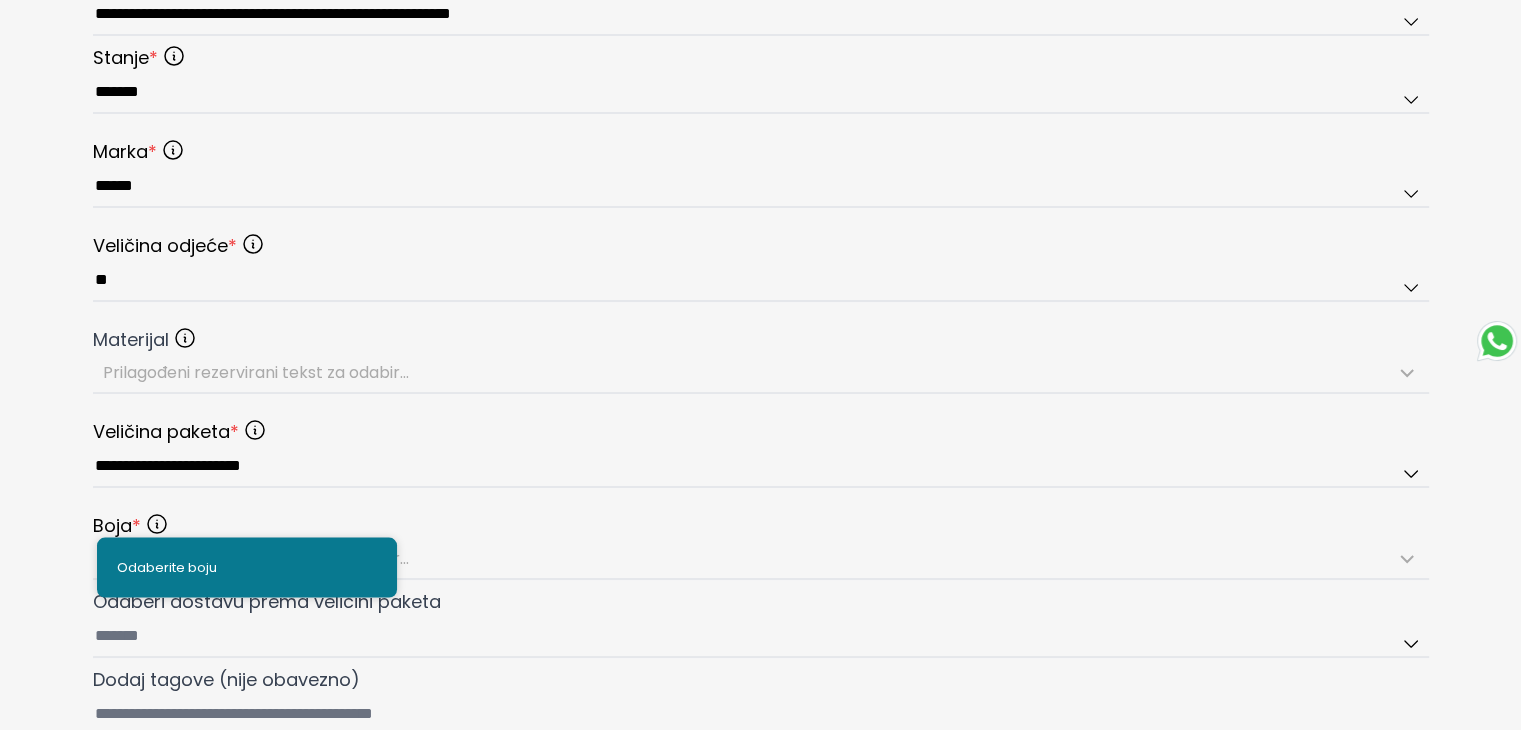 drag, startPoint x: 97, startPoint y: 558, endPoint x: 64, endPoint y: 558, distance: 33 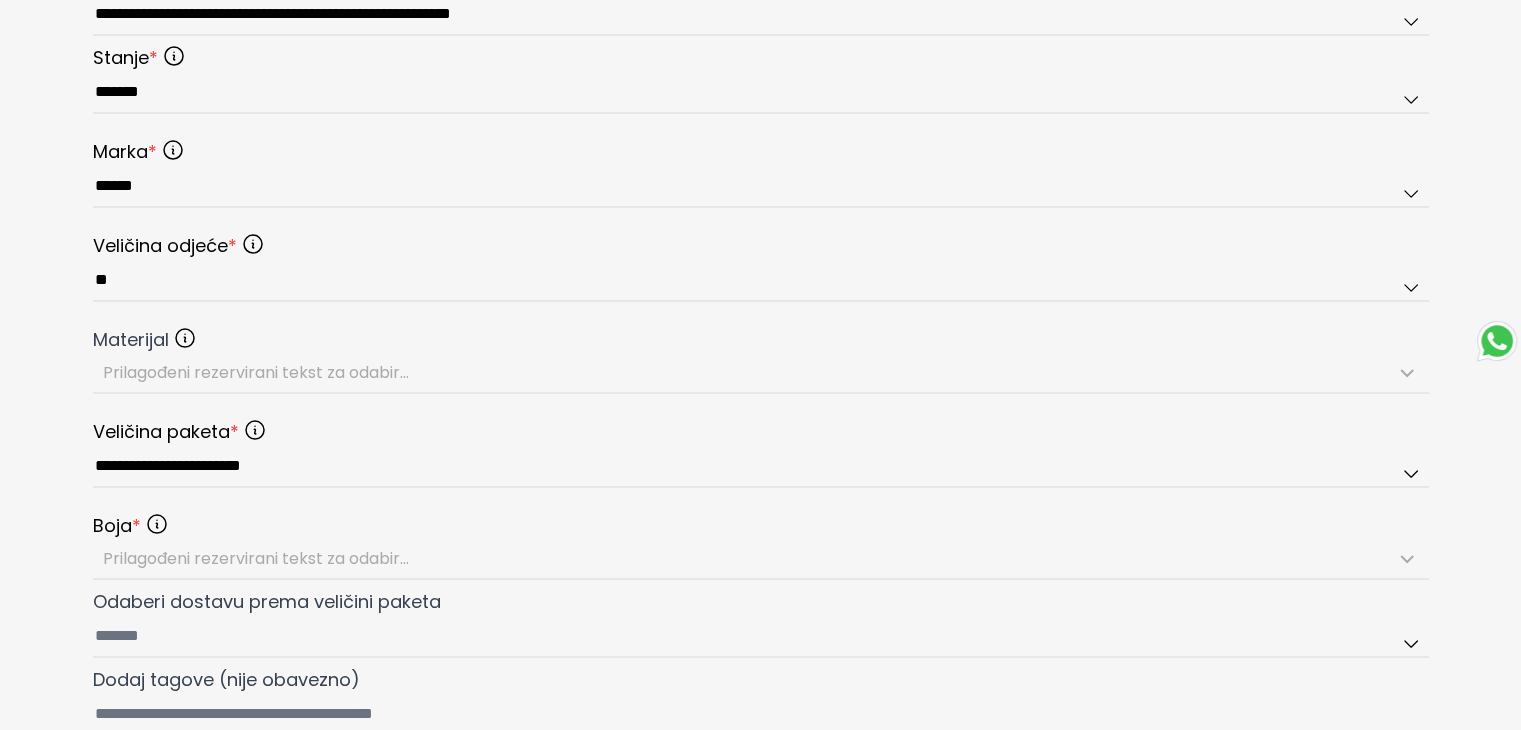 click on "Odaberite boju" at bounding box center (0, 0) 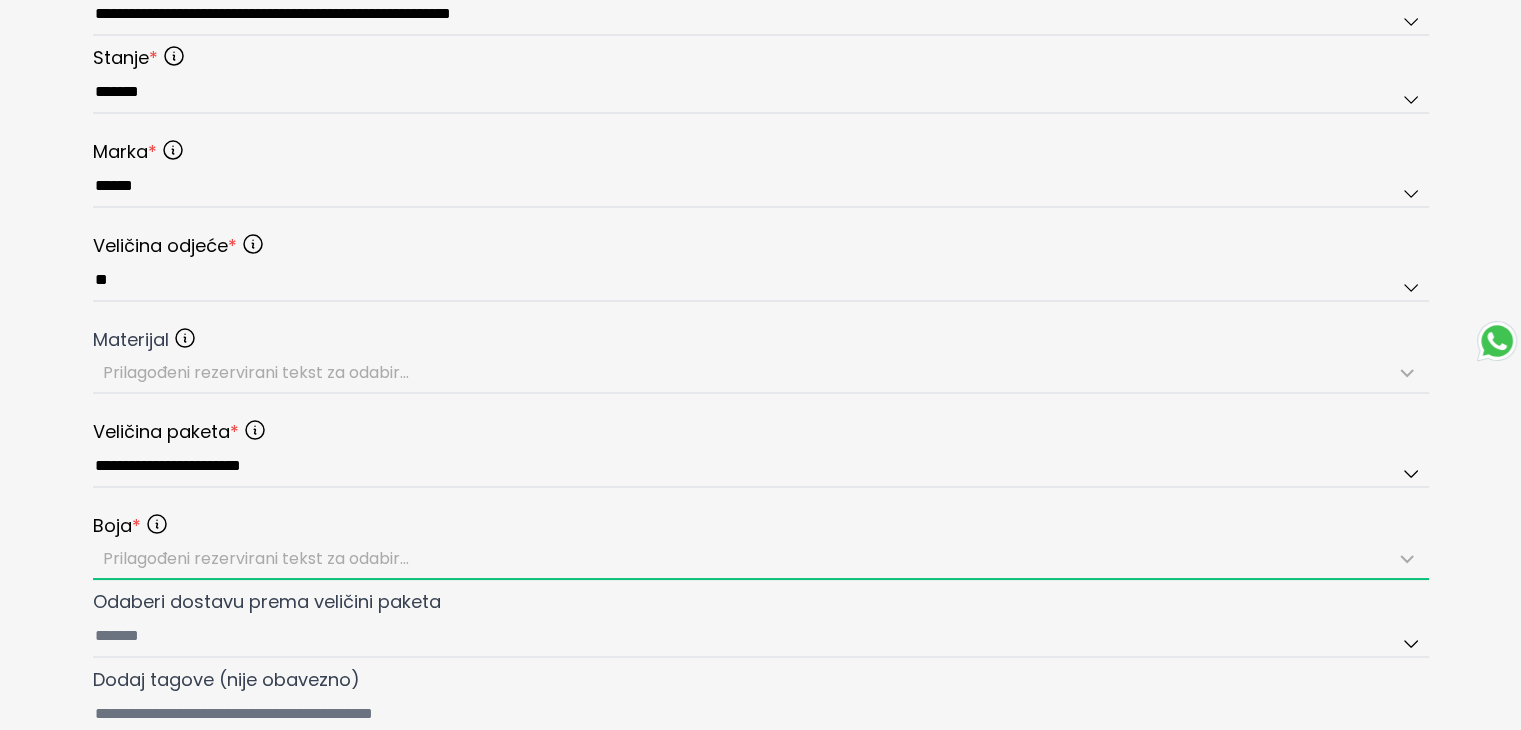 click on "Prilagođeni rezervirani tekst za odabir..." at bounding box center [256, 558] 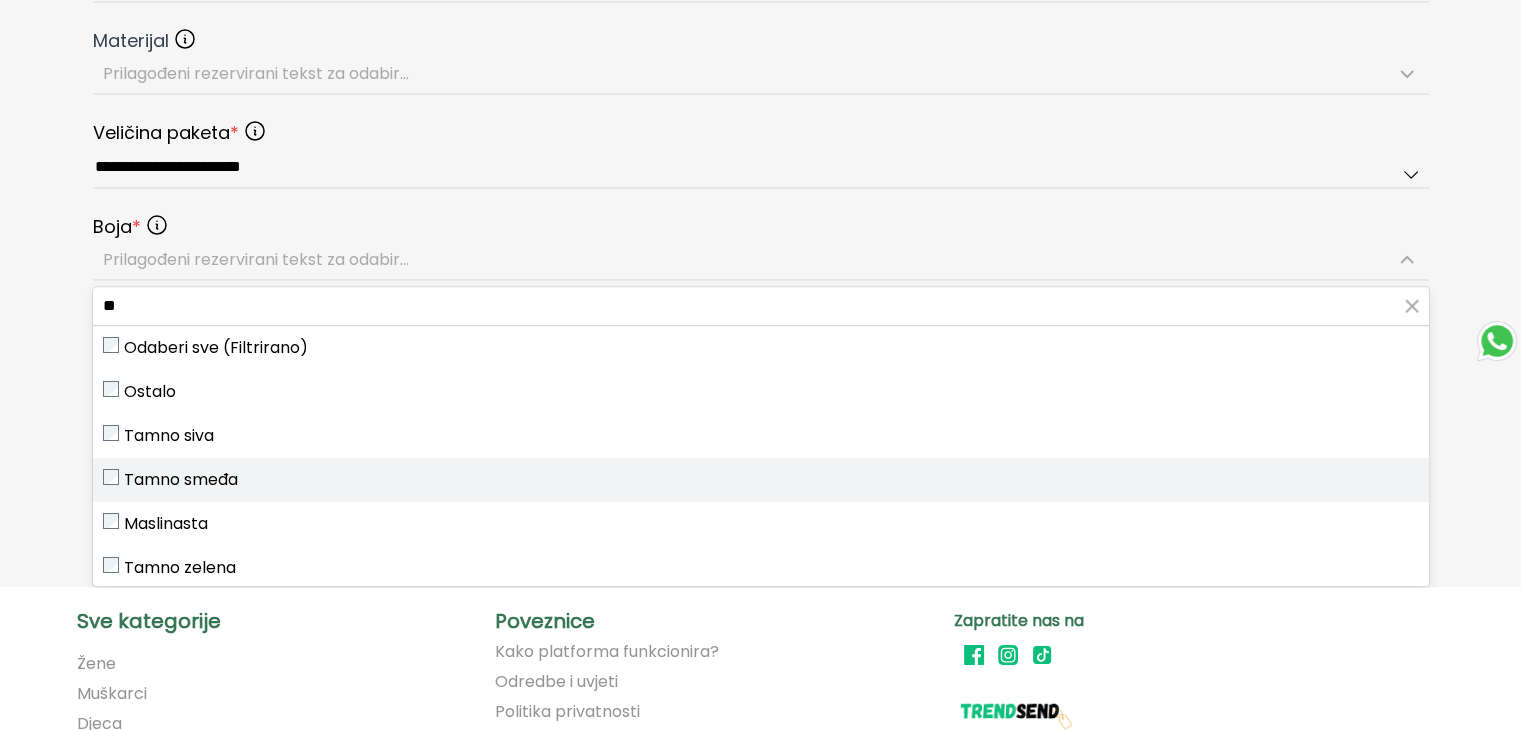 scroll, scrollTop: 1200, scrollLeft: 0, axis: vertical 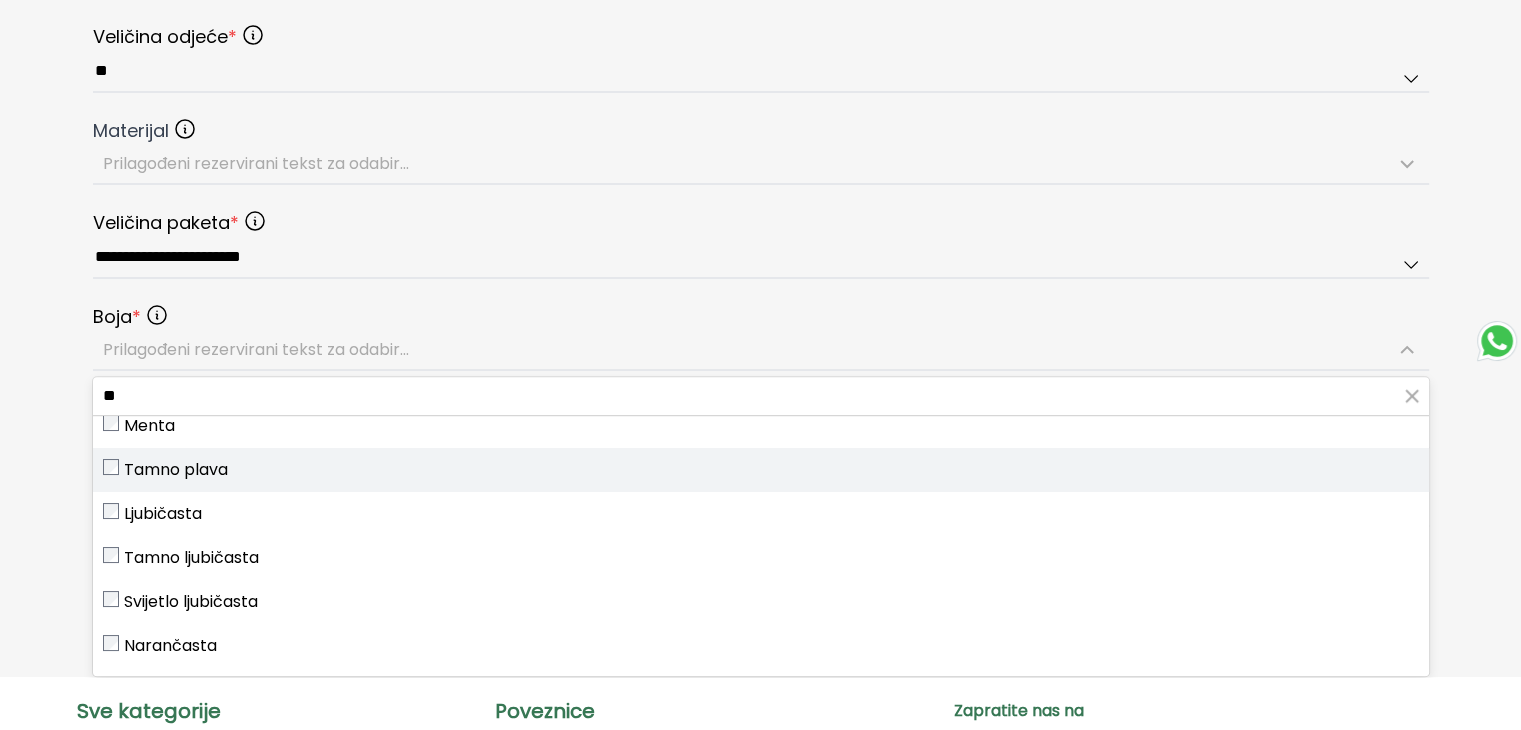 type on "**" 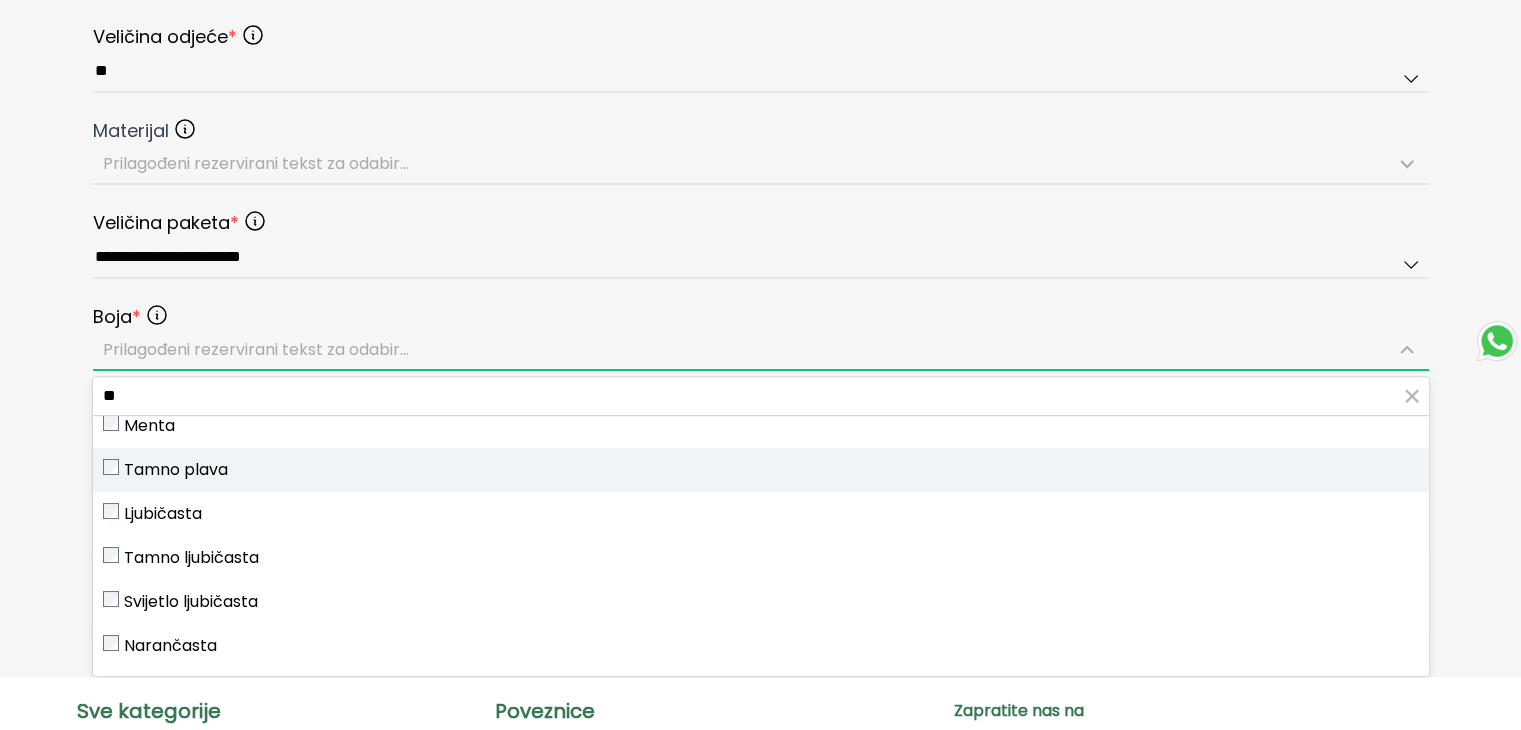click on "Tamno plava" at bounding box center [176, 470] 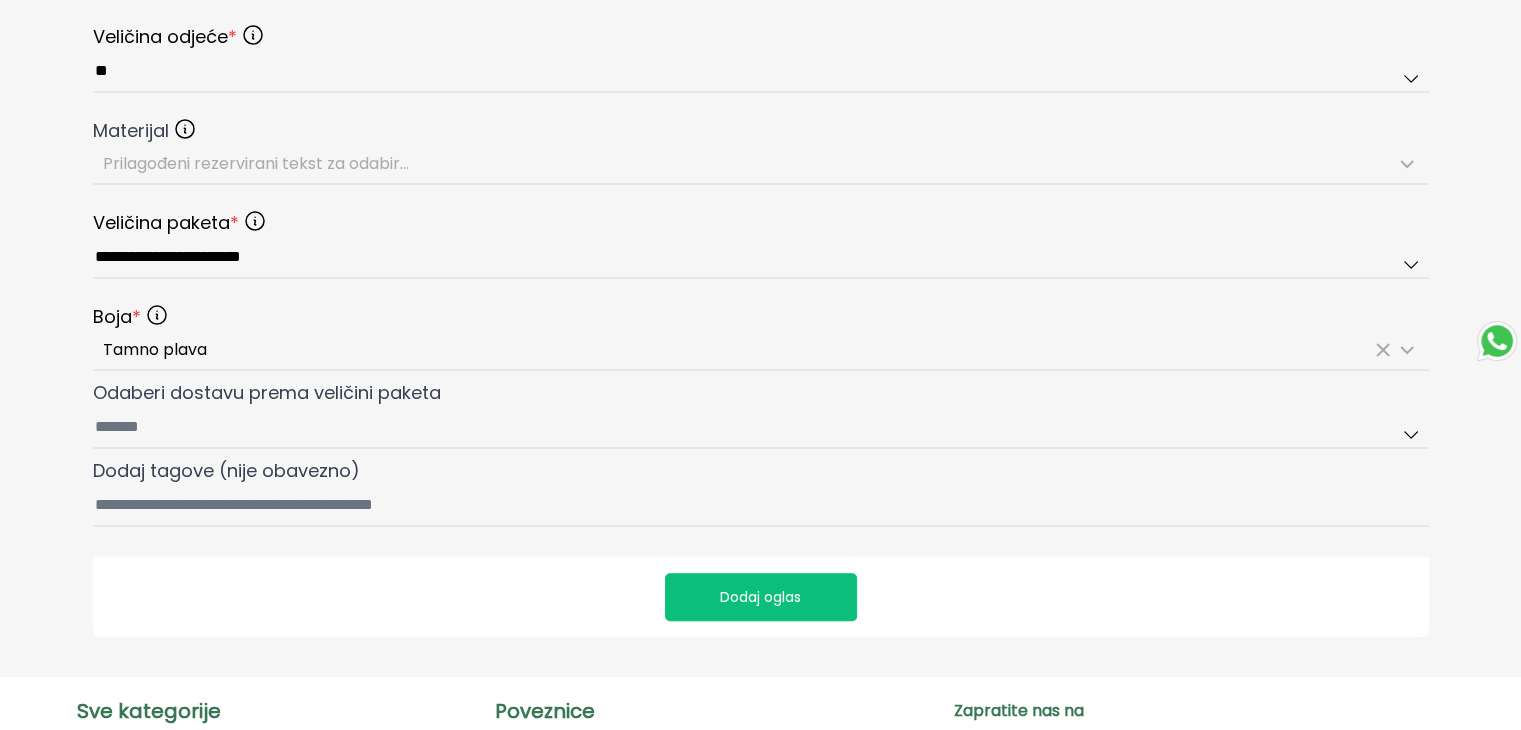click on "**********" at bounding box center [760, -161] 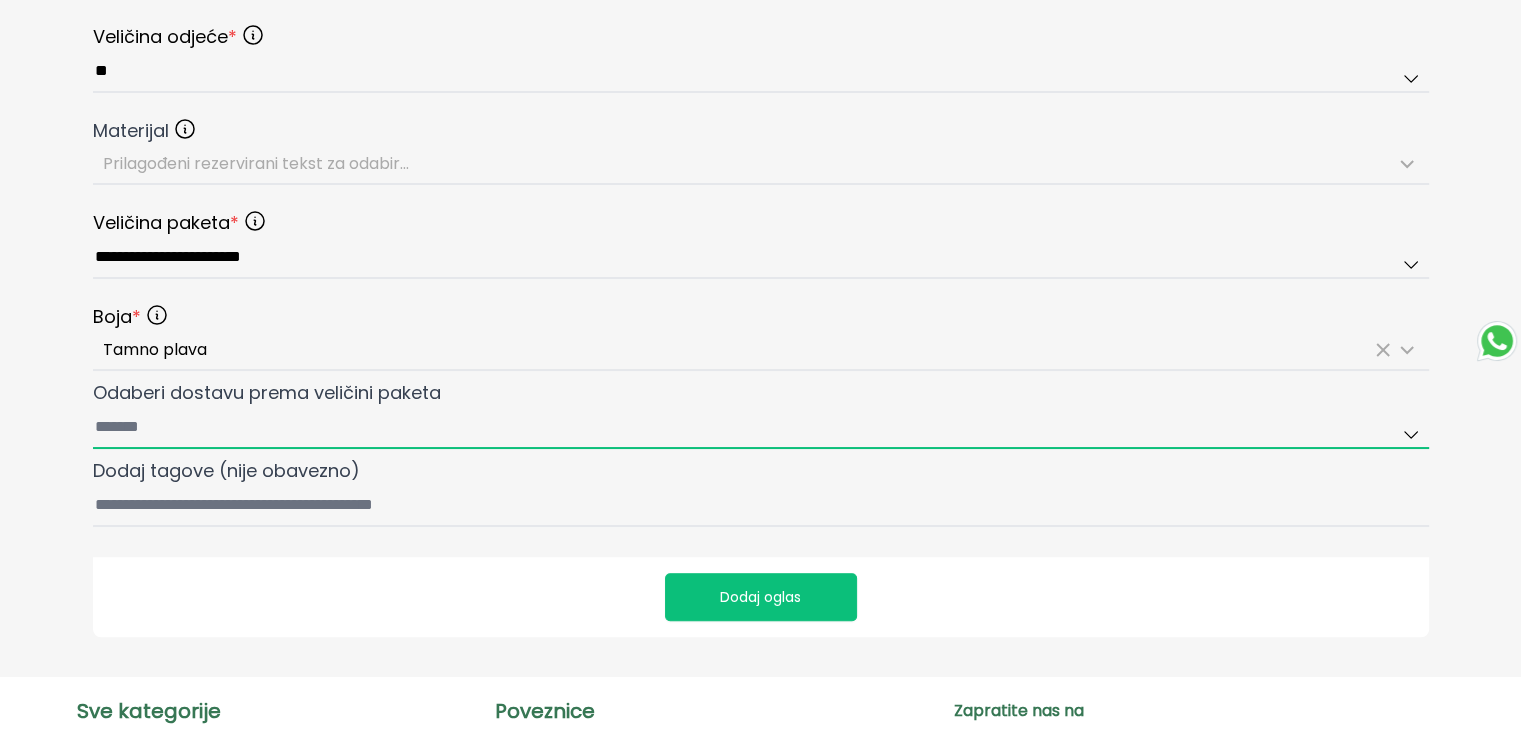 click on "Odaberi dostavu prema veličini paketa" at bounding box center [761, 428] 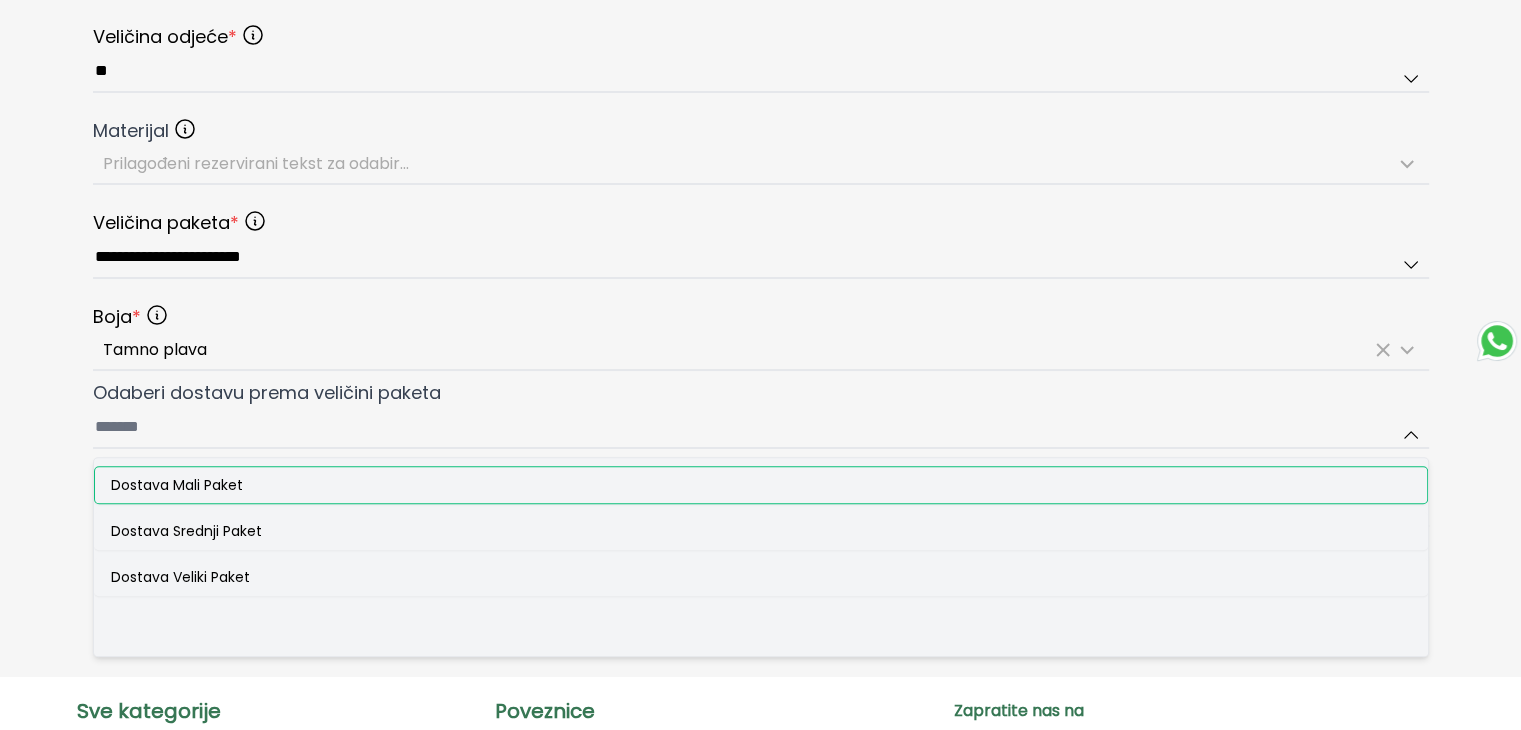 click on "Dostava Mali Paket" at bounding box center (177, 485) 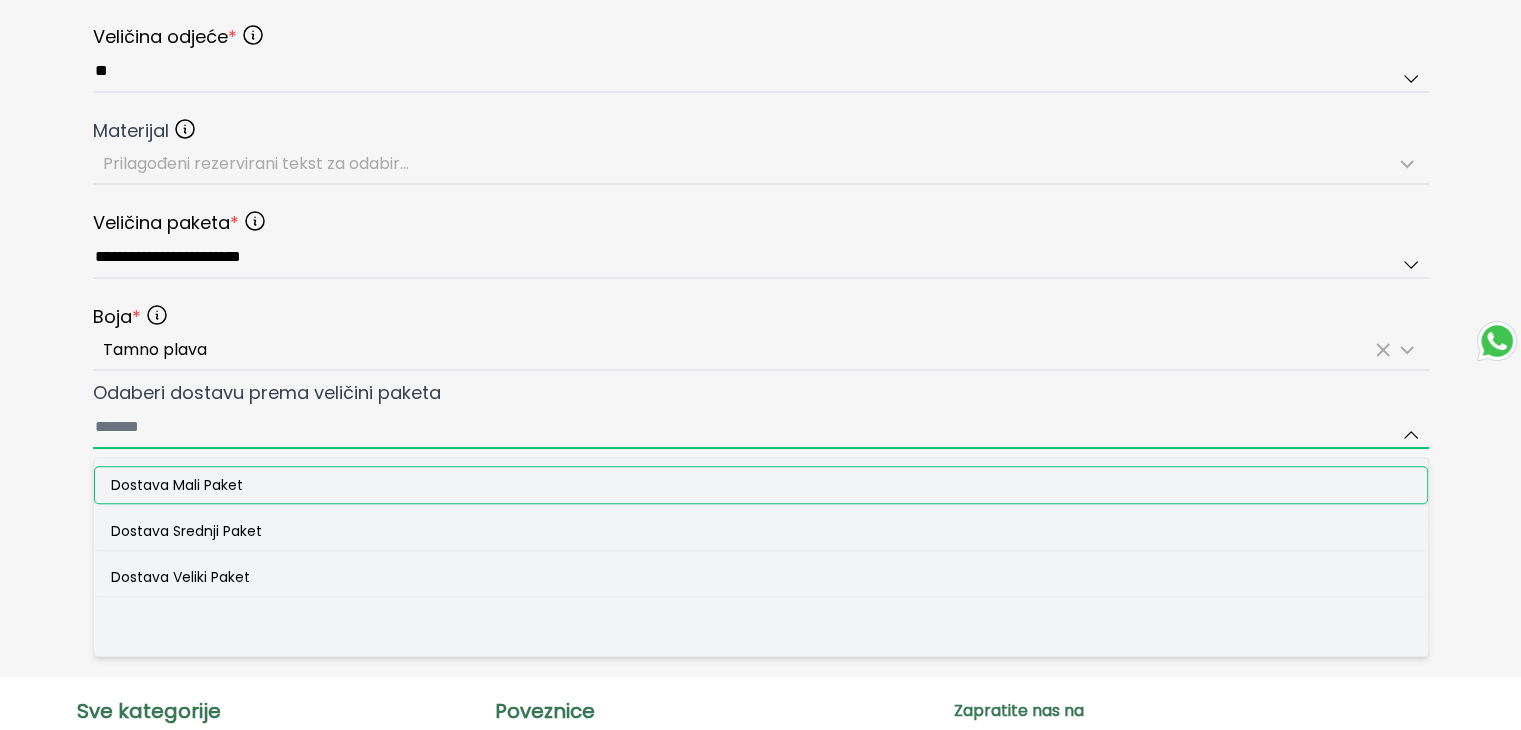 click on "Odaberi dostavu prema veličini paketa Dostava Mali Paket Dostava Srednji Paket Dostava Veliki Paket" at bounding box center (761, 428) 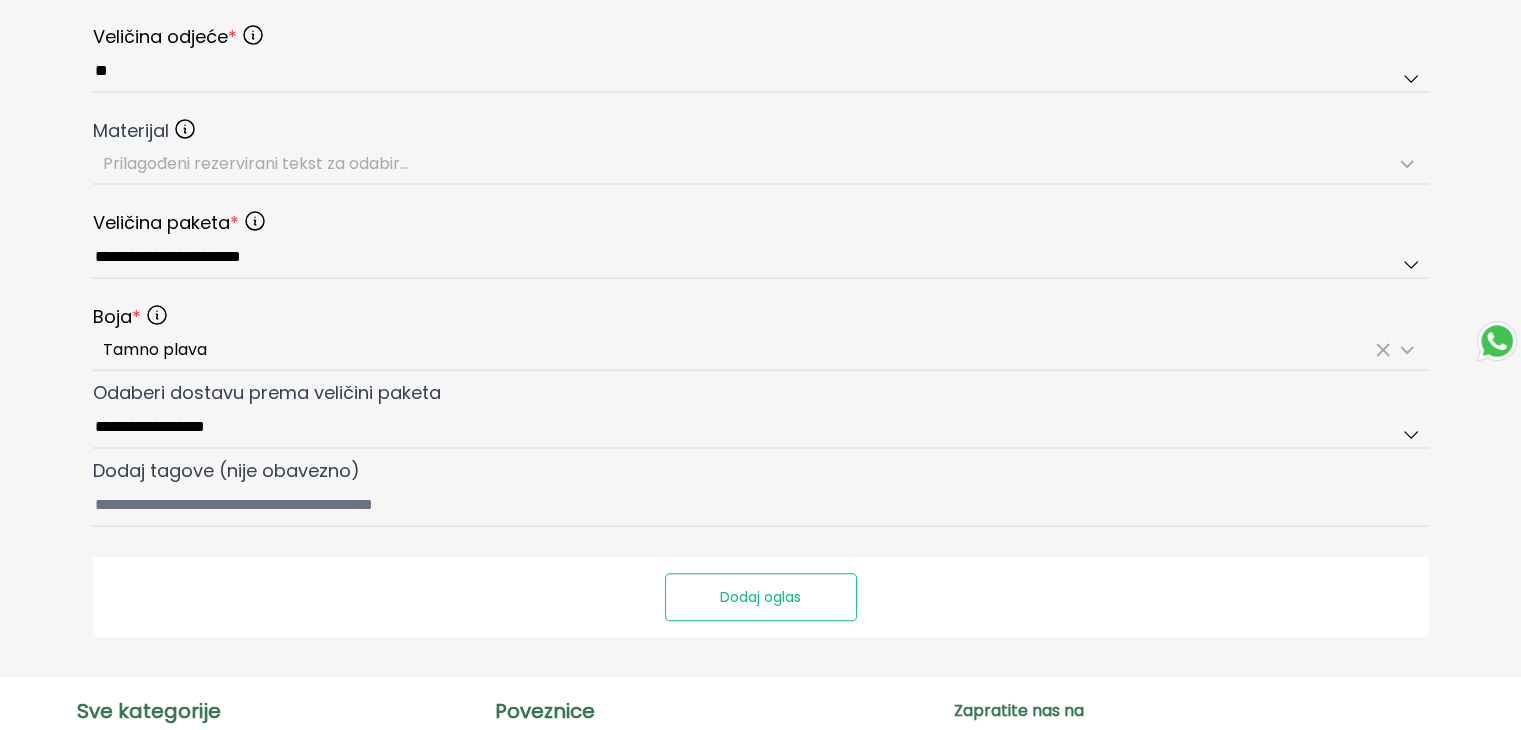 click on "Dodaj oglas" at bounding box center (761, 597) 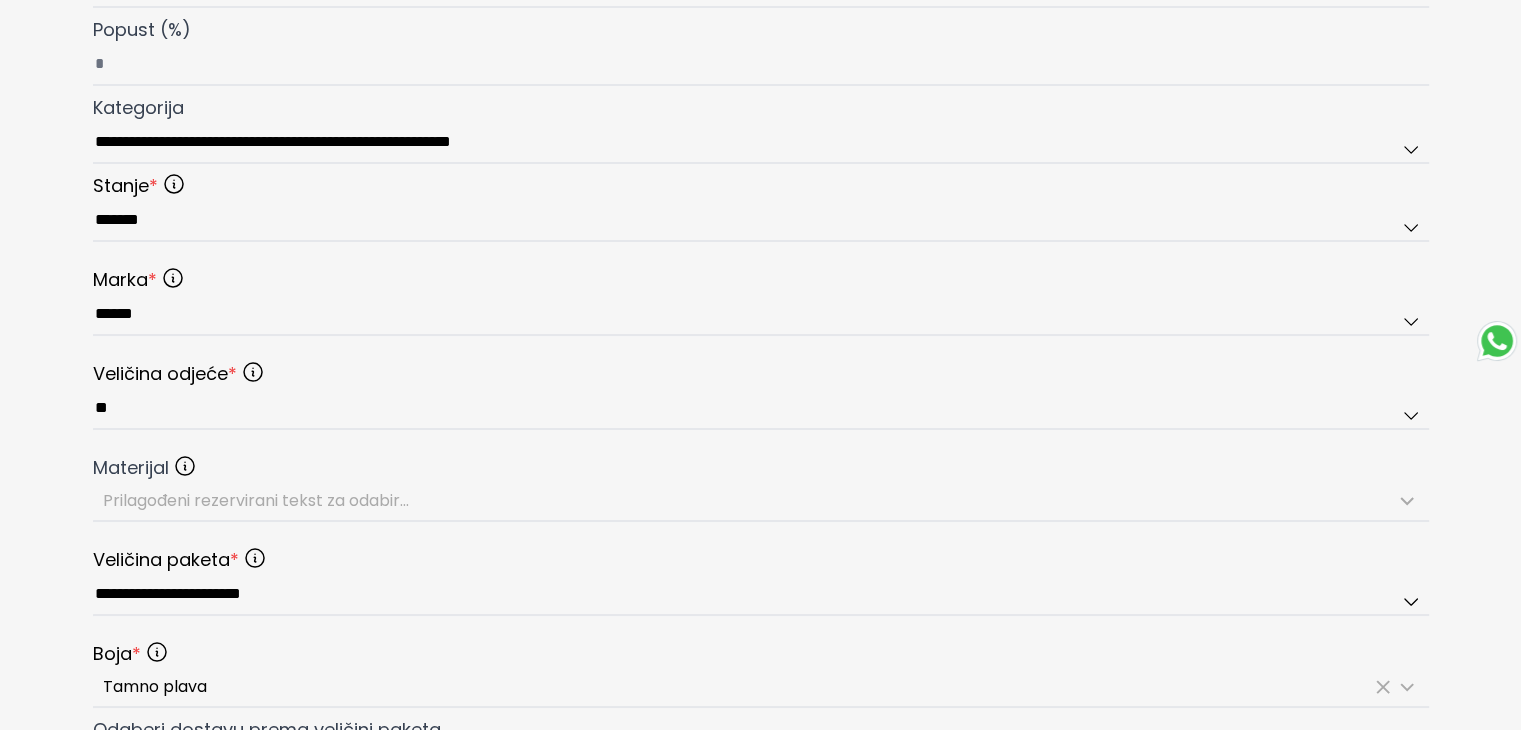 scroll, scrollTop: 0, scrollLeft: 0, axis: both 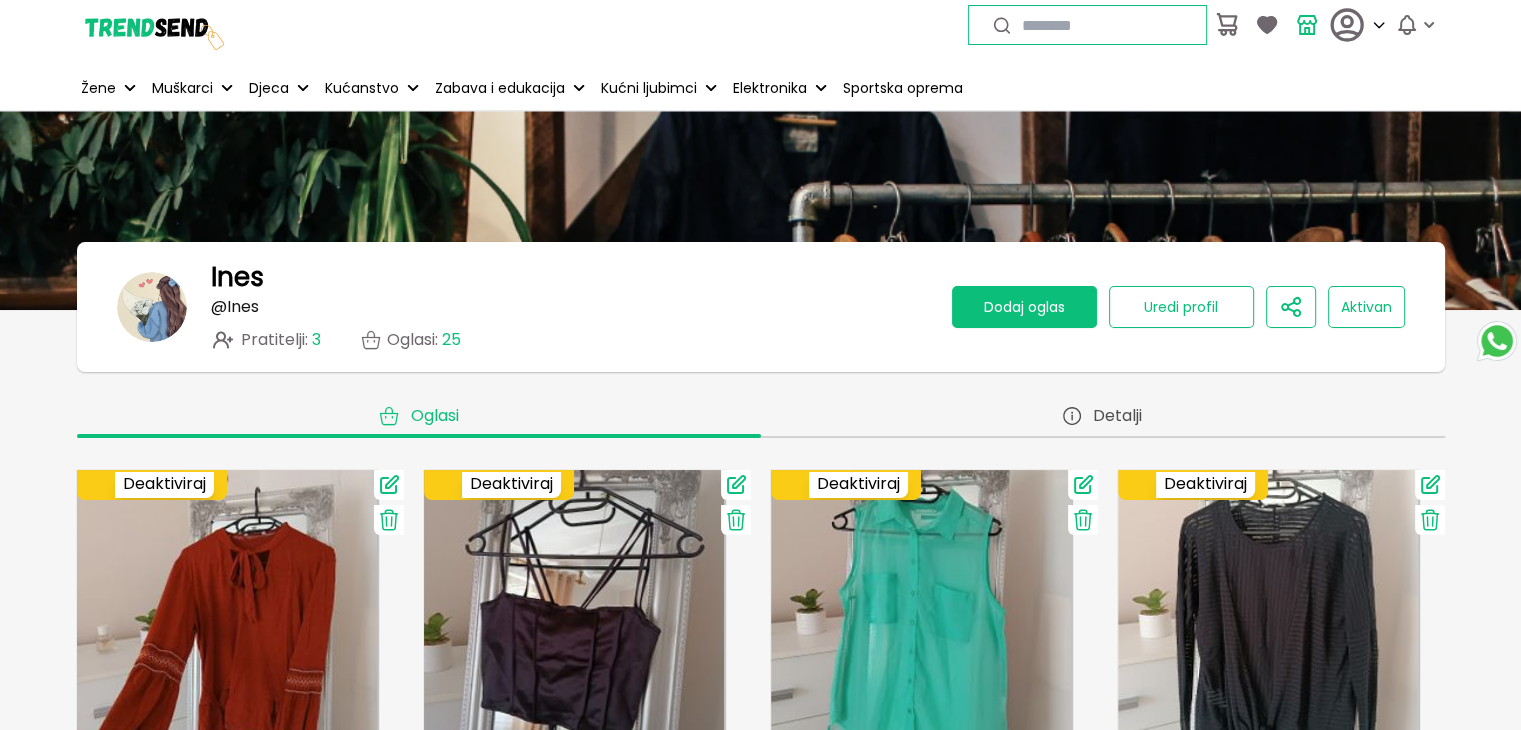 click on "Dodaj oglas" at bounding box center (1024, 307) 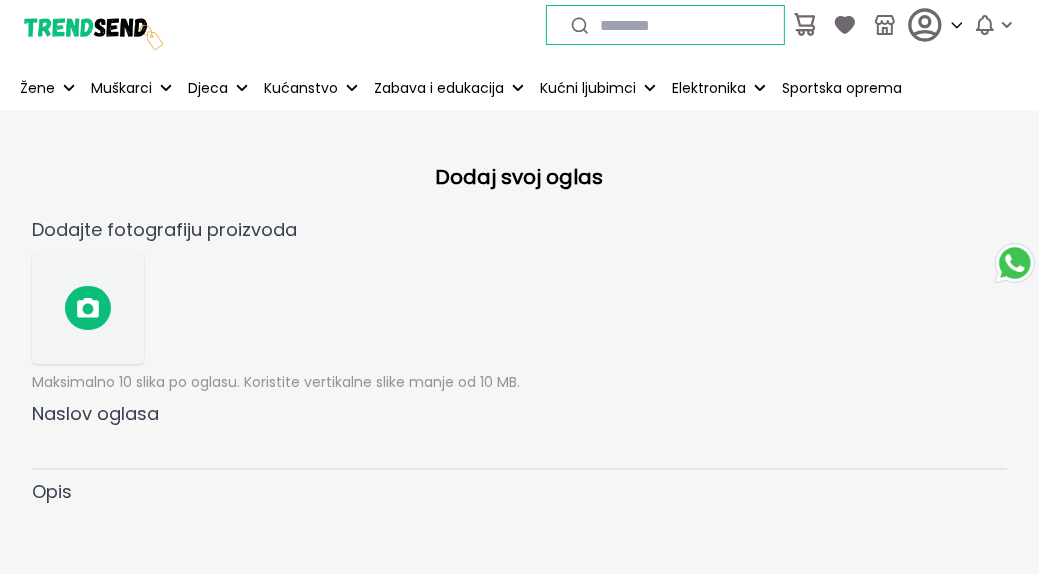 click at bounding box center (88, 308) 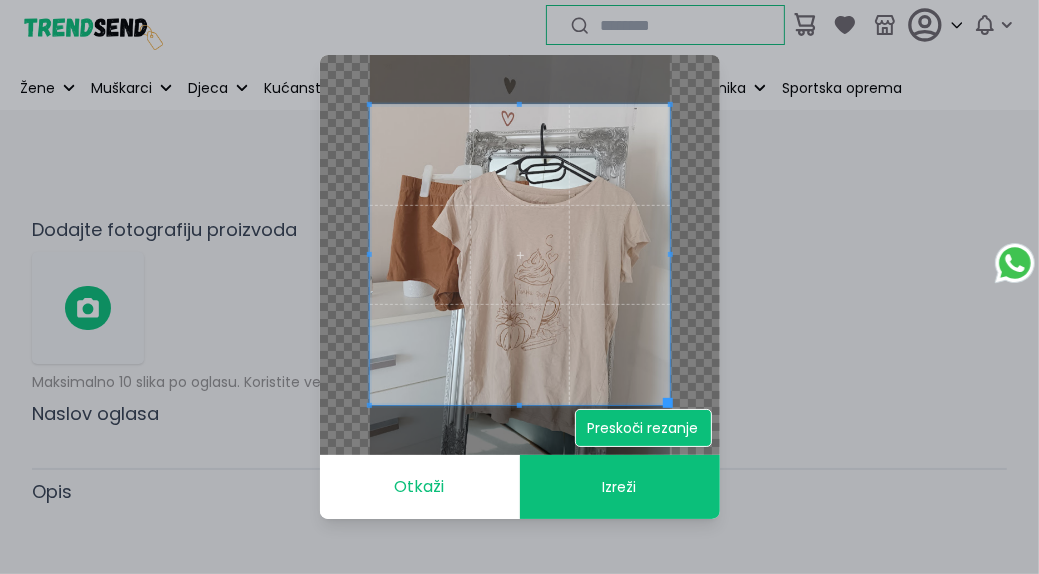 click on "Preskoči rezanje" at bounding box center [643, 428] 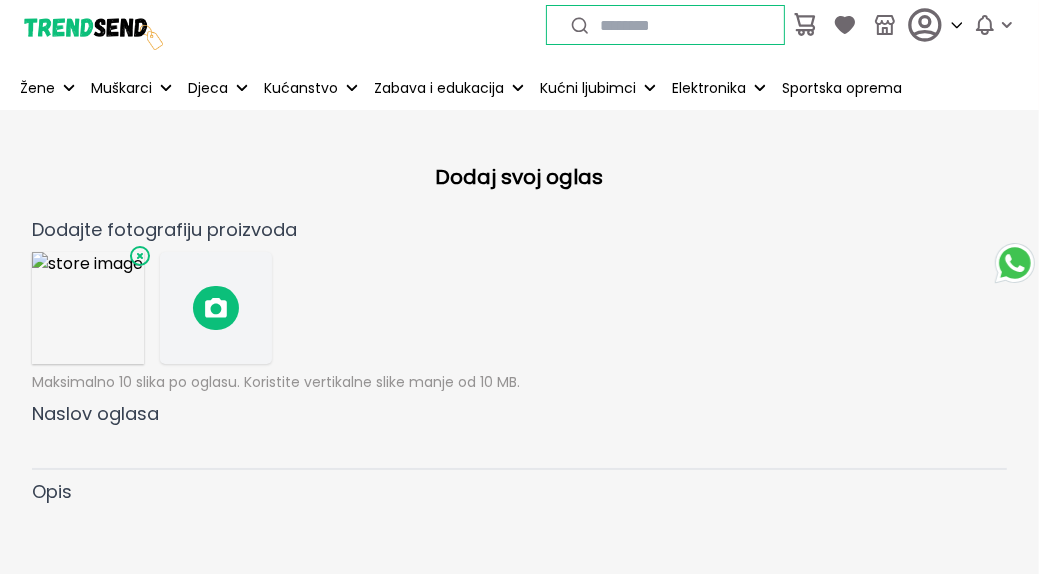 click 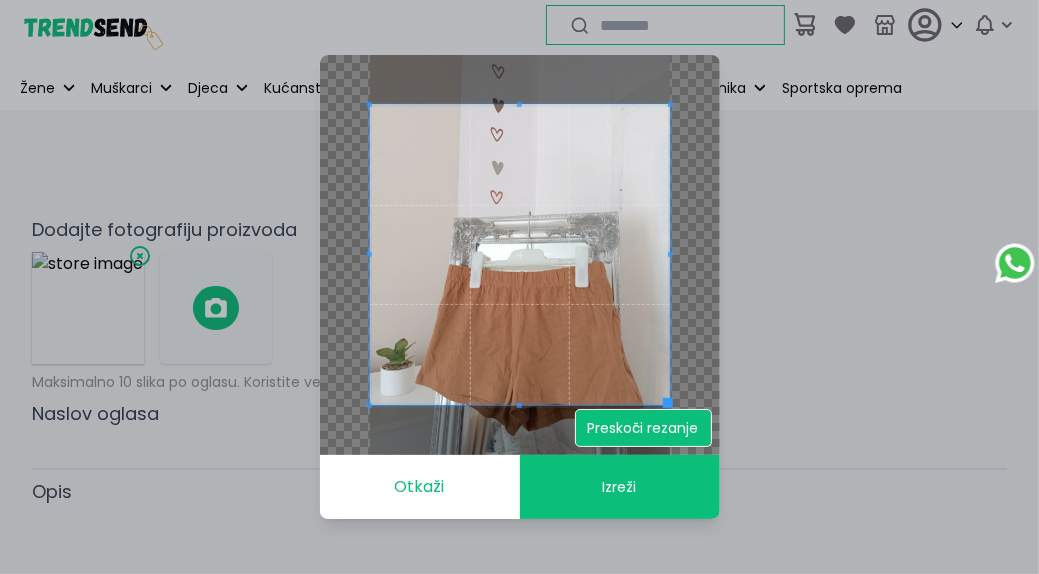 click on "Preskoči rezanje" at bounding box center (643, 428) 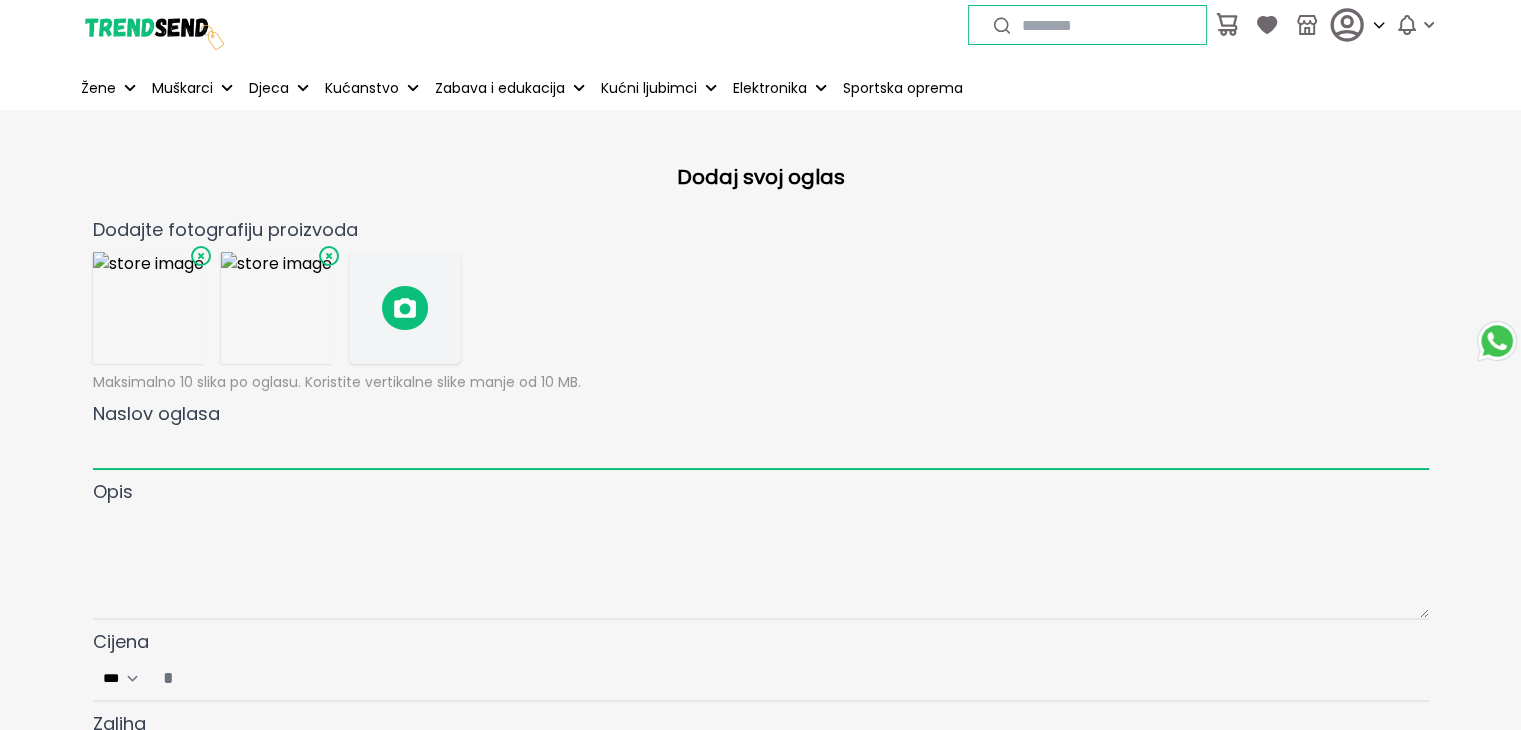 click on "Naslov oglasa" at bounding box center [761, 449] 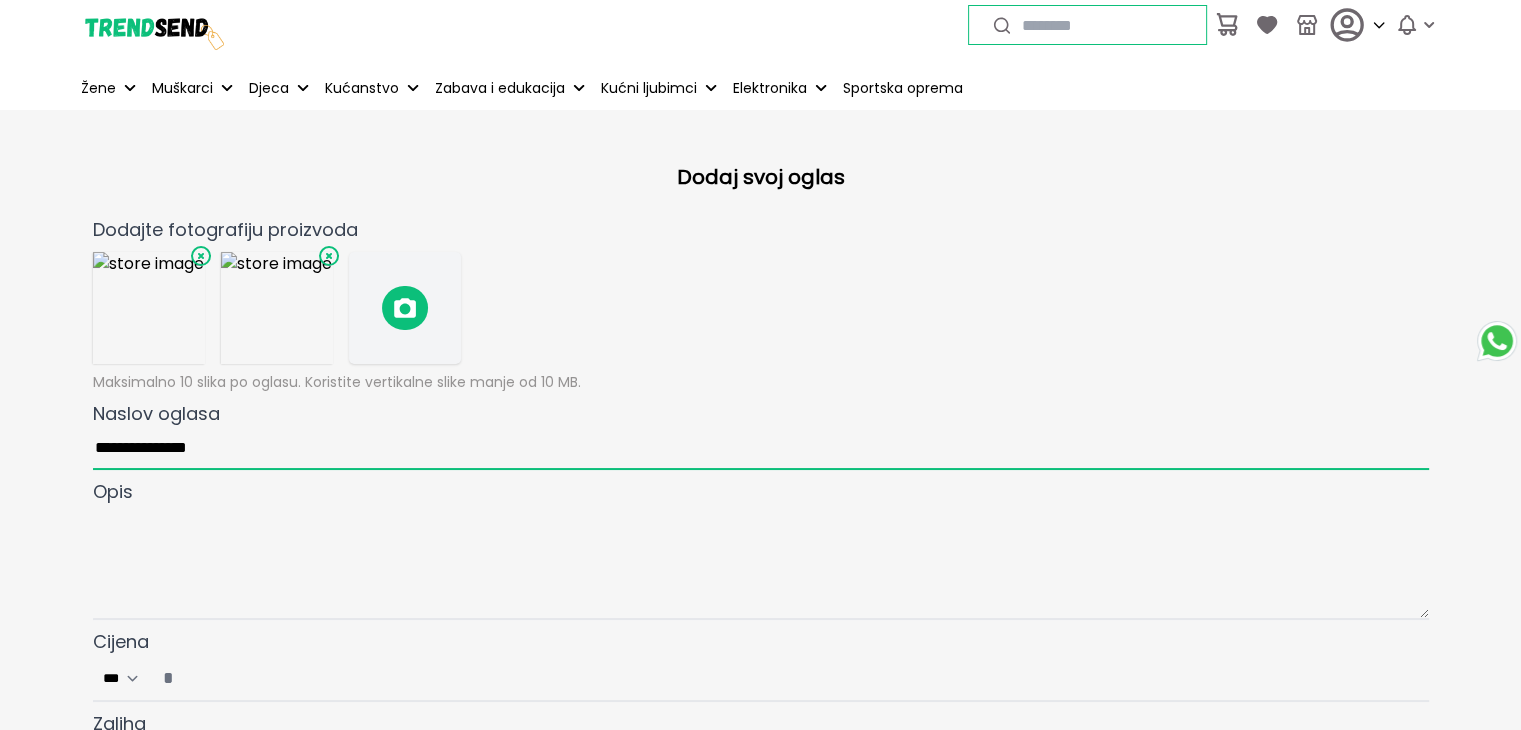 type on "**********" 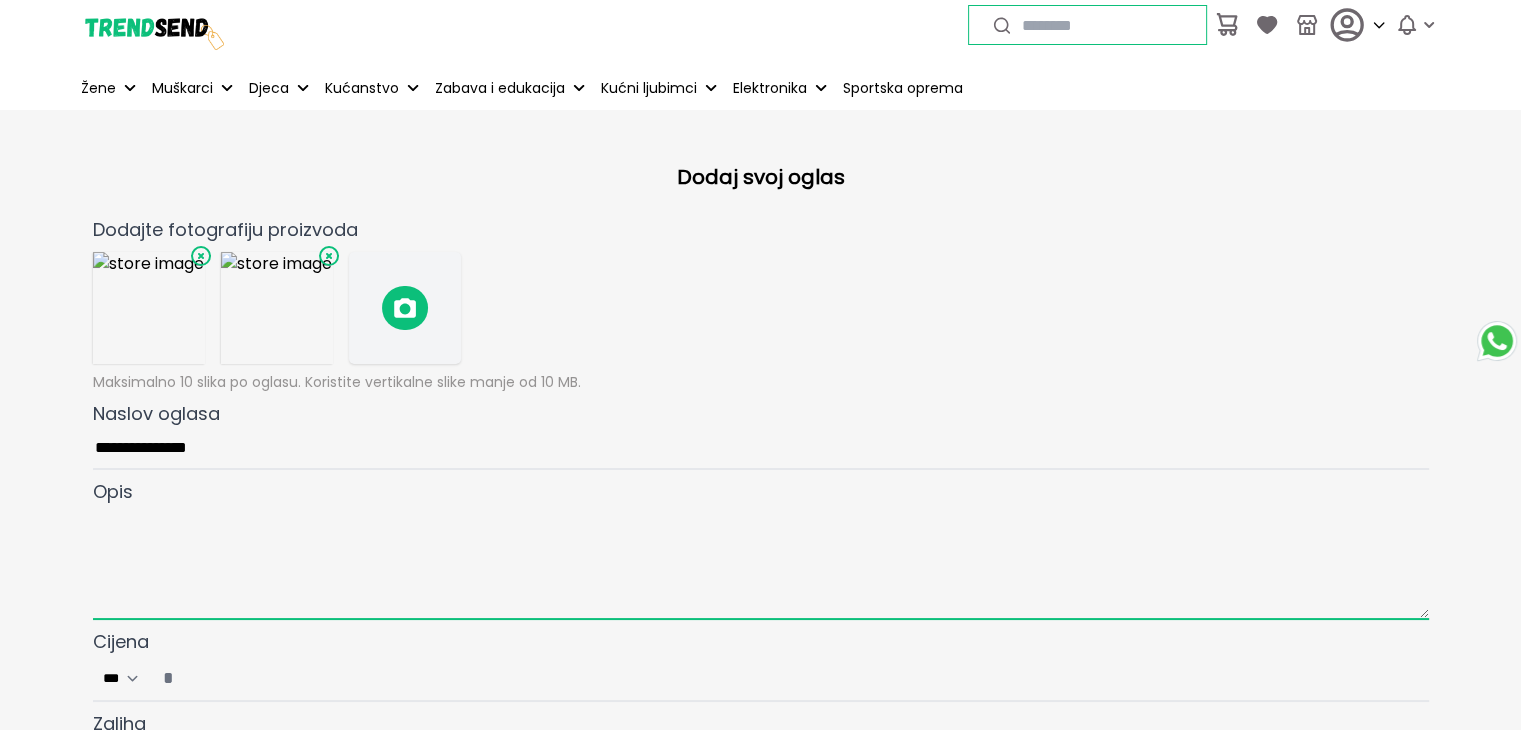 click at bounding box center (761, 563) 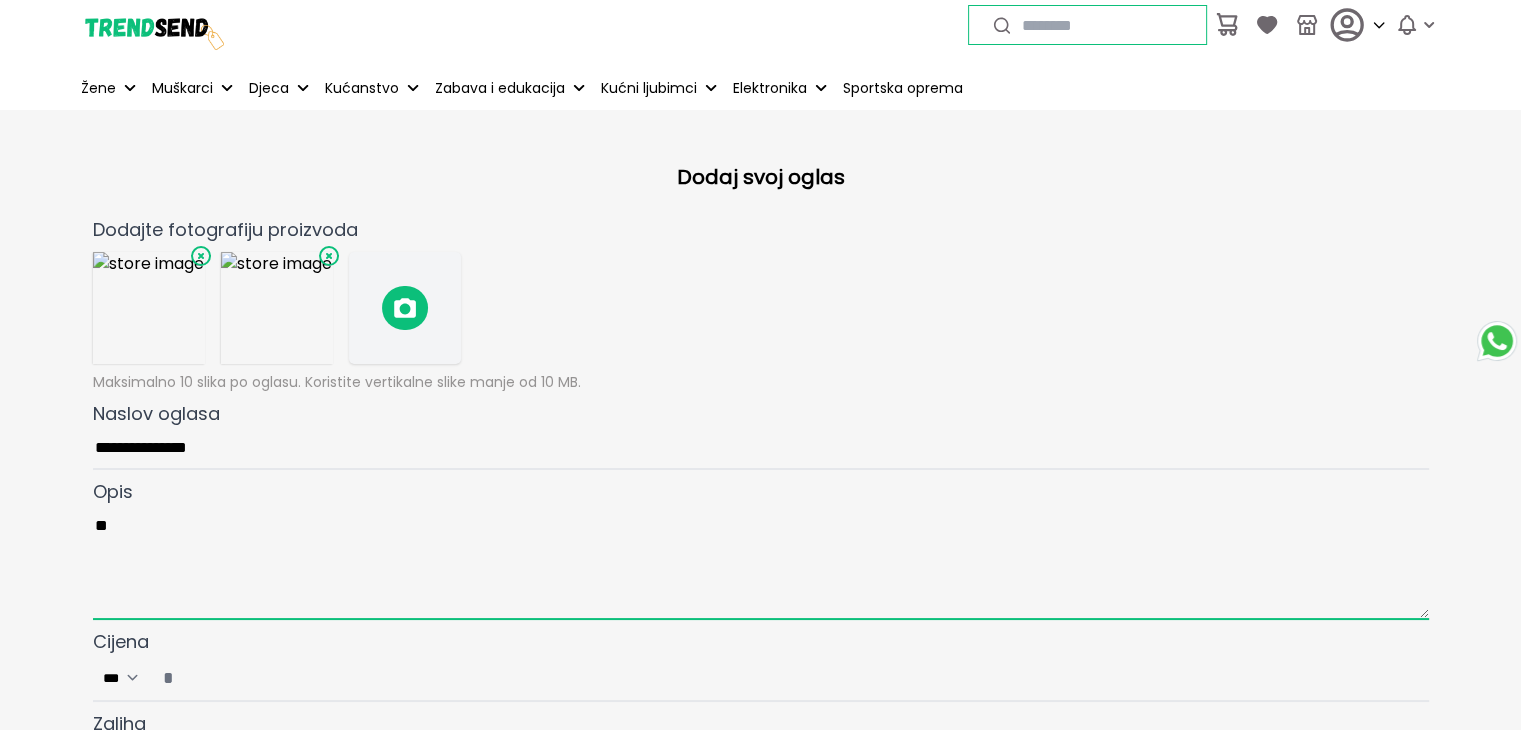 type on "*" 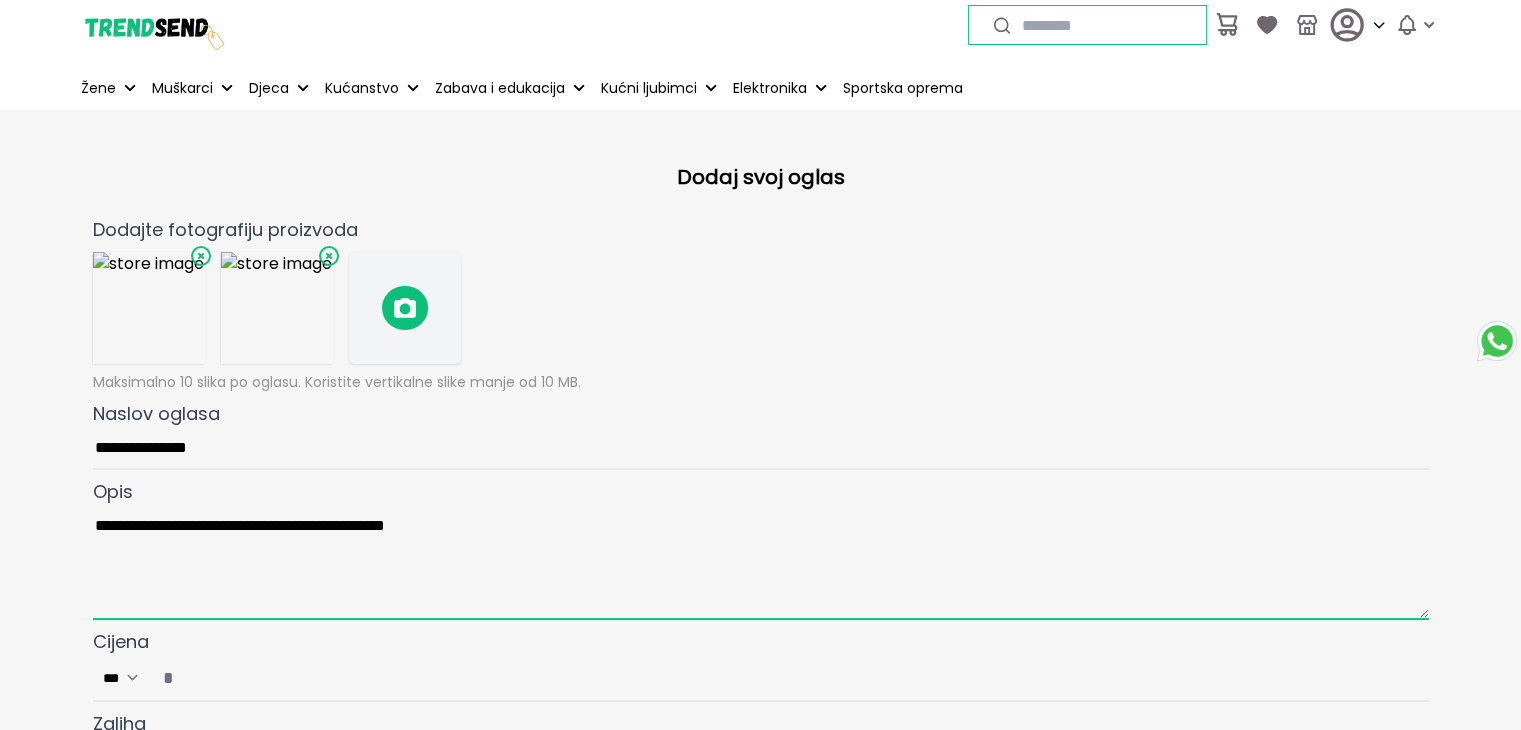 click on "**********" at bounding box center [761, 563] 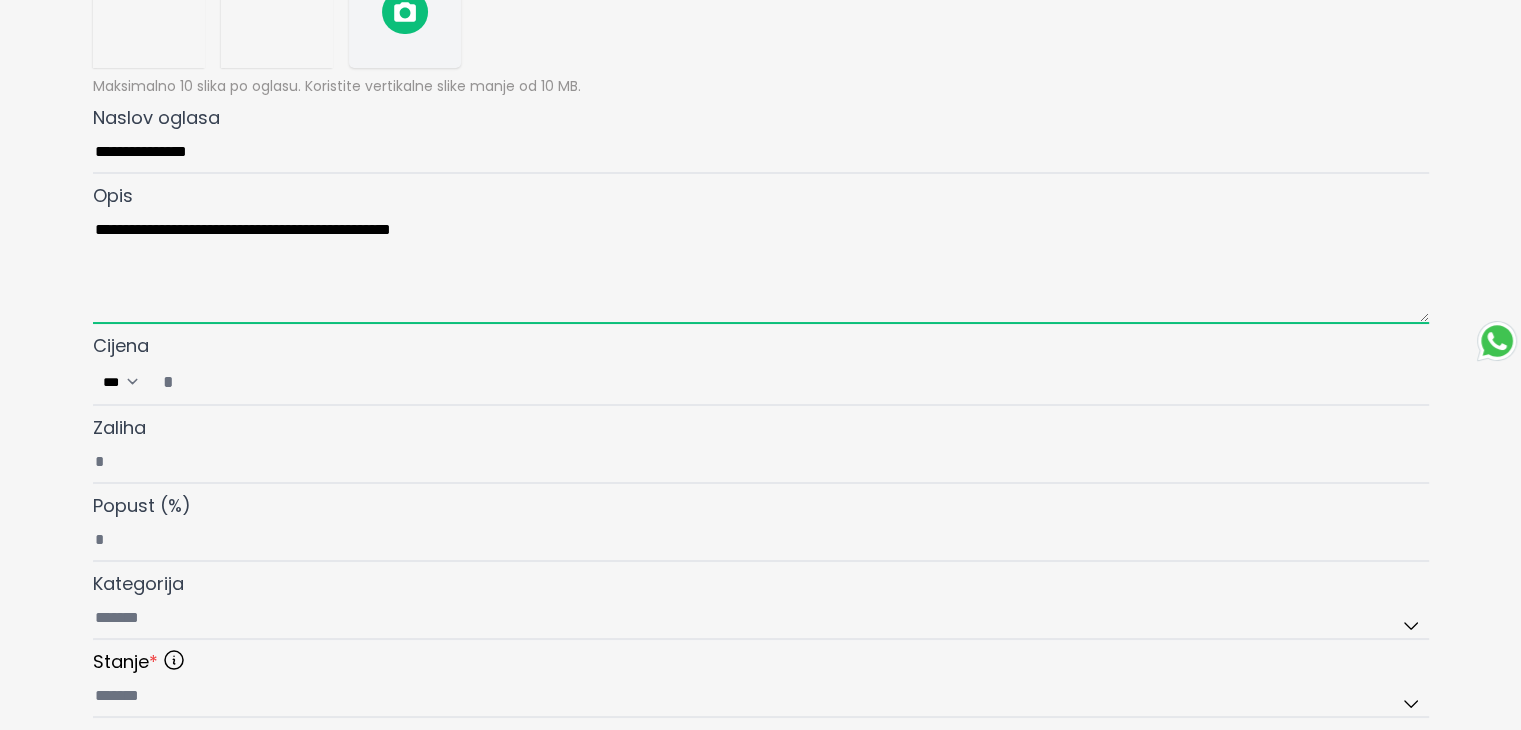 scroll, scrollTop: 300, scrollLeft: 0, axis: vertical 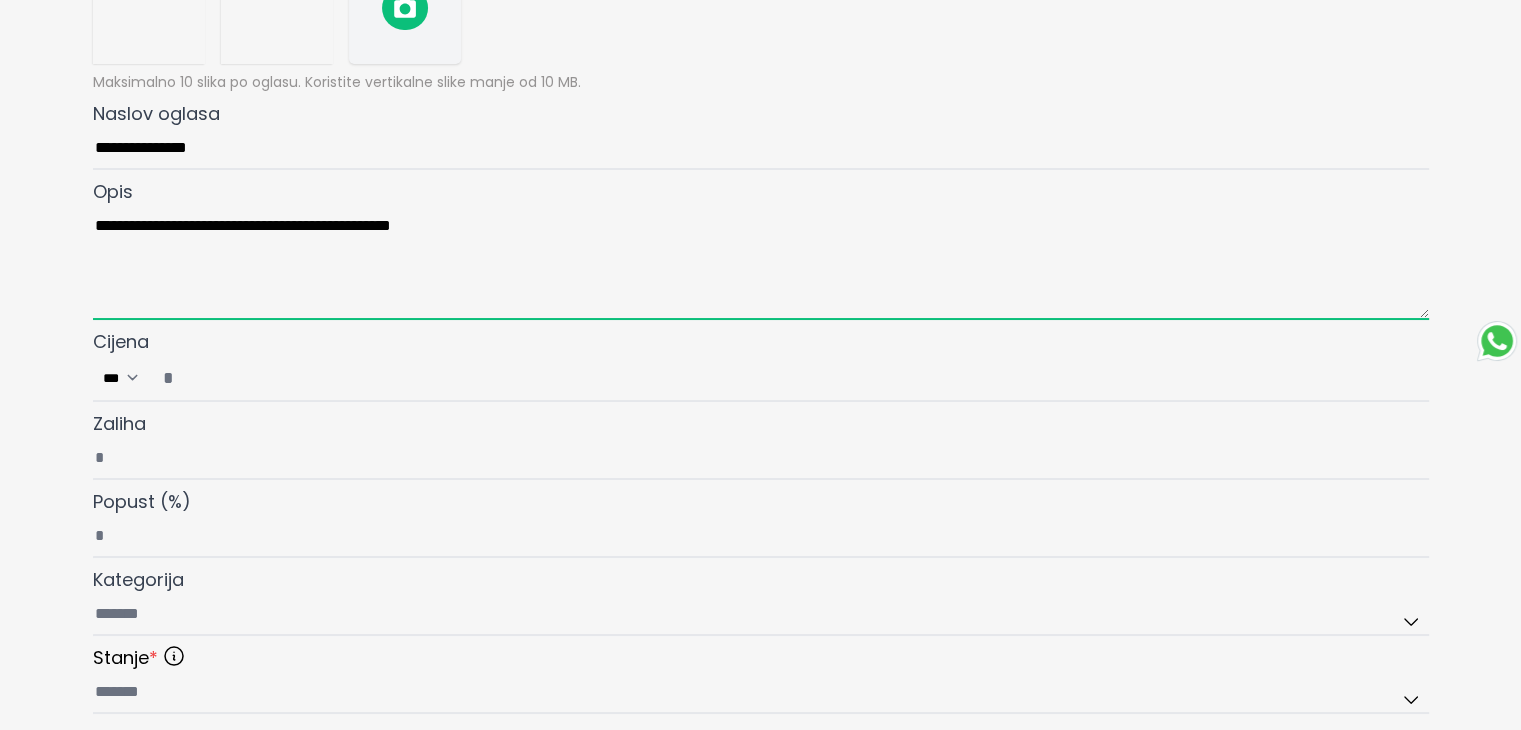 type on "**********" 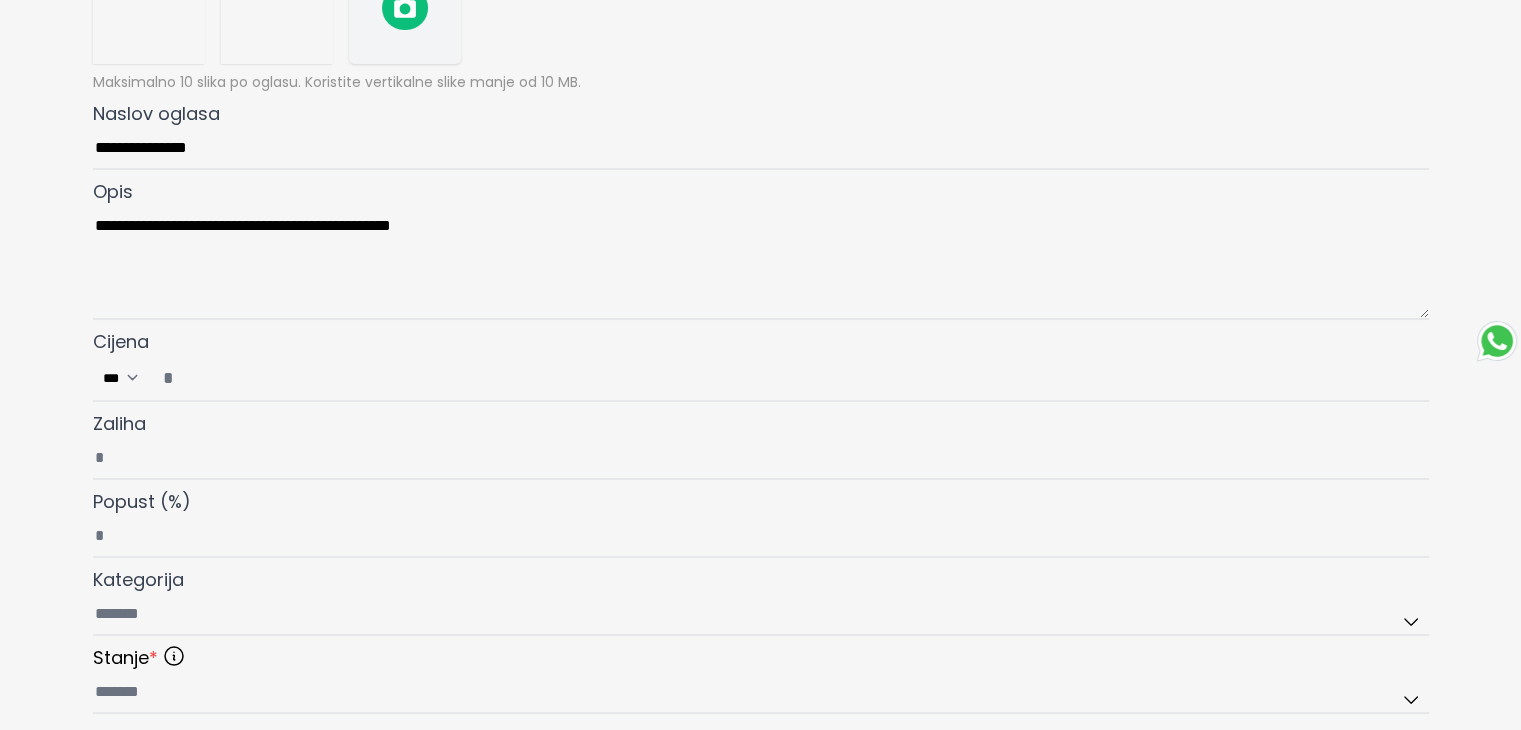 click on "Cijena ***" at bounding box center (789, 378) 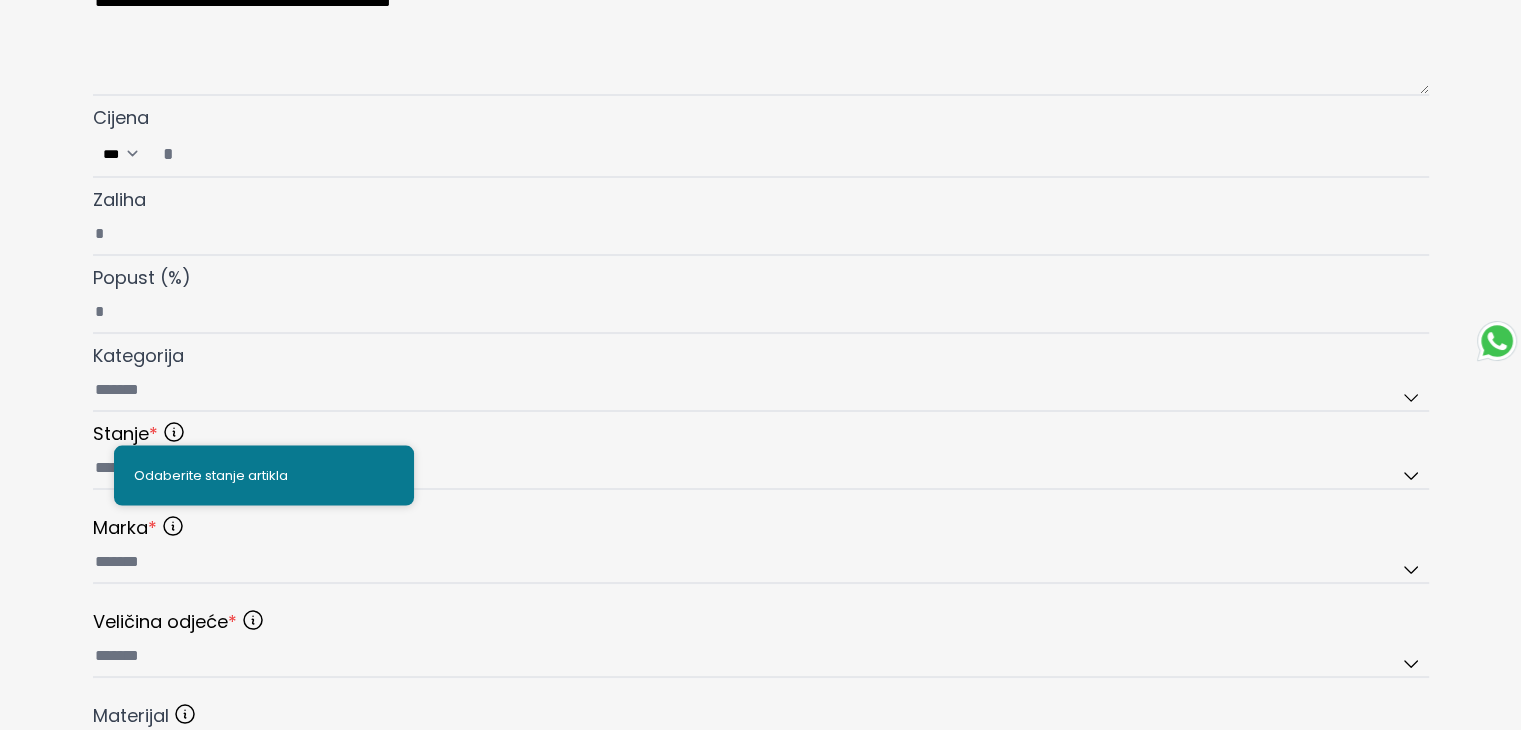 scroll, scrollTop: 600, scrollLeft: 0, axis: vertical 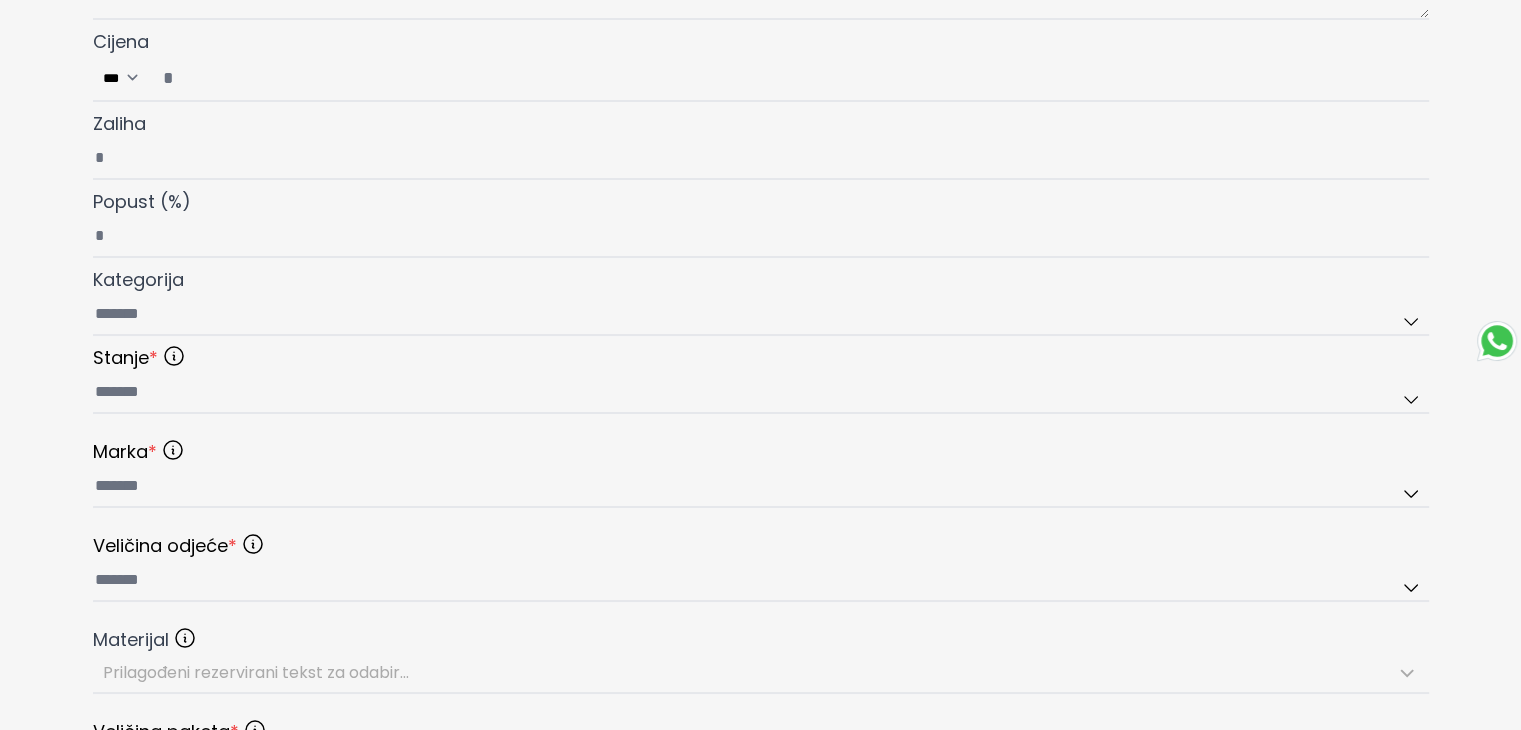 type on "*" 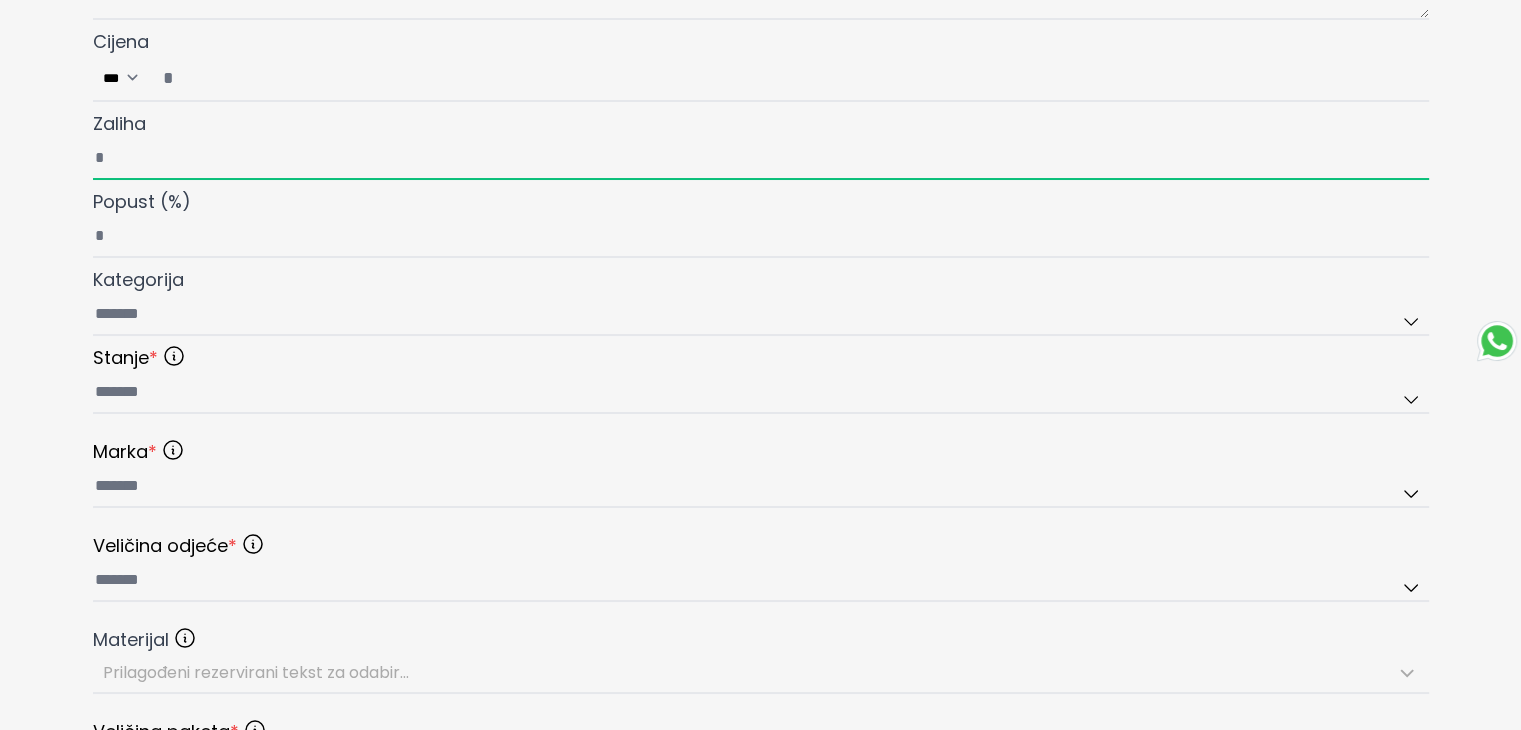 click on "Zaliha" at bounding box center (761, 159) 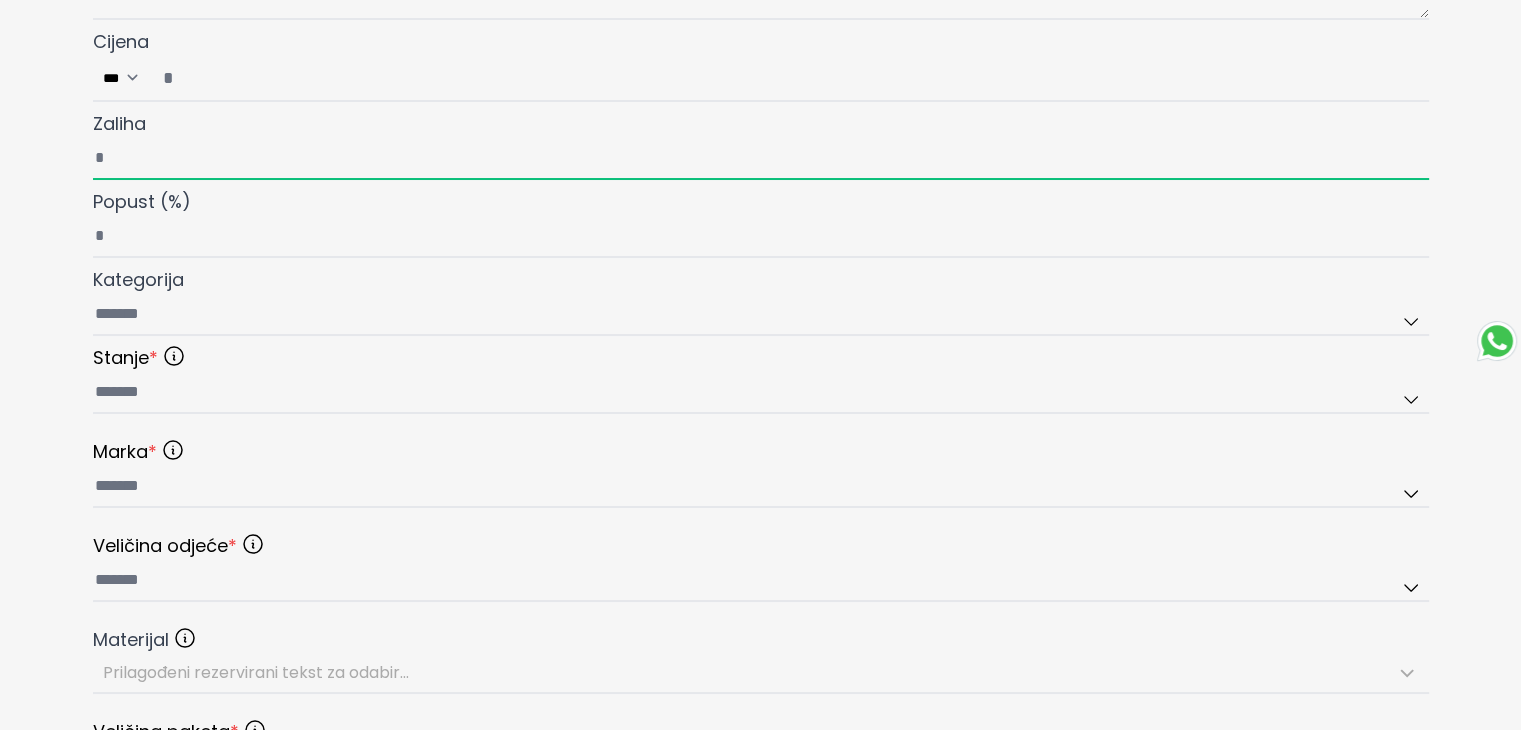 type on "*" 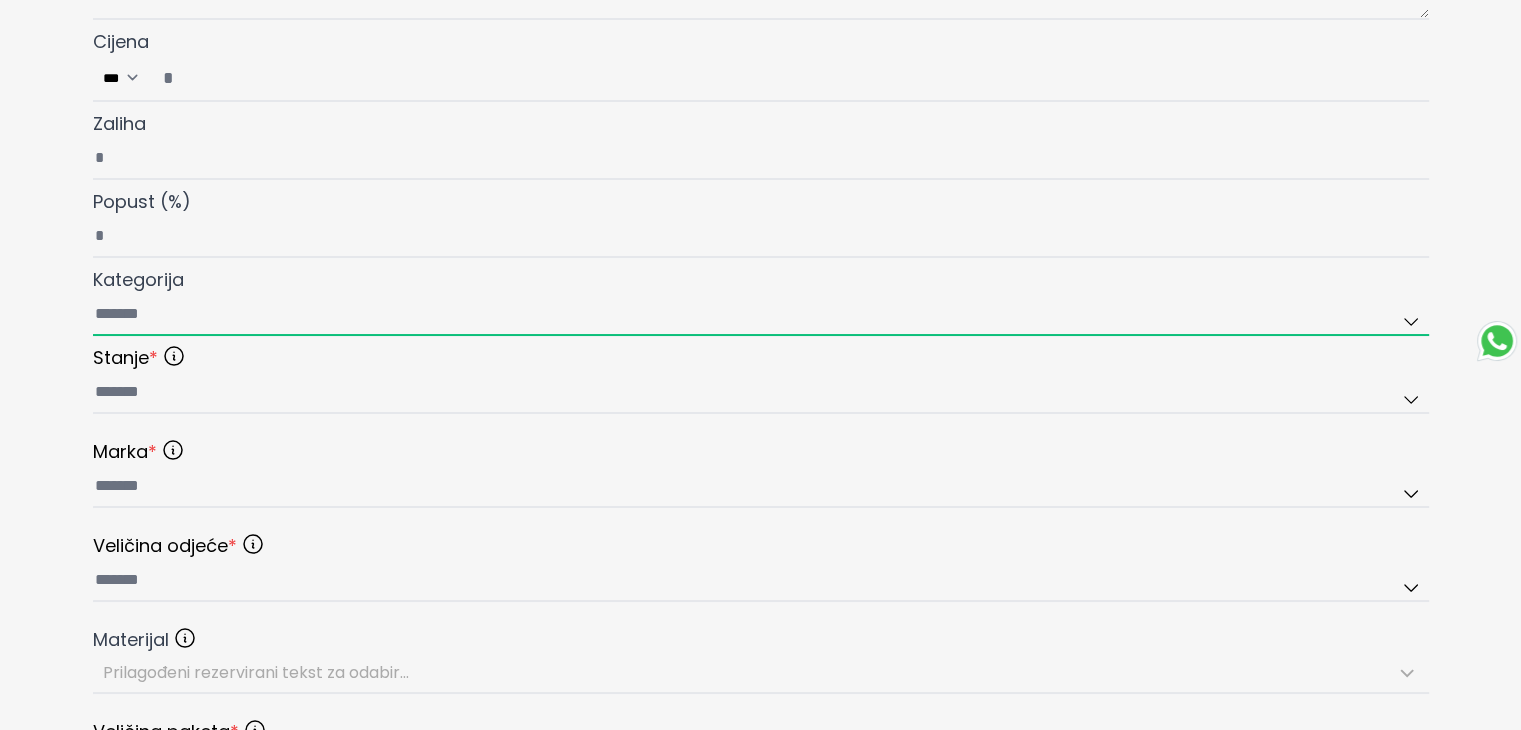 click on "Kategorija" at bounding box center [761, 315] 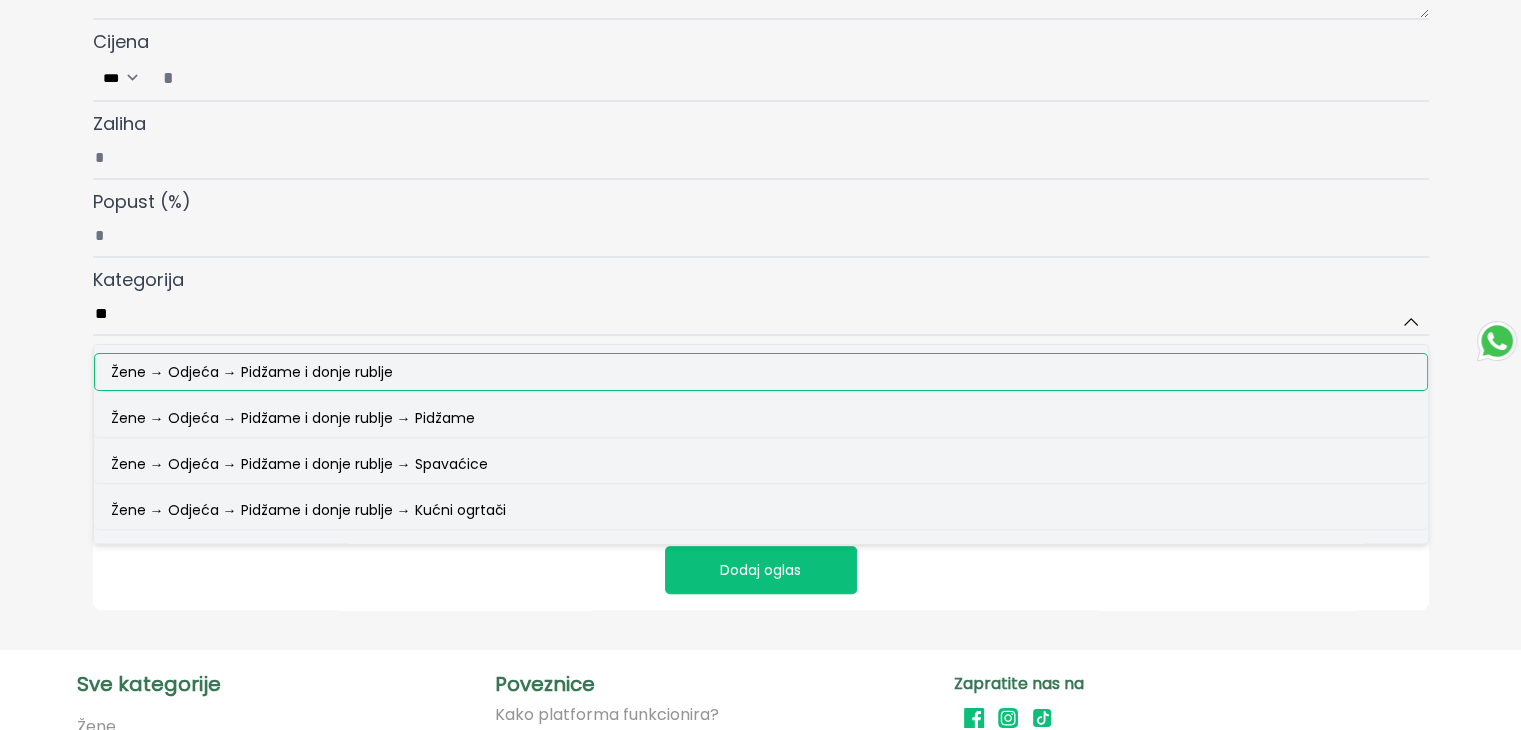 click on "Žene  →  Odjeća  →  Pidžame i donje rublje" at bounding box center [252, 372] 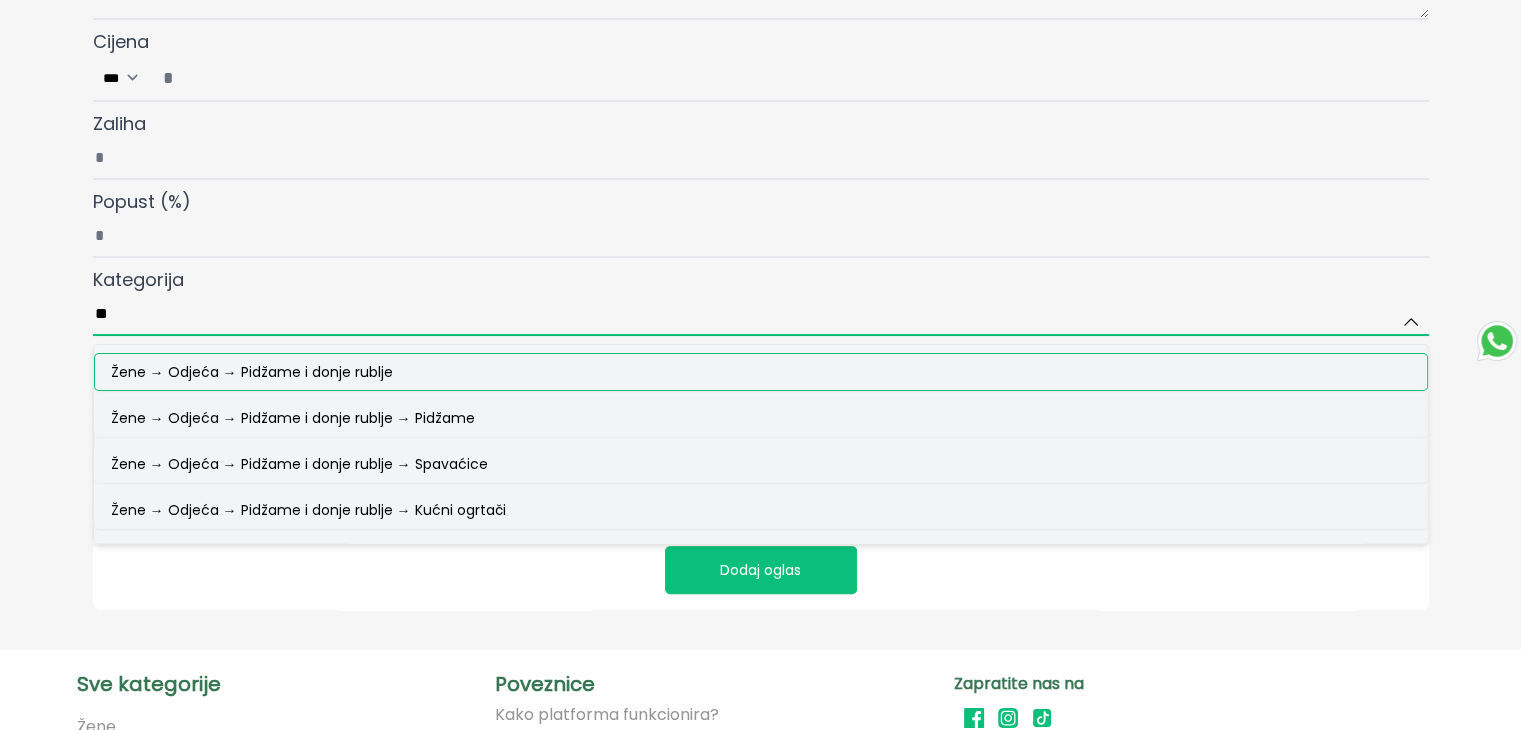 click on "**" at bounding box center (761, 315) 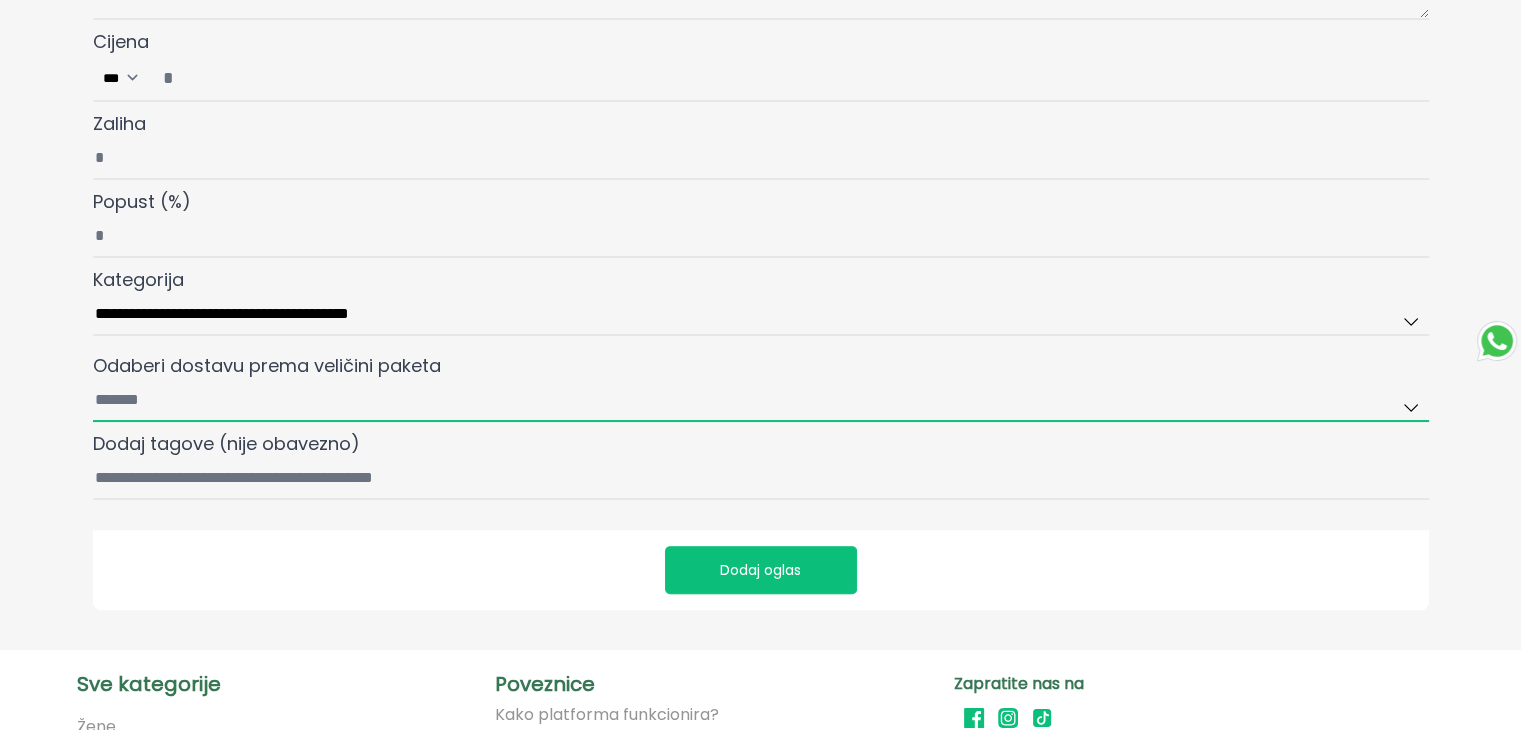 click on "Odaberi dostavu prema veličini paketa" at bounding box center [761, 401] 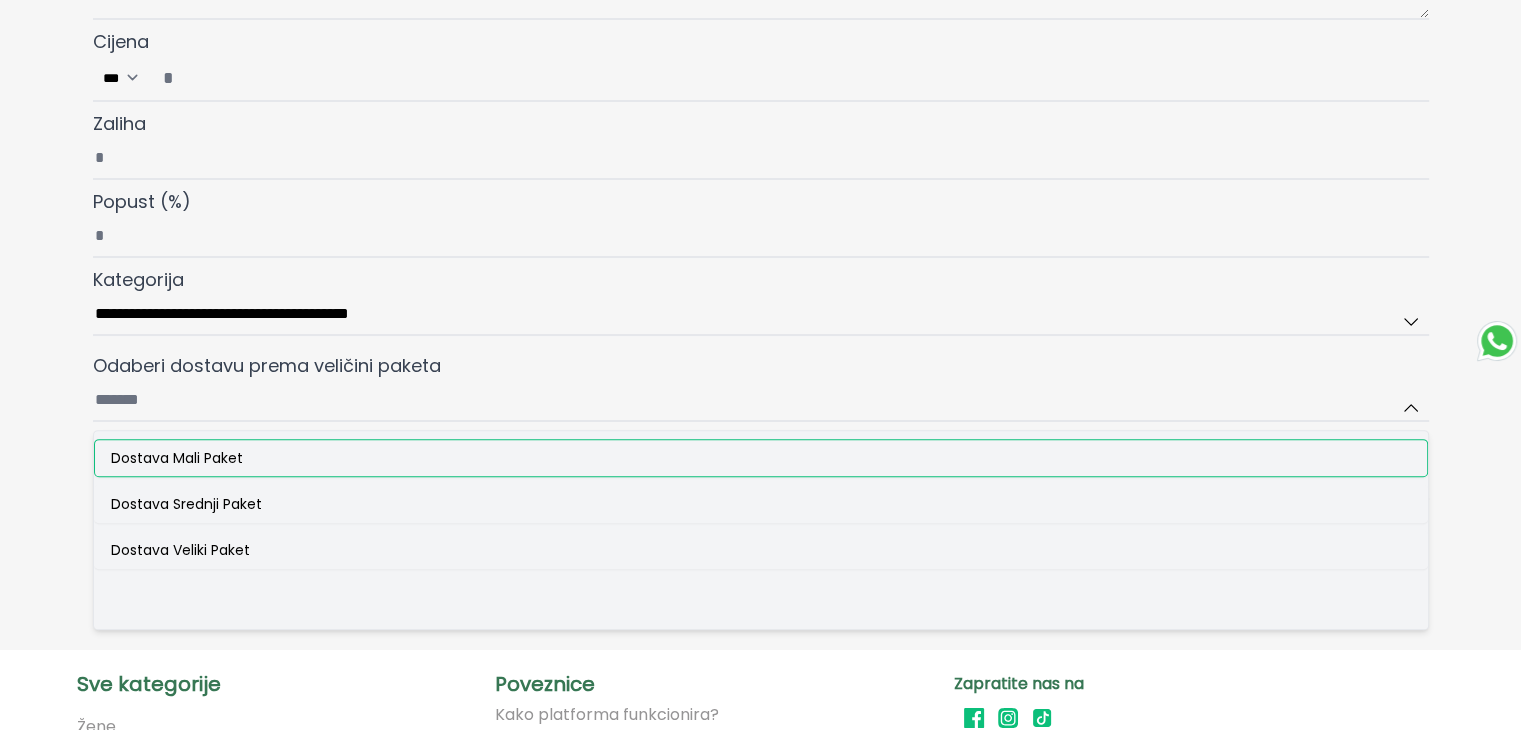 click on "Dostava Mali Paket" at bounding box center (761, 458) 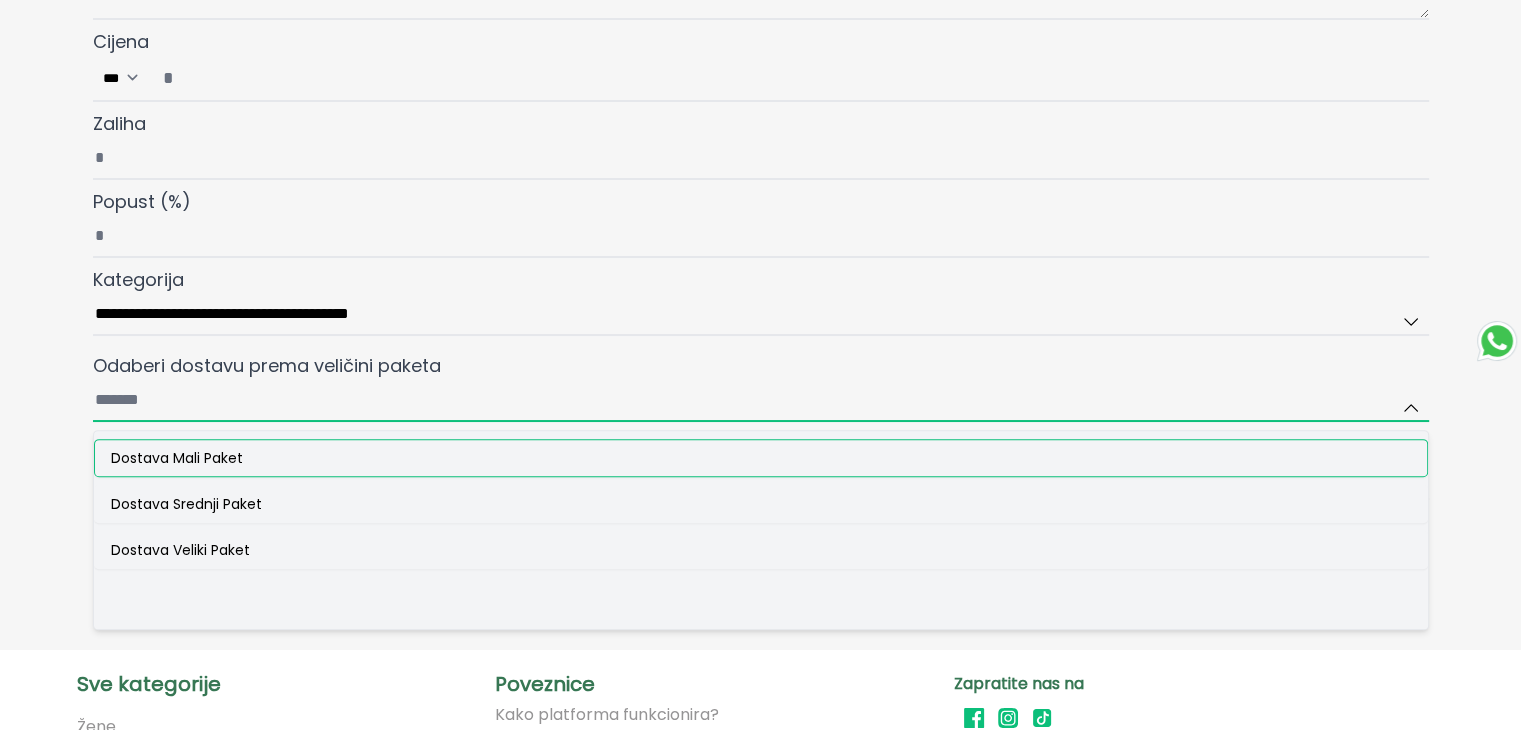 click on "Odaberi dostavu prema veličini paketa Dostava Mali Paket Dostava Srednji Paket Dostava Veliki Paket" at bounding box center (761, 401) 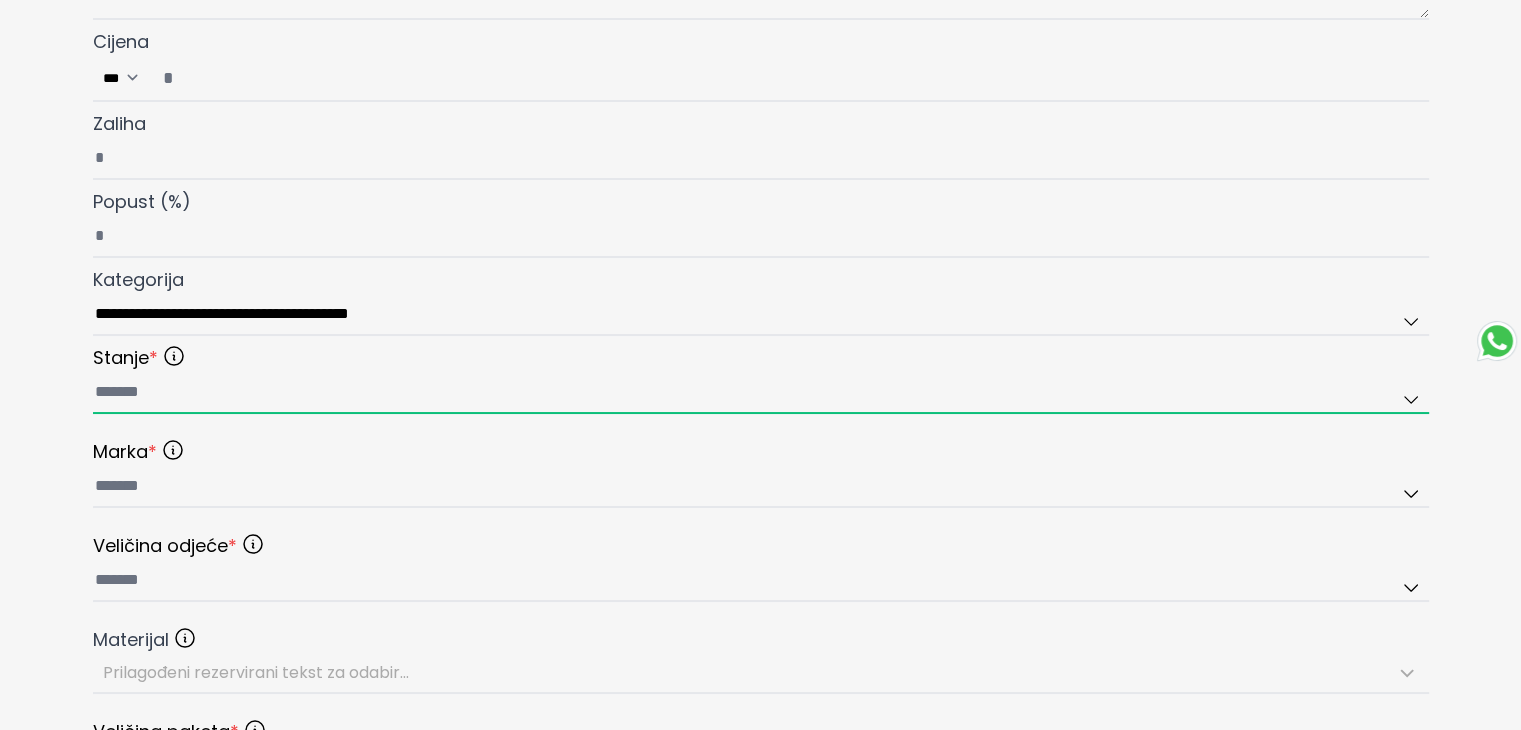 click at bounding box center [761, 393] 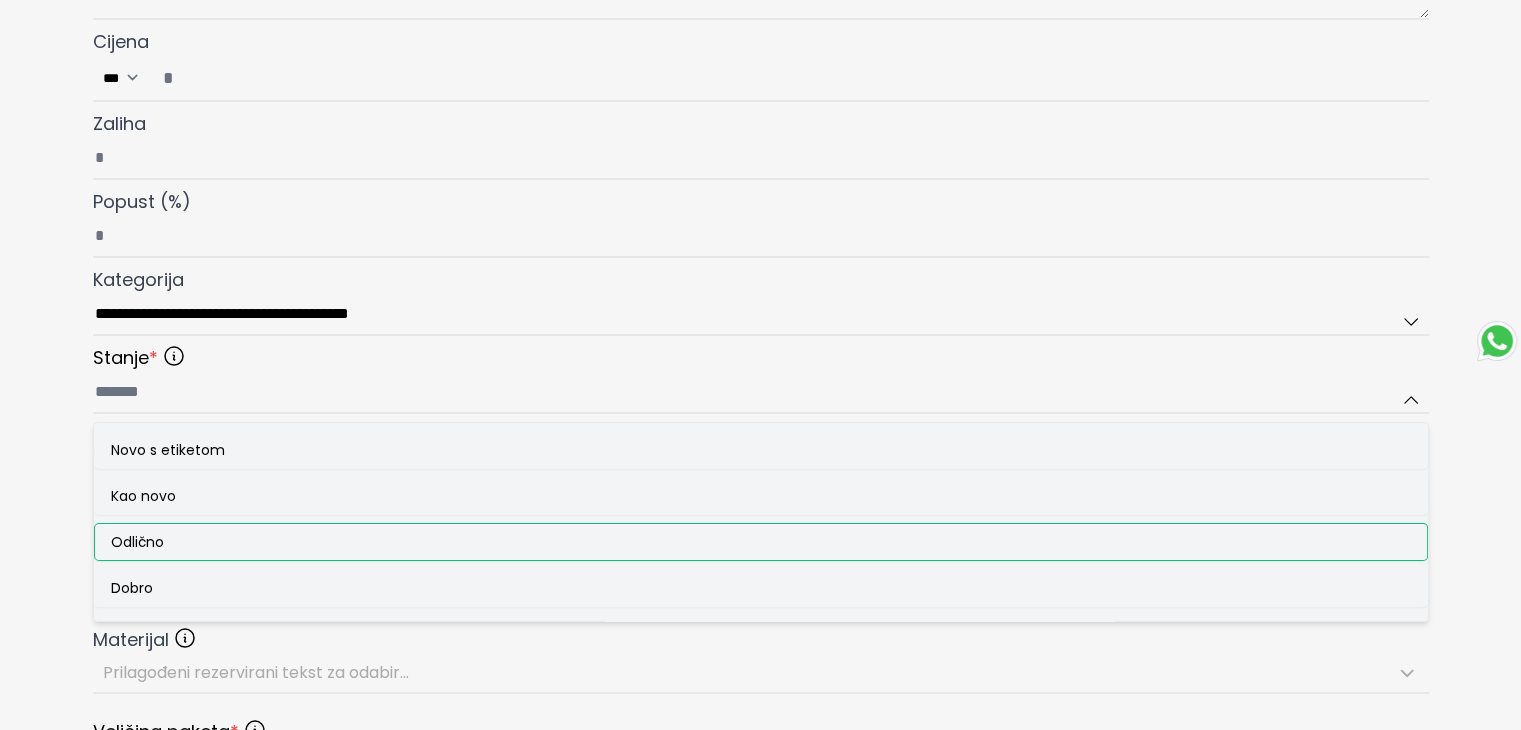 click on "Odlično" at bounding box center (761, 542) 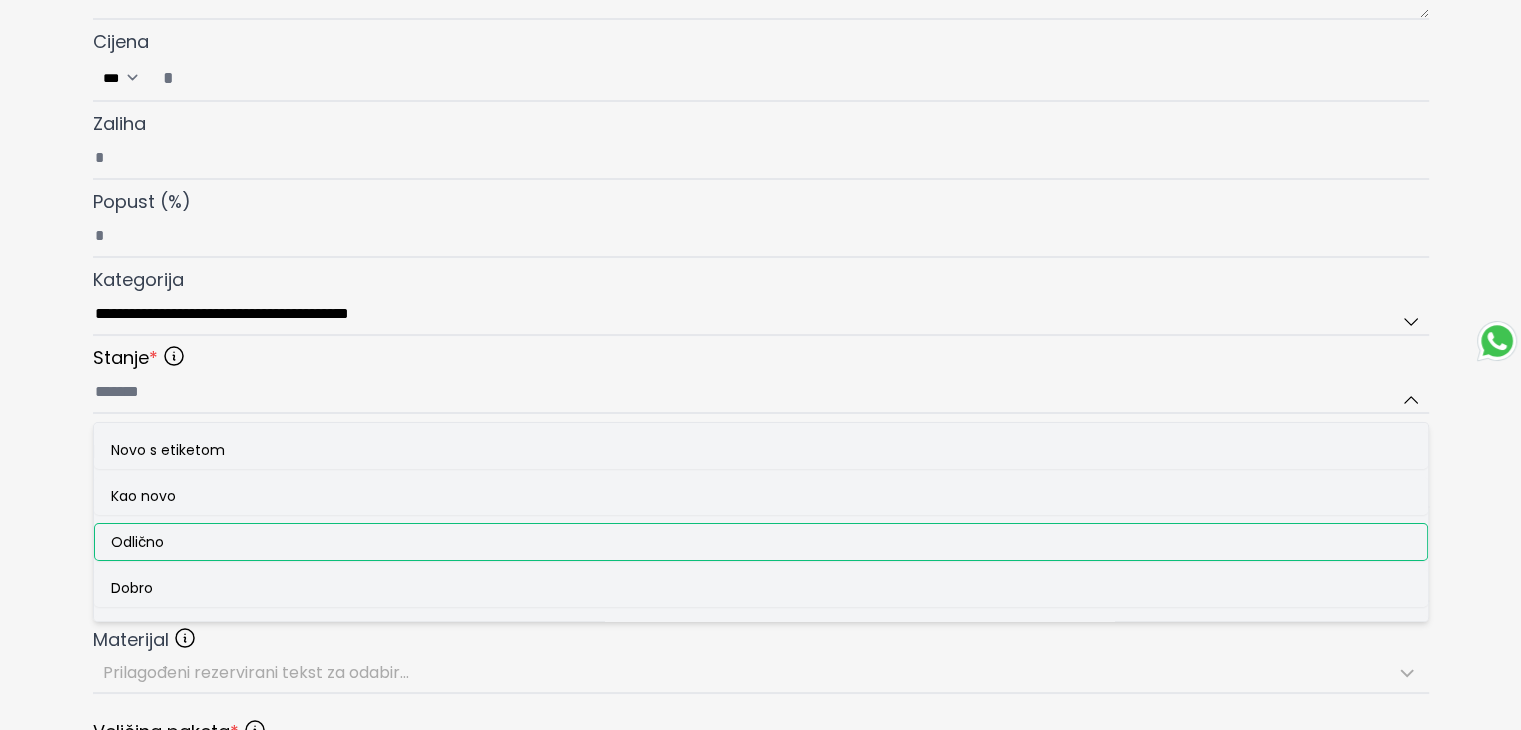 type on "*******" 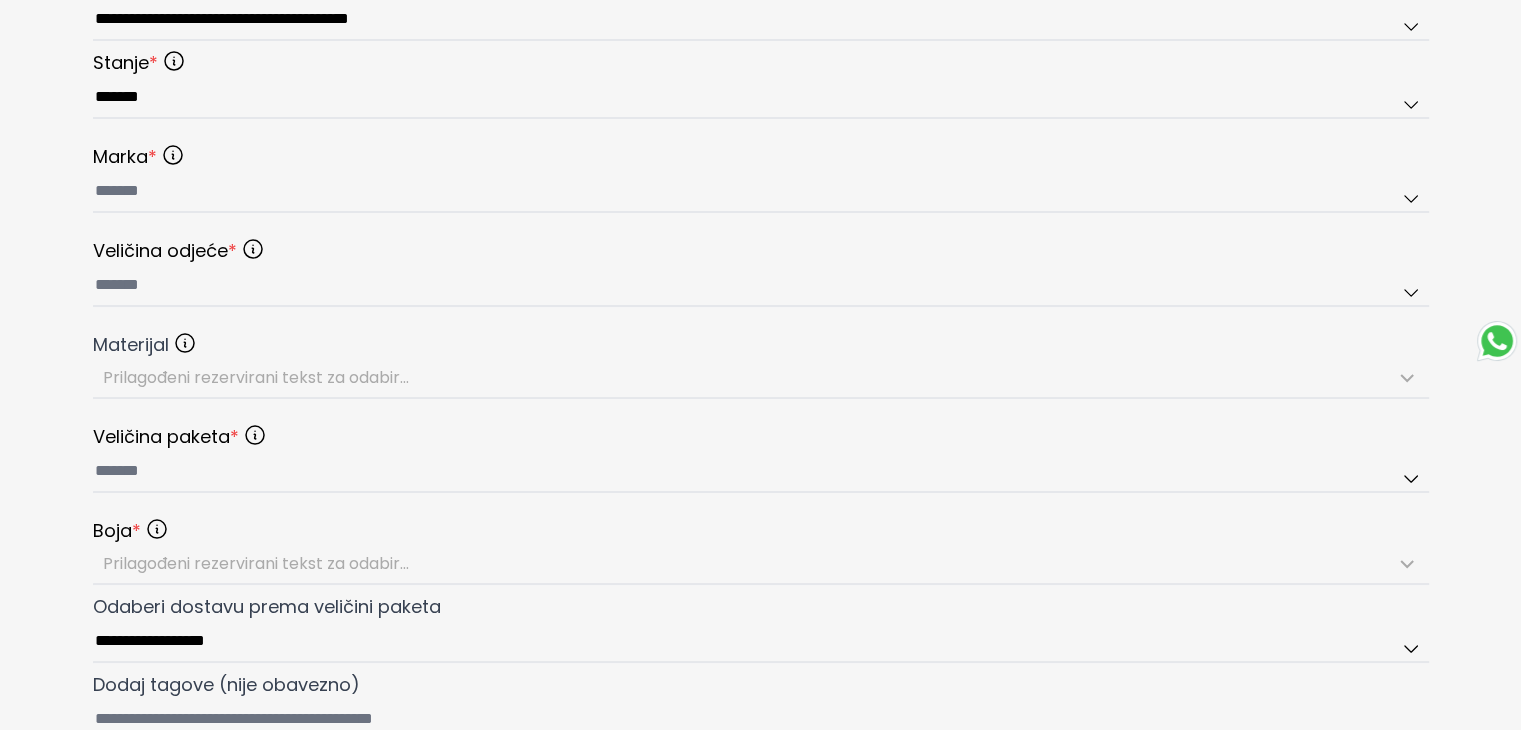 scroll, scrollTop: 900, scrollLeft: 0, axis: vertical 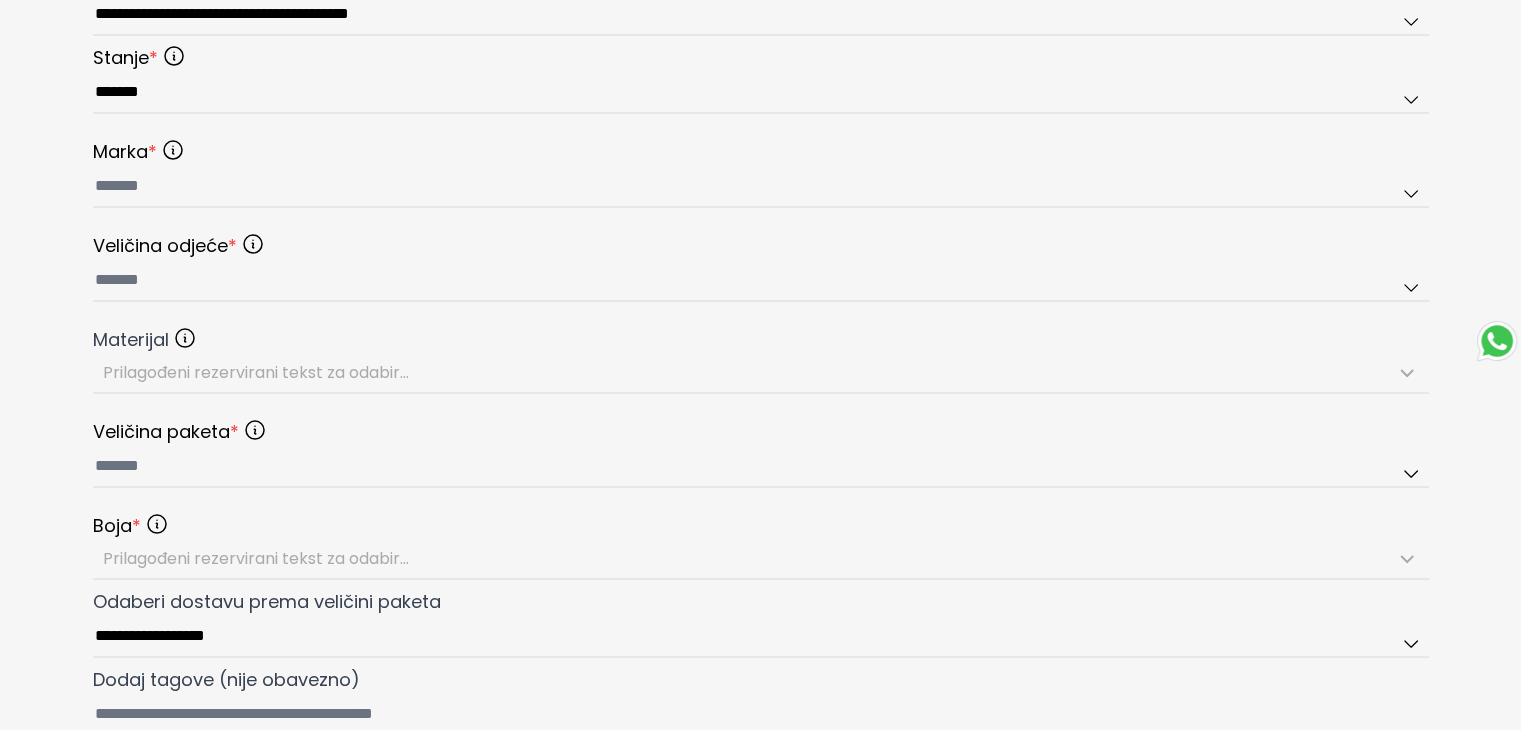 click on "Marka Odaberite marku" at bounding box center (761, 152) 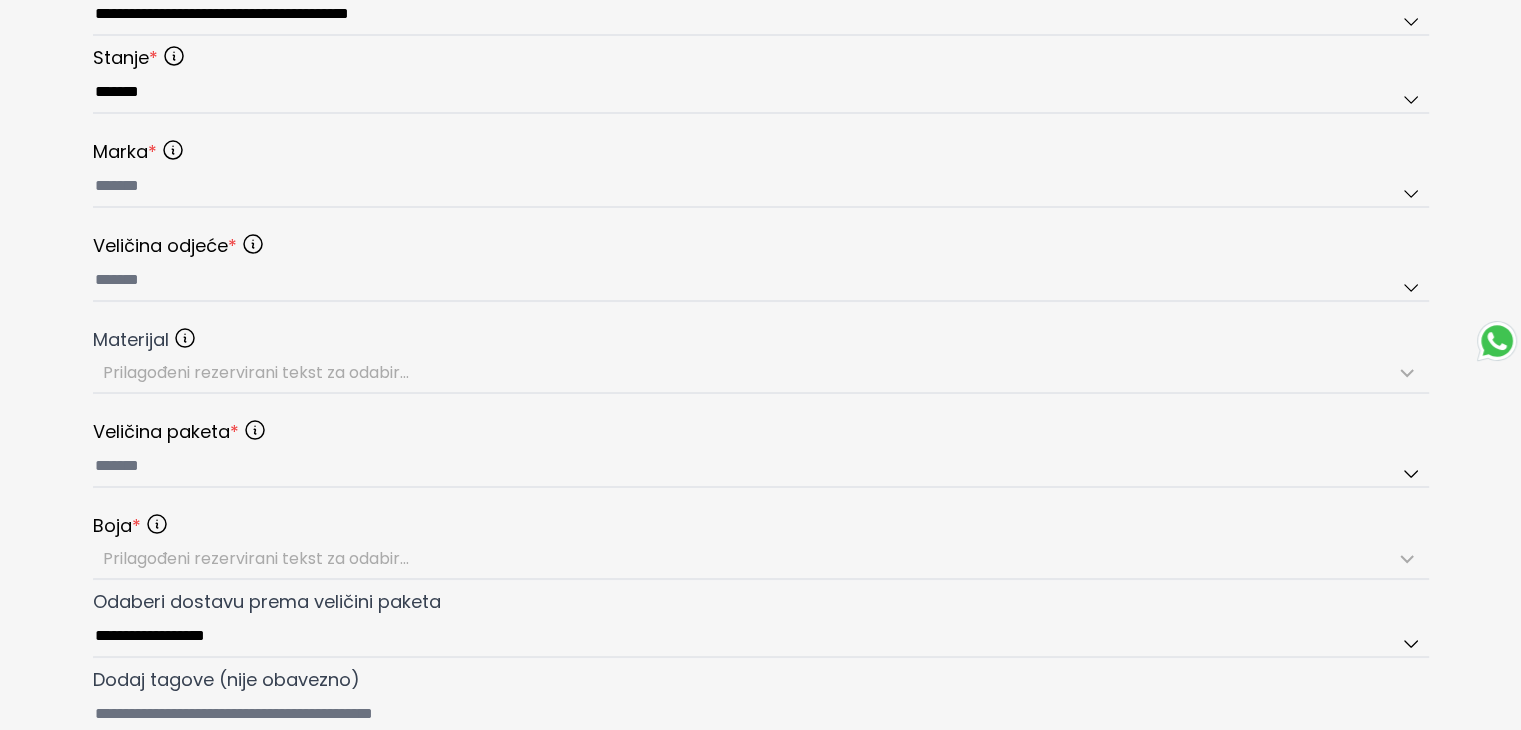 click on "Stanje Odaberite stanje artikla ******* Marka Odaberite marku Veličina odjeće Odaberite veličinu odjeće Materijal Odaberite materijal (nije obvezno) Prilagođeni rezervirani tekst za odabir... Veličina paketa Odaberite istu veličinu paketa kao što ste odabrali za dostavu. Boja Odaberite boju Prilagođeni rezervirani tekst za odabir..." at bounding box center (761, 312) 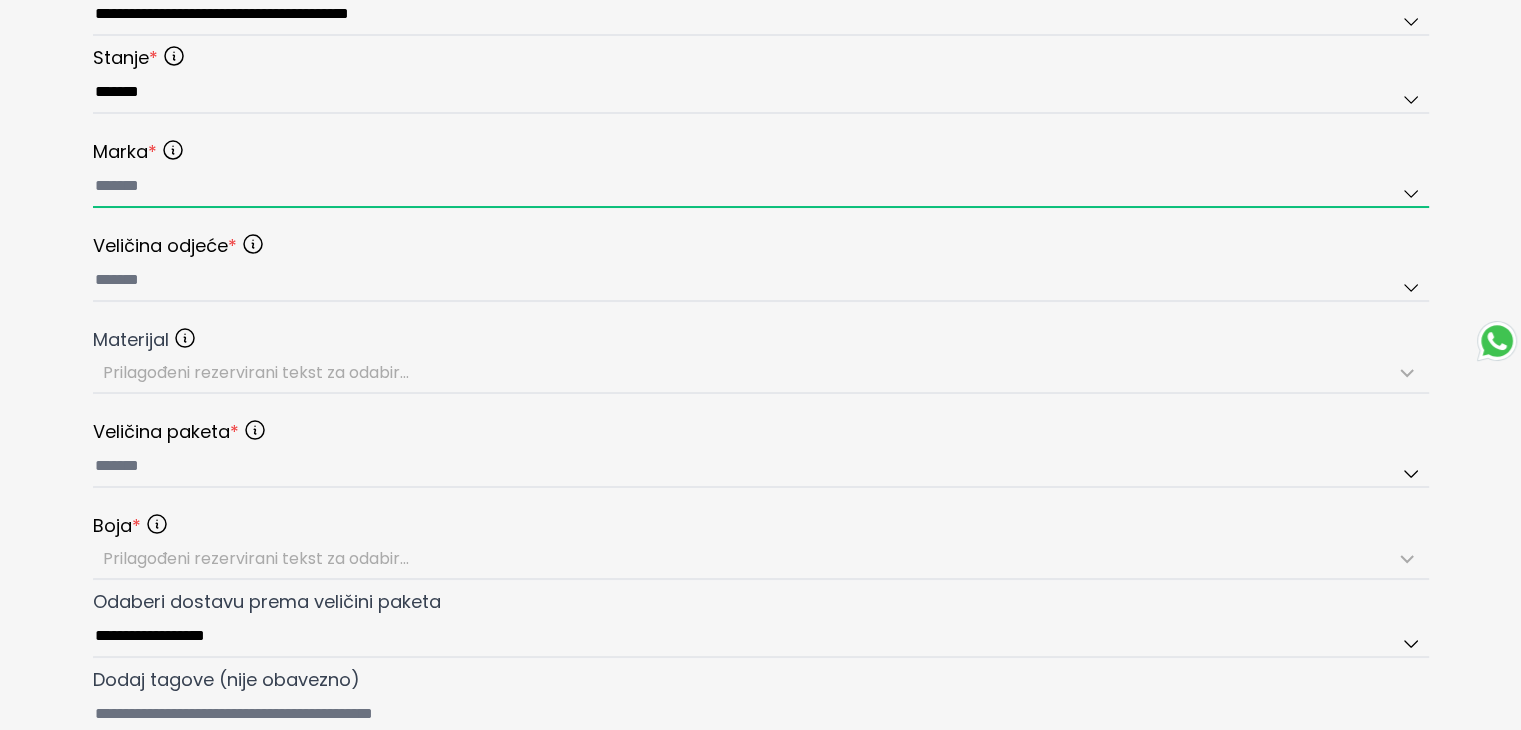 click at bounding box center (761, 187) 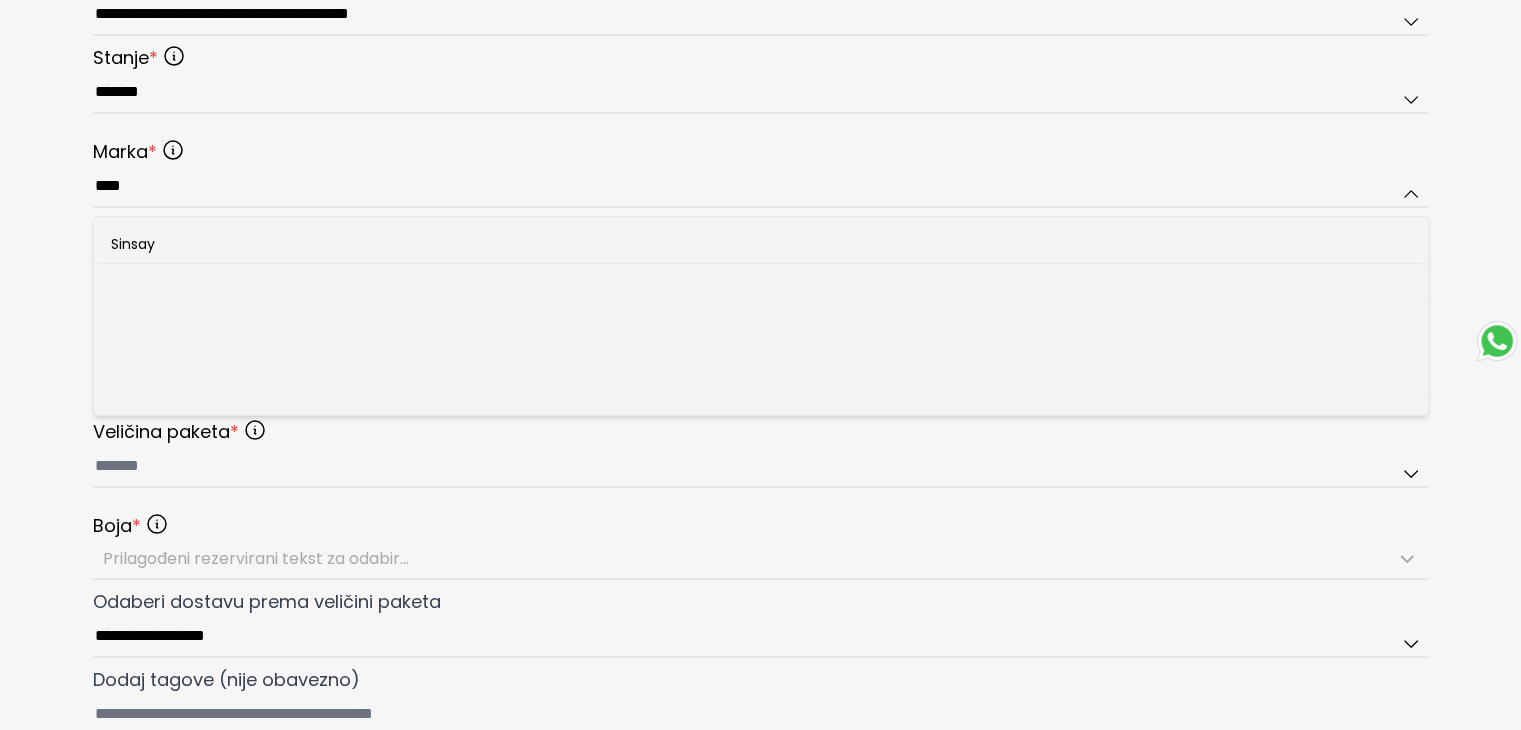 click on "Sinsay" at bounding box center [761, 244] 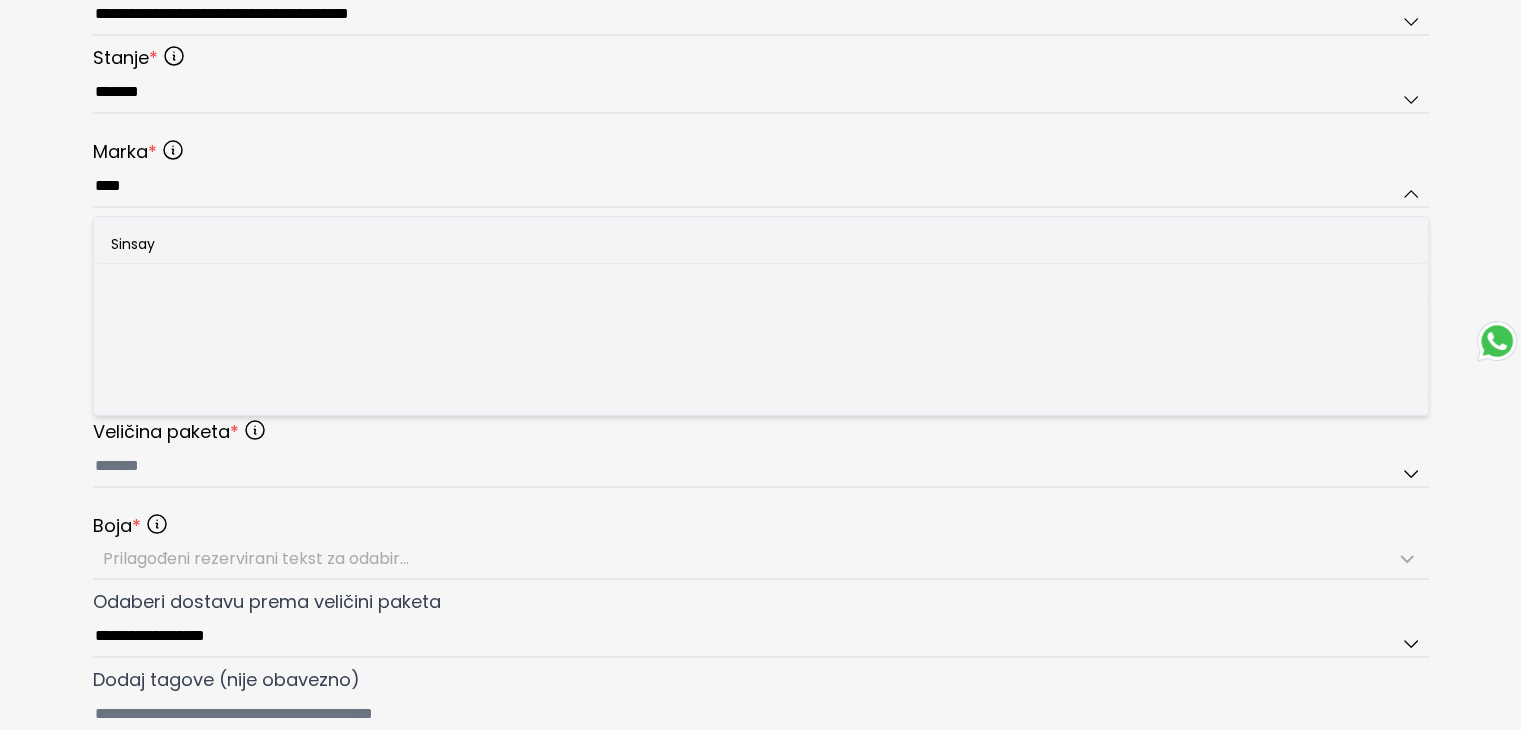type on "******" 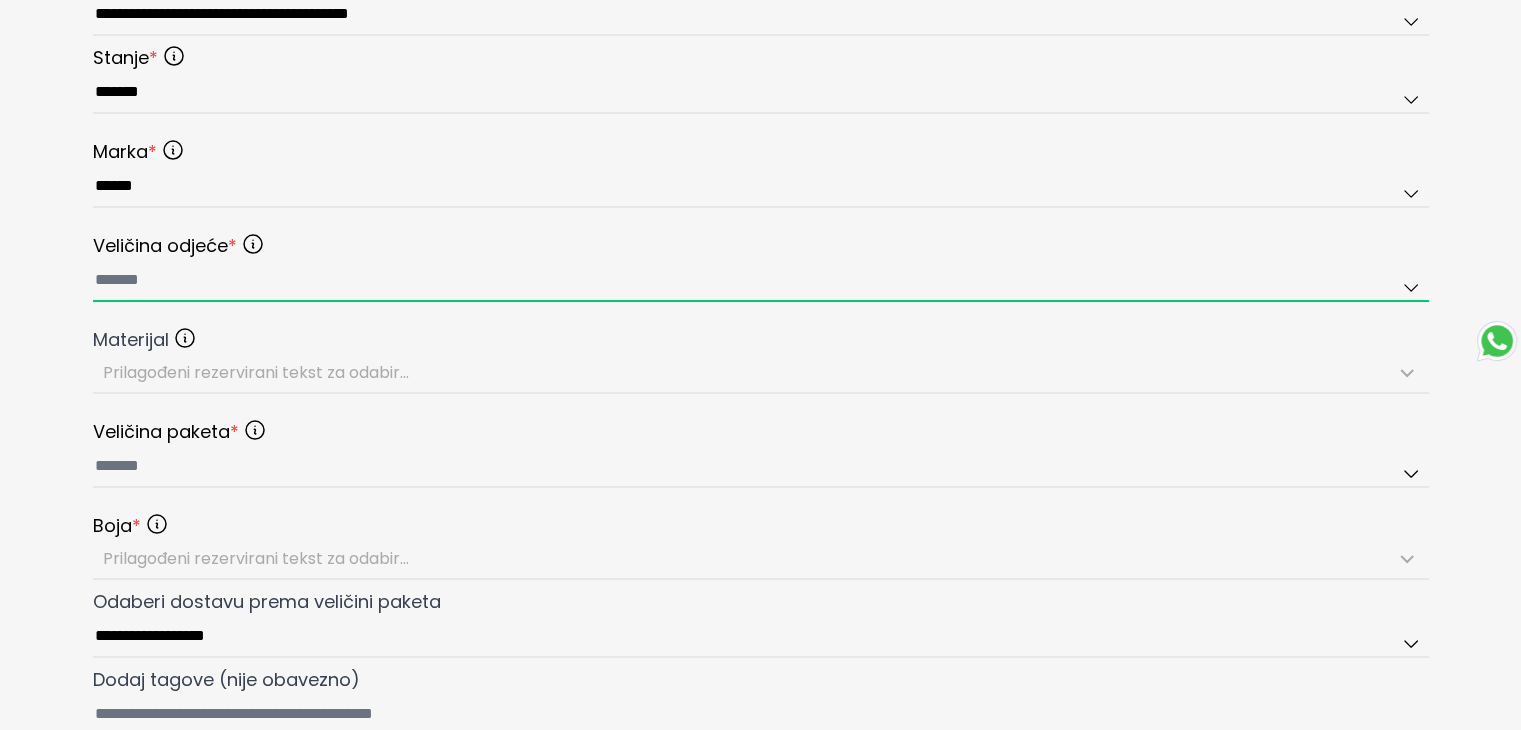 click at bounding box center (761, 281) 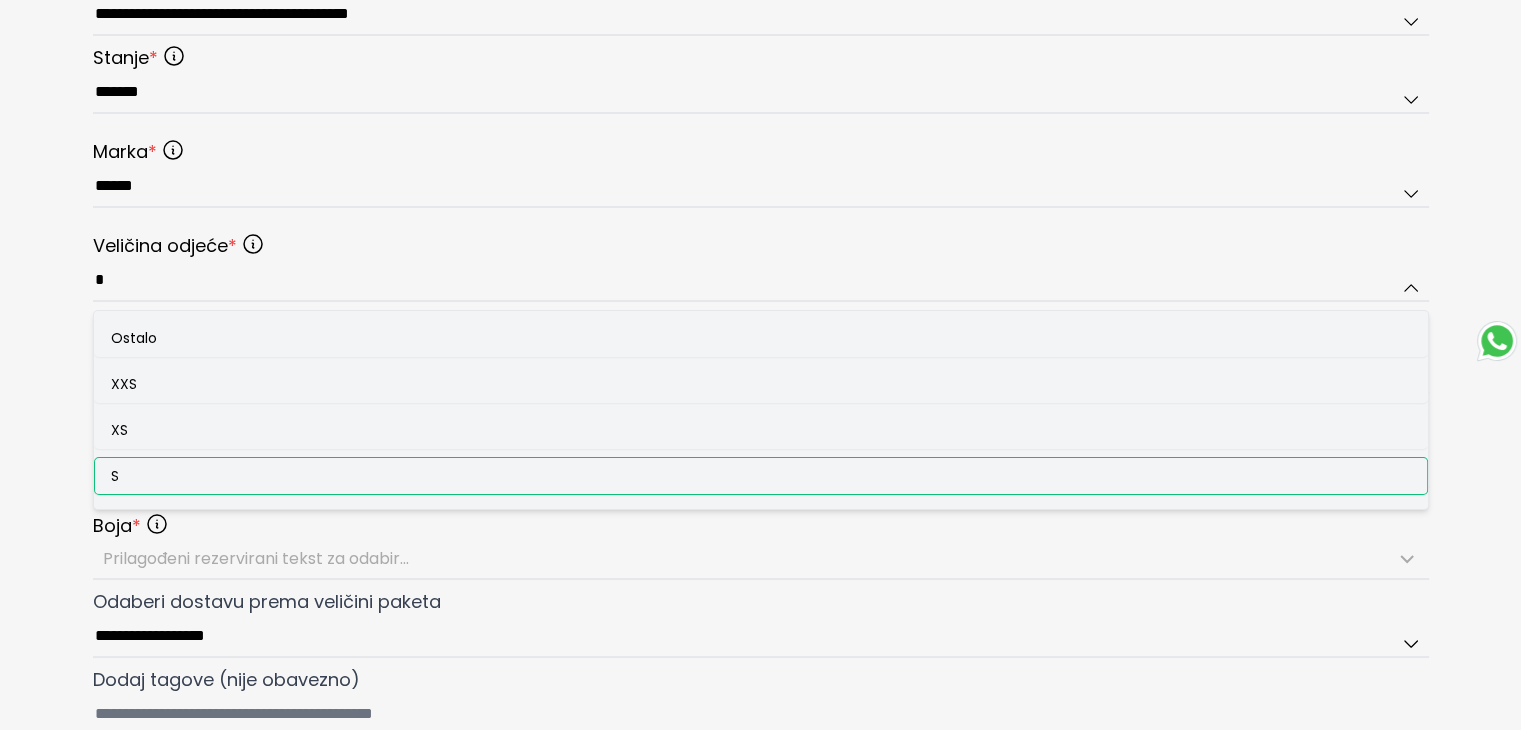 click on "S" at bounding box center (761, 476) 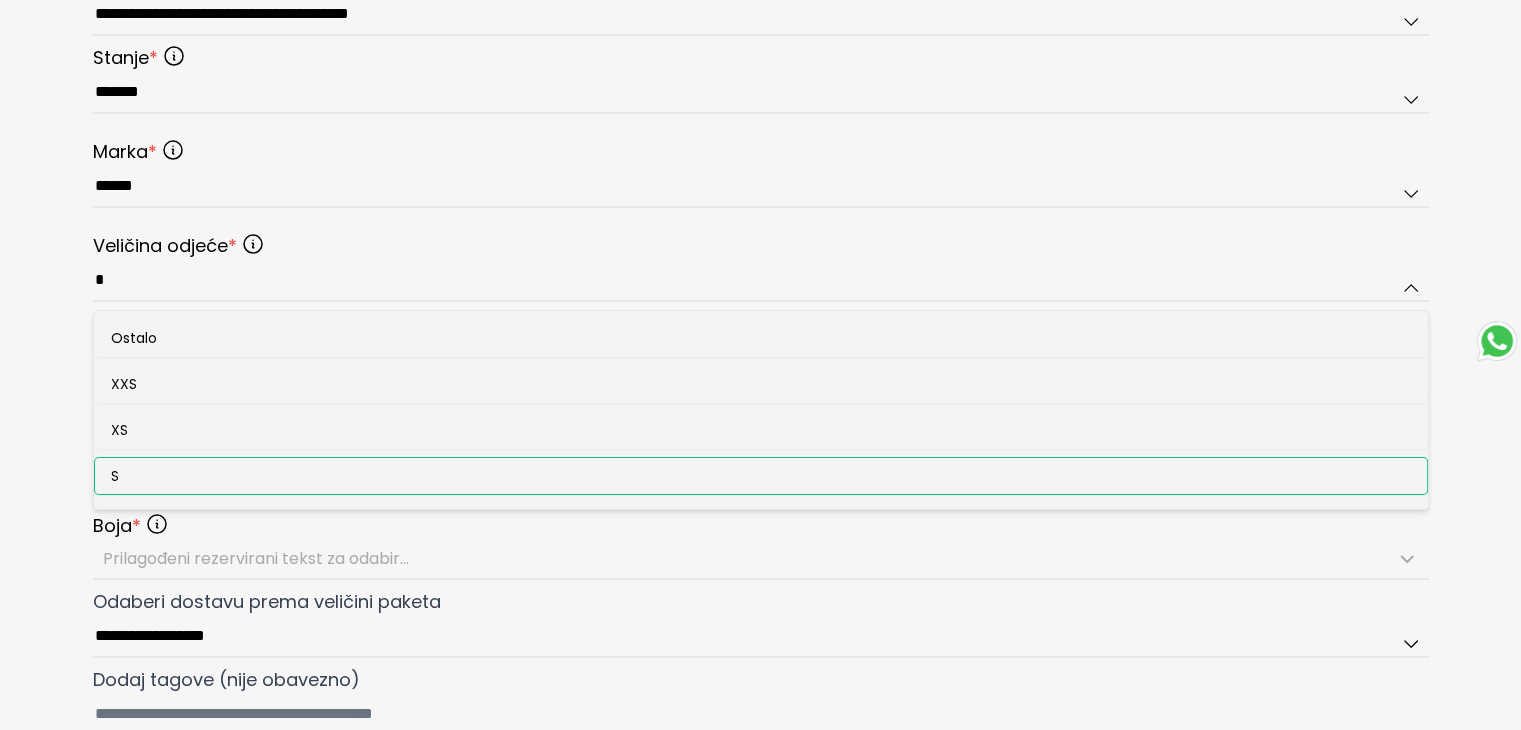 type on "*" 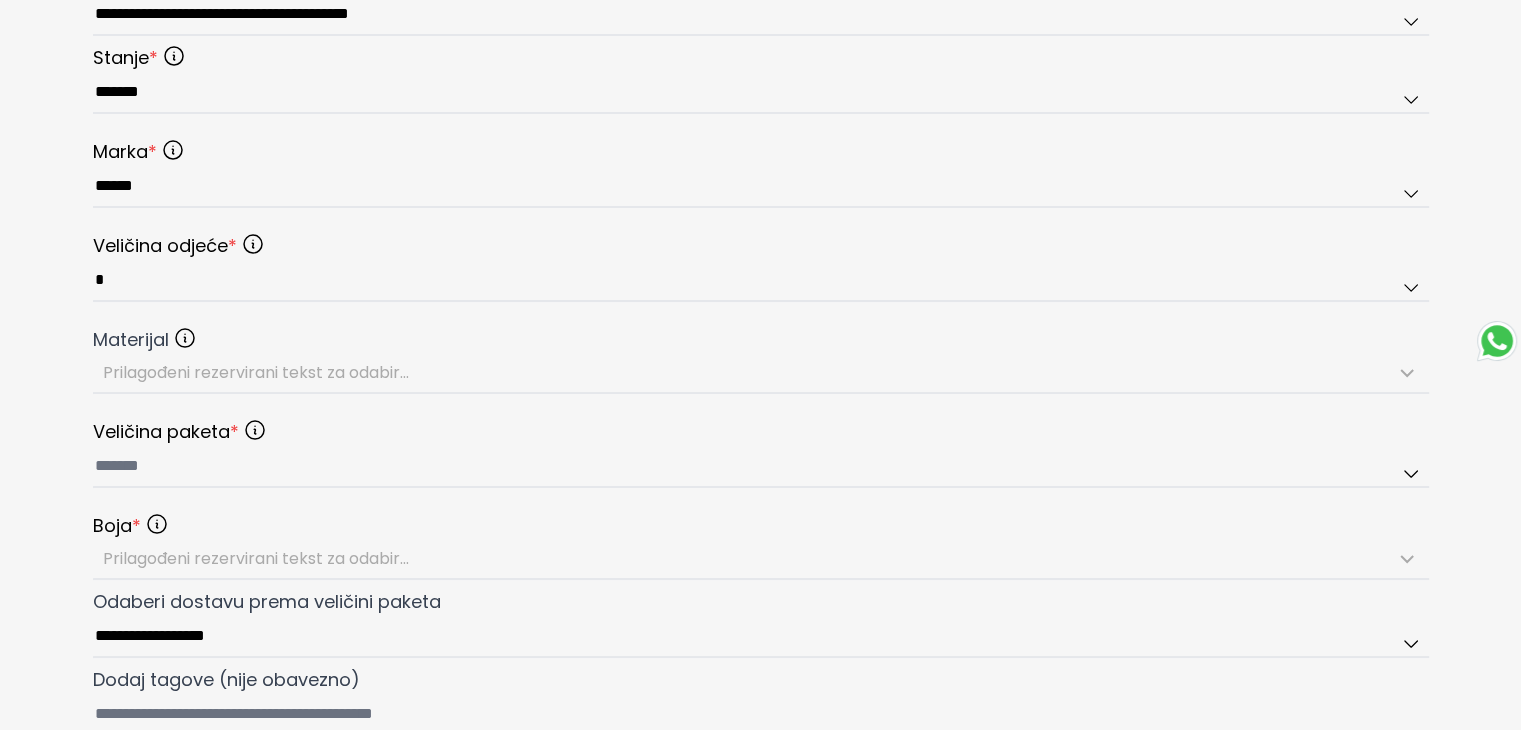 click on "**********" at bounding box center (760, 48) 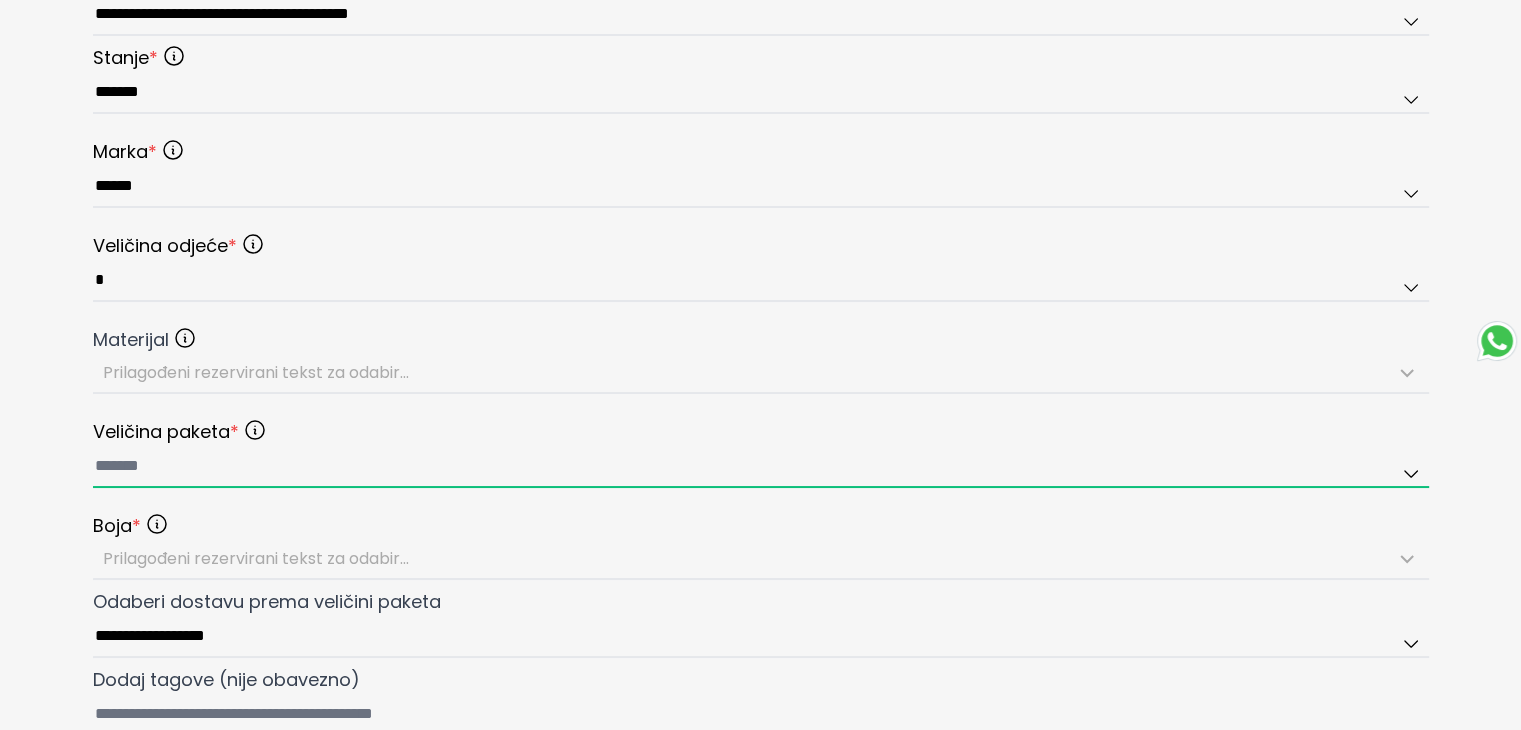 click at bounding box center (761, 467) 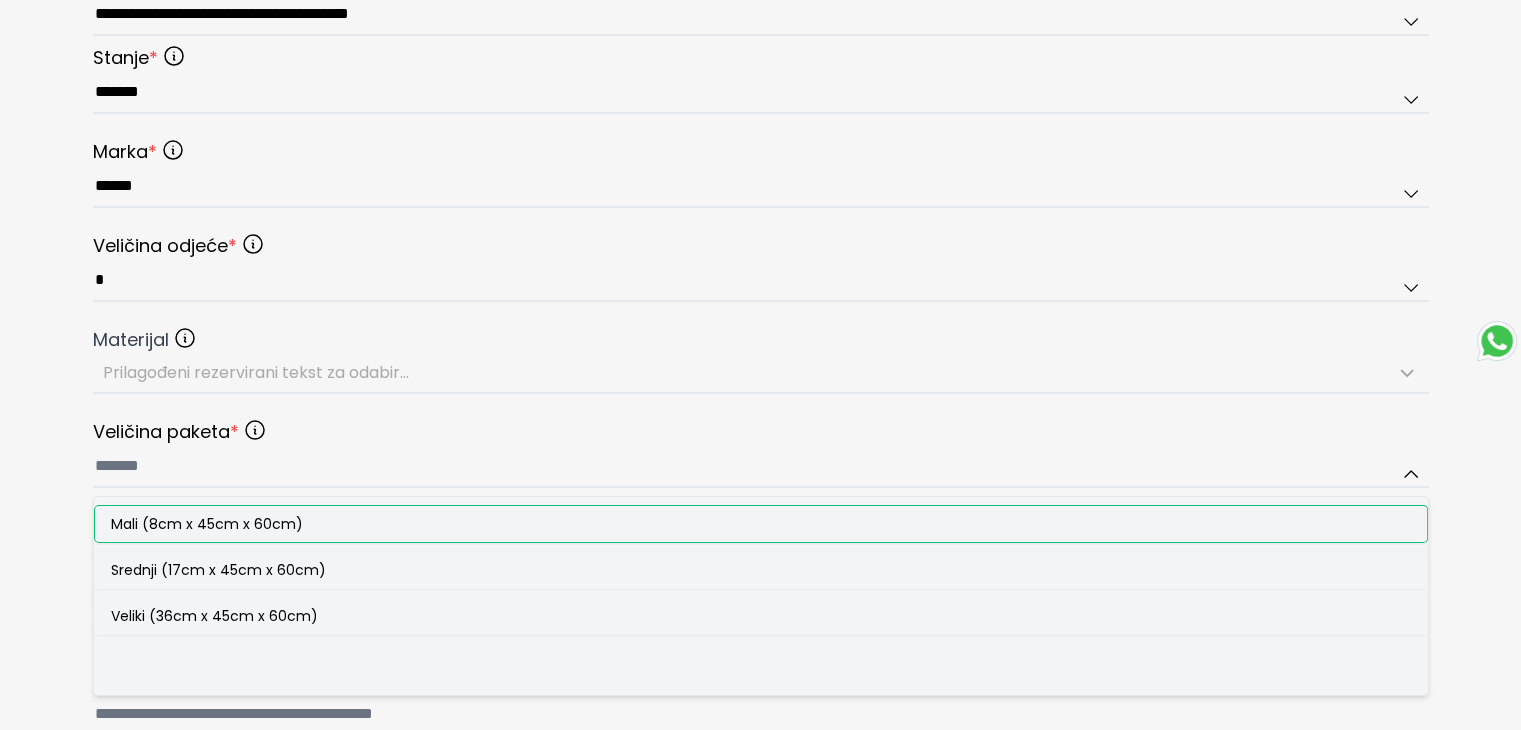 click on "Mali (8cm x 45cm x 60cm)" at bounding box center (207, 524) 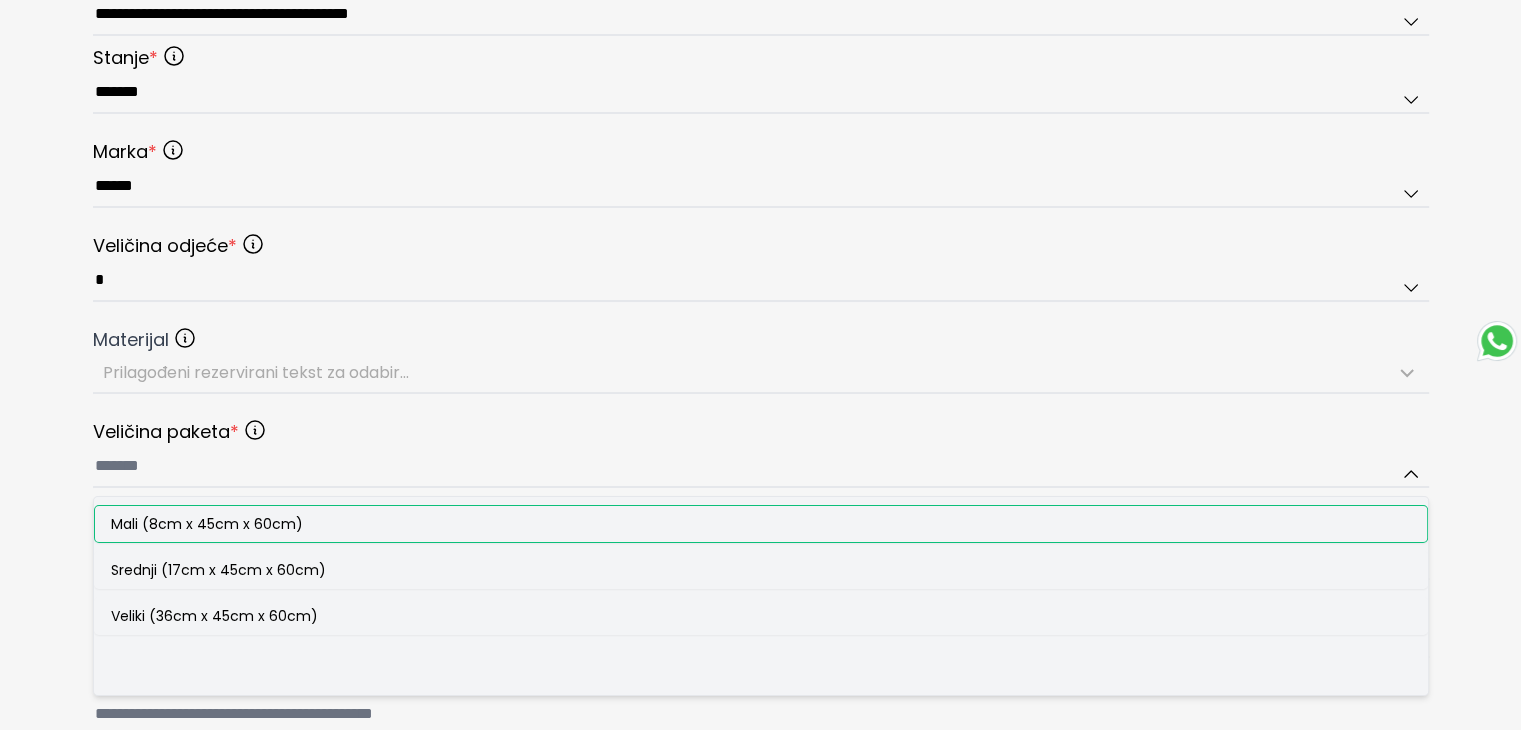 type on "**********" 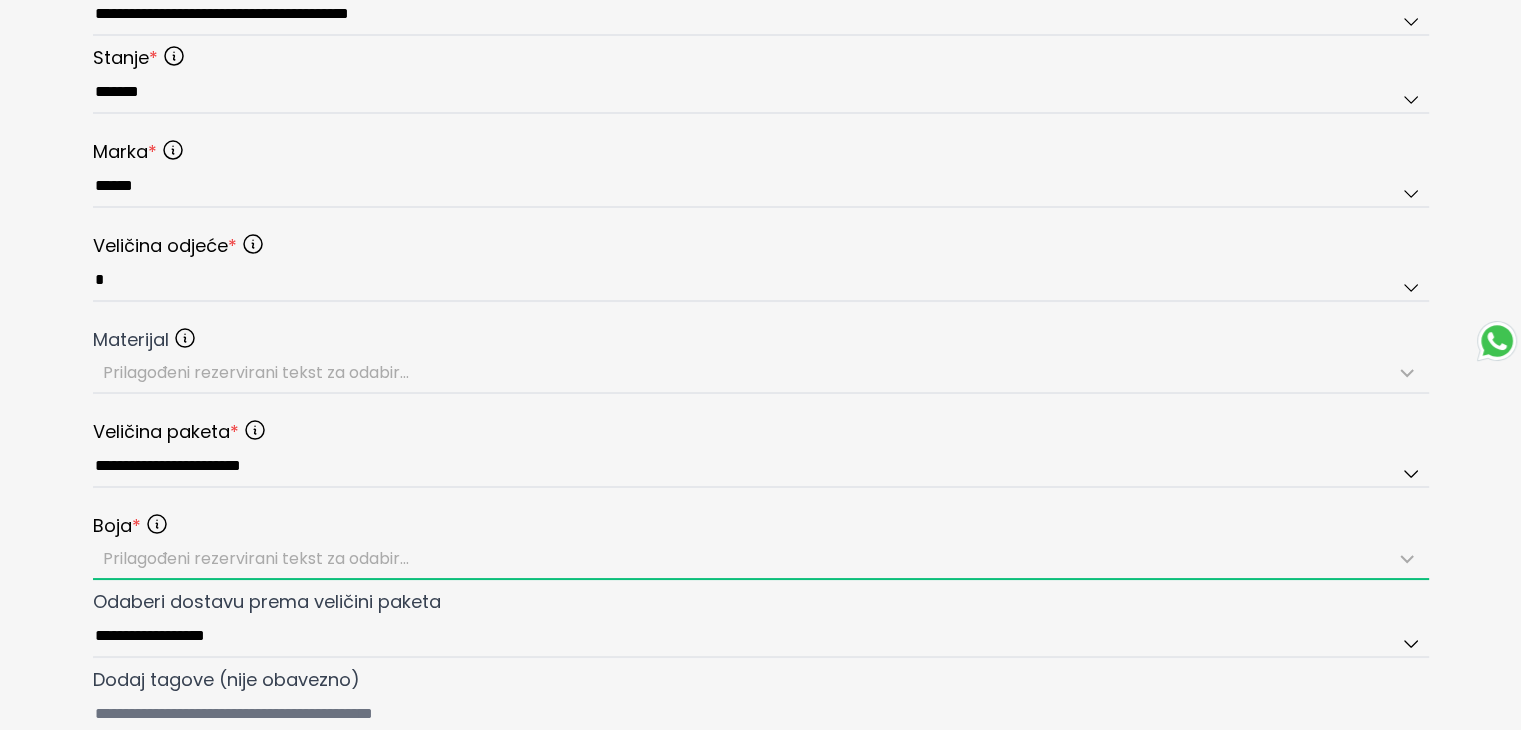 click on "Prilagođeni rezervirani tekst za odabir..." at bounding box center (256, 558) 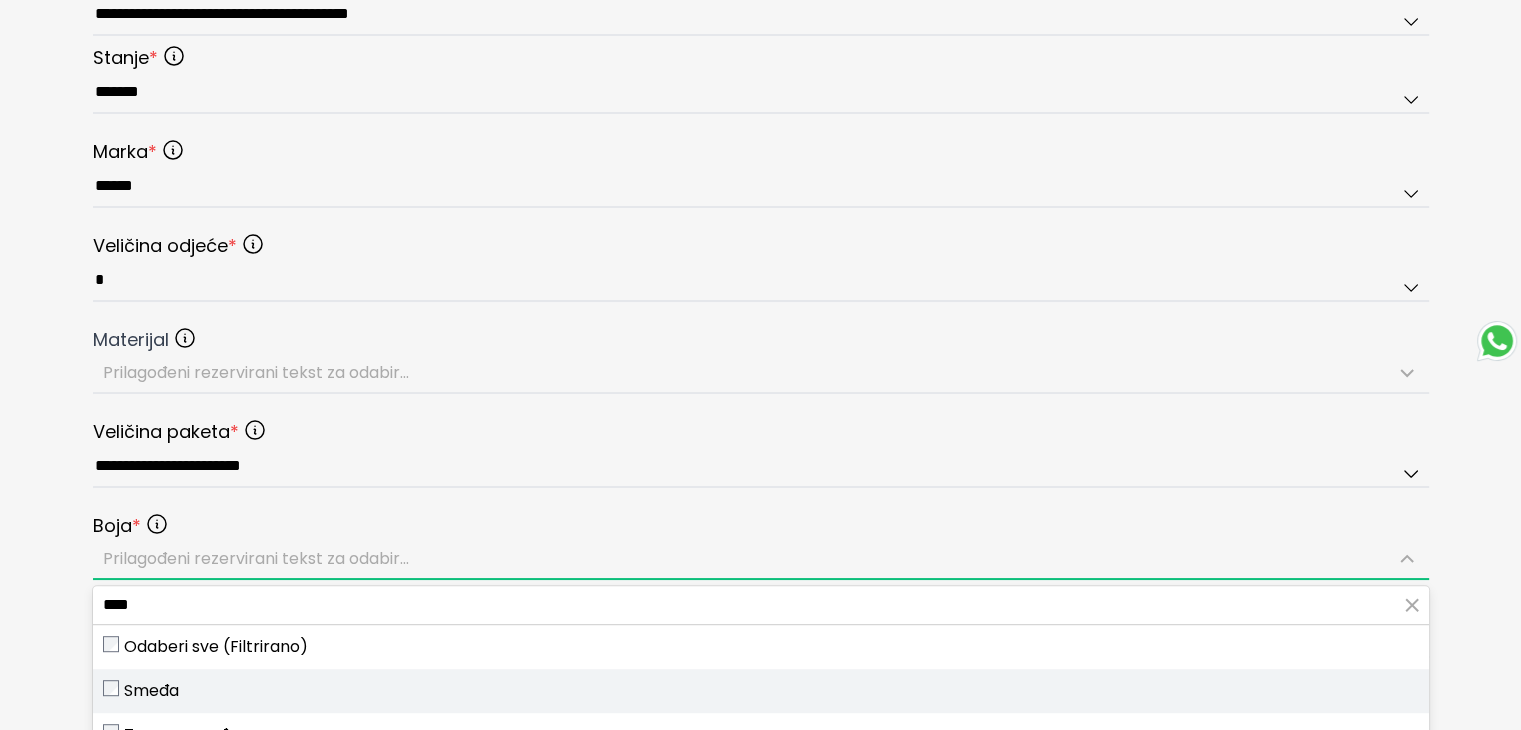 click on "Smeđa" at bounding box center (151, 691) 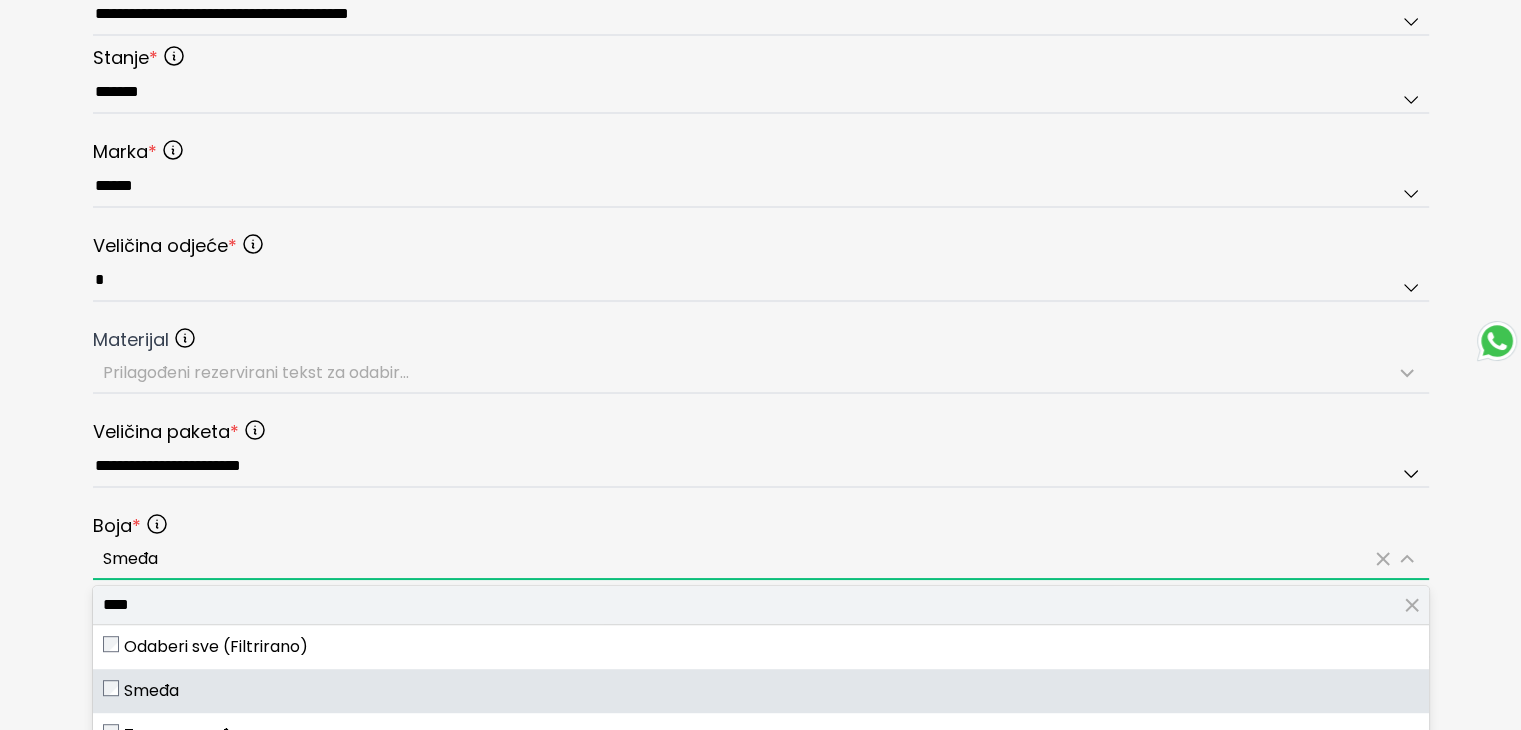 drag, startPoint x: 187, startPoint y: 599, endPoint x: 94, endPoint y: 597, distance: 93.0215 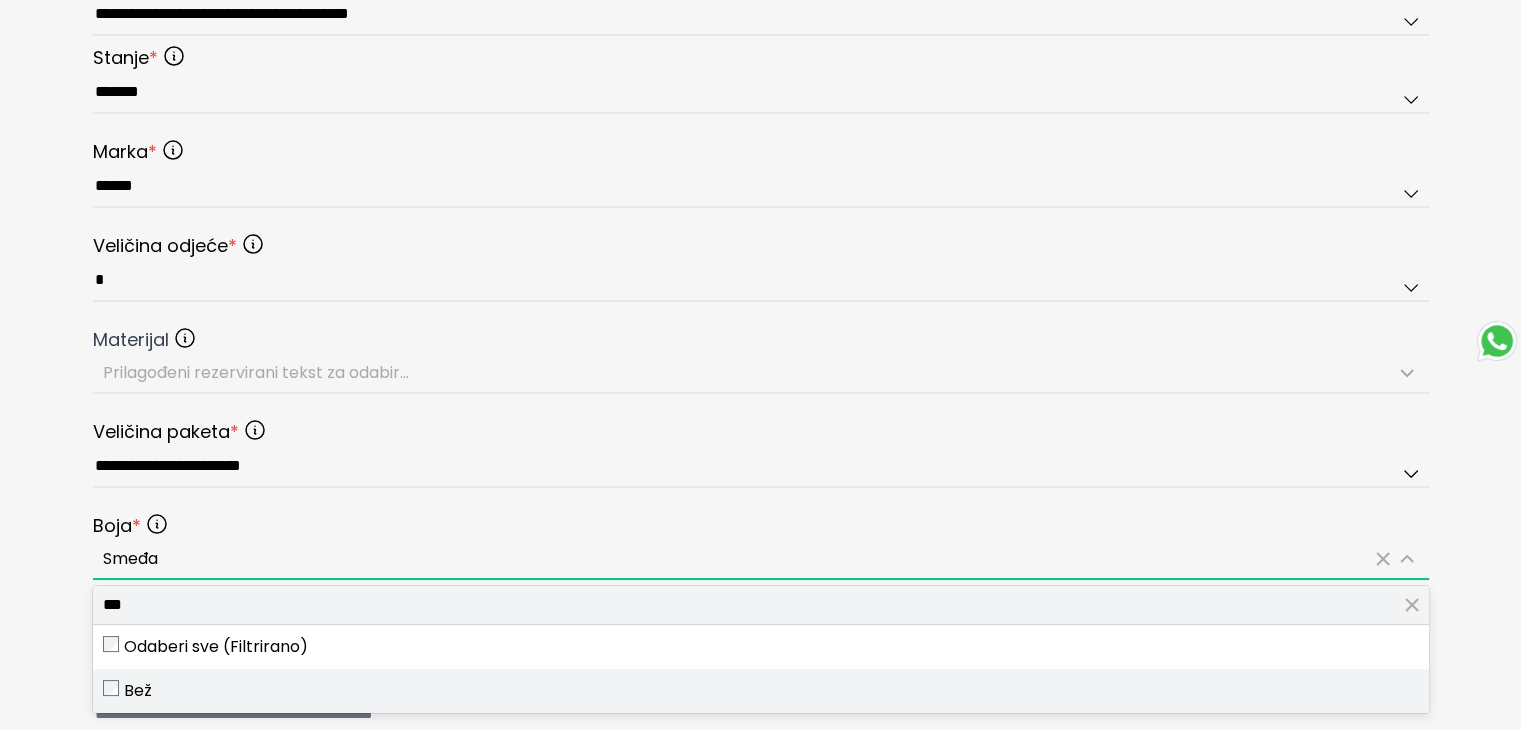 type on "***" 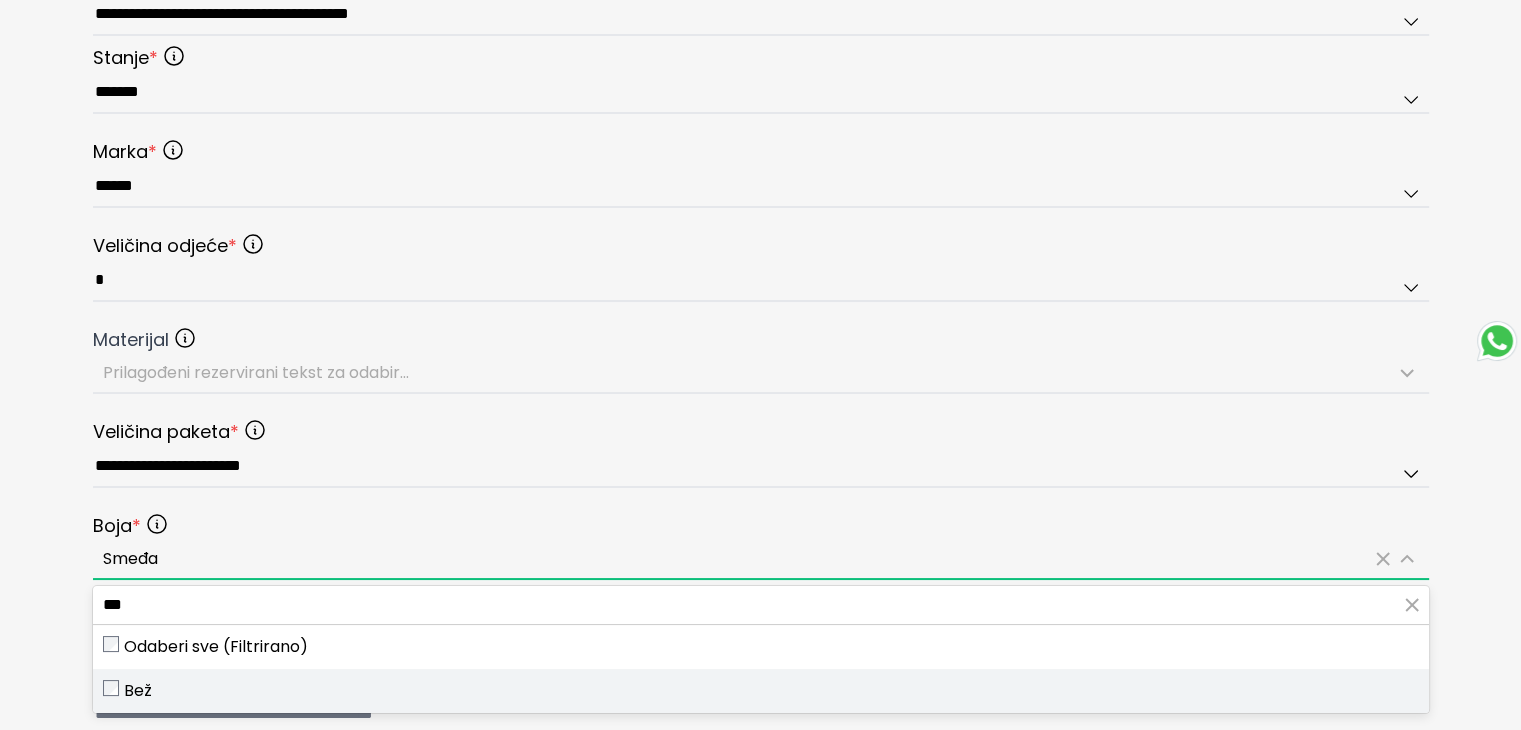 click on "Bež" at bounding box center [138, 691] 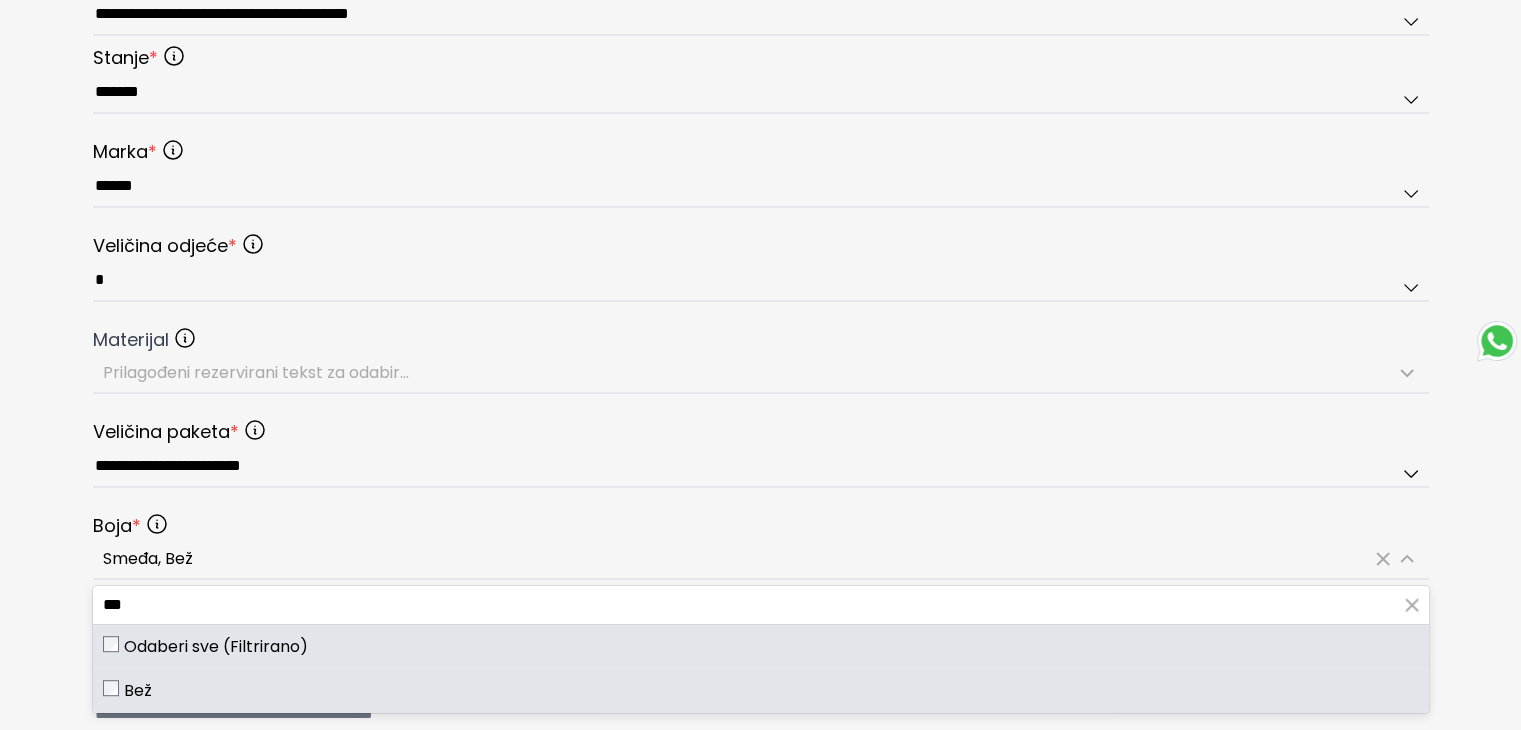 click on "**********" at bounding box center (760, 48) 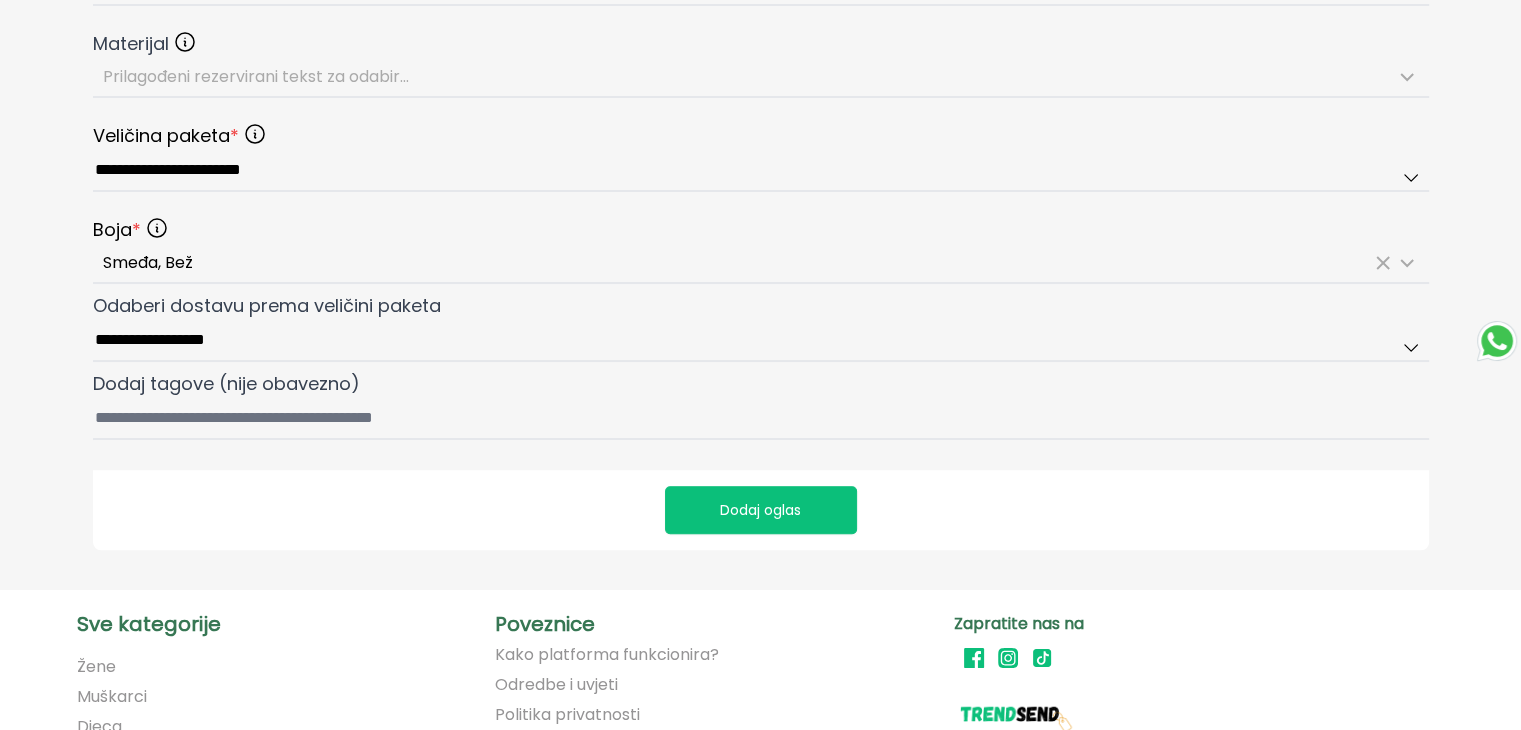scroll, scrollTop: 1200, scrollLeft: 0, axis: vertical 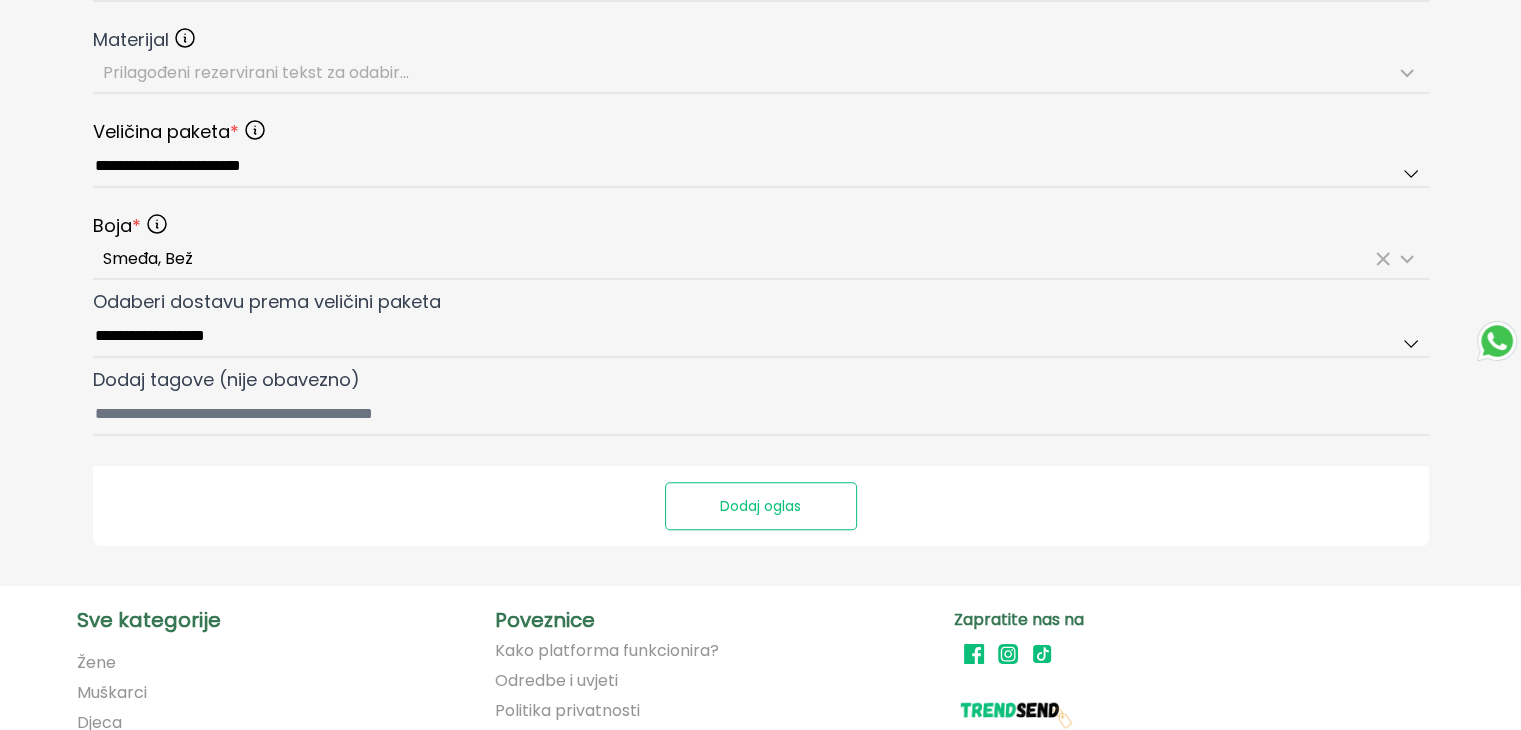 click on "Dodaj oglas" at bounding box center [761, 506] 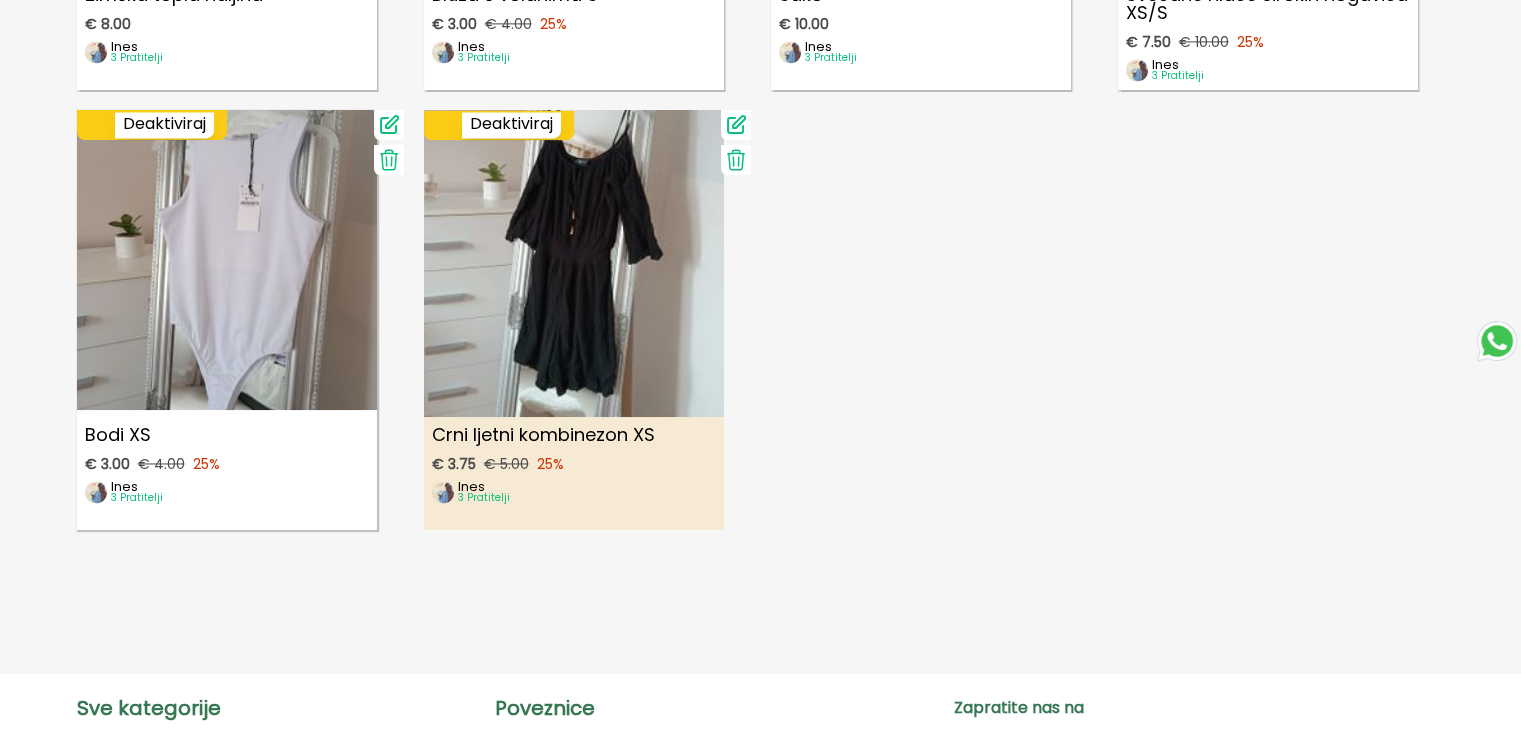 scroll, scrollTop: 1200, scrollLeft: 0, axis: vertical 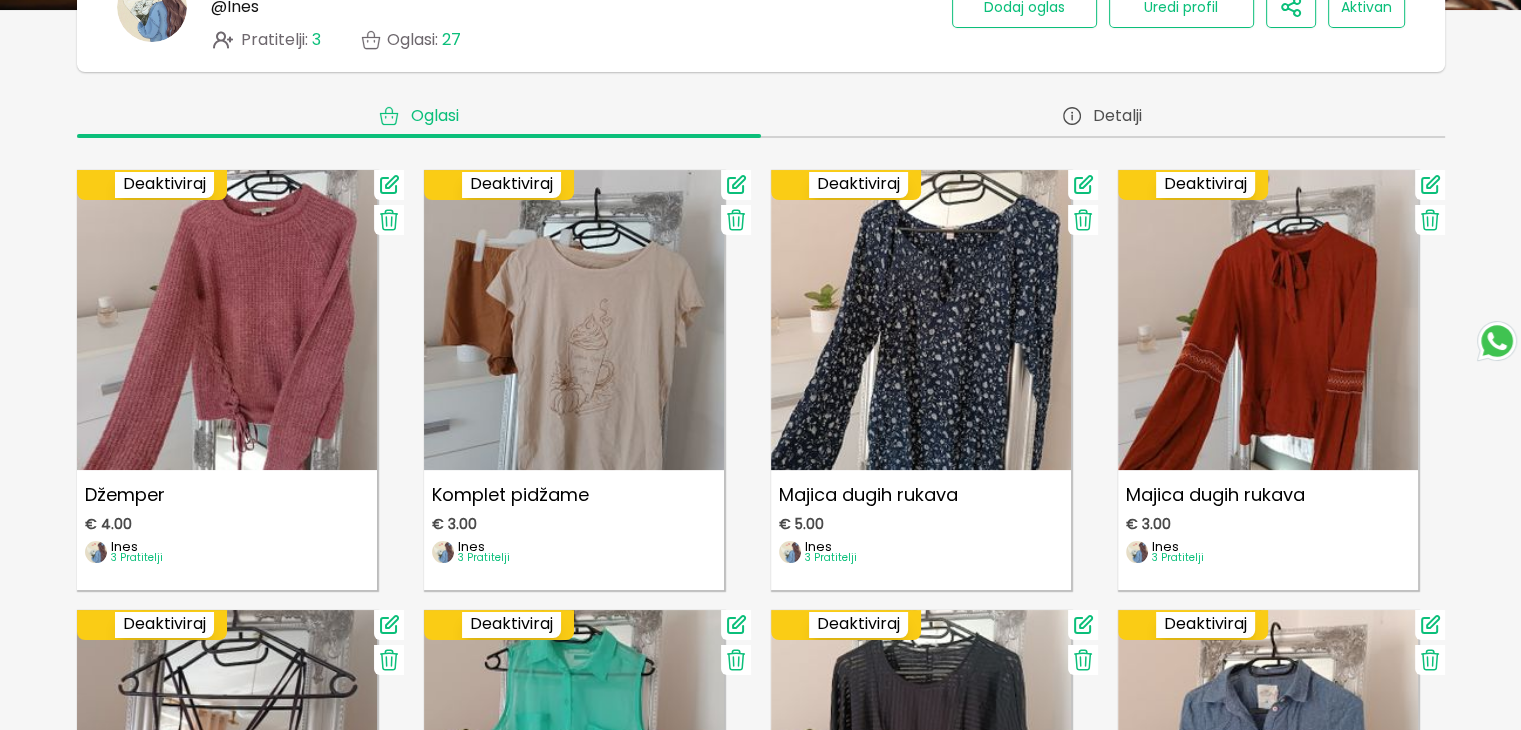 click 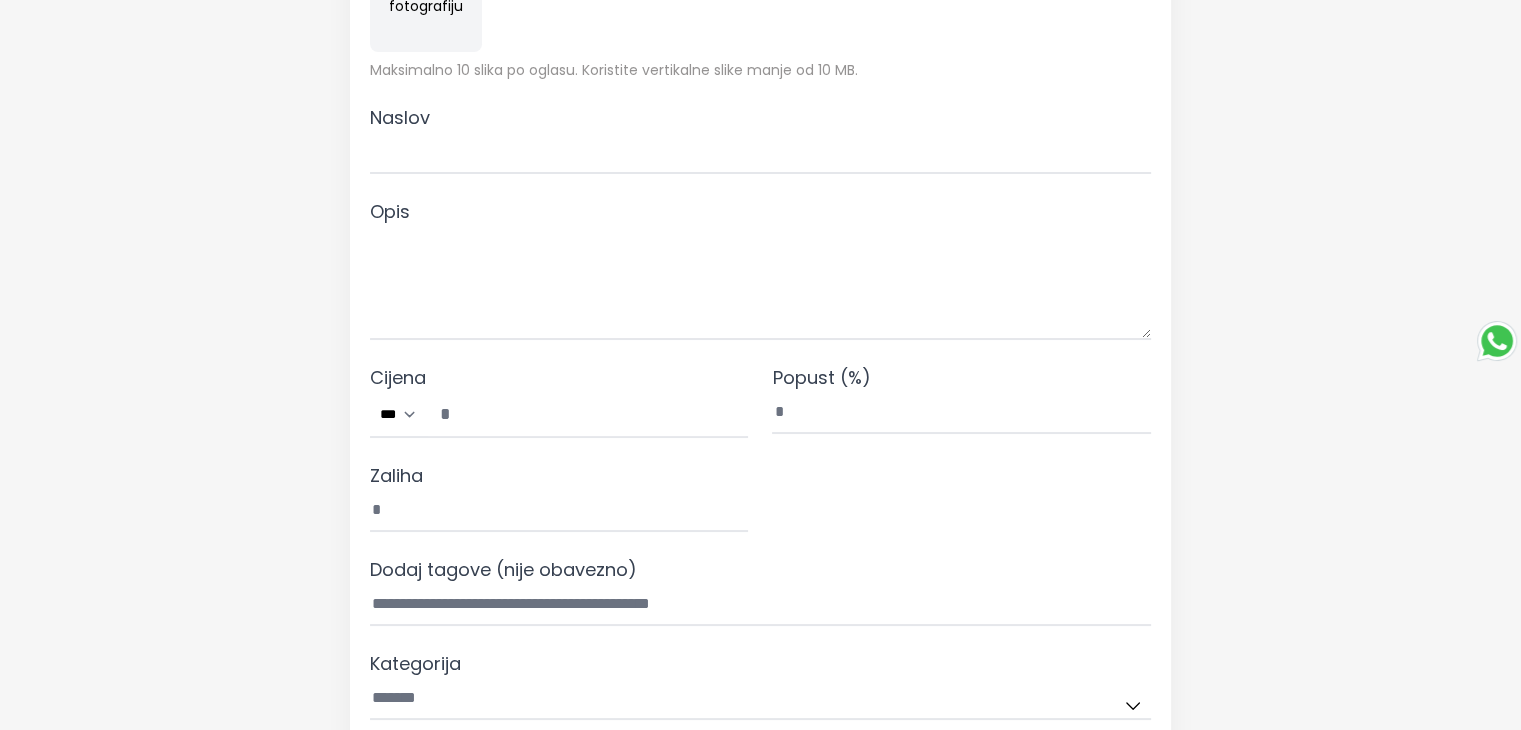 scroll, scrollTop: 0, scrollLeft: 0, axis: both 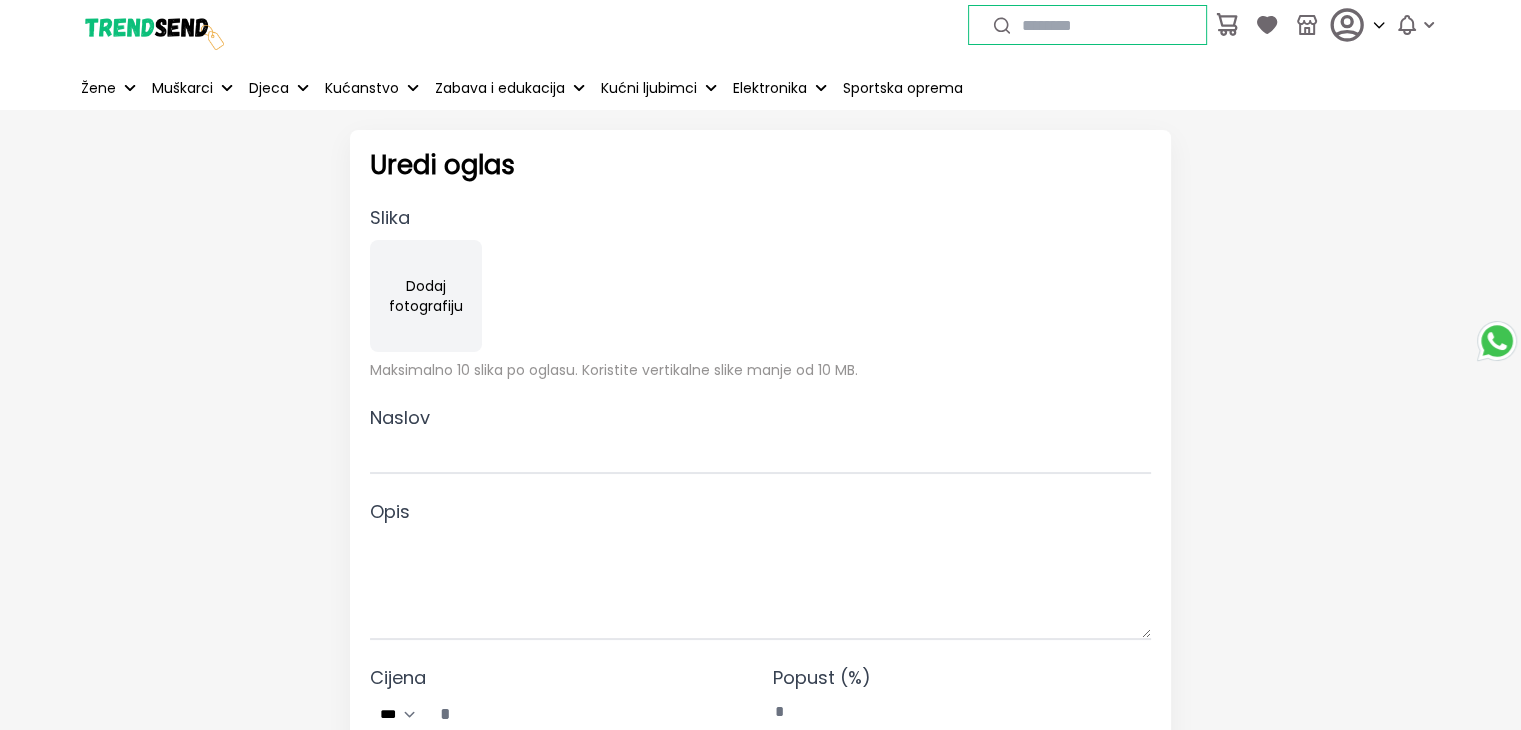 type on "*******" 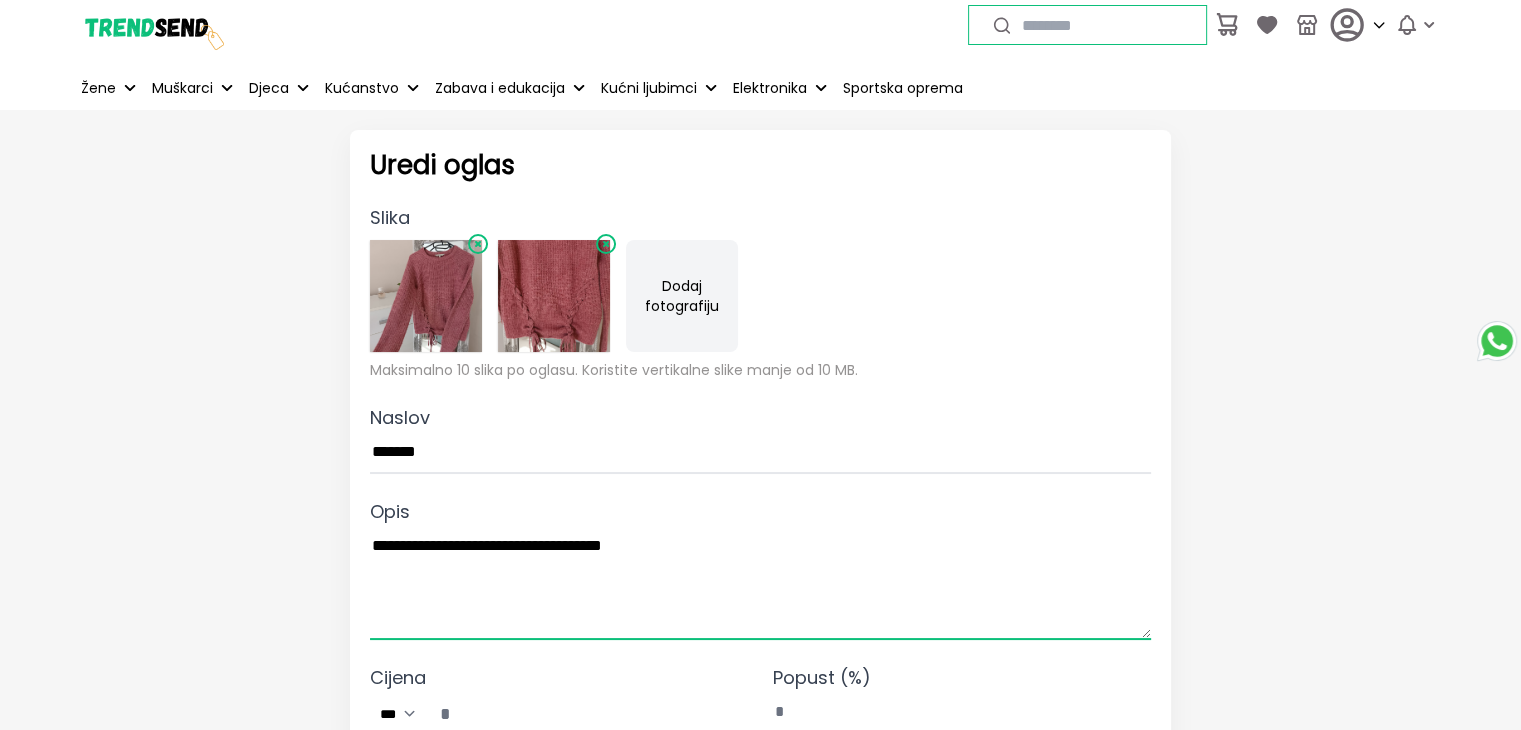 click on "**********" at bounding box center (760, 583) 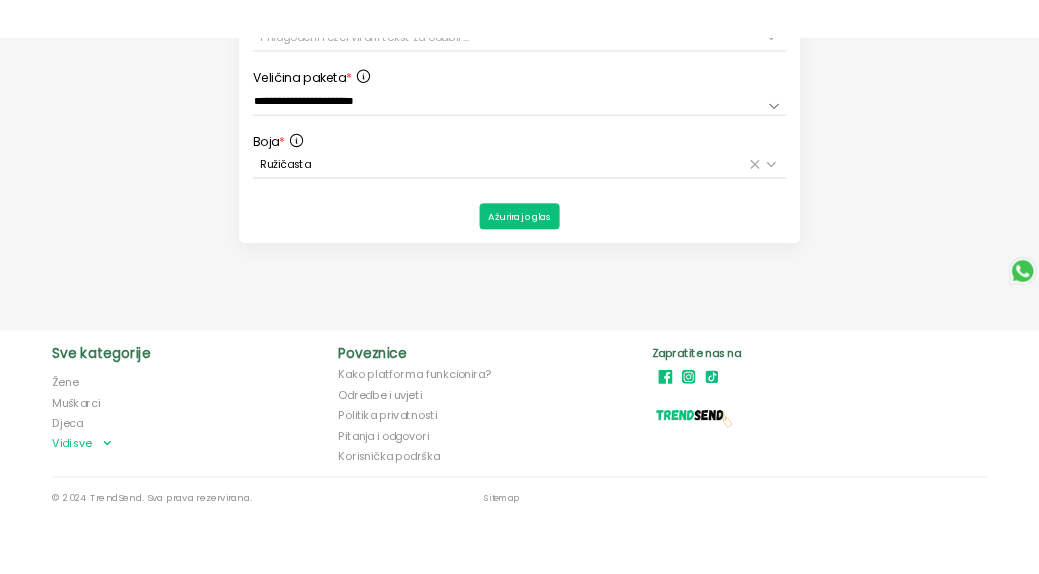 scroll, scrollTop: 1426, scrollLeft: 0, axis: vertical 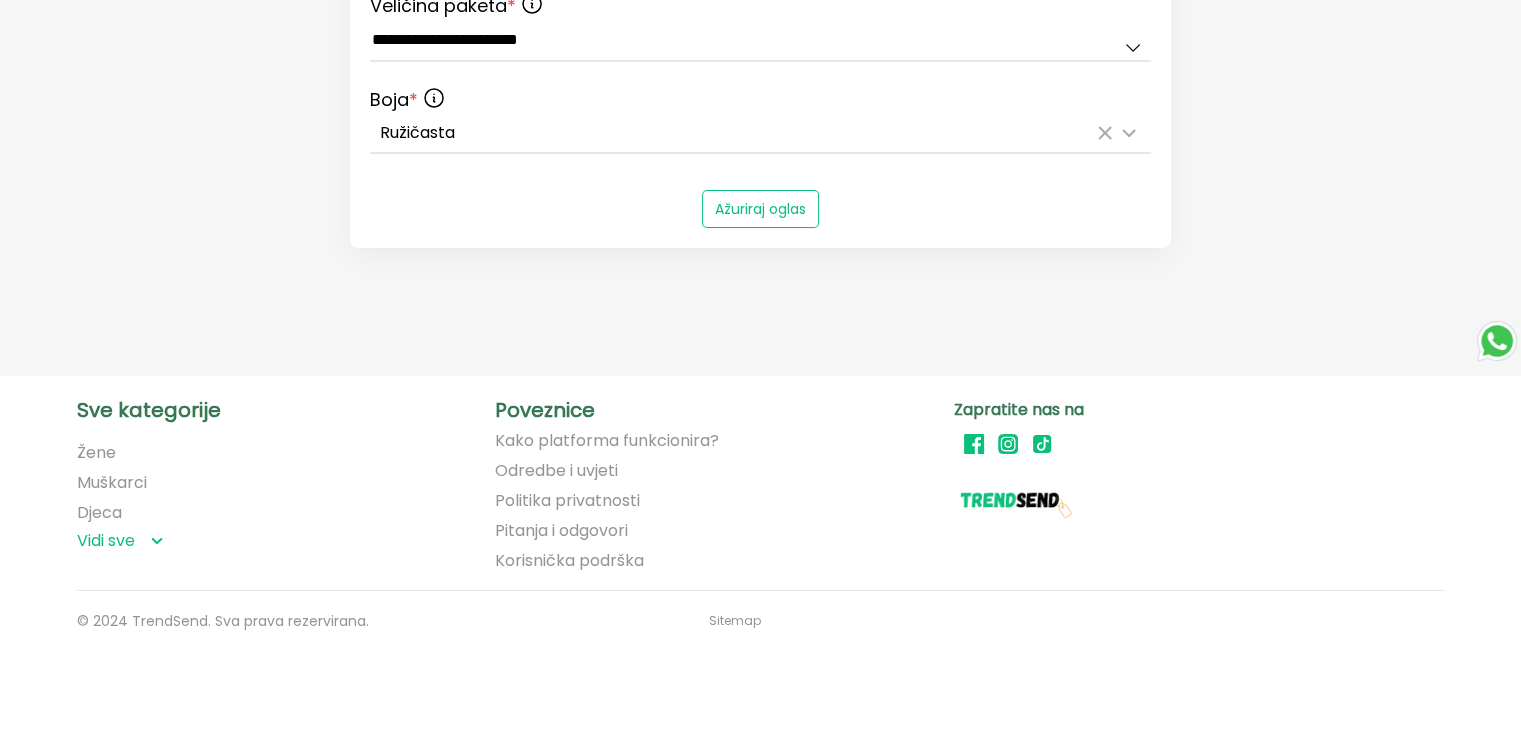 type on "**********" 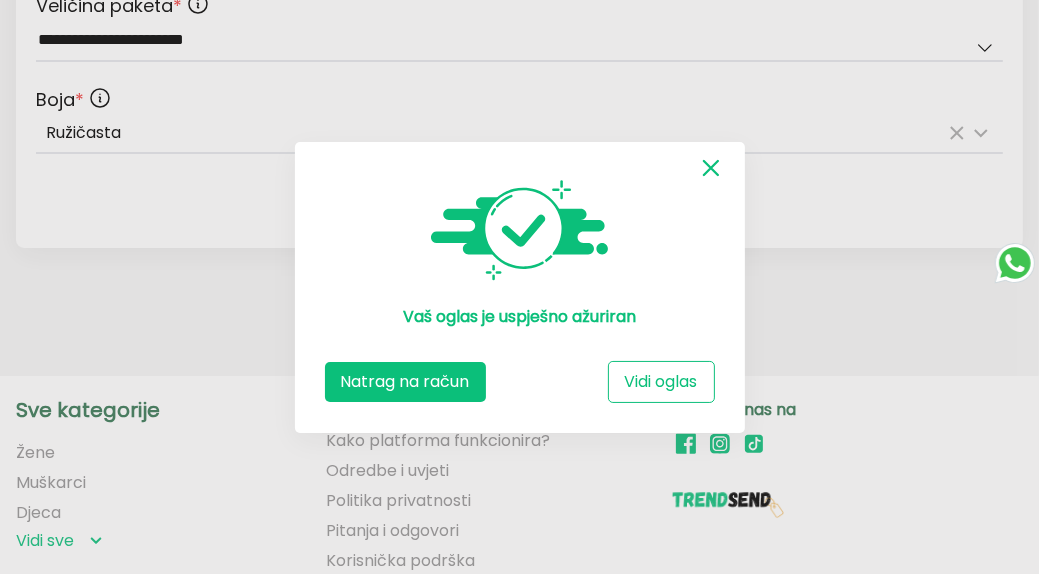 click on "Natrag na račun" at bounding box center (405, 382) 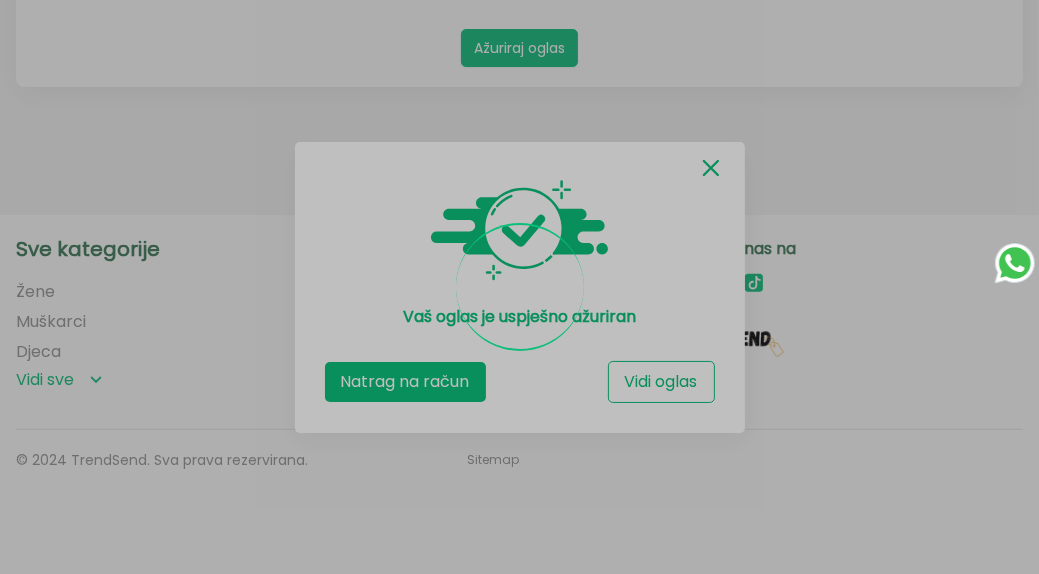 scroll, scrollTop: 1048, scrollLeft: 0, axis: vertical 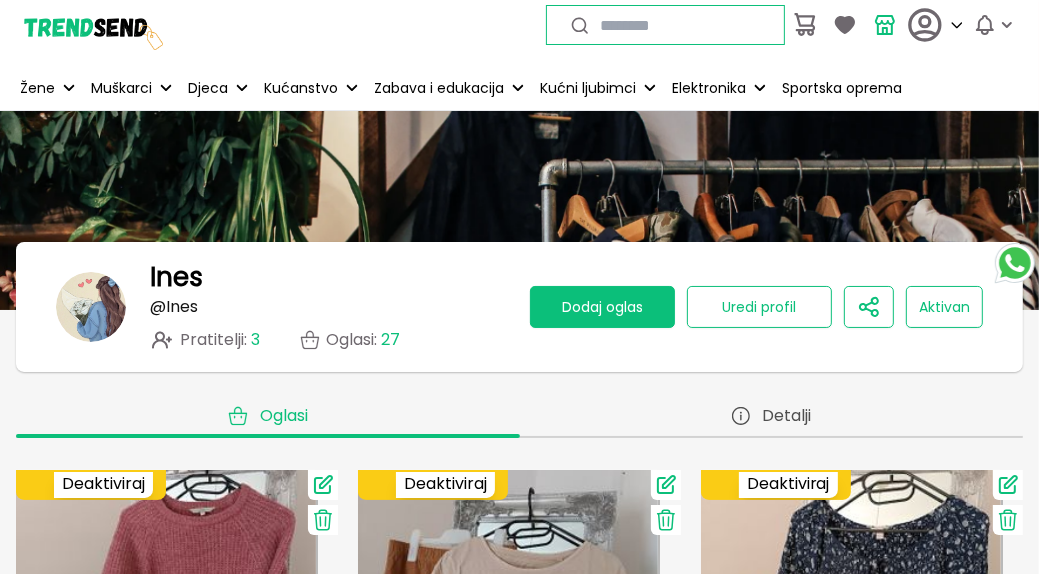 click on "Dodaj oglas" at bounding box center (602, 307) 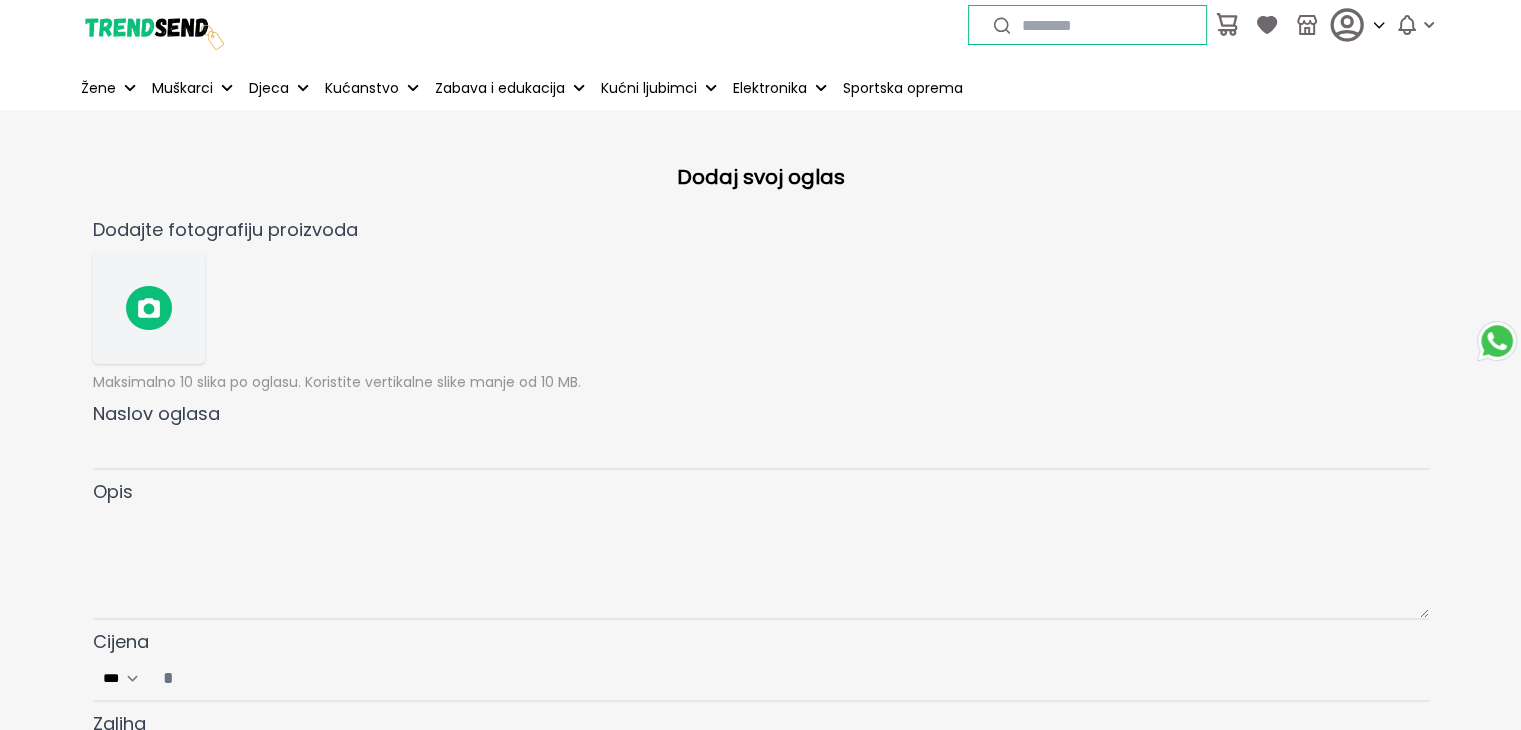 click at bounding box center (149, 308) 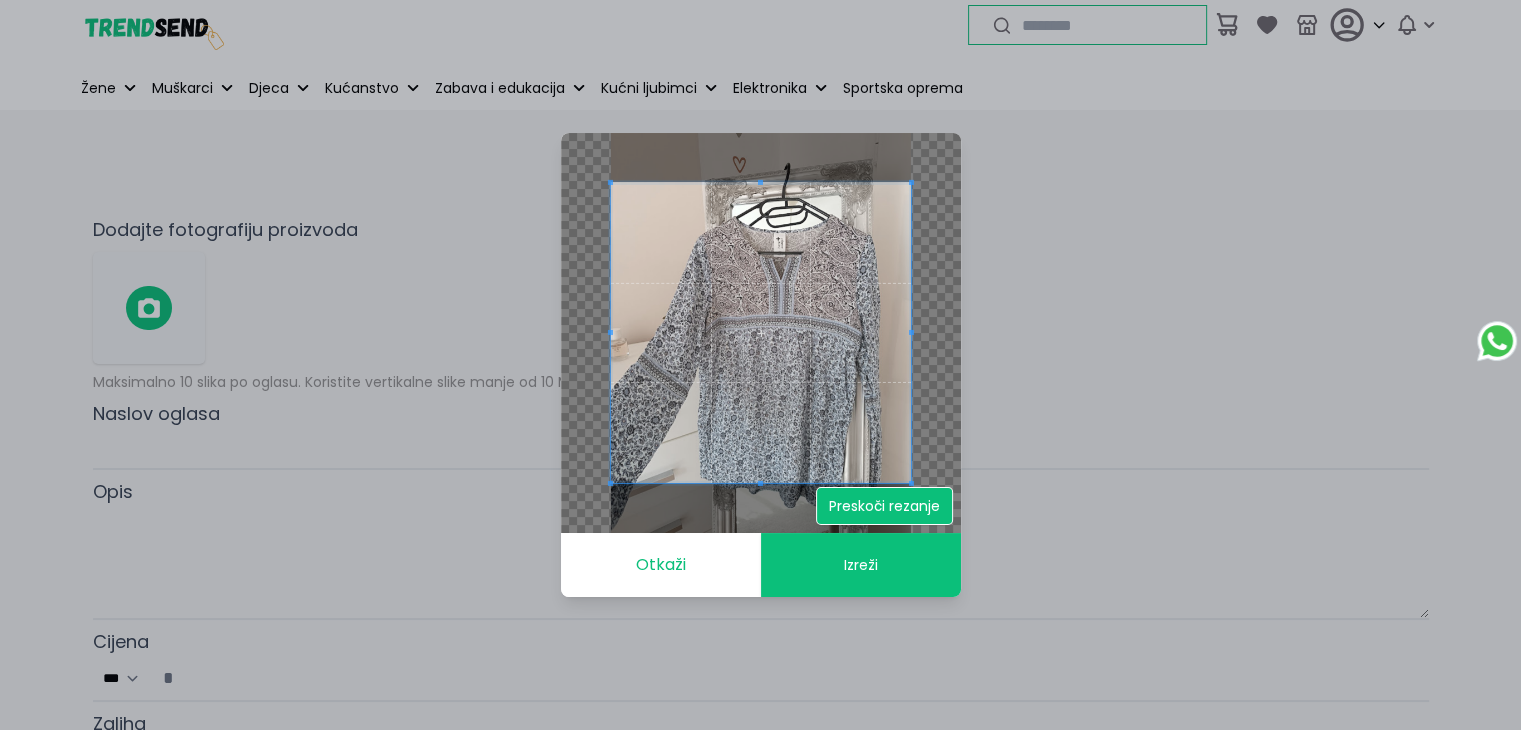 click on "Preskoči rezanje" at bounding box center (884, 506) 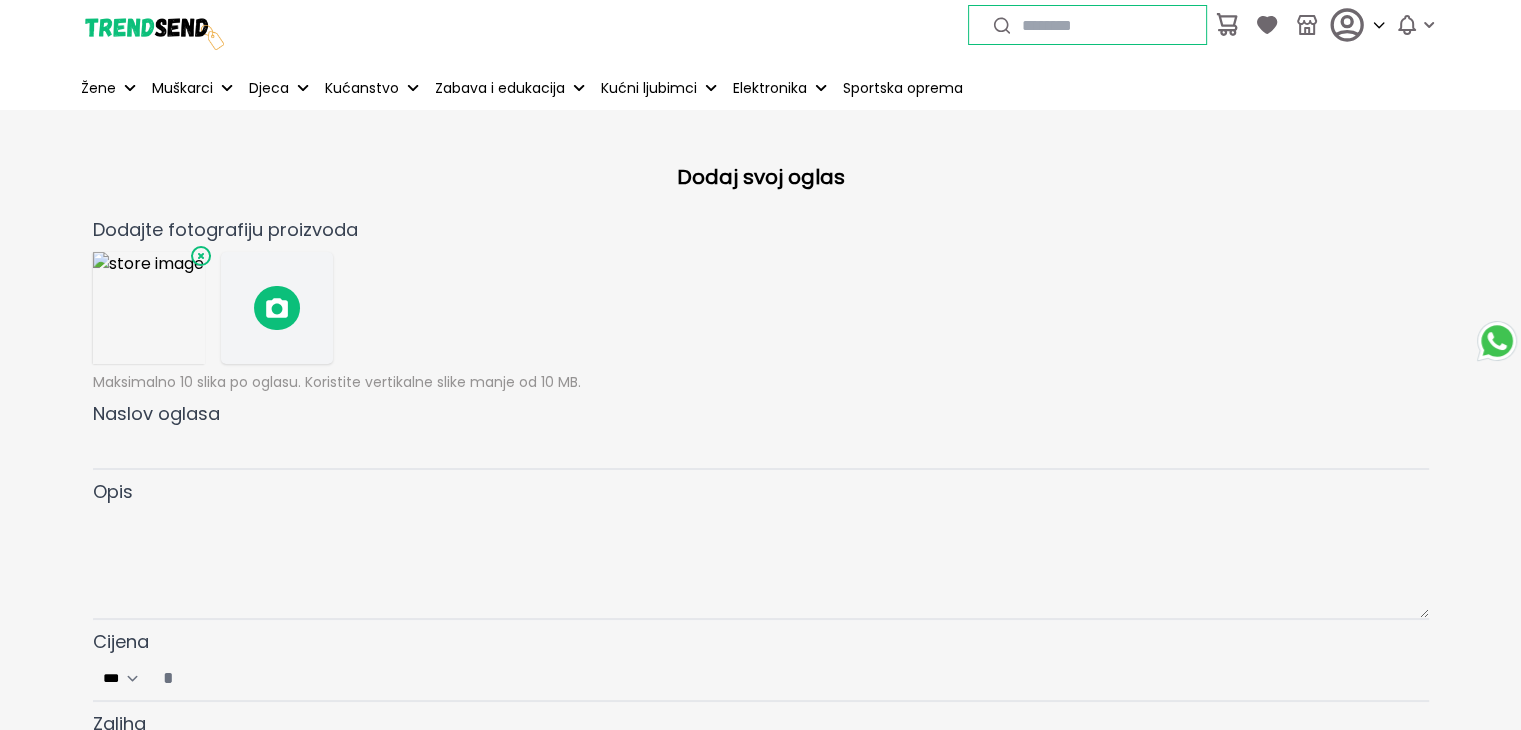 click 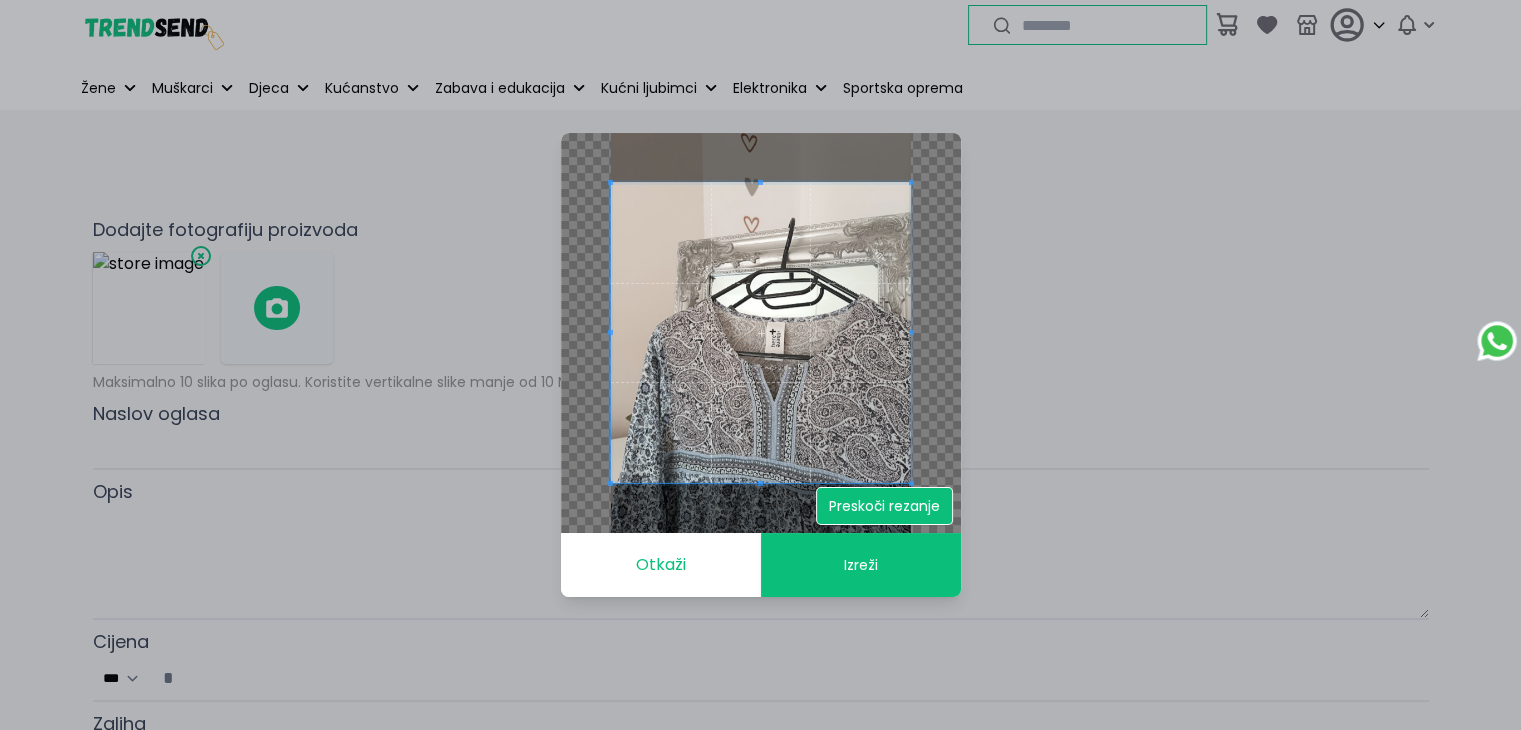 click on "Preskoči rezanje" at bounding box center (884, 506) 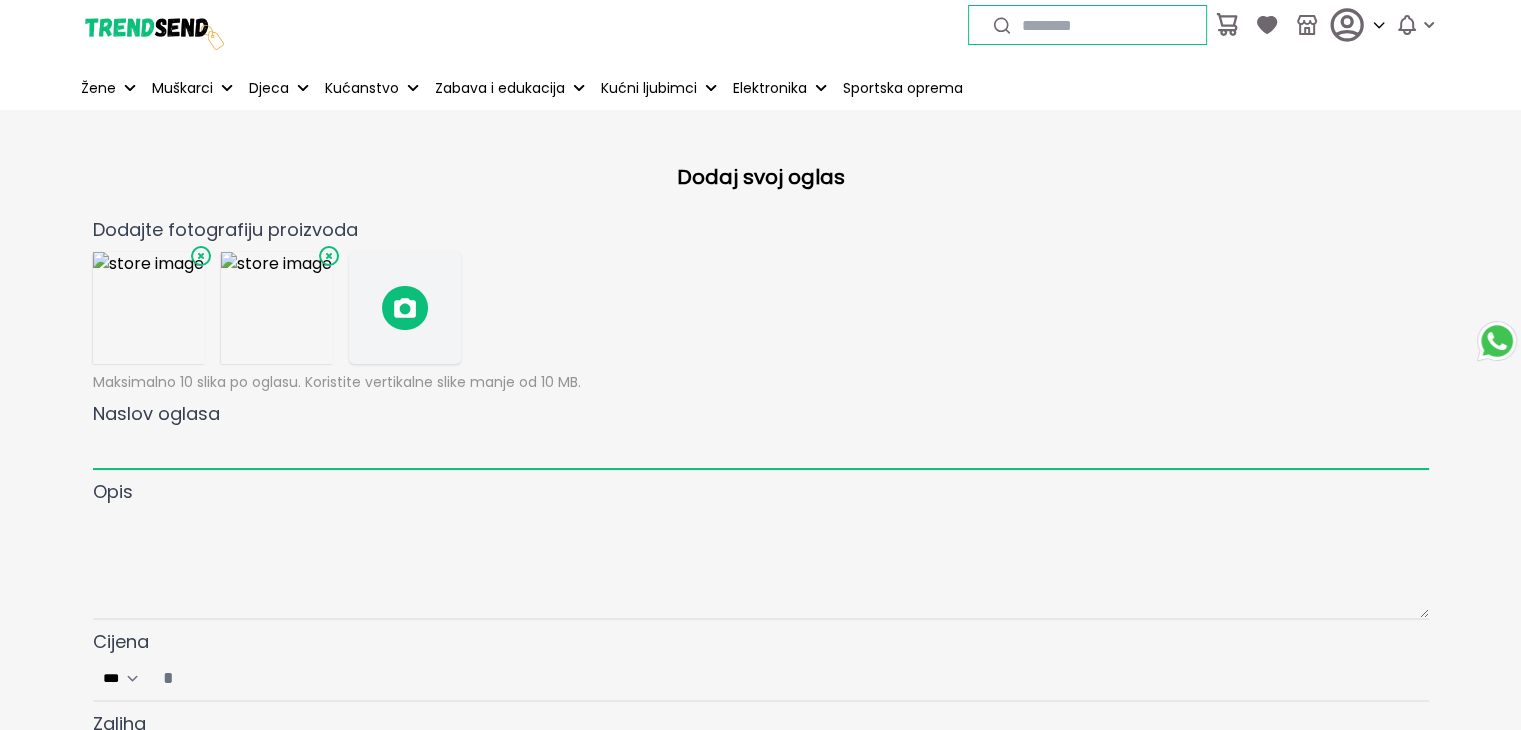 click on "Naslov oglasa" at bounding box center [761, 449] 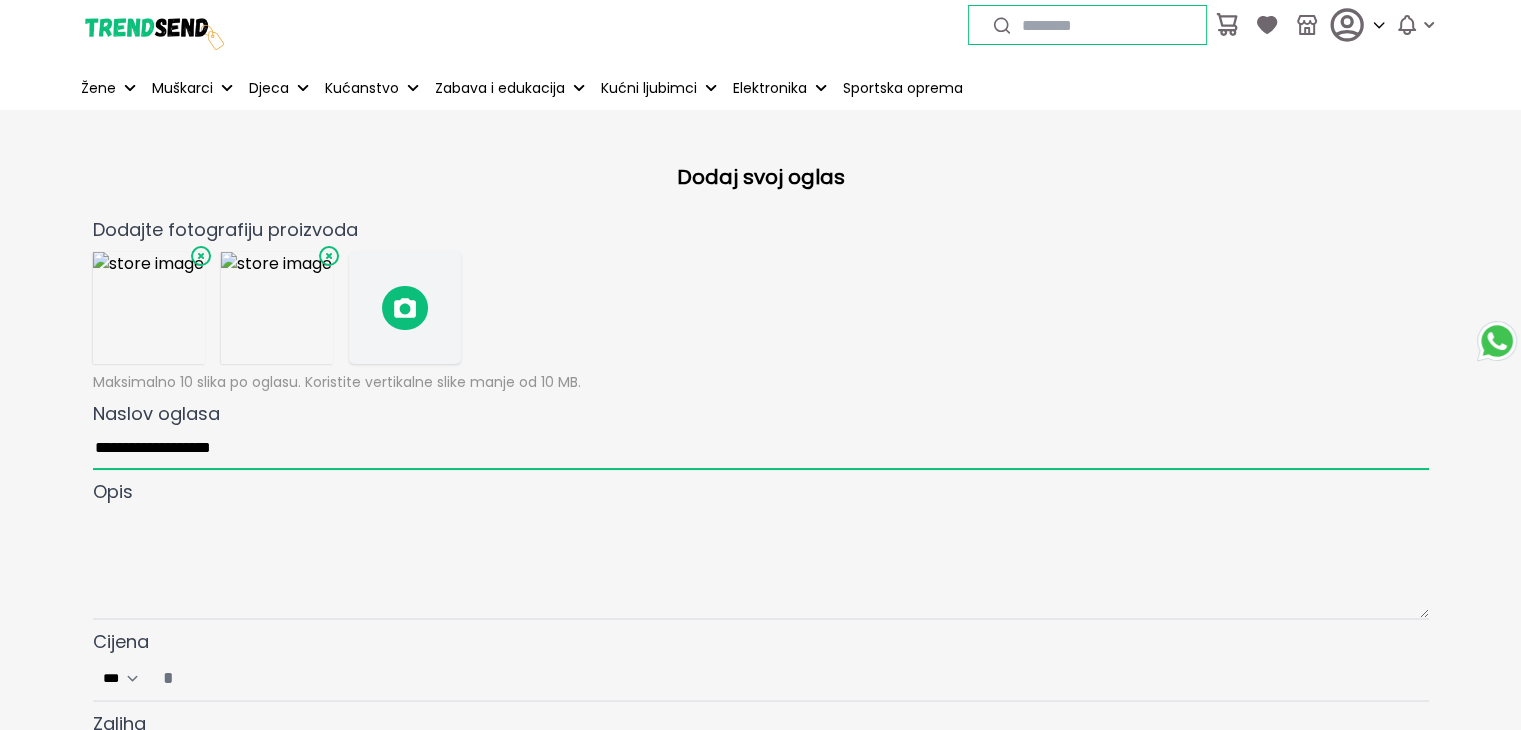 type on "**********" 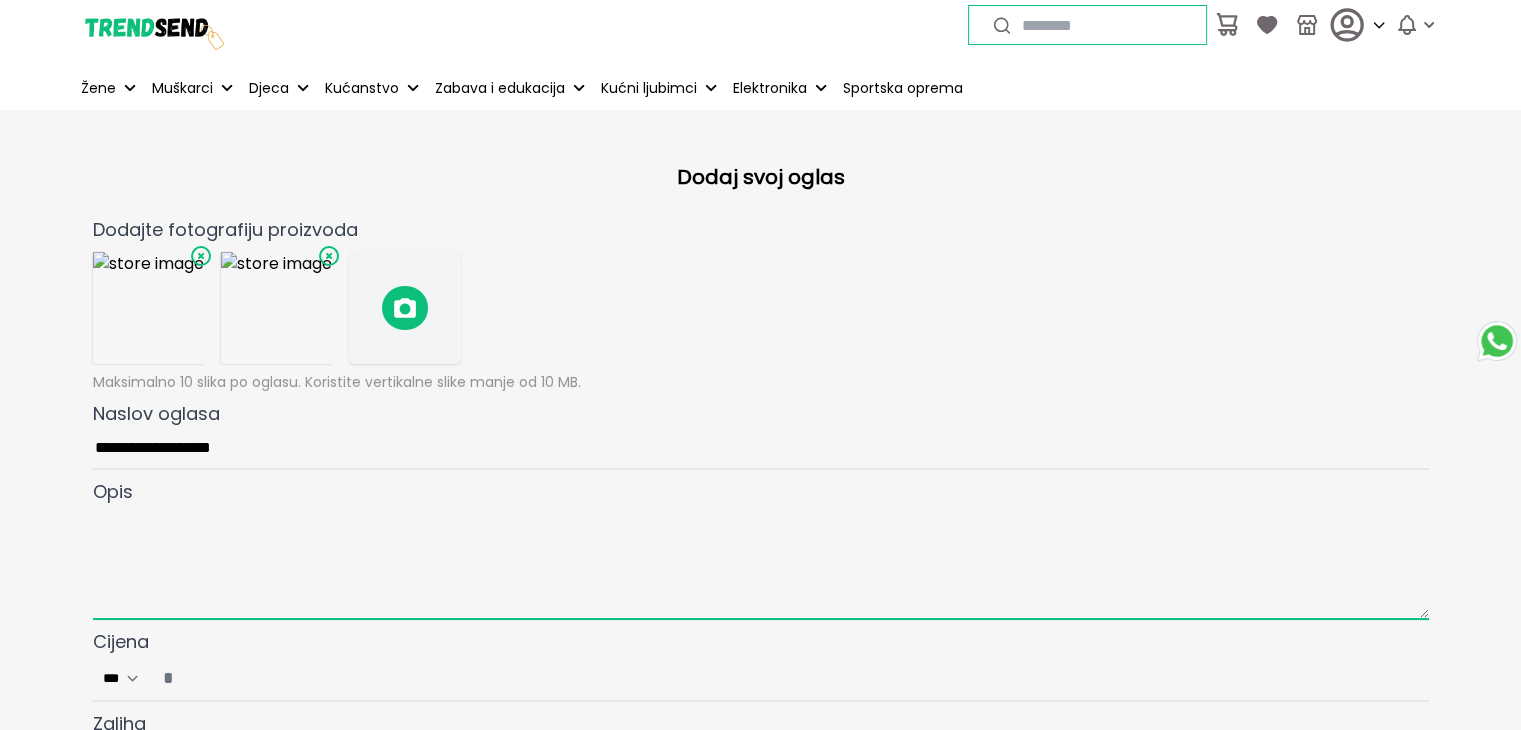 click at bounding box center [761, 563] 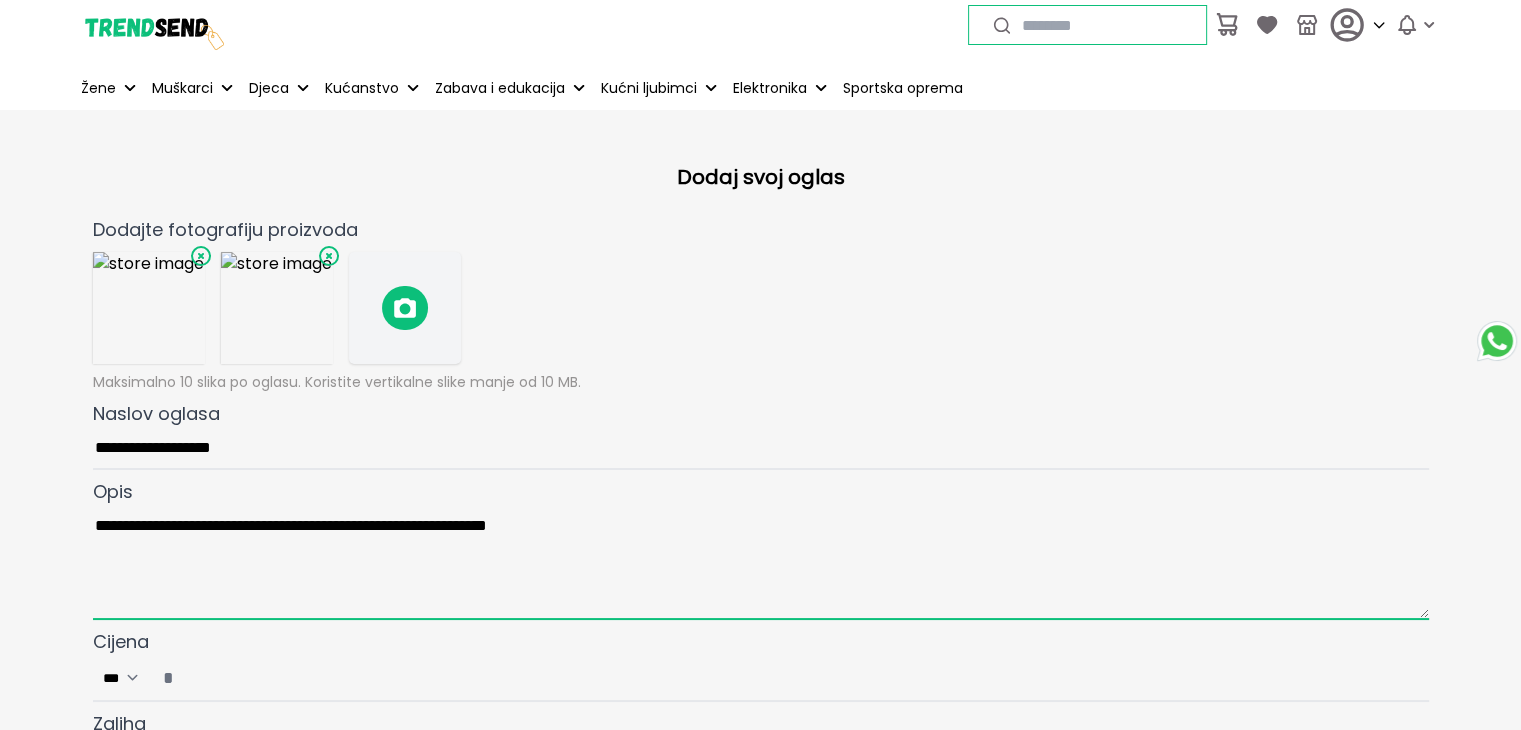 scroll, scrollTop: 300, scrollLeft: 0, axis: vertical 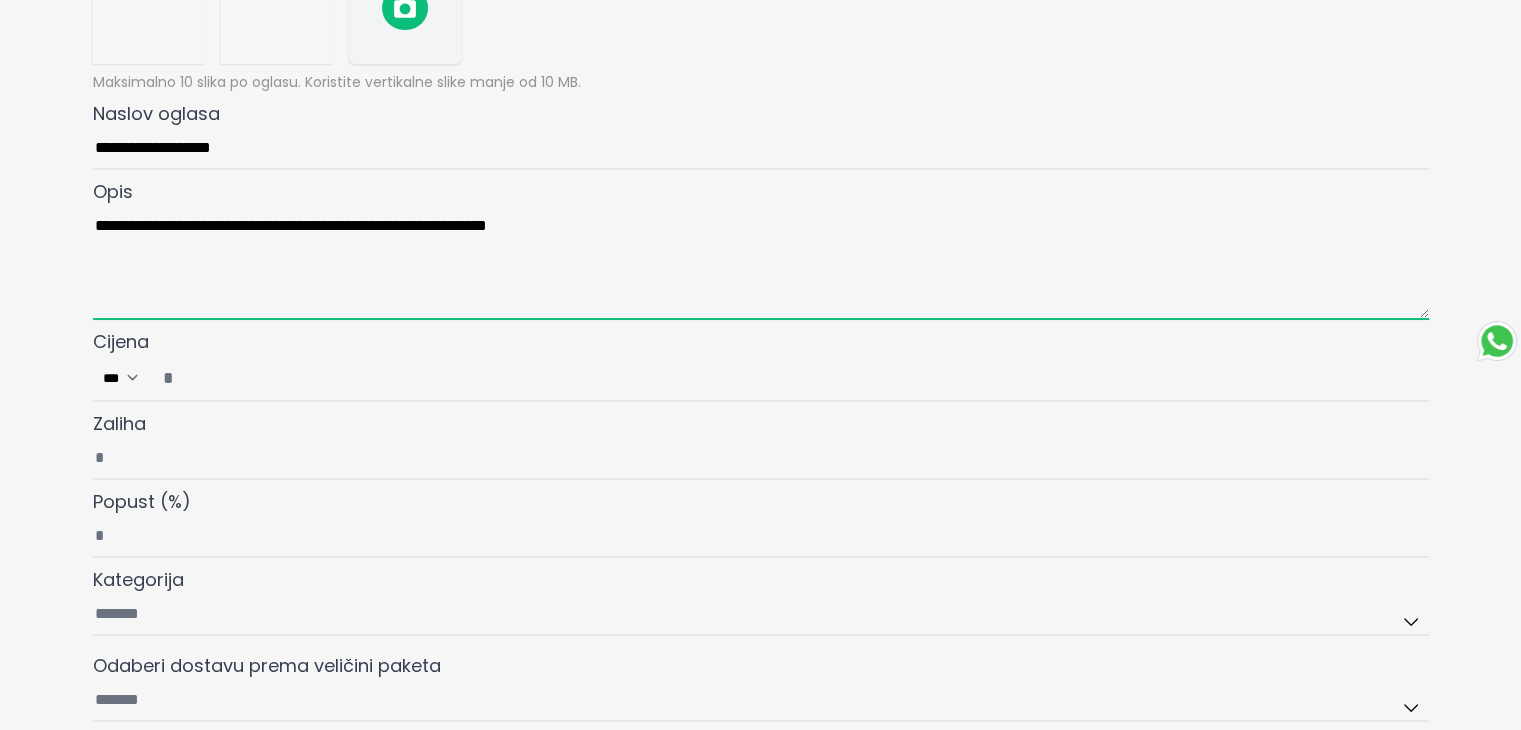 type on "**********" 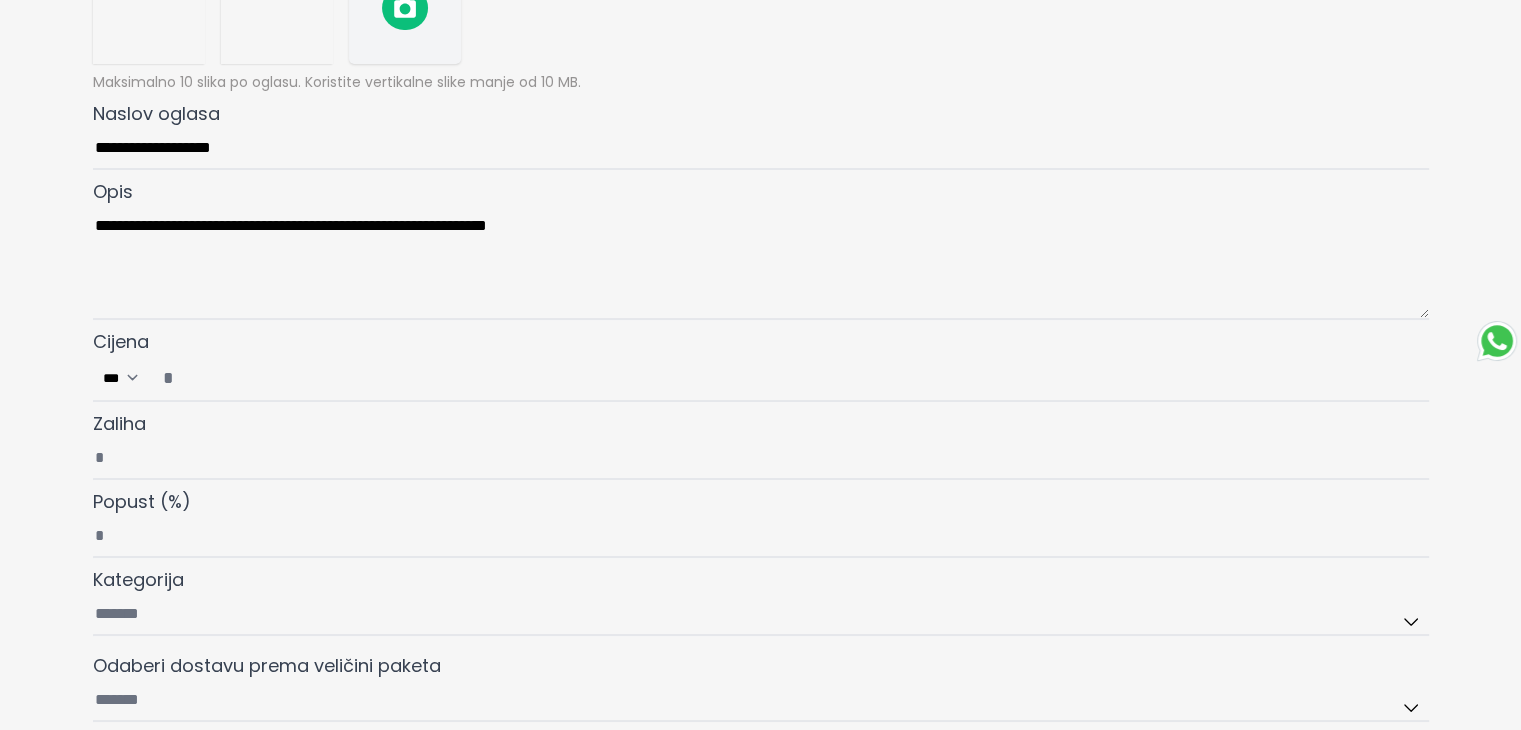 click on "Cijena ***" at bounding box center [789, 378] 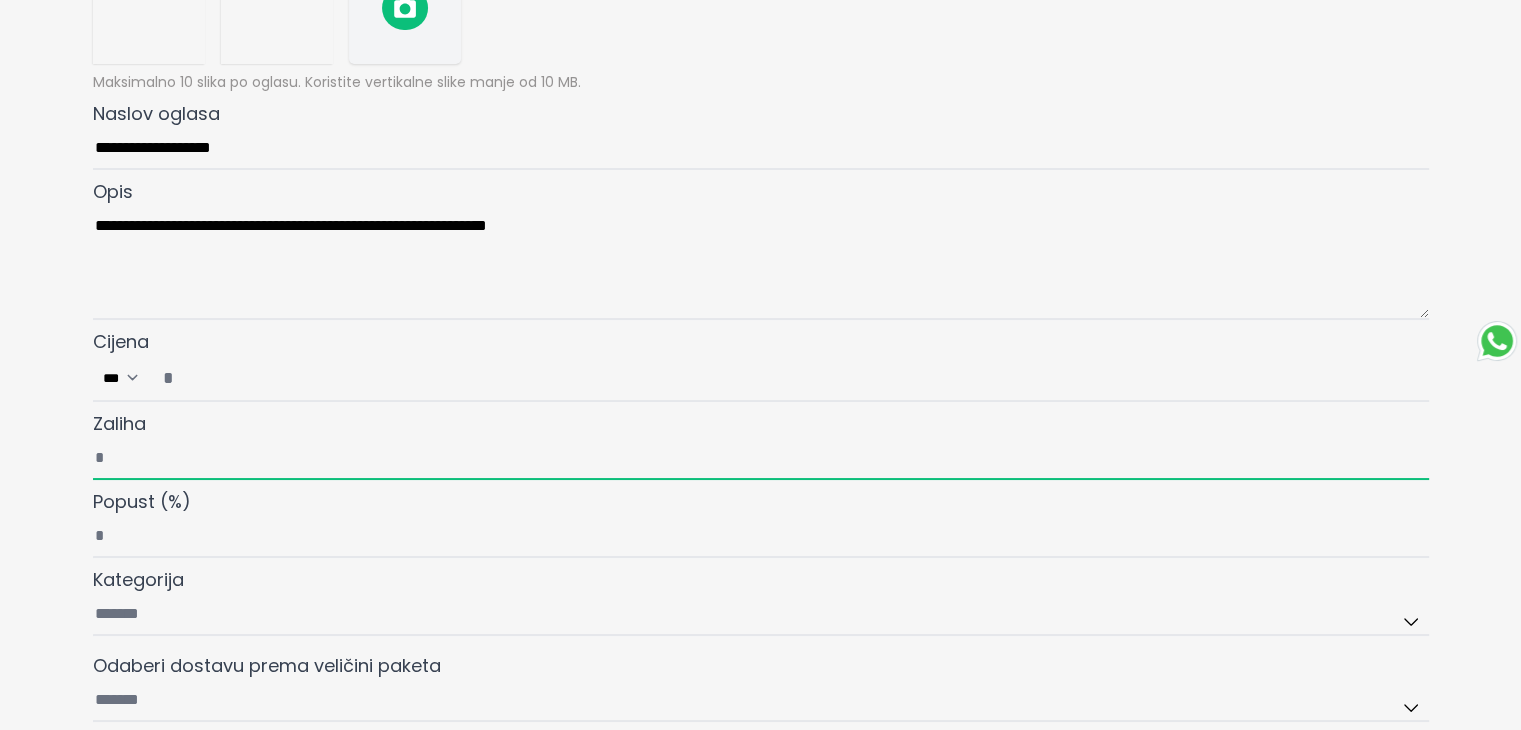 click on "Zaliha" at bounding box center (761, 459) 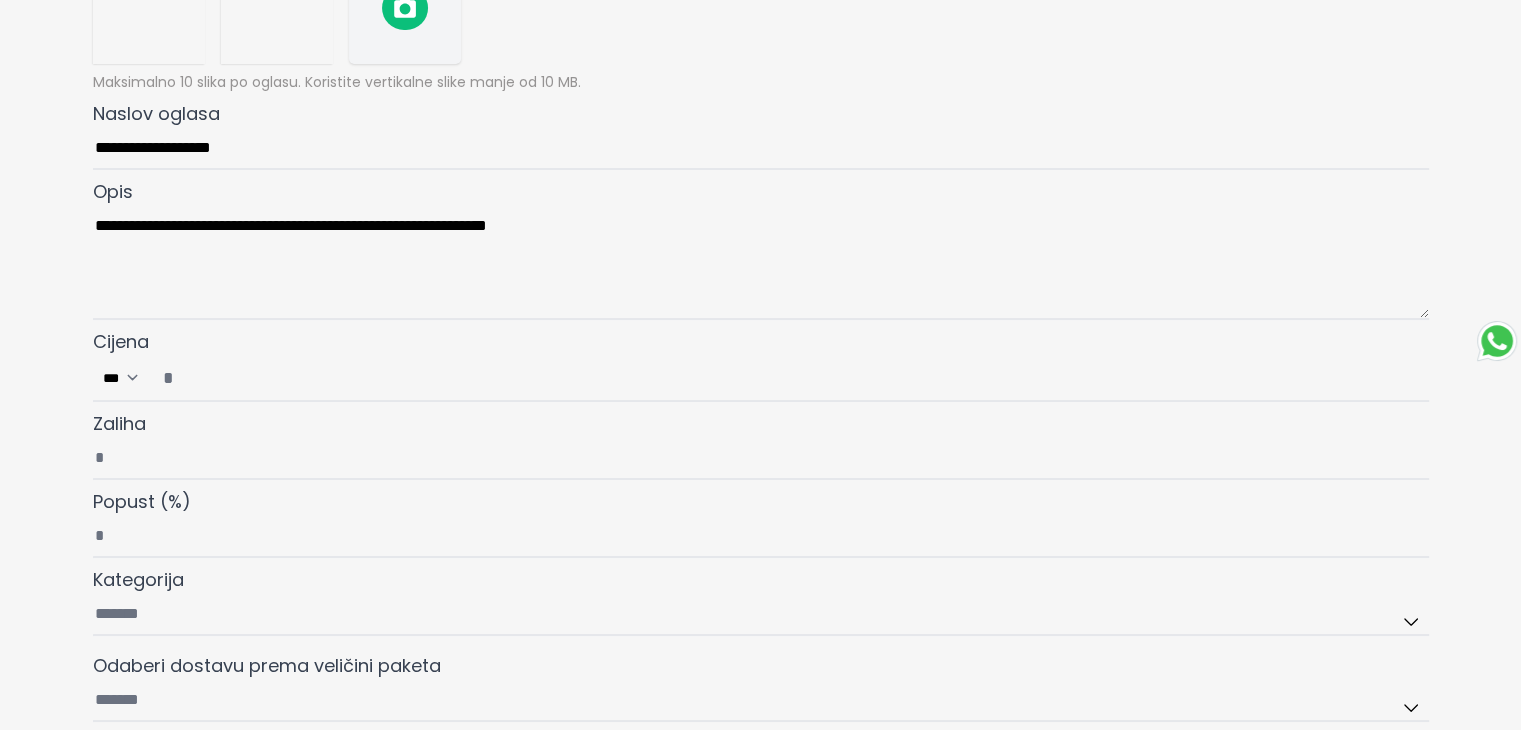 scroll, scrollTop: 600, scrollLeft: 0, axis: vertical 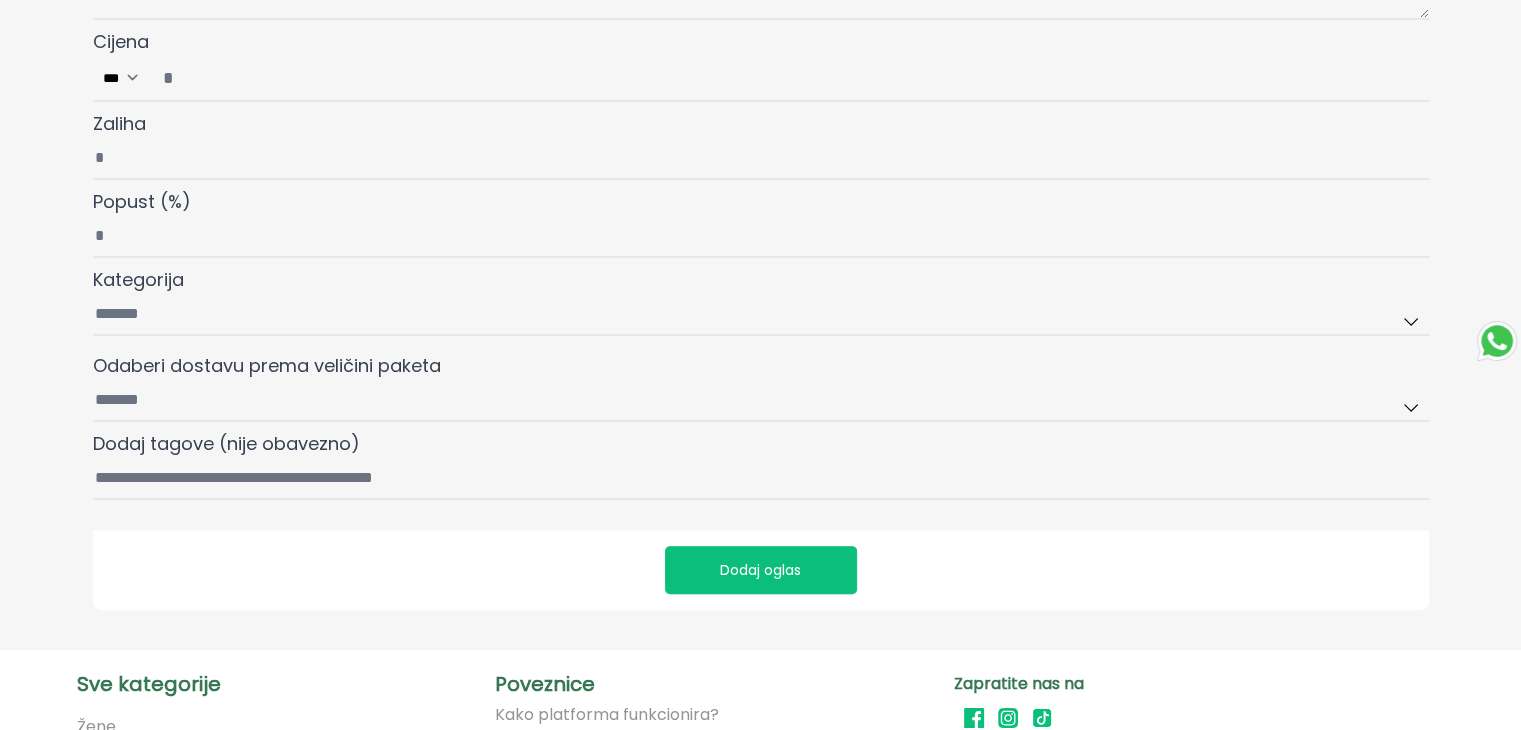 click on "**********" at bounding box center [761, 23] 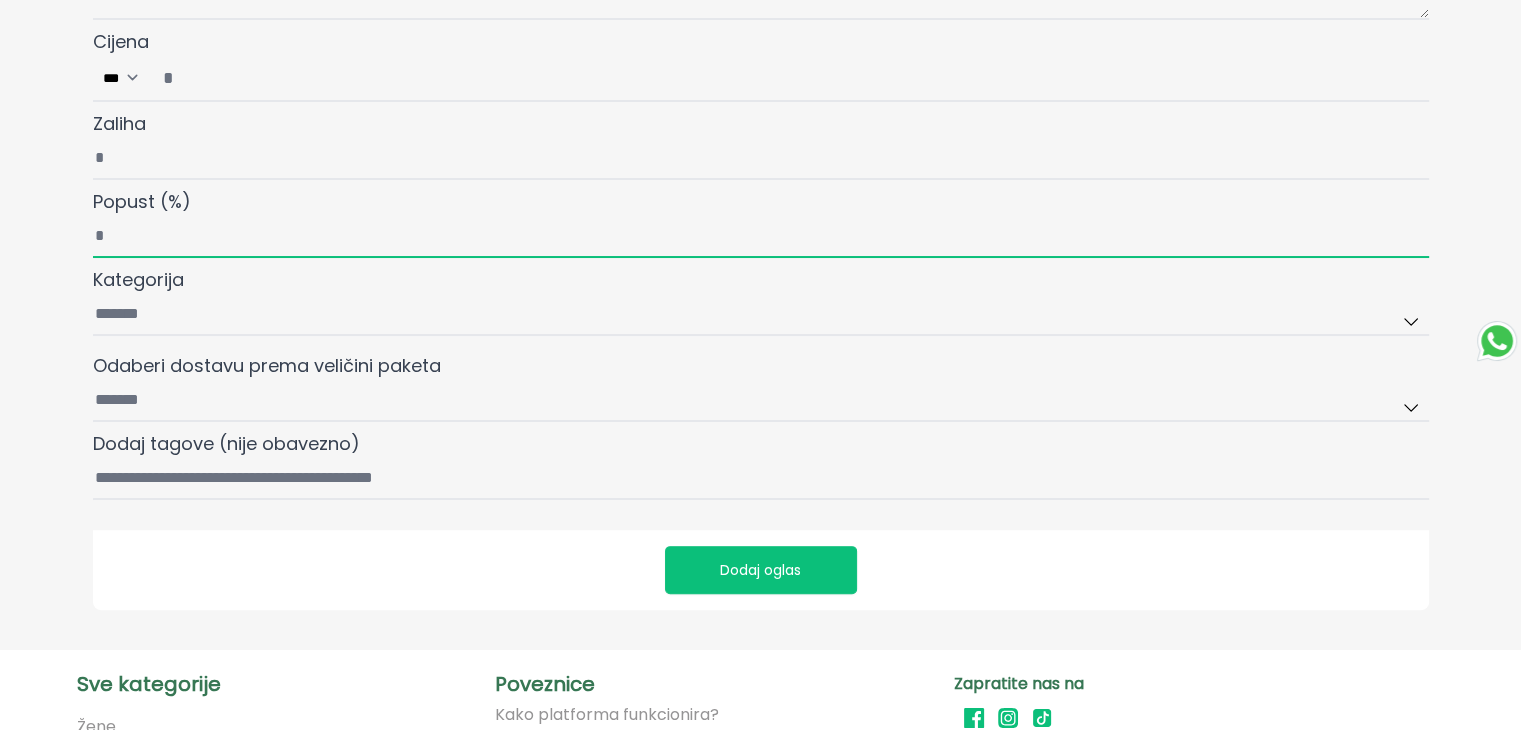 click on "Popust (%)" at bounding box center [761, 237] 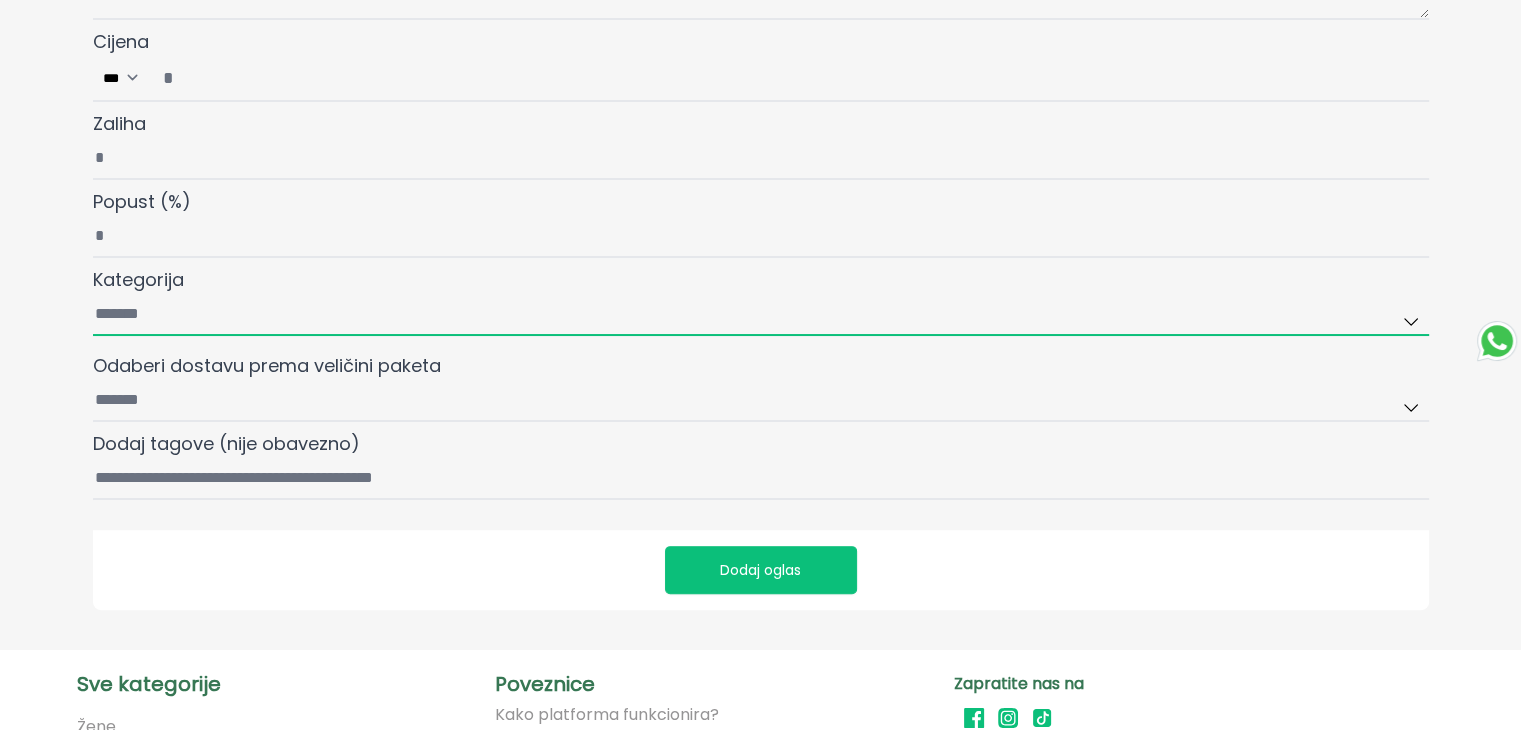 click on "Kategorija" at bounding box center [761, 315] 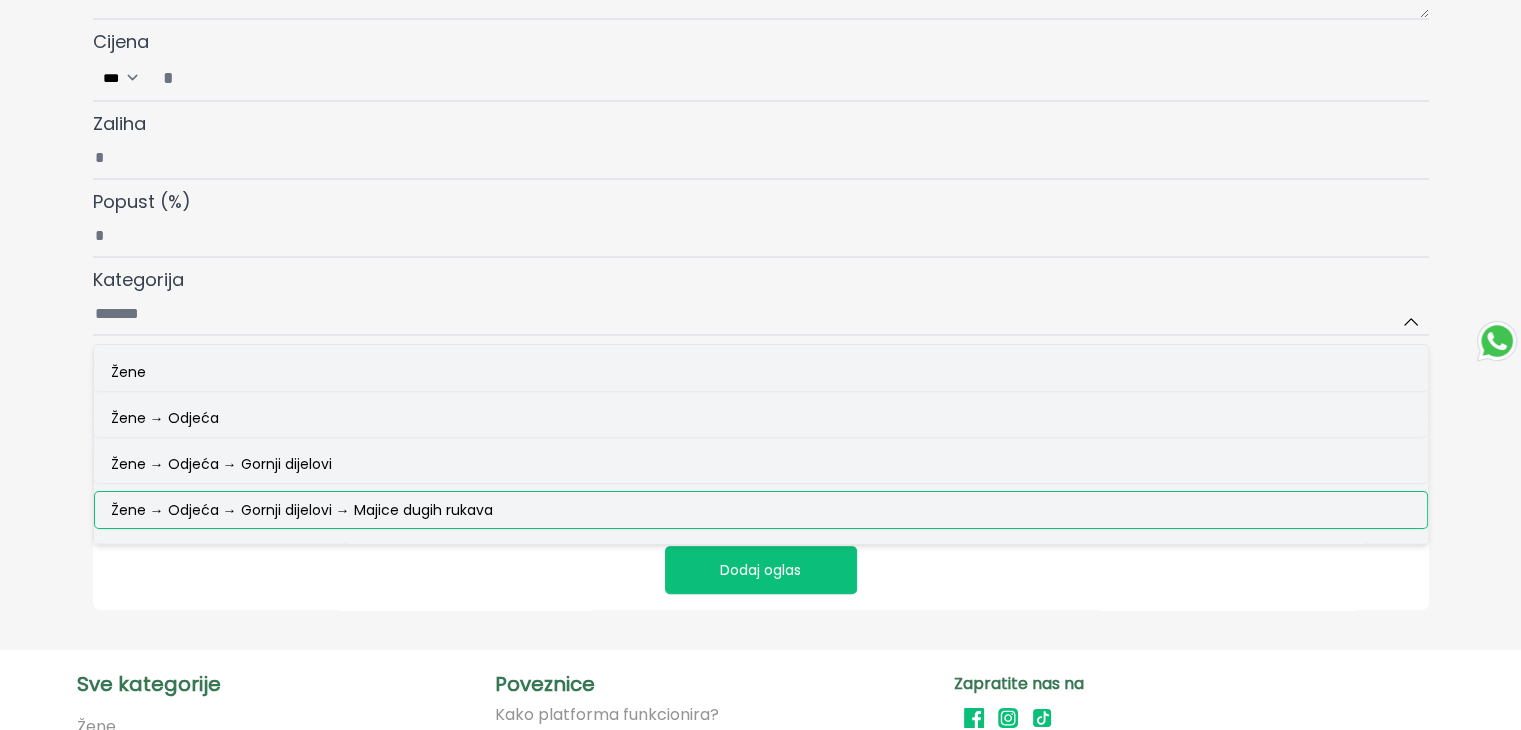 click on "Žene  →  Odjeća  →  Gornji dijelovi  →  Majice dugih rukava" at bounding box center [761, 510] 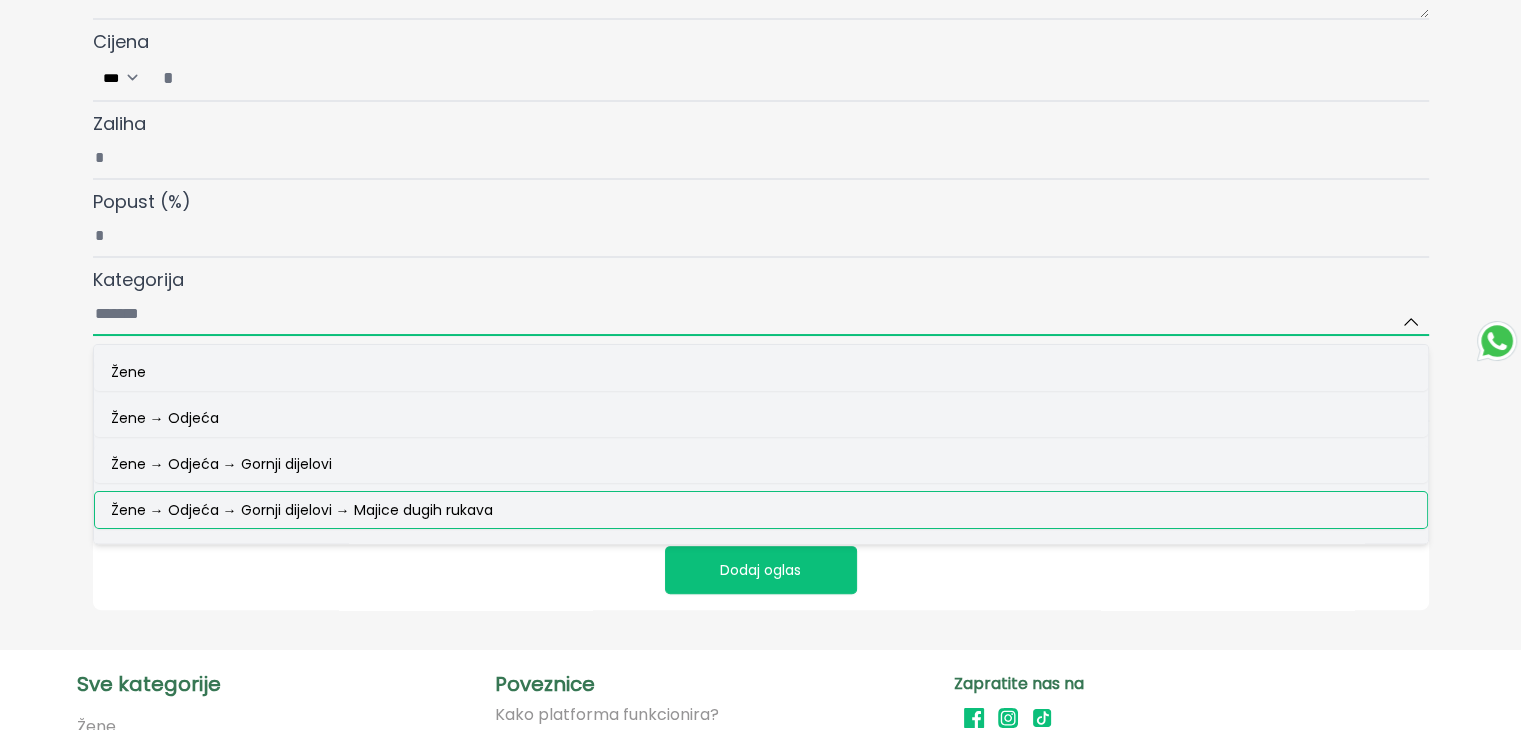 click on "Kategorija Žene Žene  →  Odjeća Žene  →  Odjeća  →  Gornji dijelovi Žene  →  Odjeća  →  Gornji dijelovi  →  Majice dugih rukava Žene  →  Odjeća  →  Gornji dijelovi  →  Majice kratkih rukava i topovi Žene  →  Odjeća  →  Gornji dijelovi  →  Košulje i bluze Žene  →  Odjeća  →  Gornji dijelovi  →  Džemperi Žene  →  Odjeća  →  Gornji dijelovi  →  Crop topovi Žene  →  Odjeća  →  Gornji dijelovi  →  Kardigani Žene  →  Odjeća  →  Gornji dijelovi  →  Prsluci Žene  →  Odjeća  →  Gornji dijelovi  →  Sakoi Žene  →  Odjeća  →  Gornji dijelovi  →  Duksevi Žene  →  Odjeća  →  Gornji dijelovi  →  Korzeti Žene  →  Odjeća  →  Donji dijelovi Žene  →  Odjeća  →  Donji dijelovi  →  Hlače Žene  →  Odjeća  →  Donji dijelovi  →  Traperice Žene  →  Odjeća  →  Donji dijelovi  →  Suknje Žene  →  Odjeća  →  Donji dijelovi  →  Tajice Žene  →  Odjeća  →  Donji dijelovi  →  Kratke hlače Muškarci" at bounding box center [761, 315] 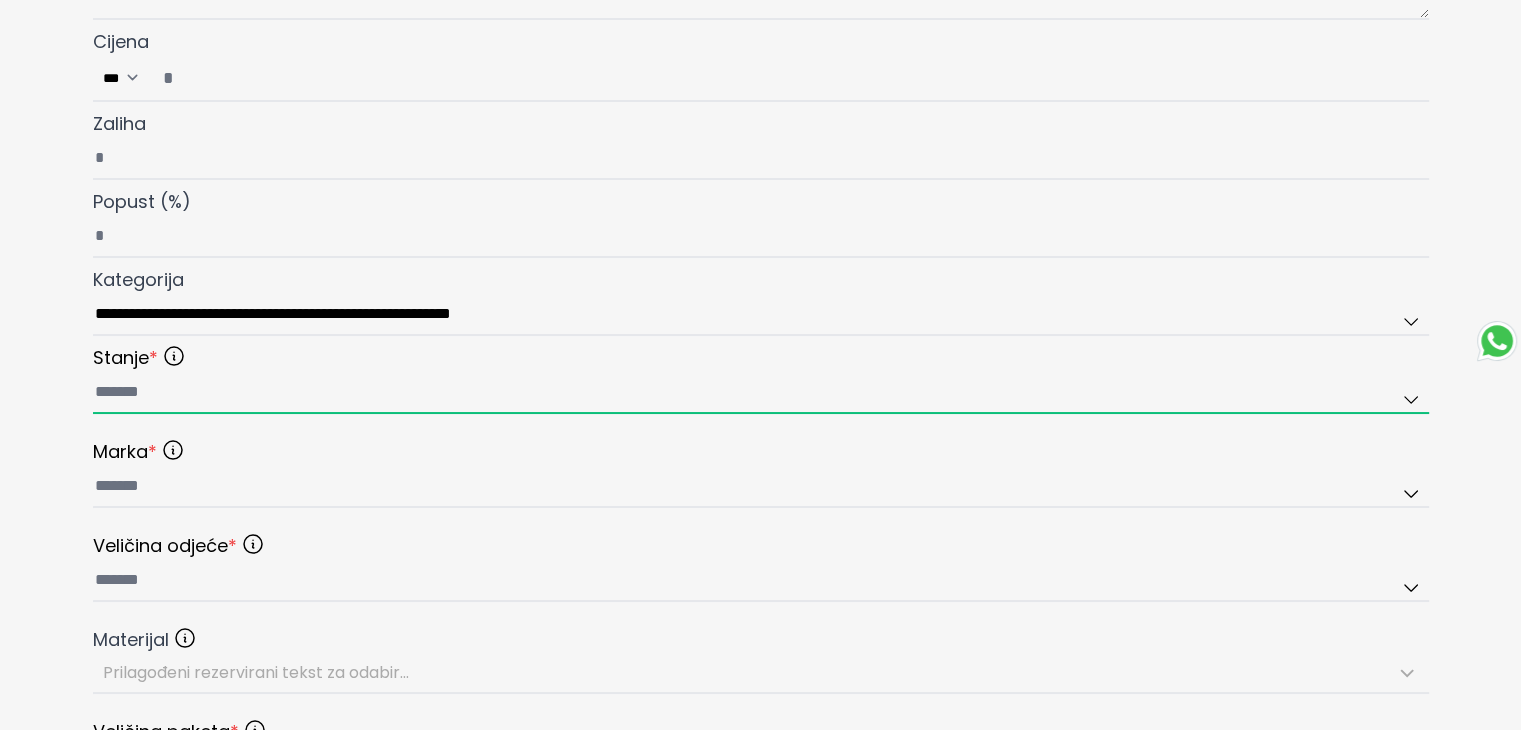 click at bounding box center (761, 393) 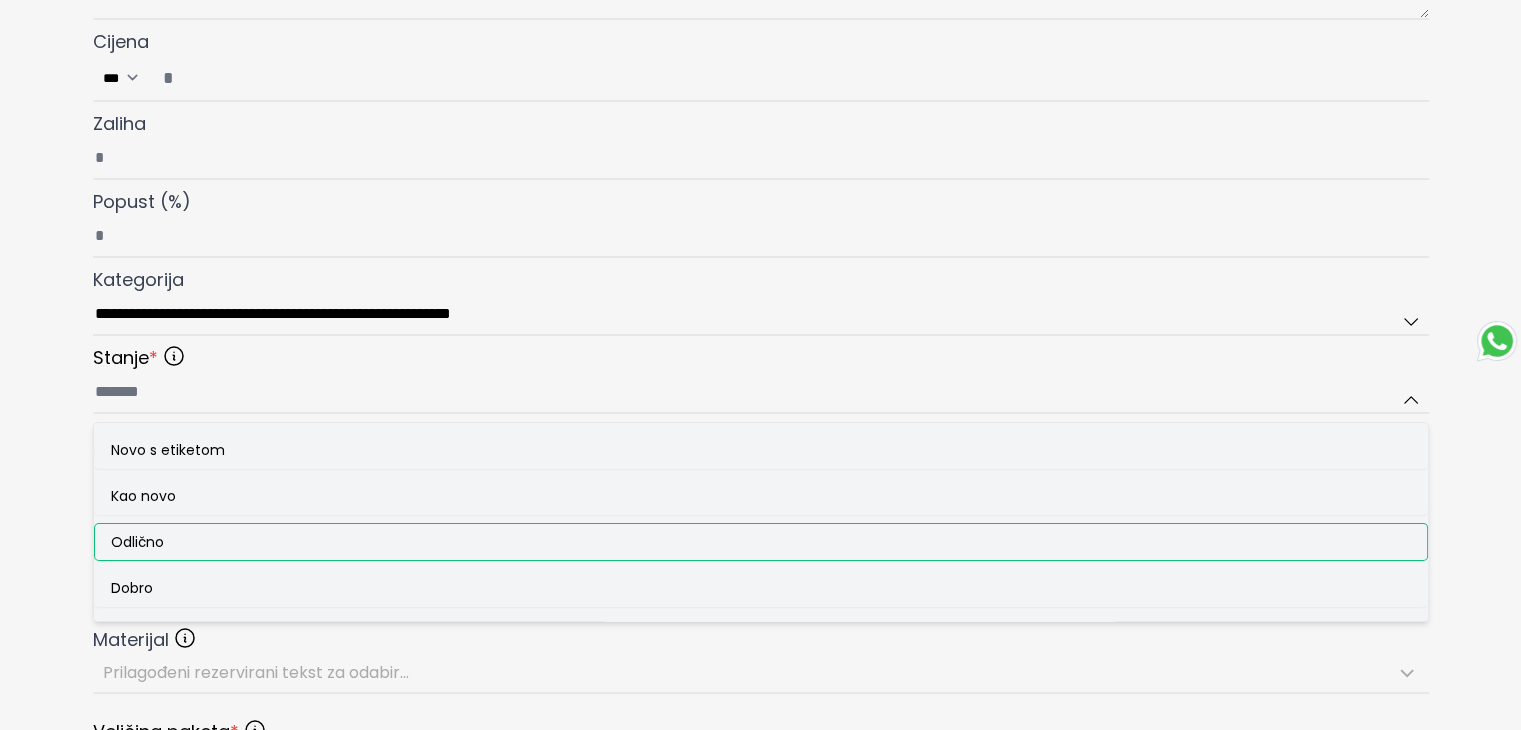 click on "Odlično" at bounding box center [137, 542] 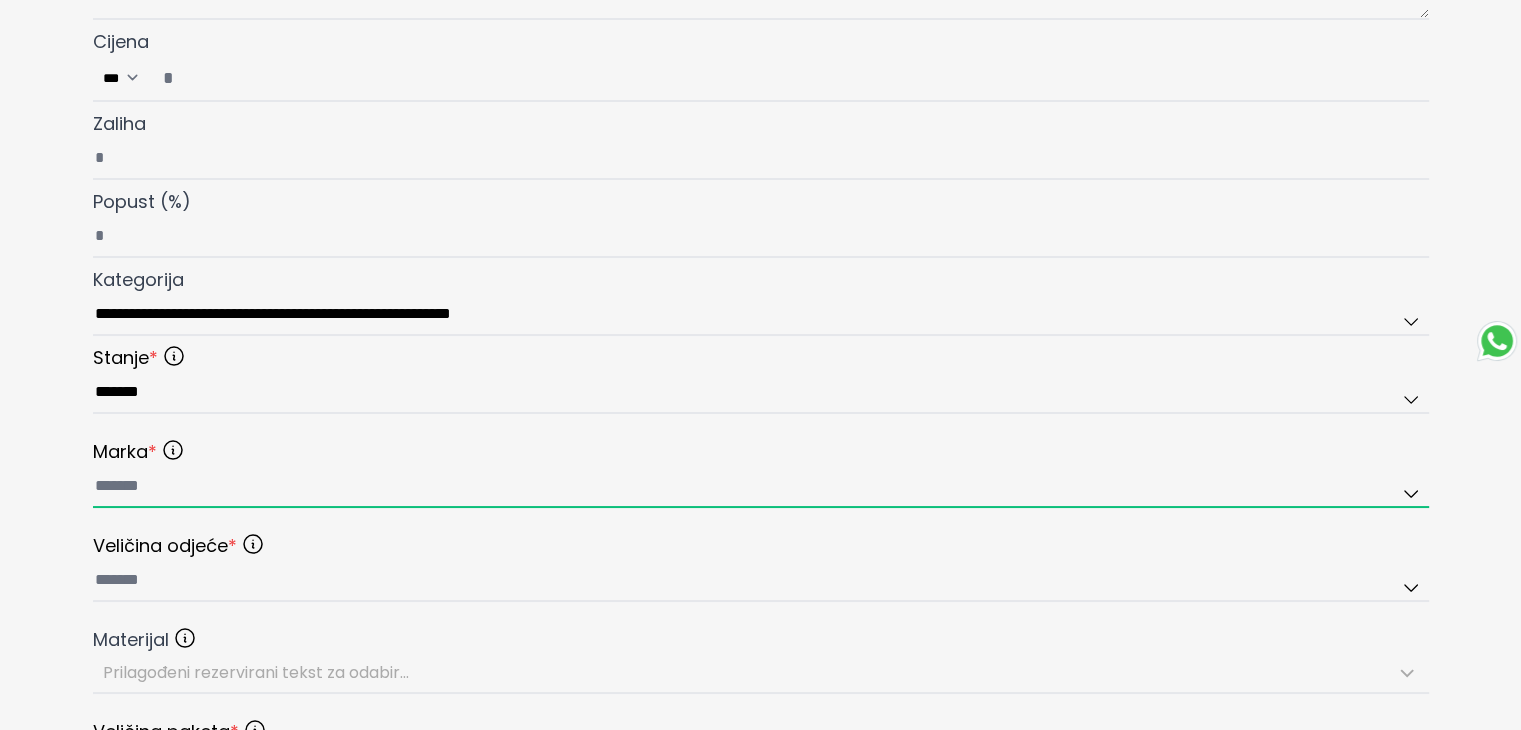 click at bounding box center (761, 487) 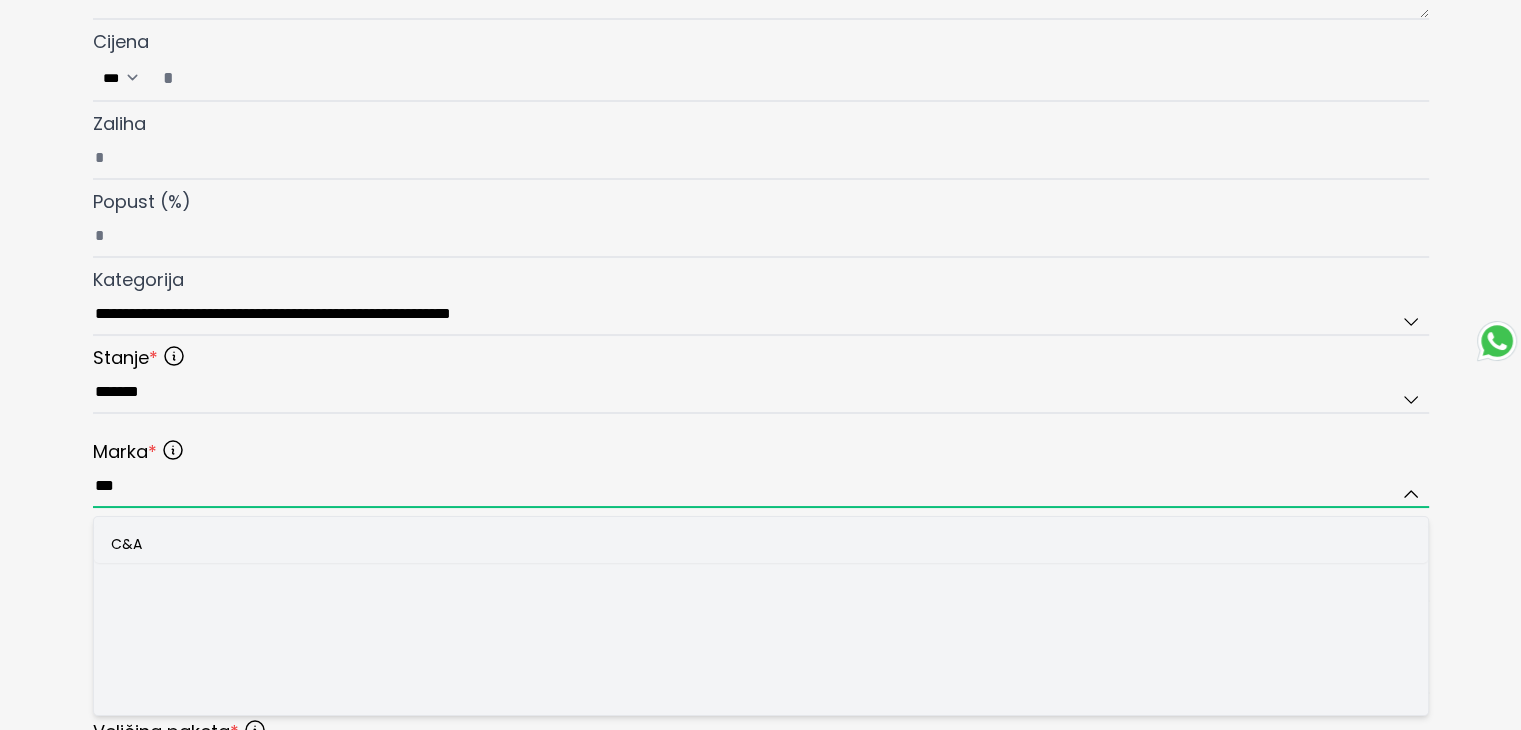 type on "***" 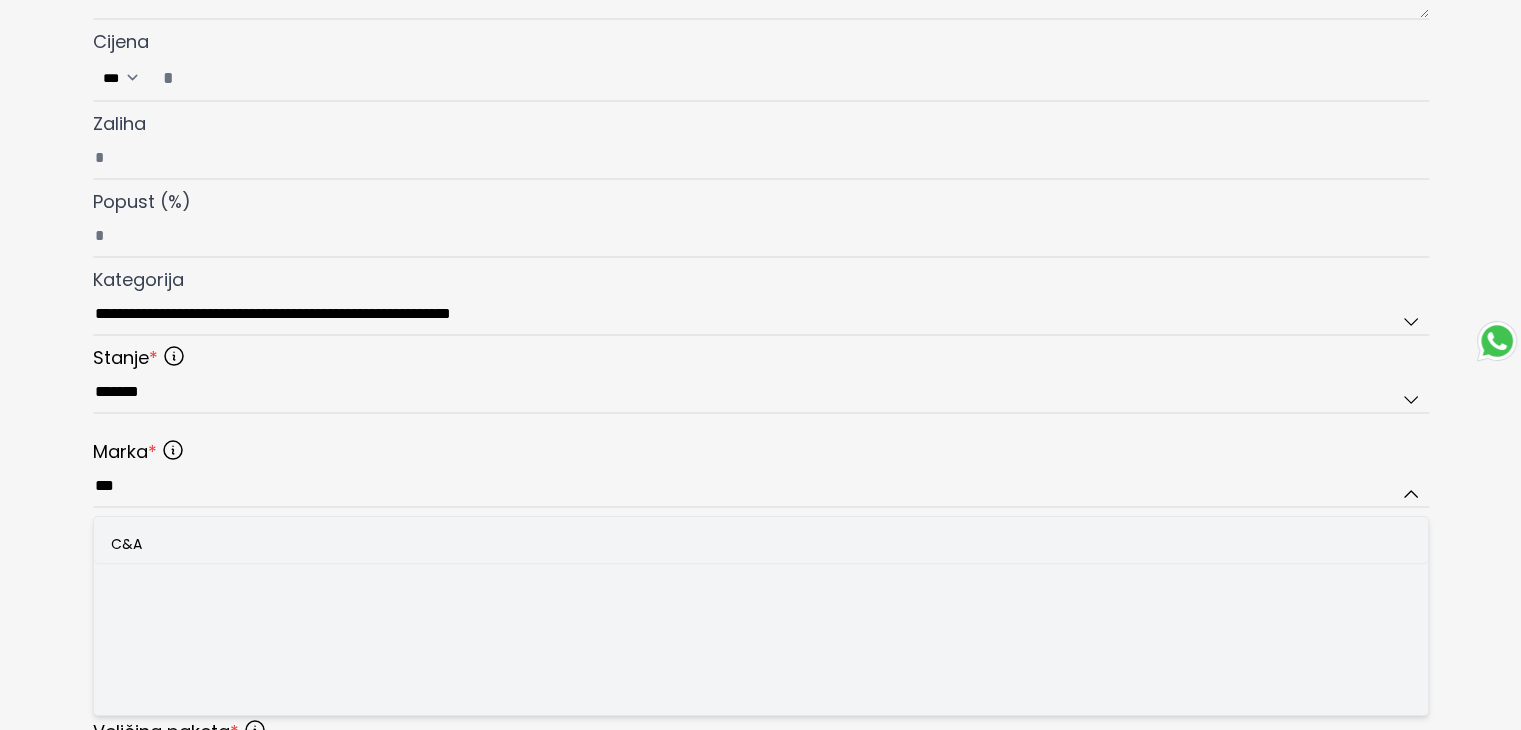 click on "C&A" at bounding box center (761, 544) 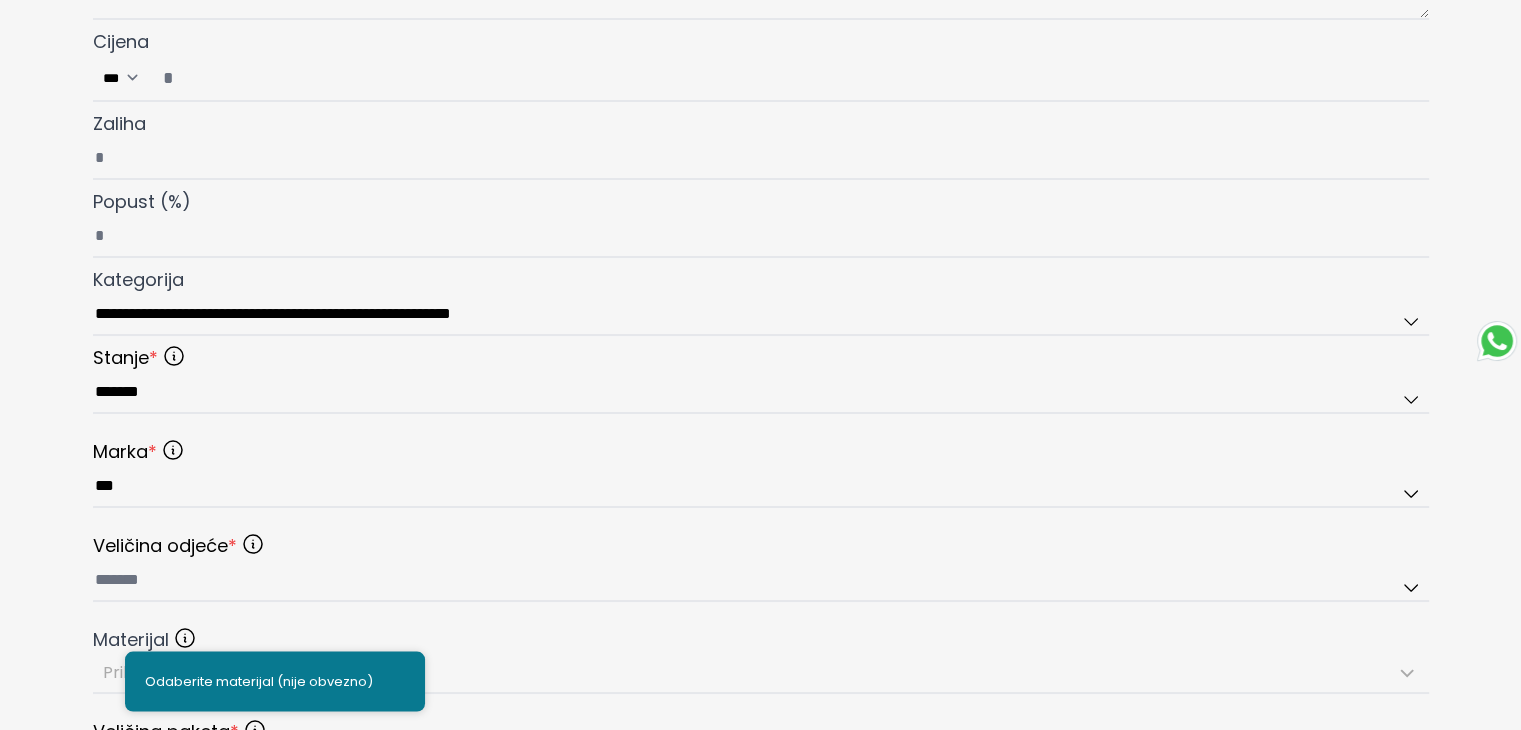 click 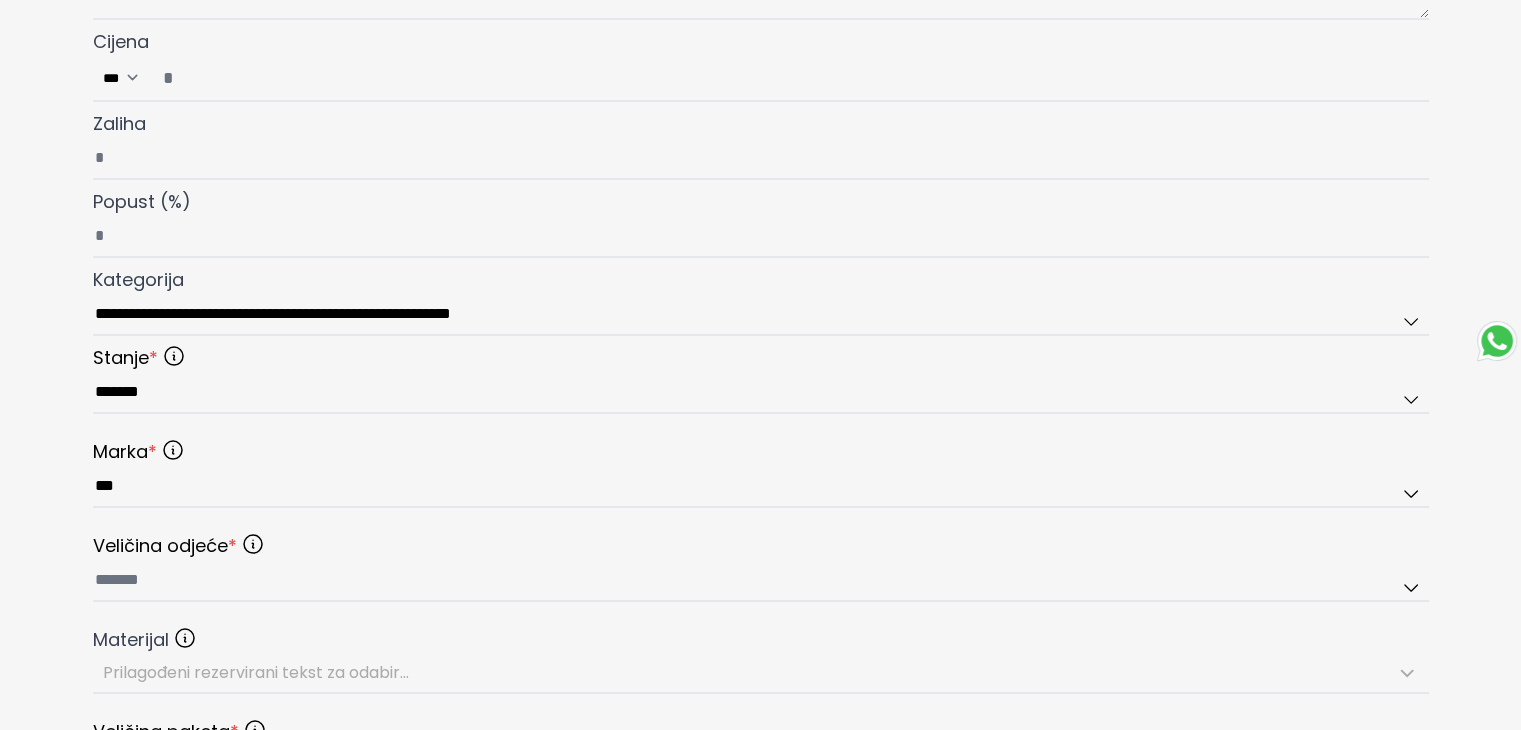 click on "Veličina odjeće" at bounding box center [165, 546] 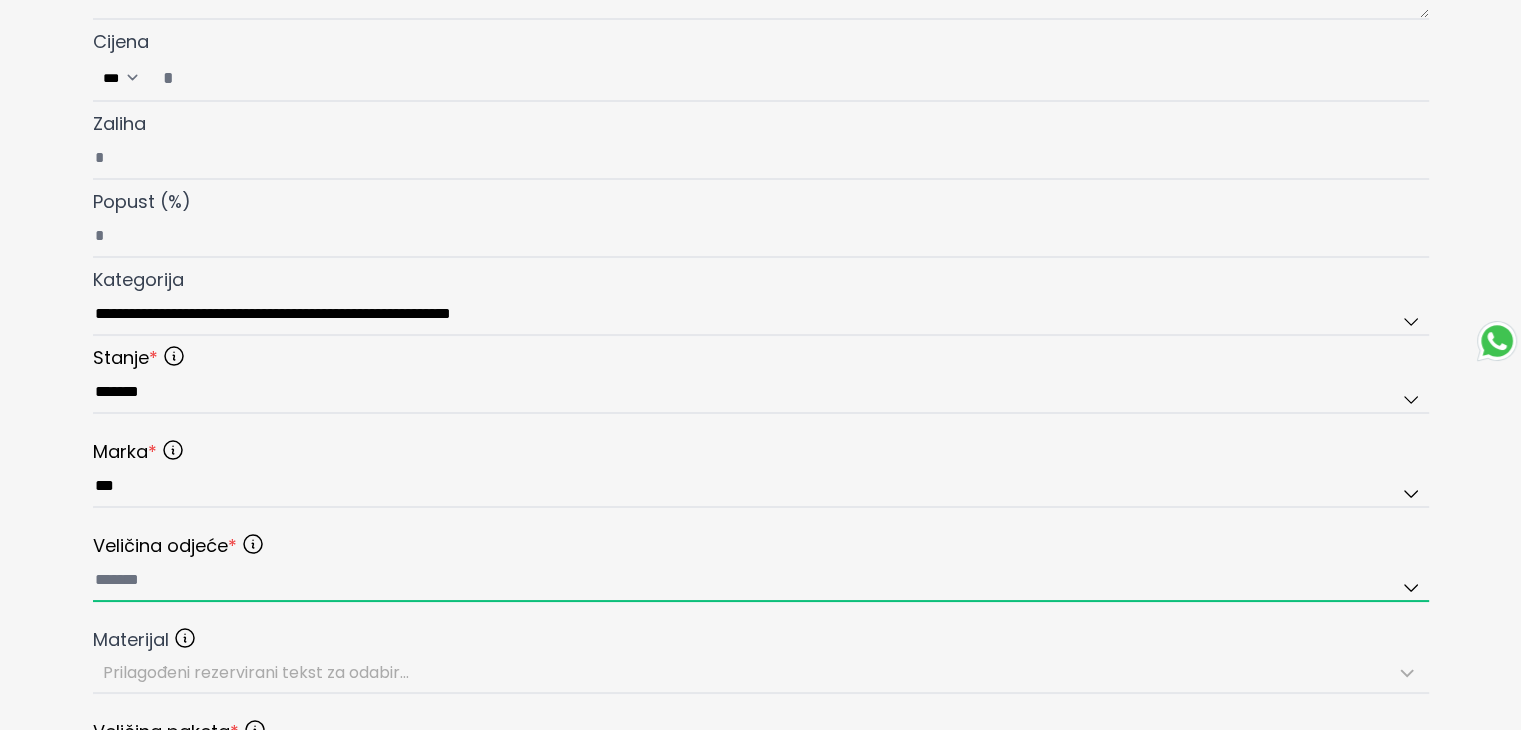click at bounding box center [761, 581] 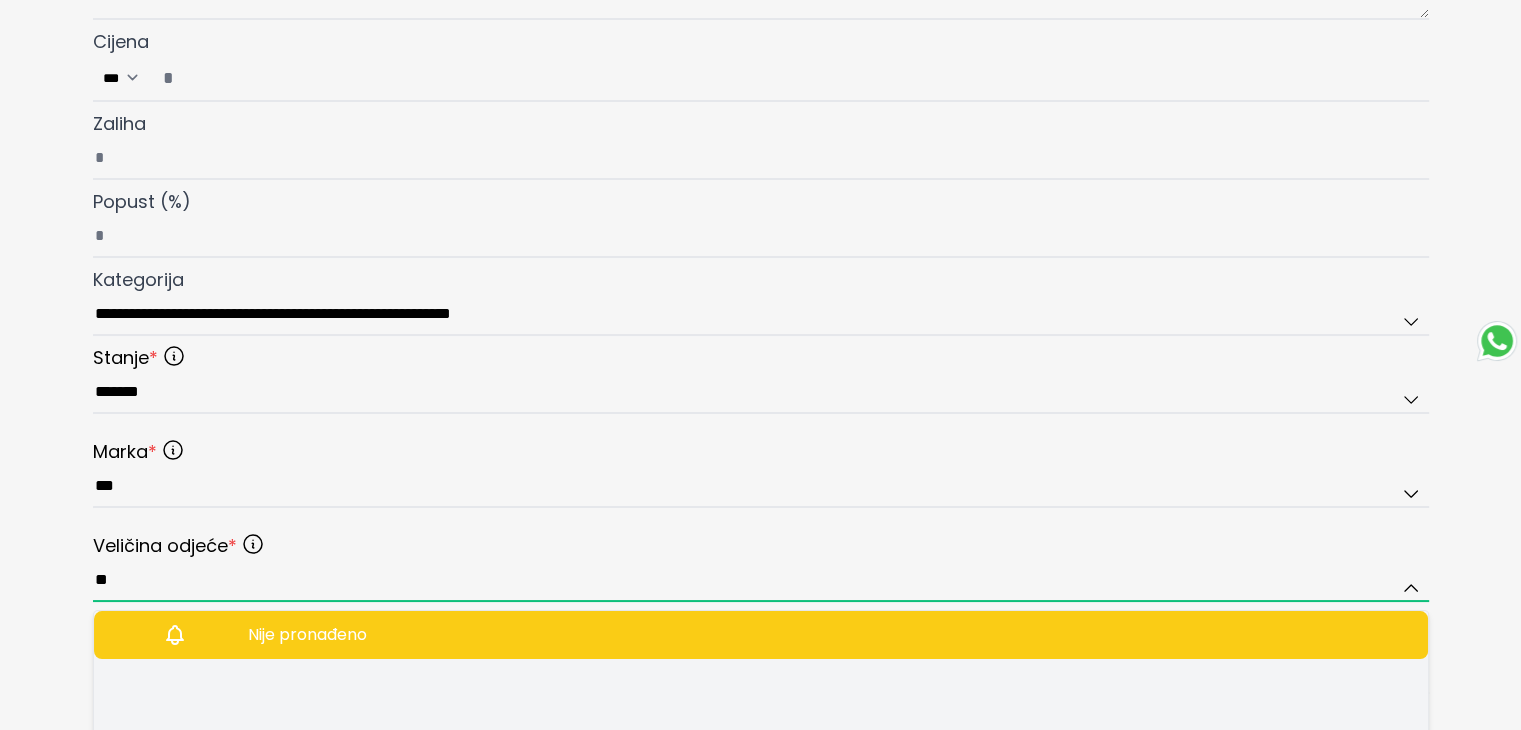 type on "*" 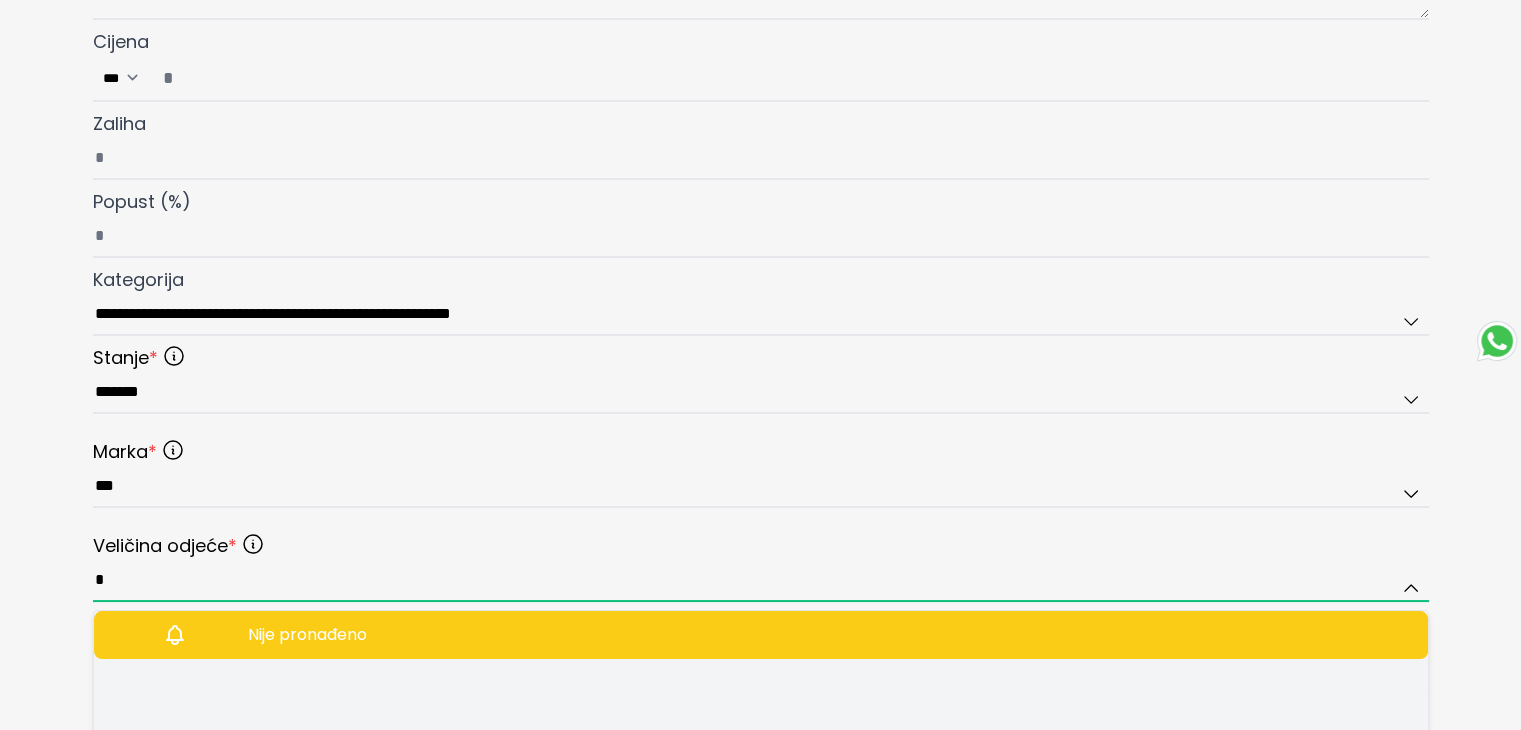 type 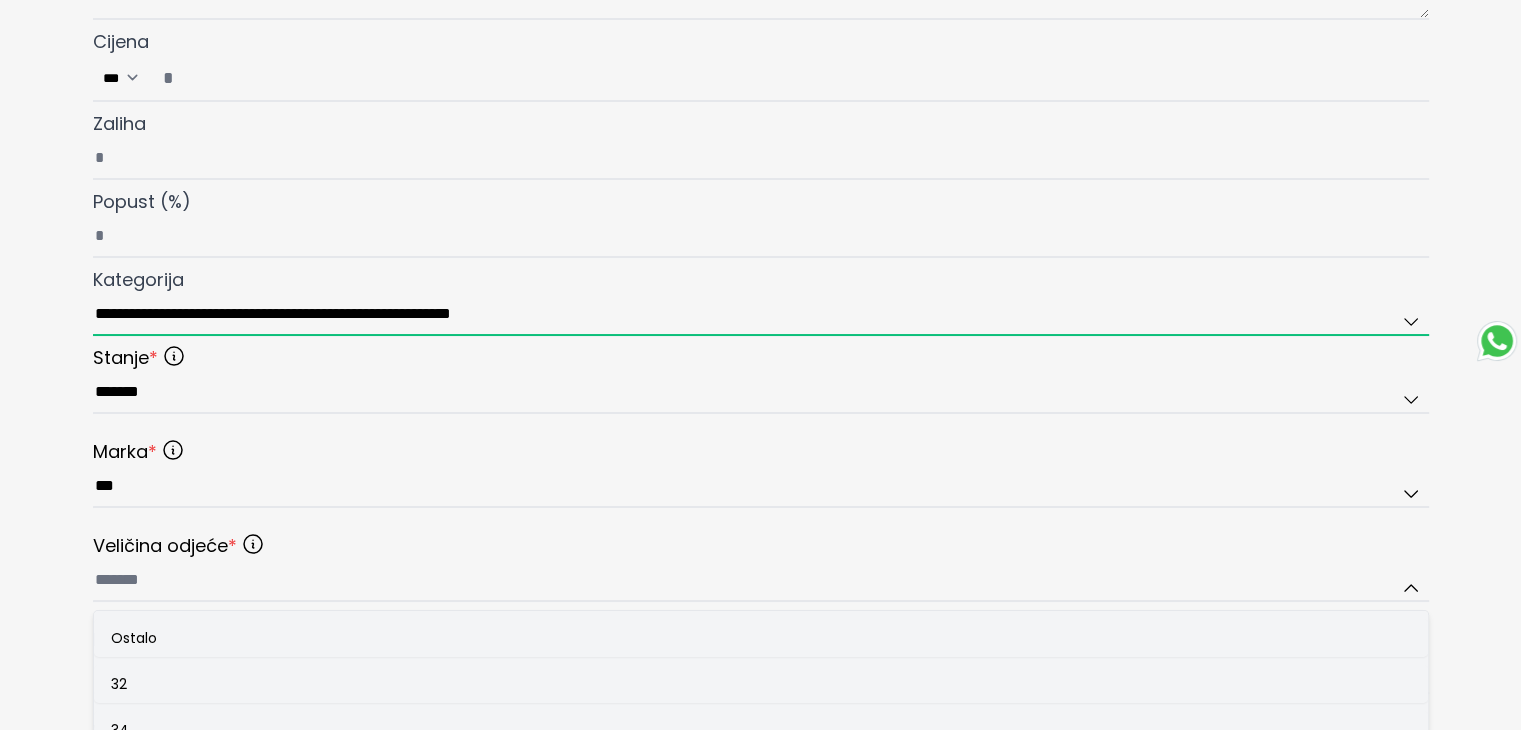 click on "**********" at bounding box center (761, 315) 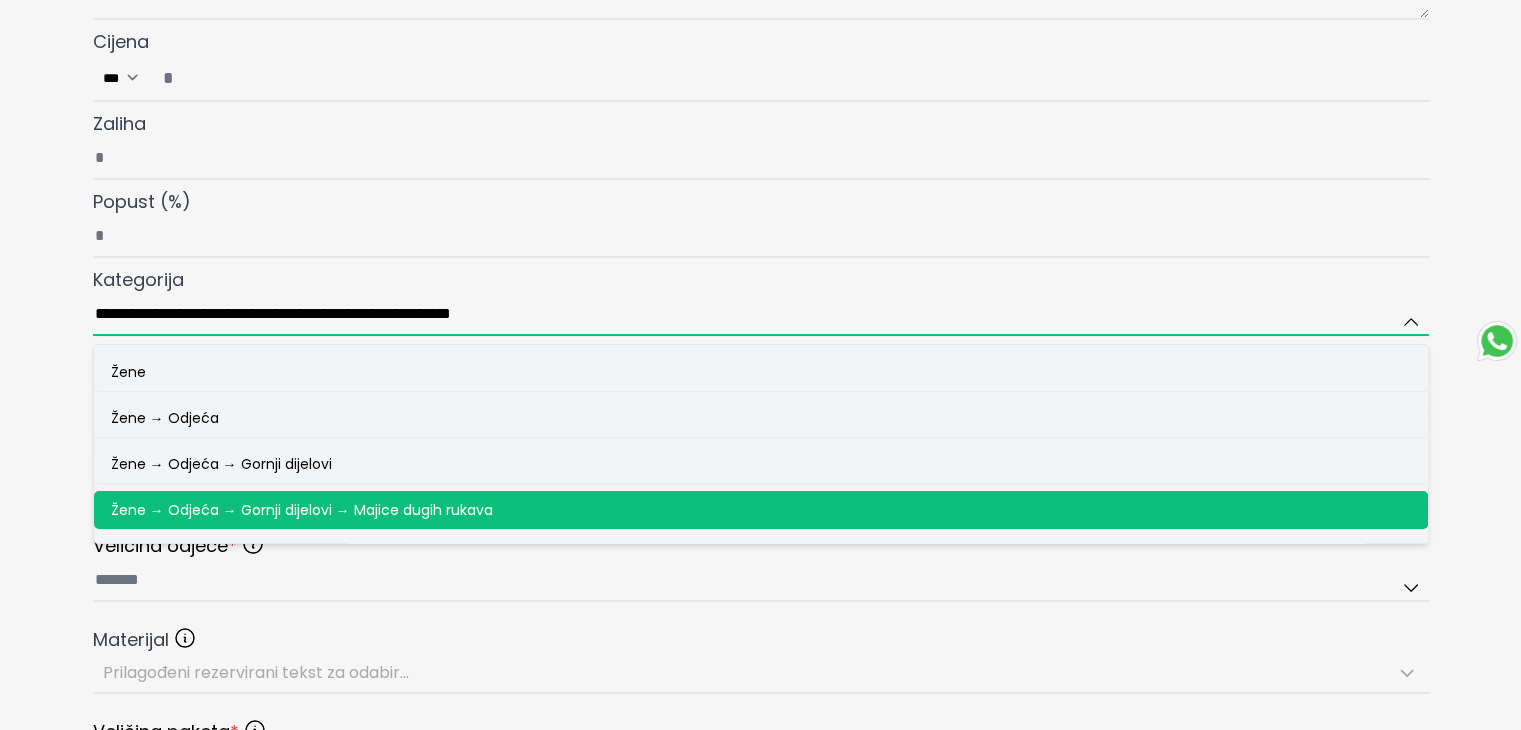 click on "**********" at bounding box center (761, 315) 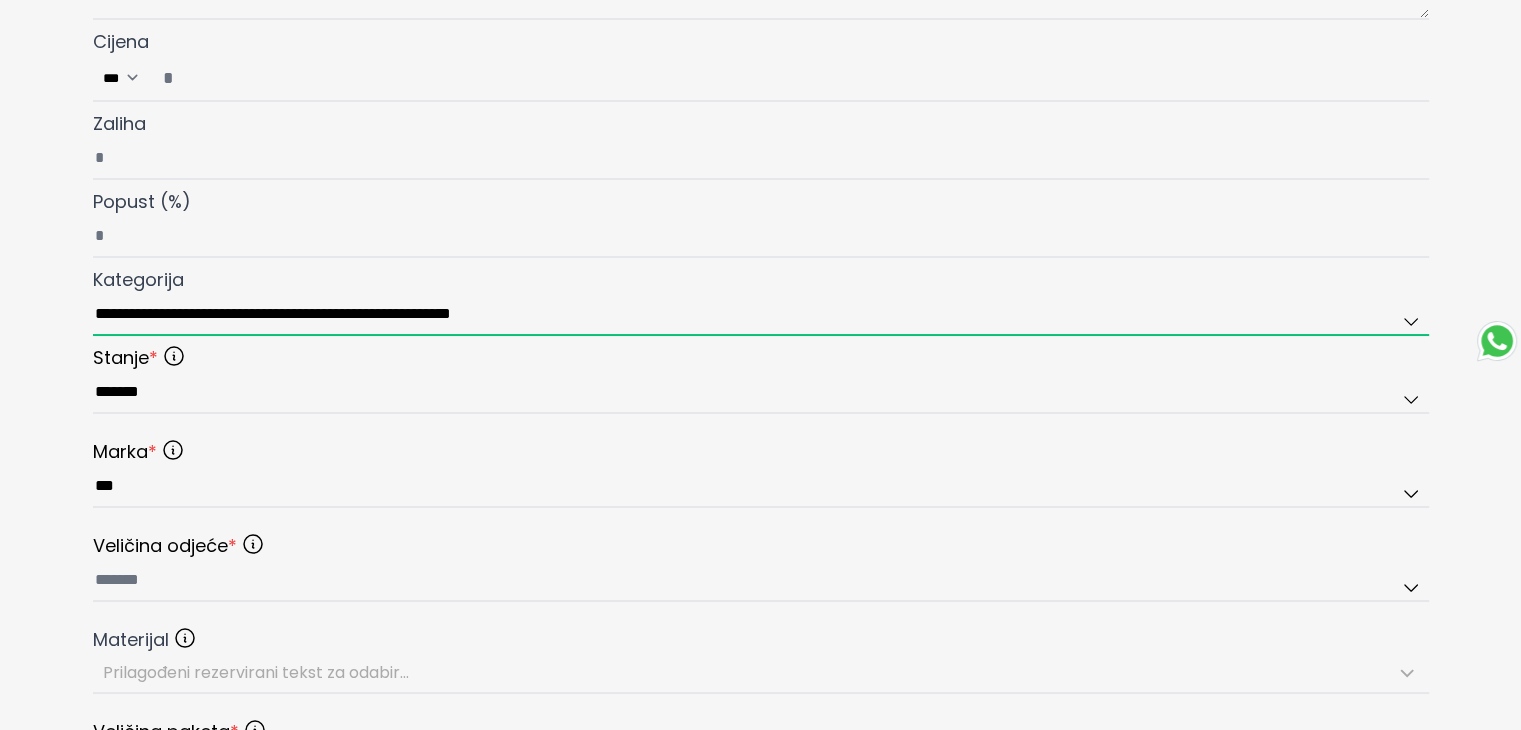 drag, startPoint x: 560, startPoint y: 316, endPoint x: 90, endPoint y: 305, distance: 470.1287 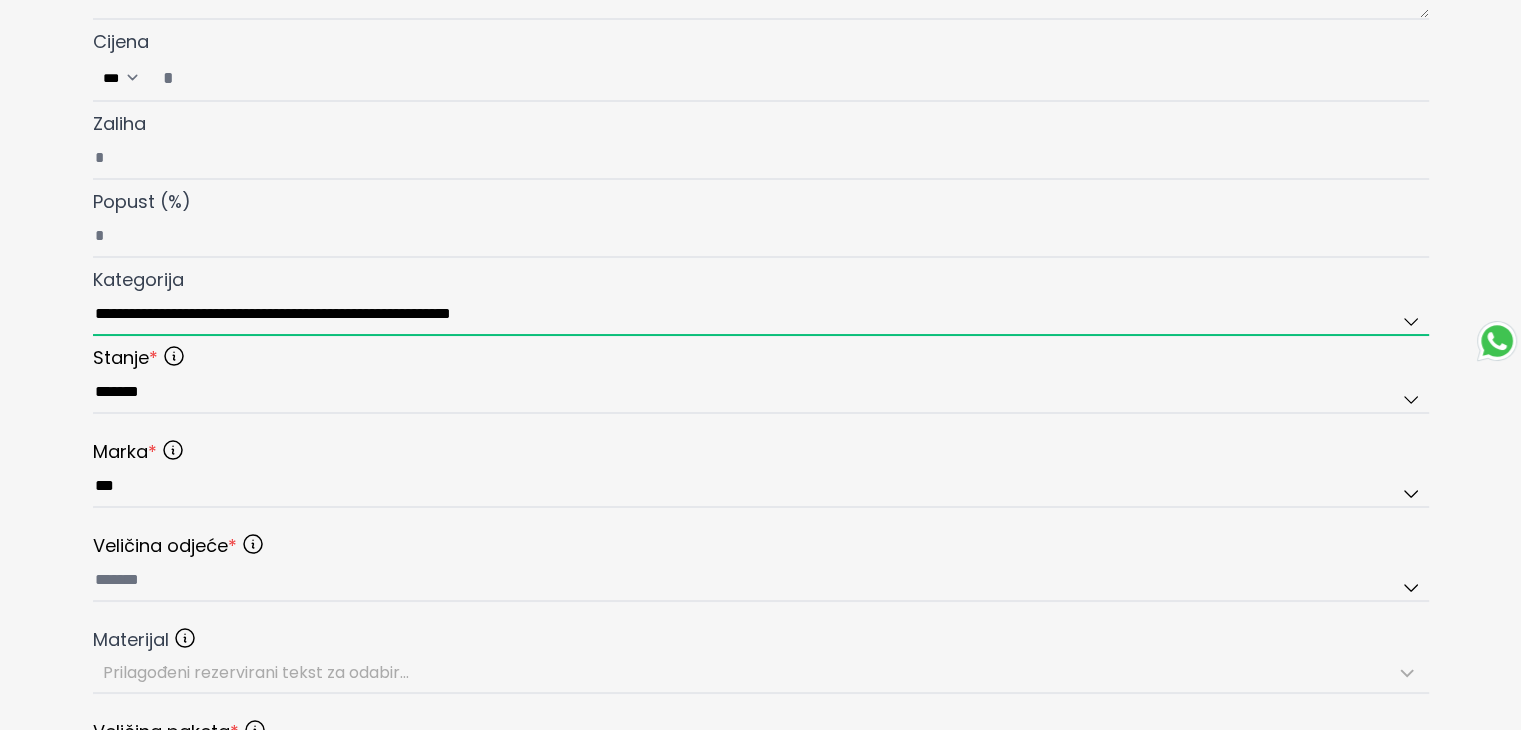 click on "**********" at bounding box center [761, 346] 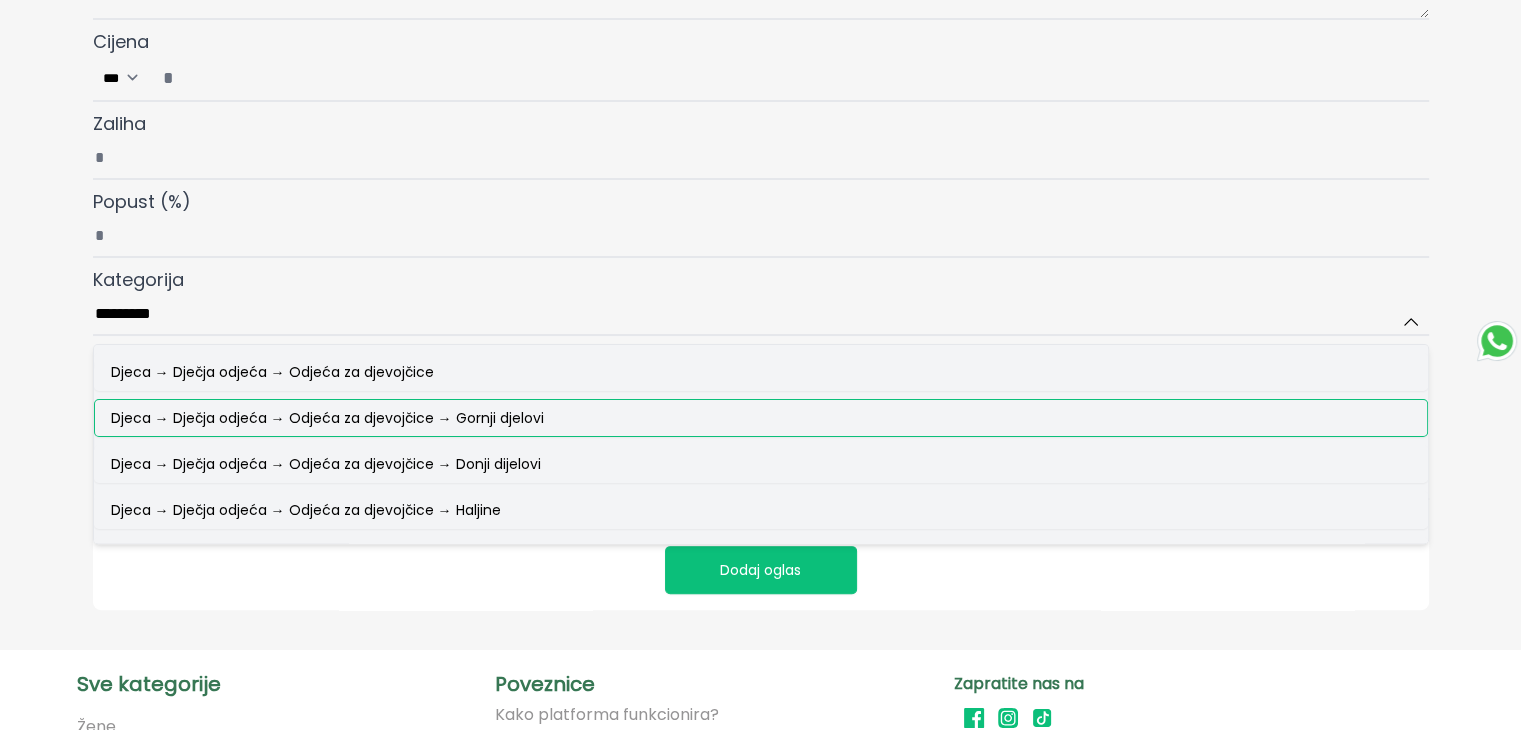 click on "Djeca  →  Dječja odjeća  →  Odjeća za djevojčice  →  Gornji djelovi" at bounding box center (327, 418) 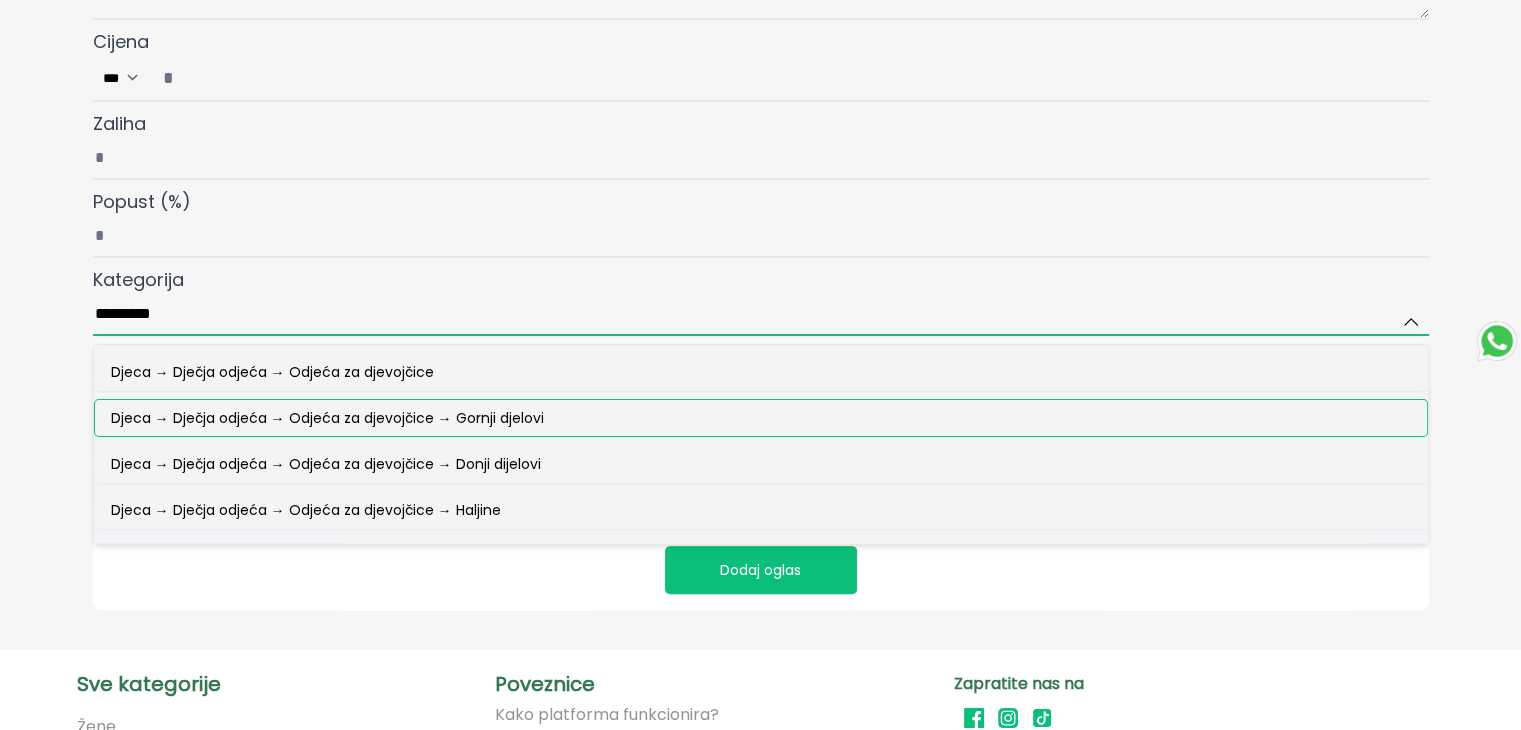 click on "*********" at bounding box center (761, 315) 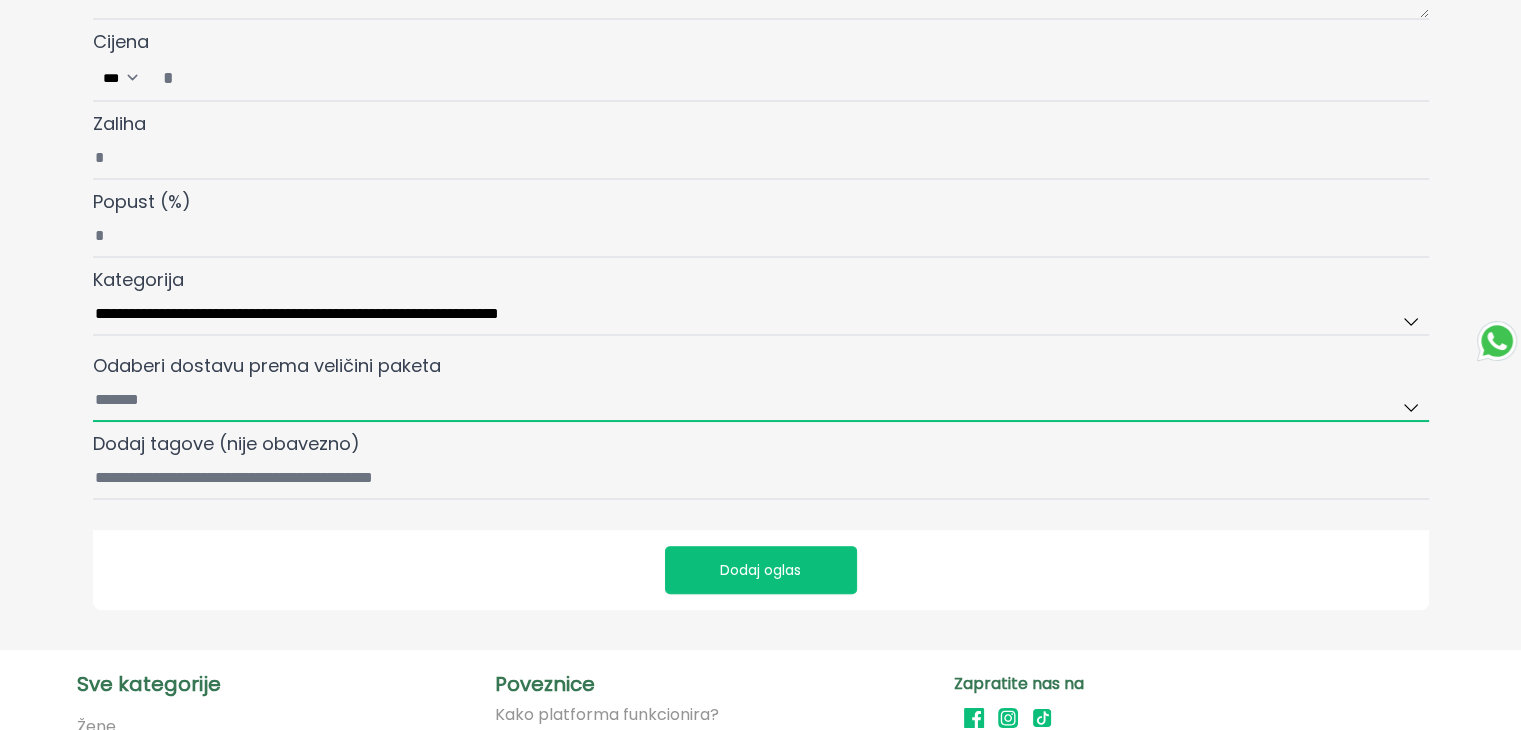 click on "**********" at bounding box center [761, 23] 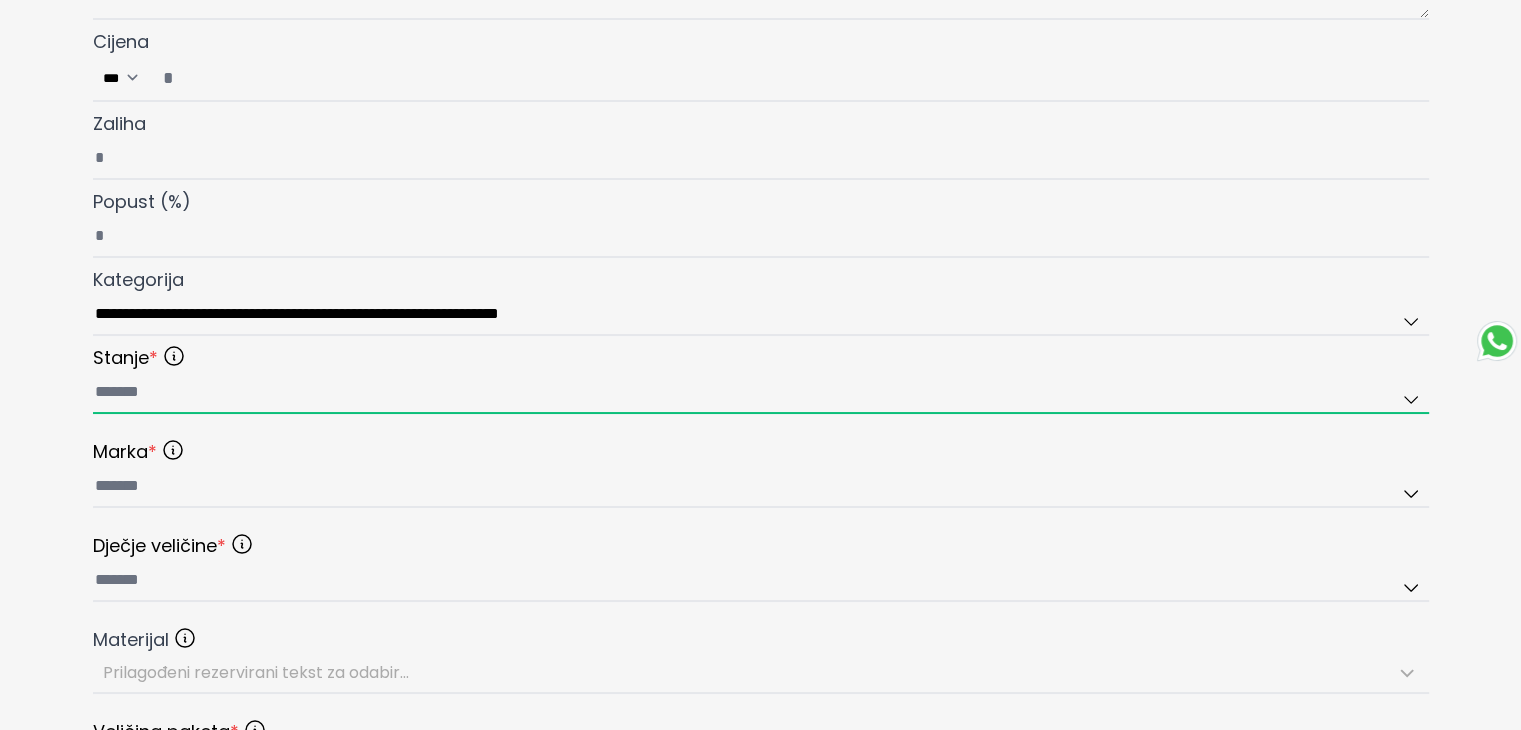 click at bounding box center [761, 393] 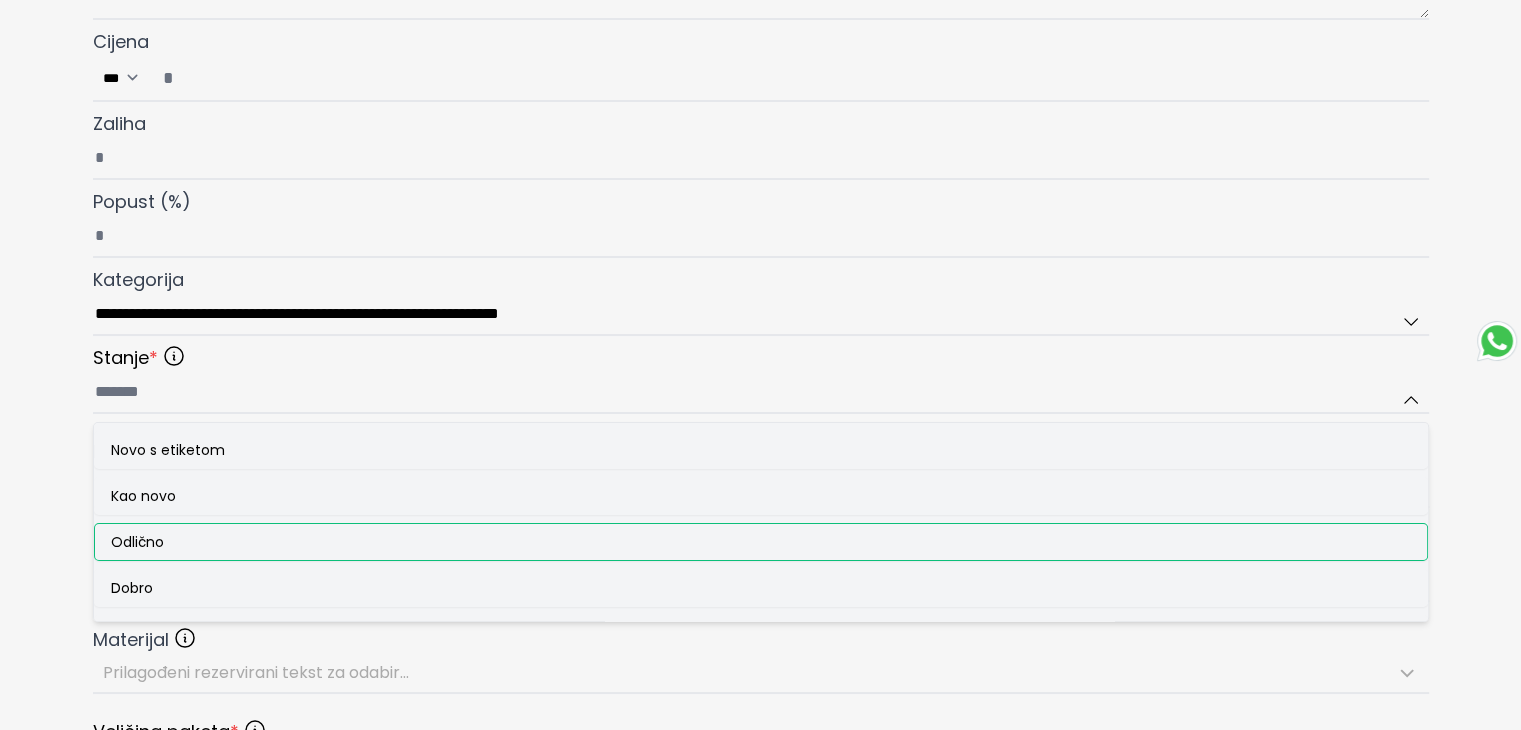 click on "Odlično" at bounding box center [761, 542] 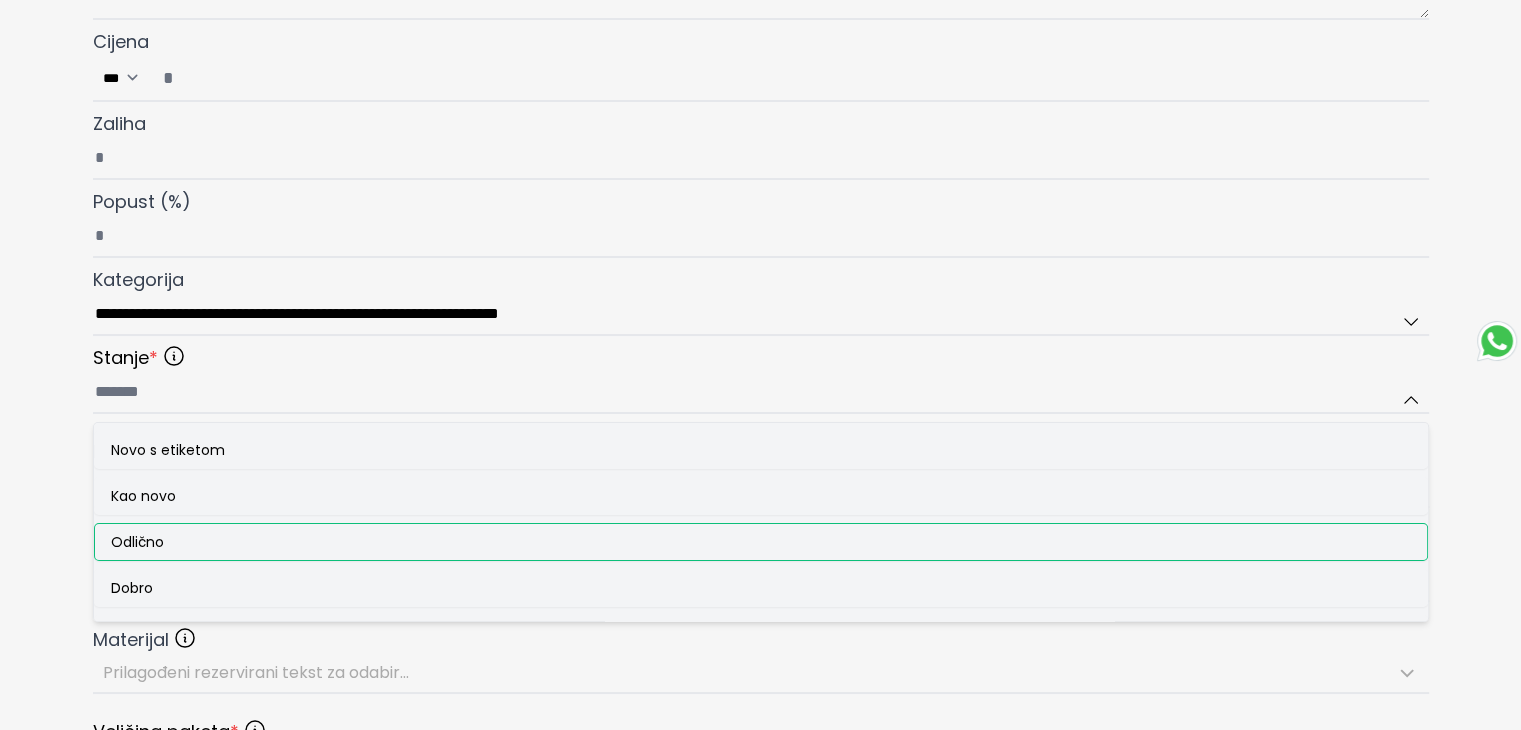 type on "*******" 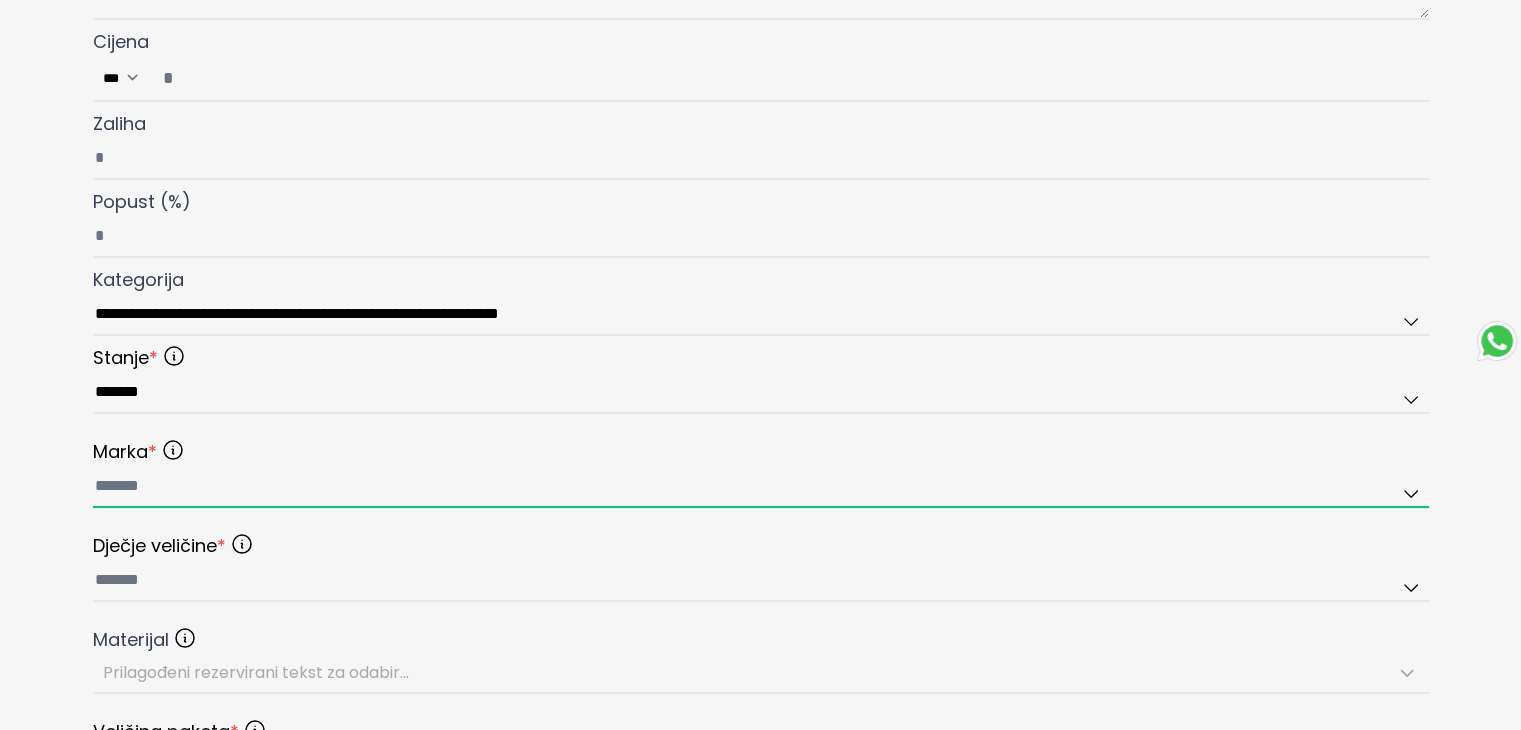 click at bounding box center (761, 487) 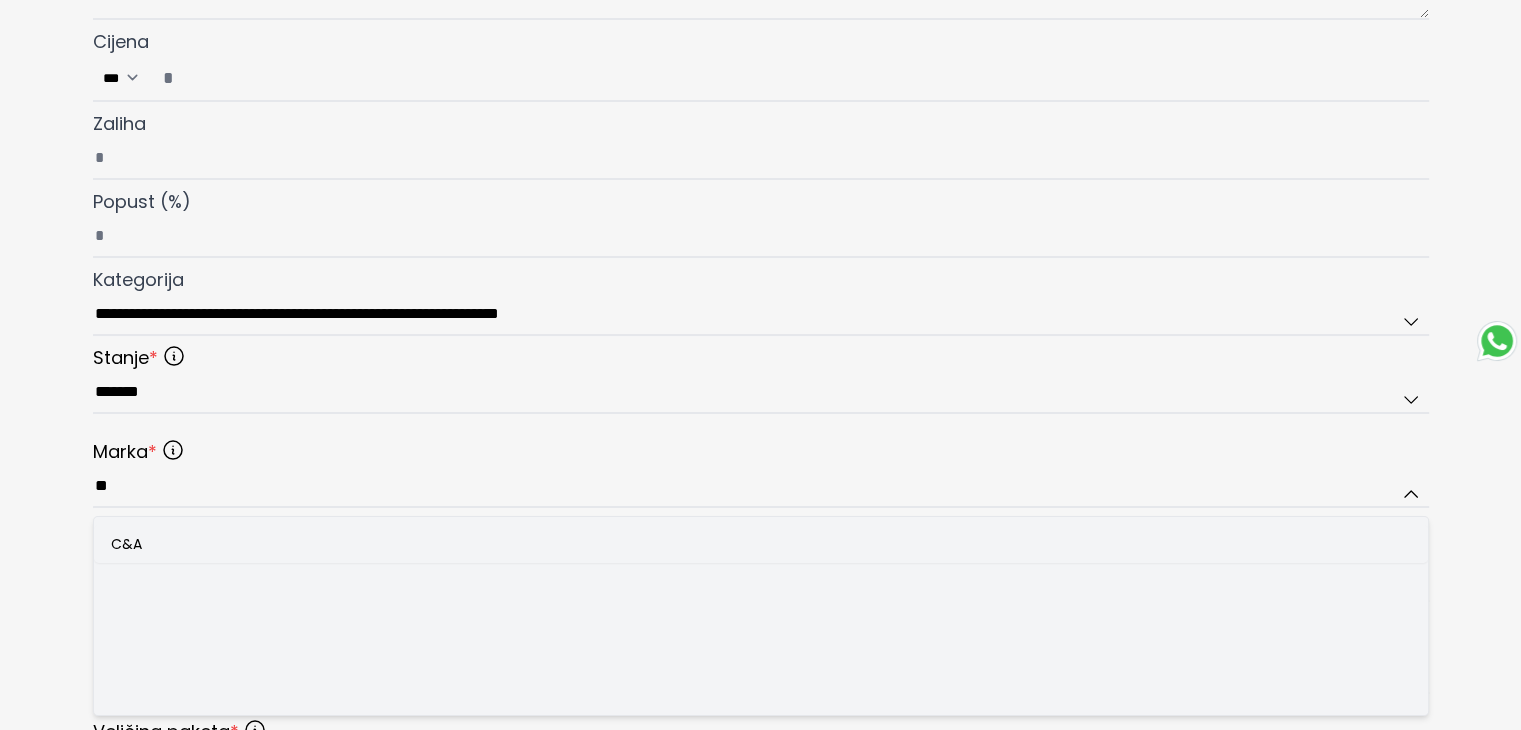 click on "C&A" at bounding box center [761, 544] 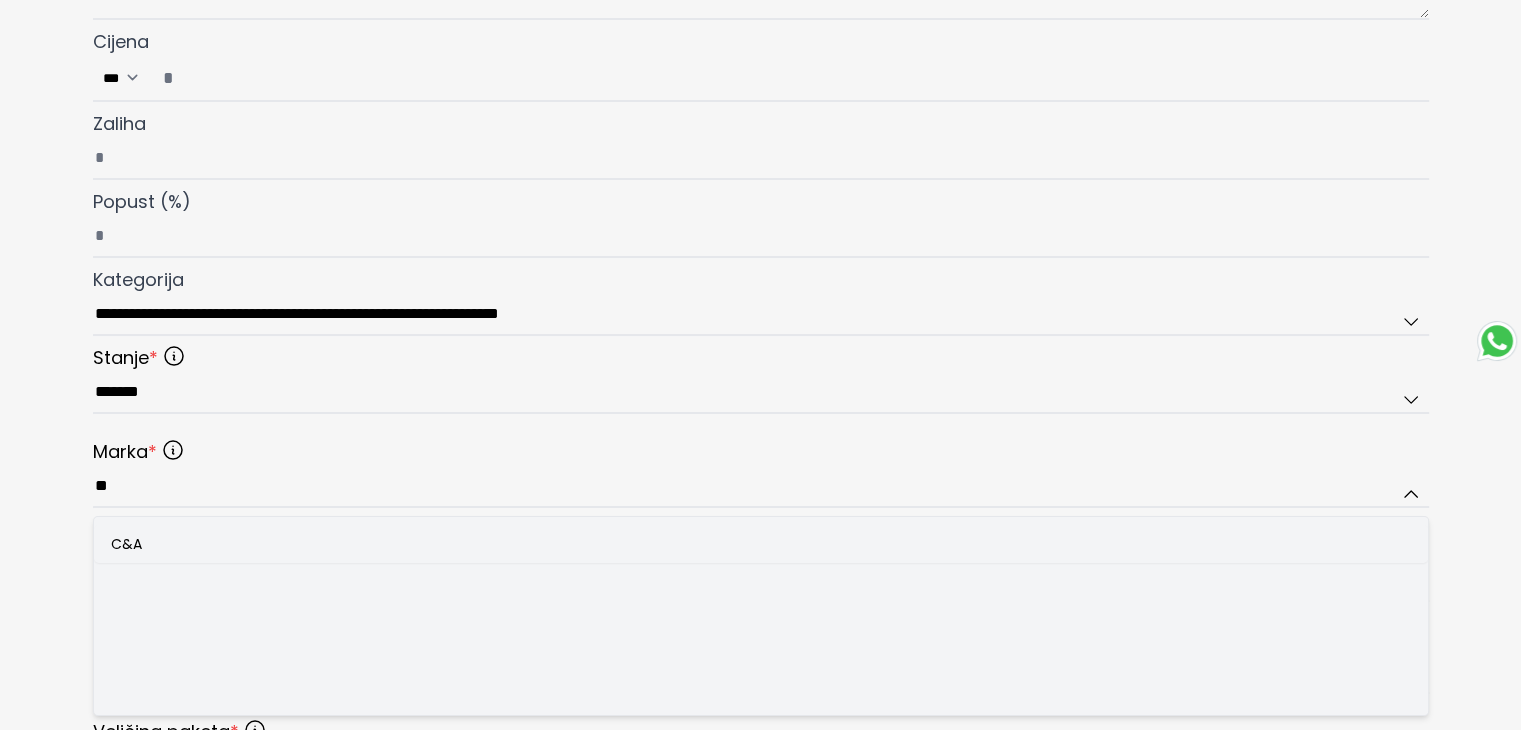 type on "***" 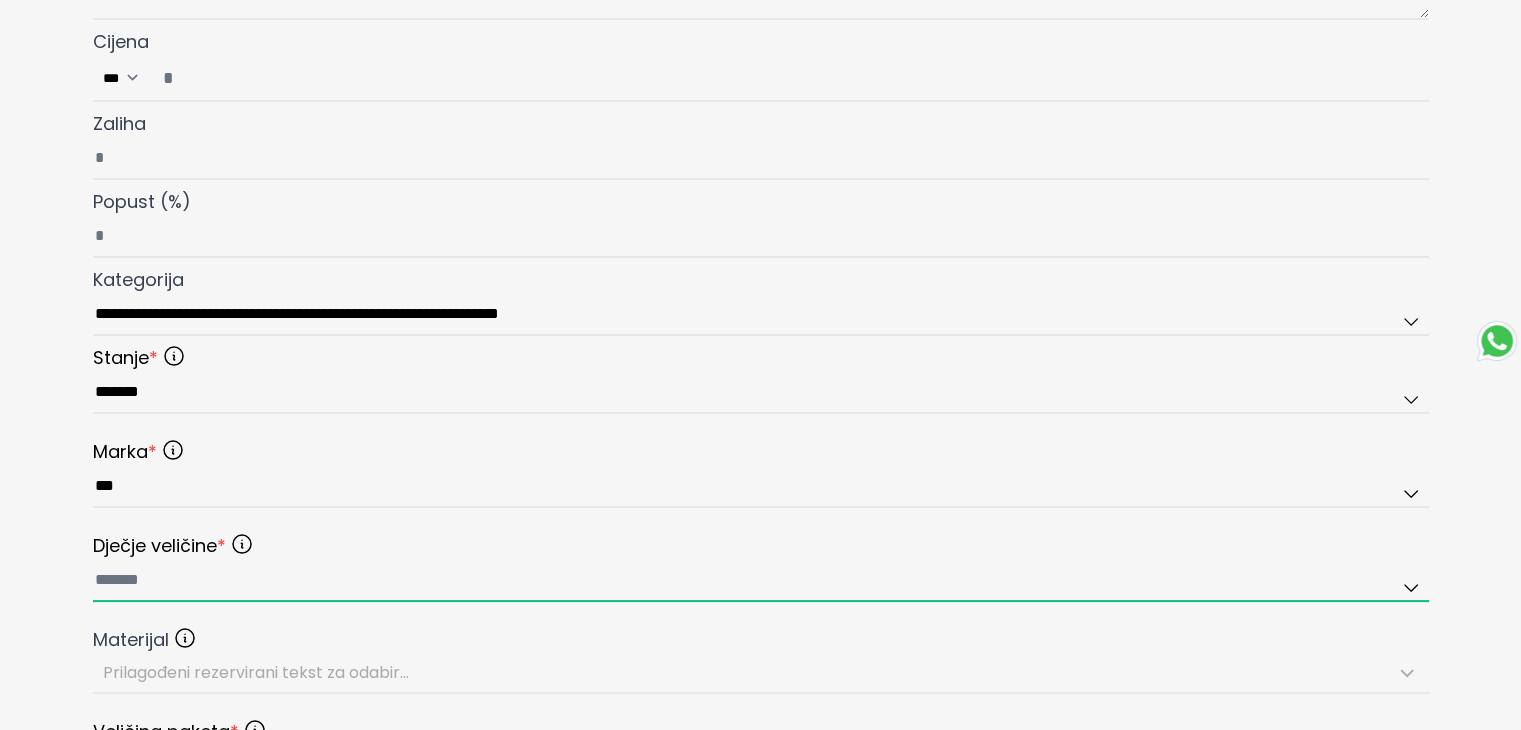 click at bounding box center (761, 581) 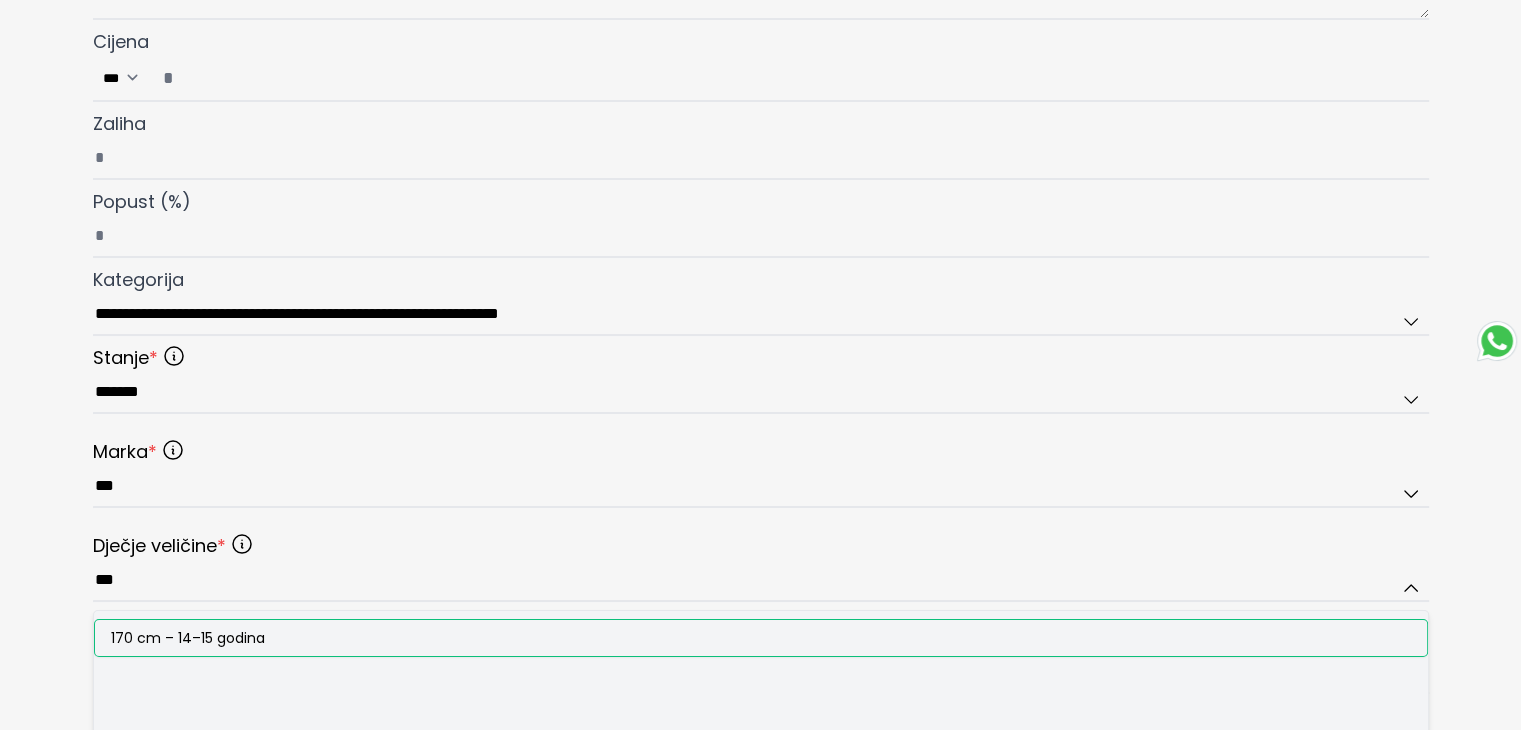 click on "170 cm – 14–15 godina" at bounding box center [188, 638] 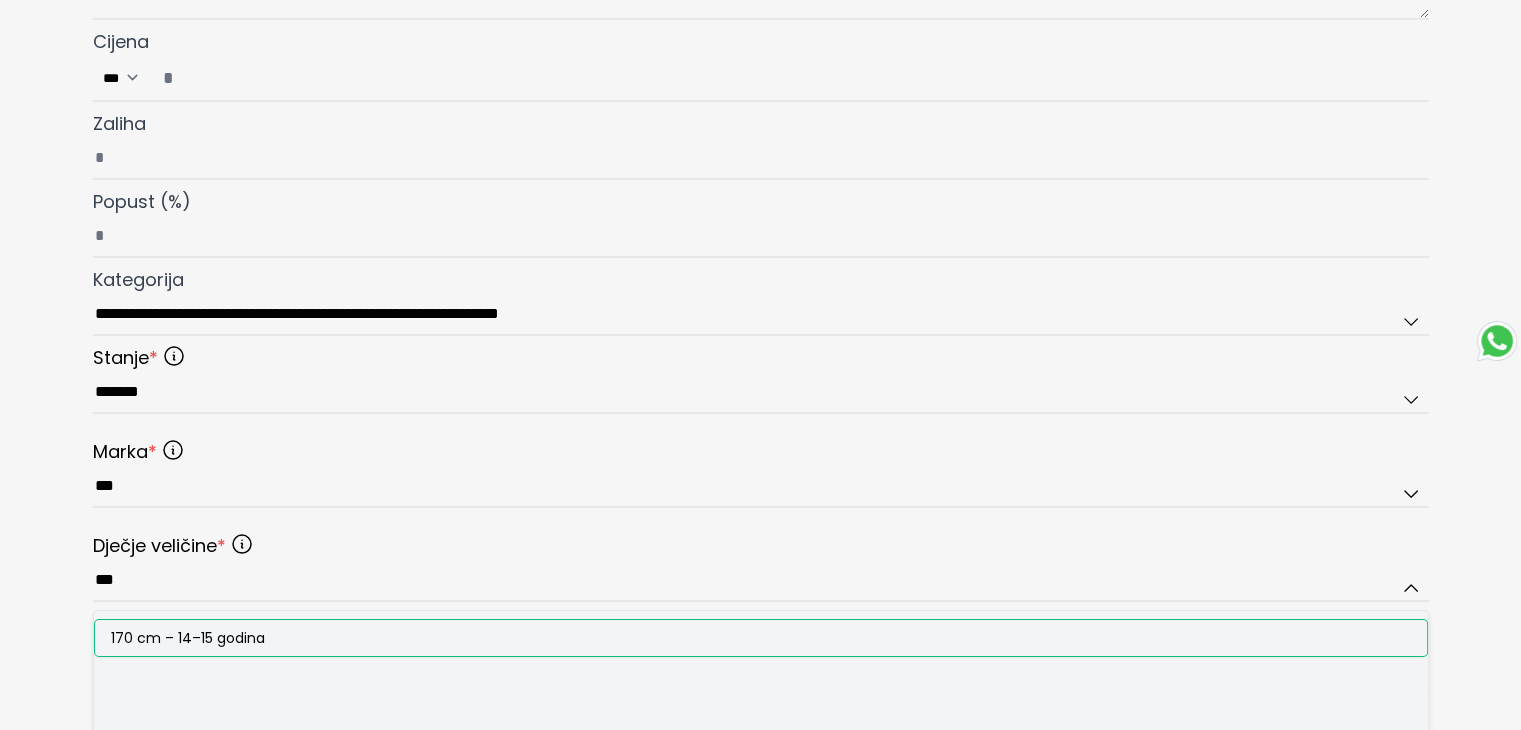 type on "**********" 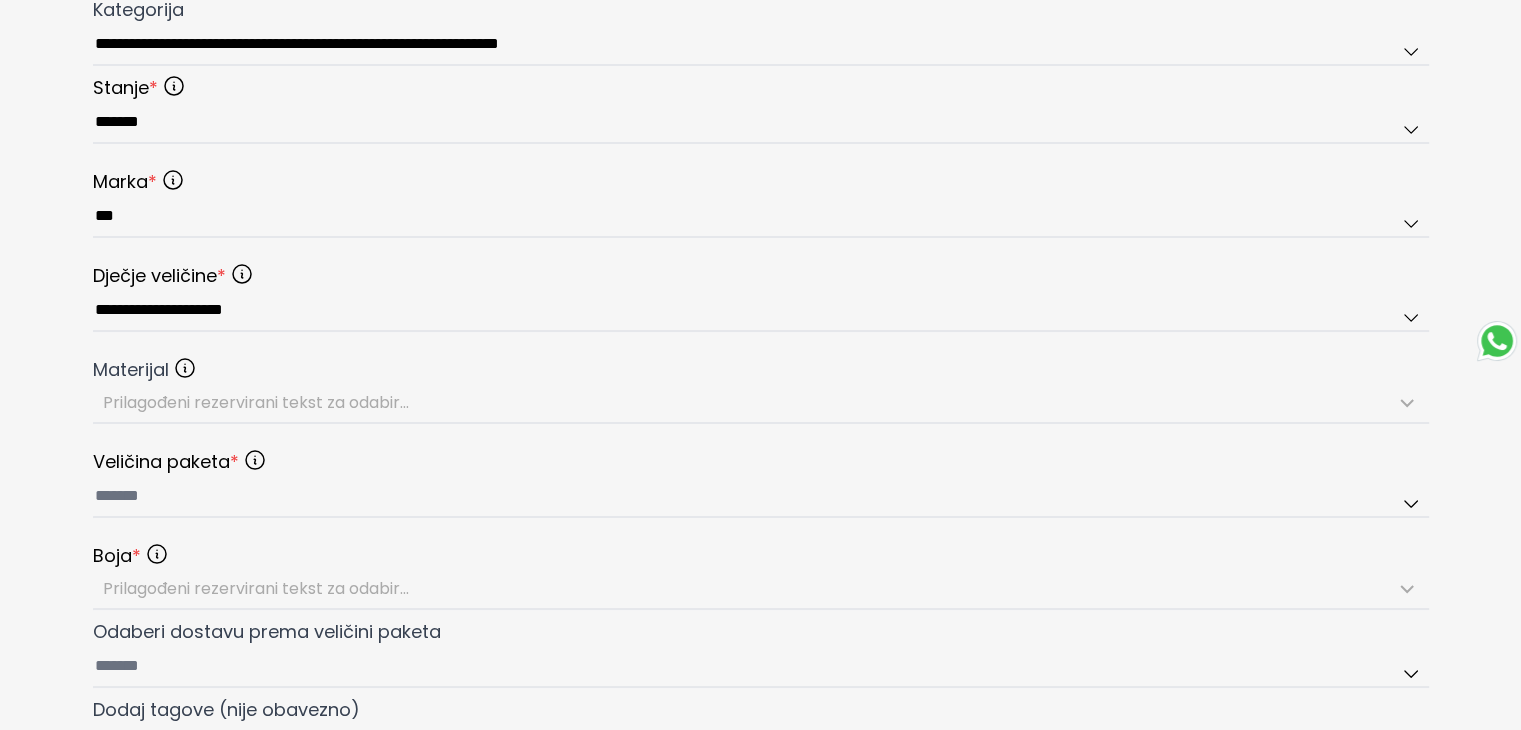 scroll, scrollTop: 900, scrollLeft: 0, axis: vertical 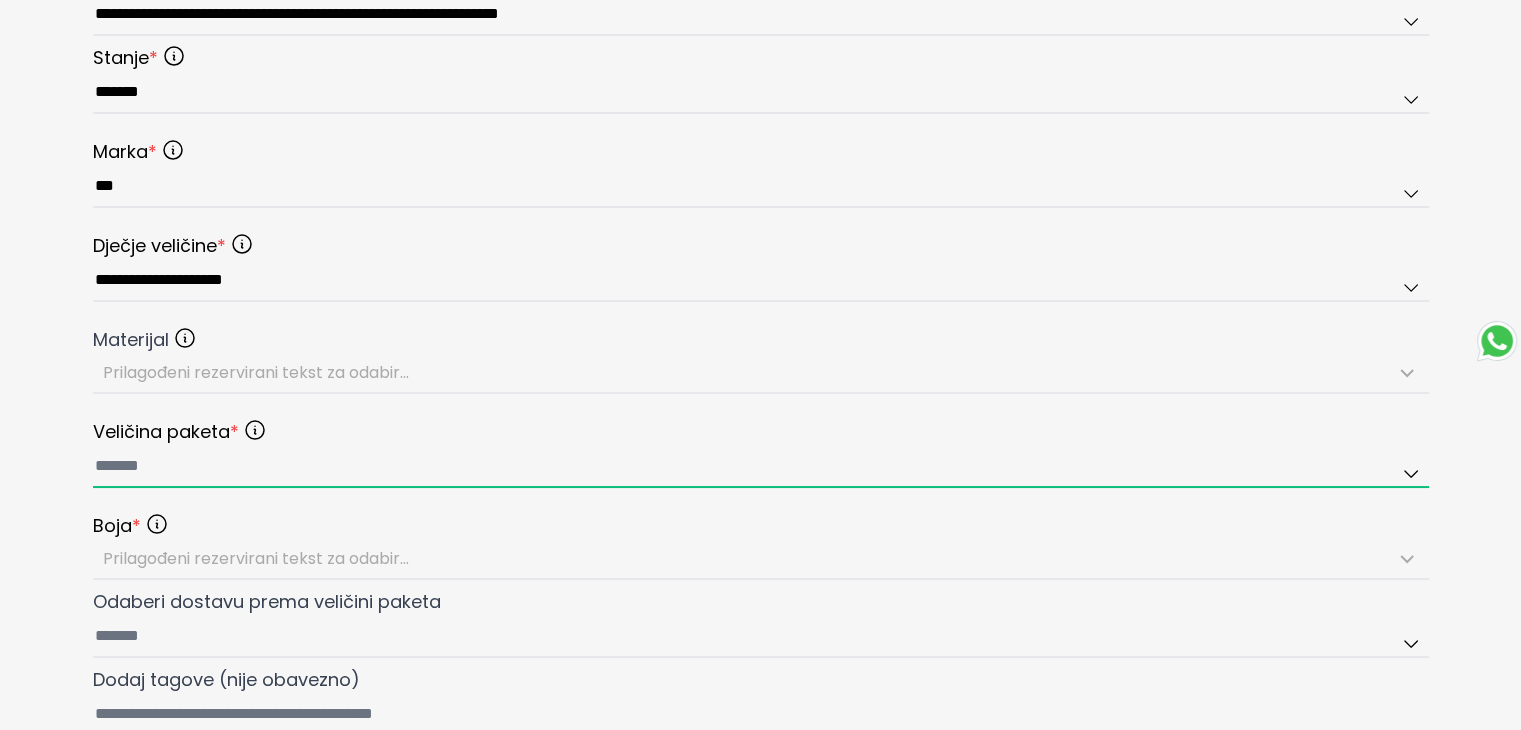 click at bounding box center (761, 467) 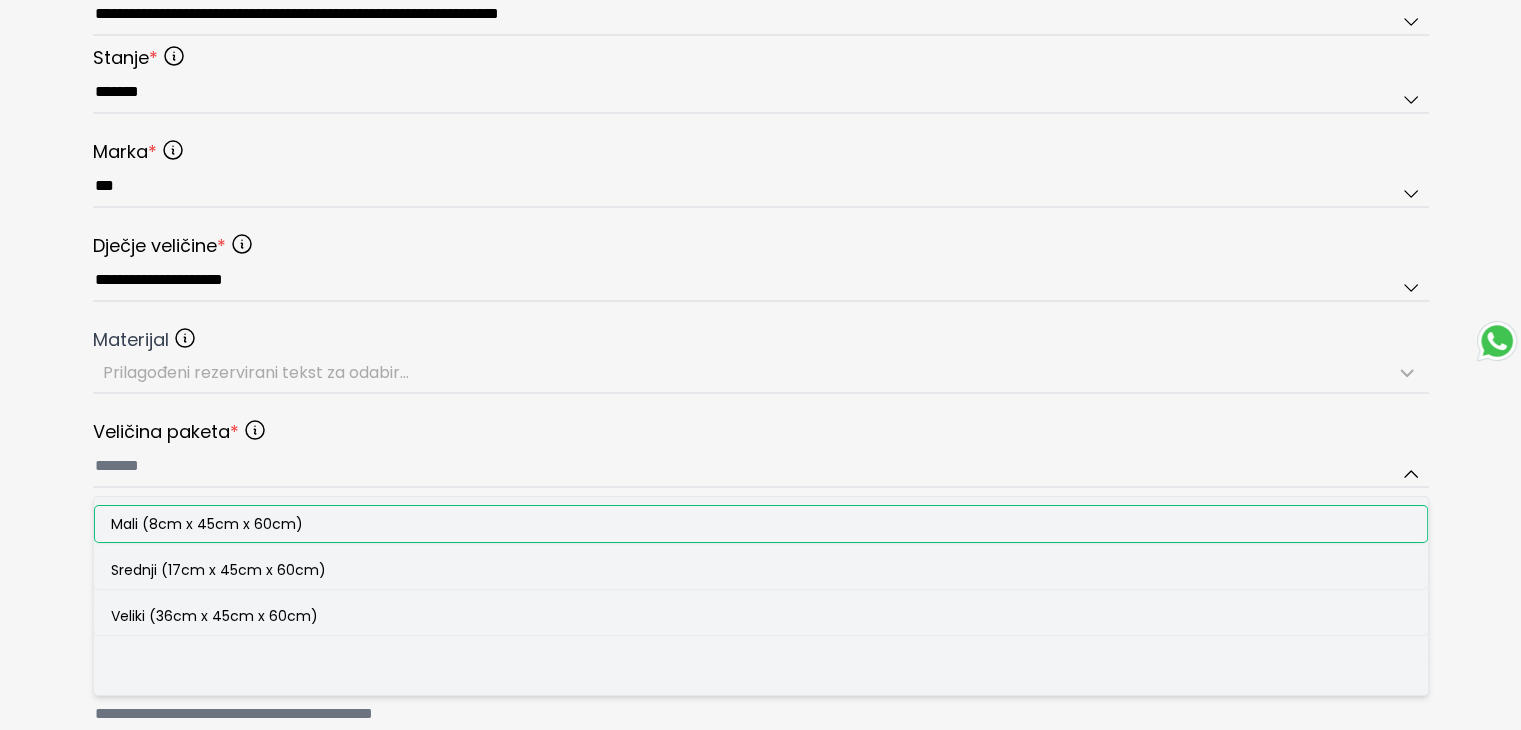 click on "Mali (8cm x 45cm x 60cm)" at bounding box center [761, 524] 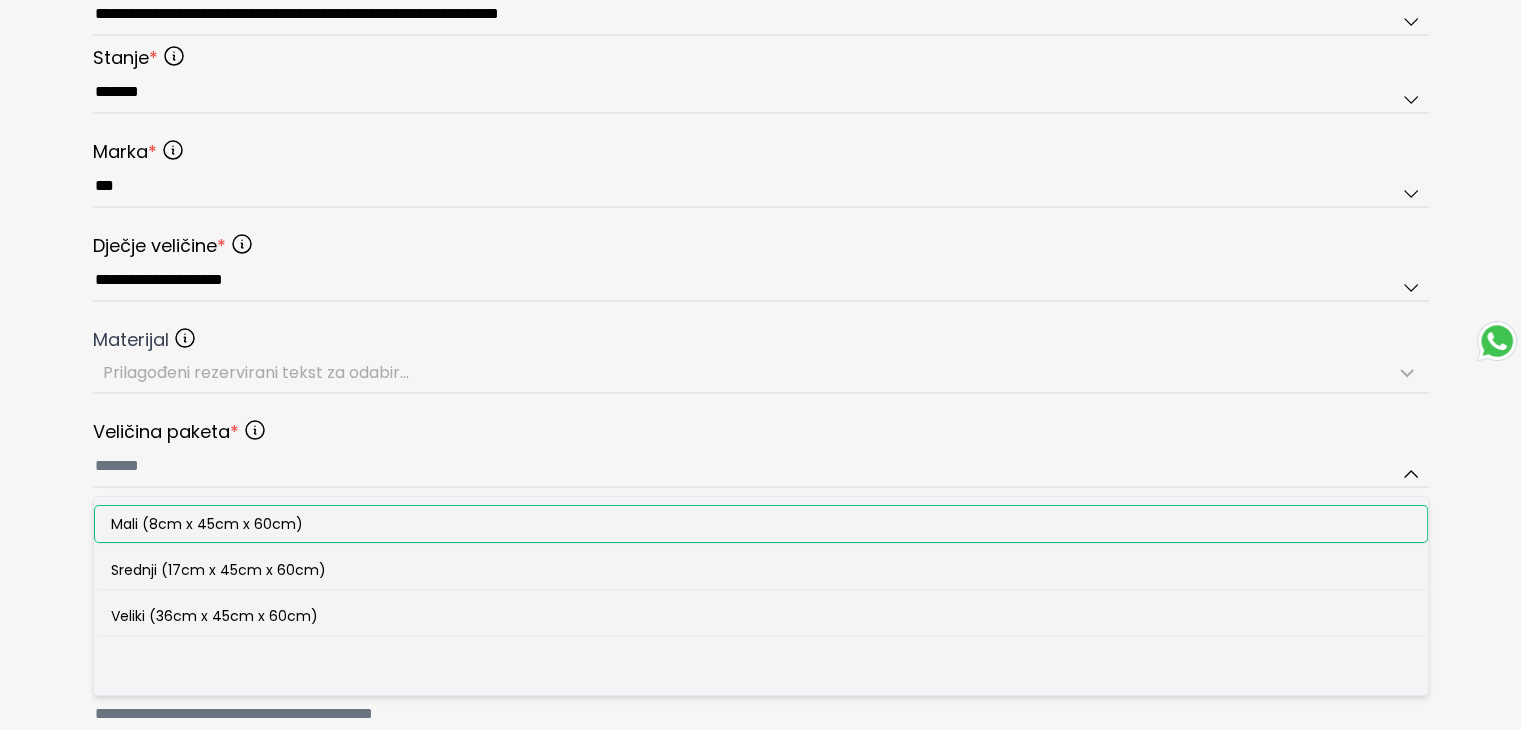 type on "**********" 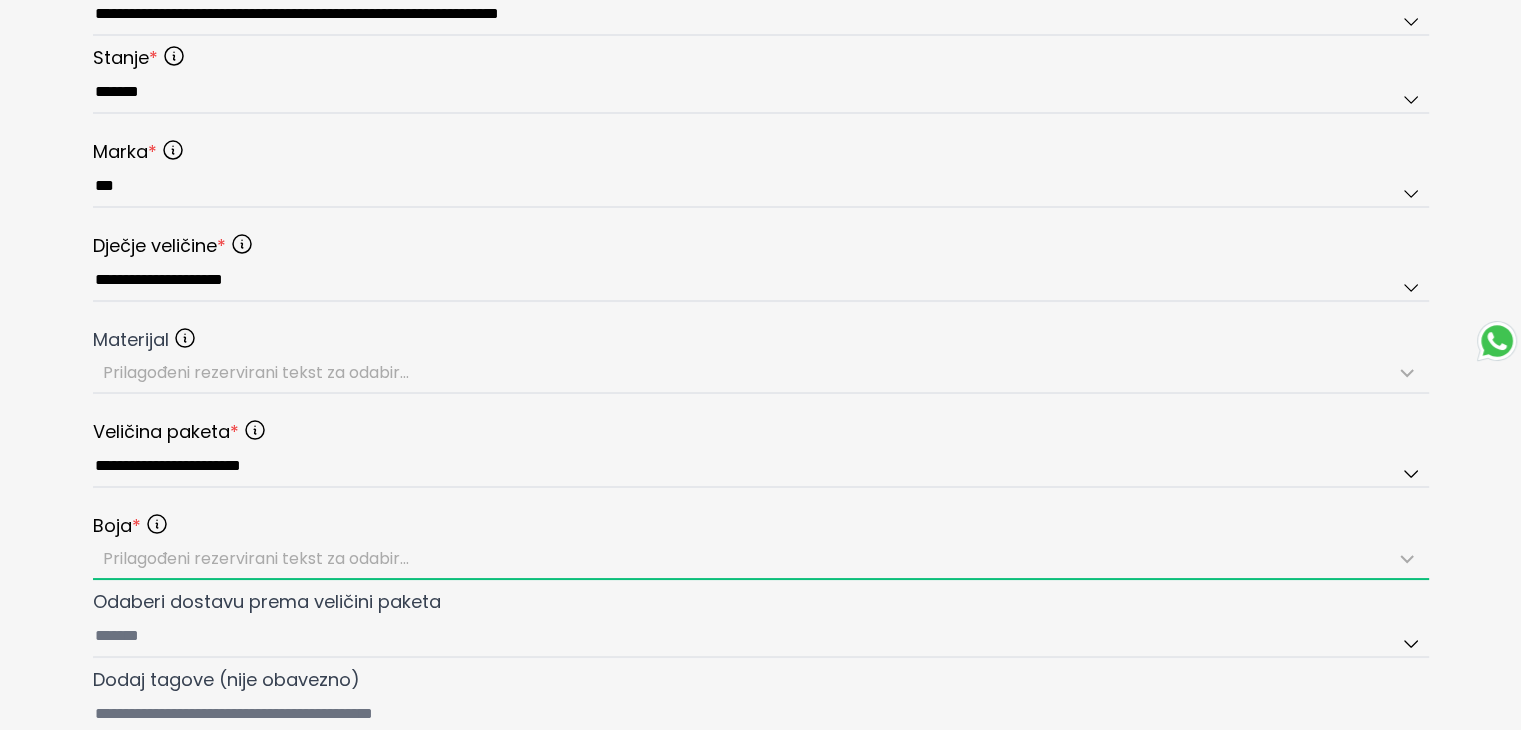 click on "Prilagođeni rezervirani tekst za odabir..." at bounding box center [256, 558] 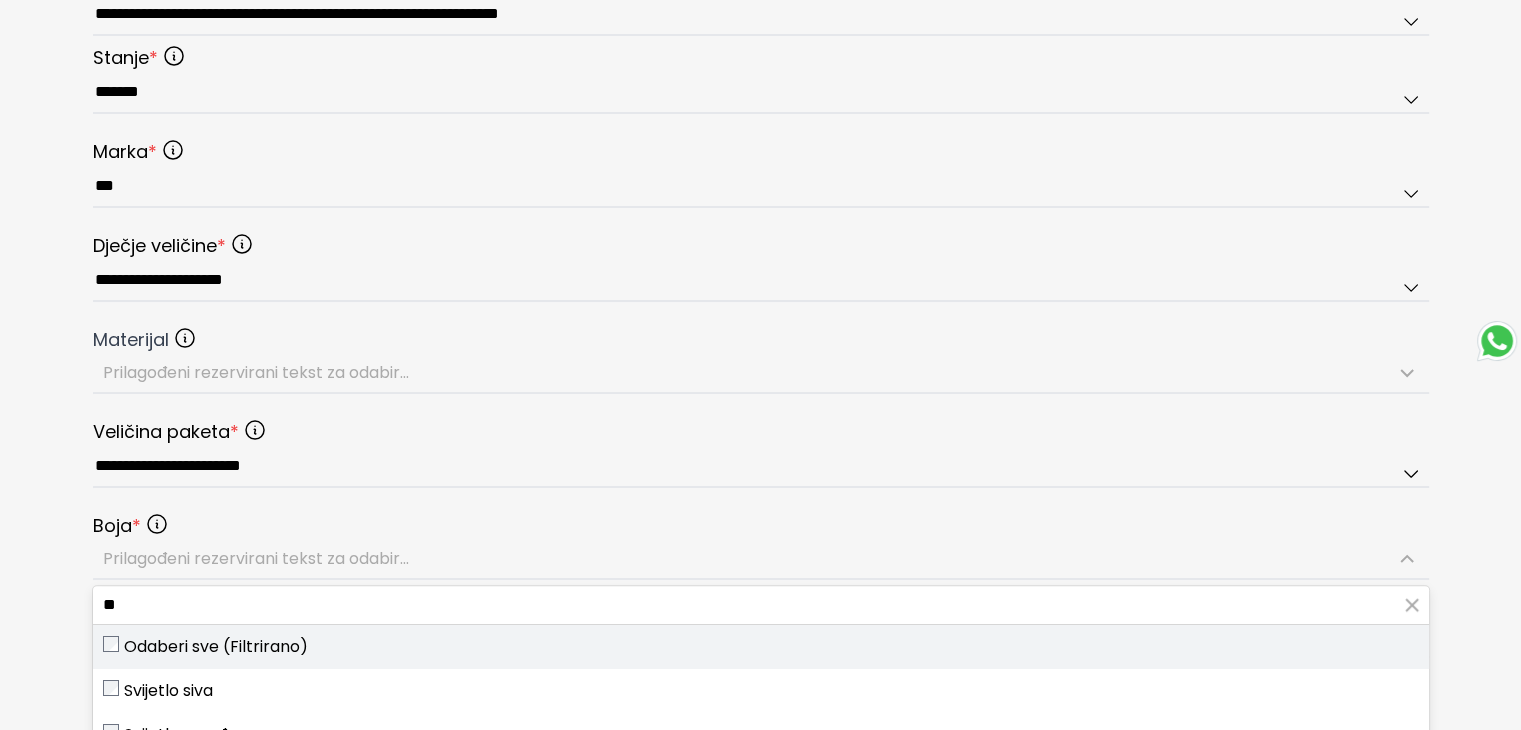 scroll, scrollTop: 48, scrollLeft: 0, axis: vertical 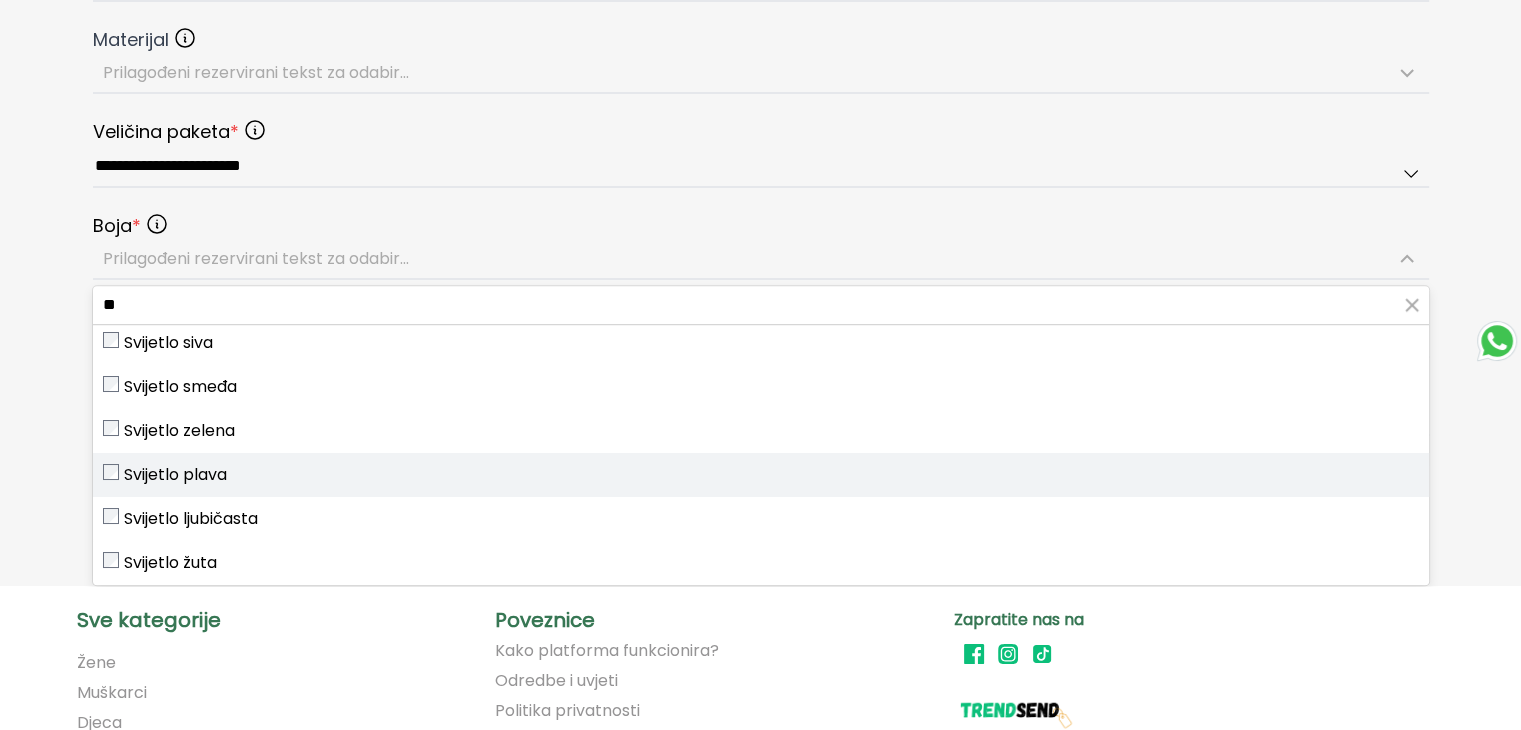 type on "**" 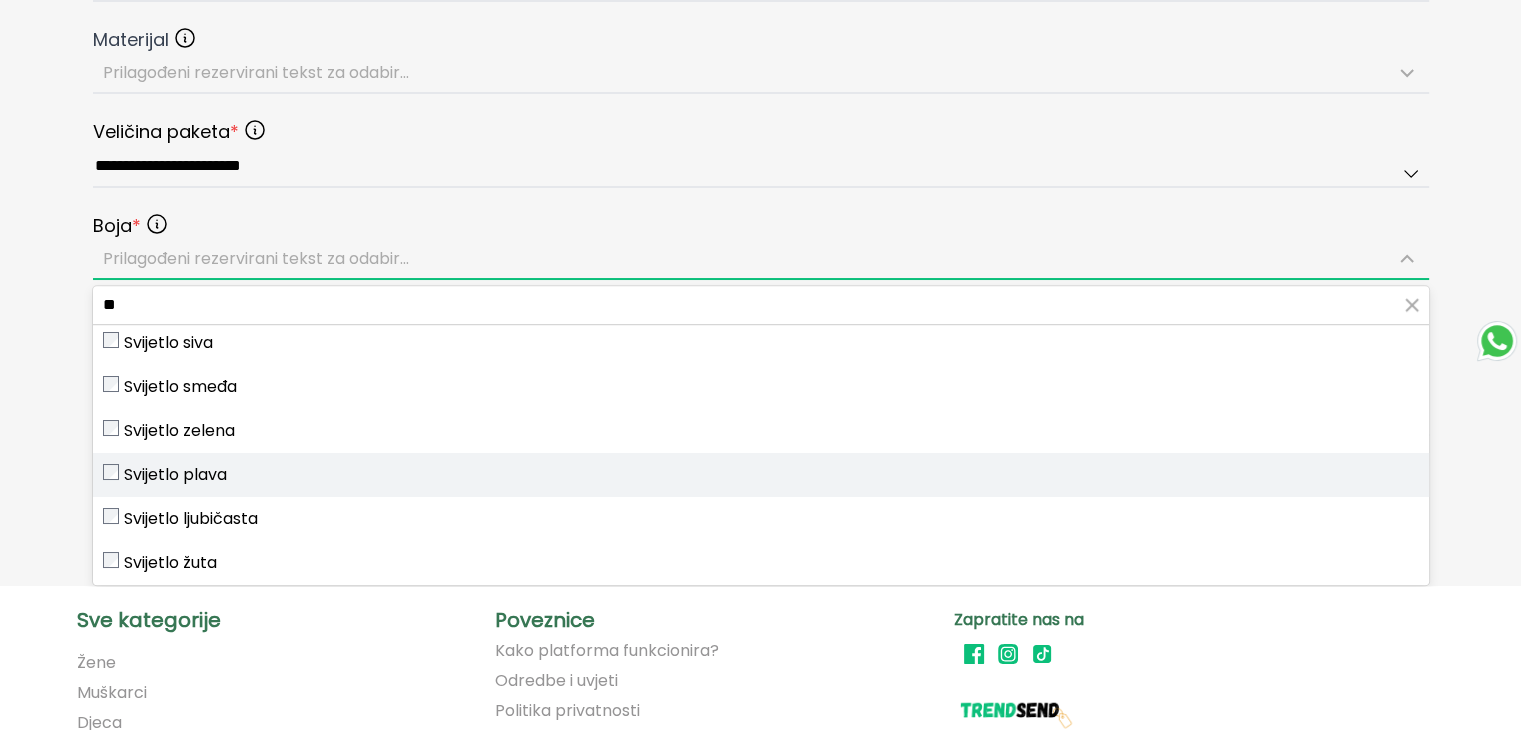 click on "Svijetlo plava" at bounding box center [175, 475] 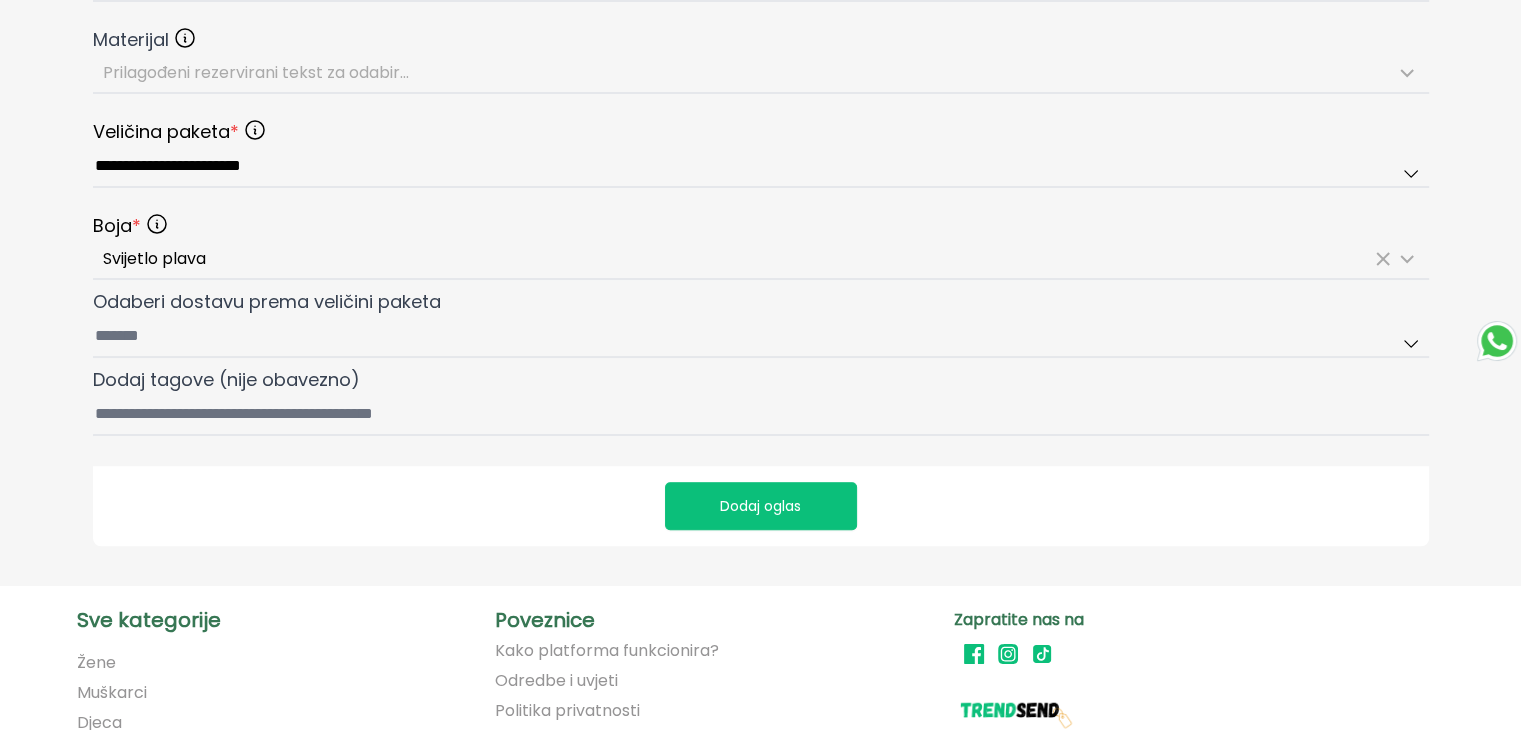 click on "**********" at bounding box center (760, -252) 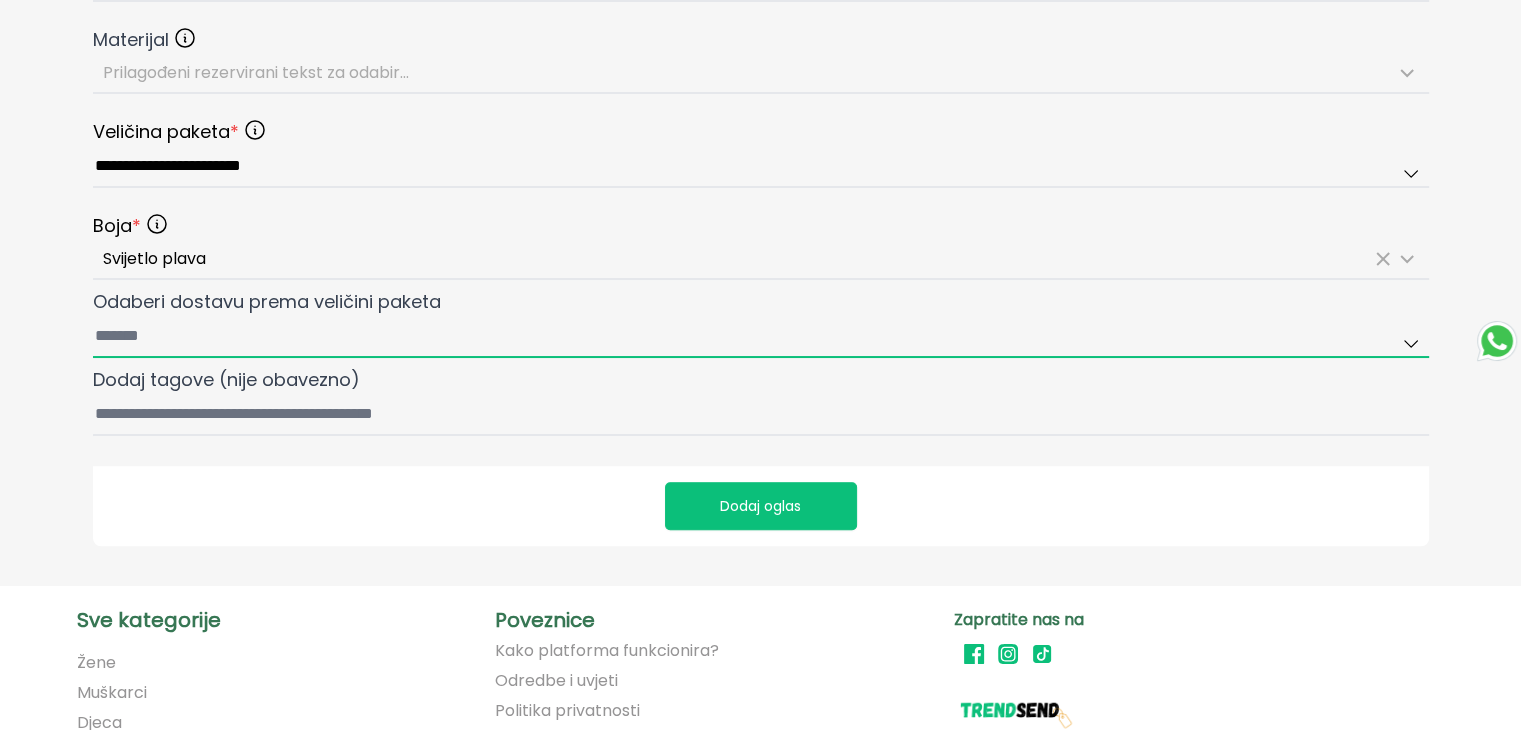 click on "Odaberi dostavu prema veličini paketa" at bounding box center [761, 337] 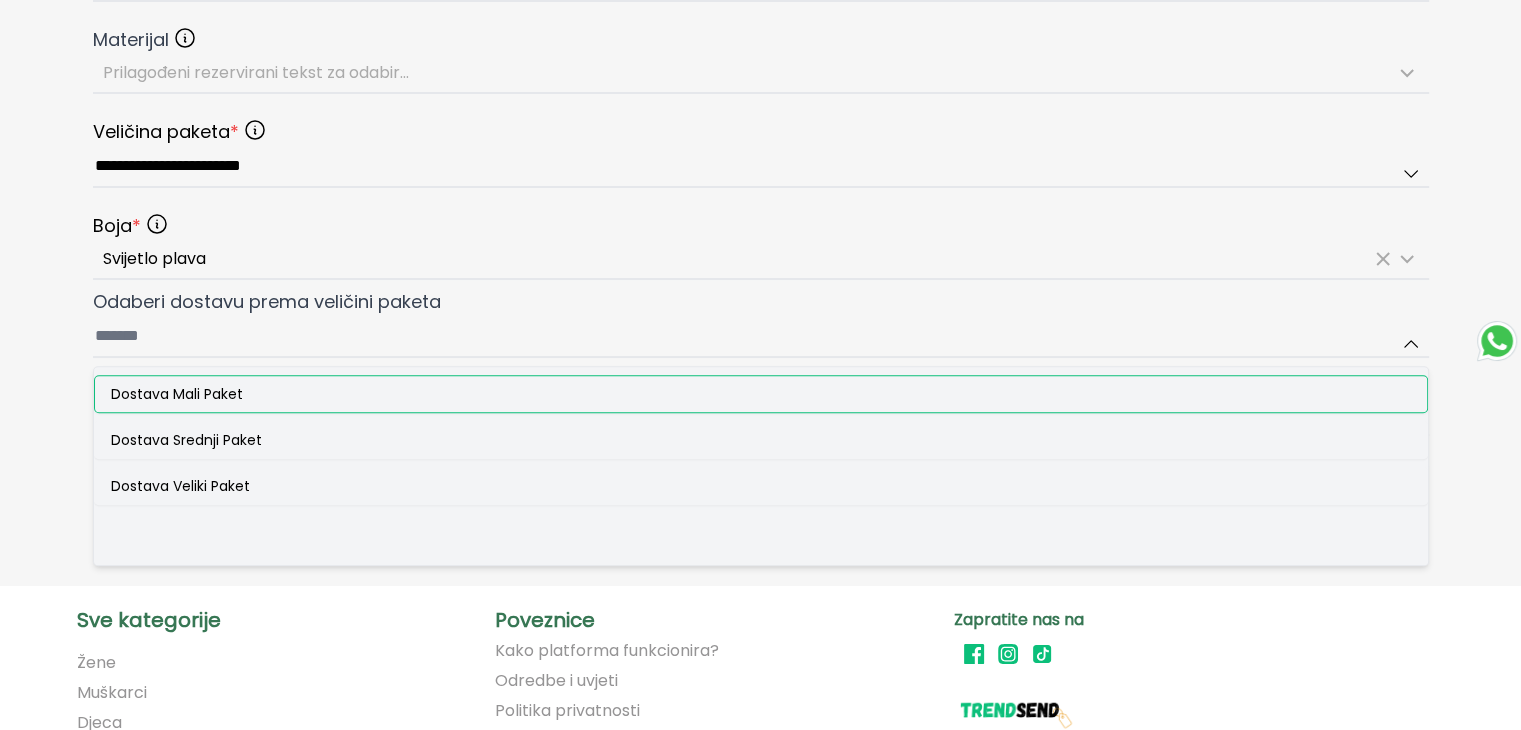 click on "Dostava Mali Paket" at bounding box center [177, 394] 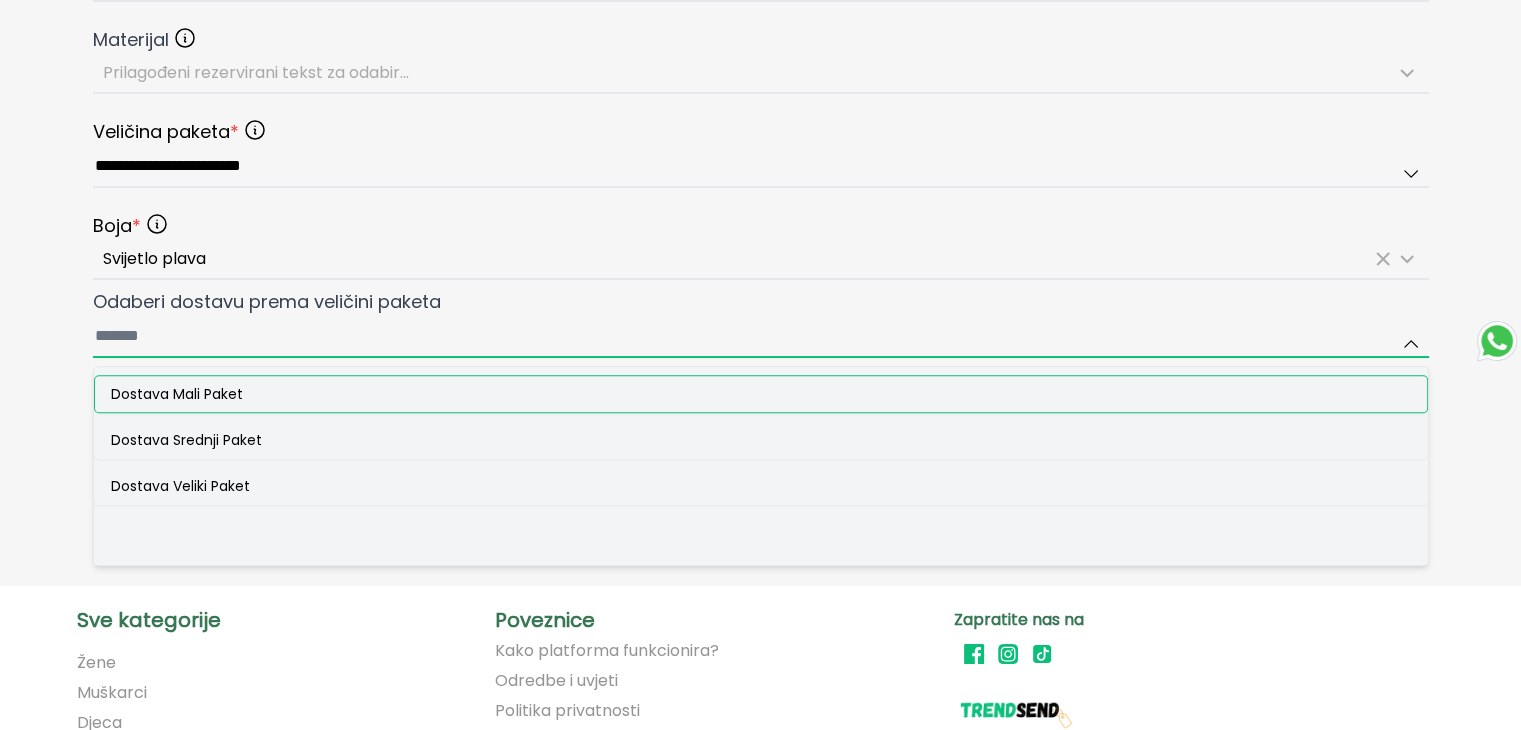 click on "Odaberi dostavu prema veličini paketa Dostava Mali Paket Dostava Srednji Paket Dostava Veliki Paket" at bounding box center (761, 337) 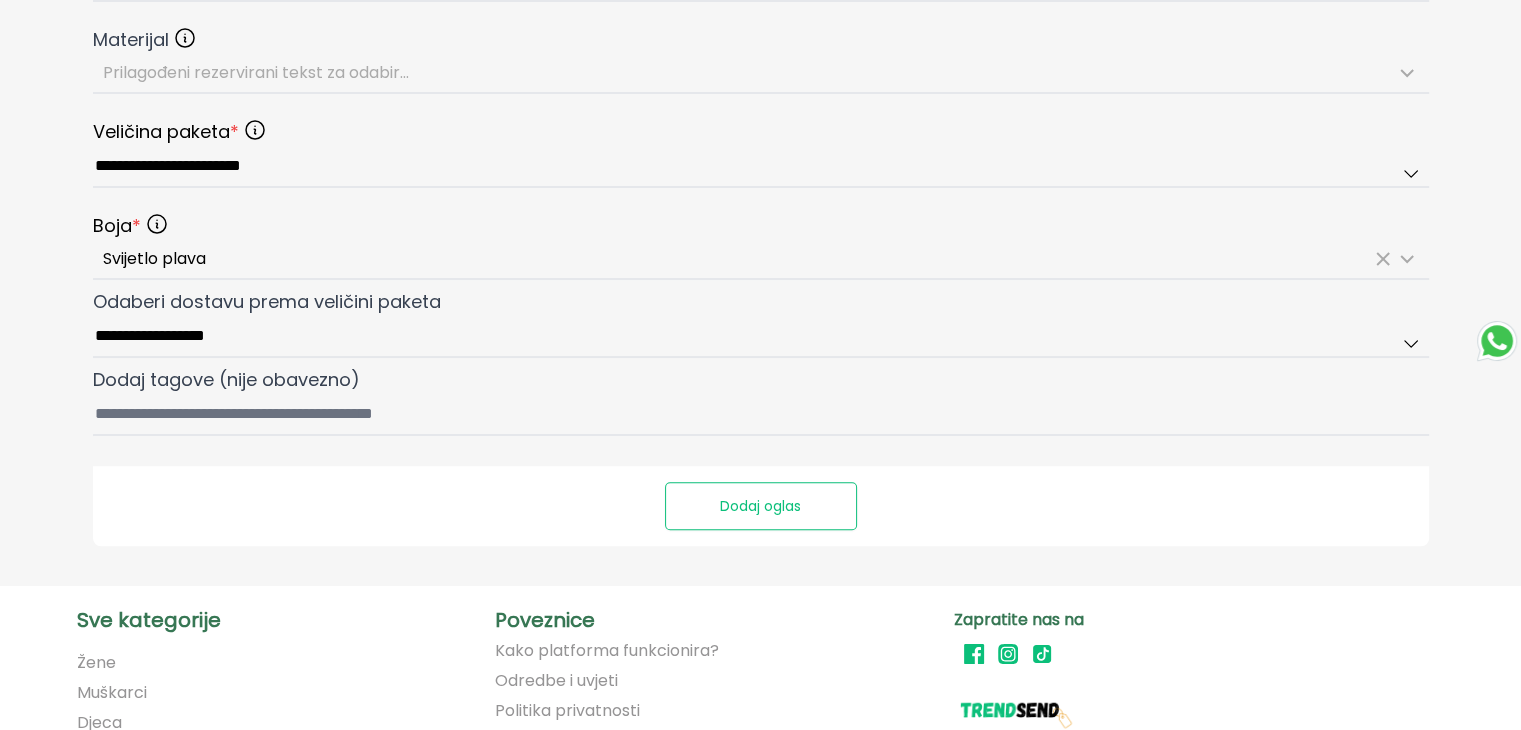 click on "Dodaj oglas" at bounding box center (761, 506) 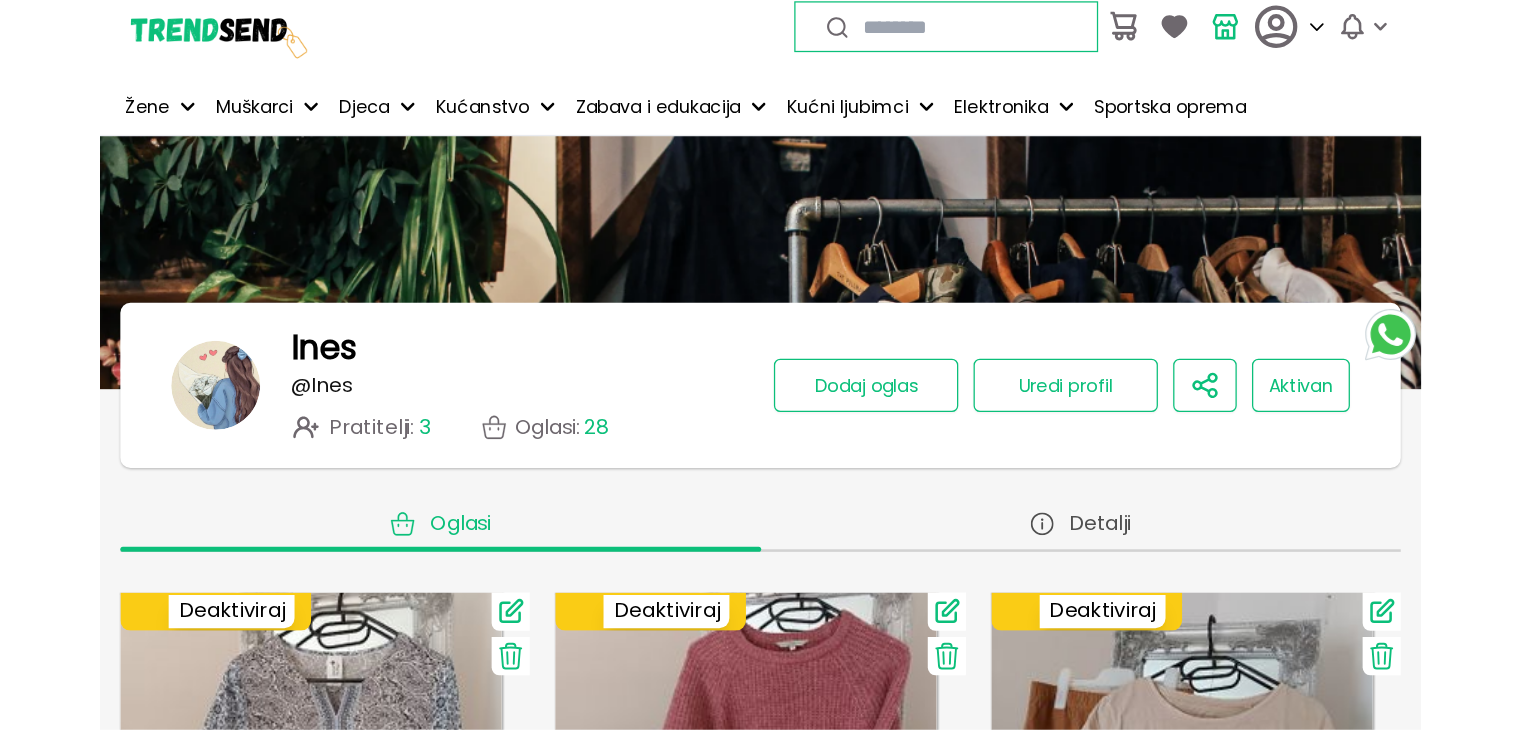 scroll, scrollTop: 0, scrollLeft: 0, axis: both 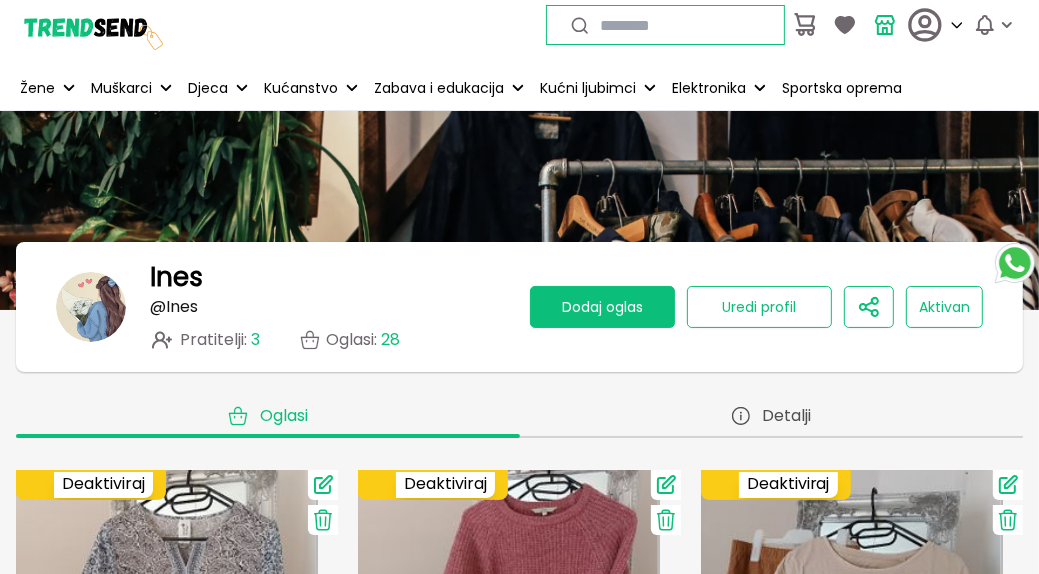 click on "Dodaj oglas" at bounding box center (602, 307) 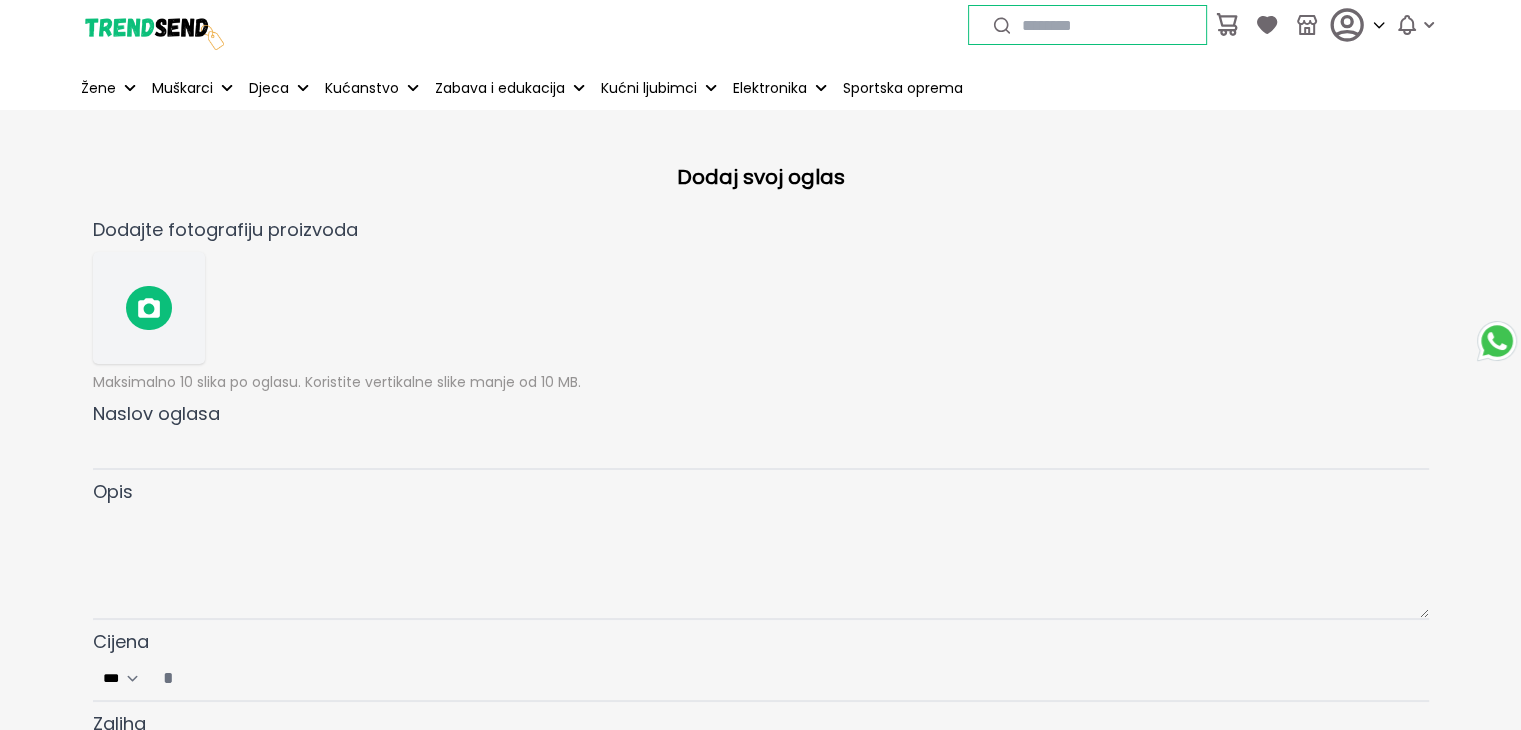 click 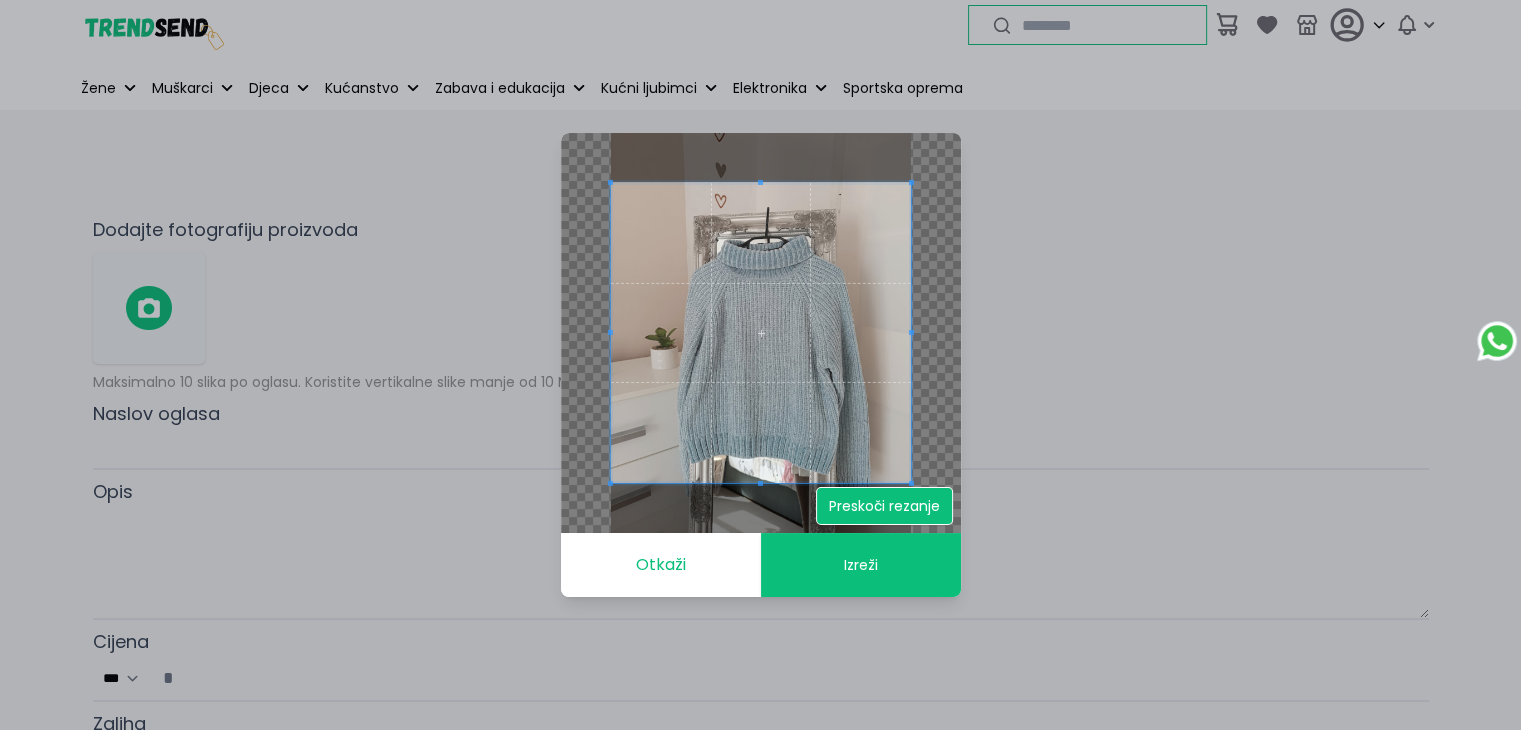 click on "Preskoči rezanje" at bounding box center (884, 506) 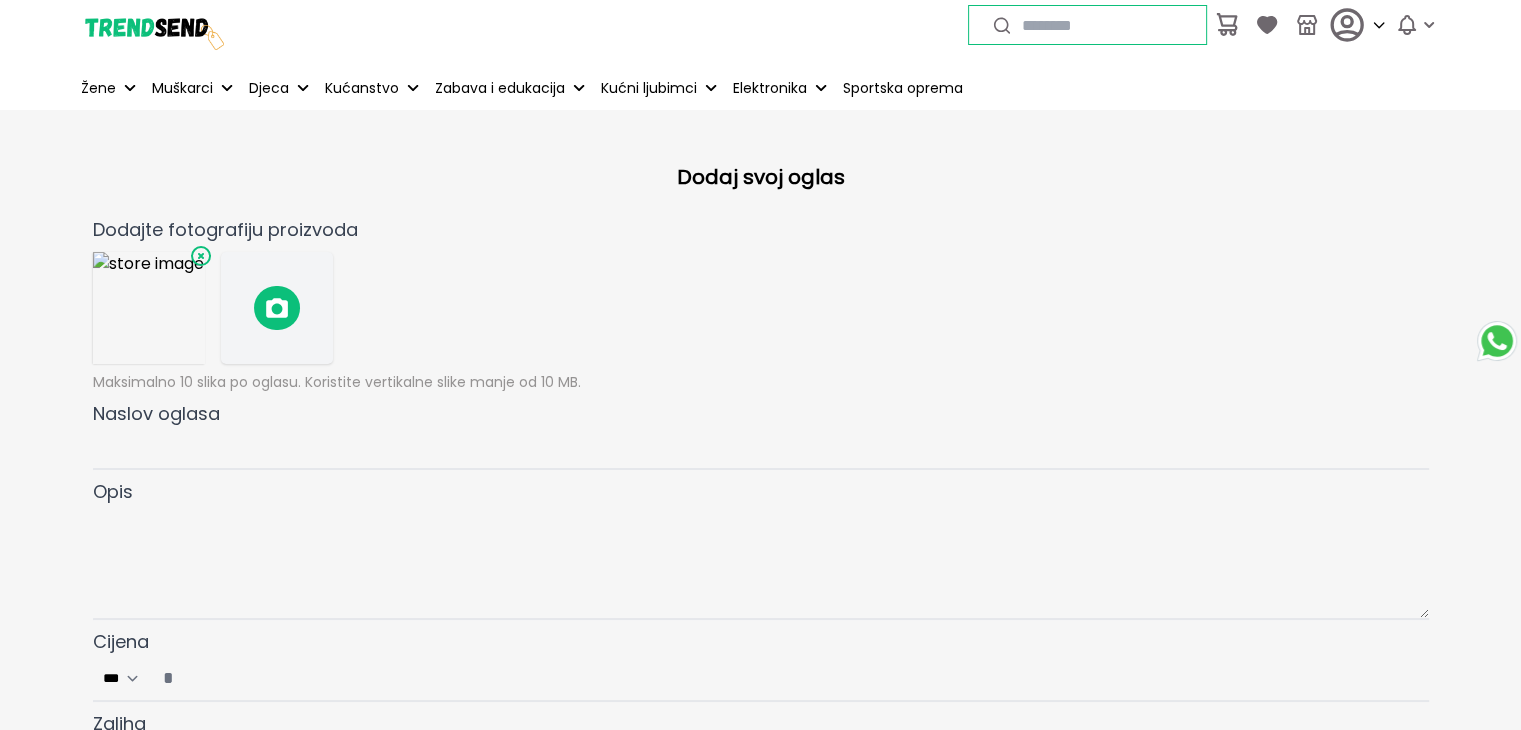 click at bounding box center (277, 308) 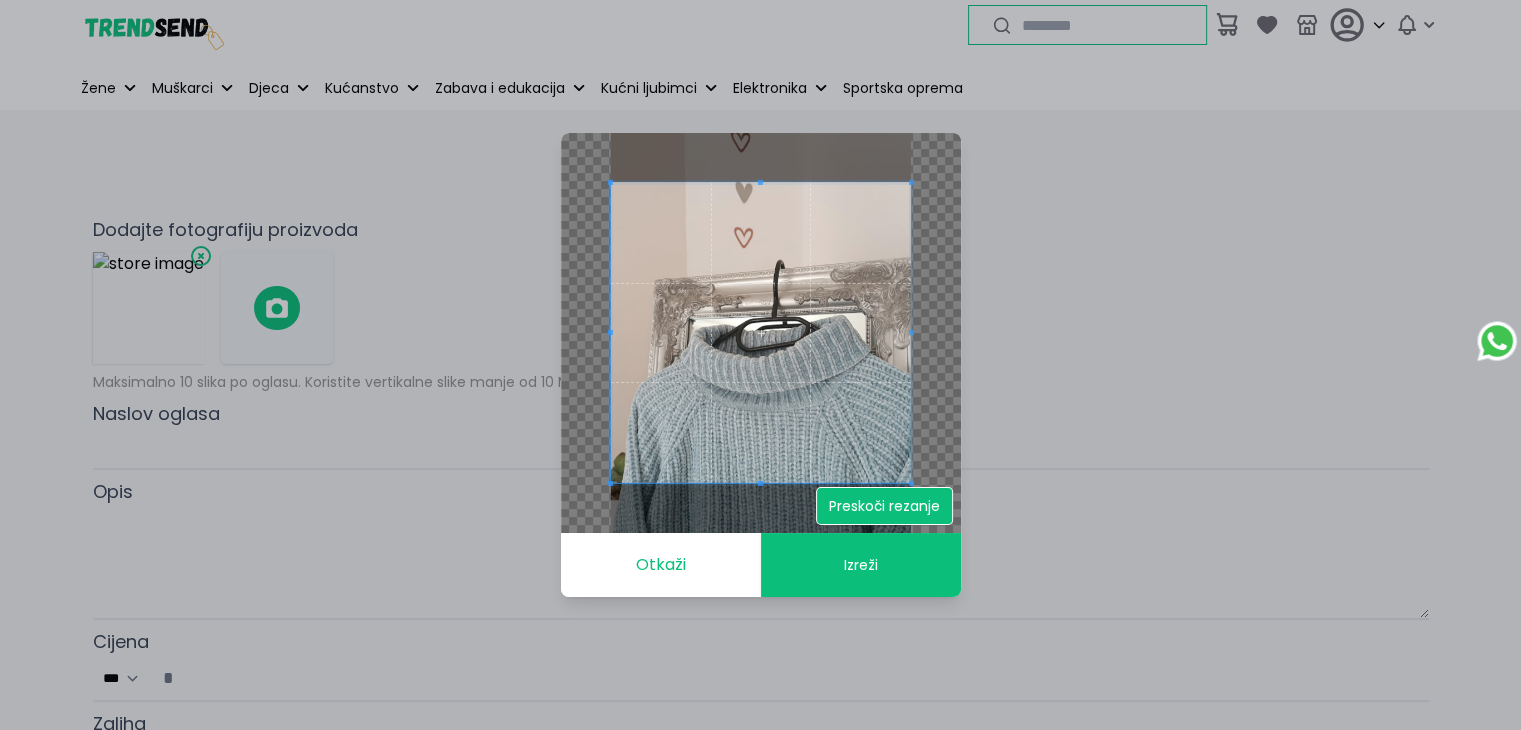 click on "Preskoči rezanje" at bounding box center [884, 506] 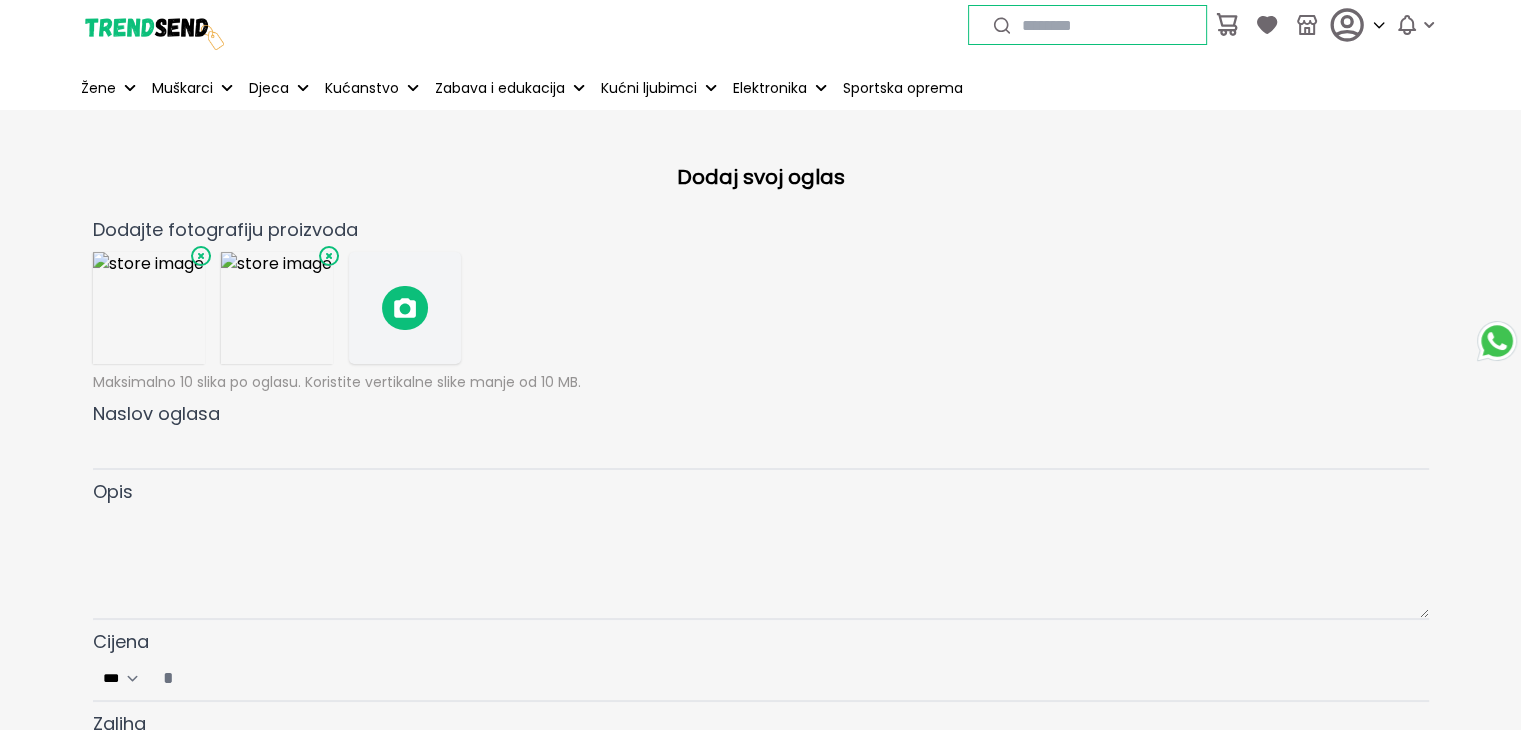 click 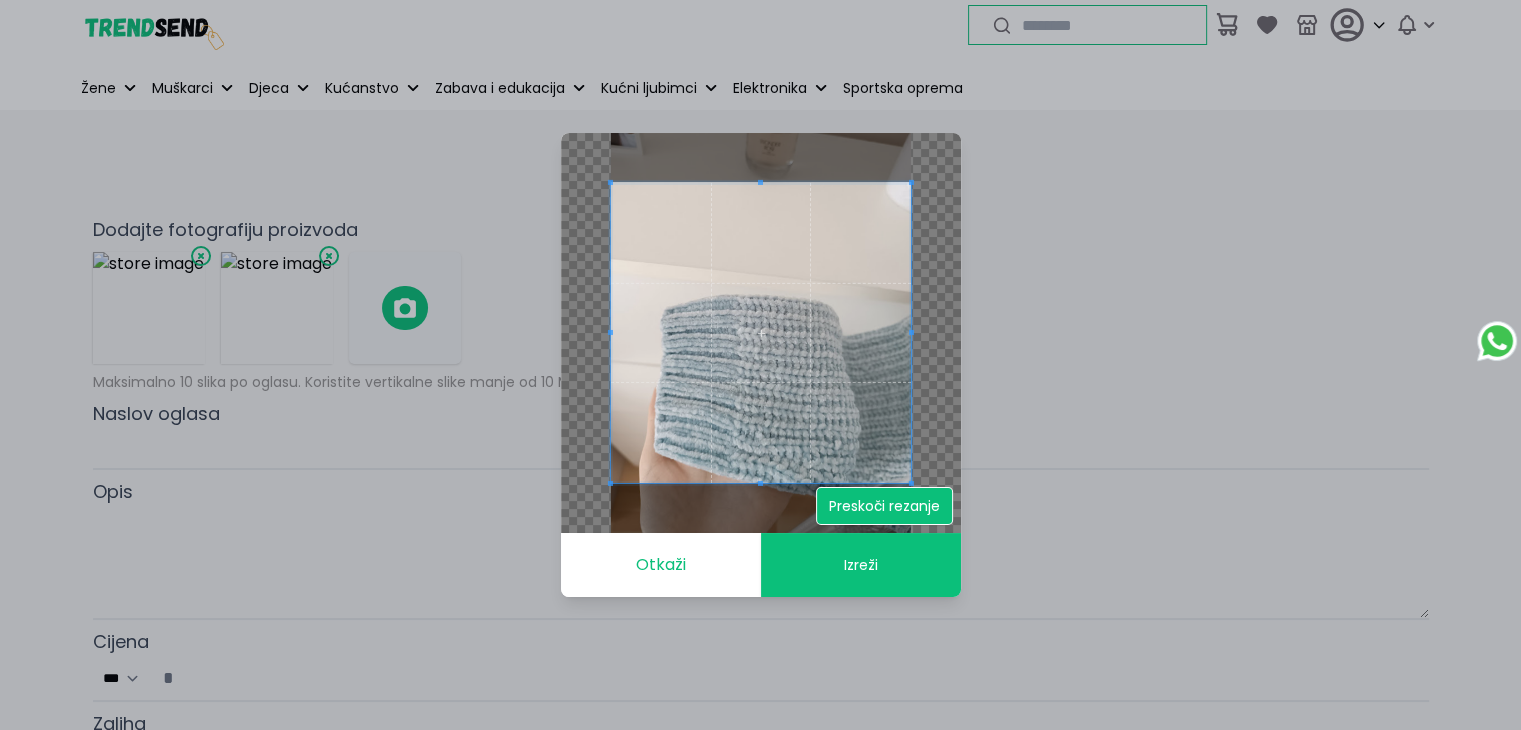 click on "Preskoči rezanje" at bounding box center [884, 506] 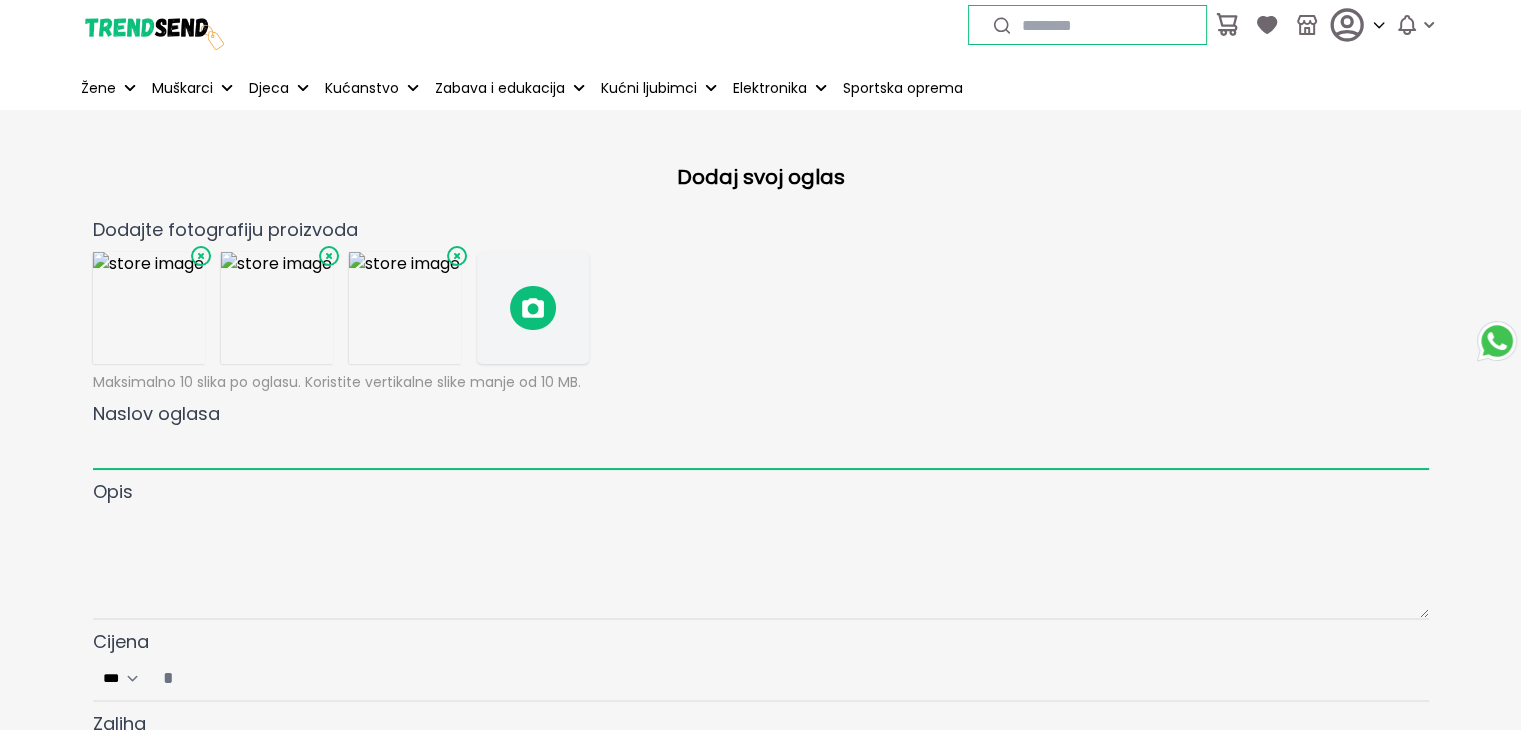 click on "Naslov oglasa" at bounding box center (761, 449) 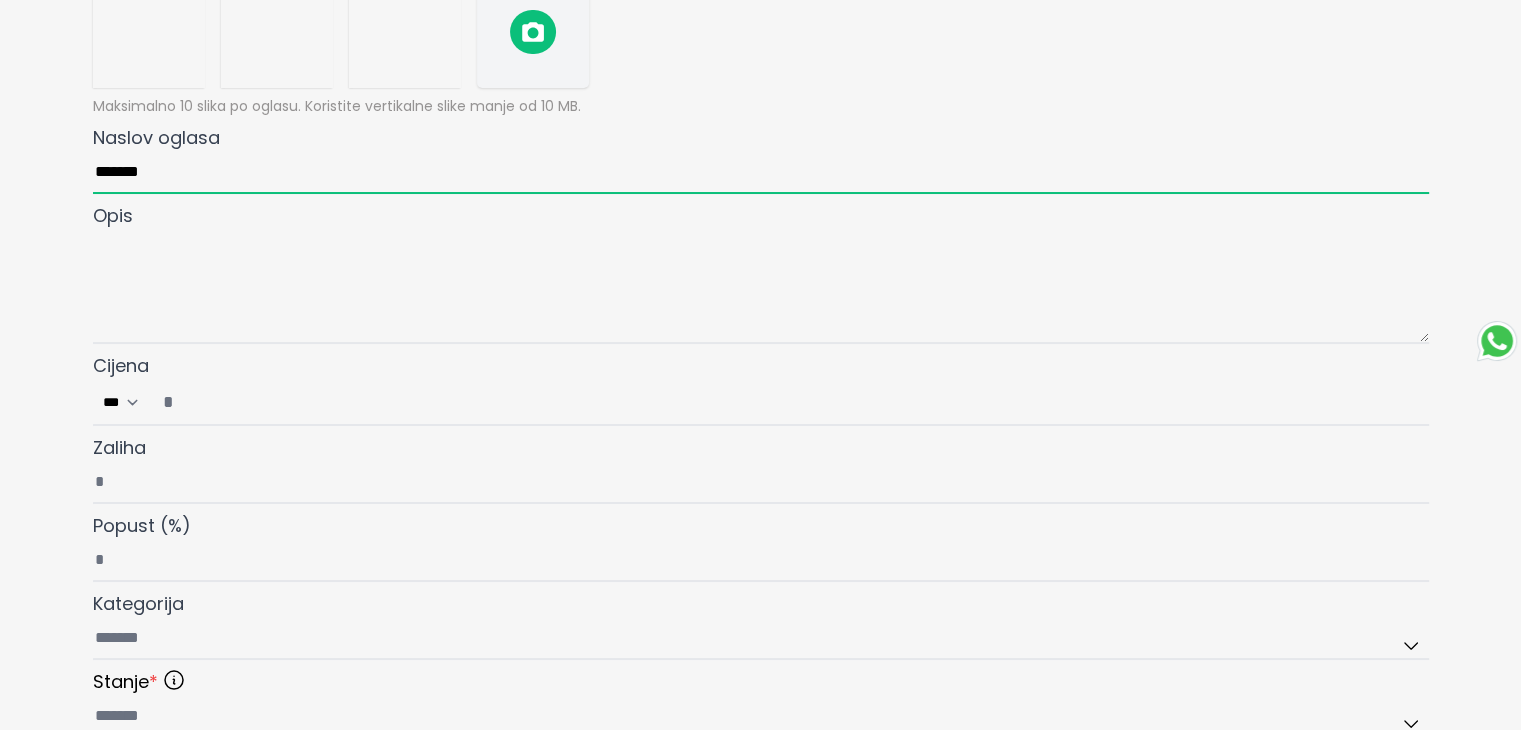 scroll, scrollTop: 300, scrollLeft: 0, axis: vertical 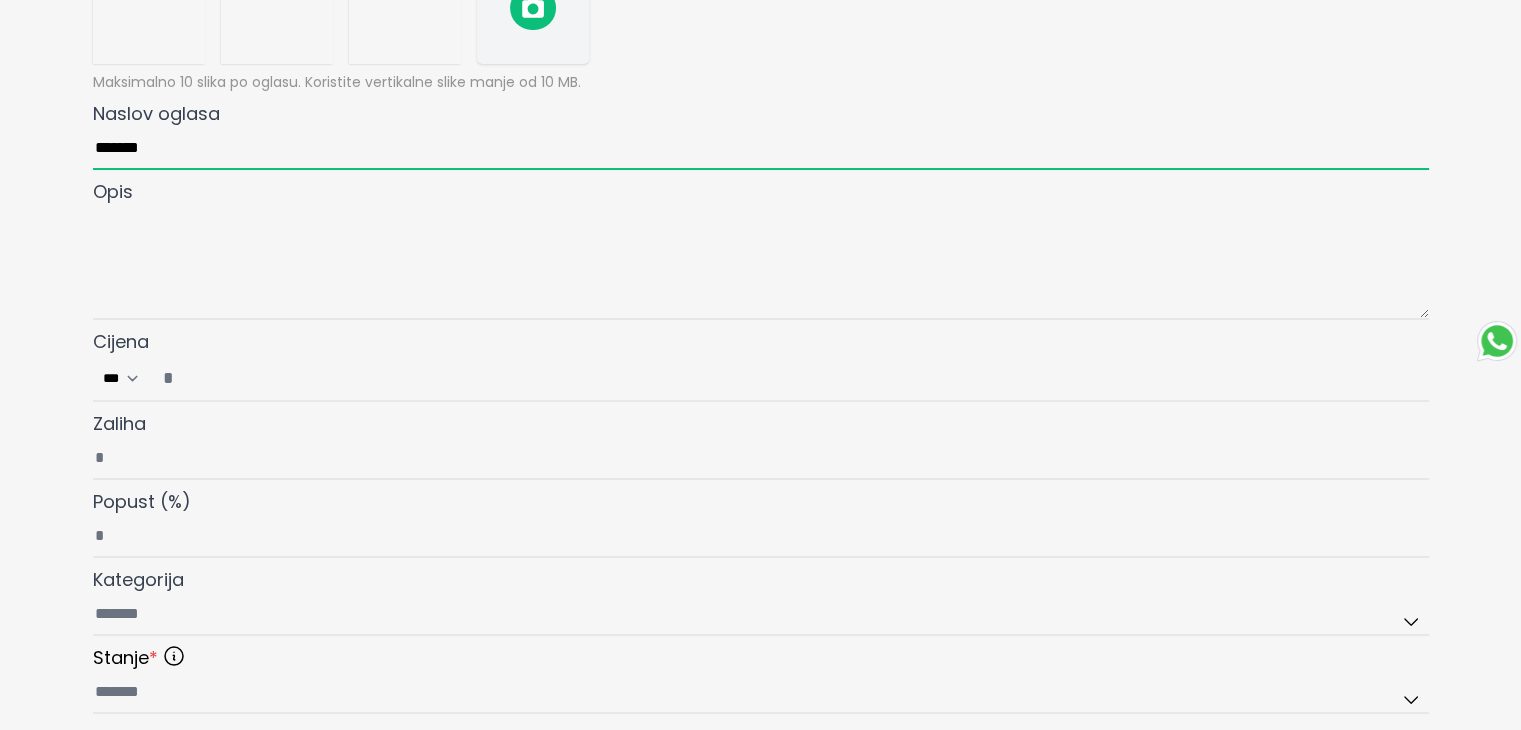 type on "*******" 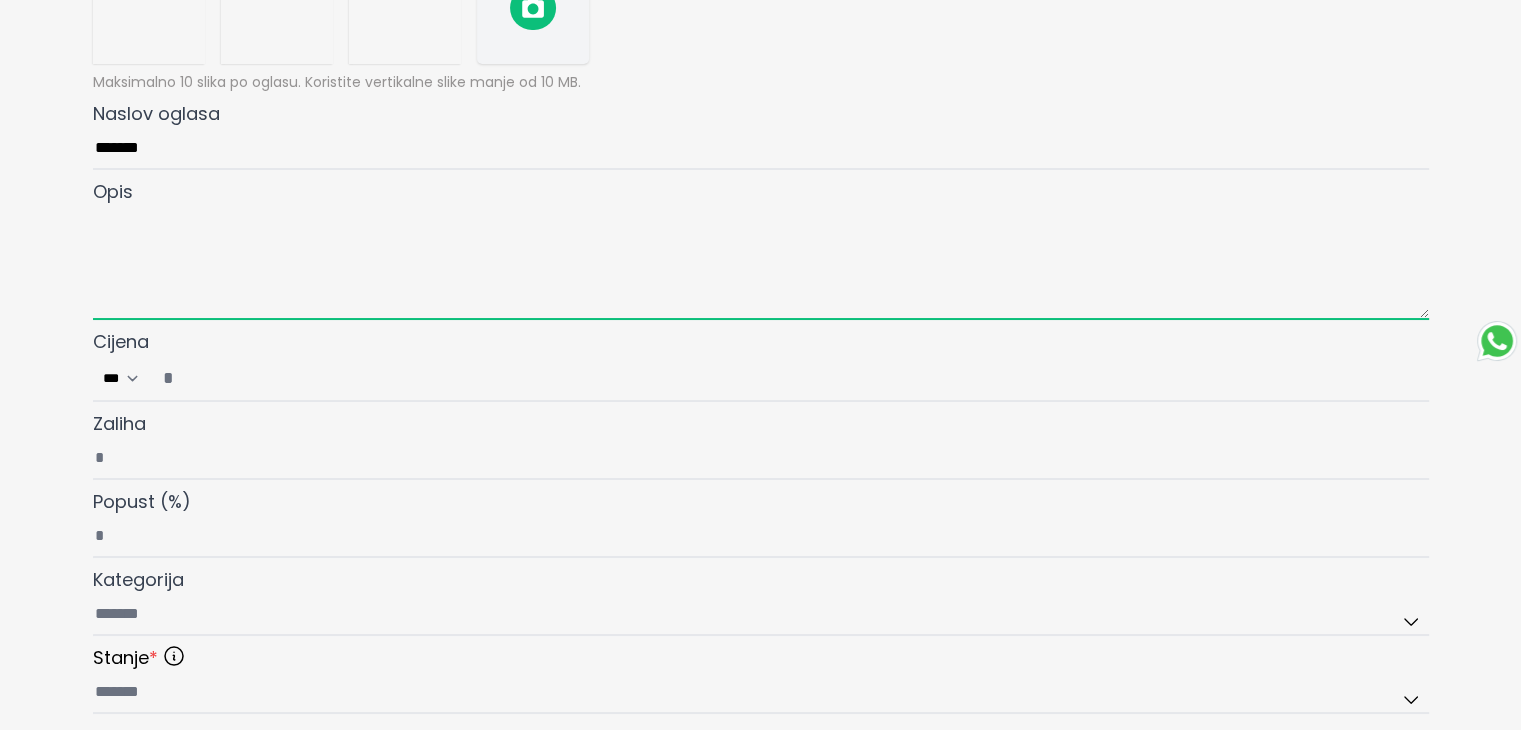 click at bounding box center (761, 263) 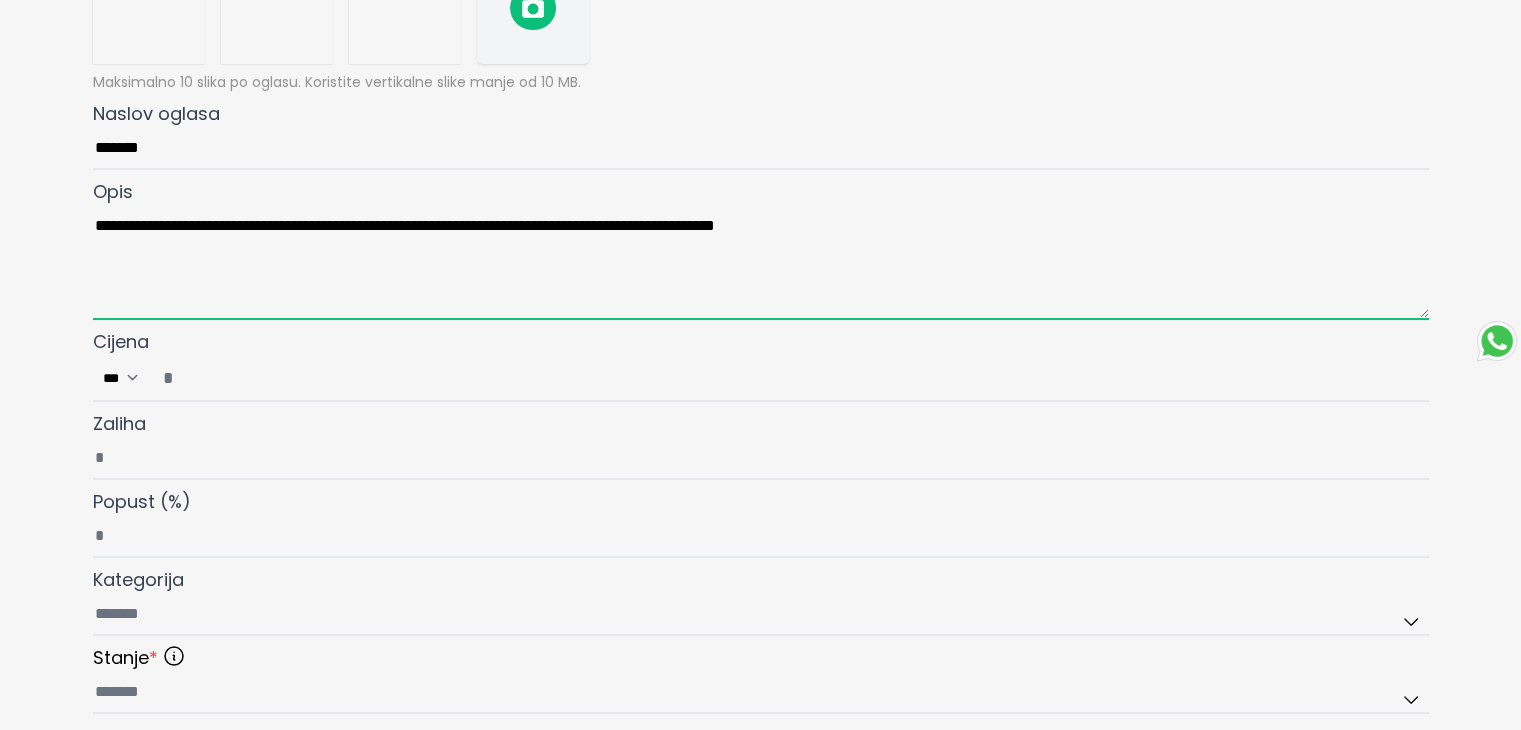 click on "**********" at bounding box center (761, 263) 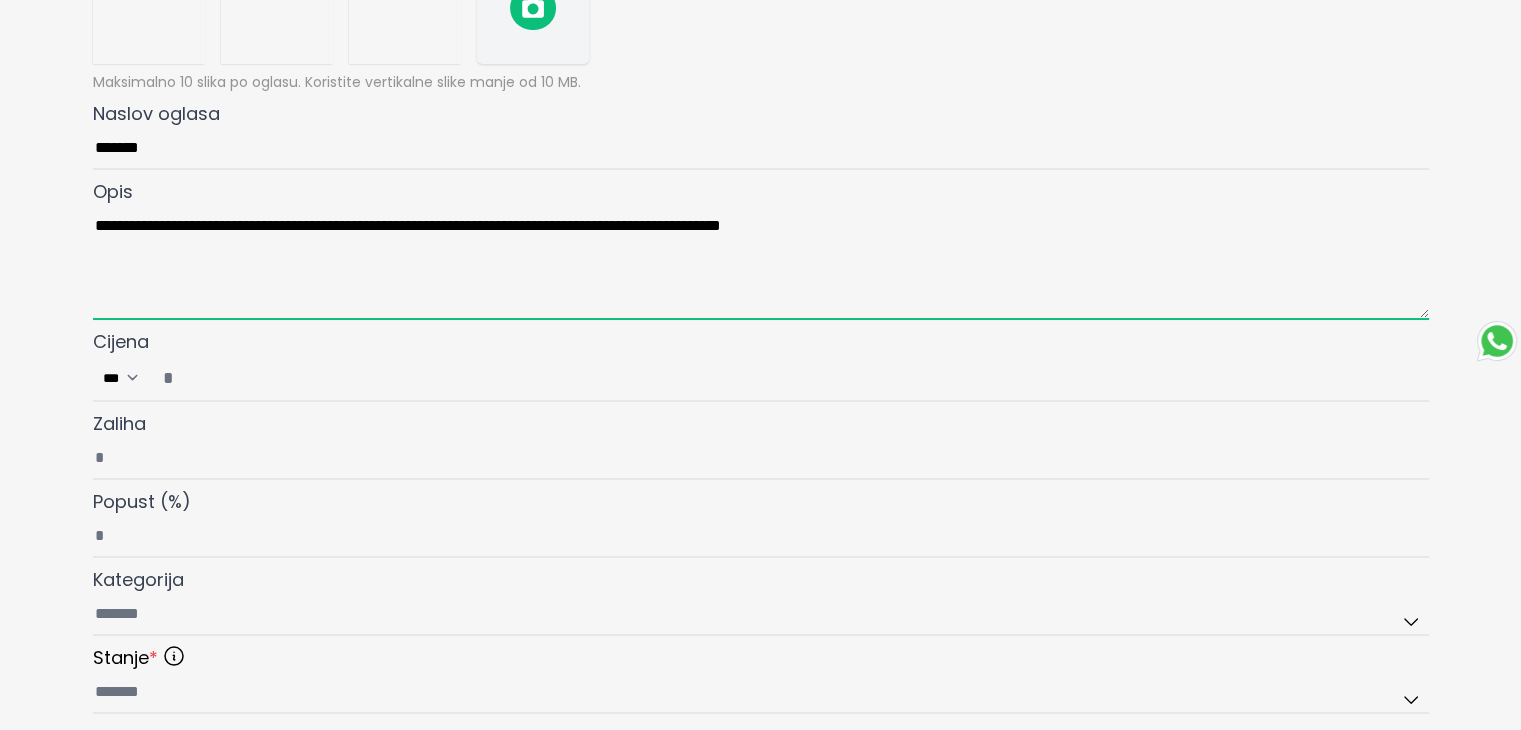 click on "**********" at bounding box center (761, 263) 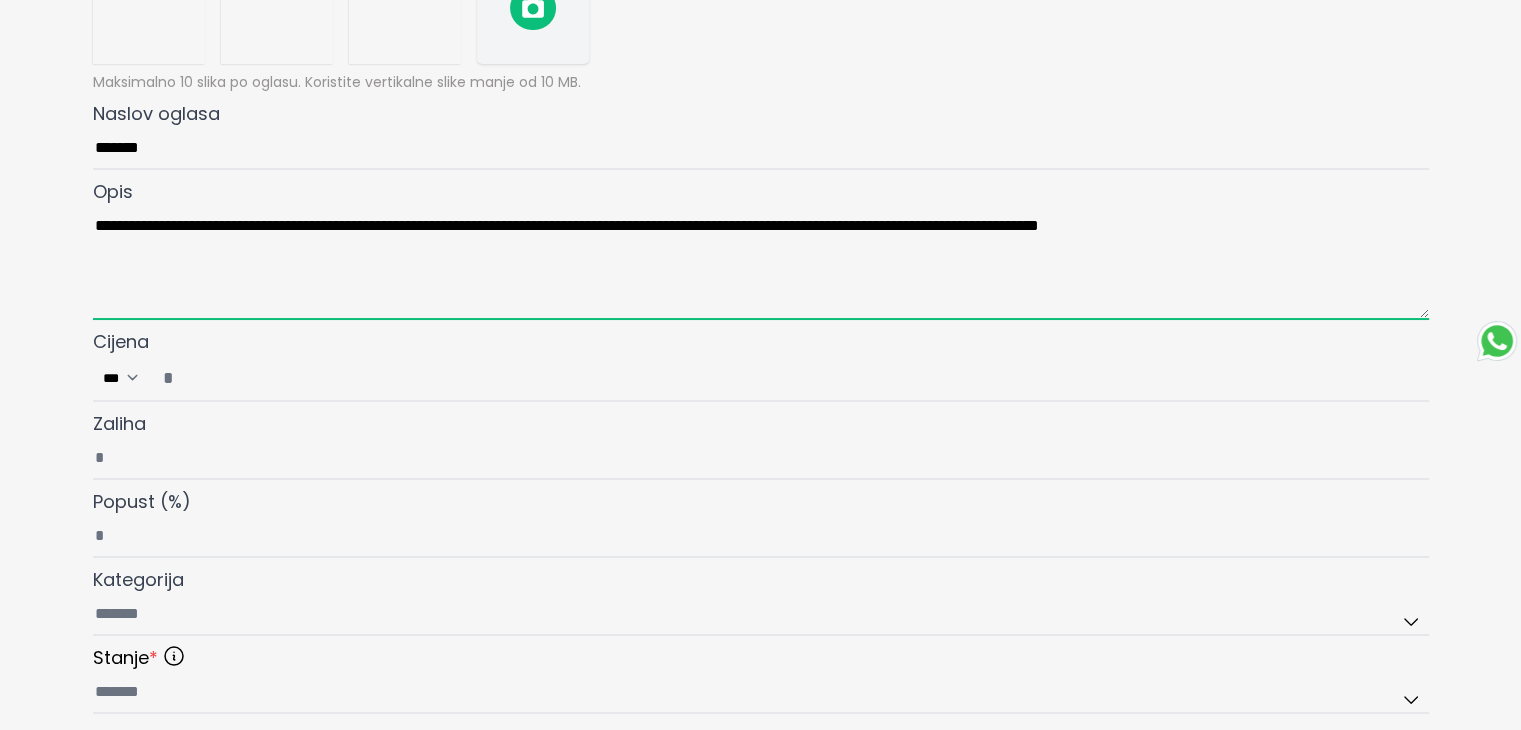 type on "**********" 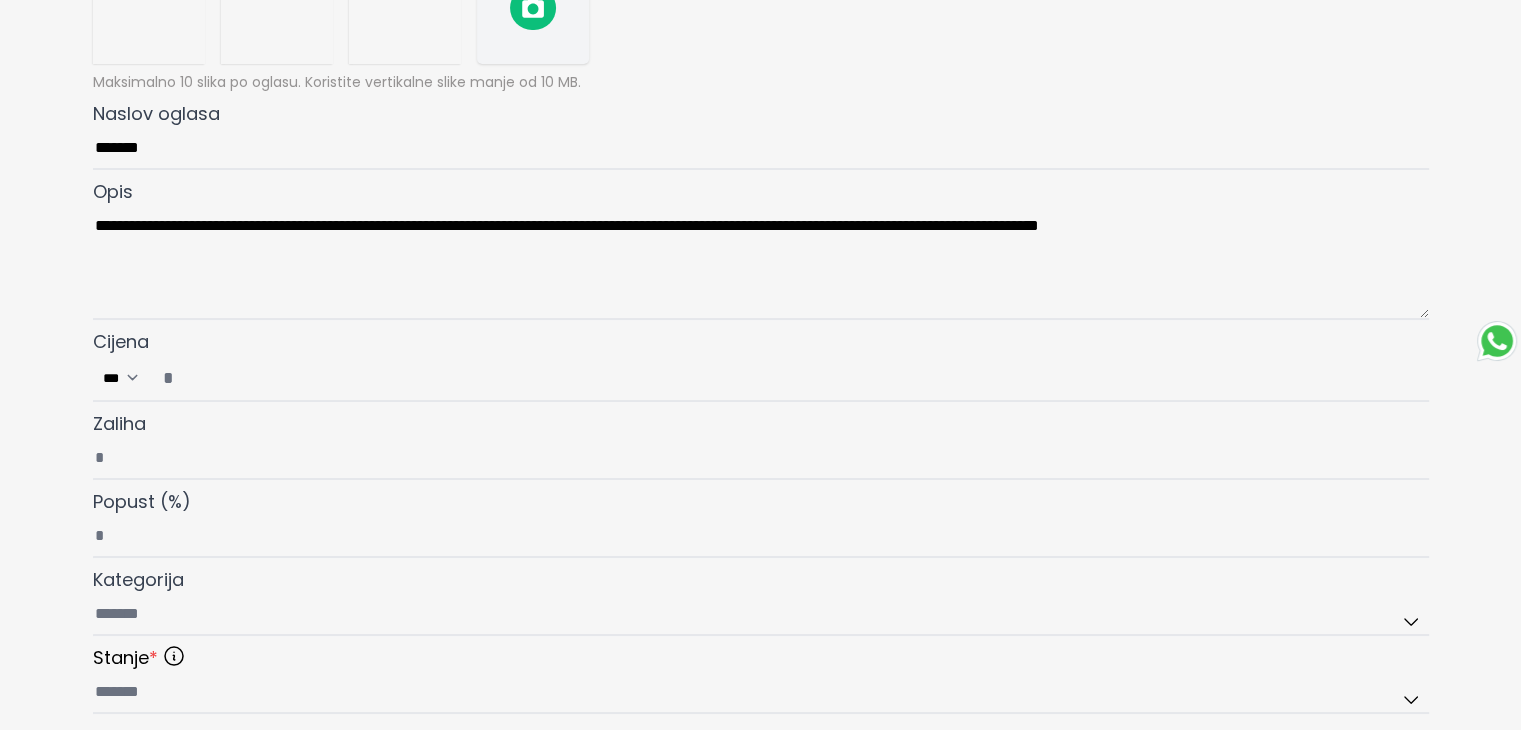click on "Cijena ***" at bounding box center (789, 378) 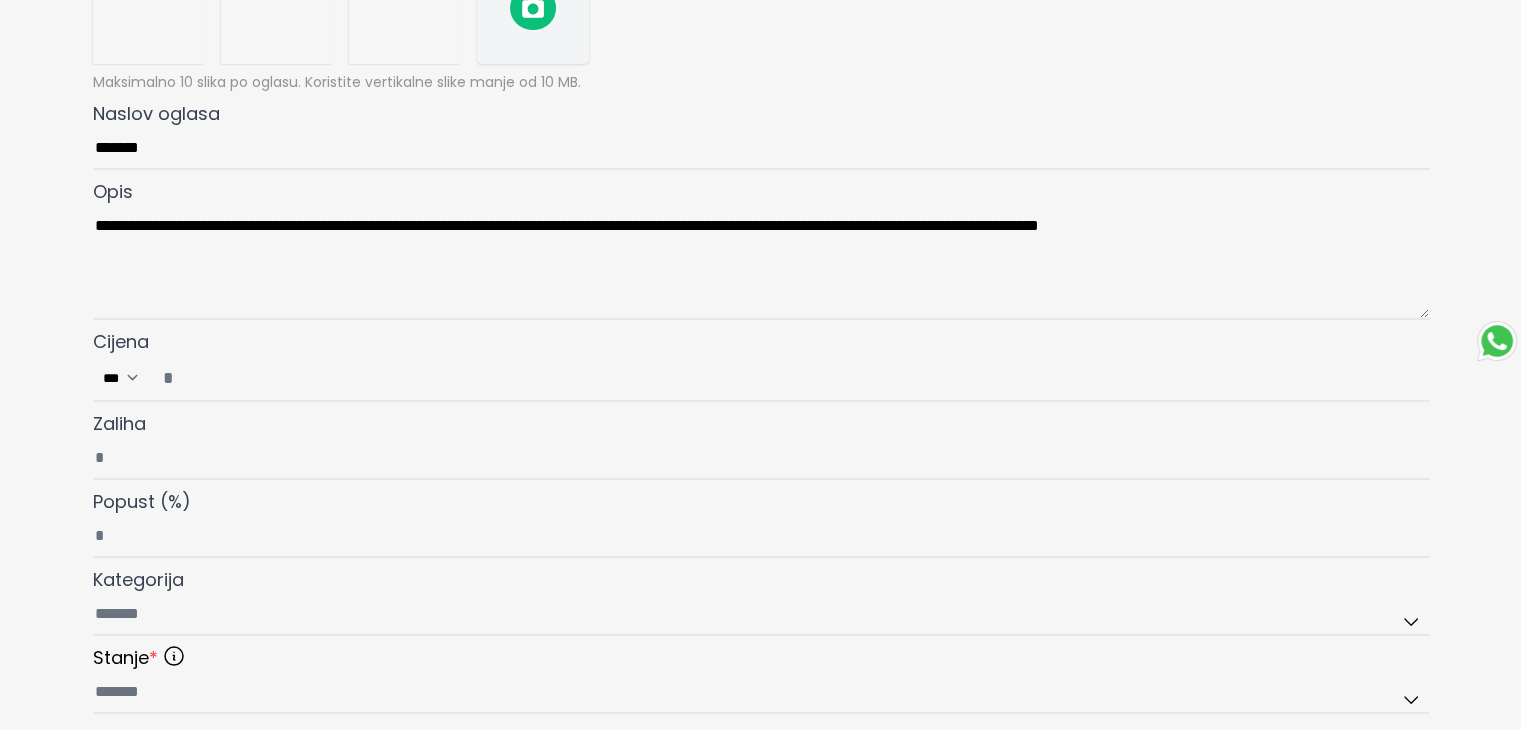 type on "*" 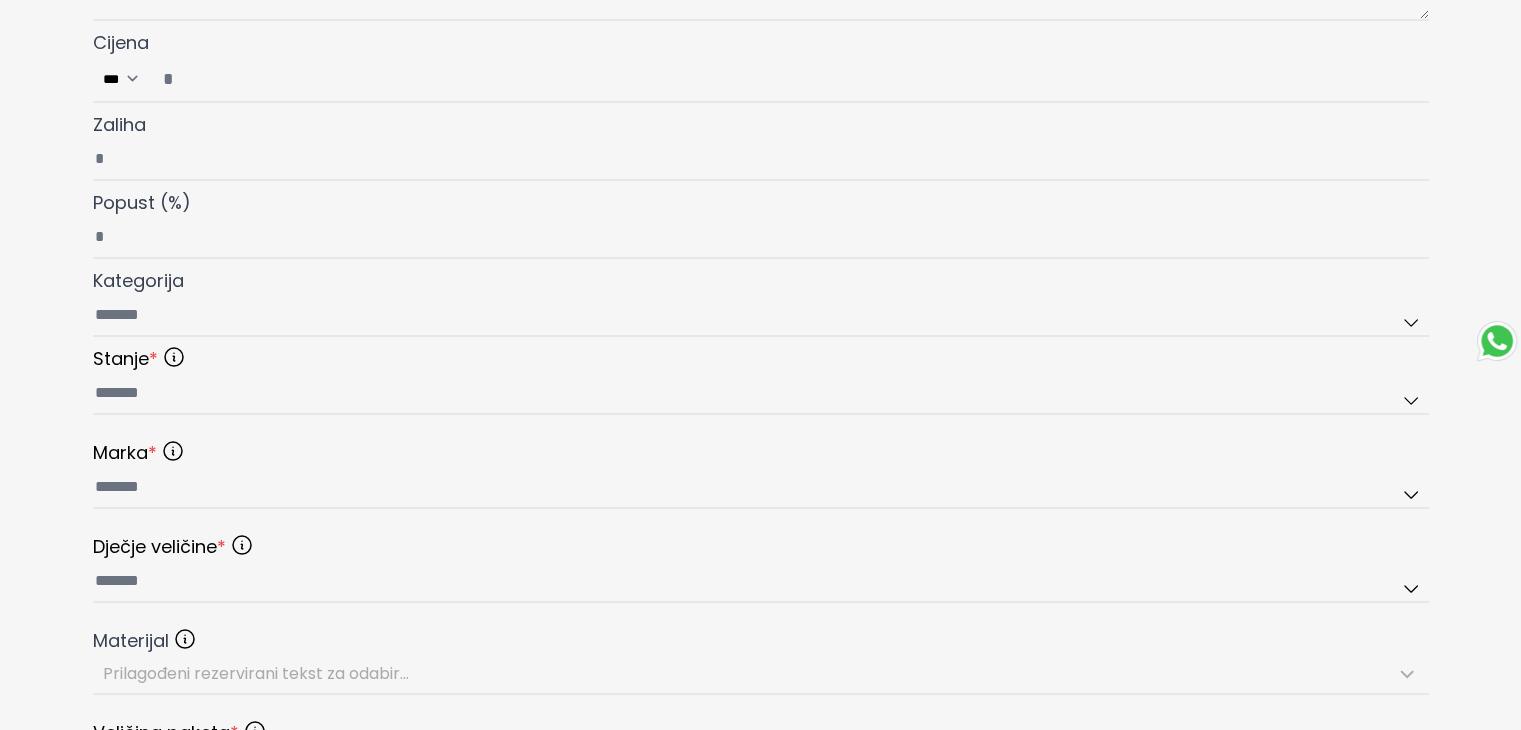 scroll, scrollTop: 600, scrollLeft: 0, axis: vertical 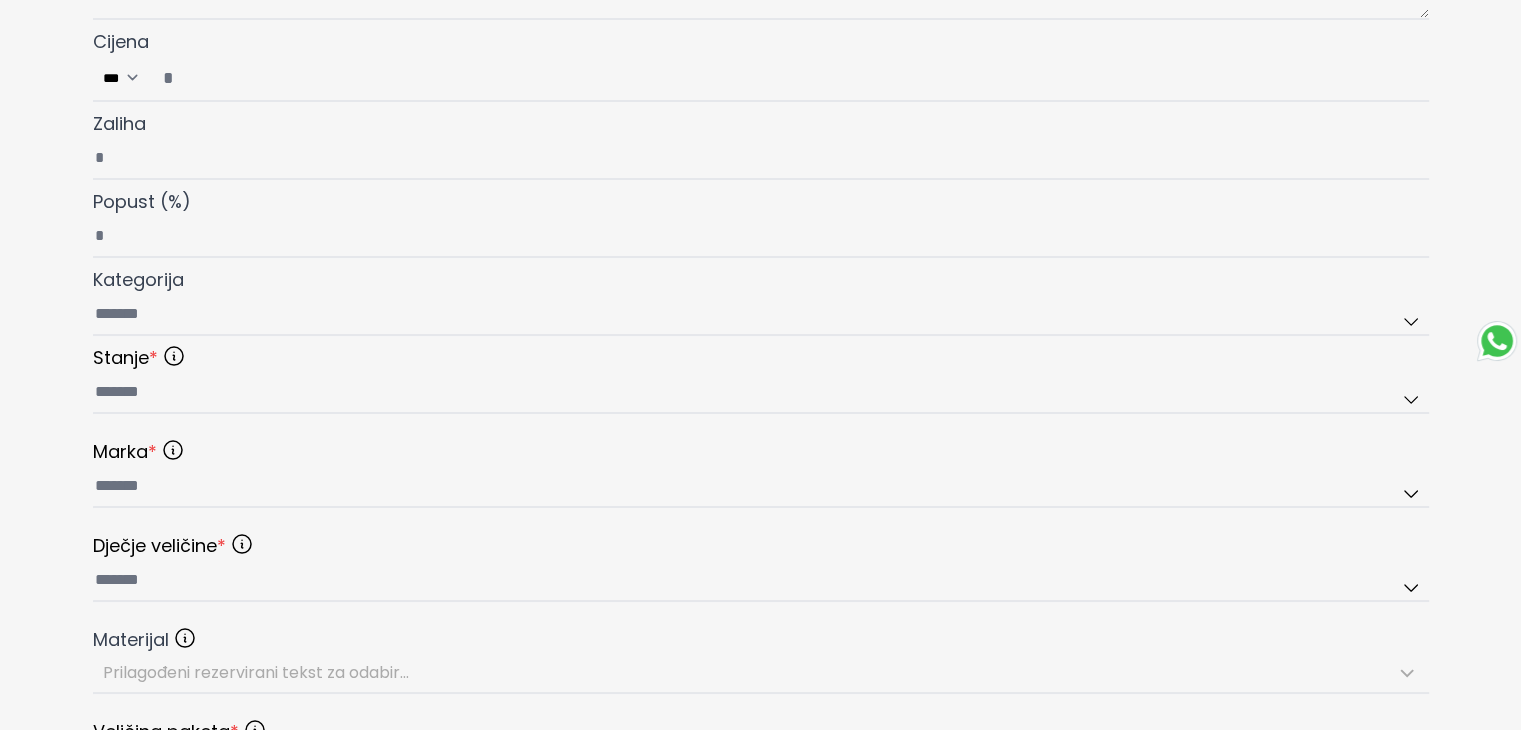 click on "*" at bounding box center [789, 78] 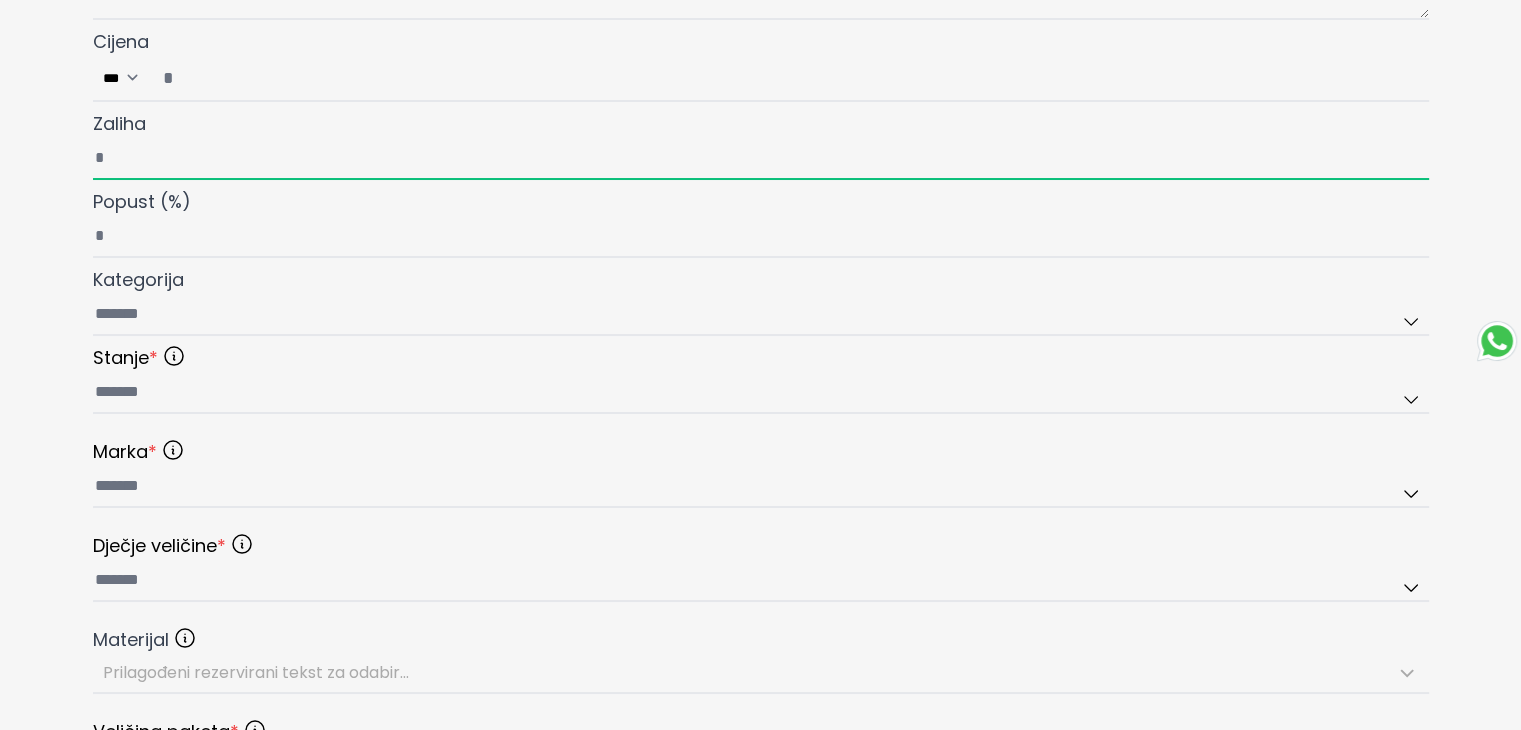 click on "Zaliha" at bounding box center (761, 159) 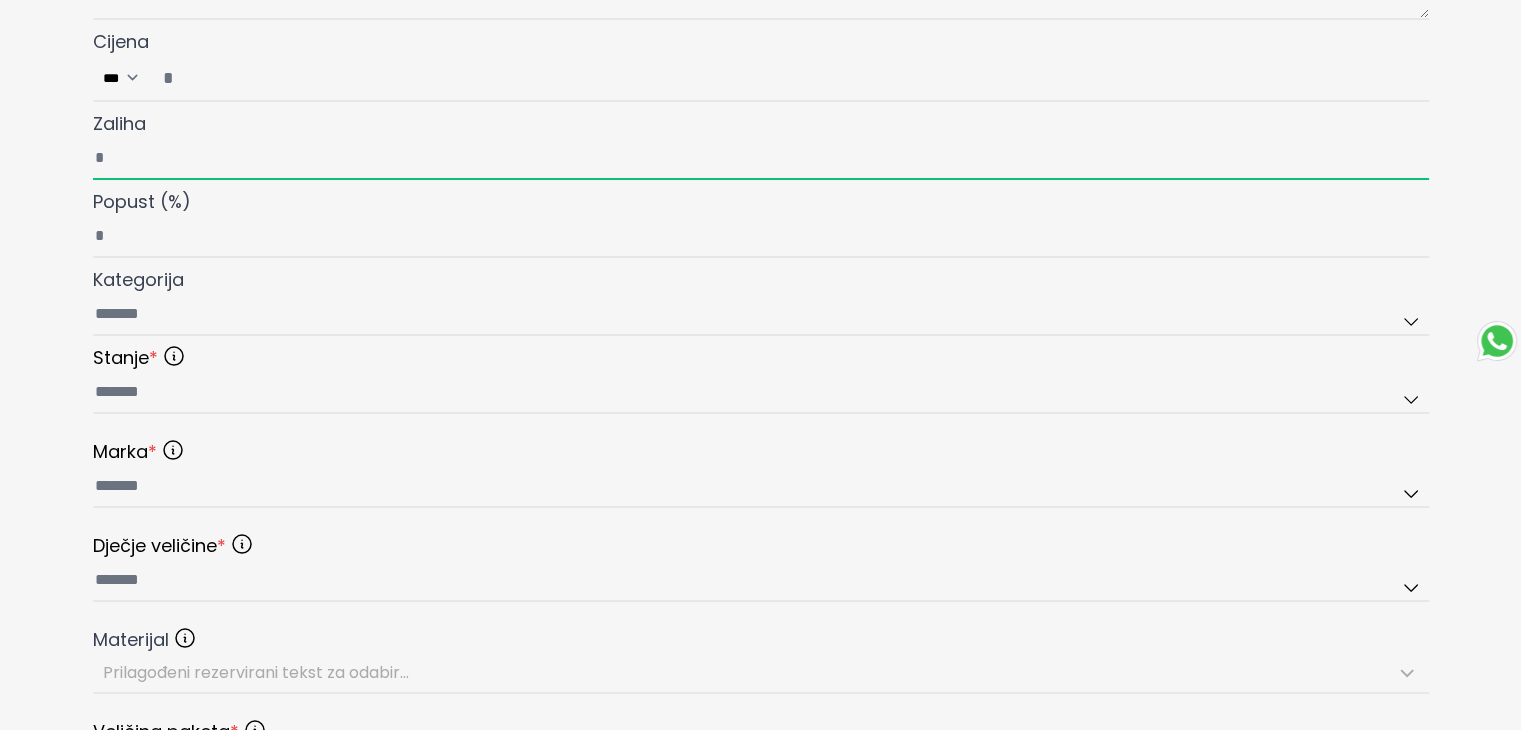 type on "*" 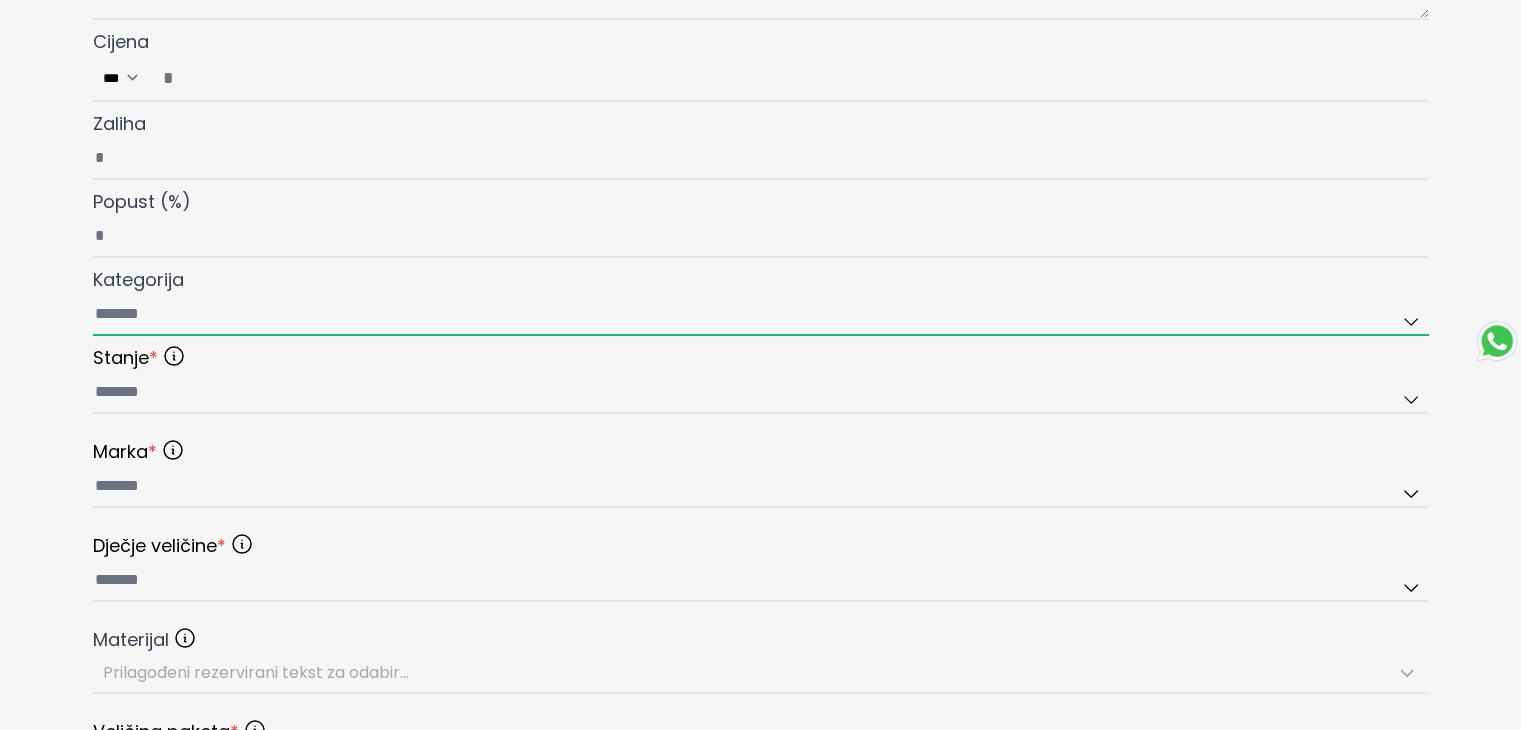 click on "Kategorija" at bounding box center (761, 315) 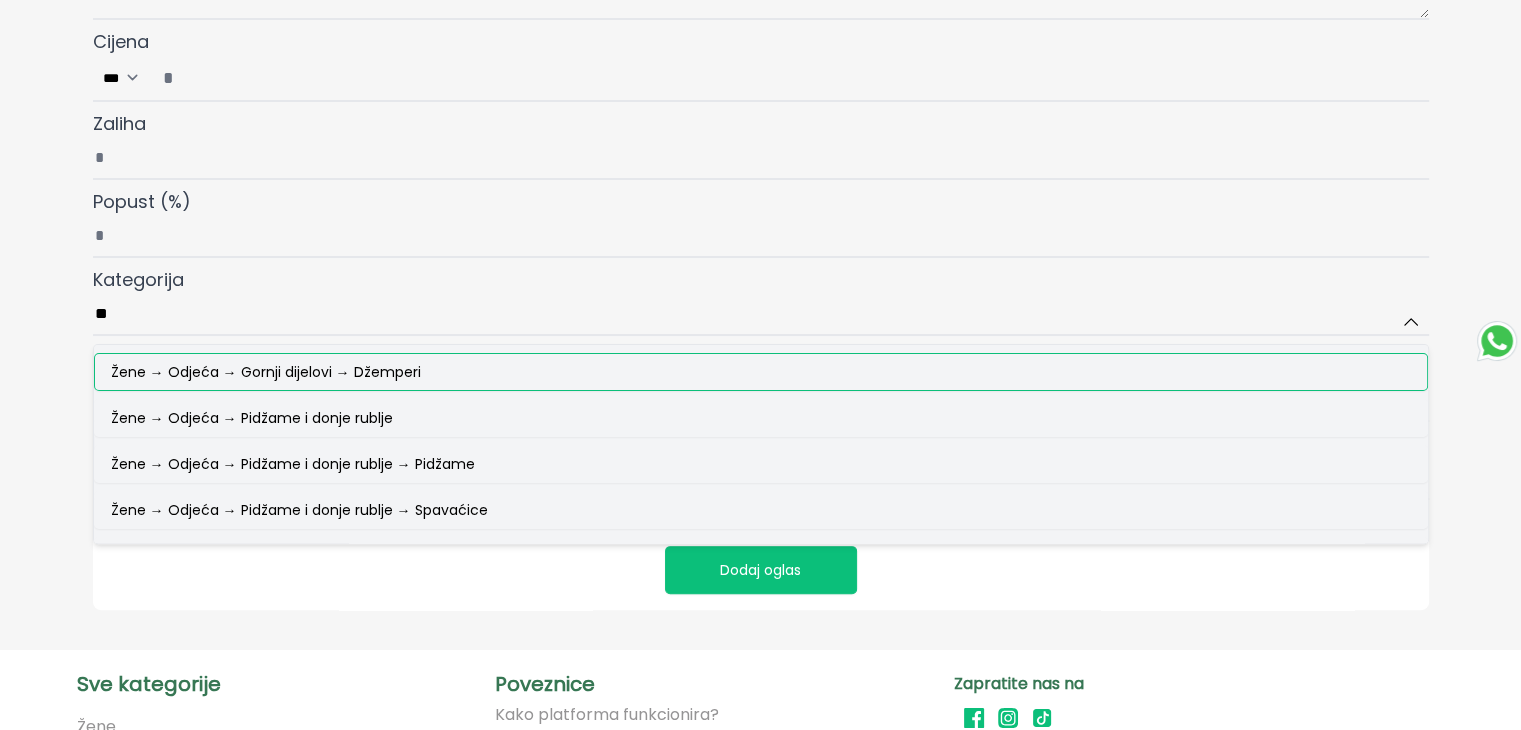 click on "Žene  →  Odjeća  →  Gornji dijelovi  →  Džemperi" at bounding box center (266, 372) 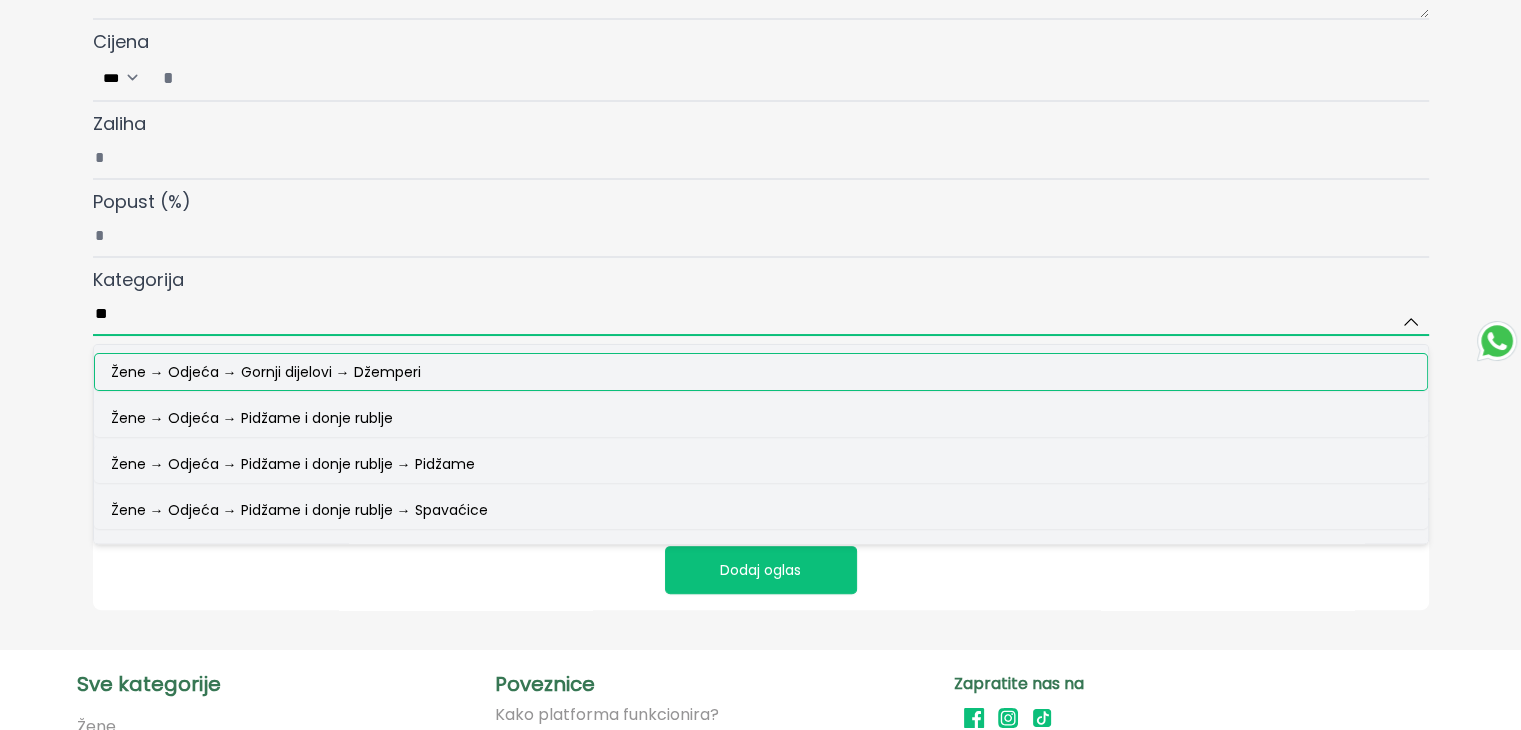 click on "**" at bounding box center [761, 315] 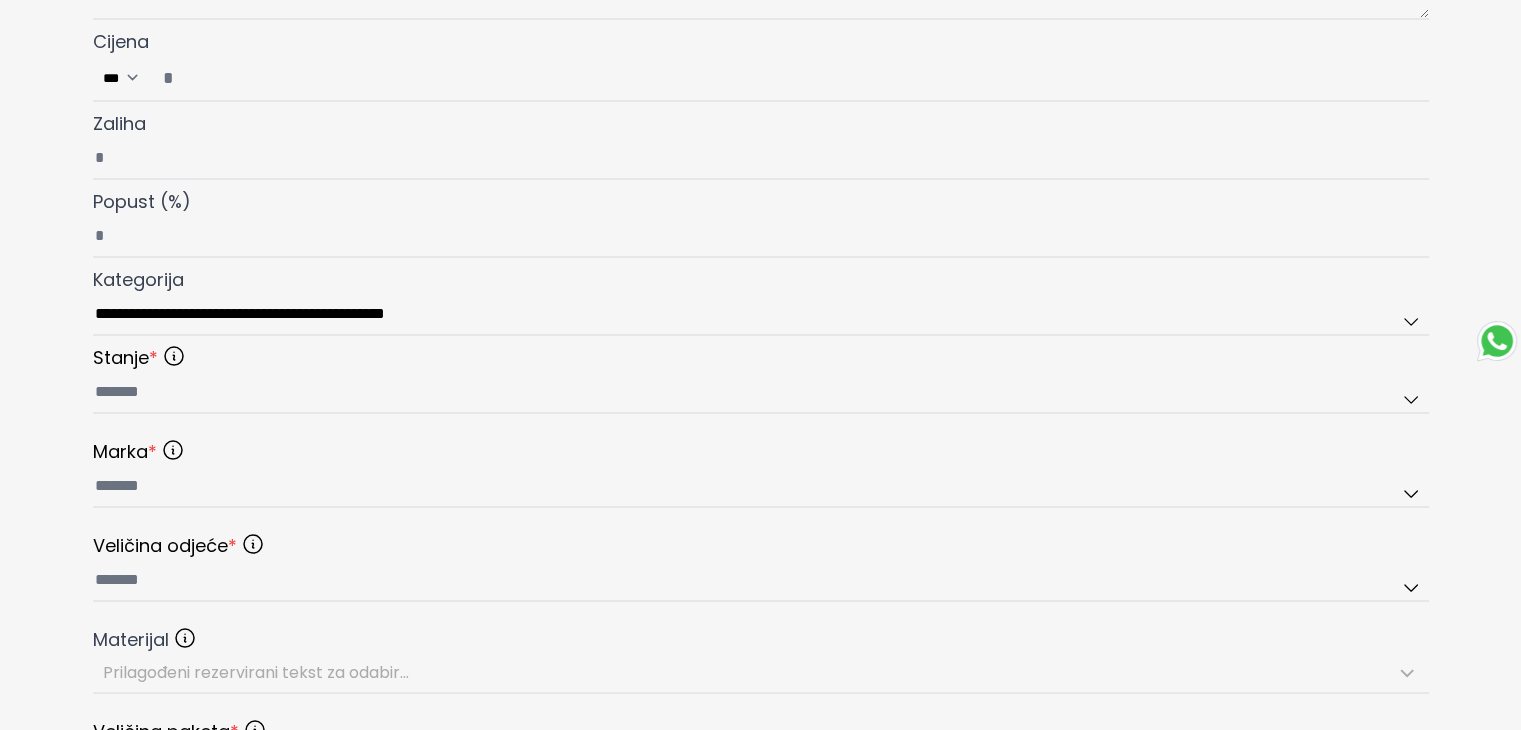 click at bounding box center (761, 393) 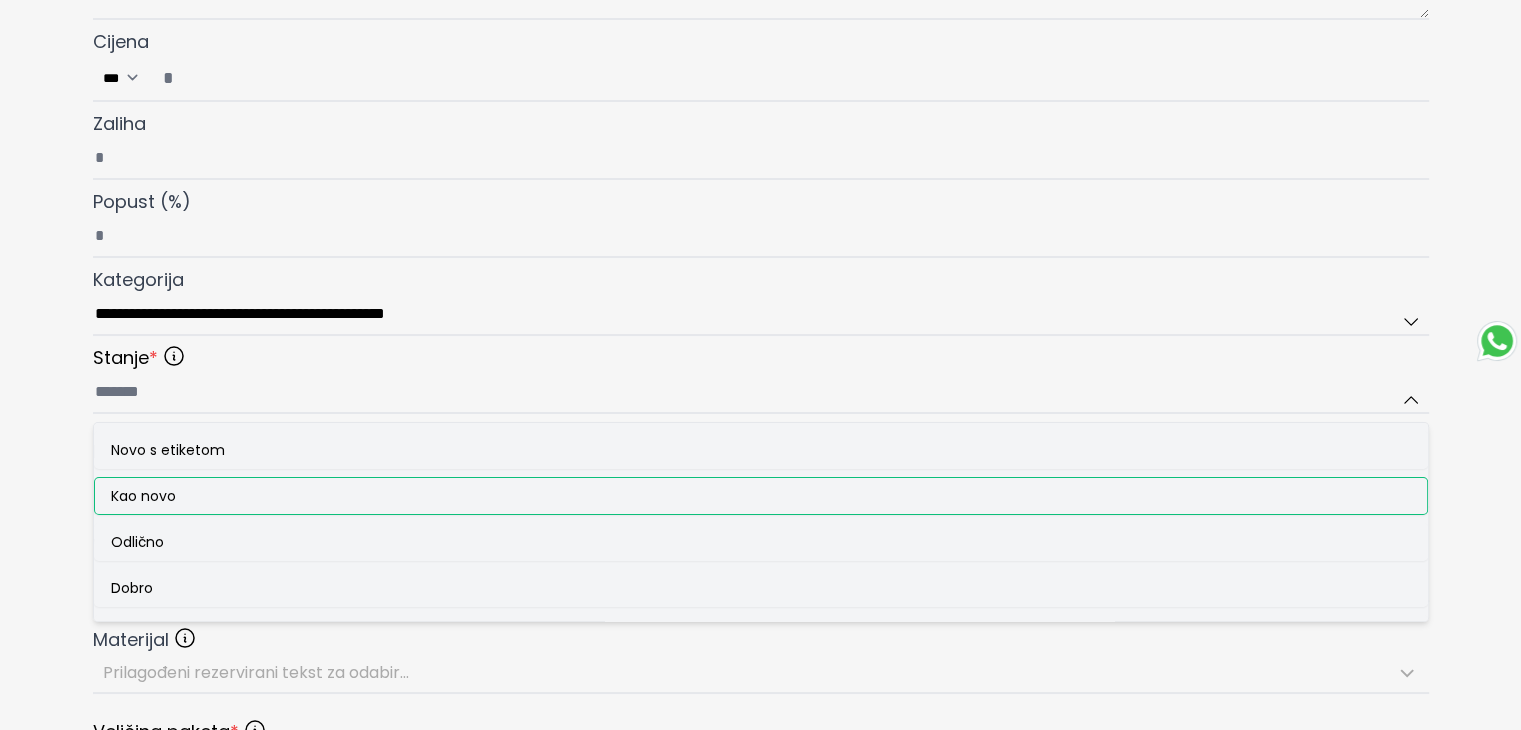 click on "Kao novo" at bounding box center (143, 496) 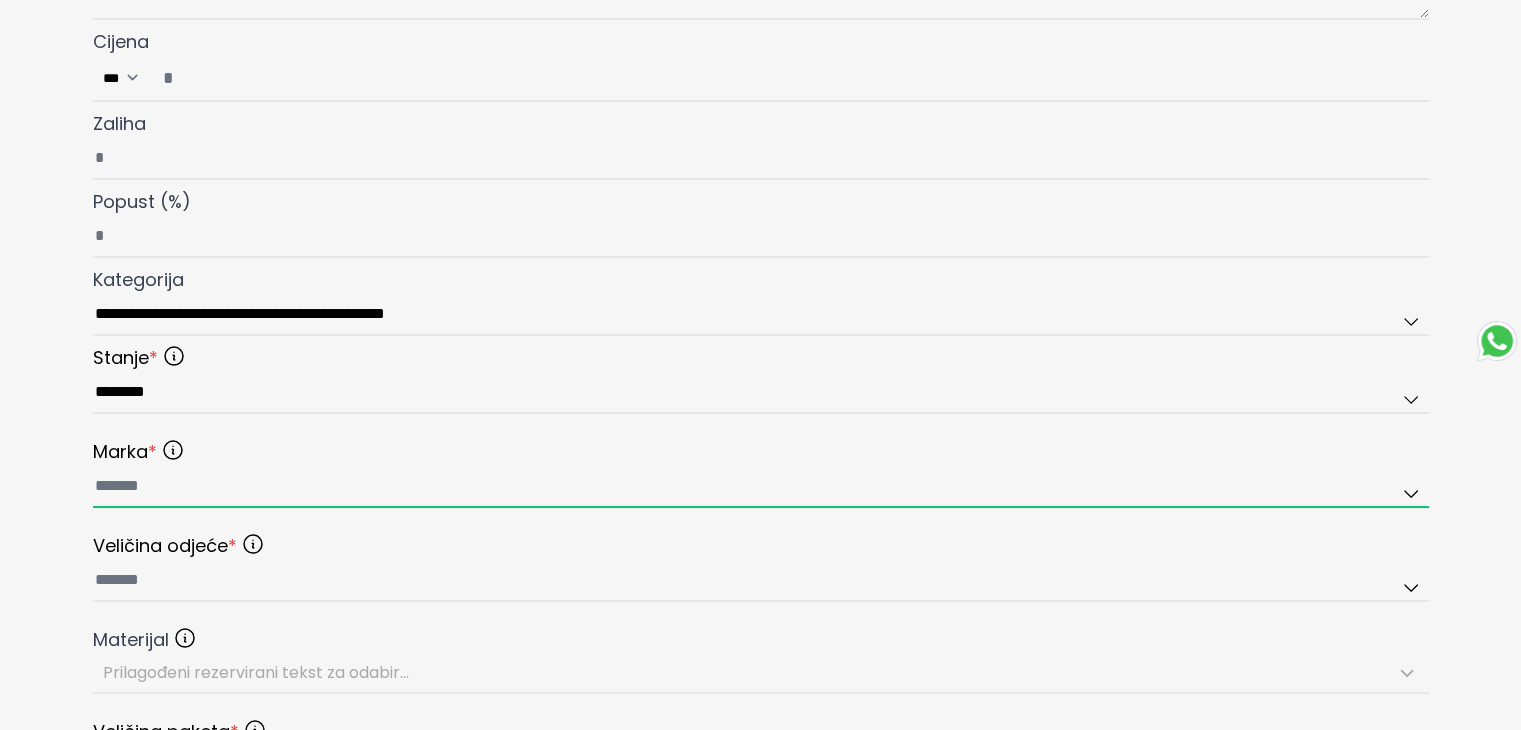 click at bounding box center (761, 487) 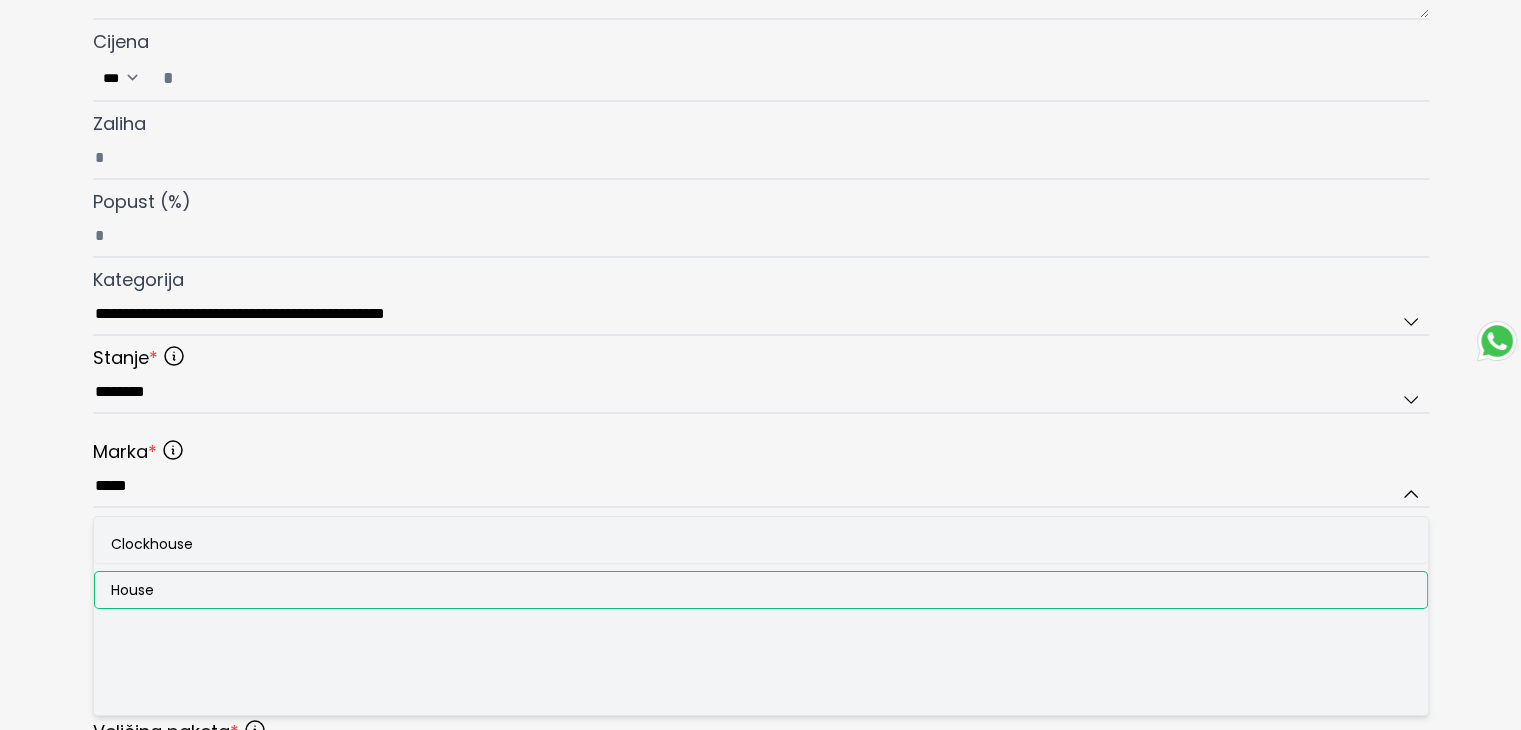 click on "House" at bounding box center (132, 590) 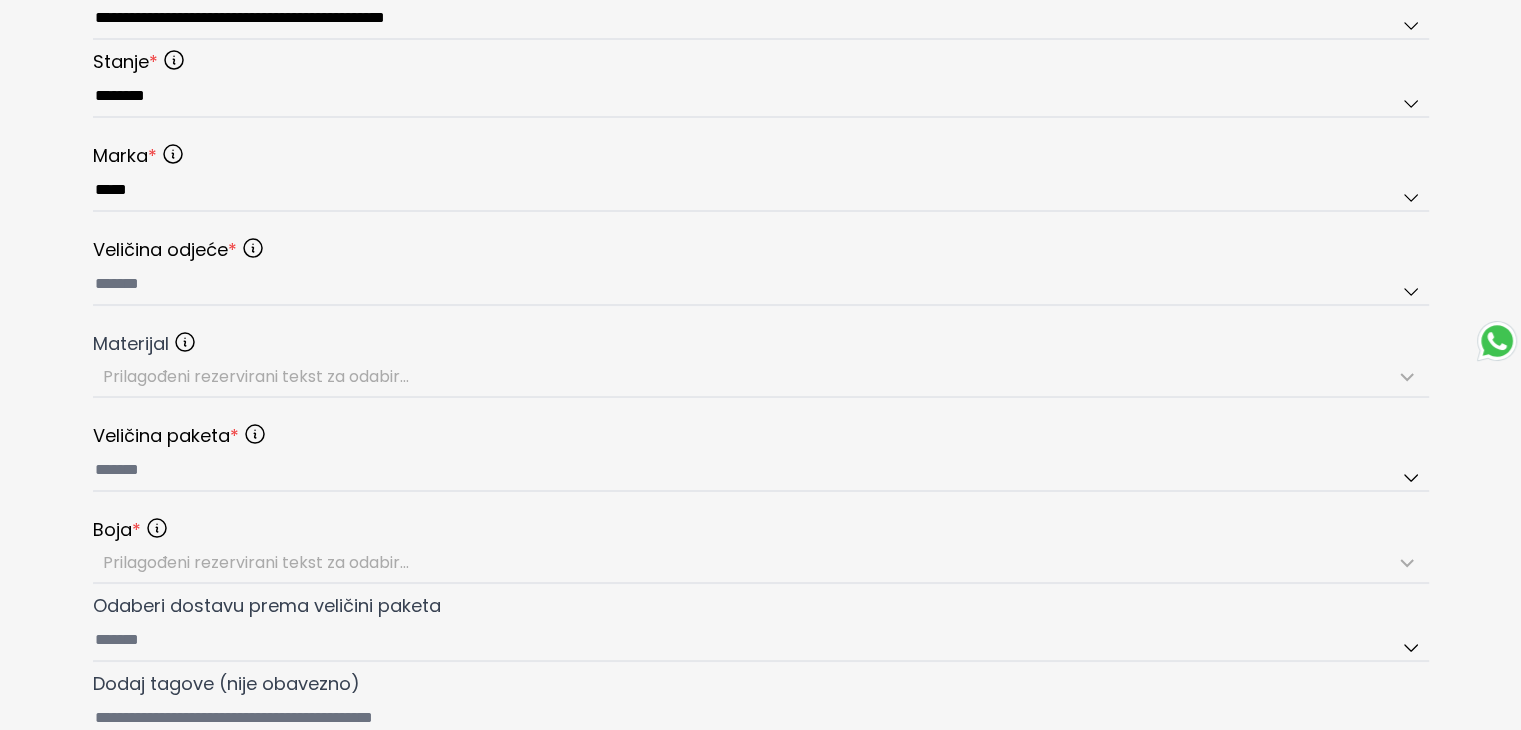 scroll, scrollTop: 900, scrollLeft: 0, axis: vertical 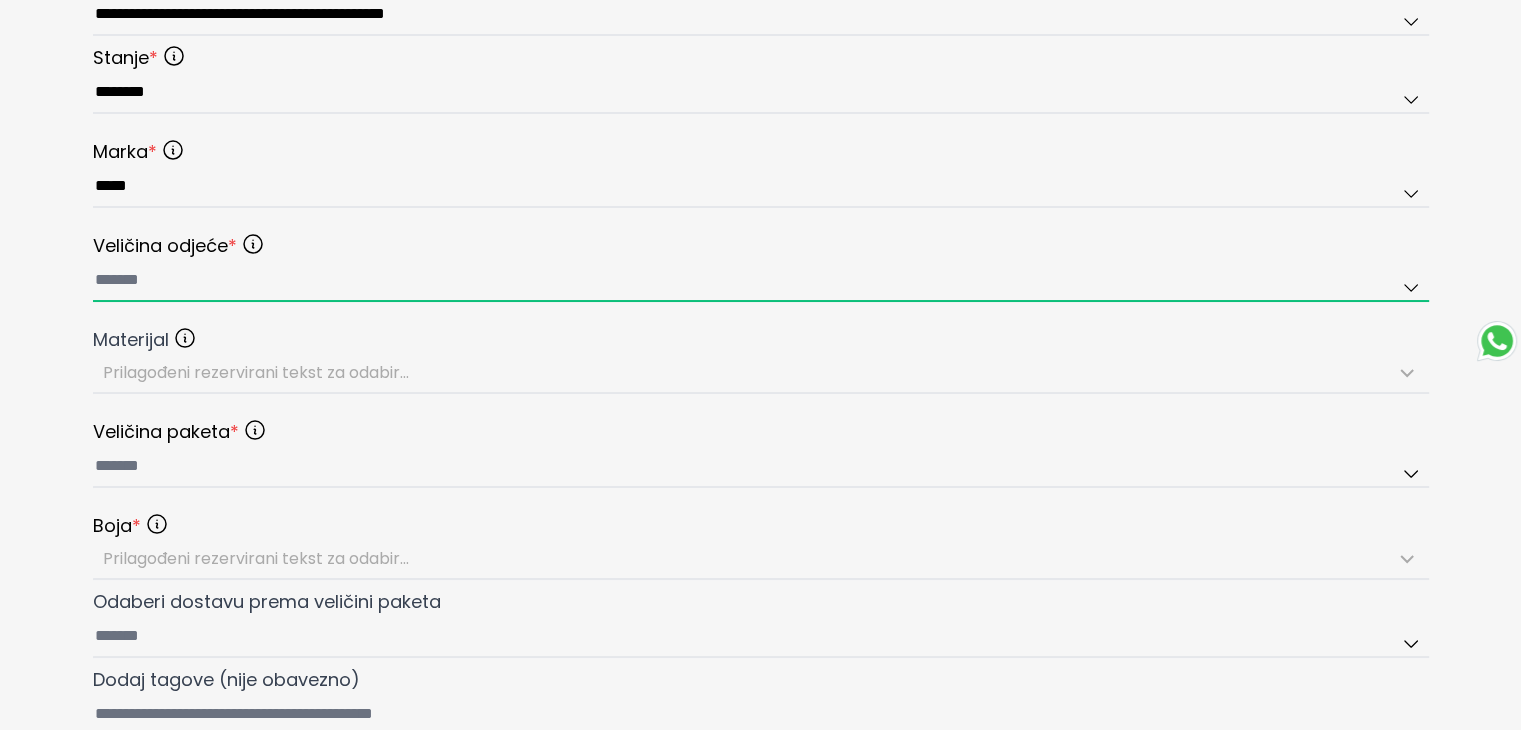 click at bounding box center (761, 281) 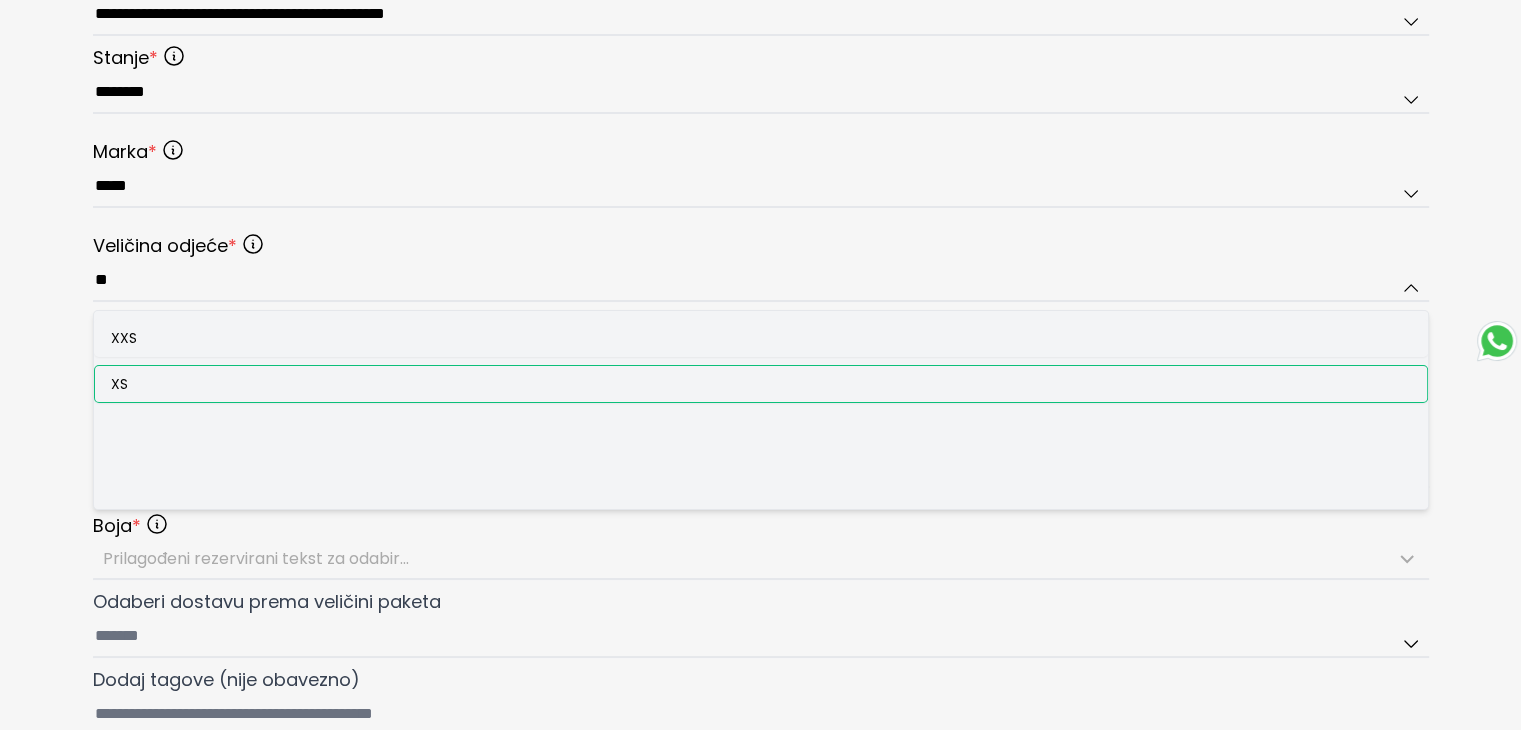 click on "XS" at bounding box center [761, 384] 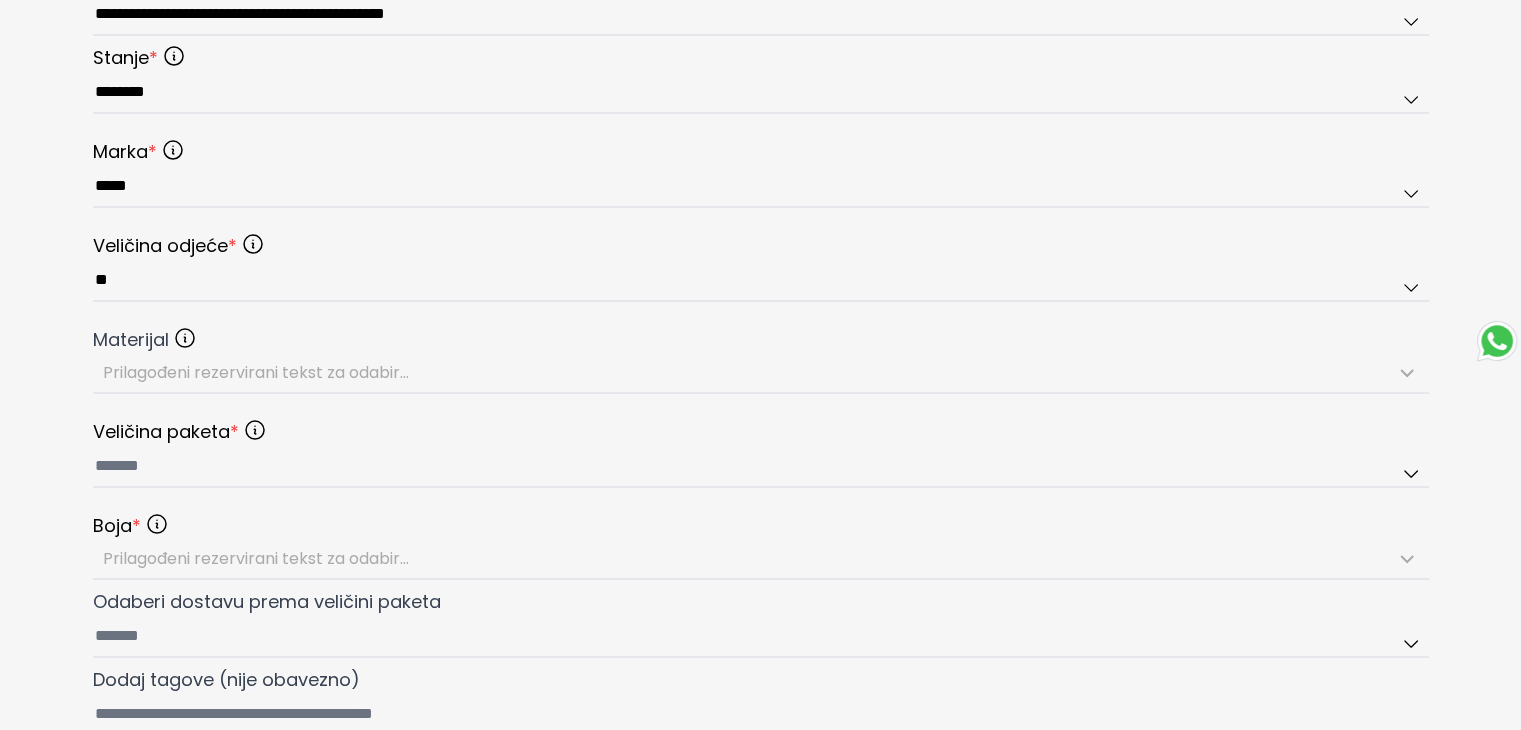 click on "**********" at bounding box center (760, 48) 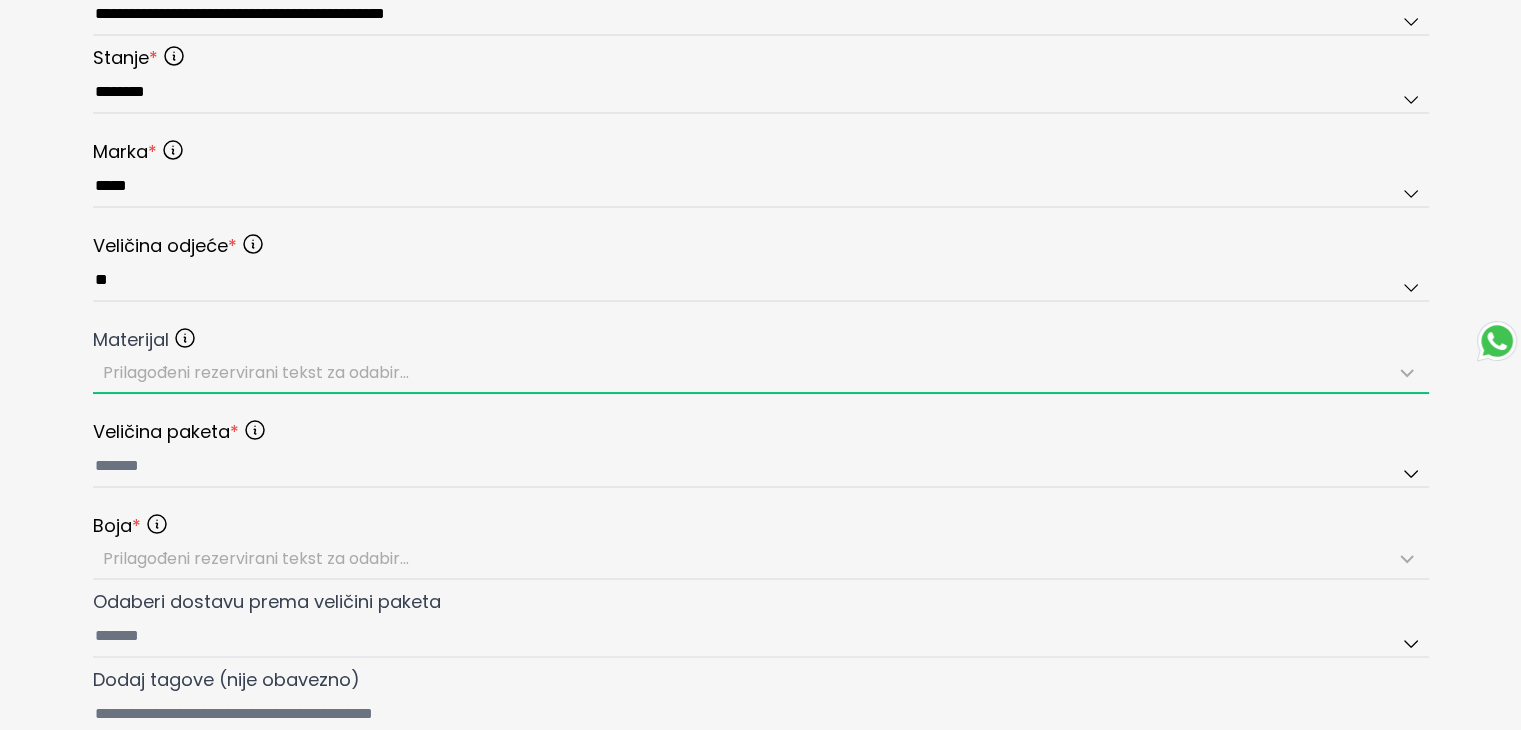 click on "Prilagođeni rezervirani tekst za odabir..." at bounding box center [256, 372] 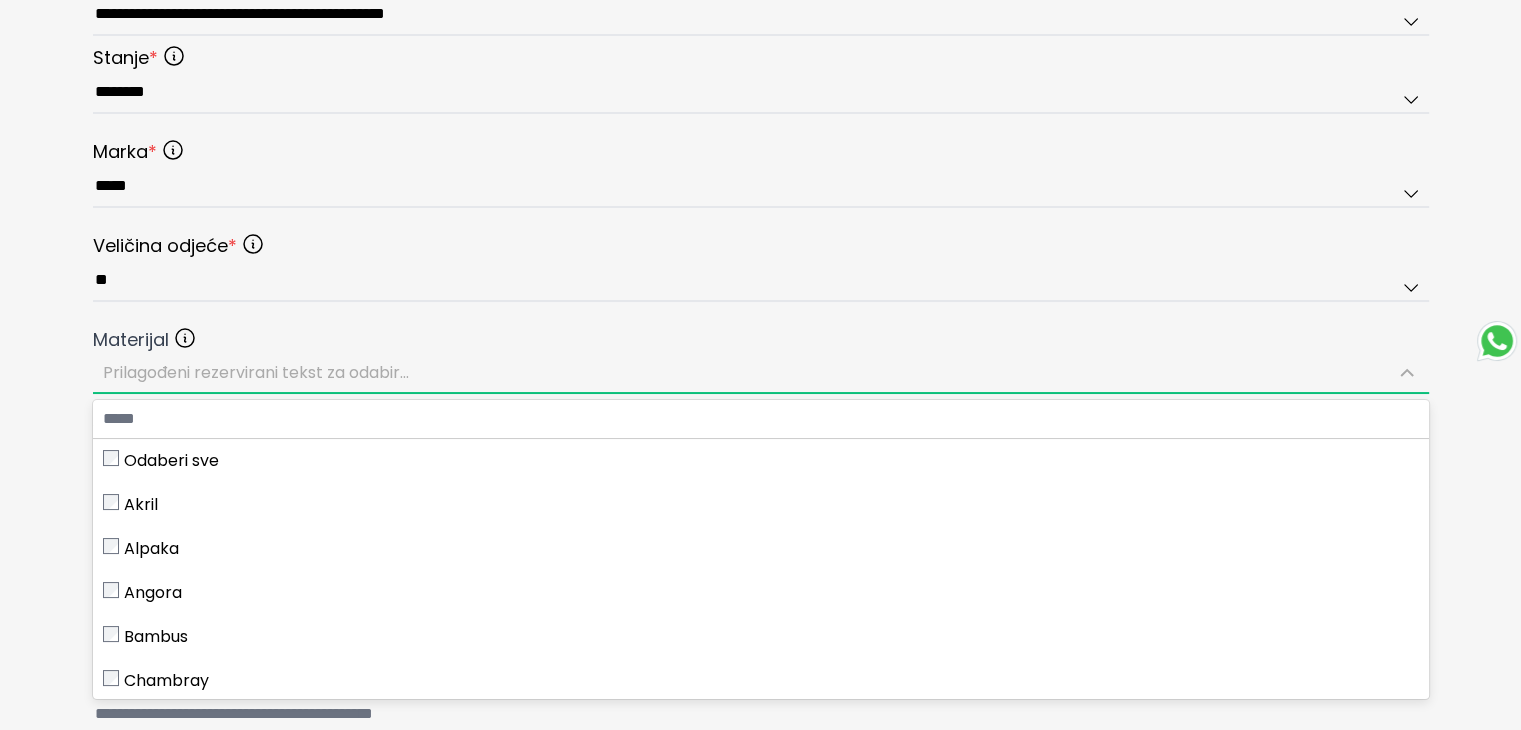 click on "Prilagođeni rezervirani tekst za odabir..." at bounding box center [256, 372] 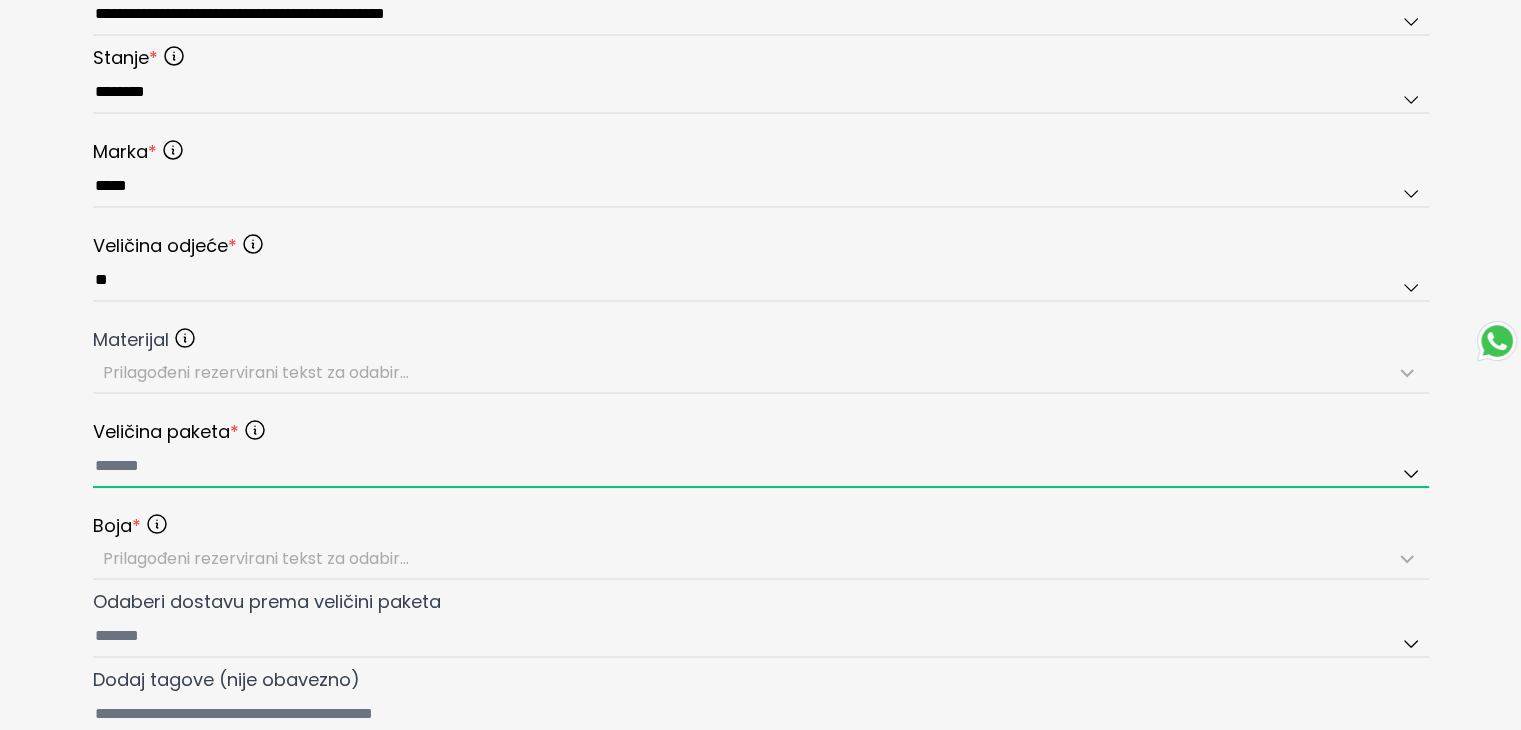 click at bounding box center [761, 467] 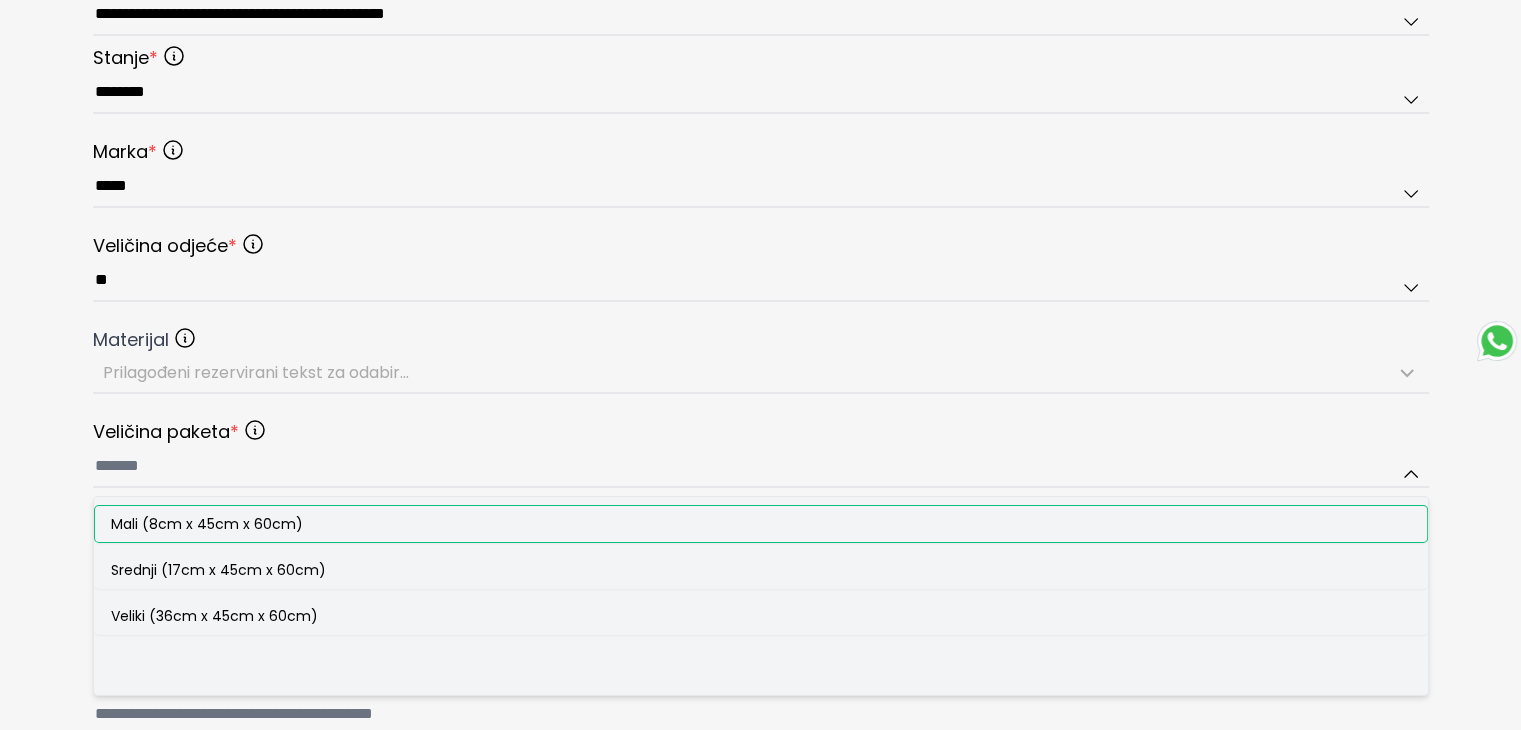 click on "Mali (8cm x 45cm x 60cm)" at bounding box center [207, 524] 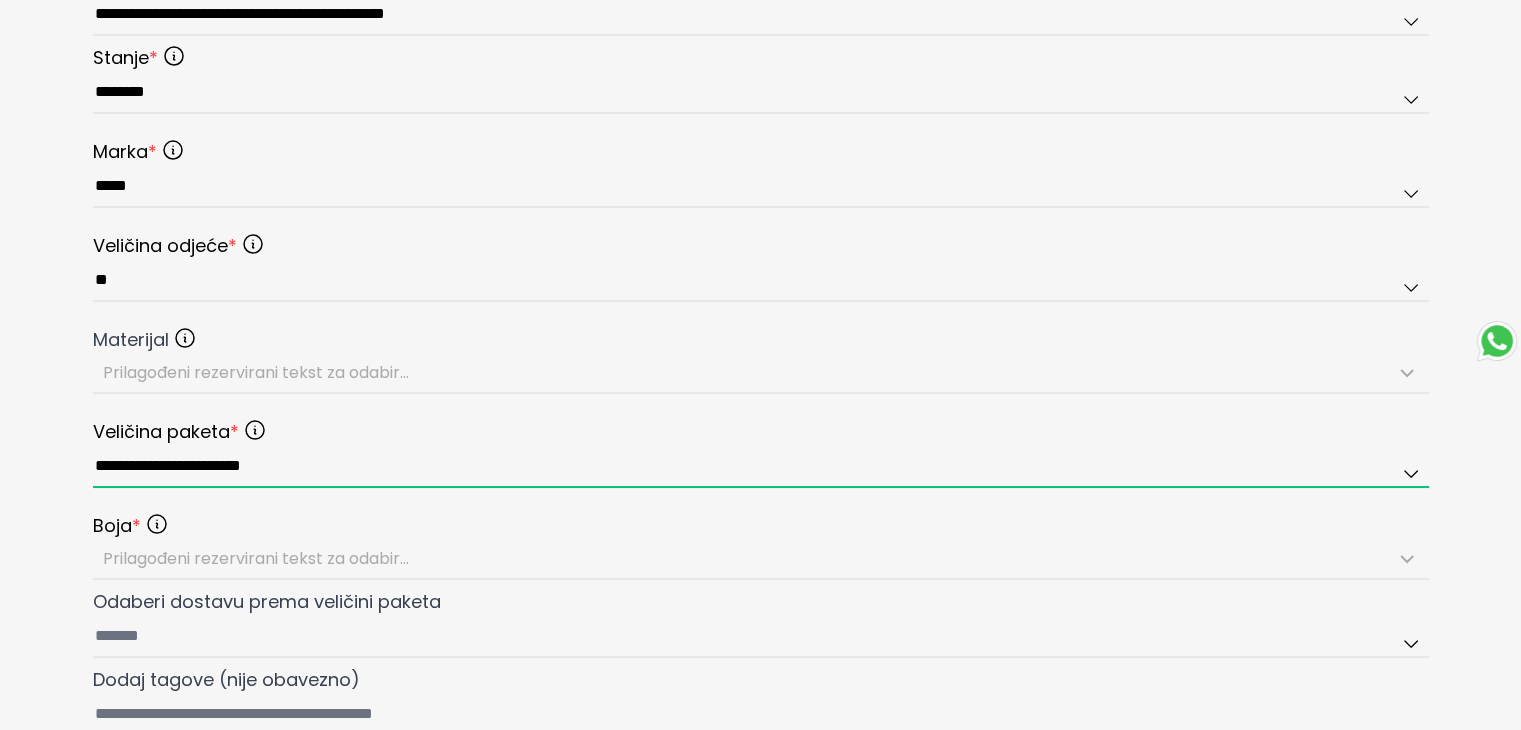 click on "**********" at bounding box center [761, 467] 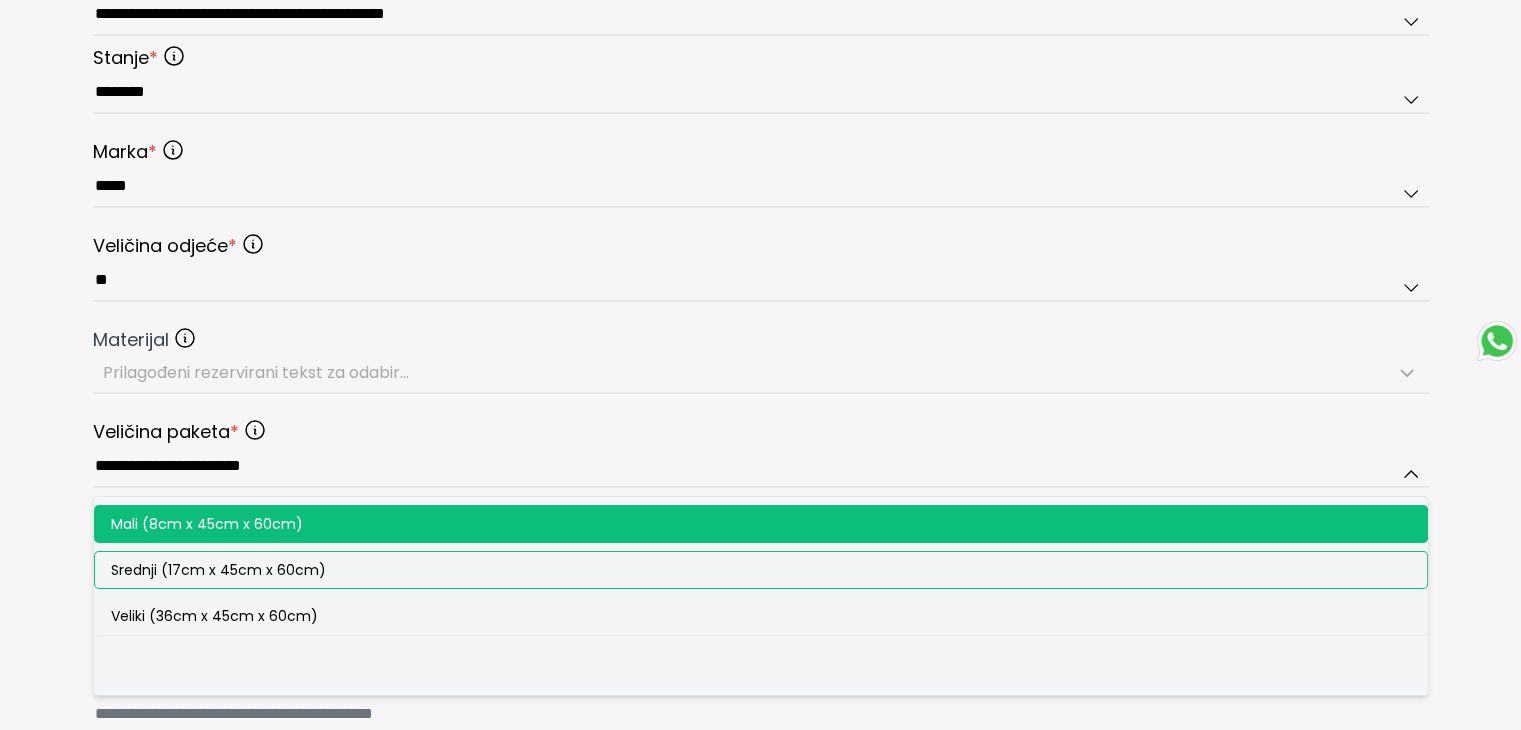 click on "Srednji (17cm x 45cm x 60cm)" at bounding box center [218, 570] 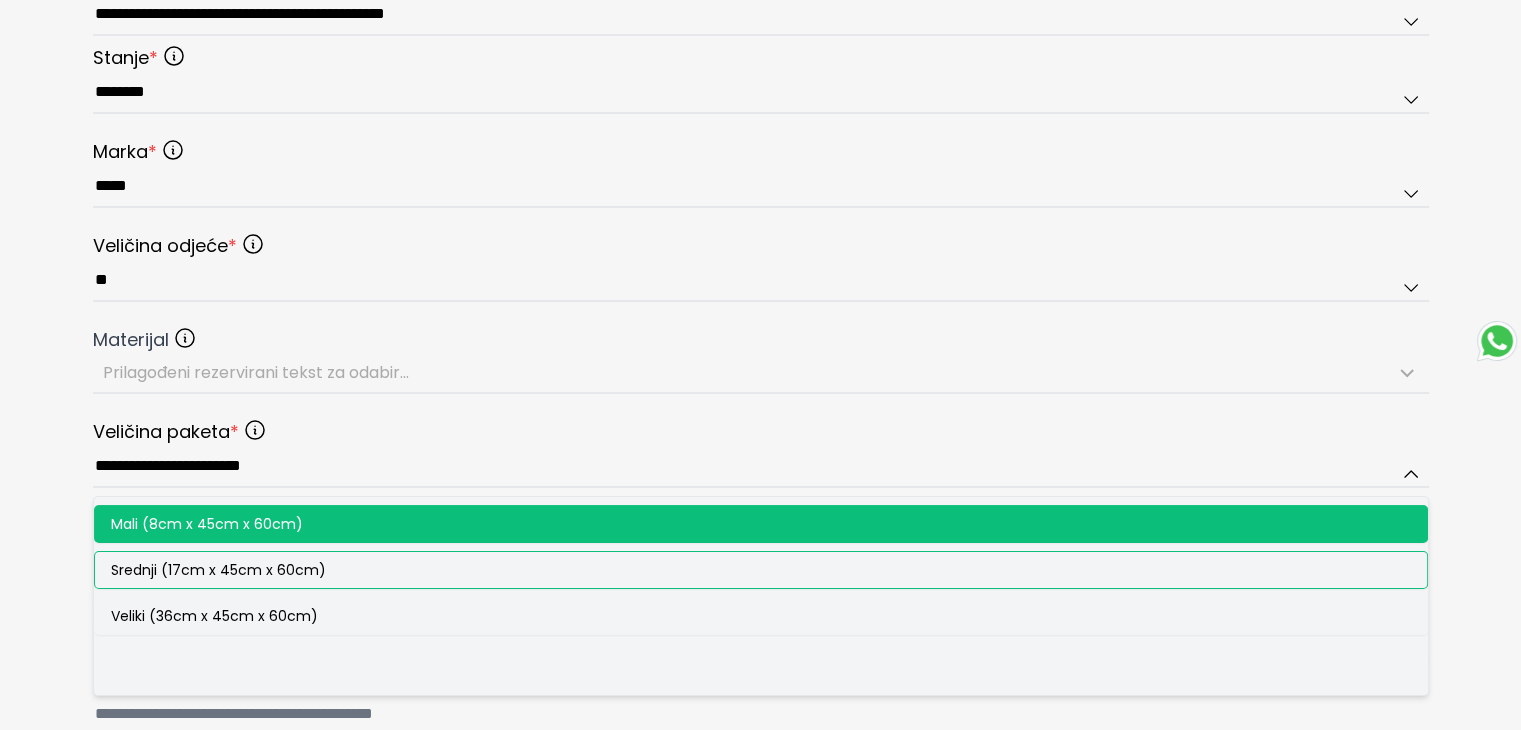 type on "**********" 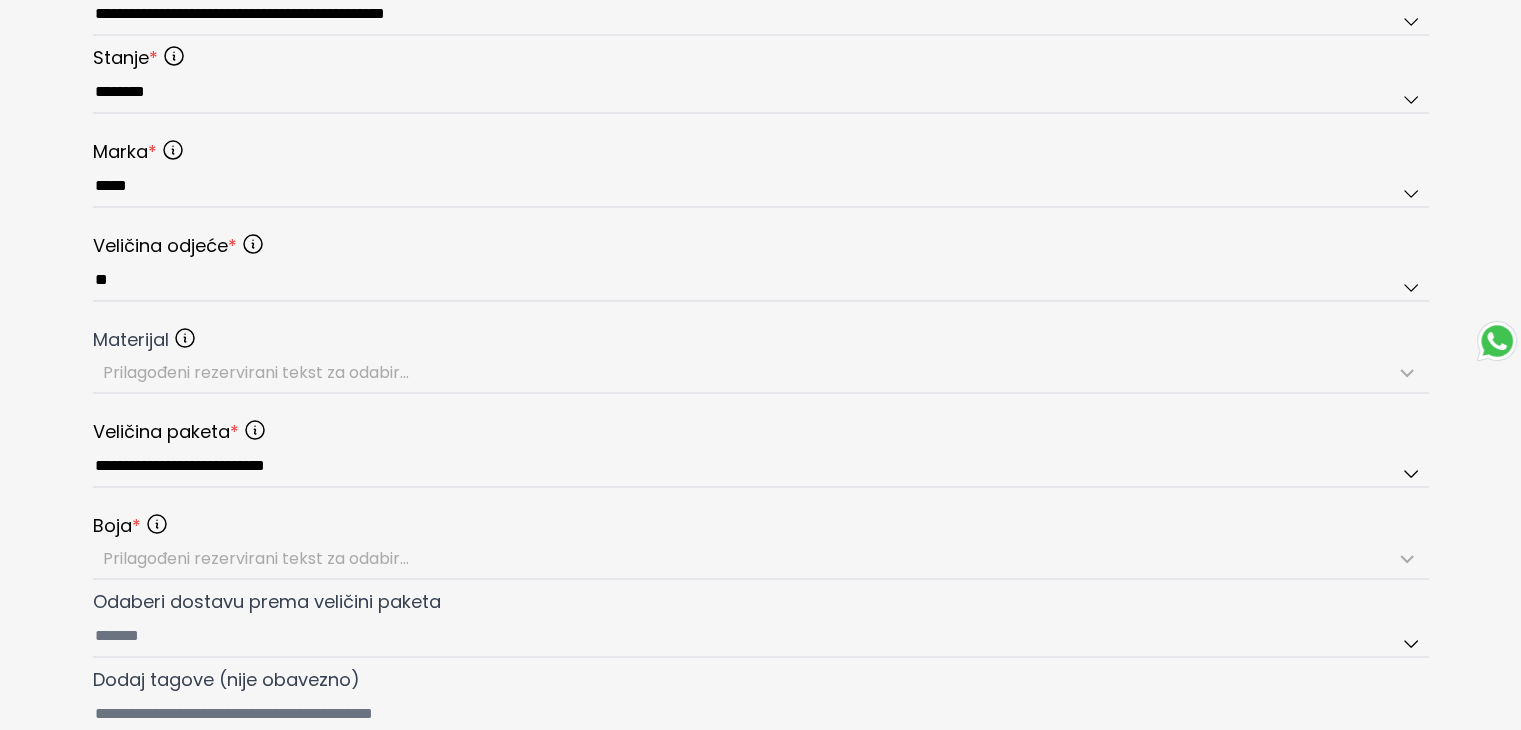 click on "**********" at bounding box center (760, 48) 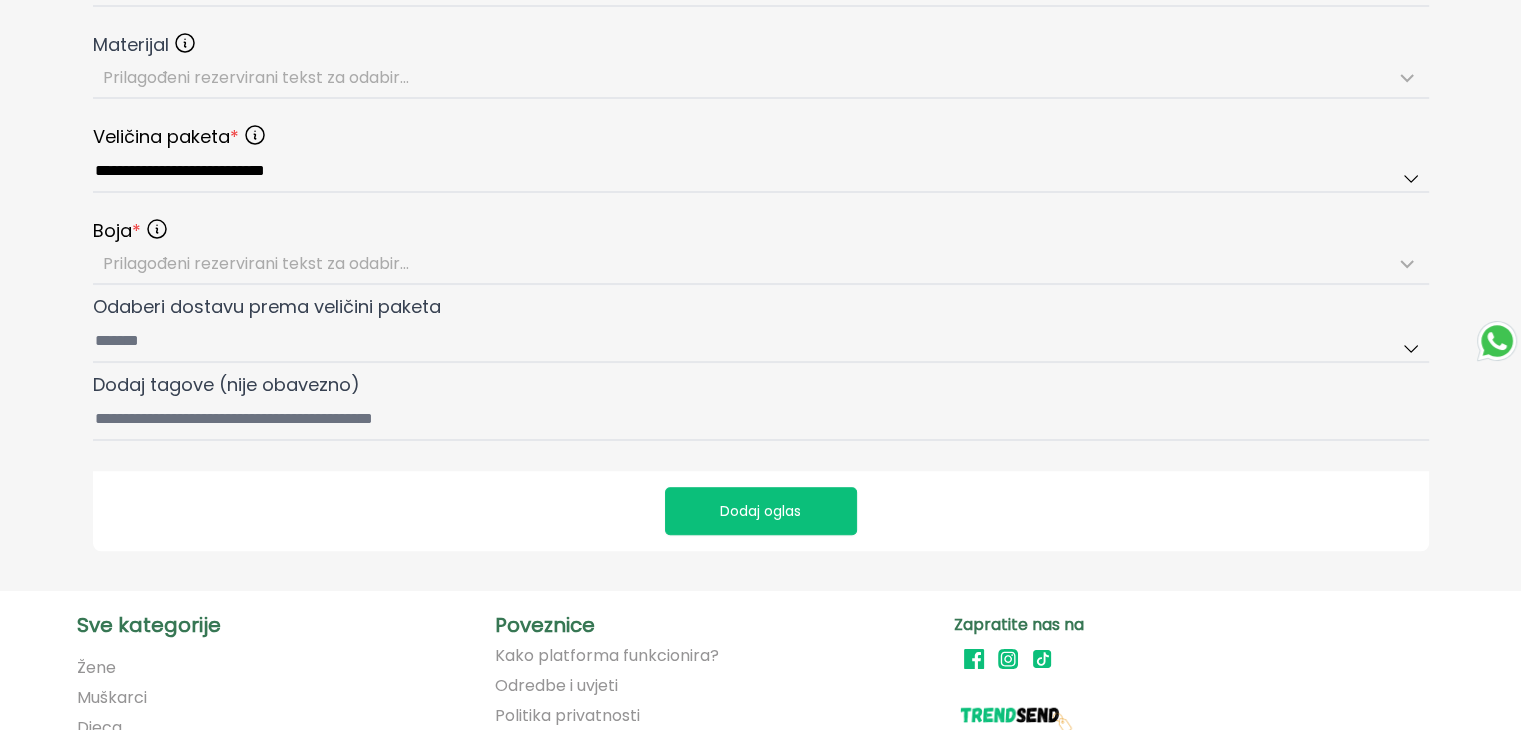 scroll, scrollTop: 1200, scrollLeft: 0, axis: vertical 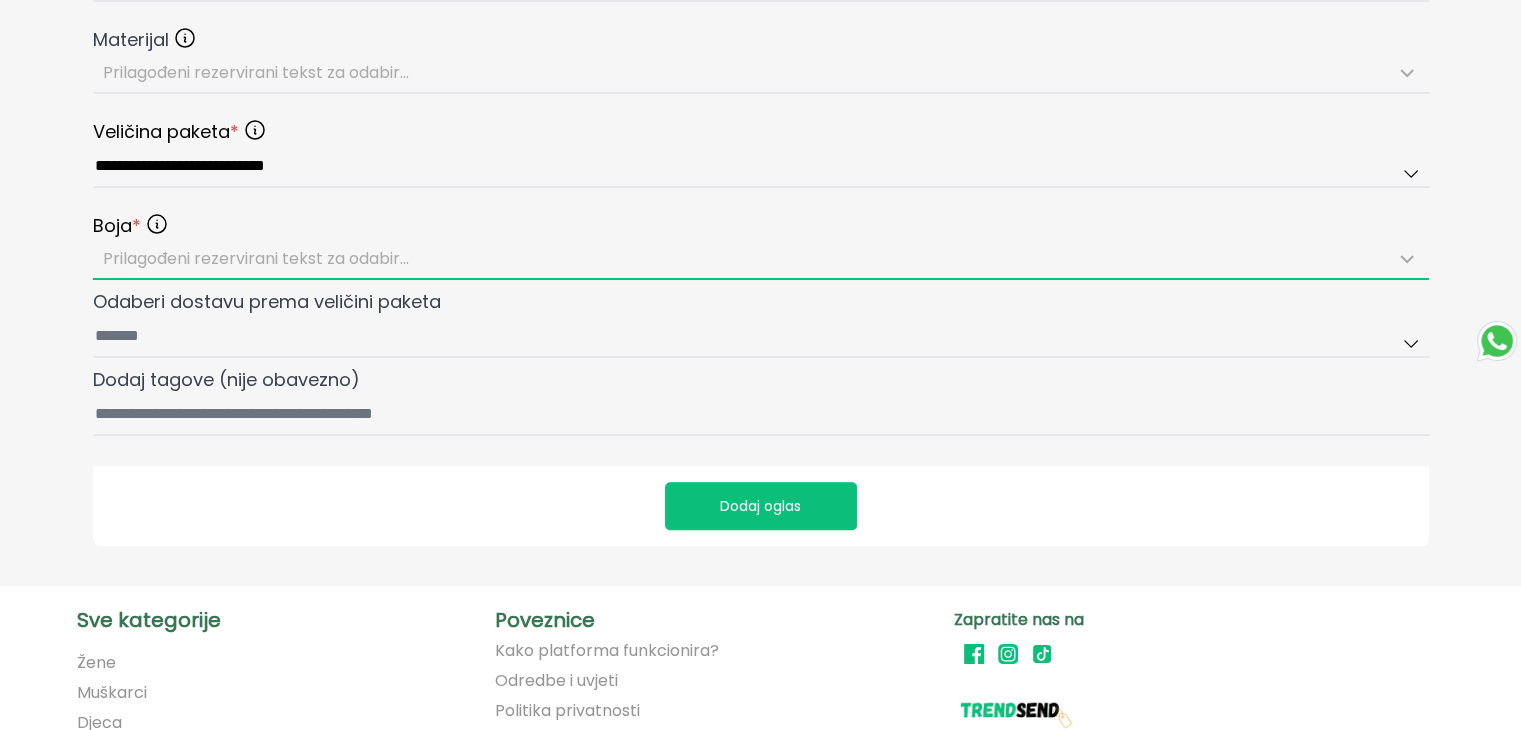 click on "Prilagođeni rezervirani tekst za odabir..." at bounding box center (761, 259) 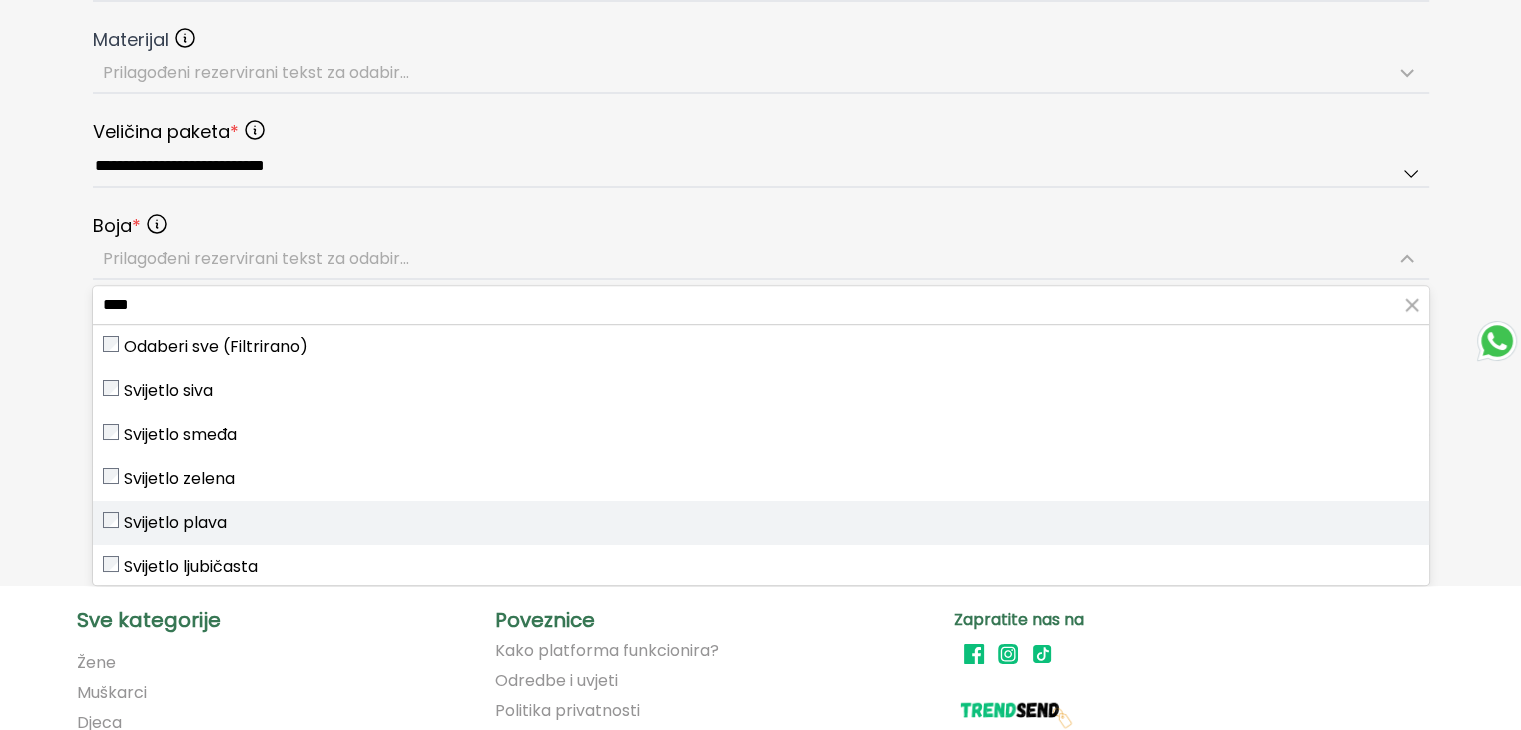 type on "****" 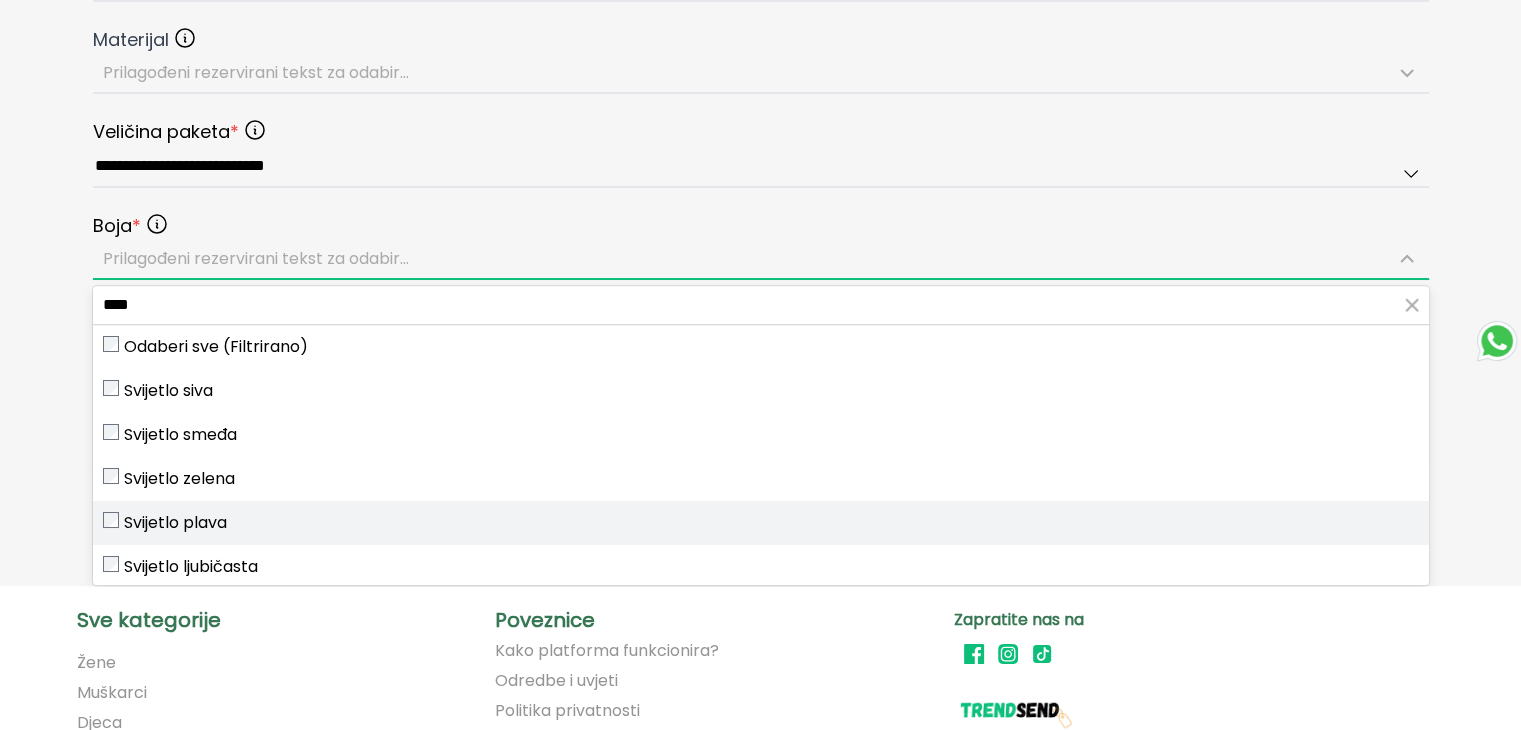 click on "Svijetlo plava" at bounding box center (175, 523) 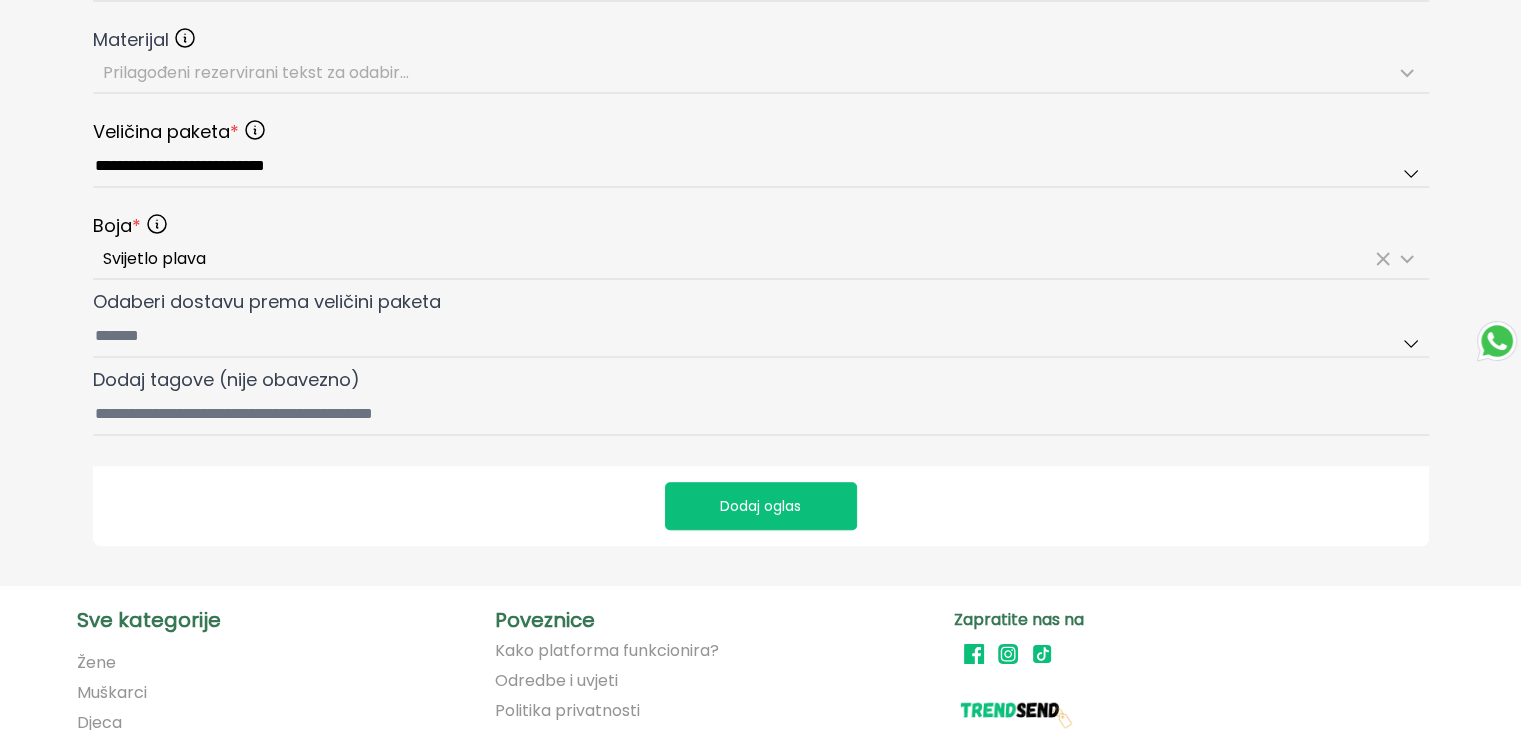 drag, startPoint x: 22, startPoint y: 393, endPoint x: 64, endPoint y: 381, distance: 43.68066 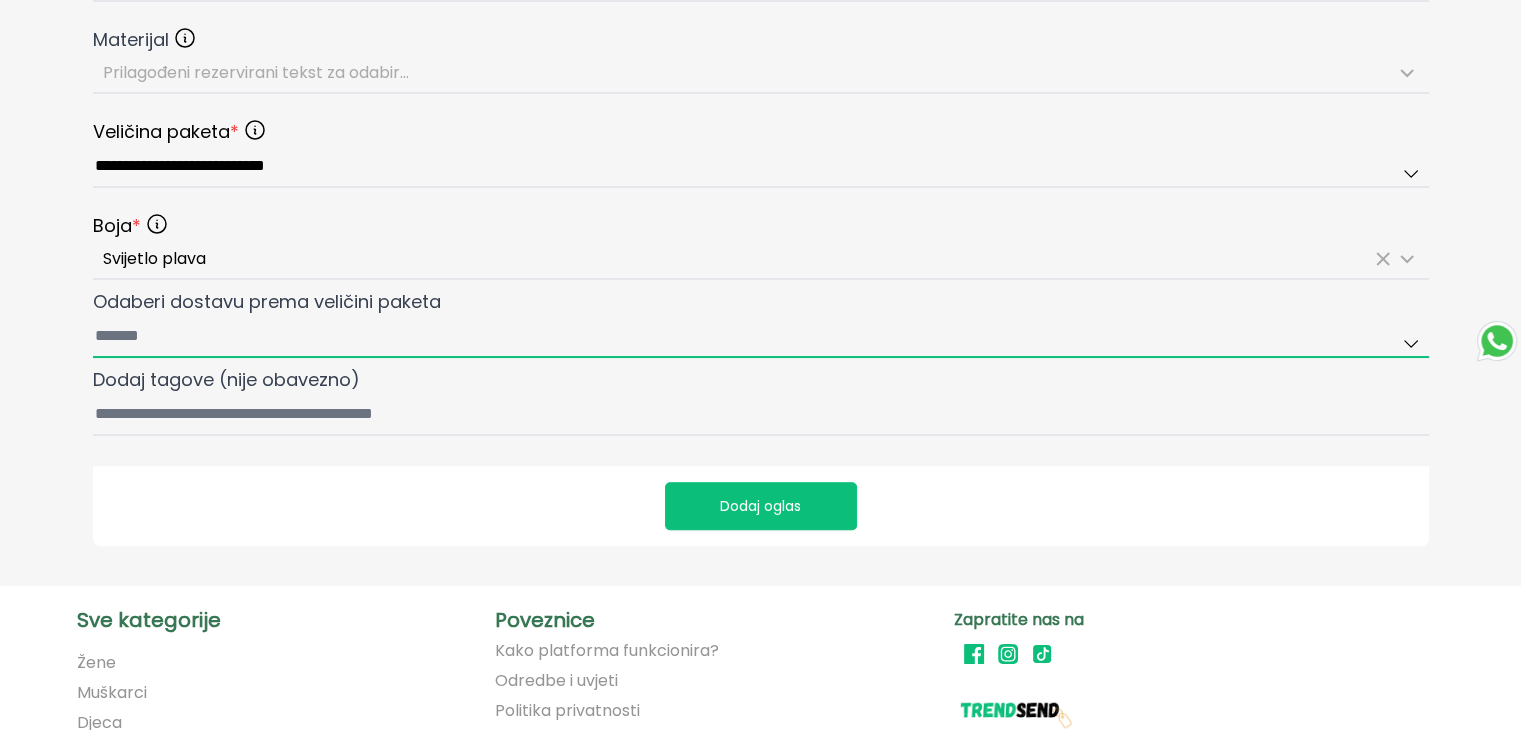 click on "Odaberi dostavu prema veličini paketa" at bounding box center (761, 337) 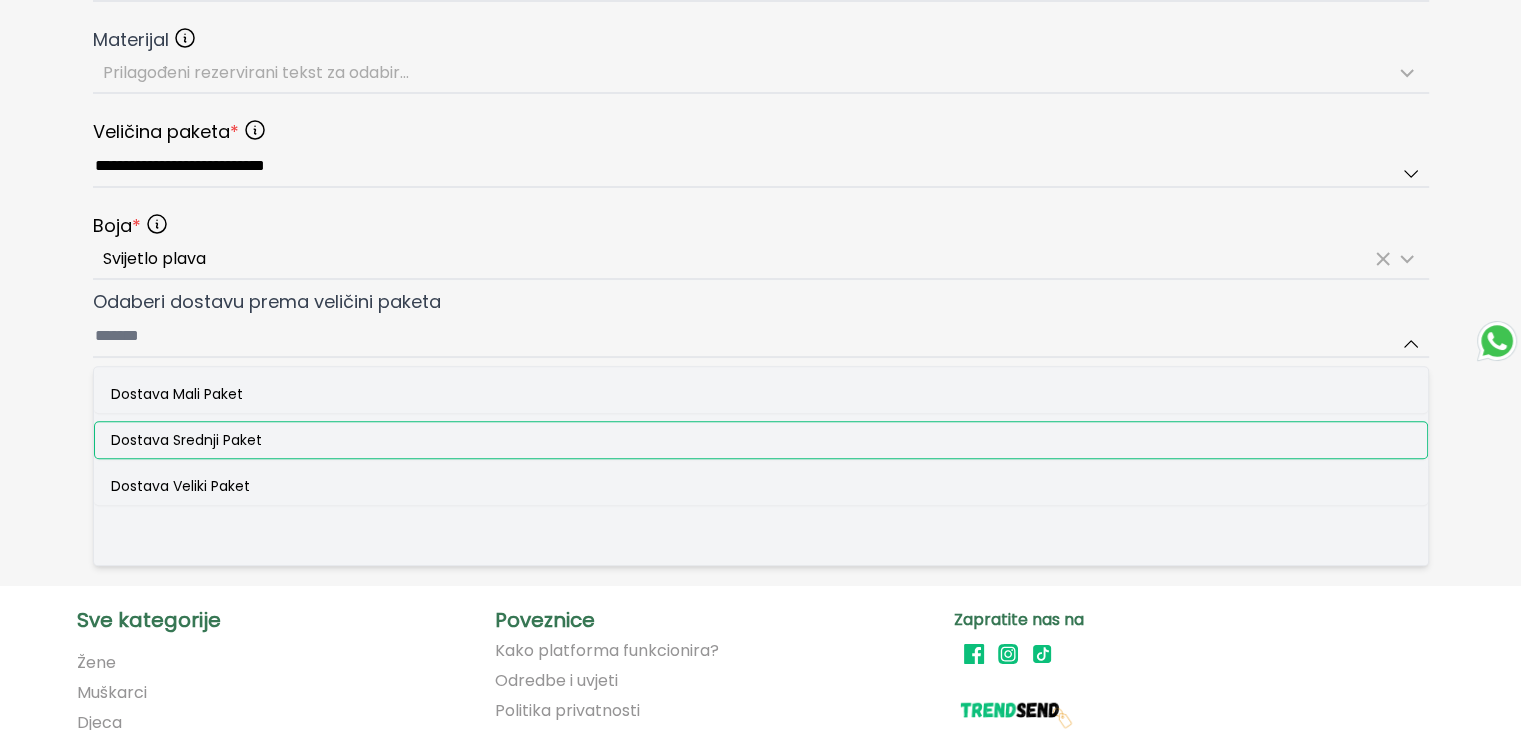 click on "Dostava Srednji Paket" at bounding box center (186, 440) 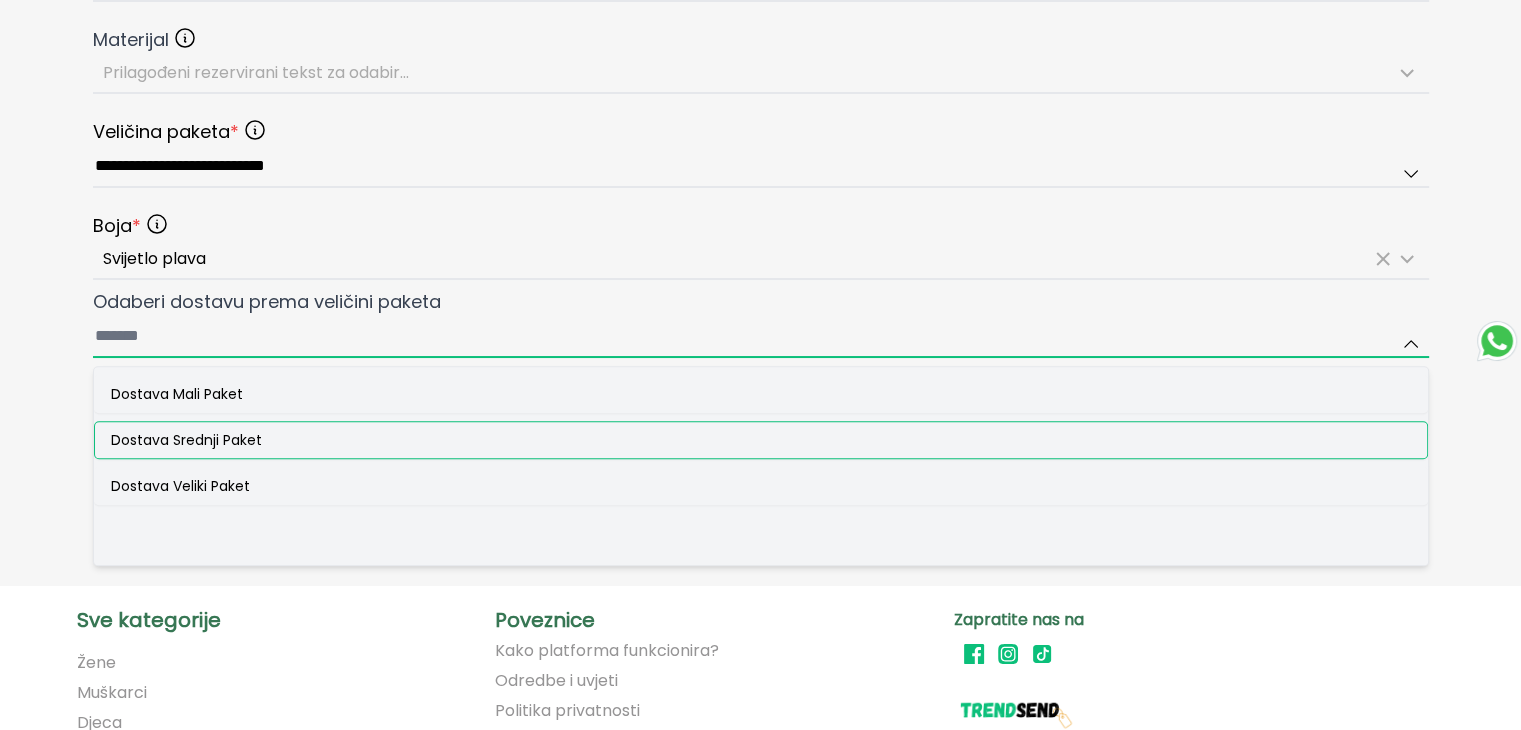 click on "Odaberi dostavu prema veličini paketa Dostava Mali Paket Dostava Srednji Paket Dostava Veliki Paket" at bounding box center (761, 337) 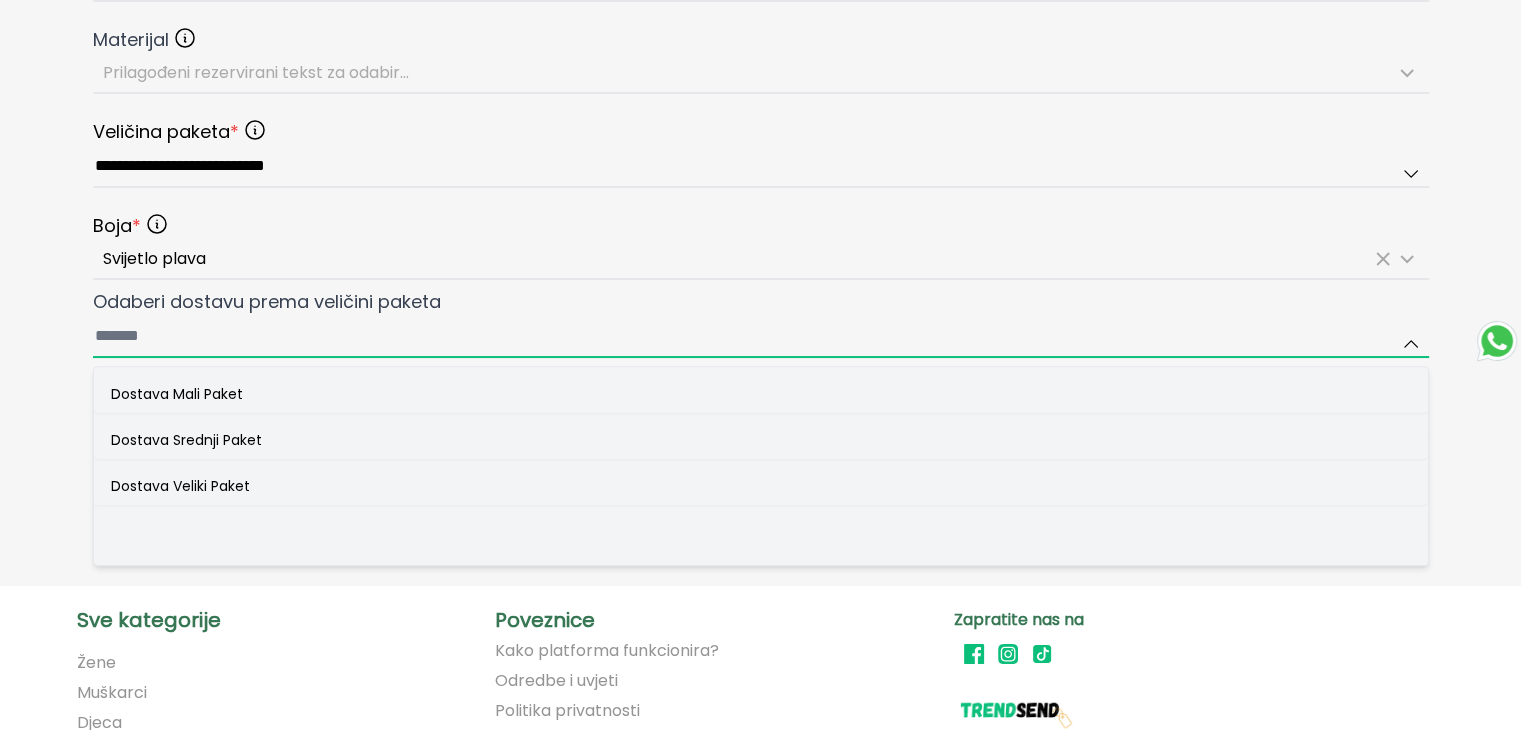 type on "**********" 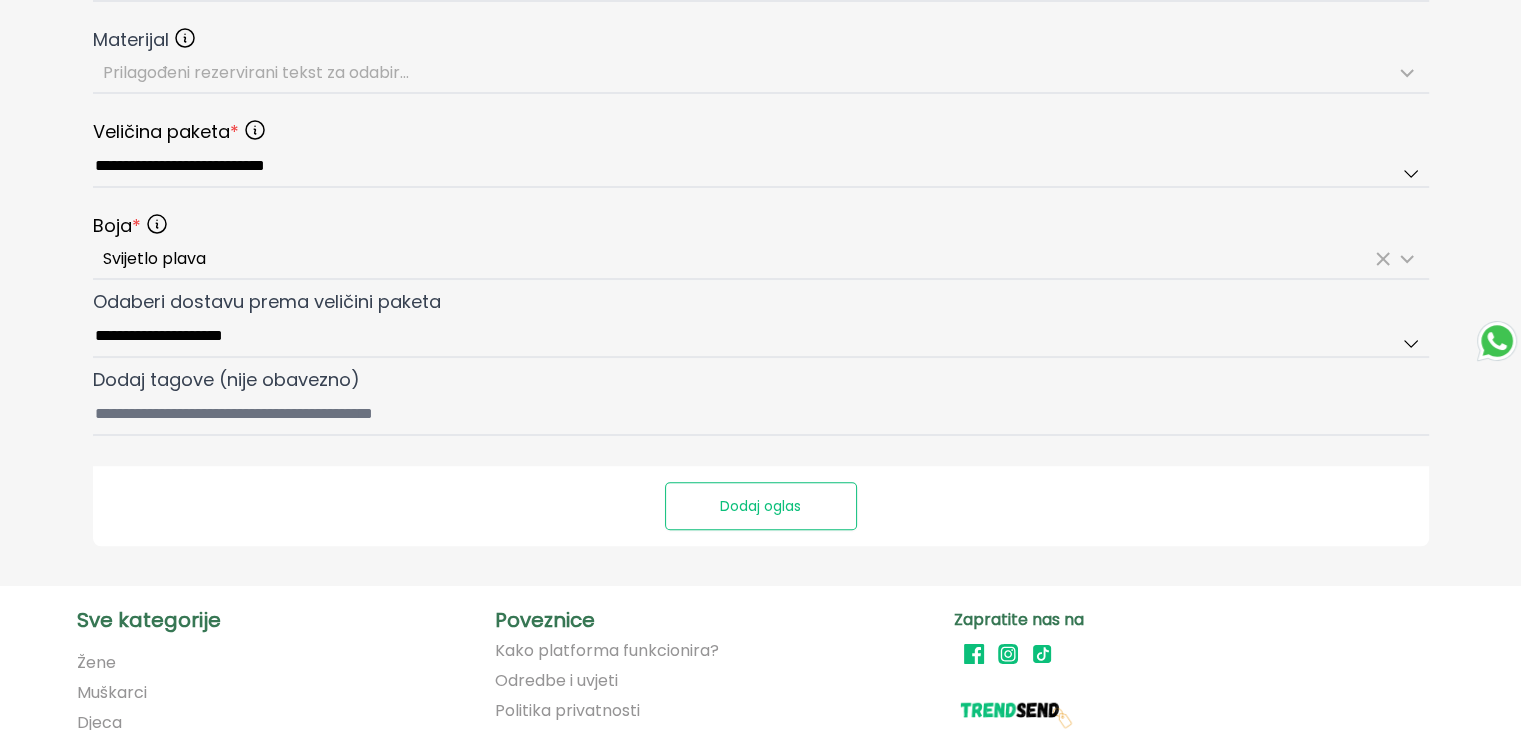 click on "Dodaj oglas" at bounding box center (761, 506) 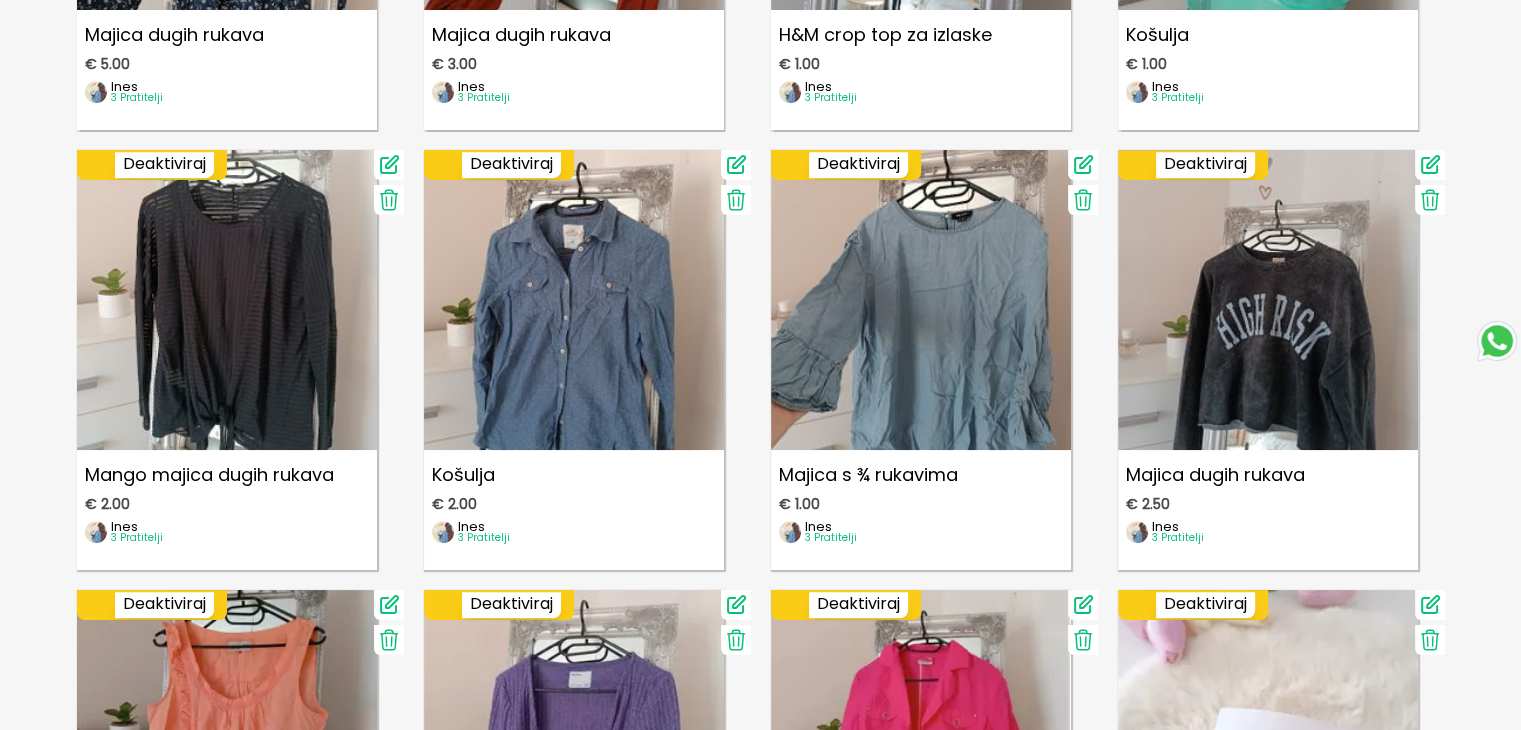 scroll, scrollTop: 0, scrollLeft: 0, axis: both 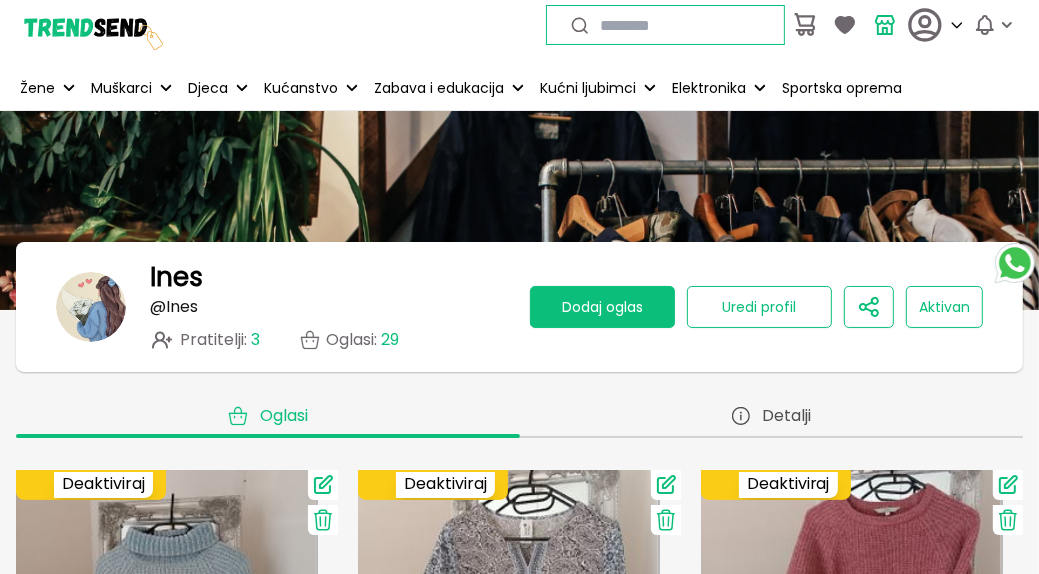 click on "Dodaj oglas" at bounding box center (602, 307) 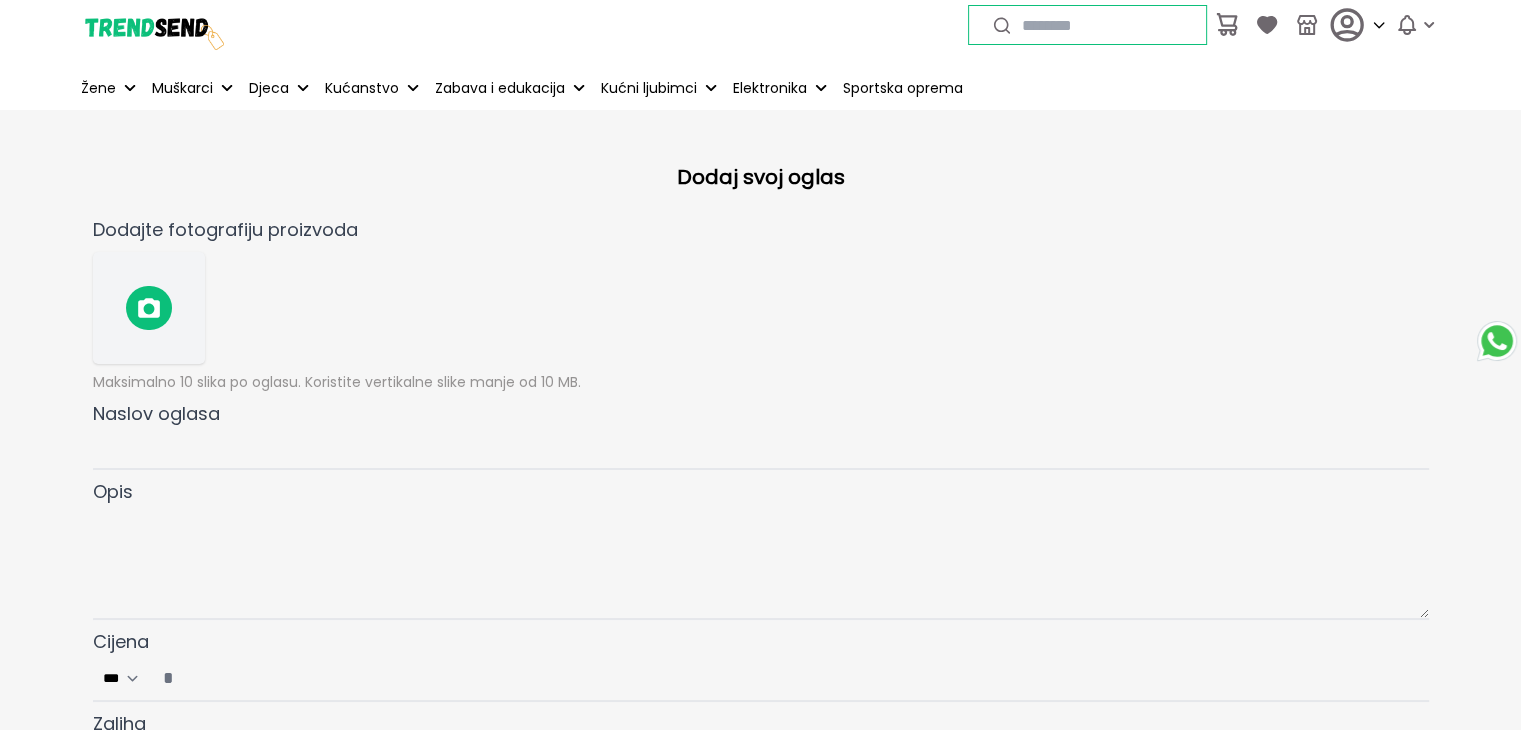 click 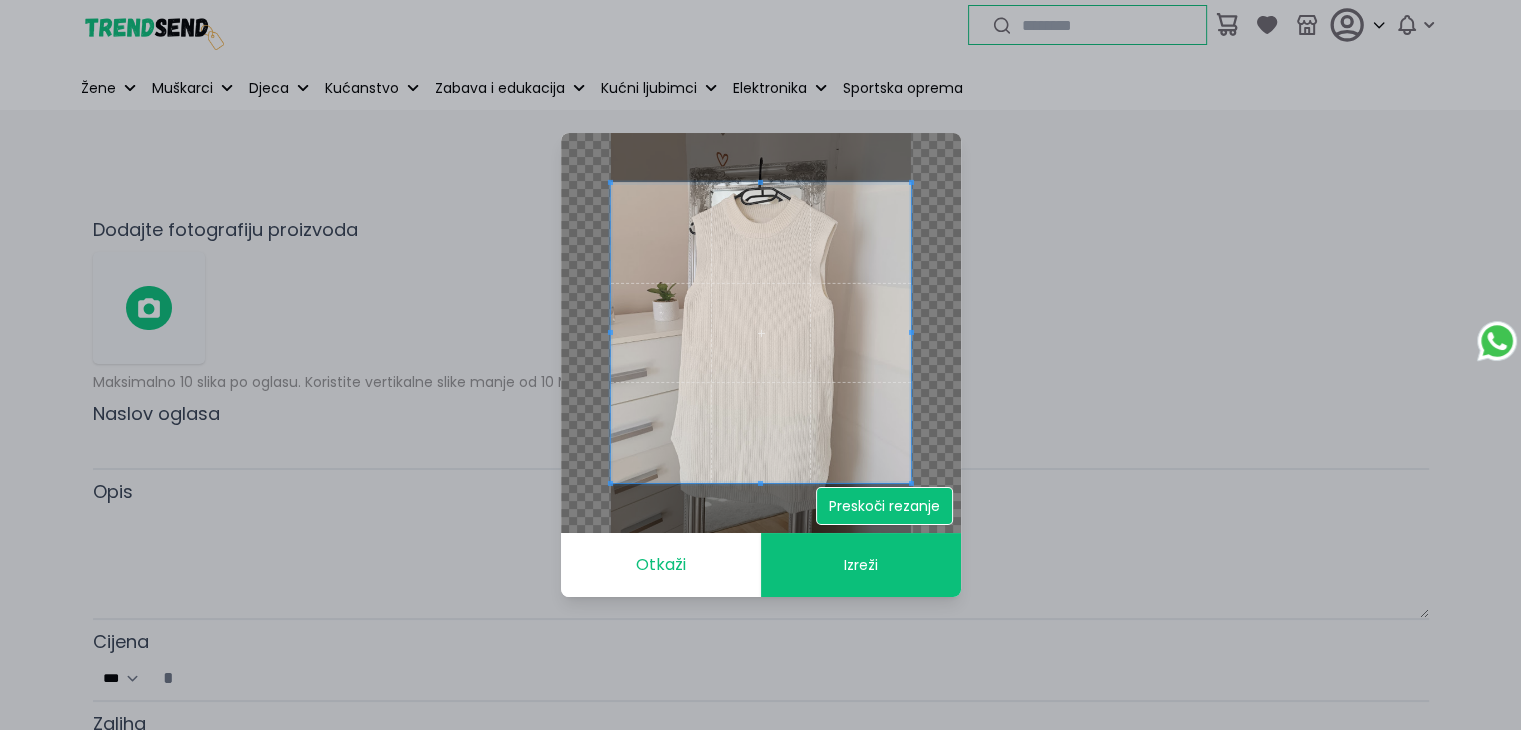 click on "Preskoči rezanje" at bounding box center (884, 506) 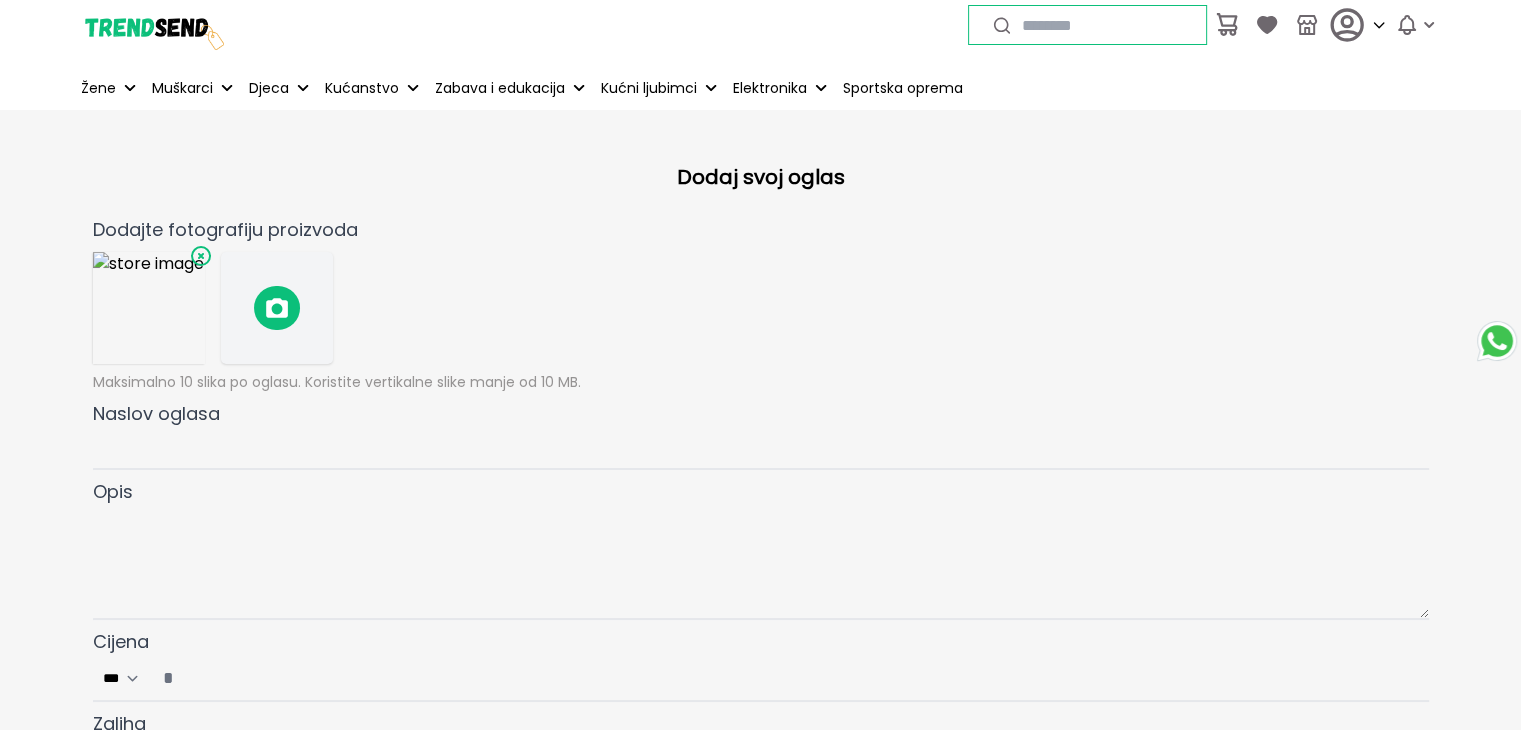 click at bounding box center [277, 308] 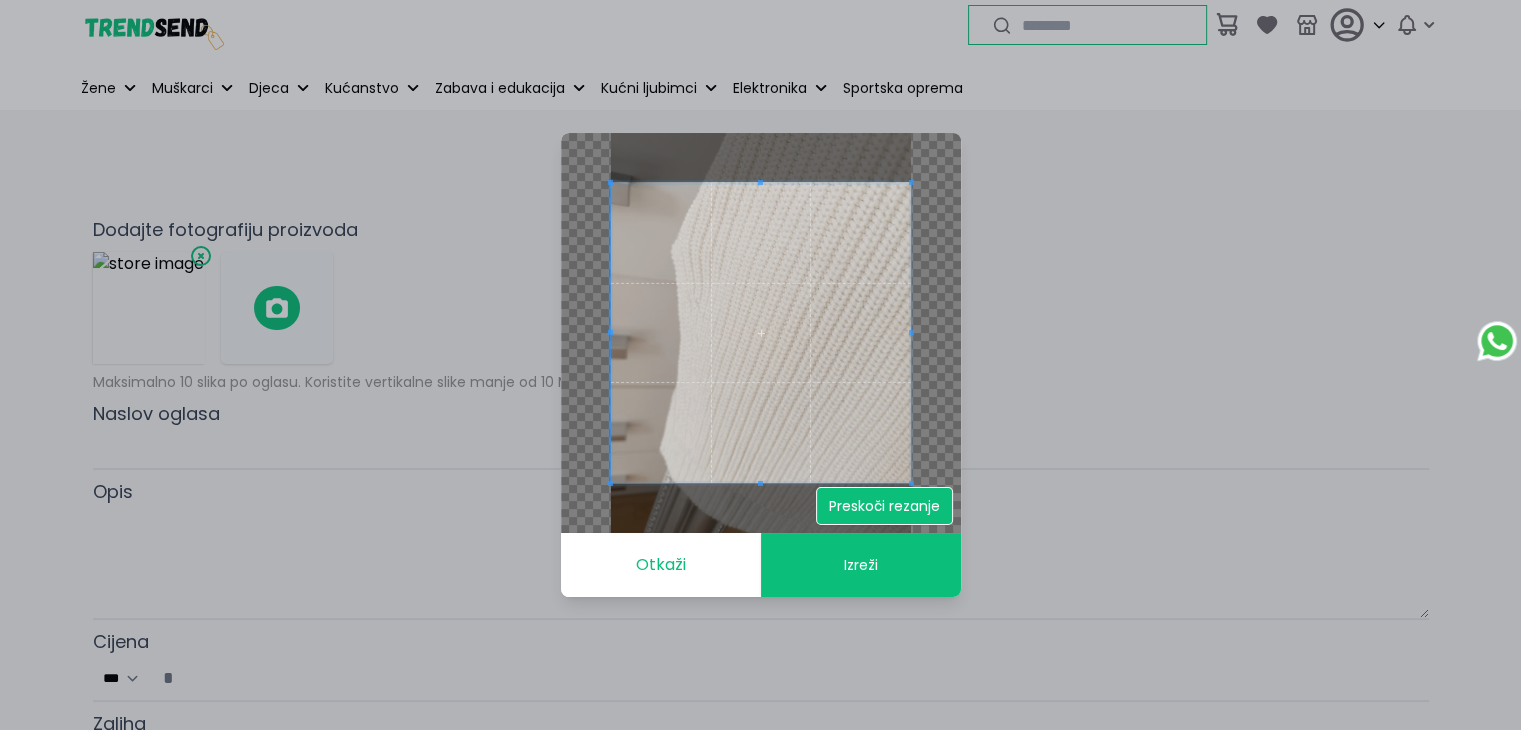 click on "Preskoči rezanje" at bounding box center [884, 506] 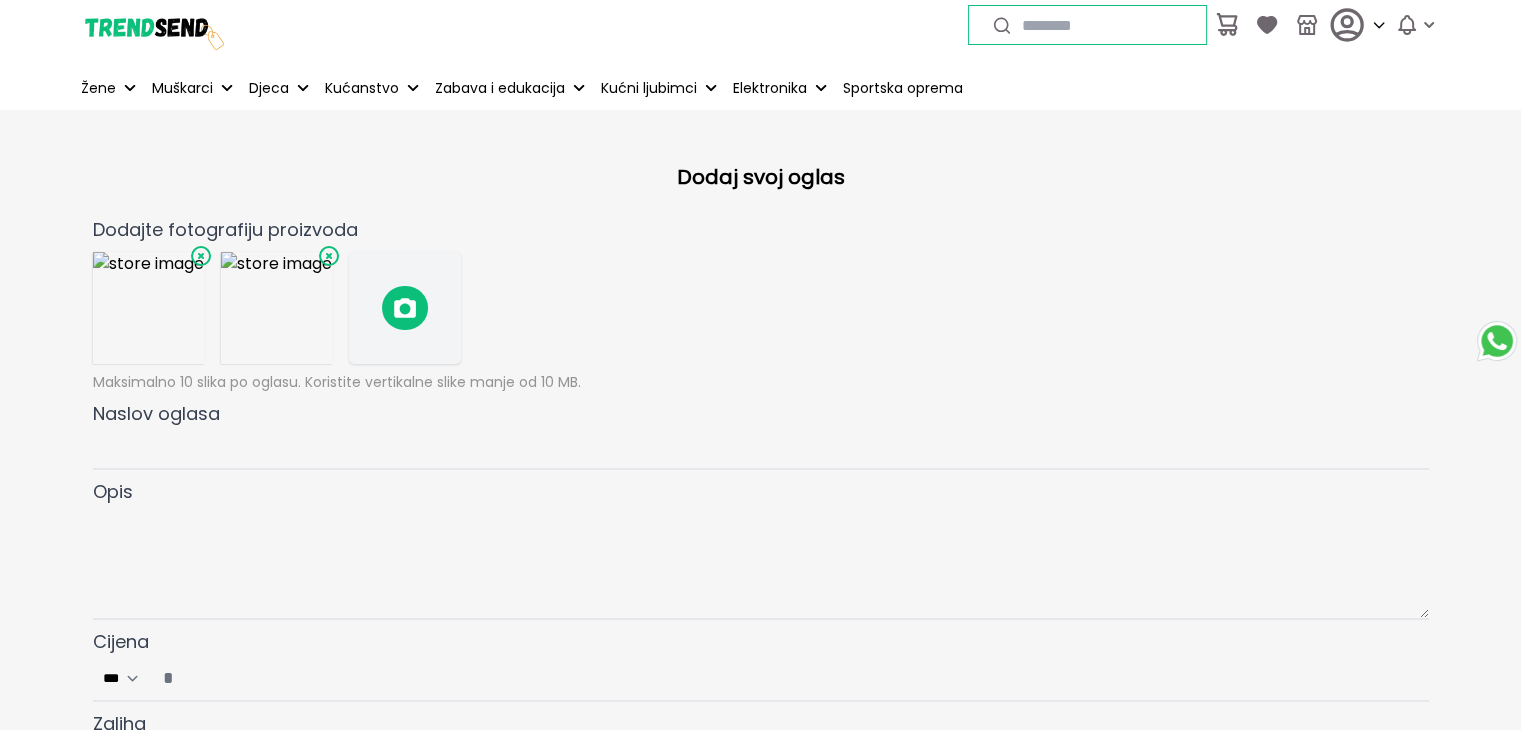 click at bounding box center (405, 308) 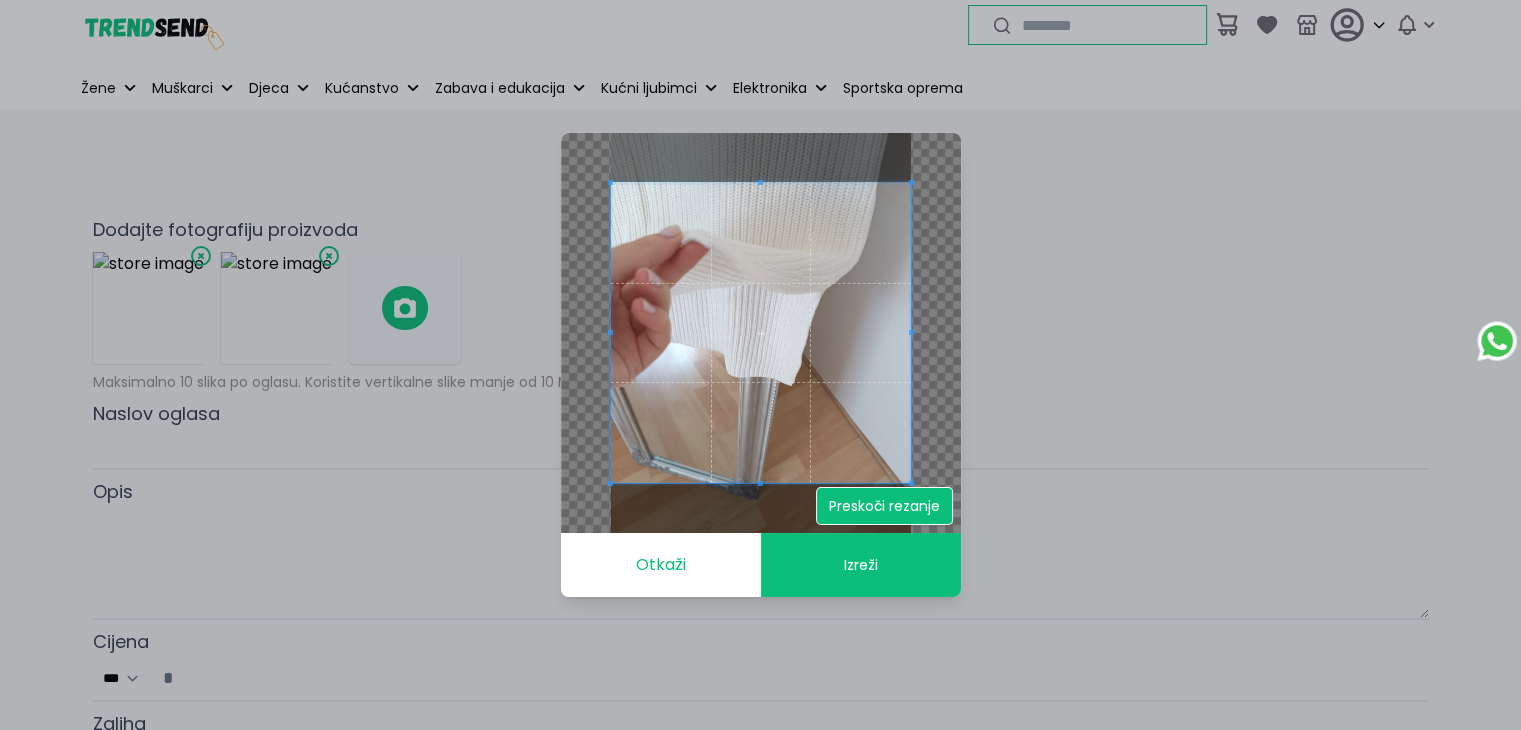 click on "Preskoči rezanje" at bounding box center [884, 506] 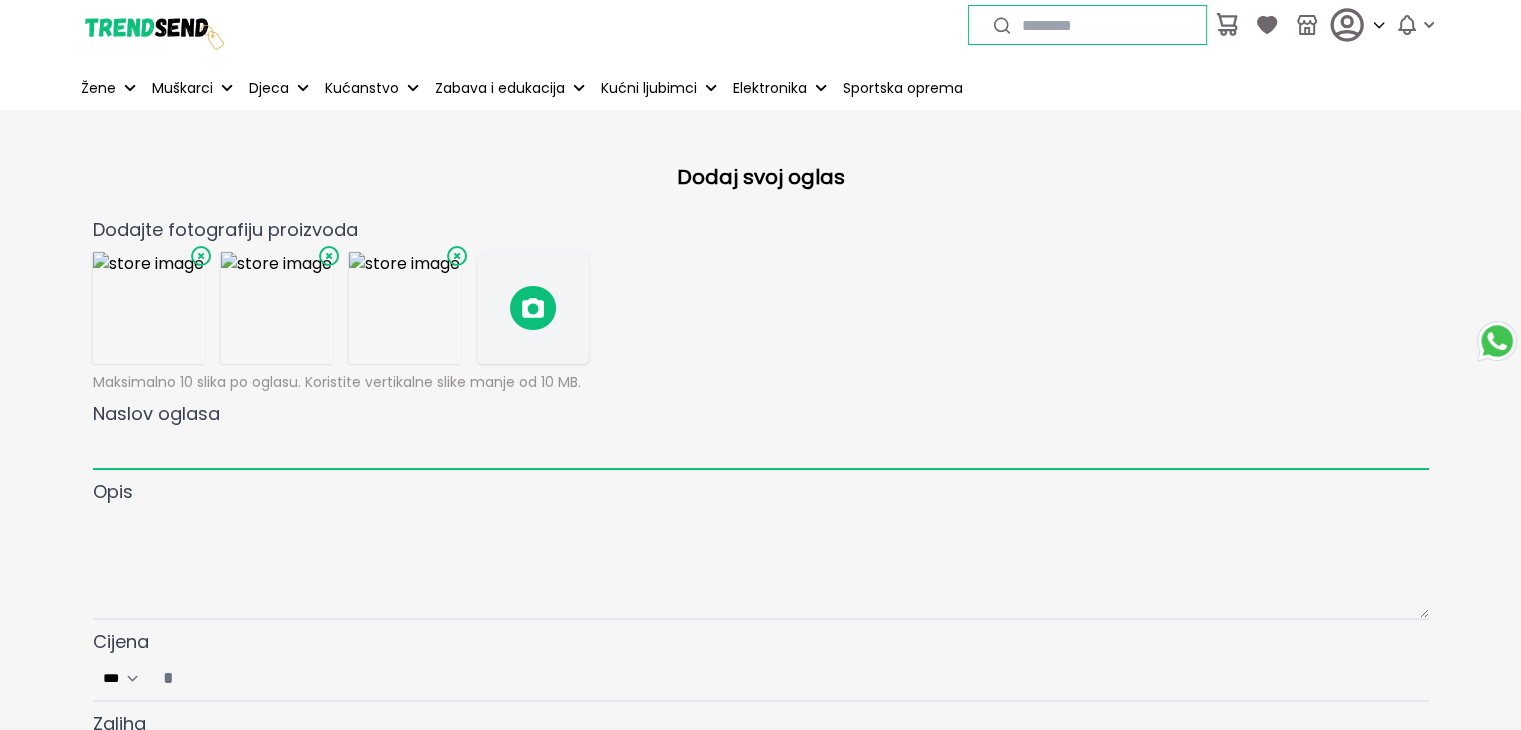 click on "Naslov oglasa" at bounding box center (761, 449) 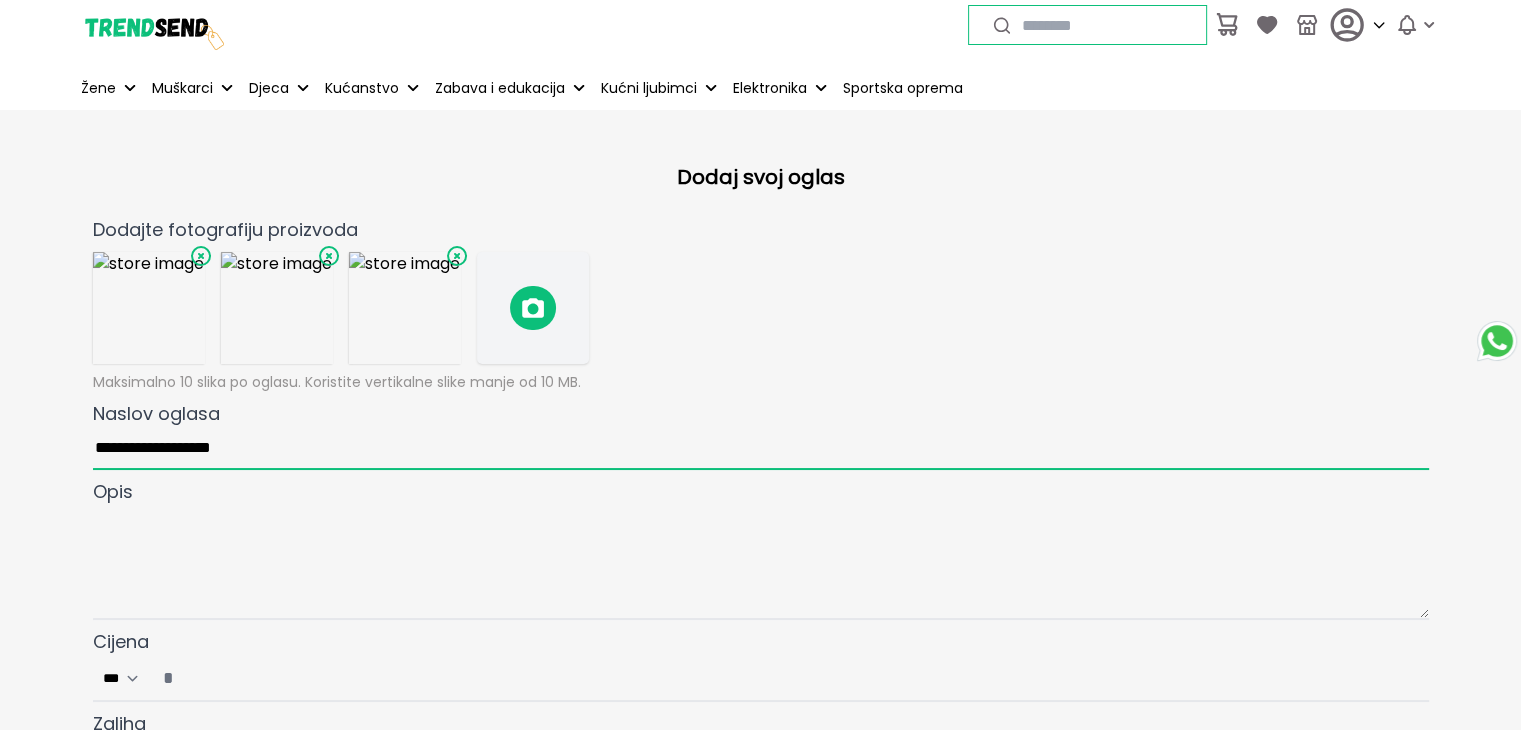 type on "**********" 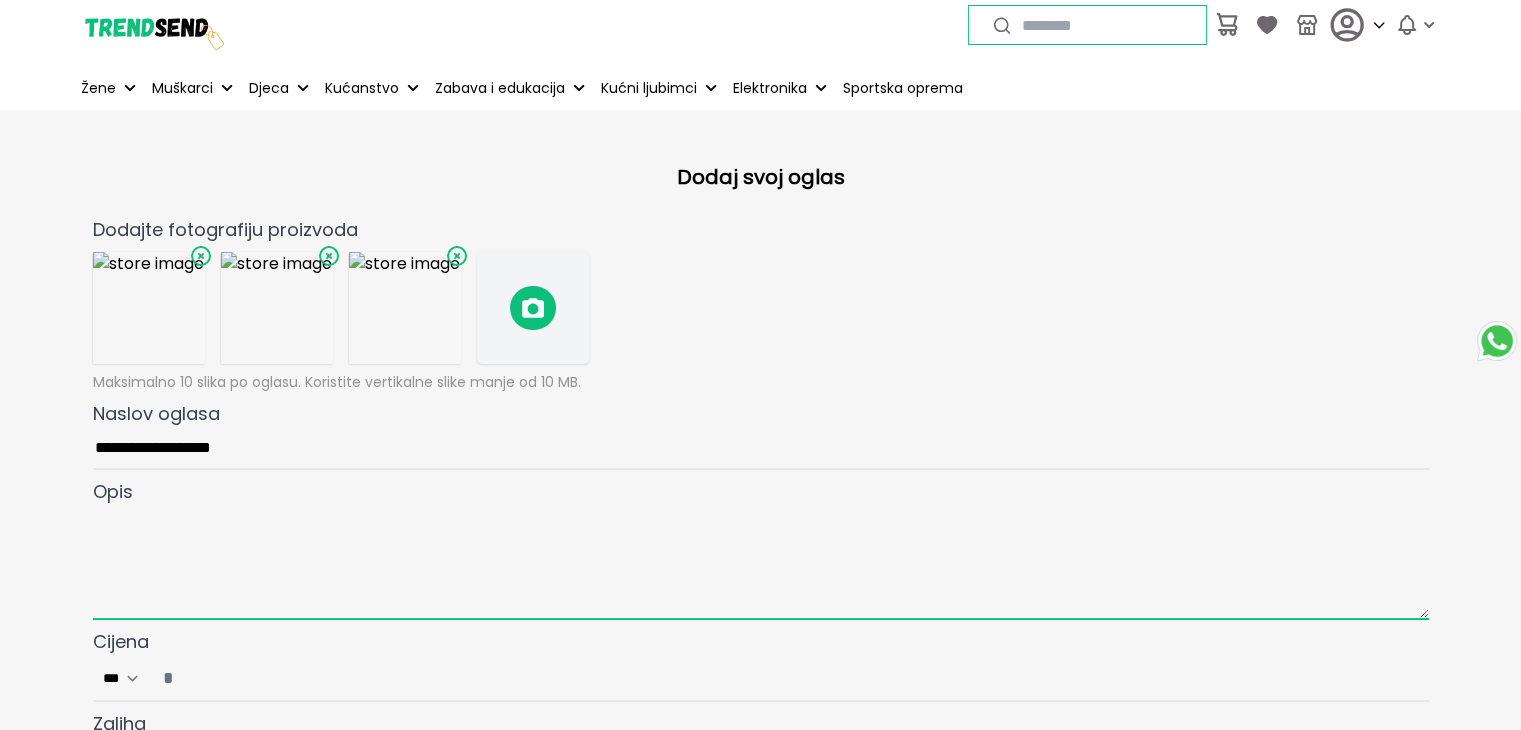 click at bounding box center [761, 563] 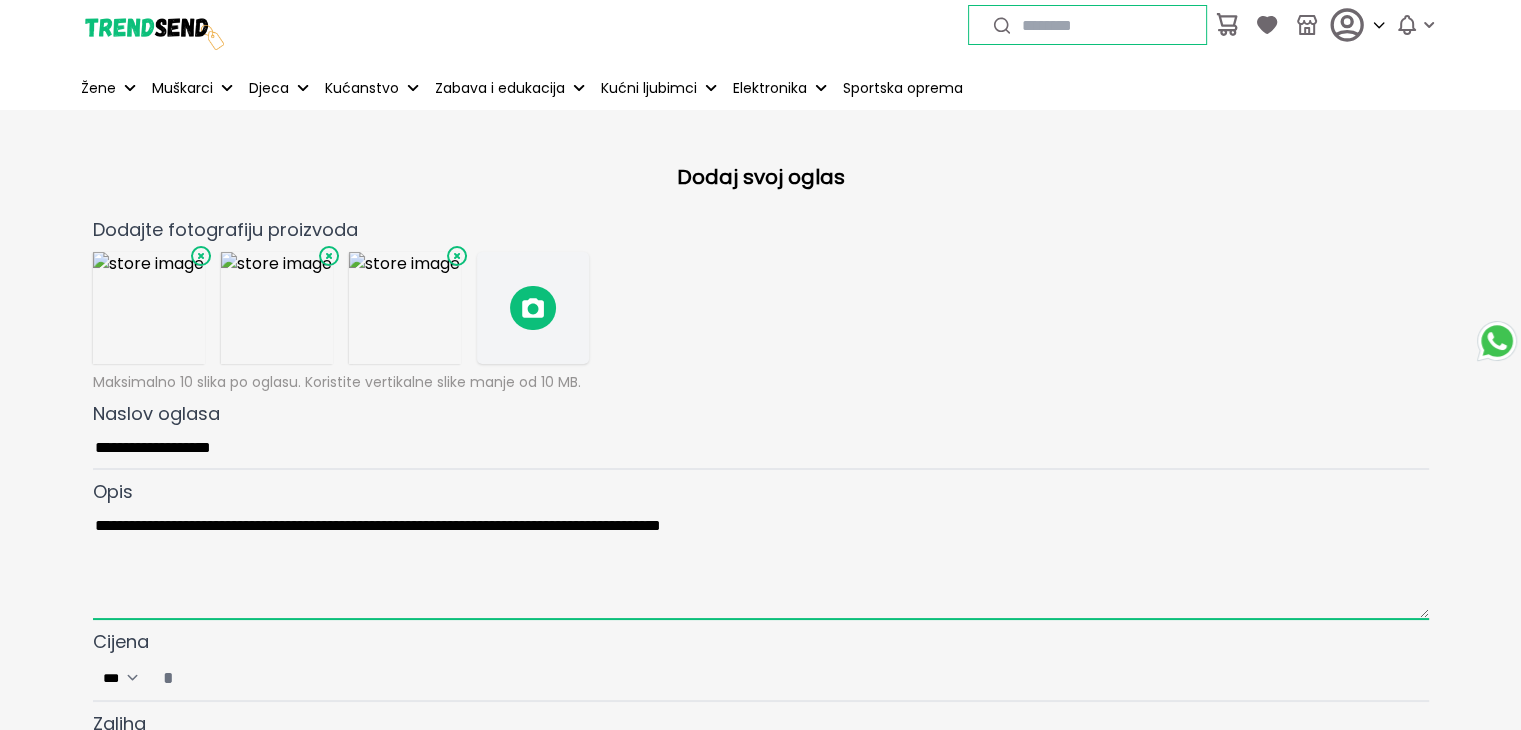 scroll, scrollTop: 300, scrollLeft: 0, axis: vertical 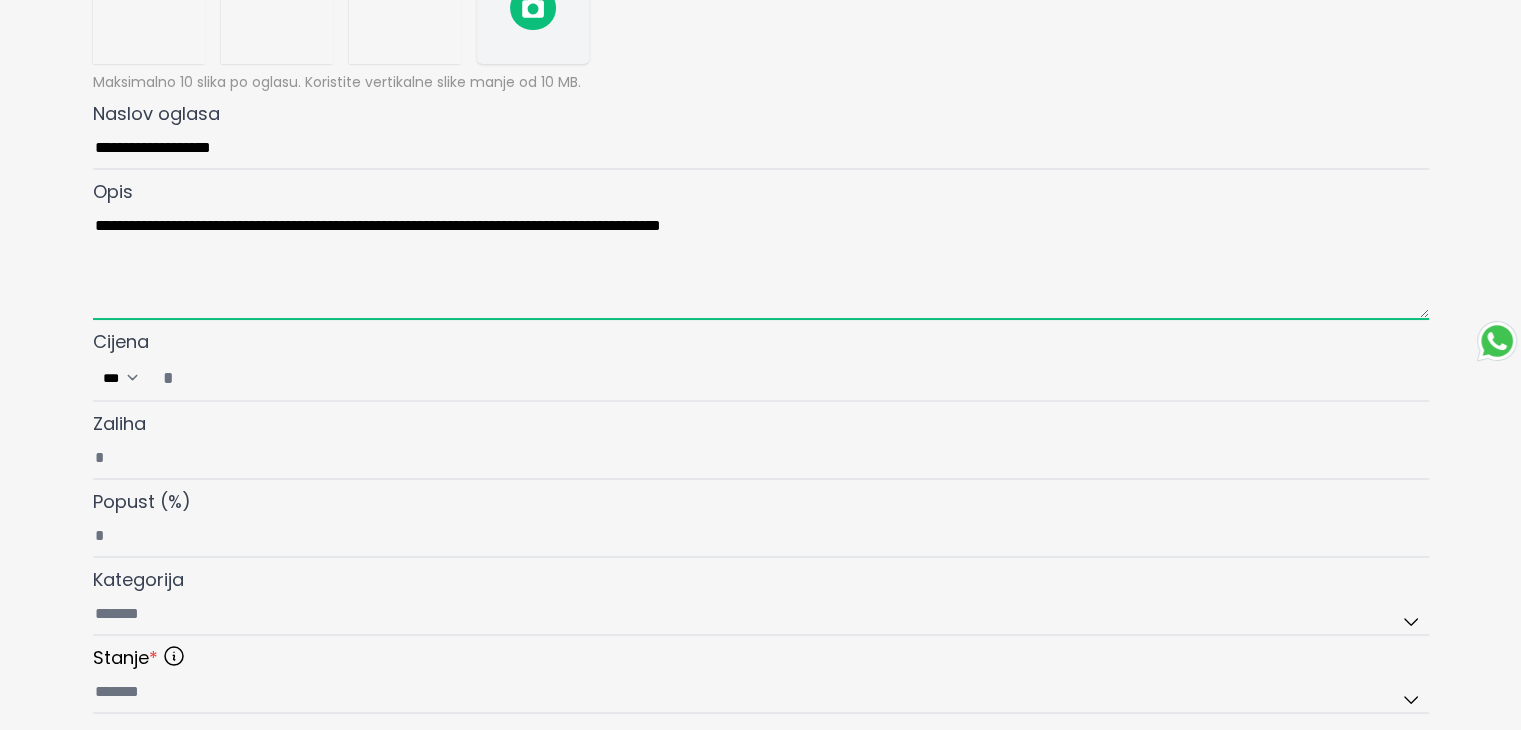 type on "**********" 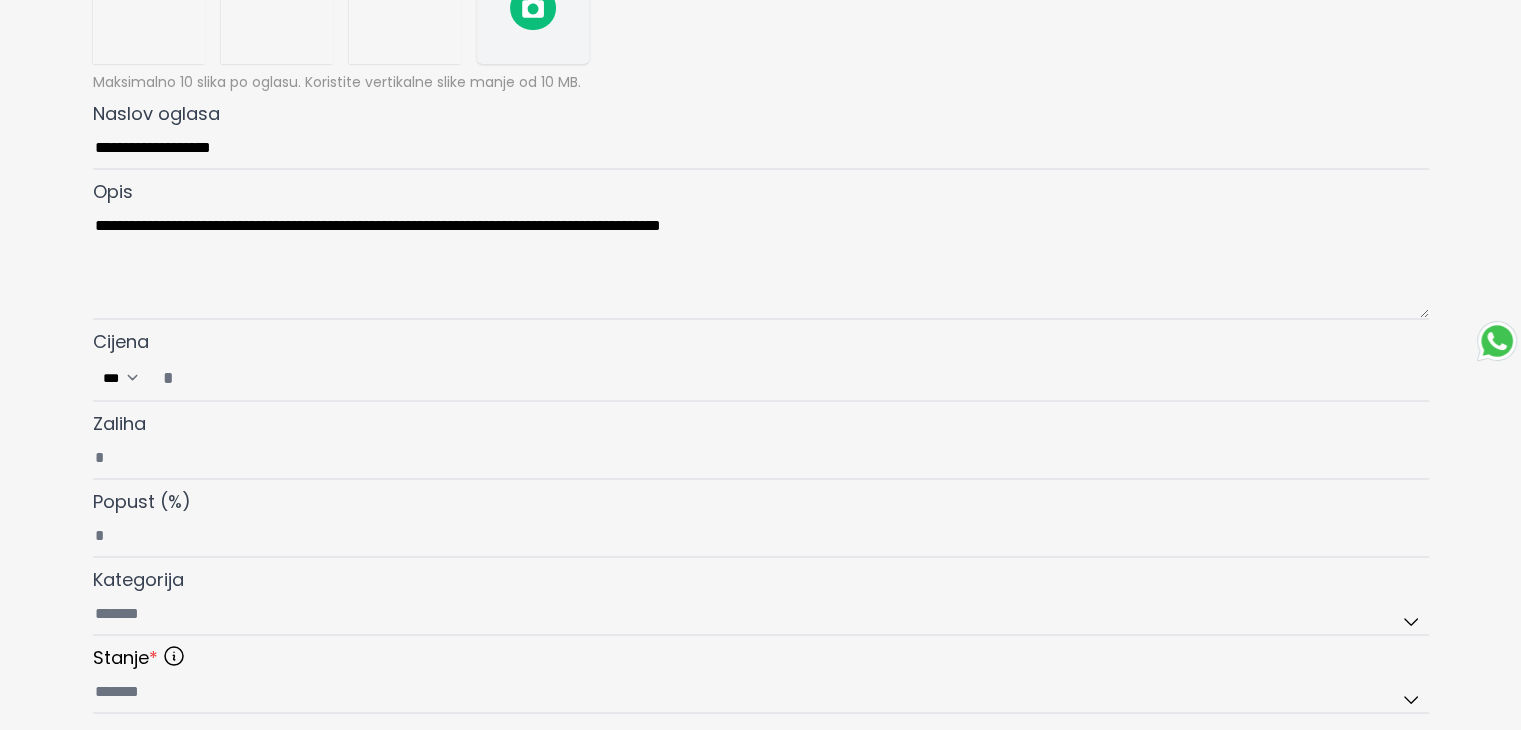 click on "Cijena ***" at bounding box center (789, 378) 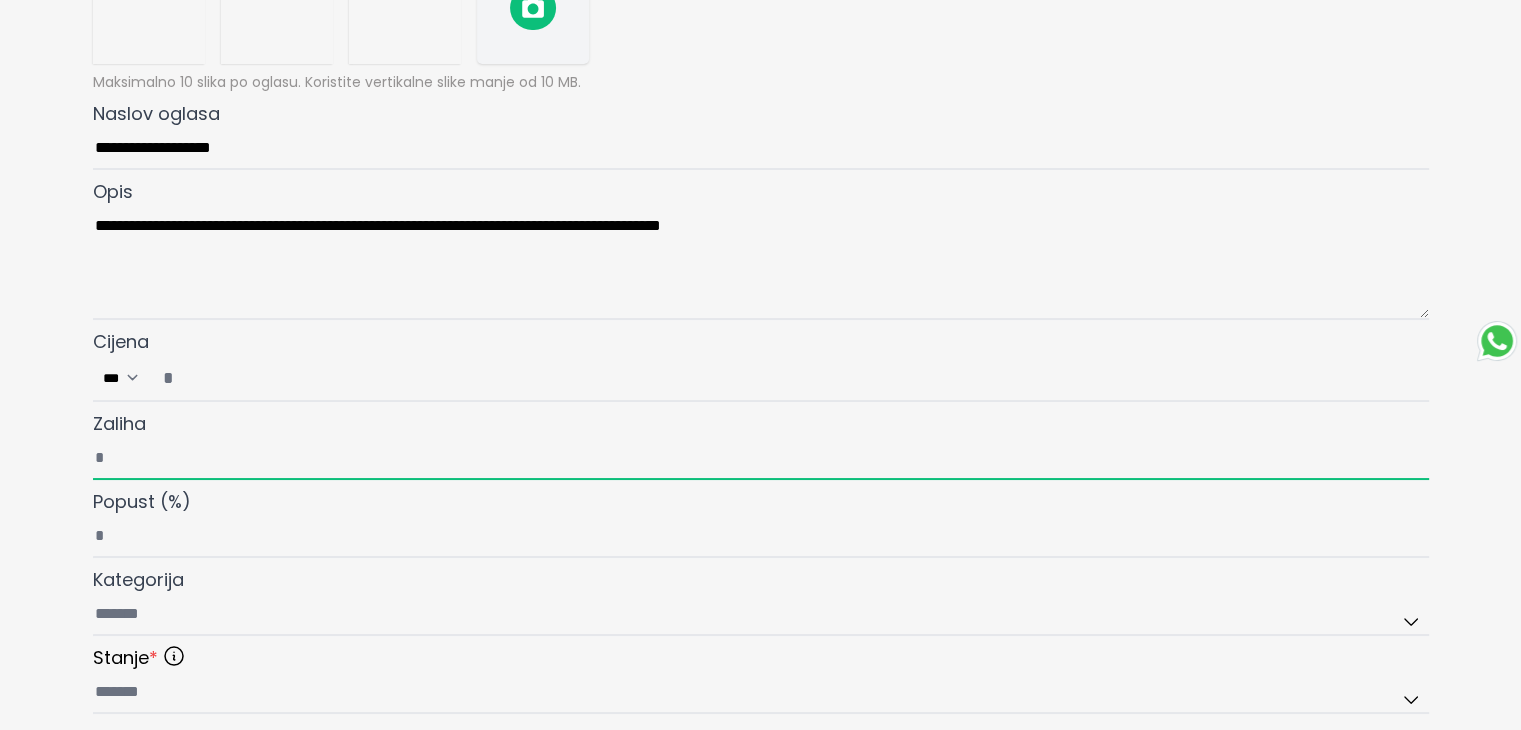click on "Zaliha" at bounding box center [761, 459] 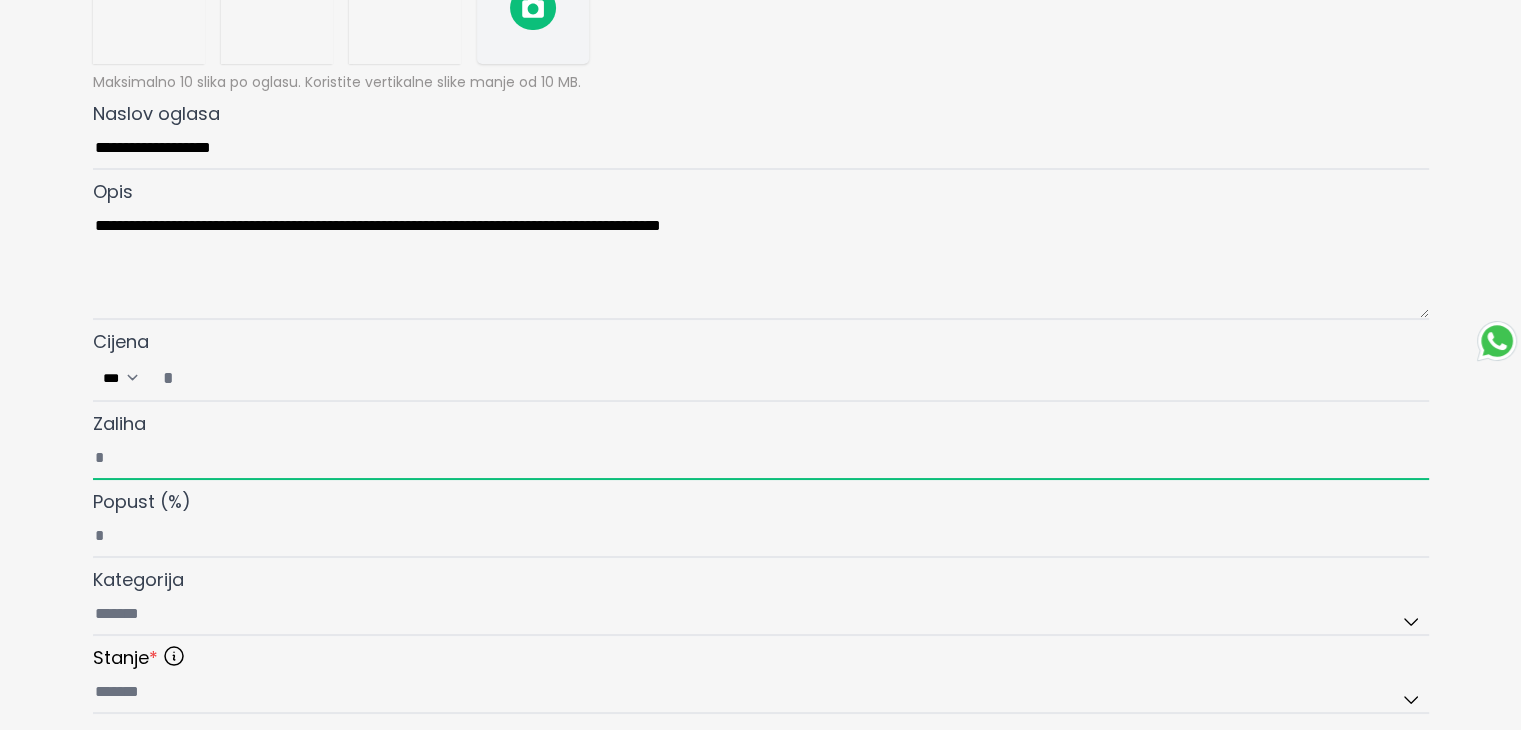 type on "*" 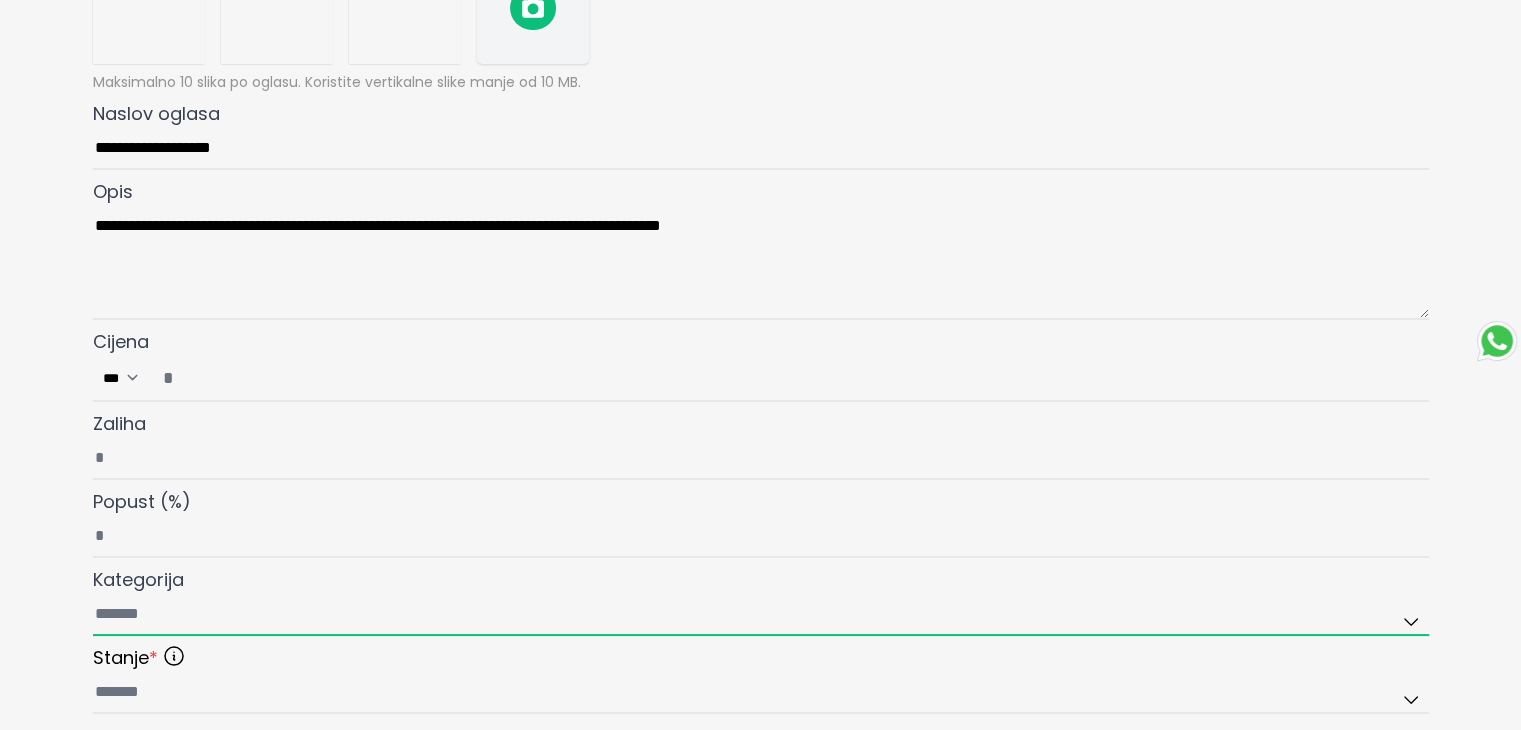 click on "Kategorija" at bounding box center (761, 615) 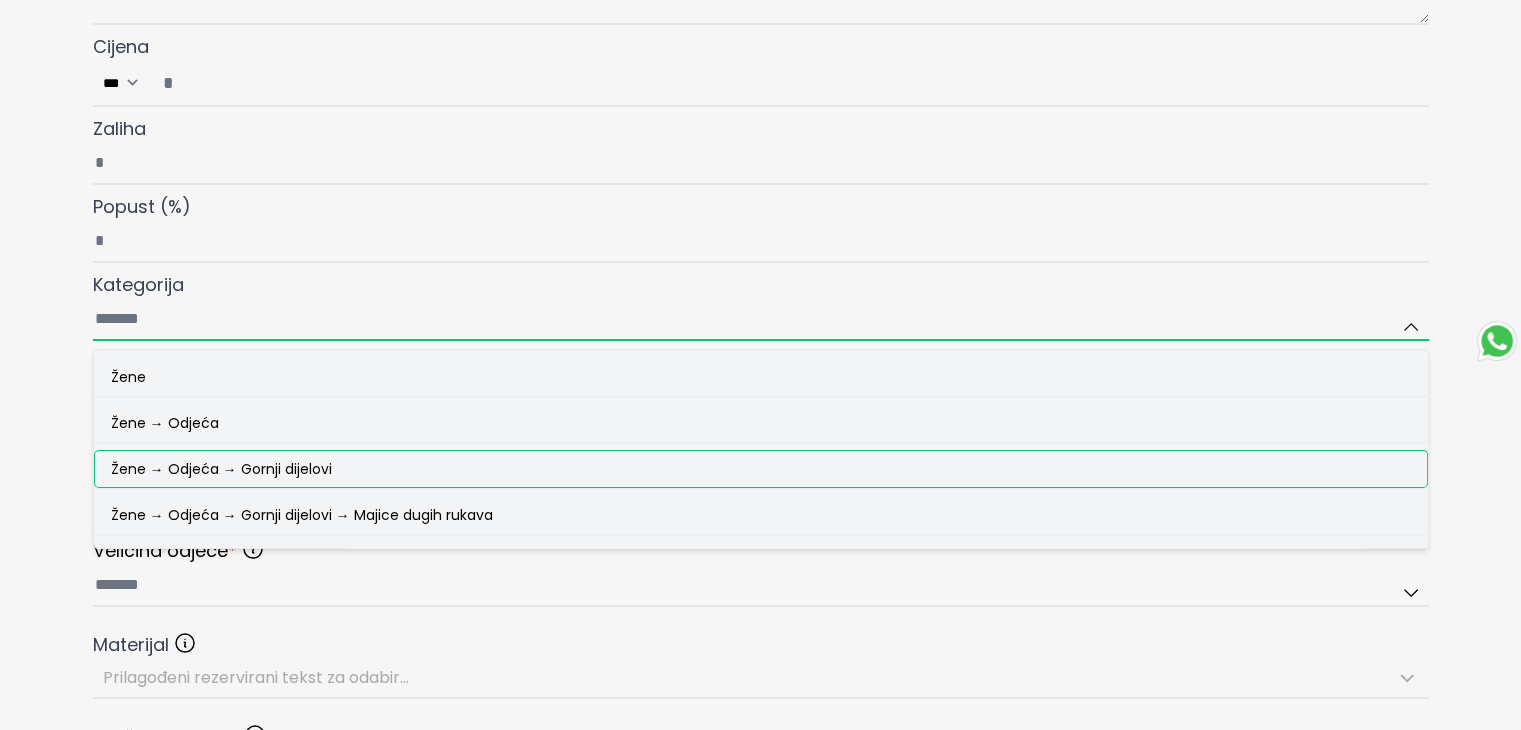 scroll, scrollTop: 600, scrollLeft: 0, axis: vertical 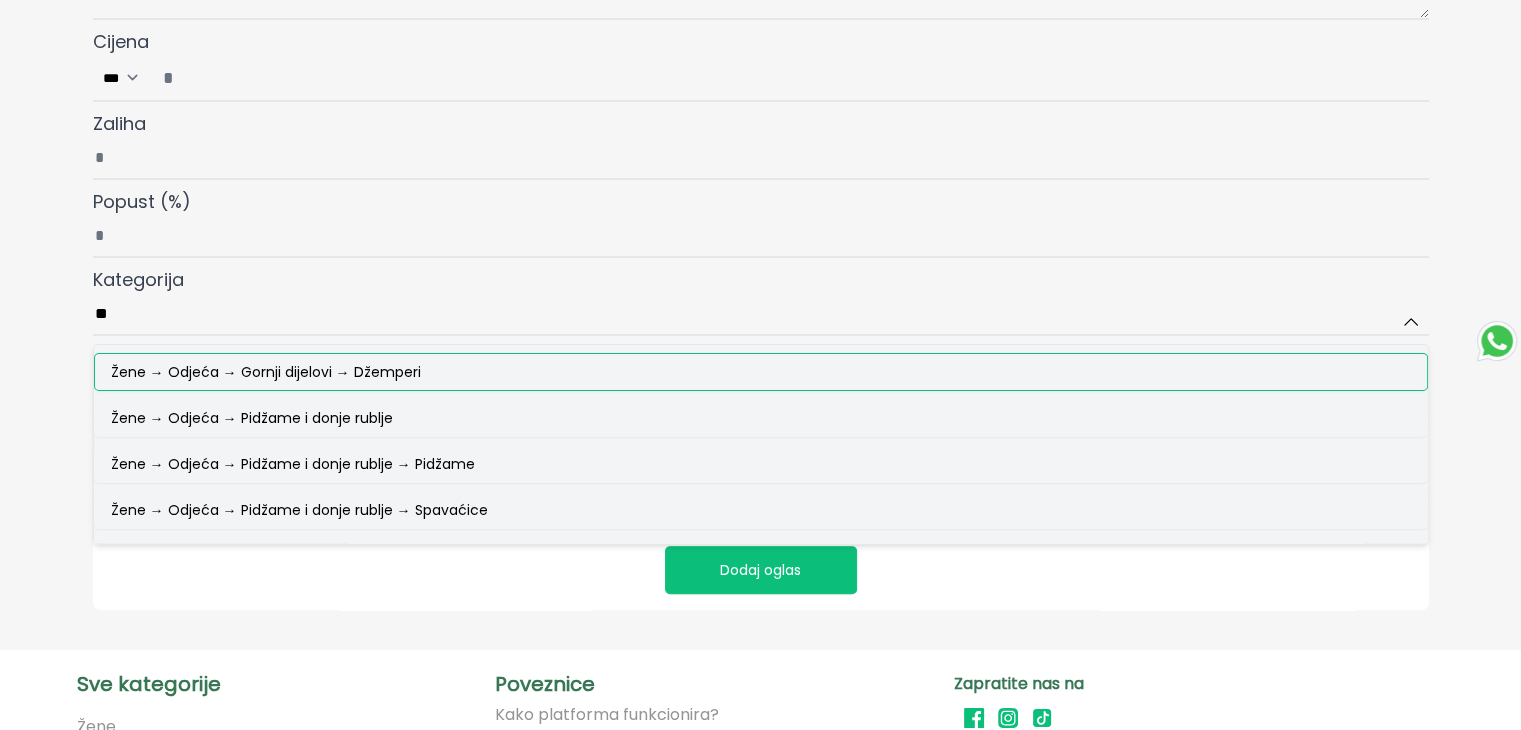 click on "Žene  →  Odjeća  →  Gornji dijelovi  →  Džemperi" at bounding box center [266, 372] 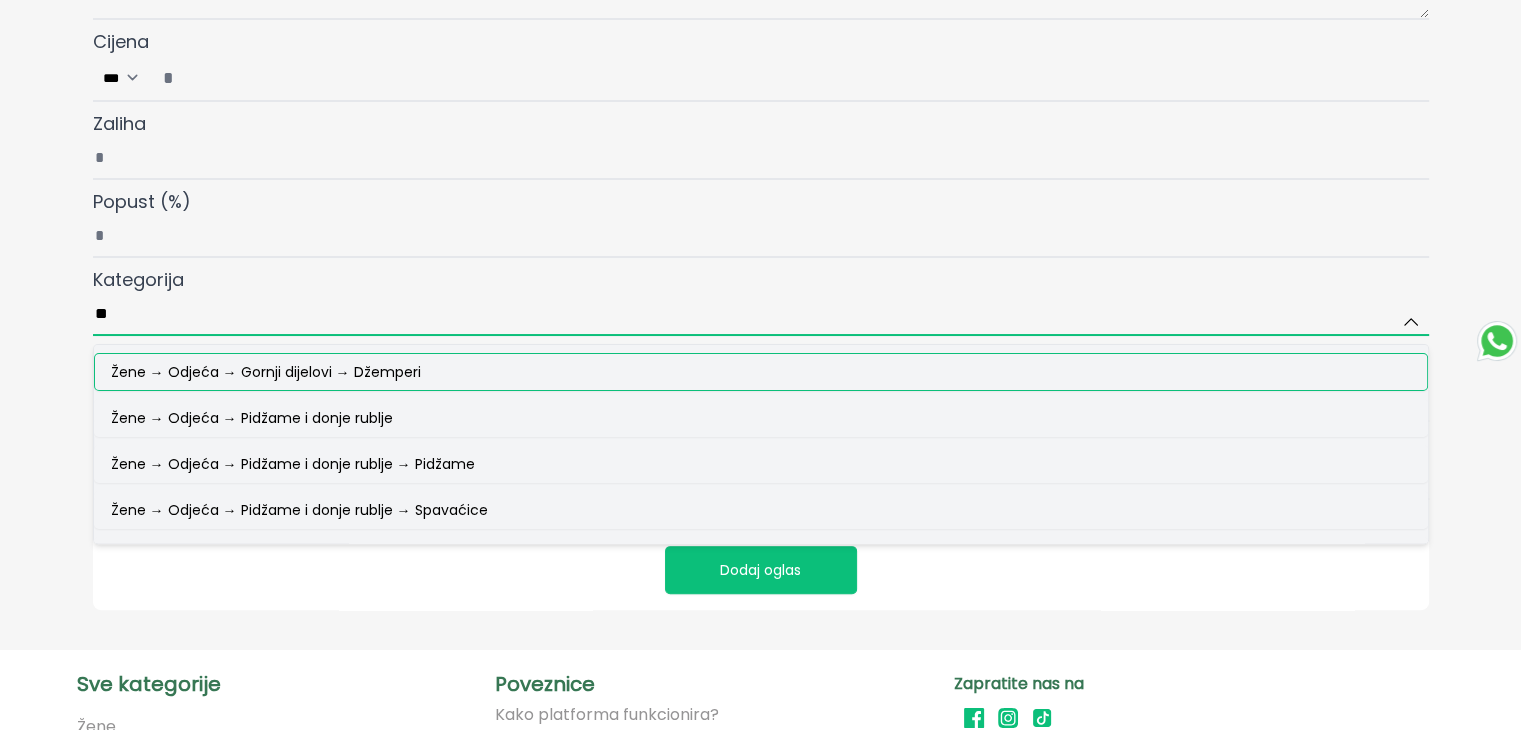 click on "**" at bounding box center [761, 315] 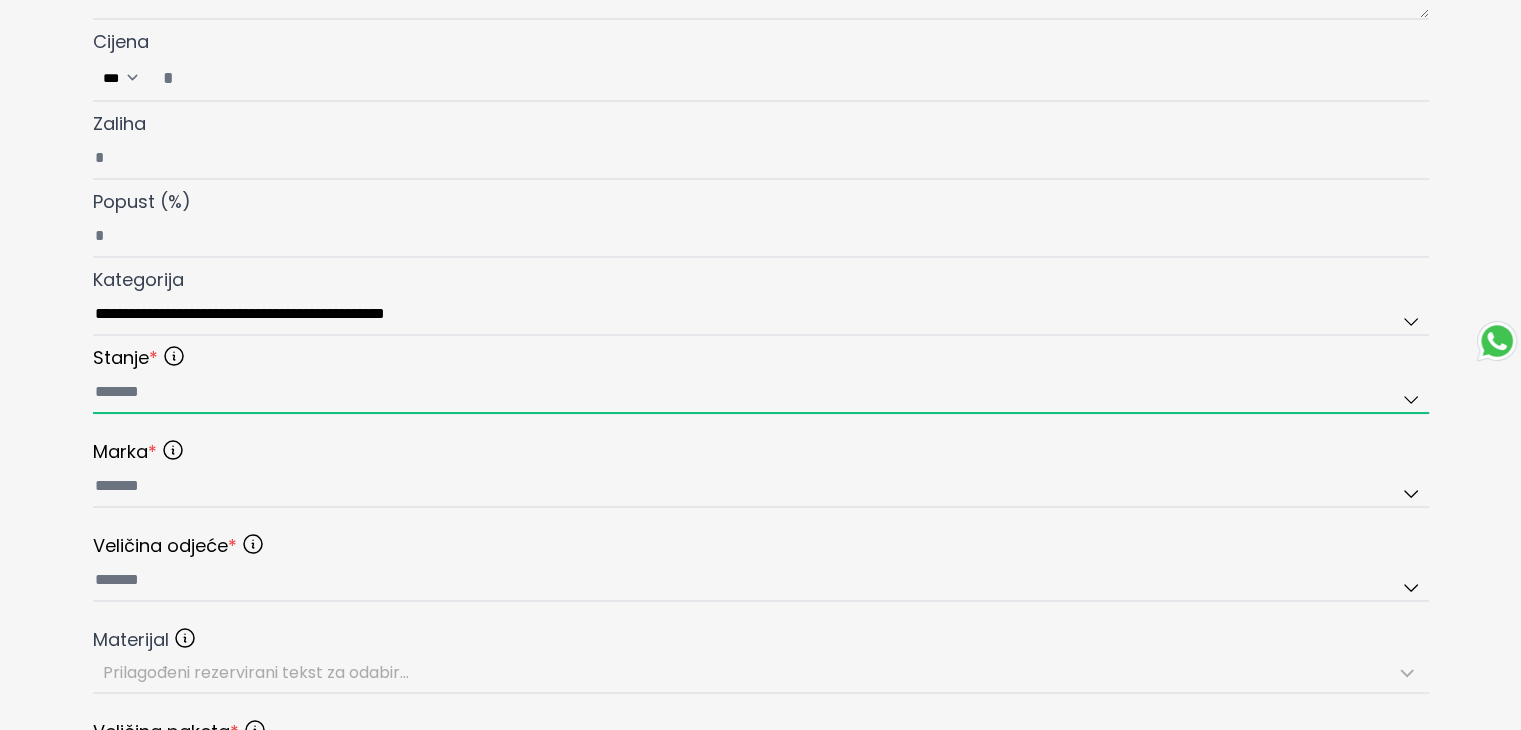 click at bounding box center (761, 393) 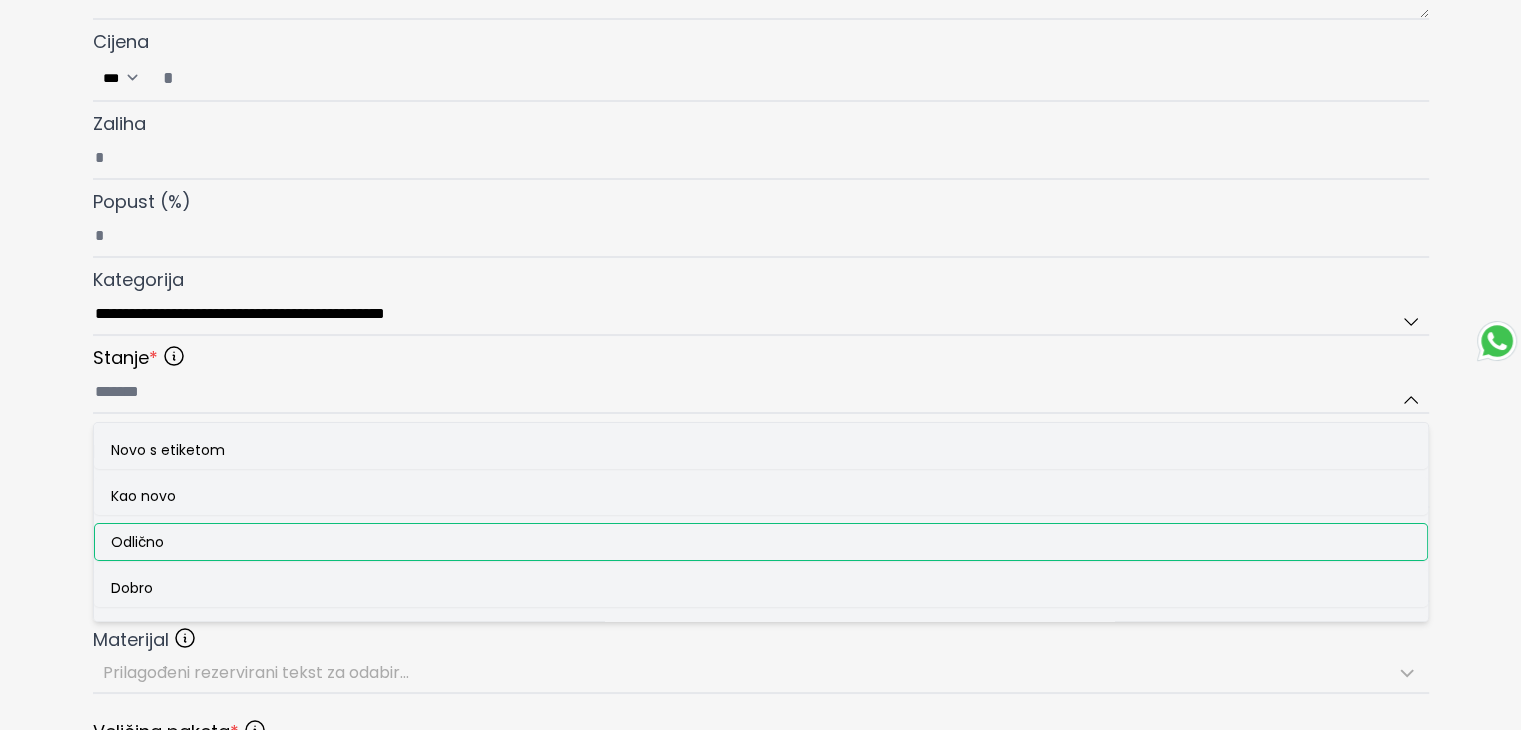 click on "Odlično" at bounding box center [137, 542] 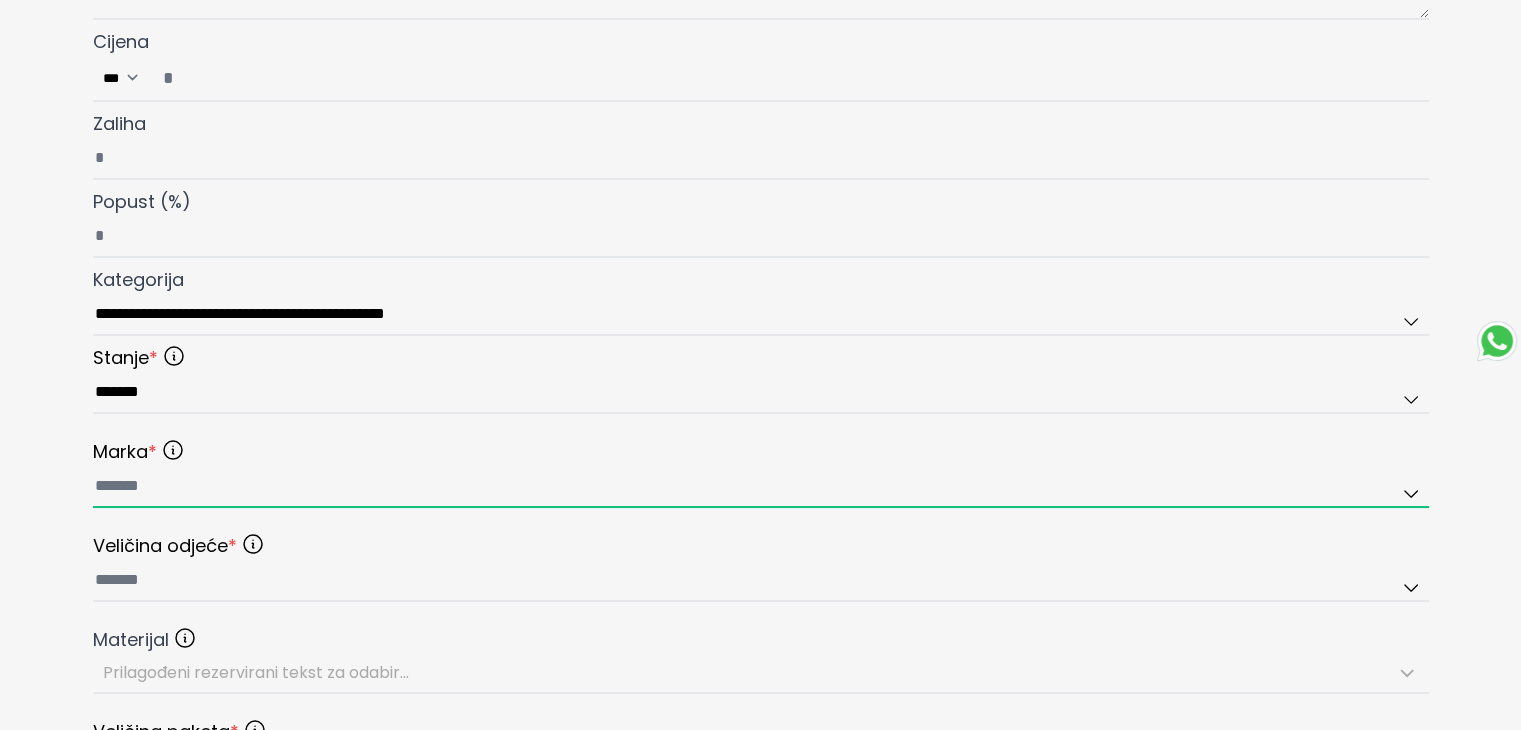 click at bounding box center (761, 487) 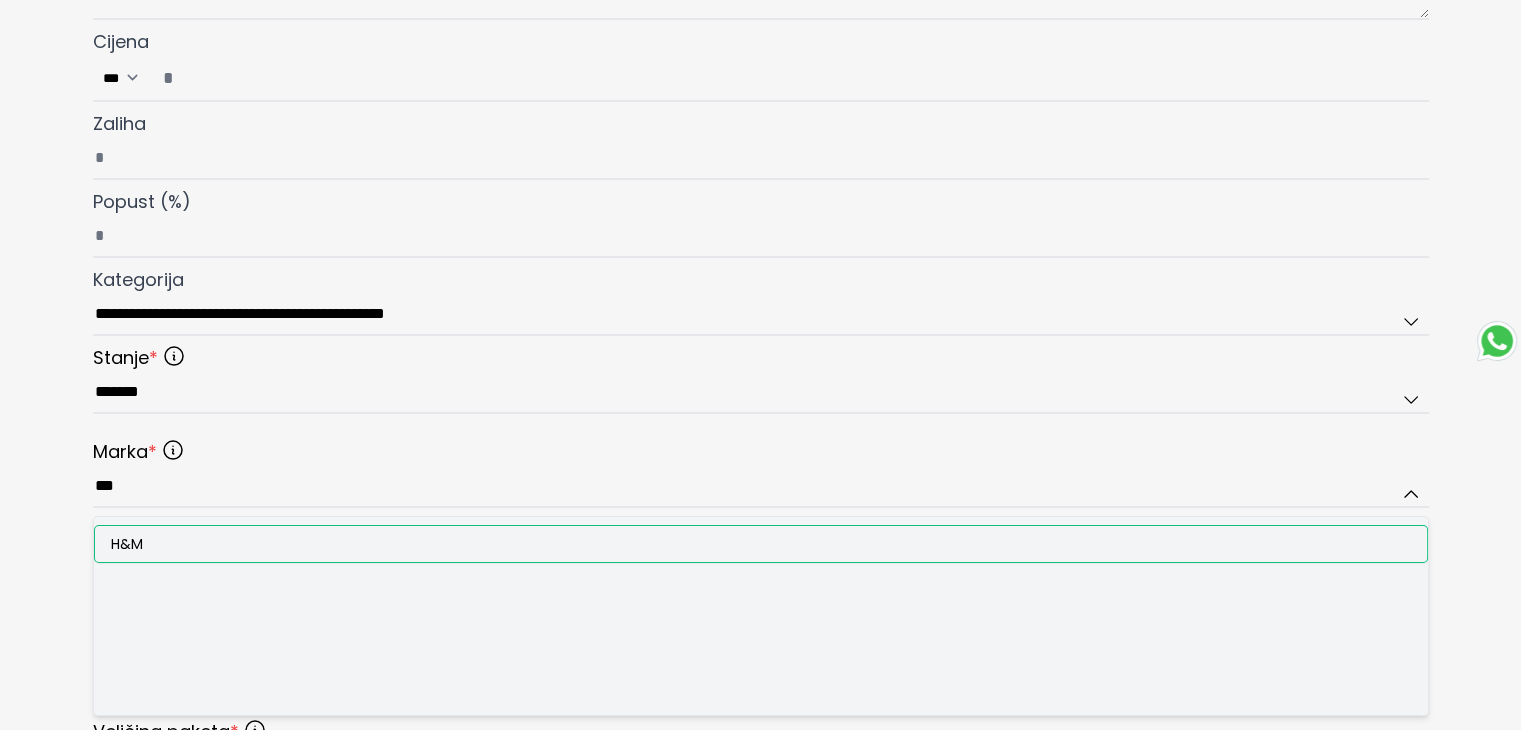 click on "H&M" at bounding box center (761, 544) 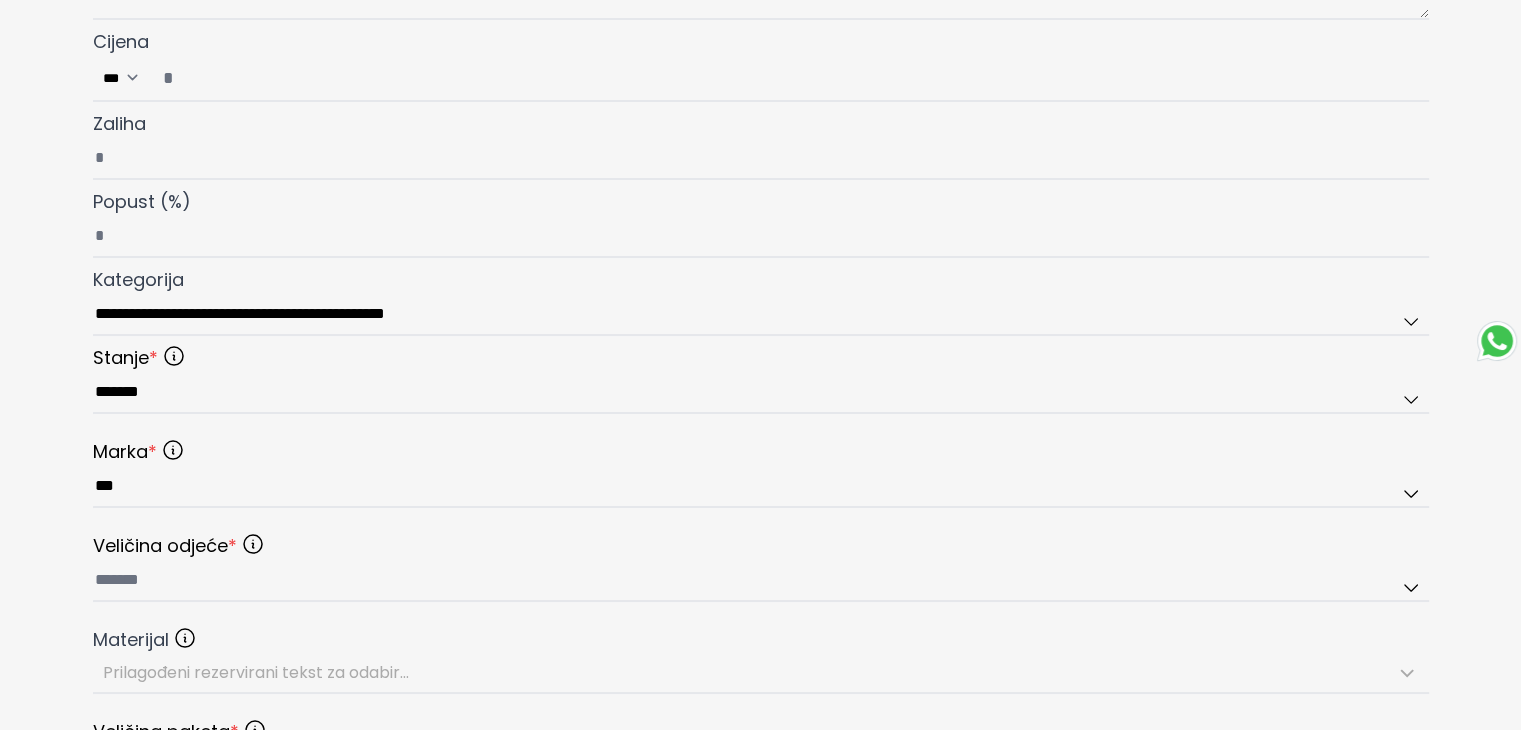 scroll, scrollTop: 900, scrollLeft: 0, axis: vertical 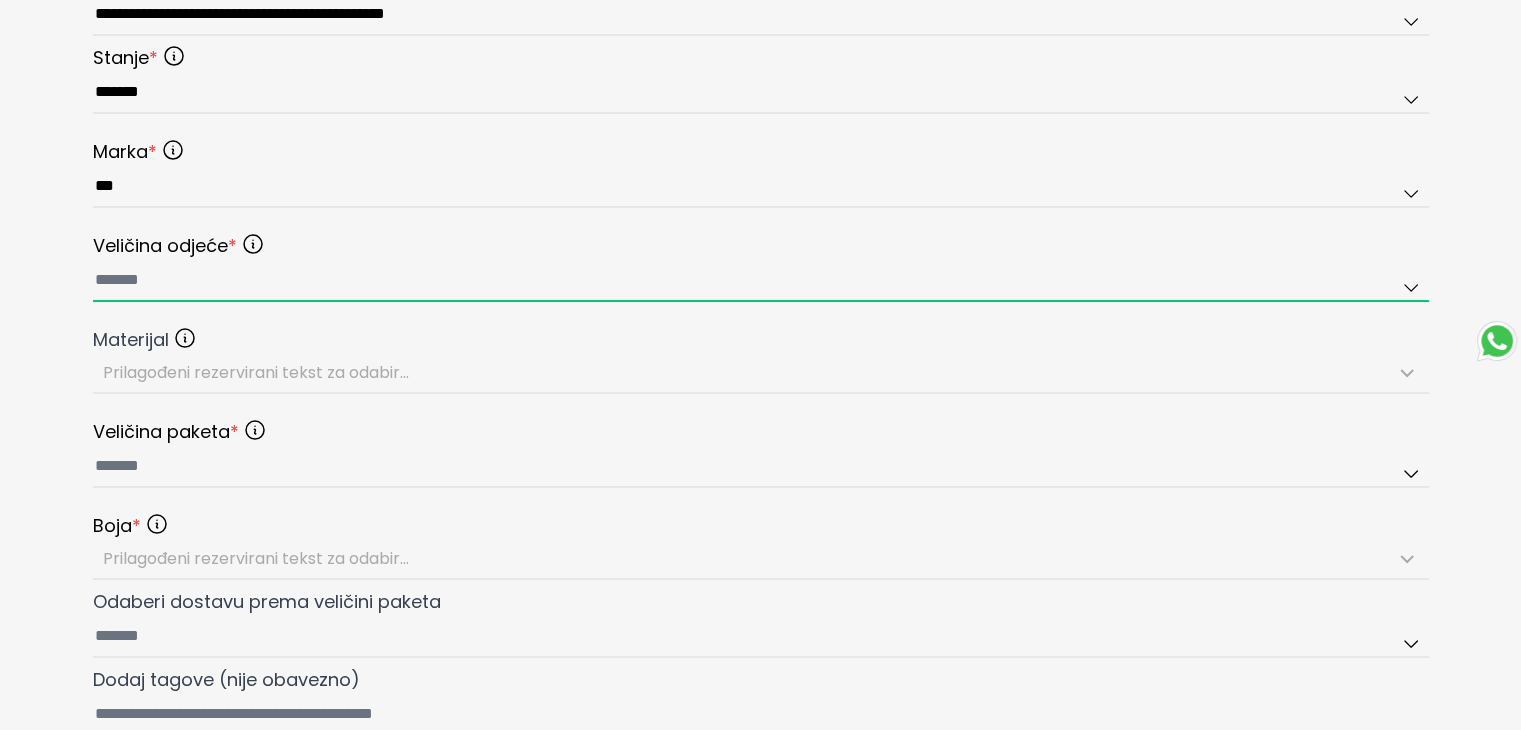 click at bounding box center (761, 281) 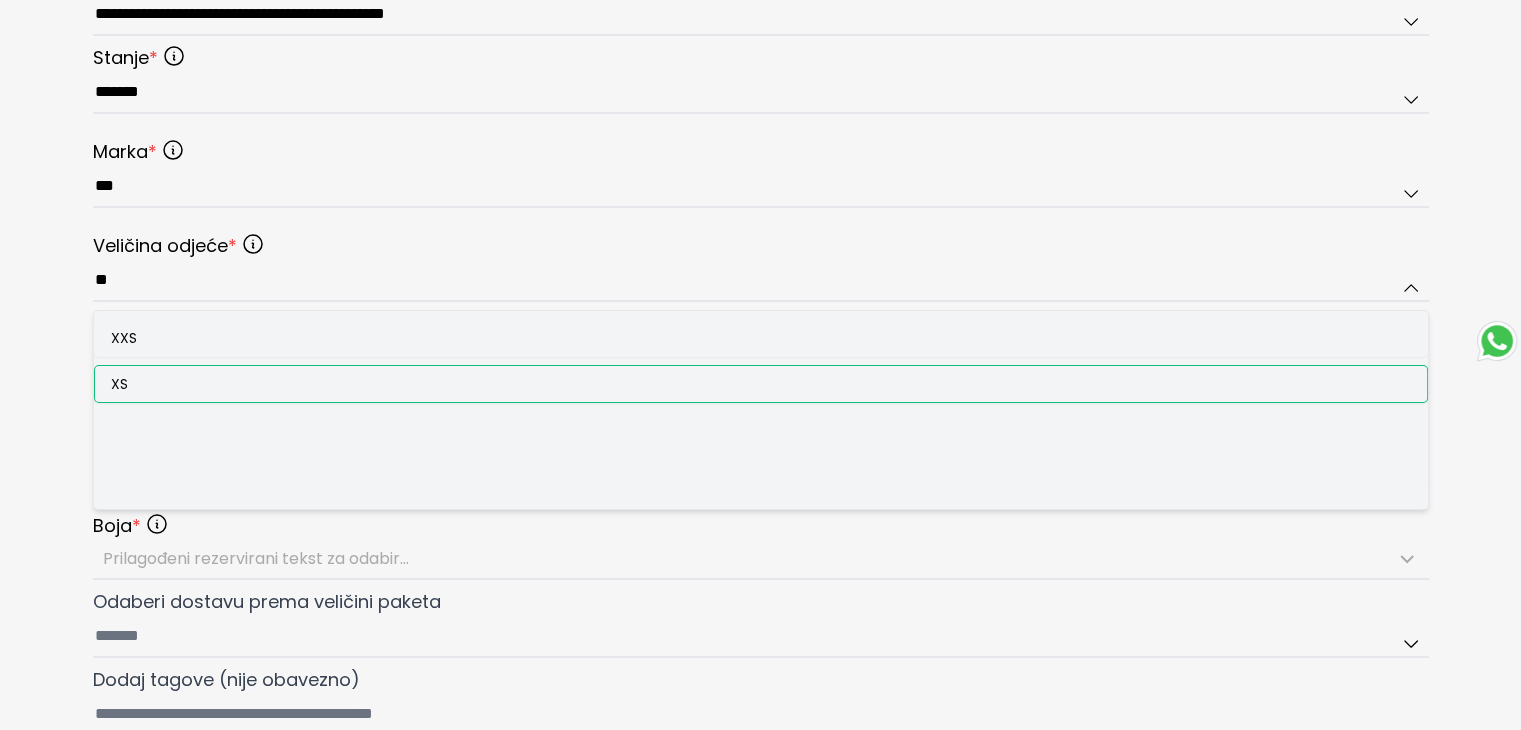 click on "XS" at bounding box center [761, 384] 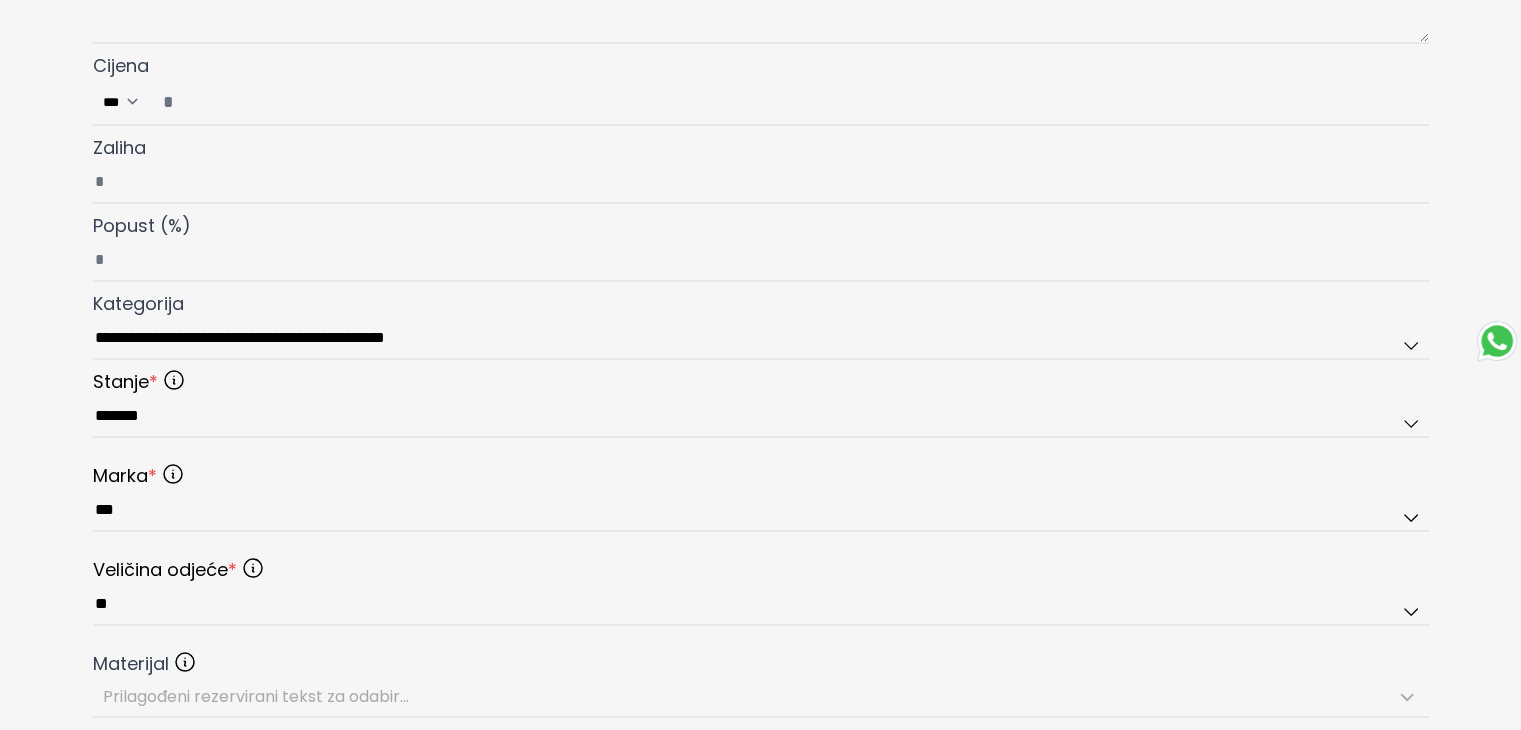 scroll, scrollTop: 300, scrollLeft: 0, axis: vertical 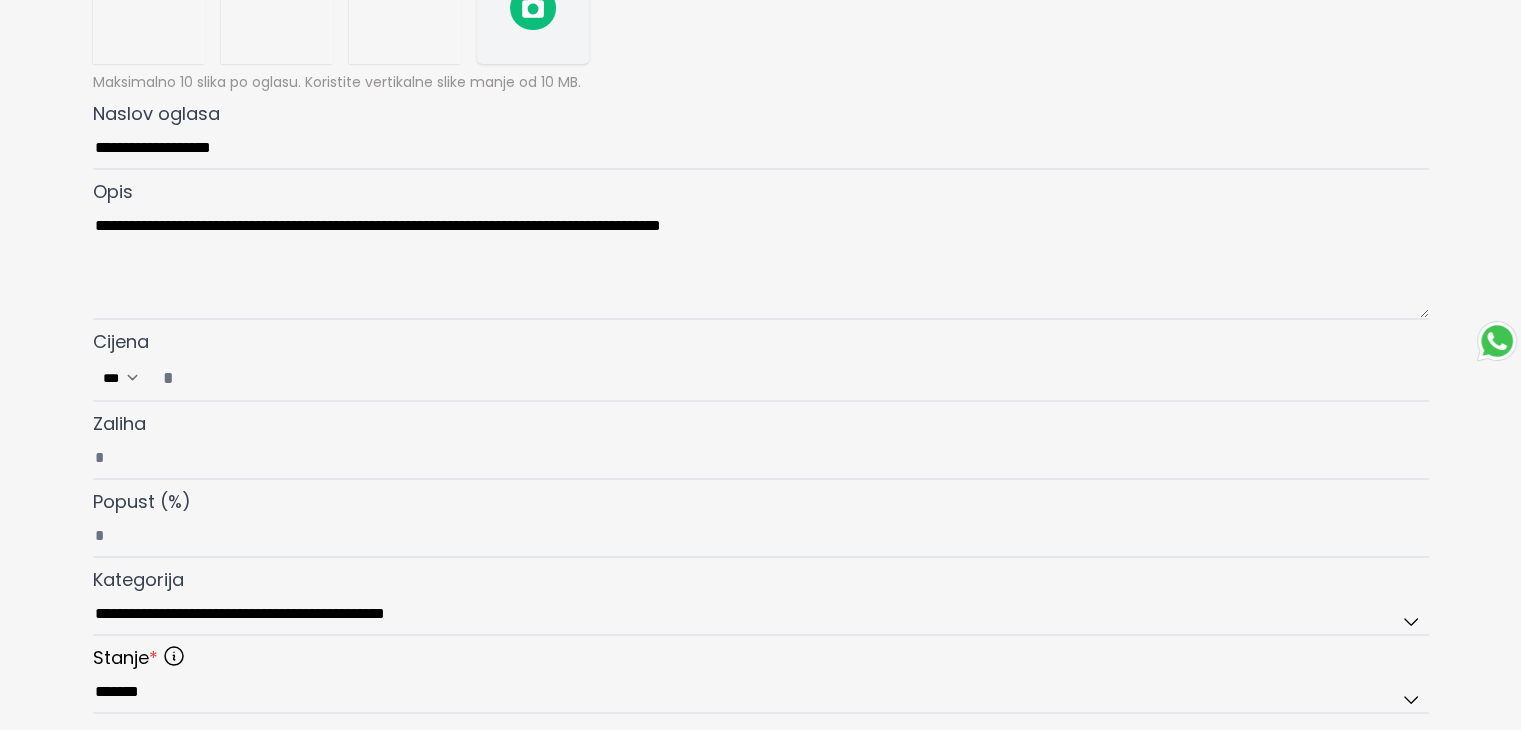 click on "**********" at bounding box center [761, 249] 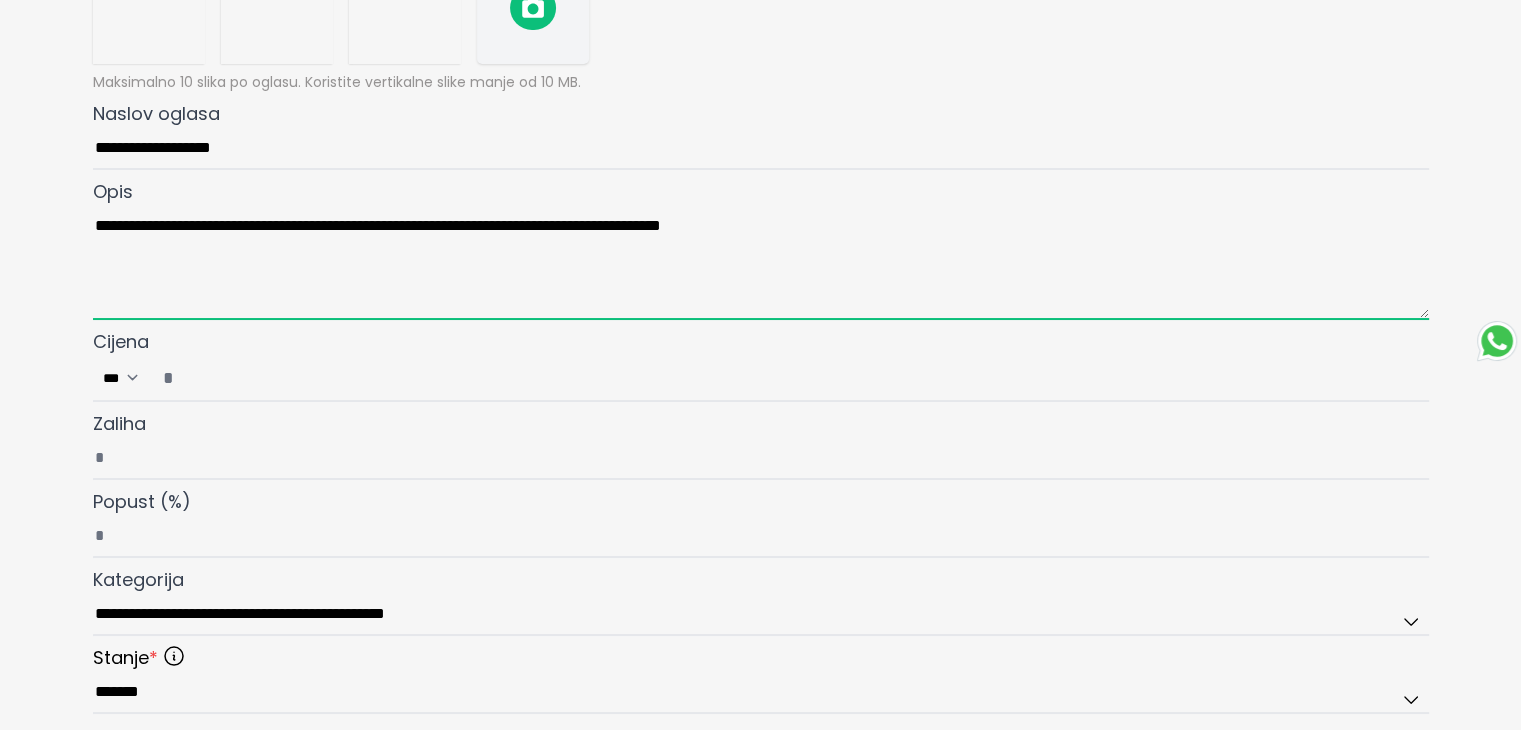 click on "**********" at bounding box center [761, 263] 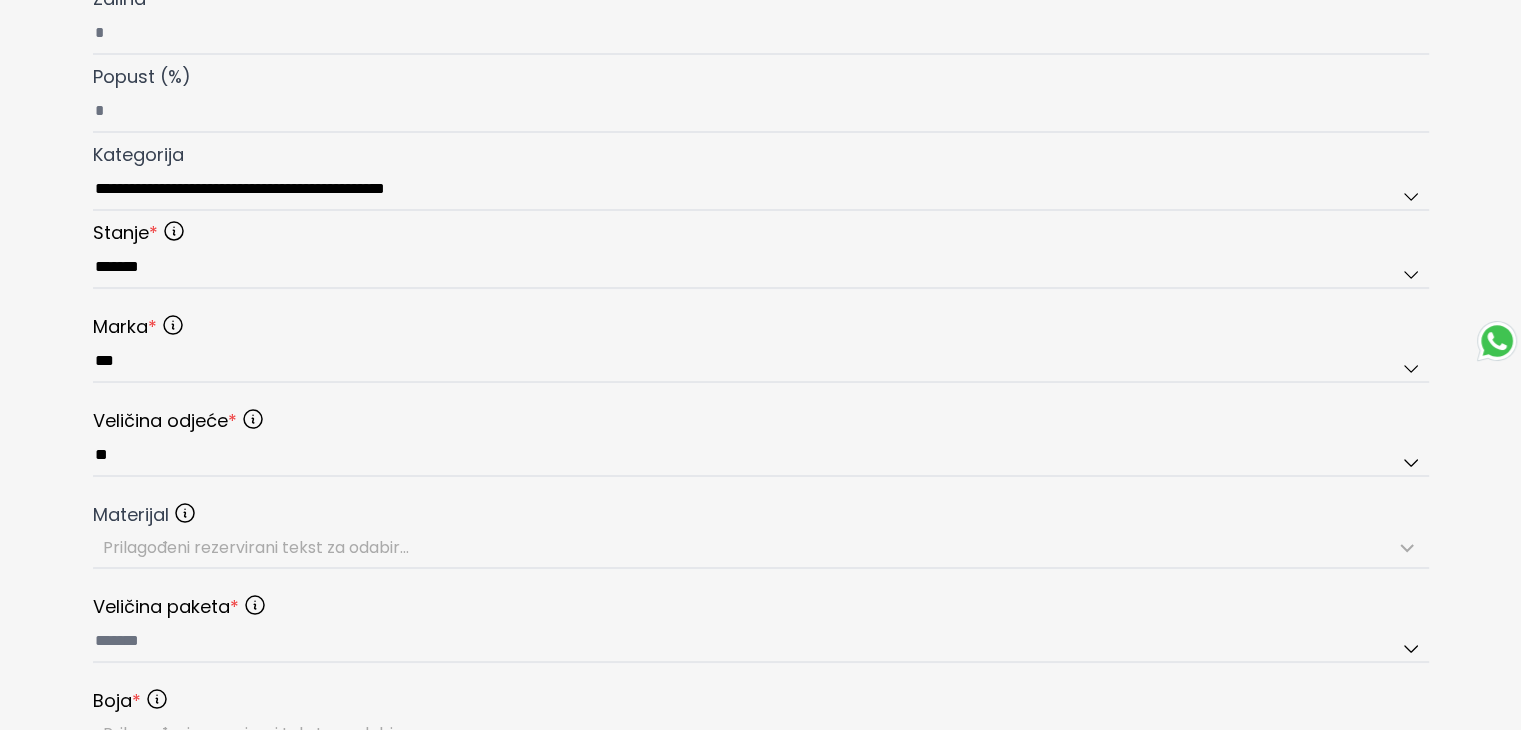 scroll, scrollTop: 900, scrollLeft: 0, axis: vertical 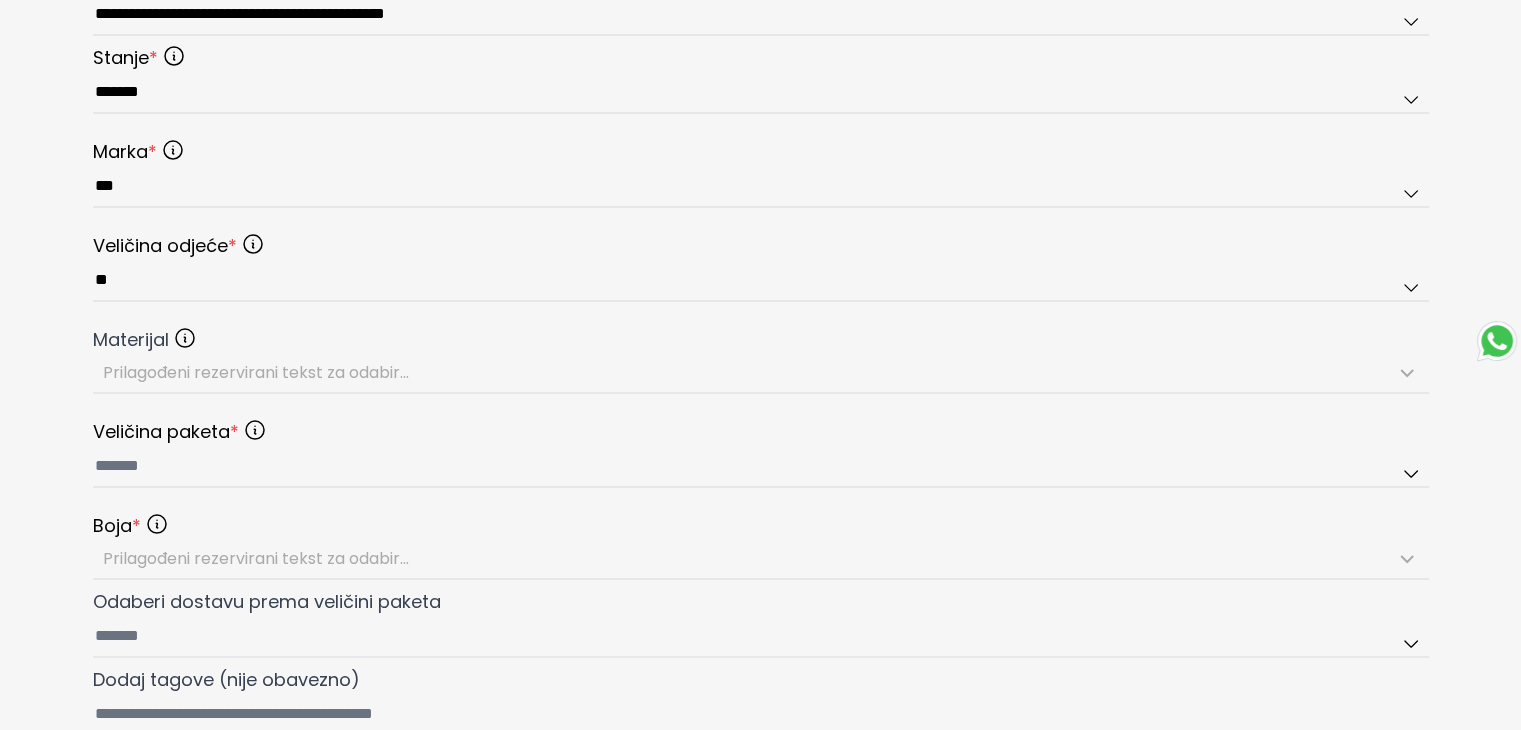 type on "**********" 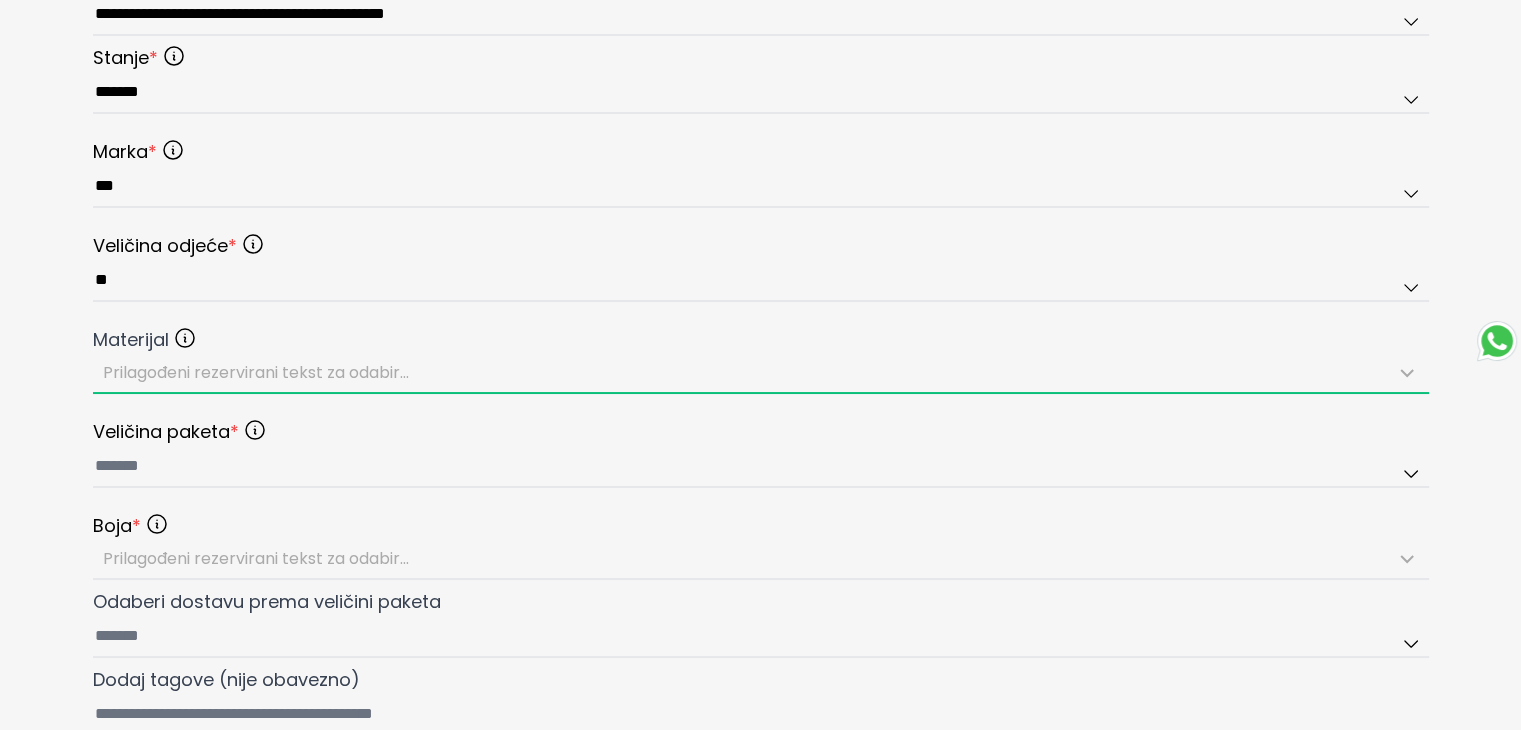 click on "Prilagođeni rezervirani tekst za odabir..." at bounding box center (256, 372) 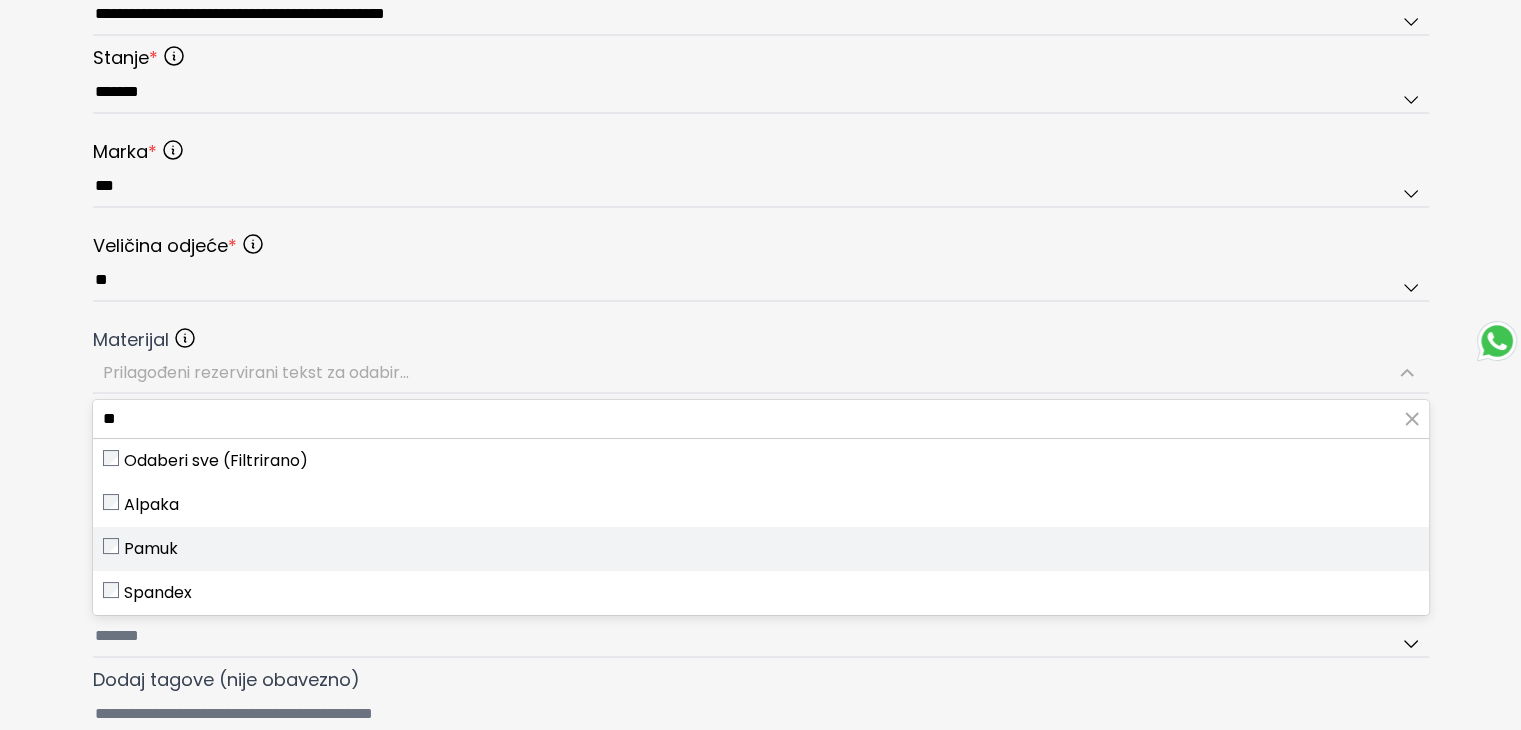 type on "**" 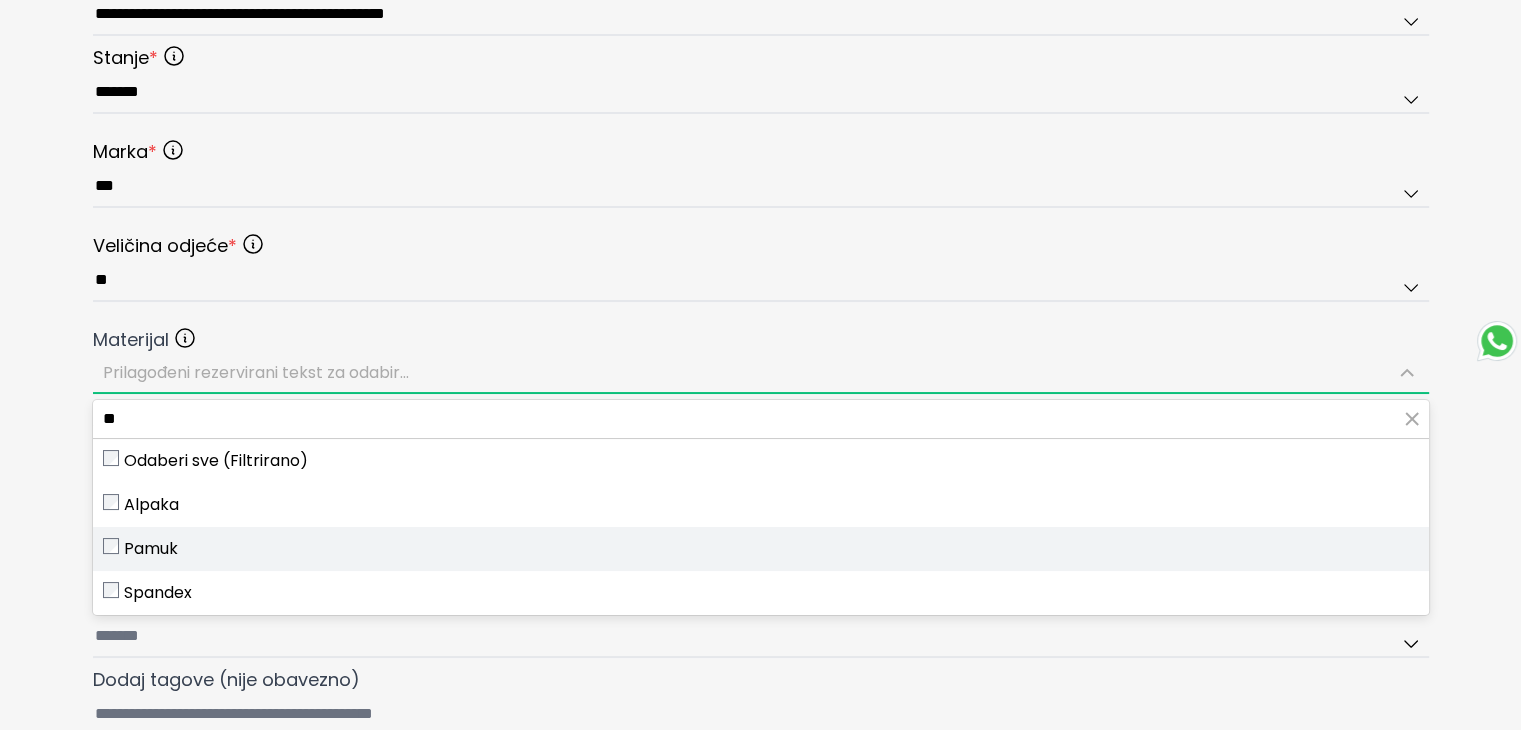 click on "Pamuk" at bounding box center (761, 549) 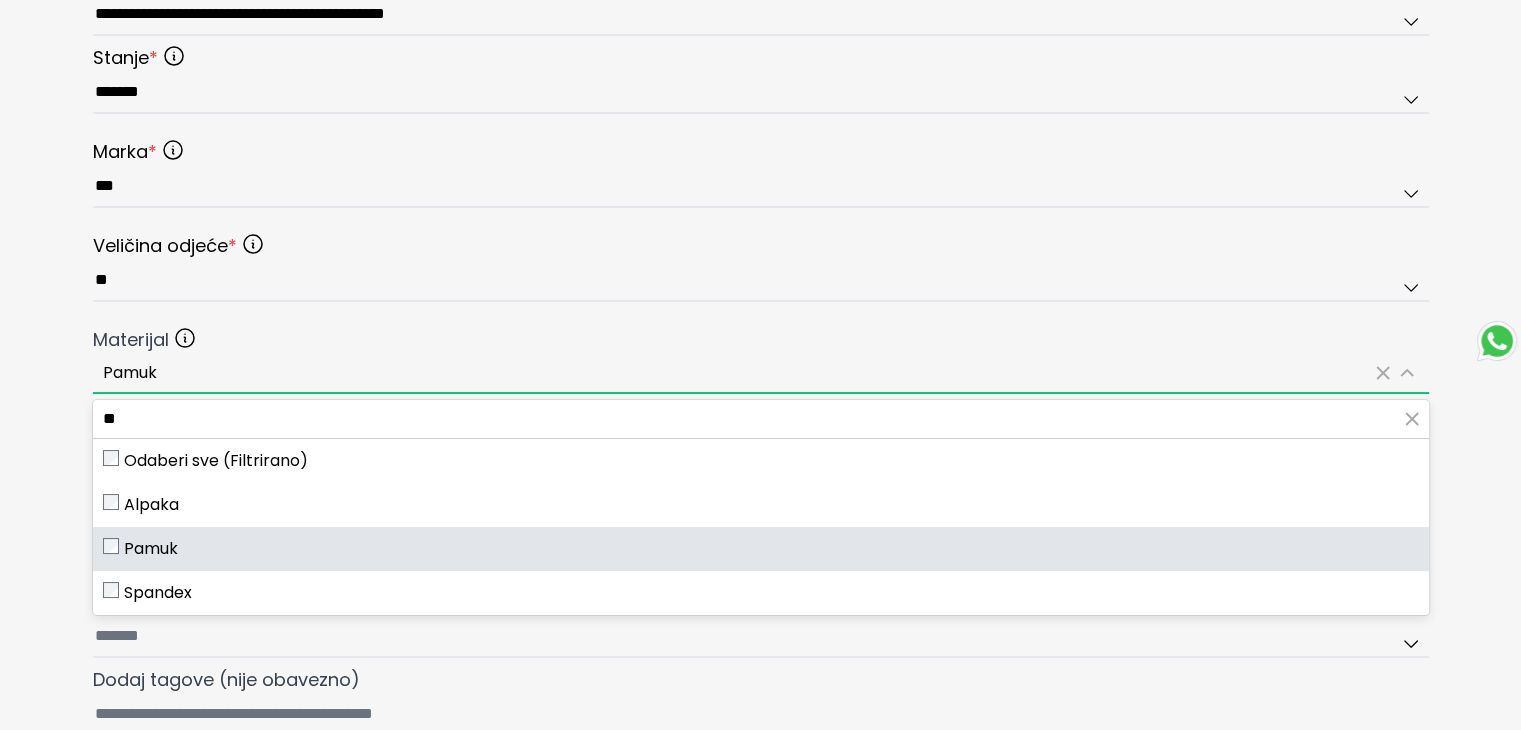 click on "Pamuk" at bounding box center (737, 373) 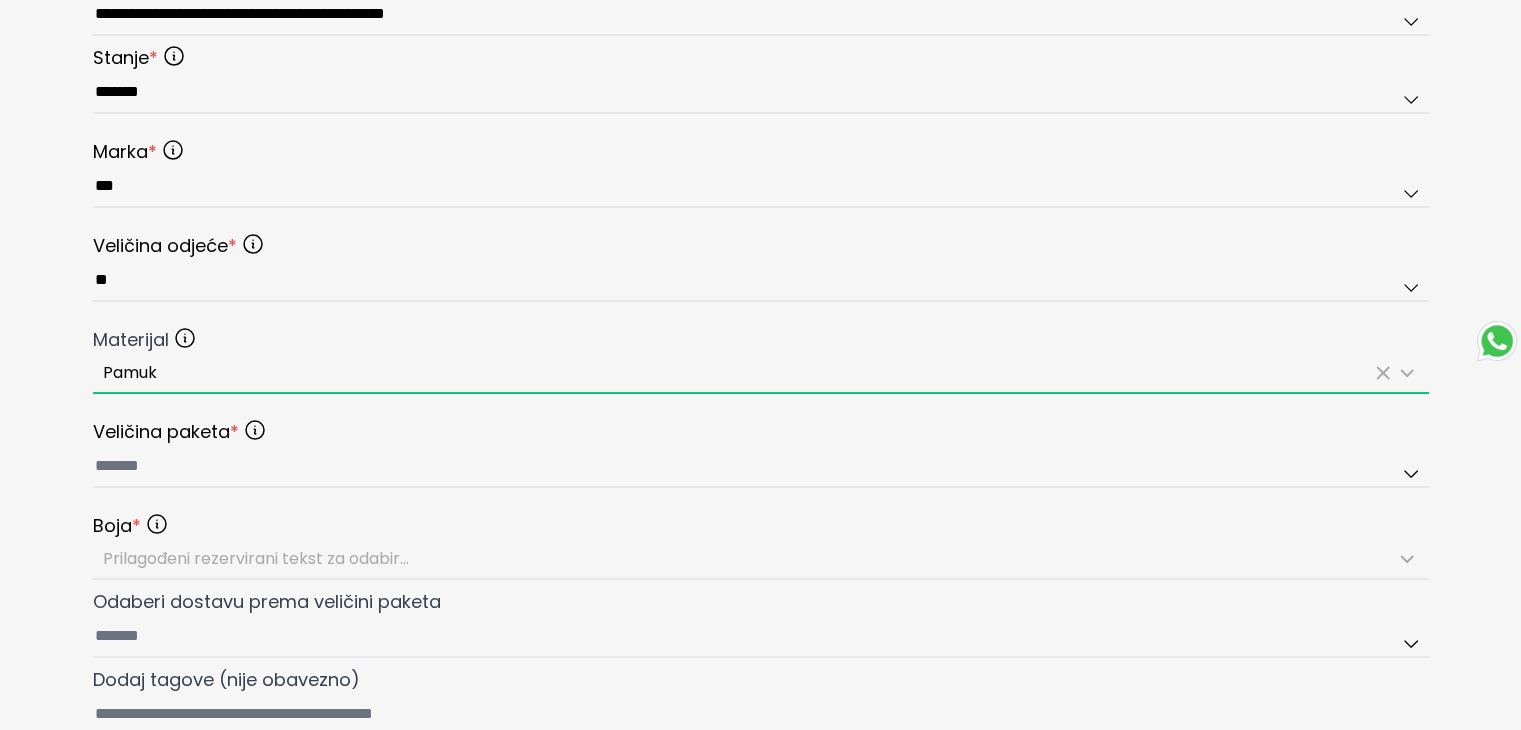 click on "Pamuk" at bounding box center [737, 373] 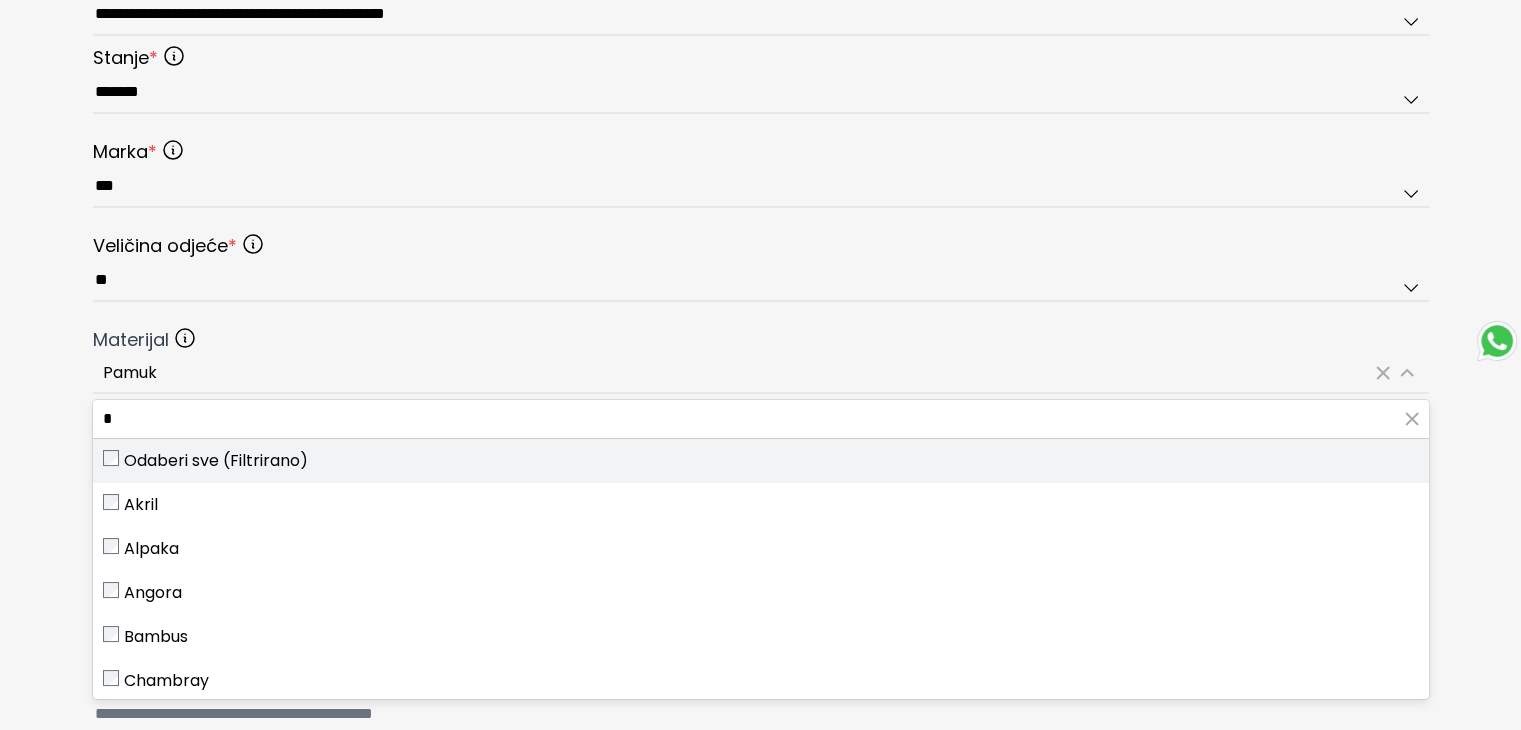 type on "*" 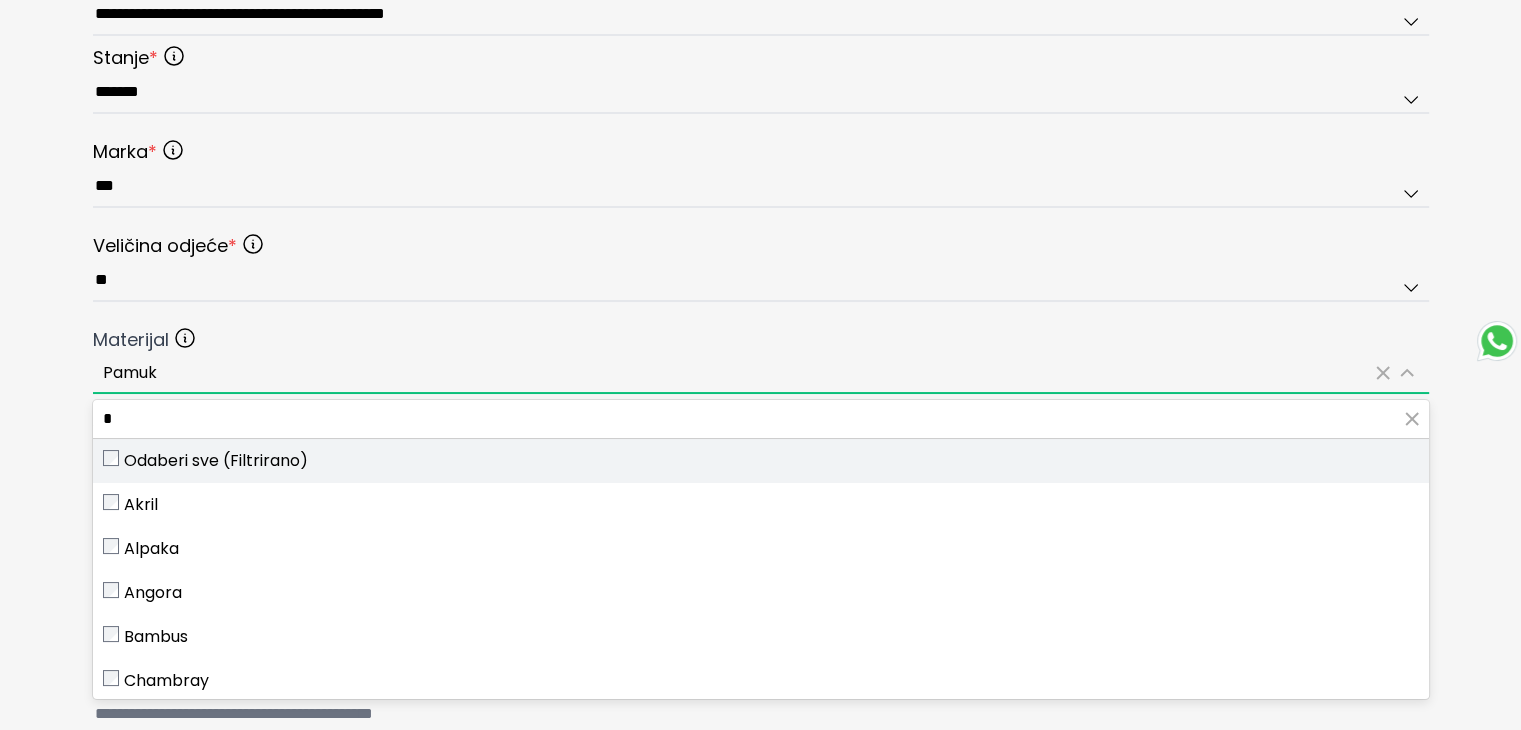 click on "Odaberi sve (Filtrirano)" at bounding box center (761, 461) 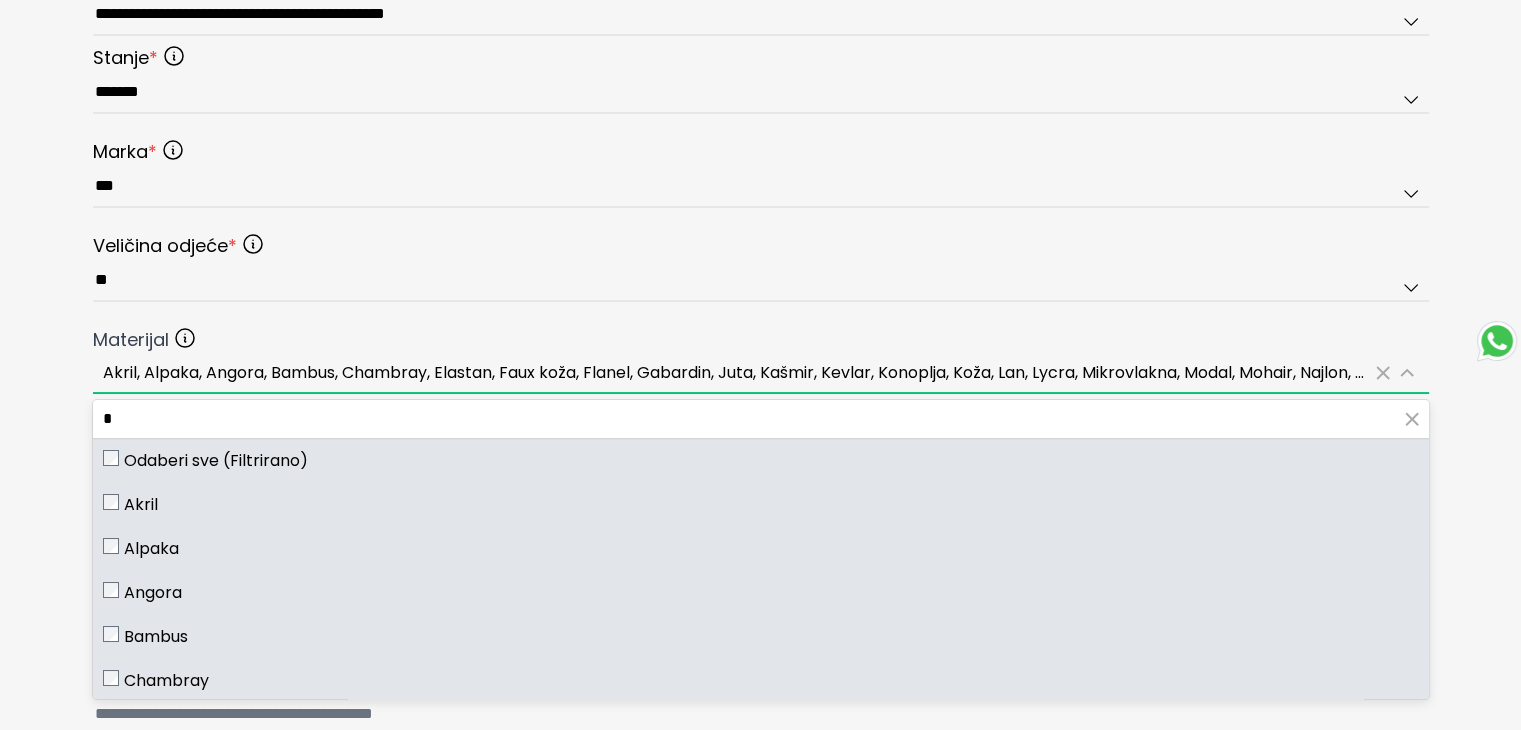 click on "Akril" at bounding box center [141, 505] 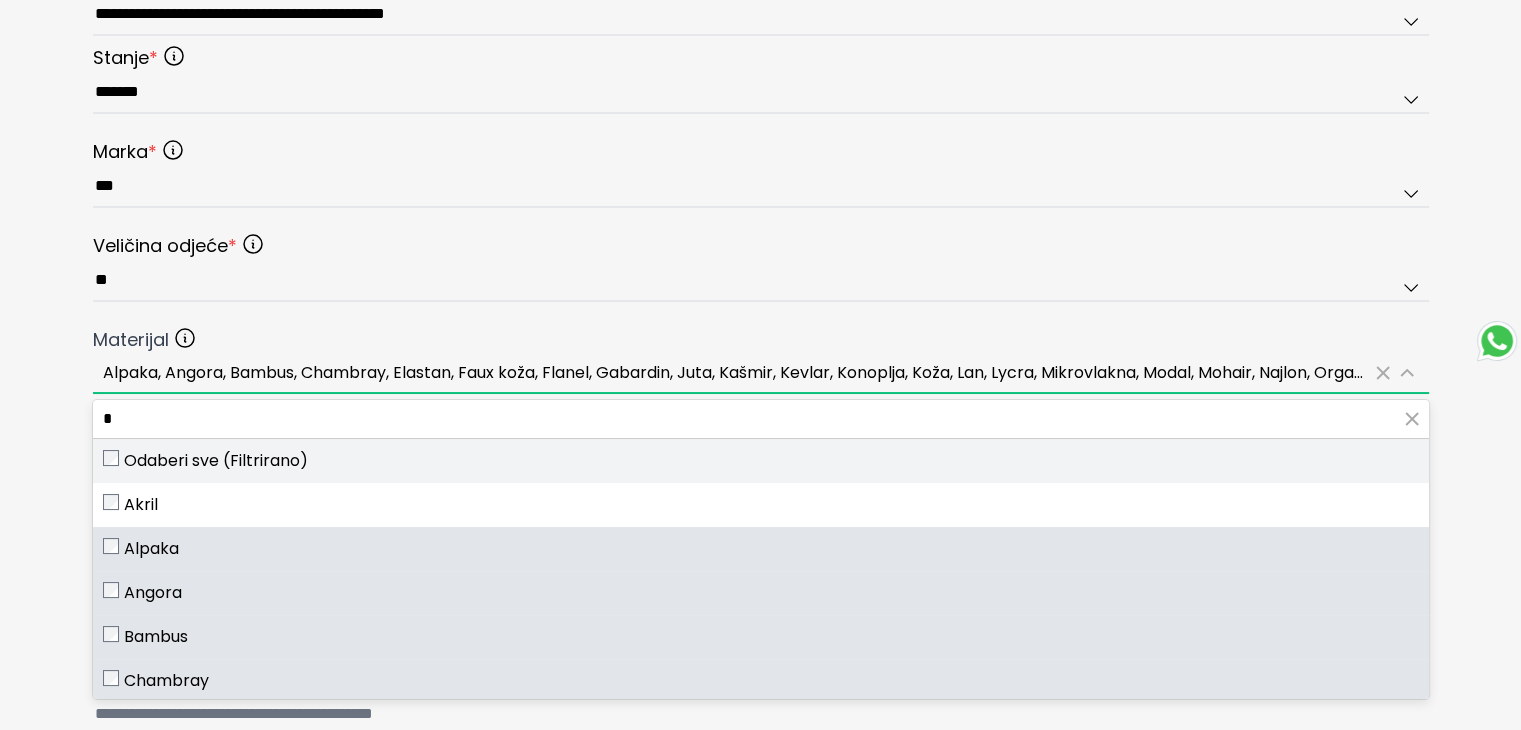 click on "Odaberi sve (Filtrirano)" at bounding box center [216, 461] 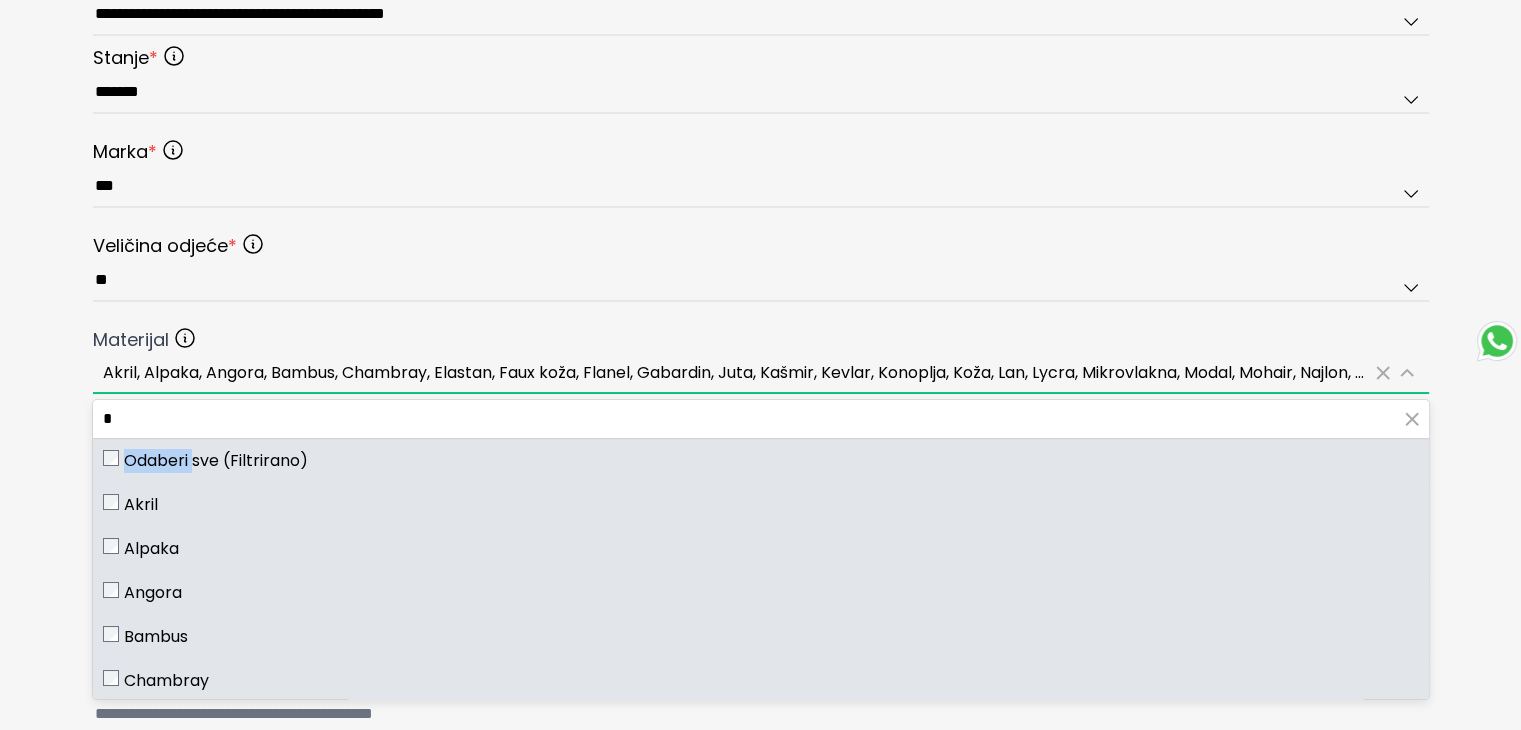 click on "Odaberi sve (Filtrirano)" at bounding box center (216, 461) 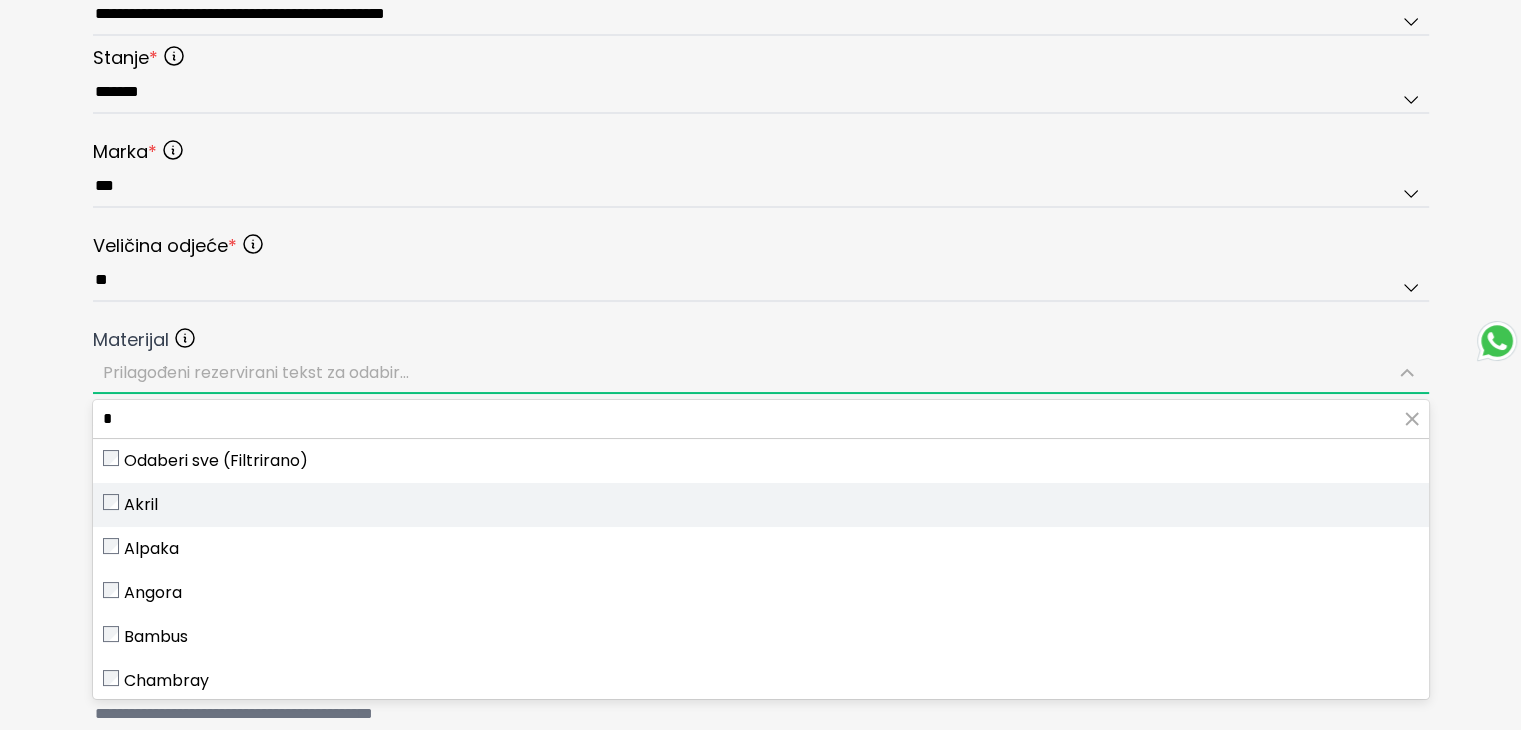 click on "Akril" at bounding box center [761, 505] 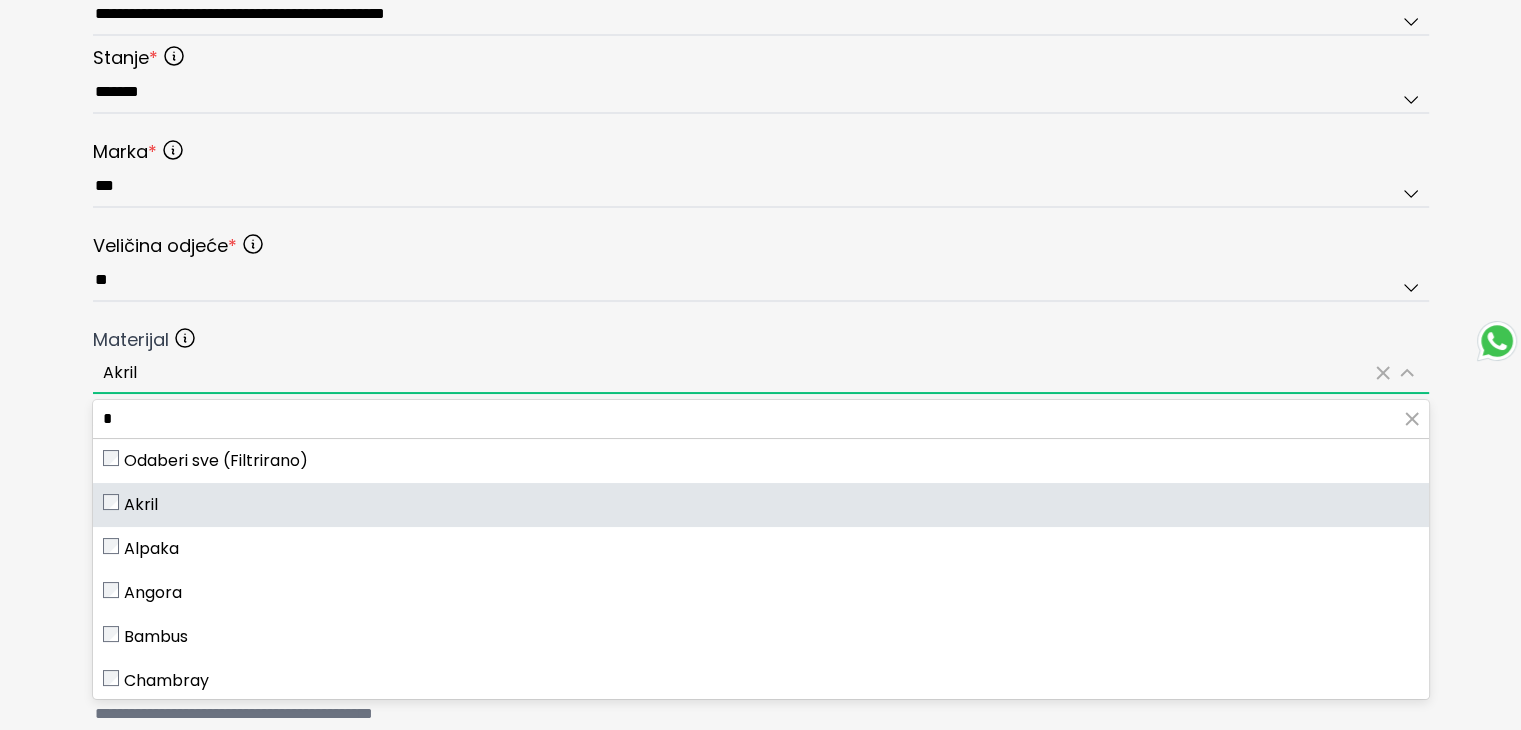 click on "Akril" at bounding box center (737, 373) 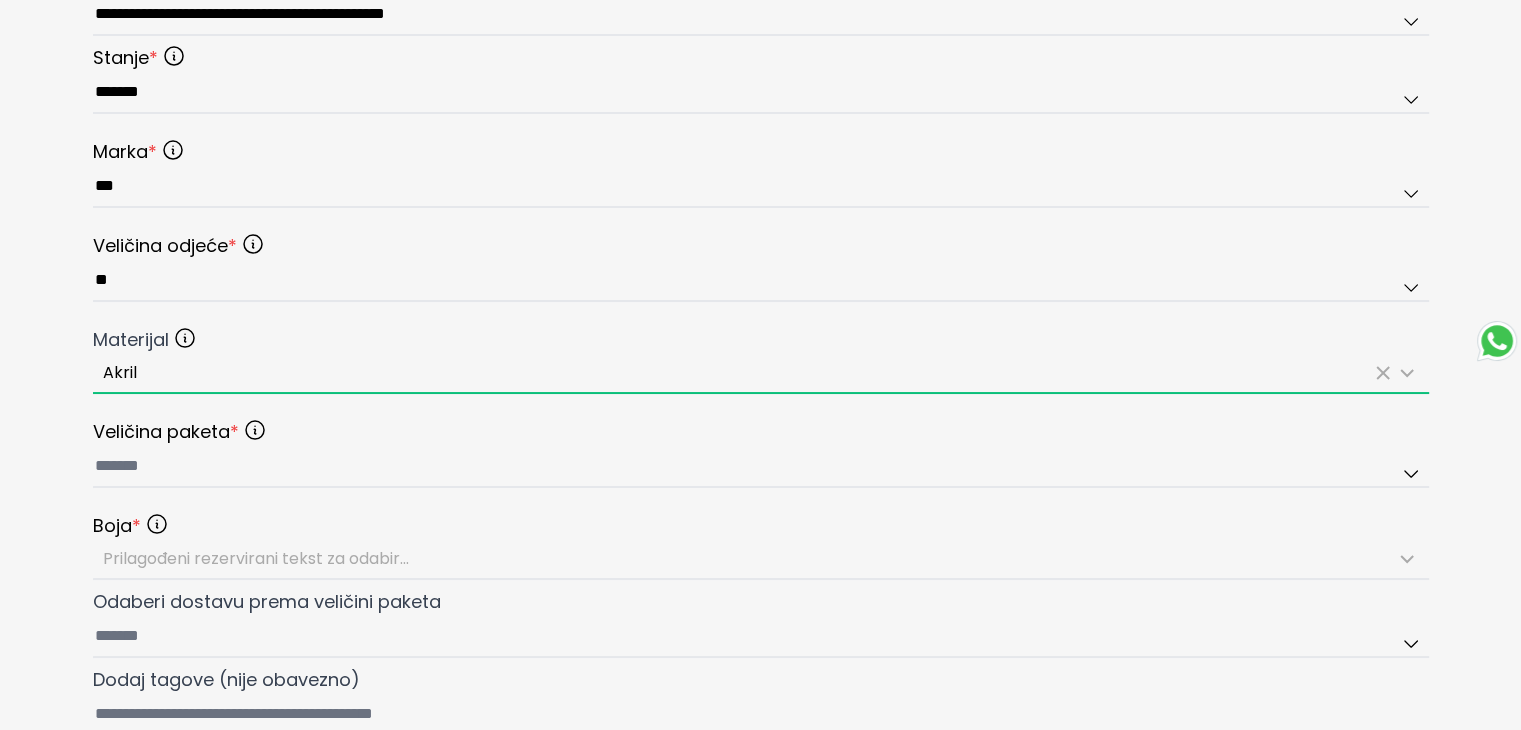 click on "Akril" at bounding box center [737, 373] 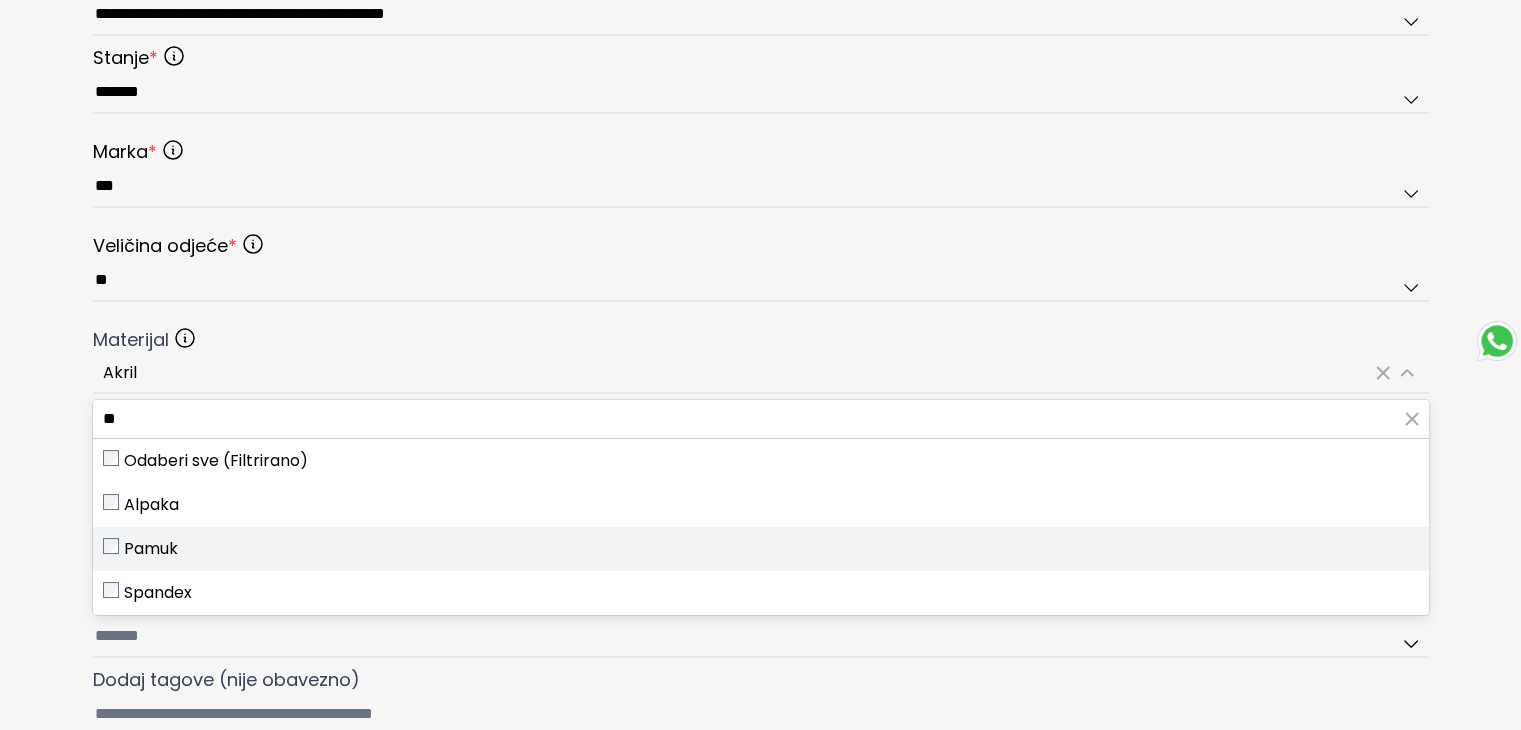 type on "**" 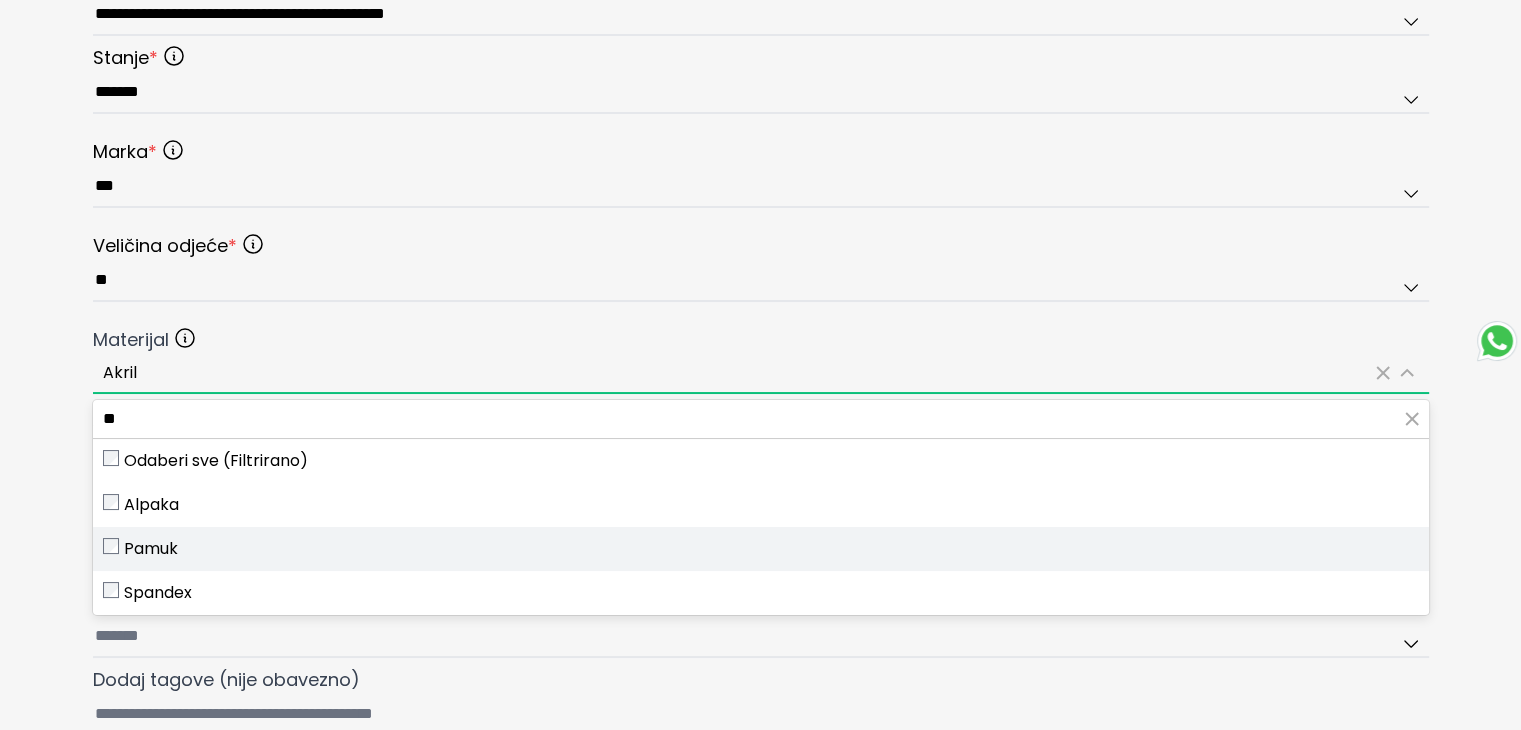 click on "Pamuk" at bounding box center (151, 549) 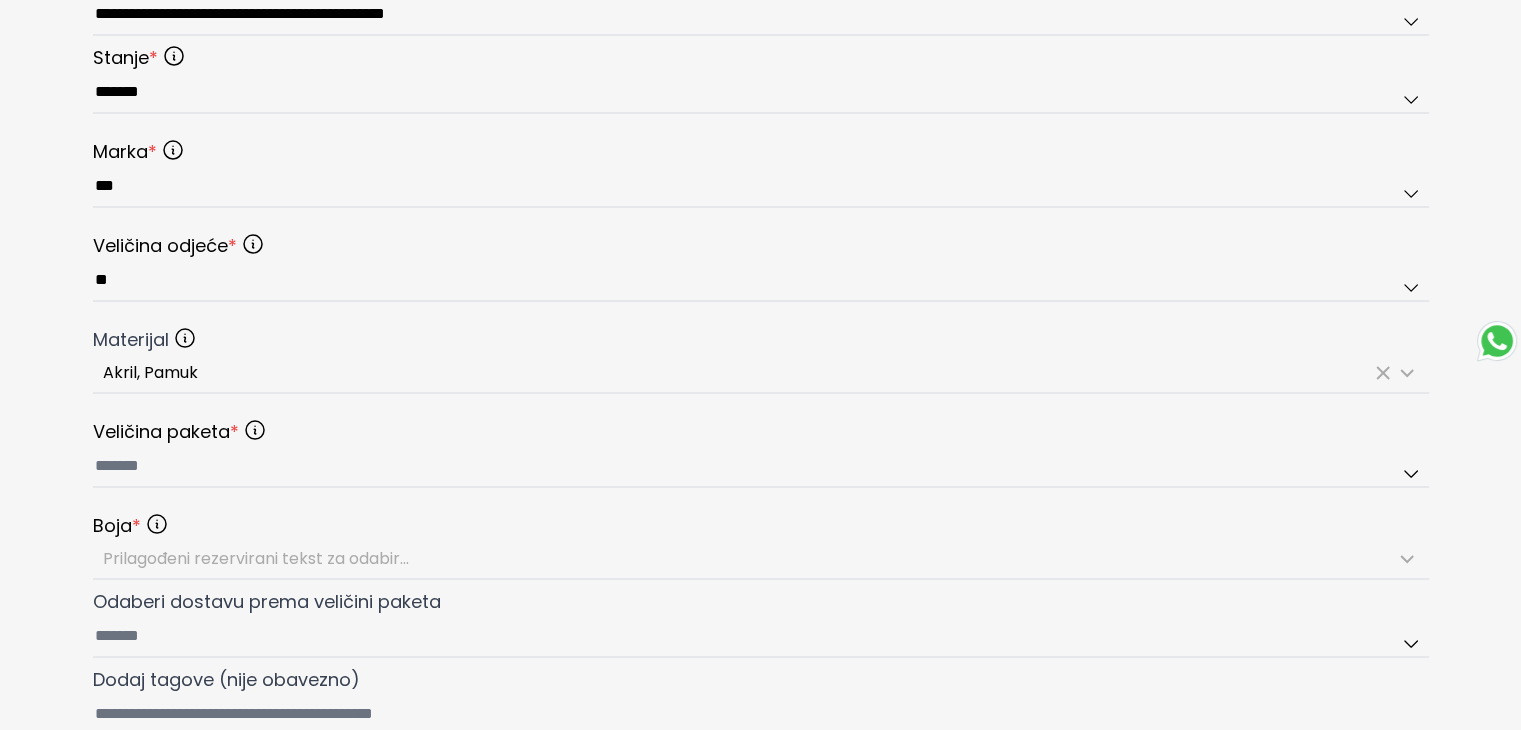 click on "**********" at bounding box center (760, 48) 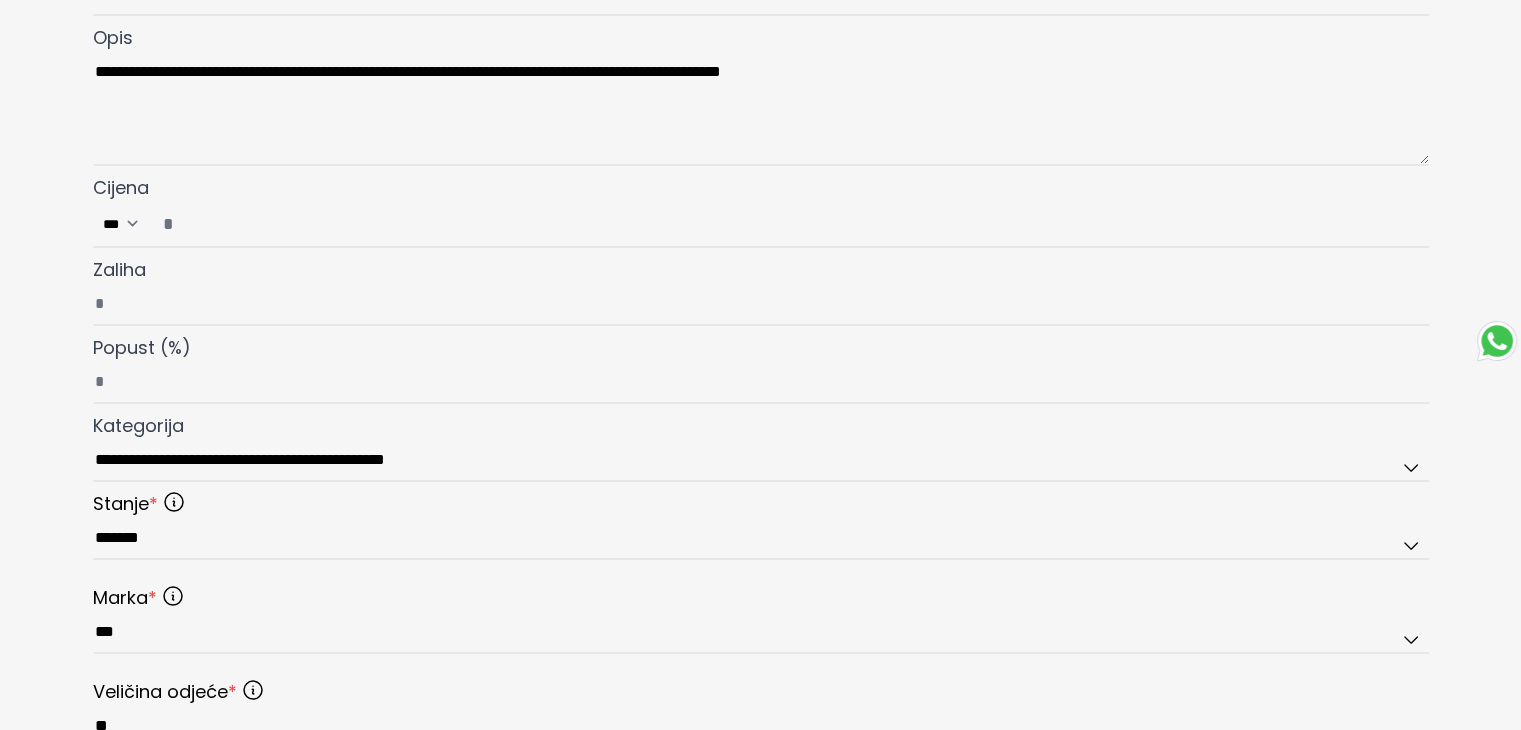 scroll, scrollTop: 300, scrollLeft: 0, axis: vertical 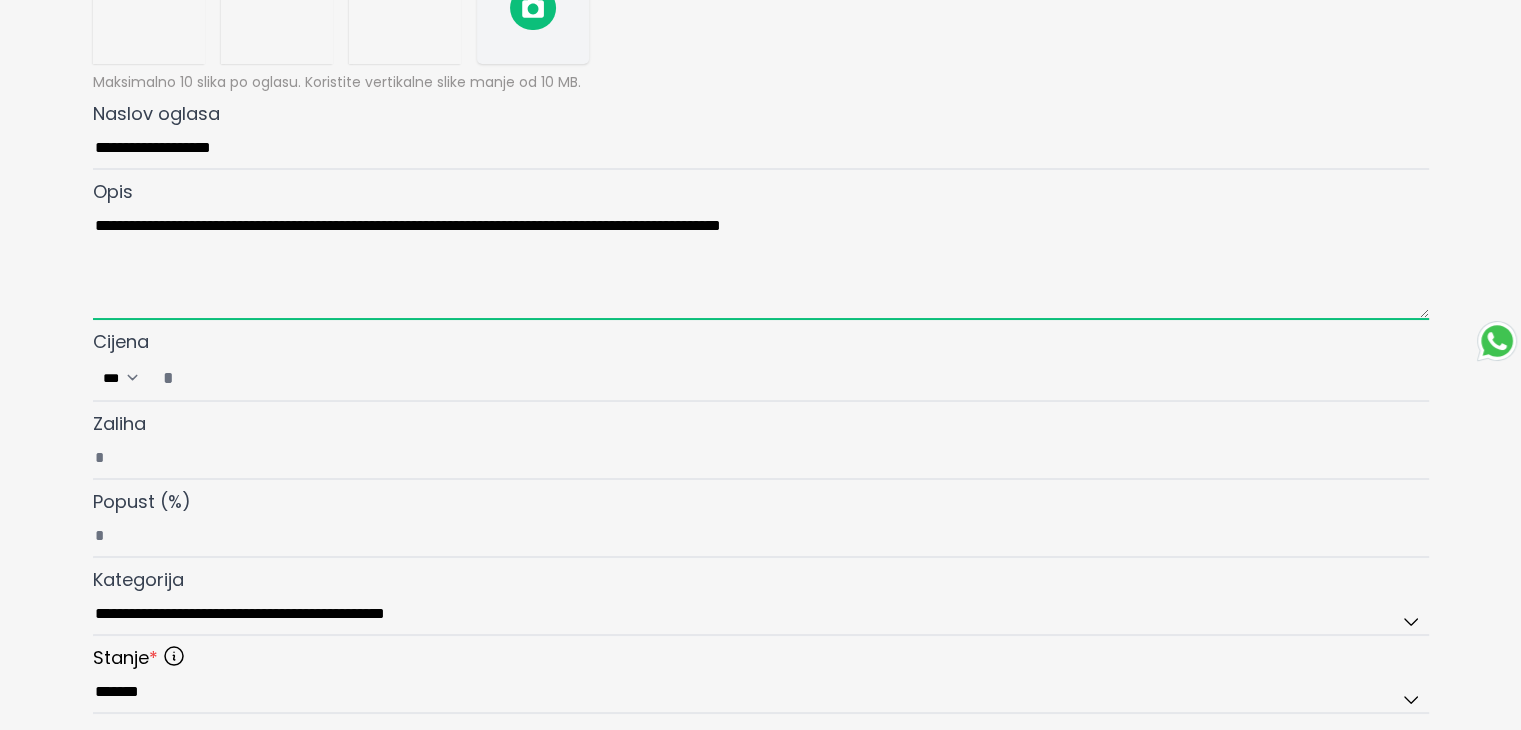 click on "**********" at bounding box center [761, 263] 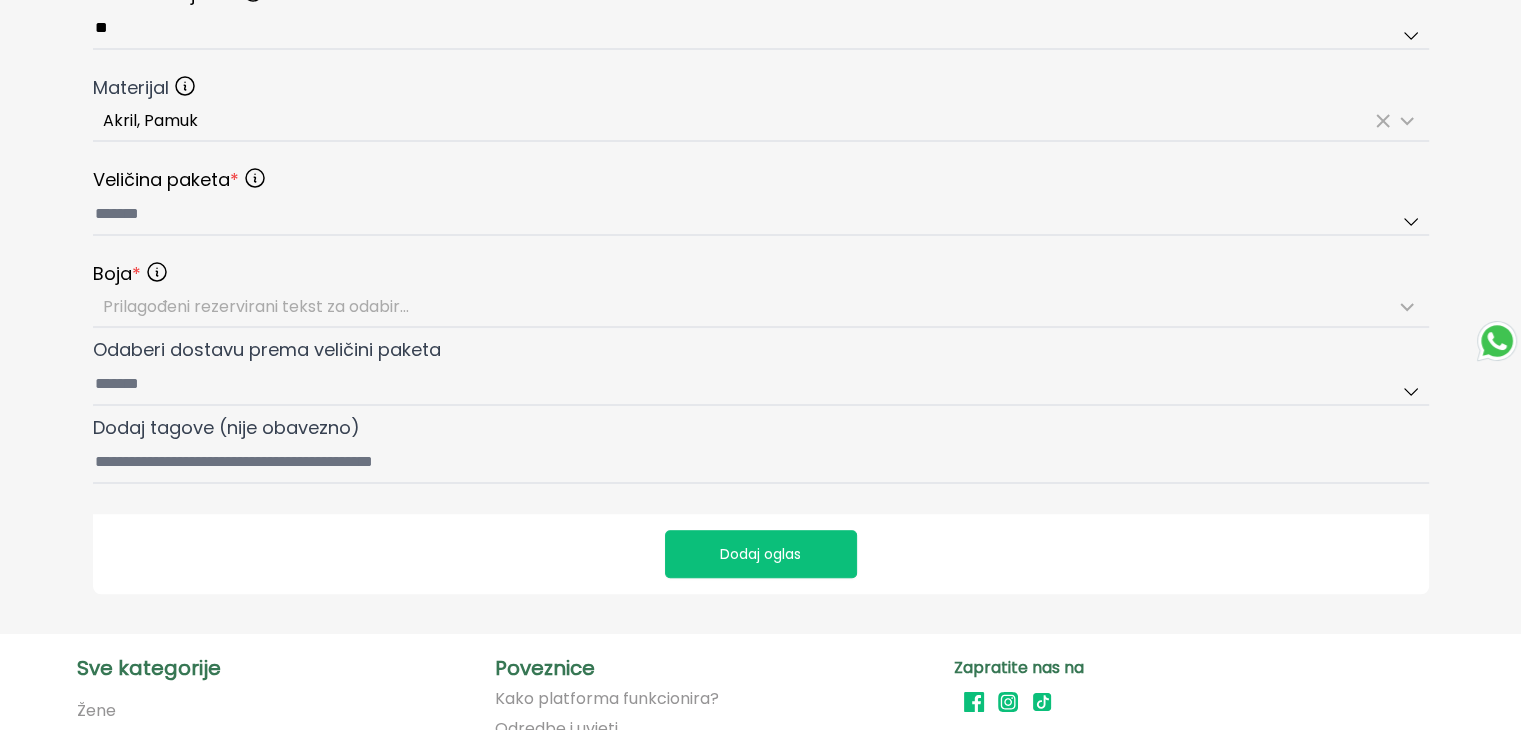 scroll, scrollTop: 1200, scrollLeft: 0, axis: vertical 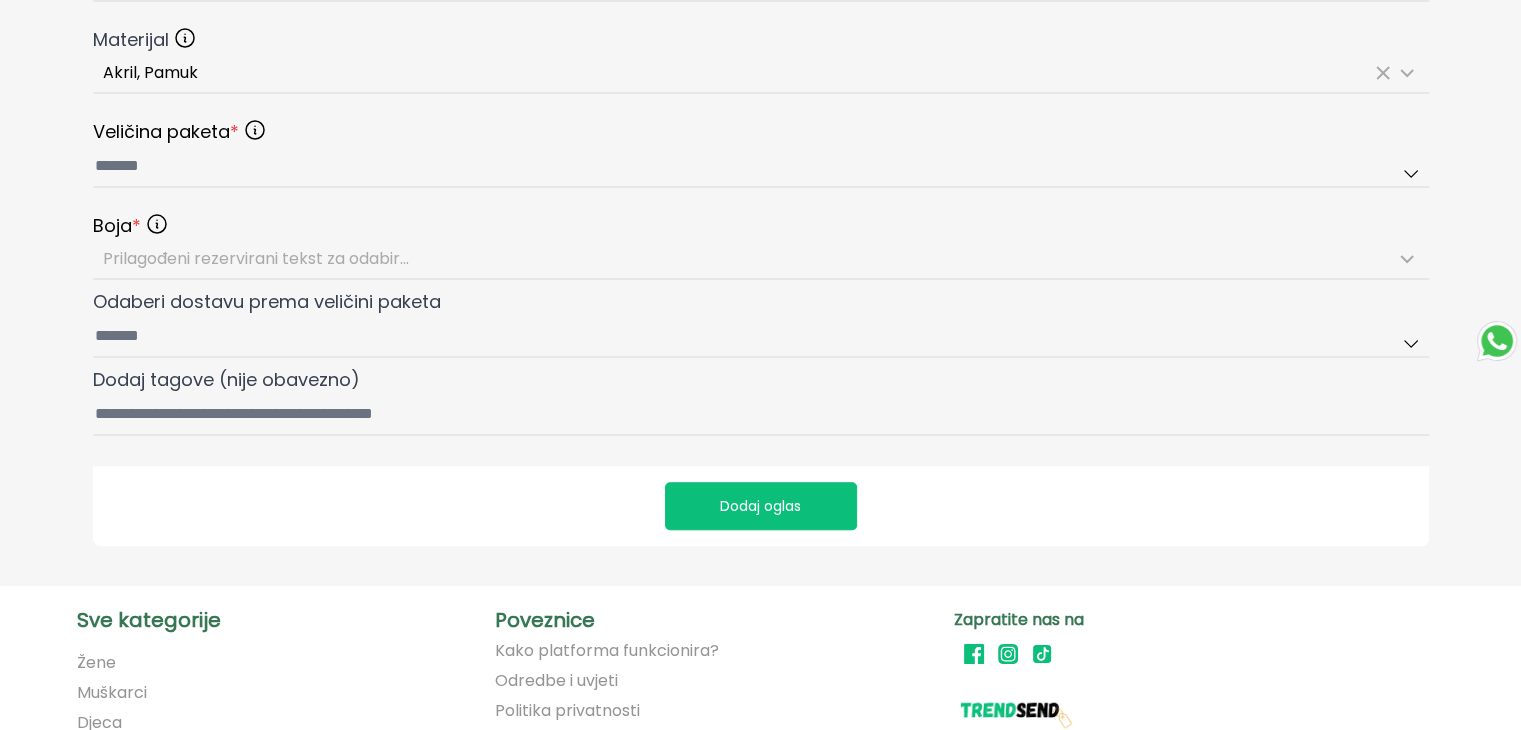 type on "**********" 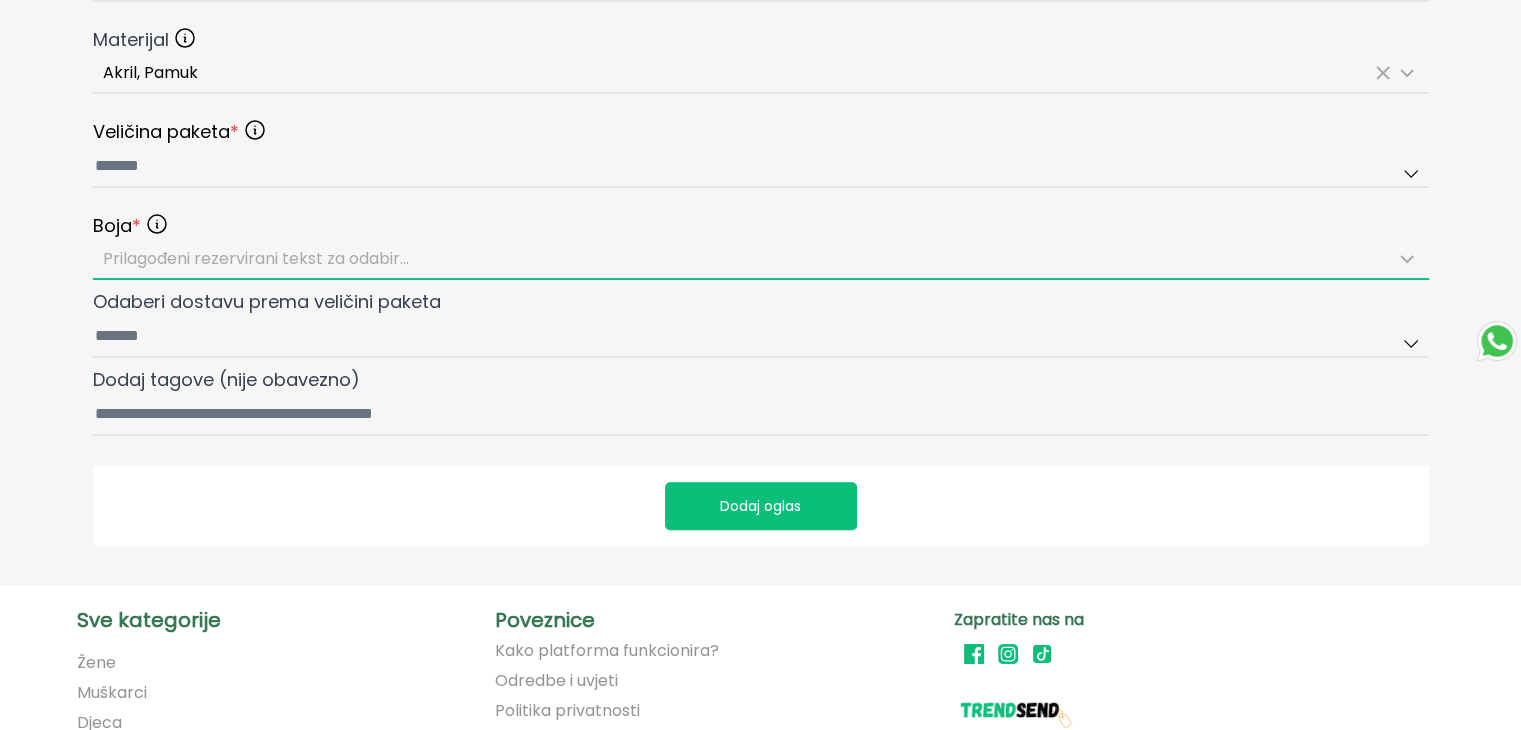 click on "Prilagođeni rezervirani tekst za odabir..." at bounding box center [256, 258] 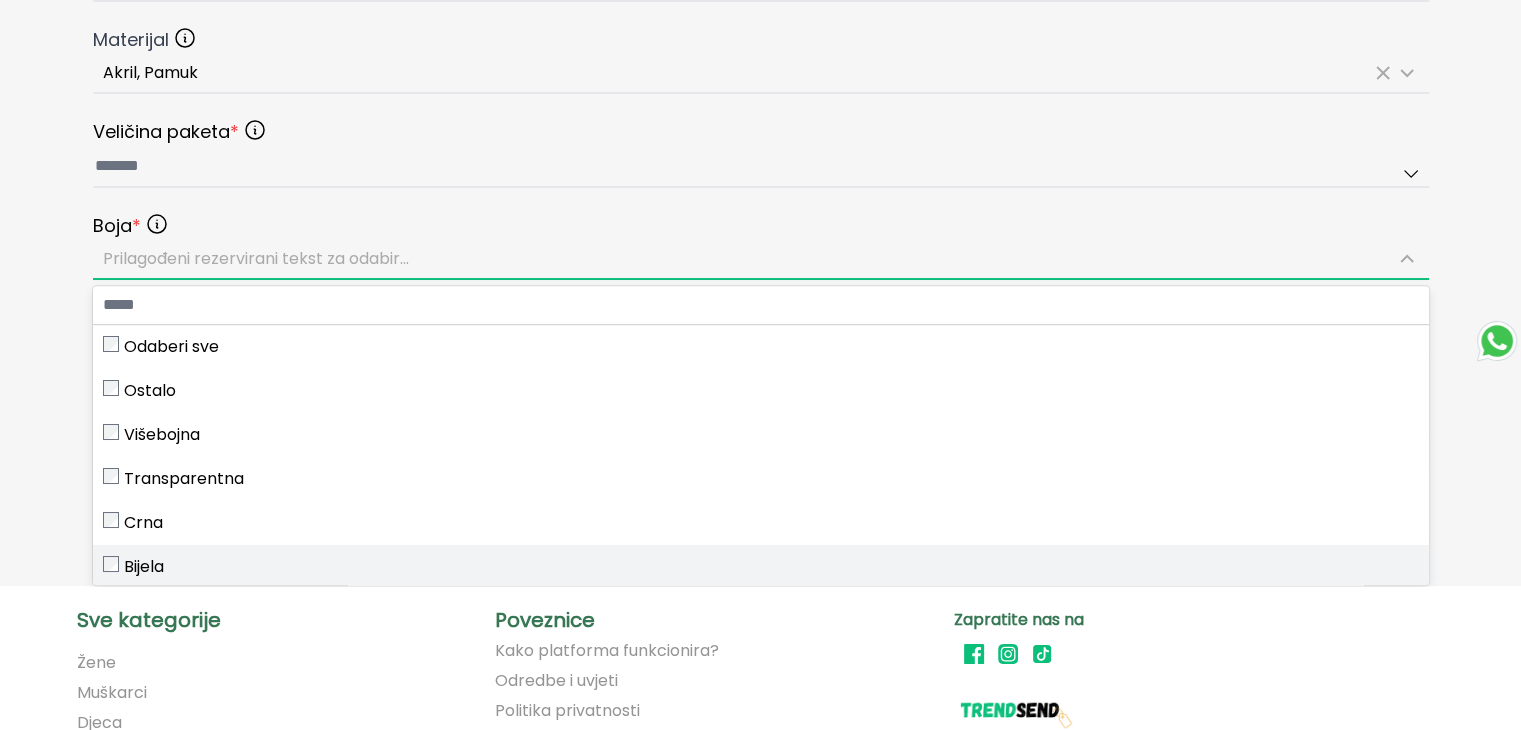 click on "Bijela" at bounding box center (144, 567) 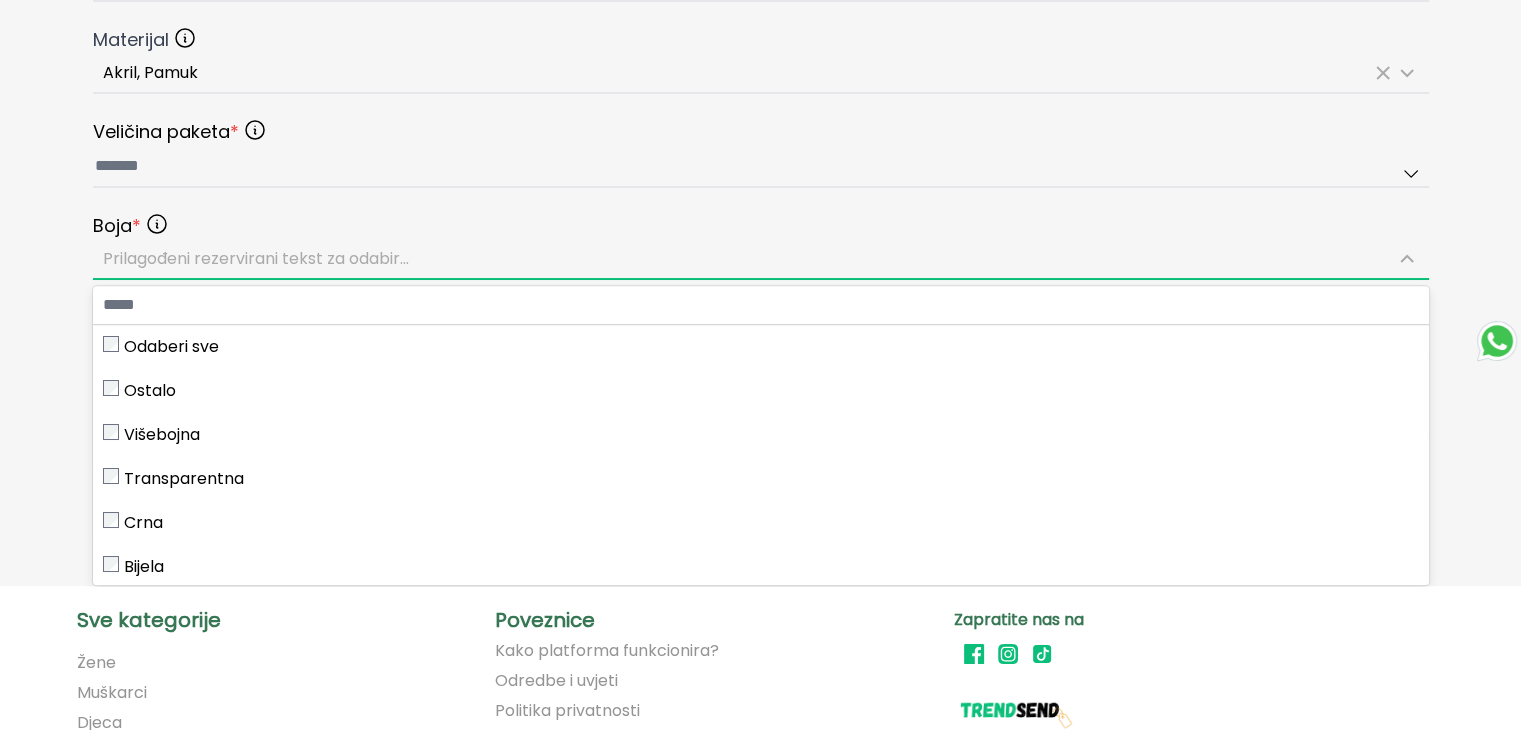 scroll, scrollTop: 4, scrollLeft: 0, axis: vertical 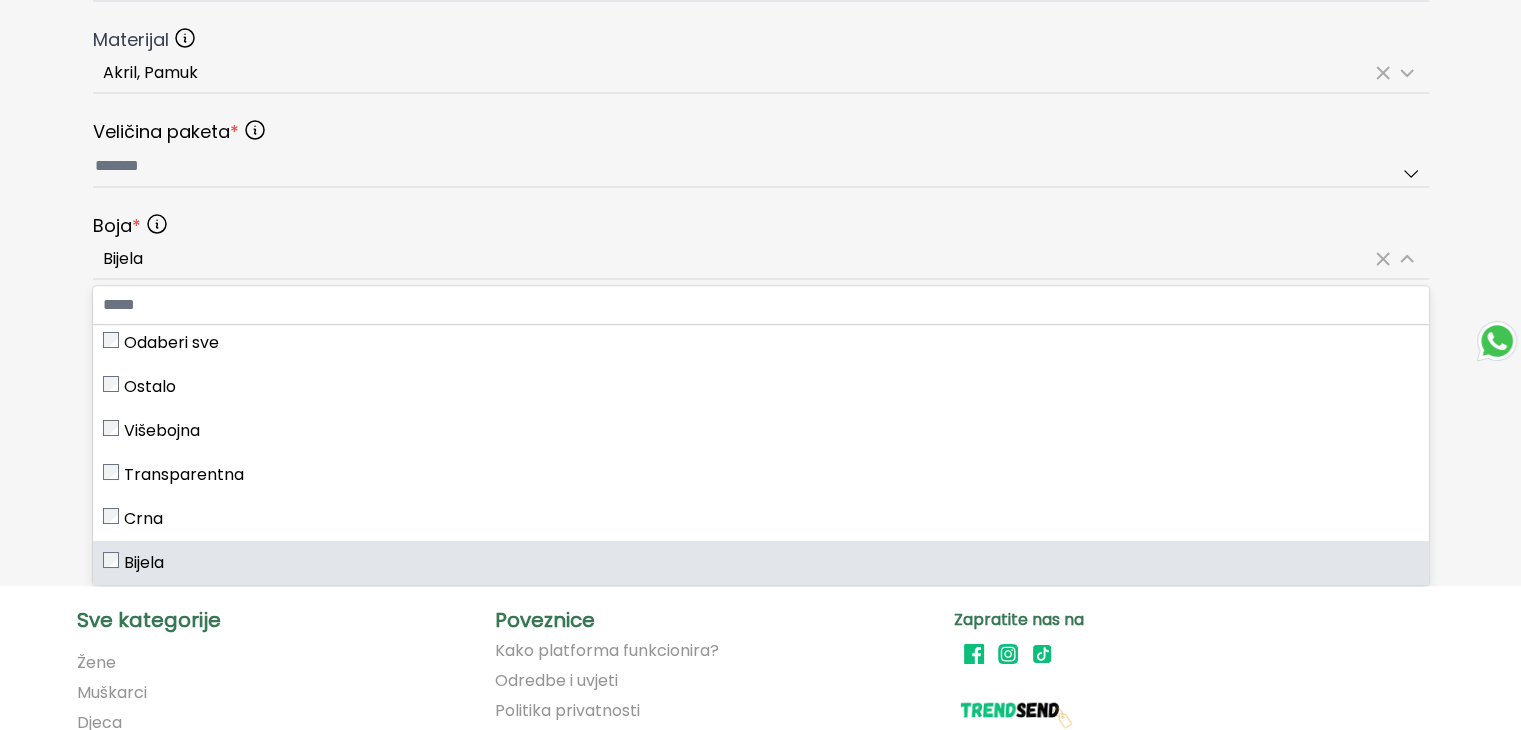 click on "**********" at bounding box center (760, -252) 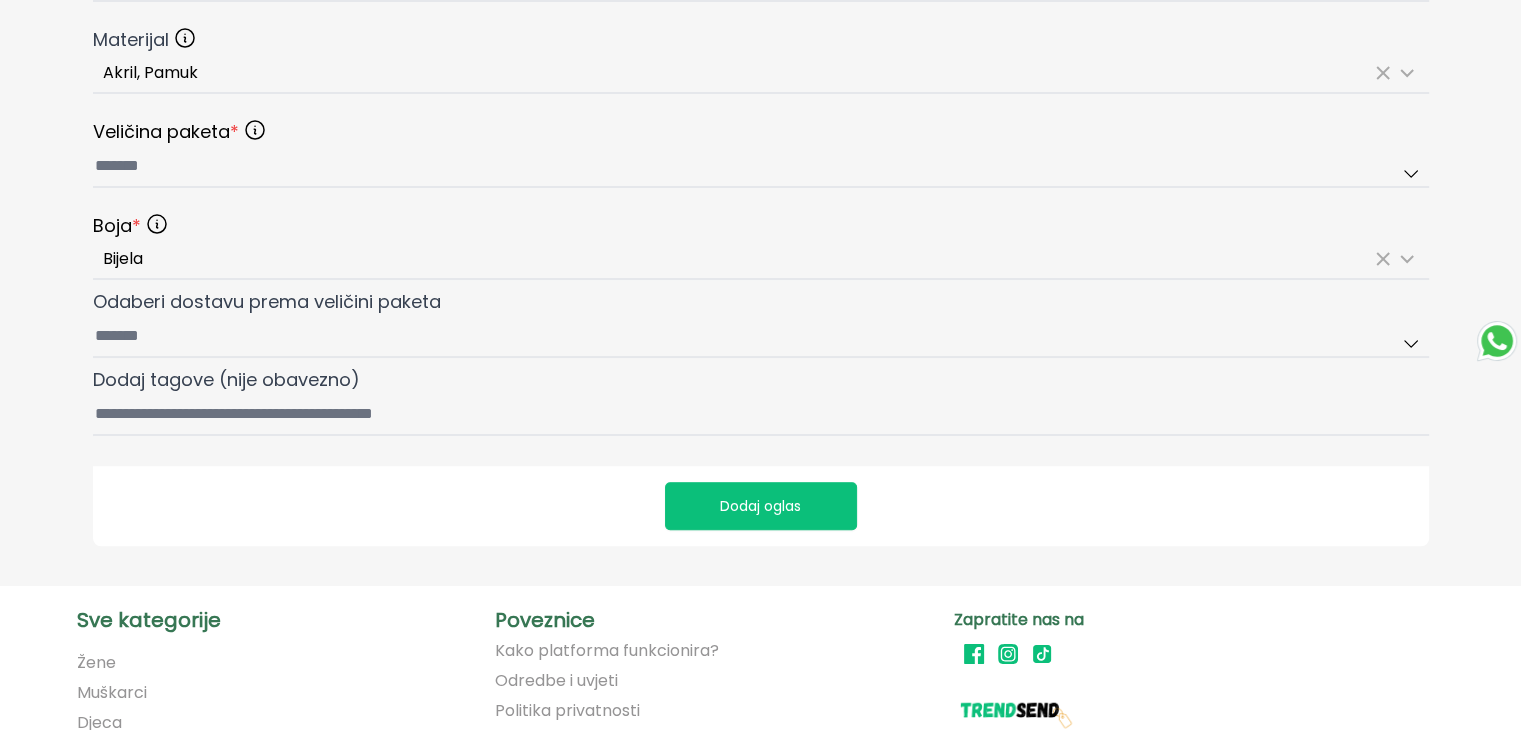 scroll, scrollTop: 900, scrollLeft: 0, axis: vertical 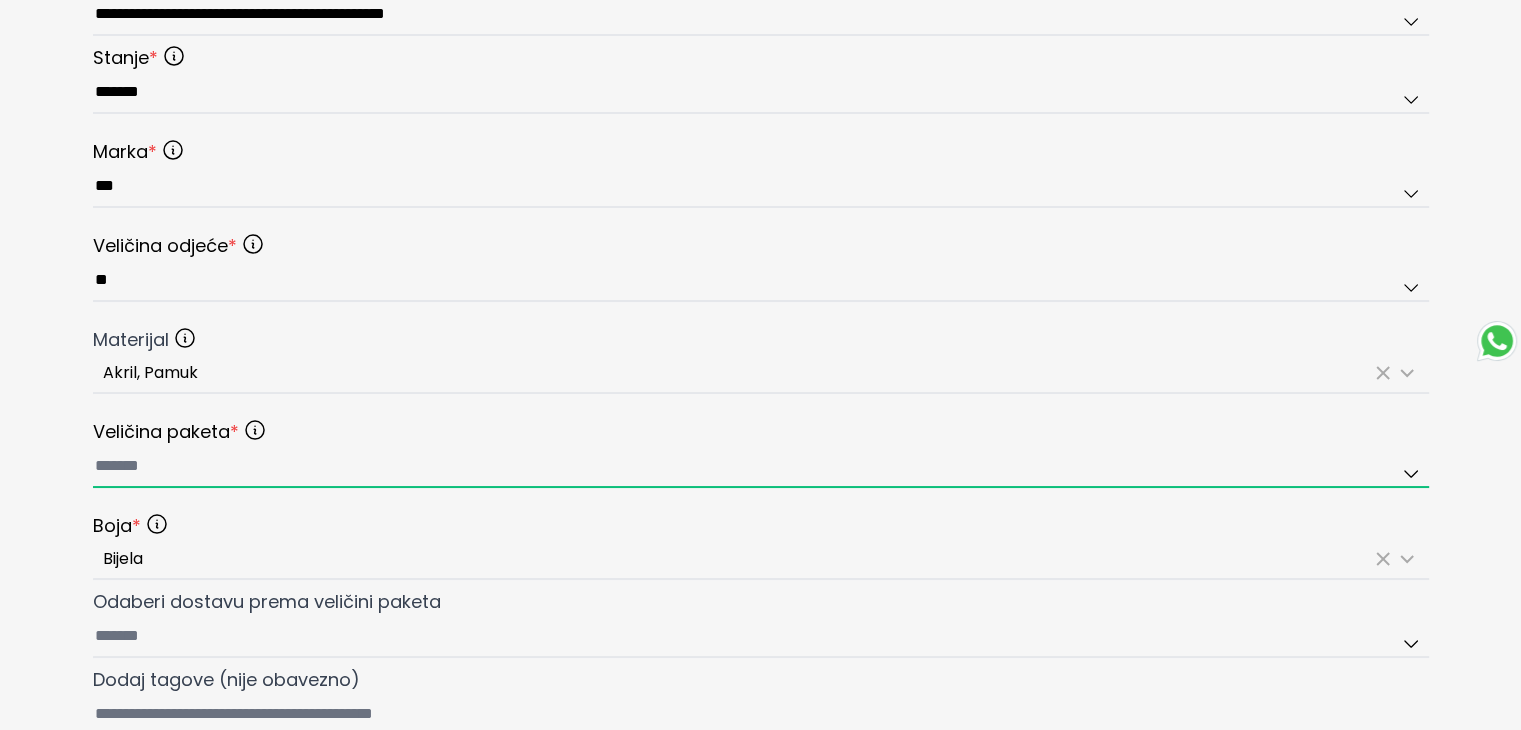 click at bounding box center [761, 467] 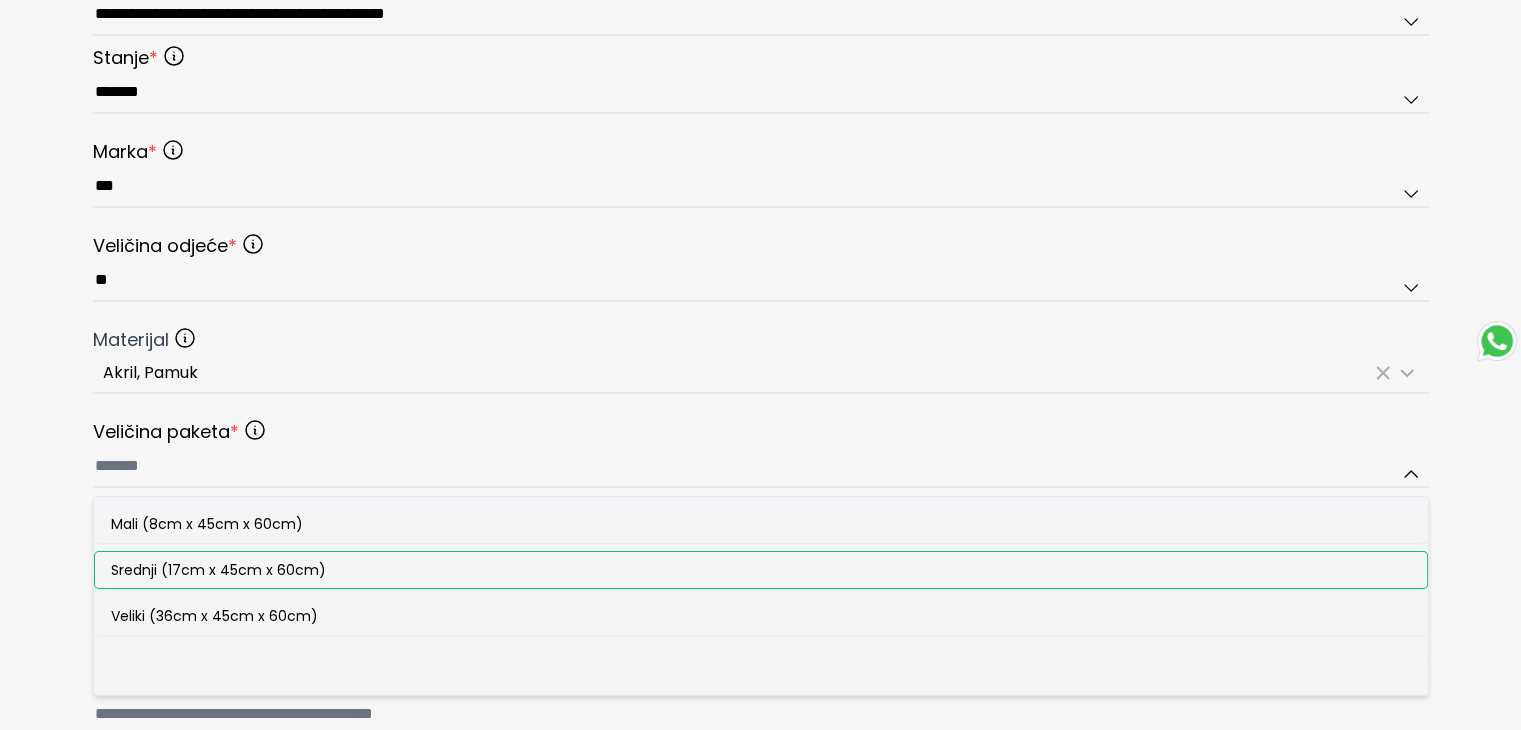click on "Srednji (17cm x 45cm x 60cm)" at bounding box center (218, 570) 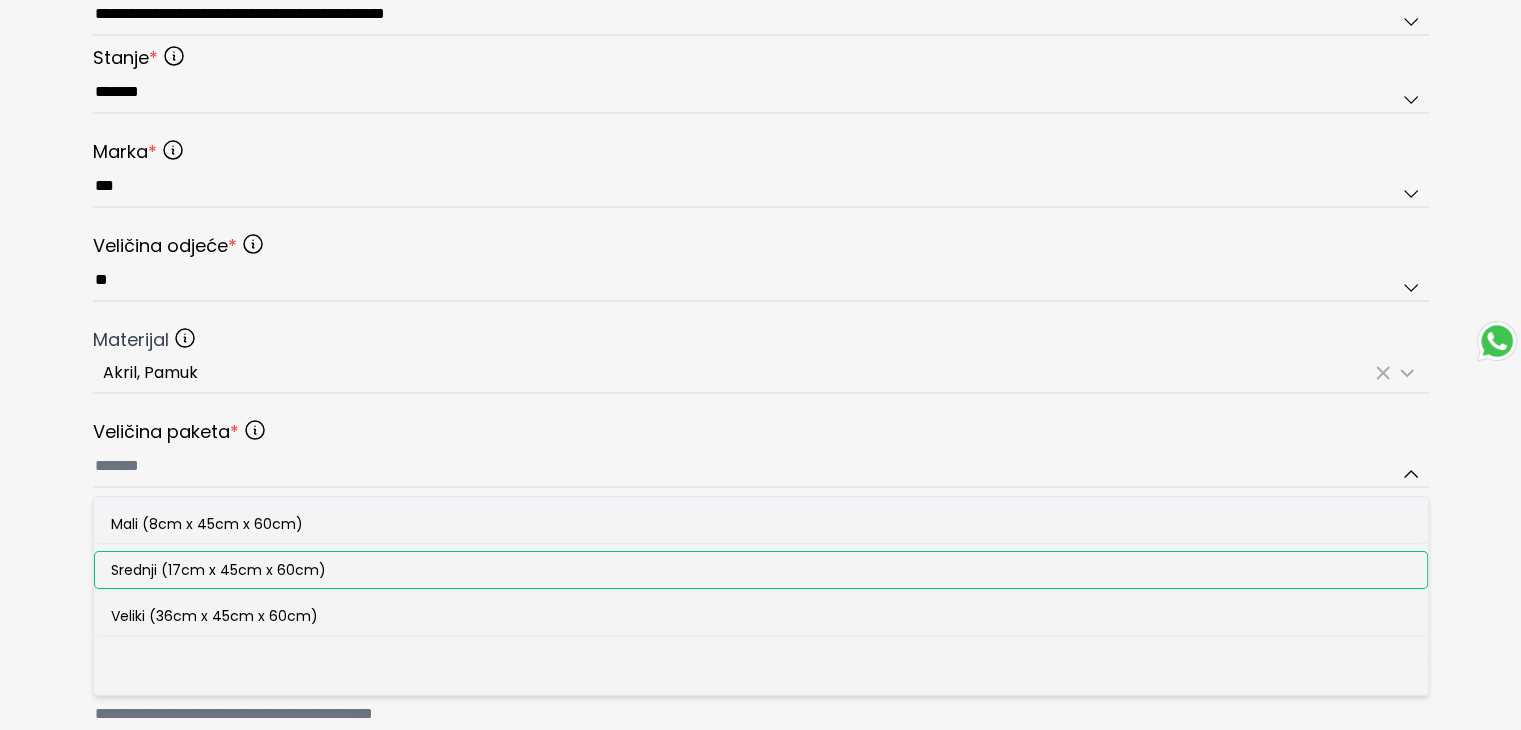 type on "**********" 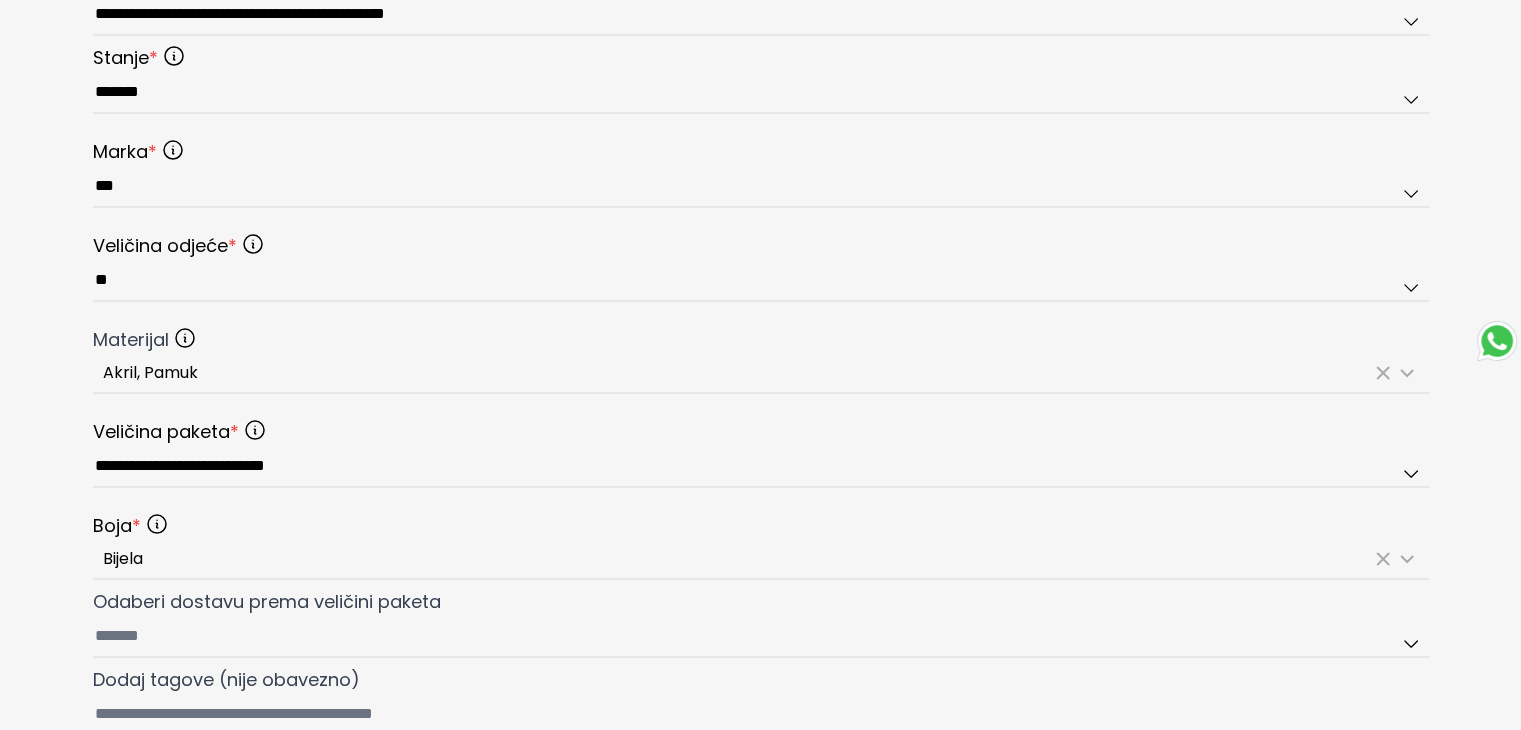 scroll, scrollTop: 1200, scrollLeft: 0, axis: vertical 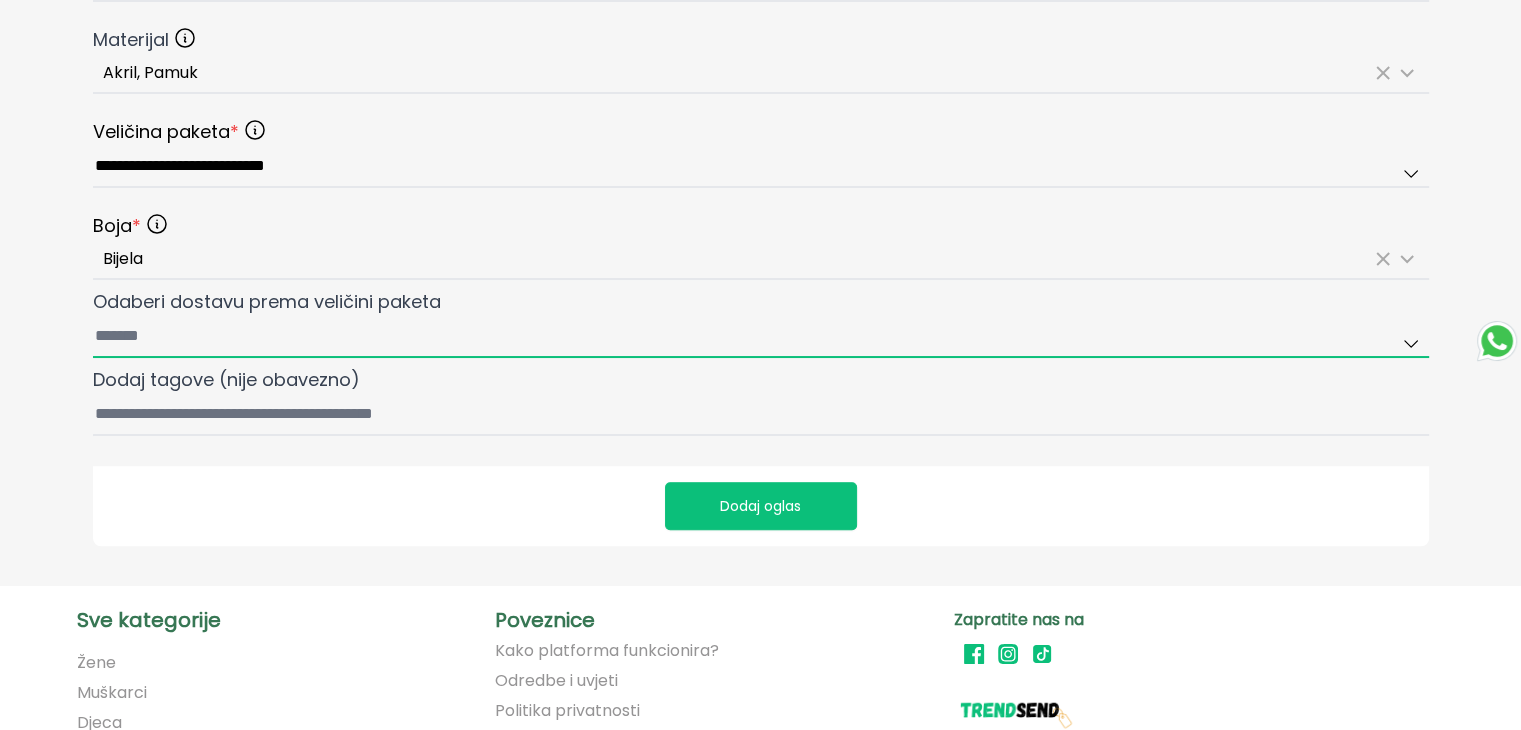 click on "Odaberi dostavu prema veličini paketa" at bounding box center (761, 337) 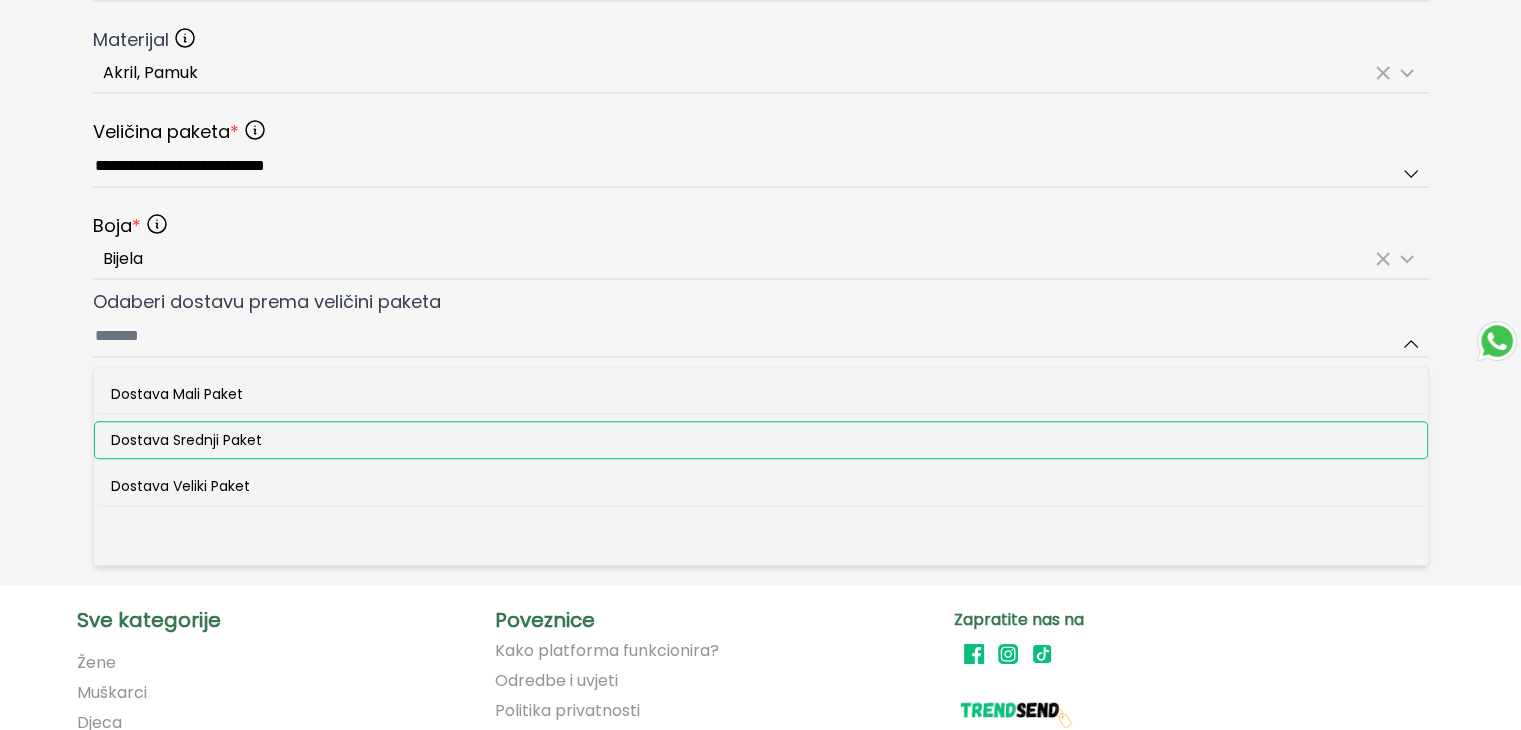 click on "Dostava Srednji Paket" at bounding box center (186, 440) 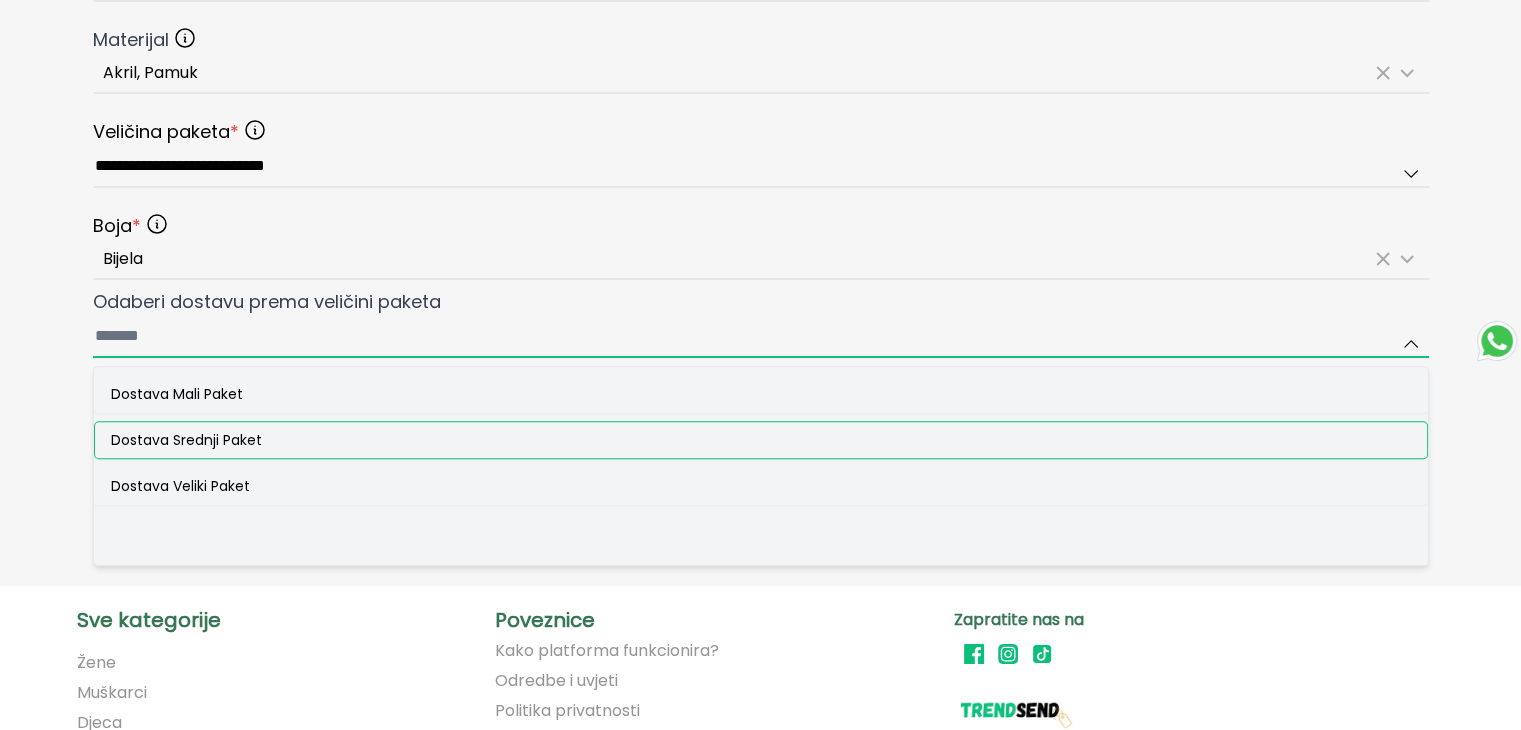 click on "Odaberi dostavu prema veličini paketa Dostava Mali Paket Dostava Srednji Paket Dostava Veliki Paket" at bounding box center [761, 337] 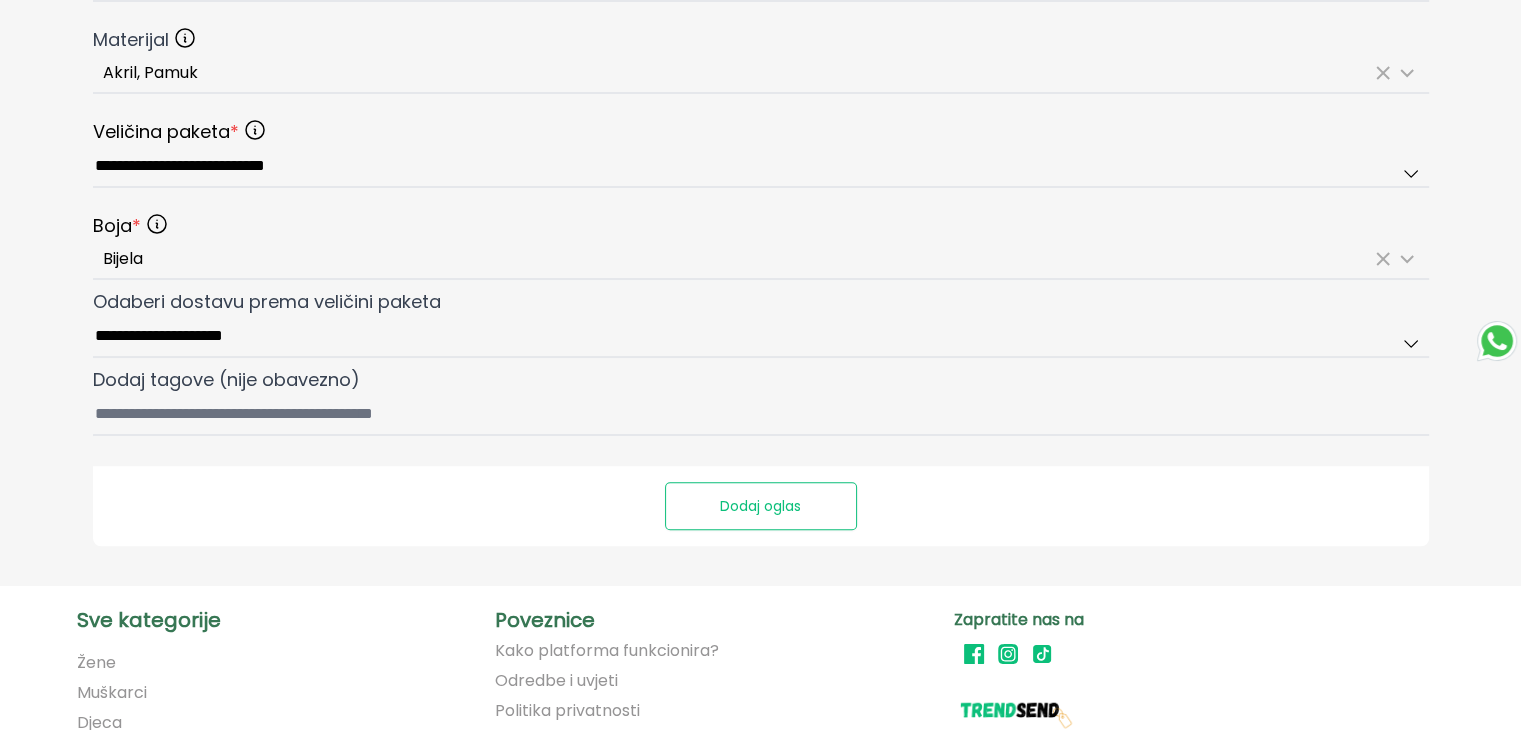 click on "Dodaj oglas" at bounding box center (761, 506) 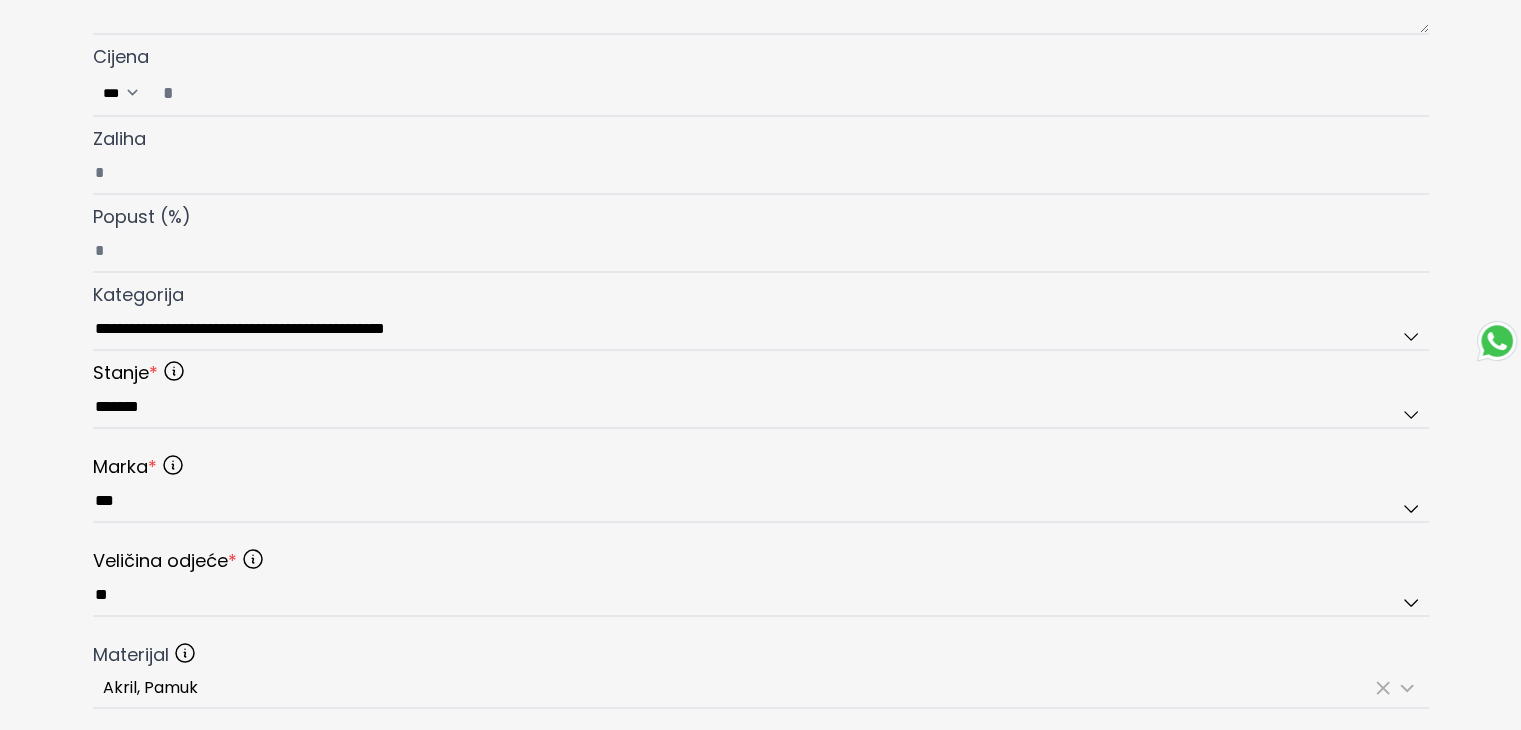 scroll, scrollTop: 0, scrollLeft: 0, axis: both 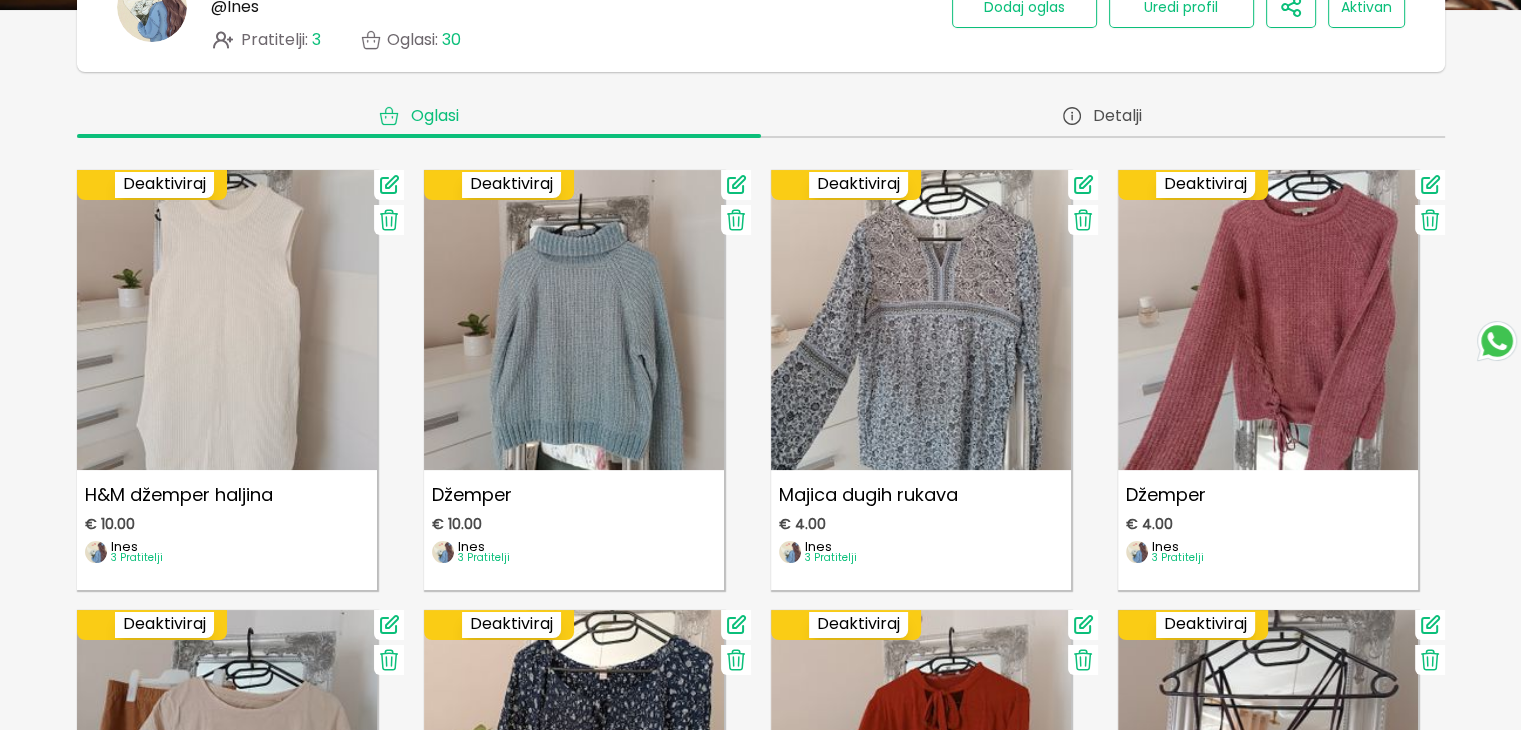 click on "Ines @ Ines Pratitelji :   3 Oglasi :   30 Dodaj oglas Uredi profil Aktivan     Oglasi     Detalji   H&M džemper haljina € 10.00 Ines 3  Pratitelji Use setting Deaktiviraj Džemper € 10.00 Ines 3  Pratitelji Use setting Deaktiviraj Majica dugih rukava € 4.00 Ines 3  Pratitelji Use setting Deaktiviraj Džemper € 4.00 Ines 3  Pratitelji Use setting Deaktiviraj Komplet pidžame € 3.00 Ines 3  Pratitelji Use setting Deaktiviraj Majica dugih rukava € 5.00 Ines 3  Pratitelji Use setting Deaktiviraj Majica dugih rukava € 3.00 Ines 3  Pratitelji Use setting Deaktiviraj H&M crop top za izlaske € 1.00 Ines 3  Pratitelji Use setting Deaktiviraj Košulja € 1.00 Ines 3  Pratitelji Use setting Deaktiviraj Mango majica dugih rukava € 2.00 Ines 3  Pratitelji Use setting Deaktiviraj Košulja € 2.00 Ines 3  Pratitelji Use setting Deaktiviraj Majica s ¾ rukavima  € 1.00 Ines 3  Pratitelji Use setting Deaktiviraj Majica dugih rukava € 2.50 Ines 3  Pratitelji Use setting Deaktiviraj Majica bez rukava" at bounding box center (760, 1812) 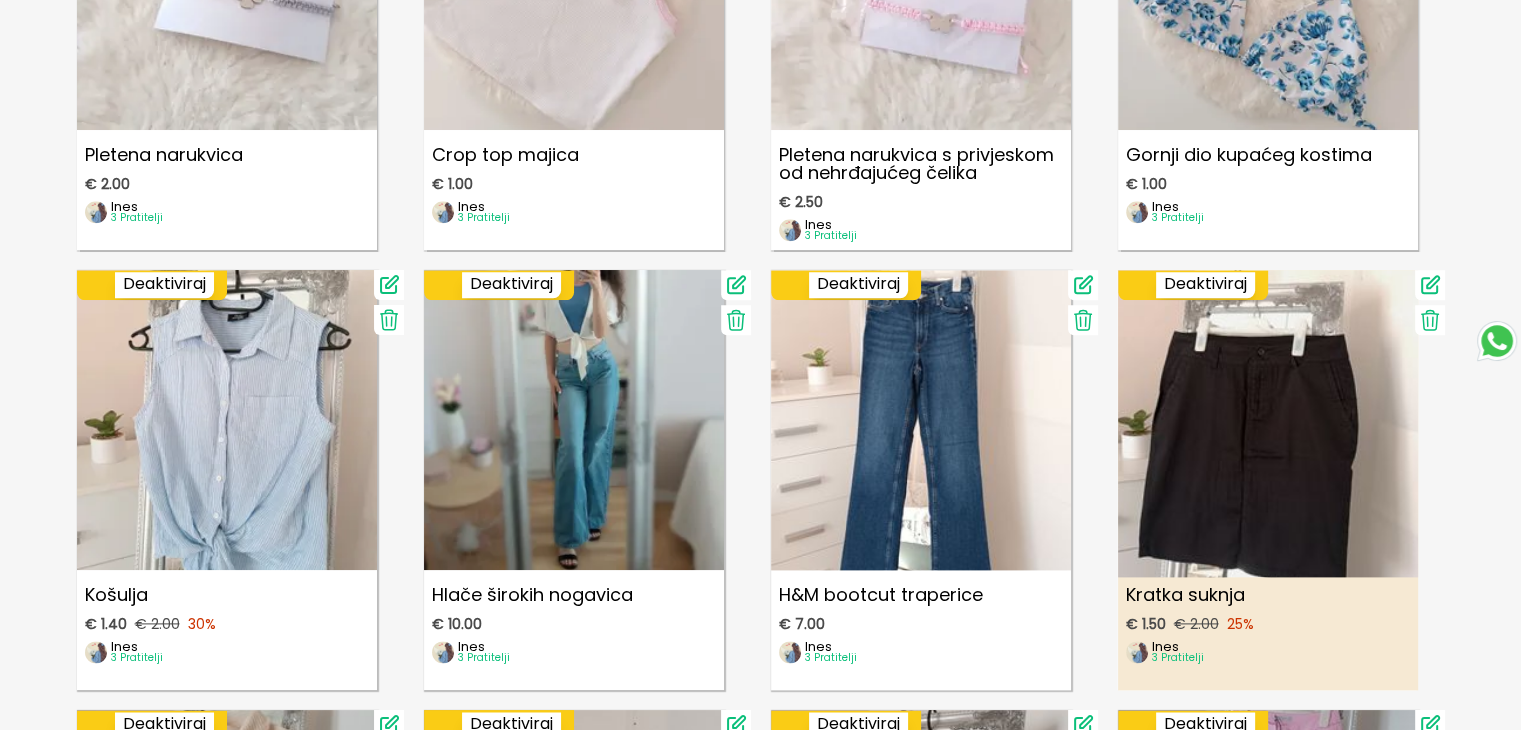scroll, scrollTop: 2700, scrollLeft: 0, axis: vertical 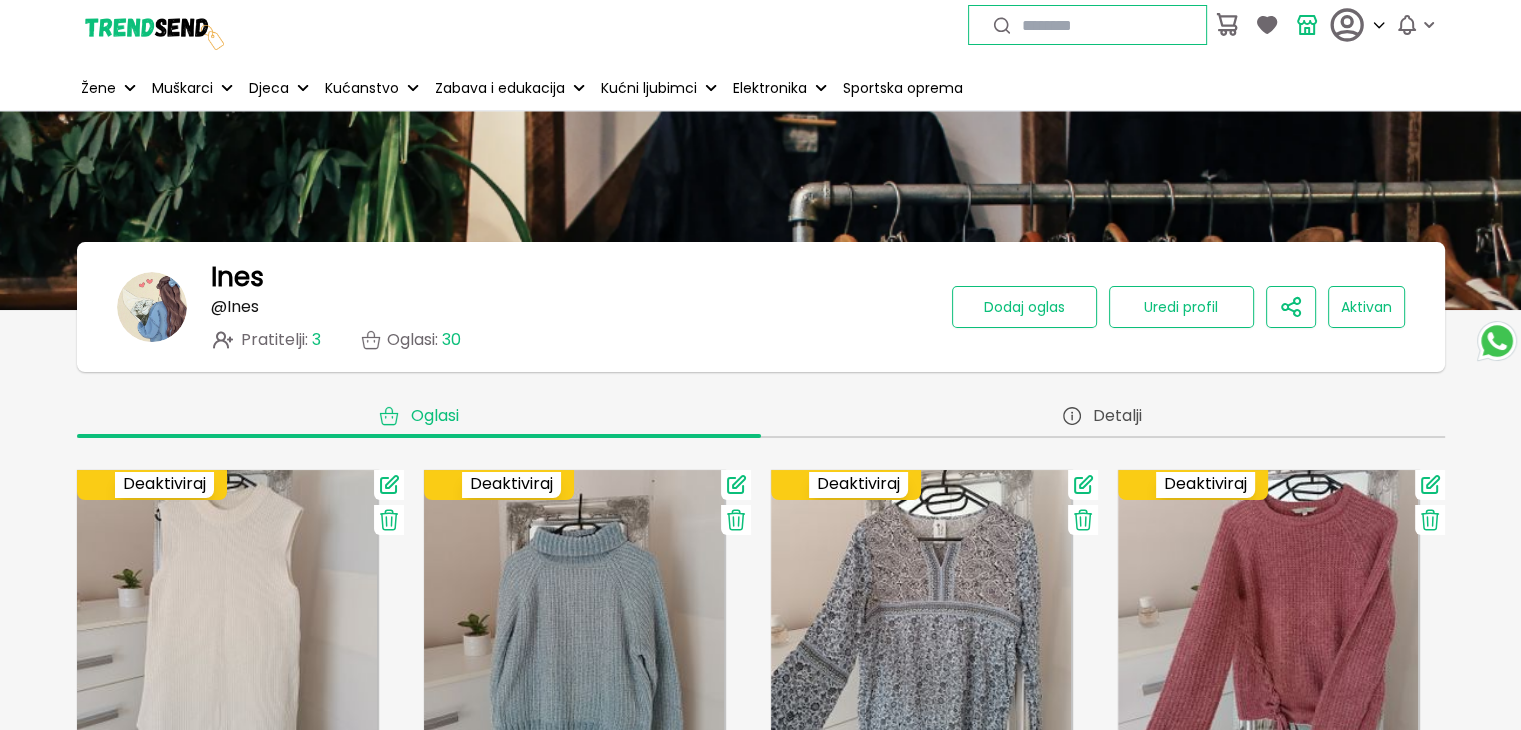 click at bounding box center [152, 25] 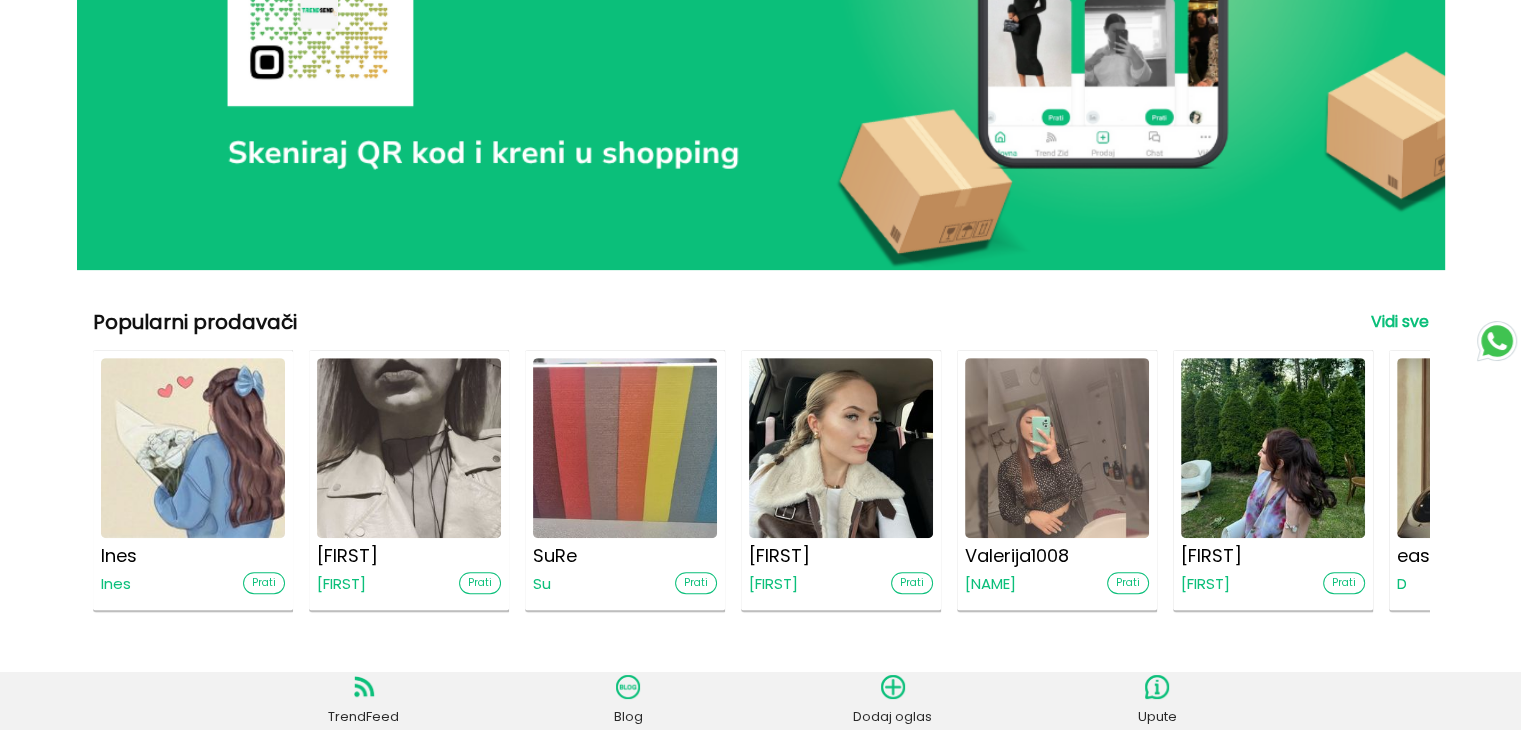 scroll, scrollTop: 0, scrollLeft: 0, axis: both 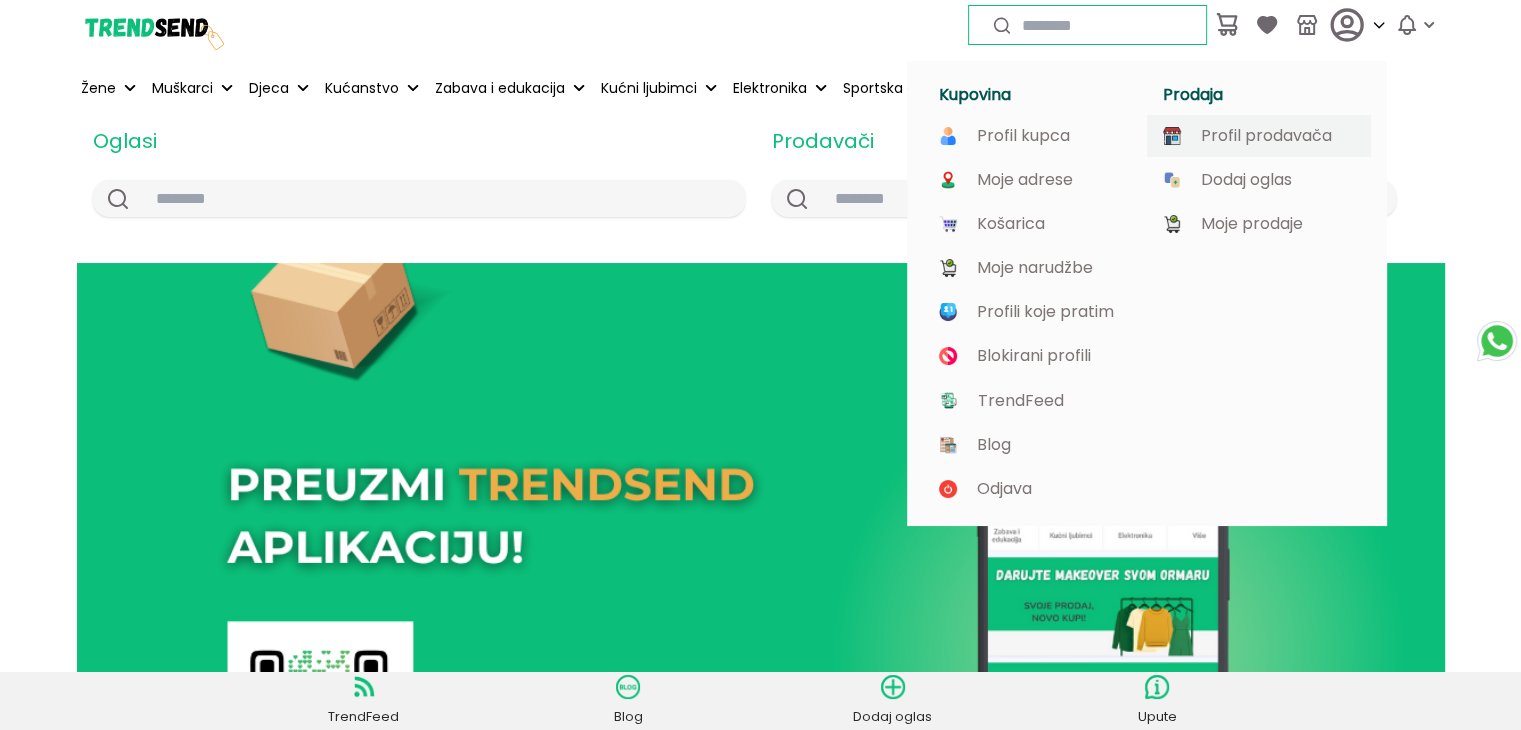 click on "Profil prodavača" at bounding box center [1266, 136] 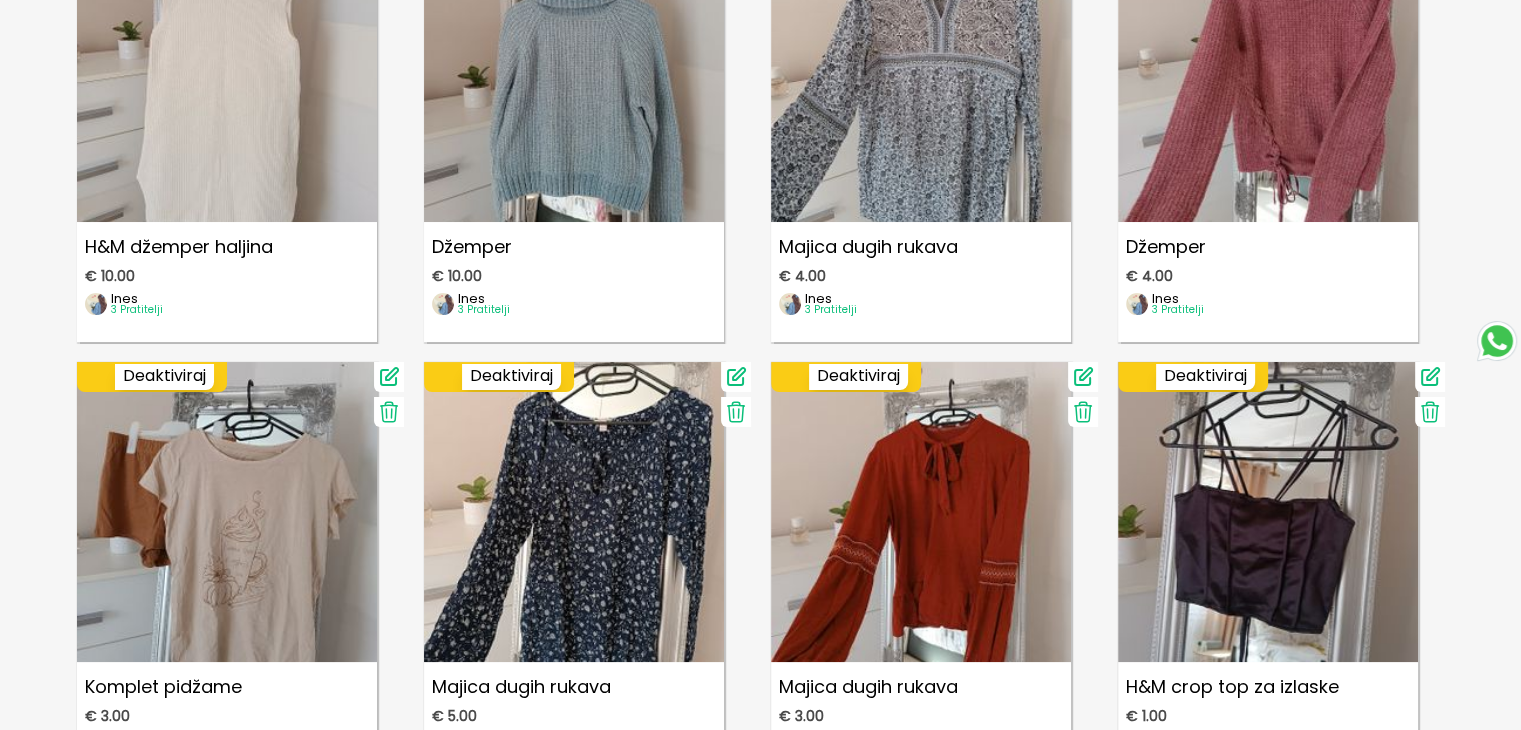 scroll, scrollTop: 0, scrollLeft: 0, axis: both 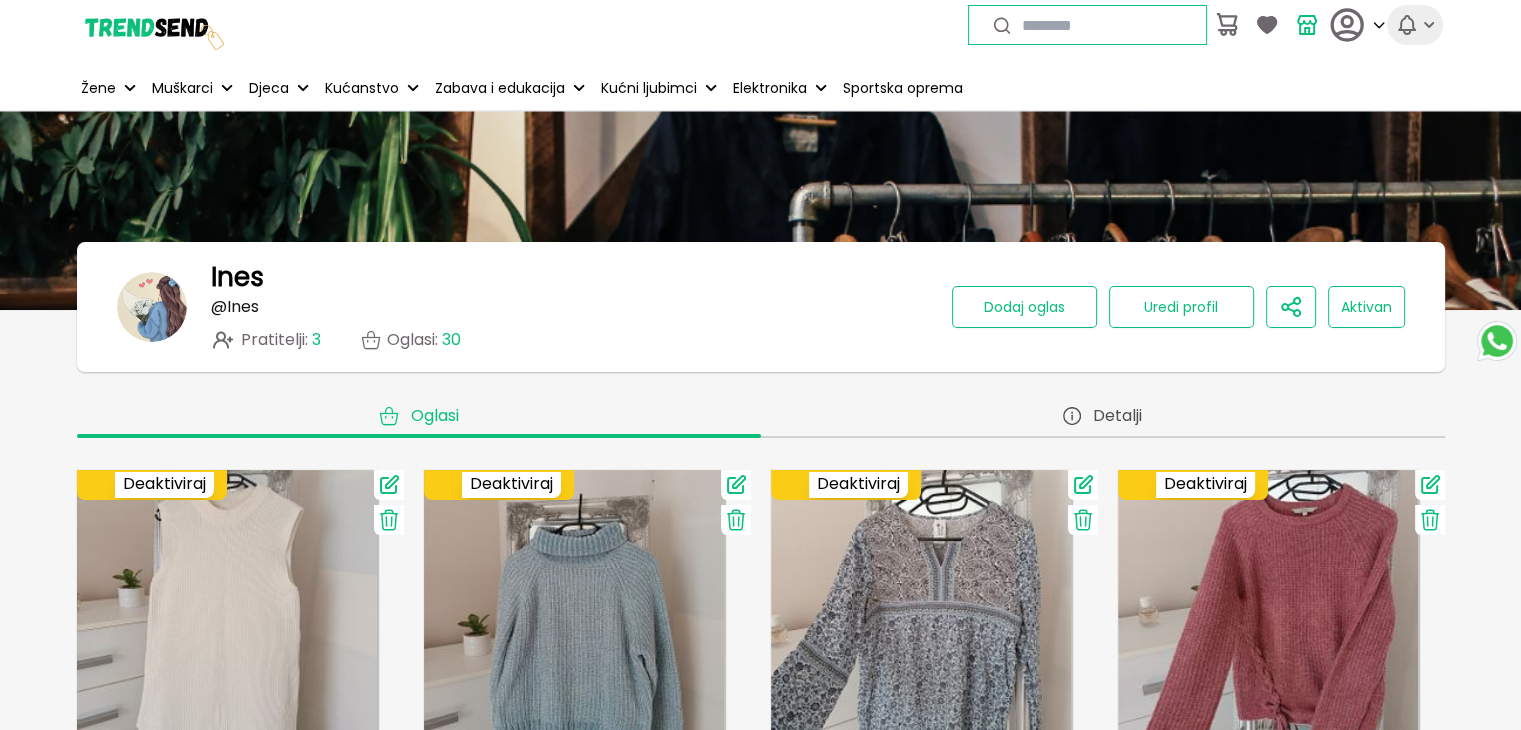 click 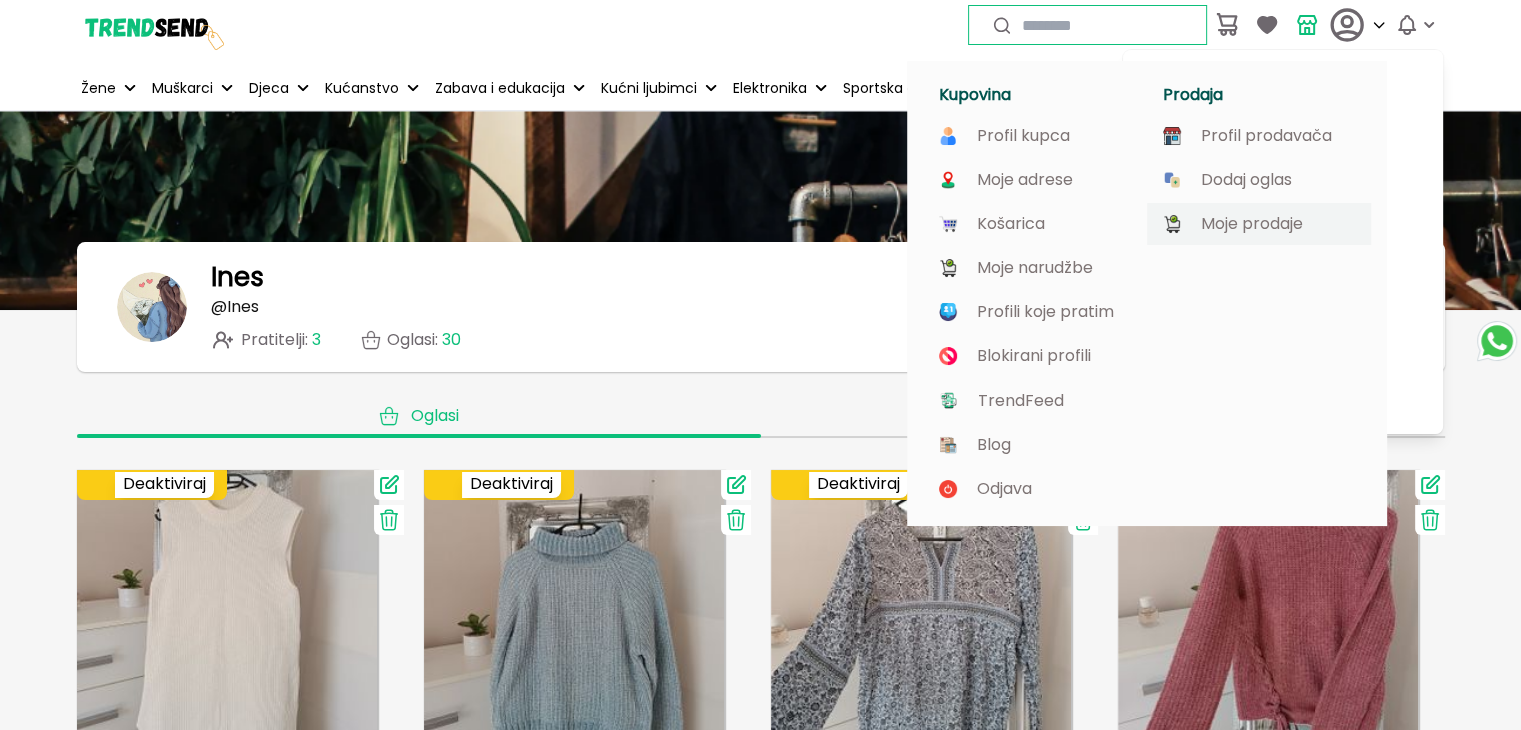 click on "Moje prodaje" at bounding box center (1252, 224) 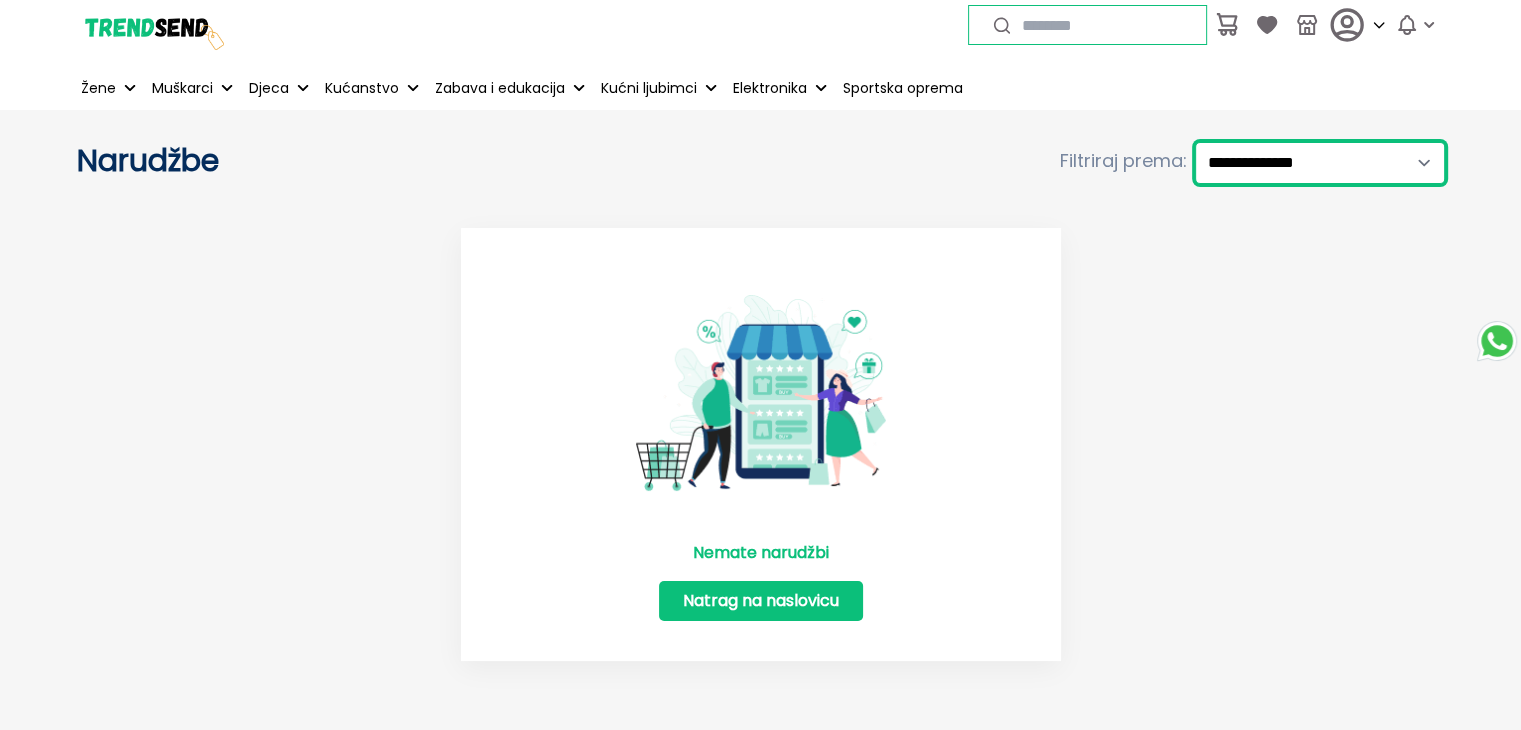 click on "**********" at bounding box center (1320, 163) 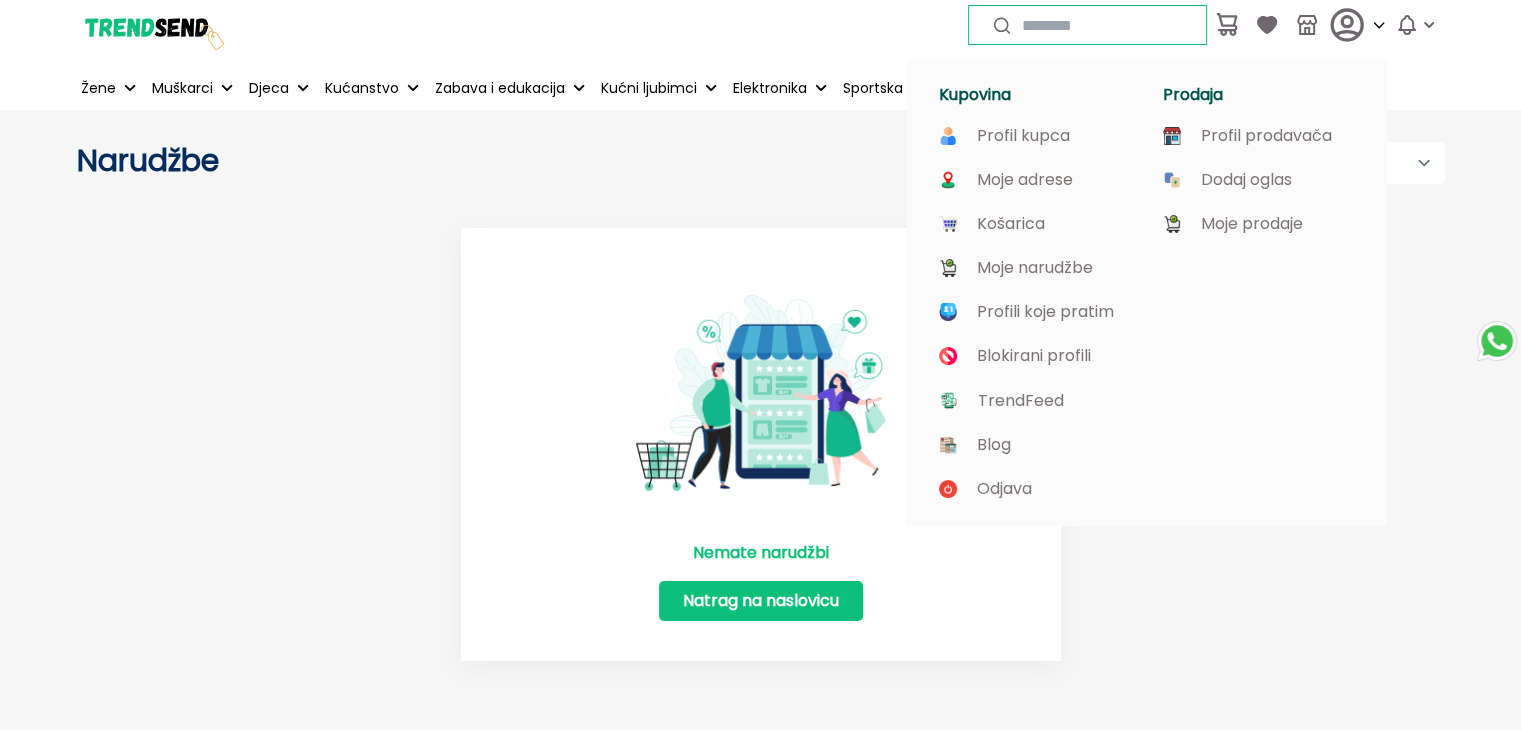 click 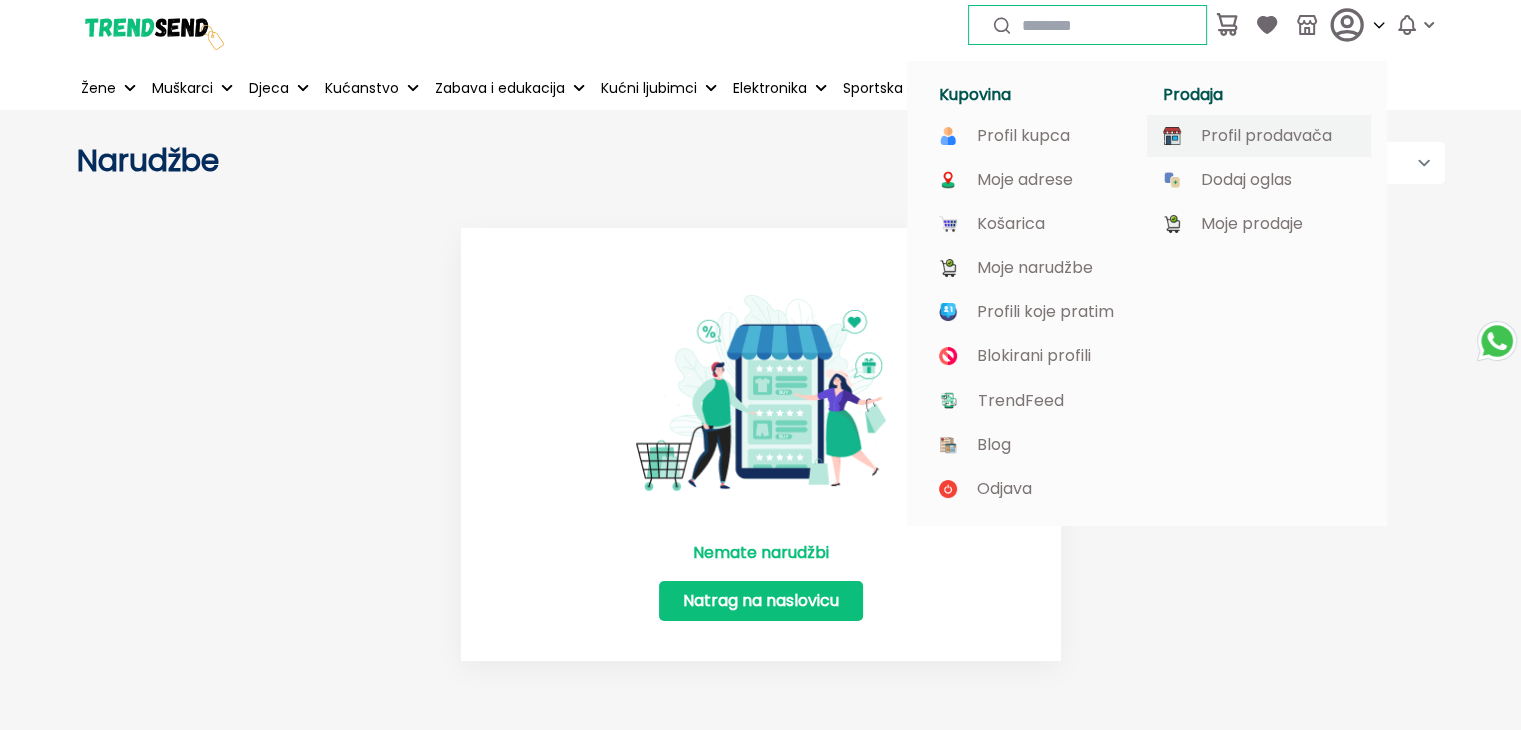 click on "Profil prodavača" at bounding box center [1266, 136] 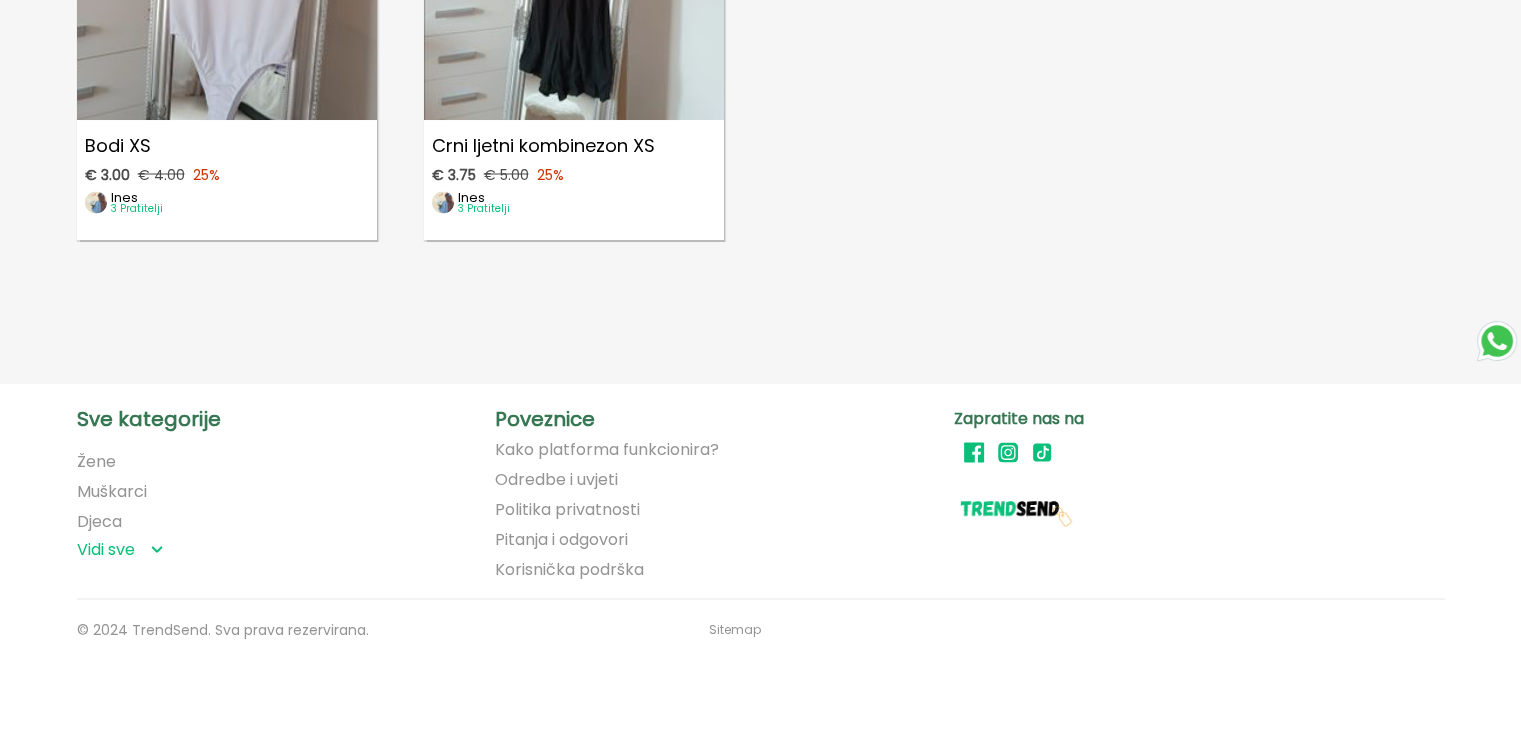 scroll, scrollTop: 3743, scrollLeft: 0, axis: vertical 